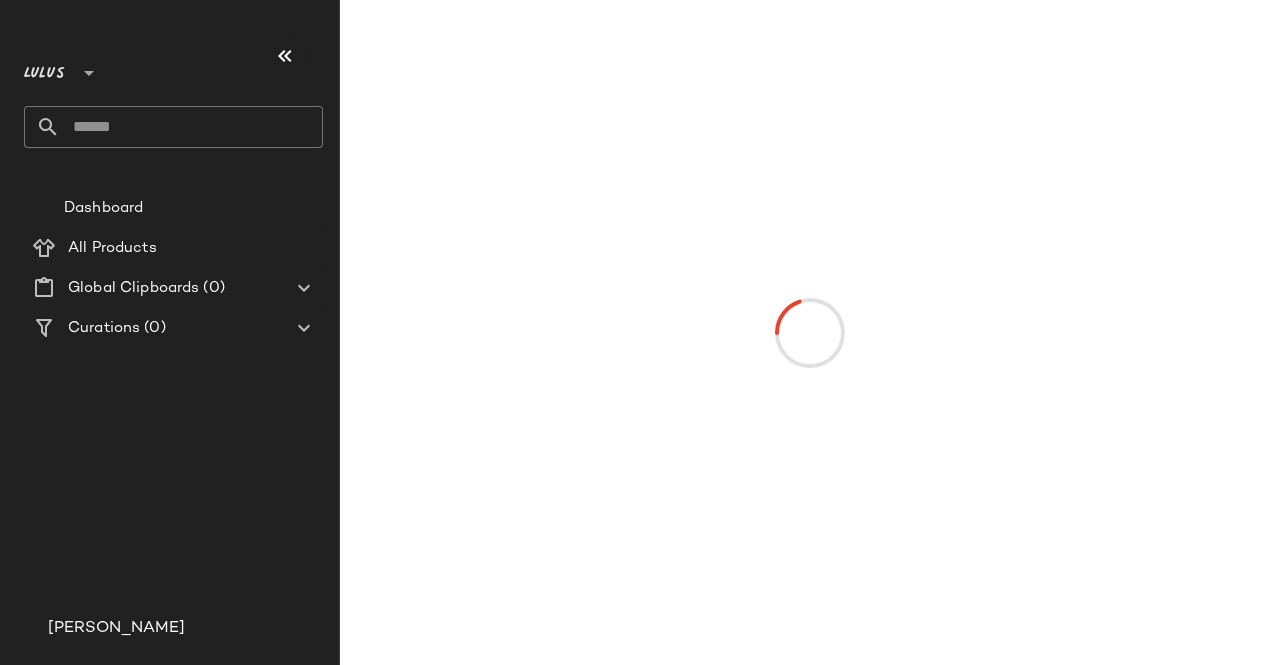 scroll, scrollTop: 0, scrollLeft: 0, axis: both 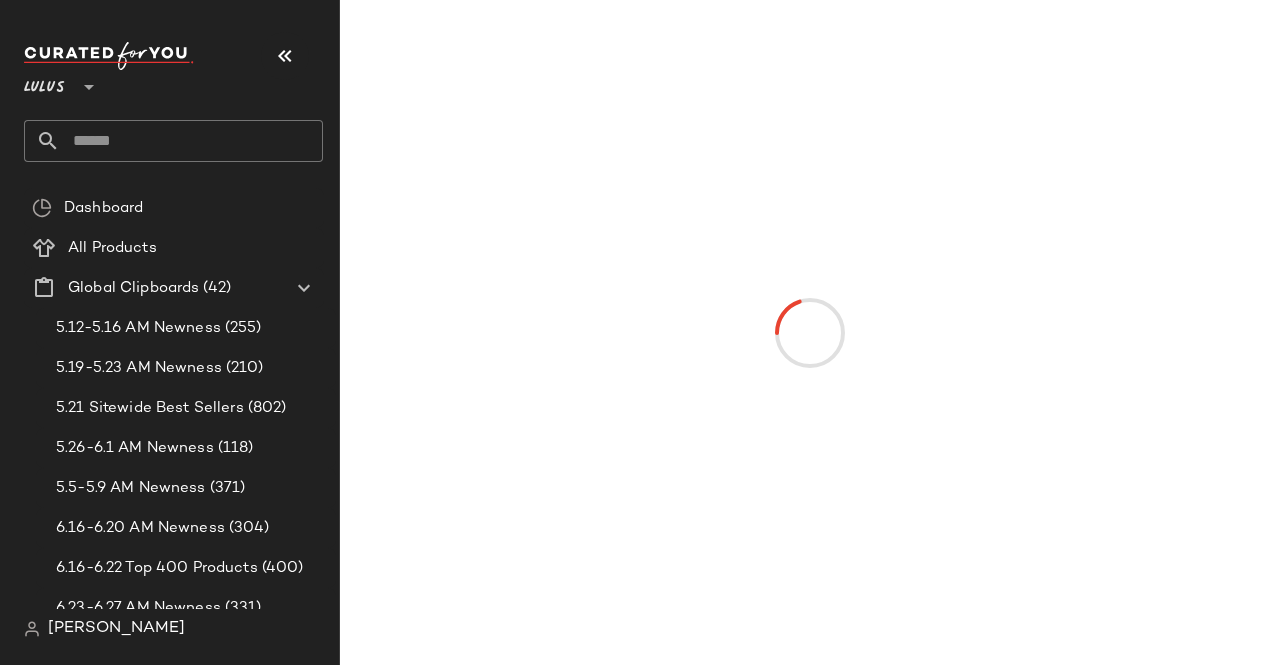 click on "Lulus ** Dashboard All Products Global Clipboards (42) 5.12-5.16 AM Newness (255) 5.19-5.23 AM Newness (210) 5.21 Sitewide Best Sellers (802) 5.26-6.1 AM Newness (118) 5.5-5.9 AM Newness (371) 6.16-6.20 AM Newness (304) 6.16-6.22 Top 400 Products (400) 6.23-6.27 AM Newness (331) 6.23-6.29 Top 400 Products (400) 6.23 Best Sellers (400) 6.2-6.6 AM Newness (97) 6.2 LW Best Sellers (1122) 6.30-7.4 AM Newness (256) 6.9-6.13 AM Newness (150) 6.9-6.14 Top 400 Sellers (400) 6.9 Top 400 Products (400) Bestselling Black Tie (100) Bestselling Bridal (100) Bestselling Cocktail (100) Bestselling Dresses (200) Bestselling Dresses Under $50 (44) Bestselling Everyday (100) Bestselling Formal (201) Bestselling Going Out (199) Bestselling Midi Dresses (101) Bestselling Tops (99) Bestselling Work + Office (100) Bridesmaid Dresses - ALL (998) Bump Friendly Dresses (247) Euro Summer SVS (345) feb mtd best sellers (4589) Festival SVS (71) garden girl svs (206) getaway svs (62) HOCO DRESSES- ALL (2069) Homecoming SVS (126) (41) (1)" 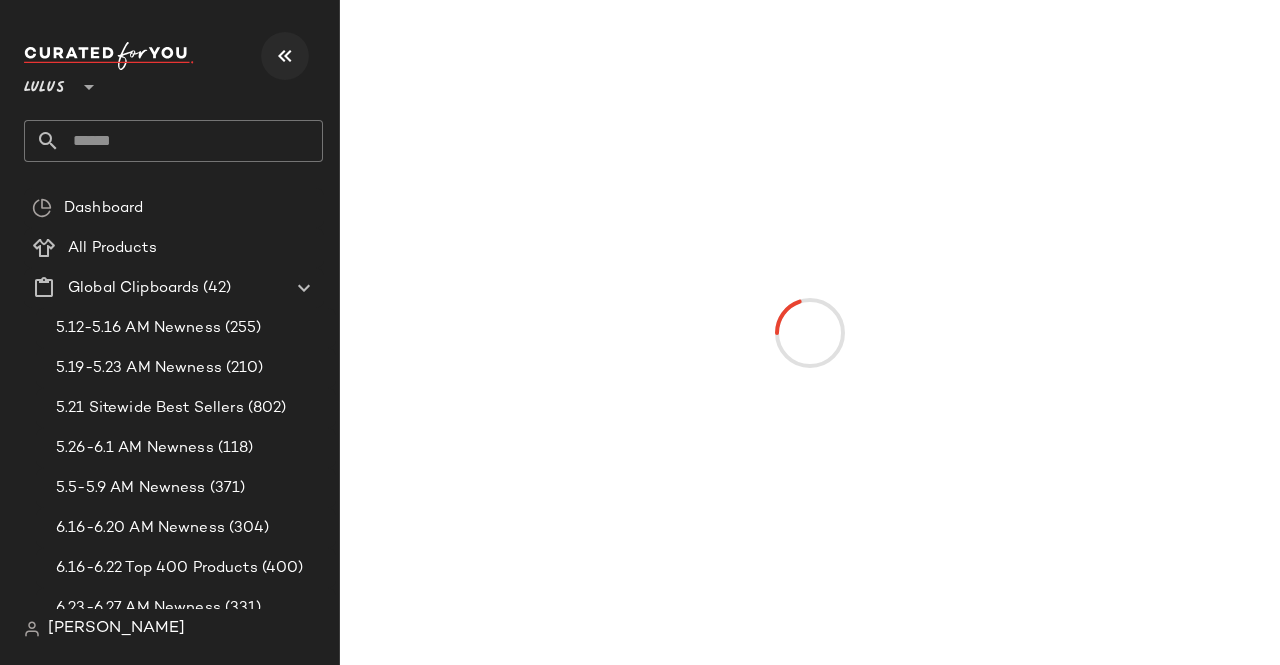 click at bounding box center [285, 56] 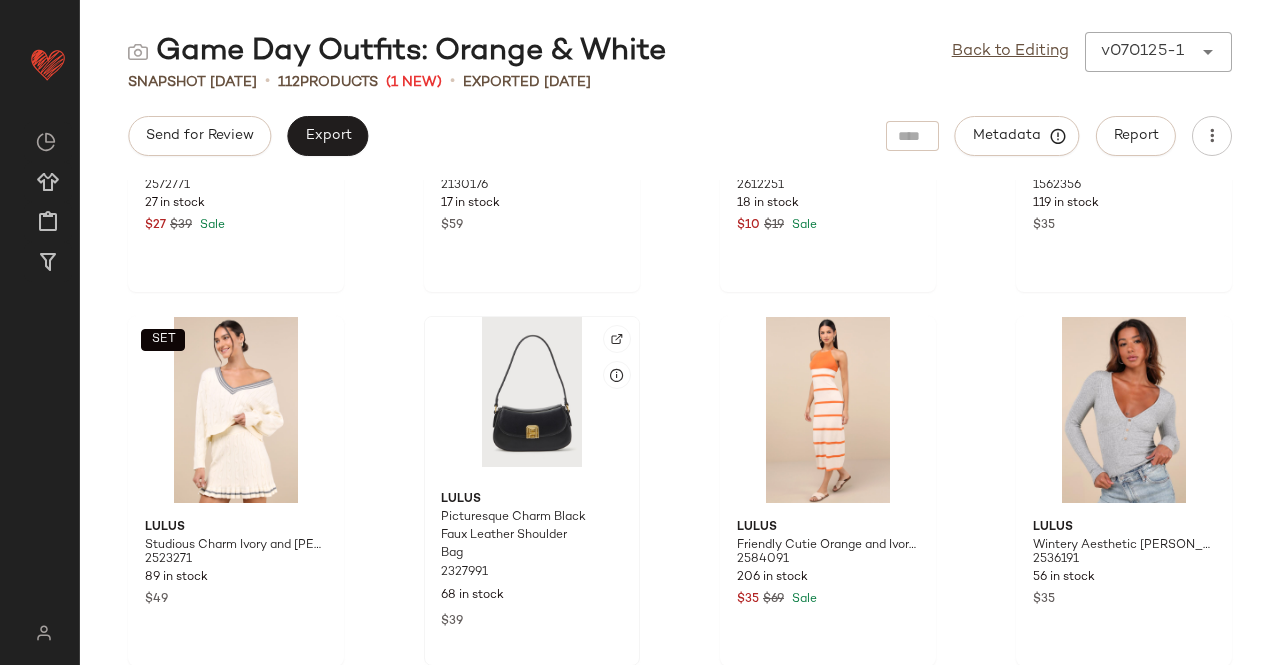 scroll, scrollTop: 4824, scrollLeft: 0, axis: vertical 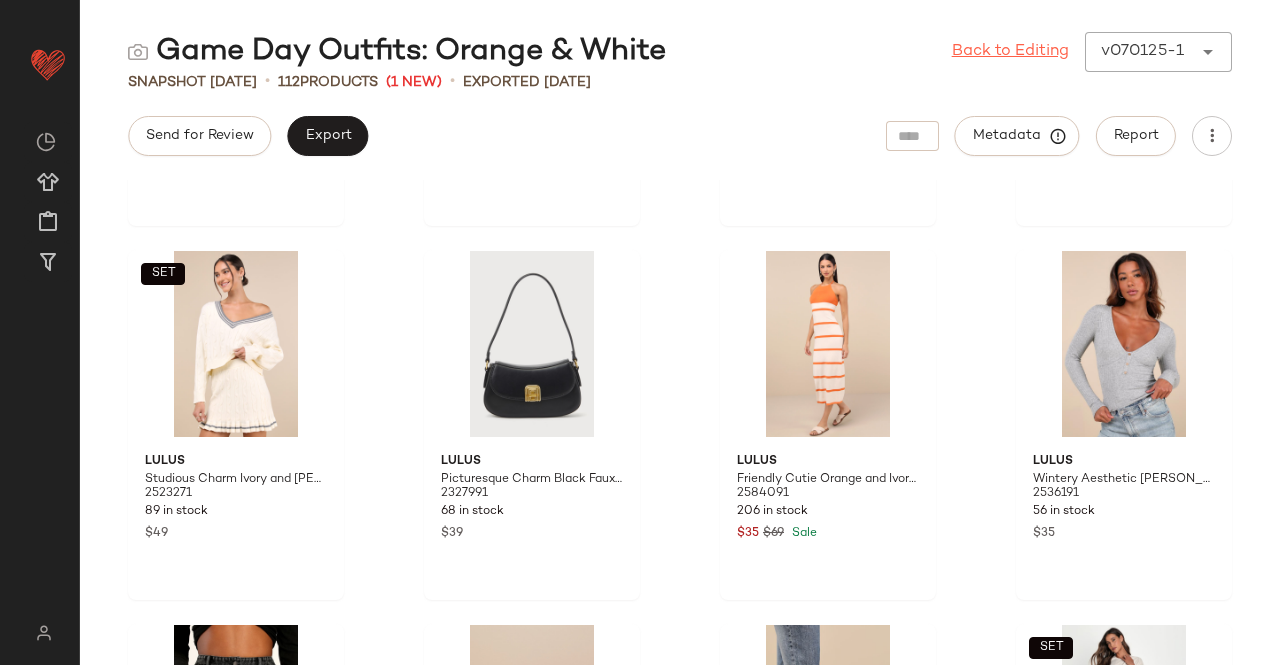 click on "Back to Editing" at bounding box center (1010, 52) 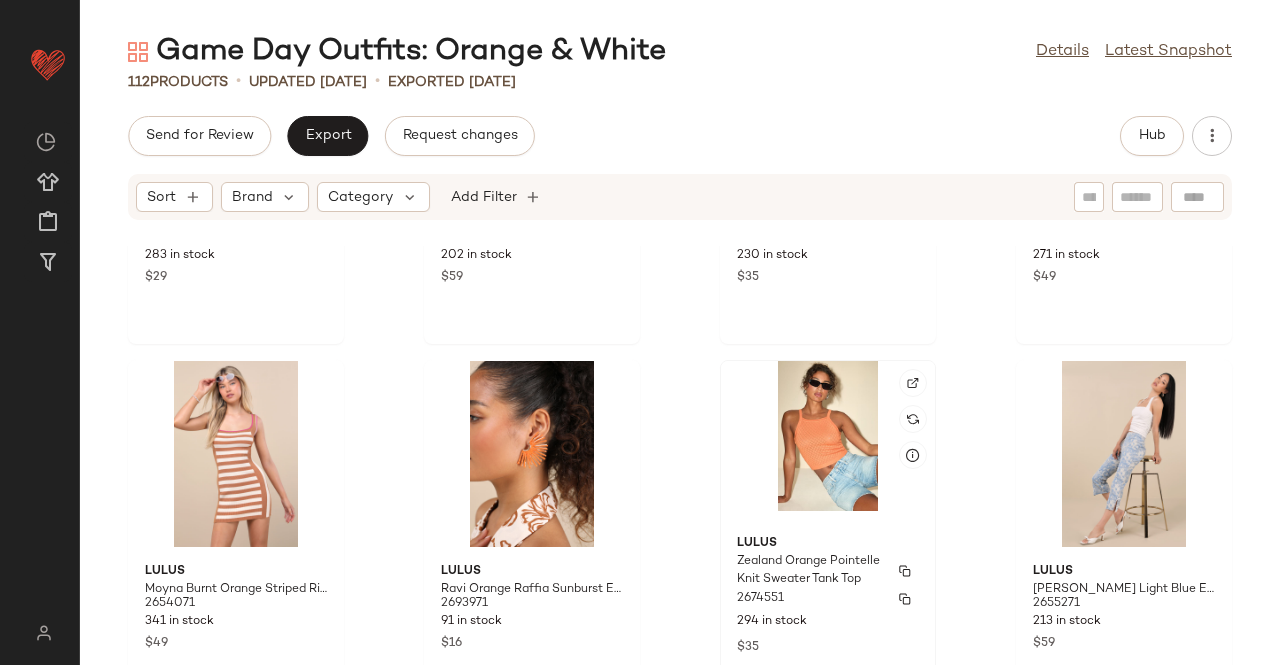 scroll, scrollTop: 400, scrollLeft: 0, axis: vertical 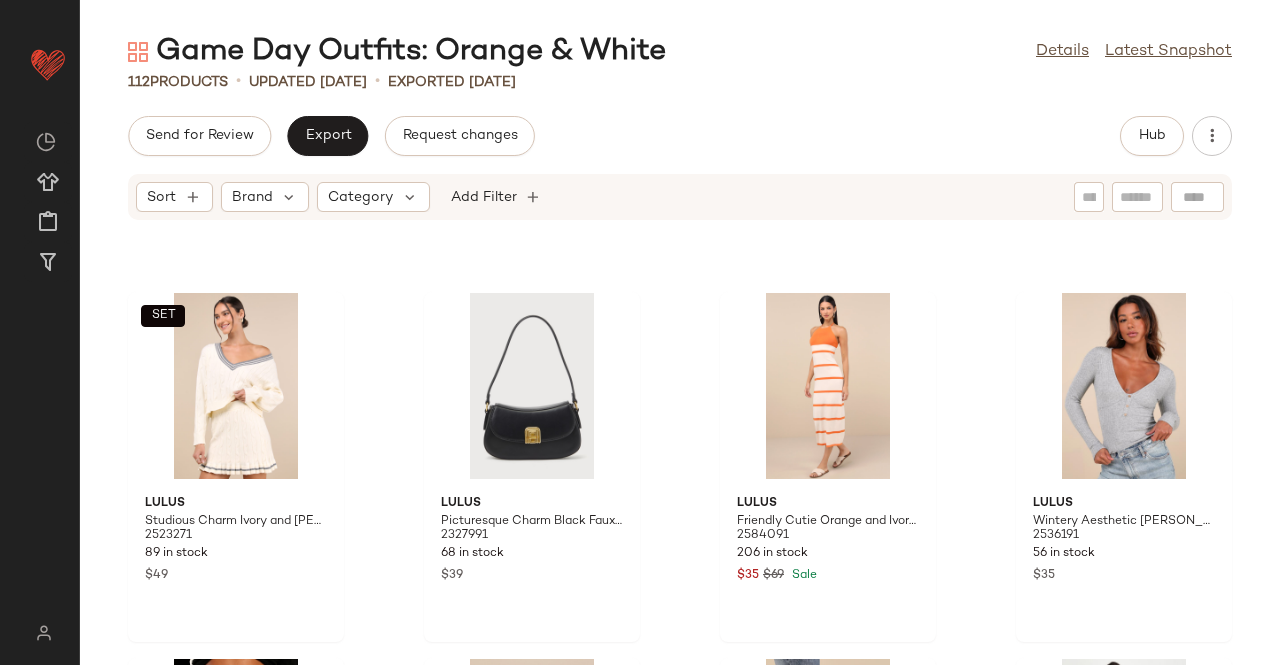 click on "Hub" at bounding box center [1176, 136] 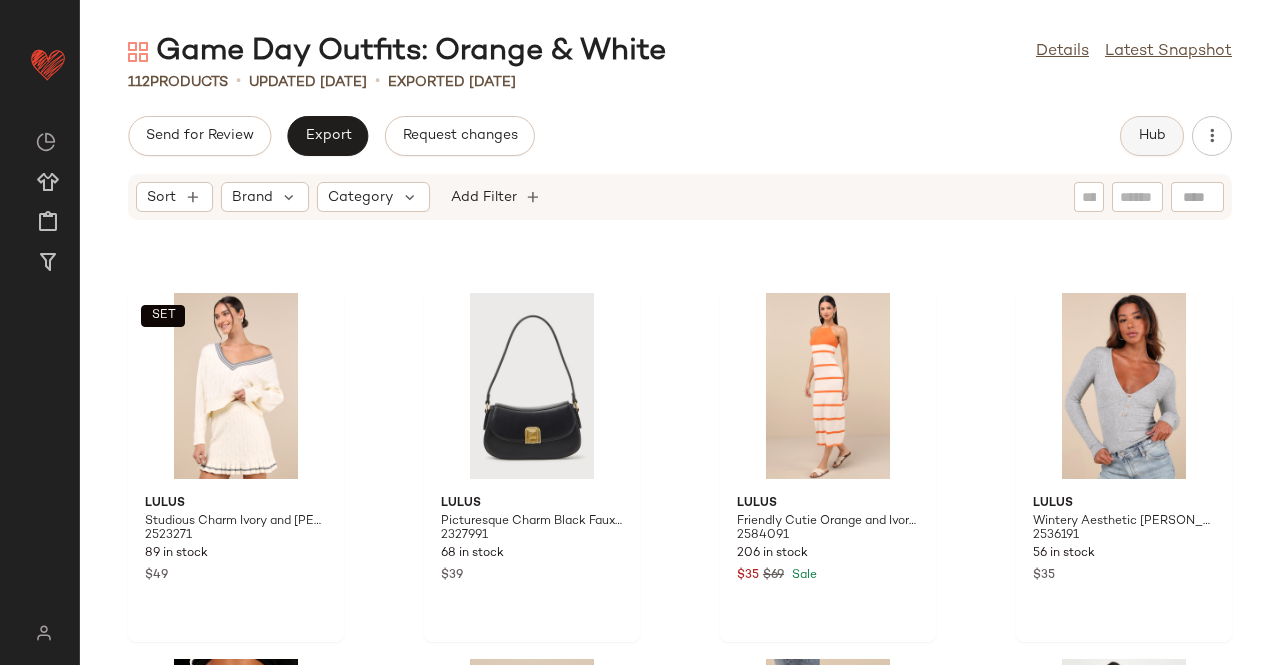 click on "Hub" 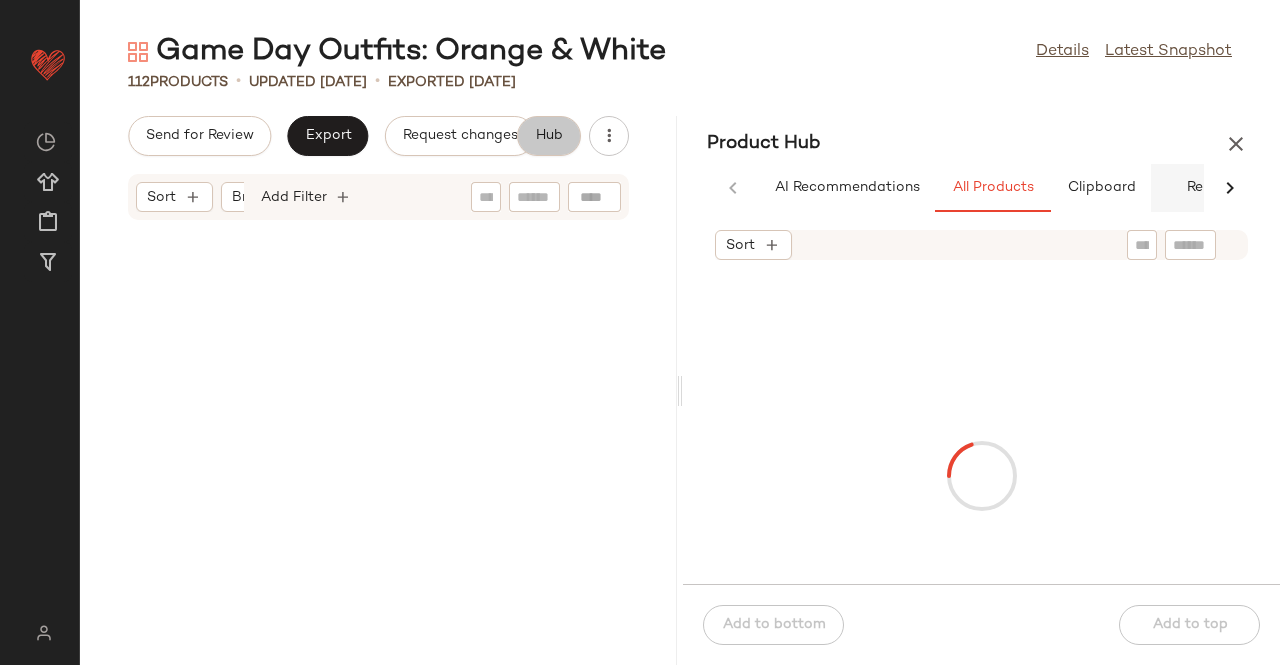 scroll, scrollTop: 5464, scrollLeft: 0, axis: vertical 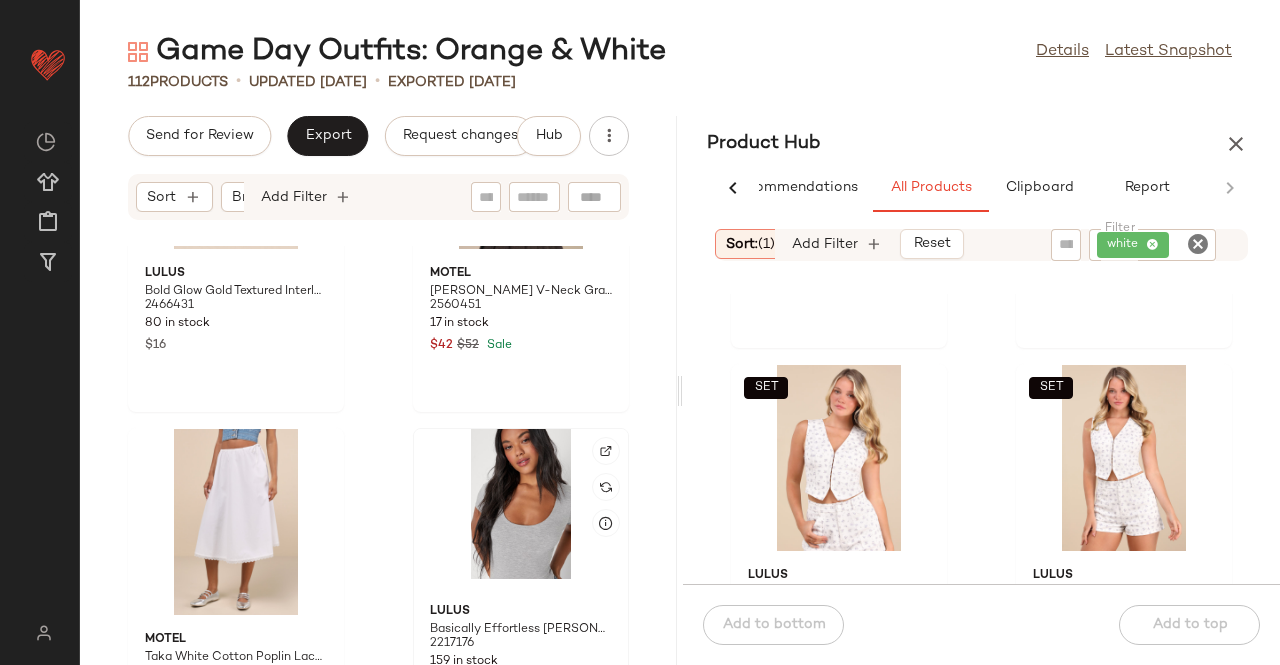 type 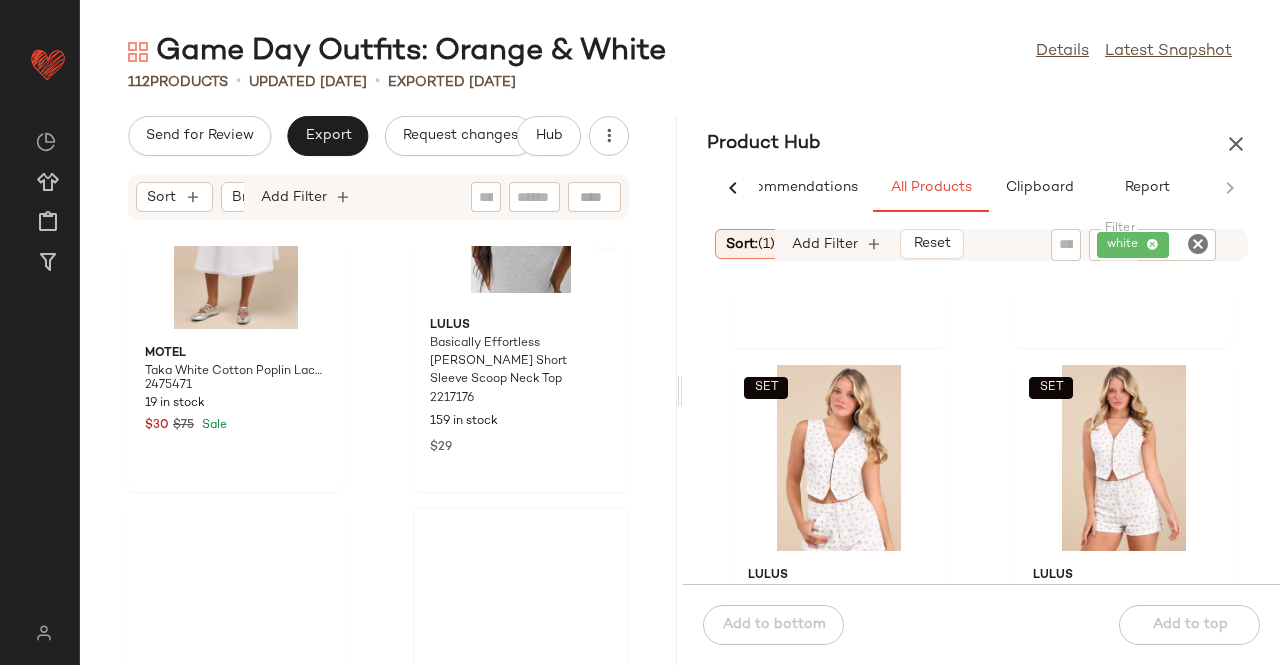 scroll, scrollTop: 12316, scrollLeft: 0, axis: vertical 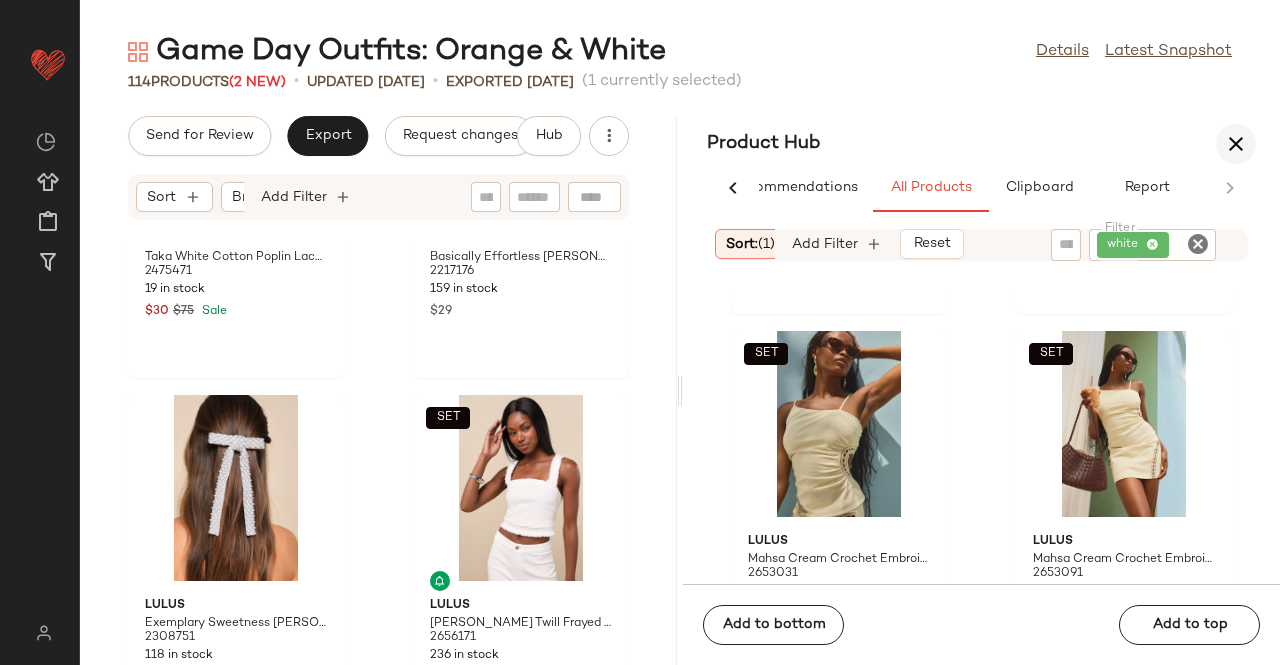 click at bounding box center [1236, 144] 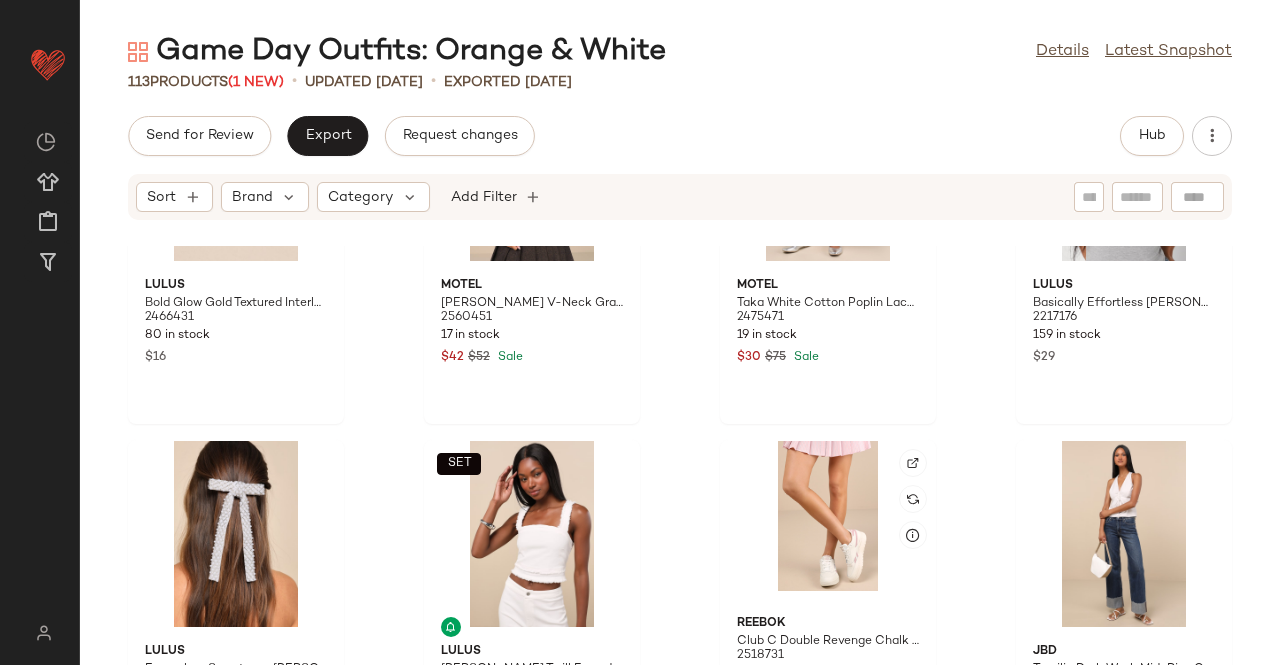 scroll, scrollTop: 6122, scrollLeft: 0, axis: vertical 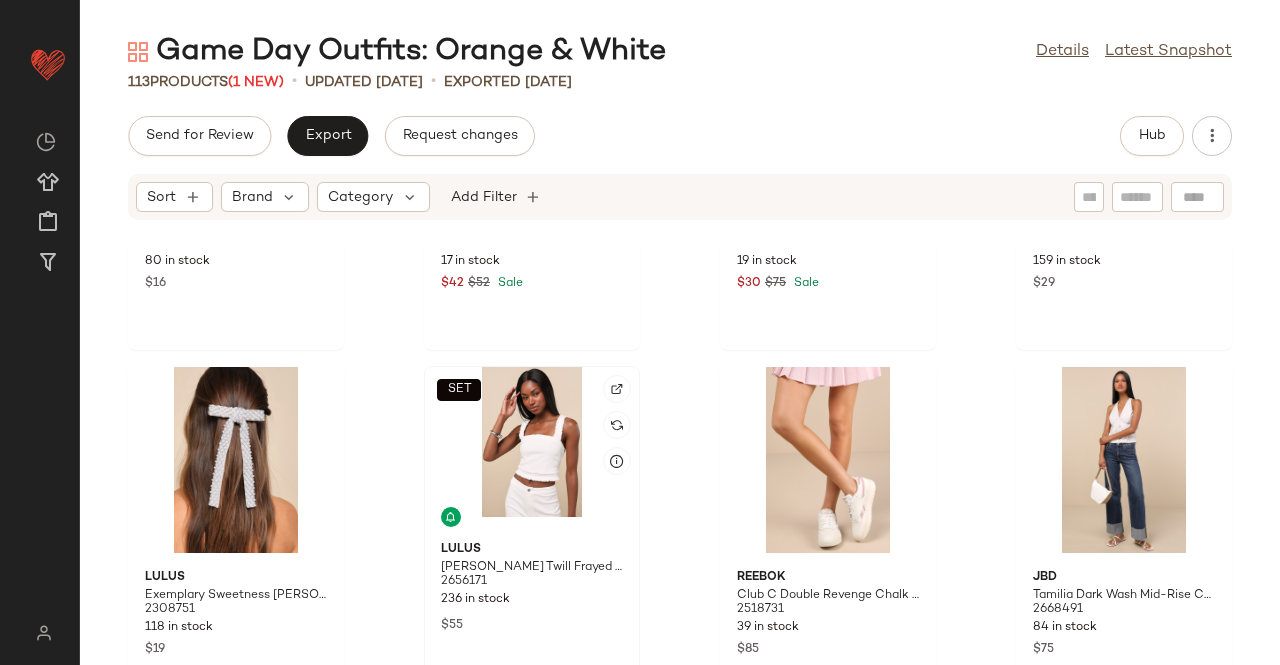 click on "SET" 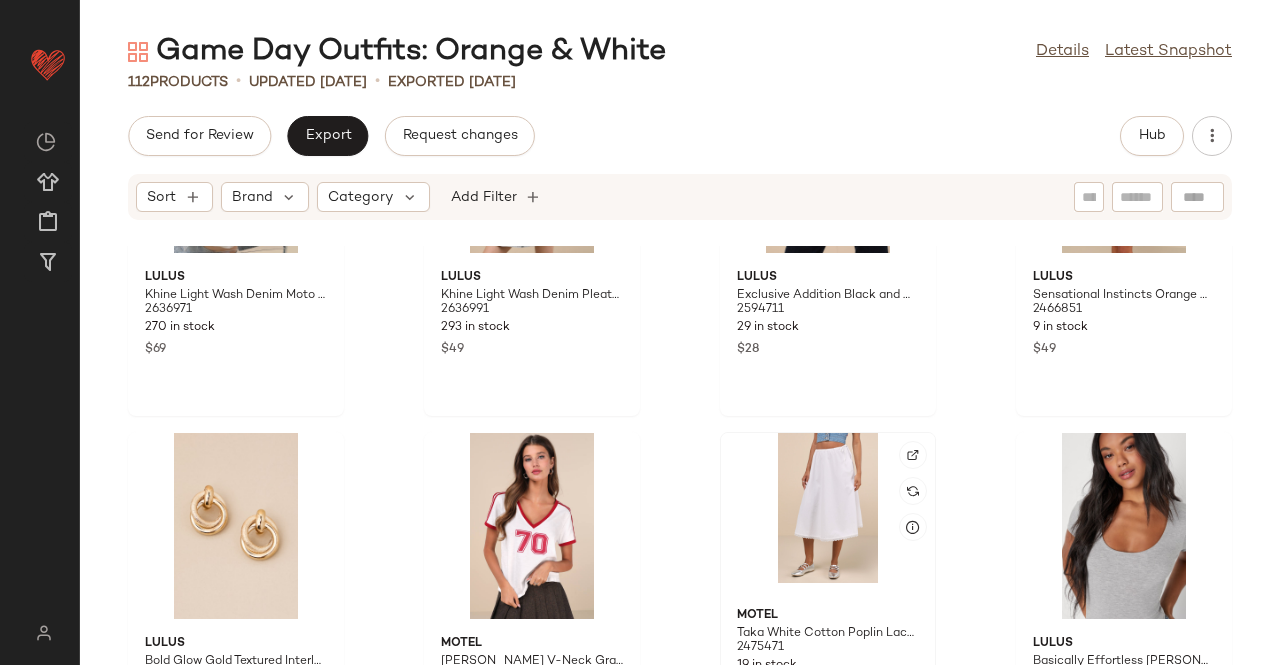 scroll, scrollTop: 5722, scrollLeft: 0, axis: vertical 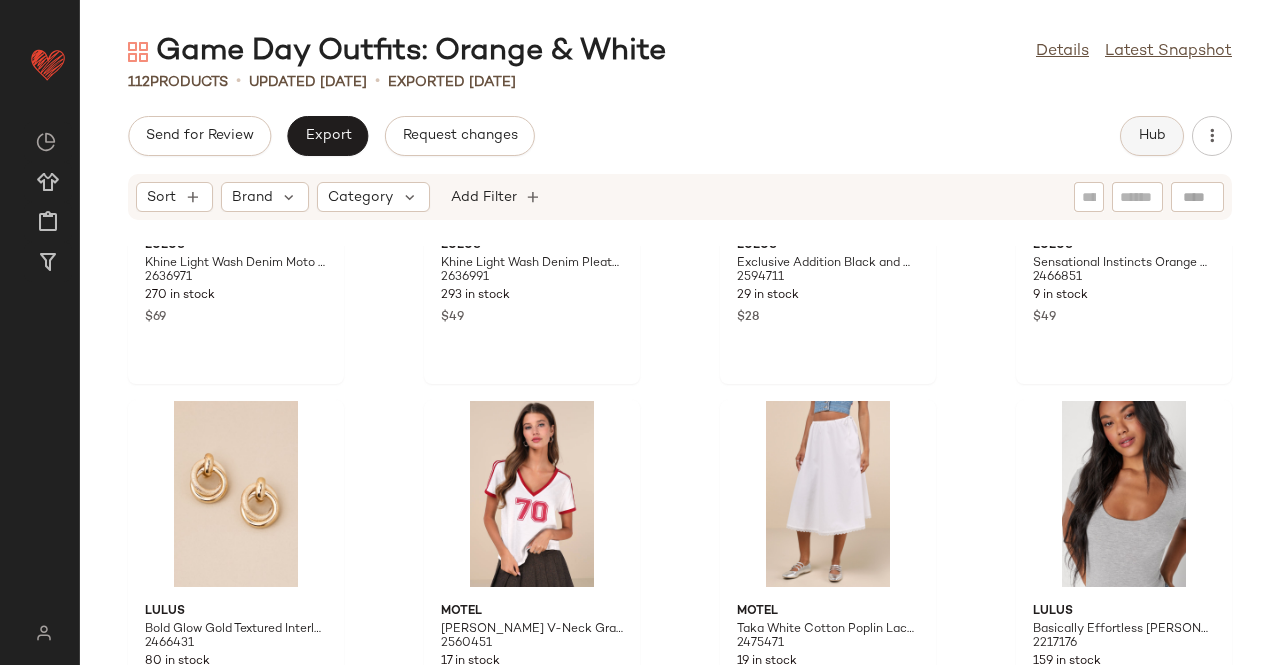 click on "Hub" 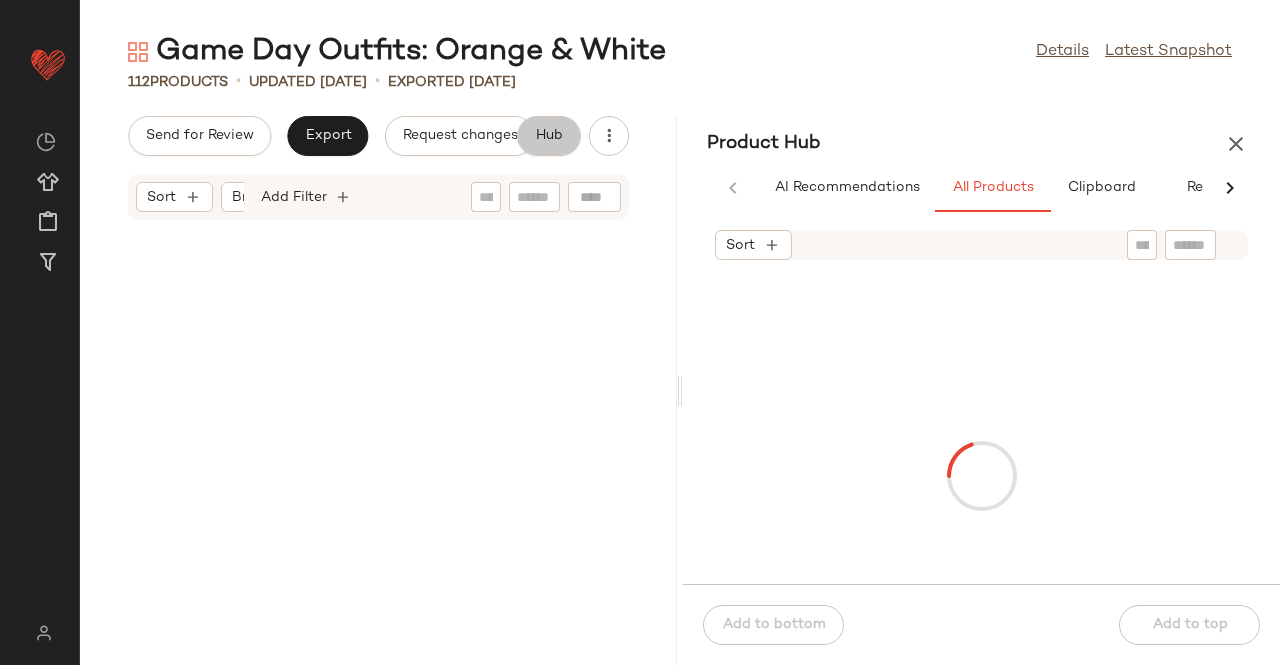 scroll, scrollTop: 6454, scrollLeft: 0, axis: vertical 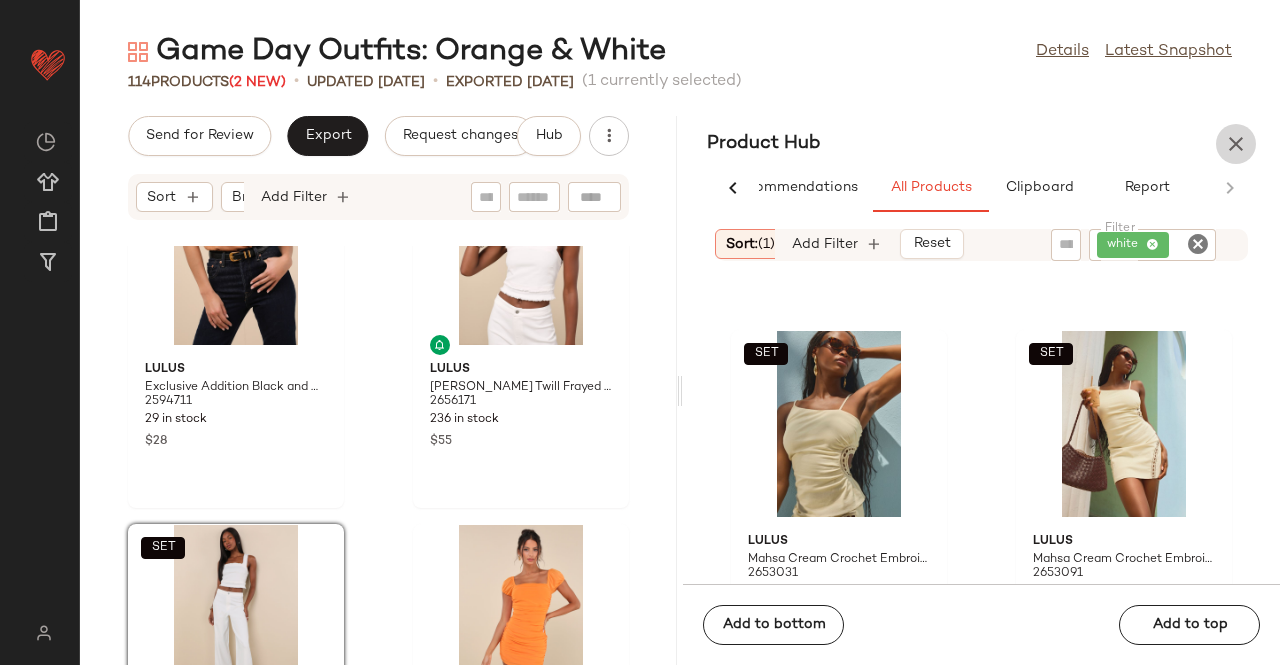 click at bounding box center [1236, 144] 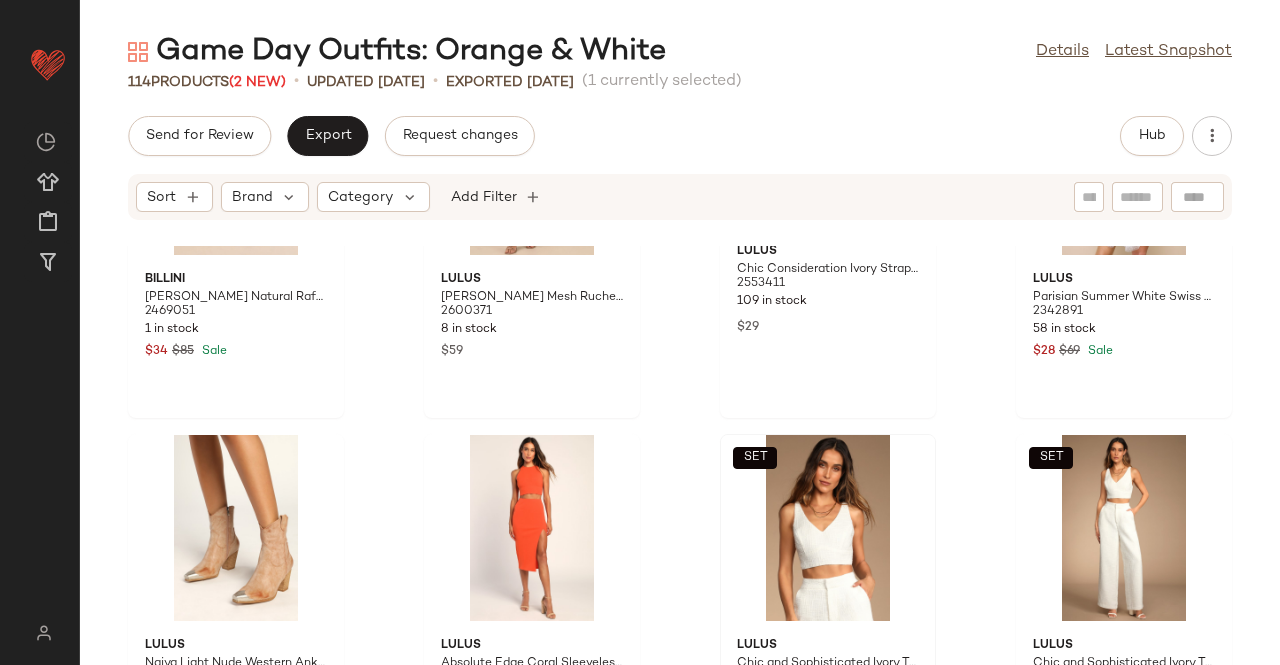 scroll, scrollTop: 8398, scrollLeft: 0, axis: vertical 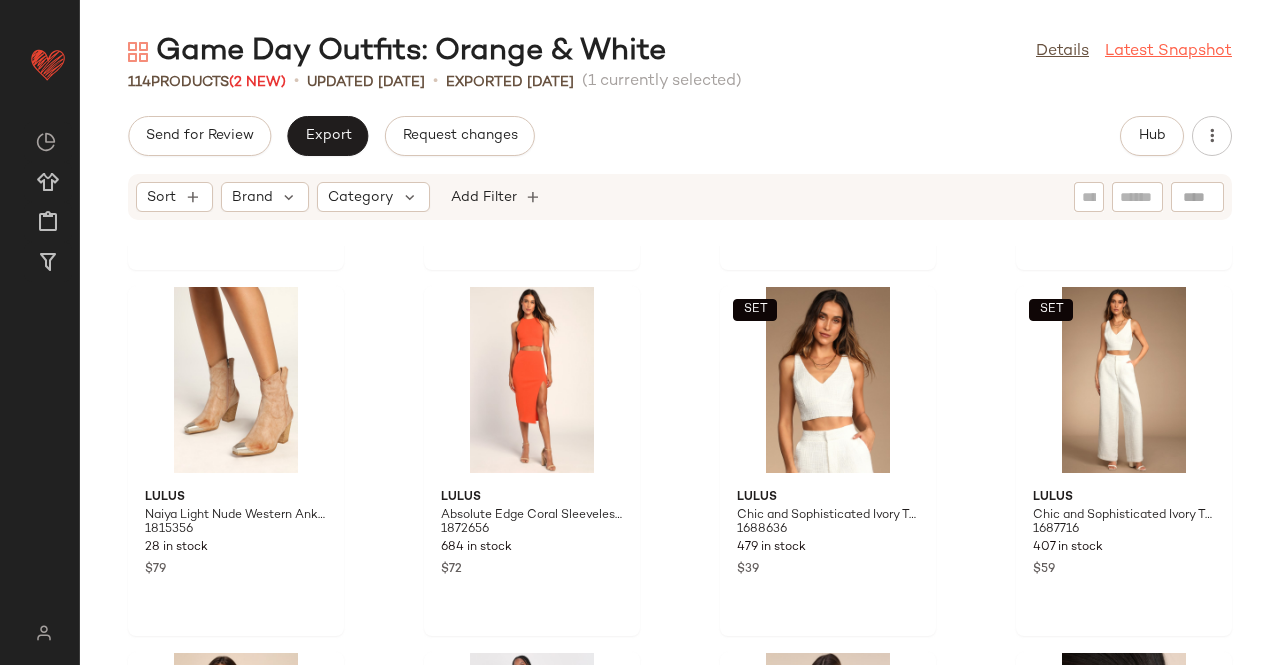 click on "Latest Snapshot" at bounding box center [1168, 52] 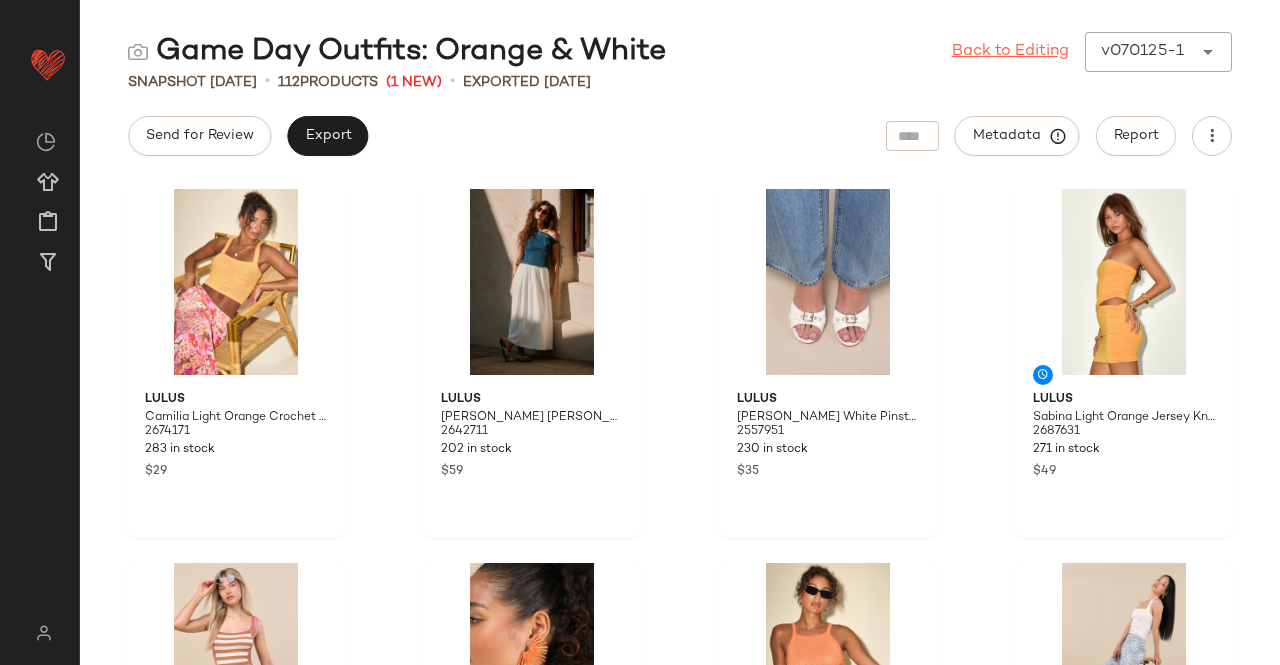 drag, startPoint x: 1120, startPoint y: 58, endPoint x: 1104, endPoint y: 59, distance: 16.03122 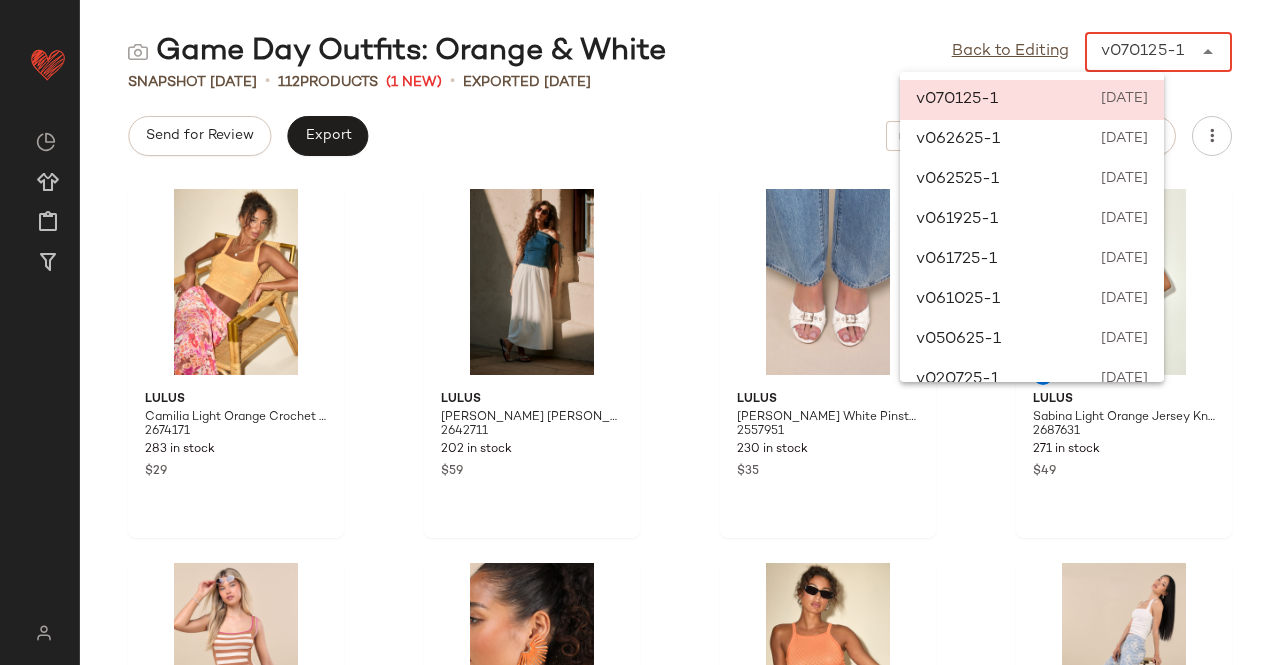 click on "June 26th 2025" at bounding box center [1124, 140] 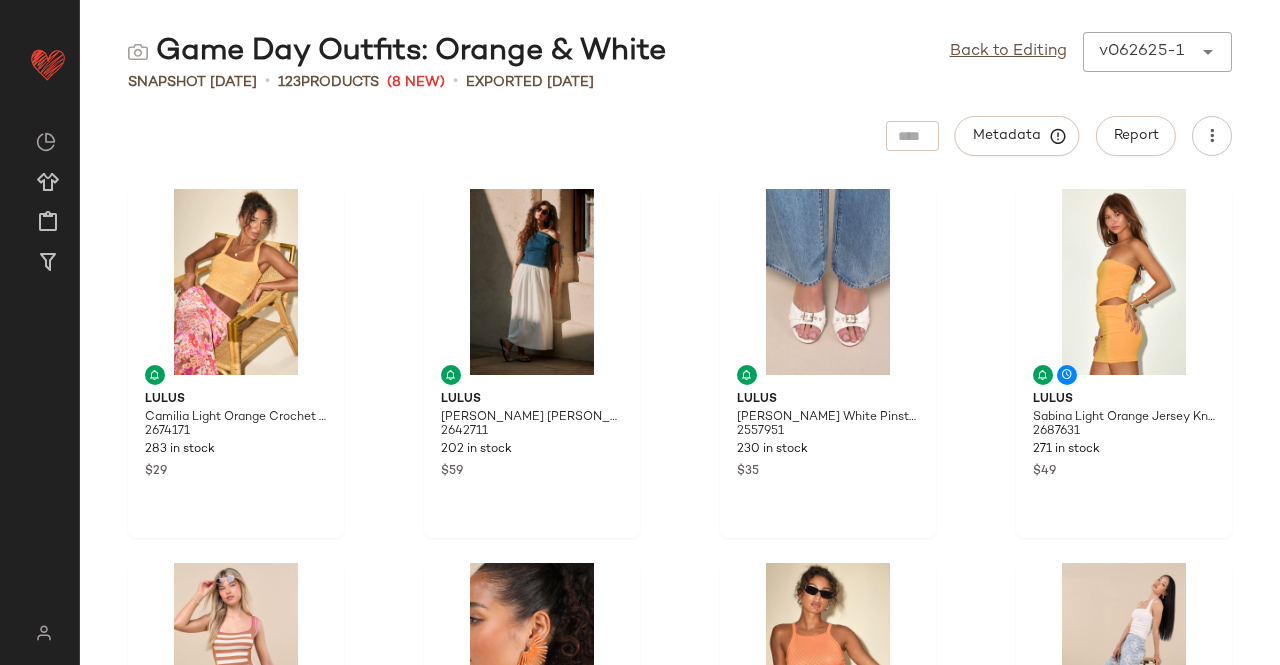 click on "Snapshot Jun 26th  •  123  Products   (8 New)   •  Exported Jun 26th" 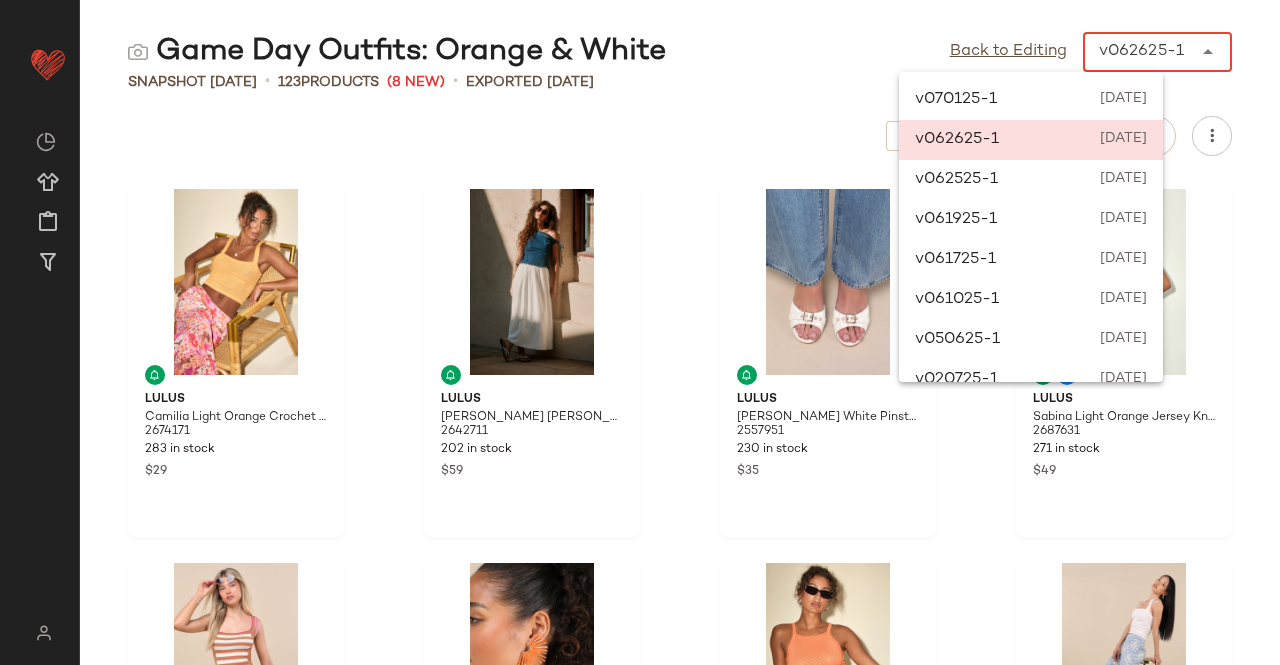 click on "v062625-1 June 26th 2025" 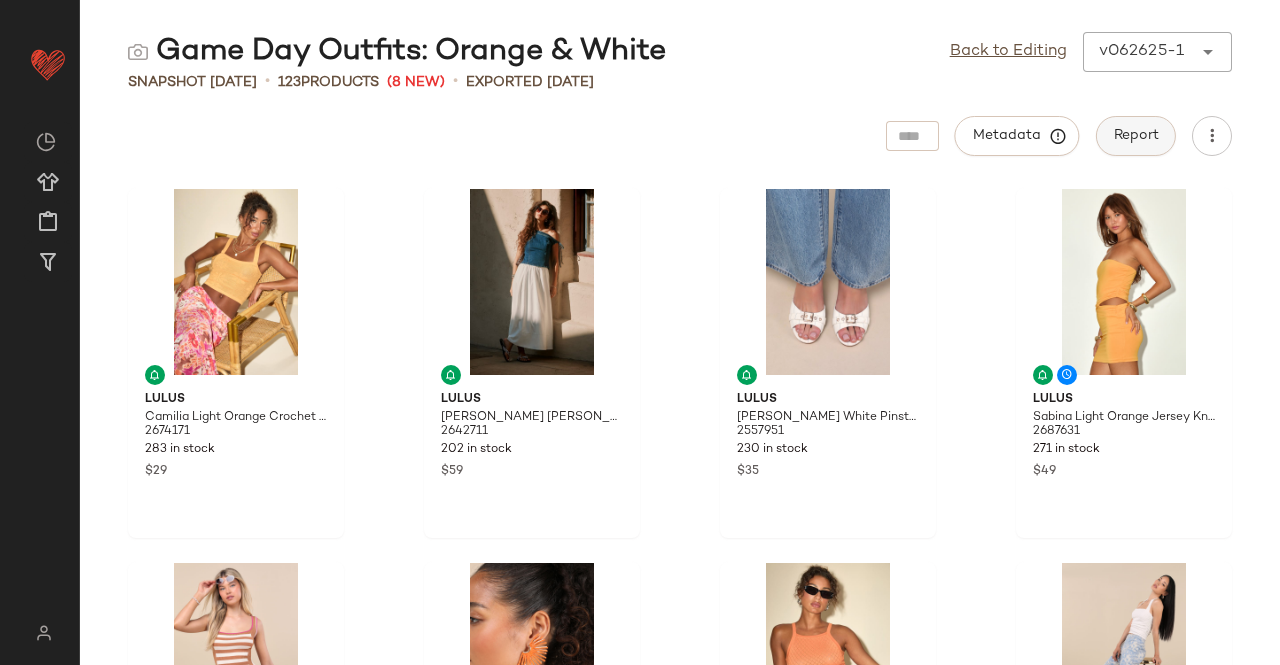 click on "Report" 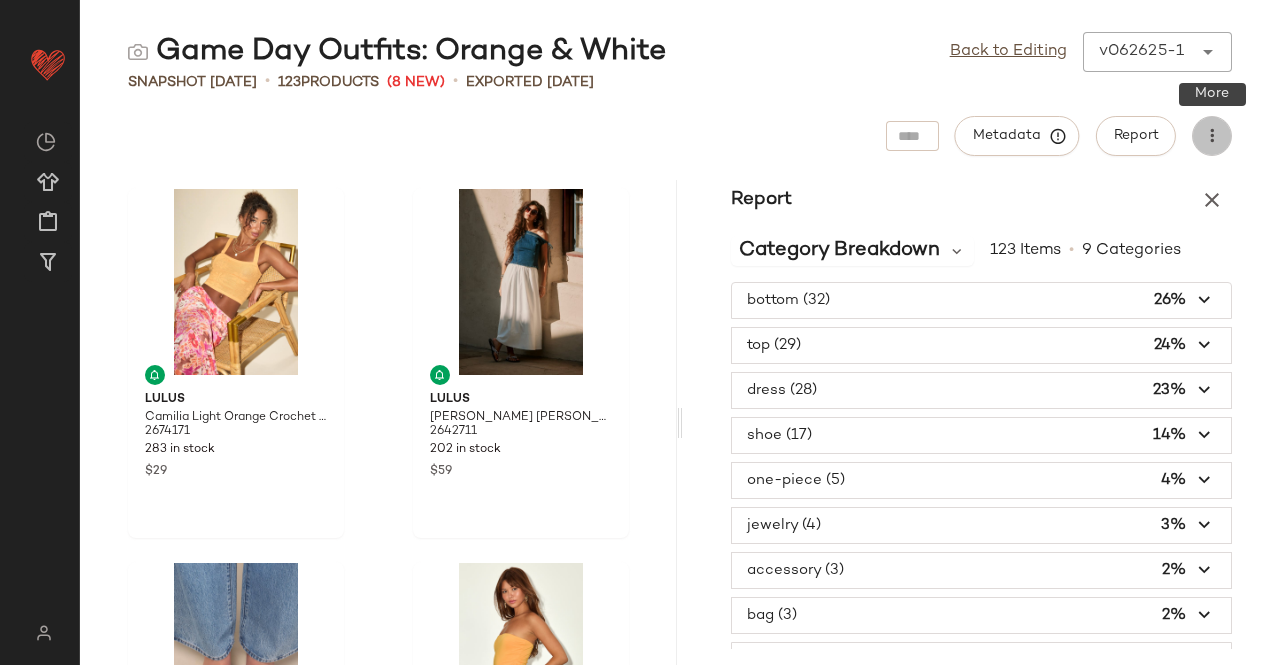 click 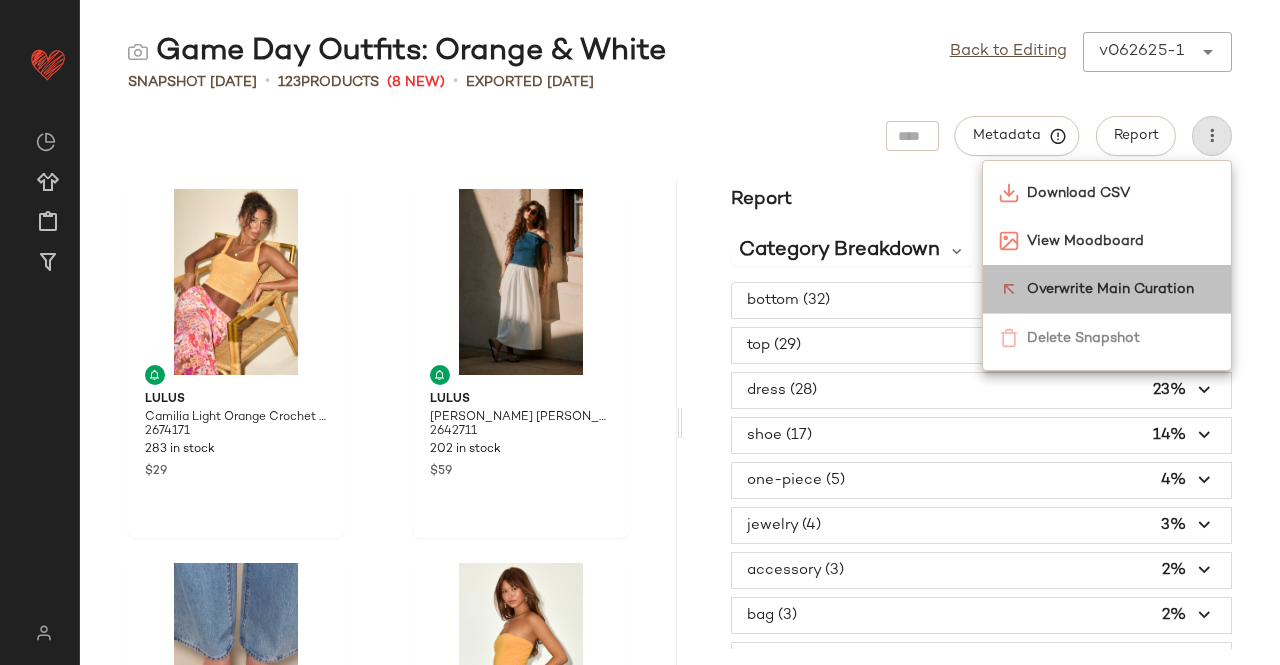 click on "Overwrite Main Curation" at bounding box center [1121, 289] 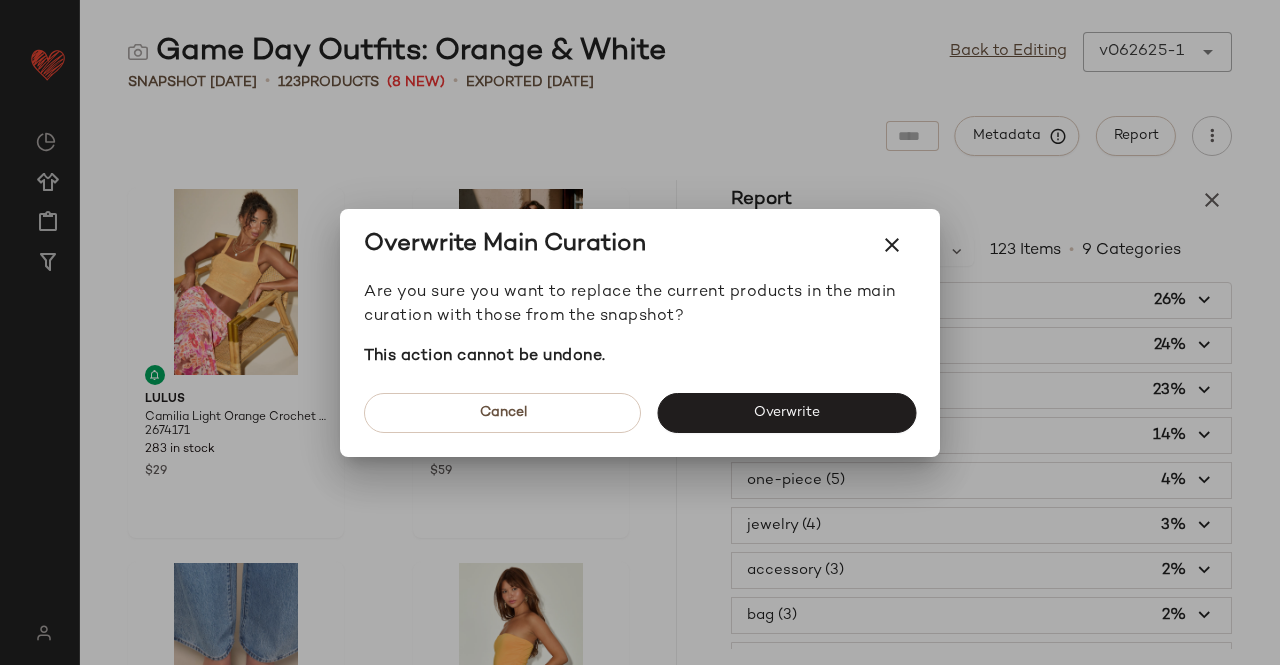 click on "Overwrite" at bounding box center [786, 413] 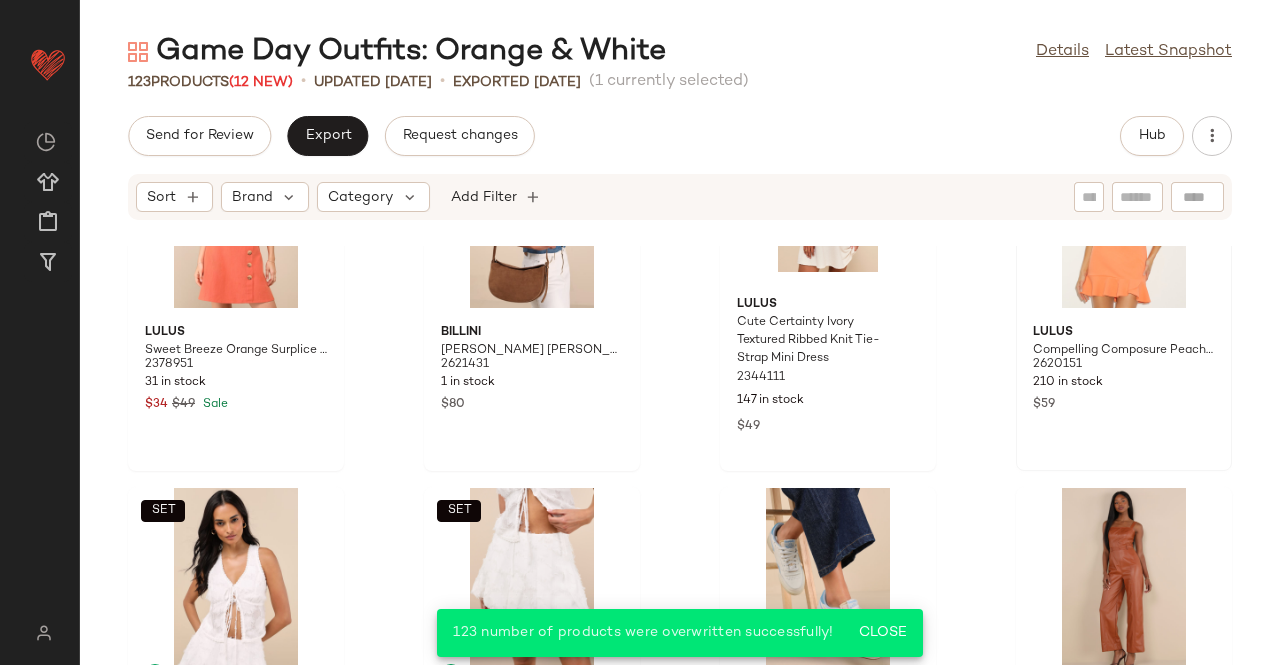 scroll, scrollTop: 2016, scrollLeft: 0, axis: vertical 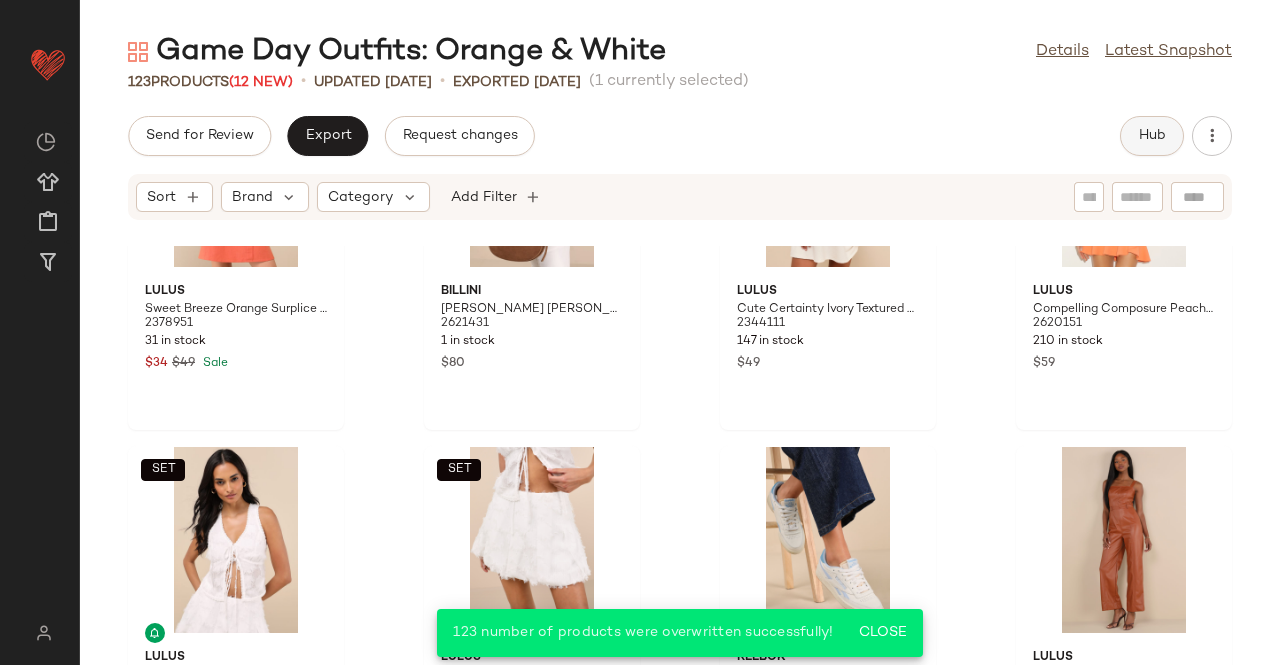 click on "Hub" at bounding box center [1152, 136] 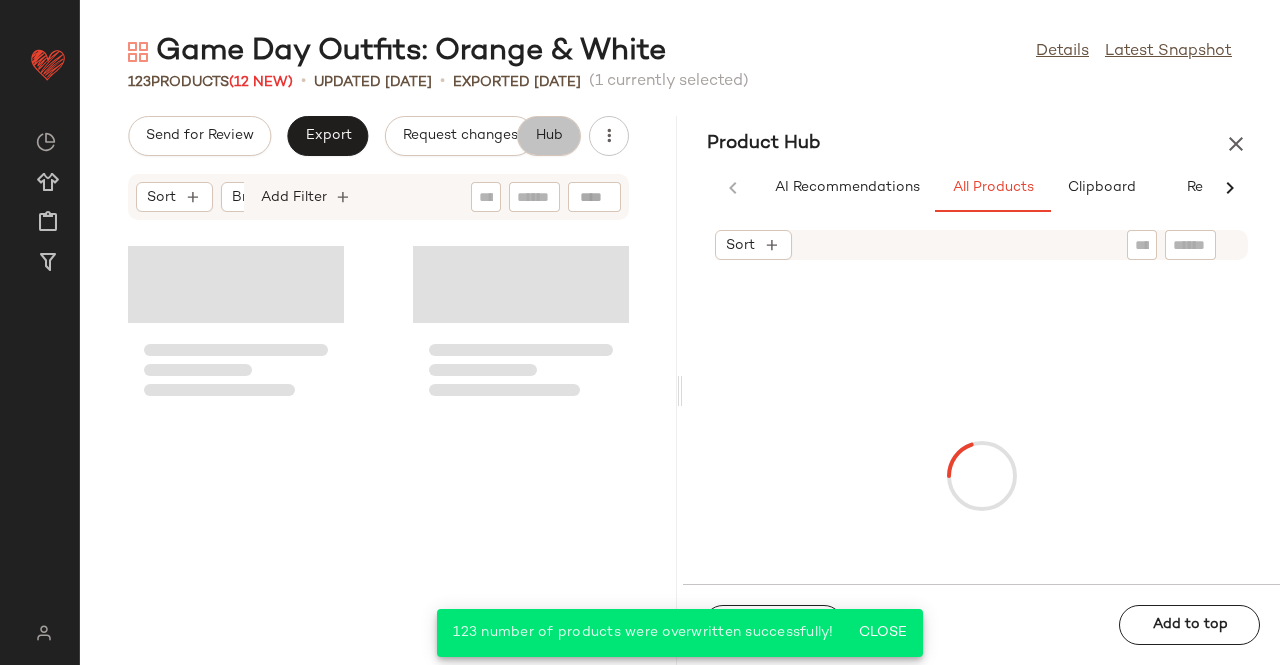 scroll, scrollTop: 2748, scrollLeft: 0, axis: vertical 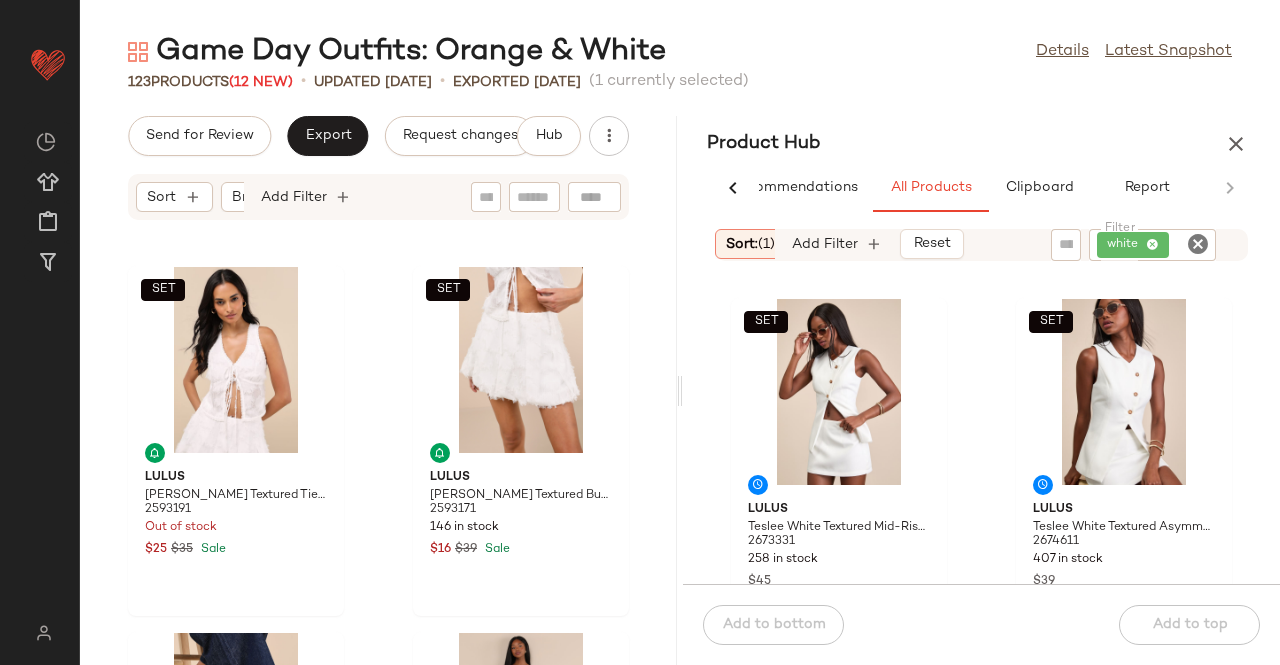click at bounding box center (1236, 144) 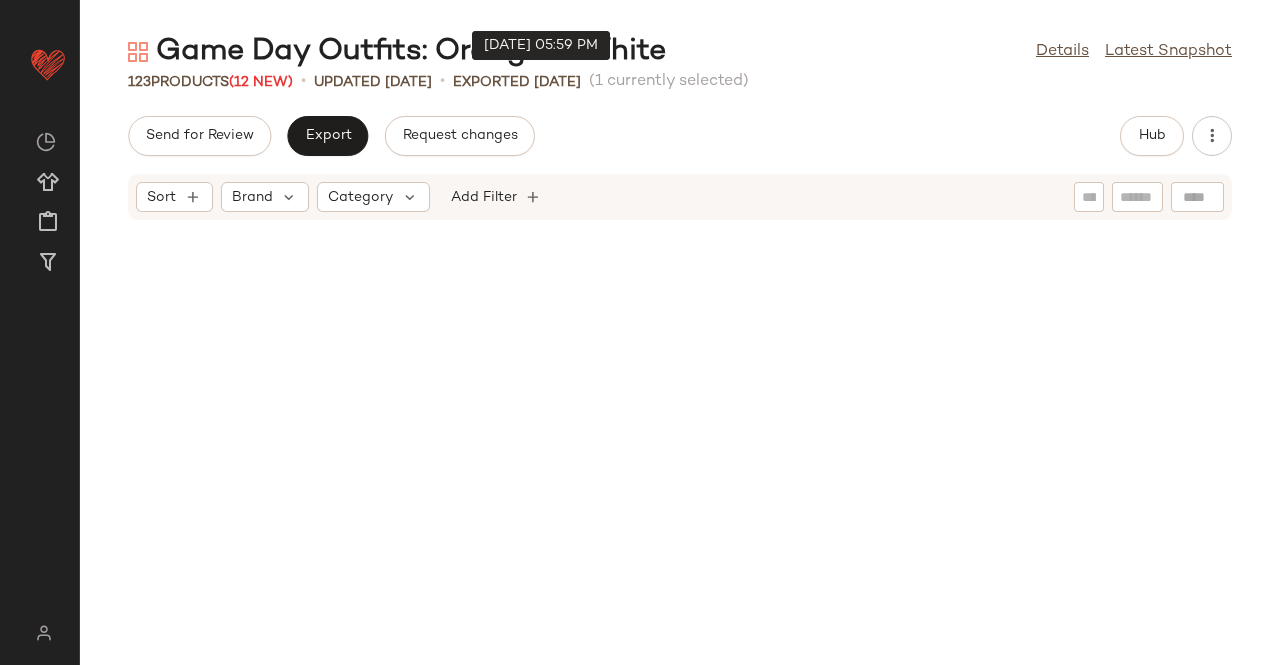 scroll, scrollTop: 2196, scrollLeft: 0, axis: vertical 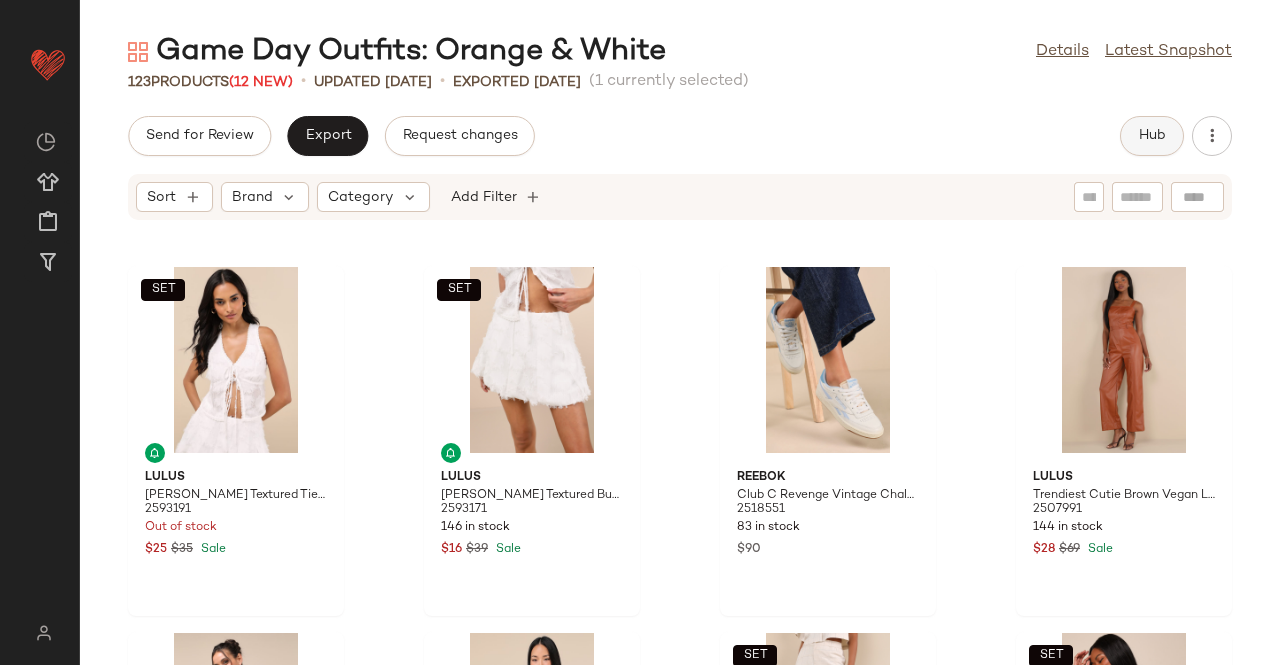 click on "Hub" 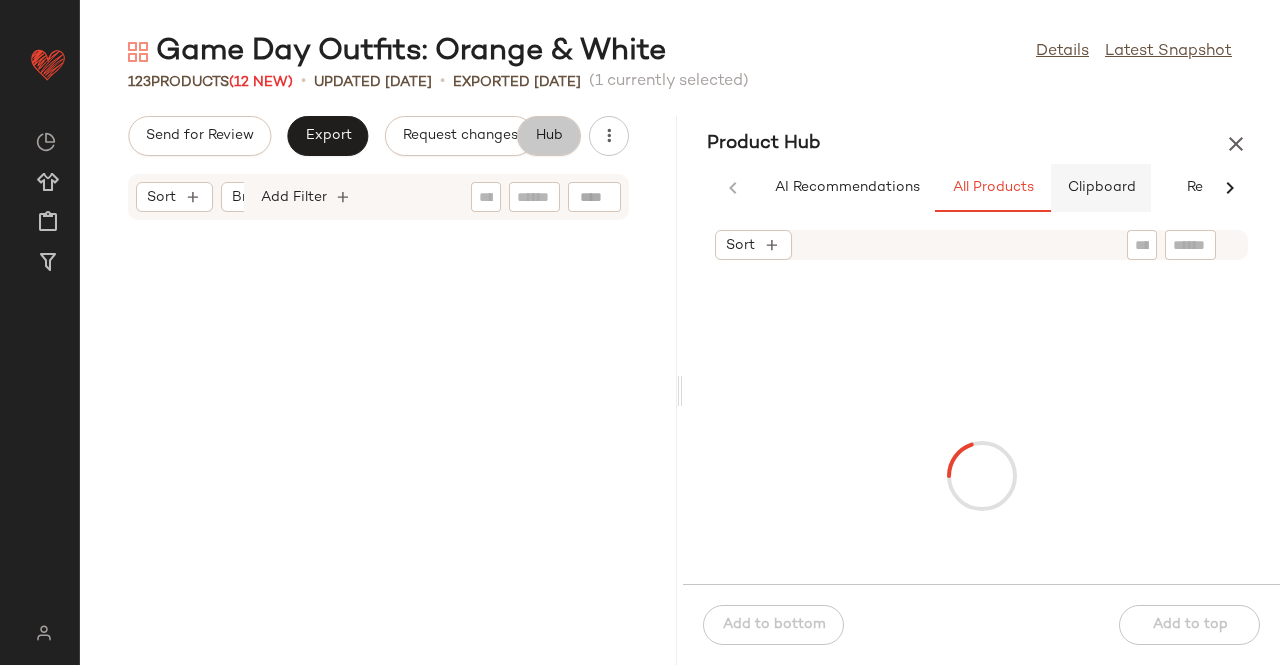 scroll, scrollTop: 2928, scrollLeft: 0, axis: vertical 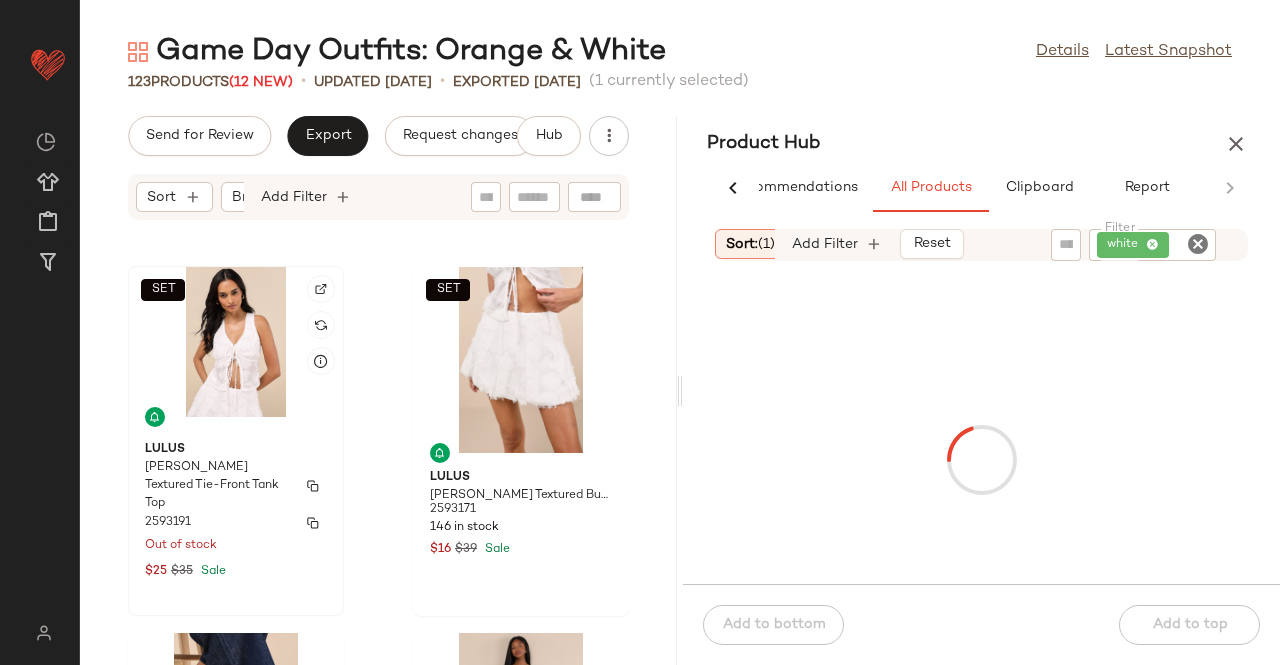 click on "SET" 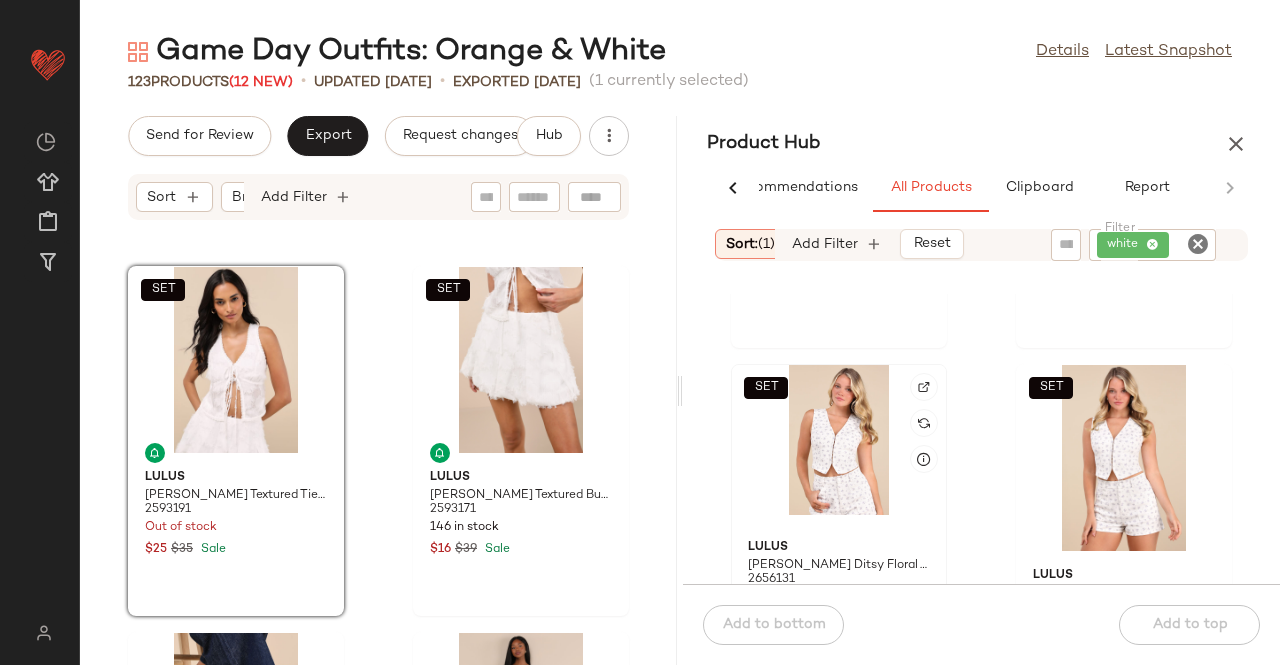 scroll, scrollTop: 0, scrollLeft: 0, axis: both 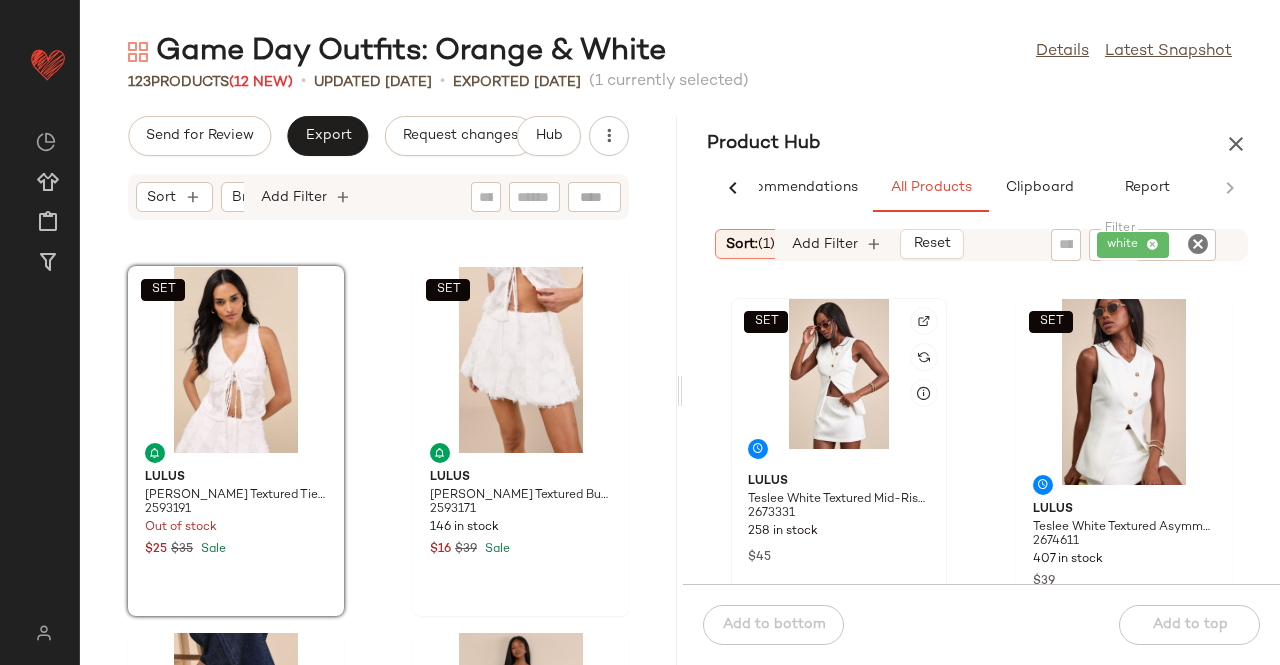 click on "SET" 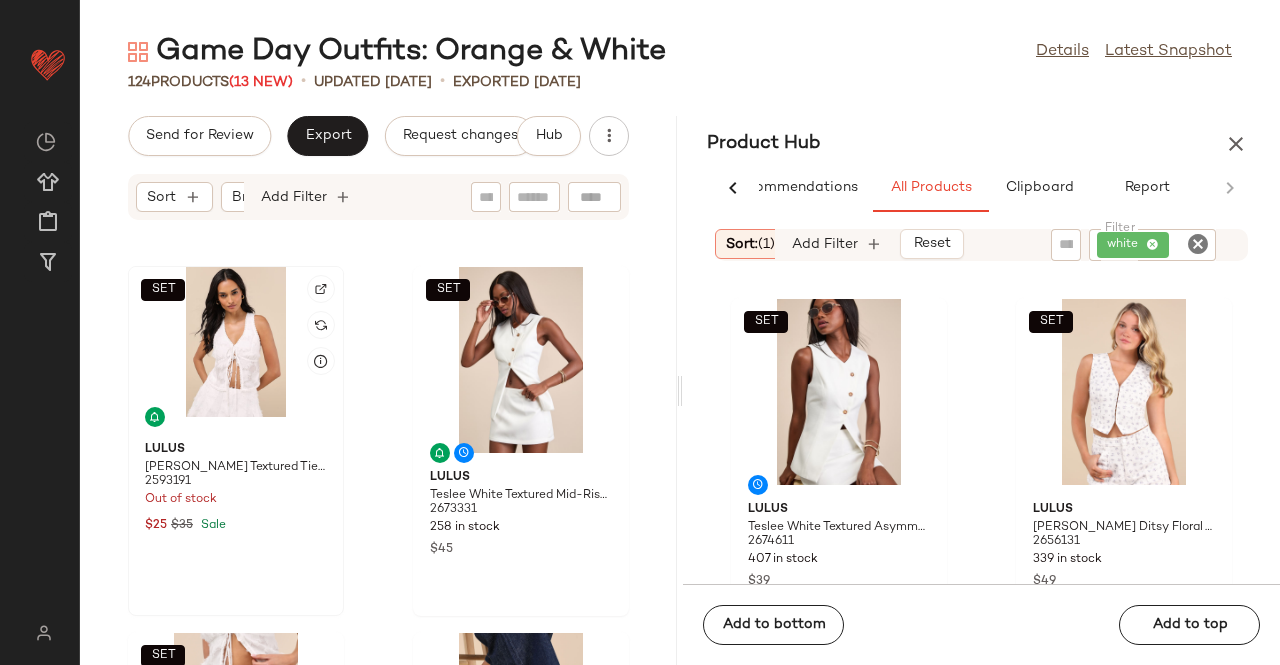 click on "SET" 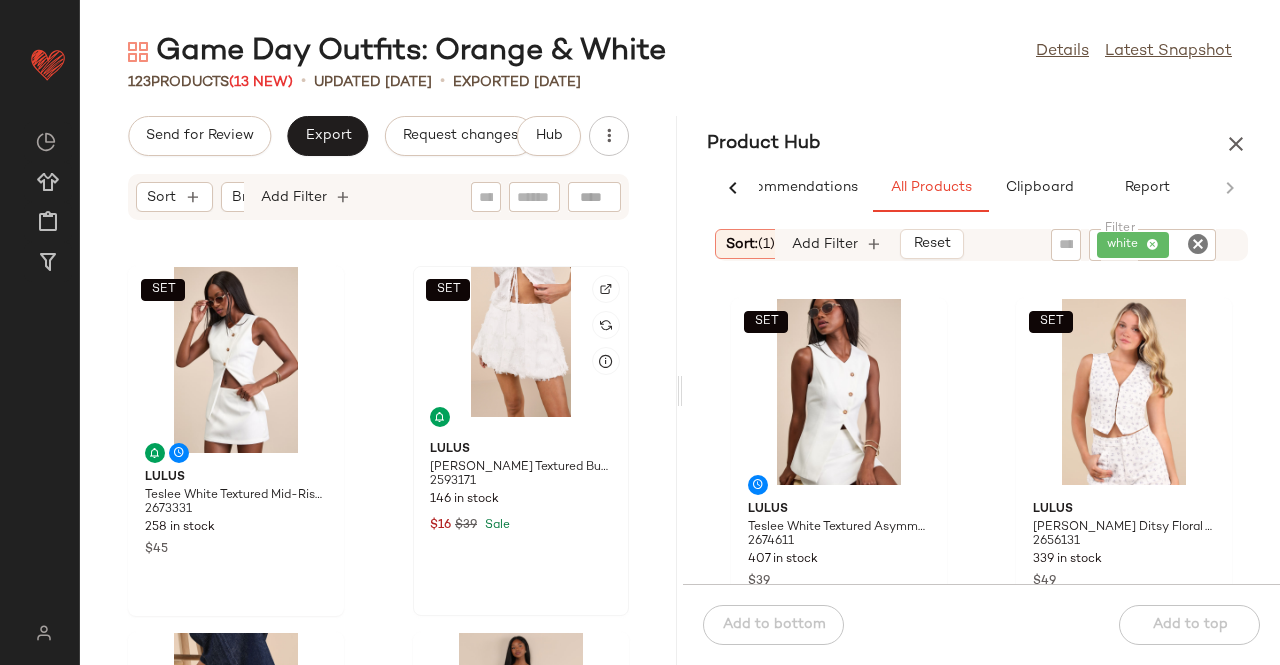click on "SET" 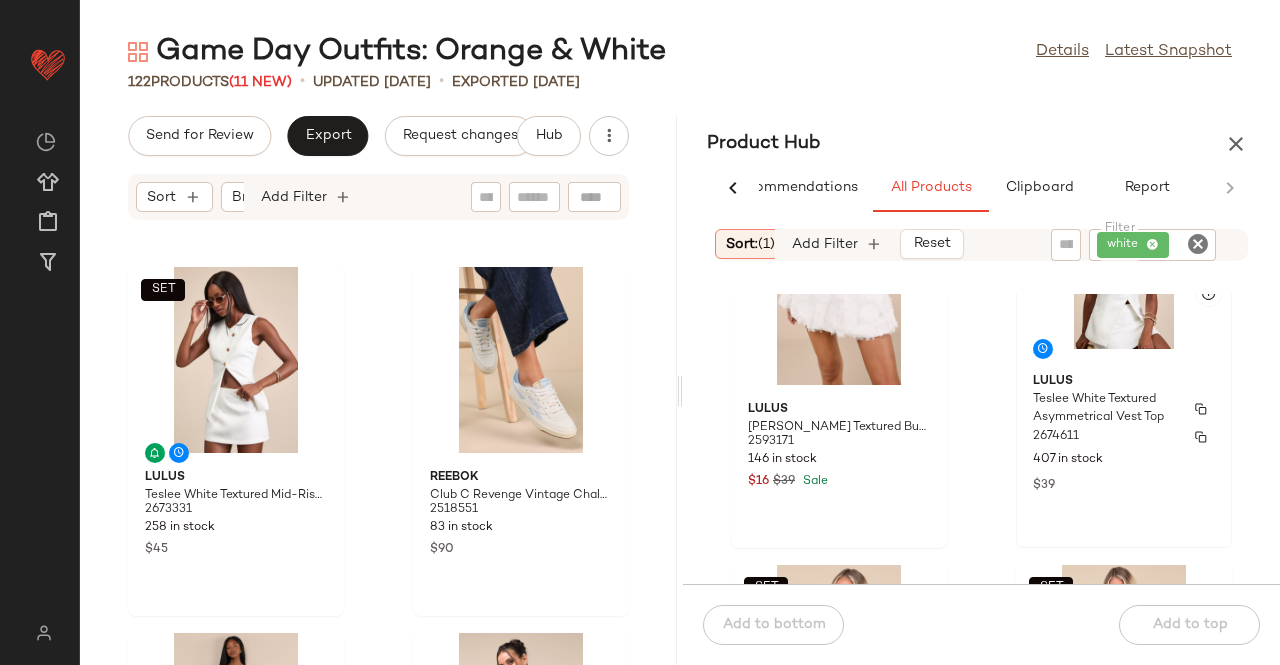 scroll, scrollTop: 98, scrollLeft: 0, axis: vertical 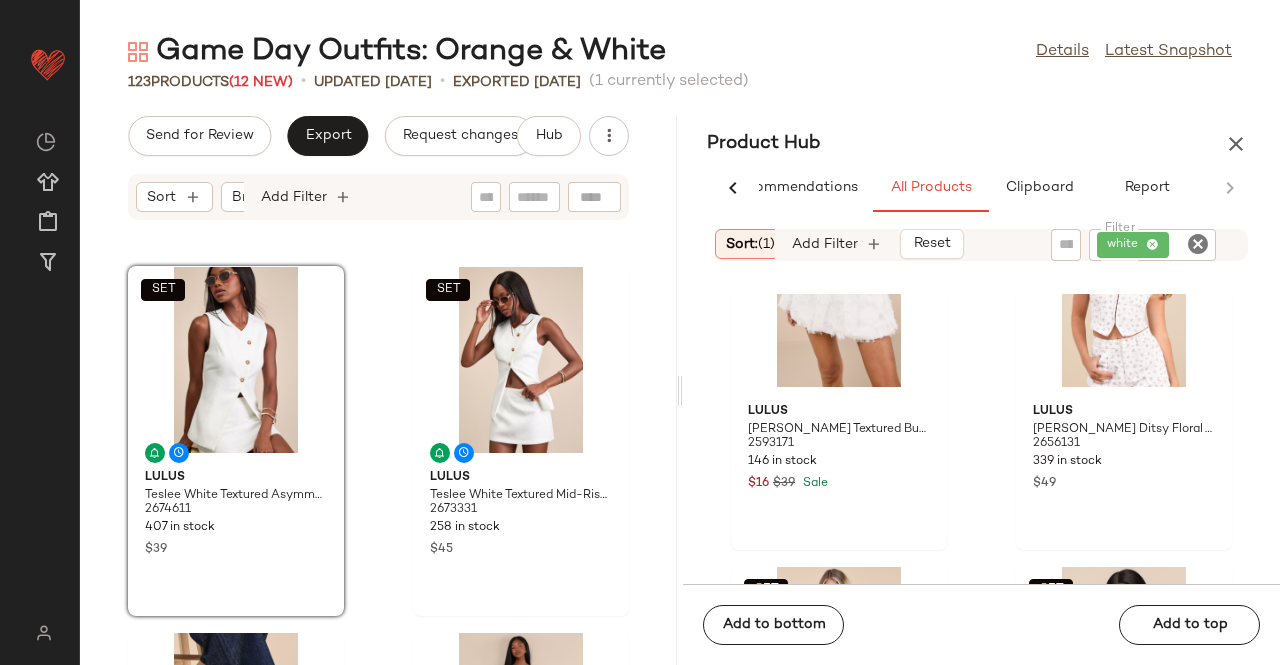click at bounding box center [1236, 144] 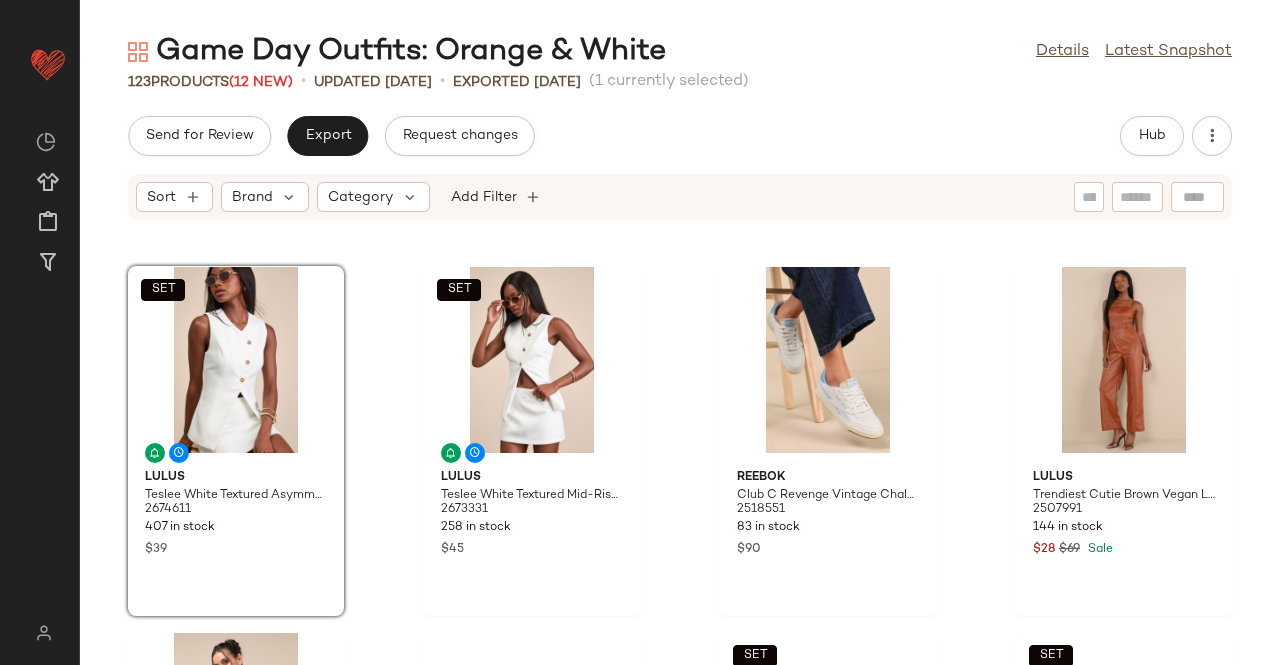 scroll, scrollTop: 4026, scrollLeft: 0, axis: vertical 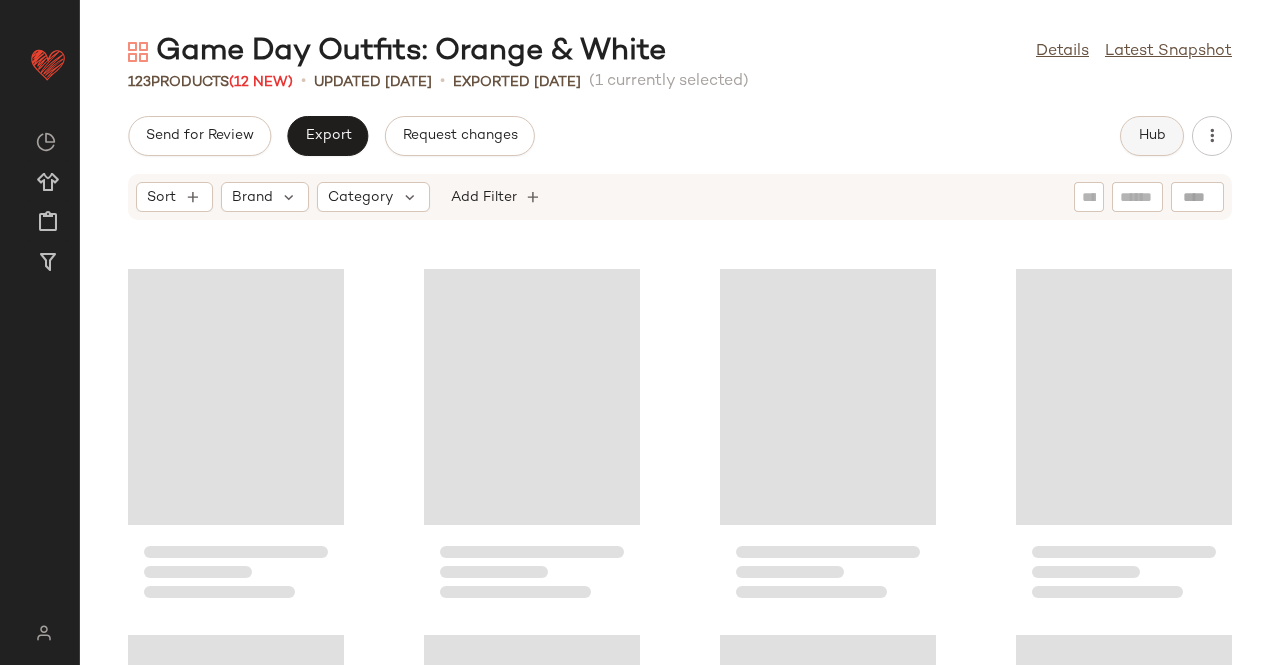 click on "Hub" 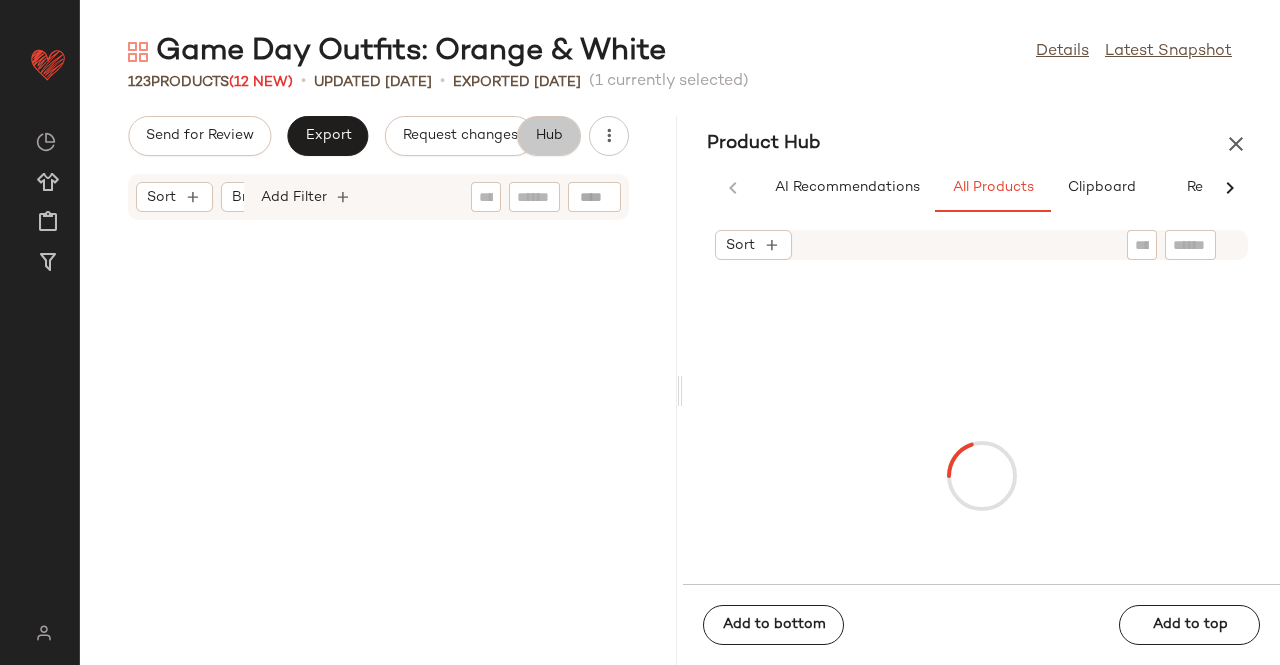 scroll, scrollTop: 4758, scrollLeft: 0, axis: vertical 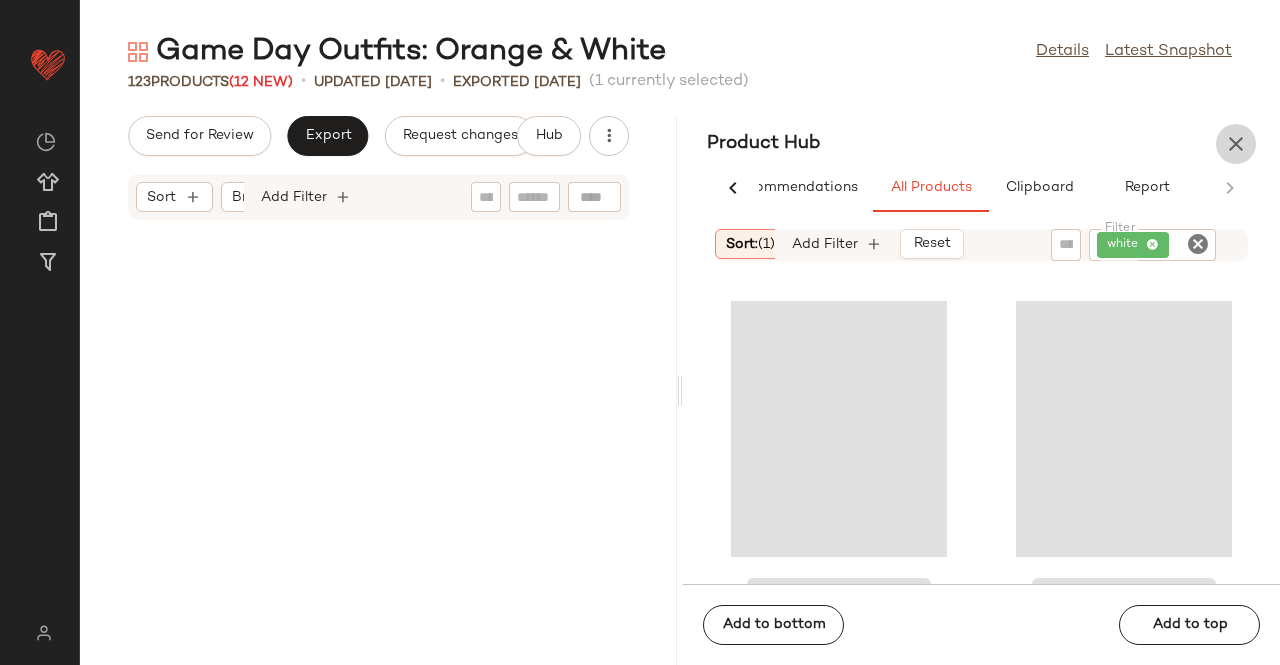 click at bounding box center [1236, 144] 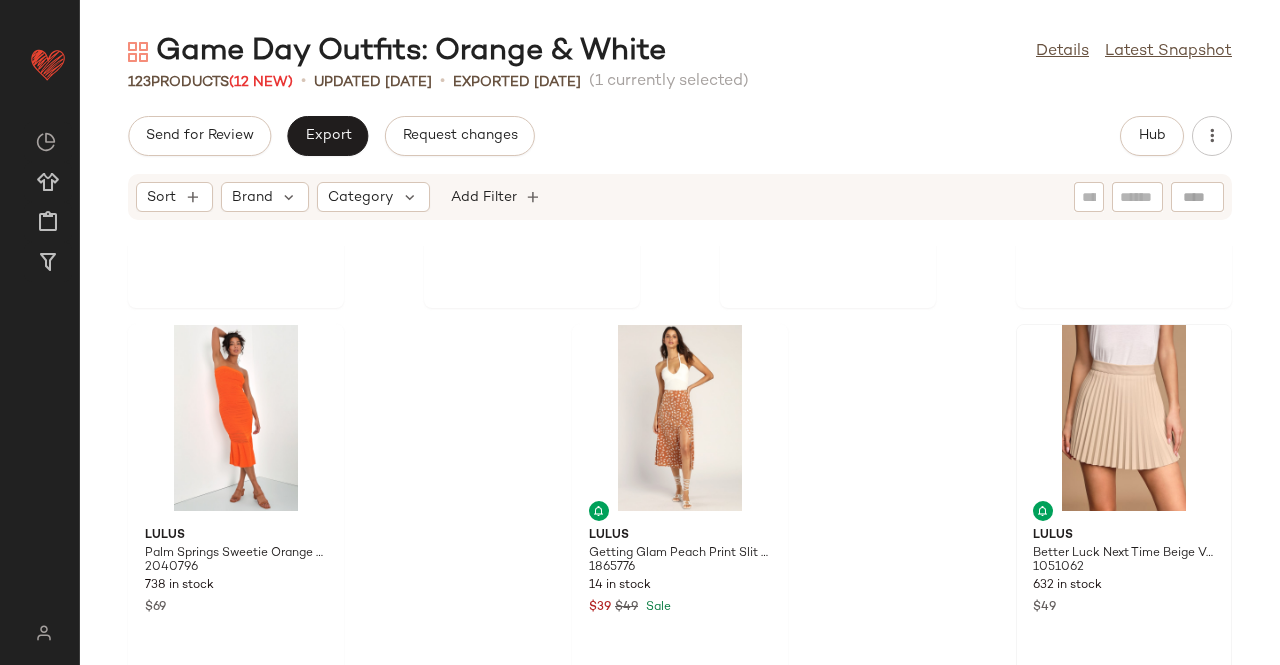 scroll, scrollTop: 10930, scrollLeft: 0, axis: vertical 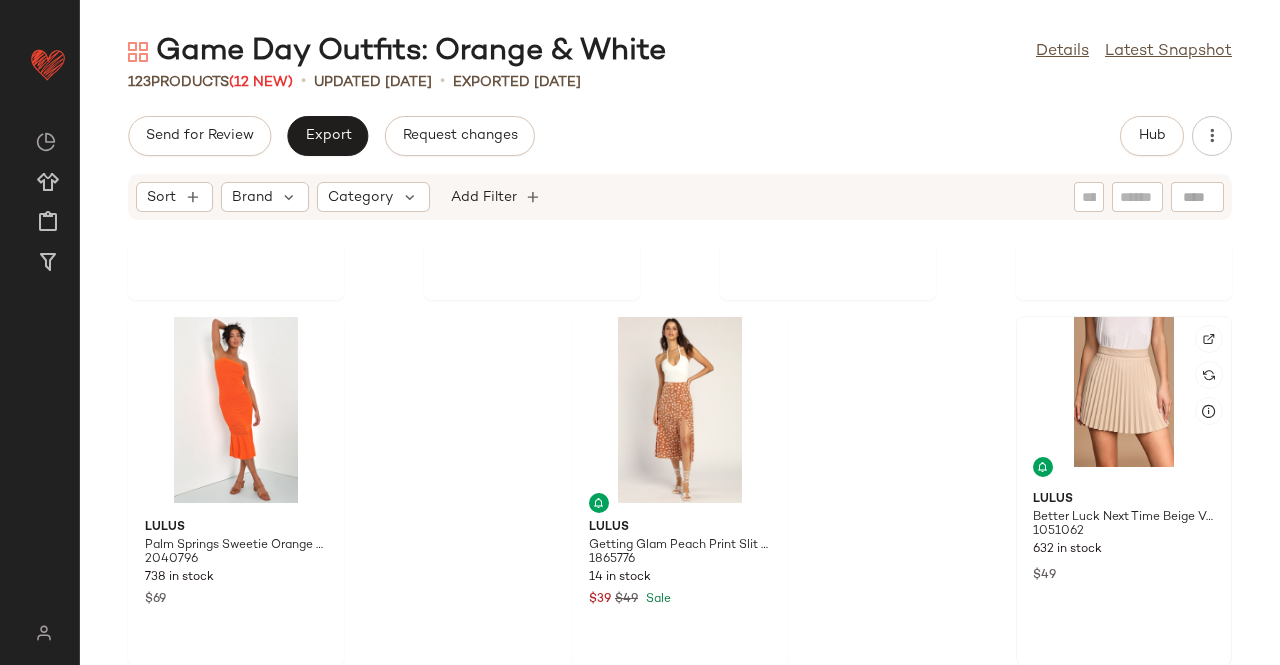 click 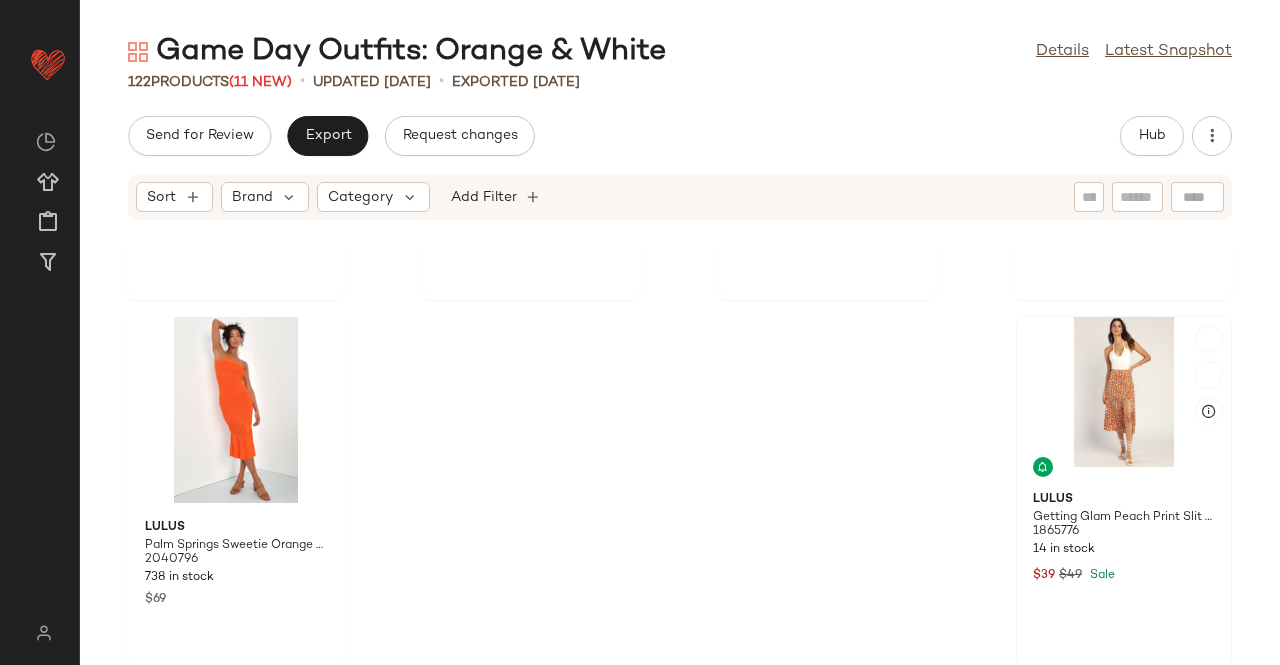 click 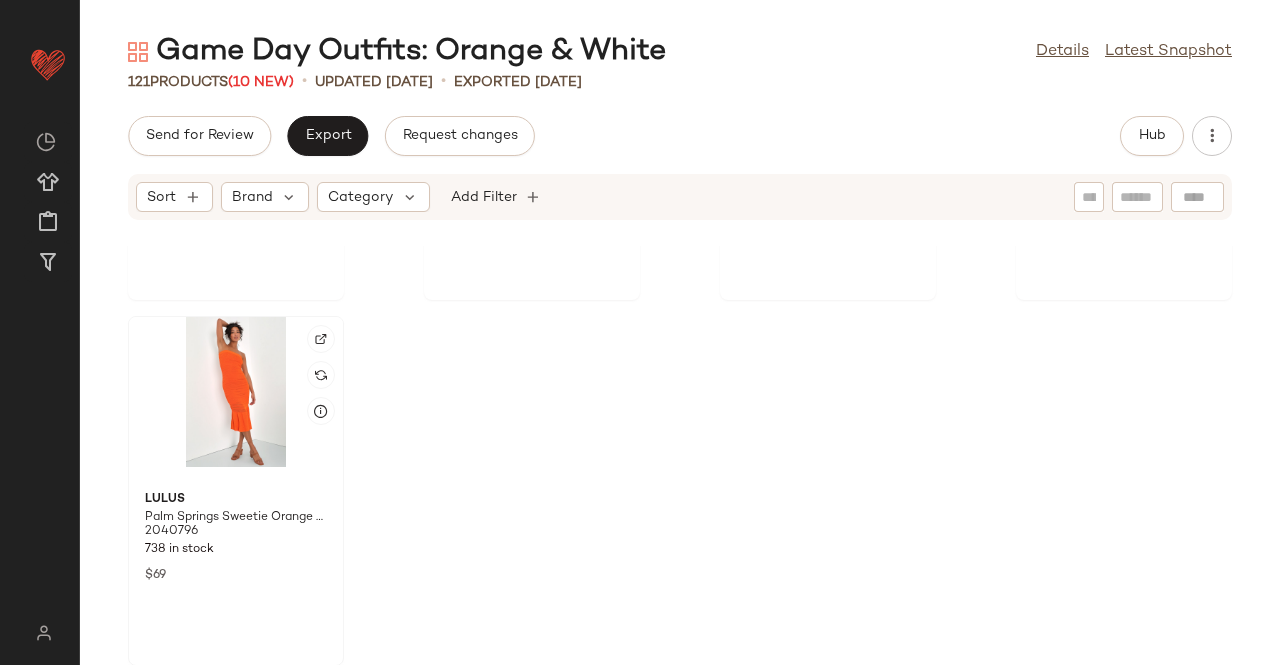 click 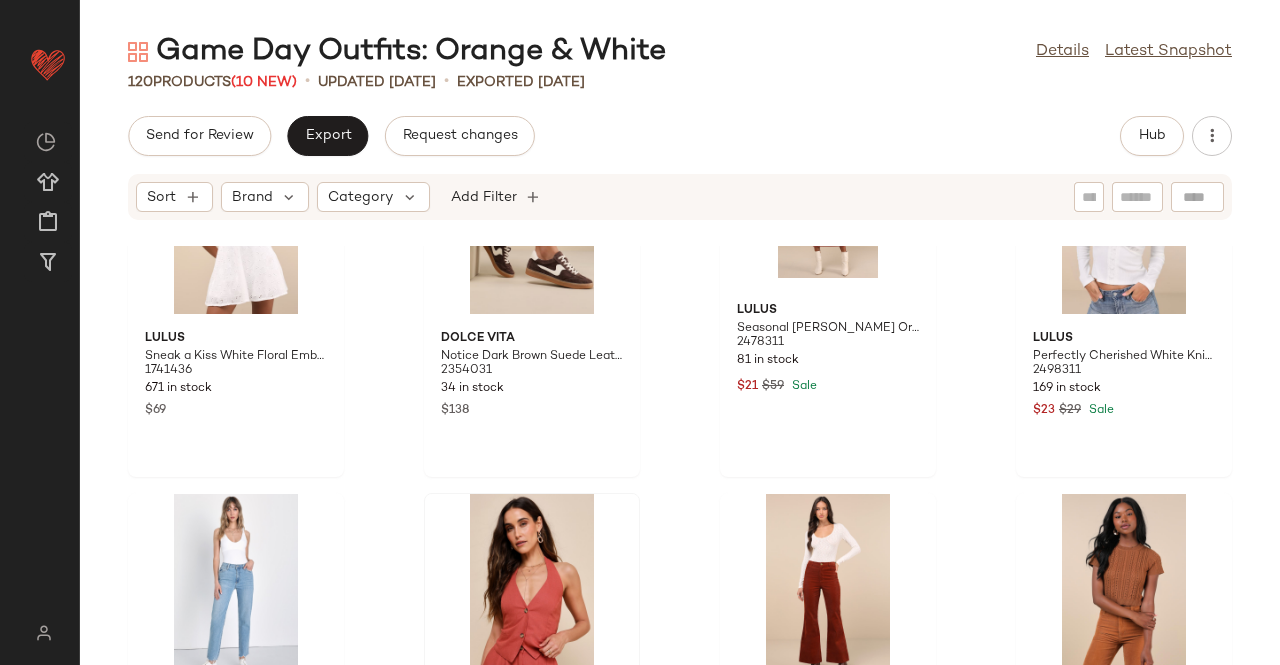 scroll, scrollTop: 10264, scrollLeft: 0, axis: vertical 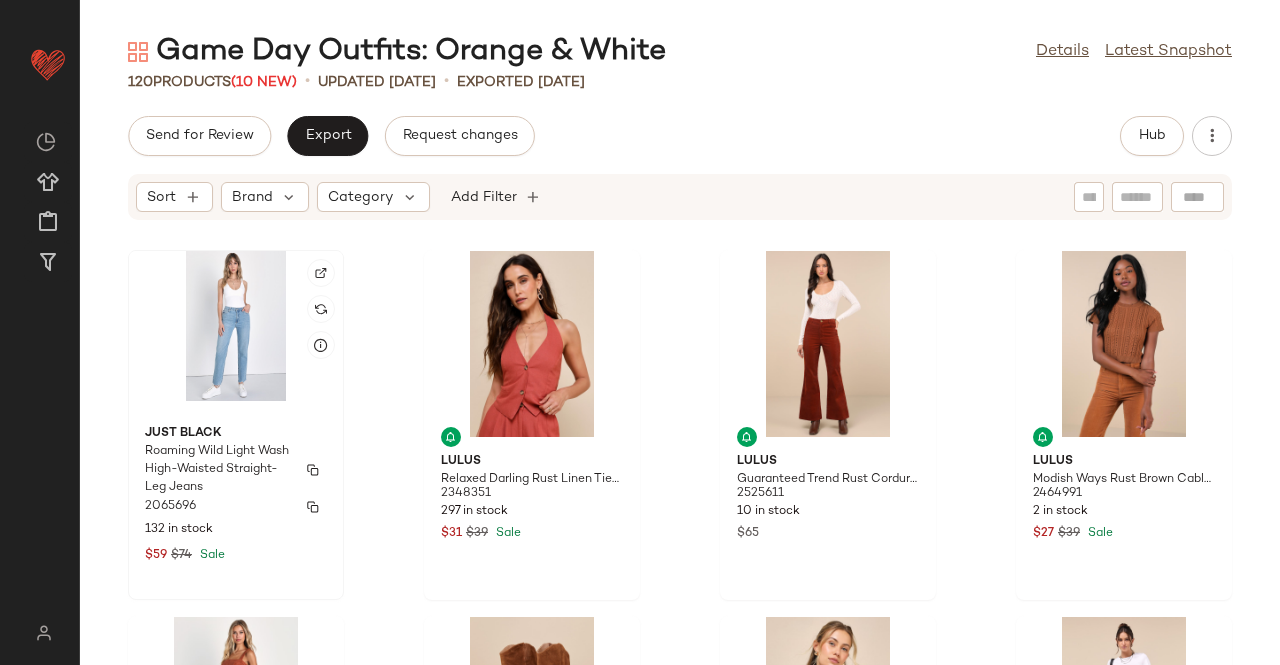 click 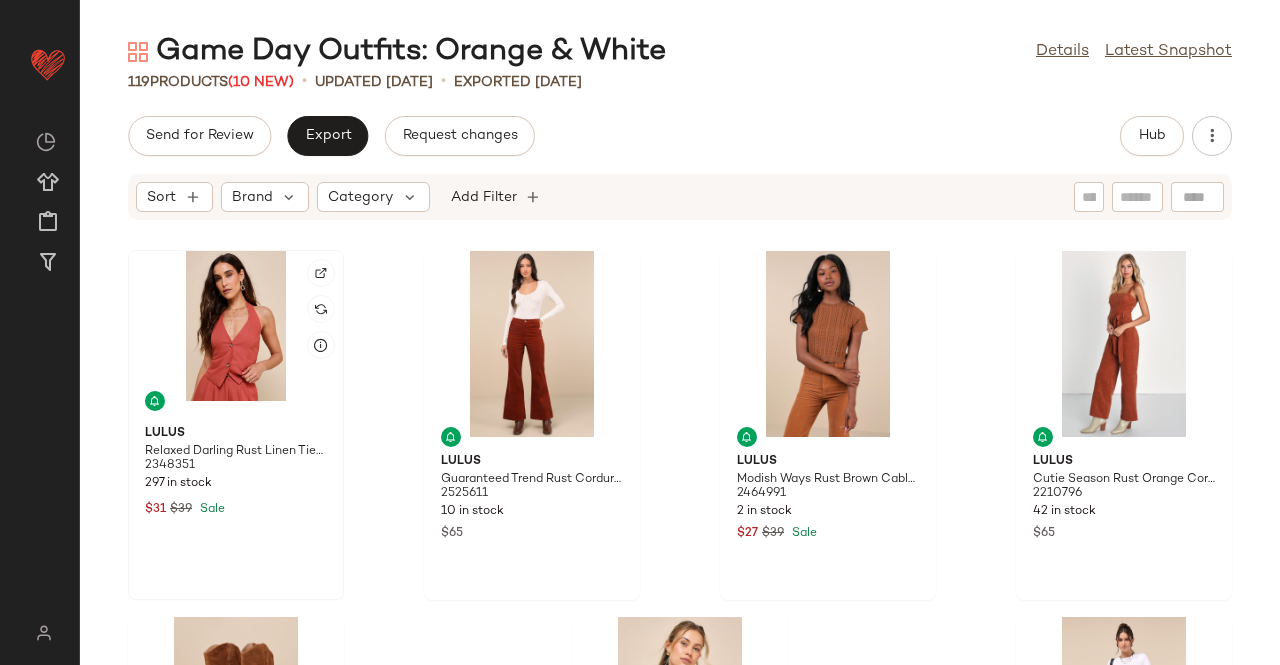 click 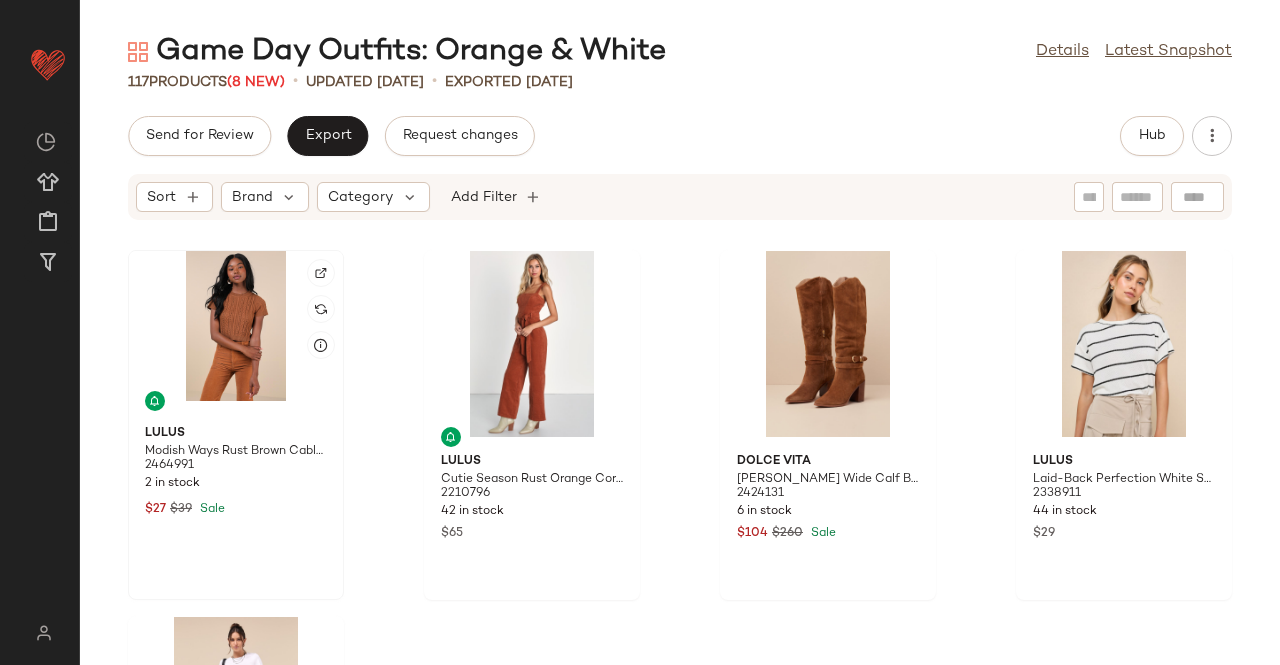 click 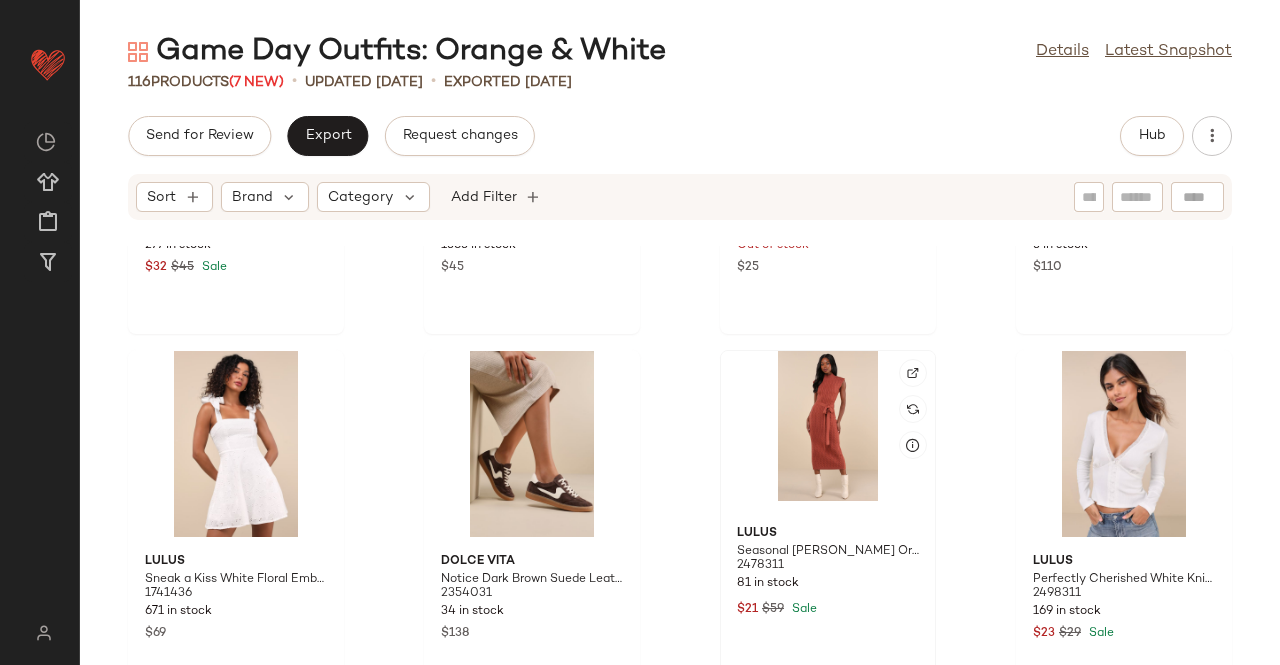 scroll, scrollTop: 9498, scrollLeft: 0, axis: vertical 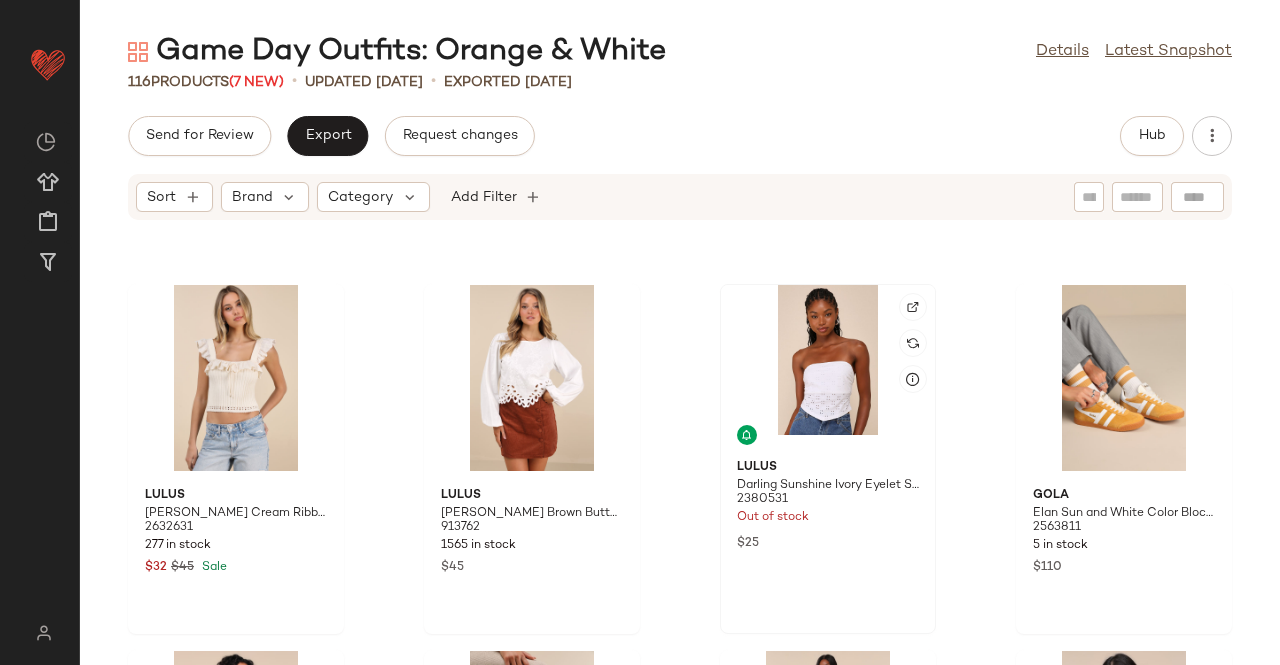 click 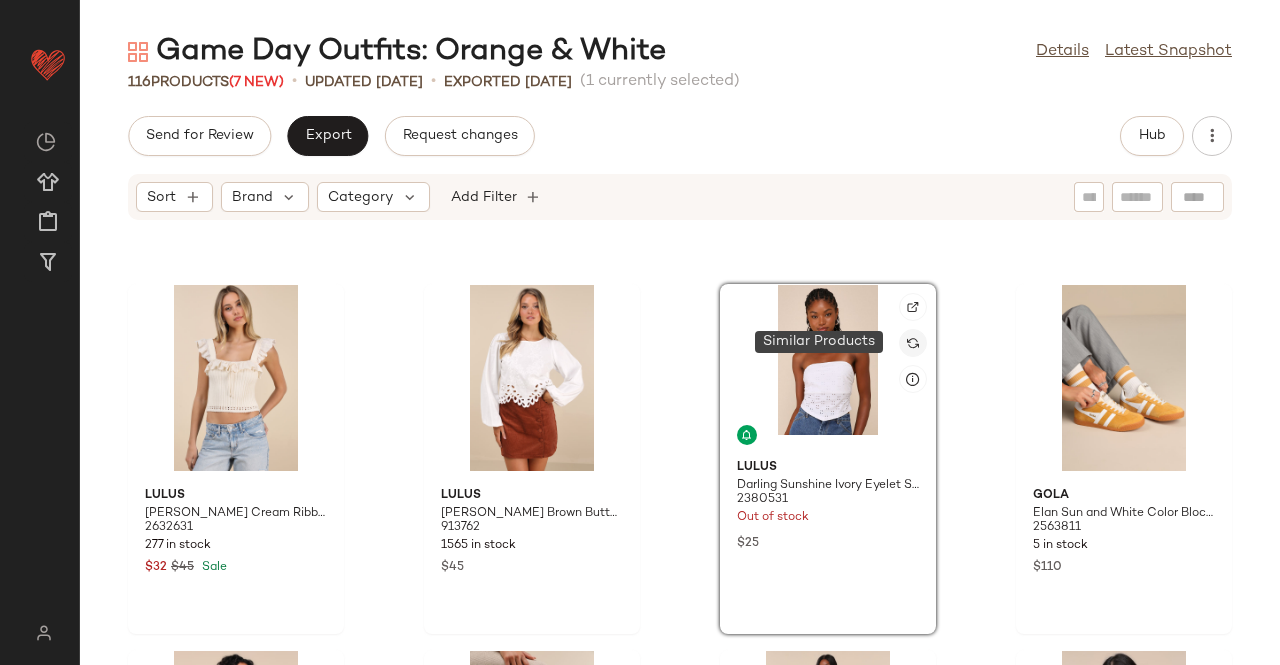 click 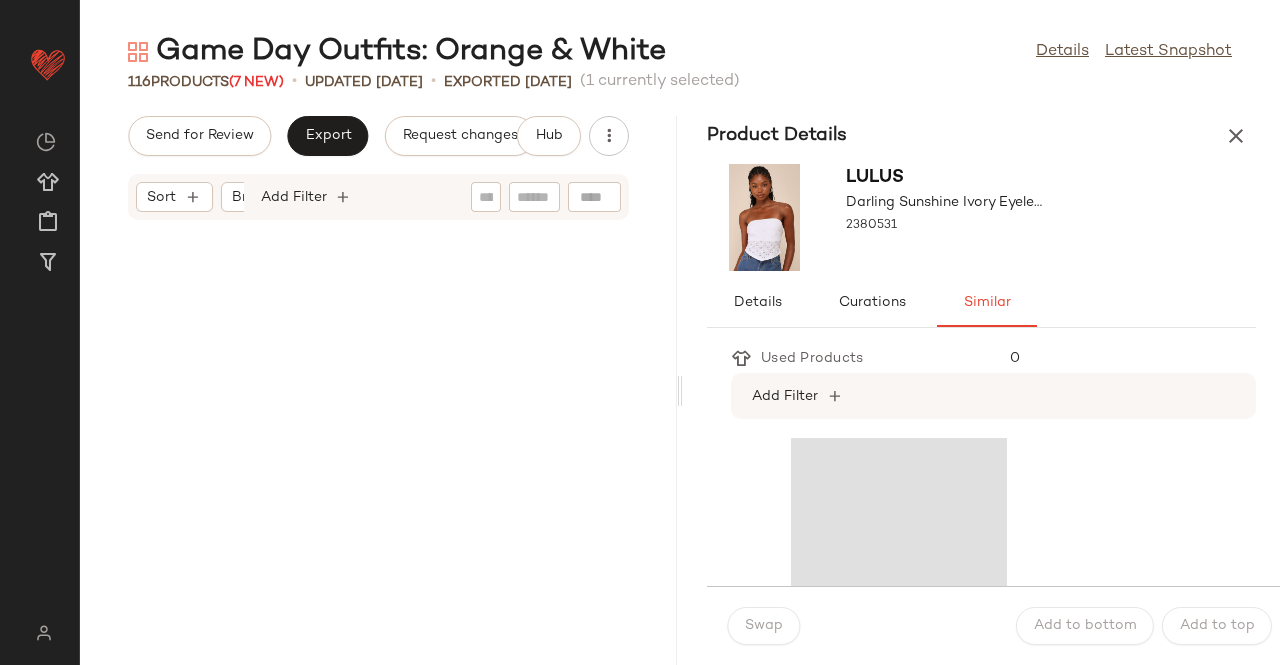 scroll, scrollTop: 19398, scrollLeft: 0, axis: vertical 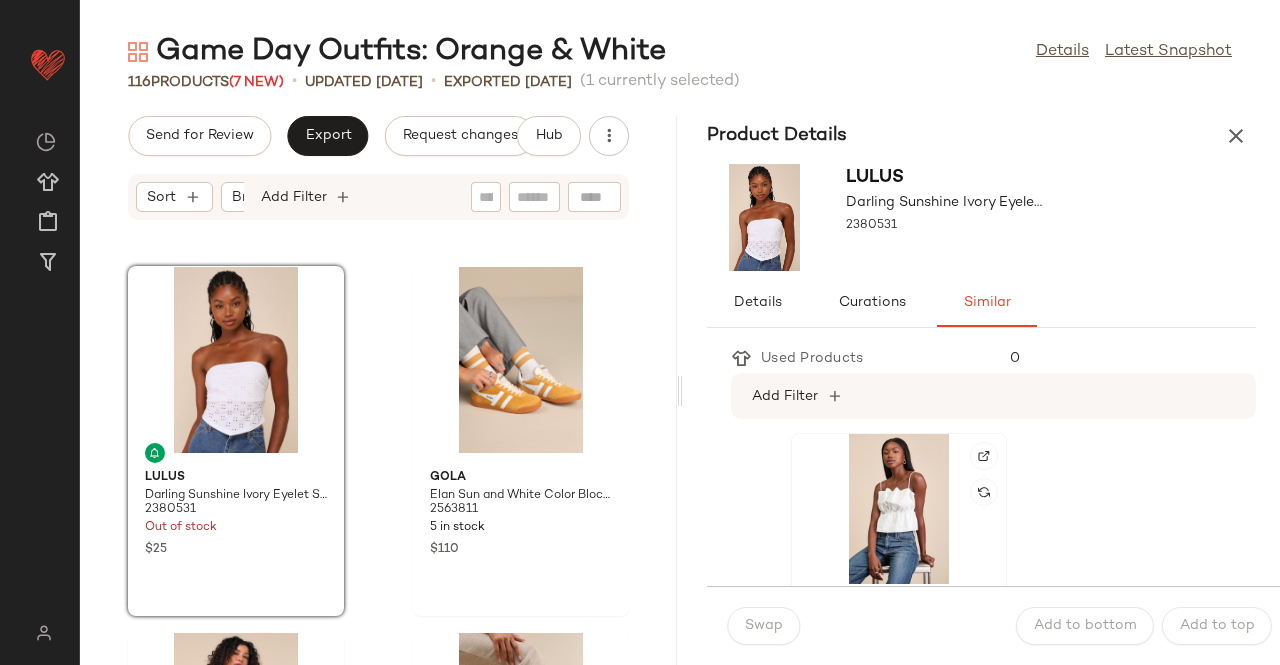 click 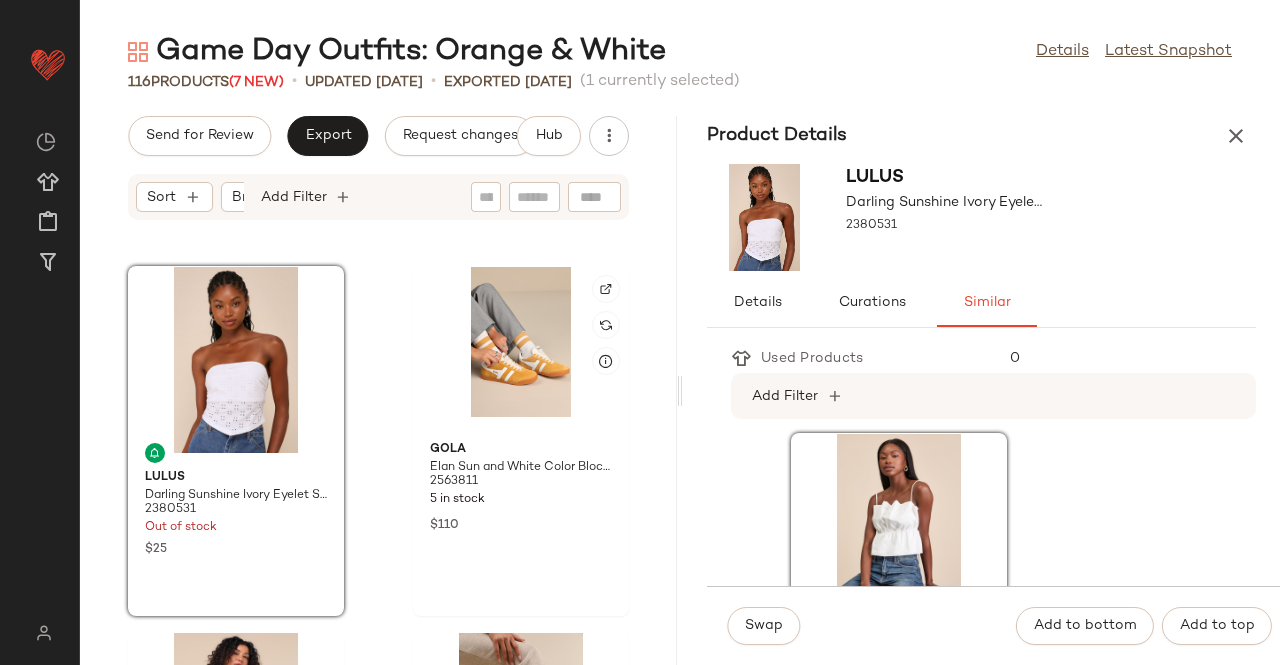 click 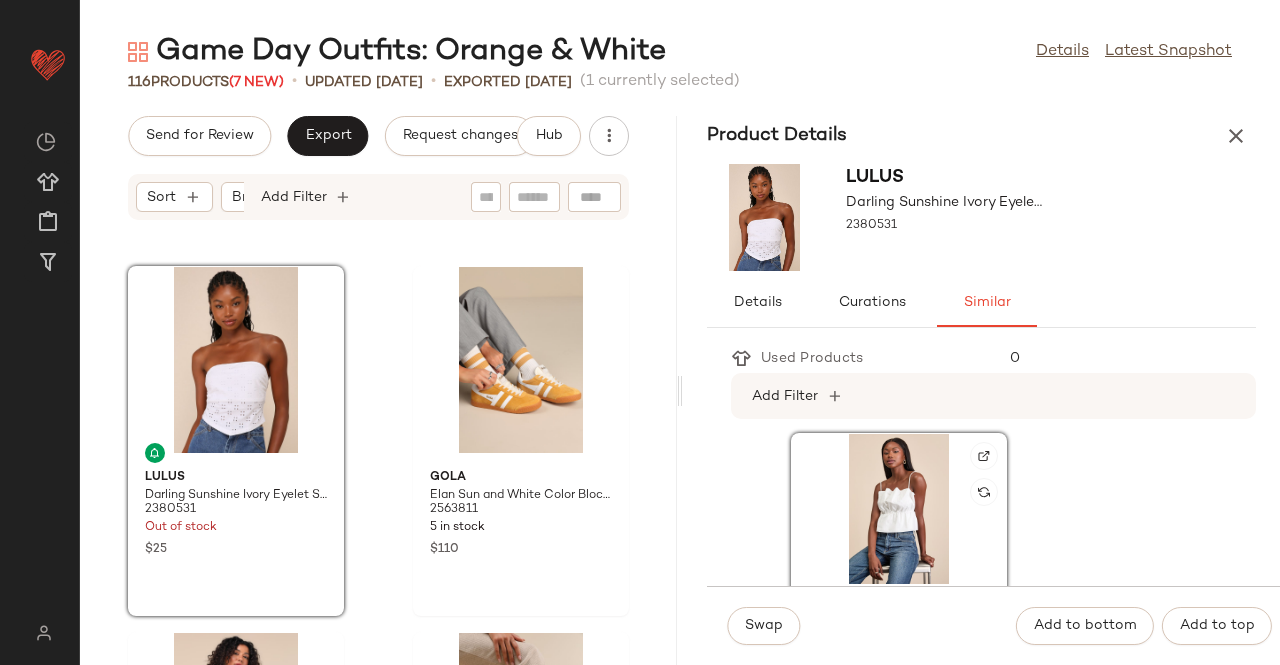 click 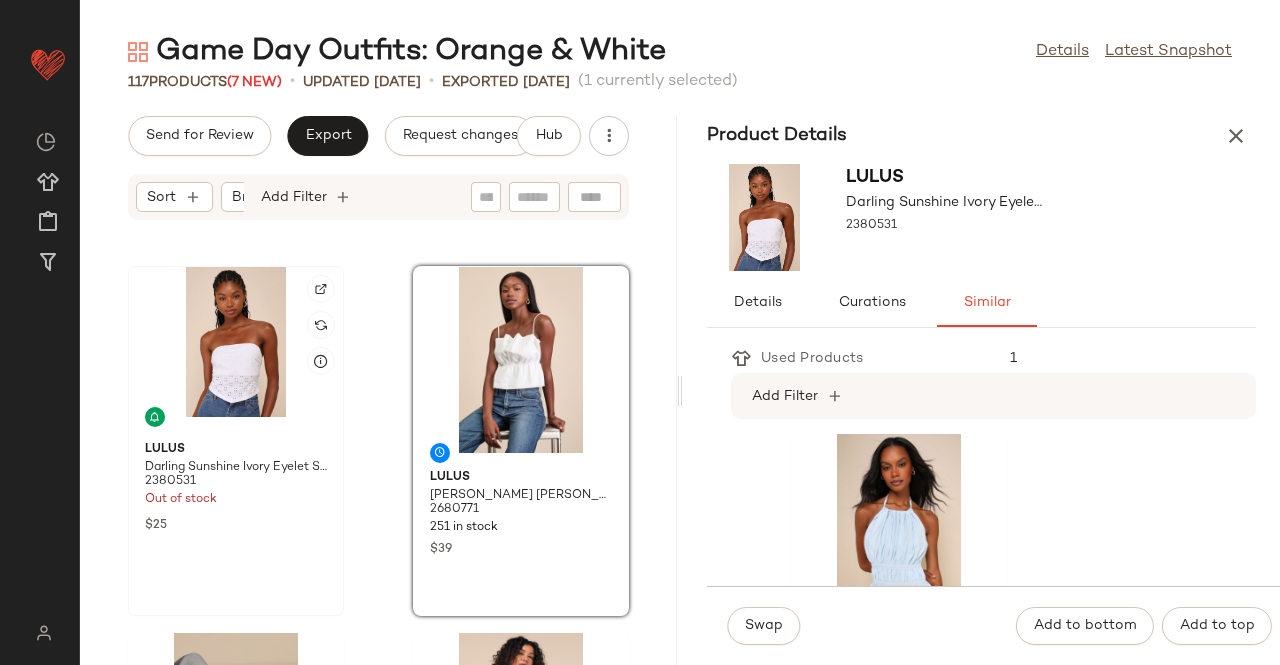 drag, startPoint x: 239, startPoint y: 391, endPoint x: 256, endPoint y: 390, distance: 17.029387 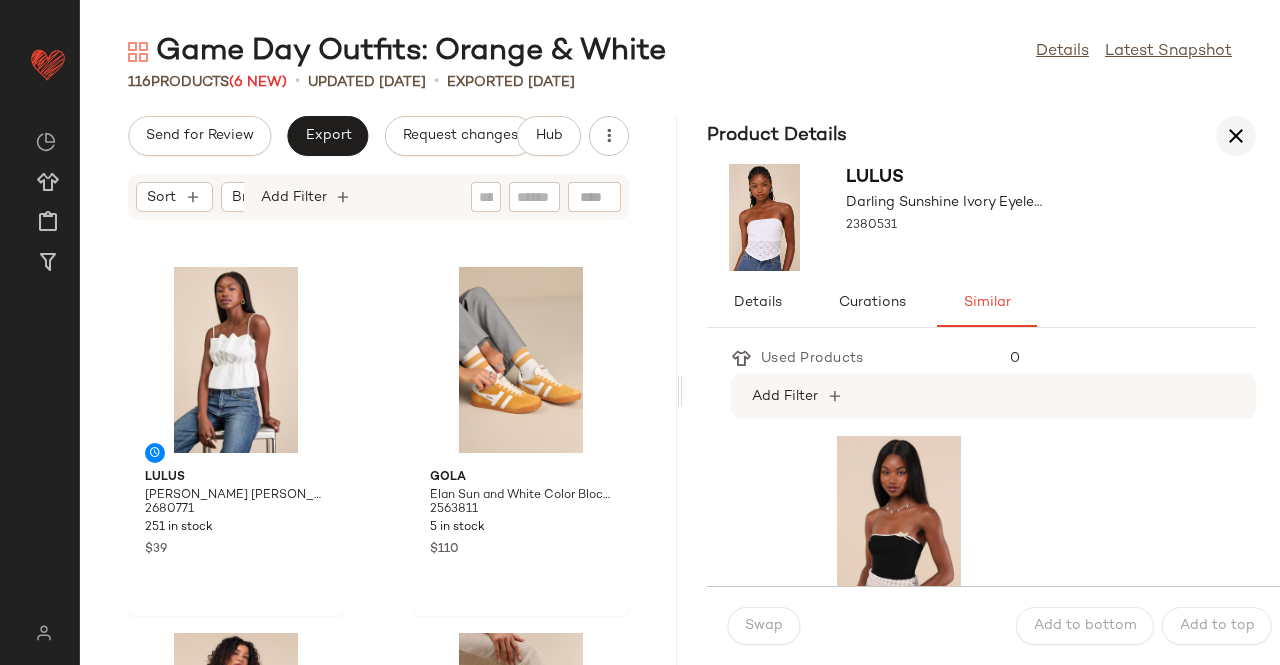 click at bounding box center (1236, 136) 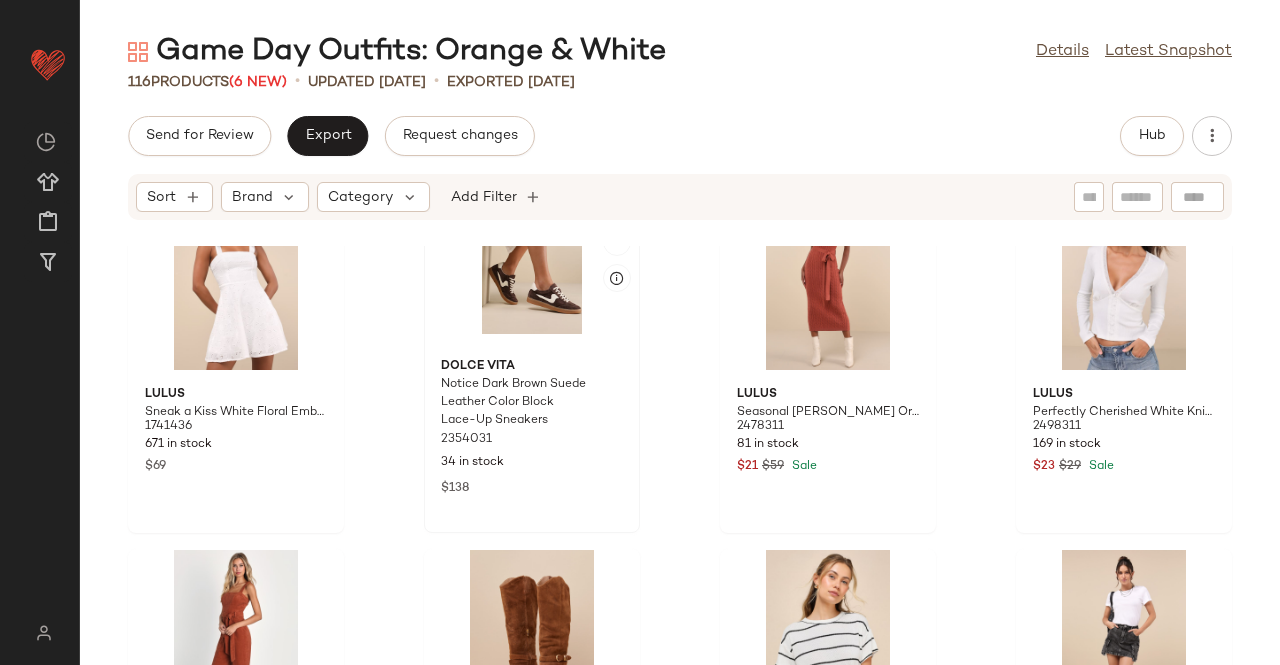 scroll, scrollTop: 9798, scrollLeft: 0, axis: vertical 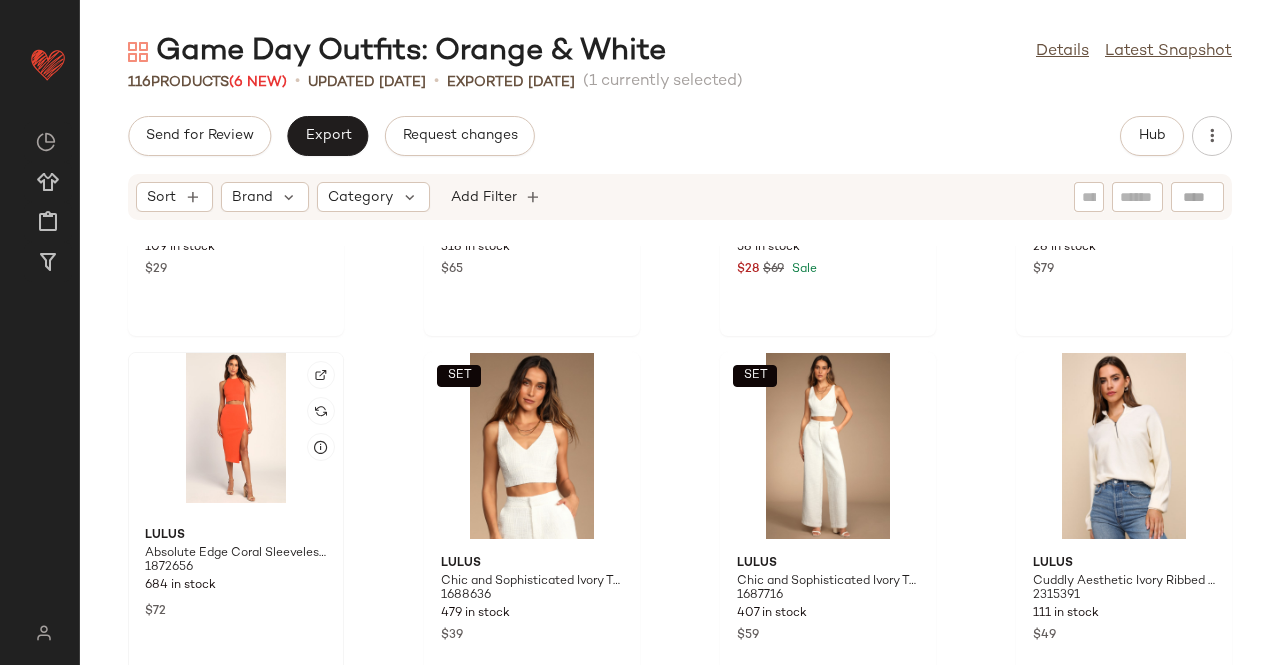 click 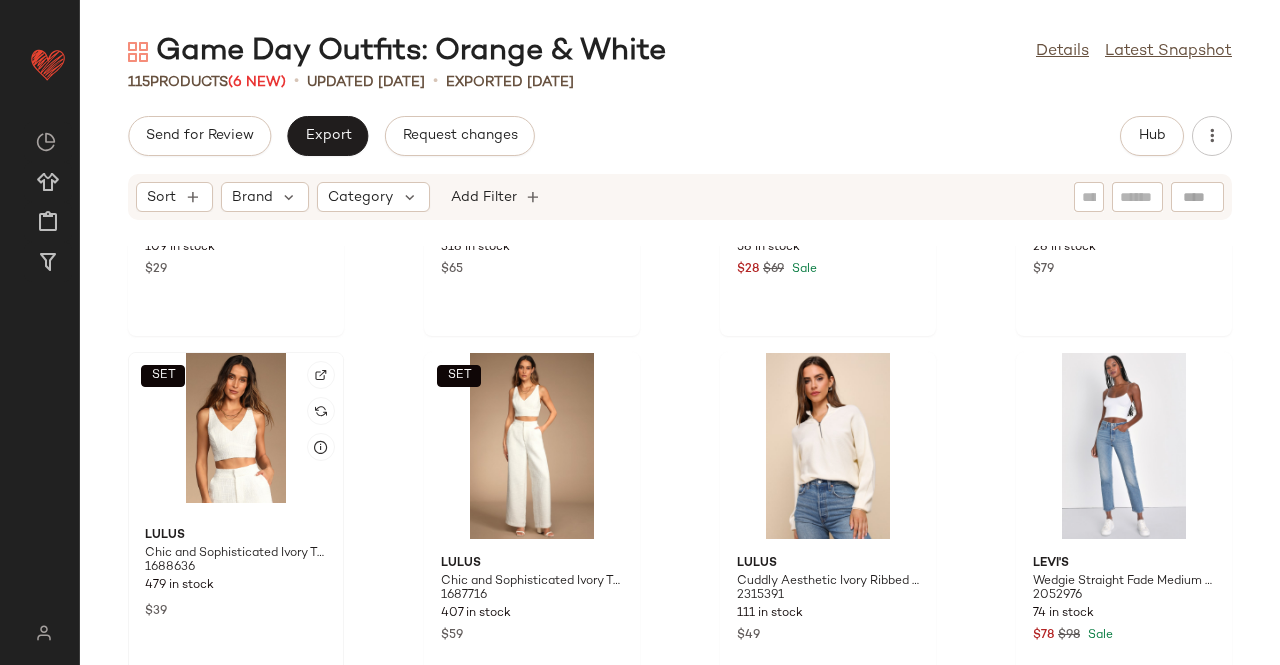 click on "SET" 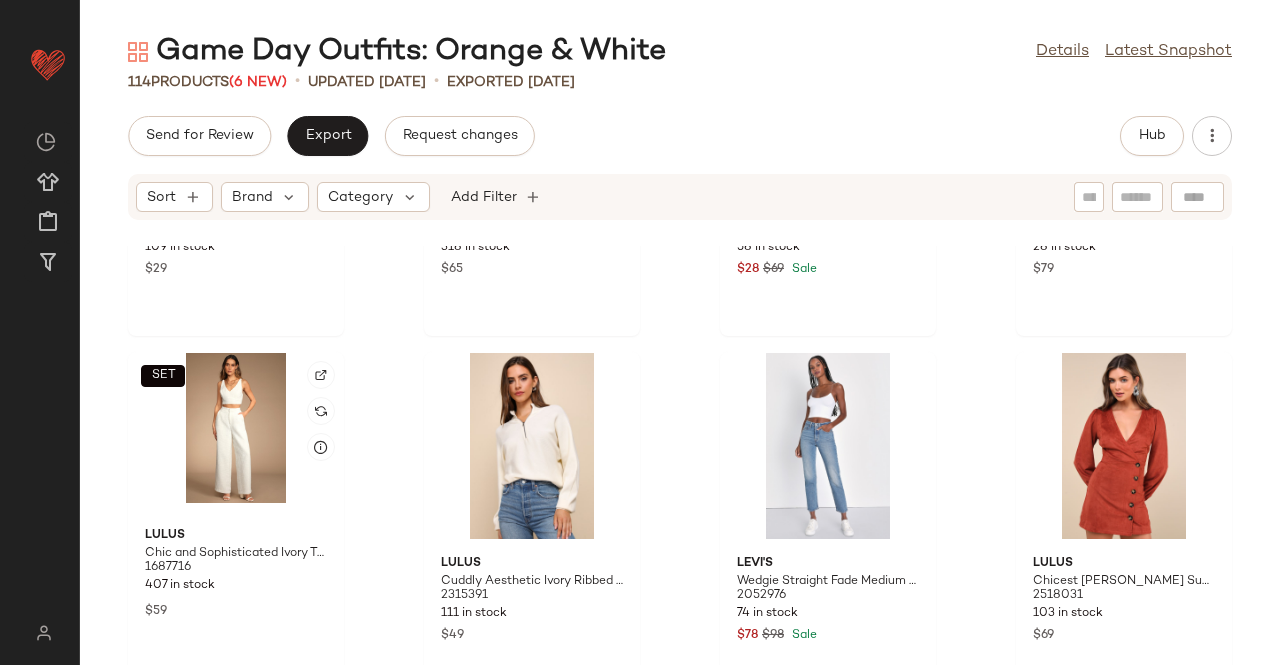 click on "SET" 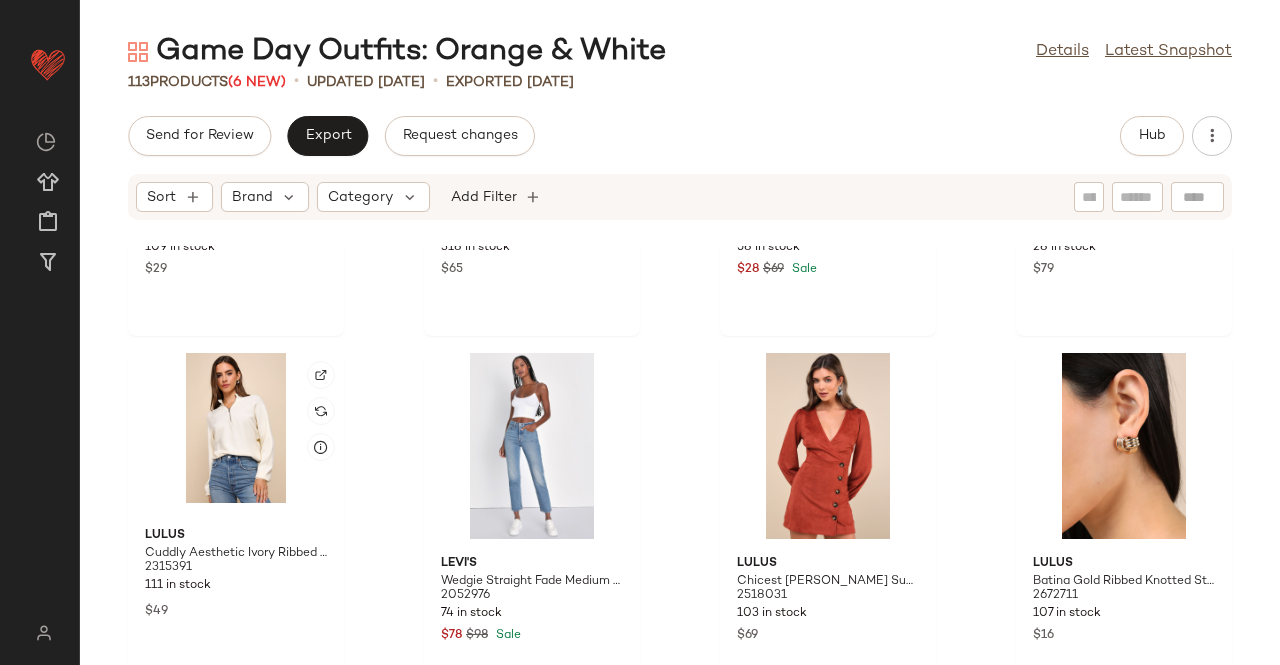 click 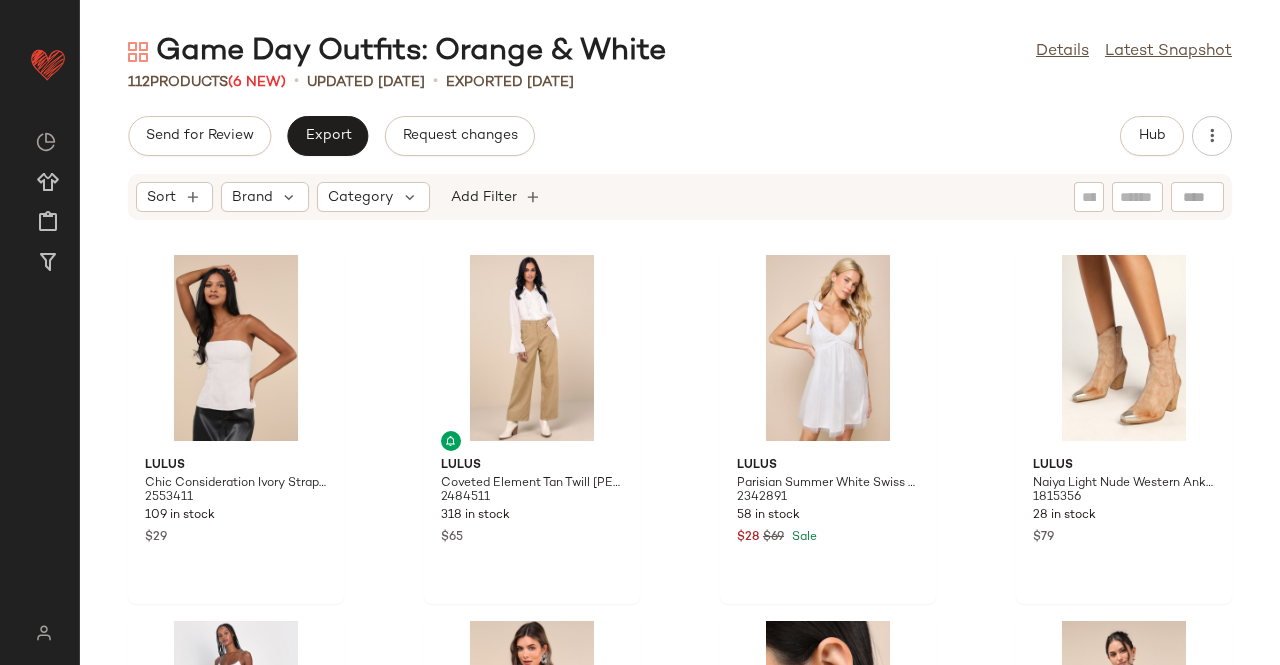 scroll, scrollTop: 8398, scrollLeft: 0, axis: vertical 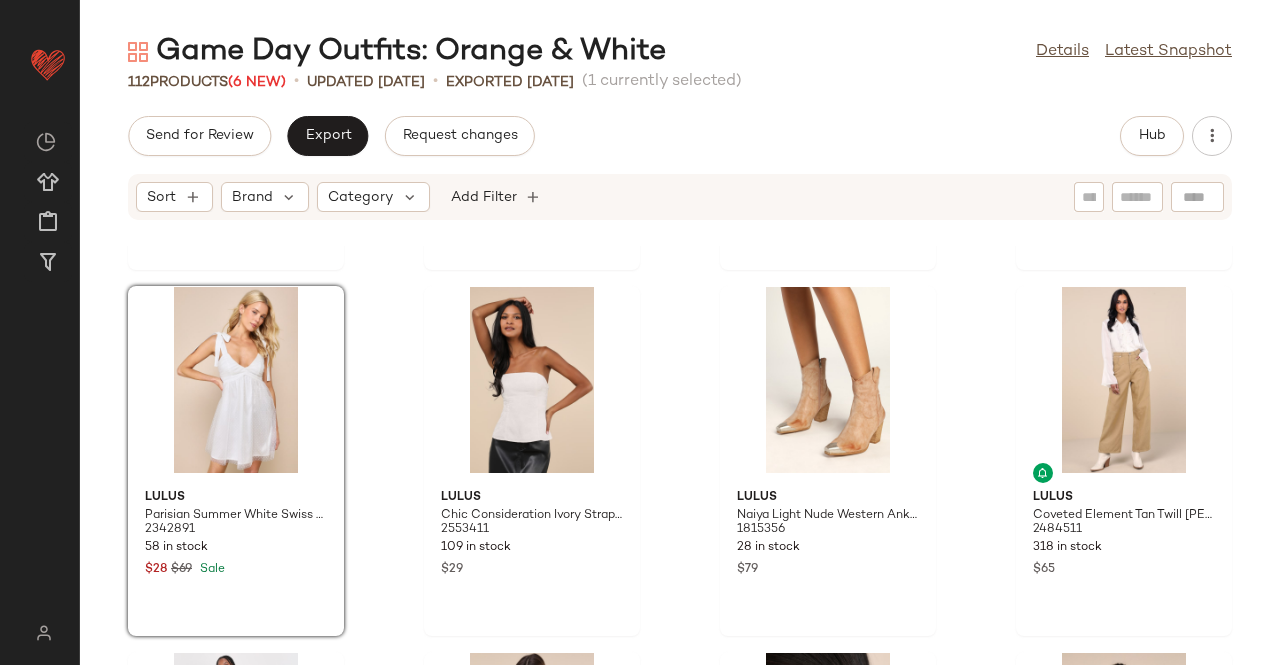 click on "Sort  Brand  Category  Add Filter" at bounding box center [680, 197] 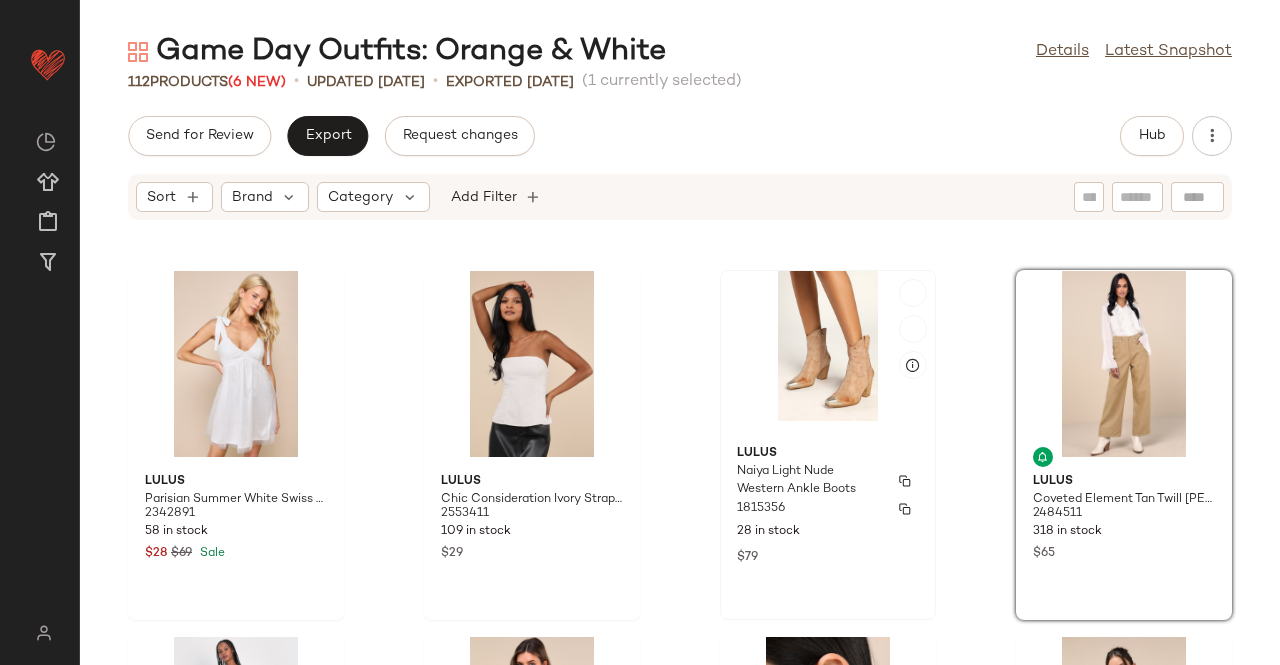 scroll, scrollTop: 8398, scrollLeft: 0, axis: vertical 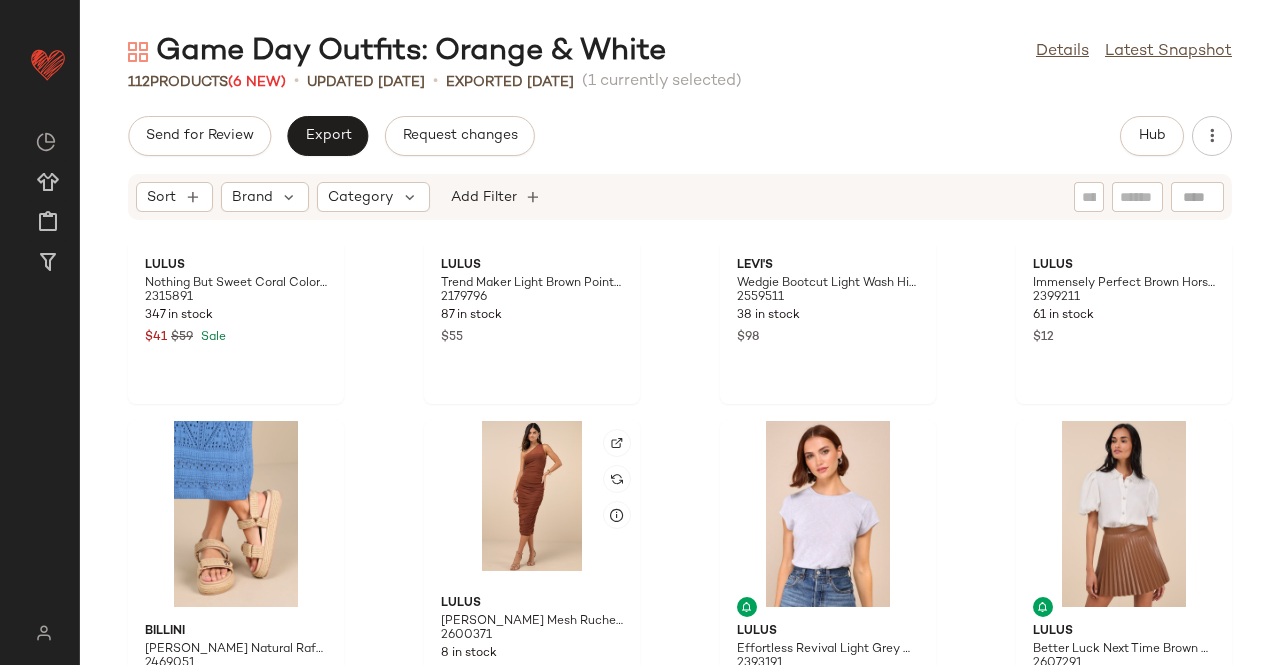 click on "Lulus Nothing But Sweet Coral Color Block Cutout Mini Dress 2315891 347 in stock $41 $59 Sale Lulus Trend Maker Light Brown Pointelle Knit V-Neck Sweater 2179796 87 in stock $55 Levi's Wedgie Bootcut Light Wash High-Rise Distressed Denim Jeans 2559511 38 in stock $98 Lulus Immensely Perfect Brown Horsebit Buckle Belt 2399211 61 in stock $12 Billini Porter Natural Raffia Flatform Sandals 2469051 1 in stock $34 $85 Sale Lulus Kiden Brown Mesh Ruched One-Shoulder Midi Dress 2600371 8 in stock $59 Lulus Effortless Revival Light Grey Cap Sleeve Tee 2393191 4 in stock $29 Lulus Better Luck Next Time Brown Vegan Leather Pleated Mini Skirt 2607291 162 in stock $49 Lulus Parisian Summer White Swiss Dot Tie-Strap Mini Dress 2342891 58 in stock $28 $69 Sale Lulus Naiya Light Nude Western Ankle Boots 1815356 28 in stock $79 Lulus Chic Consideration Ivory Strapless Top 2553411 109 in stock $29 Lulus Coveted Element Tan Twill Carpenter Pants 2484511 318 in stock $65 Levi's 2052976 74 in stock $78 $98 Sale Lulus 2518031 $69" 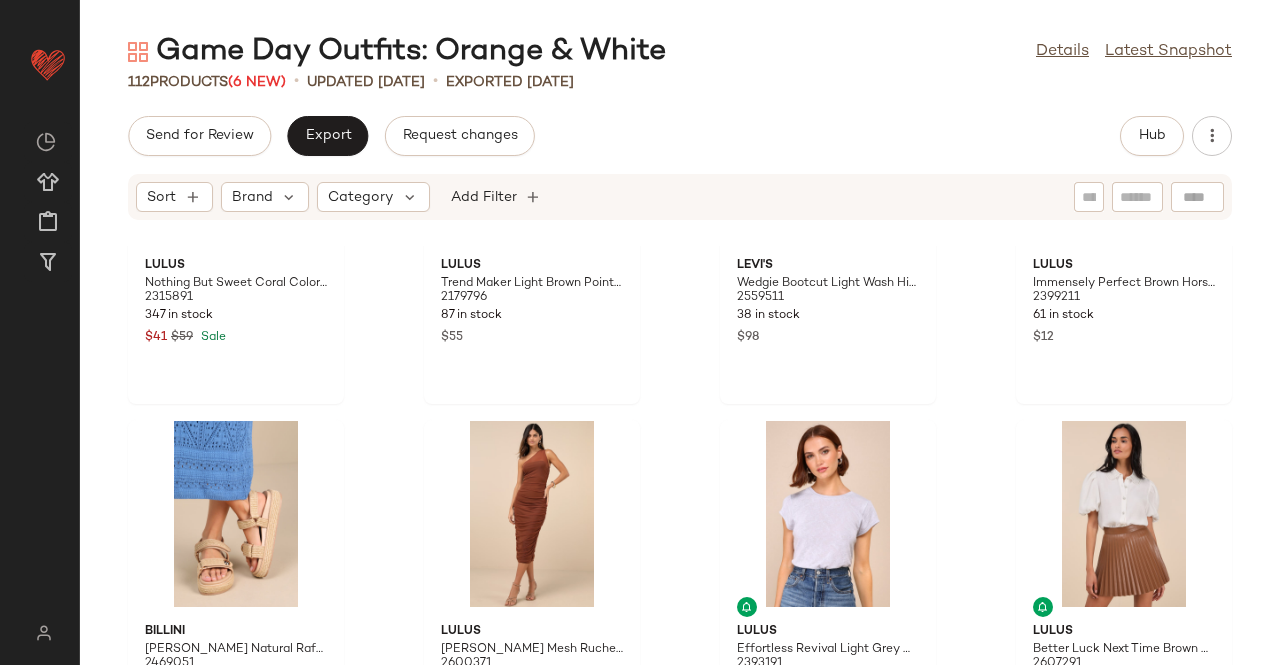 scroll, scrollTop: 8098, scrollLeft: 0, axis: vertical 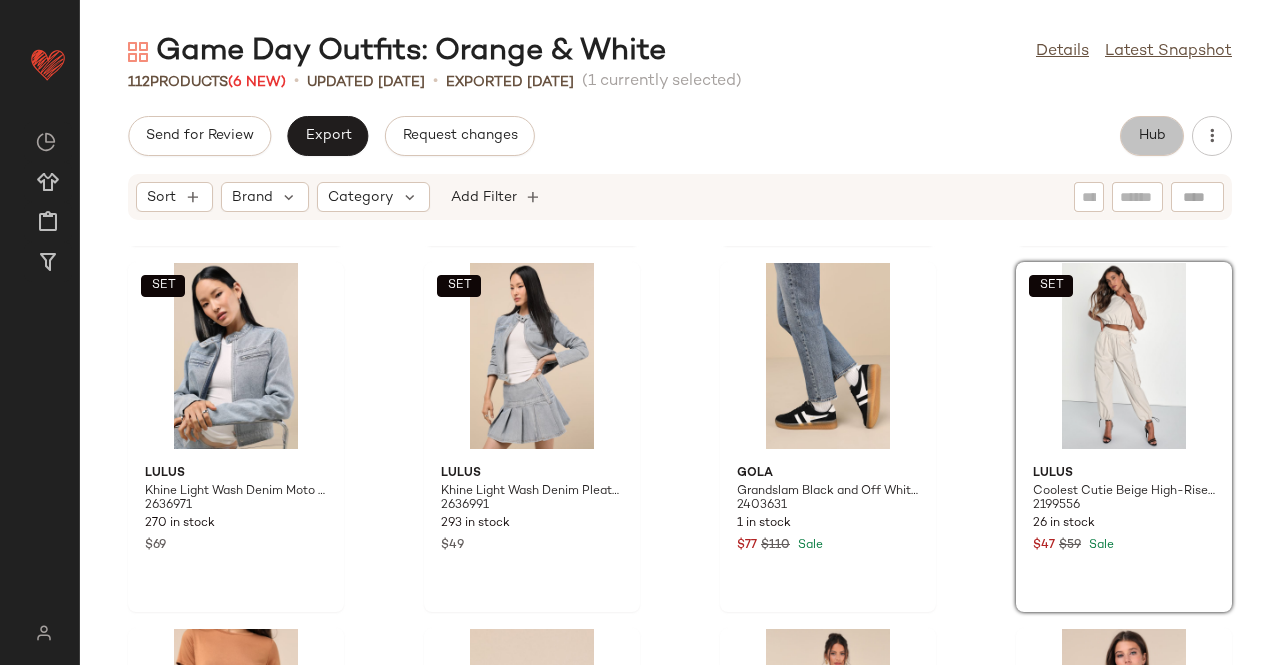 click on "Hub" 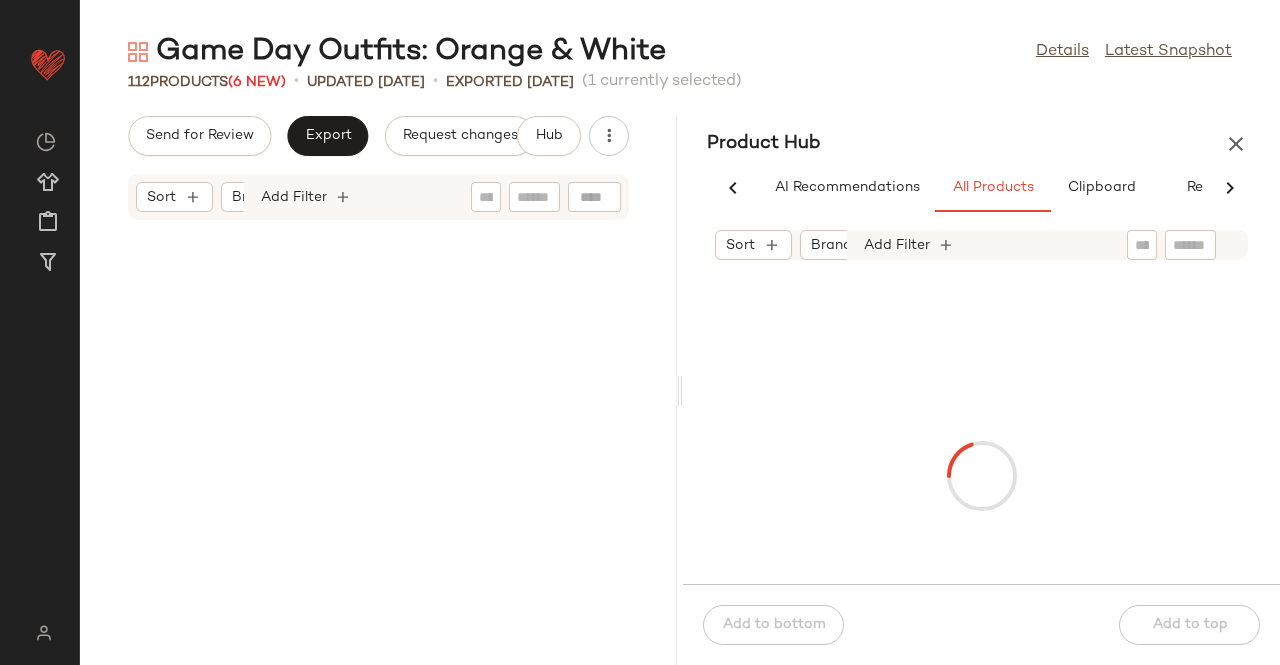 scroll, scrollTop: 0, scrollLeft: 62, axis: horizontal 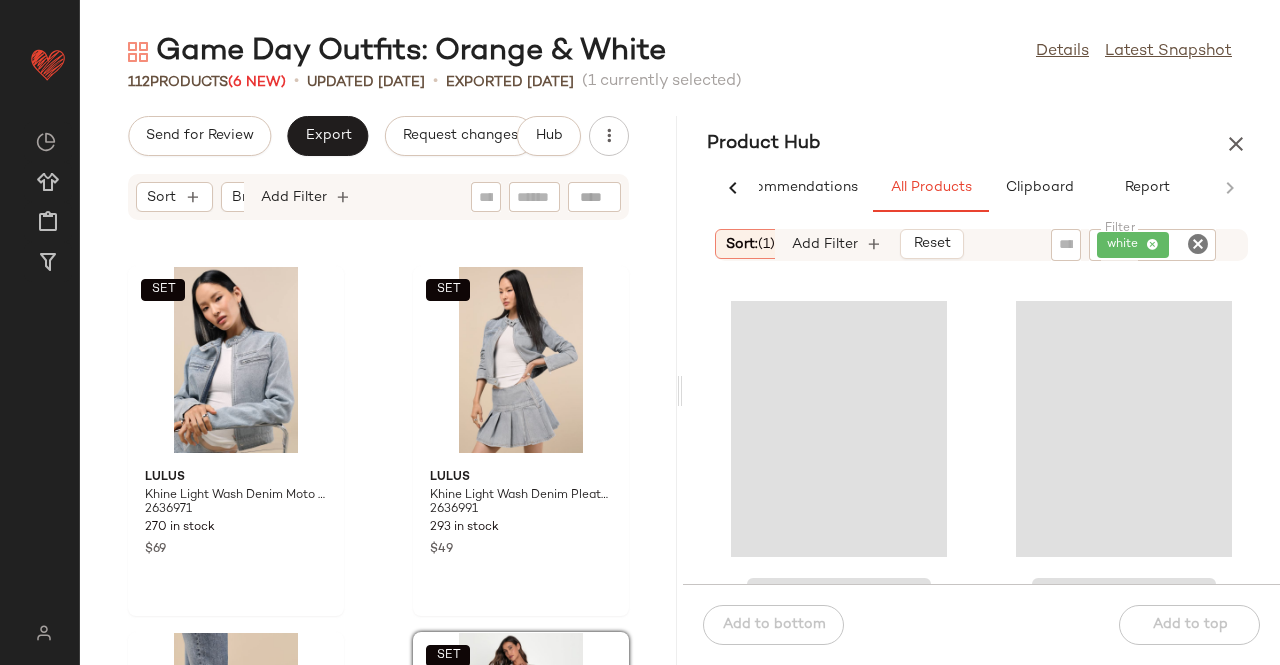 click on "white" 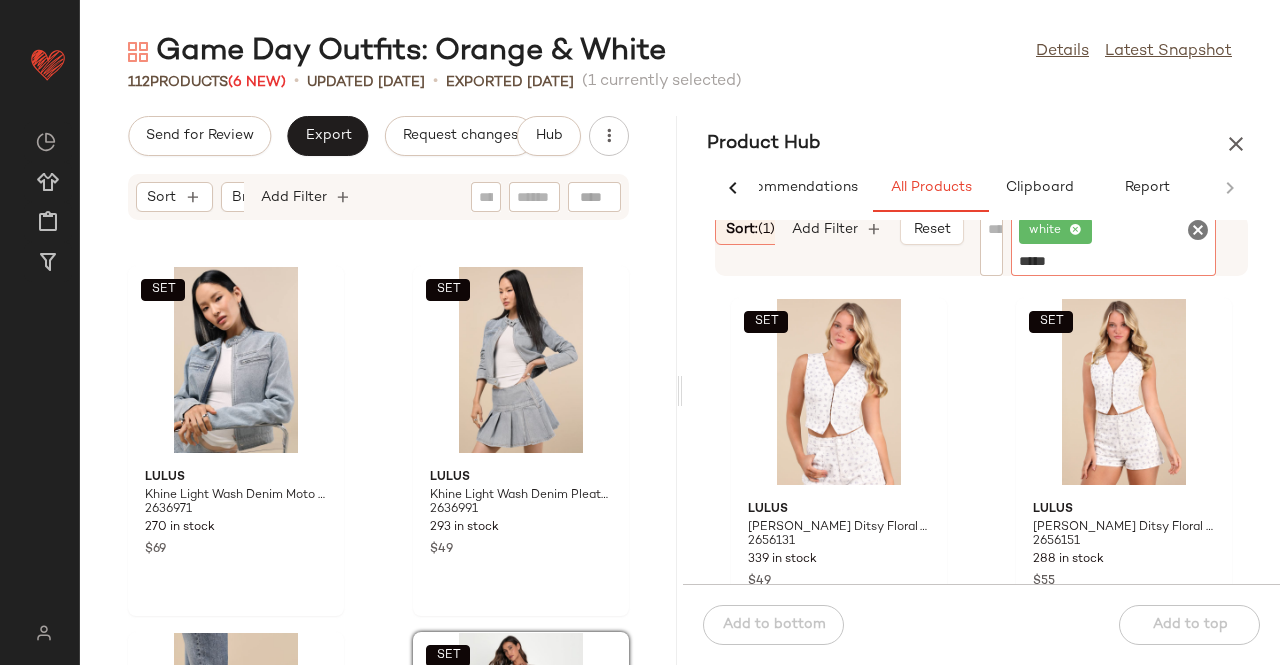 type on "******" 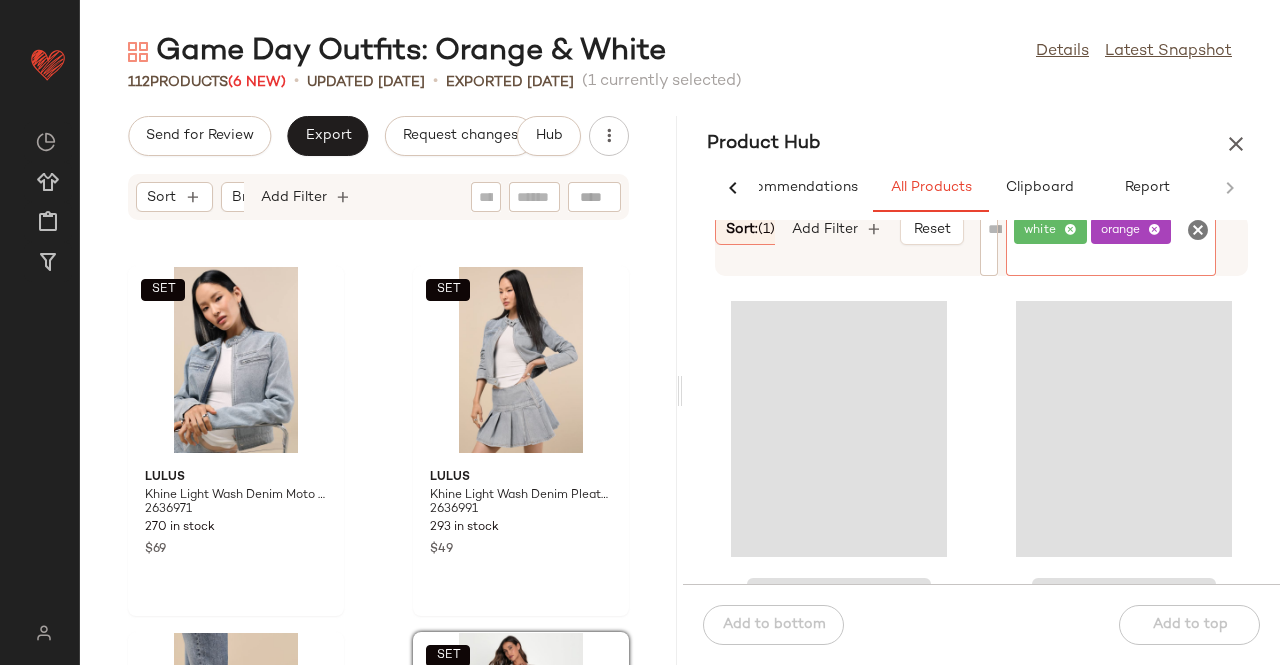 click on "white" 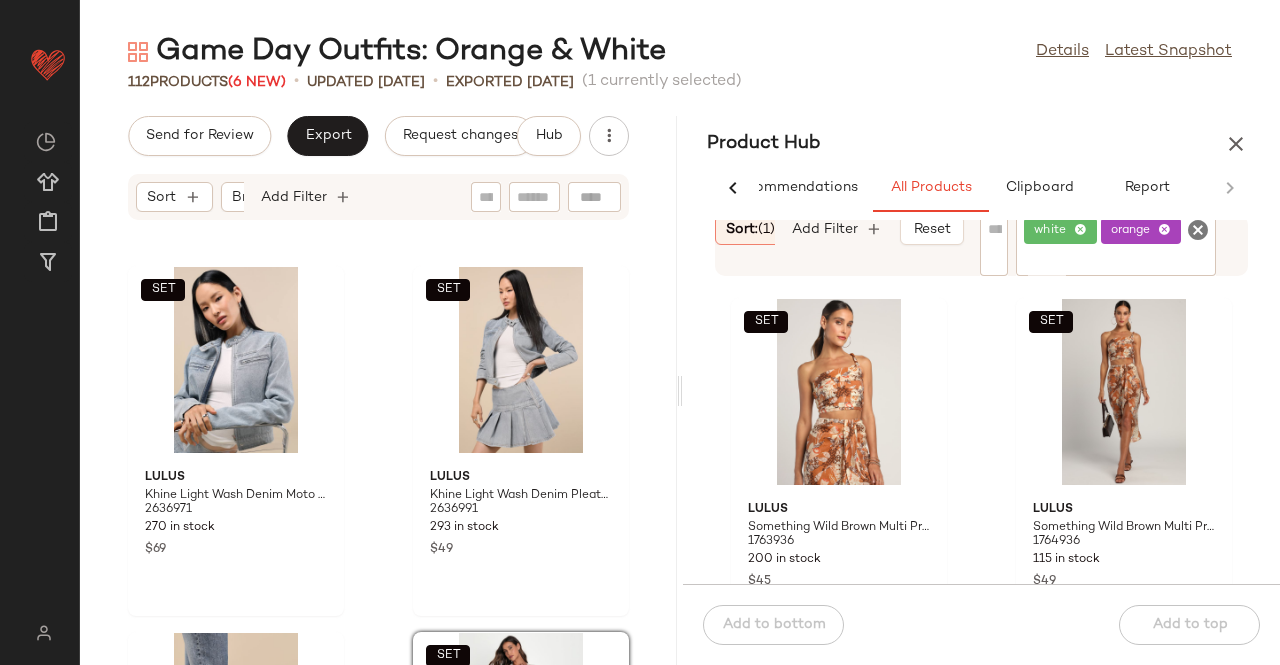 click on "Product Hub  AI Recommendations   All Products   Clipboard   Report  Sort:   (1) Brand  Category:   (2) In Curation?:   No Availability:   in_stock Matching Sets Only Total Inventory:   100-Max Add Filter   Reset  Filter white orange Filter  SET  Lulus Something Wild Brown Multi Print Pleated One-Shoulder Crop Top 1763936 200 in stock $45  SET  Lulus Something Wild Brown Multi Print Twist-Front Midi Skirt 1764936 115 in stock $49  Add to bottom   Add to top" 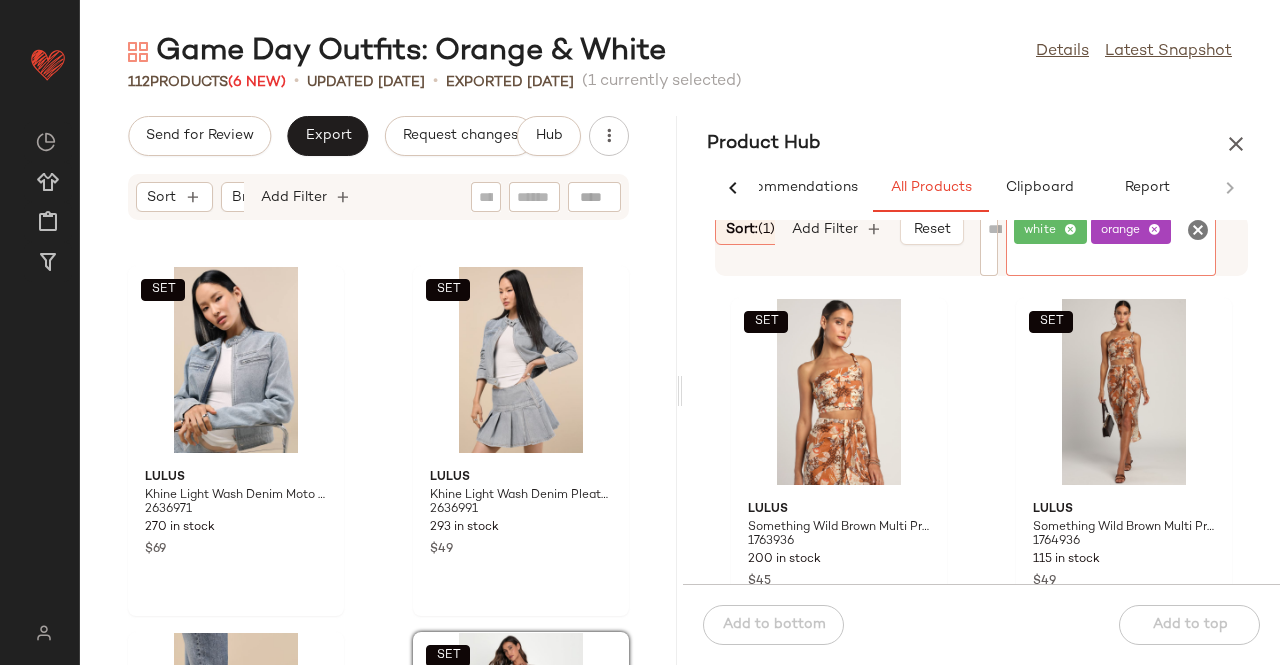 click on "white" 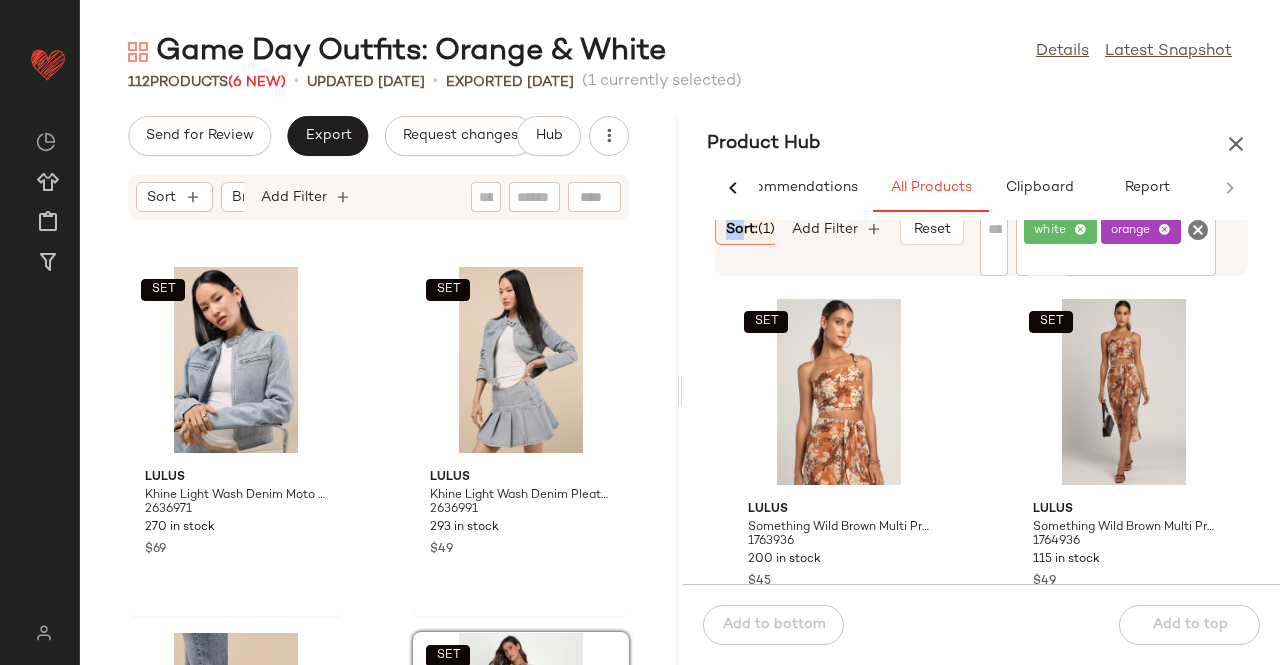 click on "Sort:   (1) Brand  Category:   (2) In Curation?:   No Availability:   in_stock Matching Sets Only Total Inventory:   100-Max Add Filter   Reset  Filter white orange Filter" at bounding box center (981, 245) 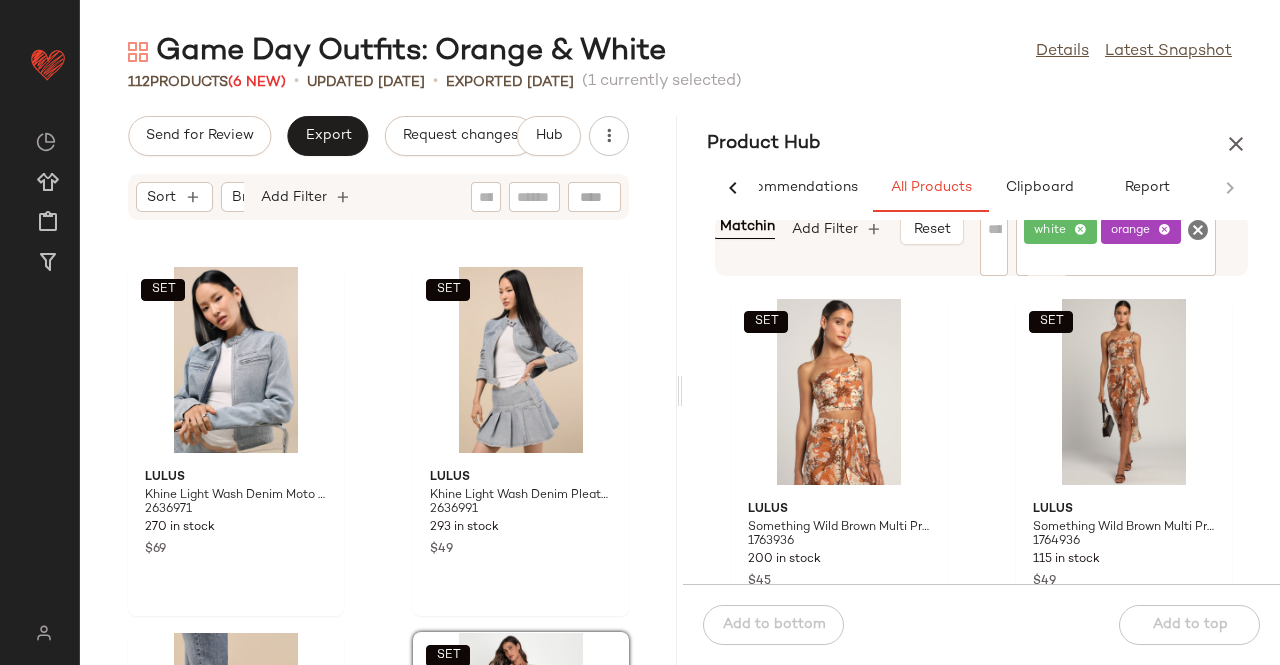 scroll, scrollTop: 0, scrollLeft: 670, axis: horizontal 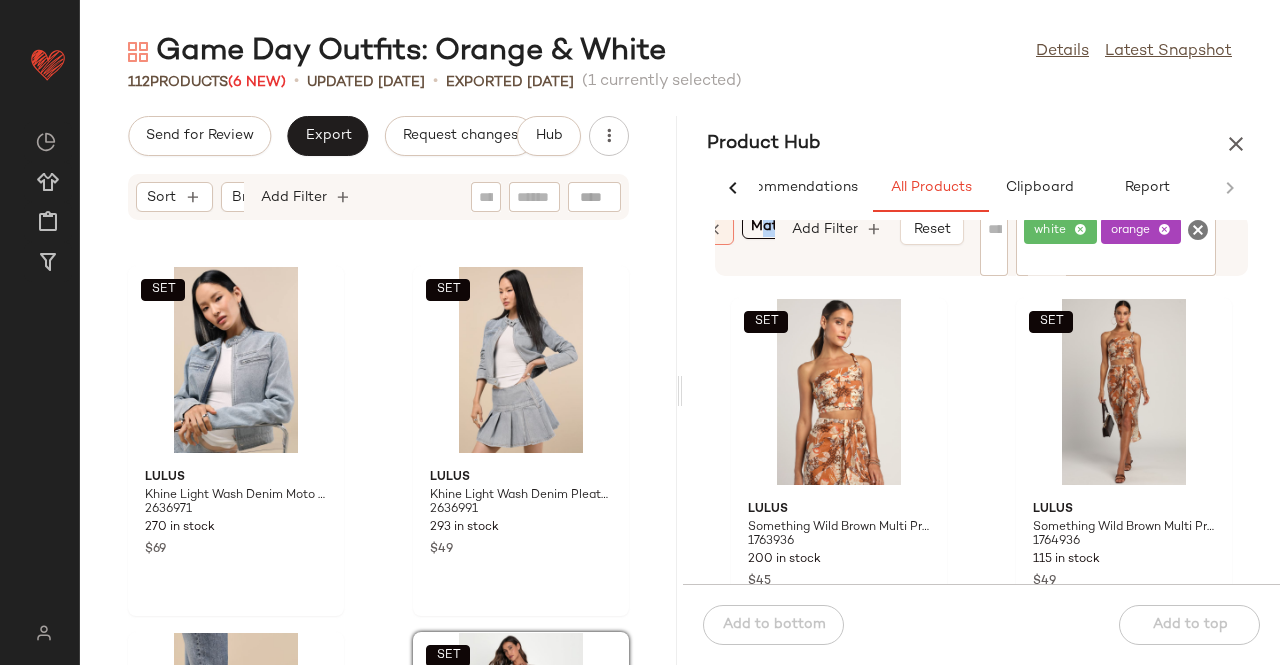 click on "Sort:   (1) Brand  Category:   (2) In Curation?:   No Availability:   in_stock Matching Sets Only Total Inventory:   100-Max Add Filter   Reset" at bounding box center (839, 230) 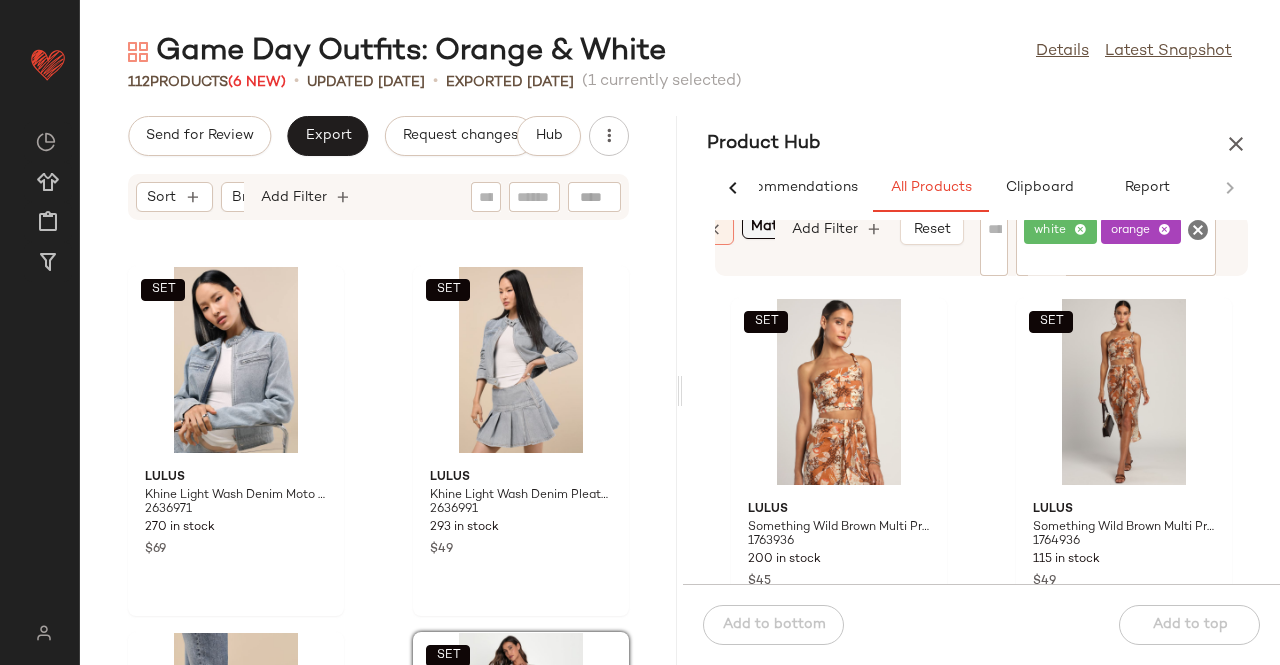 click on "Matching Sets Only" 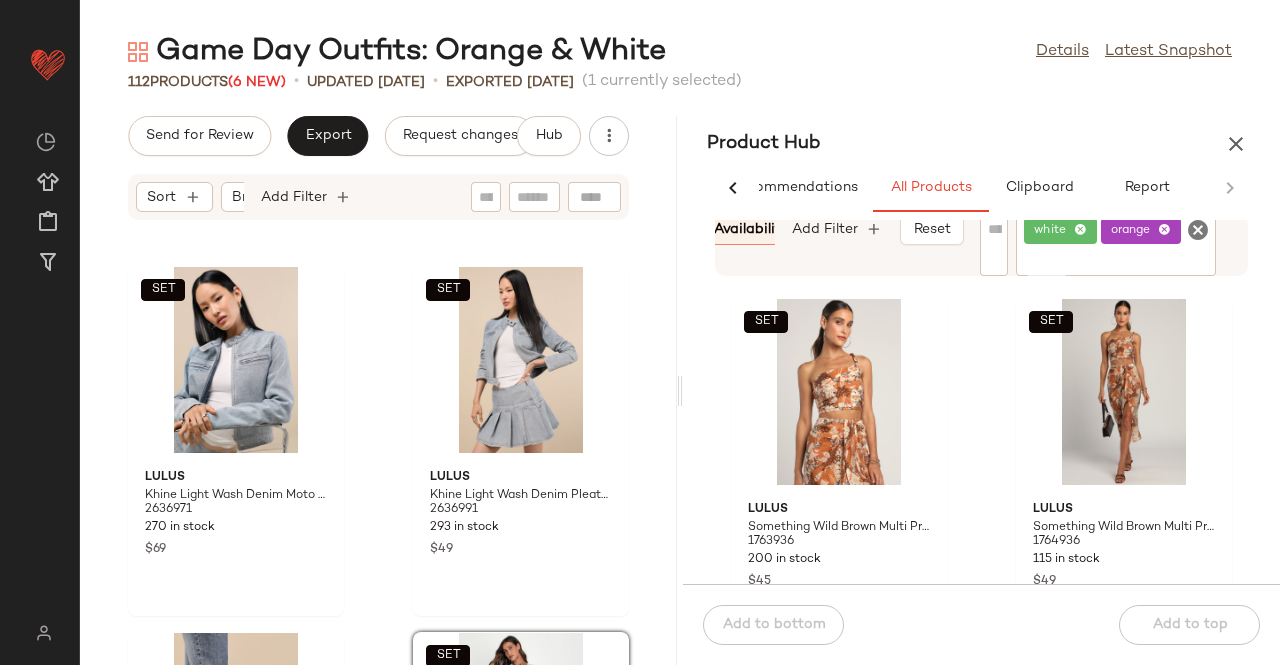 scroll, scrollTop: 0, scrollLeft: 477, axis: horizontal 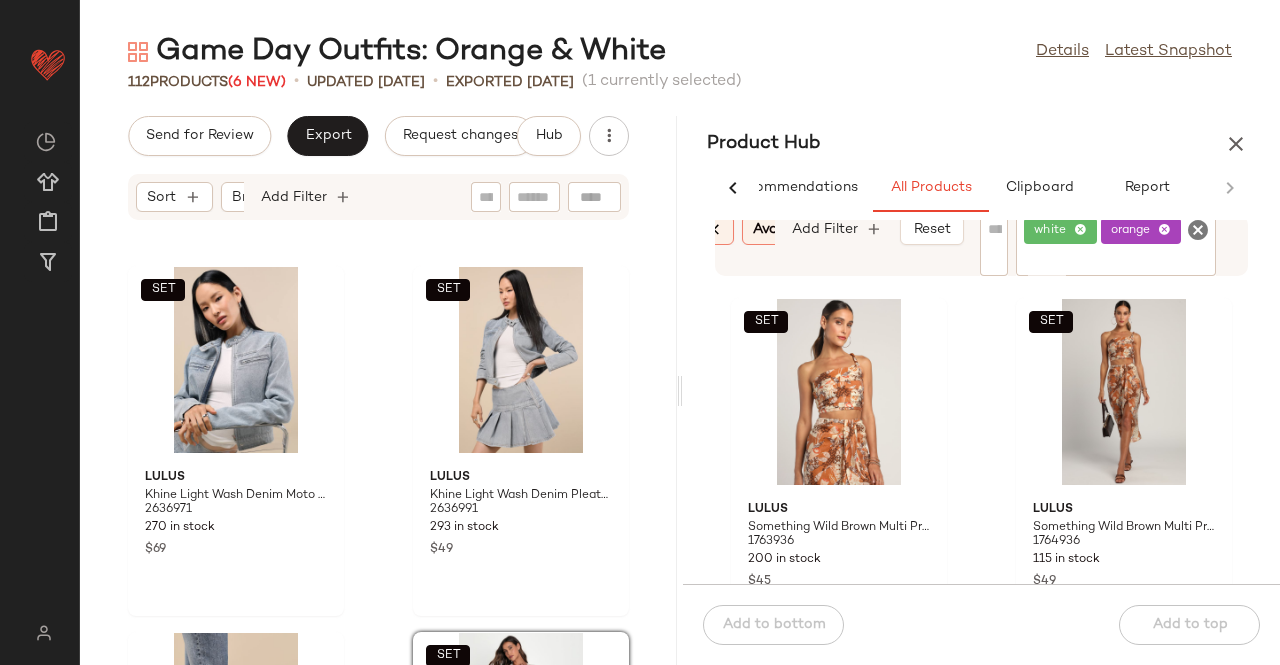 click at bounding box center [715, 230] 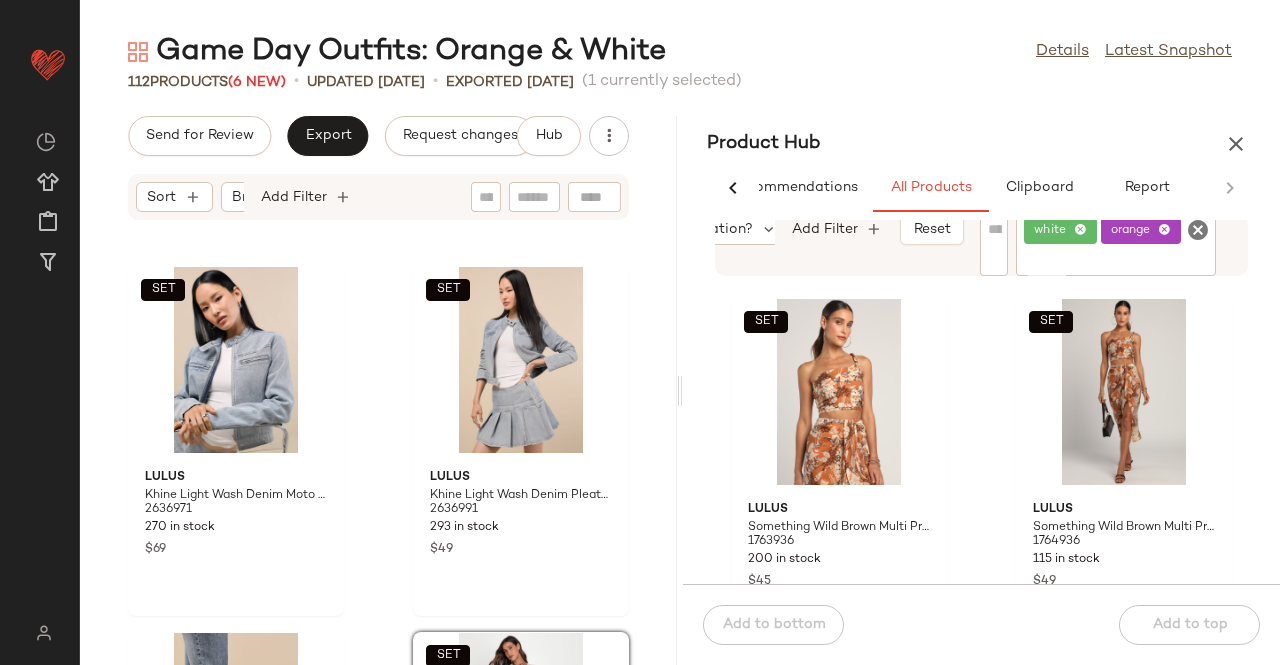 scroll, scrollTop: 0, scrollLeft: 386, axis: horizontal 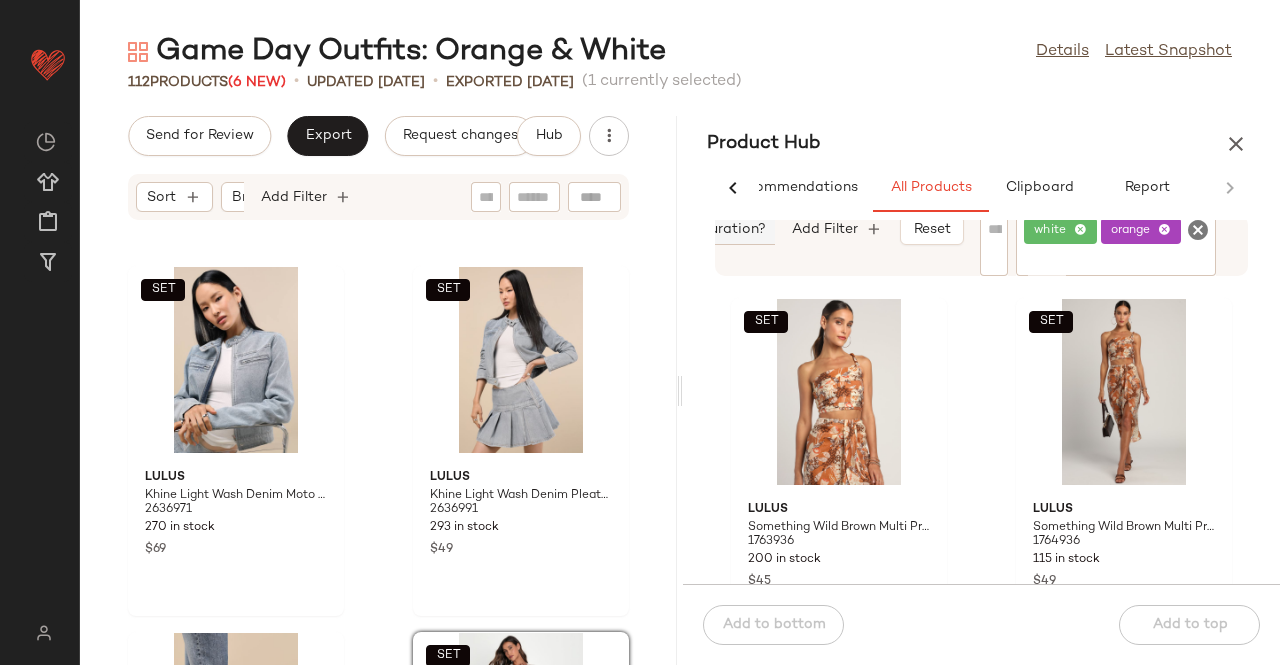 click on "In Curation?" at bounding box center (724, 229) 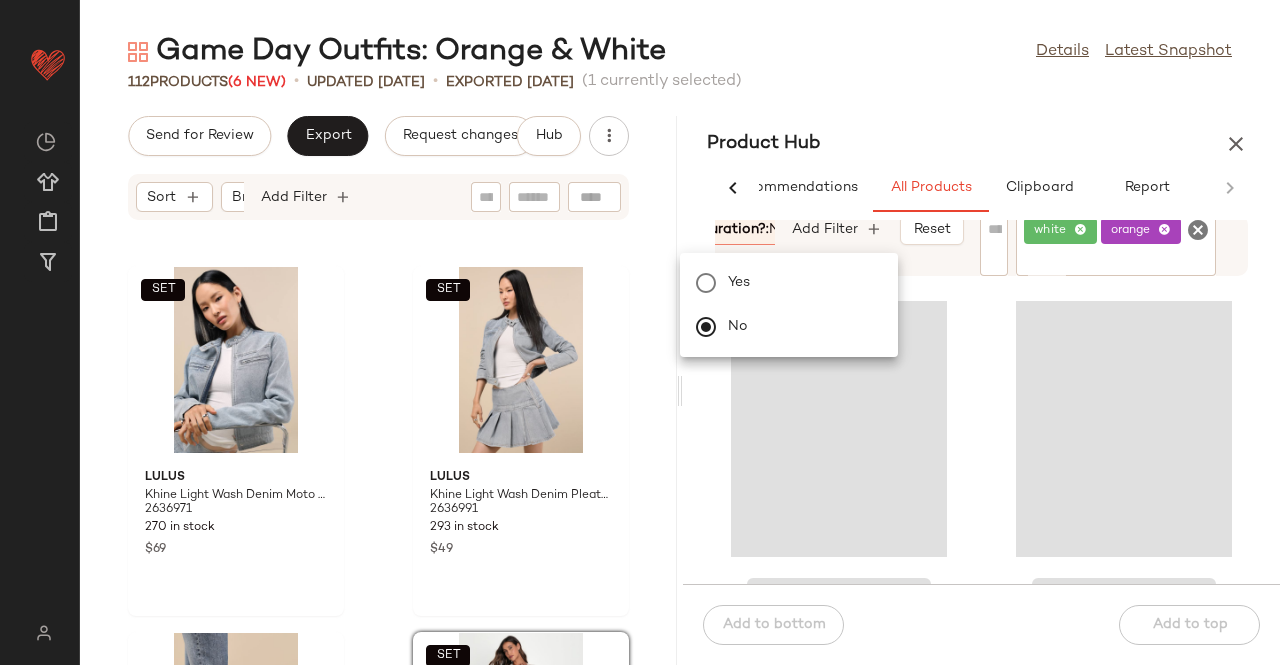 click on "Product Hub" at bounding box center (764, 144) 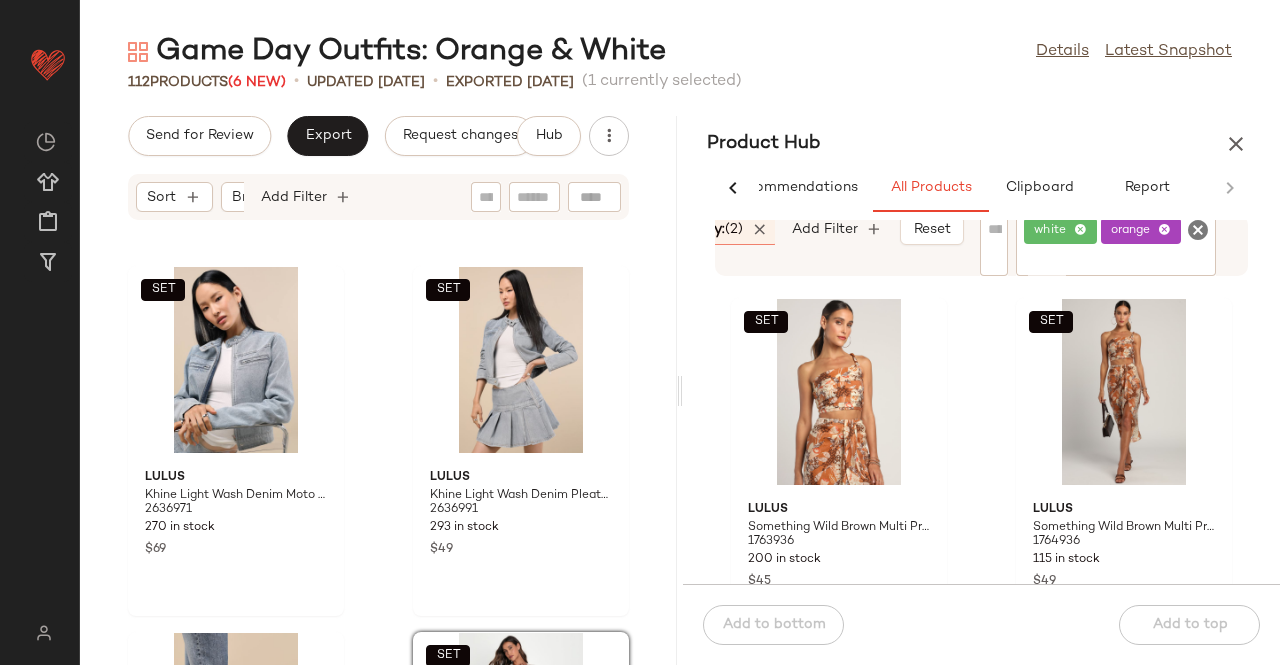scroll, scrollTop: 0, scrollLeft: 219, axis: horizontal 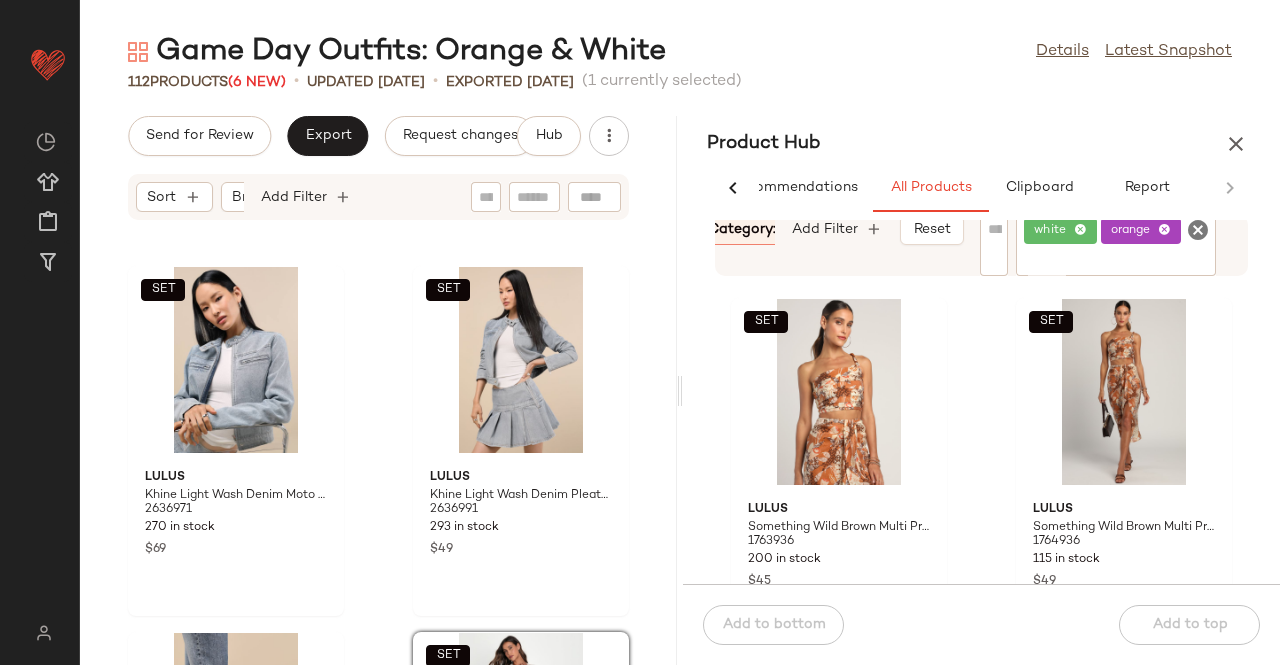 click on "Category:   (2)" at bounding box center (751, 229) 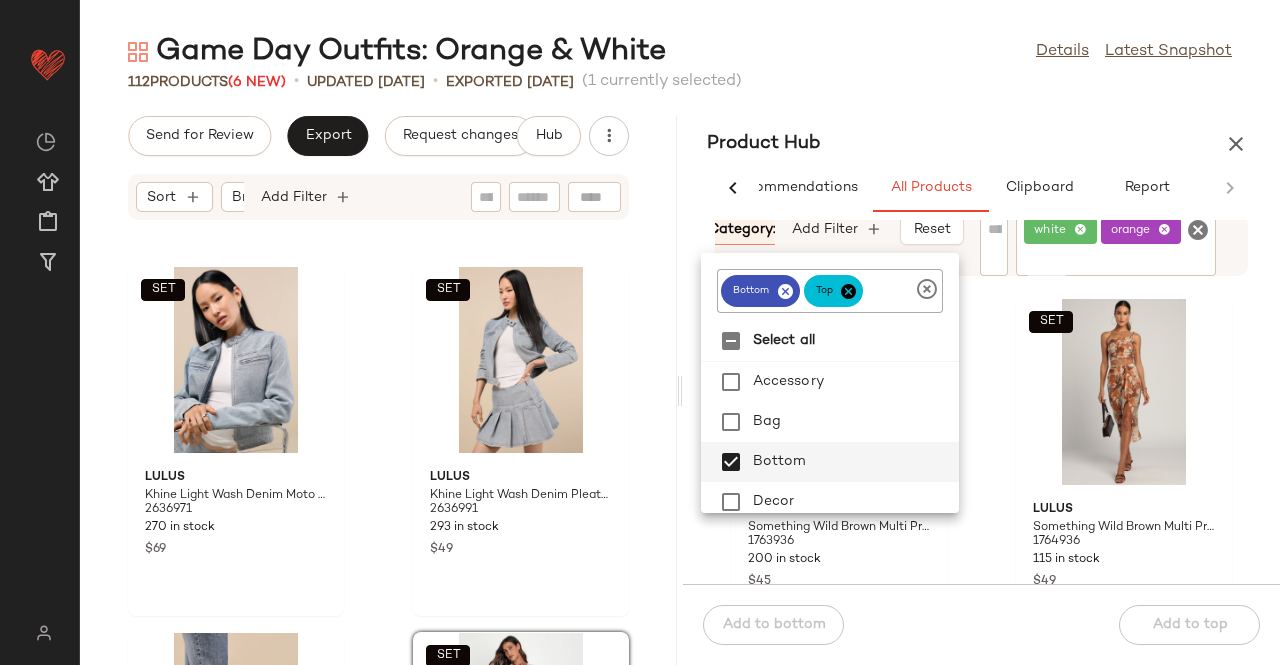click on "bottom" 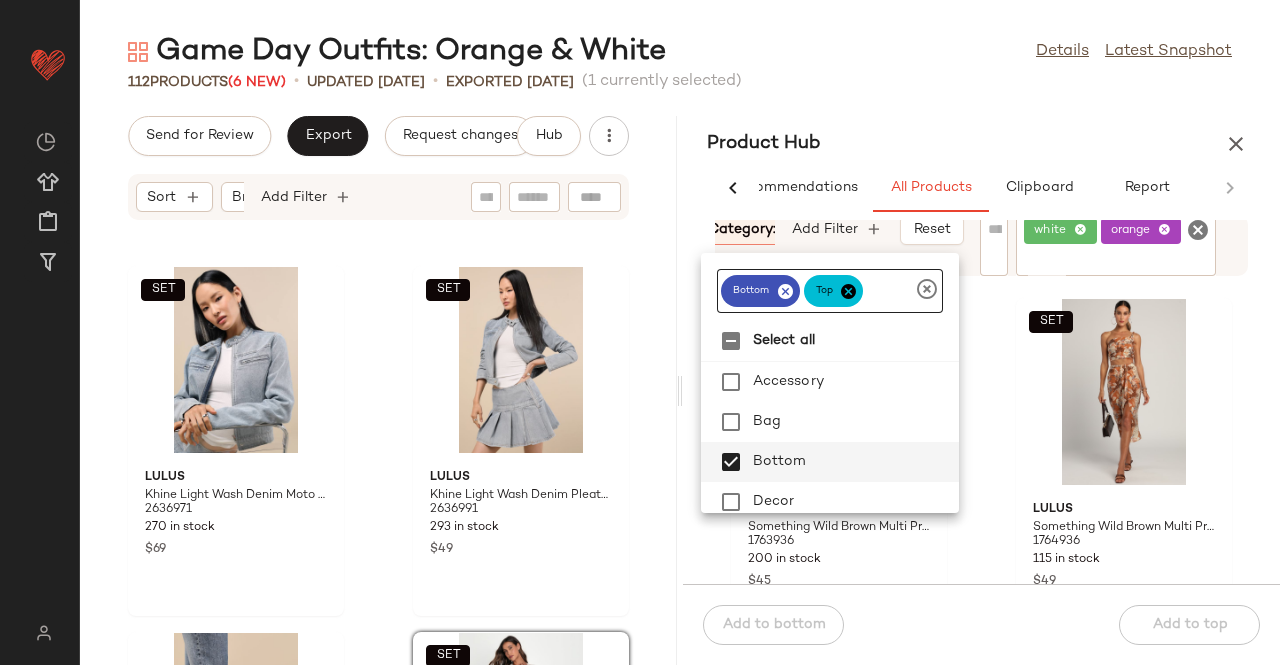 drag, startPoint x: 768, startPoint y: 285, endPoint x: 782, endPoint y: 284, distance: 14.035668 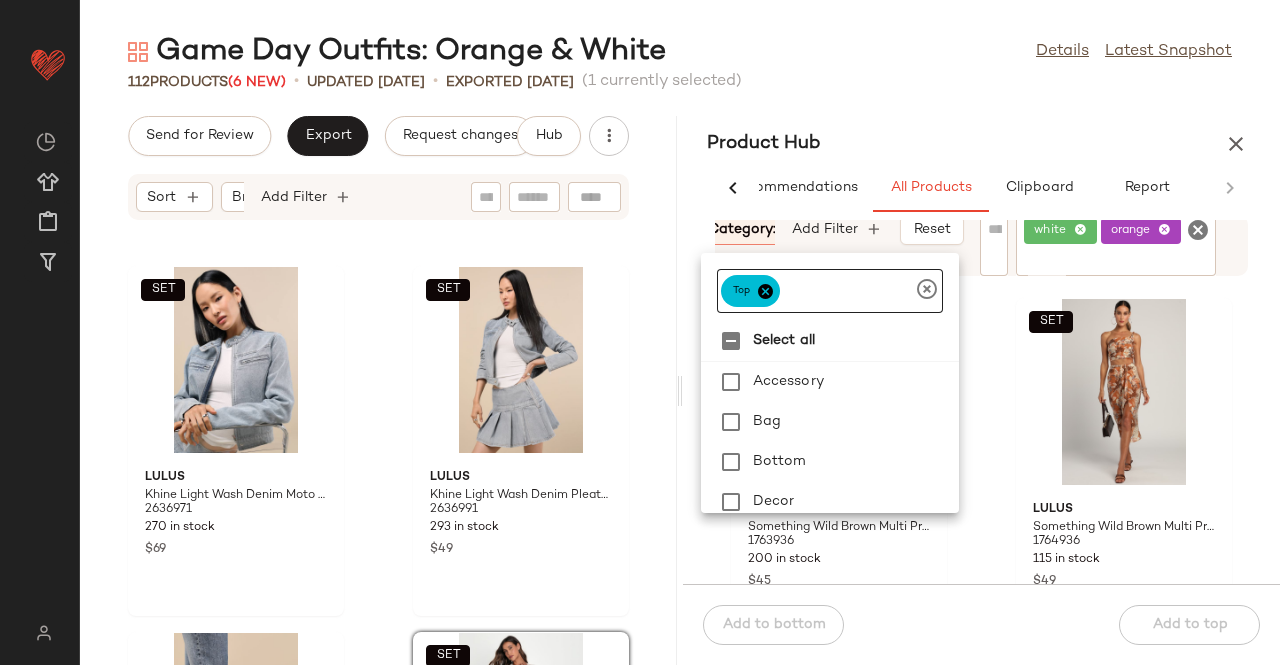 click at bounding box center [765, 291] 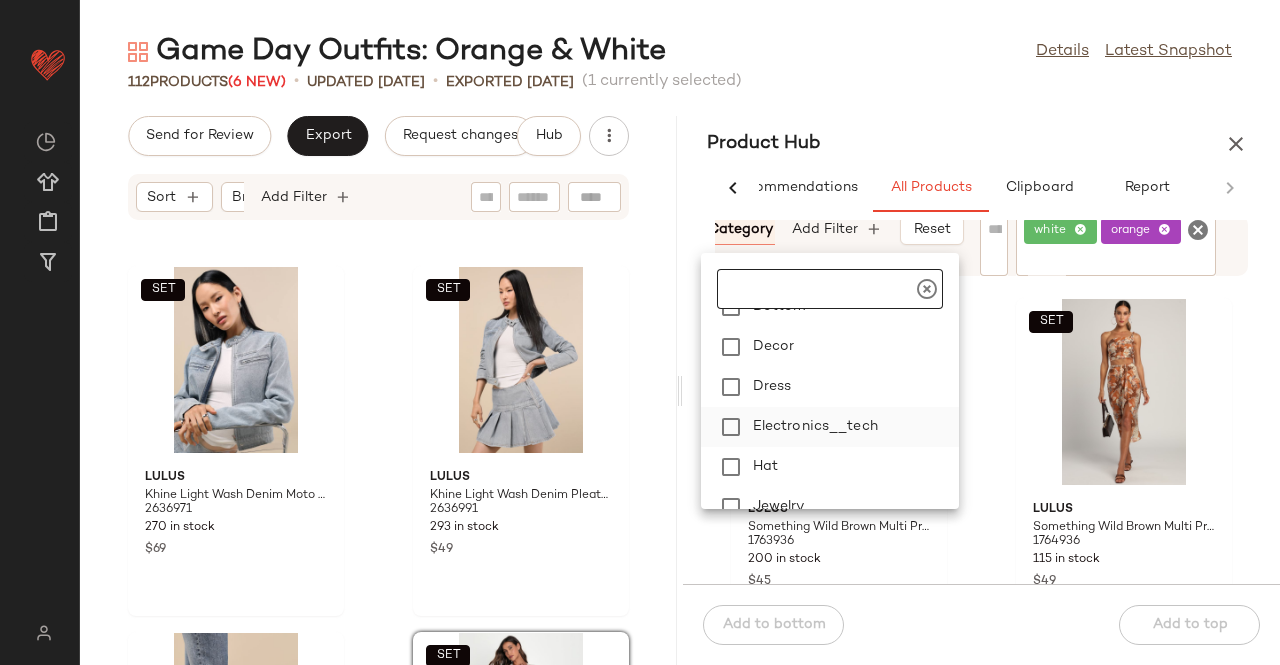 scroll, scrollTop: 200, scrollLeft: 0, axis: vertical 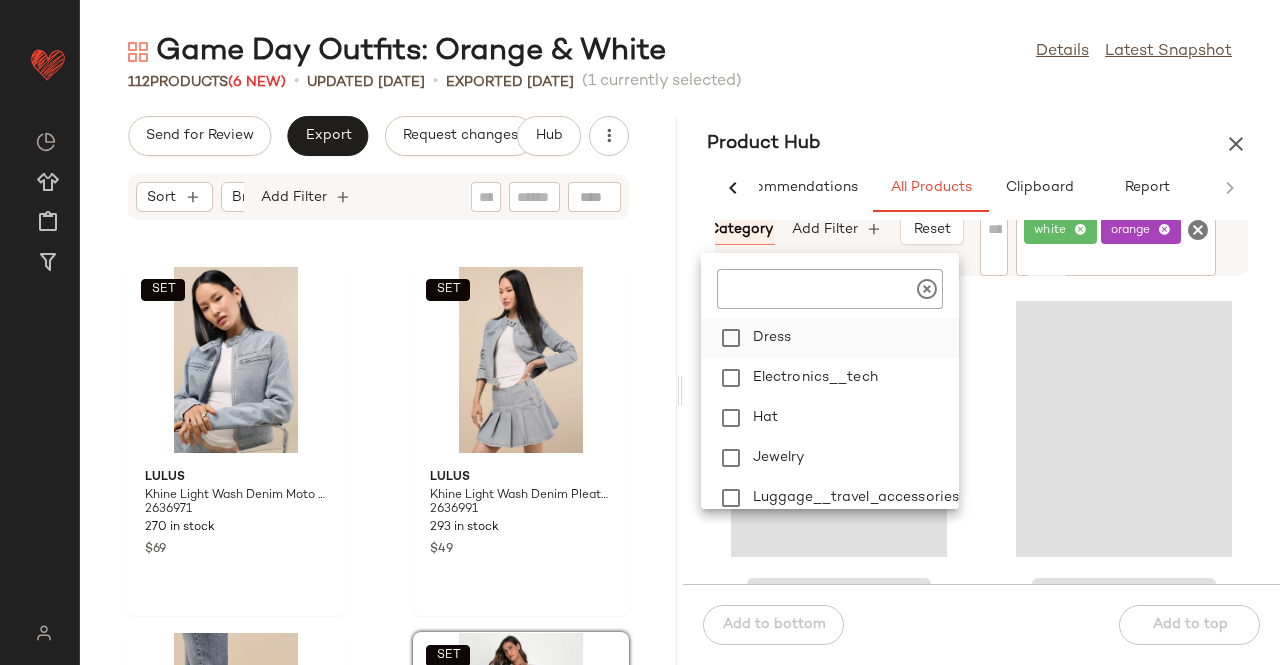 click on "Dress" 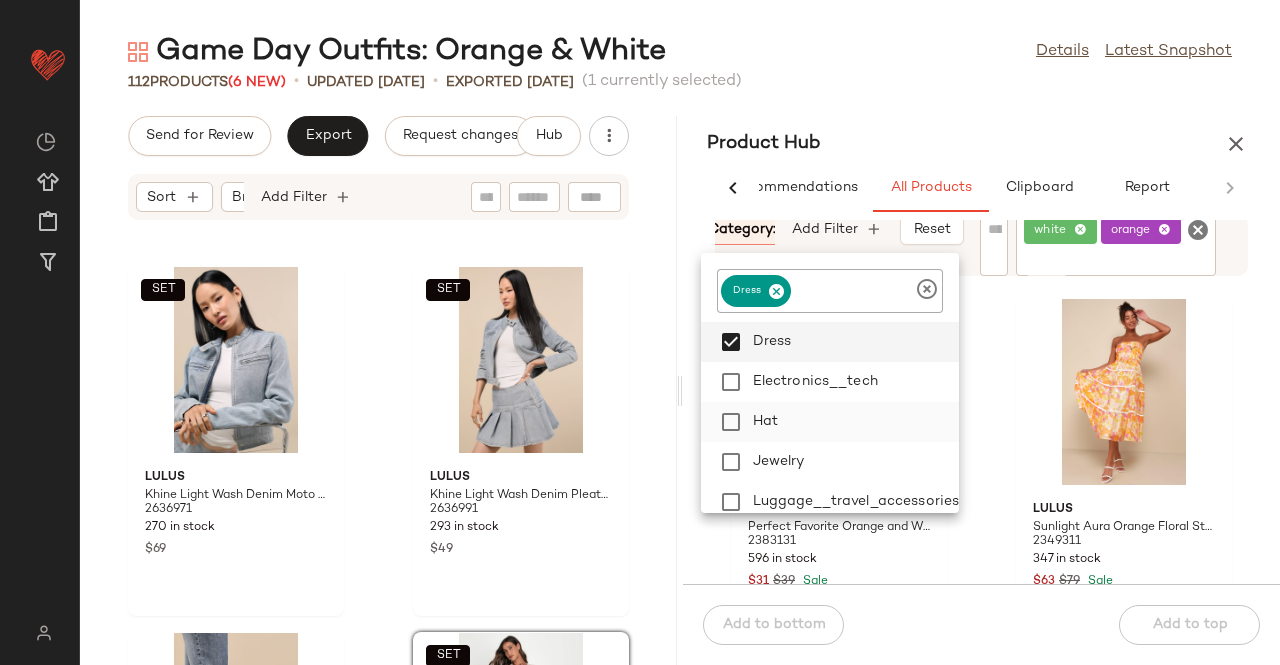 scroll, scrollTop: 300, scrollLeft: 0, axis: vertical 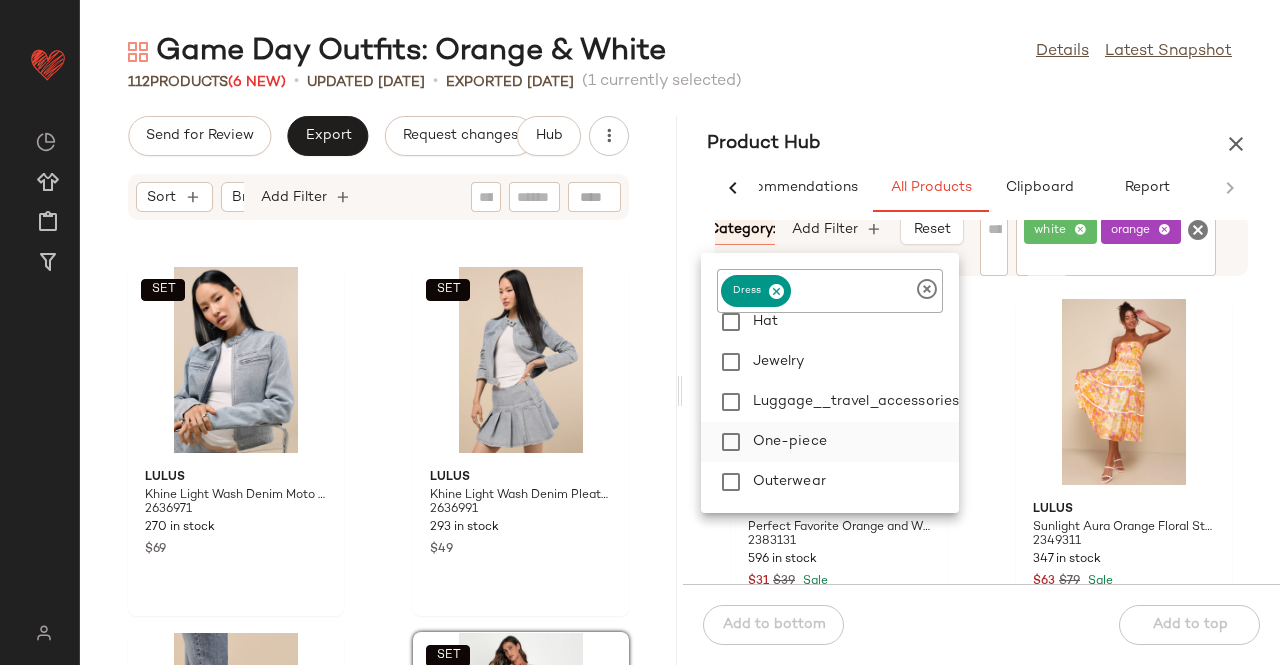 click on "One-piece" 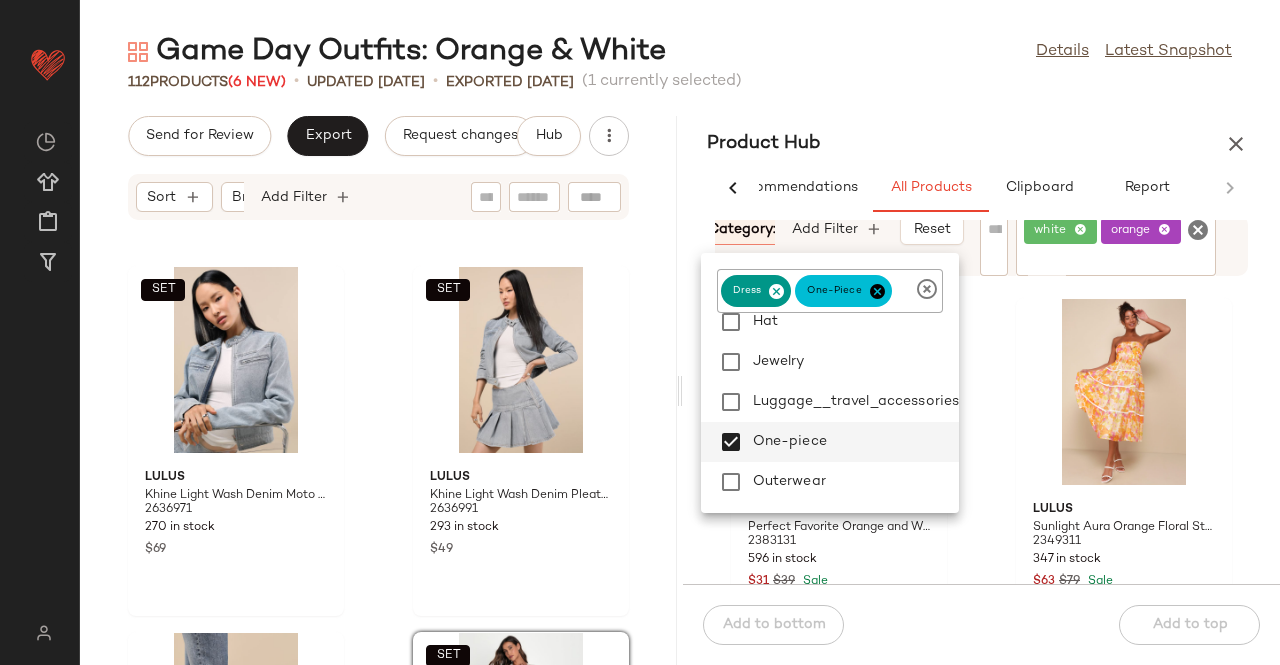 click on "Game Day Outfits: Orange & White  Details   Latest Snapshot  112   Products  (6 New)  •   updated Jul 1st  •  Exported Jul 1st   (1 currently selected)   Send for Review   Export   Request changes   Hub  Sort  Brand  Category  Add Filter   SET  Lulus Khine Light Wash Denim Moto Jacket 2636971 270 in stock $69  SET  Lulus Khine Light Wash Denim Pleated Low-Rise Mini Skirt 2636991 293 in stock $49 Gola Grandslam Black and Off White Suede Leather Sneakers 2403631 1 in stock $77 $110 Sale  SET  Lulus Coolest Cutie Beige High-Rise Cargo Jogger Pants 2199556 26 in stock $47 $59 Sale Lulus Exclusive Addition Black and Gold Leather Belt 2594711 29 in stock $28 Lulus Bold Glow Gold Textured Interlocking Hoop Earrings 2466431 80 in stock $16 Lulus Sensational Instincts Orange Mesh Ruched Bodycon Mini Dress 2466851 9 in stock $49 Motel Janan White V-Neck Graphic Tee 2560451 17 in stock $42 $52 Sale Product Hub  AI Recommendations   All Products   Clipboard   Report  Sort:   (1) Brand  Category:   (2) No 100-Max" at bounding box center [680, 348] 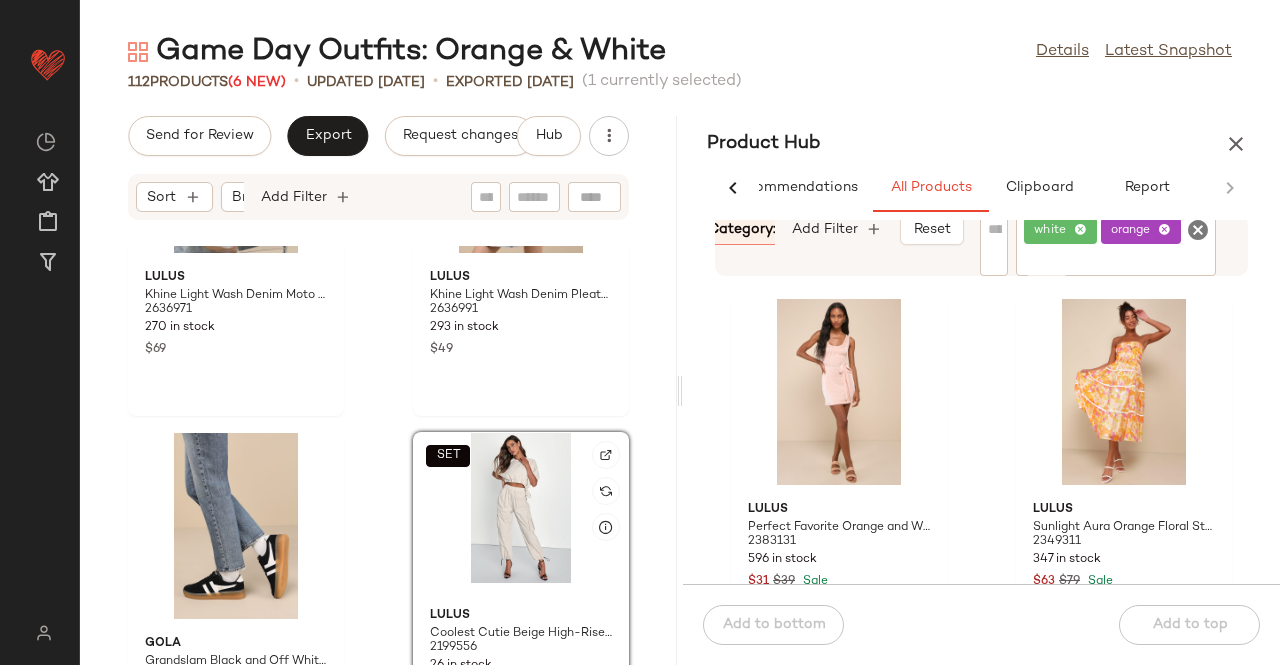scroll, scrollTop: 11280, scrollLeft: 0, axis: vertical 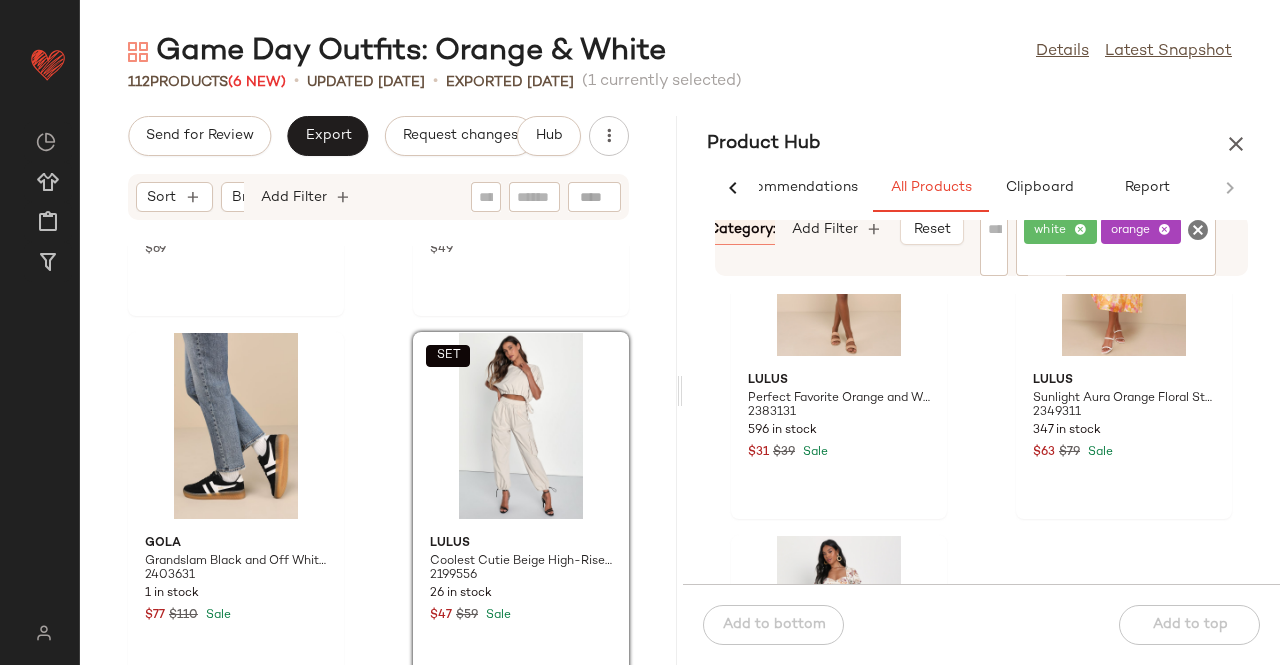 click on "white" 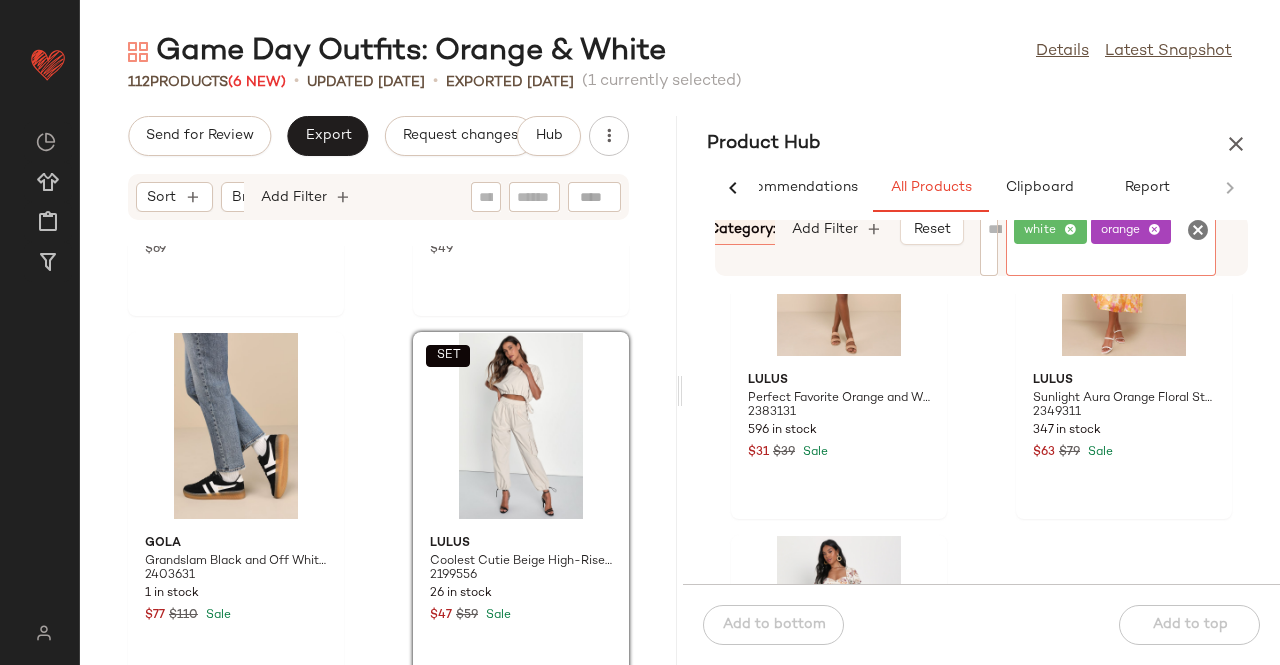 click on "white" 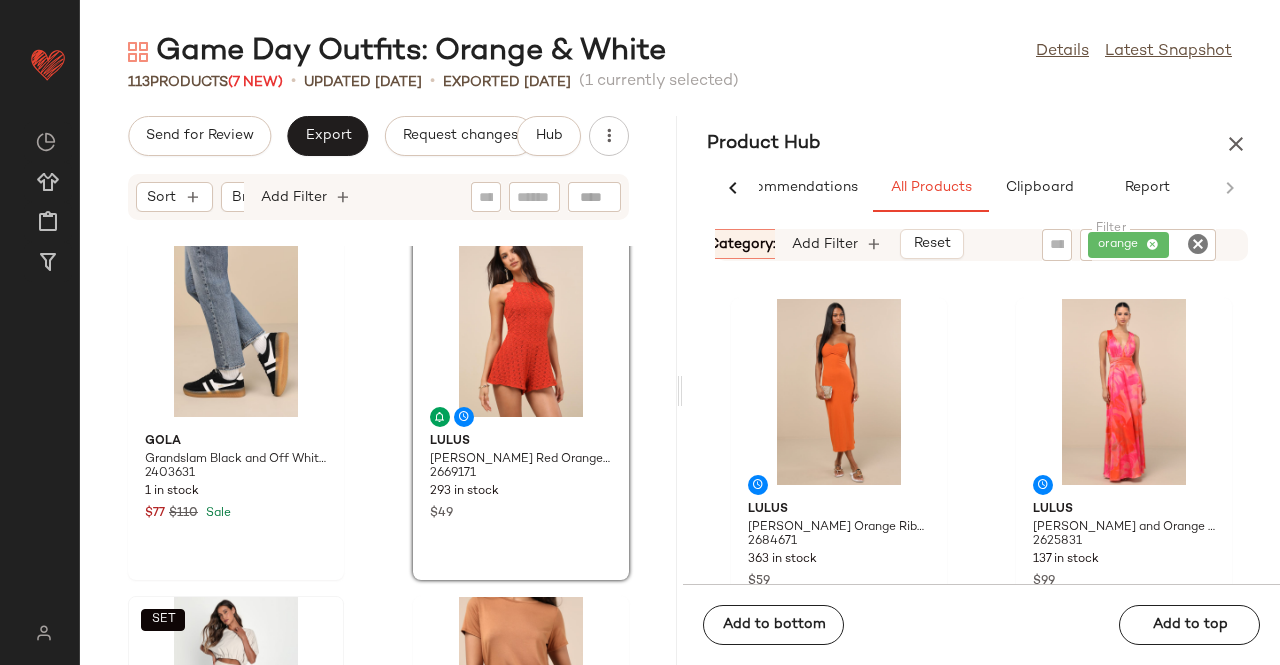 scroll, scrollTop: 11480, scrollLeft: 0, axis: vertical 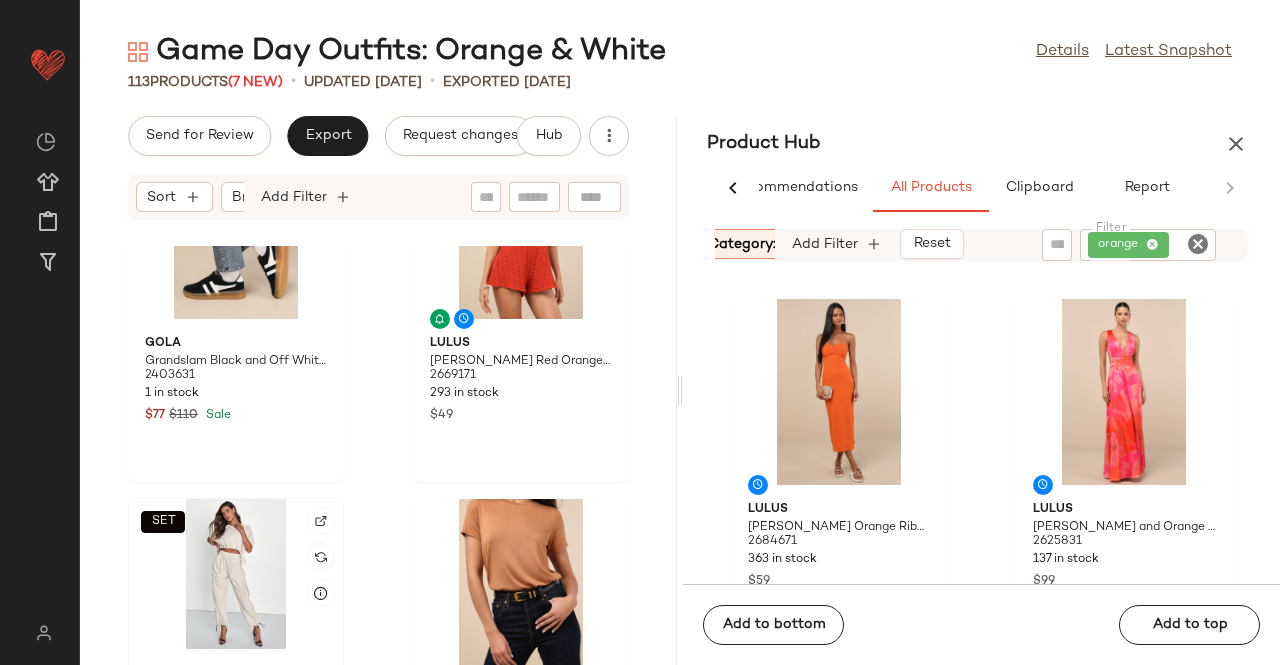 drag, startPoint x: 188, startPoint y: 584, endPoint x: 207, endPoint y: 587, distance: 19.235384 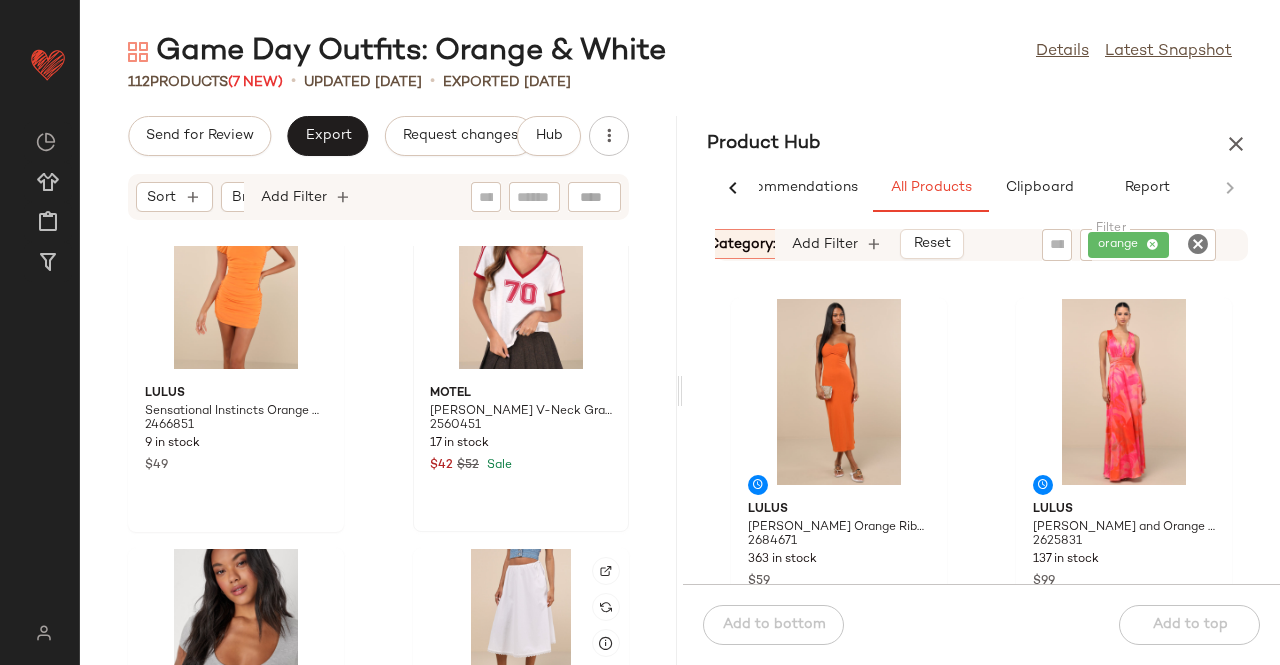 scroll, scrollTop: 11980, scrollLeft: 0, axis: vertical 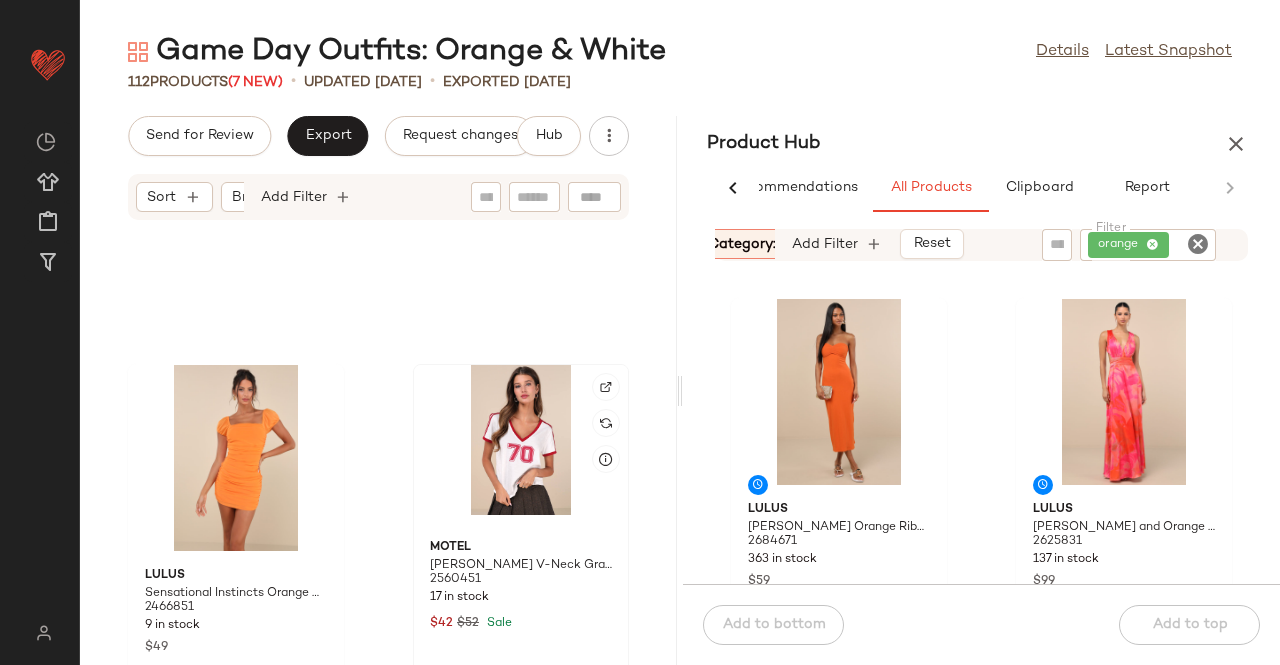 click 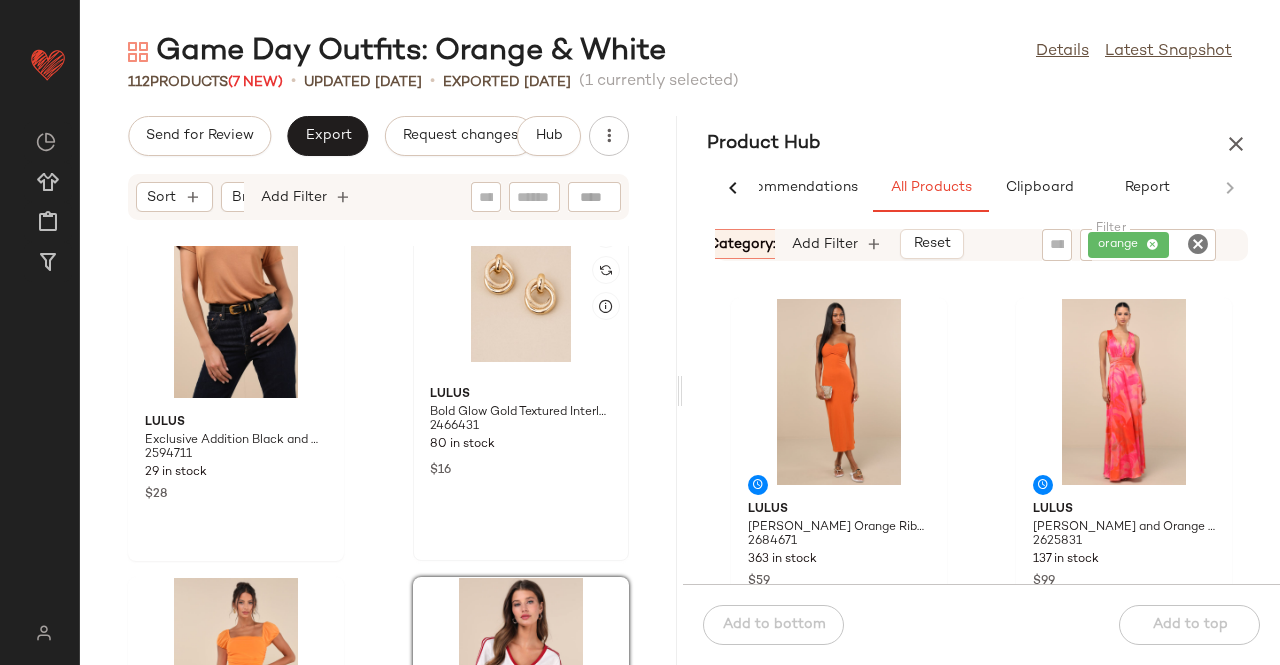 scroll, scrollTop: 11580, scrollLeft: 0, axis: vertical 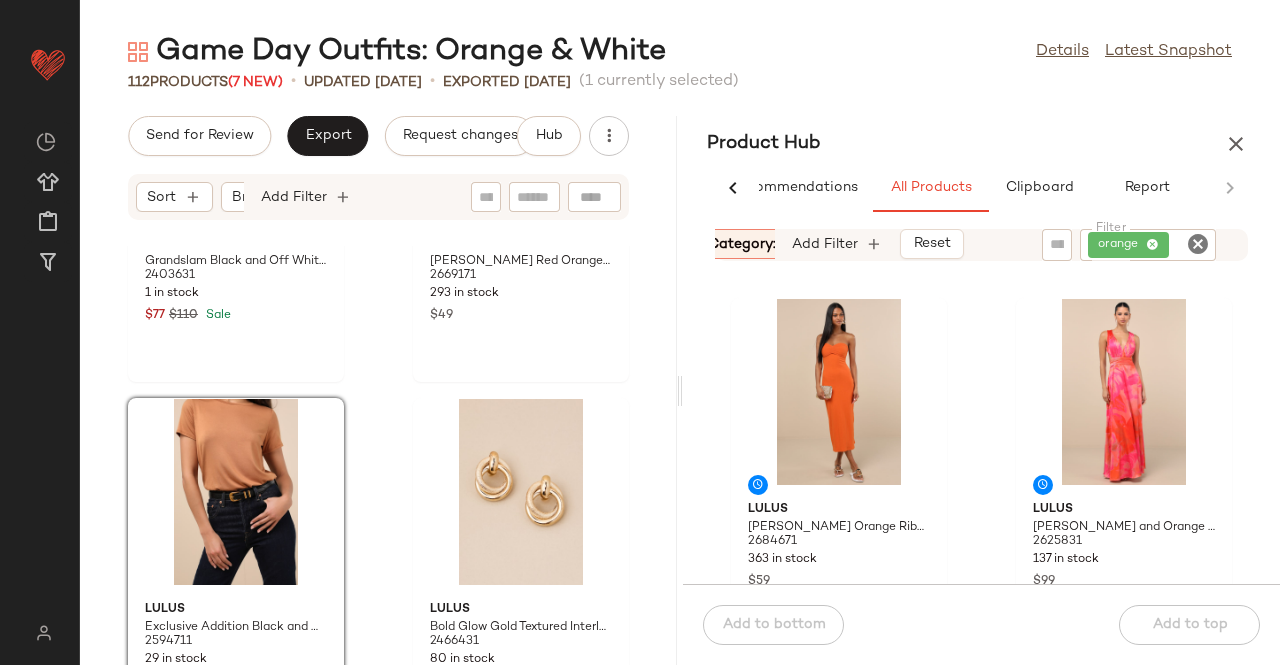 click on "orange" 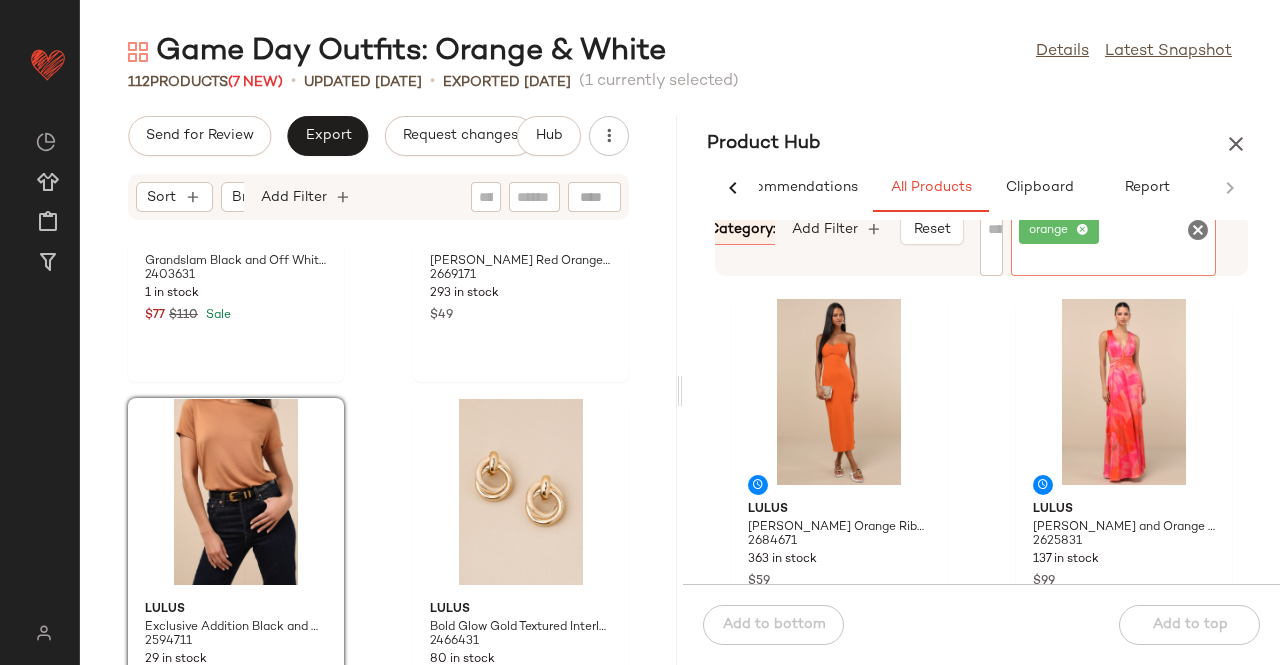 click on "orange" 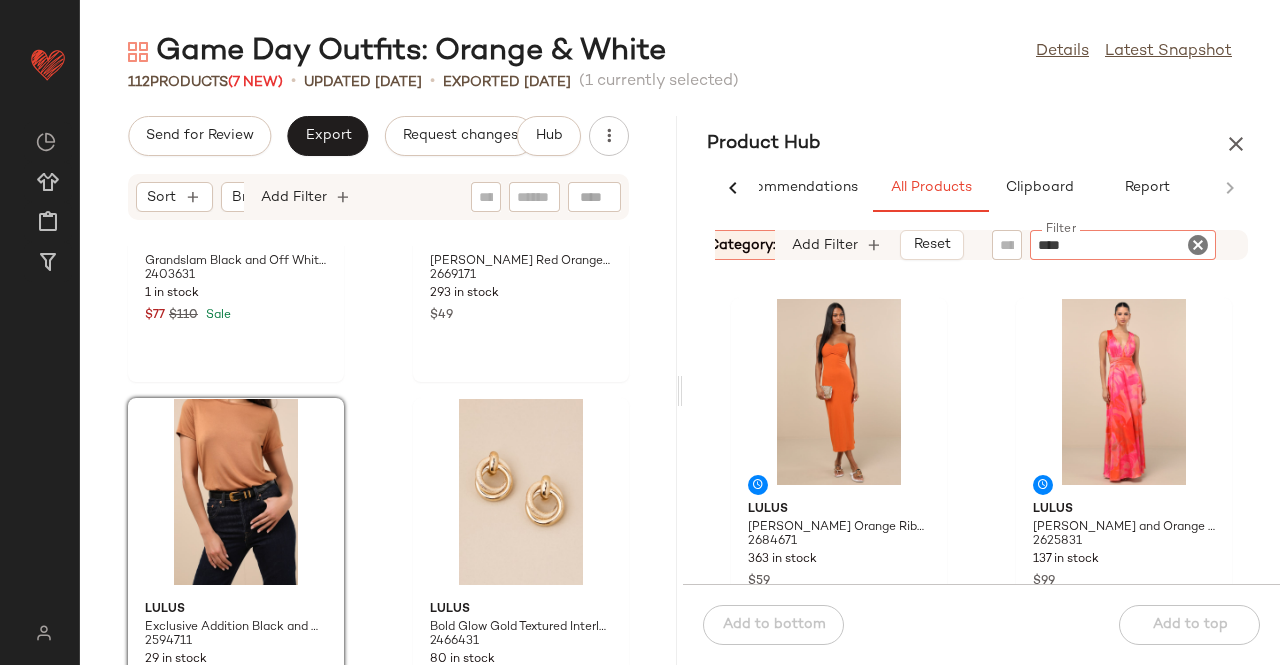 type on "*****" 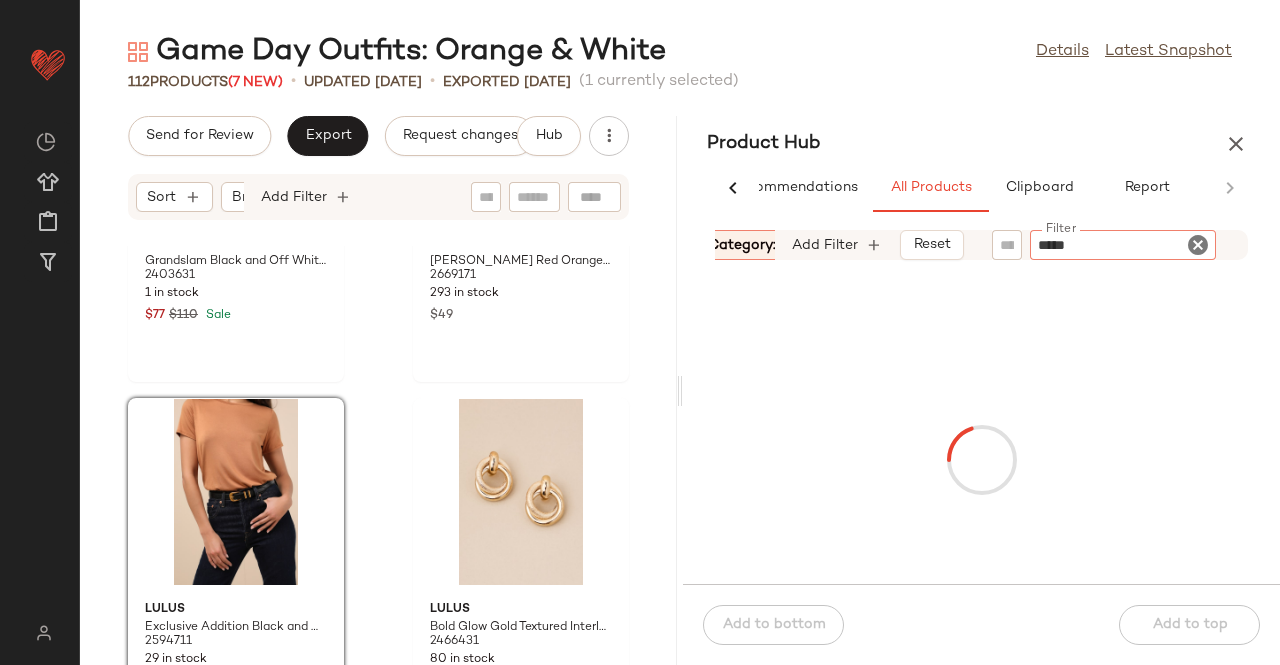 type 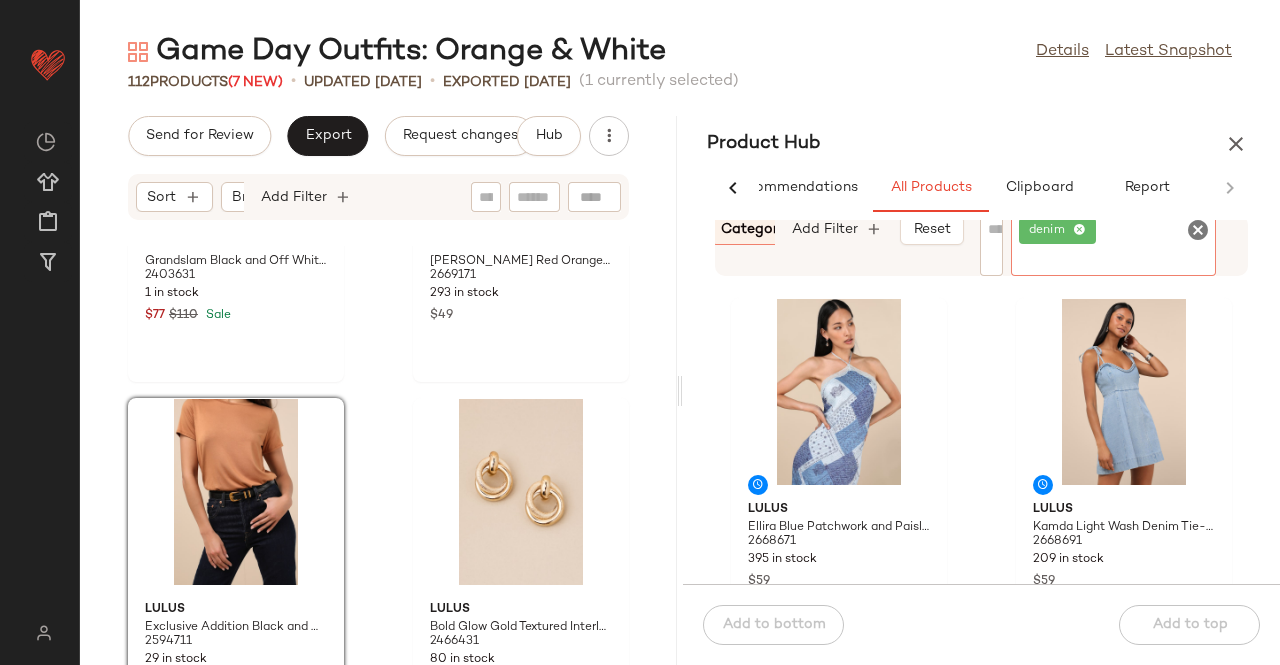 scroll, scrollTop: 0, scrollLeft: 193, axis: horizontal 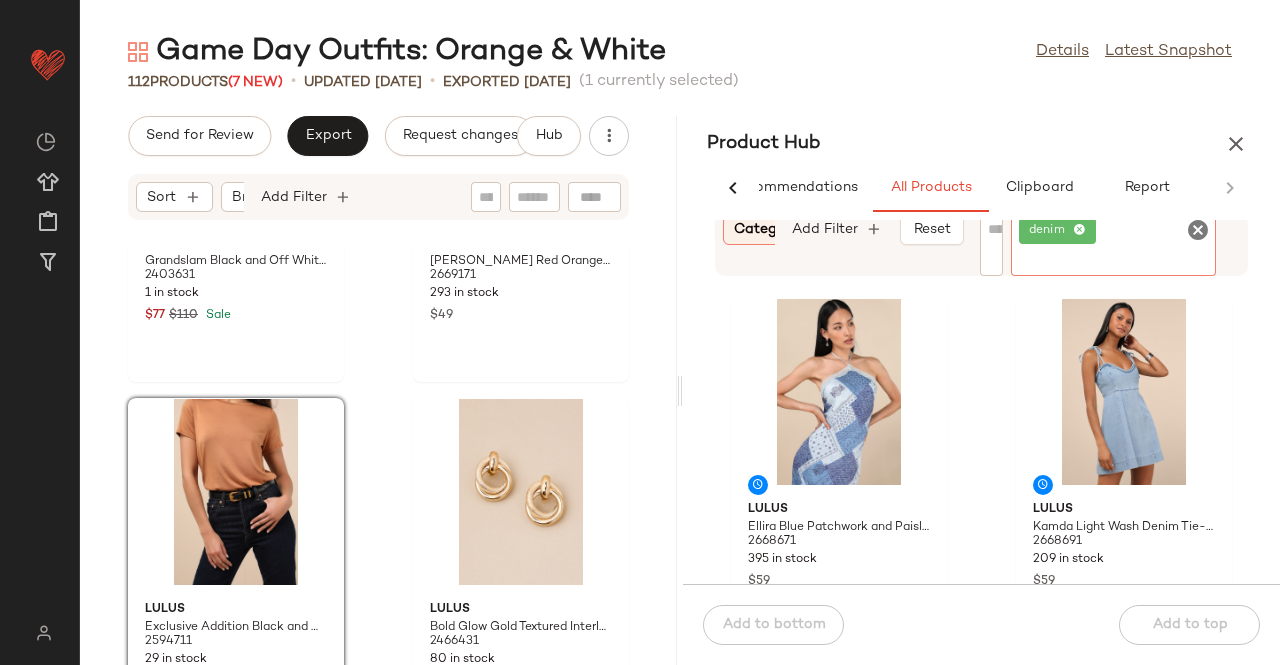 click on "Category:   (2)" at bounding box center (777, 229) 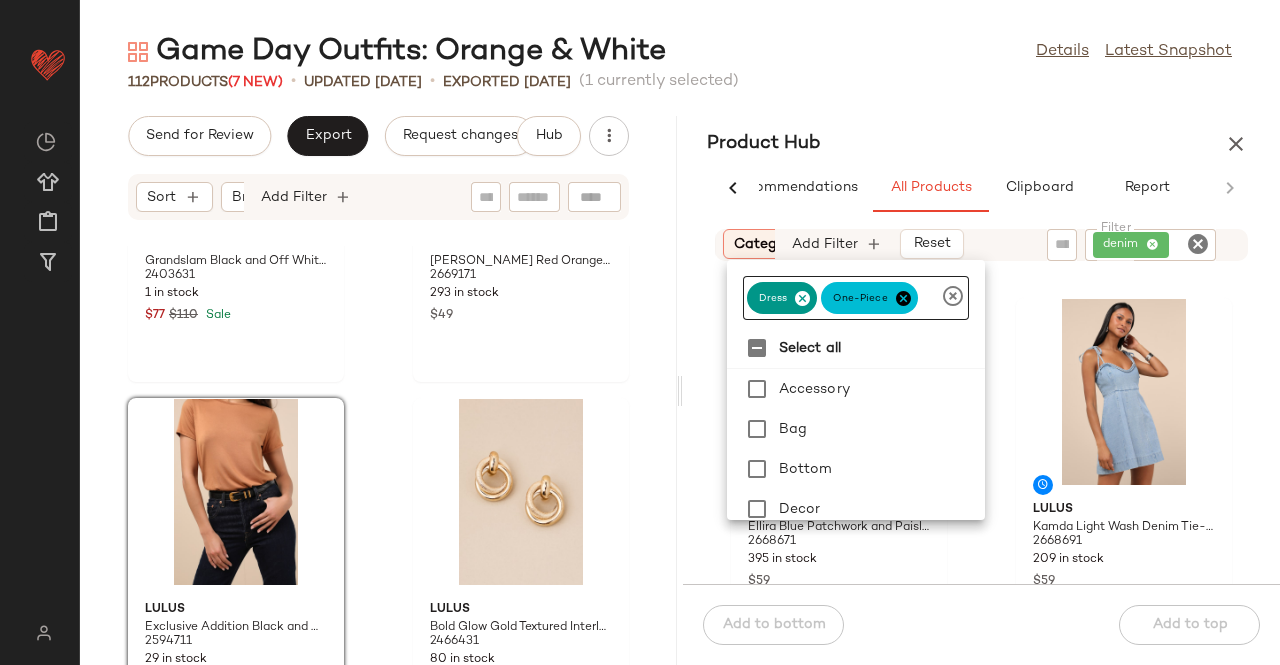 click at bounding box center [802, 298] 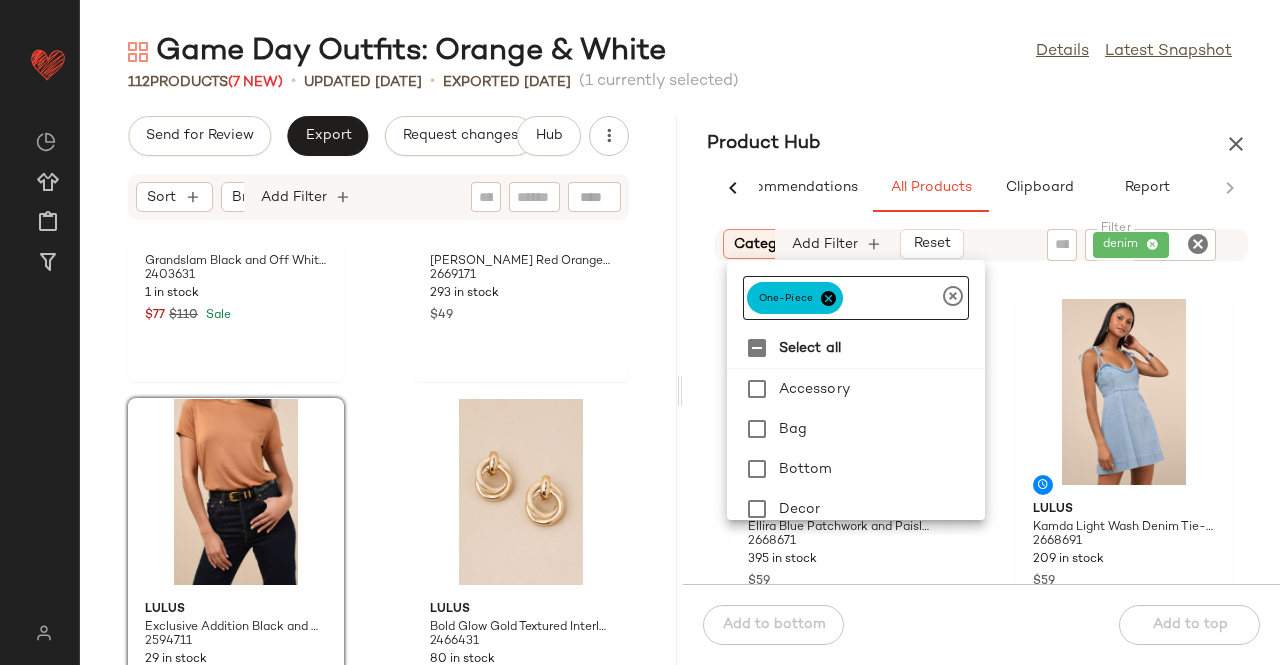 click on "one-piece" 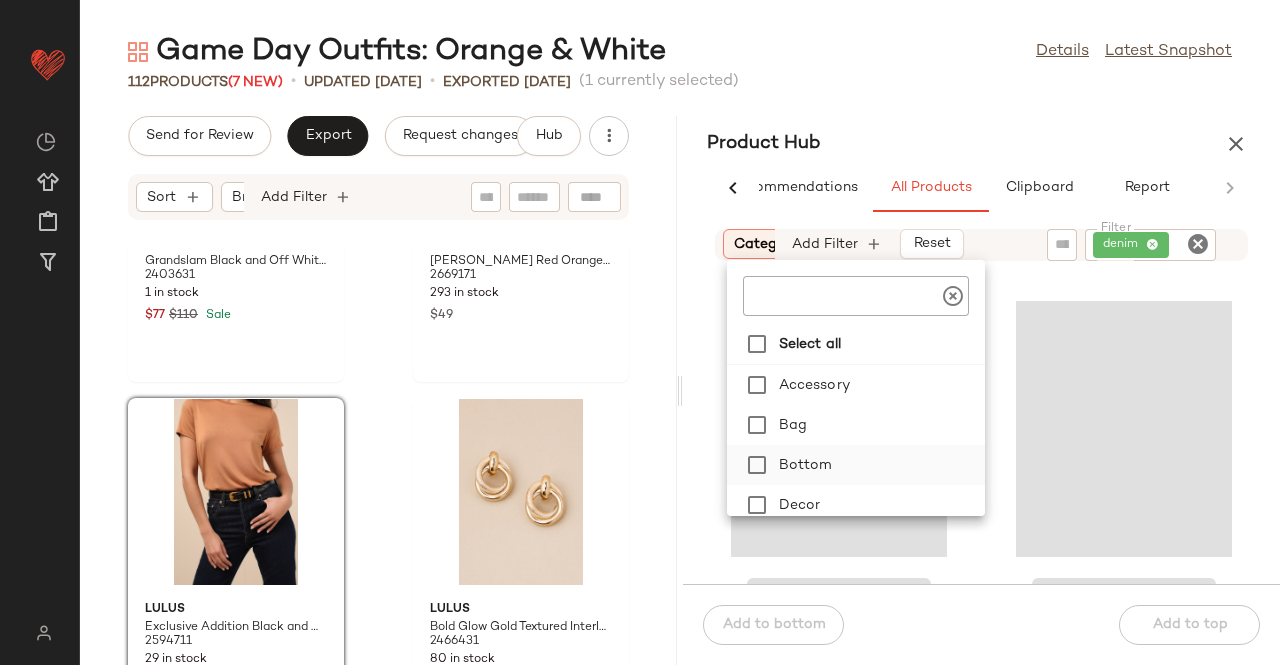 click on "Bottom" 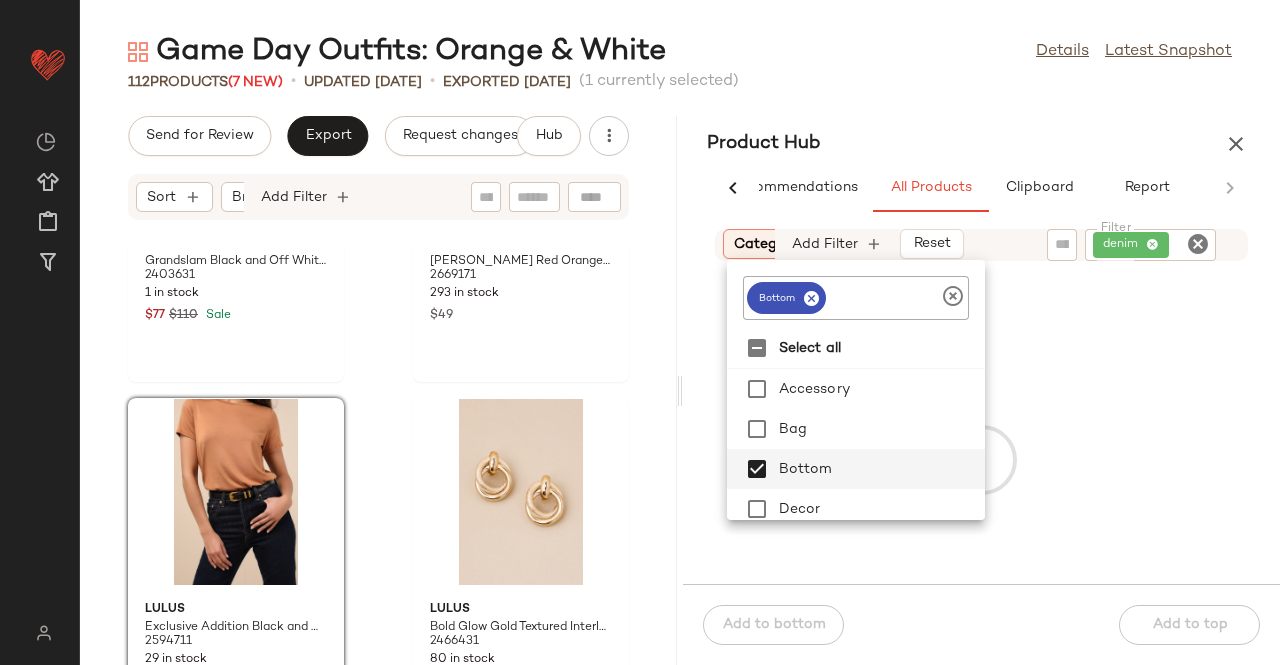 click on "Product Hub" at bounding box center (981, 144) 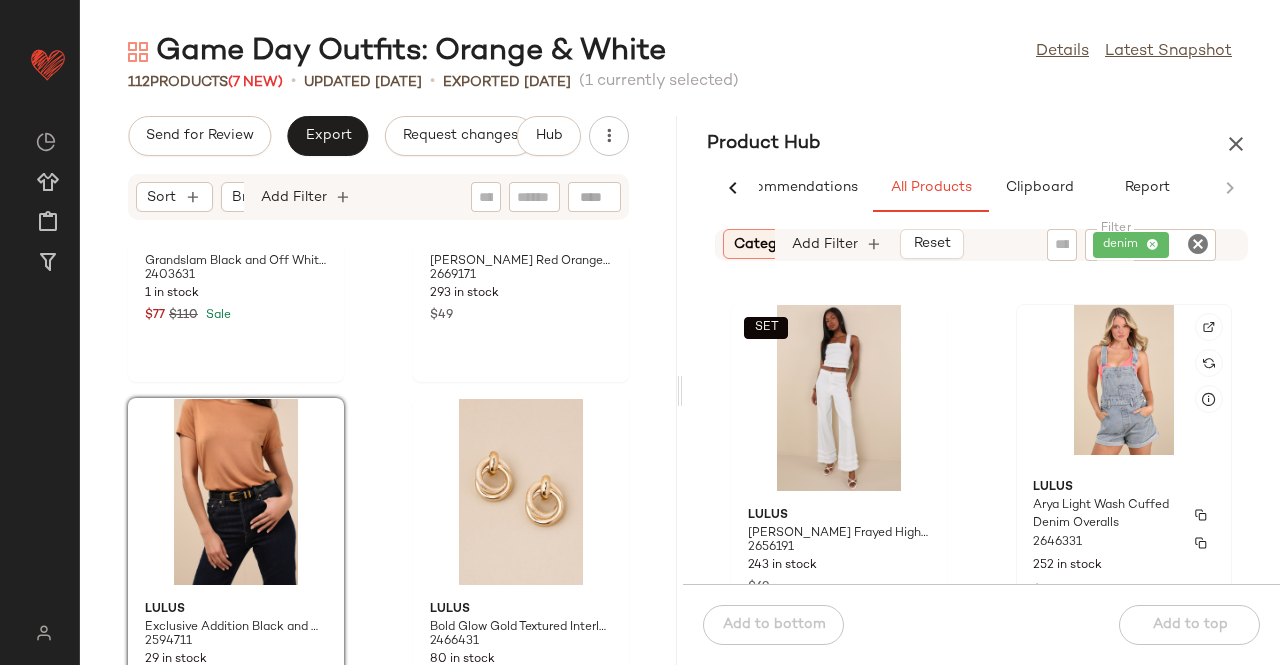 scroll, scrollTop: 316, scrollLeft: 0, axis: vertical 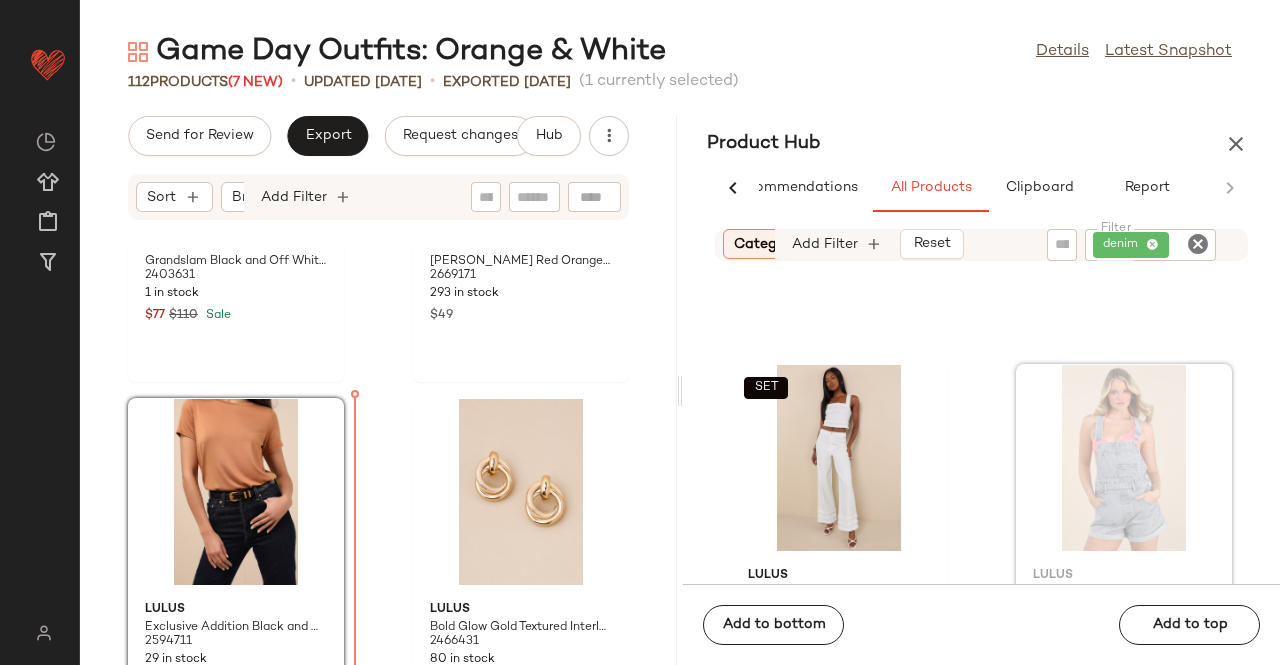 click on "Gola Grandslam Black and Off White Suede Leather Sneakers 2403631 1 in stock $77 $110 Sale Lulus Tovia Red Orange Pointelle Knit Tie-Back Halter Romper 2669171 293 in stock $49 Lulus Exclusive Addition Black and Gold Leather Belt 2594711 29 in stock $28 Lulus Bold Glow Gold Textured Interlocking Hoop Earrings 2466431 80 in stock $16 Lulus Sensational Instincts Orange Mesh Ruched Bodycon Mini Dress 2466851 9 in stock $49 Motel Janan White V-Neck Graphic Tee 2560451 17 in stock $42 $52 Sale Lulus Basically Effortless Heather Grey Short Sleeve Scoop Neck Top 2217176 159 in stock $29 Motel Taka White Cotton Poplin Lace Drawstring Midi Skirt 2475471 19 in stock $30 $75 Sale" 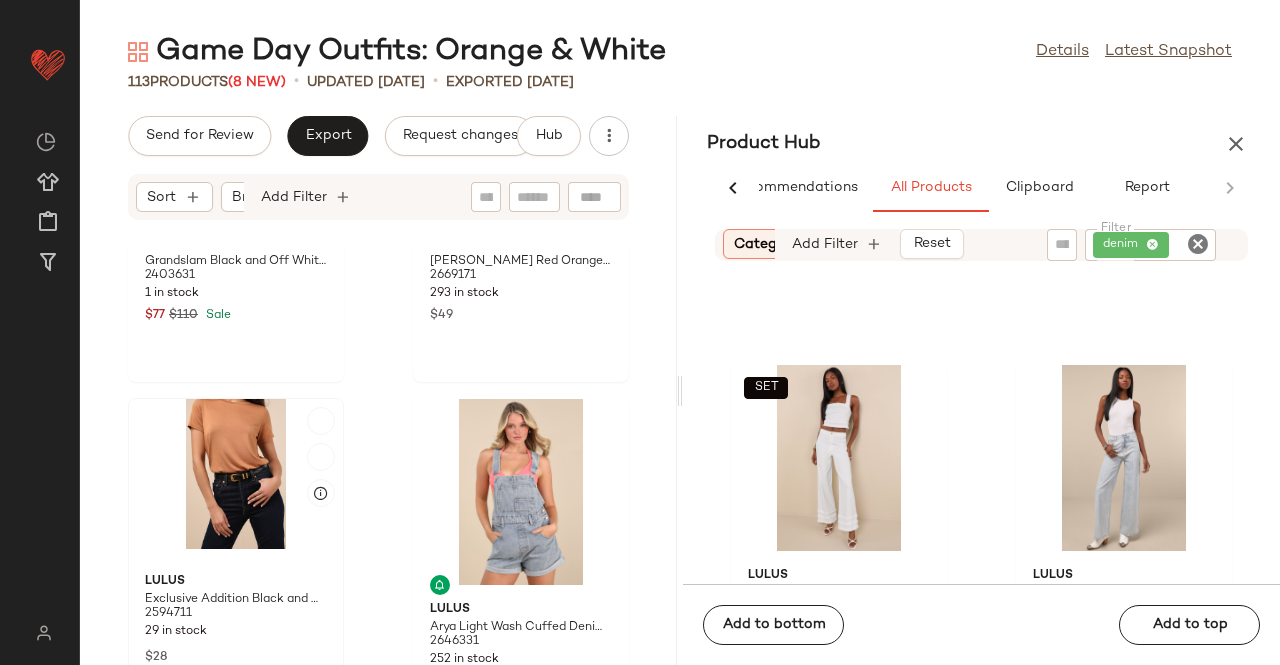 click 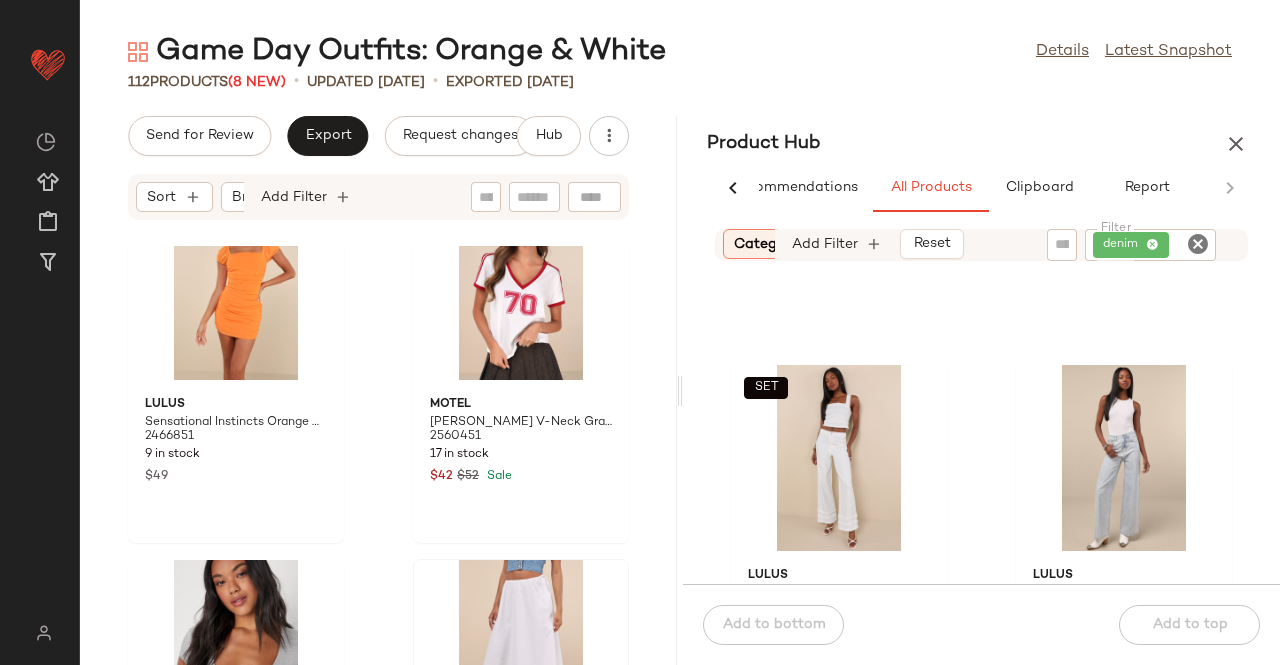 scroll, scrollTop: 12280, scrollLeft: 0, axis: vertical 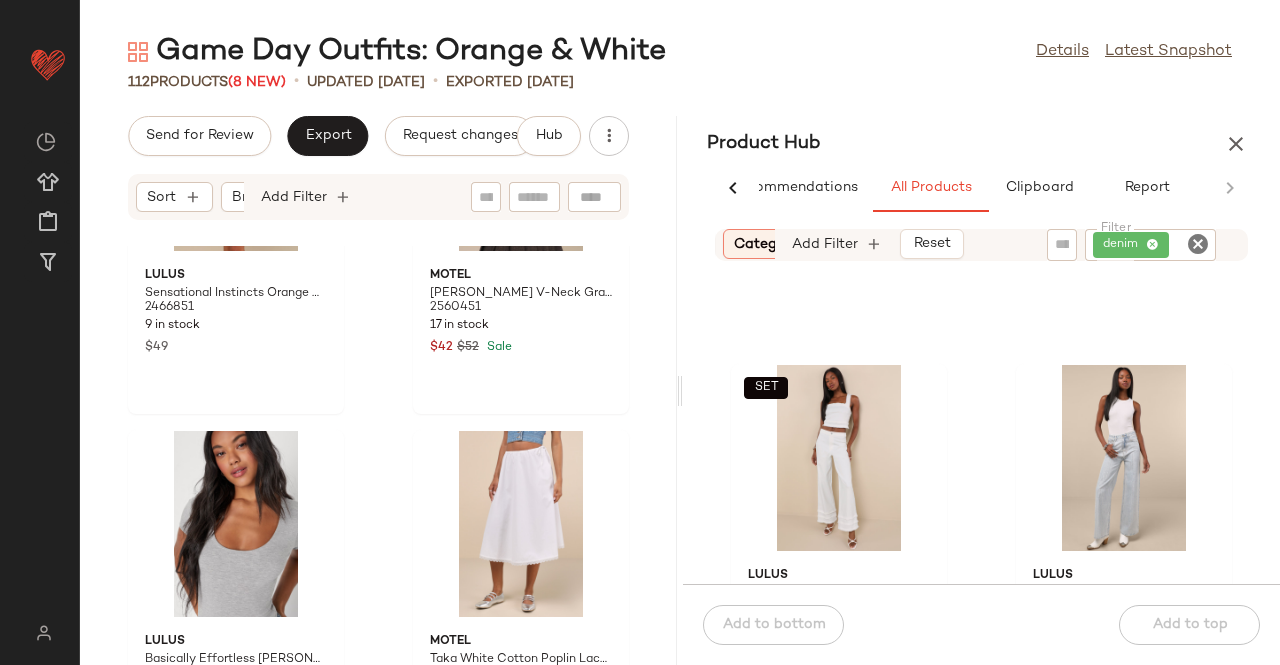 click at bounding box center [1236, 144] 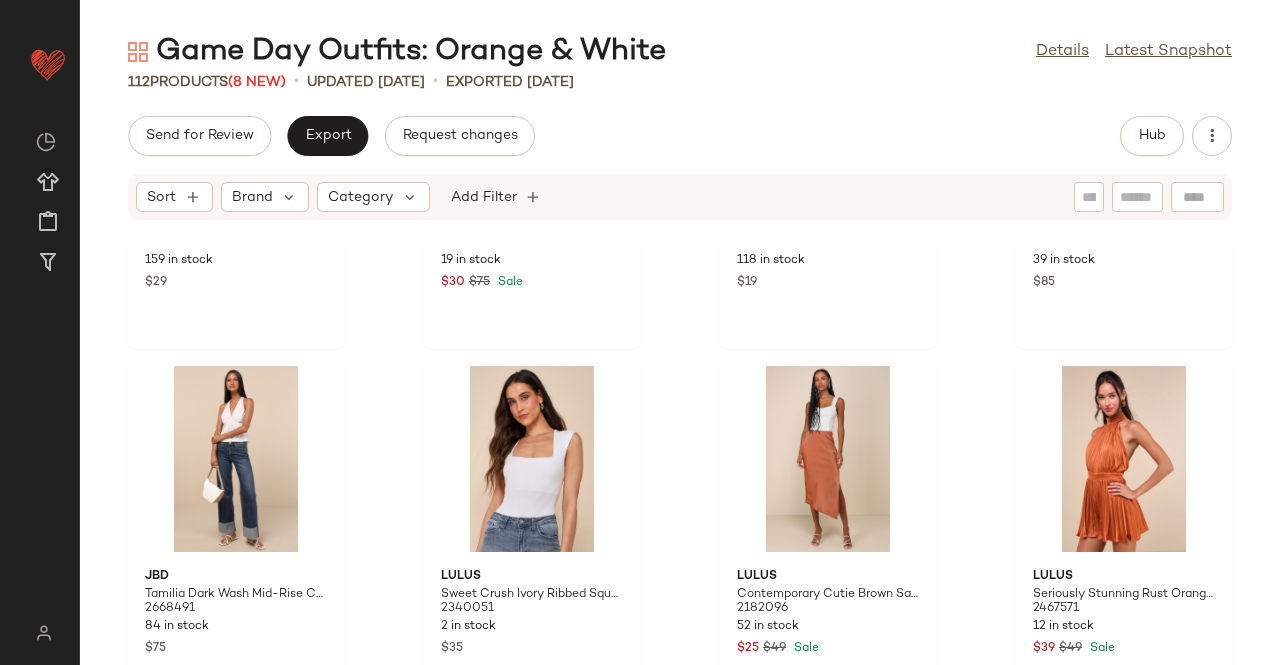 scroll, scrollTop: 6532, scrollLeft: 0, axis: vertical 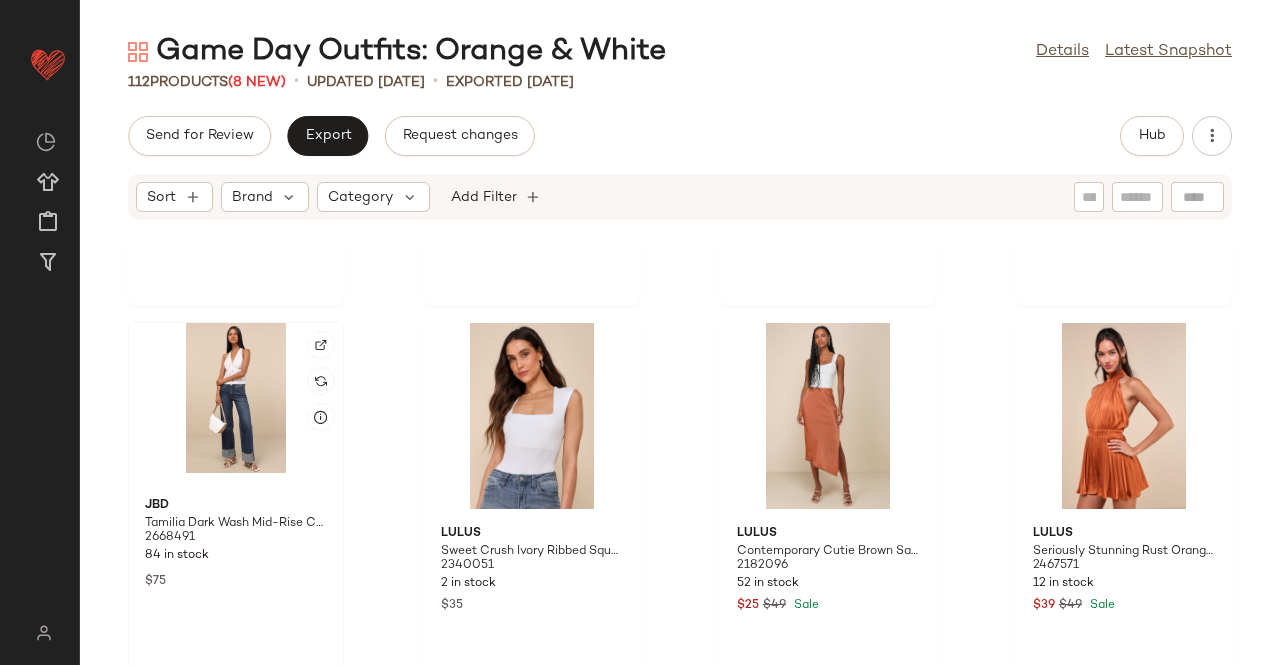 click 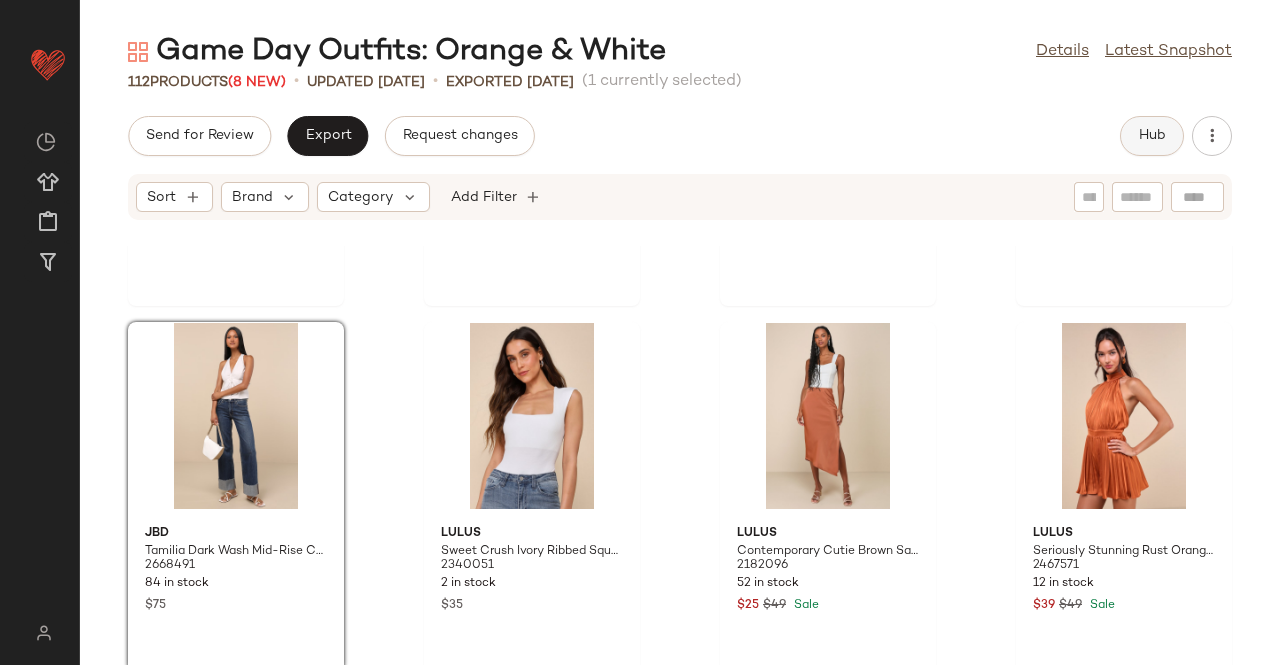 click on "Hub" 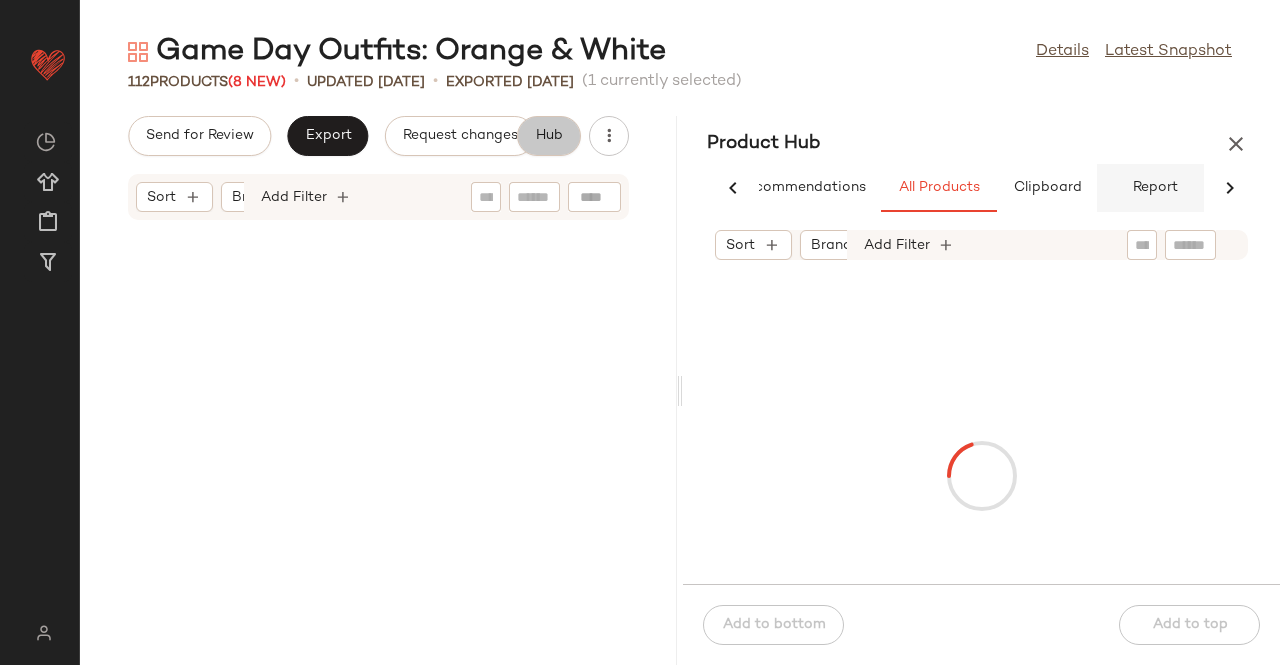 scroll, scrollTop: 0, scrollLeft: 62, axis: horizontal 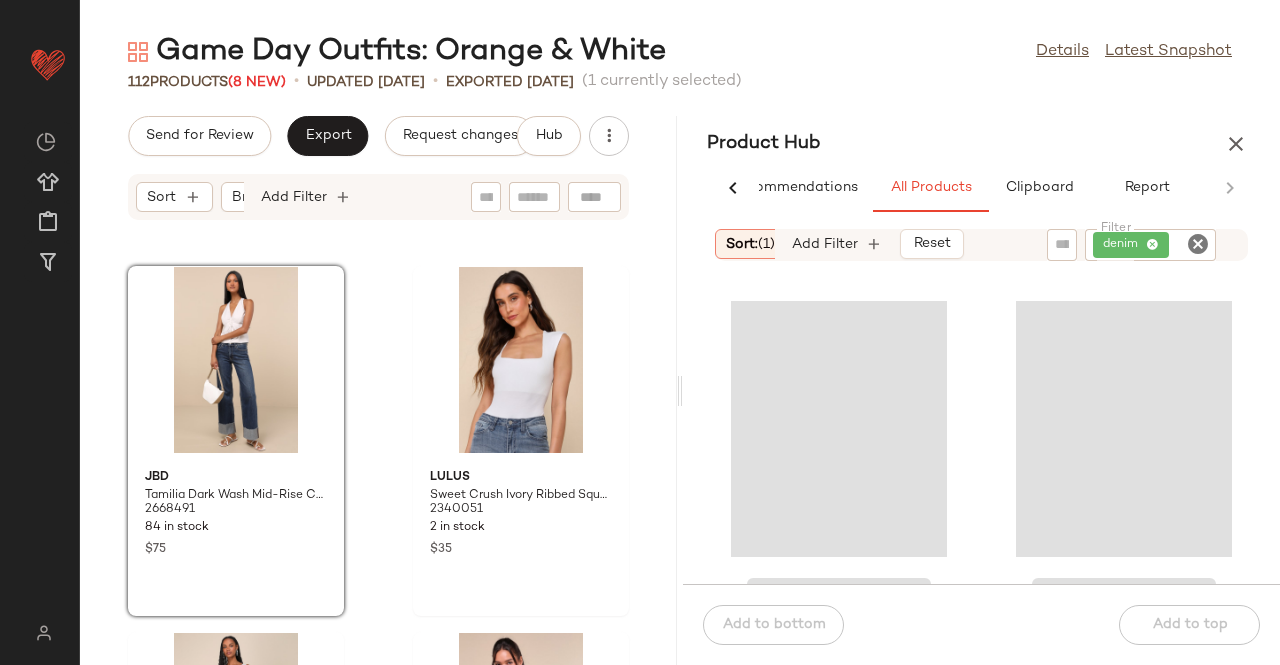 click on "denim" 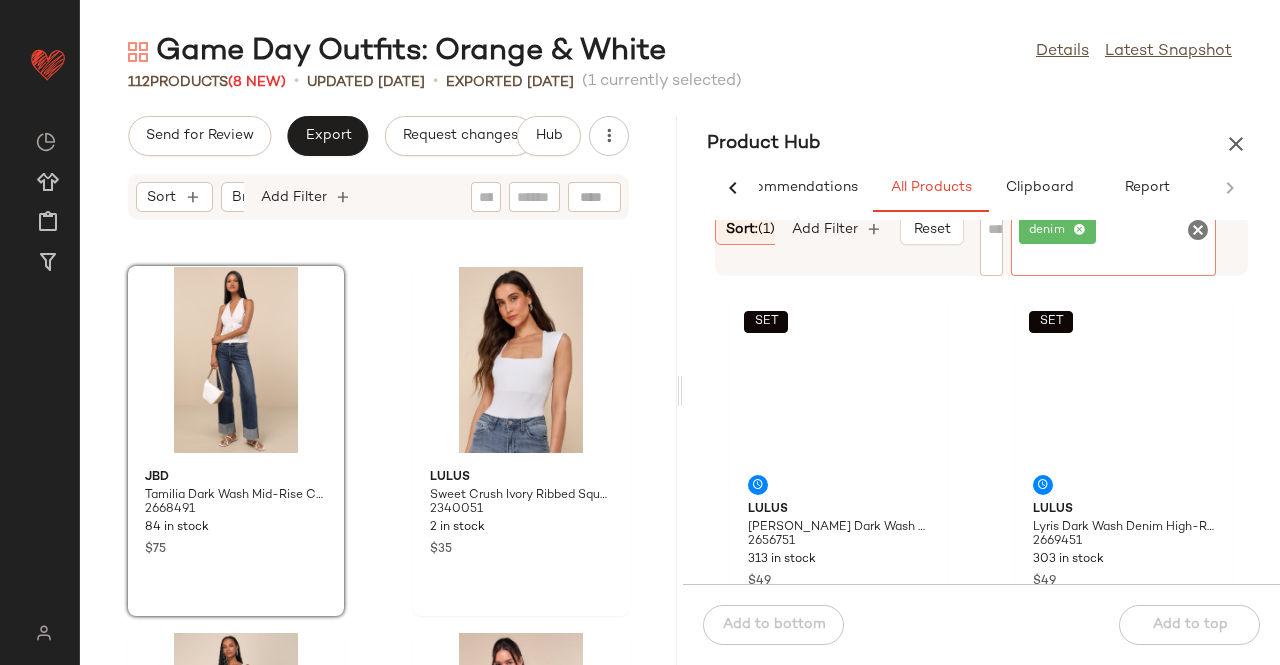 click 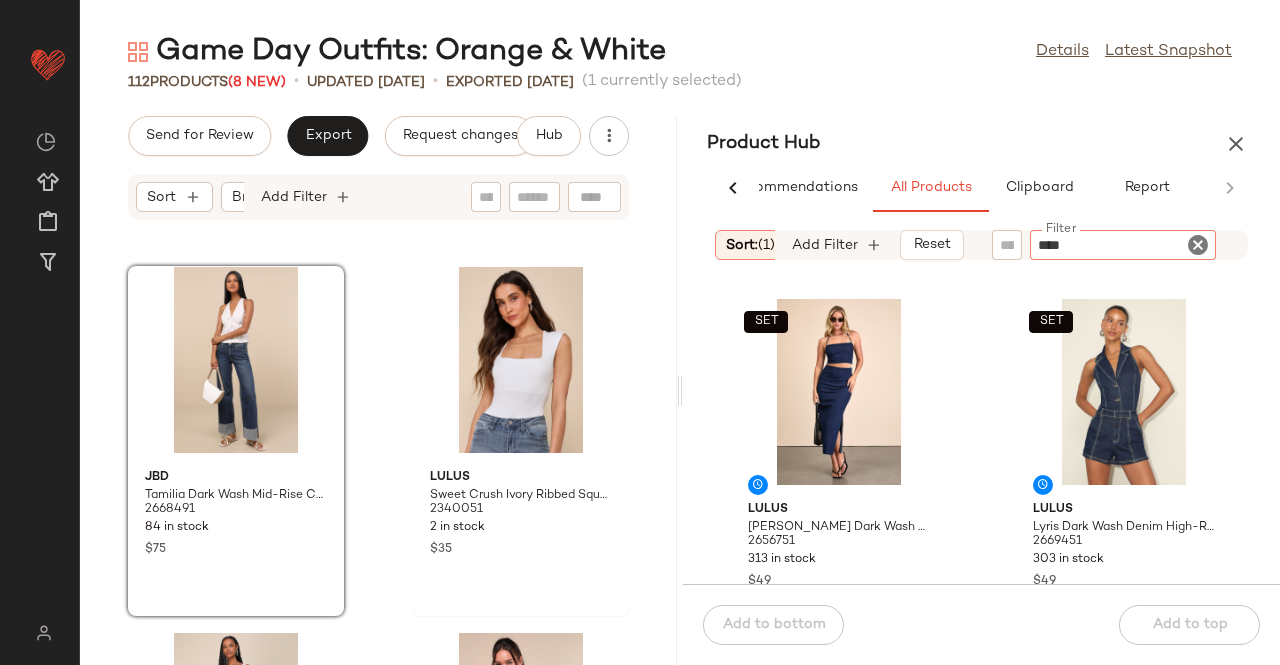 type on "*****" 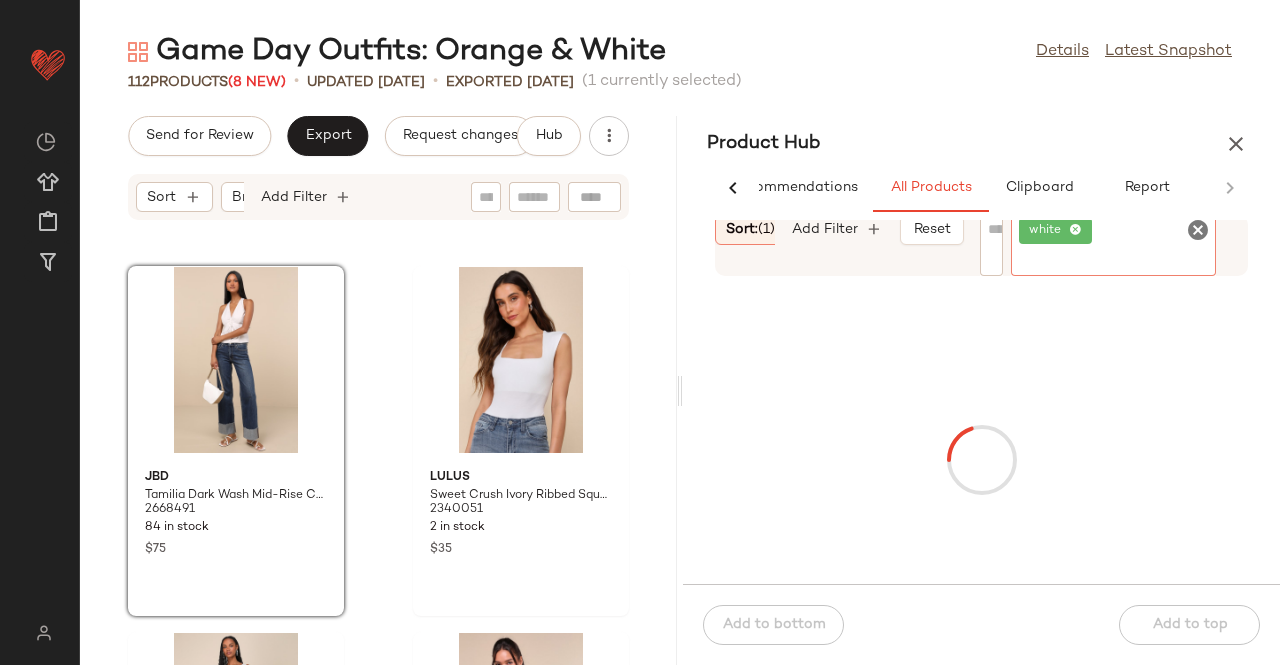 click on "Sort:   (1)" at bounding box center (750, 229) 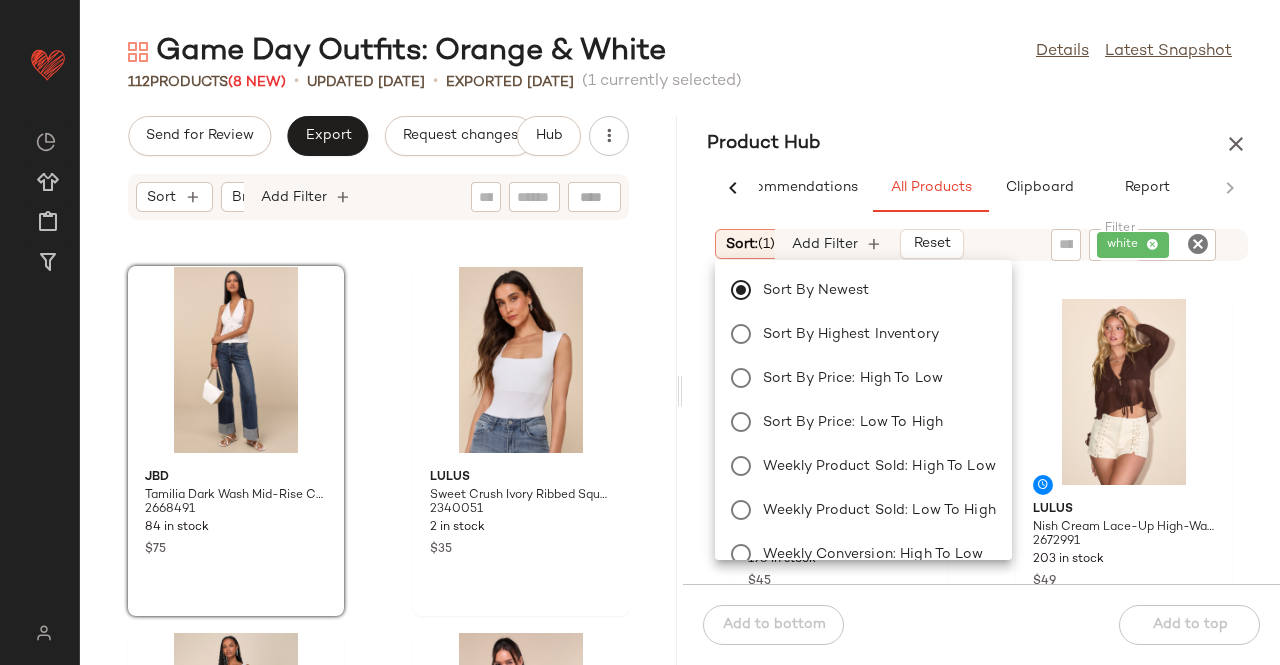 click on "Product Hub" at bounding box center [981, 144] 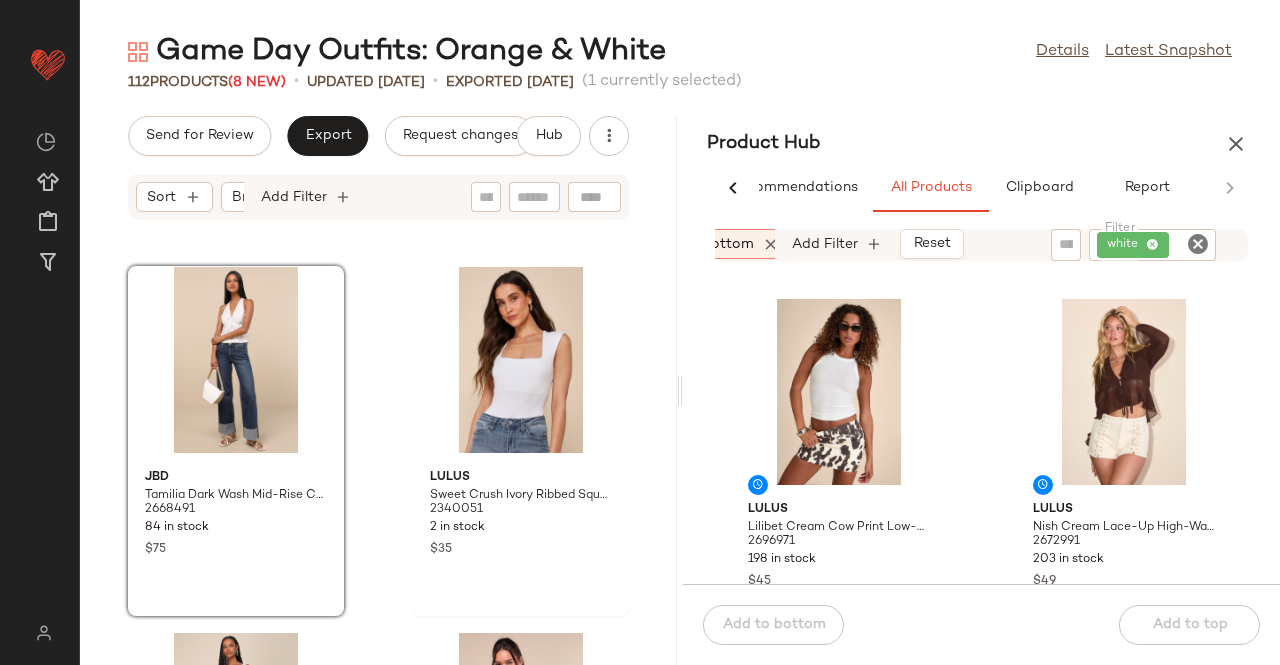 scroll, scrollTop: 0, scrollLeft: 321, axis: horizontal 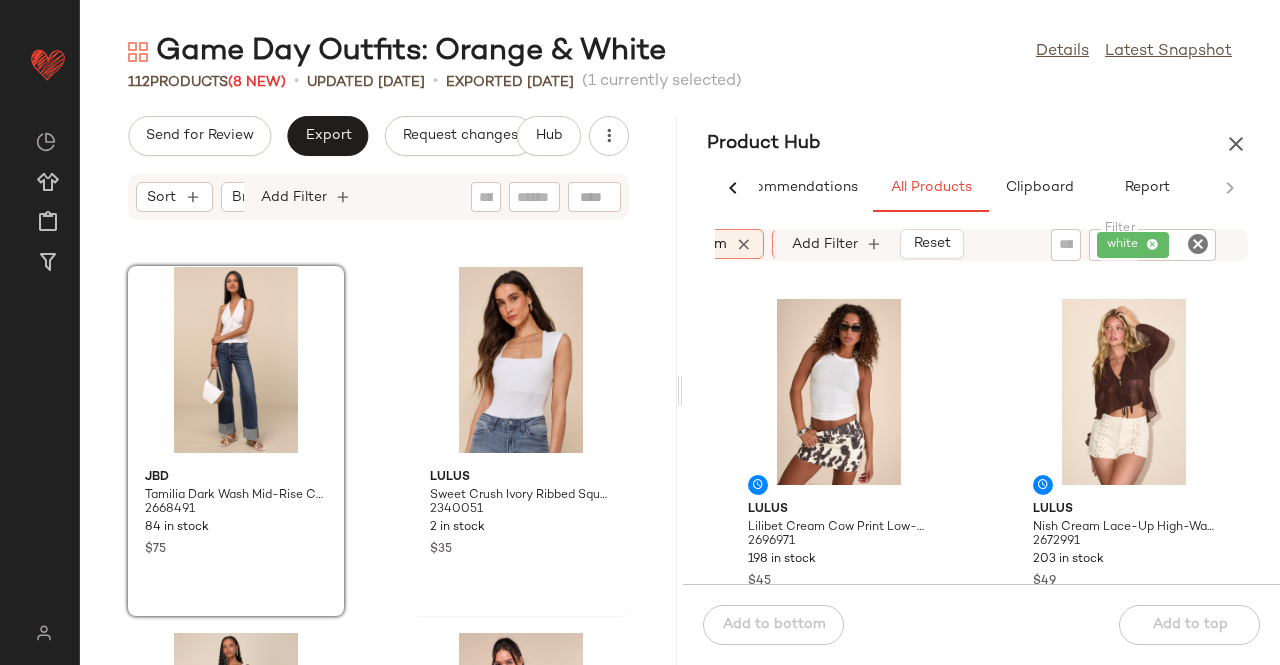 click at bounding box center (744, 244) 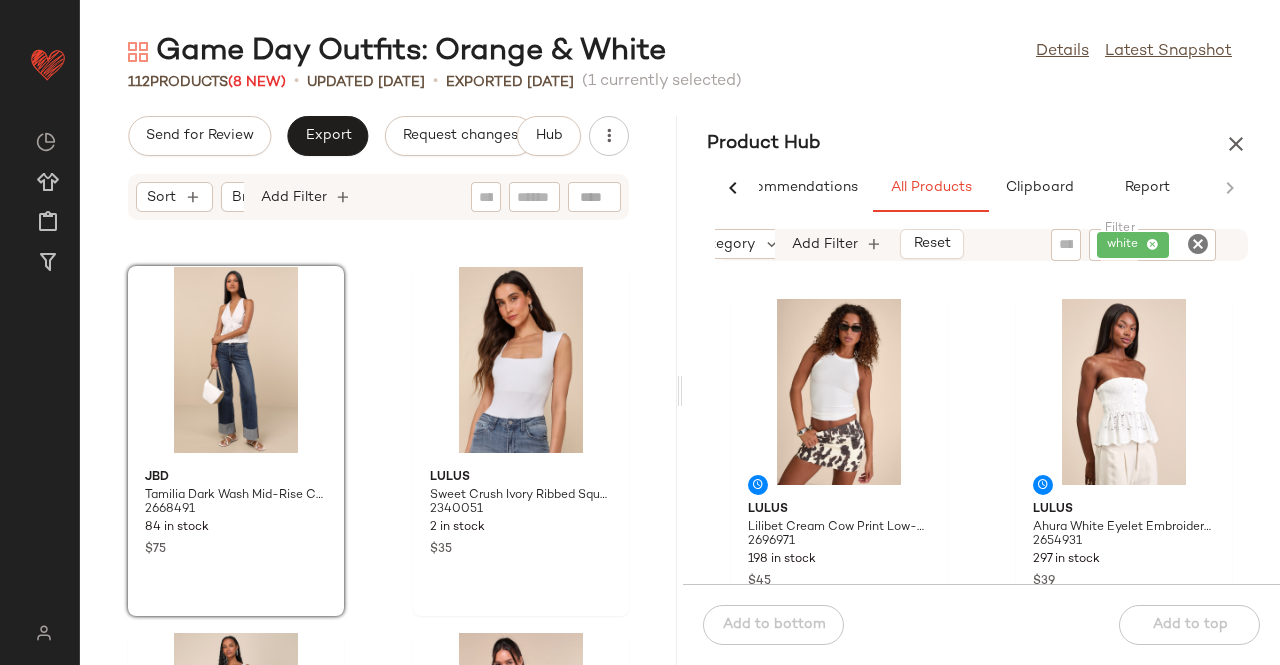 scroll, scrollTop: 0, scrollLeft: 224, axis: horizontal 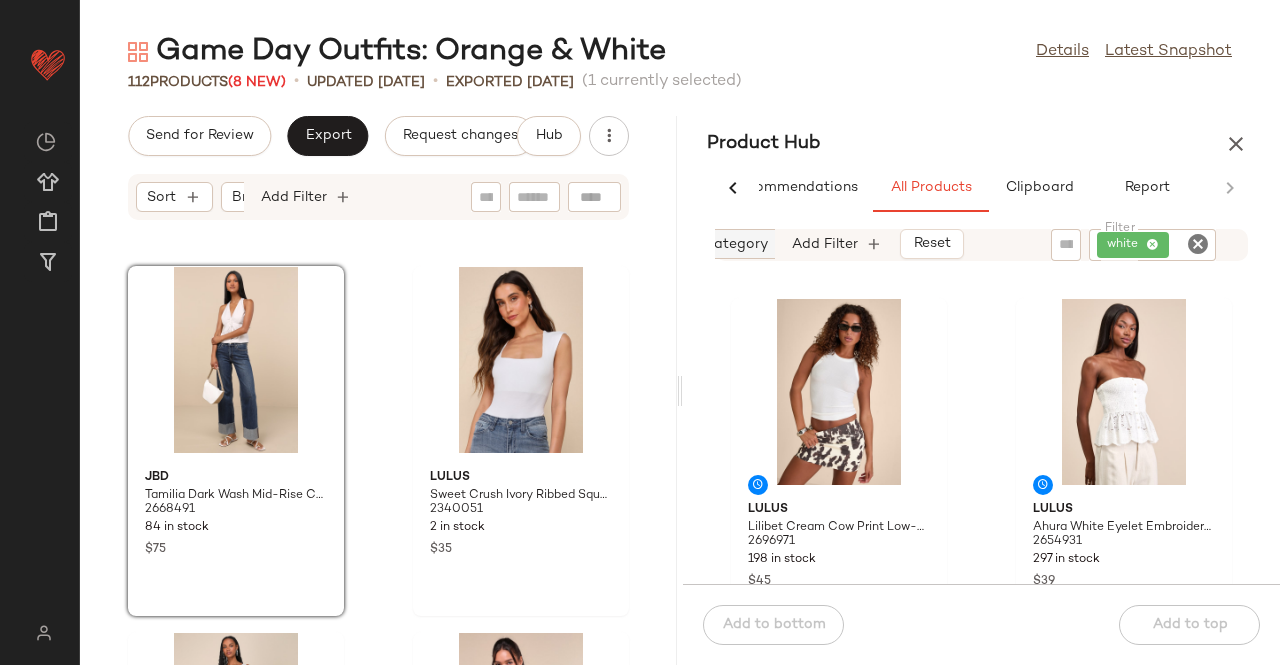 click on "Category" at bounding box center (735, 244) 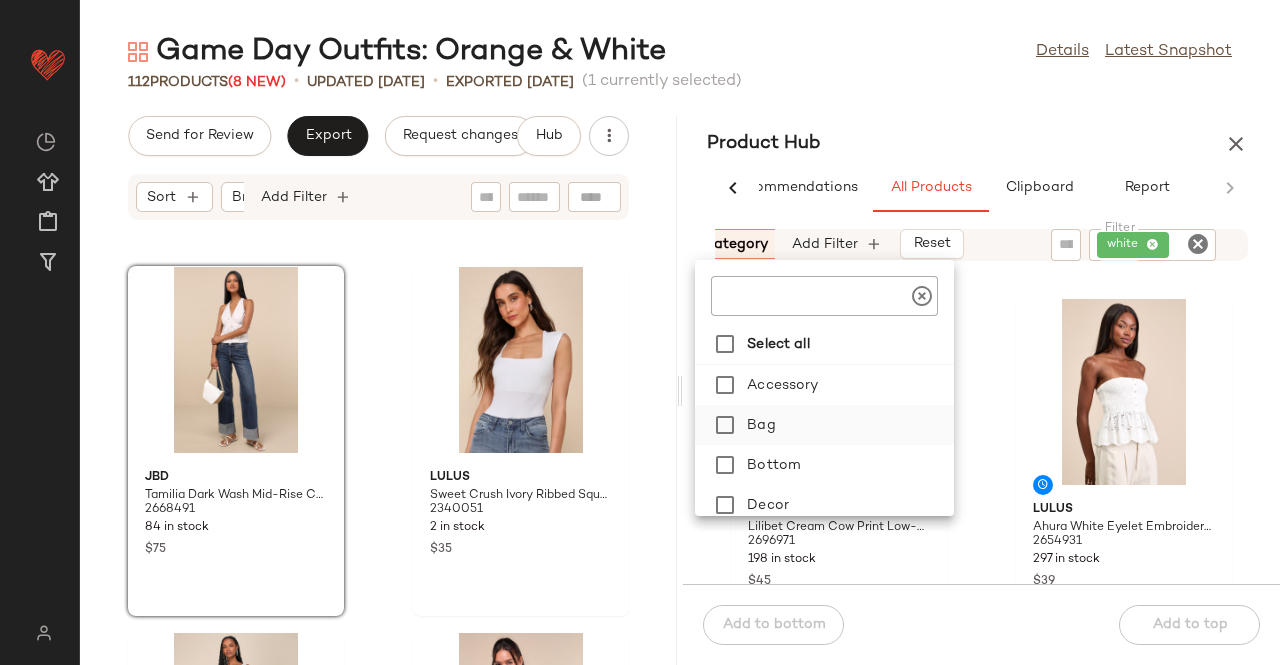 click on "Bag" at bounding box center (846, 425) 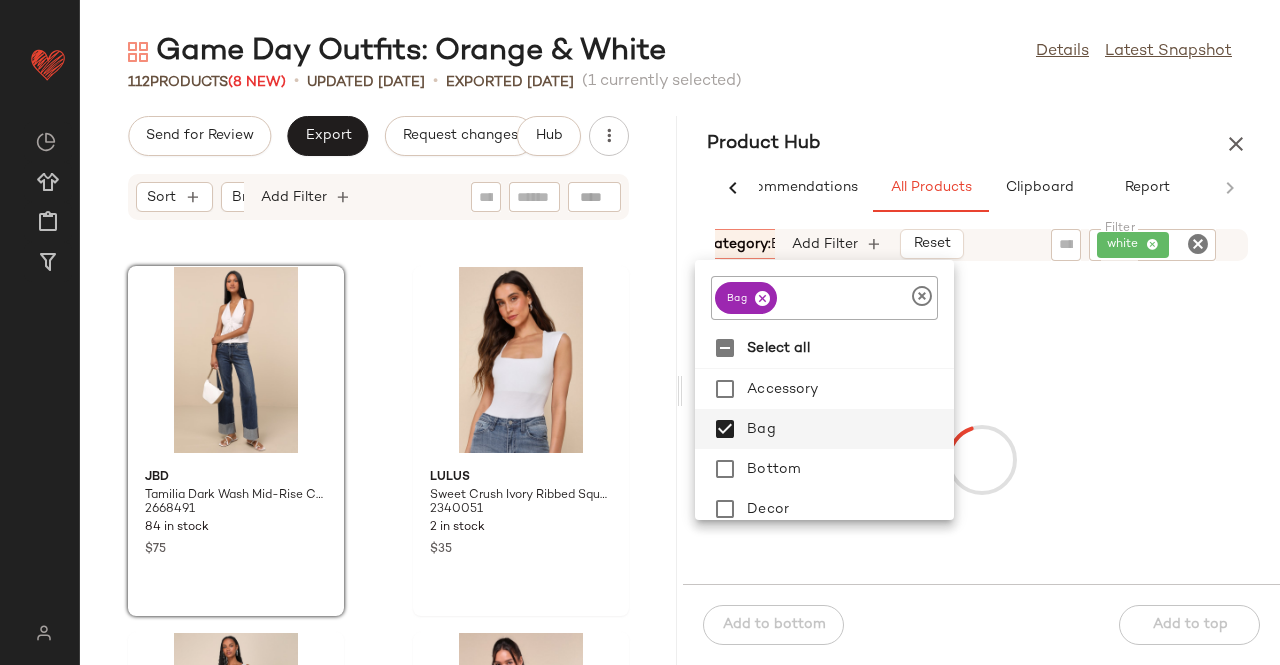 click on "Product Hub" at bounding box center [981, 144] 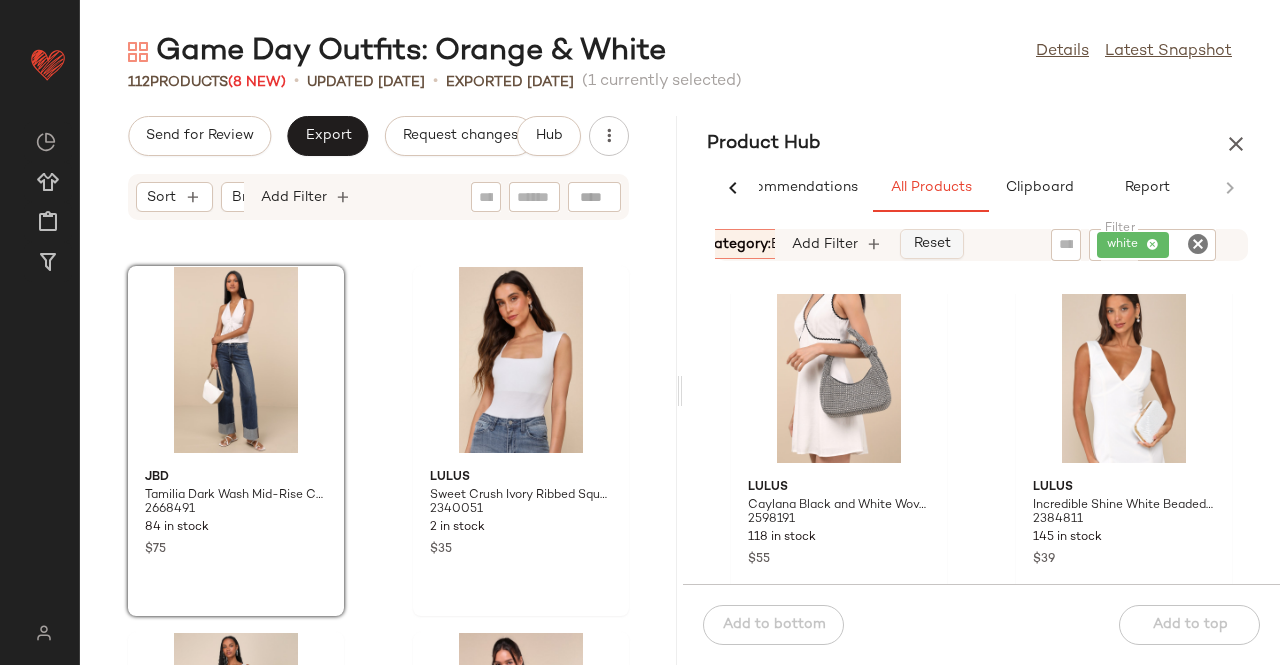 scroll, scrollTop: 0, scrollLeft: 0, axis: both 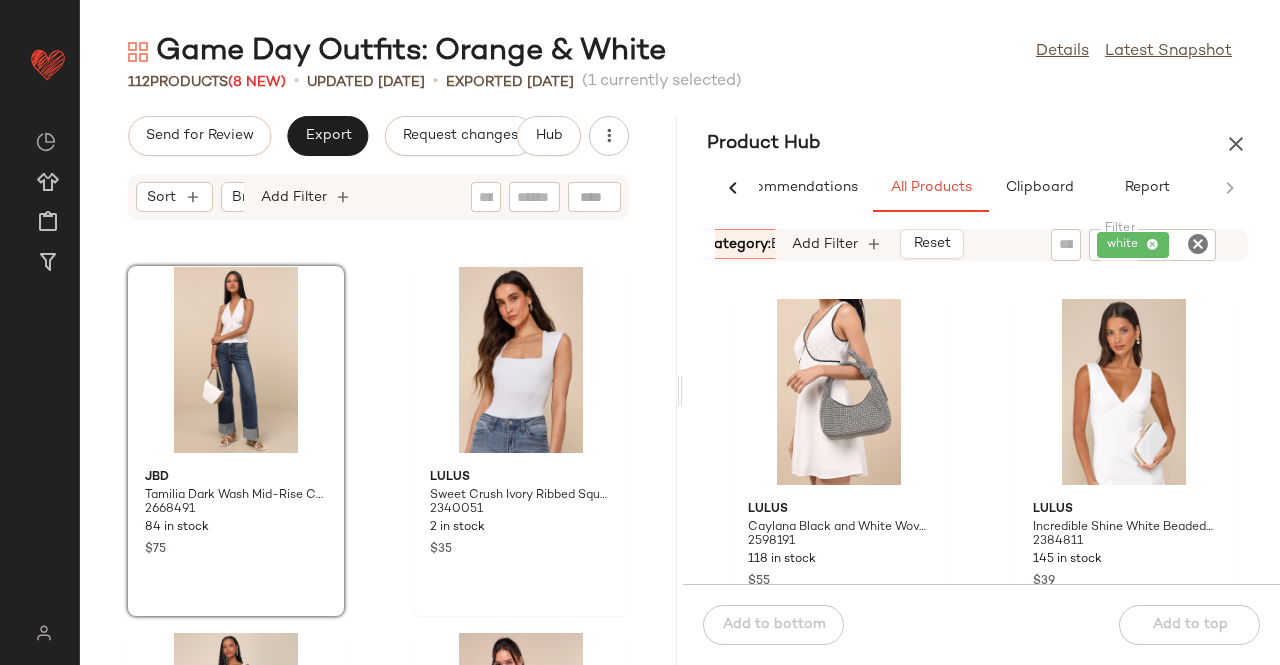 click on "white" 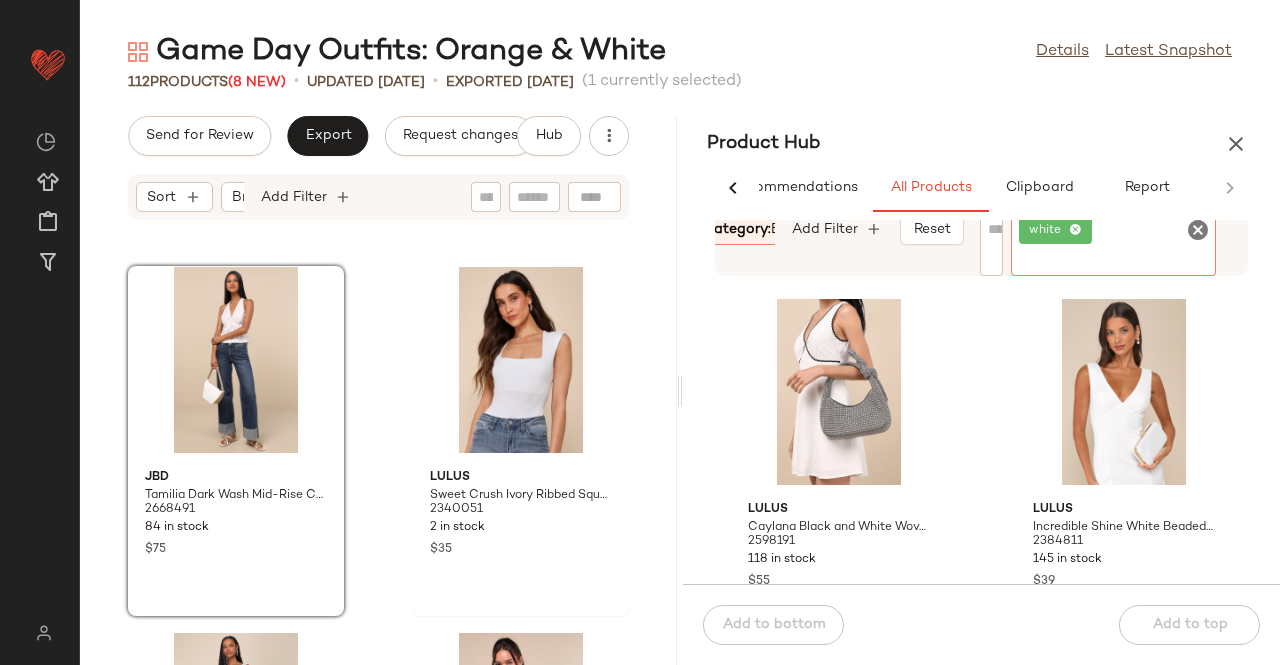 drag, startPoint x: 1163, startPoint y: 234, endPoint x: 1127, endPoint y: 225, distance: 37.107952 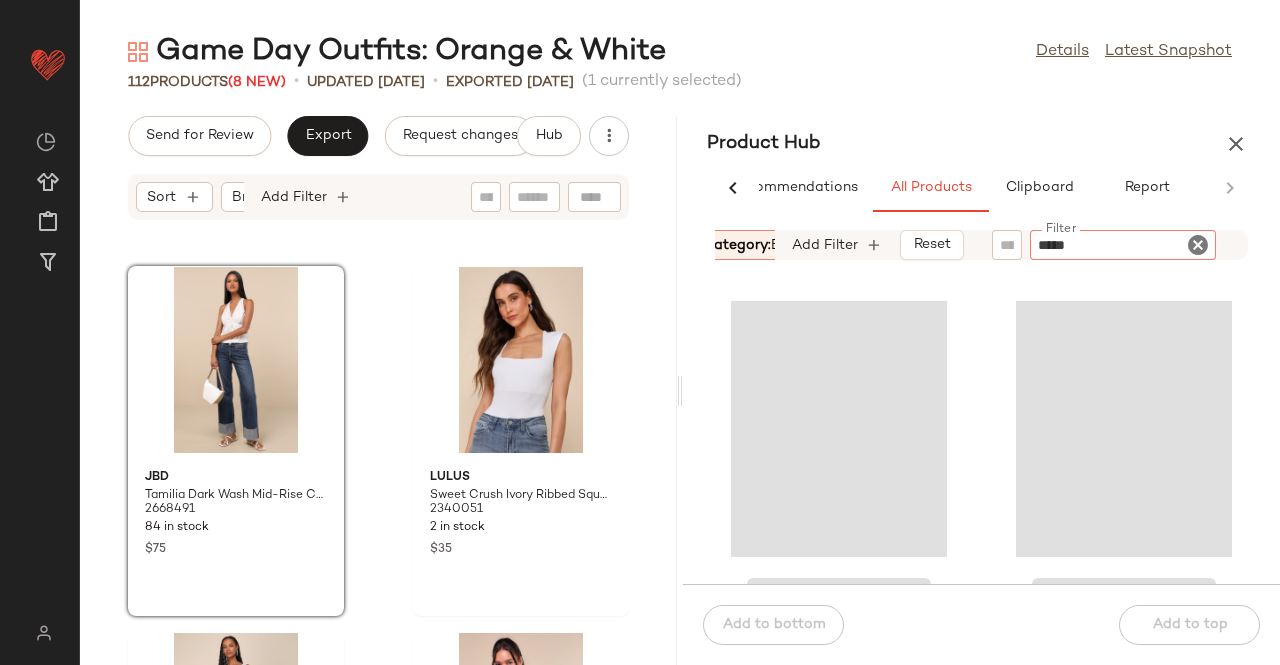type on "******" 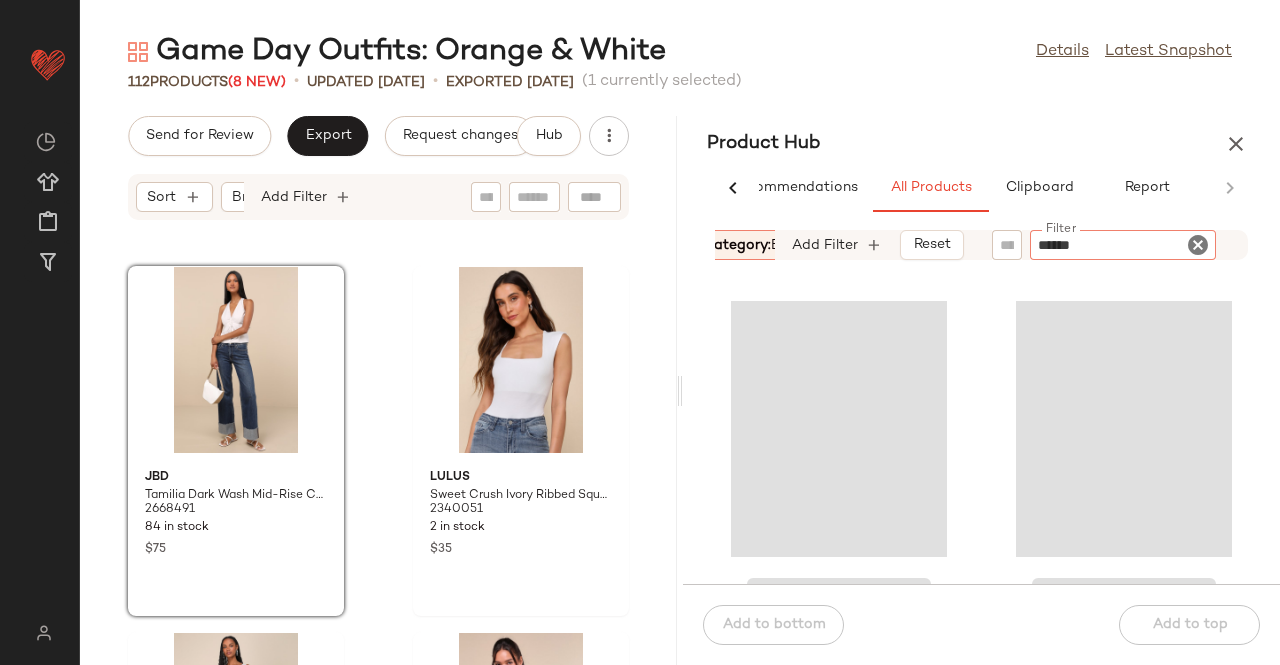 type 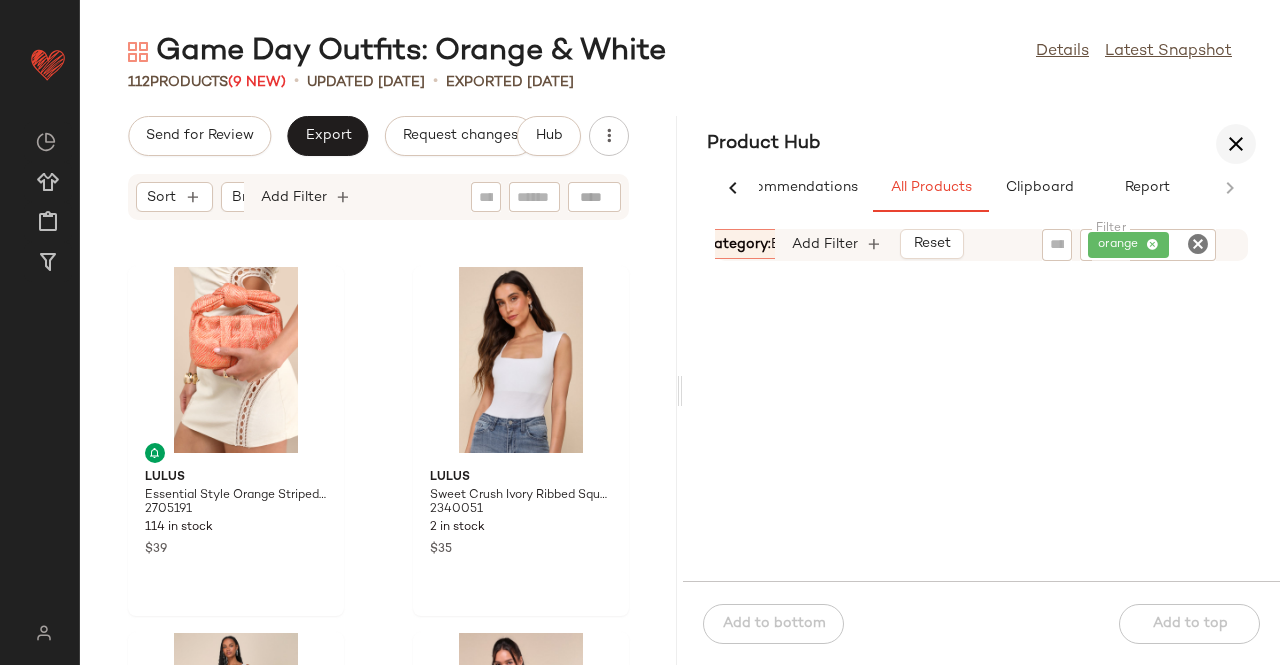 click at bounding box center (1236, 144) 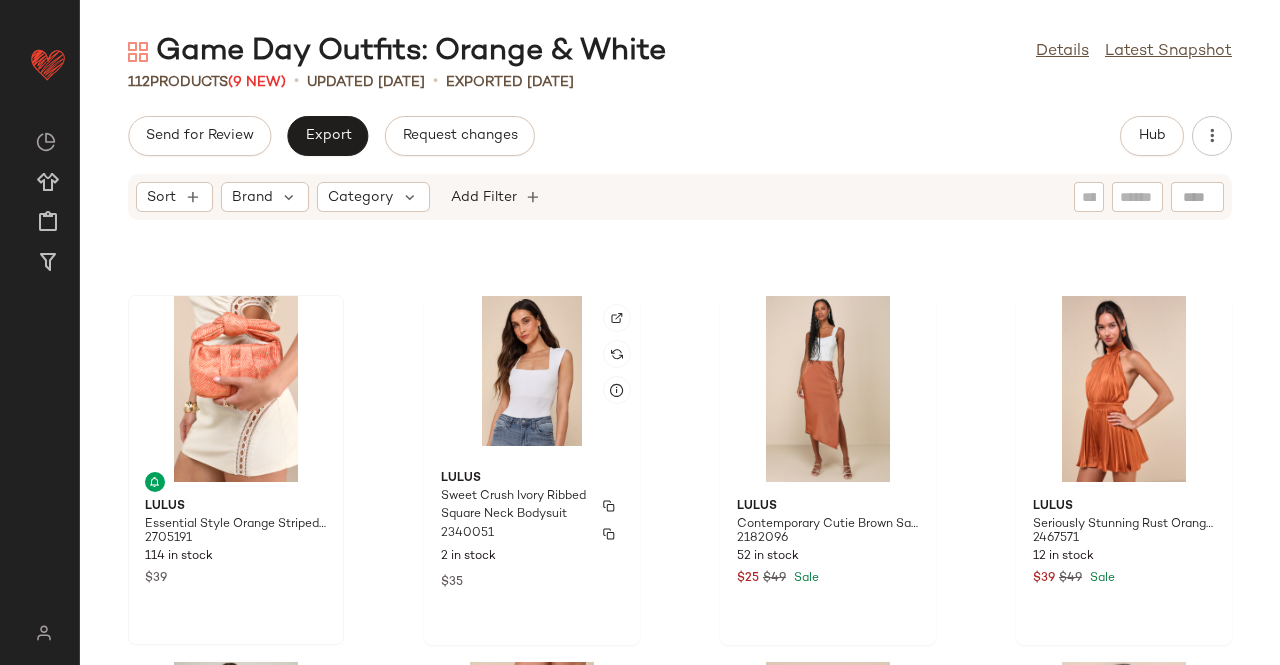 scroll, scrollTop: 6532, scrollLeft: 0, axis: vertical 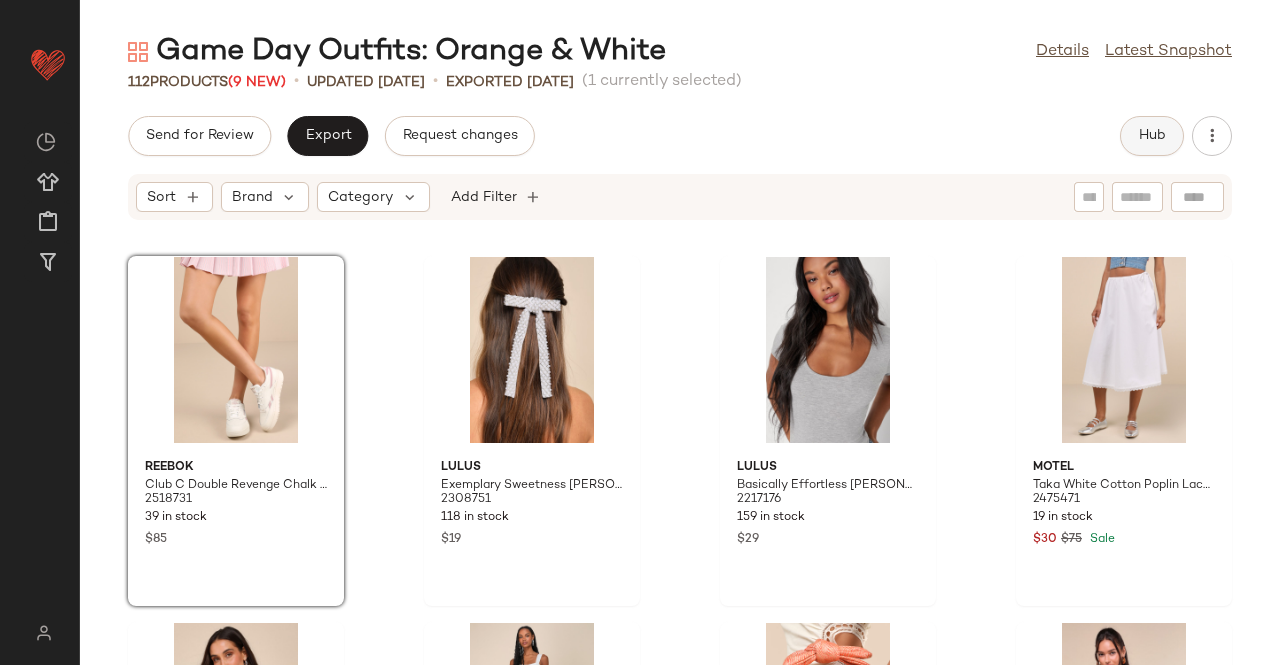 click on "Hub" 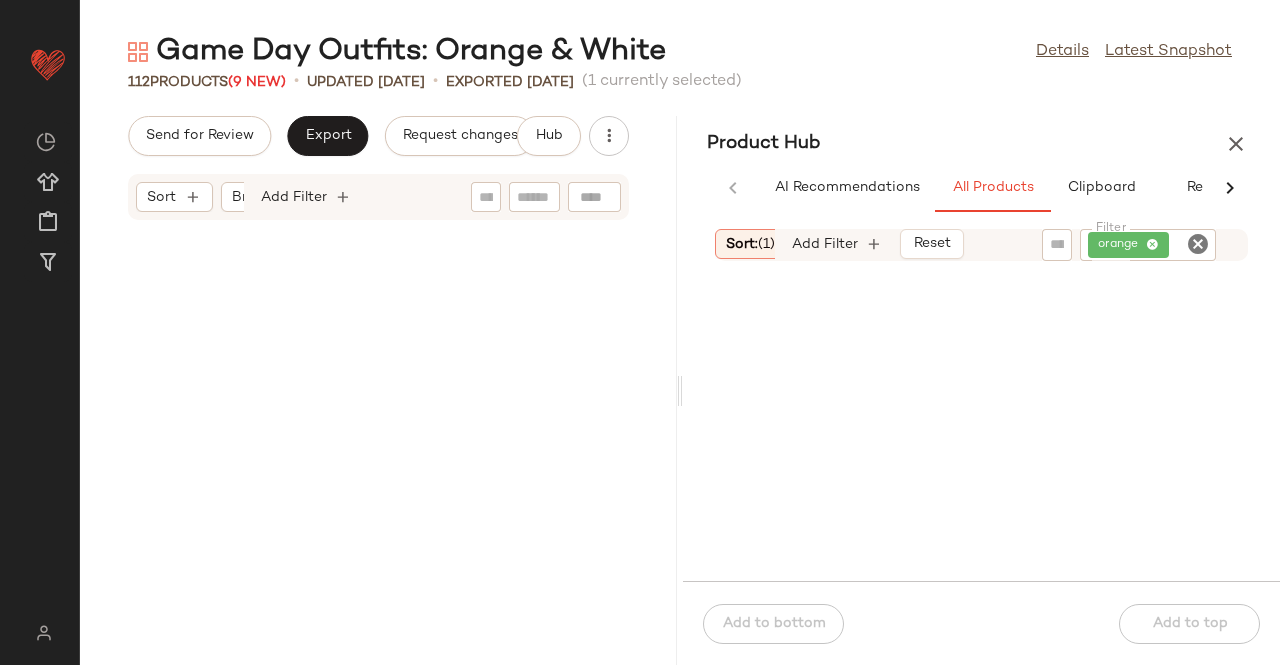 scroll, scrollTop: 12444, scrollLeft: 0, axis: vertical 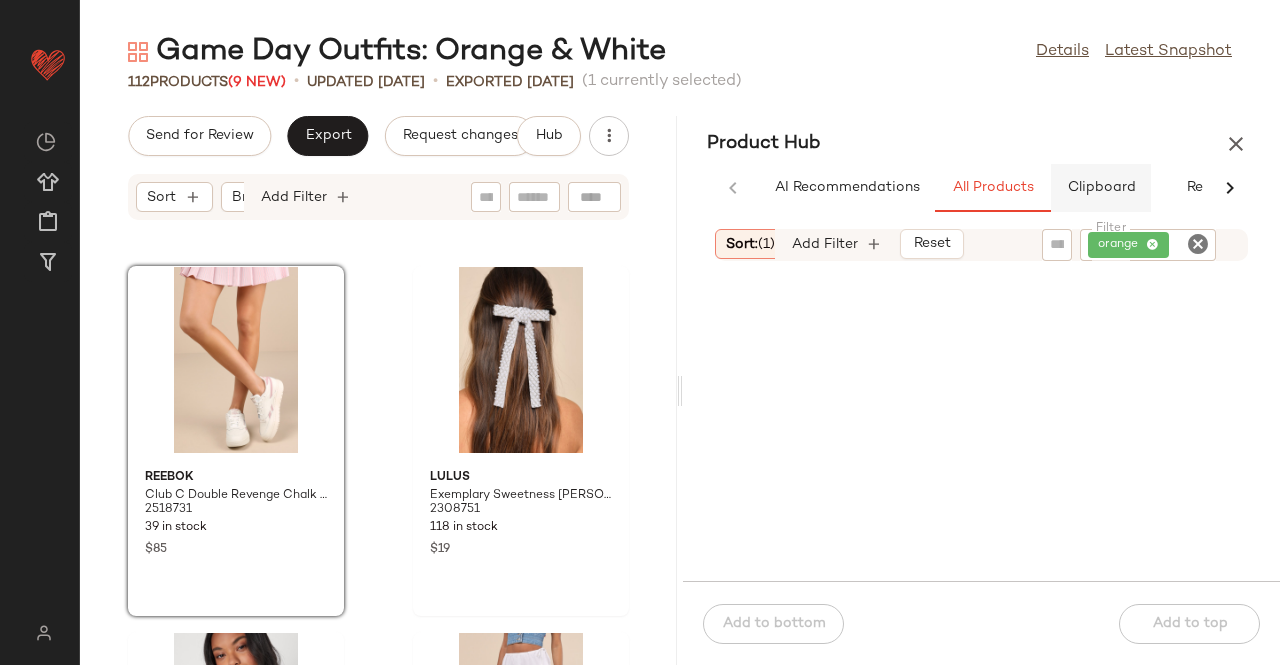 click on "Clipboard" 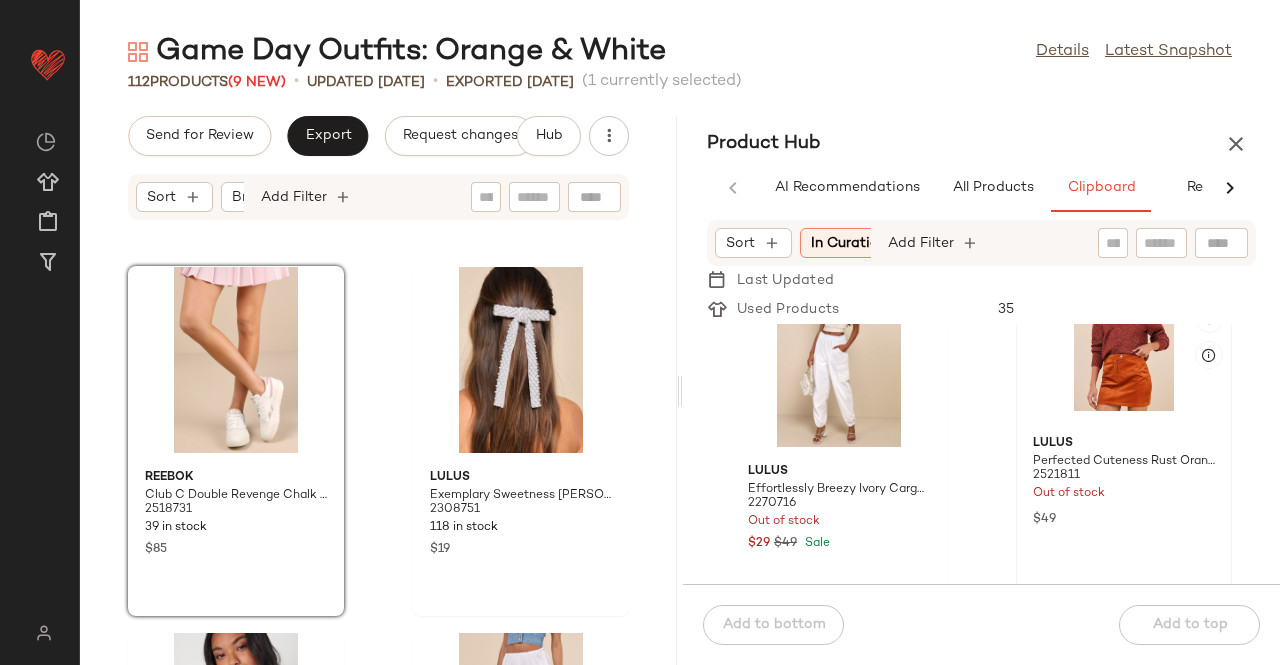 scroll, scrollTop: 100, scrollLeft: 0, axis: vertical 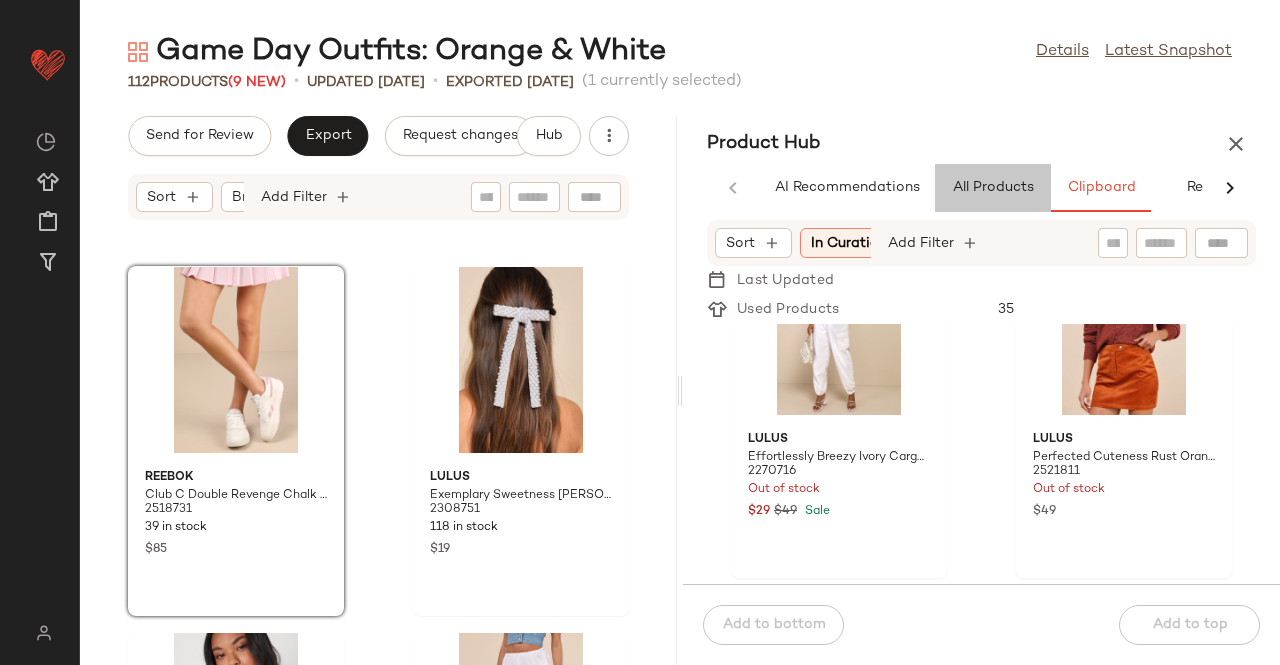 drag, startPoint x: 990, startPoint y: 182, endPoint x: 925, endPoint y: 221, distance: 75.802376 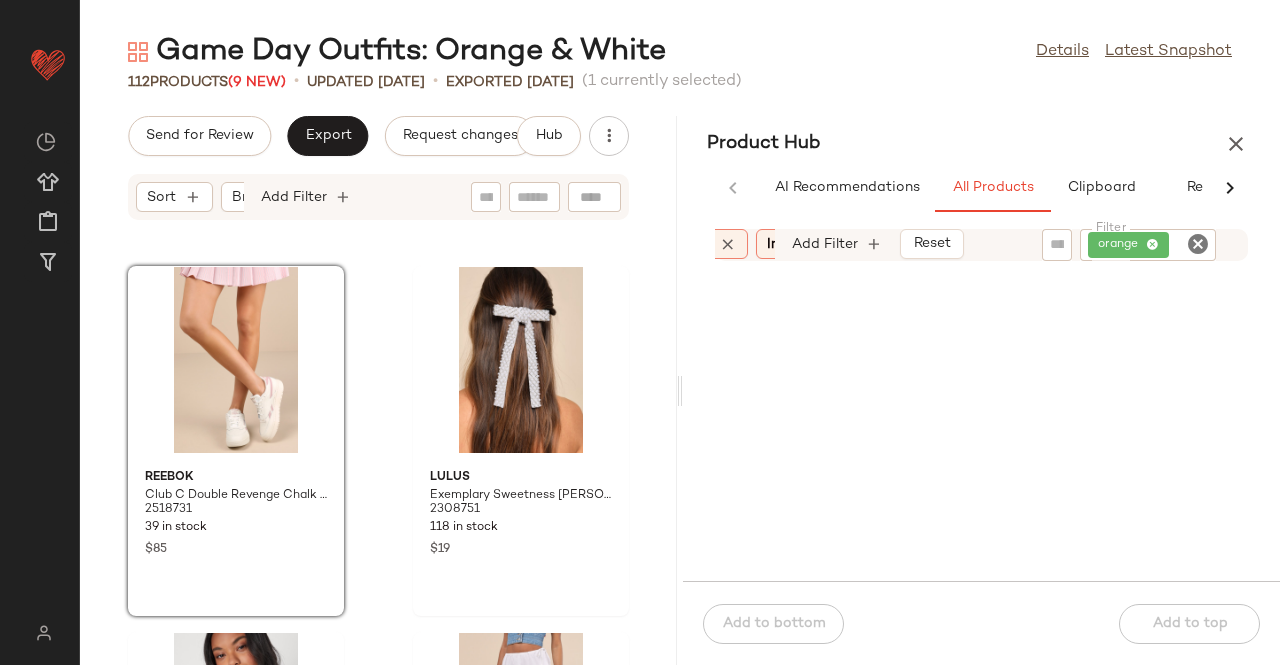 scroll, scrollTop: 0, scrollLeft: 260, axis: horizontal 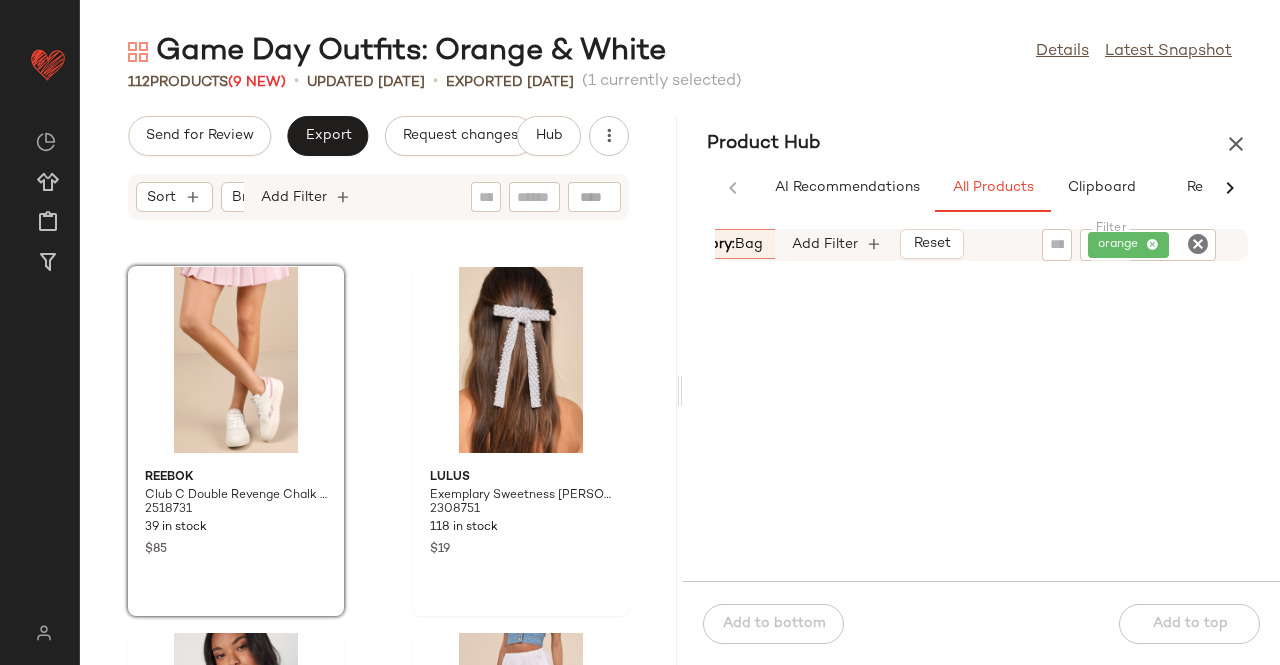 click on "Category:   bag" at bounding box center [715, 244] 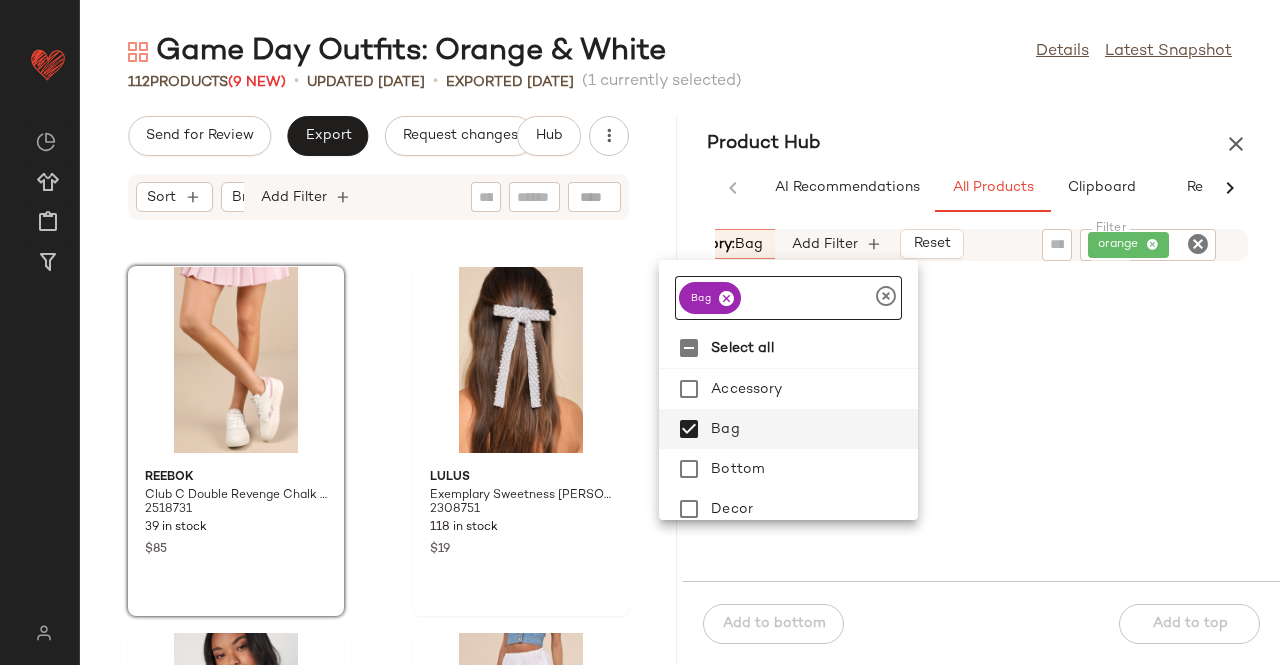 click on "bag" 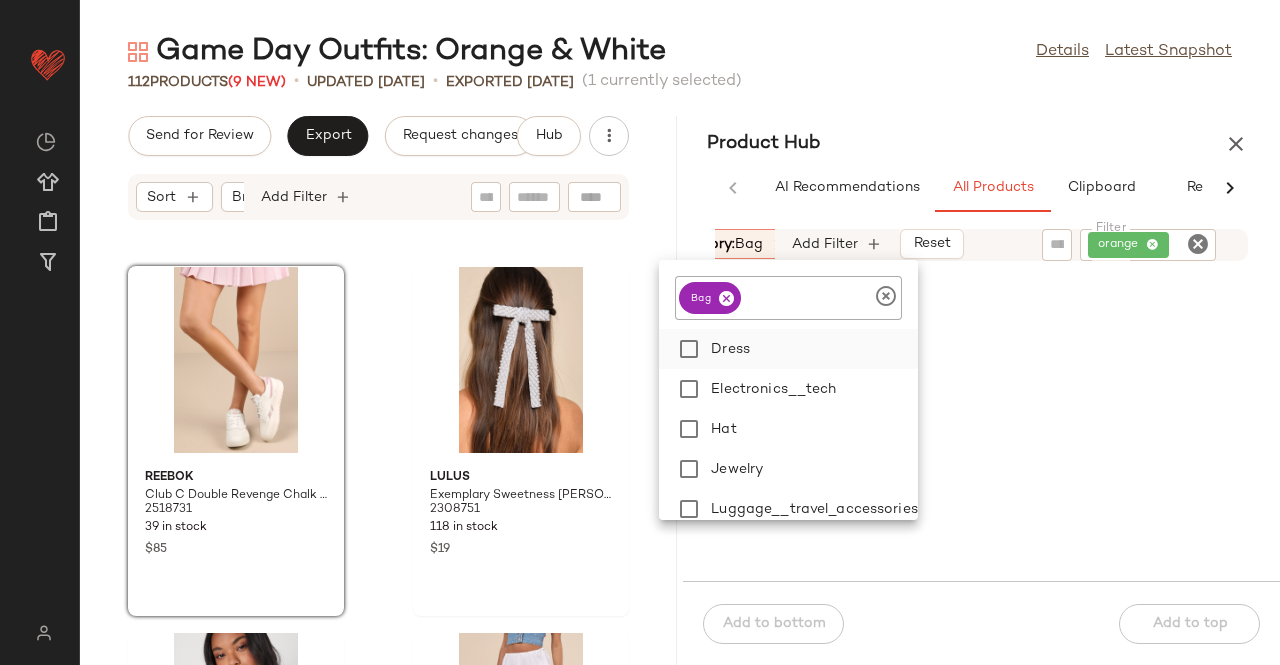 drag, startPoint x: 742, startPoint y: 346, endPoint x: 734, endPoint y: 362, distance: 17.888544 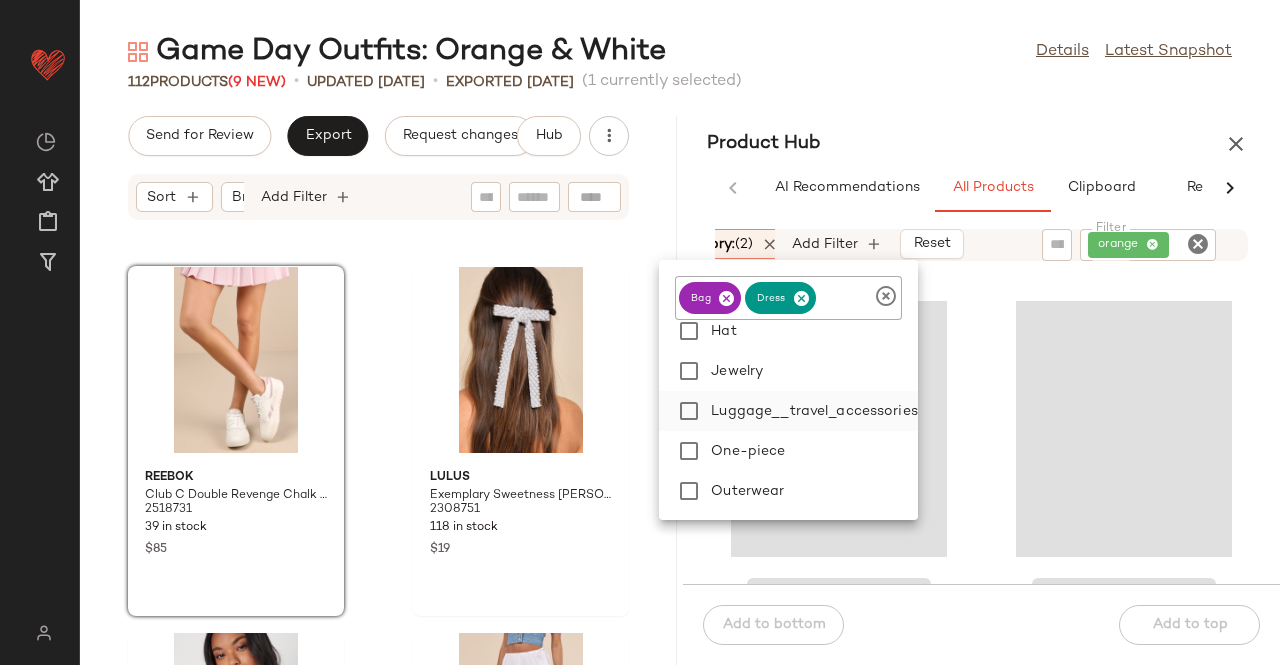 scroll, scrollTop: 300, scrollLeft: 0, axis: vertical 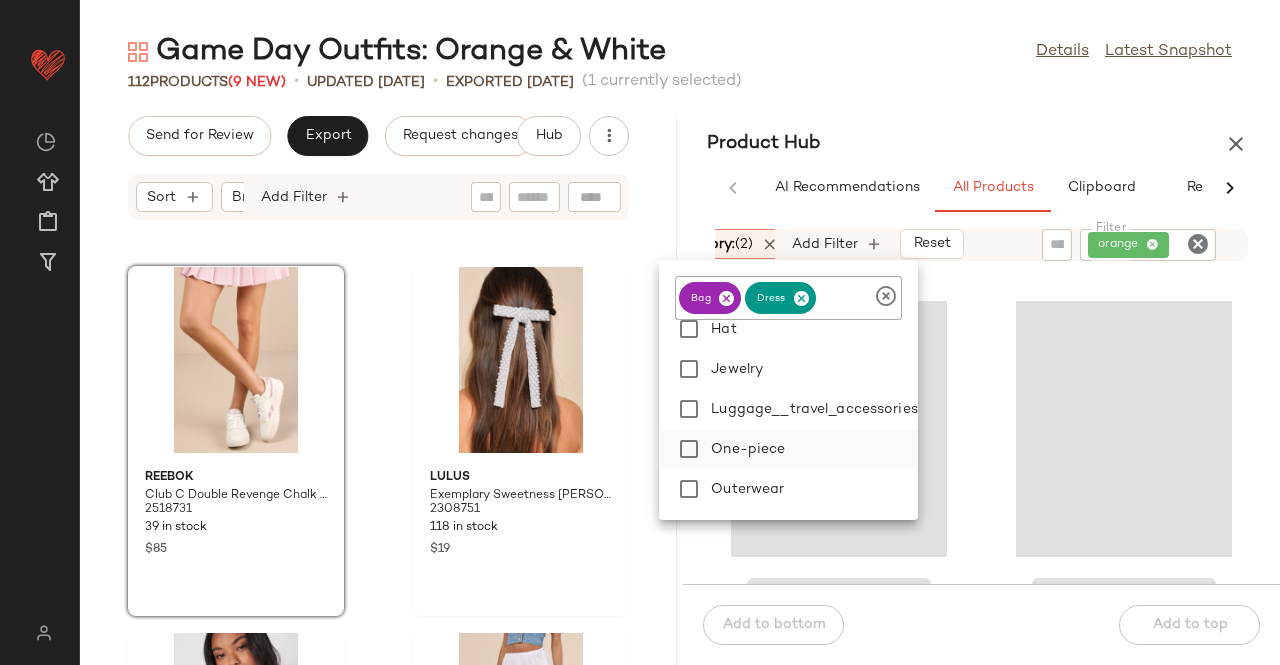 click on "One-piece" 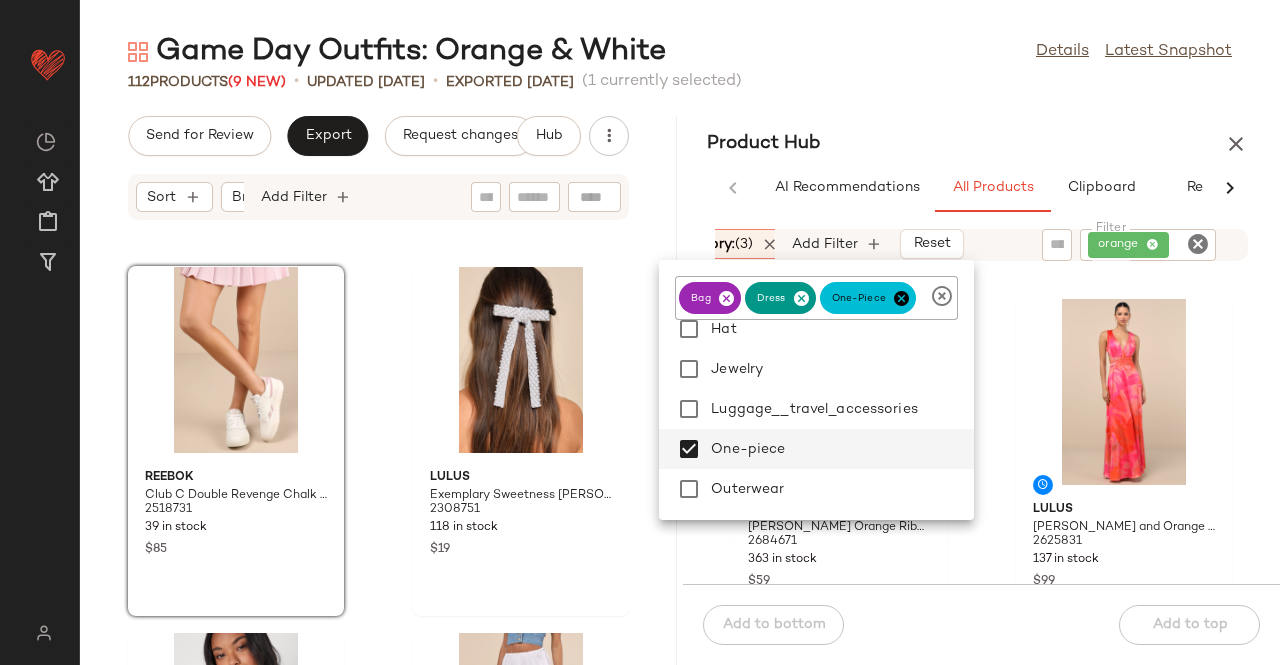 click on "bag" 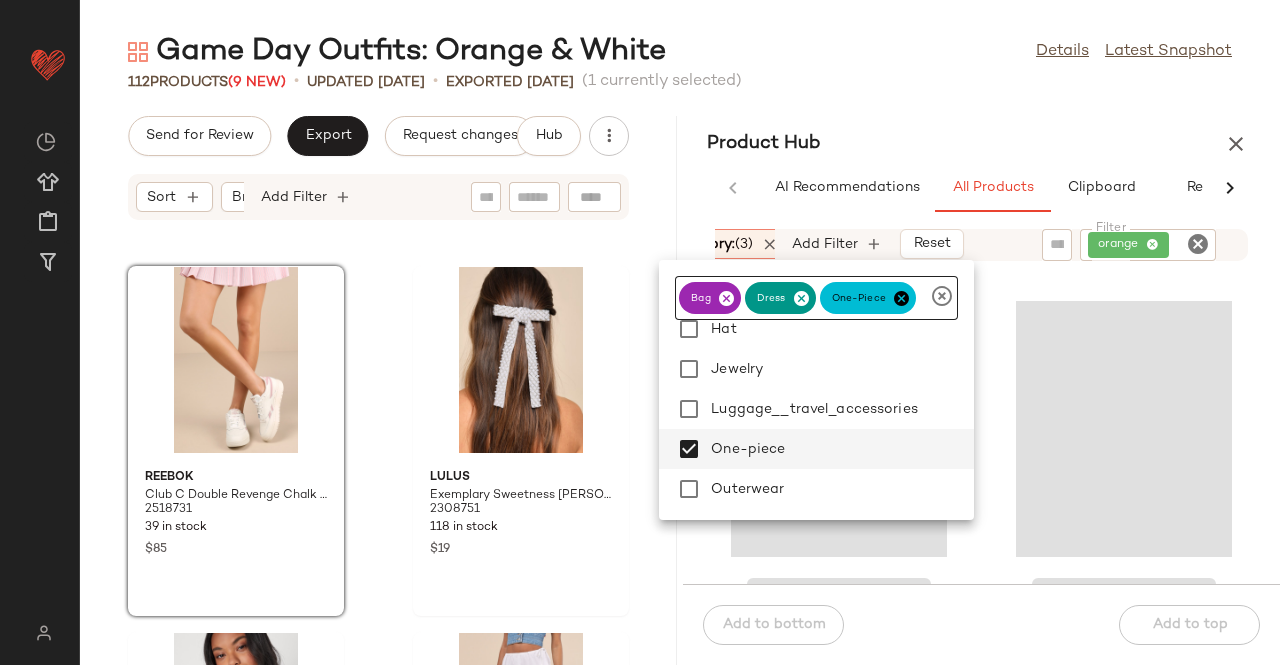 click at bounding box center (726, 298) 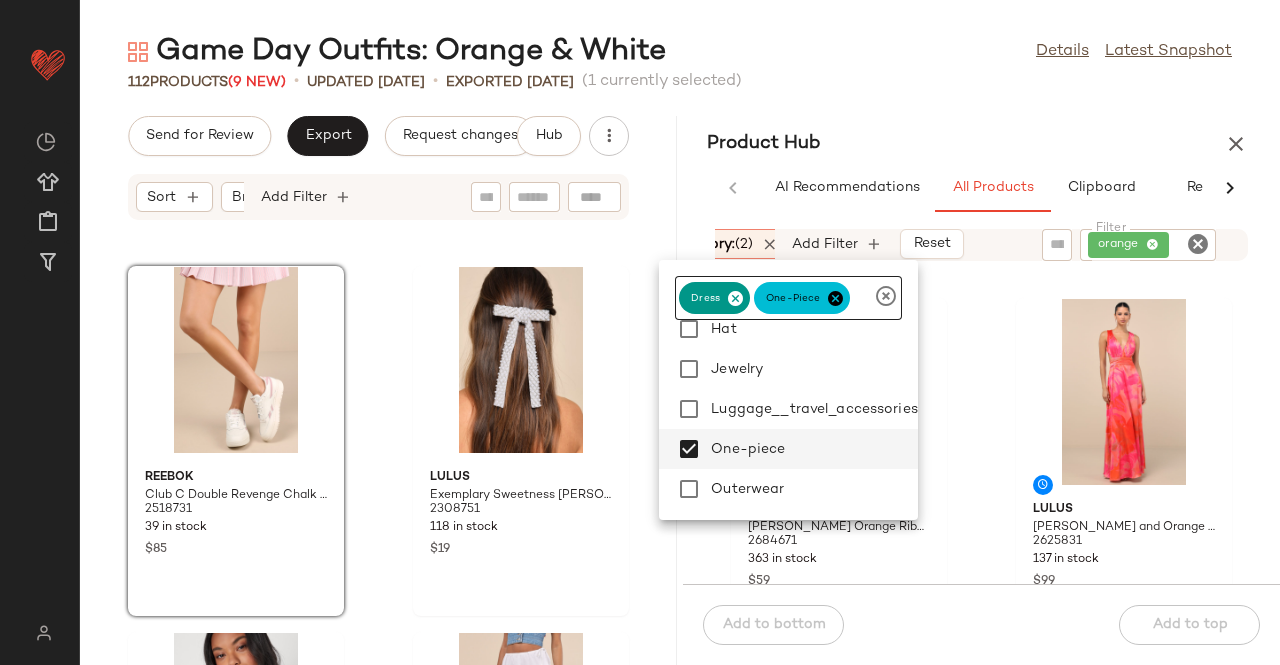 click on "Game Day Outfits: Orange & White  Details   Latest Snapshot  112   Products  (9 New)  •   updated Jul 1st  •  Exported Jul 1st   (1 currently selected)   Send for Review   Export   Request changes   Hub  Sort  Brand  Category  Add Filter  Reebok Club C Double Revenge Chalk and Smokey Rose Leather Sneakers 2518731 39 in stock $85 Lulus Exemplary Sweetness White Pearl Beaded Bow Hair Clip 2308751 118 in stock $19 Lulus Basically Effortless Heather Grey Short Sleeve Scoop Neck Top 2217176 159 in stock $29 Motel Taka White Cotton Poplin Lace Drawstring Midi Skirt 2475471 19 in stock $30 $75 Sale Lulus Sweet Crush Ivory Ribbed Square Neck Bodysuit 2340051 2 in stock $35 Lulus Contemporary Cutie Brown Satin High-Rise Asymmetrical Midi Skirt 2182096 52 in stock $25 $49 Sale Lulus Essential Style Orange Striped Woven Knot Handle Clutch Bag 2705191 114 in stock $39 Lulus Seriously Stunning Rust Orange Satin Pleated Backless Romper 2467571 12 in stock $39 $49 Sale Product Hub  AI Recommendations   All Products" at bounding box center [680, 348] 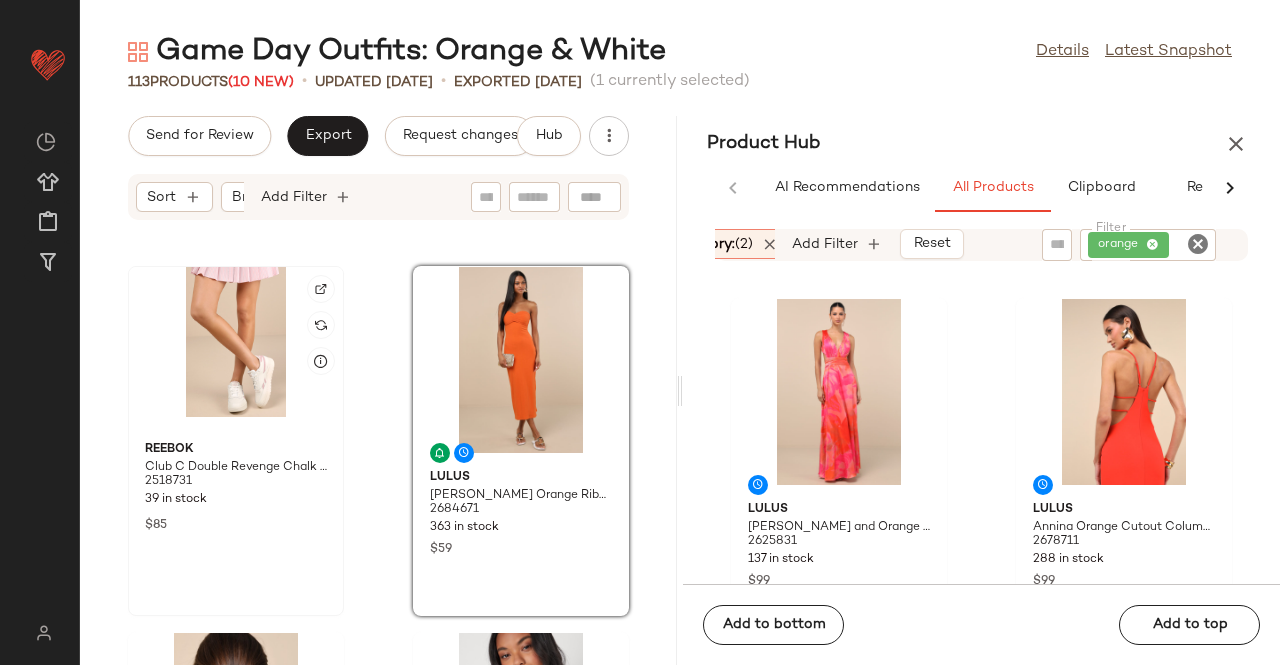 click 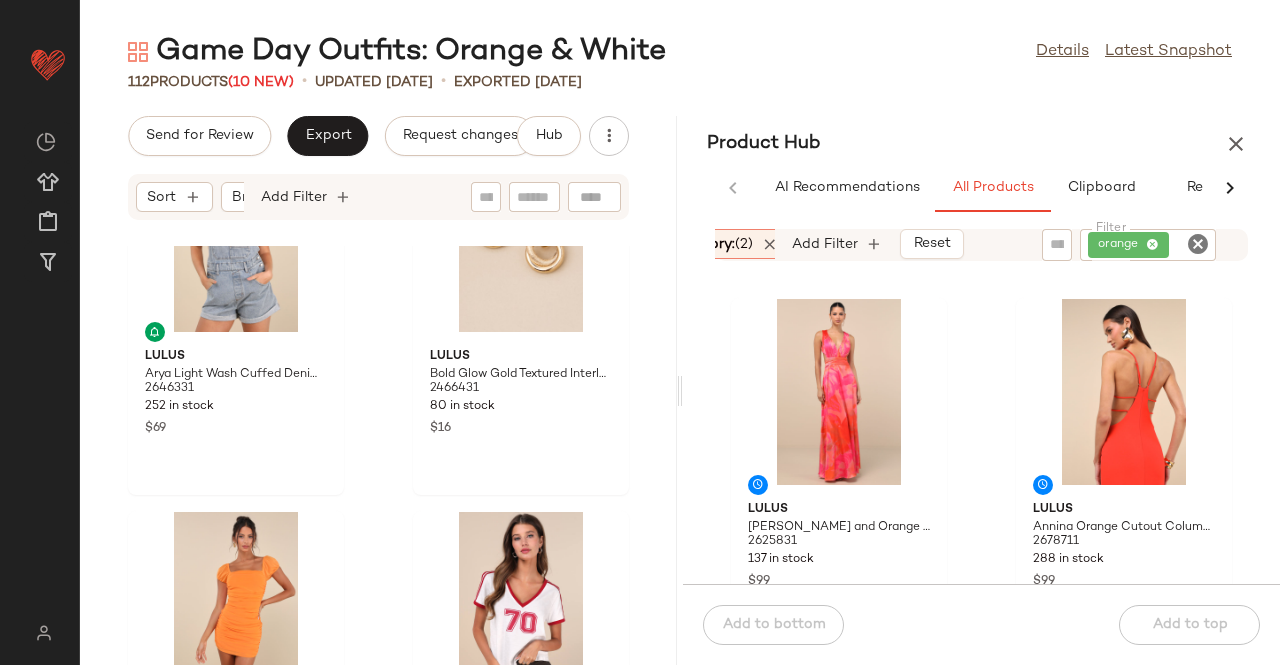 scroll, scrollTop: 11844, scrollLeft: 0, axis: vertical 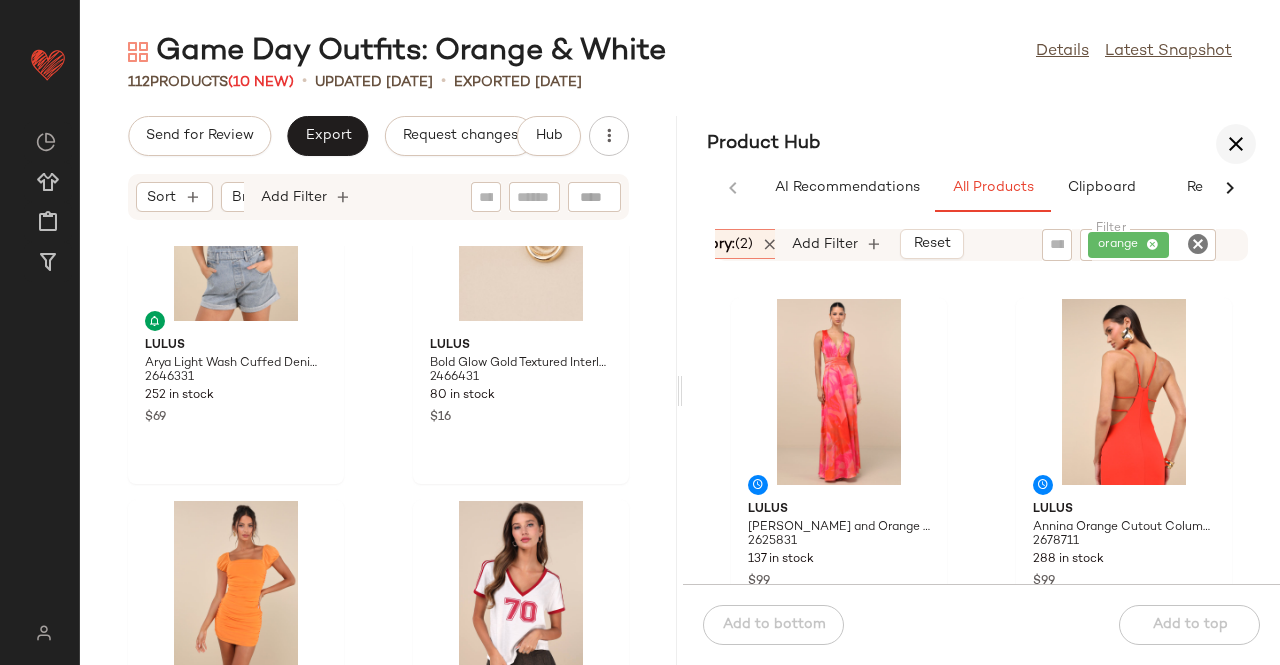 drag, startPoint x: 1201, startPoint y: 137, endPoint x: 1220, endPoint y: 139, distance: 19.104973 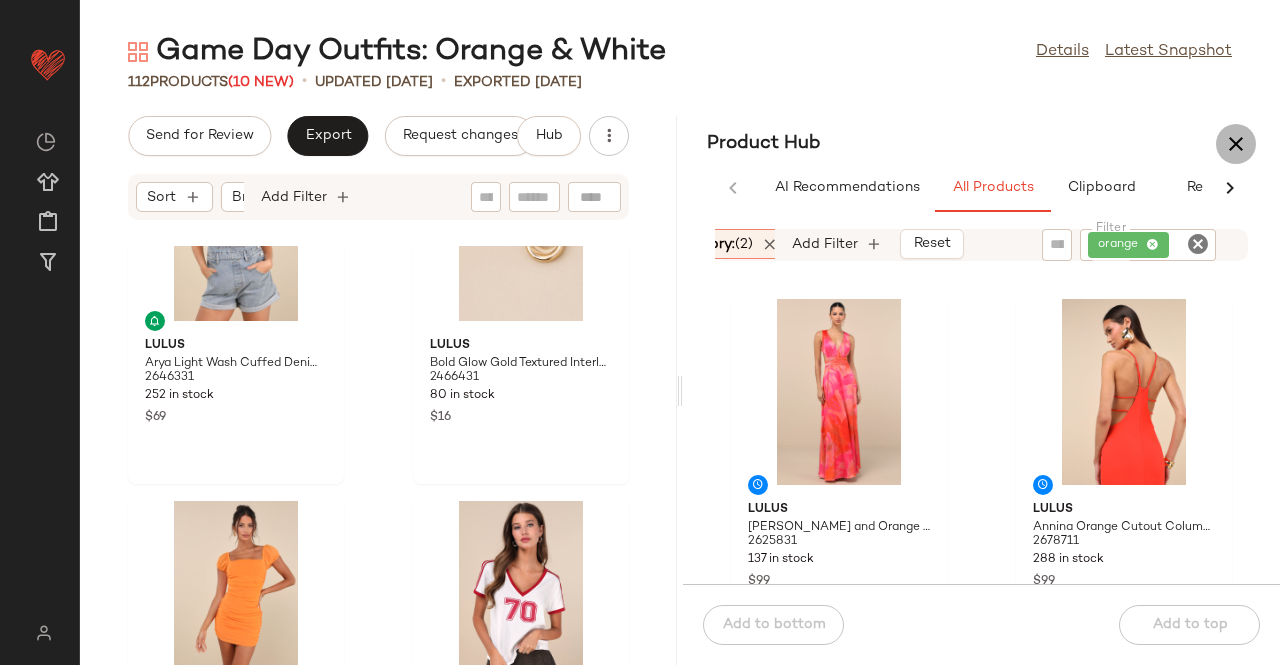 click at bounding box center [1236, 144] 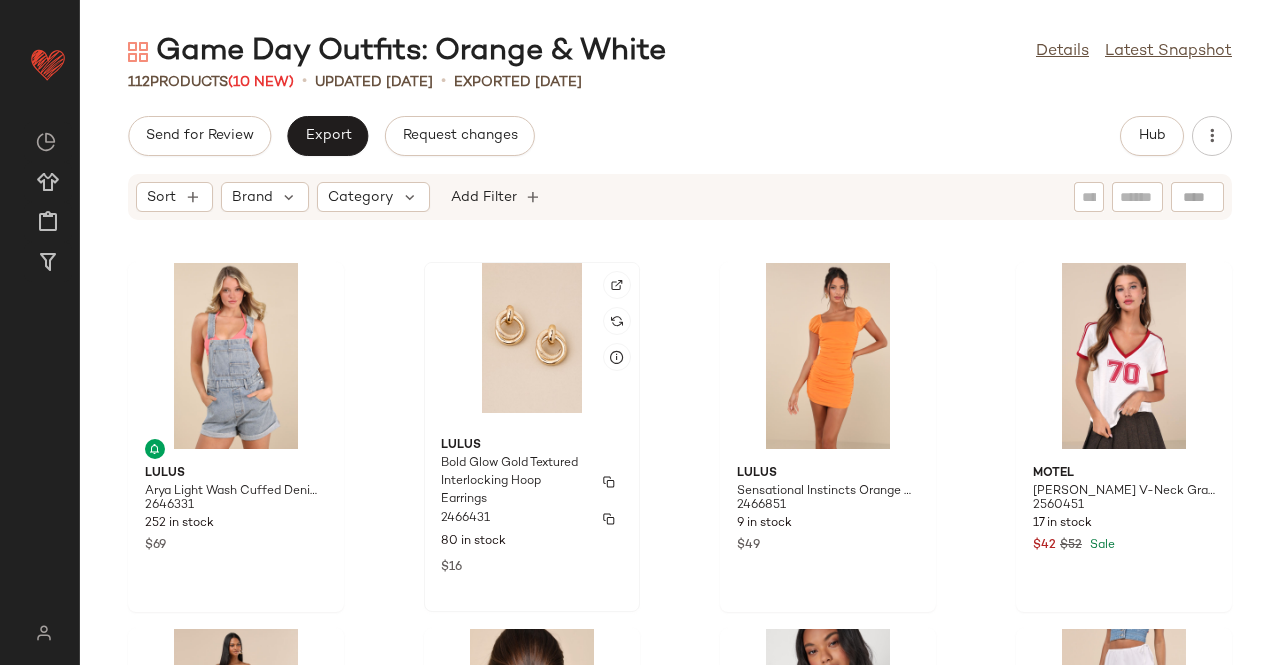 scroll, scrollTop: 5932, scrollLeft: 0, axis: vertical 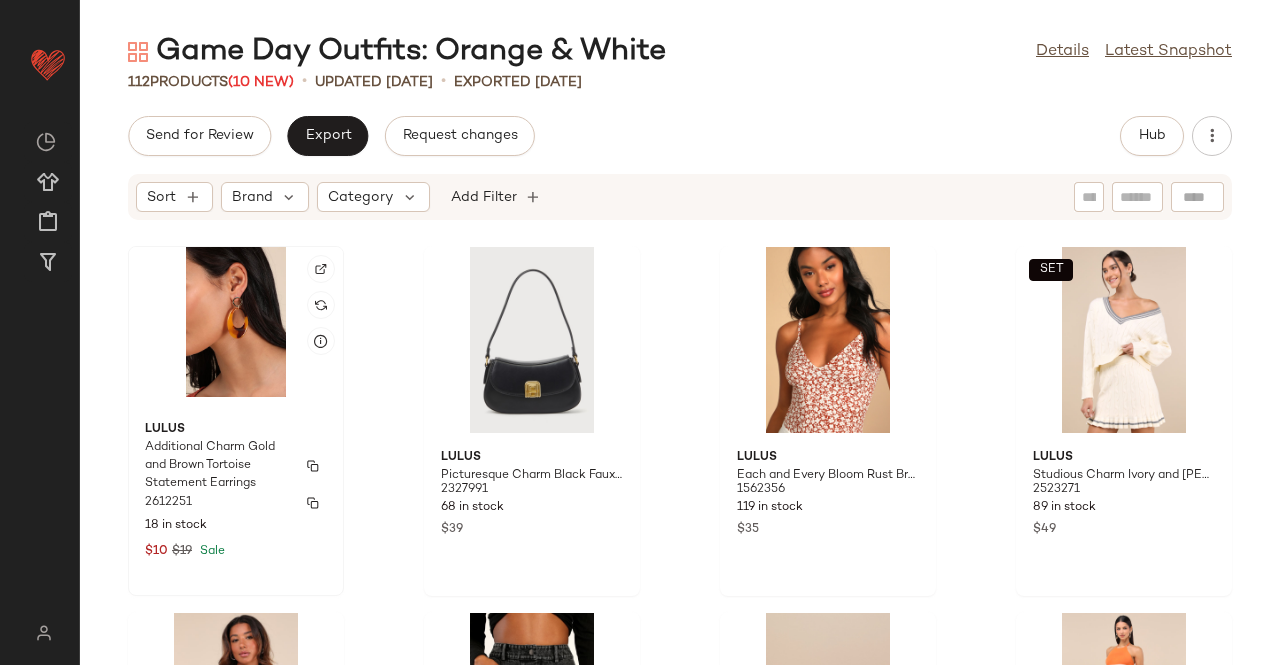 click on "Lulus Additional Charm Gold and Brown Tortoise Statement Earrings 2612251 18 in stock $10 $19 Sale" 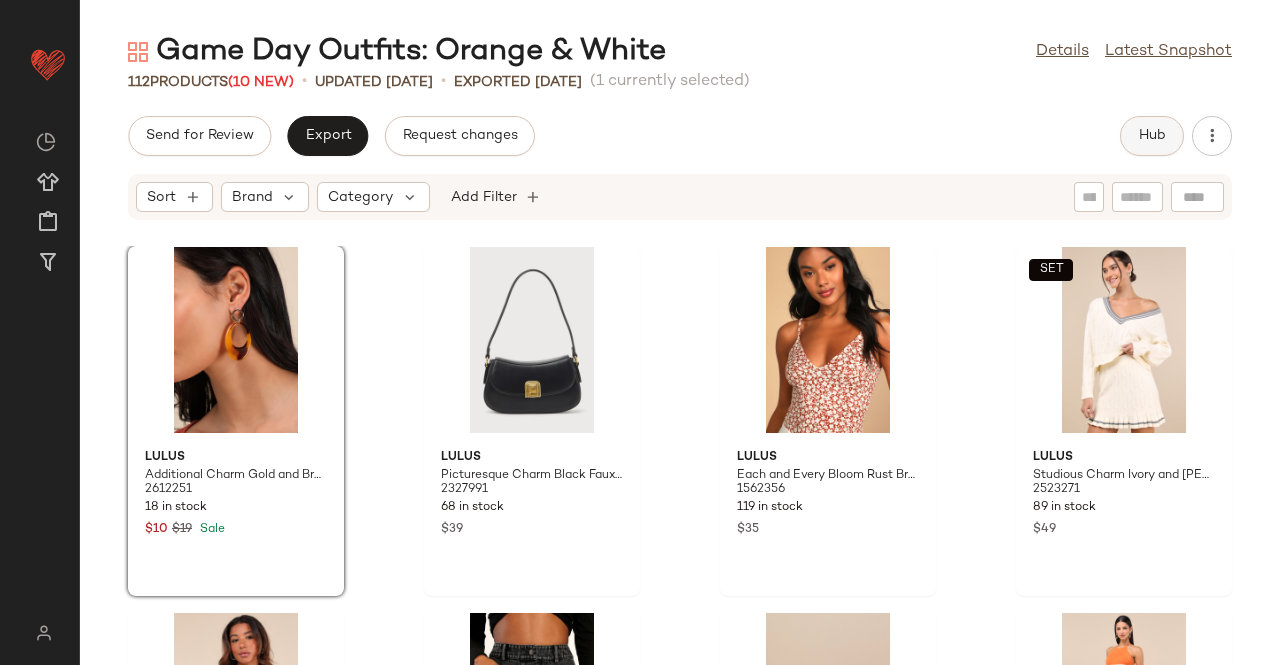 click on "Hub" at bounding box center (1152, 136) 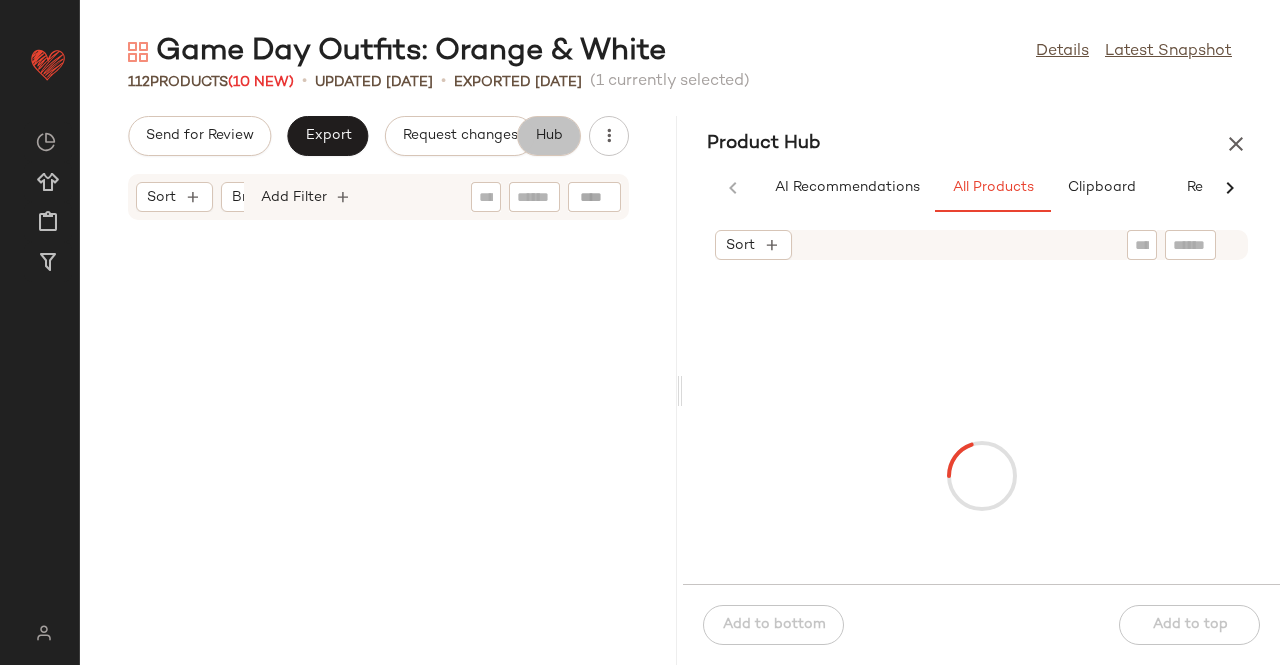 scroll, scrollTop: 5510, scrollLeft: 0, axis: vertical 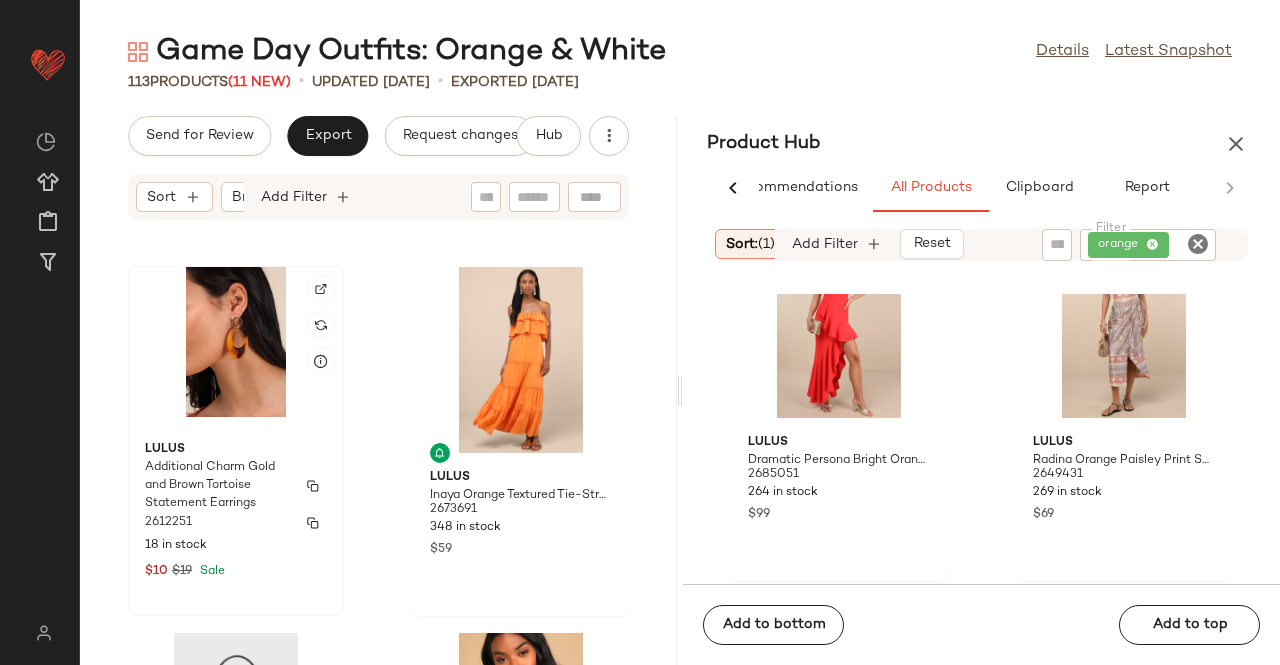 click on "Lulus Additional Charm Gold and Brown Tortoise Statement Earrings 2612251 18 in stock $10 $19 Sale" 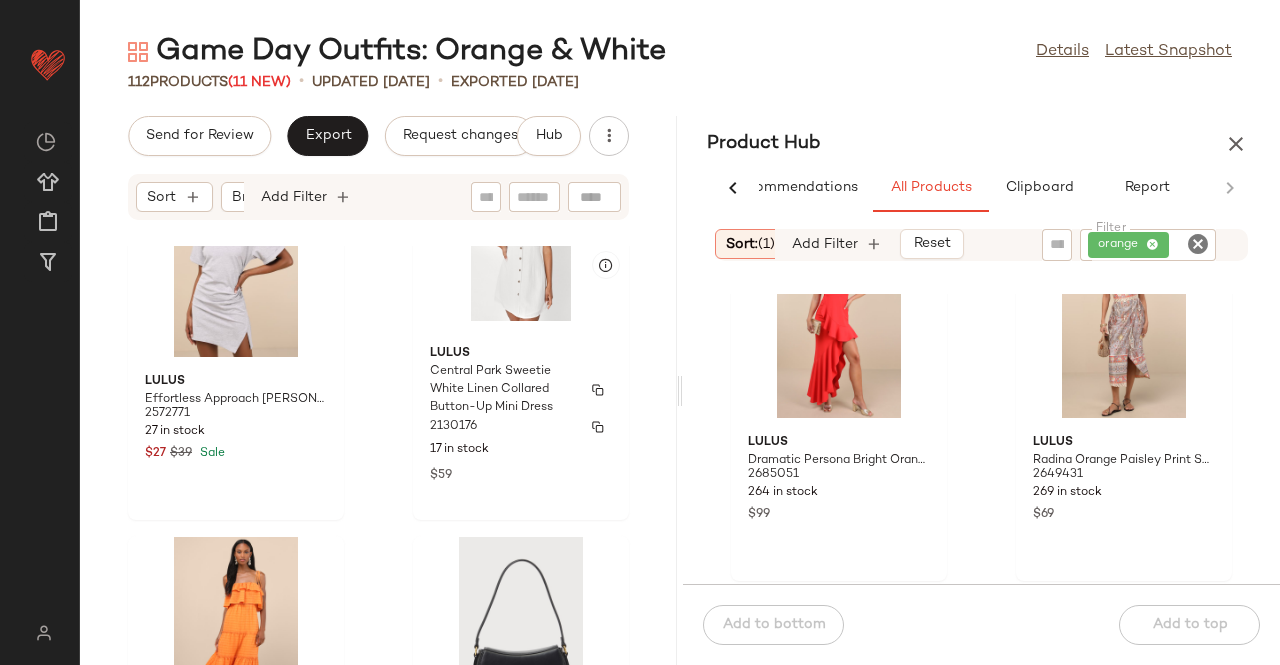 scroll, scrollTop: 9216, scrollLeft: 0, axis: vertical 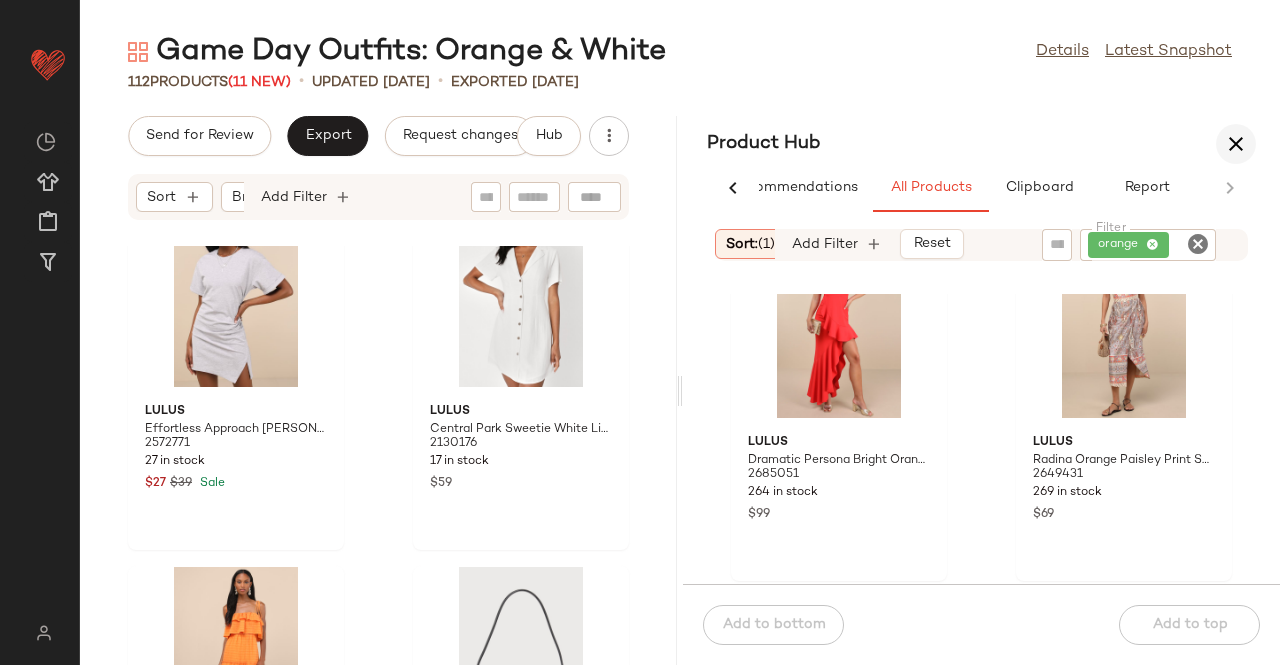 click at bounding box center (1236, 144) 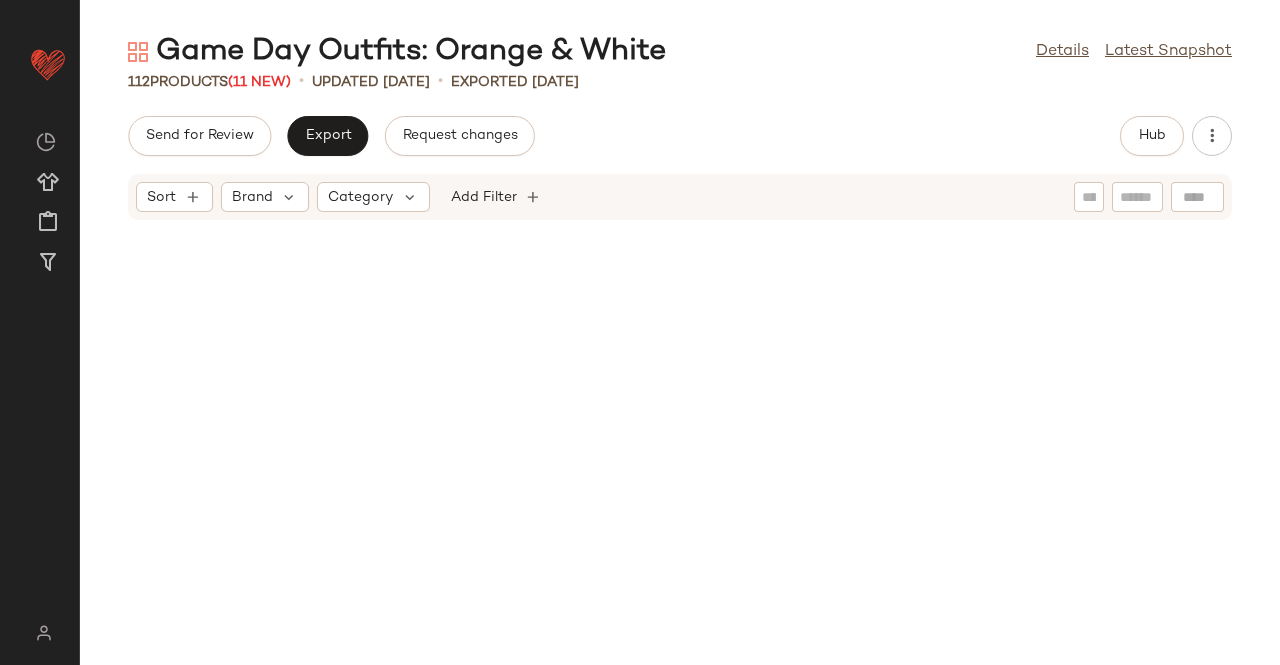 scroll, scrollTop: 8850, scrollLeft: 0, axis: vertical 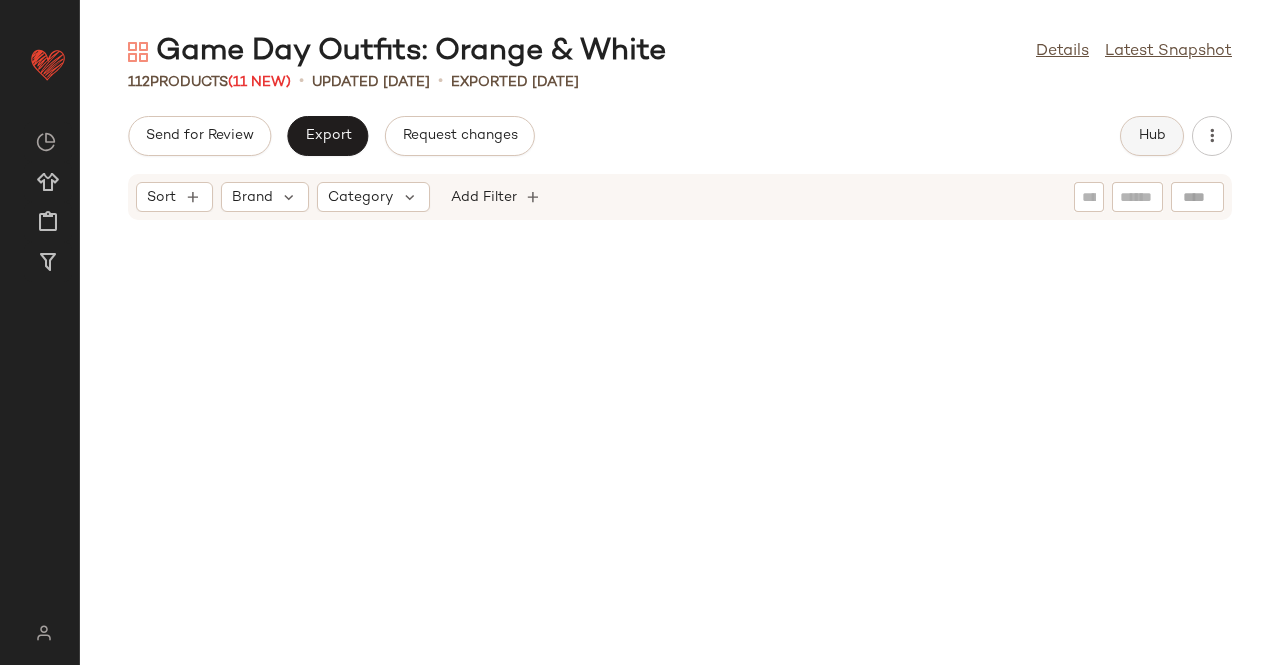 drag, startPoint x: 1108, startPoint y: 137, endPoint x: 1140, endPoint y: 146, distance: 33.24154 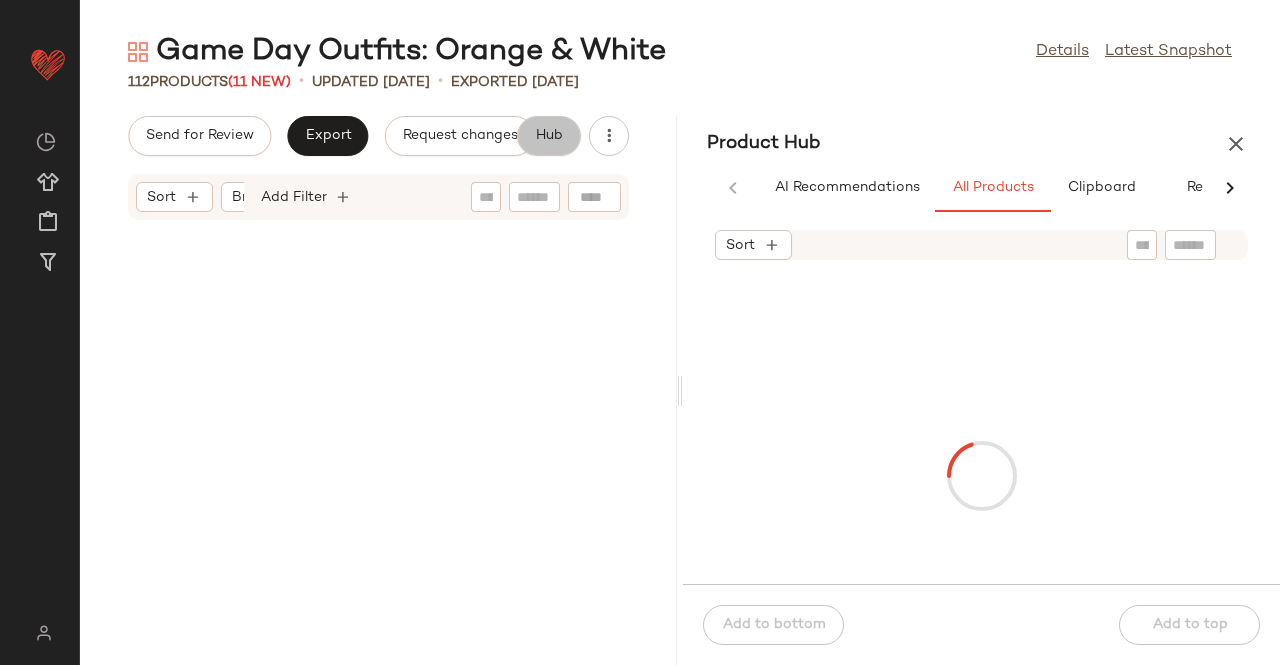 scroll, scrollTop: 10314, scrollLeft: 0, axis: vertical 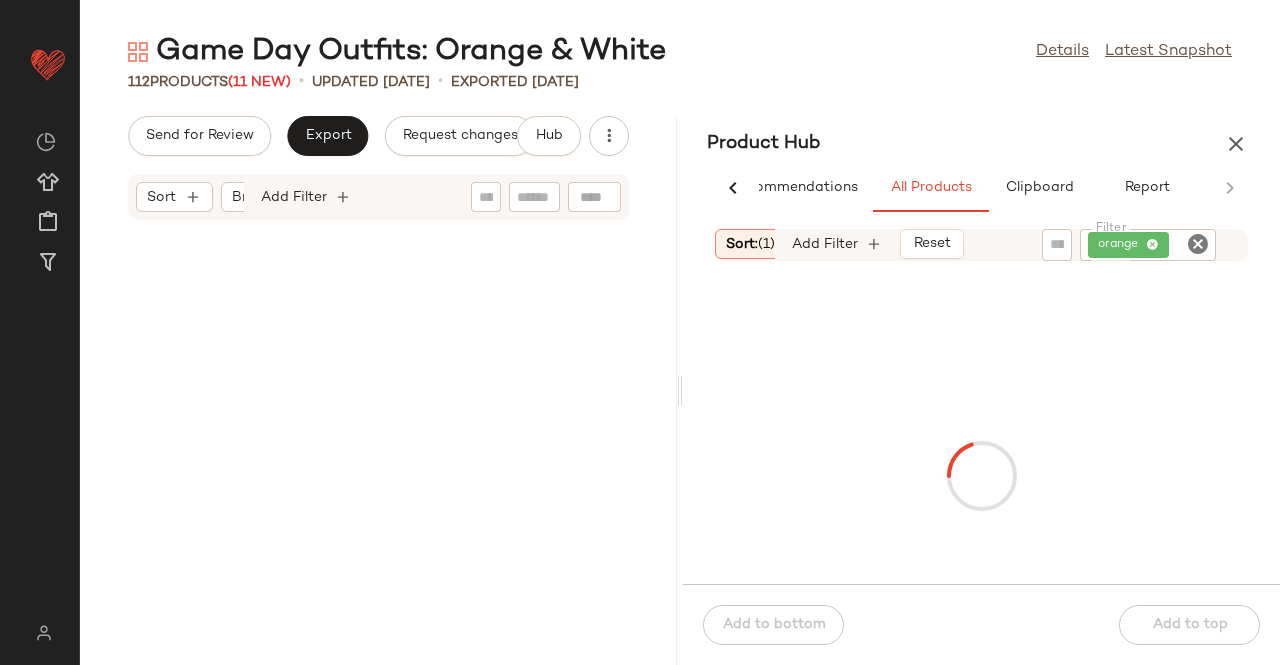 click at bounding box center [1236, 144] 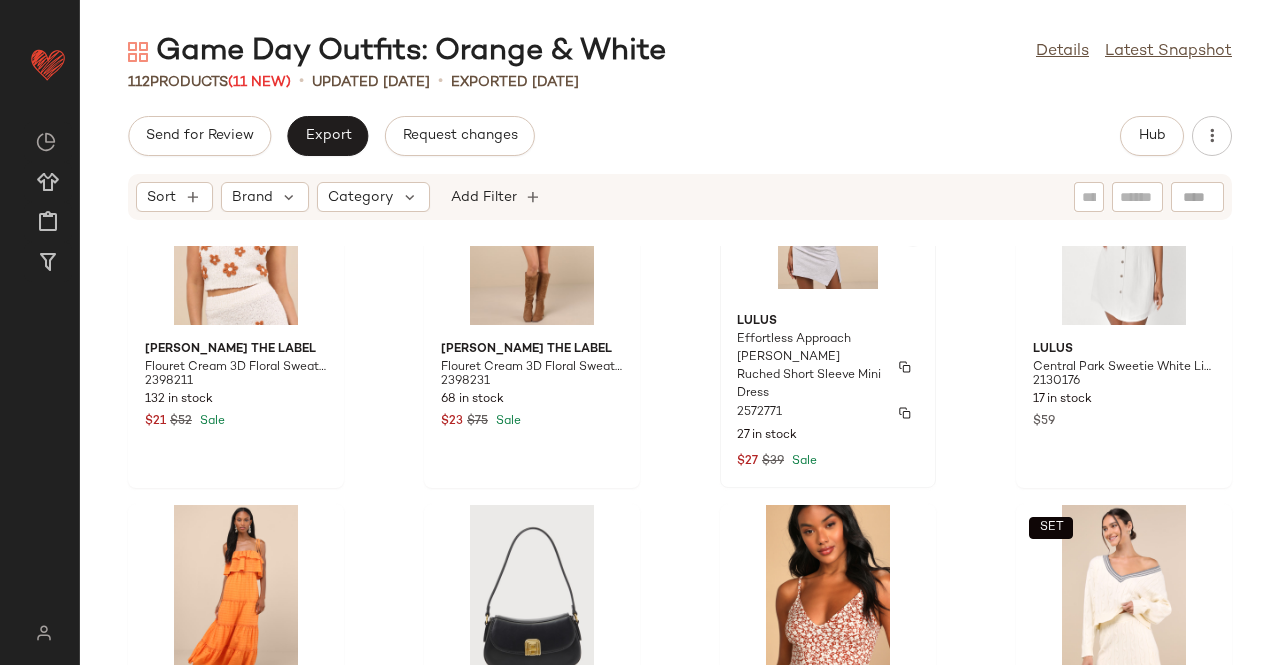 scroll, scrollTop: 4532, scrollLeft: 0, axis: vertical 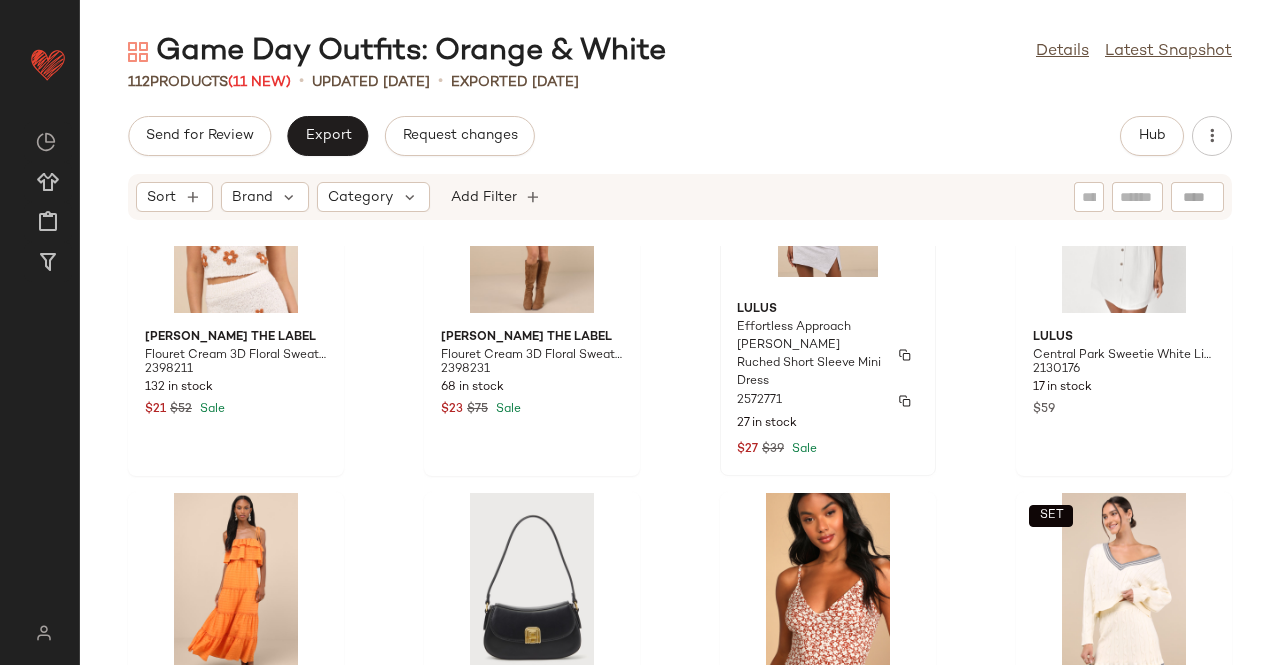 click on "2572771" at bounding box center [828, 401] 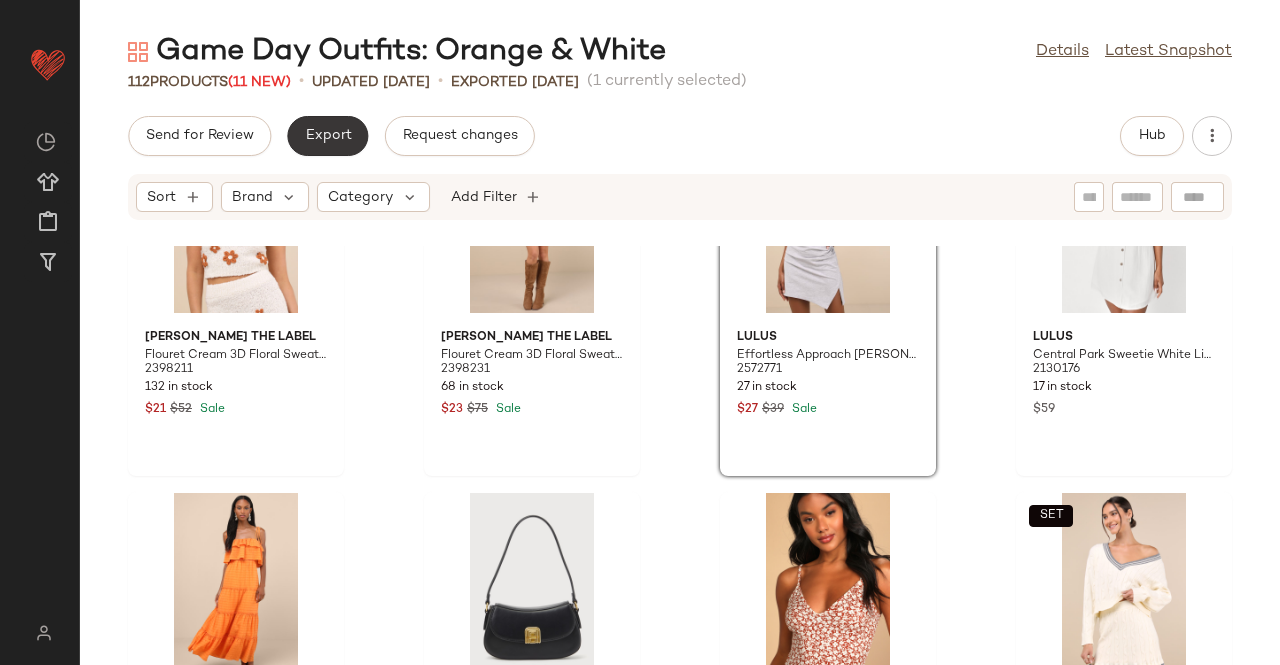 click on "Export" at bounding box center [327, 136] 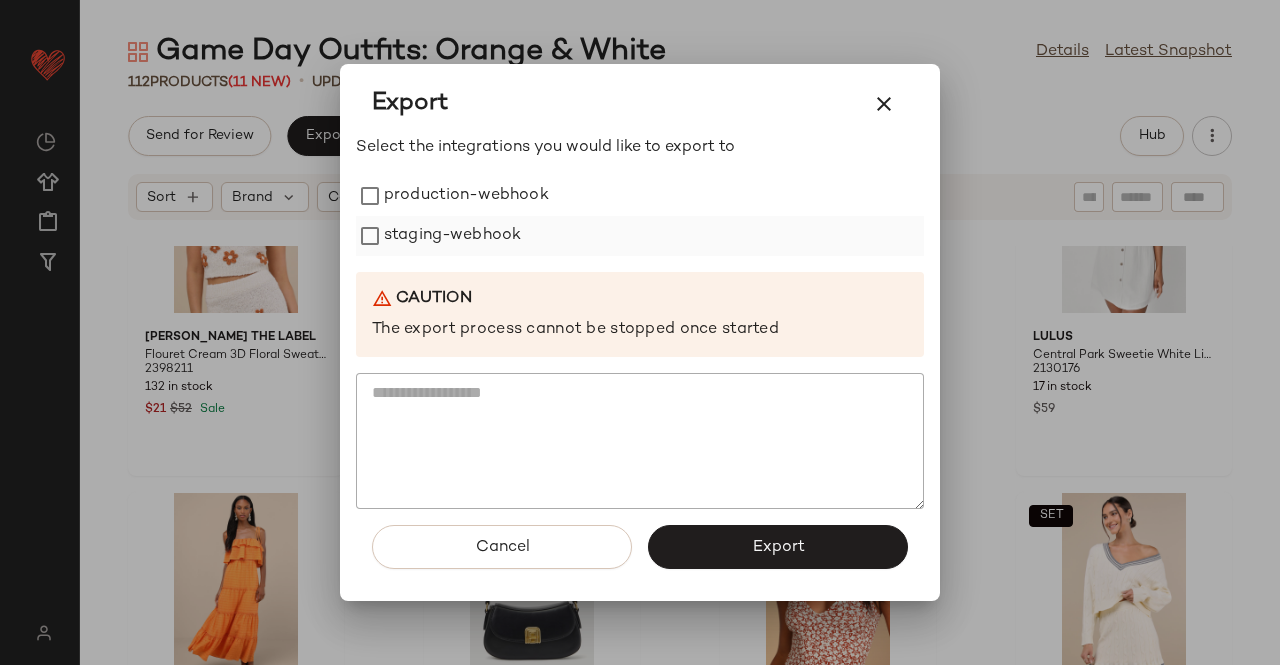 drag, startPoint x: 461, startPoint y: 203, endPoint x: 463, endPoint y: 234, distance: 31.06445 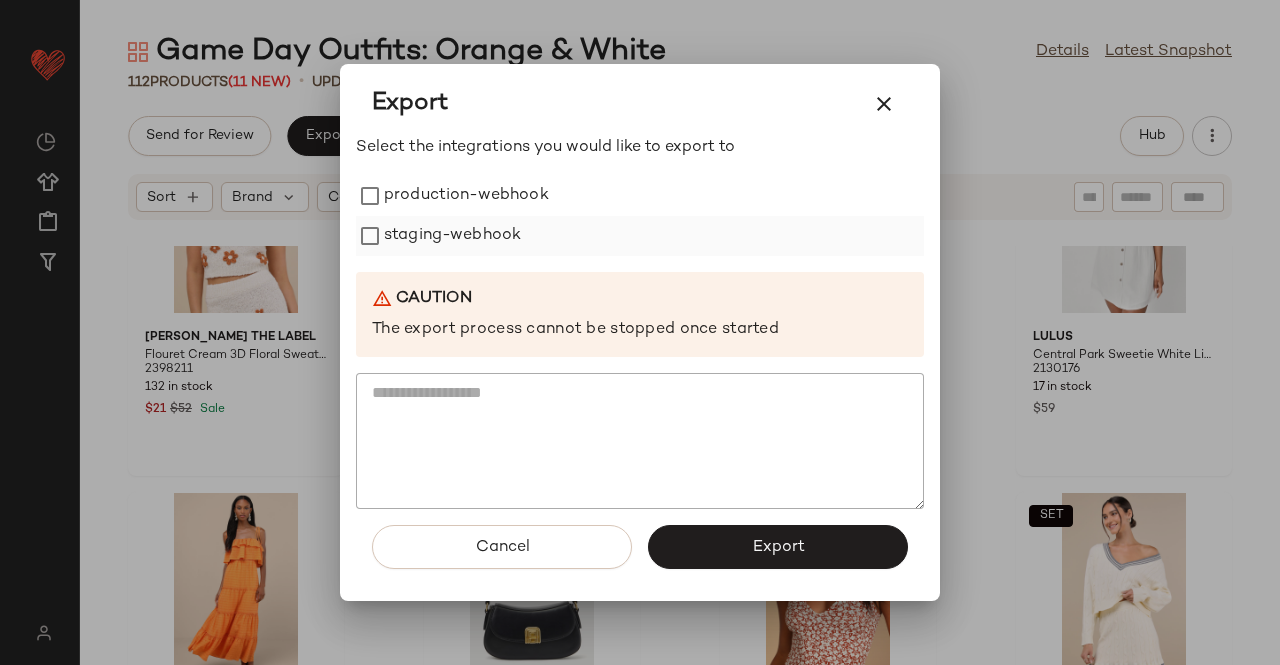 click on "production-webhook" at bounding box center [466, 196] 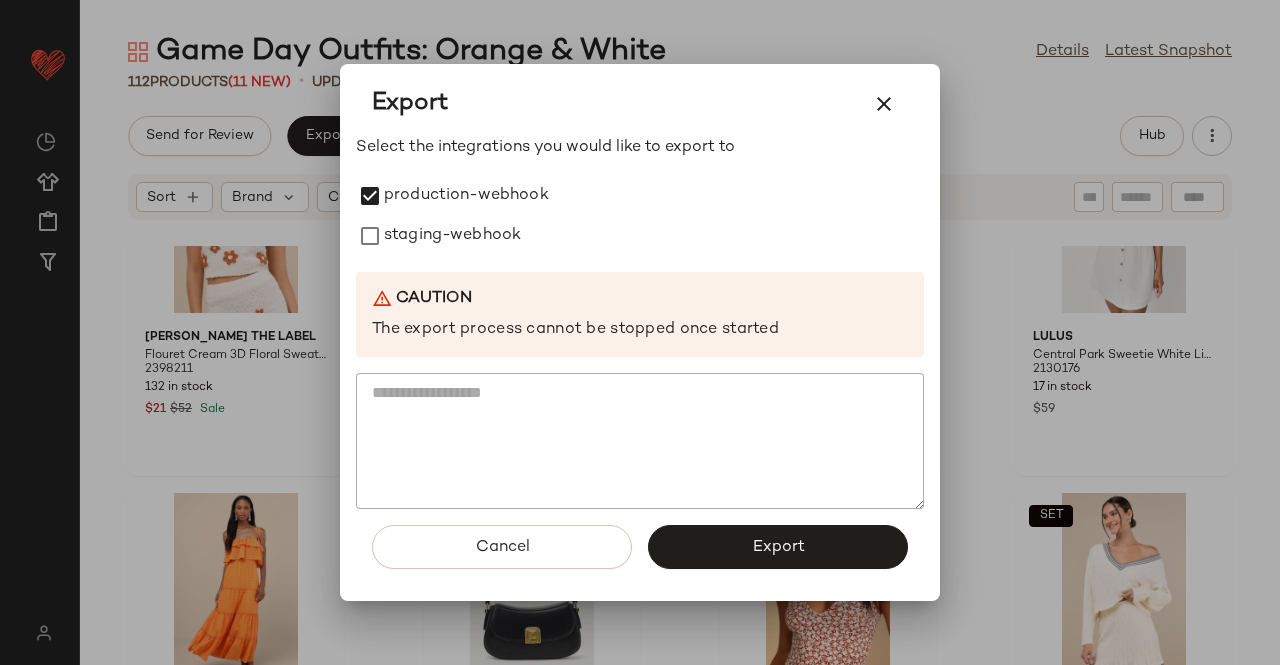 click on "staging-webhook" at bounding box center (452, 236) 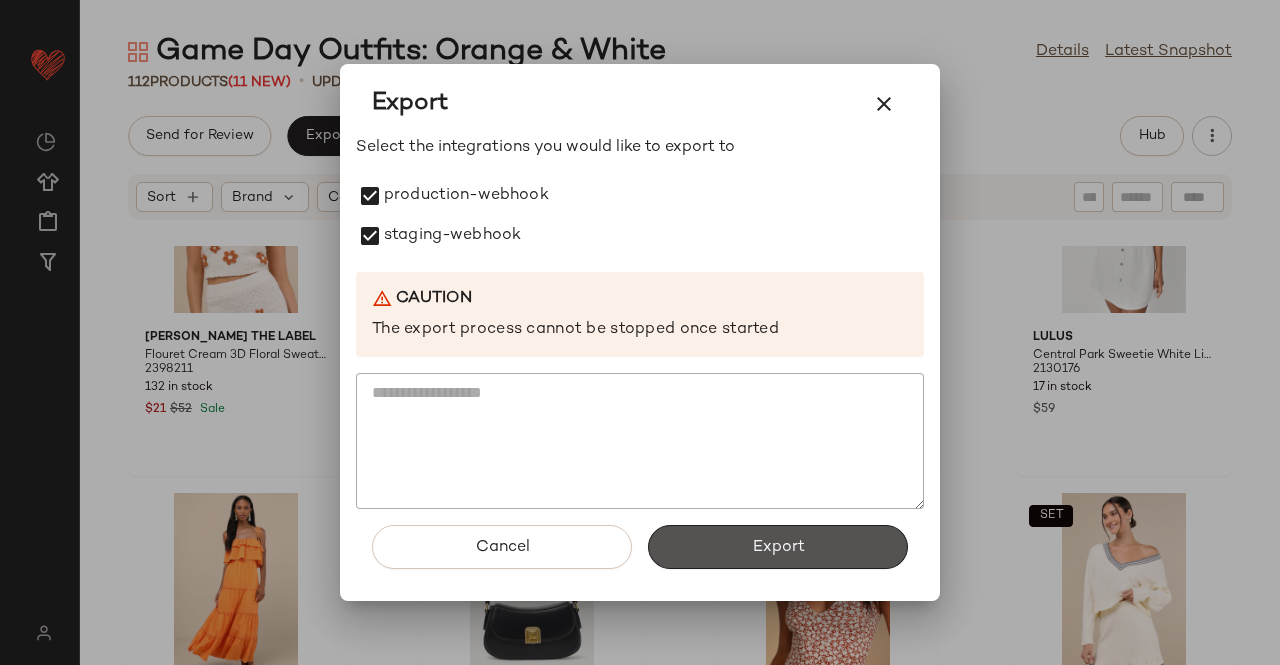 click on "Export" at bounding box center (778, 547) 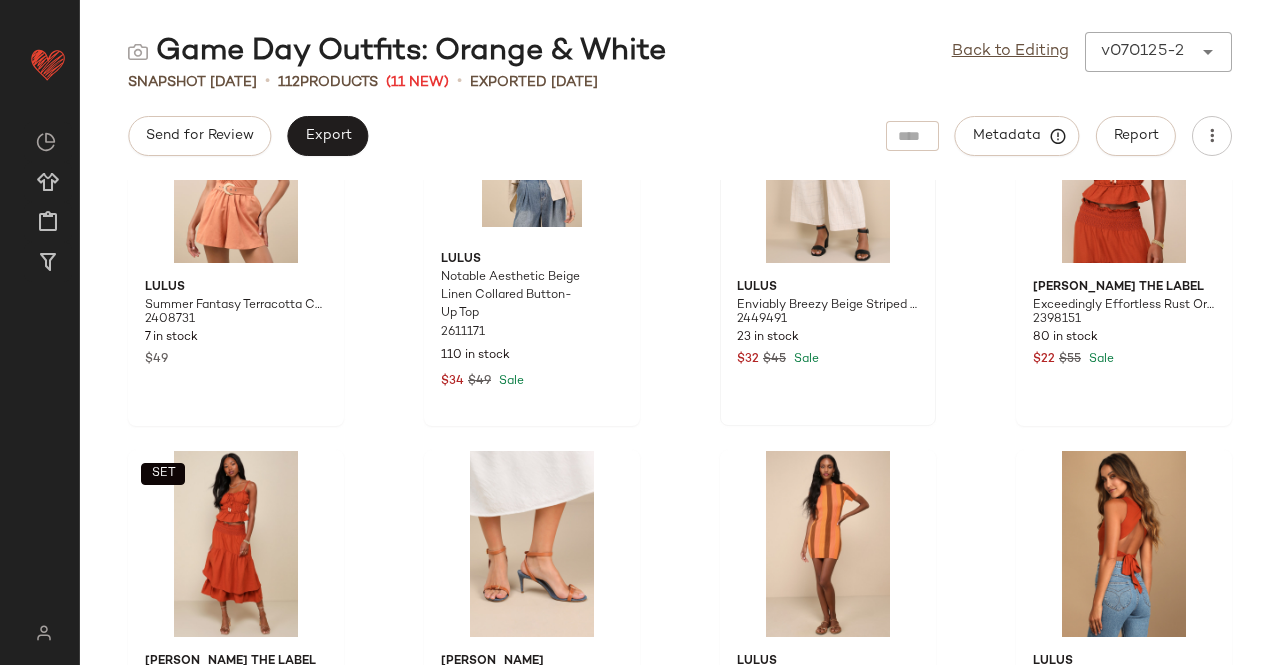 scroll, scrollTop: 2624, scrollLeft: 0, axis: vertical 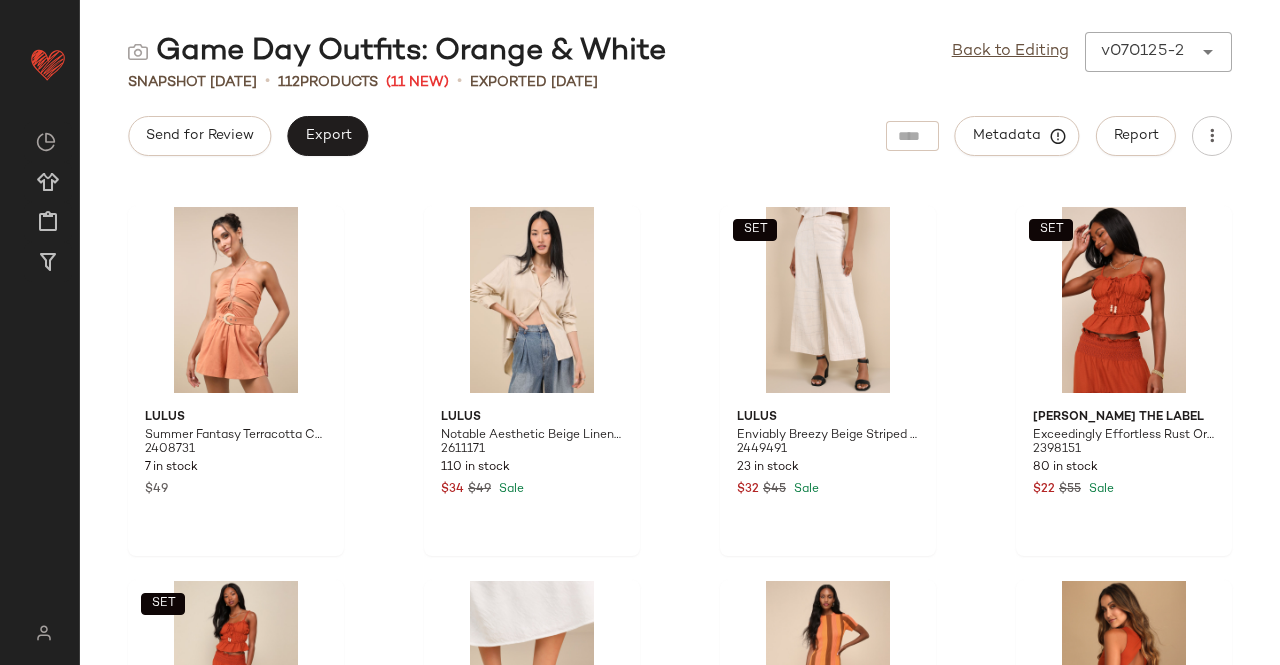 click on "Back to Editing  v070125-2 ******" at bounding box center [1092, 52] 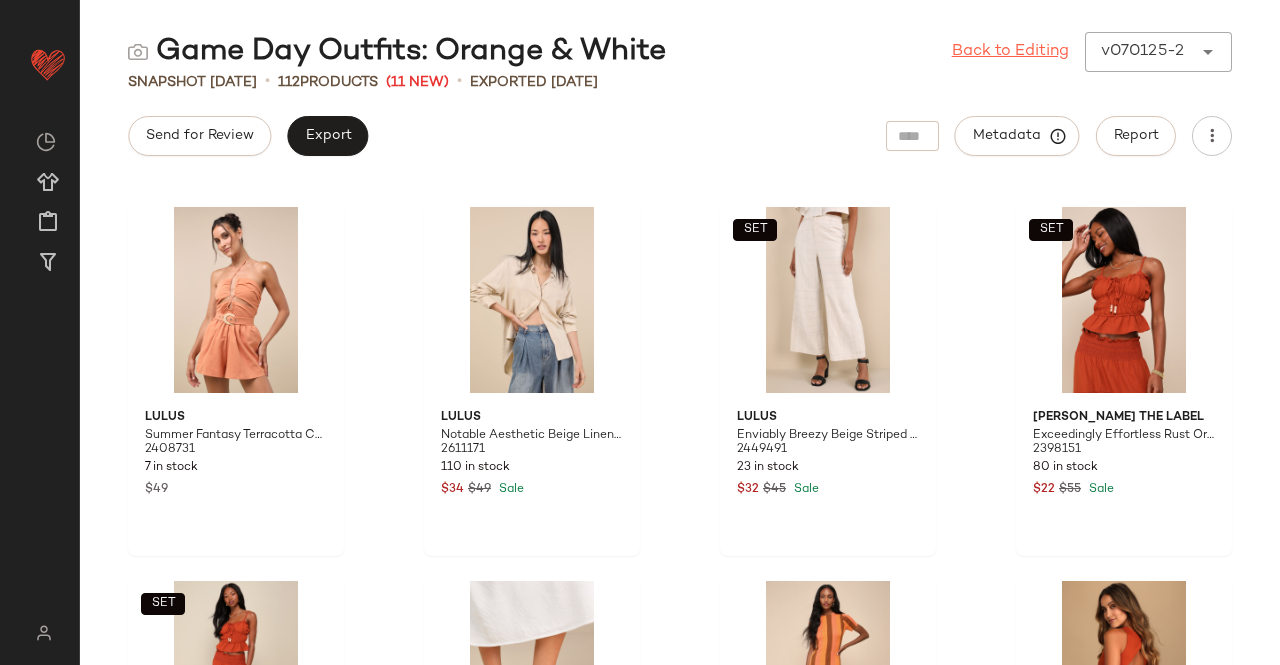 click on "Back to Editing" at bounding box center (1010, 52) 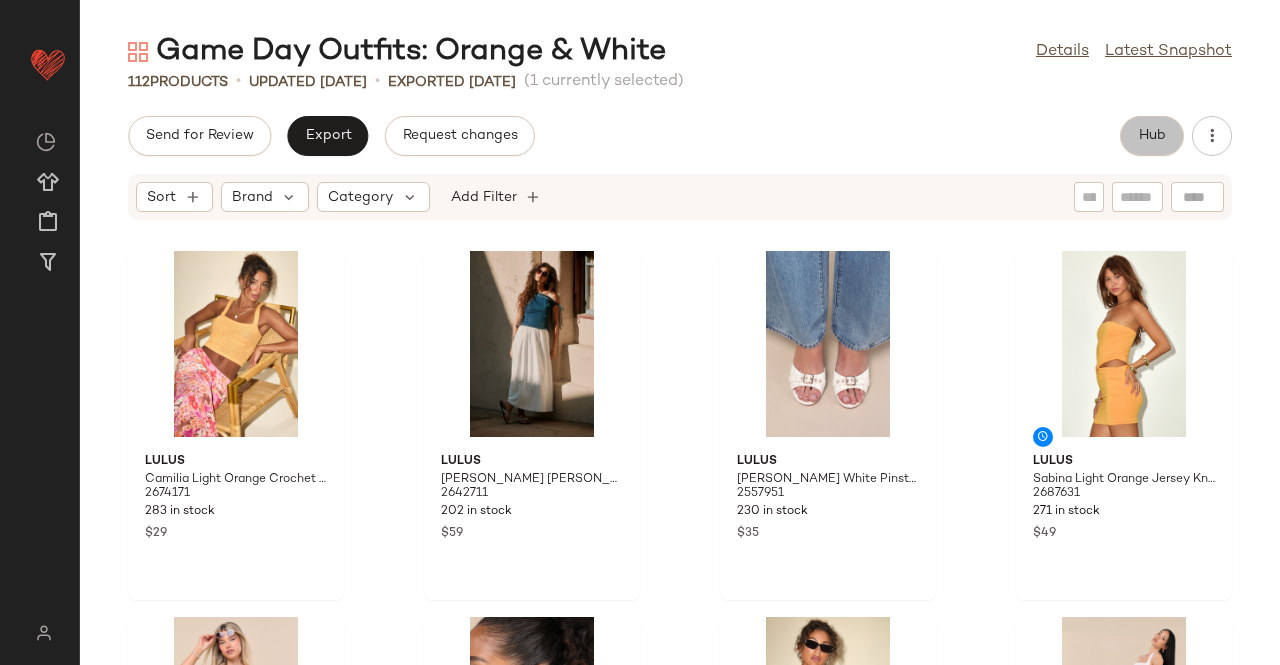 click on "Hub" 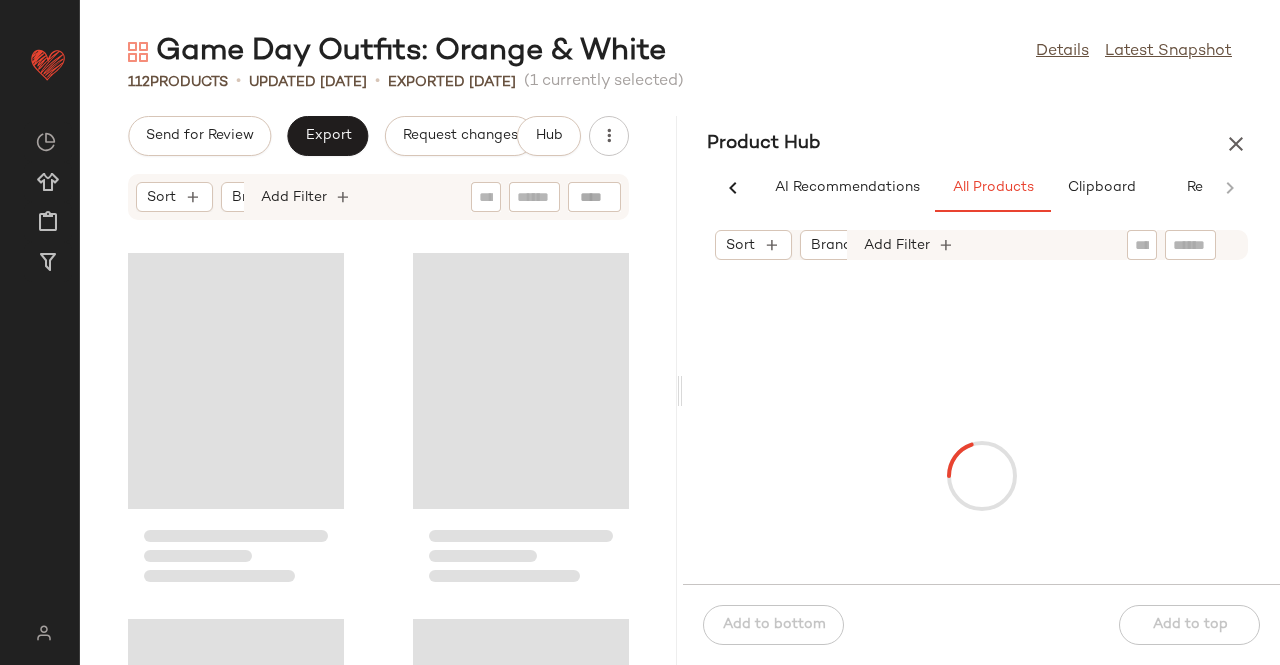 scroll, scrollTop: 0, scrollLeft: 62, axis: horizontal 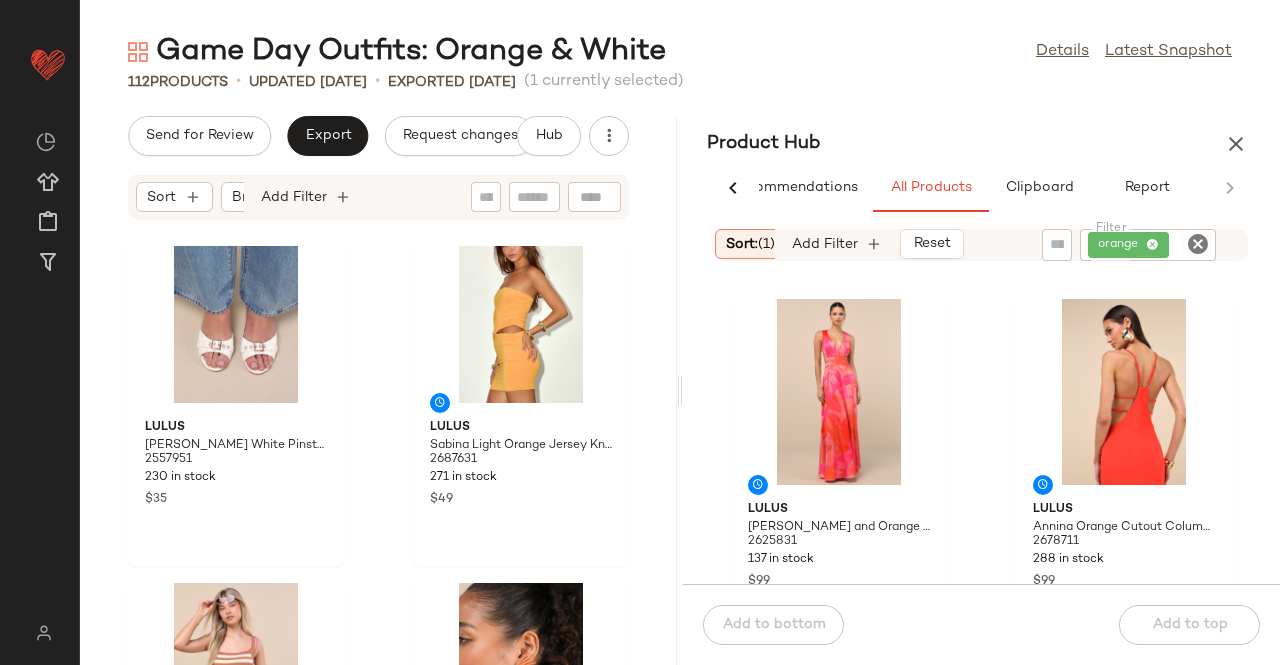 click at bounding box center (1236, 144) 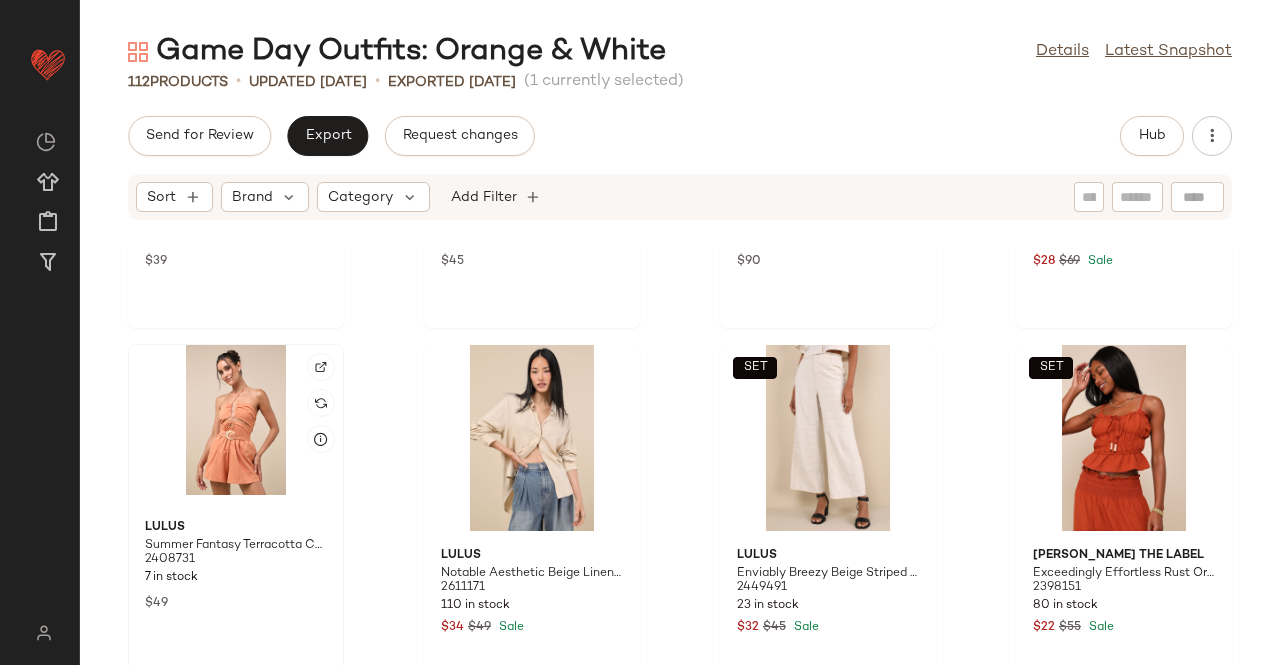 scroll, scrollTop: 2516, scrollLeft: 0, axis: vertical 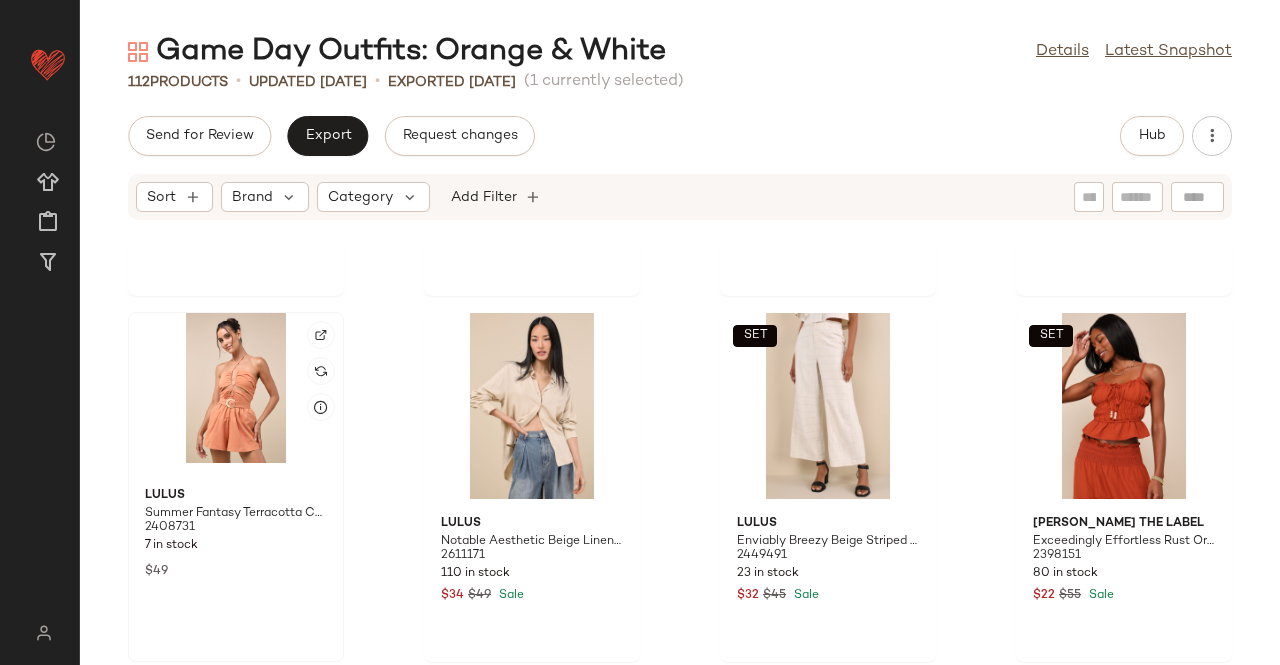 click 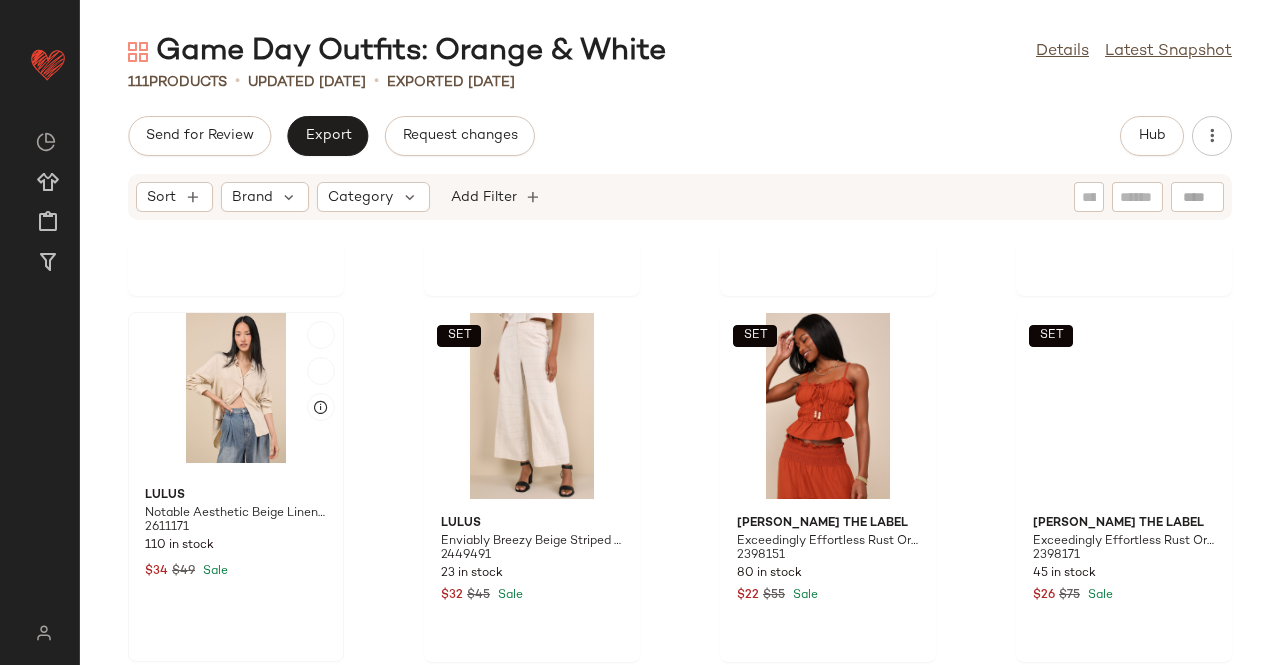 click 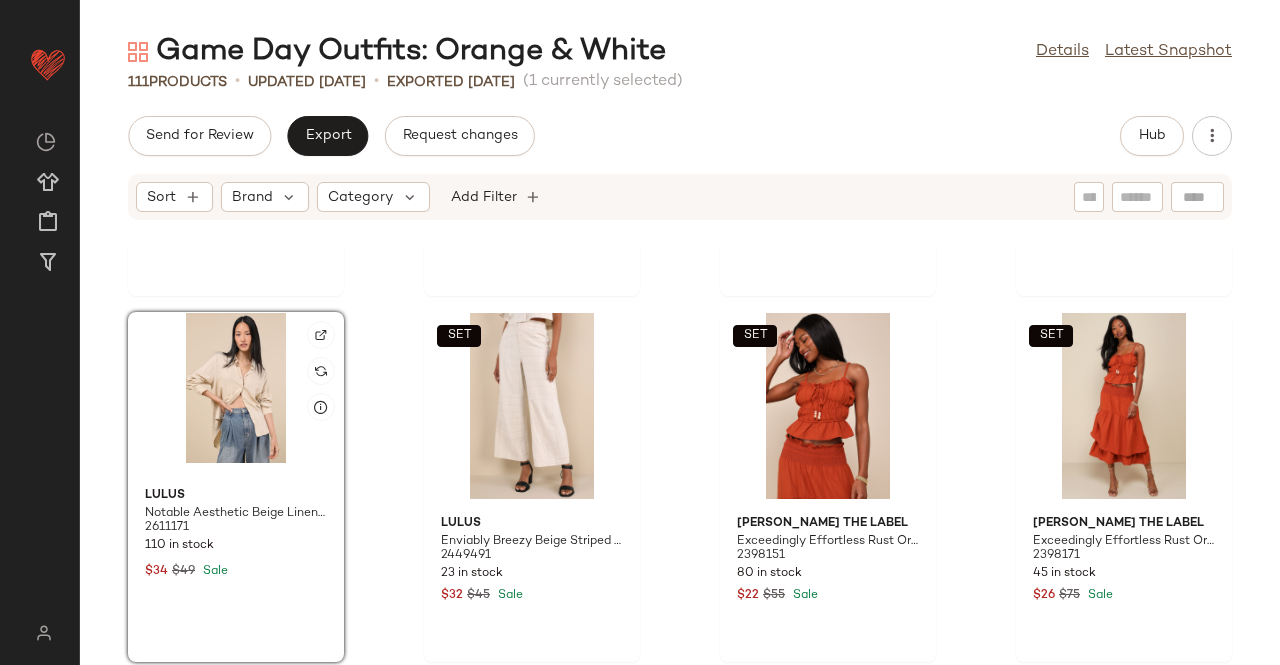 click 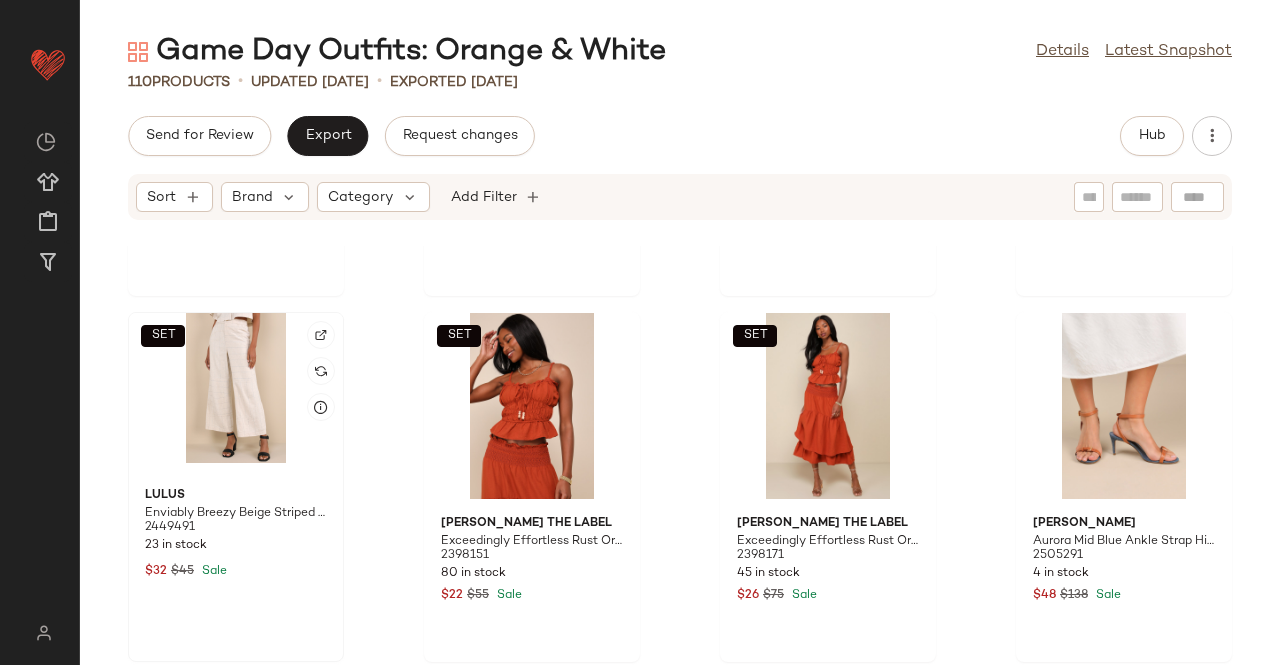 click on "SET" 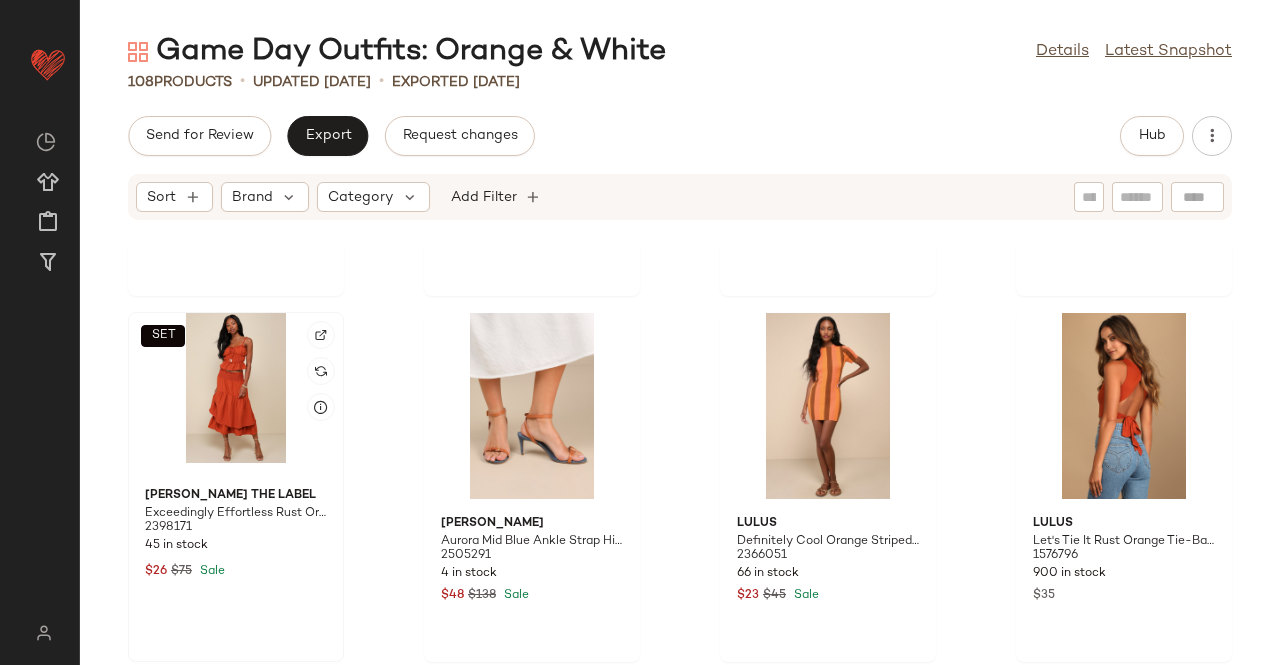 click on "SET" 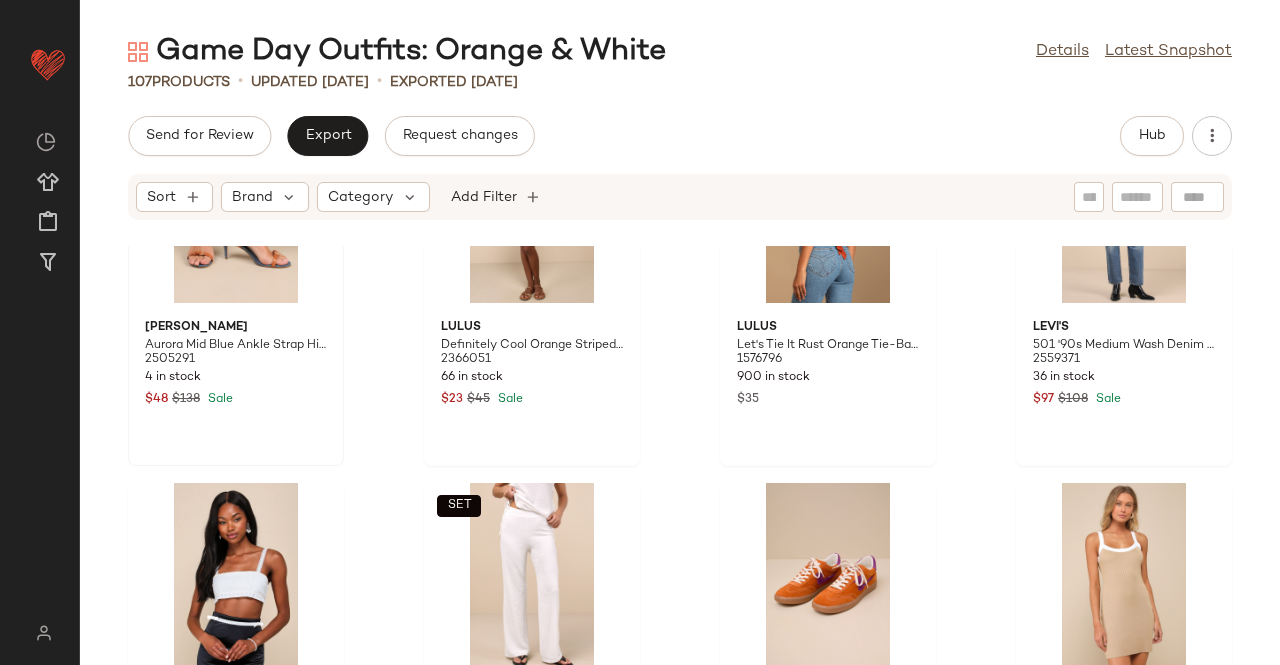 scroll, scrollTop: 2616, scrollLeft: 0, axis: vertical 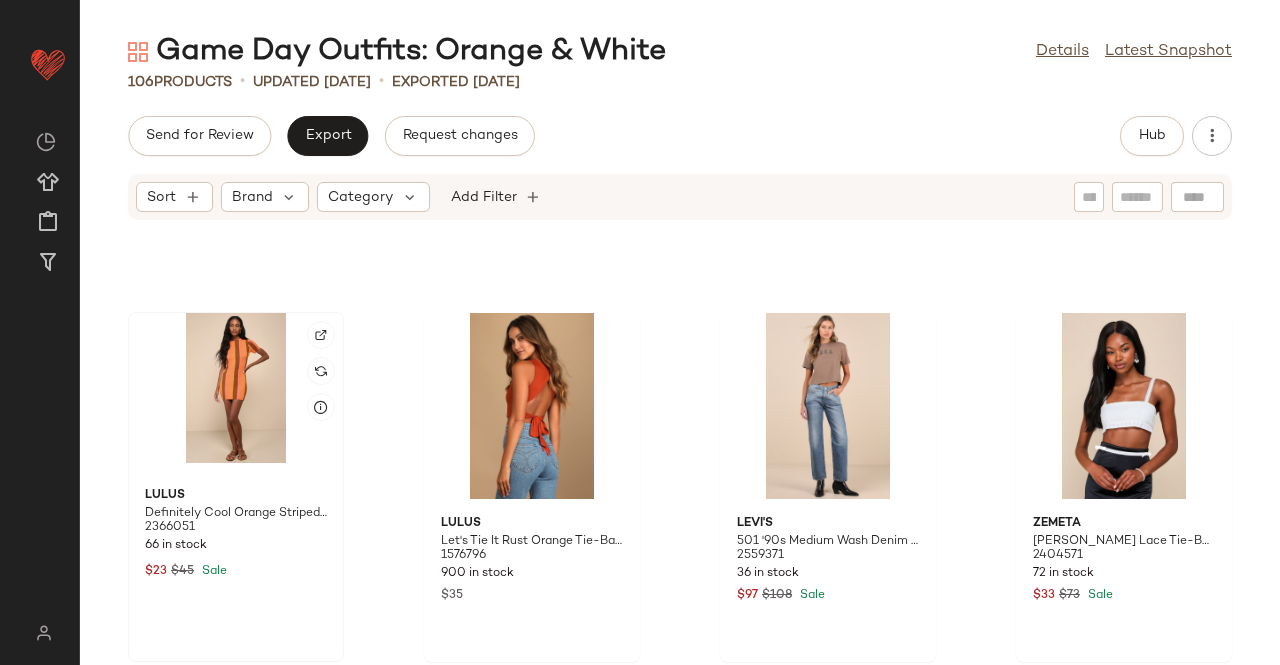 click 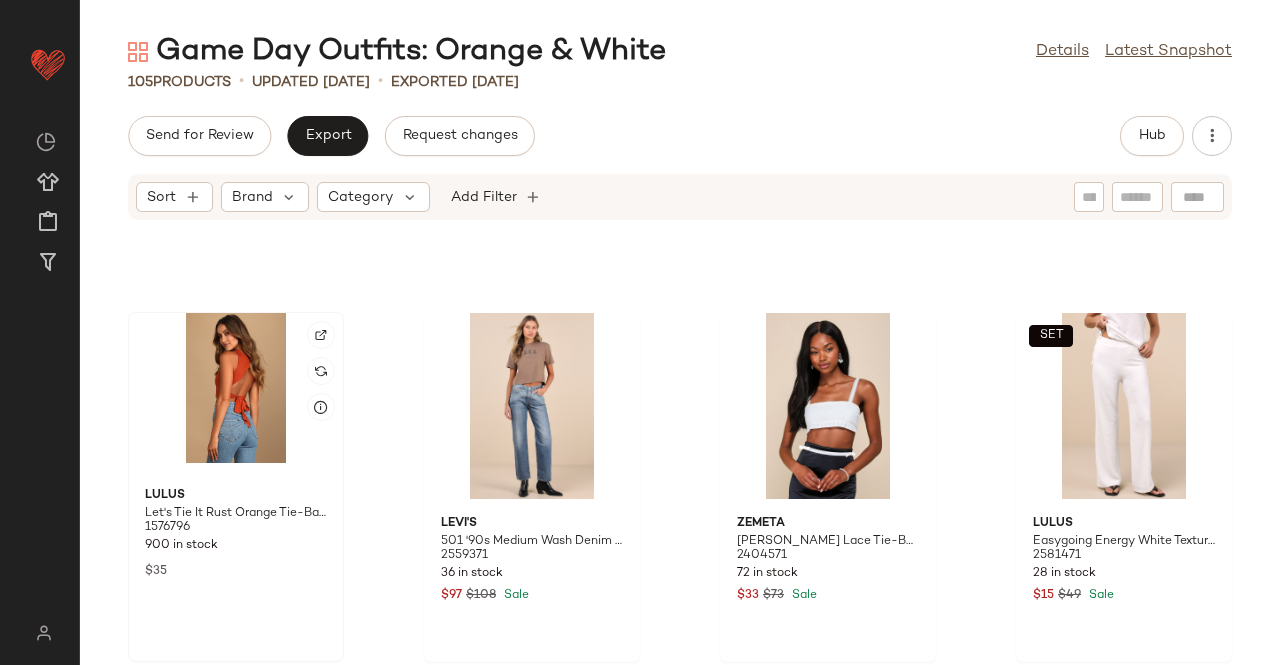 click 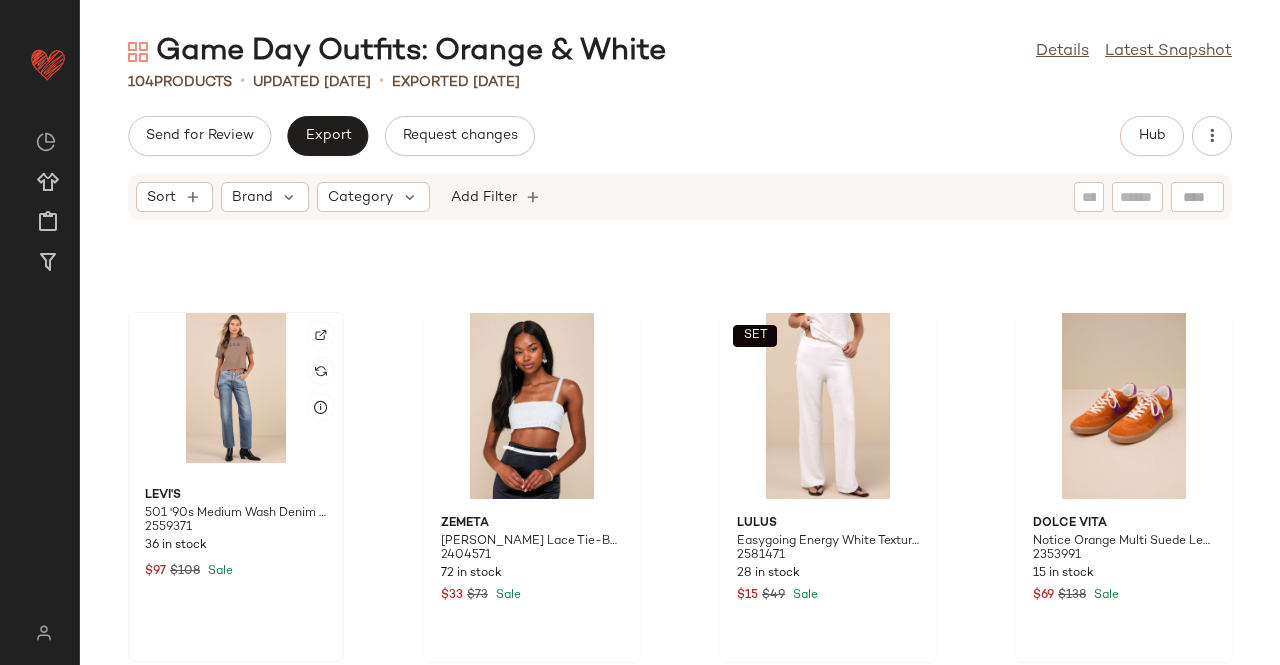 click 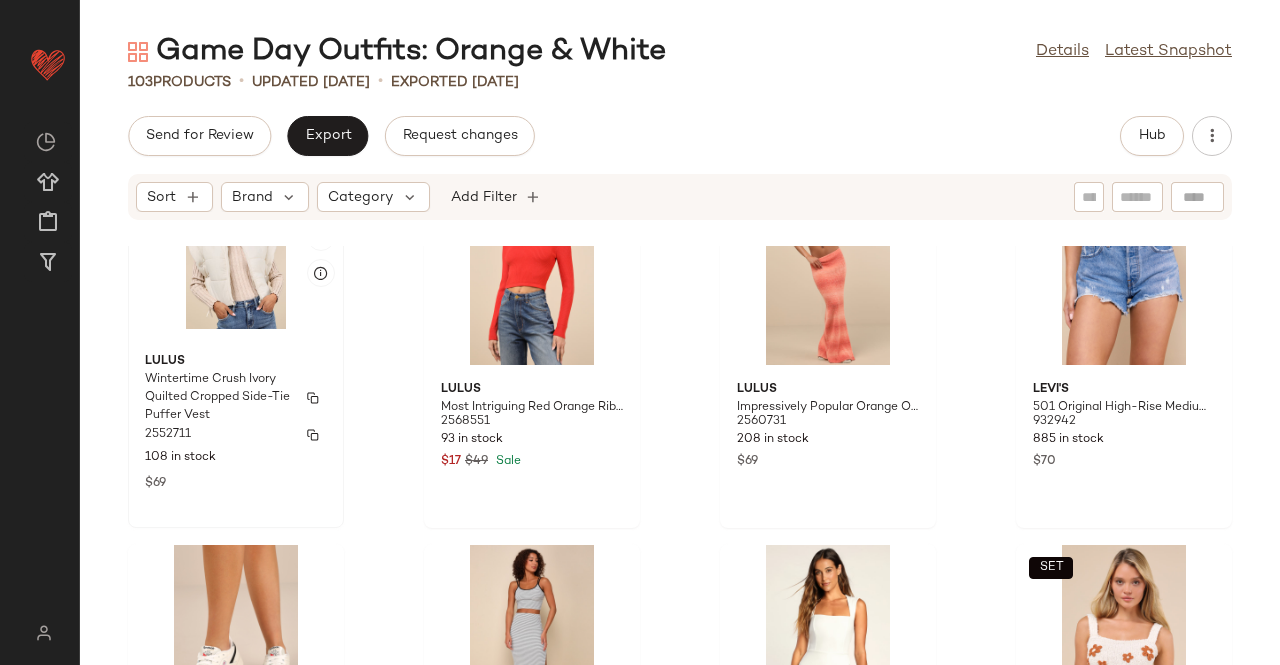 click on "Lulus Wintertime Crush Ivory Quilted Cropped Side-Tie Puffer Vest 2552711 108 in stock $69" 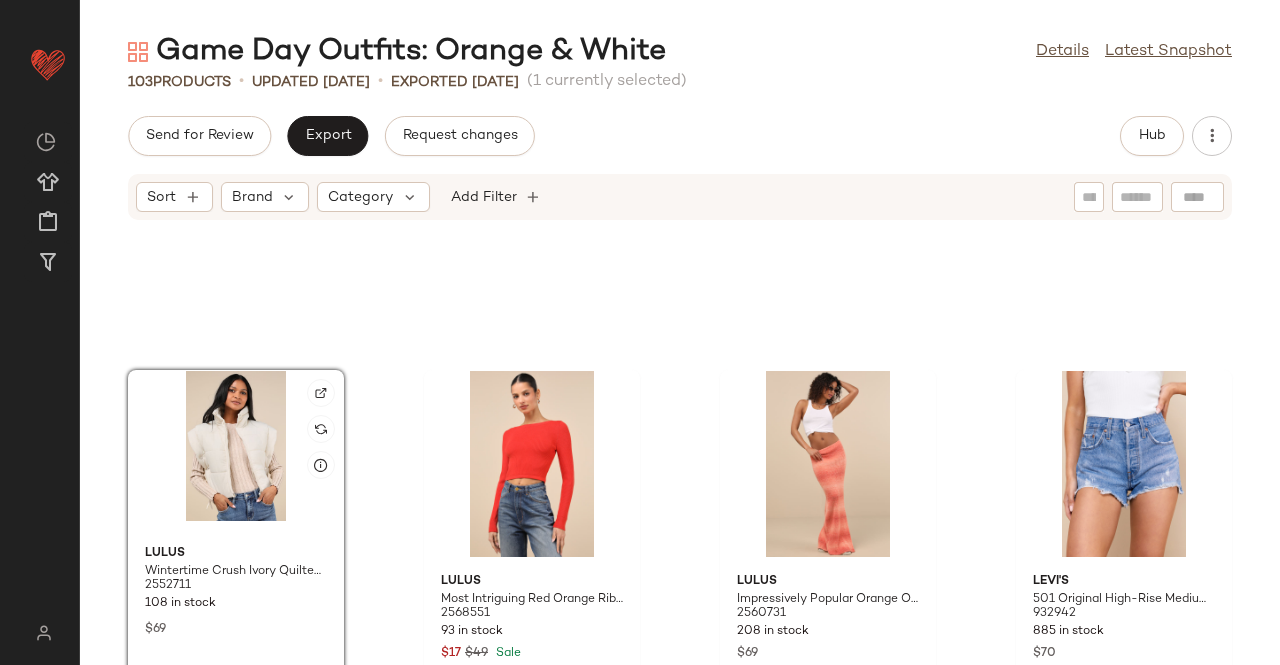 scroll, scrollTop: 2816, scrollLeft: 0, axis: vertical 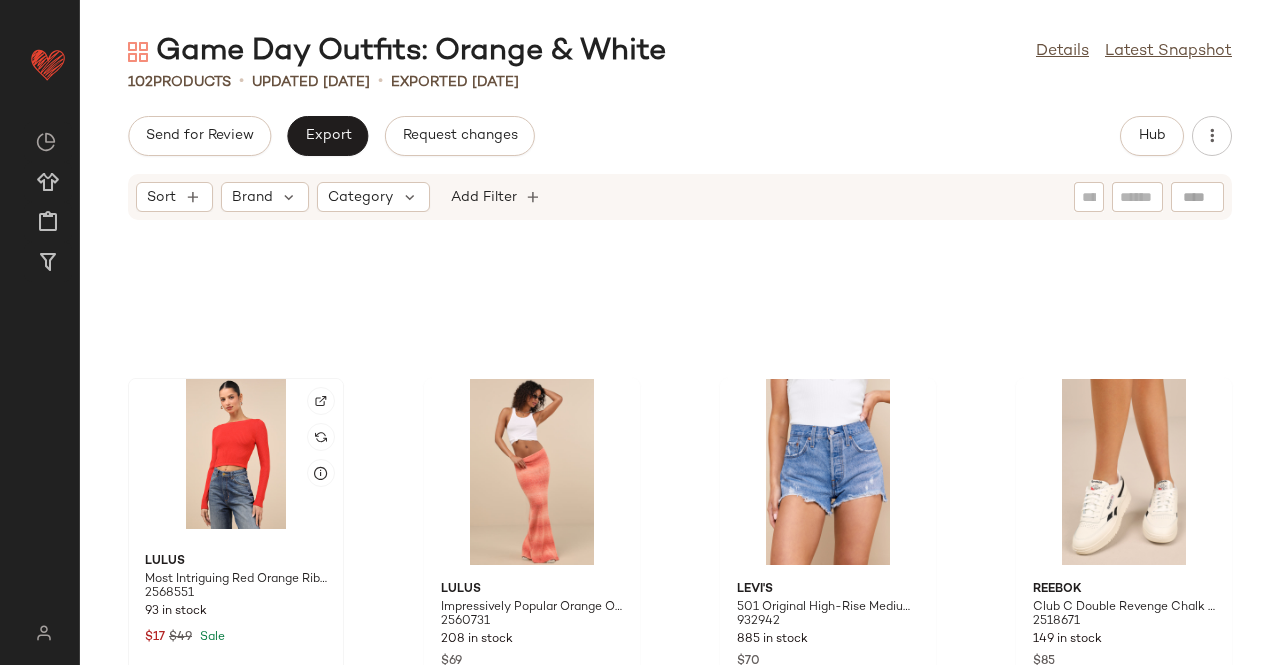 click 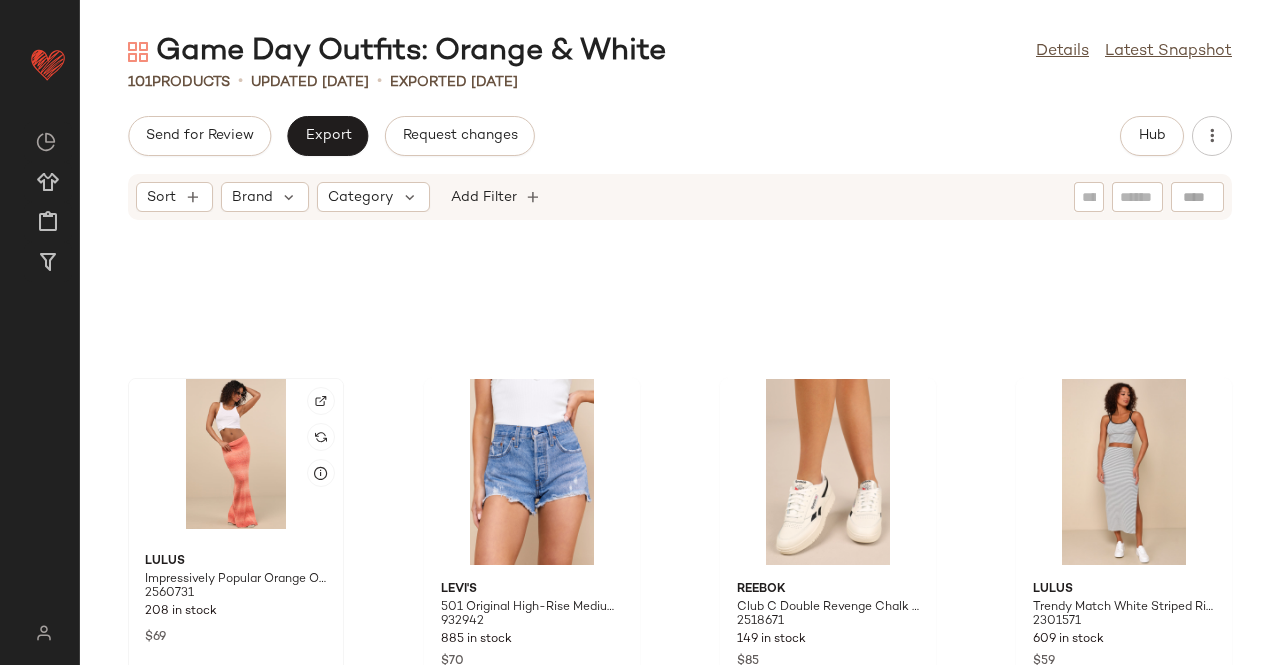 click 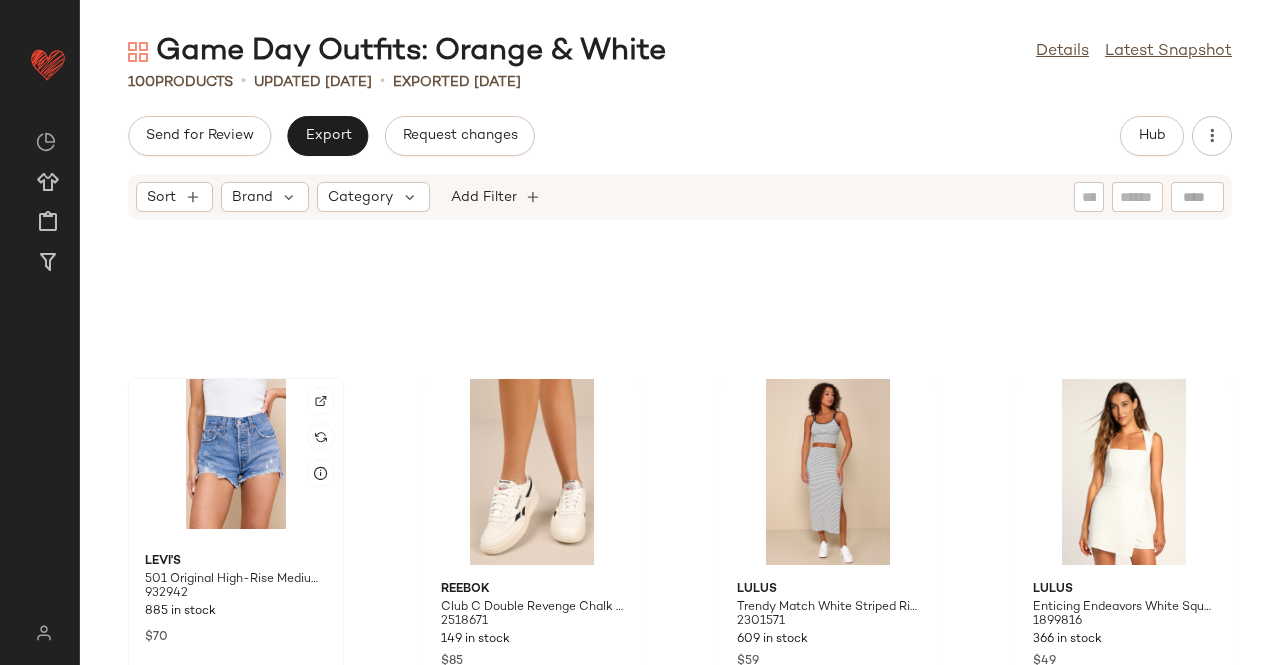 click 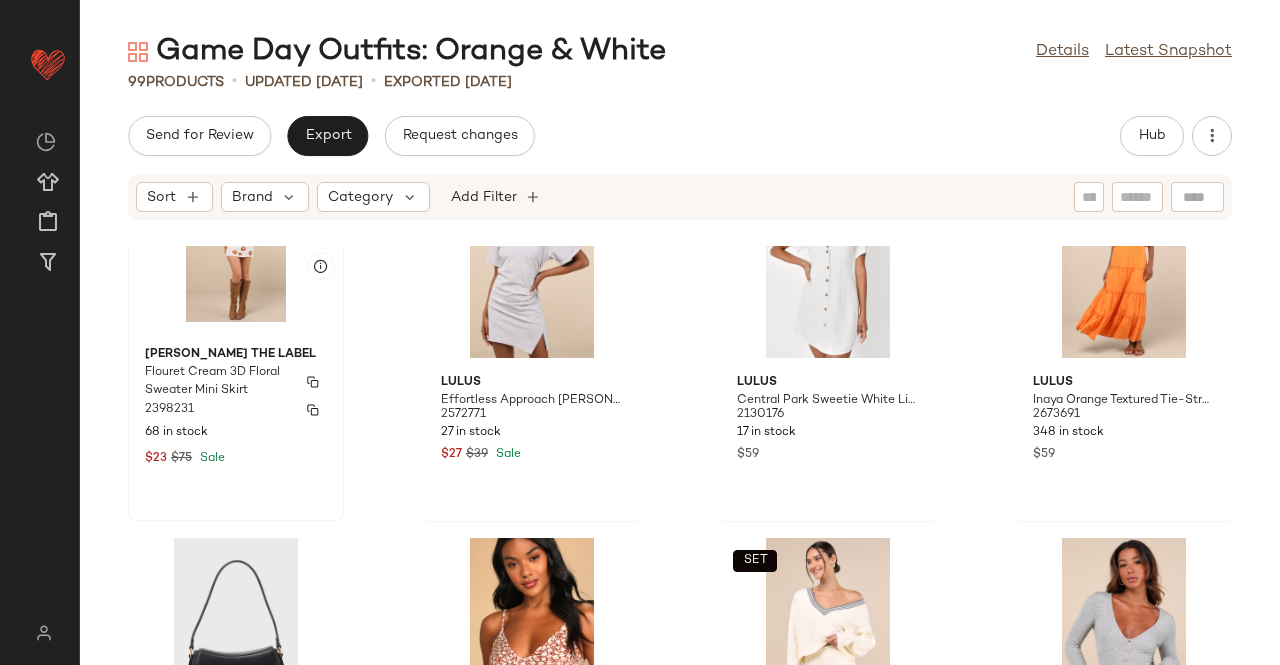 scroll, scrollTop: 3316, scrollLeft: 0, axis: vertical 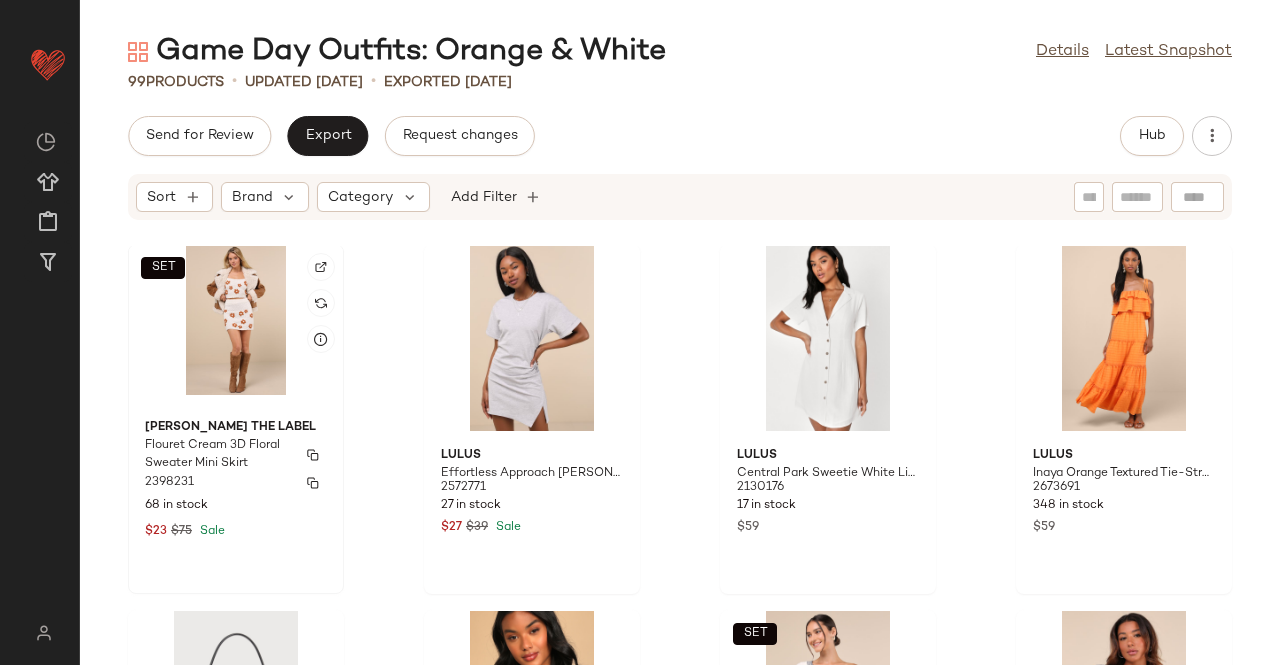 click on "Jacquie The Label Flouret Cream 3D Floral Sweater Mini Skirt 2398231 68 in stock $23 $75 Sale" 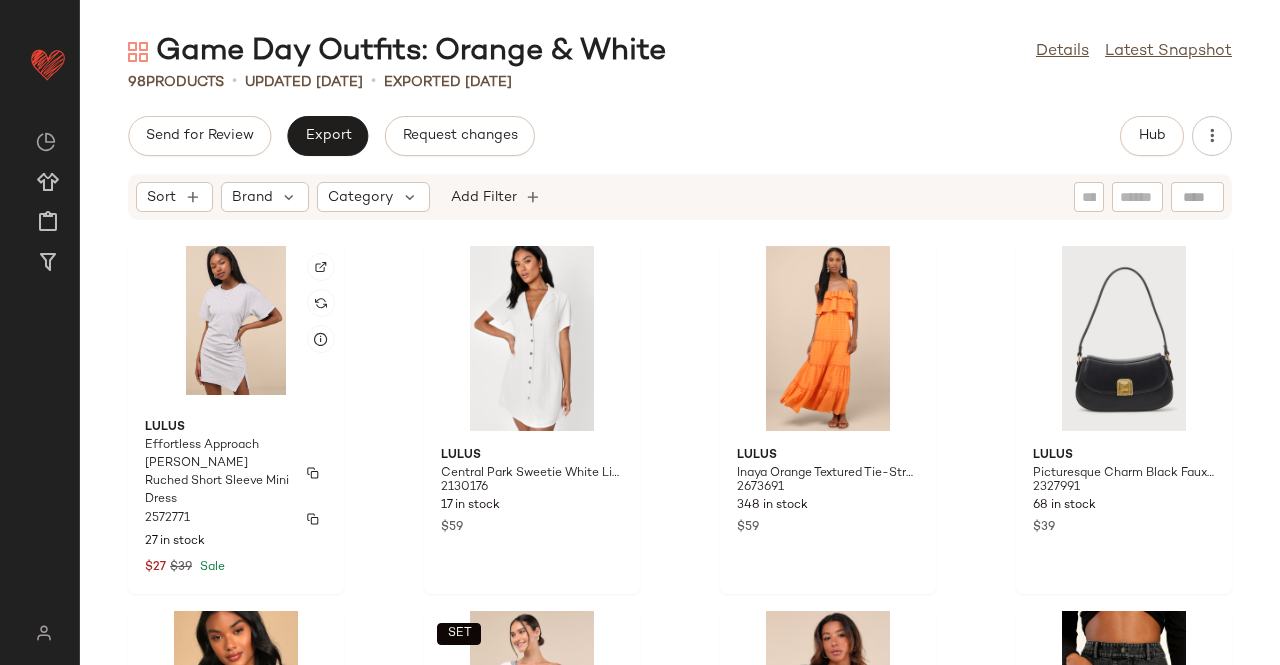 click on "Lulus Effortless Approach Heather Grey Ruched Short Sleeve Mini Dress 2572771 27 in stock $27 $39 Sale" 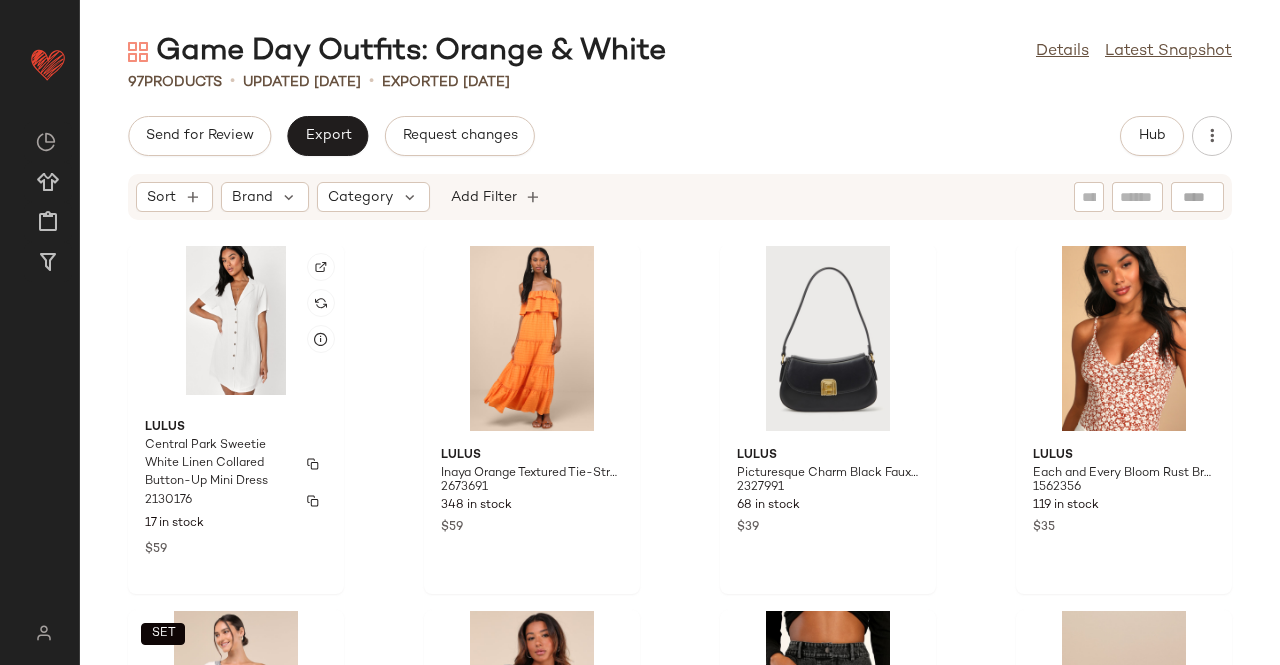 click on "Lulus Central Park Sweetie White Linen Collared Button-Up Mini Dress 2130176 17 in stock $59" 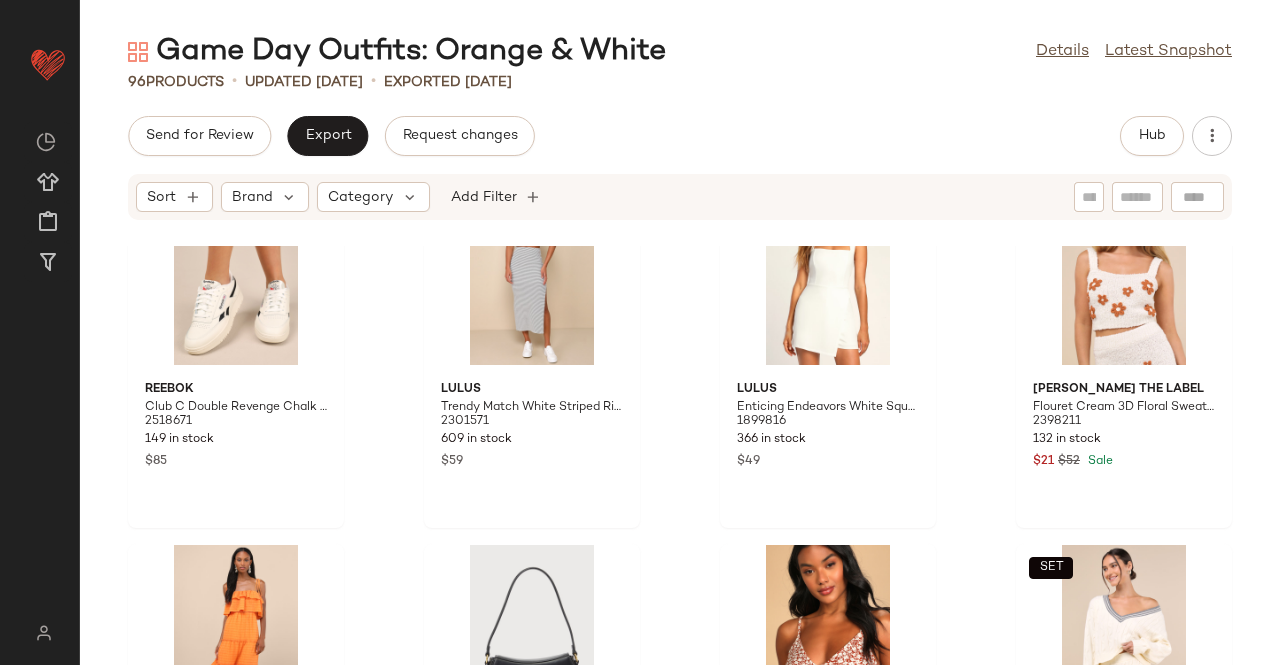 scroll, scrollTop: 2916, scrollLeft: 0, axis: vertical 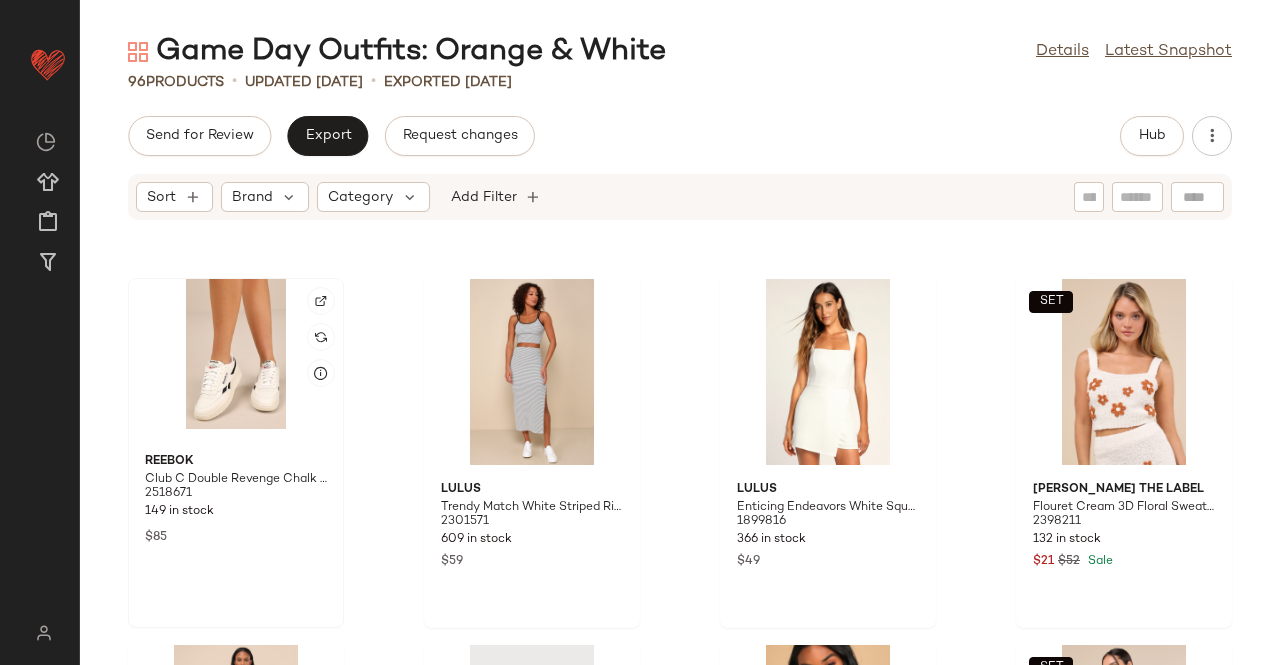 click 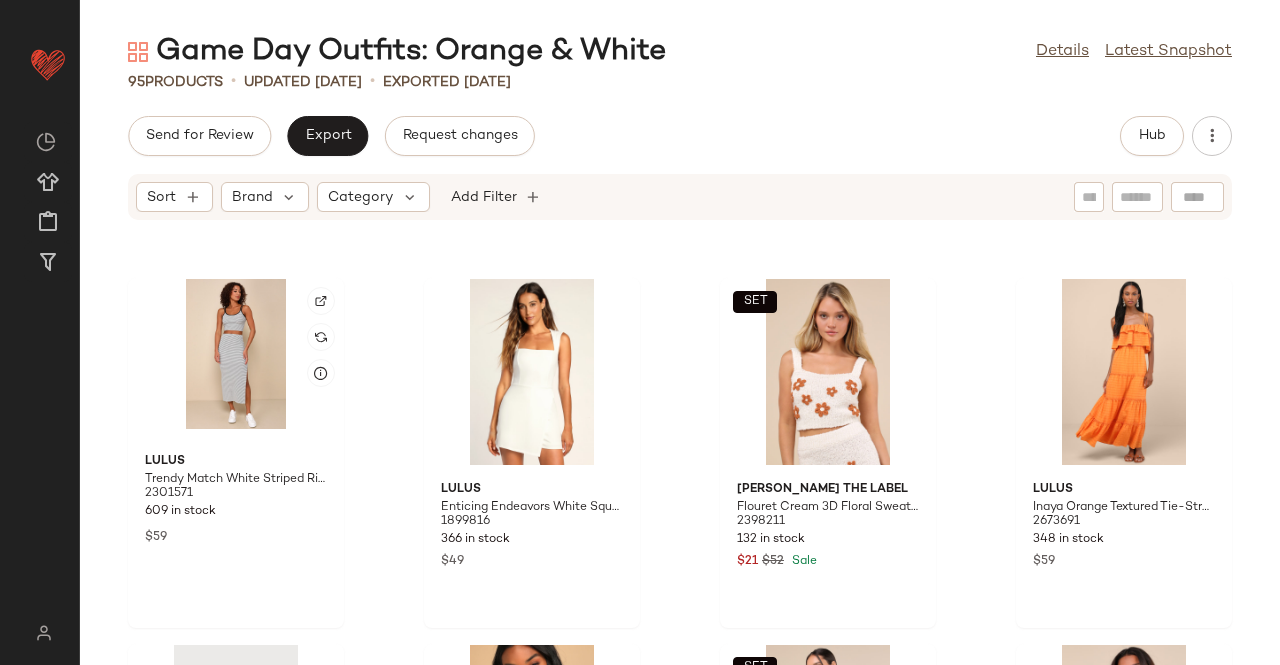 click 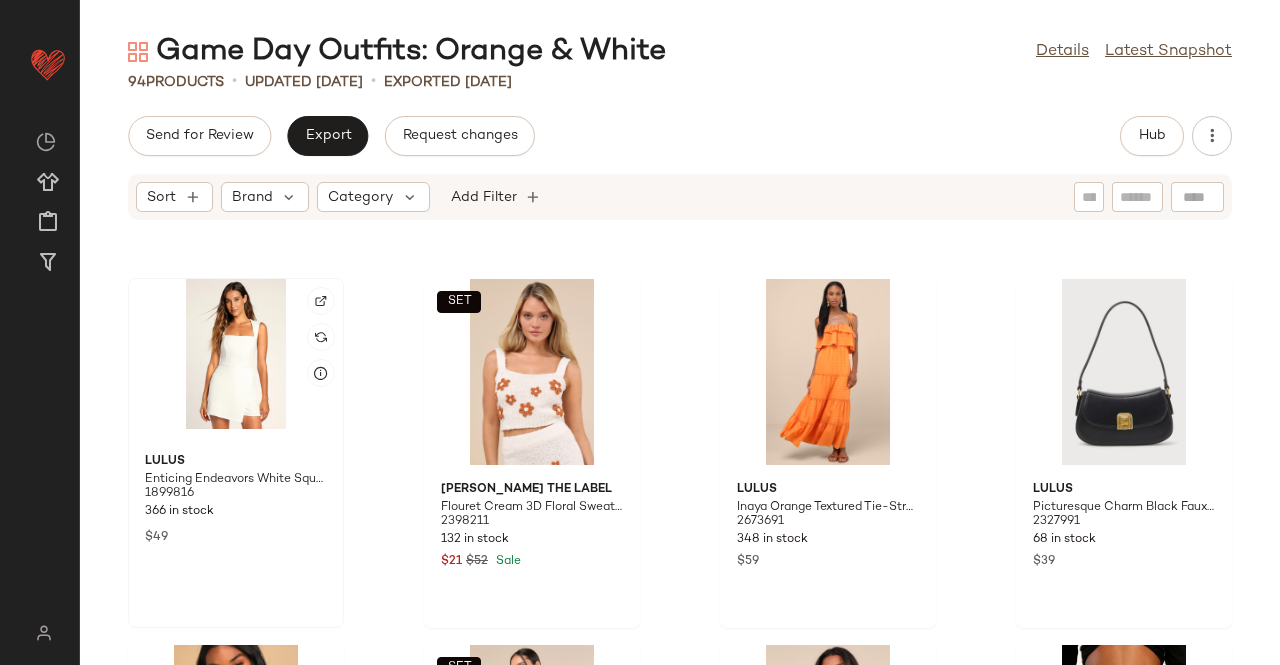 click 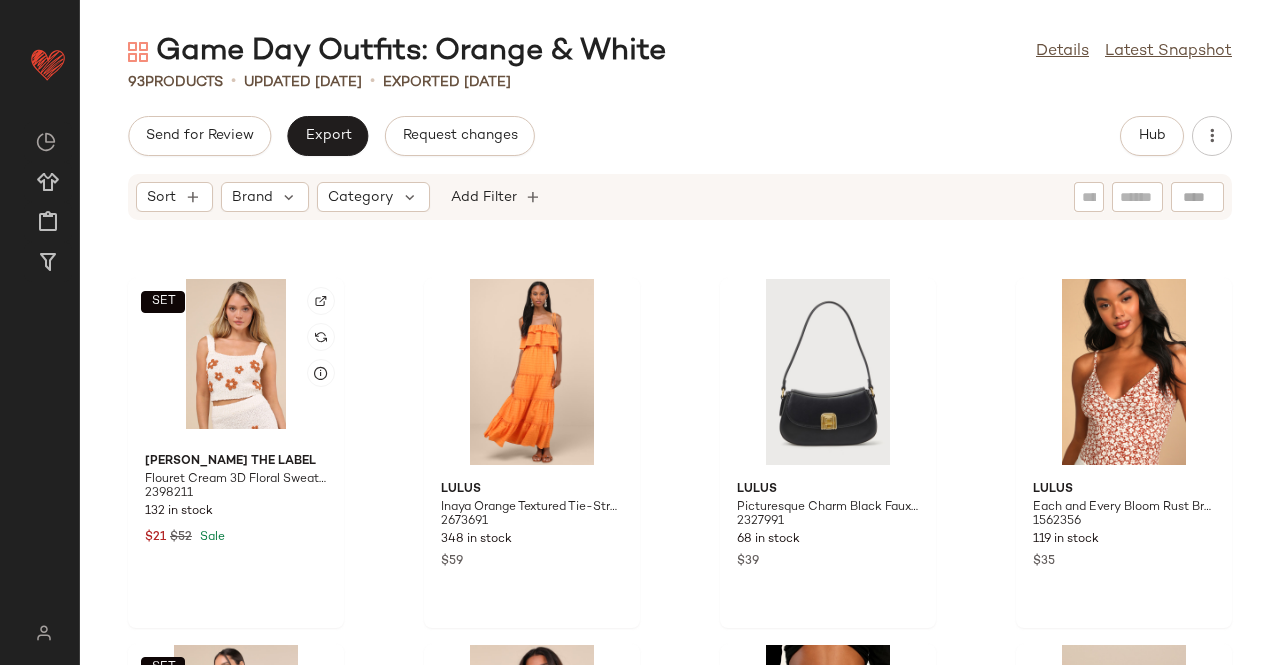 click on "SET" 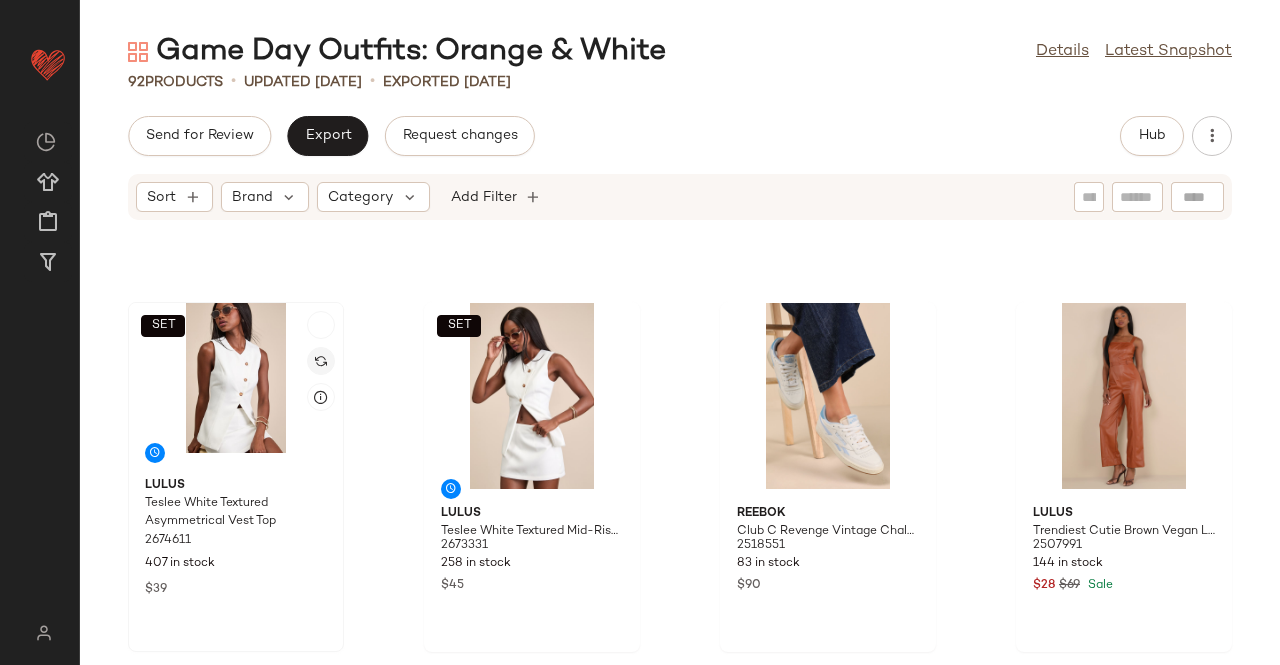 scroll, scrollTop: 2116, scrollLeft: 0, axis: vertical 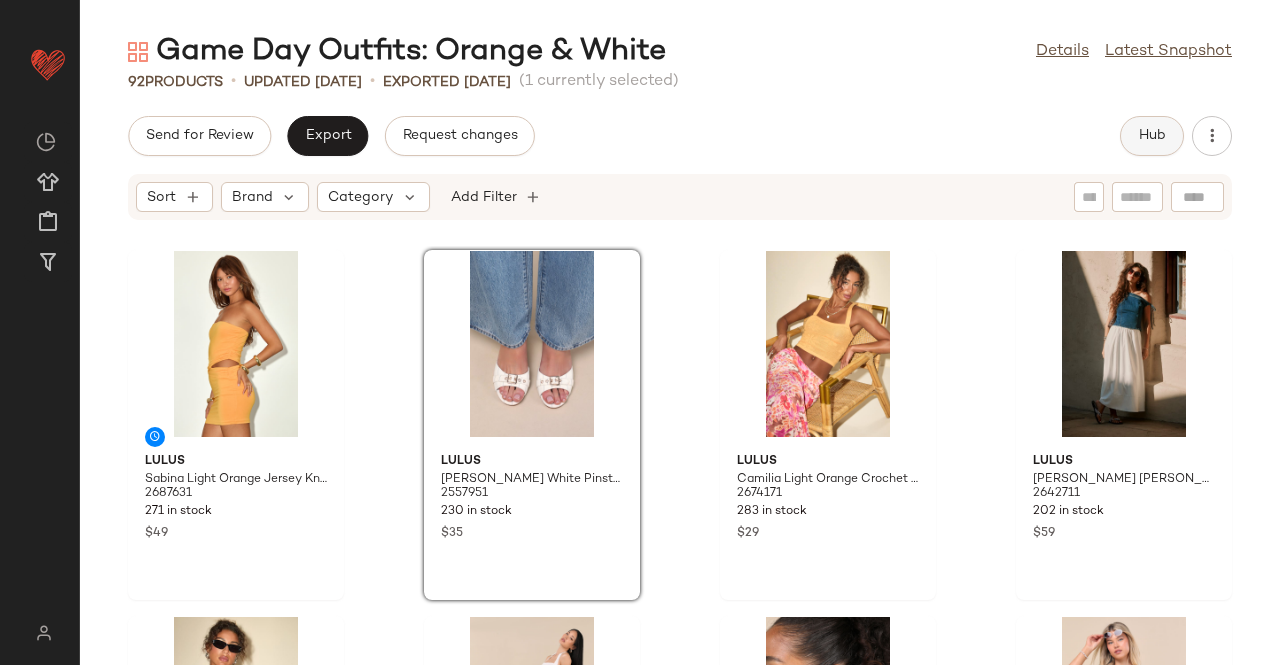 click on "Hub" 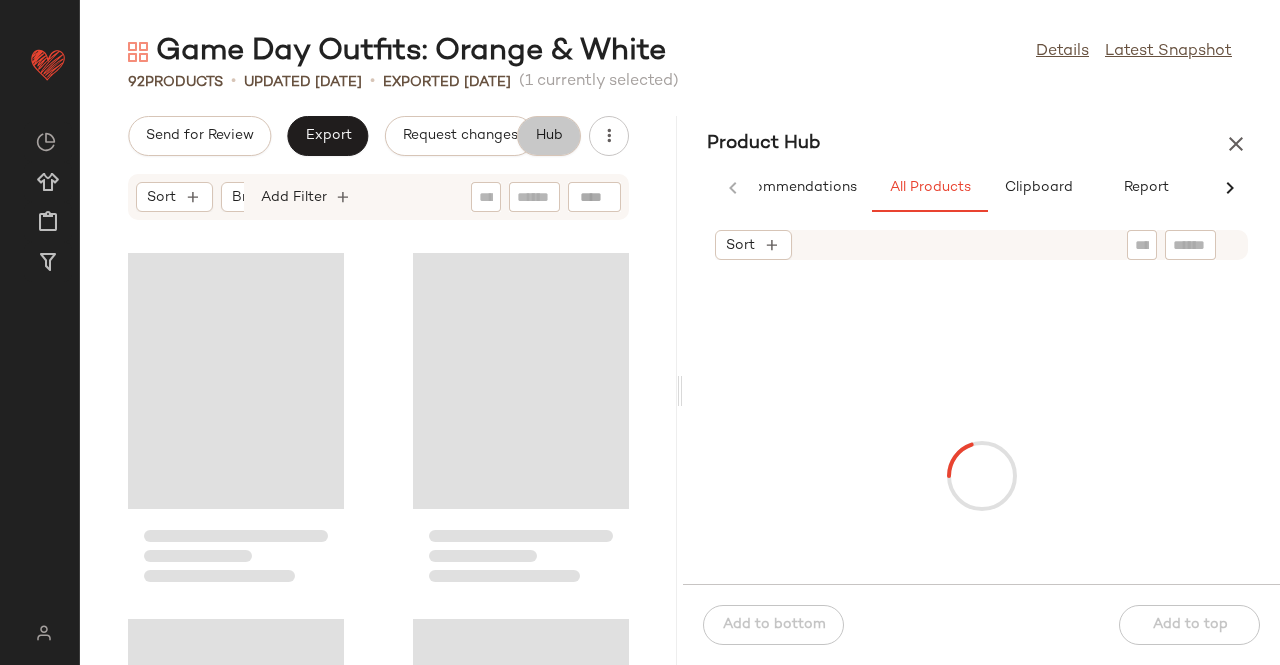 scroll, scrollTop: 0, scrollLeft: 62, axis: horizontal 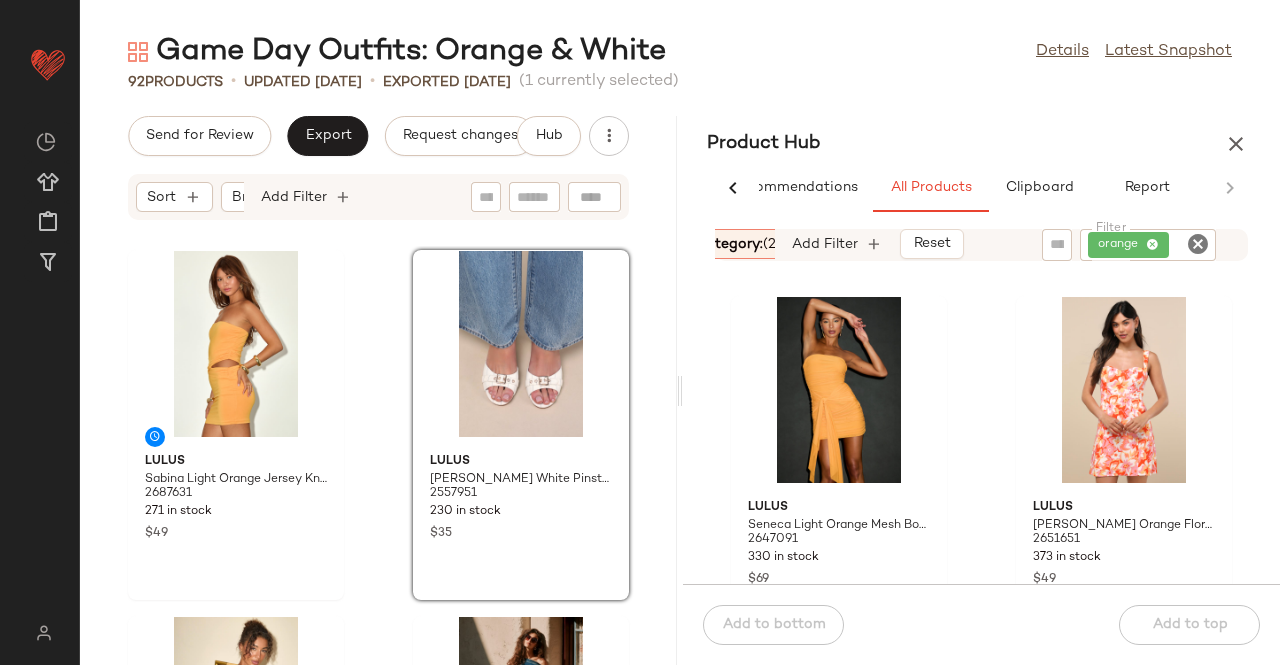 click on "Category:   (2)" at bounding box center (738, 244) 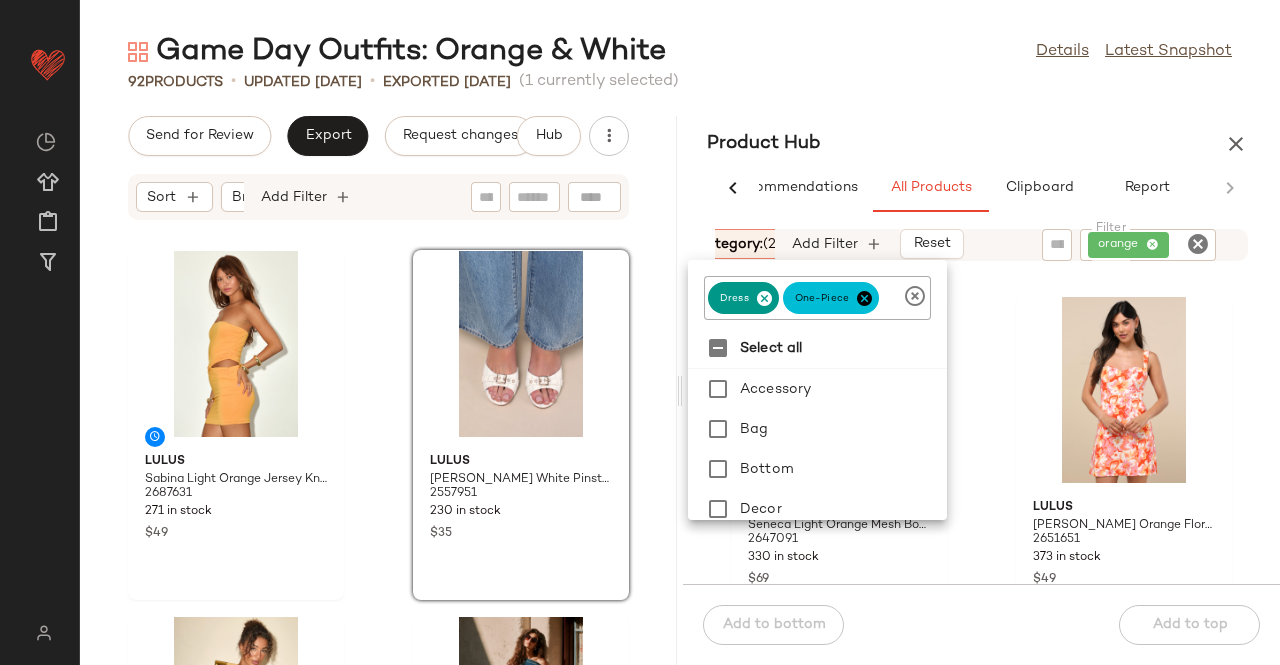 click on "dress one-piece" 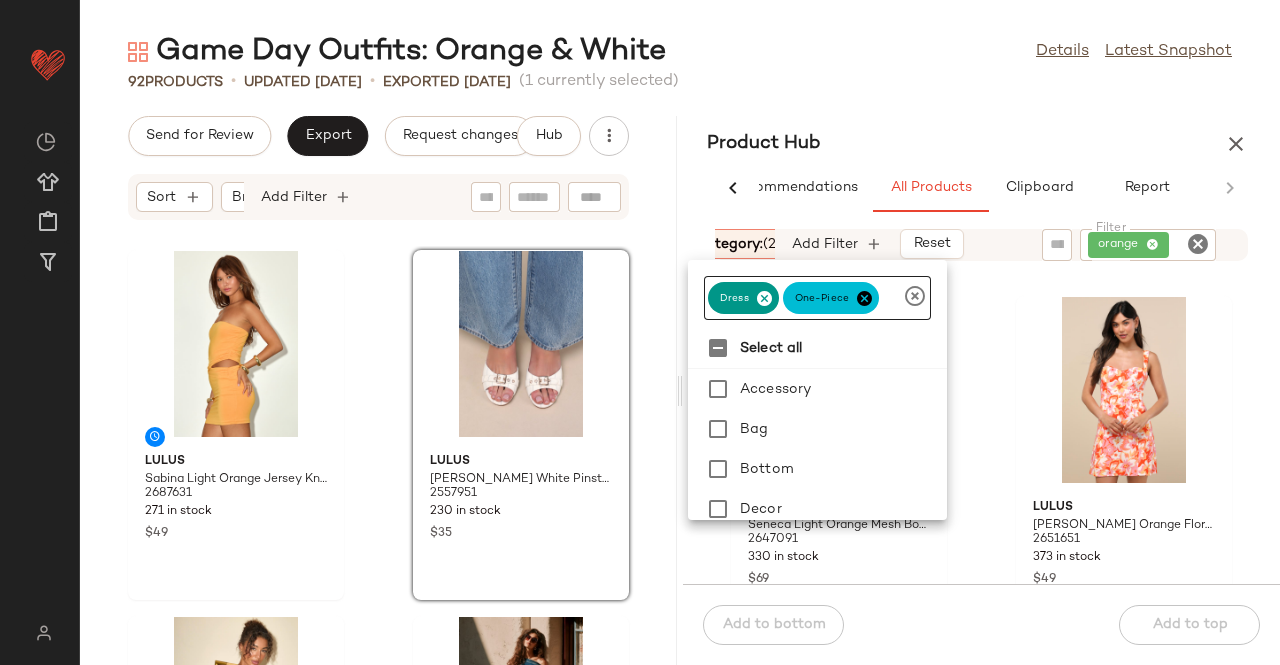 click at bounding box center (764, 298) 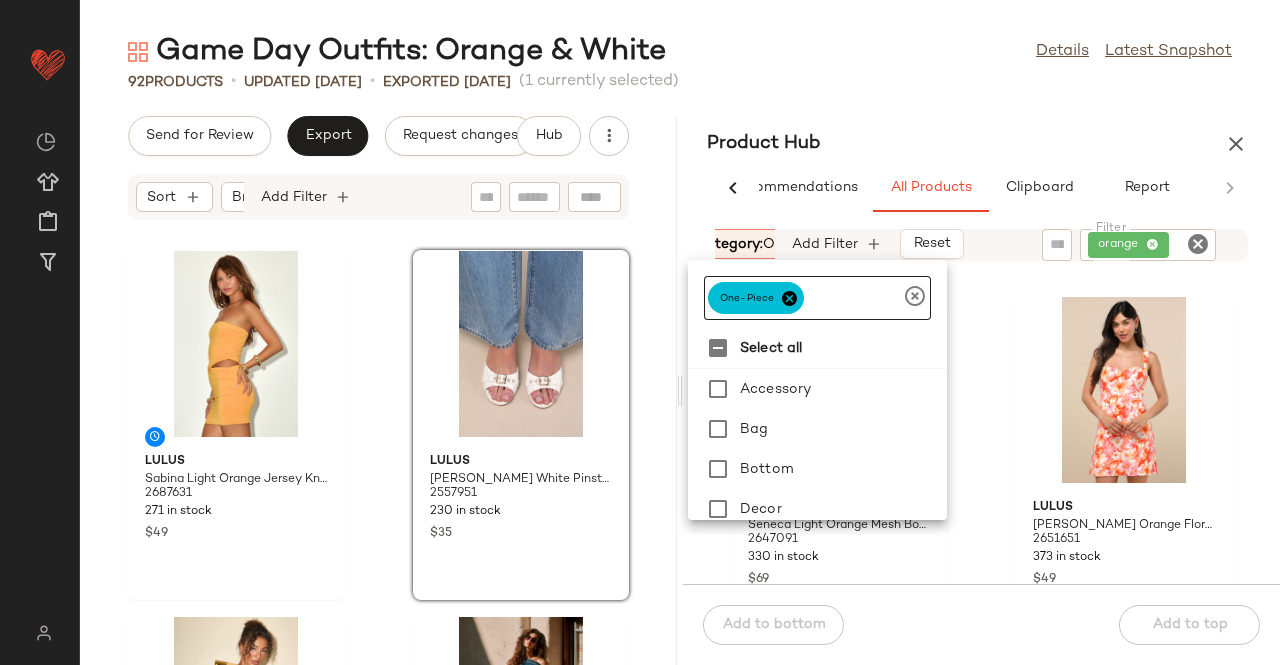 drag, startPoint x: 760, startPoint y: 291, endPoint x: 779, endPoint y: 292, distance: 19.026299 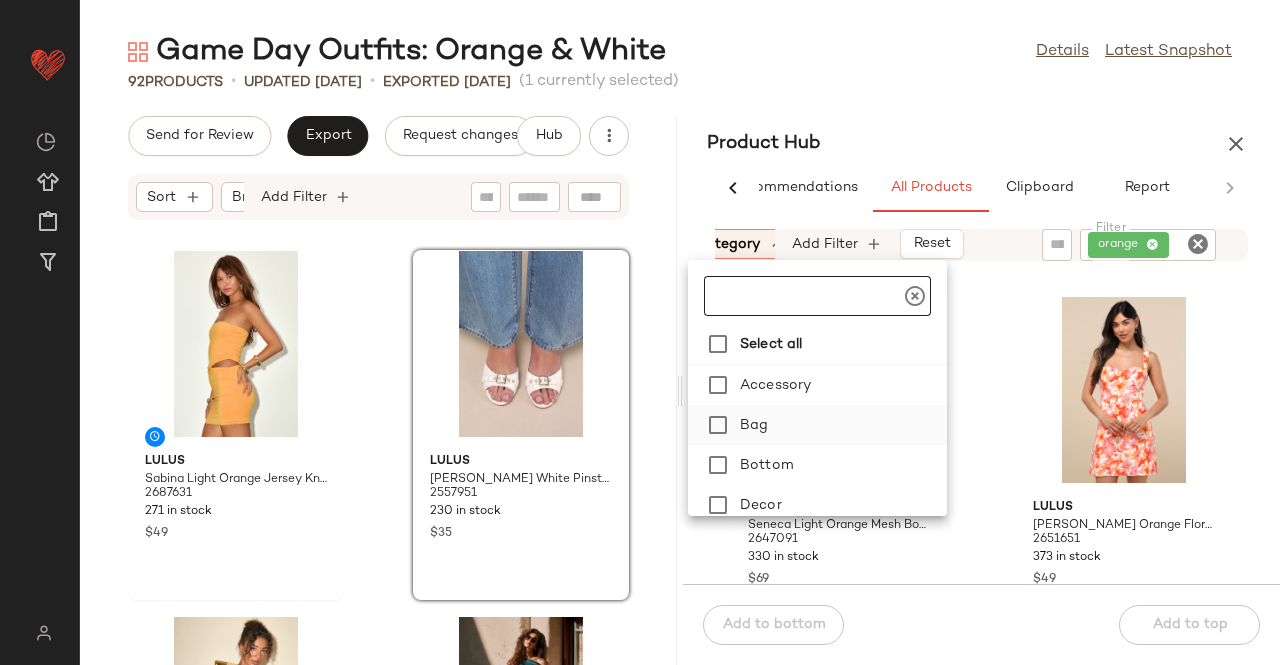drag, startPoint x: 756, startPoint y: 465, endPoint x: 774, endPoint y: 417, distance: 51.264023 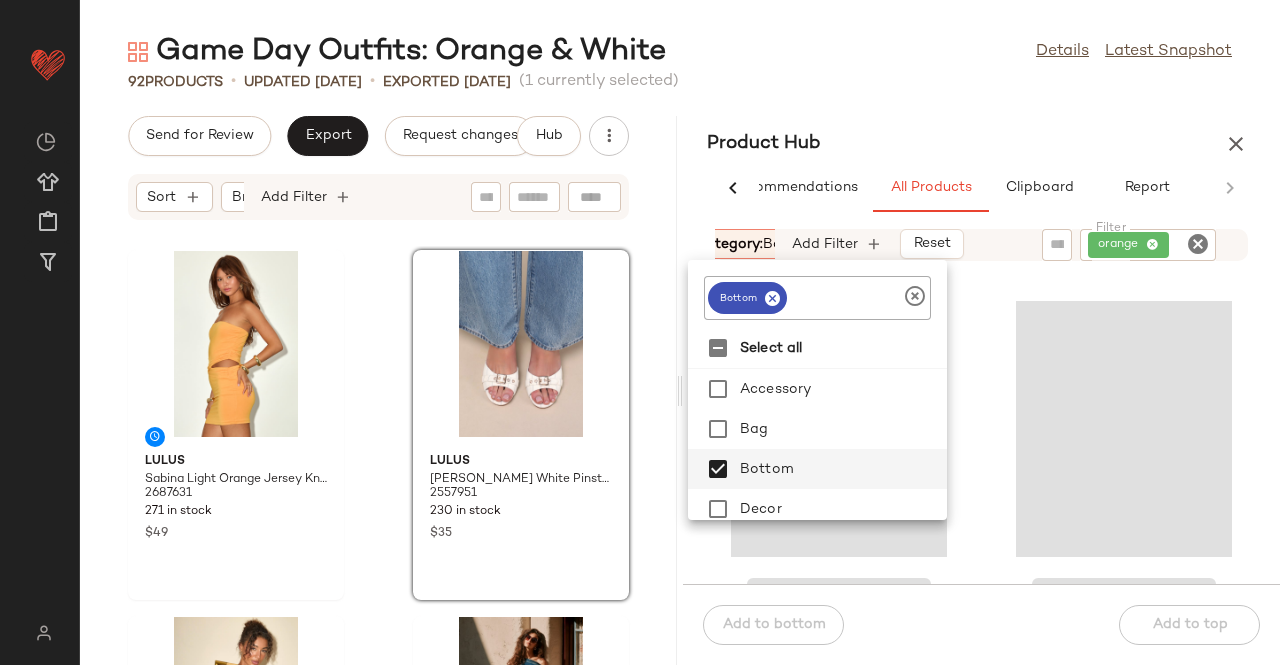 click on "Game Day Outfits: Orange & White  Details   Latest Snapshot" 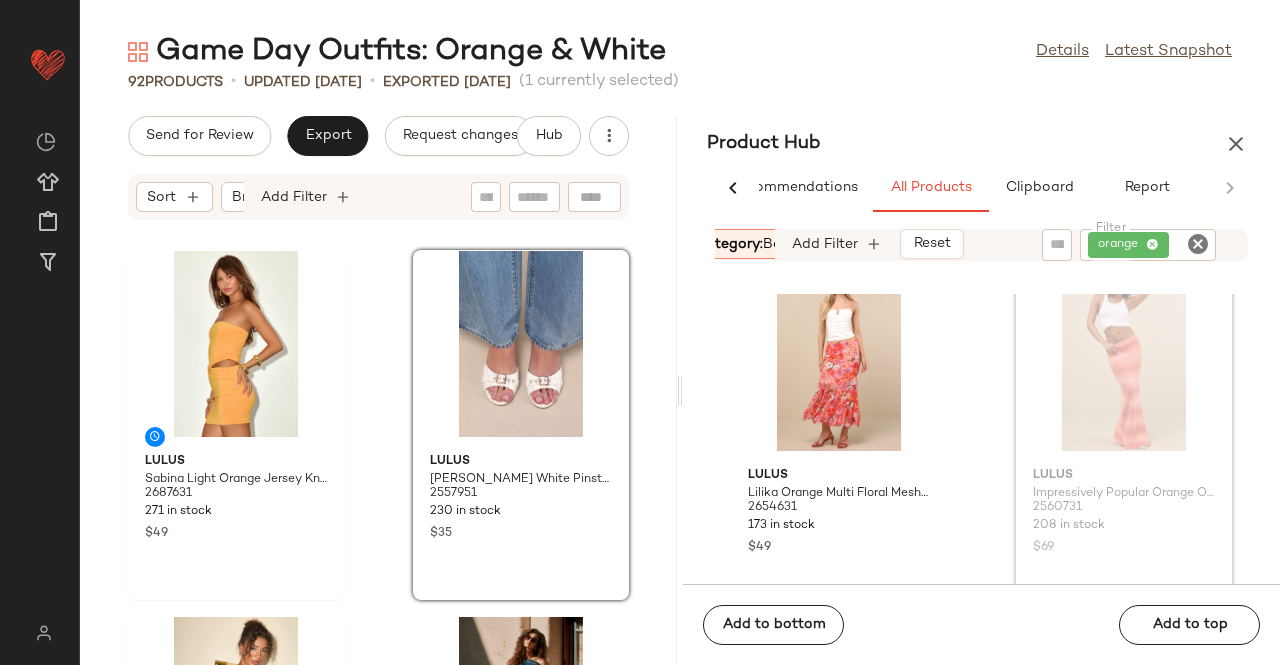 scroll, scrollTop: 414, scrollLeft: 0, axis: vertical 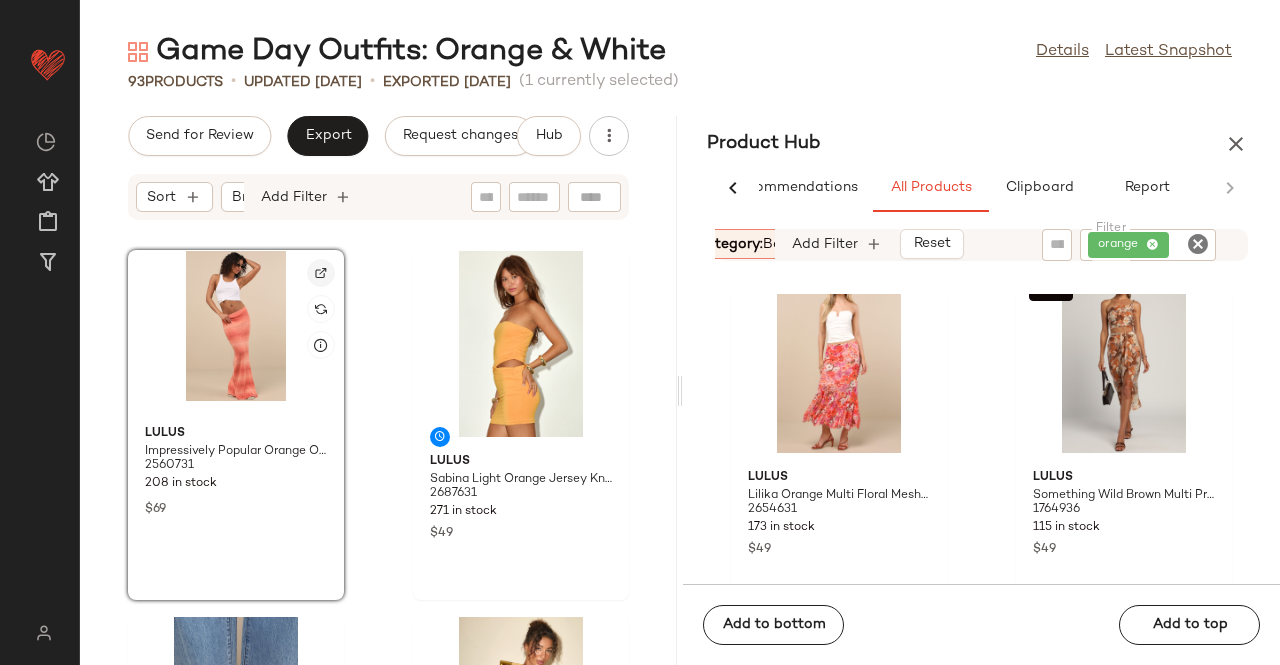 click 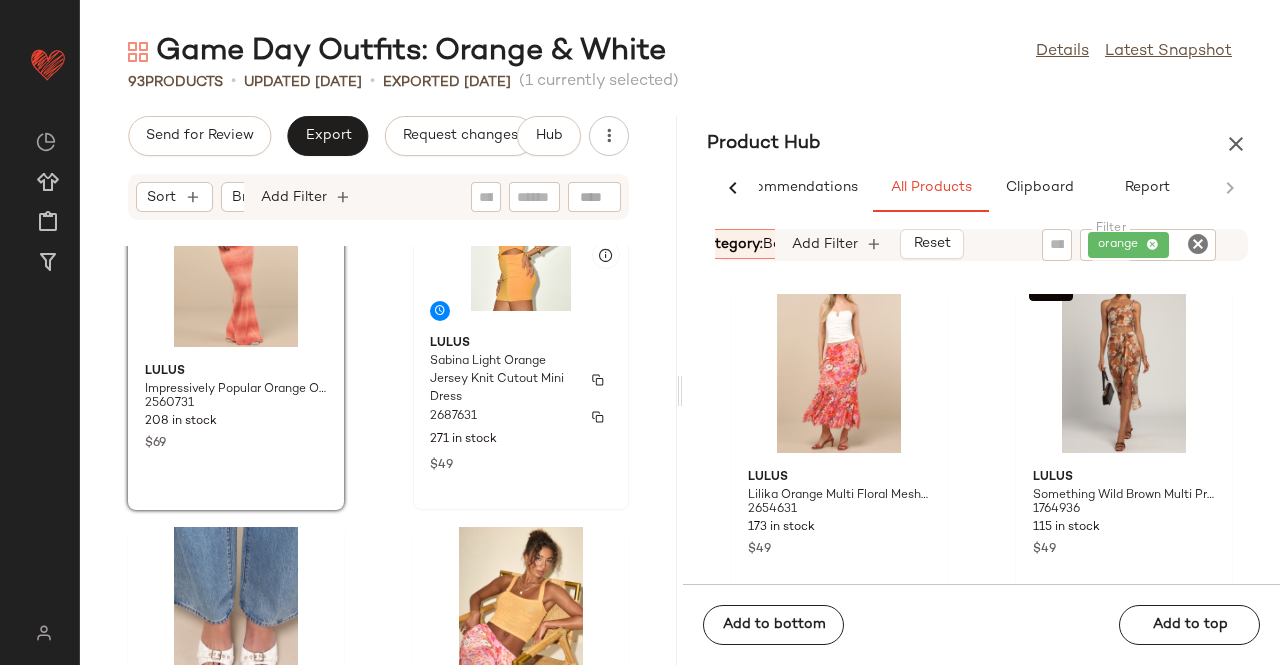 scroll, scrollTop: 0, scrollLeft: 0, axis: both 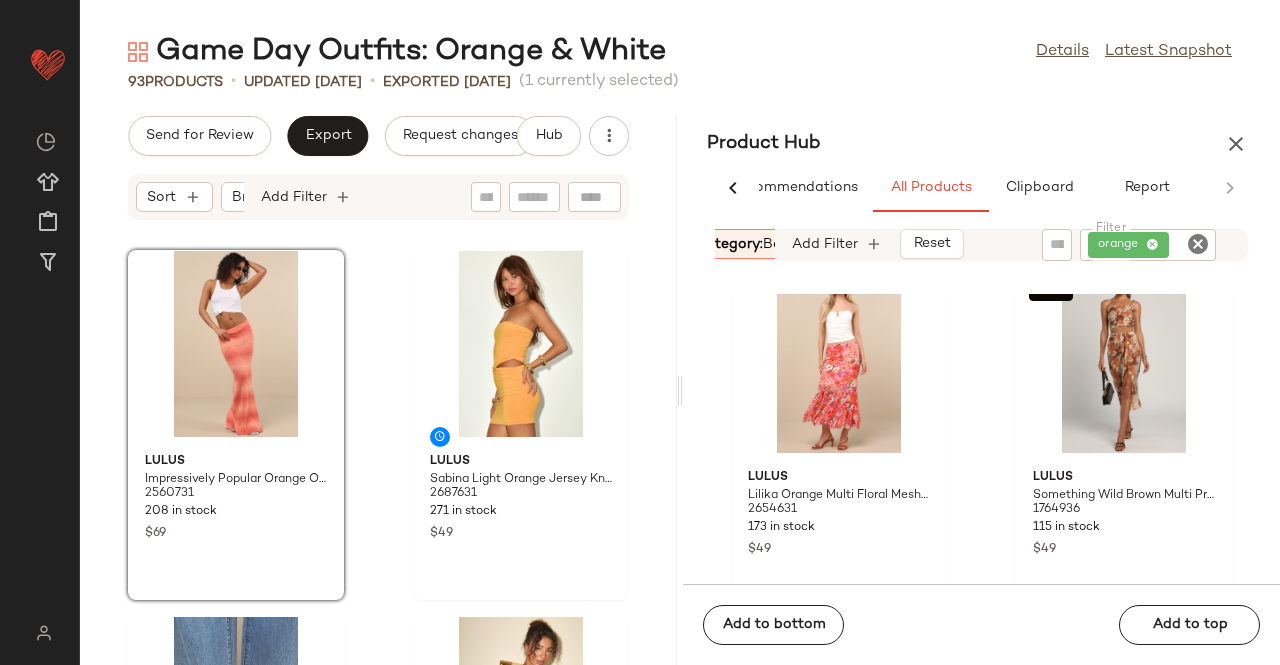 click on "orange" 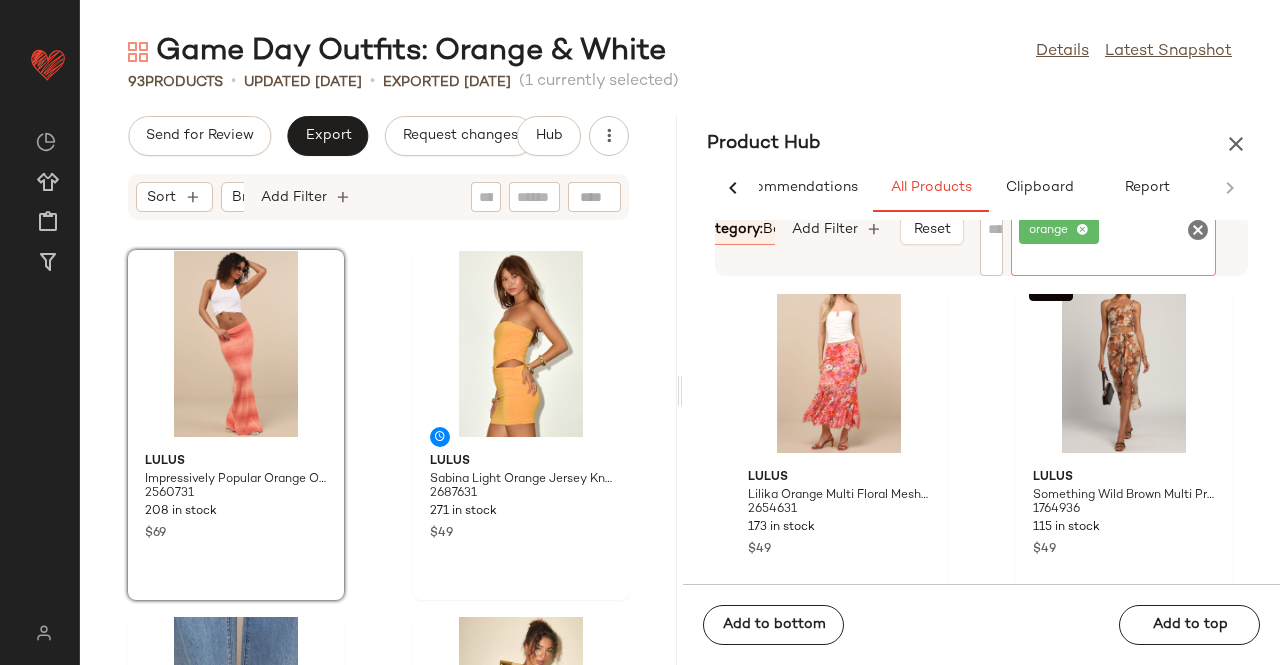 click on "orange" 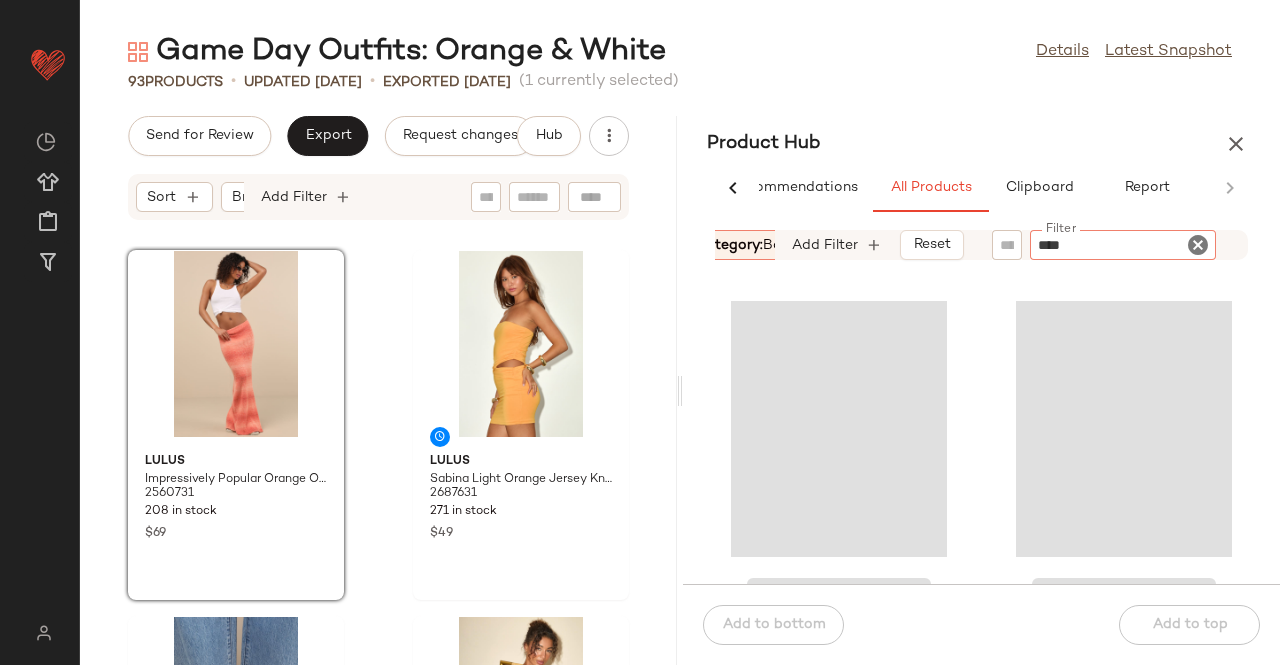 type on "*****" 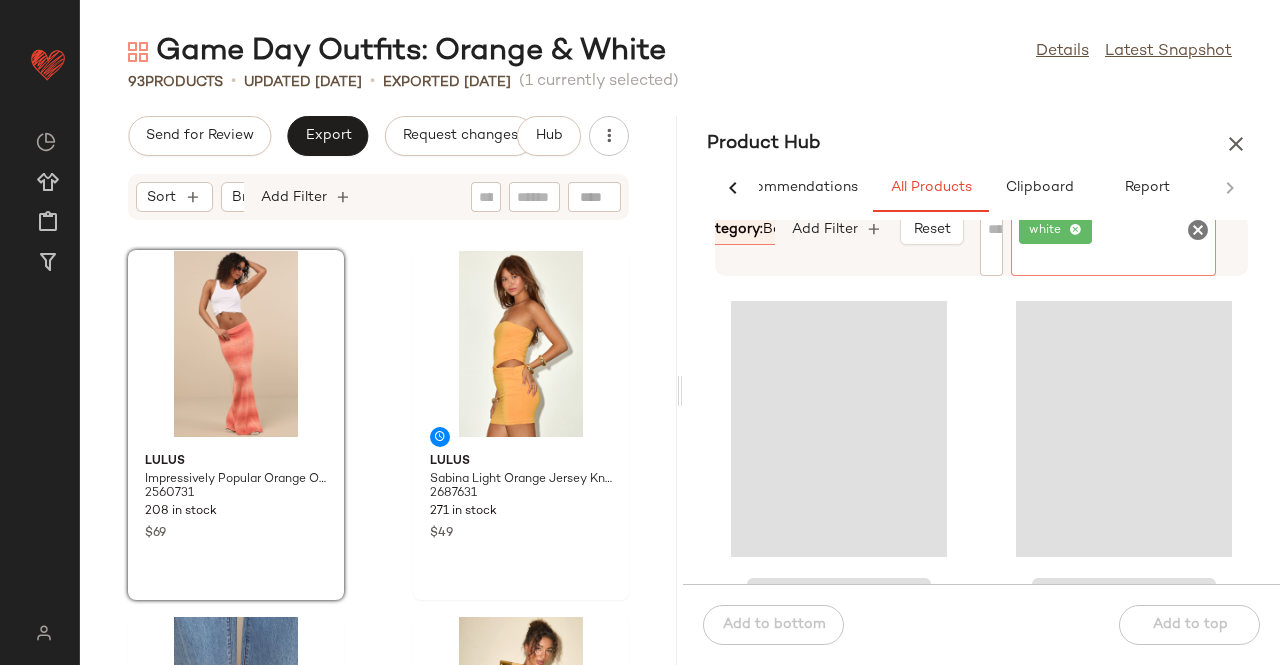 drag, startPoint x: 740, startPoint y: 242, endPoint x: 744, endPoint y: 231, distance: 11.7046995 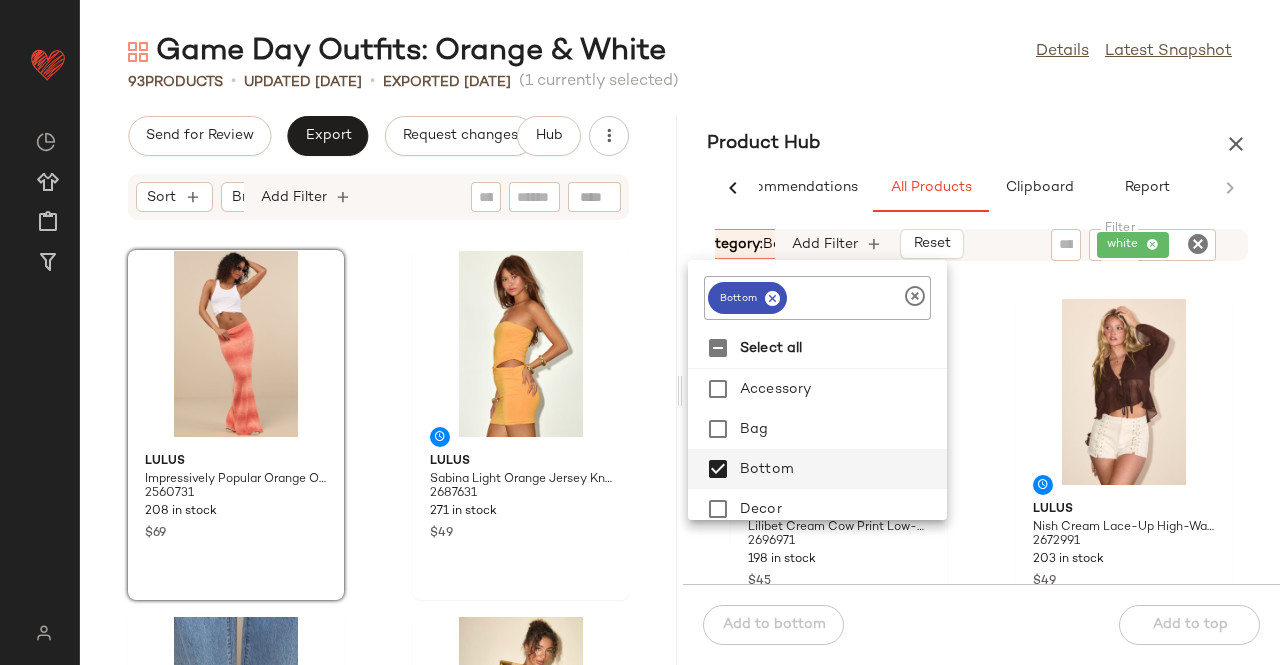 click on "bottom" 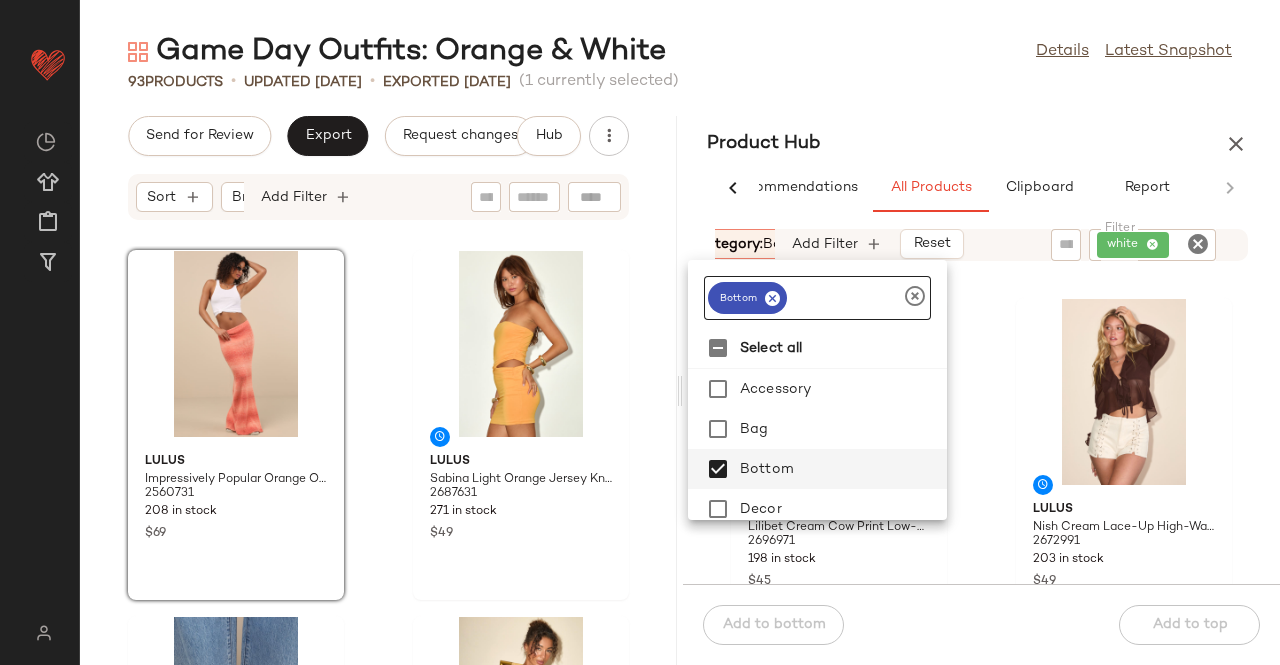 click at bounding box center [772, 298] 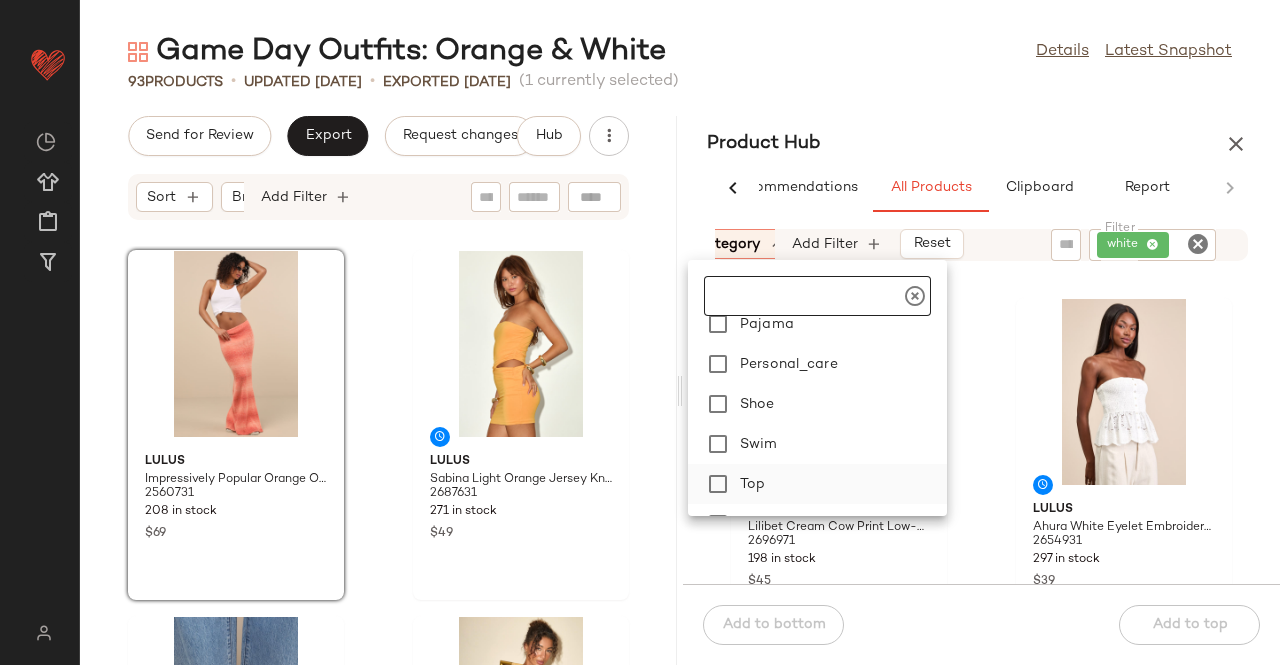scroll, scrollTop: 480, scrollLeft: 0, axis: vertical 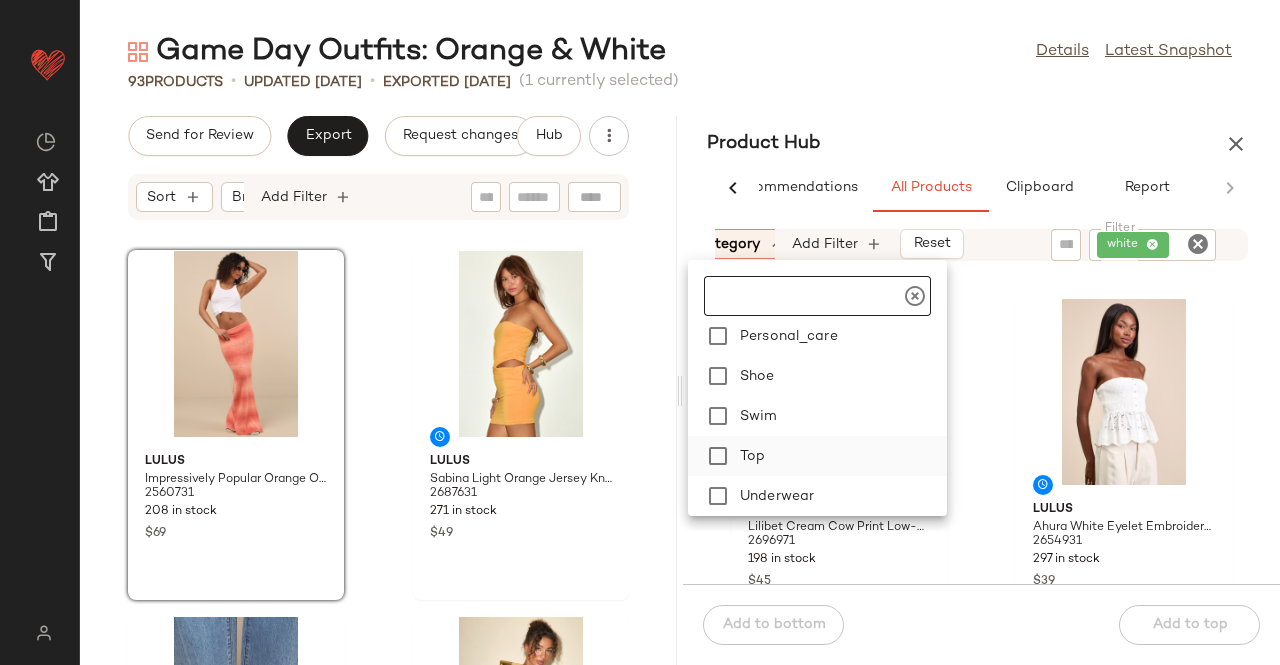 click on "Top" at bounding box center (839, 456) 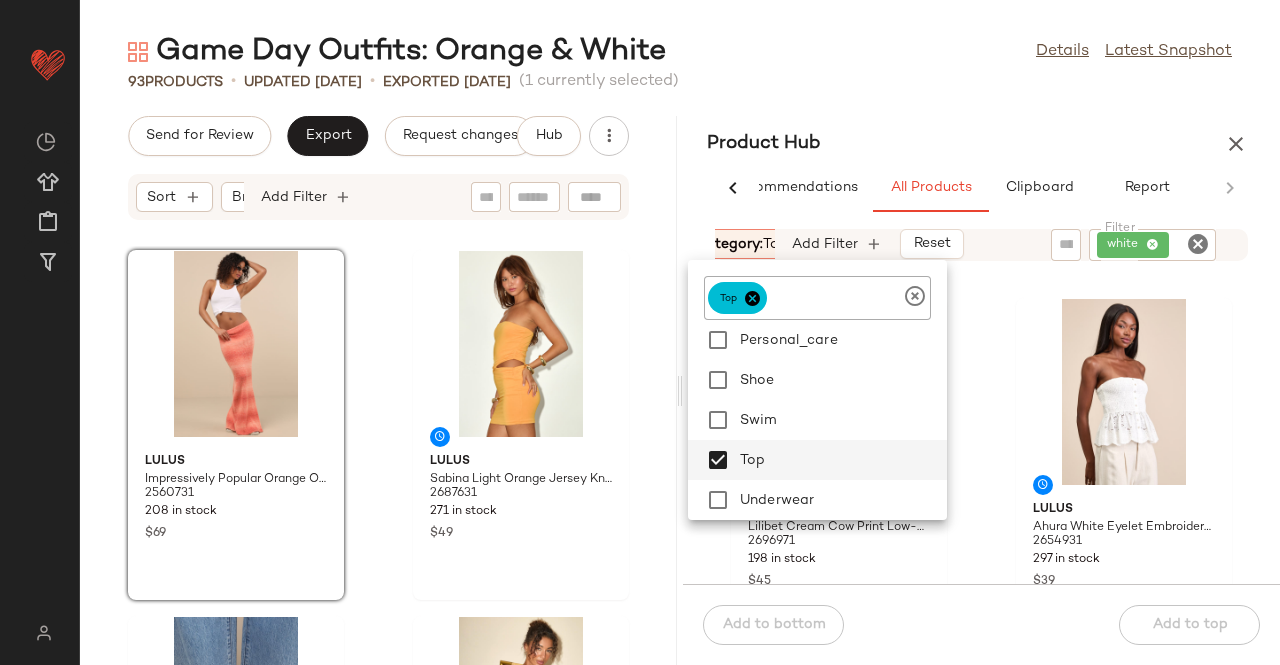 click on "Product Hub  AI Recommendations   All Products   Clipboard   Report  Sort:   (1) Brand  Category:   top In Curation?:   No Availability:   in_stock Total Inventory:   100-Max Add Filter   Reset  Filter white Filter Lulus Lilibet Cream Cow Print Low-Rise Micro Mini Skirt 2696971 198 in stock $45 Lulus Ahura White Eyelet Embroidered Peplum Strapless Top 2654931 297 in stock $39 Lulus Benedita White Floral Applique Midi Dress 2673931 354 in stock $89 Lulus Serena Olive Green Sweater Knit Halter Top 2674431 206 in stock $39 Lulus Maylis White Polka Dot Tie-Back Halter Peplum Top 2677031 308 in stock $39 Lulus Fabia White Pearl Drop Earrings 2677431 119 in stock $19  Add to bottom   Add to top" 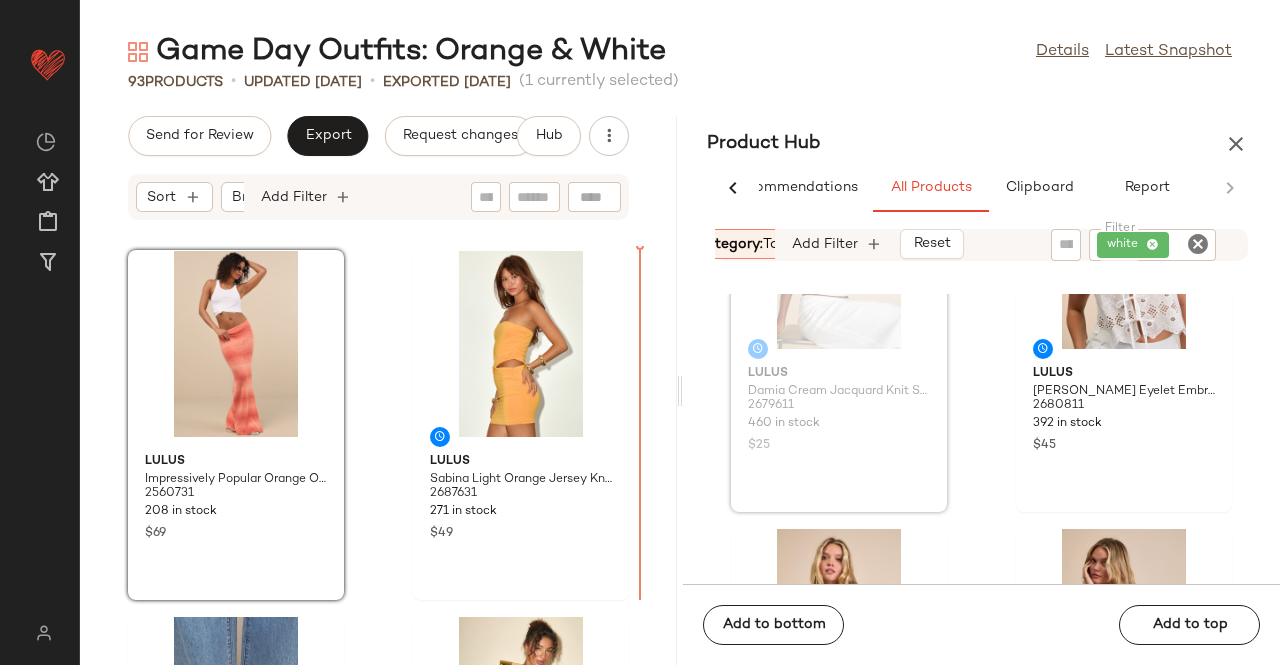 scroll, scrollTop: 1615, scrollLeft: 0, axis: vertical 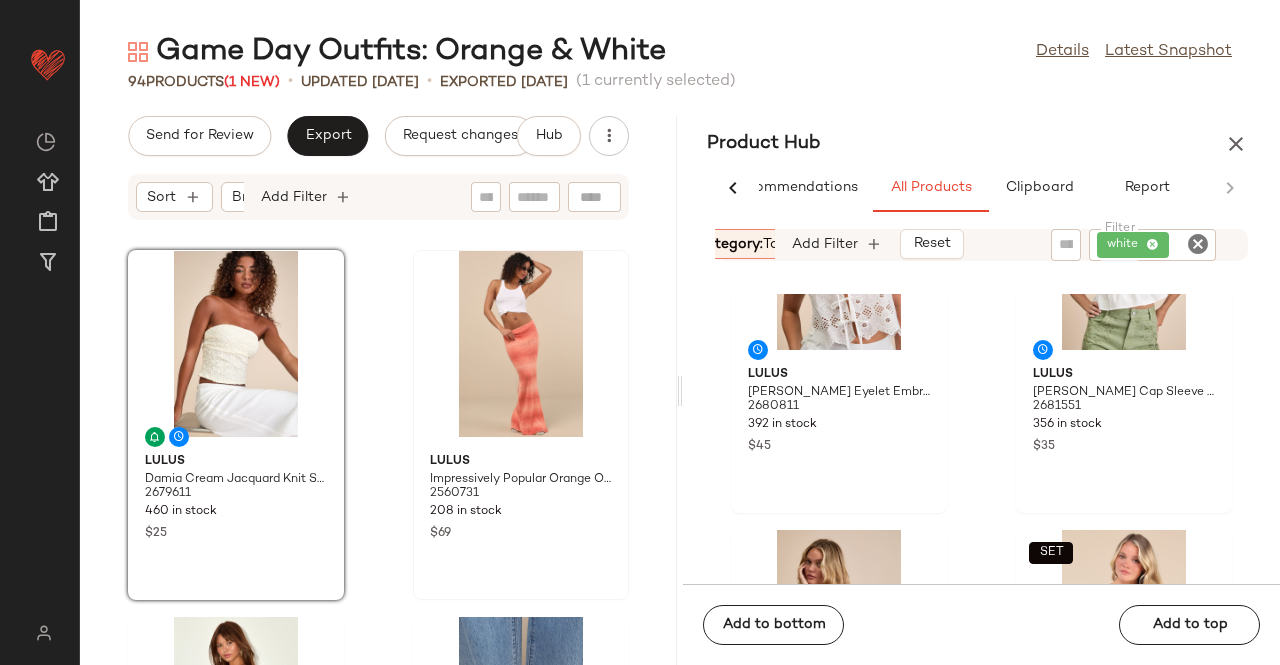drag, startPoint x: 1148, startPoint y: 242, endPoint x: 1112, endPoint y: 218, distance: 43.266617 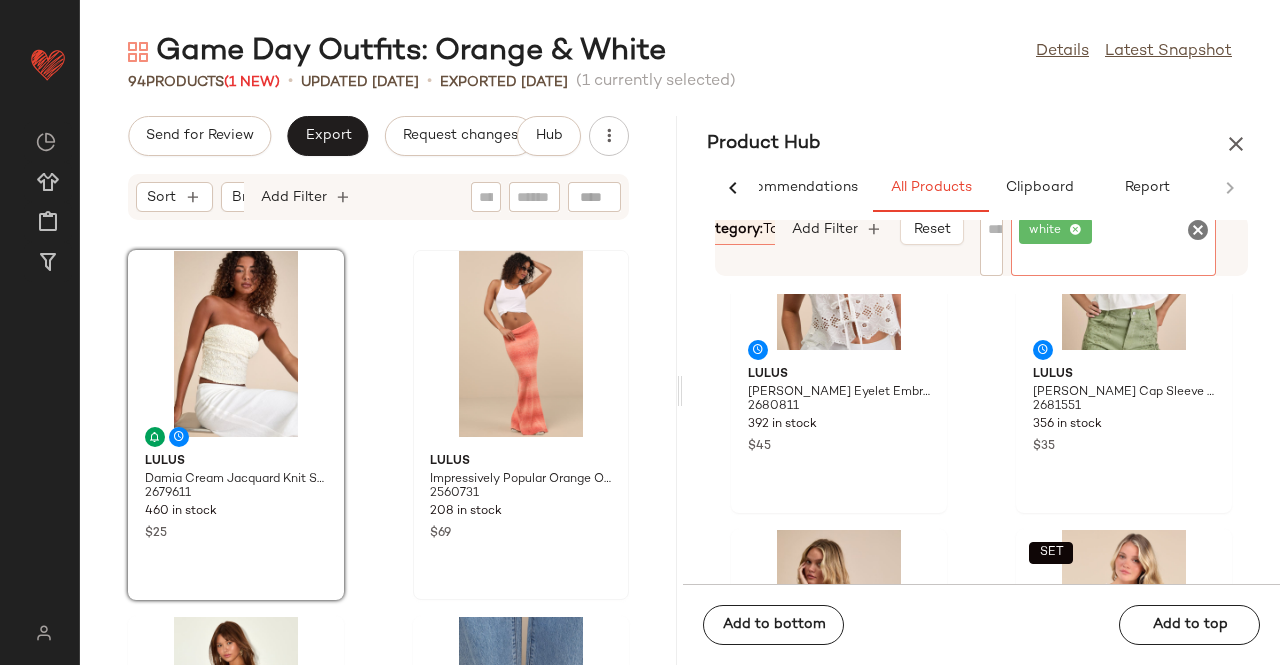 click on "white" 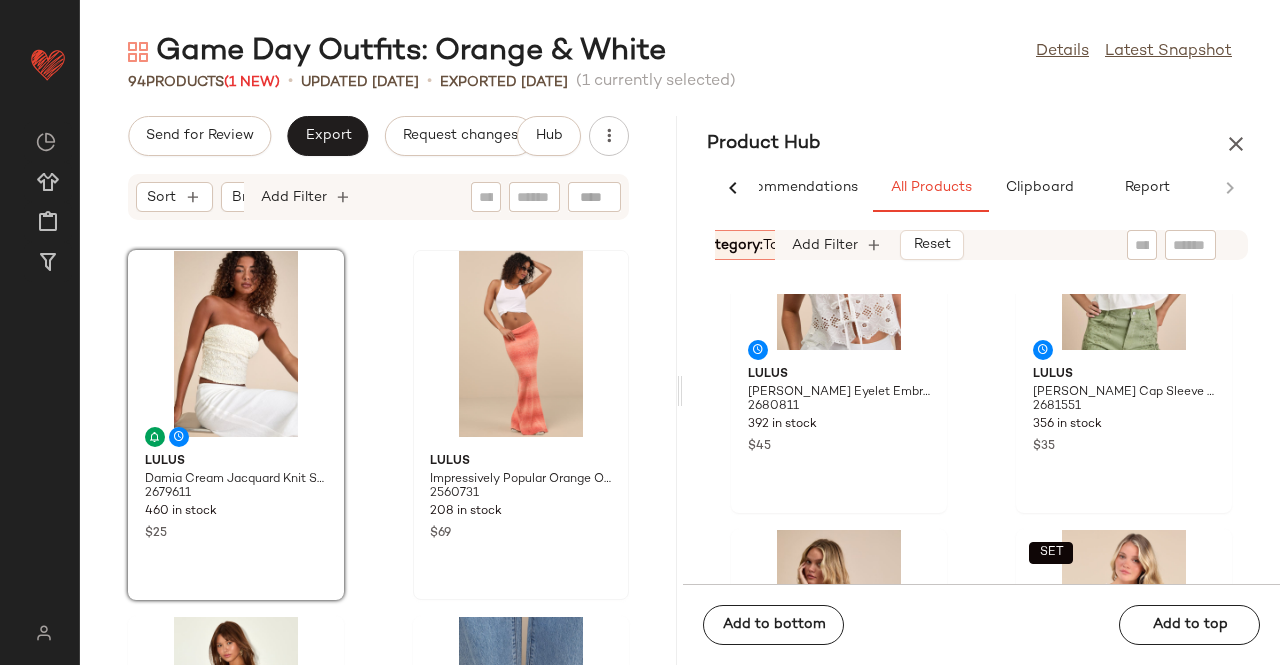 click on "Category:   top" at bounding box center [741, 245] 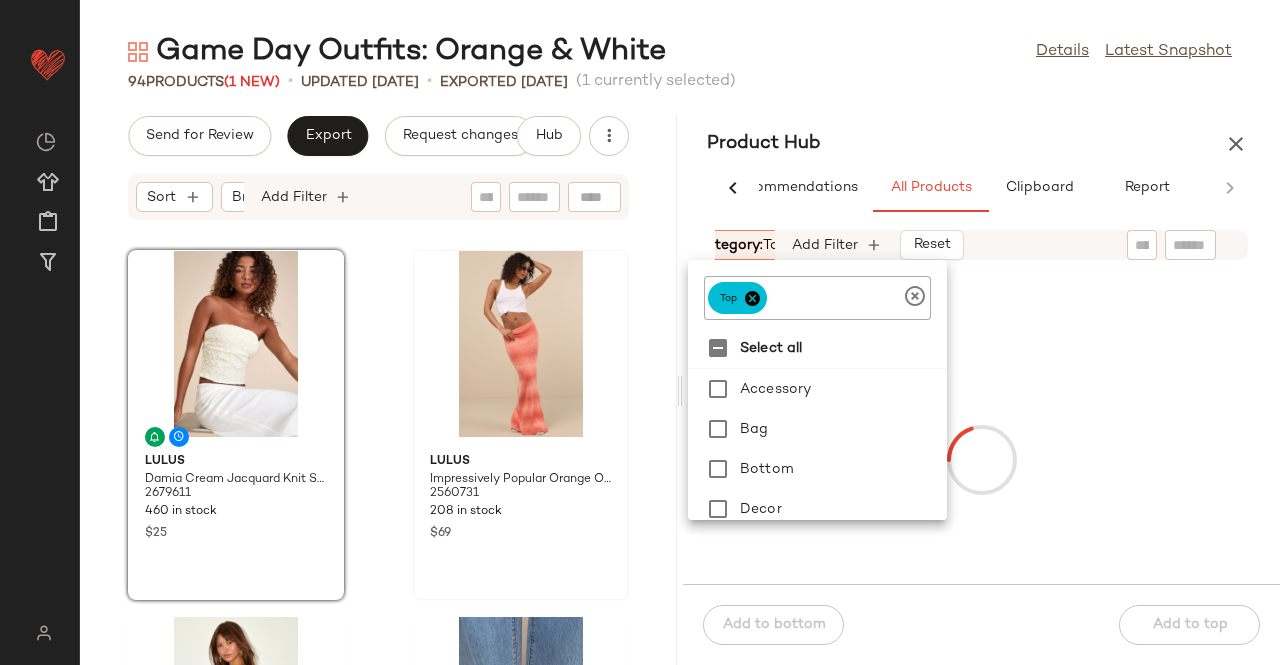 click on "top" 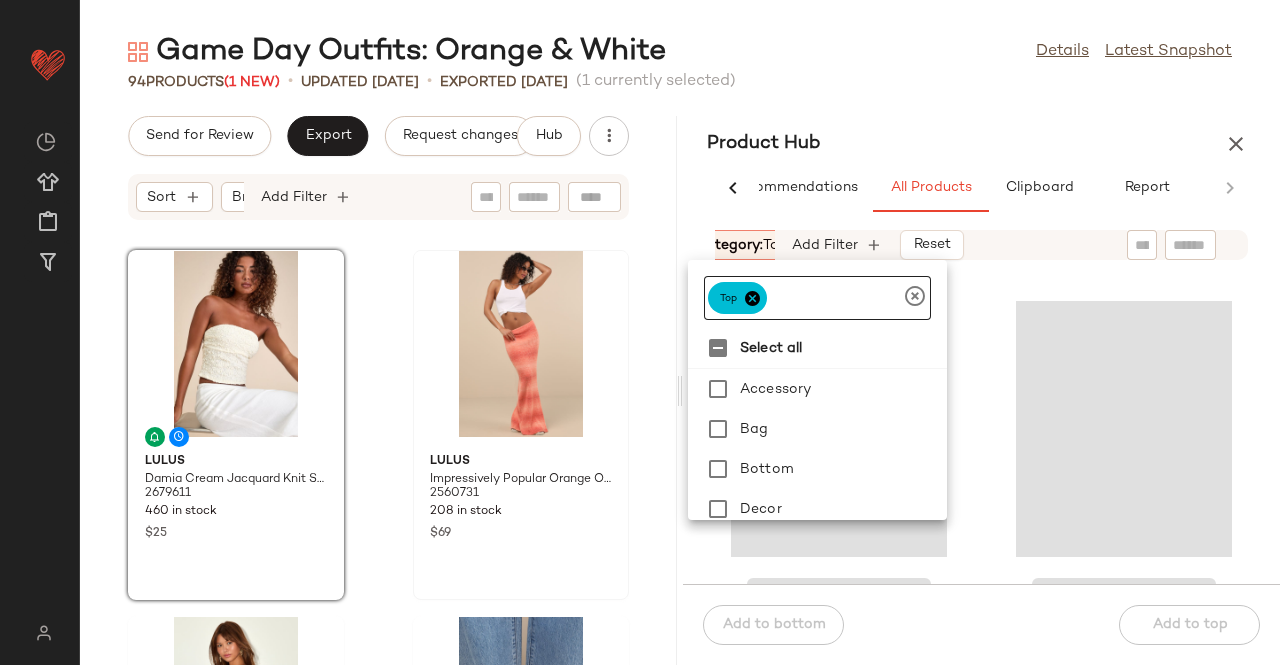 click at bounding box center [752, 298] 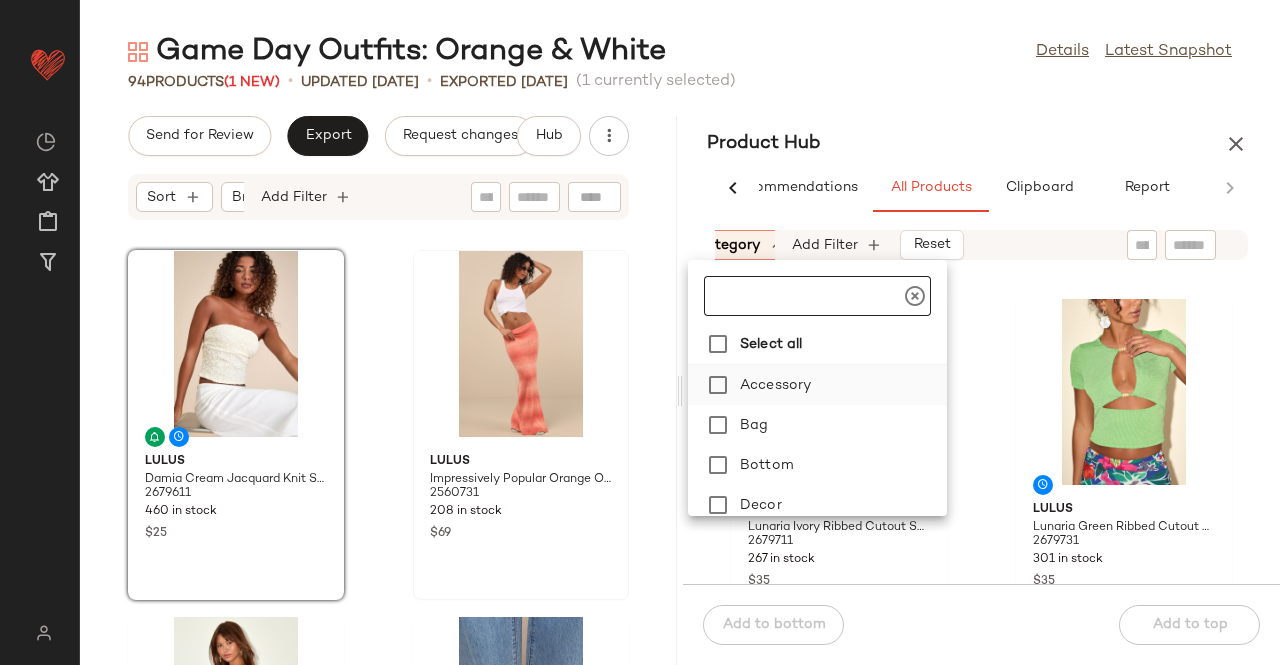 click on "Accessory" at bounding box center [839, 385] 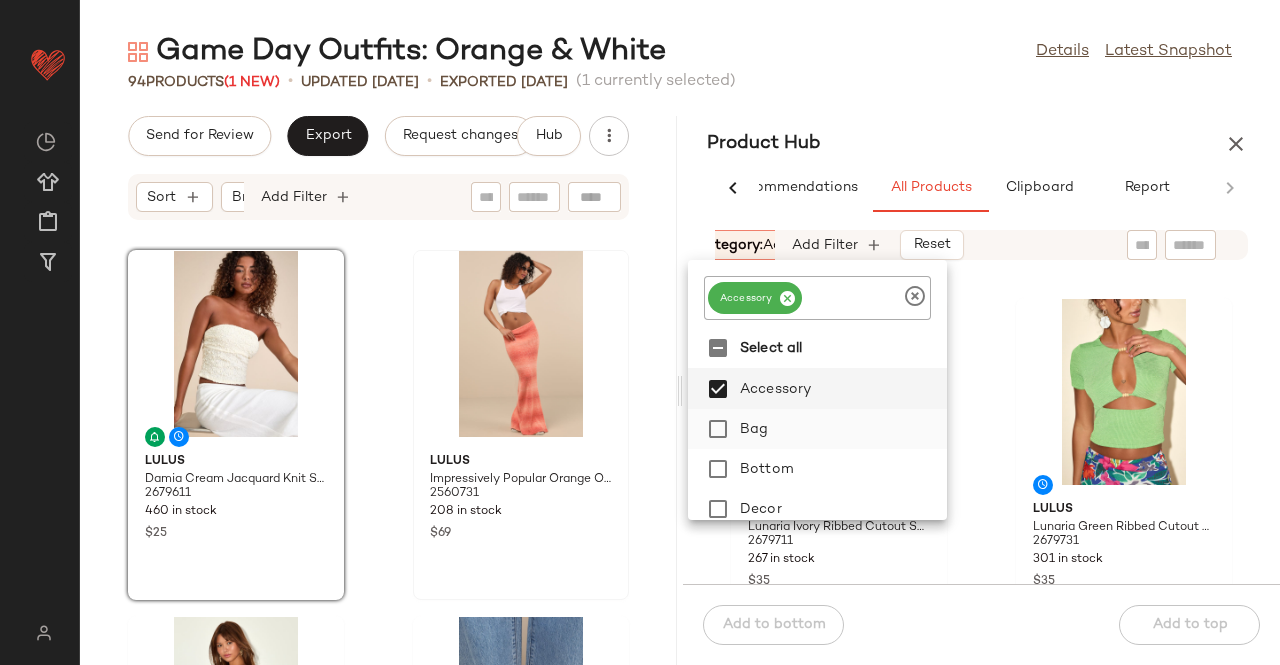 drag, startPoint x: 774, startPoint y: 409, endPoint x: 771, endPoint y: 432, distance: 23.194826 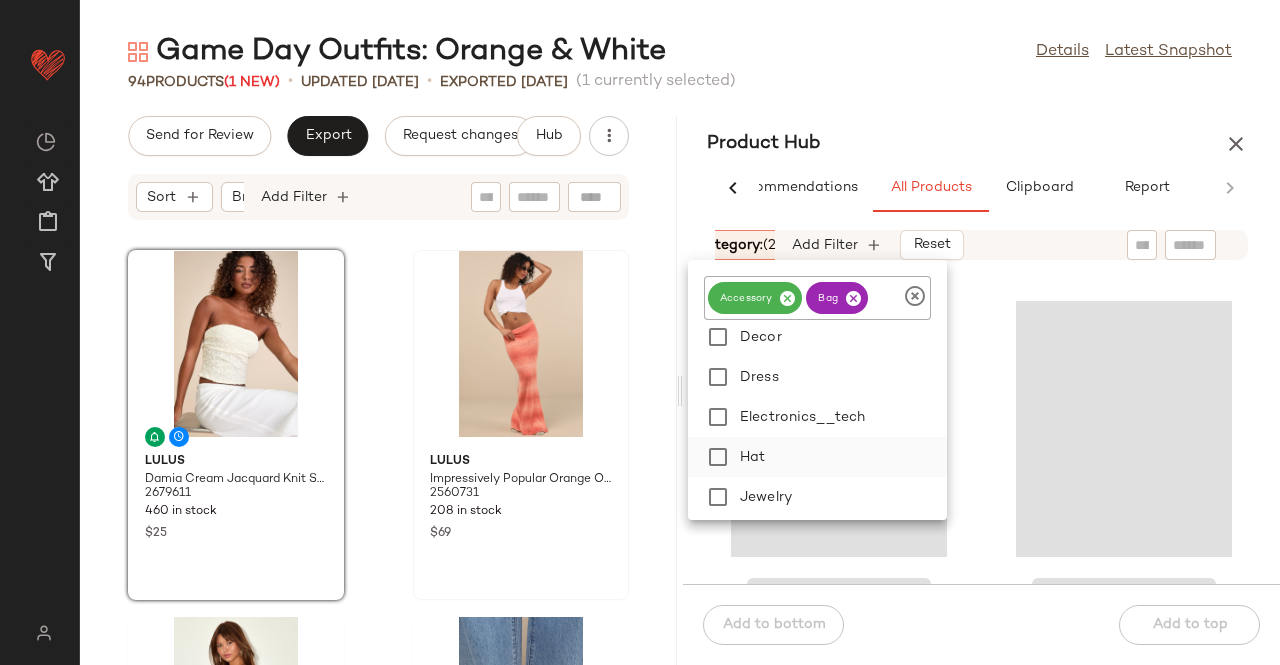 scroll, scrollTop: 200, scrollLeft: 0, axis: vertical 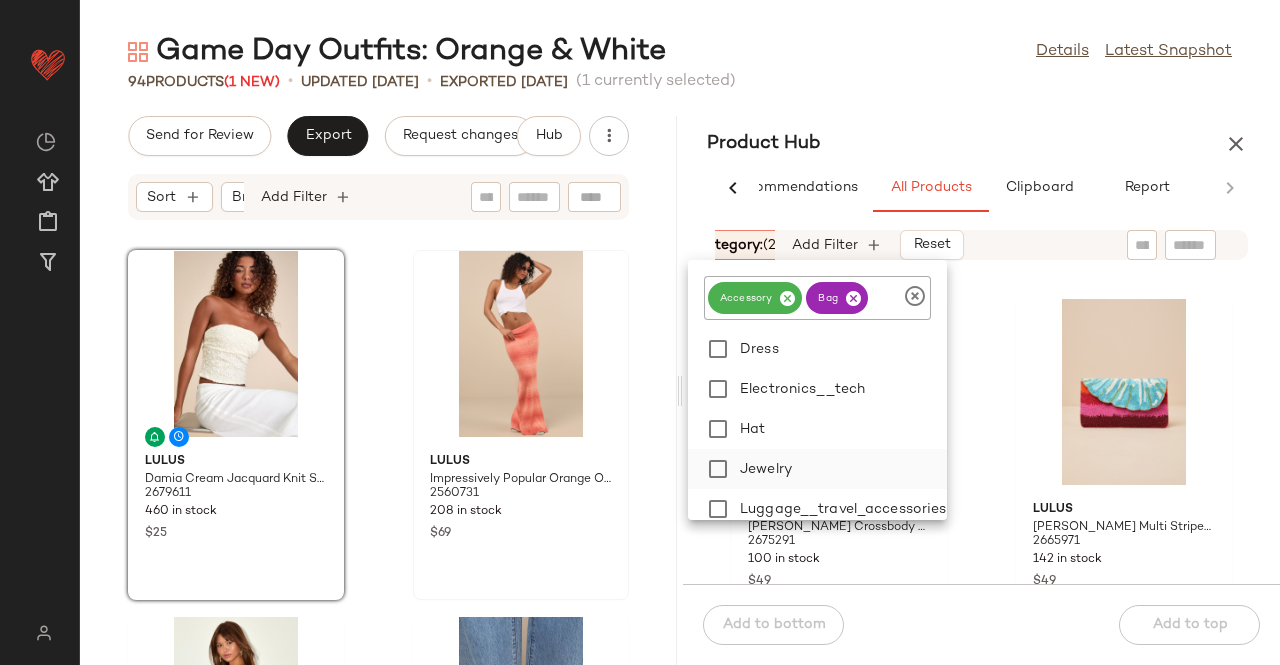 click on "Jewelry" 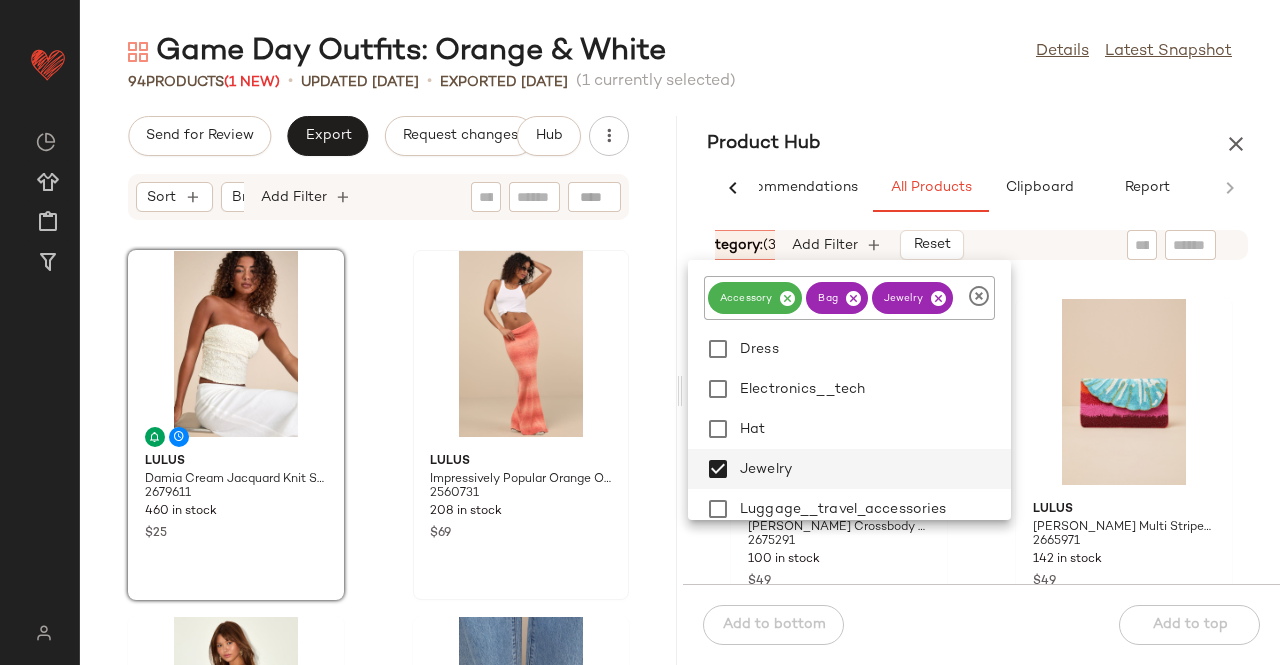 click on "Product Hub  AI Recommendations   All Products   Clipboard   Report  Sort:   (1) Brand  Category:   (3) In Curation?:   No Availability:   in_stock Total Inventory:   100-Max Add Filter   Reset  Lulus Janey Brown Crossbody Bag 2675291 100 in stock $49 Lulus Rozina Multi Striped Beaded Leaf Clutch 2665971 142 in stock $49 Lulus Saffira Ivory Beaded Shell Clutch 2665951 103 in stock $49 Lulus Keone Black and Cream Vegan Leather Shoulder Bag 2597391 112 in stock $55 Kitsch Flat Brown Tortoiseshell Cloud Clip 2663331 115 in stock $10 Lulus Caylana Black and White Woven Knotted Handbag 2598191 118 in stock $55  Add to bottom   Add to top" 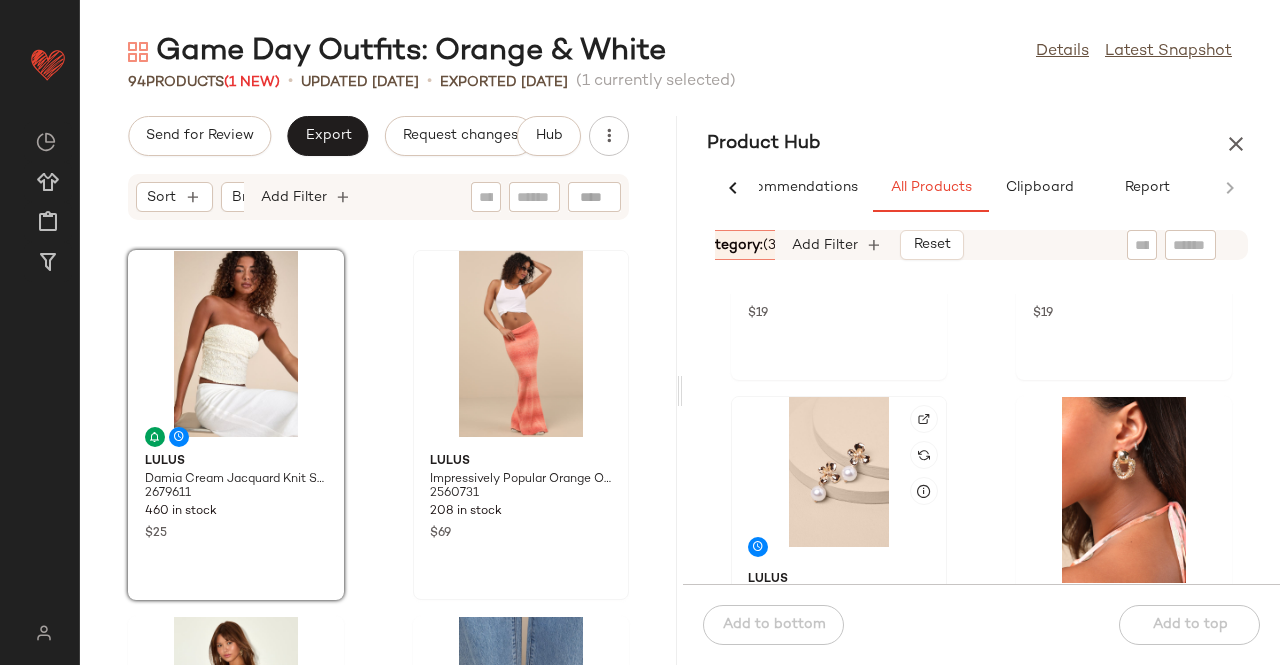 scroll, scrollTop: 1216, scrollLeft: 0, axis: vertical 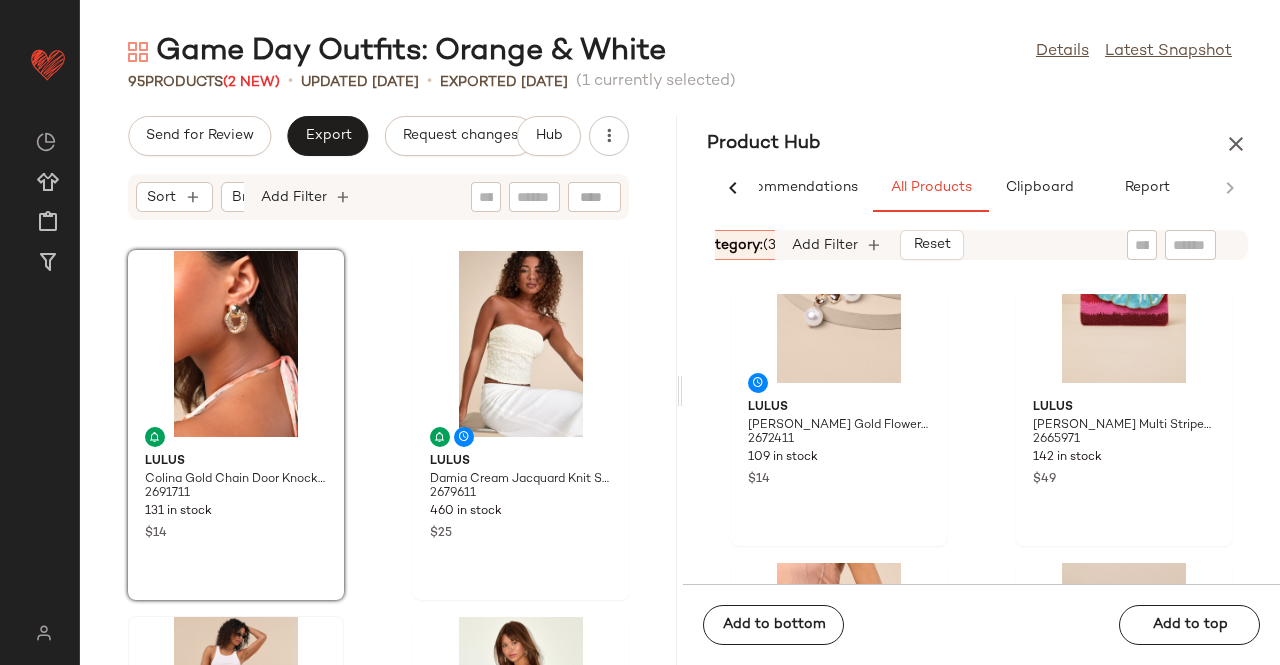 click on "Category:   (3)" at bounding box center [738, 245] 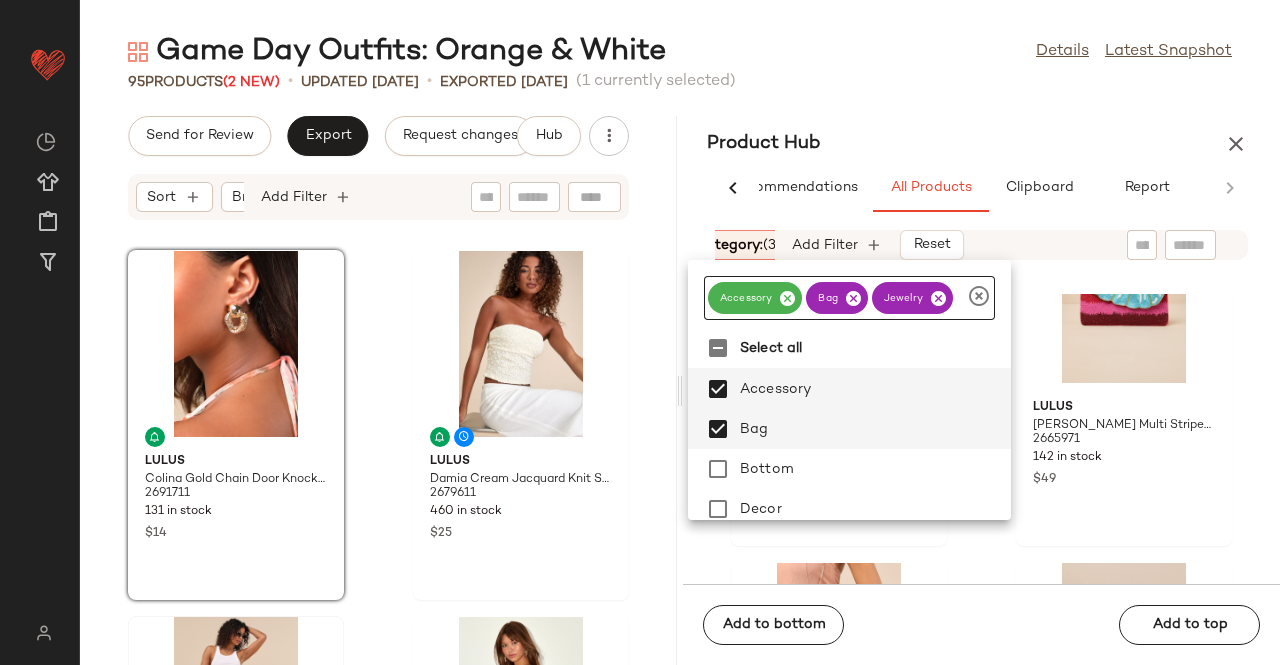 click at bounding box center [787, 298] 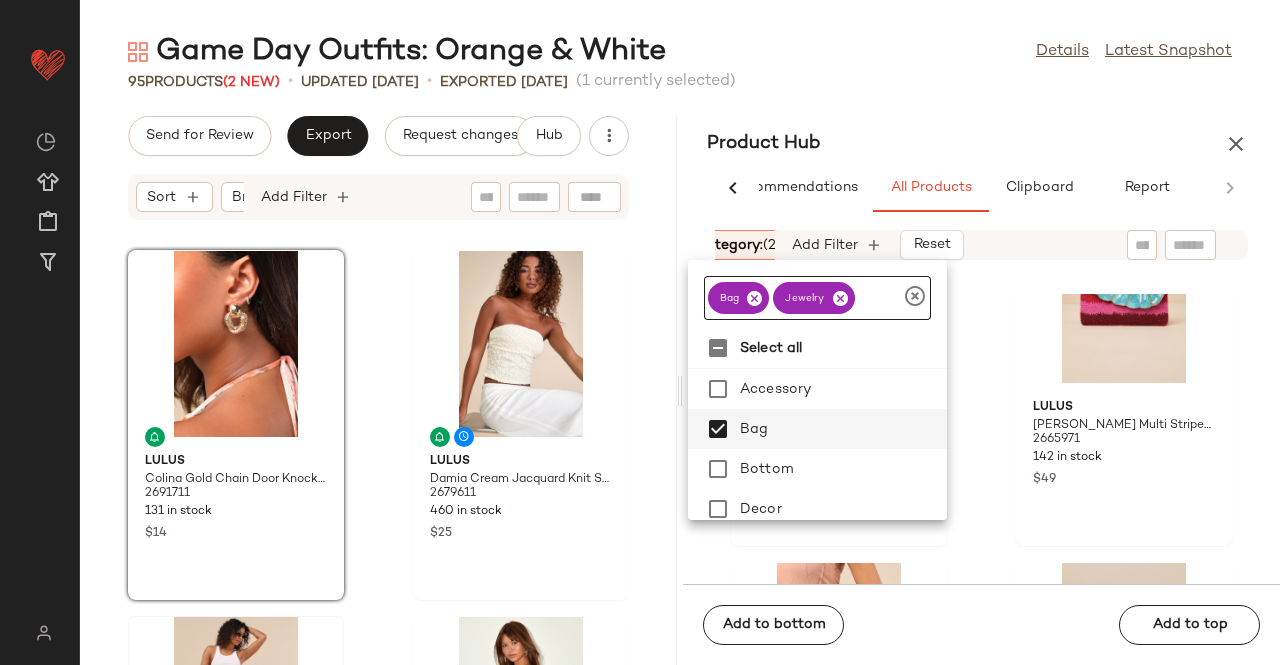 click at bounding box center (754, 298) 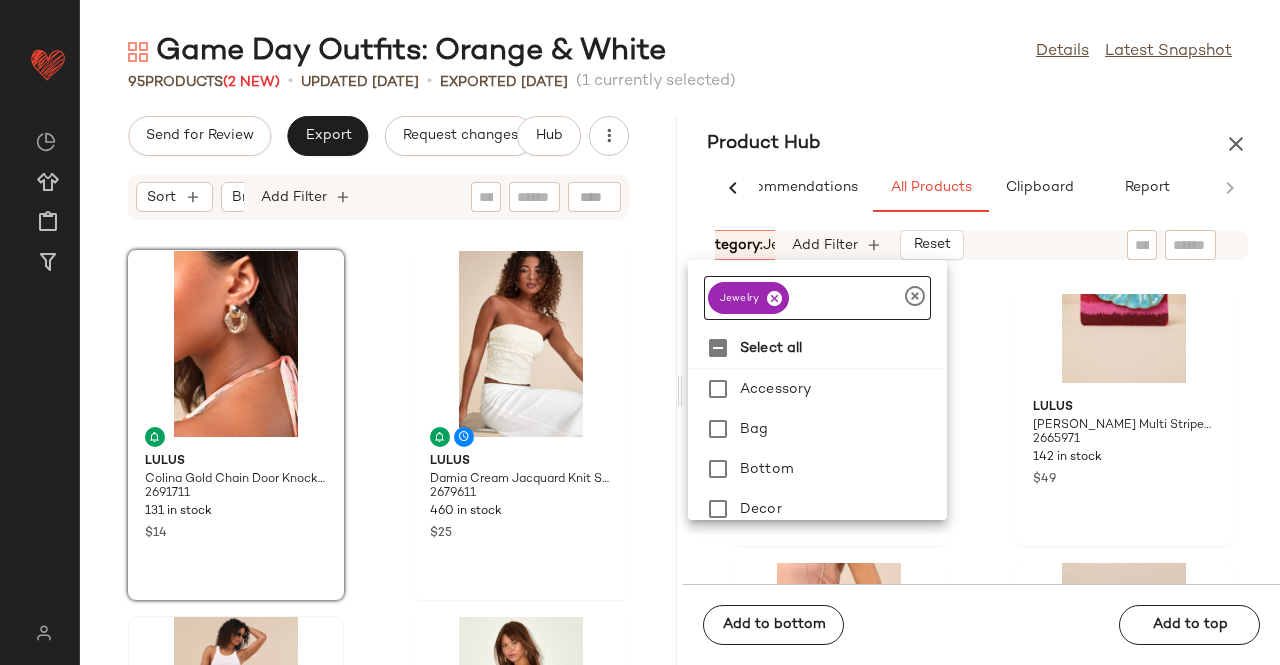 click on "jewelry" 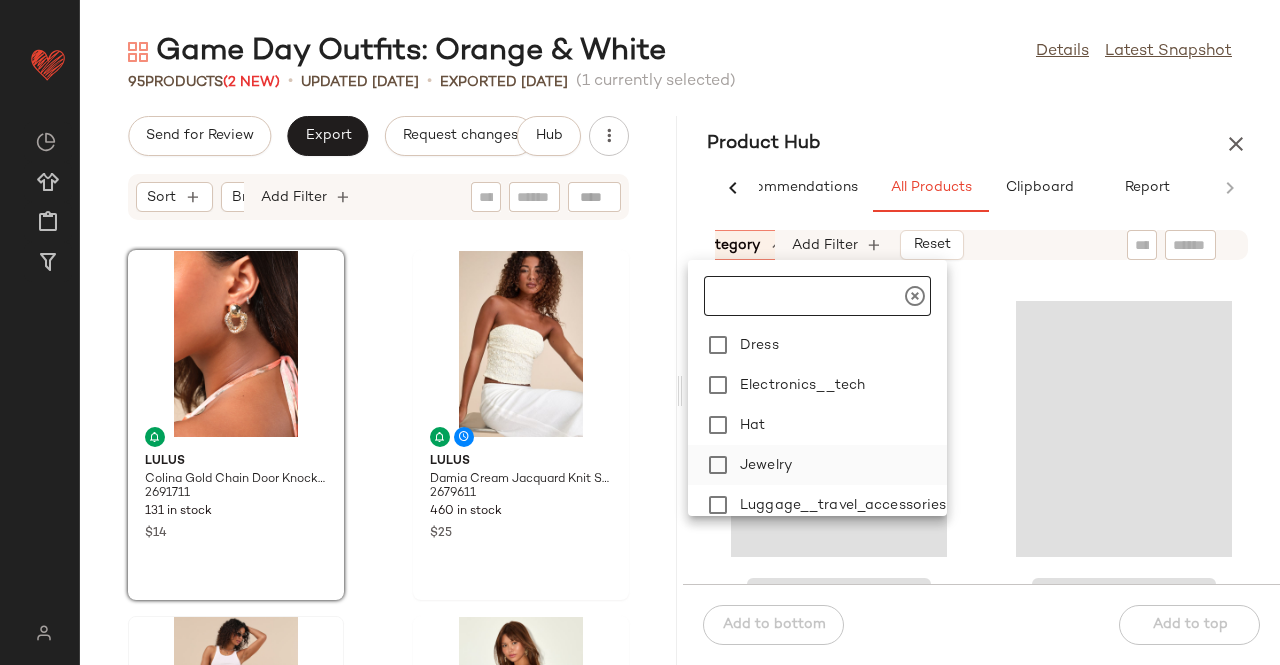 scroll, scrollTop: 300, scrollLeft: 0, axis: vertical 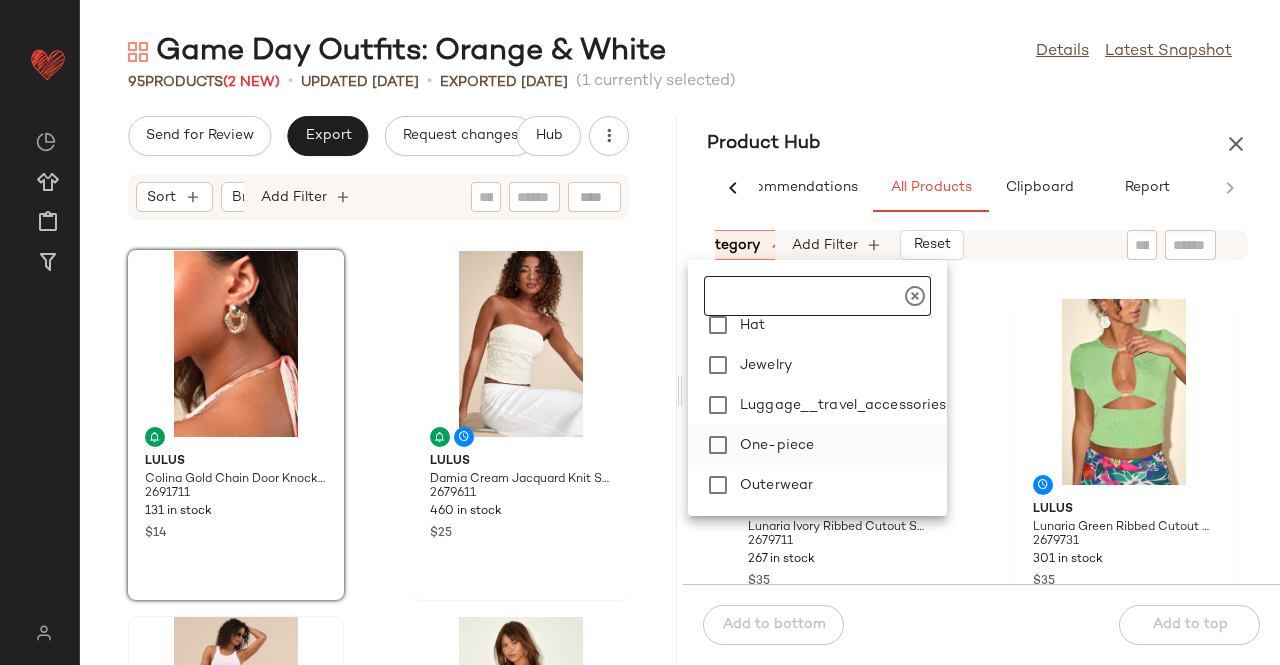 click on "One-piece" 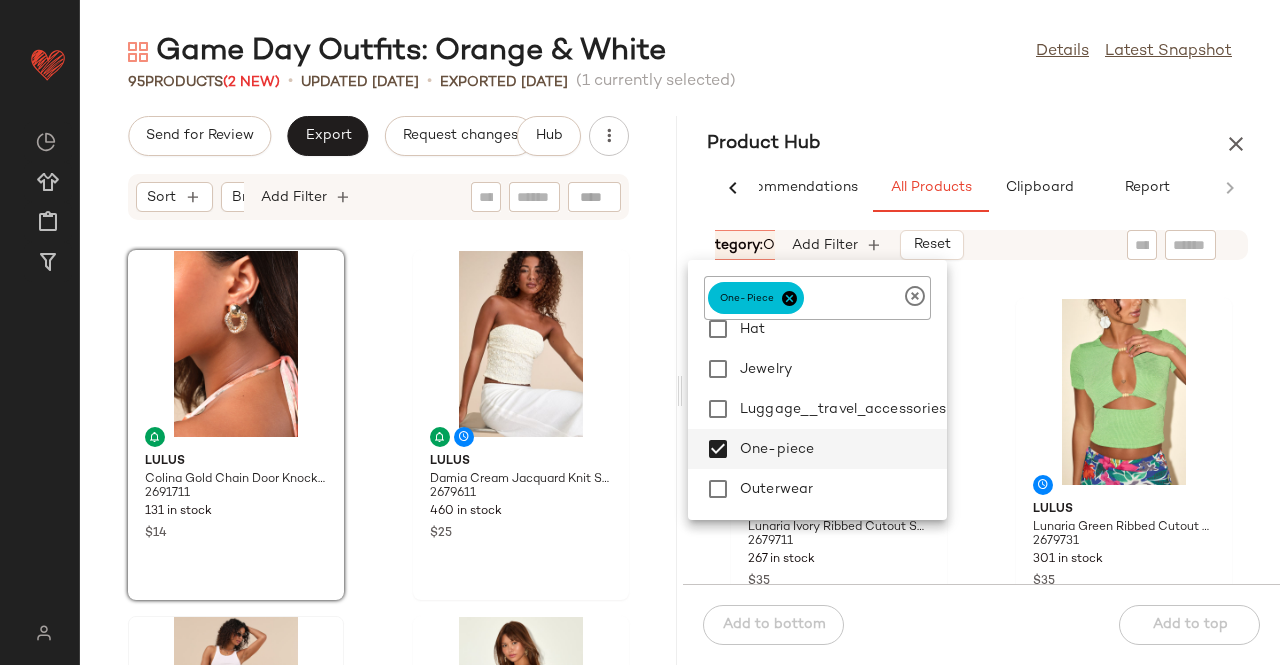 click 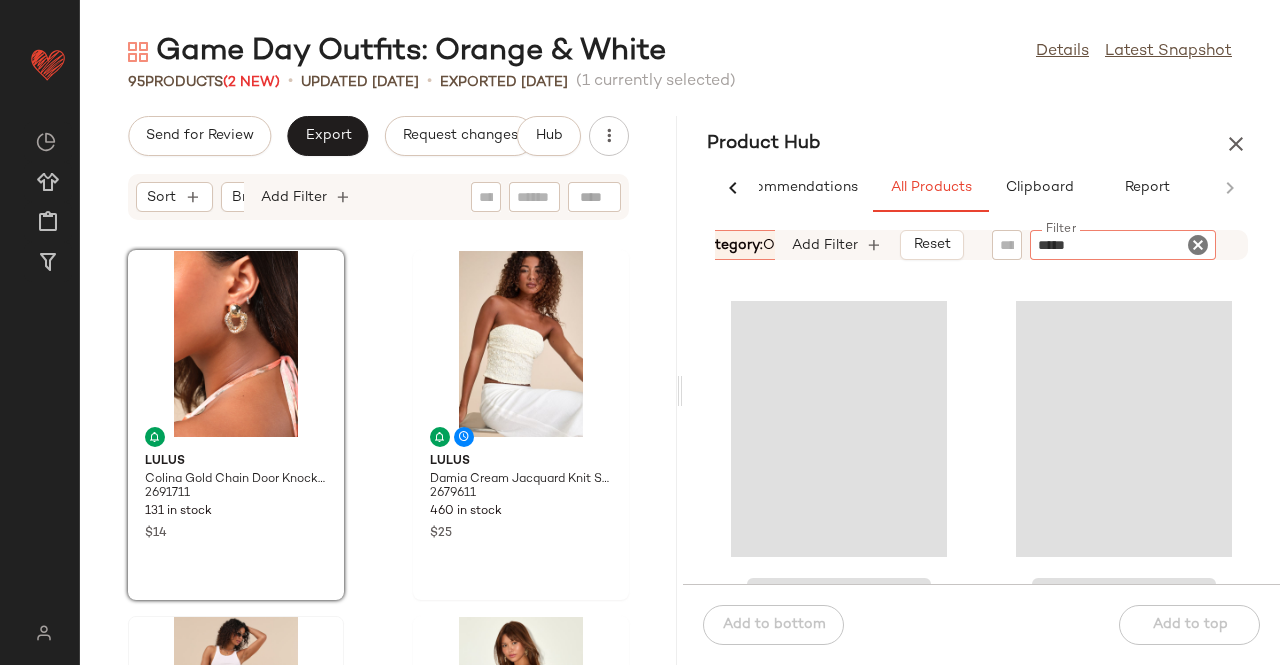 type on "******" 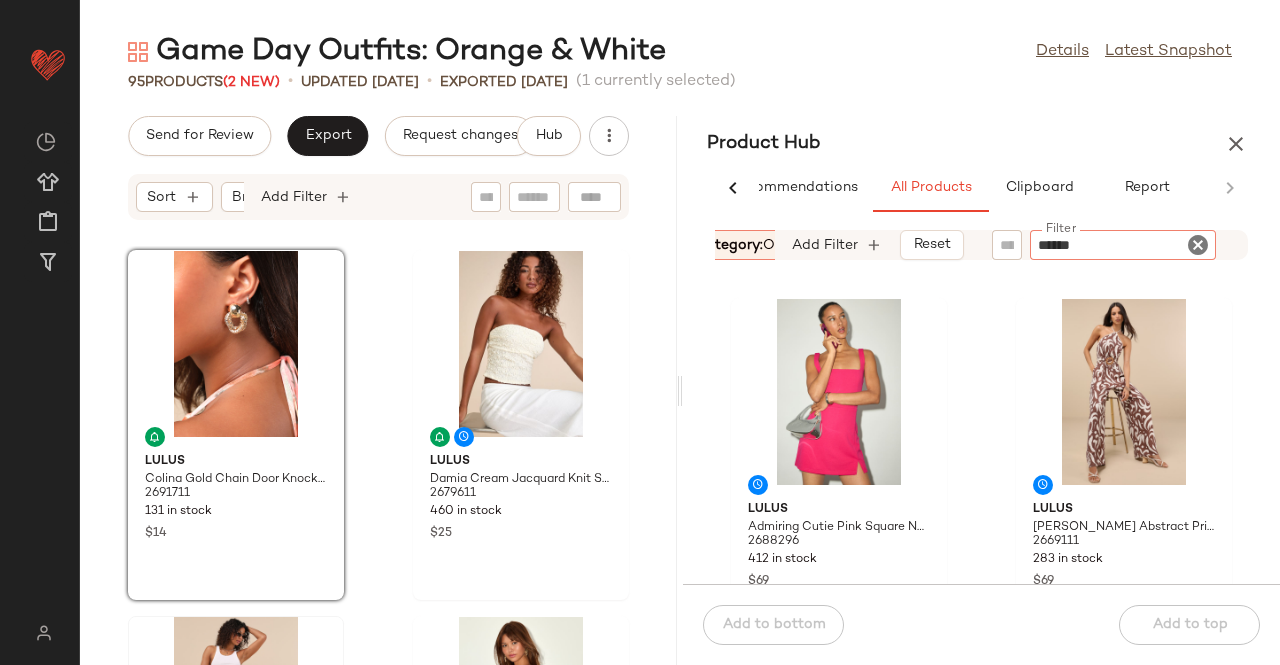 type 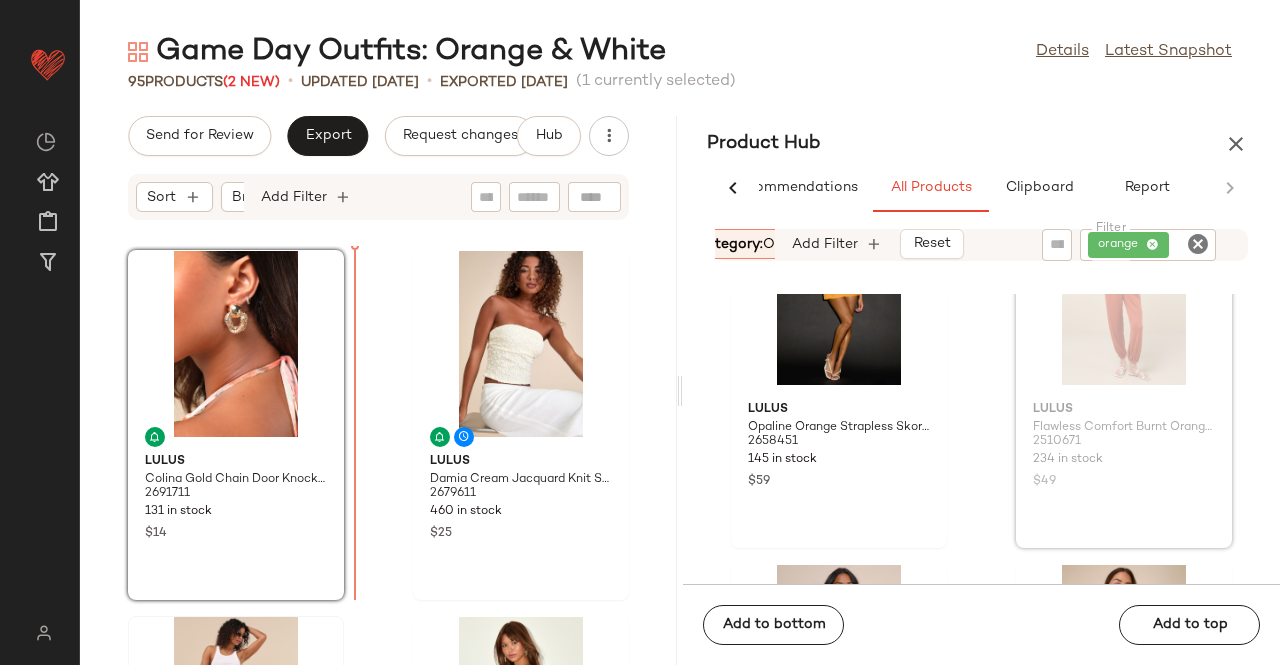 scroll, scrollTop: 99, scrollLeft: 0, axis: vertical 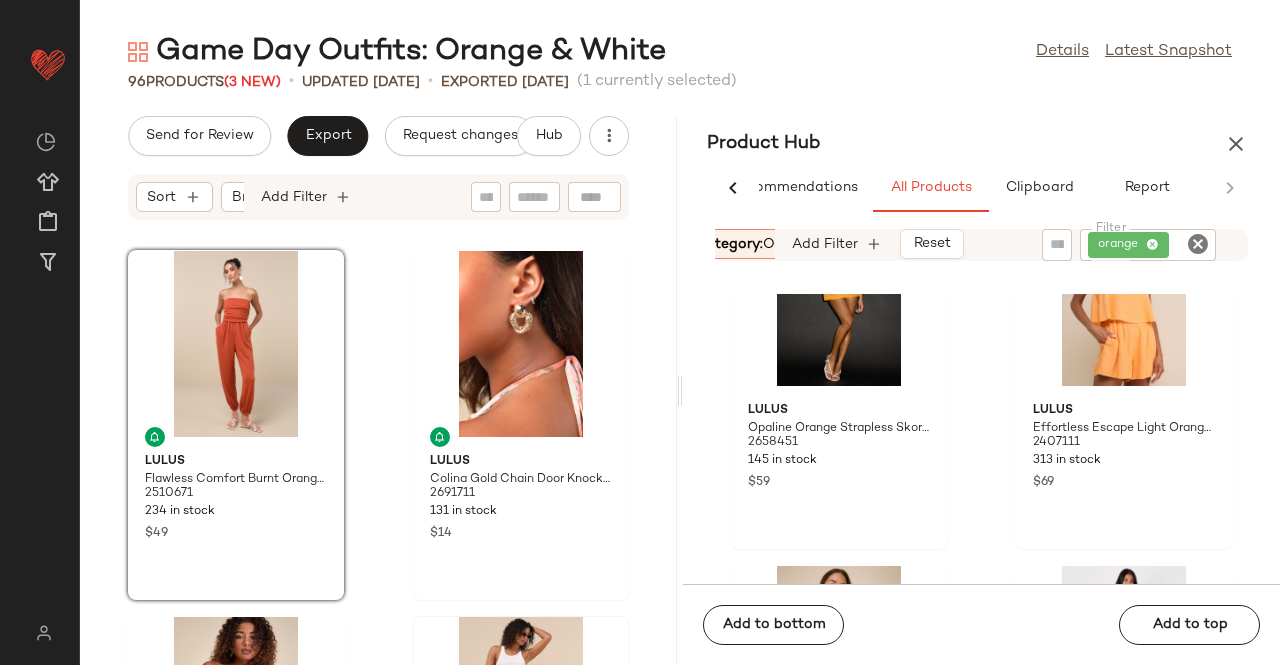 click on "AI Recommendations   All Products   Clipboard   Report" 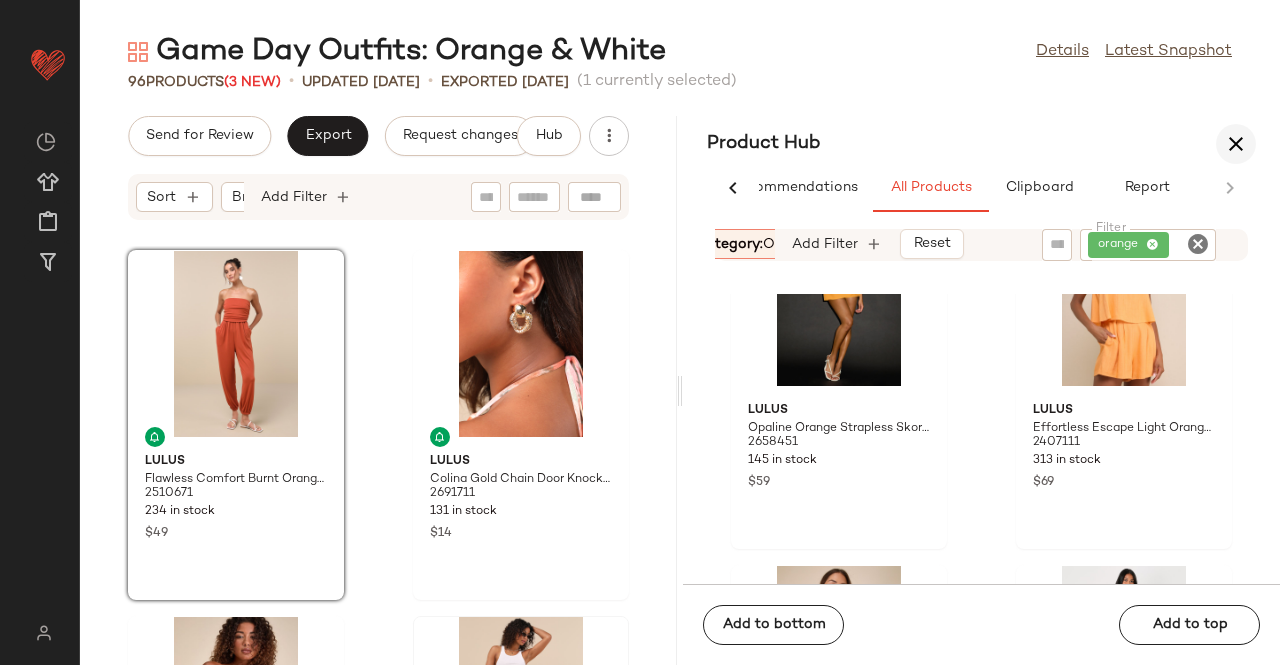 click at bounding box center [1236, 144] 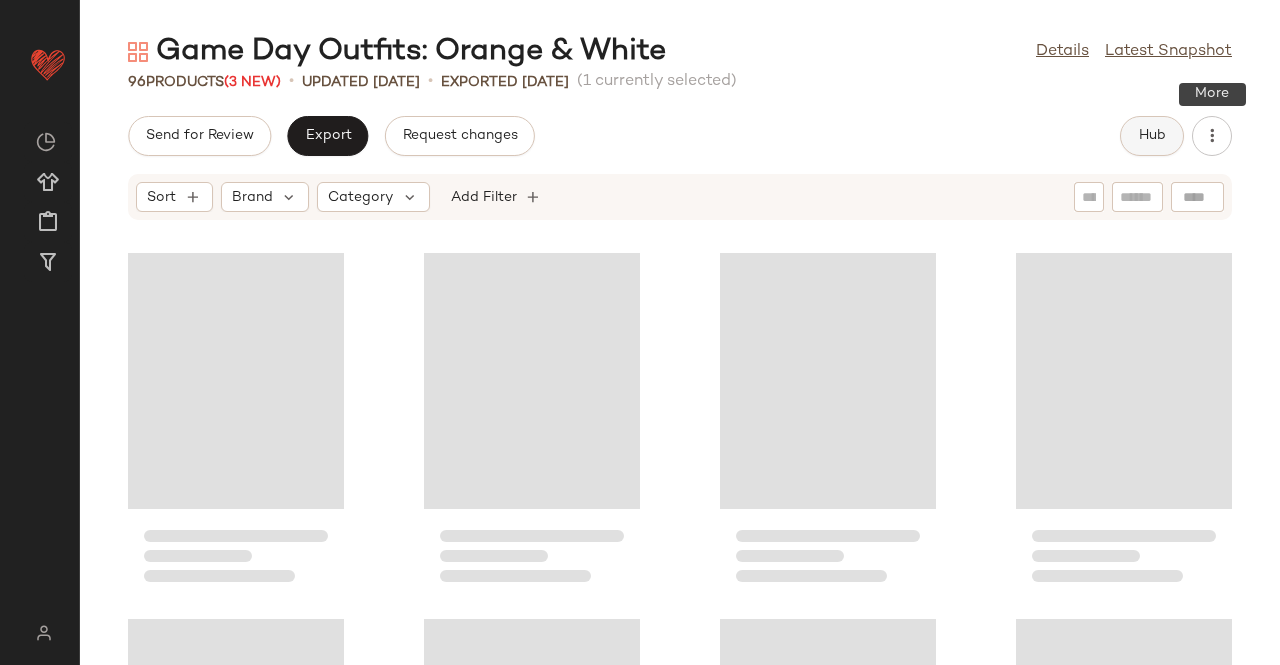 click on "Hub" at bounding box center (1152, 136) 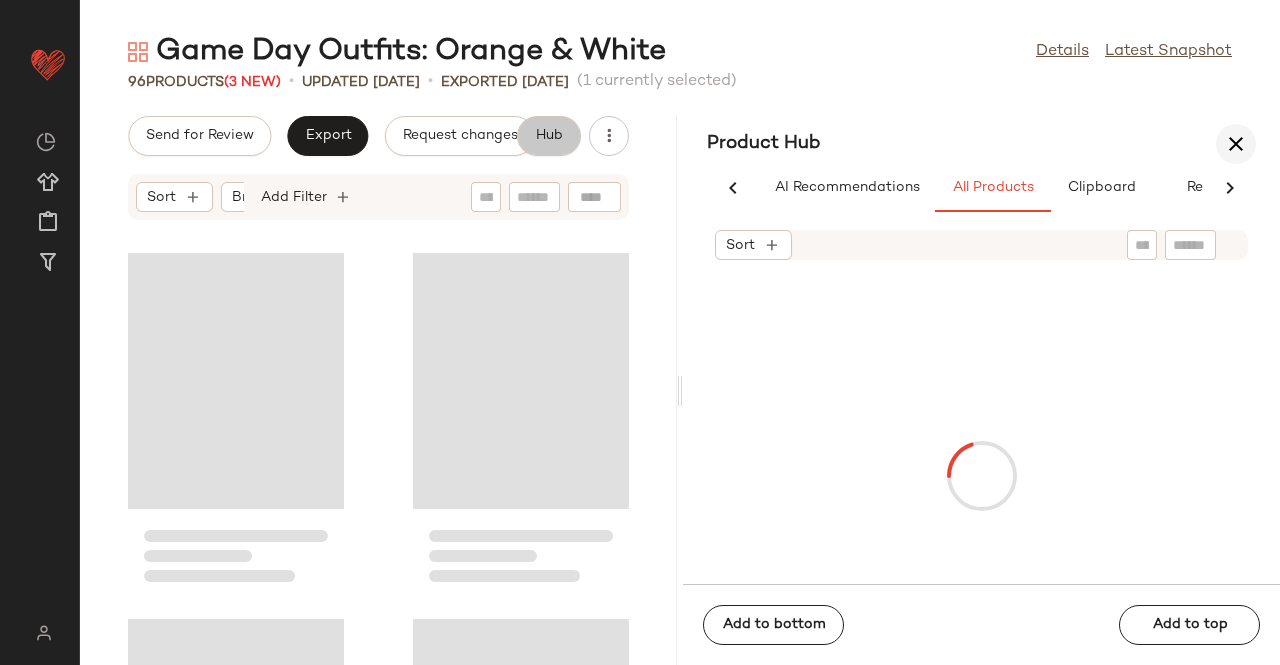 scroll, scrollTop: 0, scrollLeft: 54, axis: horizontal 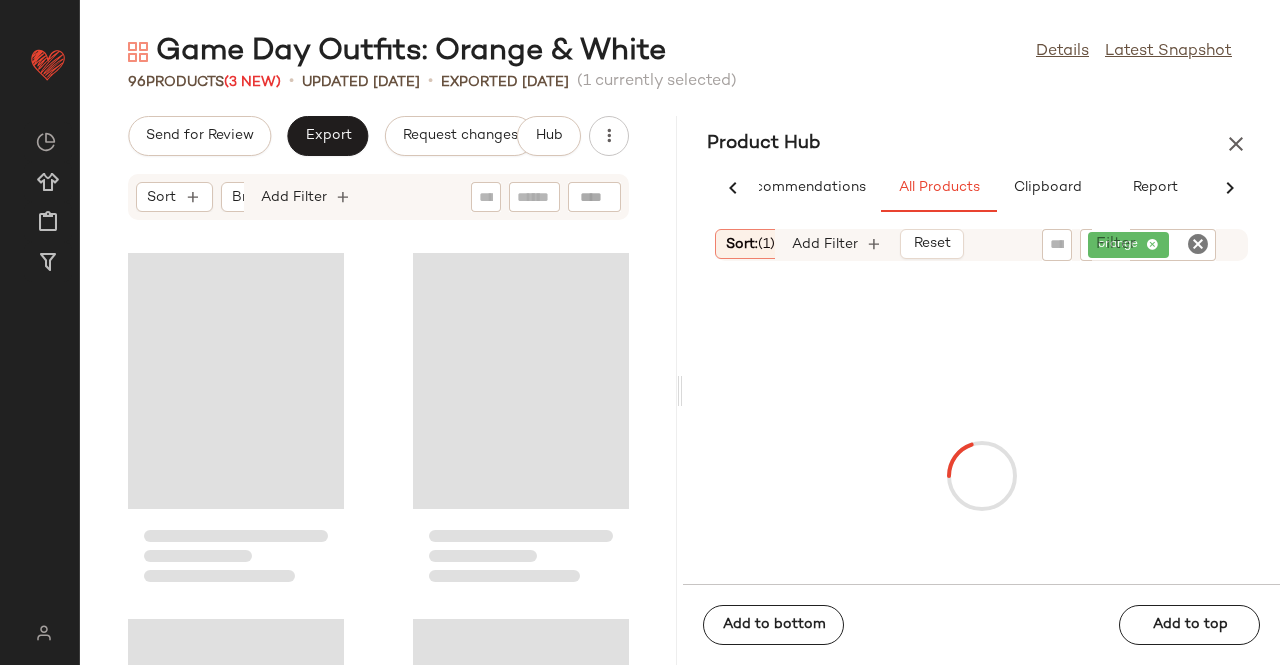 click at bounding box center [1236, 144] 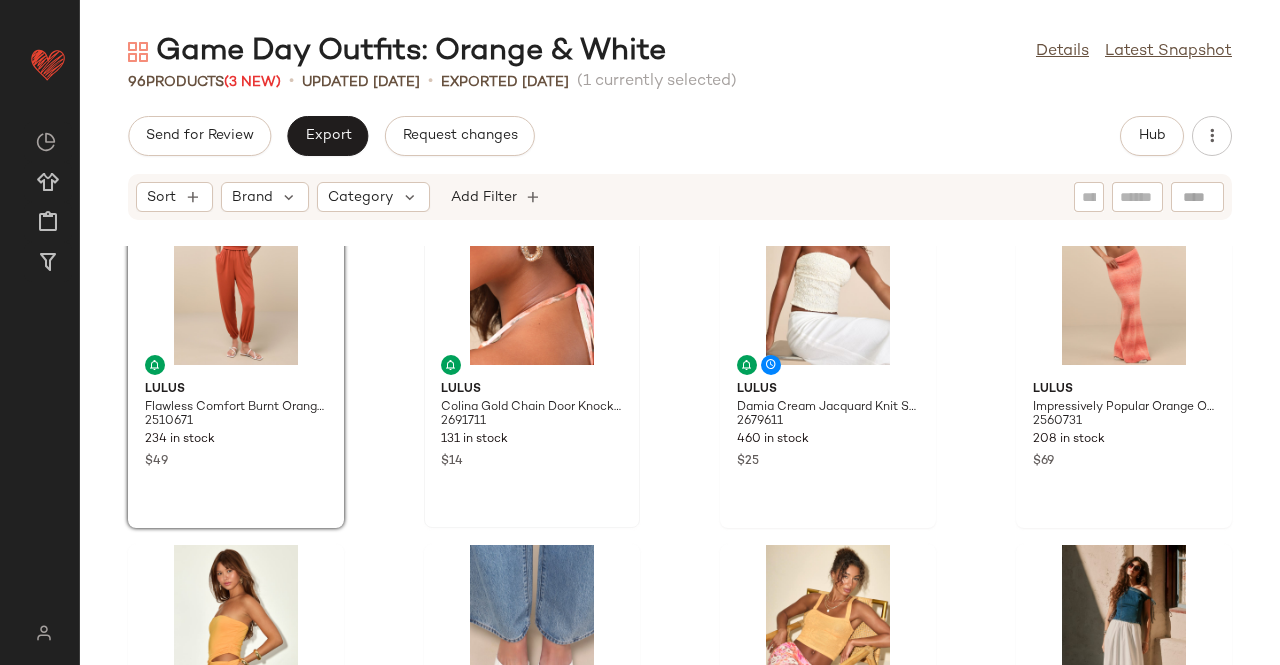 scroll, scrollTop: 0, scrollLeft: 0, axis: both 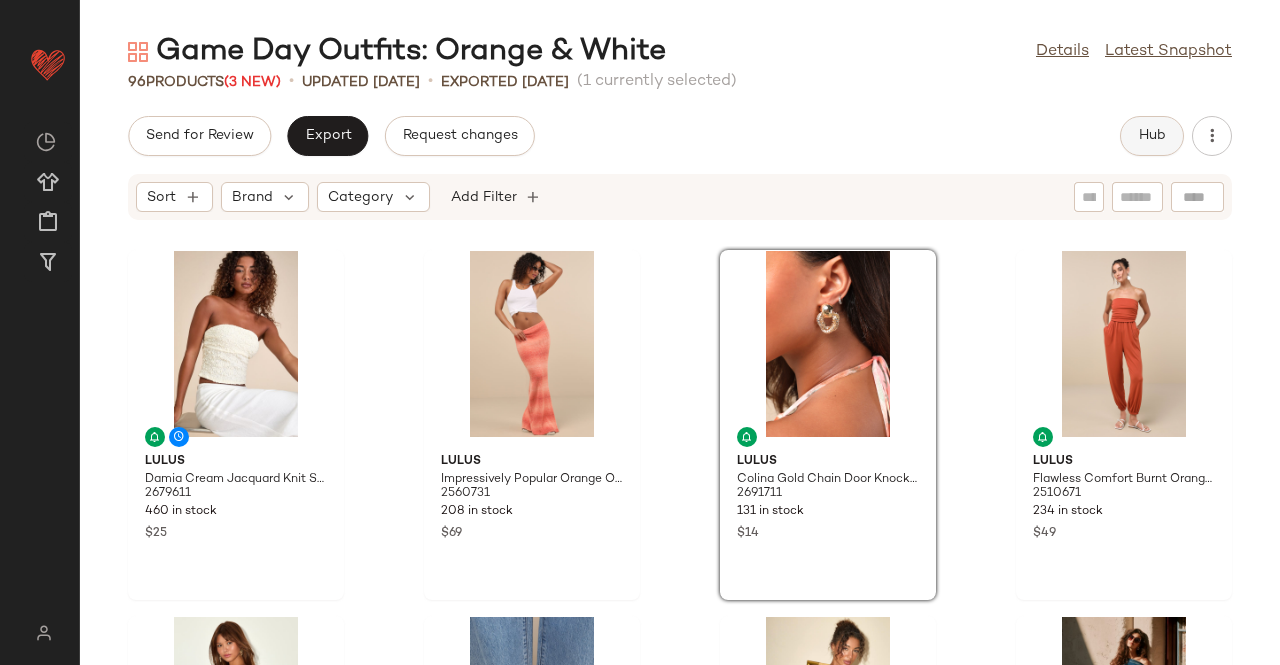 click on "Hub" at bounding box center [1152, 136] 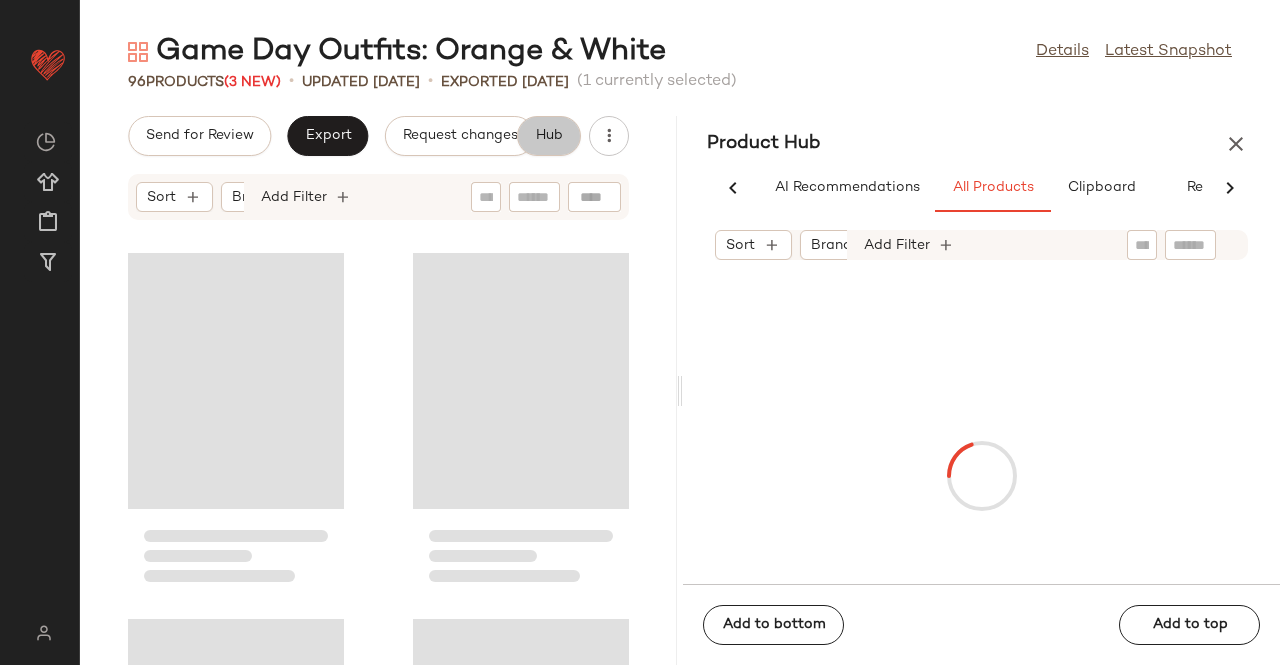 scroll, scrollTop: 0, scrollLeft: 62, axis: horizontal 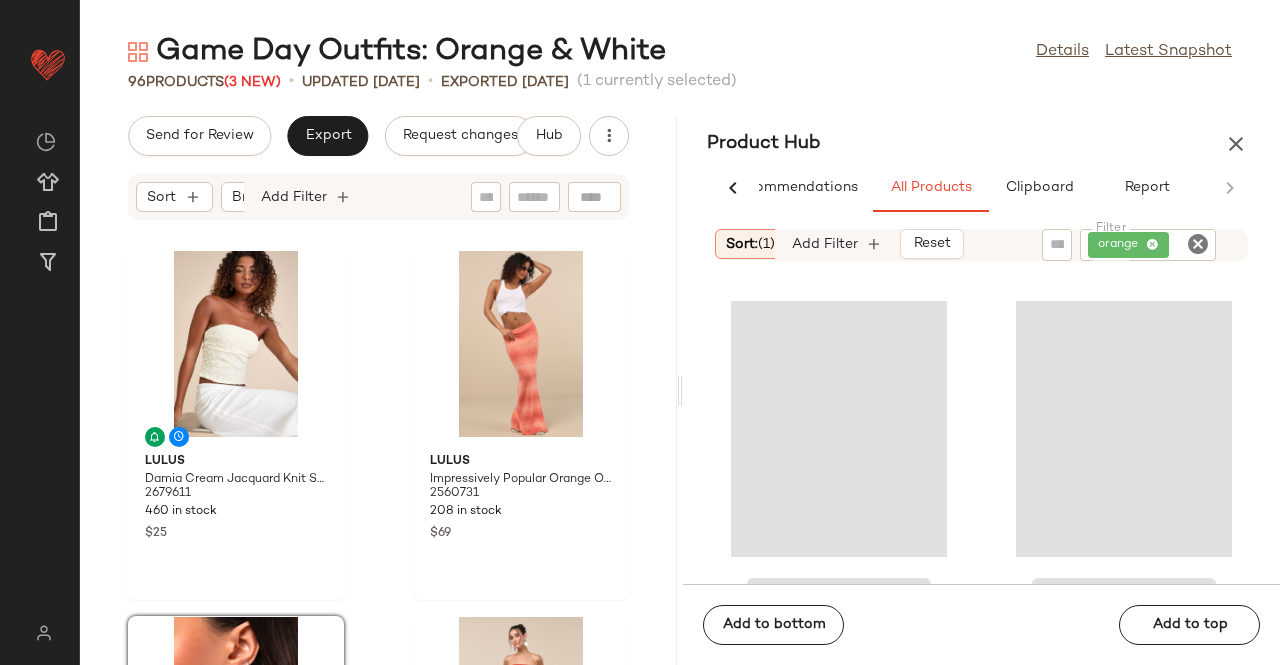 click at bounding box center (1236, 144) 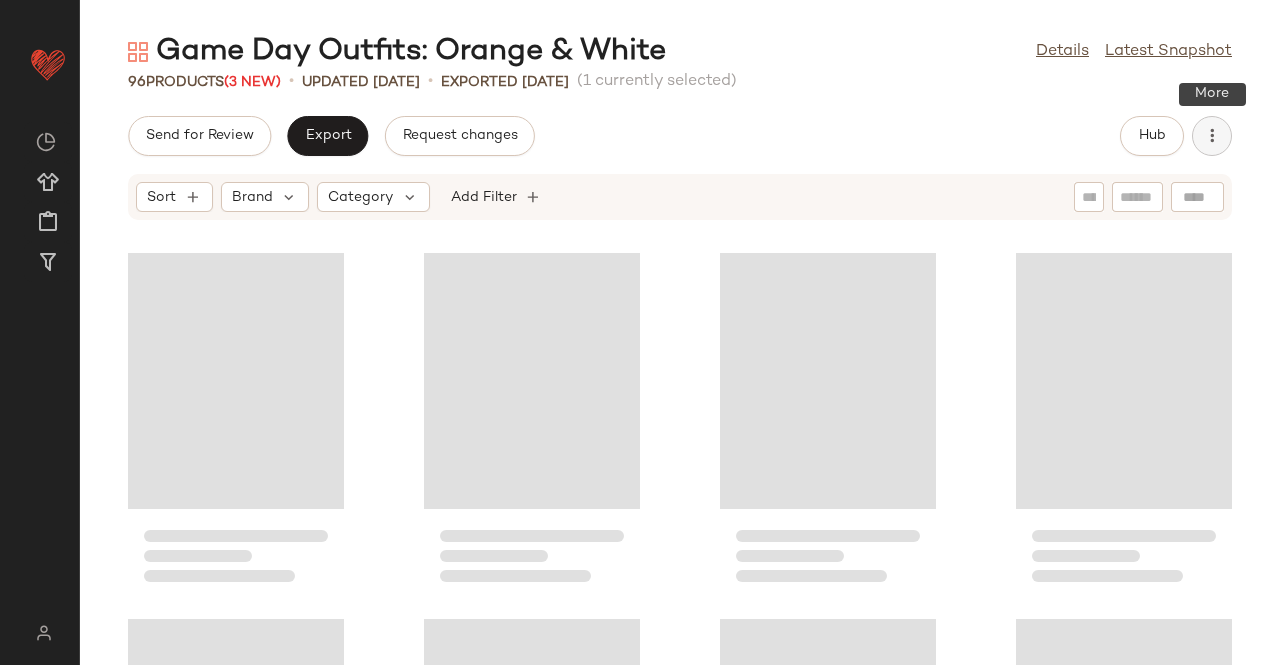 click 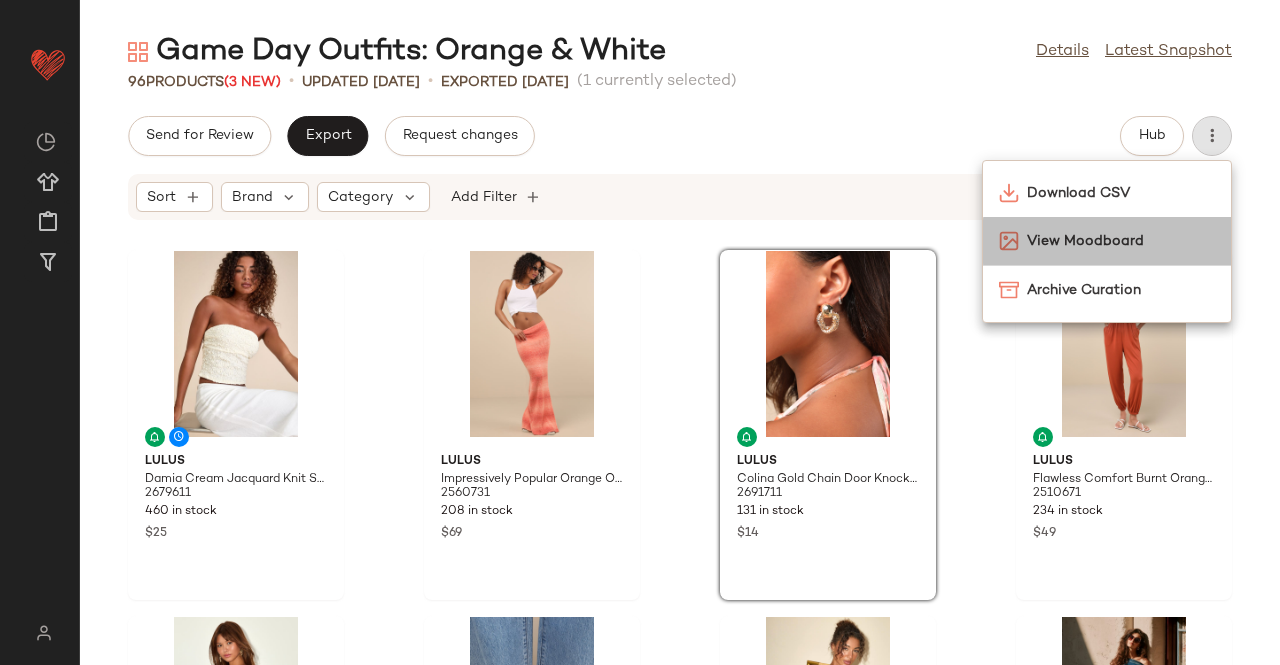 click on "View Moodboard" at bounding box center [1121, 241] 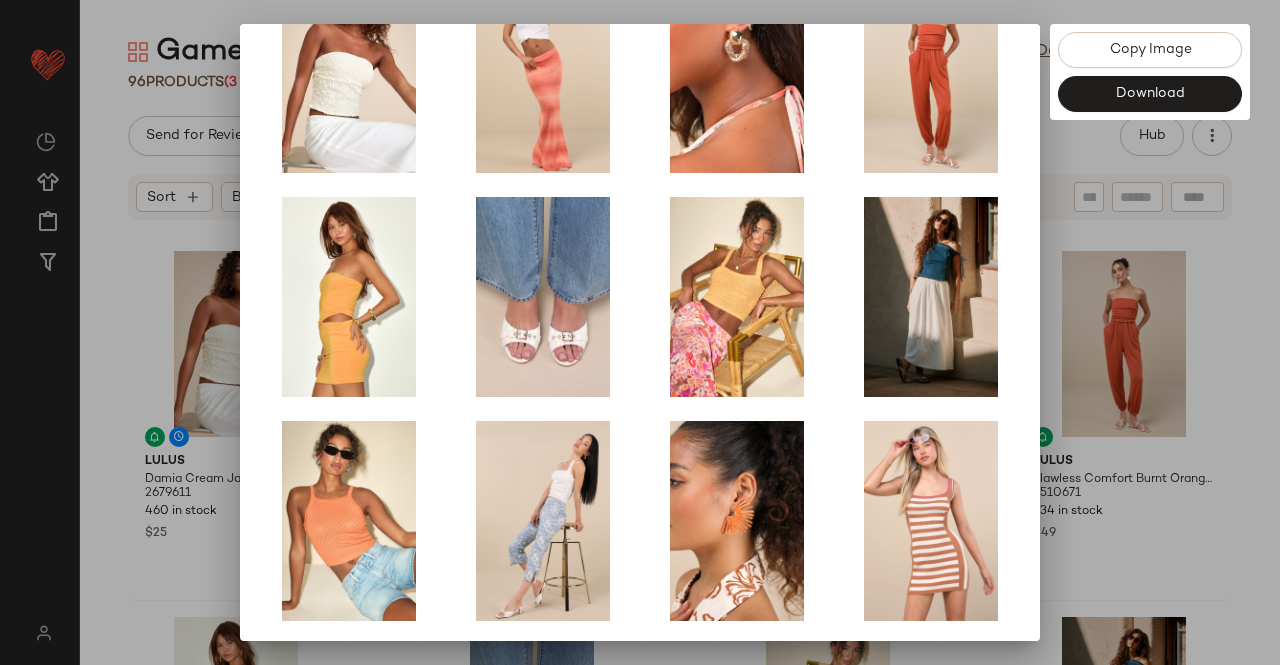 scroll, scrollTop: 414, scrollLeft: 0, axis: vertical 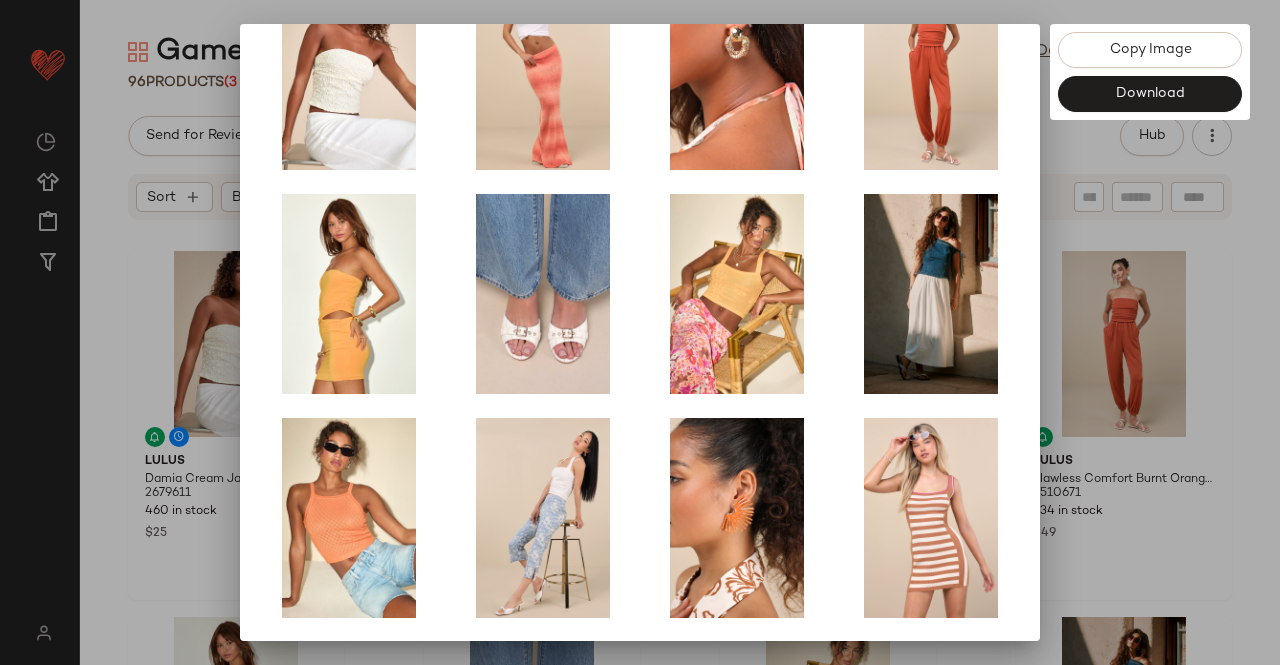 click at bounding box center [640, 332] 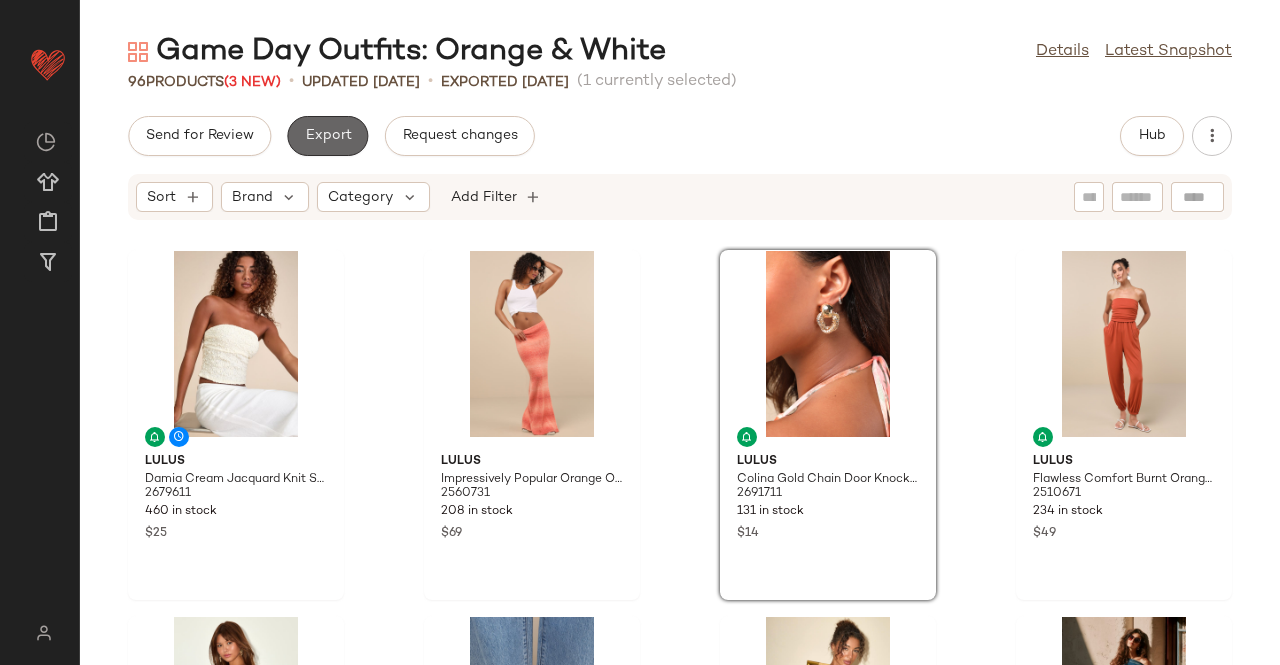 click on "Export" 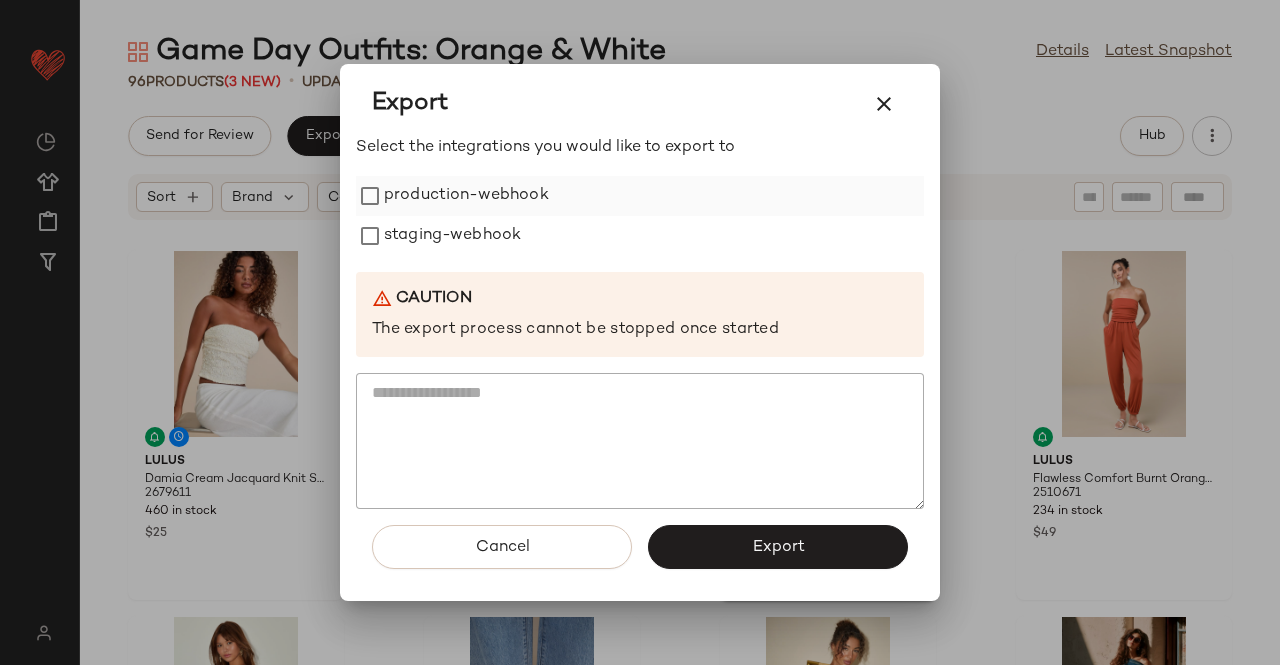 click on "production-webhook" at bounding box center [466, 196] 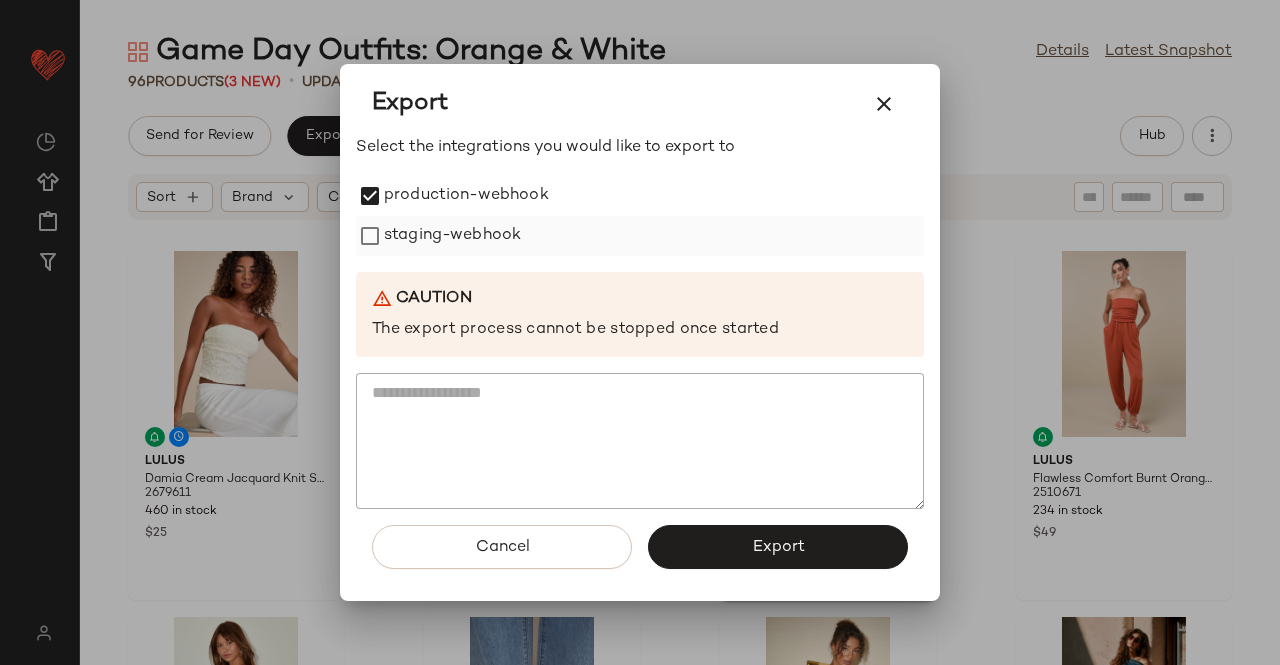 click on "staging-webhook" at bounding box center (452, 236) 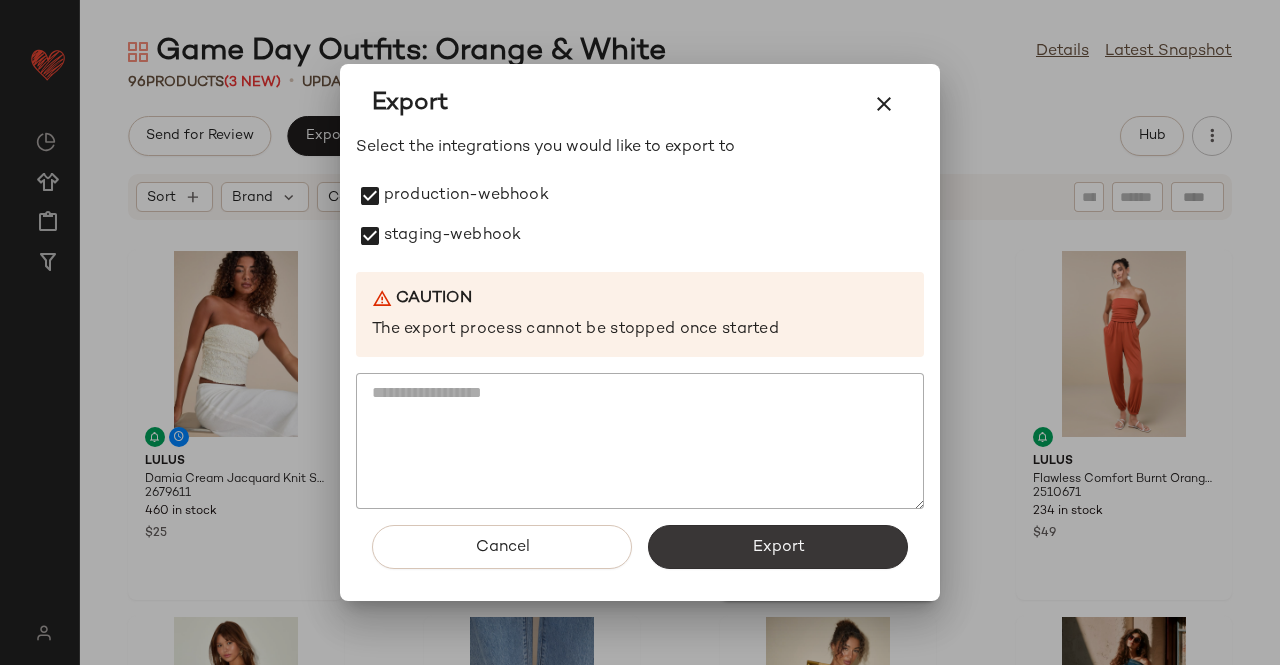 click on "Export" at bounding box center (778, 547) 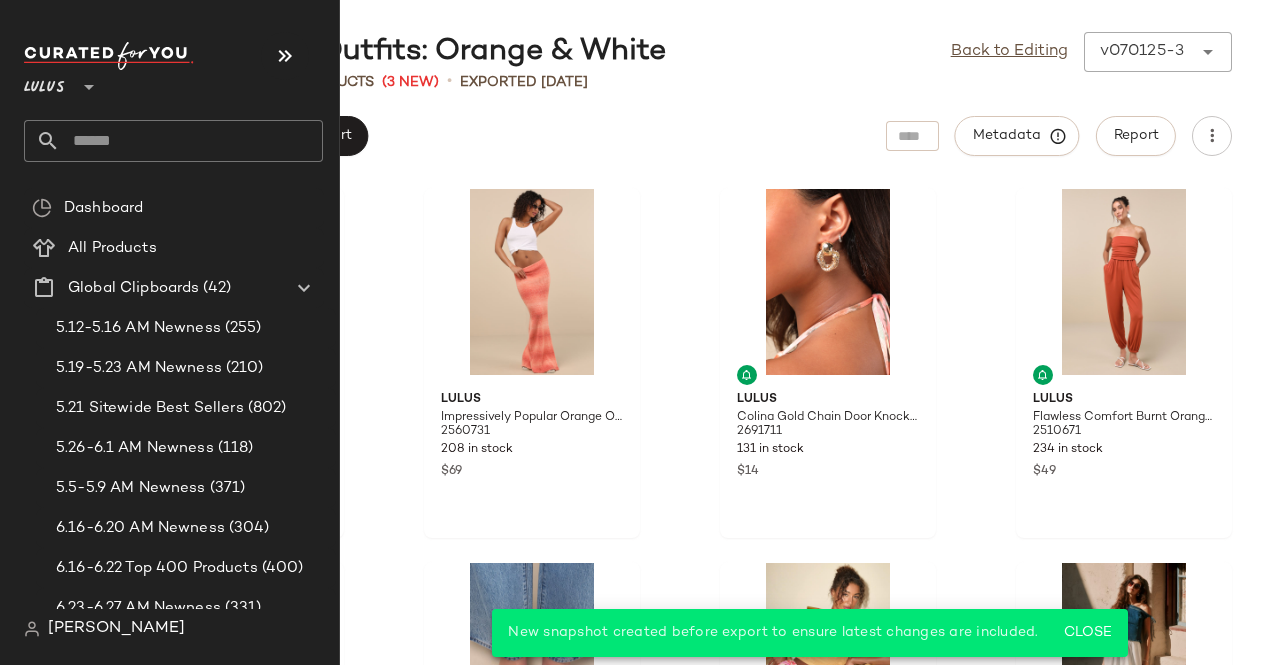 click 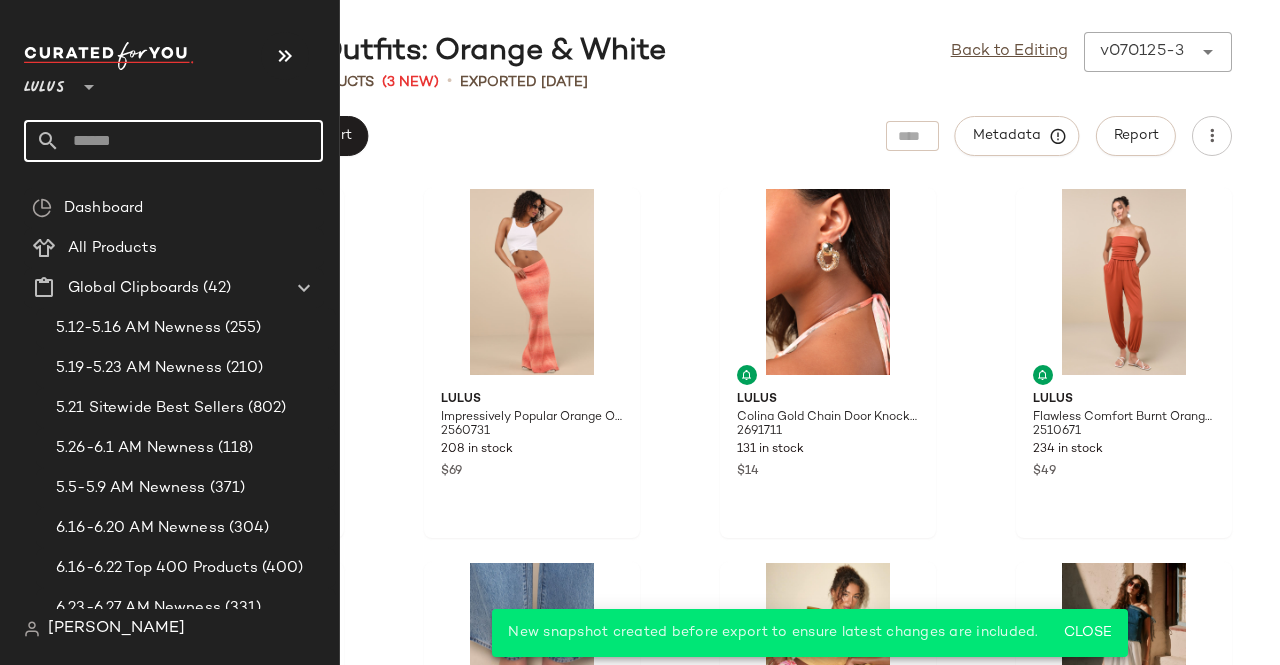 click 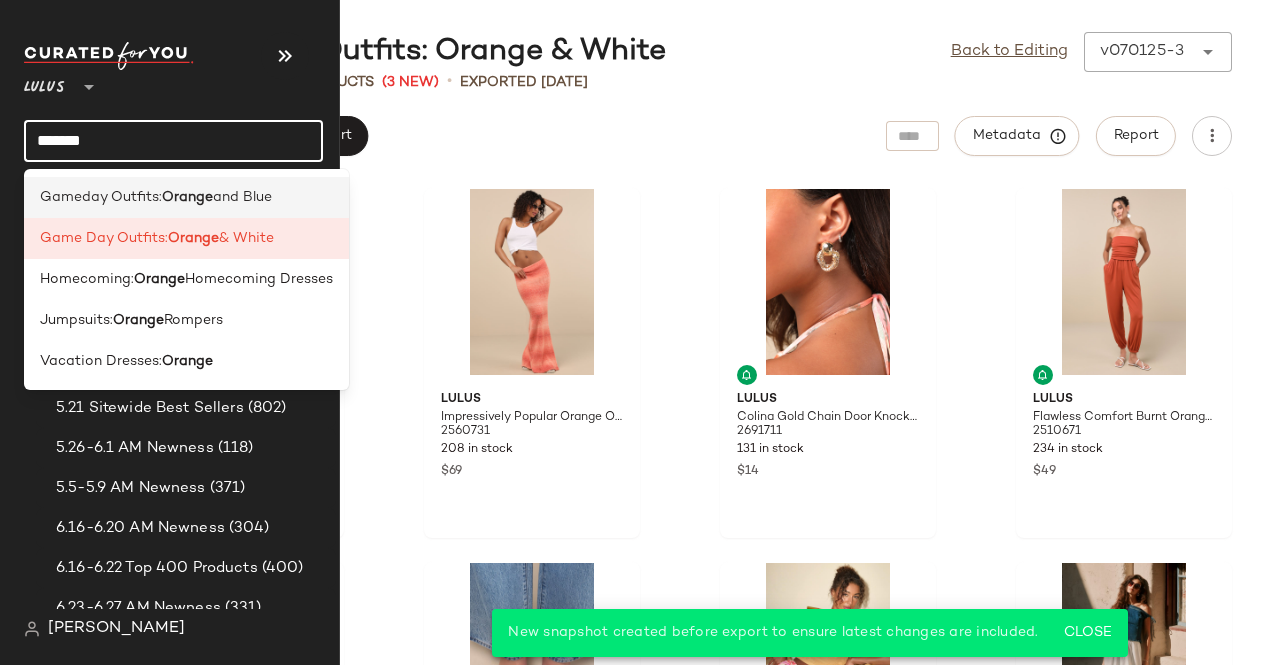 type on "******" 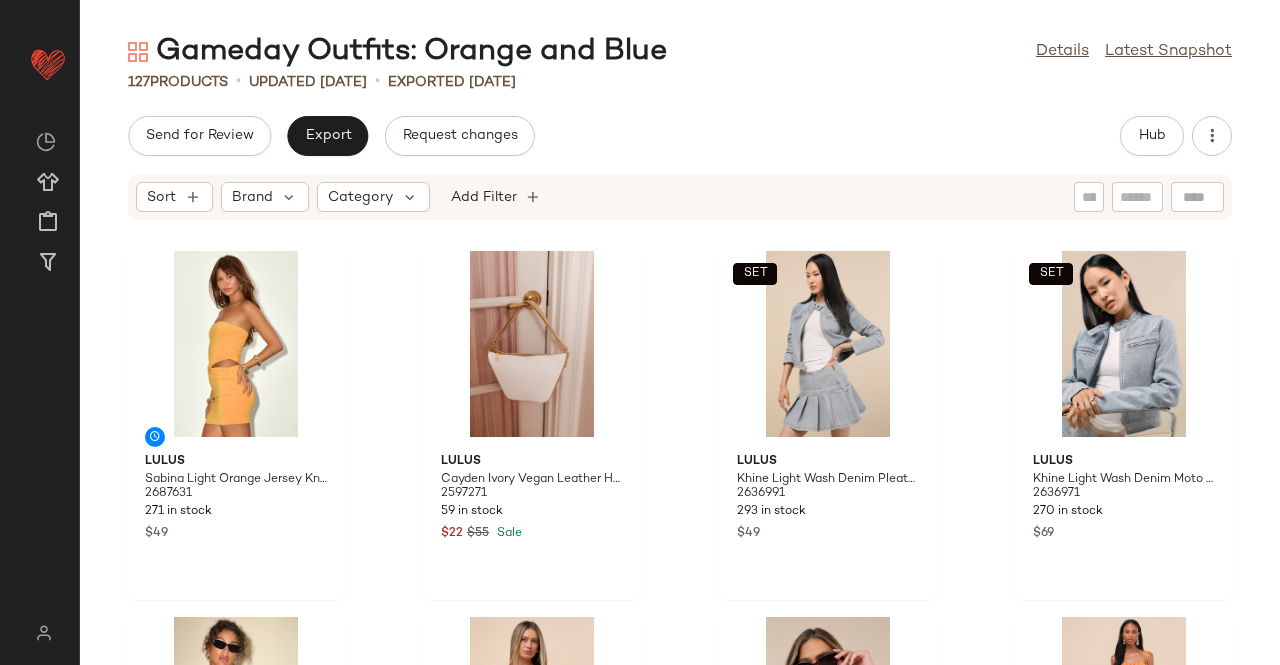 click on "Send for Review   Export   Request changes   Hub" 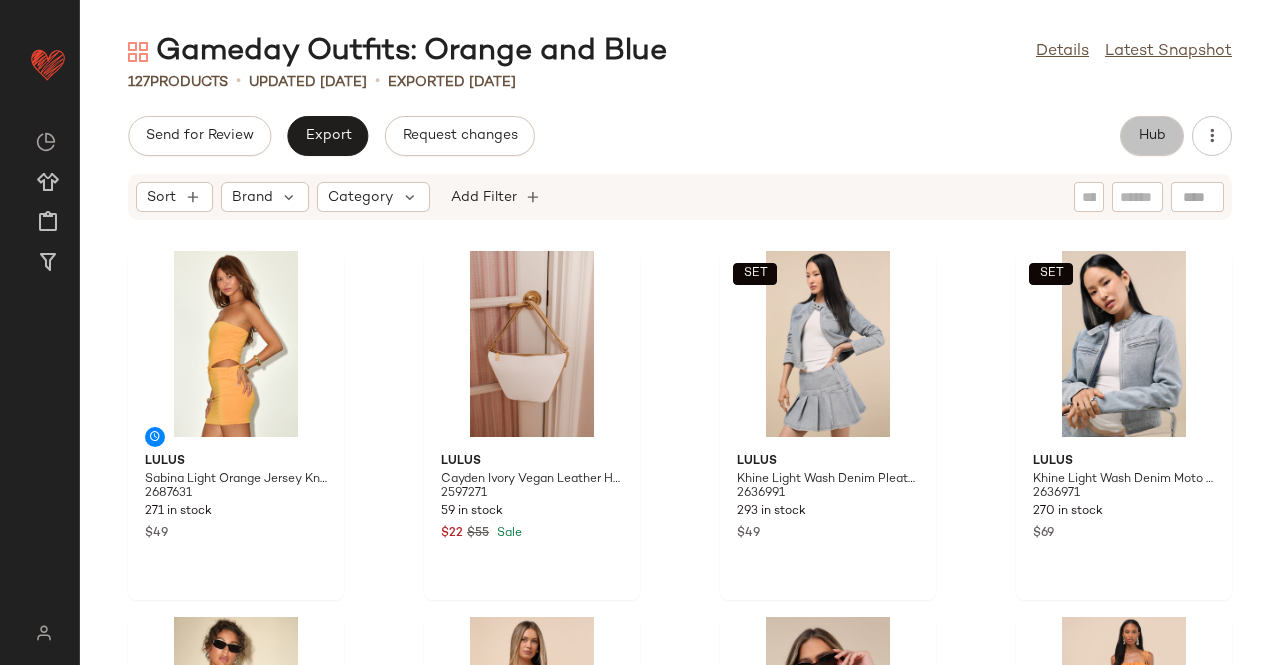 click on "Hub" 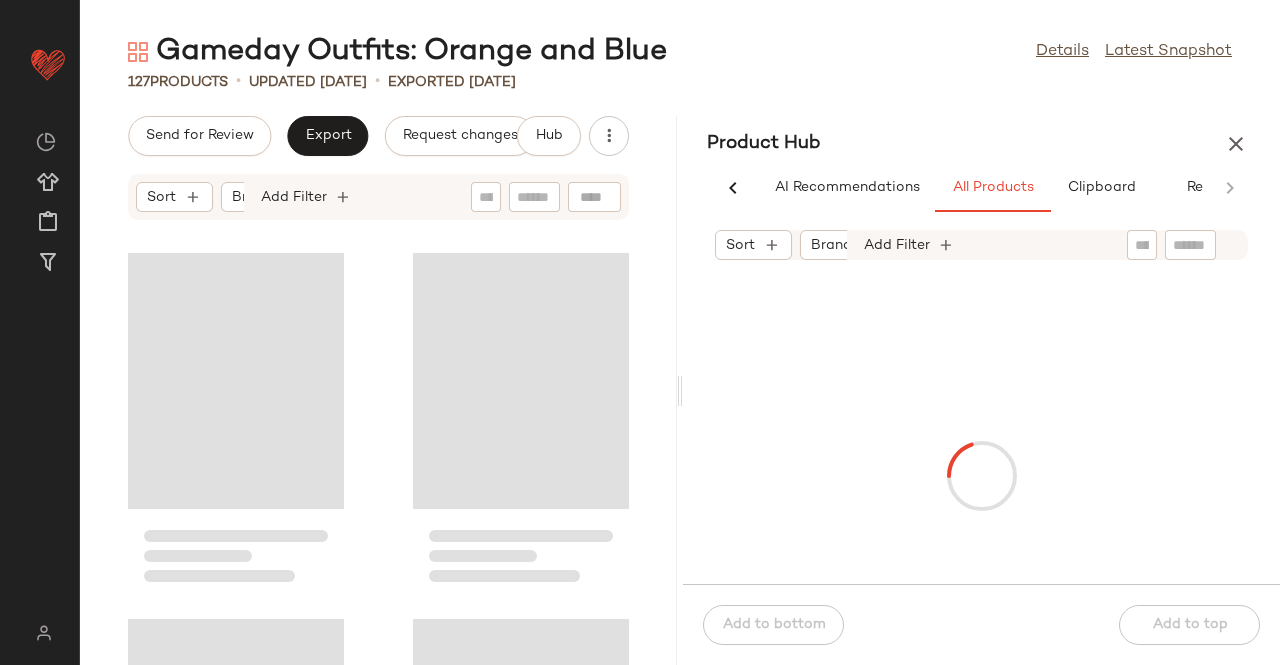 scroll, scrollTop: 0, scrollLeft: 62, axis: horizontal 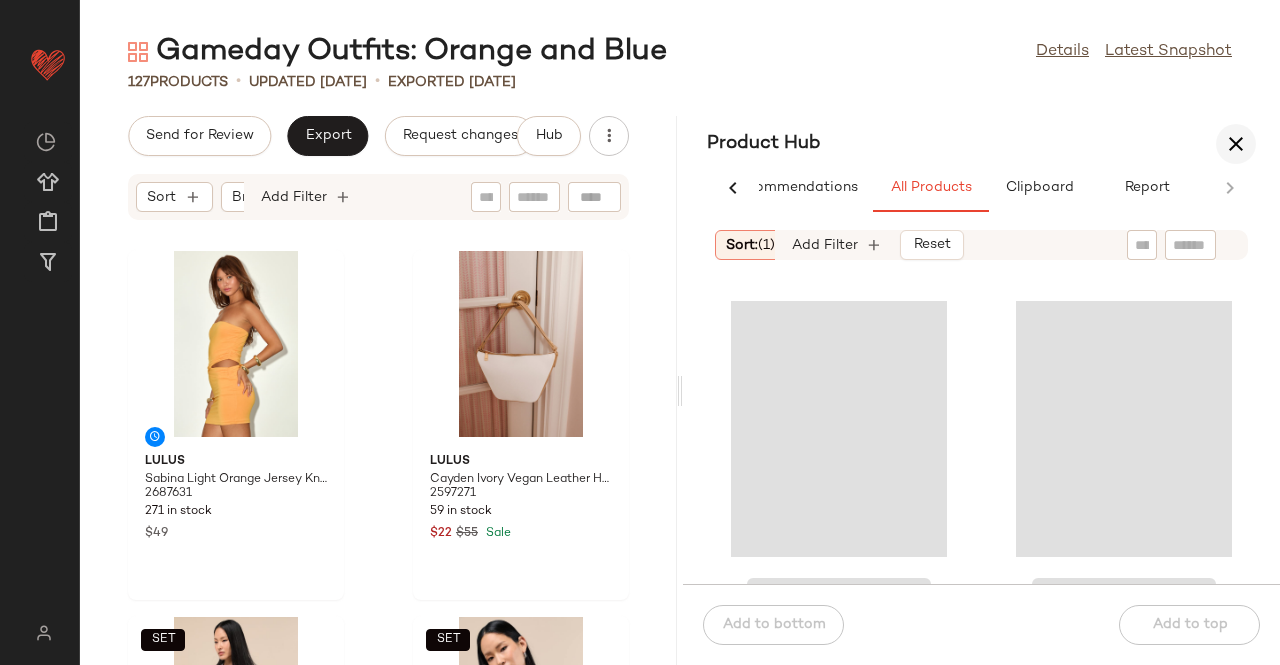 click 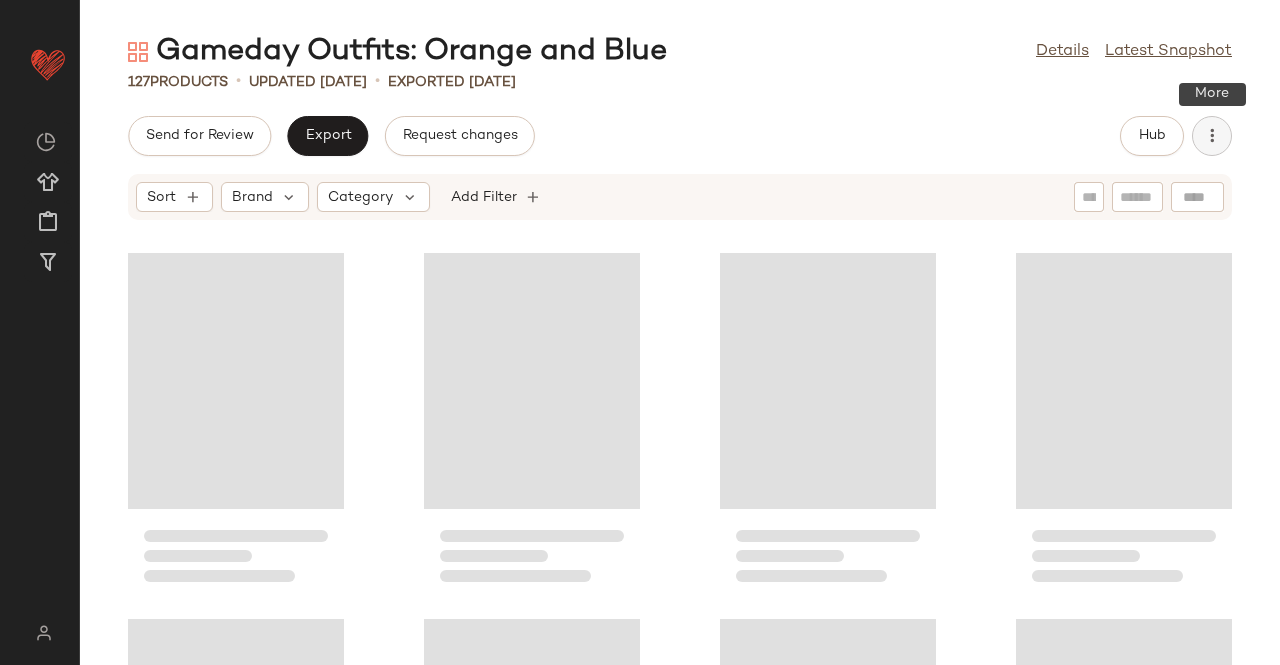 click 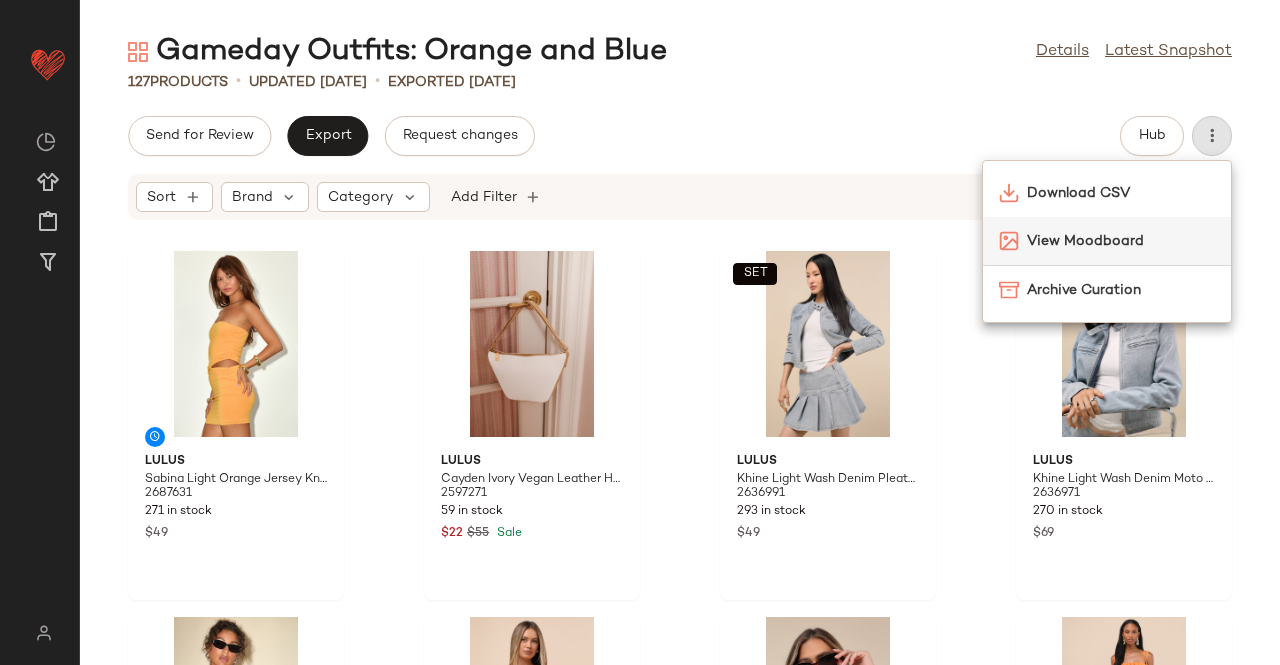click on "View Moodboard" 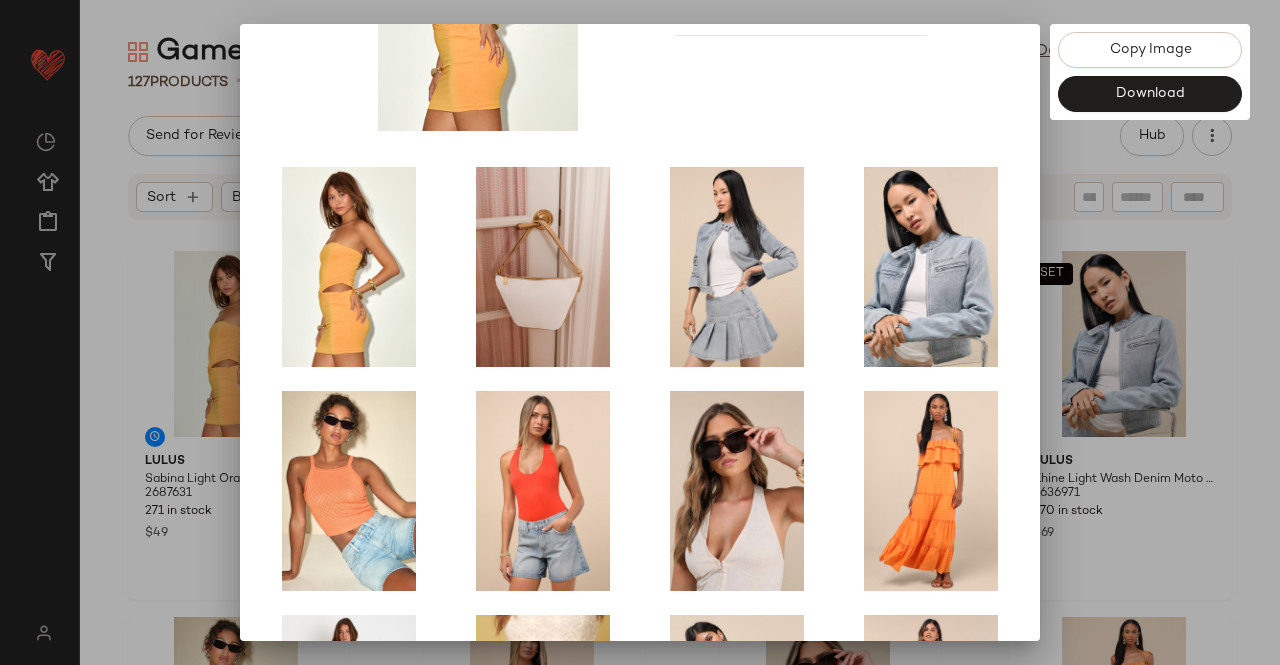 scroll, scrollTop: 400, scrollLeft: 0, axis: vertical 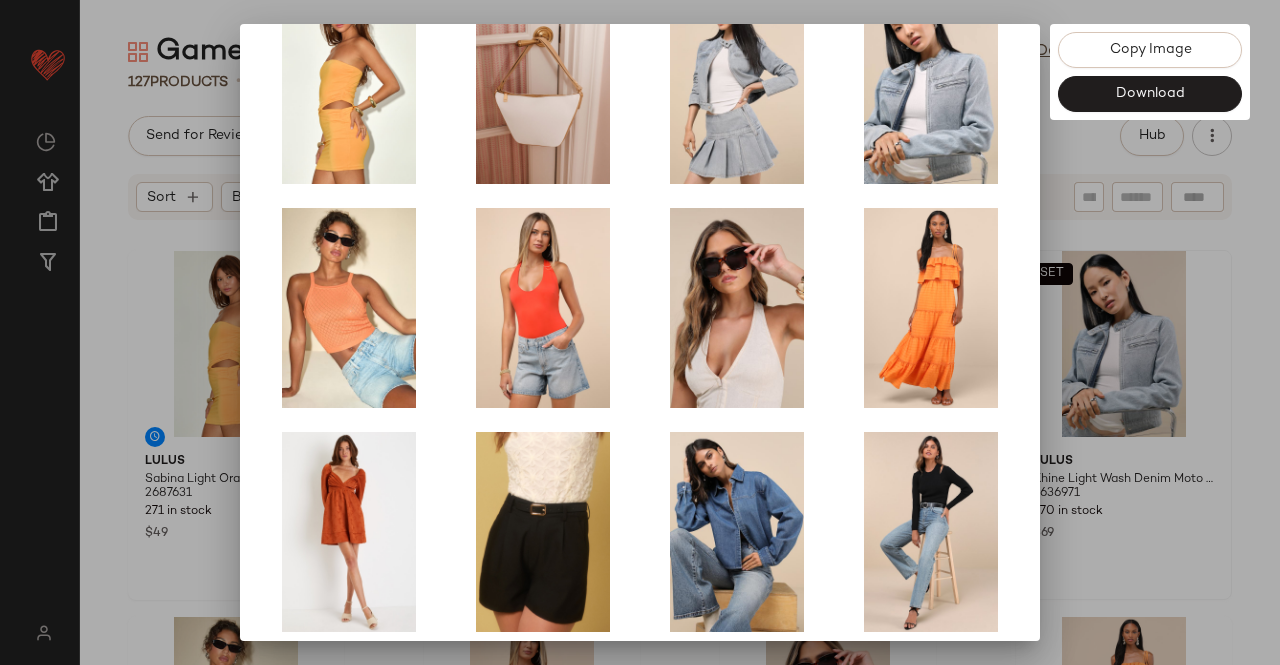click 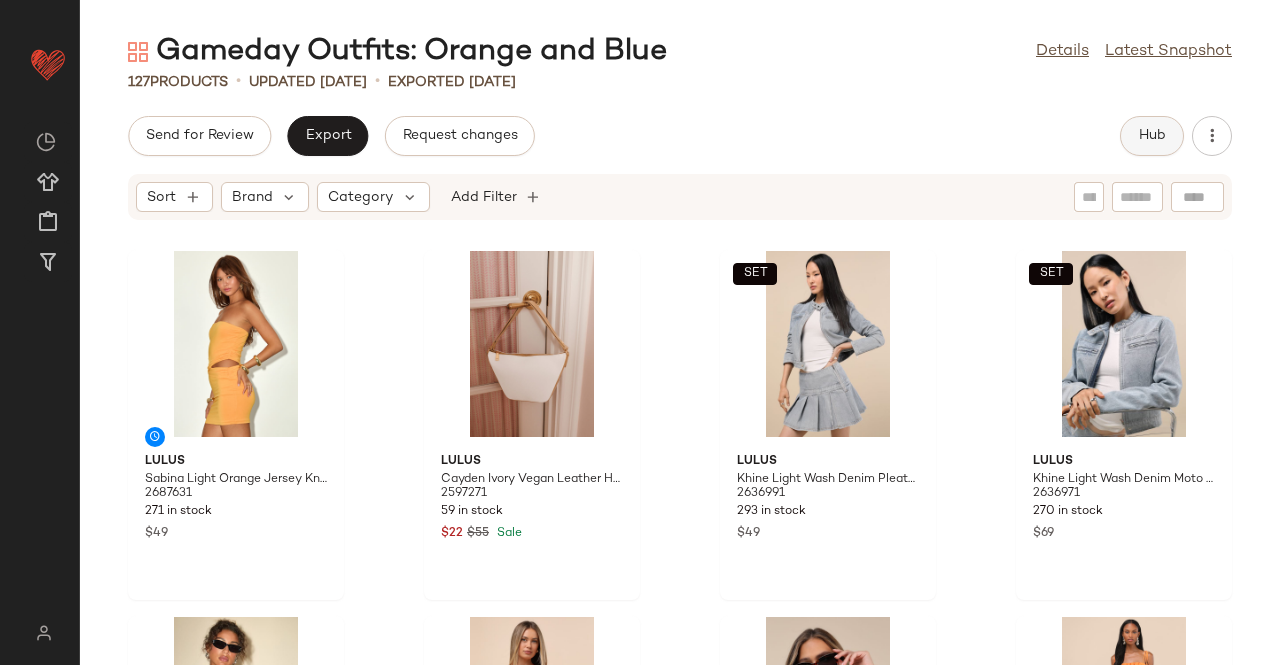click on "Hub" 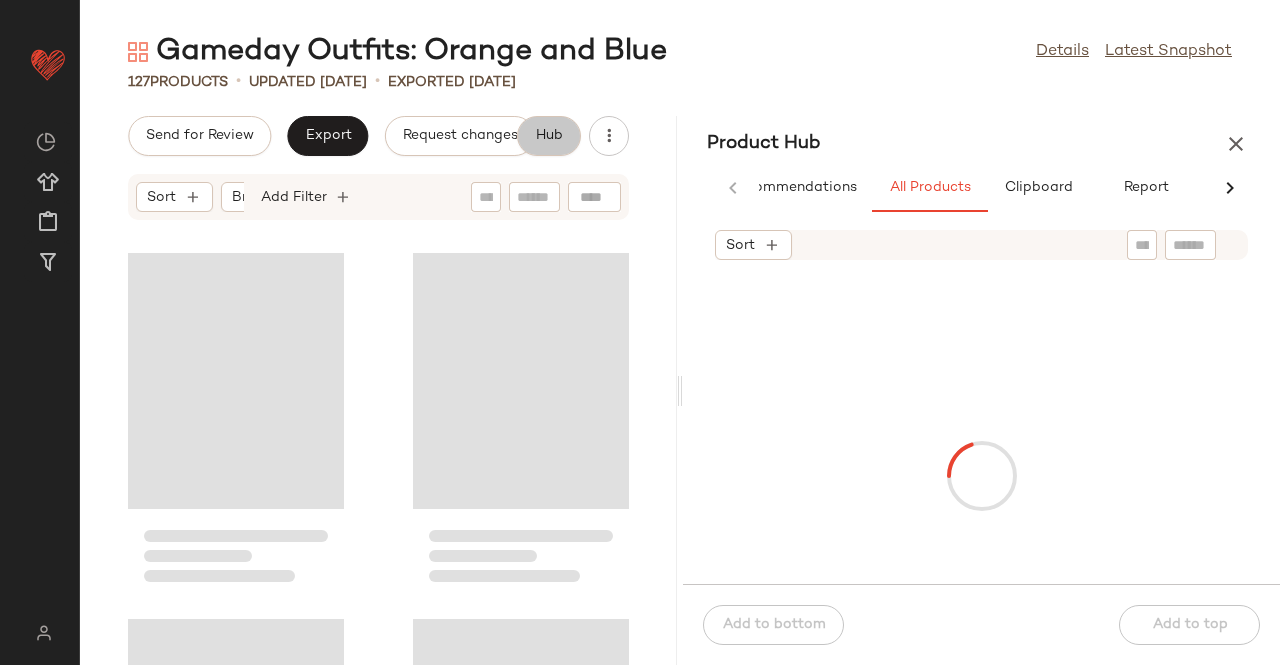 scroll, scrollTop: 0, scrollLeft: 62, axis: horizontal 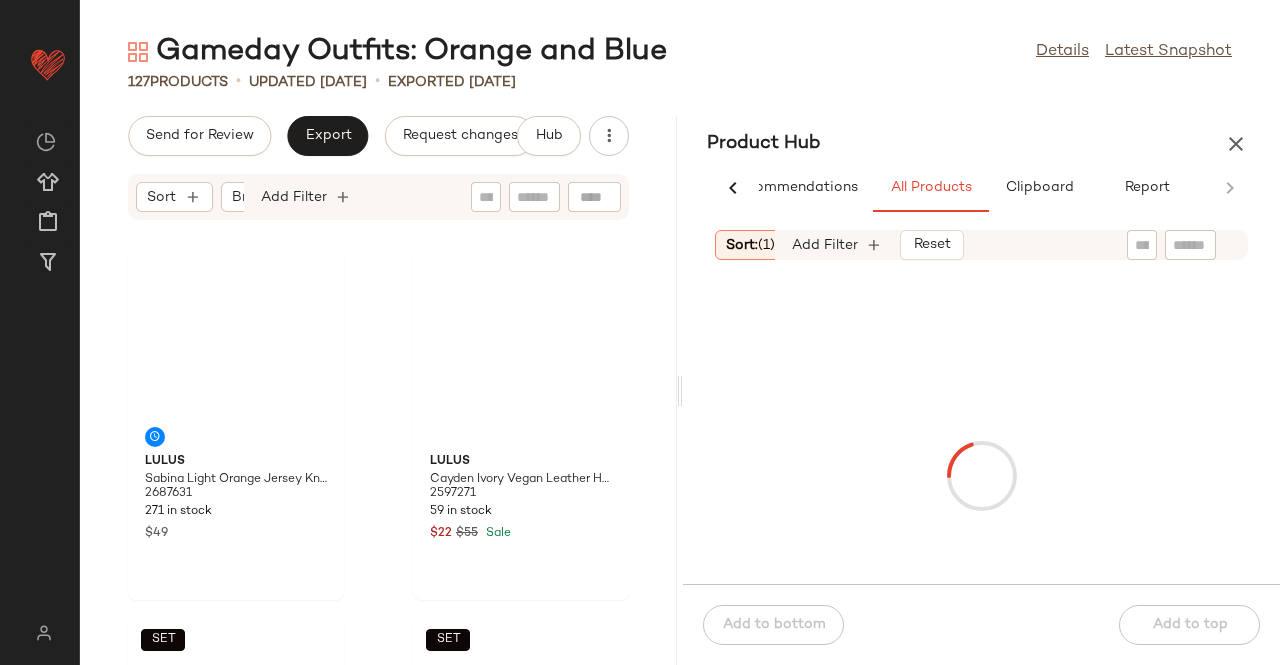 click on "Sort:   (1) Brand  Category:   bag In Curation?:   No Add Filter   Reset" 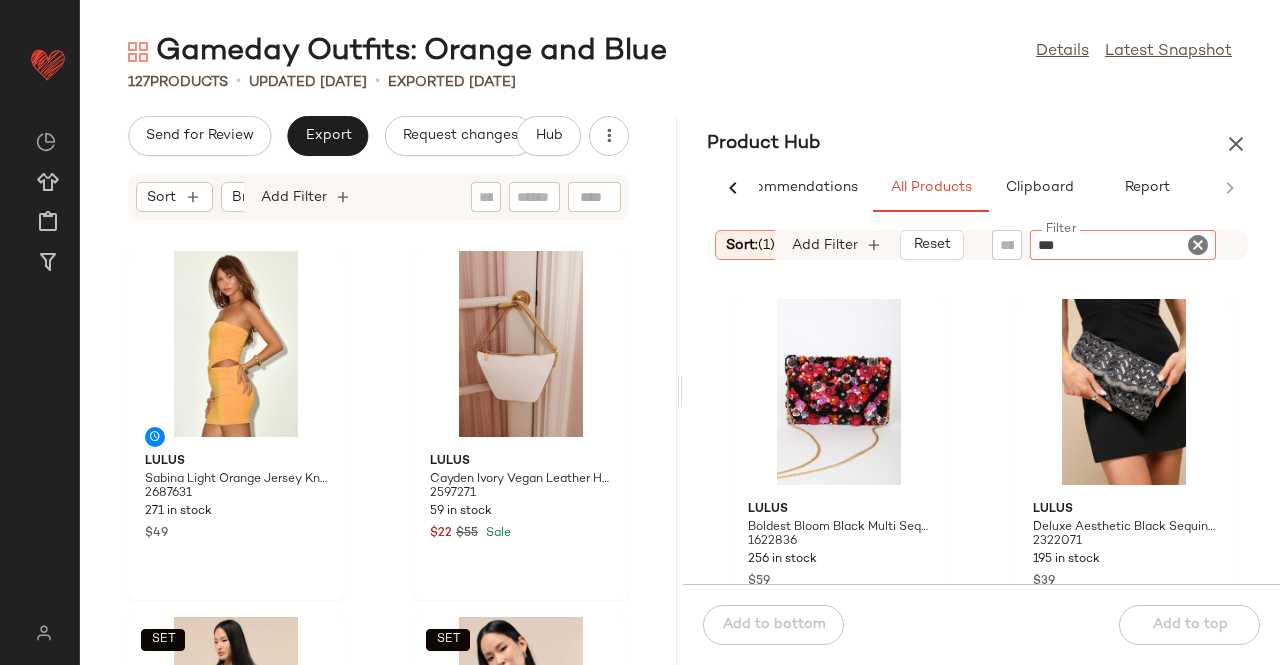 type on "****" 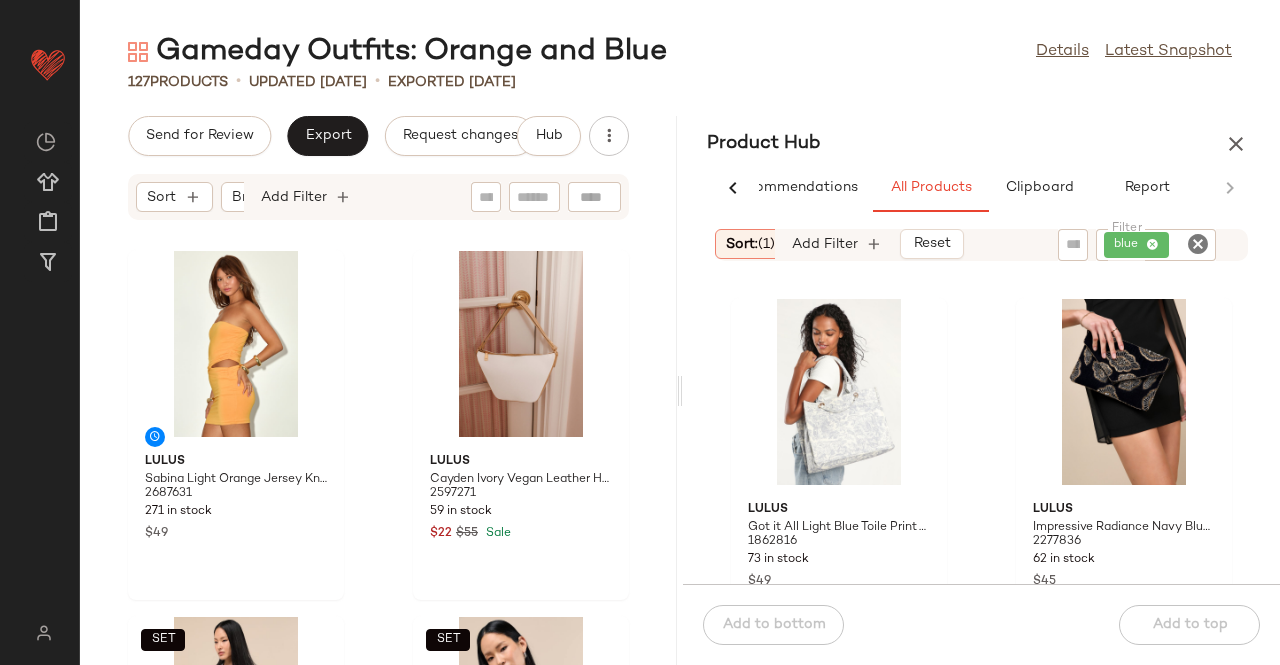 click on "Sort:   (1)" 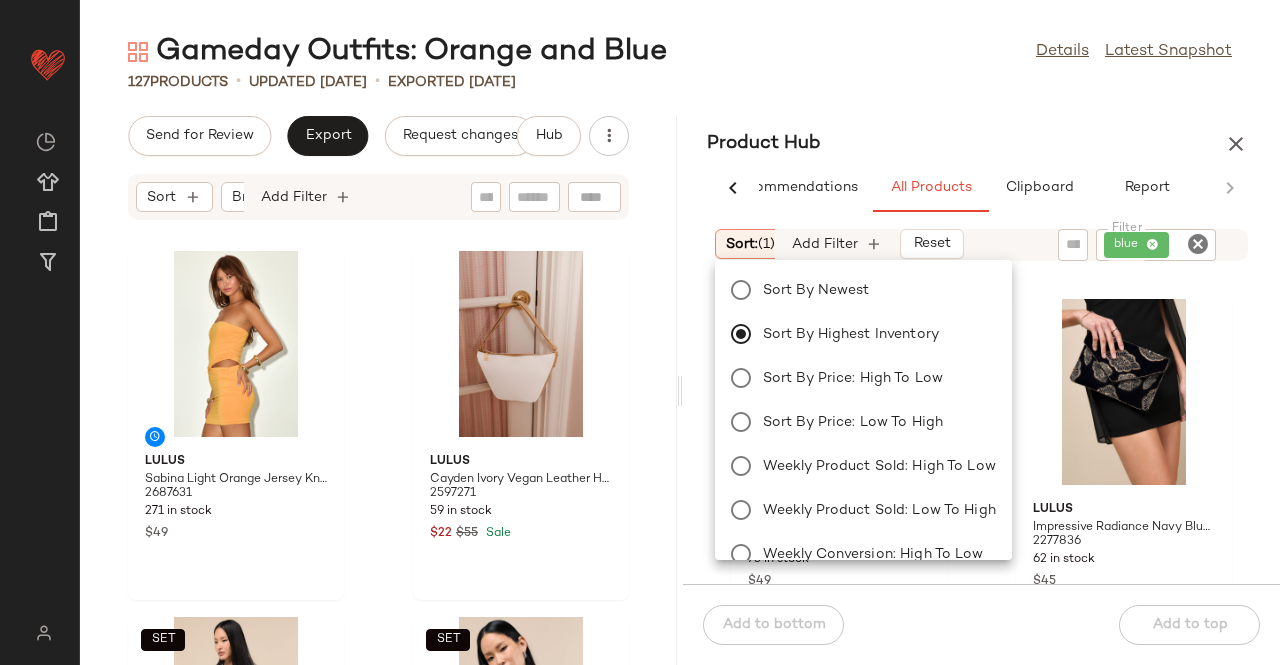 click on "Sort by Newest Sort by Highest Inventory Sort by Price: High to Low Sort by Price: Low to High Weekly Product Sold: High to Low Weekly Product Sold: Low to High Weekly Conversion: High to Low Weekly Conversion: Low to High Weekly Revenue: High to Low Weekly Revenue: Low to High Best seller to Low performer Low performer to Best seller" 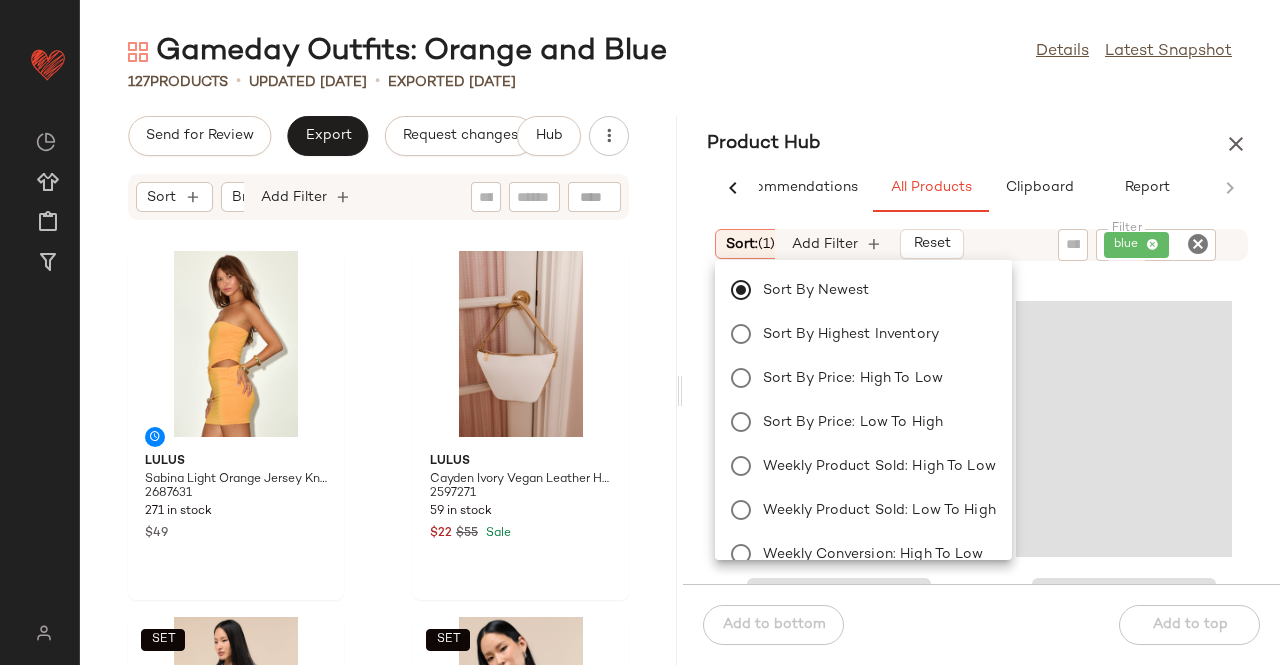 click on "Product Hub" 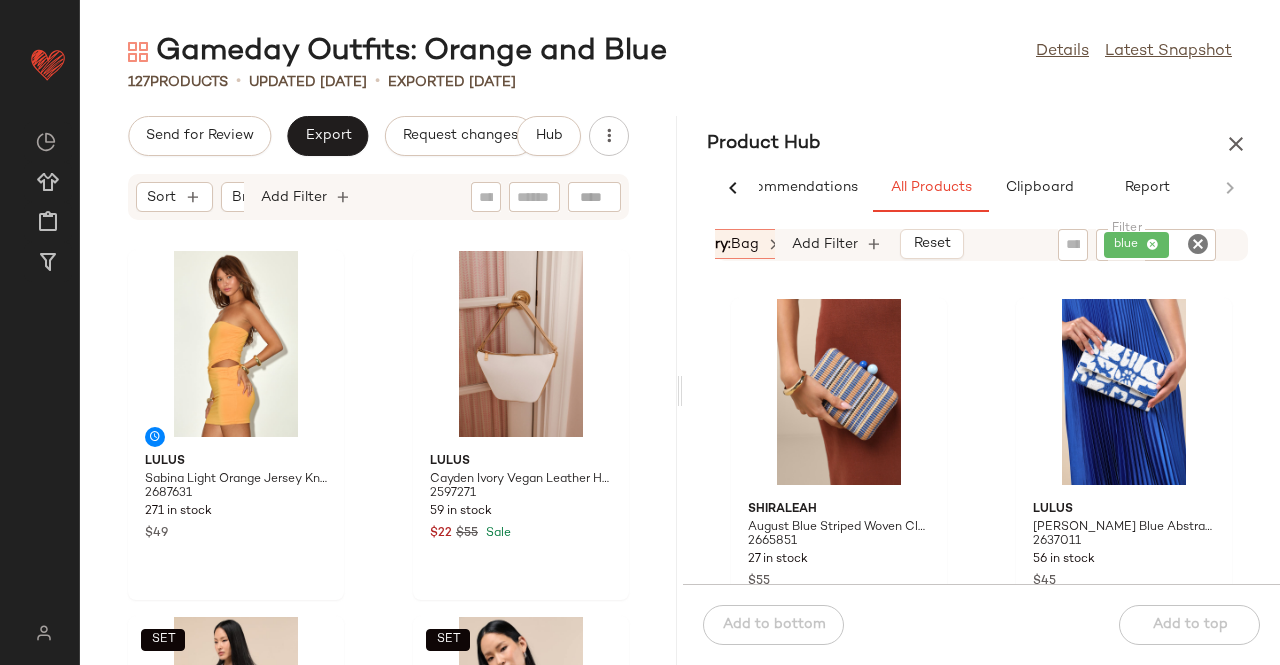 scroll, scrollTop: 0, scrollLeft: 278, axis: horizontal 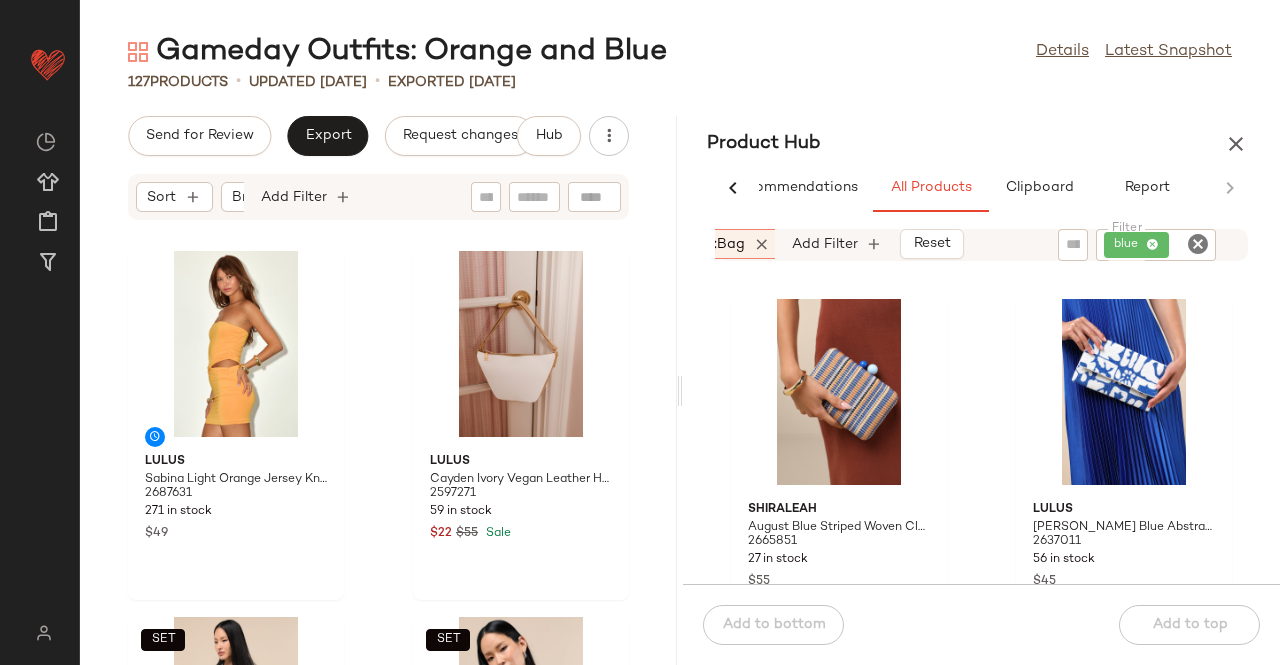 click on "bag" 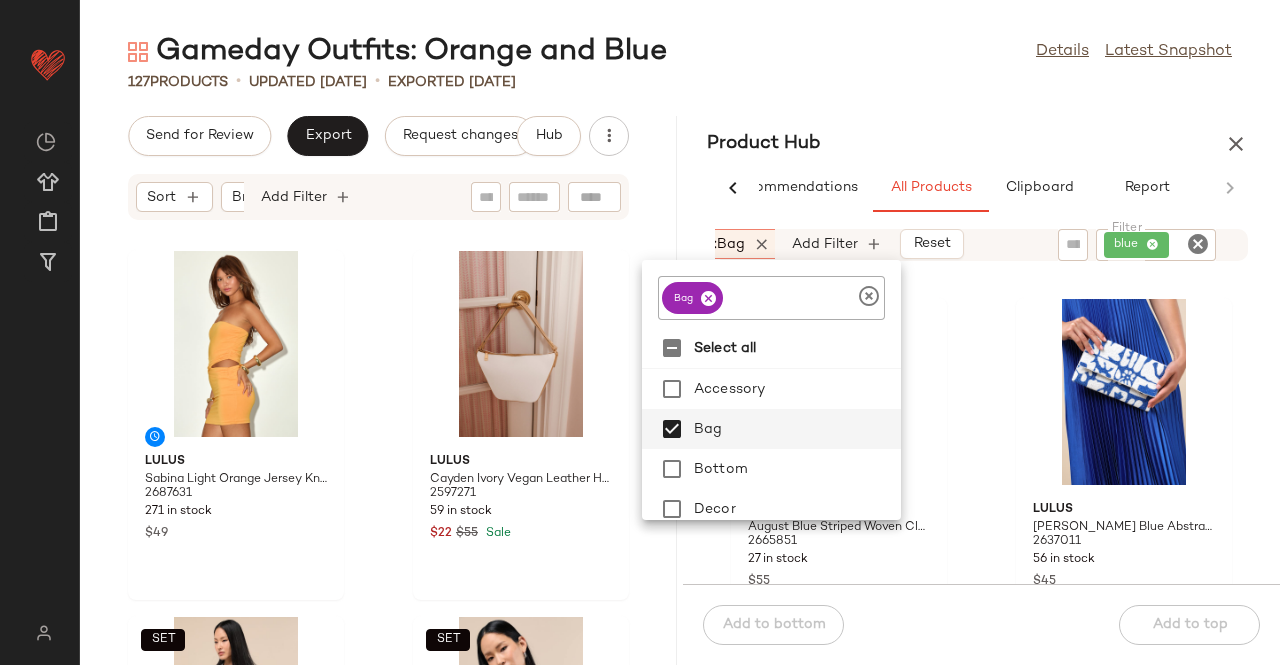 click 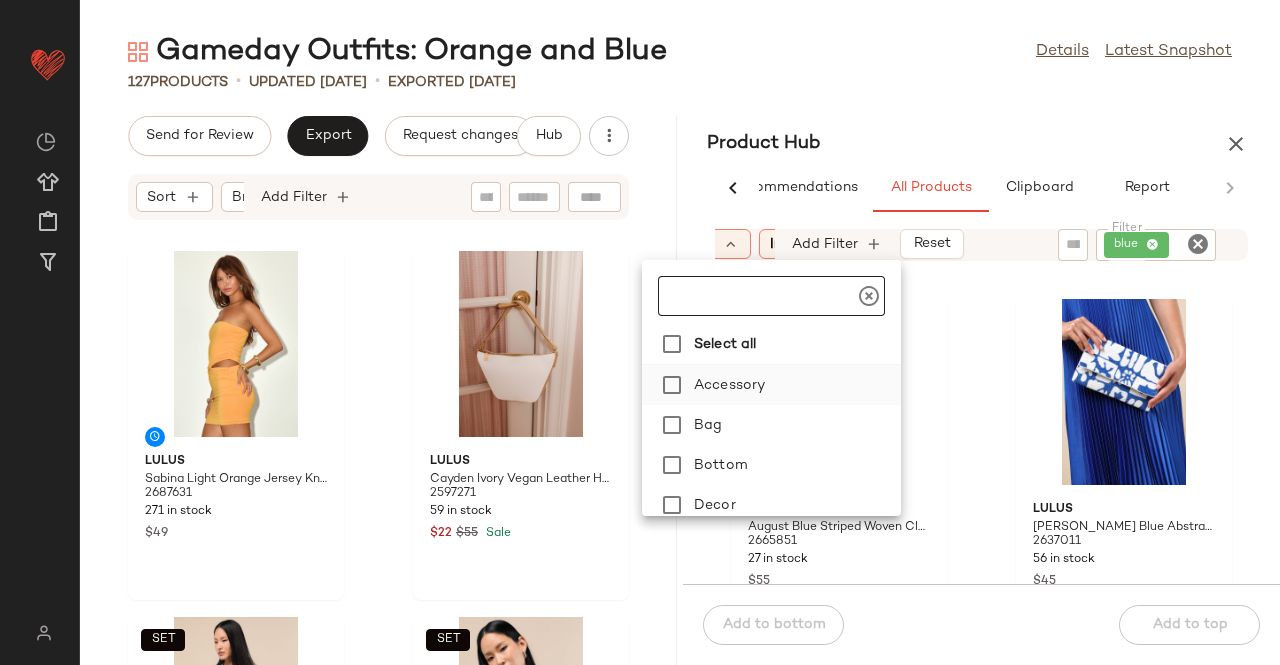 click on "Accessory" 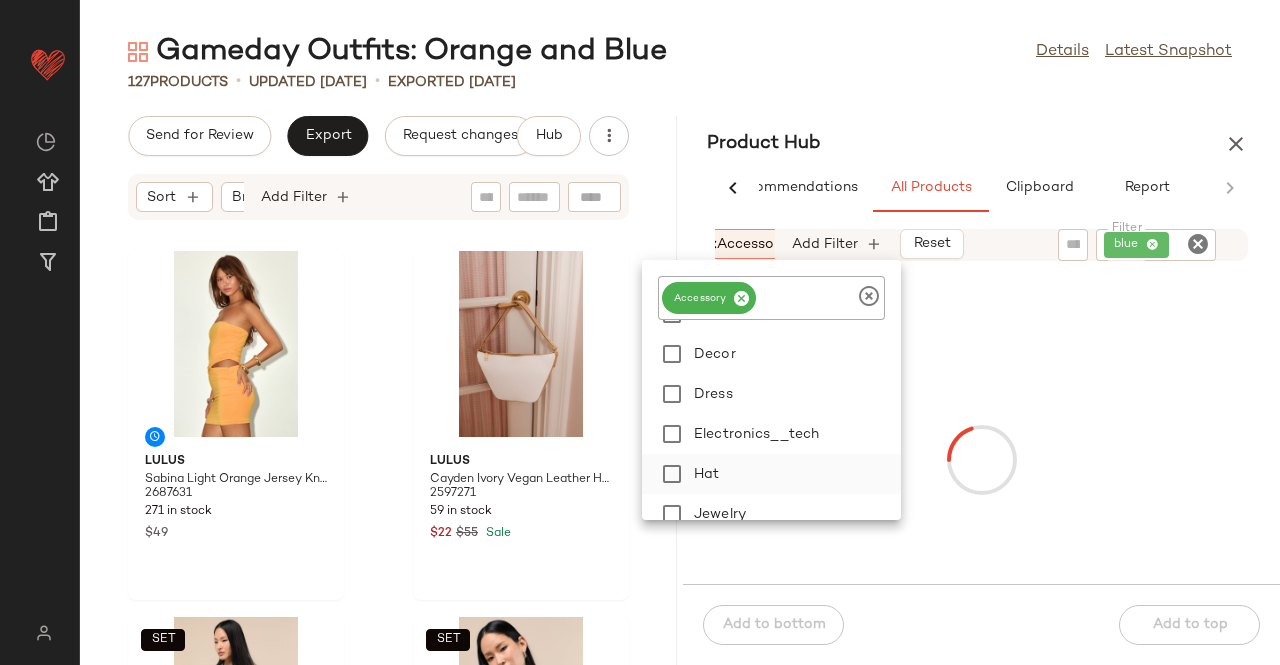 scroll, scrollTop: 200, scrollLeft: 0, axis: vertical 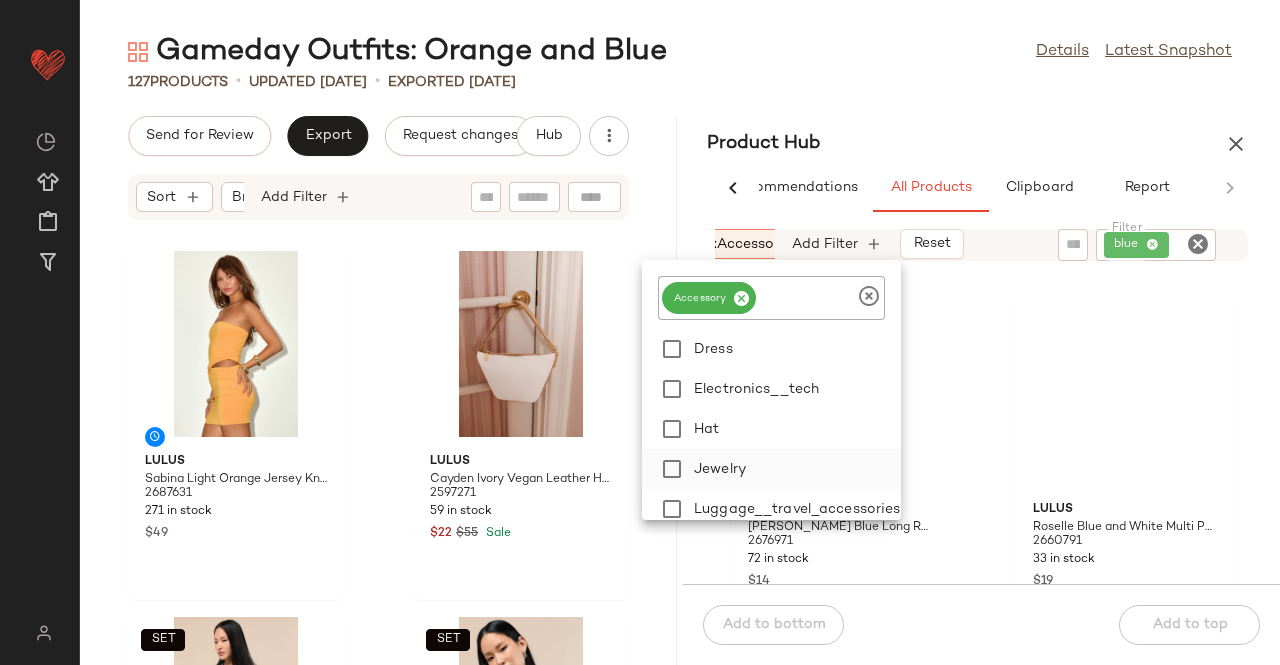 drag, startPoint x: 716, startPoint y: 458, endPoint x: 707, endPoint y: 467, distance: 12.727922 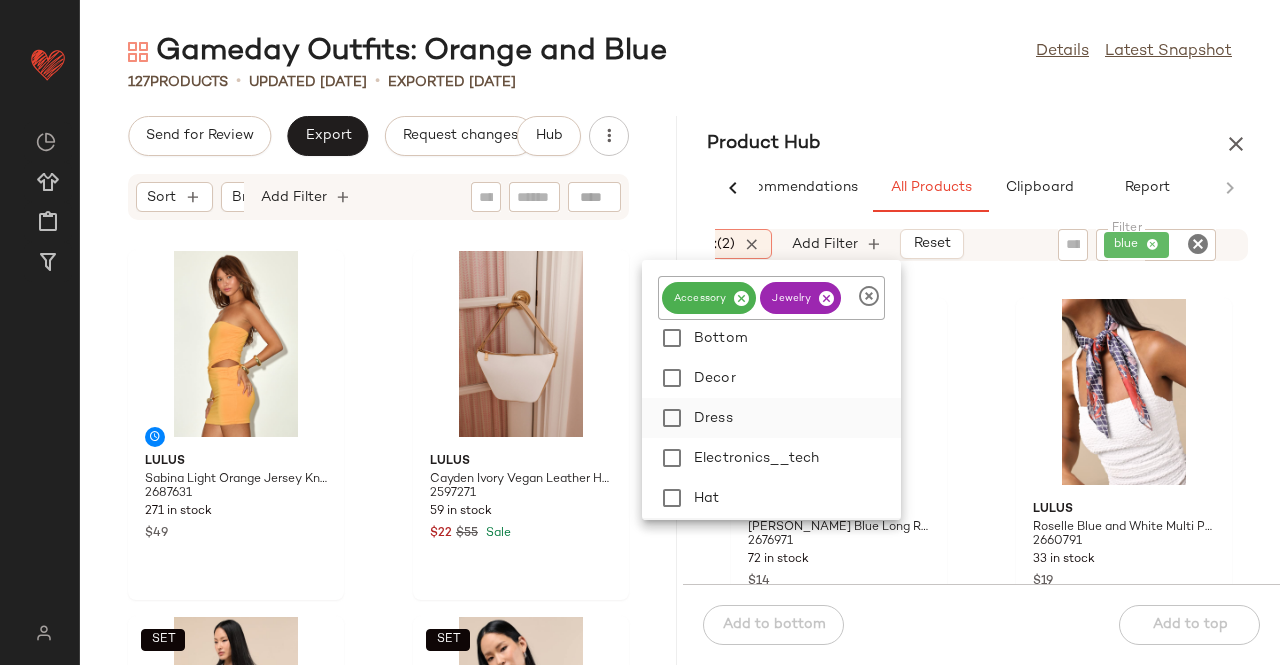 scroll, scrollTop: 100, scrollLeft: 0, axis: vertical 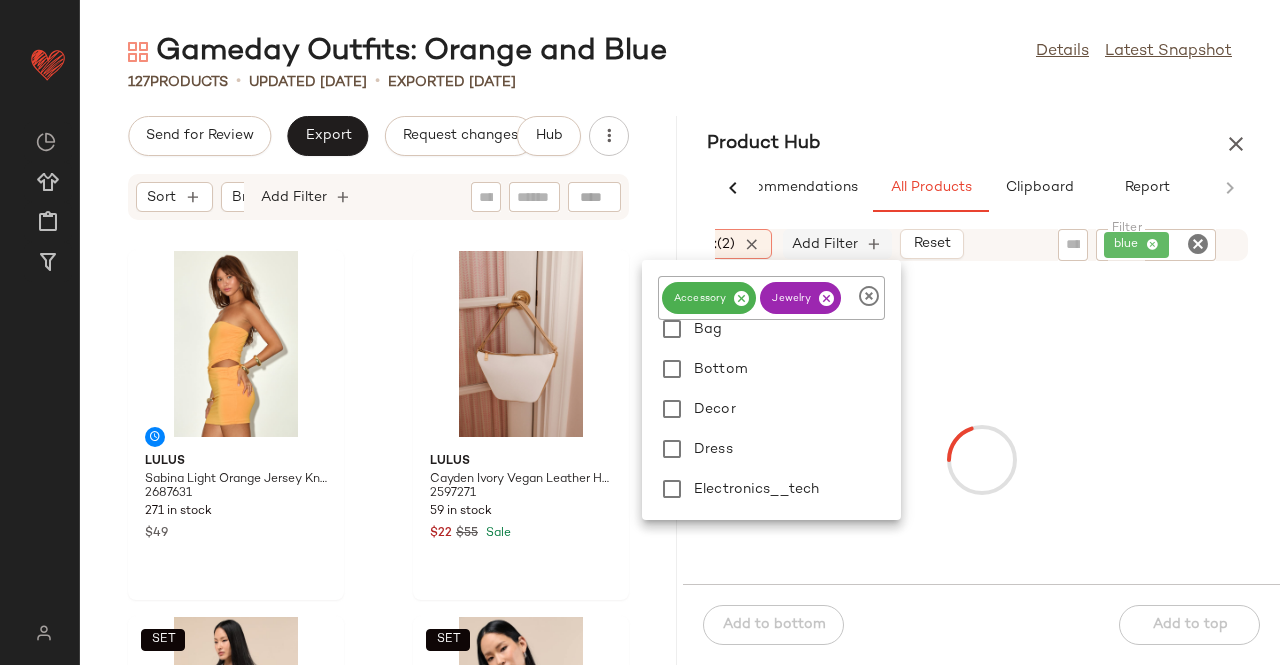 drag, startPoint x: 864, startPoint y: 106, endPoint x: 861, endPoint y: 223, distance: 117.03845 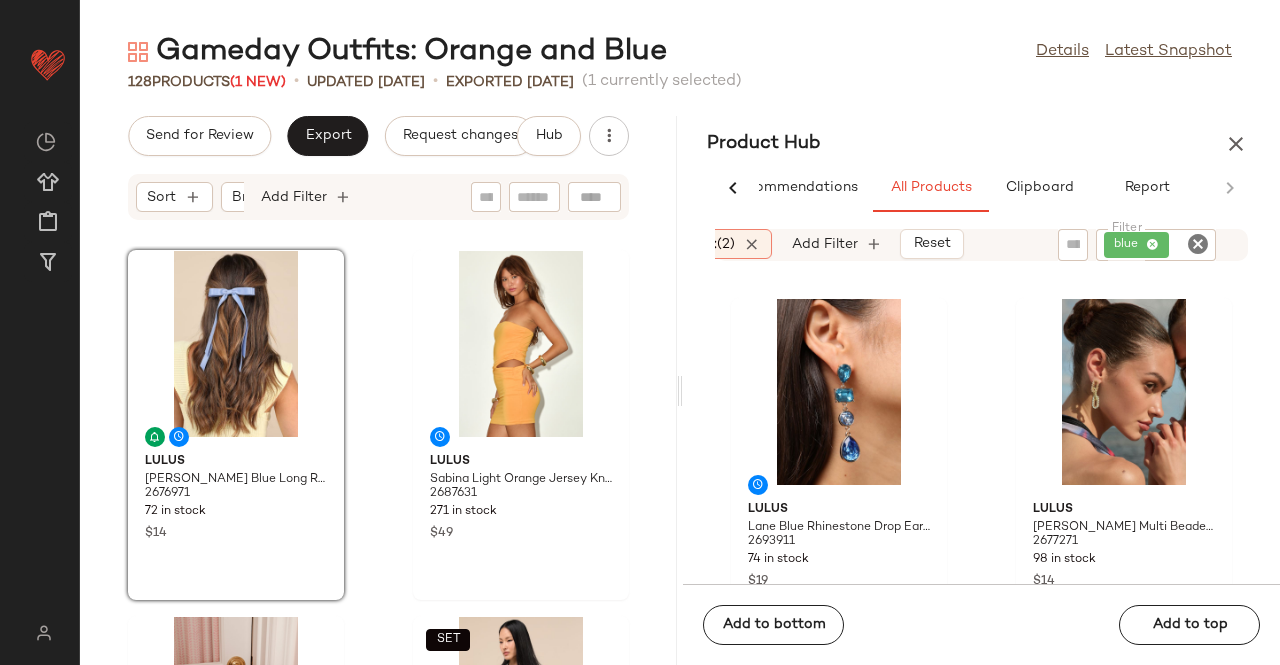 click on "(2)" 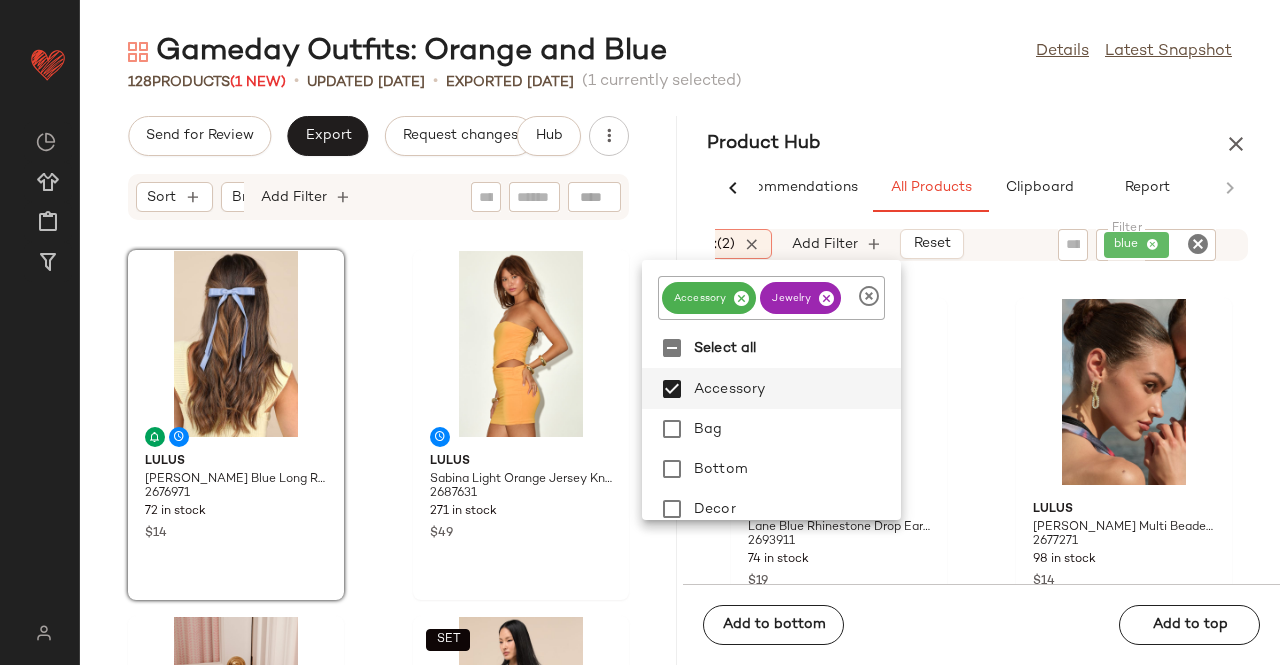 drag, startPoint x: 743, startPoint y: 287, endPoint x: 744, endPoint y: 297, distance: 10.049875 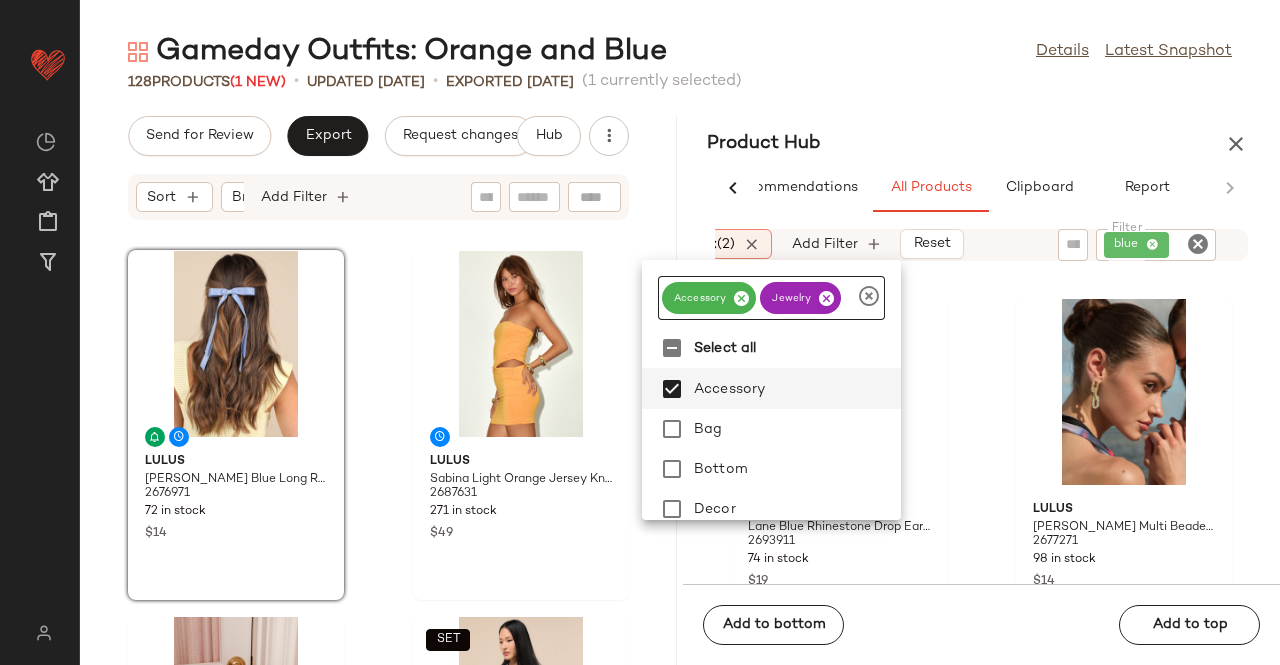 click 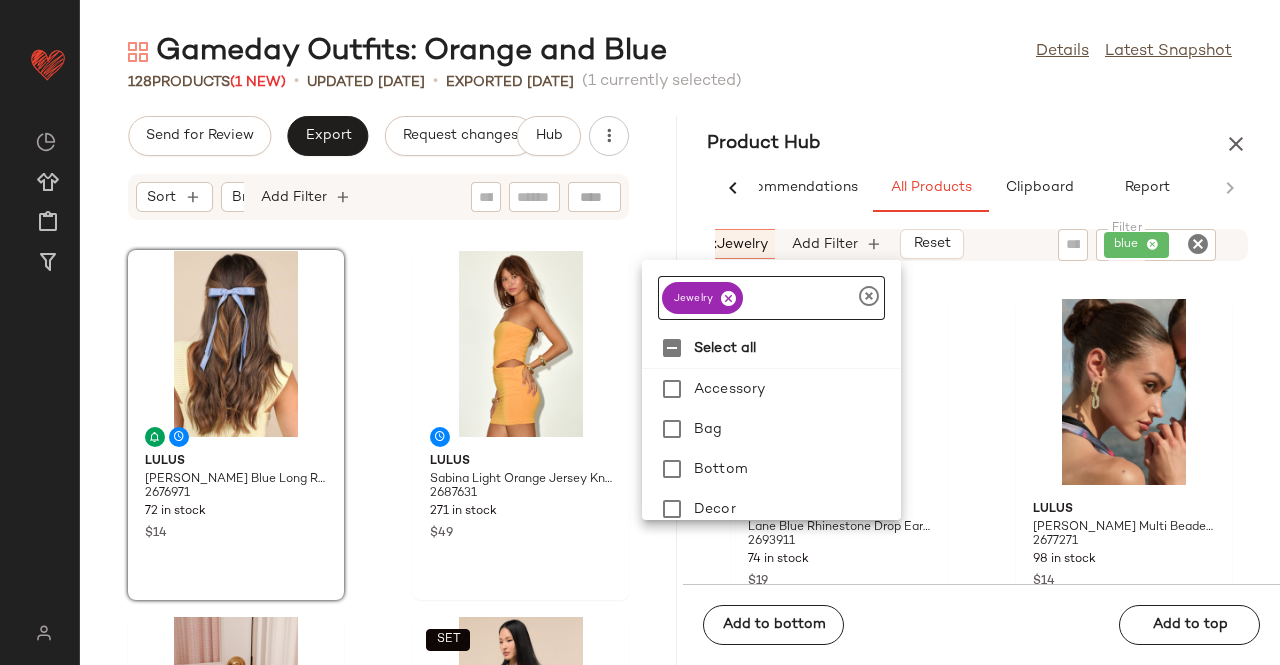 click on "jewelry" 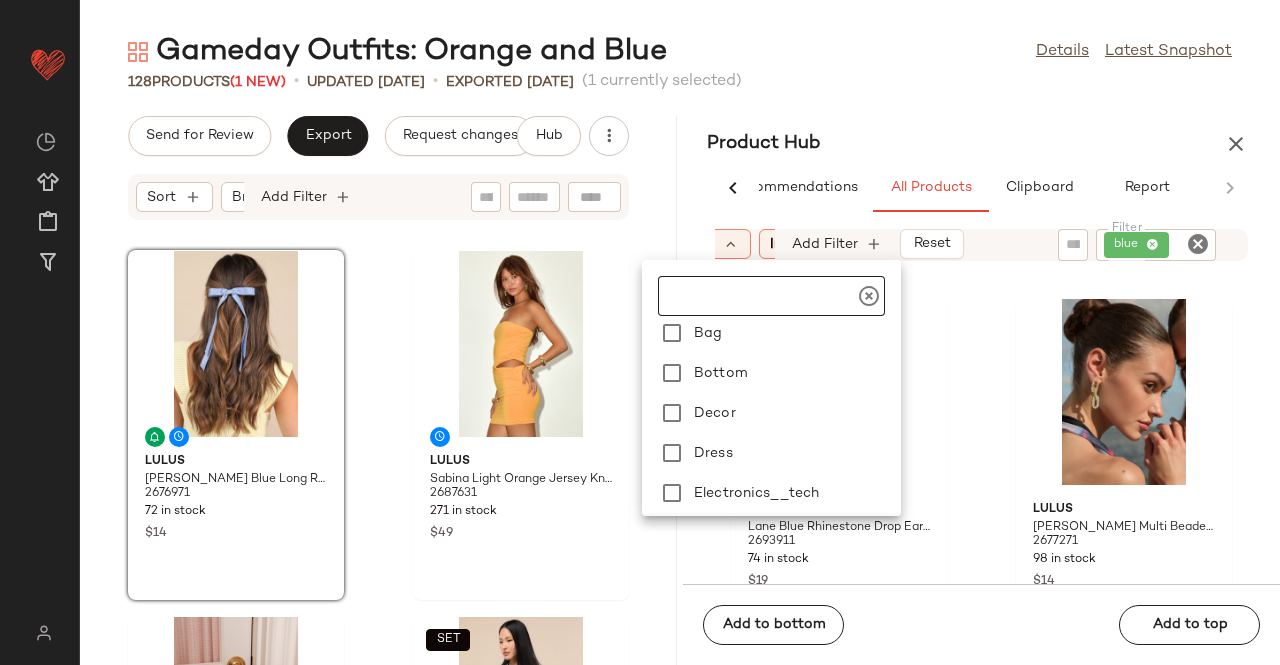 scroll, scrollTop: 200, scrollLeft: 0, axis: vertical 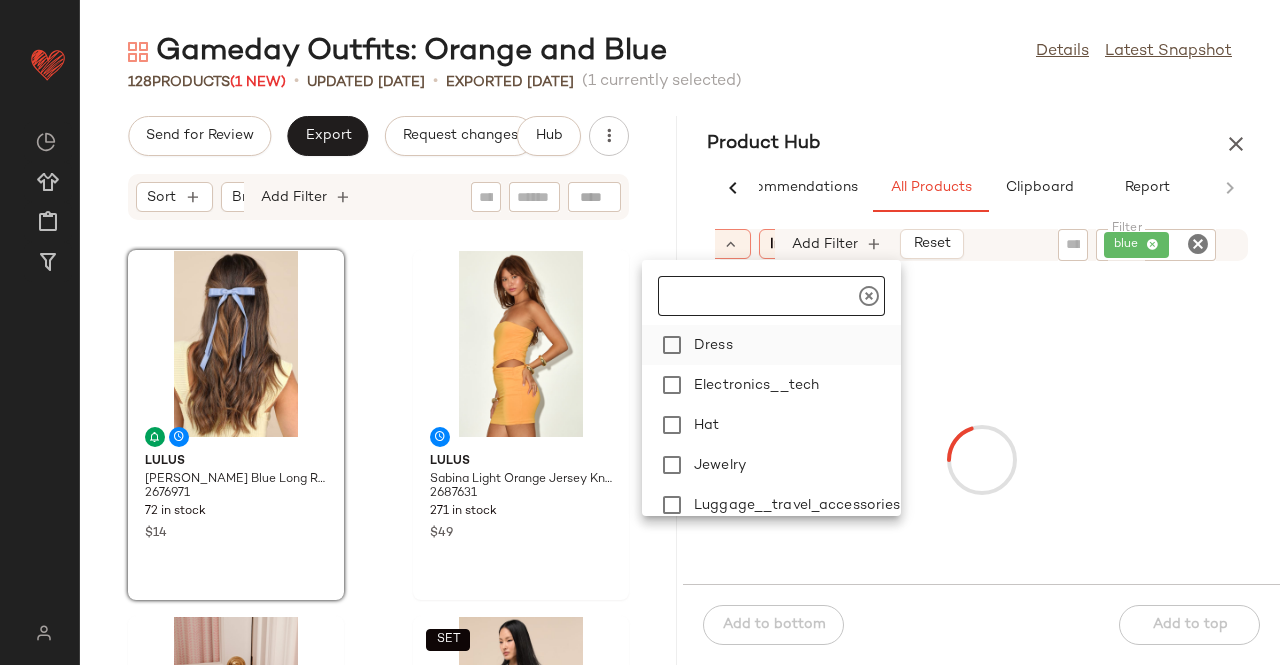 click on "Dress" 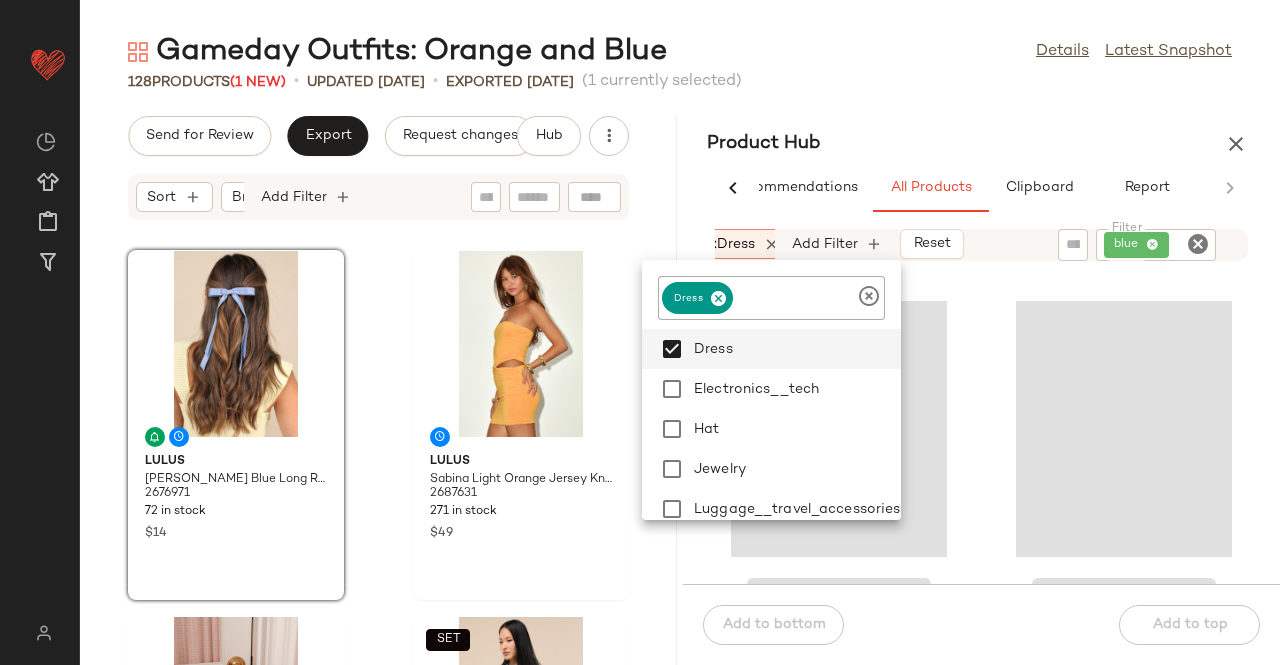 drag, startPoint x: 928, startPoint y: 79, endPoint x: 991, endPoint y: 329, distance: 257.81583 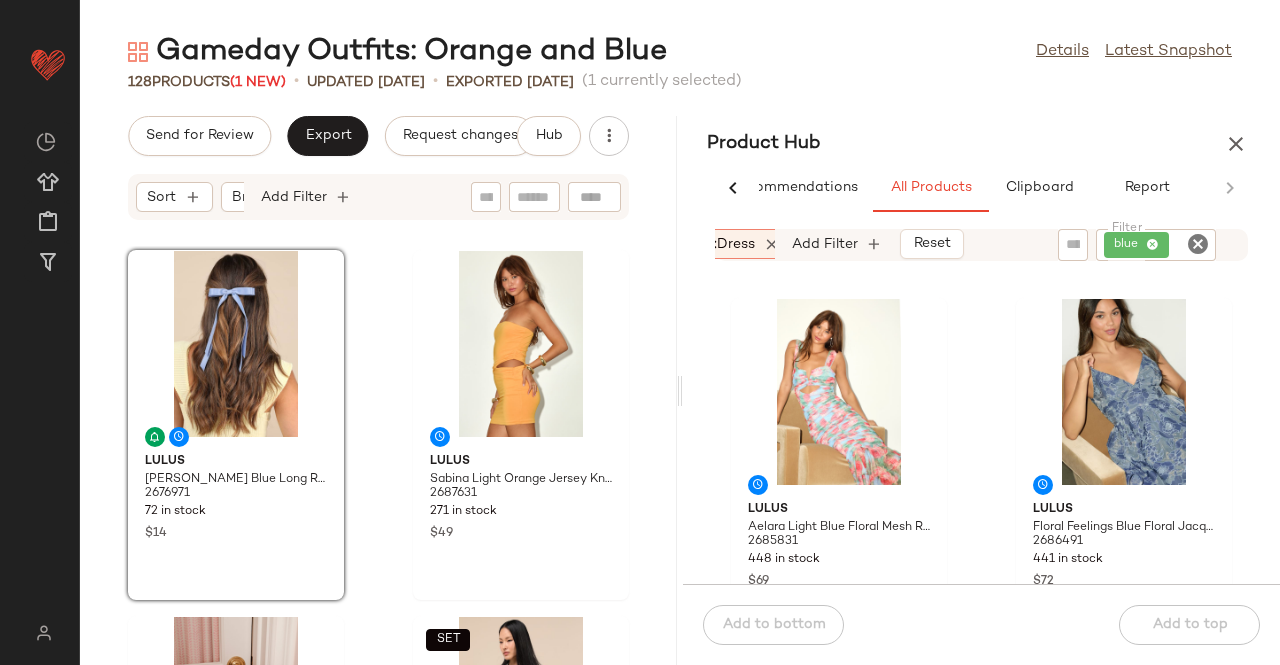 click on "Category:   dress" 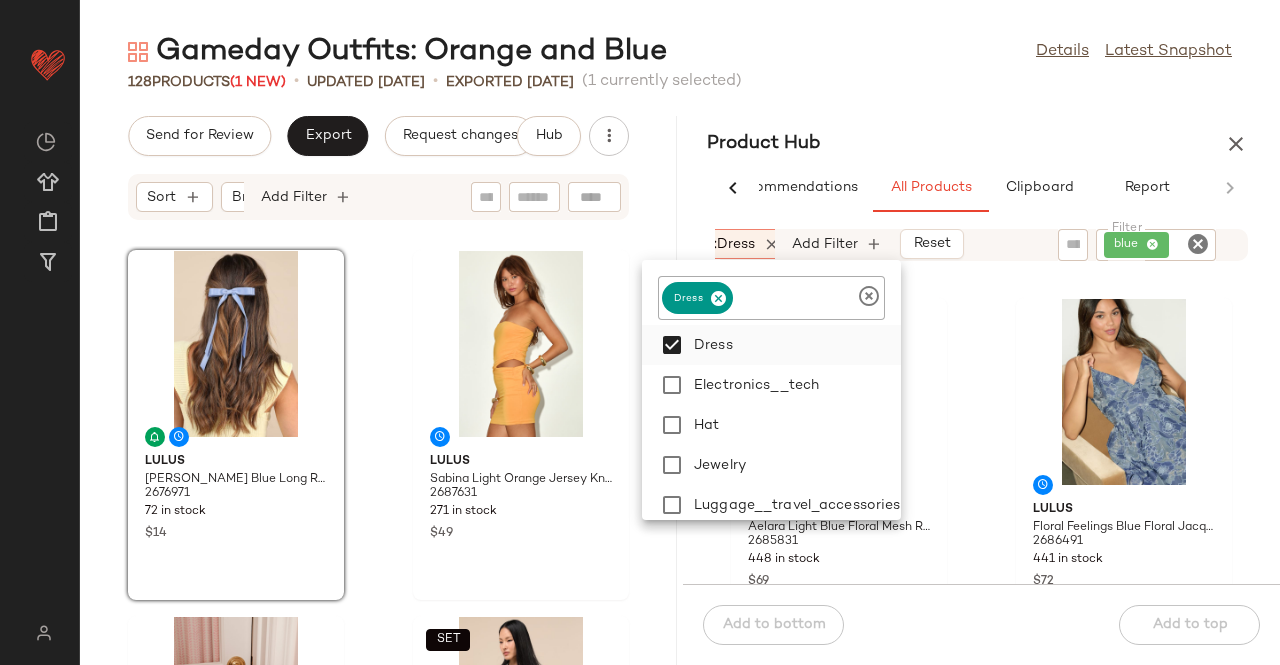 scroll, scrollTop: 300, scrollLeft: 0, axis: vertical 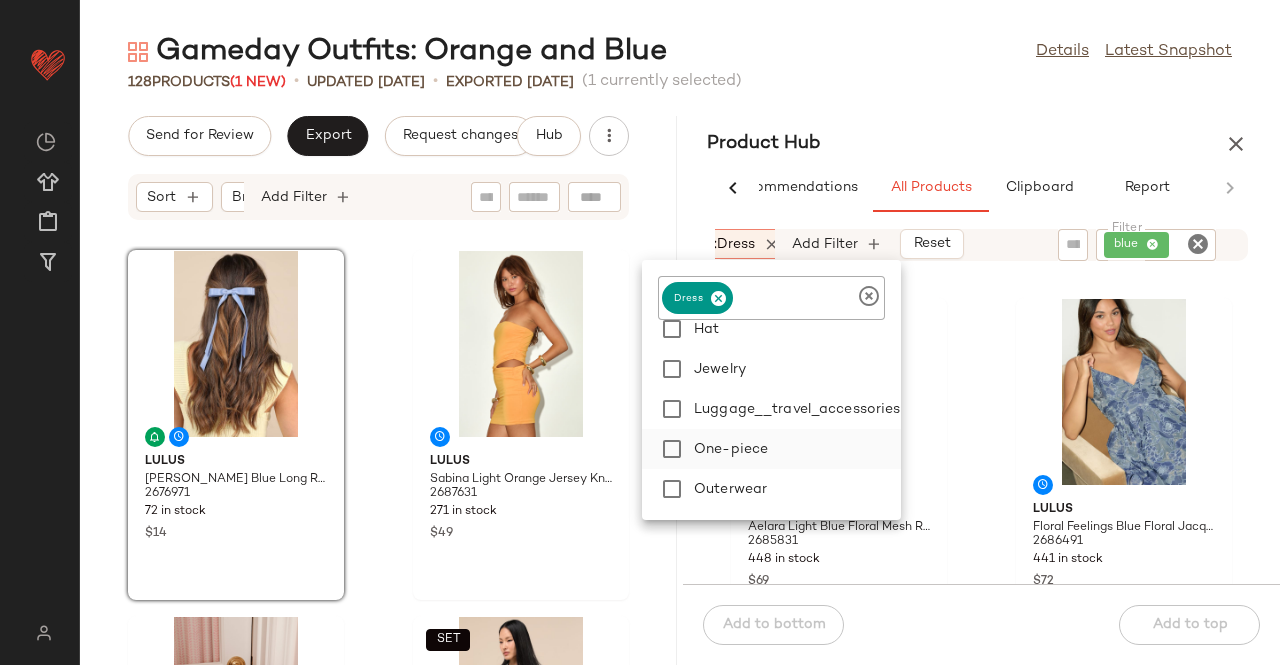 click on "One-piece" 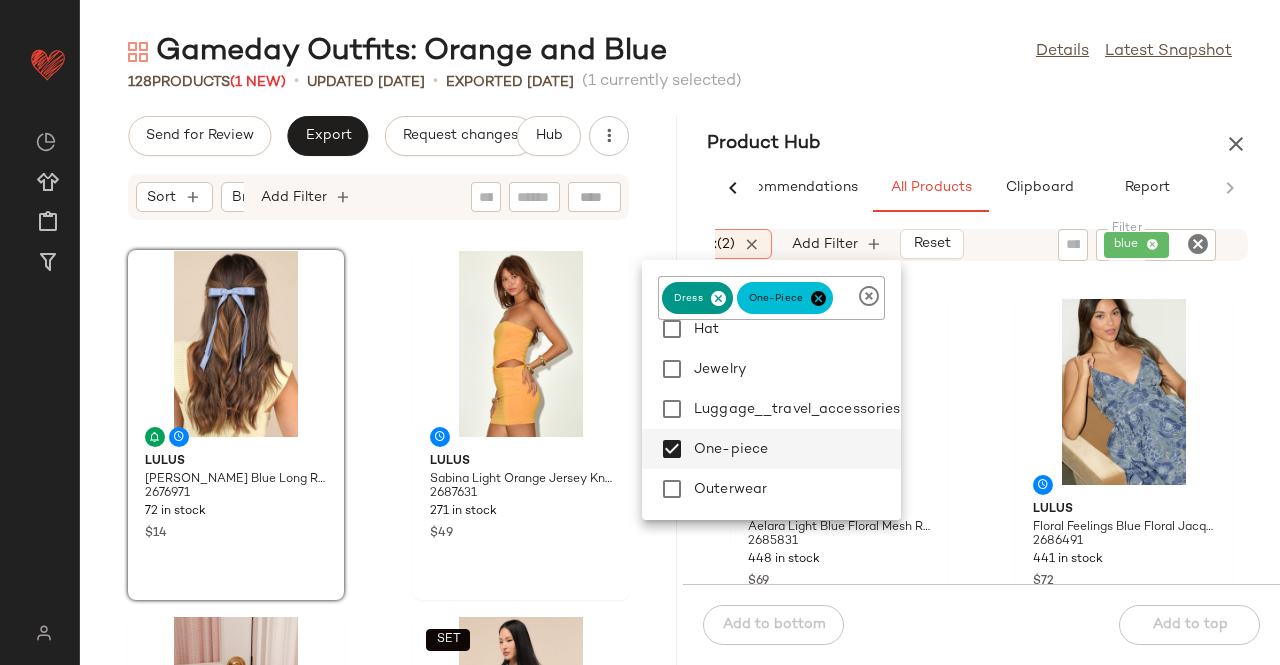 click on "Product Hub  AI Recommendations   All Products   Clipboard   Report  Sort:   (1) Brand  Category:   (2) In Curation?:   No Add Filter   Reset  Filter blue Filter Lulus Aelara Light Blue Floral Mesh Ruched Trumpet Midi Dress 2685831 448 in stock $69 Lulus Floral Feelings Blue Floral Jacquard Babydoll Mini Dress 2686491 441 in stock $72 Lulus Prue Ivory and Blue Tile Print Halter Mini Dress 2701171 372 in stock $59 Lulus Jeniah Blue Multi Abstract Print Drop Waist Maxi Dress 2667771 415 in stock $89 Lulus Donna Blue Floral Sleeveless Slip Maxi Dress 2629591 307 in stock $79 Lulus Elith Mint Blue Mesh 3D Floral Mini Dress 2672771 459 in stock $69  Add to bottom   Add to top" 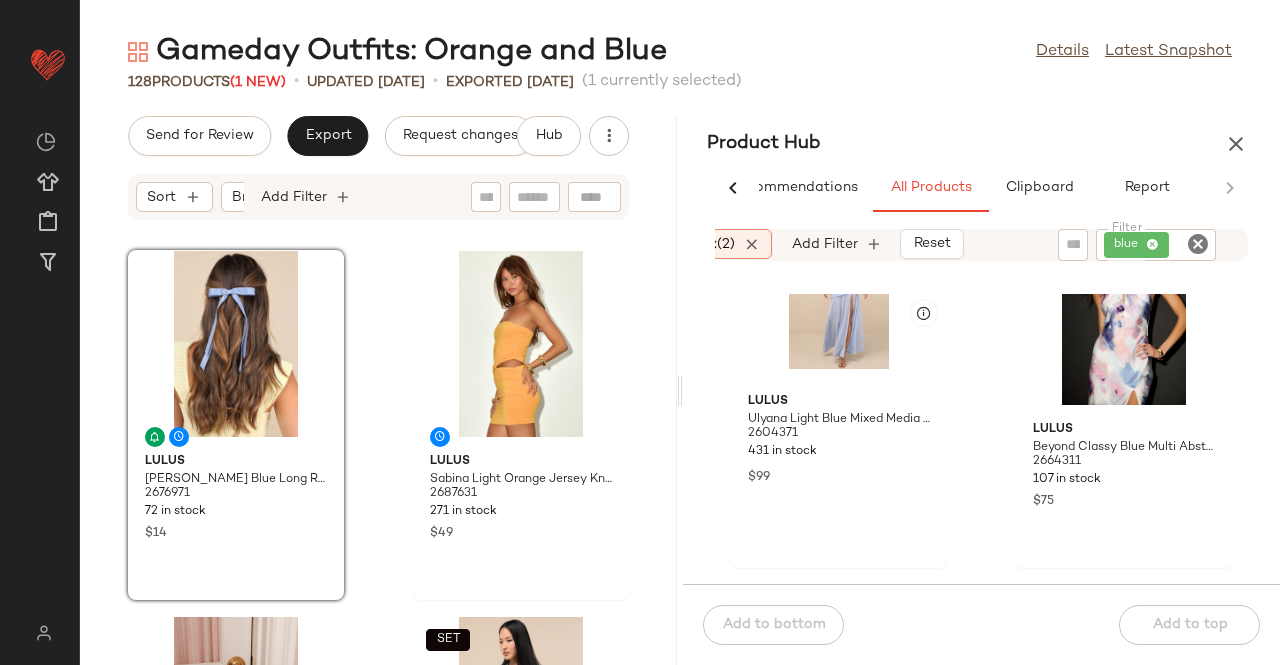 scroll, scrollTop: 6542, scrollLeft: 0, axis: vertical 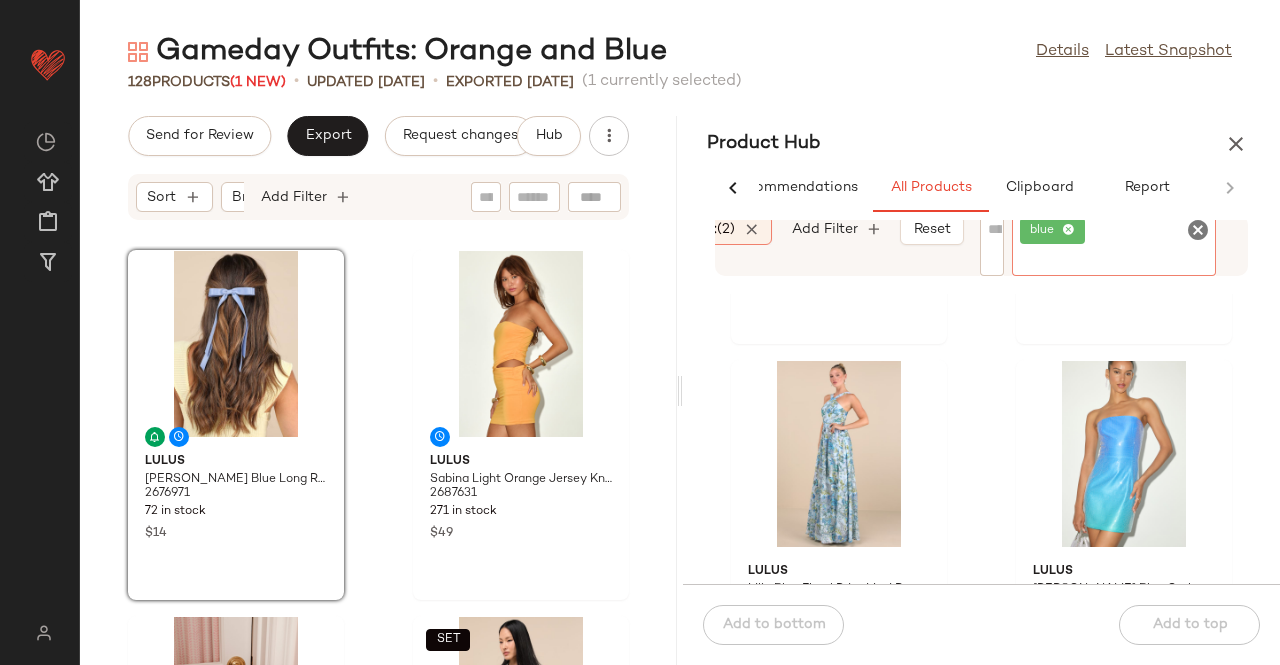 click on "blue" 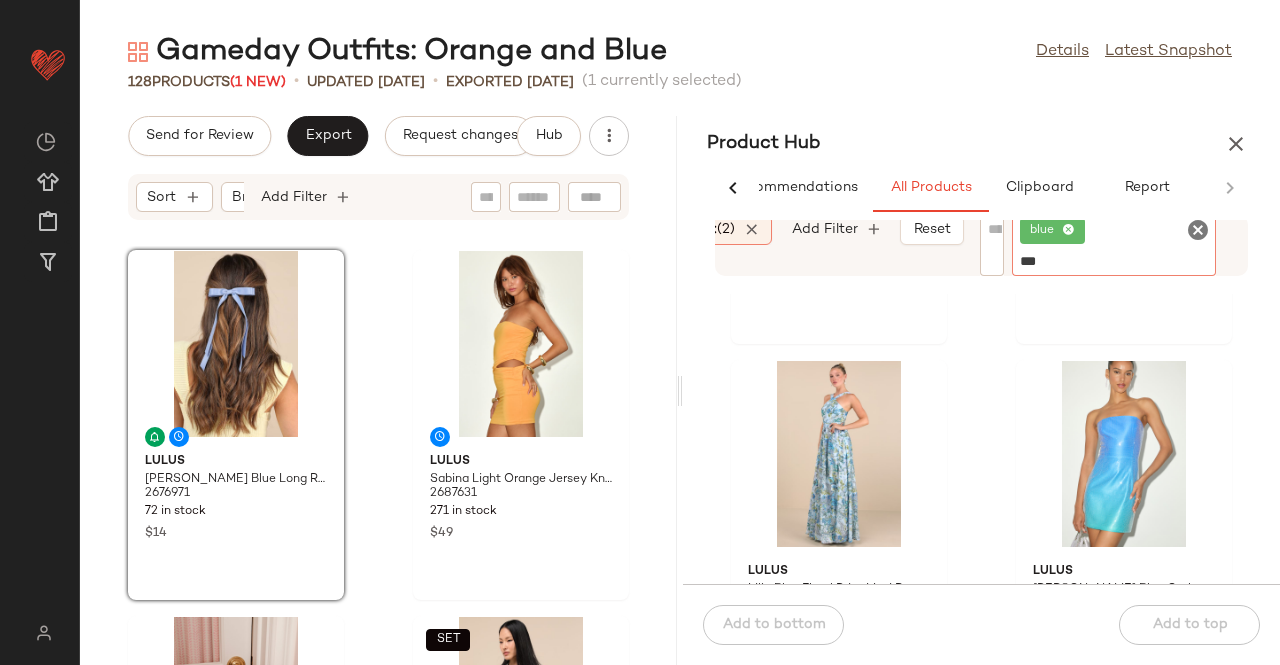 type on "****" 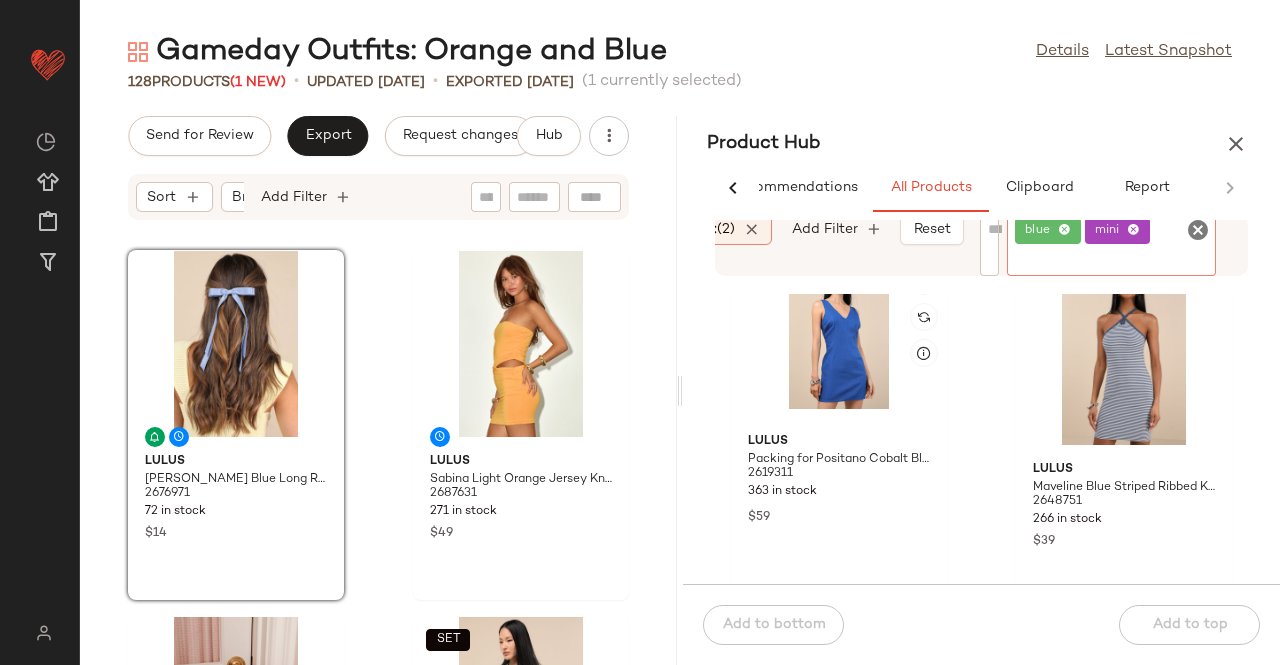 scroll, scrollTop: 3616, scrollLeft: 0, axis: vertical 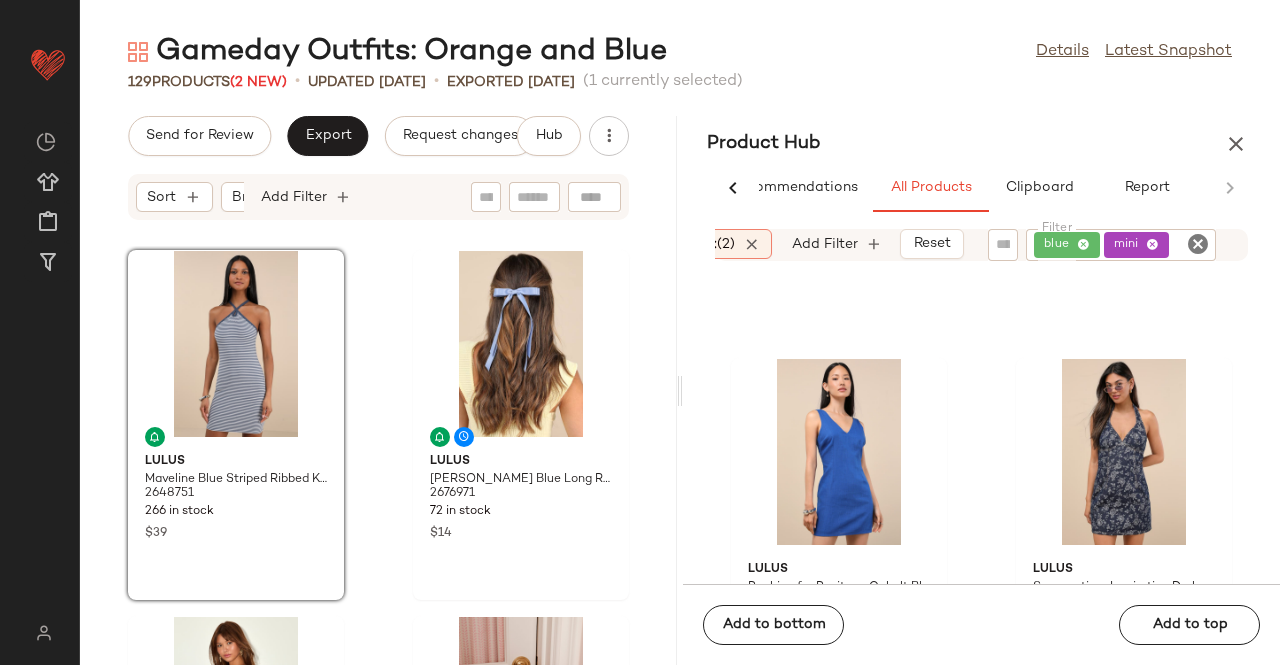 click on "mini" 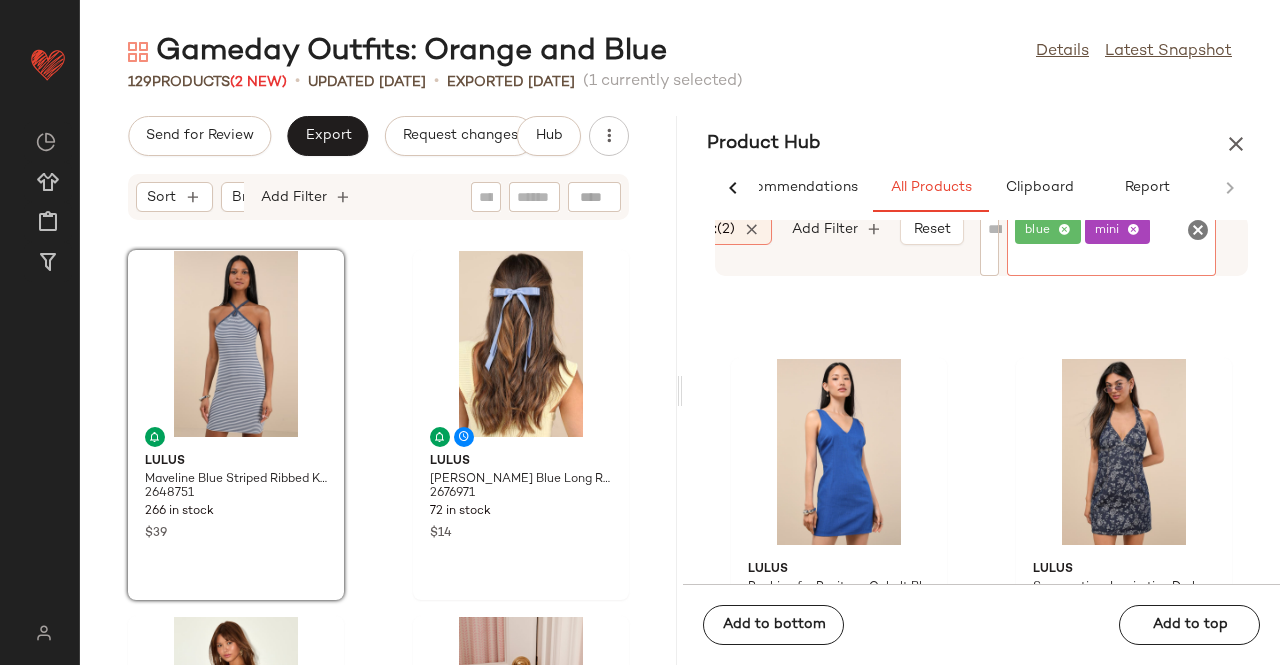 click 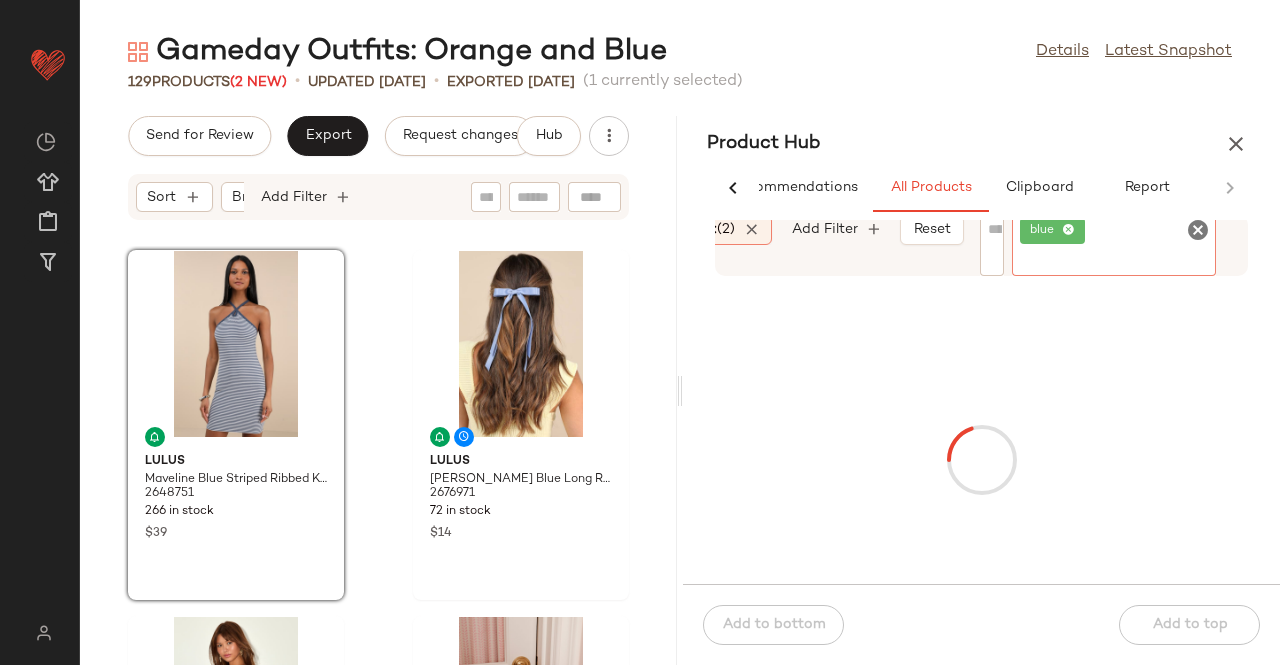click on "Category:   (2)" 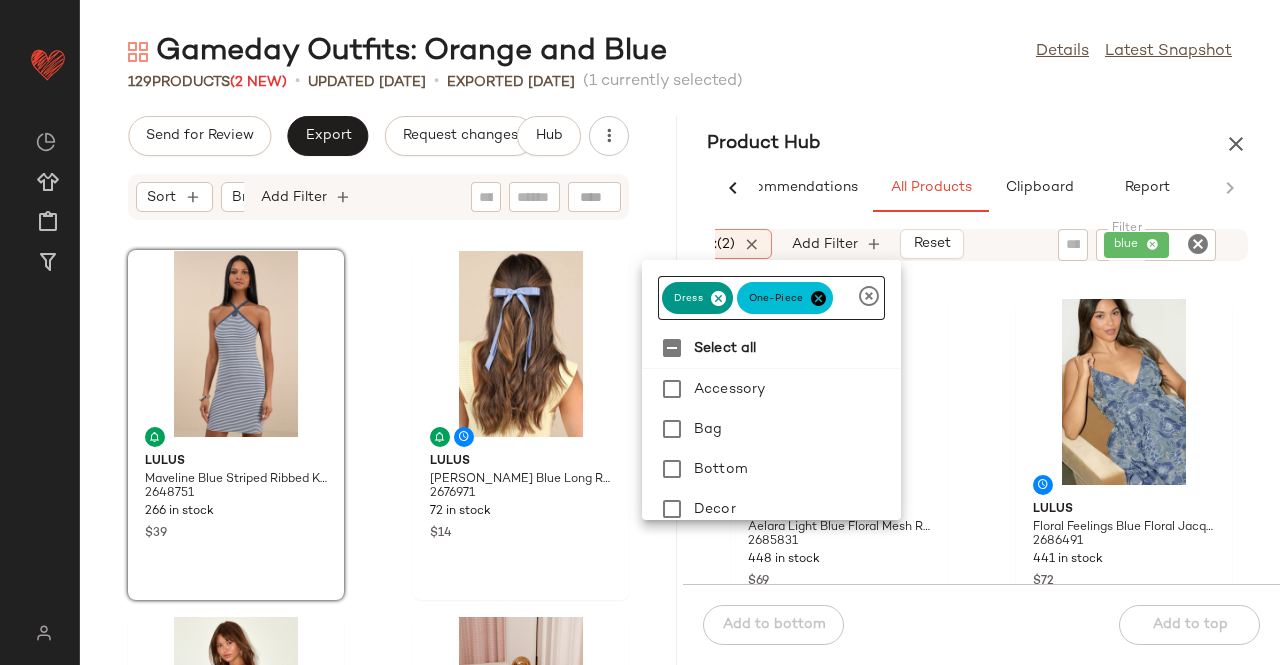 click 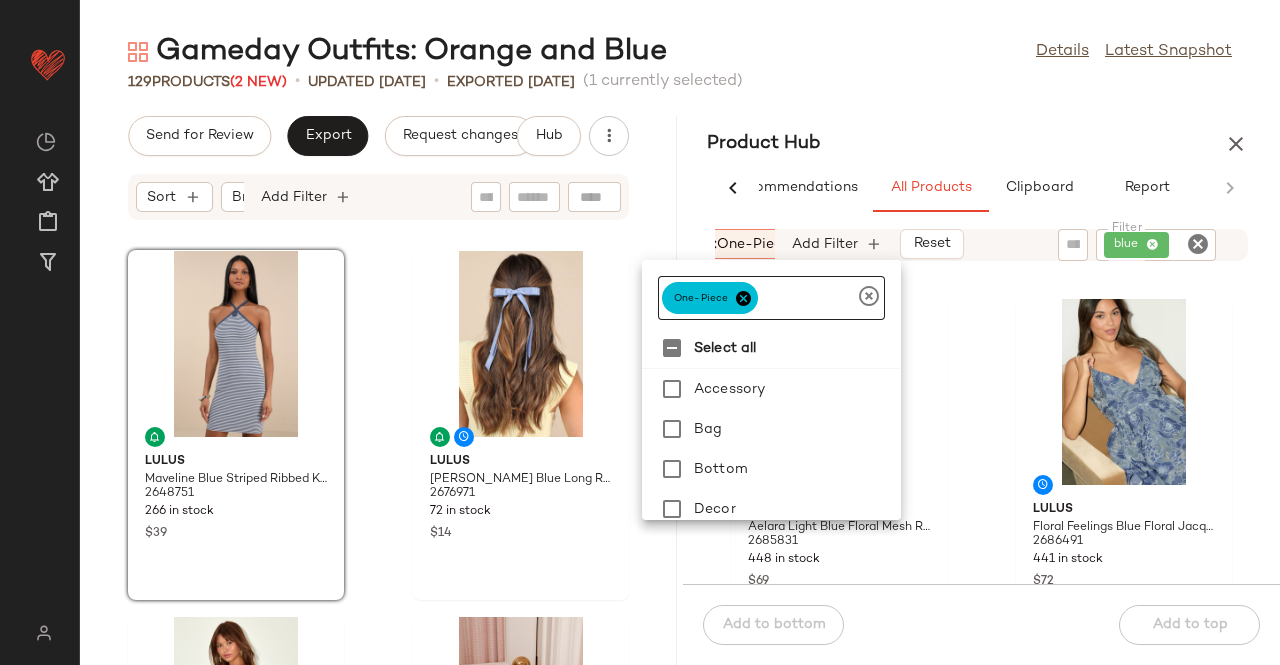 click 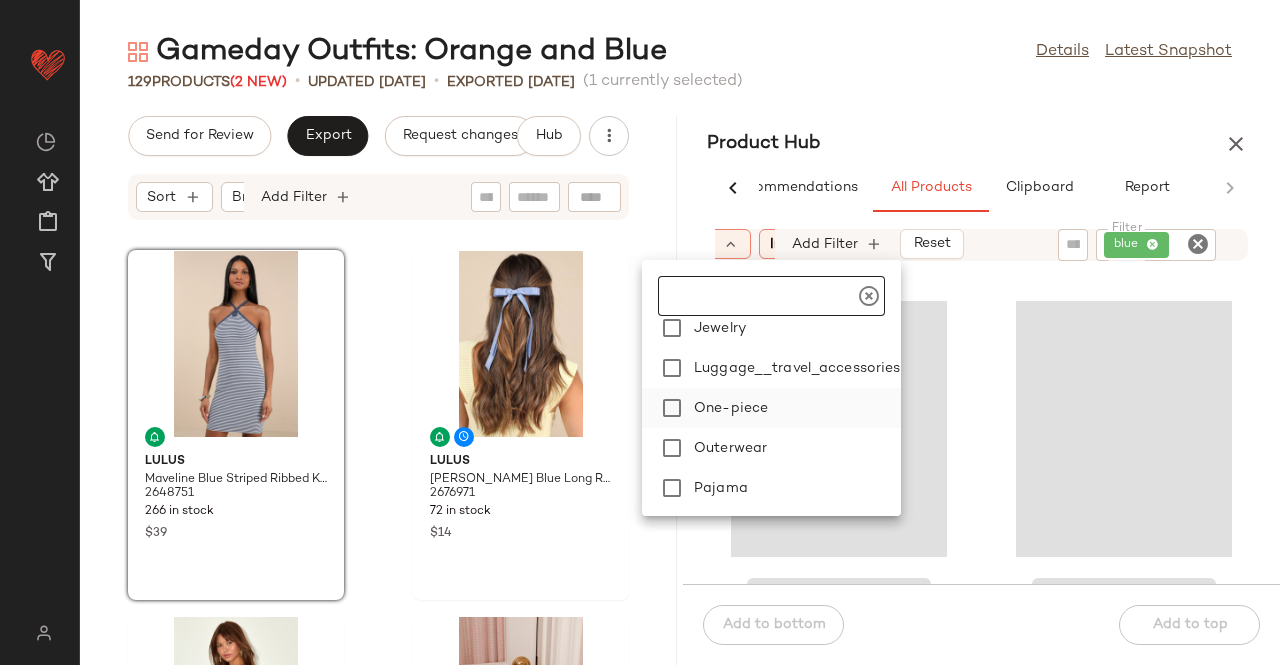 scroll, scrollTop: 480, scrollLeft: 0, axis: vertical 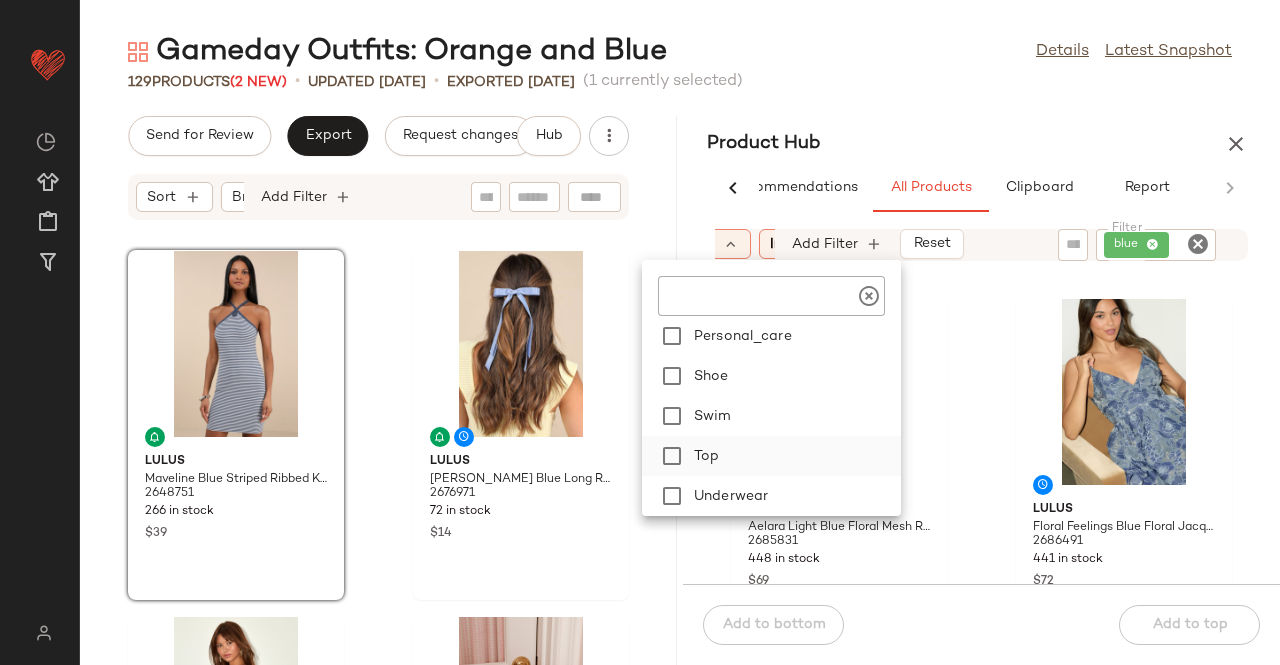 click on "Top" 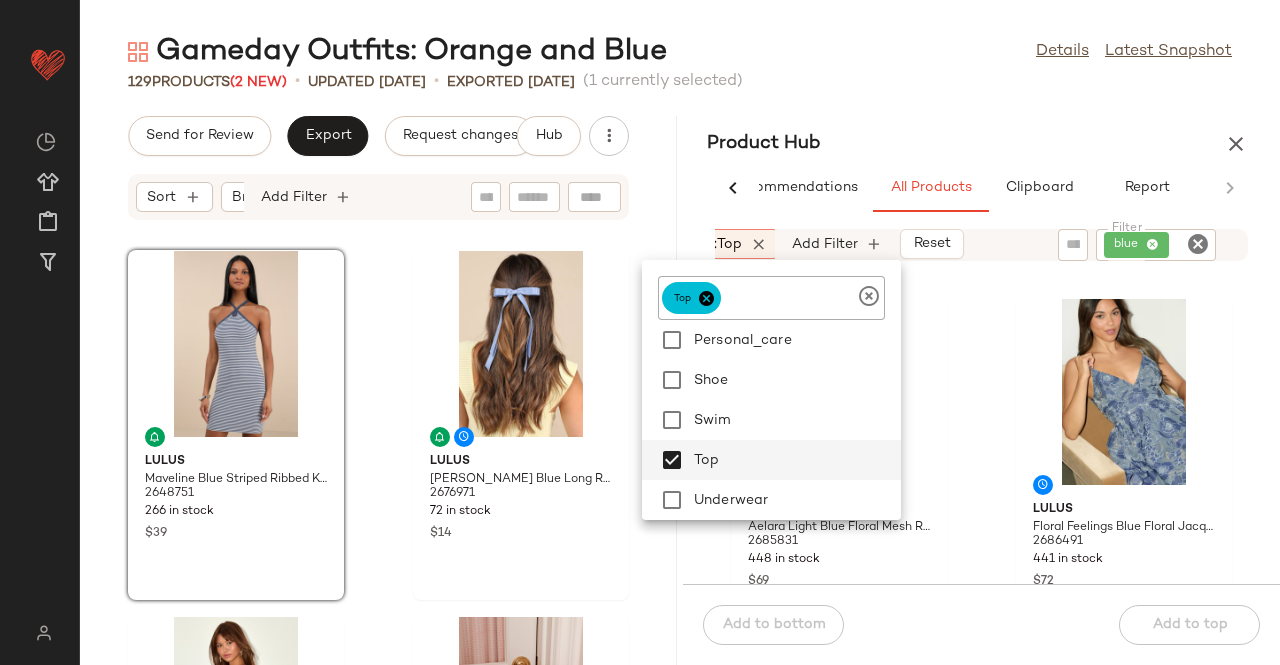 click on "Gameday Outfits: Orange and Blue  Details   Latest Snapshot  129   Products  (2 New)  •   updated Jul 1st  •  Exported Jun 26th   (1 currently selected)   Send for Review   Export   Request changes   Hub  Sort  Brand  Category  Add Filter  Lulus Maveline Blue Striped Ribbed Knit Halter Mini Dress 2648751 266 in stock $39 Lulus Charice Blue Long Ribbon Bow Hair Clip 2676971 72 in stock $14 Lulus Sabina Light Orange Jersey Knit Cutout Mini Dress 2687631 271 in stock $49 Lulus Cayden Ivory Vegan Leather Handbag 2597271 59 in stock $22 $55 Sale  SET  Lulus Khine Light Wash Denim Pleated Low-Rise Mini Skirt 2636991 293 in stock $49  SET  Lulus Khine Light Wash Denim Moto Jacket 2636971 270 in stock $69 Lulus Zealand Orange Pointelle Knit Sweater Tank Top 2674551 294 in stock $35 Just Black Noah Light Wash Denim Mid-Rise Shorts 2622151 94 in stock $69 Product Hub  AI Recommendations   All Products   Clipboard   Report  Sort:   (1) Brand  Category:   top In Curation?:   No Add Filter   Reset  Filter blue" 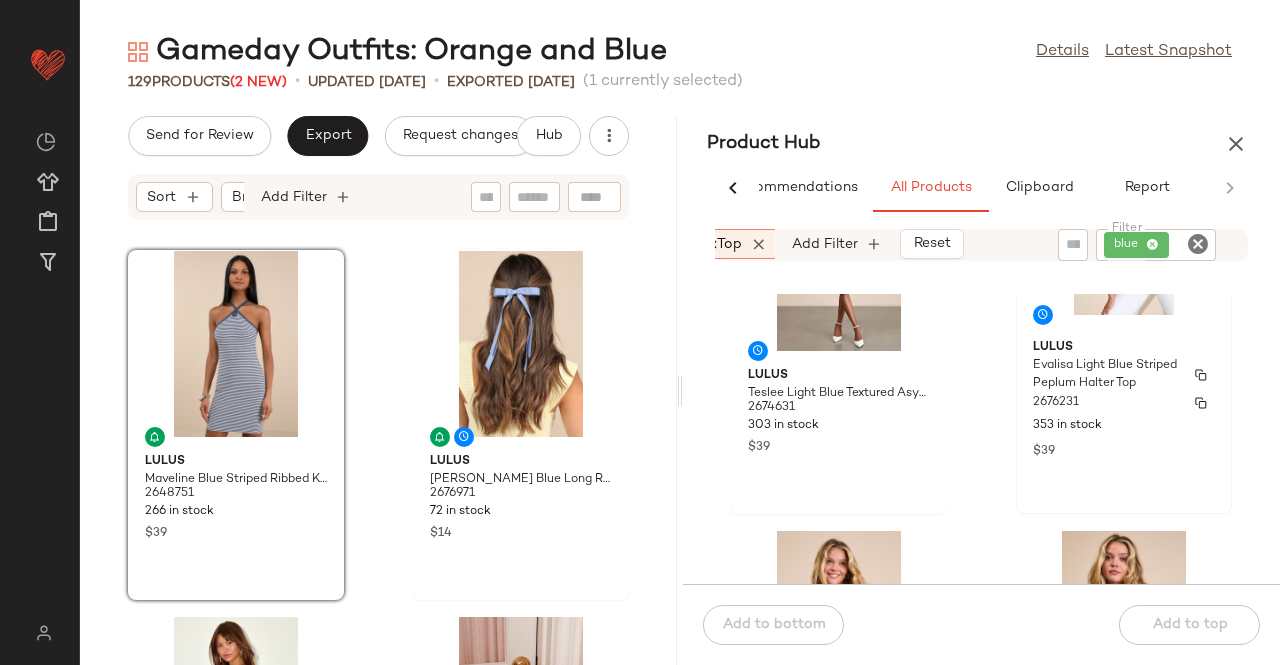 scroll, scrollTop: 514, scrollLeft: 0, axis: vertical 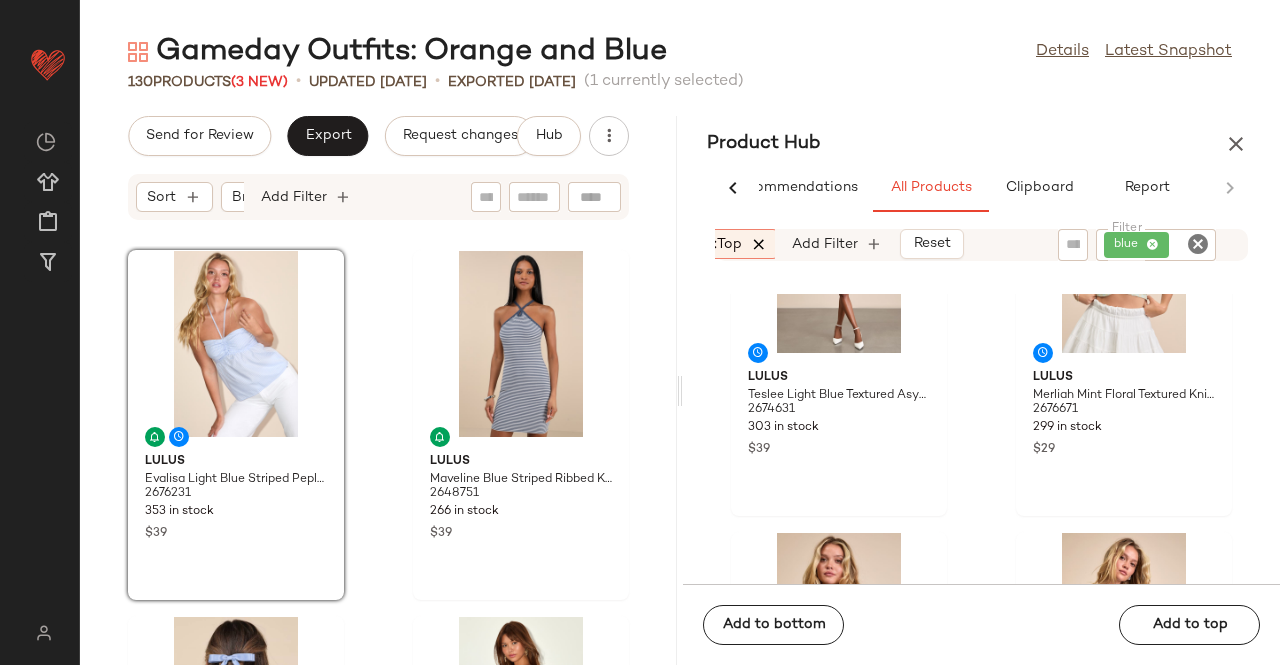 click 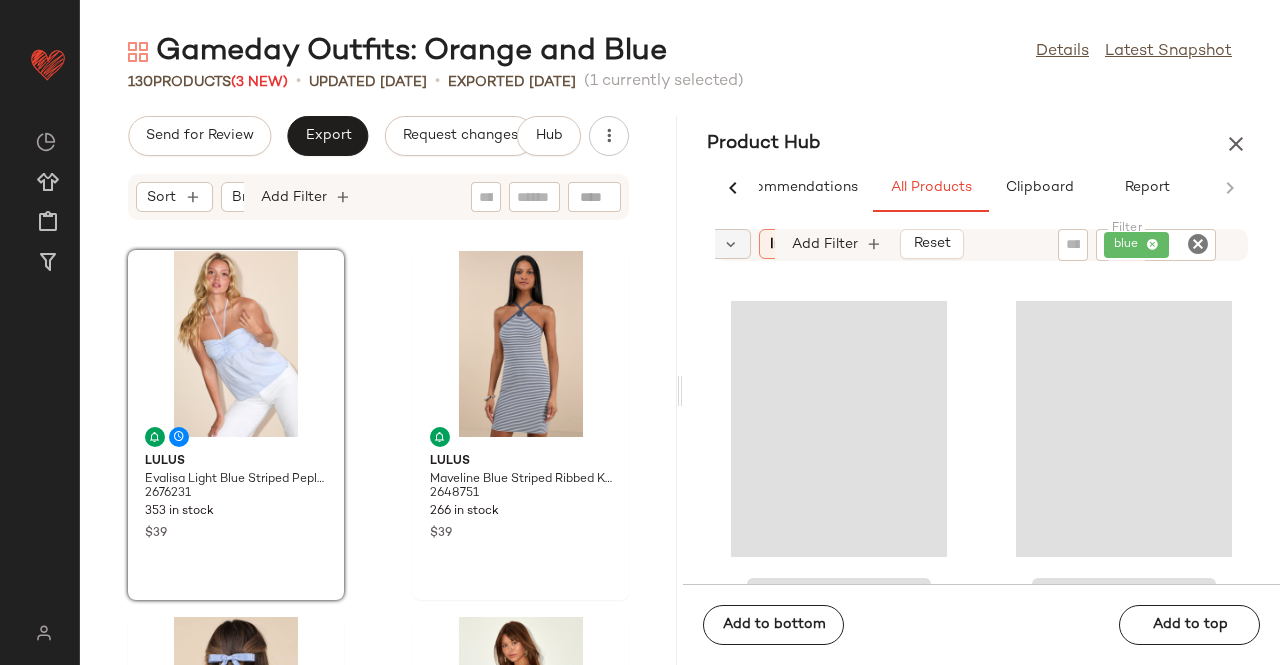 click on "Category" 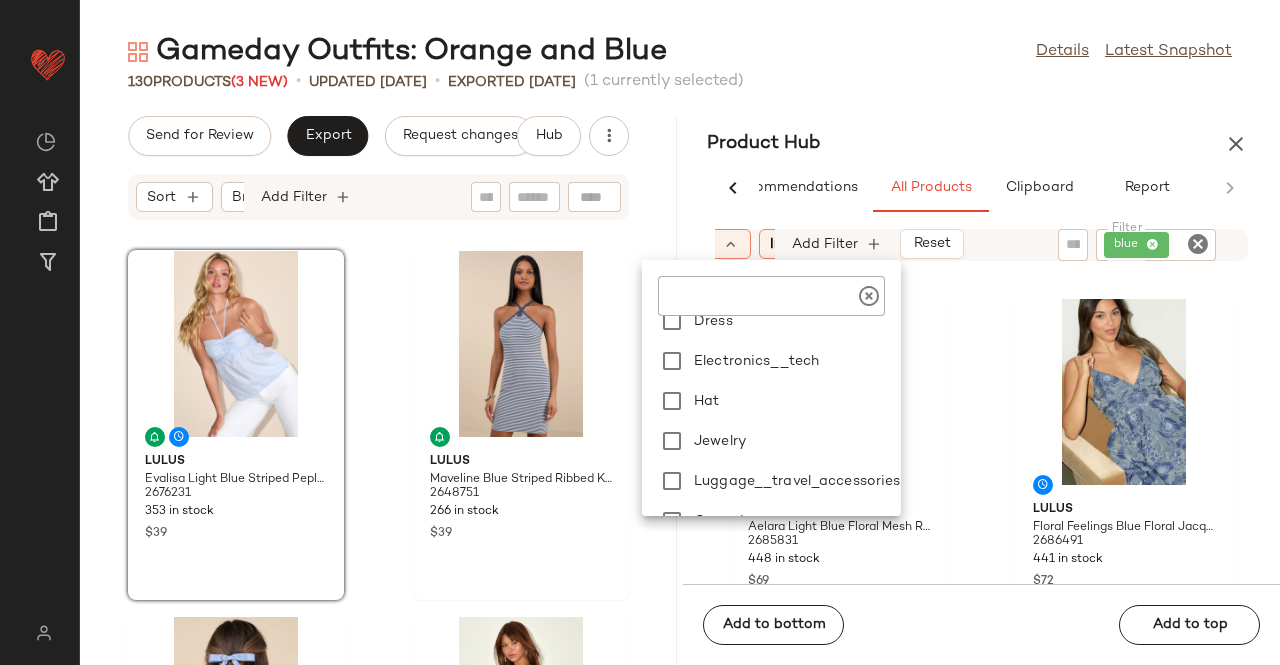 scroll, scrollTop: 100, scrollLeft: 0, axis: vertical 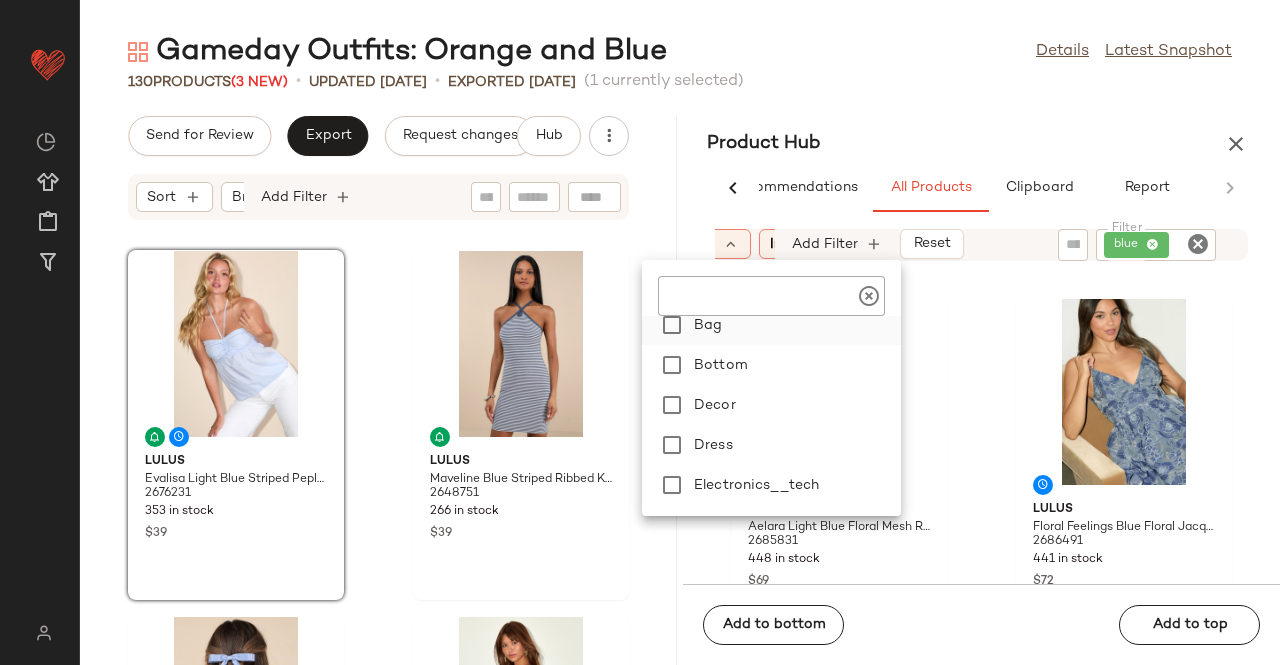 drag, startPoint x: 735, startPoint y: 375, endPoint x: 853, endPoint y: 343, distance: 122.26202 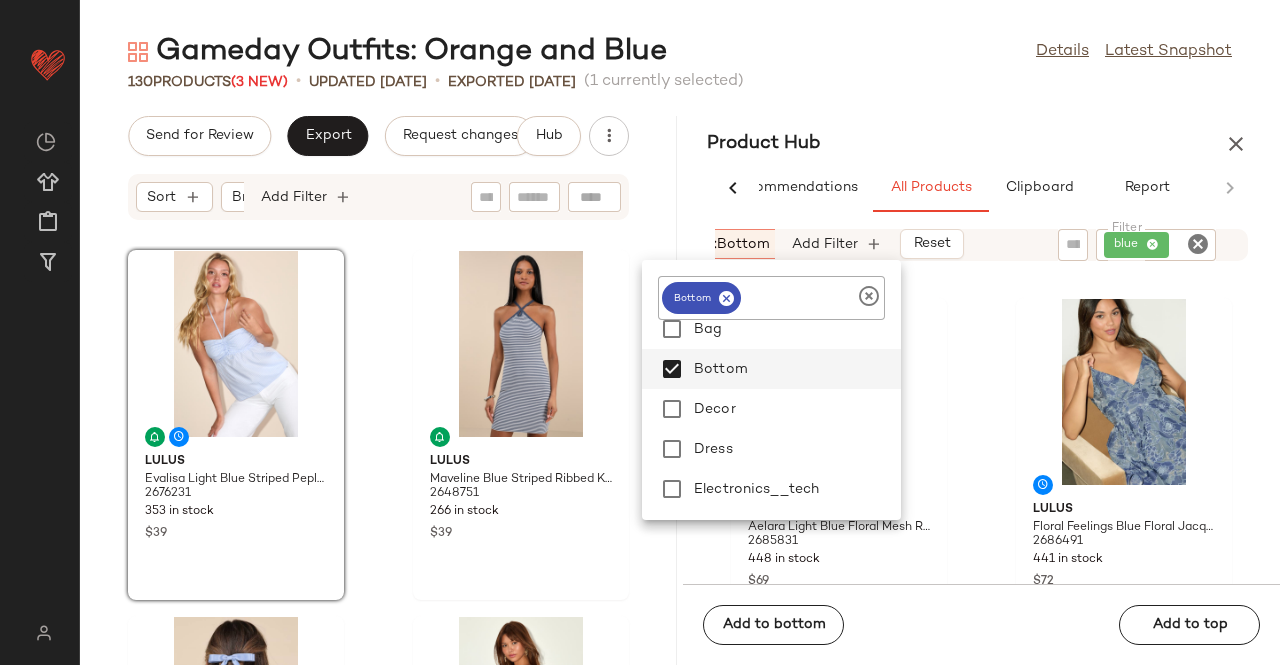 click on "blue" 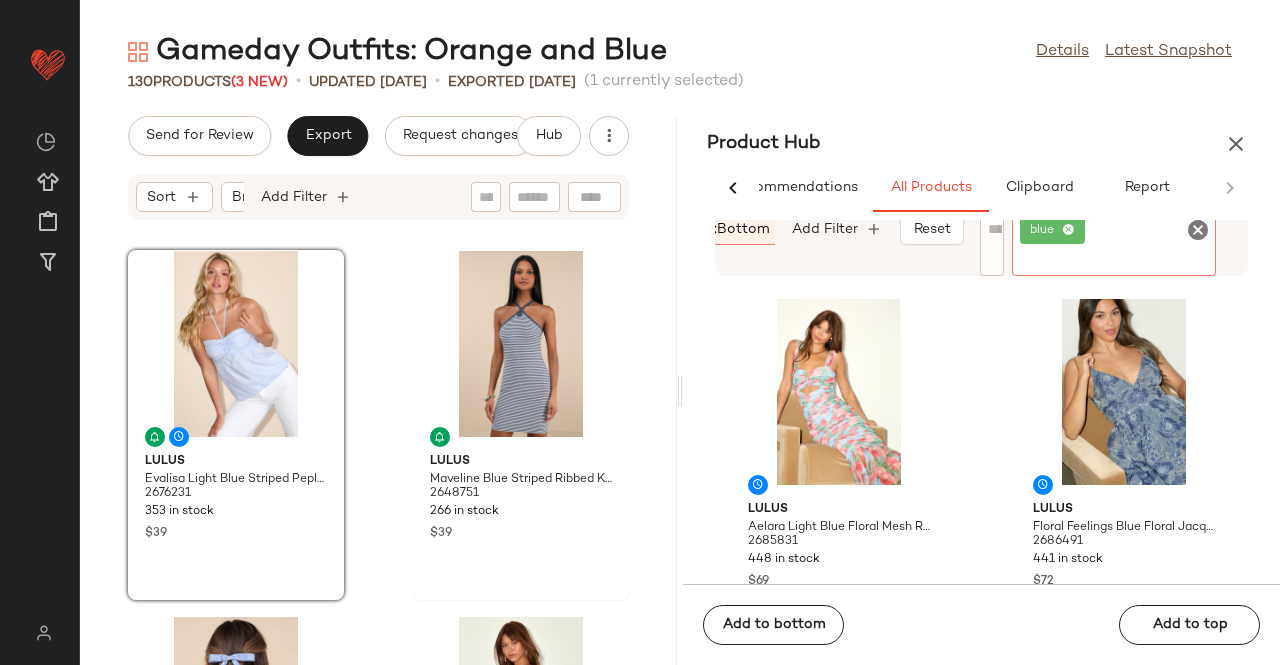 click on "blue" 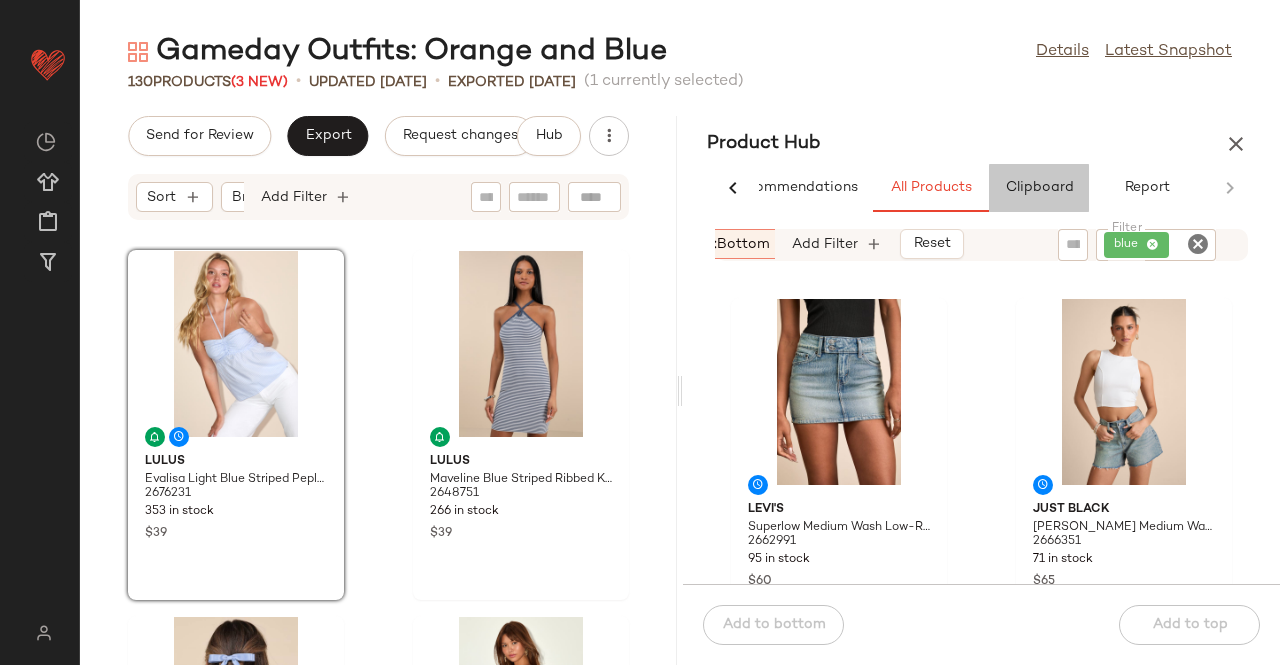 drag, startPoint x: 1067, startPoint y: 211, endPoint x: 1067, endPoint y: 223, distance: 12 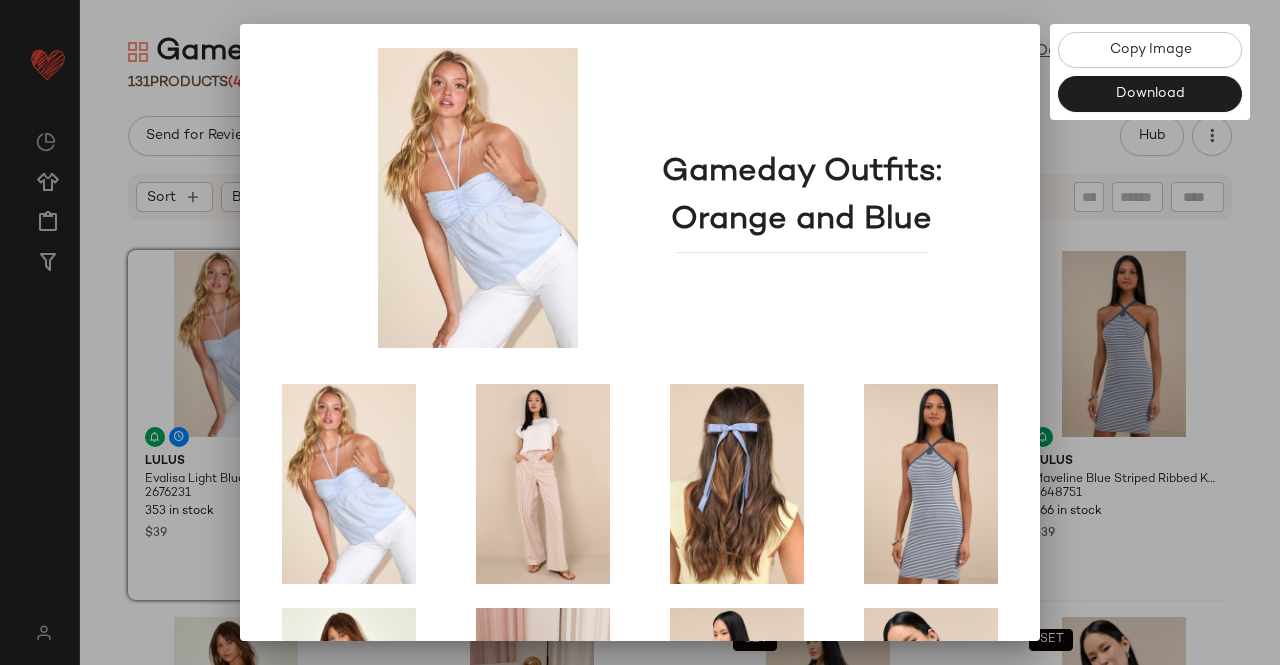 scroll, scrollTop: 0, scrollLeft: 0, axis: both 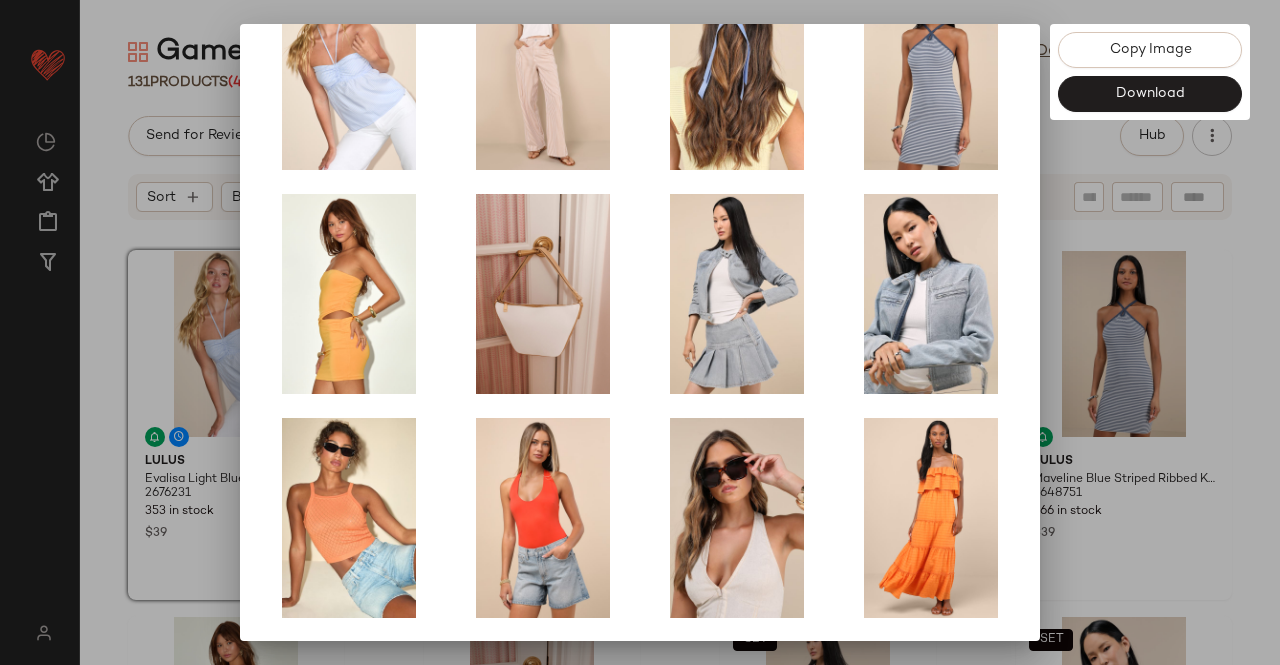 click at bounding box center [640, 332] 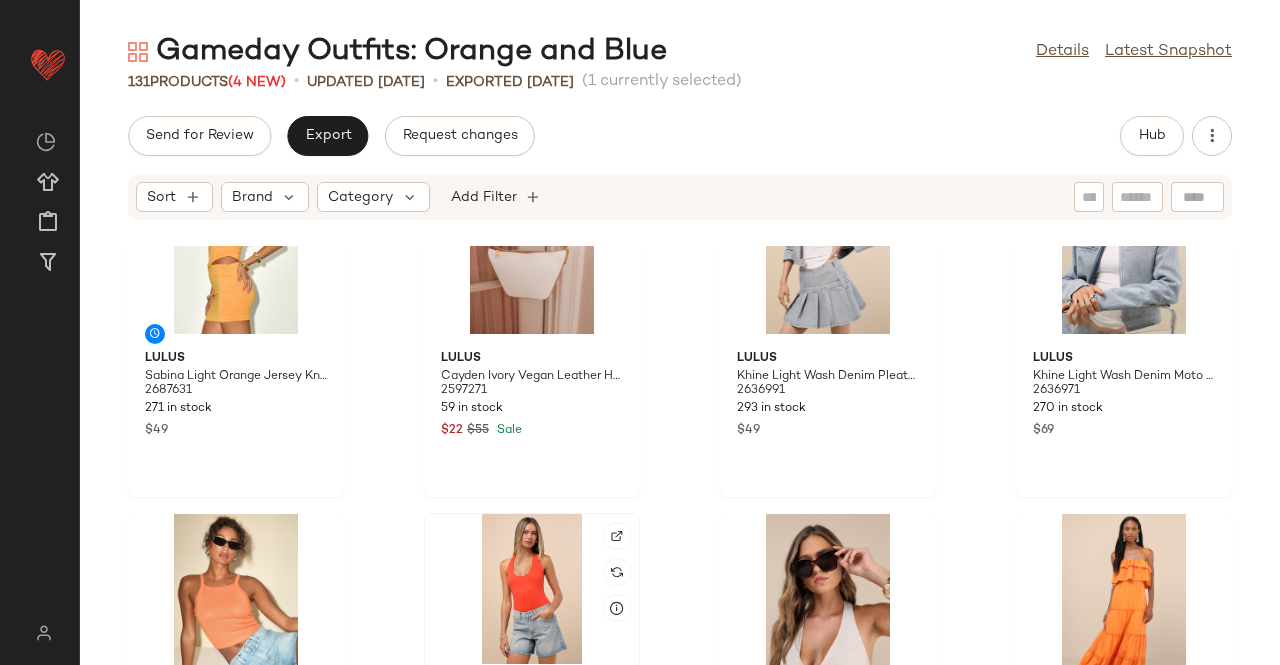 scroll, scrollTop: 616, scrollLeft: 0, axis: vertical 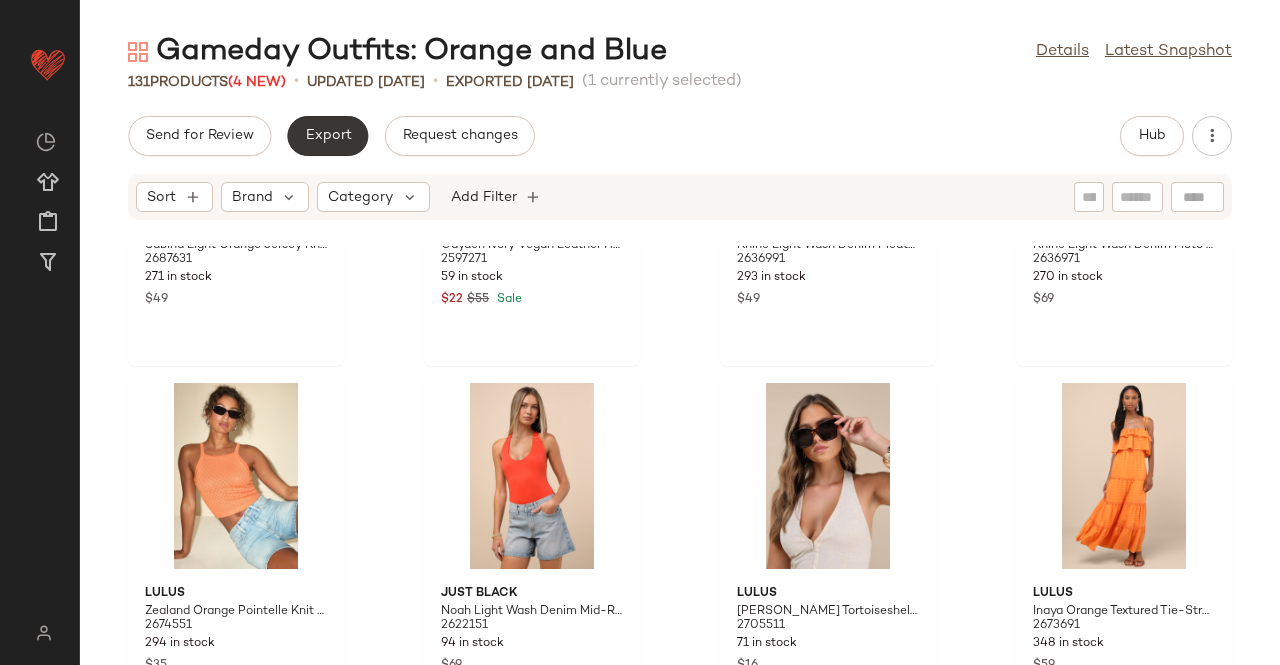 click on "Export" 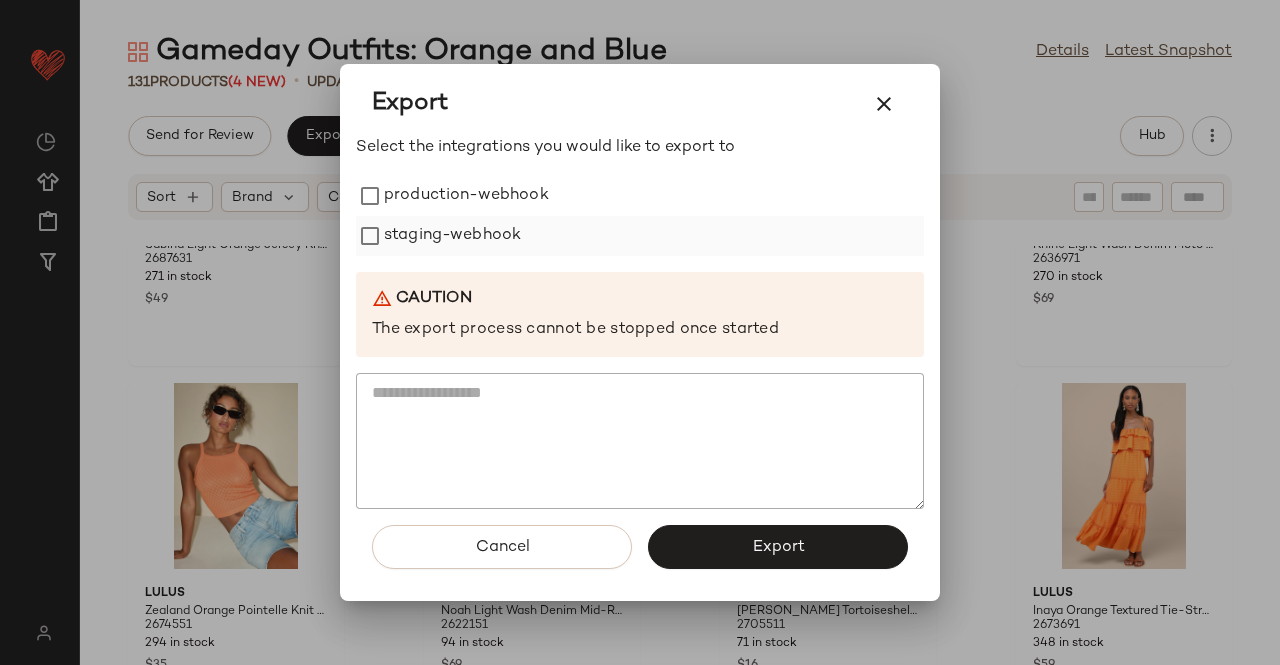 drag, startPoint x: 451, startPoint y: 266, endPoint x: 462, endPoint y: 227, distance: 40.5216 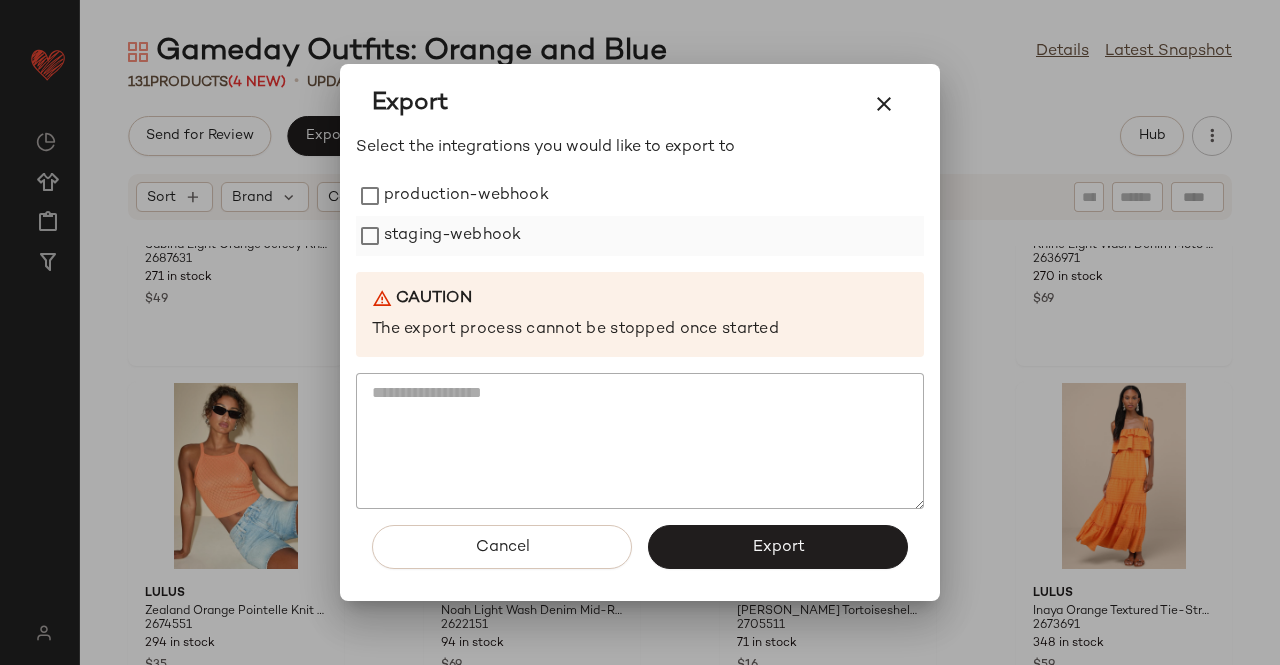 click on "Select the integrations you would like to export to production-webhook staging-webhook Caution The export process cannot be stopped once started" at bounding box center [640, 323] 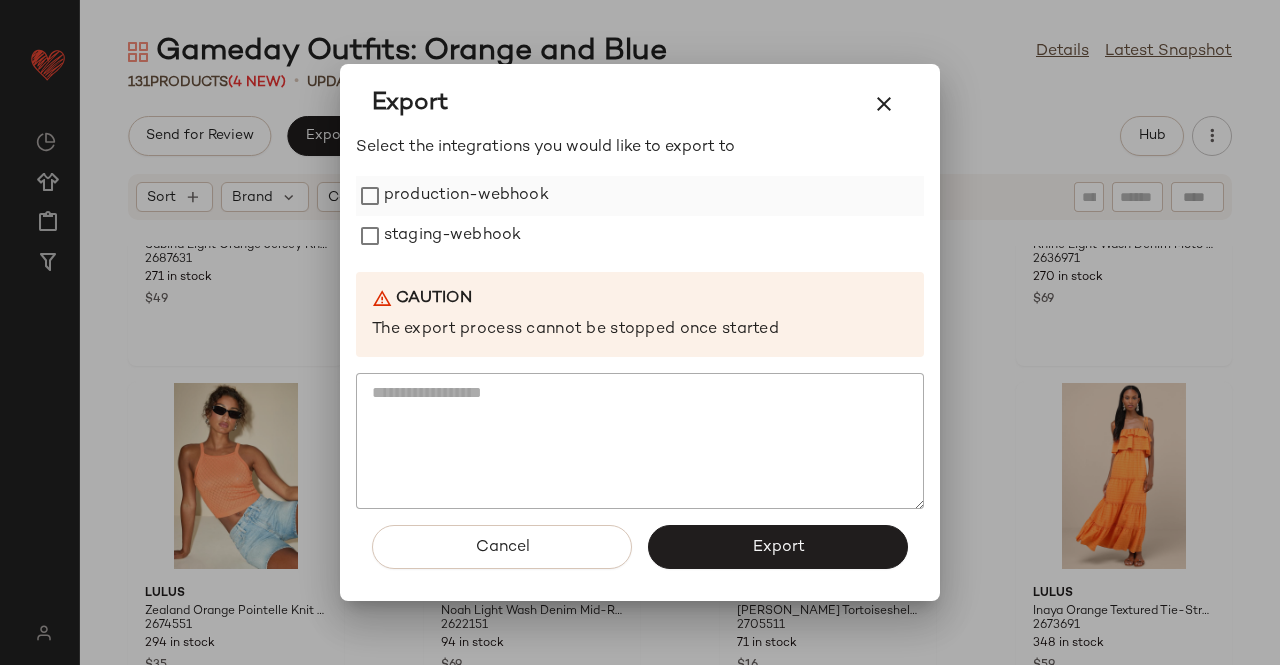 click on "production-webhook" at bounding box center (466, 196) 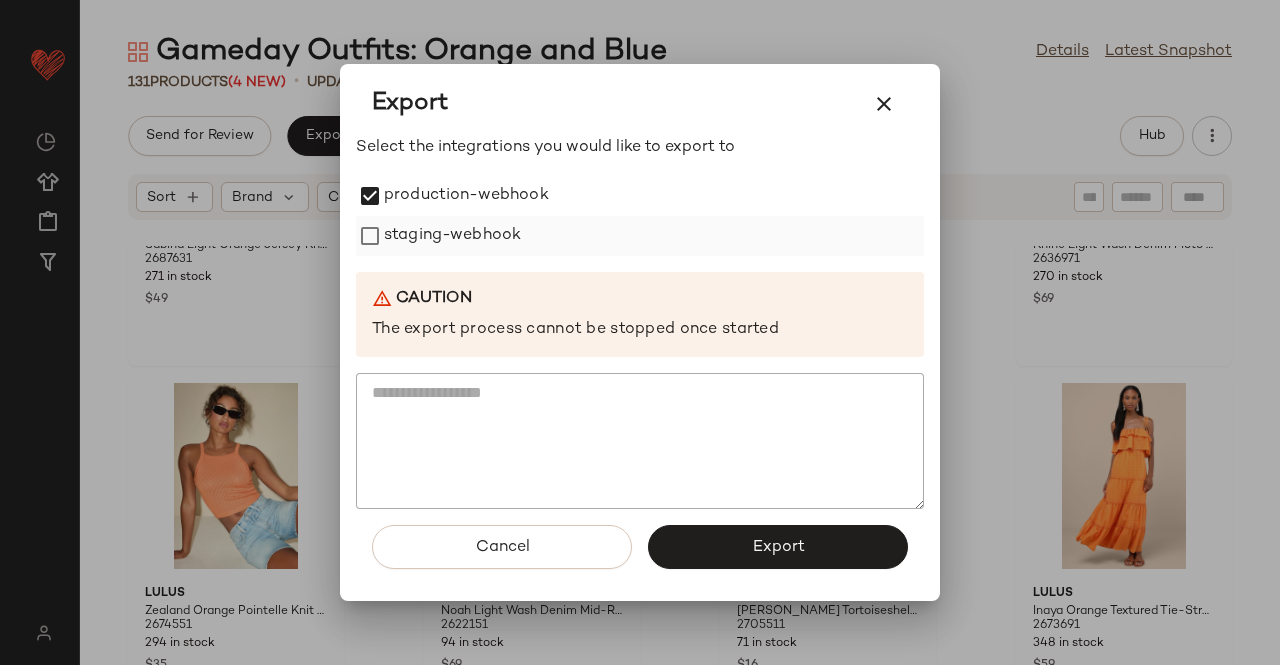 click on "staging-webhook" at bounding box center (452, 236) 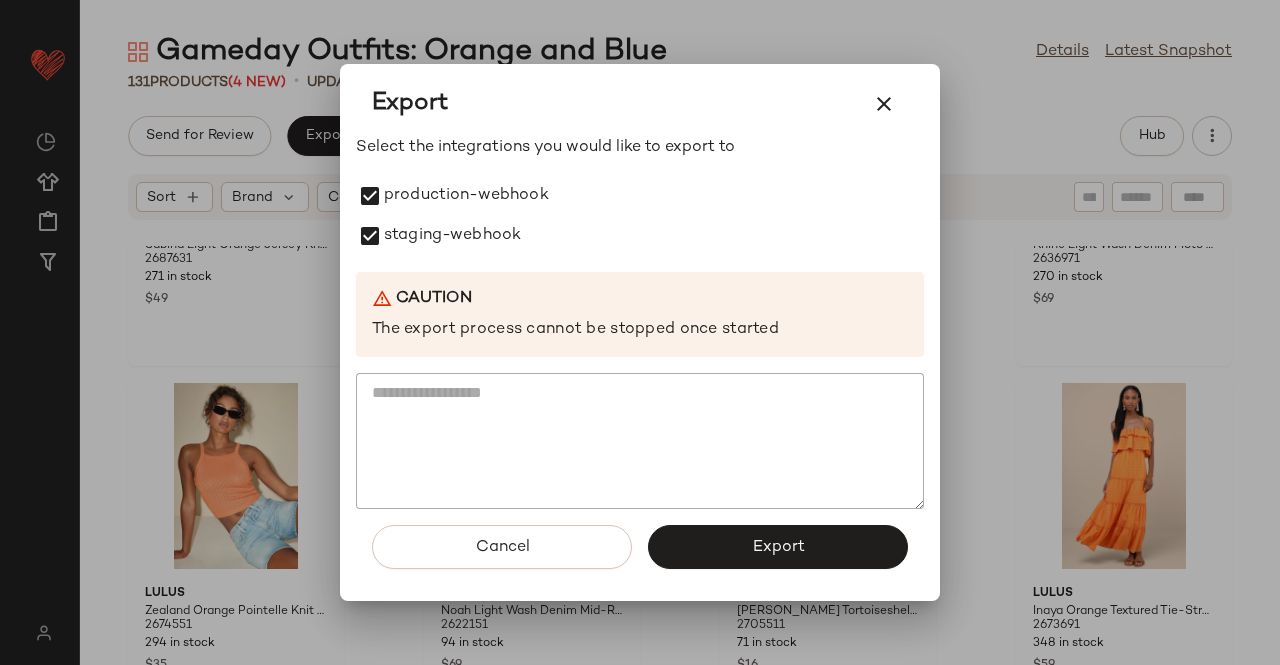 click on "Export" 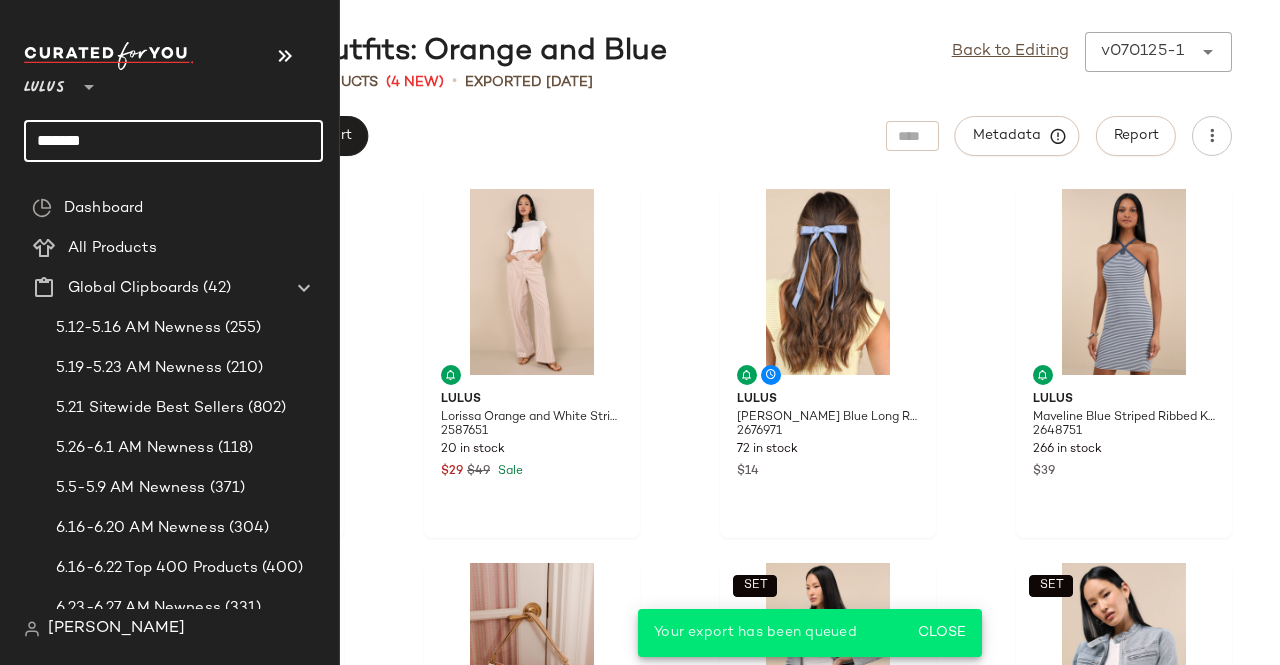 click on "******" 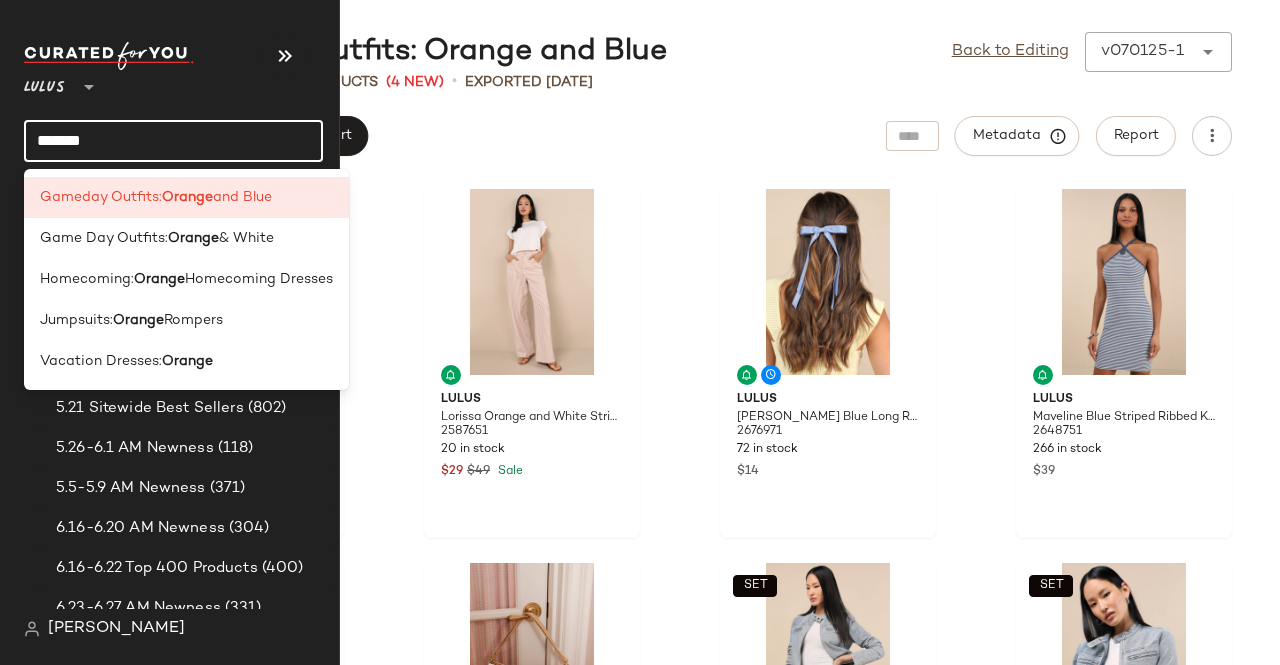 drag, startPoint x: 156, startPoint y: 137, endPoint x: 0, endPoint y: 127, distance: 156.32019 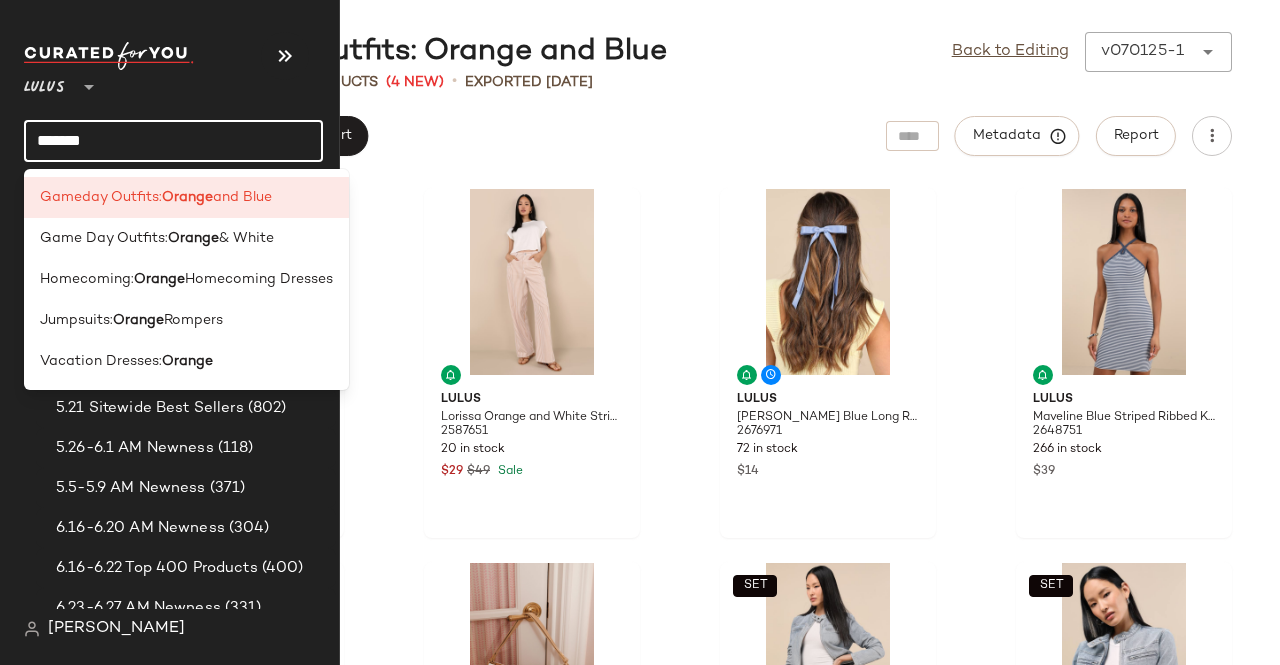 click on "Lulus ** ****** Dashboard All Products Global Clipboards (42) 5.12-5.16 AM Newness (255) 5.19-5.23 AM Newness (210) 5.21 Sitewide Best Sellers (802) 5.26-6.1 AM Newness (118) 5.5-5.9 AM Newness (371) 6.16-6.20 AM Newness (304) 6.16-6.22 Top 400 Products (400) 6.23-6.27 AM Newness (331) 6.23-6.29 Top 400 Products (400) 6.23 Best Sellers (400) 6.2-6.6 AM Newness (97) 6.2 LW Best Sellers (1122) 6.30-7.4 AM Newness (256) 6.9-6.13 AM Newness (150) 6.9-6.14 Top 400 Sellers (400) 6.9 Top 400 Products (400) Bestselling Black Tie (100) Bestselling Bridal (100) Bestselling Cocktail (100) Bestselling Dresses (200) Bestselling Dresses Under $50 (44) Bestselling Everyday (100) Bestselling Formal (201) Bestselling Going Out (199) Bestselling Midi Dresses (101) Bestselling Tops (99) Bestselling Work + Office (100) Bridesmaid Dresses - ALL (998) Bump Friendly Dresses (247) Euro Summer SVS (345) feb mtd best sellers (4589) Festival SVS (71) garden girl svs (206) getaway svs (62) HOCO DRESSES- ALL (2069) Homecoming SVS (126)" 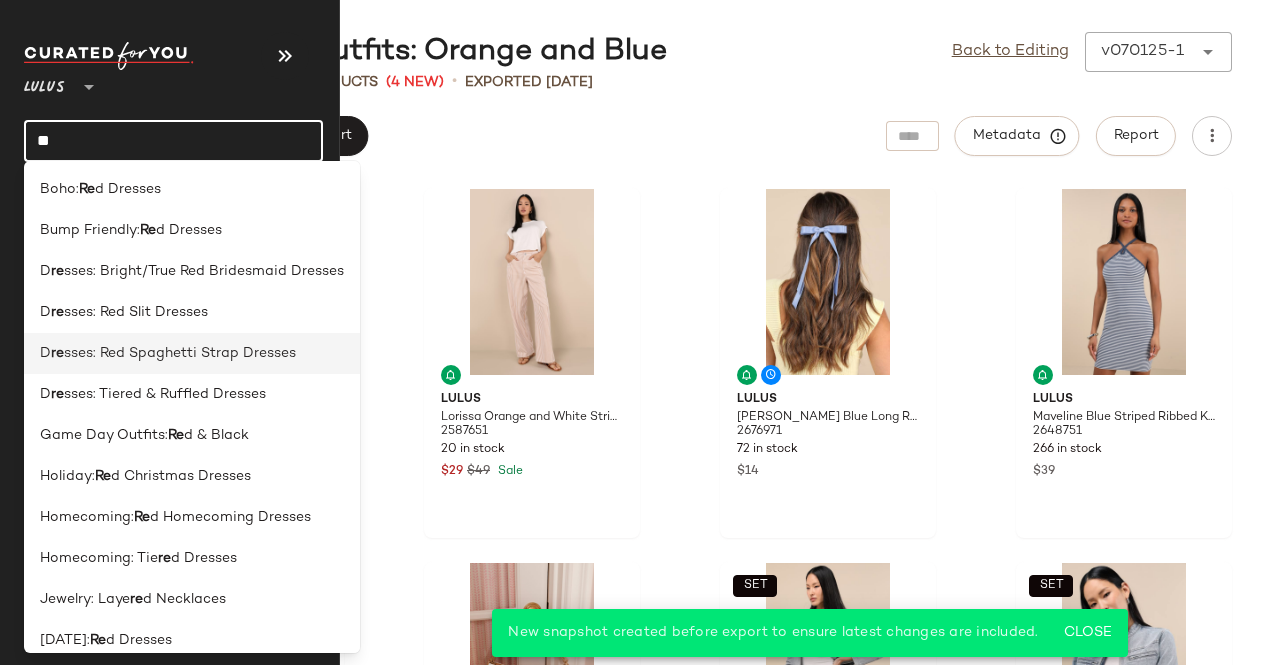 type on "*" 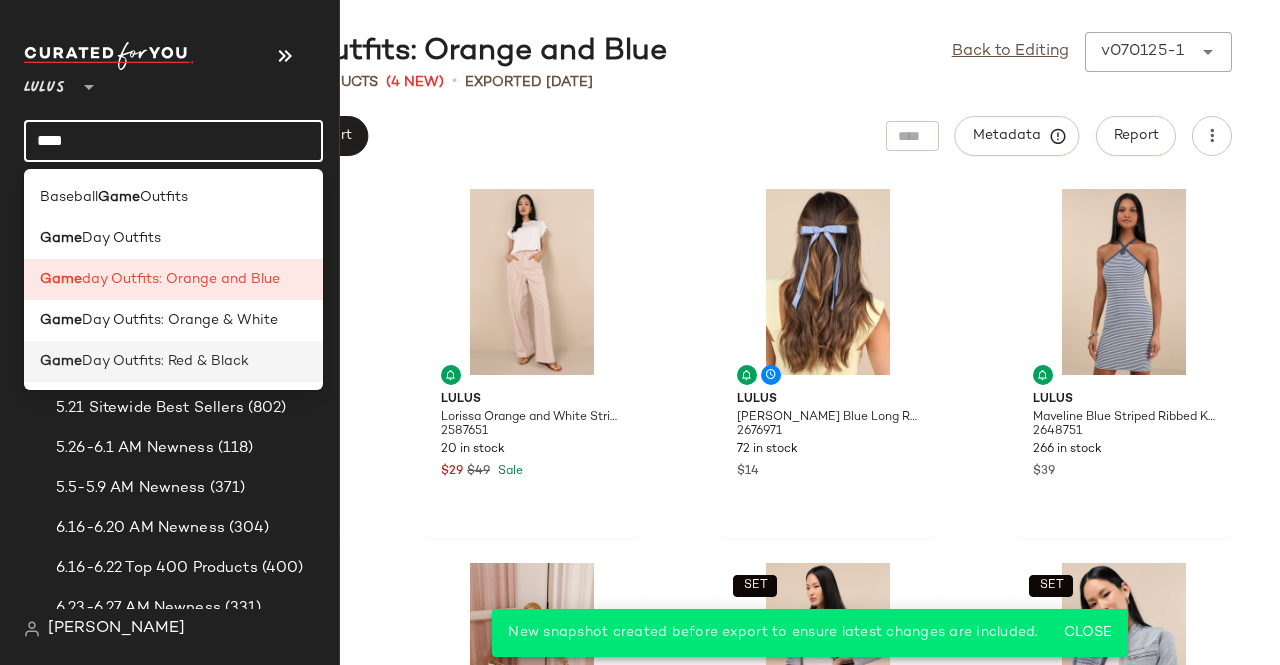 type on "****" 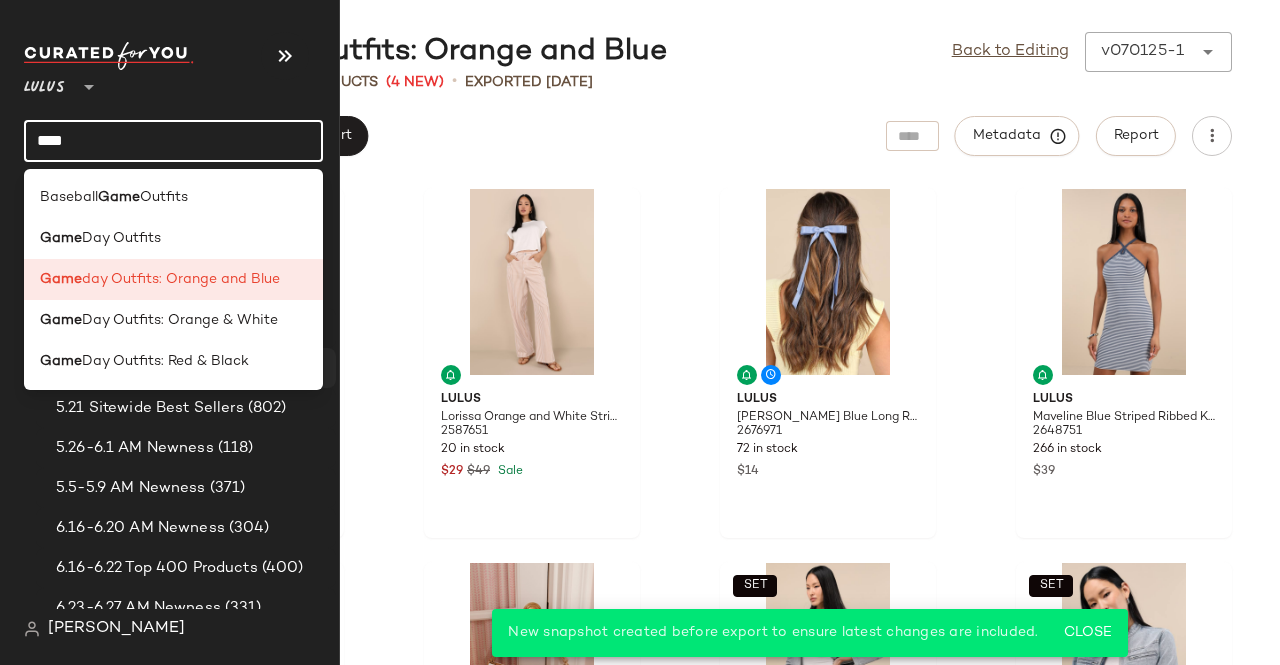 click on "Game  Day Outfits: Red & Black" 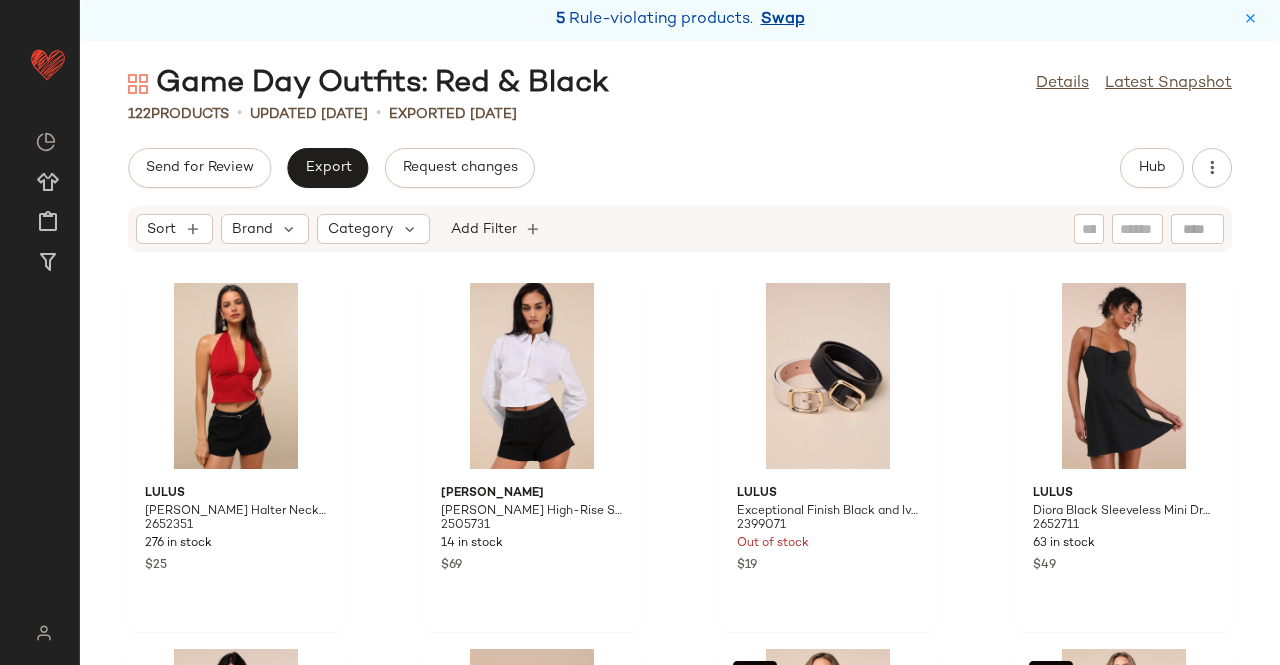 click on "Swap" at bounding box center [783, 20] 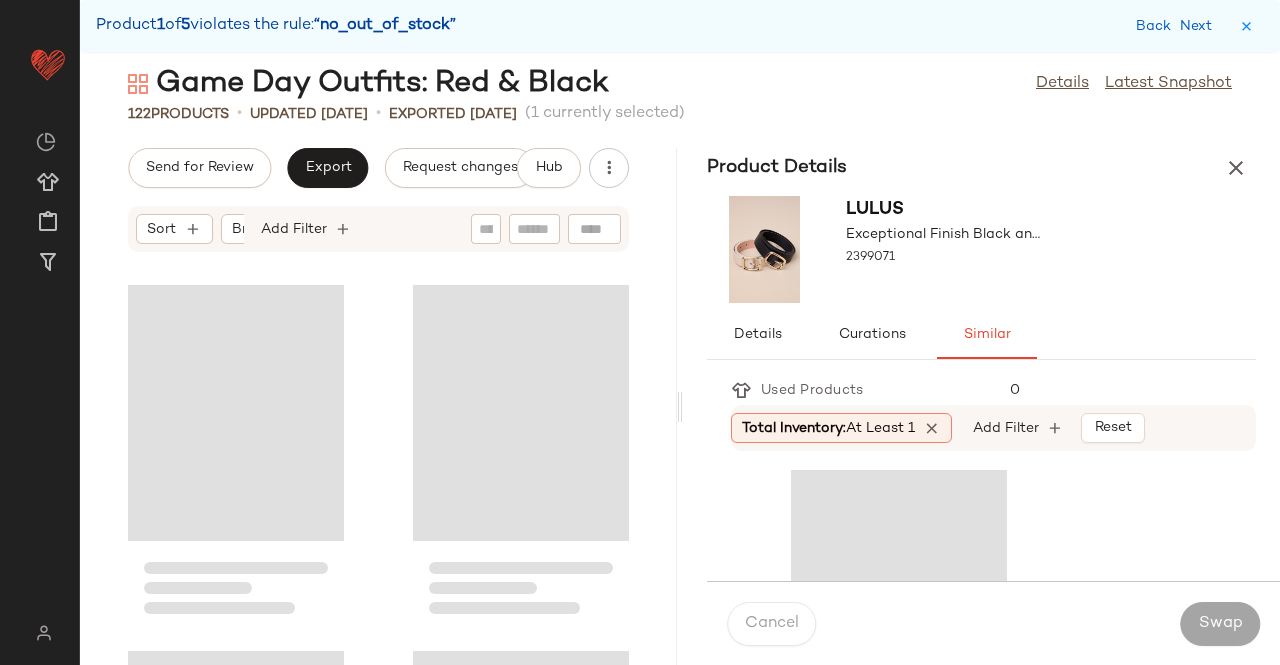 scroll, scrollTop: 382, scrollLeft: 0, axis: vertical 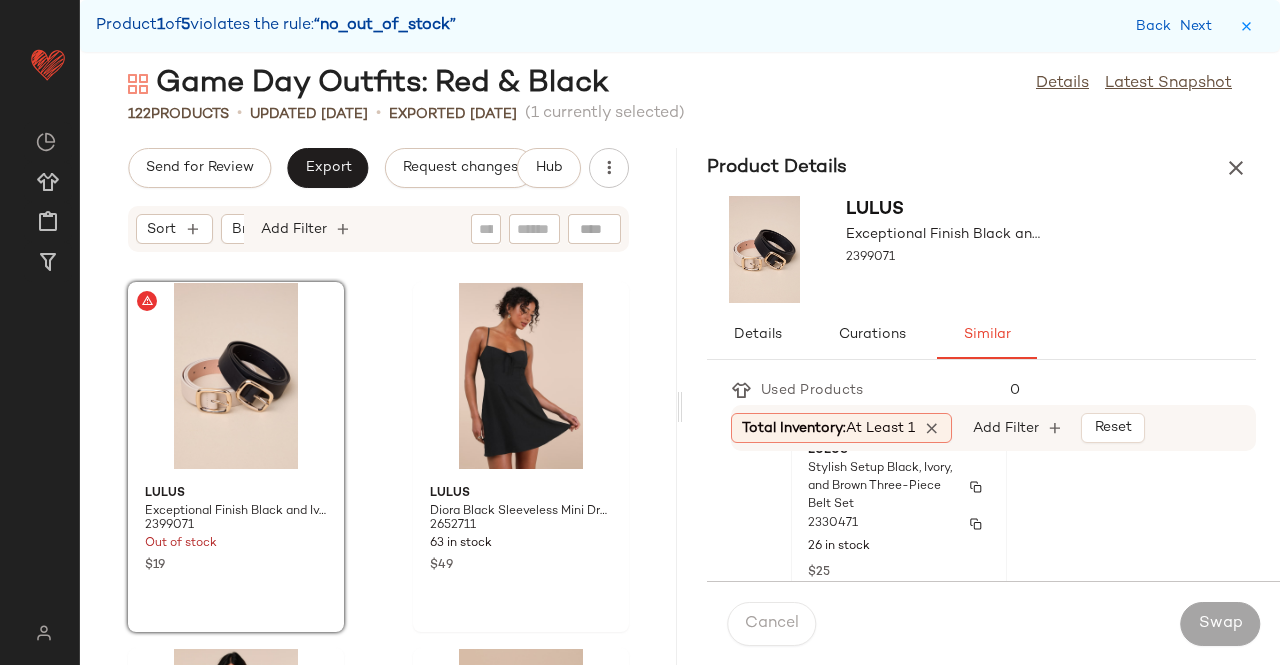 click on "2330471" at bounding box center [899, 524] 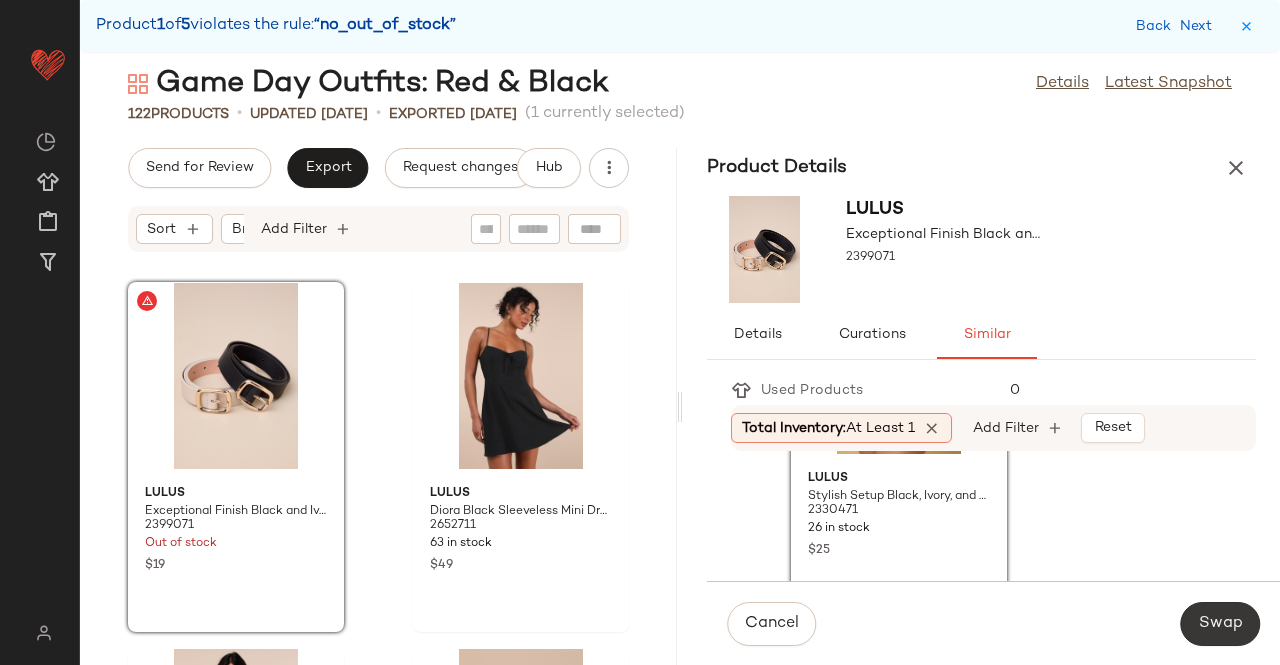 click on "Swap" 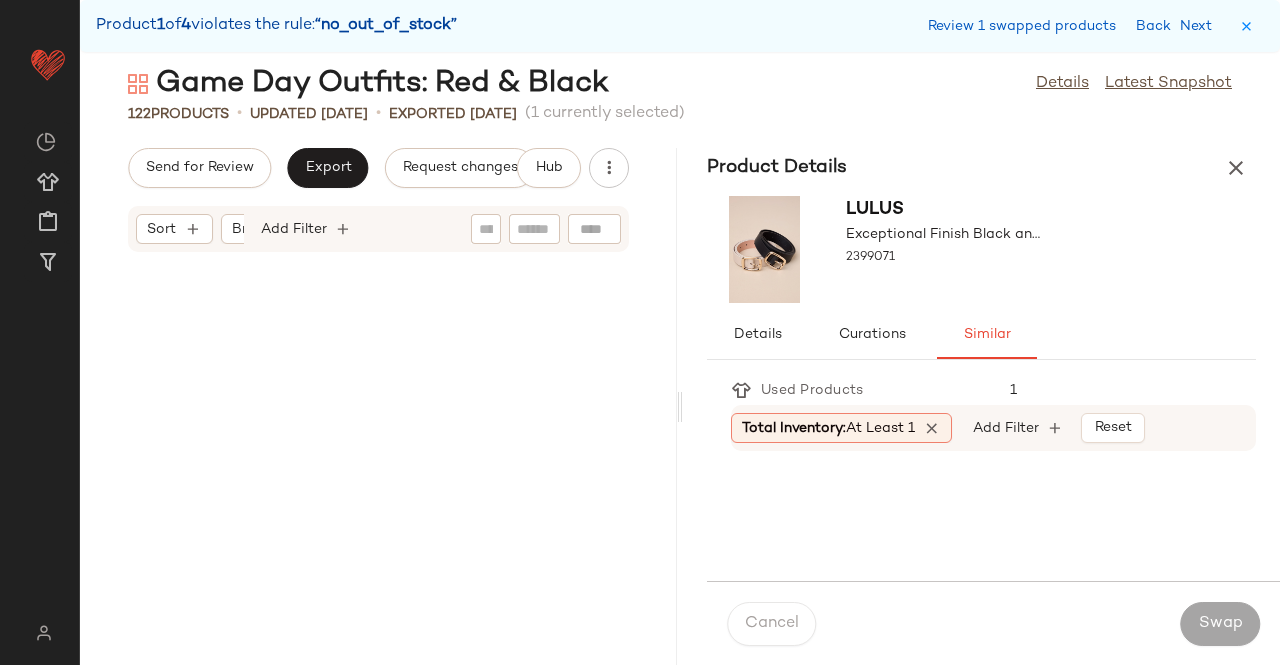 scroll, scrollTop: 6954, scrollLeft: 0, axis: vertical 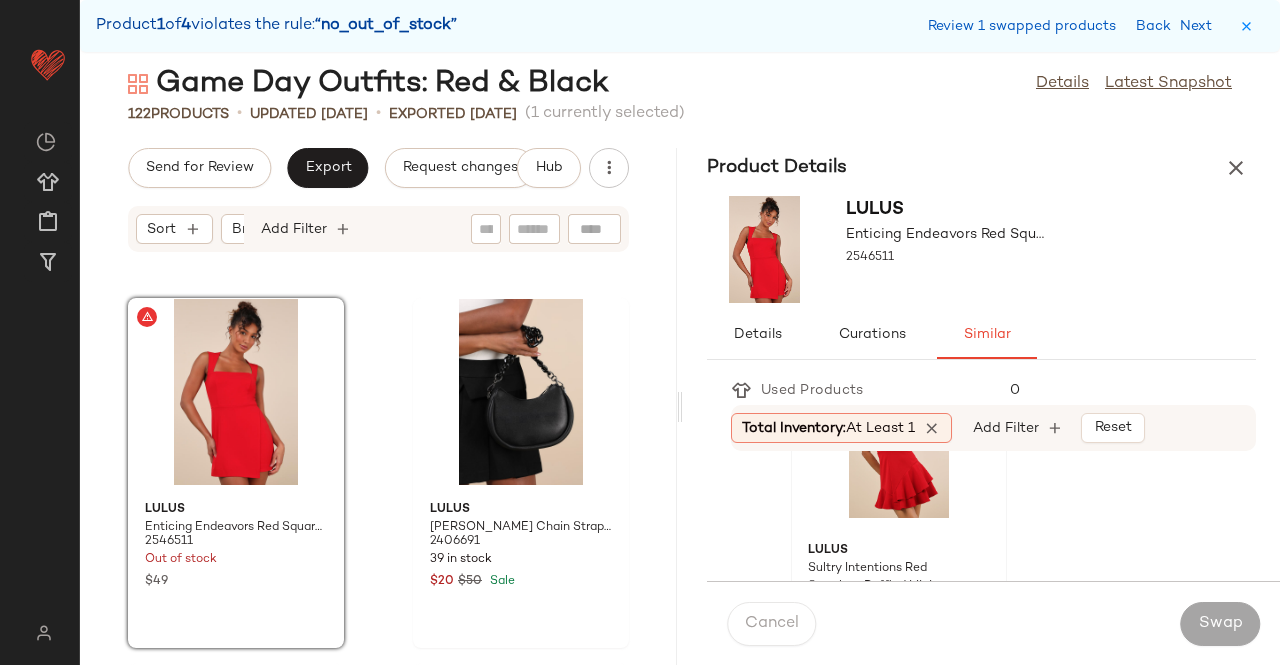 click on "Lulus Sultry Intentions Red Strapless Ruffled Mini Dress 2428131 9 in stock $69" 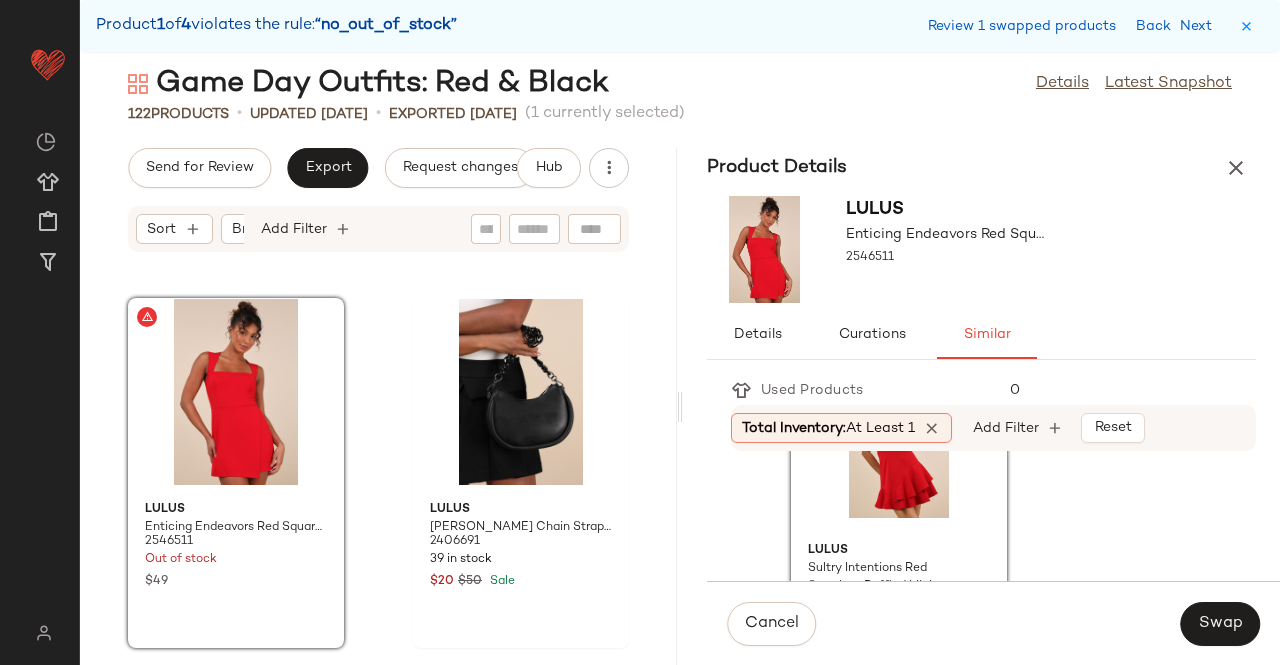 scroll, scrollTop: 300, scrollLeft: 0, axis: vertical 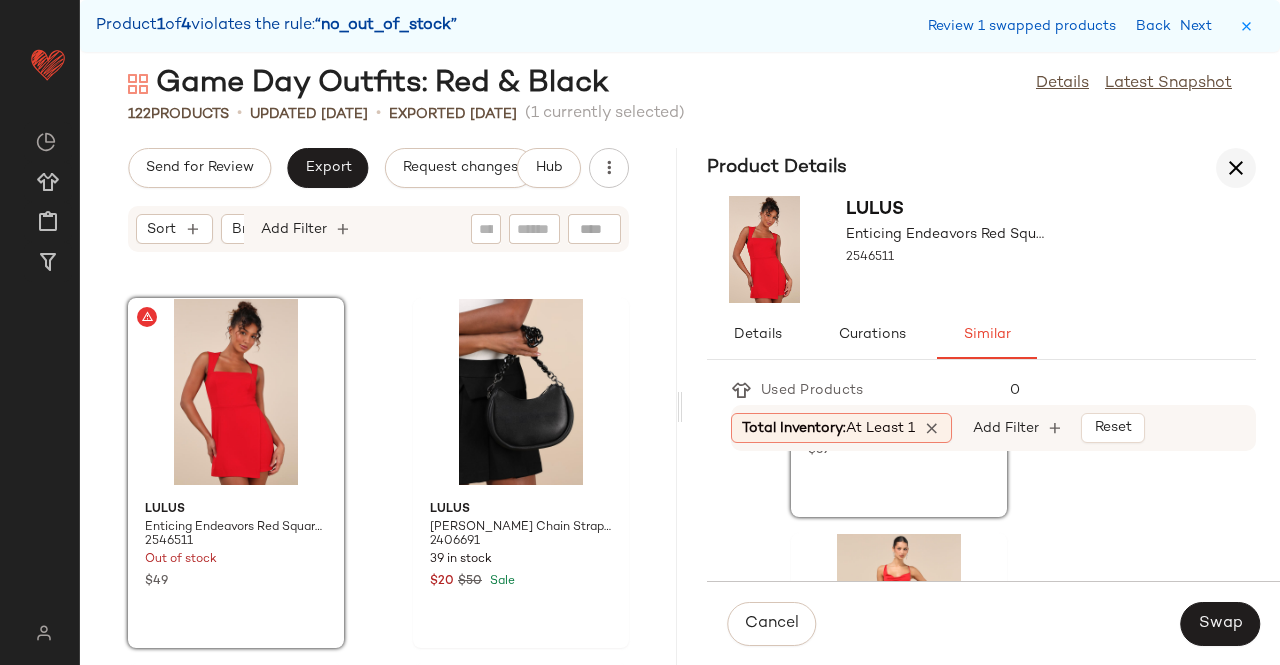 click at bounding box center (1236, 168) 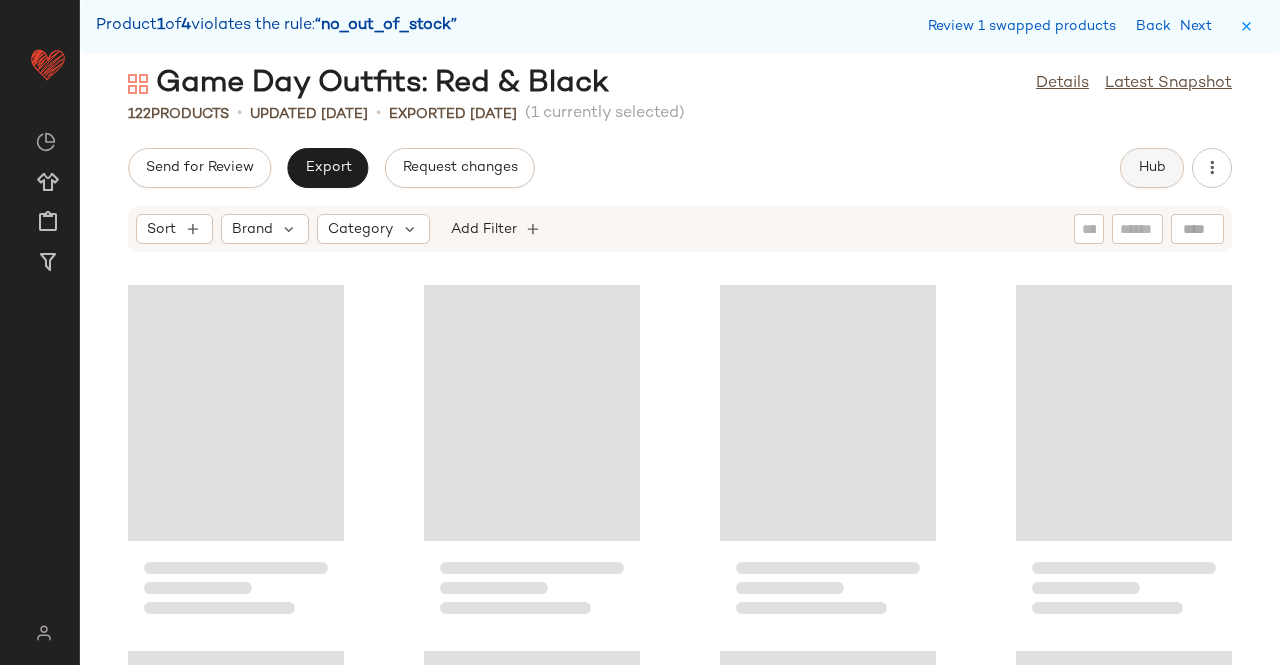 click on "Hub" at bounding box center [1152, 168] 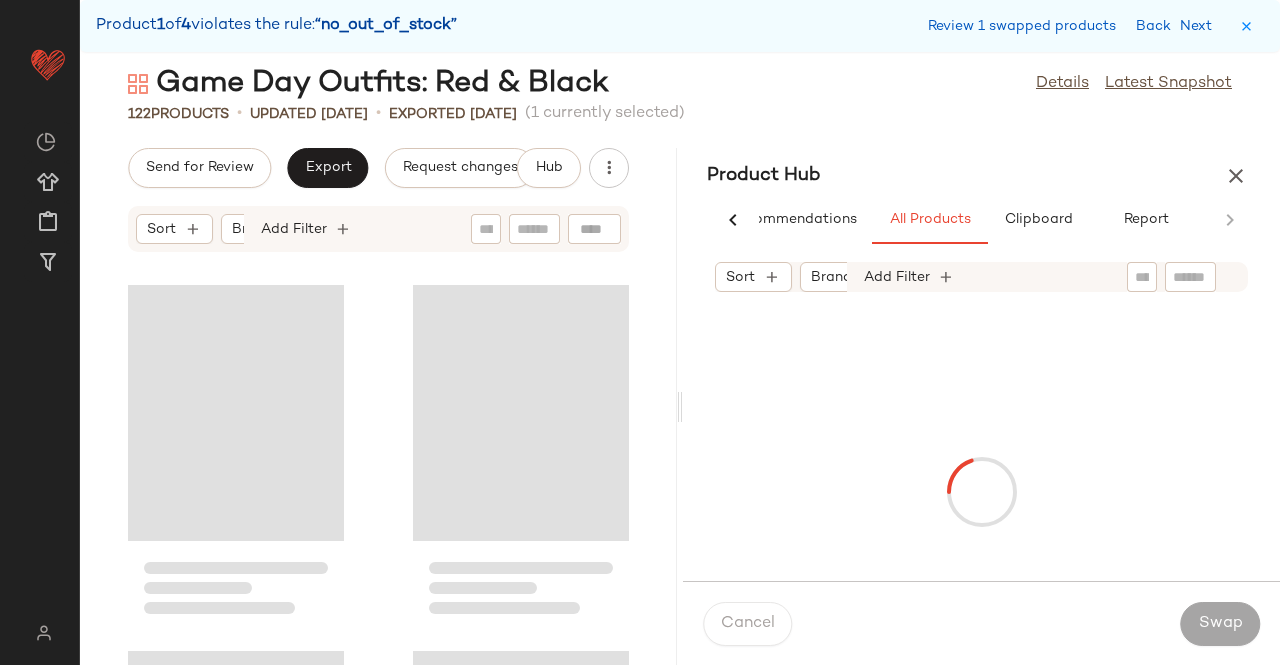 scroll, scrollTop: 0, scrollLeft: 62, axis: horizontal 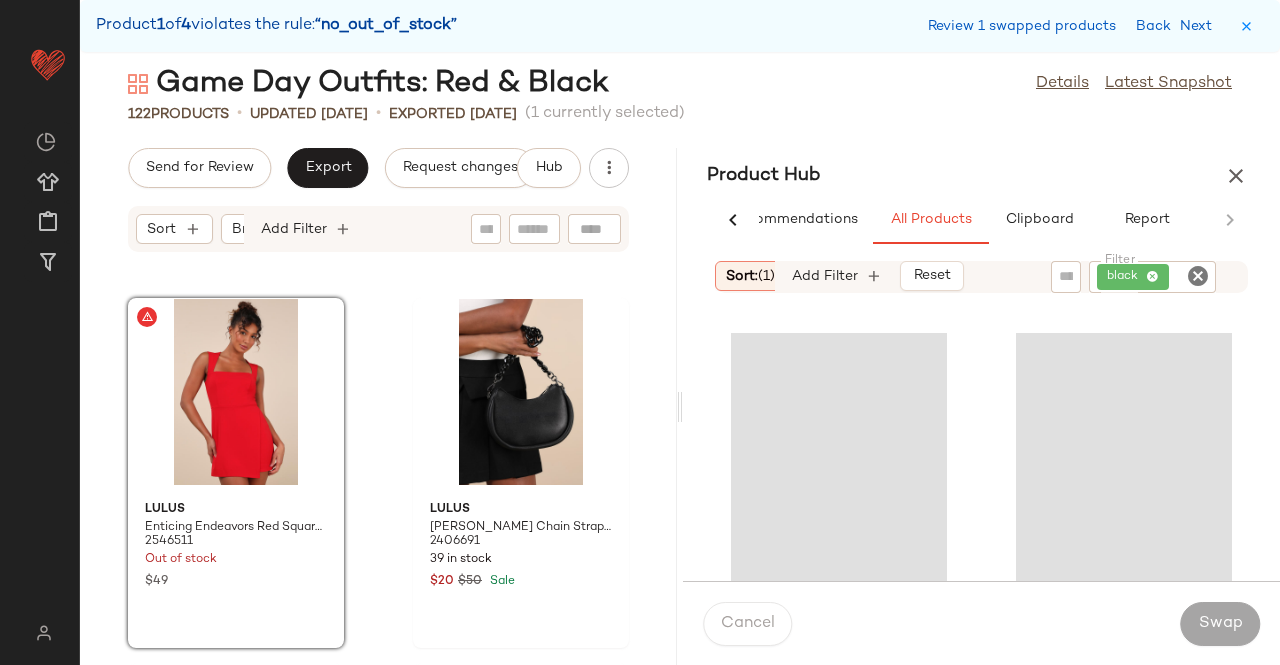 click on "black" 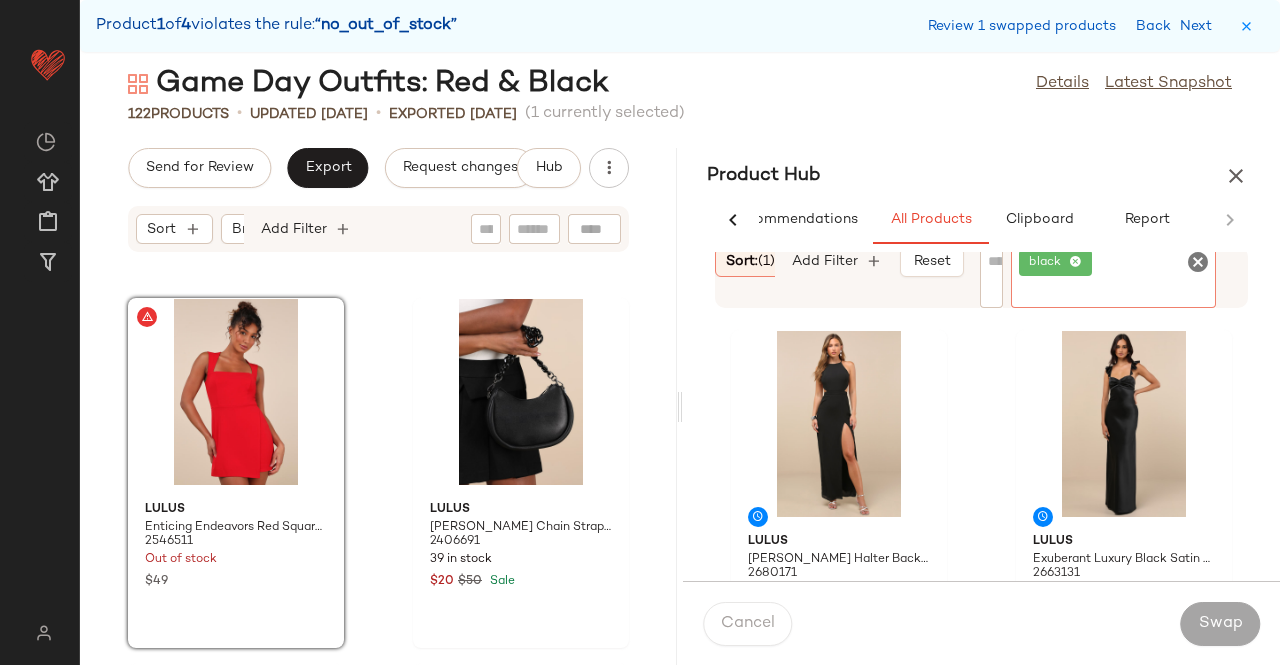 click 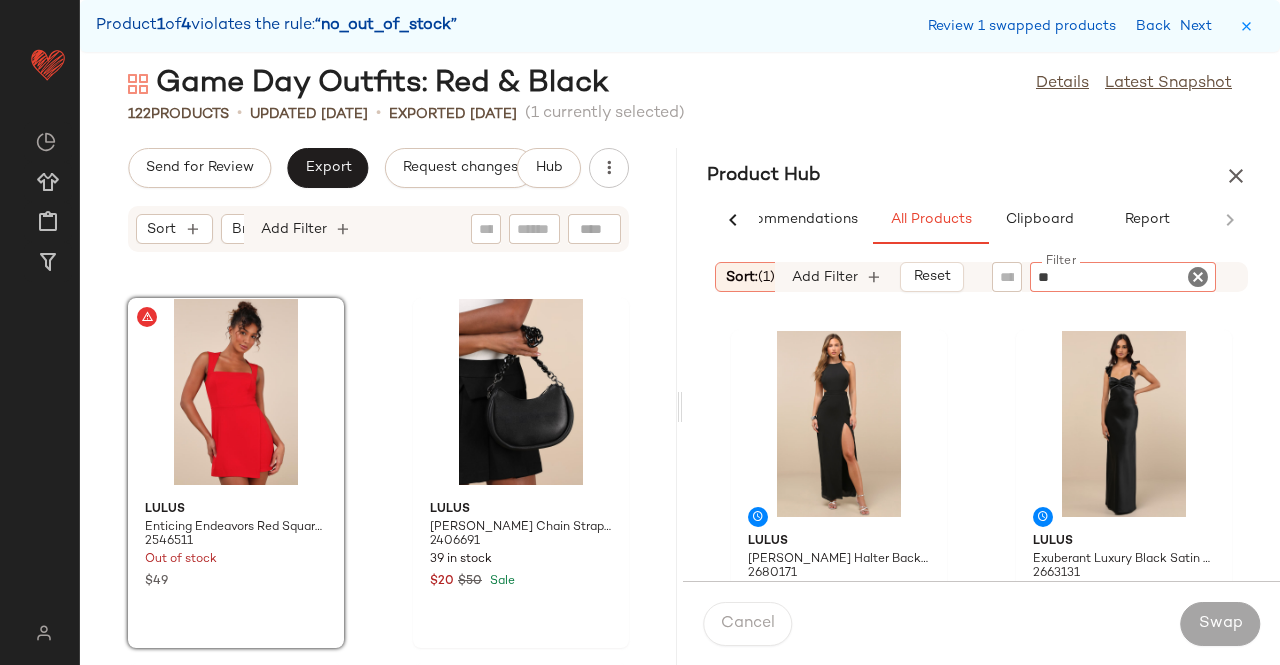 type on "***" 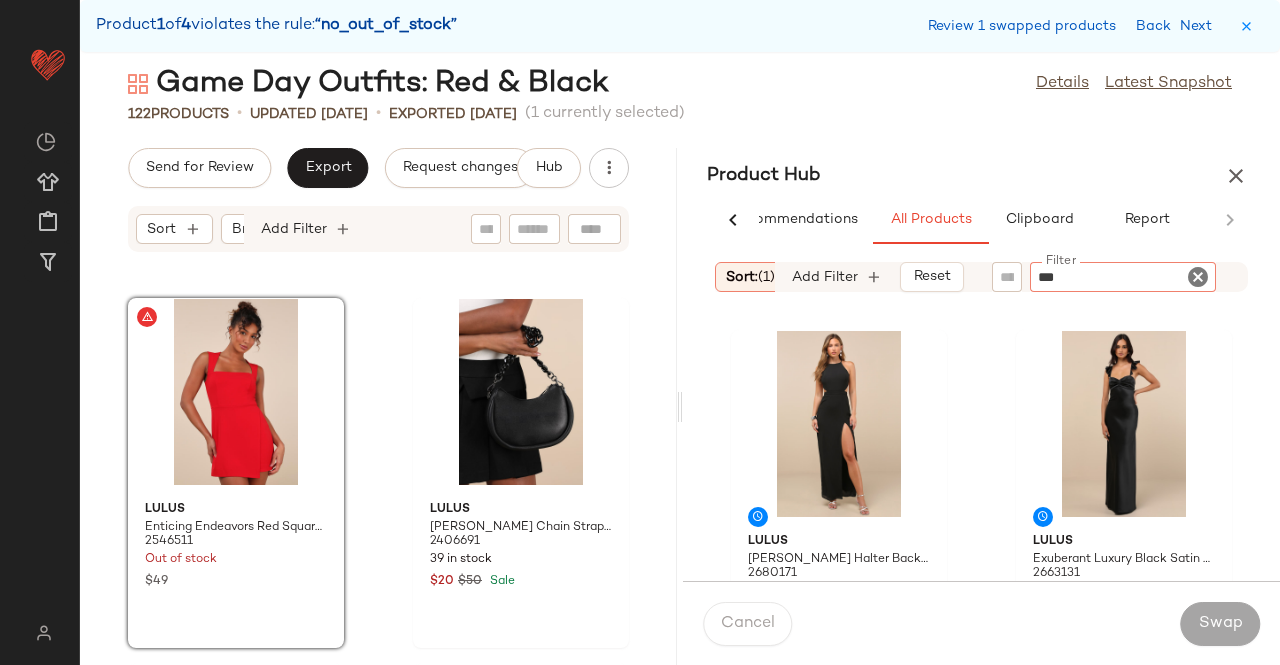 type 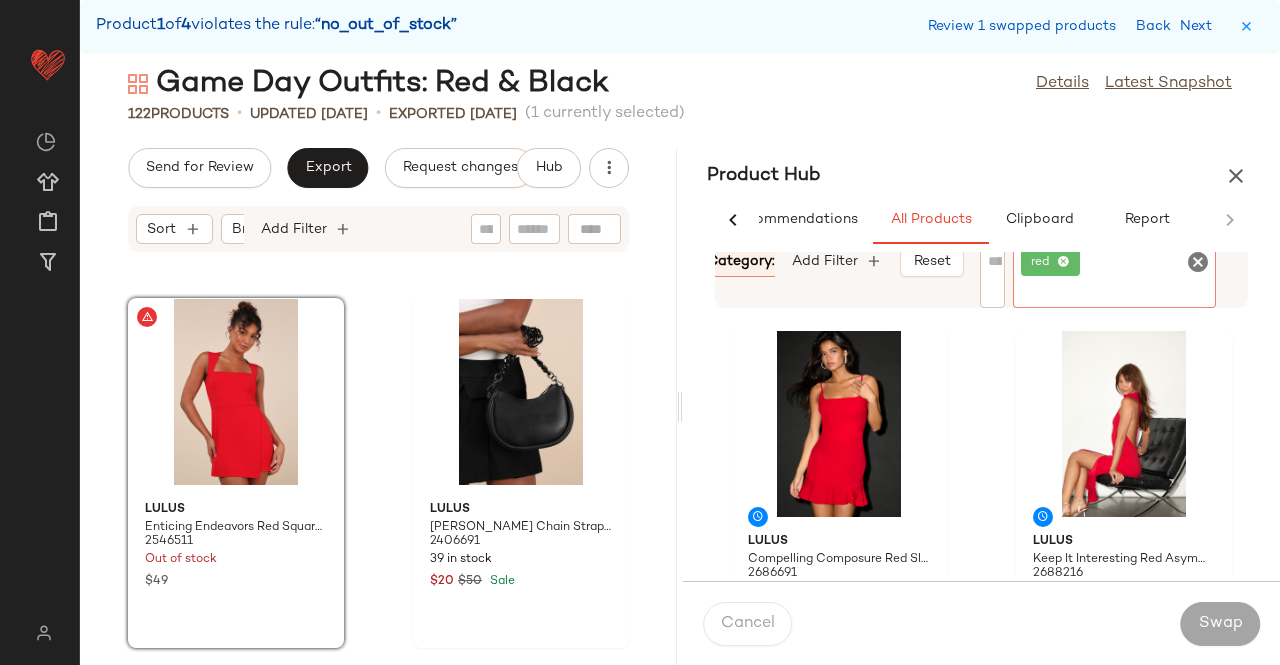 scroll, scrollTop: 0, scrollLeft: 239, axis: horizontal 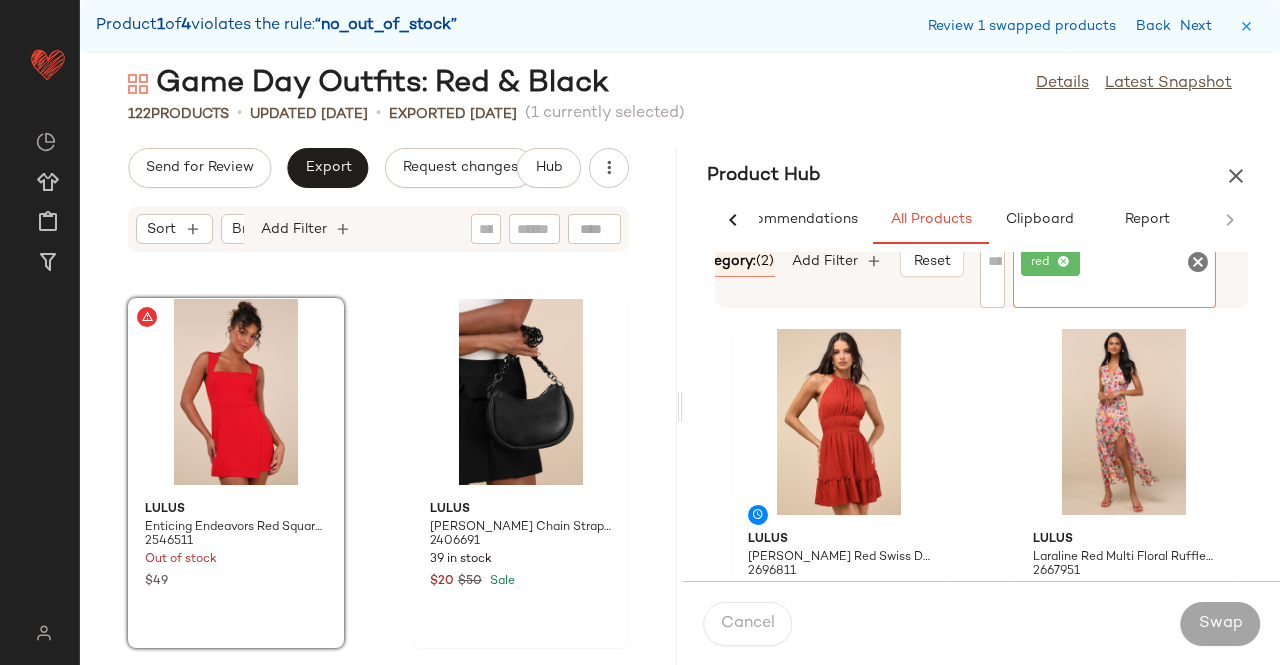click on "Category:   (2)" at bounding box center [731, 261] 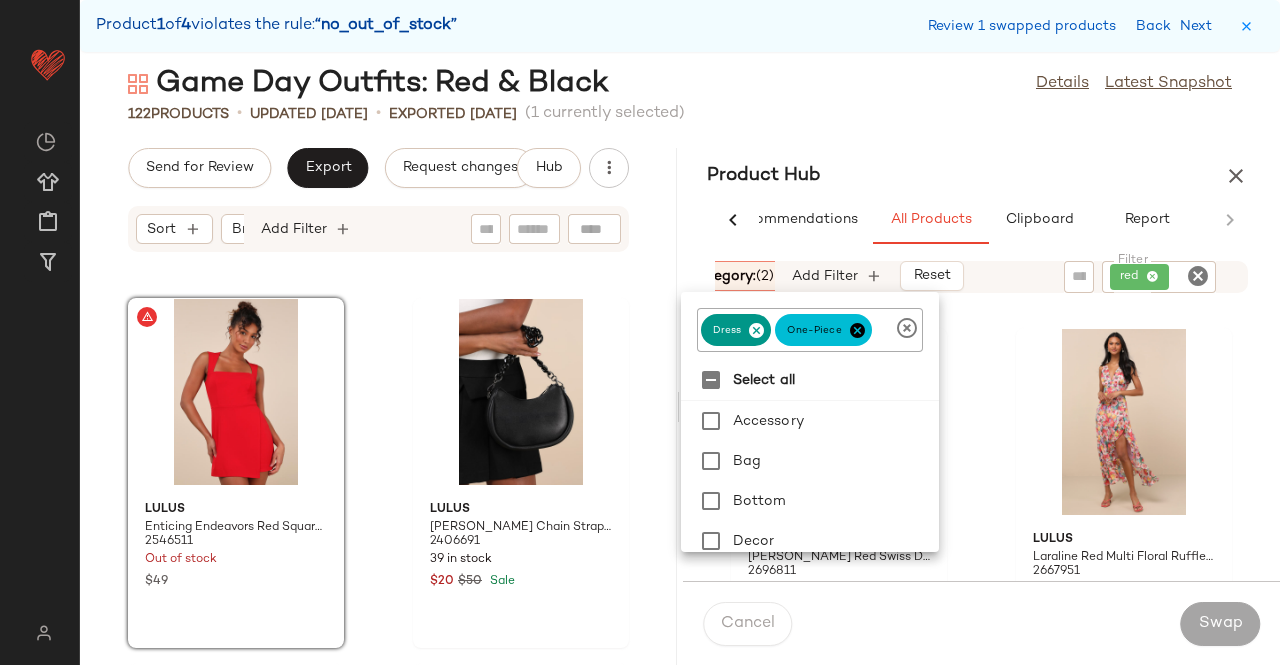click on "Game Day Outfits: Red & Black  Details   Latest Snapshot" 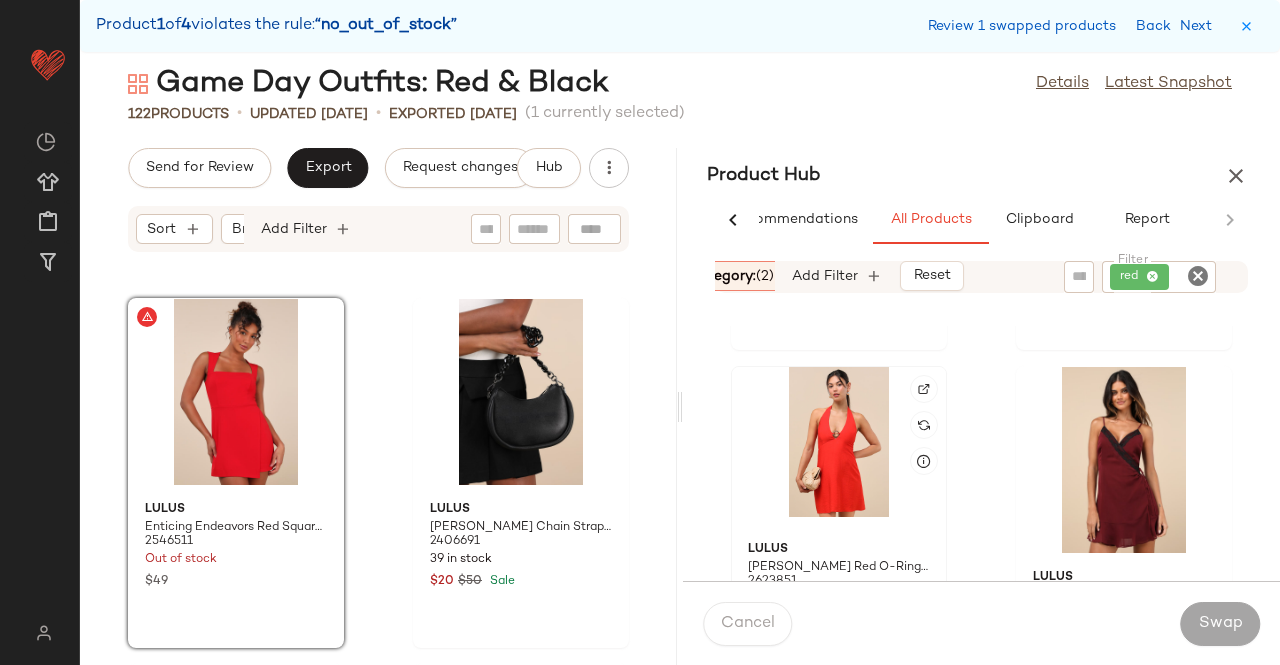 scroll, scrollTop: 3374, scrollLeft: 0, axis: vertical 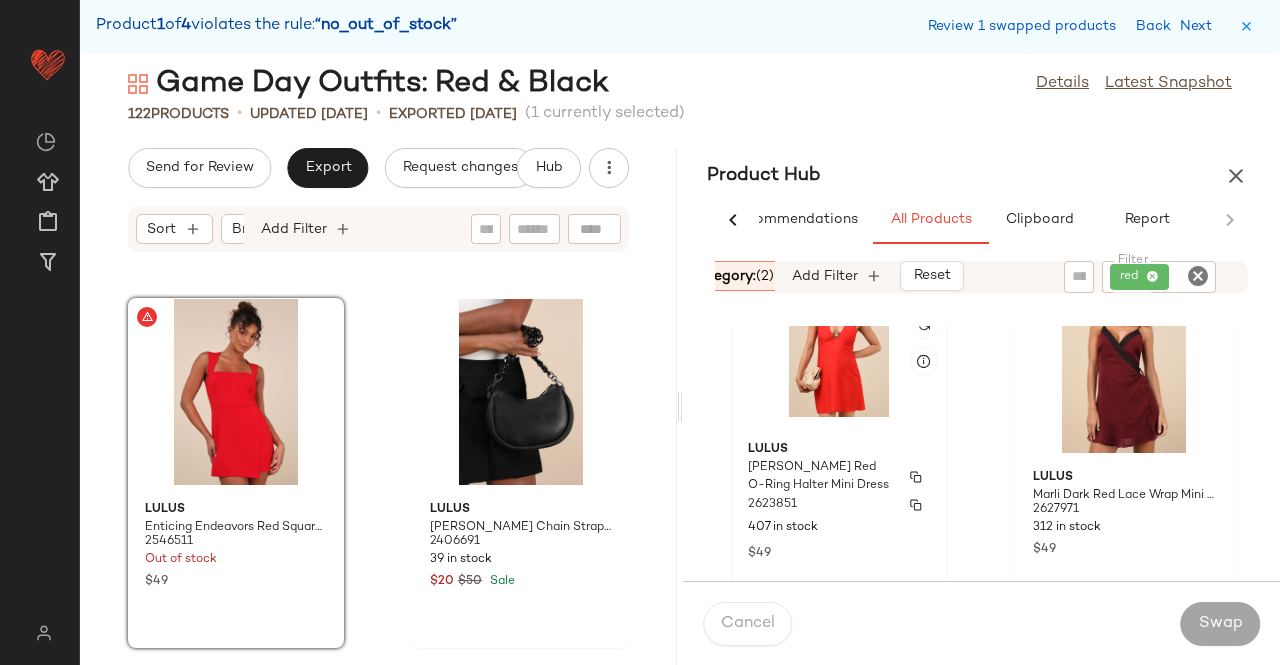 click on "Lulus Theresia Bright Red O-Ring Halter Mini Dress 2623851 407 in stock $49" 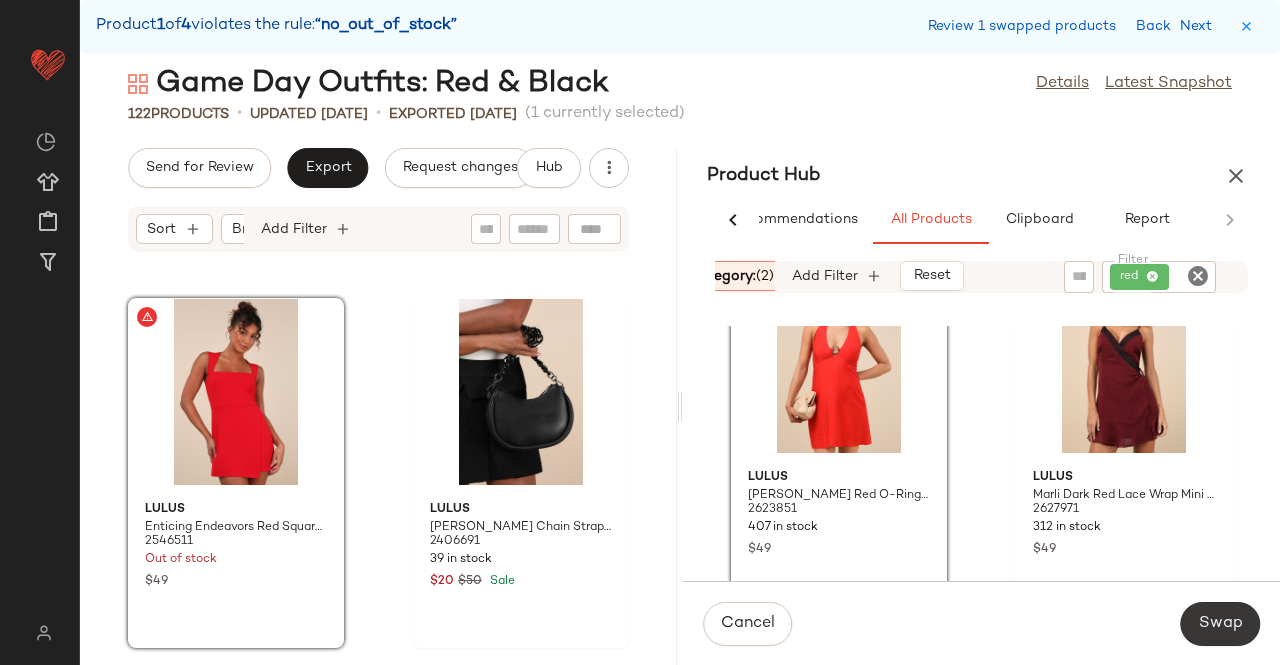 click on "Swap" at bounding box center [1220, 624] 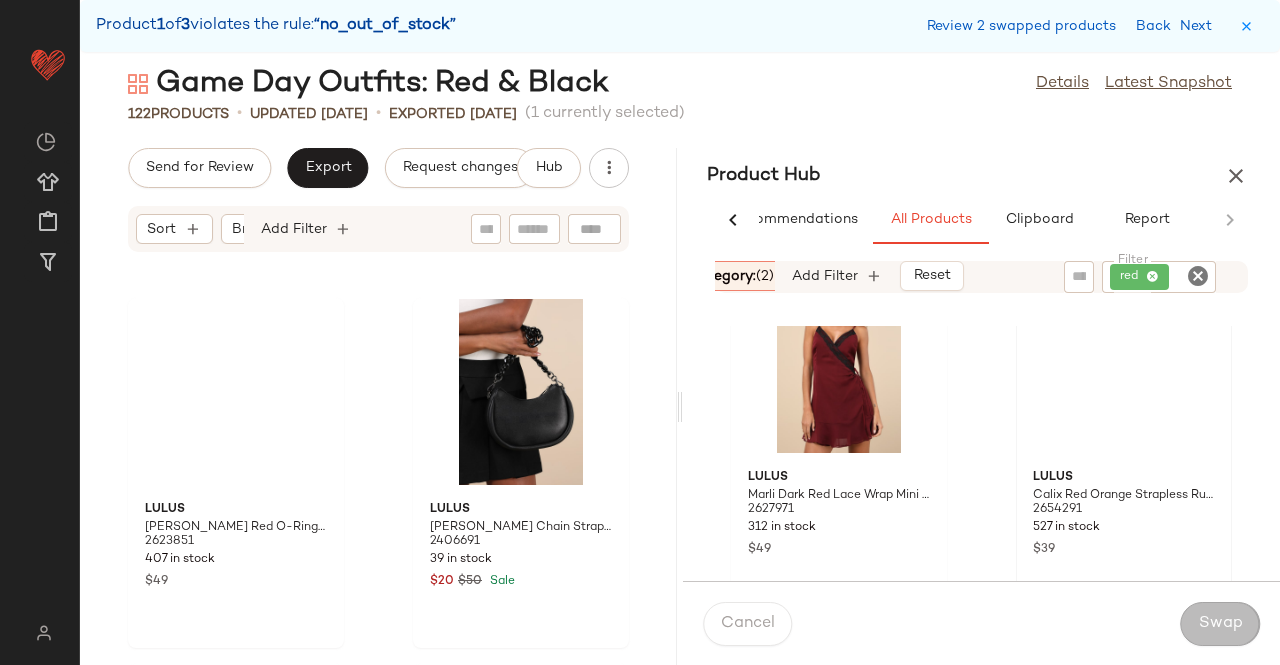 scroll, scrollTop: 12810, scrollLeft: 0, axis: vertical 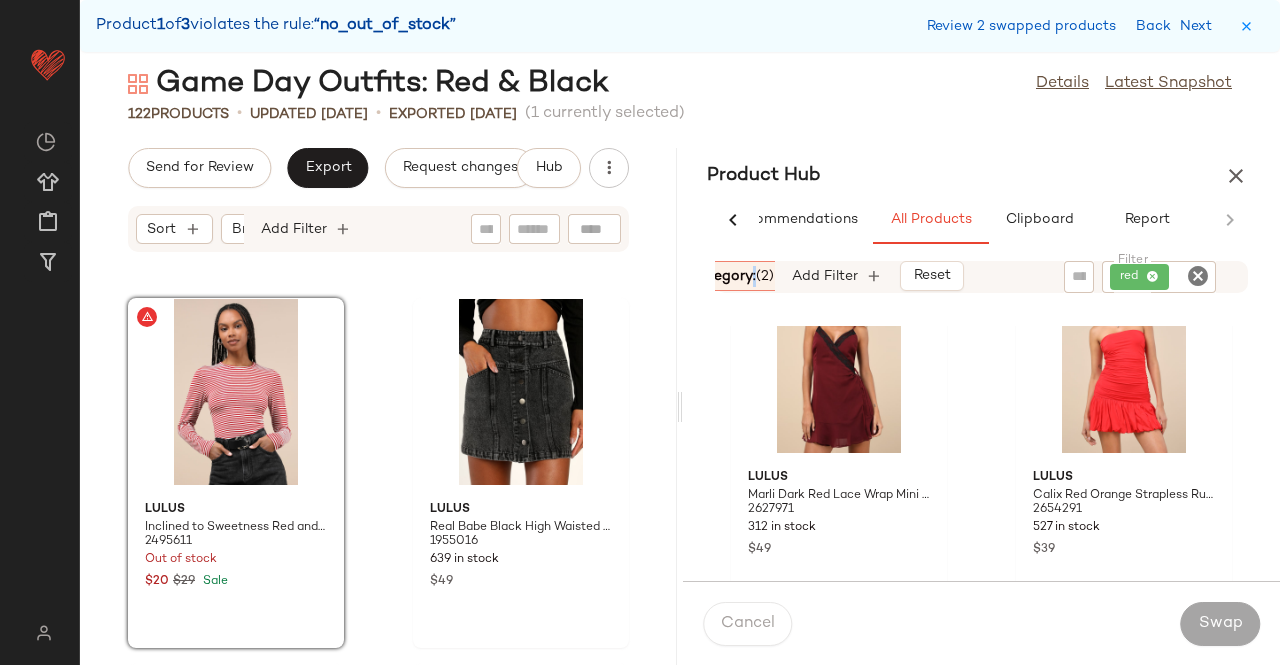 click on "Category:   (2)" at bounding box center (731, 276) 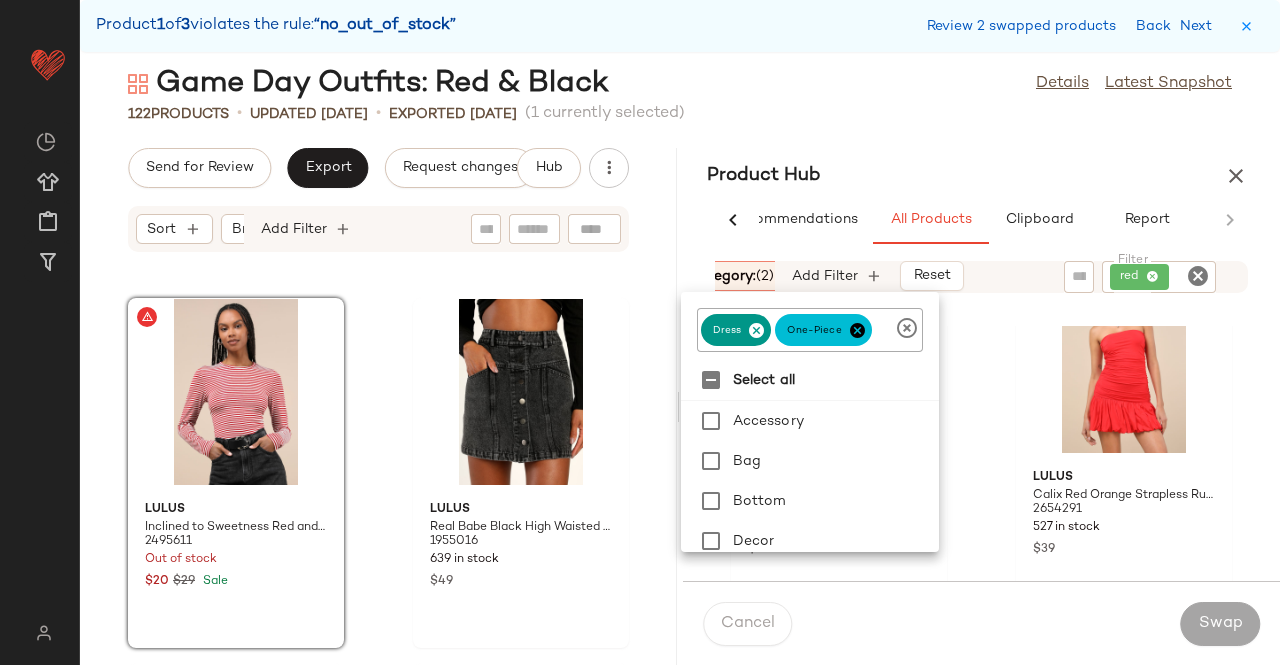 click on "dress" 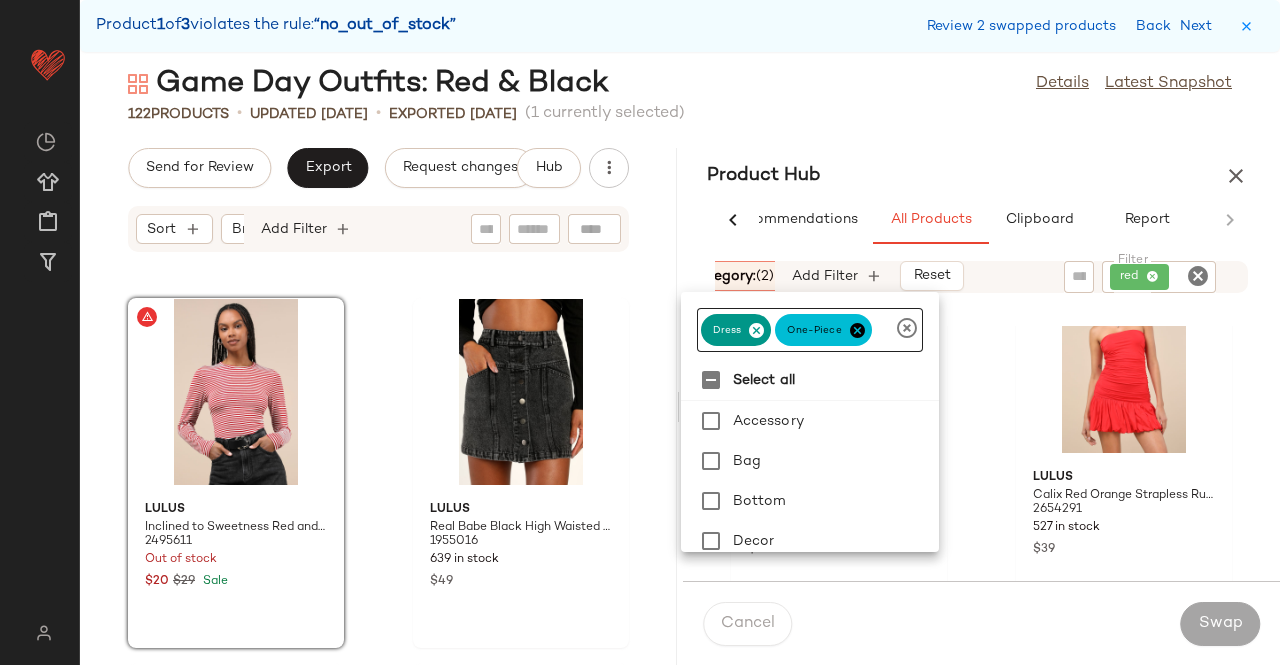 click on "dress one-piece" 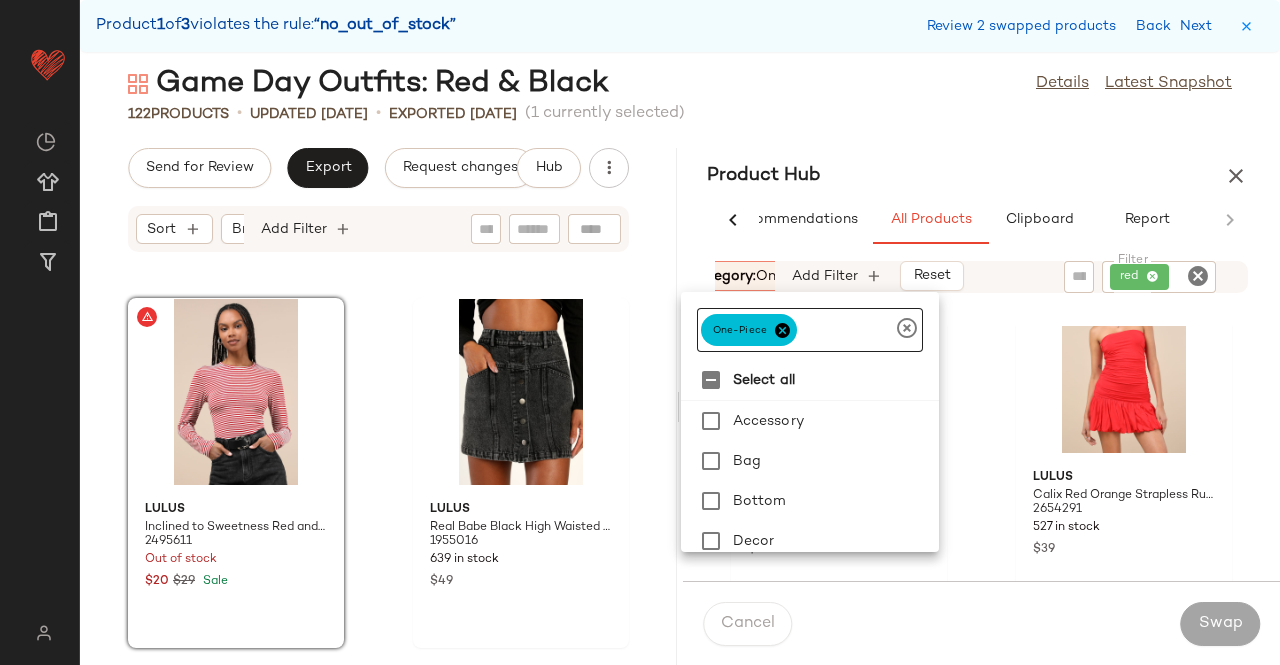 click on "one-piece" 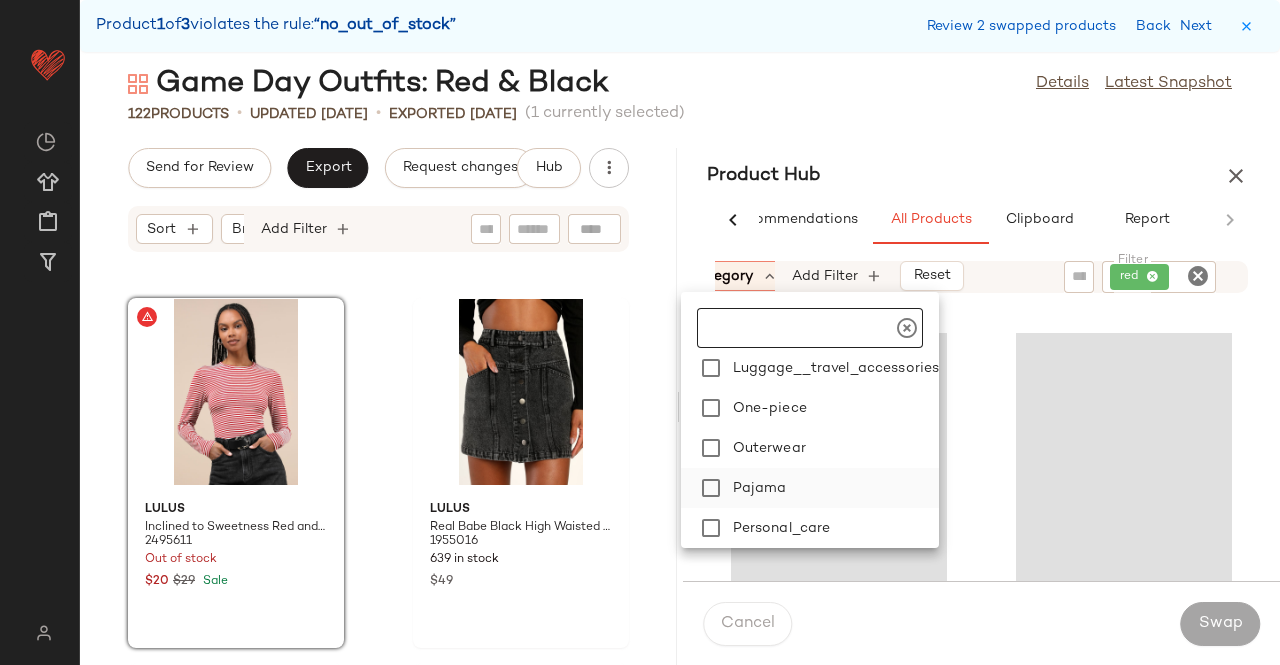 scroll, scrollTop: 480, scrollLeft: 0, axis: vertical 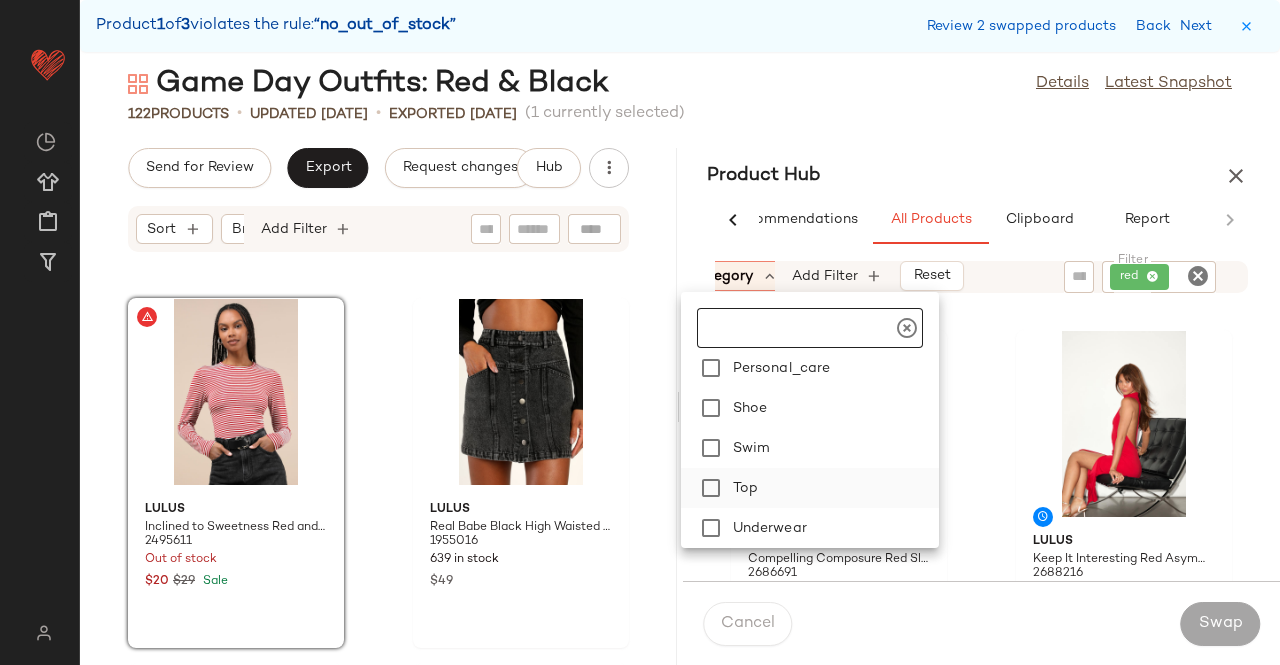 click on "Top" at bounding box center (832, 488) 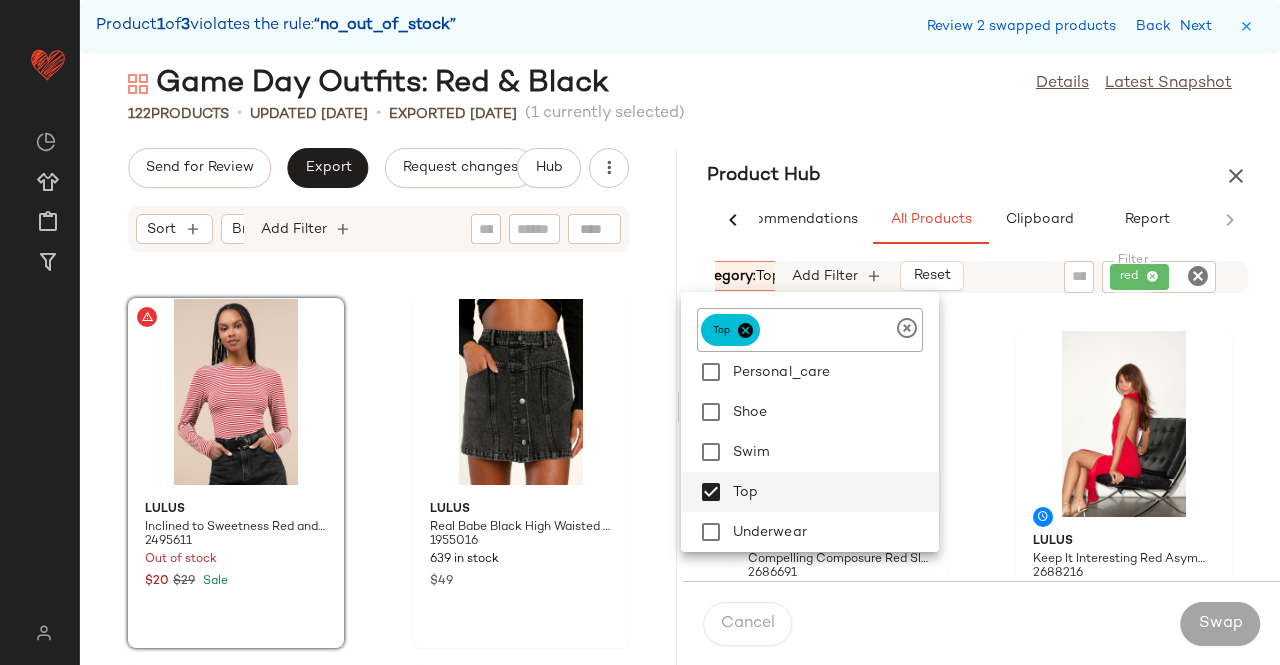 click on "Product  1  of  3  violates the rule:  “no_out_of_stock” Review 2 swapped products Back Next  Game Day Outfits: Red & Black  Details   Latest Snapshot  122   Products   •   updated Jun 26th  •  Exported Jun 26th   (1 currently selected)   Send for Review   Export   Request changes   Hub  Sort  Brand  Category  Add Filter  Lulus Inclined to Sweetness Red and White Striped Long Sleeve Top 2495611 Out of stock $20 $29 Sale Lulus Real Babe Black High Waisted Button-Up Denim Mini Skirt 1955016 639 in stock $49 Steve Madden Hansen Medium Wash High-Rise Barrel Jeans 2475111 88 in stock $59 $99 Sale Lulus Mejia Black Woven Knotted Handbag 2289271 41 in stock $45 Lulus Soft Serenity Heather Ivory and Red Collared Sweater Mini Dress 2489851 443 in stock $69 Lulus Laid-Back Luck Black Ribbed Knit Drawstring Lounge Romper 2051016 138 in stock $49 Motel Sakha Adrenaline Red Graphic Tee 2560411 35 in stock $29 $49 Sale Levi's 501 Original High-Rise Medium Wash Distressed Denim Shorts 932942 885 in stock $70 (1)" 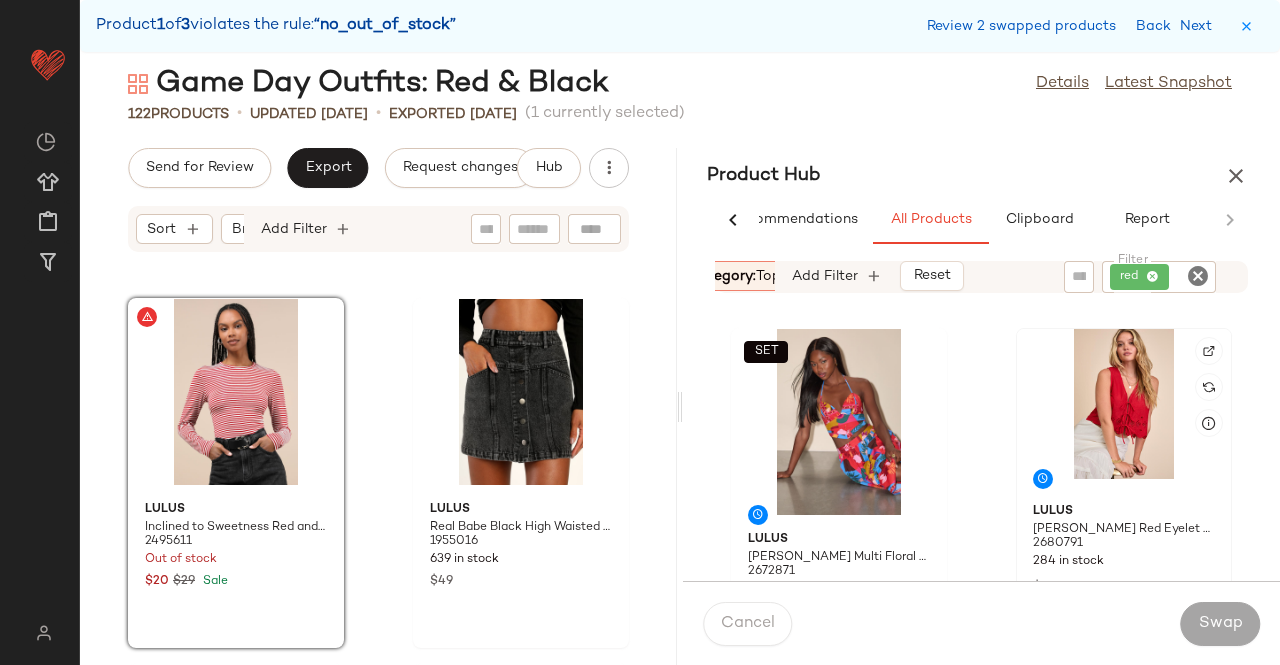 scroll, scrollTop: 416, scrollLeft: 0, axis: vertical 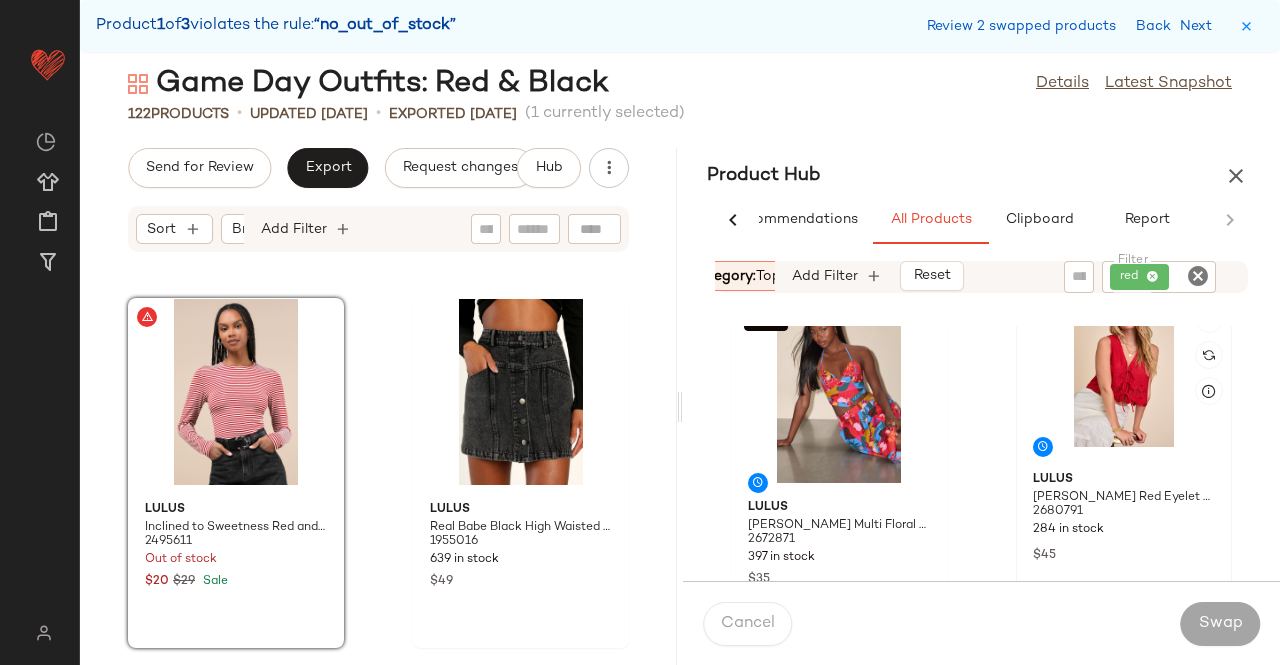 click on "Lulus Linnea Red Eyelet Embroidered Tie-Front Top 2680791 284 in stock $45" 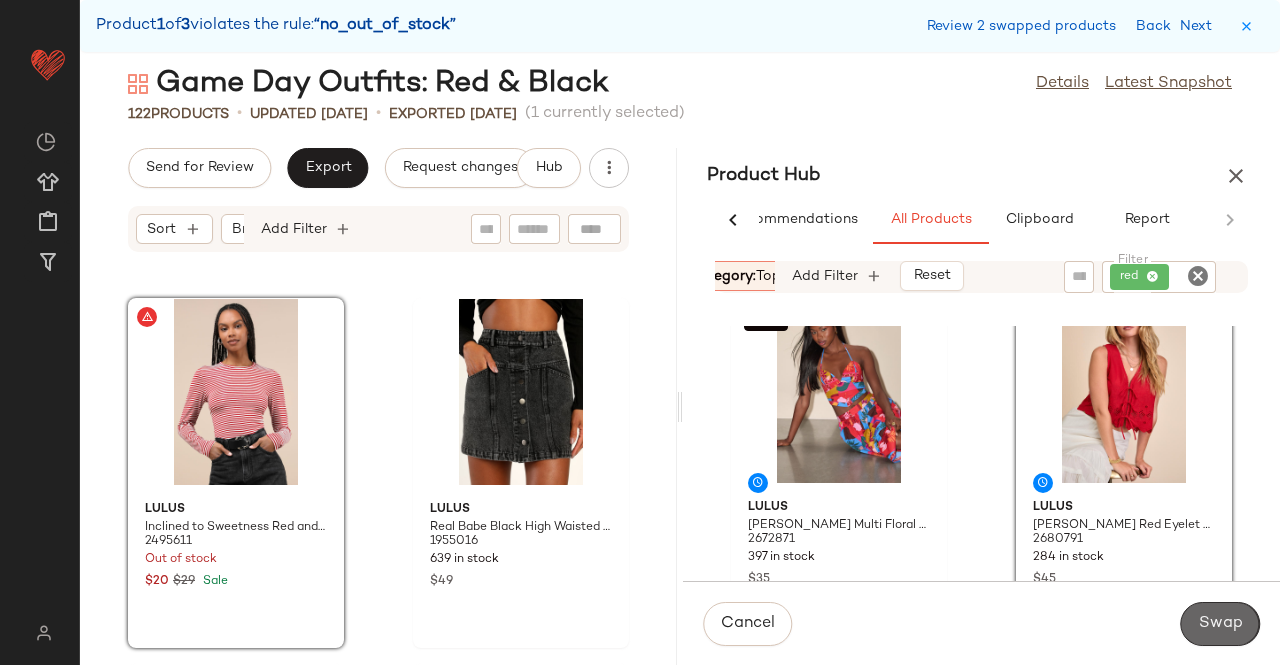 click on "Swap" at bounding box center [1220, 624] 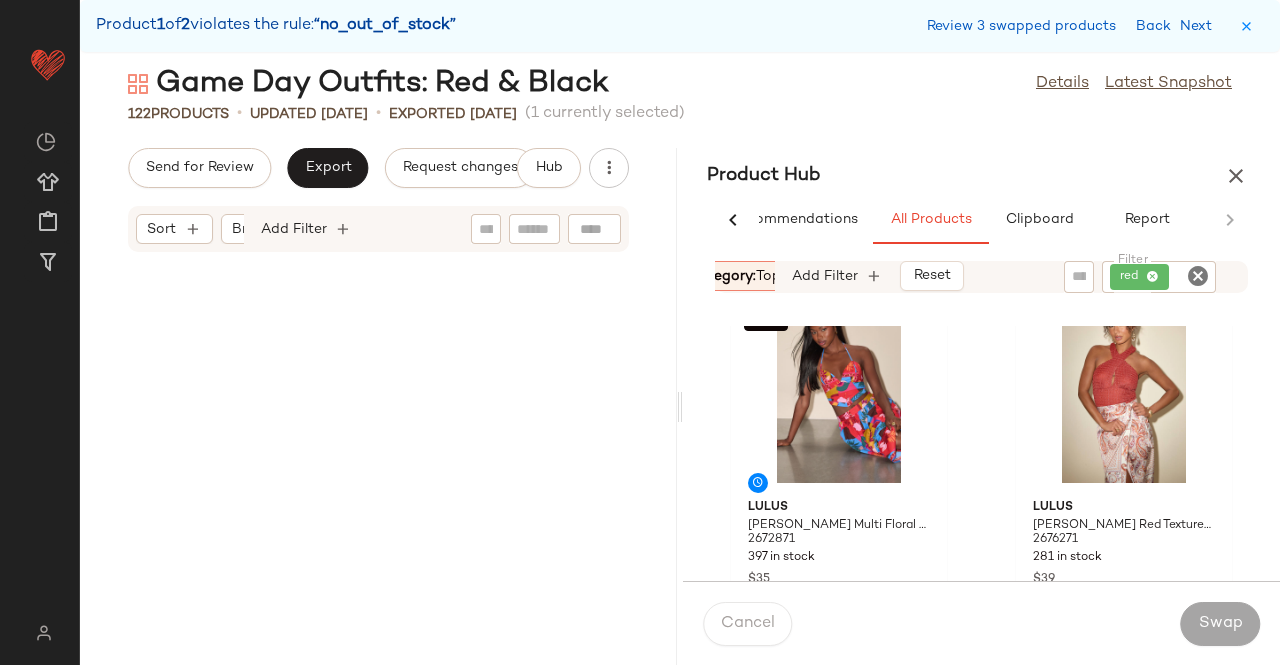 scroll, scrollTop: 16836, scrollLeft: 0, axis: vertical 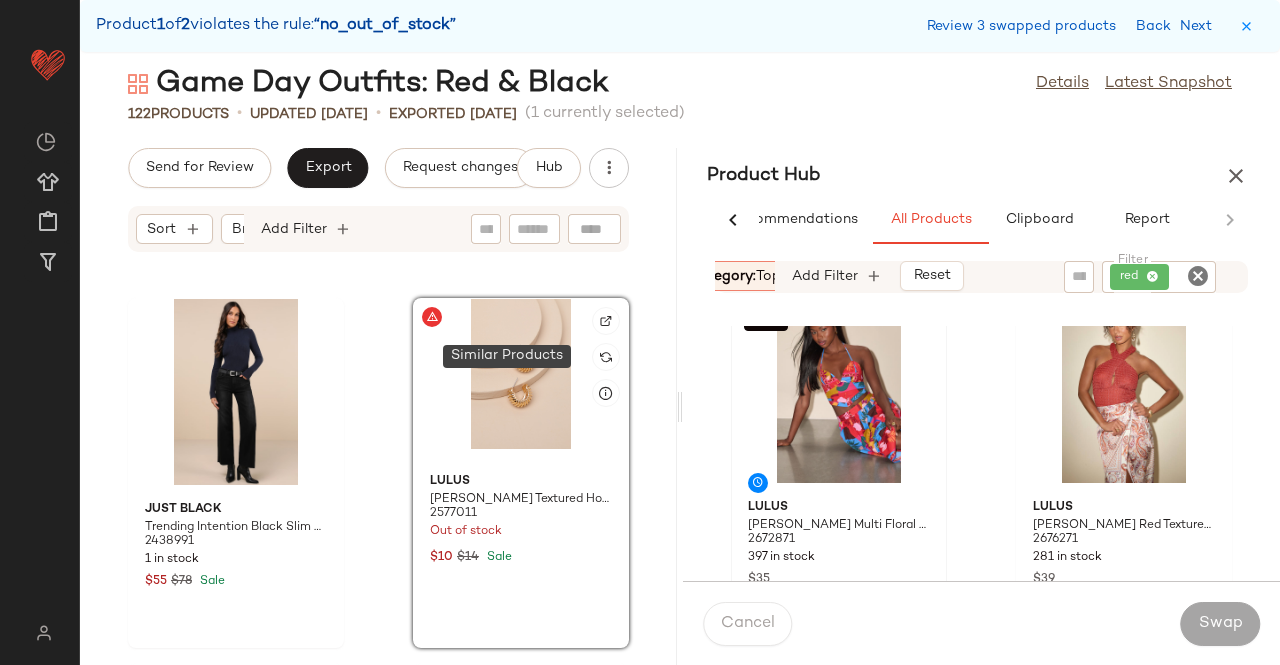 drag, startPoint x: 586, startPoint y: 349, endPoint x: 609, endPoint y: 356, distance: 24.04163 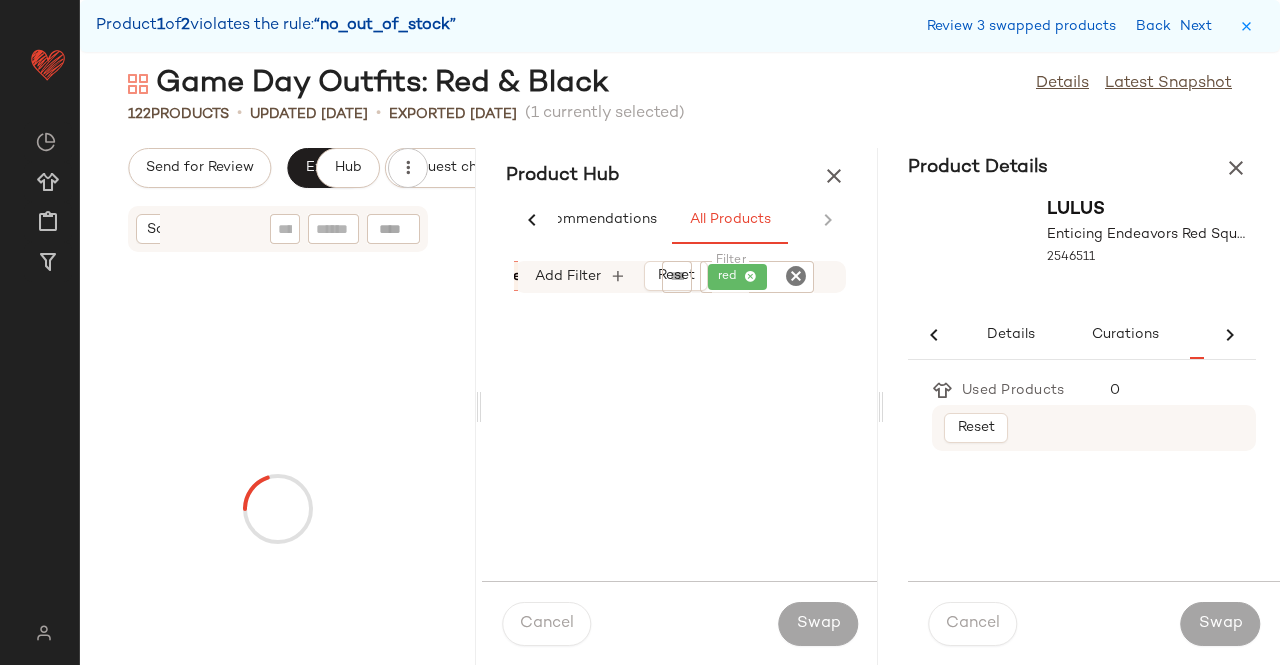 scroll, scrollTop: 782, scrollLeft: 0, axis: vertical 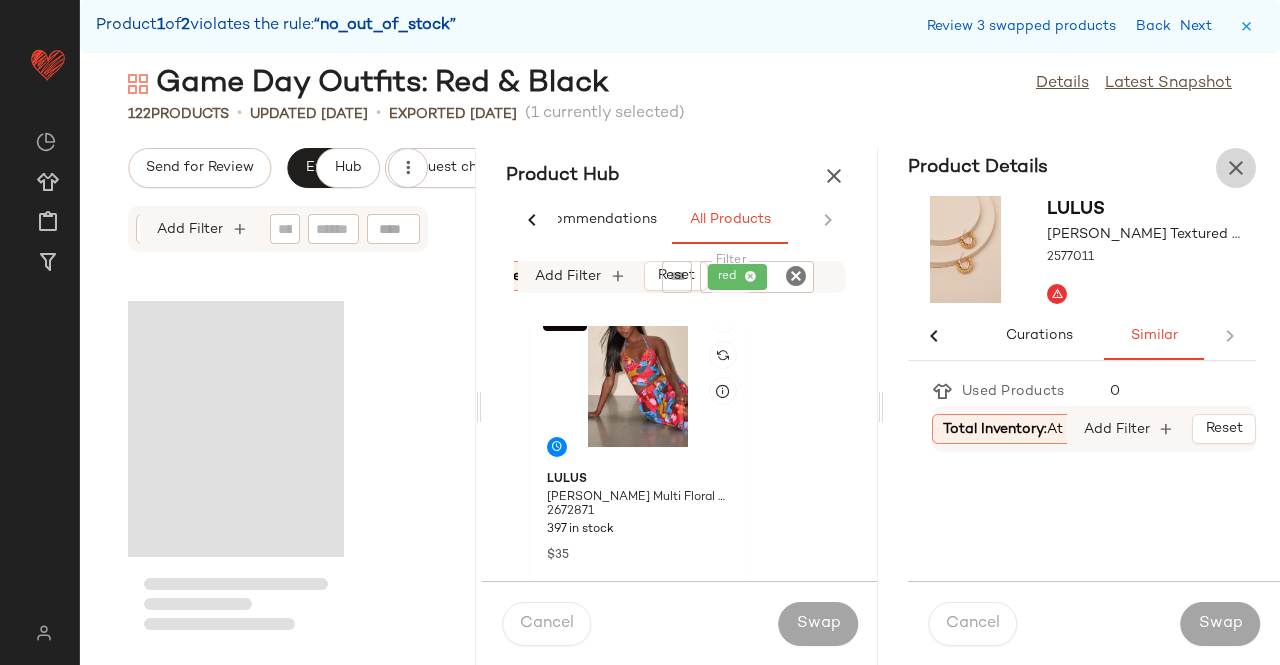 drag, startPoint x: 1241, startPoint y: 177, endPoint x: 1087, endPoint y: 335, distance: 220.63545 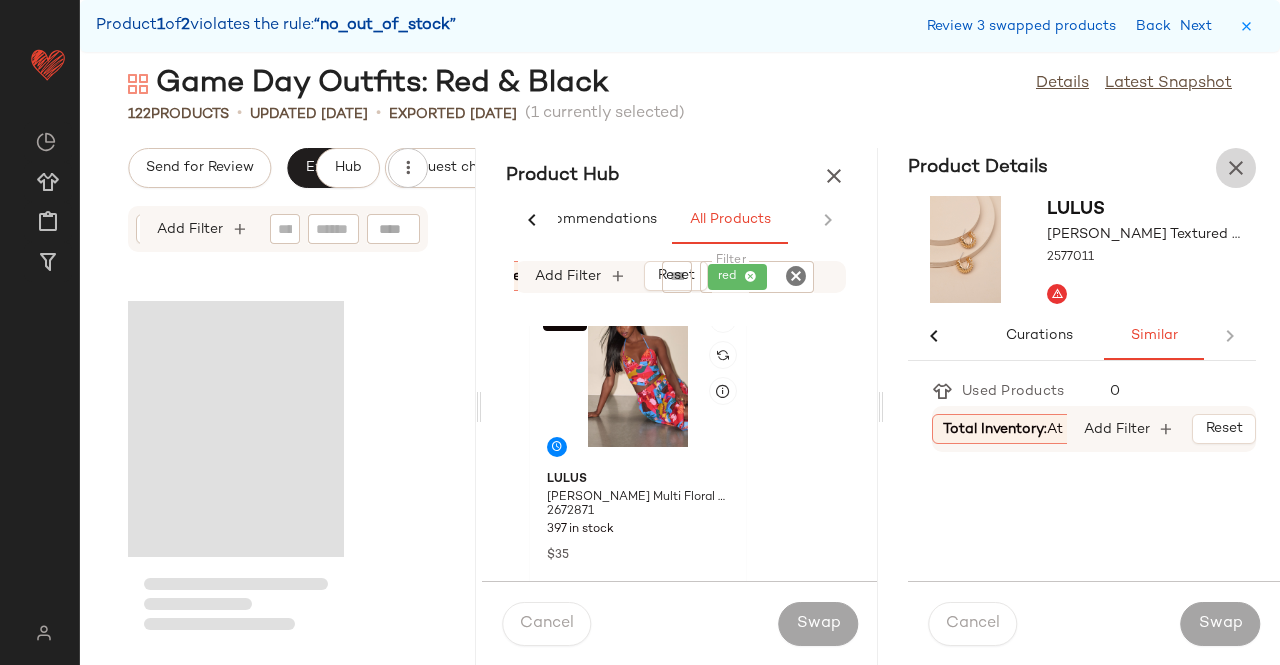 click at bounding box center (1236, 168) 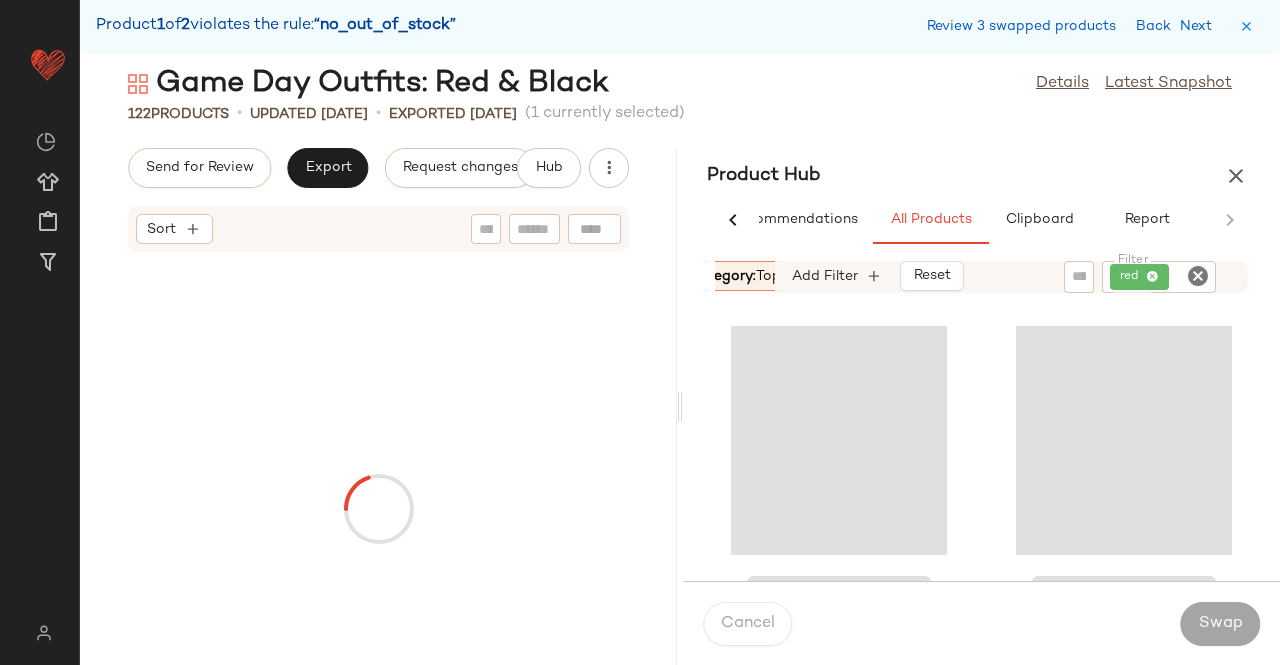 scroll, scrollTop: 416, scrollLeft: 0, axis: vertical 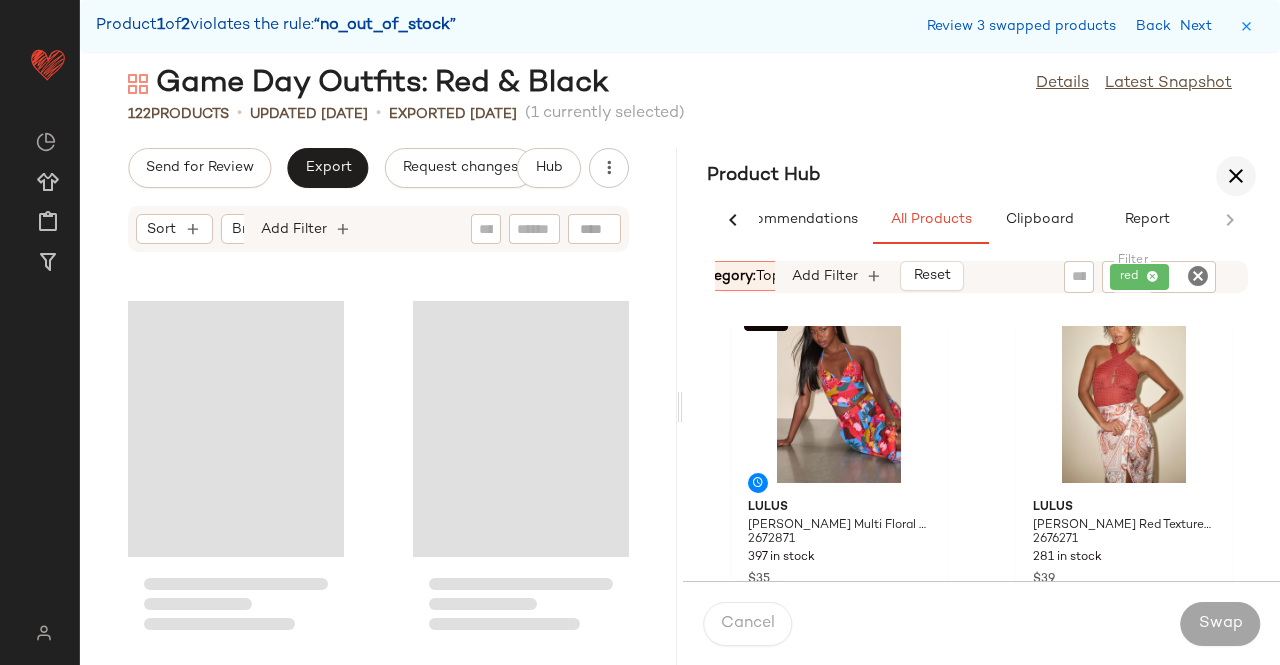 click at bounding box center [1236, 176] 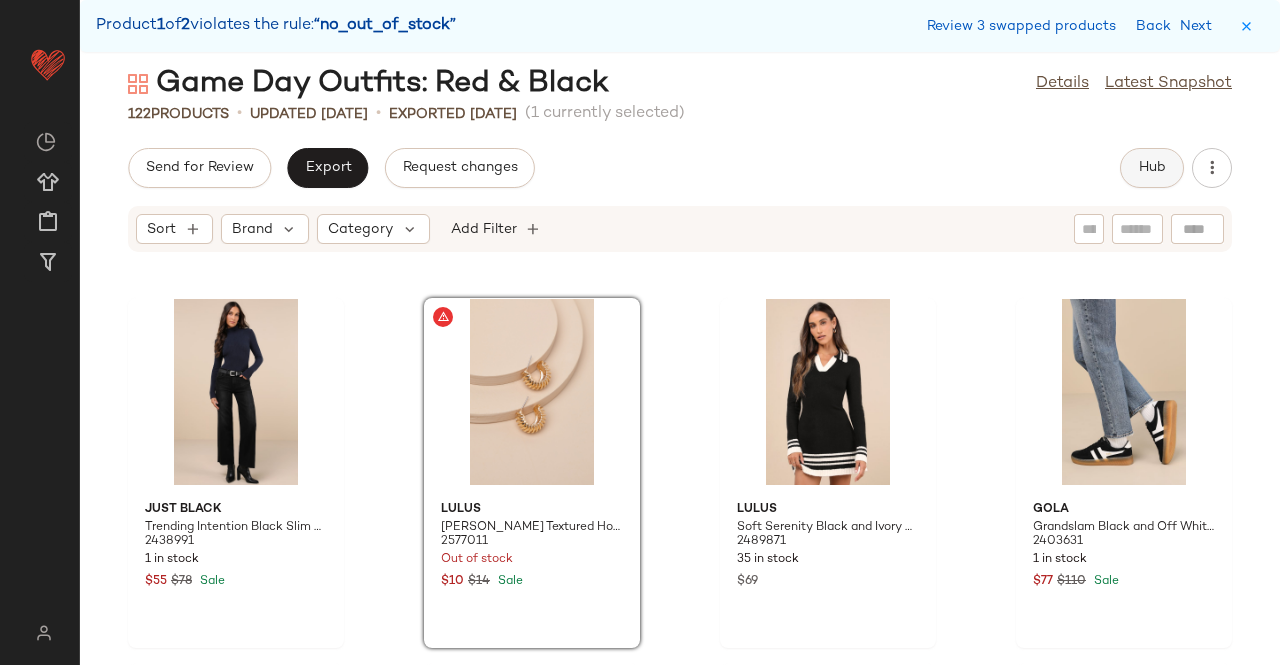 click on "Hub" at bounding box center [1152, 168] 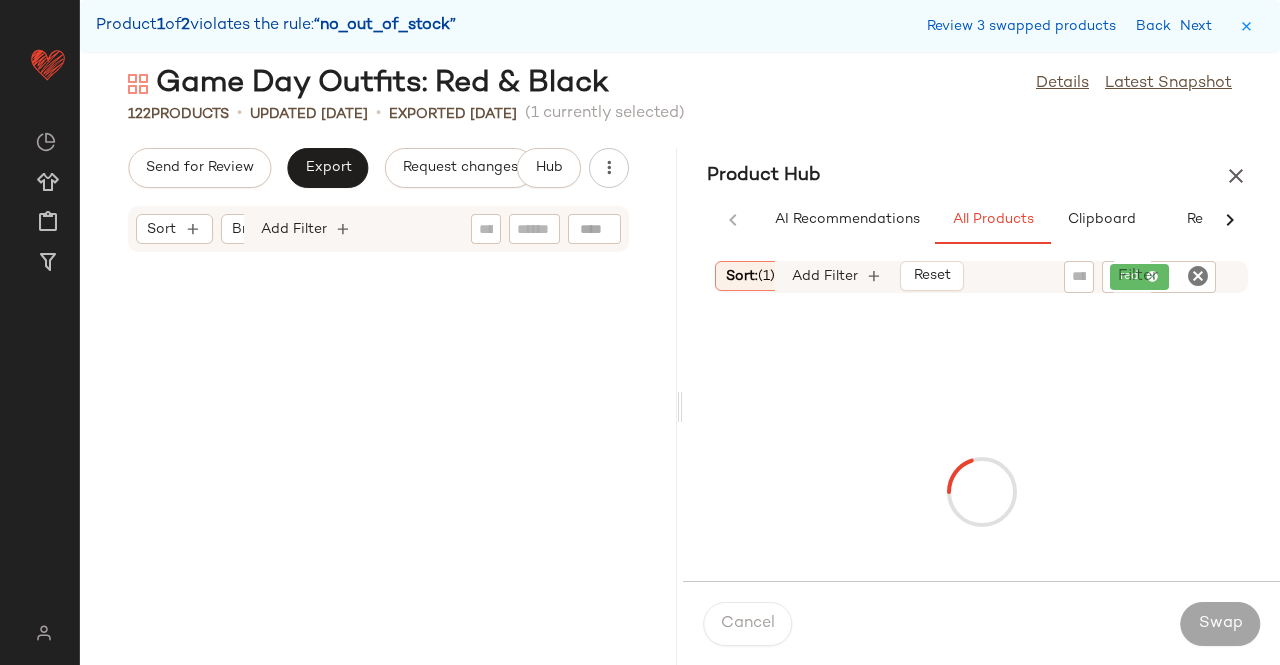 drag, startPoint x: 1236, startPoint y: 167, endPoint x: 1230, endPoint y: 182, distance: 16.155495 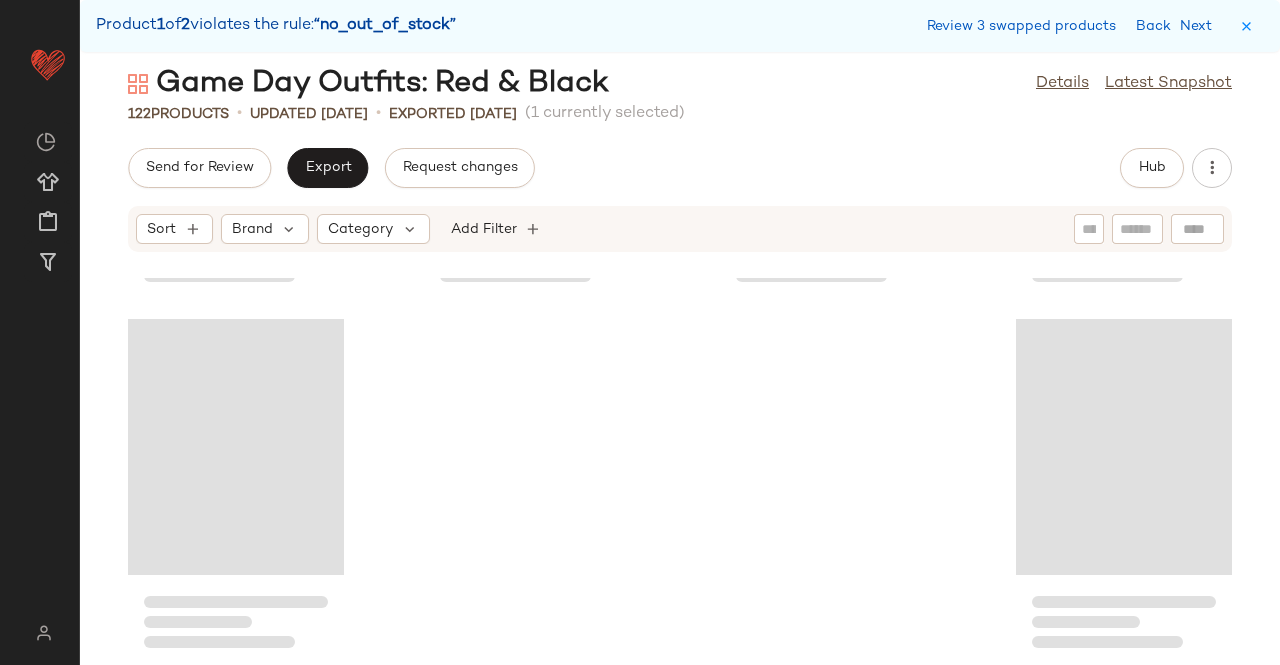 scroll, scrollTop: 8418, scrollLeft: 0, axis: vertical 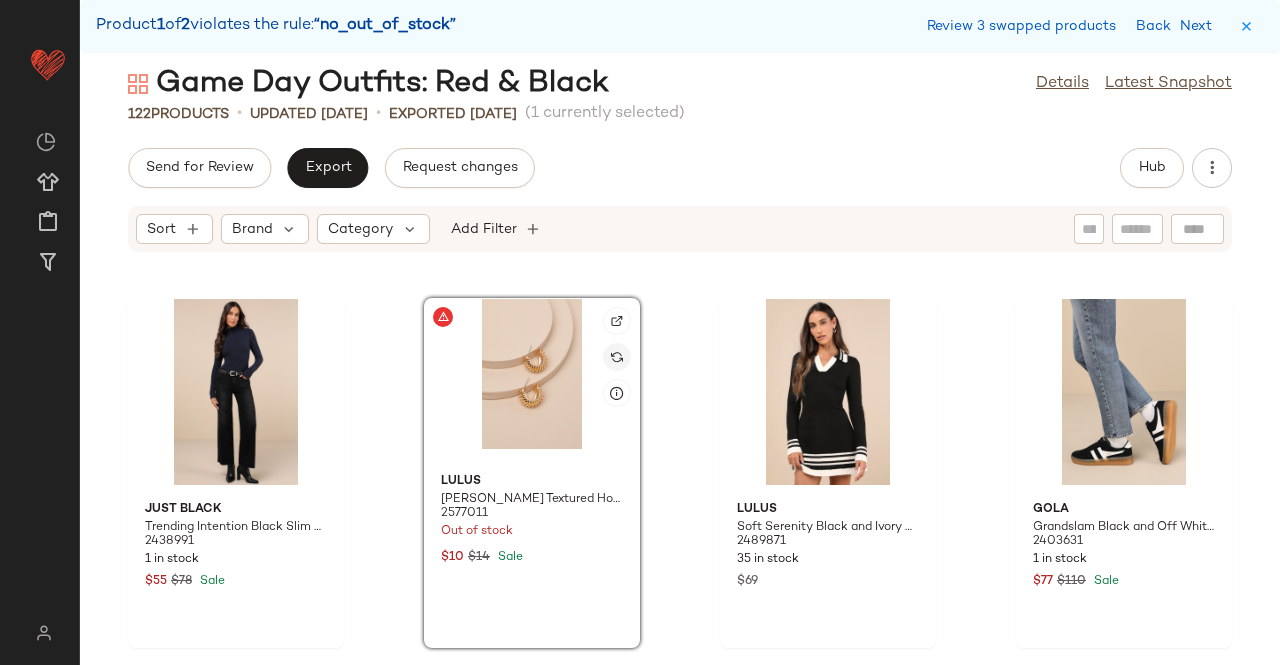 click 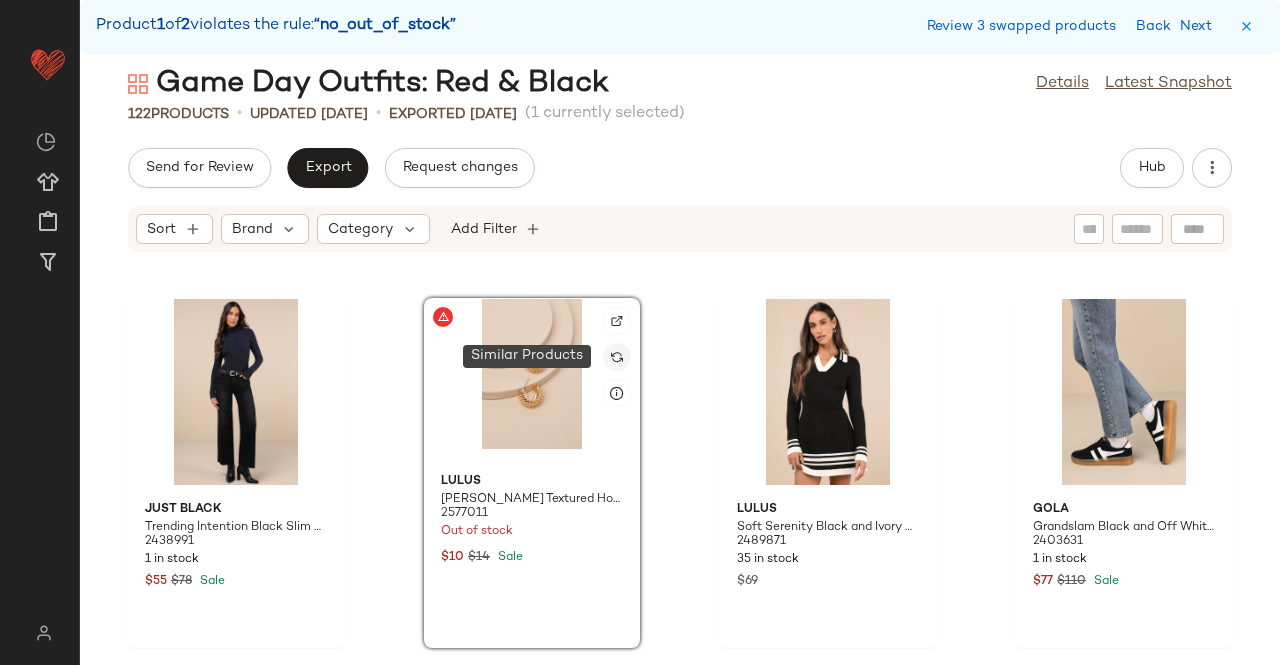 click 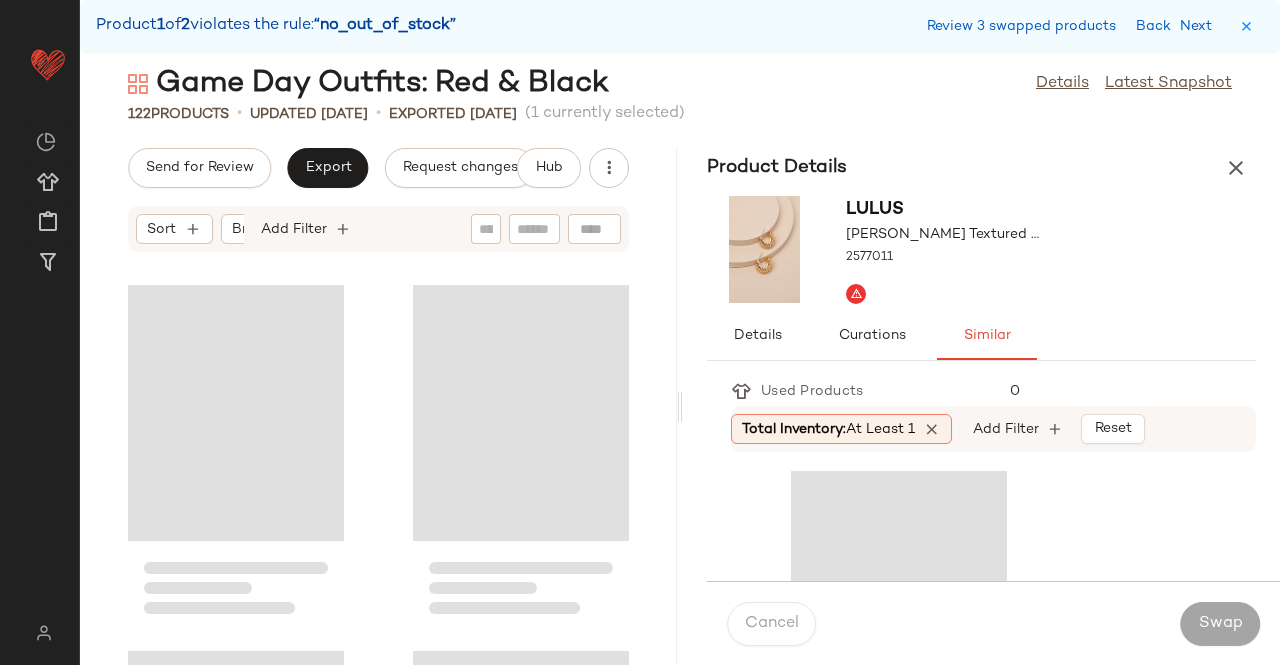 scroll, scrollTop: 16836, scrollLeft: 0, axis: vertical 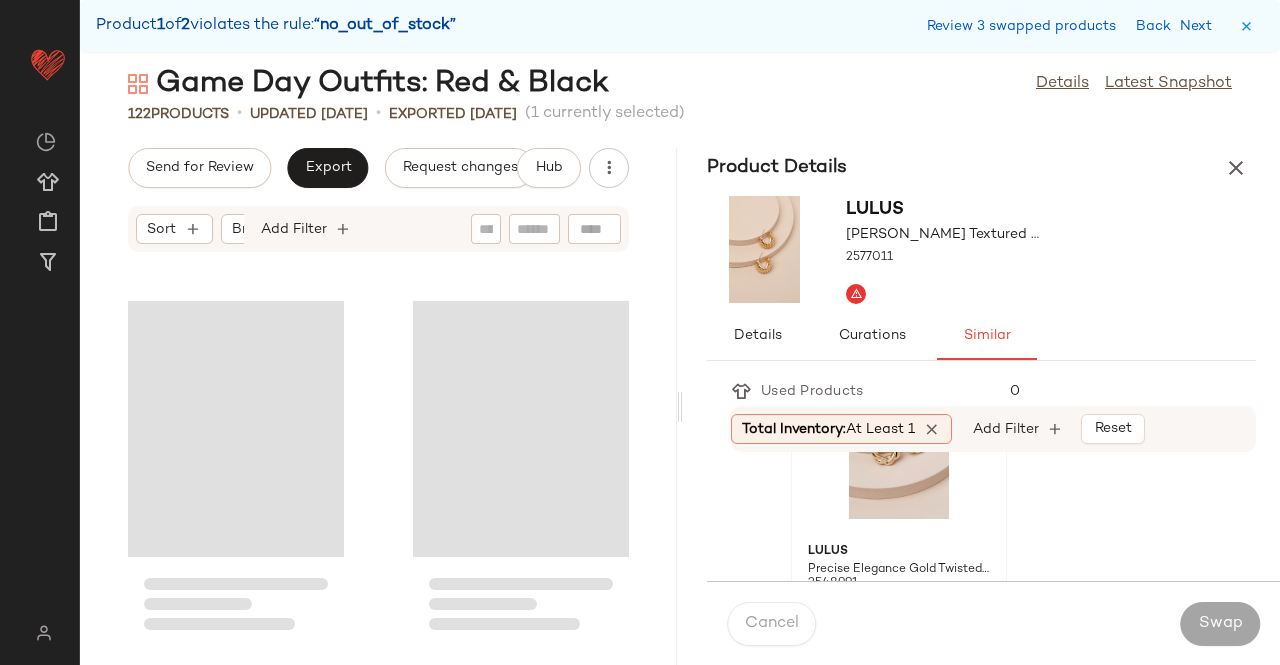 click 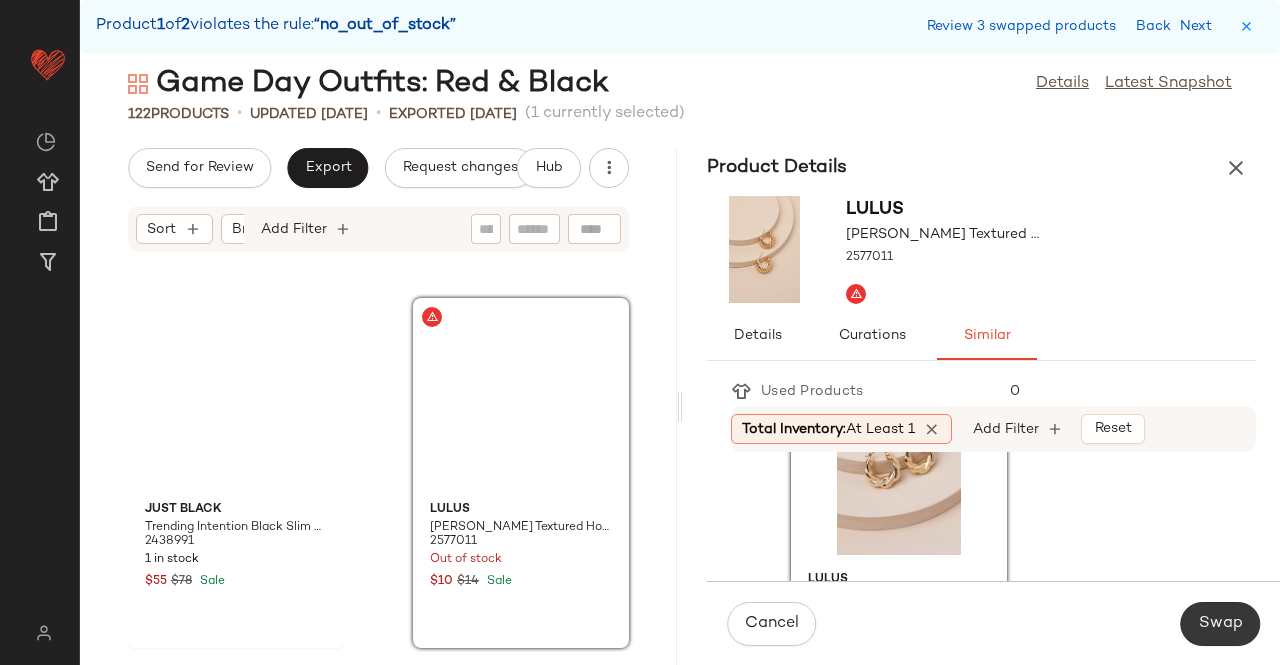click on "Swap" 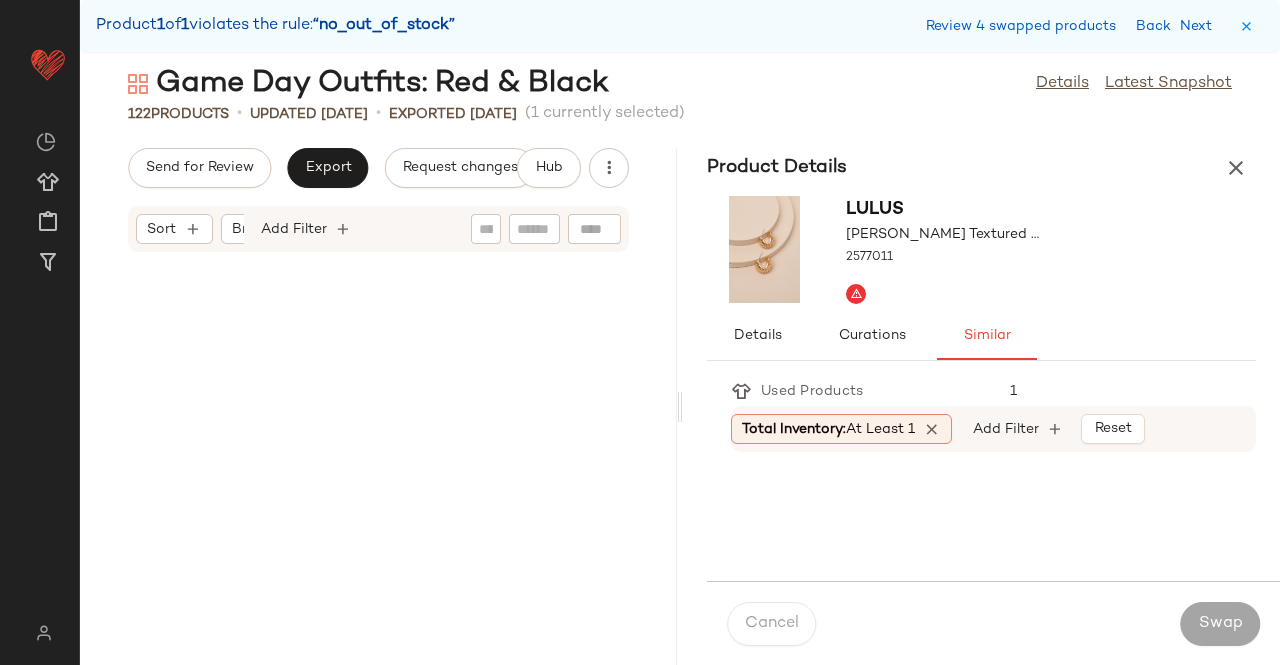 scroll, scrollTop: 19398, scrollLeft: 0, axis: vertical 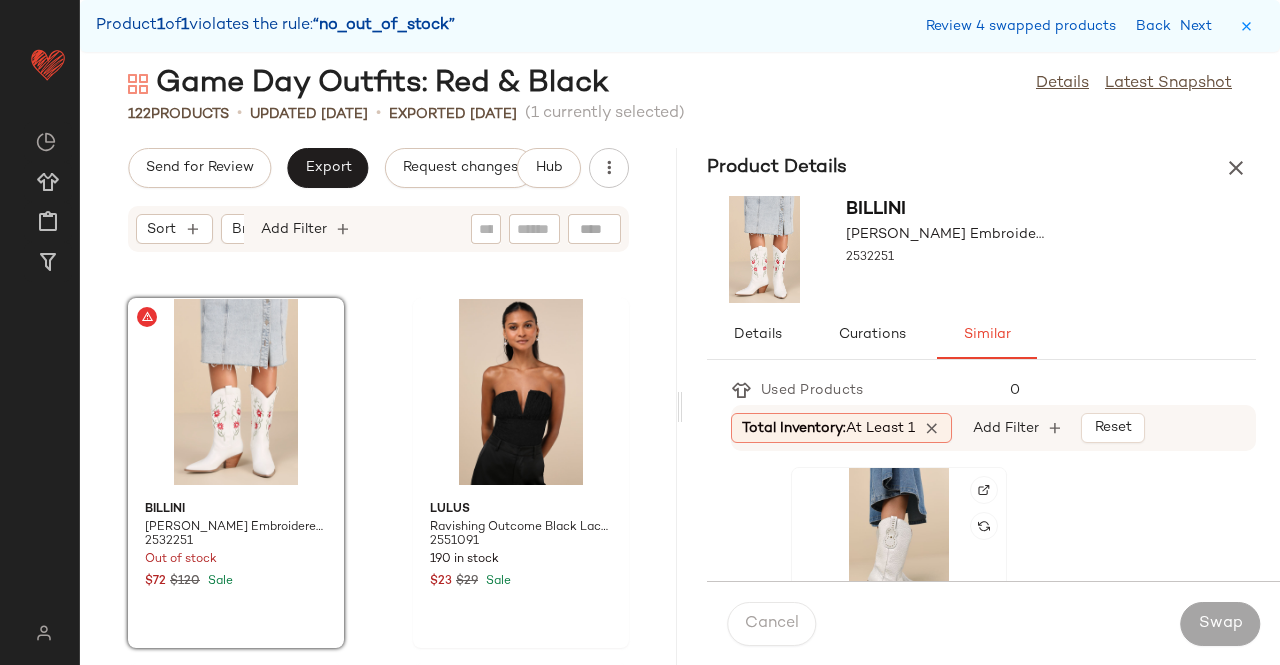 drag, startPoint x: 904, startPoint y: 516, endPoint x: 958, endPoint y: 567, distance: 74.27651 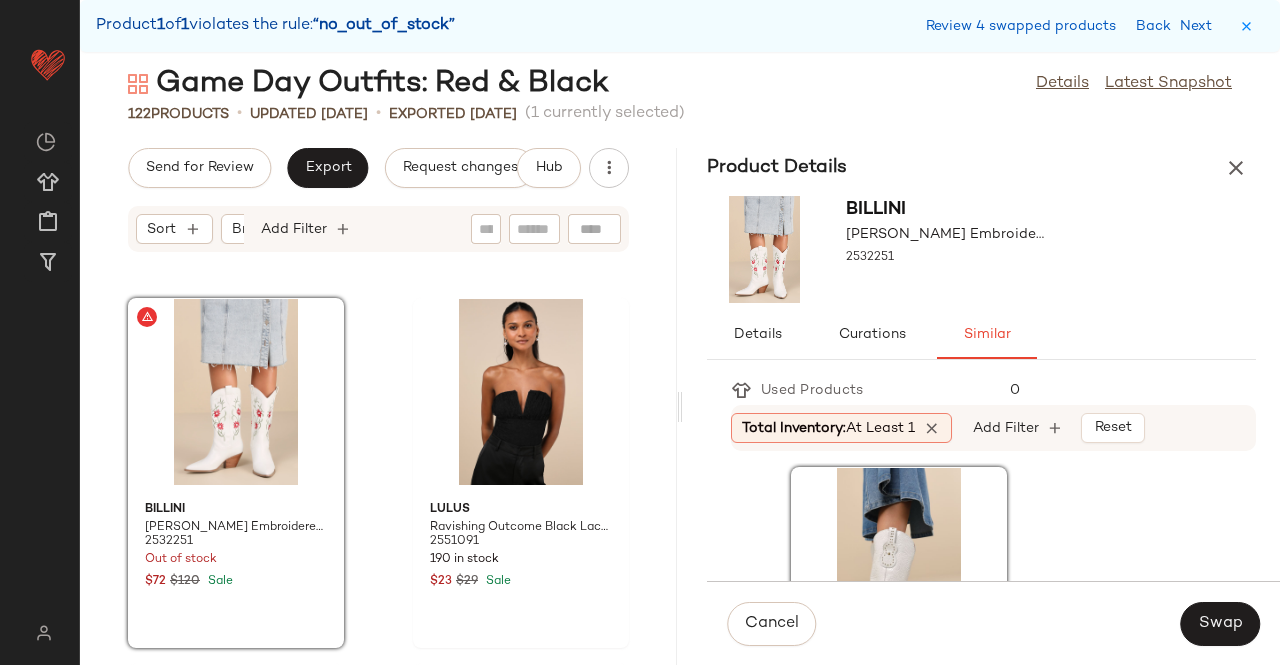 click on "Cancel   Swap" at bounding box center [993, 623] 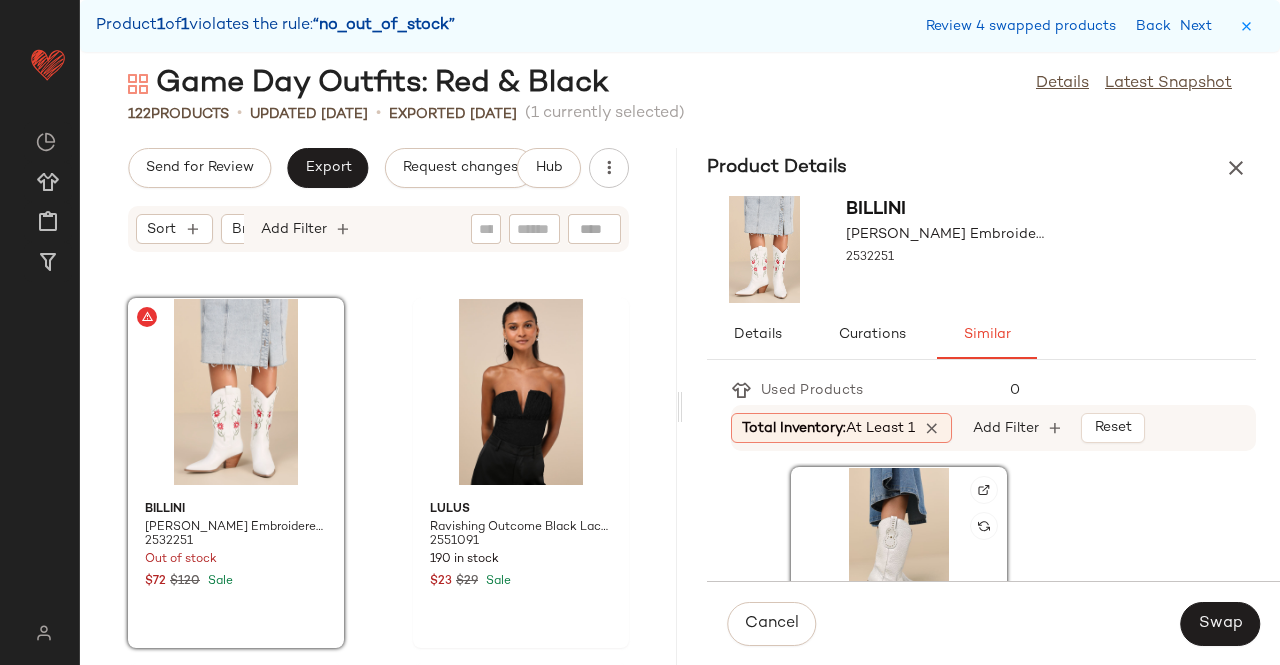 scroll, scrollTop: 200, scrollLeft: 0, axis: vertical 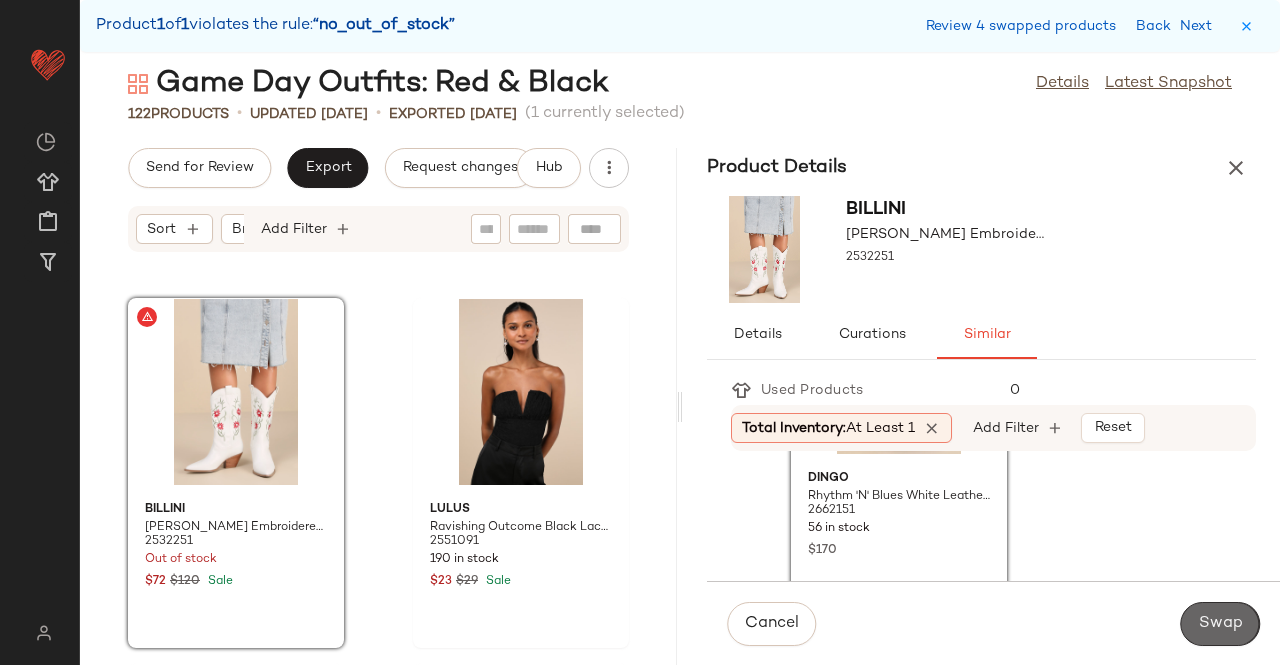 click on "Swap" 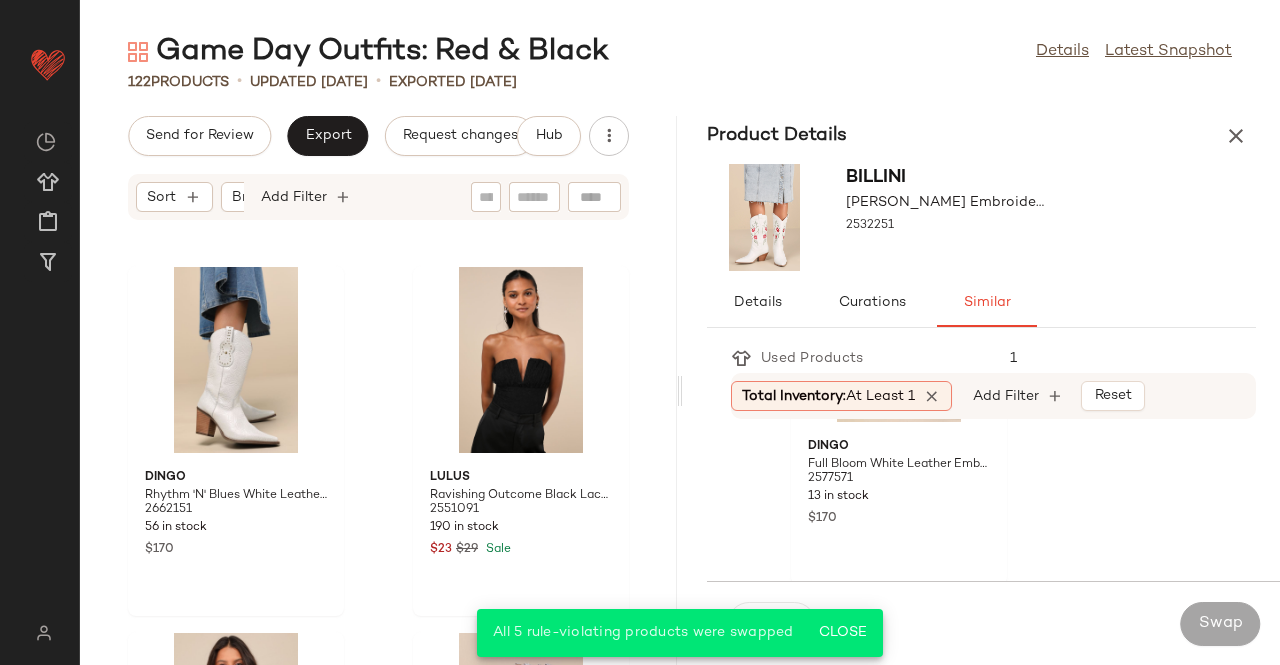 click on "Product Details" at bounding box center [981, 136] 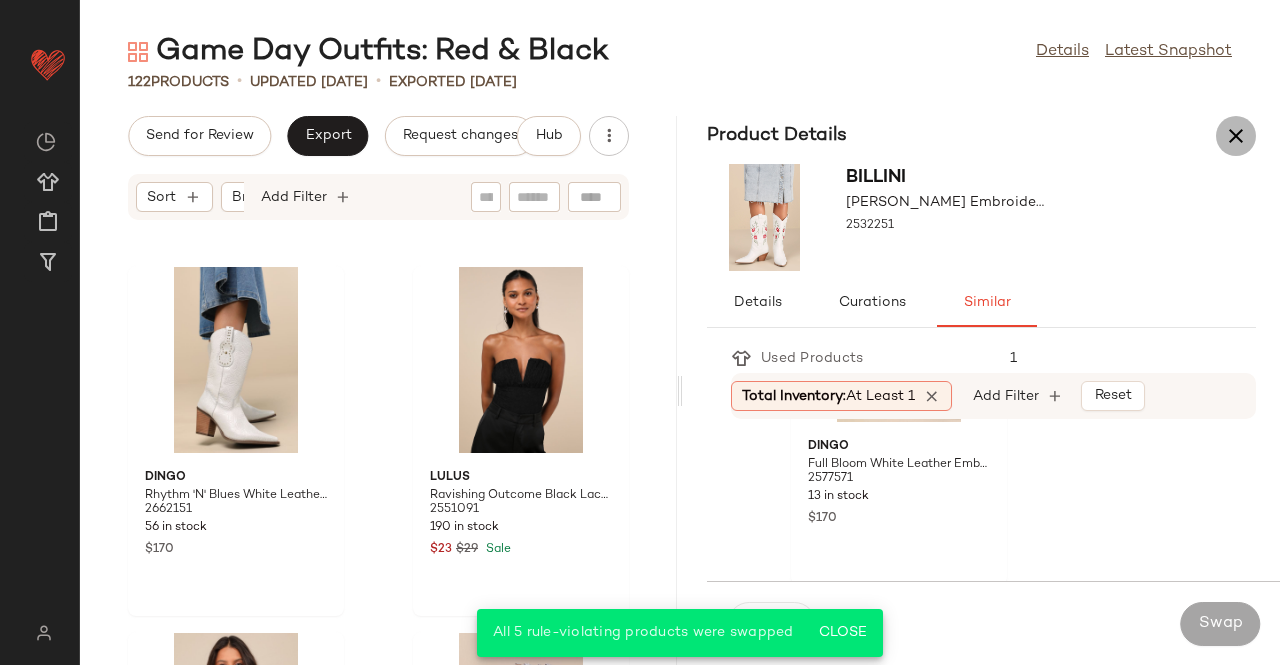 click at bounding box center (1236, 136) 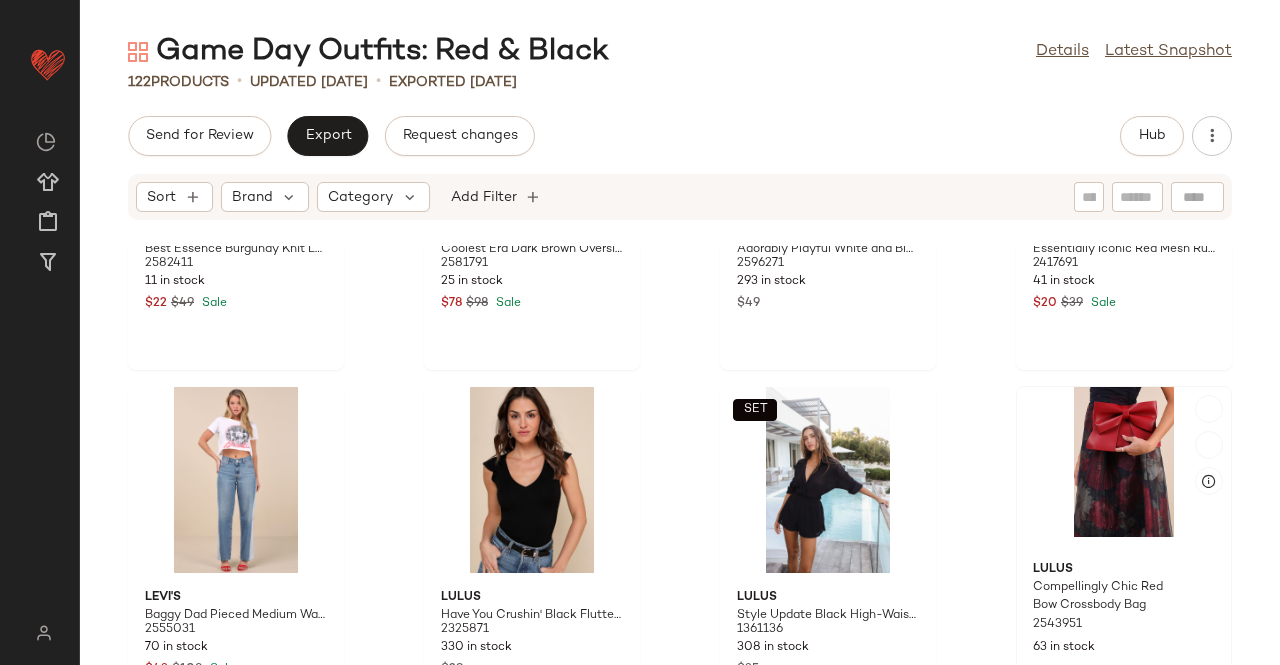 scroll, scrollTop: 1516, scrollLeft: 0, axis: vertical 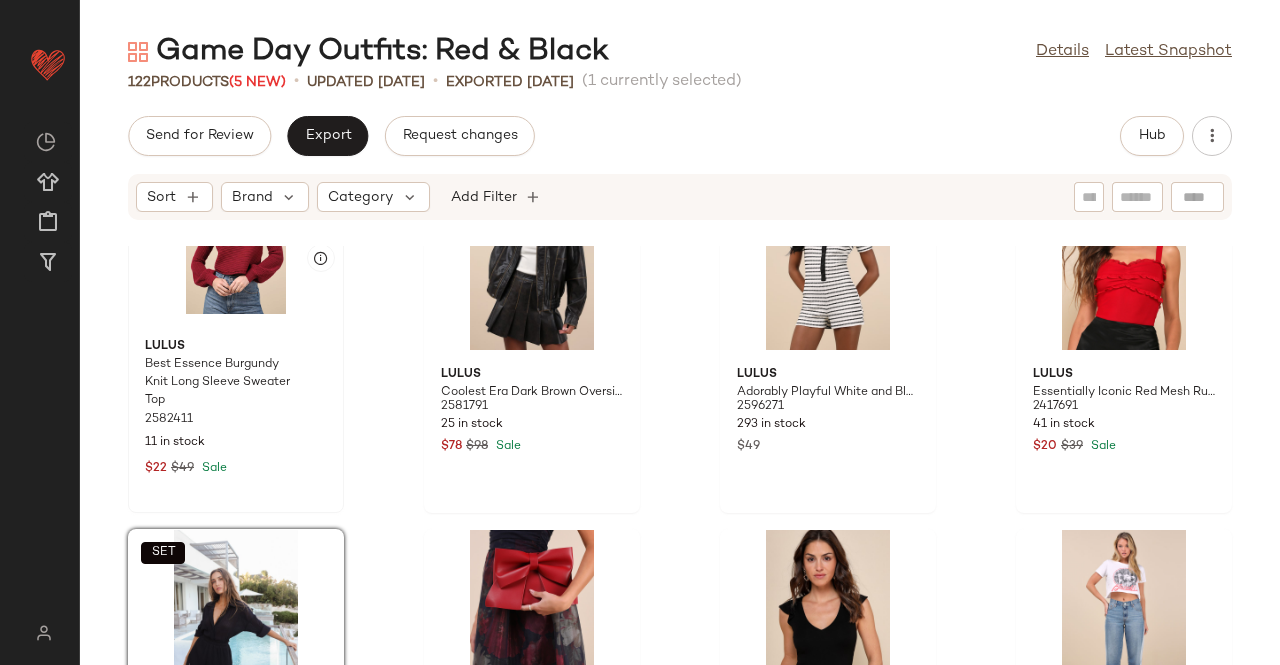 click on "2582411" at bounding box center (236, 420) 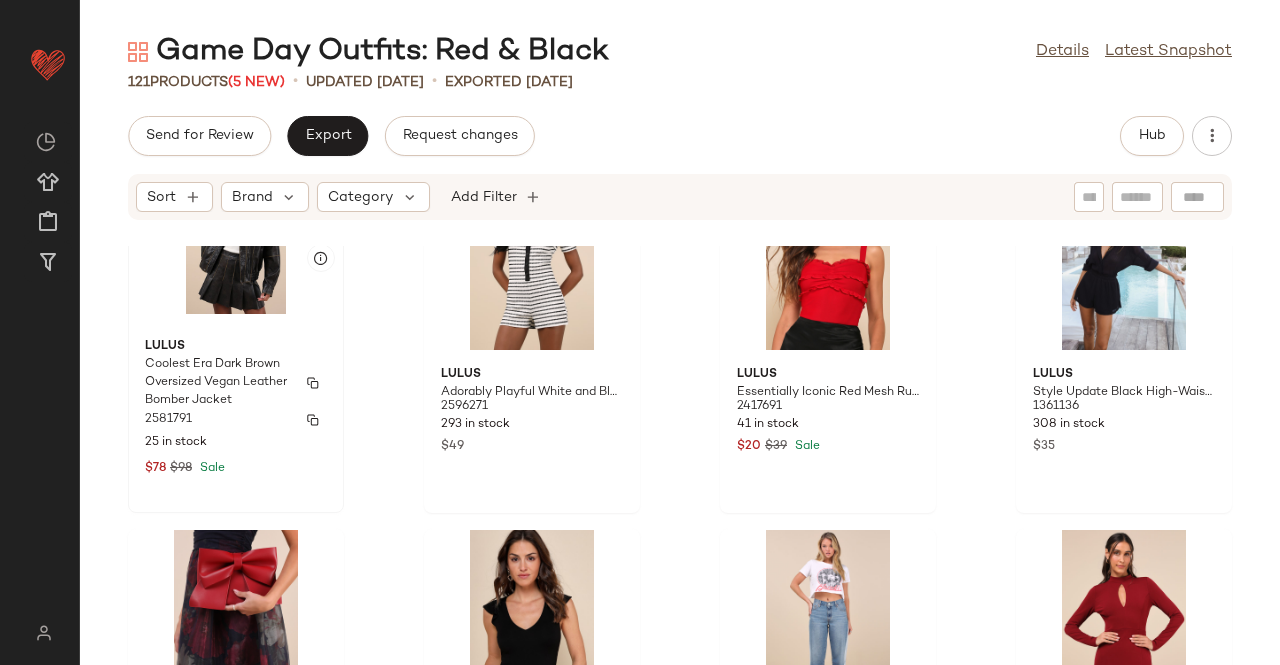 click on "Lulus" at bounding box center [236, 347] 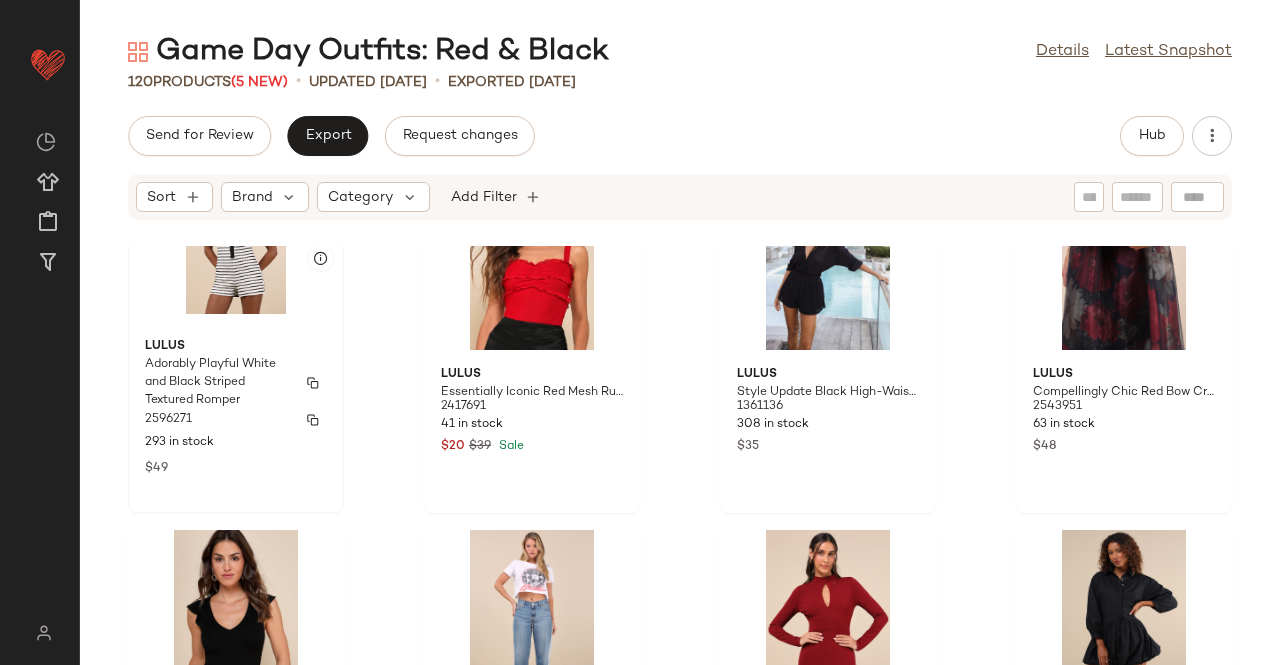 click on "Adorably Playful White and Black Striped Textured Romper" at bounding box center (218, 383) 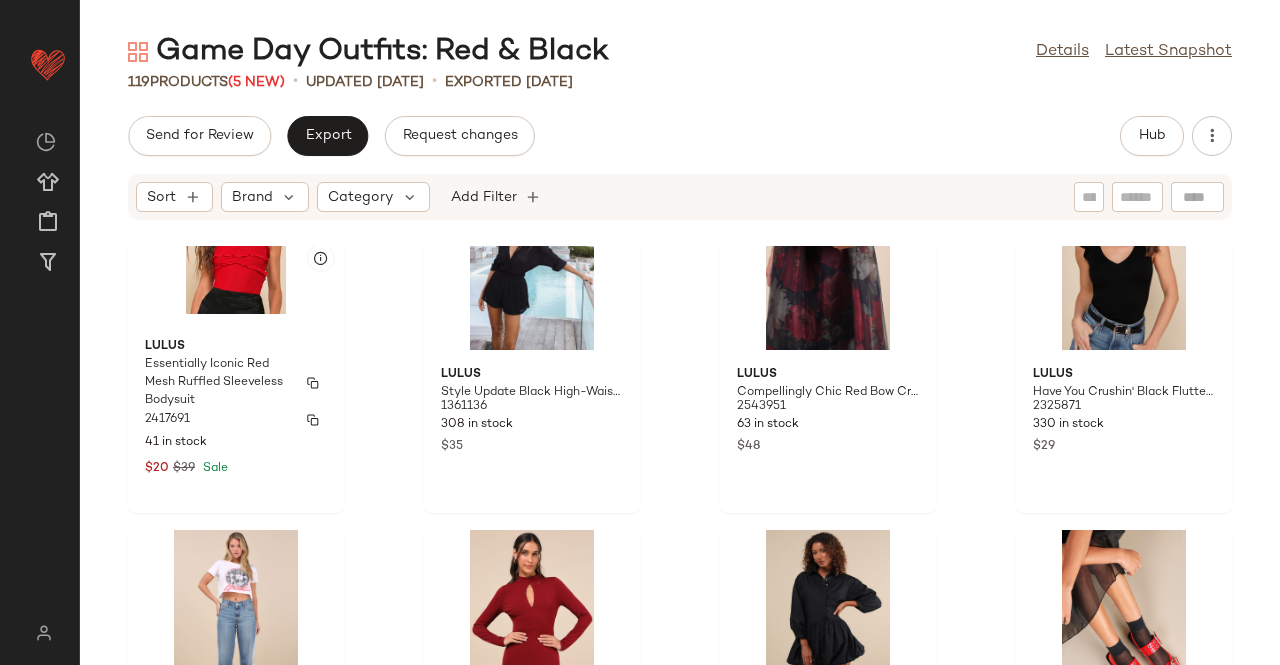 click on "Essentially Iconic Red Mesh Ruffled Sleeveless Bodysuit" at bounding box center (218, 383) 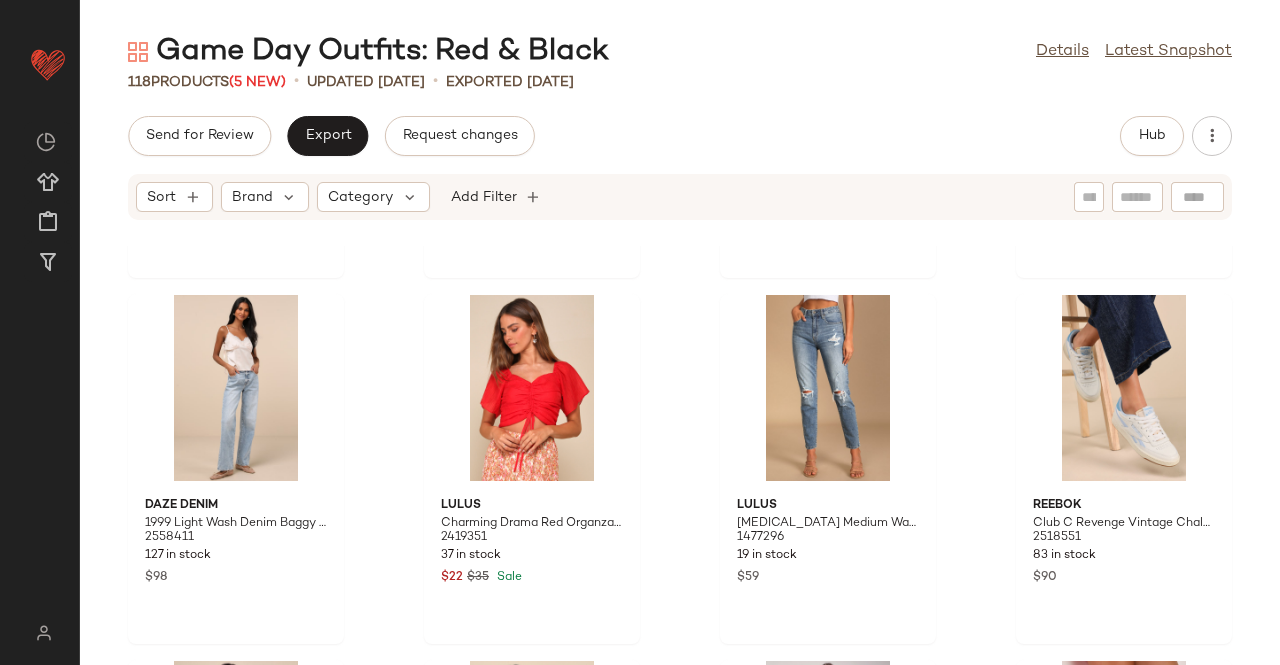 scroll, scrollTop: 1801, scrollLeft: 0, axis: vertical 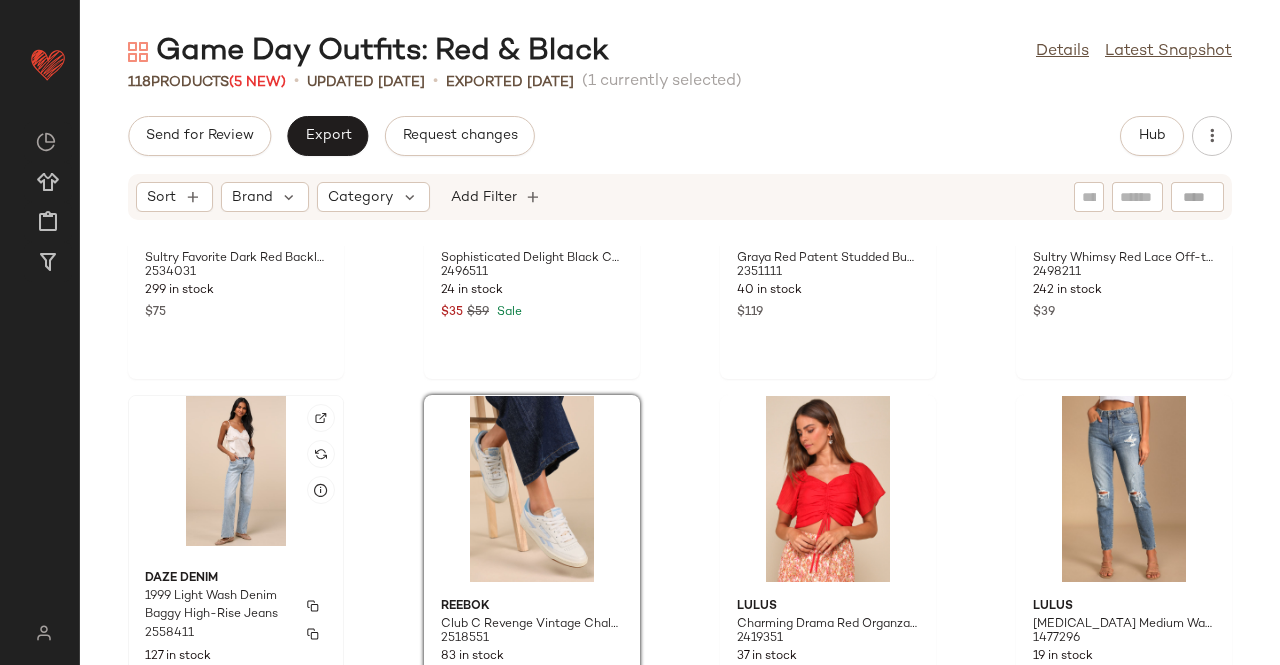 click 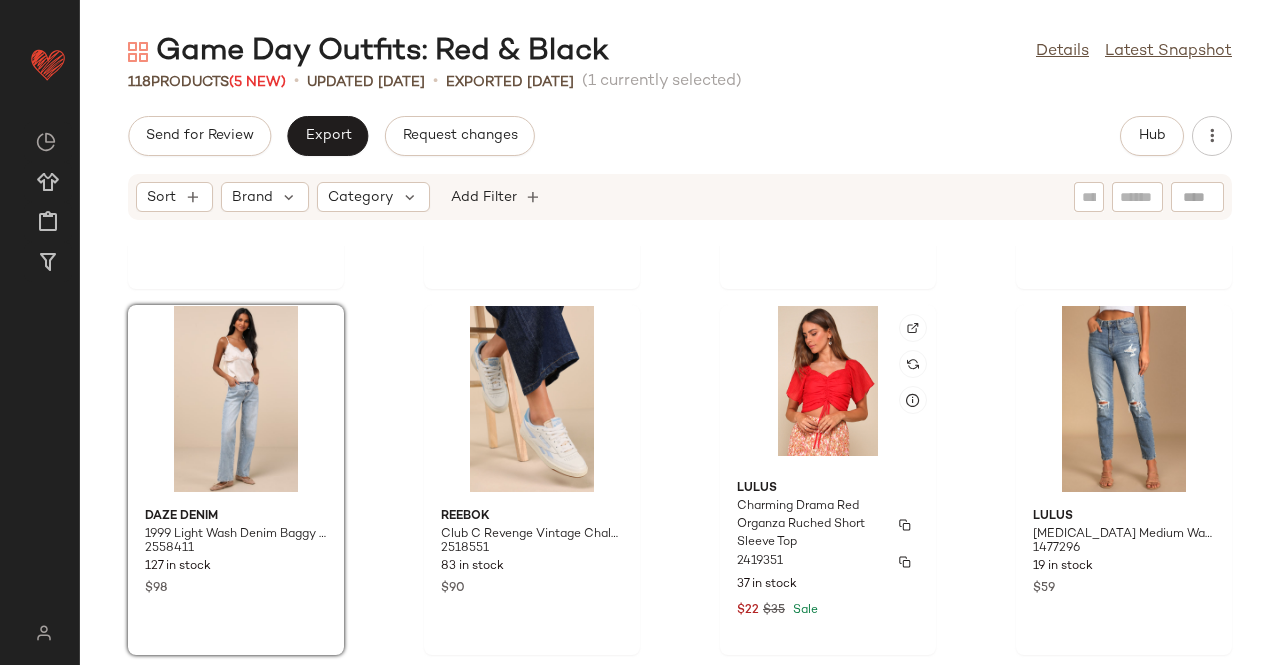 scroll, scrollTop: 1901, scrollLeft: 0, axis: vertical 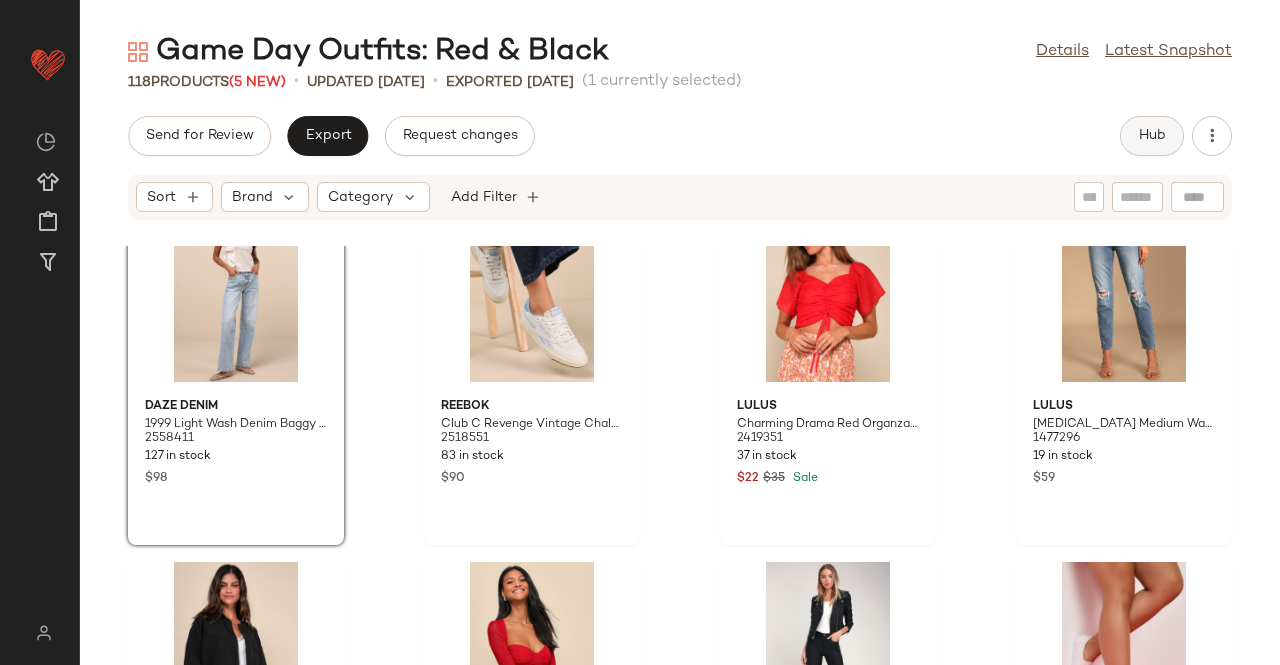 click on "Hub" 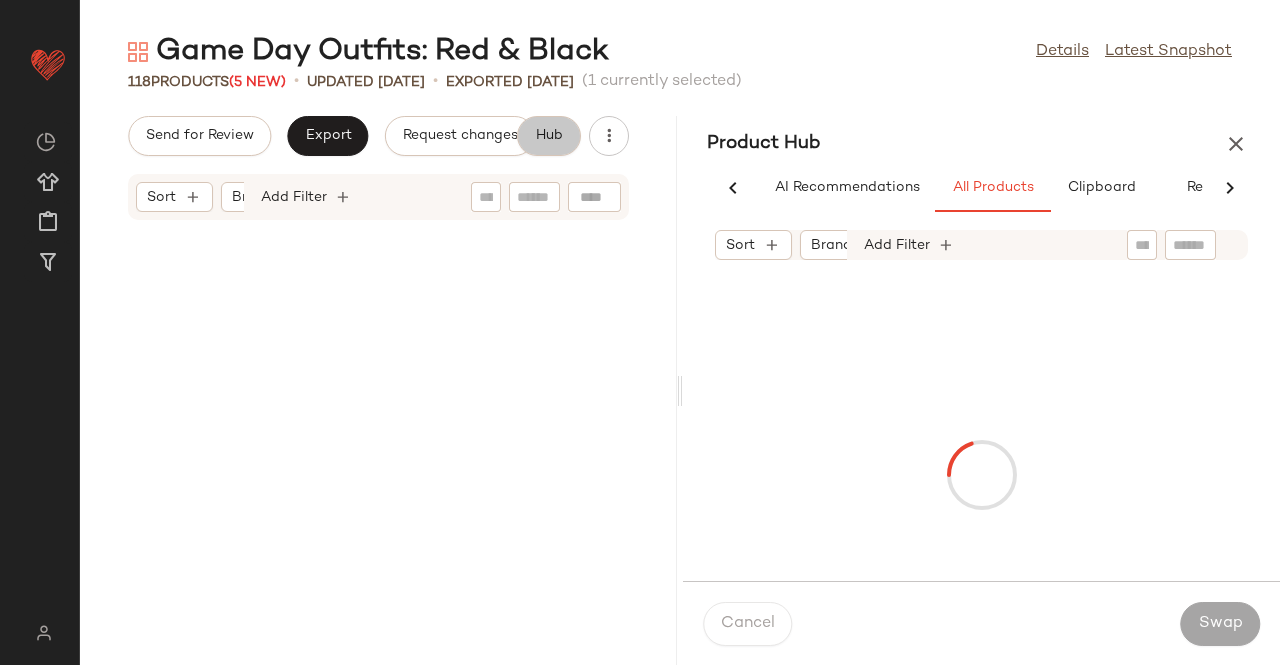 scroll, scrollTop: 2633, scrollLeft: 0, axis: vertical 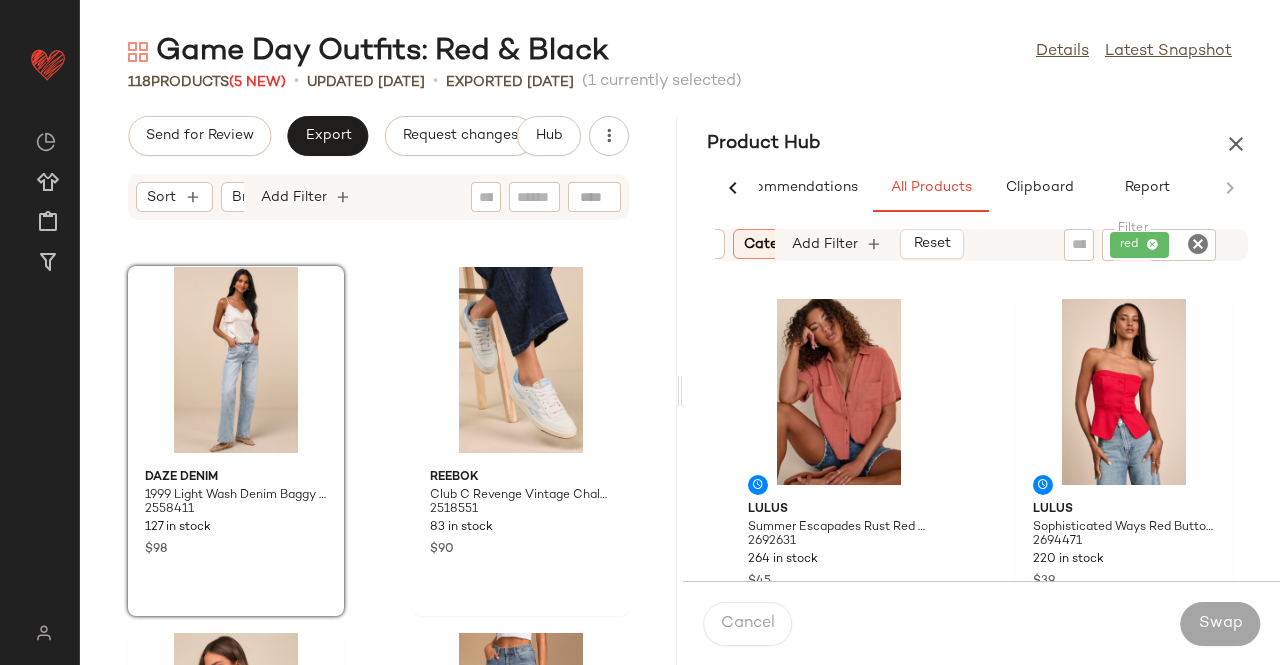 click on "Category:   top" at bounding box center [790, 244] 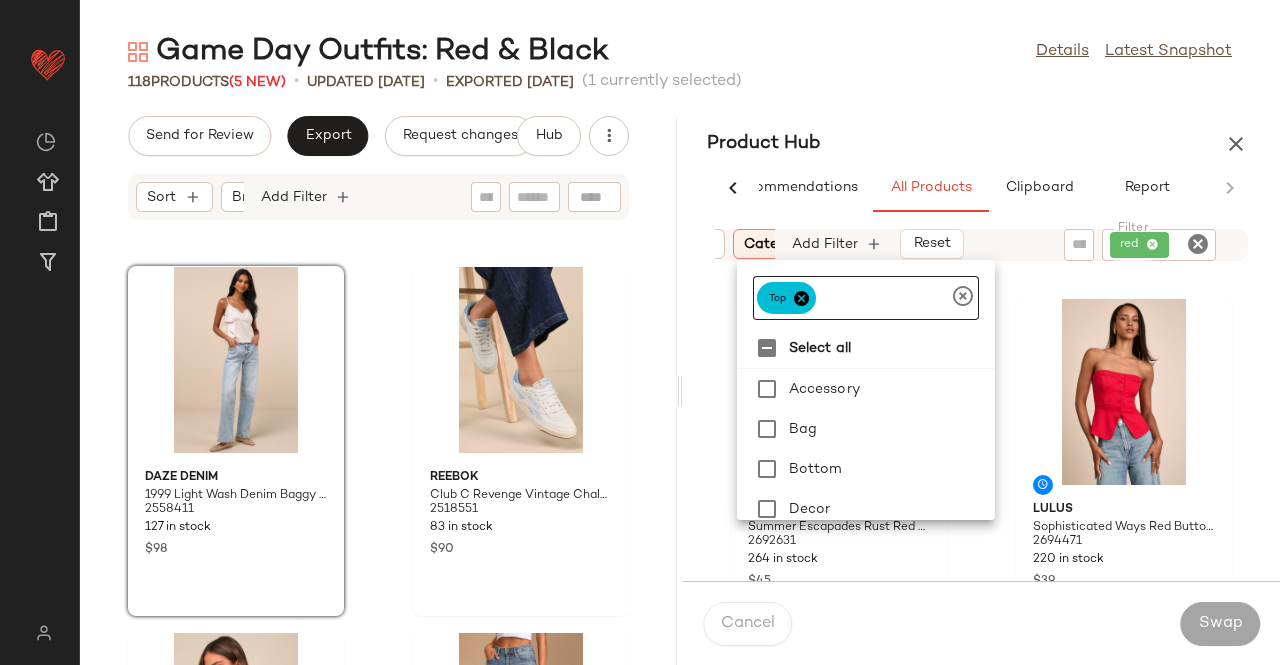 click at bounding box center [801, 298] 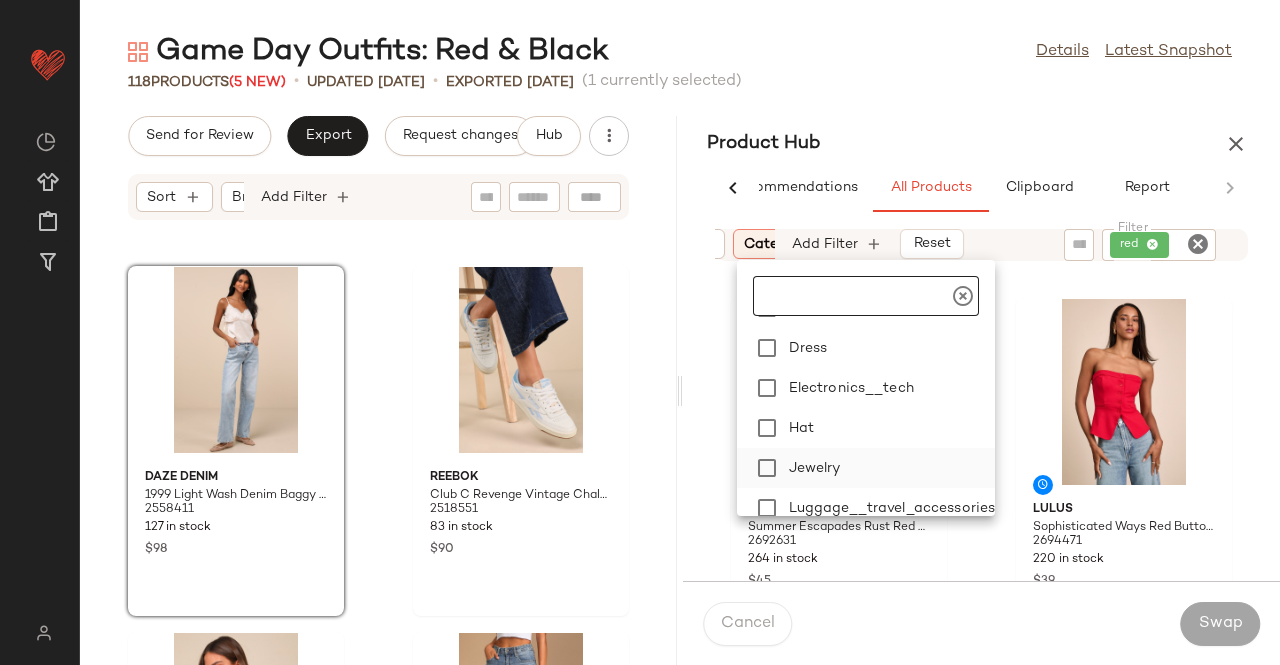 scroll, scrollTop: 200, scrollLeft: 0, axis: vertical 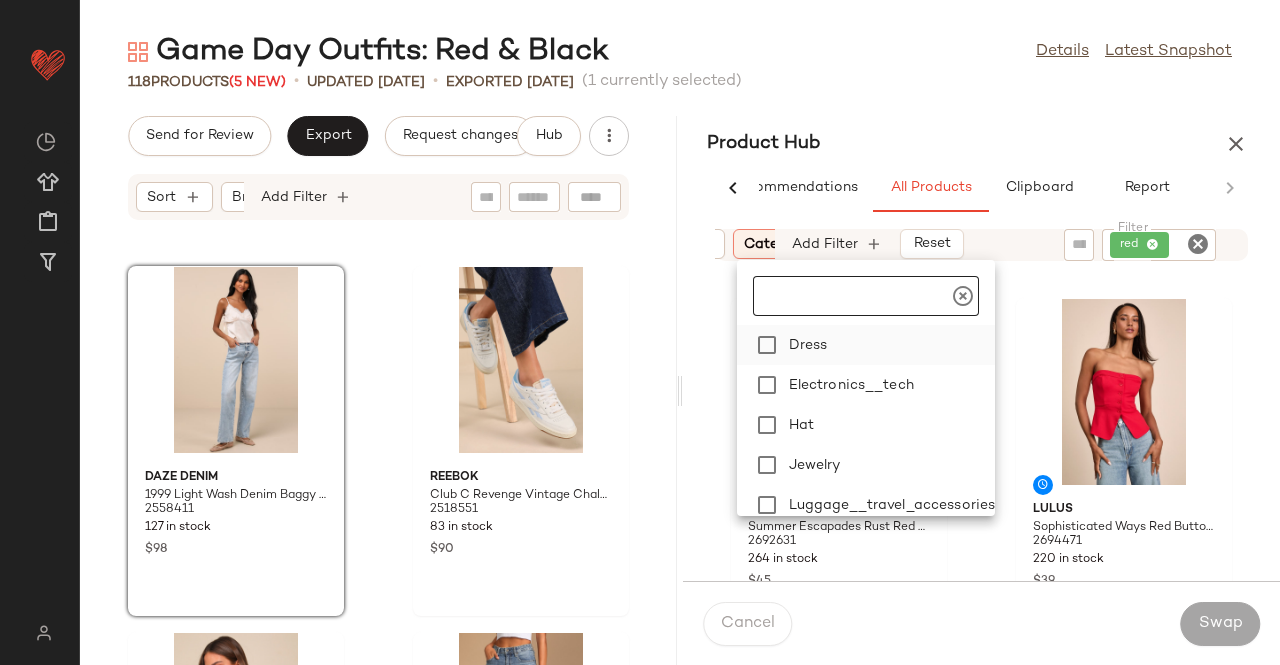 click on "Dress" at bounding box center (888, 345) 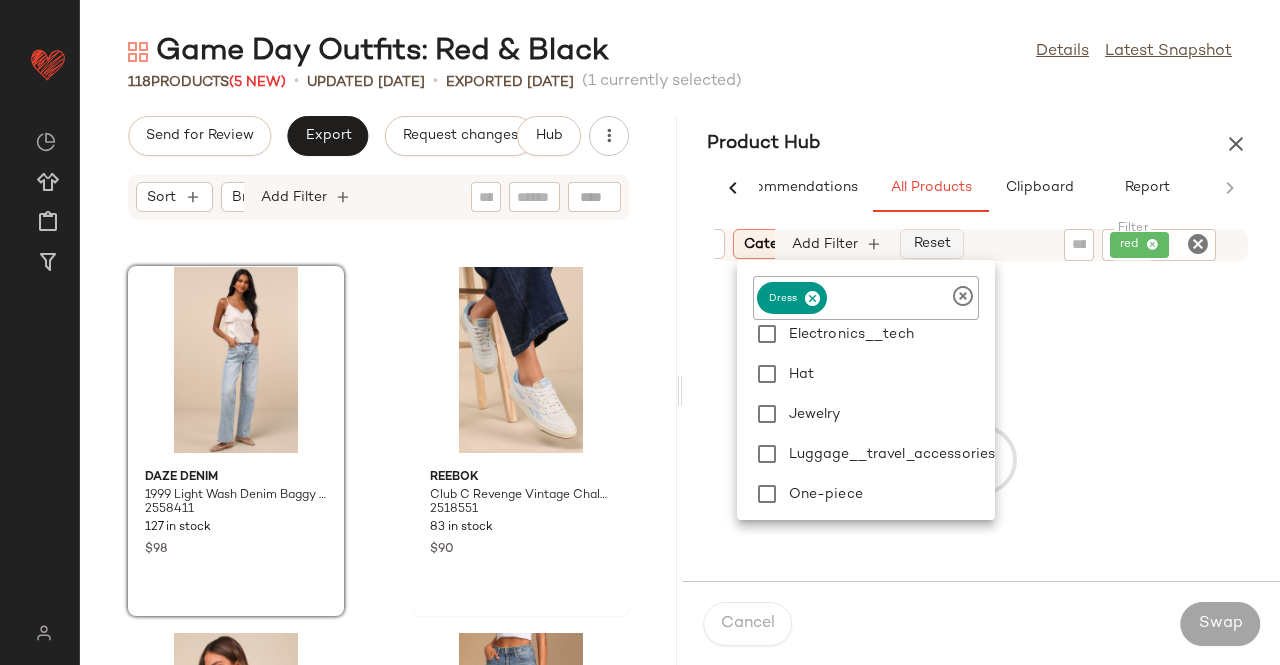 scroll, scrollTop: 300, scrollLeft: 0, axis: vertical 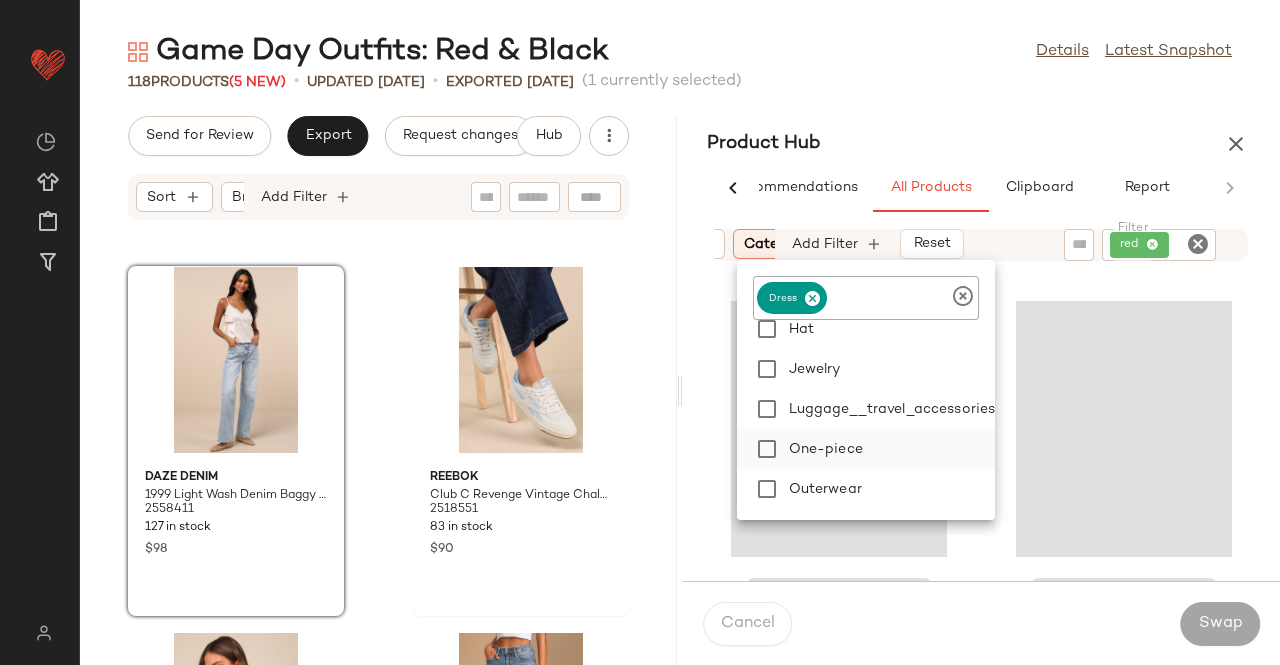 click on "One-piece" at bounding box center (888, 449) 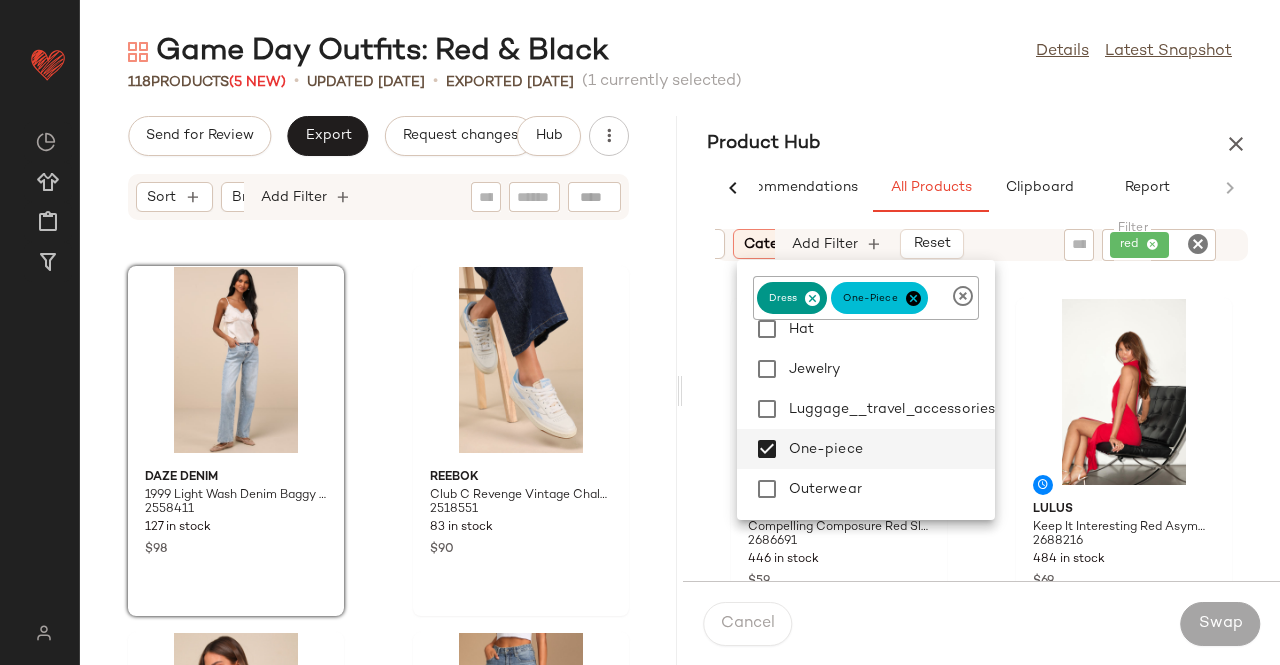 click on "Game Day Outfits: Red & Black  Details   Latest Snapshot  118   Products  (5 New)  •   updated Jul 1st  •  Exported Jun 26th   (1 currently selected)   Send for Review   Export   Request changes   Hub  Sort  Brand  Category  Add Filter  Daze Denim 1999 Light Wash Denim Baggy High-Rise Jeans 2558411 127 in stock $98 Reebok Club C Revenge Vintage Chalk and Blue Color Block Sneakers 2518551 83 in stock $90 Lulus Charming Drama Red Organza Ruched Short Sleeve Top 2419351 37 in stock $22 $35 Sale Lulus Tobi Medium Wash High-Rise Distressed Denim Mom Jeans 1477296 19 in stock $59 Lulus Cool Perfection Black Bomber Jacket 2329831 194 in stock $59 Lulus Coy Cutie Red Mesh Bustier Long Sleeve Crop Top 2241356 322 in stock $39 Unpublished Olivia Washed Black High-Rise Vegan Leather Skinny Jeans 708972 94 in stock $45 $99 Sale Vans Classic True White Slip-On Sneakers 2423651 74 in stock $55 Product Hub  AI Recommendations   All Products   Clipboard   Report  Sort:   (1) Brand  Category:   (2) In Curation?:" at bounding box center [680, 348] 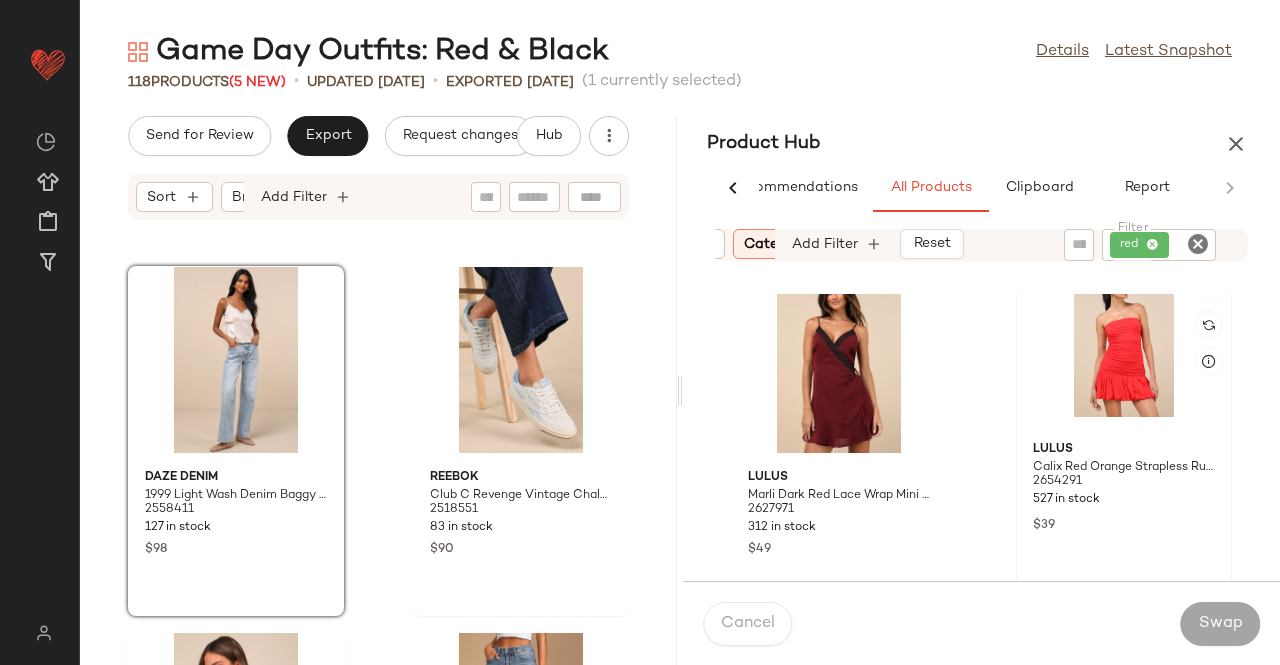 scroll, scrollTop: 3416, scrollLeft: 0, axis: vertical 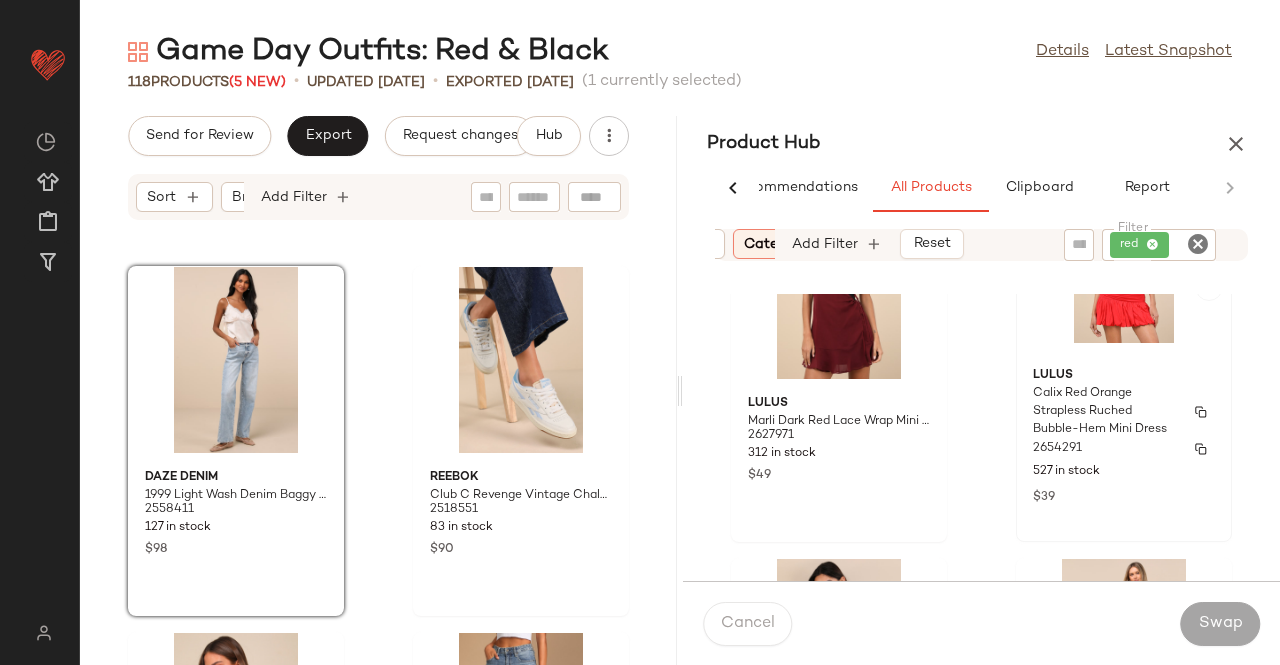 click on "Lulus Calix Red Orange Strapless Ruched Bubble-Hem Mini Dress 2654291 527 in stock $39" 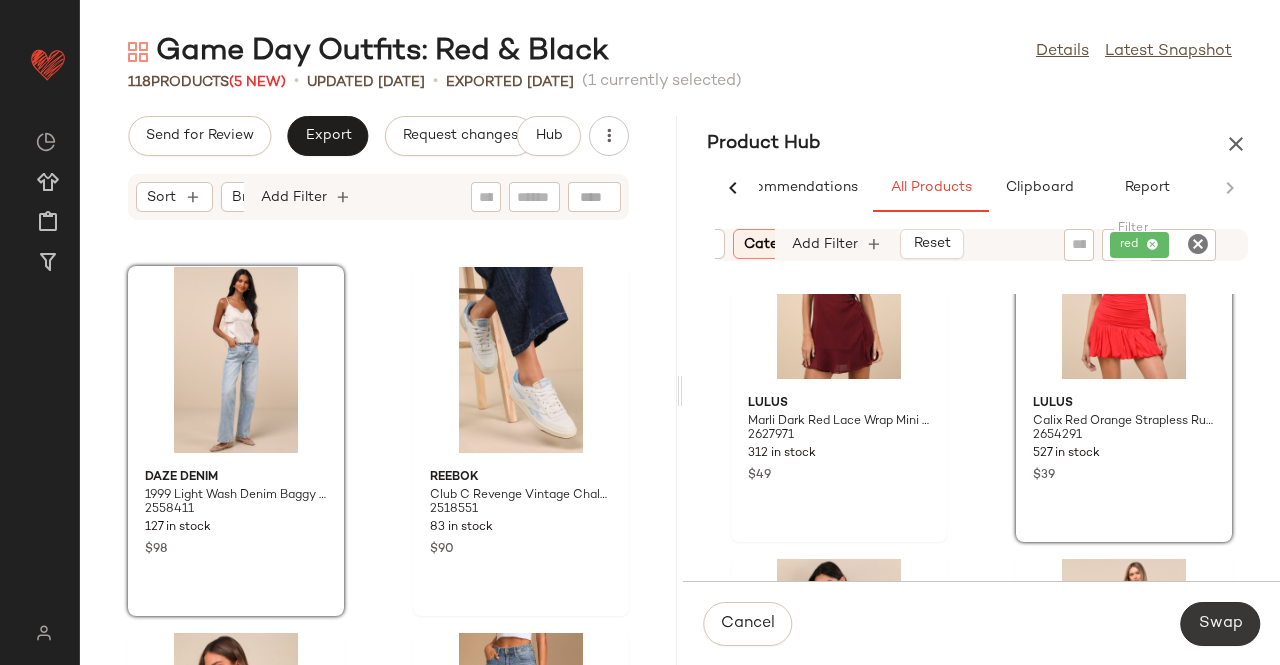 click on "Swap" at bounding box center (1220, 624) 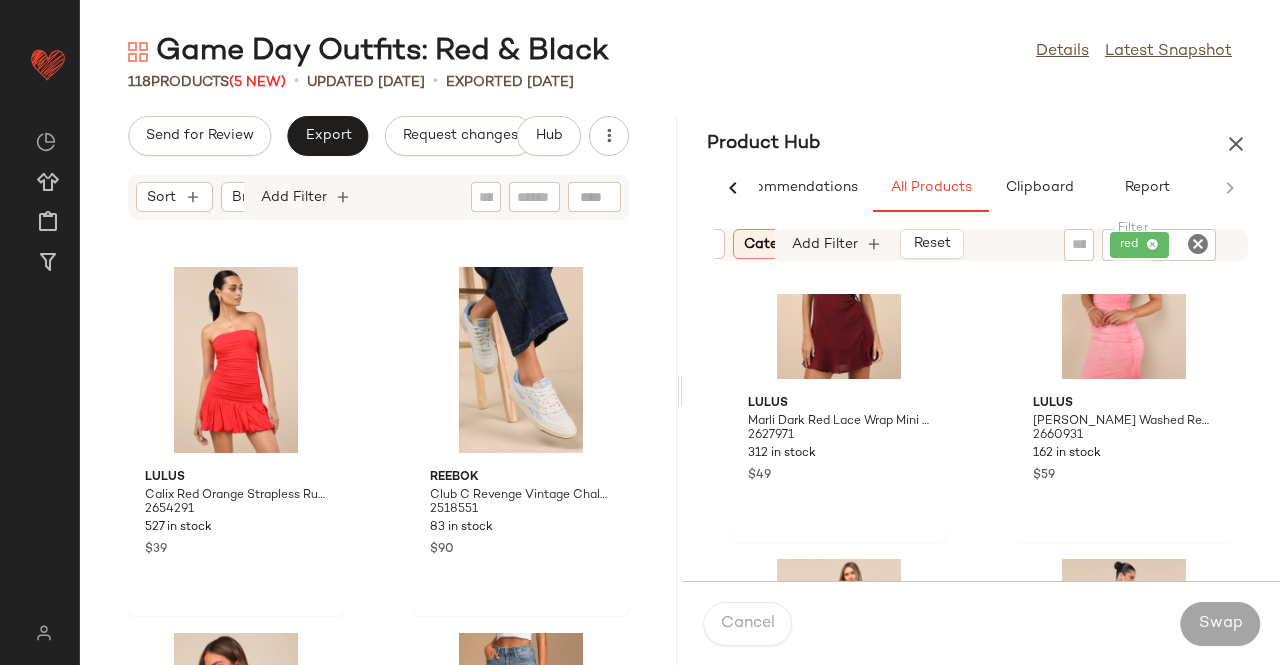click at bounding box center (1236, 144) 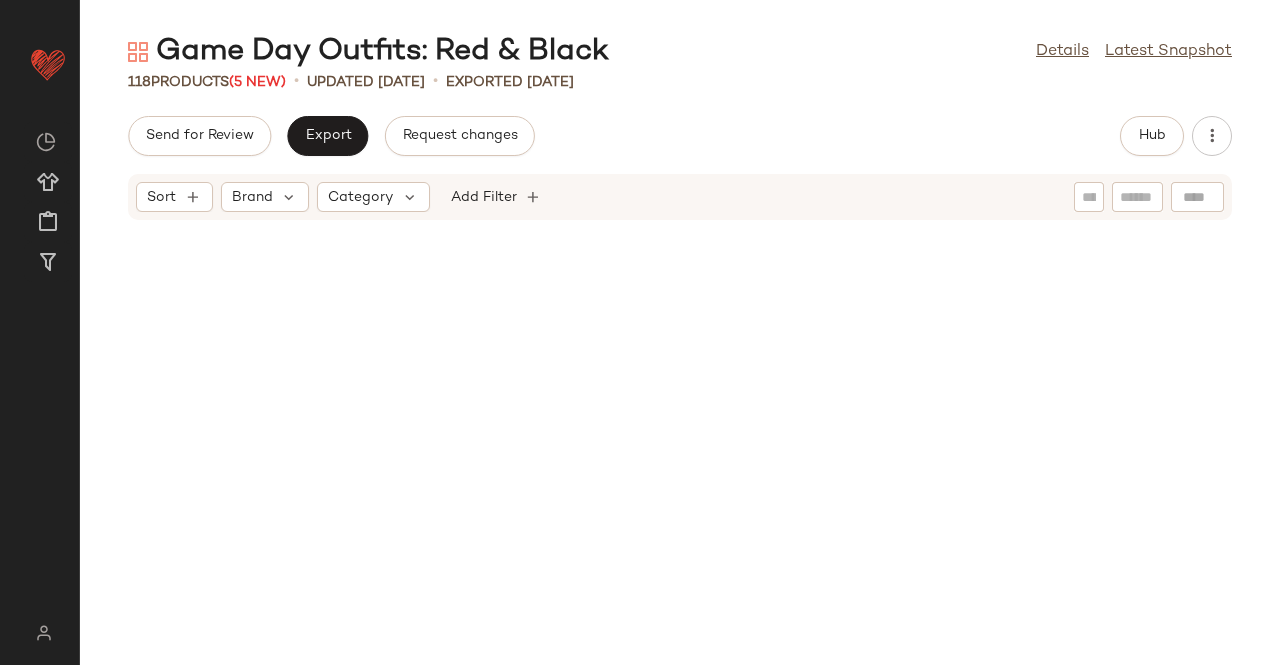 scroll, scrollTop: 3294, scrollLeft: 0, axis: vertical 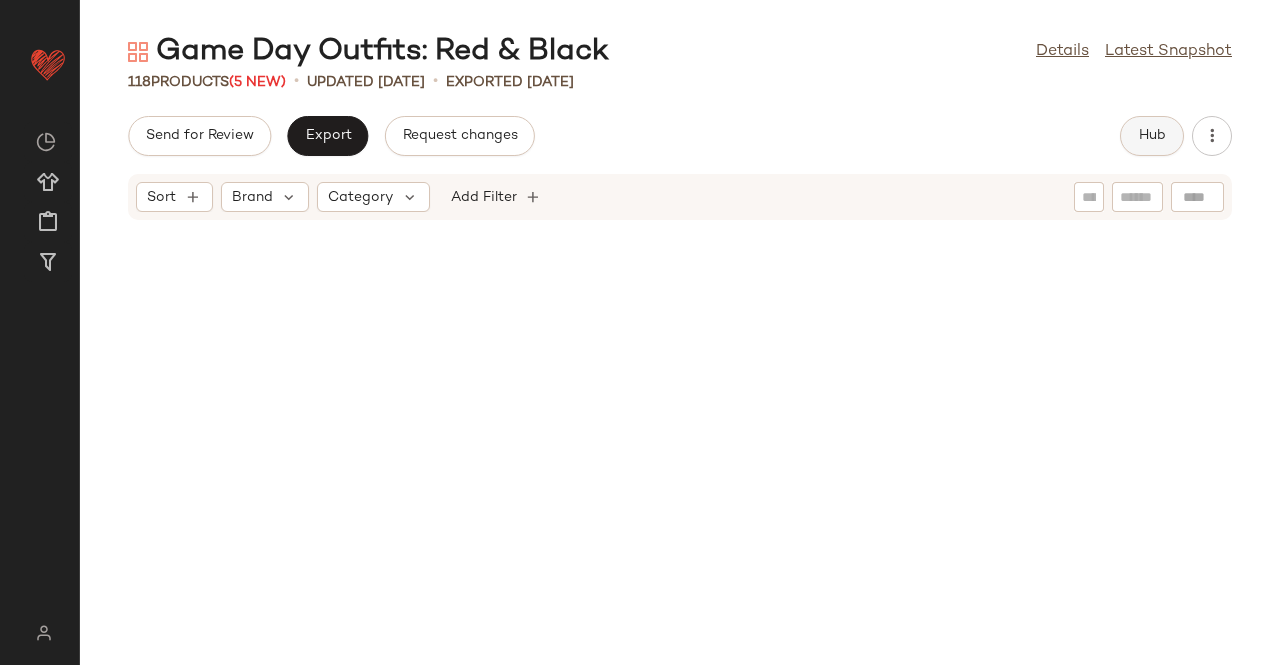 click on "Hub" at bounding box center [1152, 136] 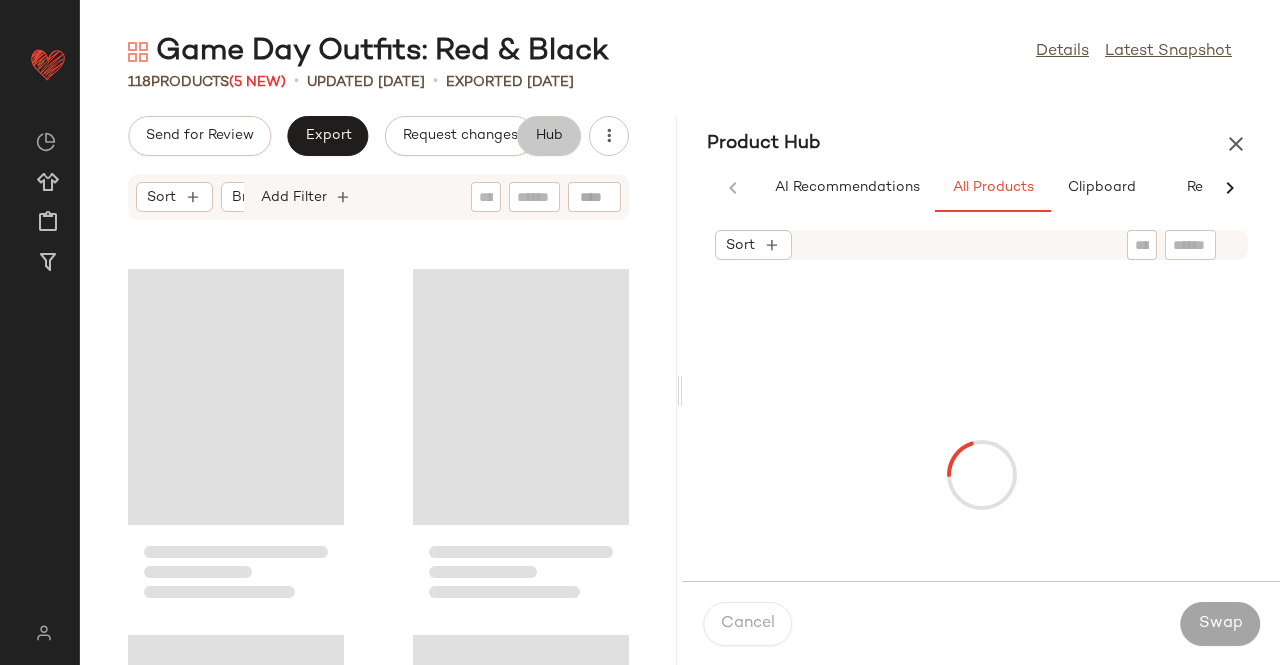 scroll, scrollTop: 4758, scrollLeft: 0, axis: vertical 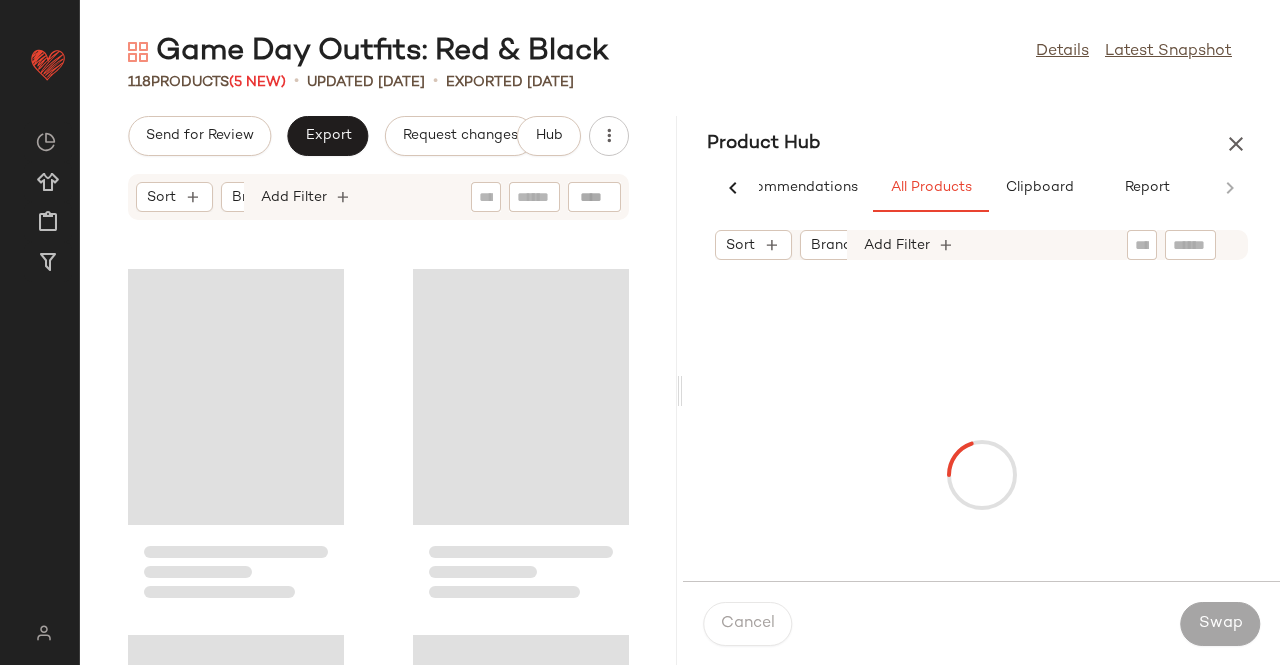 click at bounding box center [1236, 144] 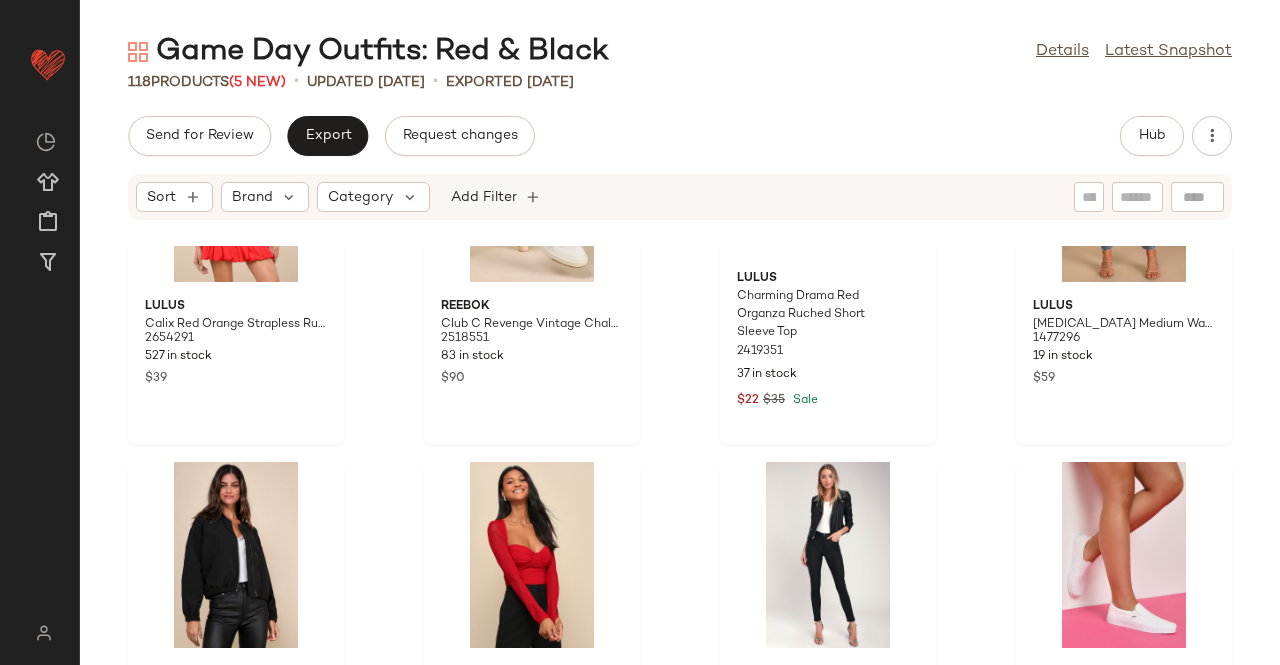 scroll, scrollTop: 2092, scrollLeft: 0, axis: vertical 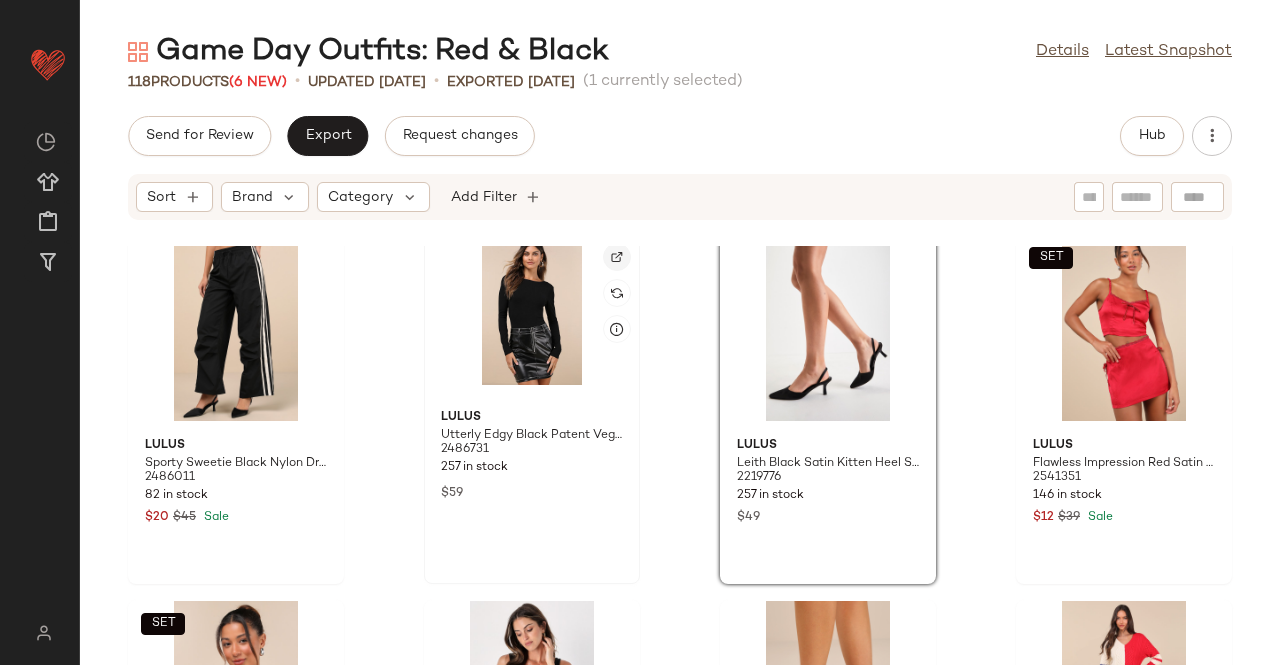 click 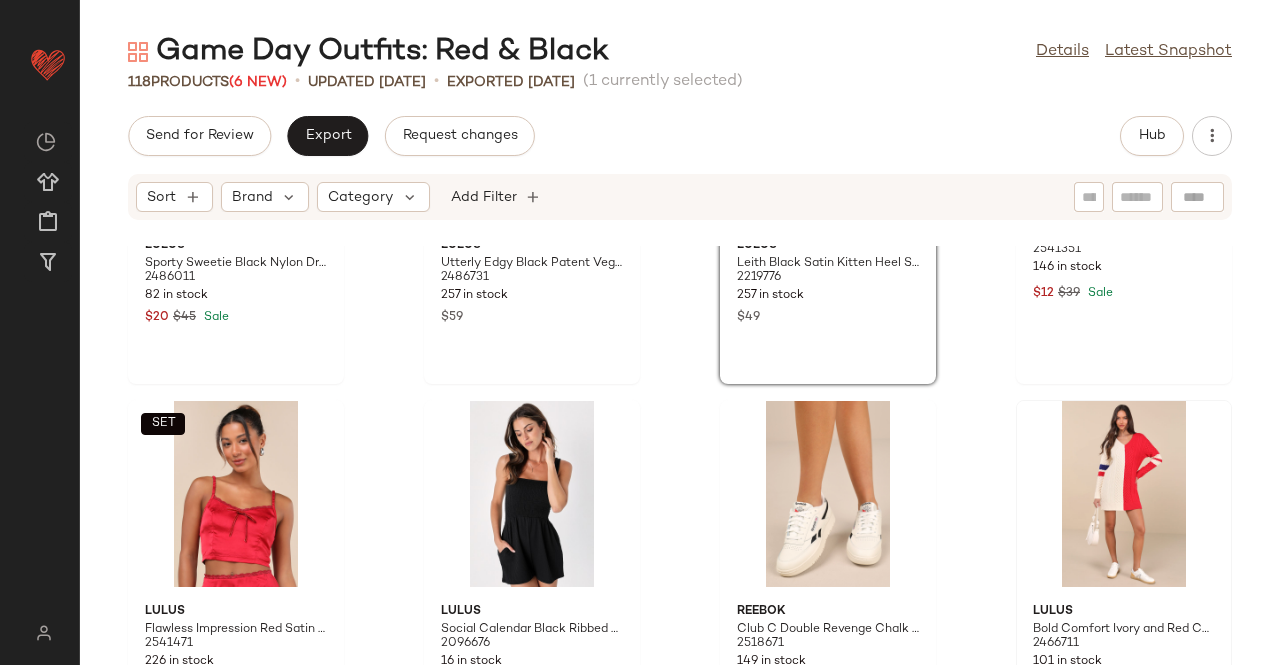 scroll, scrollTop: 3692, scrollLeft: 0, axis: vertical 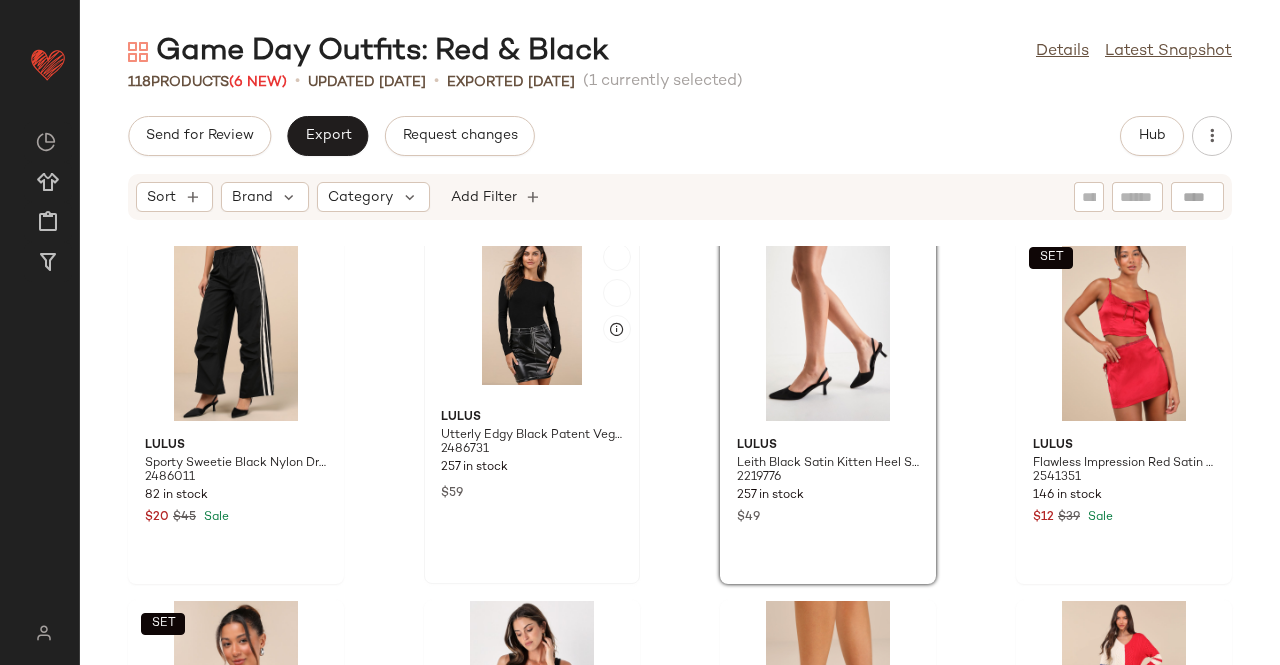 click 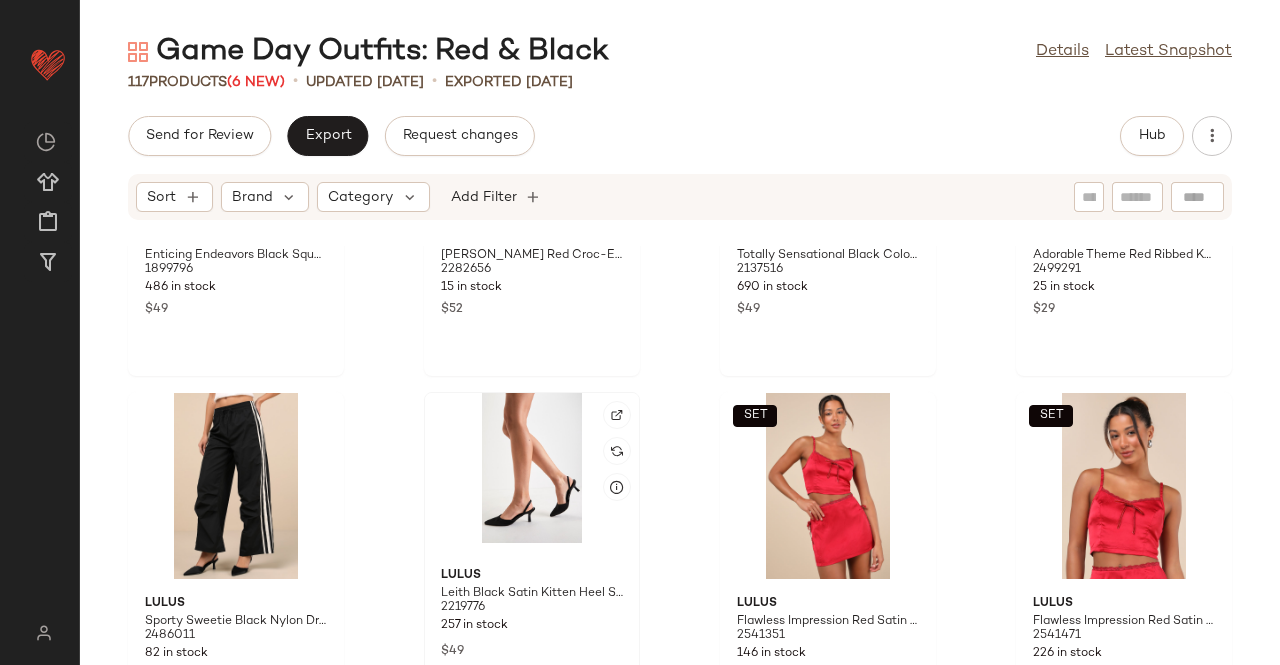 scroll, scrollTop: 3592, scrollLeft: 0, axis: vertical 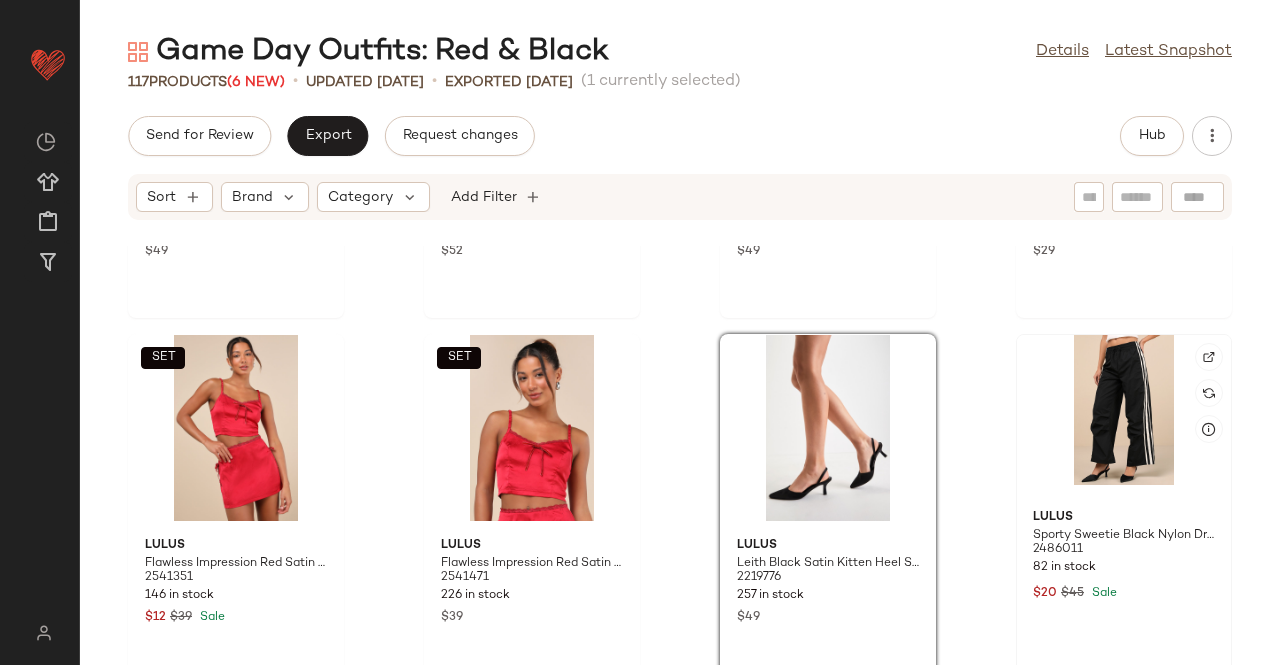 click 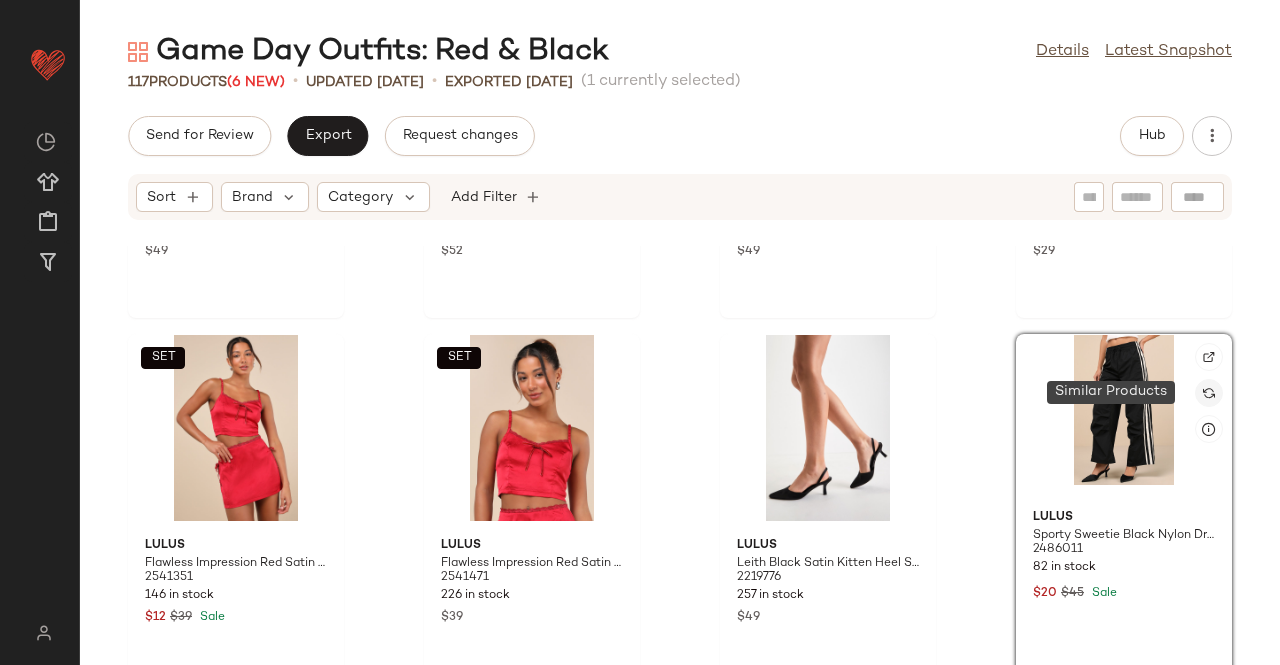 click 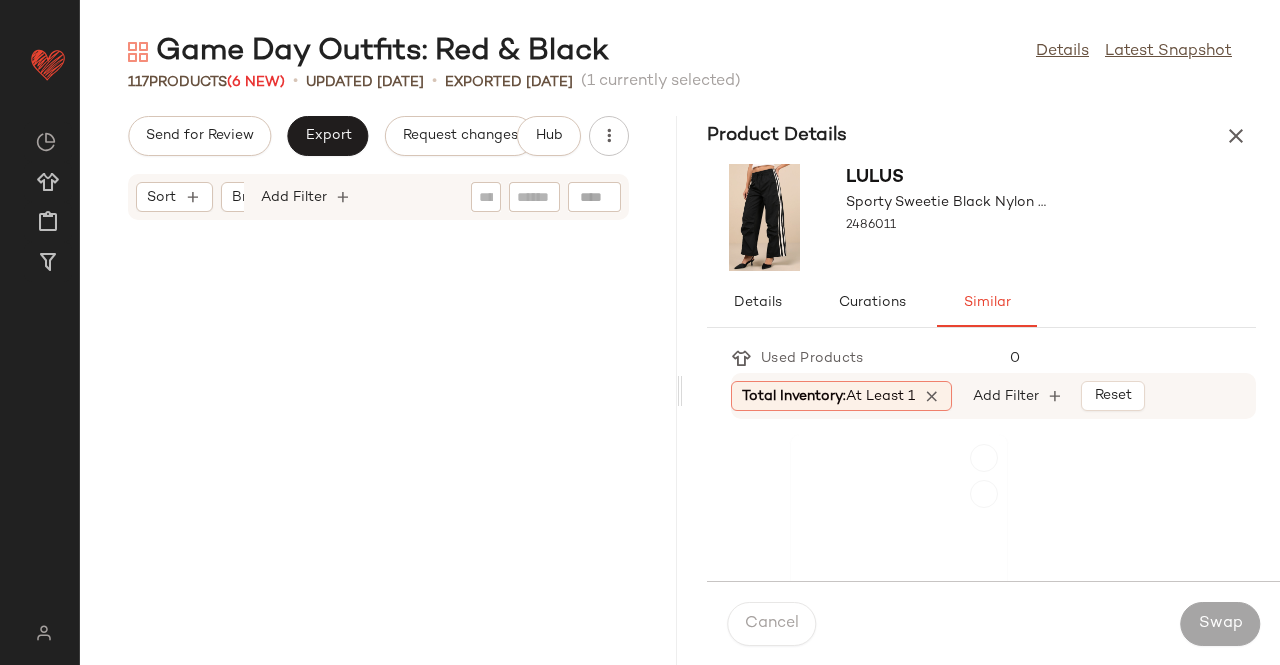 scroll, scrollTop: 7686, scrollLeft: 0, axis: vertical 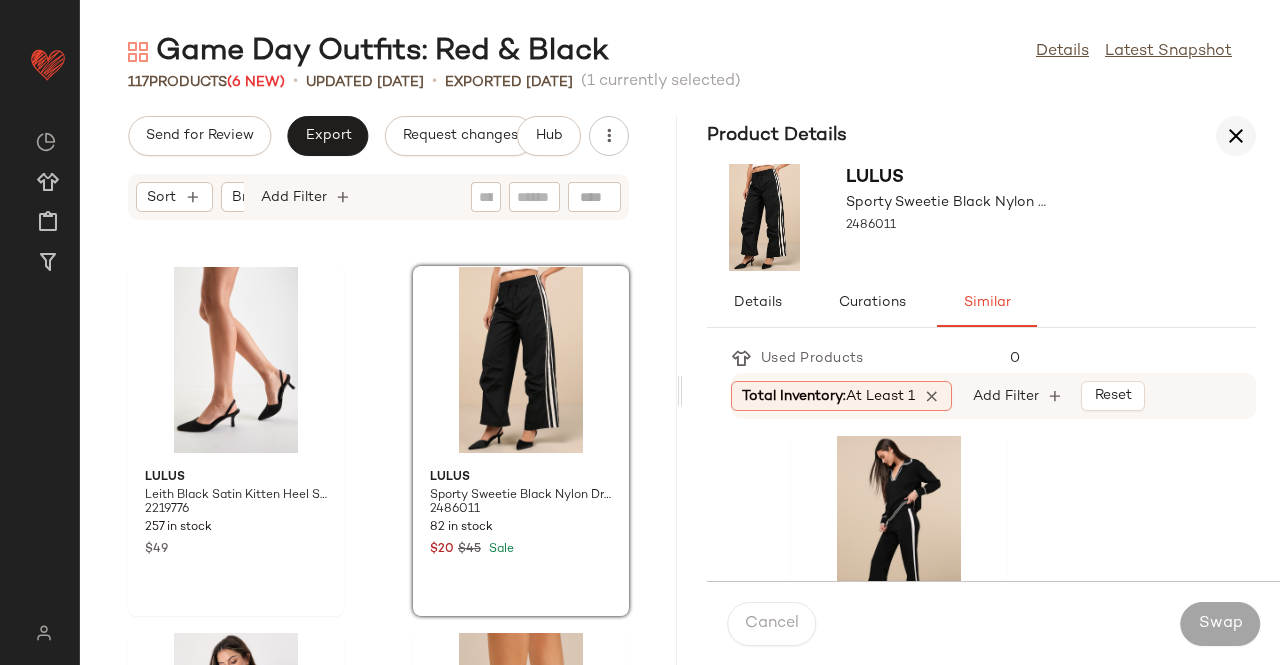 click at bounding box center (1236, 136) 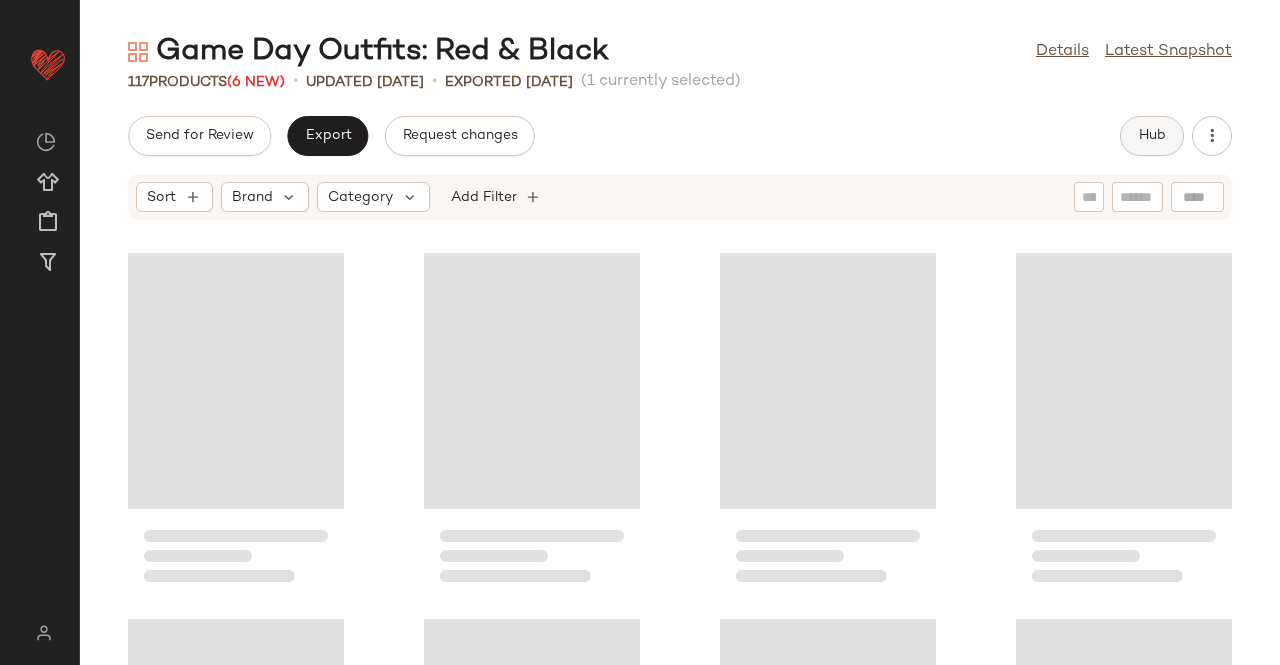 click on "Hub" at bounding box center [1152, 136] 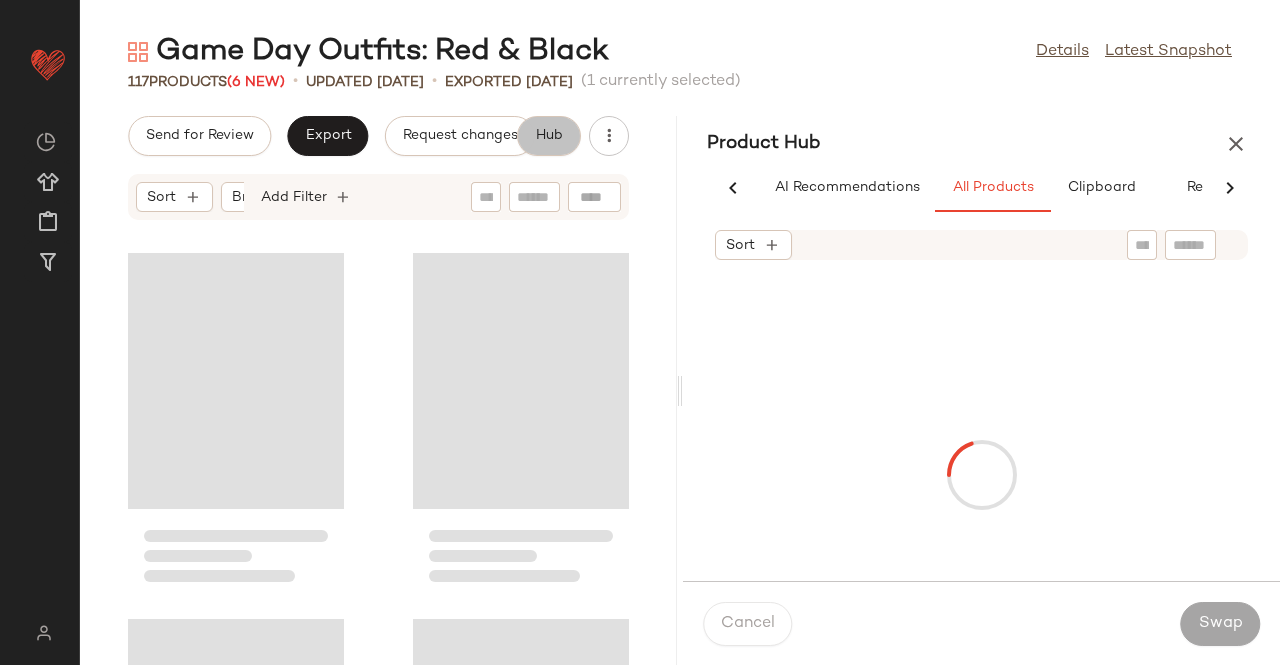 scroll, scrollTop: 0, scrollLeft: 54, axis: horizontal 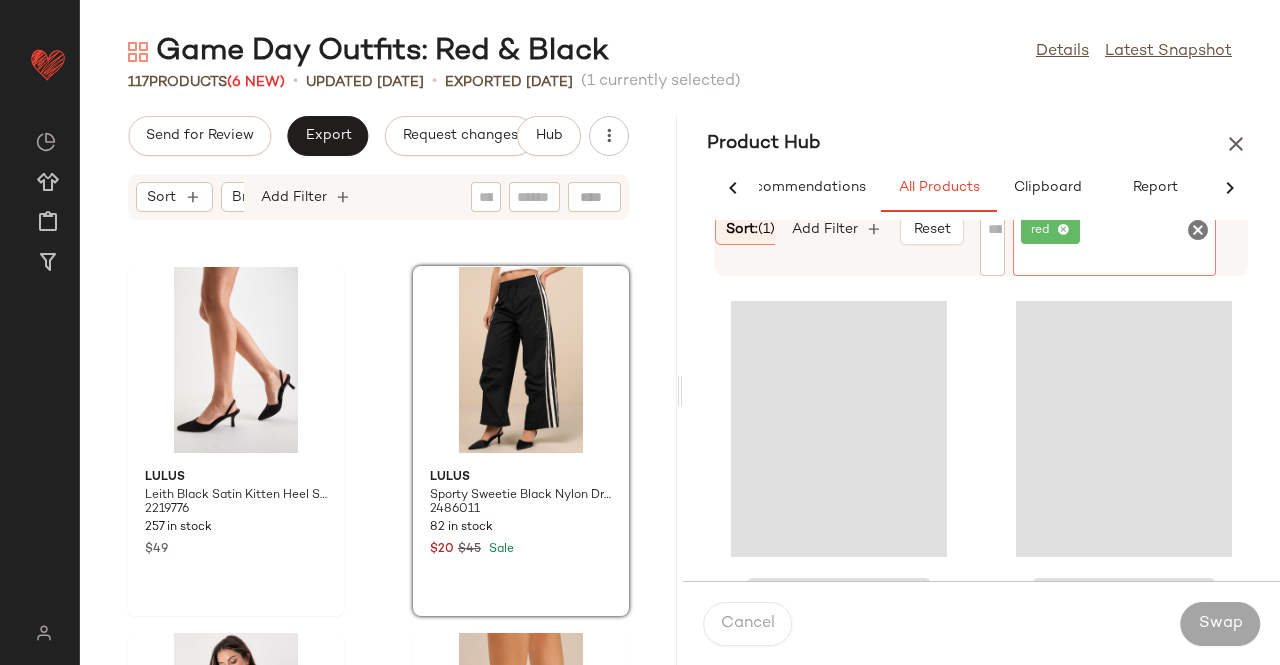 click on "red" 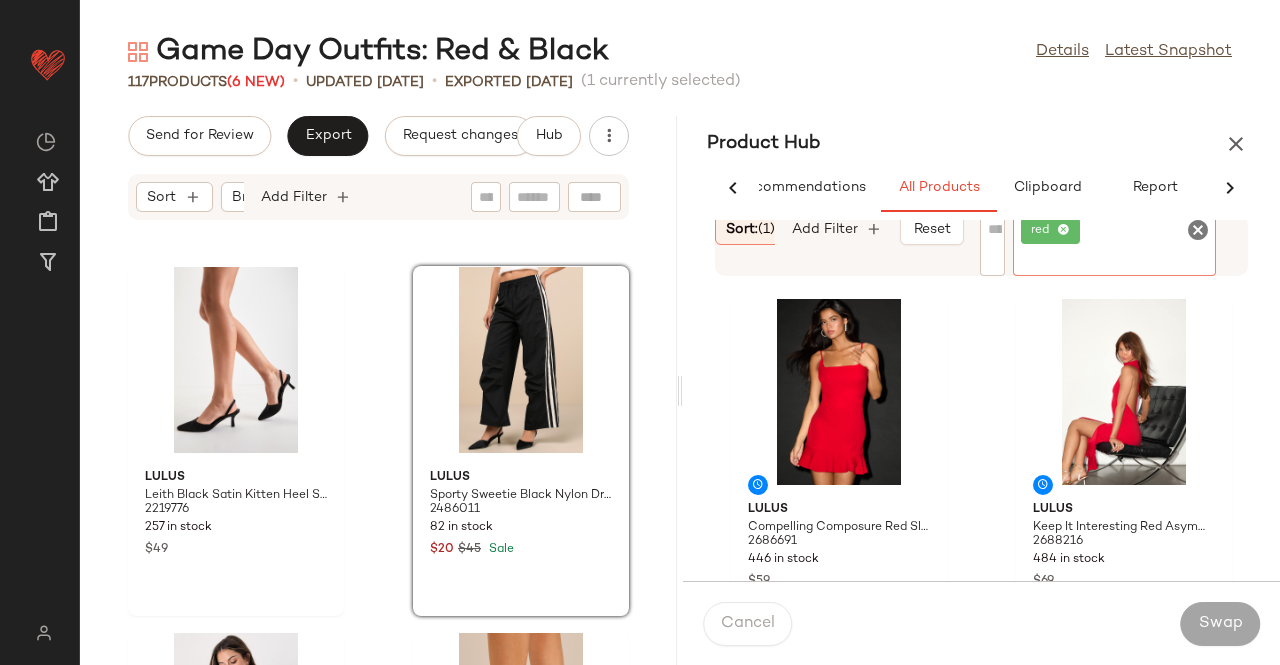 click on "red" 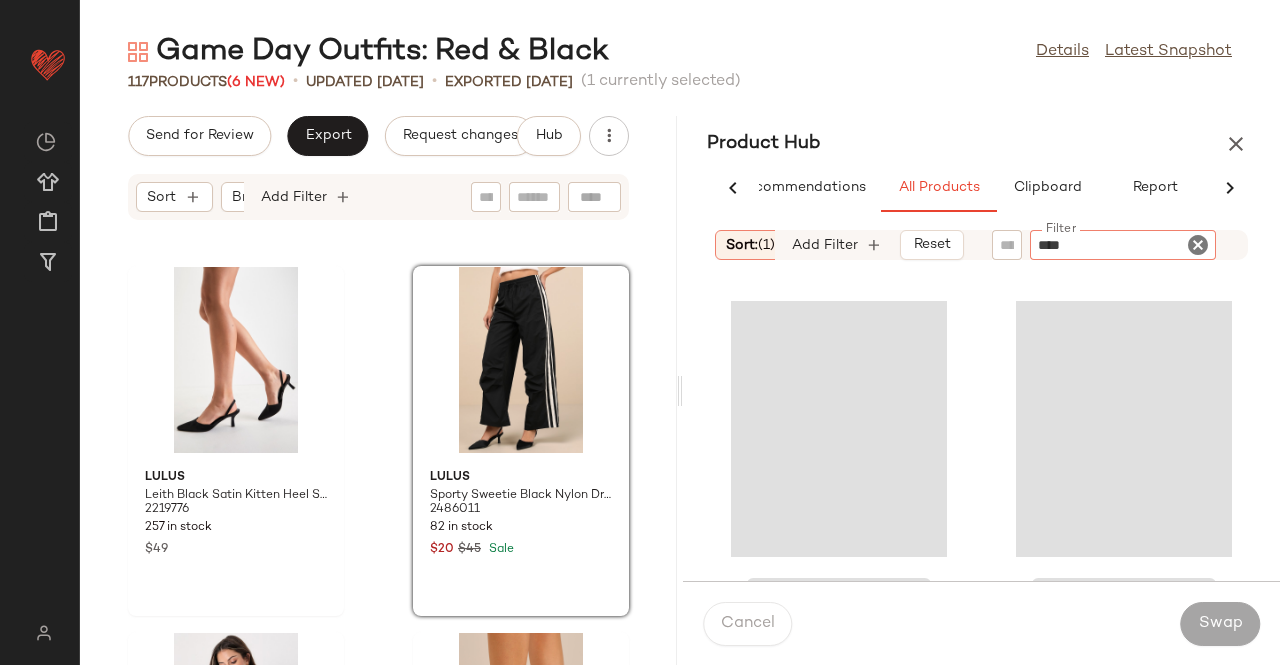 type on "*****" 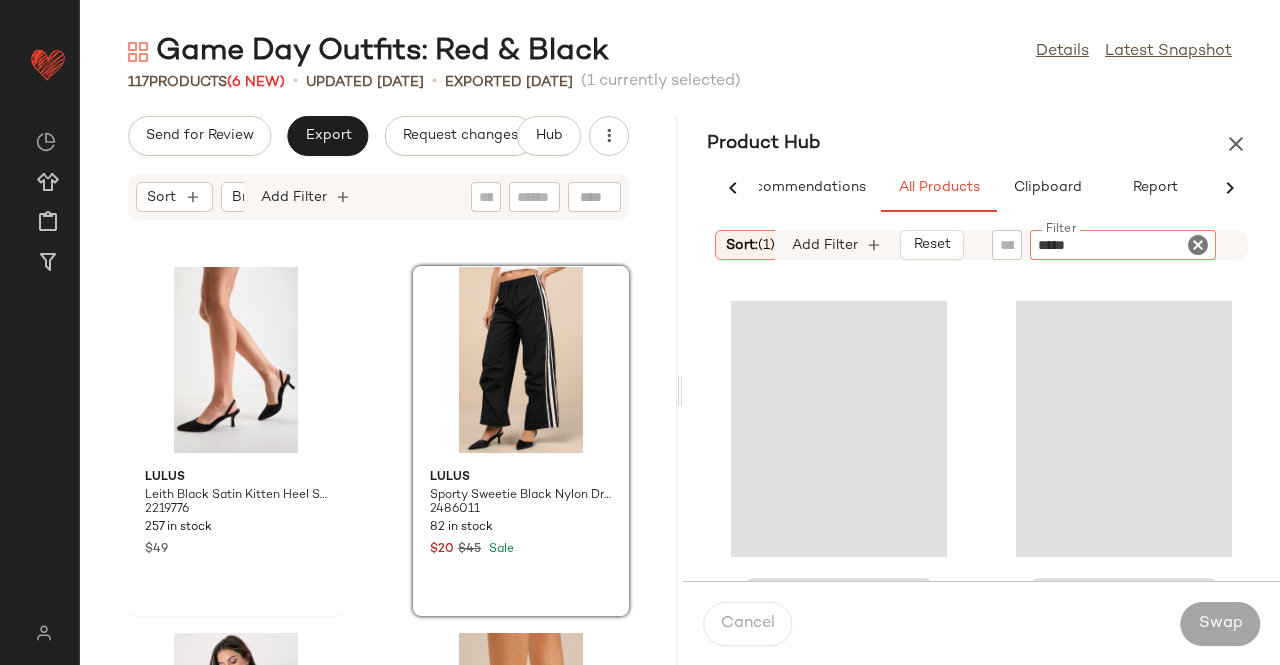 type 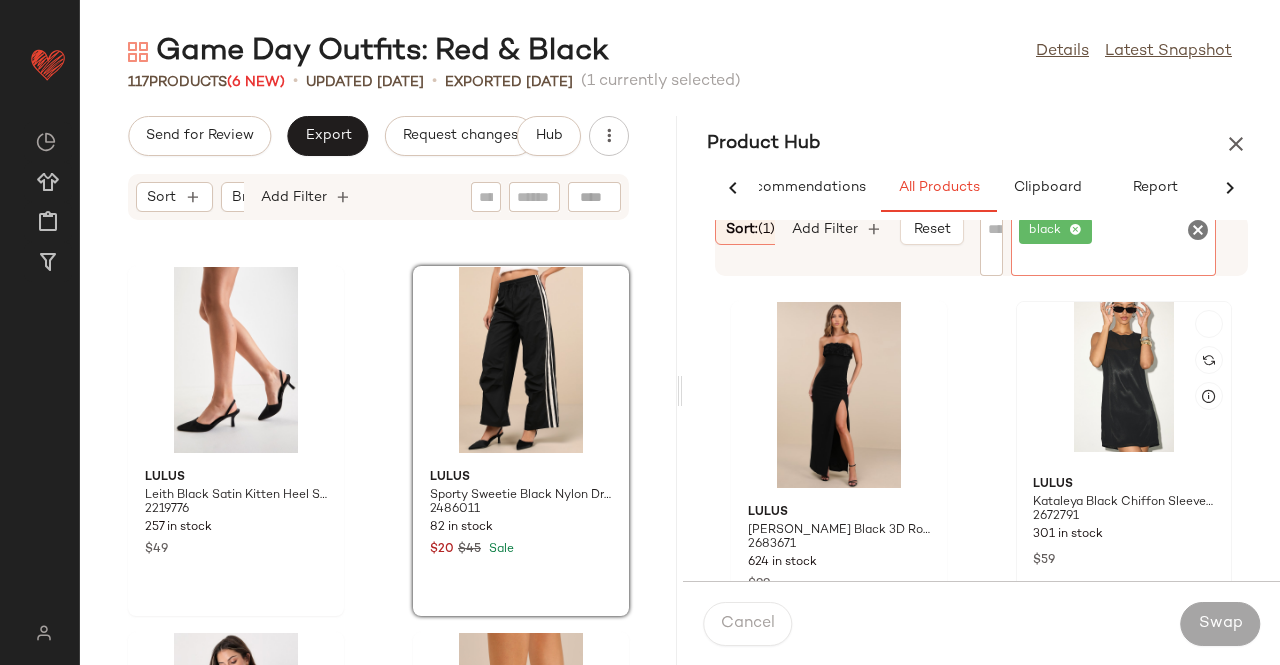 scroll, scrollTop: 2916, scrollLeft: 0, axis: vertical 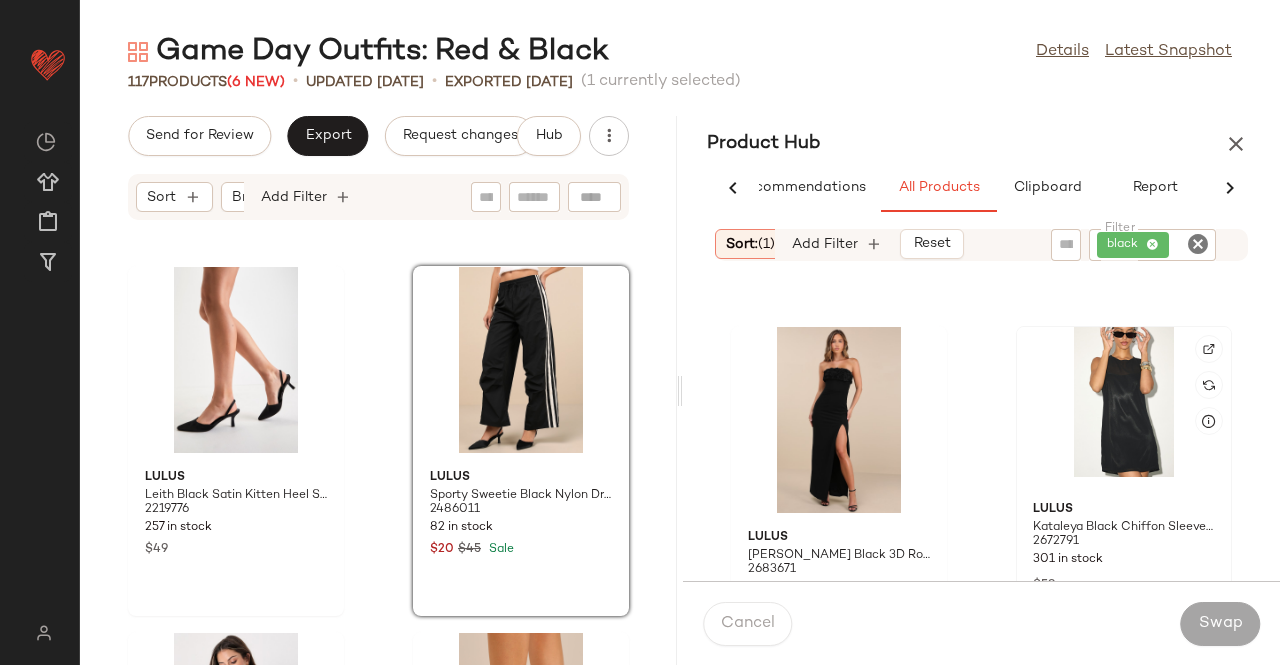 click 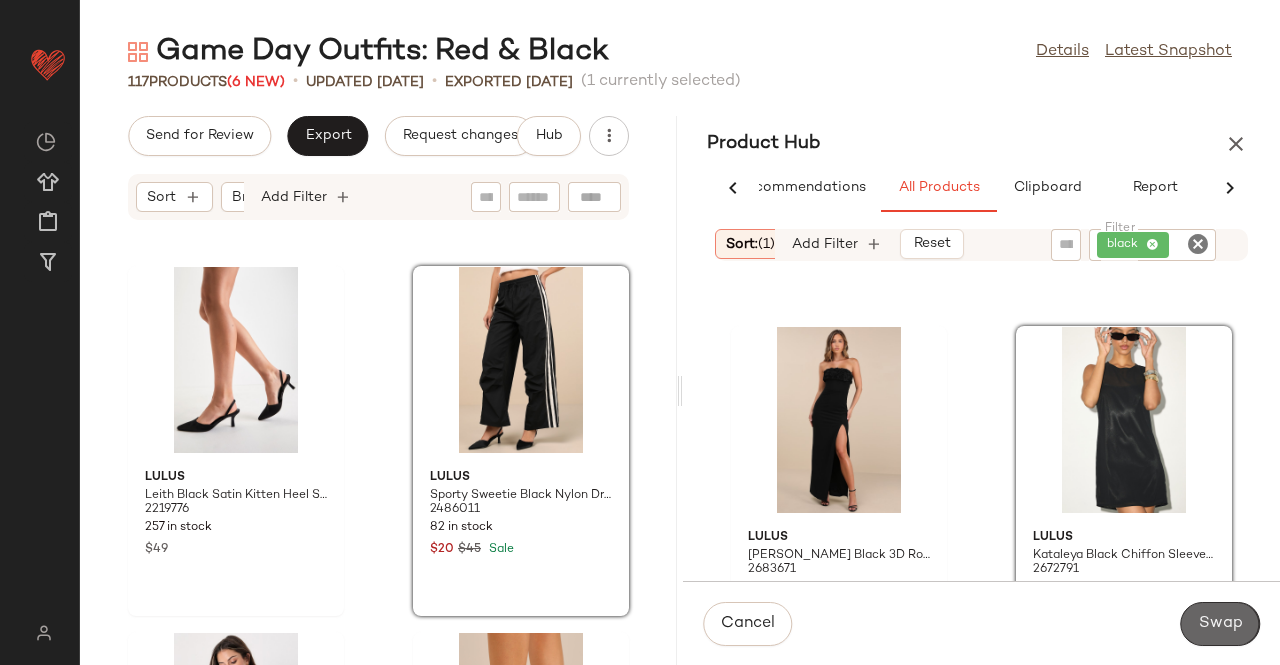 click on "Swap" 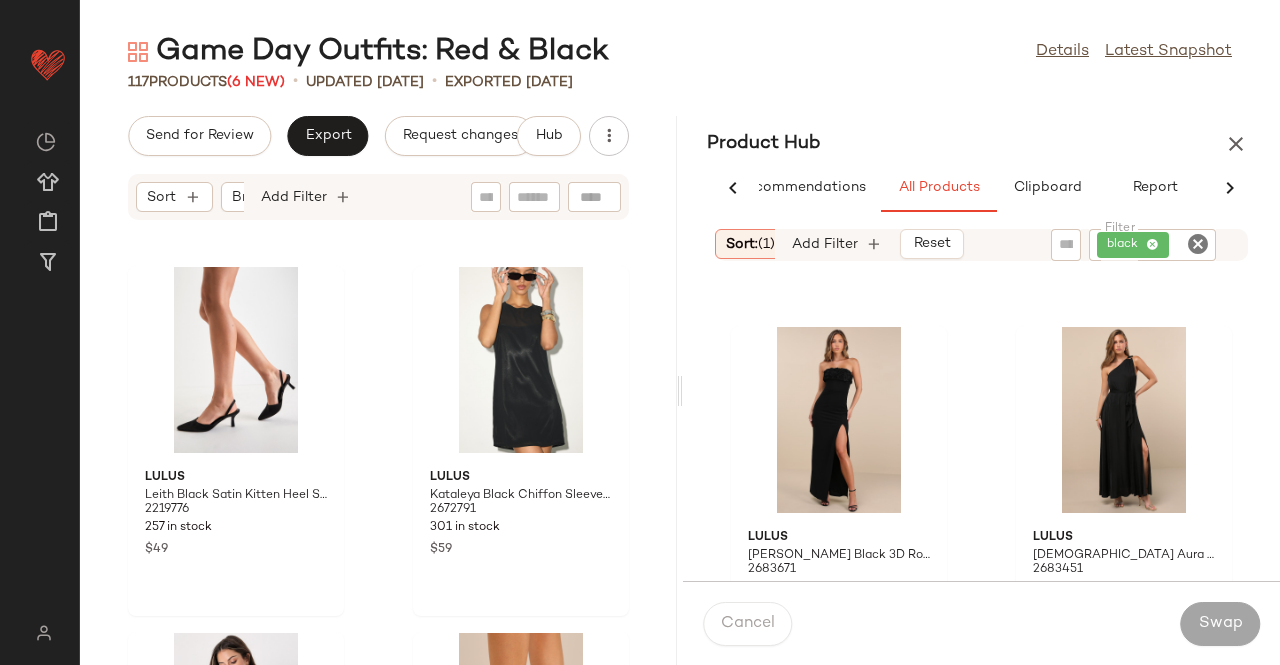 click at bounding box center (1236, 144) 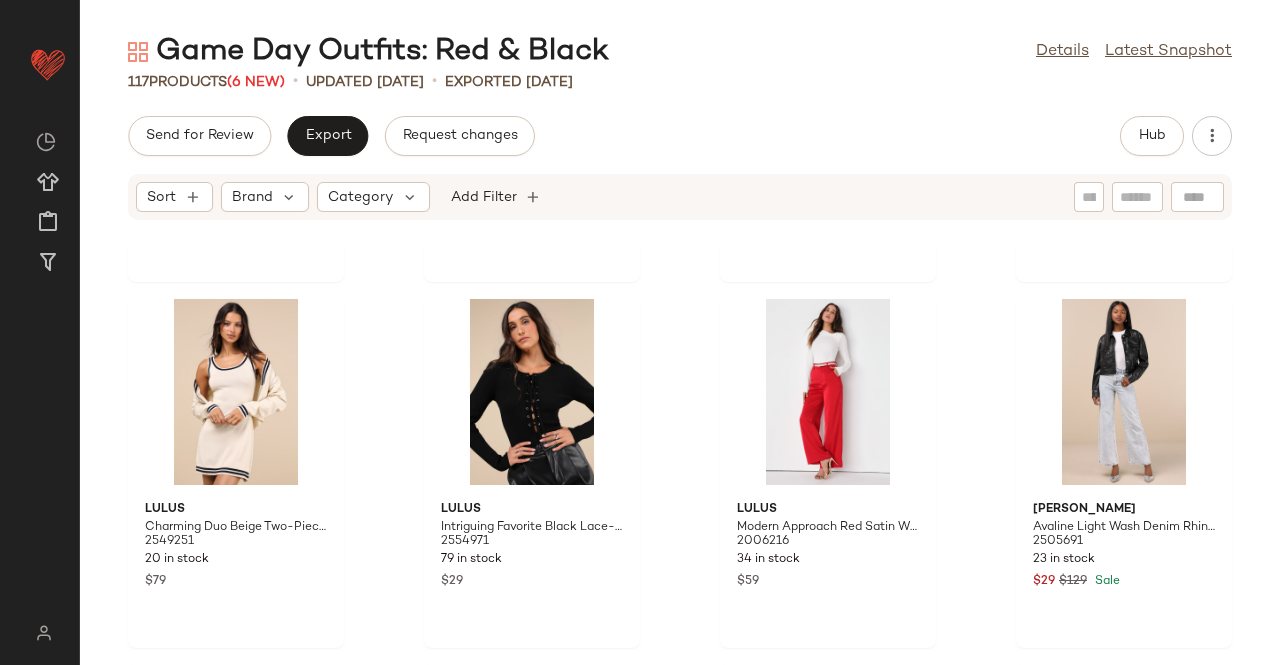 scroll, scrollTop: 7320, scrollLeft: 0, axis: vertical 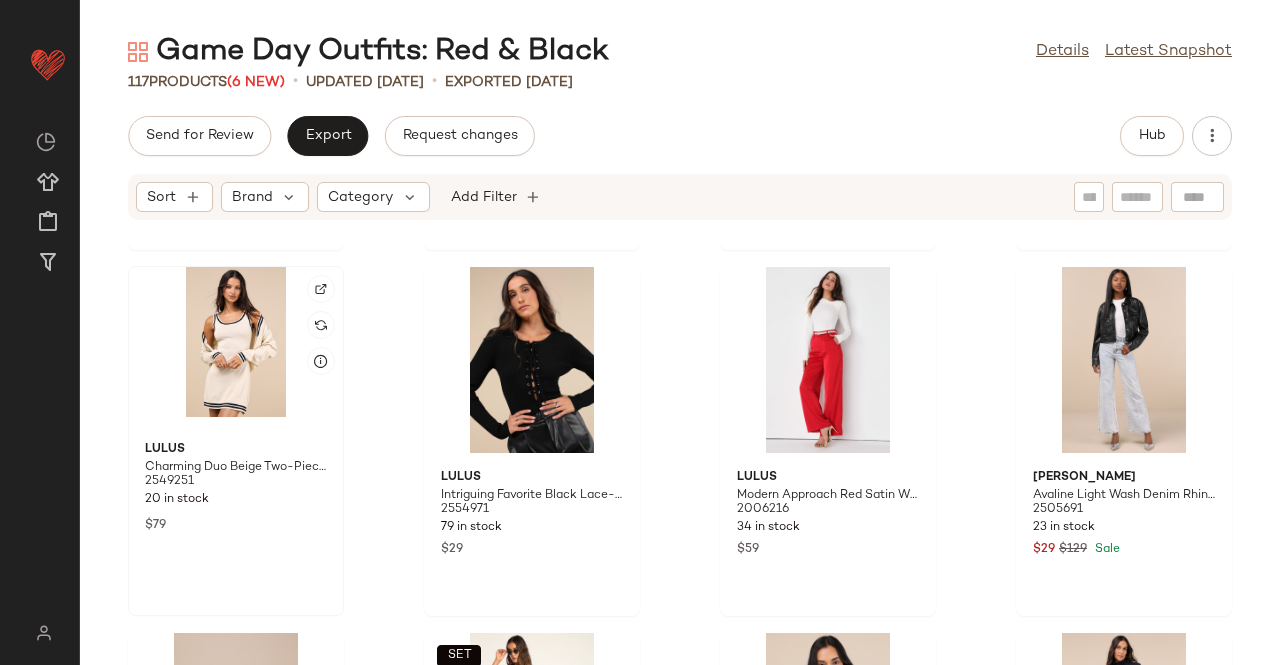 click 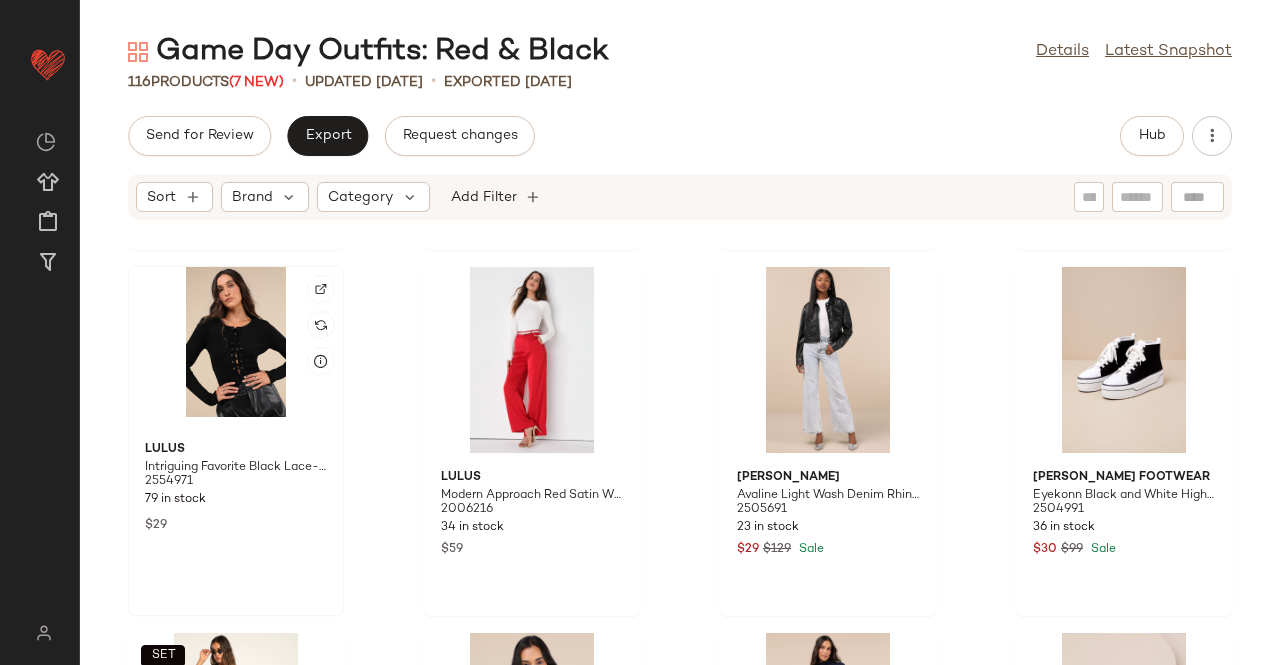 click 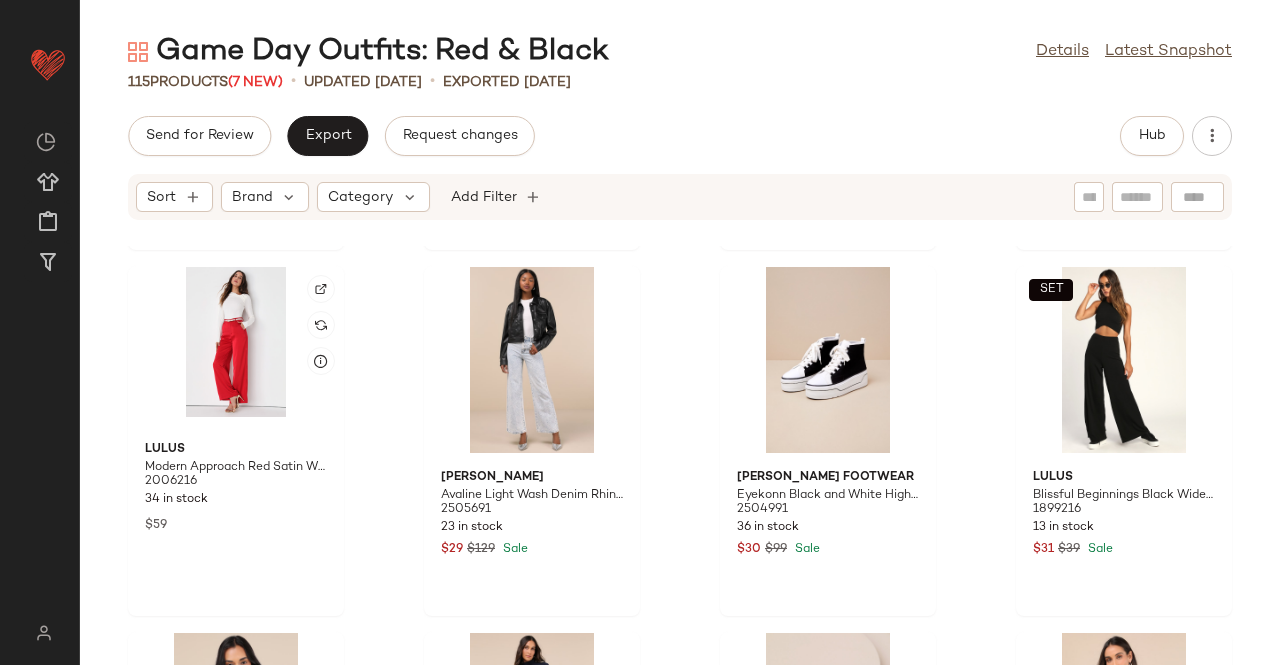 click 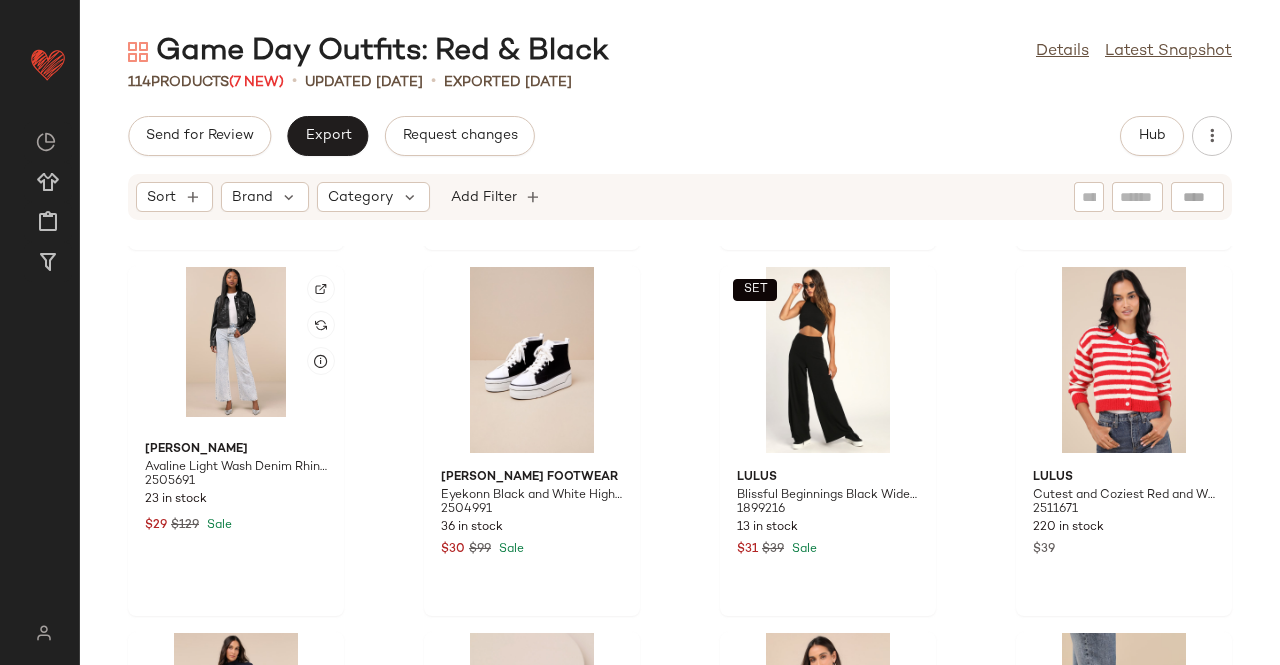 click 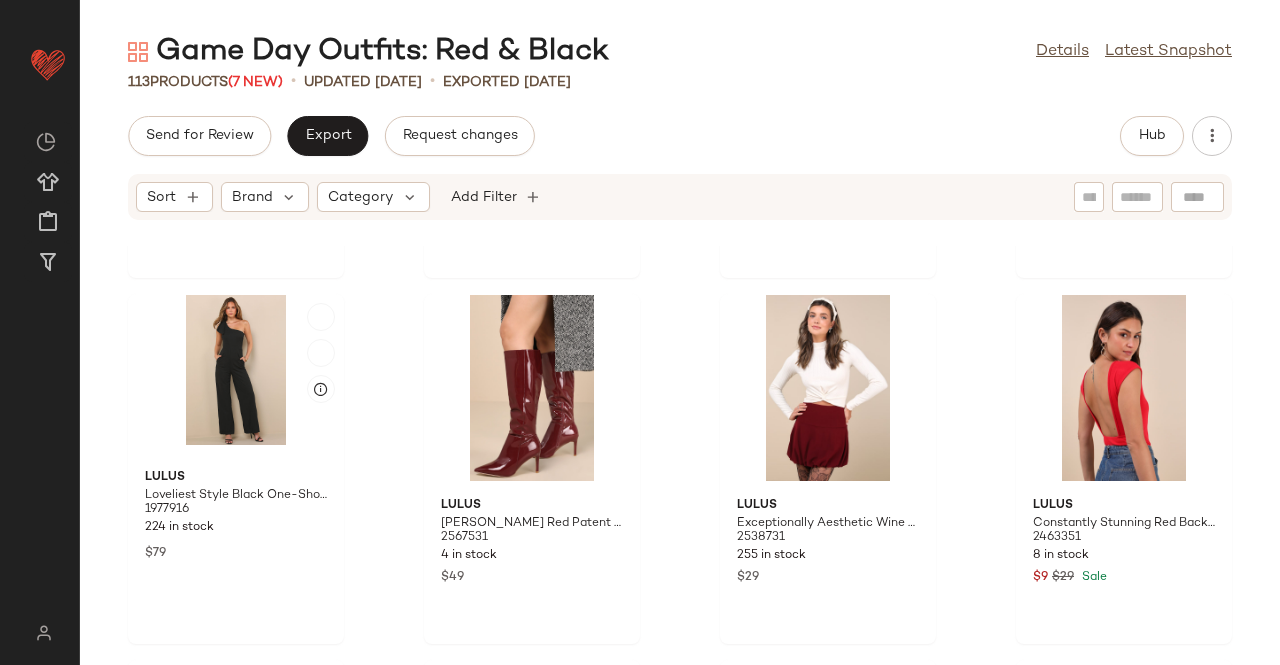 scroll, scrollTop: 8420, scrollLeft: 0, axis: vertical 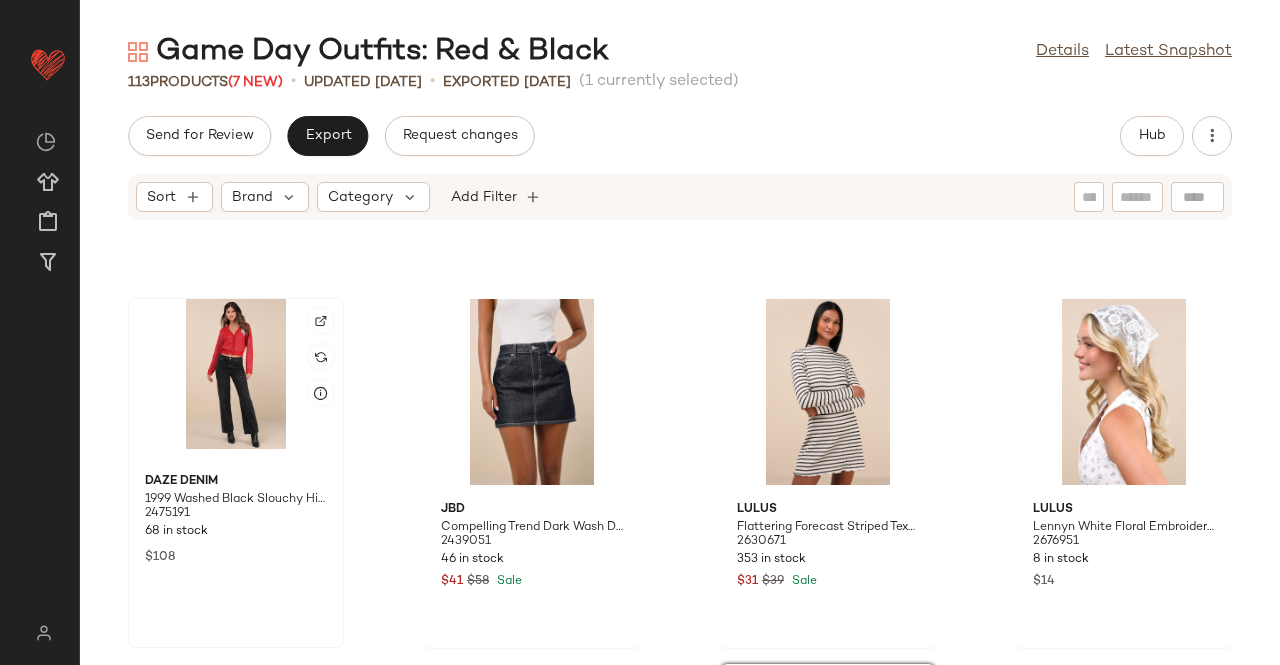 click 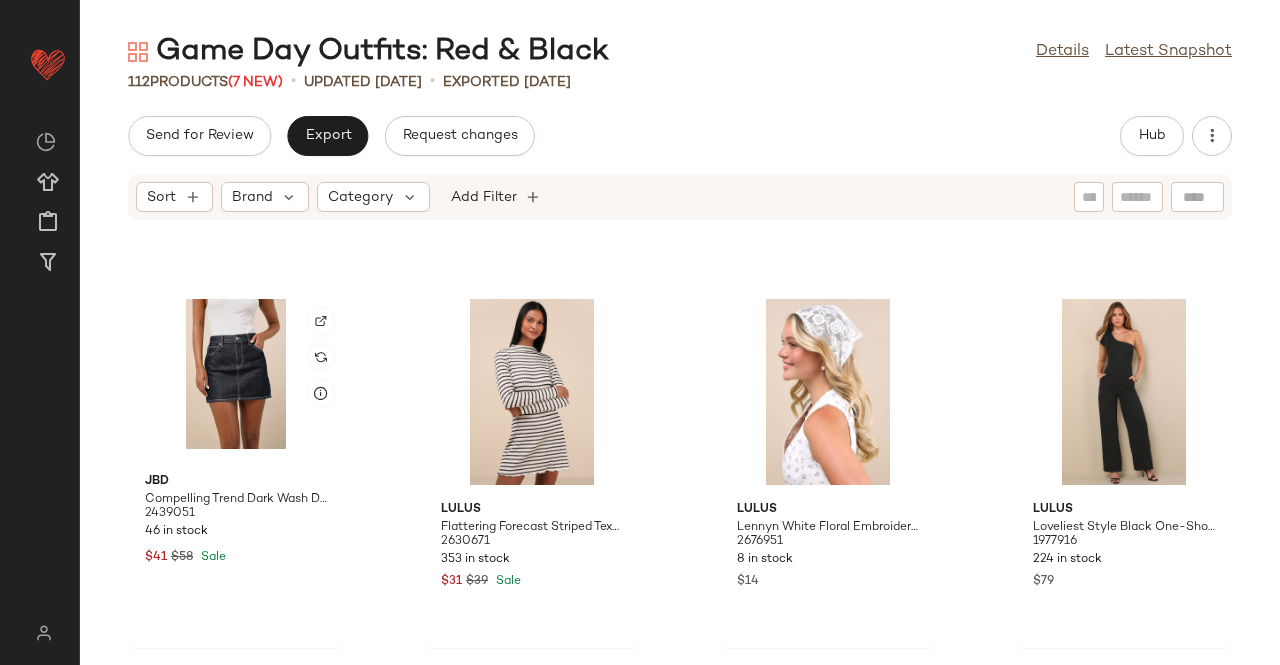 click 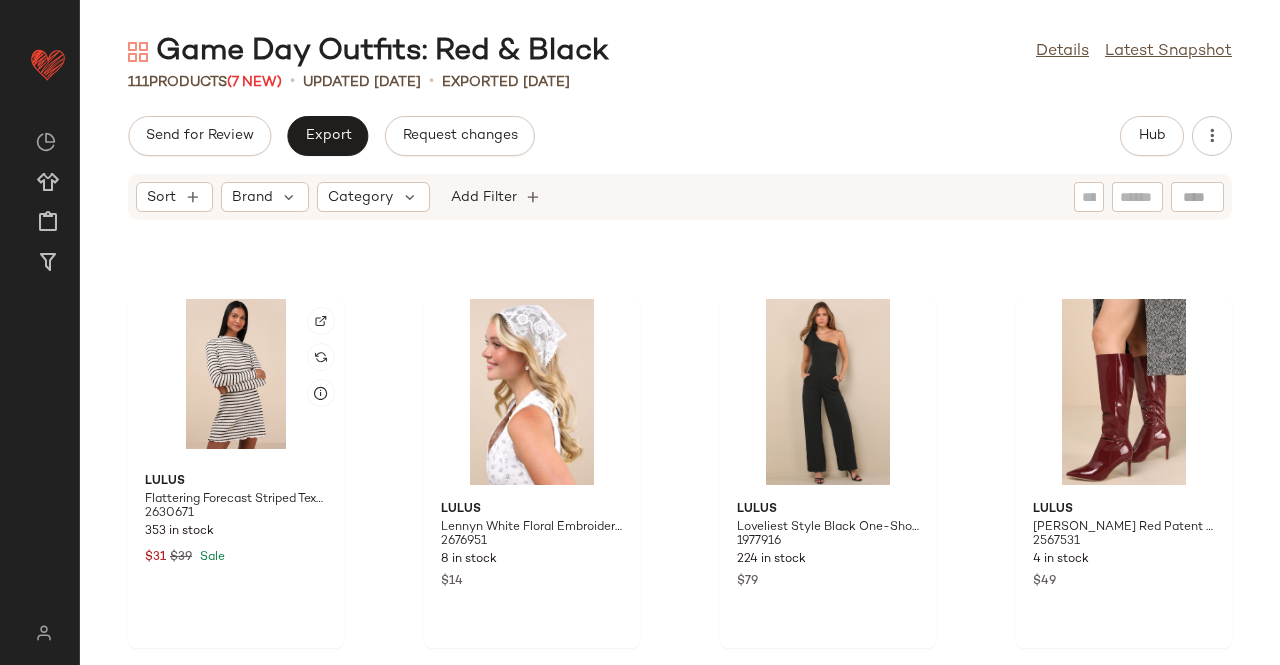 click 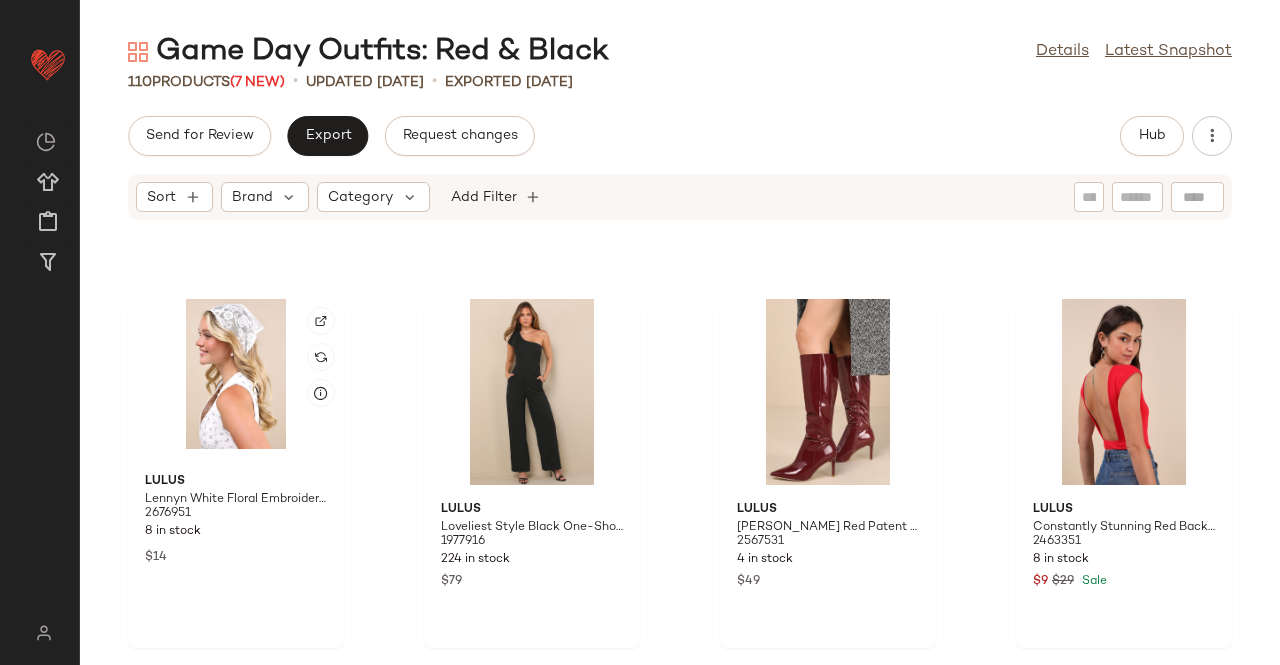 click 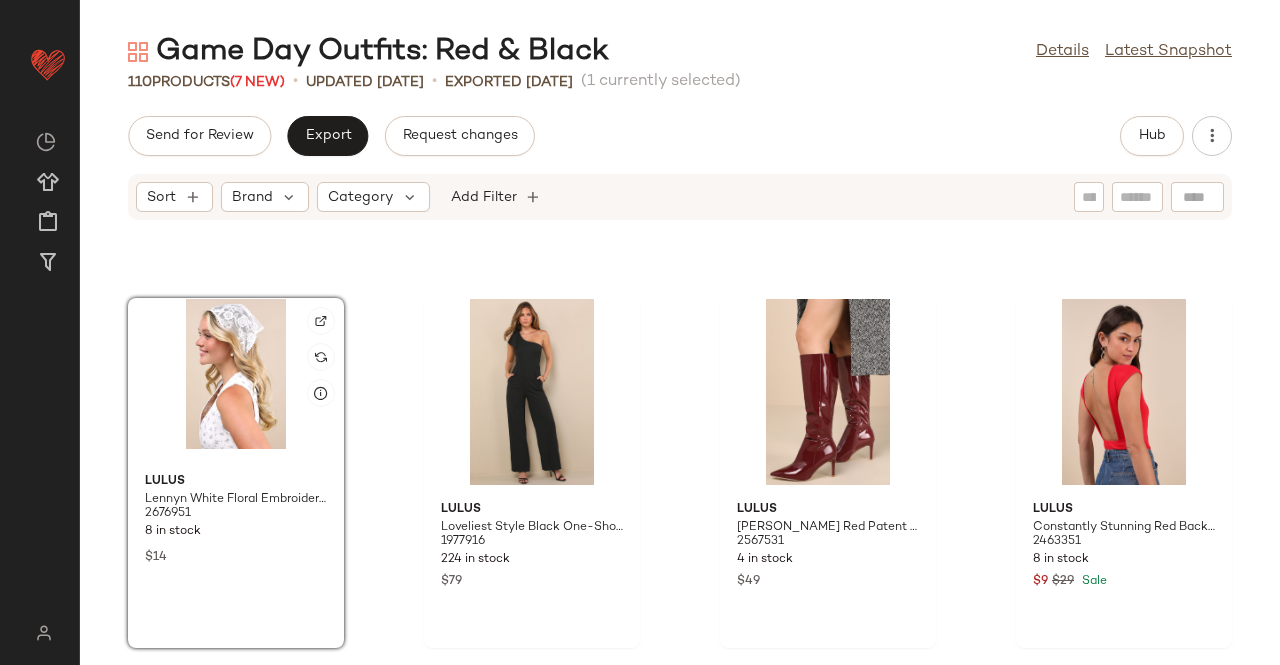 click 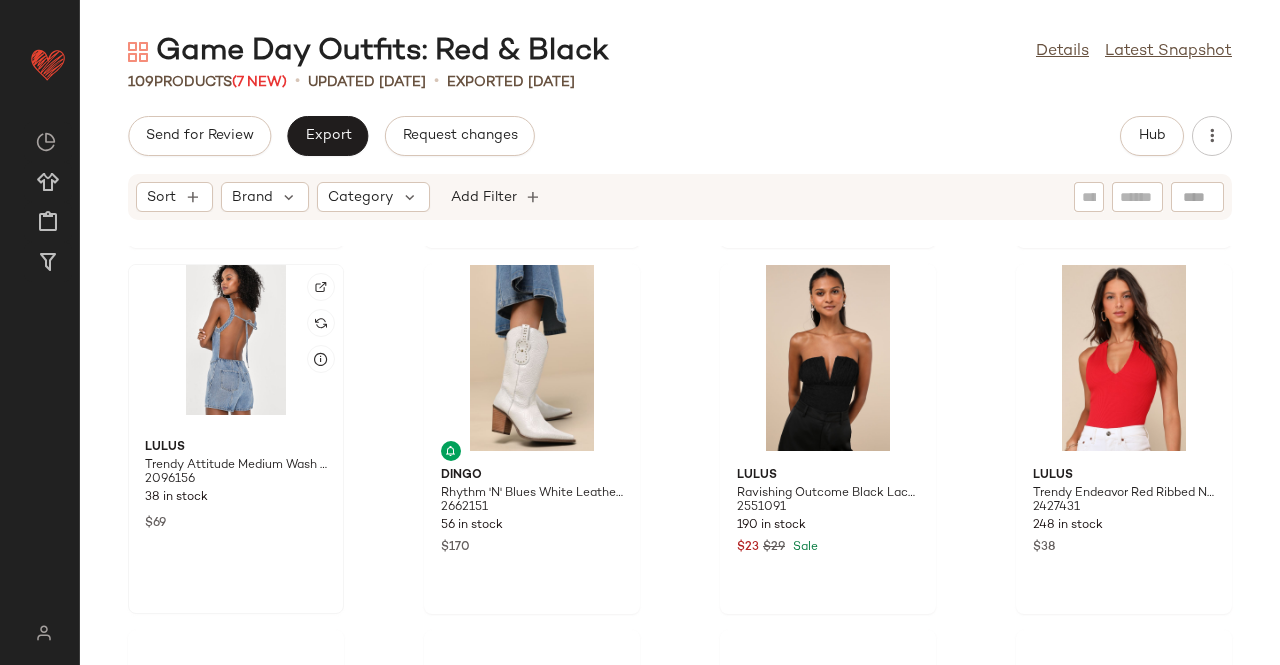 scroll, scrollTop: 8520, scrollLeft: 0, axis: vertical 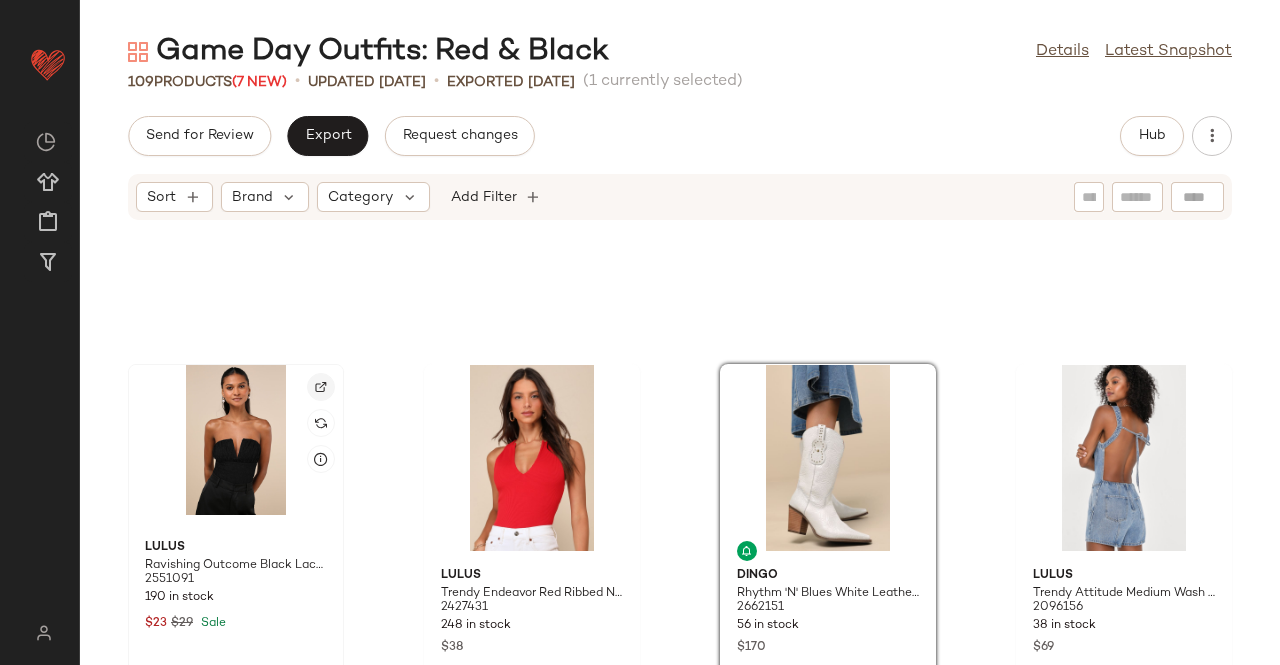 click 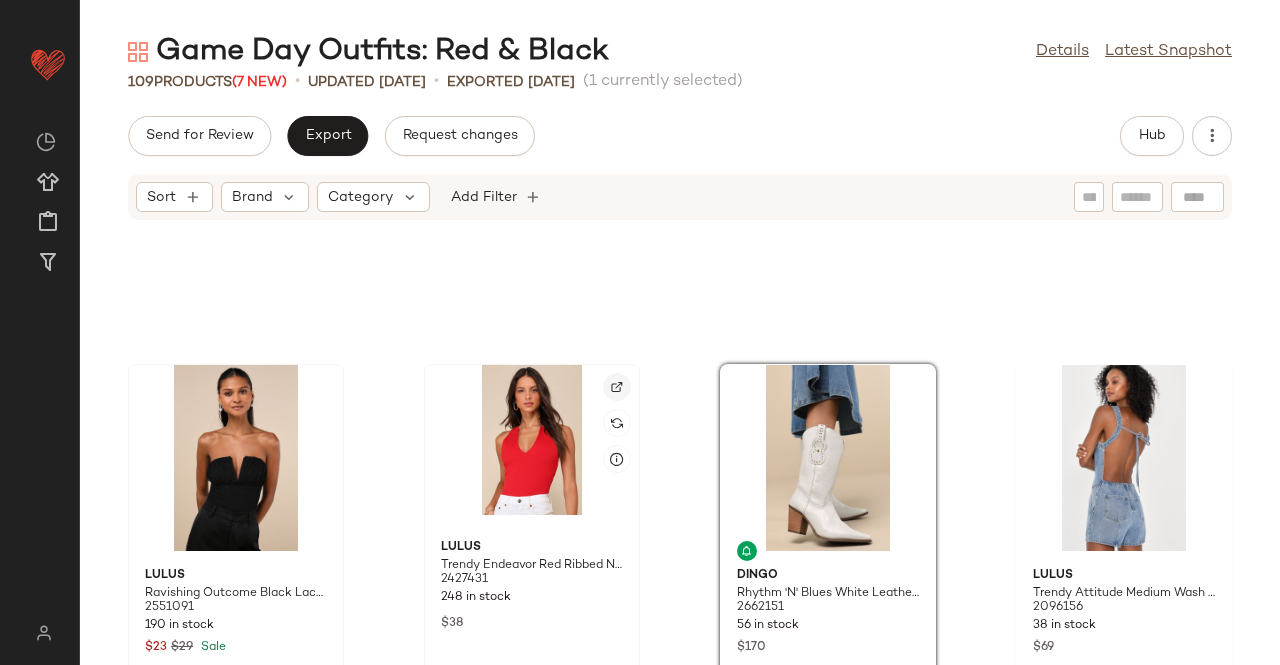 click at bounding box center [617, 387] 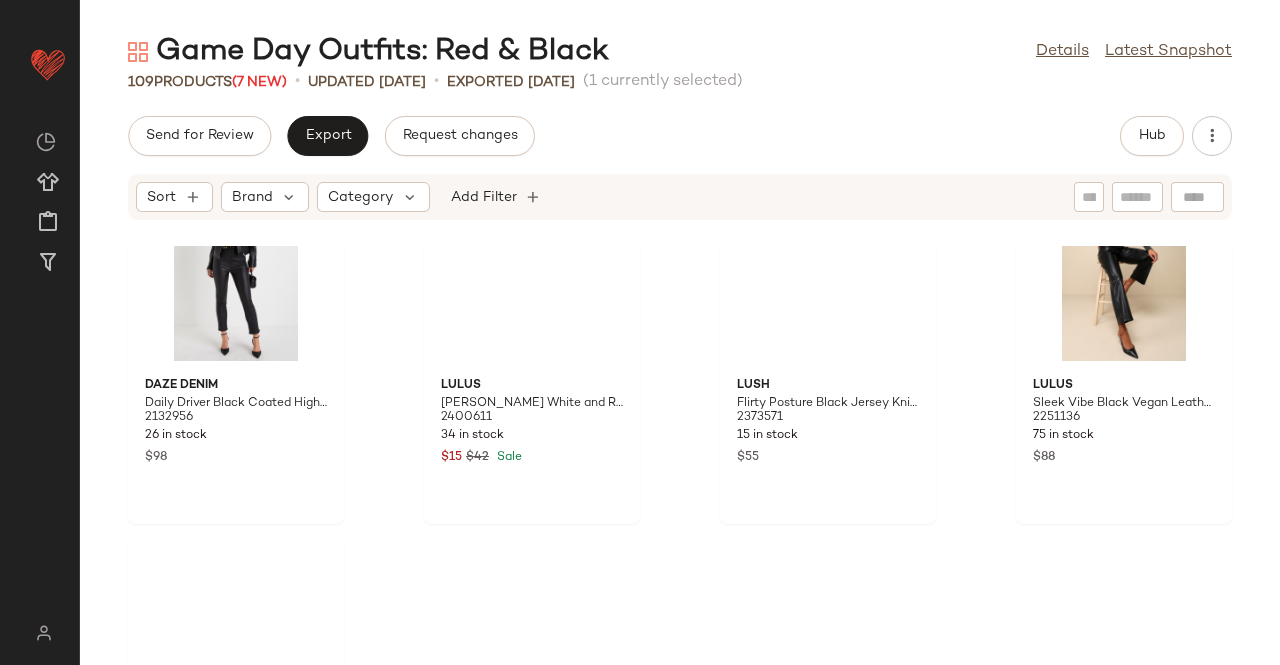 scroll, scrollTop: 9832, scrollLeft: 0, axis: vertical 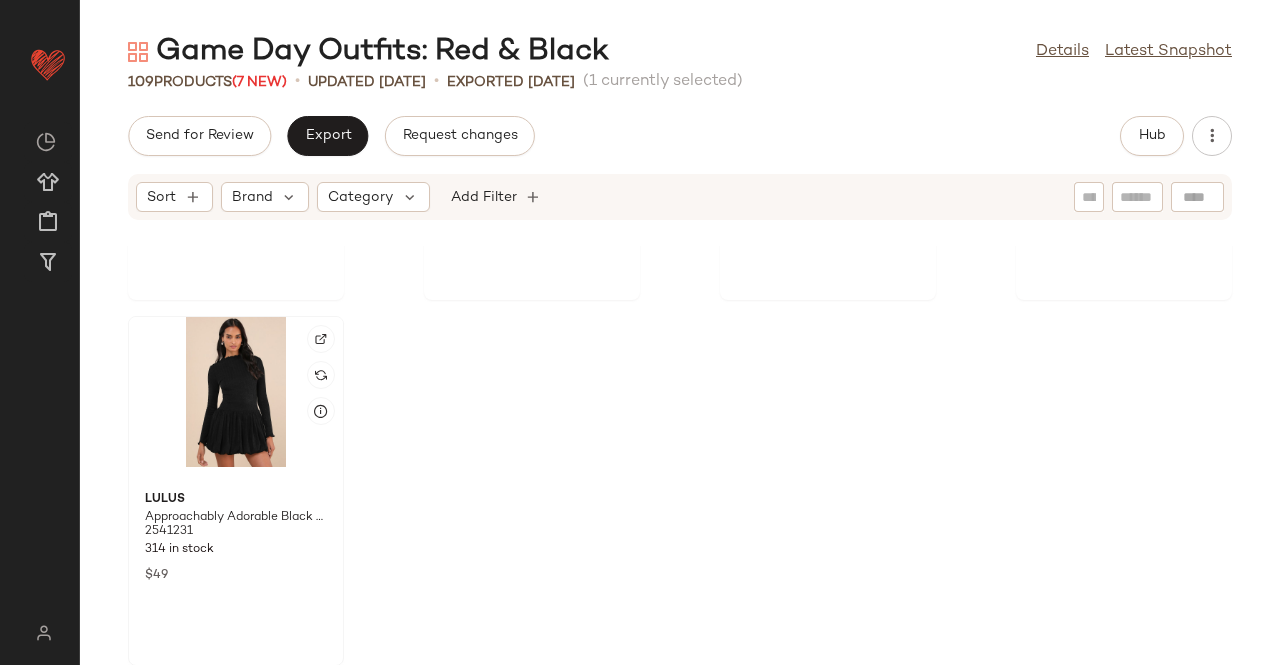 click 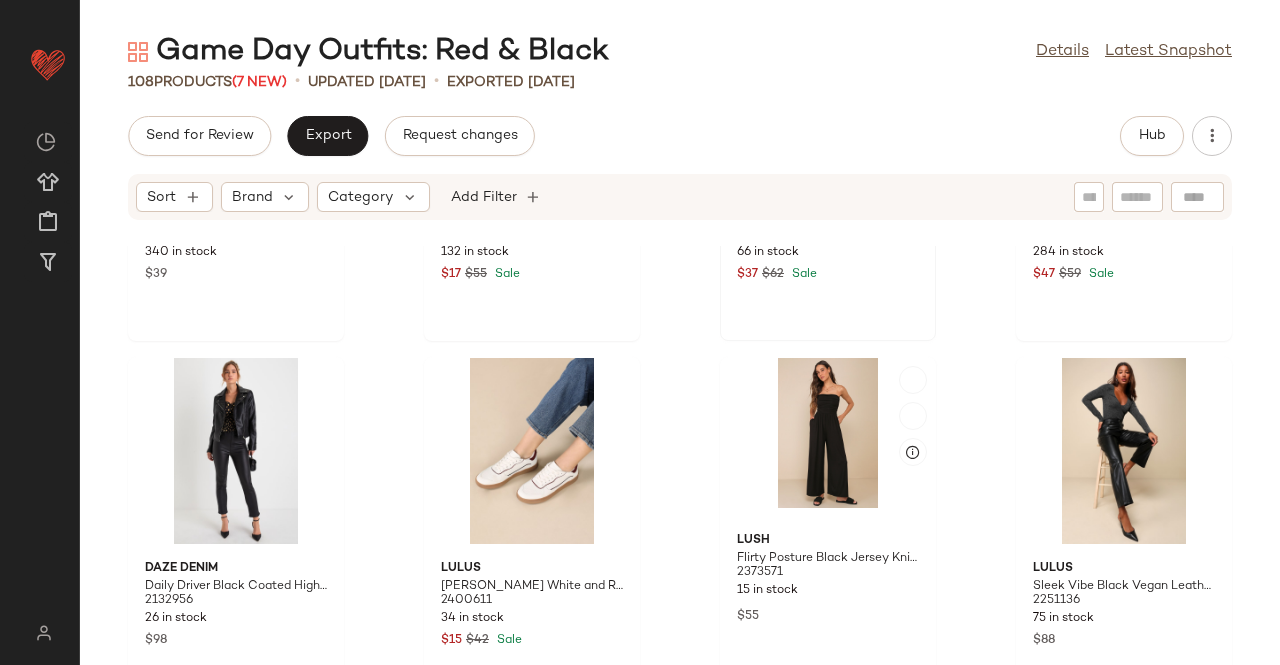 scroll, scrollTop: 9466, scrollLeft: 0, axis: vertical 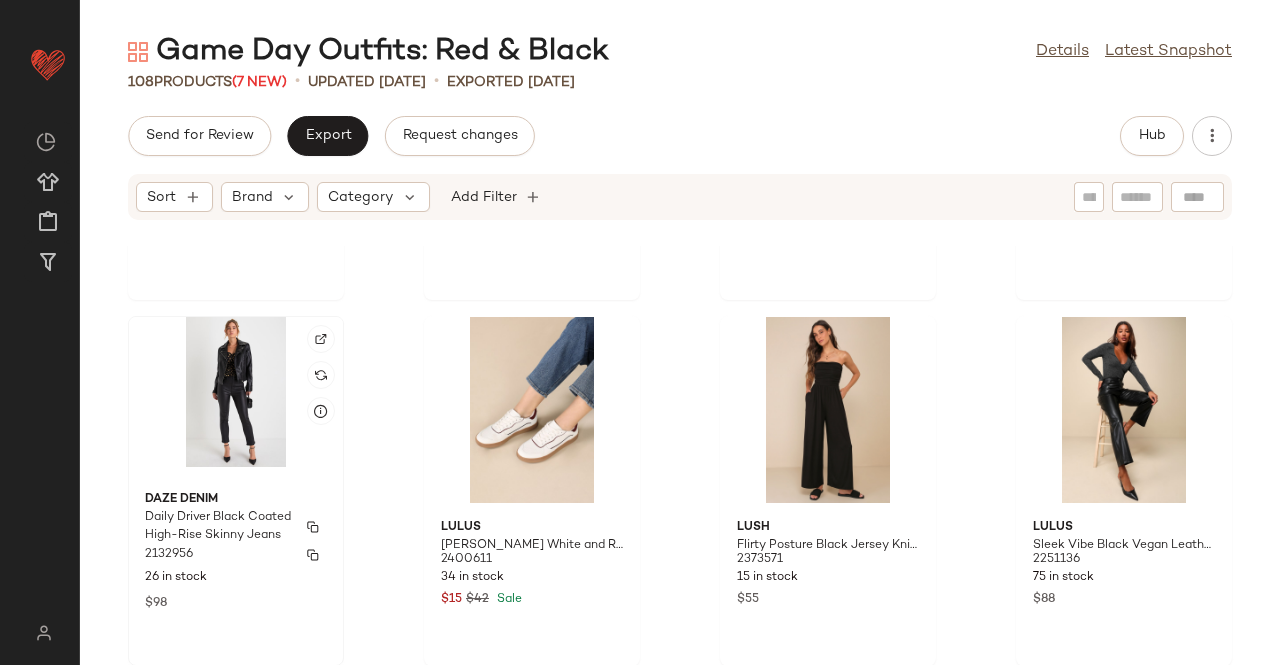 click on "Daze Denim Daily Driver Black Coated High-Rise Skinny Jeans 2132956 26 in stock $98" 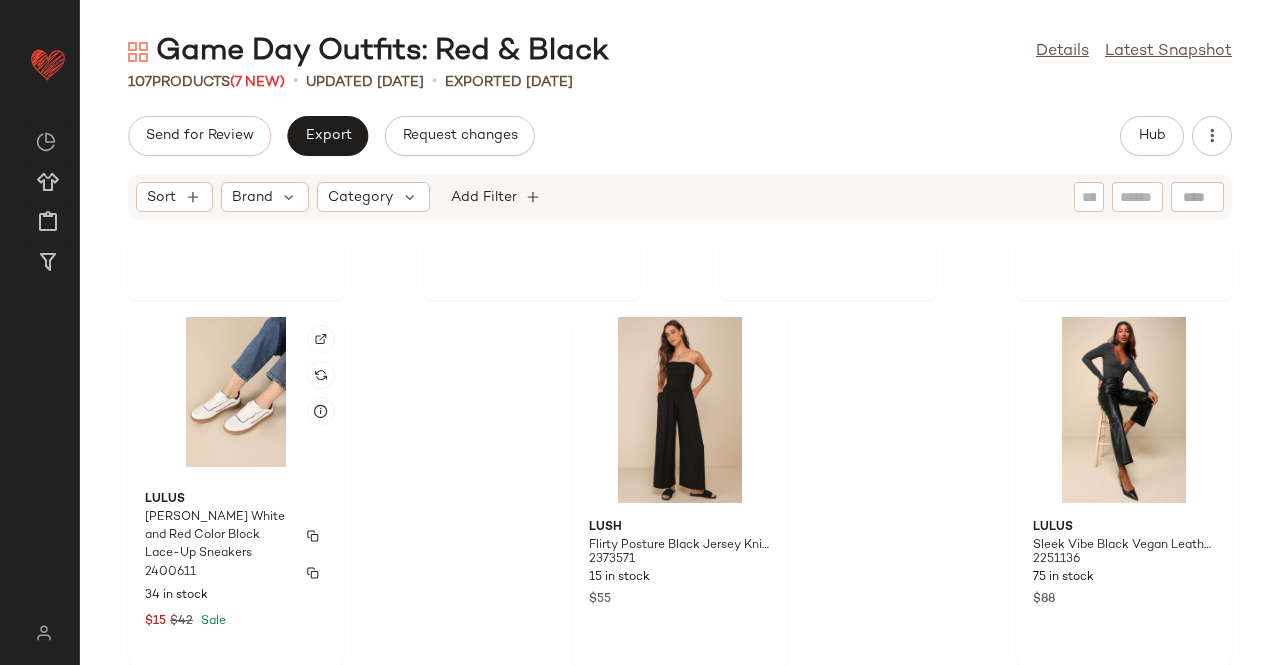 click on "Lulus Callam White and Red Color Block Lace-Up Sneakers 2400611 34 in stock $15 $42 Sale" 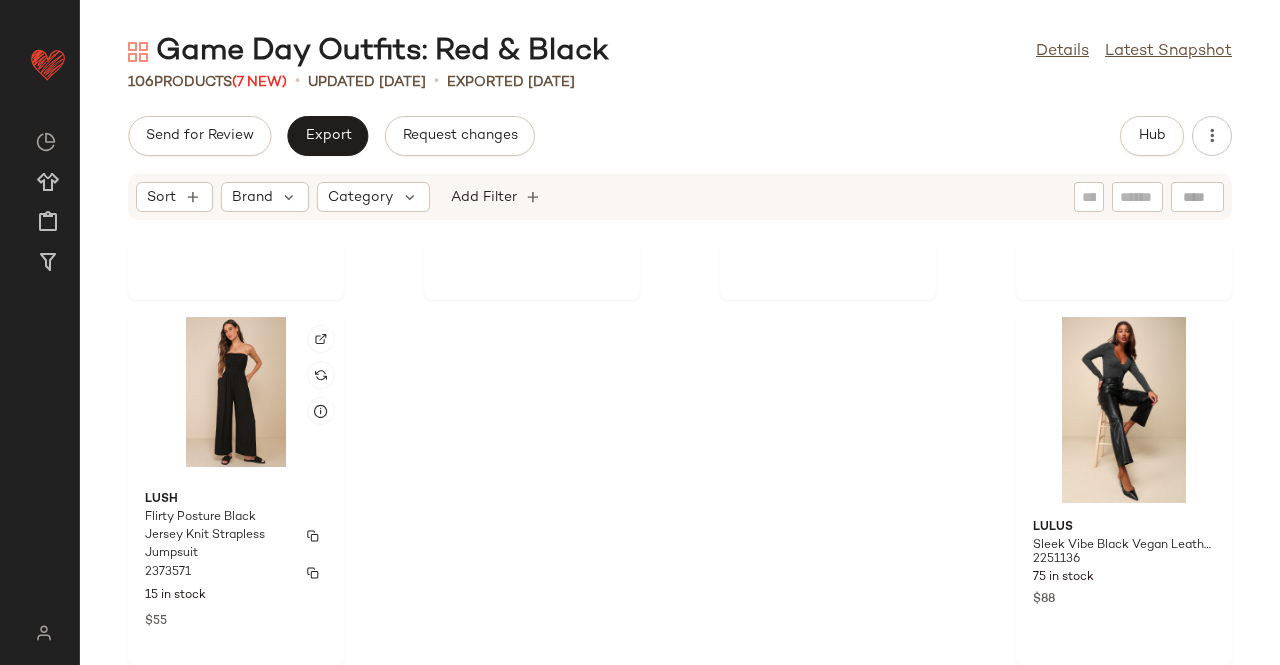 click on "Lush Flirty Posture Black Jersey Knit Strapless Jumpsuit 2373571 15 in stock $55" 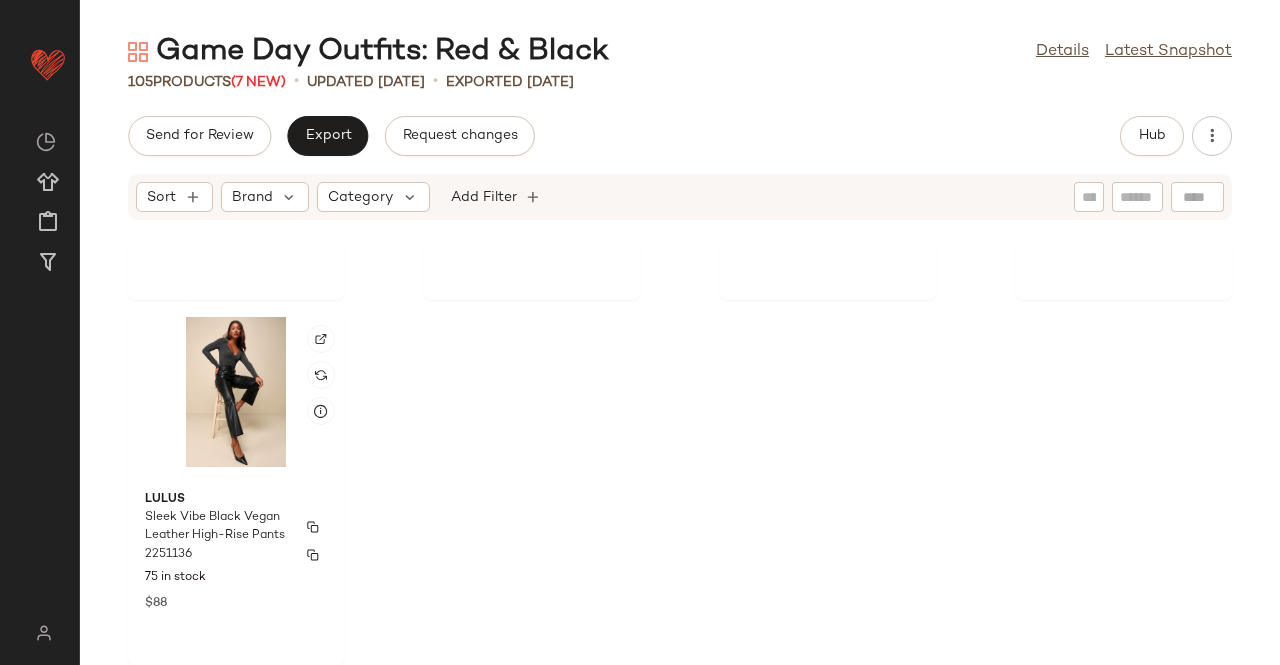 click on "Lulus Sleek Vibe Black Vegan Leather High-Rise Pants 2251136 75 in stock $88" 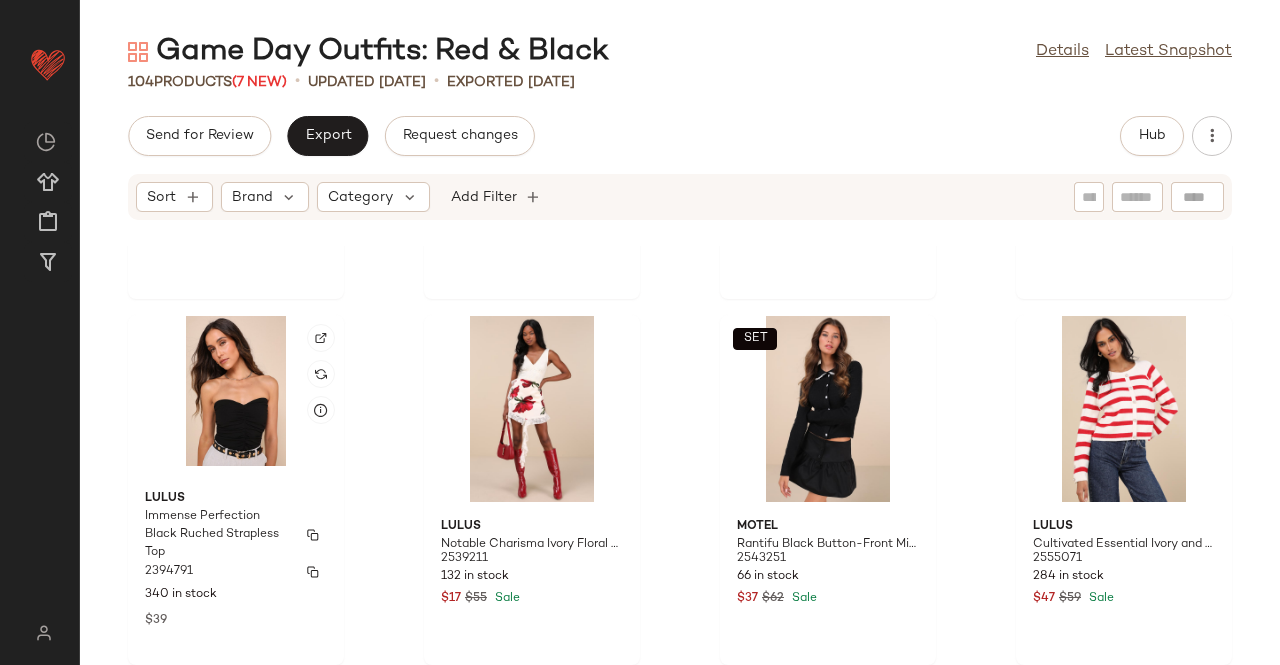 scroll, scrollTop: 9100, scrollLeft: 0, axis: vertical 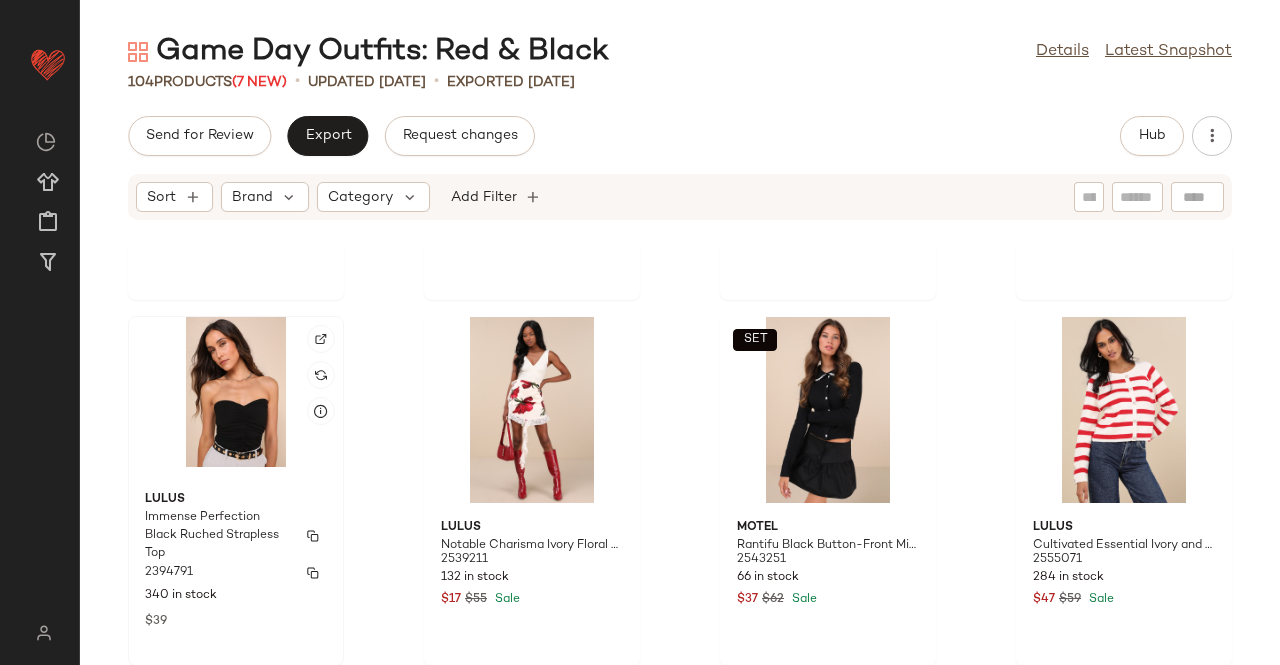click 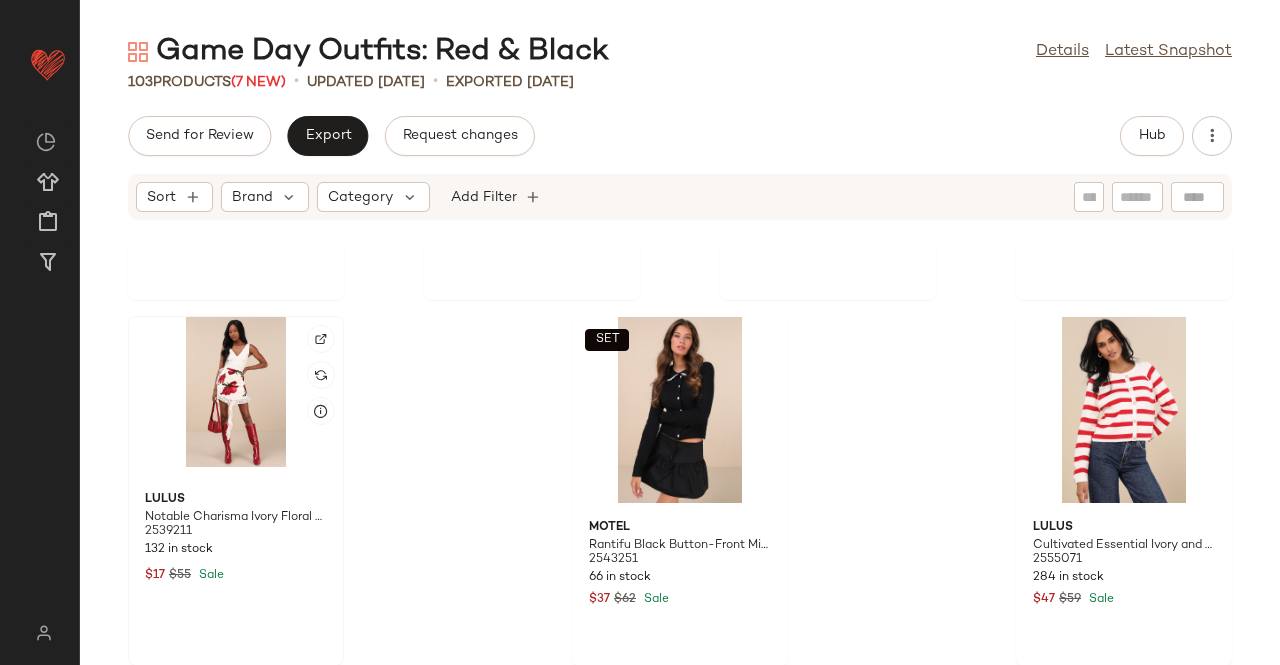 click 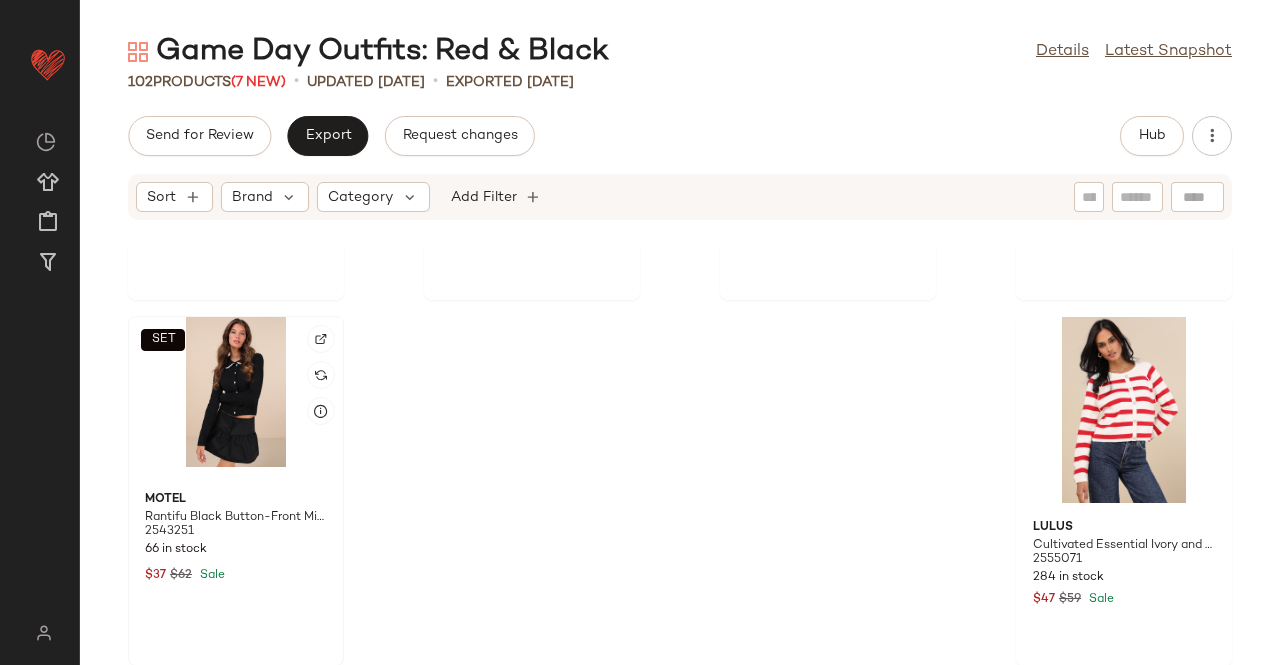 click on "SET" 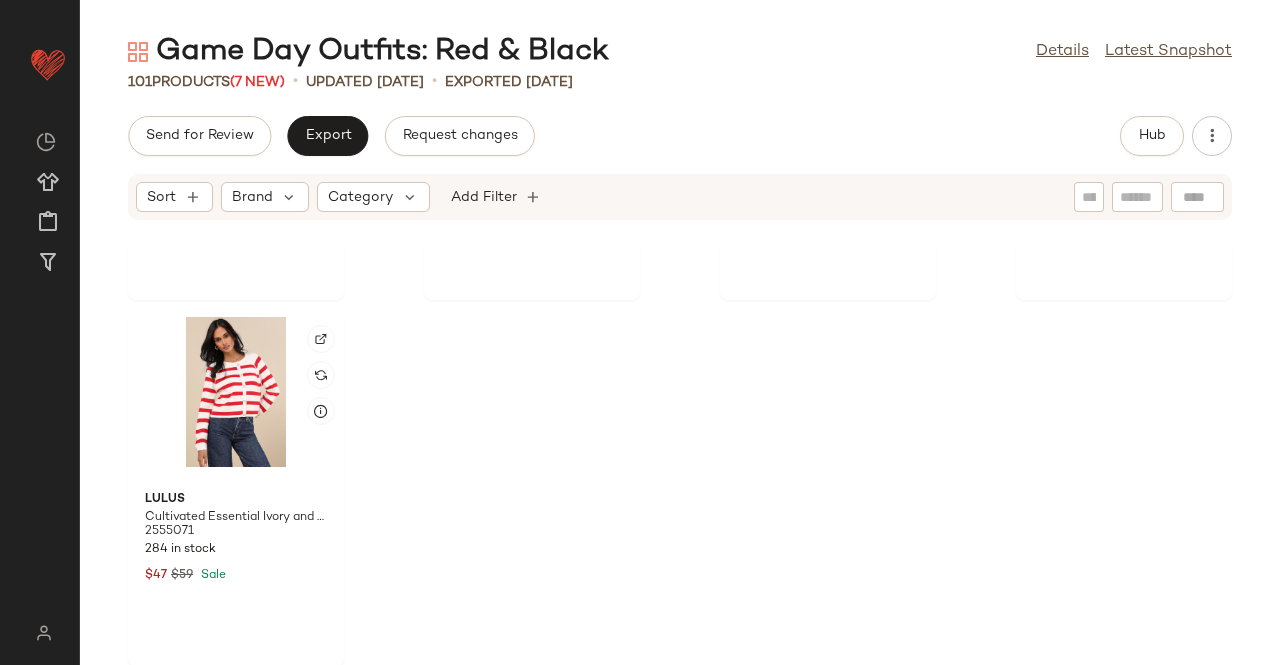 click 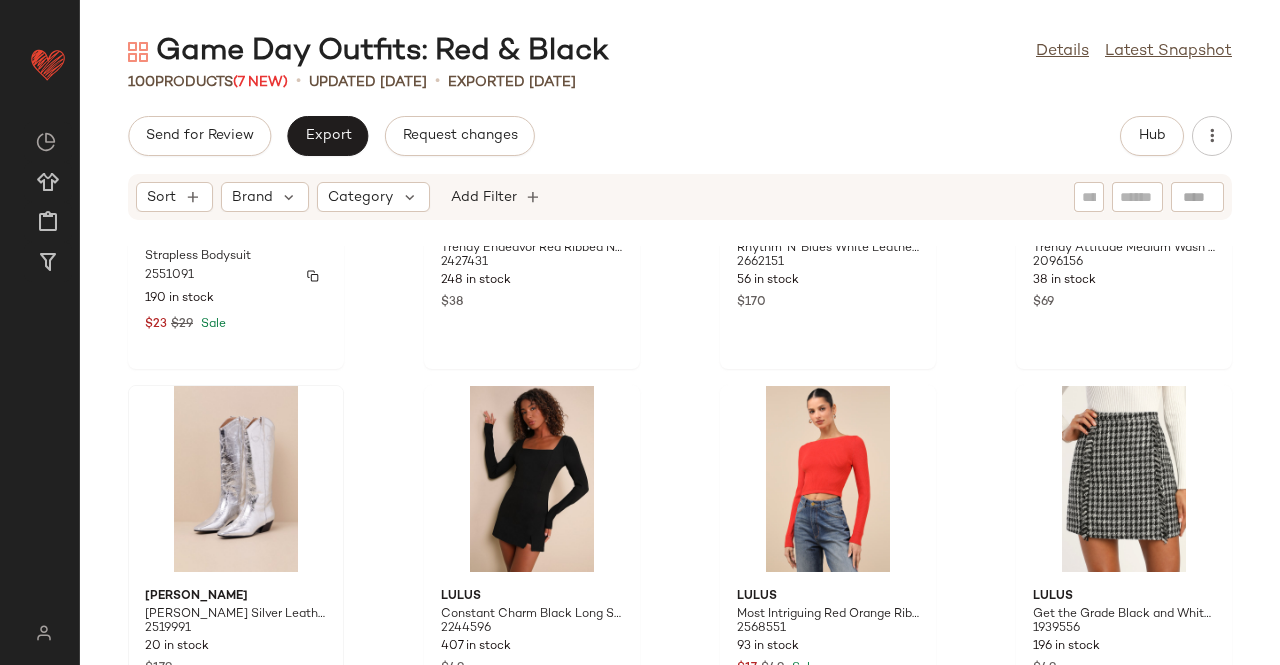 scroll, scrollTop: 8734, scrollLeft: 0, axis: vertical 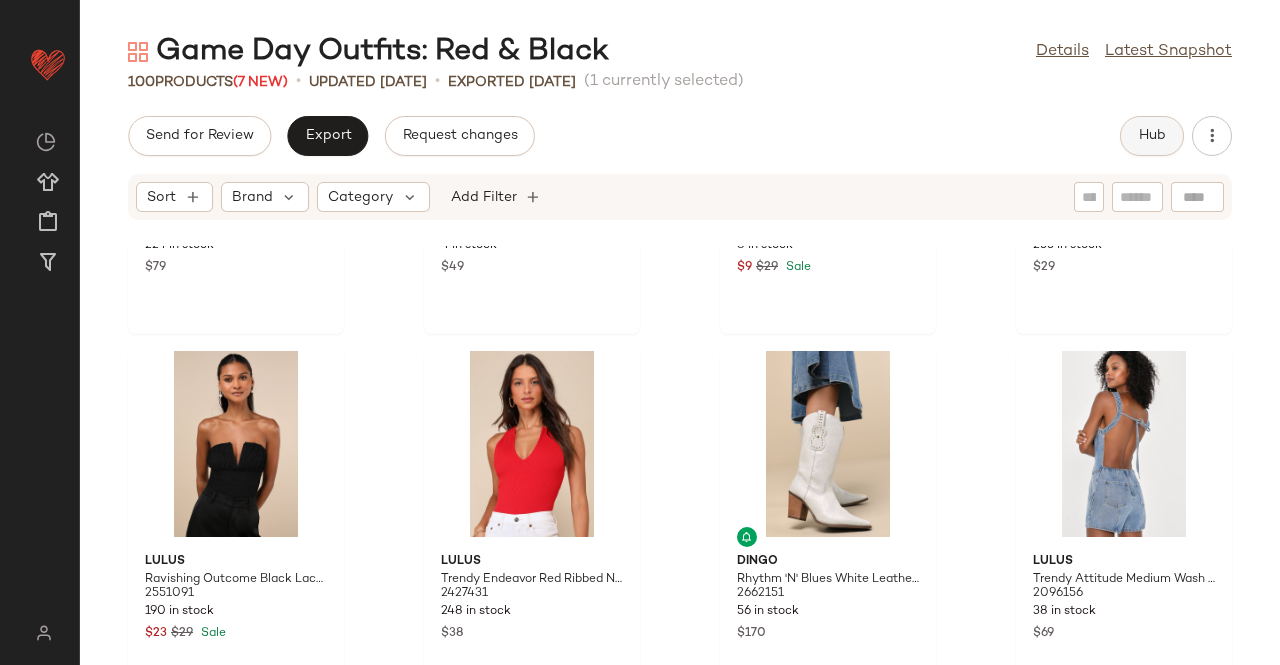click on "Hub" at bounding box center [1152, 136] 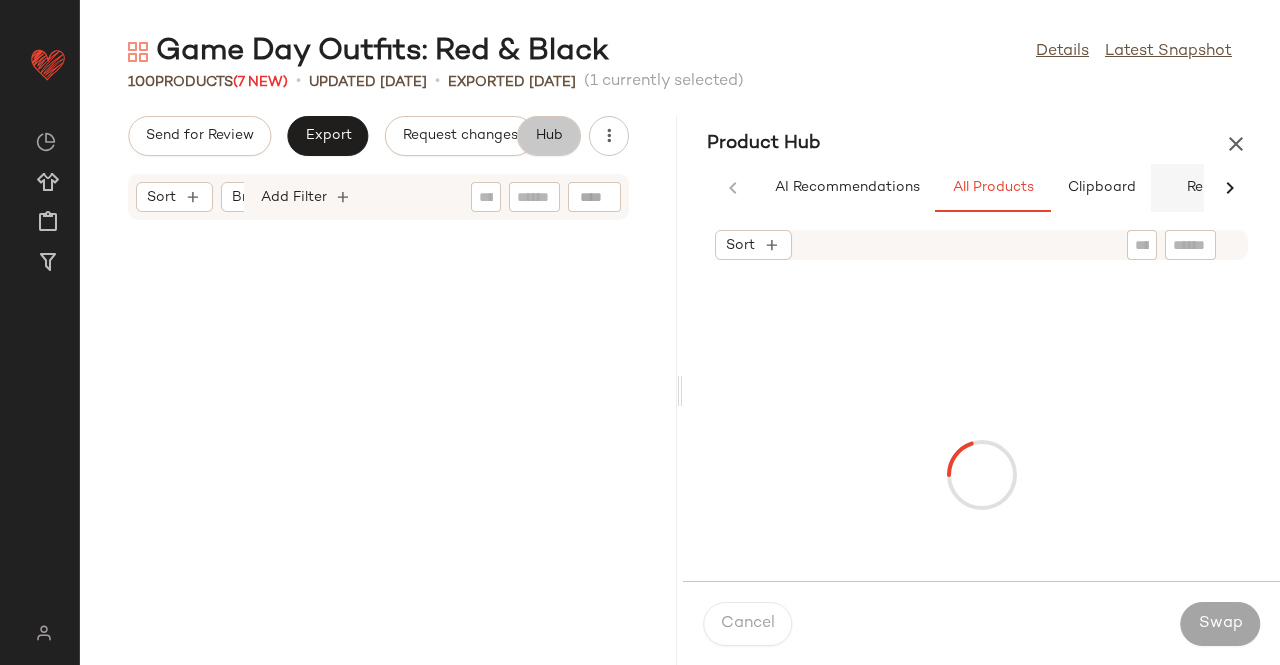 scroll, scrollTop: 9066, scrollLeft: 0, axis: vertical 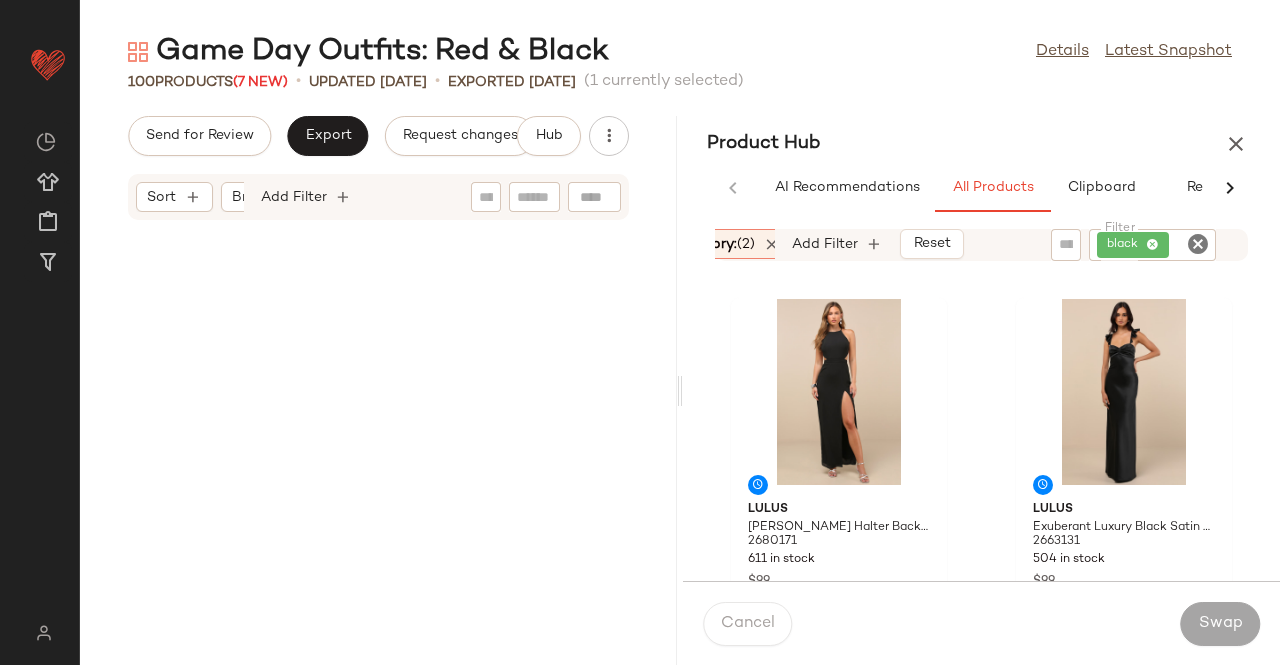 click on "Category:   (2)" at bounding box center [712, 244] 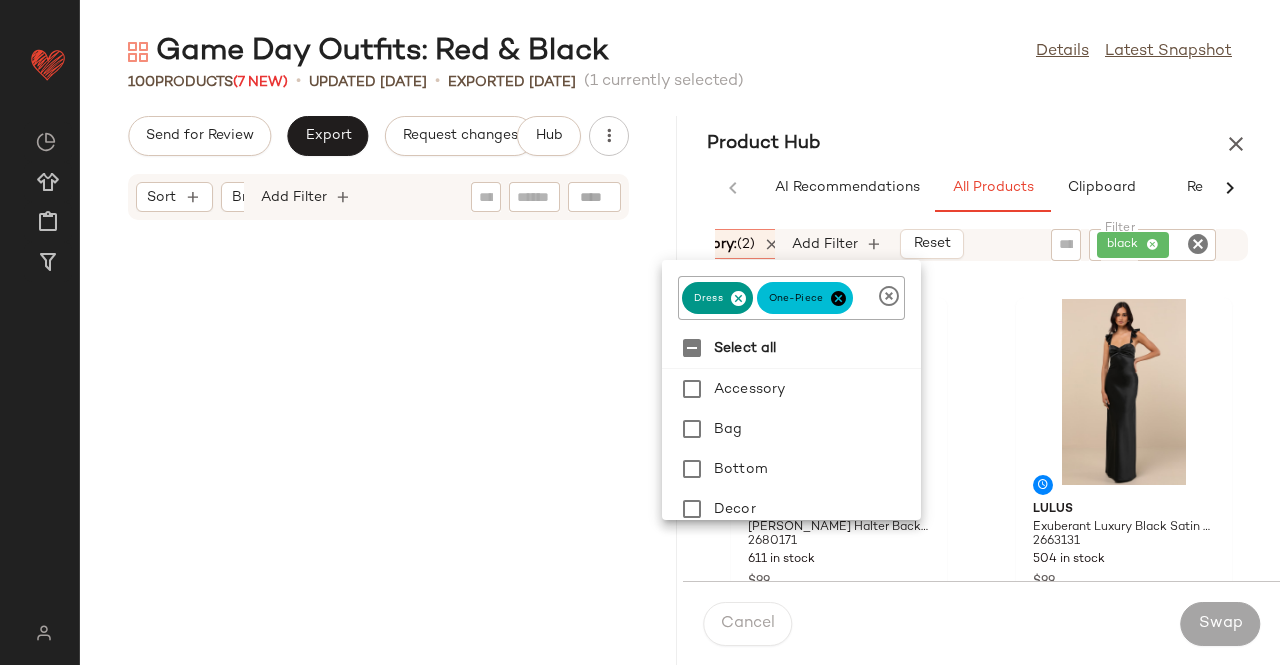click at bounding box center [738, 298] 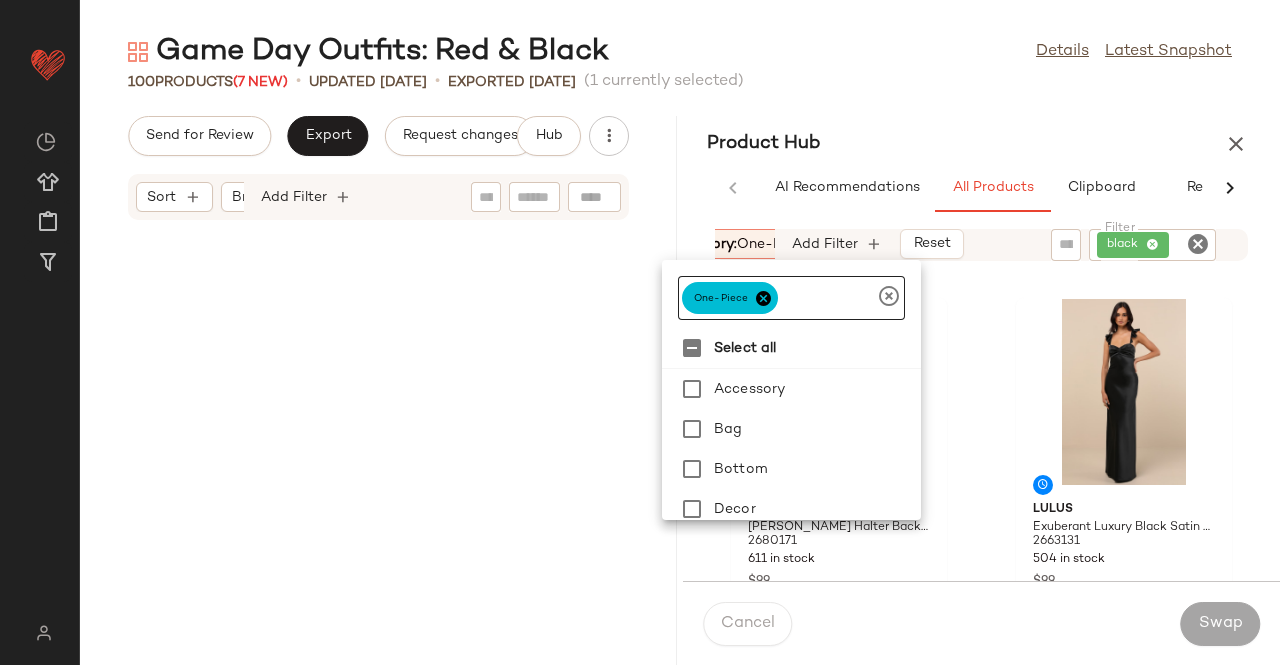 click on "one-piece" 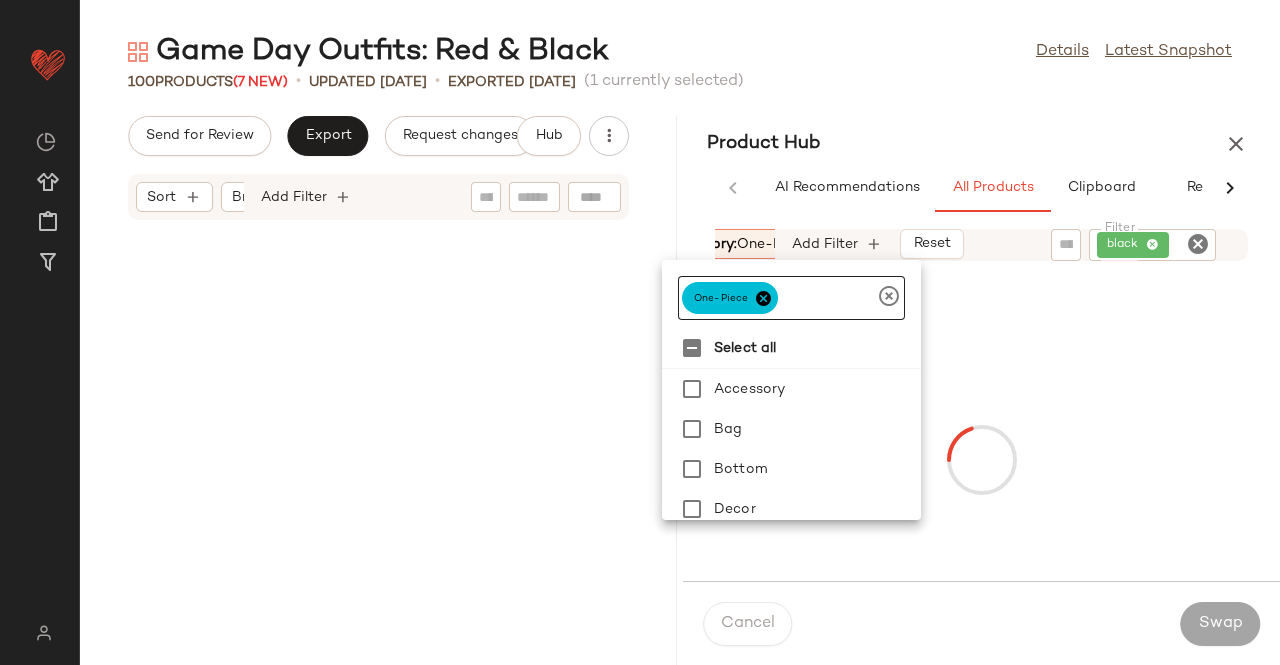 click on "one-piece" 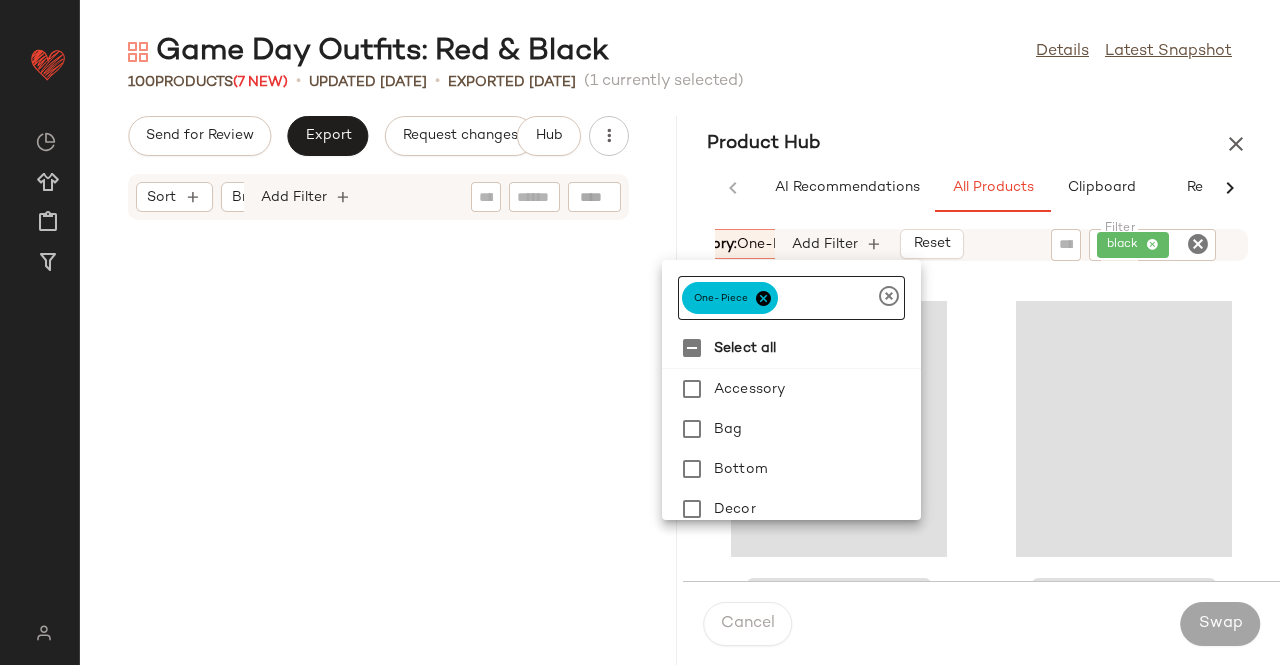 click at bounding box center [763, 298] 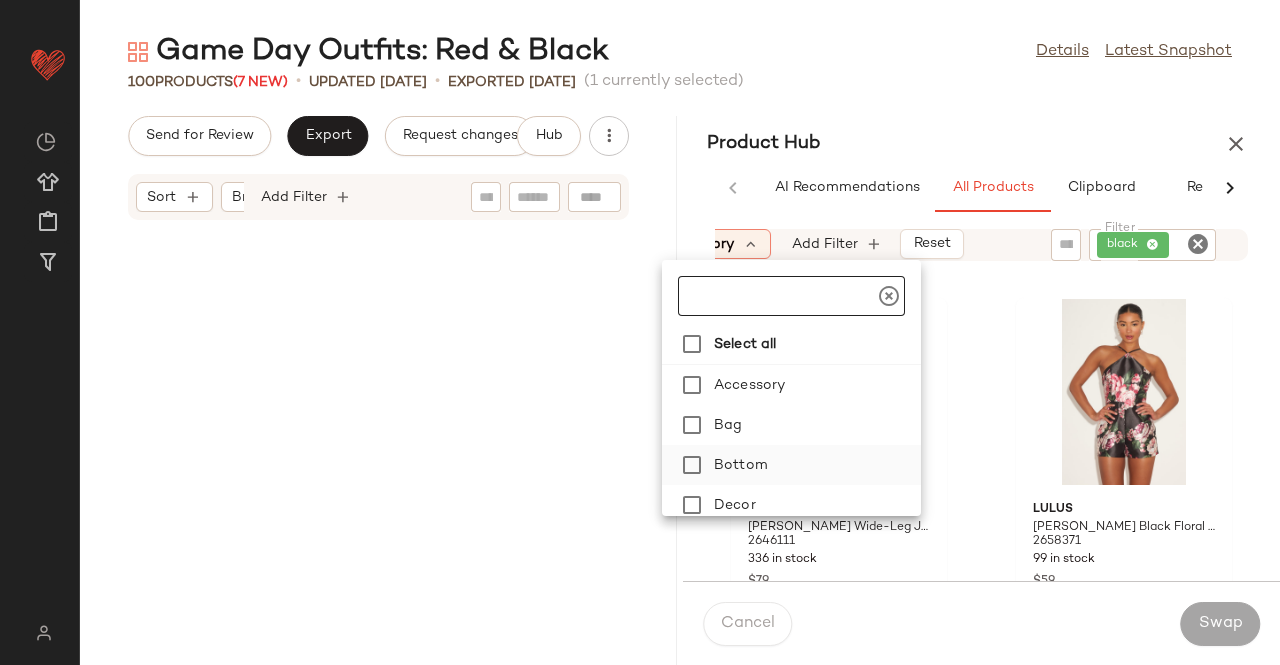 click on "Bottom" at bounding box center [813, 465] 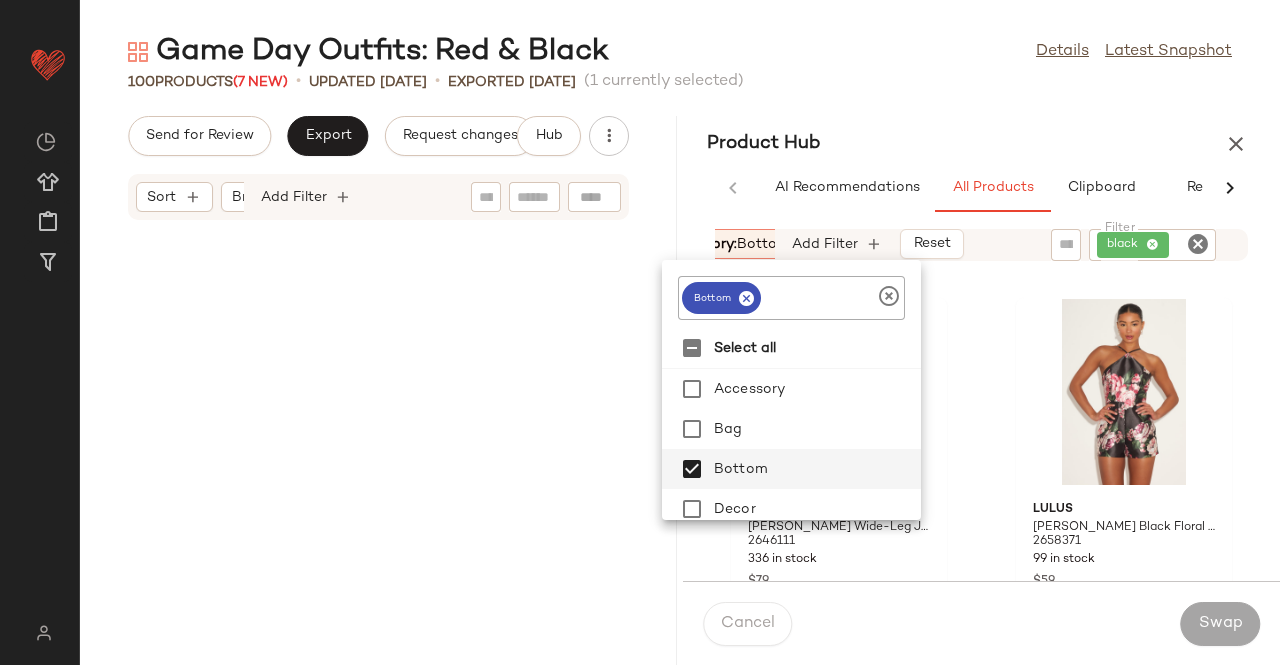 click at bounding box center [1236, 144] 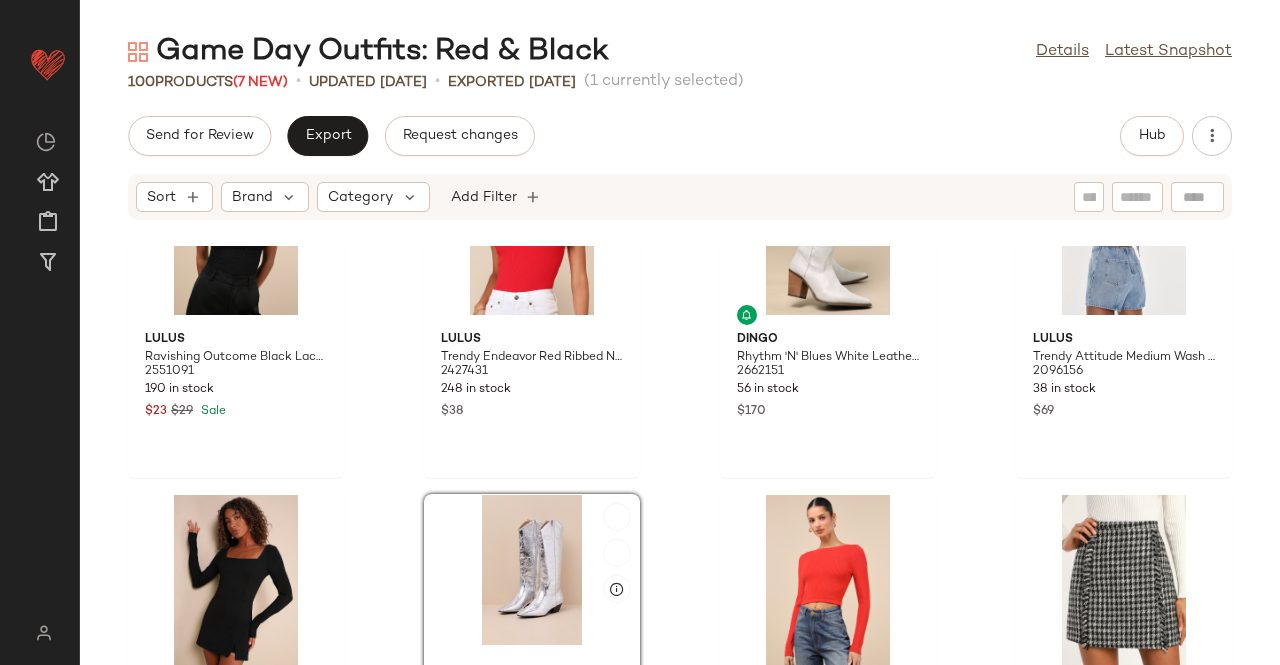 scroll, scrollTop: 8734, scrollLeft: 0, axis: vertical 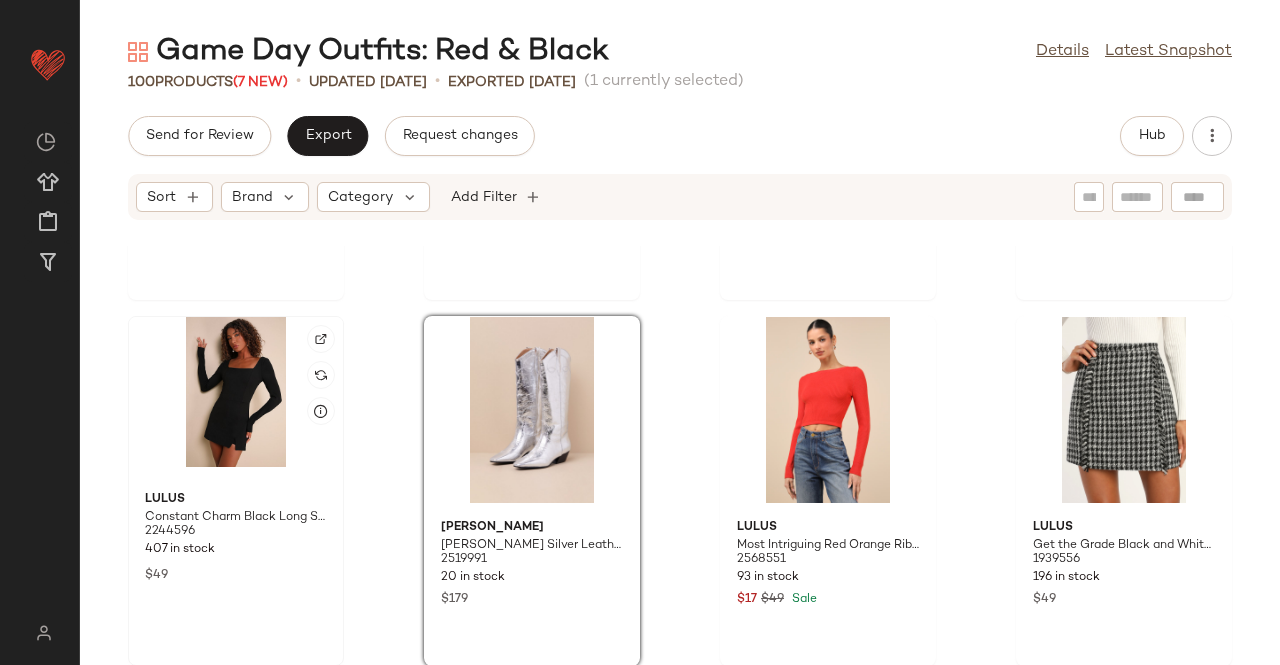 click 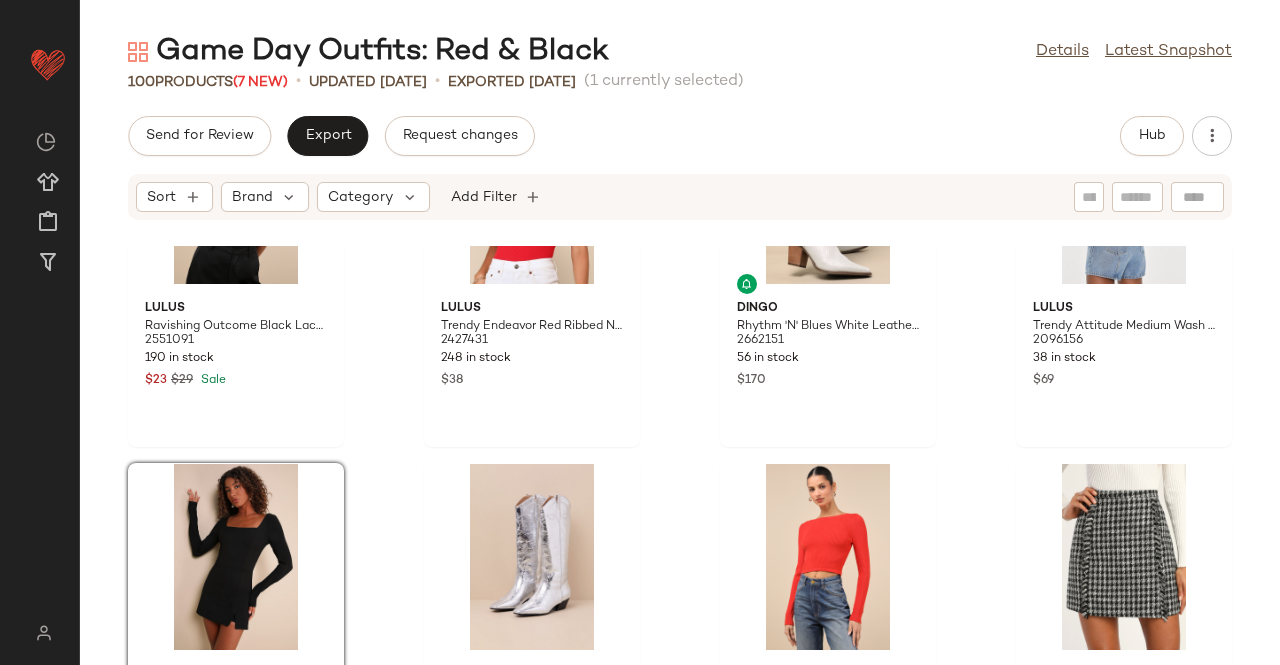 scroll, scrollTop: 8434, scrollLeft: 0, axis: vertical 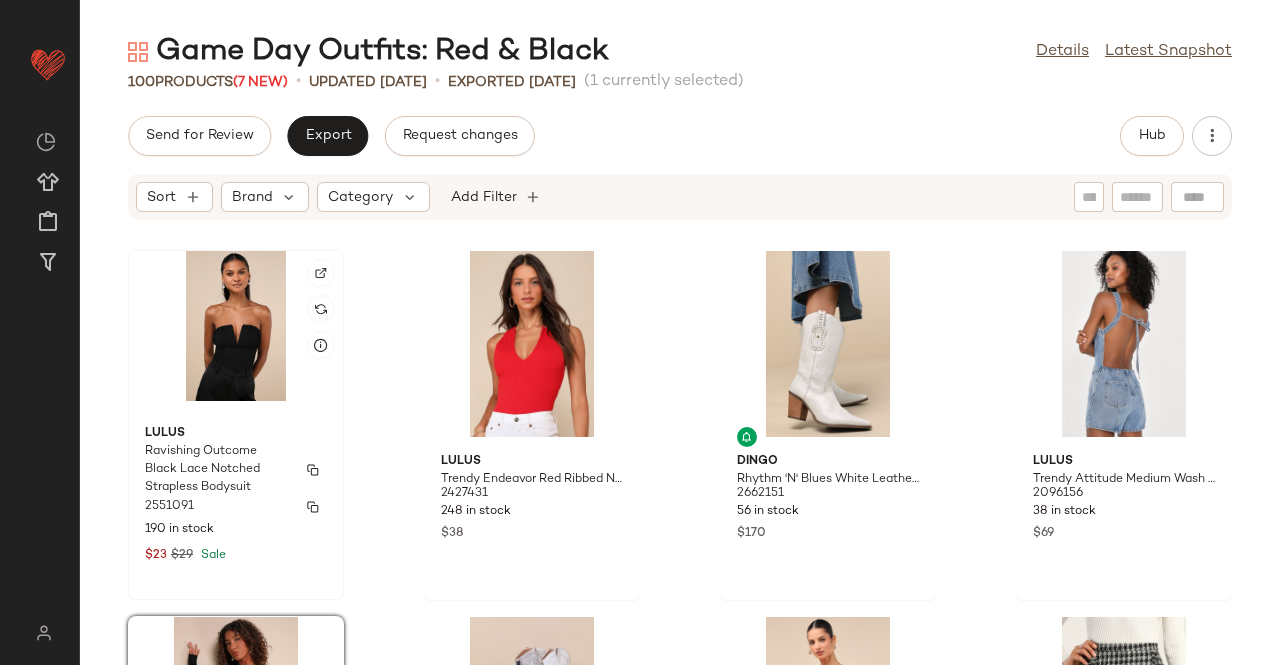 click 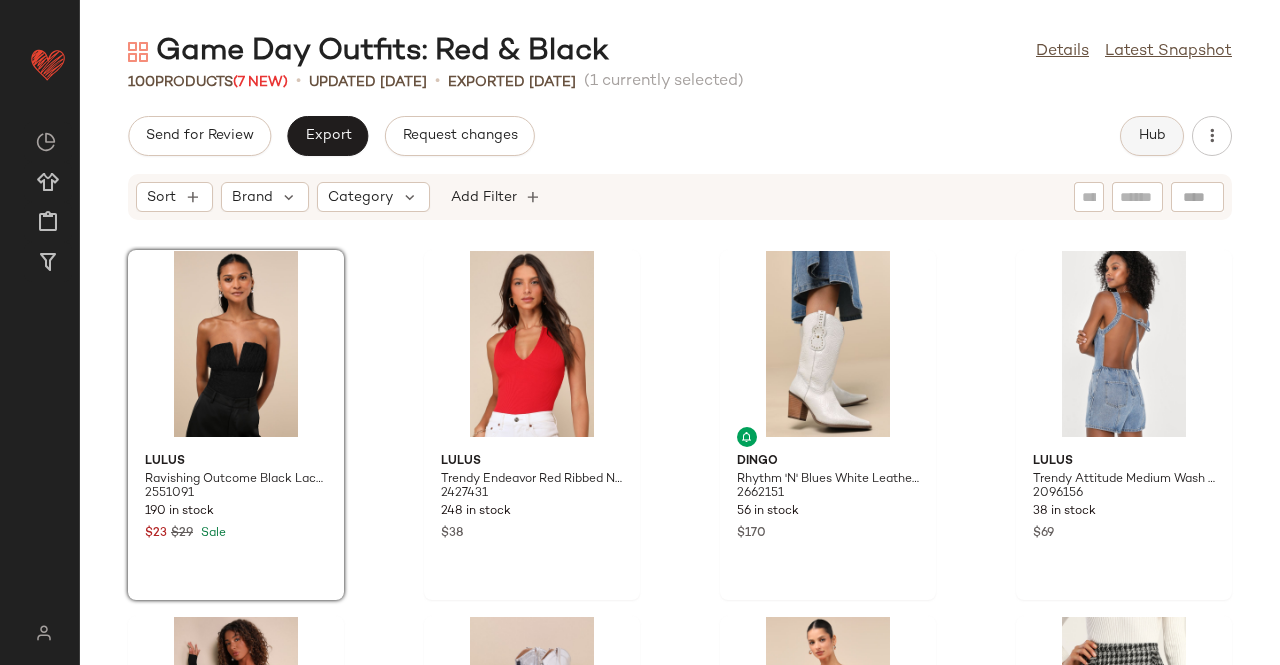 click on "Hub" 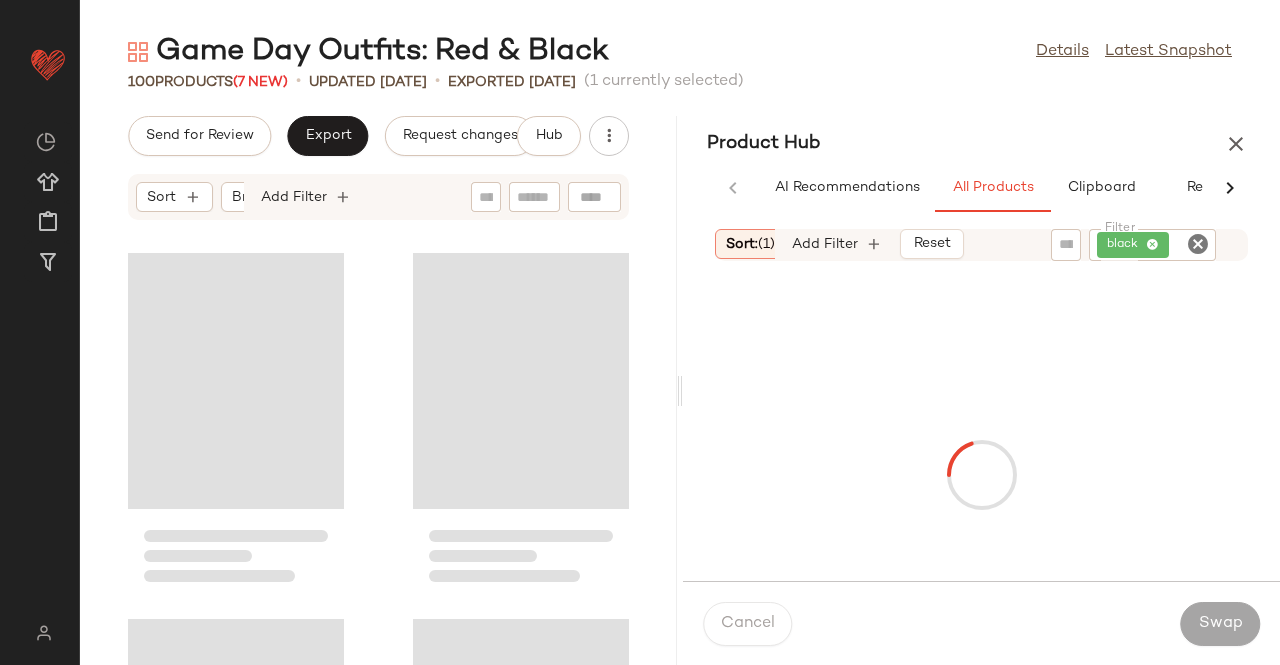 scroll, scrollTop: 16836, scrollLeft: 0, axis: vertical 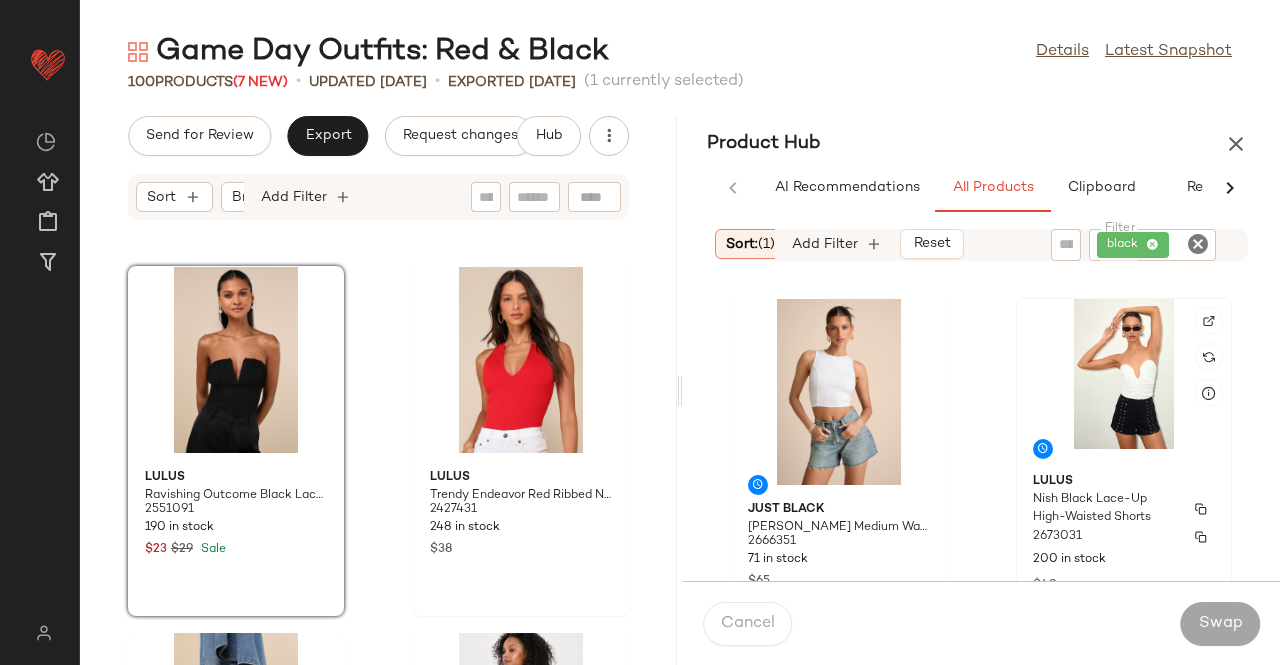 click on "2673031" at bounding box center (1124, 537) 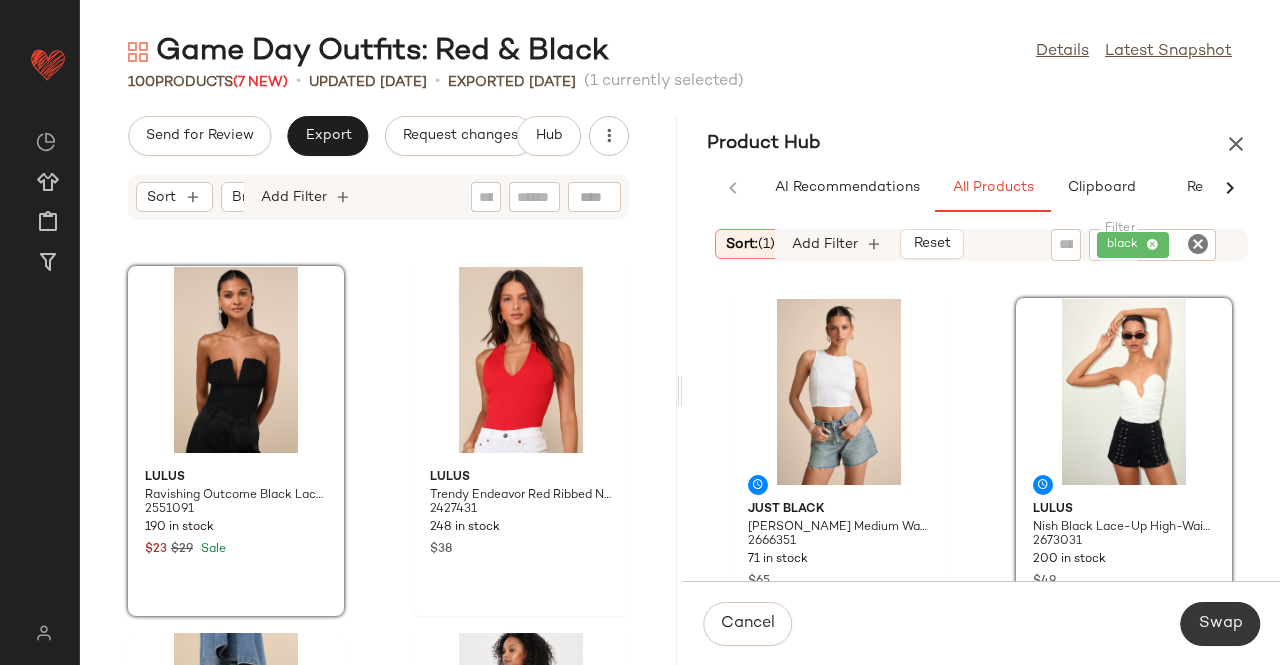 click on "Swap" at bounding box center (1220, 624) 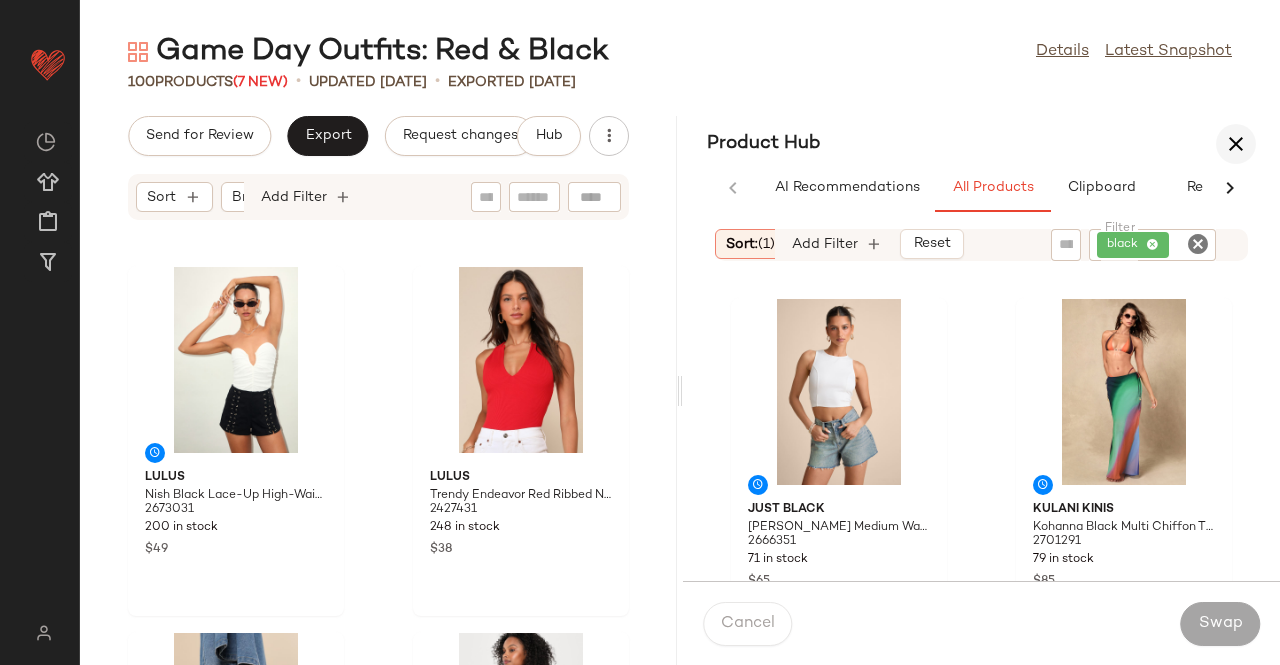 click at bounding box center [1236, 144] 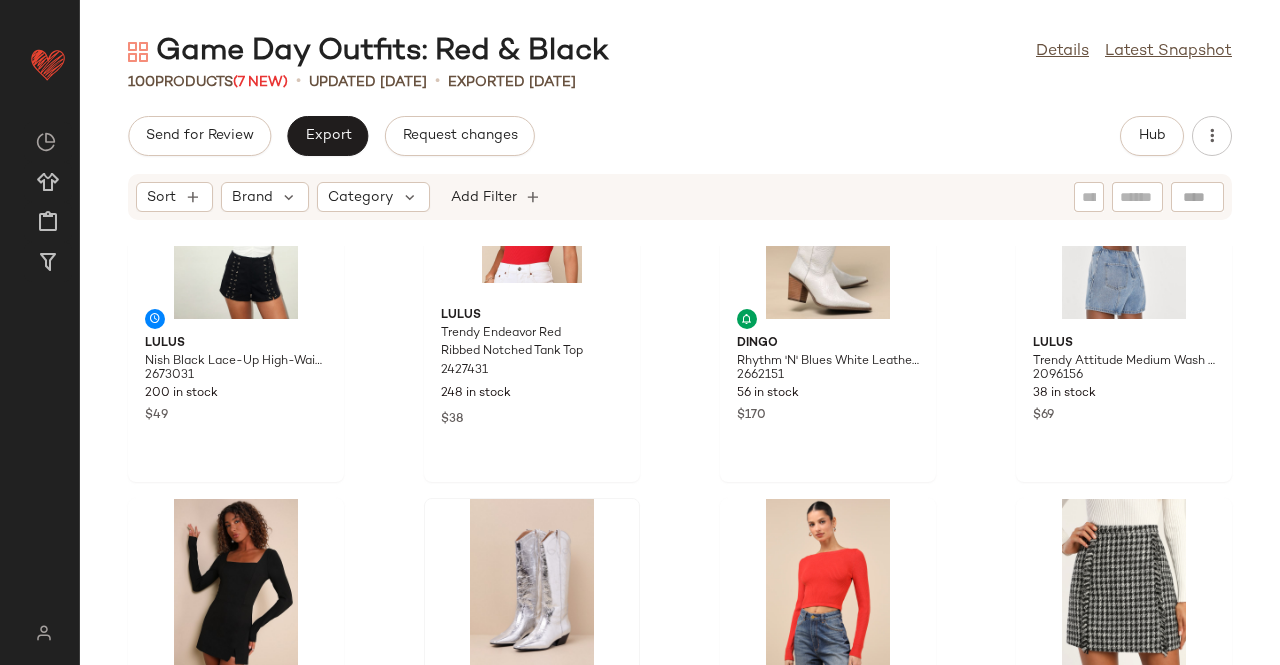 scroll, scrollTop: 8434, scrollLeft: 0, axis: vertical 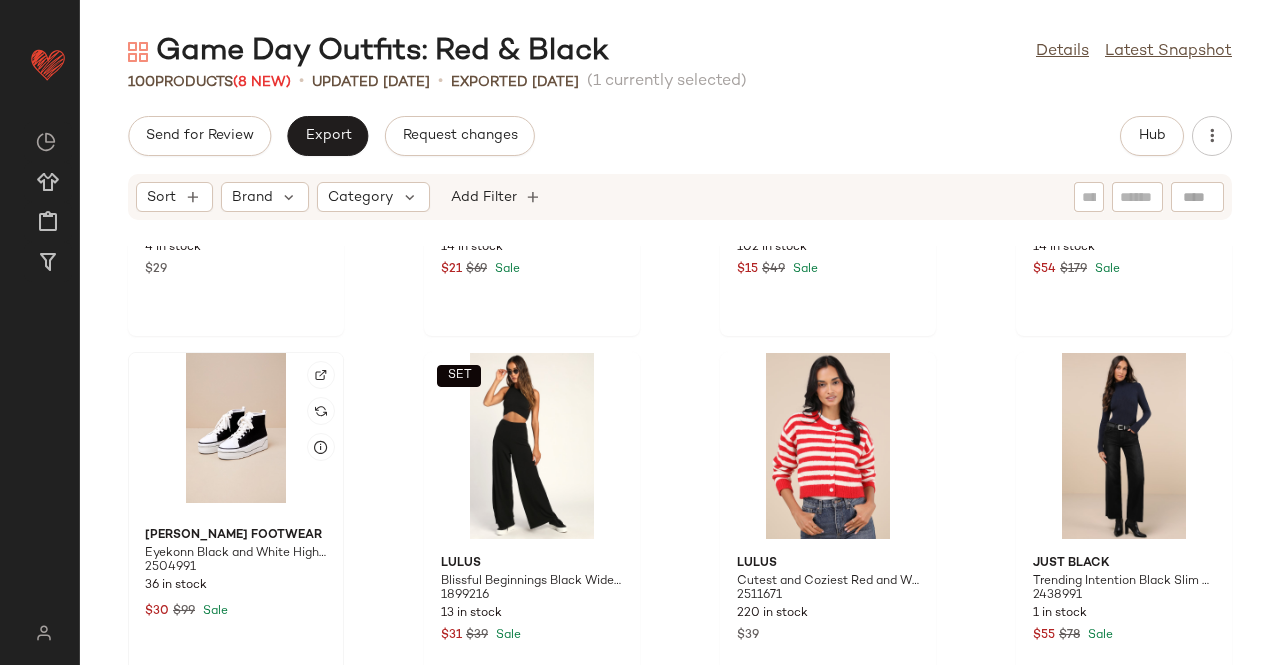 click 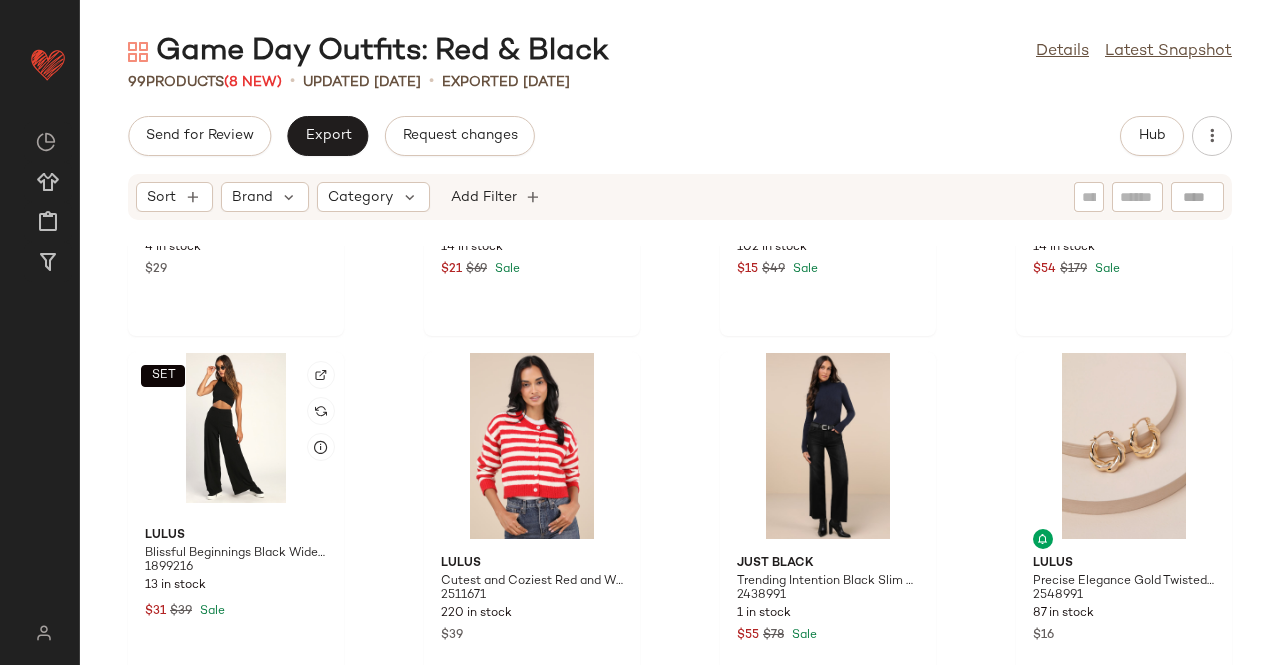 click on "SET" 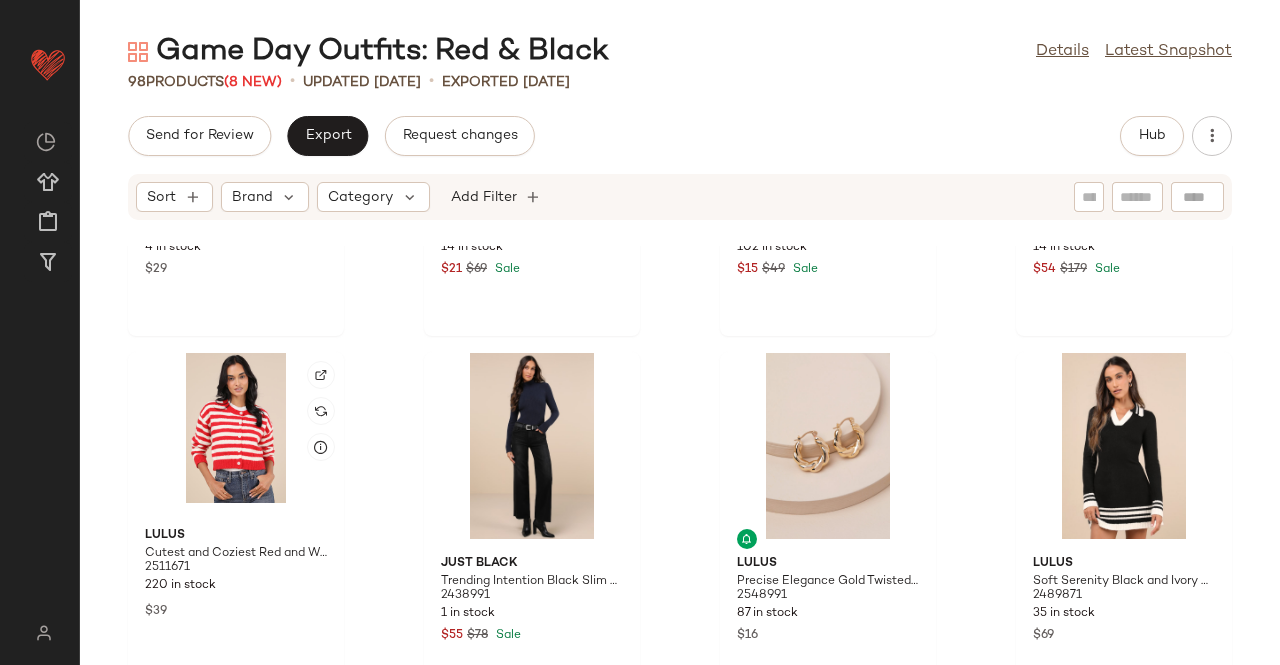 click 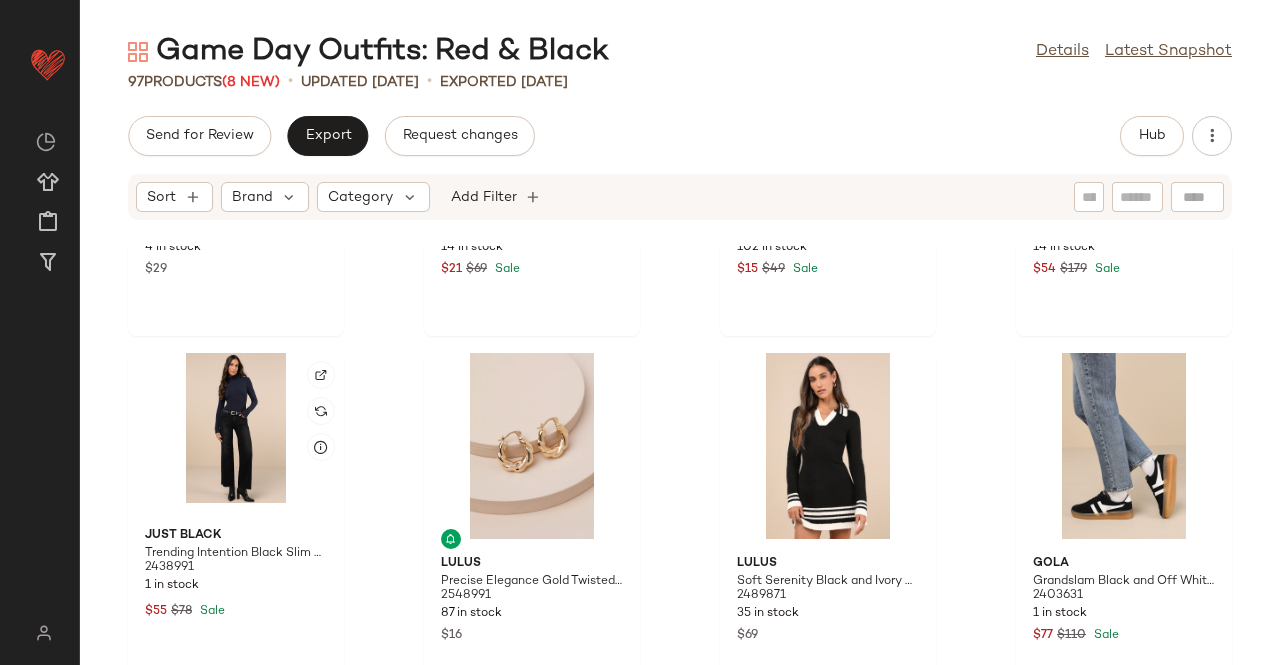 click 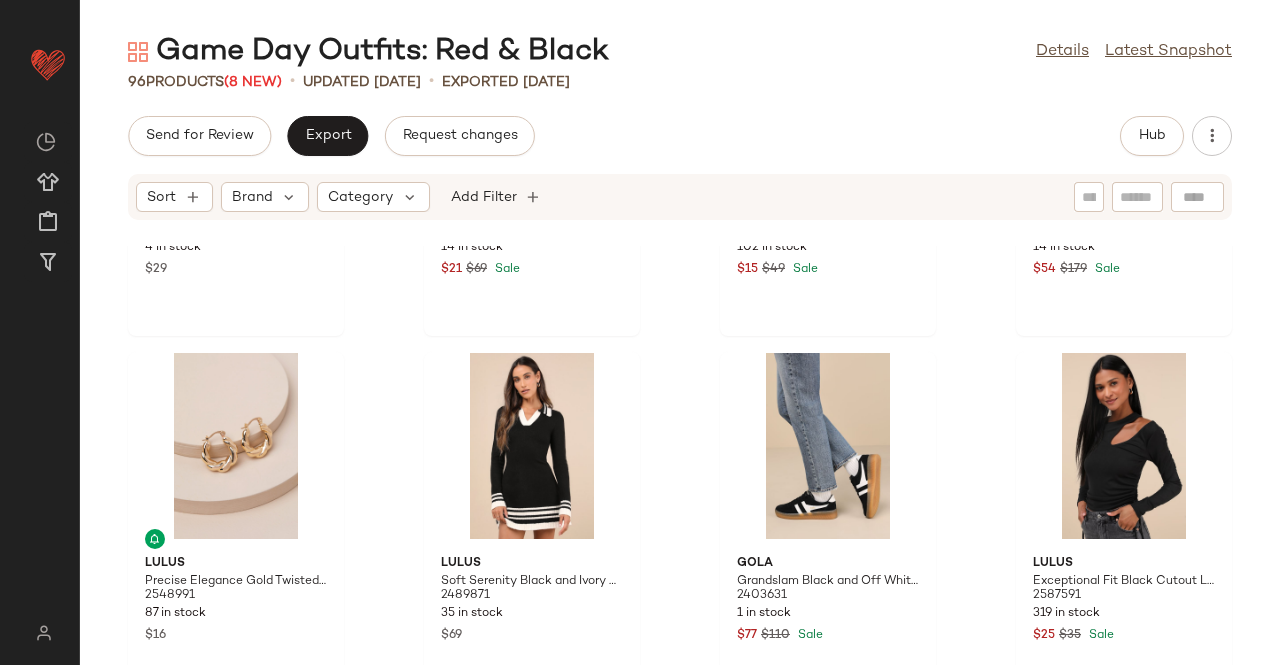 scroll, scrollTop: 7334, scrollLeft: 0, axis: vertical 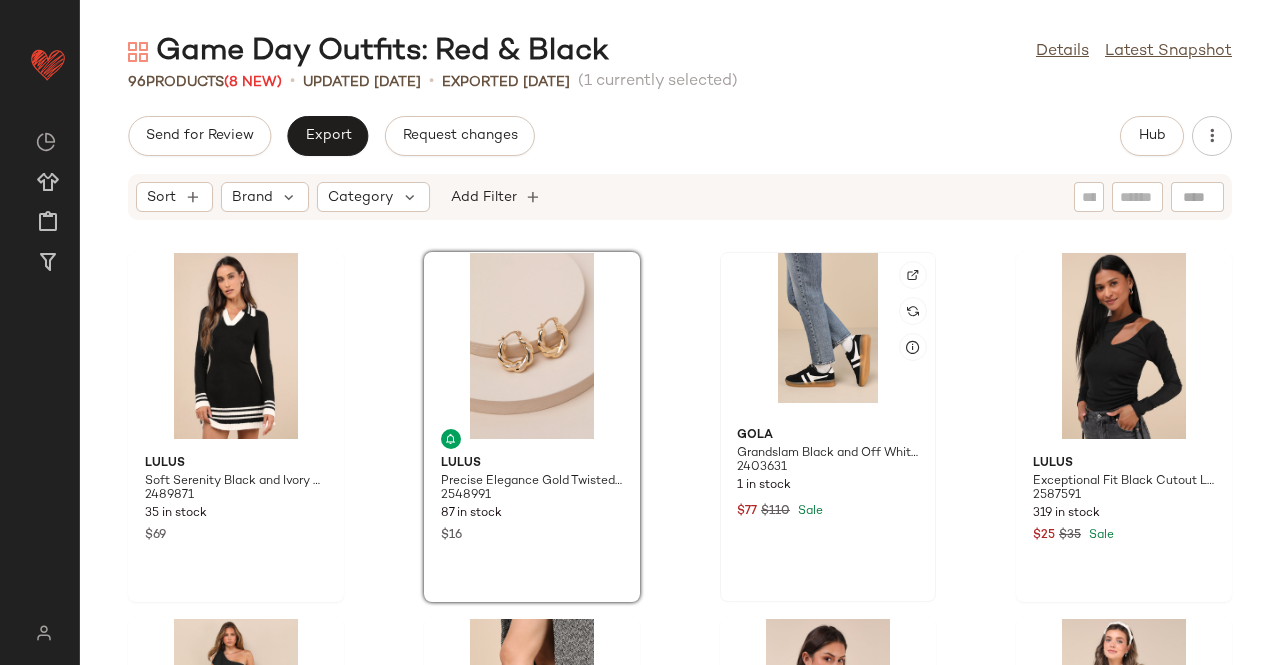 click 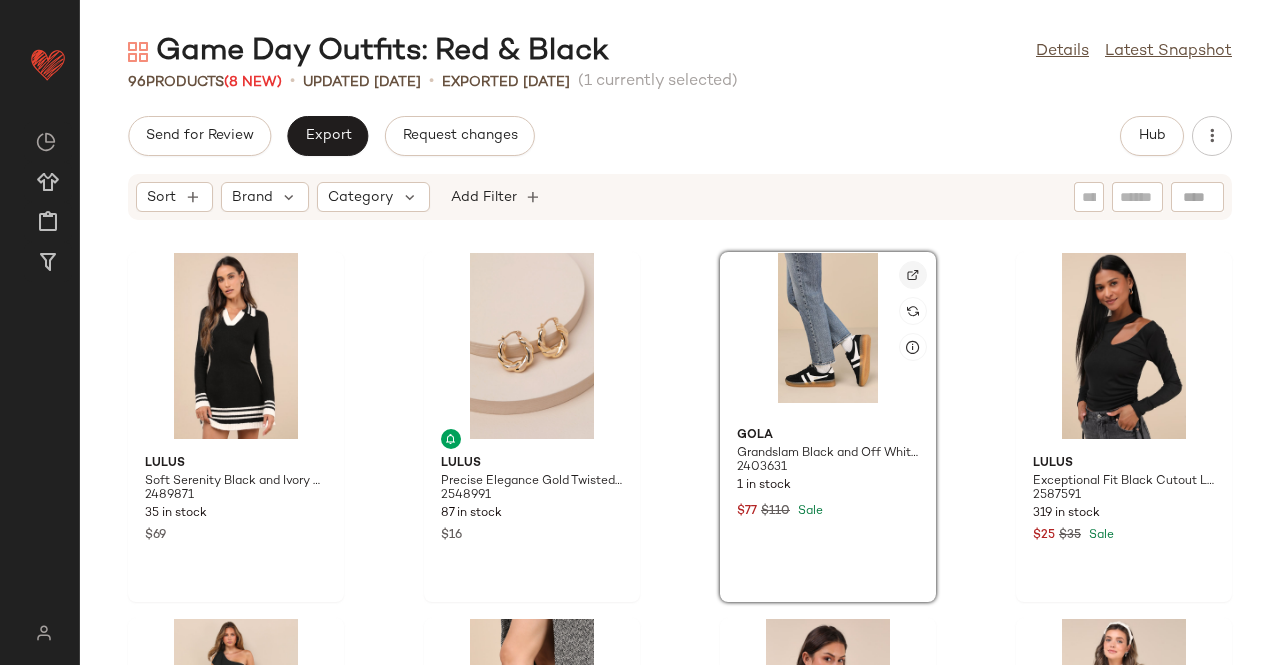click 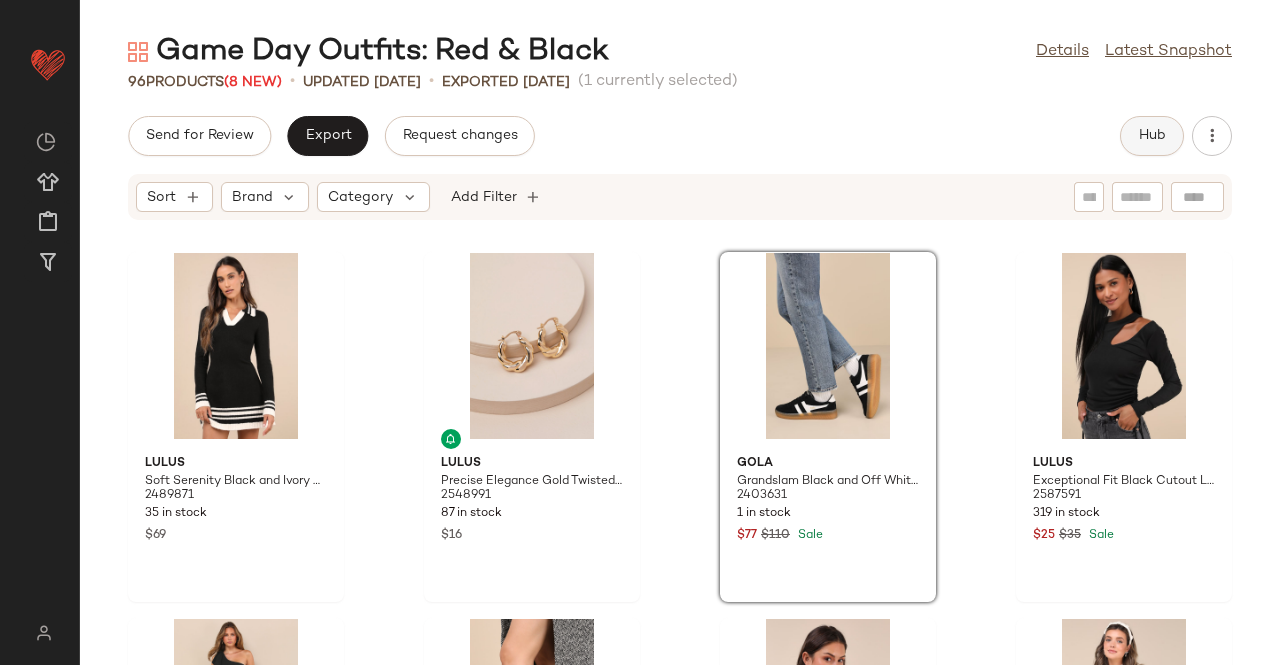 click on "Hub" at bounding box center [1152, 136] 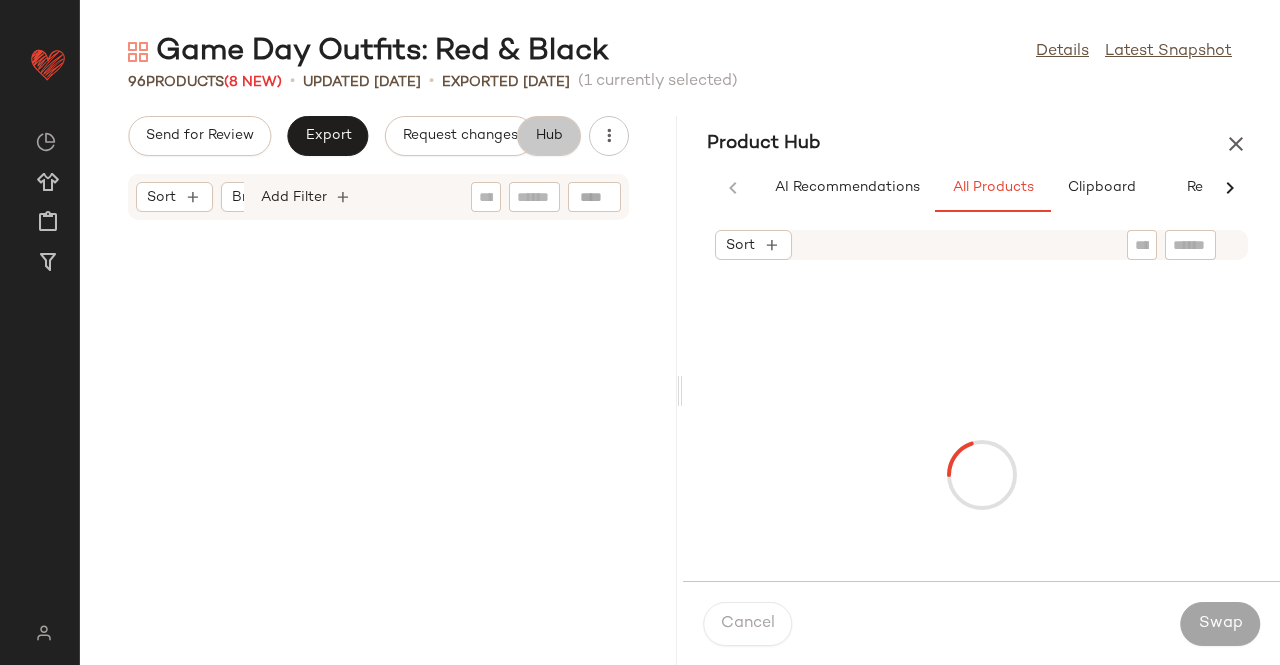 scroll, scrollTop: 8066, scrollLeft: 0, axis: vertical 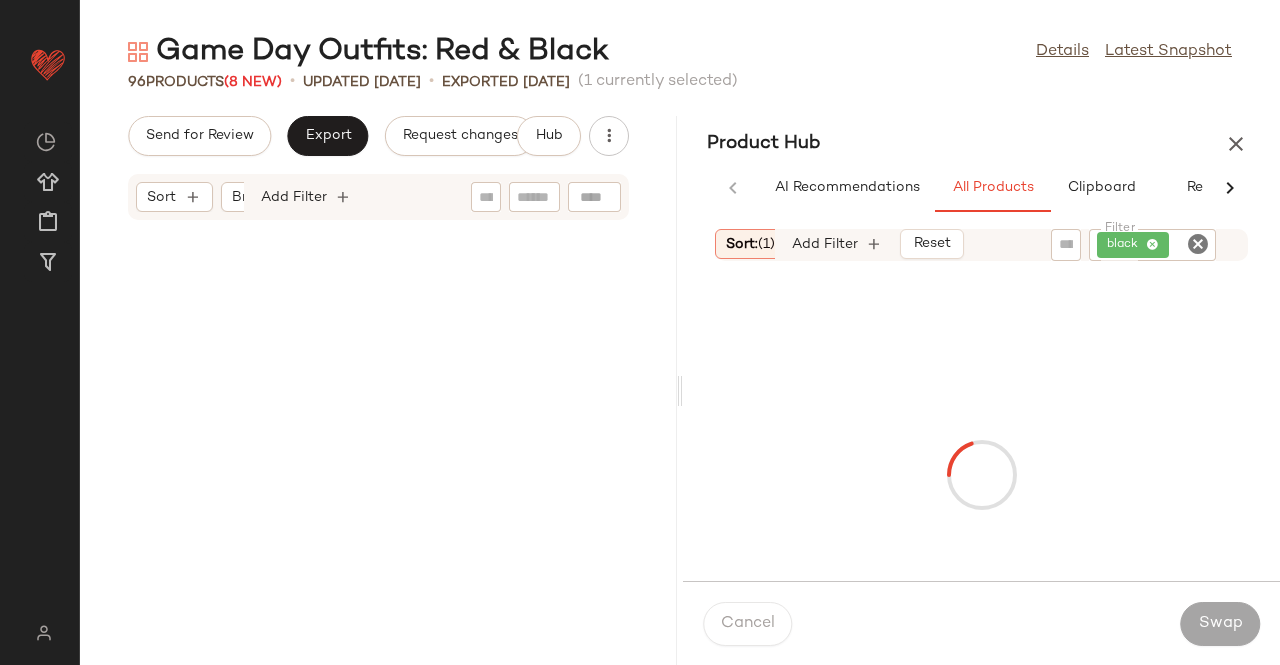 click on "black" 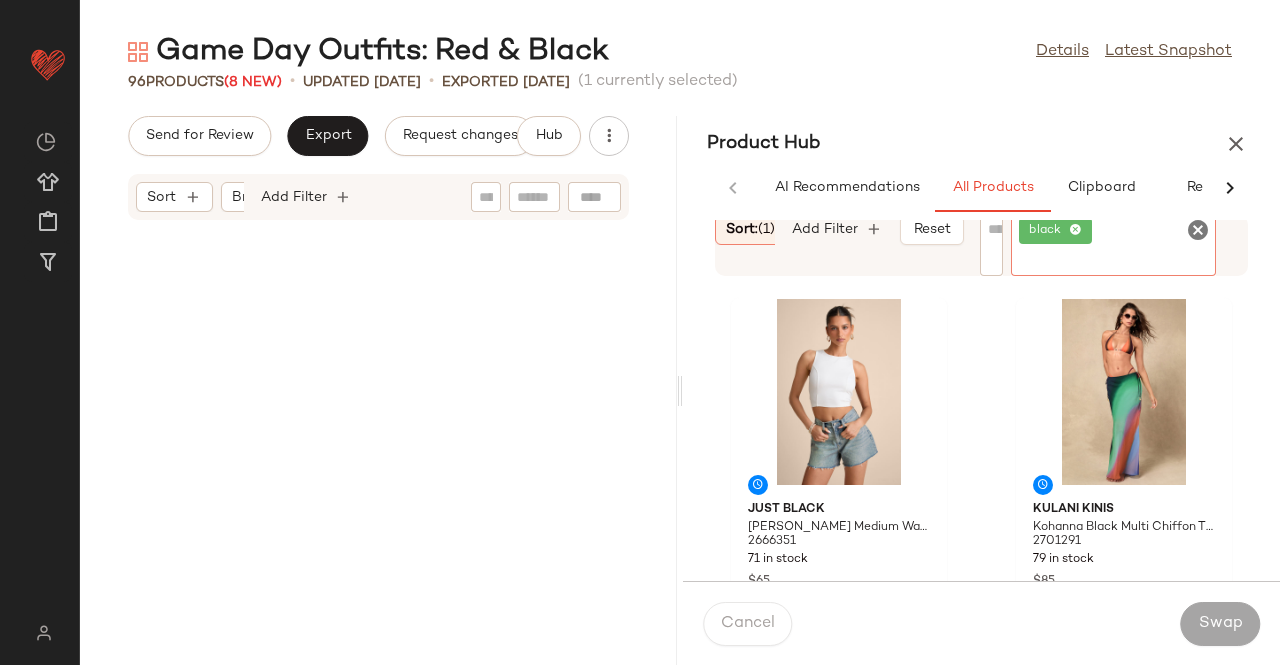 drag, startPoint x: 1084, startPoint y: 227, endPoint x: 1077, endPoint y: 235, distance: 10.630146 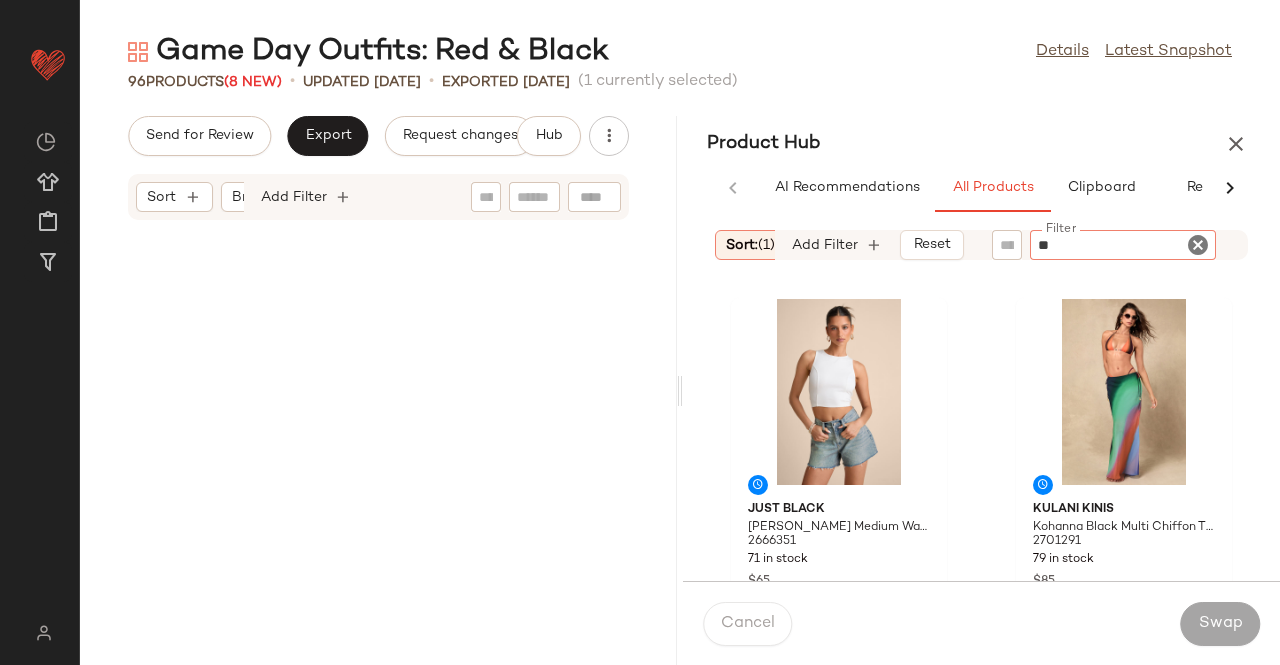type on "***" 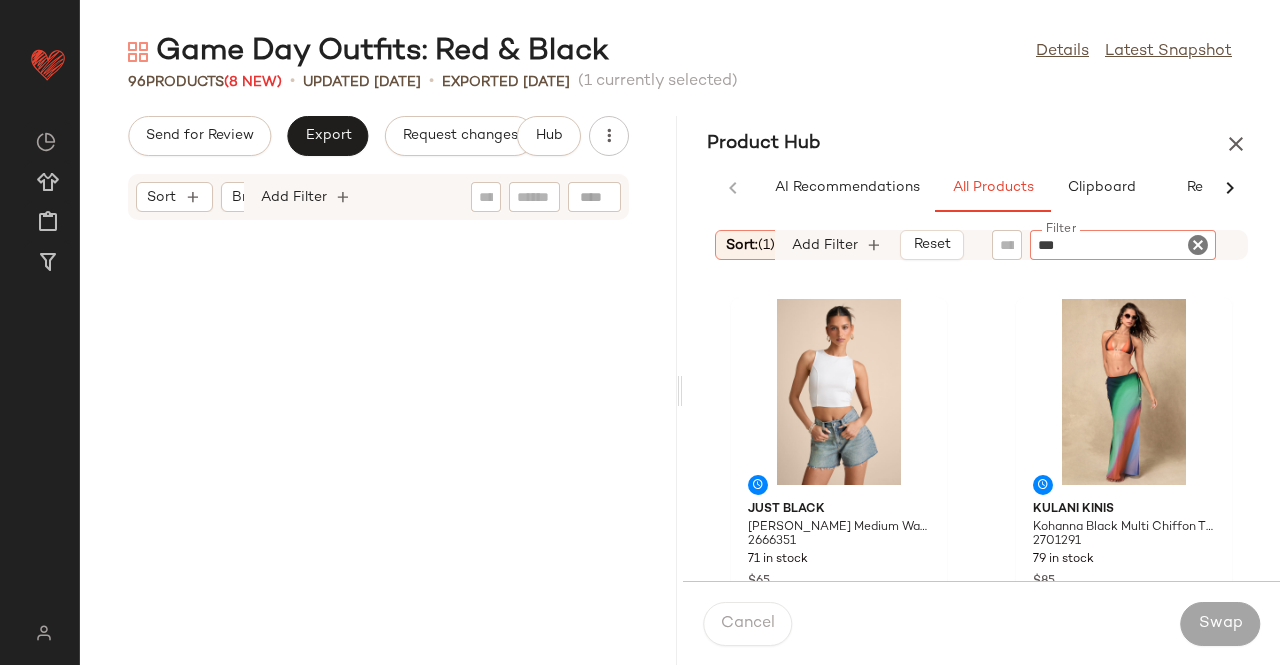 type 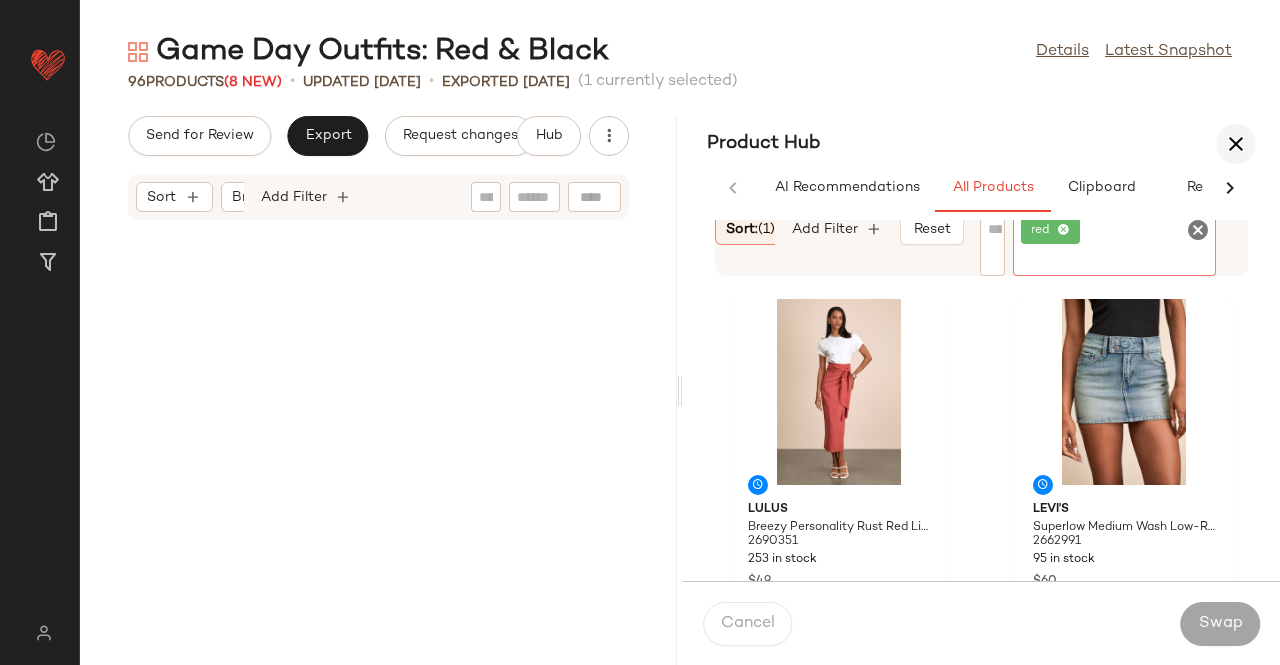 click at bounding box center [1236, 144] 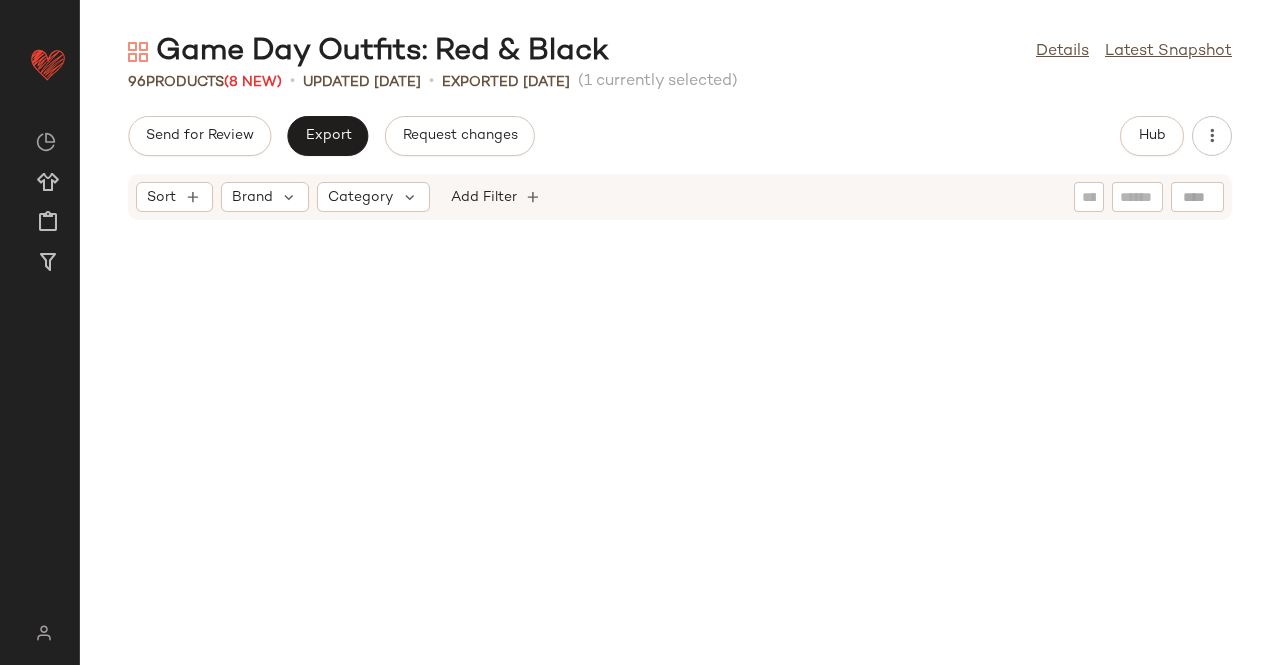 scroll, scrollTop: 7320, scrollLeft: 0, axis: vertical 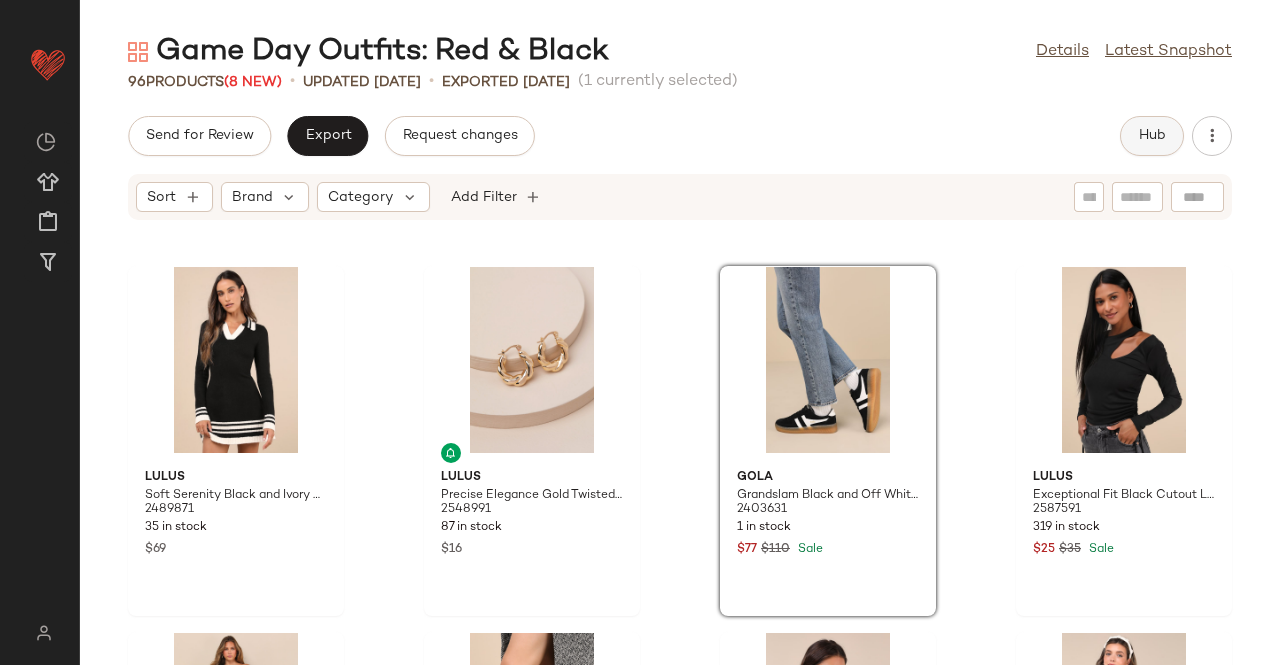 click on "Hub" at bounding box center [1152, 136] 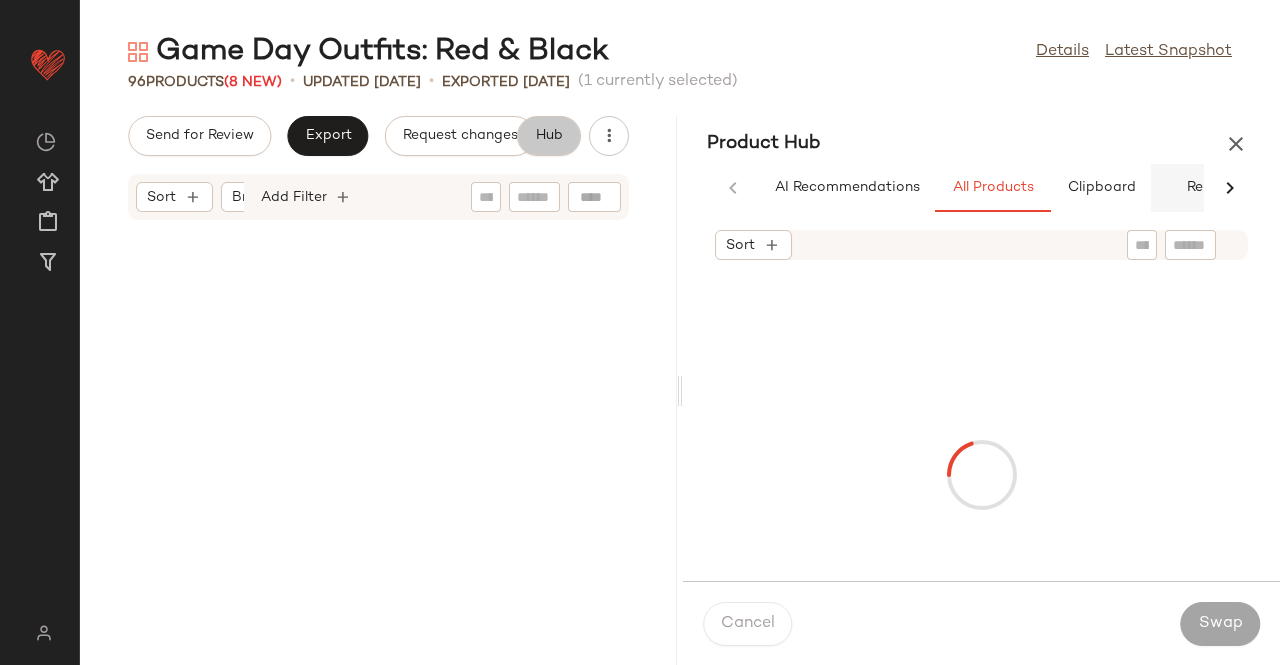 scroll, scrollTop: 8052, scrollLeft: 0, axis: vertical 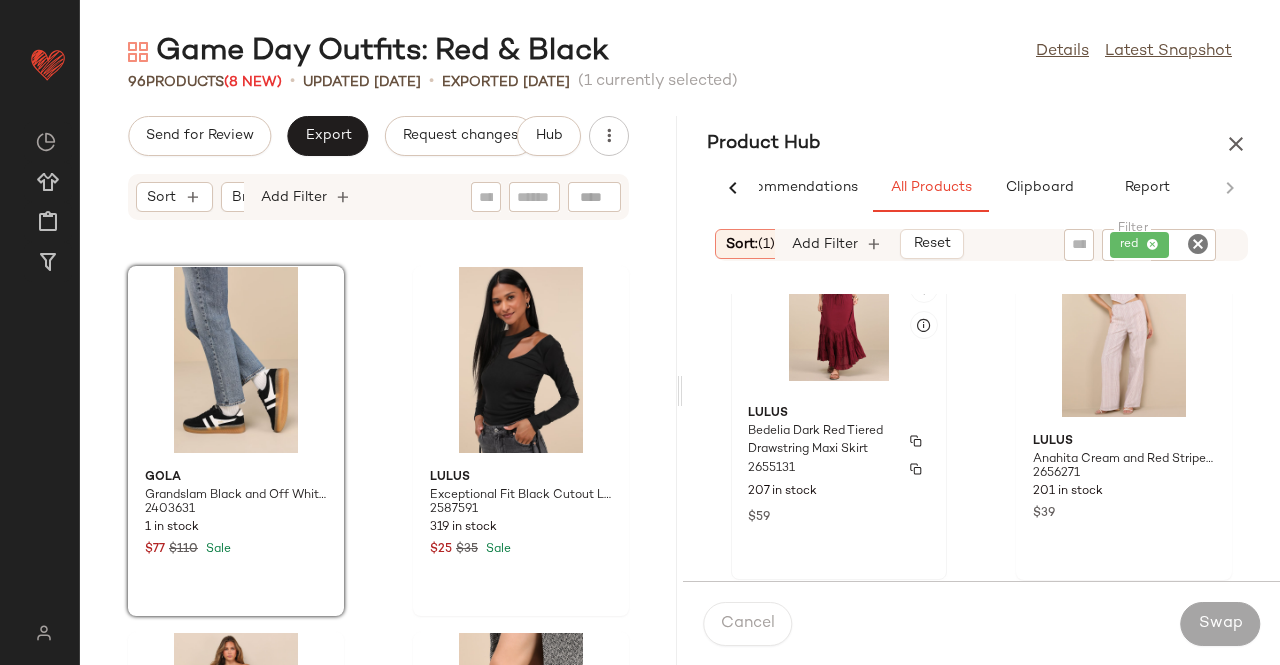click 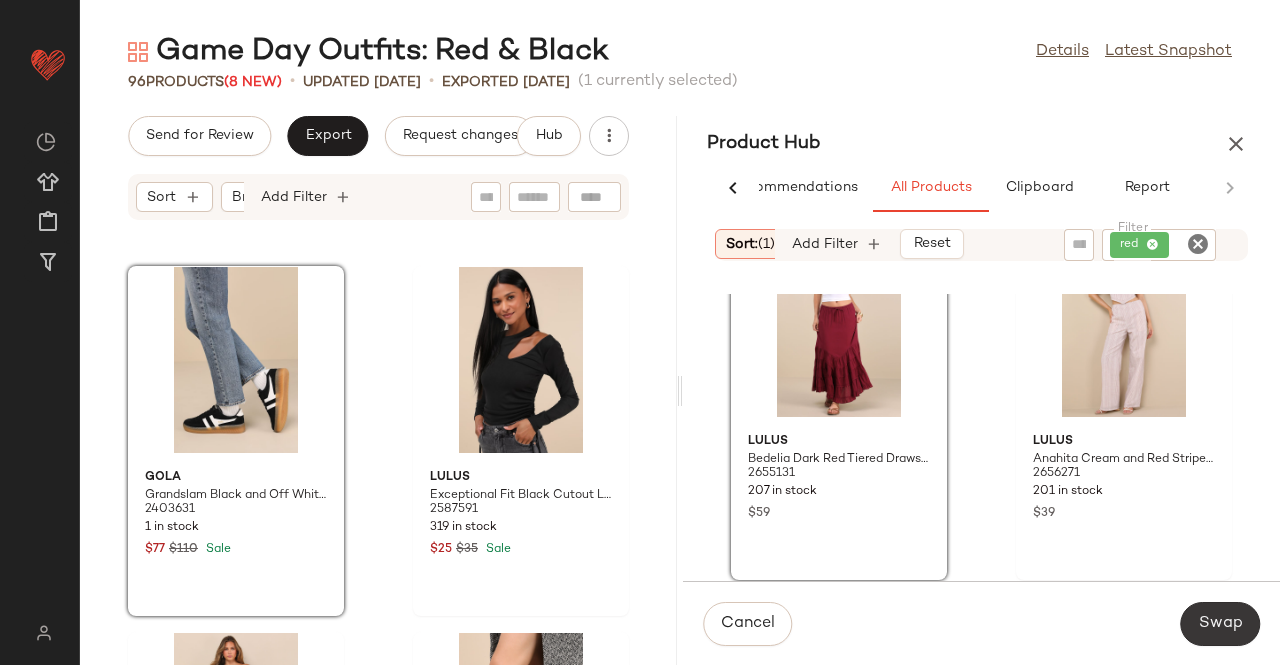 click on "Swap" 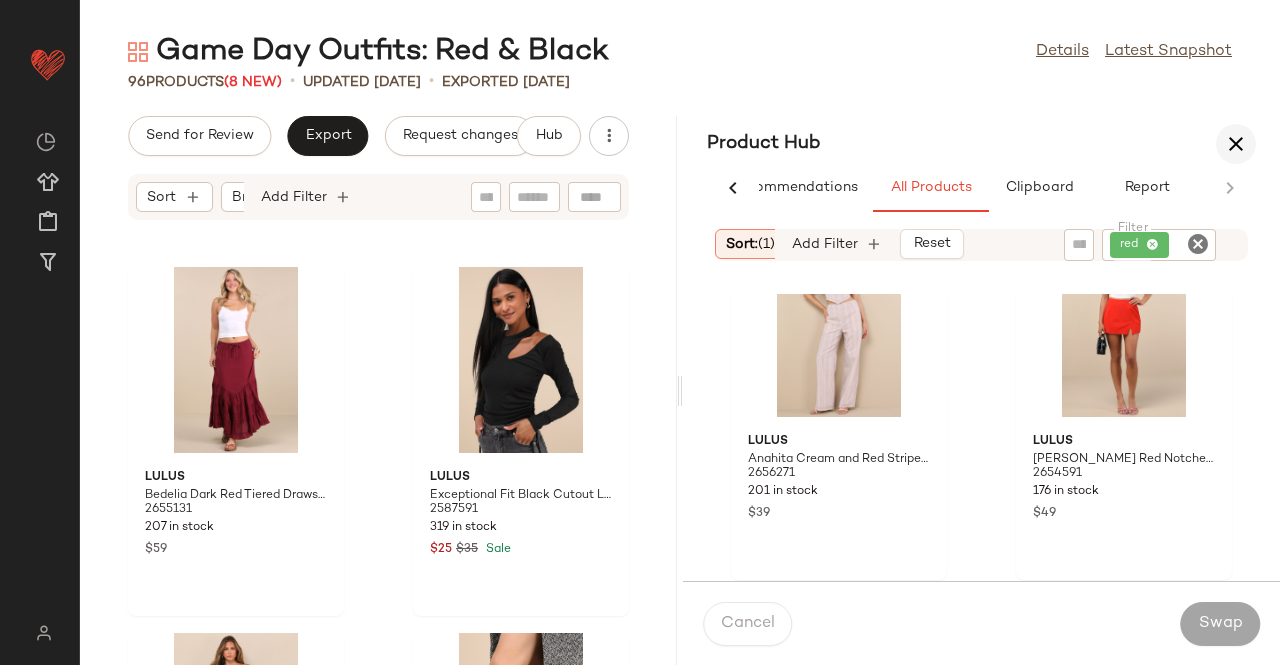 click at bounding box center [1236, 144] 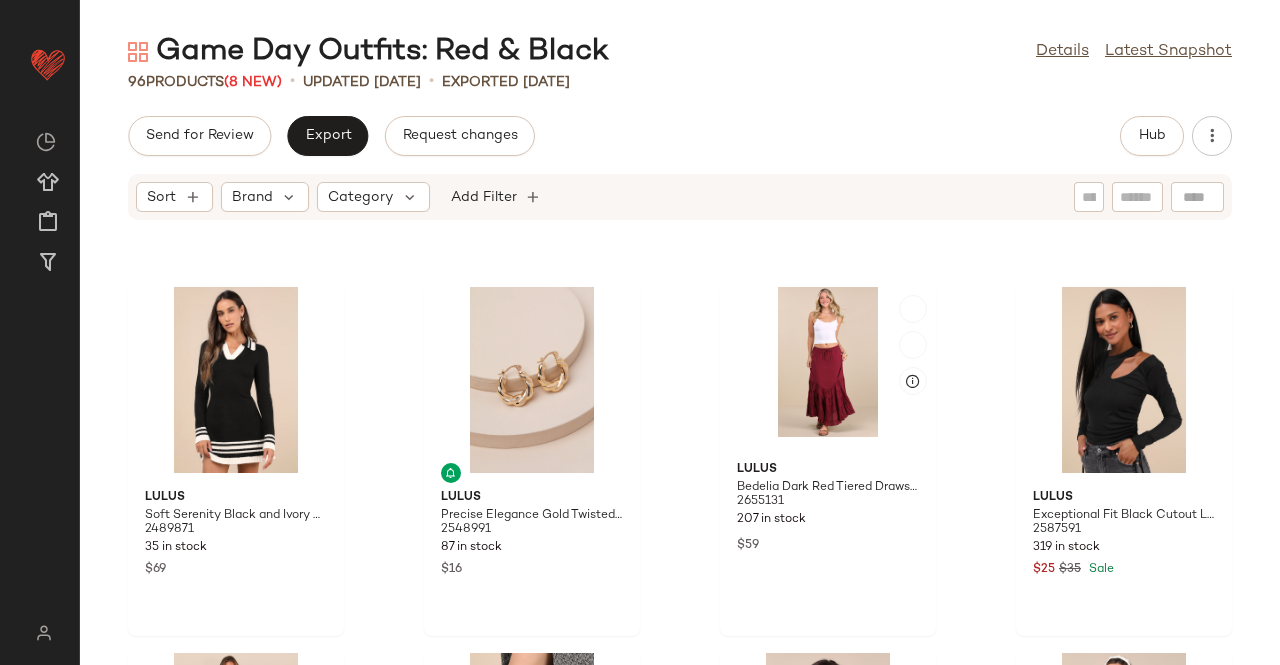 scroll, scrollTop: 7268, scrollLeft: 0, axis: vertical 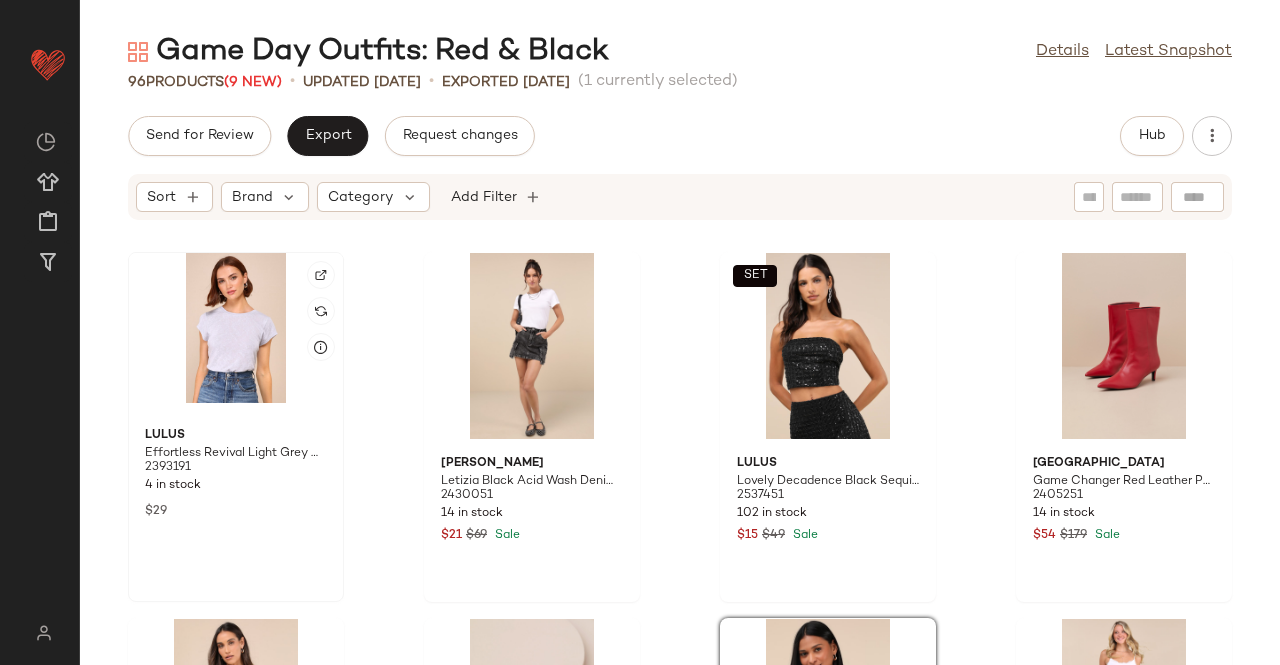 click 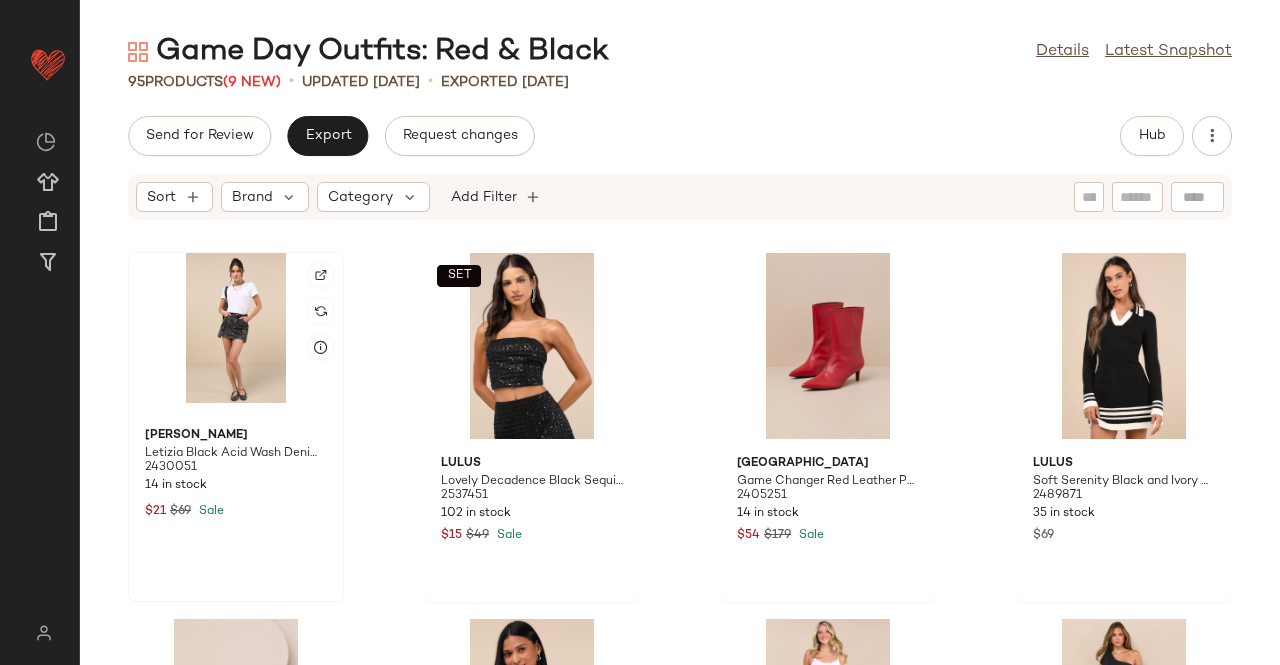 click 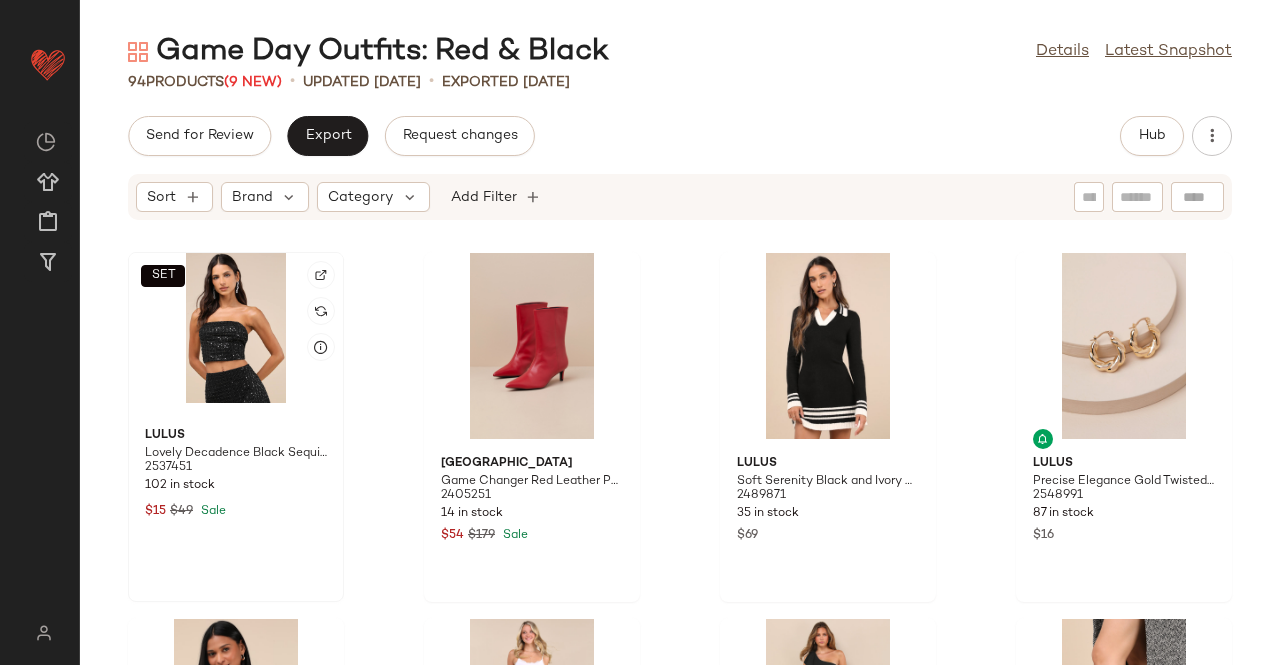 click on "SET" 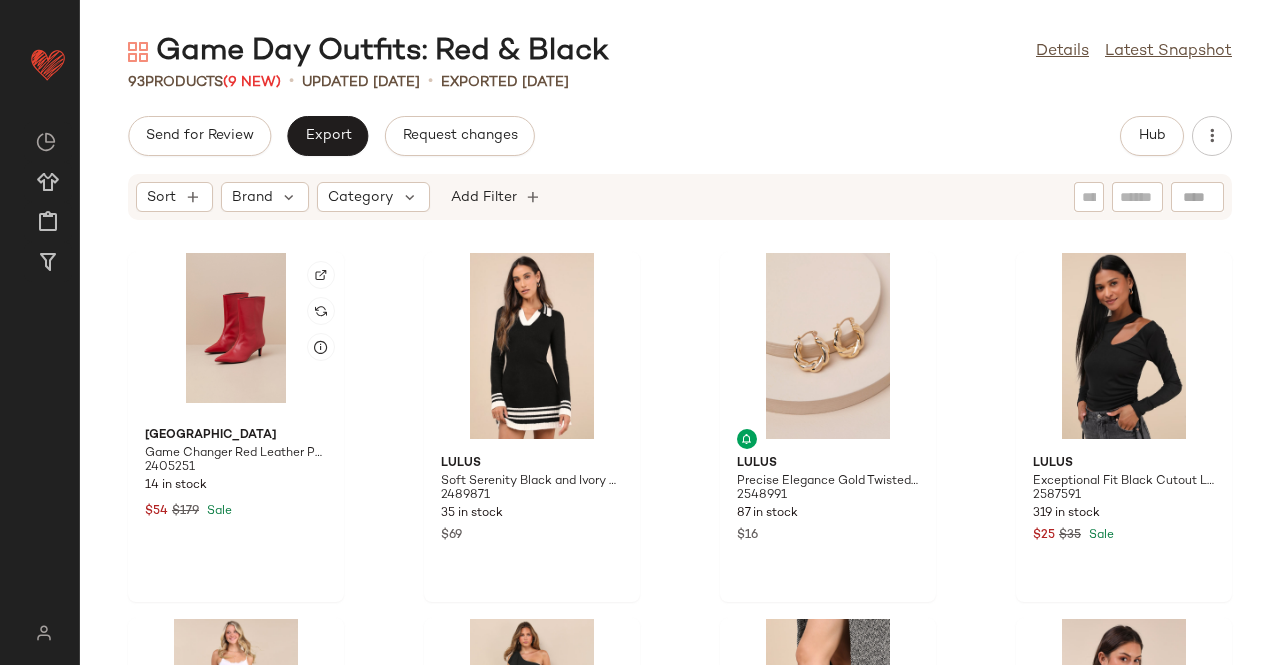 click 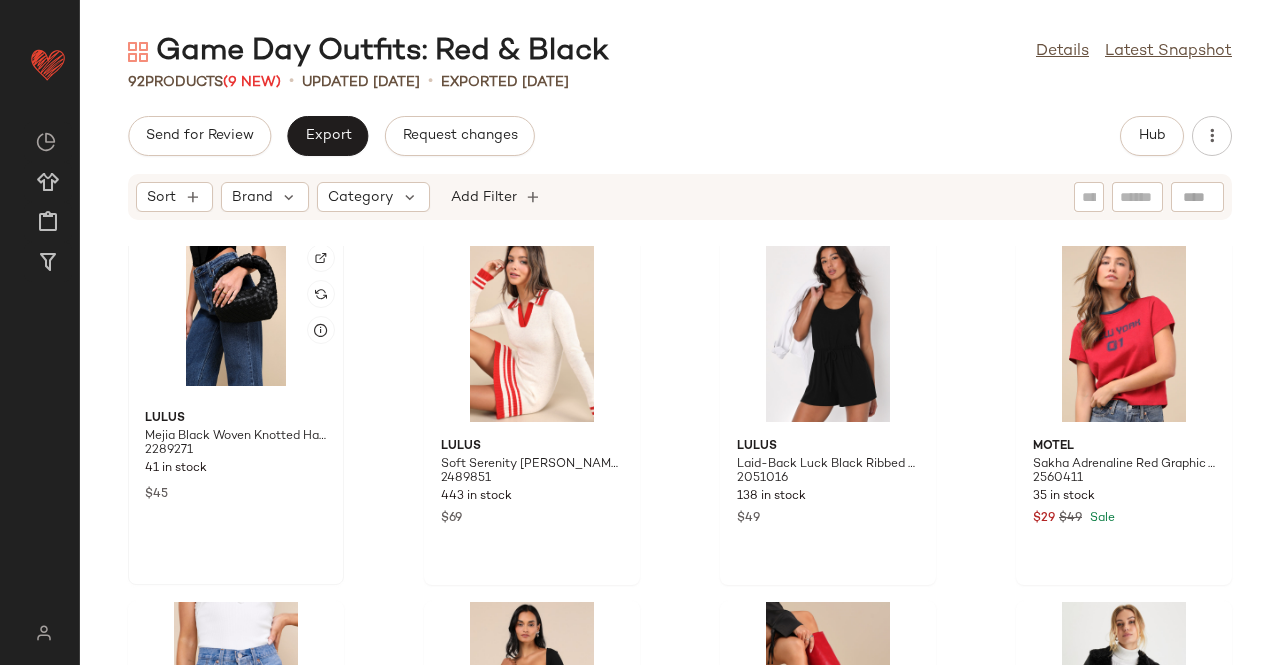 scroll, scrollTop: 6168, scrollLeft: 0, axis: vertical 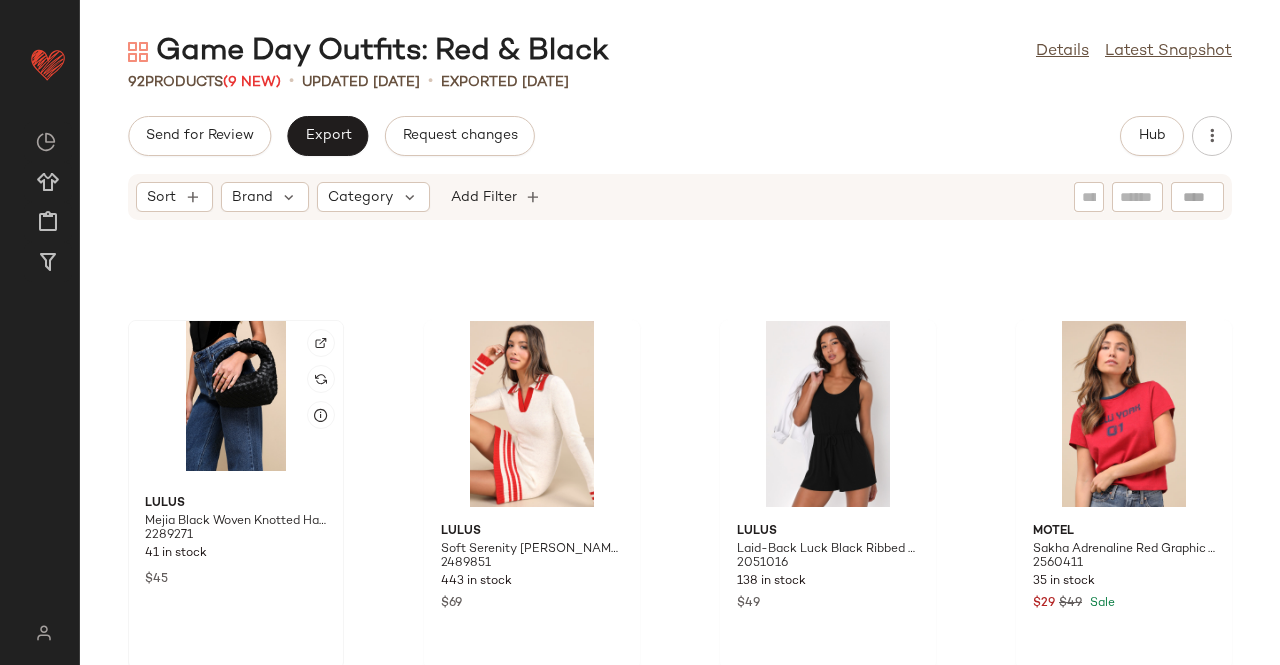 click 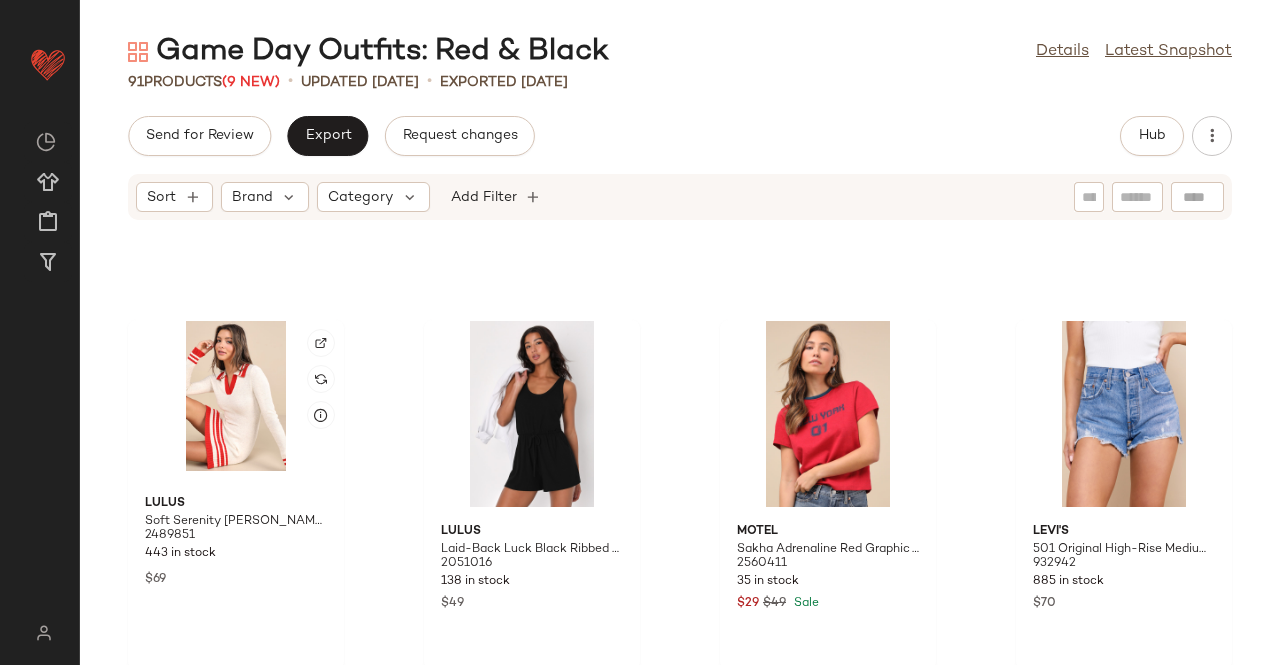 click 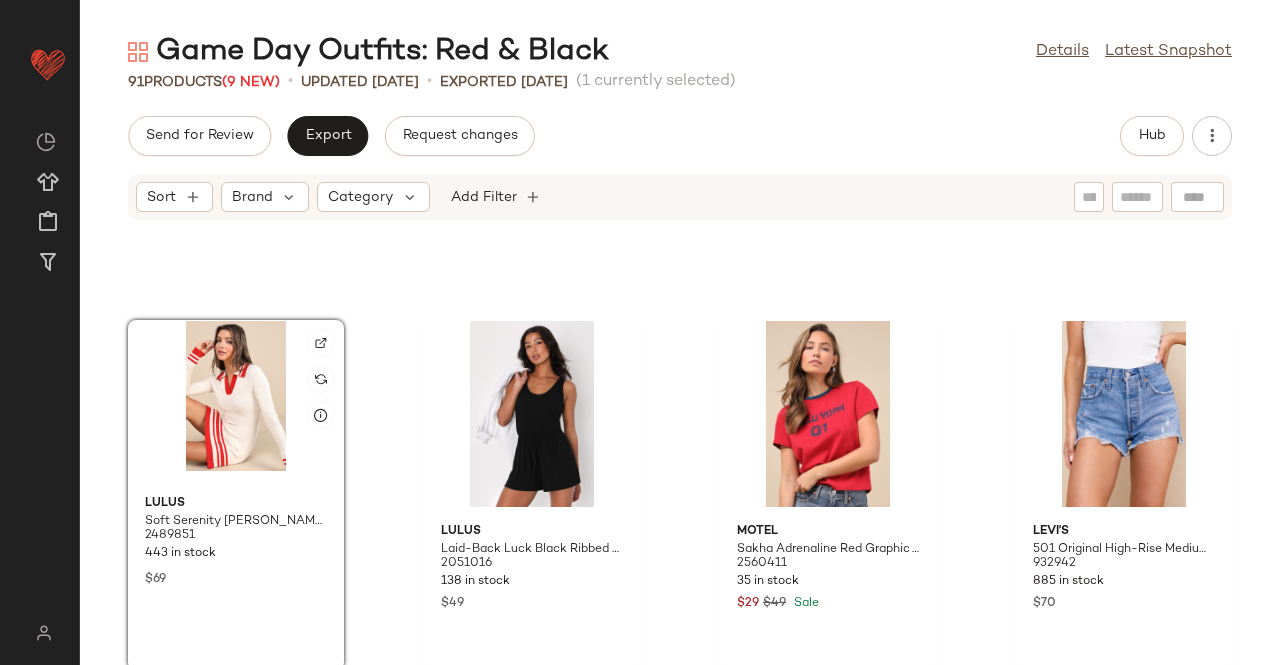 click 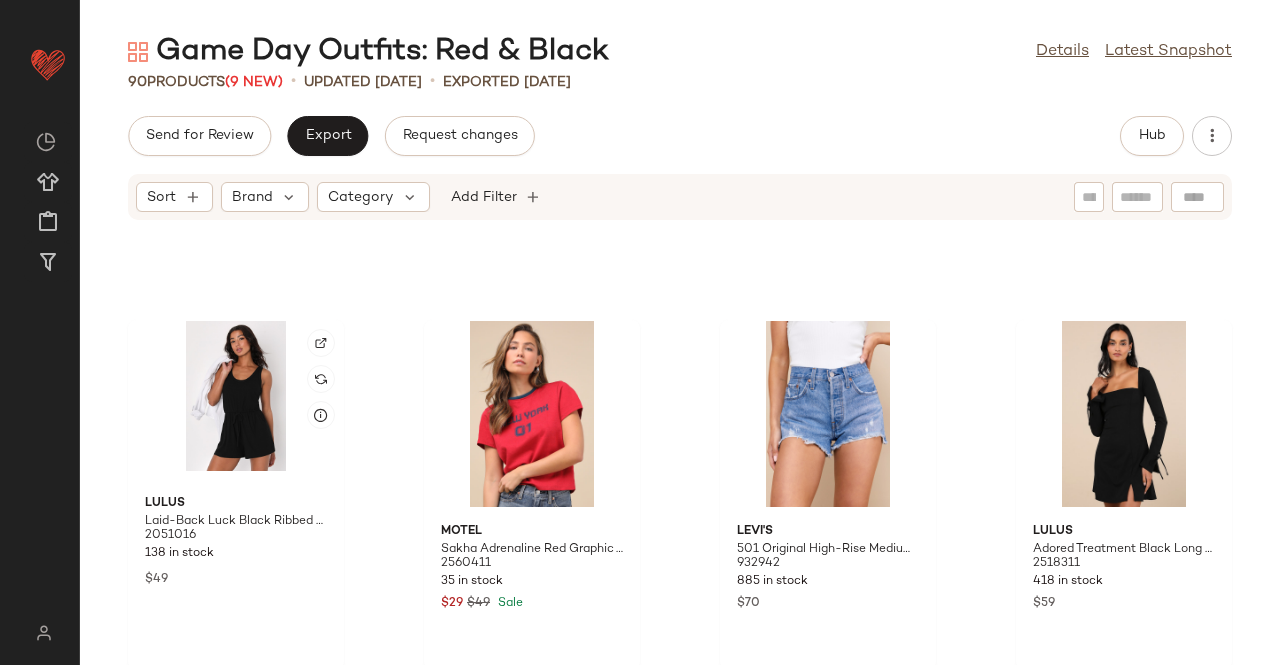 click 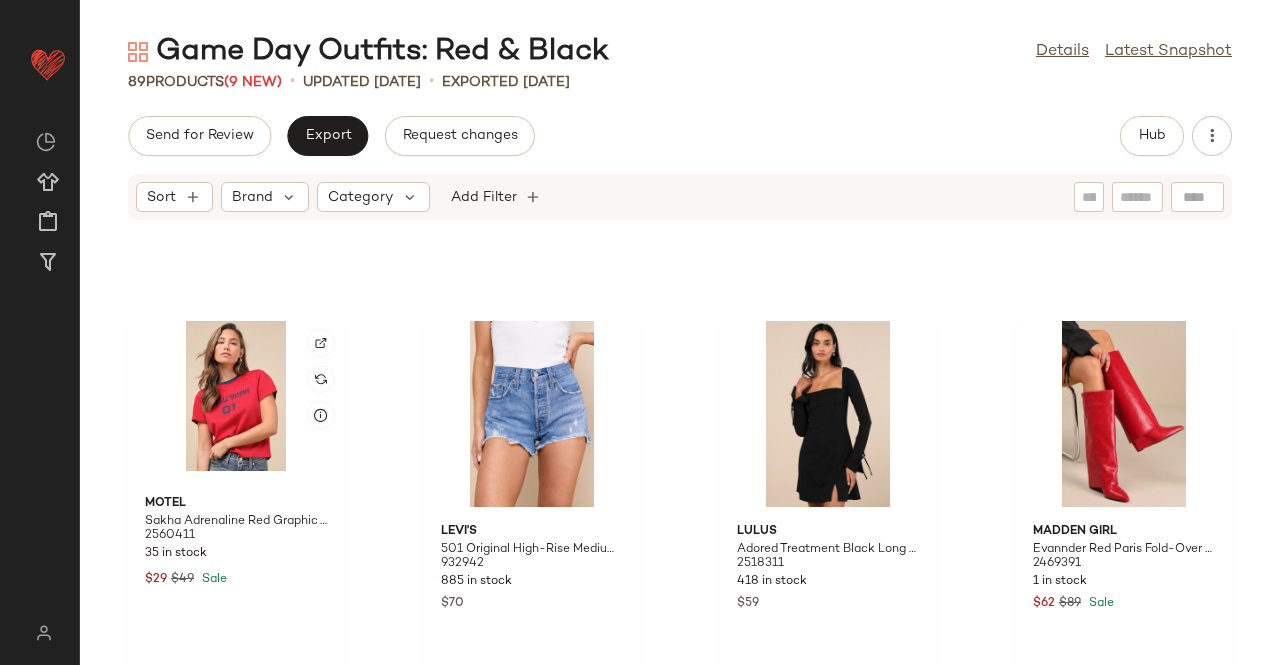 click 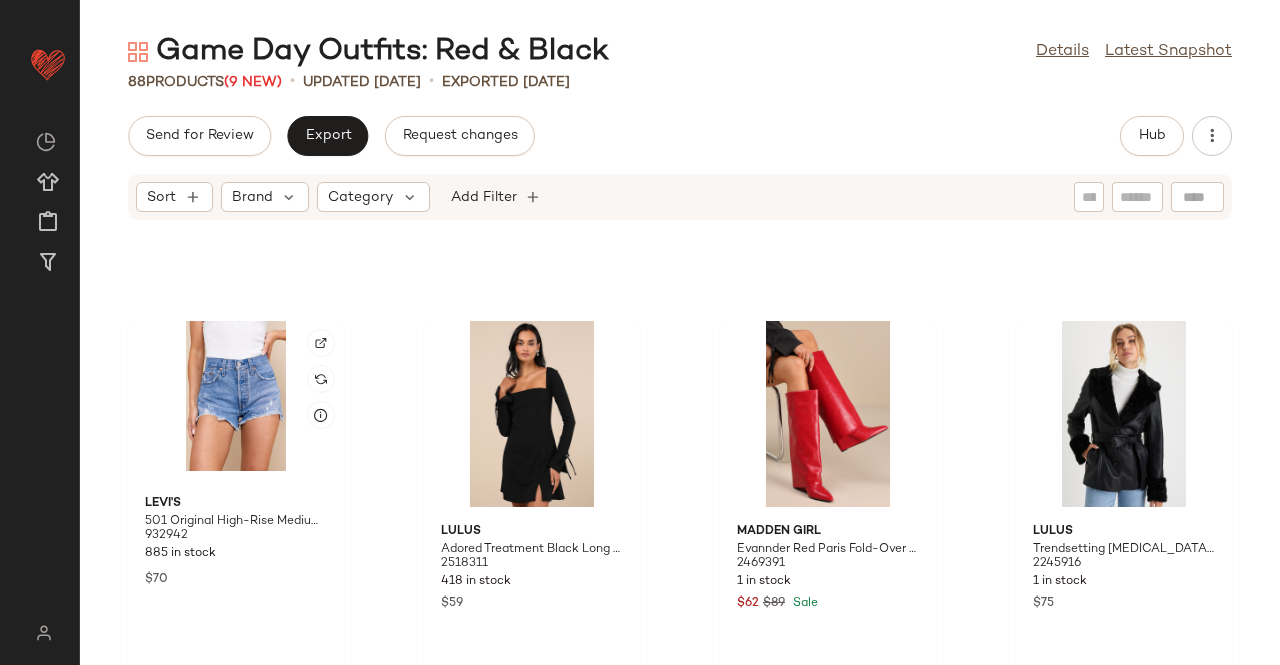 click 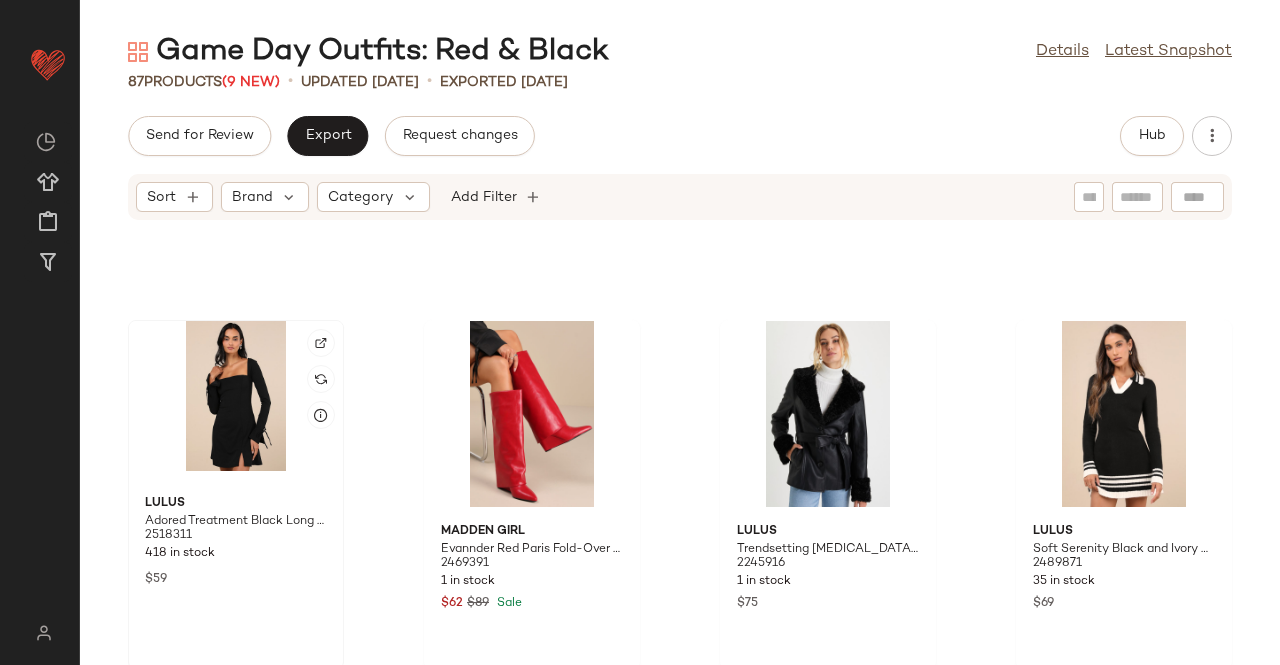 click 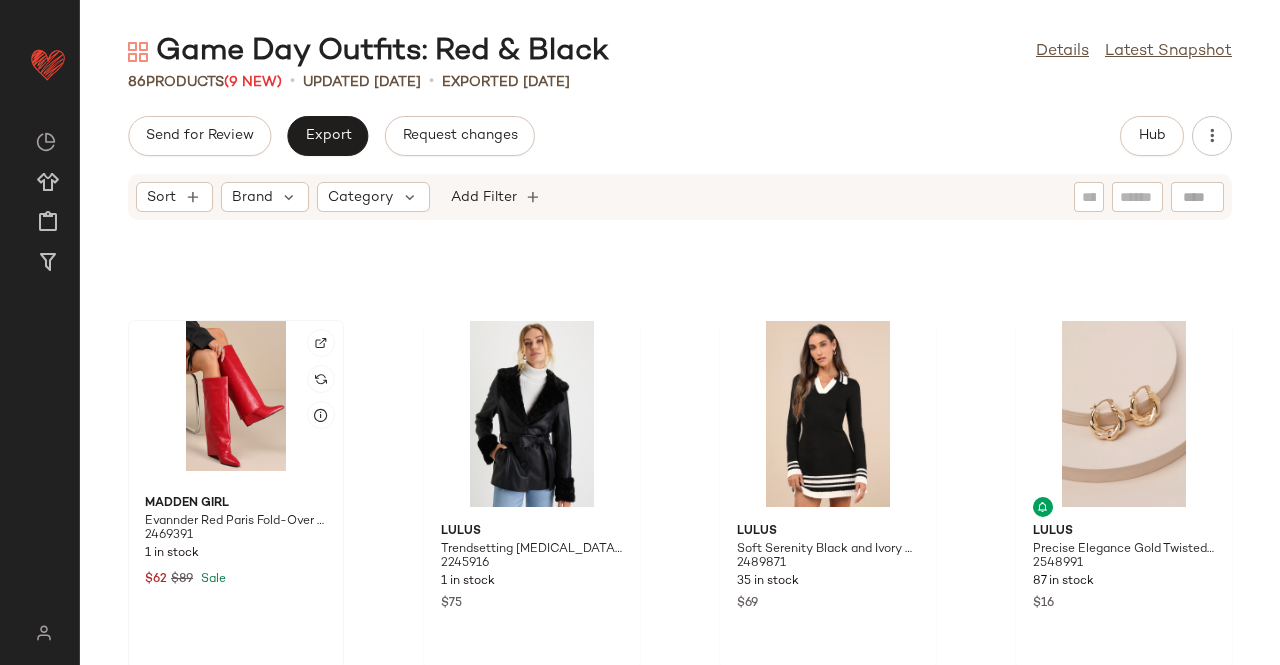 click 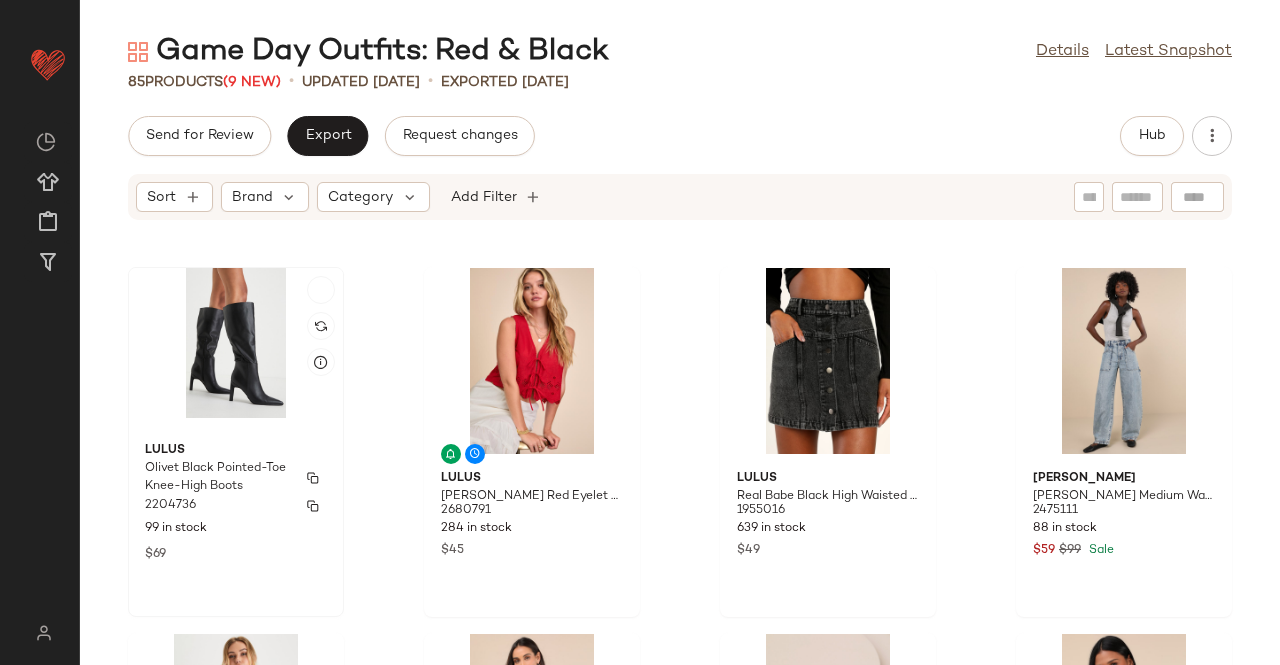 scroll, scrollTop: 5768, scrollLeft: 0, axis: vertical 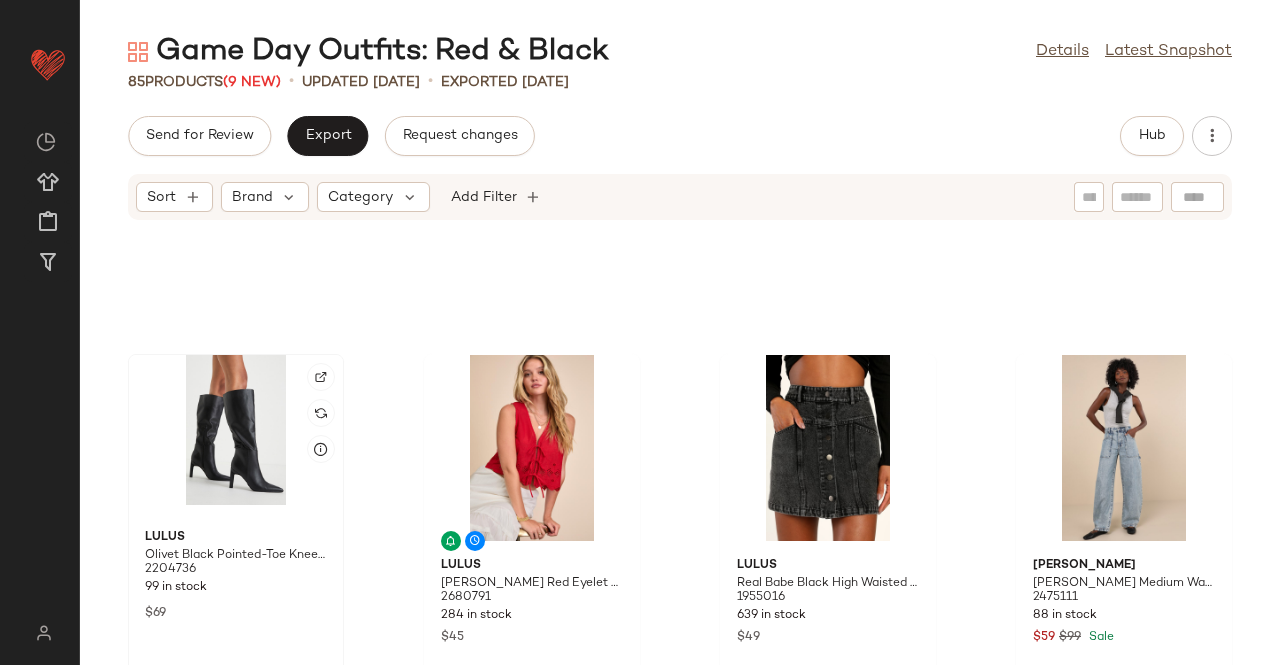 click 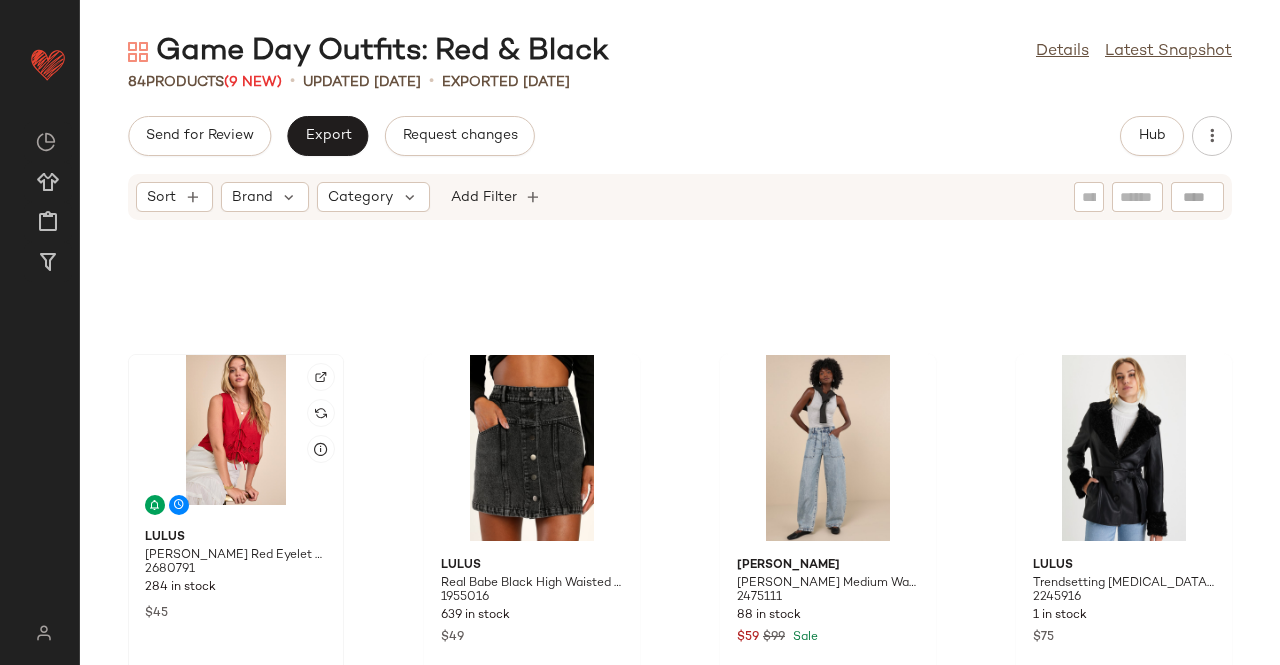 click 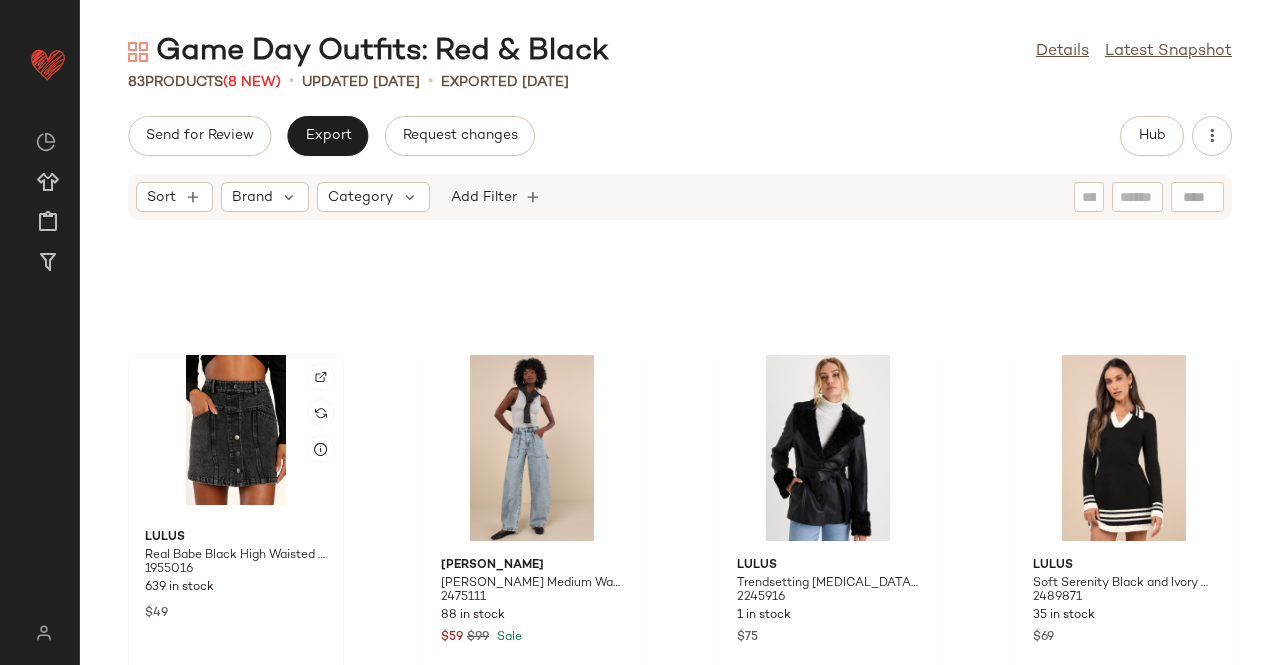 click 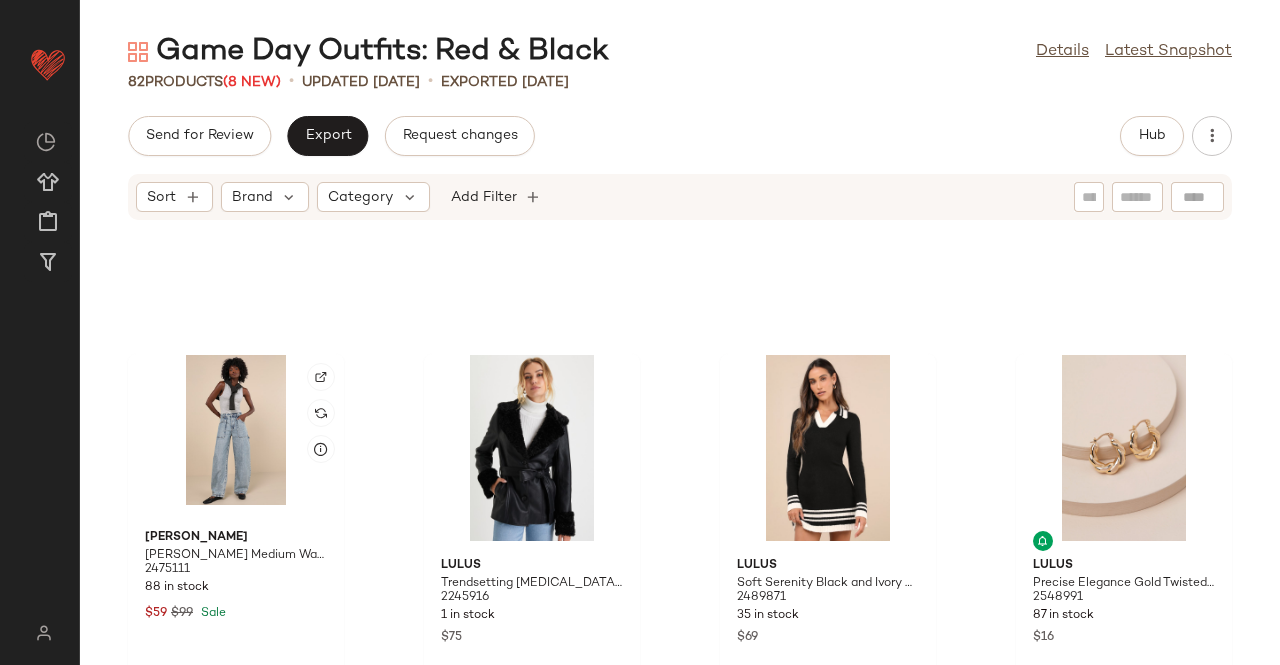 click 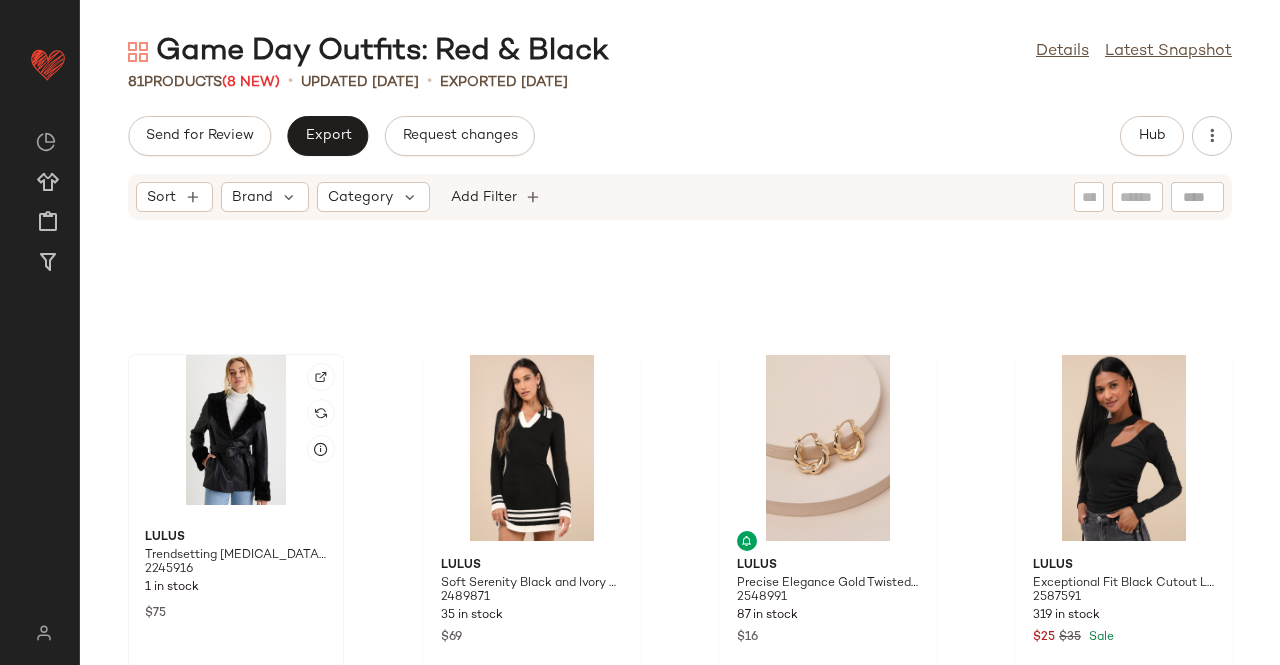 click 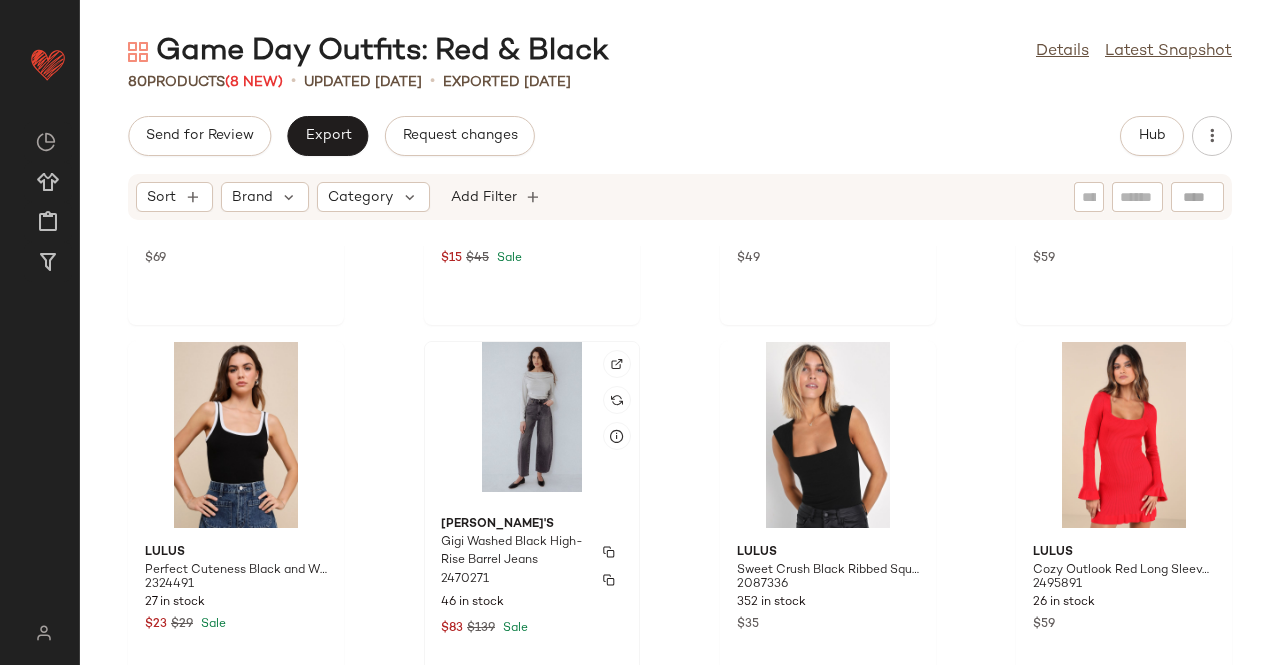 scroll, scrollTop: 5368, scrollLeft: 0, axis: vertical 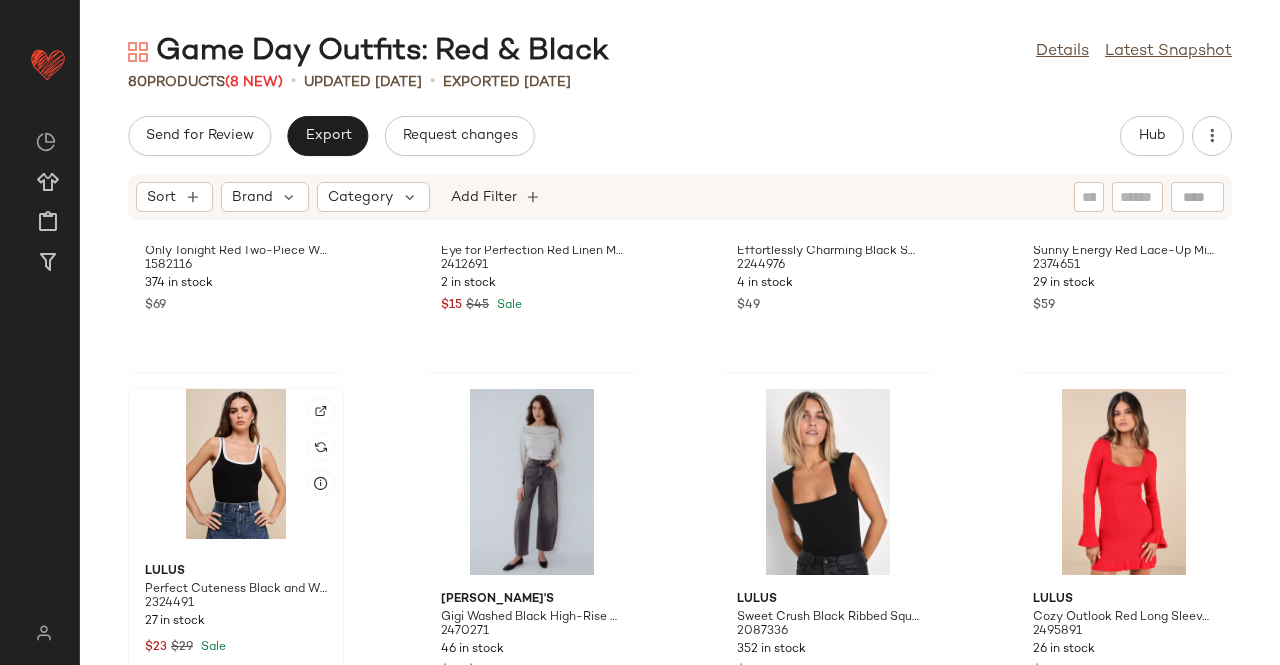 click 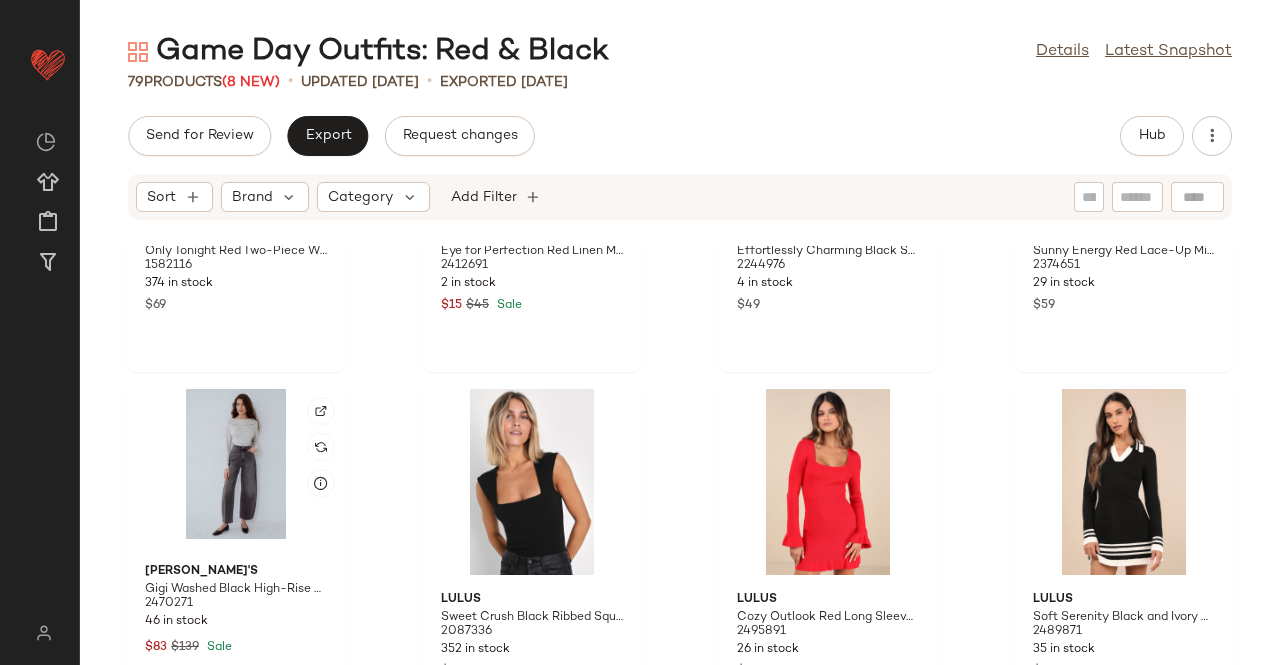 click 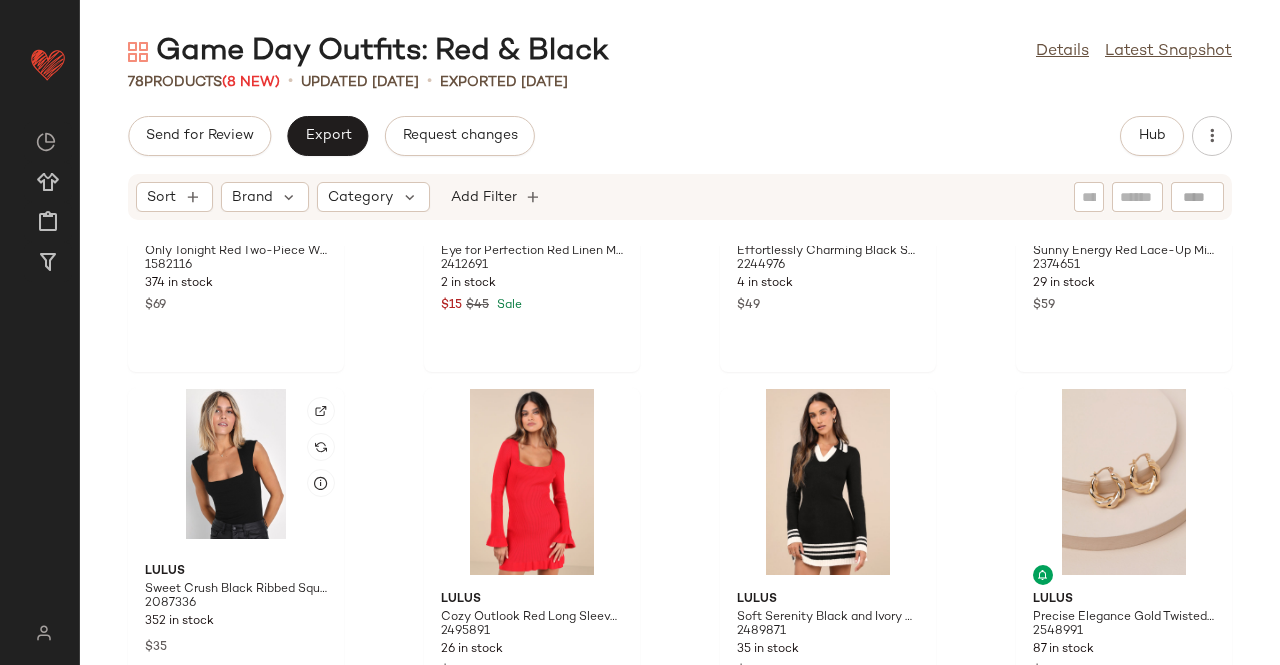 click 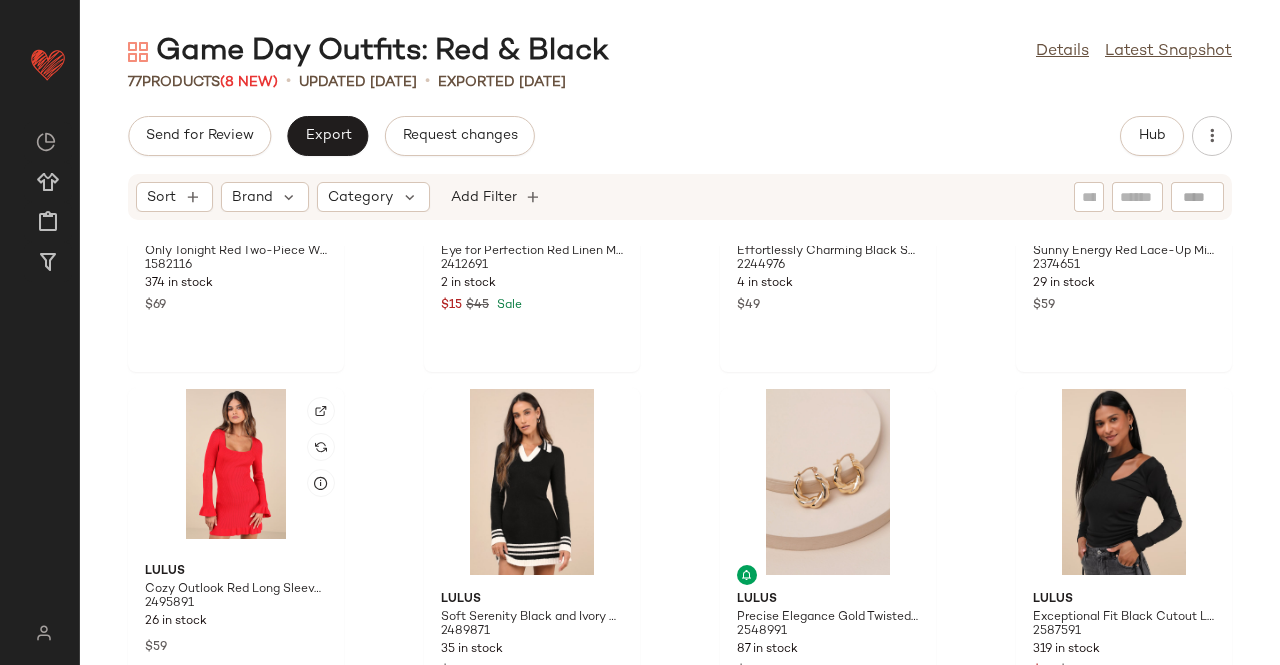 click 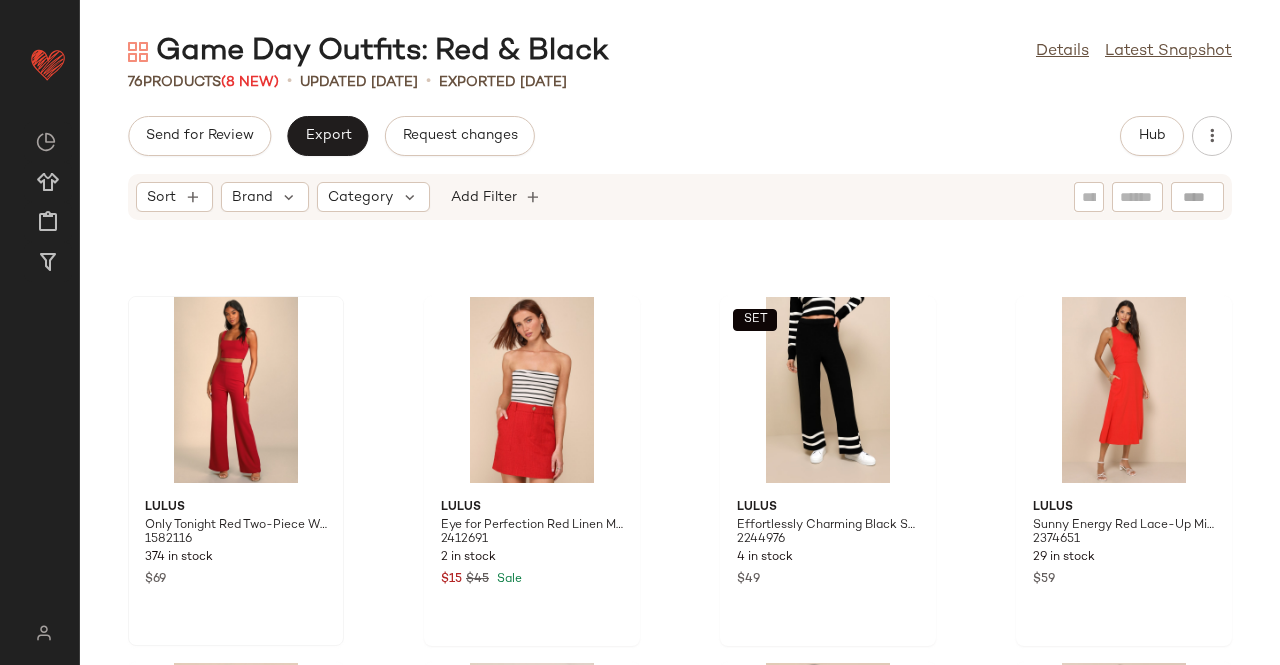 scroll, scrollTop: 5068, scrollLeft: 0, axis: vertical 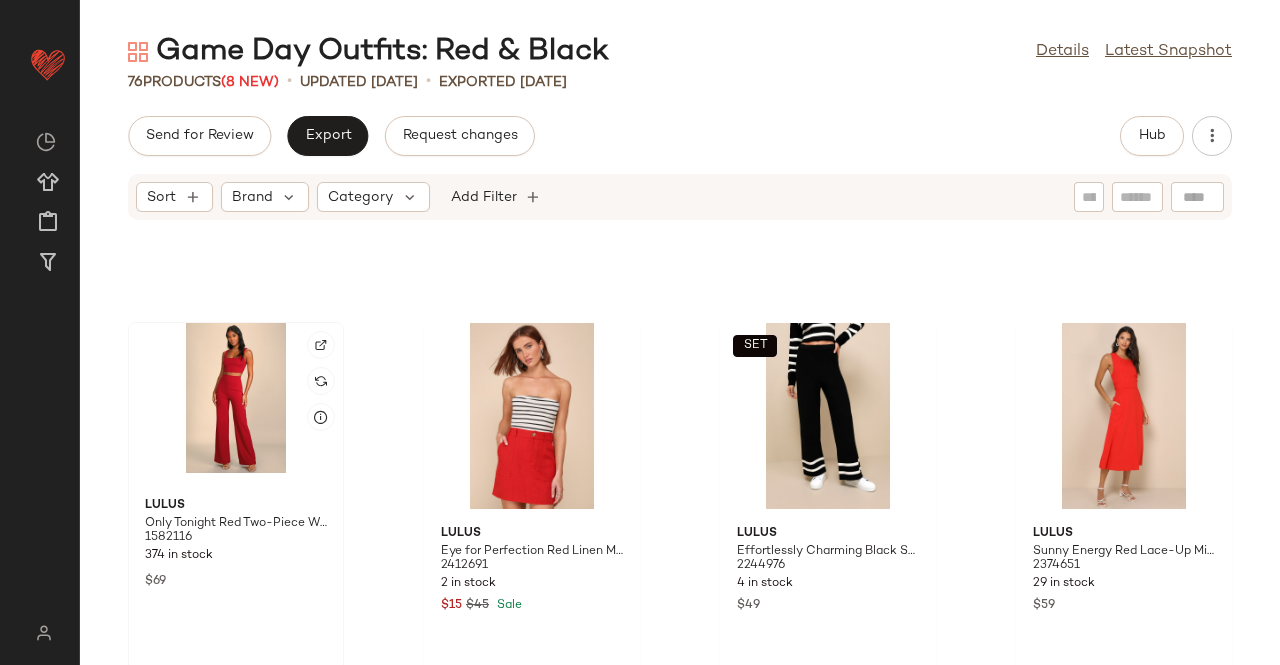 click 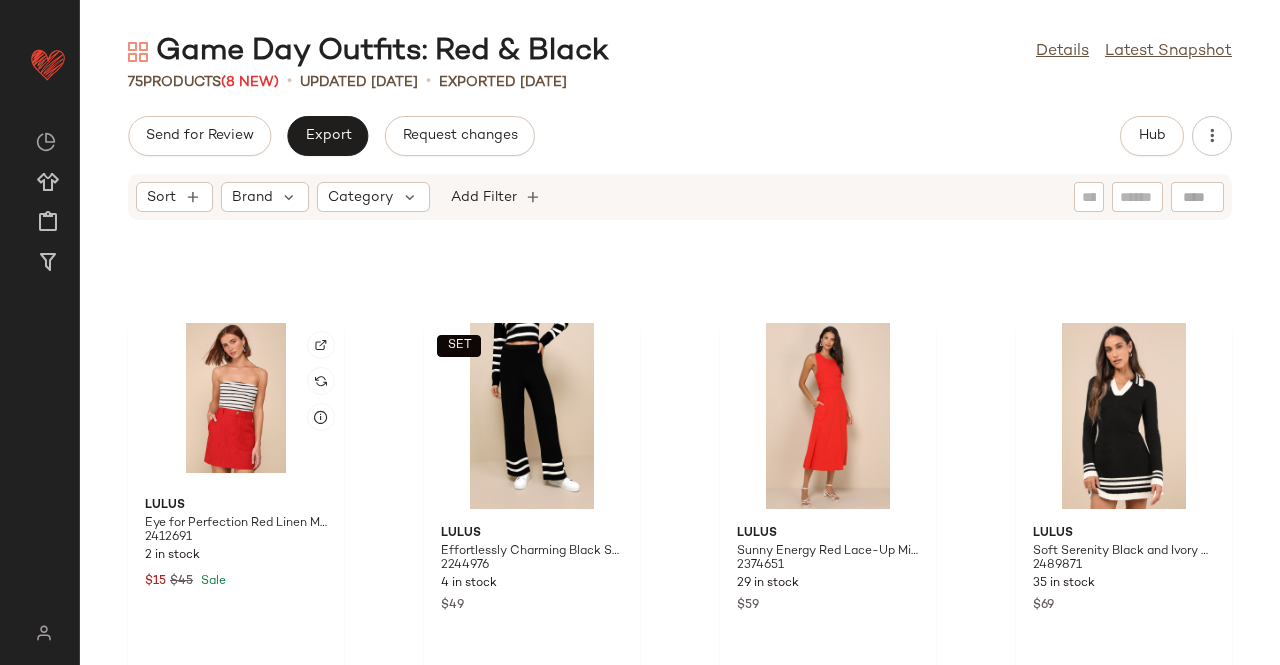 click 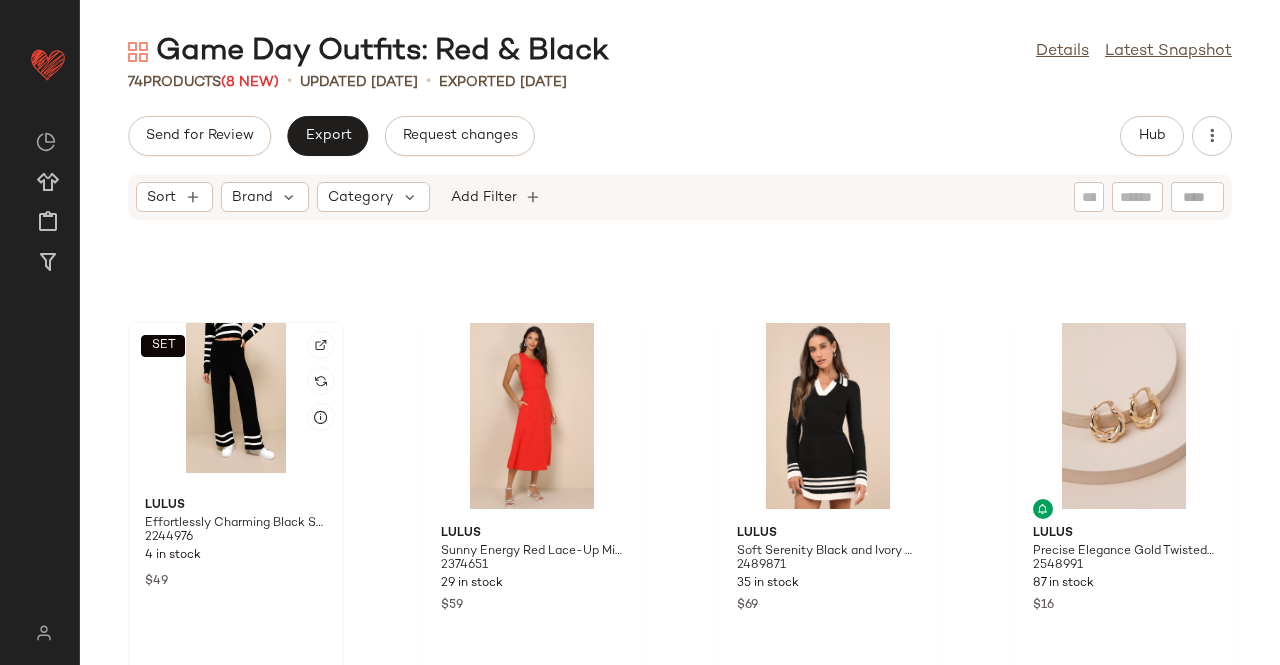 click on "SET" 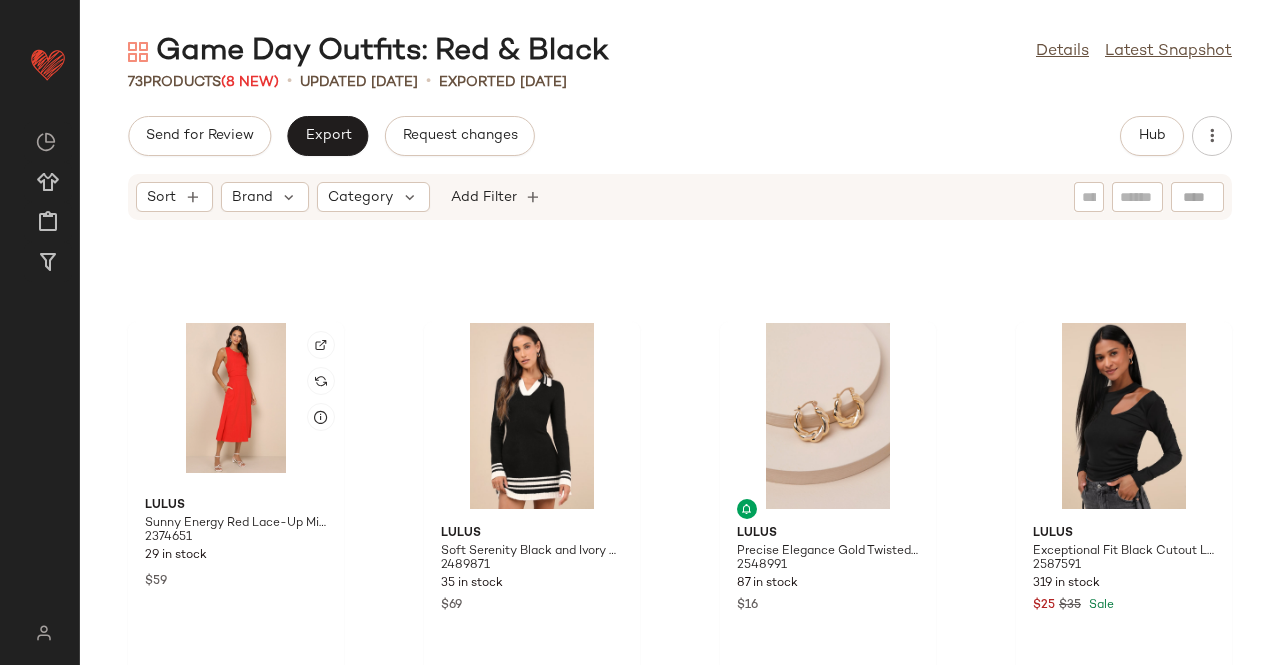 click 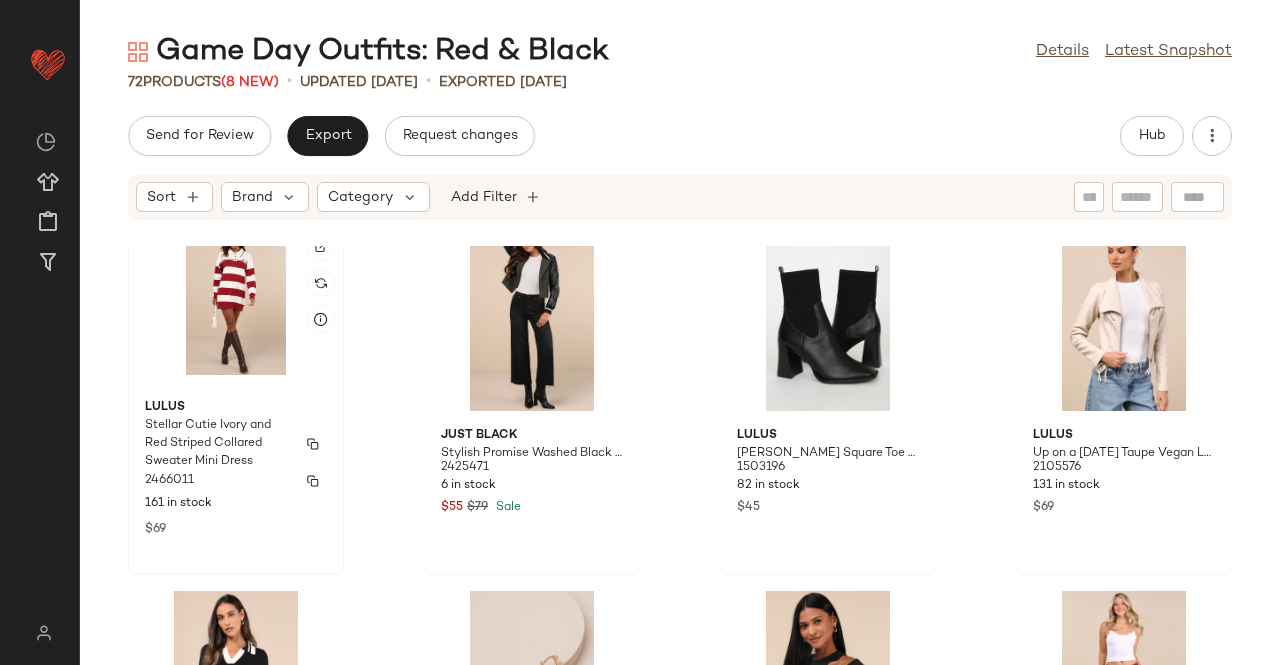 scroll, scrollTop: 4768, scrollLeft: 0, axis: vertical 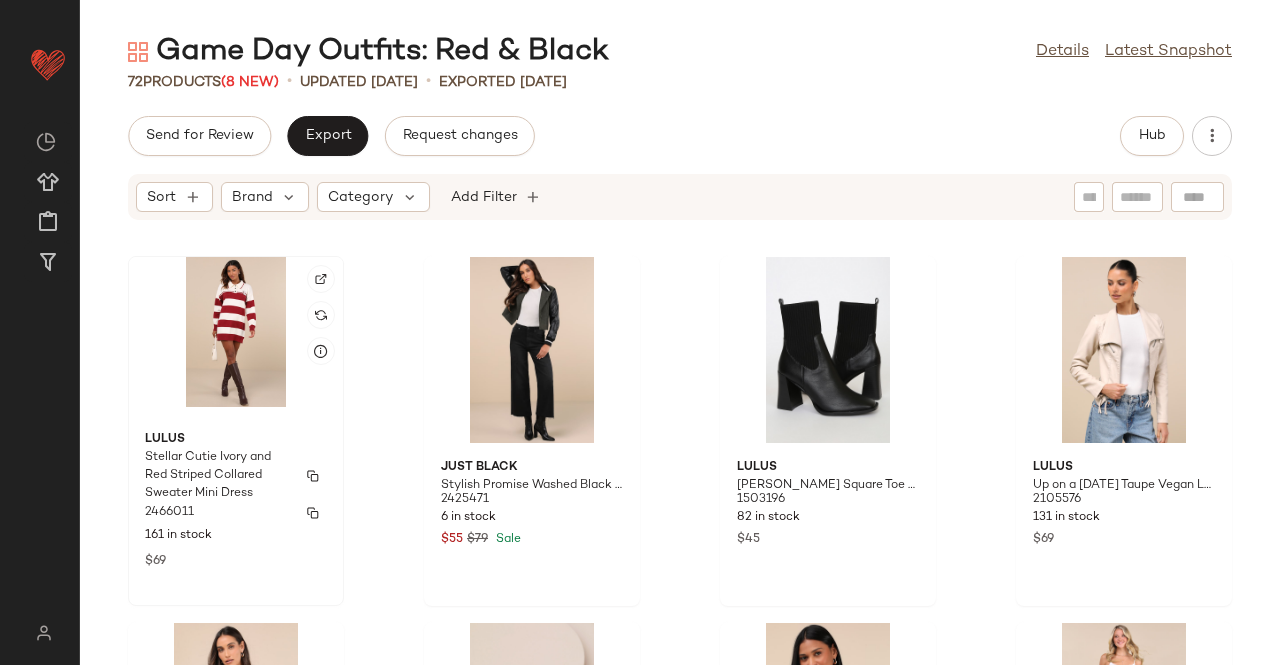 click on "Lulus Stellar Cutie Ivory and Red Striped Collared Sweater Mini Dress 2466011 161 in stock $69" 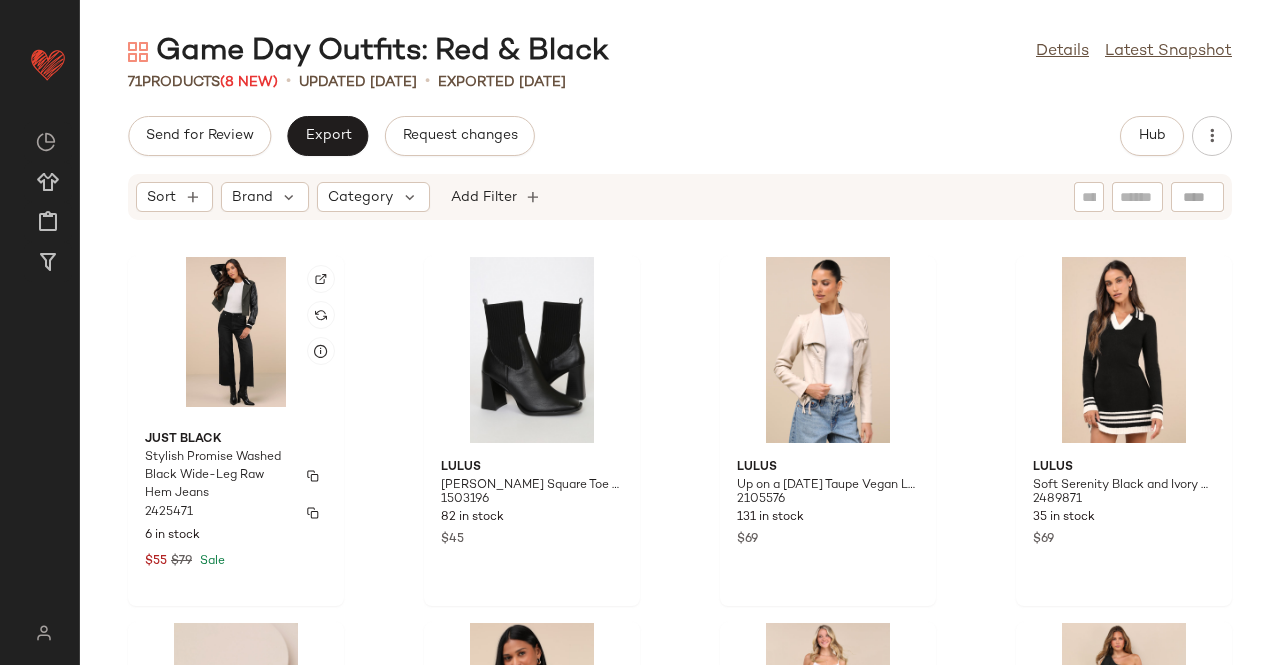 click on "Just Black Stylish Promise Washed Black Wide-Leg Raw Hem Jeans 2425471 6 in stock $55 $79 Sale" 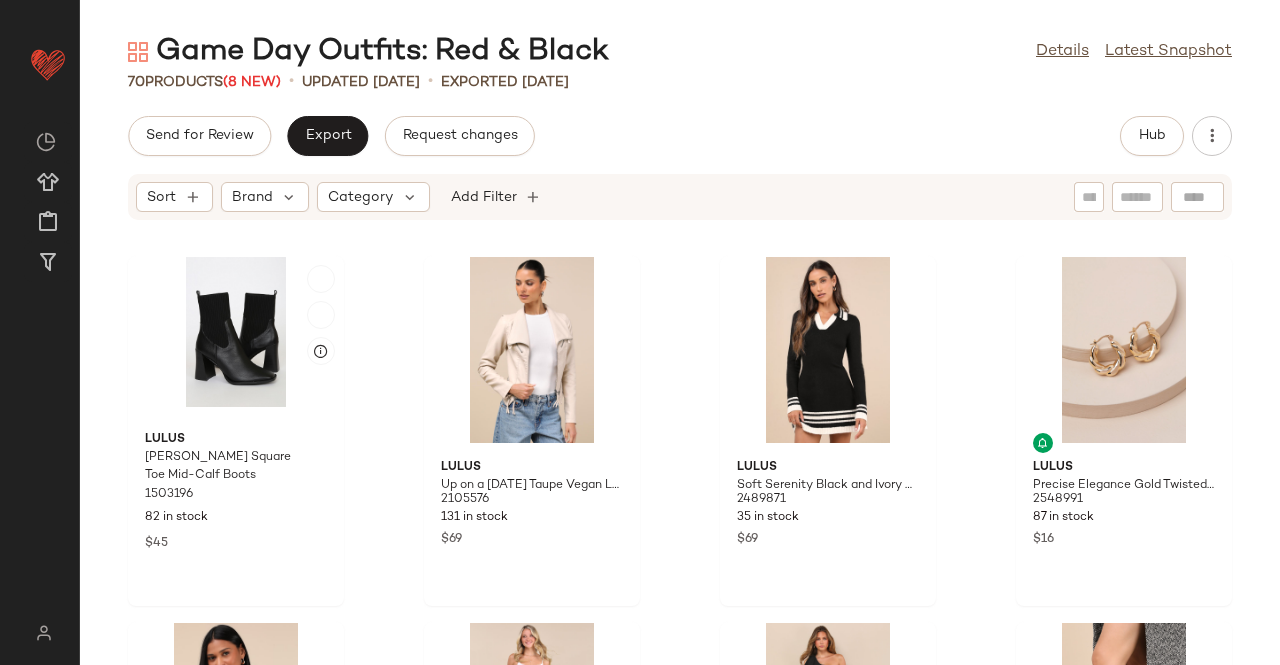click on "Lulus Naynee Black Square Toe Mid-Calf Boots 1503196 82 in stock $45" 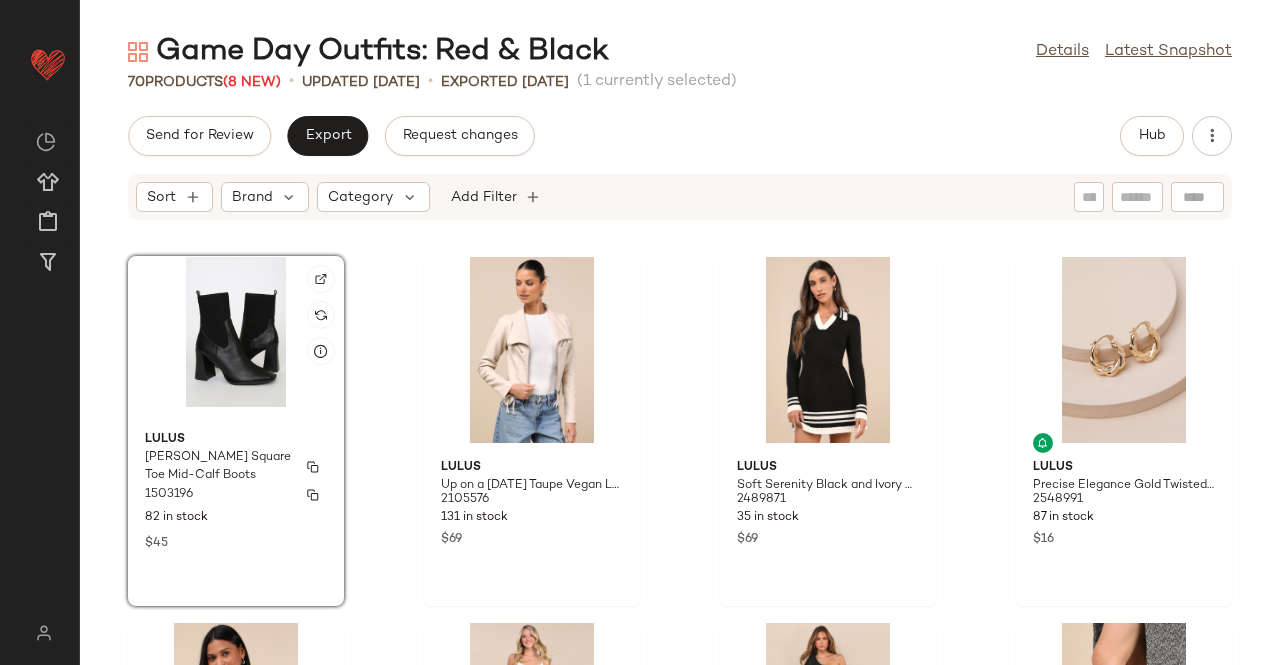 click on "Lulus Up on a Tuesday Taupe Vegan Leather Jacket 2105576 131 in stock $69" 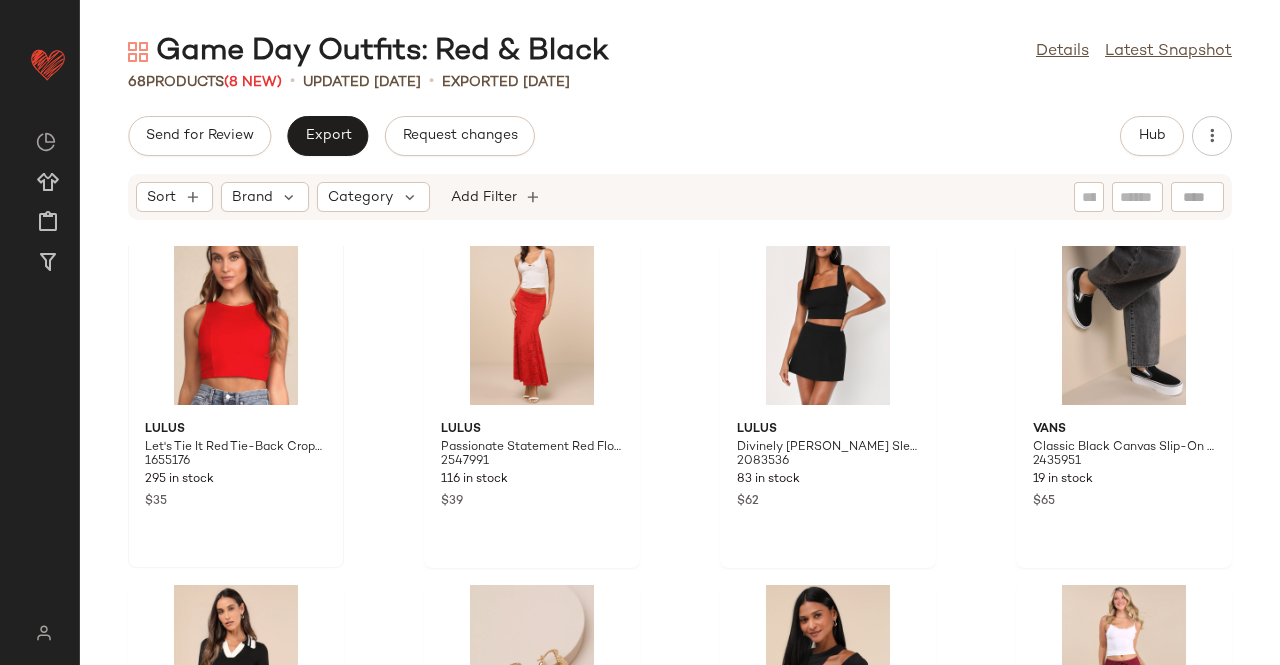 scroll, scrollTop: 4268, scrollLeft: 0, axis: vertical 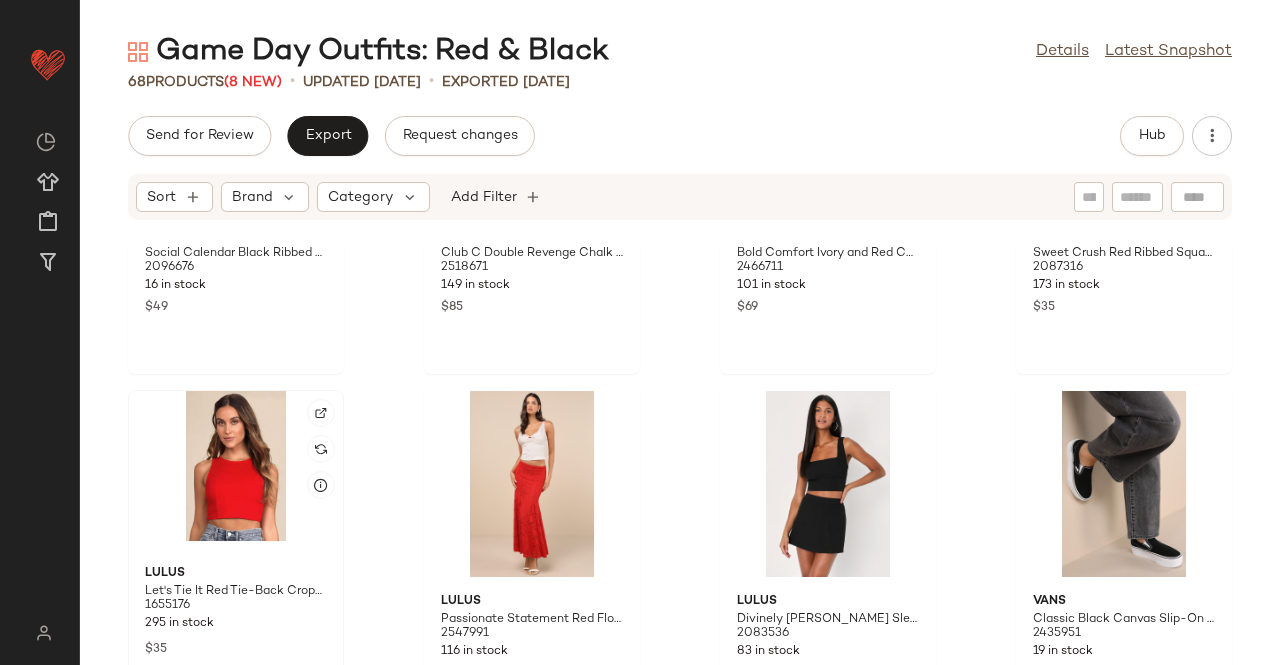 click 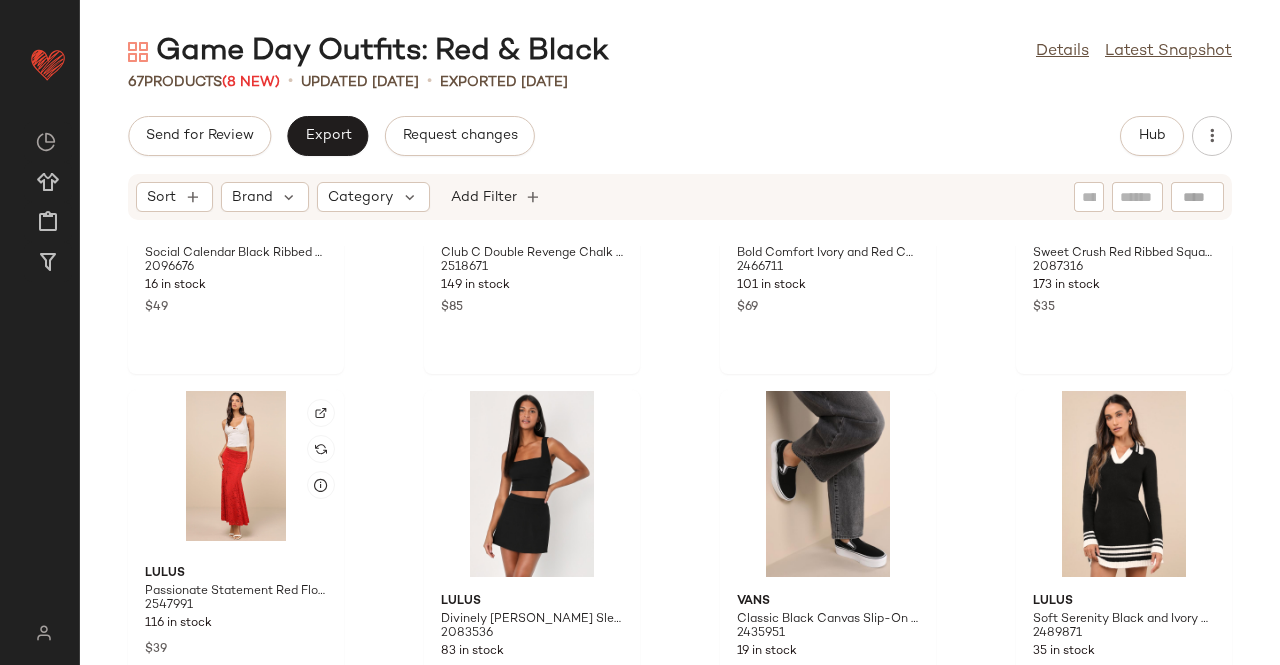 click 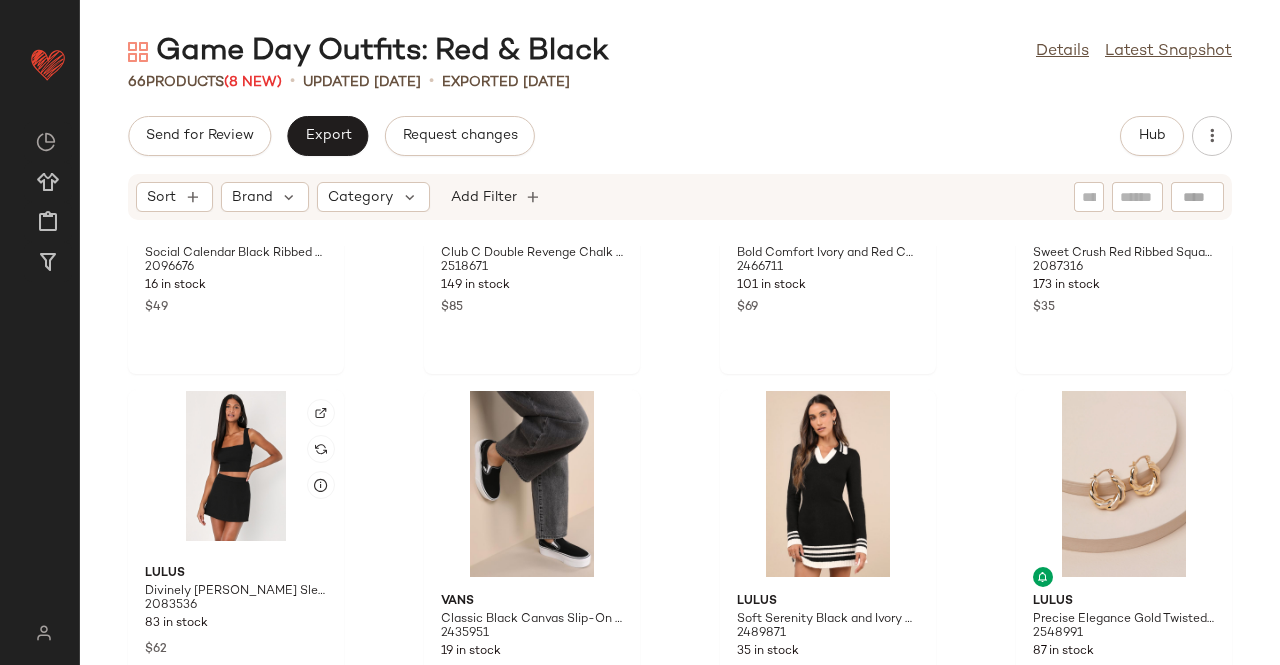 click 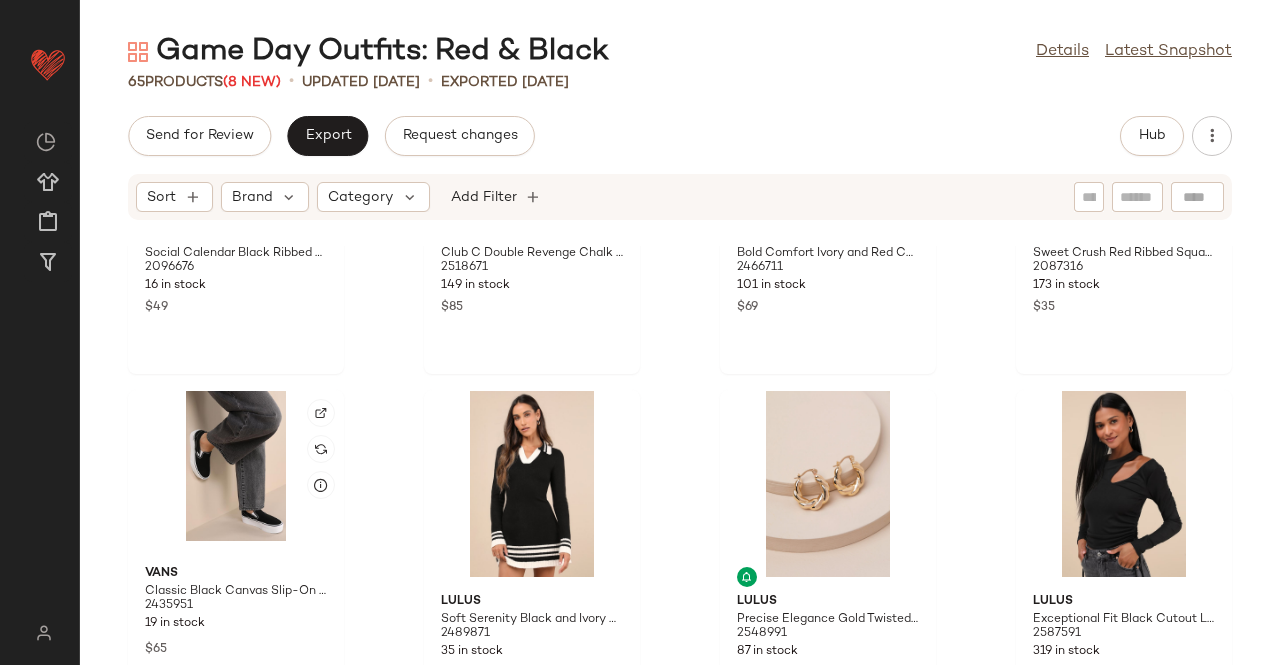 click 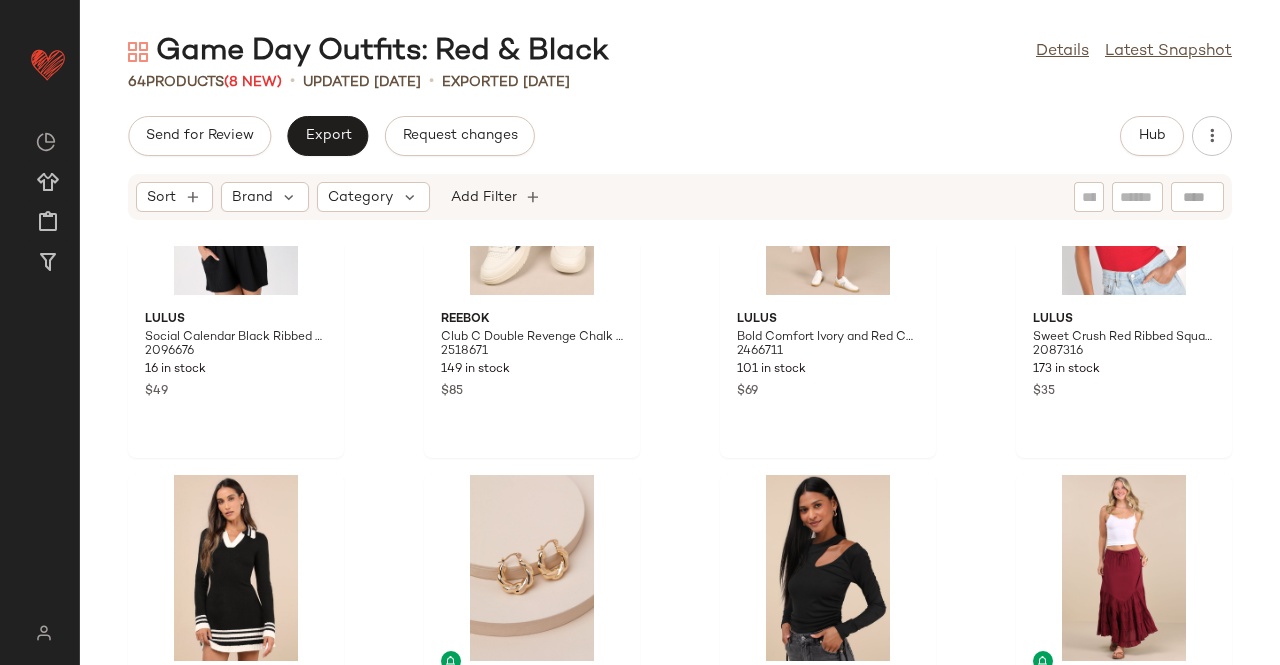 scroll, scrollTop: 4068, scrollLeft: 0, axis: vertical 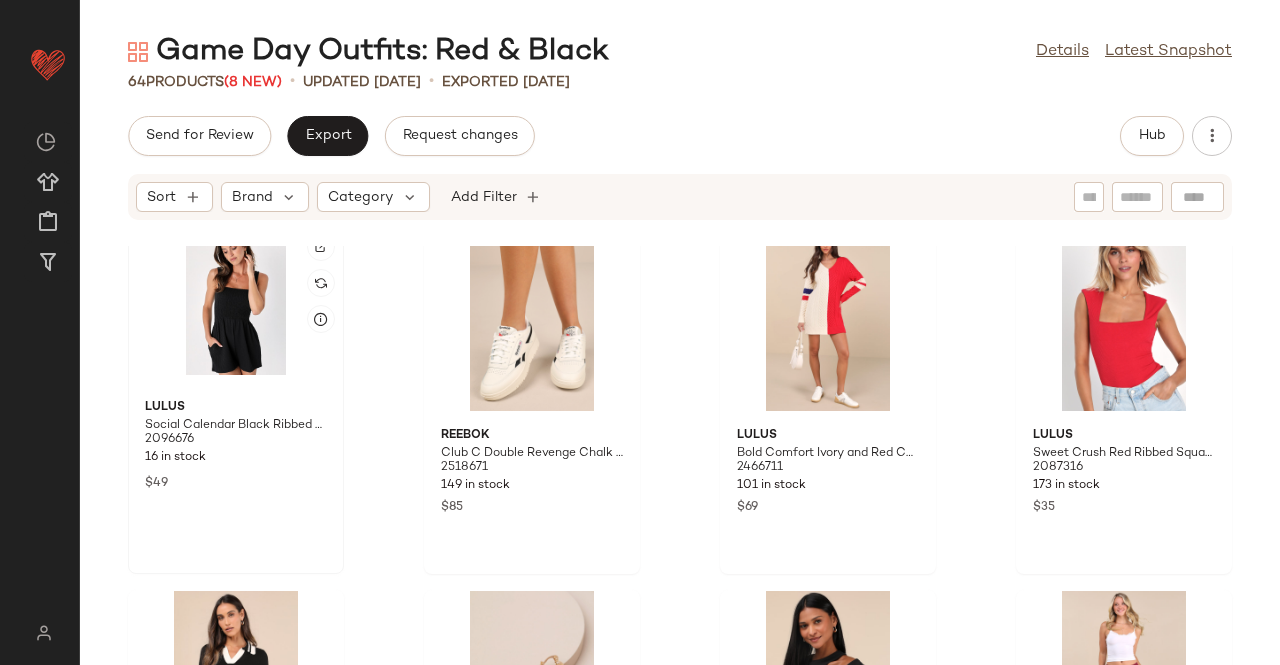click 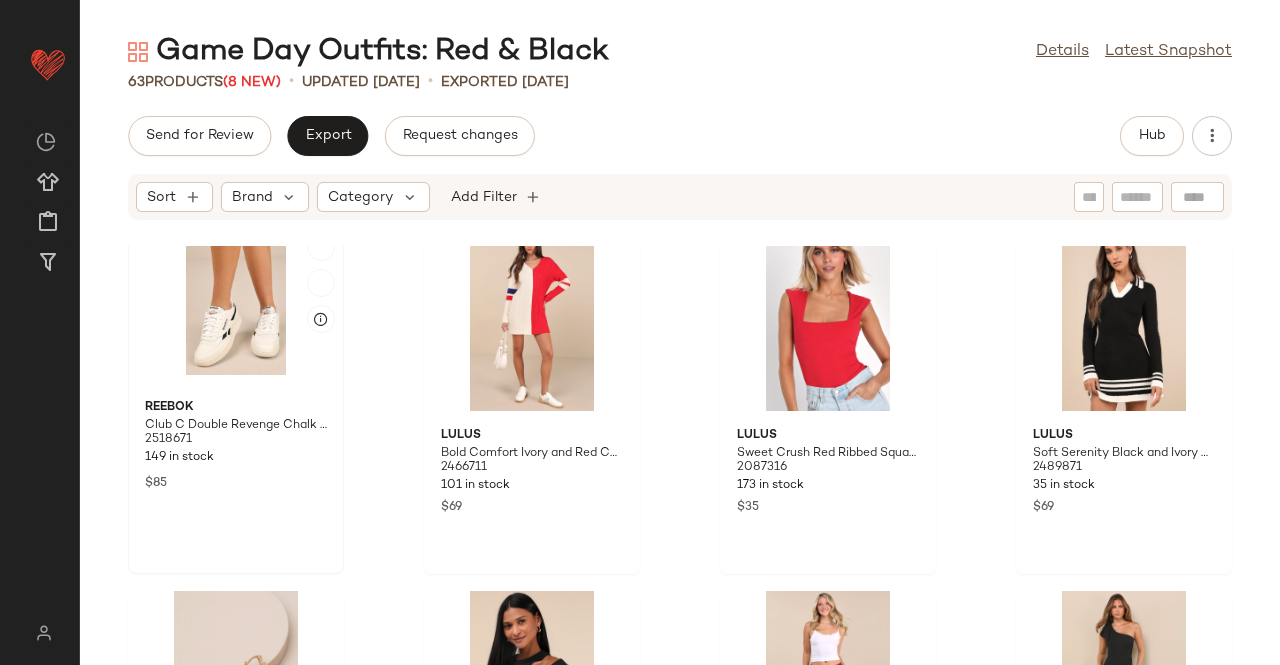 click 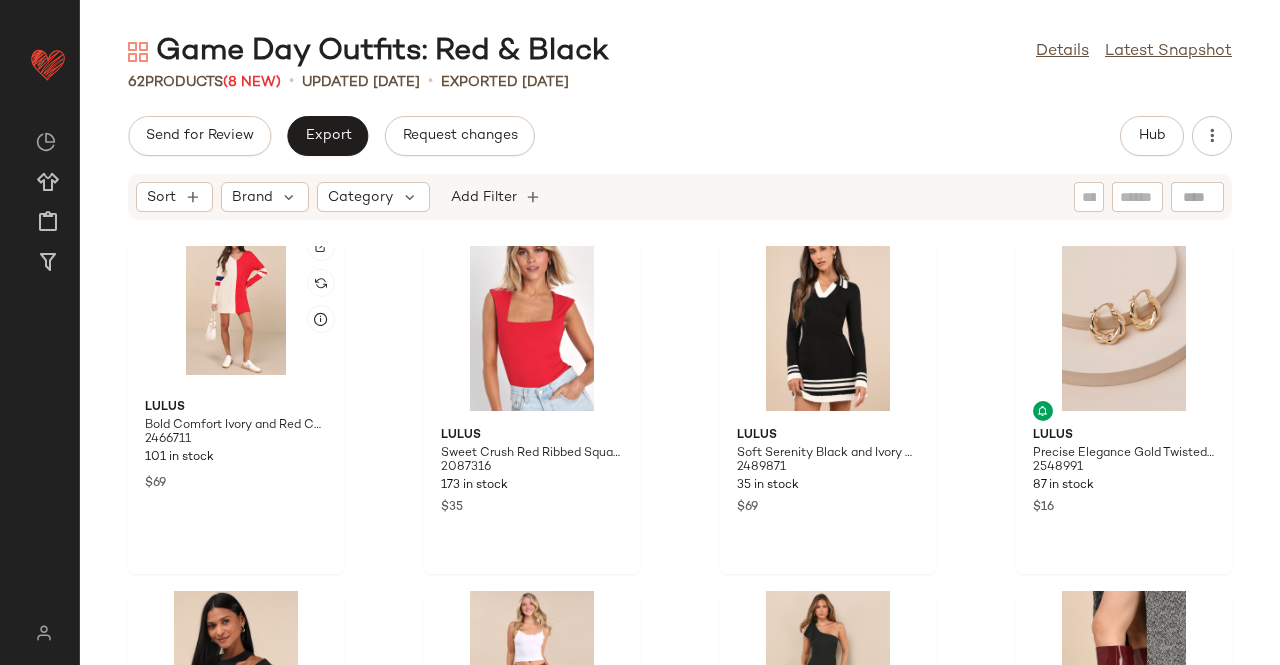 click 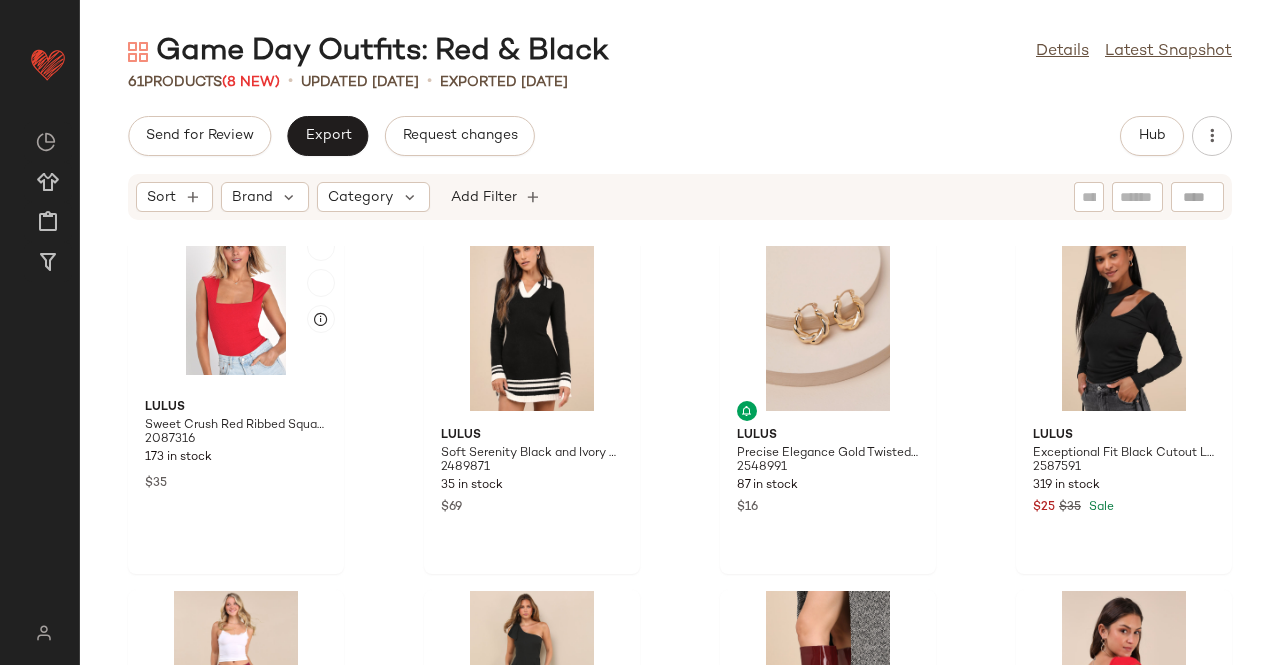 click 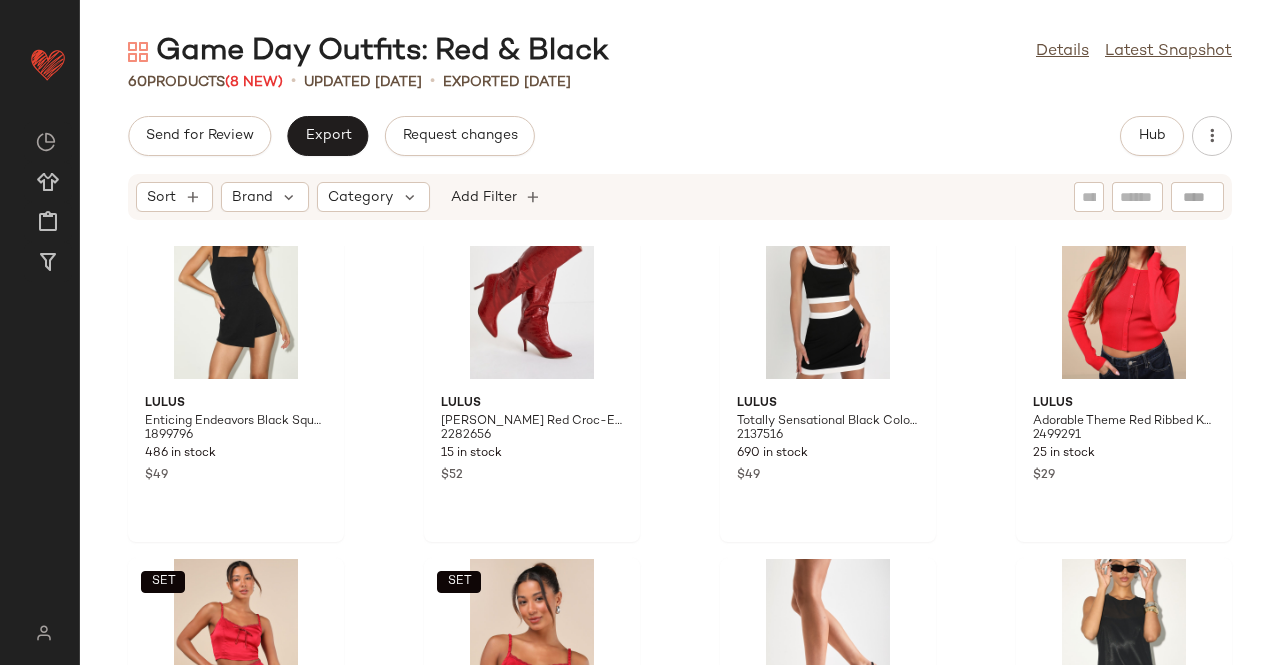scroll, scrollTop: 0, scrollLeft: 0, axis: both 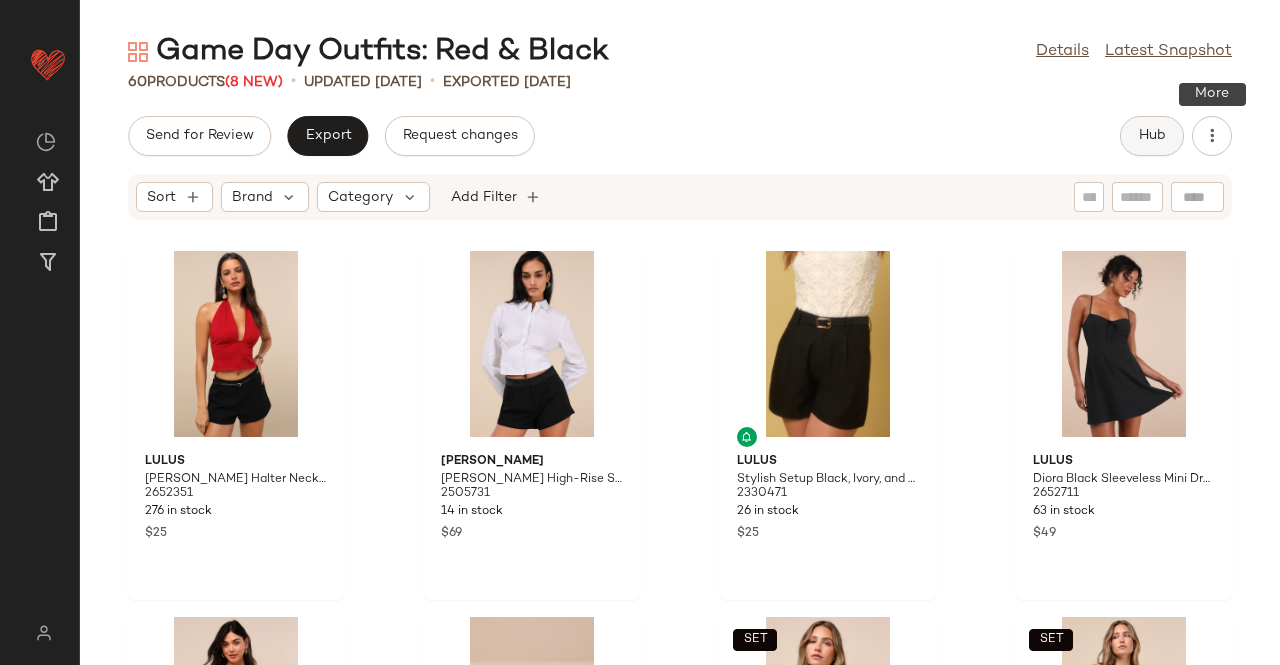 click on "Hub" 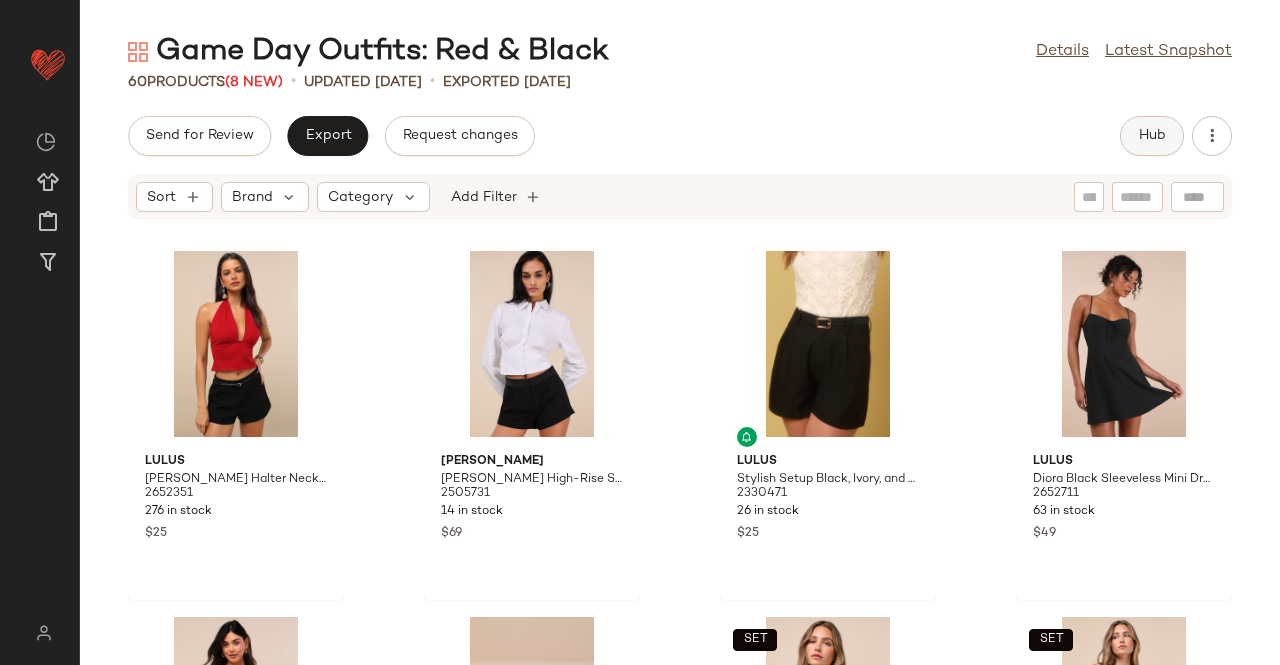 click on "Hub" 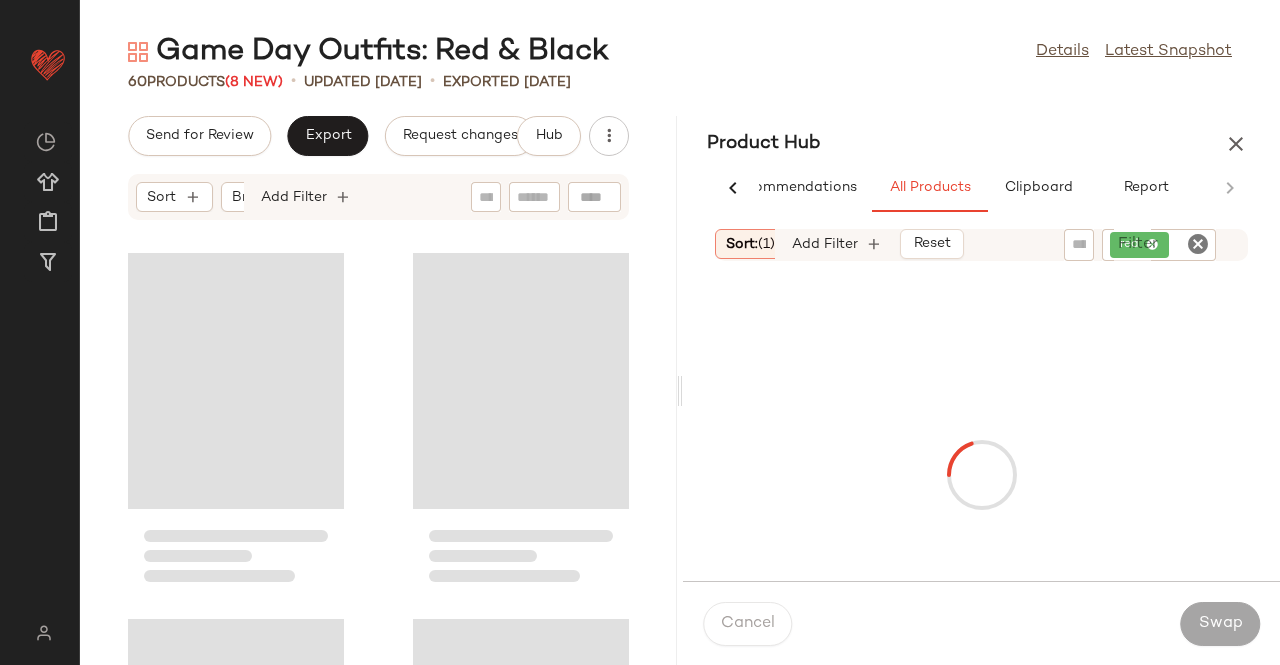 scroll, scrollTop: 0, scrollLeft: 62, axis: horizontal 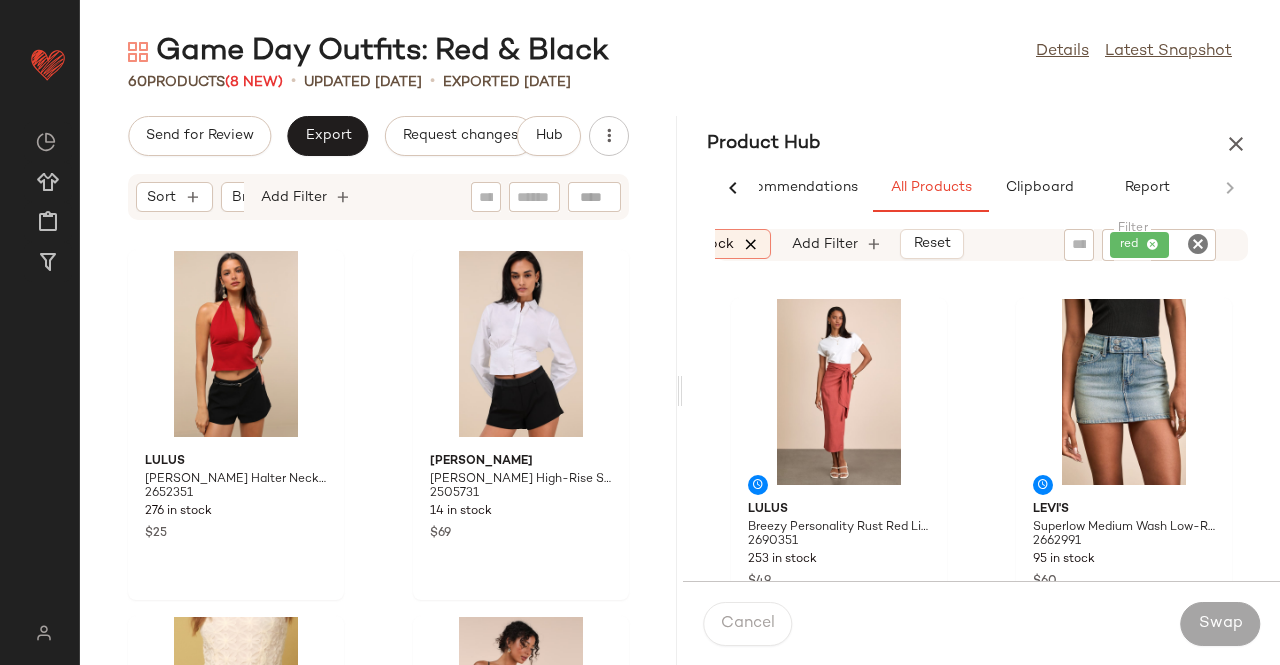 click at bounding box center (751, 244) 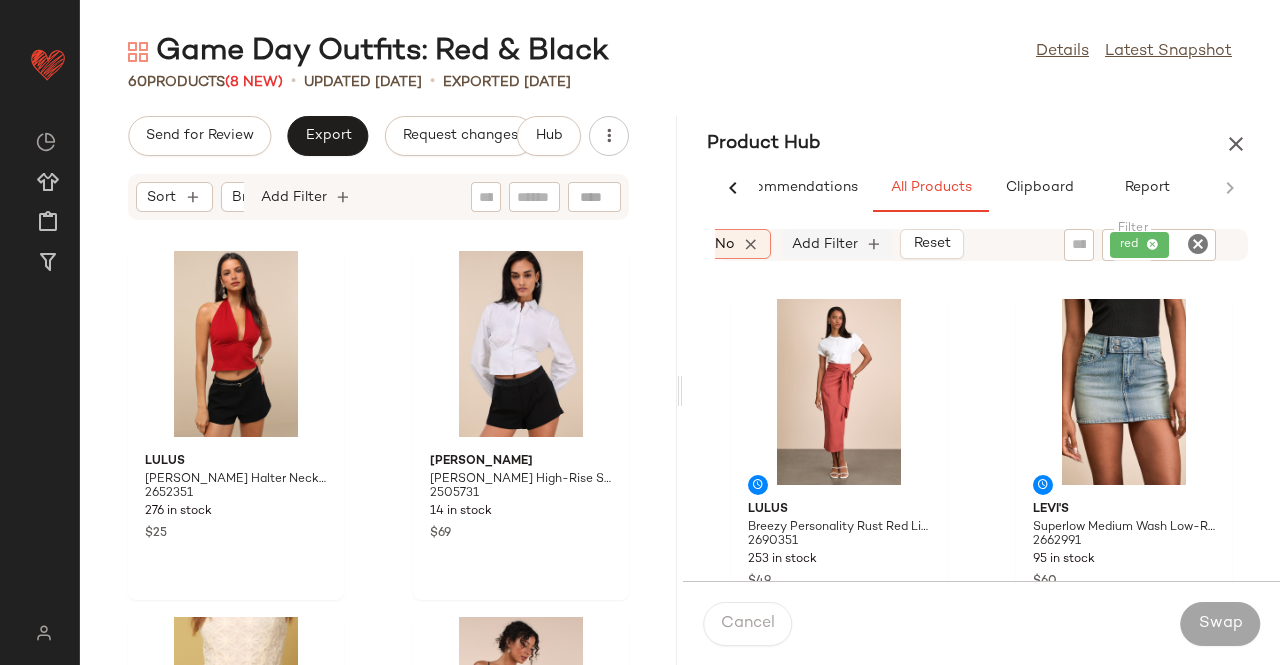 click on "Add Filter" at bounding box center (825, 244) 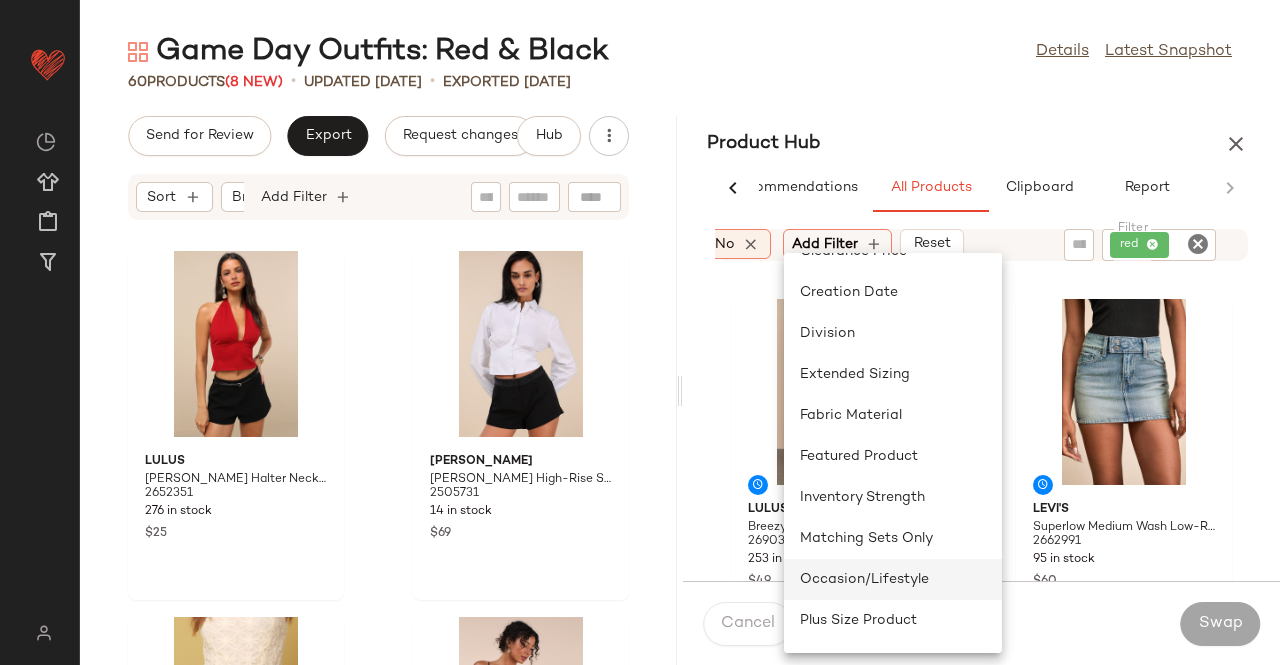 scroll, scrollTop: 200, scrollLeft: 0, axis: vertical 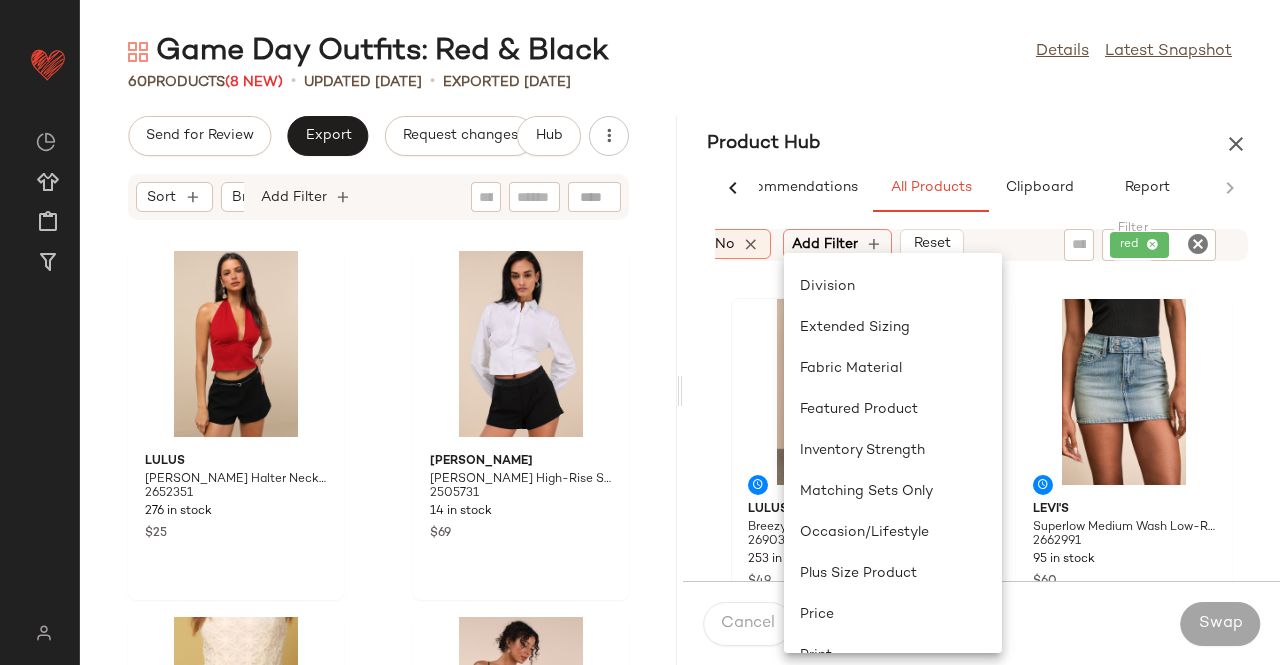 click on "Matching Sets Only" 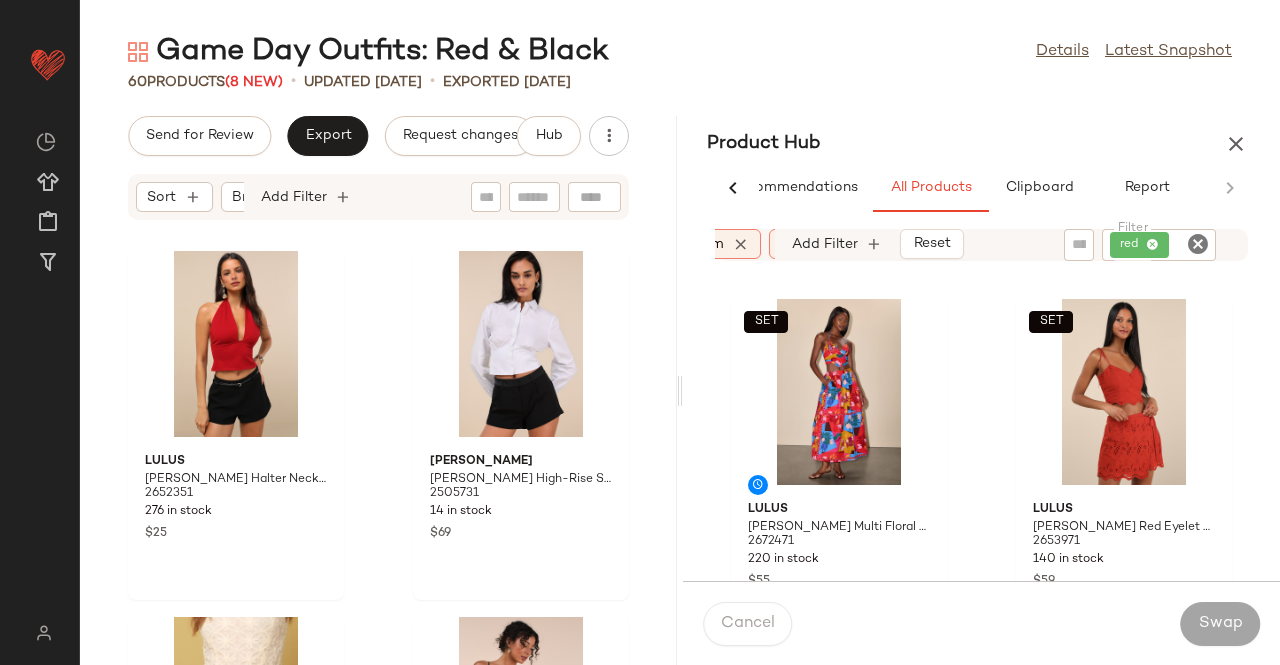 scroll, scrollTop: 0, scrollLeft: 294, axis: horizontal 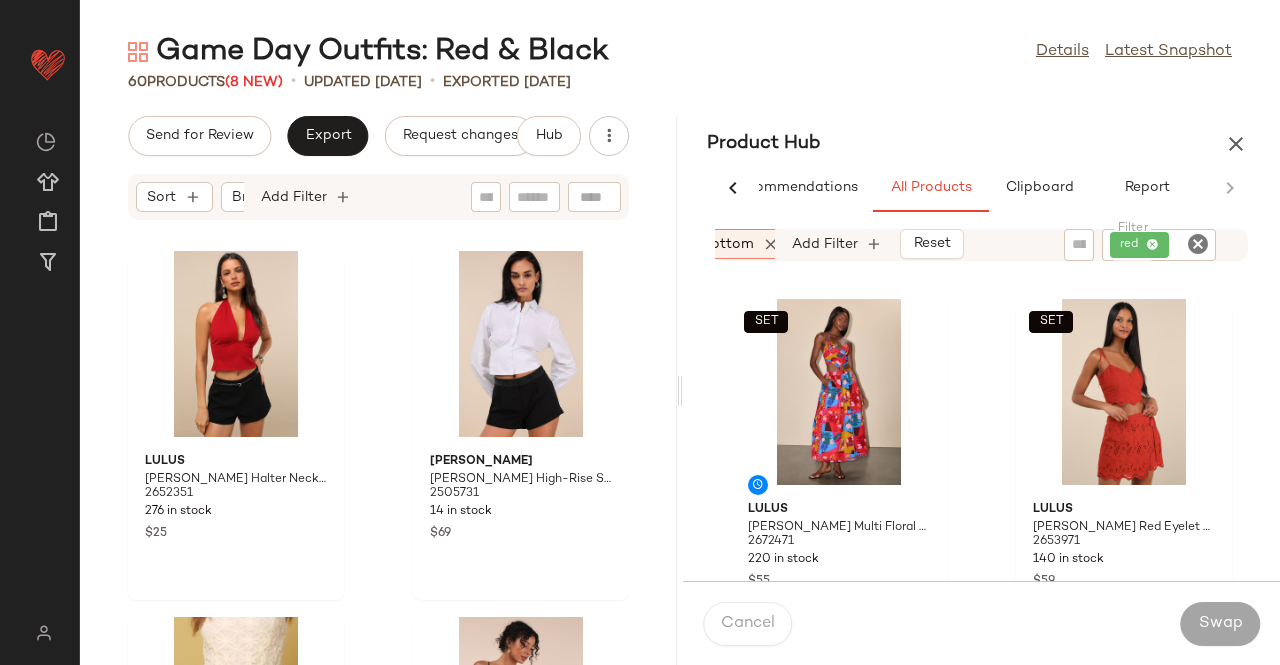 click on "bottom" at bounding box center [727, 244] 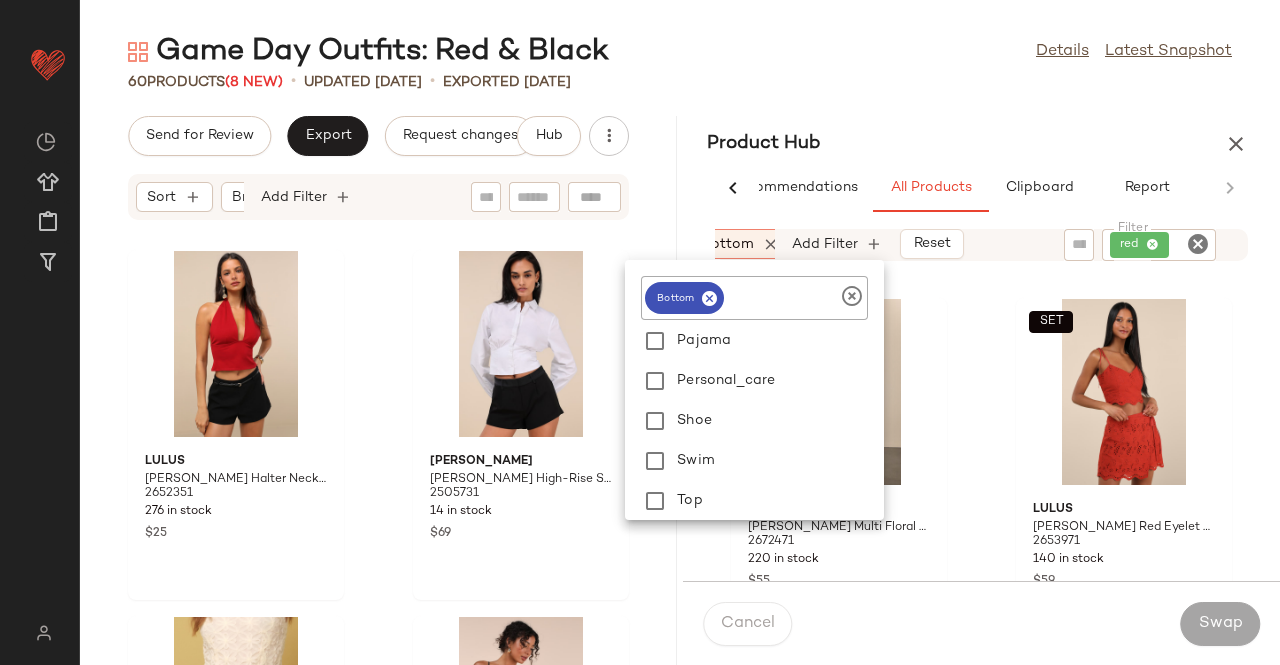 click on "Top" at bounding box center [776, 501] 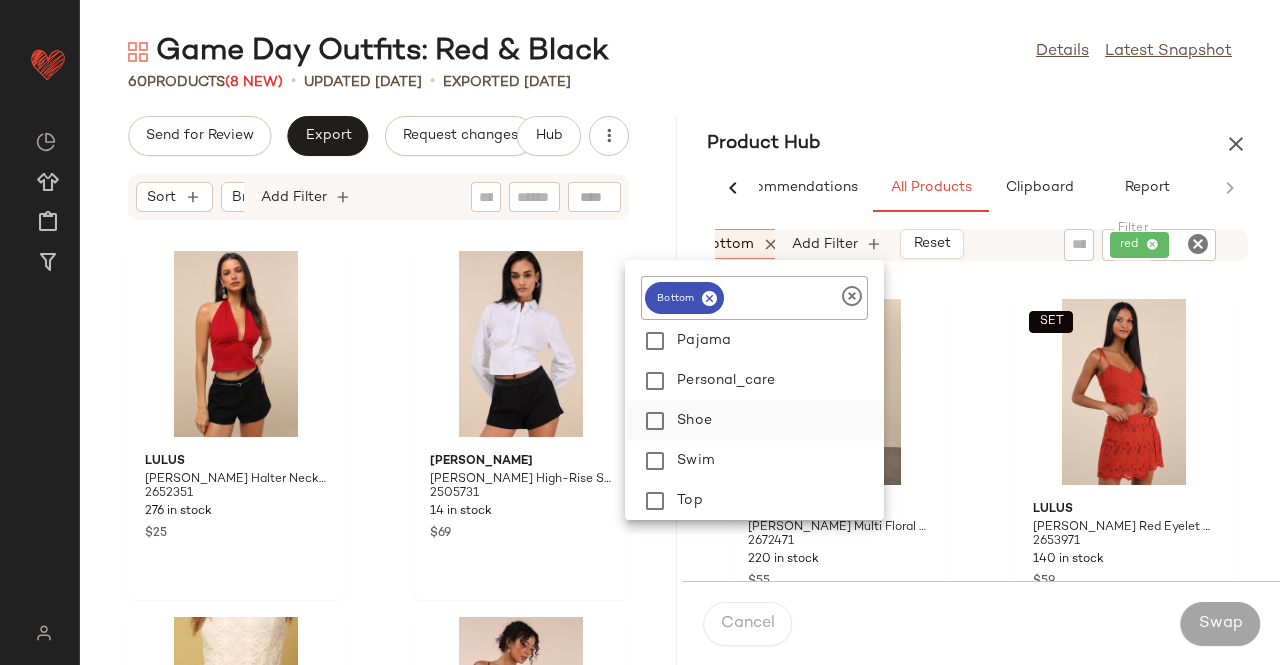 scroll, scrollTop: 480, scrollLeft: 0, axis: vertical 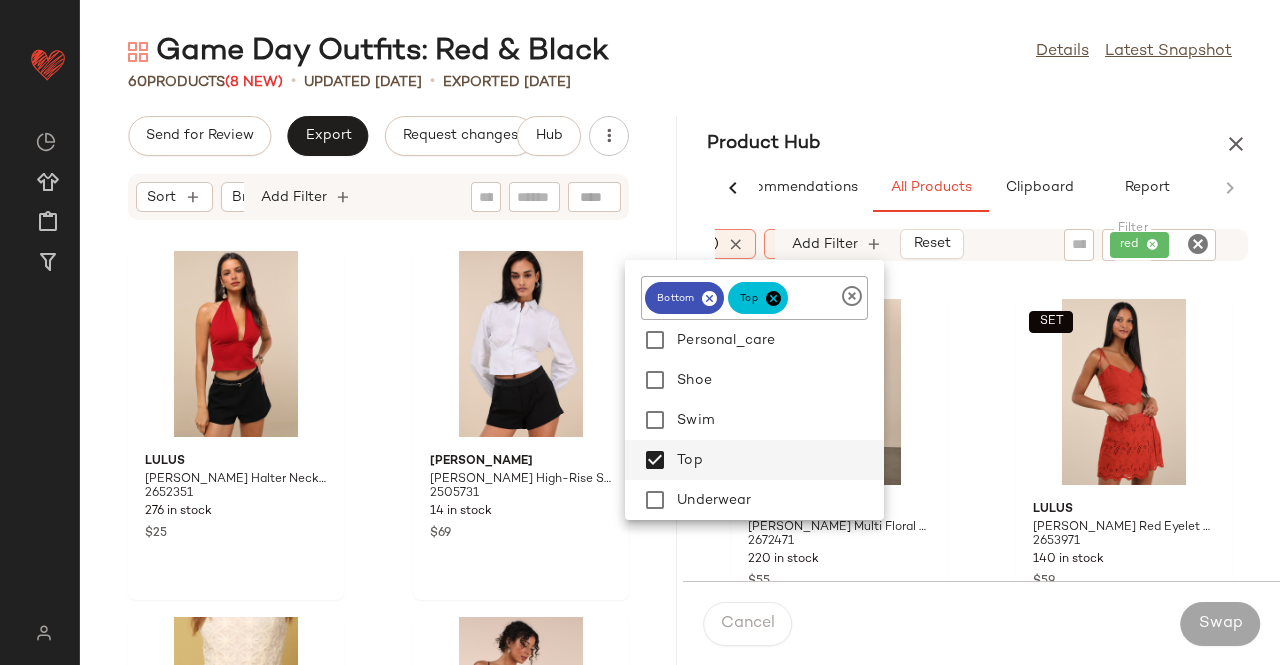 drag, startPoint x: 933, startPoint y: 54, endPoint x: 887, endPoint y: 144, distance: 101.07423 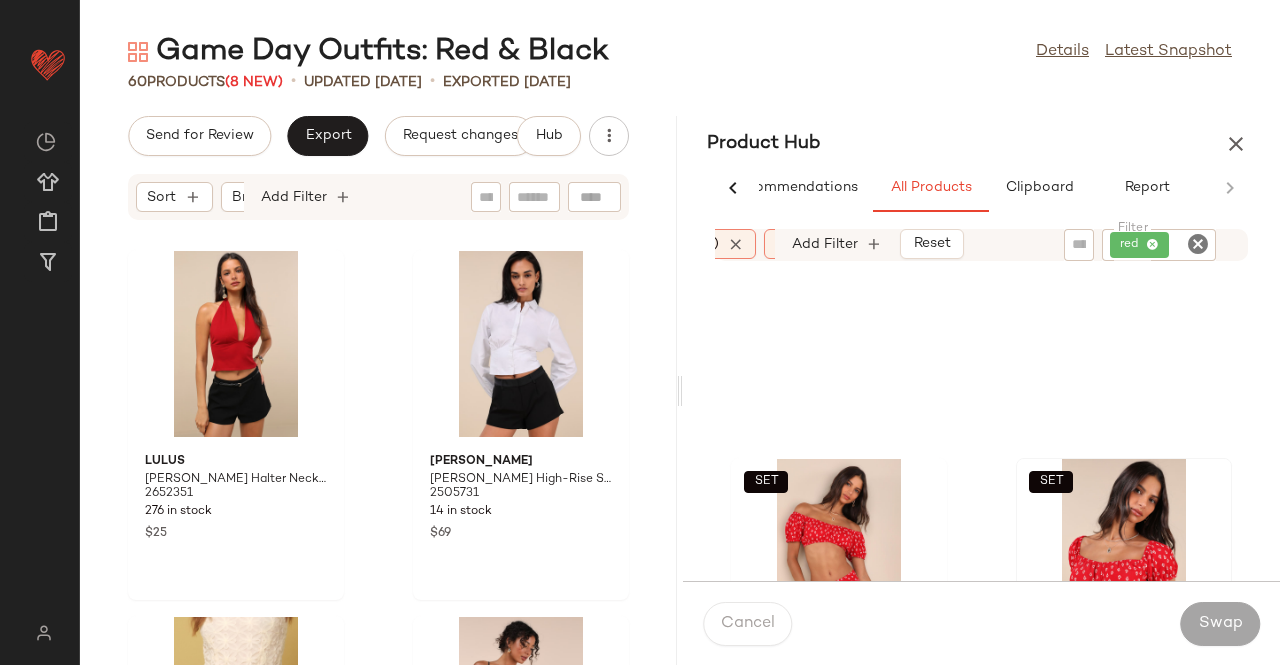 scroll, scrollTop: 3616, scrollLeft: 0, axis: vertical 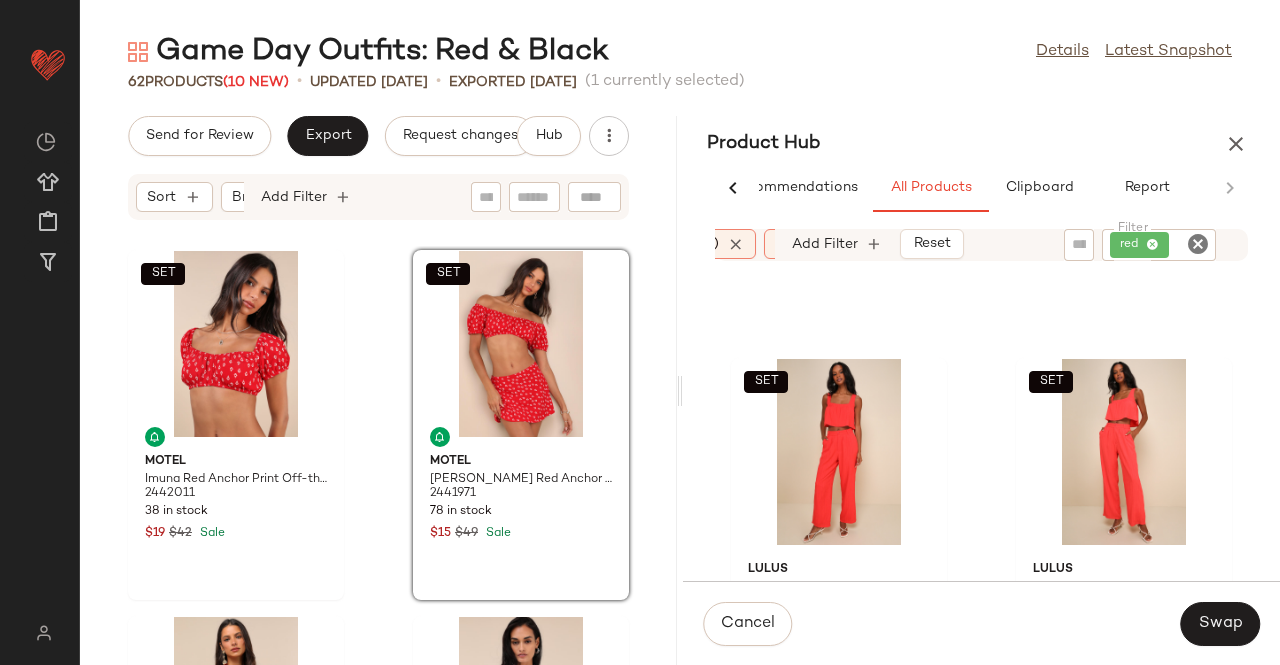 click on "red" 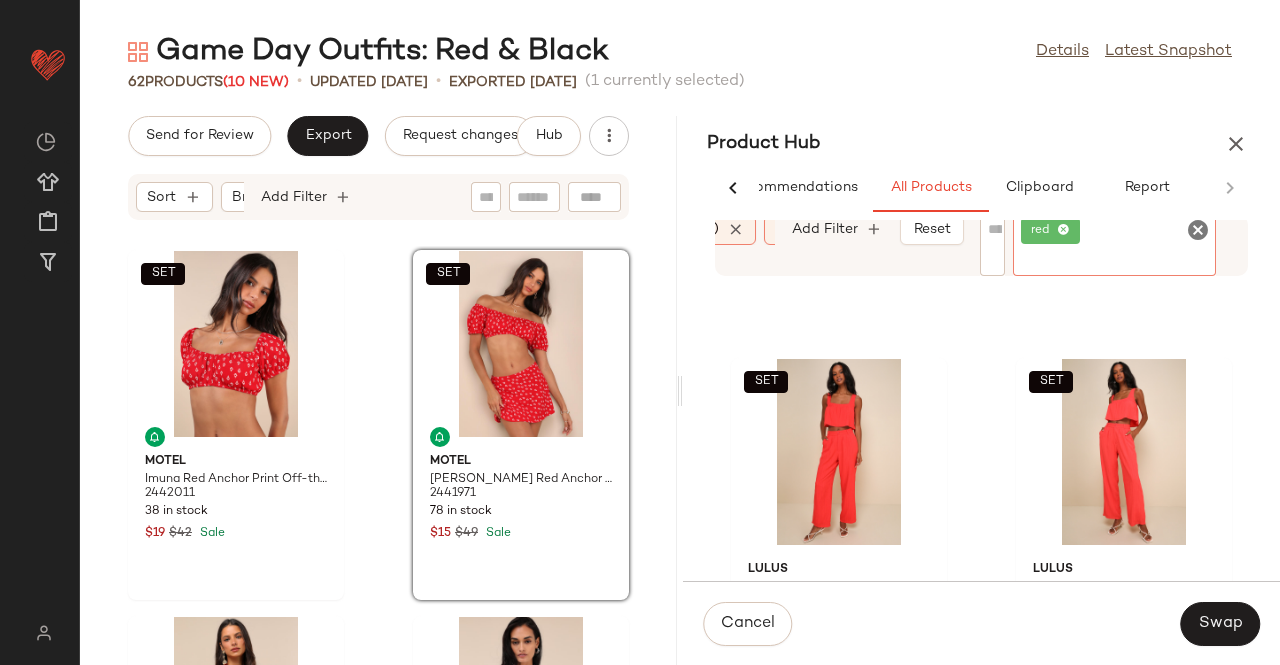 click 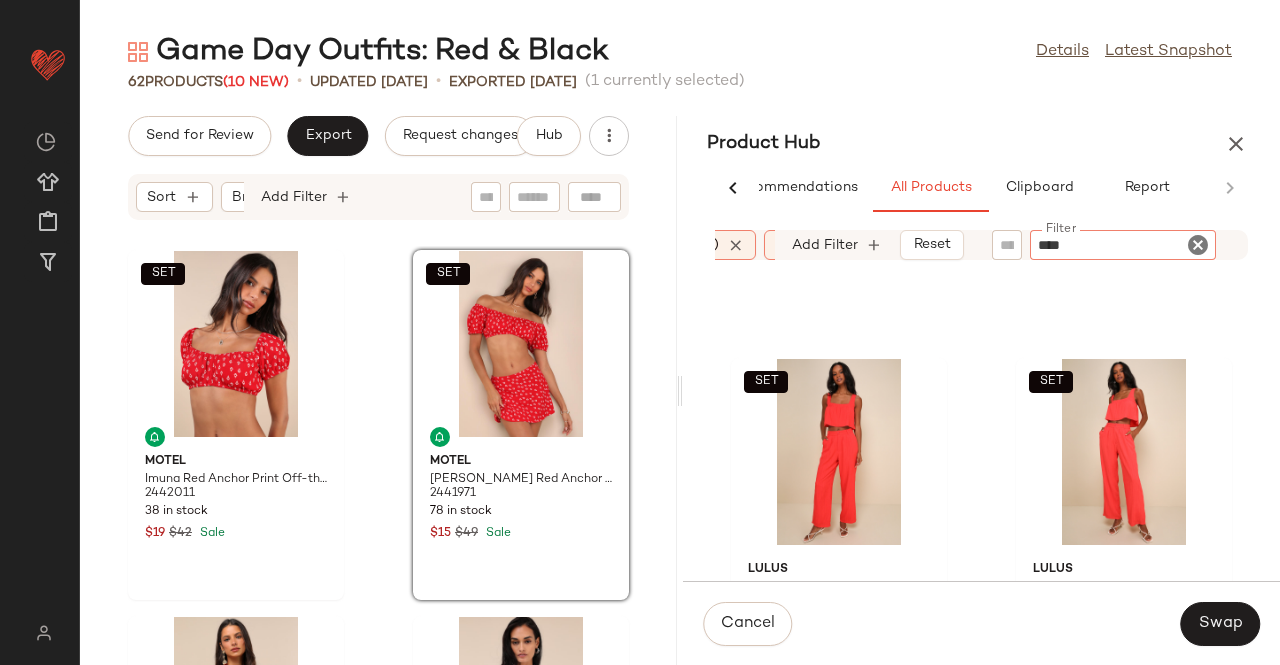 type on "*****" 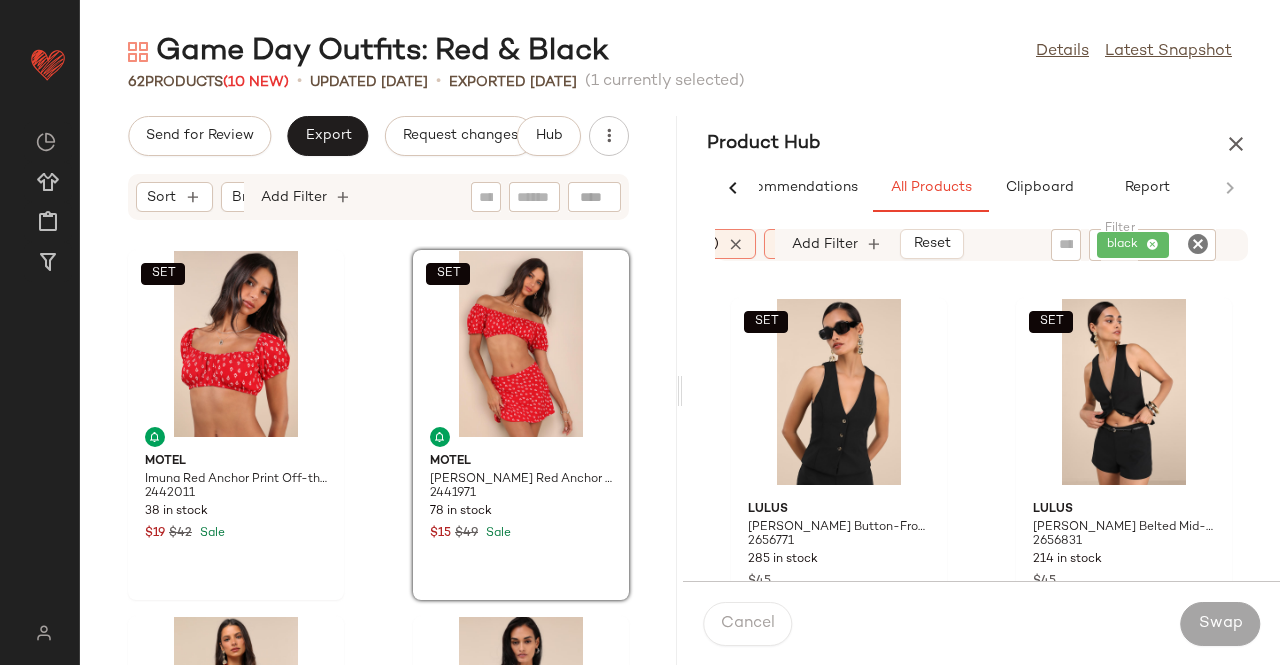 click on "Sort:   (1) Brand  Category:   (2) In Curation?:   No Matching Sets Only Add Filter   Reset  Filter black Filter" at bounding box center [981, 245] 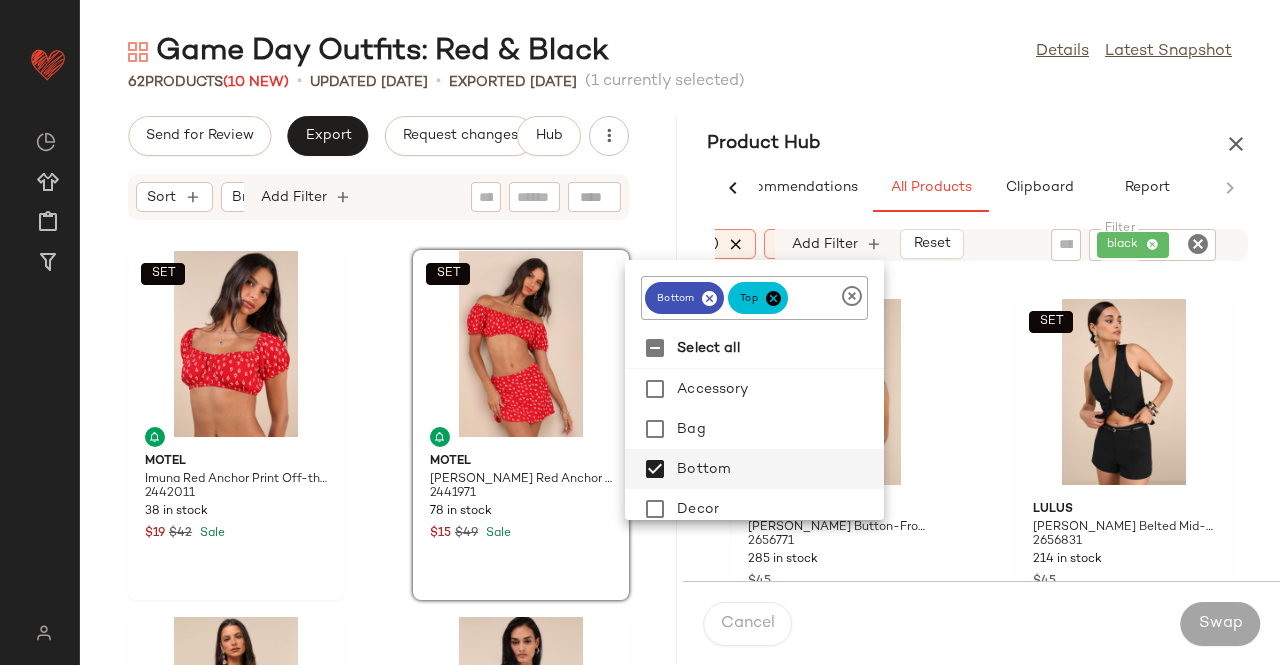 click at bounding box center (736, 244) 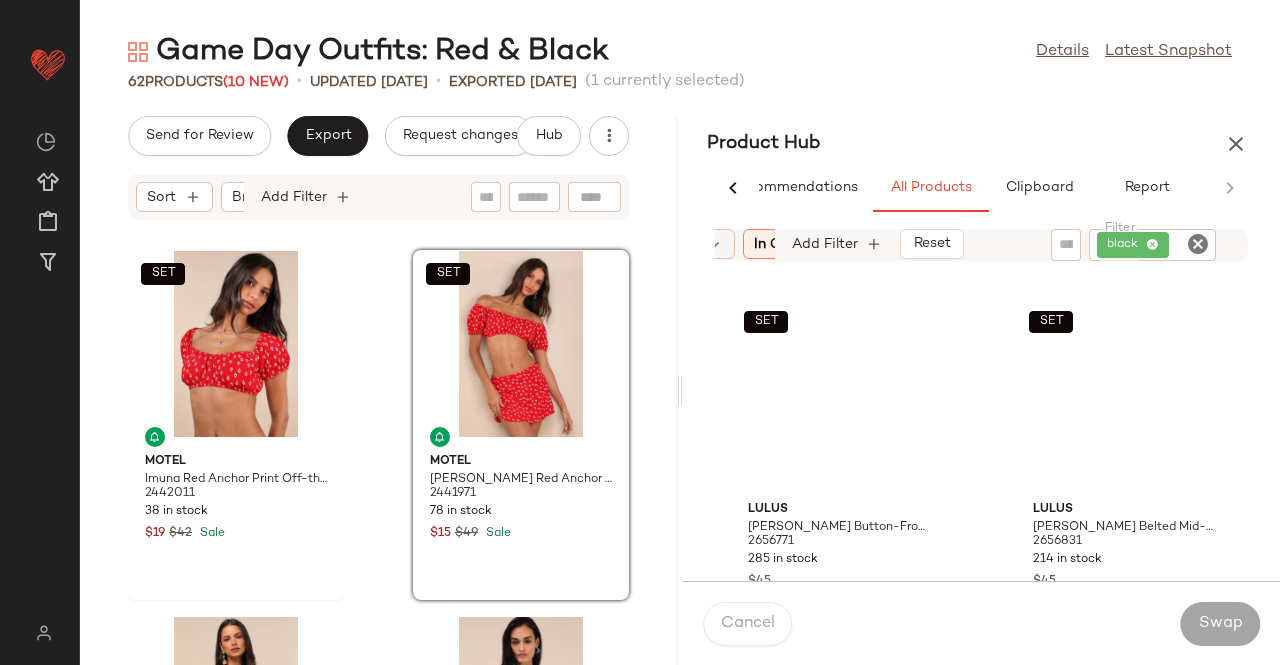 click on "Category" 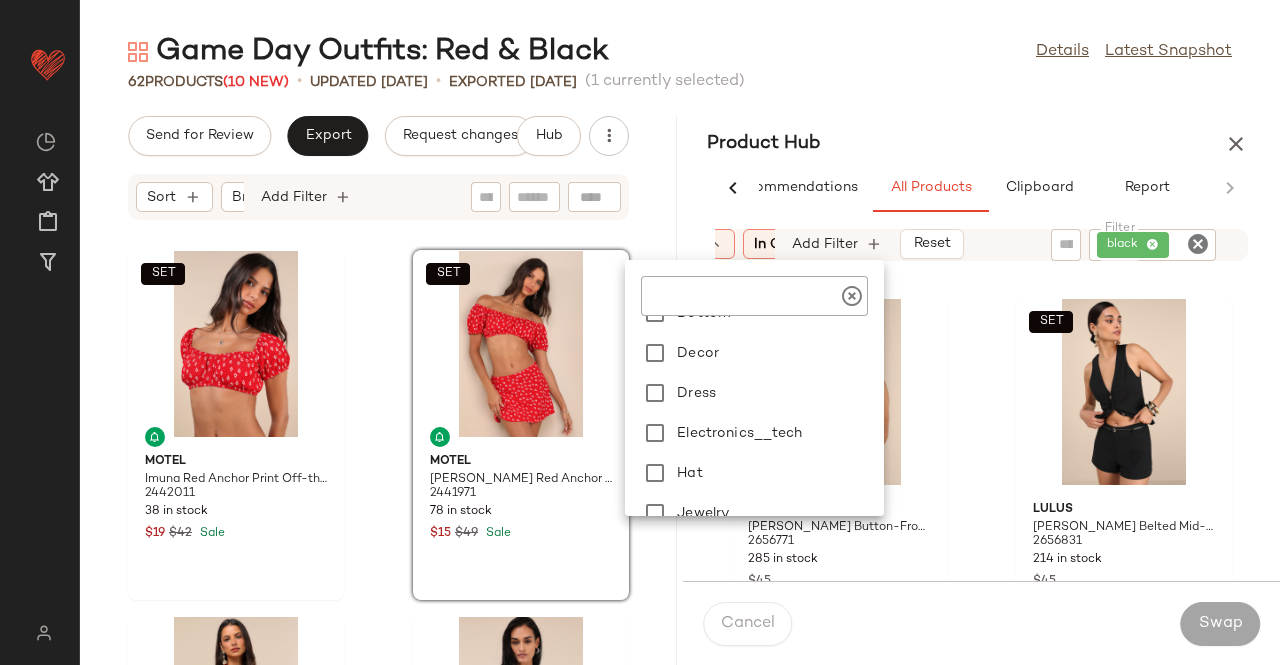 scroll, scrollTop: 120, scrollLeft: 0, axis: vertical 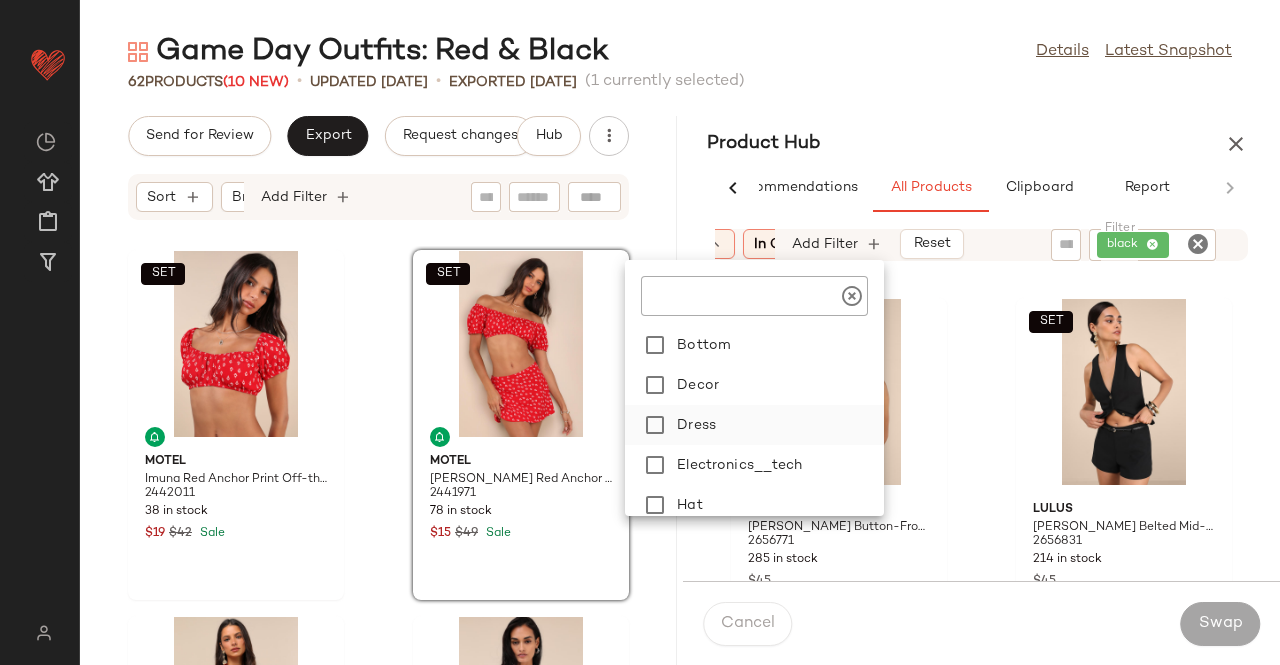 click on "Dress" 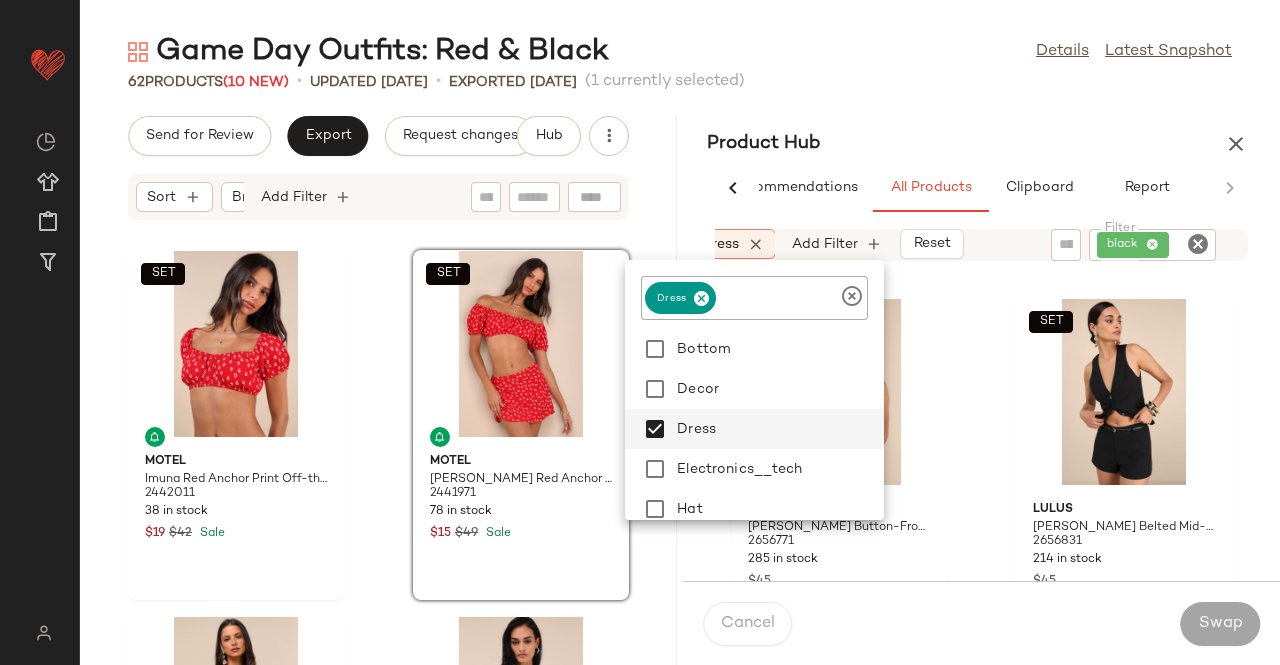click on "black" 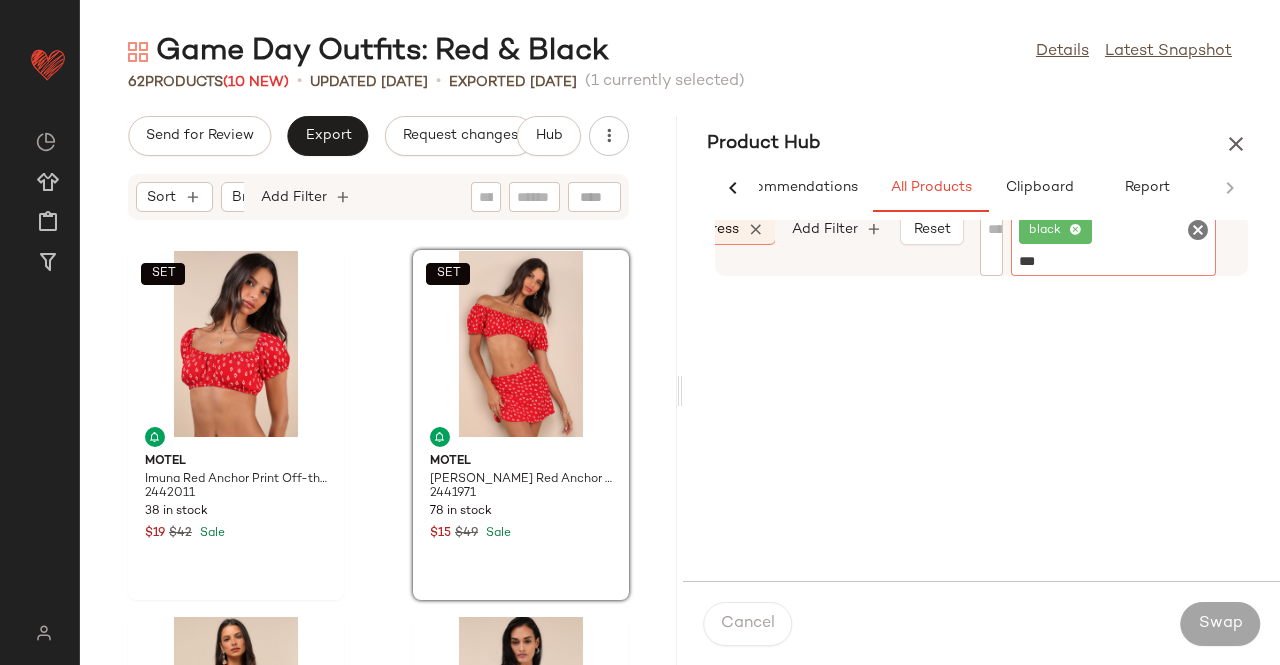 type on "****" 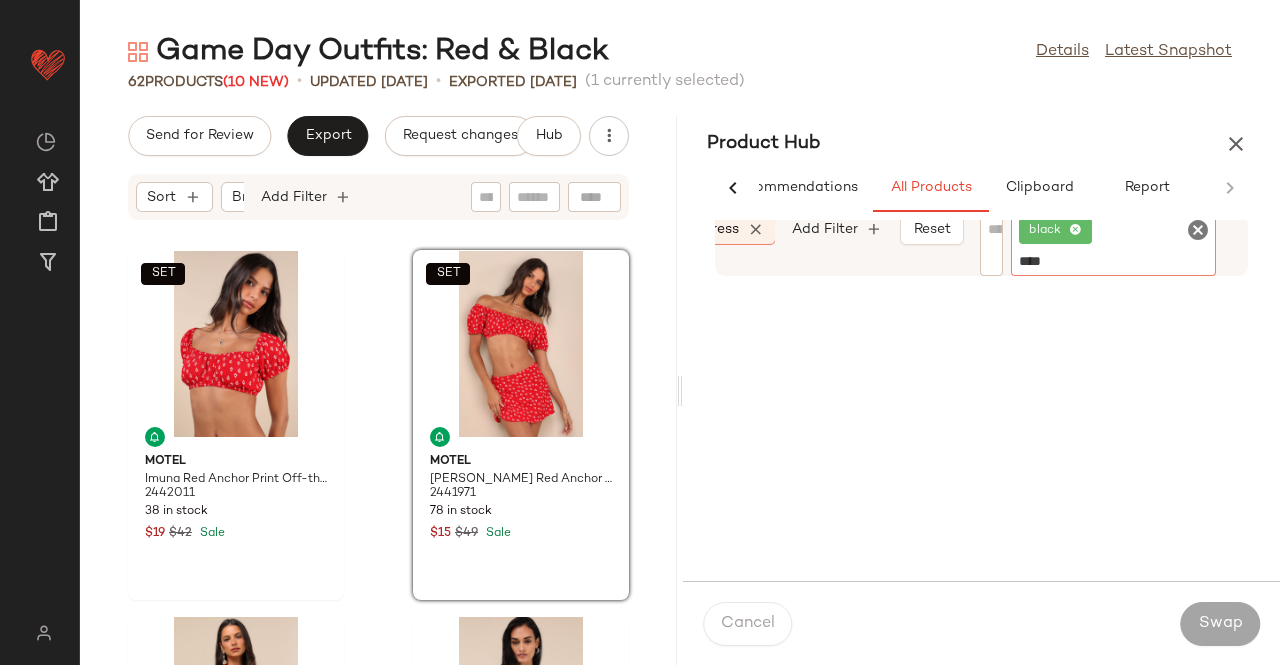 type 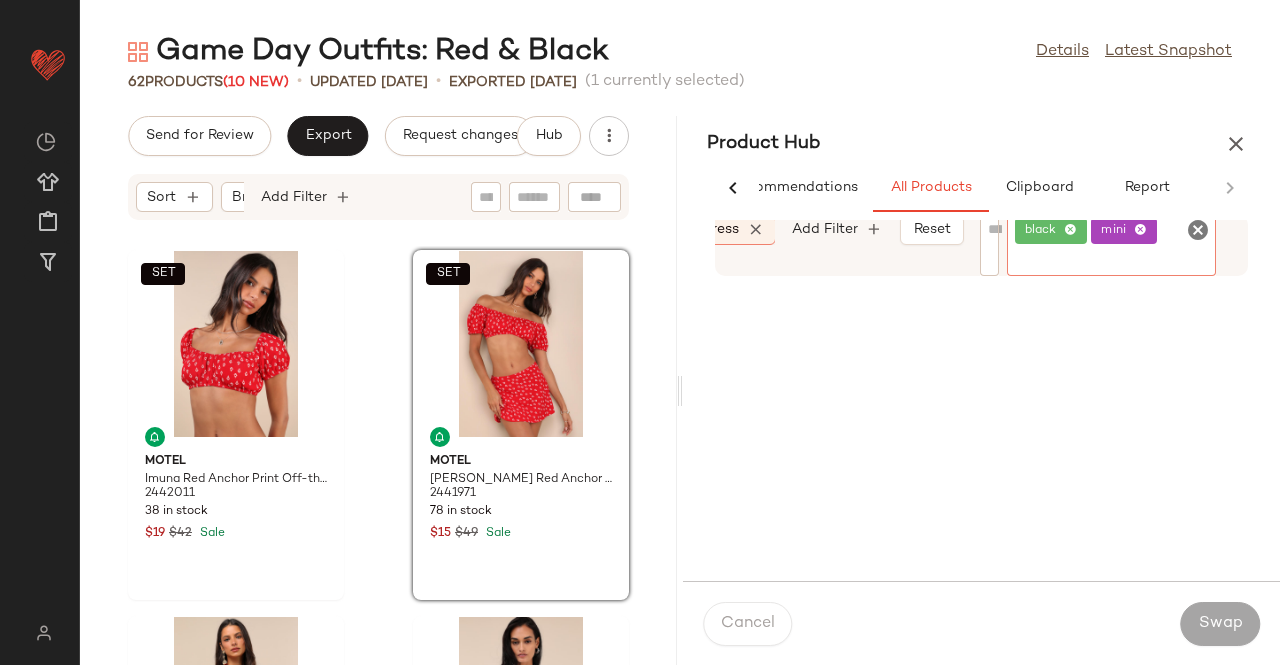 scroll, scrollTop: 0, scrollLeft: 655, axis: horizontal 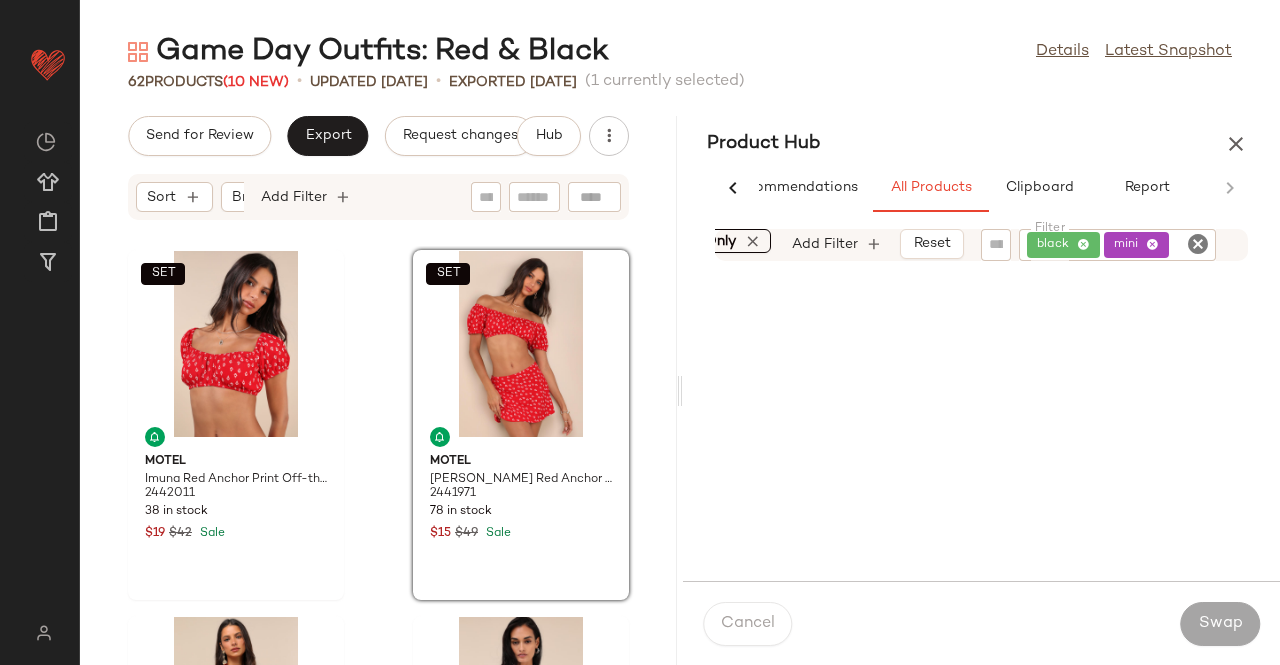 click on "Sort:   (1) Brand  Category:   dress In Curation?:   No Matching Sets Only Add Filter   Reset  Filter black mini Filter" at bounding box center (981, 245) 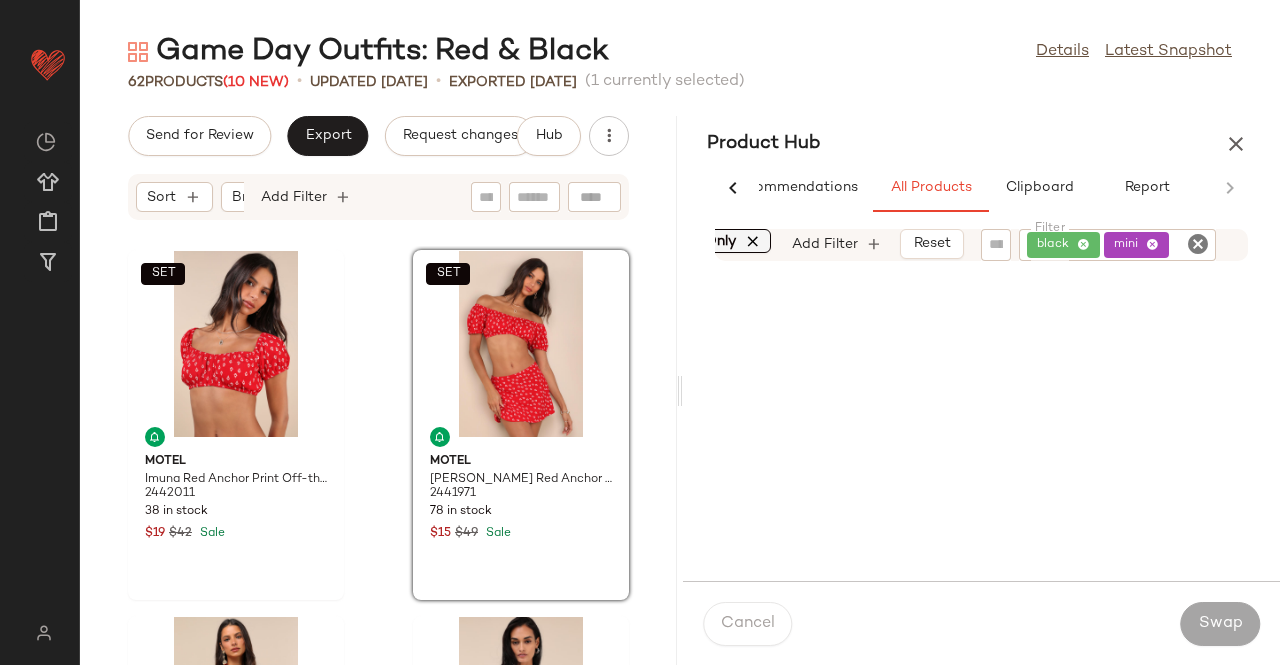 click at bounding box center [753, 241] 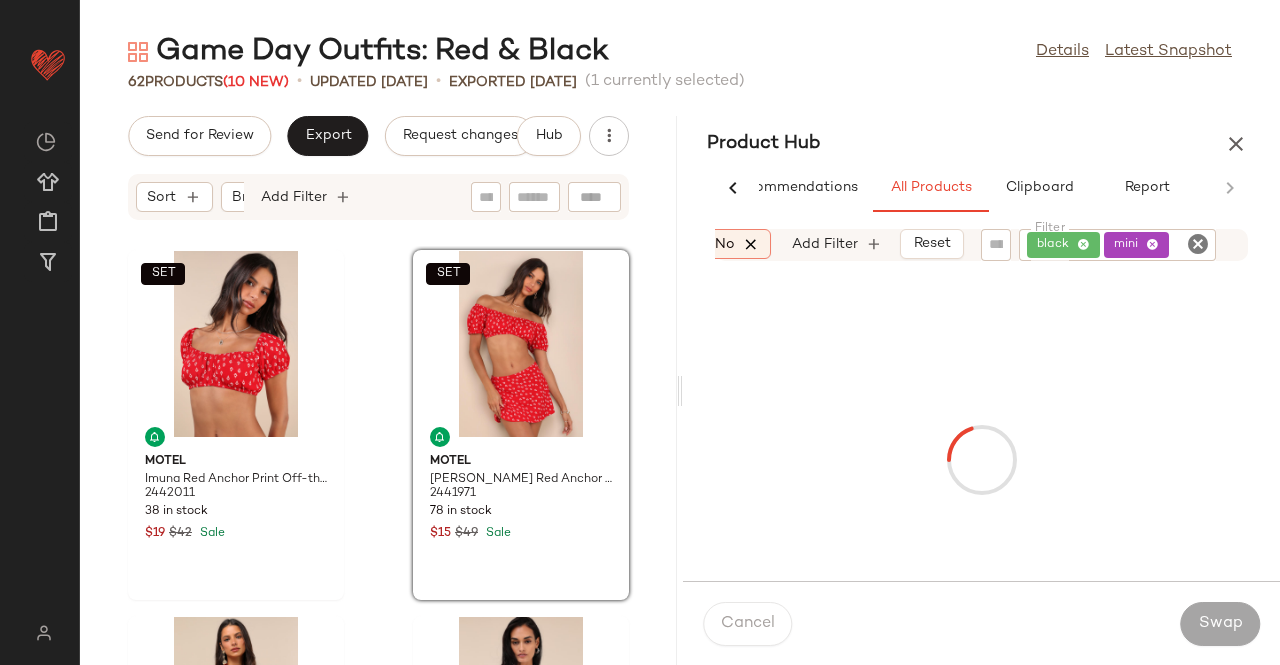scroll, scrollTop: 0, scrollLeft: 472, axis: horizontal 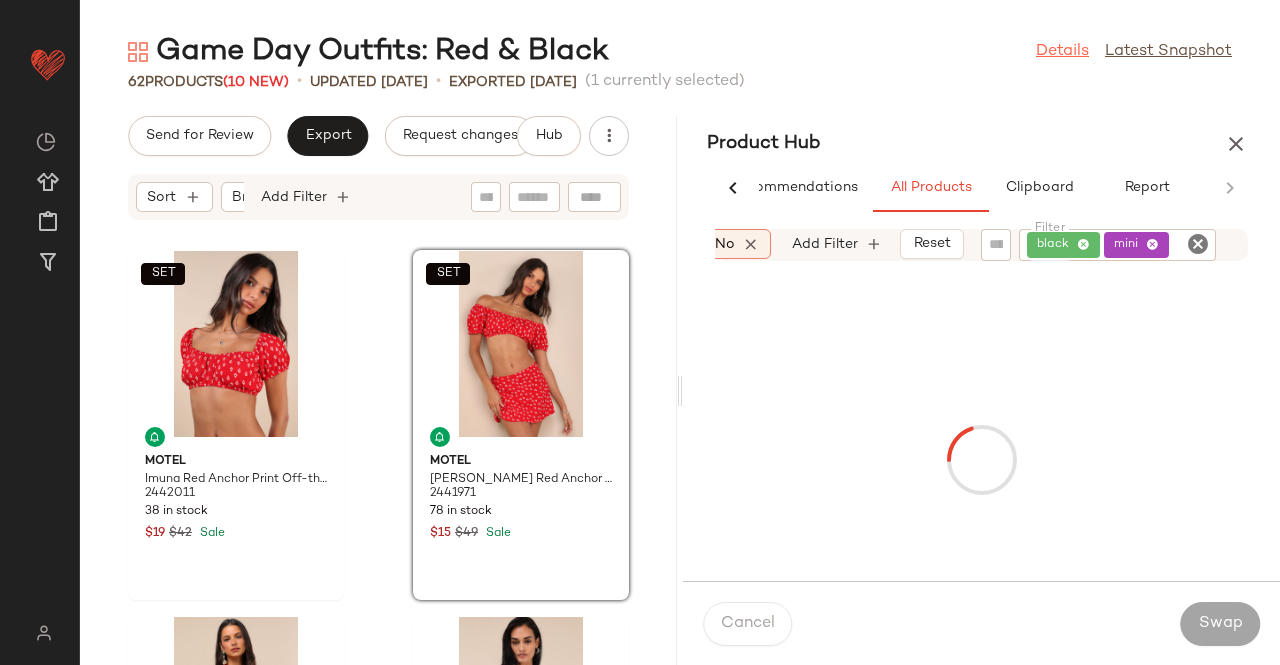 click on "Details" at bounding box center [1062, 52] 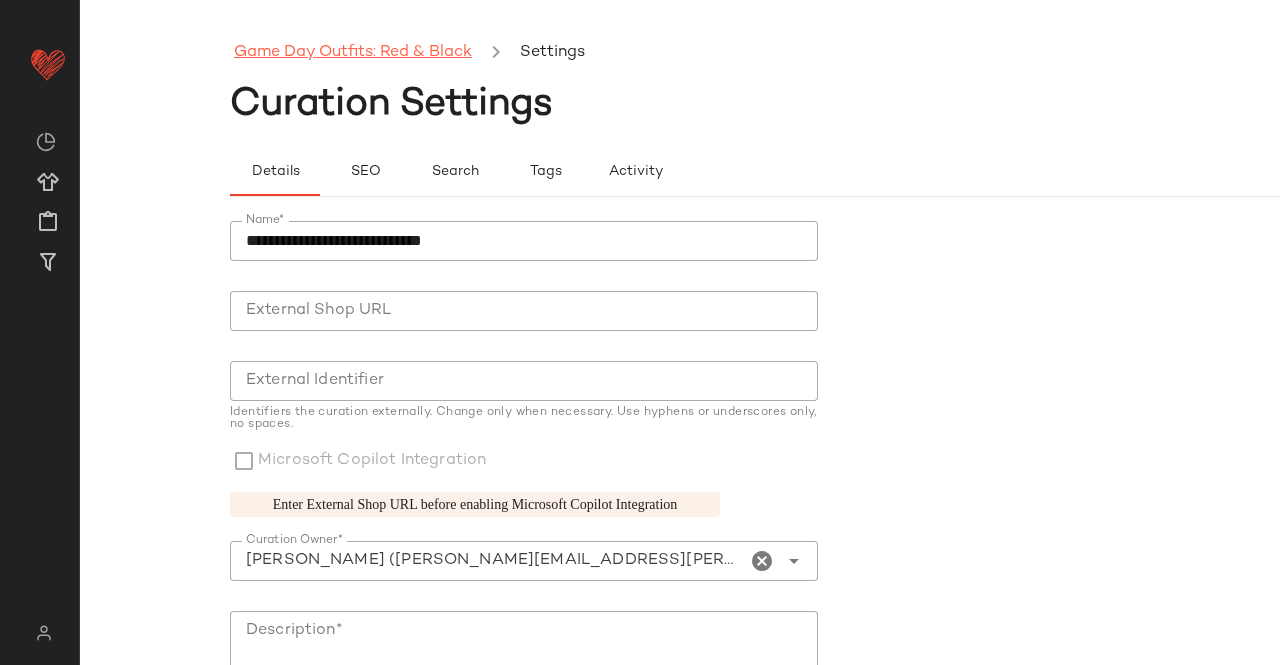 click on "Game Day Outfits: Red & Black" at bounding box center [353, 53] 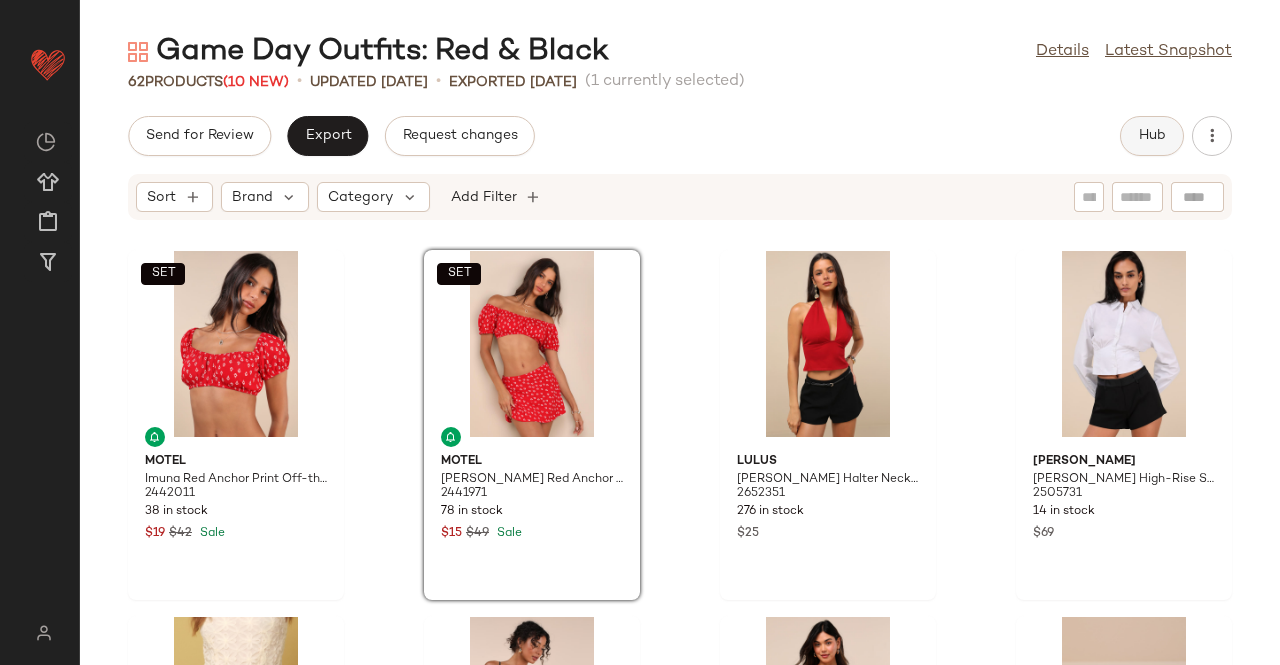 click on "Hub" 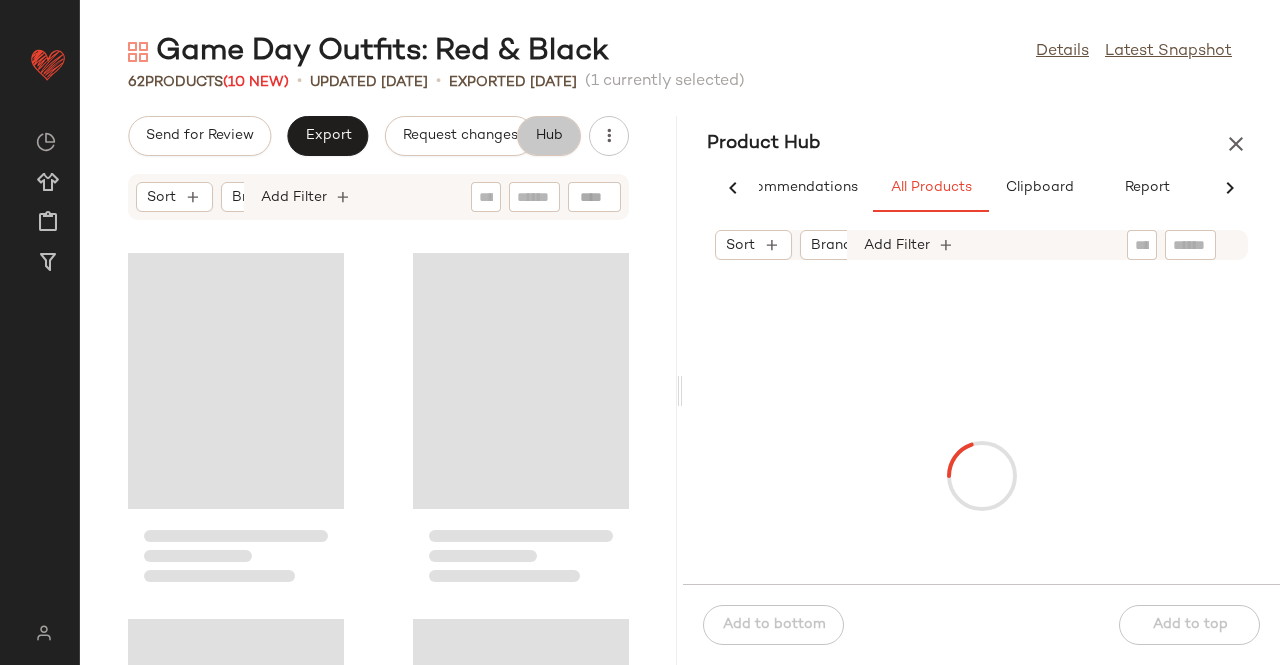 scroll, scrollTop: 0, scrollLeft: 62, axis: horizontal 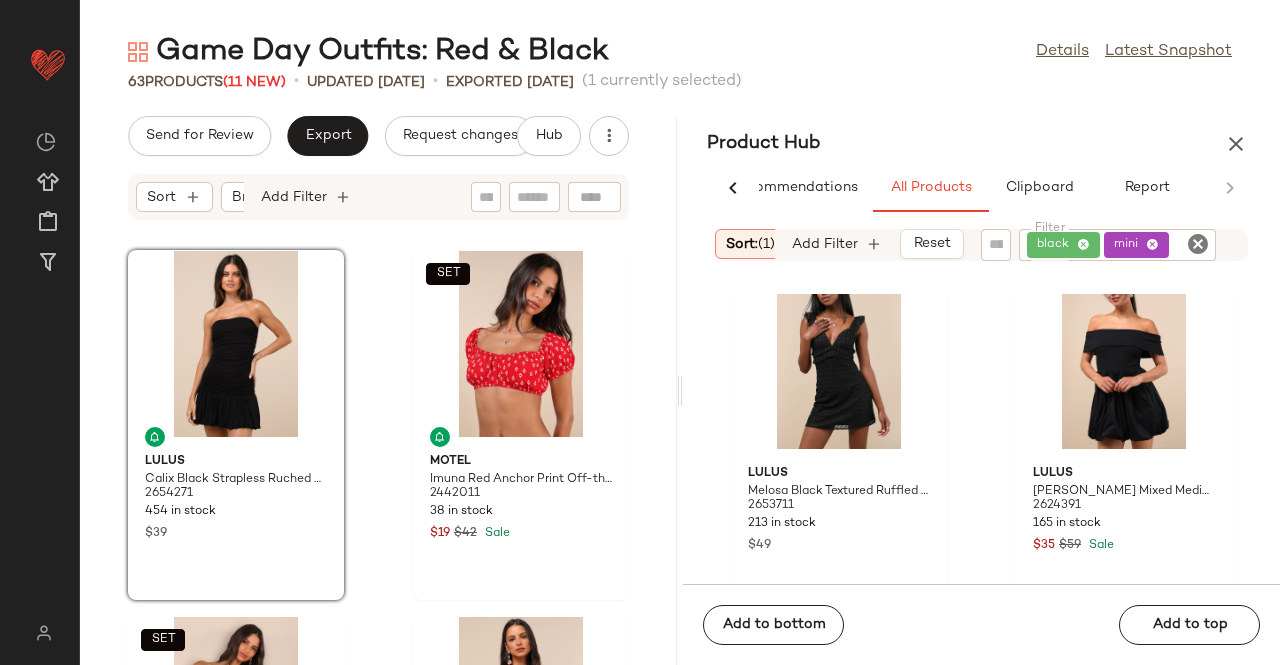 drag, startPoint x: 724, startPoint y: 256, endPoint x: 1122, endPoint y: 257, distance: 398.00125 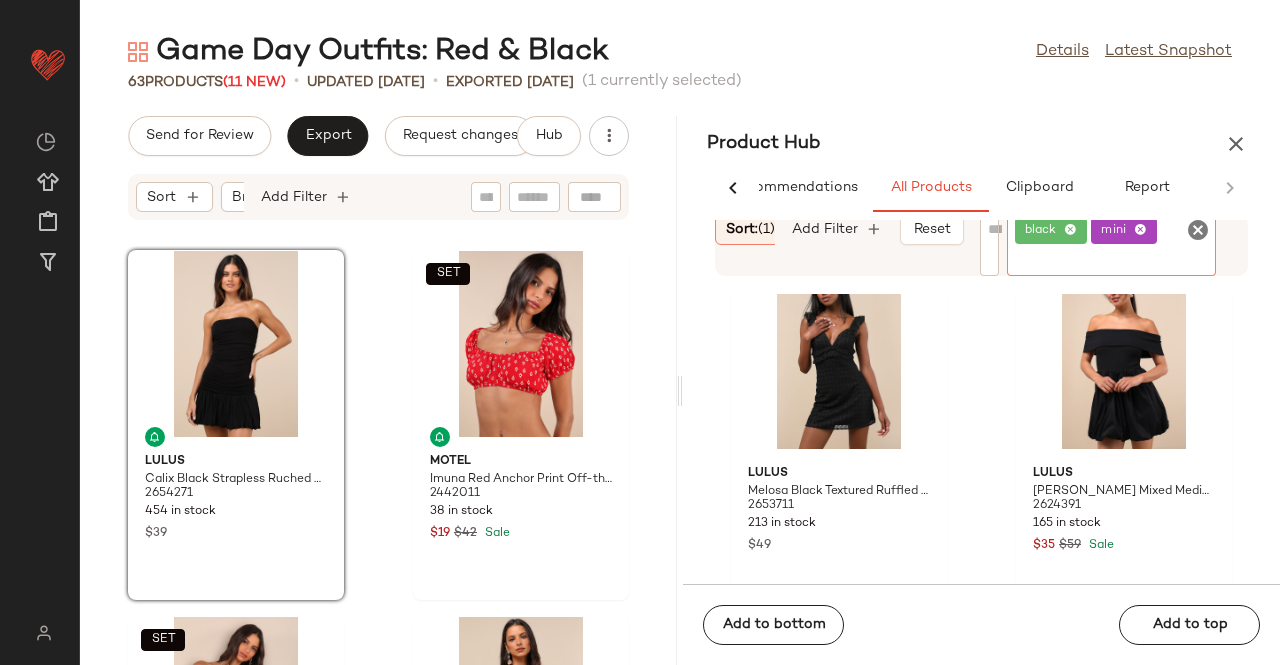 click on "mini" 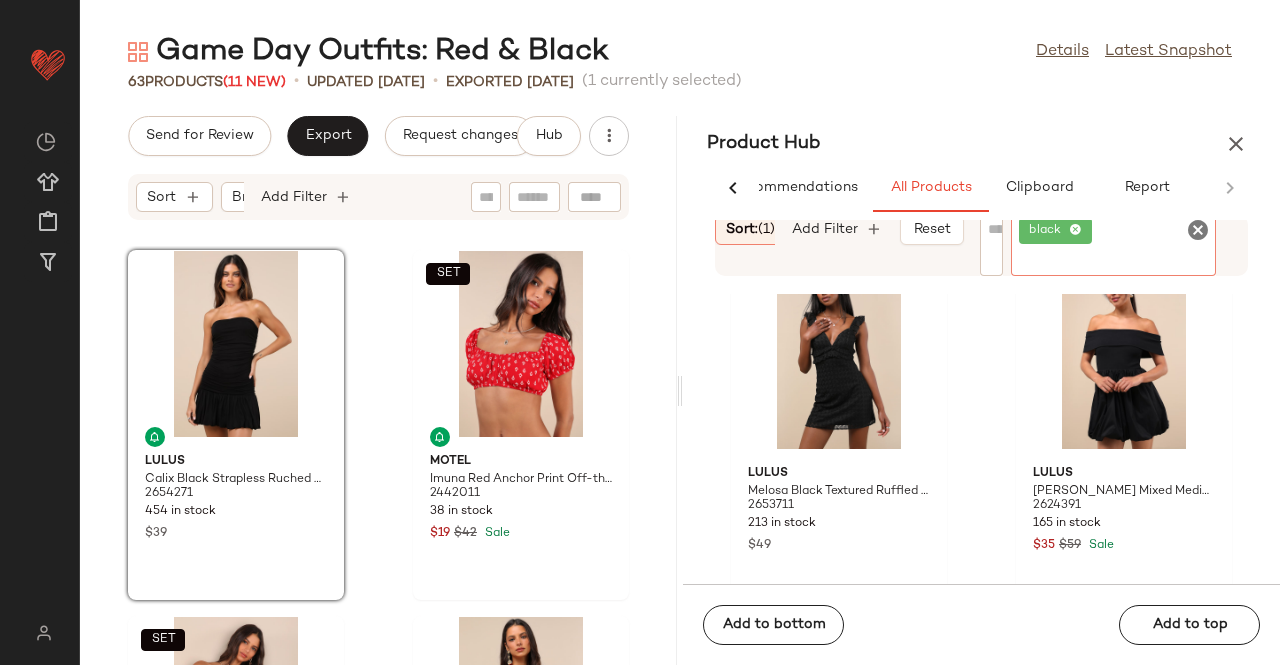 drag, startPoint x: 1074, startPoint y: 229, endPoint x: 1019, endPoint y: 251, distance: 59.236813 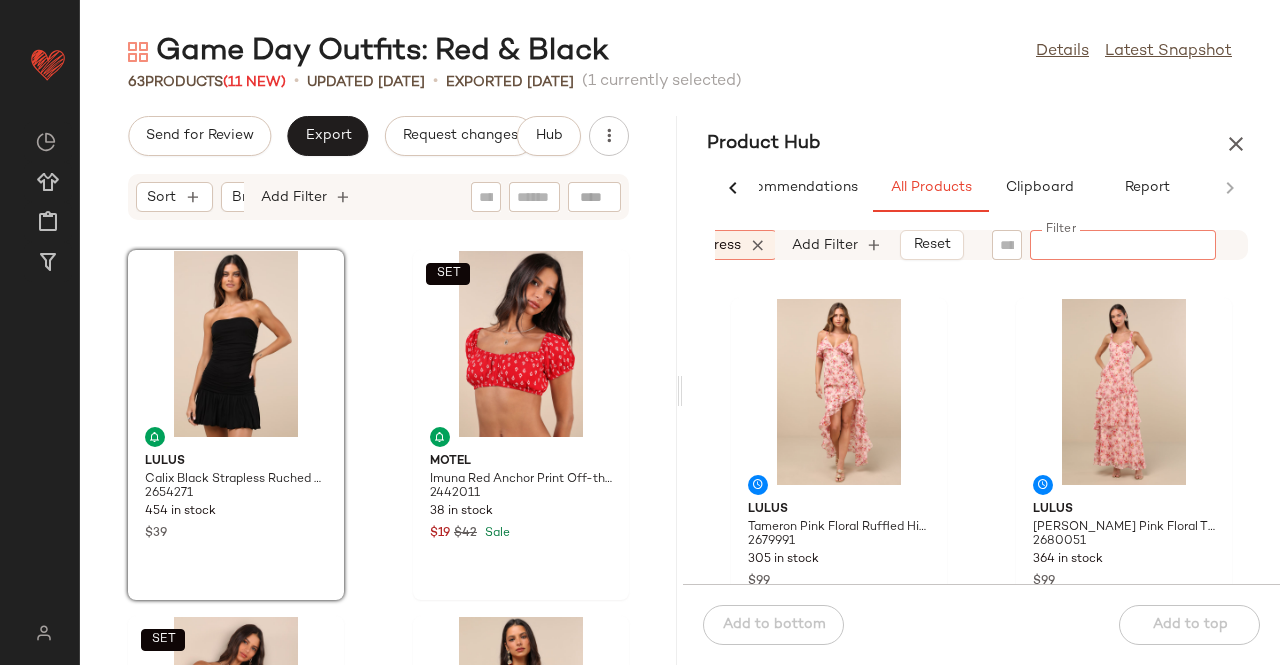 scroll, scrollTop: 0, scrollLeft: 180, axis: horizontal 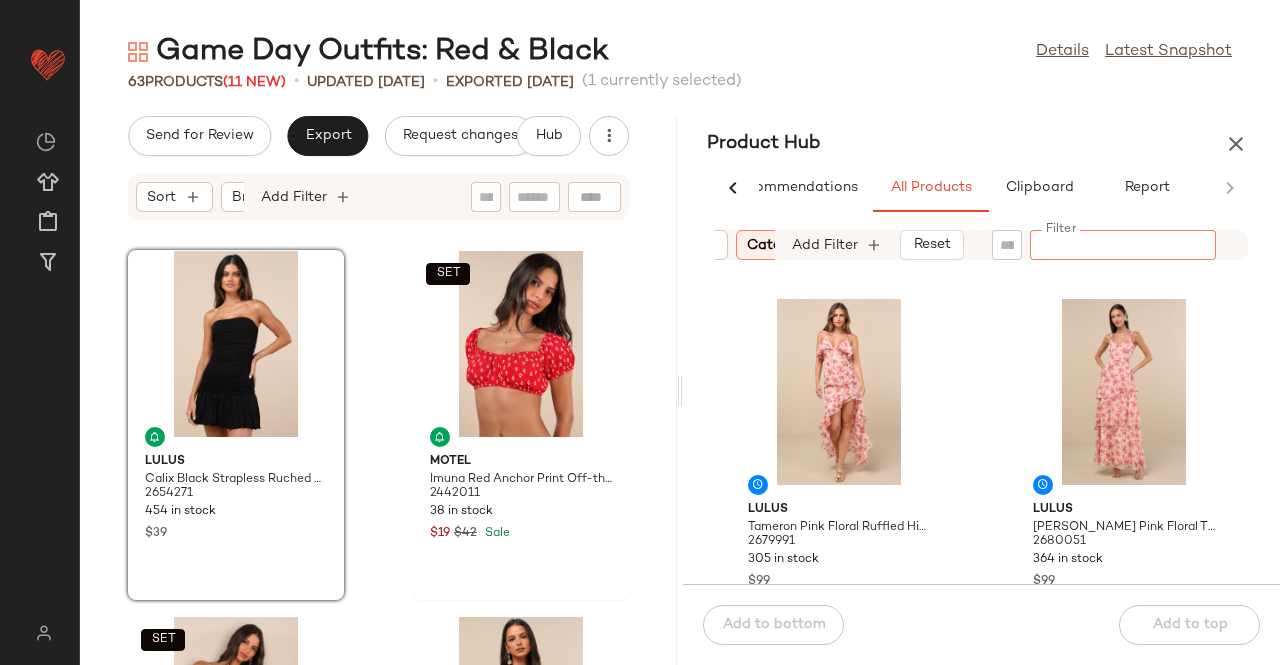 click on "Category:   dress" at bounding box center [800, 245] 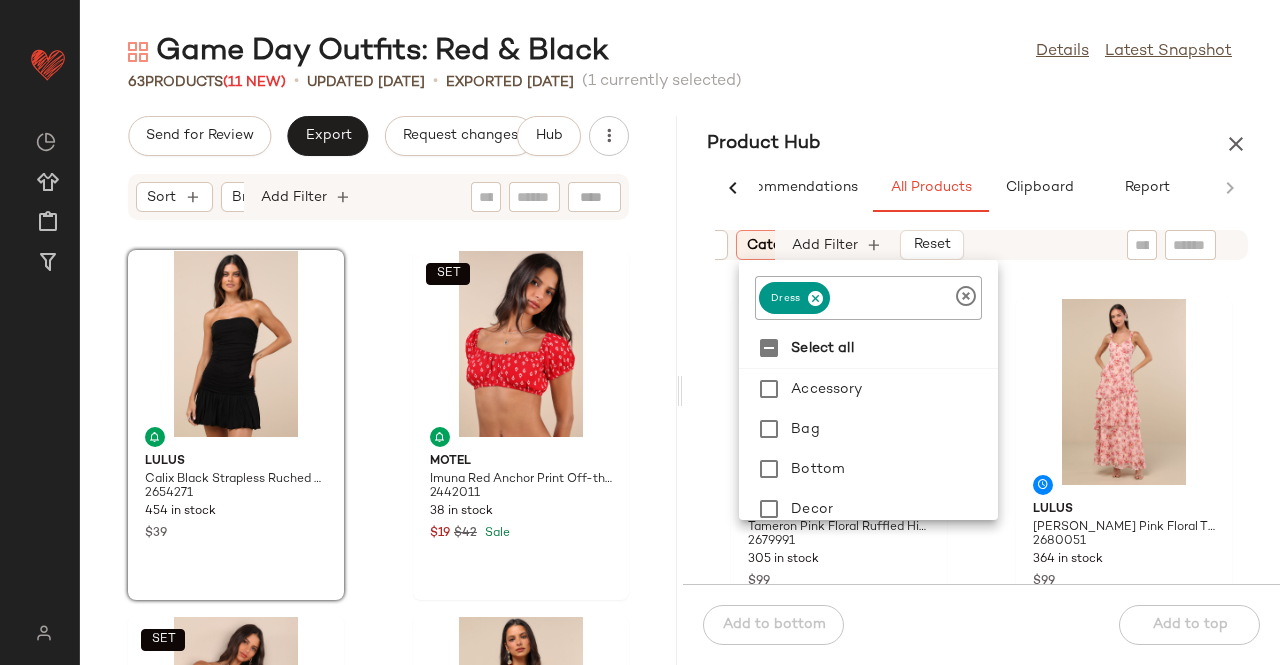 click at bounding box center (815, 298) 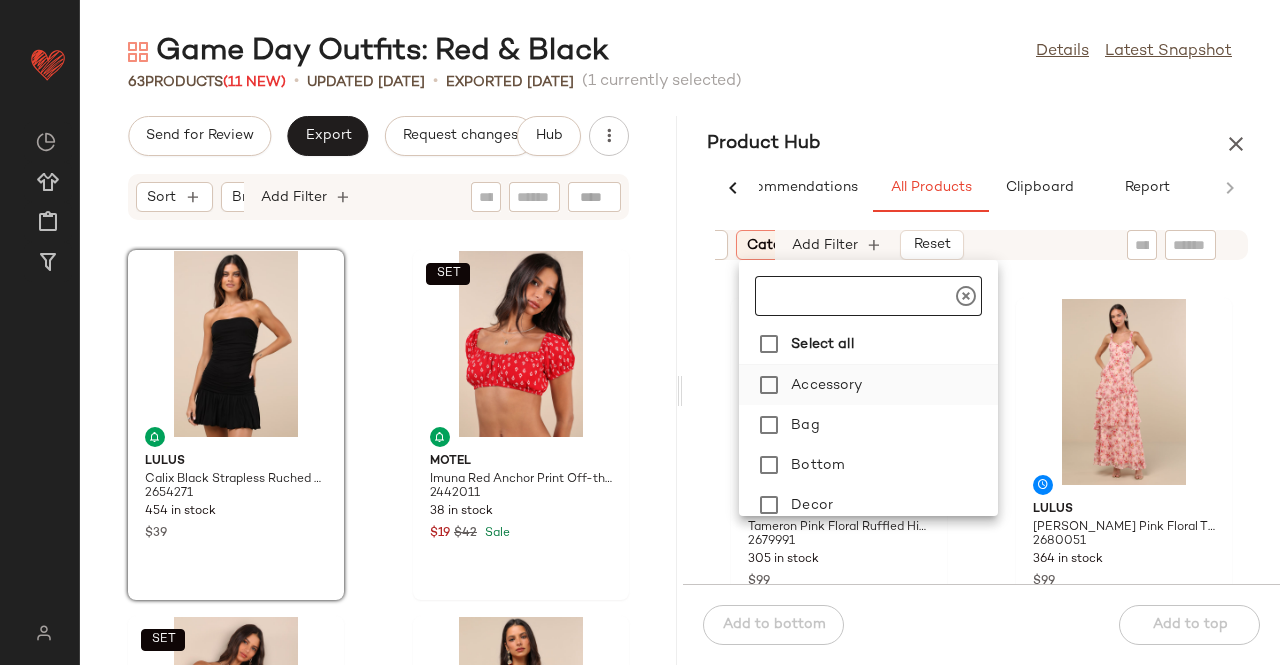 click on "Accessory" 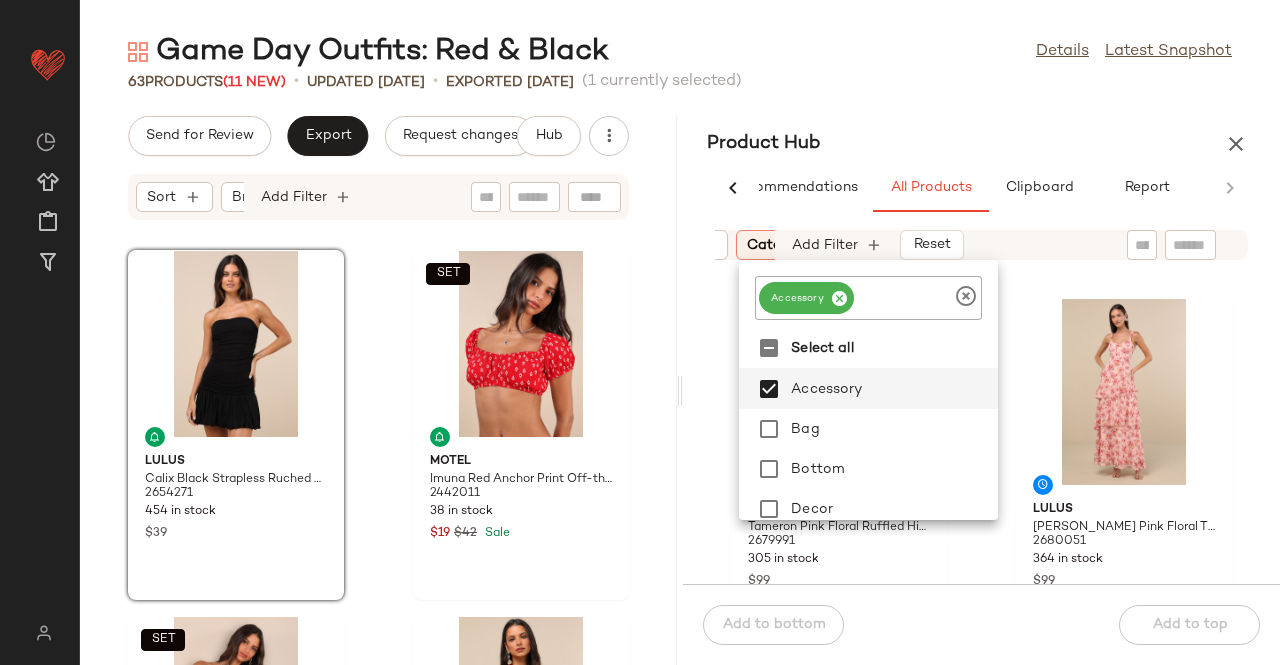 click on "Product Hub" at bounding box center (981, 144) 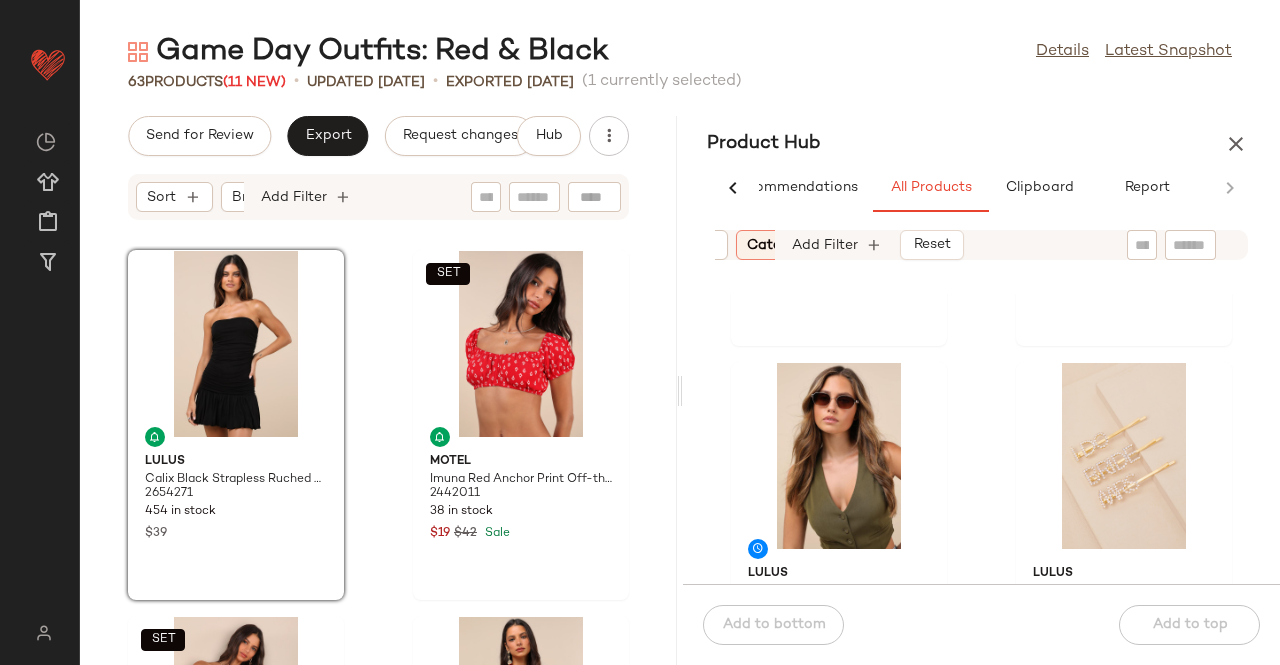 scroll, scrollTop: 716, scrollLeft: 0, axis: vertical 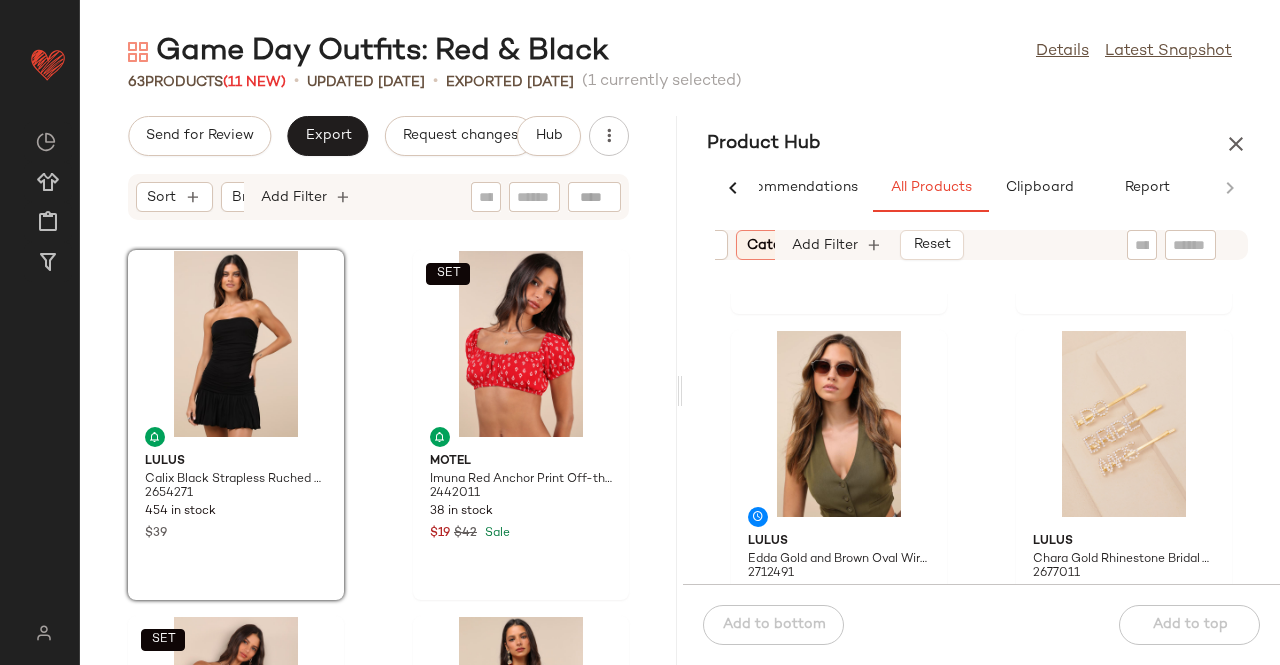 click 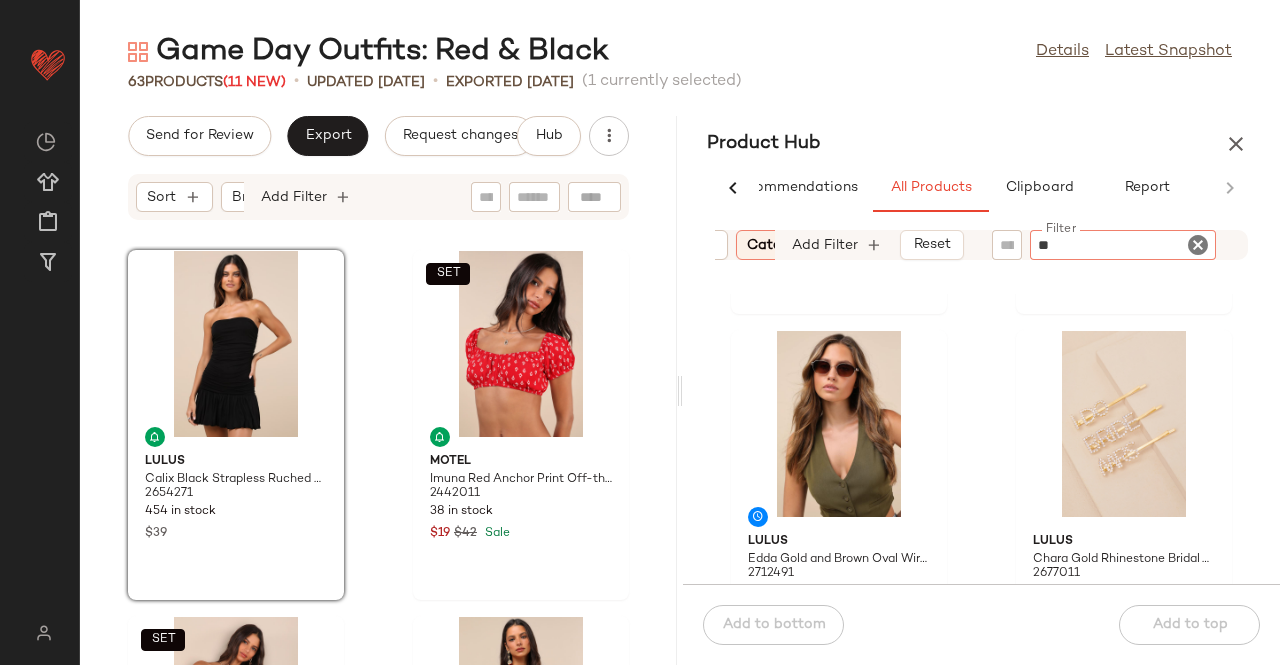 type on "*" 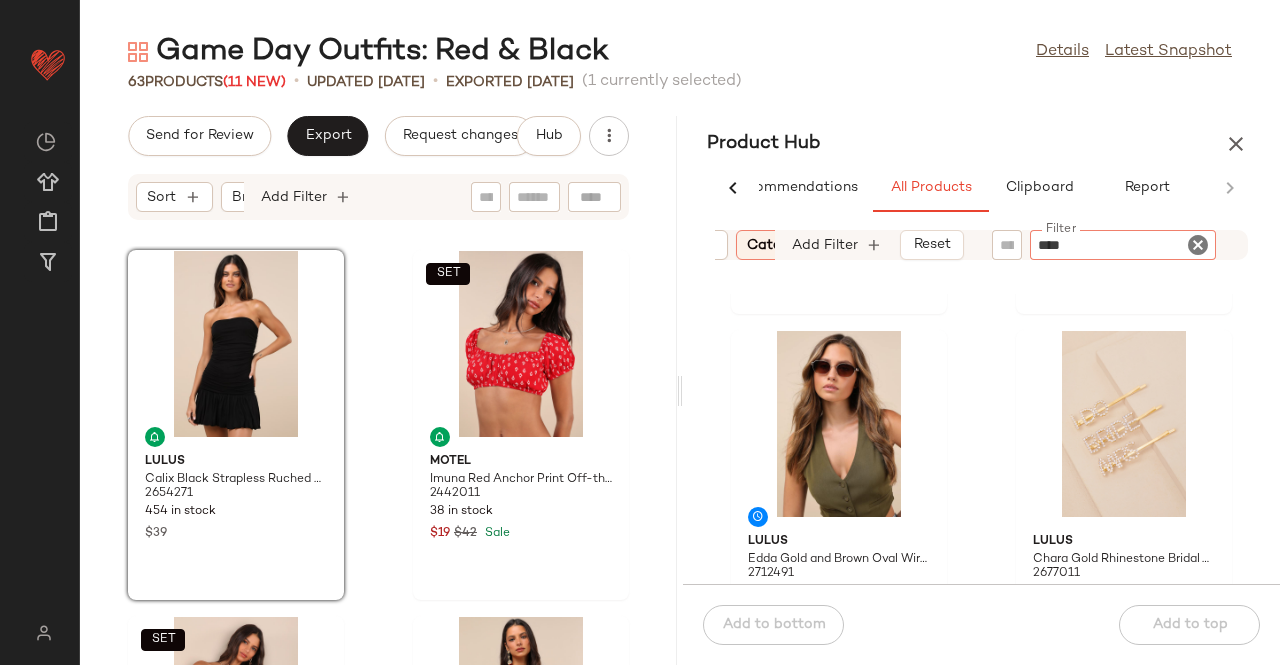 type on "*****" 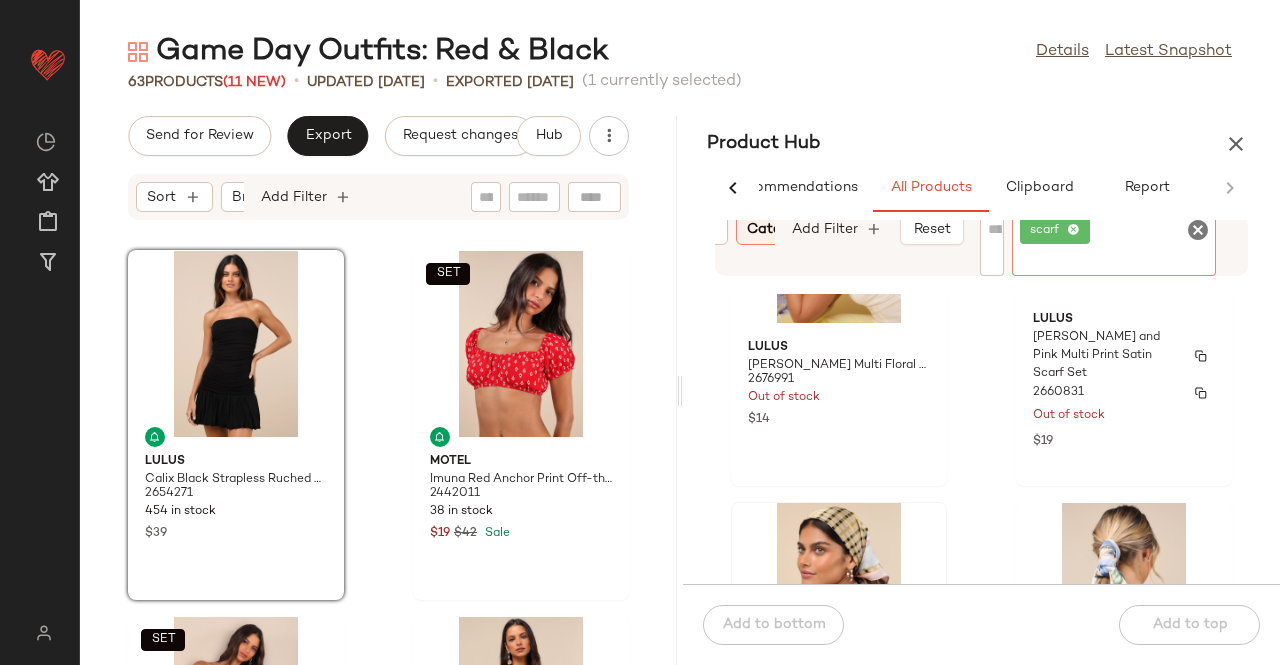 scroll, scrollTop: 716, scrollLeft: 0, axis: vertical 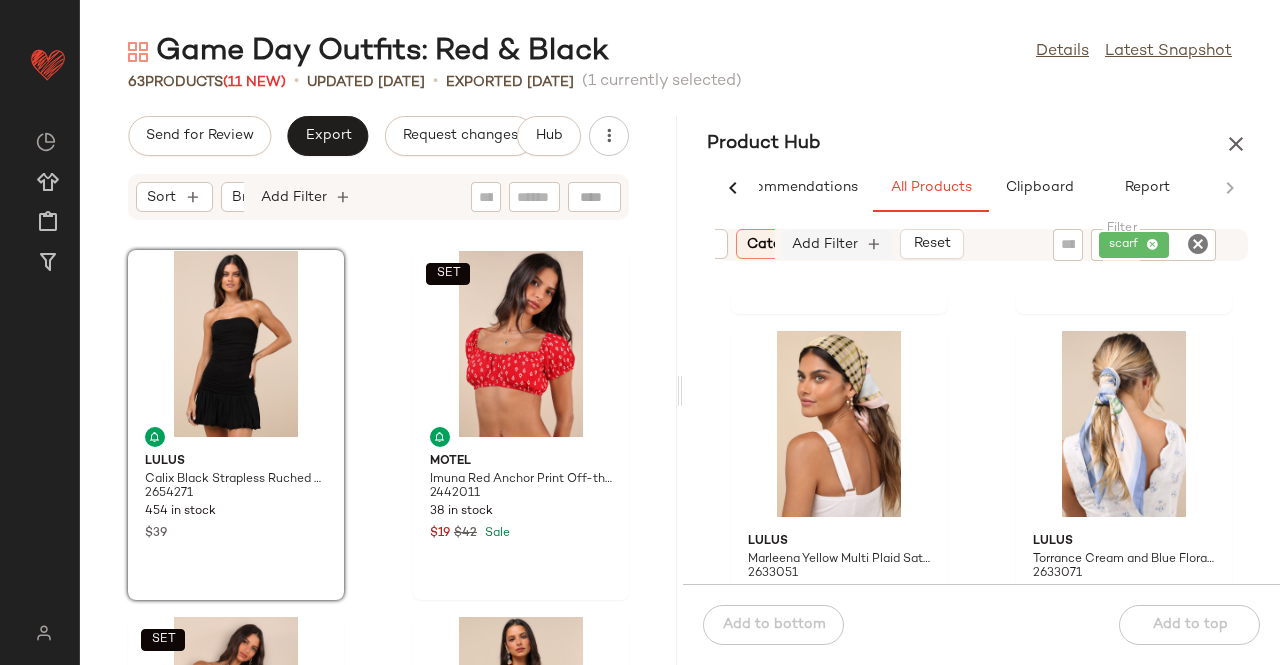 click on "Add Filter" at bounding box center (825, 244) 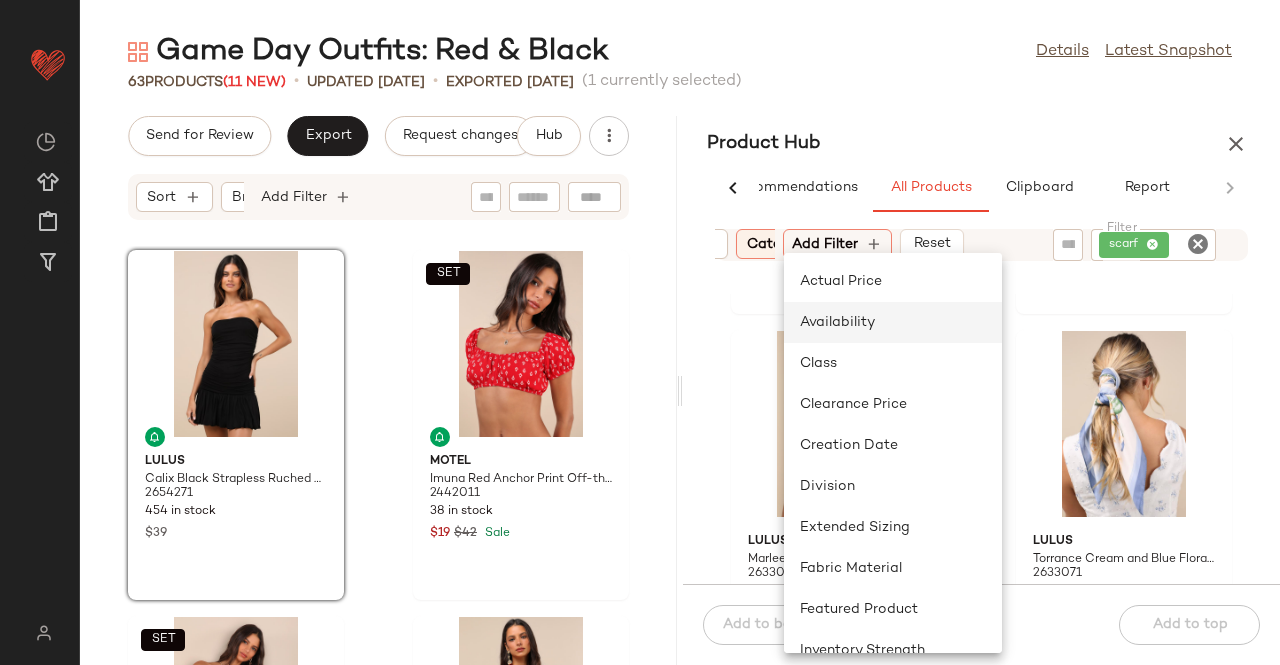 click on "Availability" 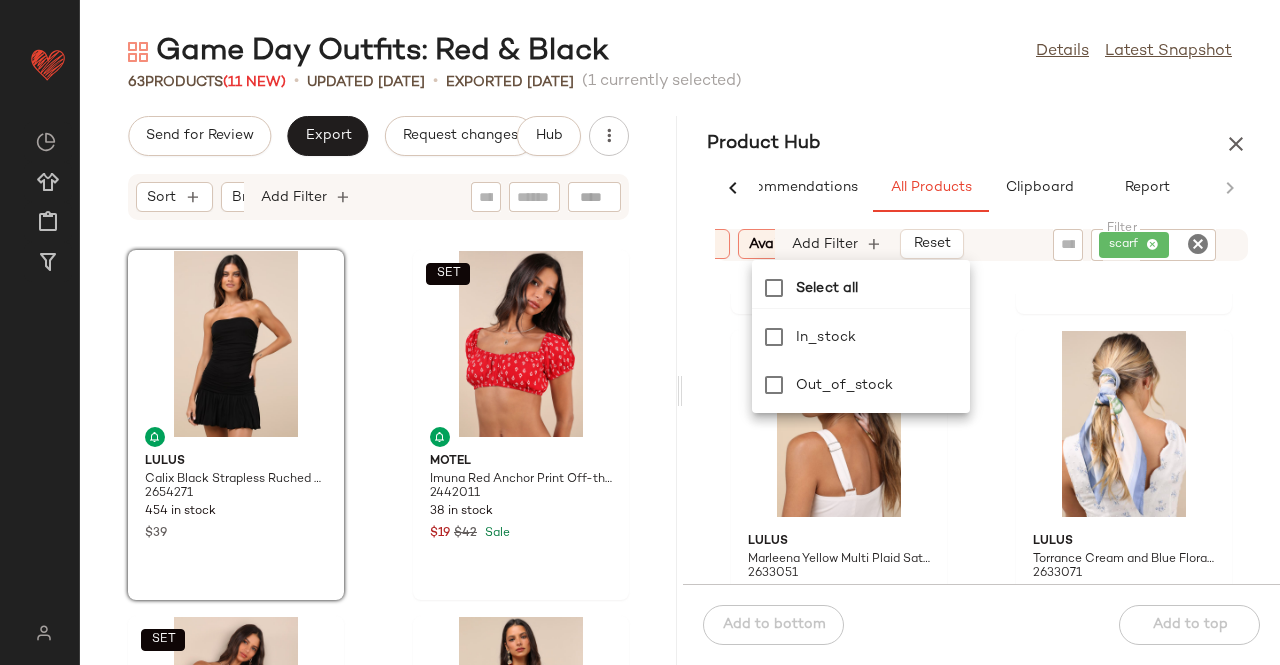 click on "Product Hub" at bounding box center [981, 144] 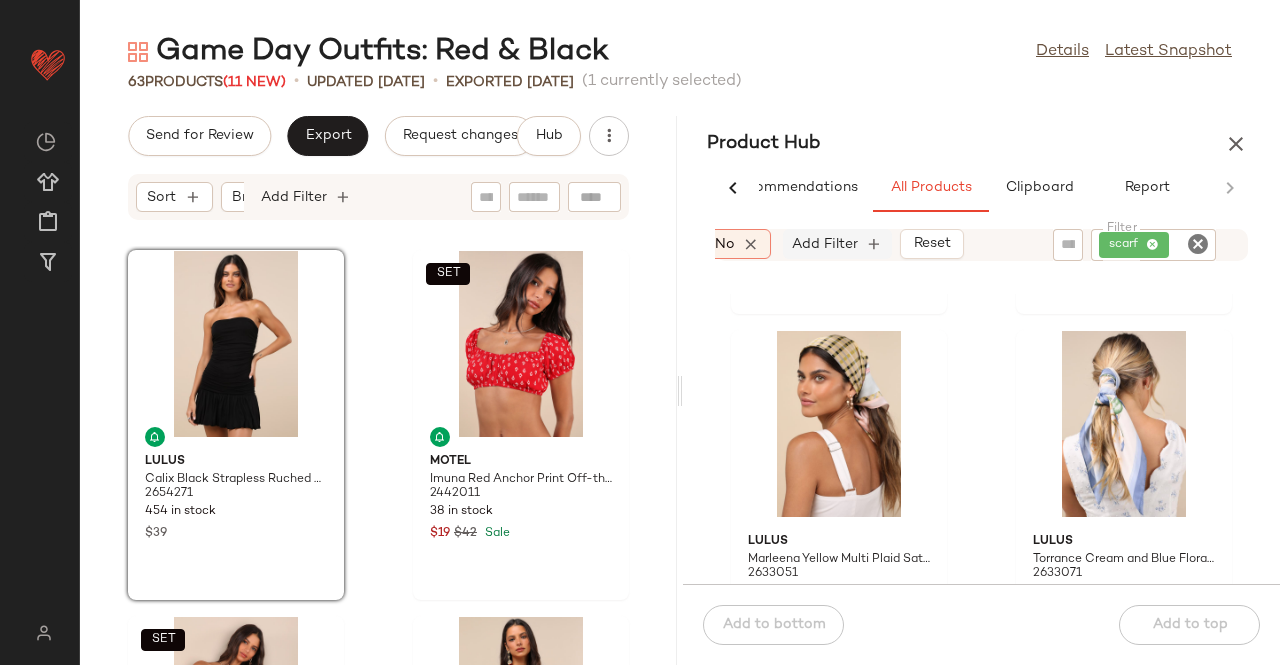 click on "Add Filter" 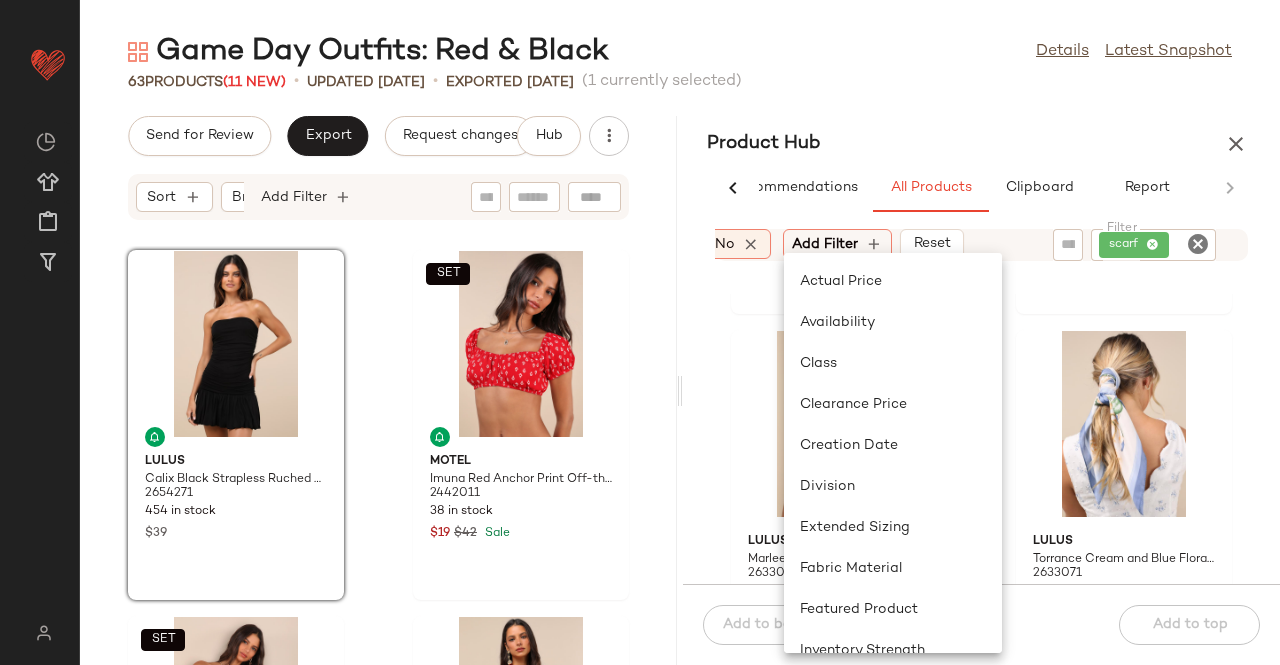click on "Availability" 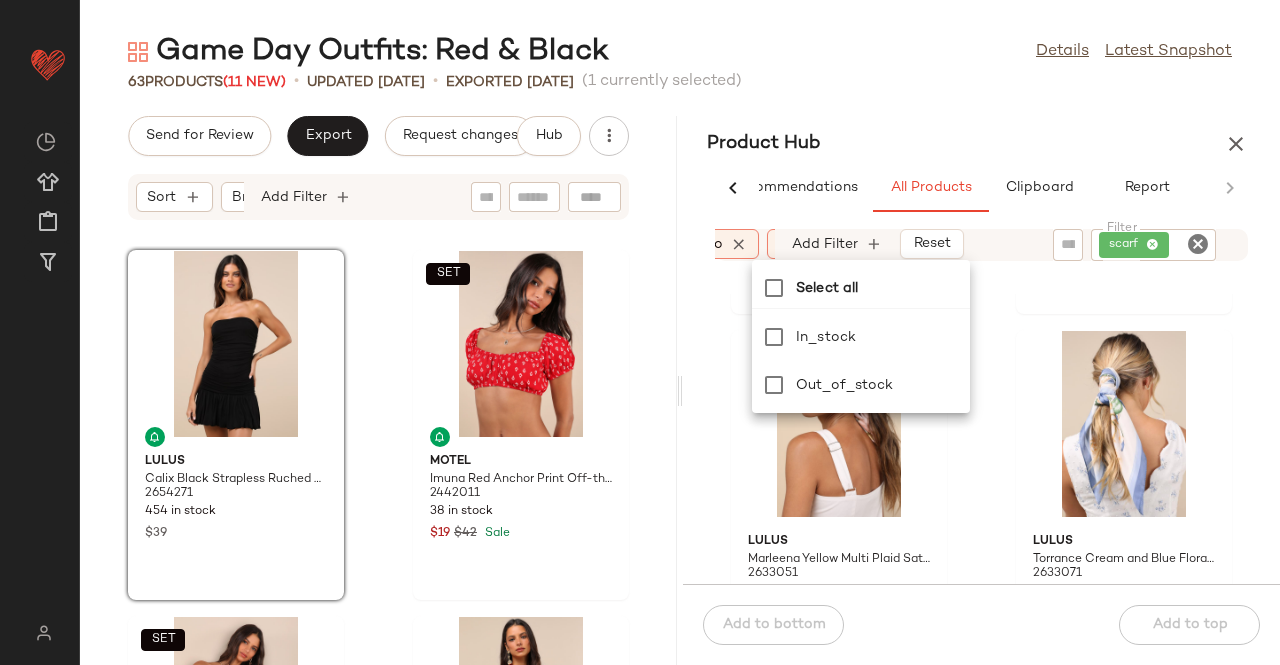 scroll, scrollTop: 0, scrollLeft: 533, axis: horizontal 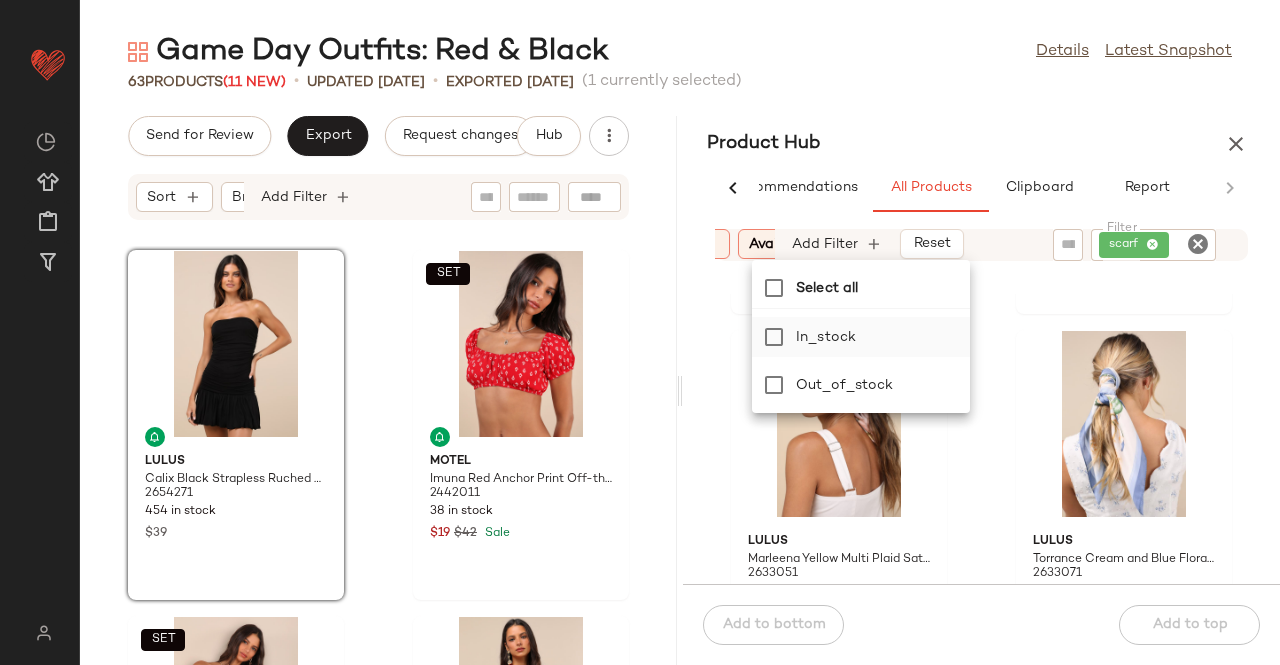 click on "in_stock" at bounding box center [879, 337] 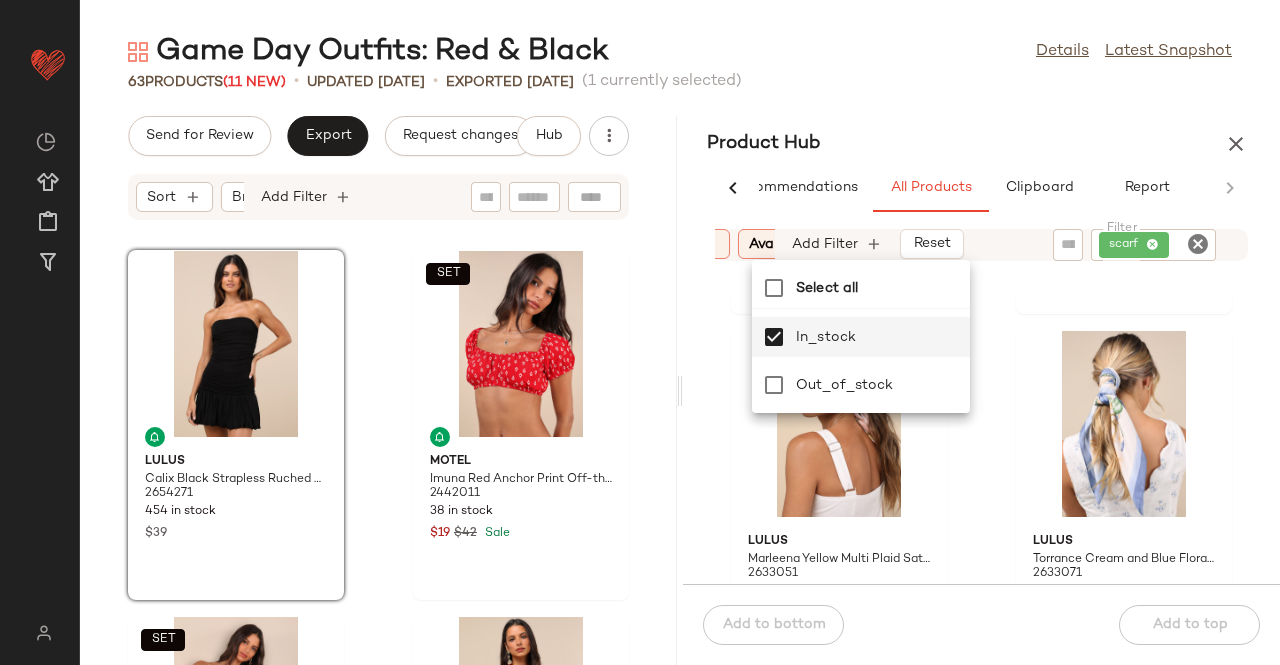 click on "Game Day Outfits: Red & Black  Details   Latest Snapshot  63   Products  (11 New)  •   updated Jul 1st  •  Exported Jun 26th   (1 currently selected)   Send for Review   Export   Request changes   Hub  Sort  Brand  Category  Add Filter  Lulus Calix Black Strapless Ruched Bubble-Hem Mini Dress 2654271 454 in stock $39  SET  Motel Imuna Red Anchor Print Off-the-Shoulder Crop Top 2442011 38 in stock $19 $42 Sale  SET  Motel Mckenna Red Anchor Print Mid-Rise Mini Skirt 2441971 78 in stock $15 $49 Sale Lulus Antonette Red Halter Neck Top 2652351 276 in stock $25 Steve Madden Minette Black High-Rise Shorts 2505731 14 in stock $69 Lulus Stylish Setup Black, Ivory, and Brown Three-Piece Belt Set 2330471 26 in stock $25 Lulus Diora Black Sleeveless Mini Dress 2652711 63 in stock $49 Lulus Dava Red Halter Drop Waist Ruffled Mini Dress 2653931 245 in stock $59 Product Hub  AI Recommendations   All Products   Clipboard   Report  Sort:   (1) Brand  Category:   accessory In Curation?:   No Availability:   Filter" 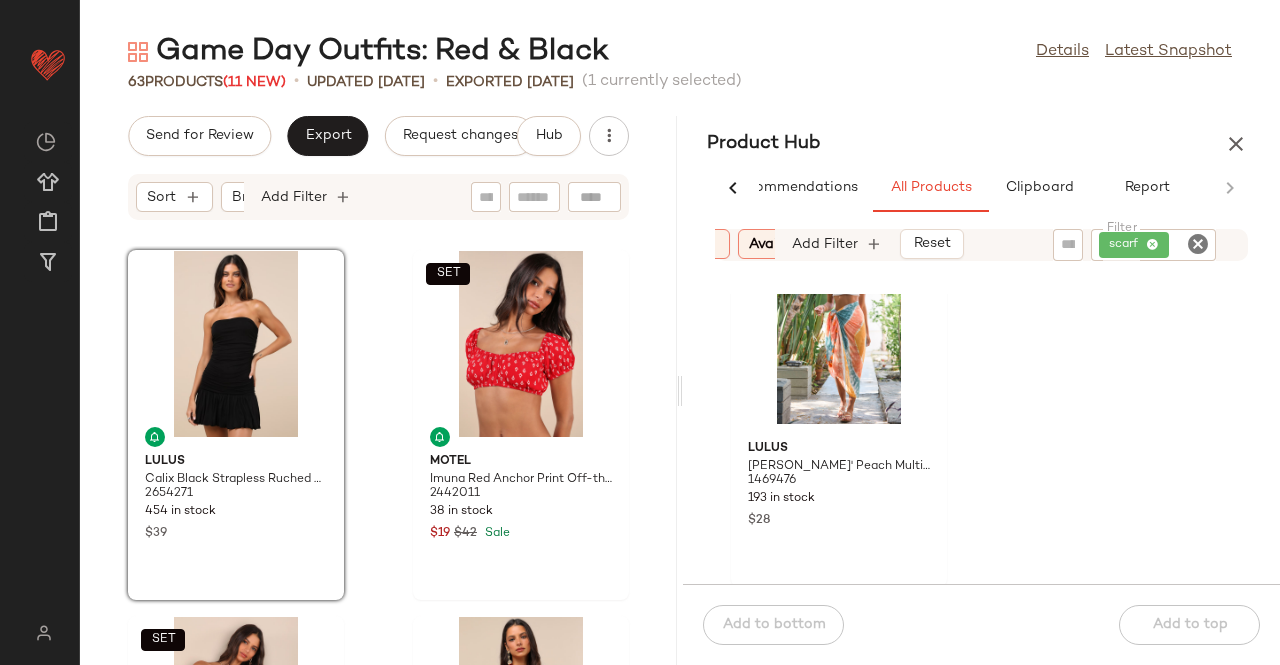 scroll, scrollTop: 1909, scrollLeft: 0, axis: vertical 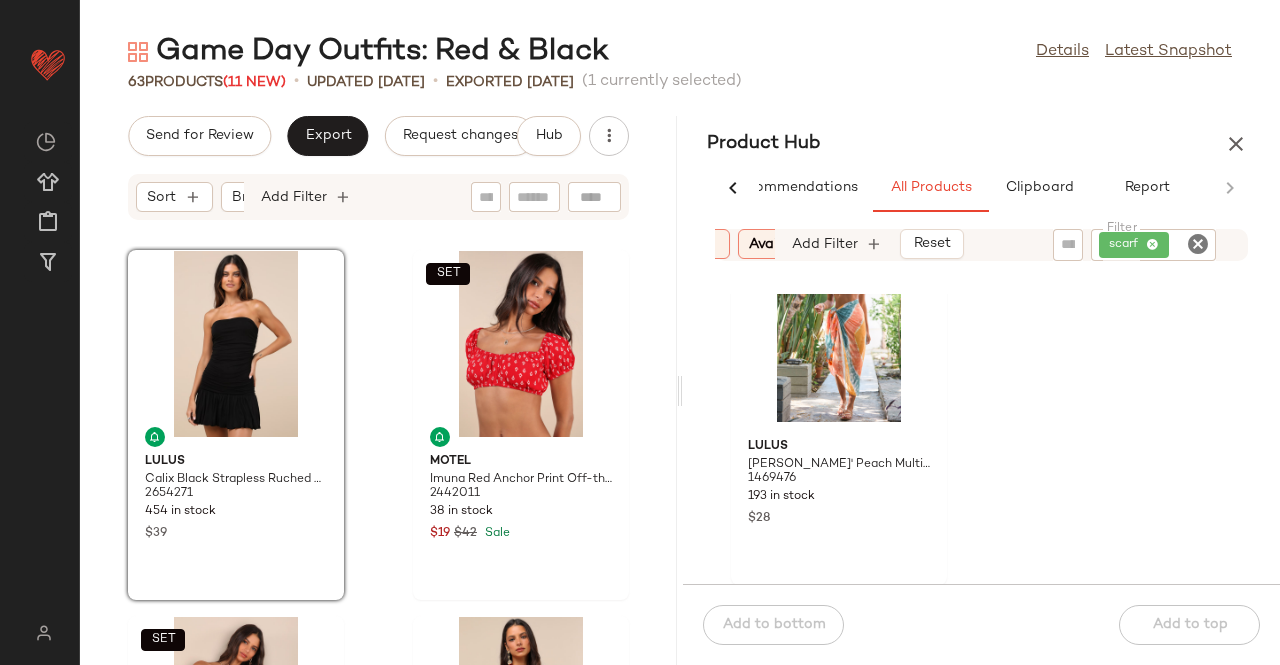click on "scarf" 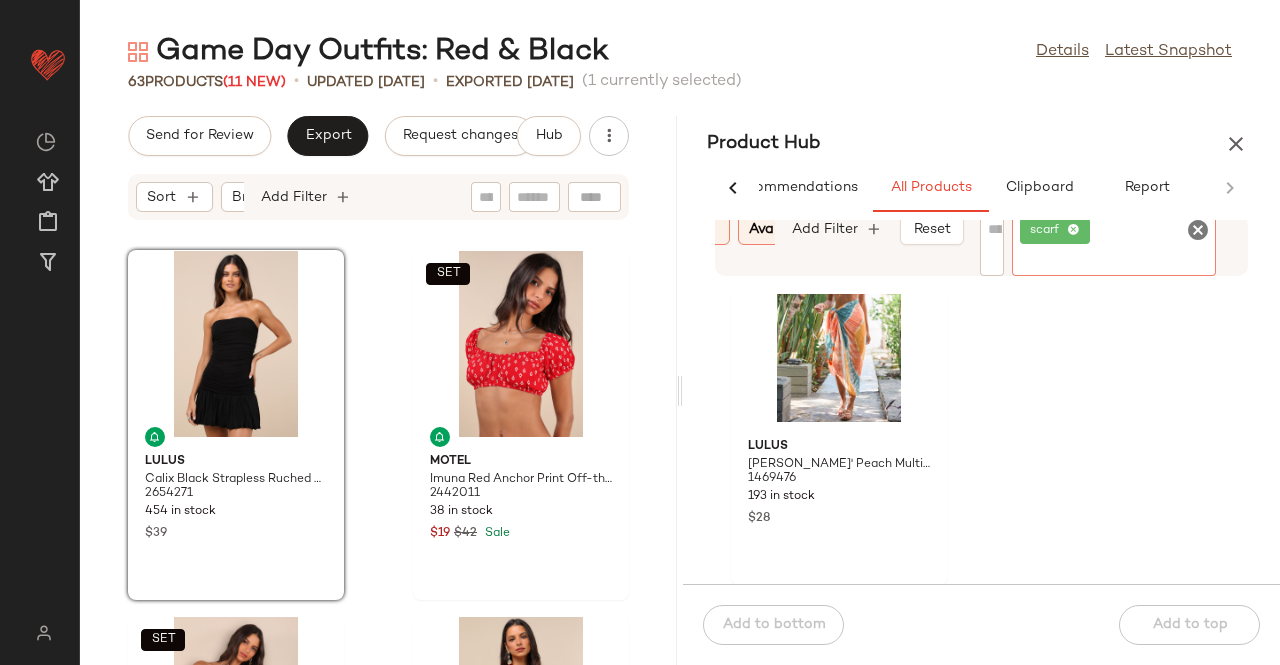 click 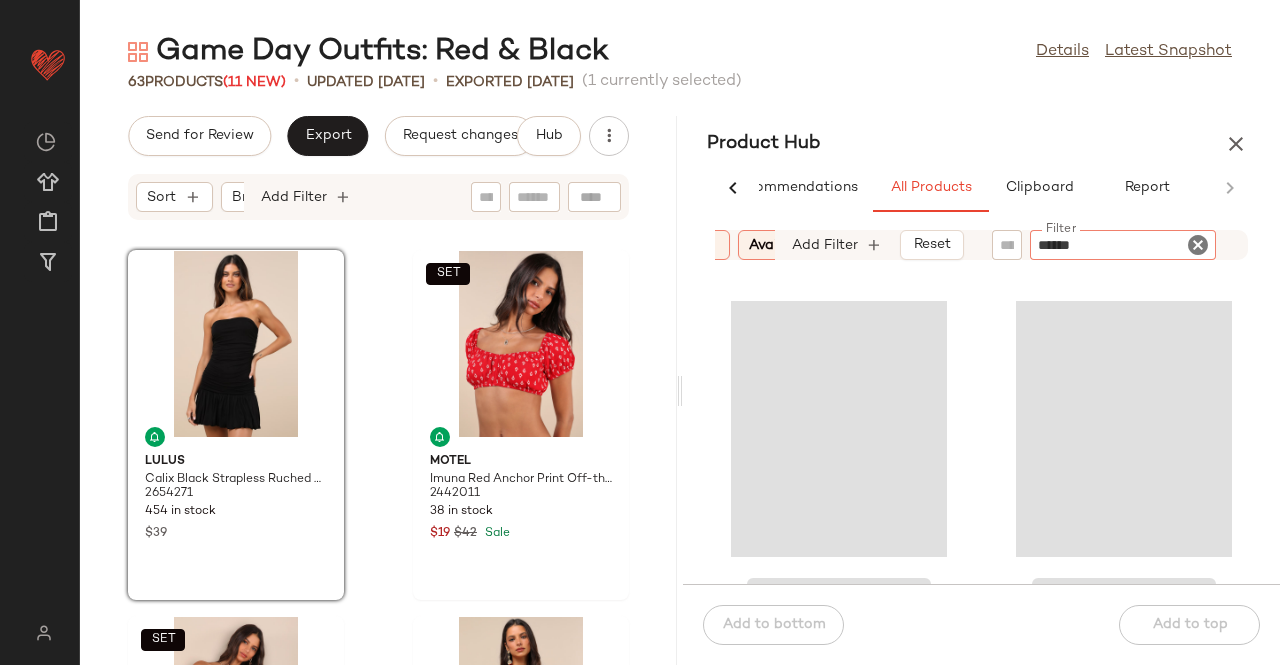 type on "*******" 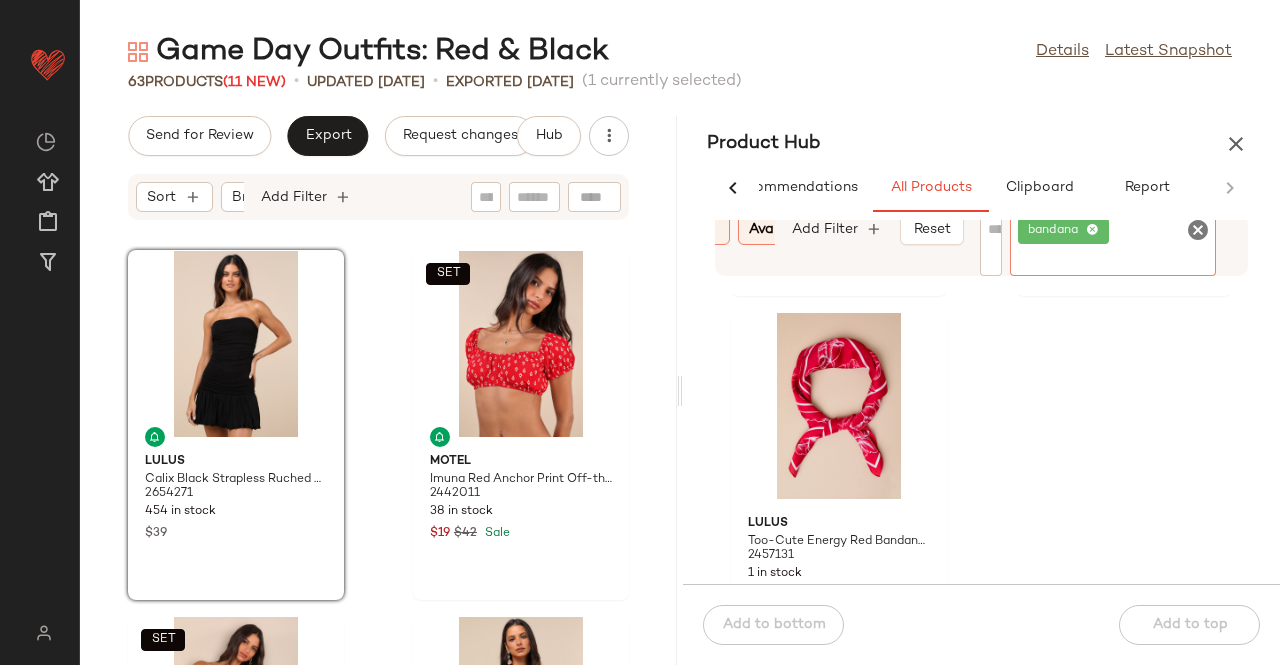 scroll, scrollTop: 229, scrollLeft: 0, axis: vertical 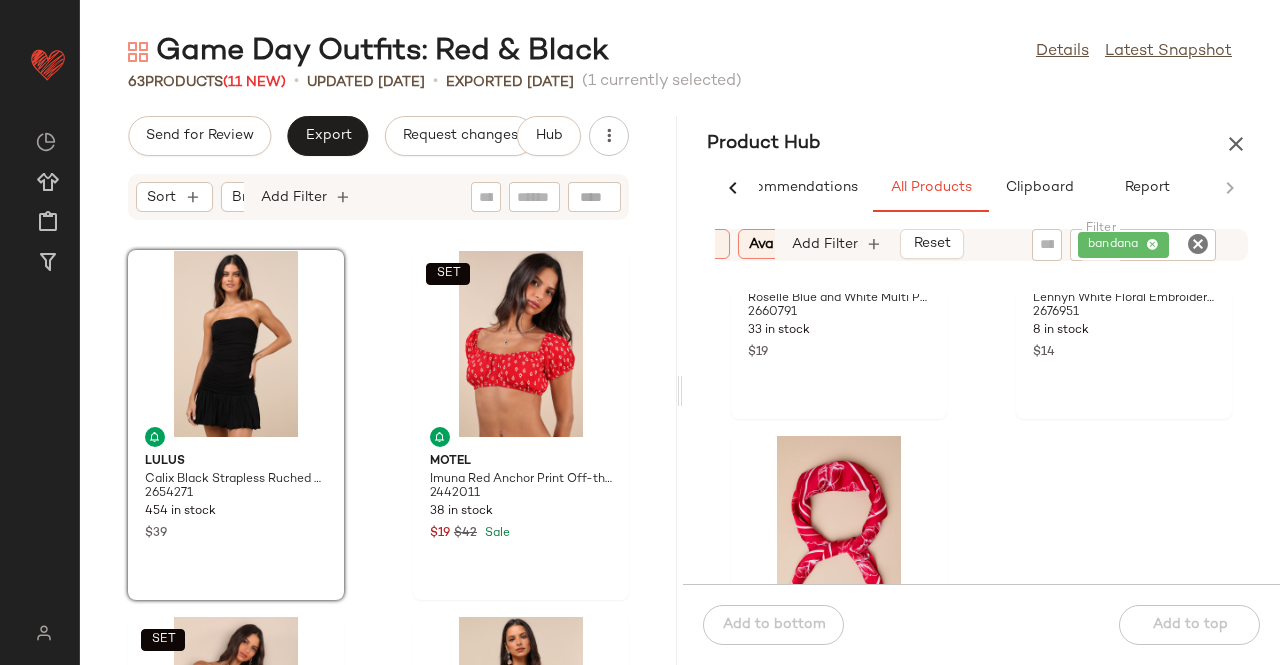 click on "Product Hub  AI Recommendations   All Products   Clipboard   Report  Sort:   (1) Brand  Category:   accessory In Curation?:   No Availability:   in_stock Add Filter   Reset  Filter bandana Filter Lulus Roselle Blue and White Multi Print Satin Scarf Set 2660791 33 in stock $19 Lulus Lennyn White Floral Embroidered Head Scarf 2676951 8 in stock $14 Lulus Too-Cute Energy Red Bandana Print Satin Scarf 2457131 1 in stock $15  Add to bottom   Add to top" 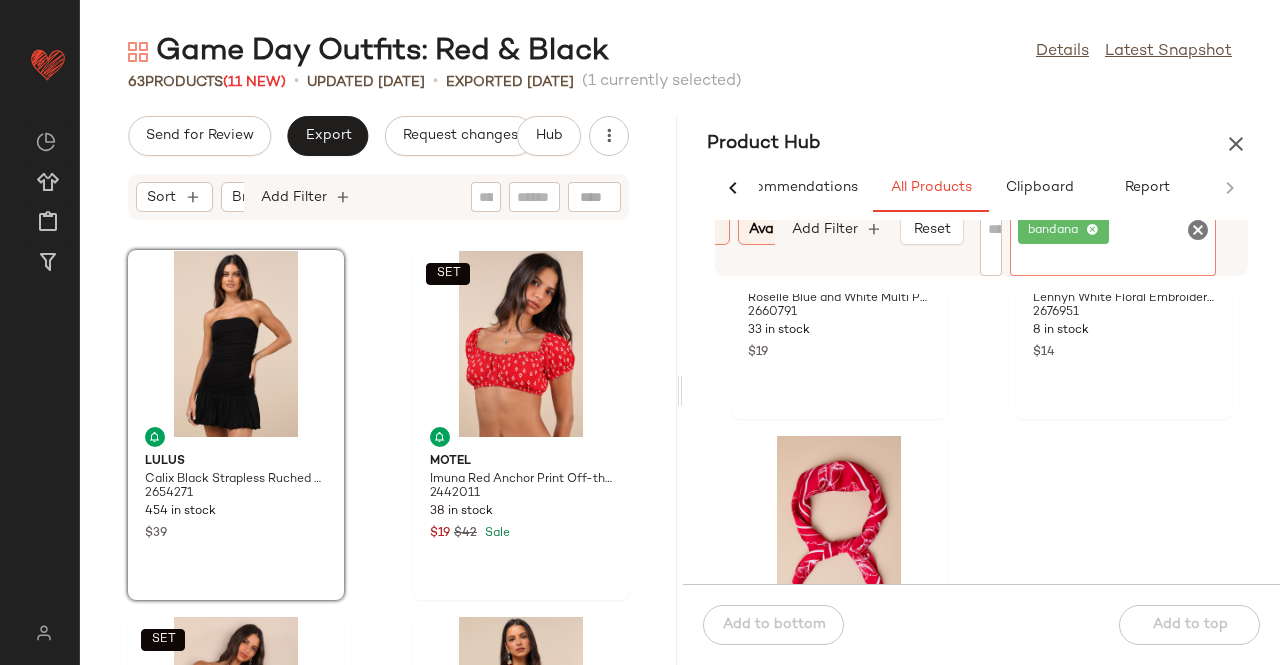 click 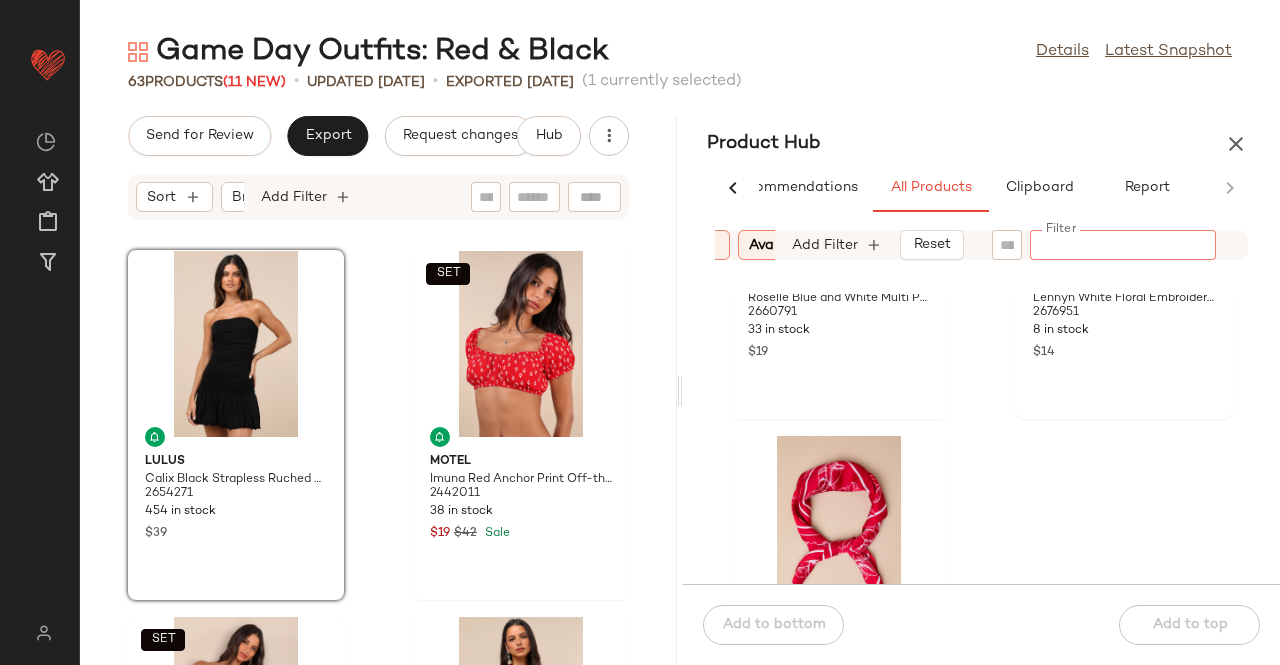 click on "Filter" 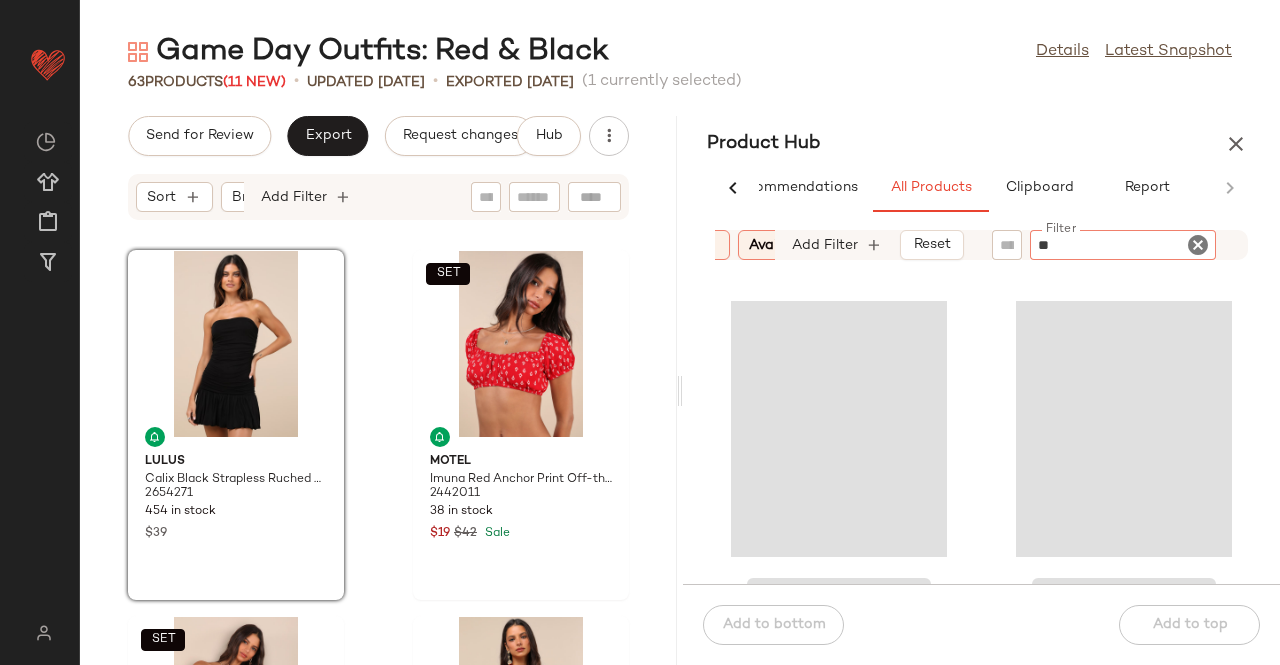 type on "***" 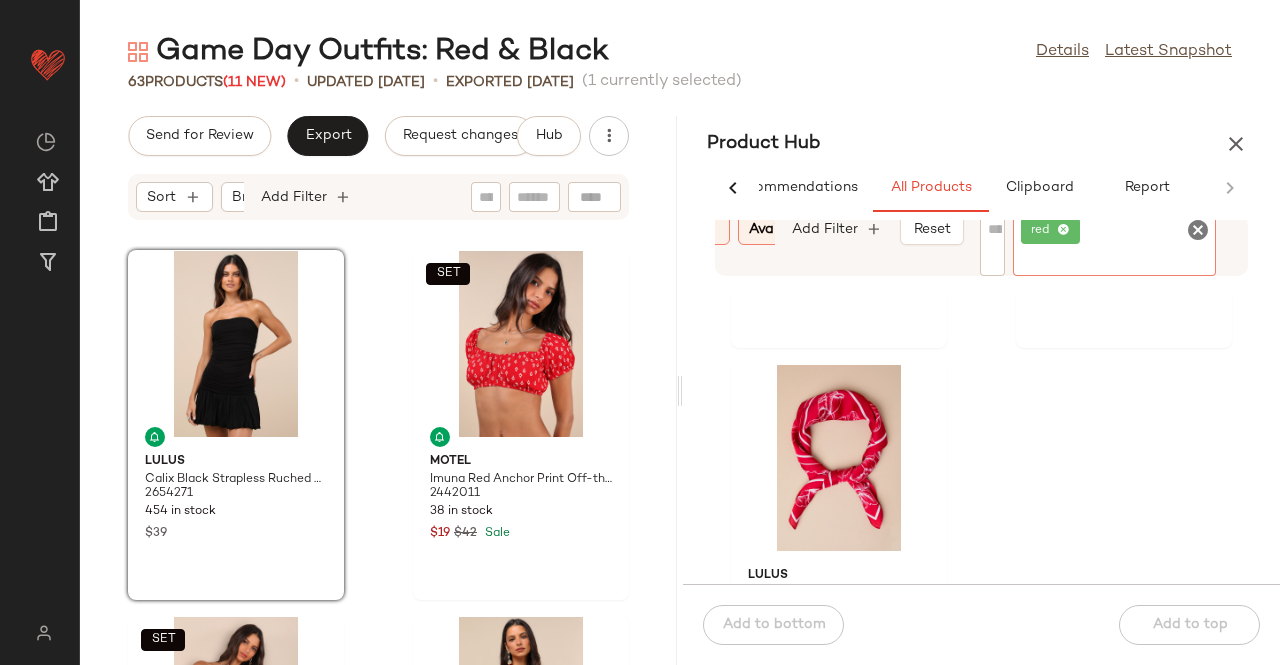 scroll, scrollTop: 0, scrollLeft: 0, axis: both 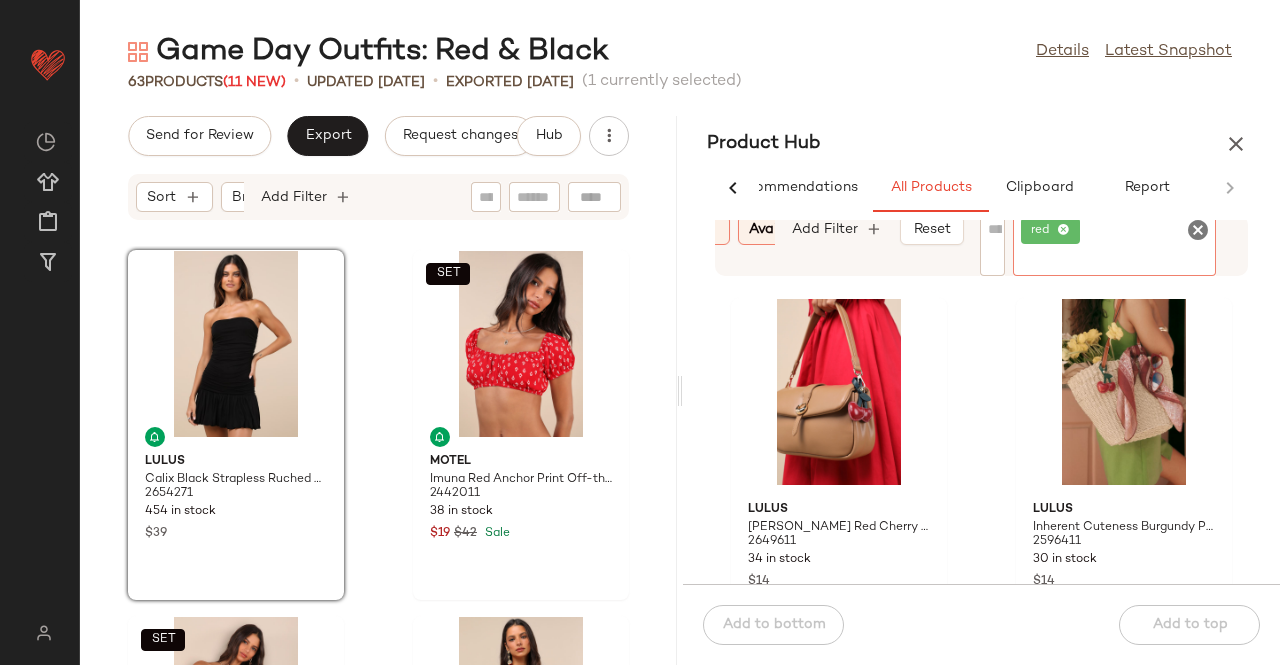click 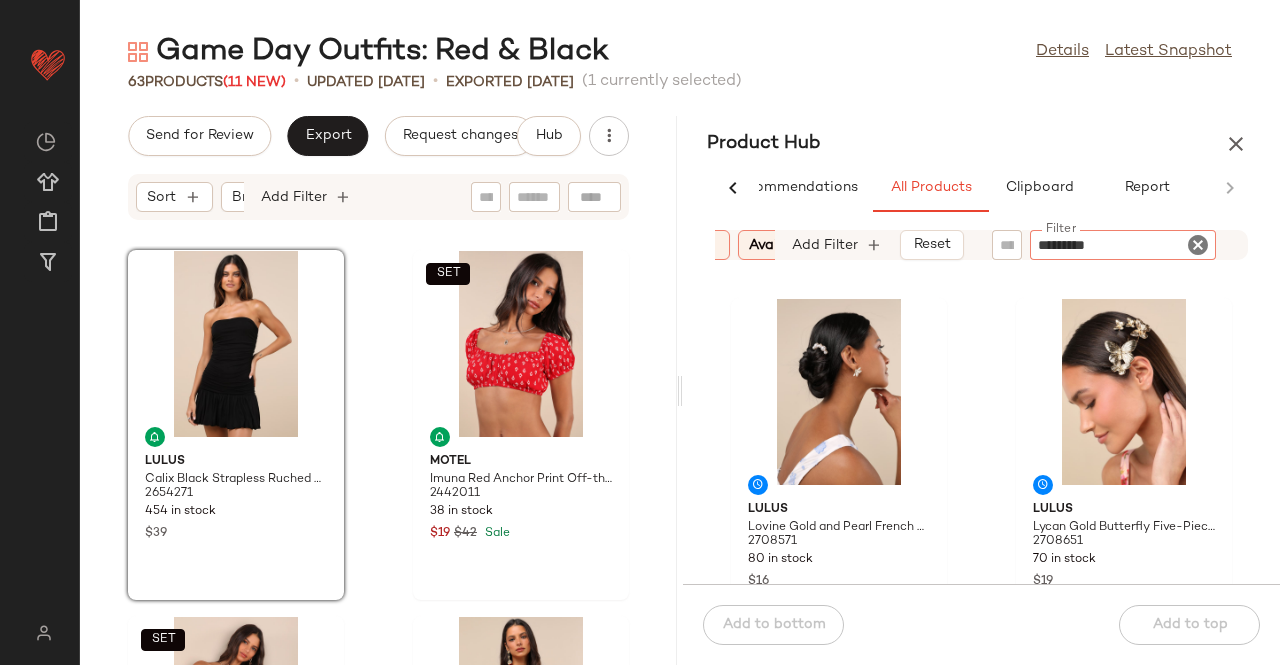 type on "**********" 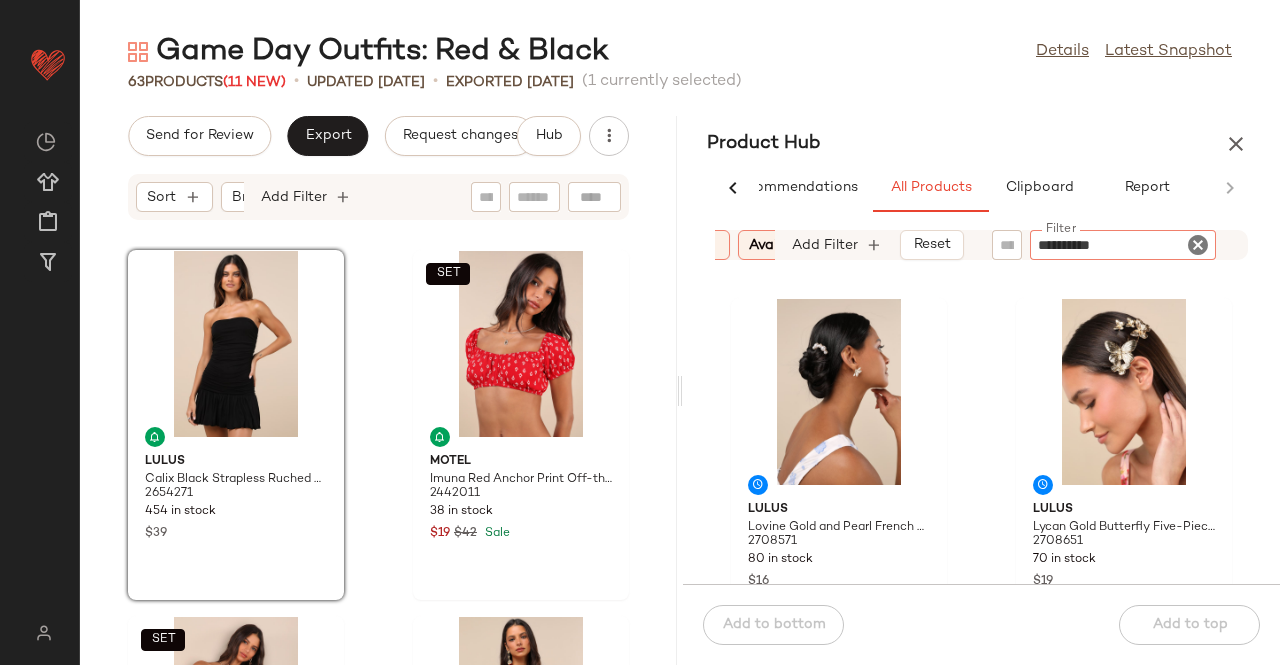 type 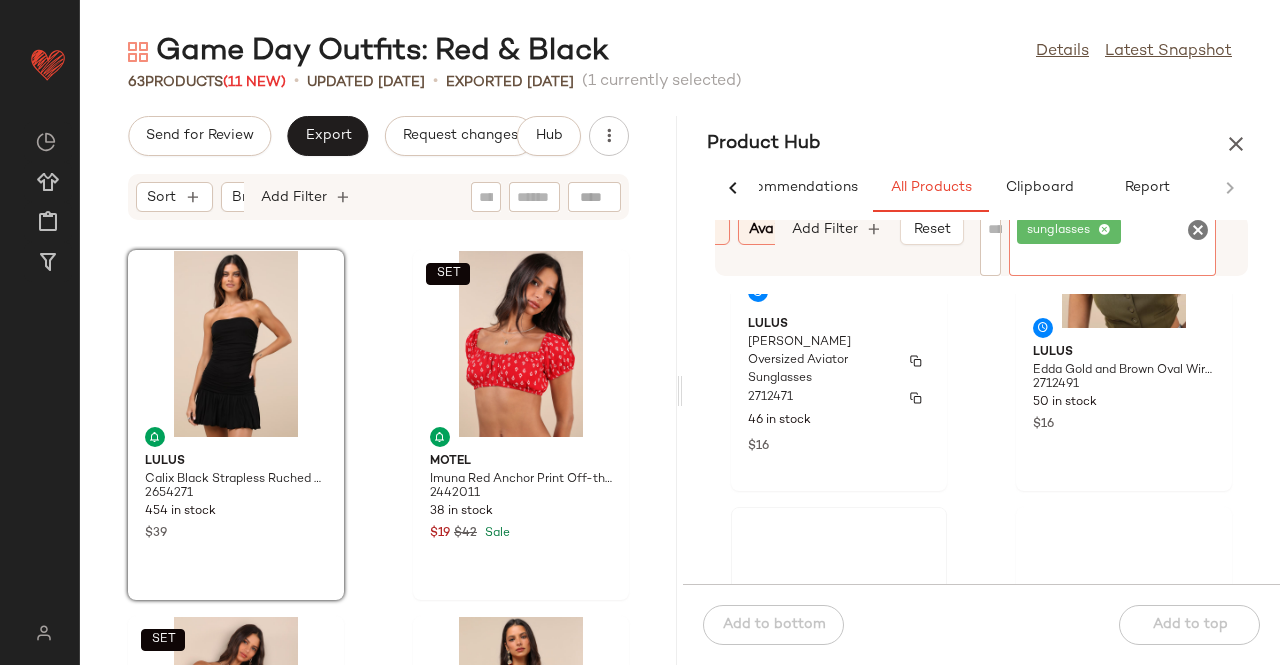 scroll, scrollTop: 300, scrollLeft: 0, axis: vertical 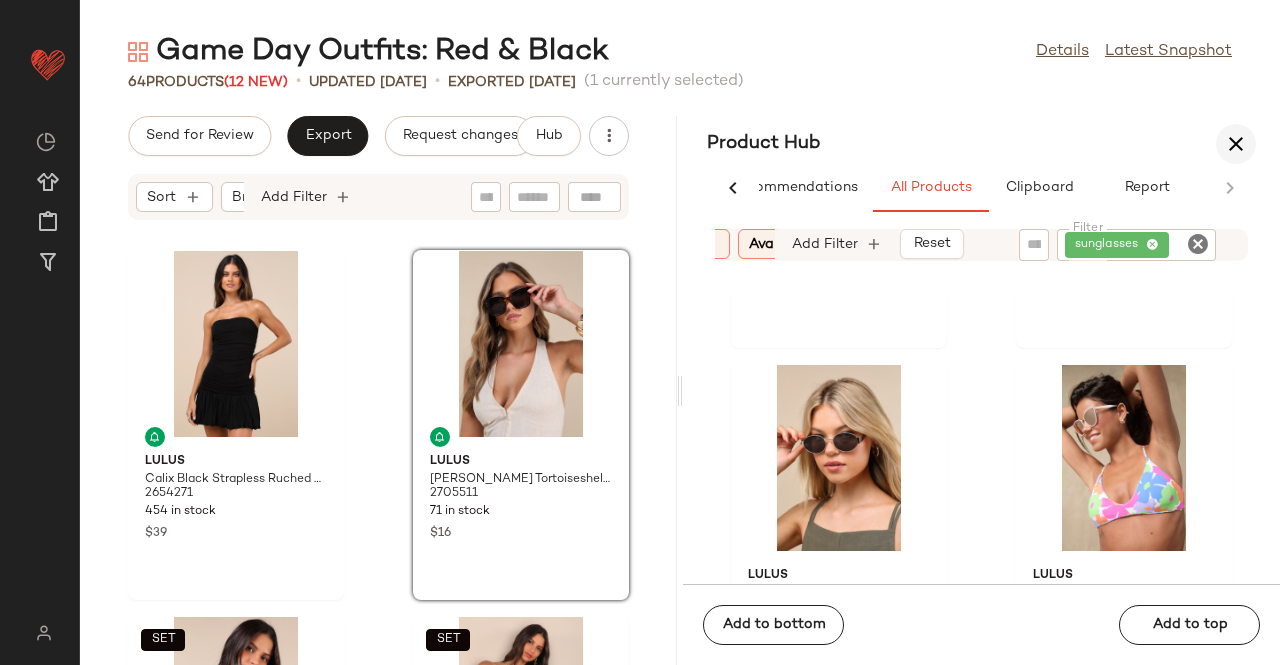 click on "Product Hub" at bounding box center (981, 144) 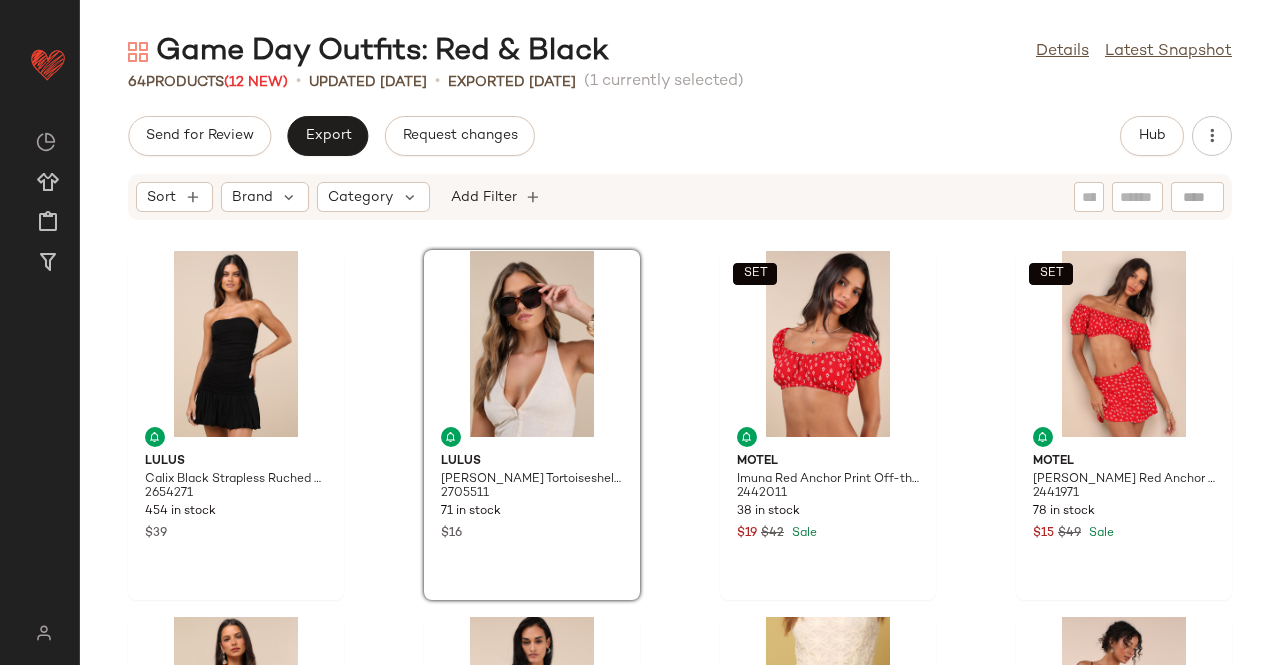 click 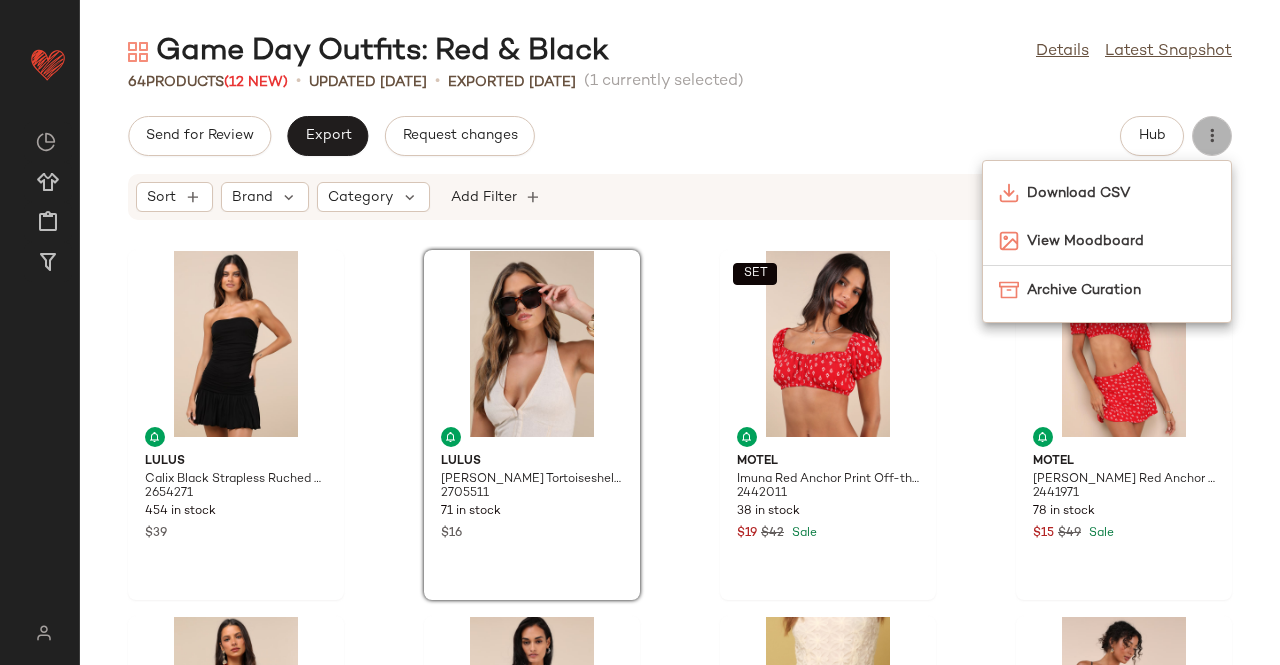 click on "Send for Review   Export   Request changes   Hub" 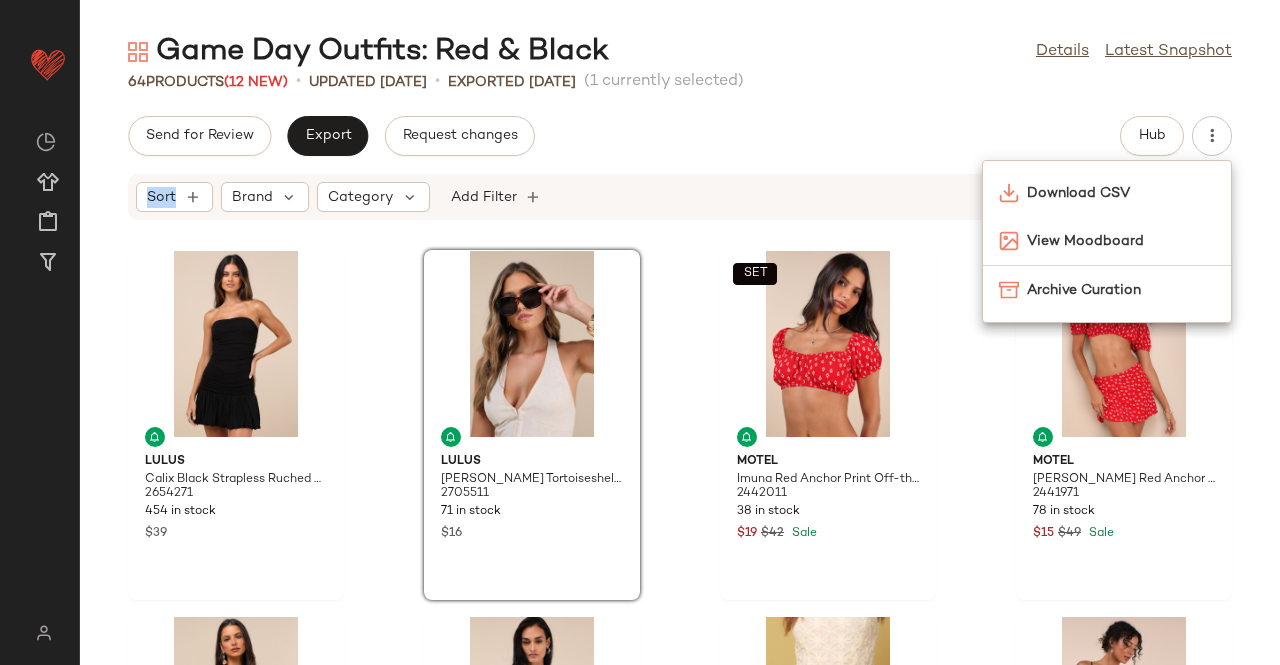 click on "Send for Review   Export   Request changes   Hub" 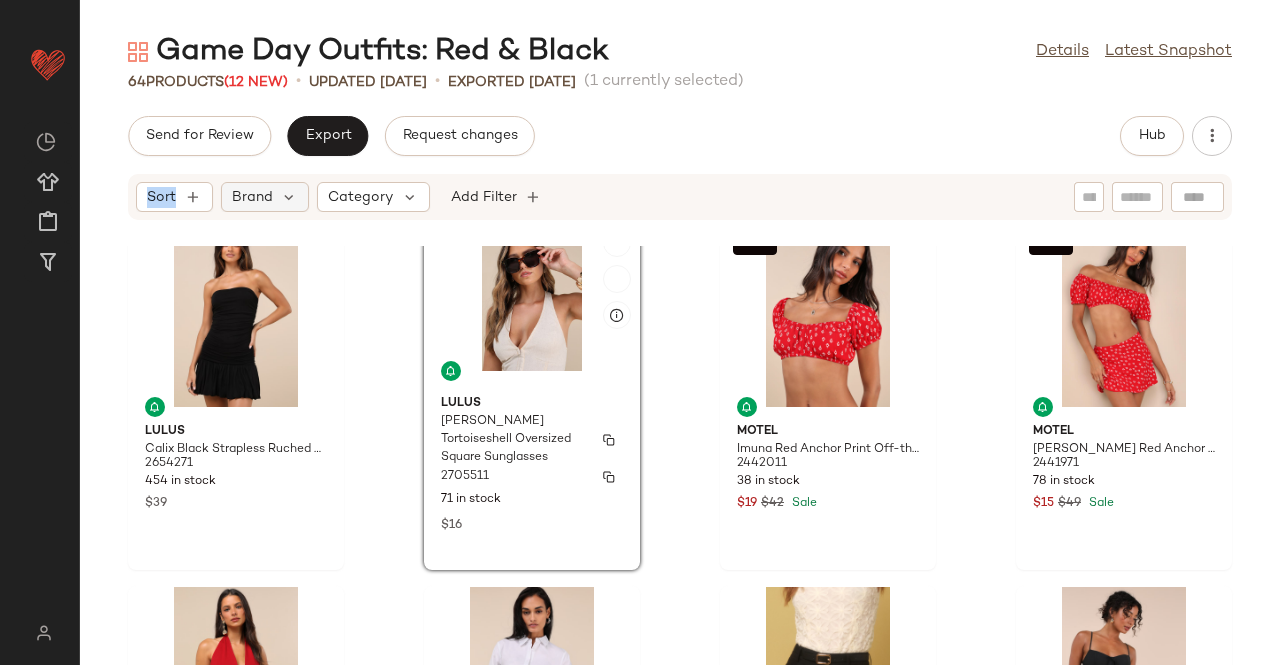 scroll, scrollTop: 0, scrollLeft: 0, axis: both 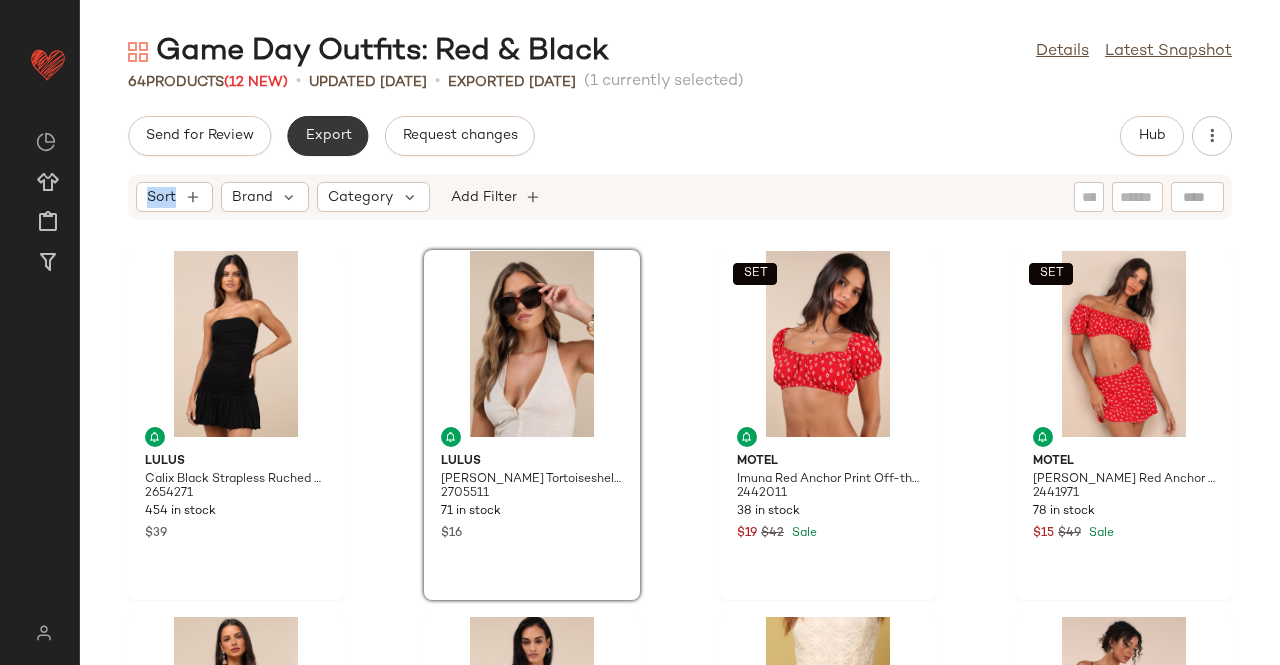 click on "Export" 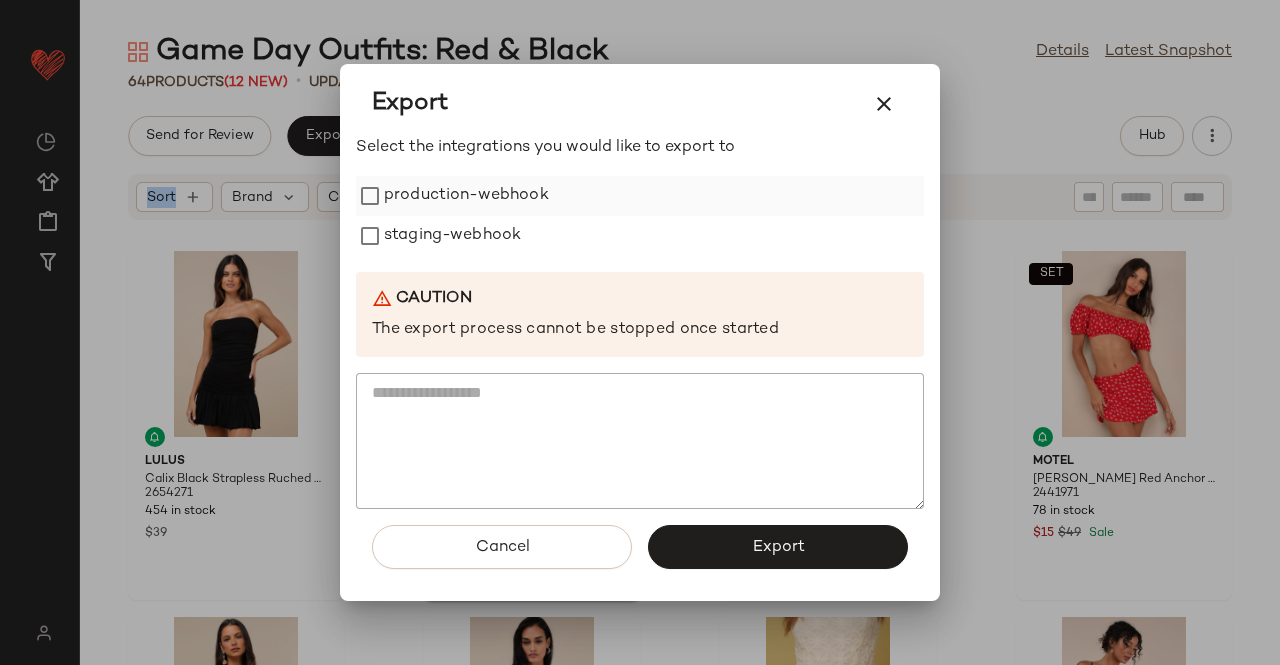 click on "production-webhook" at bounding box center [466, 196] 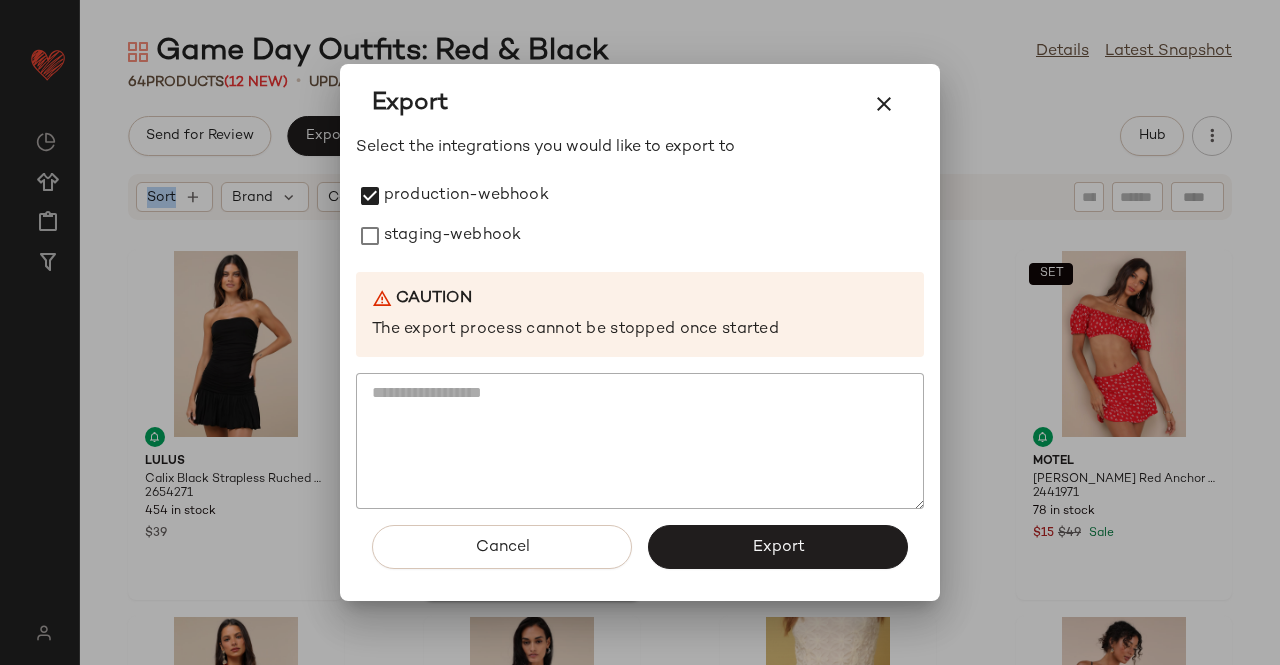 drag, startPoint x: 413, startPoint y: 243, endPoint x: 557, endPoint y: 301, distance: 155.24174 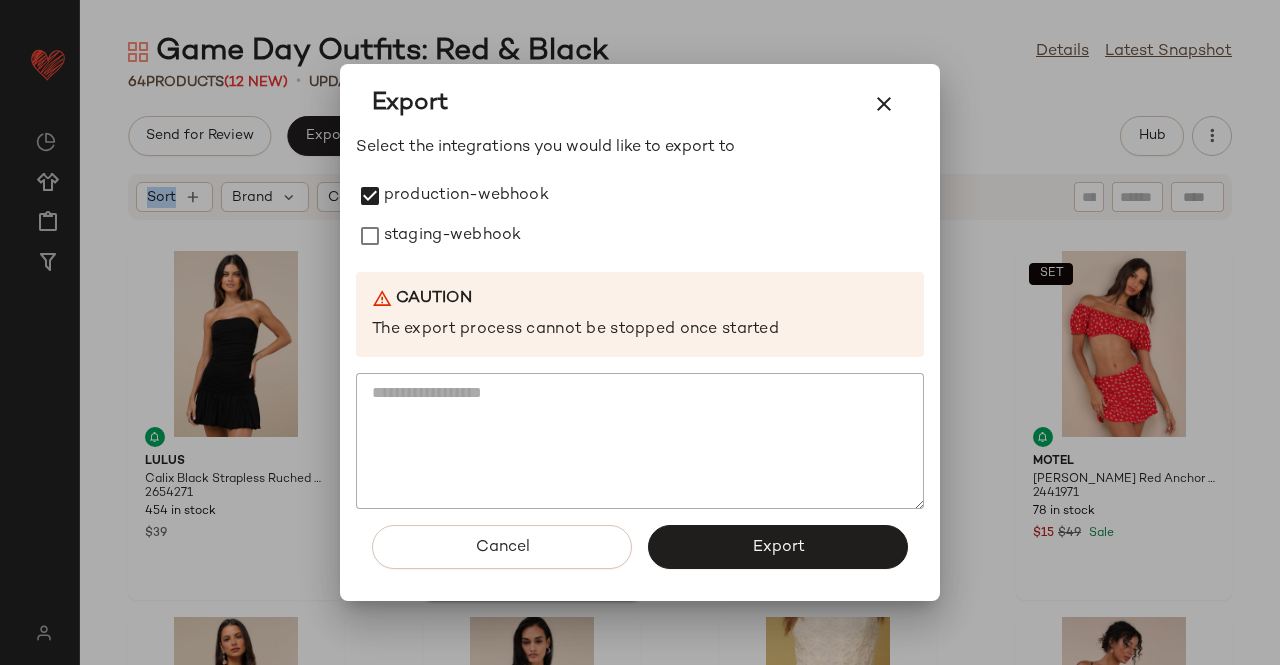 click on "staging-webhook" at bounding box center (452, 236) 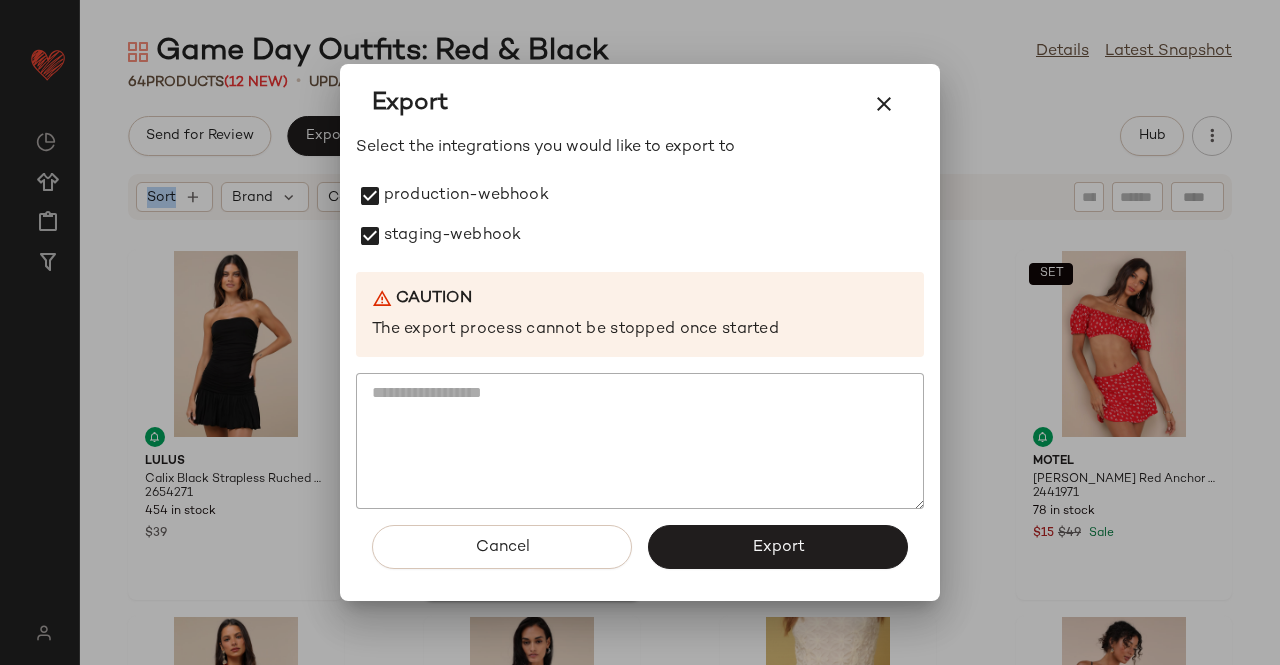 click on "Export" 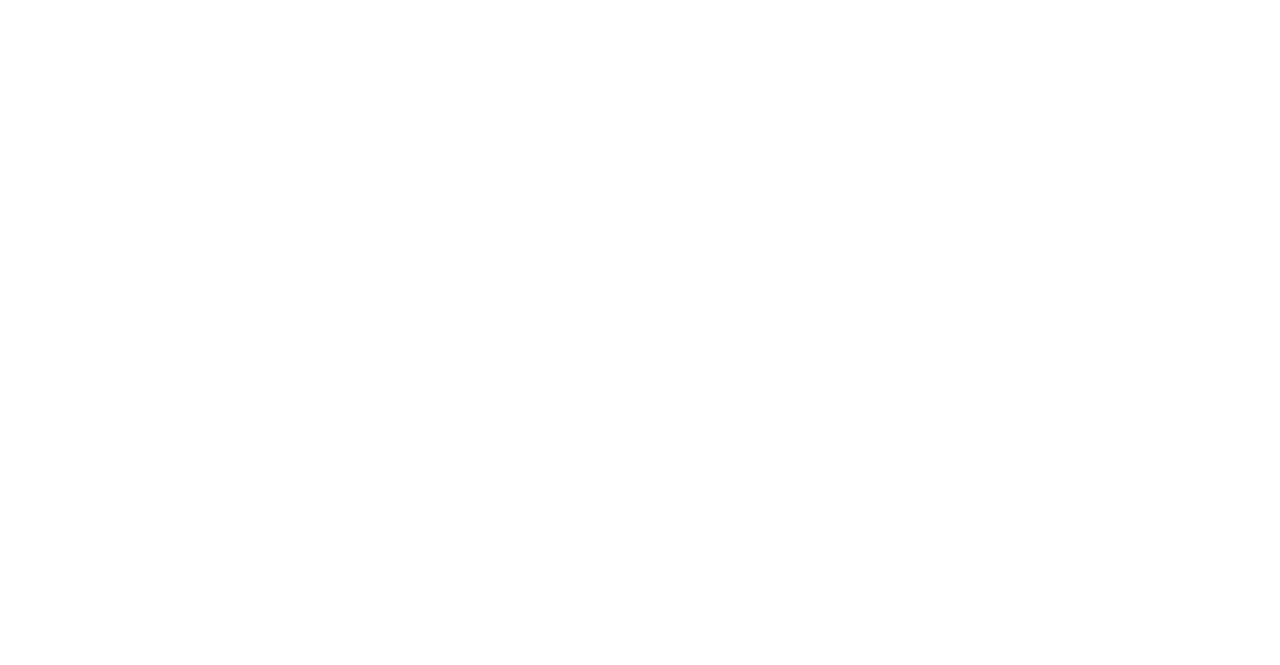 scroll, scrollTop: 0, scrollLeft: 0, axis: both 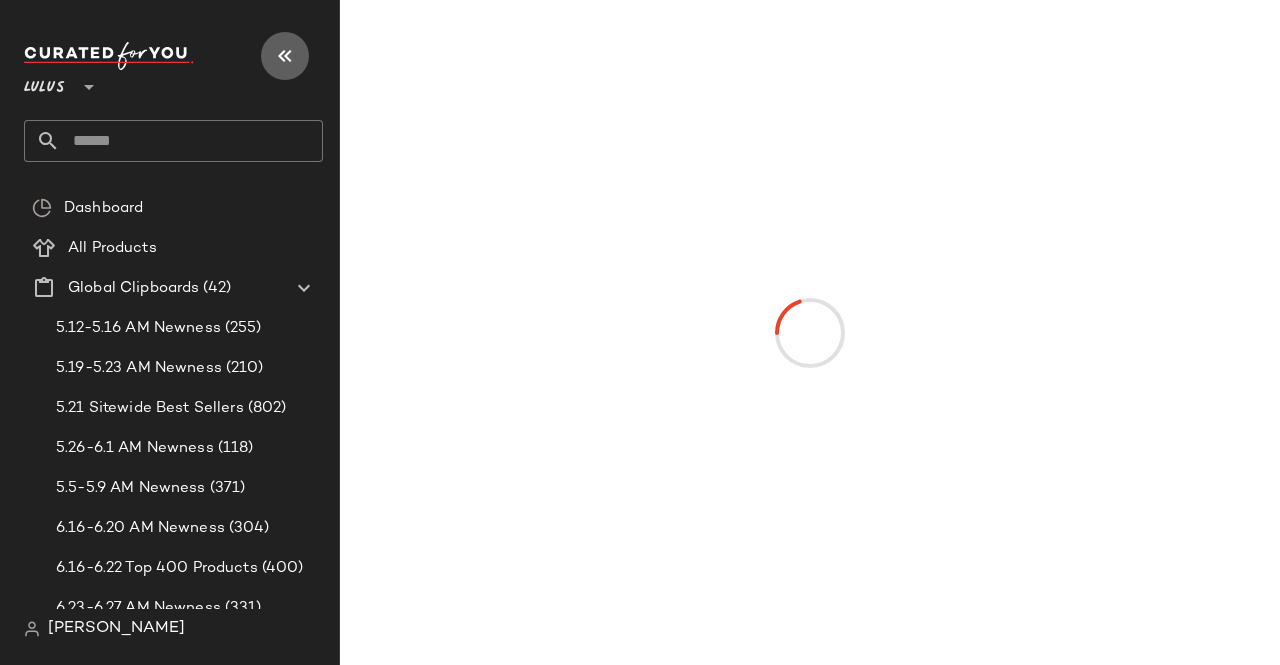 click at bounding box center [285, 56] 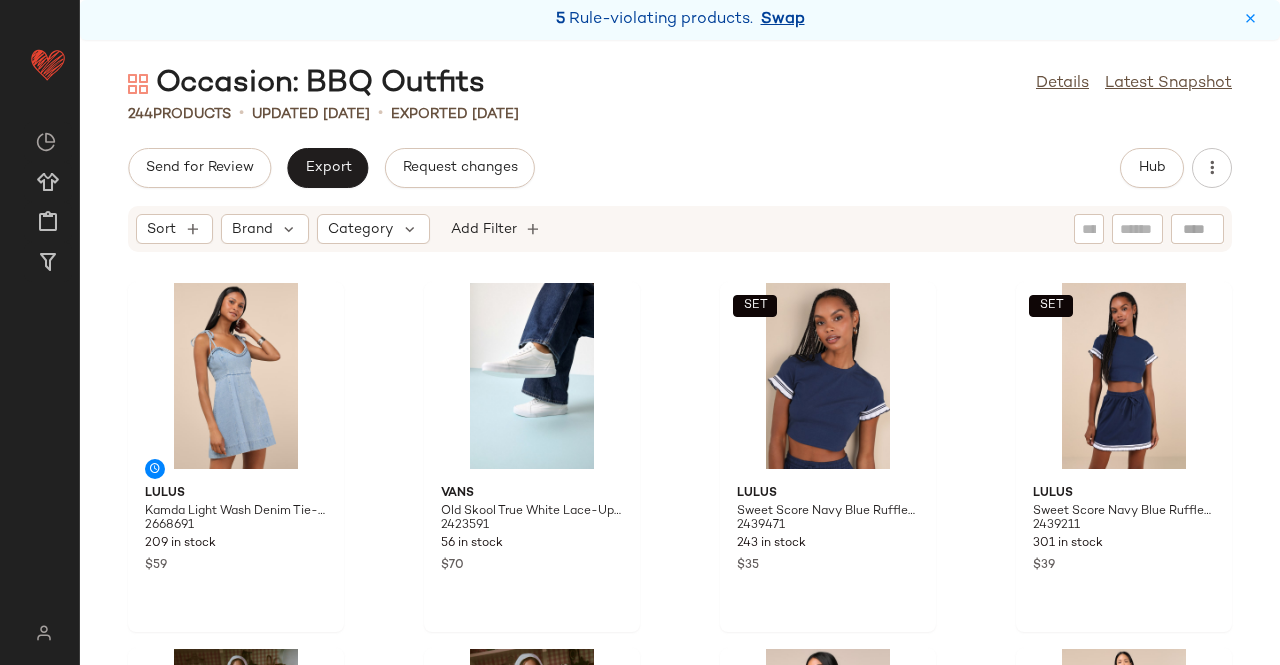 click on "Swap" at bounding box center (783, 20) 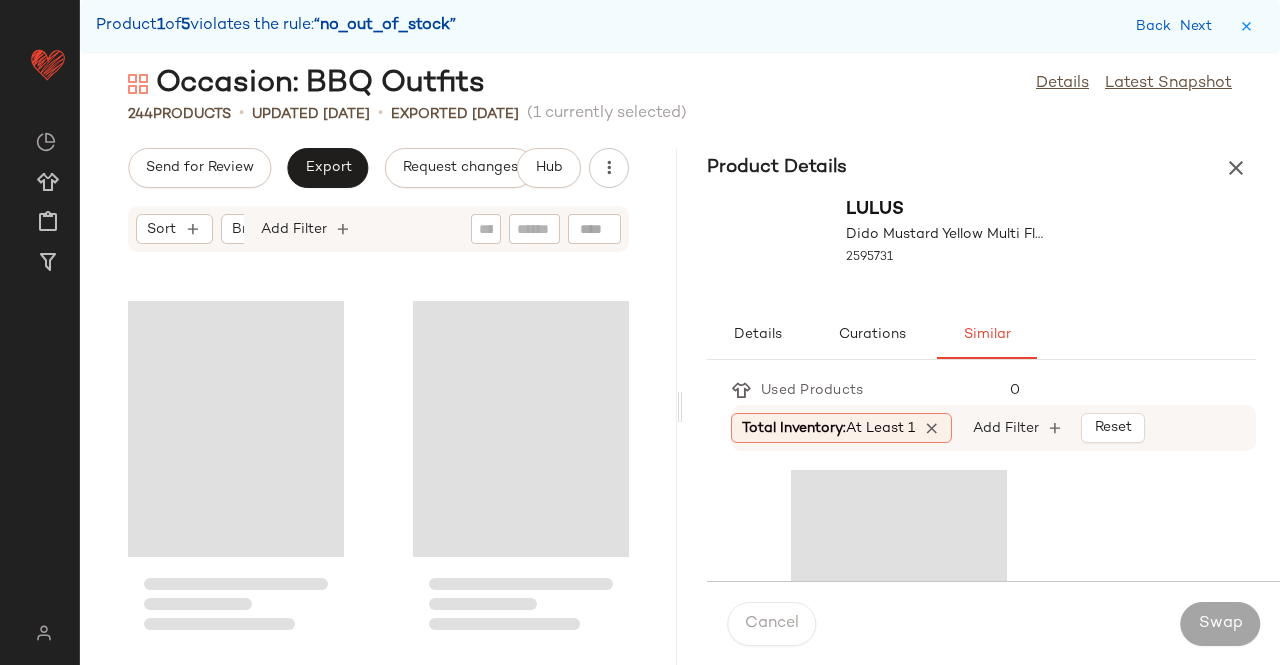 scroll, scrollTop: 13908, scrollLeft: 0, axis: vertical 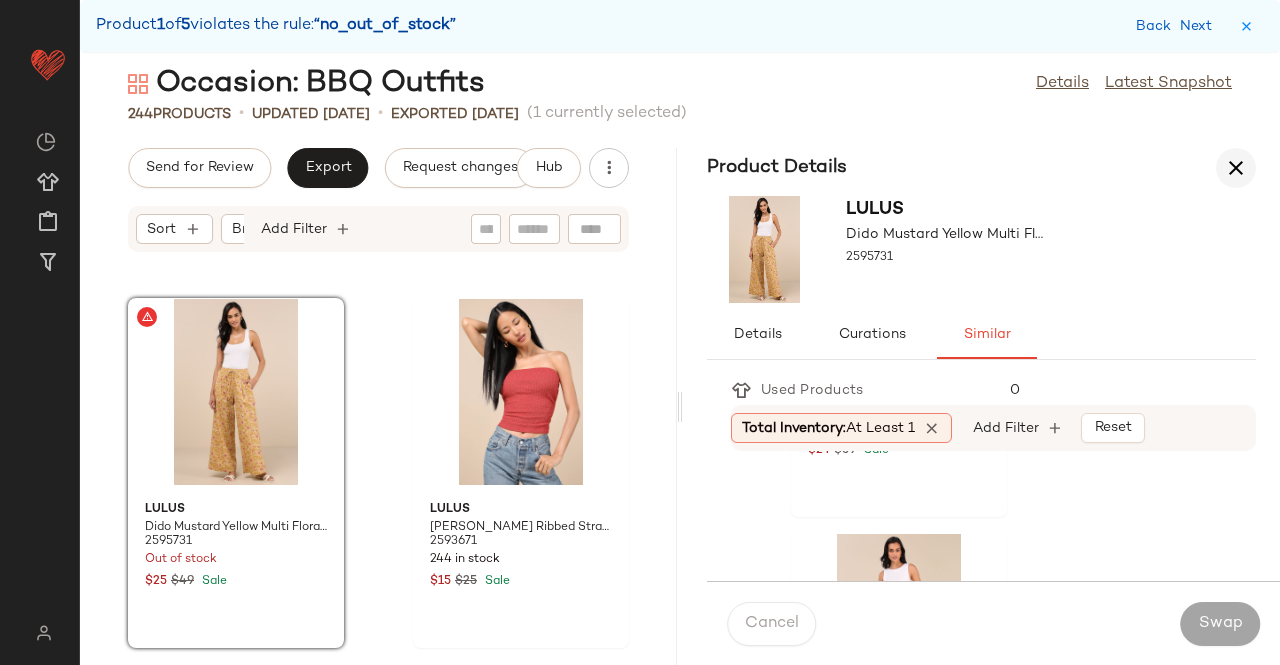 click on "Occasion: BBQ Outfits  Details   Latest Snapshot  244   Products   •   updated Jun 26th  •  Exported Jun 26th   (1 currently selected)   Send for Review   Export   Request changes   Hub  Sort  Brand  Category  Add Filter  Lulus Dido Mustard Yellow Multi Floral Wide-Leg Pants 2595731 Out of stock $25 $49 Sale Lulus Lautaro Rust Ribbed Strapless Crop Top 2593671 244 in stock $15 $25 Sale Levi's 501 Mid Thigh Light Wash Denim Shorts 2563431 12 in stock $70 Lulus Beachside Charm Beige Woven Straw Sun Hat 2399911 73 in stock $29 Lulus Cutest Viewpoint Neon Orange Gingham Dolman Sleeve V-Neck Romper 2374891 28 in stock $30 $59 Sale Lulus Renske White Denim Button-Front Mini Dress 2593811 311 in stock $47 $59 Sale Lulus Ananta Beige and Gold Straw Woven Bucket Hat 2673771 18 in stock $25 Lulus Gioia Cream Ribbed Ruffled Cap Sleeve Top 2632631 277 in stock $32 $45 Sale Product Details Lulus Dido Mustard Yellow Multi Floral Wide-Leg Pants 2595731  Details   Curations   Similar   Used Products  0 At least 1 $24" at bounding box center (680, 364) 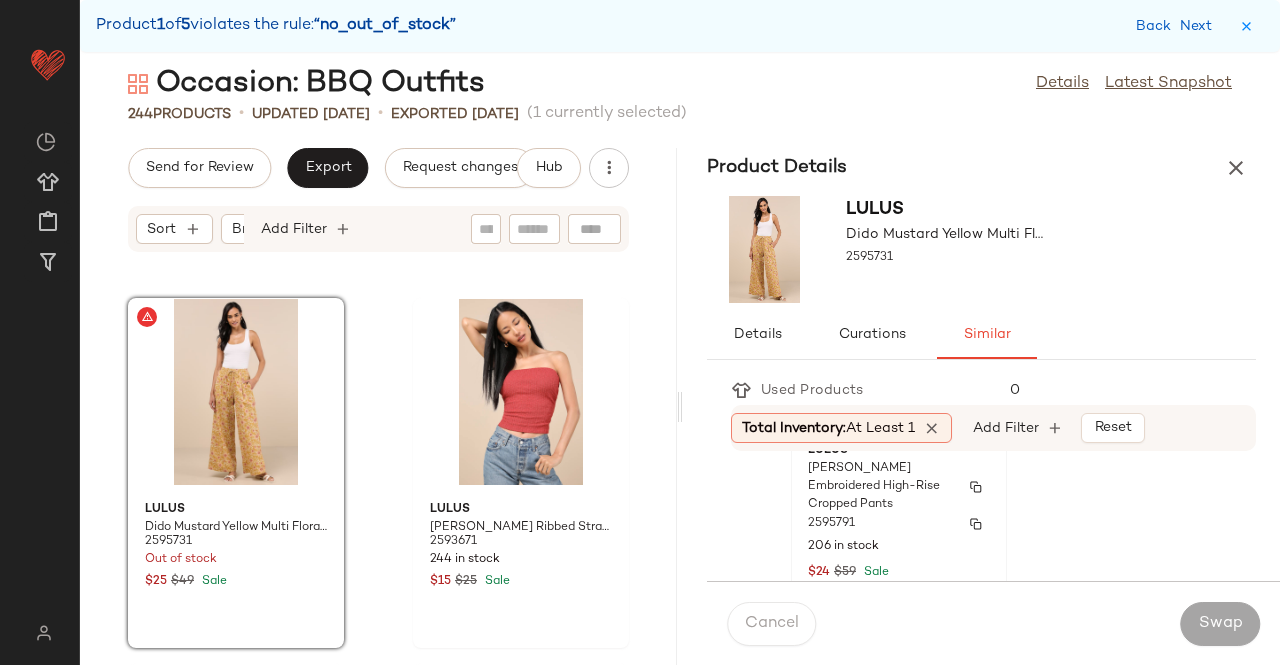 scroll, scrollTop: 0, scrollLeft: 0, axis: both 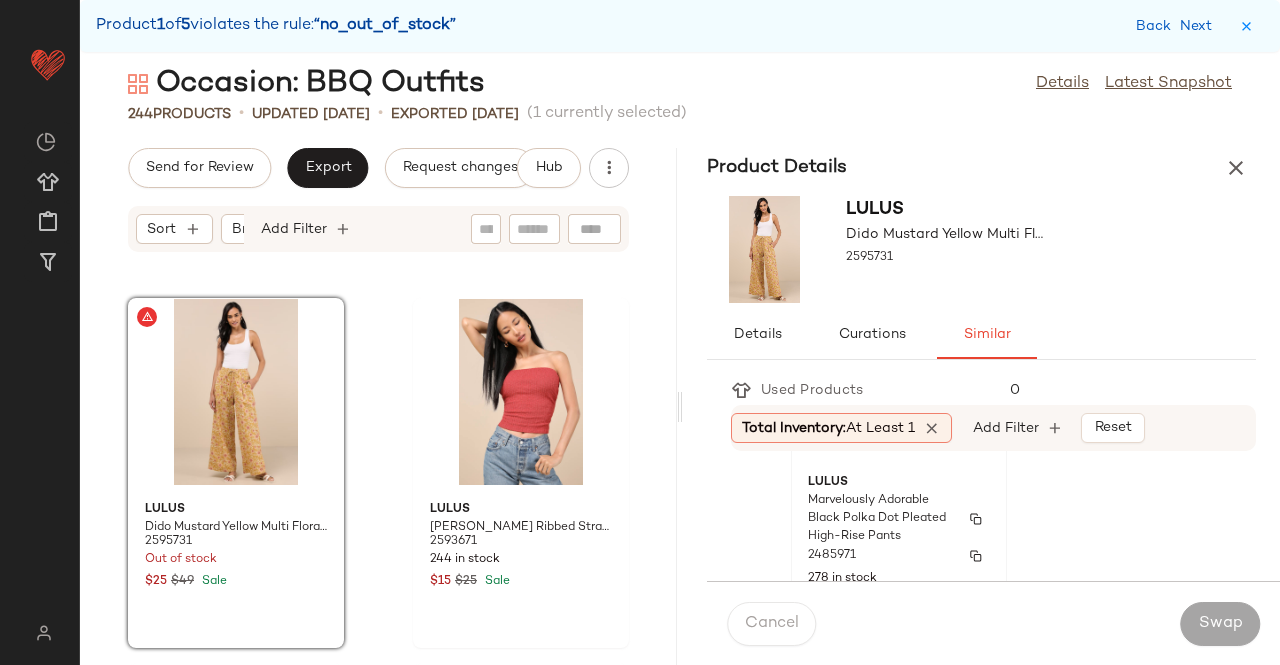 click on "Marvelously Adorable Black Polka Dot Pleated High-Rise Pants" at bounding box center [881, 519] 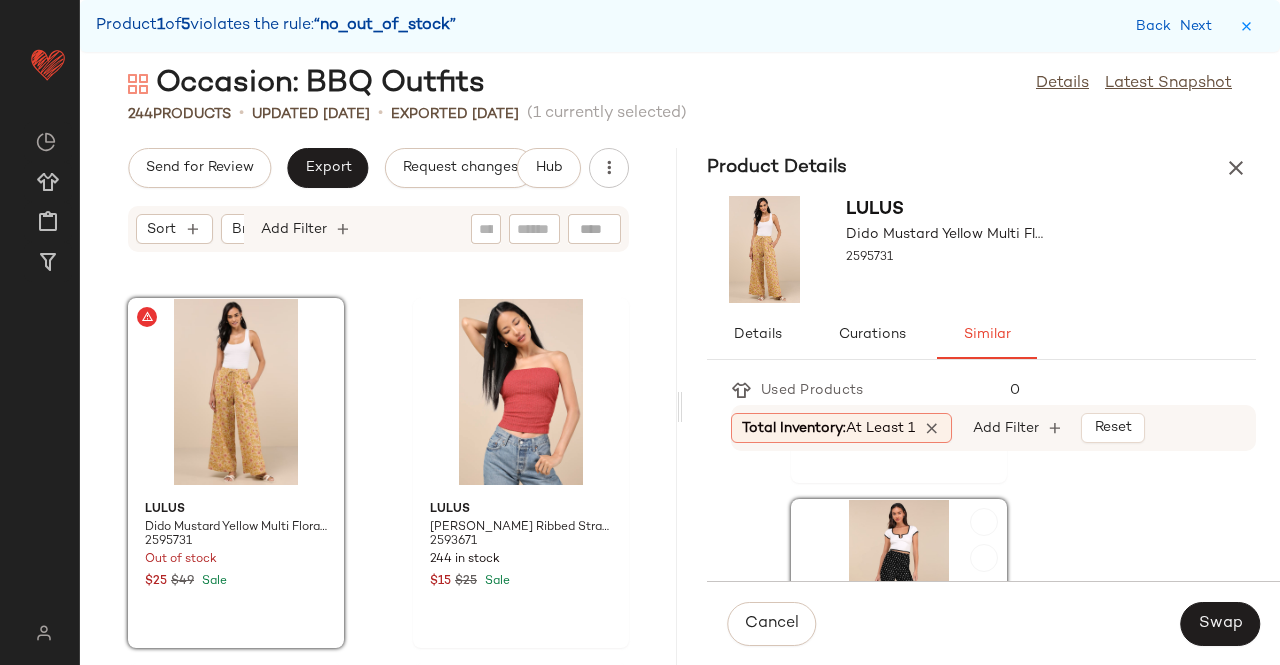 scroll, scrollTop: 700, scrollLeft: 0, axis: vertical 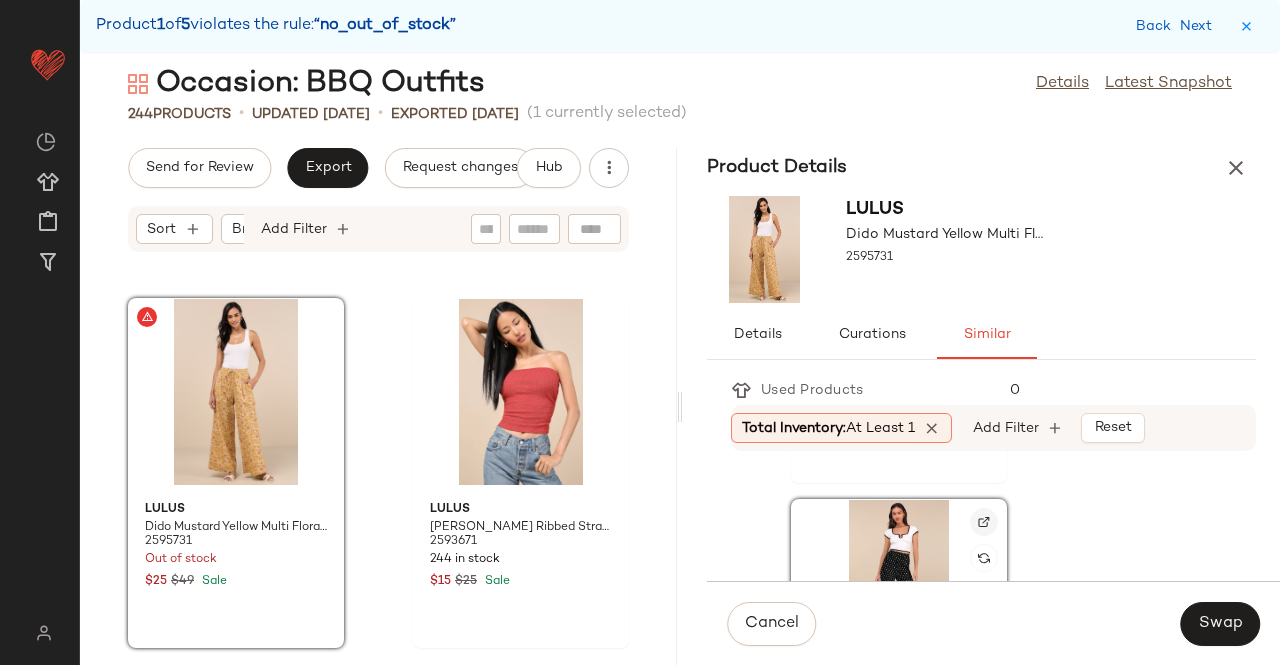 click 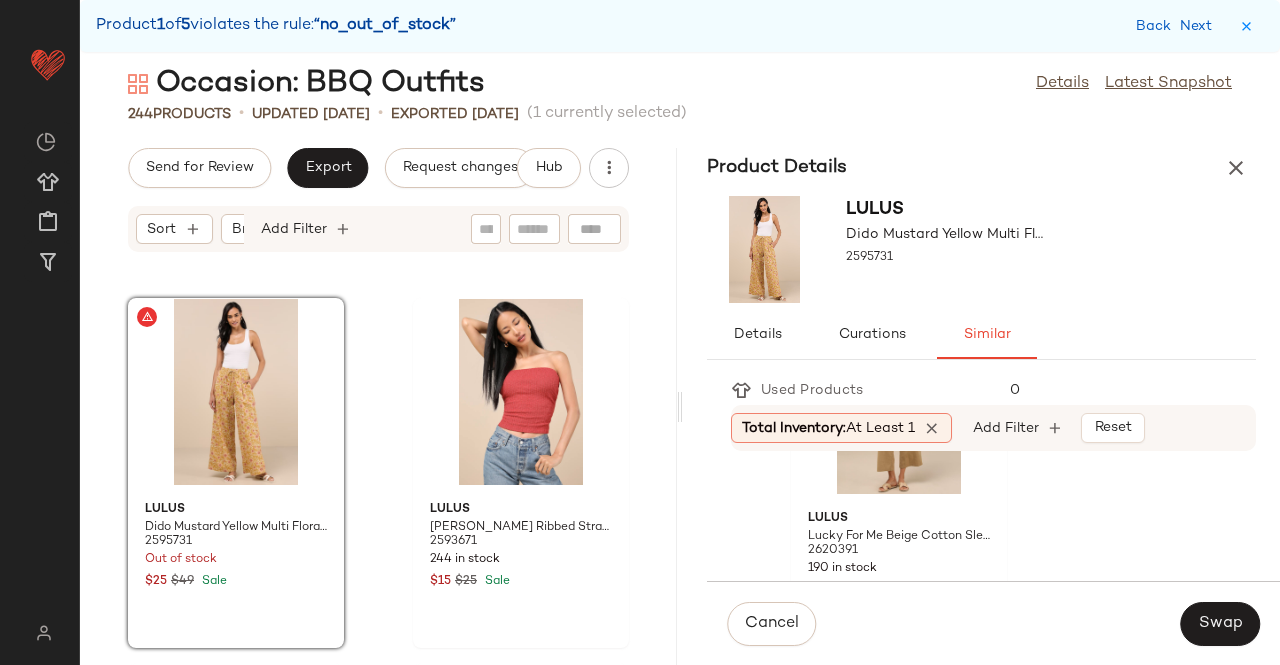 scroll, scrollTop: 1300, scrollLeft: 0, axis: vertical 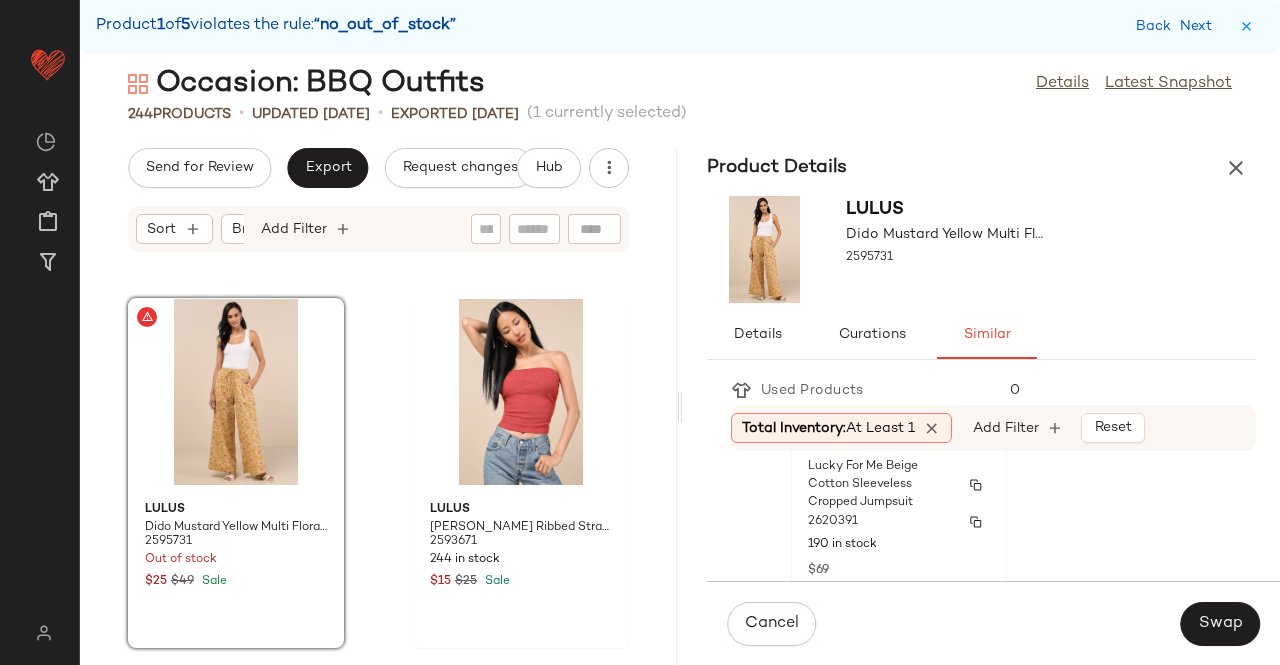click on "2620391" at bounding box center (899, 522) 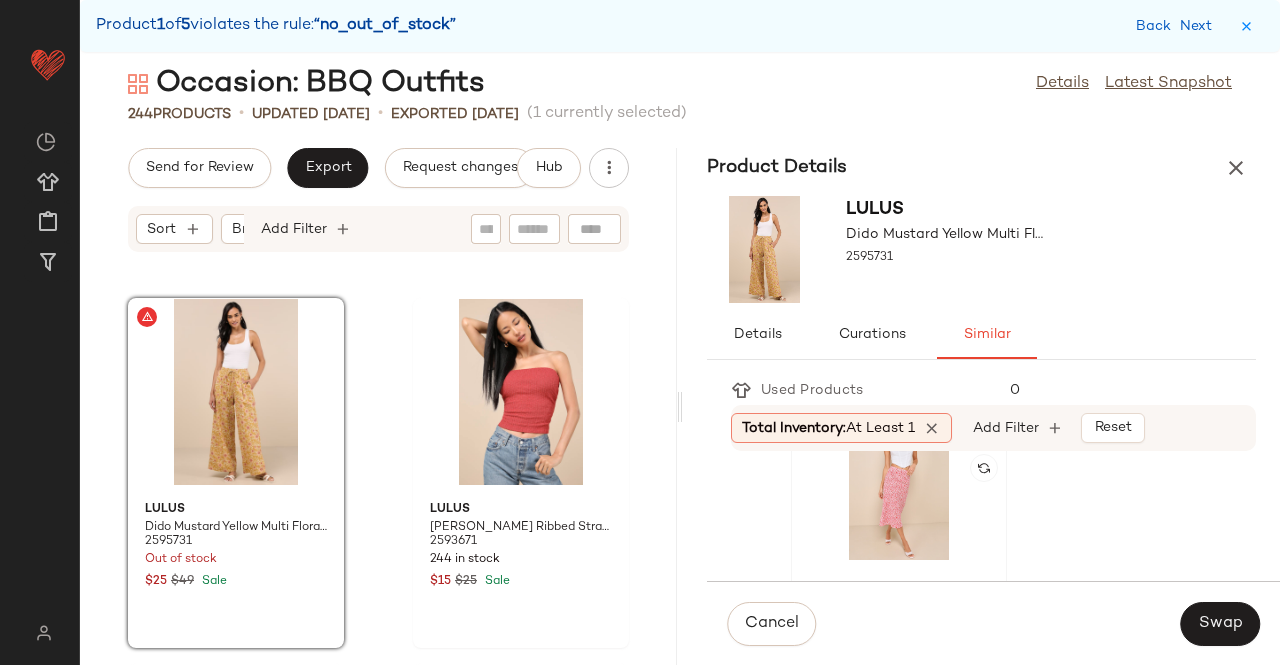 scroll, scrollTop: 2354, scrollLeft: 0, axis: vertical 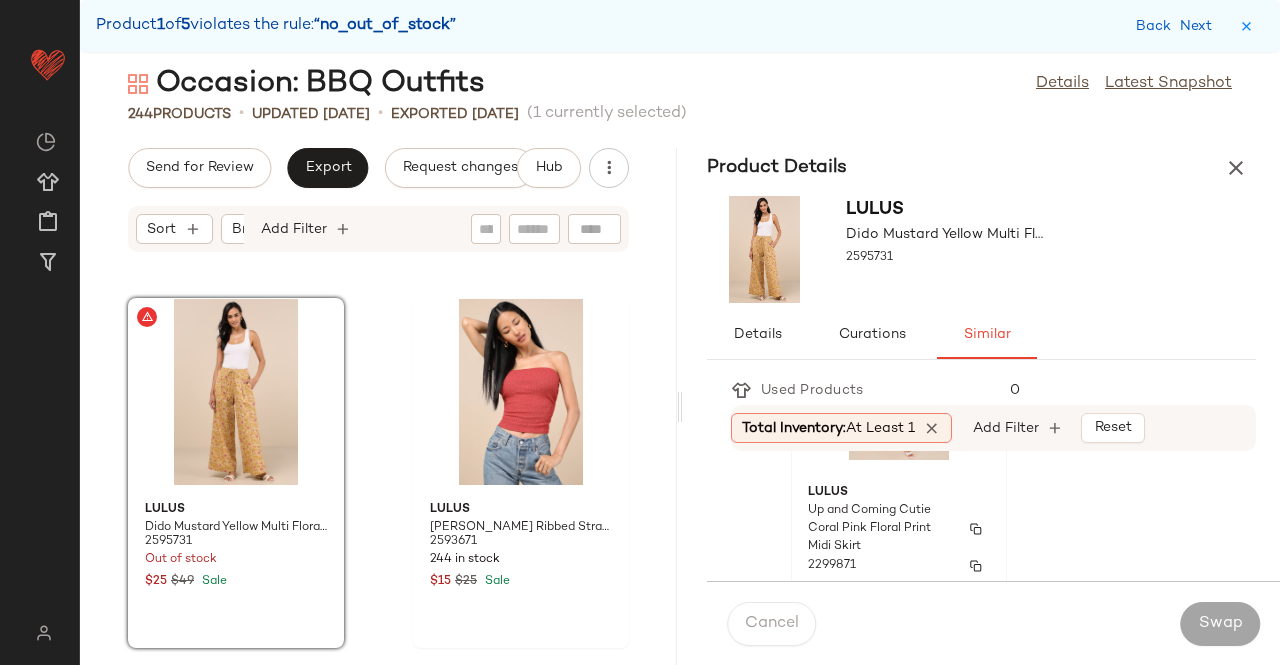 click on "Up and Coming Cutie Coral Pink Floral Print Midi Skirt" at bounding box center [881, 529] 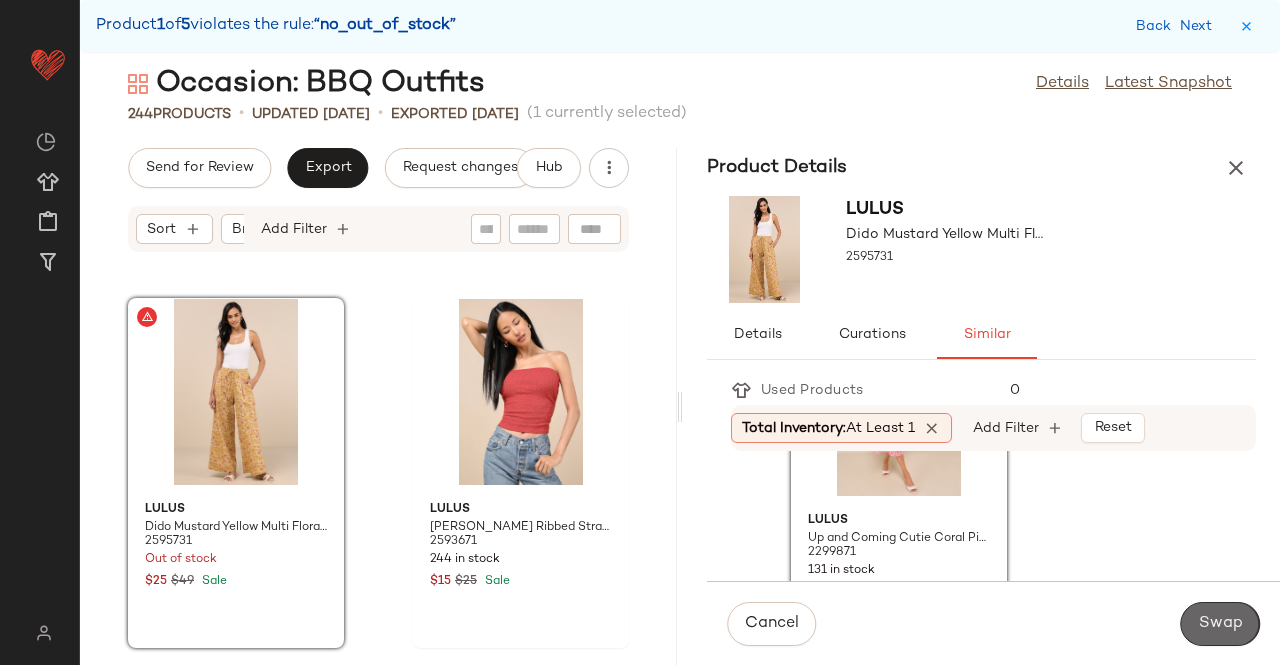 click on "Swap" at bounding box center (1220, 624) 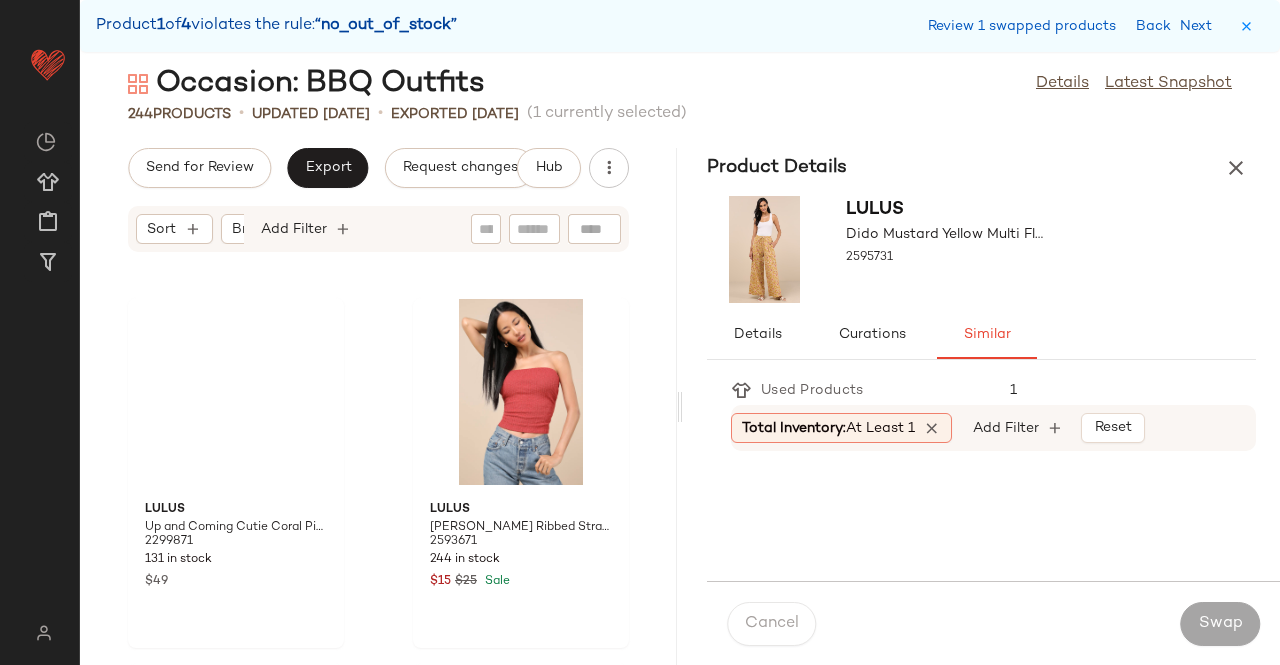 scroll, scrollTop: 17202, scrollLeft: 0, axis: vertical 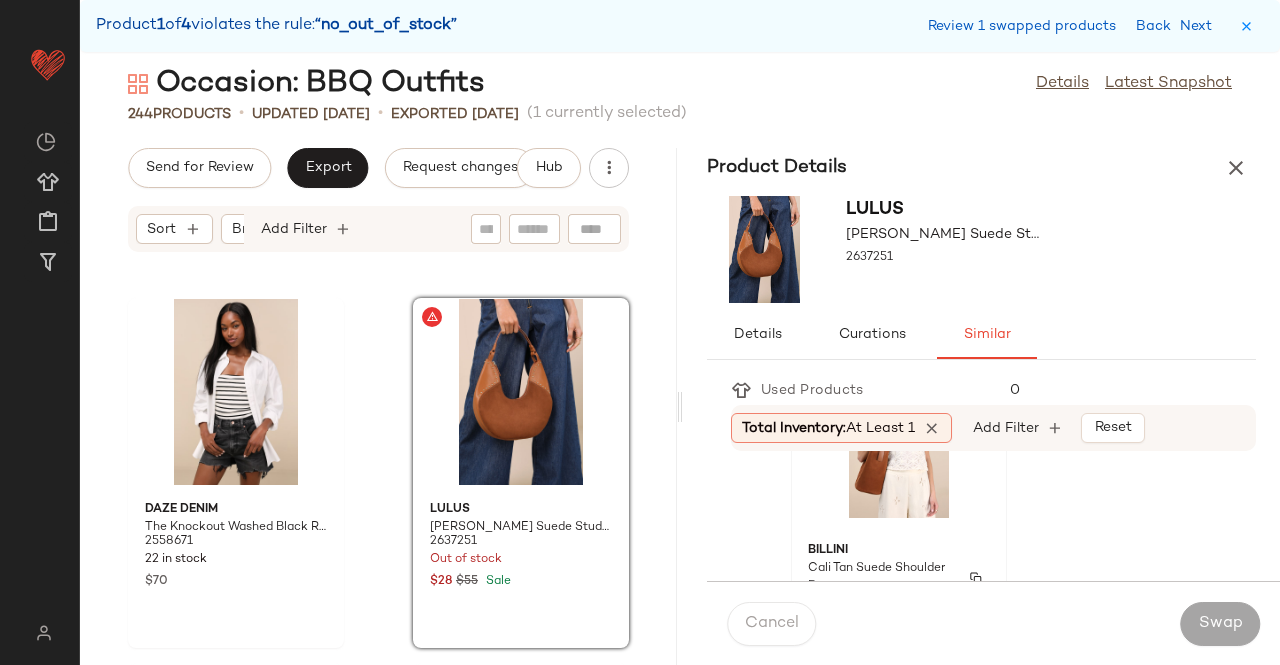 drag, startPoint x: 922, startPoint y: 529, endPoint x: 914, endPoint y: 540, distance: 13.601471 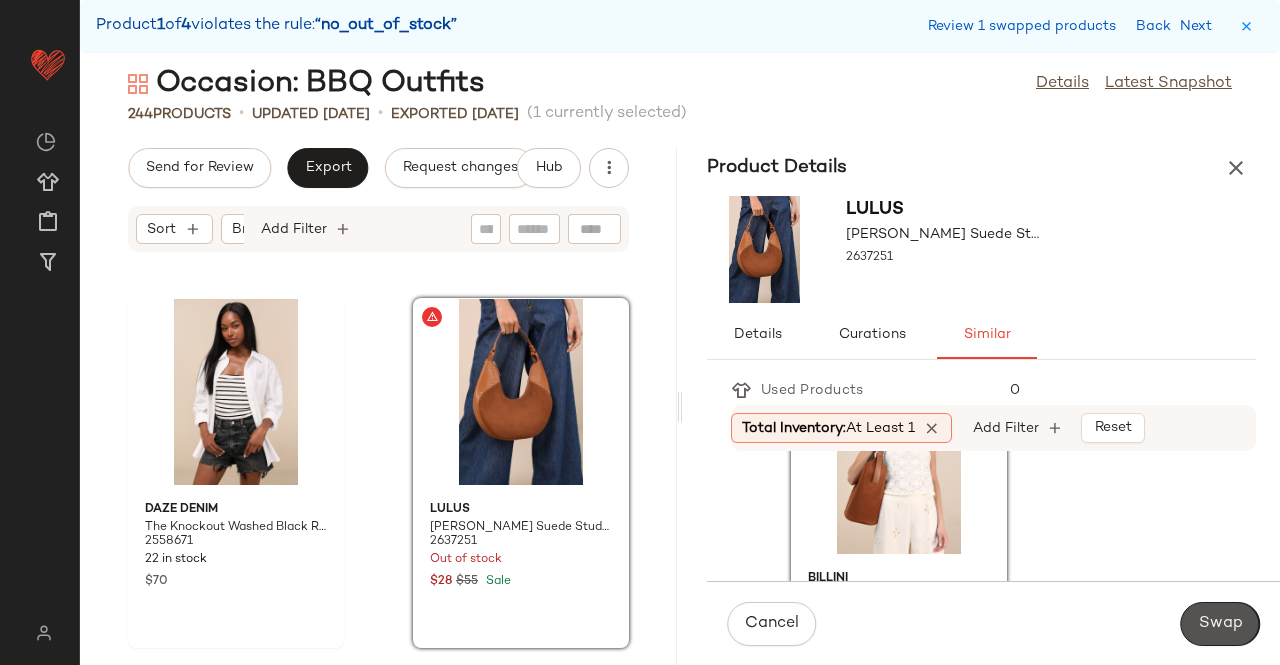 drag, startPoint x: 1240, startPoint y: 623, endPoint x: 1161, endPoint y: 608, distance: 80.411446 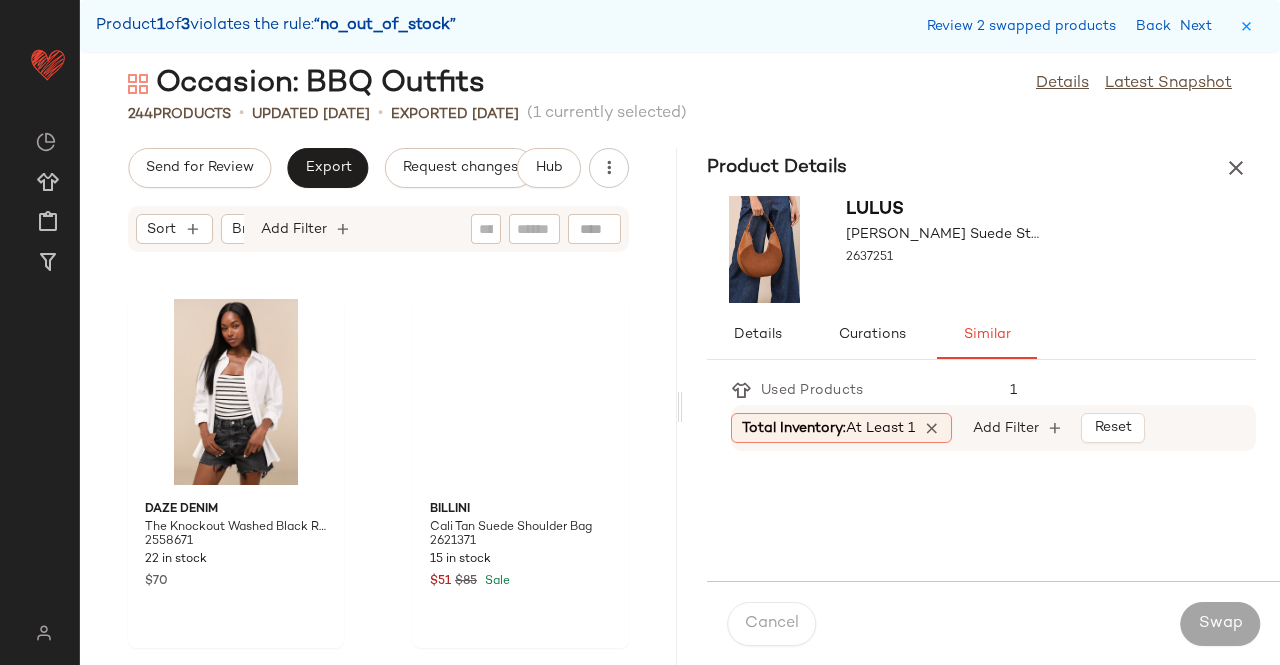 scroll, scrollTop: 22326, scrollLeft: 0, axis: vertical 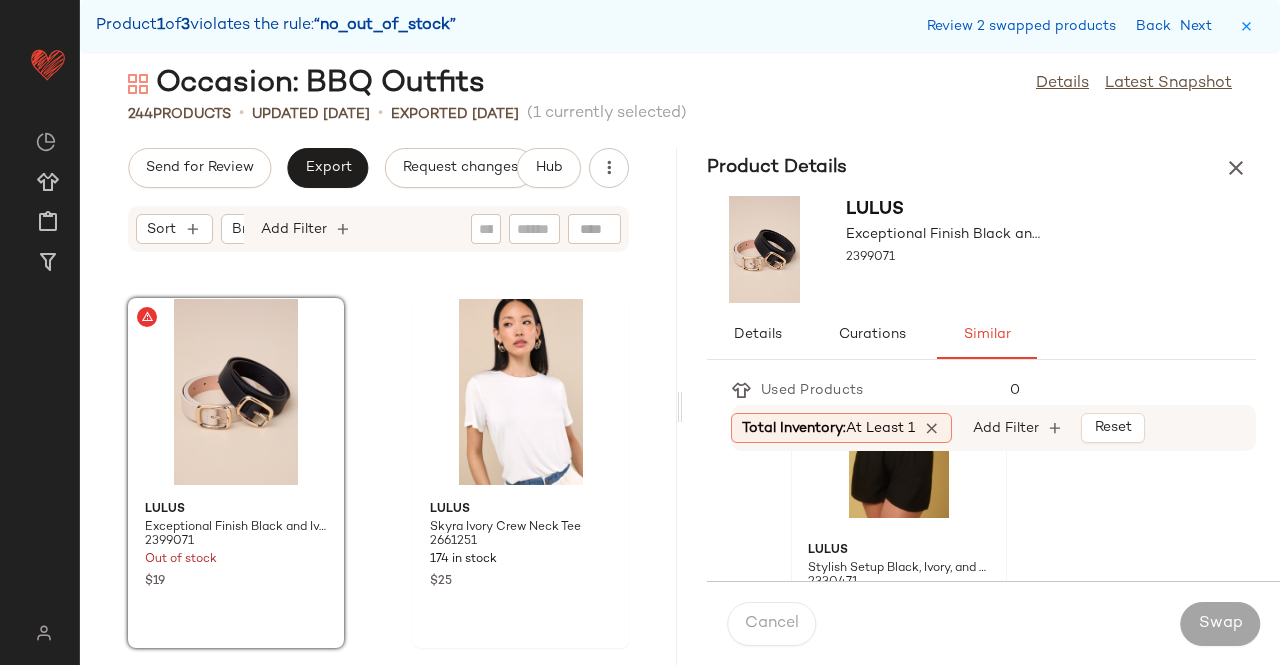 click on "Lulus Stylish Setup Black, Ivory, and Brown Three-Piece Belt Set 2330471 26 in stock $25" 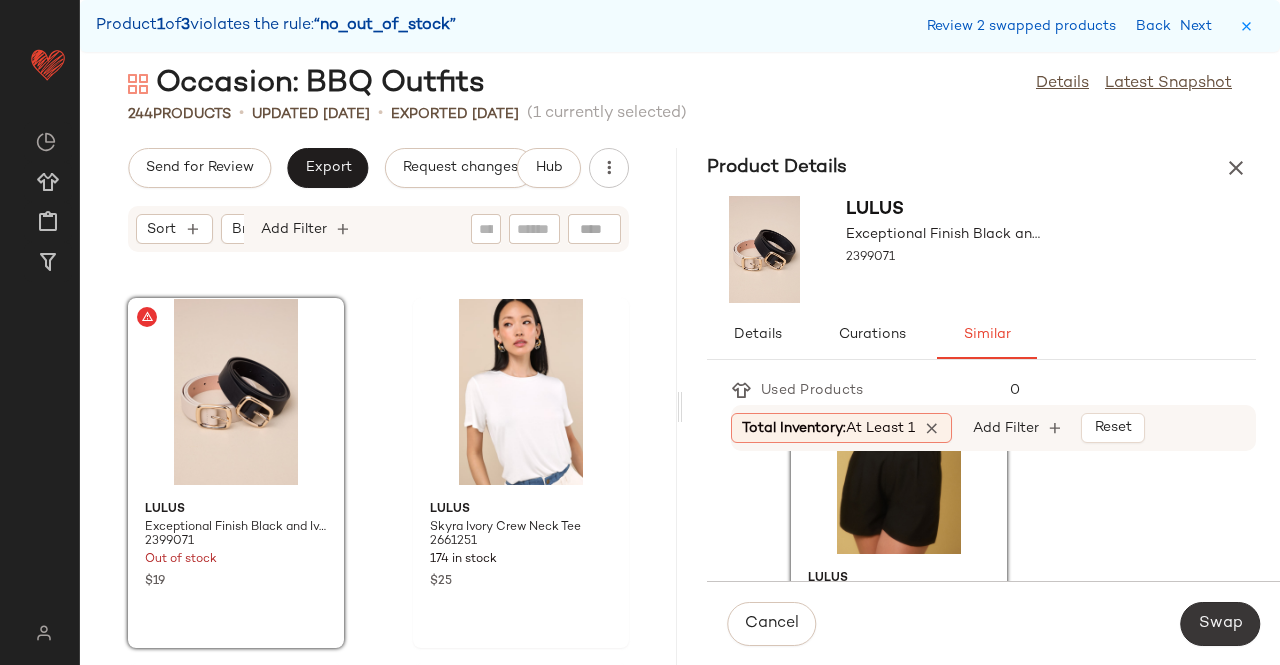 click on "Swap" 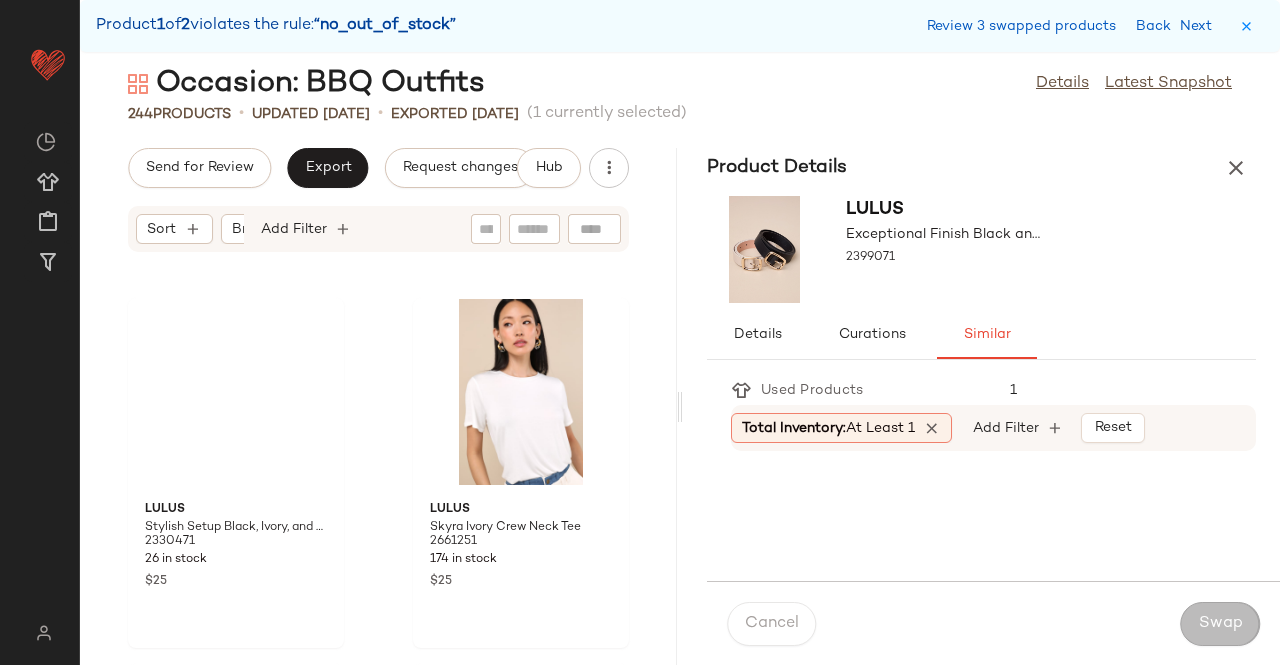 scroll, scrollTop: 30012, scrollLeft: 0, axis: vertical 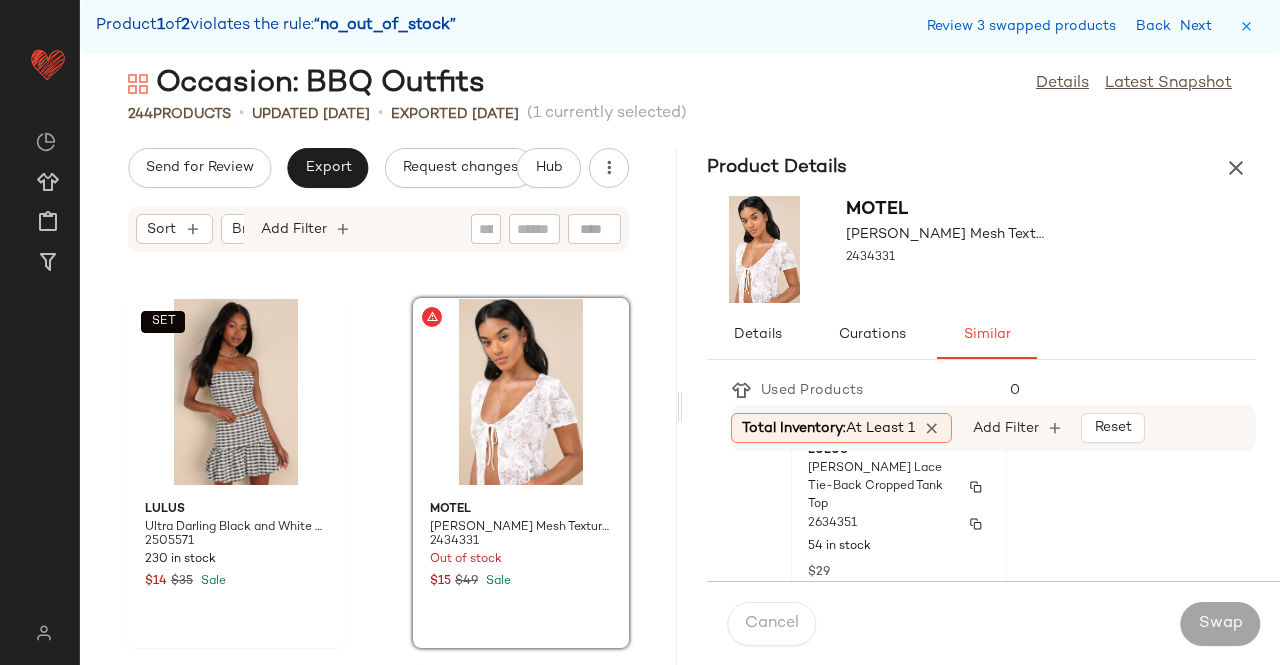 click on "54 in stock" at bounding box center (899, 547) 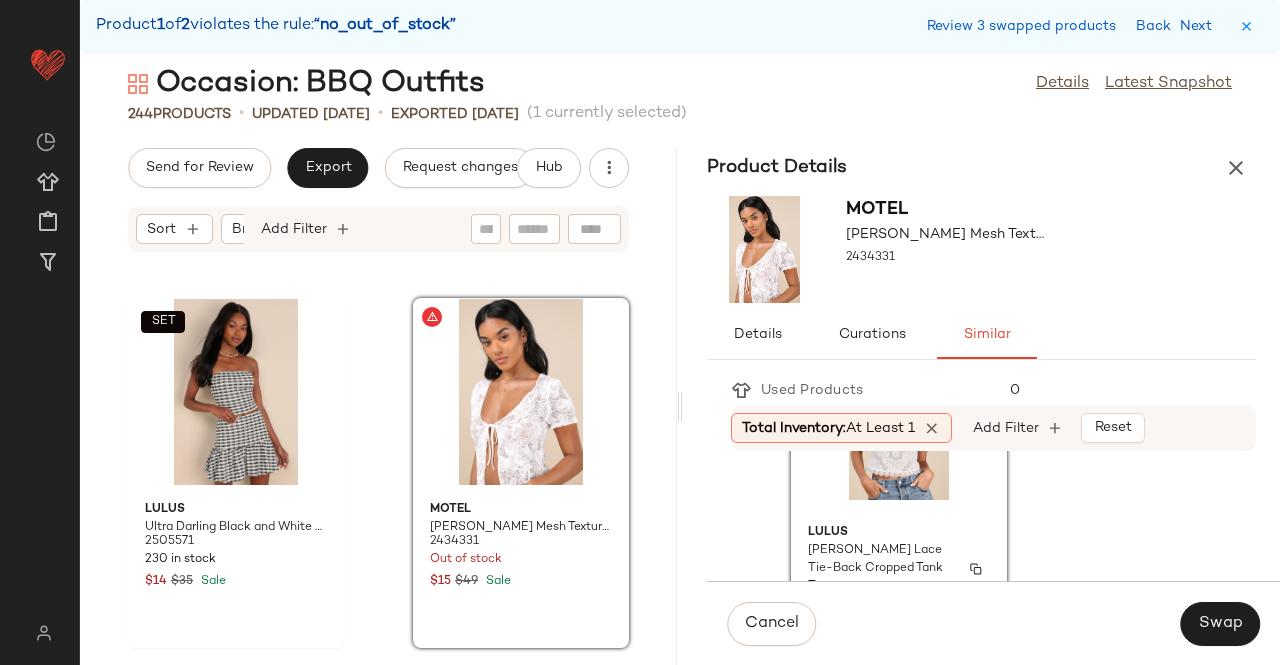 scroll, scrollTop: 100, scrollLeft: 0, axis: vertical 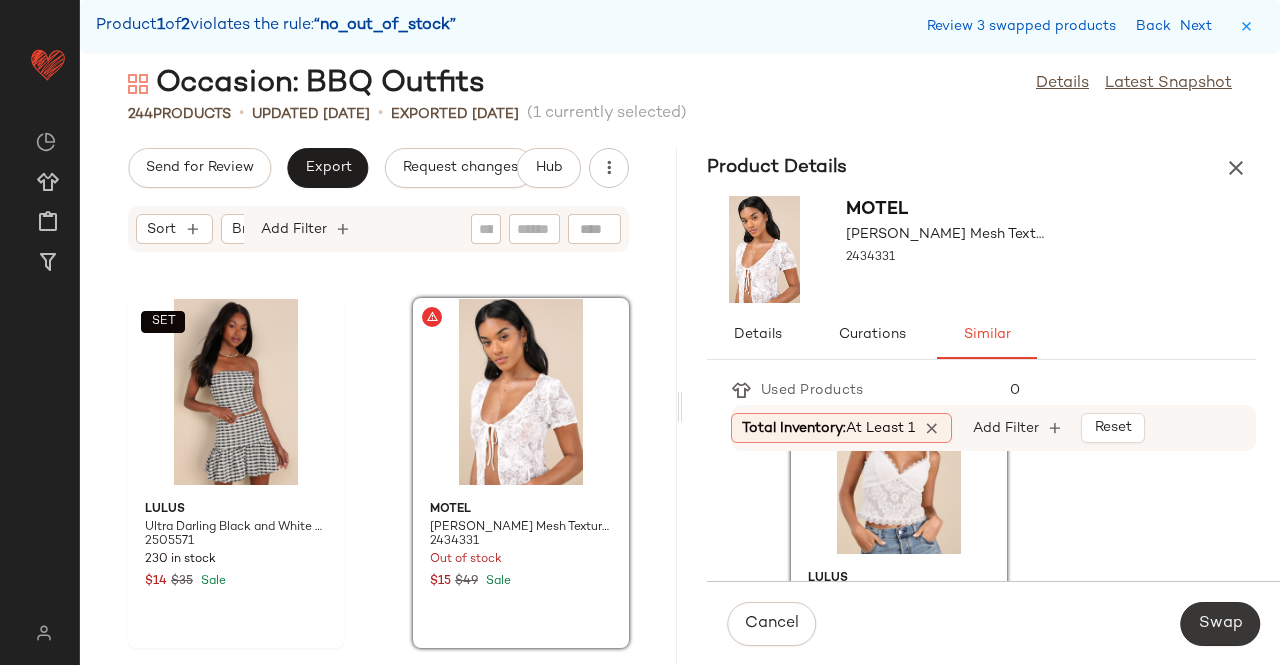 click on "Swap" 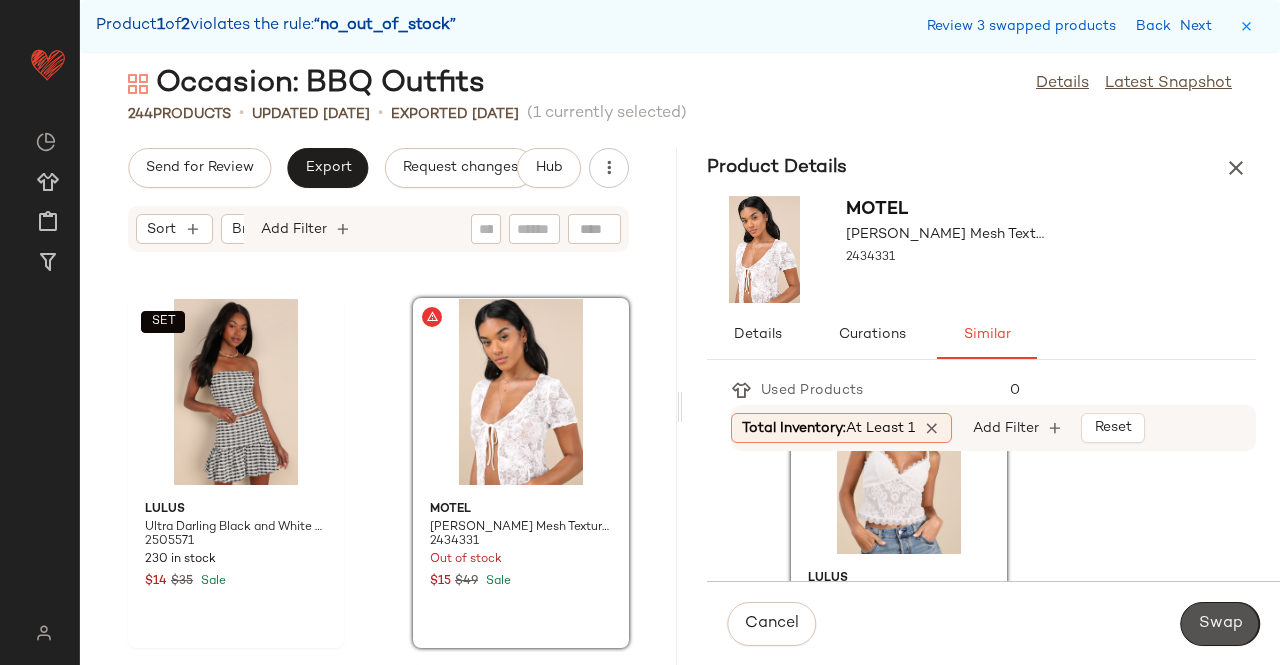 scroll, scrollTop: 40992, scrollLeft: 0, axis: vertical 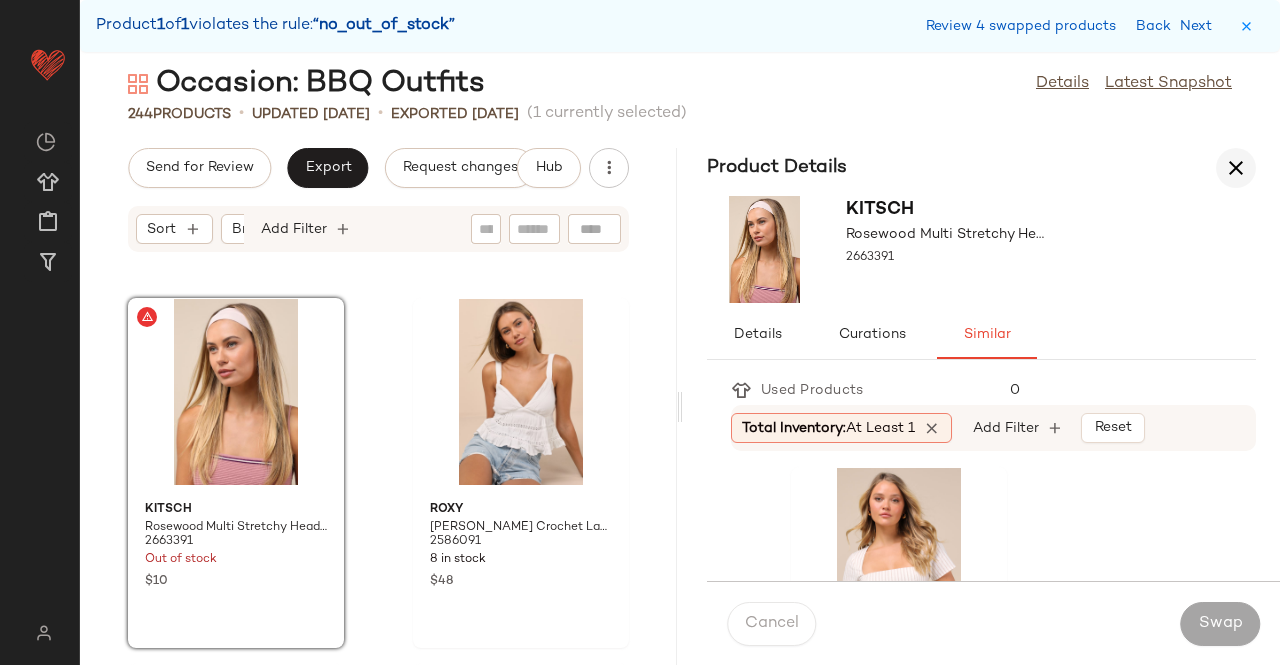 click at bounding box center [1236, 168] 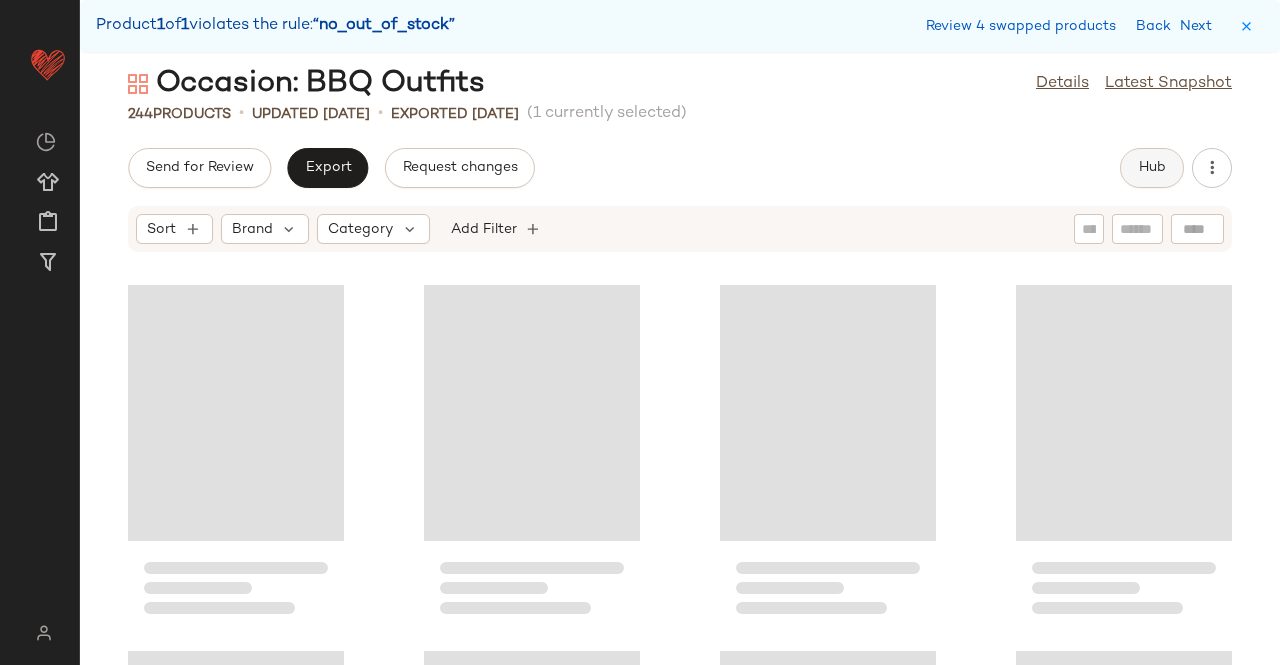 click on "Hub" 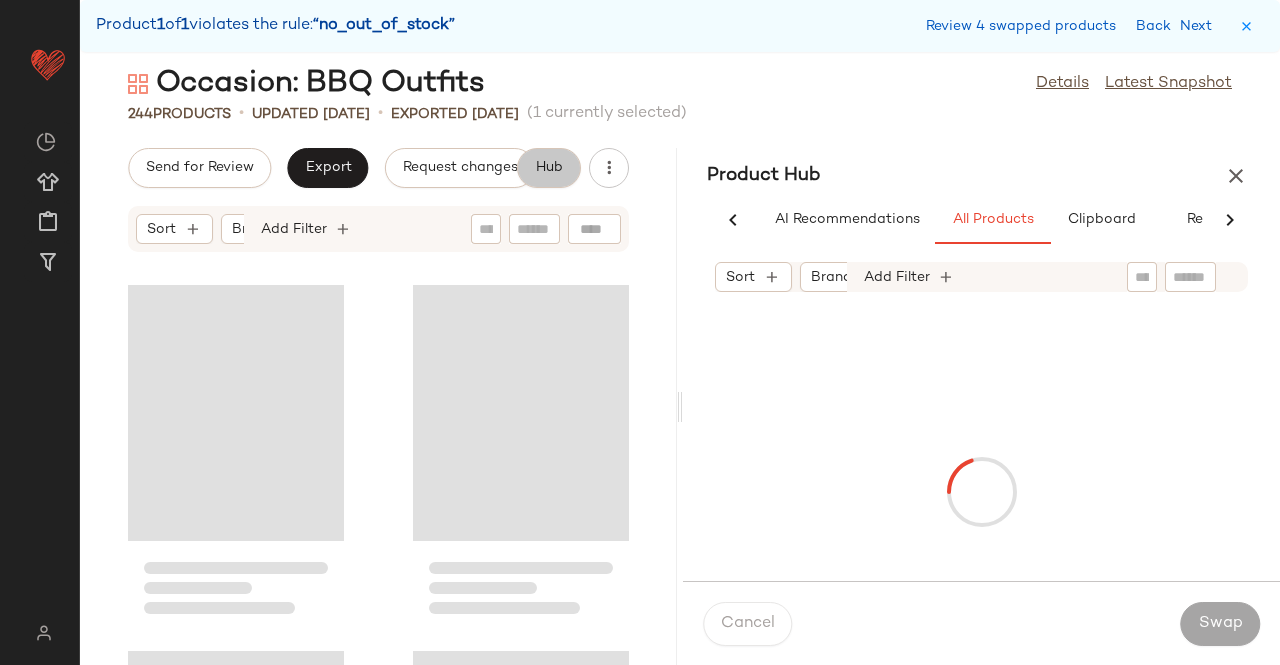scroll, scrollTop: 0, scrollLeft: 62, axis: horizontal 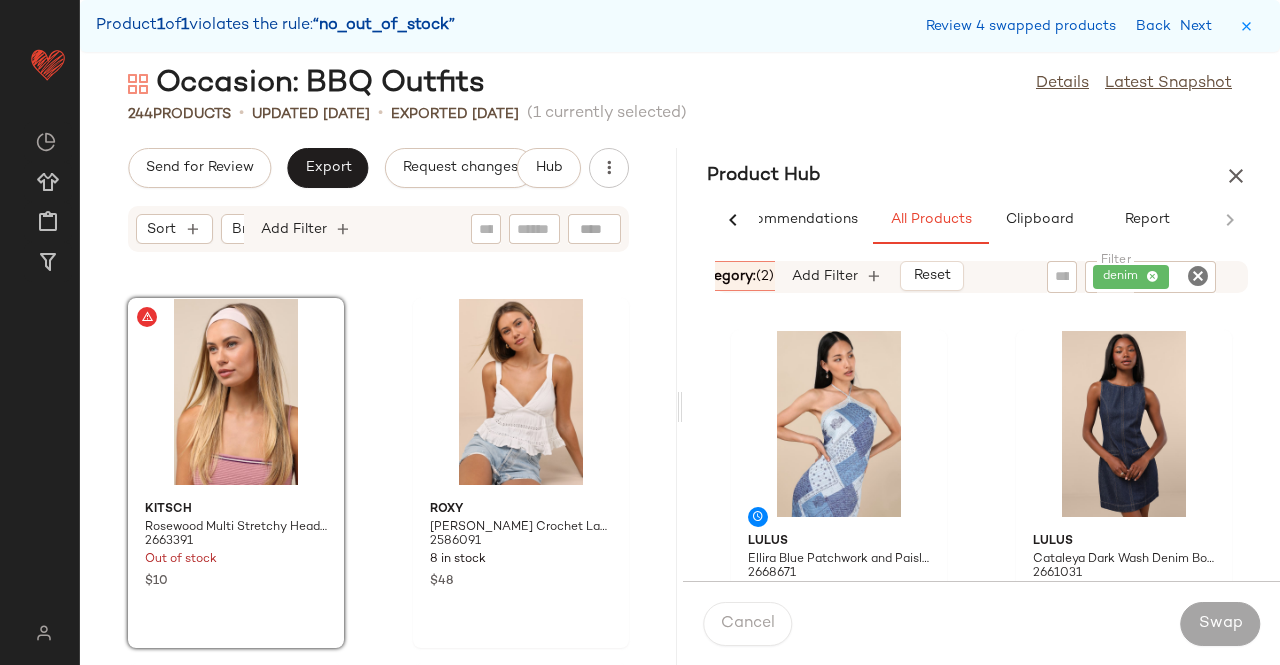 click on "Category:   (2)" at bounding box center (731, 276) 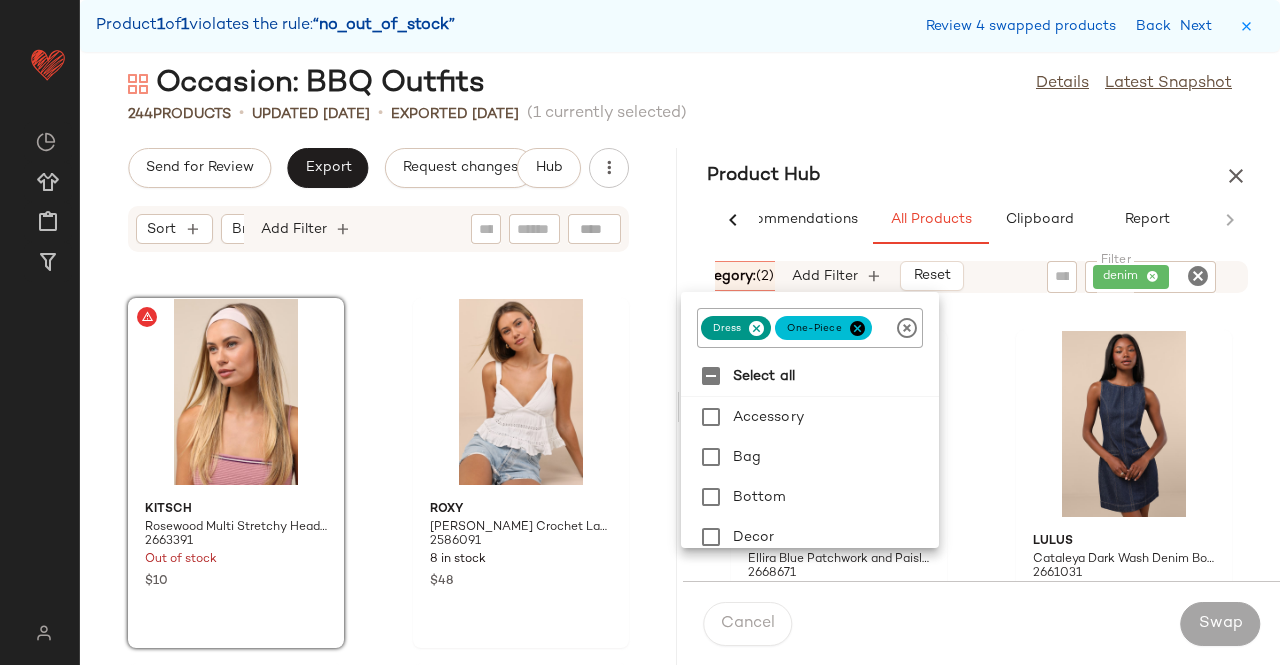 click at bounding box center (756, 328) 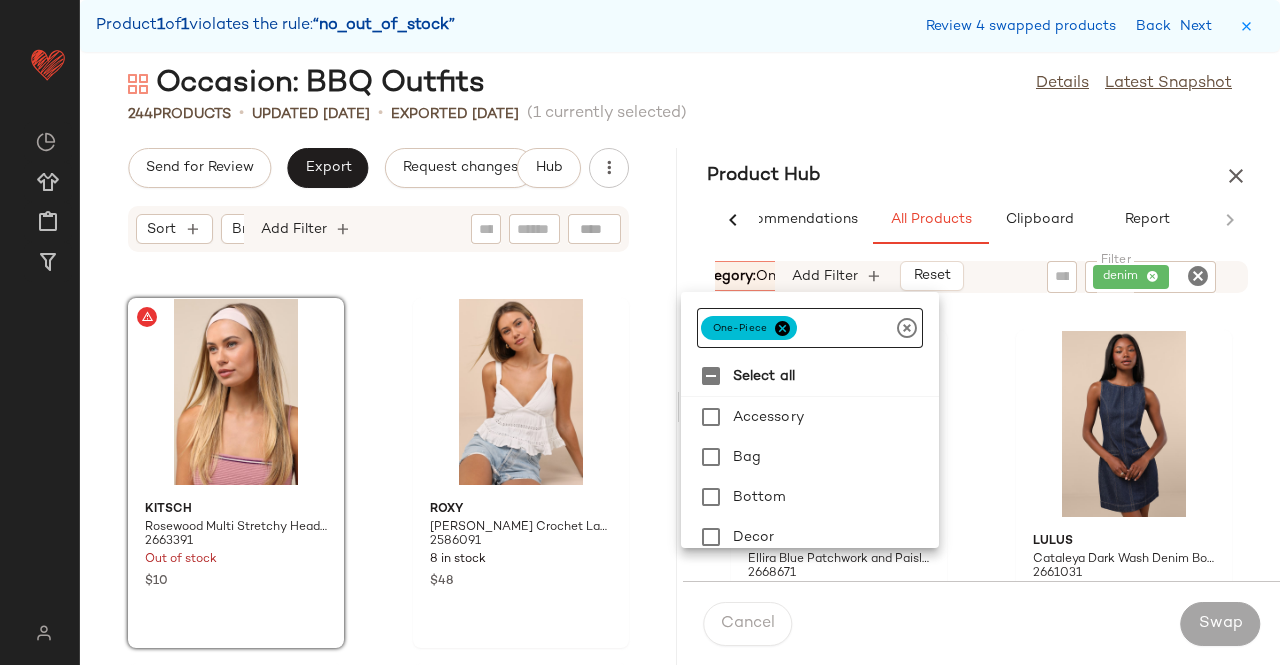 drag, startPoint x: 753, startPoint y: 327, endPoint x: 776, endPoint y: 325, distance: 23.086792 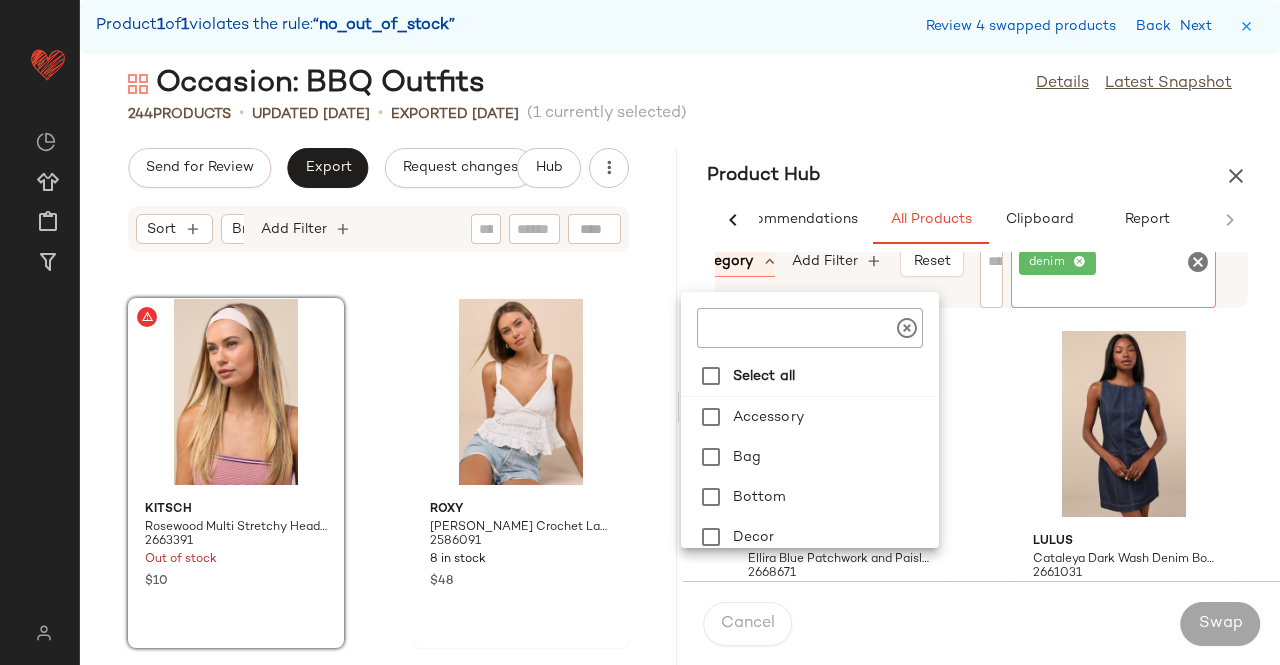 click on "denim" 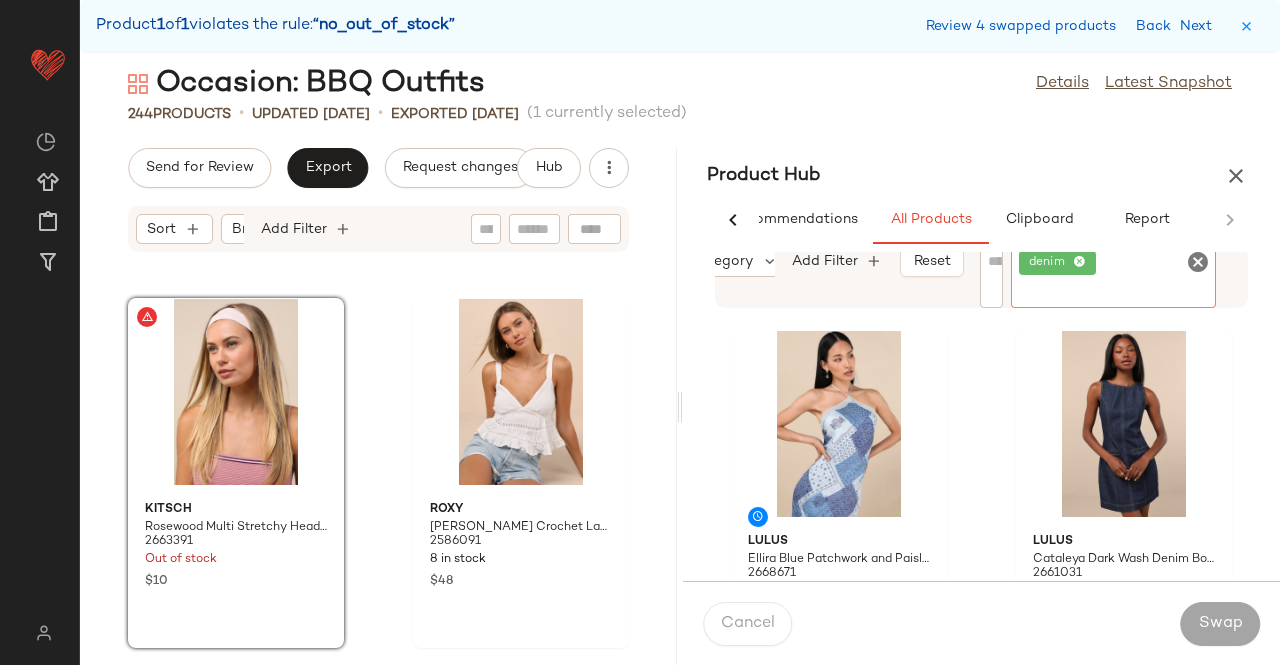 click on "denim" 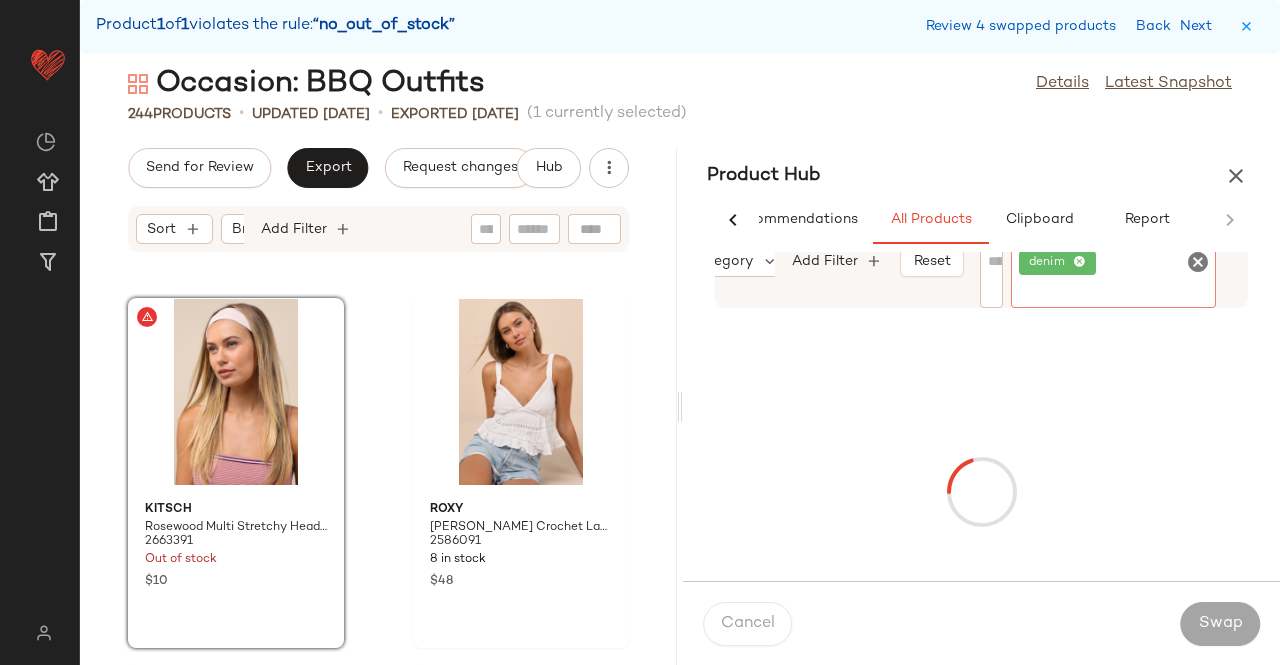 click on "denim" 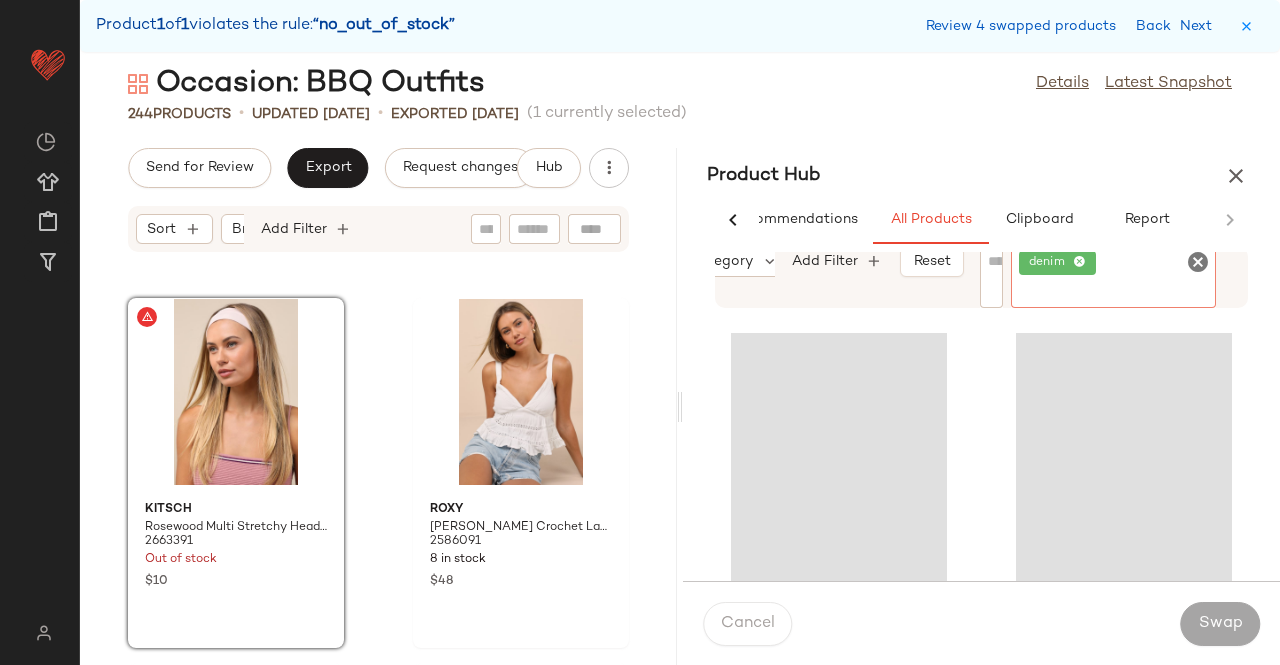 click 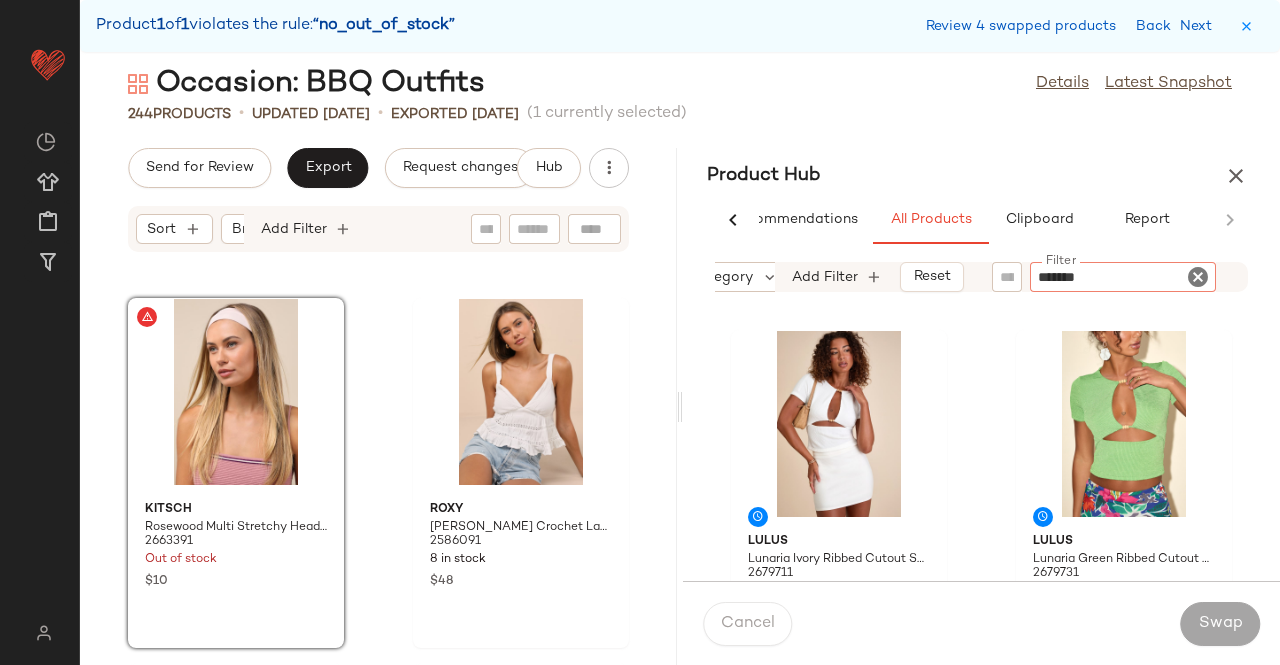 type on "********" 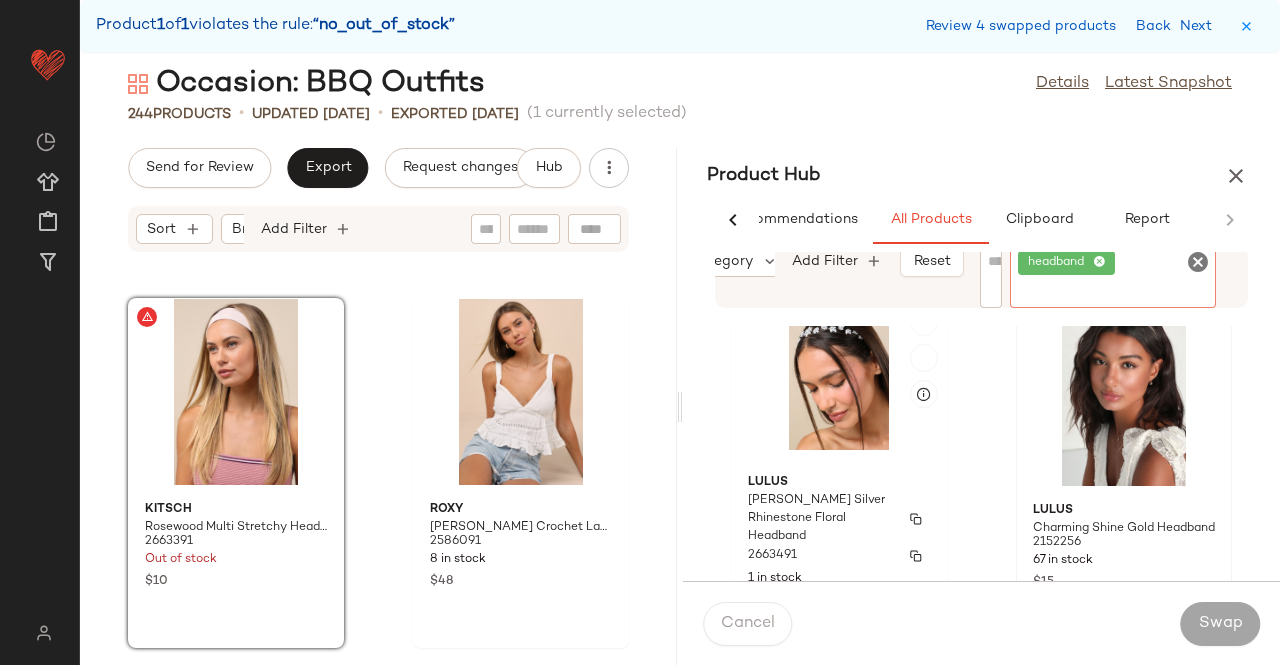 scroll, scrollTop: 0, scrollLeft: 0, axis: both 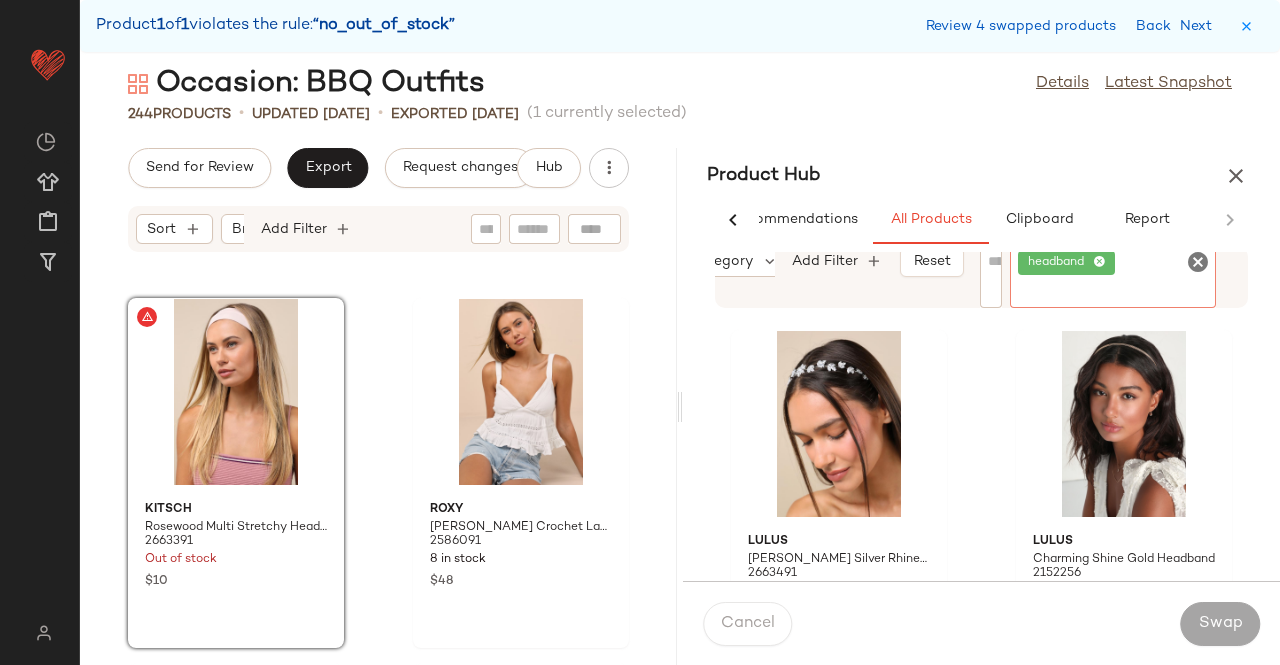 click on "Product Hub  AI Recommendations   All Products   Clipboard   Report  Sort:   (1) Brand  Category  In Curation?:   No Availability:   in_stock Add Filter   Reset  Filter headband Filter Lulus Vilma Silver Rhinestone Floral Headband 2663491 1 in stock $25 Lulus Charming Shine Gold Headband 2152256 67 in stock $15  Cancel   Swap" 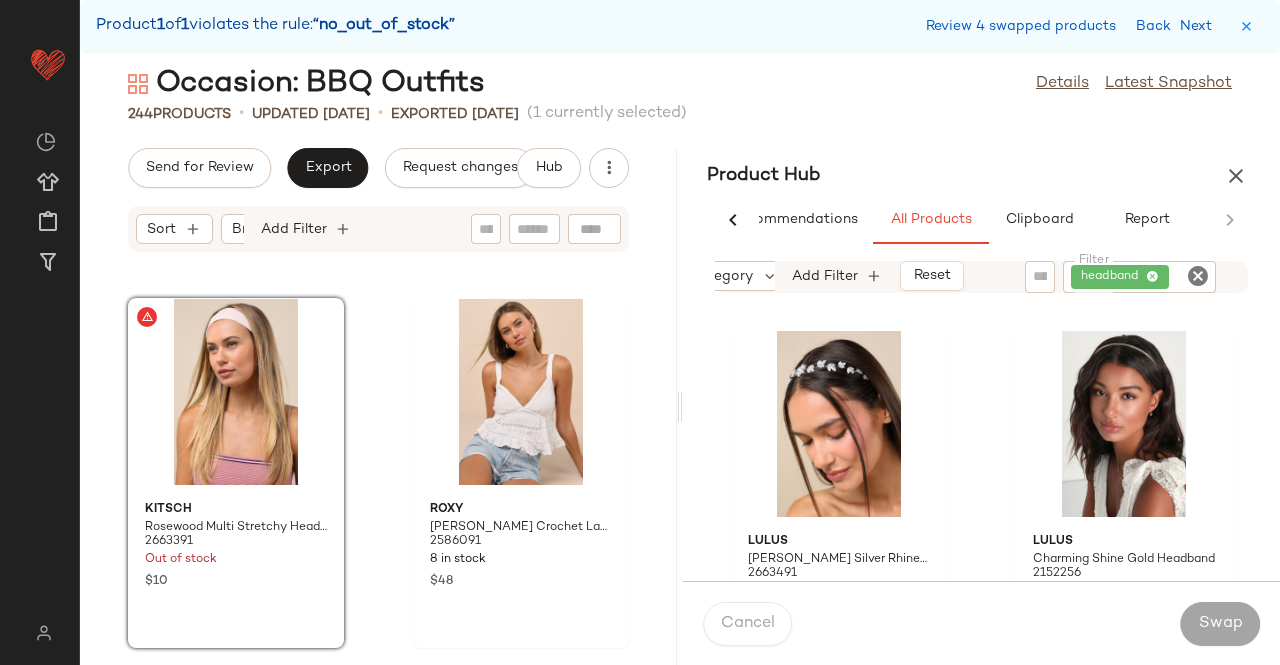click on "headband" 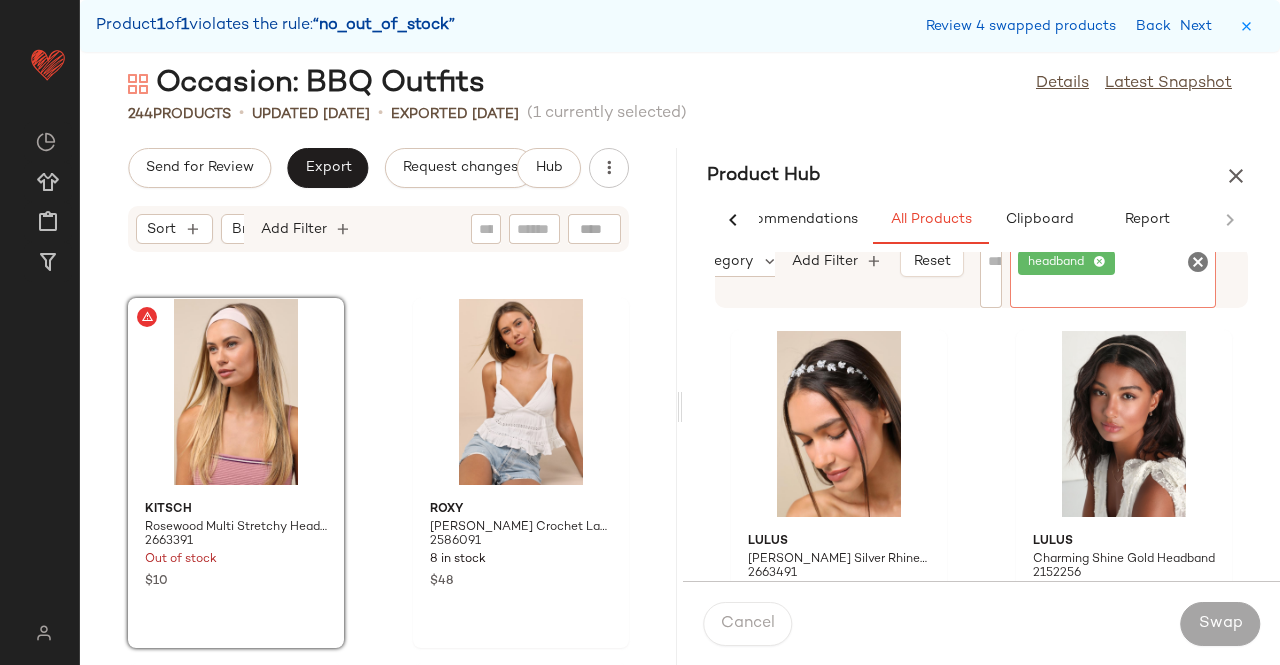 click 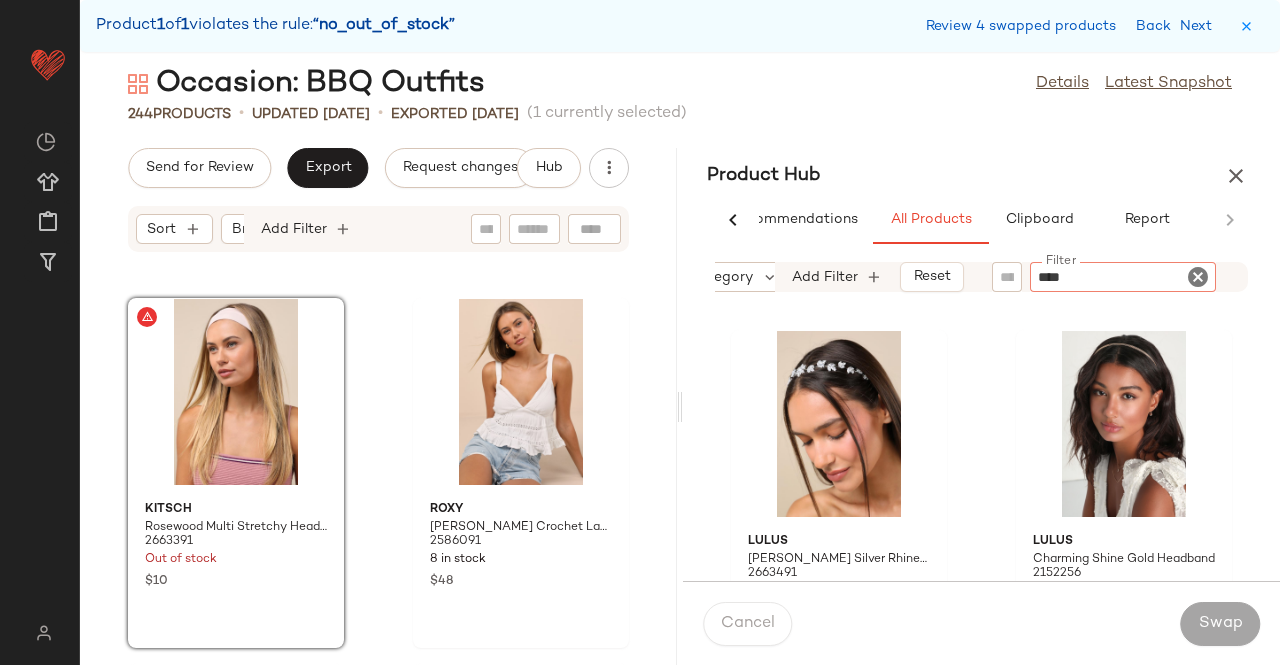 type on "*****" 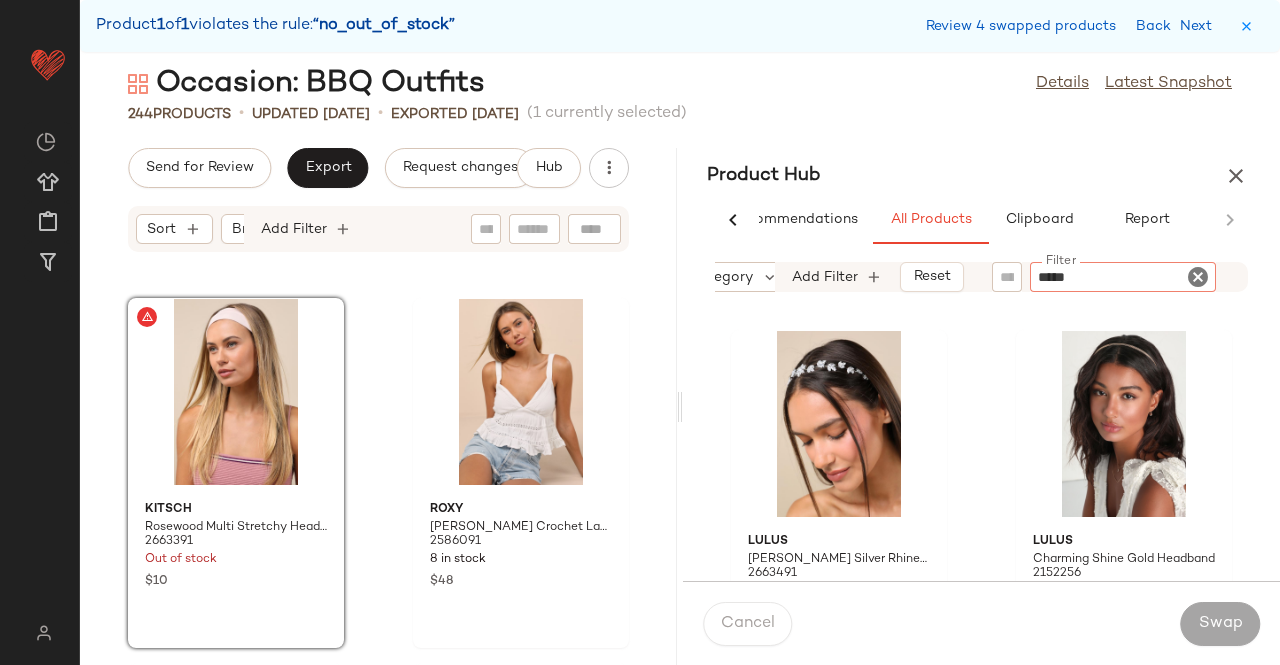 type 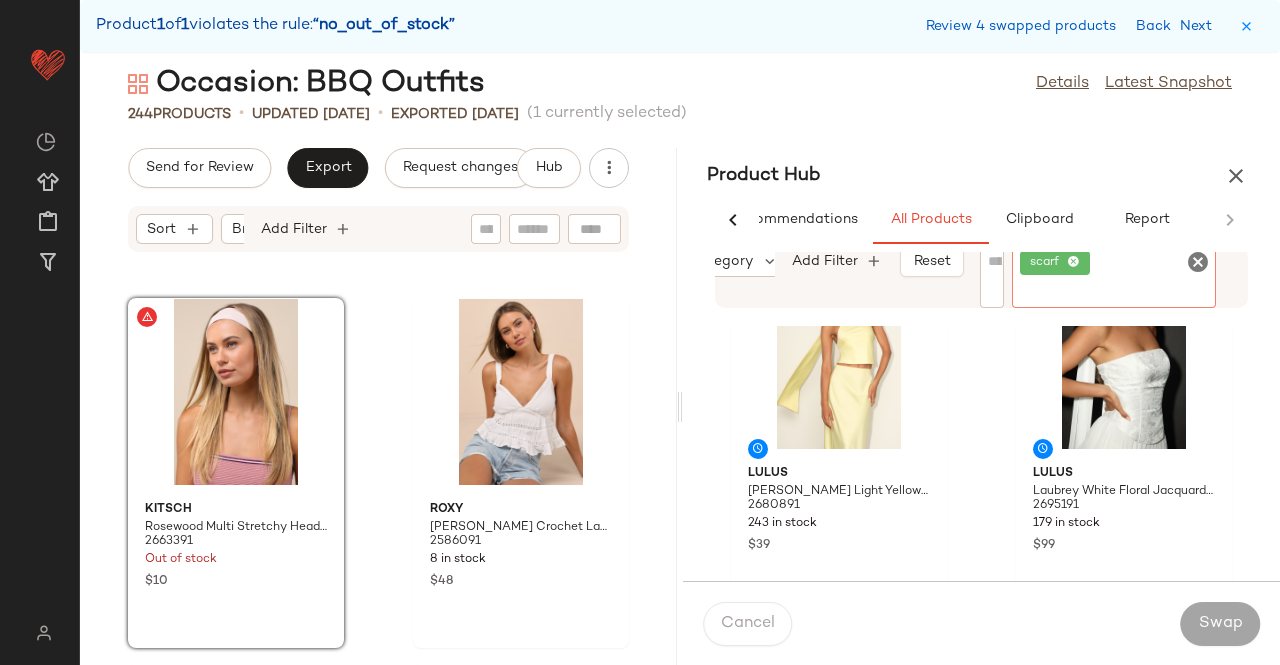 scroll, scrollTop: 100, scrollLeft: 0, axis: vertical 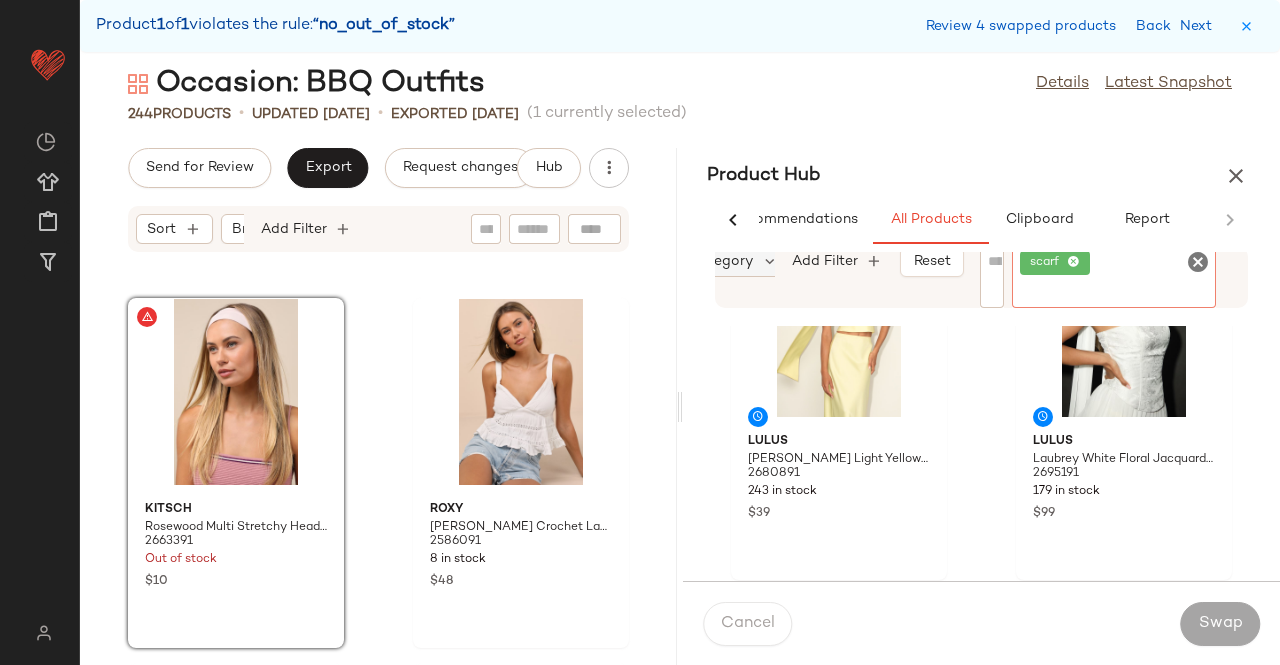 click on "Category" 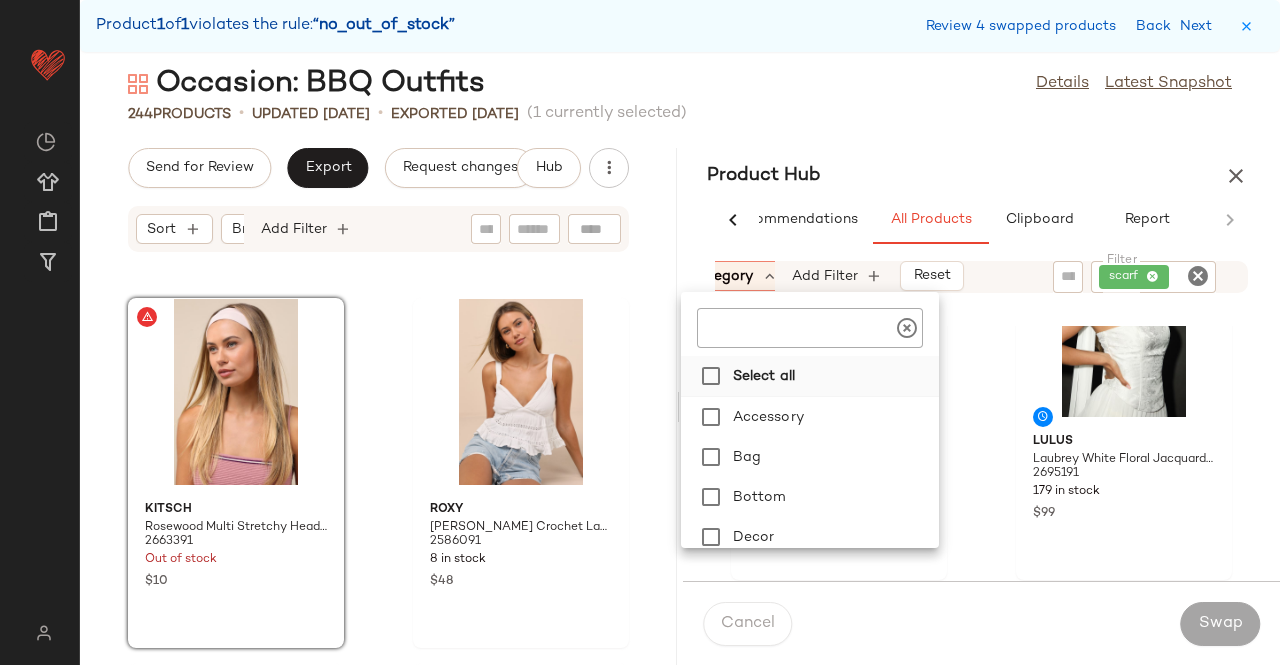 click on "Select all" at bounding box center [832, 376] 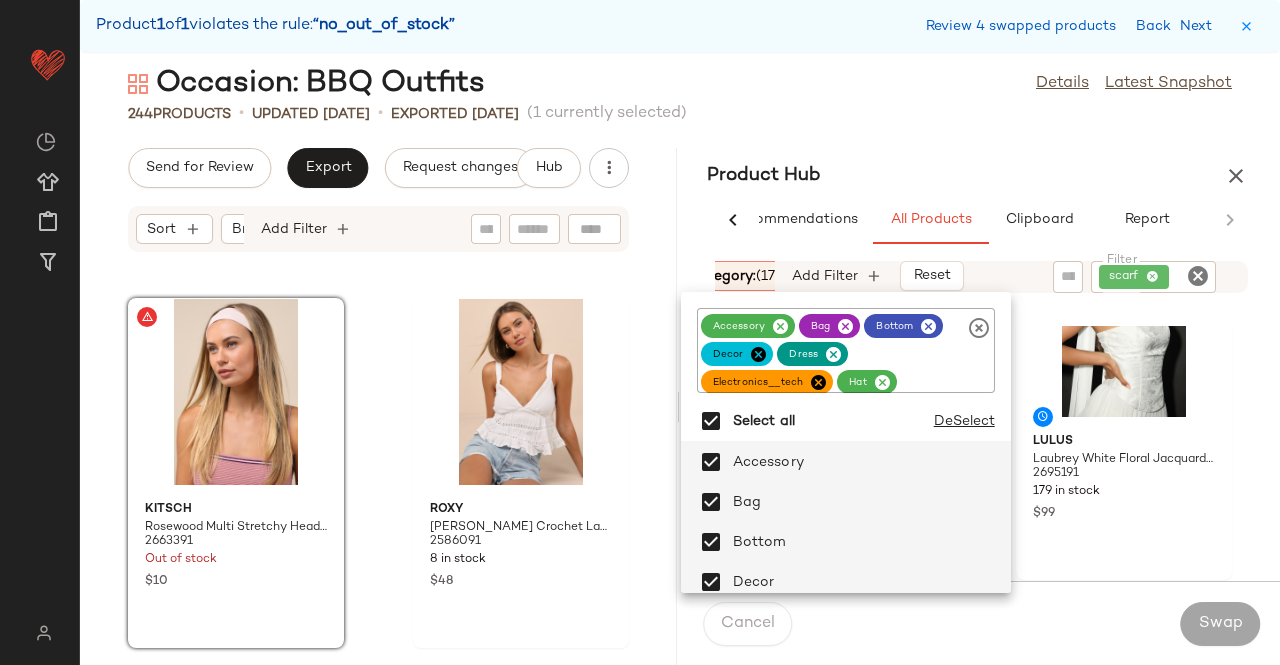 click on "accessory bag bottom decor dress electronics__tech hat jewelry luggage__travel_accessories one-piece outerwear pajama personal_care shoe swim top underwear" 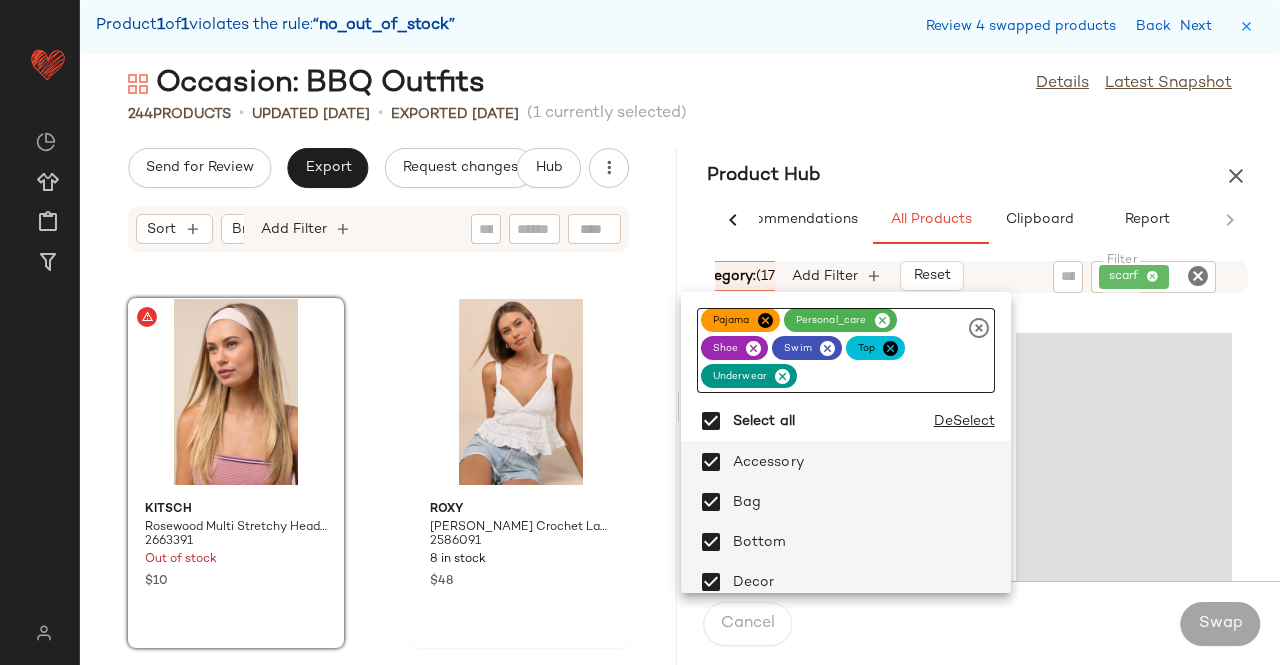 click at bounding box center (765, 320) 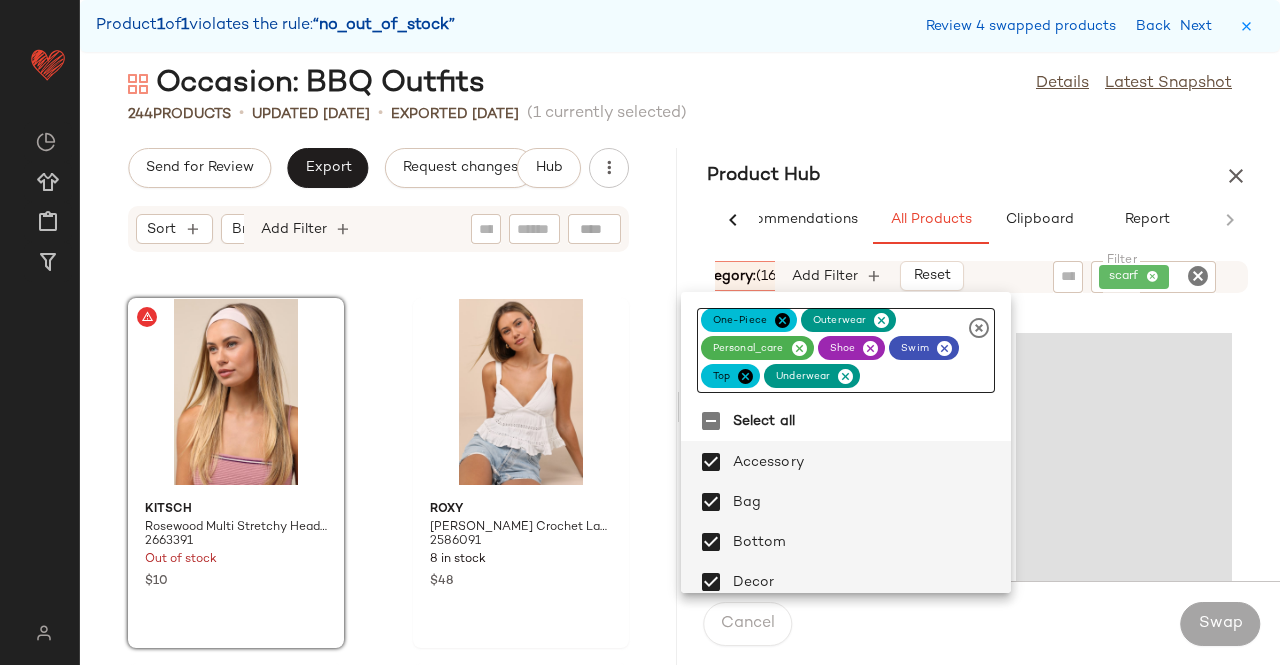 click on "one-piece" 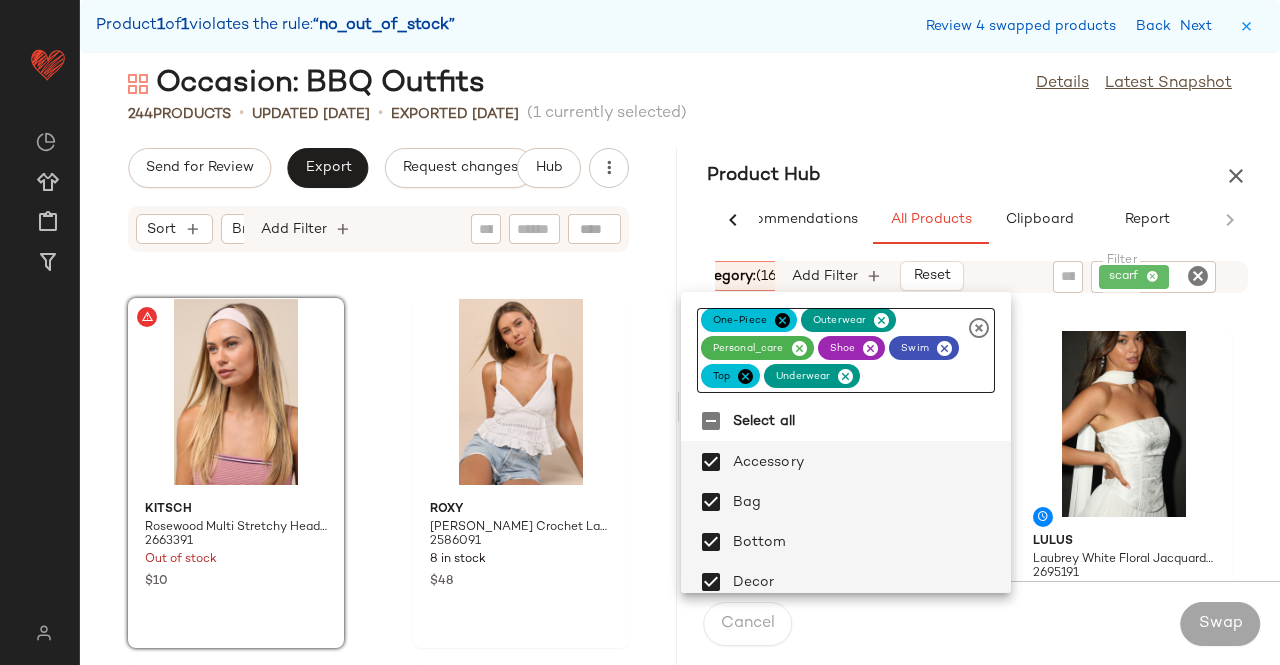 click on "one-piece" 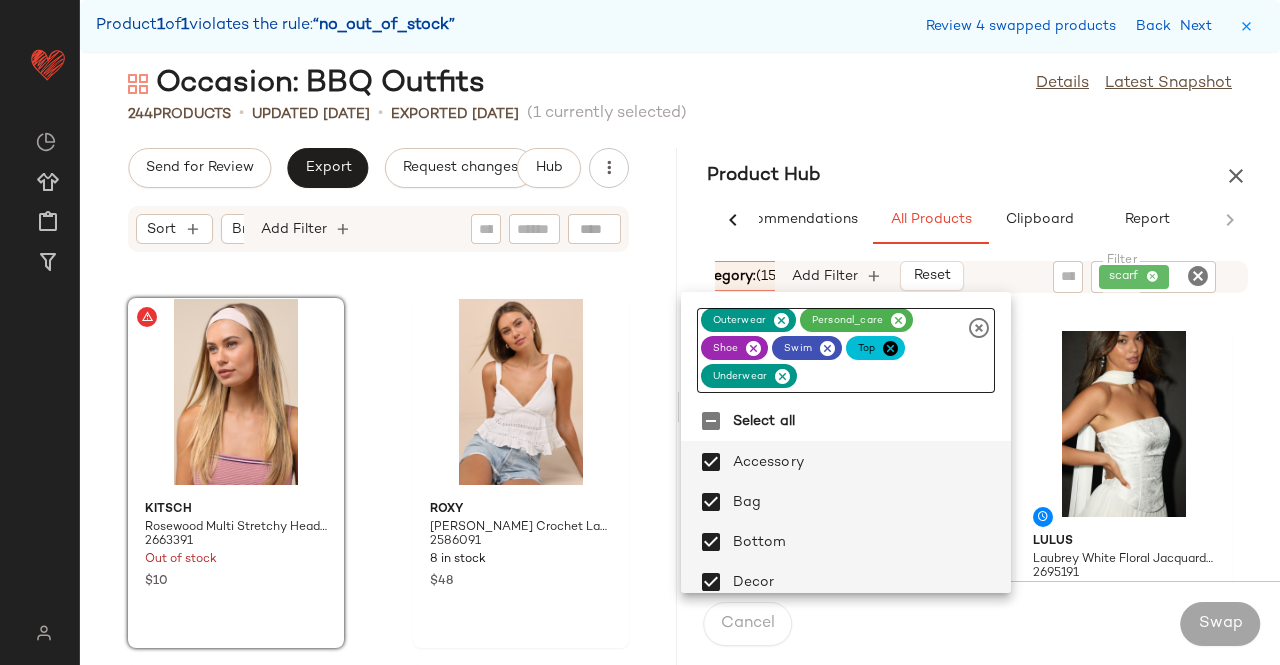 click at bounding box center [781, 320] 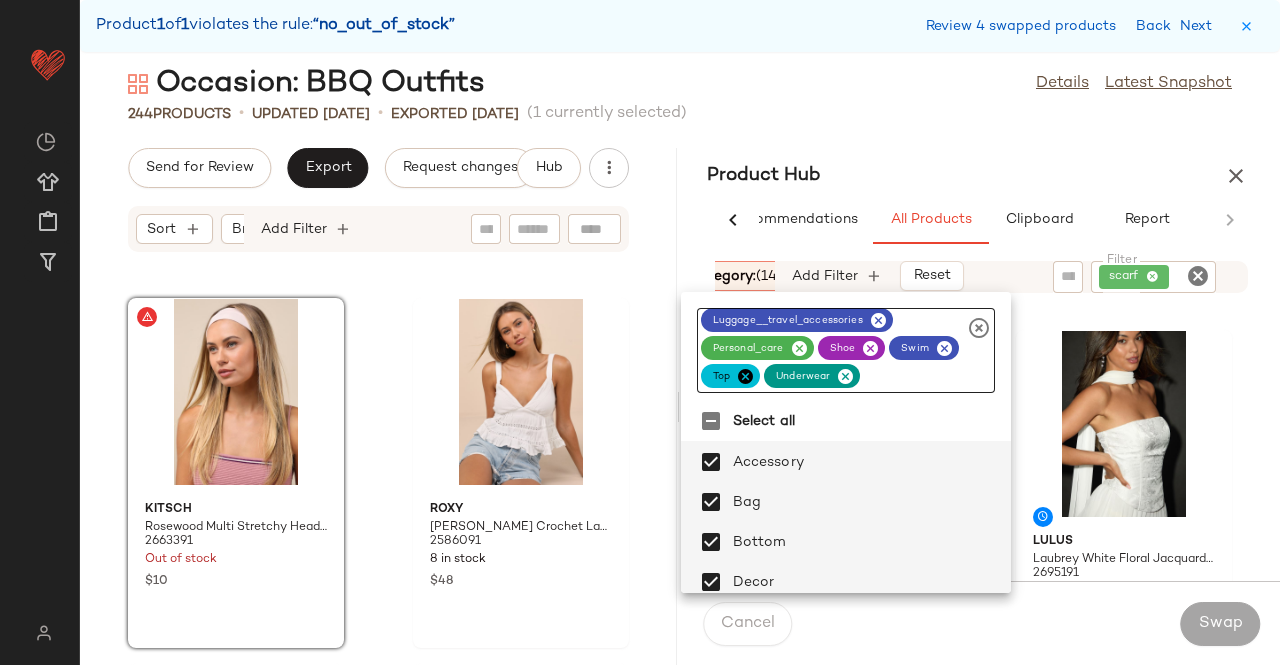 click on "luggage__travel_accessories" 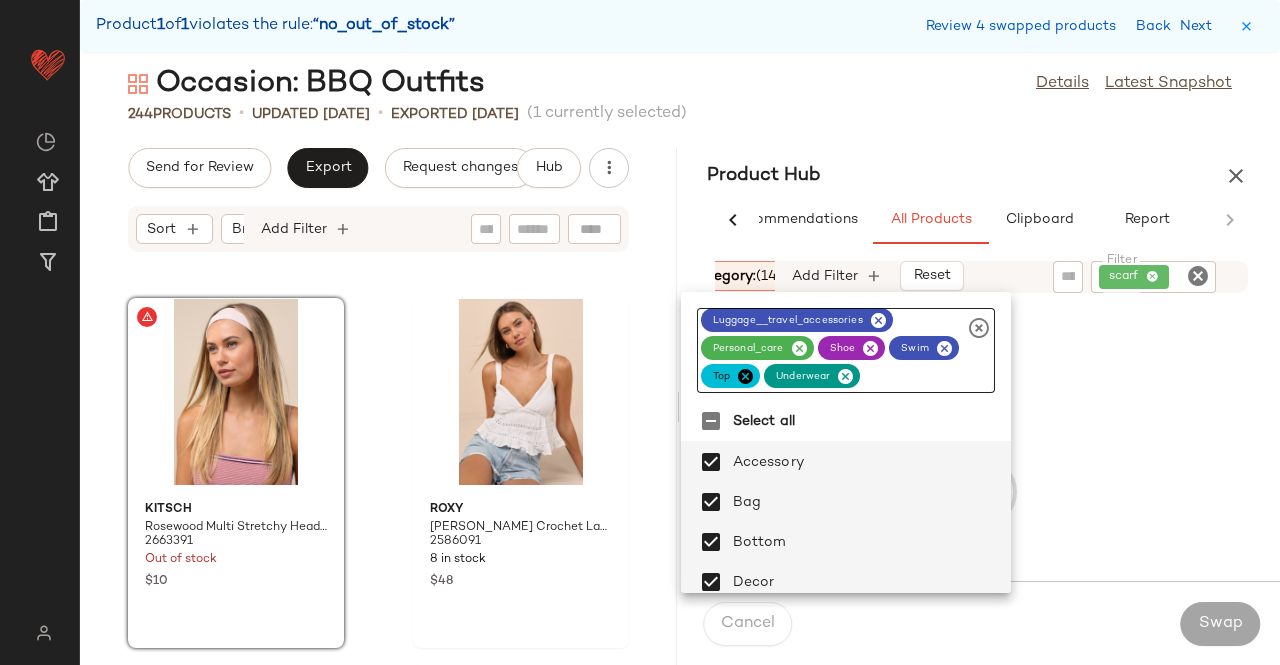 click 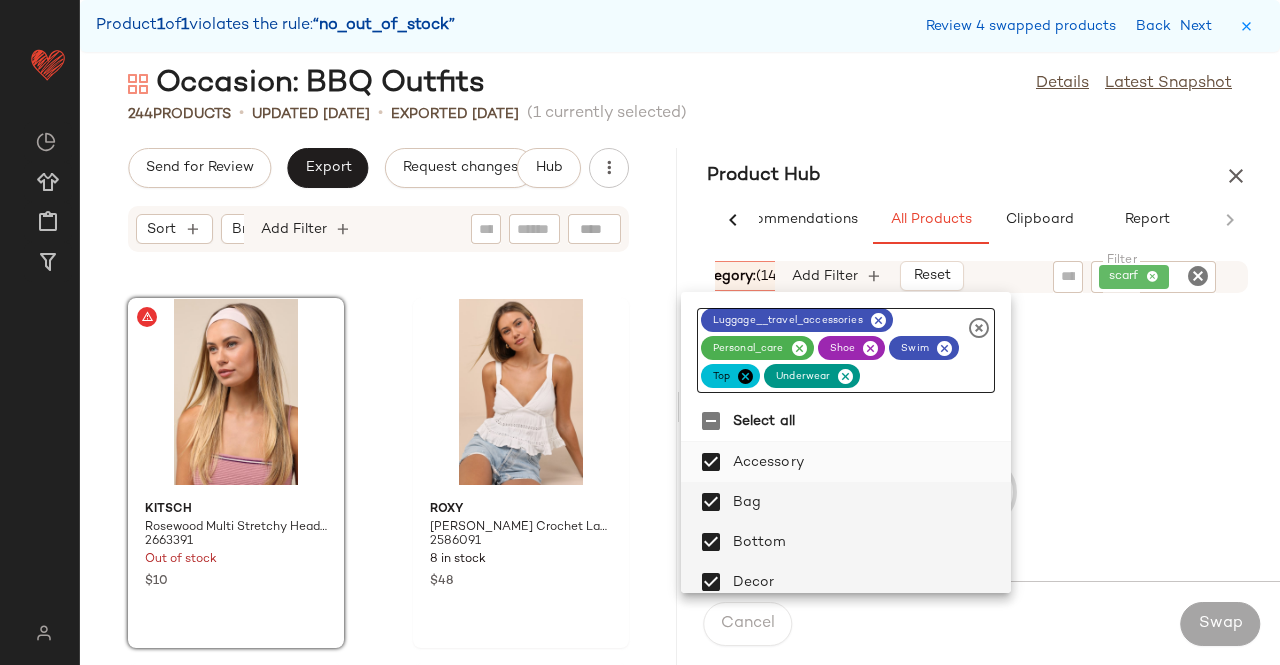 scroll, scrollTop: 0, scrollLeft: 0, axis: both 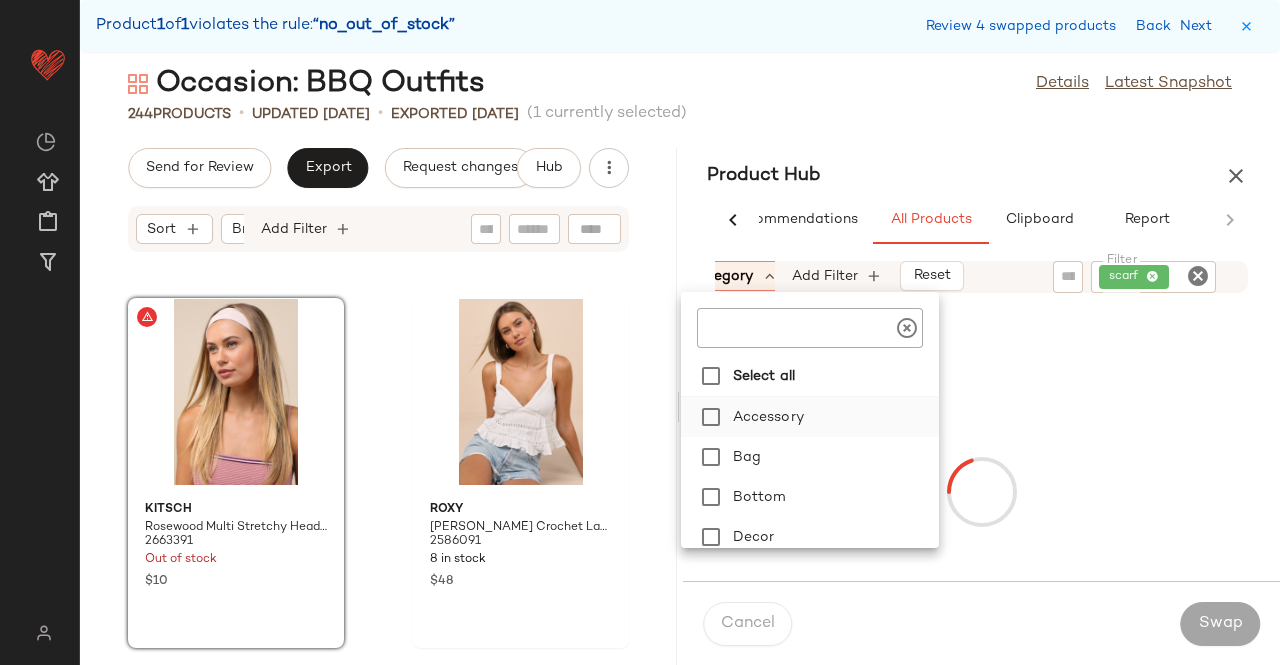 click on "Accessory" at bounding box center [832, 417] 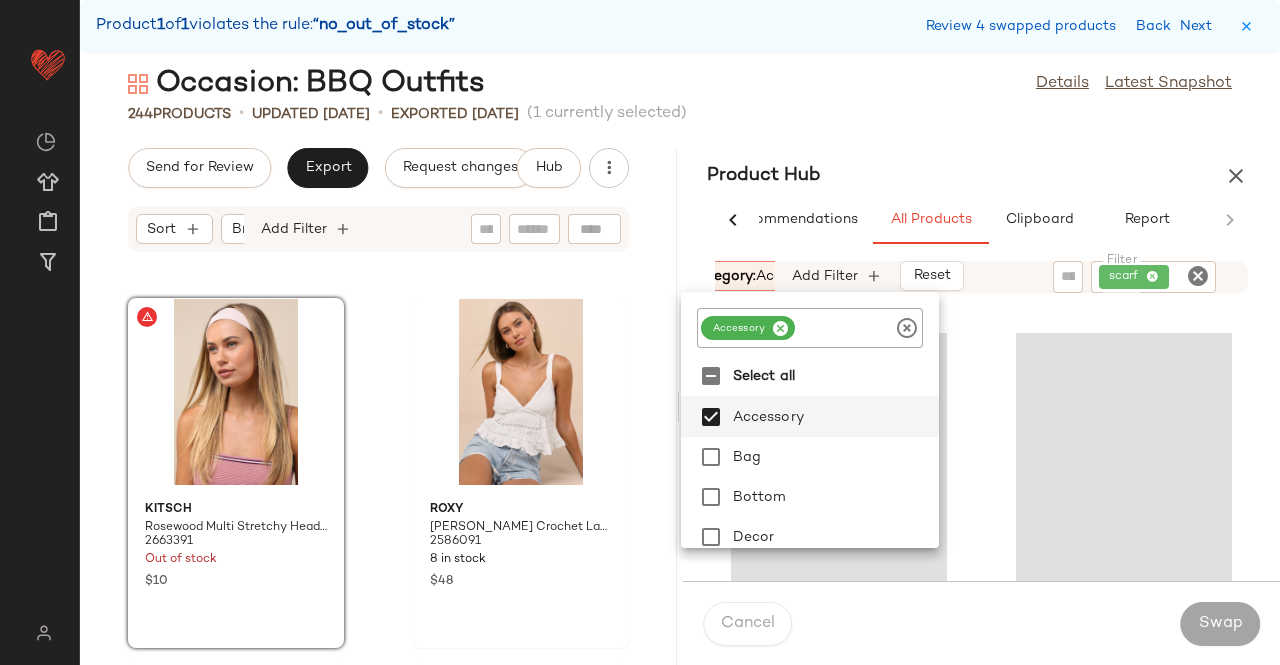 click on "244   Products   •   updated Jun 26th  •  Exported Jun 26th   (1 currently selected)" 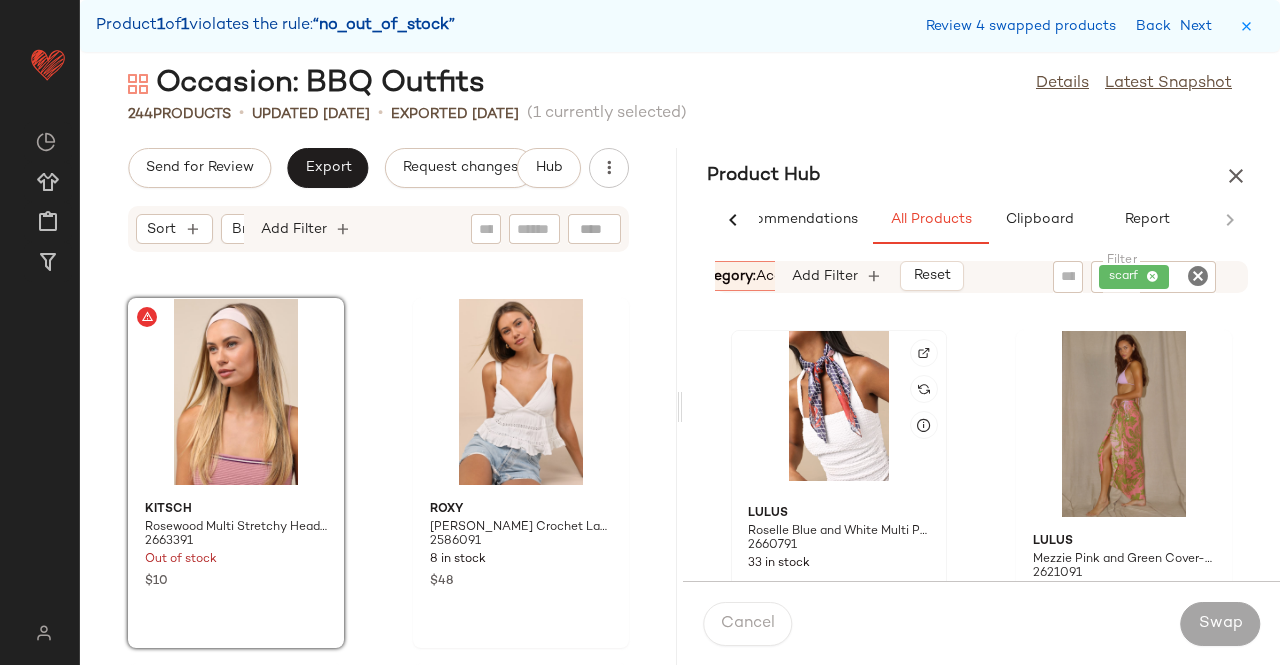 click 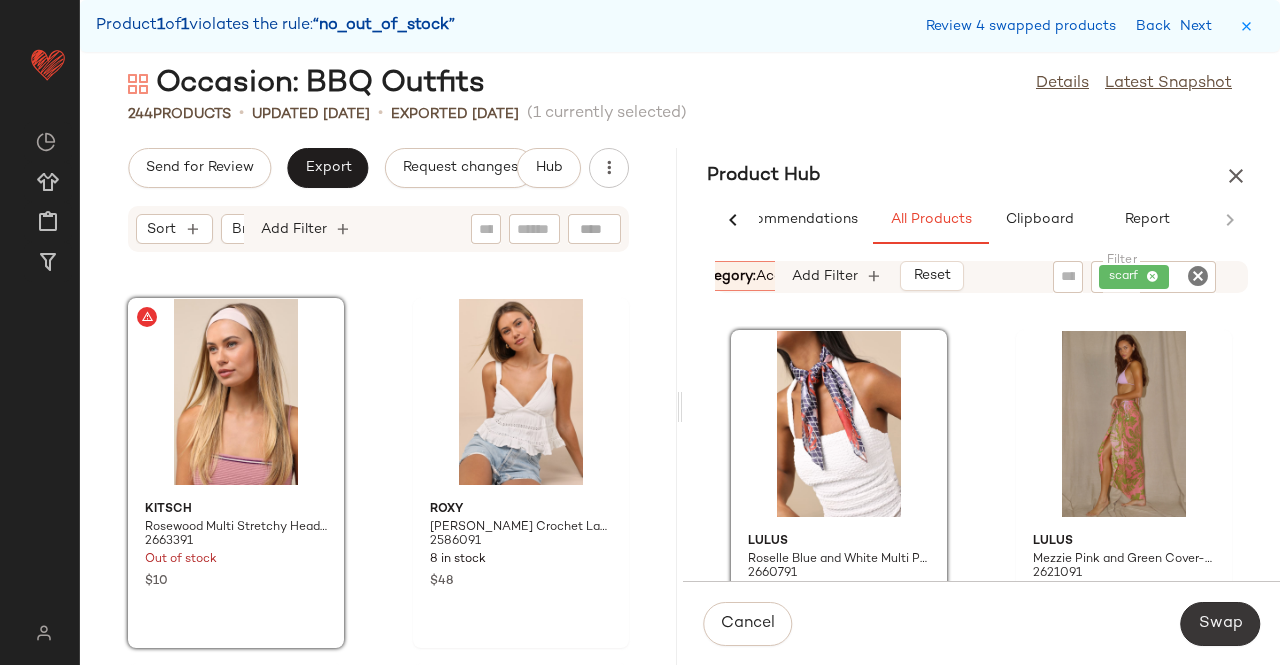click on "Swap" at bounding box center [1220, 624] 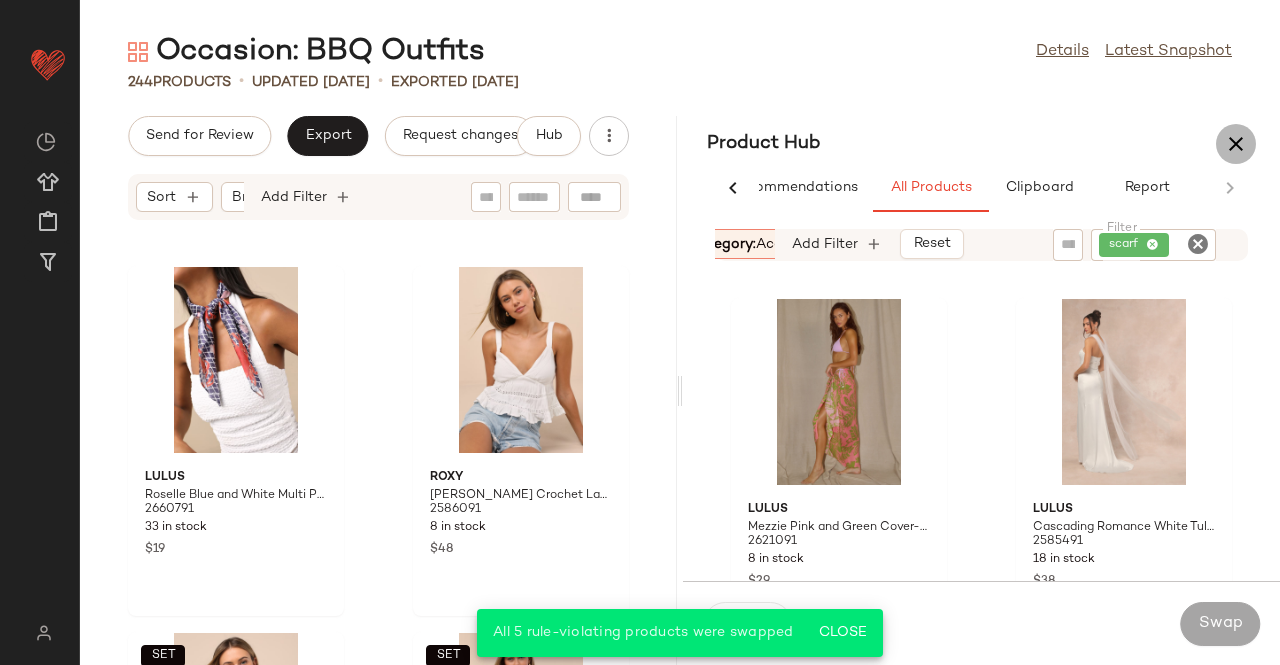 click at bounding box center (1236, 144) 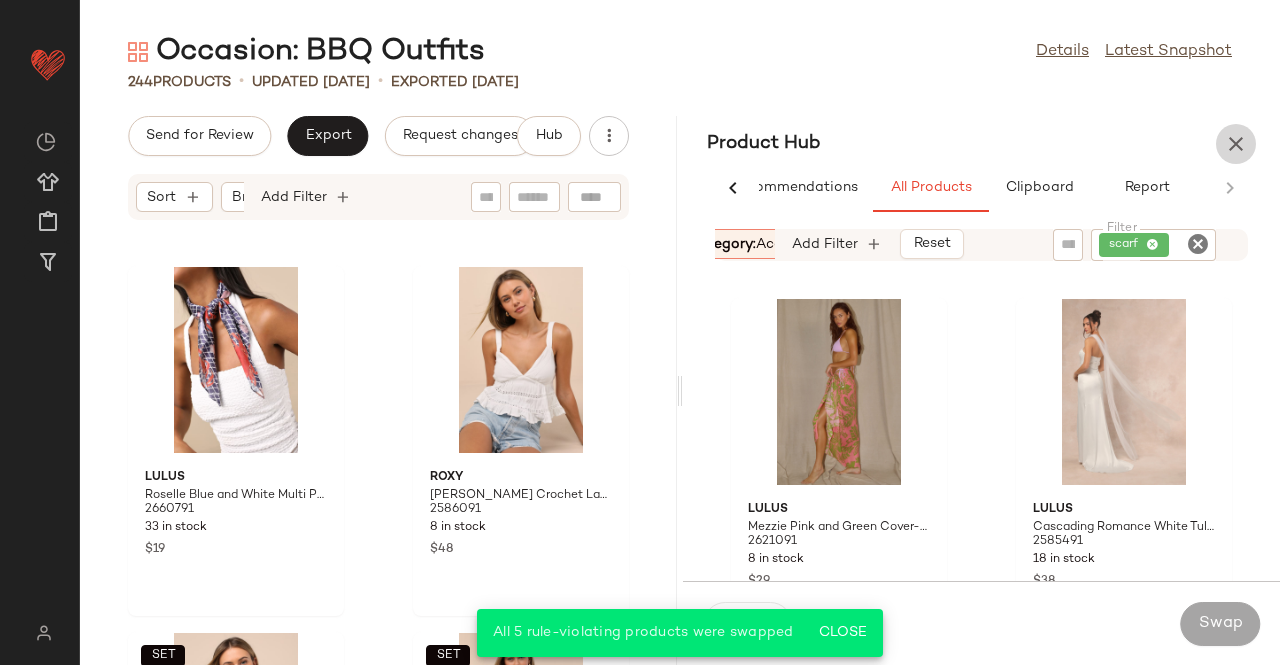 scroll, scrollTop: 21910, scrollLeft: 0, axis: vertical 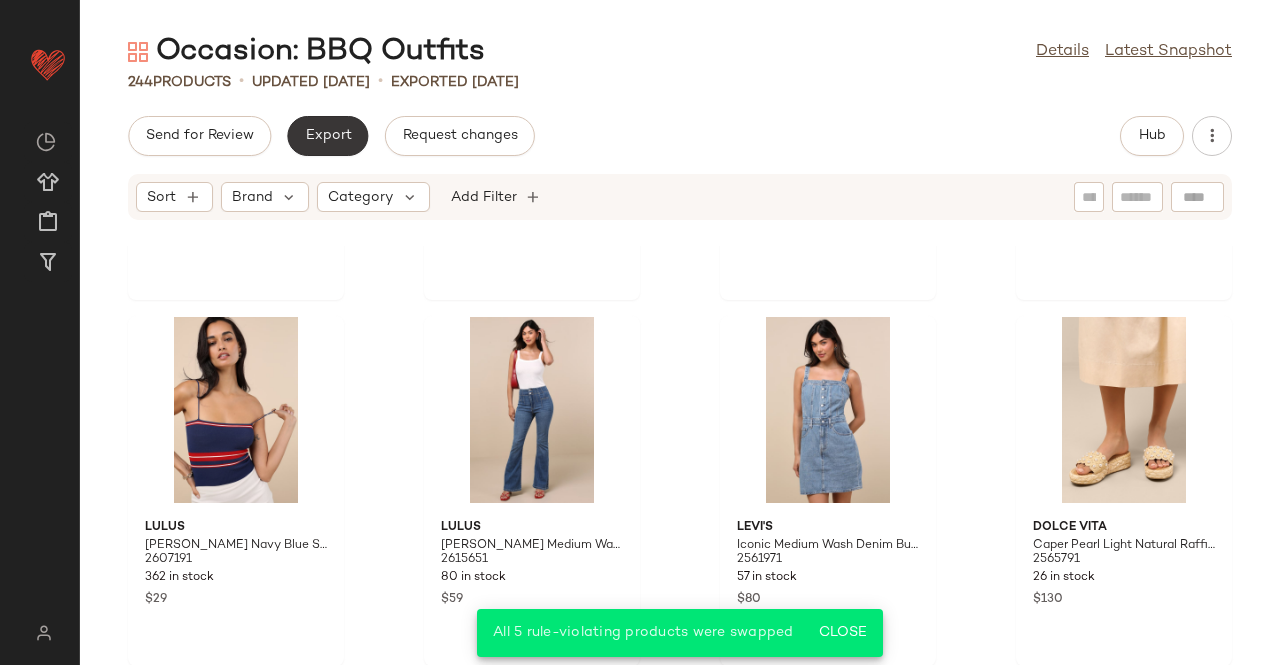 click on "Export" at bounding box center [327, 136] 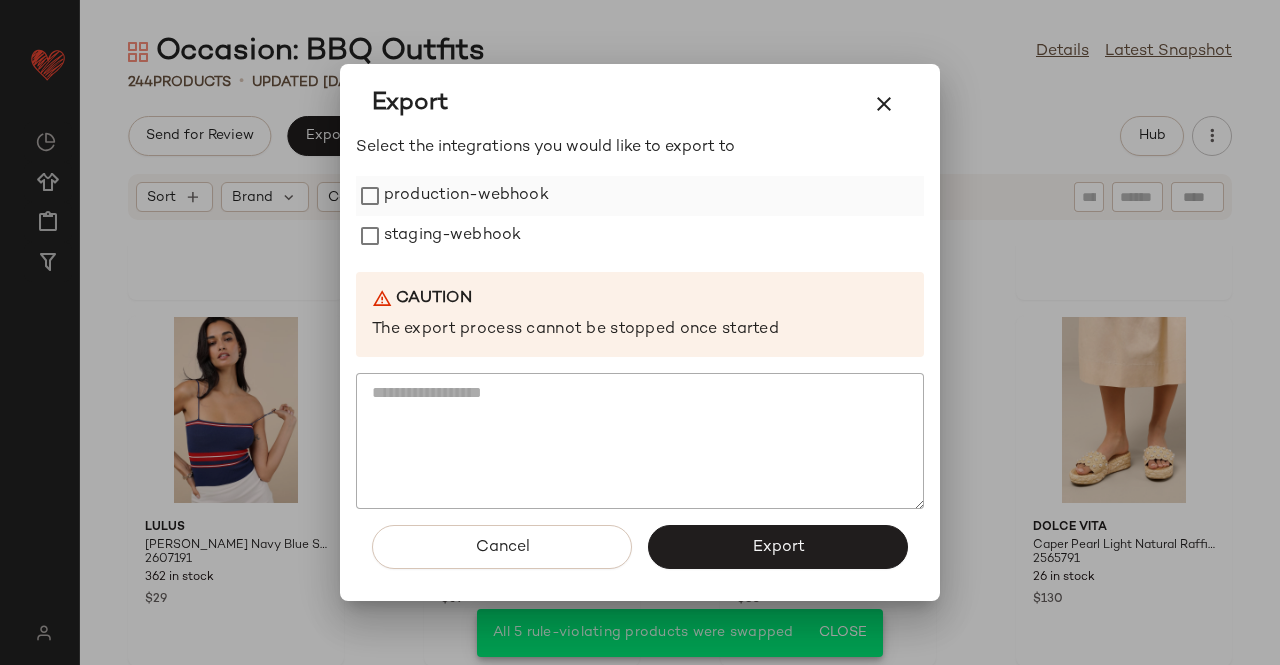 drag, startPoint x: 420, startPoint y: 239, endPoint x: 451, endPoint y: 203, distance: 47.507893 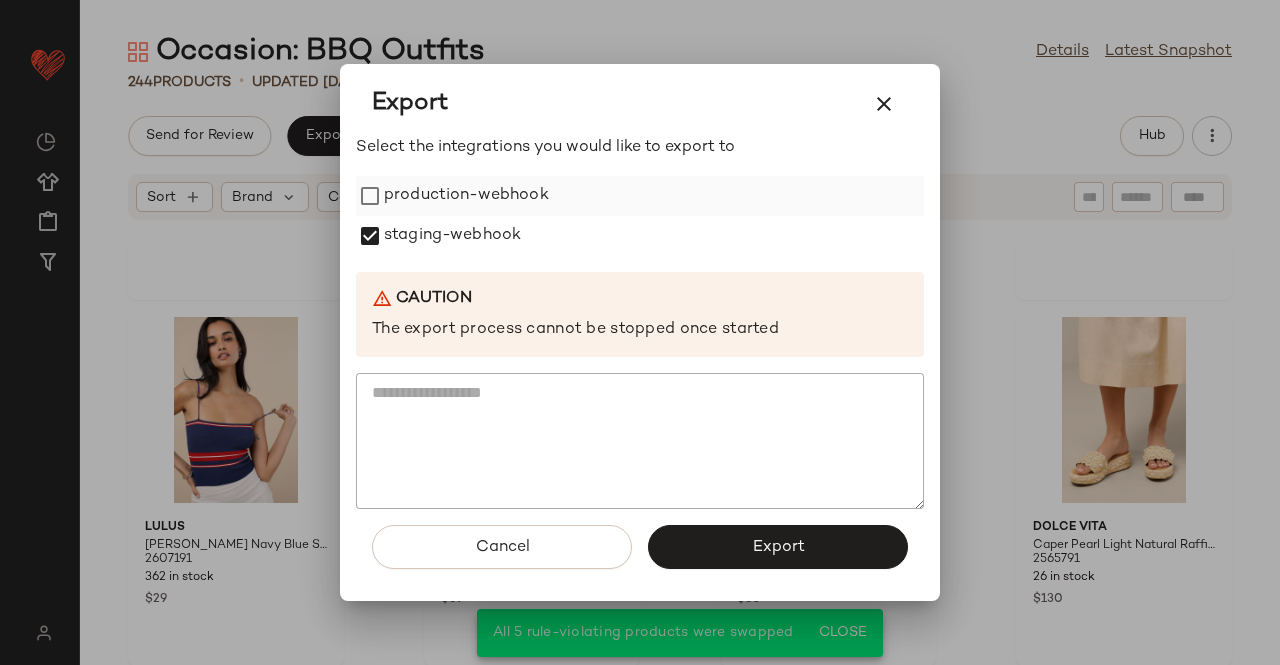 click on "production-webhook" at bounding box center (466, 196) 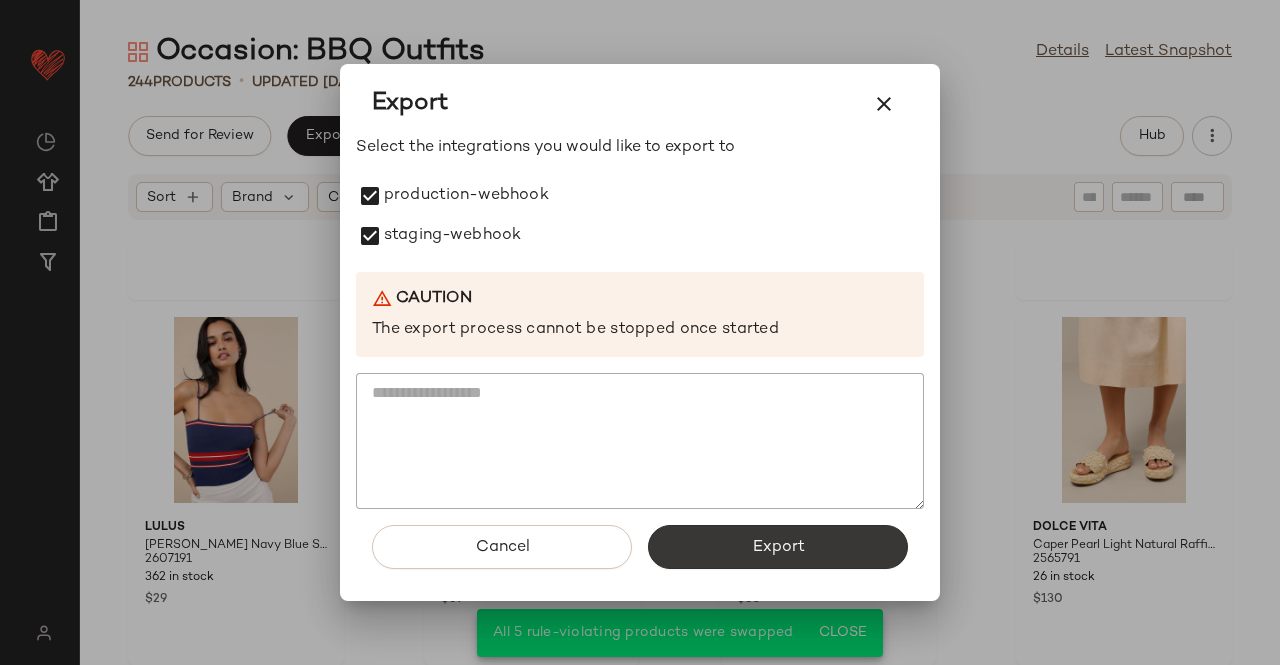 click on "Export" 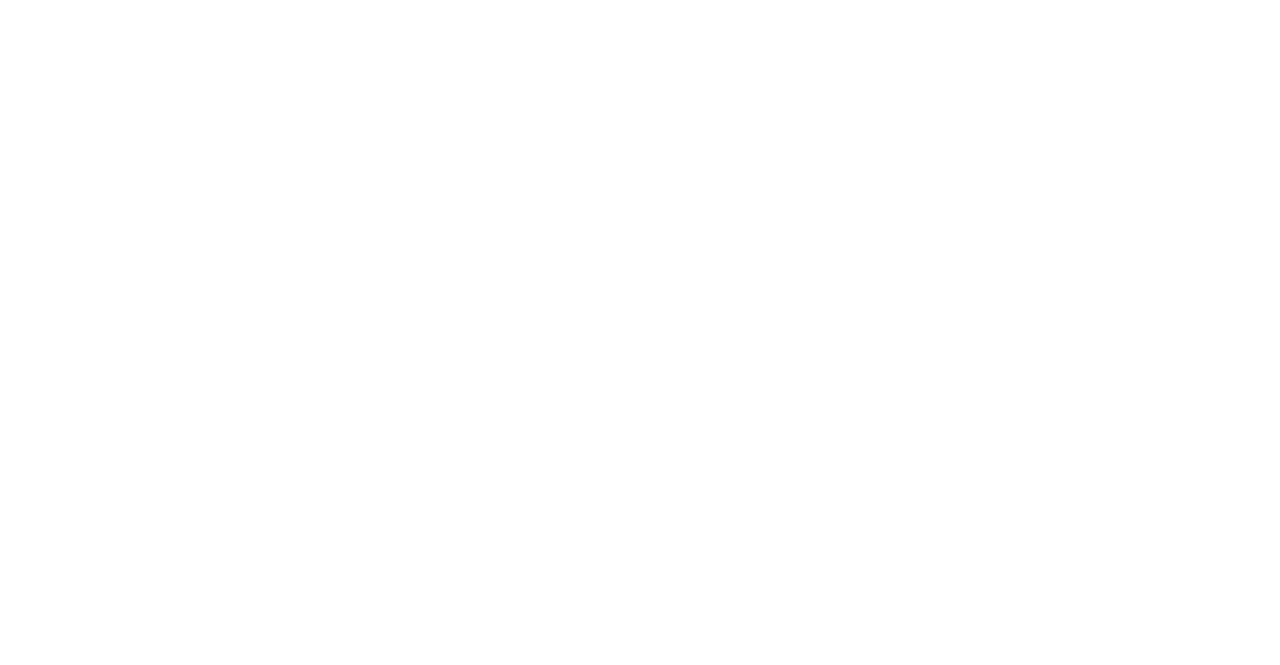 scroll, scrollTop: 0, scrollLeft: 0, axis: both 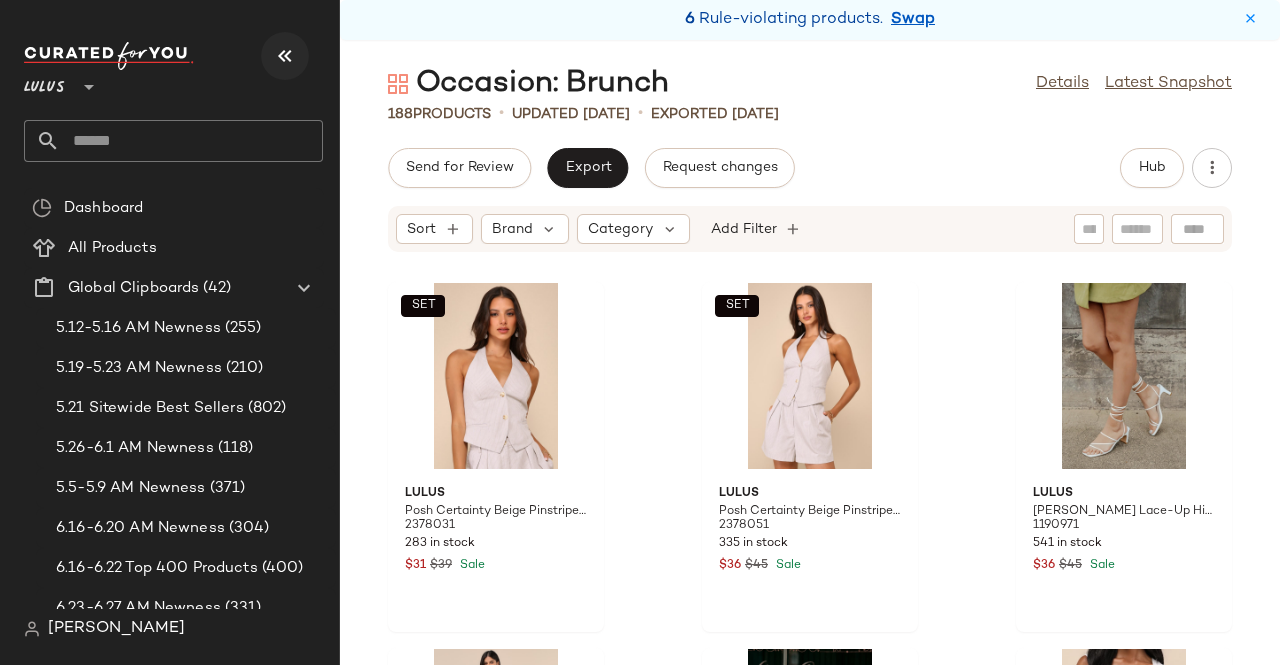 click at bounding box center (285, 56) 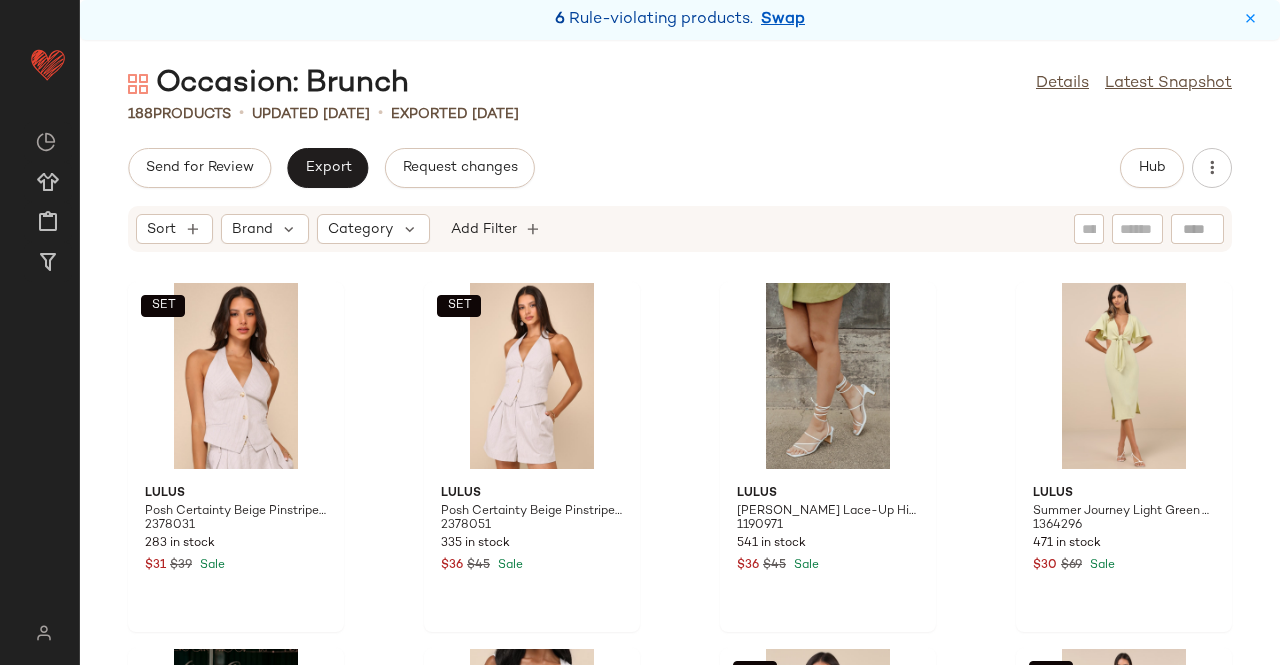 click on "Swap" at bounding box center [783, 20] 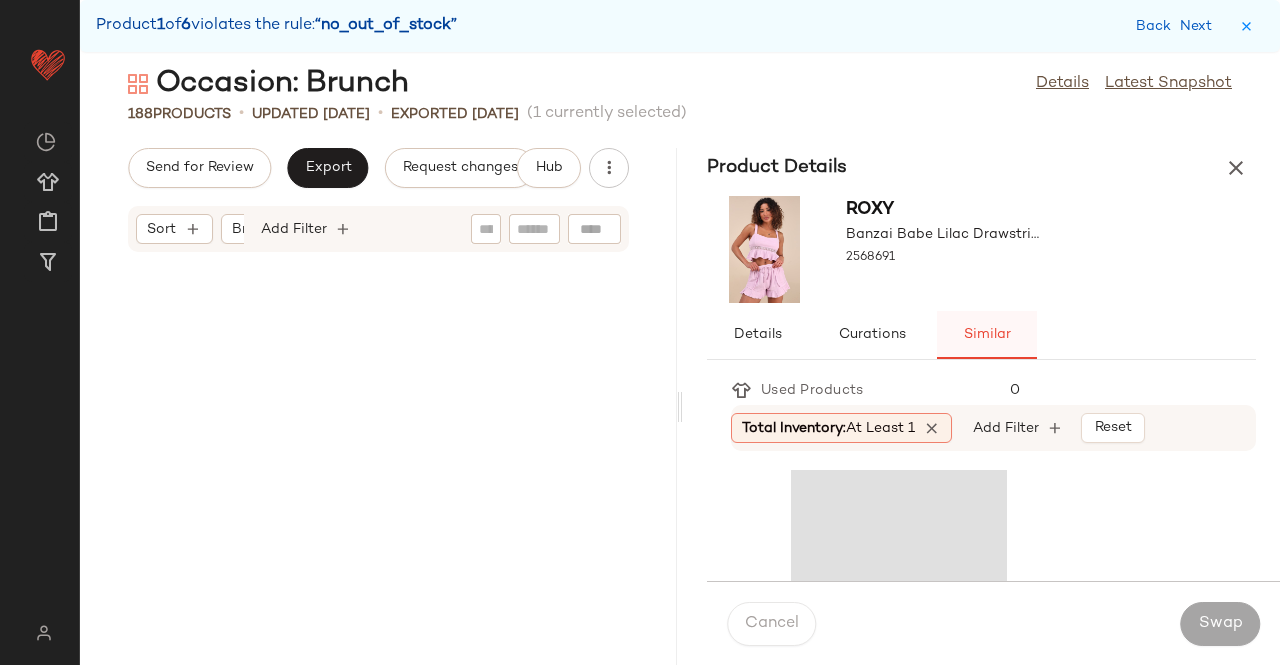 scroll, scrollTop: 6954, scrollLeft: 0, axis: vertical 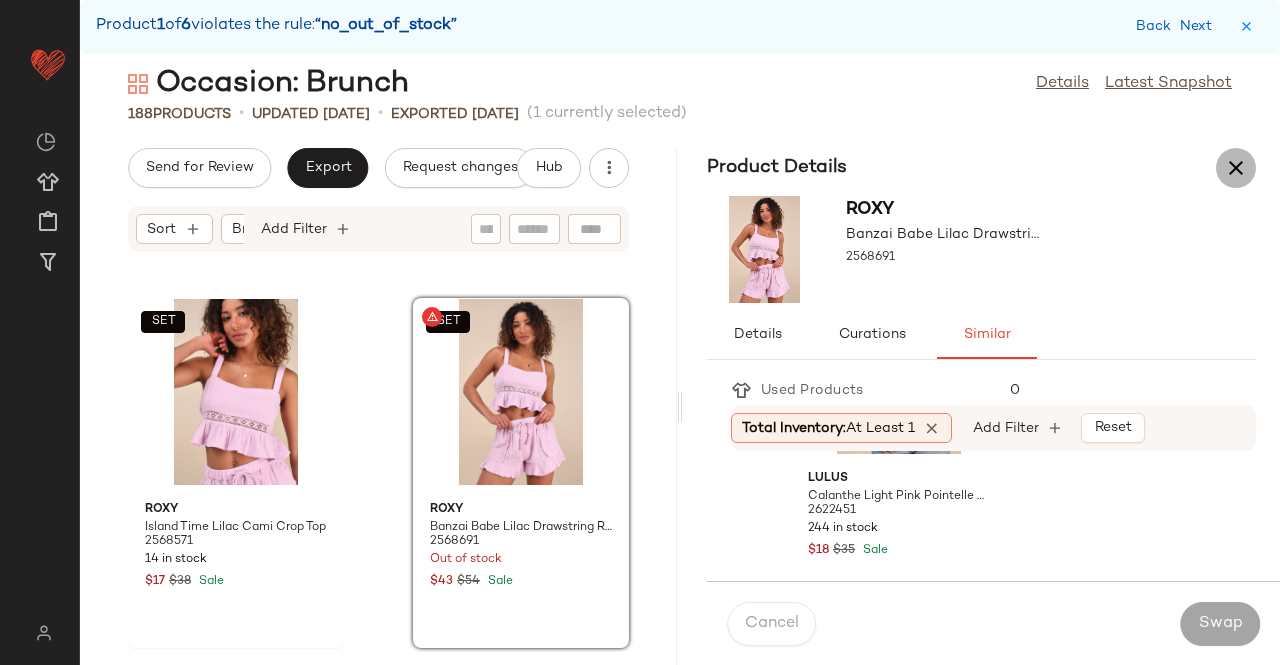 click at bounding box center (1236, 168) 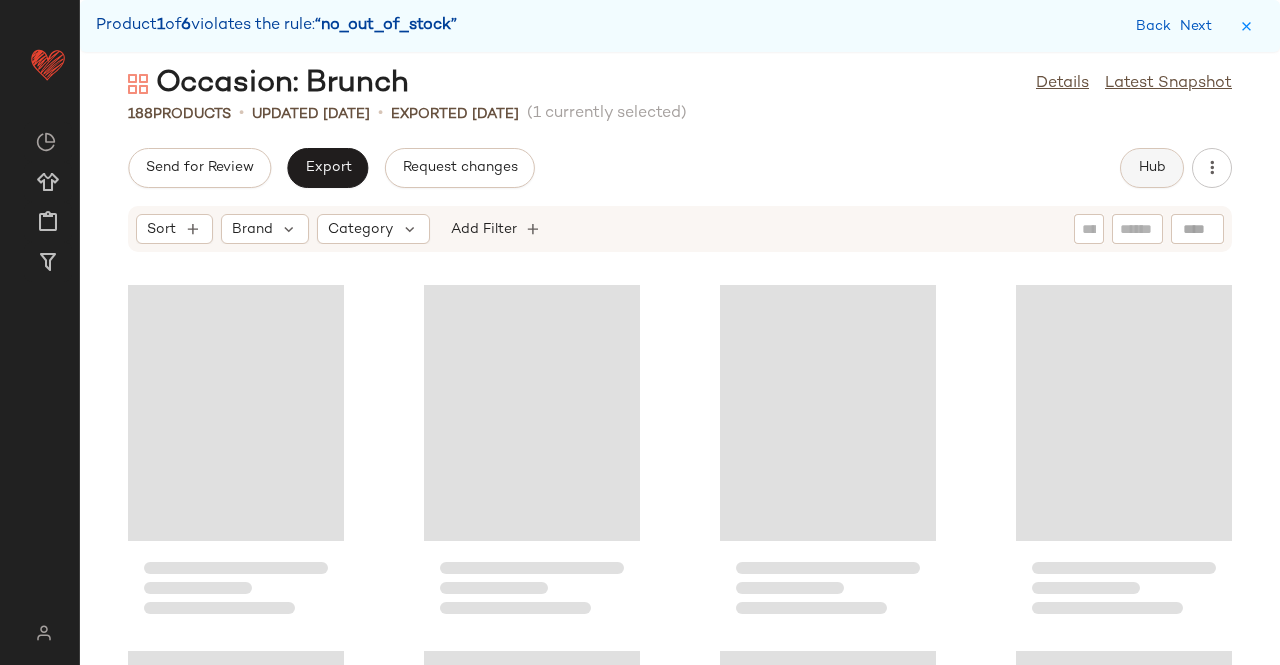 click on "Hub" at bounding box center (1152, 168) 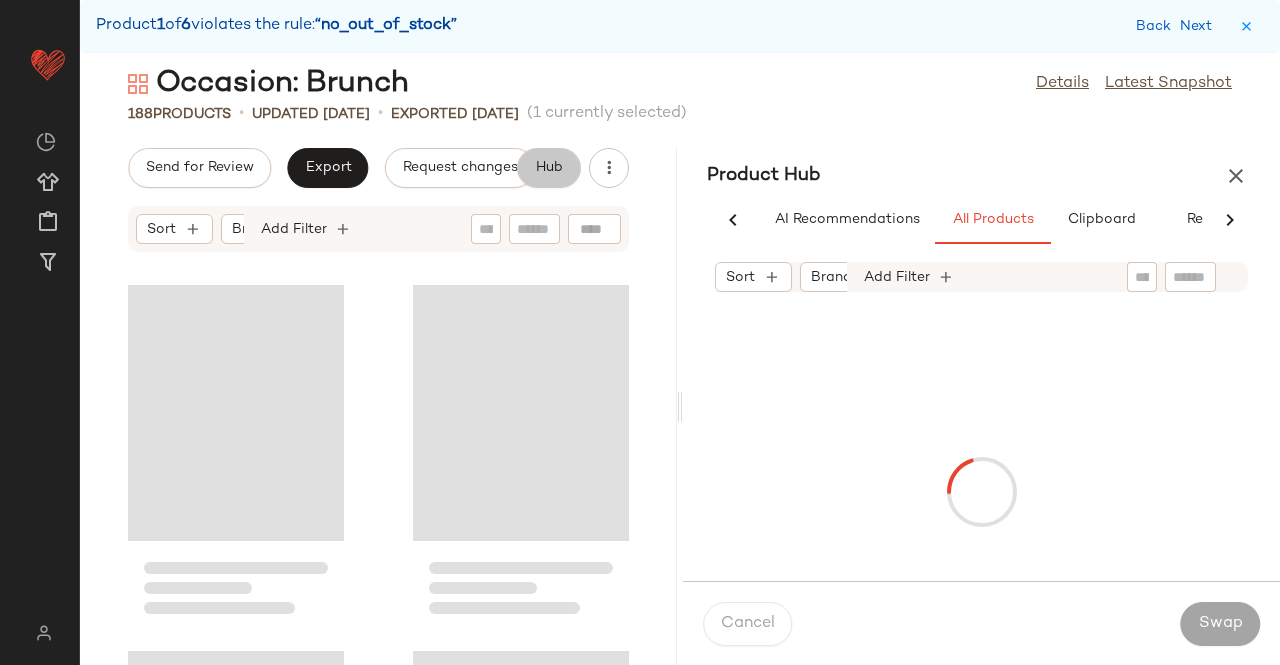 scroll, scrollTop: 0, scrollLeft: 54, axis: horizontal 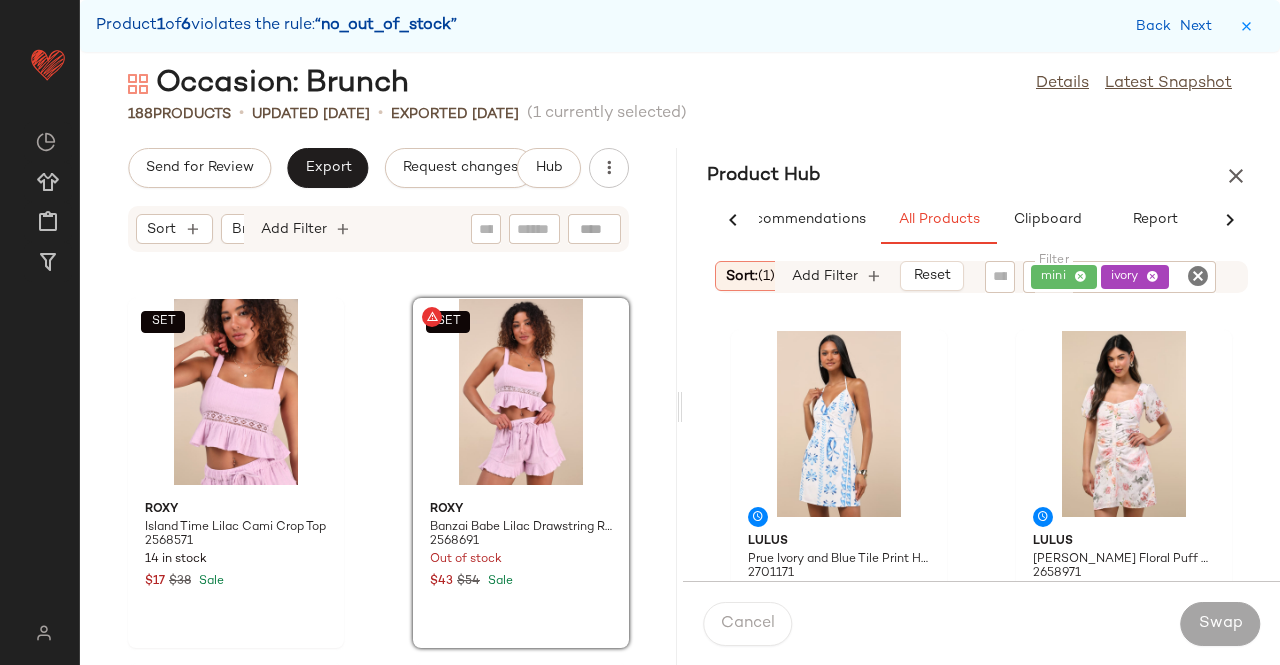 click on "mini ivory" 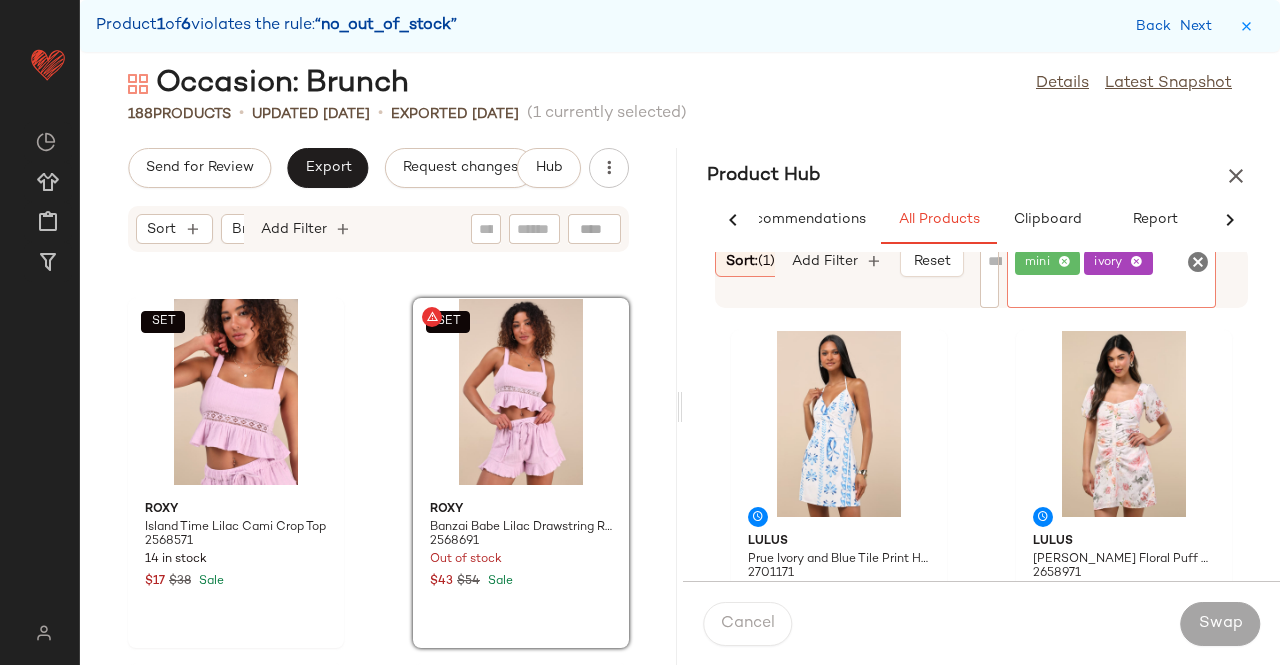 click on "mini" 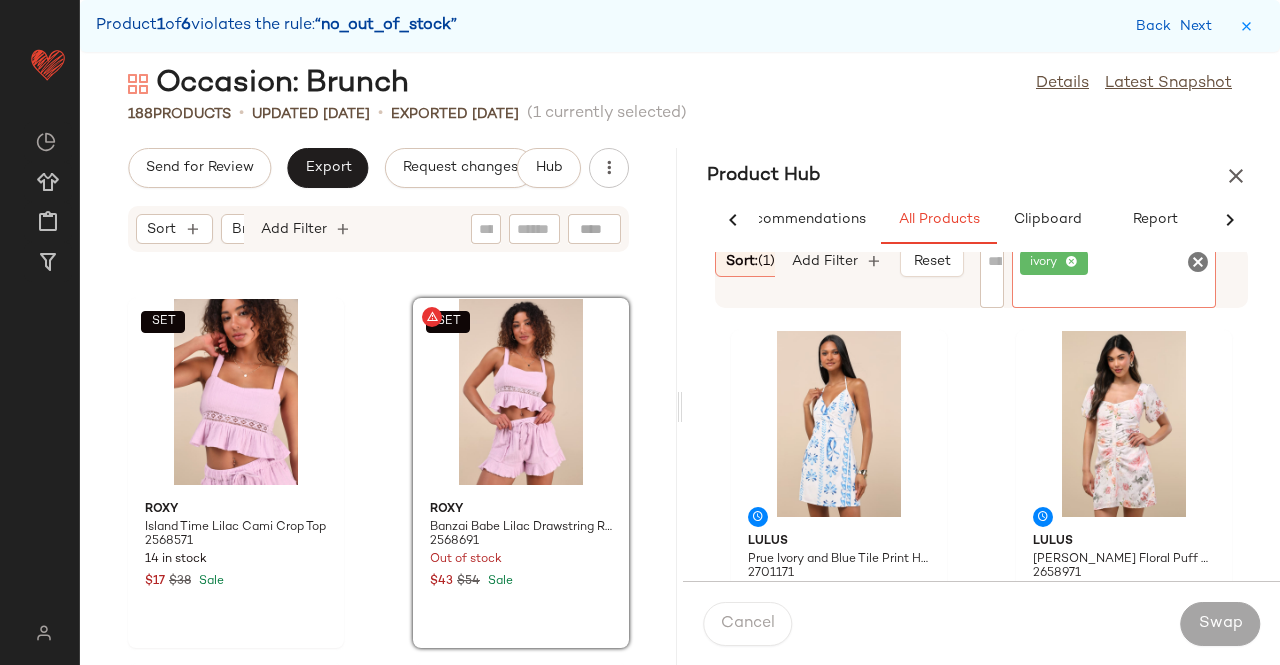 click 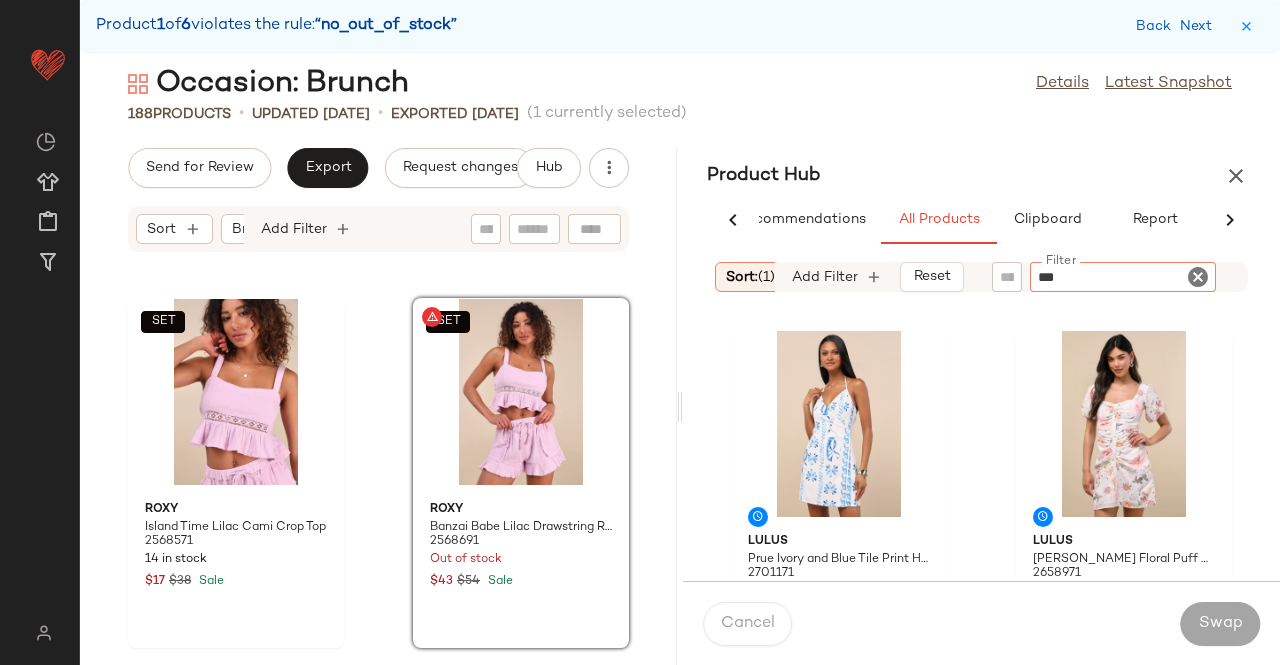 type on "****" 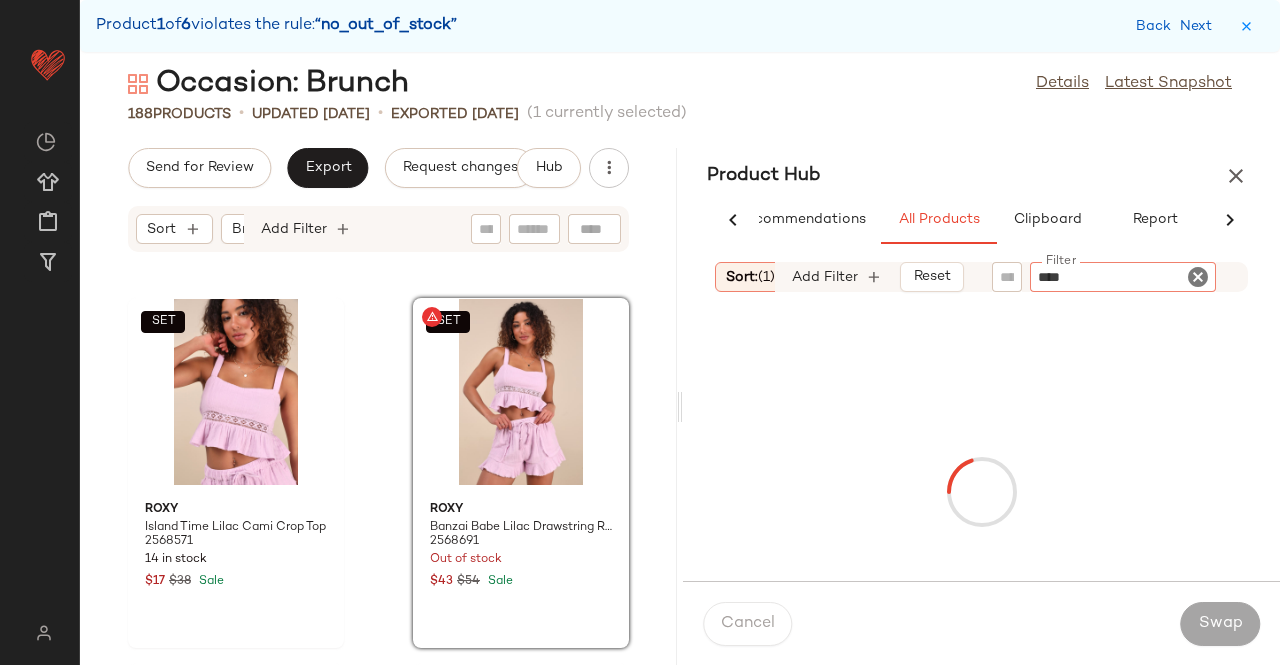 type 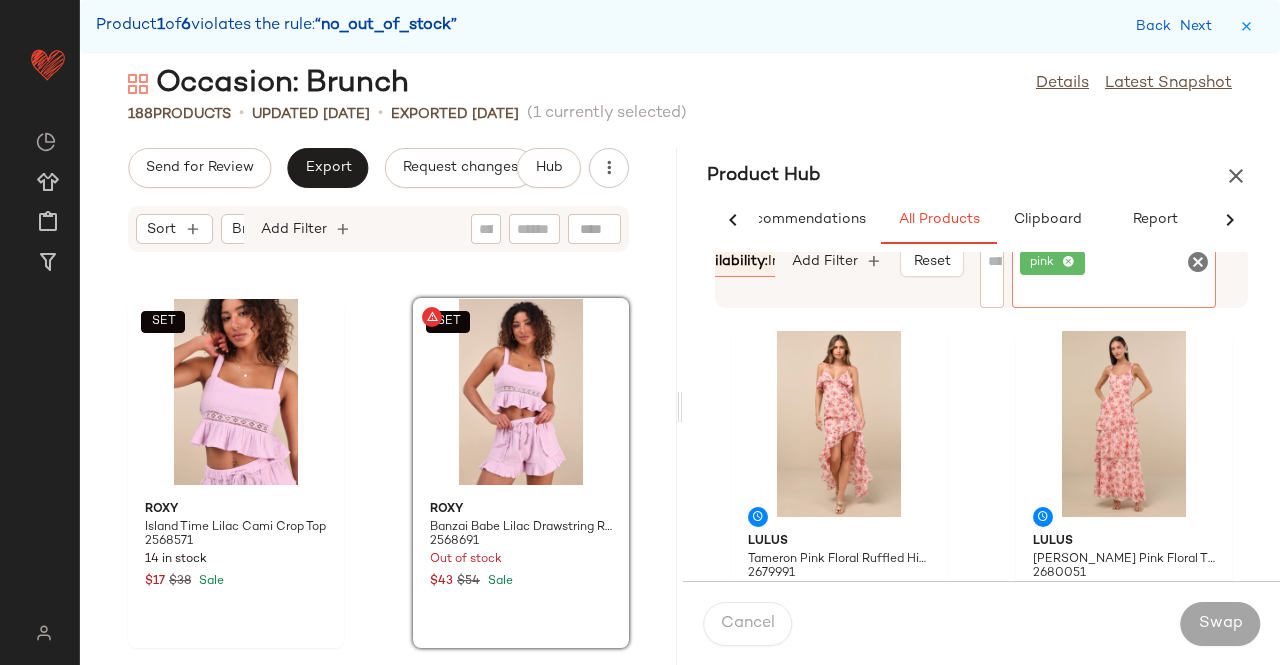 scroll, scrollTop: 0, scrollLeft: 886, axis: horizontal 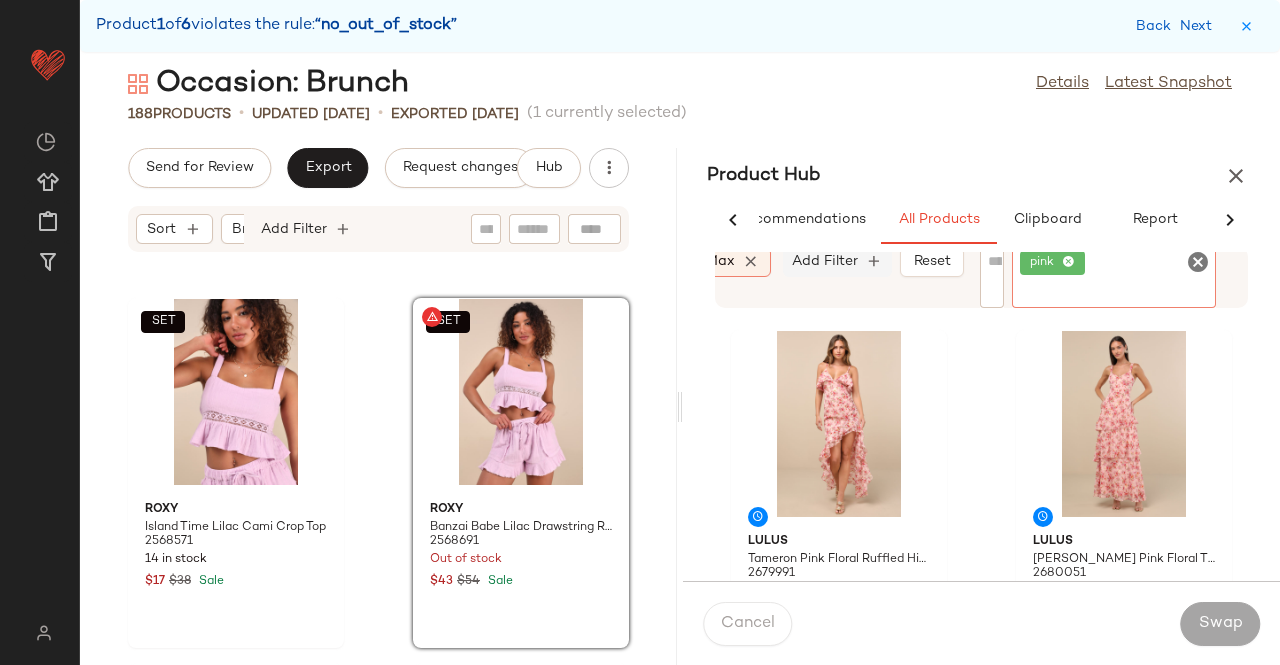click on "Sort:   (1) Brand  Category:   dress In Curation?:   No Availability:   in_stock Total Inventory:   25-Max Add Filter   Reset  Filter pink Filter" at bounding box center (981, 277) 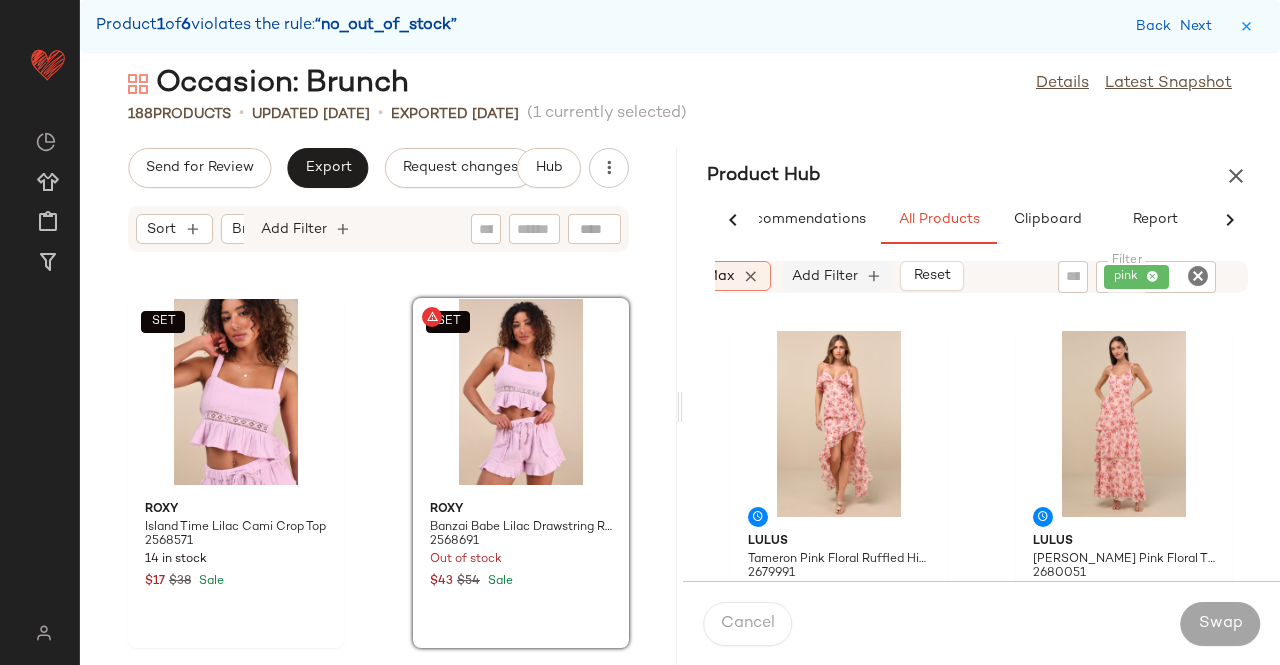 click on "Add Filter" at bounding box center (825, 276) 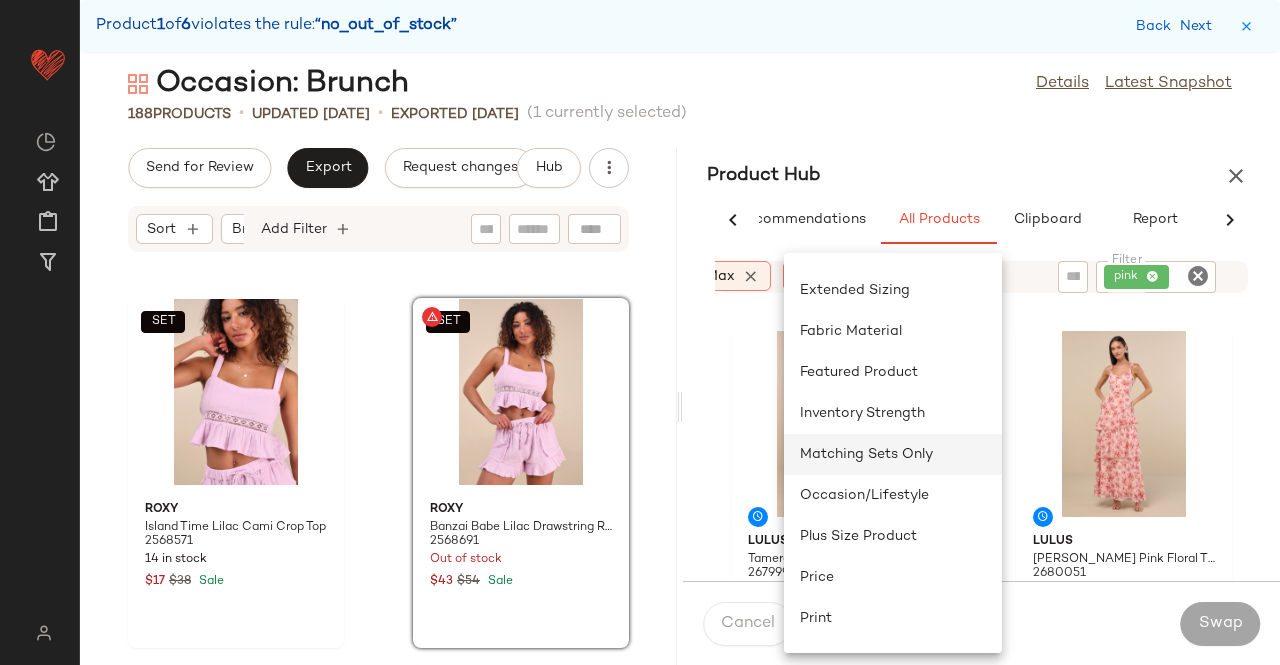 scroll, scrollTop: 200, scrollLeft: 0, axis: vertical 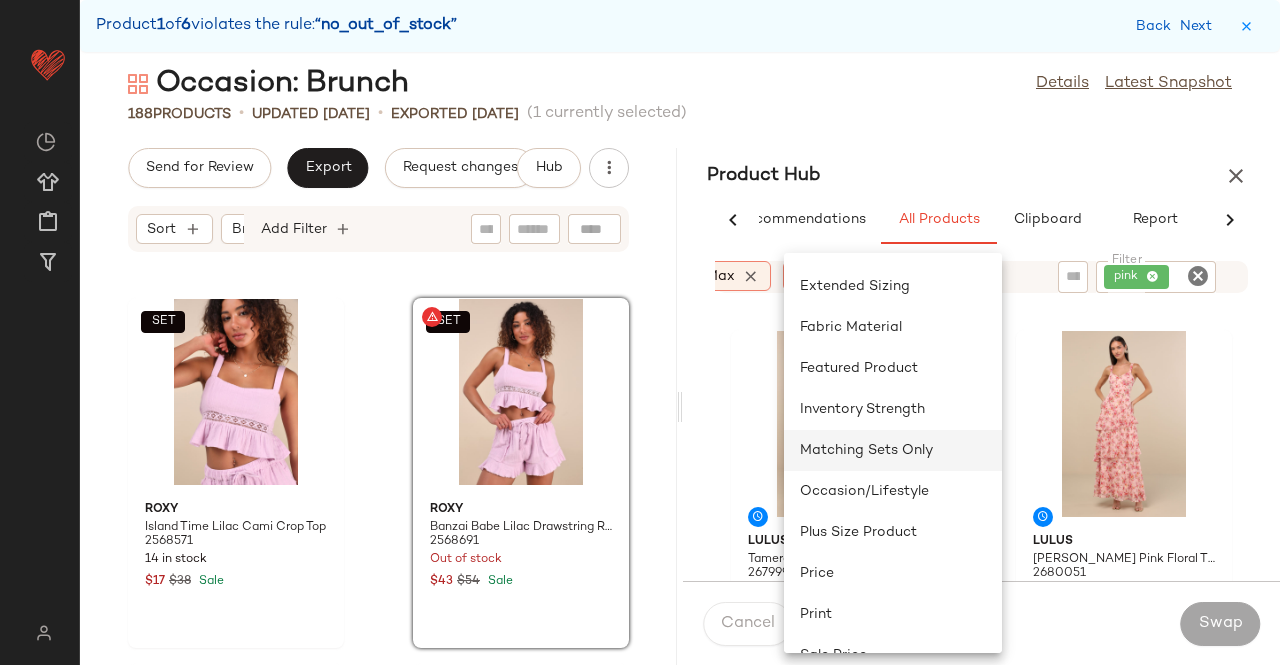 click on "Matching Sets Only" 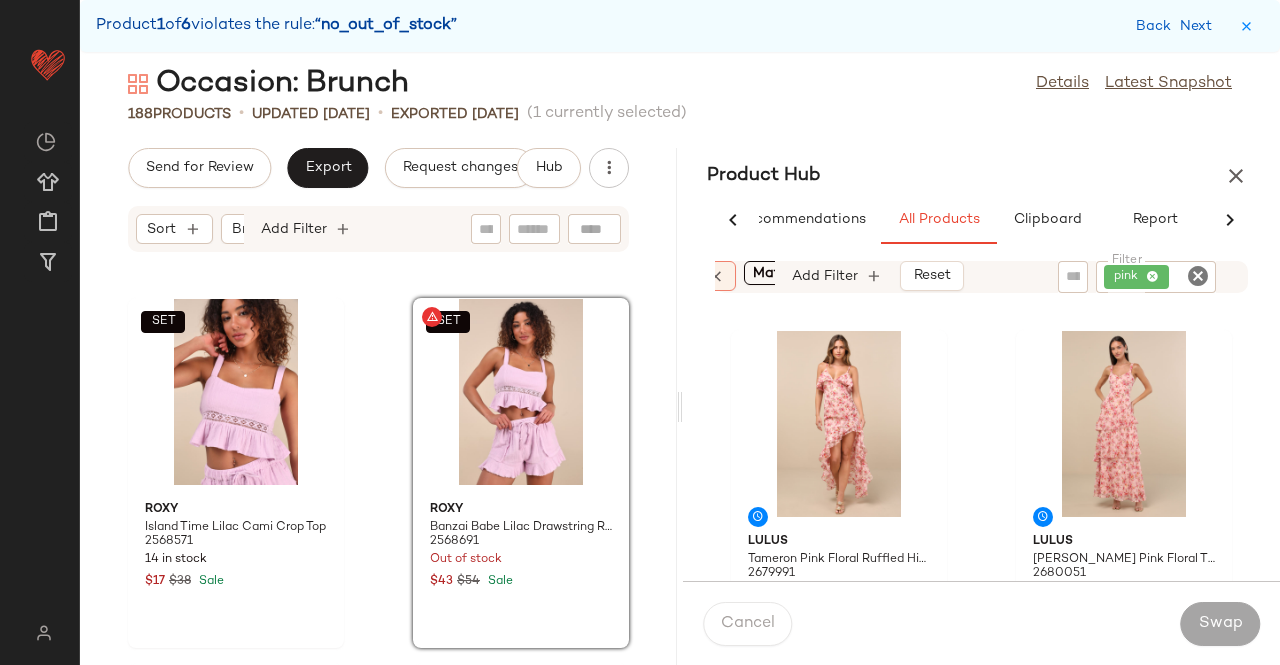 click on "Product Hub" at bounding box center [981, 176] 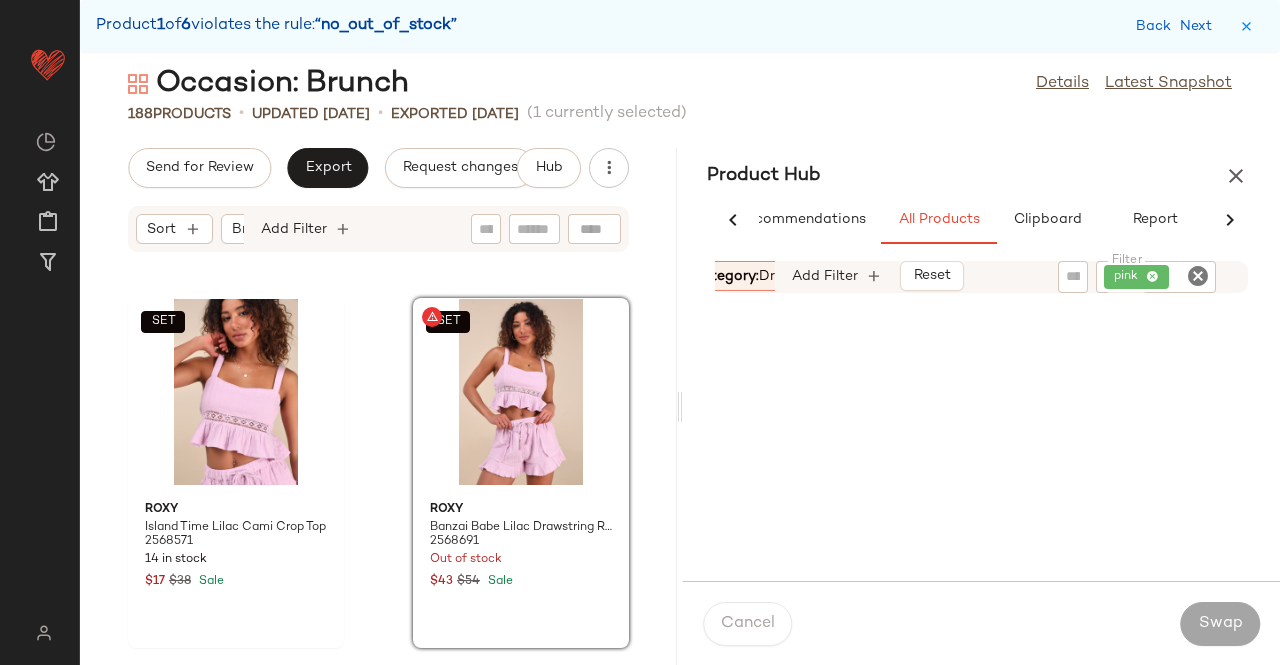 scroll, scrollTop: 0, scrollLeft: 220, axis: horizontal 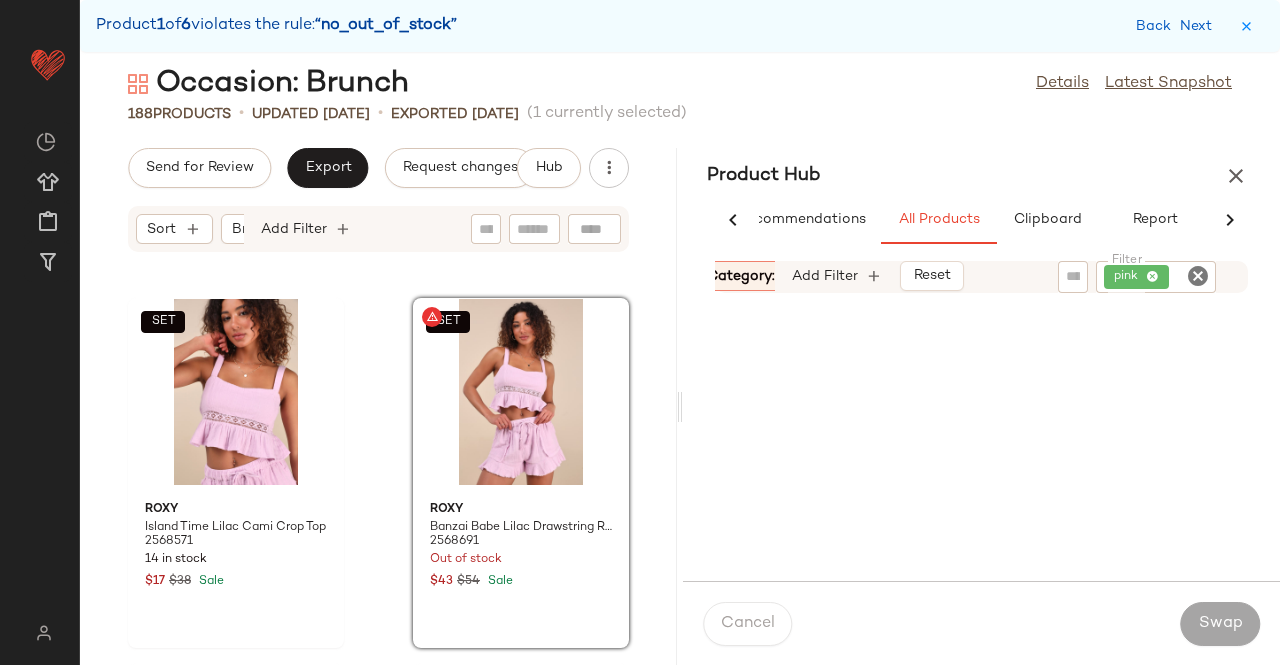click on "Category:   dress" at bounding box center [760, 276] 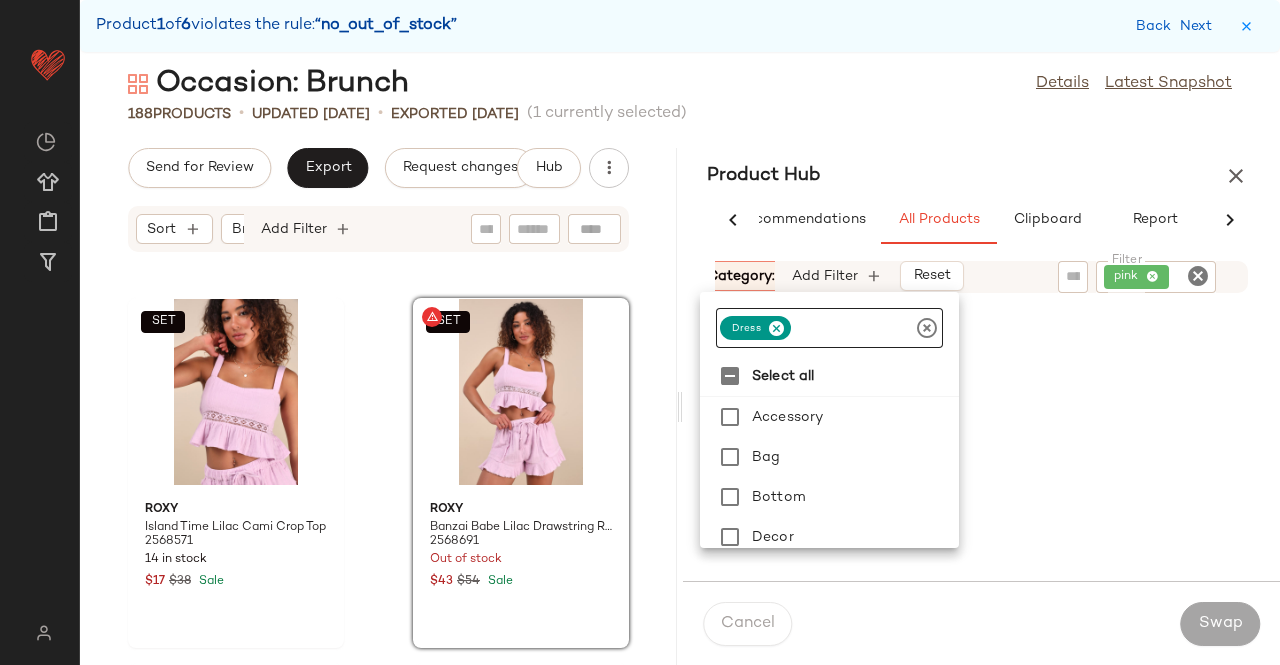 click at bounding box center [776, 328] 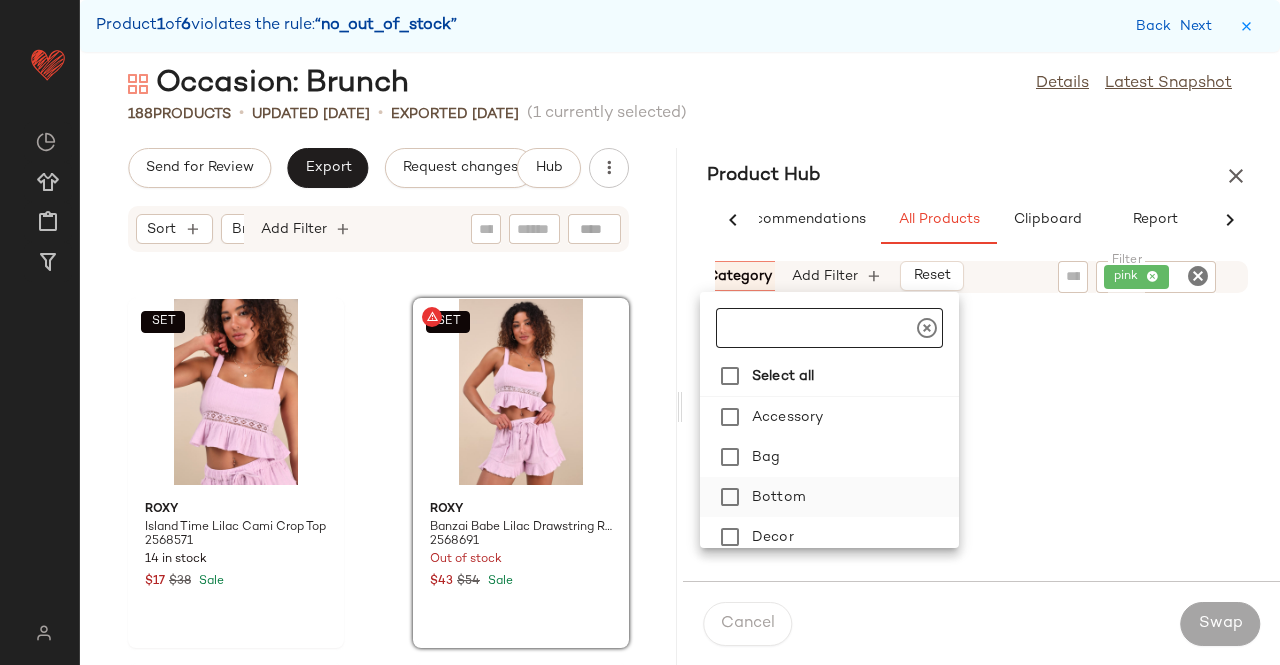 click on "Bottom" 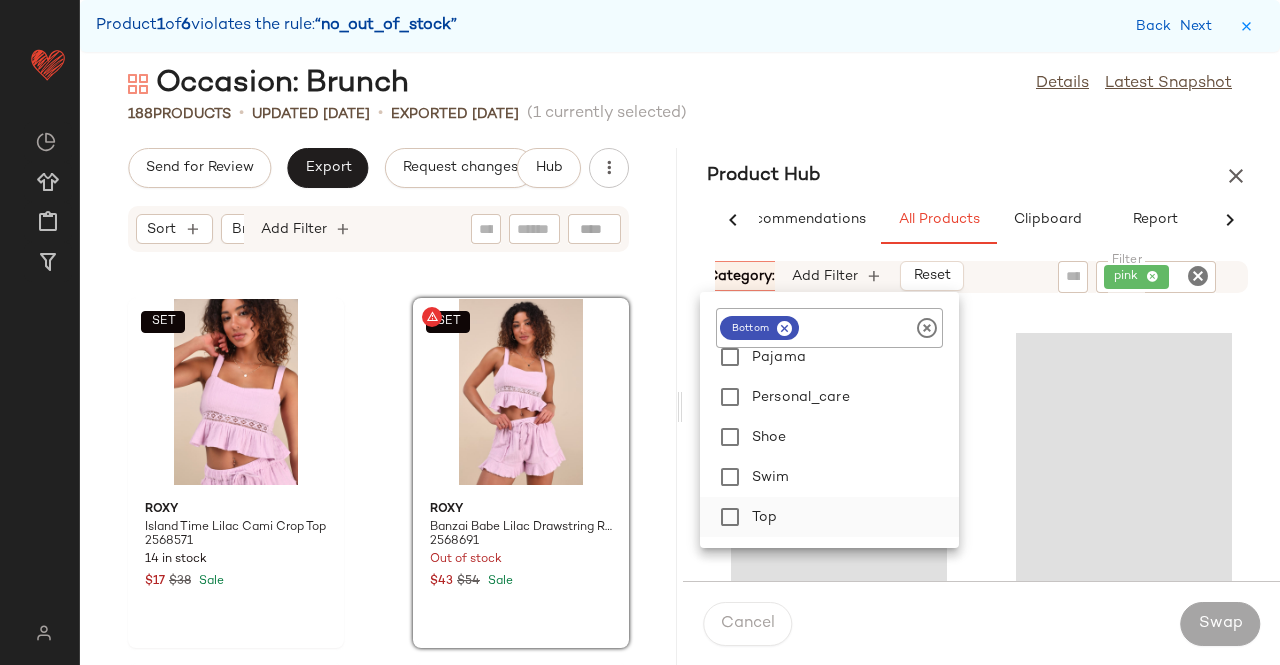 scroll, scrollTop: 480, scrollLeft: 0, axis: vertical 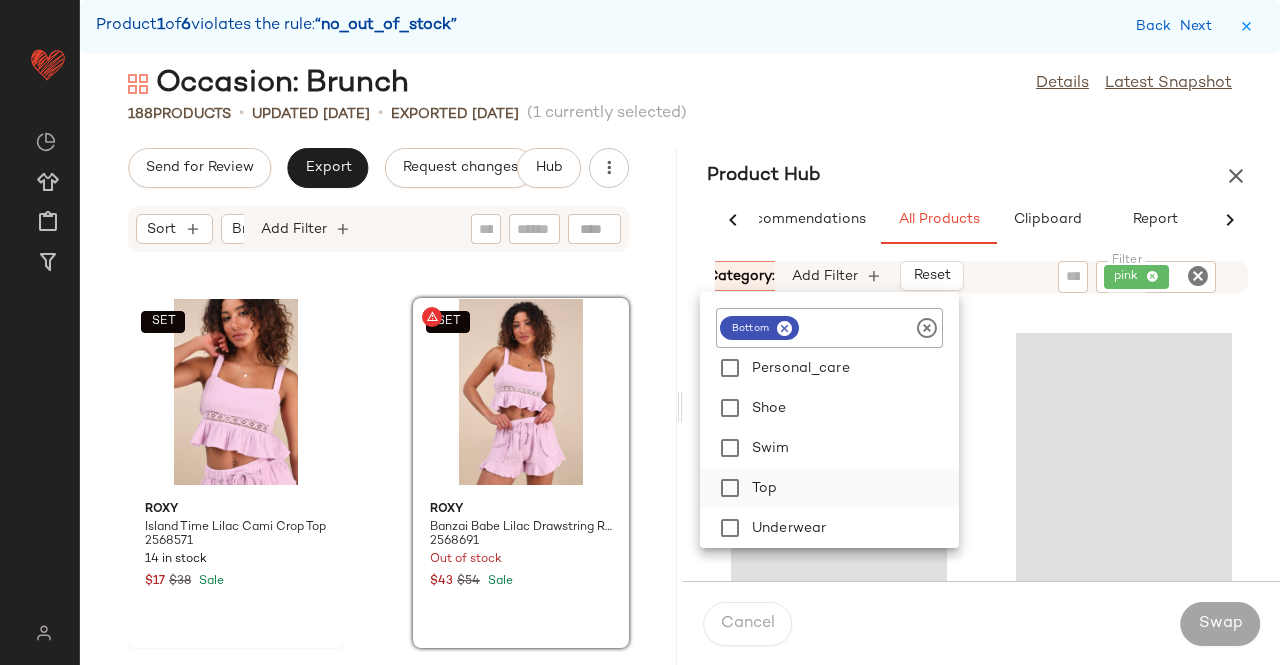 click on "Top" at bounding box center (851, 488) 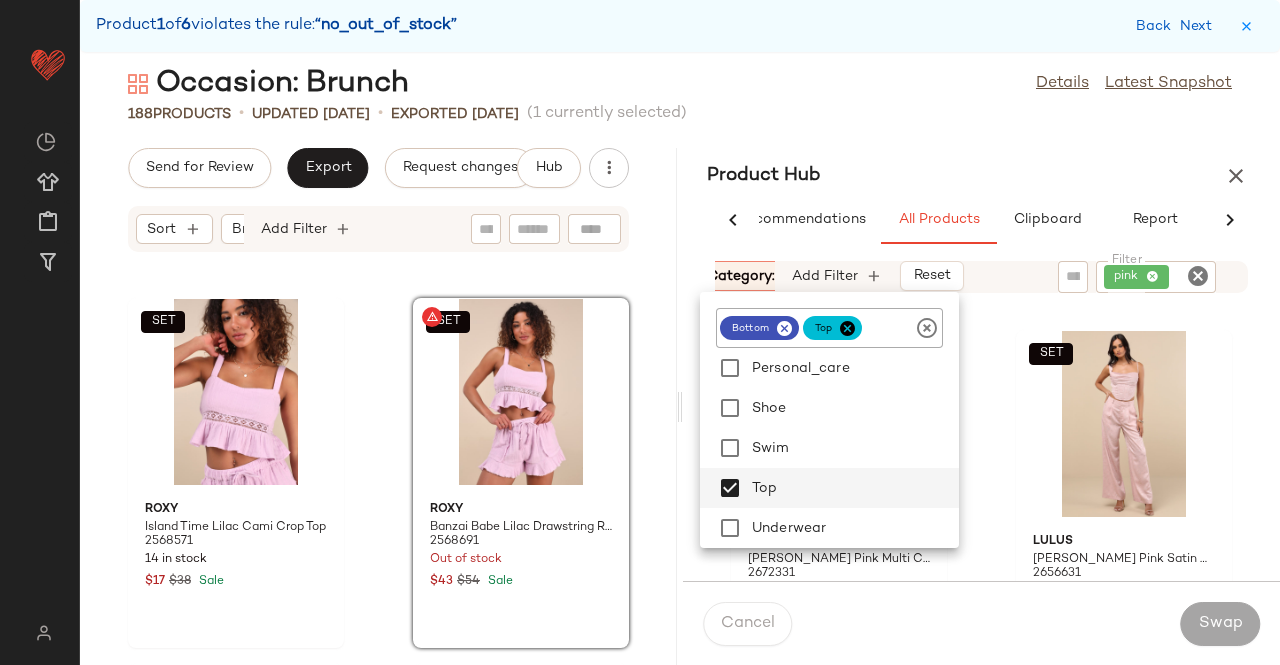 click on "Product Hub" at bounding box center [981, 176] 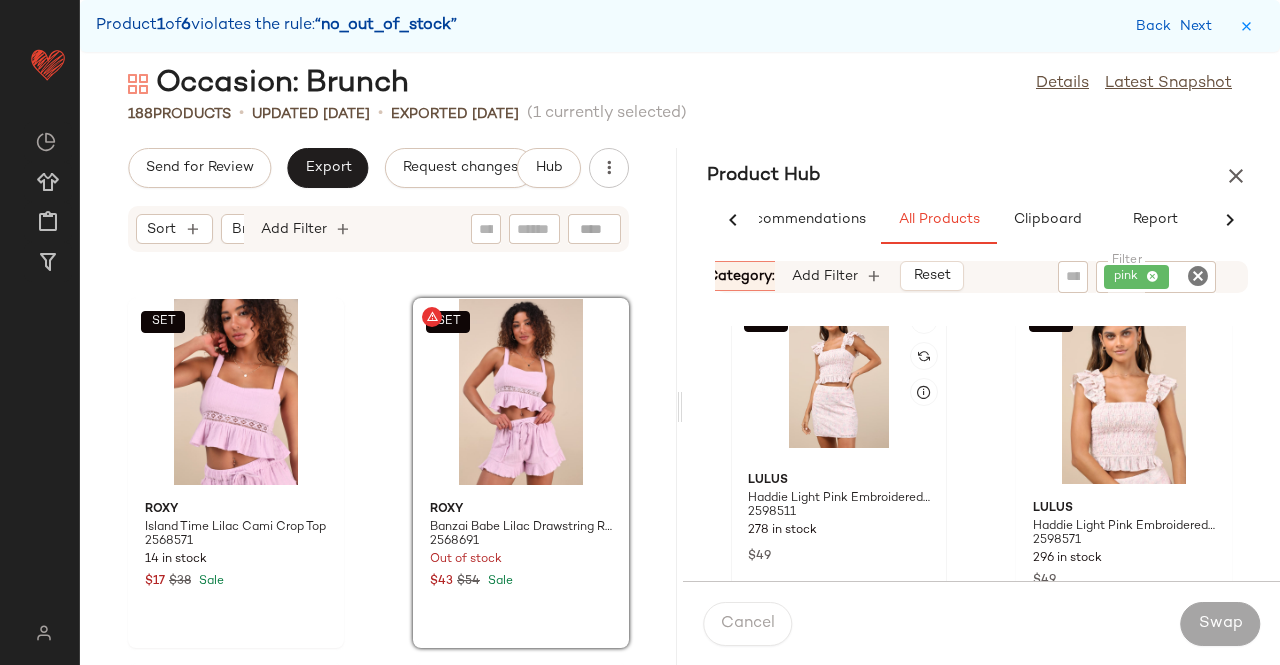 scroll, scrollTop: 1116, scrollLeft: 0, axis: vertical 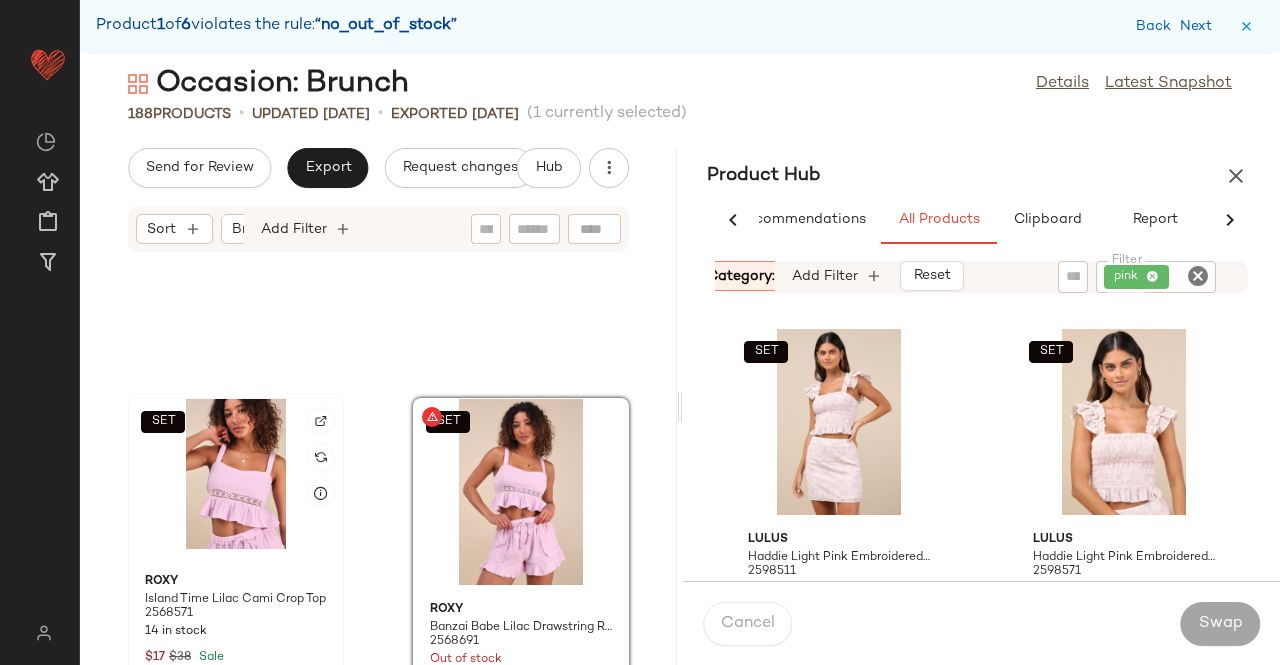 click on "SET" 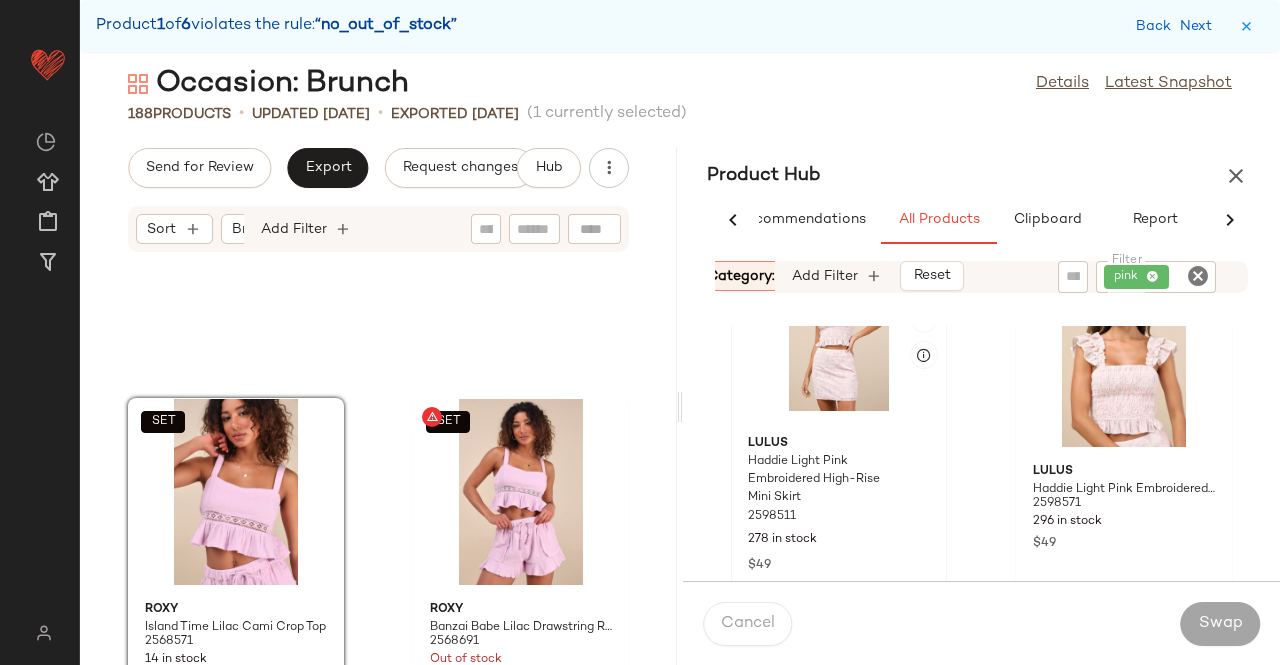 scroll, scrollTop: 1216, scrollLeft: 0, axis: vertical 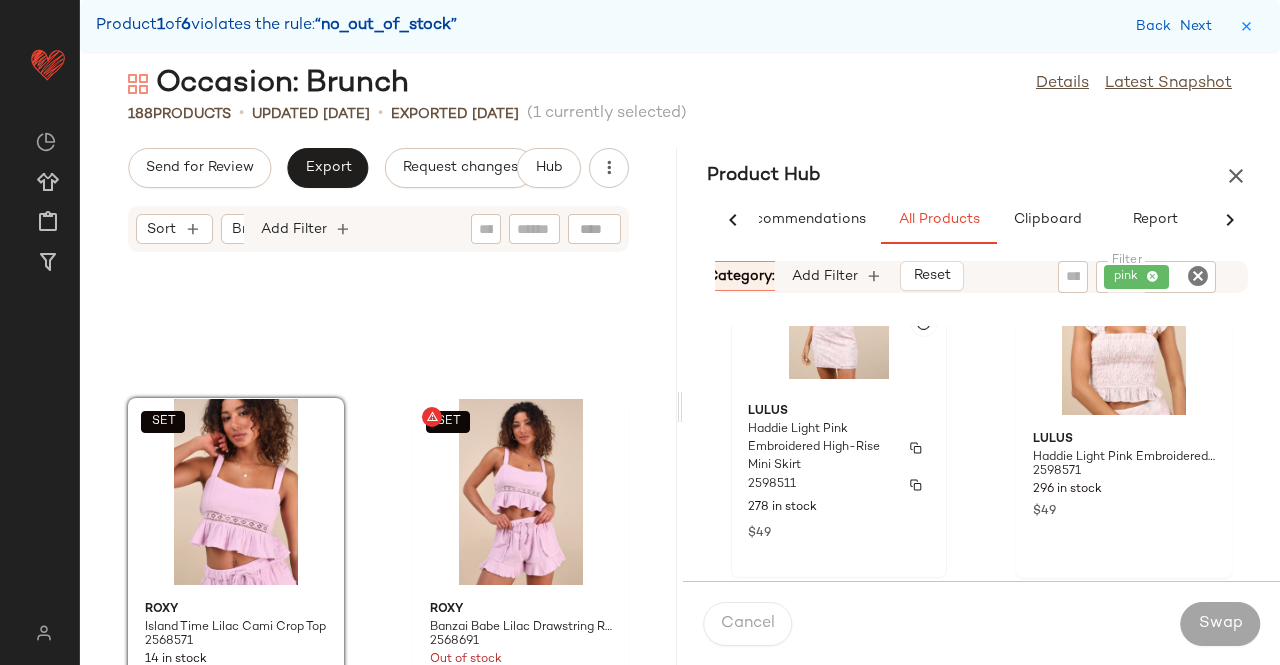 click on "Lulus Haddie Light Pink Embroidered High-Rise Mini Skirt 2598511 278 in stock $49" 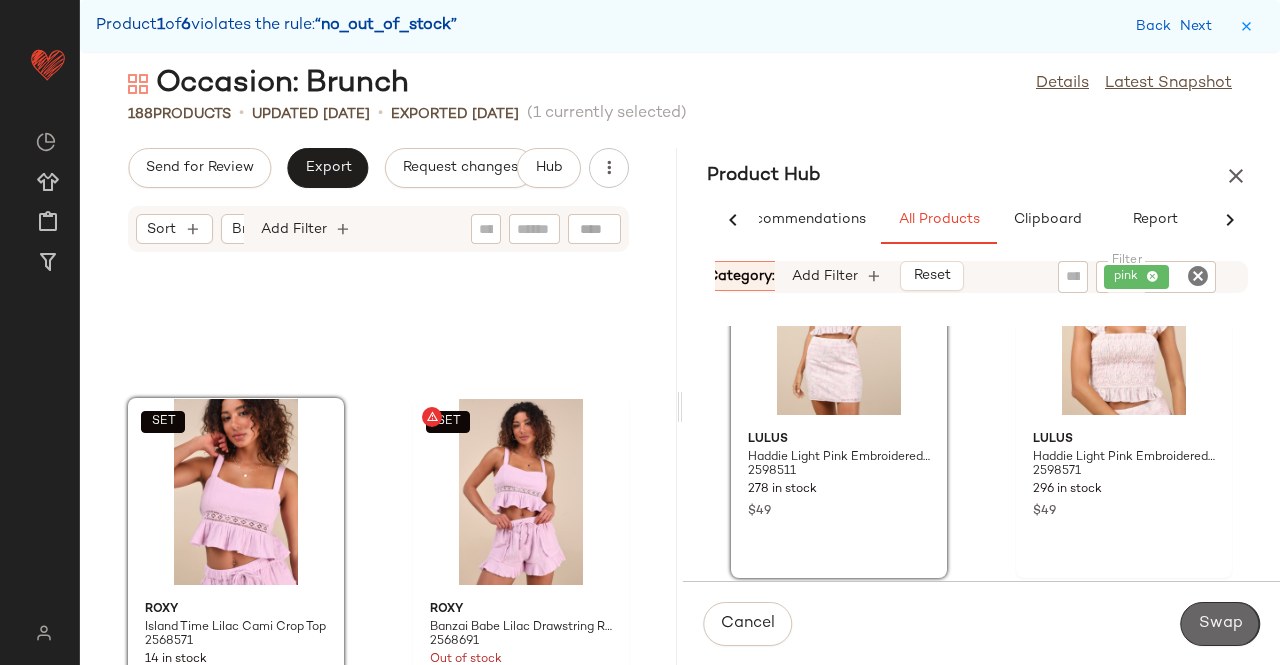 click on "Swap" 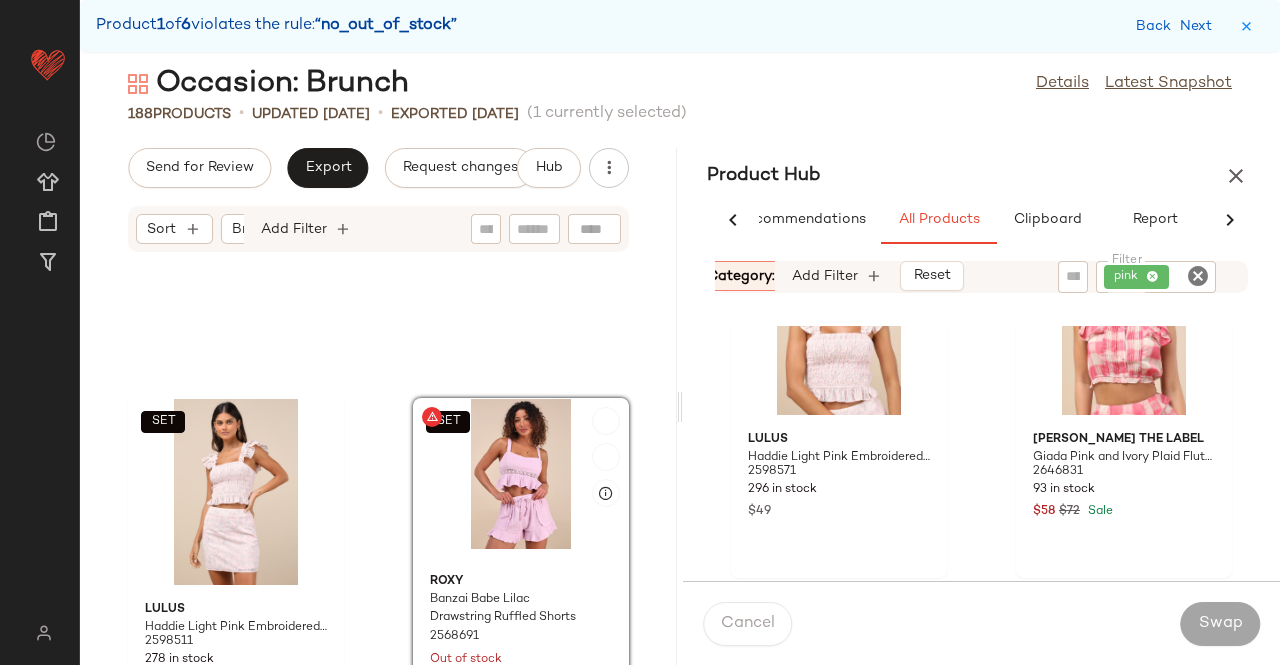 click on "SET" 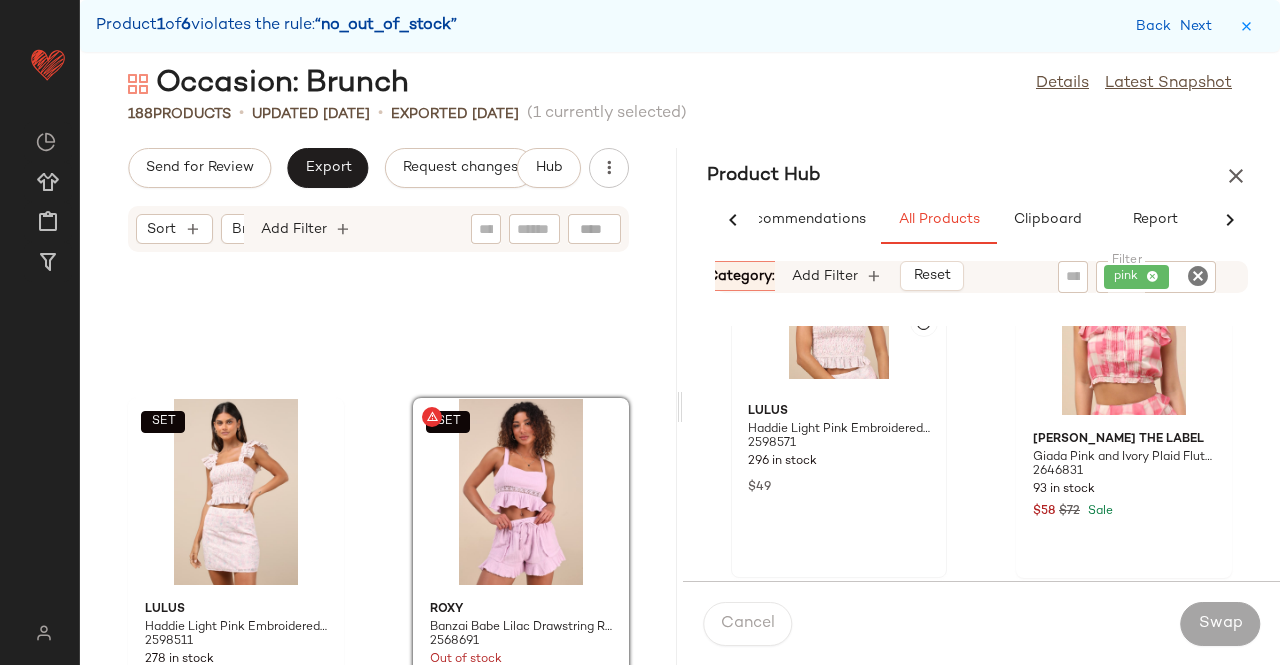click on "Lulus Haddie Light Pink Embroidered Smocked Crop Top 2598571 296 in stock $49" 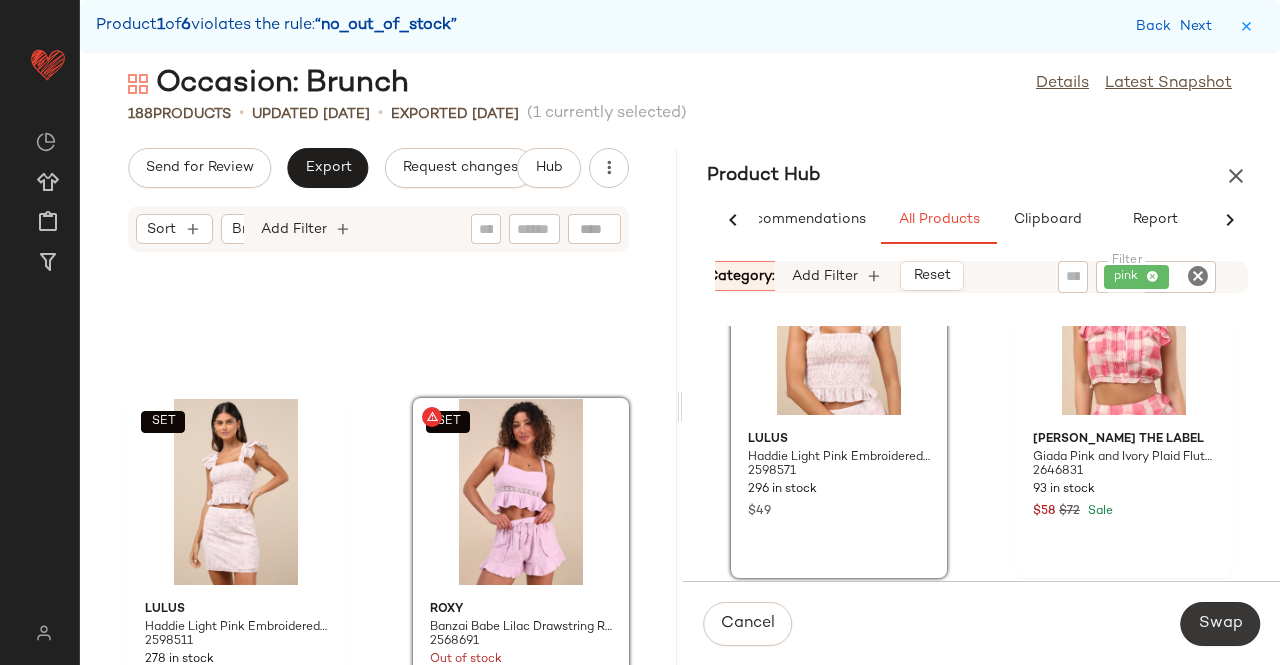 click on "Swap" at bounding box center [1220, 624] 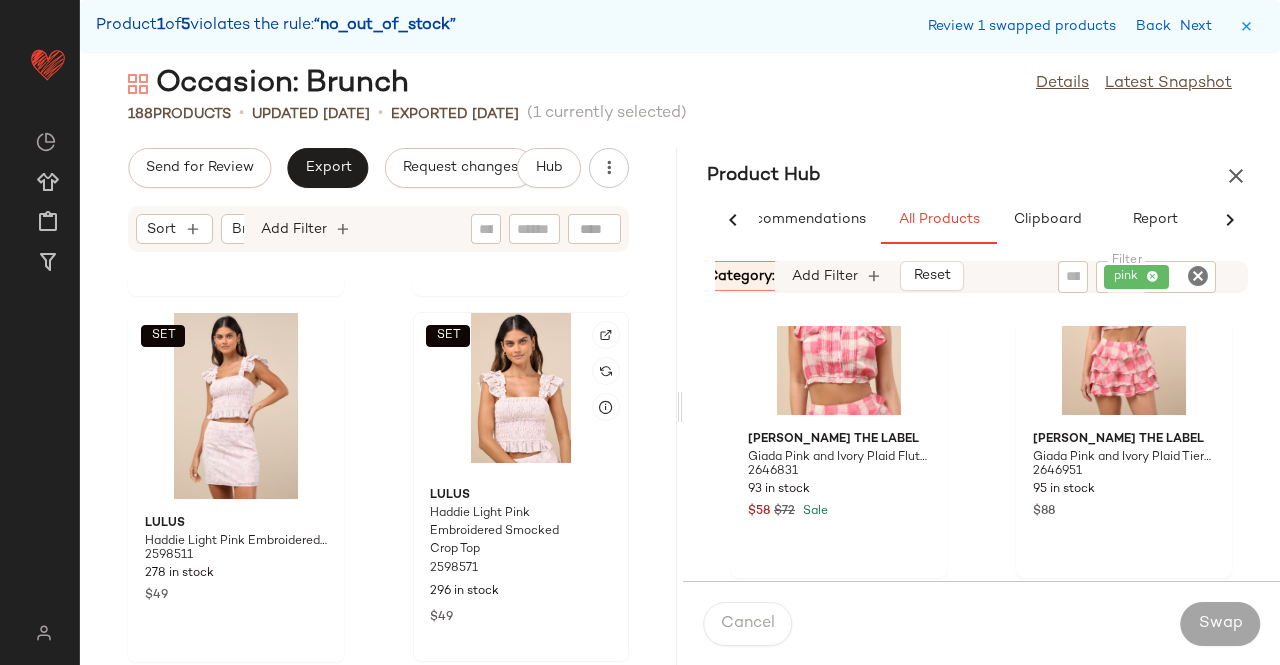 scroll, scrollTop: 7020, scrollLeft: 0, axis: vertical 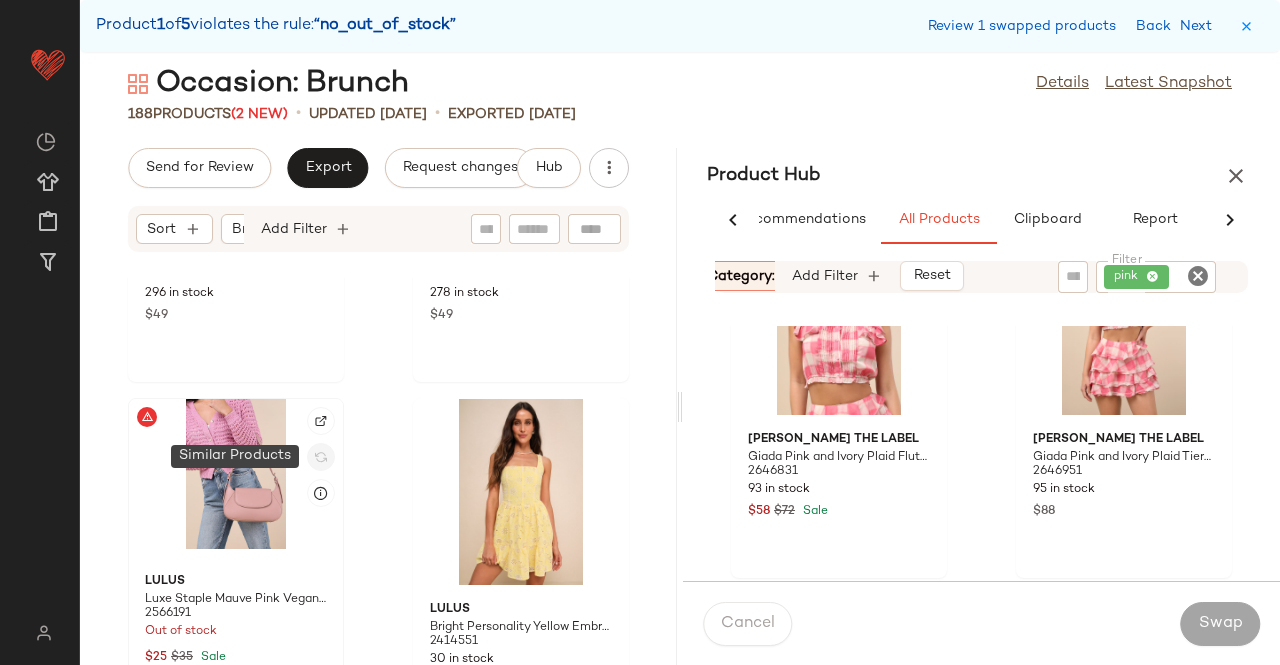 click 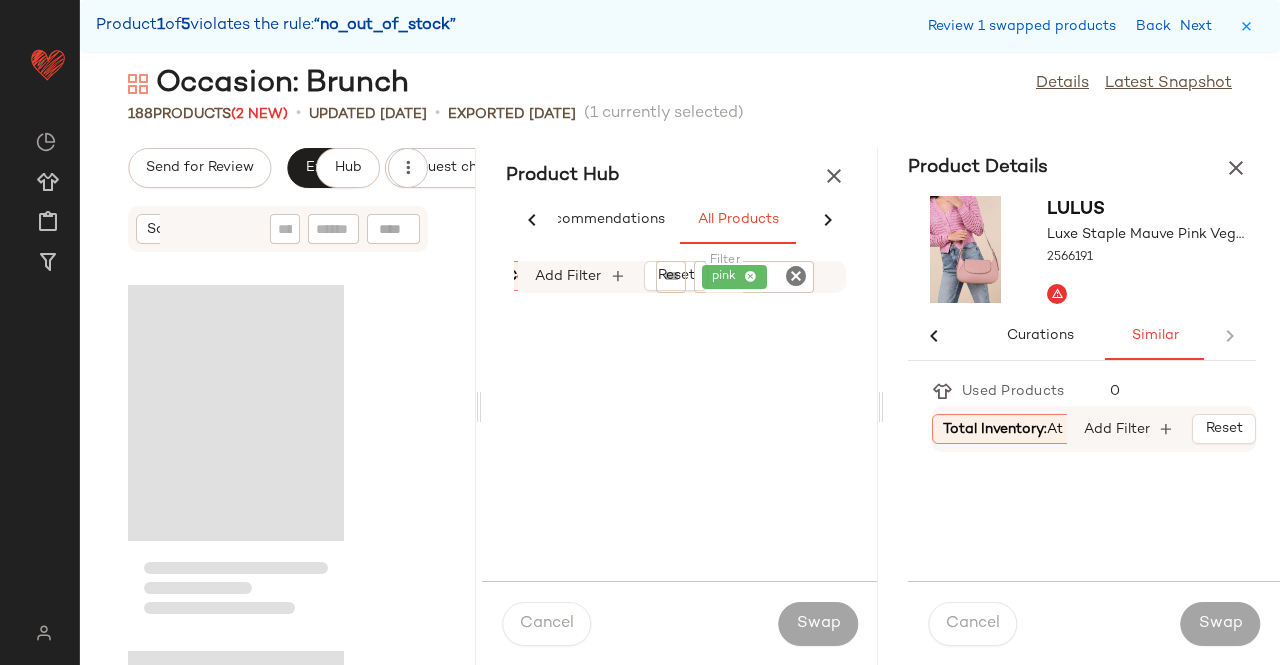 scroll, scrollTop: 0, scrollLeft: 86, axis: horizontal 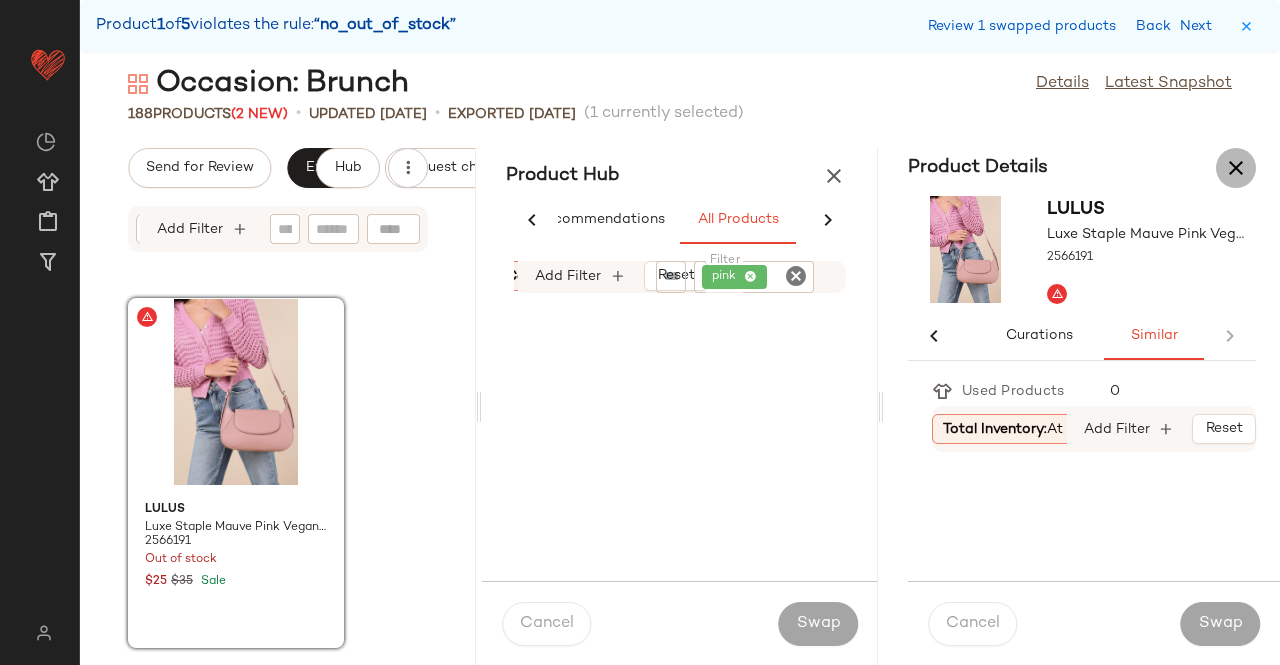 click at bounding box center (1236, 168) 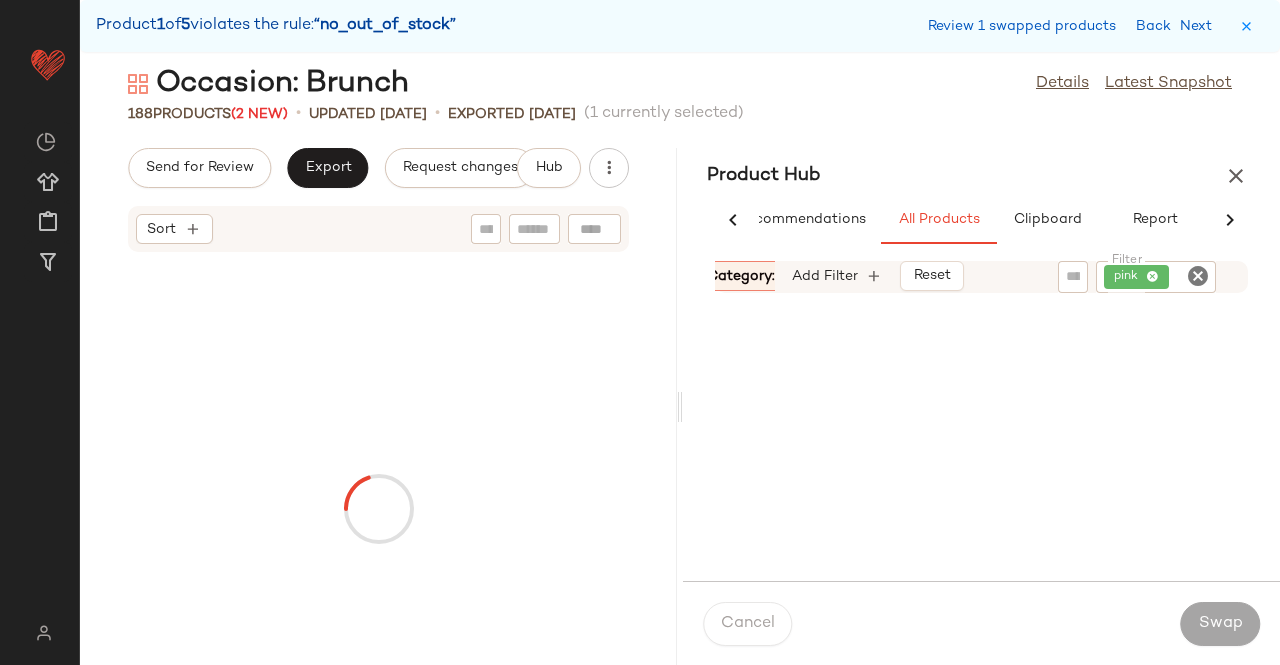 scroll, scrollTop: 484, scrollLeft: 0, axis: vertical 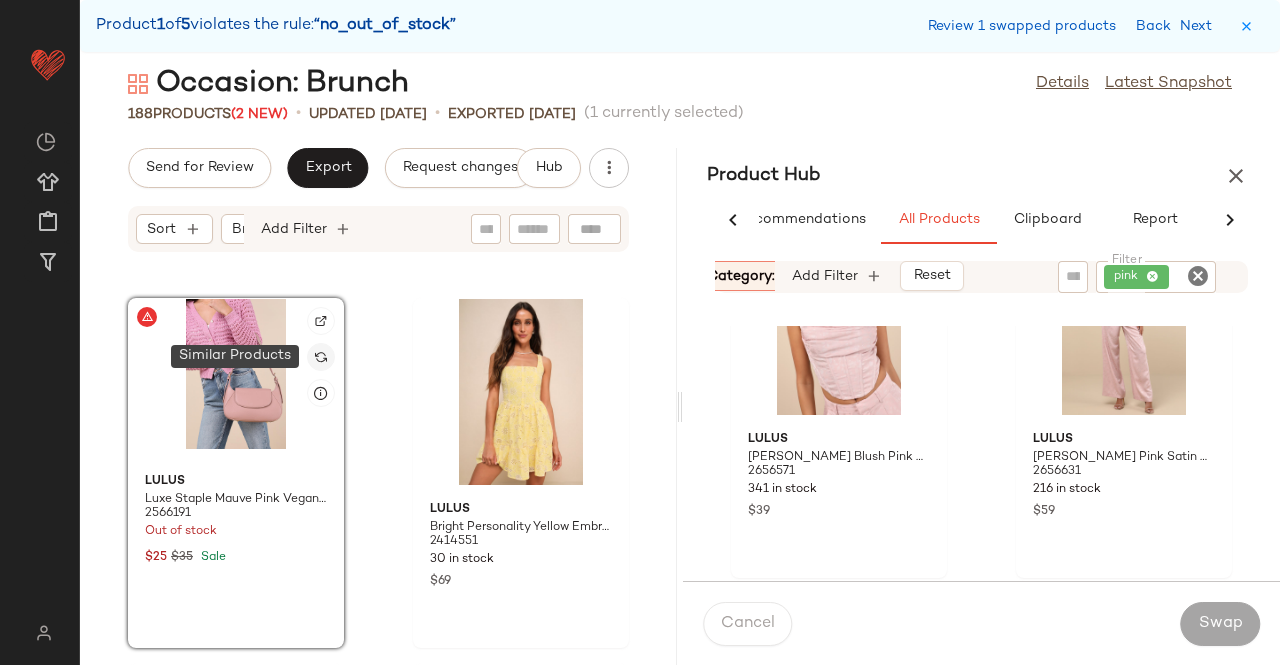 click 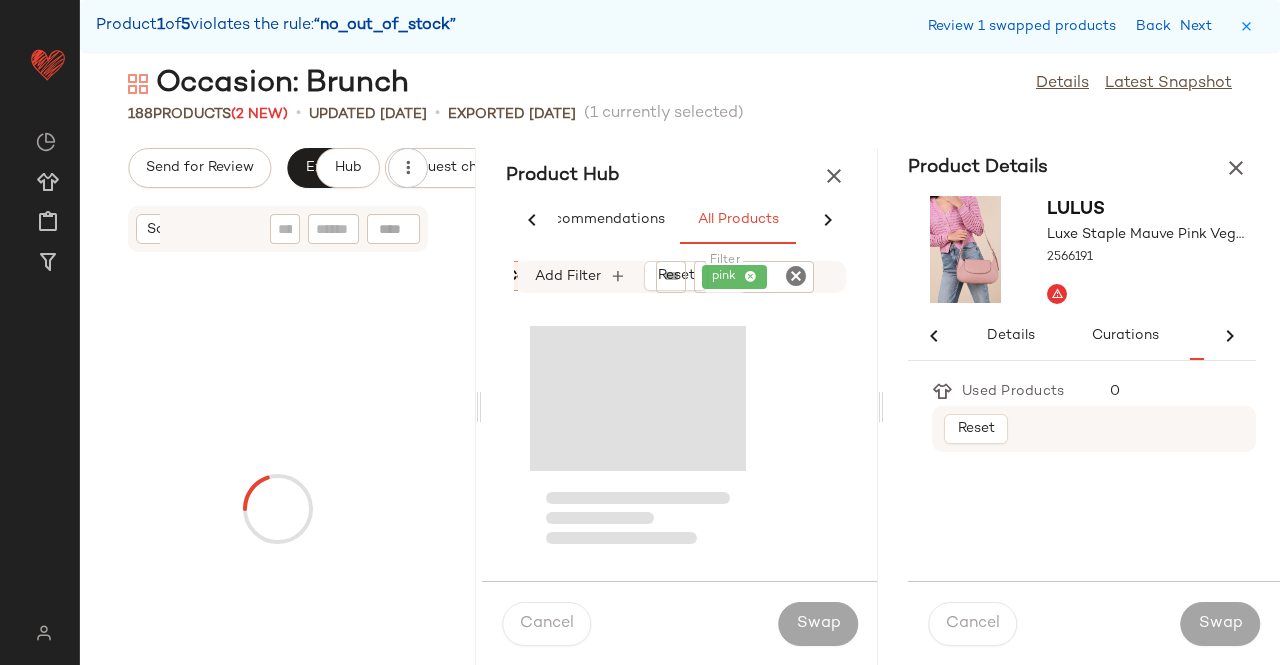 scroll, scrollTop: 850, scrollLeft: 0, axis: vertical 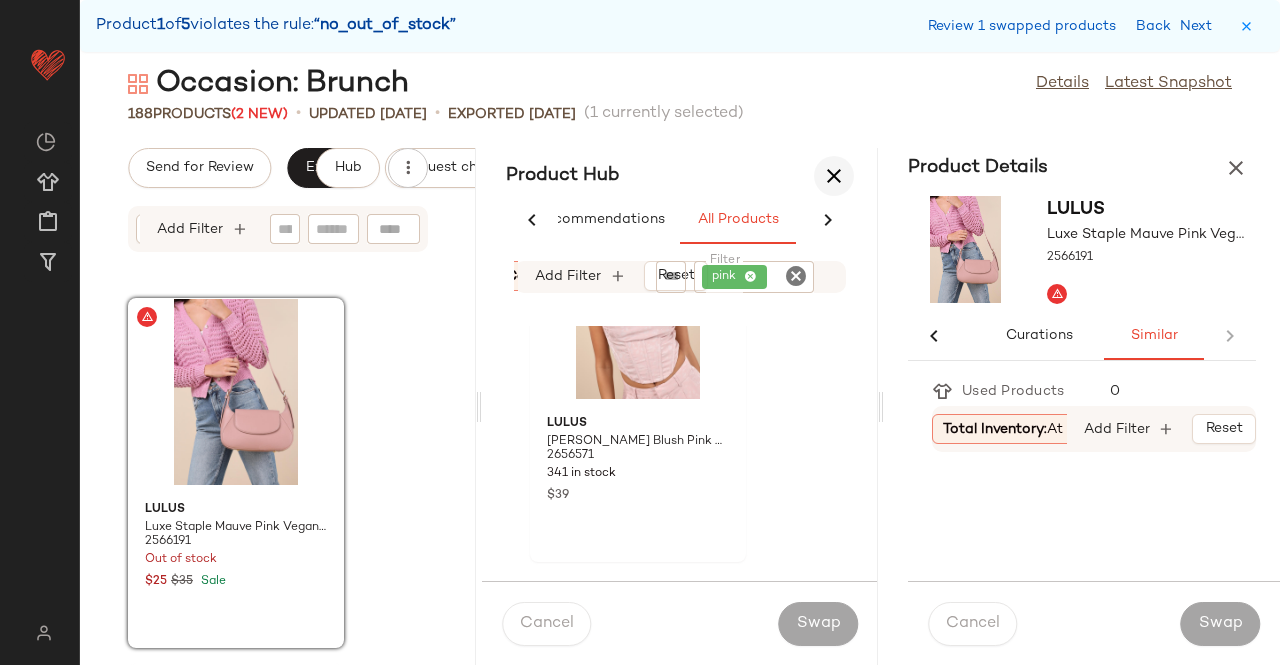 click at bounding box center (834, 176) 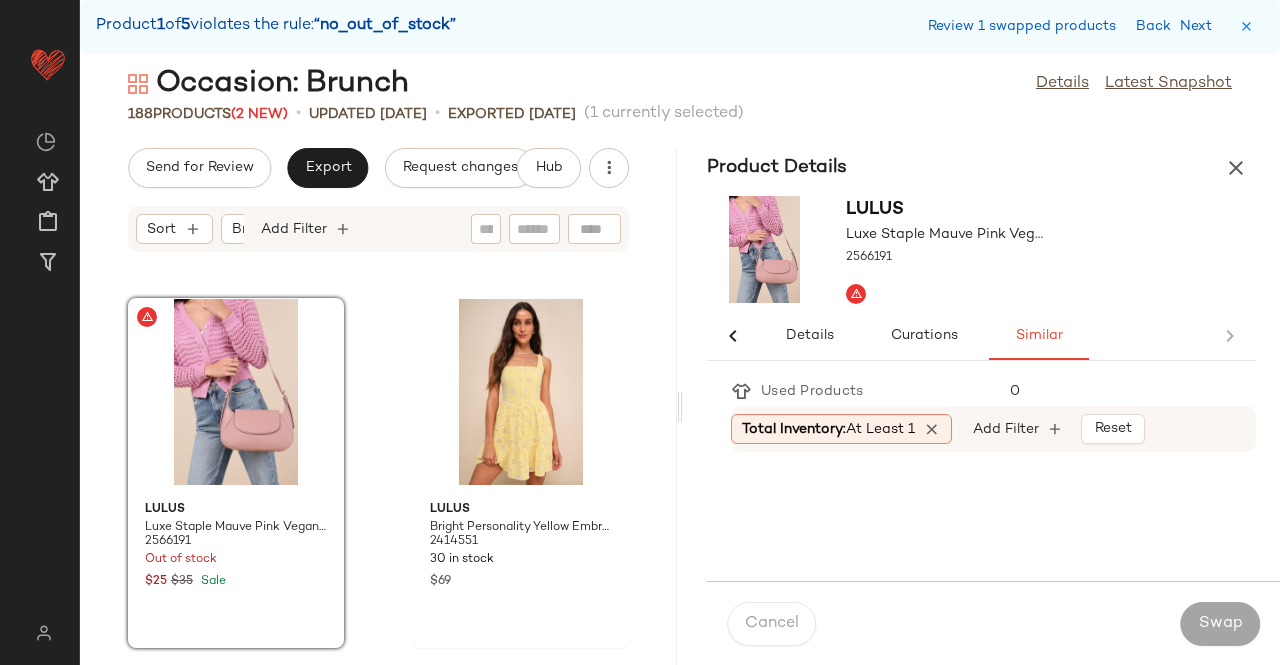 scroll, scrollTop: 0, scrollLeft: 0, axis: both 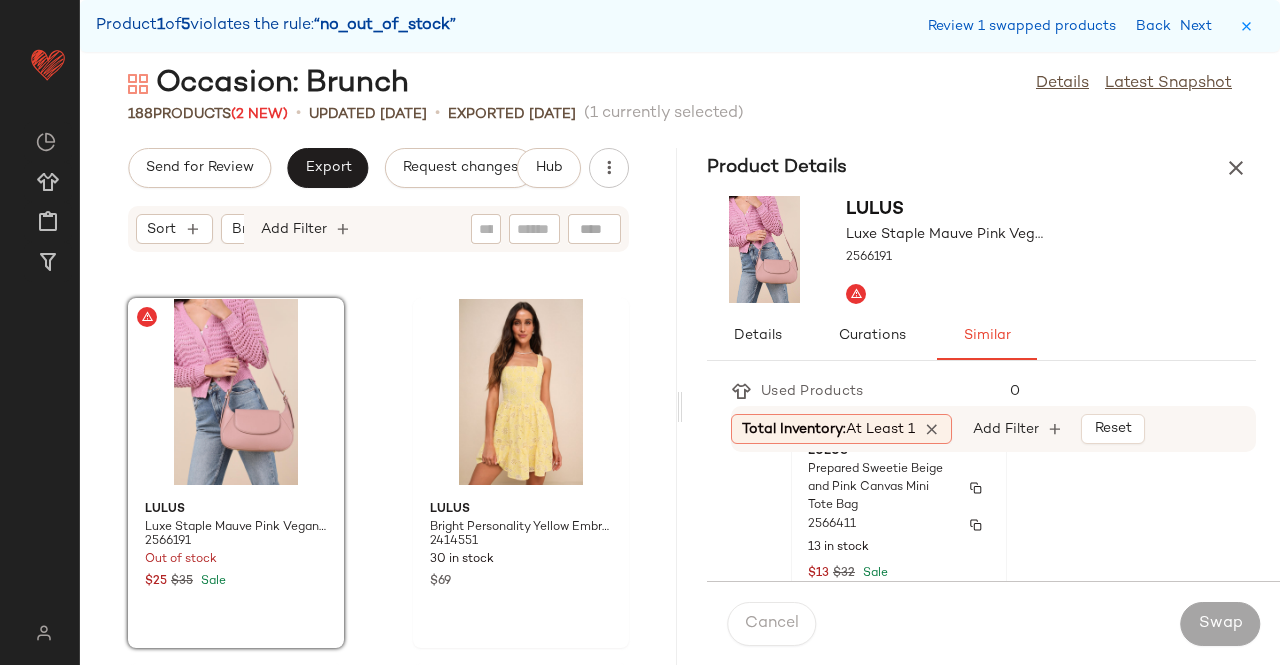 click on "13 in stock" at bounding box center [899, 548] 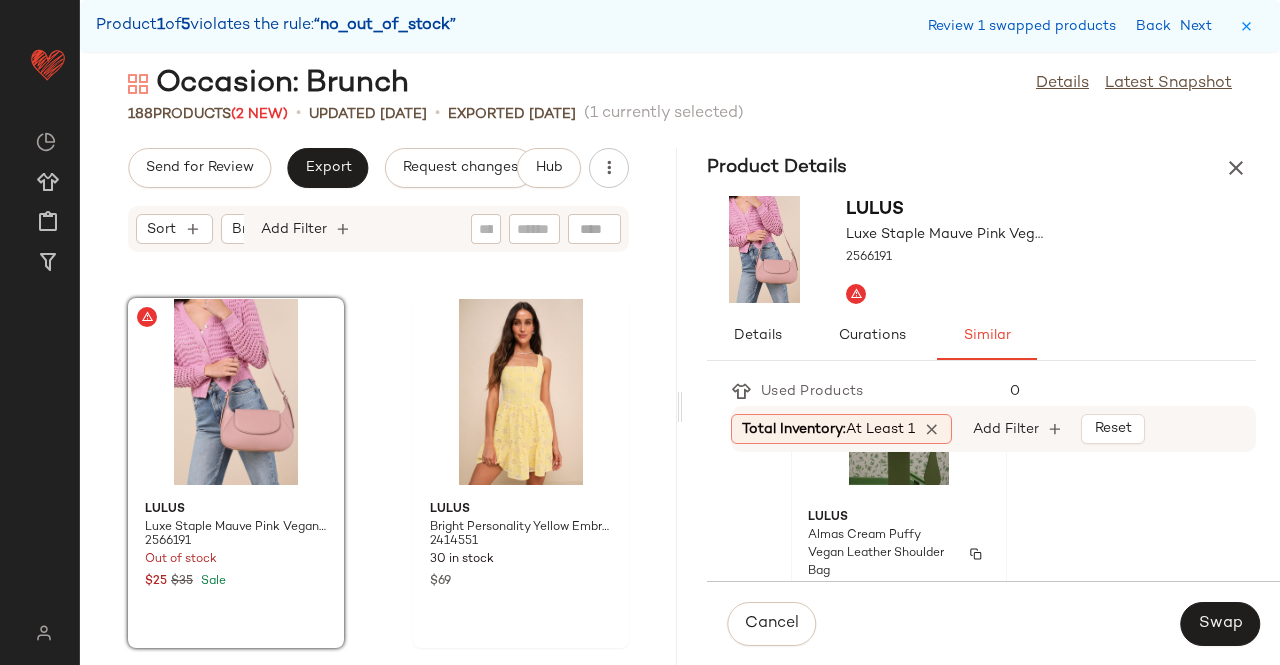 click on "Lulus Almas Cream Puffy Vegan Leather Shoulder Bag 2597331 45 in stock $55" 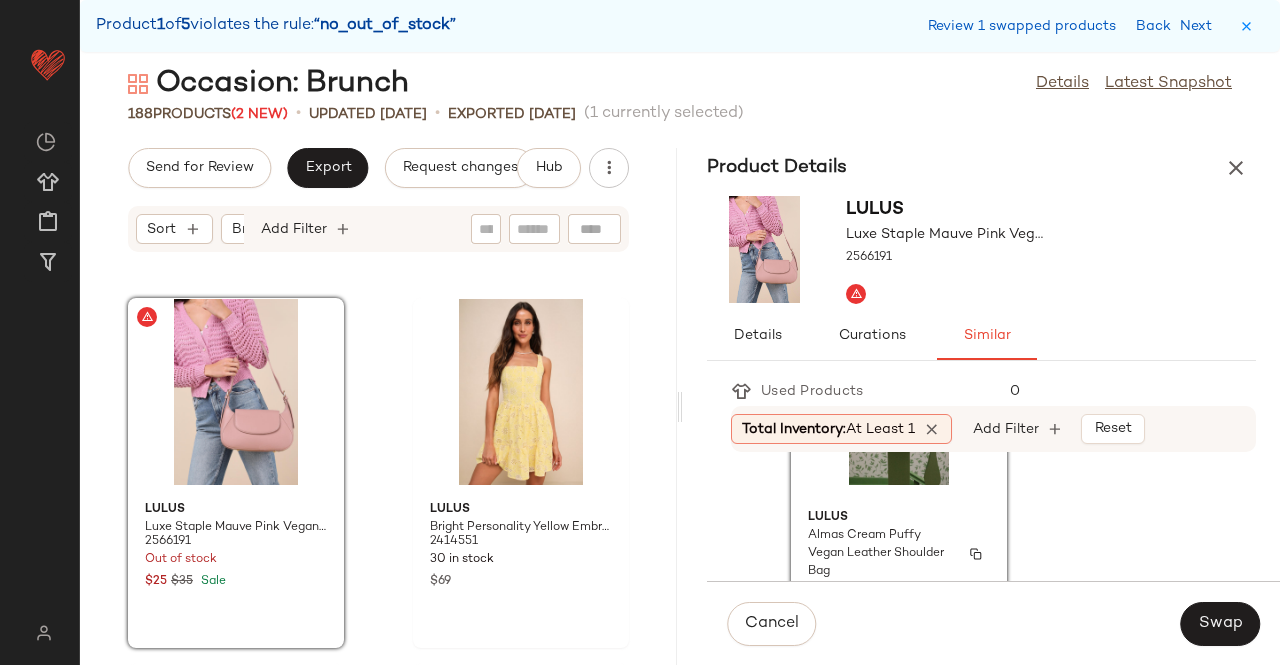 scroll, scrollTop: 600, scrollLeft: 0, axis: vertical 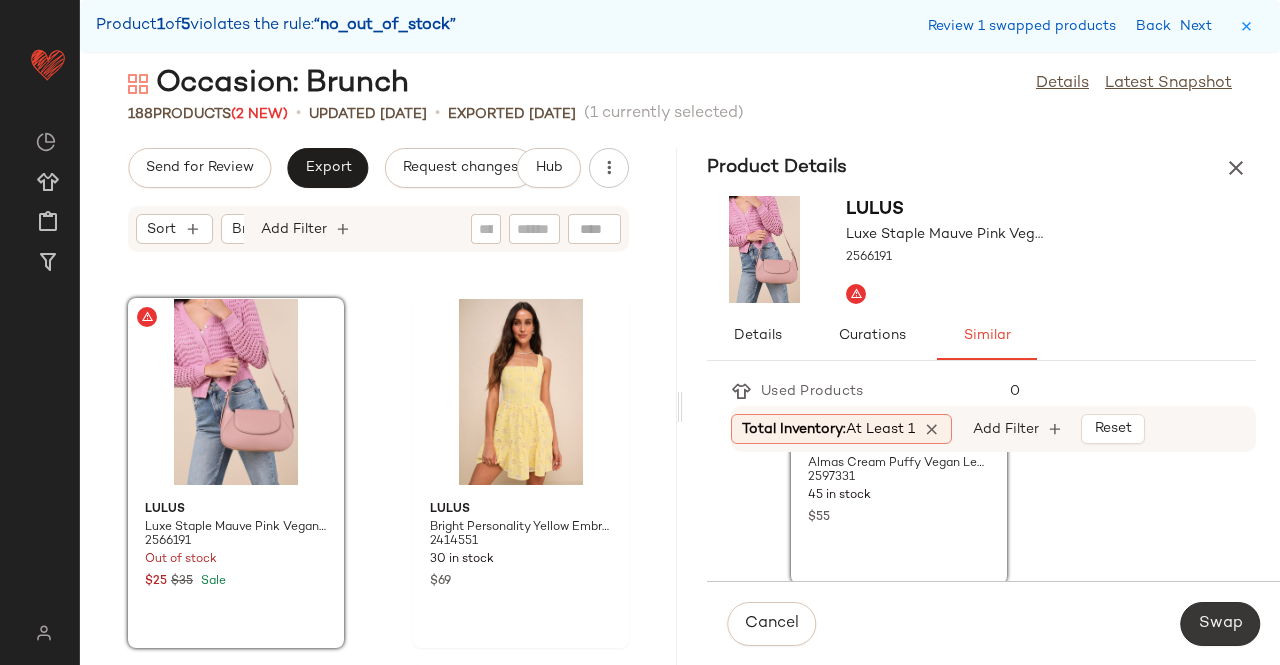 click on "Swap" at bounding box center [1220, 624] 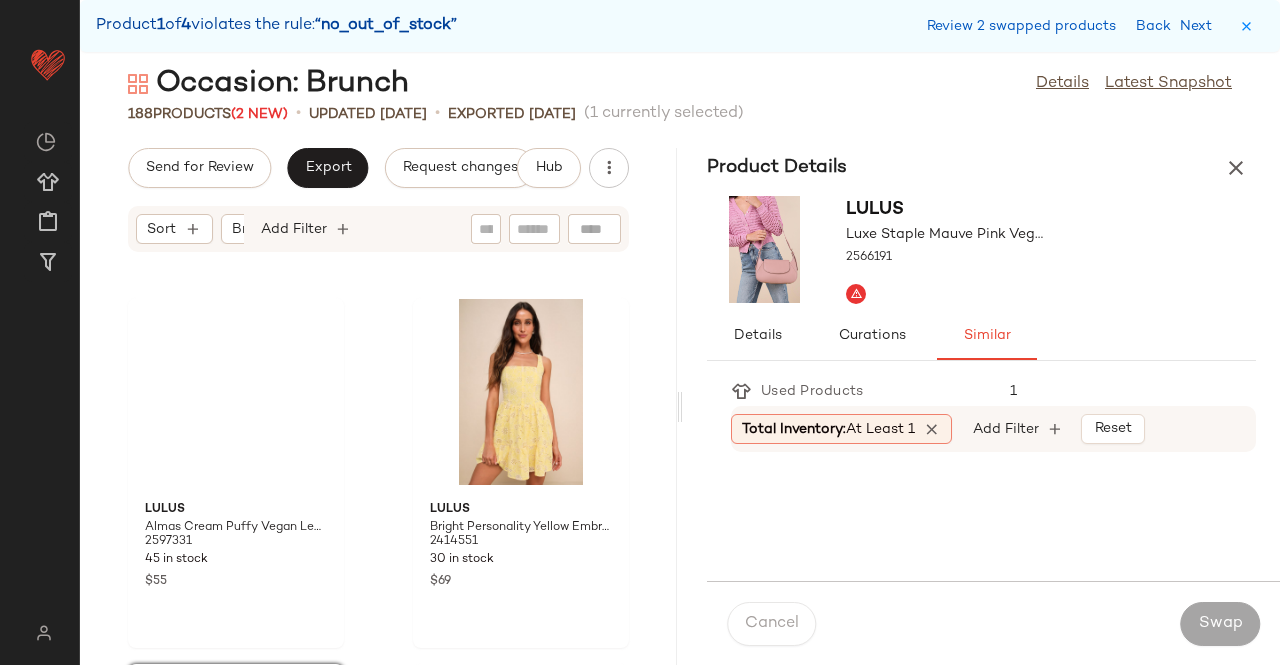 scroll, scrollTop: 7686, scrollLeft: 0, axis: vertical 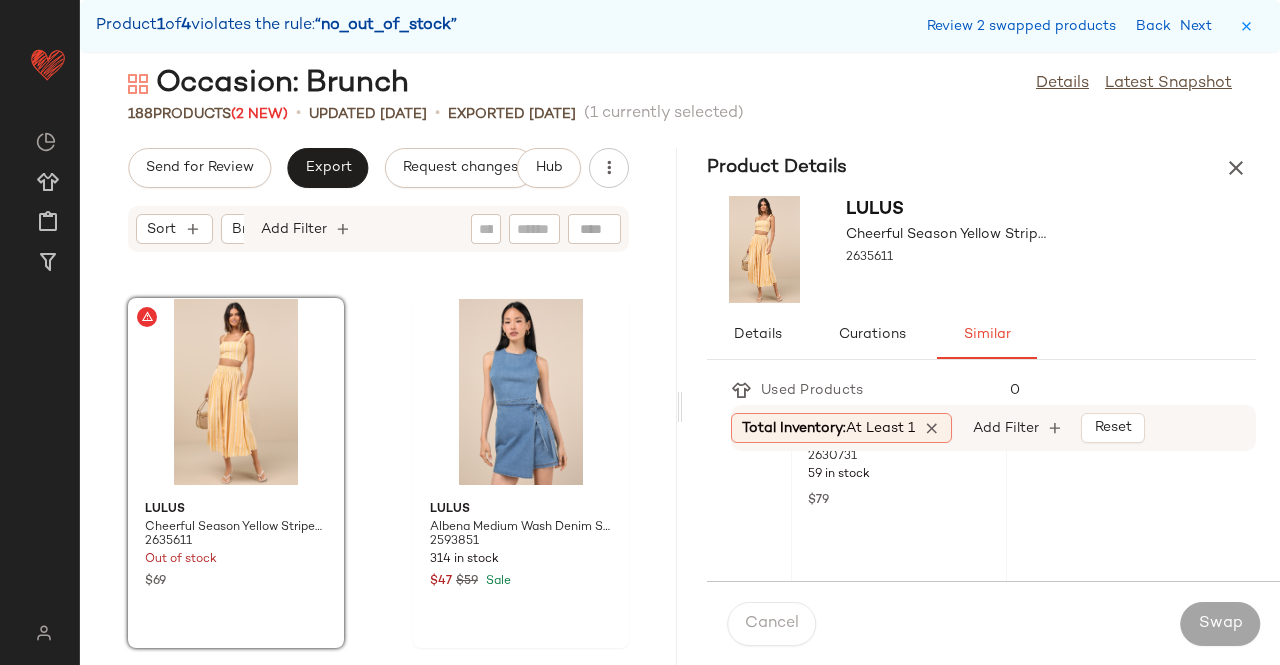 click on "Lulus Island Vacay Marigold Yellow Tie-Back Maxi Dress 2630731 59 in stock $79" 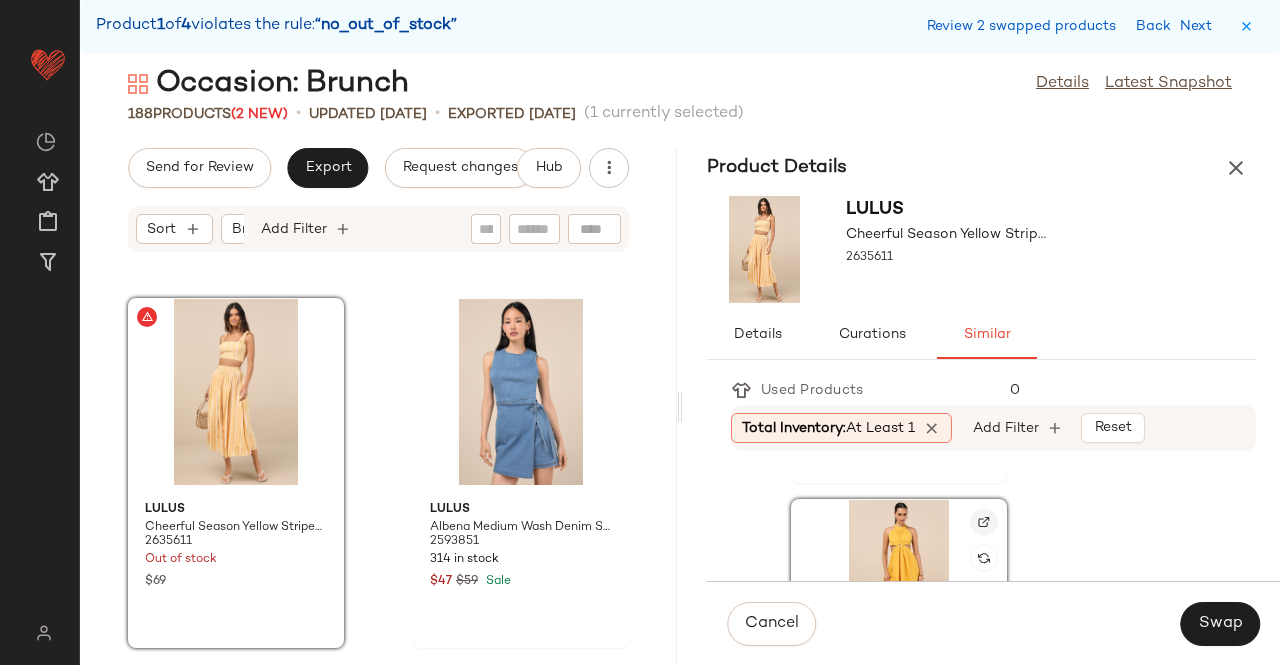 click at bounding box center [984, 522] 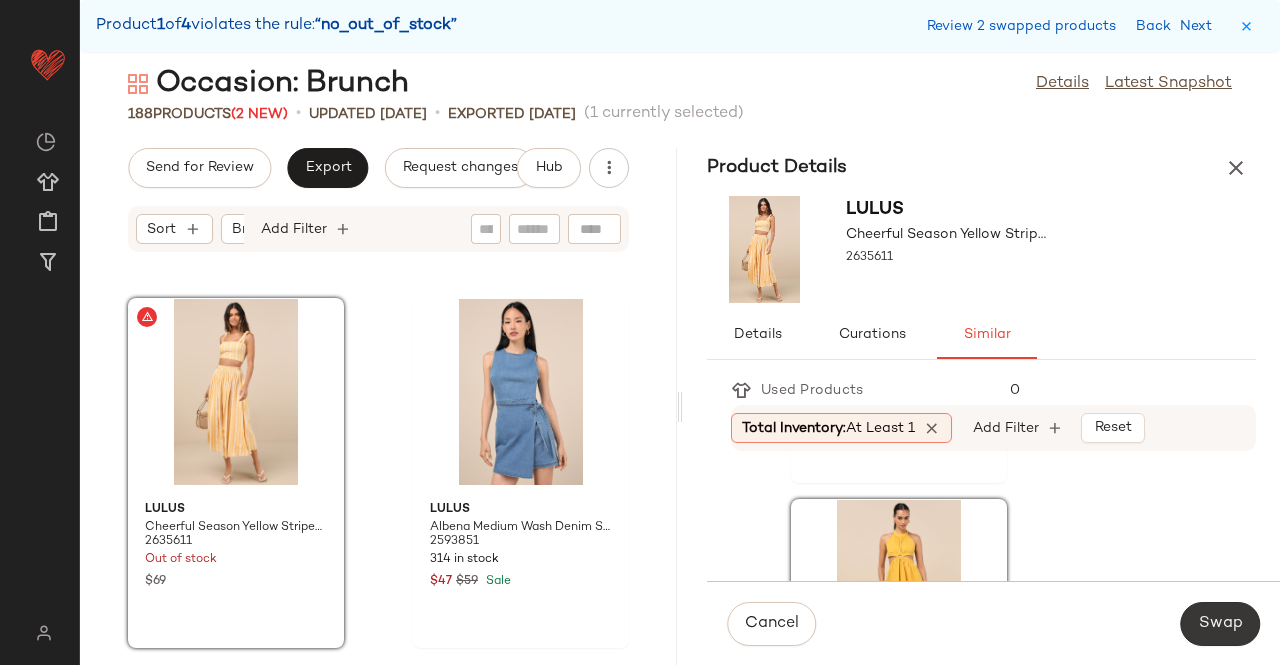 click on "Swap" 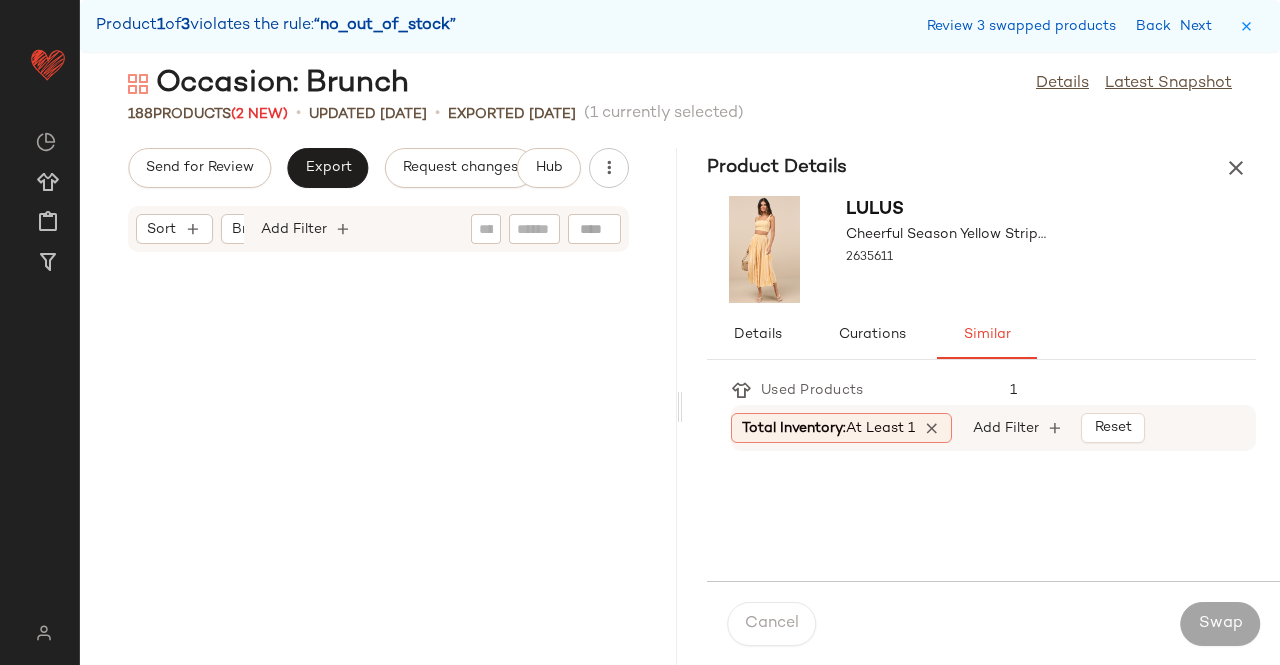 scroll, scrollTop: 20862, scrollLeft: 0, axis: vertical 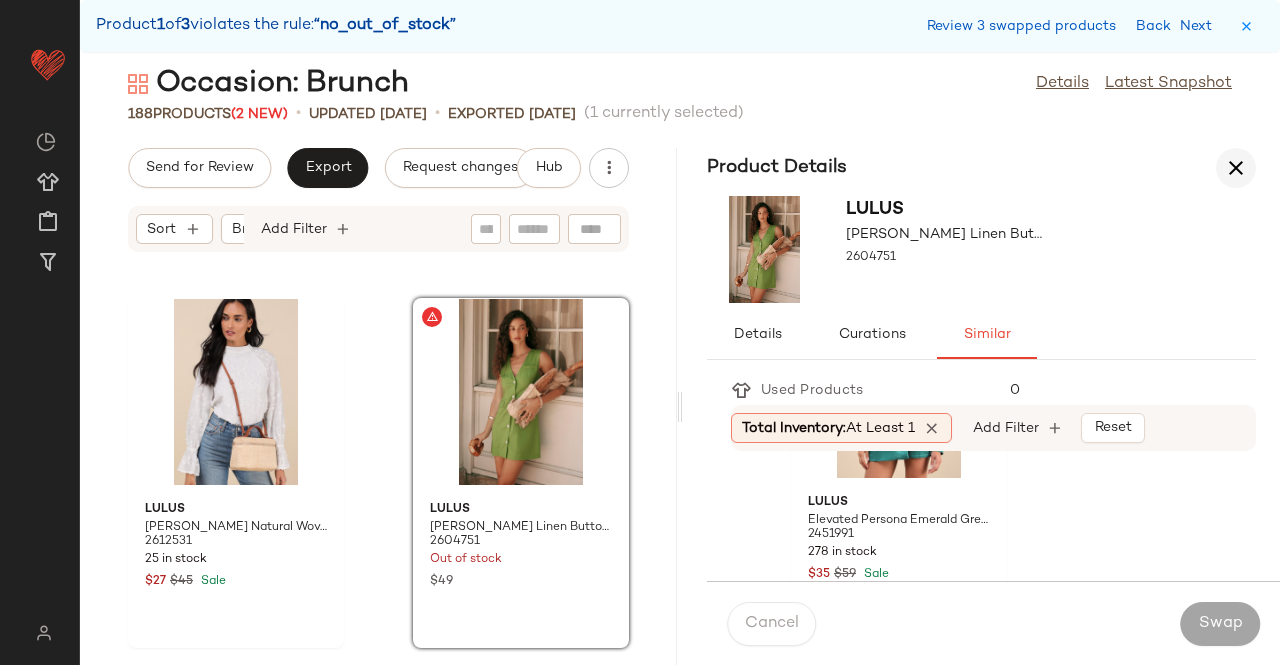 click at bounding box center [1236, 168] 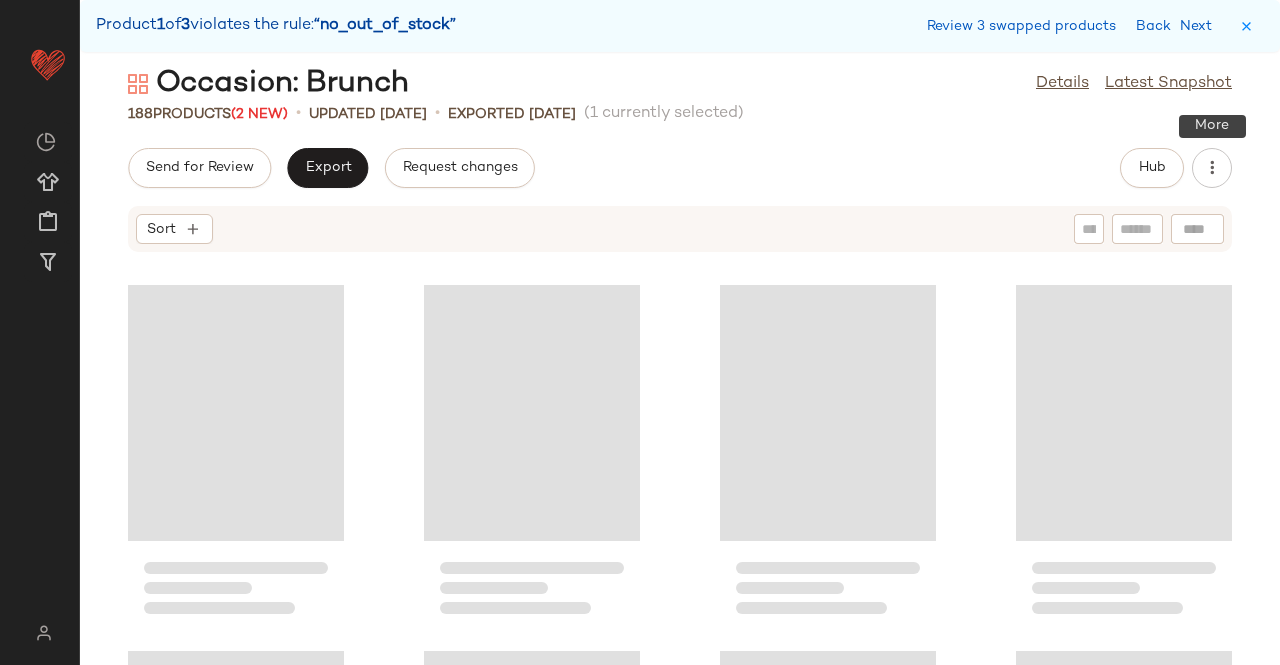 click on "Occasion: Brunch  Details   Latest Snapshot  188   Products  (2 New)  •   updated Jul 1st  •  Exported Jun 26th   (1 currently selected)   Send for Review   Export   Request changes   Hub  Sort" at bounding box center (680, 364) 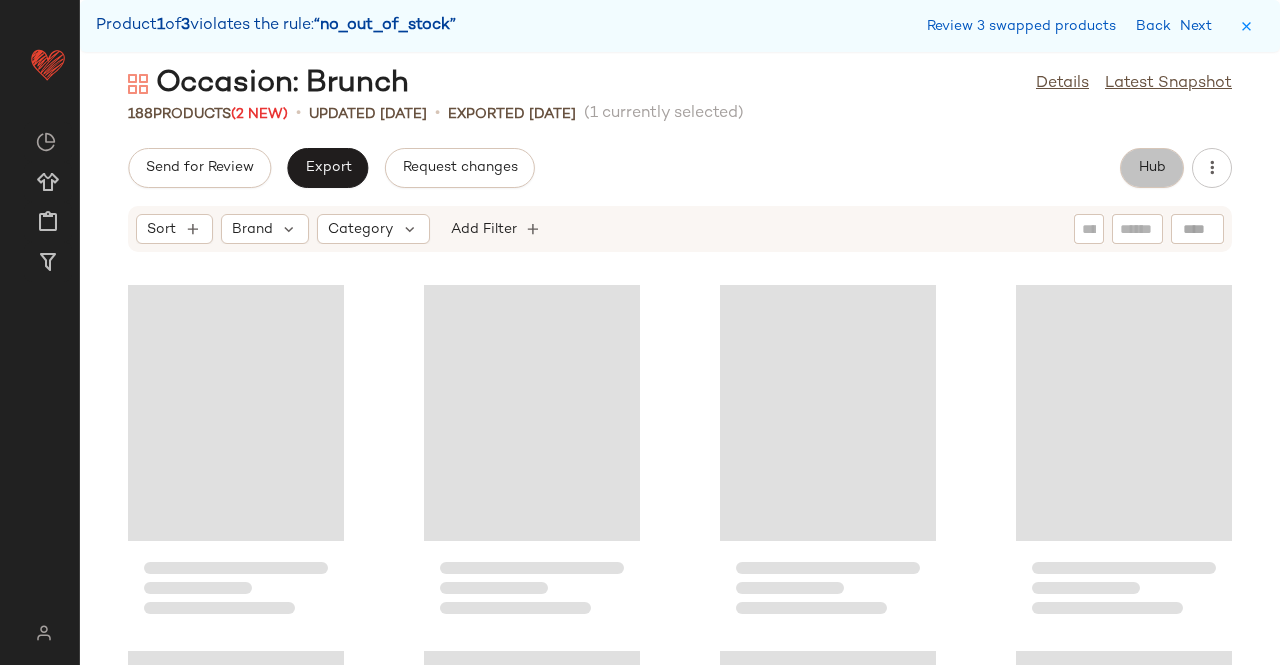 click on "Hub" at bounding box center (1152, 168) 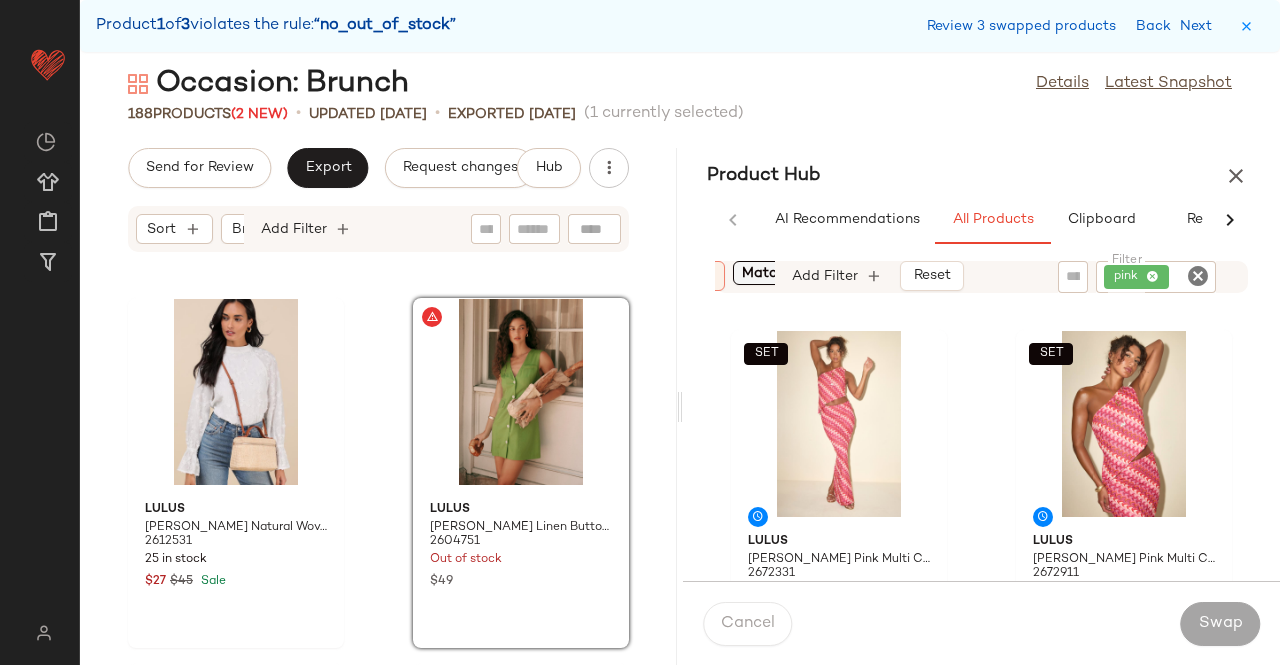 click on "Matching Sets Only" 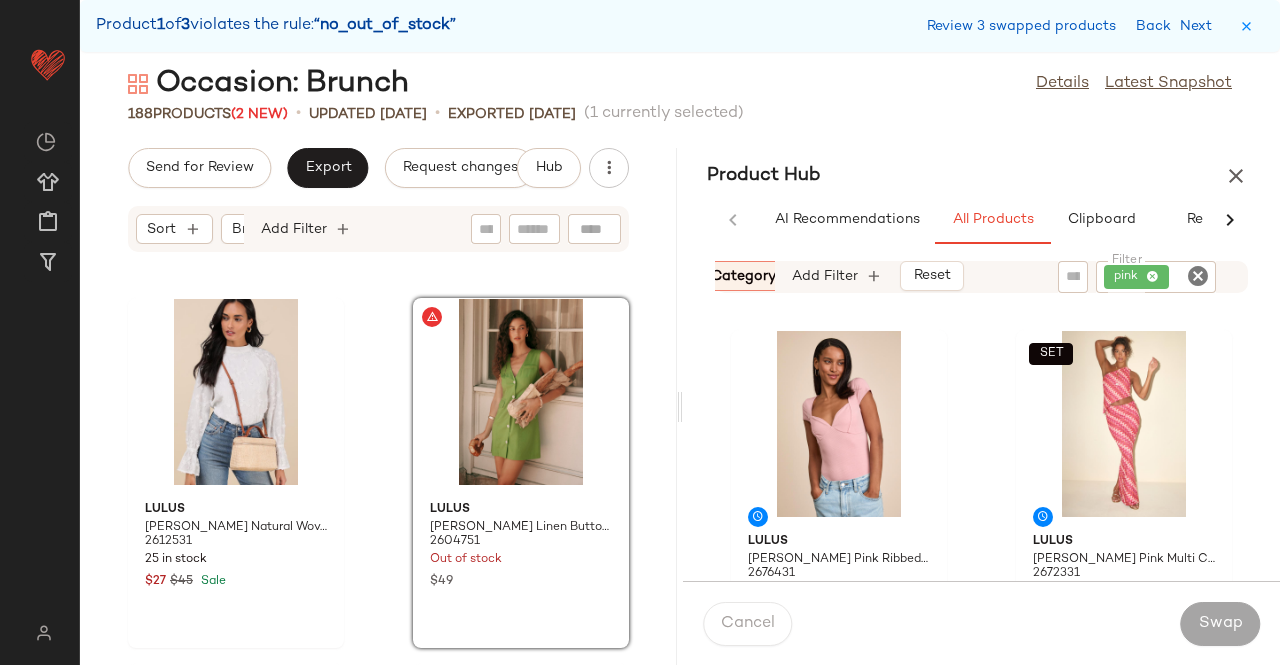 click on "Category:   (2)" at bounding box center (754, 276) 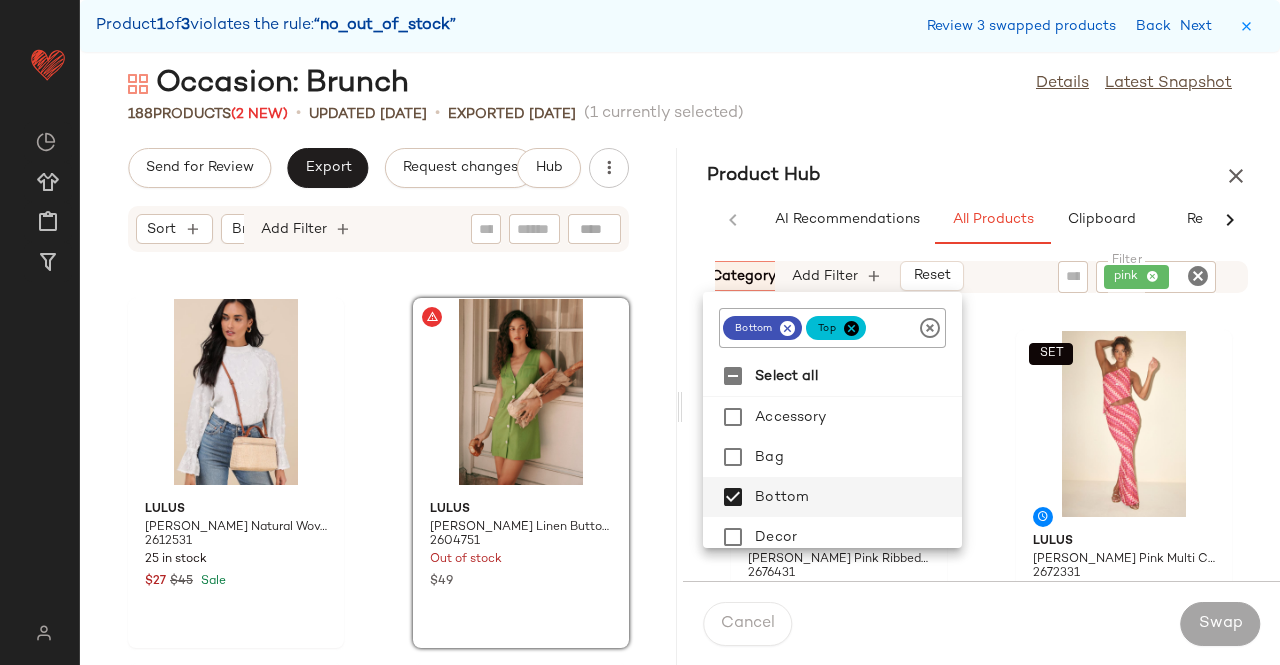 click at bounding box center (787, 328) 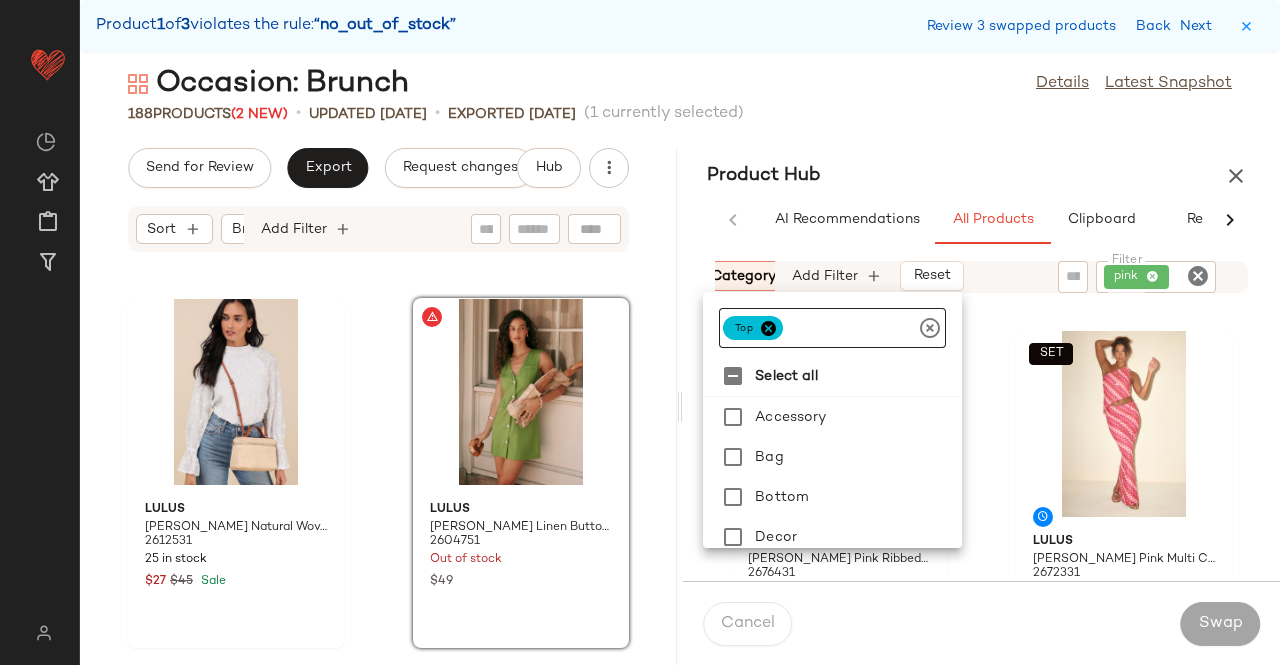 click at bounding box center [768, 328] 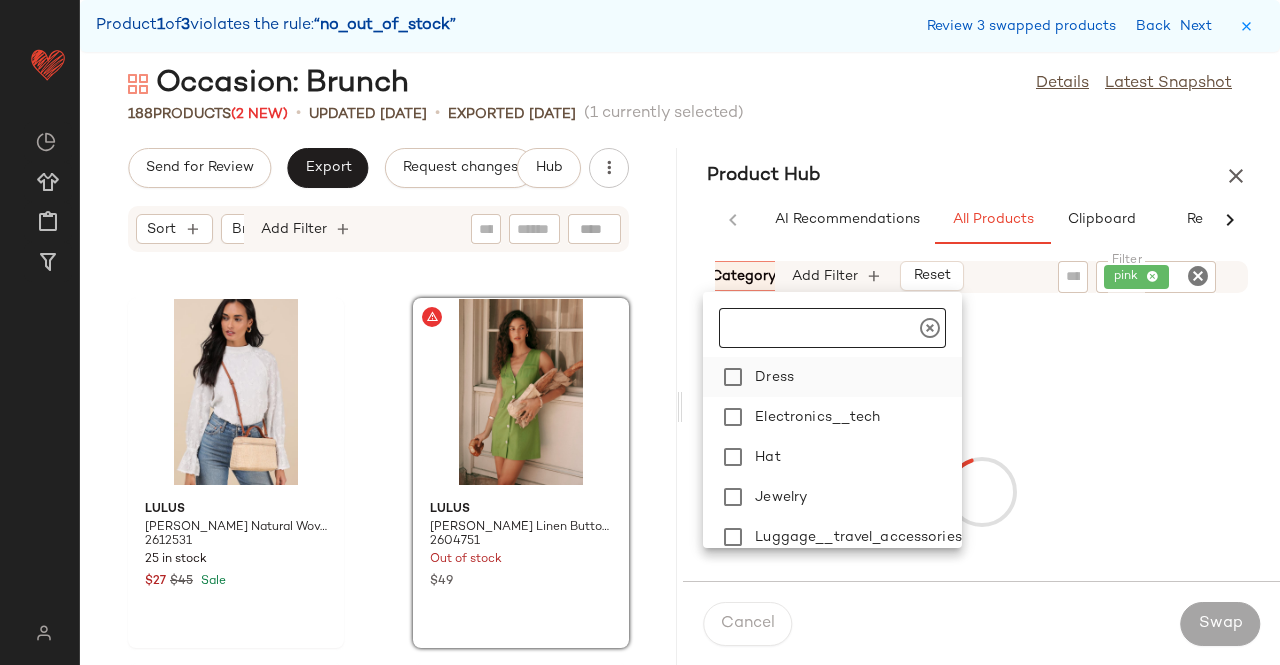 click on "Dress" at bounding box center (854, 377) 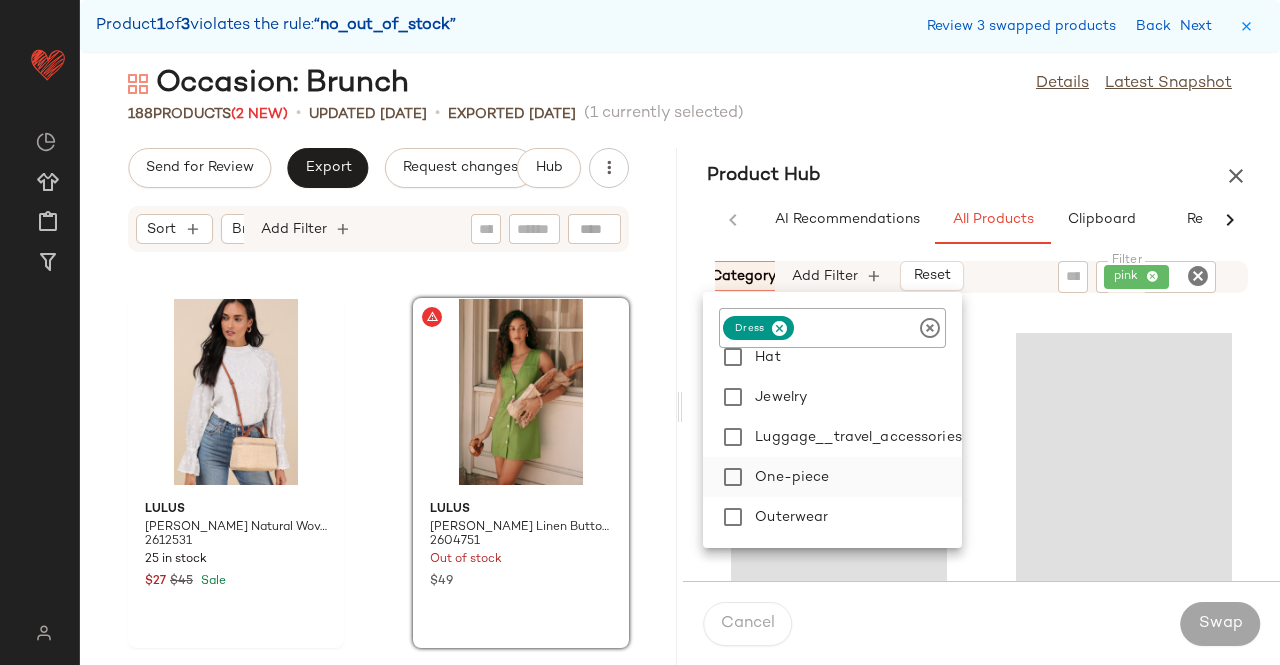 click on "One-piece" 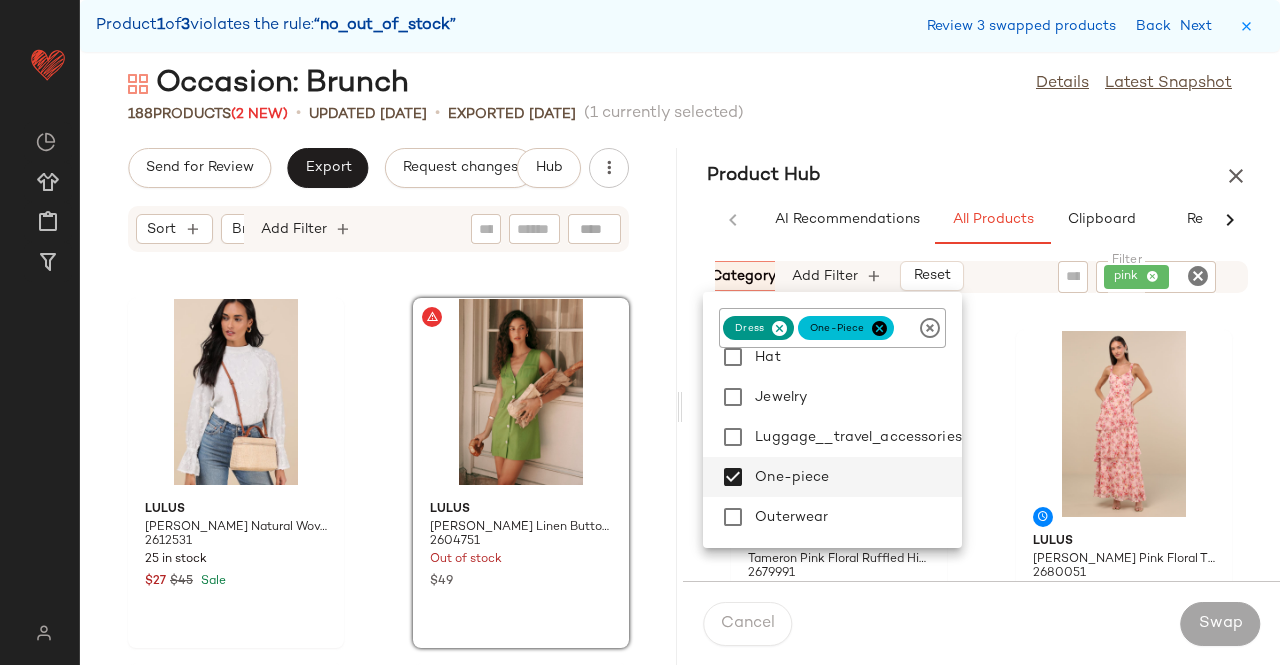 drag, startPoint x: 1132, startPoint y: 264, endPoint x: 1150, endPoint y: 264, distance: 18 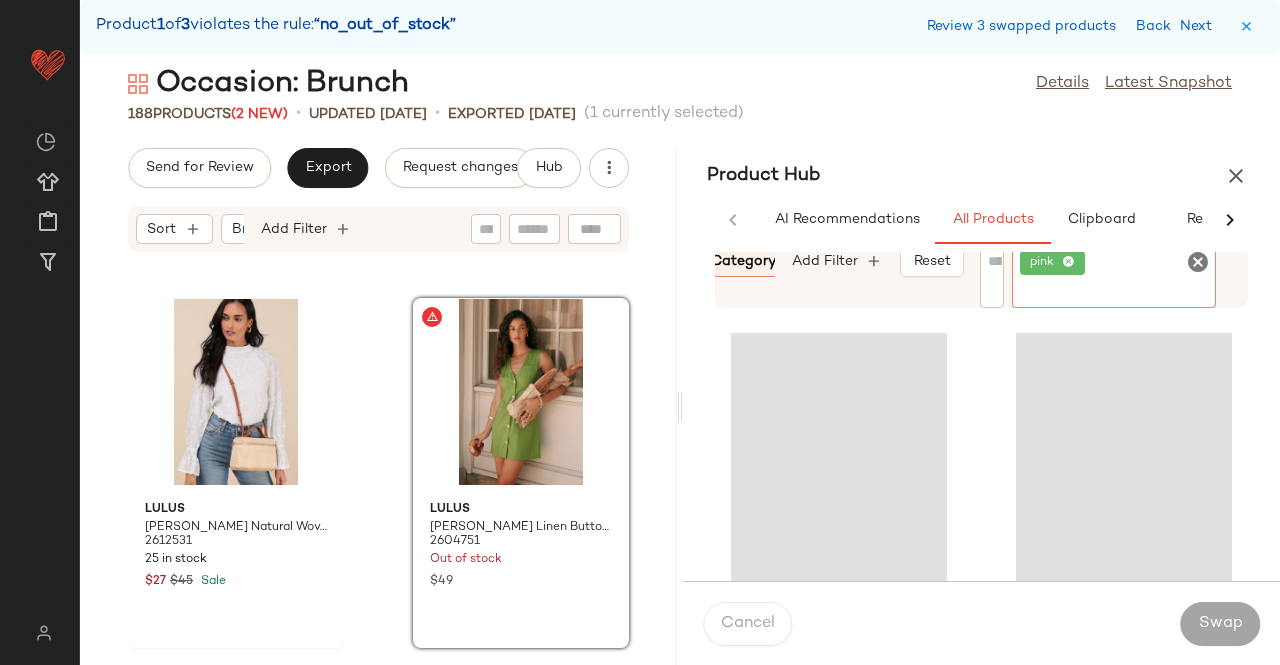 click 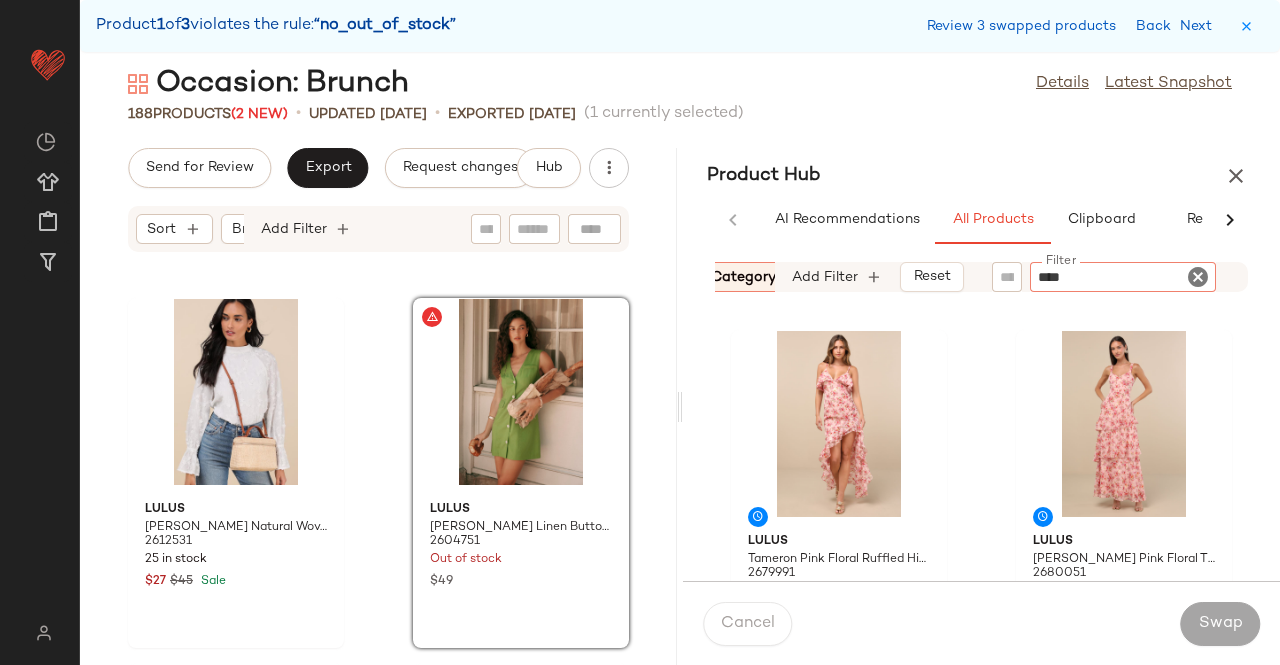 type on "*****" 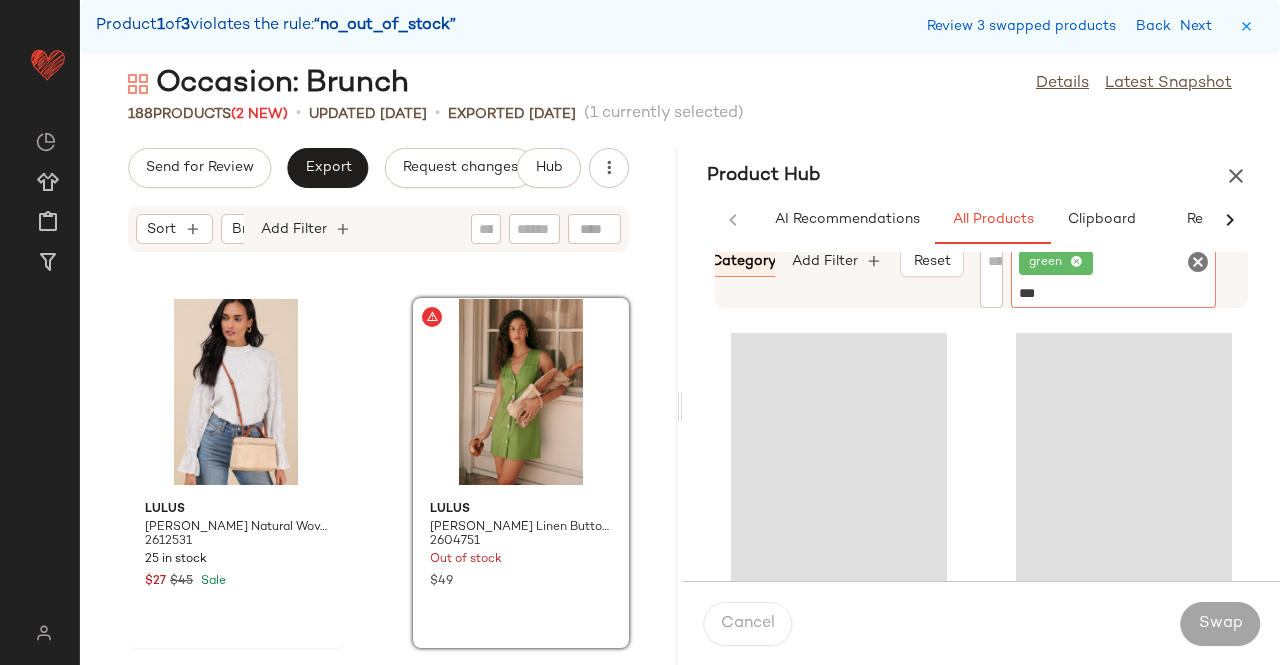 type on "****" 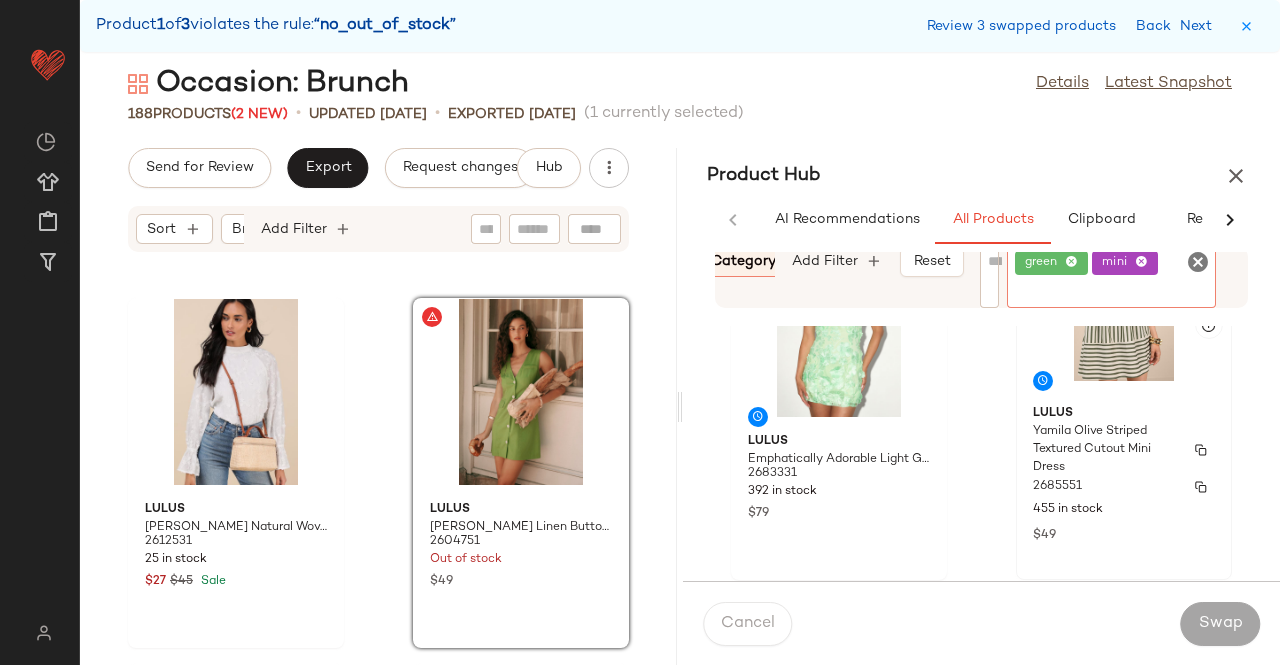 click on "Lulus Yamila Olive Striped Textured Cutout Mini Dress 2685551 455 in stock $49" 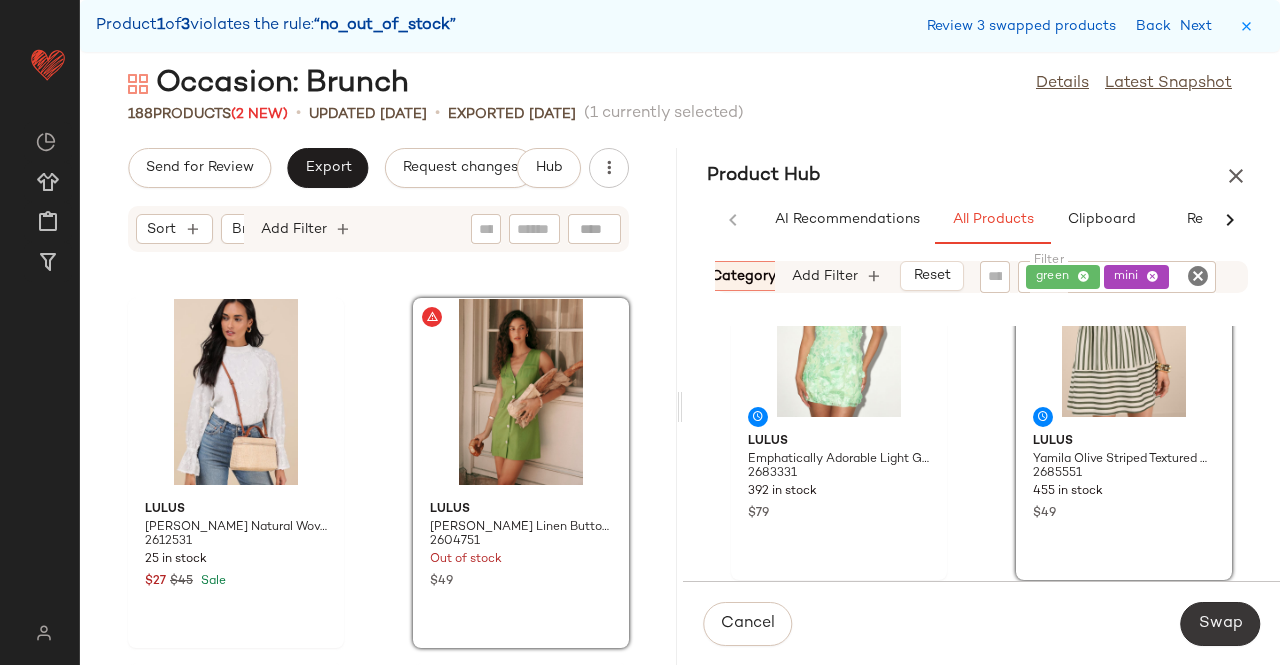 click on "Swap" 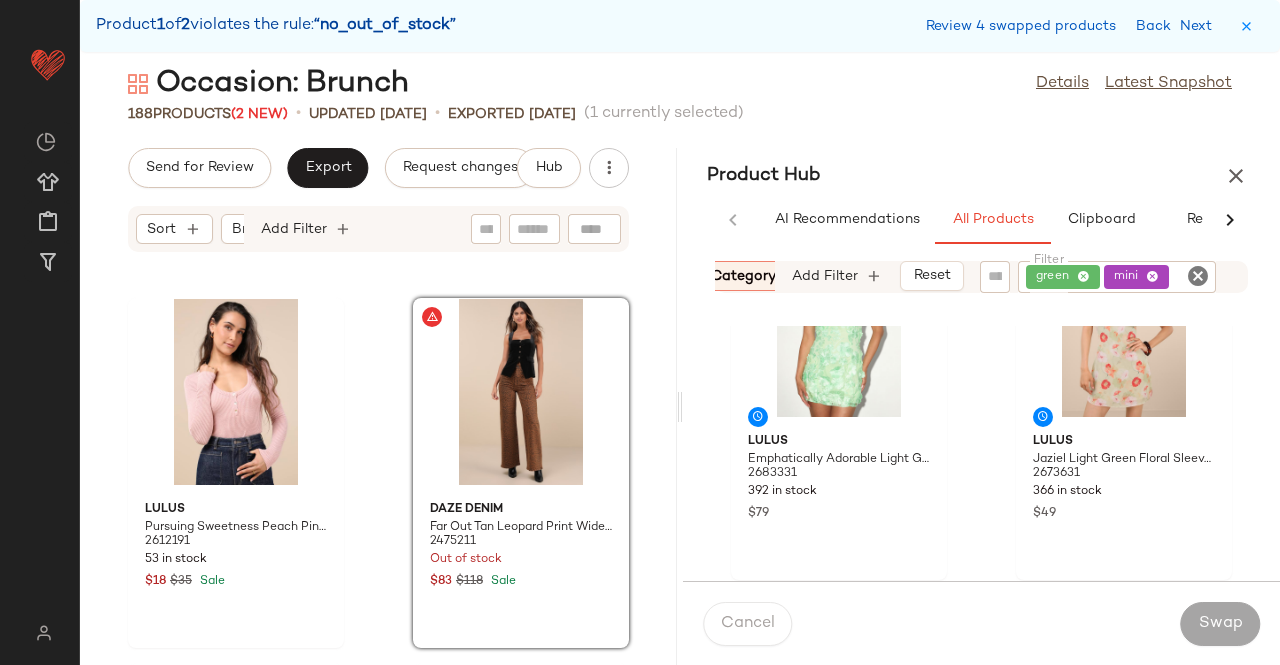 click on "mini" 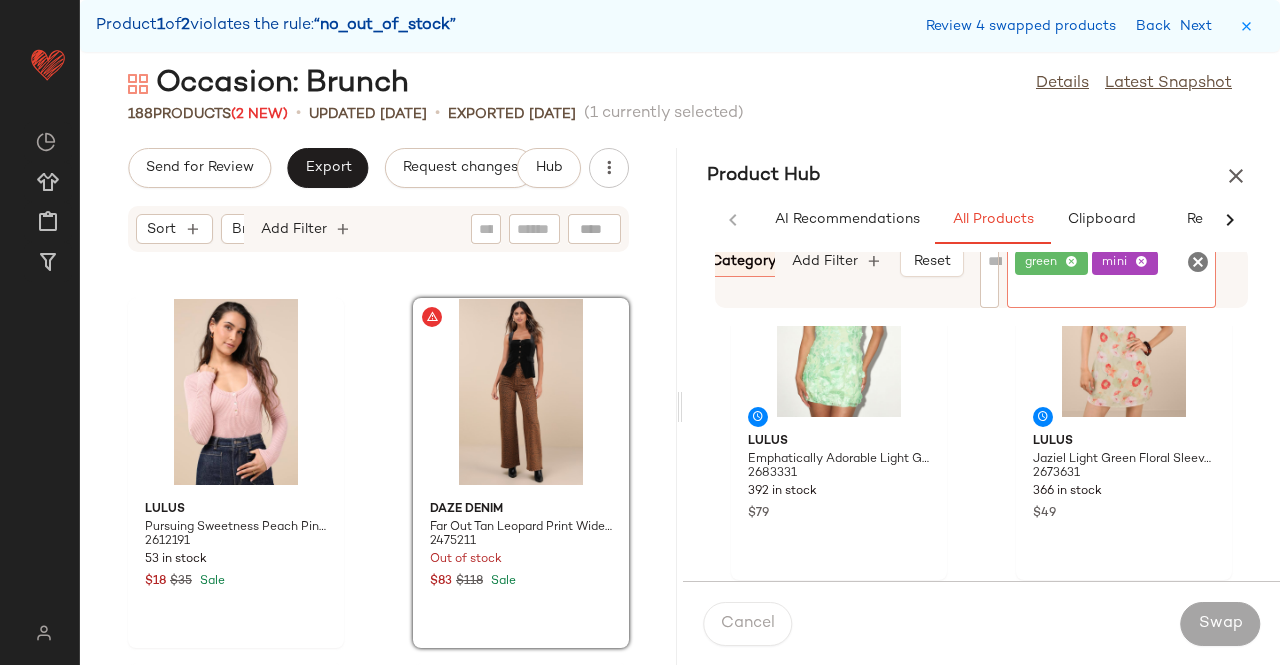 click 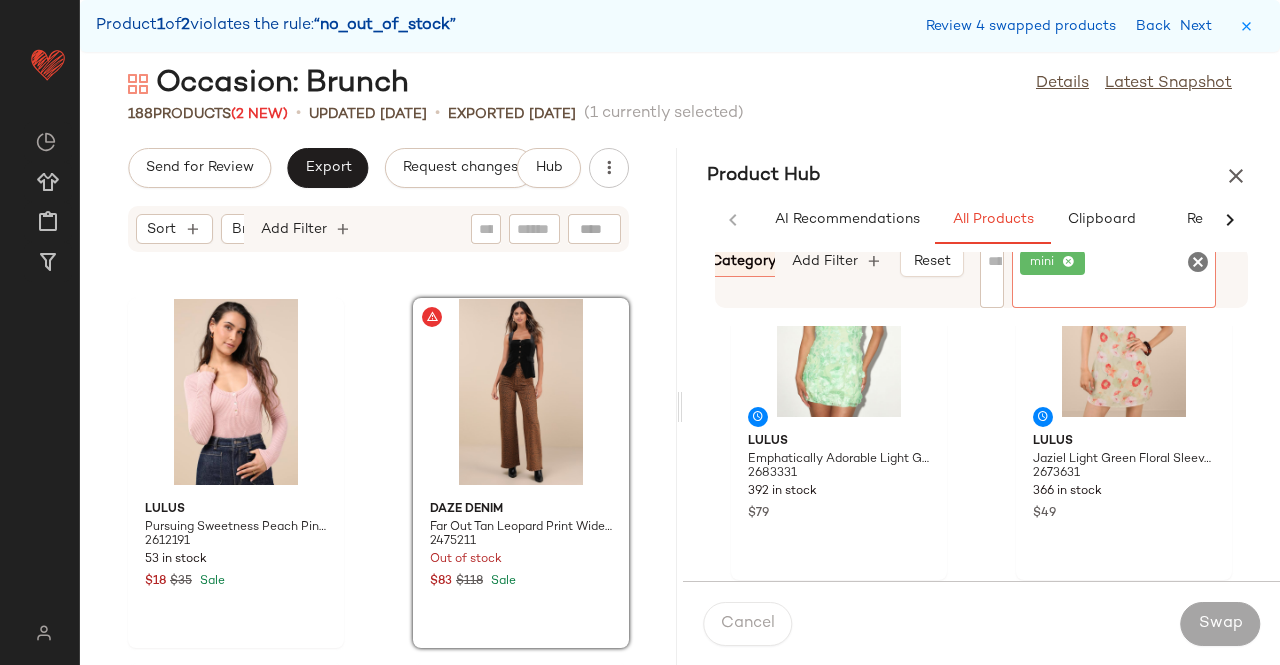 click on "mini" 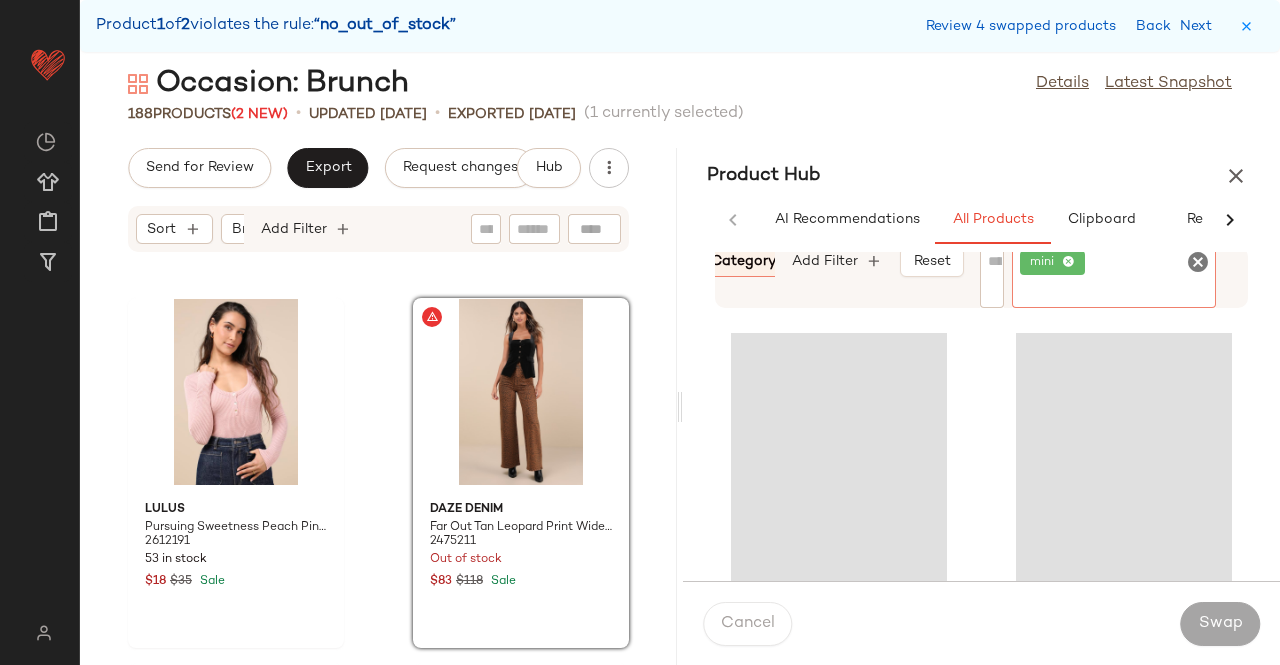 click 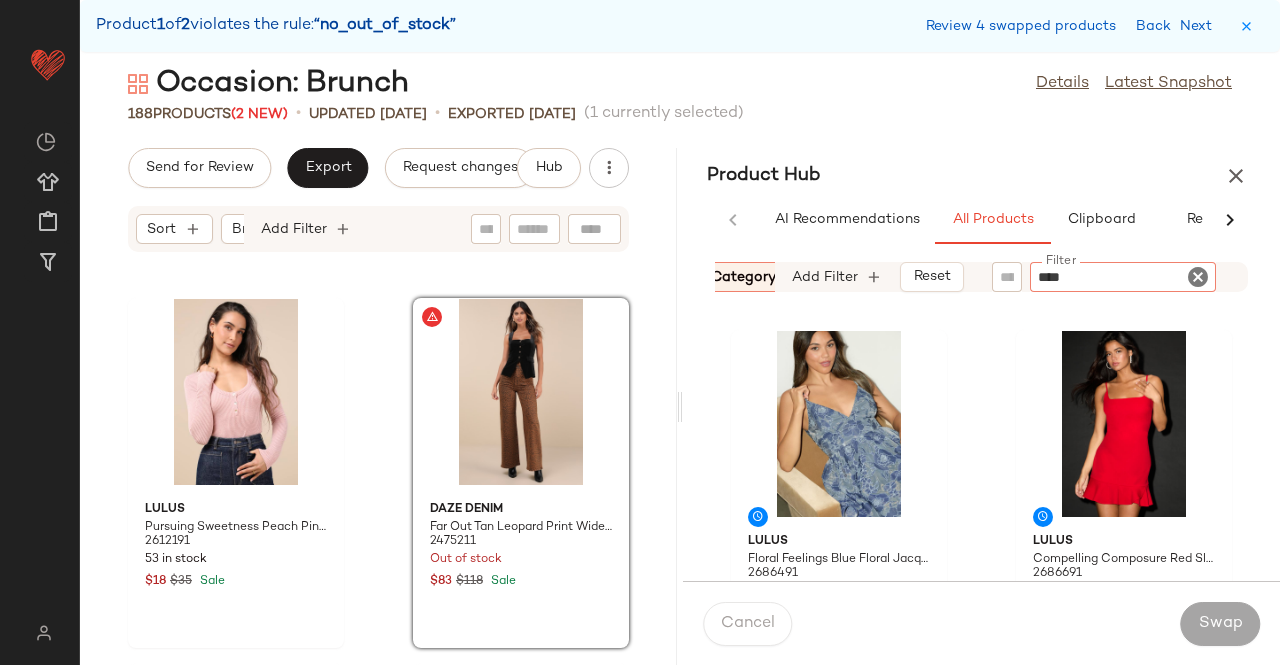 type on "*****" 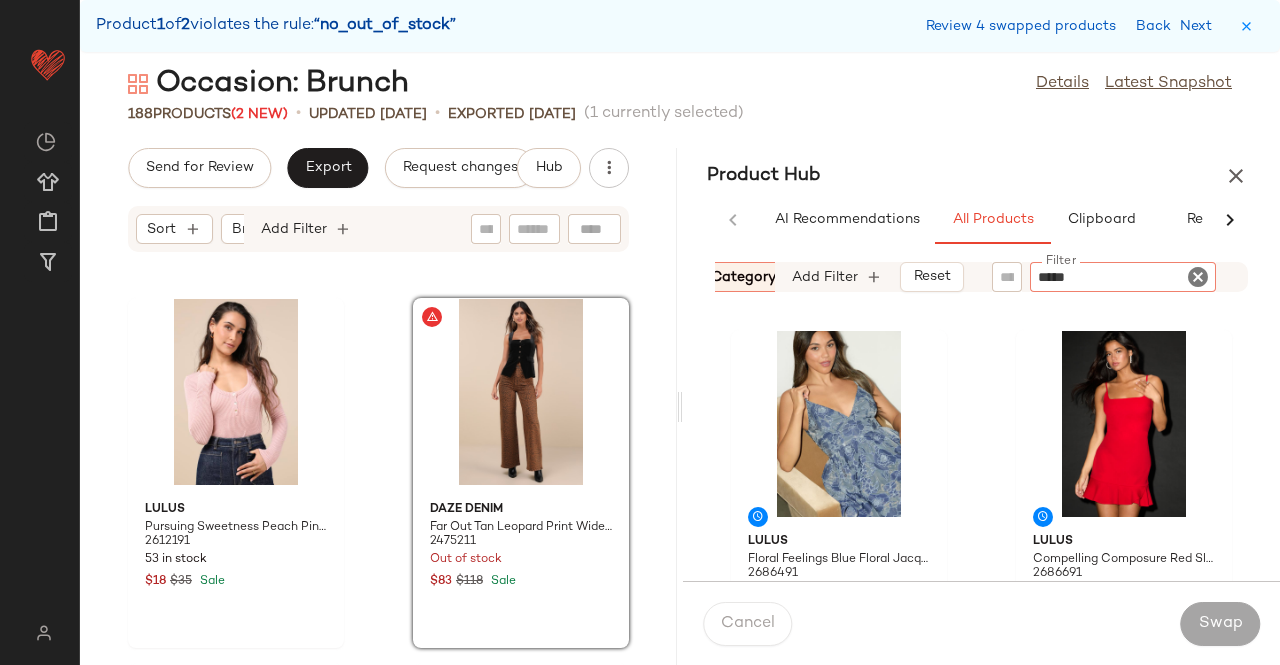 type 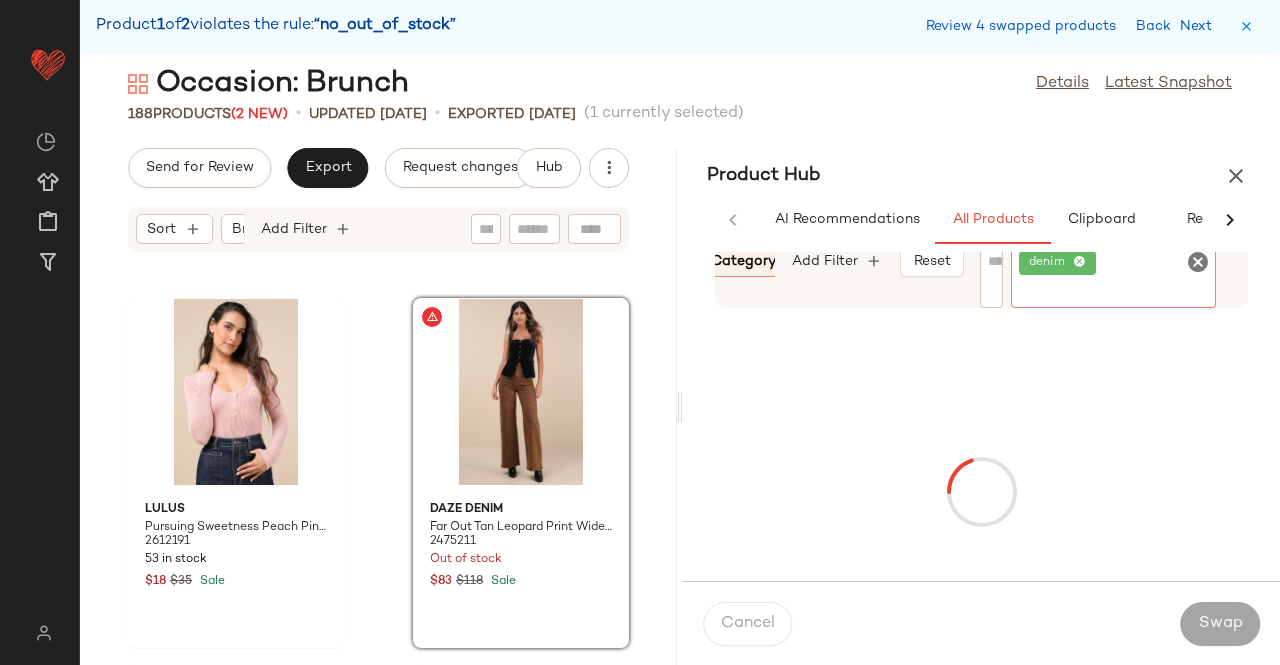 click on "Product Hub  AI Recommendations   All Products   Clipboard   Report  Sort:   (1) Brand  Category:   (2) In Curation?:   No Availability:   in_stock Total Inventory:   25-Max Add Filter   Reset  Filter denim Filter  Cancel   Swap" 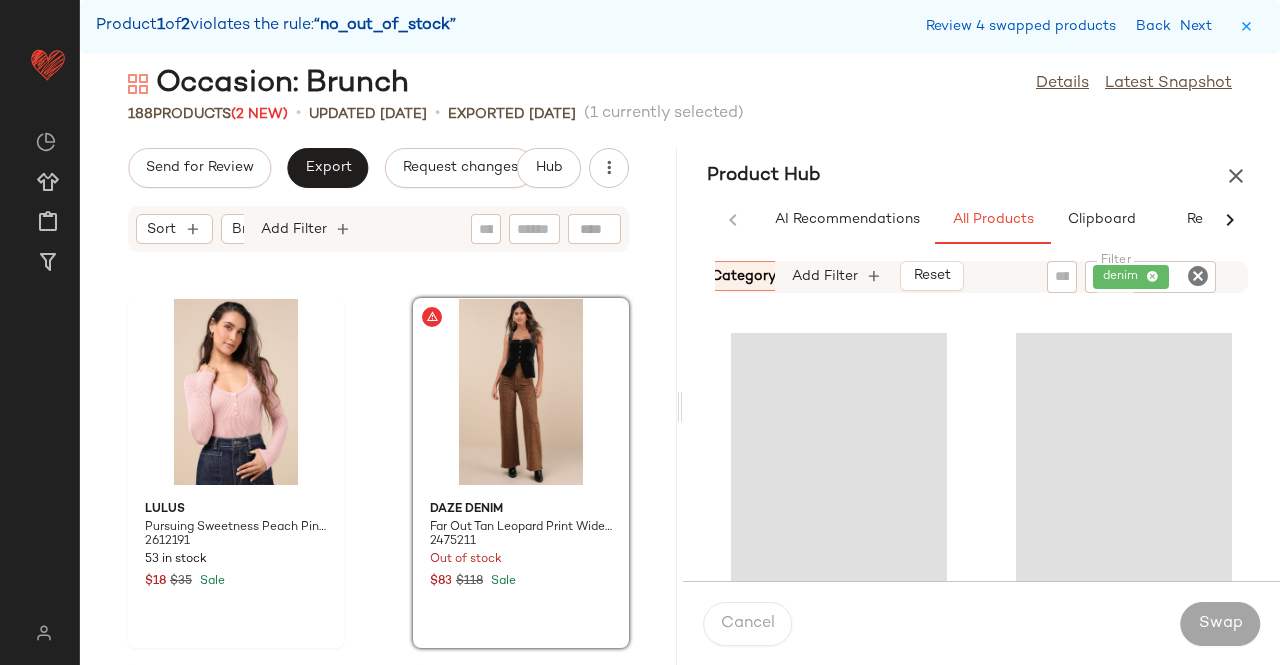 click on "Category:   (2)" 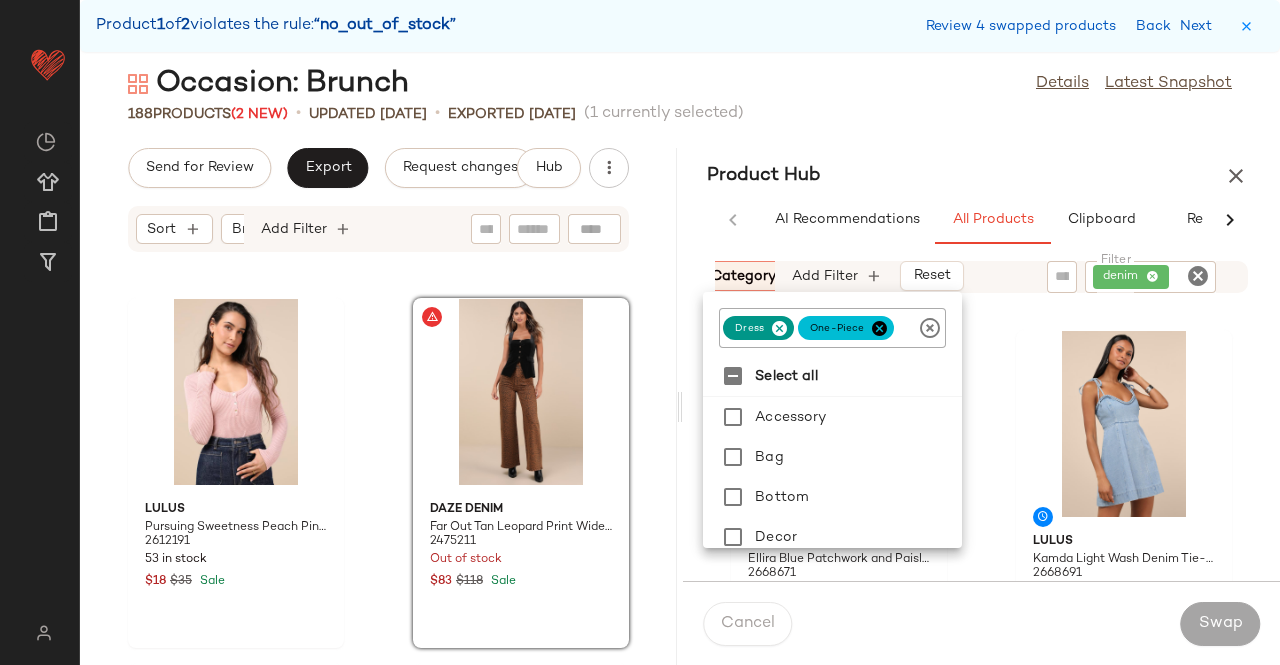 click at bounding box center (779, 328) 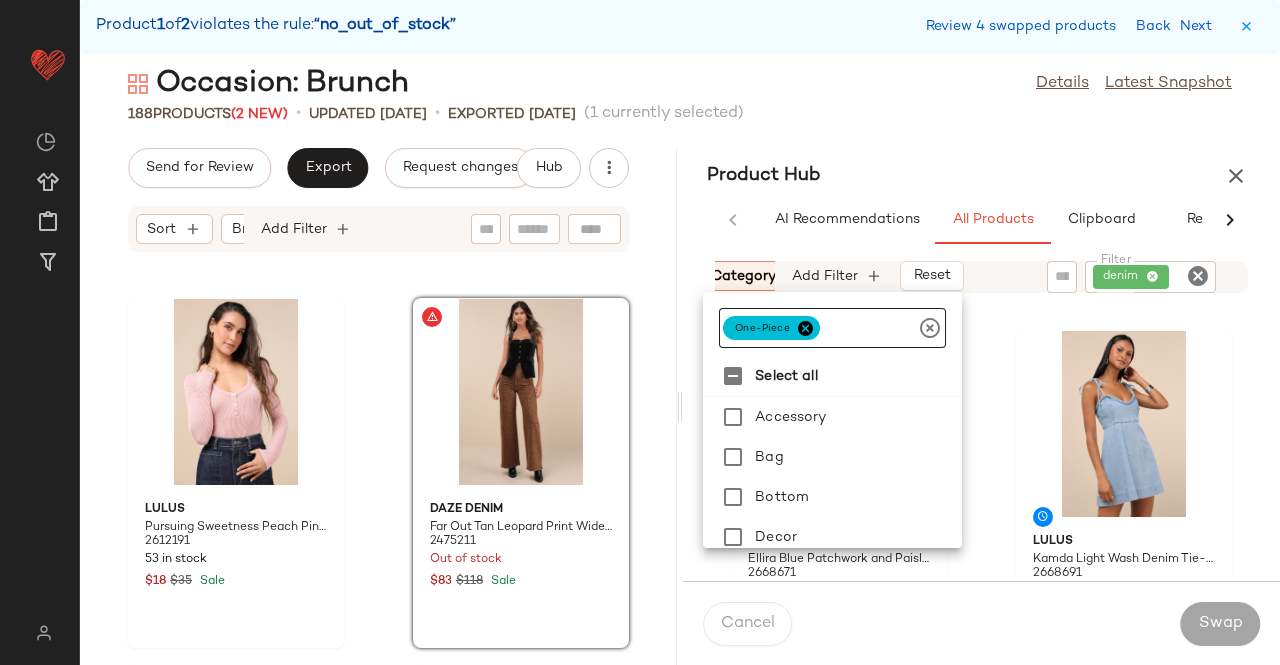 click at bounding box center (805, 328) 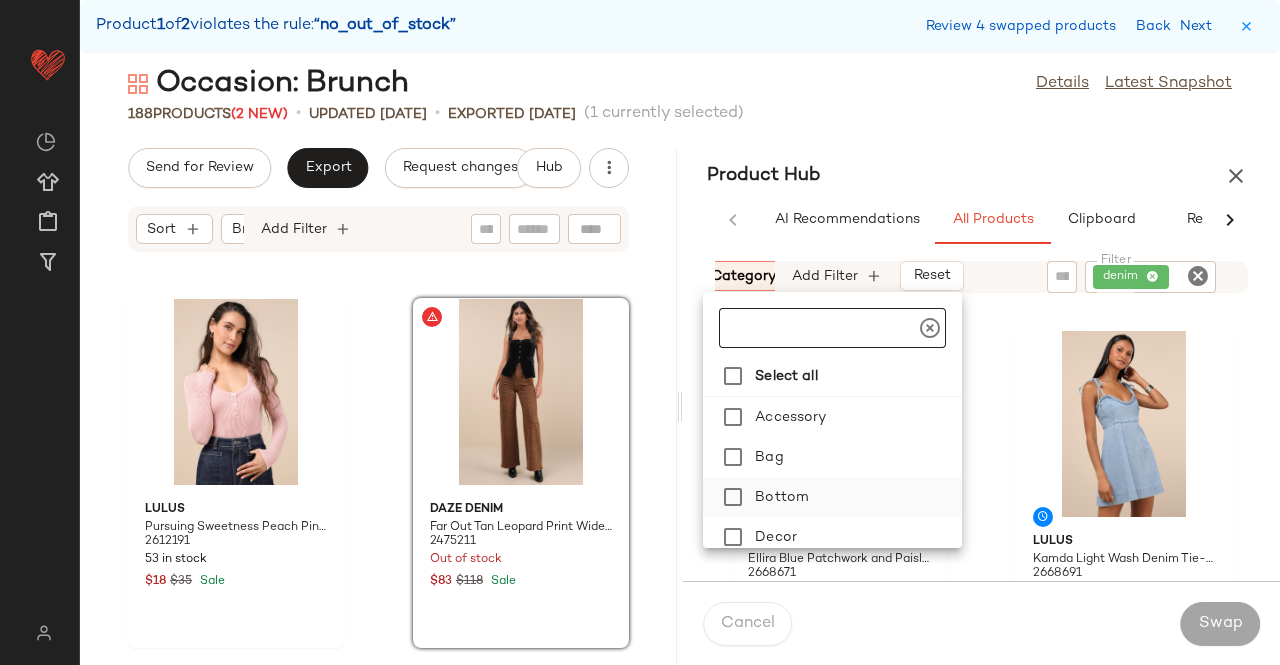 click on "Bottom" 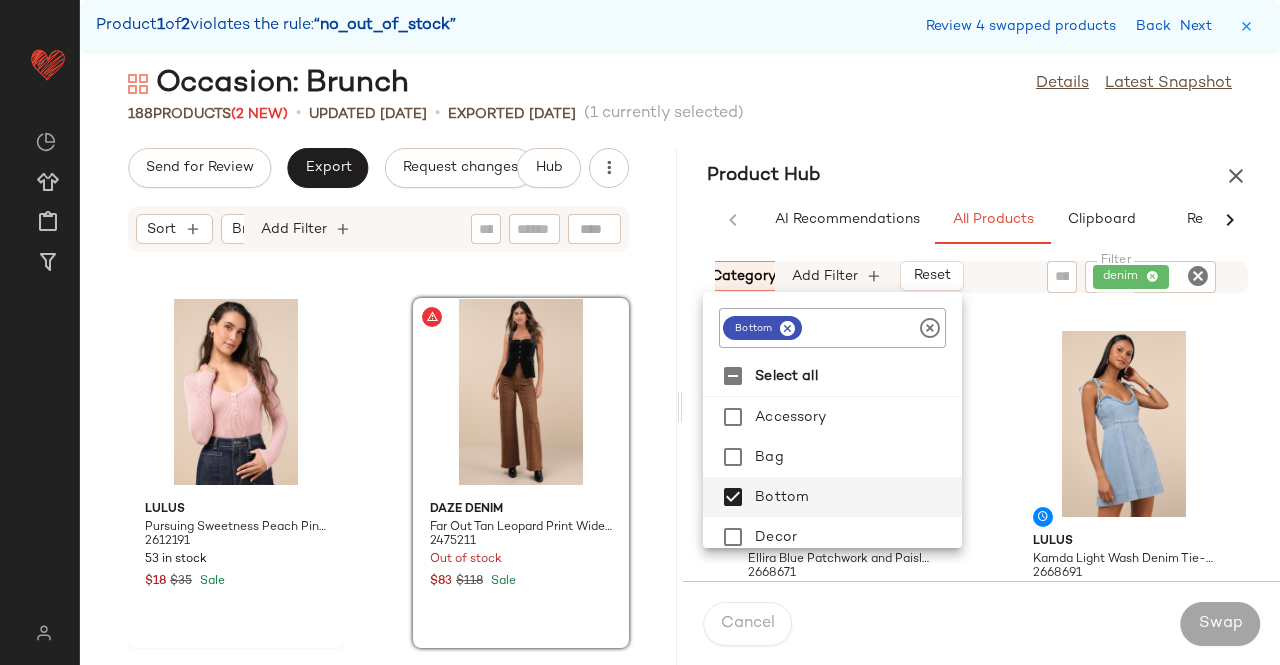 click on "Product Hub  AI Recommendations   All Products   Clipboard   Report  Sort:   (1) Brand  Category:   bottom In Curation?:   No Availability:   in_stock Total Inventory:   25-Max Add Filter   Reset  Filter denim Filter Lulus Ellira Blue Patchwork and Paisley Print Halter Maxi Dress 2668671 395 in stock $59 Lulus Kamda Light Wash Denim Tie-Strap Mini Dress 2668691 209 in stock $59 Lulus Cataleya Dark Wash Denim Boat Neck Mini Dress 2661031 411 in stock $59 Lulus Cataleya White Denim Boat Neck Mini Dress 2661051 403 in stock $59 Lulus Ineth White Denim Strapless Embroidered Mini Dress 2651611 360 in stock $59 Lulus Jaila Medium Wash Denim Collared Mini Dress 2648971 337 in stock $59  Cancel   Swap" 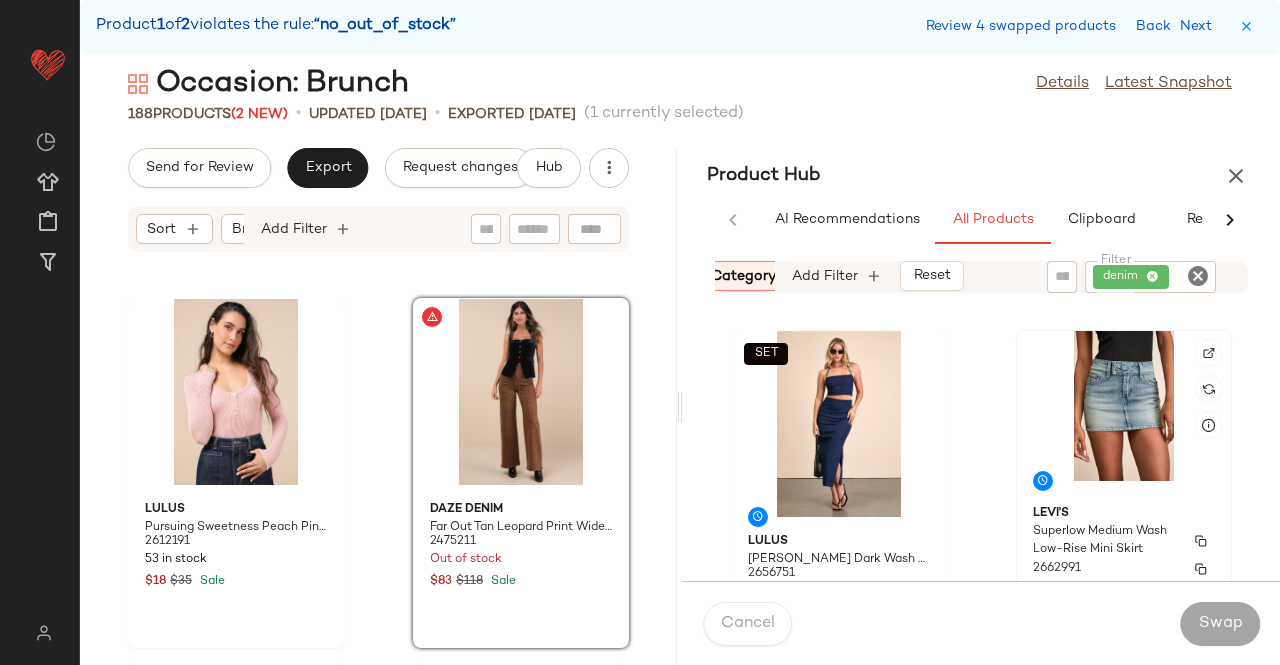 click on "Levi's Superlow Medium Wash Low-Rise Mini Skirt 2662991 95 in stock $60" 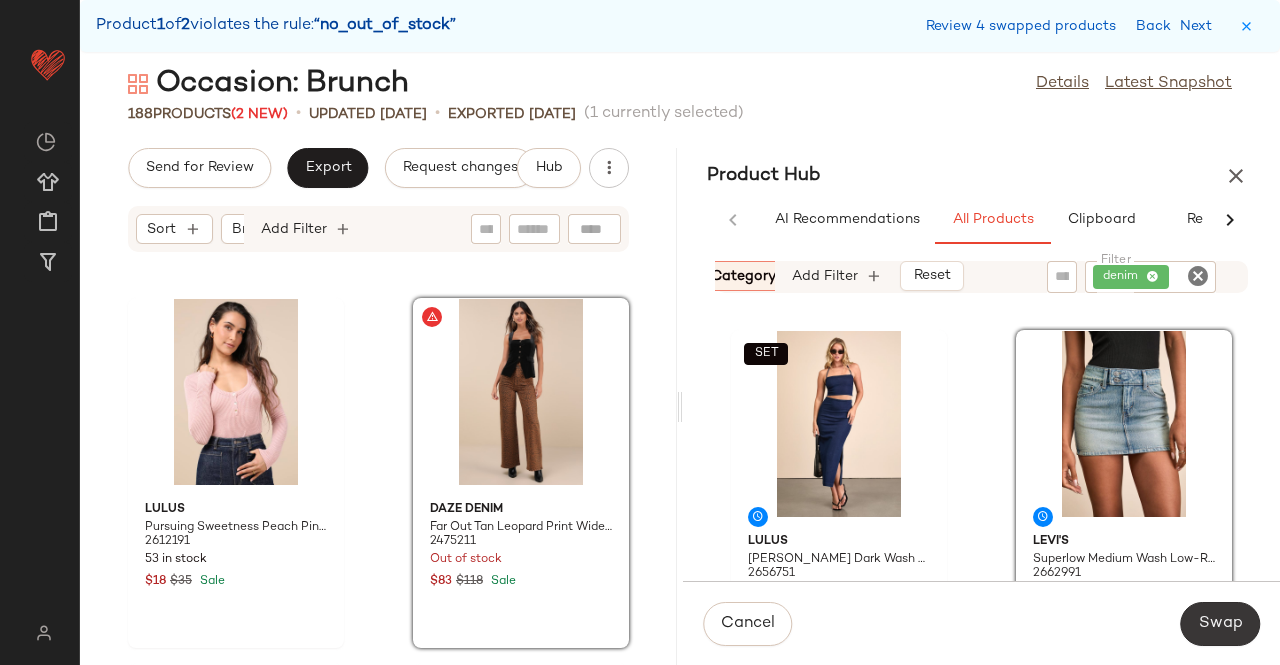 click on "Swap" 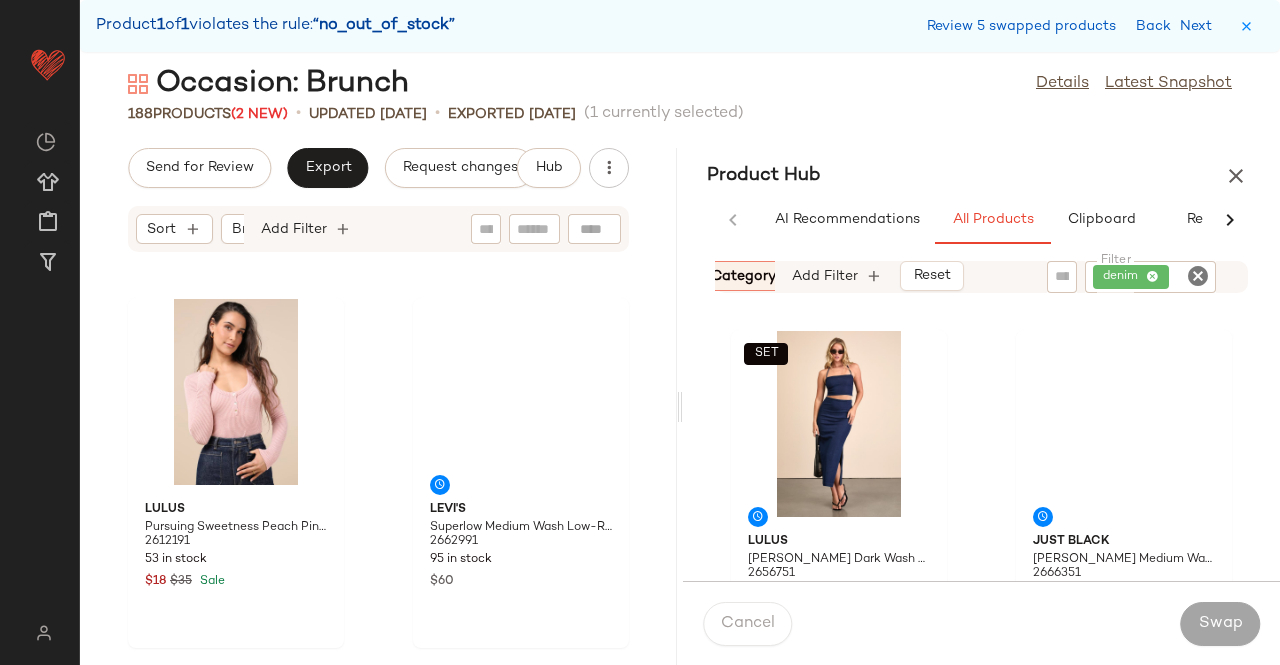 scroll, scrollTop: 33306, scrollLeft: 0, axis: vertical 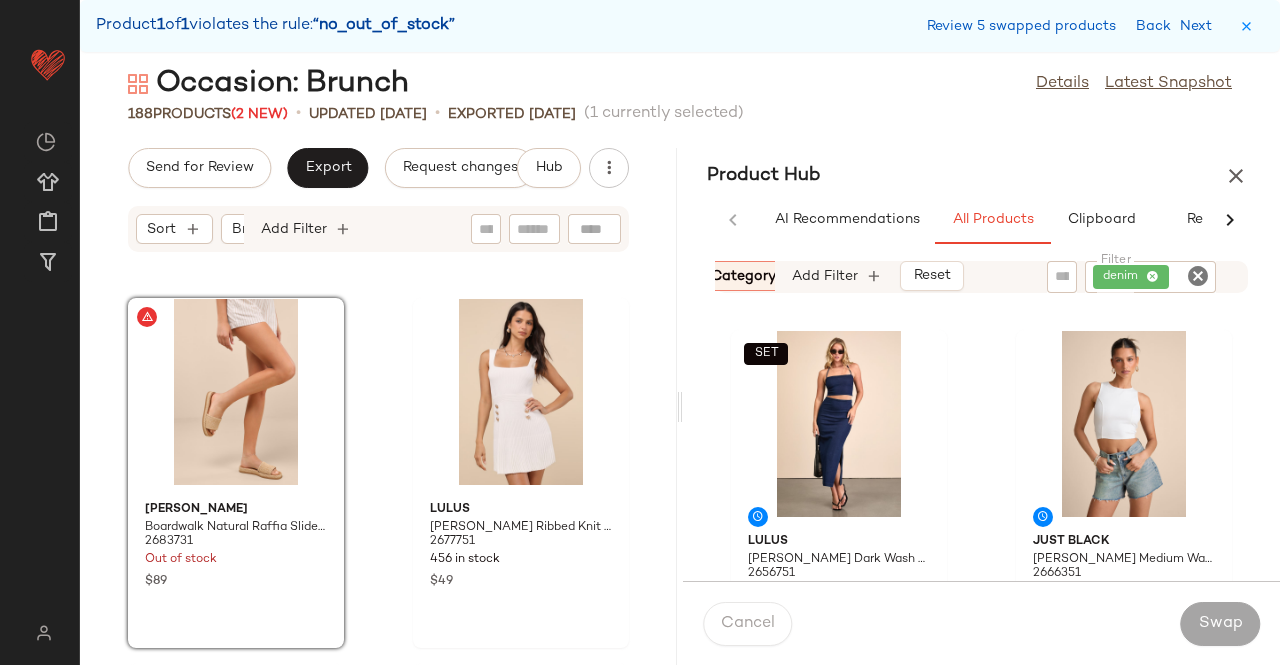 drag, startPoint x: 352, startPoint y: 353, endPoint x: 385, endPoint y: 345, distance: 33.955853 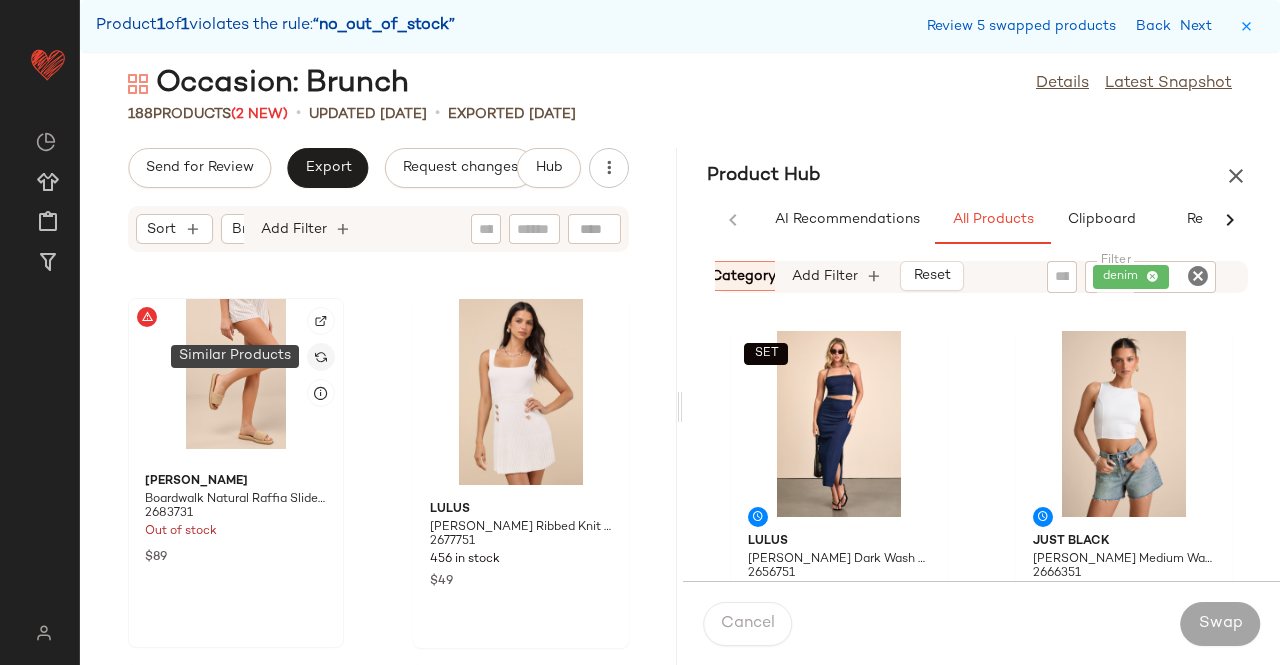 click 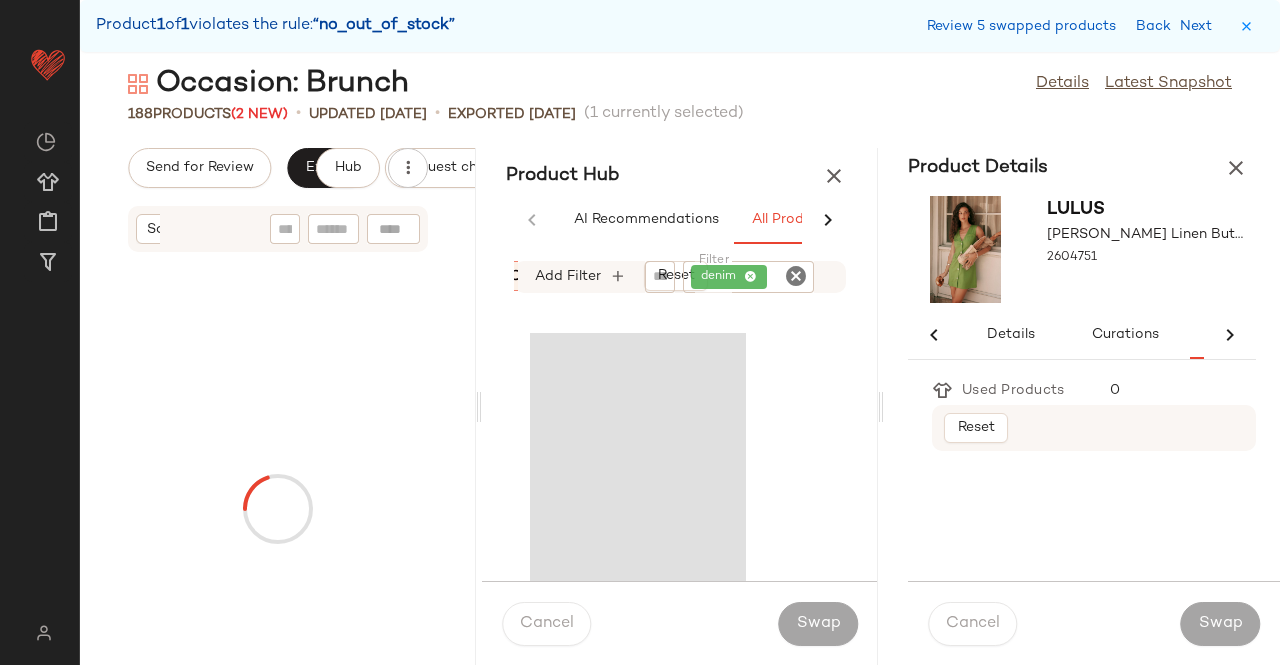scroll, scrollTop: 0, scrollLeft: 79, axis: horizontal 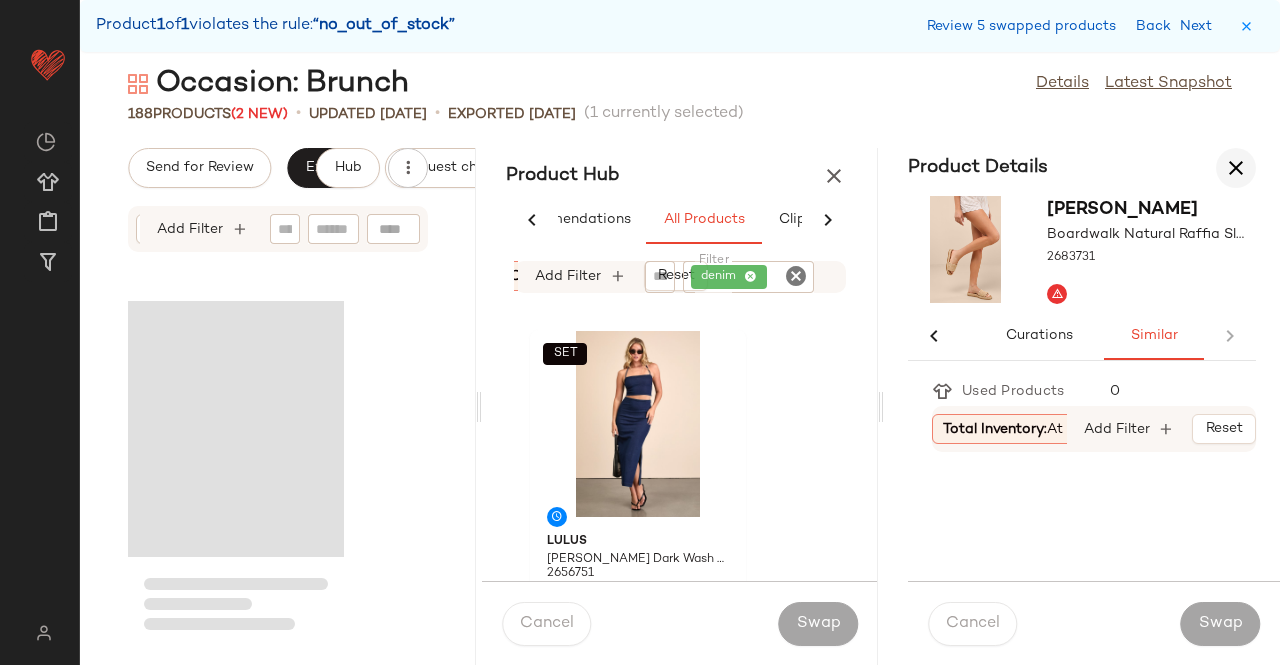 click at bounding box center (1236, 168) 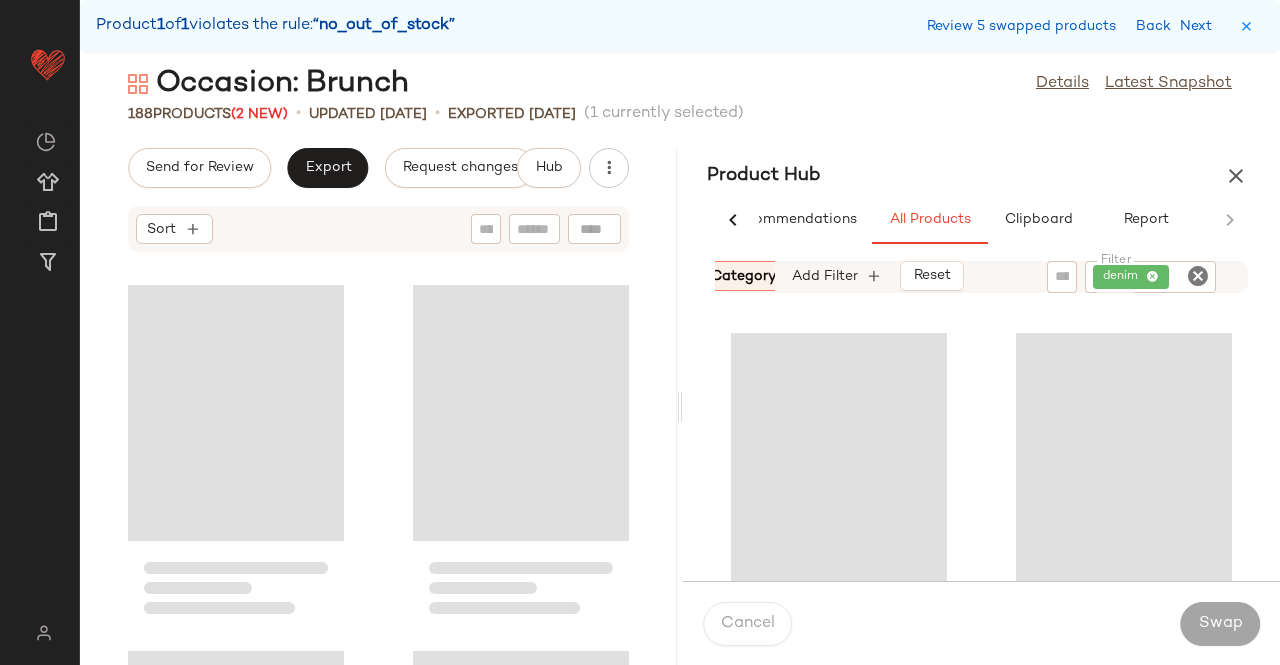 scroll, scrollTop: 0, scrollLeft: 62, axis: horizontal 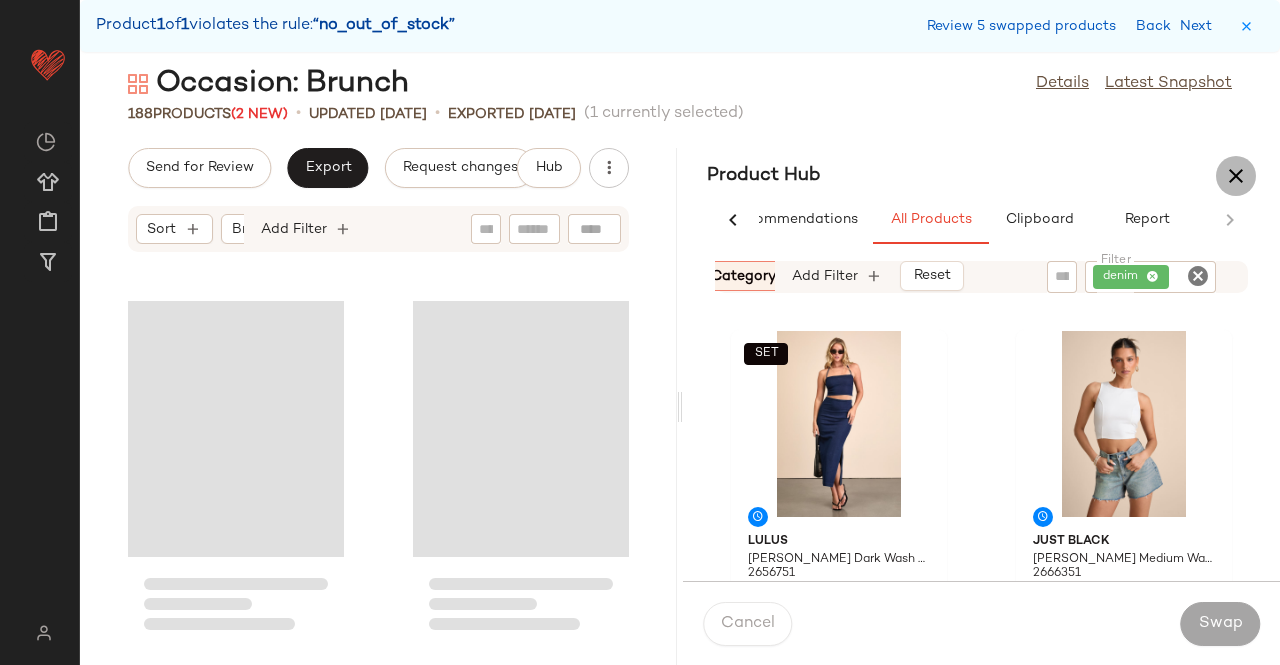 click at bounding box center (1236, 176) 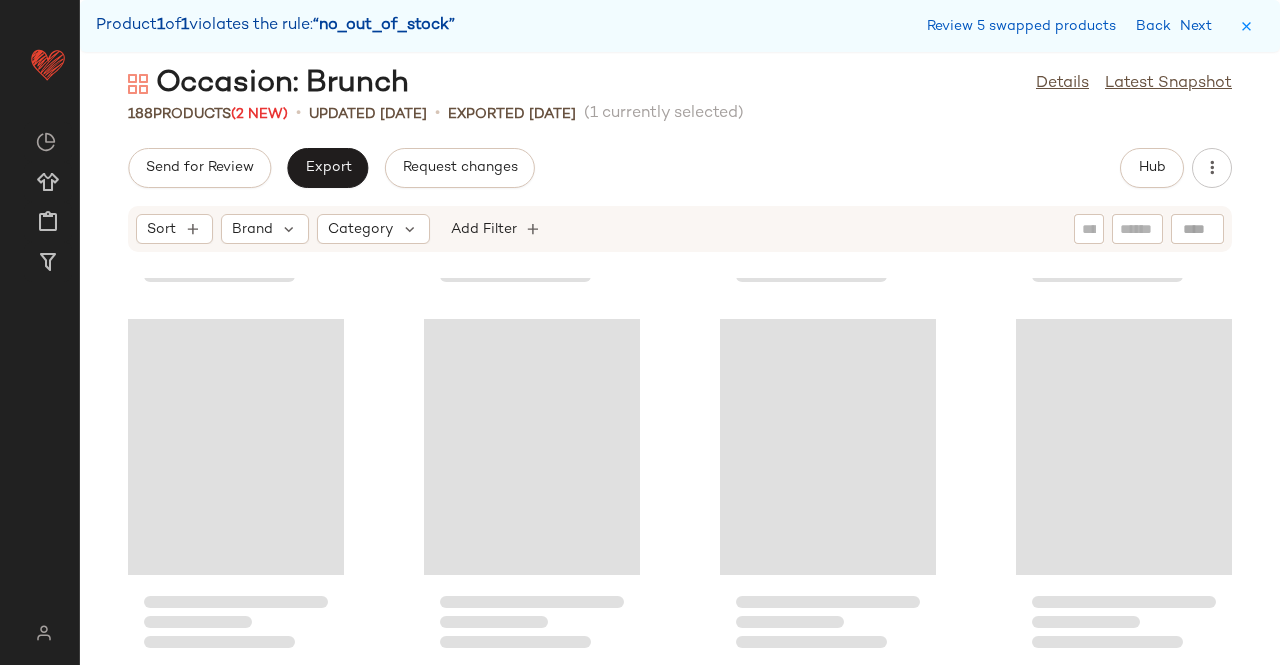scroll, scrollTop: 16470, scrollLeft: 0, axis: vertical 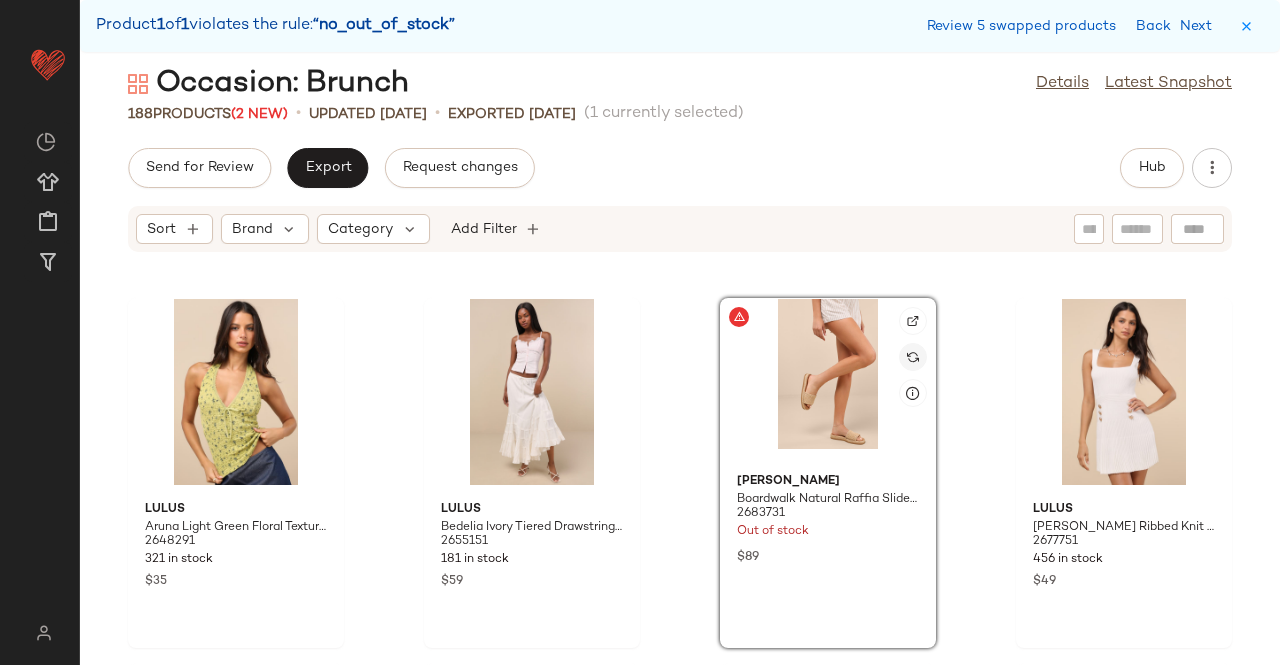 click 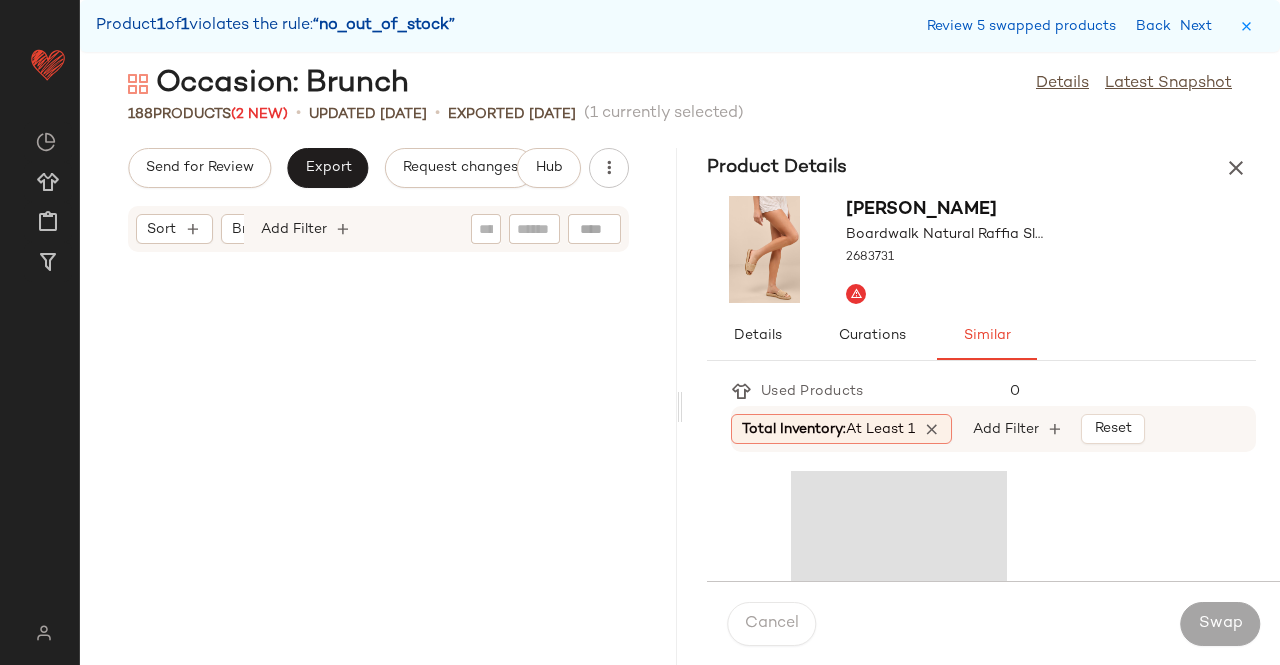 scroll, scrollTop: 33306, scrollLeft: 0, axis: vertical 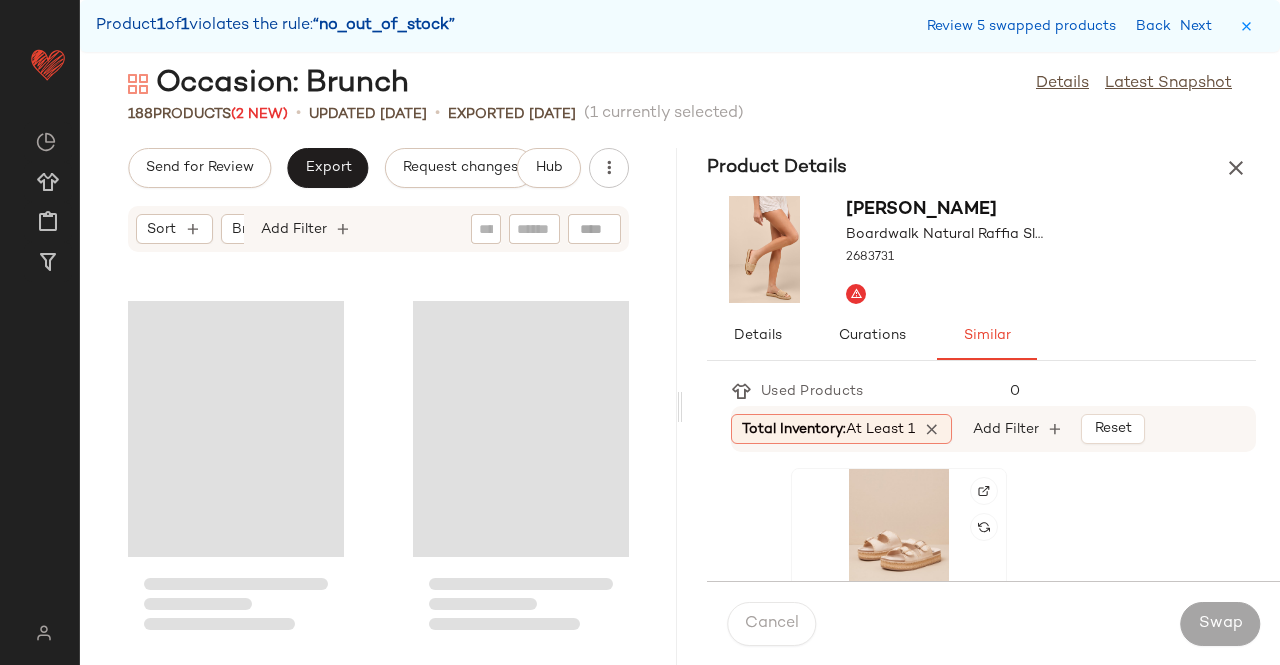 click 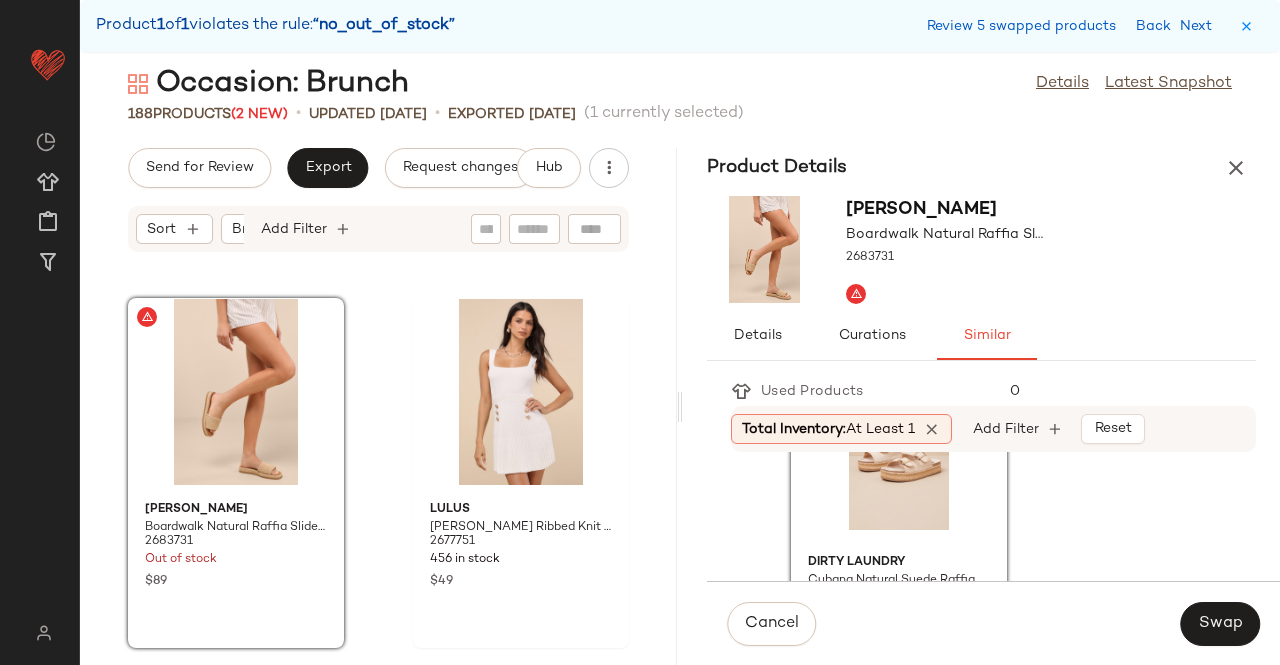 scroll, scrollTop: 200, scrollLeft: 0, axis: vertical 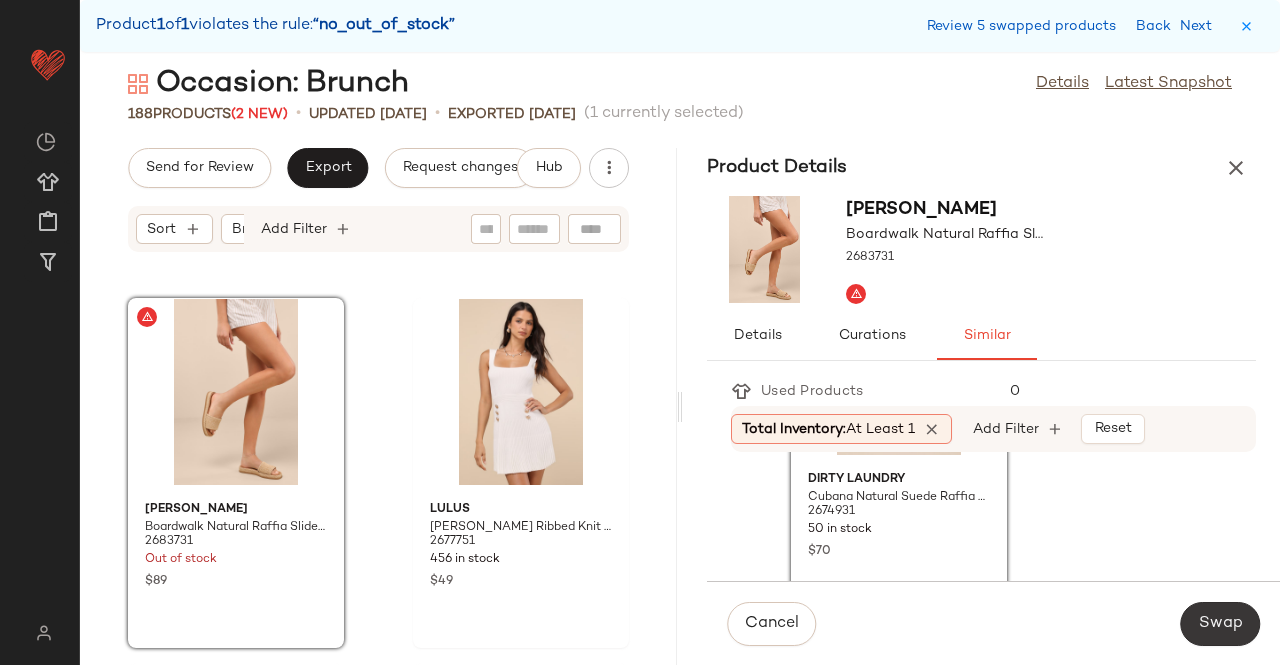 click on "Swap" at bounding box center [1220, 624] 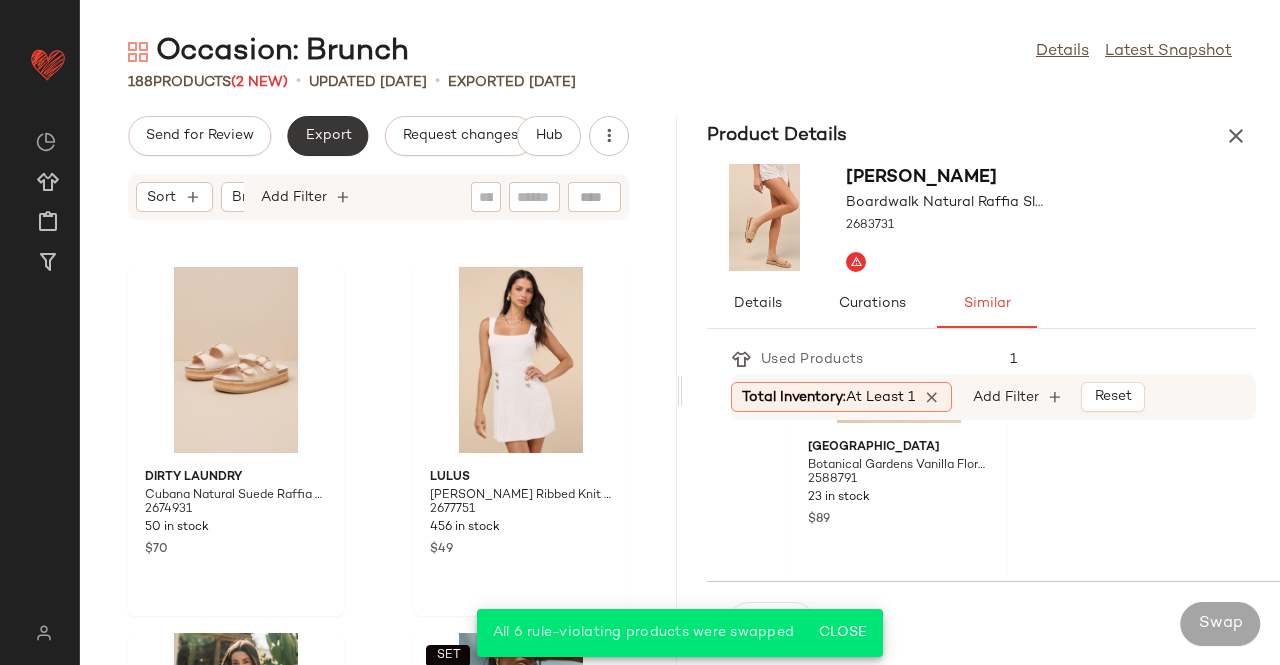 click on "Export" at bounding box center (327, 136) 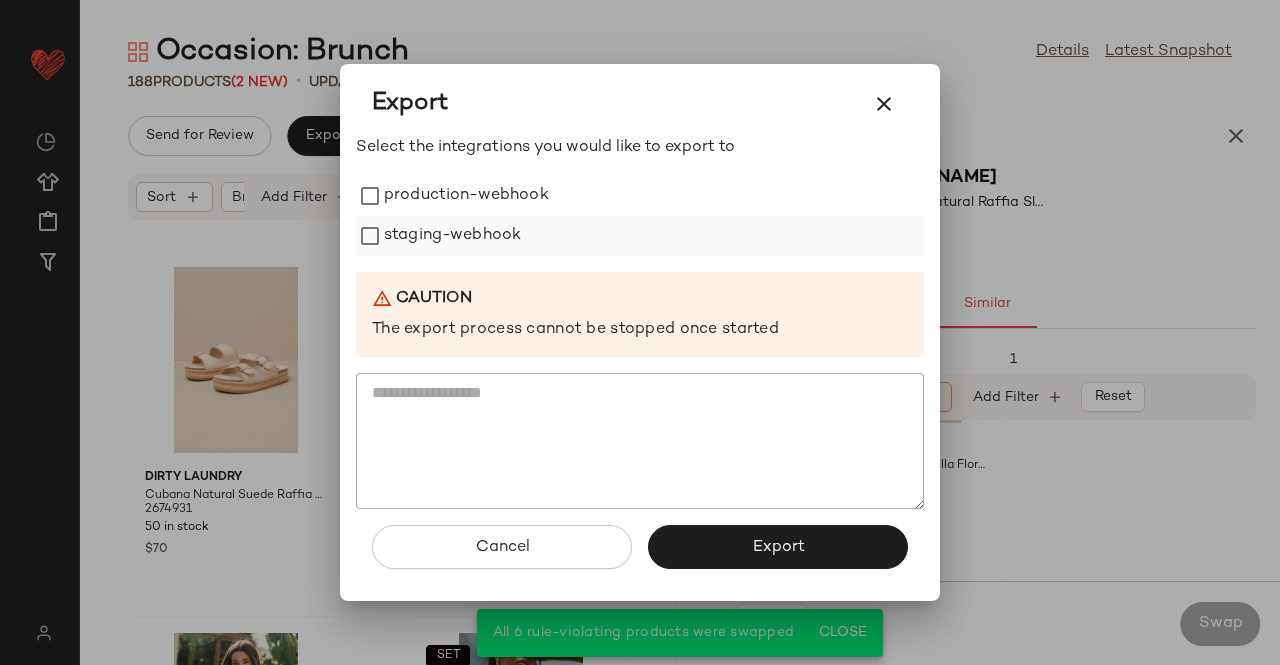 click on "staging-webhook" at bounding box center [452, 236] 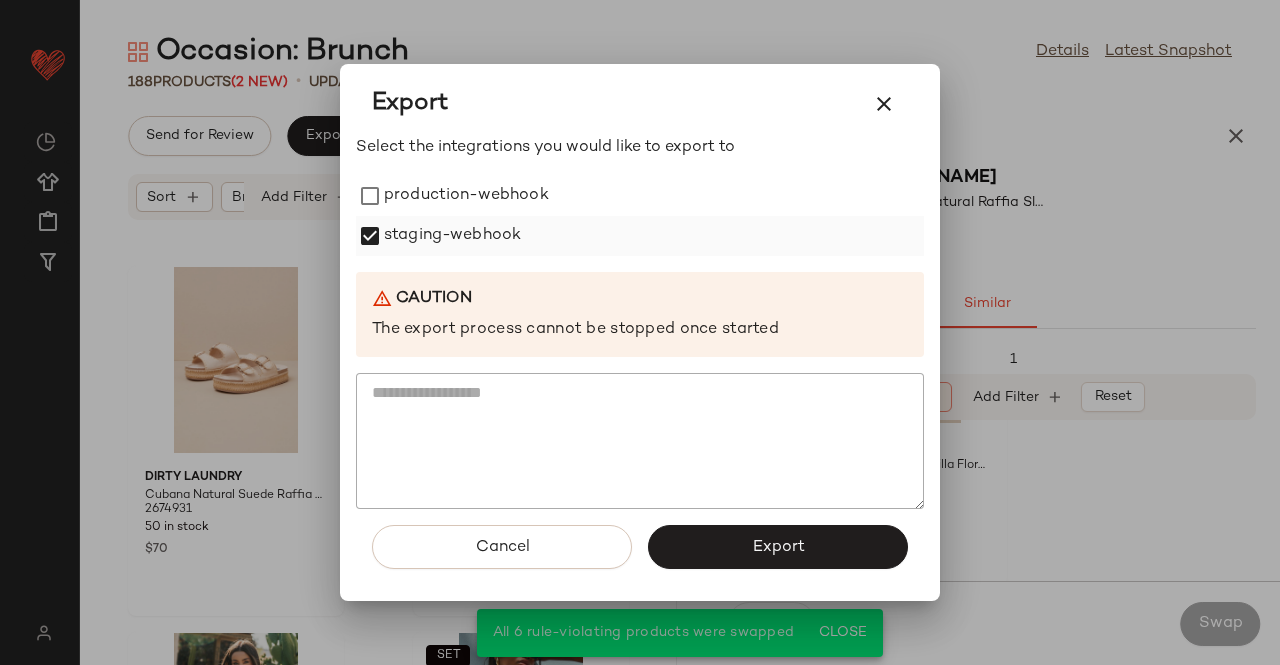 click on "production-webhook" at bounding box center [466, 196] 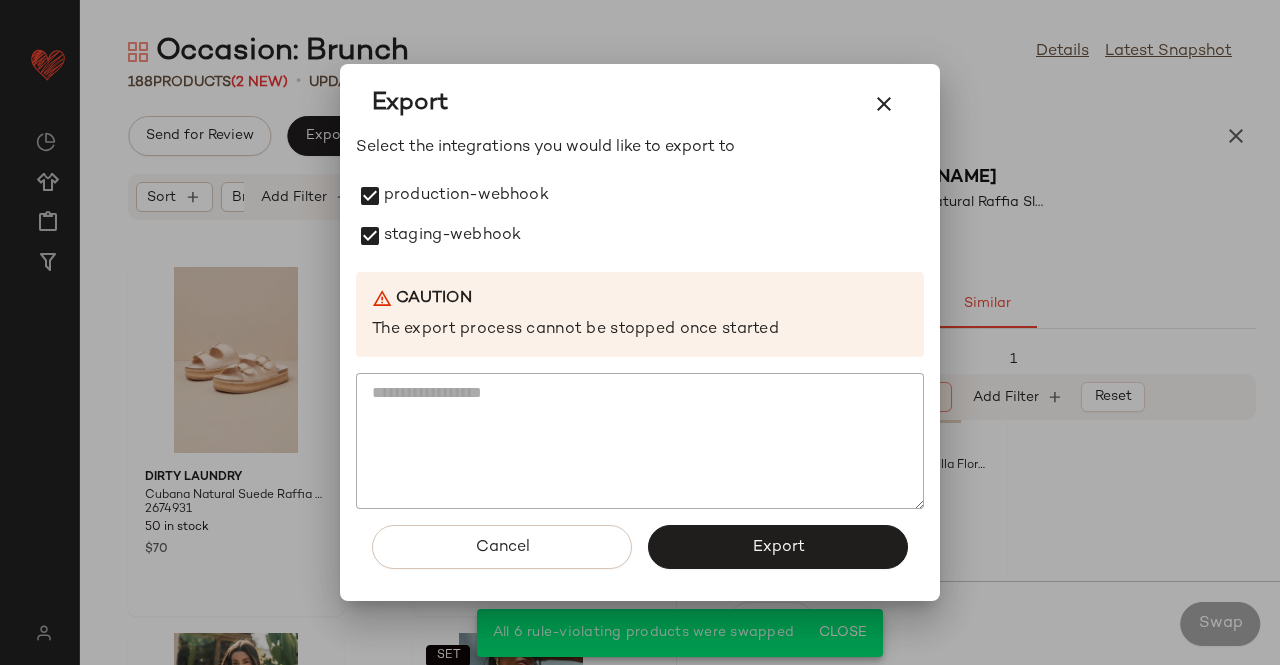 drag, startPoint x: 732, startPoint y: 545, endPoint x: 784, endPoint y: 448, distance: 110.059074 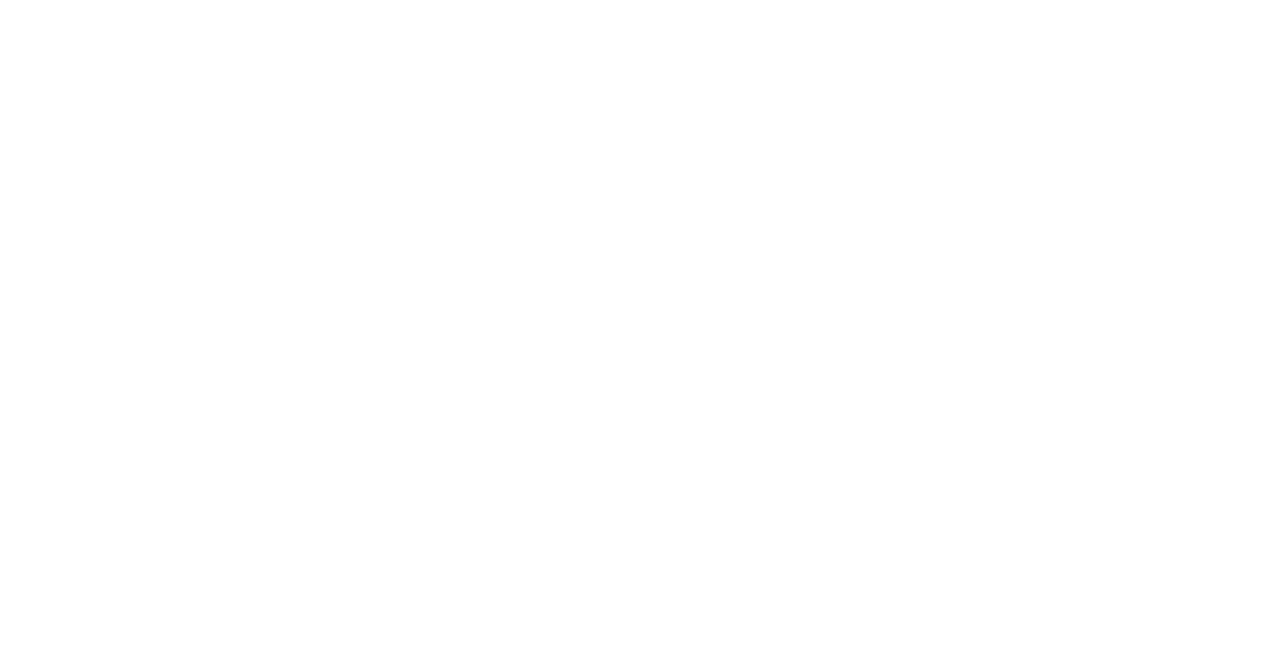 scroll, scrollTop: 0, scrollLeft: 0, axis: both 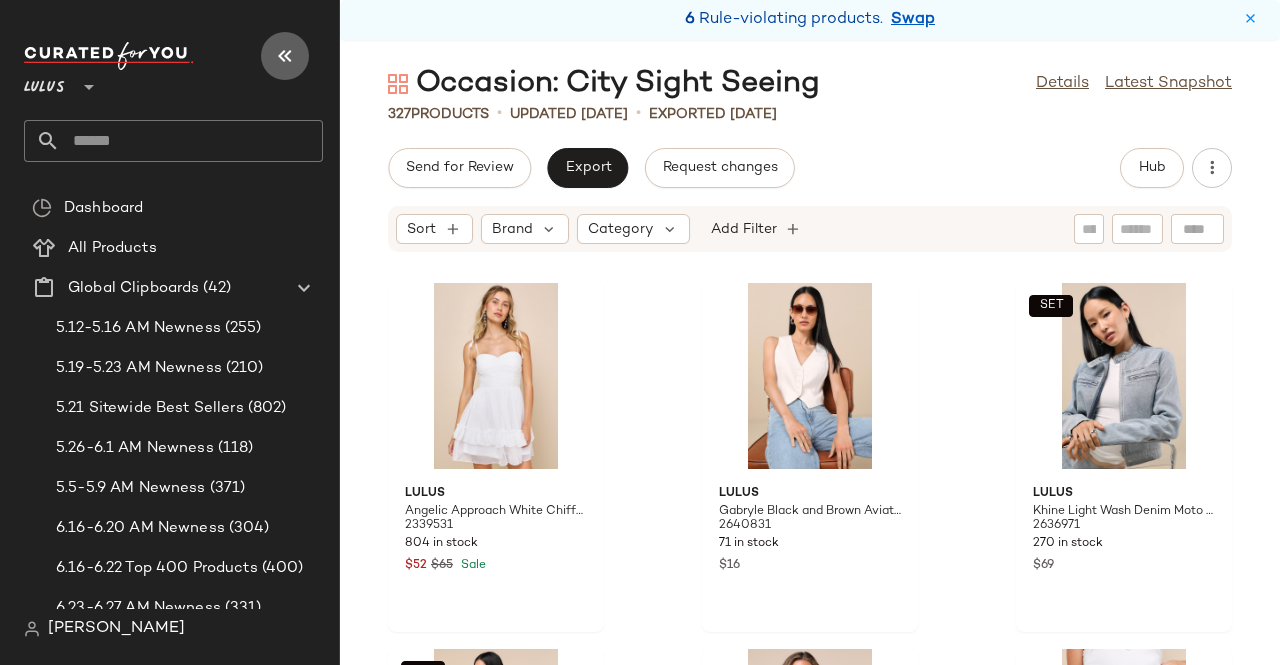 click at bounding box center [285, 56] 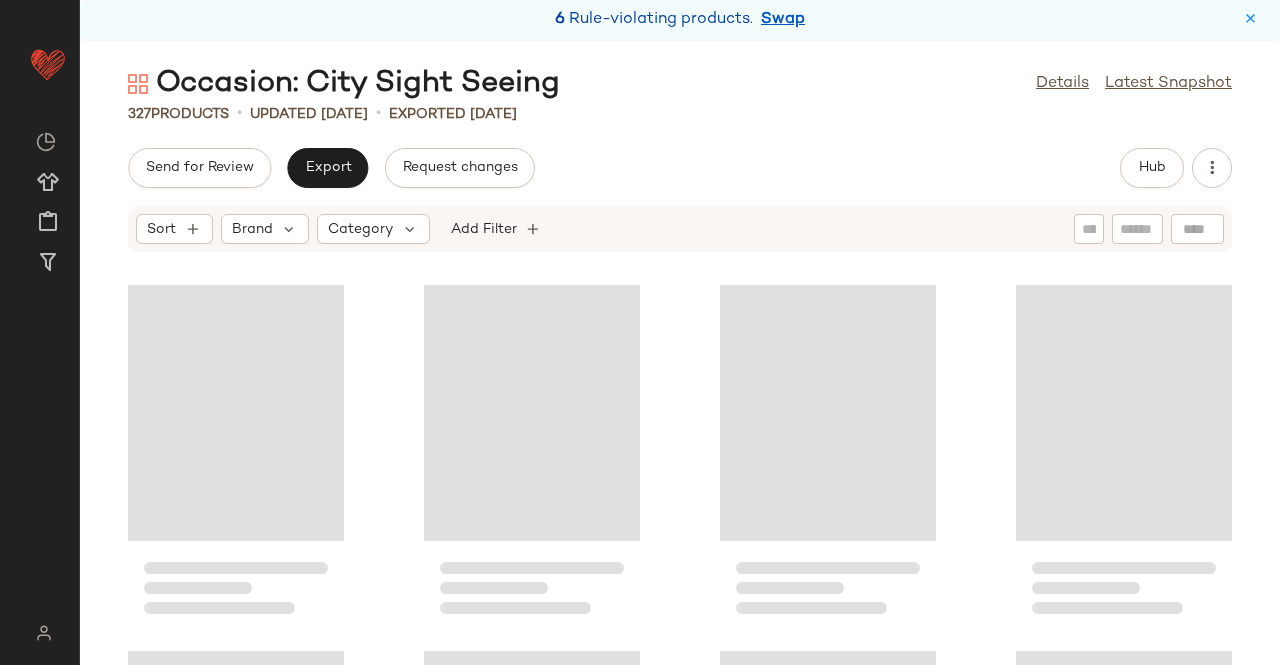 click on "6 Rule-violating products. Swap" at bounding box center [680, 20] 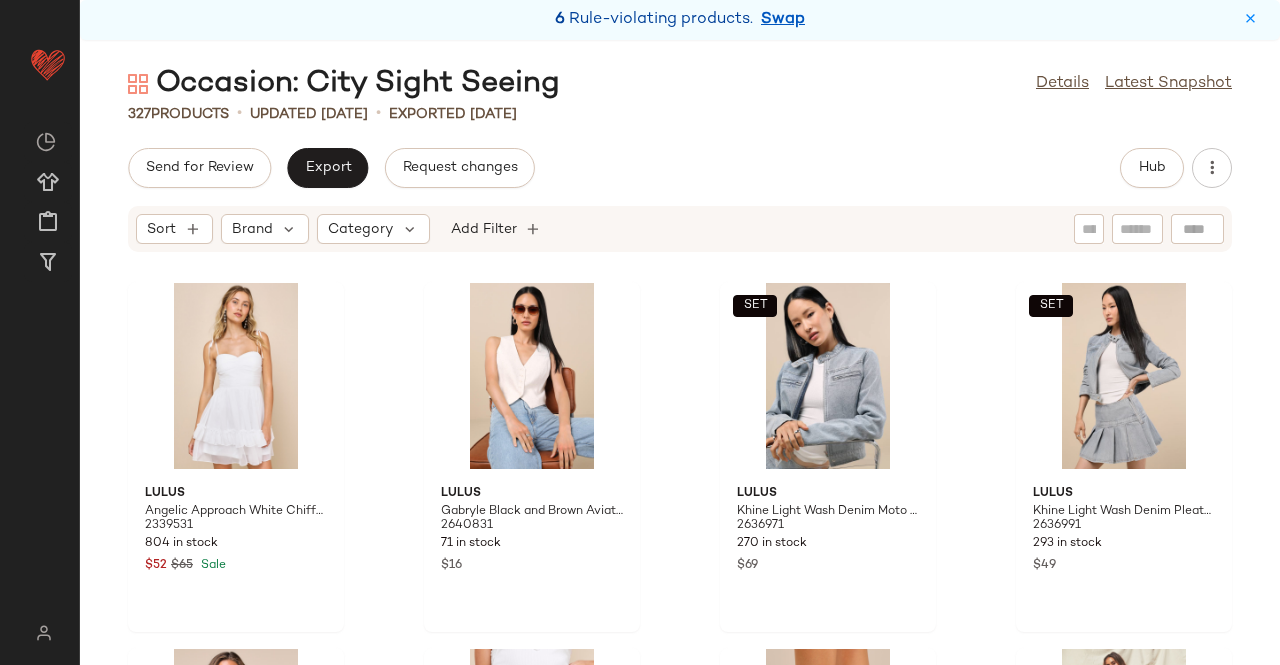 click on "Swap" at bounding box center [783, 20] 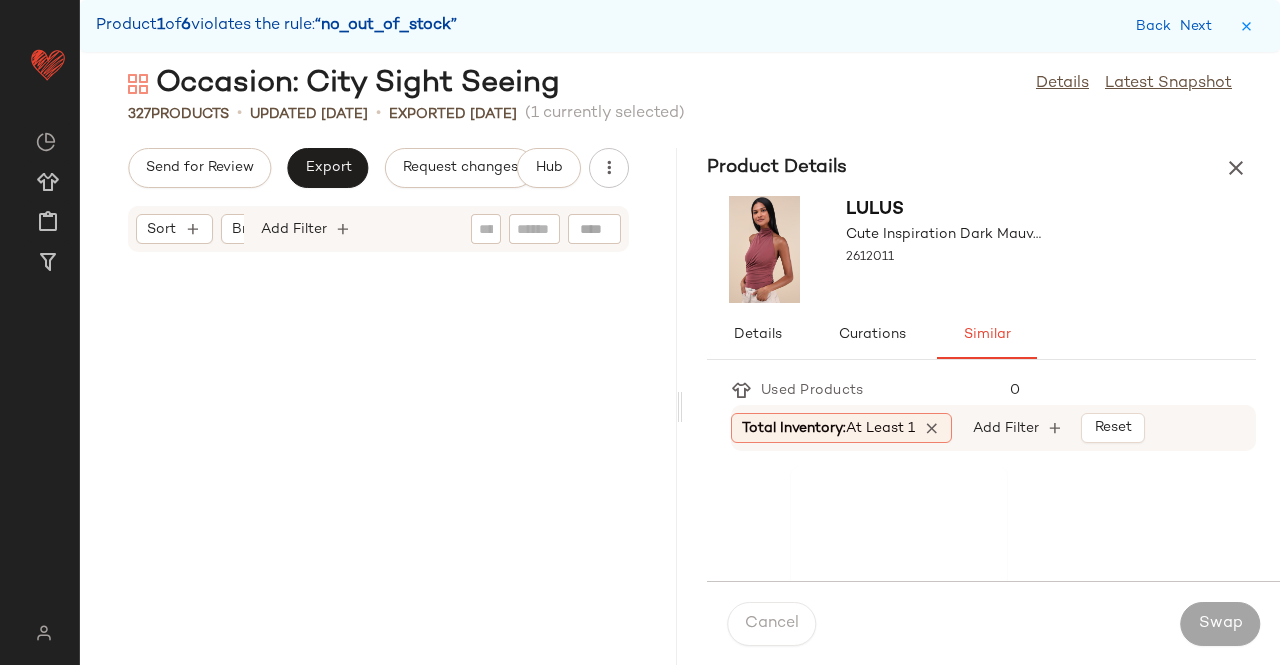 scroll, scrollTop: 26352, scrollLeft: 0, axis: vertical 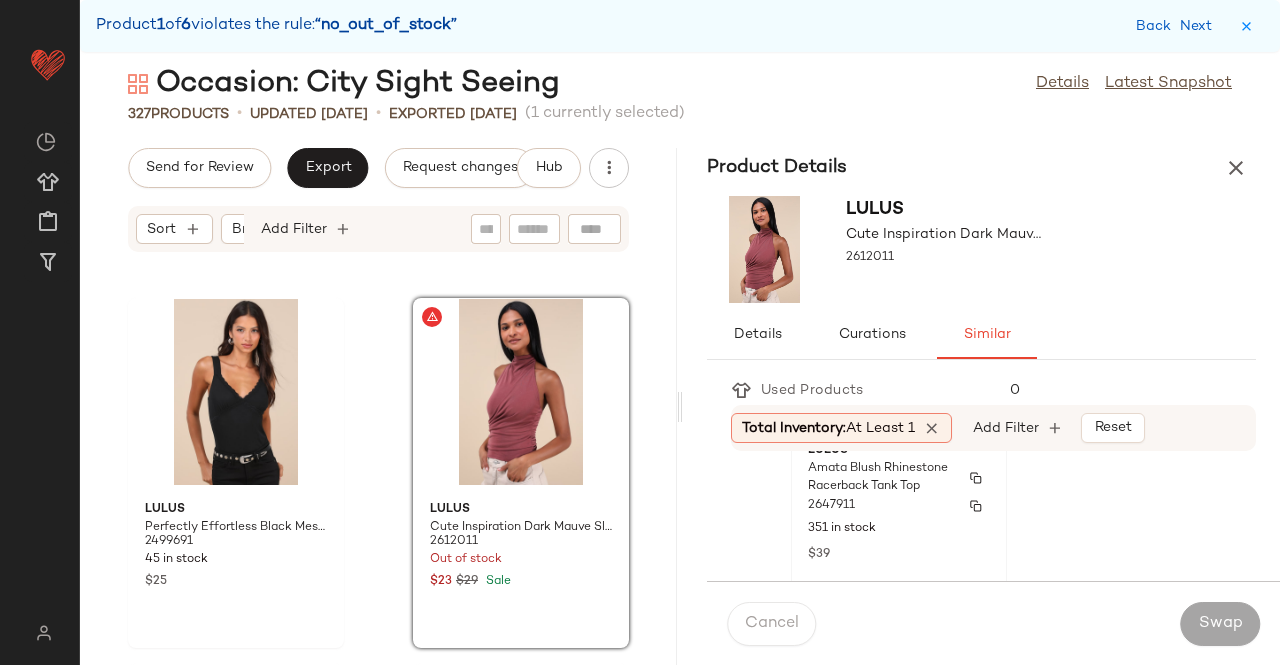 click on "351 in stock" at bounding box center (899, 529) 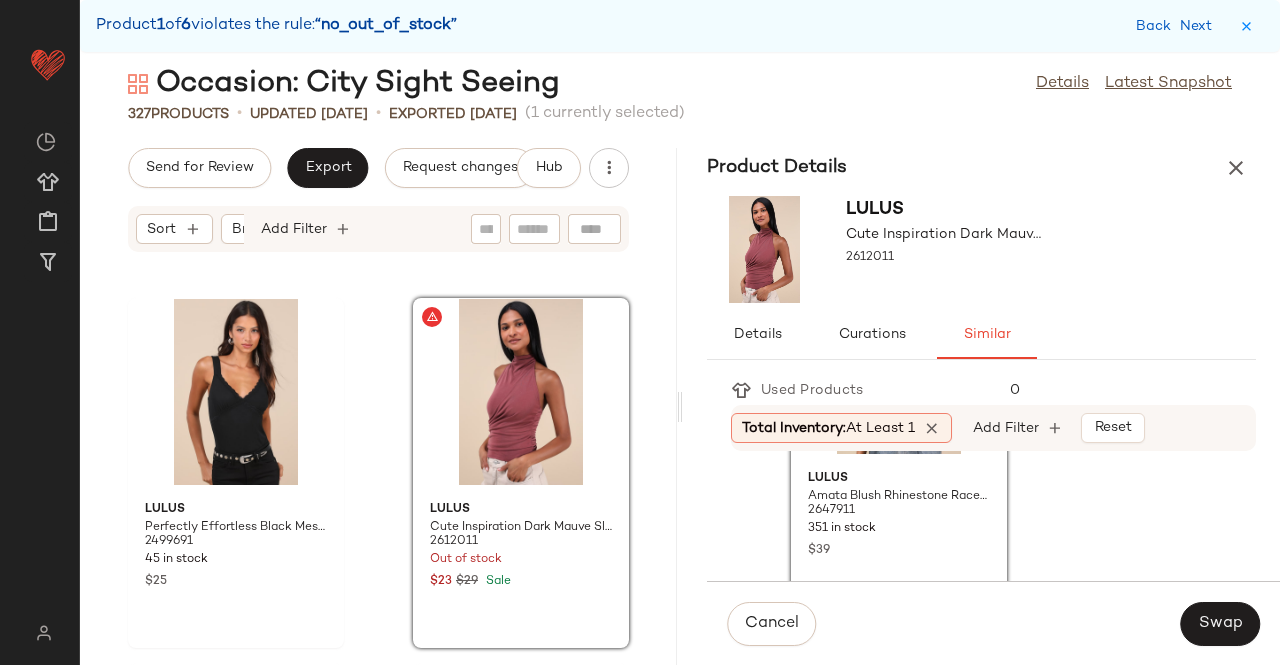 click on "Cancel   Swap" at bounding box center [993, 623] 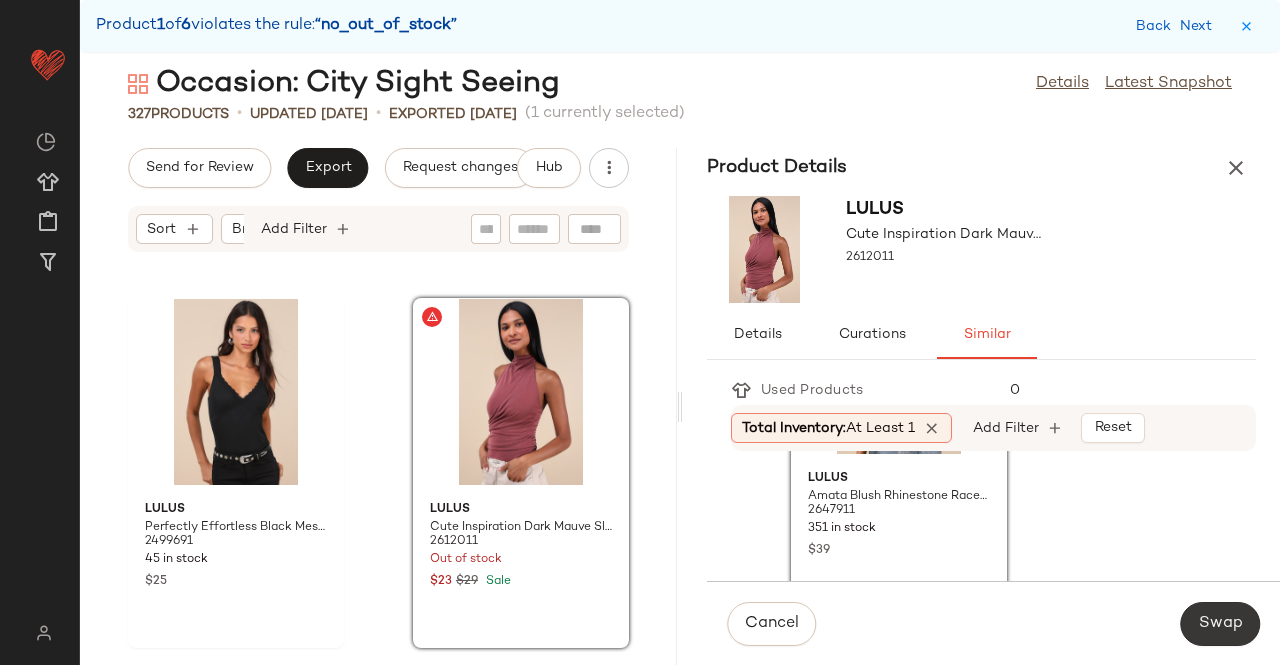 click on "Swap" 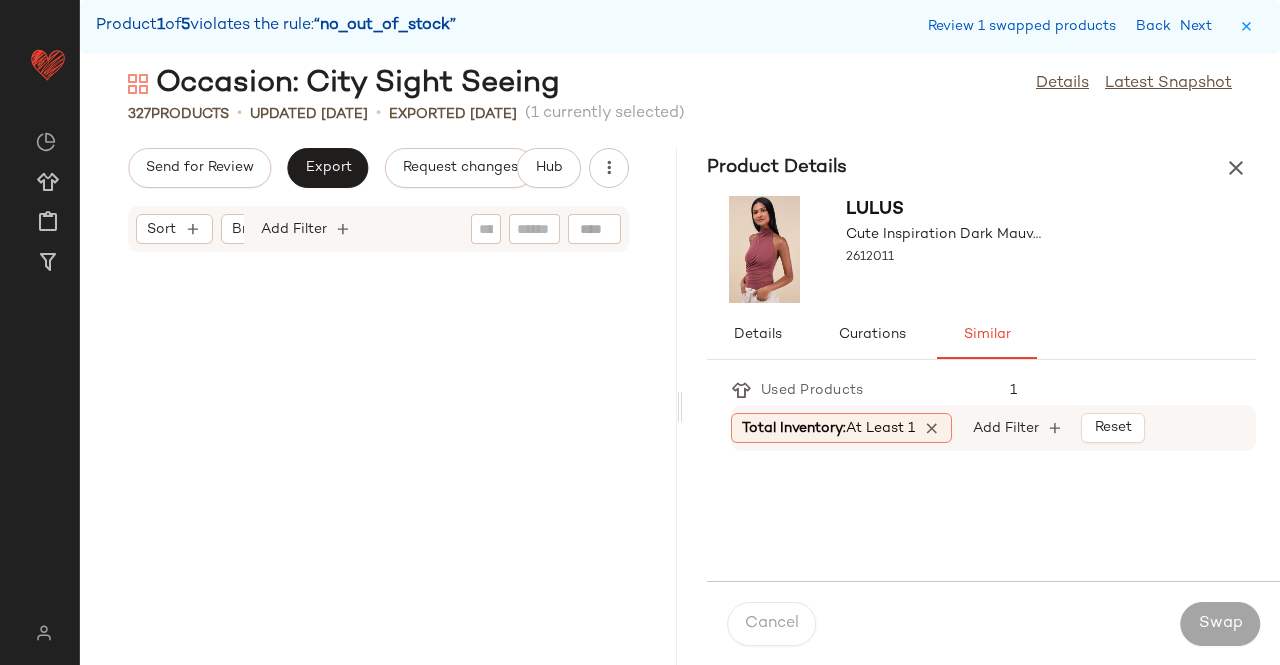 scroll, scrollTop: 29280, scrollLeft: 0, axis: vertical 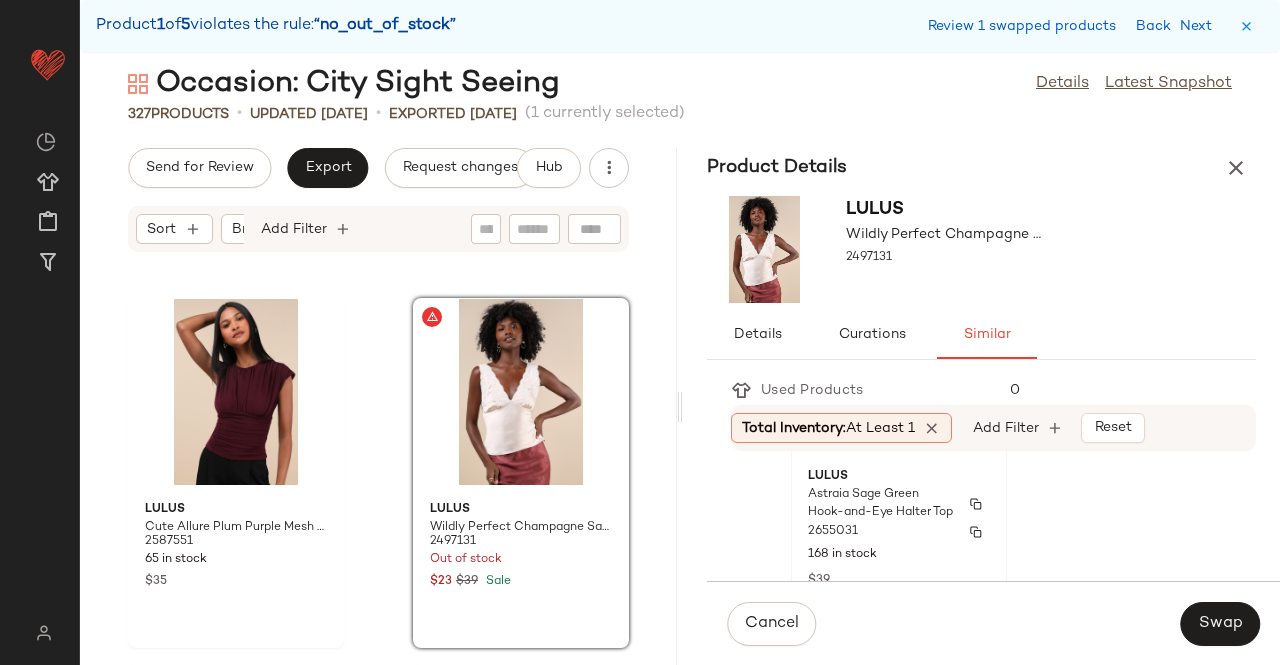 click on "Astraia Sage Green Hook-and-Eye Halter Top" at bounding box center [881, 504] 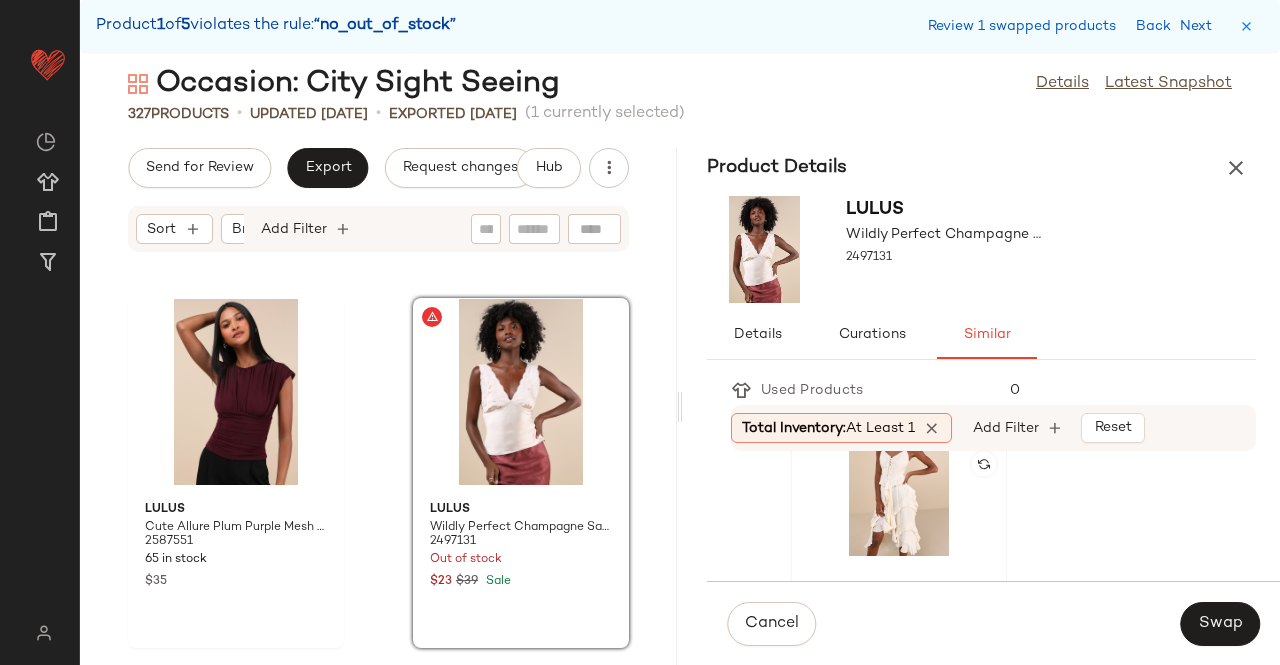 scroll, scrollTop: 1572, scrollLeft: 0, axis: vertical 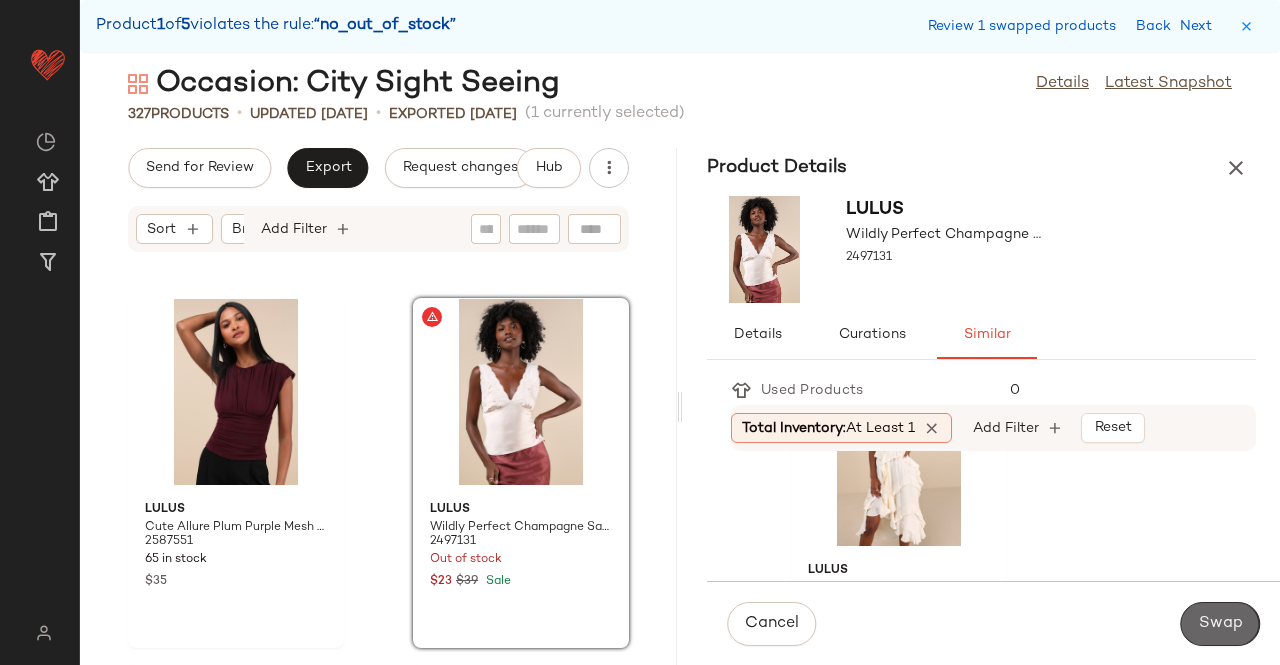 click on "Swap" at bounding box center [1220, 624] 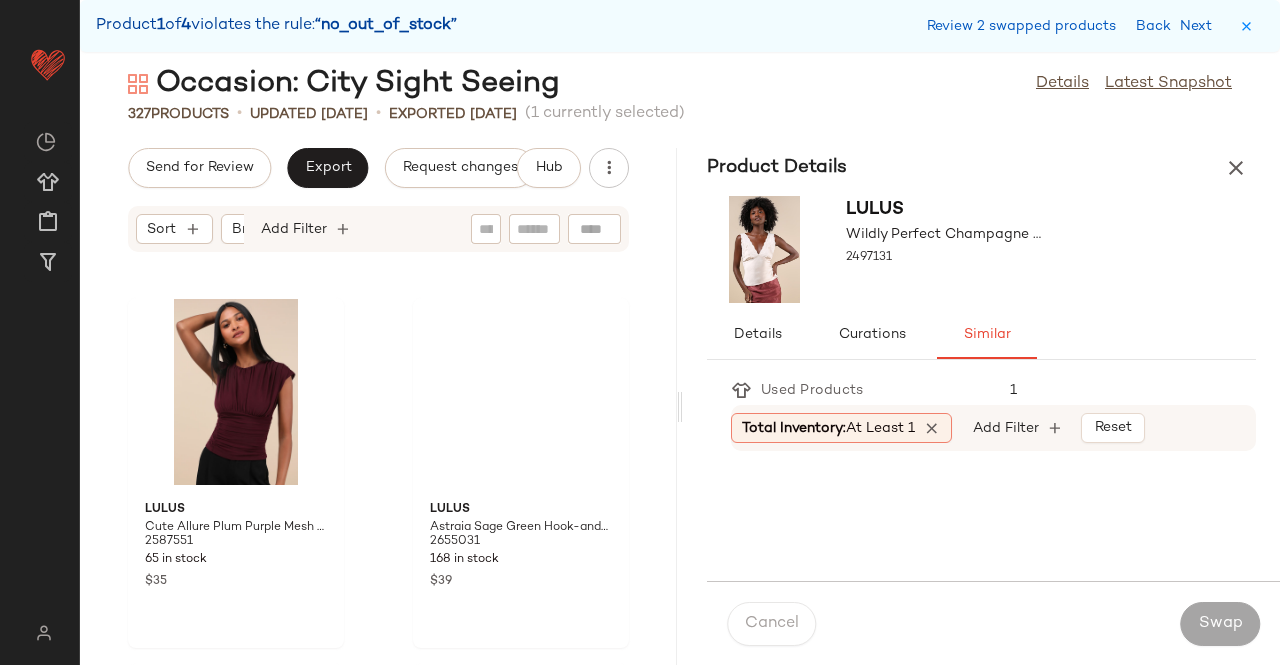 scroll, scrollTop: 38796, scrollLeft: 0, axis: vertical 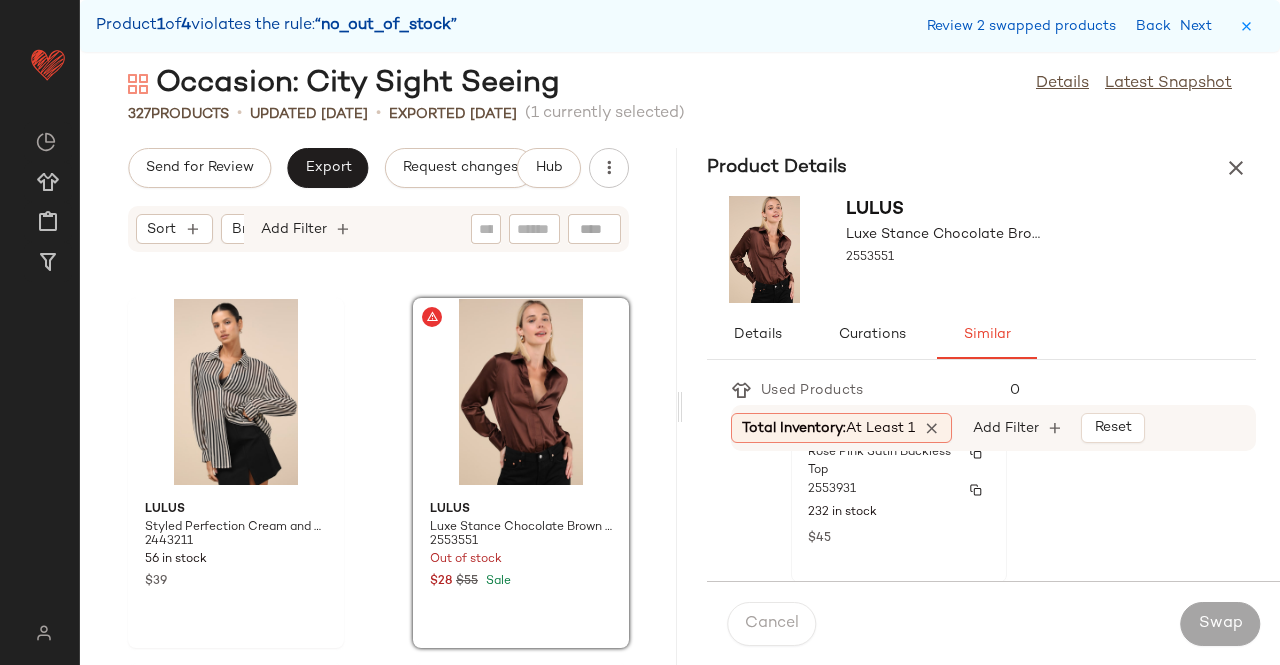 click on "2553931" at bounding box center [899, 490] 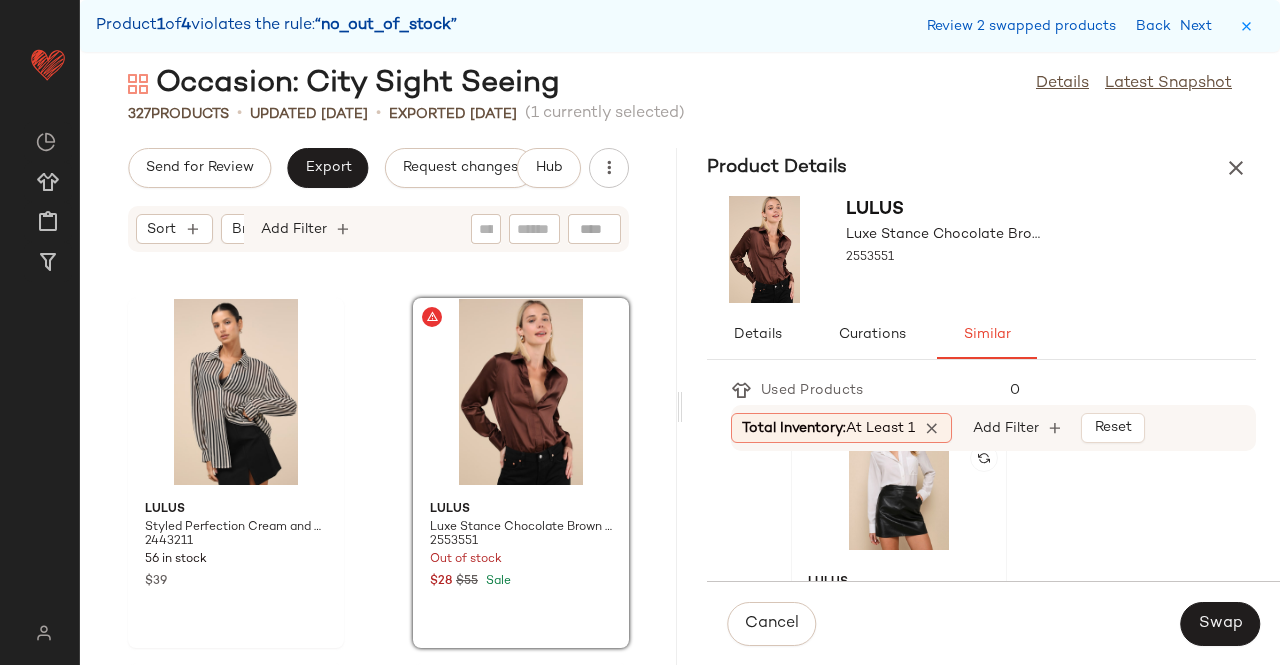 scroll, scrollTop: 900, scrollLeft: 0, axis: vertical 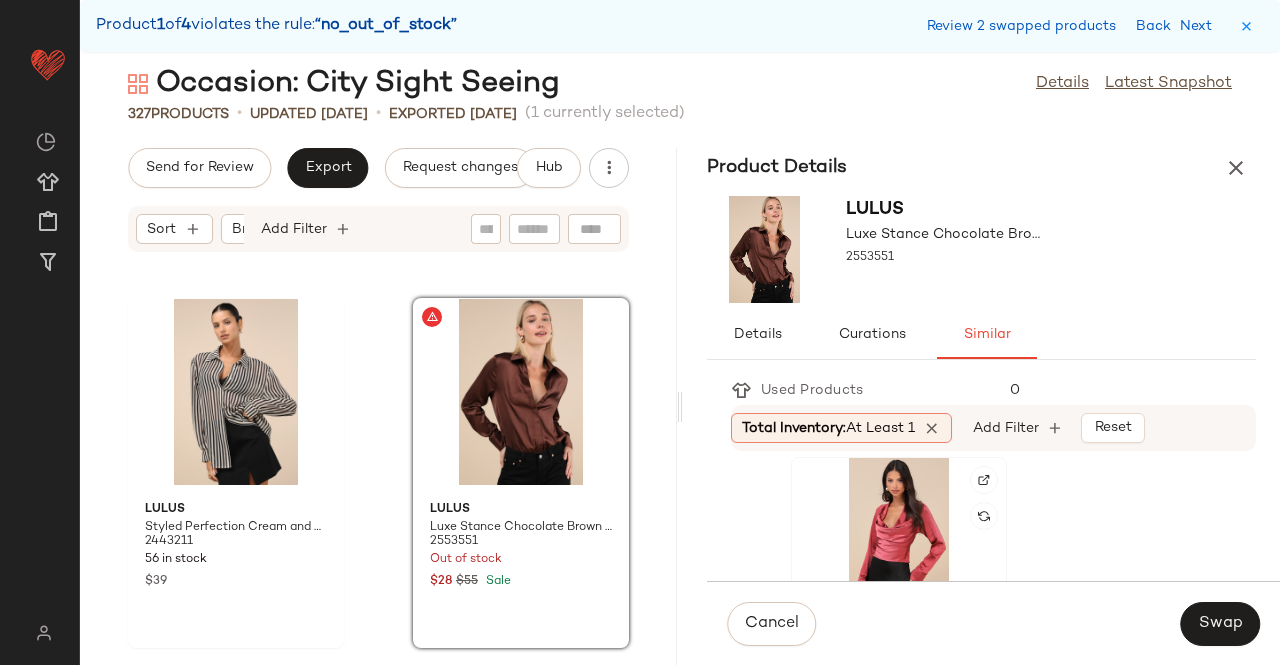 click 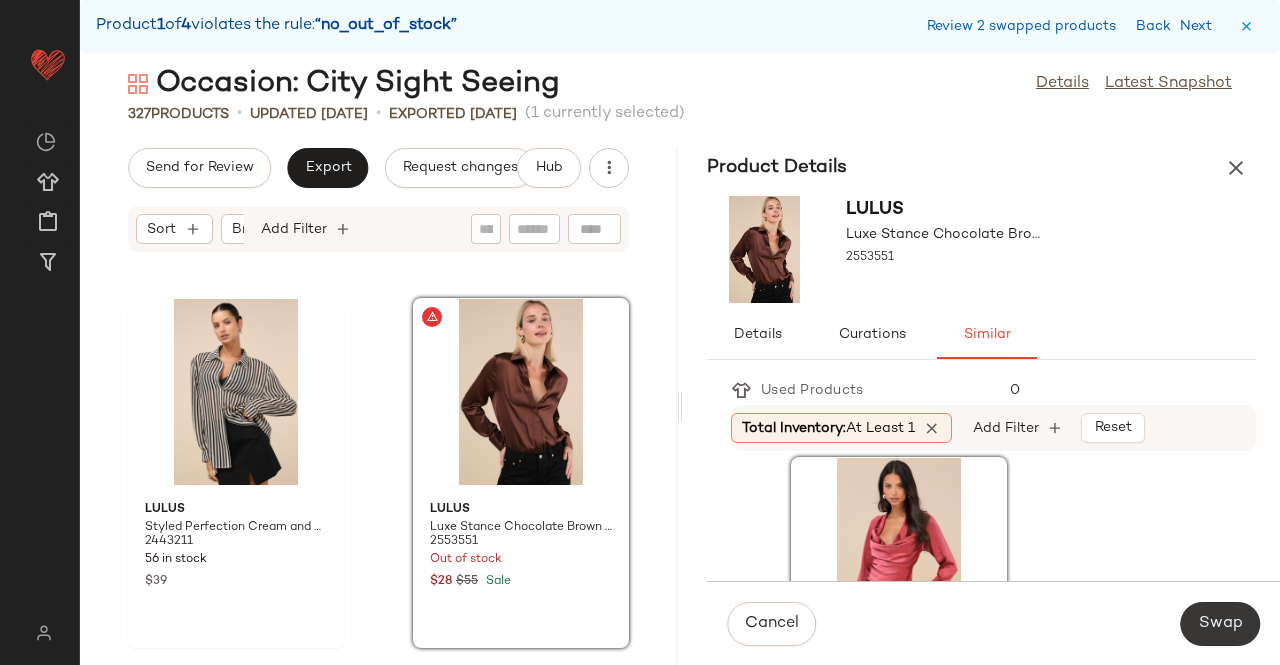 click on "Swap" 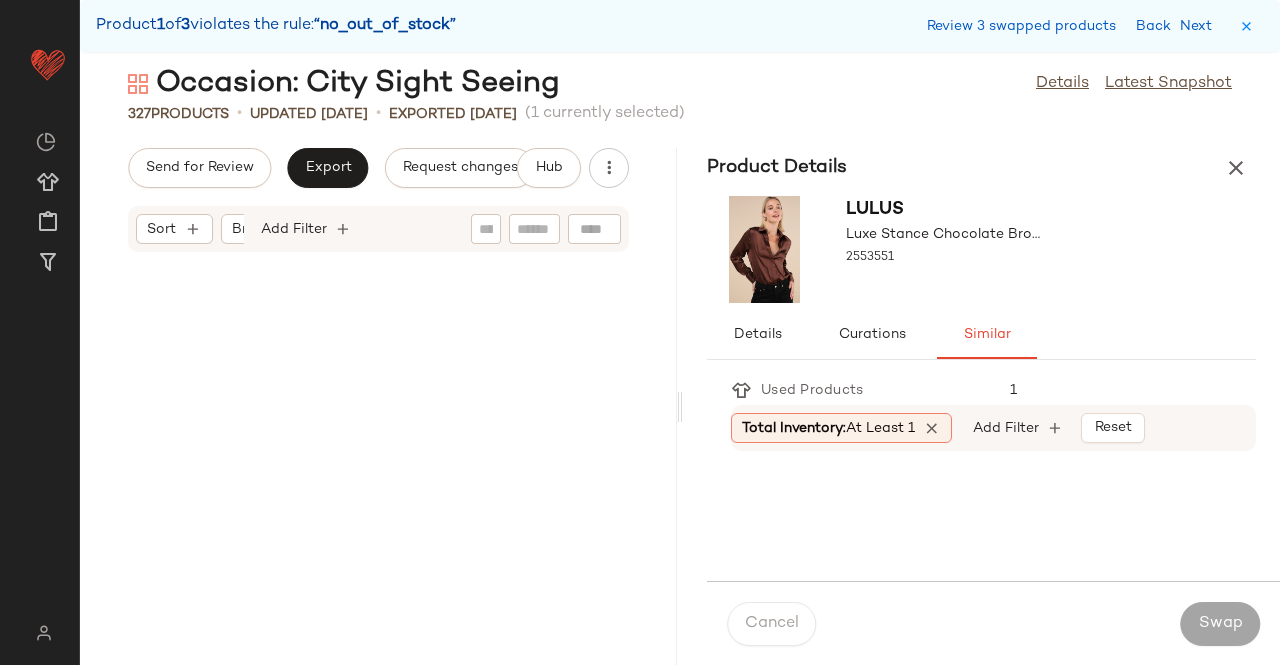 scroll, scrollTop: 51240, scrollLeft: 0, axis: vertical 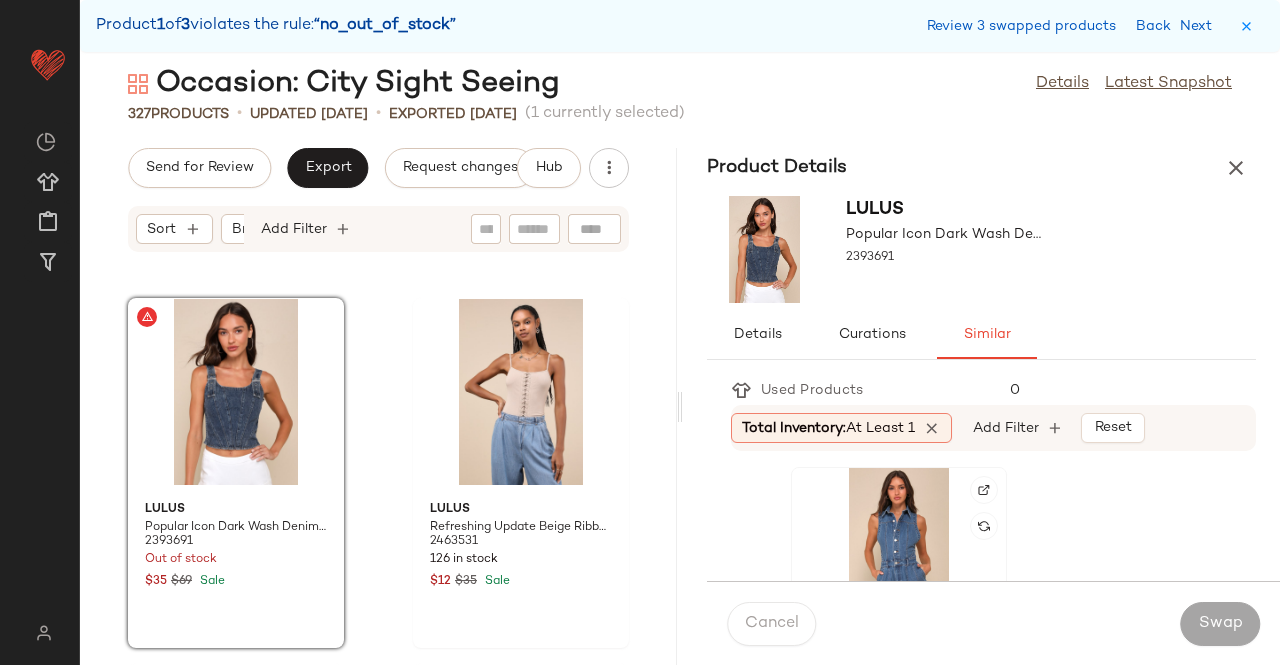click 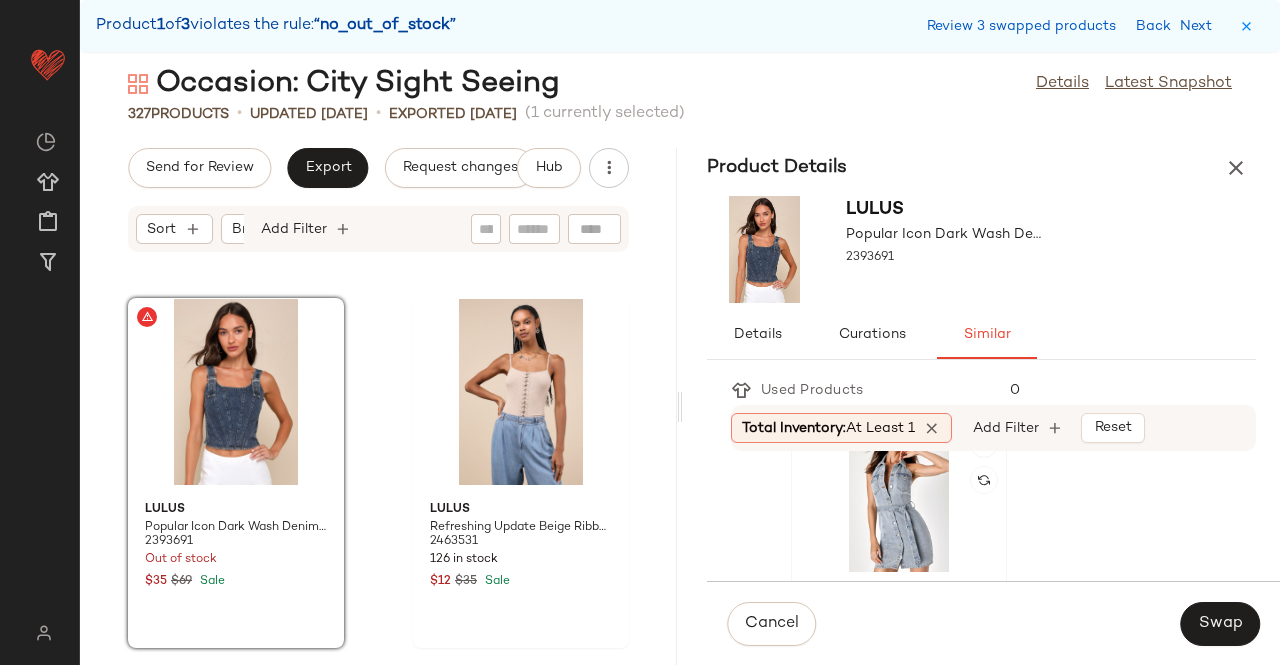 scroll, scrollTop: 1190, scrollLeft: 0, axis: vertical 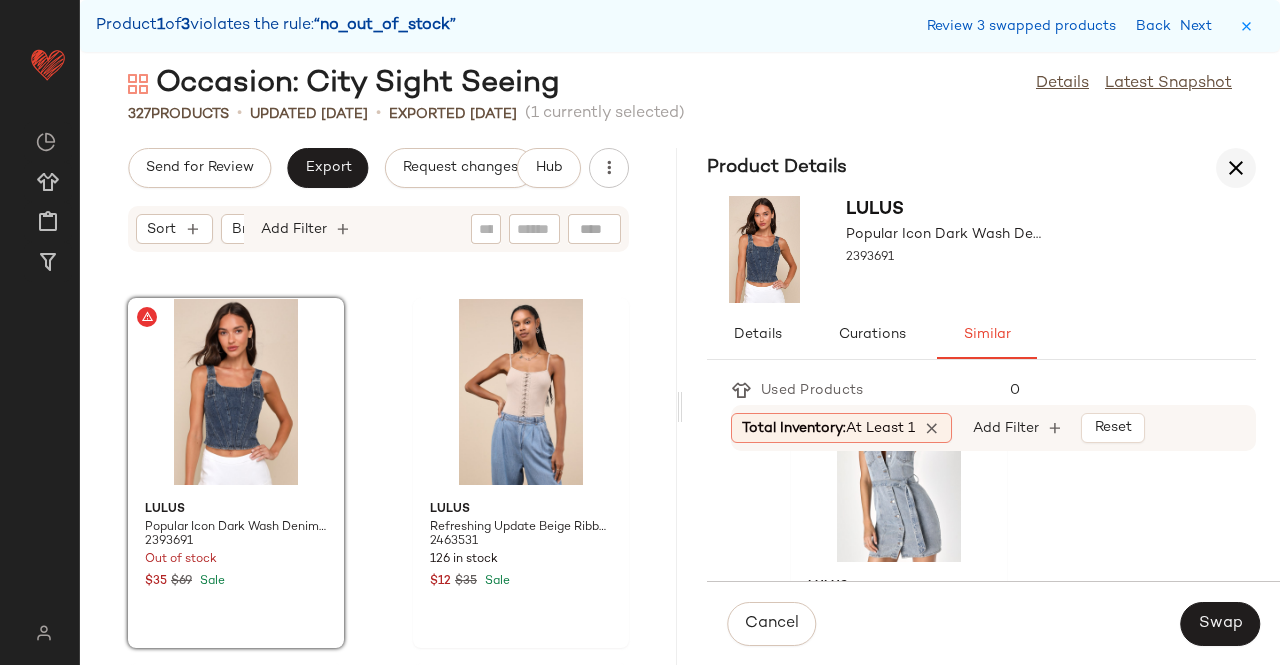 click at bounding box center (1236, 168) 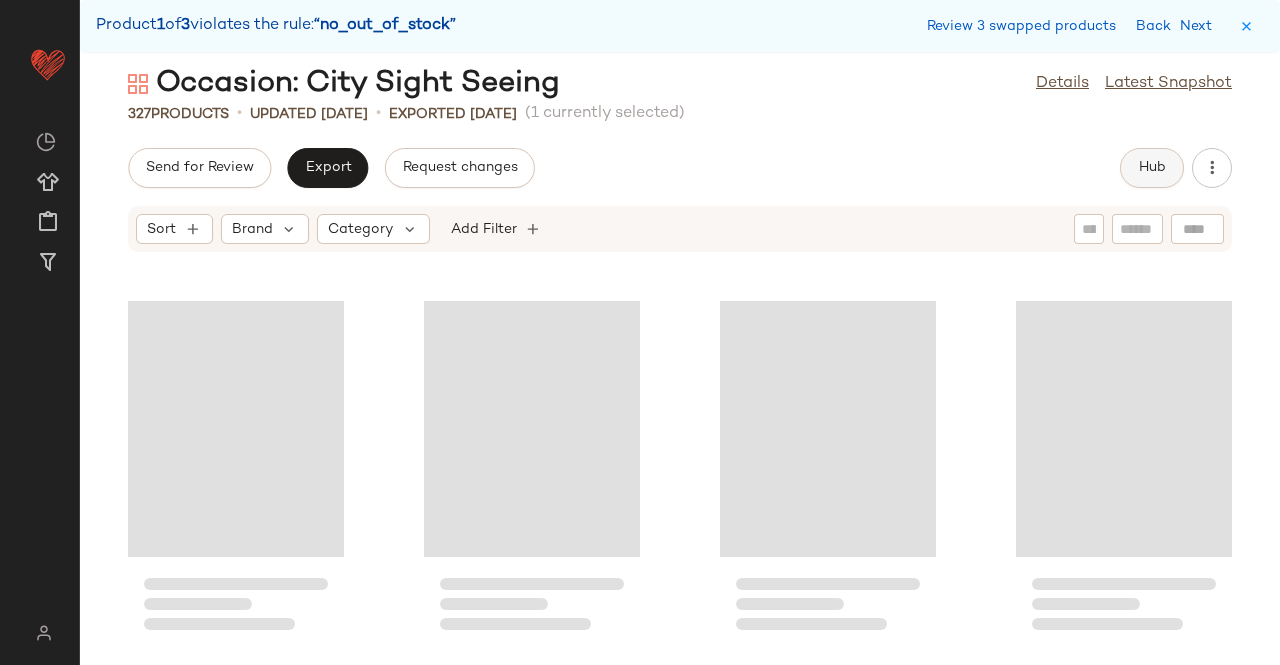click on "Hub" 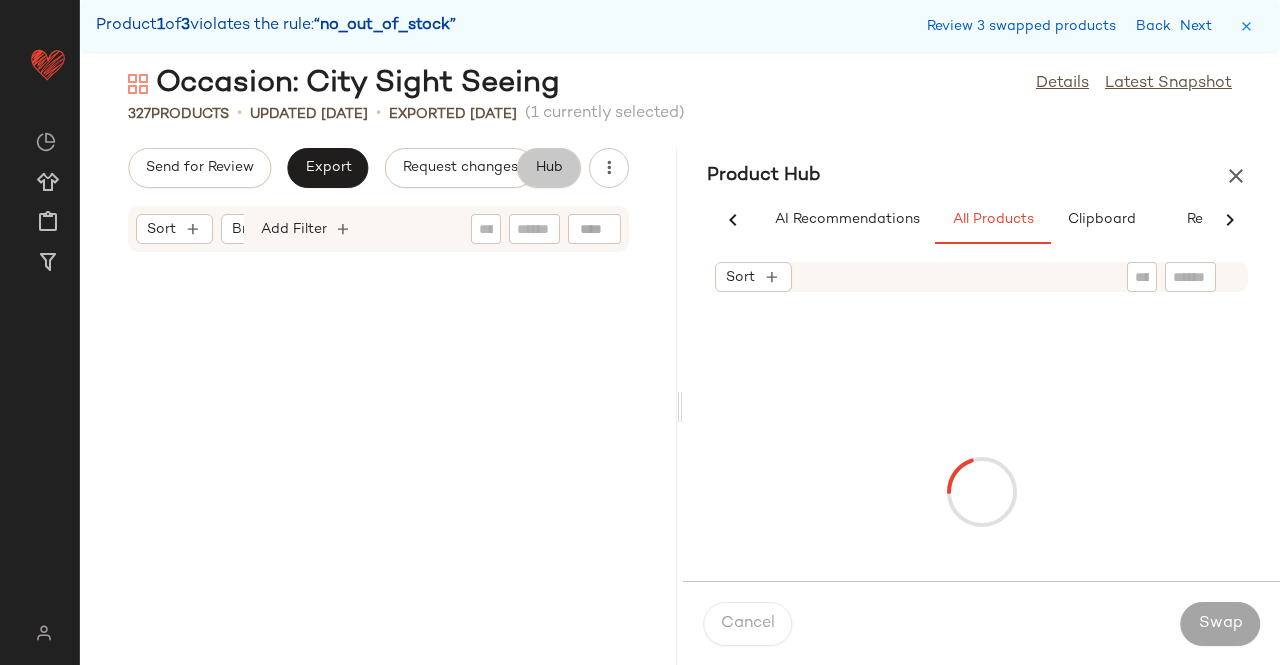 scroll, scrollTop: 26352, scrollLeft: 0, axis: vertical 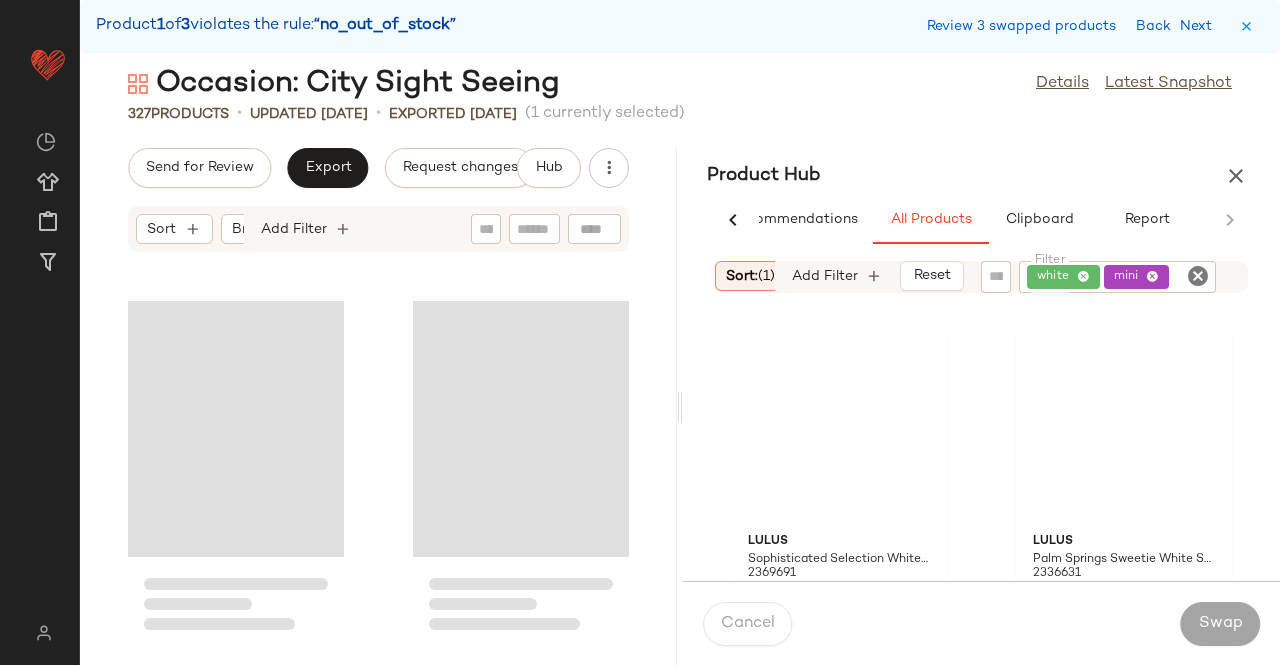 click on "white mini" 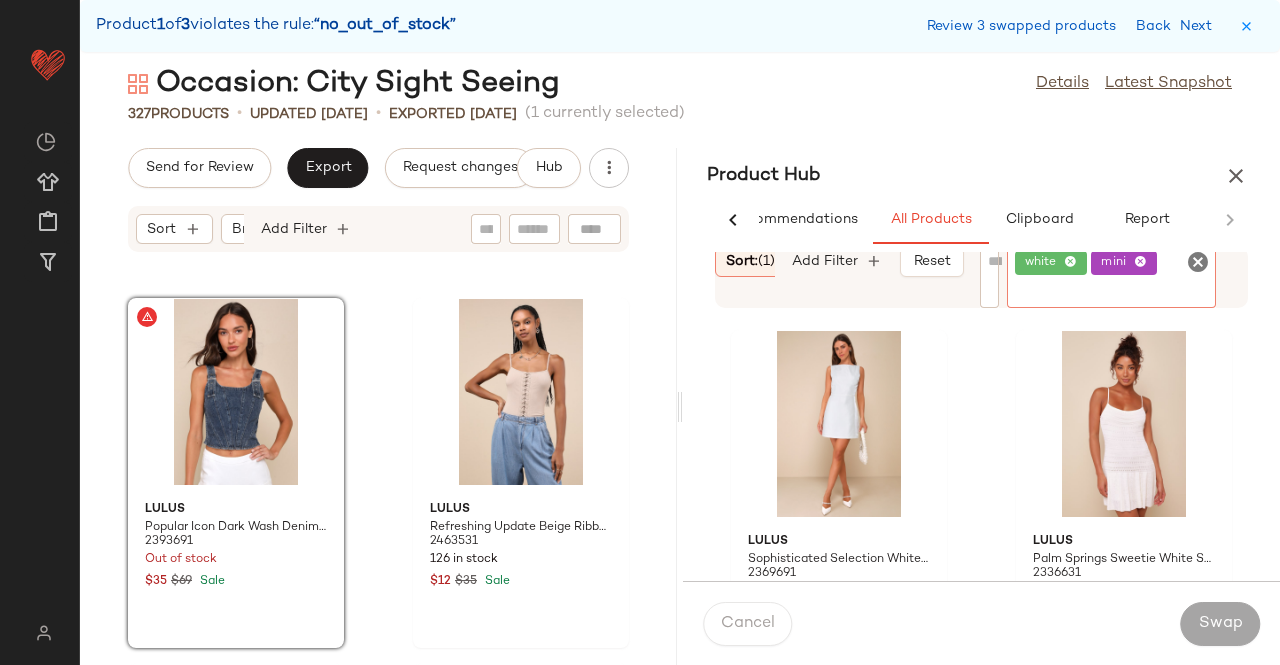 click 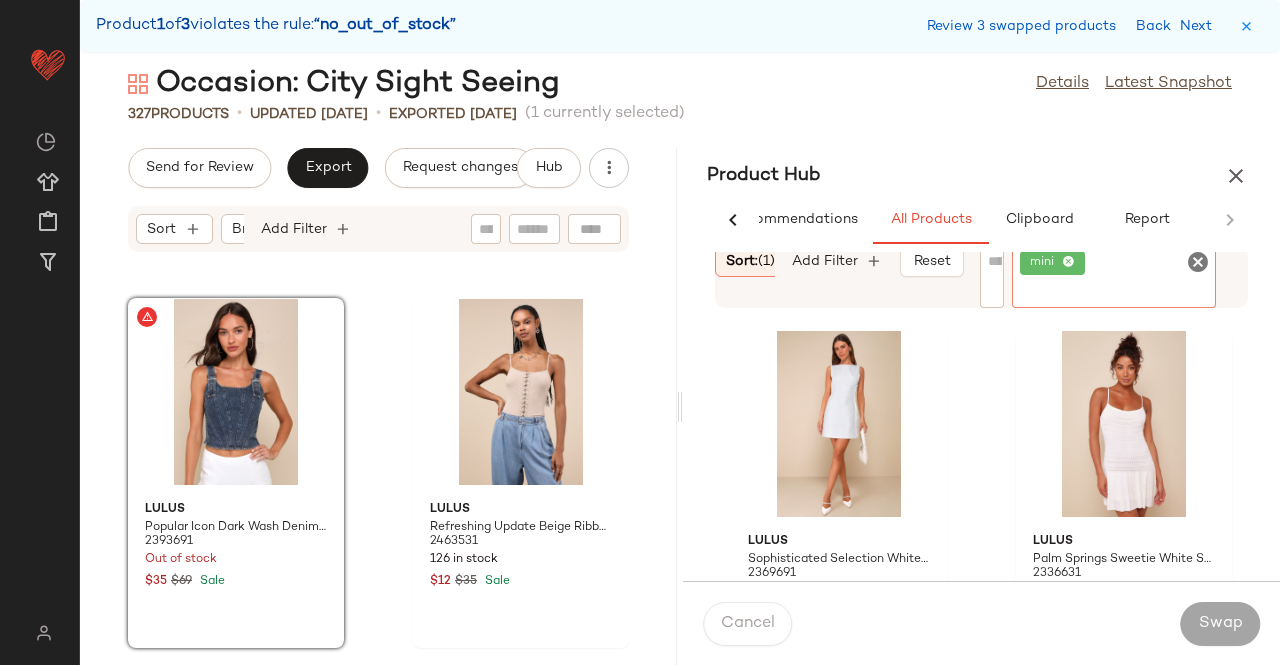 click 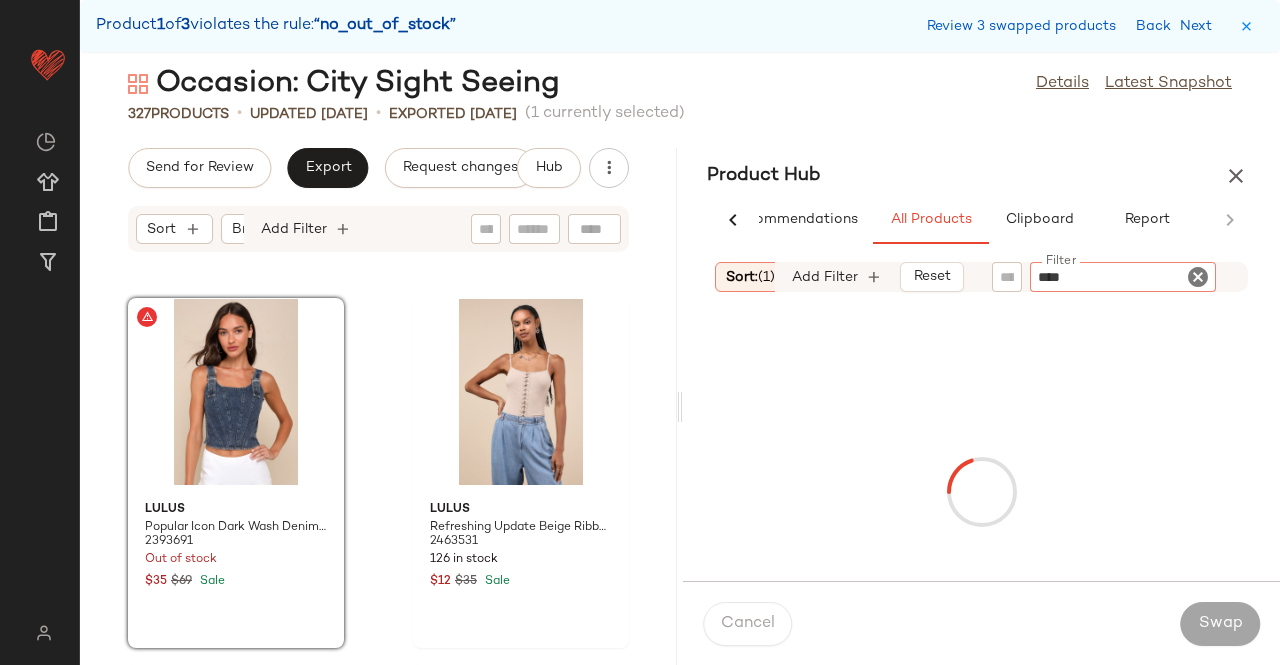 type on "*****" 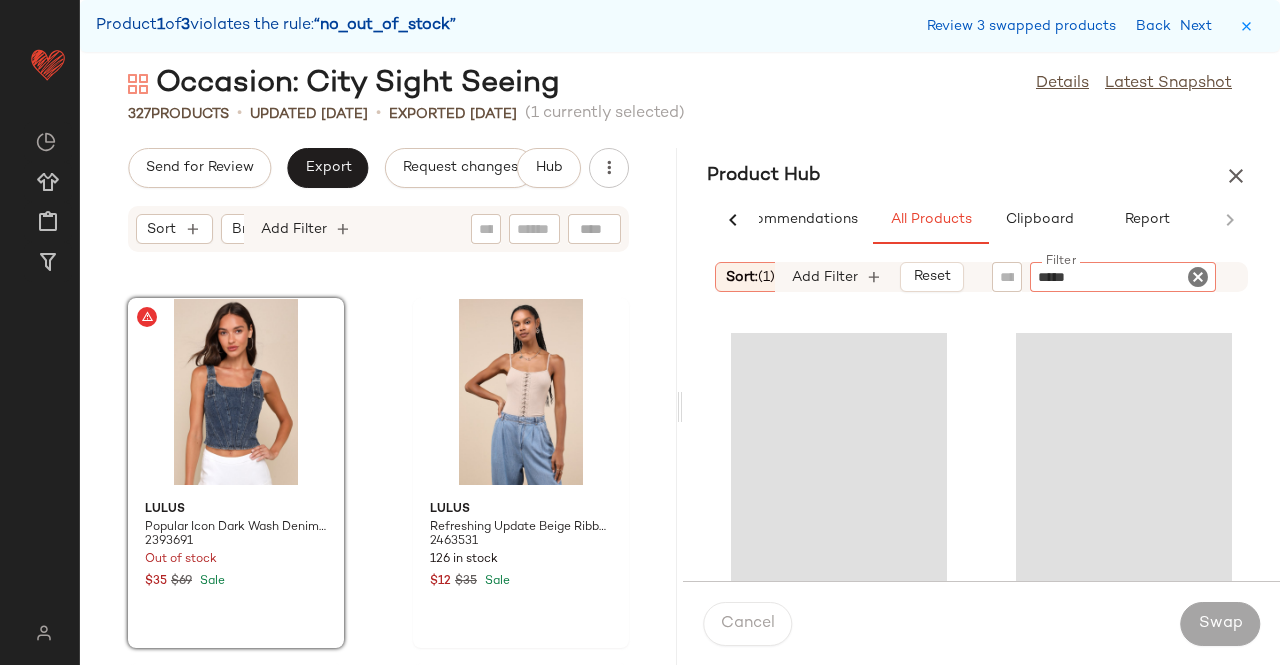 type 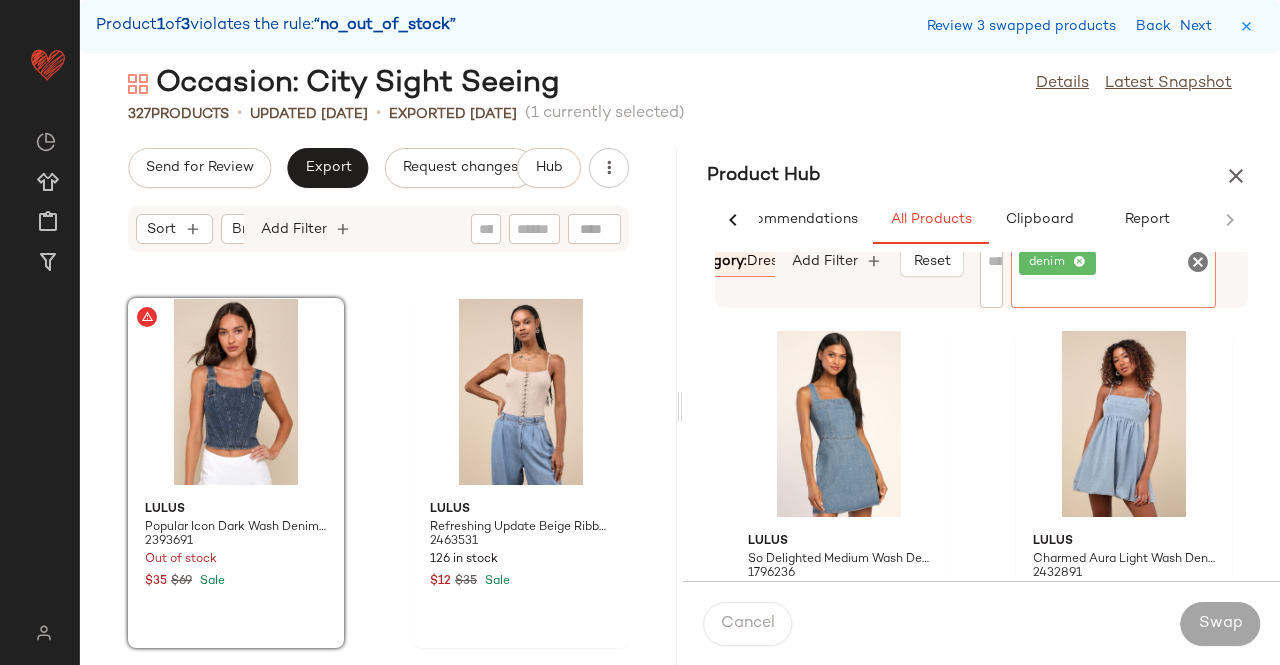scroll, scrollTop: 0, scrollLeft: 262, axis: horizontal 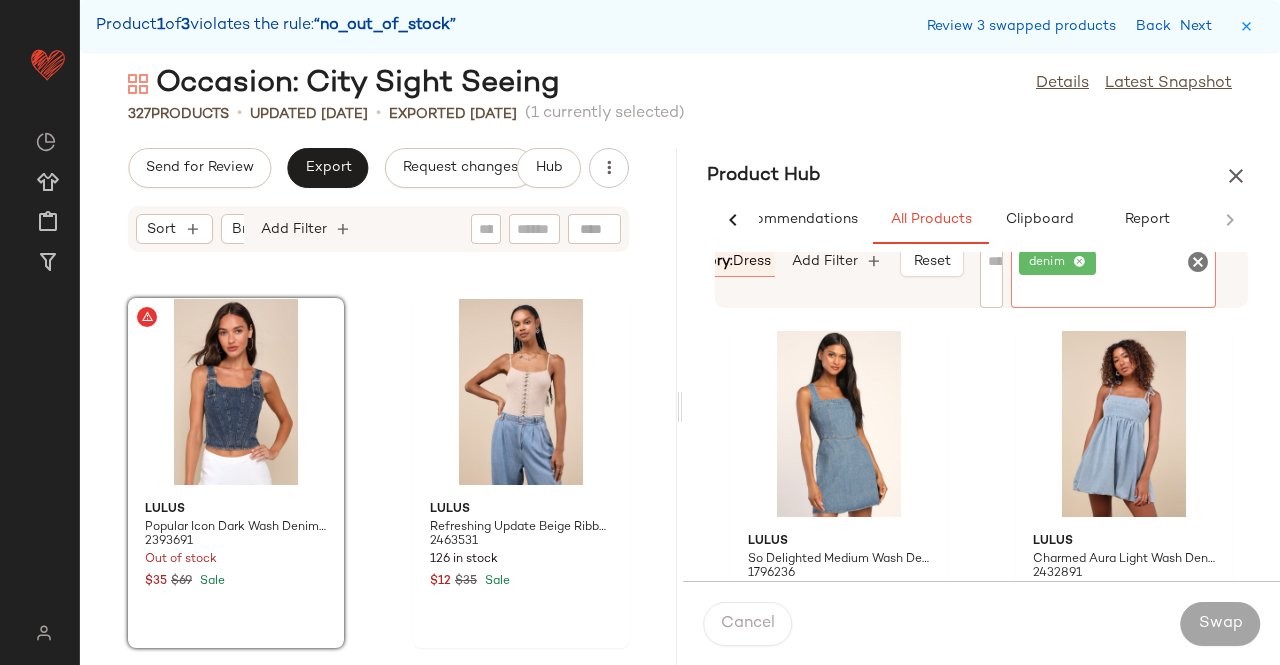 click on "dress" at bounding box center [752, 261] 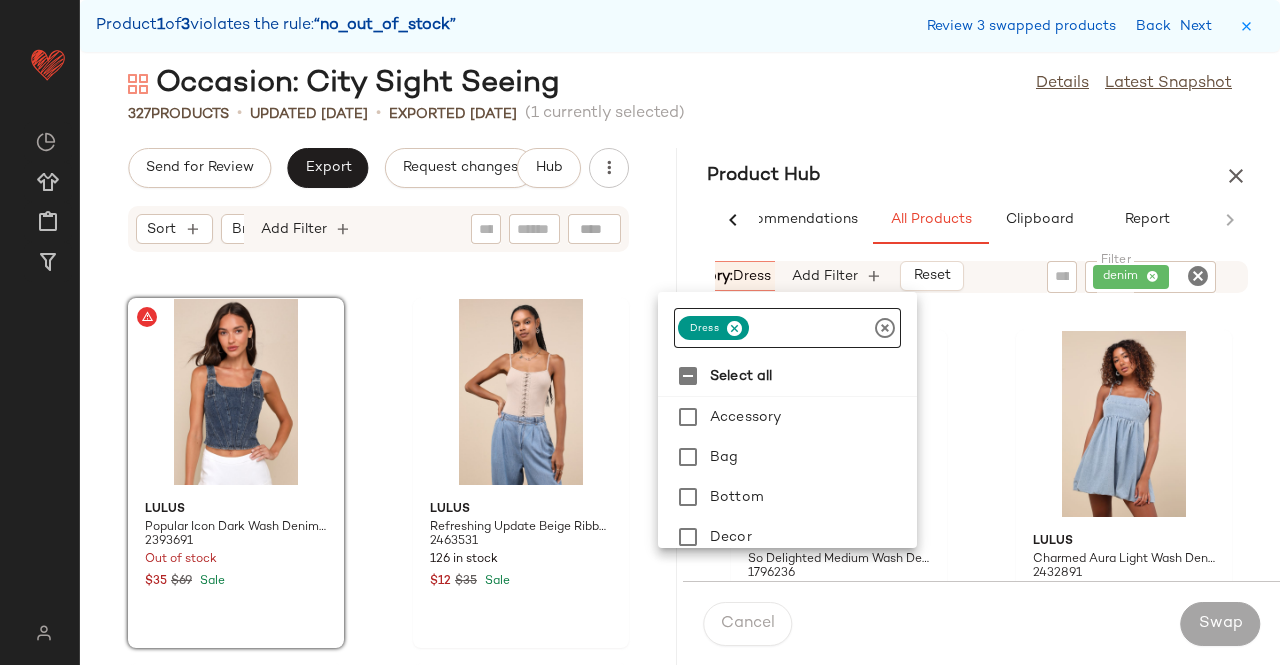 click at bounding box center (734, 328) 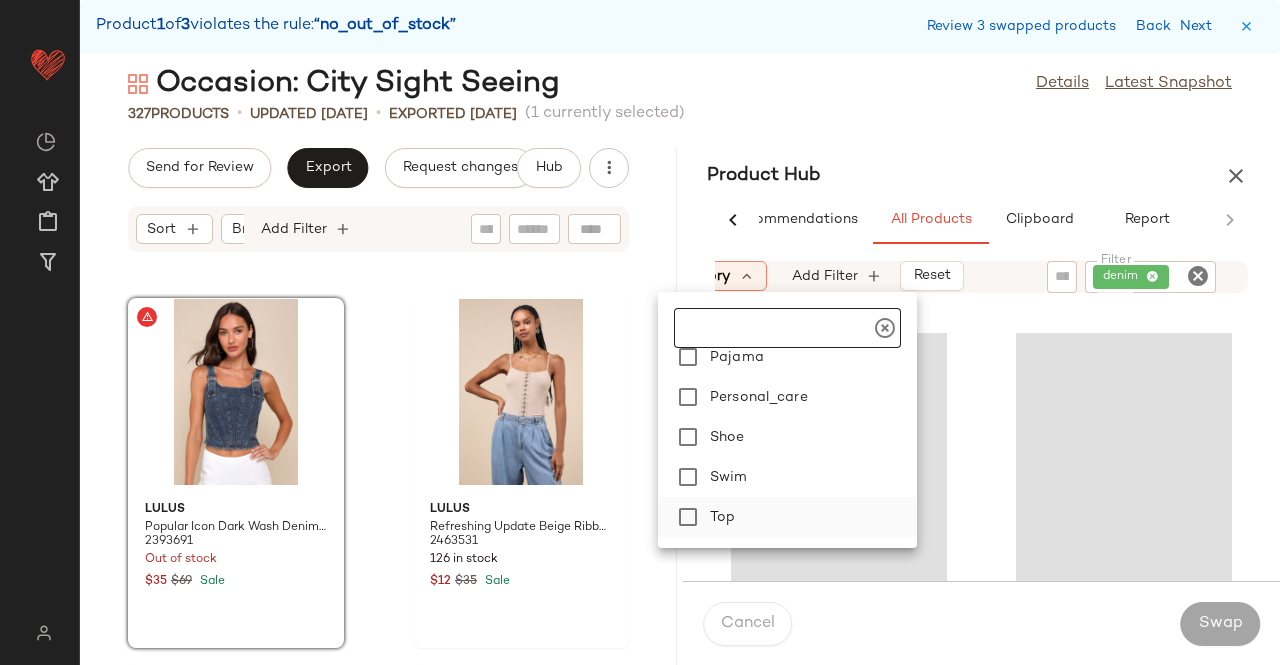 scroll, scrollTop: 480, scrollLeft: 0, axis: vertical 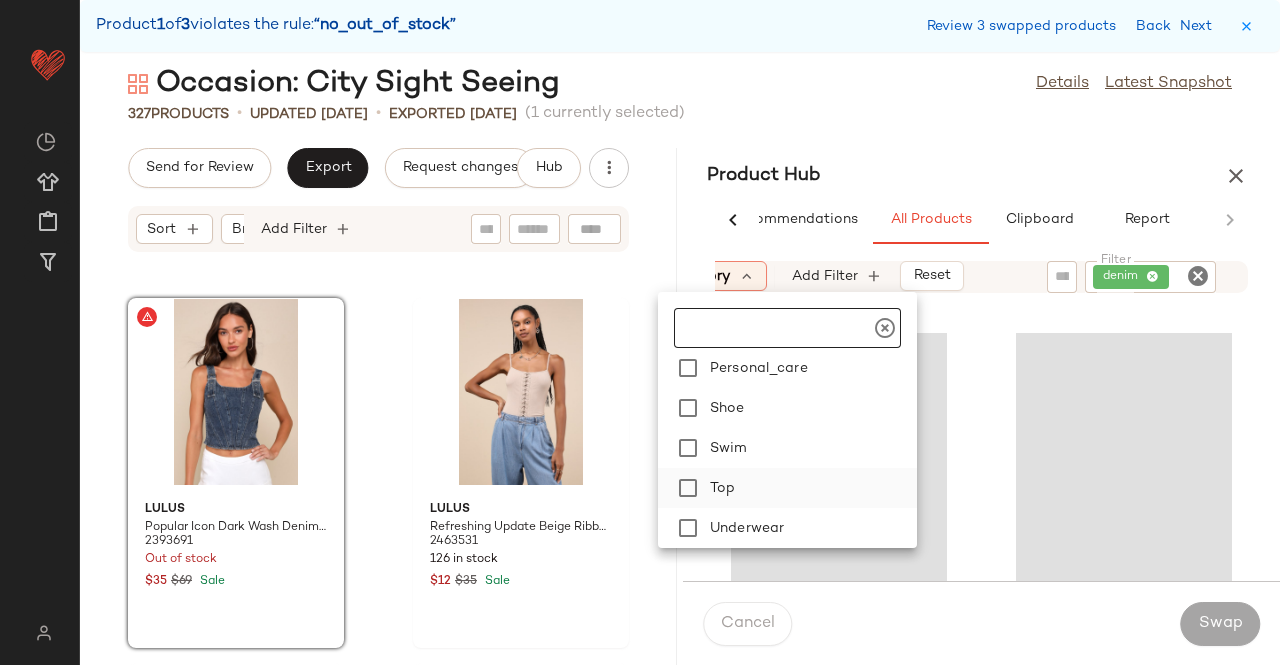 click on "Top" at bounding box center (809, 488) 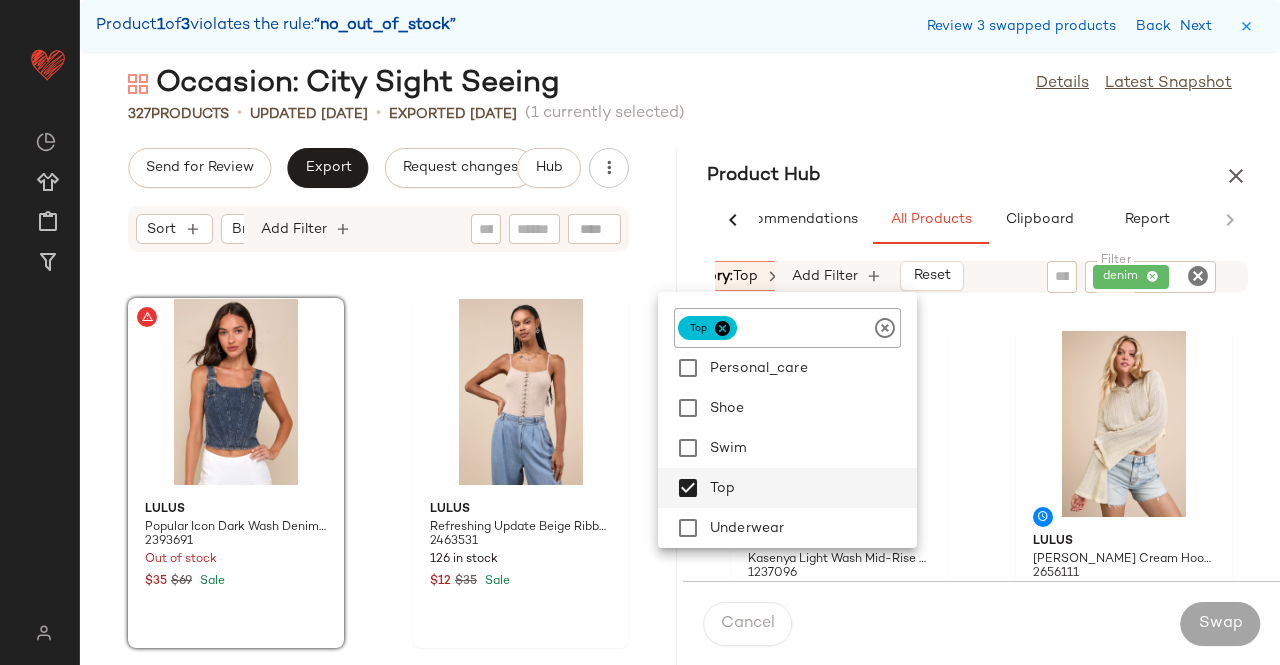 click on "Occasion: City Sight Seeing  Details   Latest Snapshot  327   Products   •   updated [DATE]  •  Exported [DATE]   (1 currently selected)   Send for Review   Export   Request changes   Hub  Sort  Brand  Category  Add Filter  Lulus Popular Icon Dark Wash Denim Bustier Crop Top 2393691 Out of stock $35 $69 Sale Lulus Refreshing Update Beige Ribbed Lace-Up Sleeveless Bodysuit 2463531 126 in stock $12 $35 Sale  SET  Lulus Classic Choice Navy Blue Gingham Square Neck Cropped Tank Top 2448571 77 in stock $10 $19 Sale Lulus Poised Pairing Medium Wash Denim Two-Piece Midi Dress 2375291 2 in stock $53 $75 Sale Glamorous Modern Shine Light Wash Metallic Coated Denim Crop Top 2410491 60 in stock $27 $91 Sale Just Black Adisa Medium Wash Cuffed Denim Shorts 2666231 127 in stock $69  SET  Lulus Sunny Theme Blue Striped Belted Cargo Mini Skirt 2431111 155 in stock $14 $45 Sale Lulus Endearing Babe Cream Pearl Eyelash Knit Short Sleeve Sweater Top 2465491 22 in stock $16 $39 Sale Product Hub  AI Recommendations" at bounding box center [680, 364] 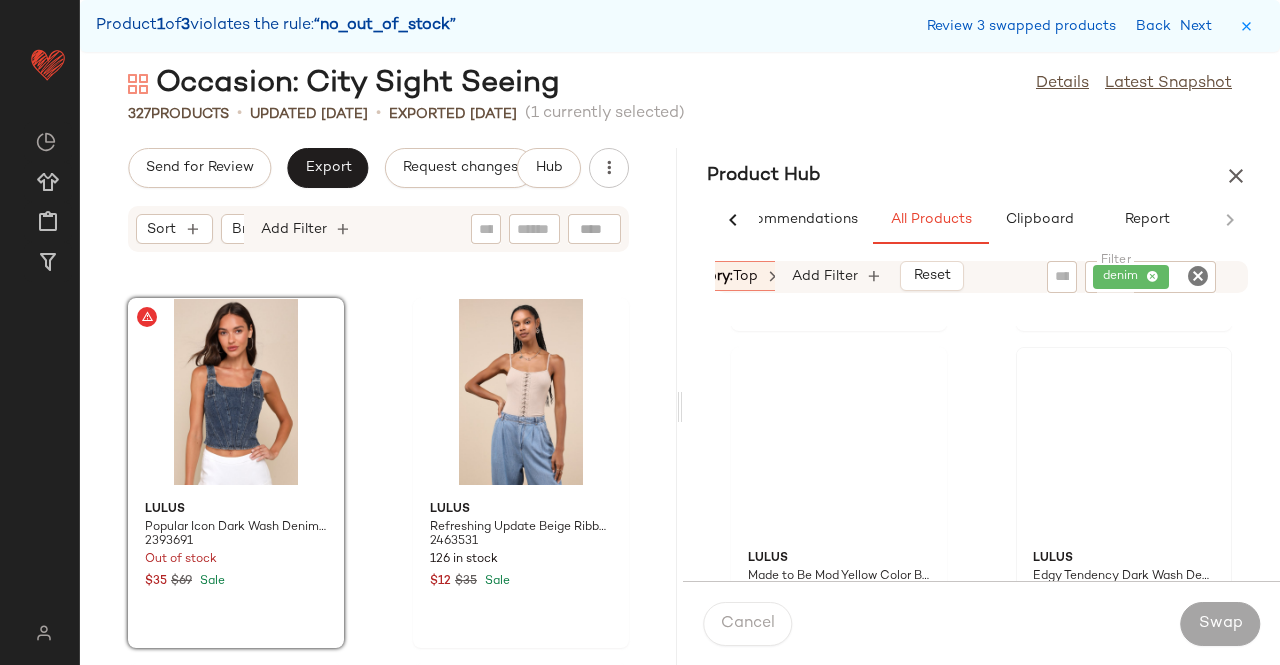 scroll, scrollTop: 416, scrollLeft: 0, axis: vertical 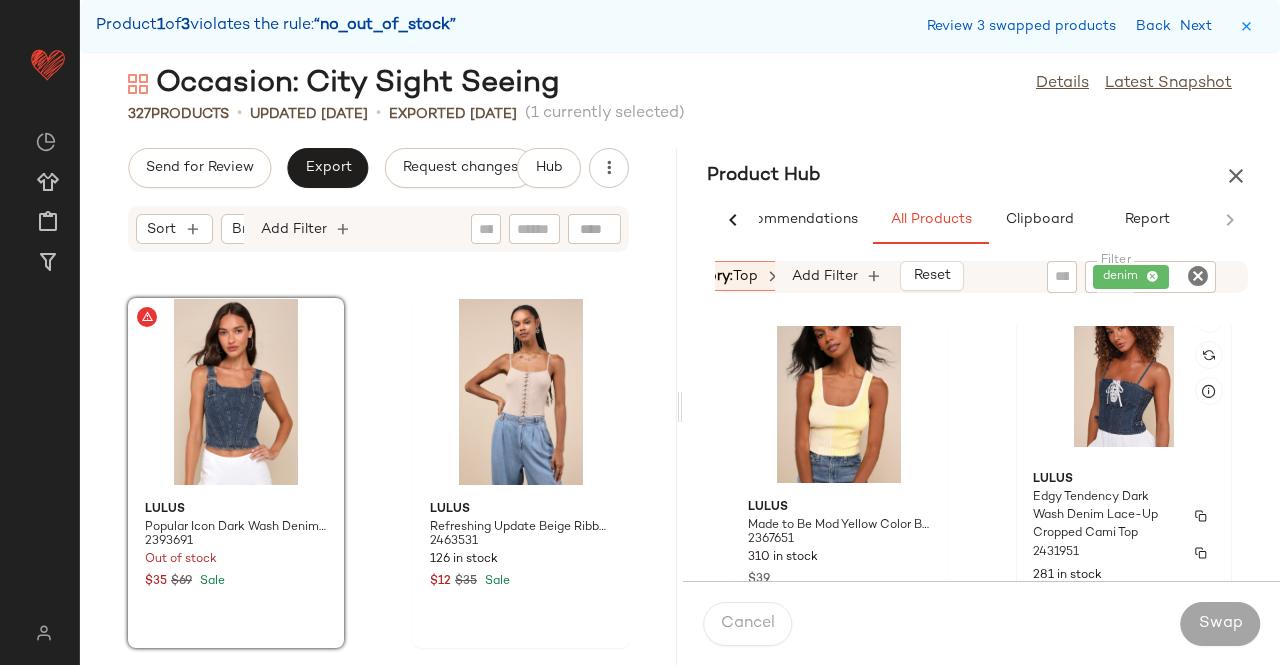 drag, startPoint x: 1090, startPoint y: 458, endPoint x: 1114, endPoint y: 495, distance: 44.102154 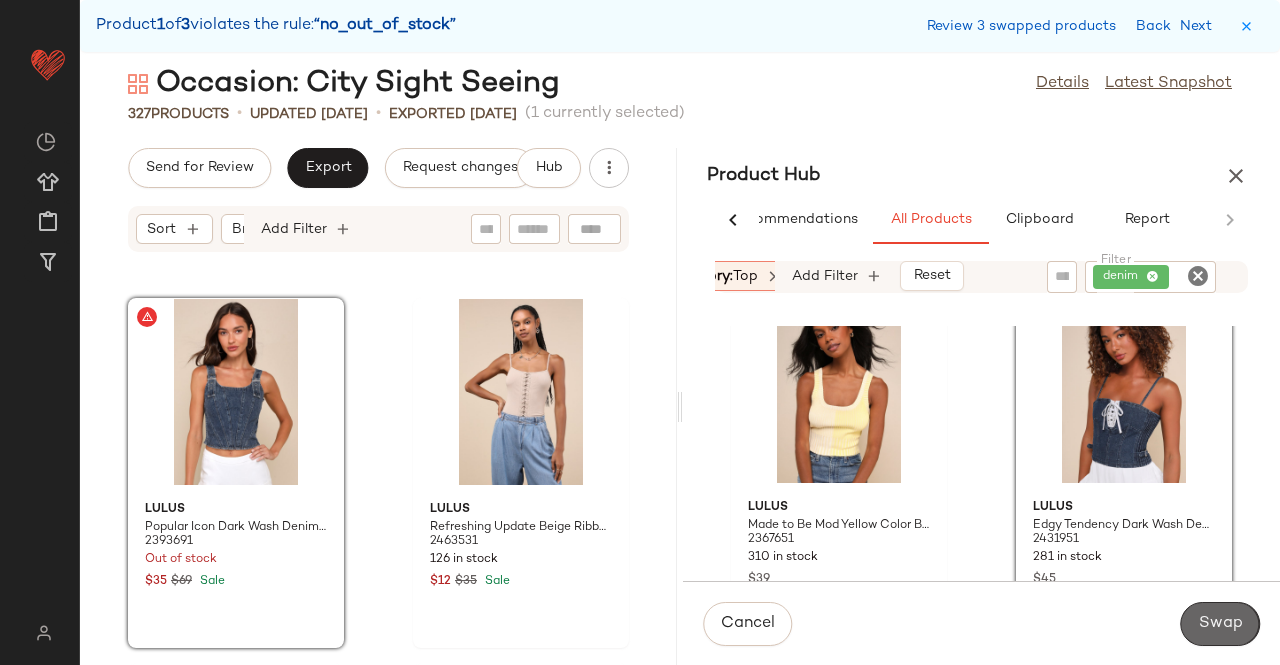 click on "Swap" 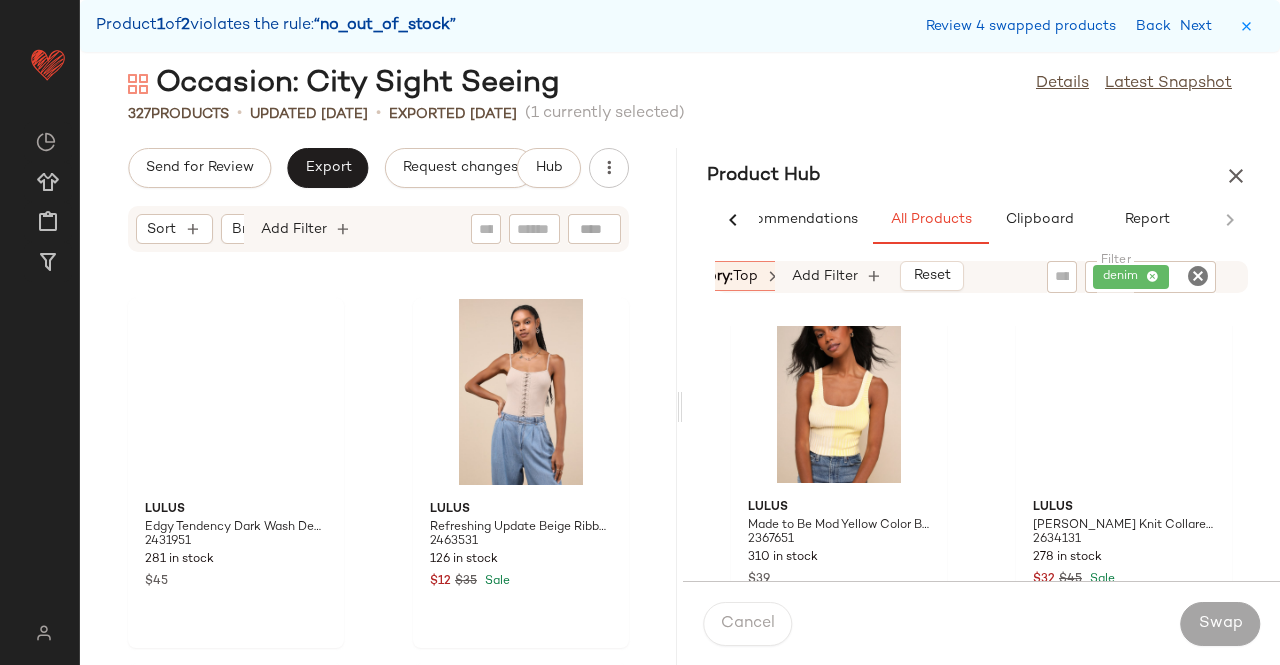 scroll, scrollTop: 55266, scrollLeft: 0, axis: vertical 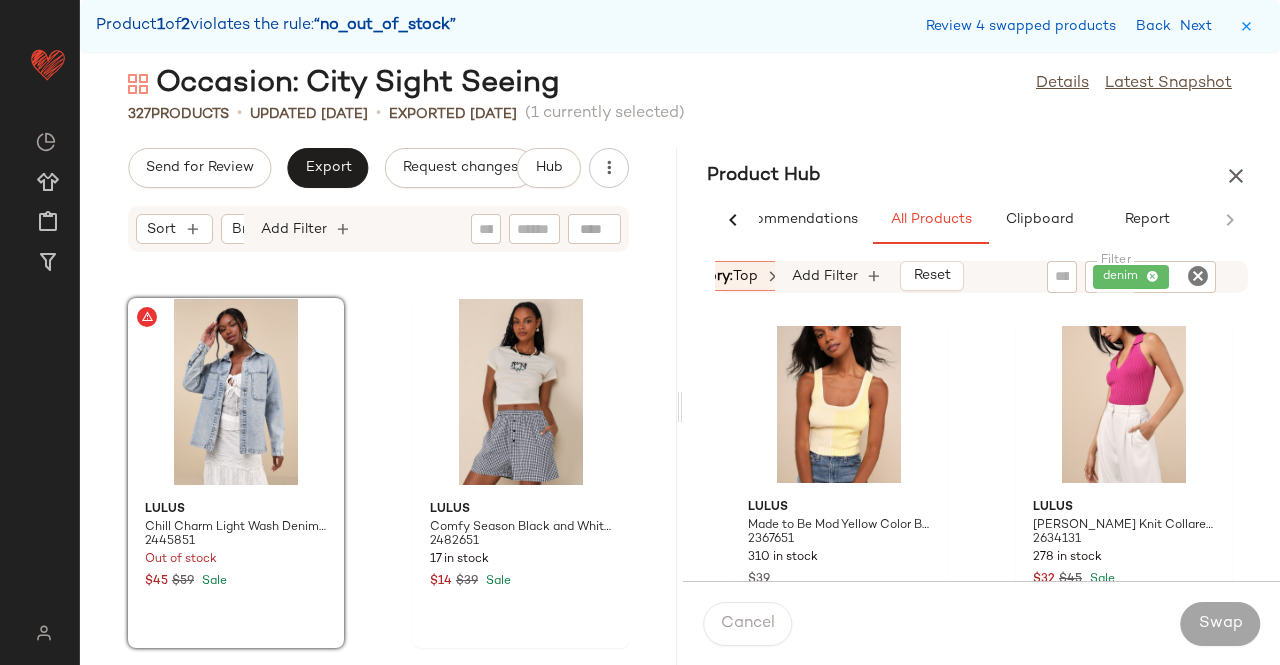 click on "Category:   top" at bounding box center (711, 276) 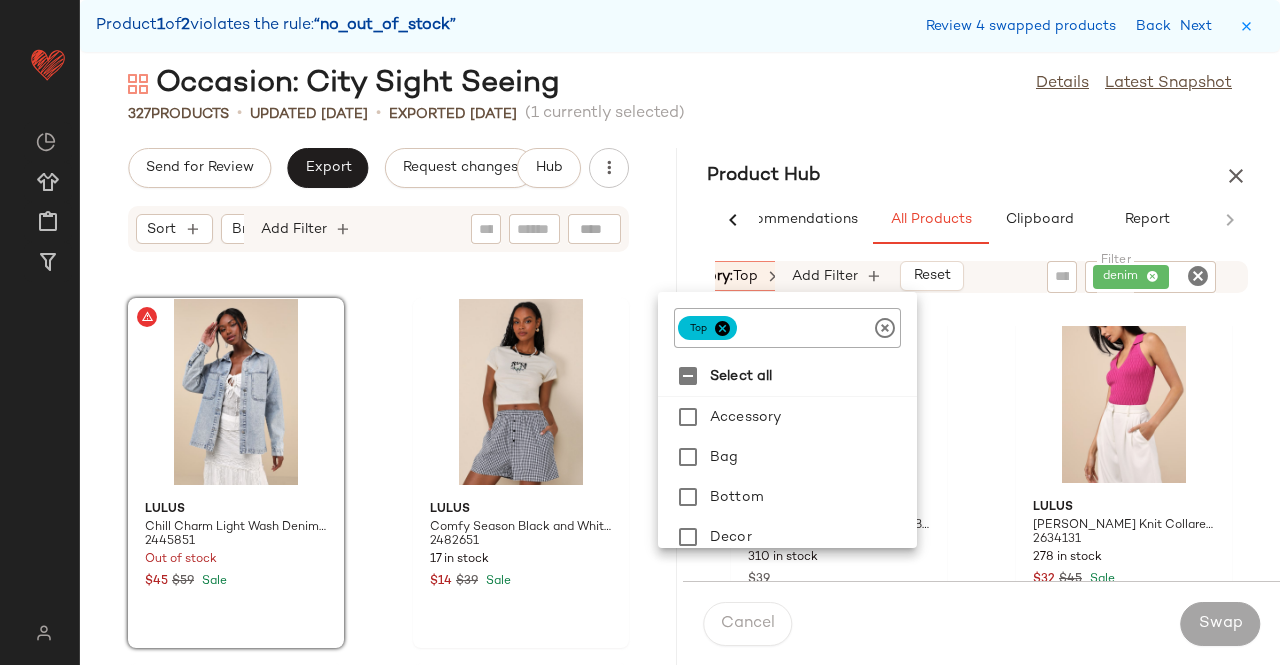 click at bounding box center [722, 328] 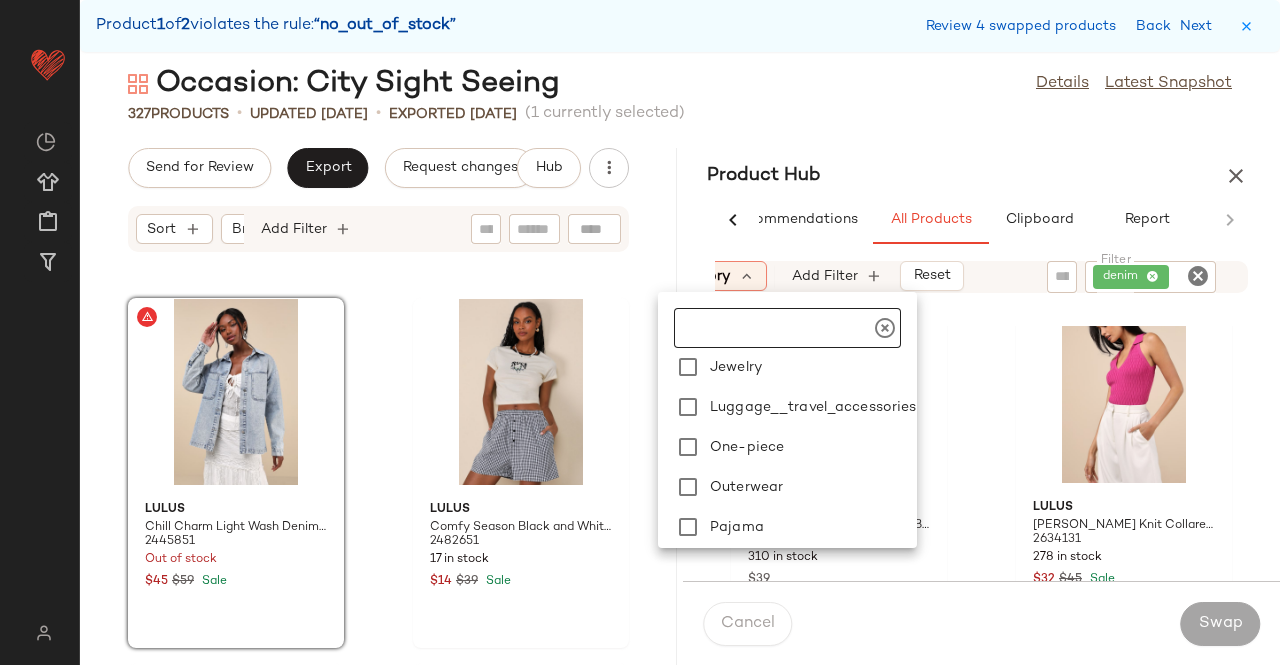 scroll, scrollTop: 400, scrollLeft: 0, axis: vertical 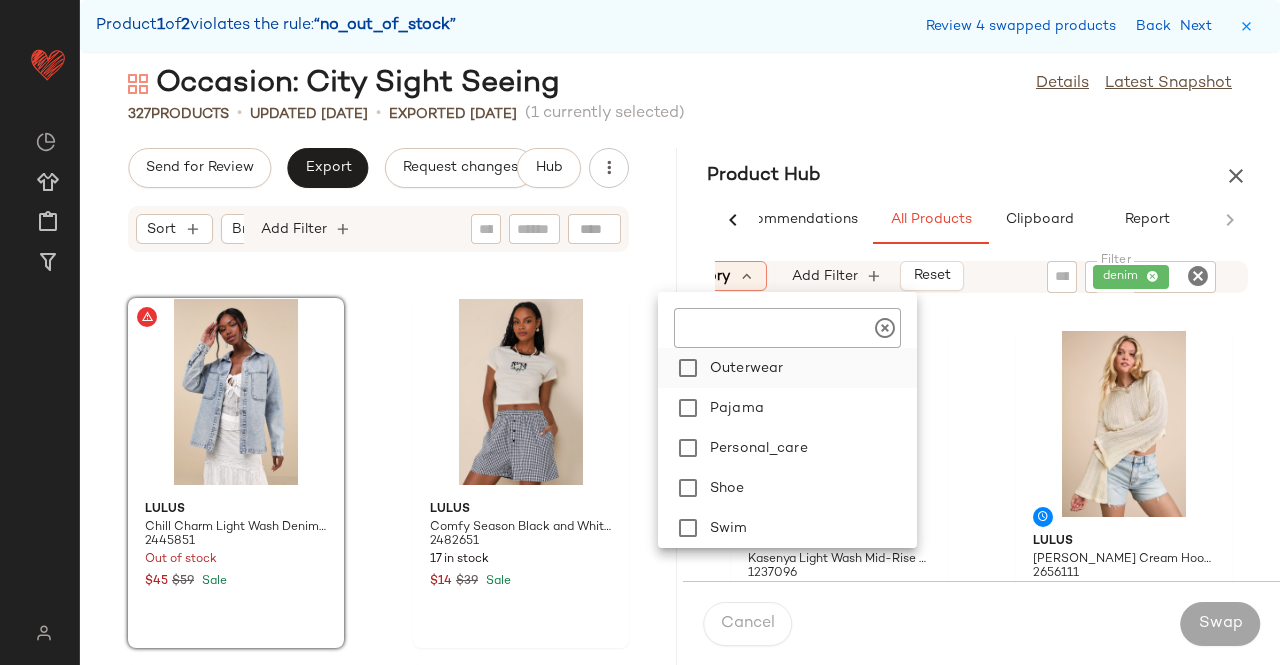 click on "Outerwear" 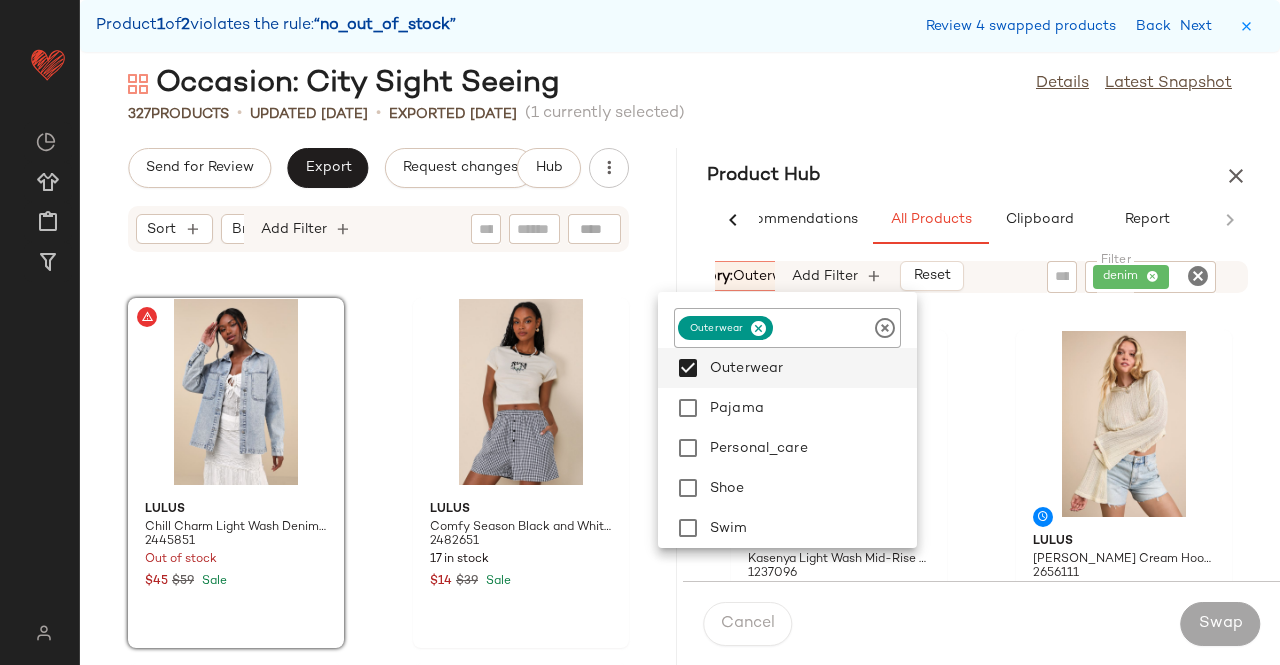 click on "327   Products   •   updated [DATE]  •  Exported [DATE]   (1 currently selected)" 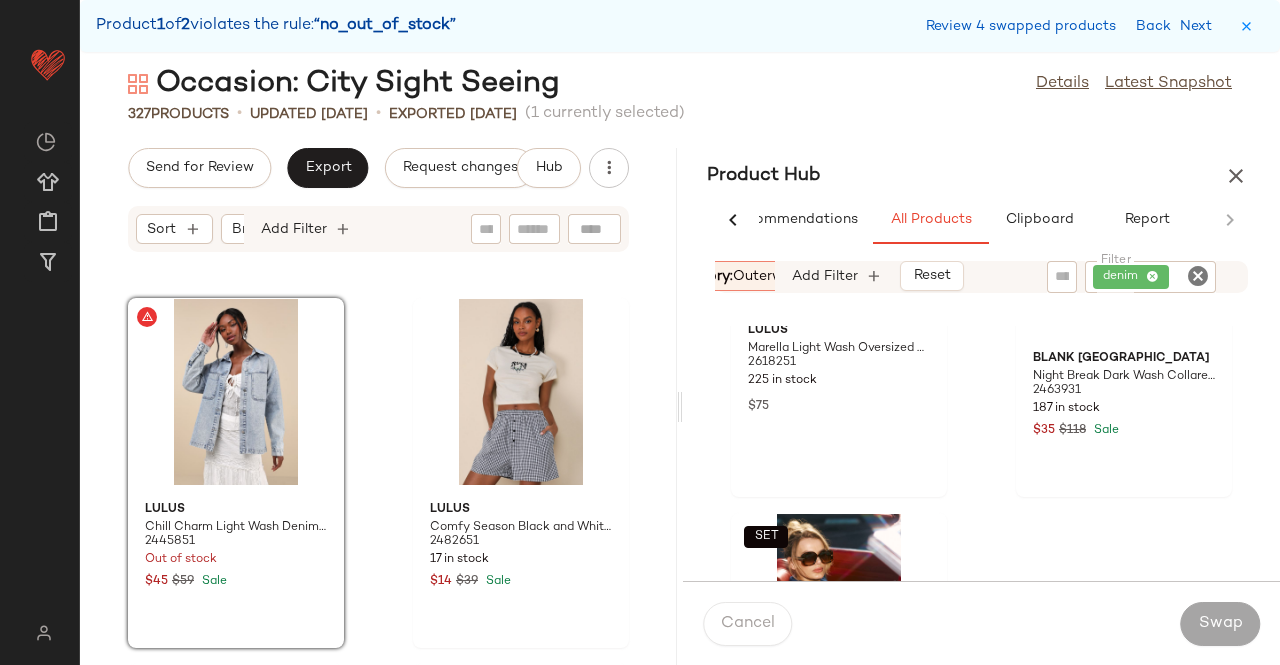 scroll, scrollTop: 64, scrollLeft: 0, axis: vertical 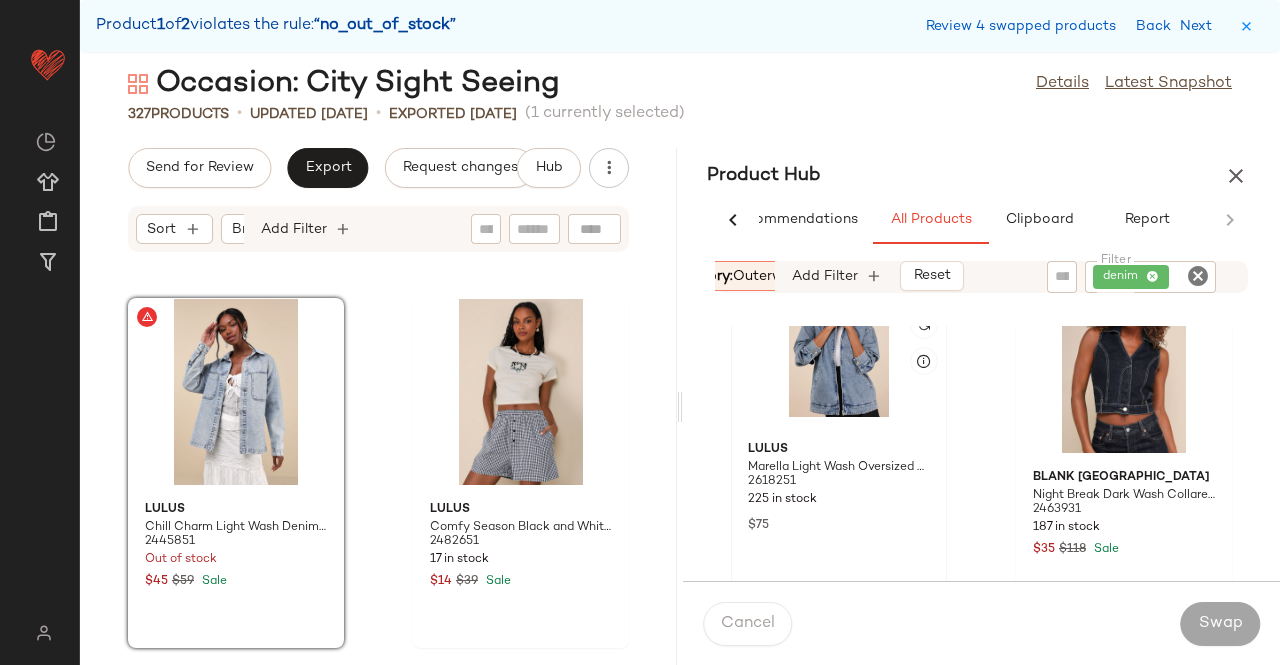 click 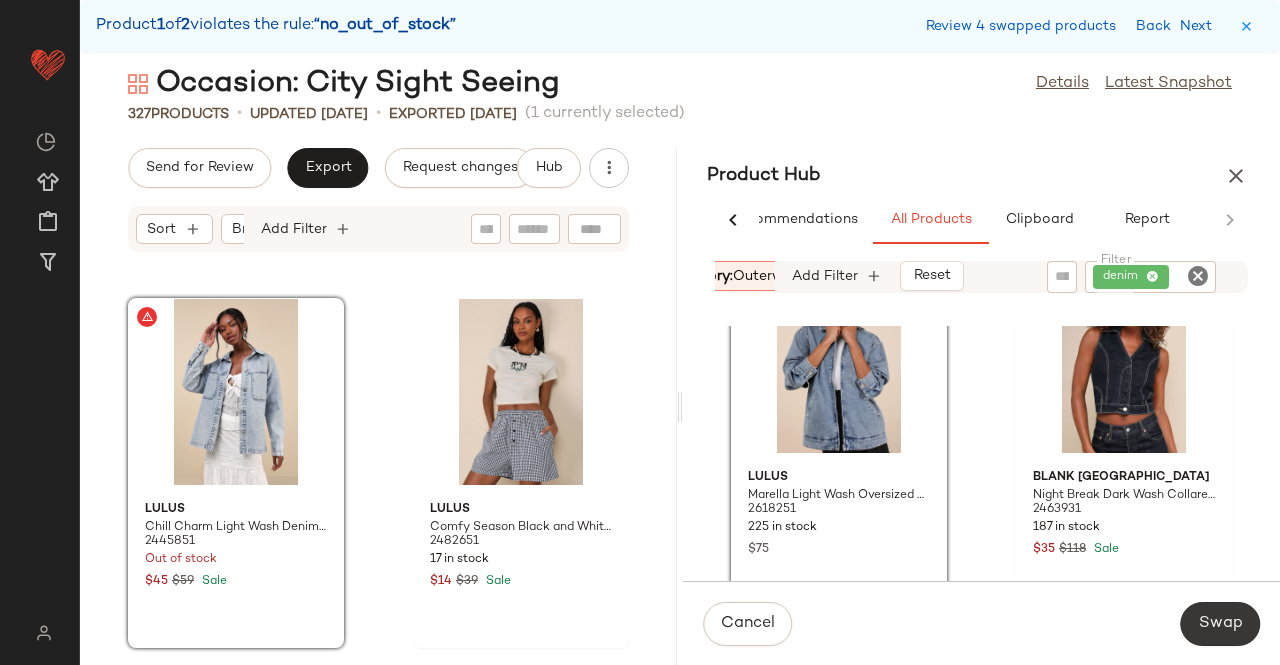click on "Swap" 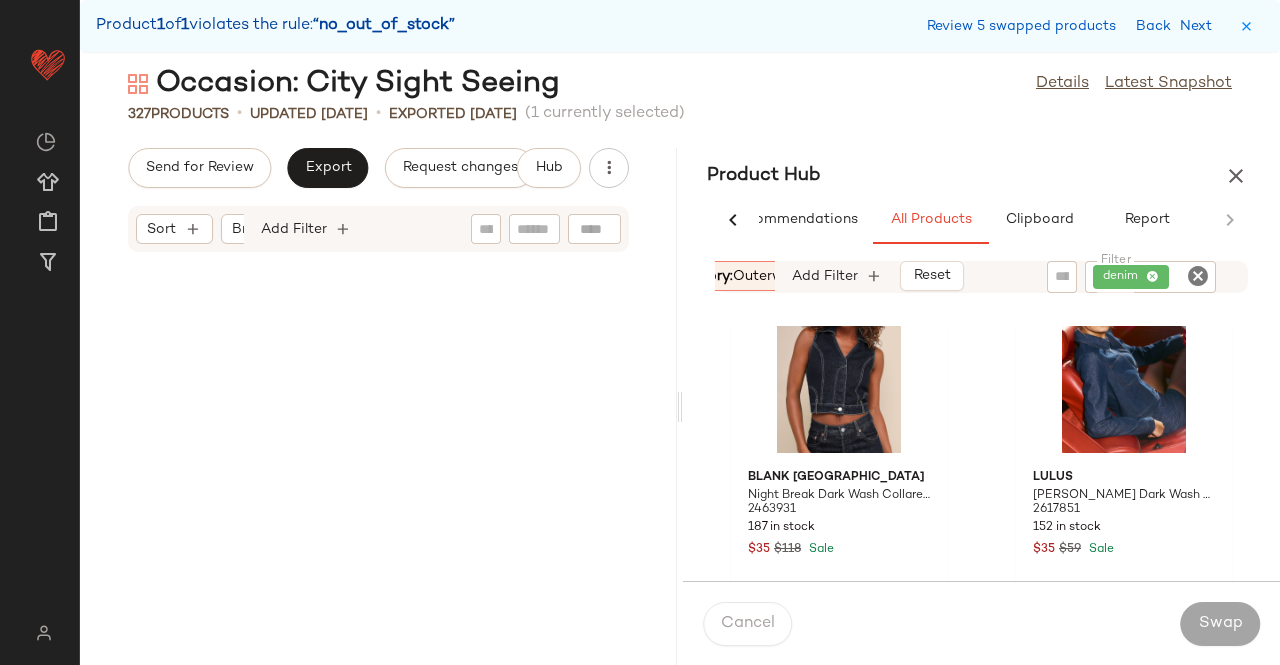 scroll, scrollTop: 57462, scrollLeft: 0, axis: vertical 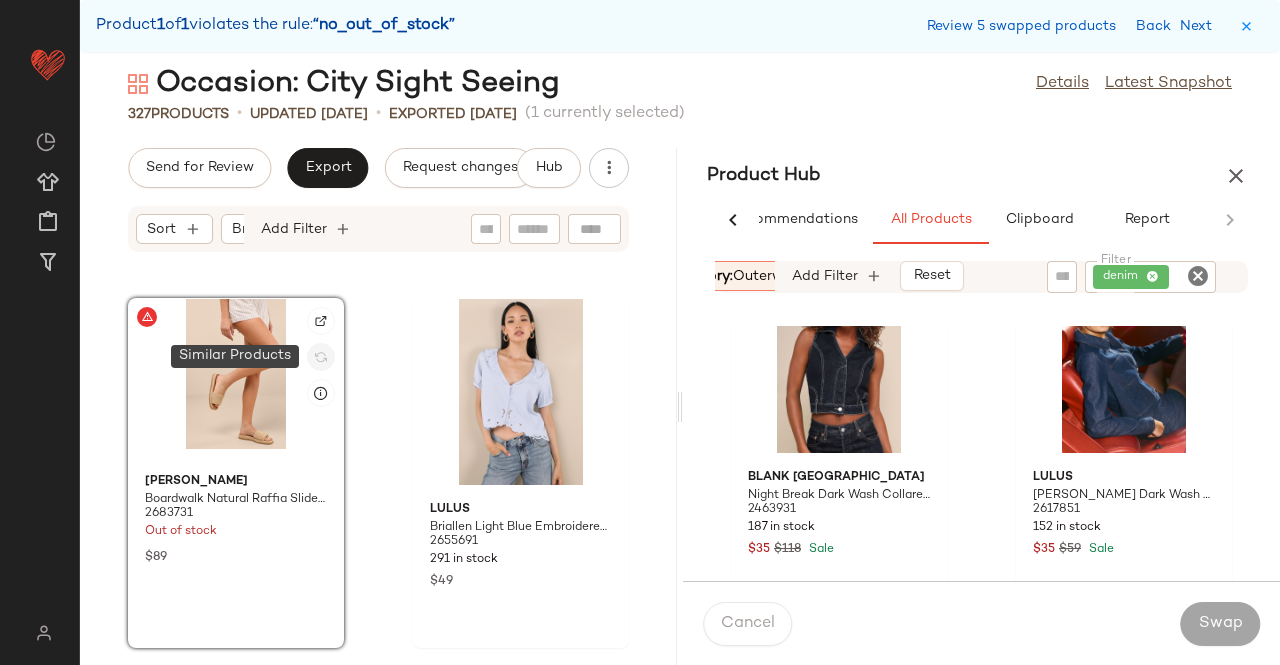 click 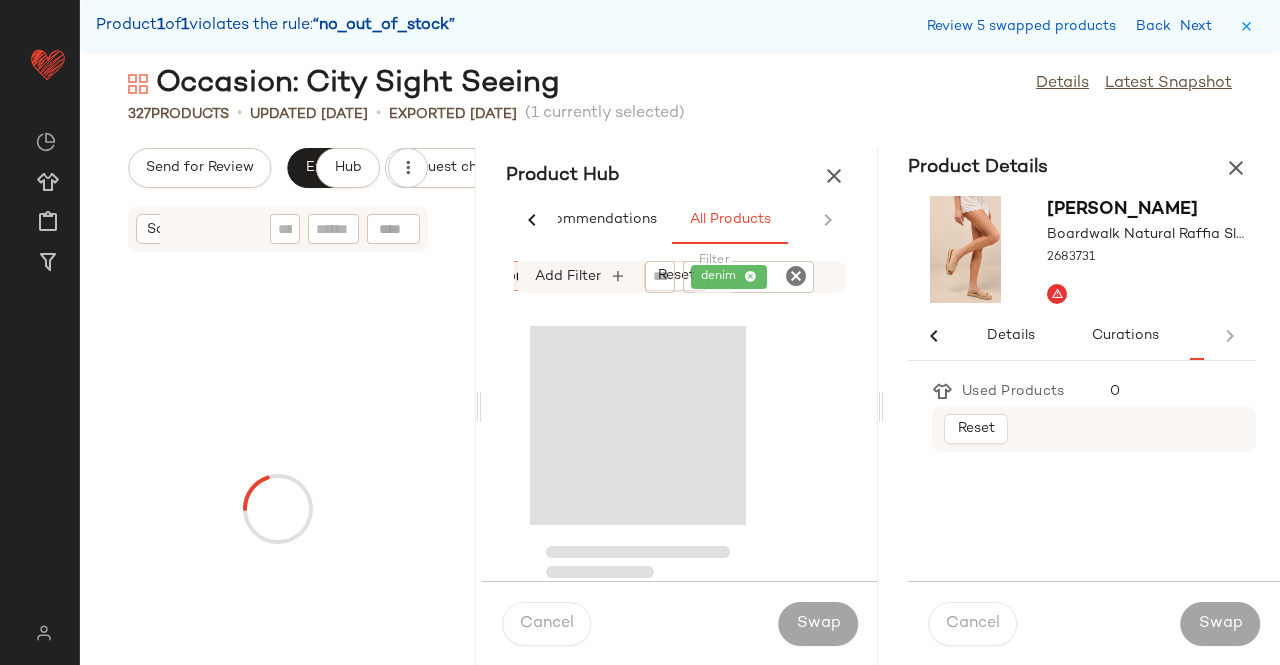 scroll, scrollTop: 0, scrollLeft: 86, axis: horizontal 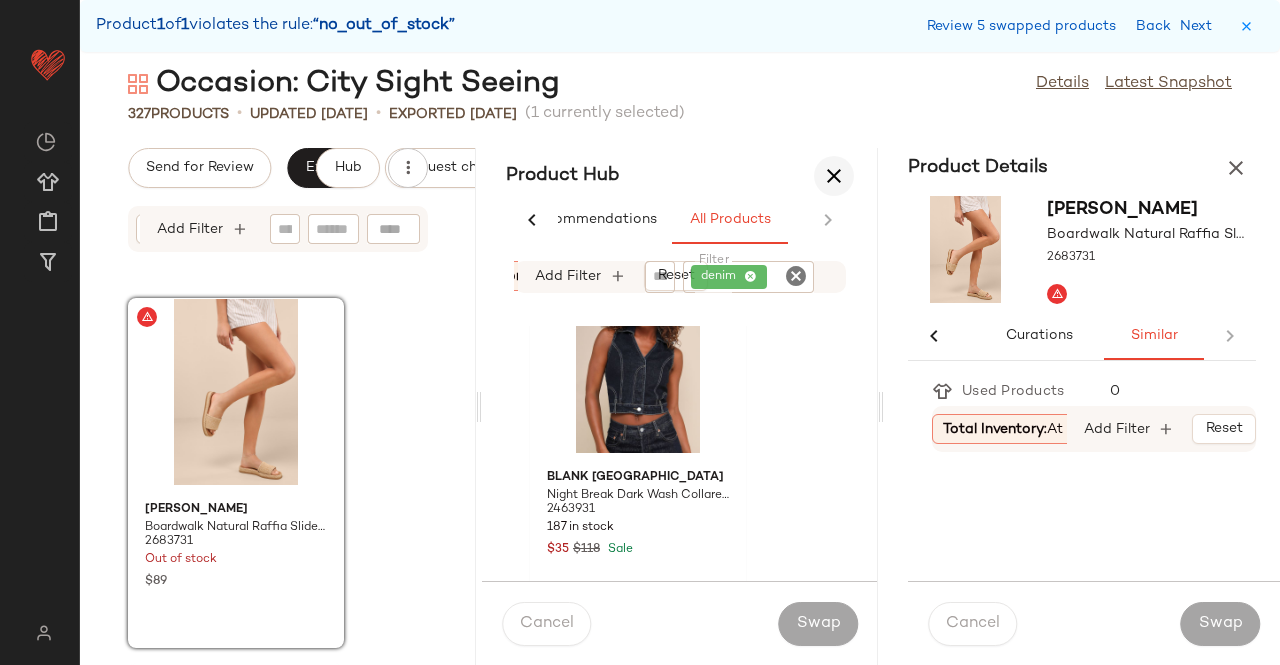 click at bounding box center (834, 176) 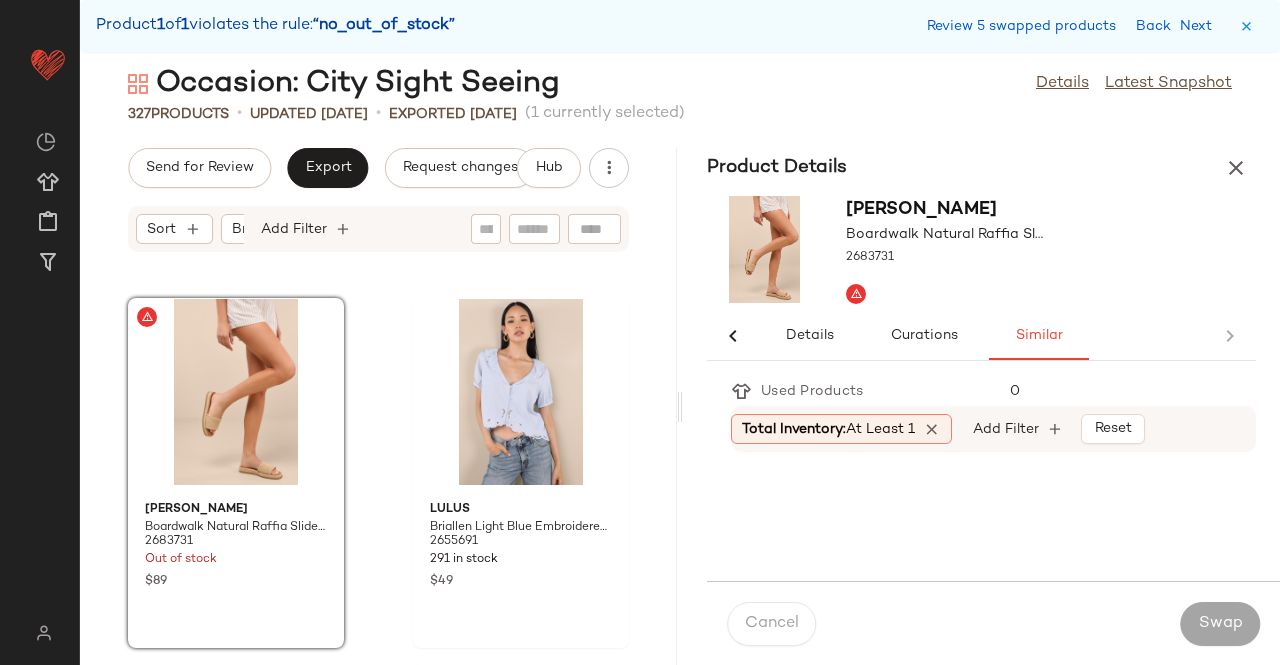 scroll, scrollTop: 0, scrollLeft: 0, axis: both 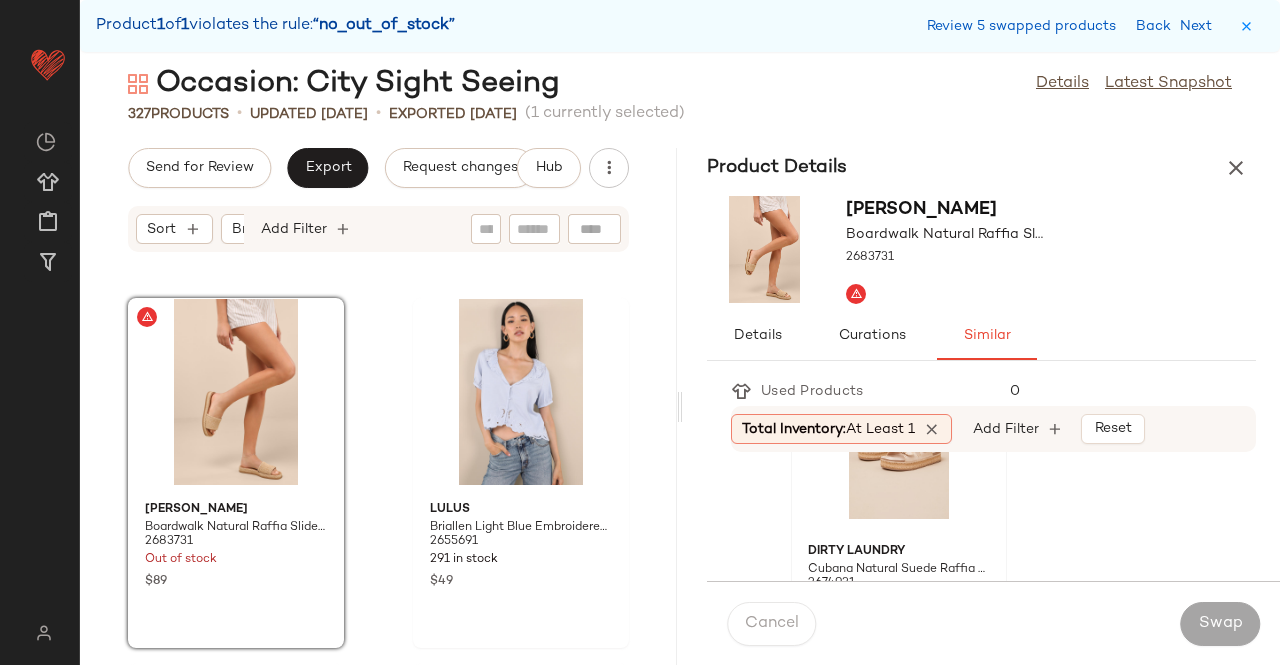 click 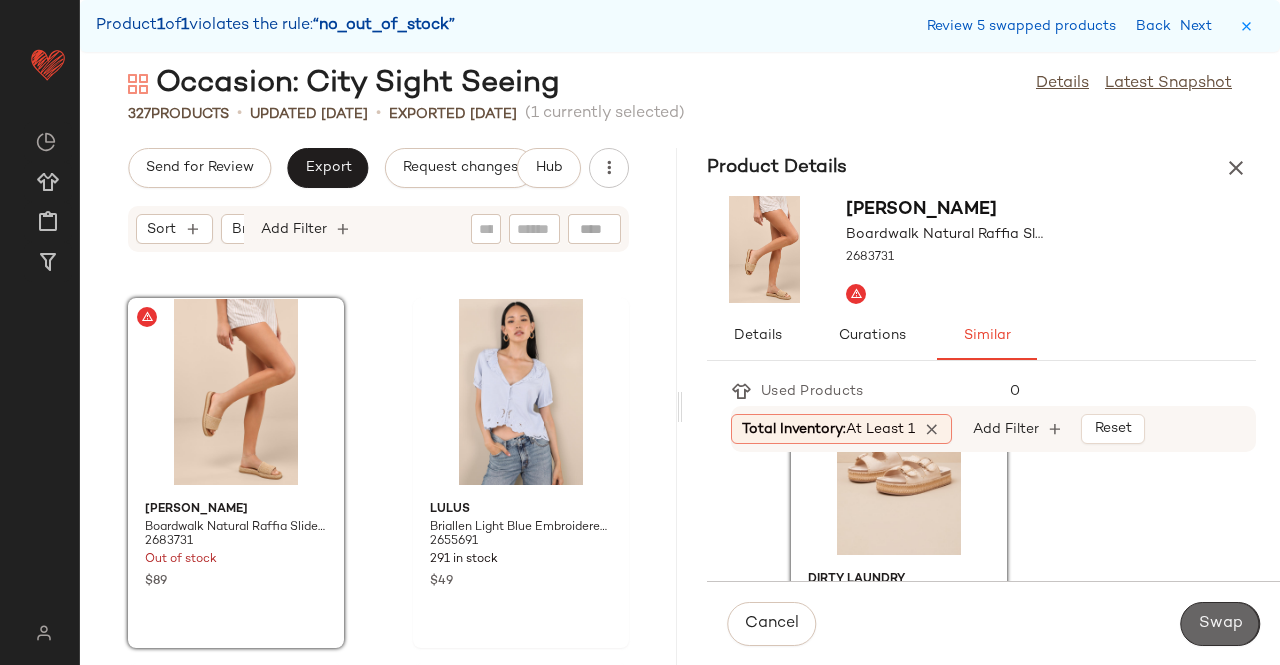 click on "Swap" 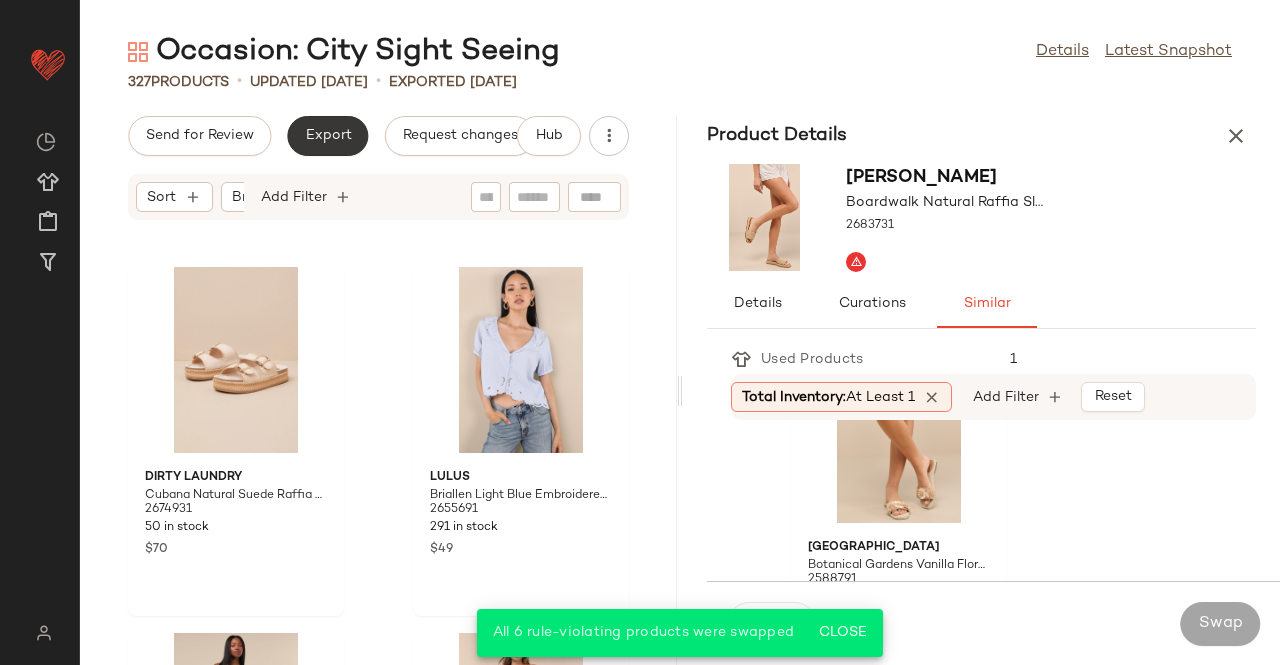 click on "Export" at bounding box center (327, 136) 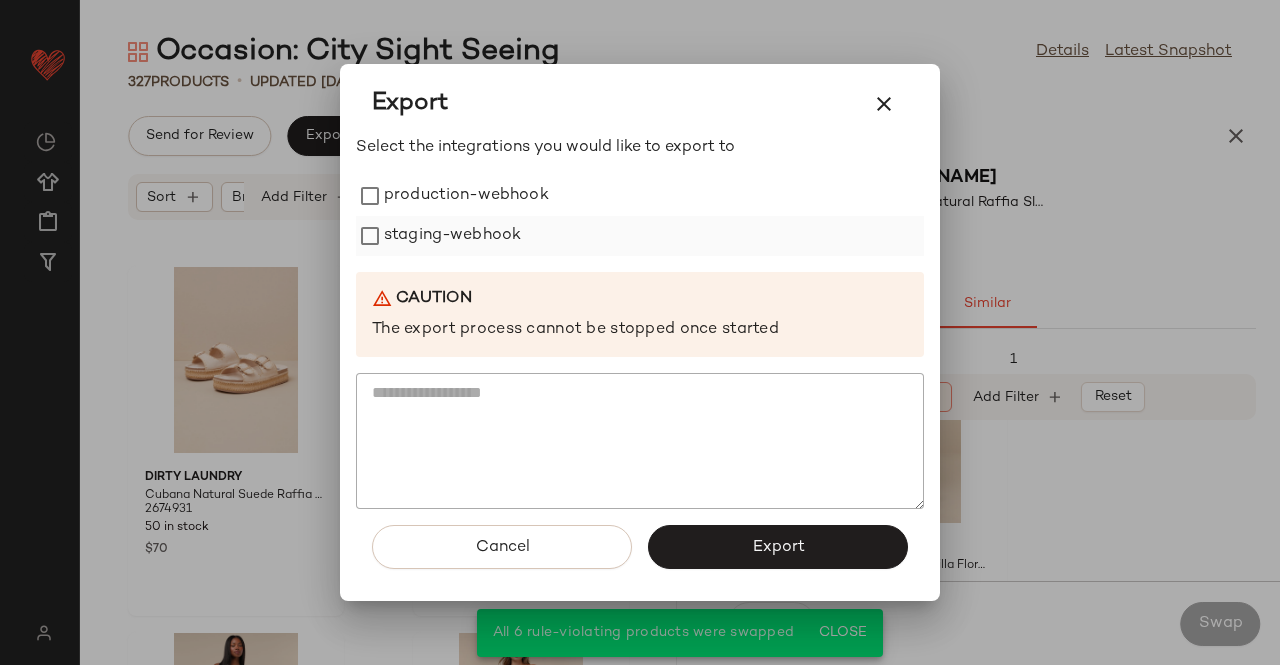 click on "staging-webhook" at bounding box center [452, 236] 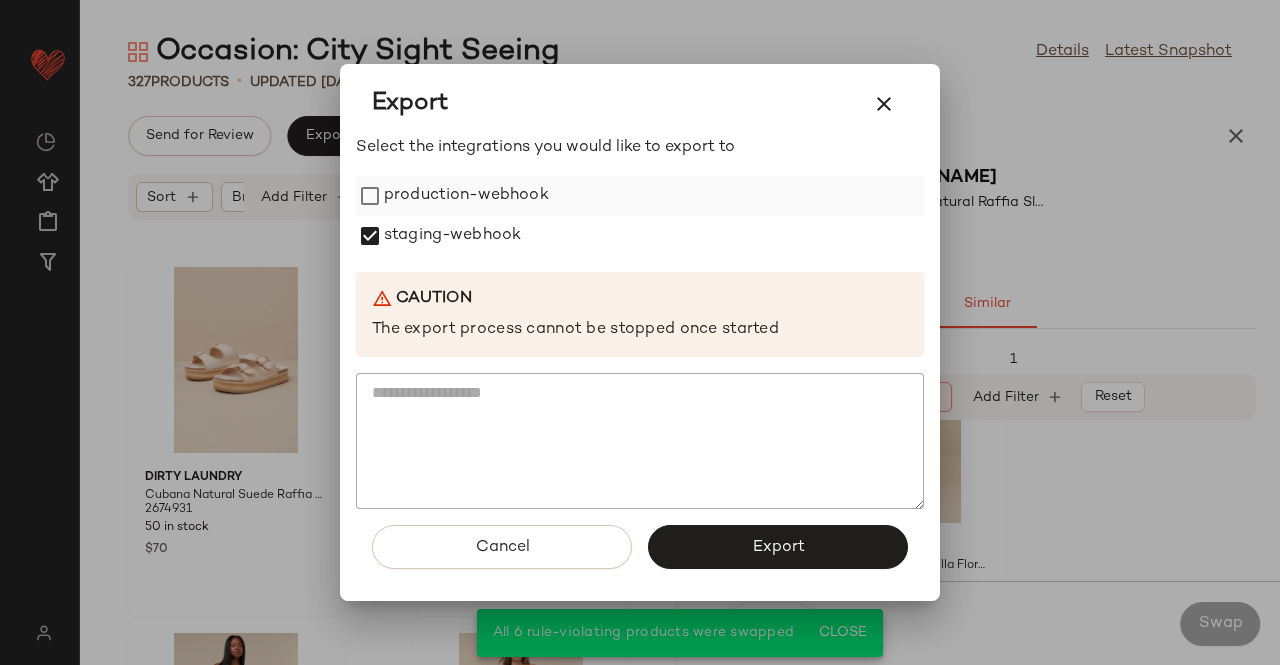 click on "production-webhook" at bounding box center [466, 196] 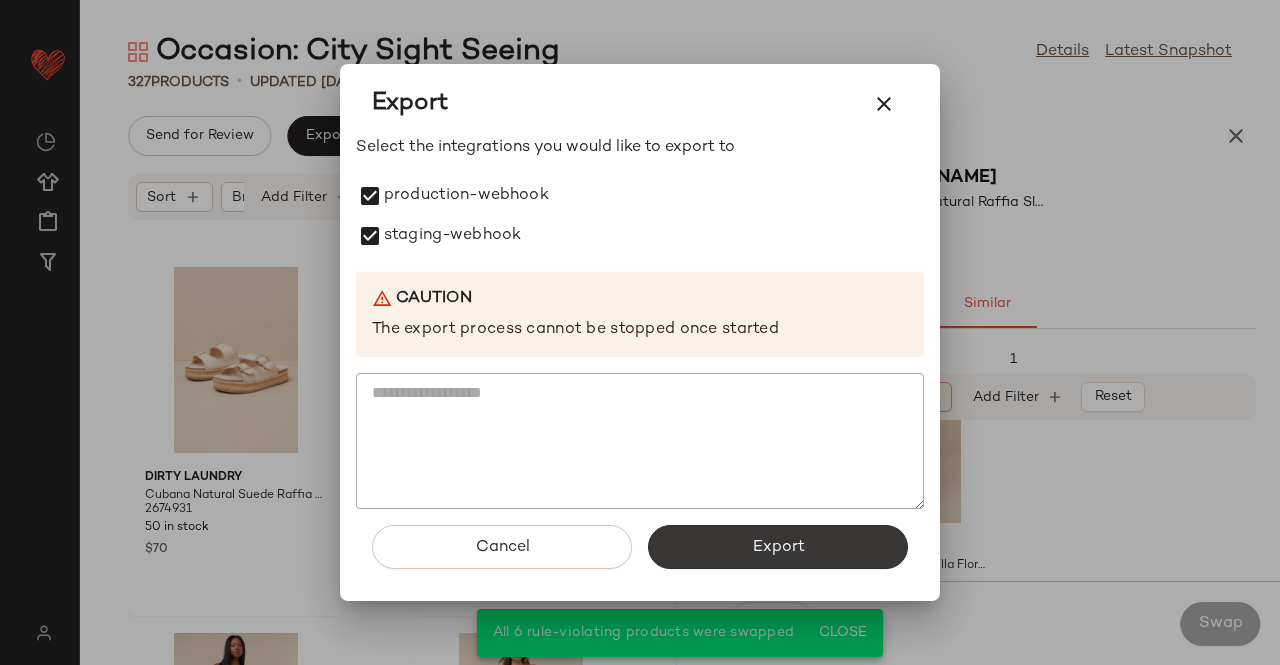 click on "Export" 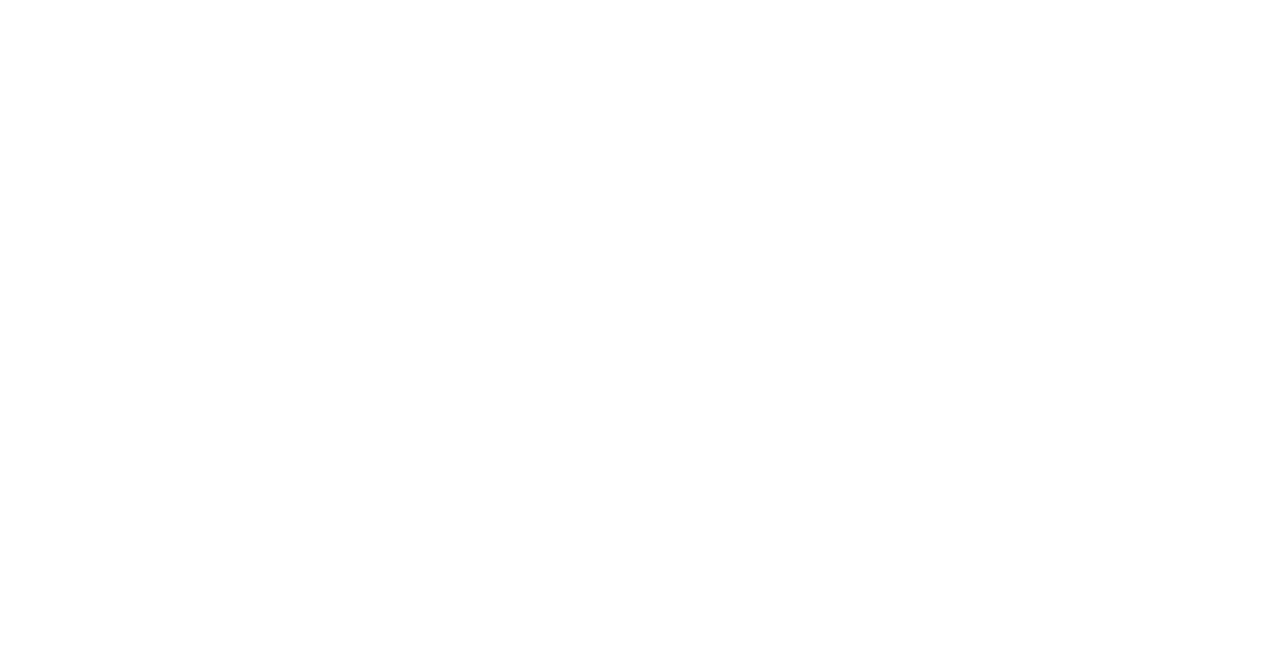 scroll, scrollTop: 0, scrollLeft: 0, axis: both 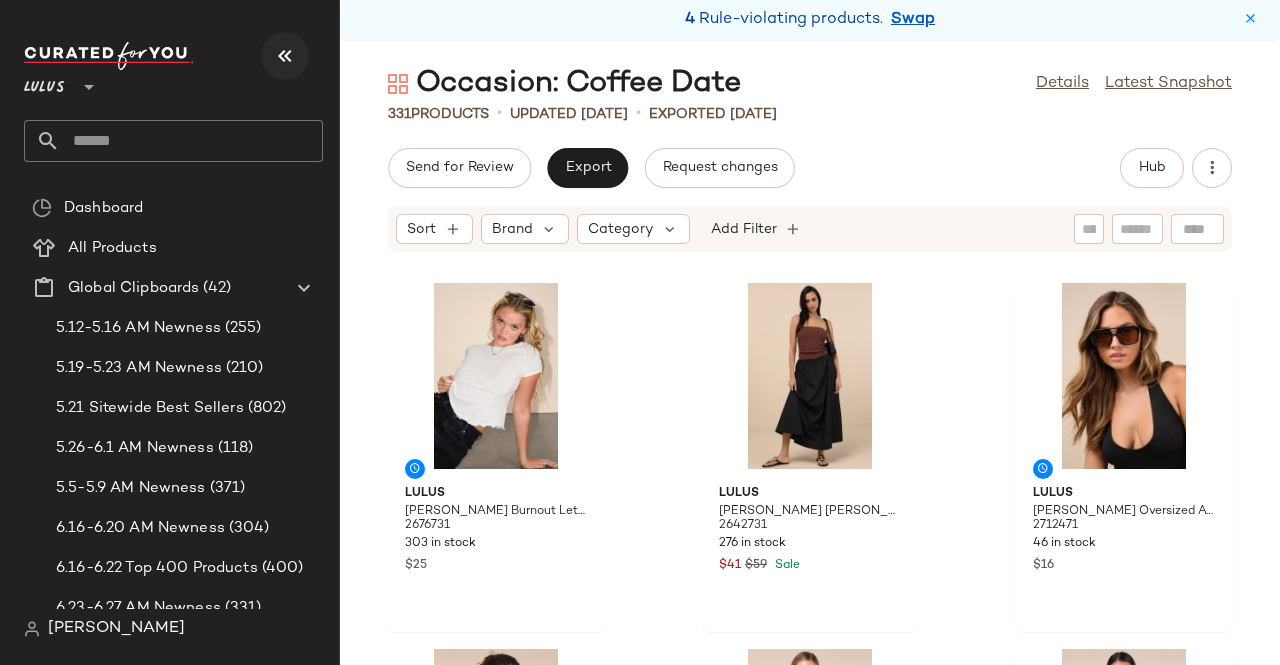 click at bounding box center (285, 56) 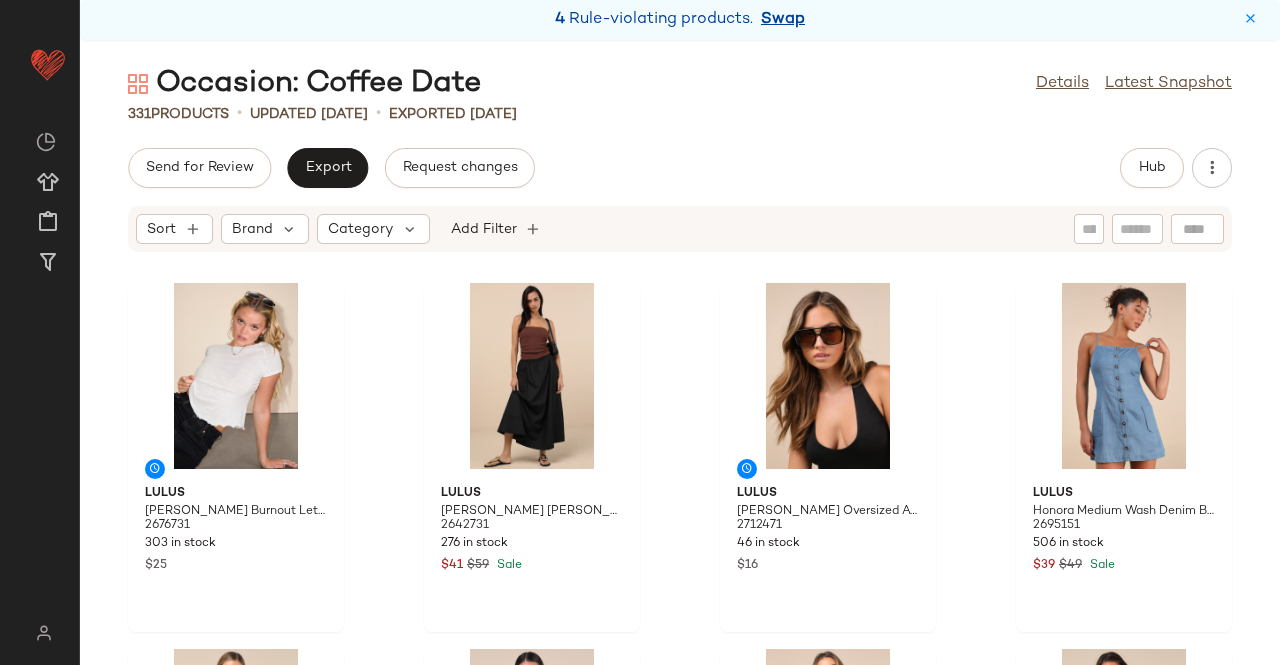 click on "Swap" at bounding box center [783, 20] 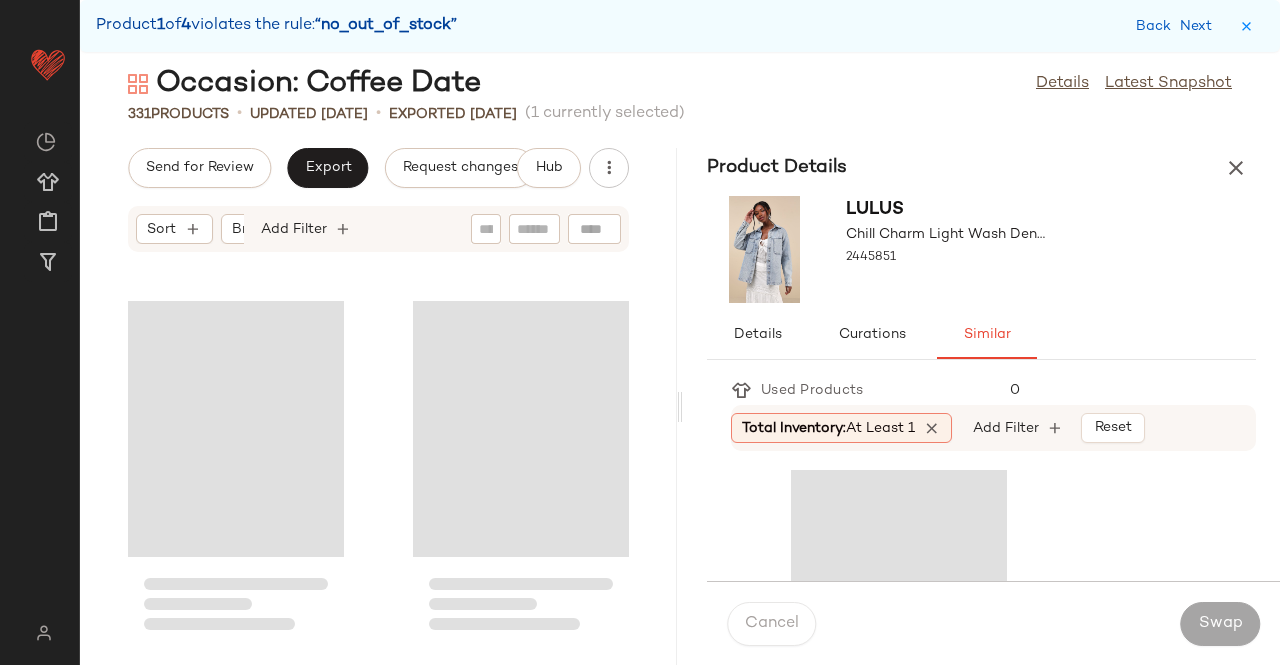scroll, scrollTop: 42456, scrollLeft: 0, axis: vertical 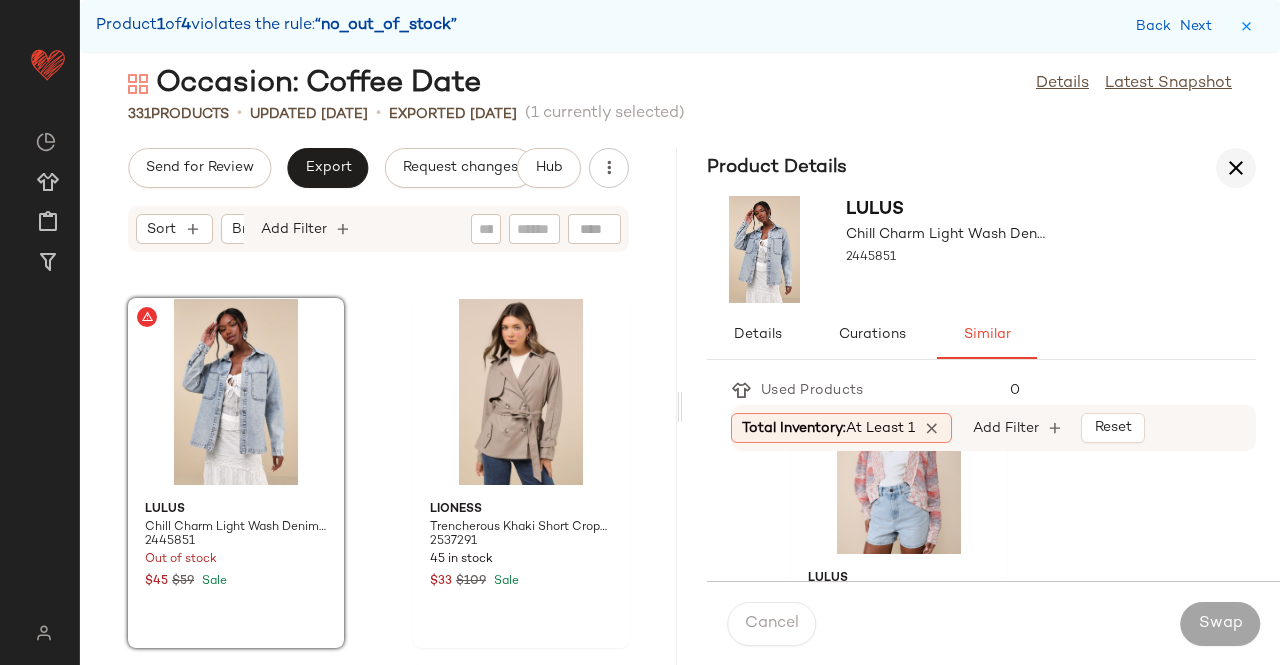 drag, startPoint x: 1238, startPoint y: 191, endPoint x: 1226, endPoint y: 184, distance: 13.892444 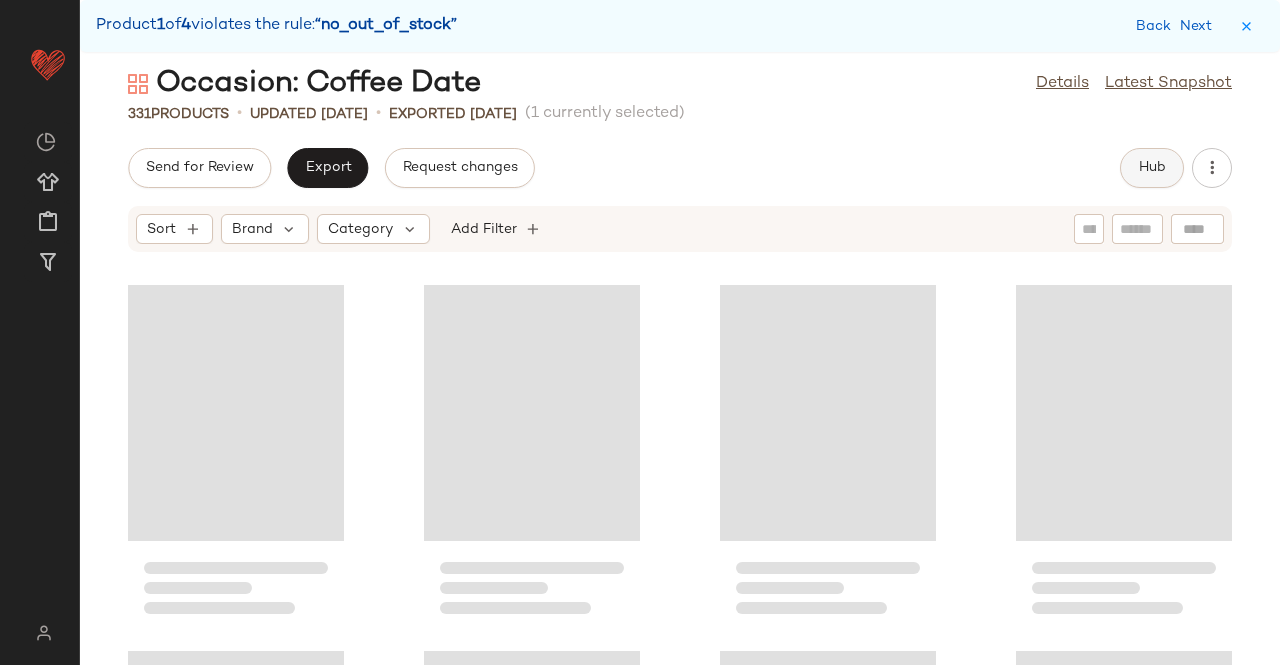 click on "Hub" at bounding box center (1152, 168) 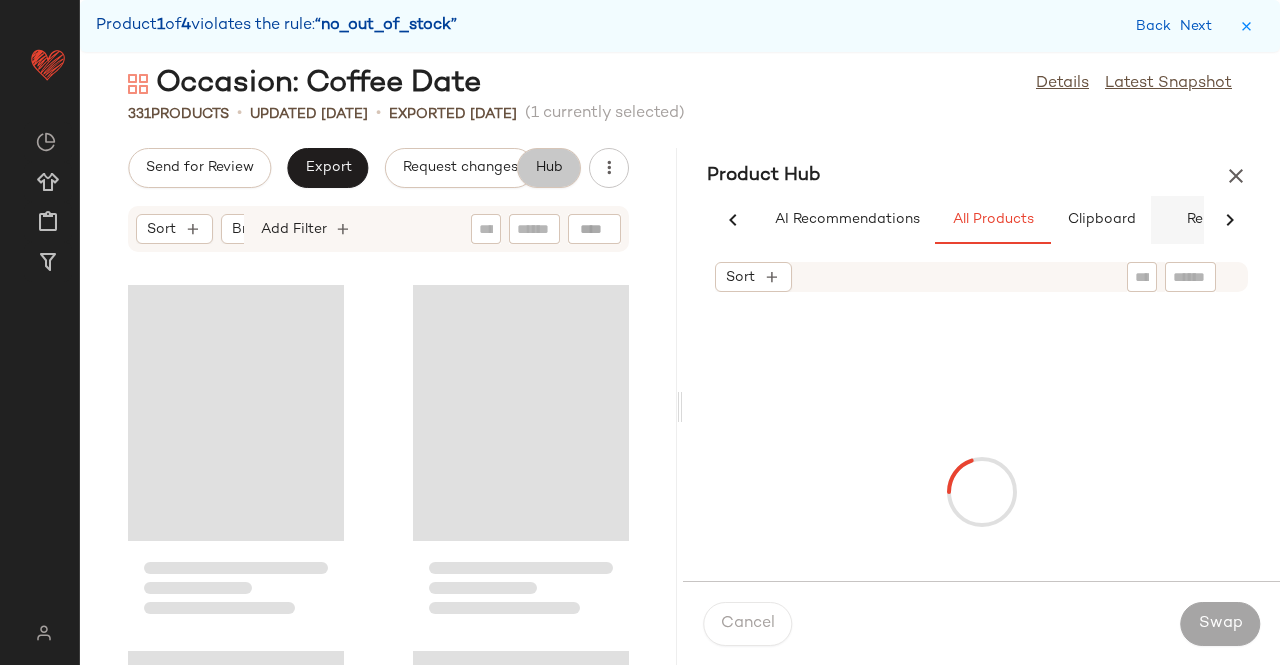 scroll, scrollTop: 0, scrollLeft: 54, axis: horizontal 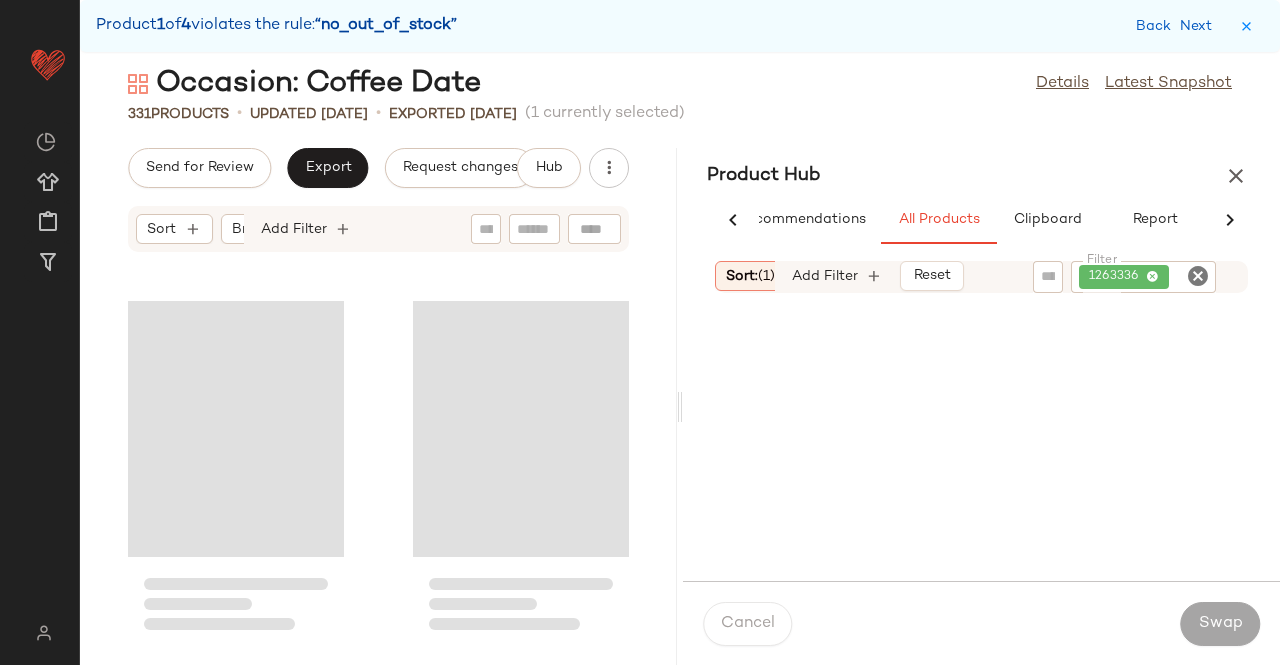 click on "1263336" 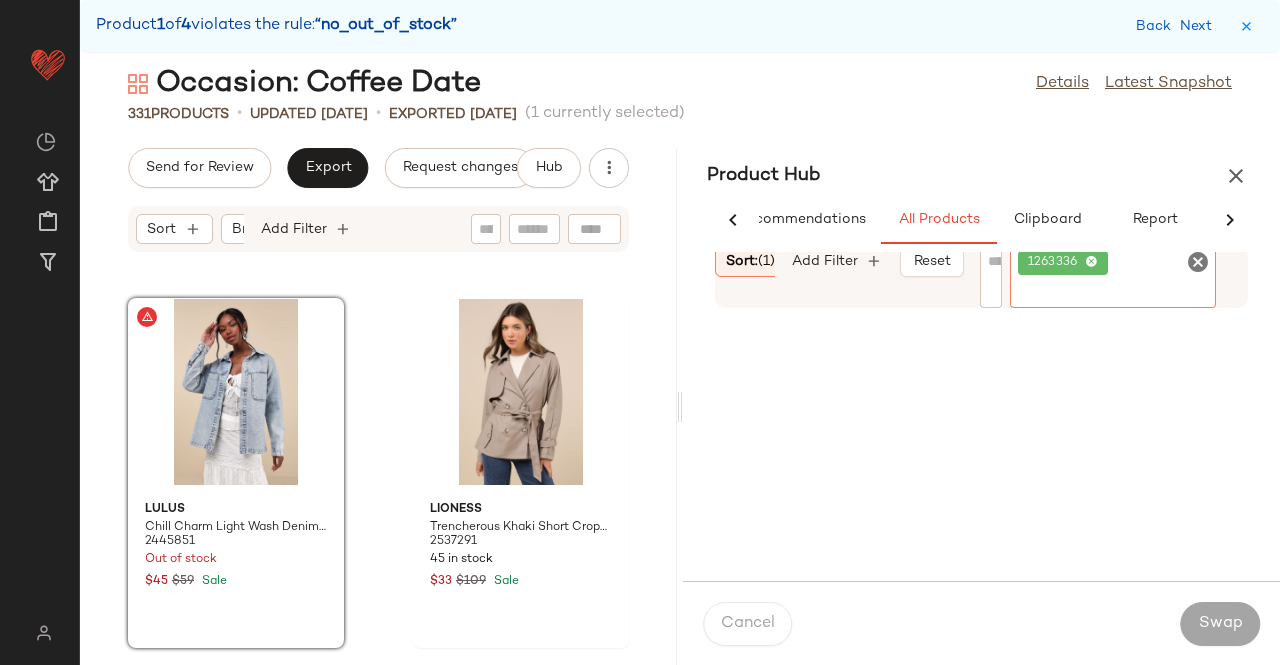 click 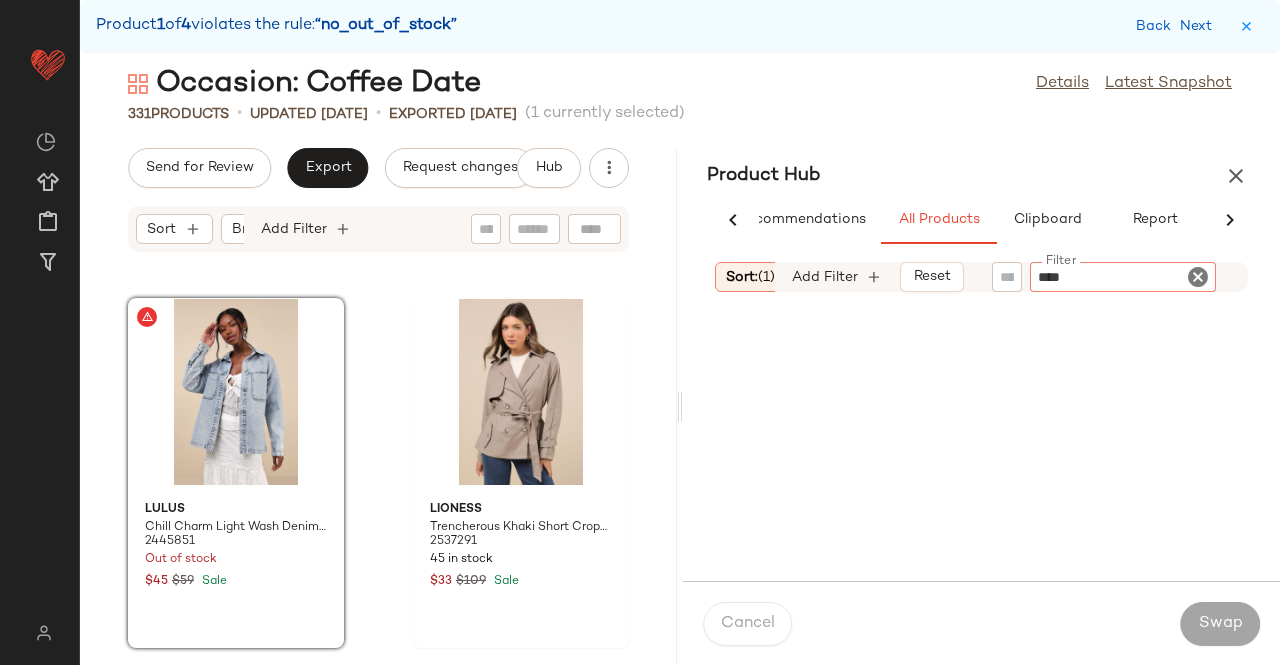 type on "*****" 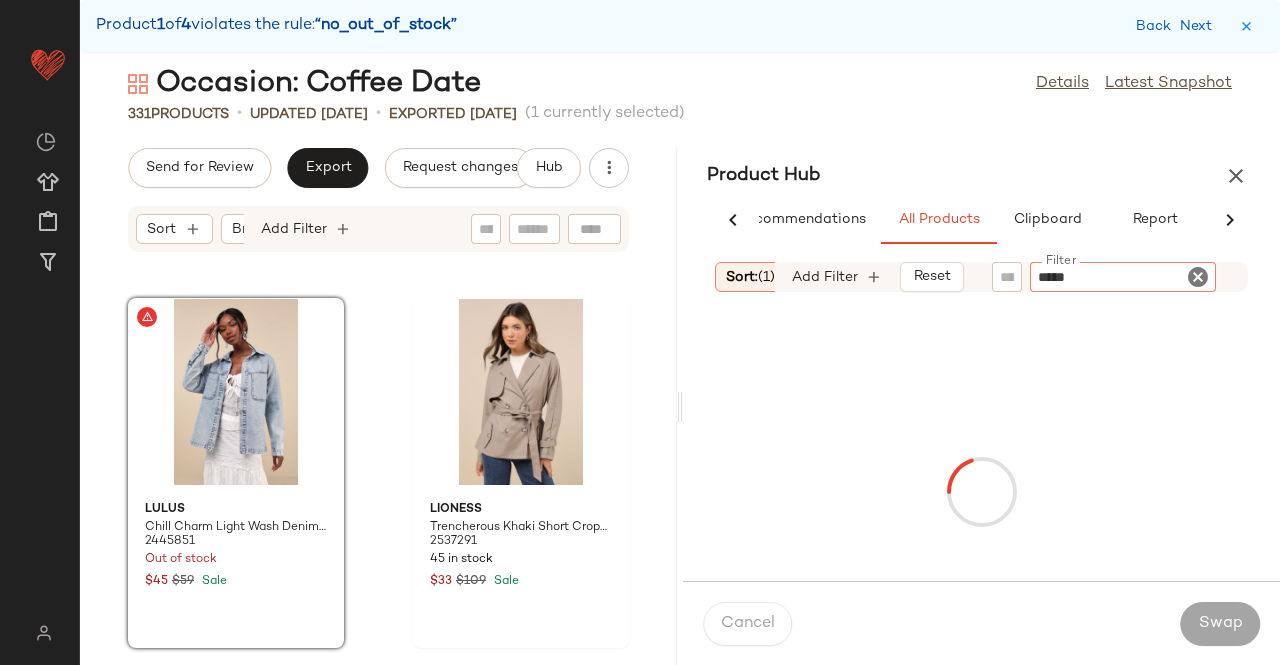 type 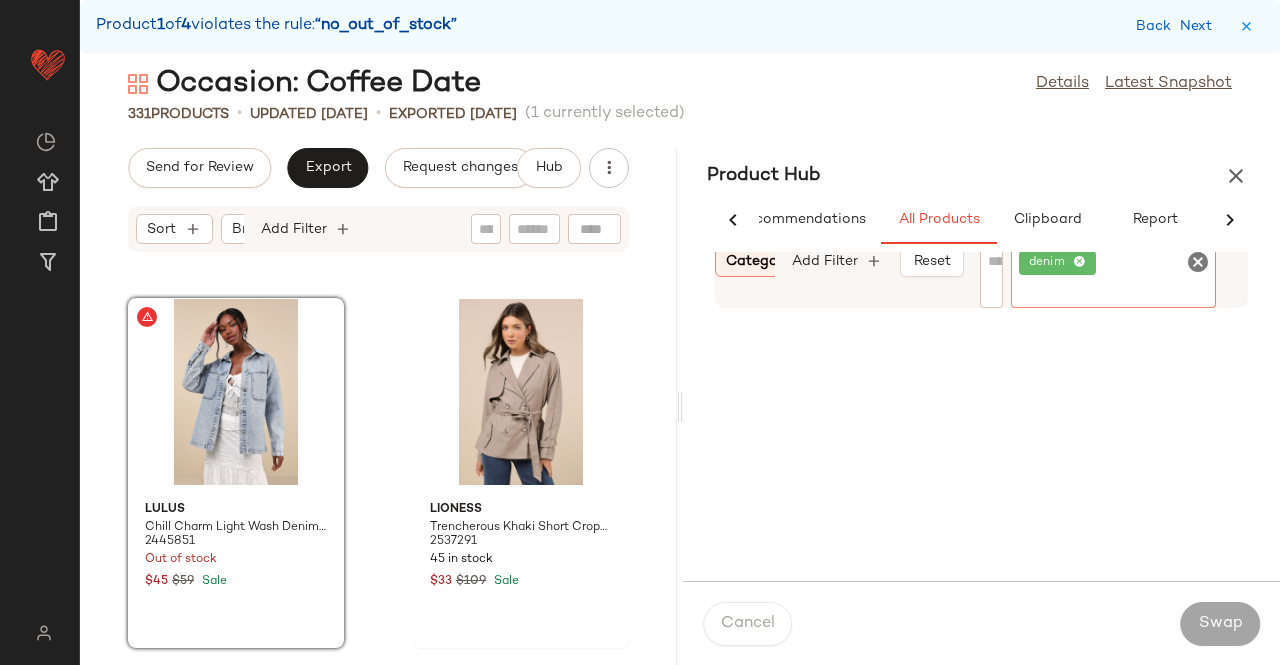 scroll, scrollTop: 0, scrollLeft: 261, axis: horizontal 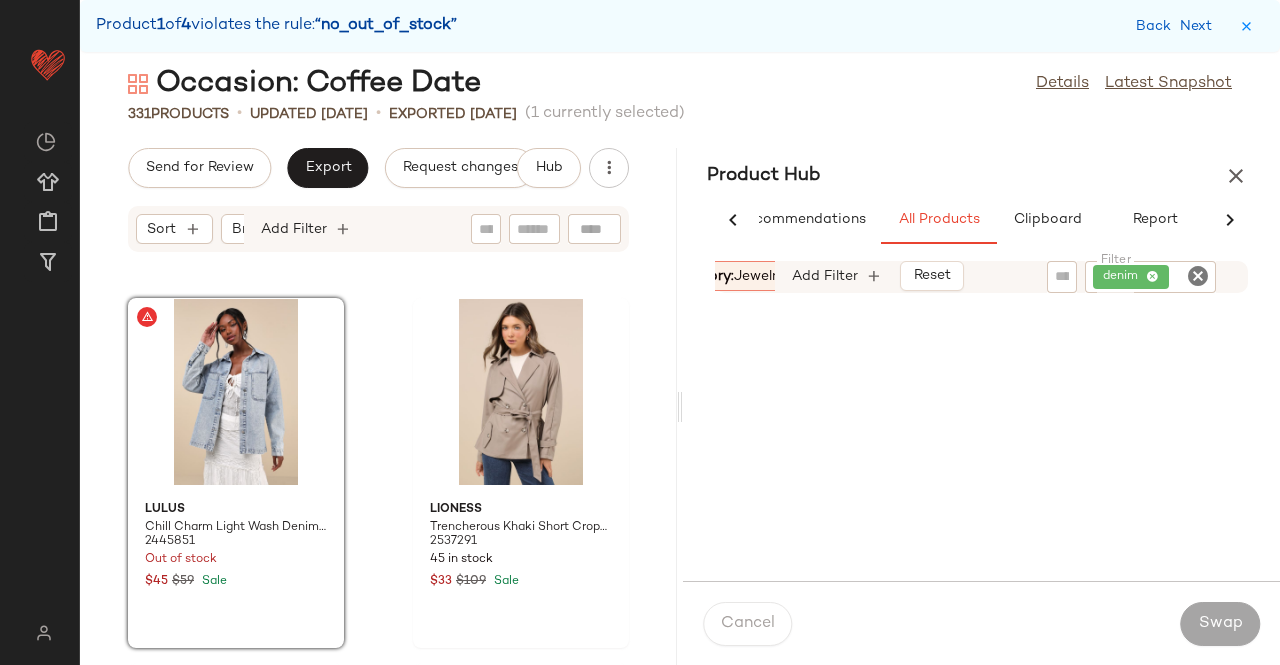 click on "jewelry" at bounding box center [759, 276] 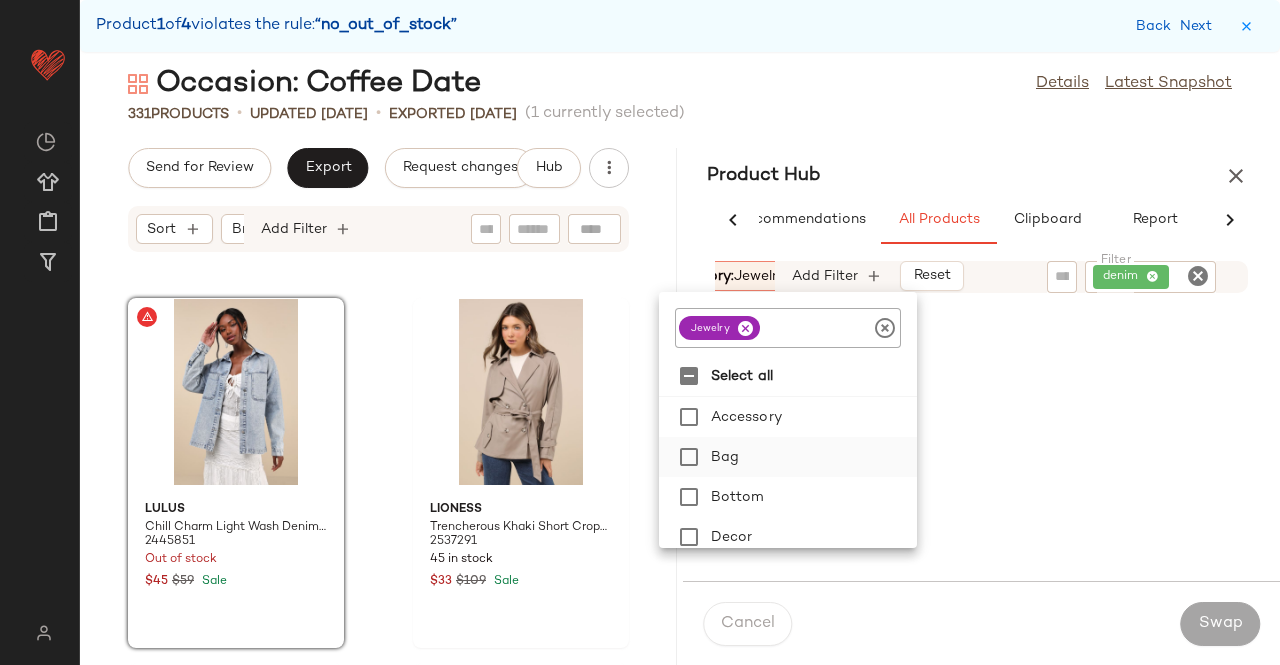 drag, startPoint x: 750, startPoint y: 325, endPoint x: 754, endPoint y: 439, distance: 114.07015 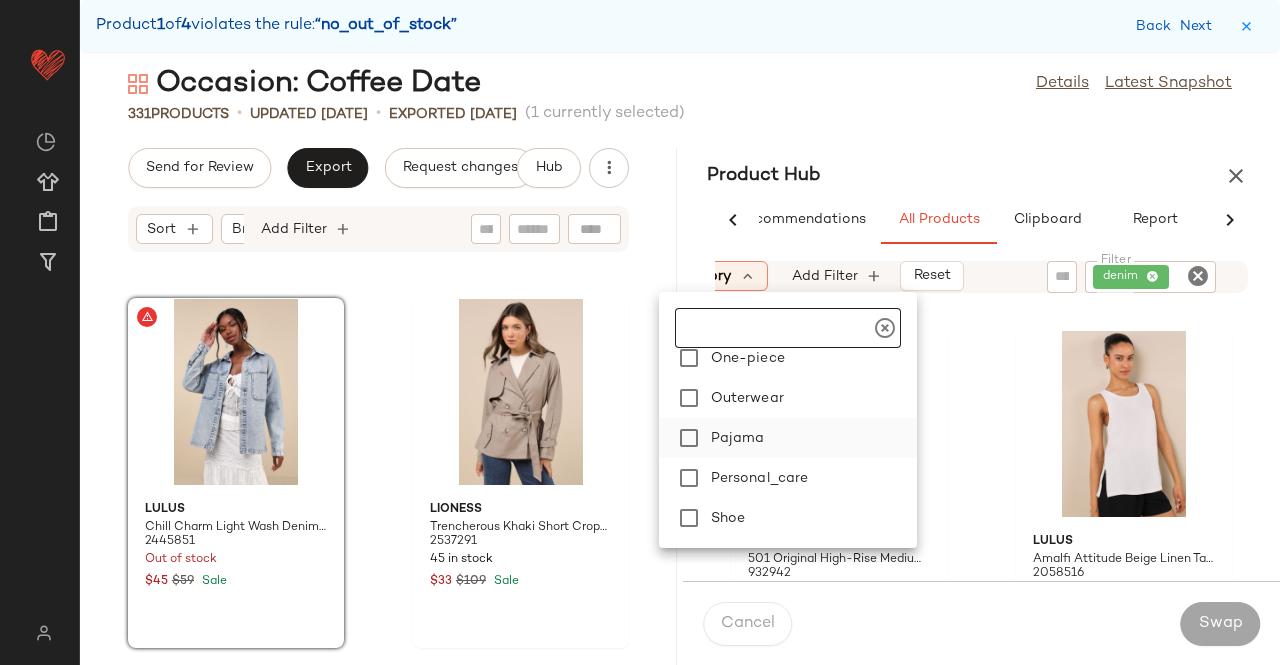 scroll, scrollTop: 340, scrollLeft: 0, axis: vertical 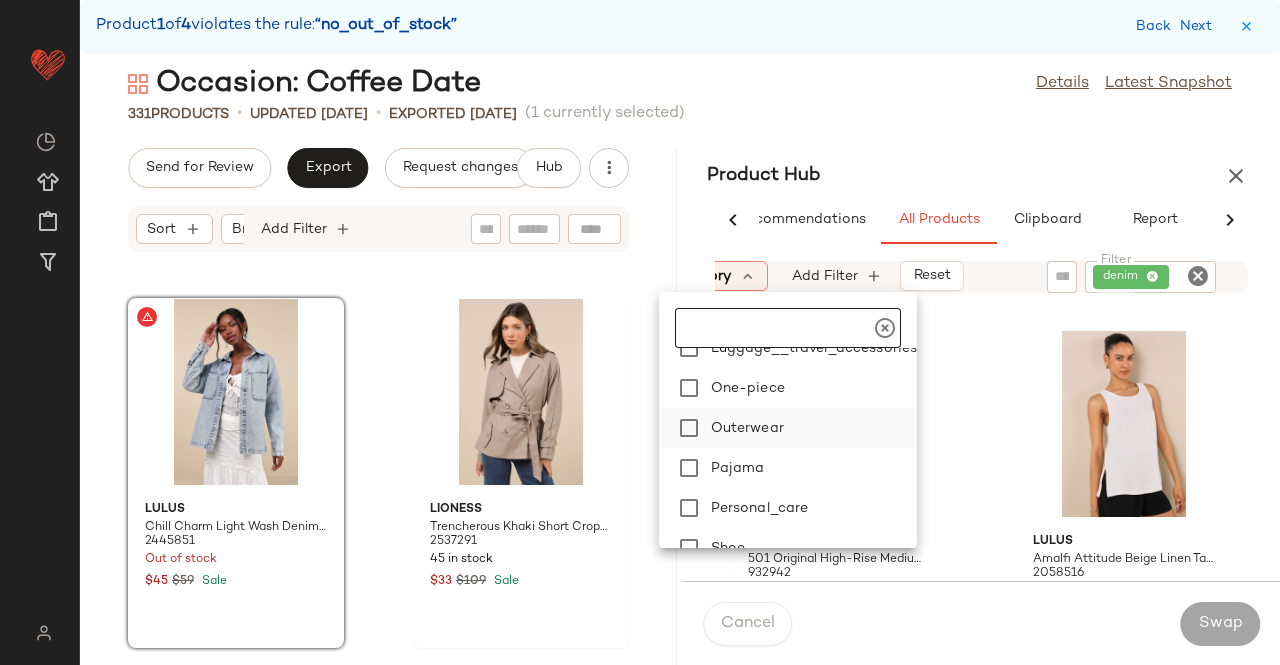 click on "Outerwear" 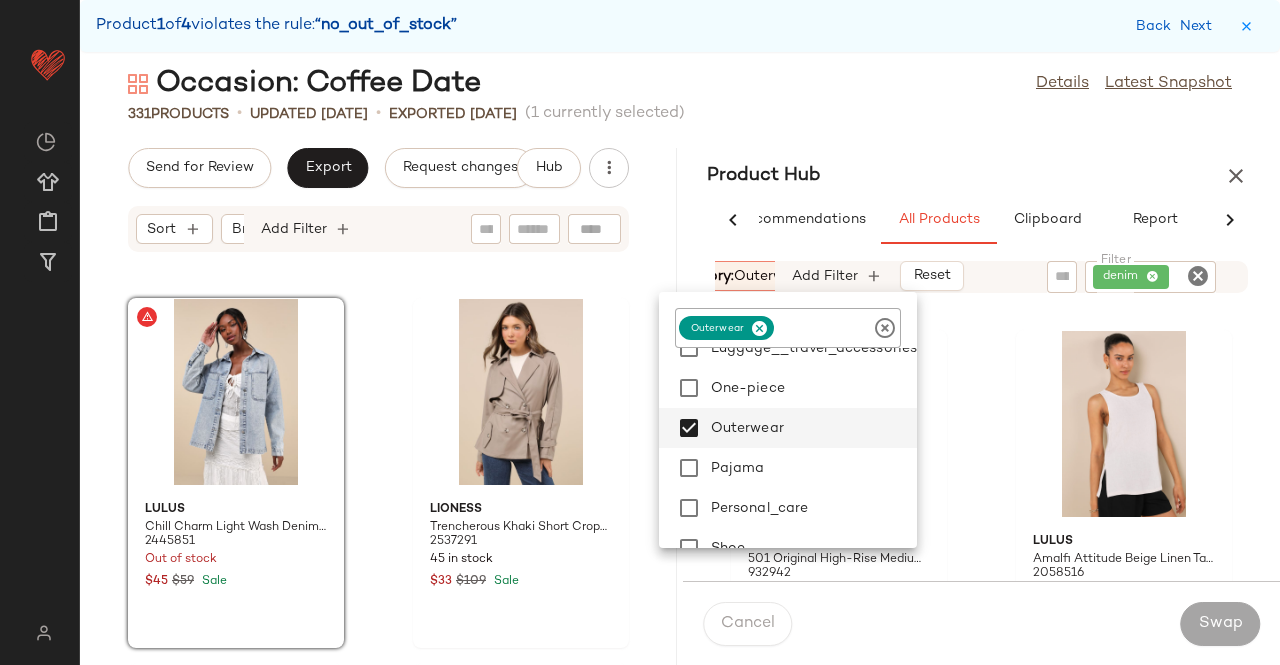 click on "Product Hub" at bounding box center (981, 176) 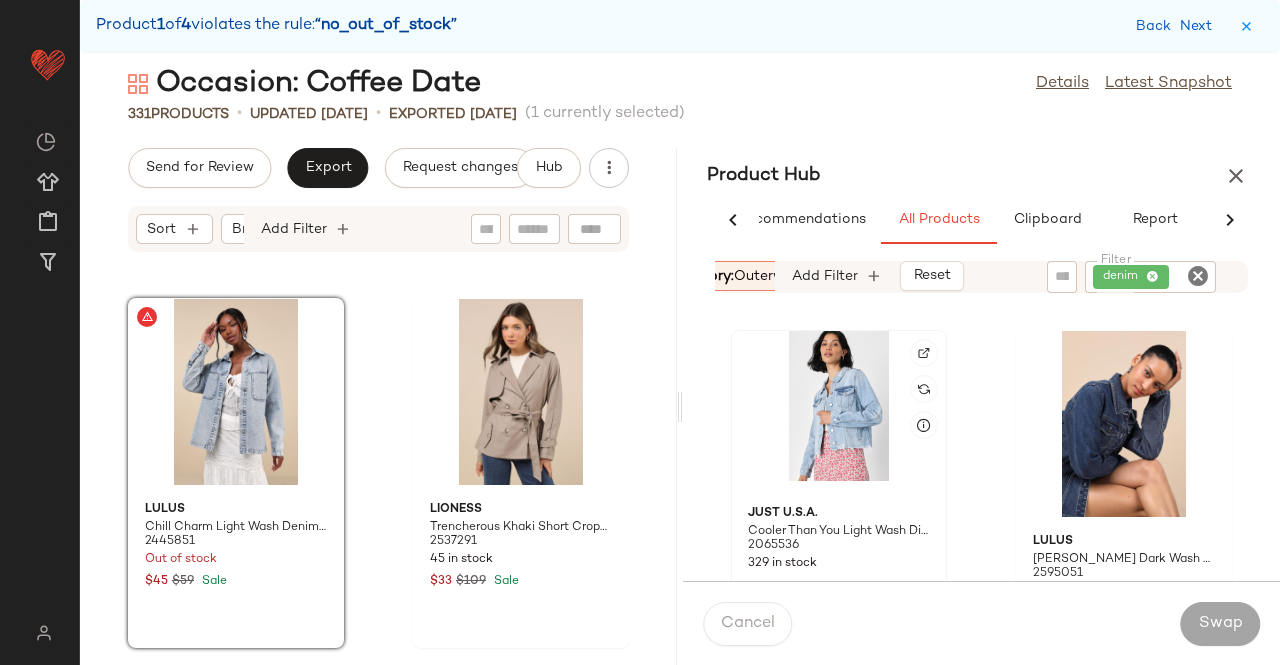click 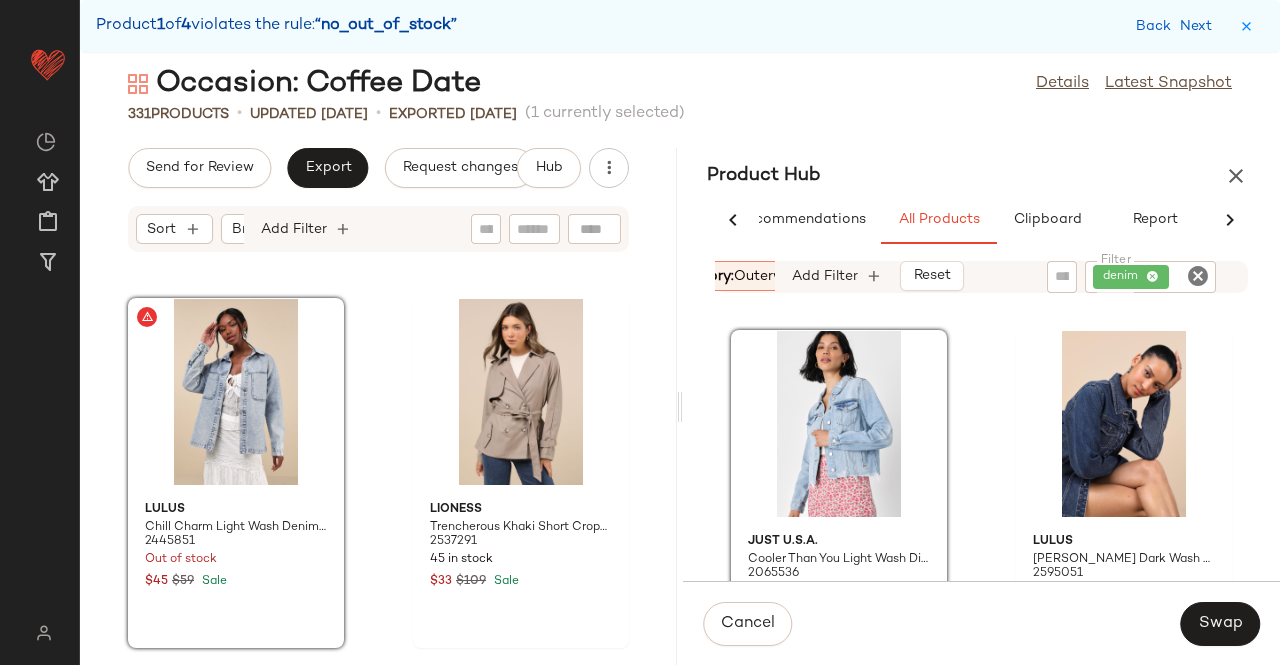 click on "Cancel   Swap" 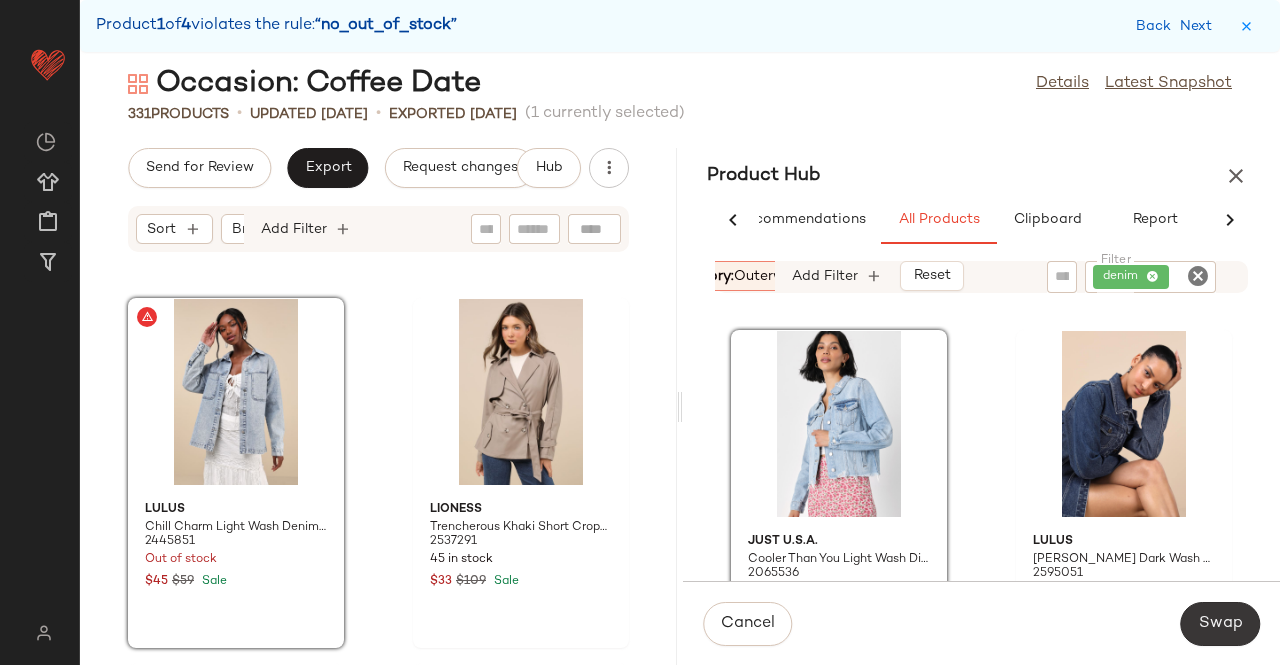 click on "Swap" at bounding box center [1220, 624] 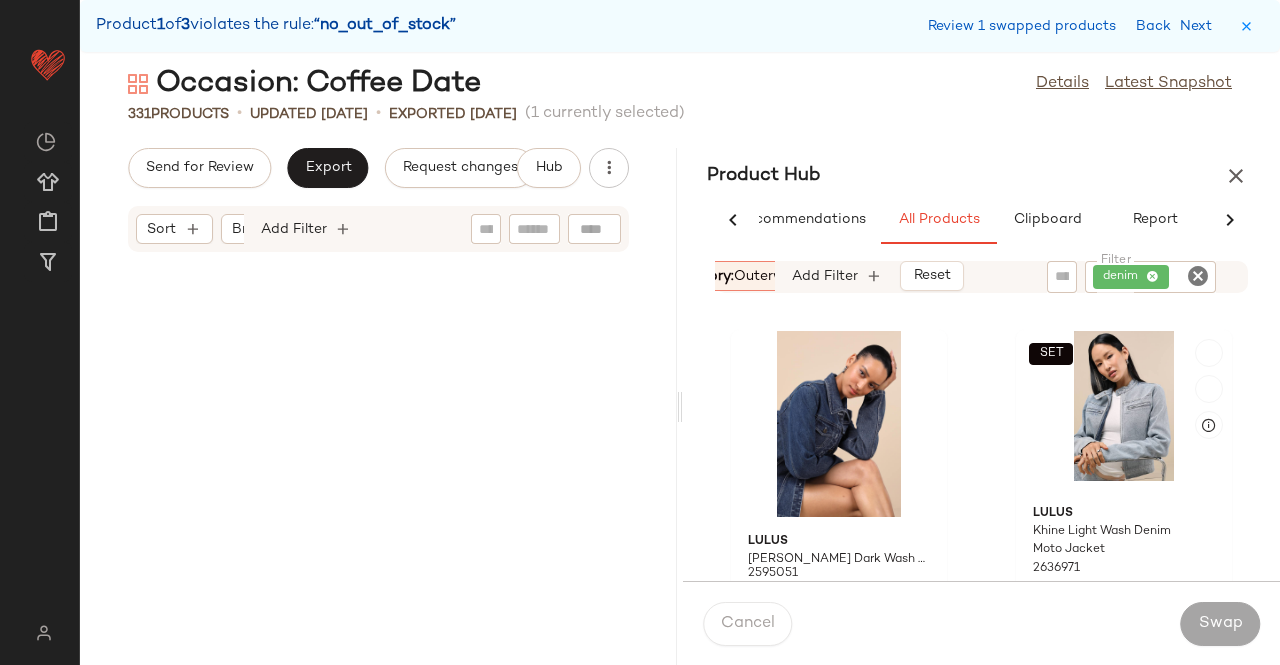 scroll, scrollTop: 49410, scrollLeft: 0, axis: vertical 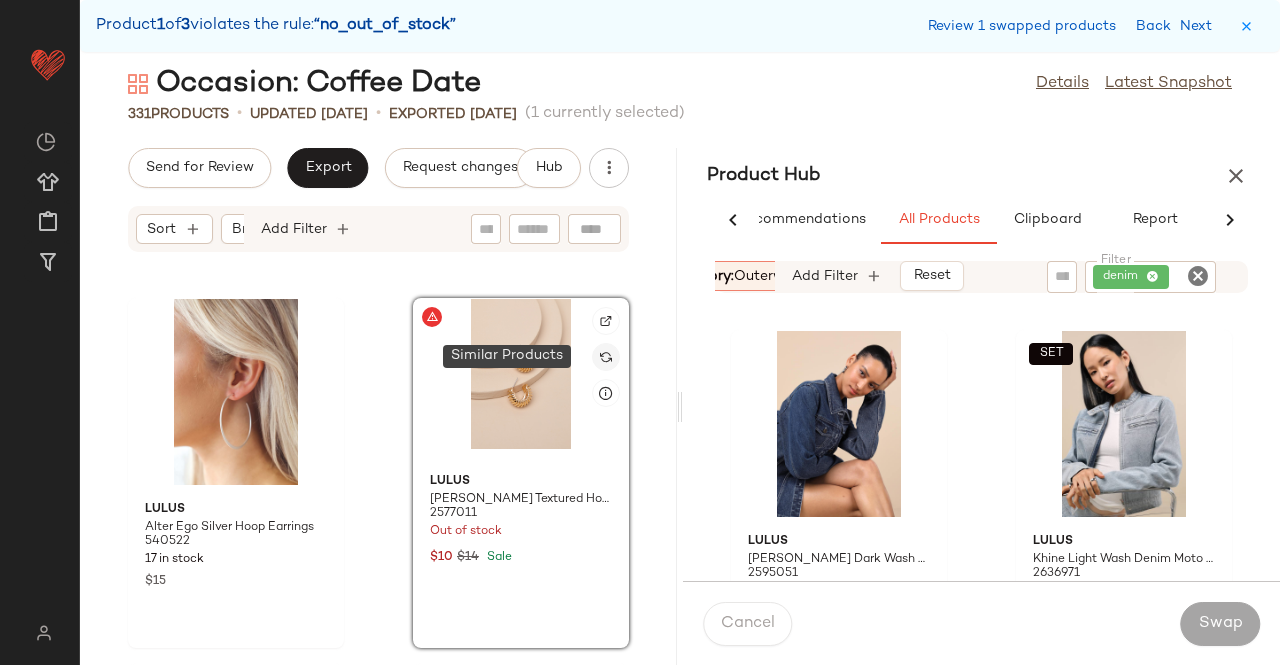 click 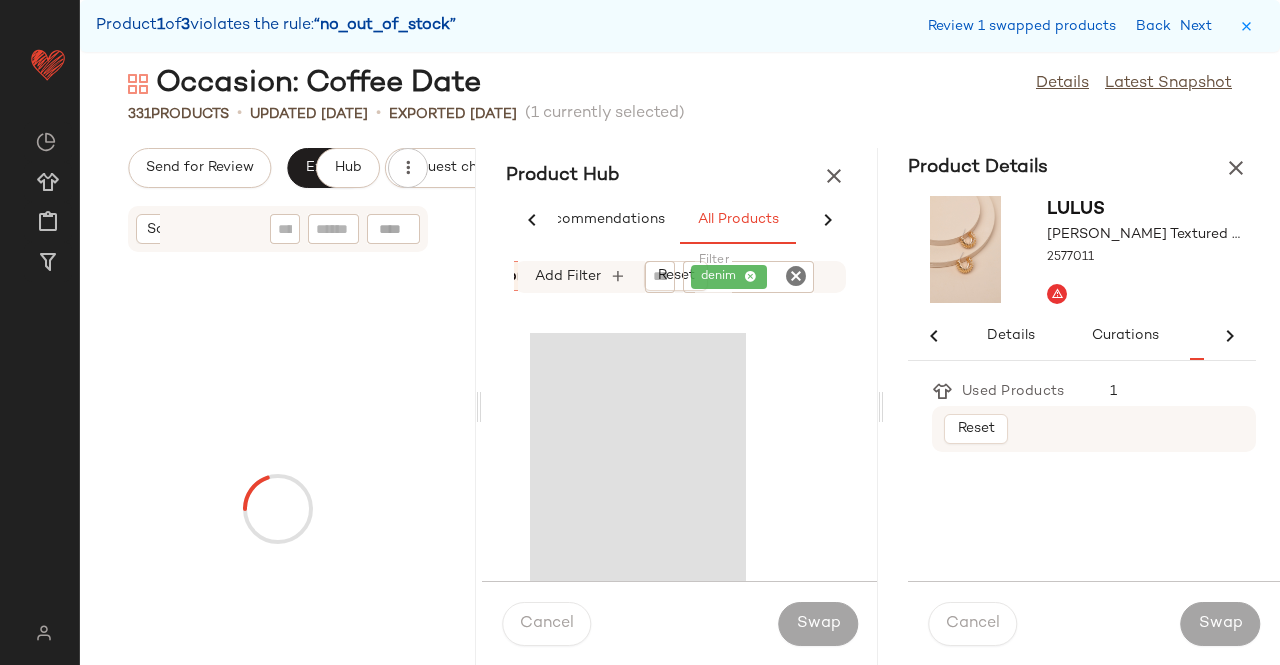 scroll, scrollTop: 0, scrollLeft: 86, axis: horizontal 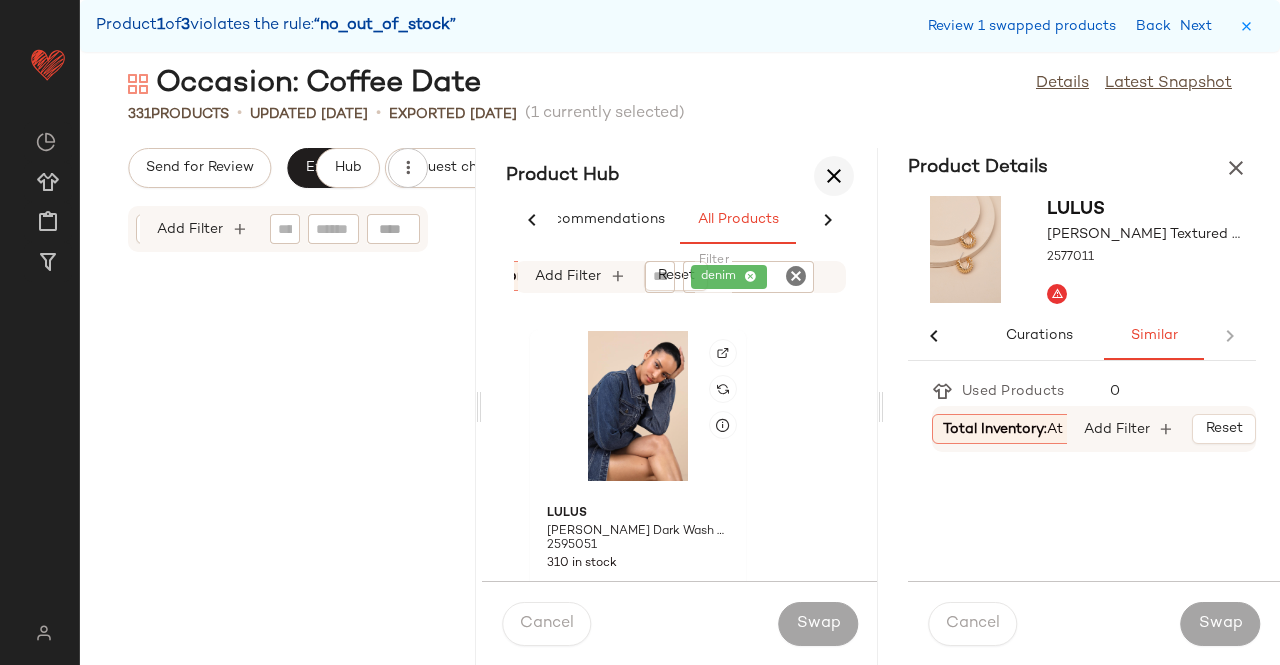drag, startPoint x: 812, startPoint y: 171, endPoint x: 829, endPoint y: 171, distance: 17 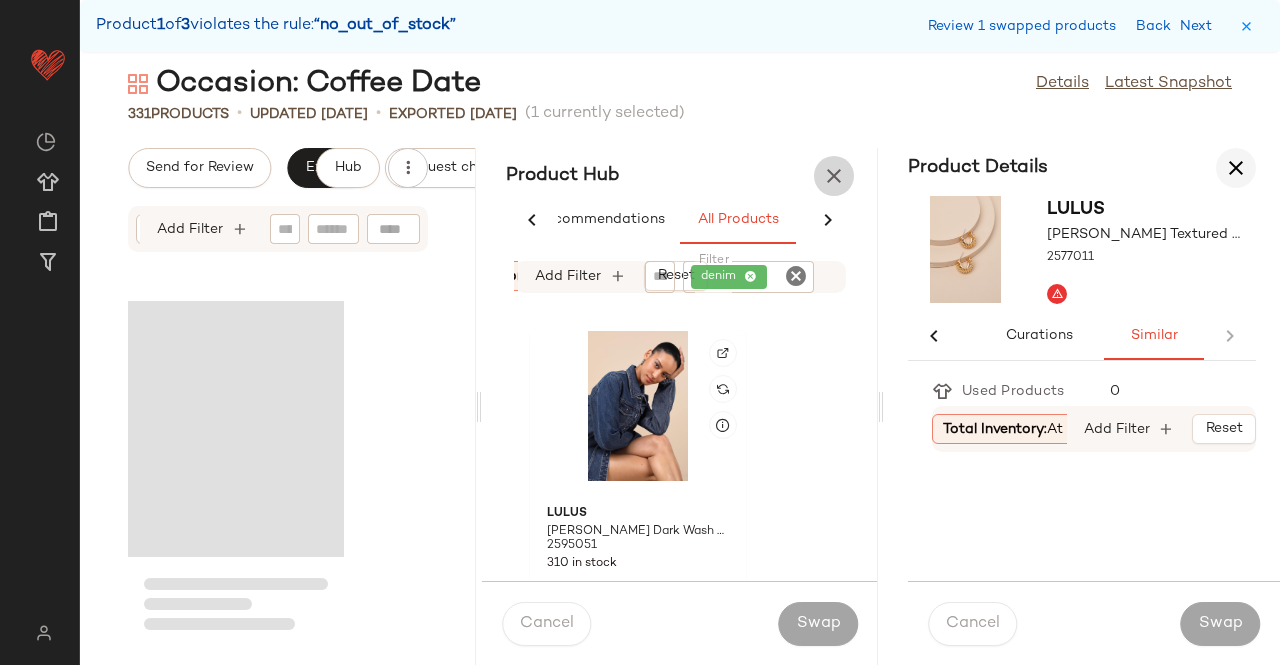click at bounding box center [834, 176] 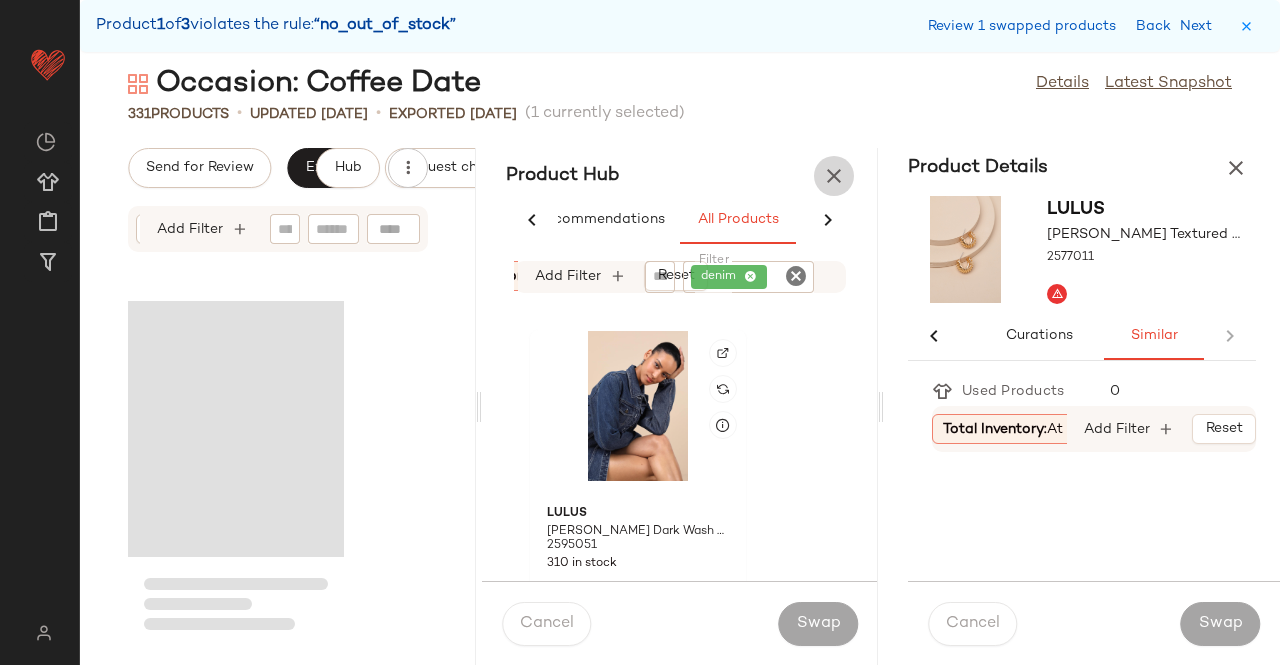 scroll, scrollTop: 0, scrollLeft: 0, axis: both 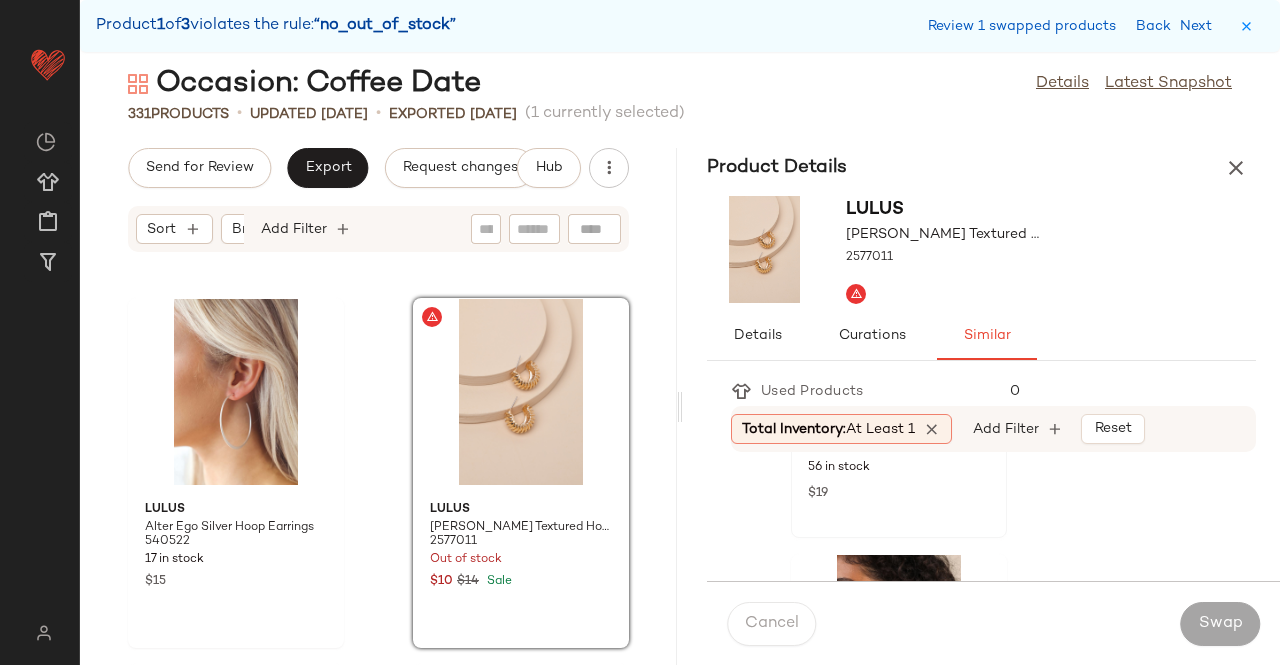 click on "Lulus Shining Sensibility Gold Twisted Rhinestone Hoop Earrings 2549011 56 in stock $19" 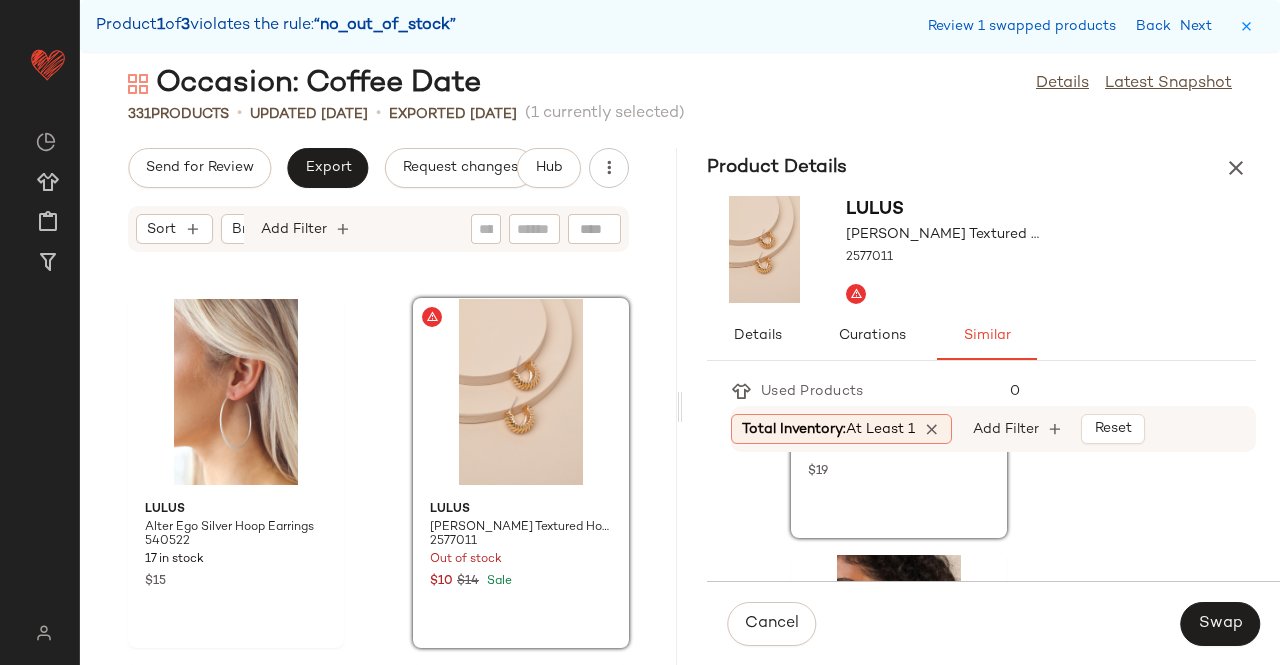 scroll, scrollTop: 604, scrollLeft: 0, axis: vertical 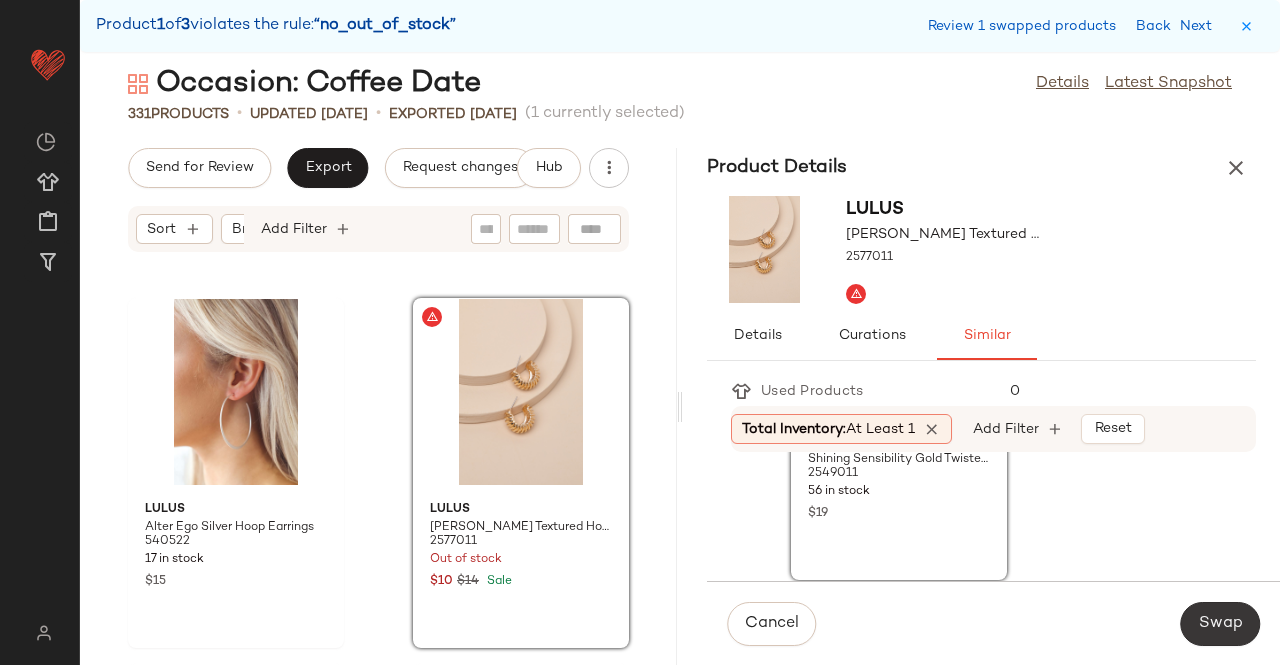 click on "Swap" at bounding box center [1220, 624] 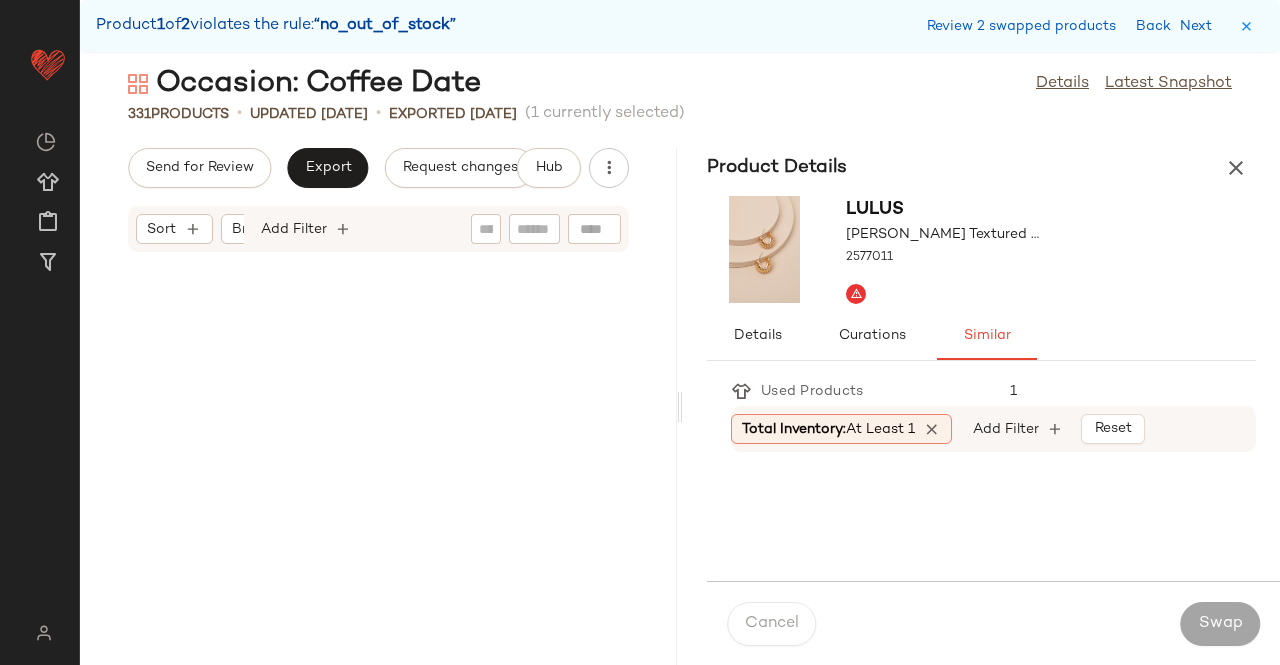 scroll, scrollTop: 51240, scrollLeft: 0, axis: vertical 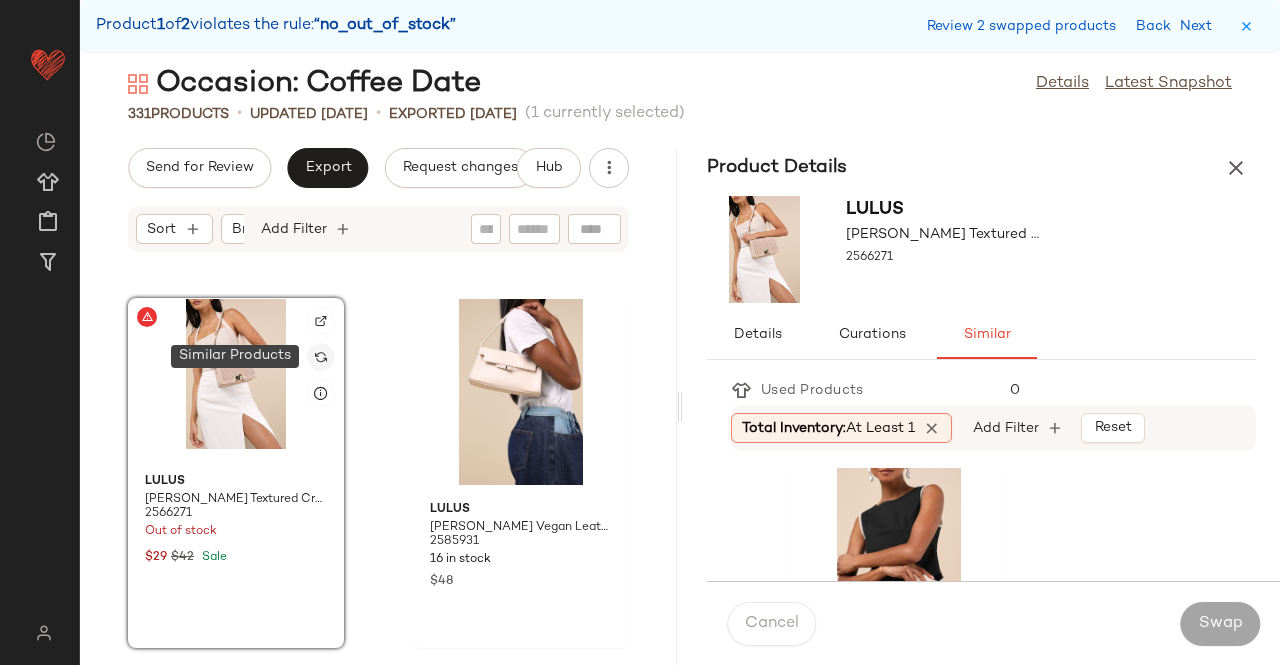 click 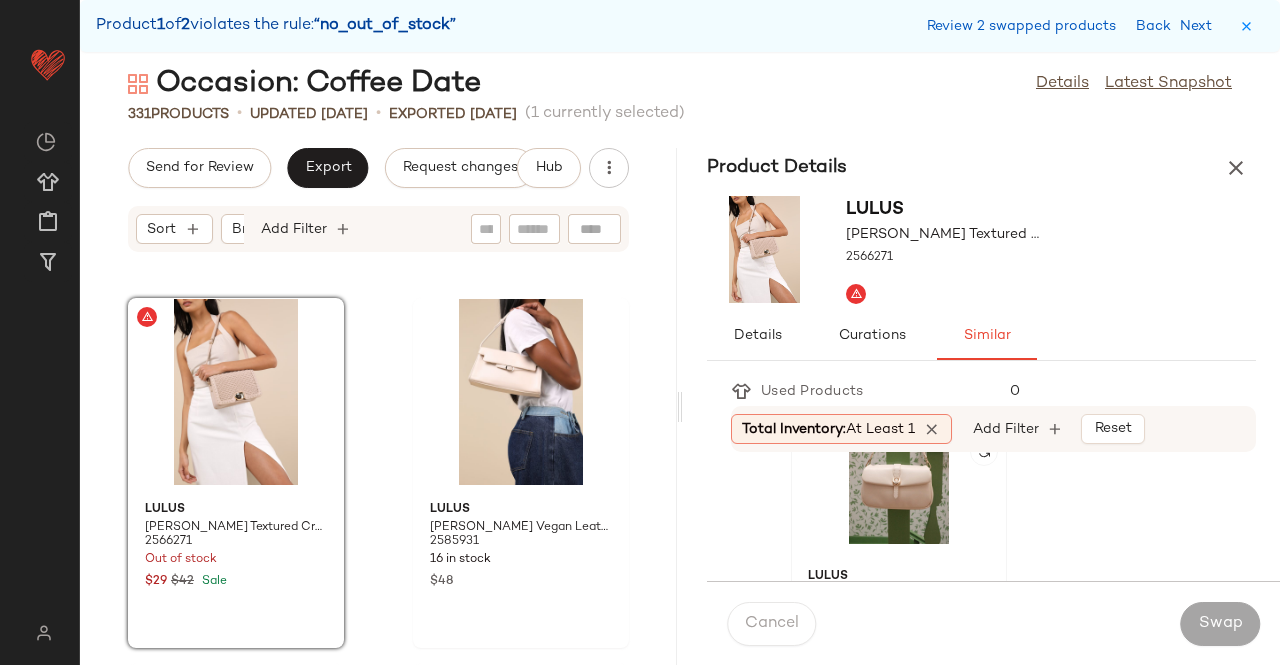 scroll, scrollTop: 472, scrollLeft: 0, axis: vertical 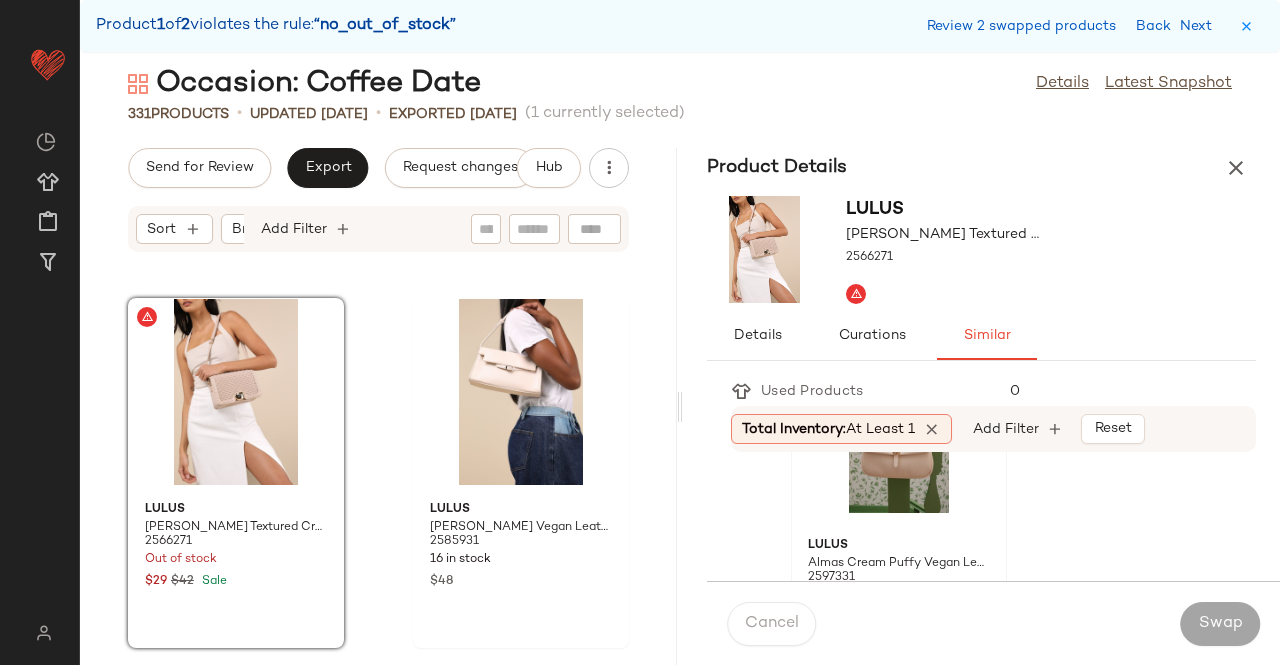 click 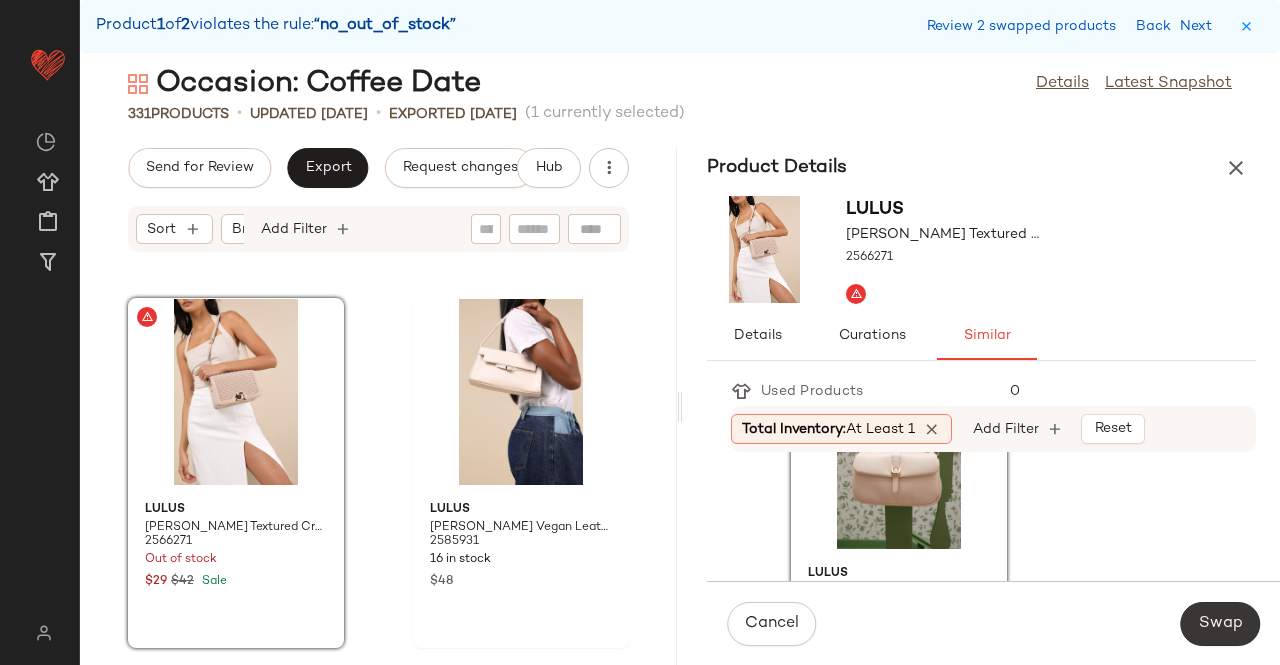click on "Swap" at bounding box center (1220, 624) 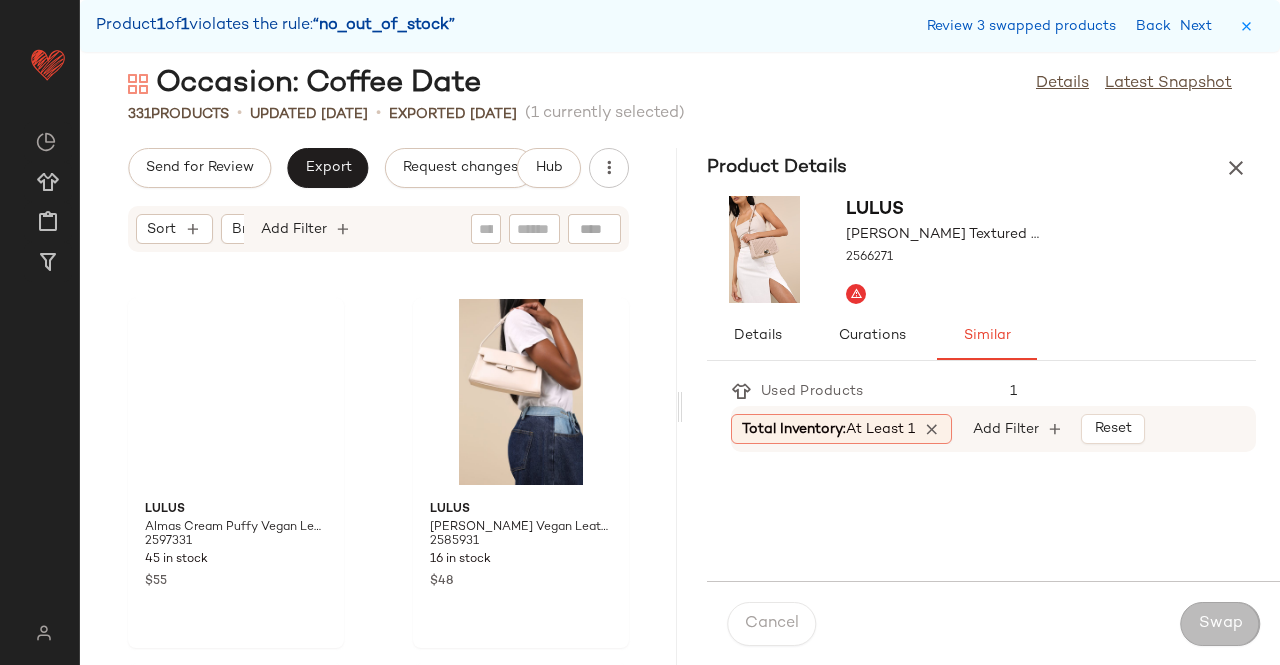 scroll, scrollTop: 51972, scrollLeft: 0, axis: vertical 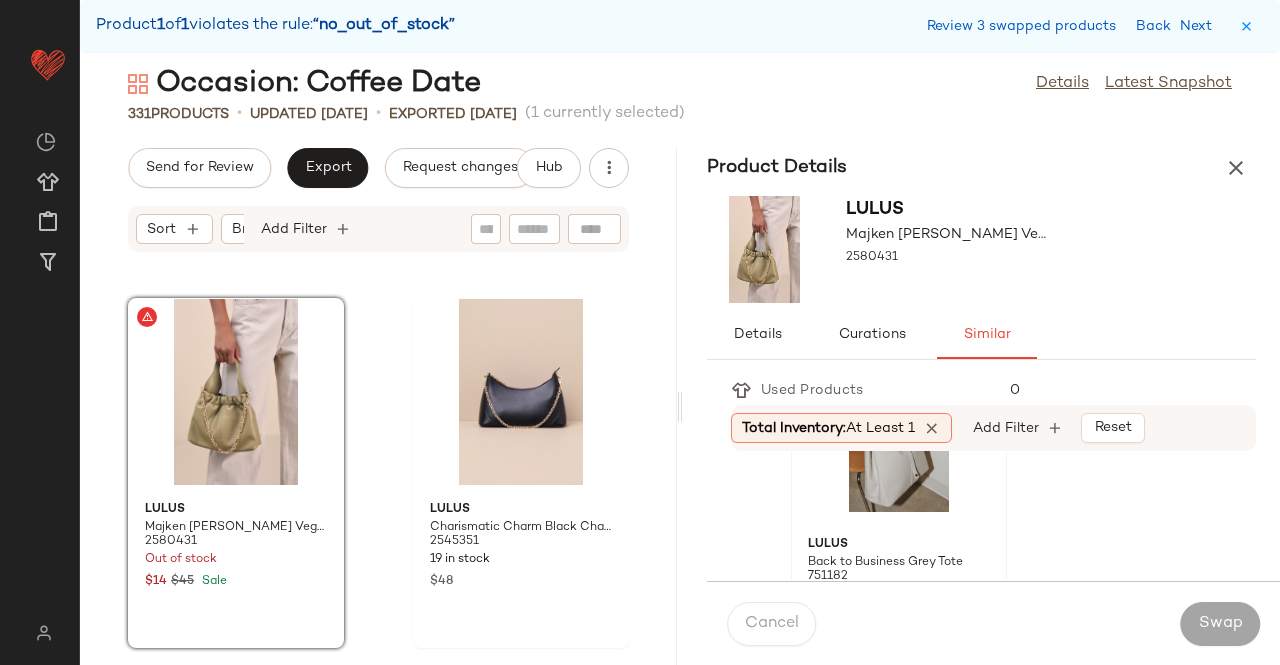 click 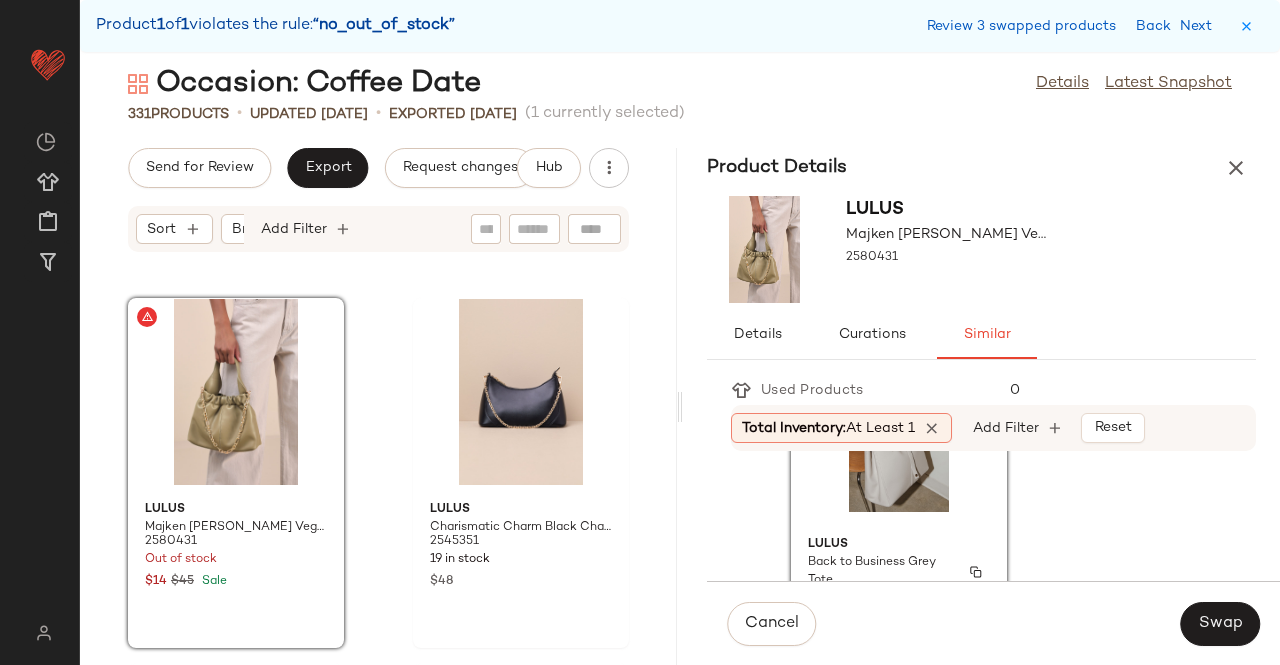 scroll, scrollTop: 572, scrollLeft: 0, axis: vertical 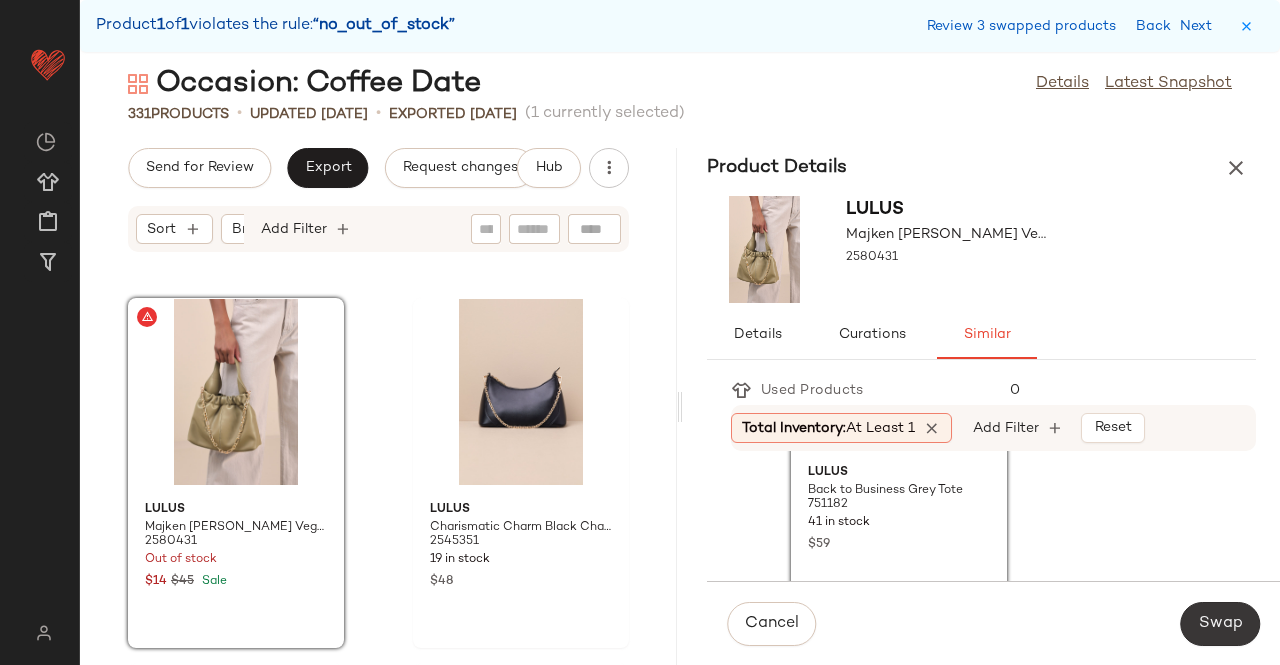 drag, startPoint x: 1251, startPoint y: 609, endPoint x: 1254, endPoint y: 620, distance: 11.401754 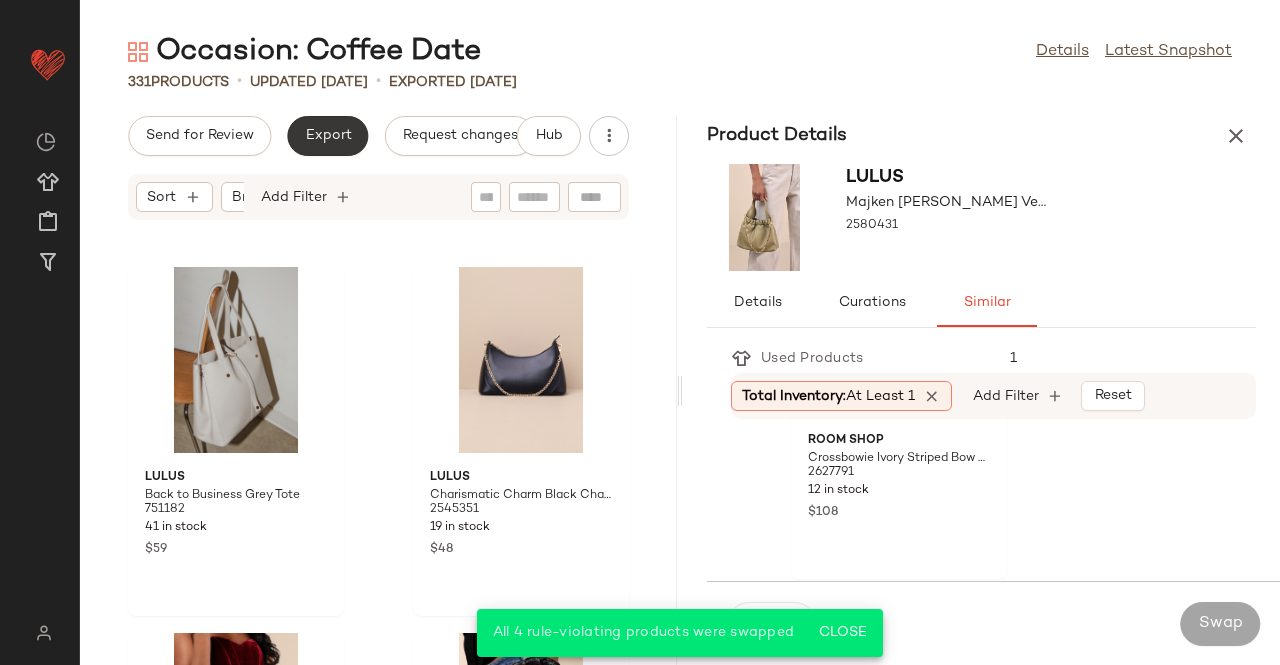 click on "Export" 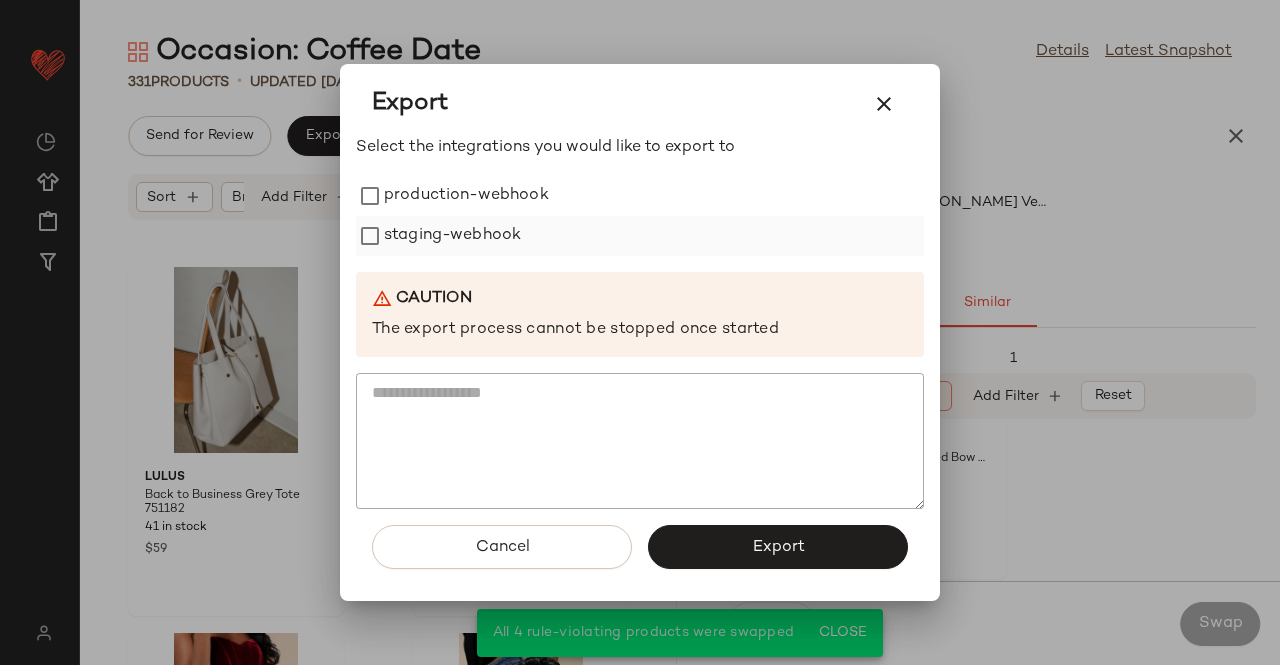 click on "production-webhook" at bounding box center [466, 196] 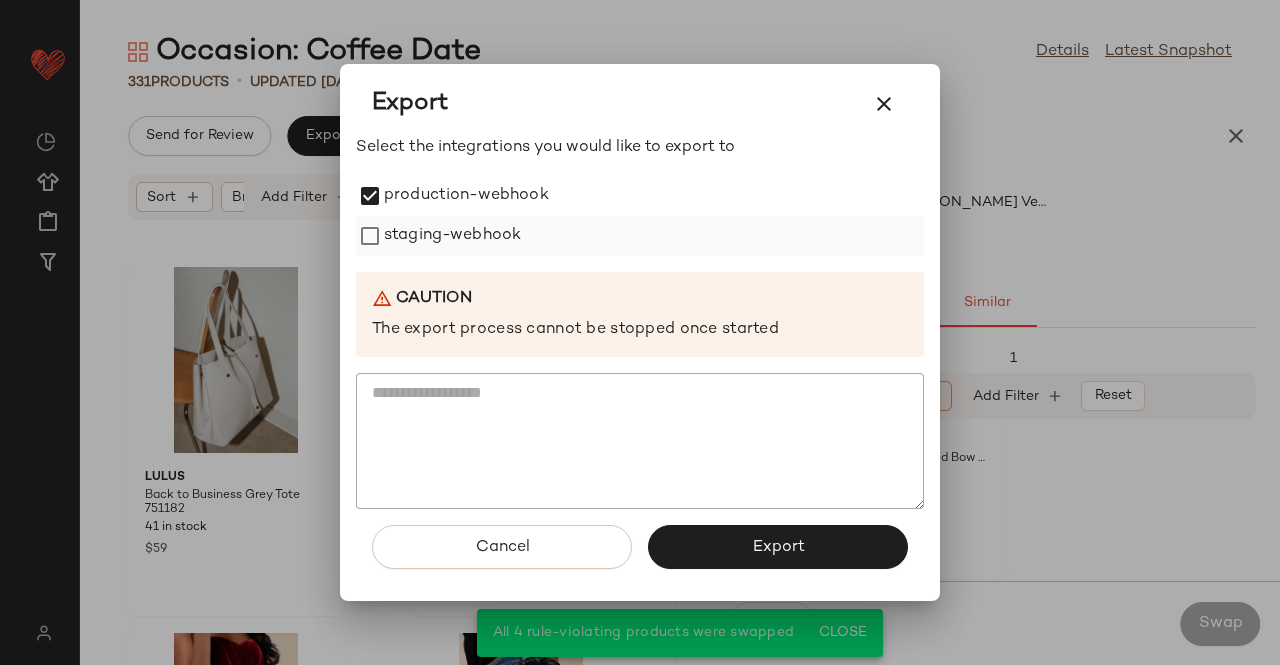 click on "staging-webhook" at bounding box center [452, 236] 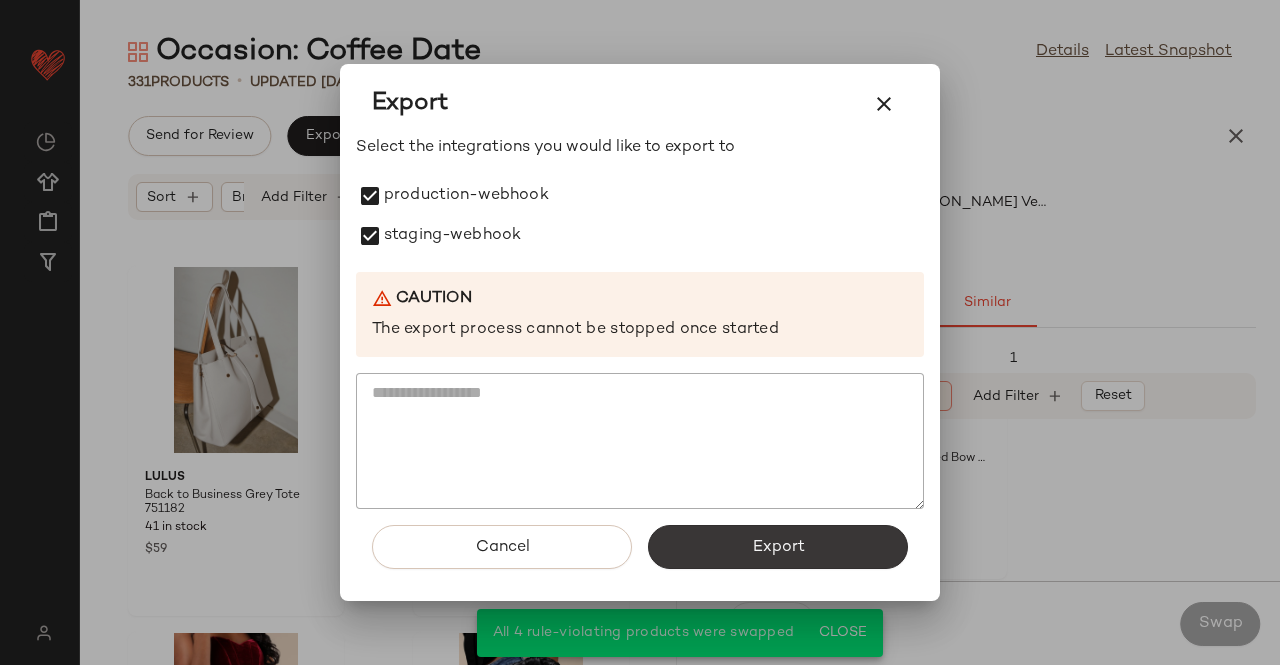 click on "Export" 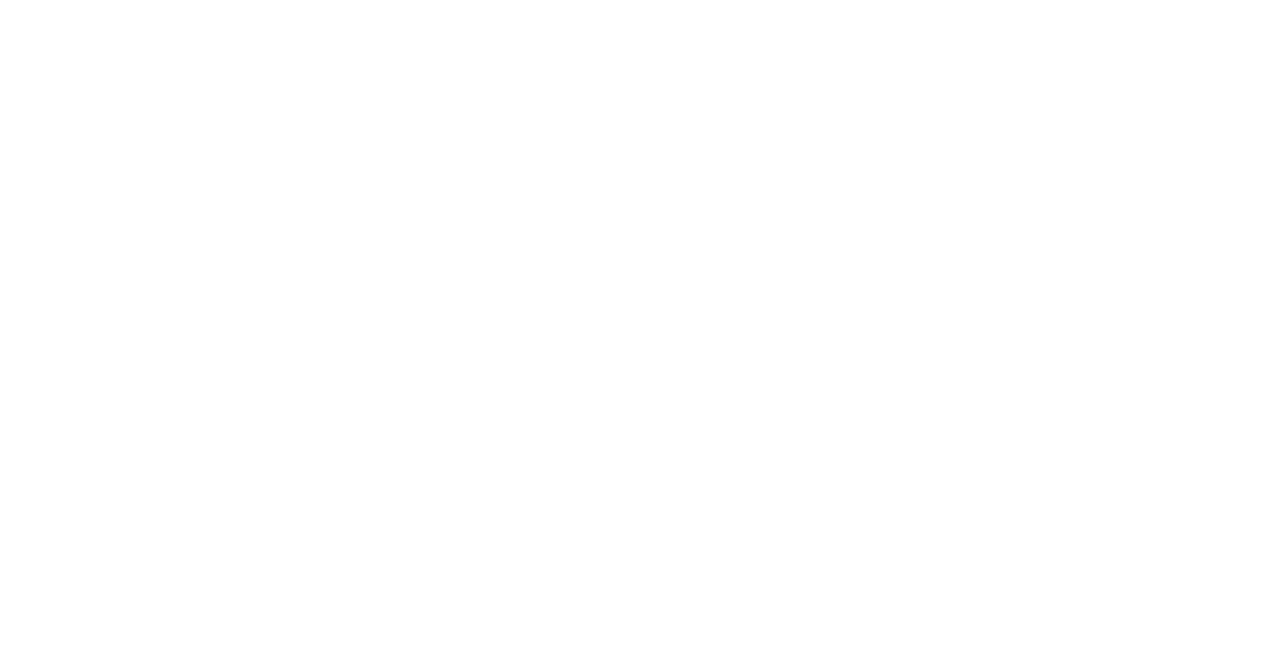 scroll, scrollTop: 0, scrollLeft: 0, axis: both 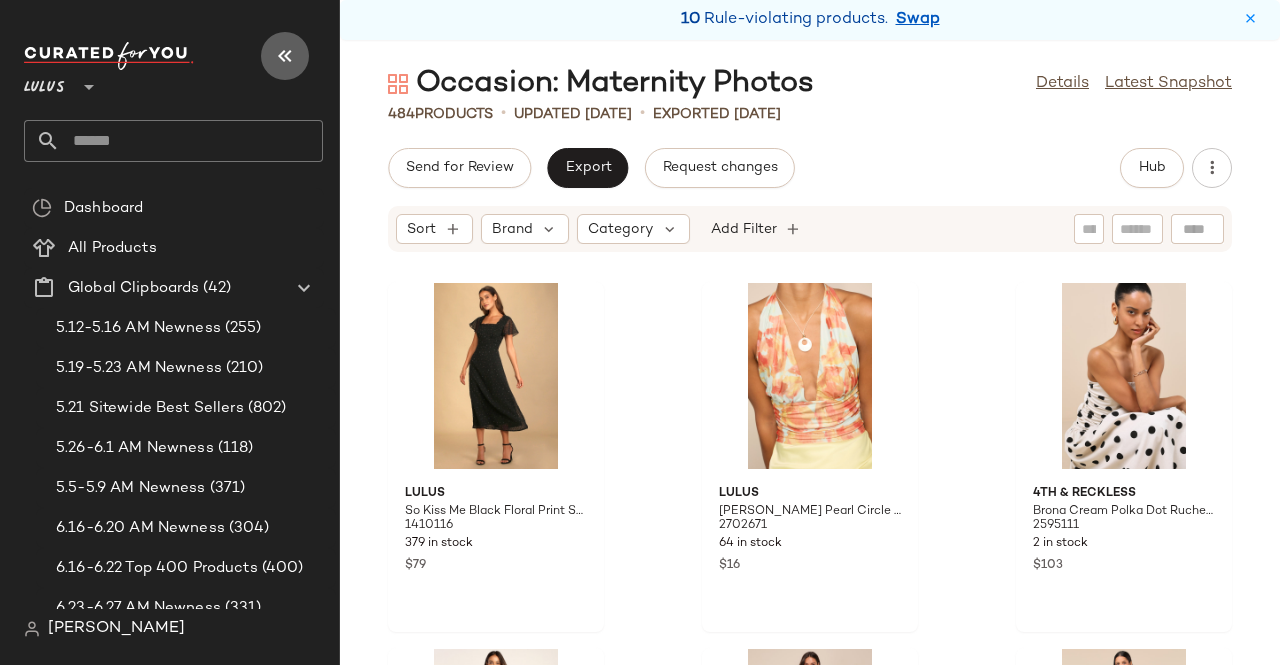 click at bounding box center [285, 56] 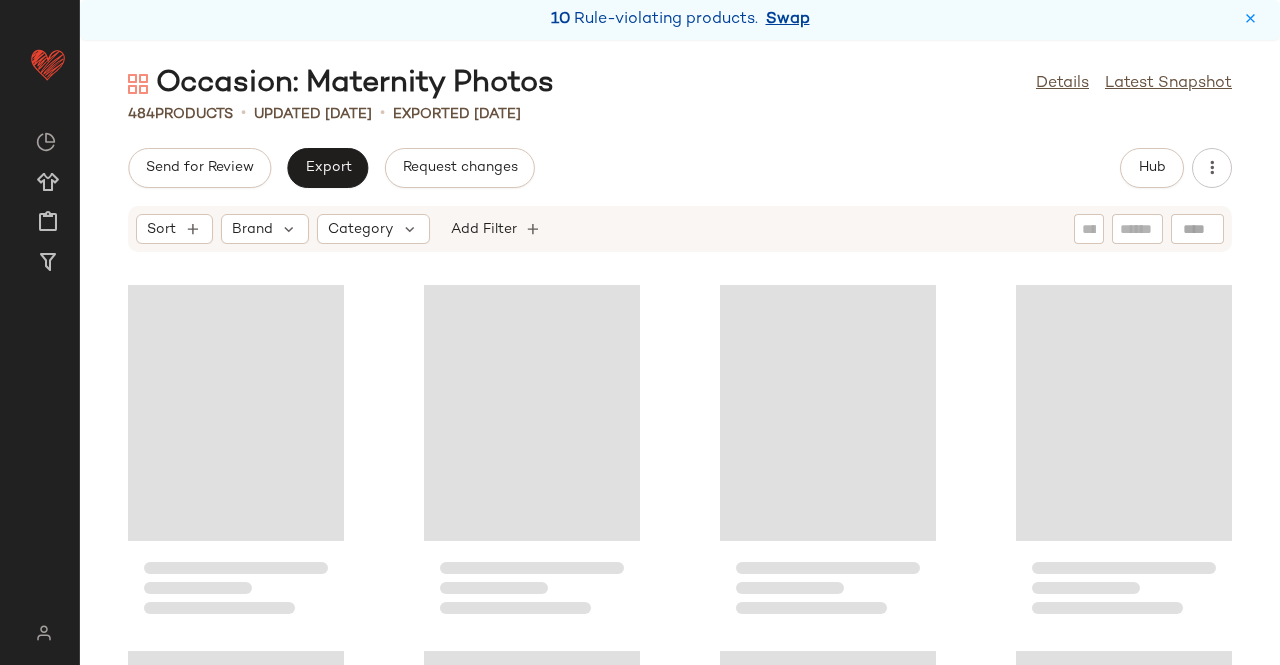 click on "Swap" at bounding box center (788, 20) 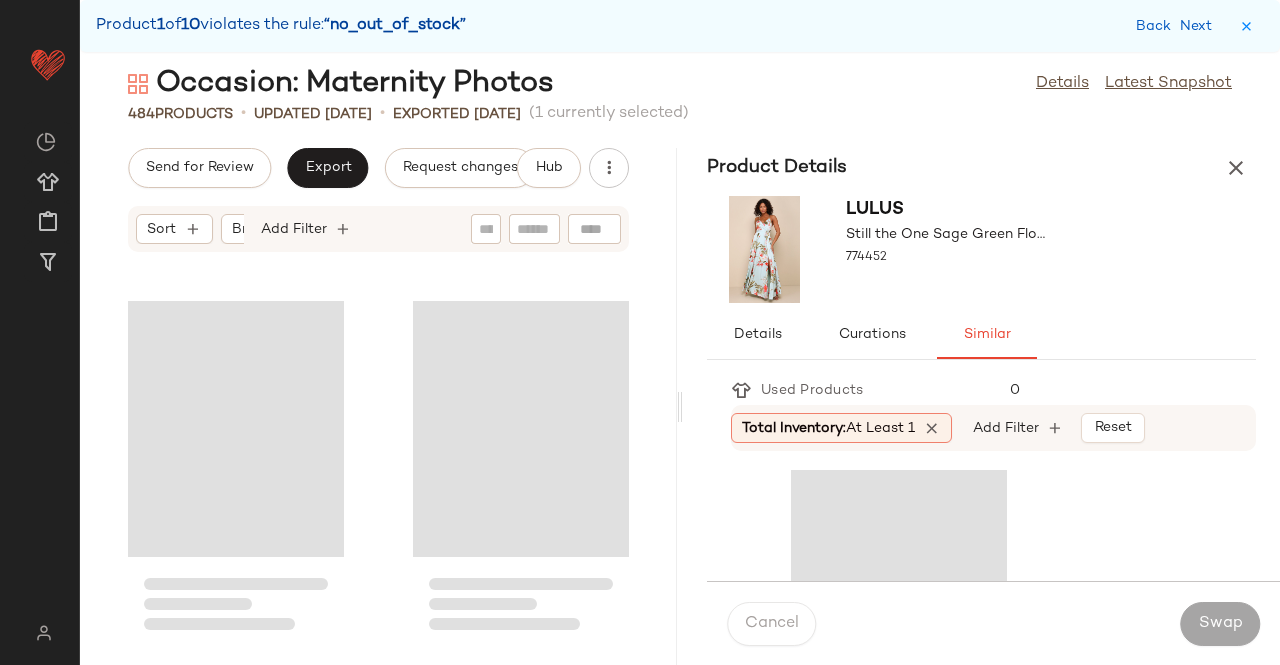 scroll, scrollTop: 38796, scrollLeft: 0, axis: vertical 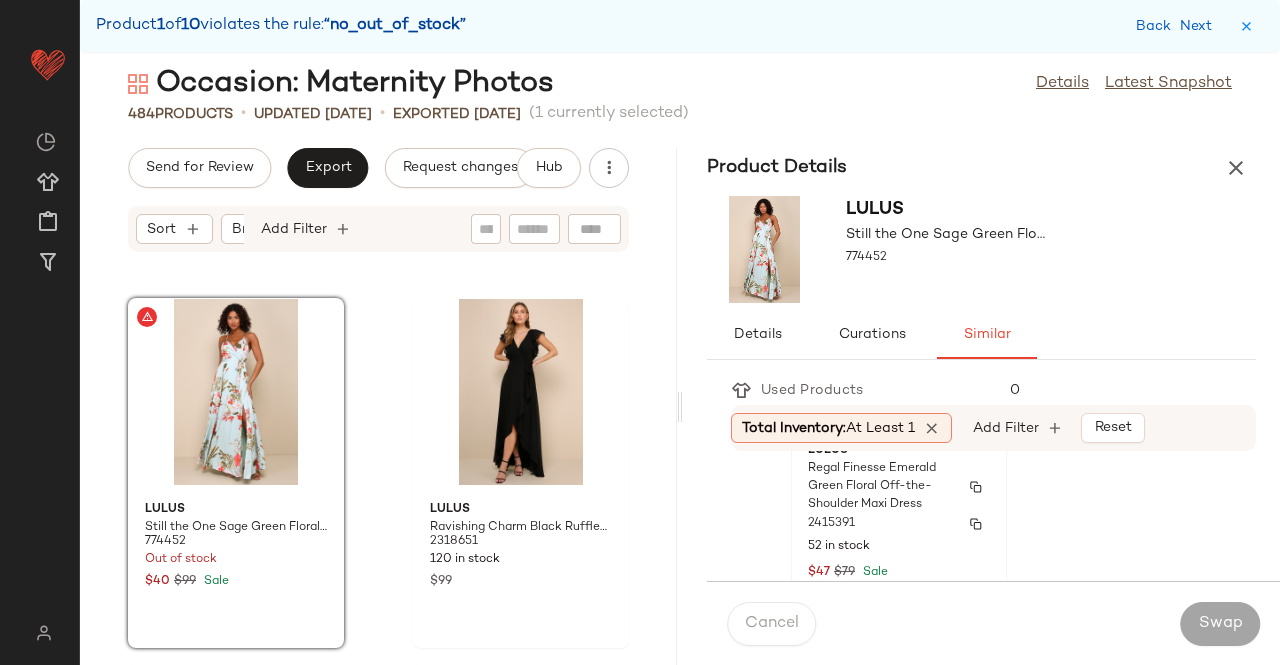 click on "Regal Finesse Emerald Green Floral Off-the-Shoulder Maxi Dress" at bounding box center [881, 487] 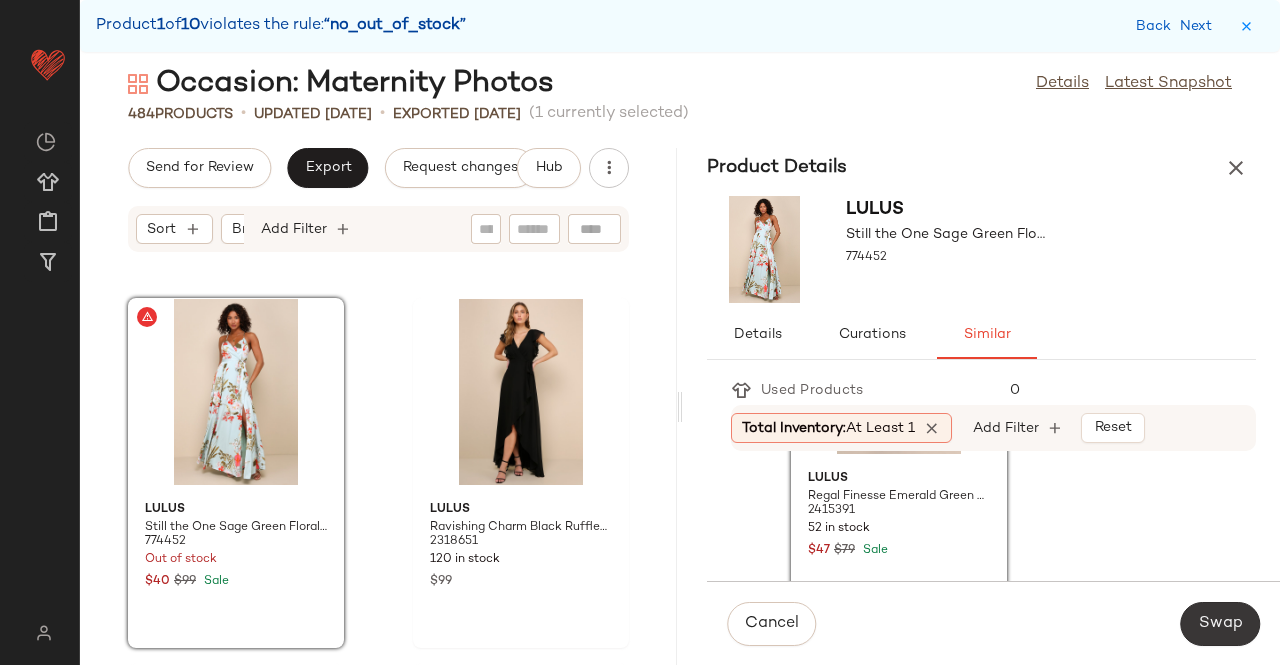 click on "Swap" 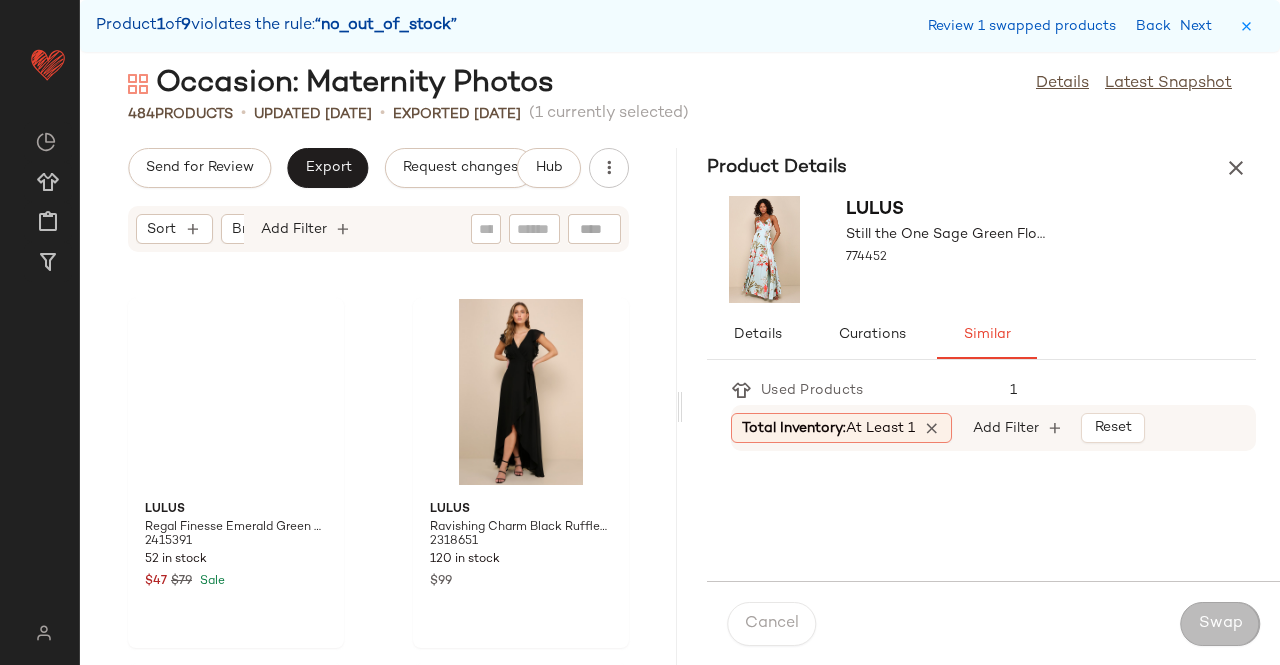 scroll, scrollTop: 39894, scrollLeft: 0, axis: vertical 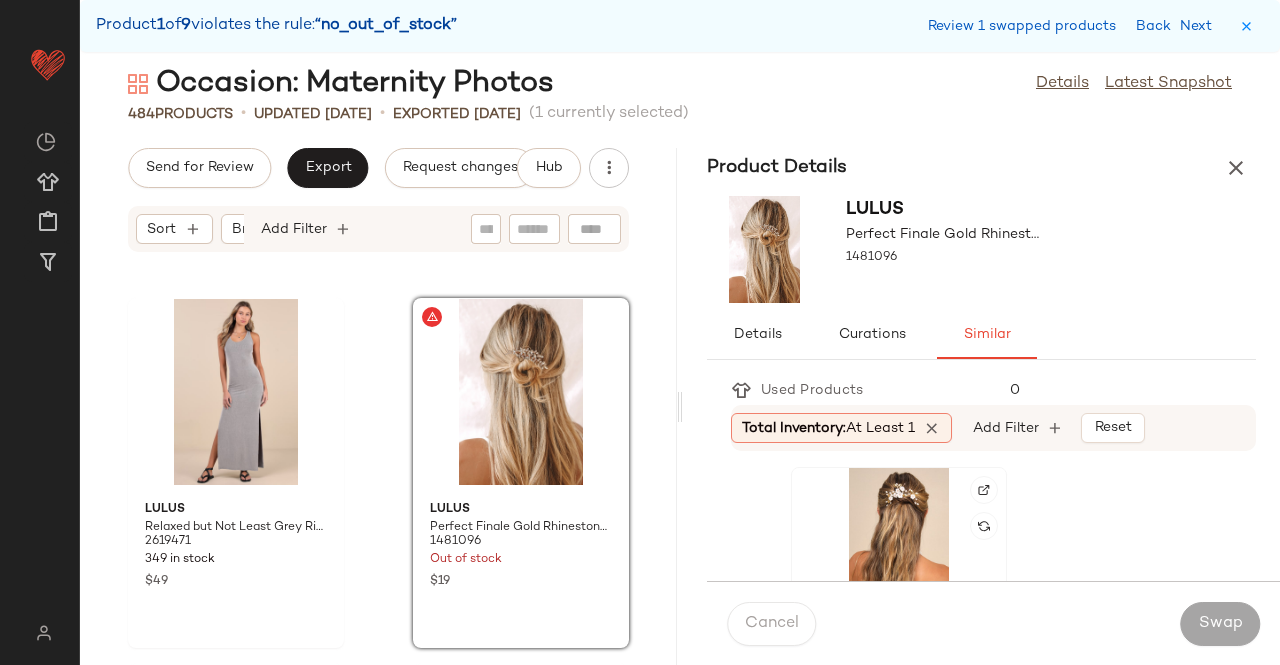click 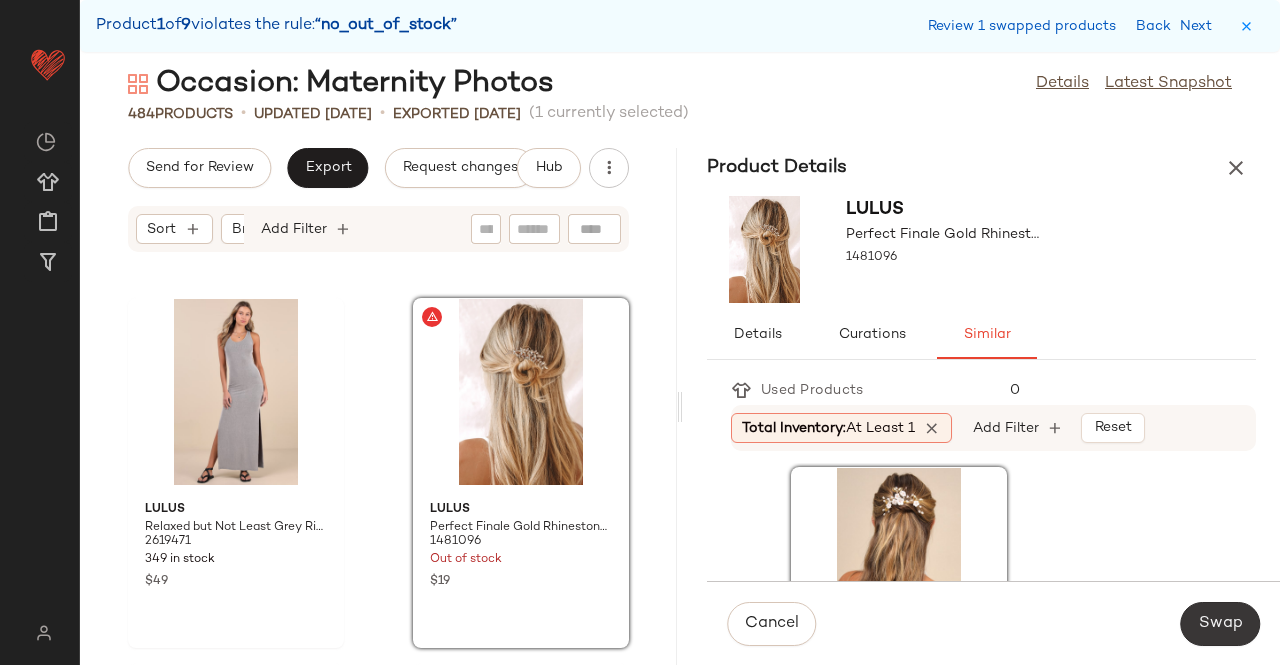 click on "Swap" at bounding box center (1220, 624) 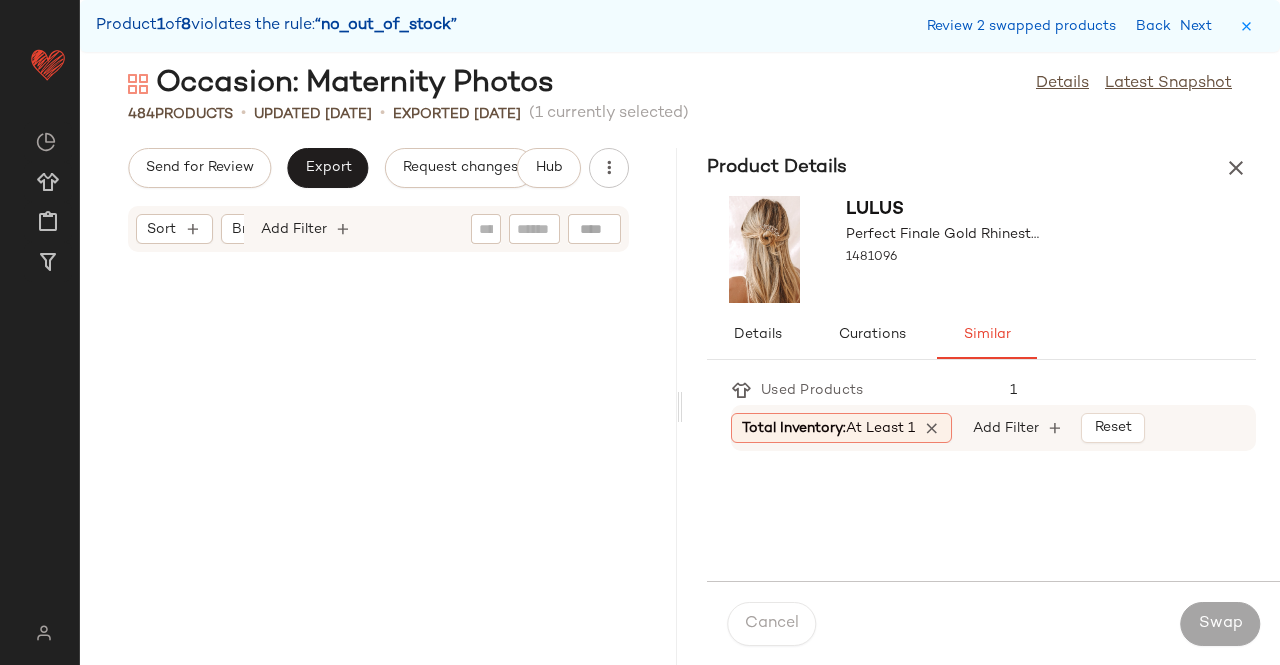scroll, scrollTop: 51972, scrollLeft: 0, axis: vertical 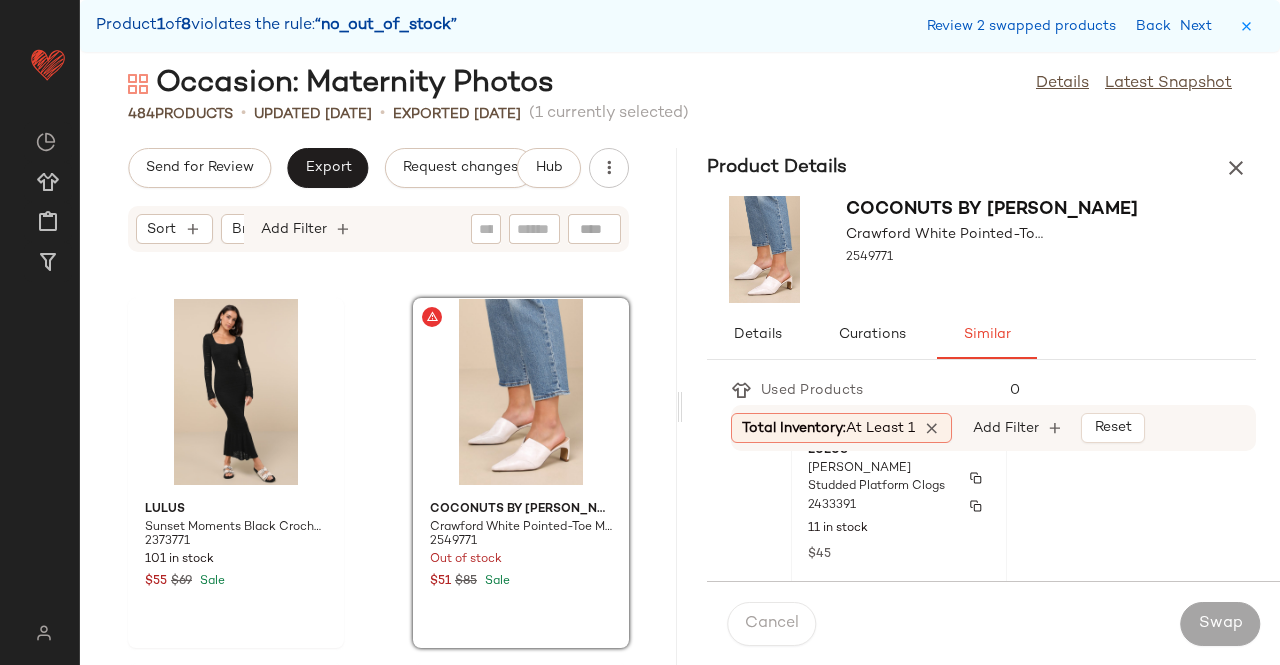 click on "11 in stock" at bounding box center (899, 529) 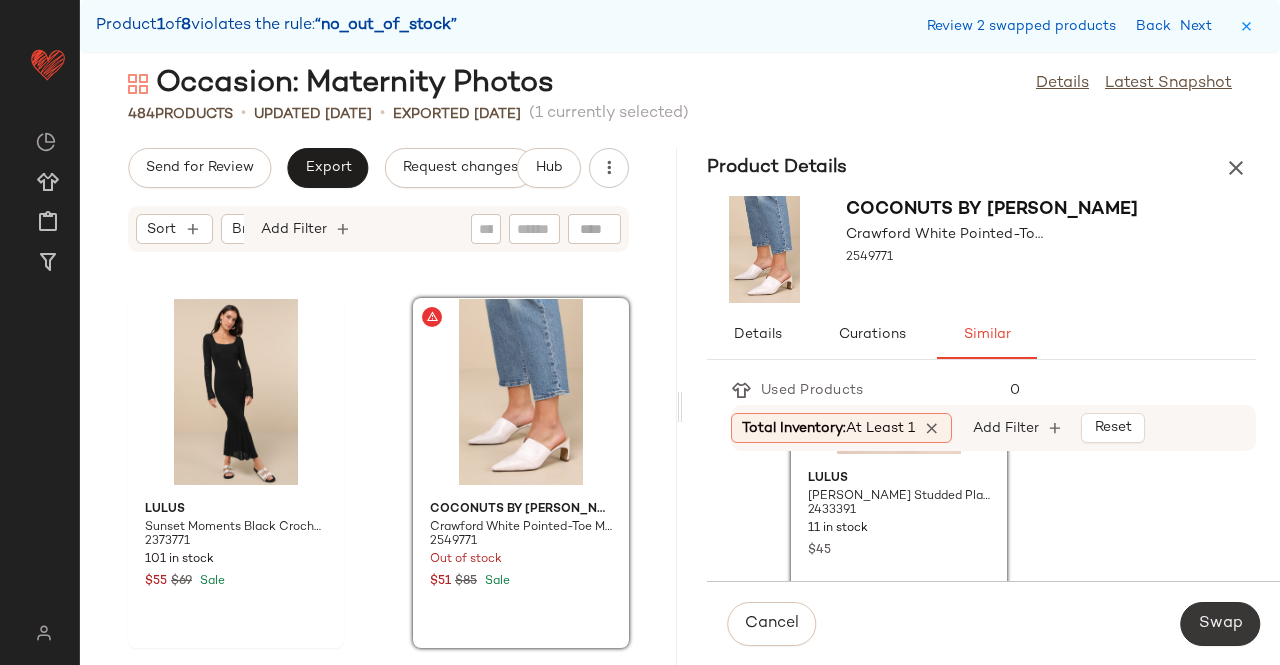 click on "Swap" 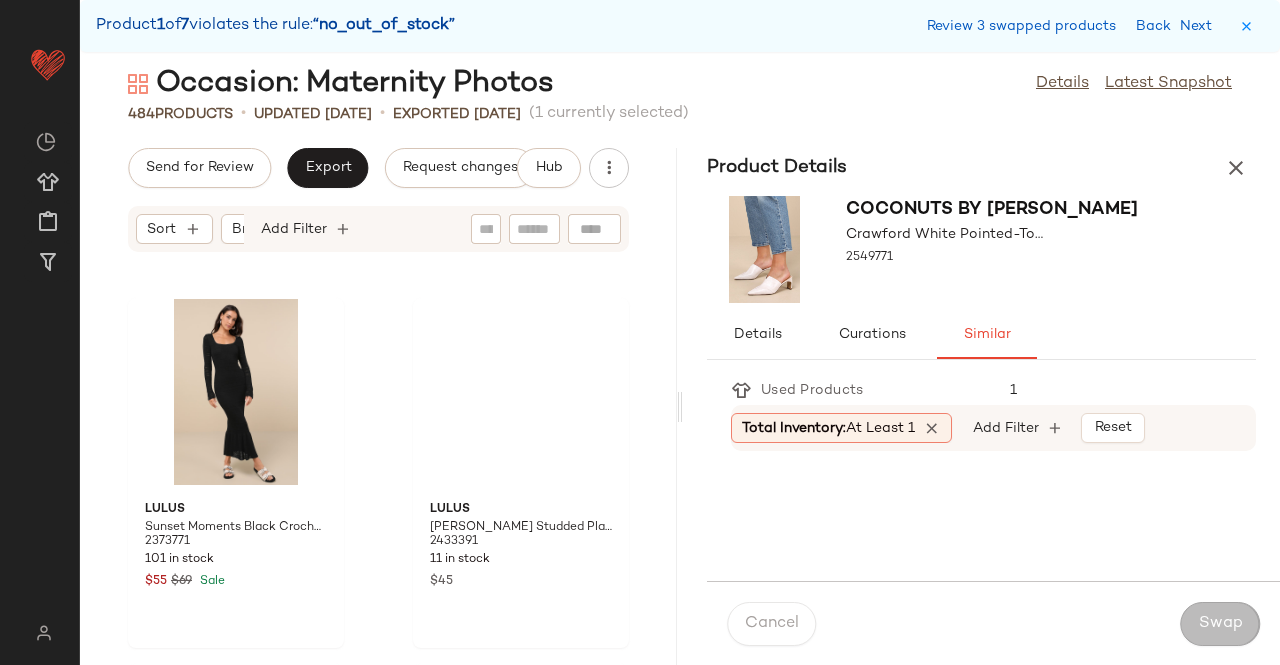 scroll, scrollTop: 58926, scrollLeft: 0, axis: vertical 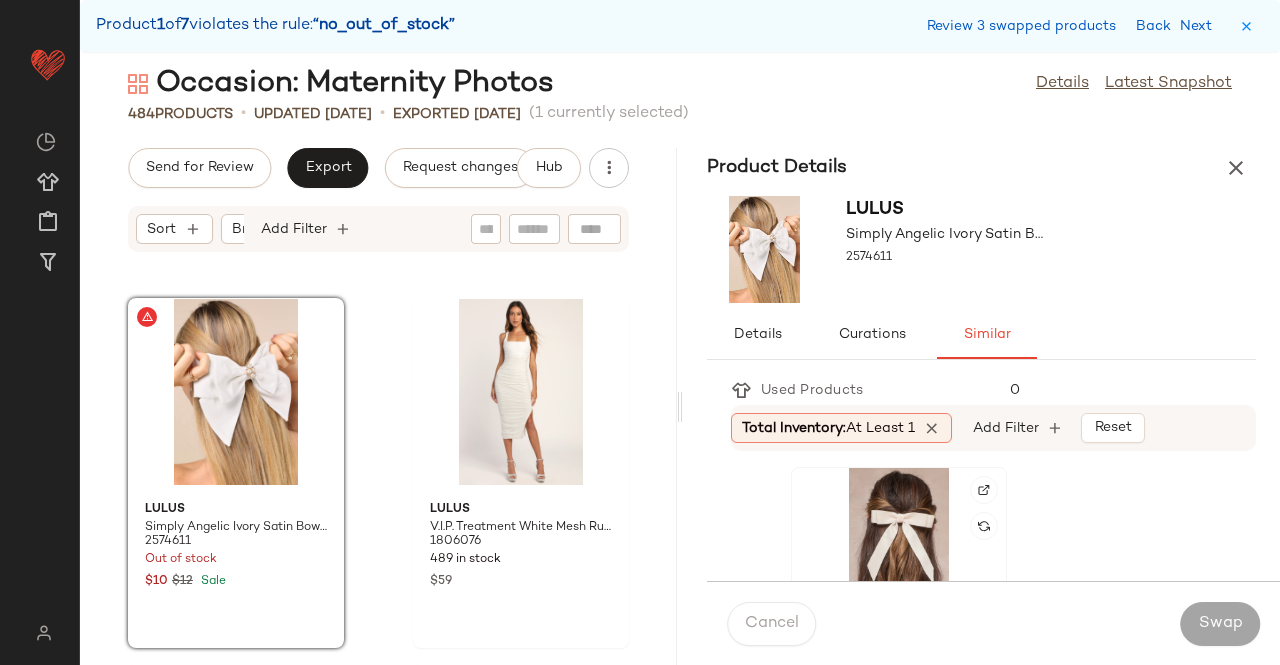 click 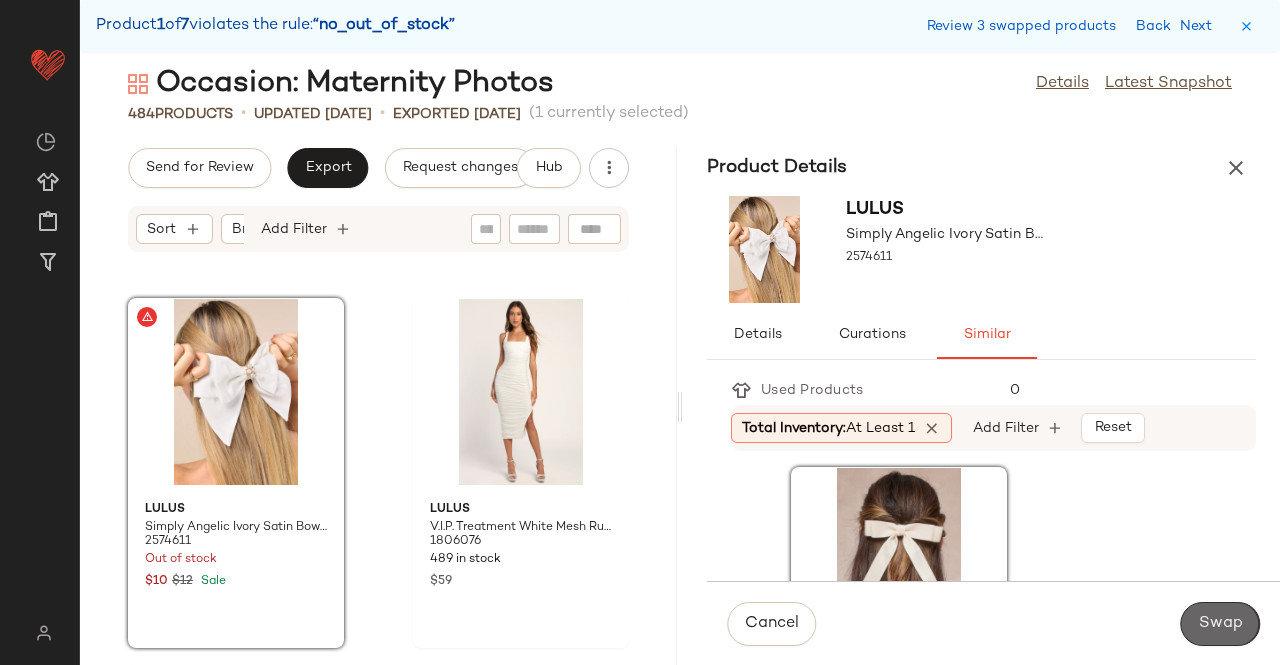 click on "Swap" 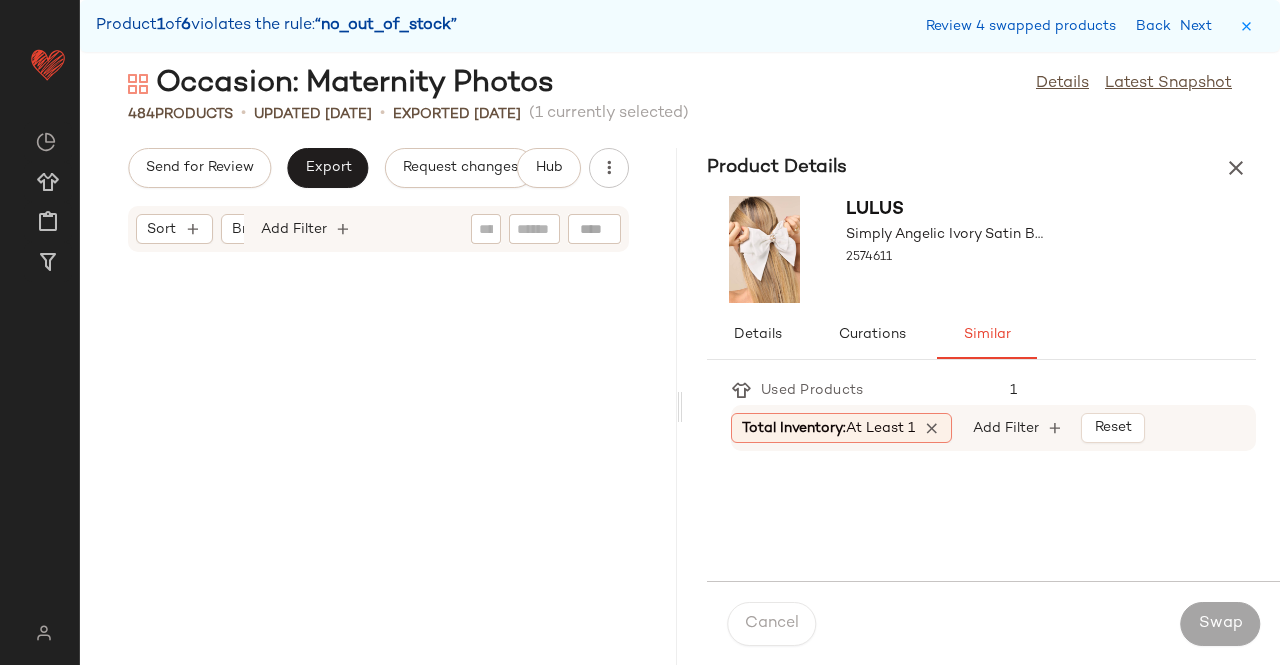 scroll, scrollTop: 65148, scrollLeft: 0, axis: vertical 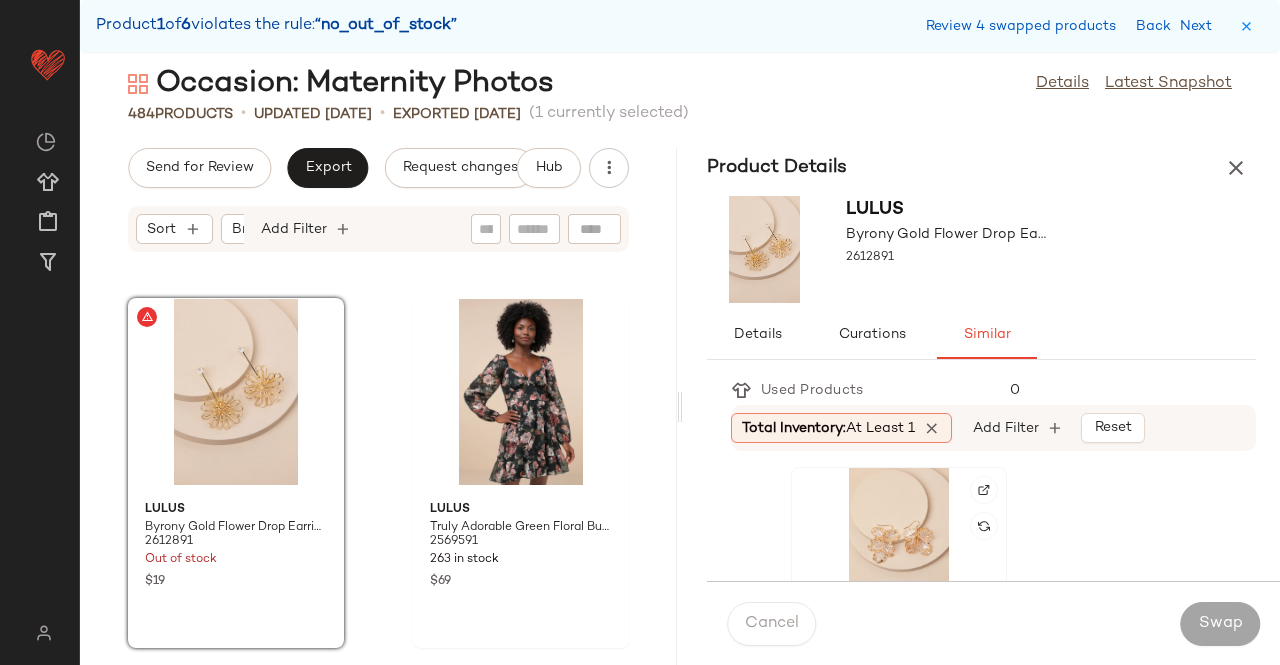 click 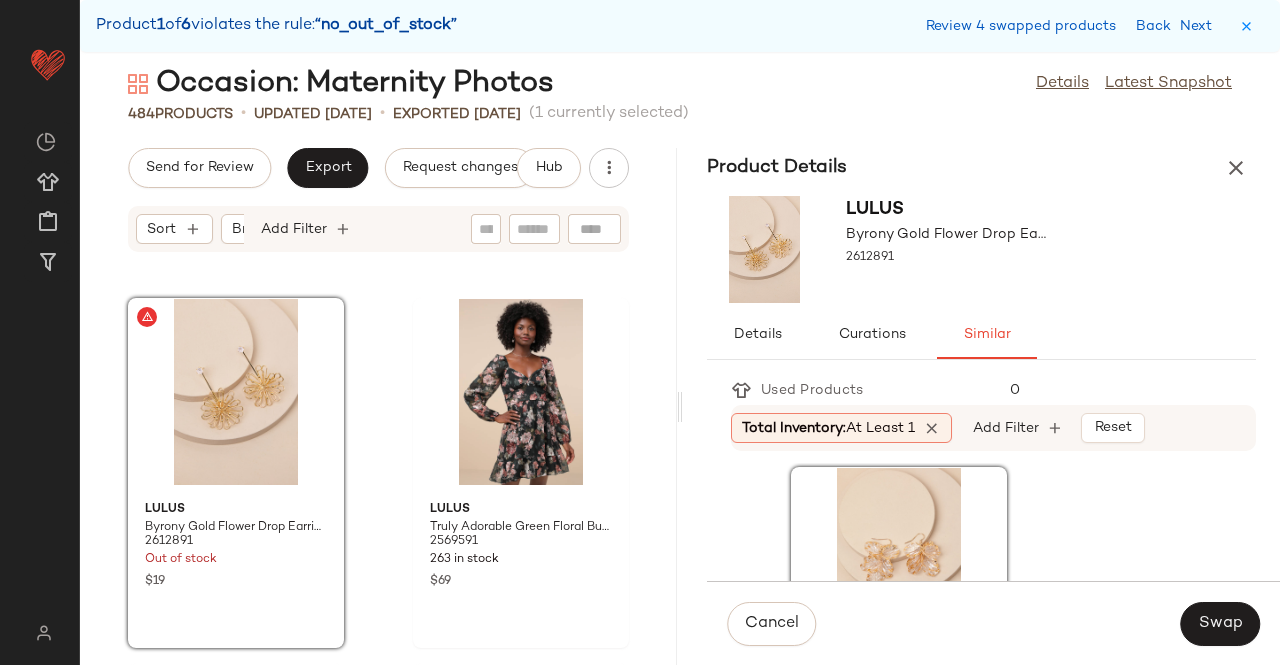 click on "Cancel   Swap" at bounding box center (993, 623) 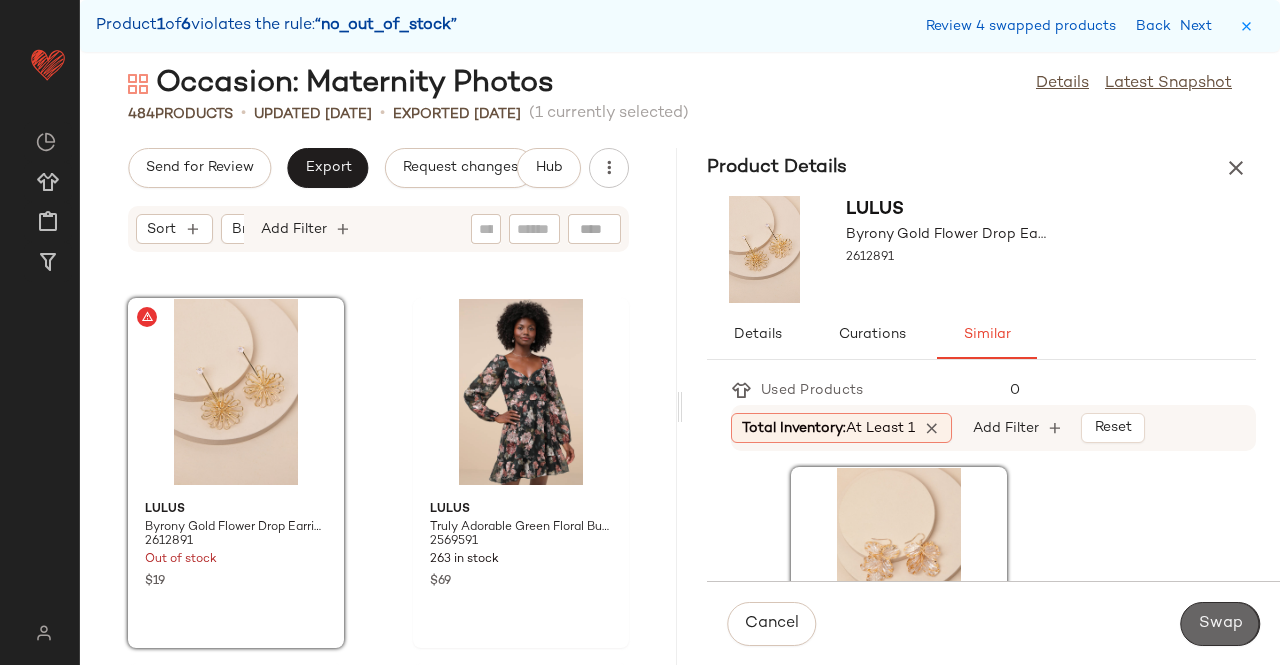 click on "Swap" 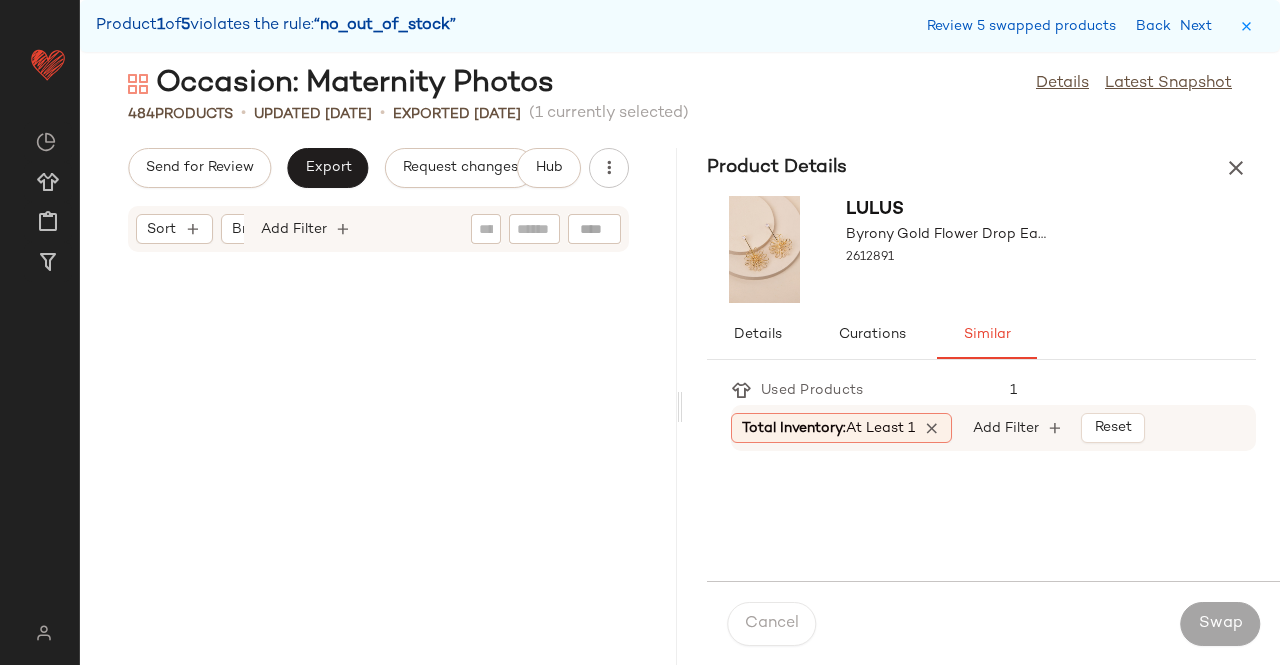 scroll, scrollTop: 65880, scrollLeft: 0, axis: vertical 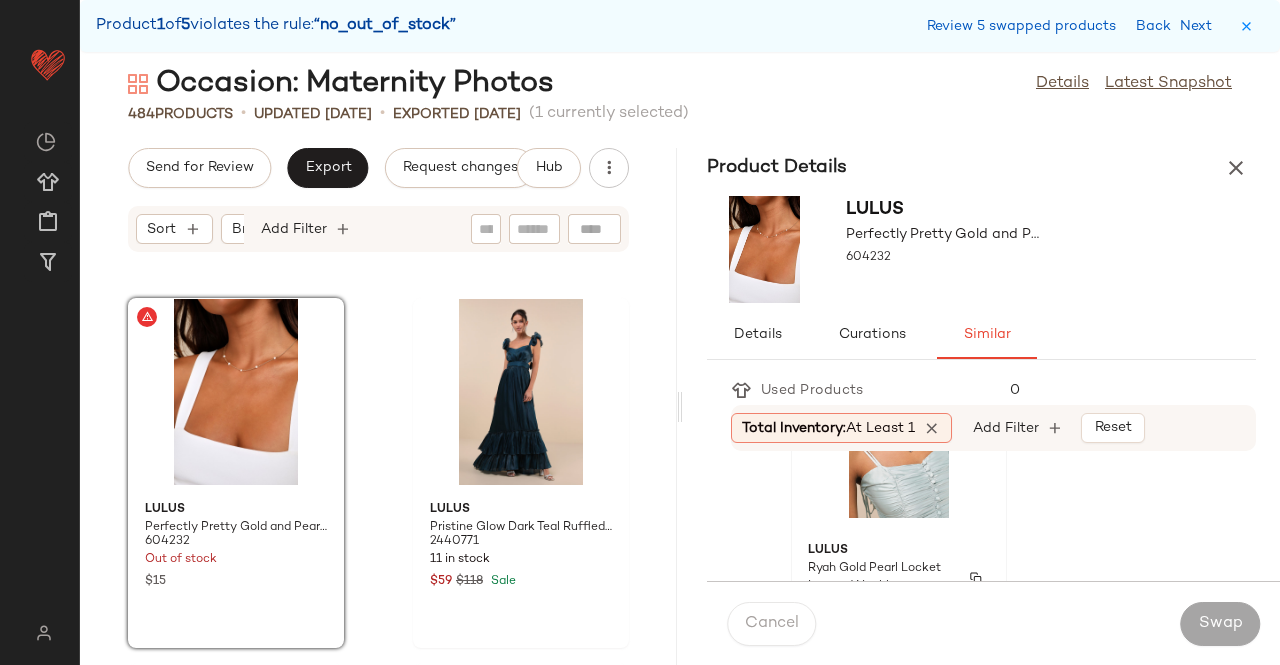 click 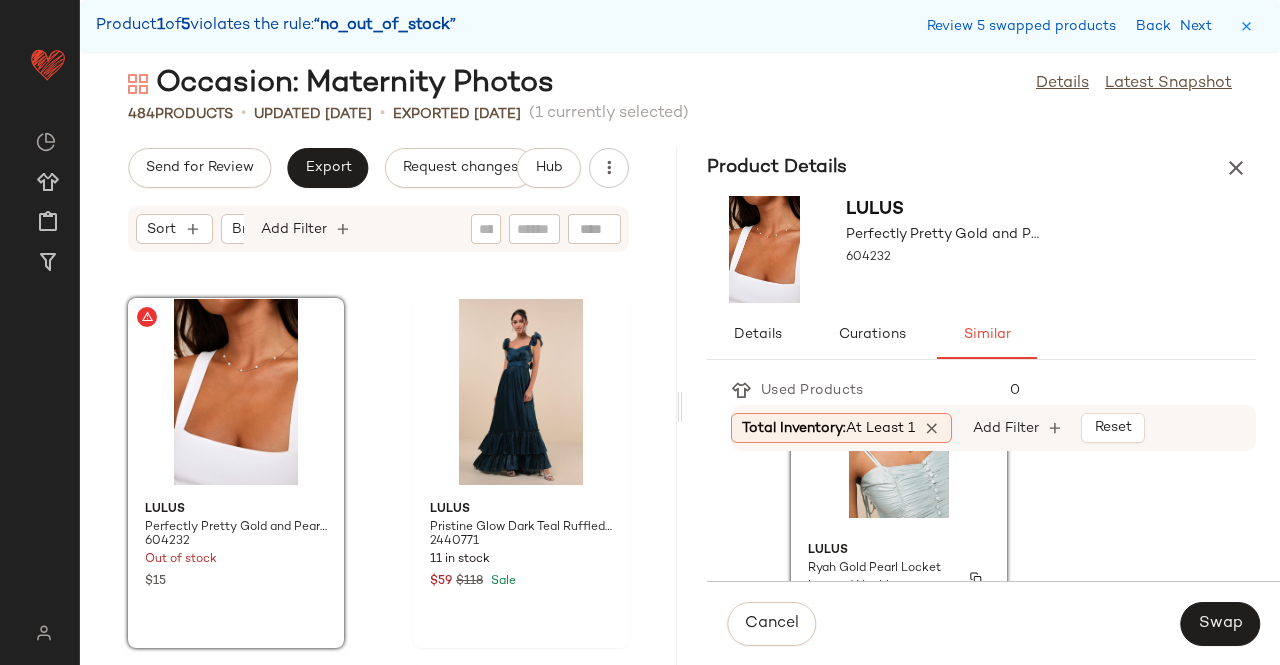scroll, scrollTop: 200, scrollLeft: 0, axis: vertical 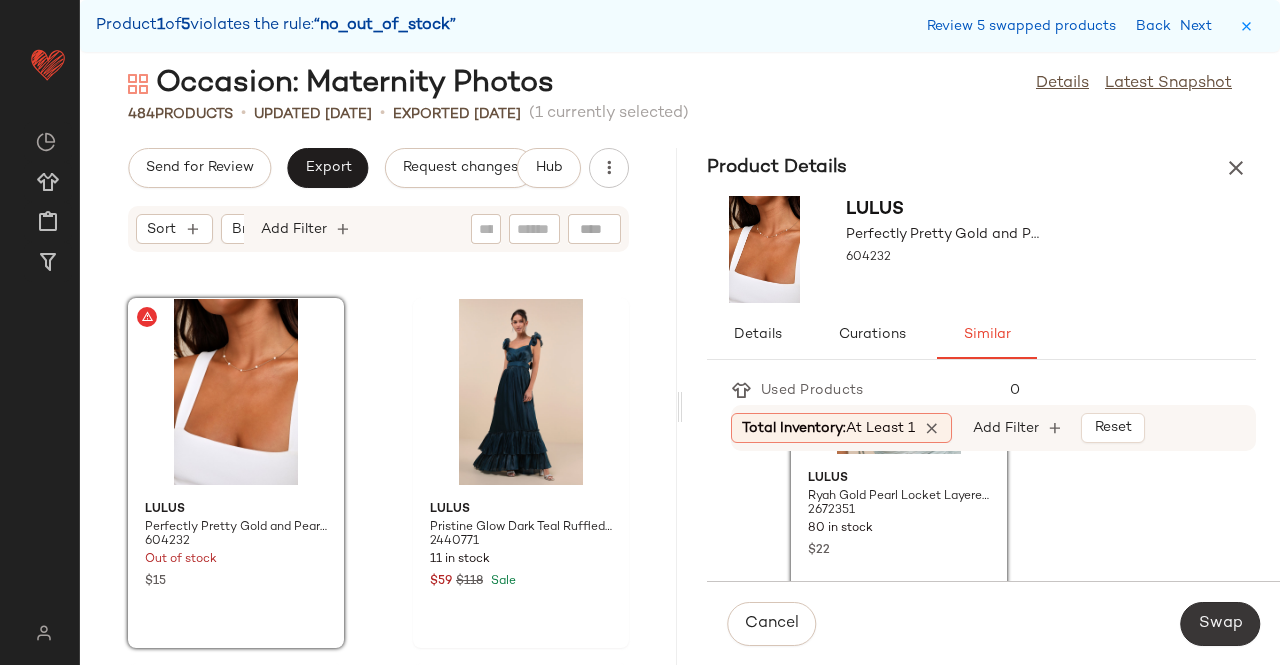 click on "Swap" 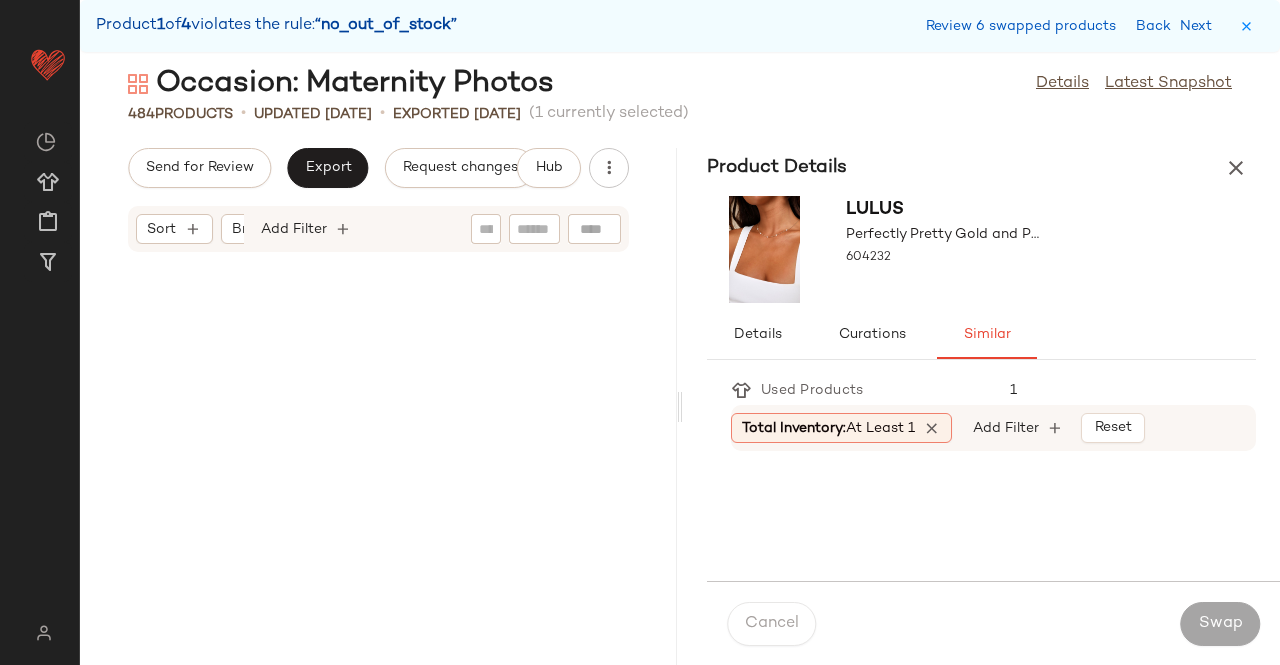 scroll, scrollTop: 70638, scrollLeft: 0, axis: vertical 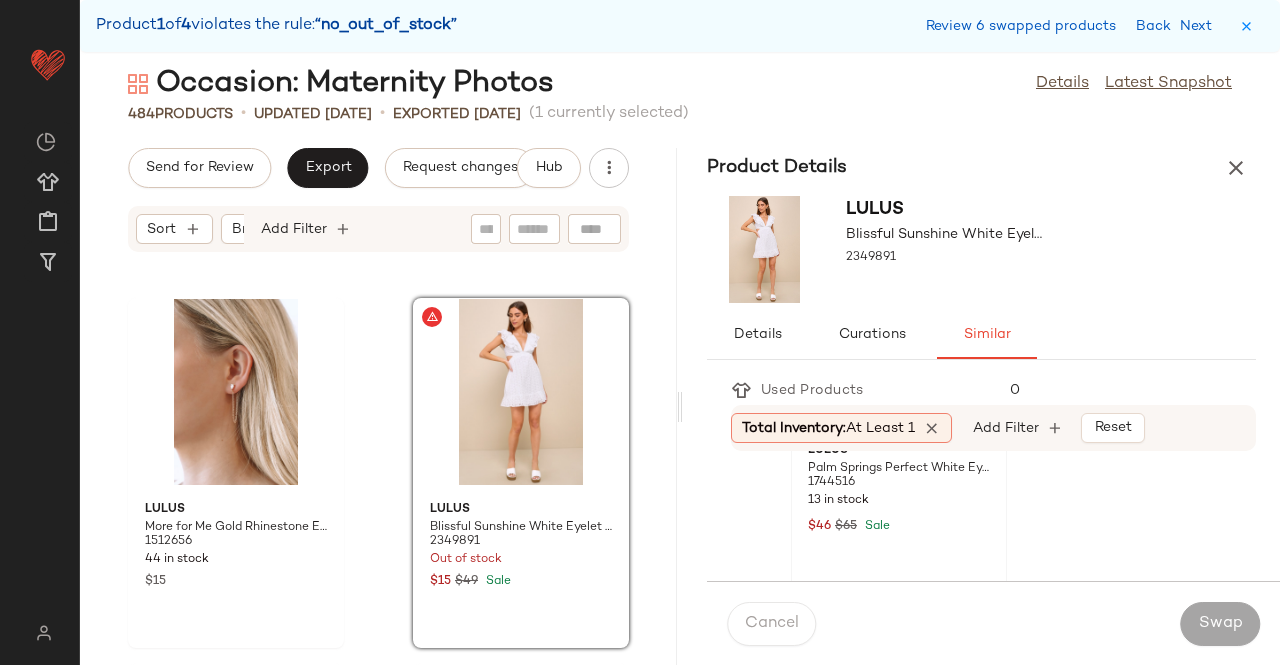 click on "Lulus Palm Springs Perfect White Eyelet Cotton Tie-Strap Mini Dress 1744516 13 in stock $46 $65 Sale" 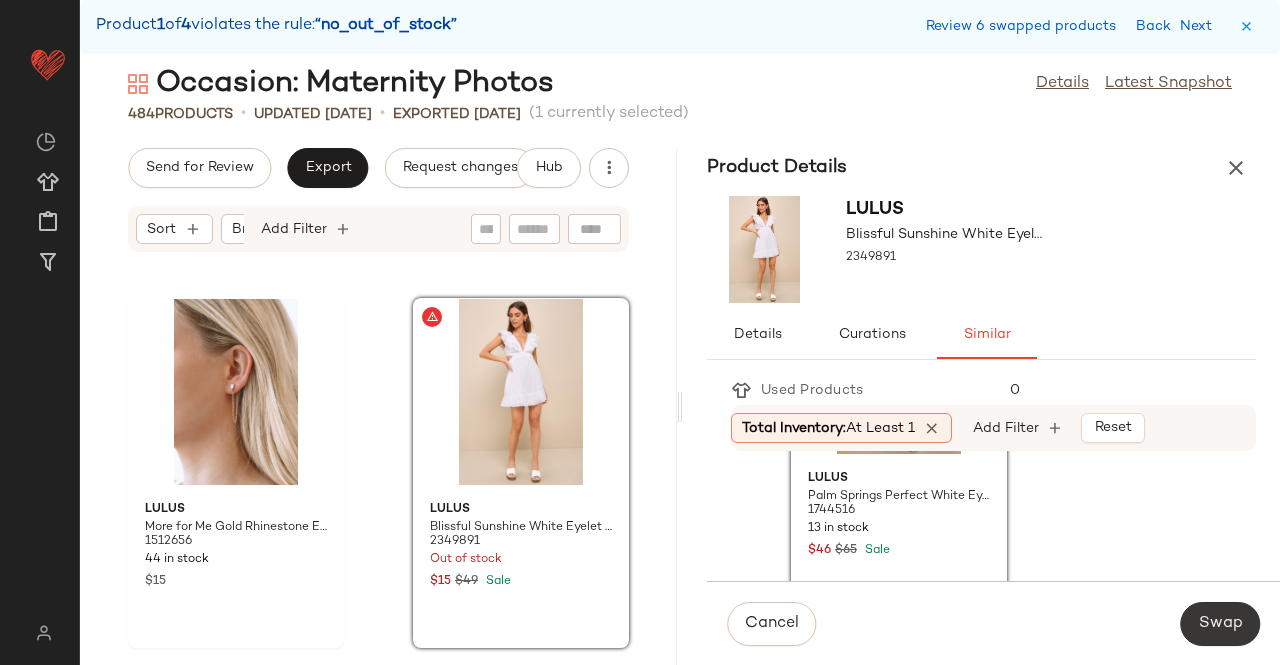 click on "Swap" at bounding box center (1220, 624) 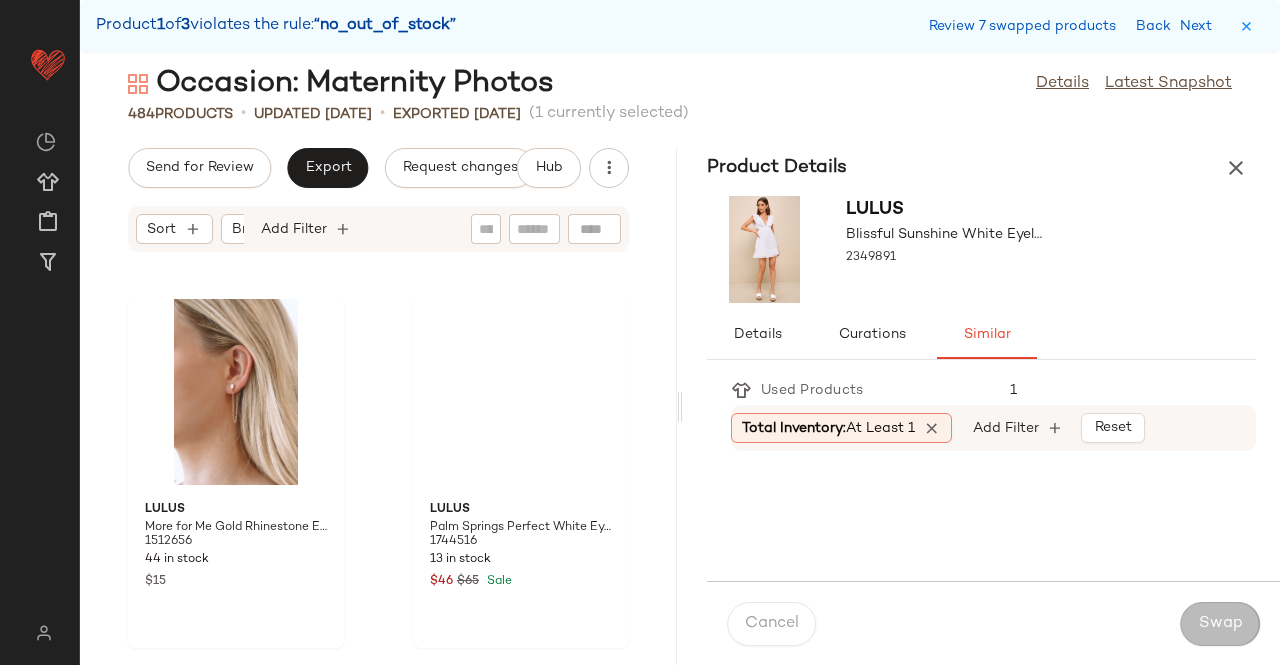 scroll, scrollTop: 72102, scrollLeft: 0, axis: vertical 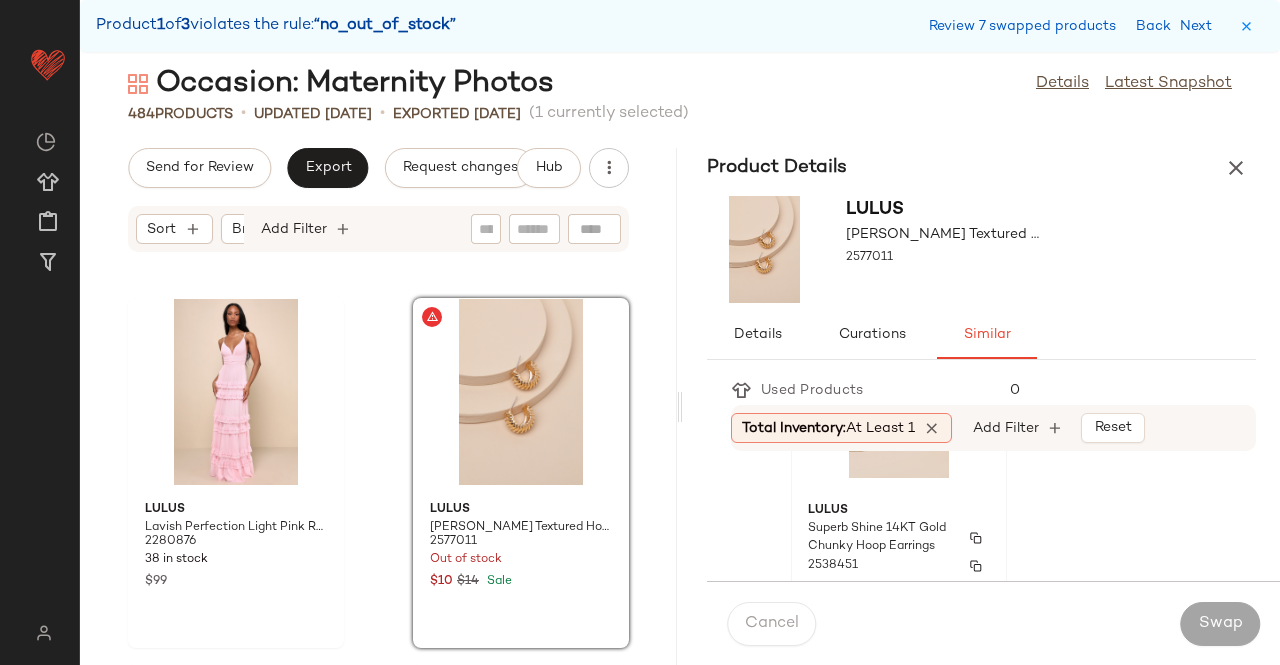 click on "Superb Shine 14KT Gold Chunky Hoop Earrings" at bounding box center [881, 538] 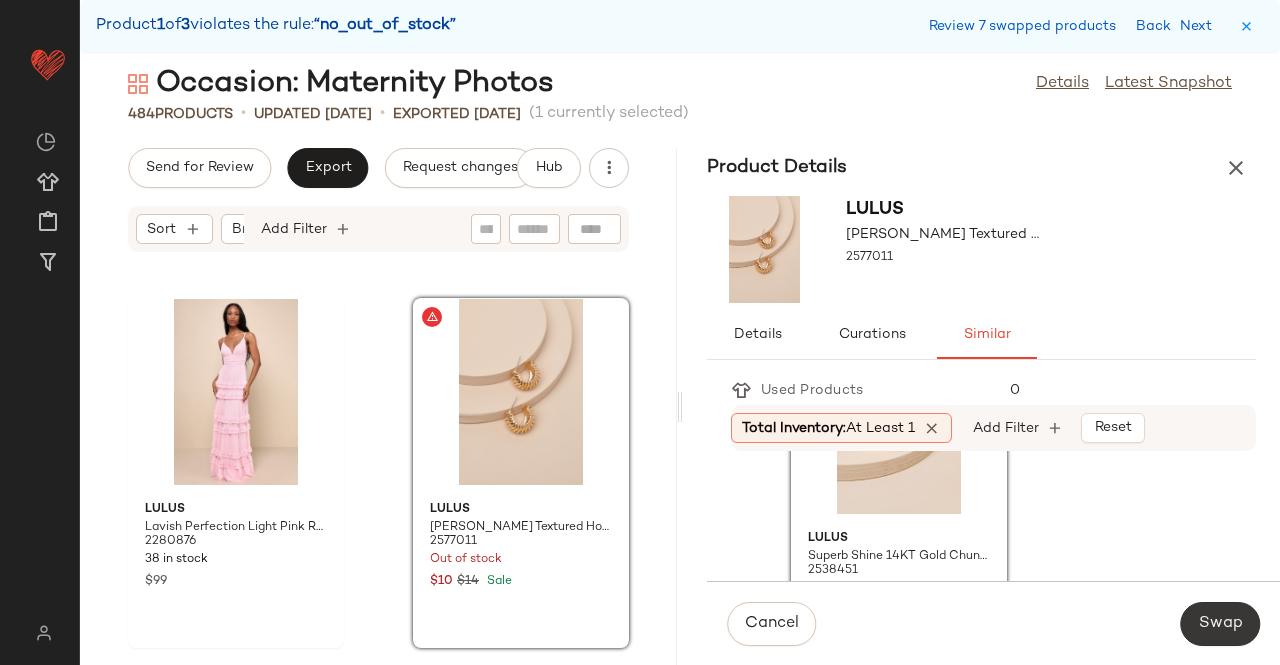click on "Swap" at bounding box center [1220, 624] 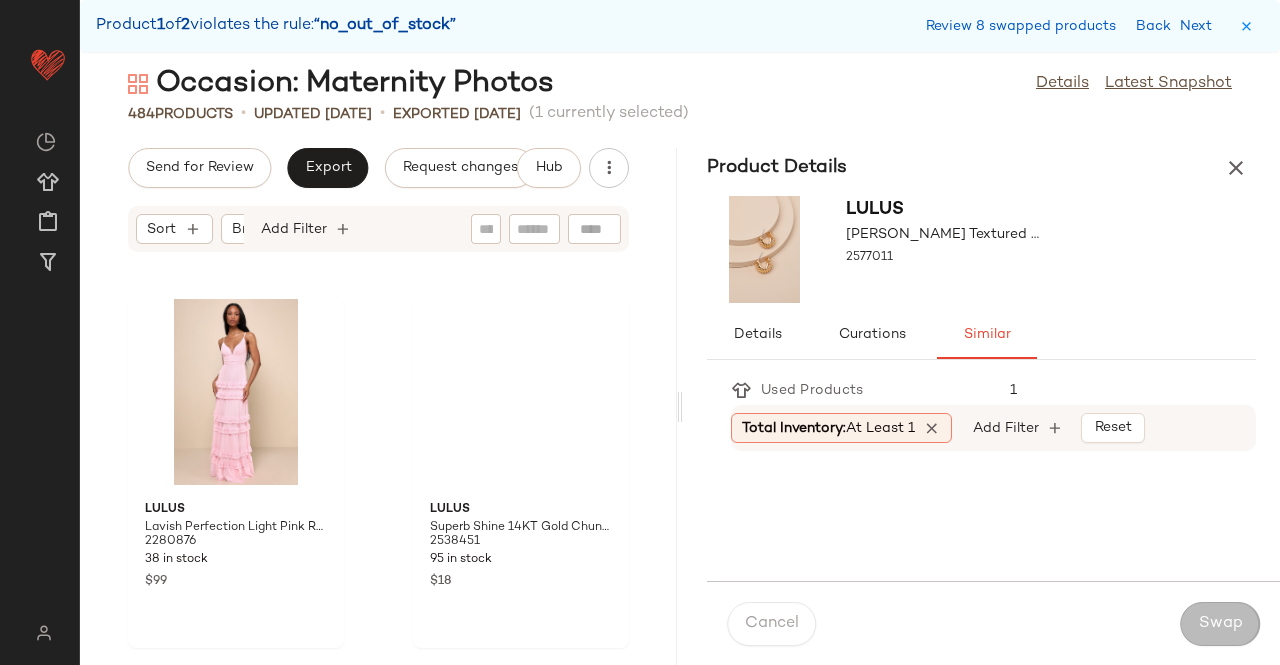 scroll, scrollTop: 75762, scrollLeft: 0, axis: vertical 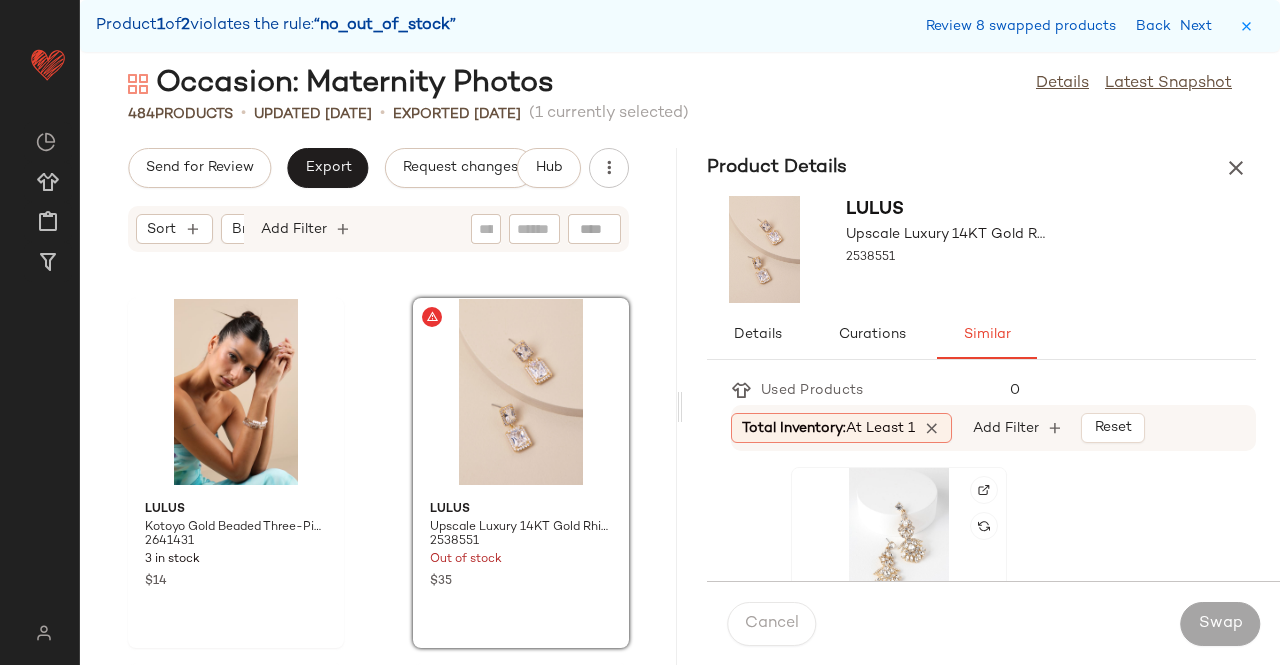 click 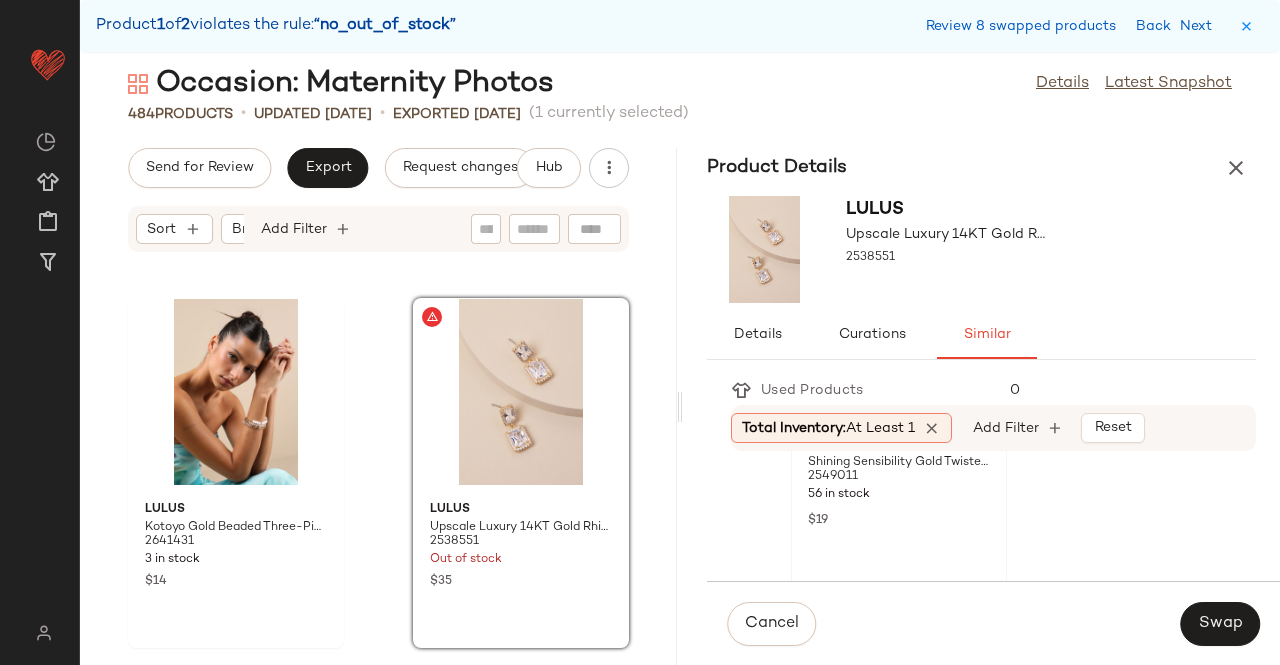 scroll, scrollTop: 472, scrollLeft: 0, axis: vertical 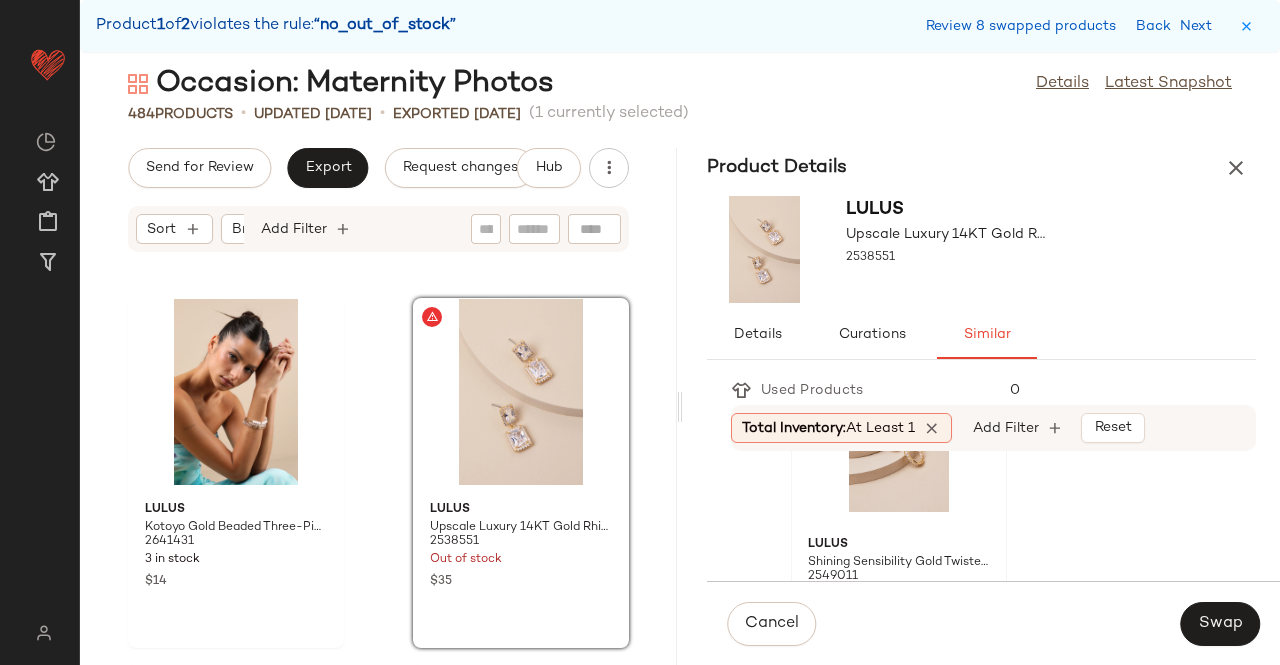 click 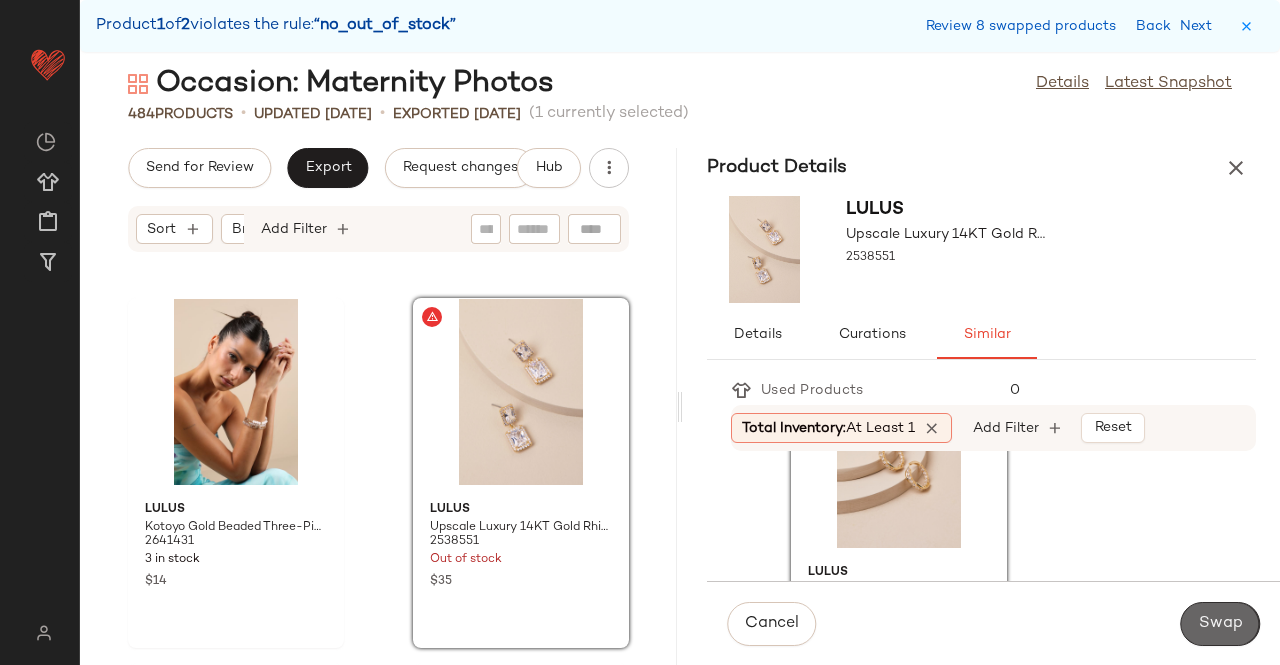 click on "Swap" 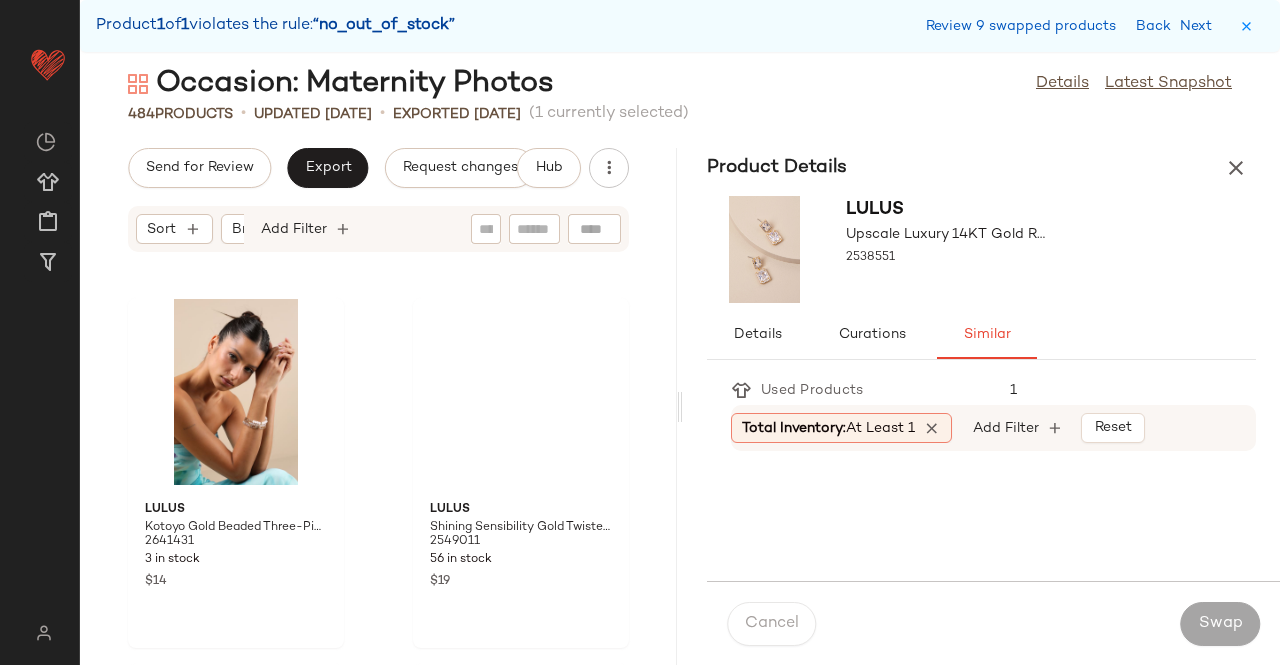 scroll, scrollTop: 80154, scrollLeft: 0, axis: vertical 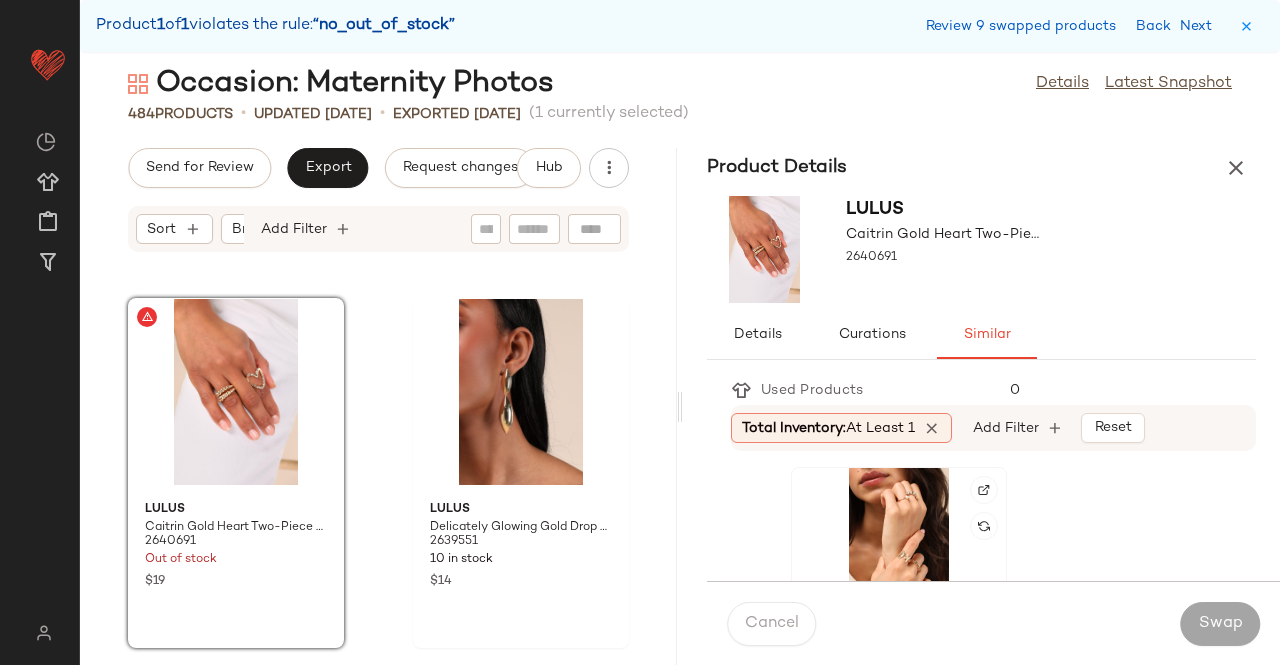 click 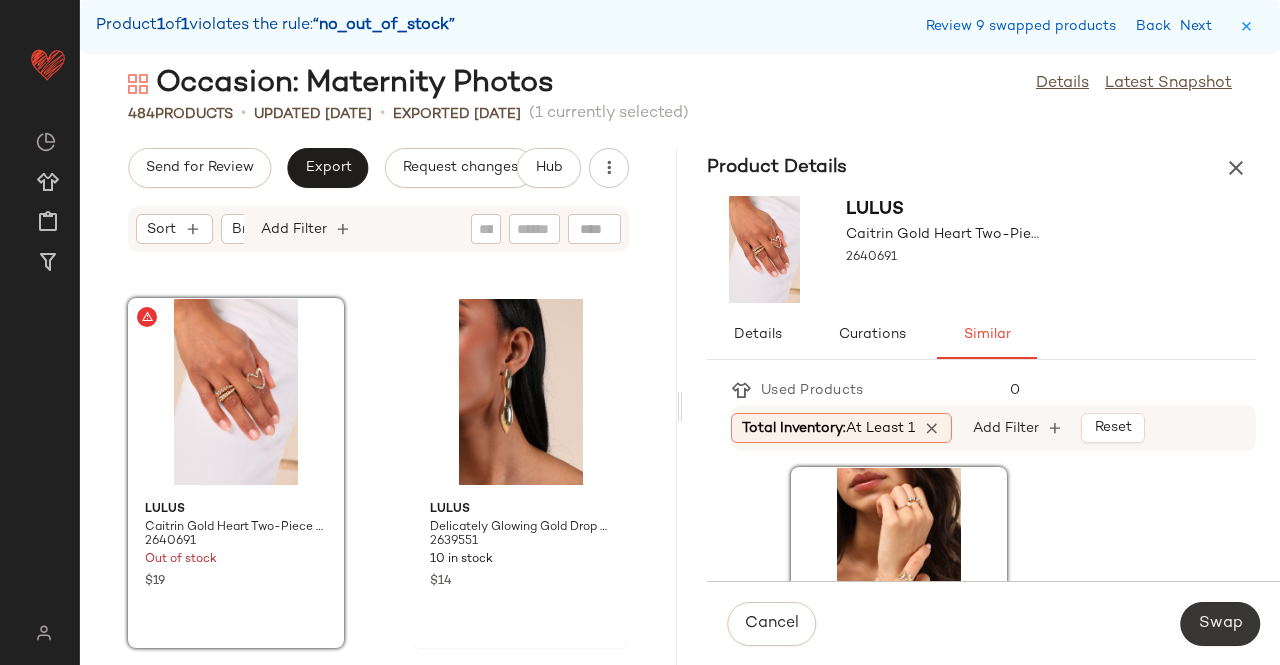 click on "Swap" 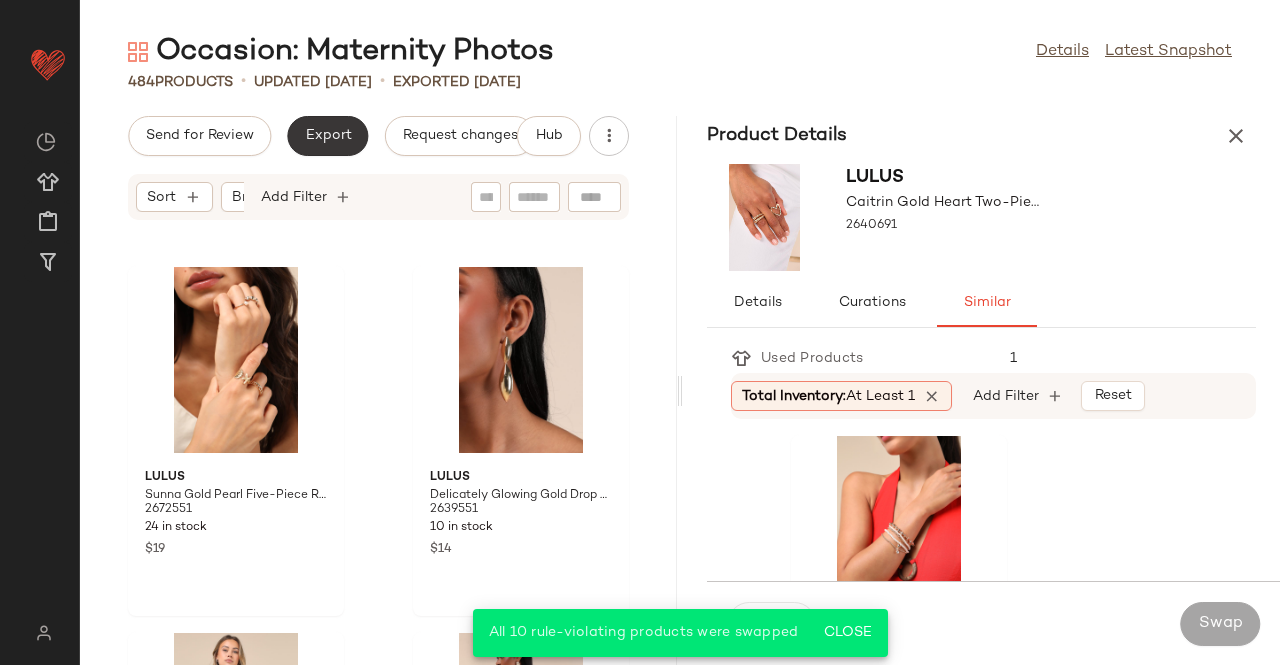 click on "Export" 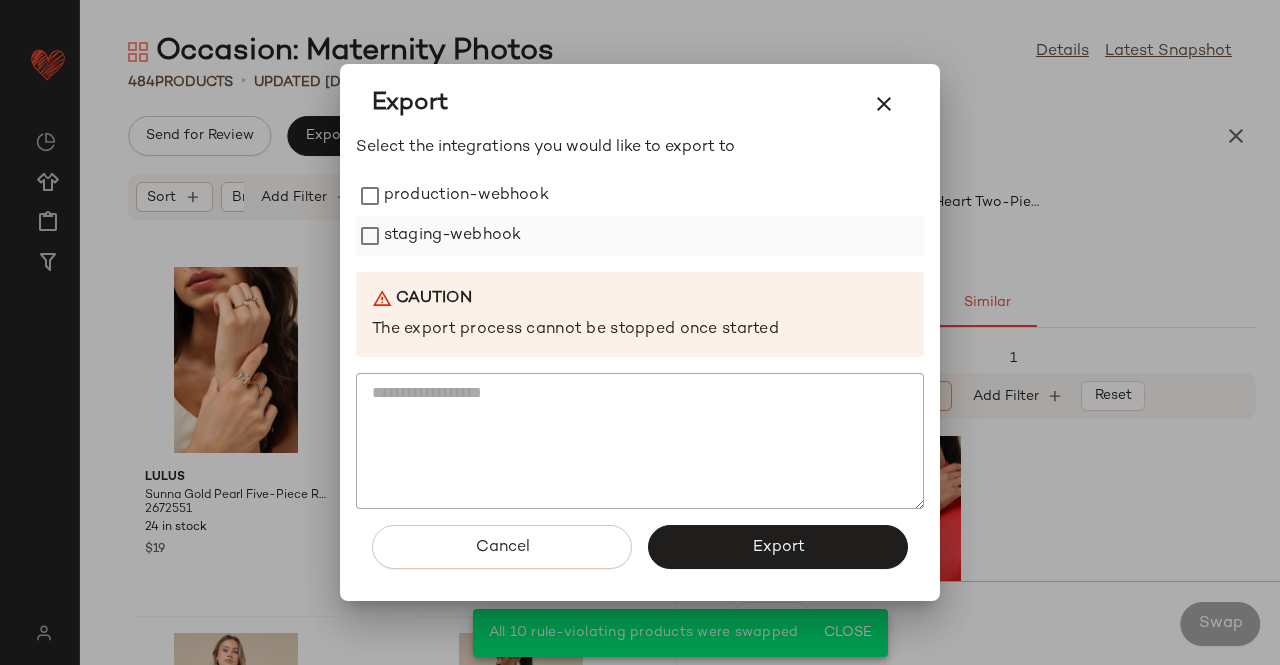 drag, startPoint x: 500, startPoint y: 194, endPoint x: 492, endPoint y: 241, distance: 47.67599 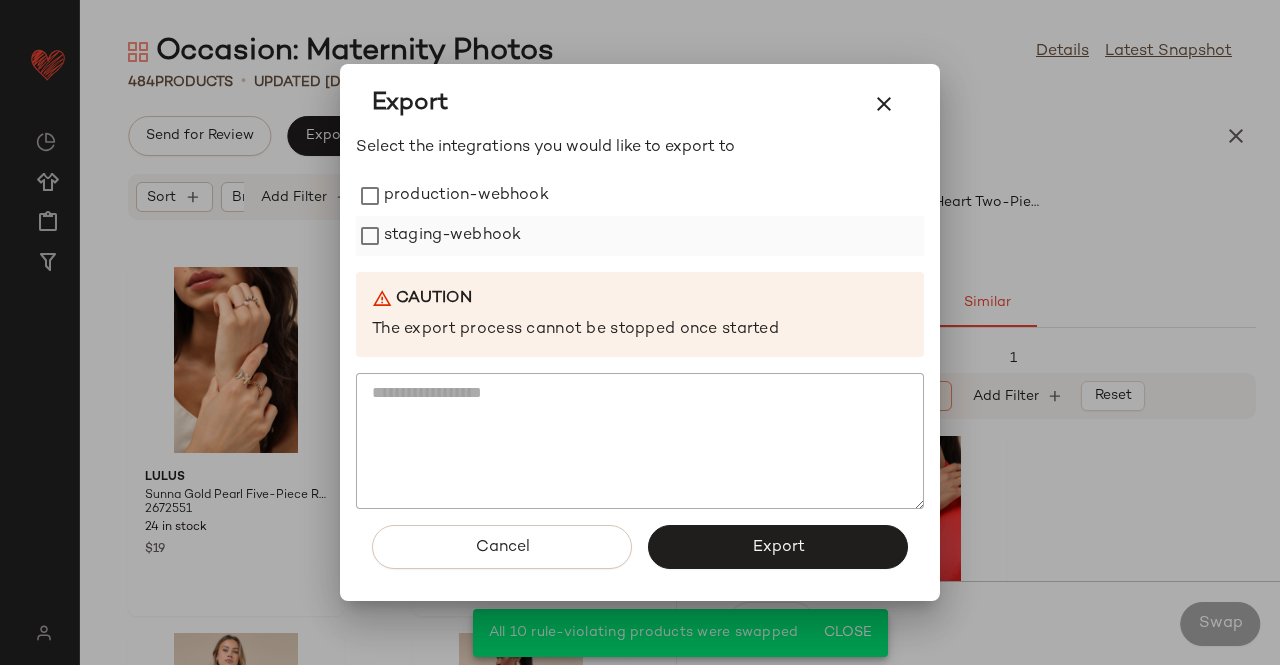click on "production-webhook" at bounding box center (466, 196) 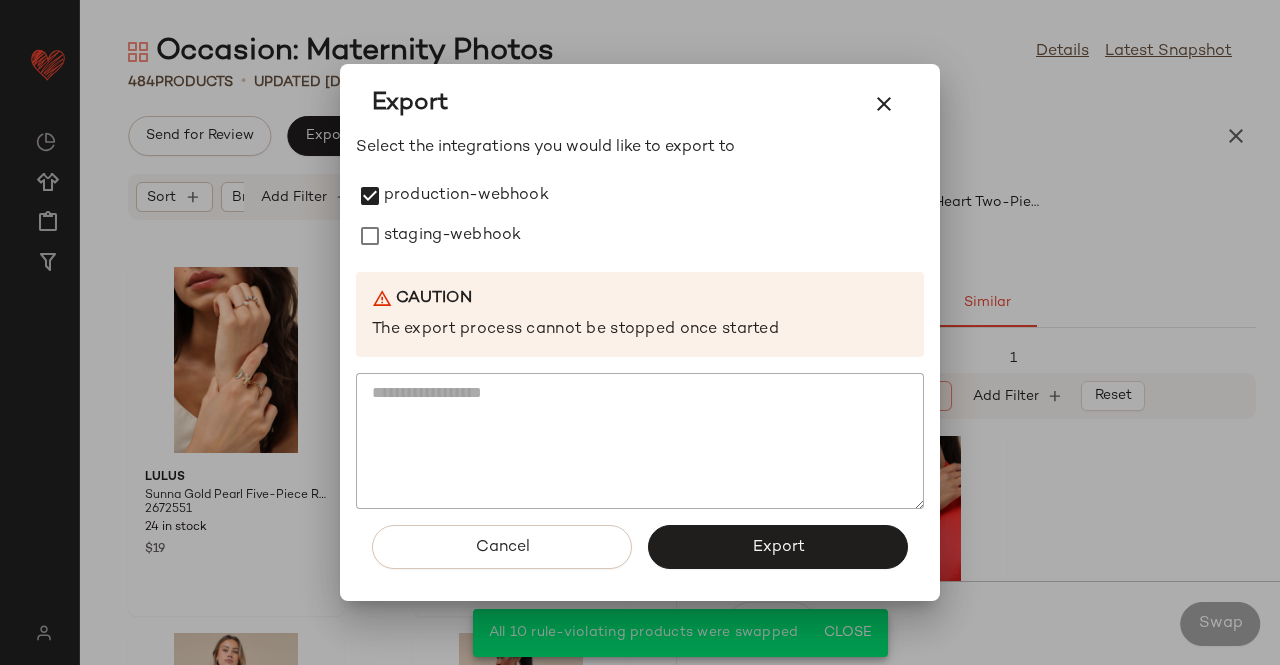 click on "staging-webhook" at bounding box center [452, 236] 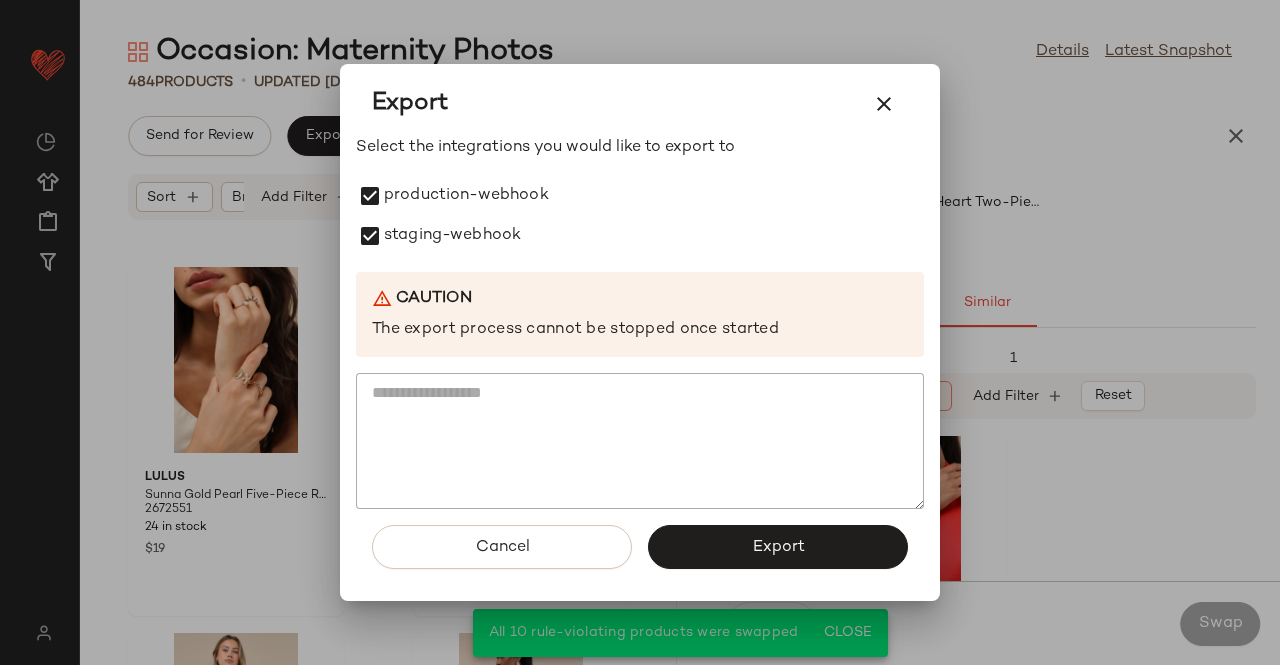 click on "Export" at bounding box center [778, 547] 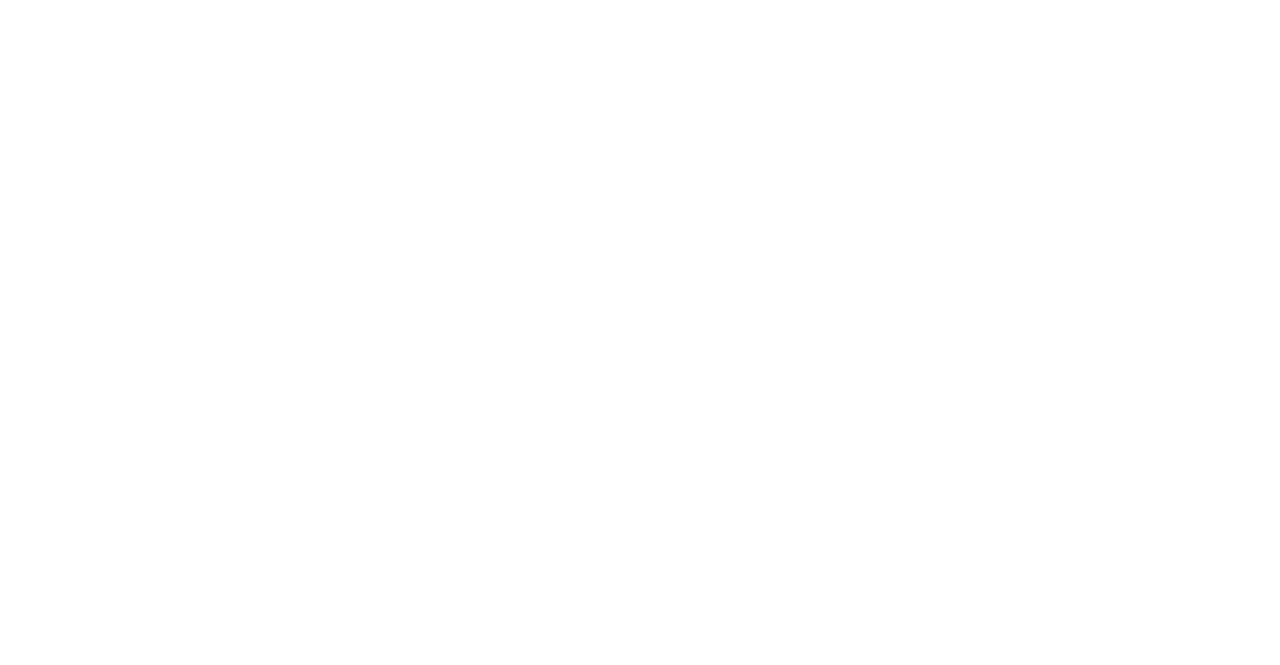 scroll, scrollTop: 0, scrollLeft: 0, axis: both 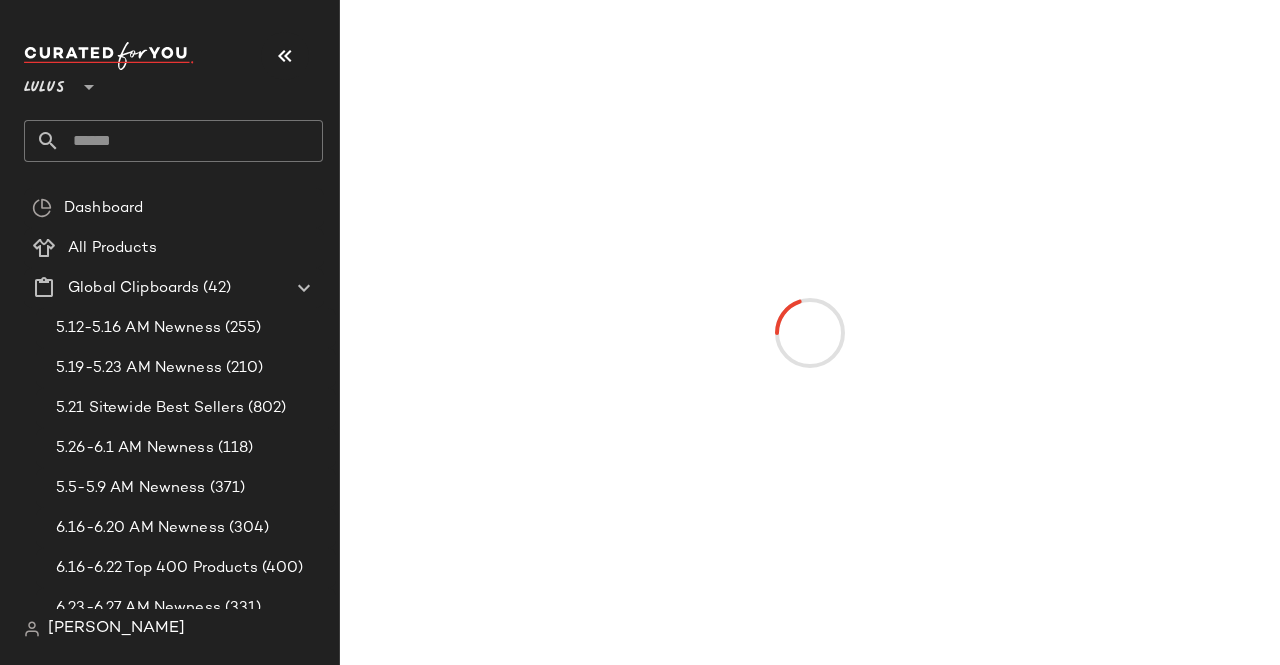 click at bounding box center [285, 56] 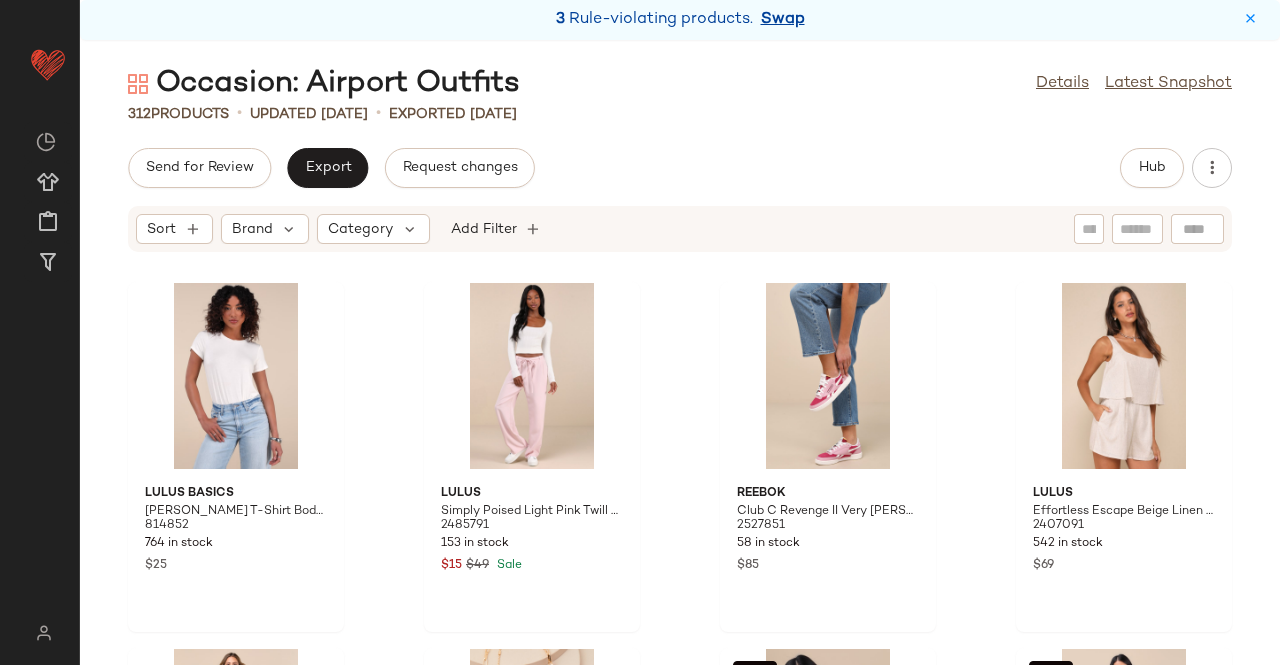 click on "Swap" at bounding box center (783, 20) 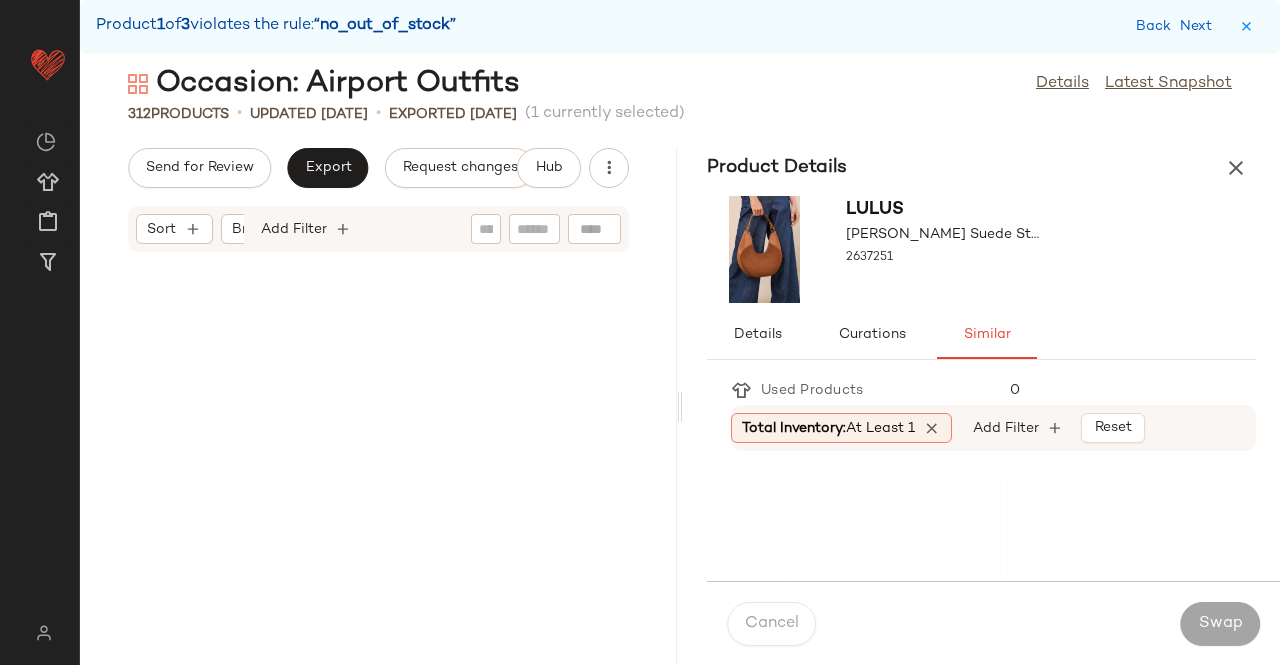 scroll, scrollTop: 16470, scrollLeft: 0, axis: vertical 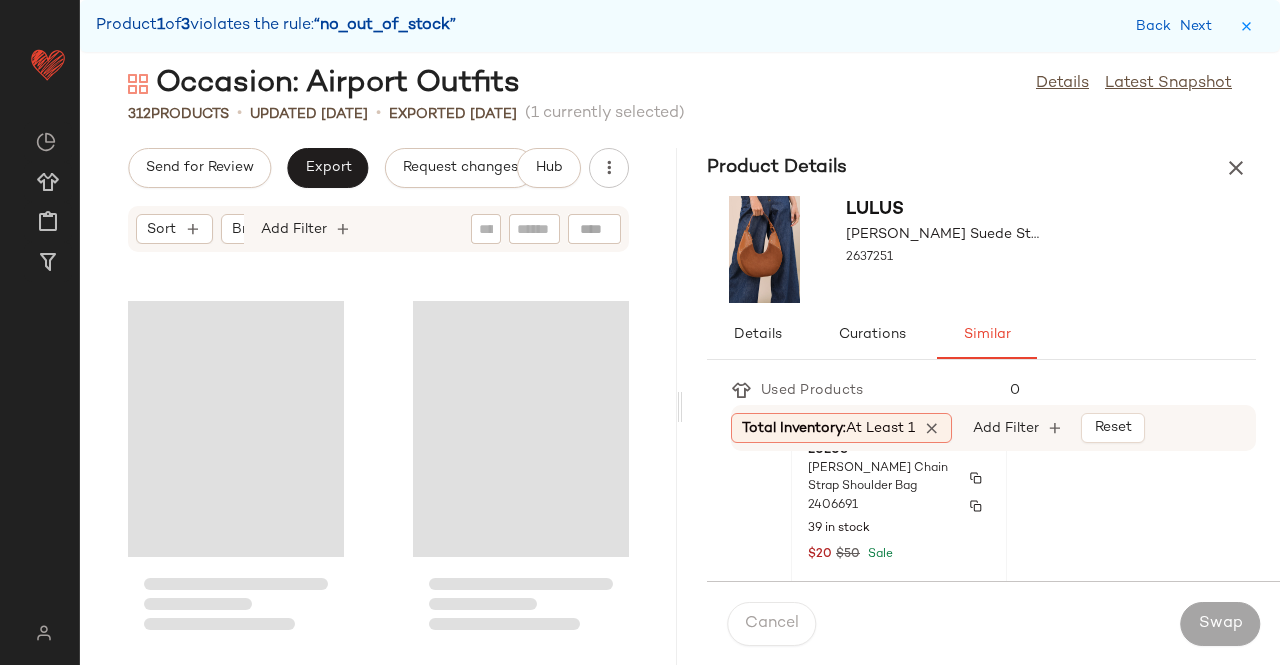 click on "2406691" at bounding box center (899, 506) 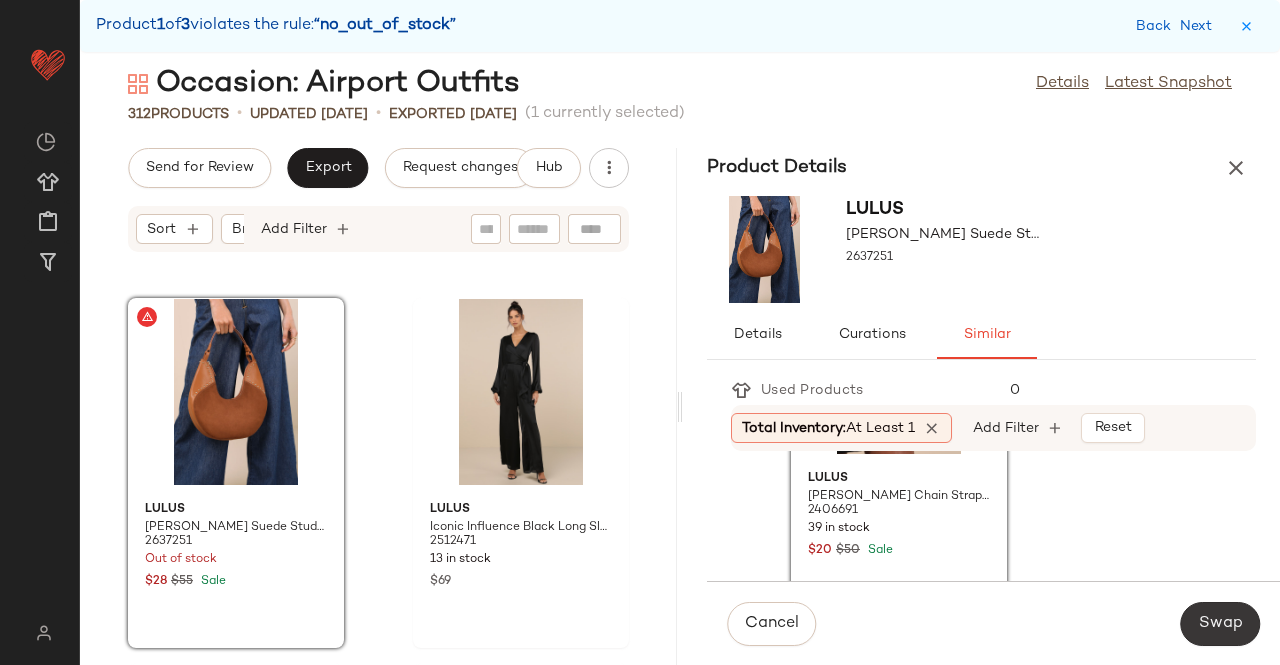 click on "Swap" at bounding box center (1220, 624) 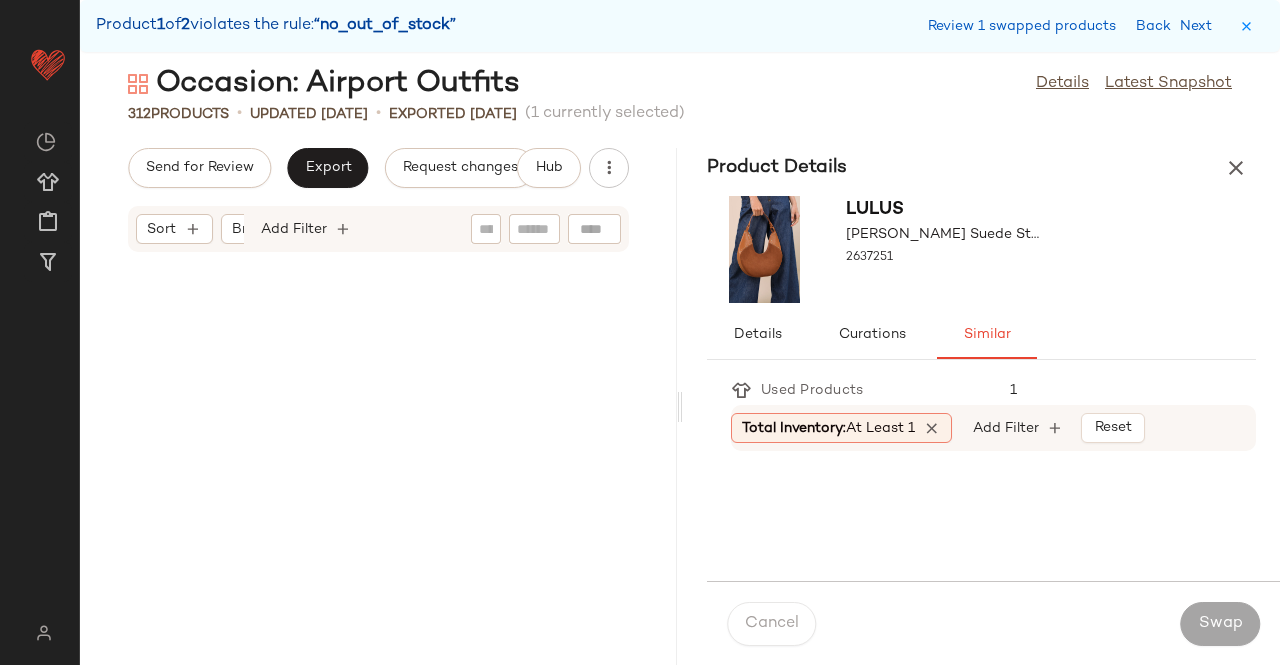 scroll, scrollTop: 19764, scrollLeft: 0, axis: vertical 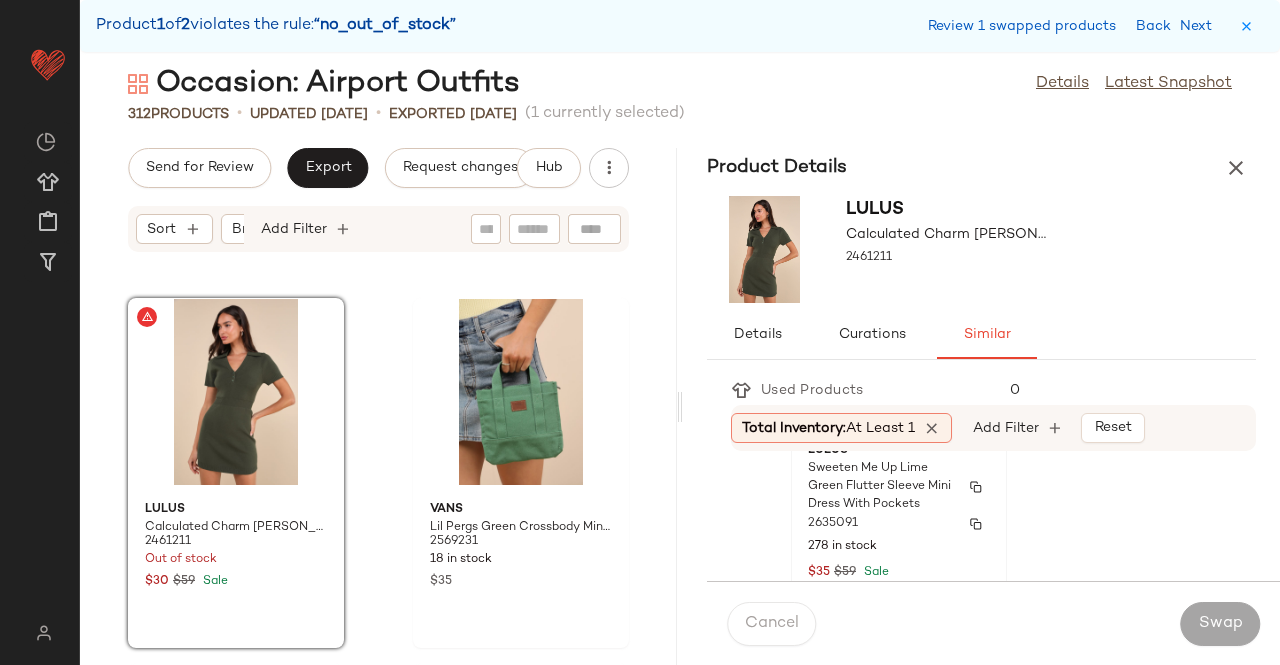 click on "2635091" at bounding box center [899, 524] 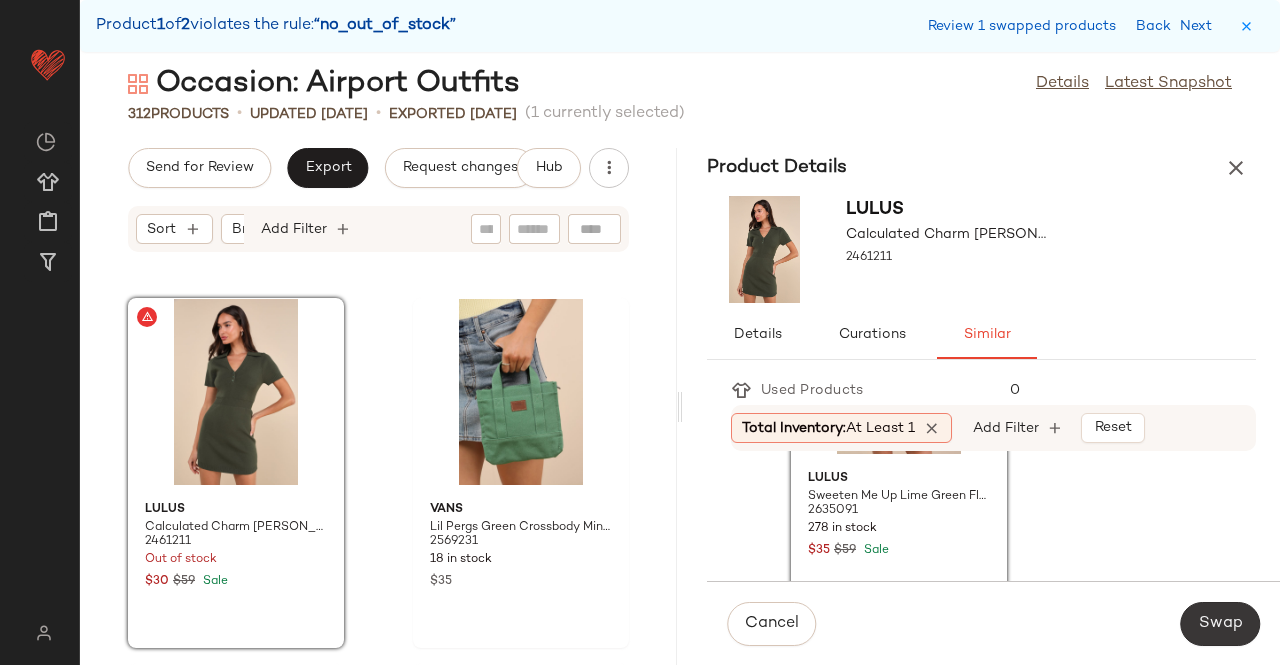 click on "Swap" 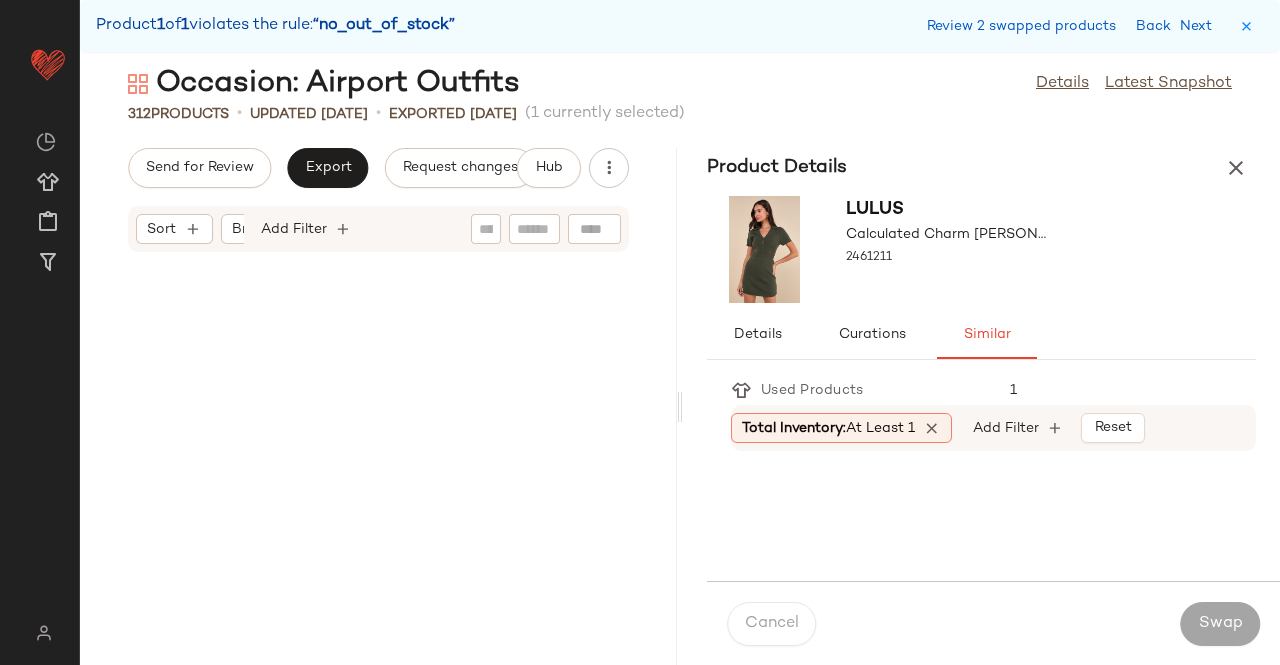 scroll, scrollTop: 23058, scrollLeft: 0, axis: vertical 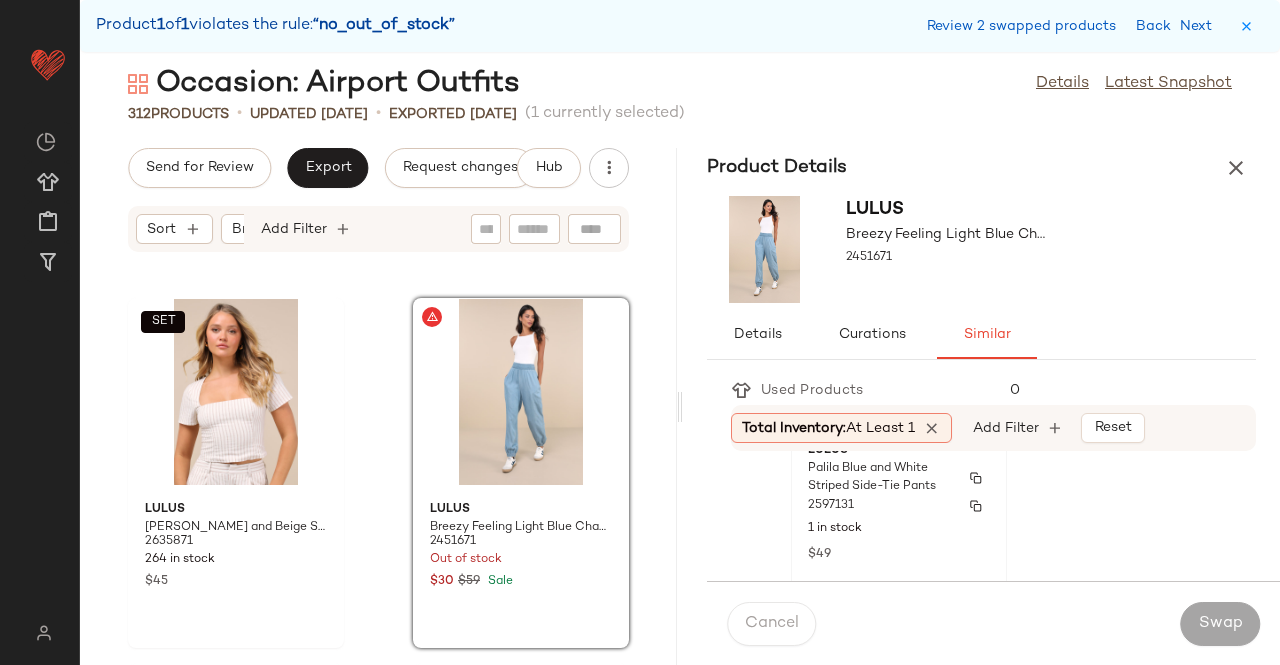 drag, startPoint x: 860, startPoint y: 507, endPoint x: 872, endPoint y: 511, distance: 12.649111 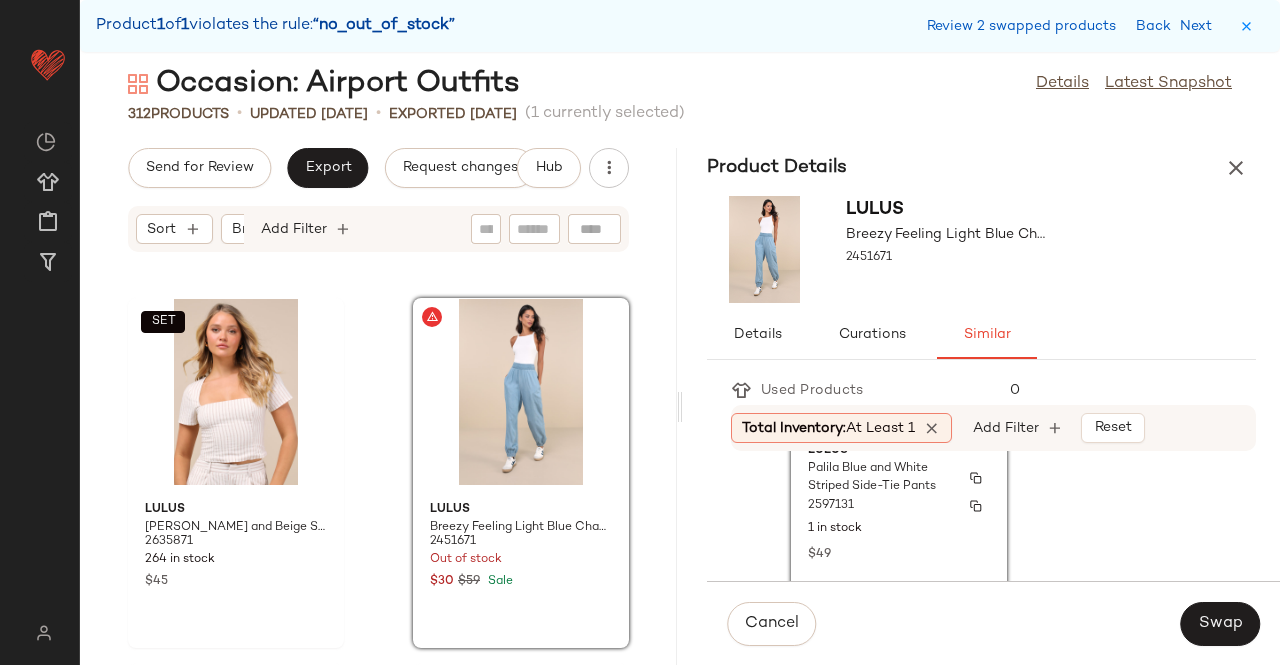 scroll, scrollTop: 476, scrollLeft: 0, axis: vertical 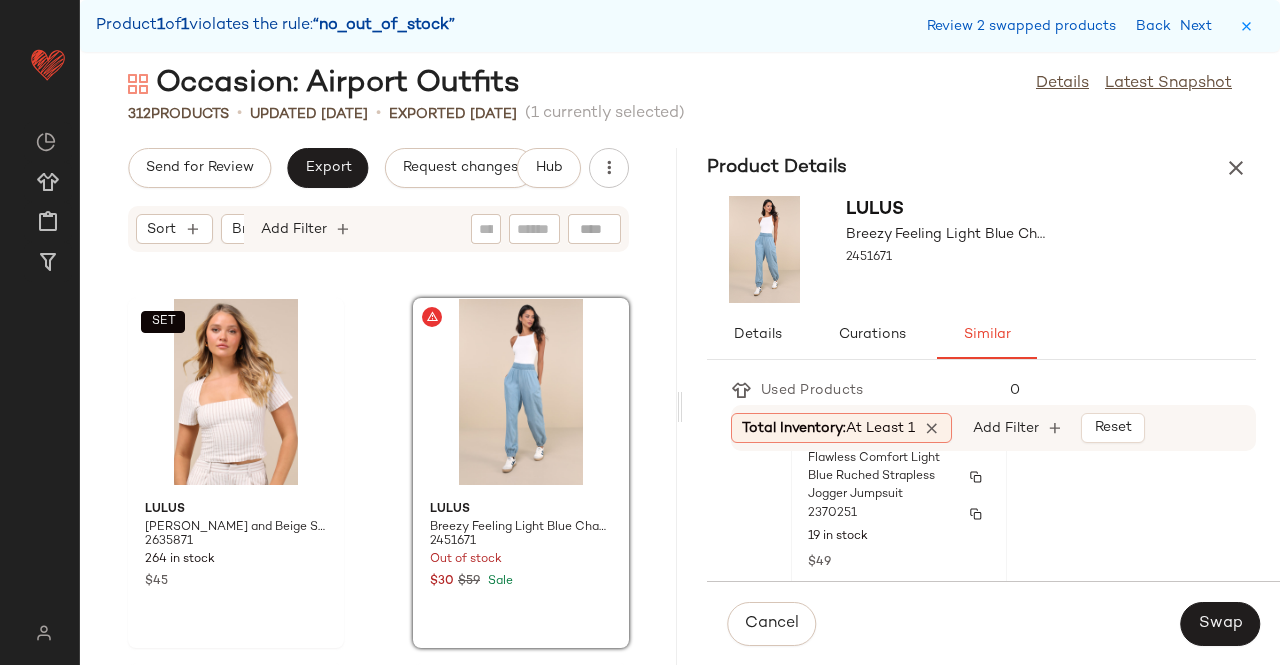 click on "2370251" at bounding box center [899, 514] 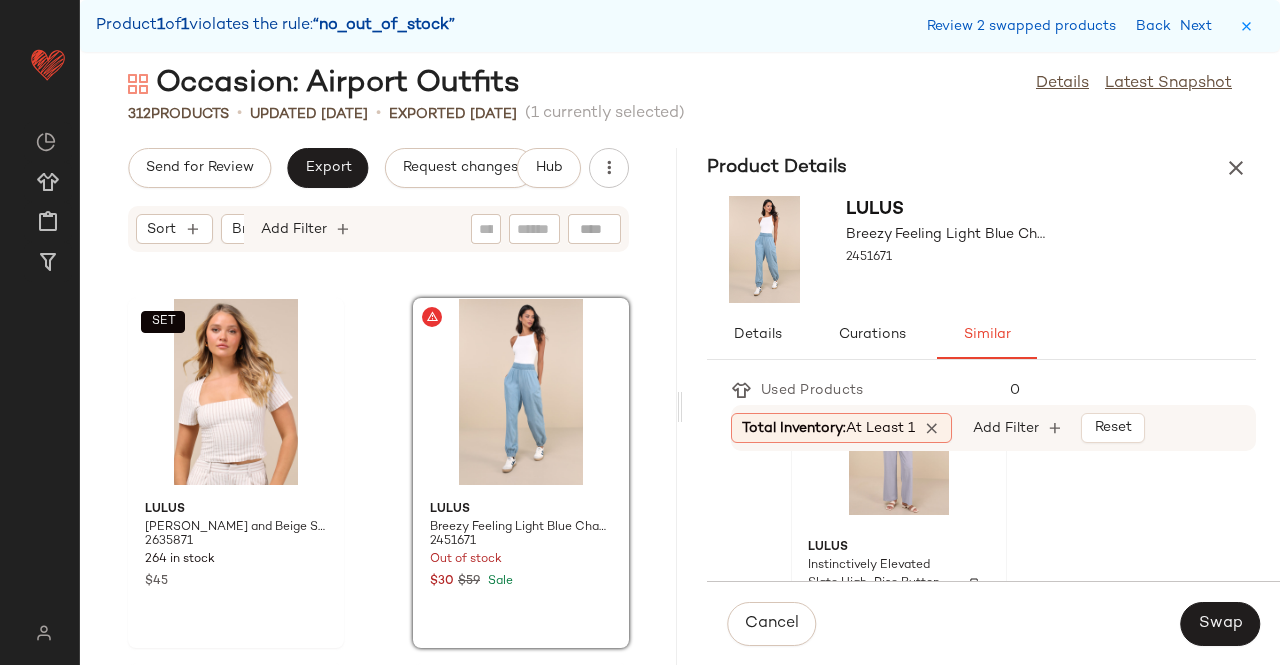 scroll, scrollTop: 935, scrollLeft: 0, axis: vertical 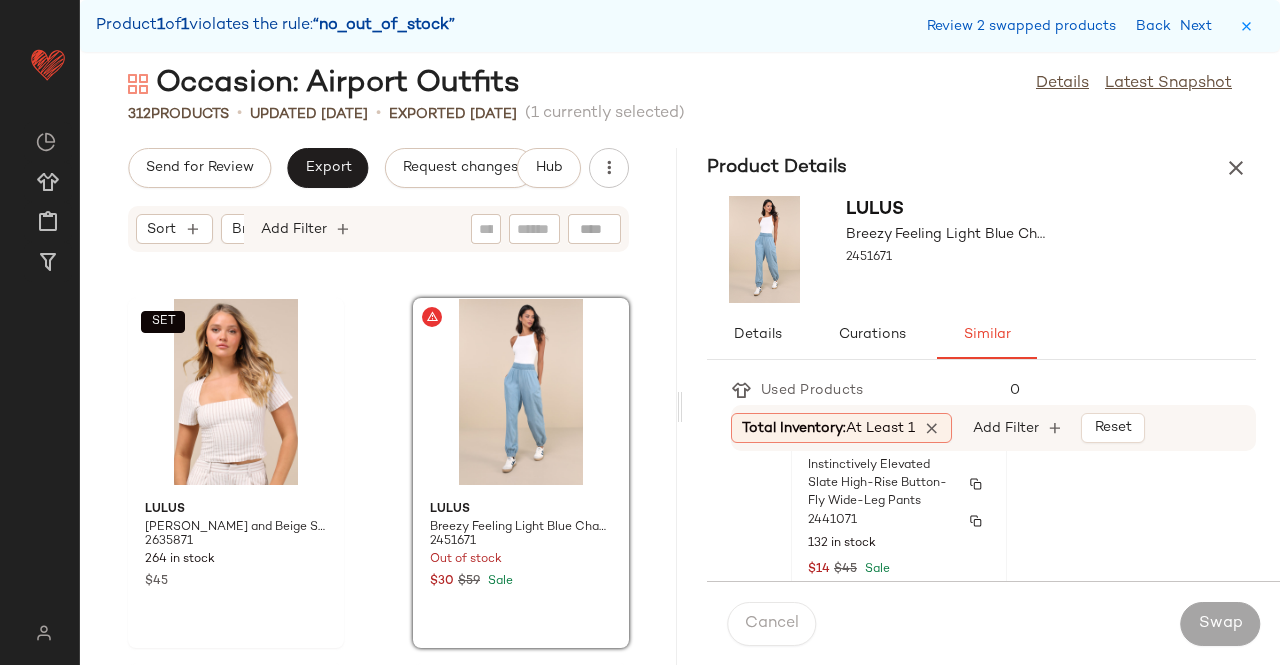 click on "2441071" at bounding box center (899, 521) 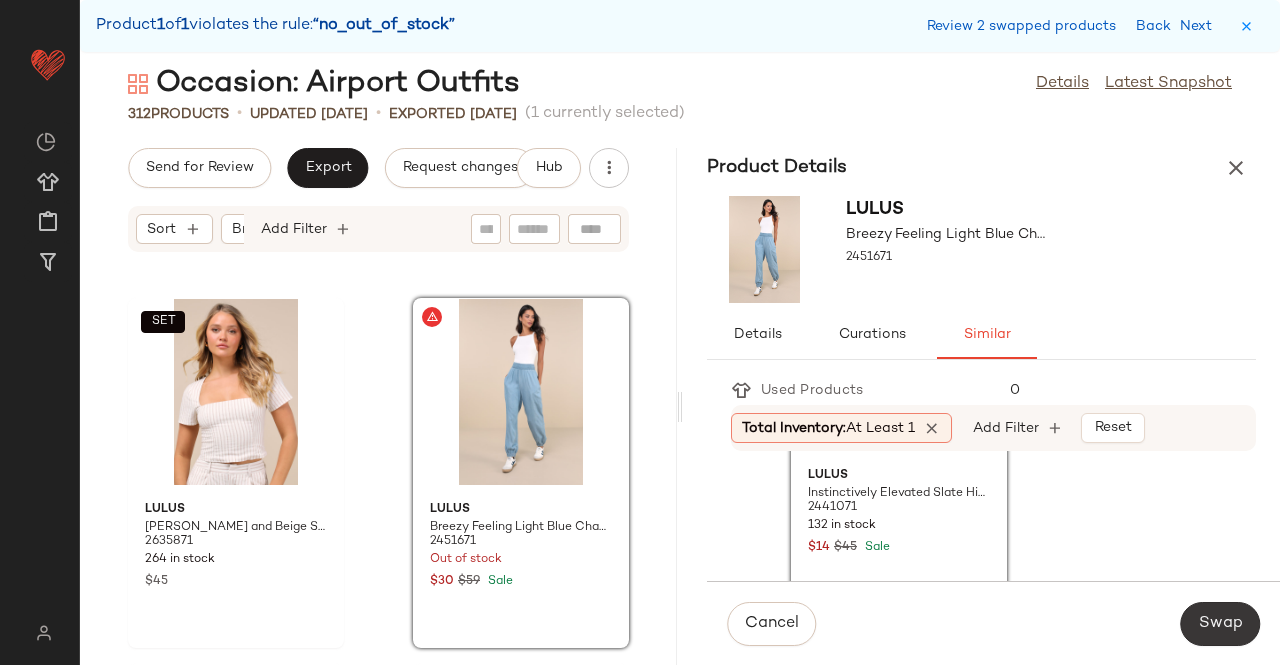 click on "Swap" at bounding box center (1220, 624) 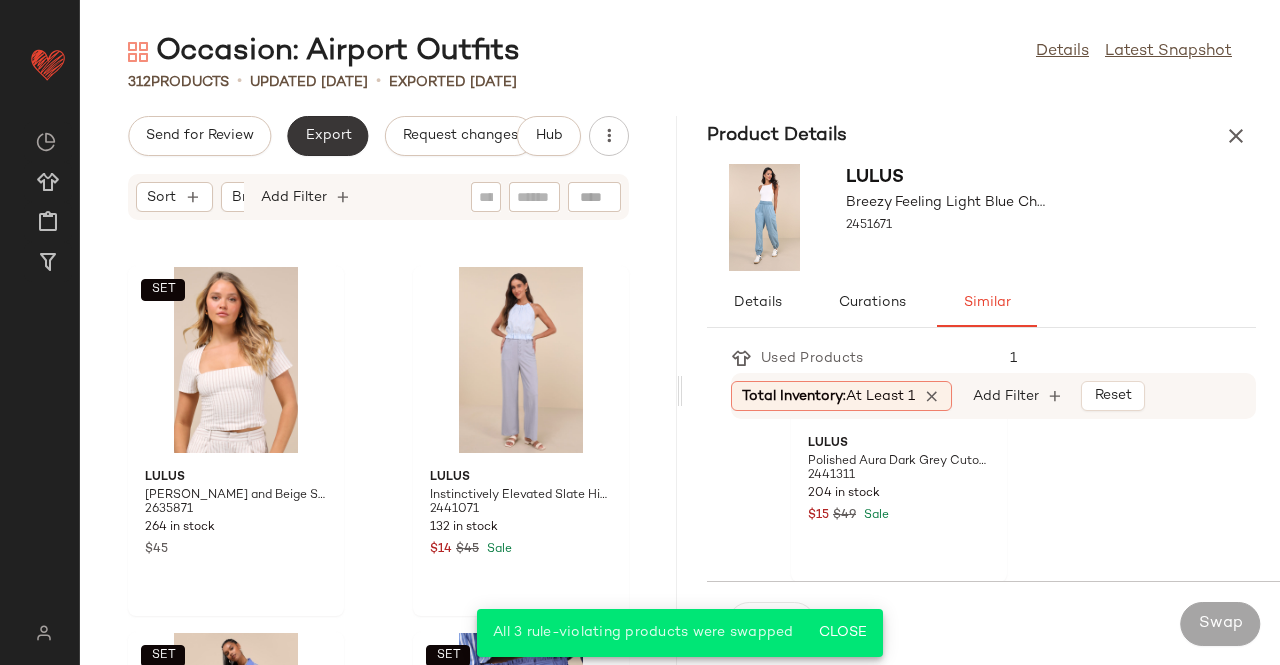 click on "Export" 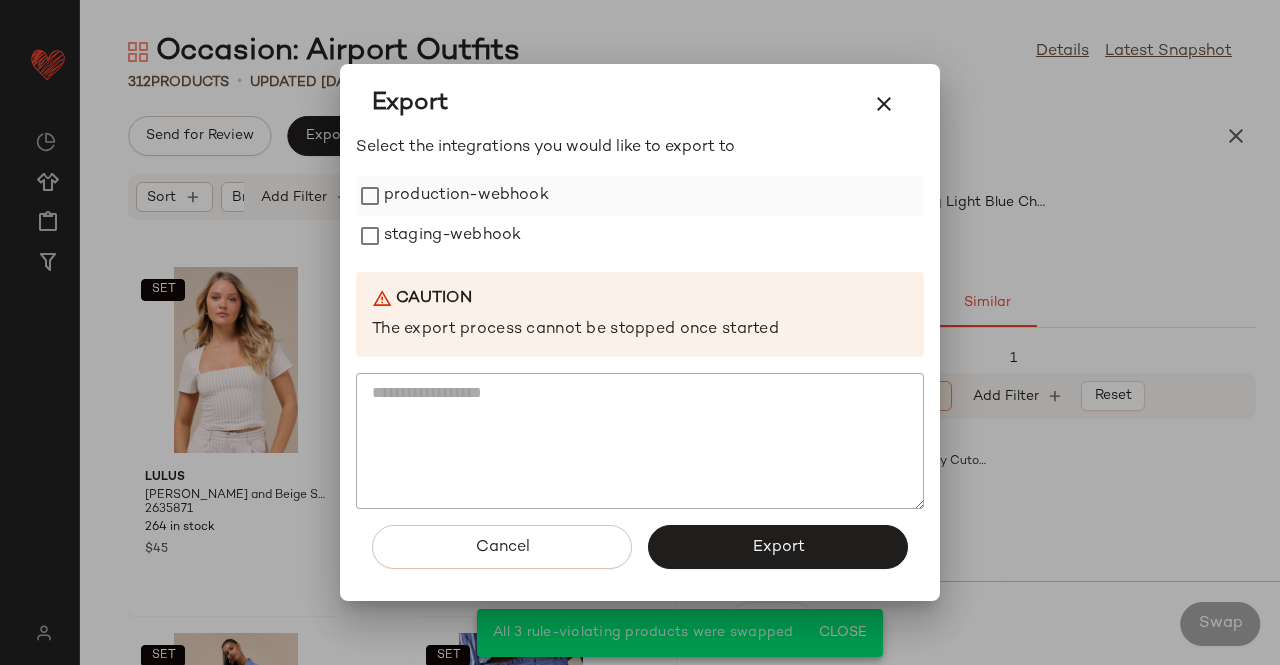 click on "production-webhook" at bounding box center [466, 196] 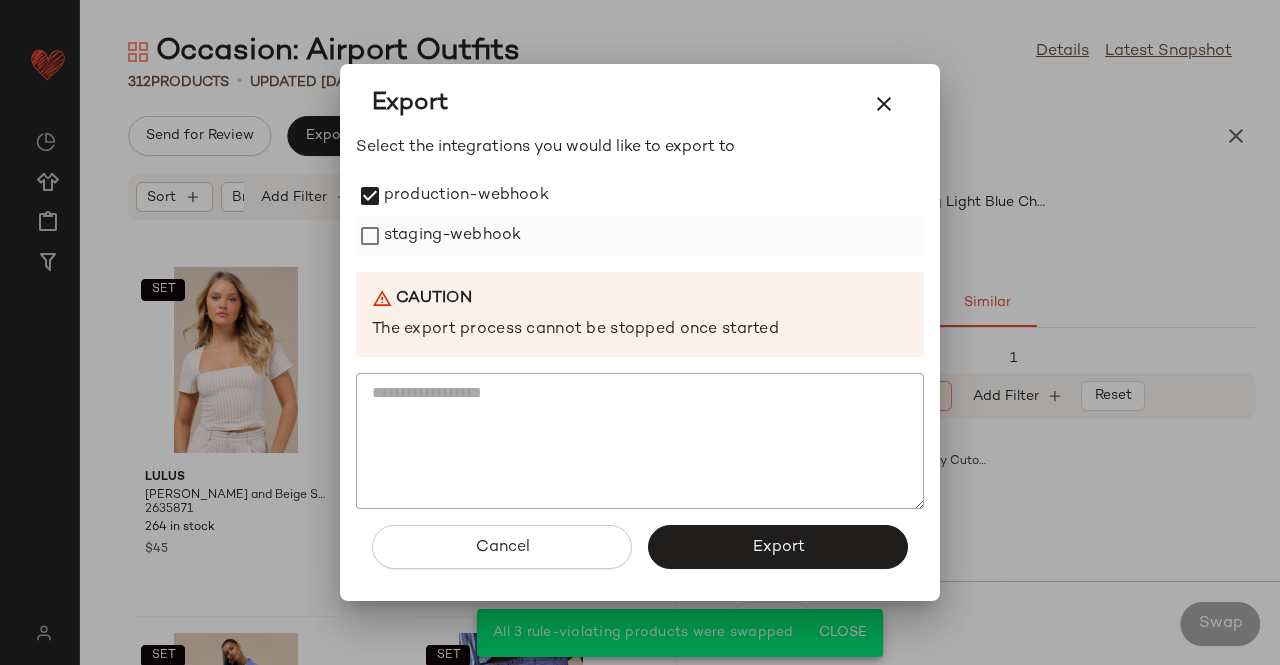 click on "staging-webhook" at bounding box center (452, 236) 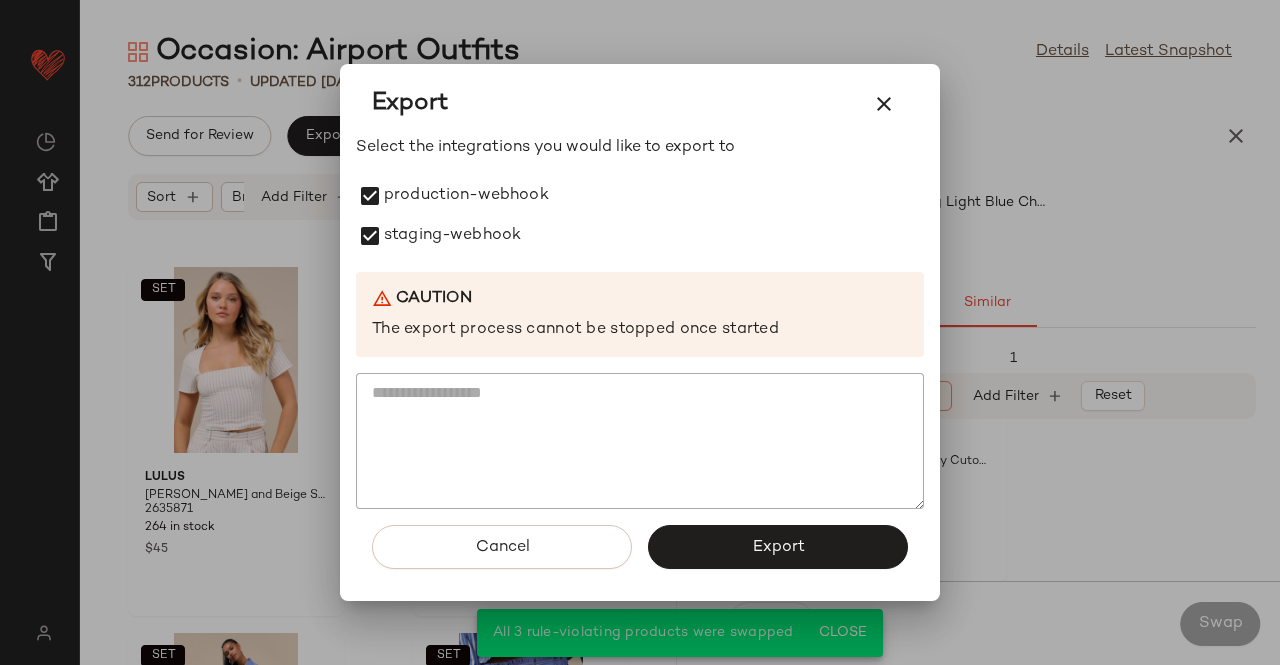 drag, startPoint x: 774, startPoint y: 539, endPoint x: 770, endPoint y: 521, distance: 18.439089 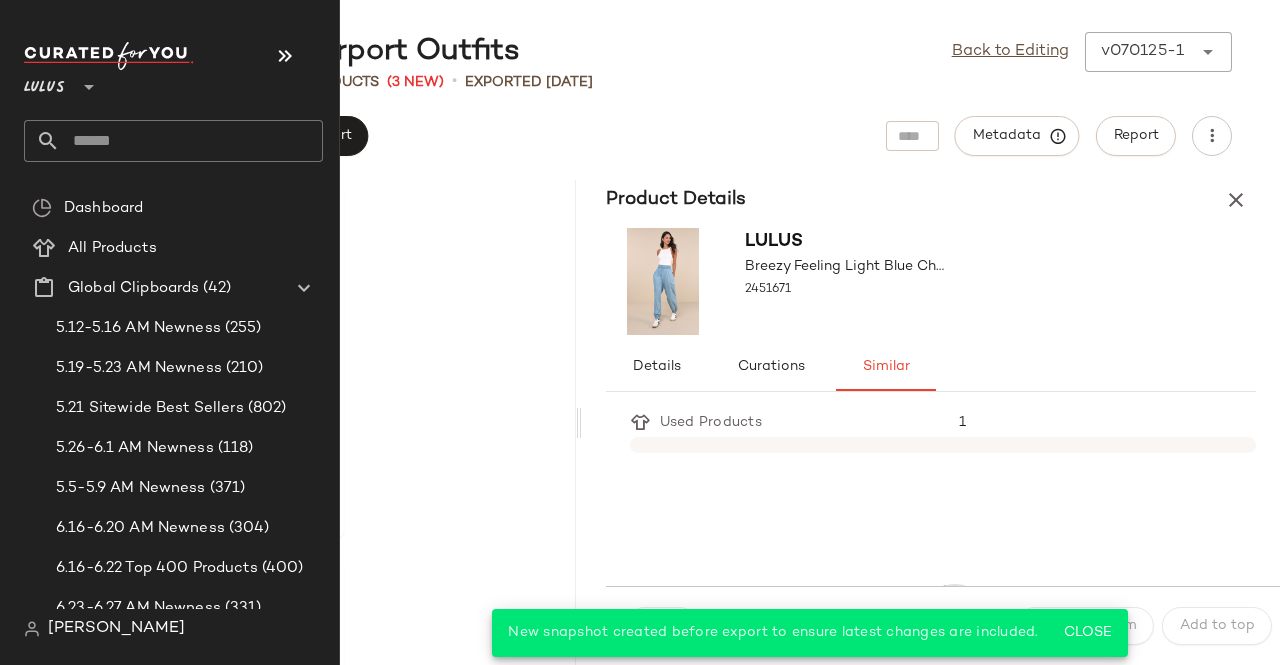 drag, startPoint x: 160, startPoint y: 144, endPoint x: 158, endPoint y: 156, distance: 12.165525 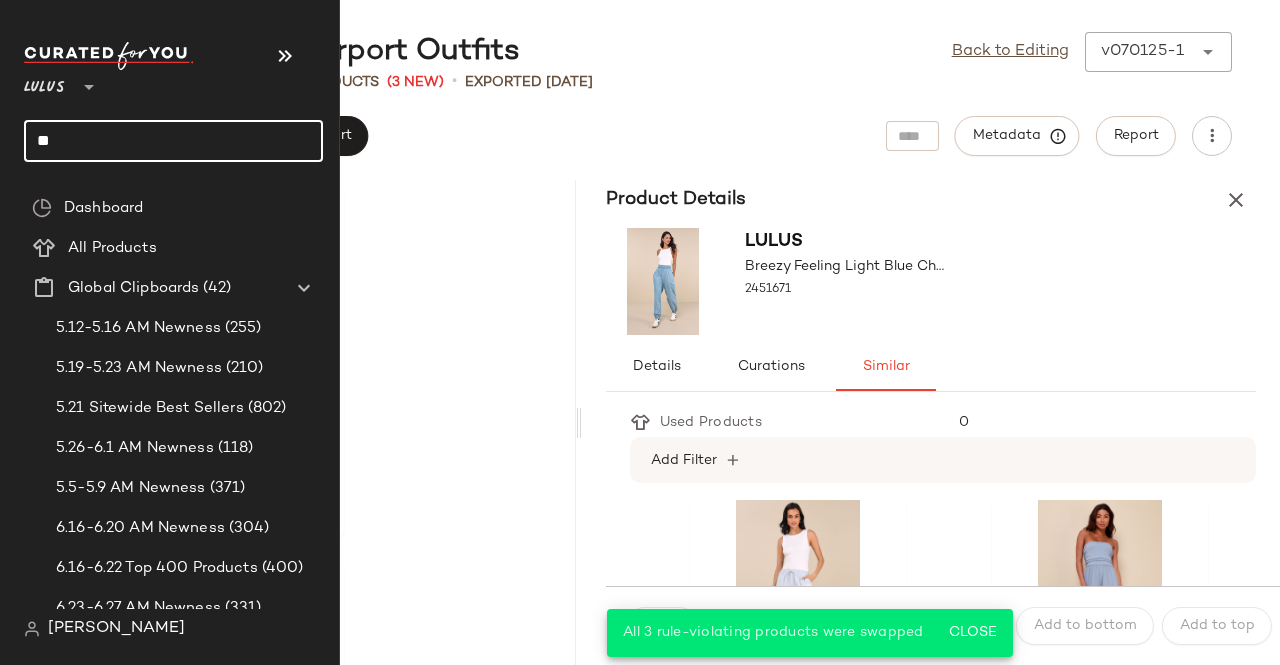 type on "*" 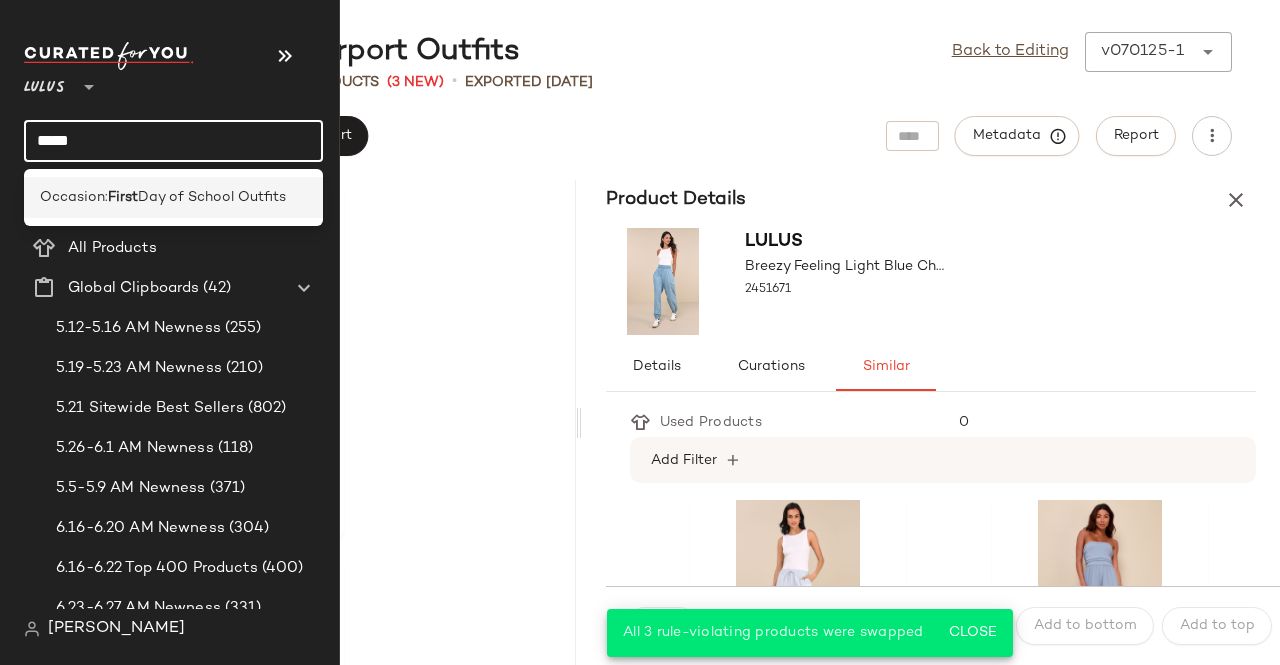 type on "*****" 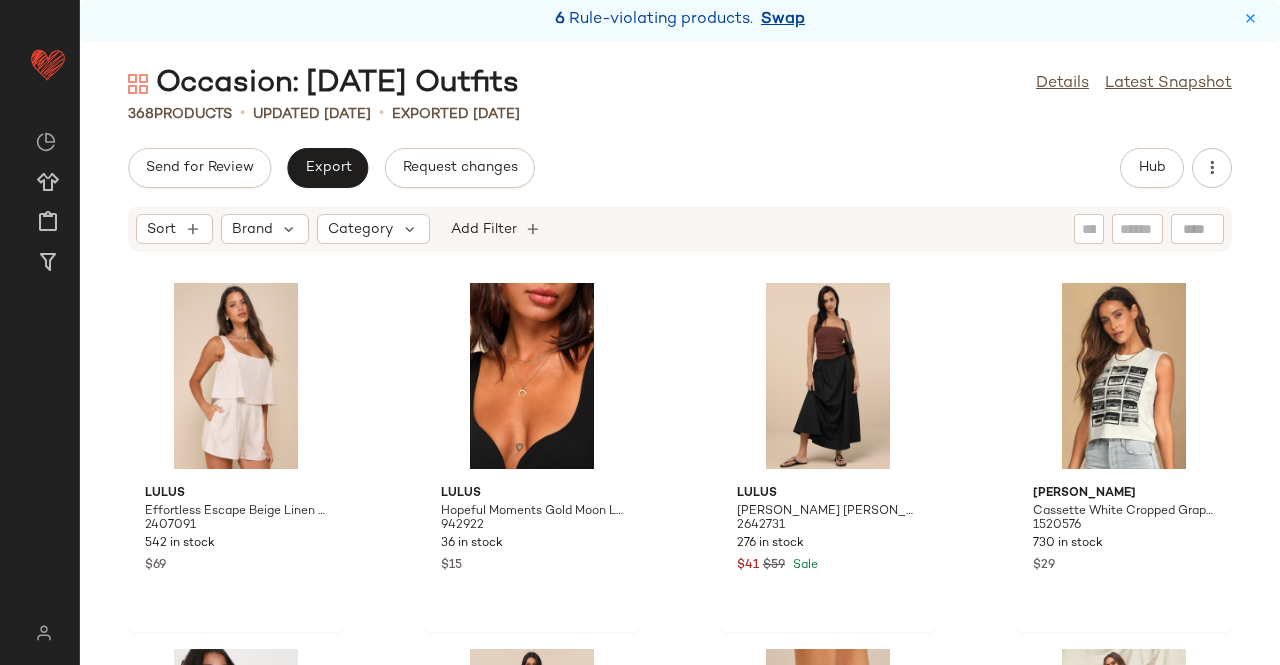 click on "Swap" at bounding box center [783, 20] 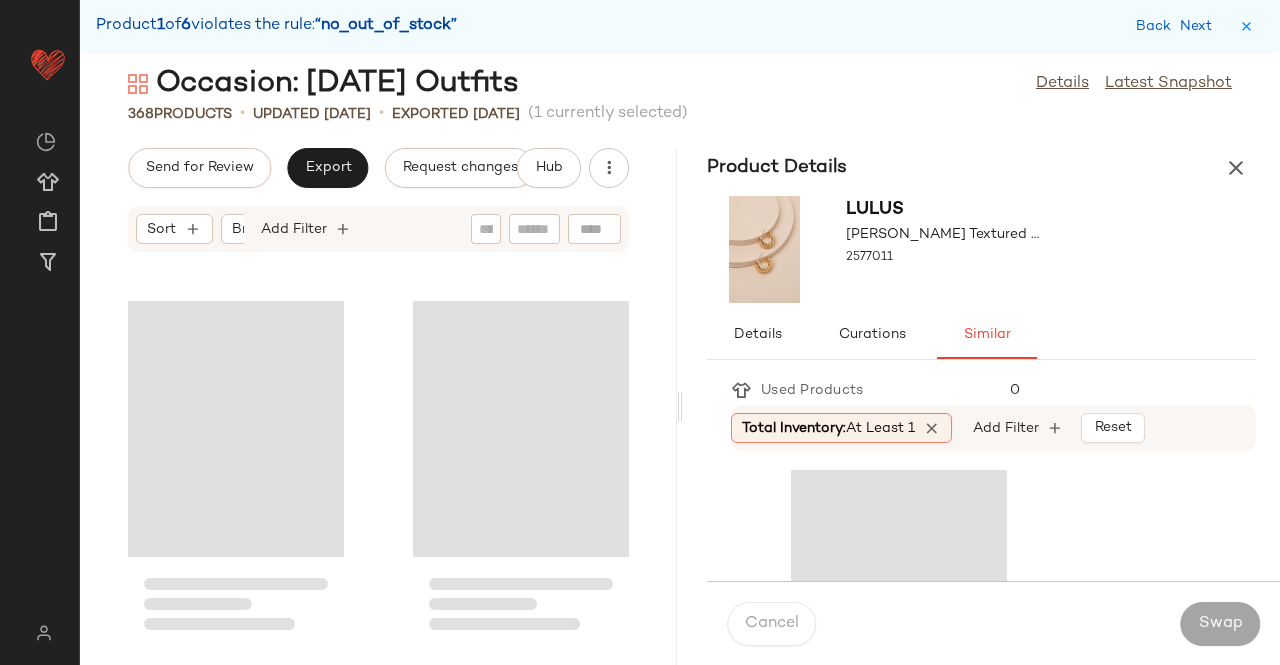 scroll, scrollTop: 12444, scrollLeft: 0, axis: vertical 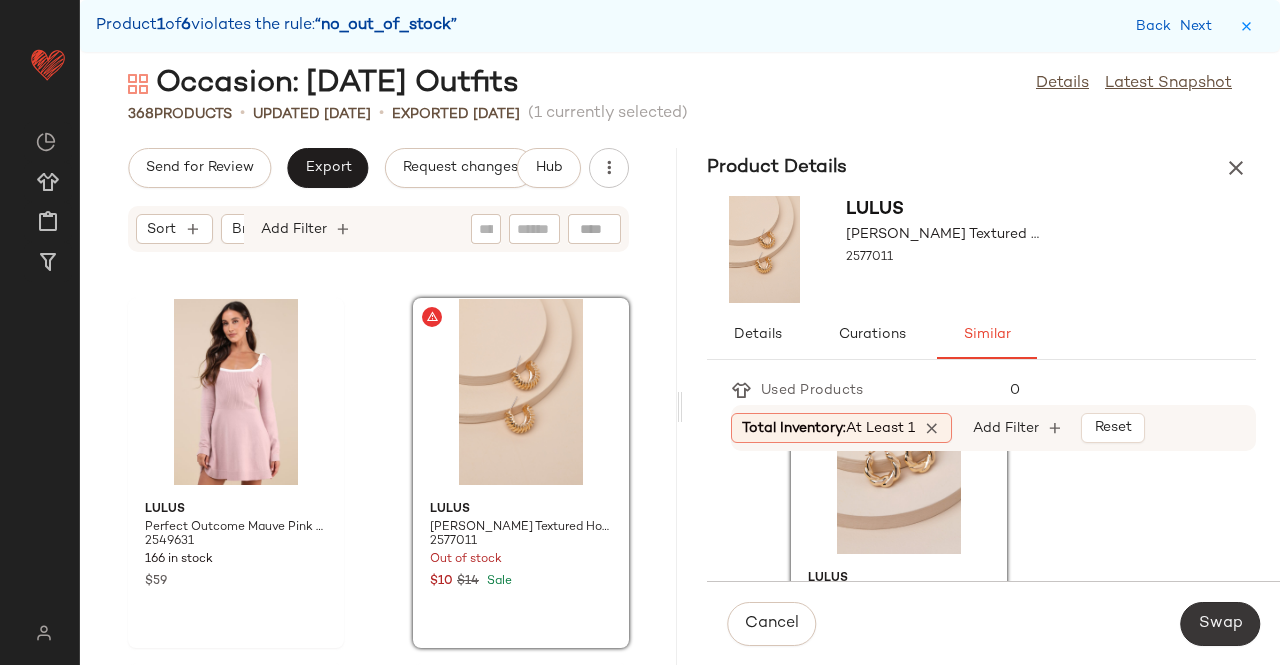 click on "Swap" 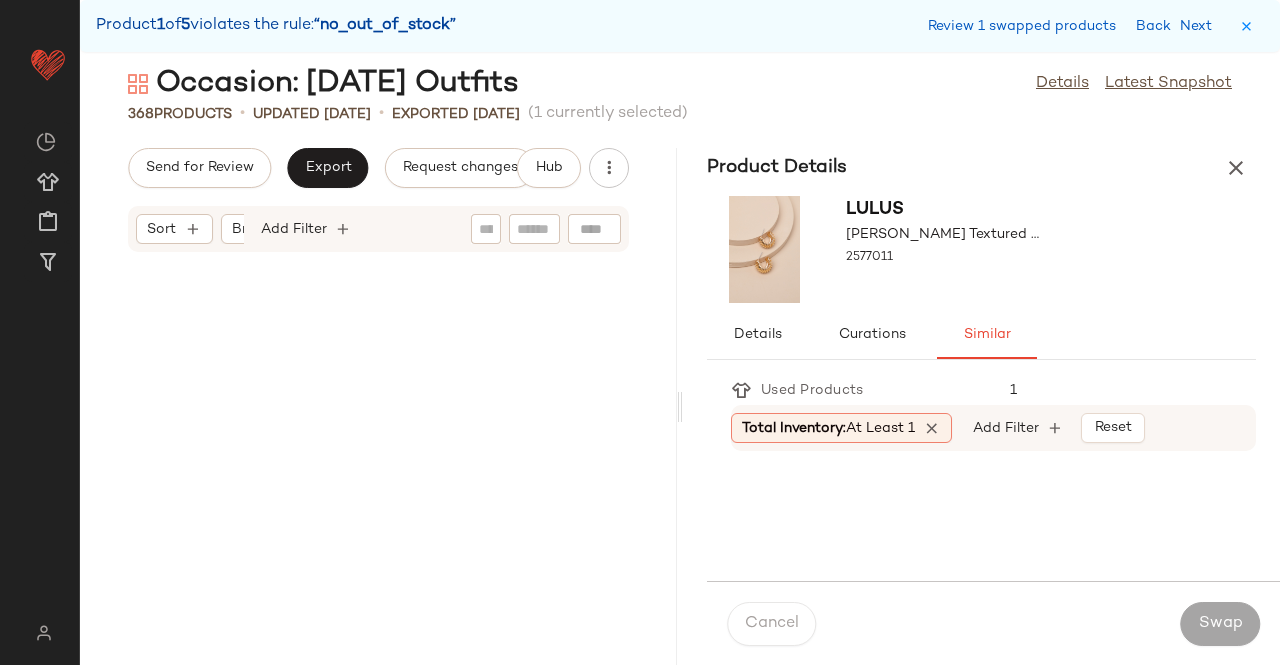 scroll, scrollTop: 16470, scrollLeft: 0, axis: vertical 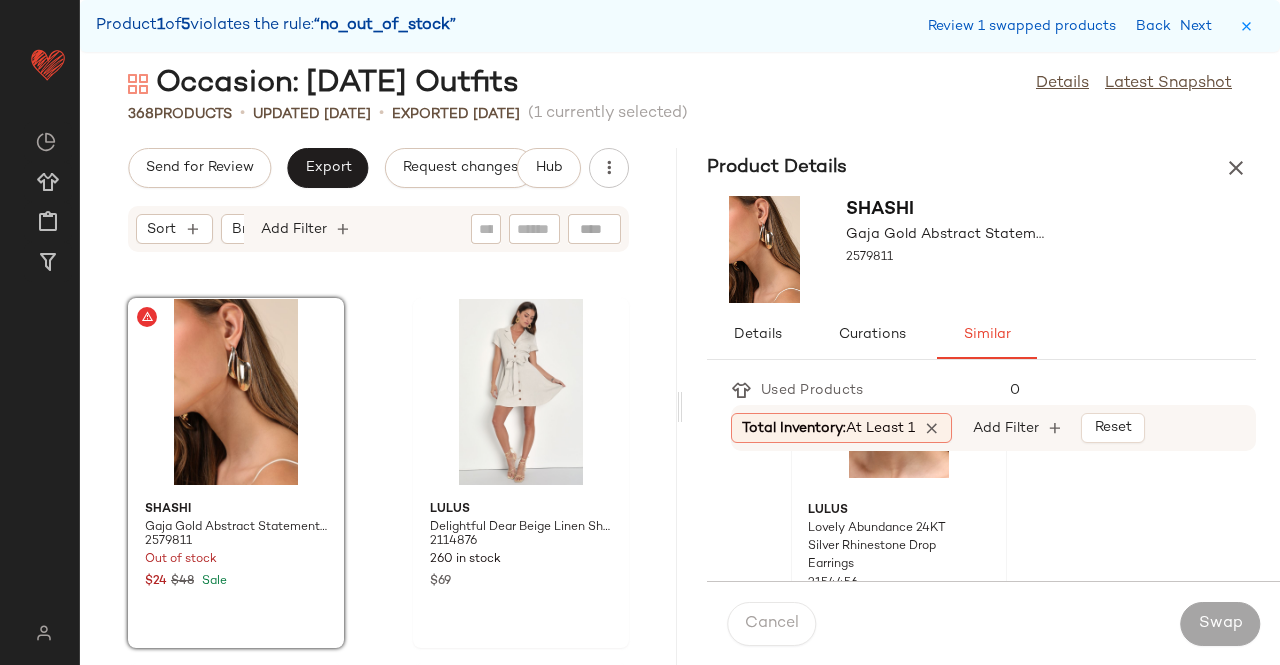 click on "Lulus Lovely Abundance 24KT Silver Rhinestone Drop Earrings 2154456 86 in stock $25" 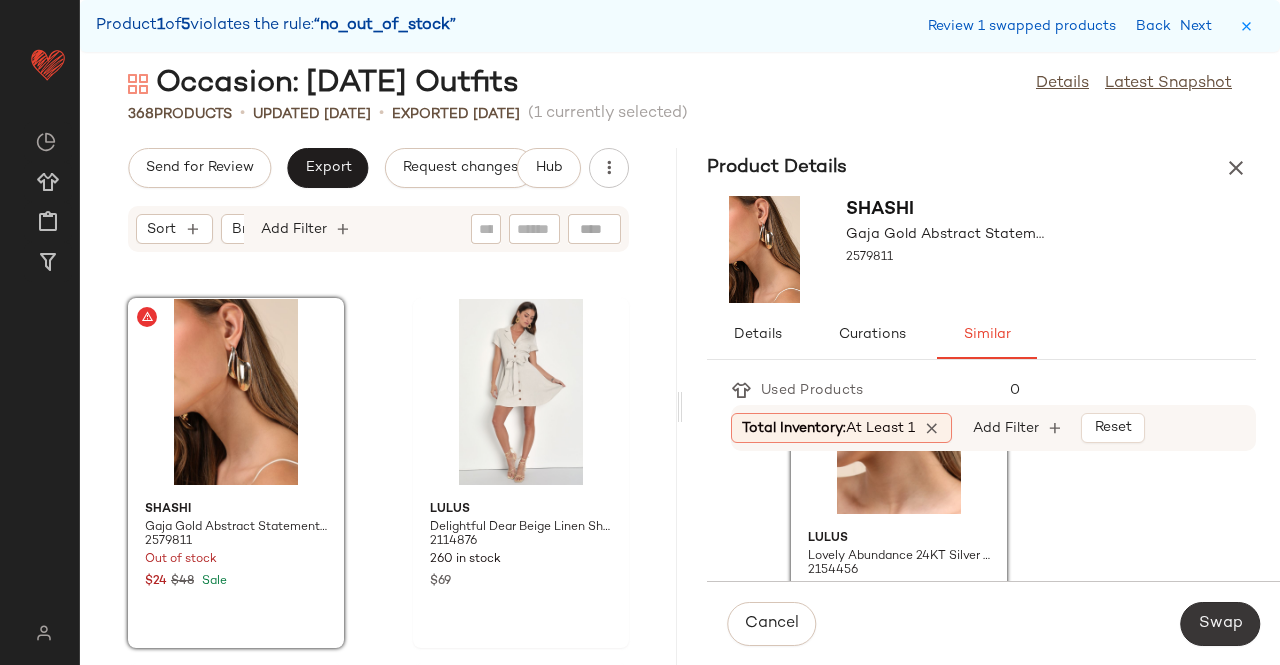 click on "Swap" 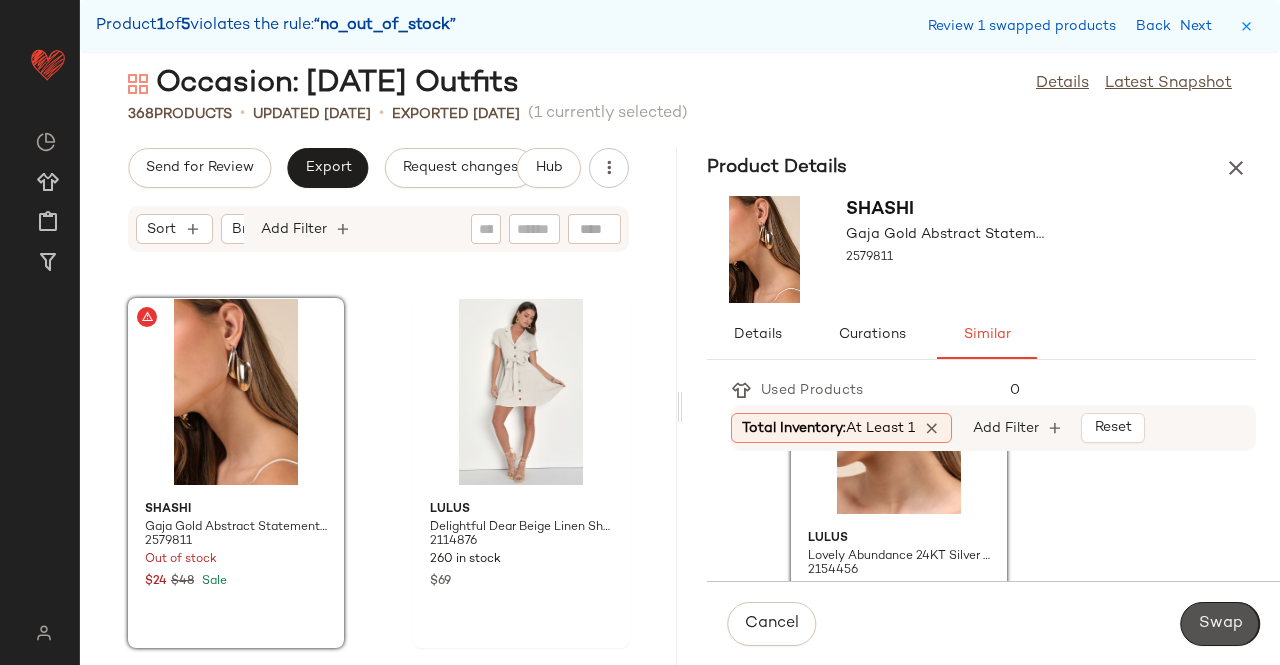scroll, scrollTop: 28182, scrollLeft: 0, axis: vertical 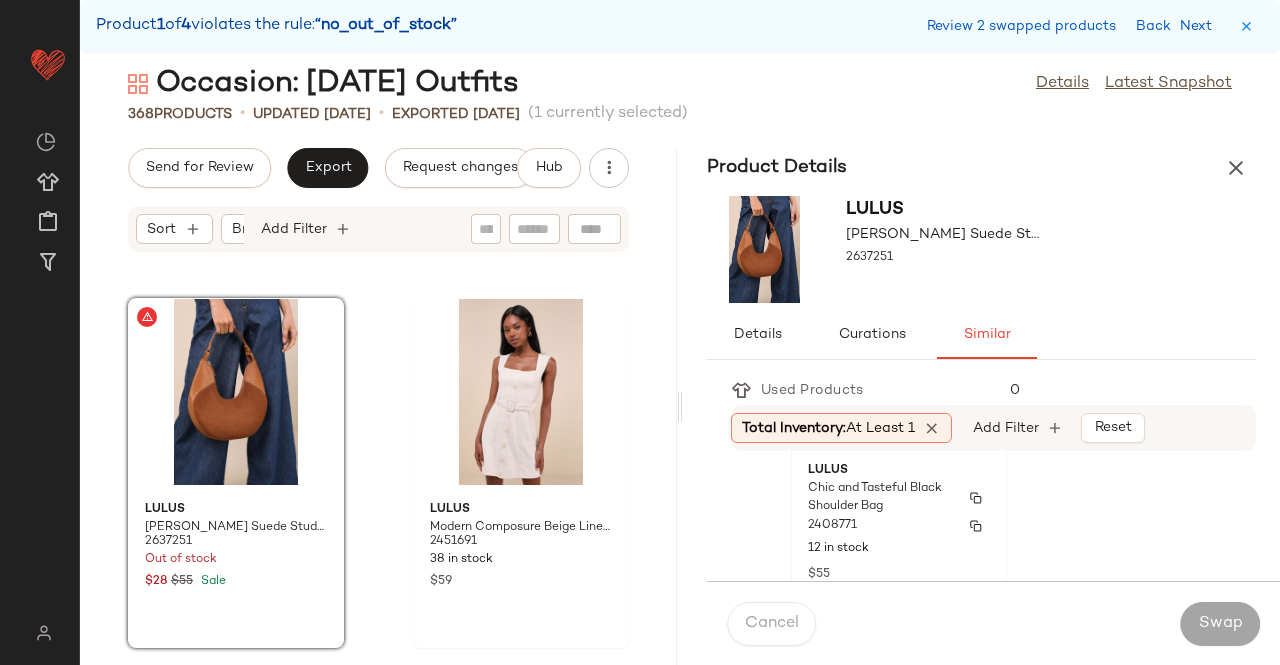 click on "Chic and Tasteful Black Shoulder Bag" at bounding box center [881, 498] 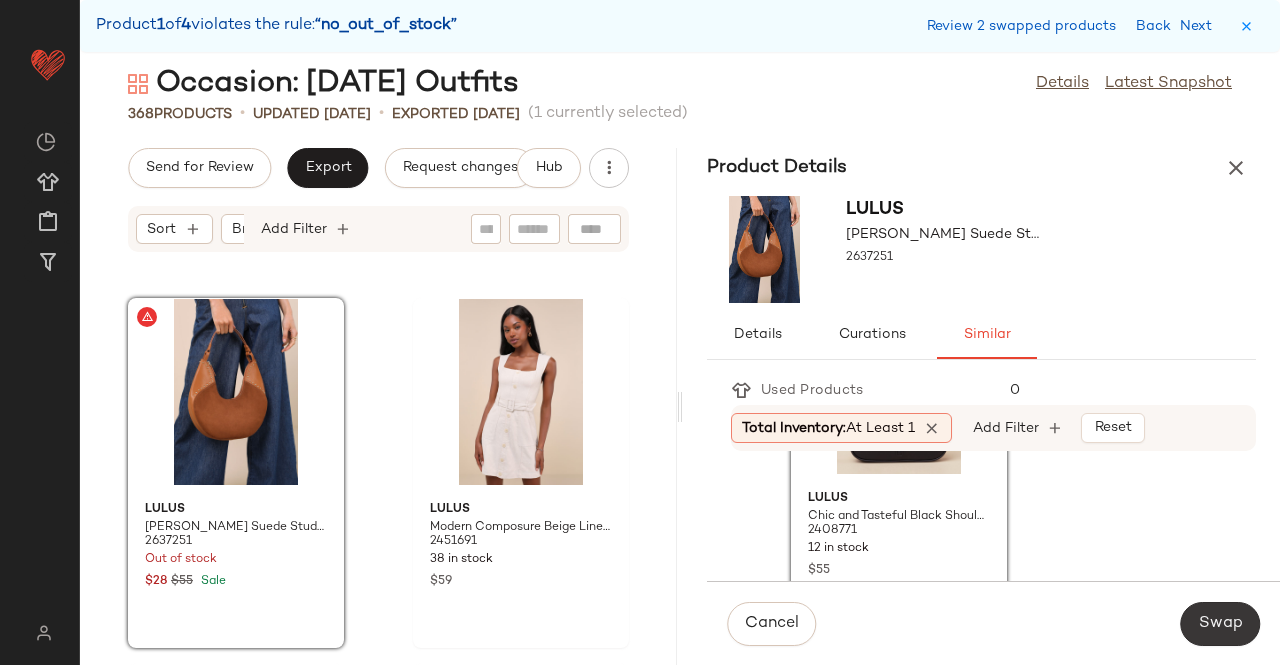 click on "Swap" at bounding box center [1220, 624] 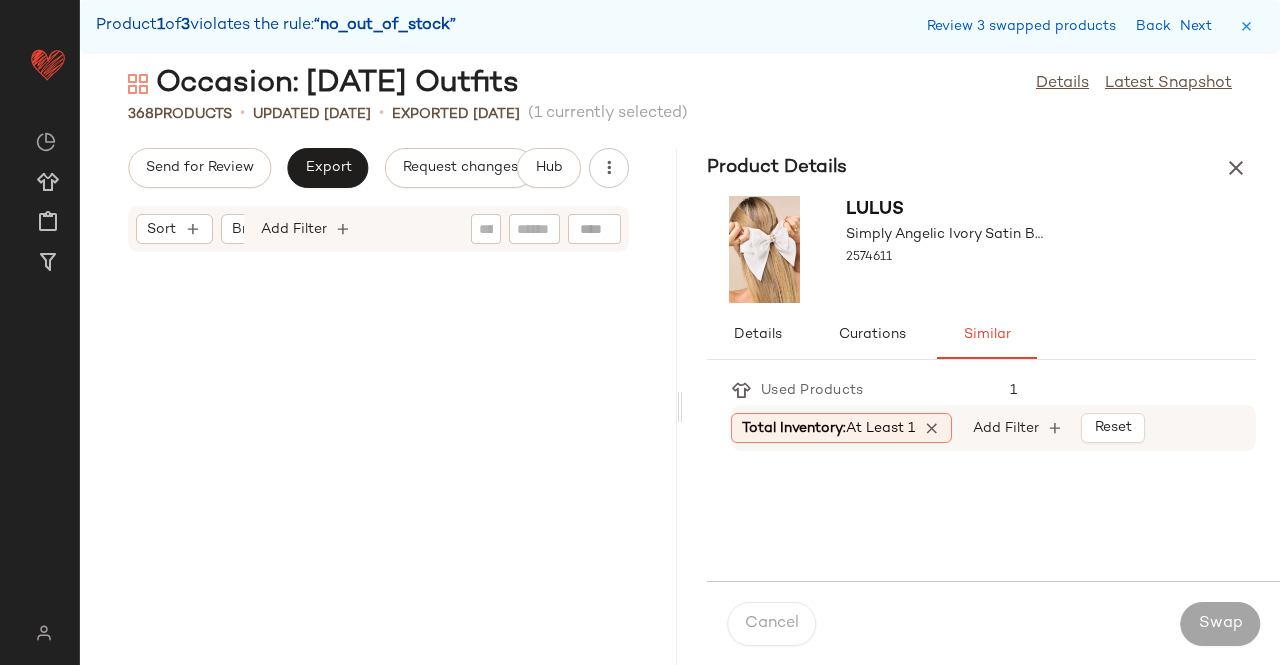 scroll, scrollTop: 35502, scrollLeft: 0, axis: vertical 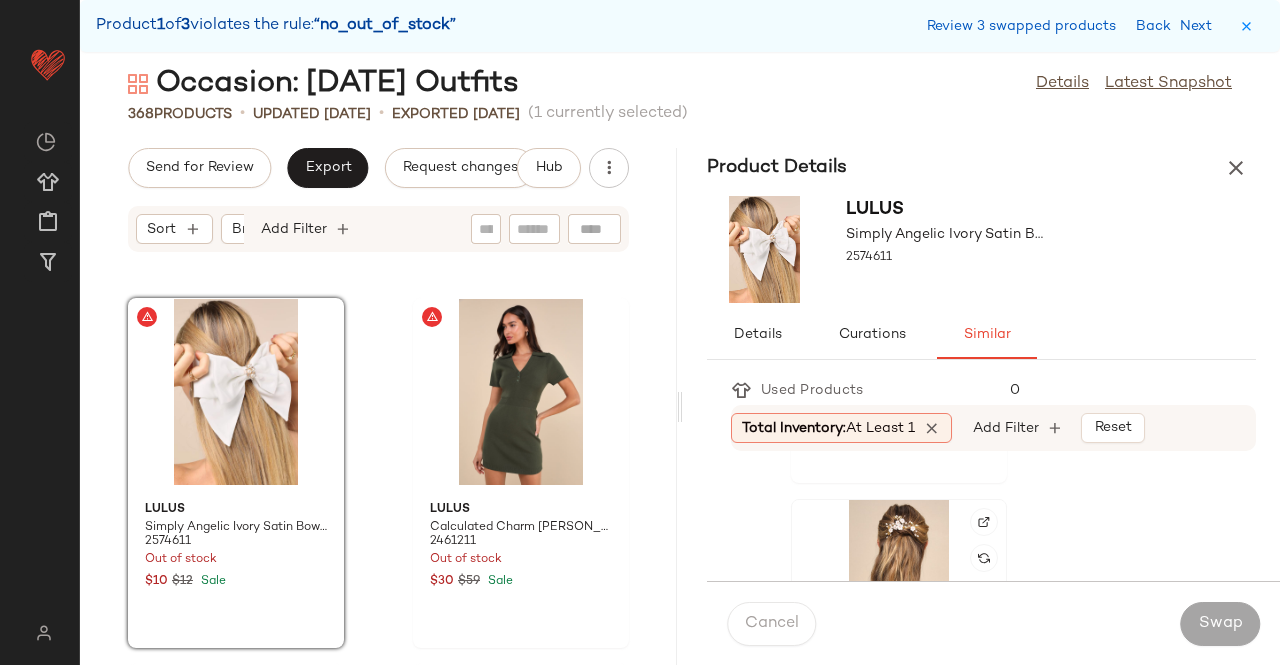 click 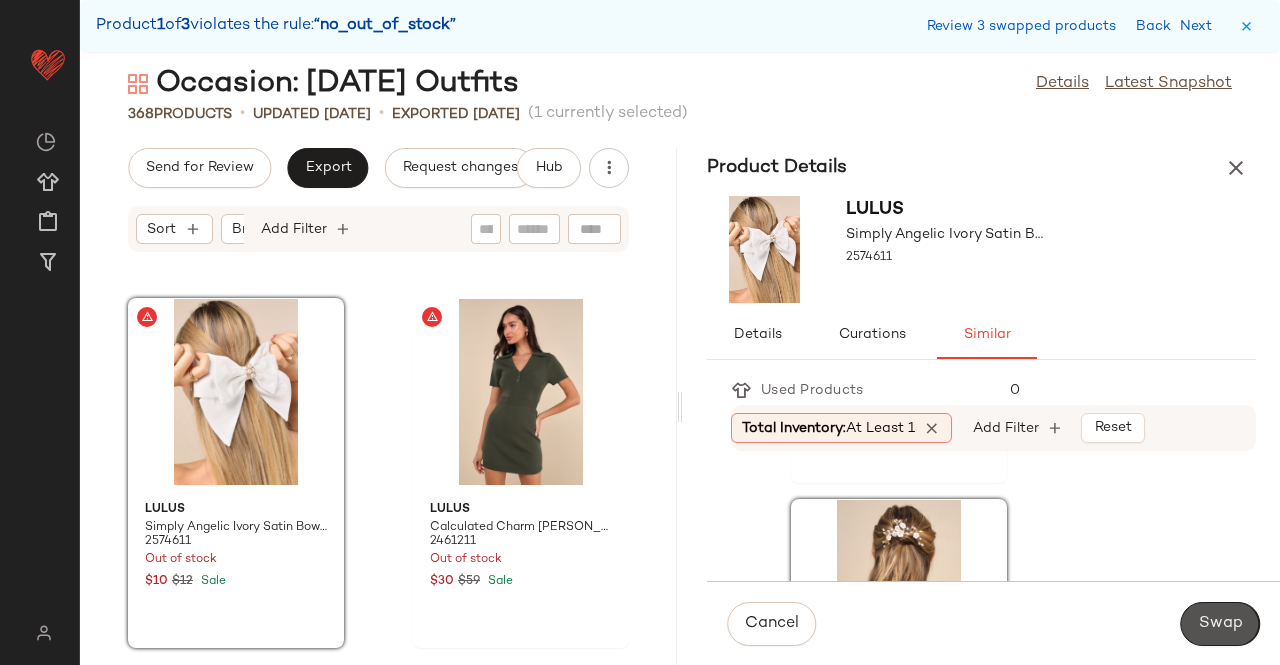 drag, startPoint x: 1220, startPoint y: 633, endPoint x: 1117, endPoint y: 621, distance: 103.69667 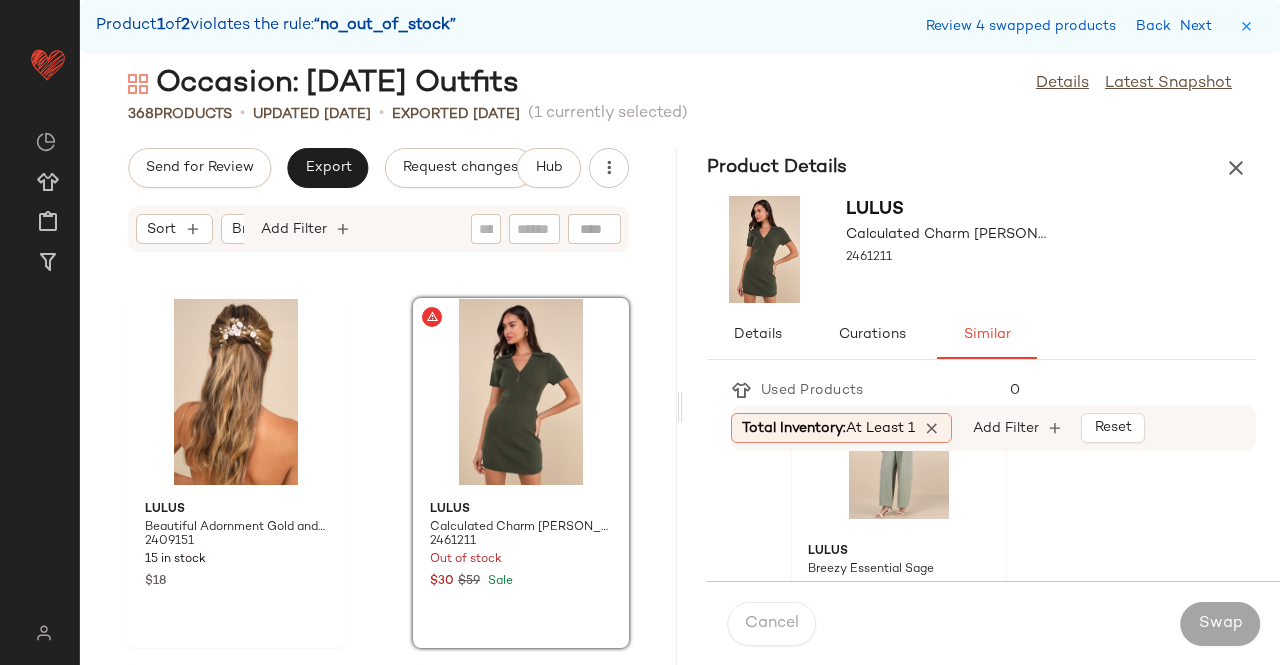 scroll, scrollTop: 800, scrollLeft: 0, axis: vertical 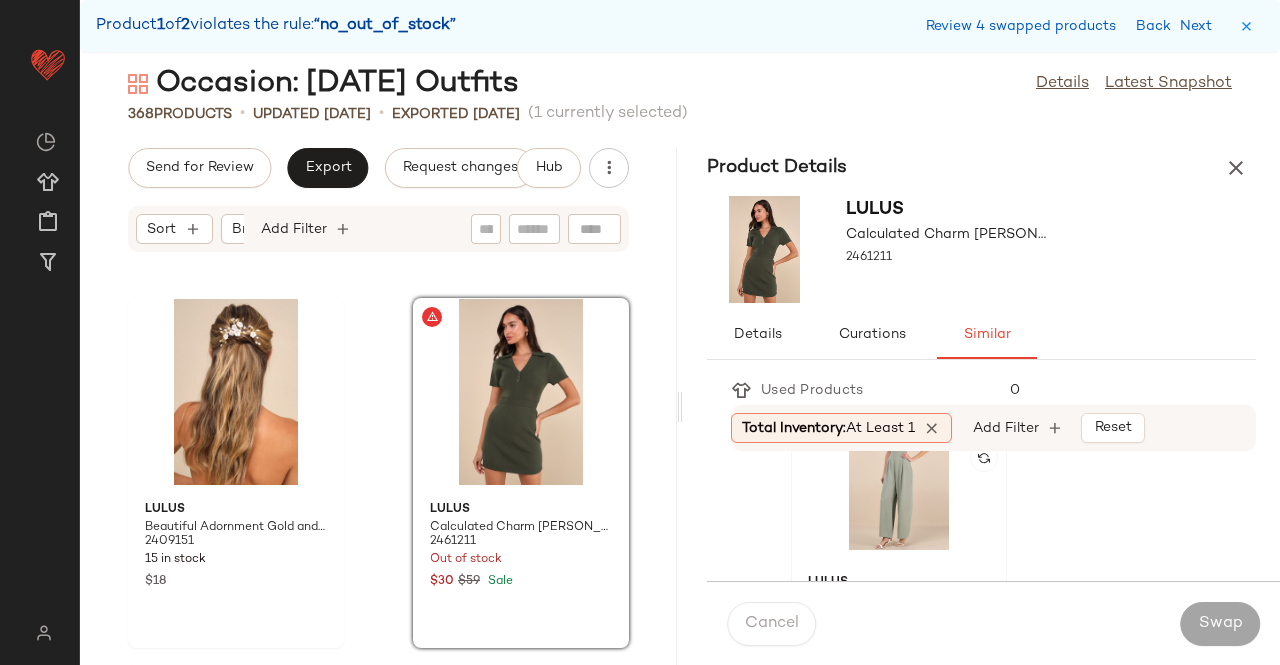 click 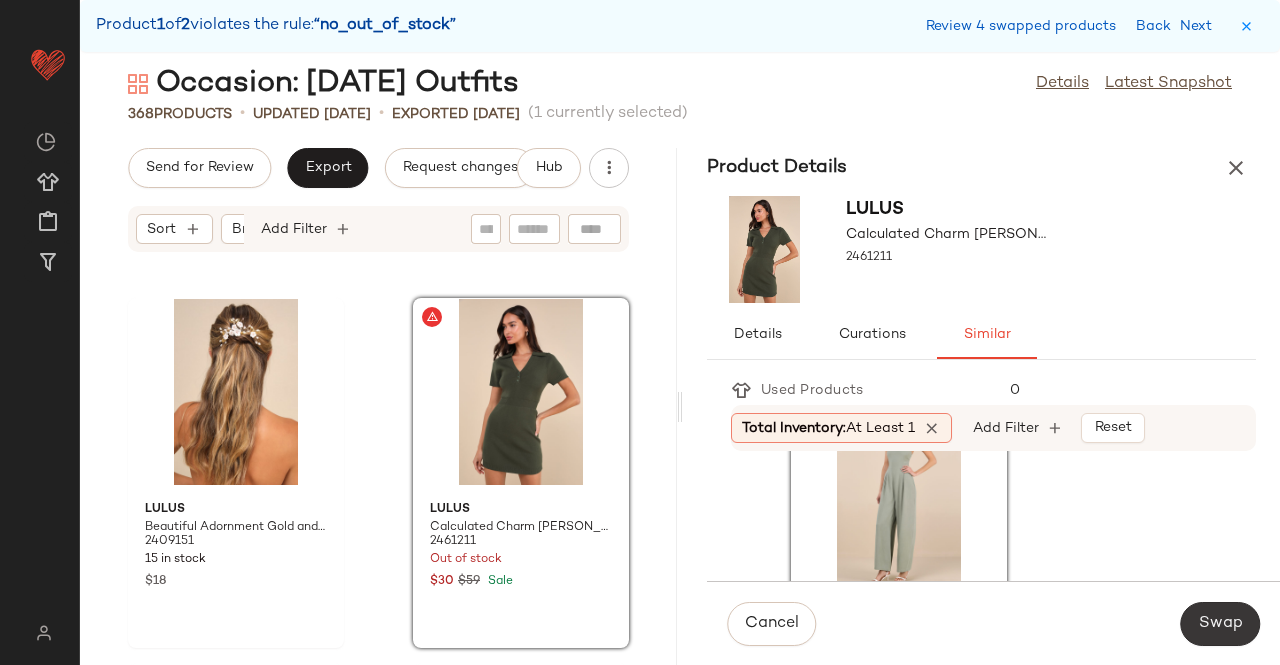 click on "Swap" 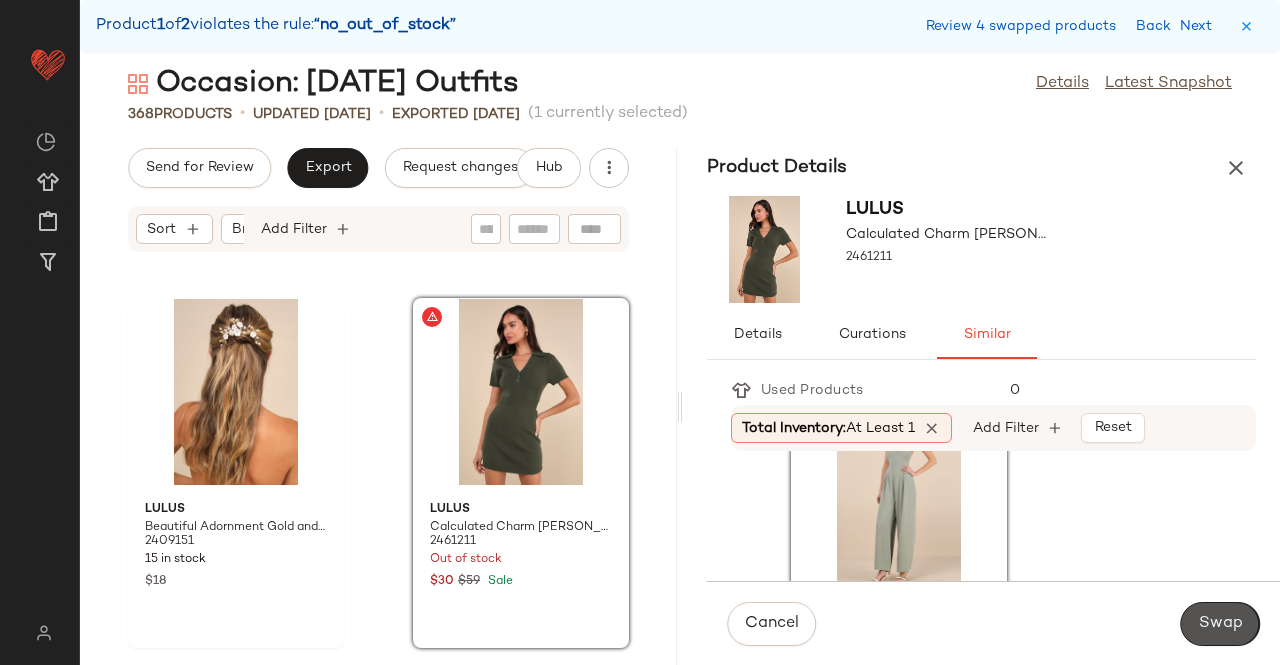scroll, scrollTop: 48678, scrollLeft: 0, axis: vertical 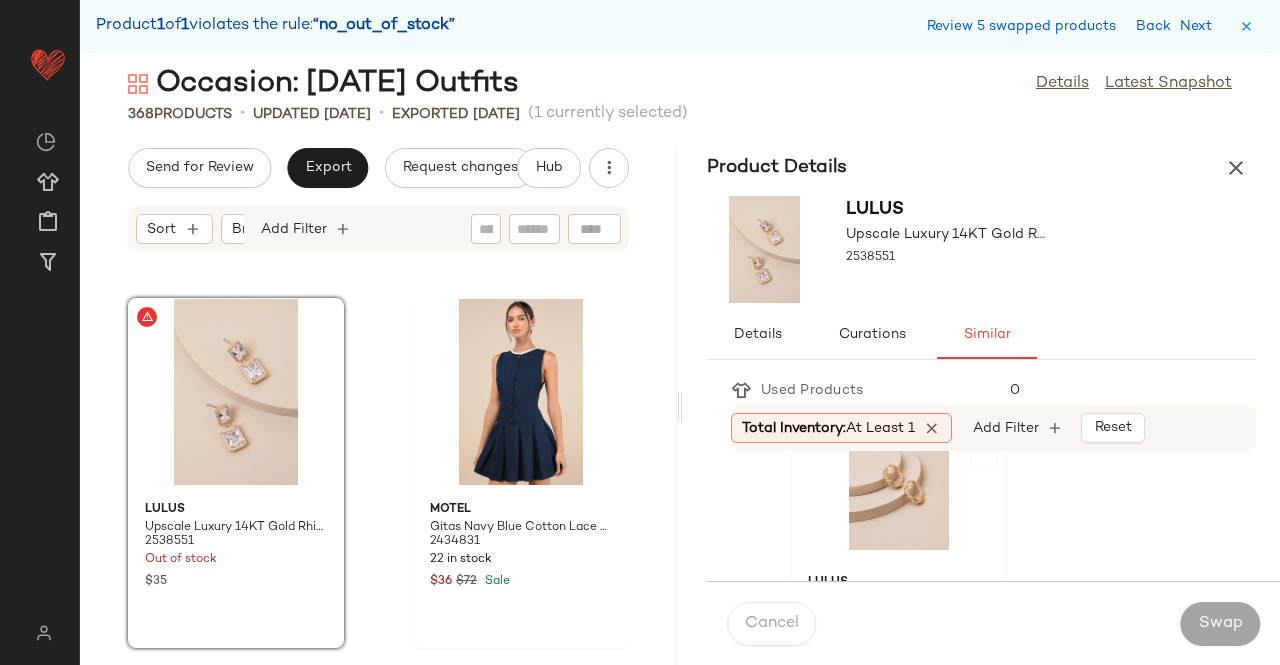 click 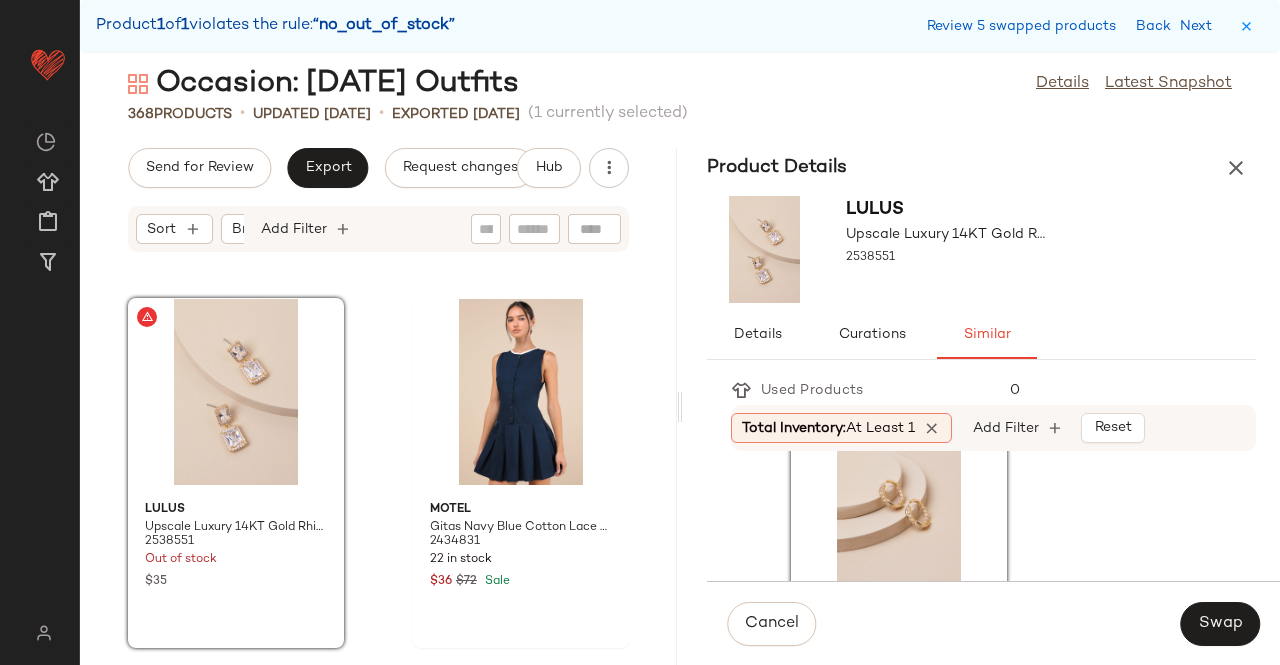 click on "Cancel   Swap" at bounding box center [993, 623] 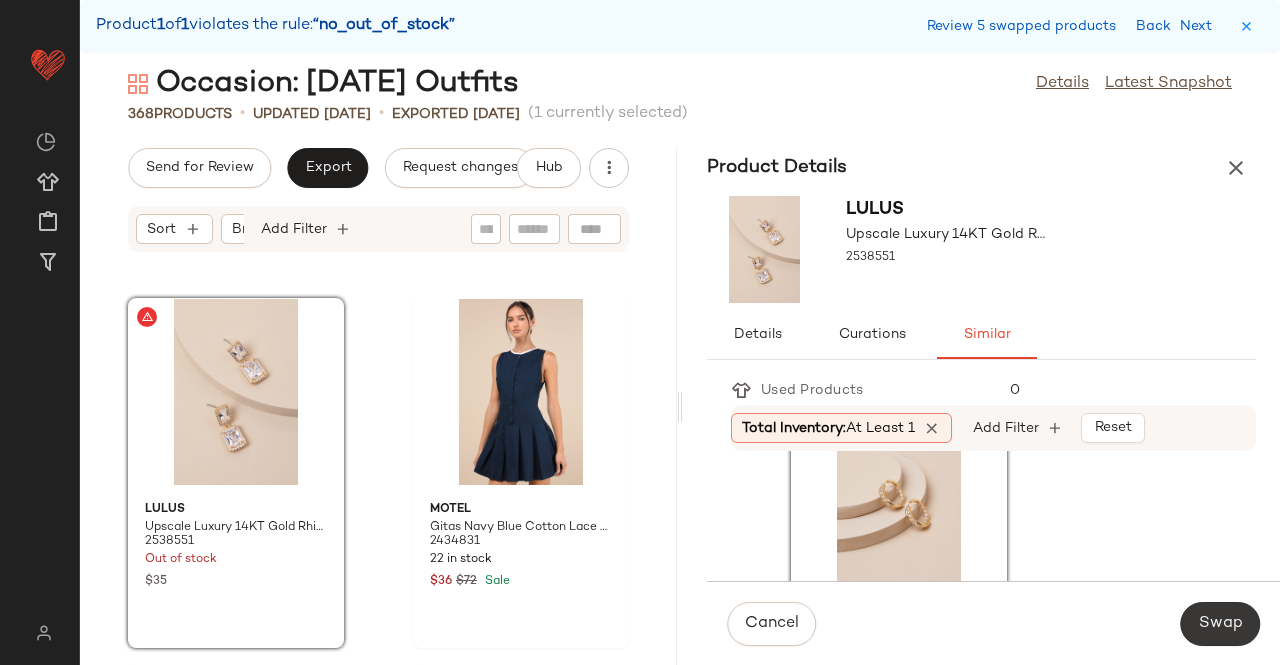 click on "Swap" at bounding box center (1220, 624) 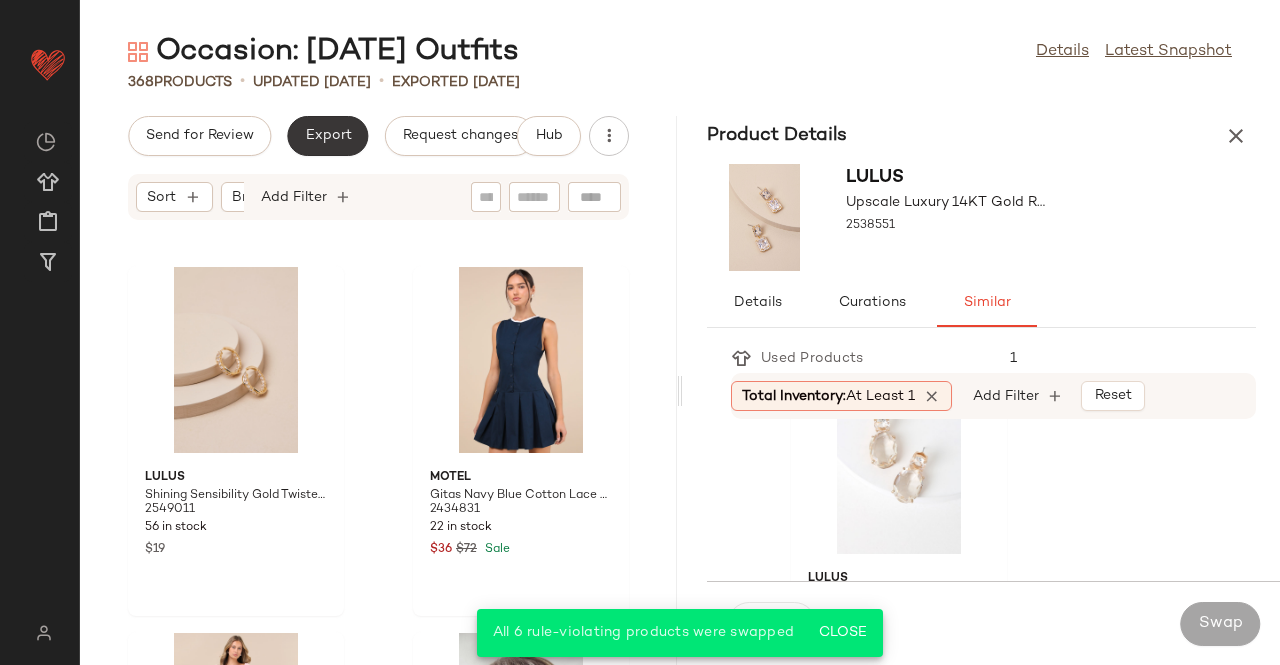 click on "Export" at bounding box center (327, 136) 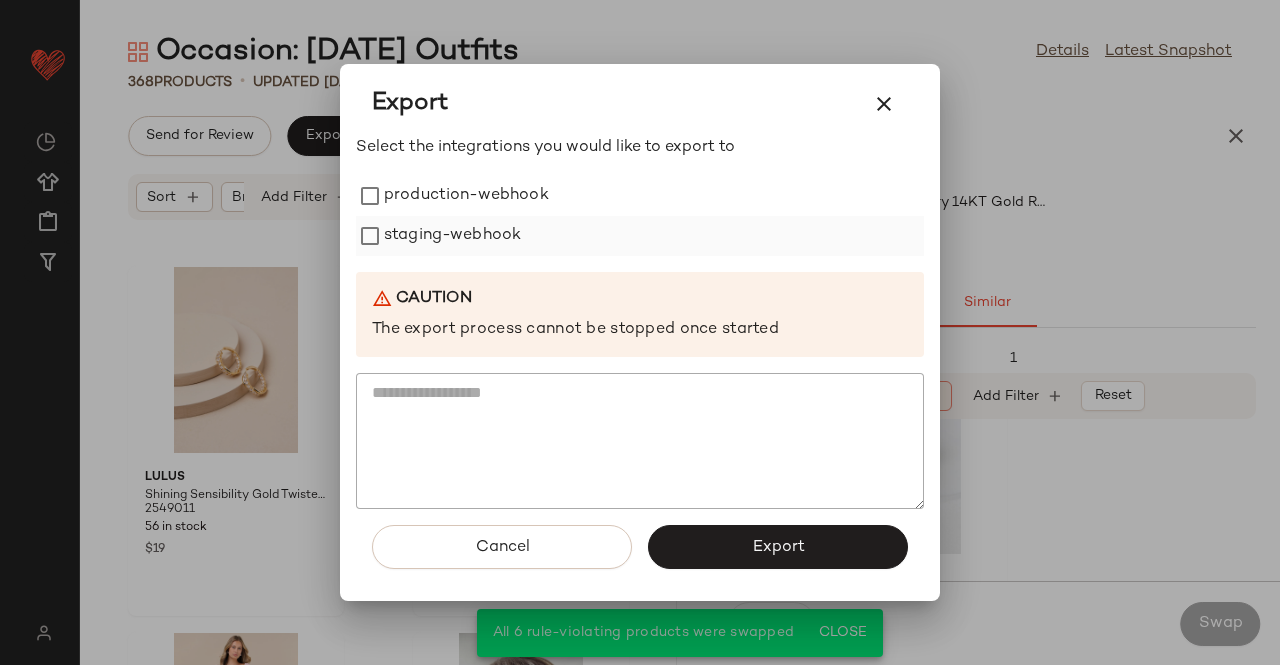 drag, startPoint x: 486, startPoint y: 202, endPoint x: 474, endPoint y: 235, distance: 35.1141 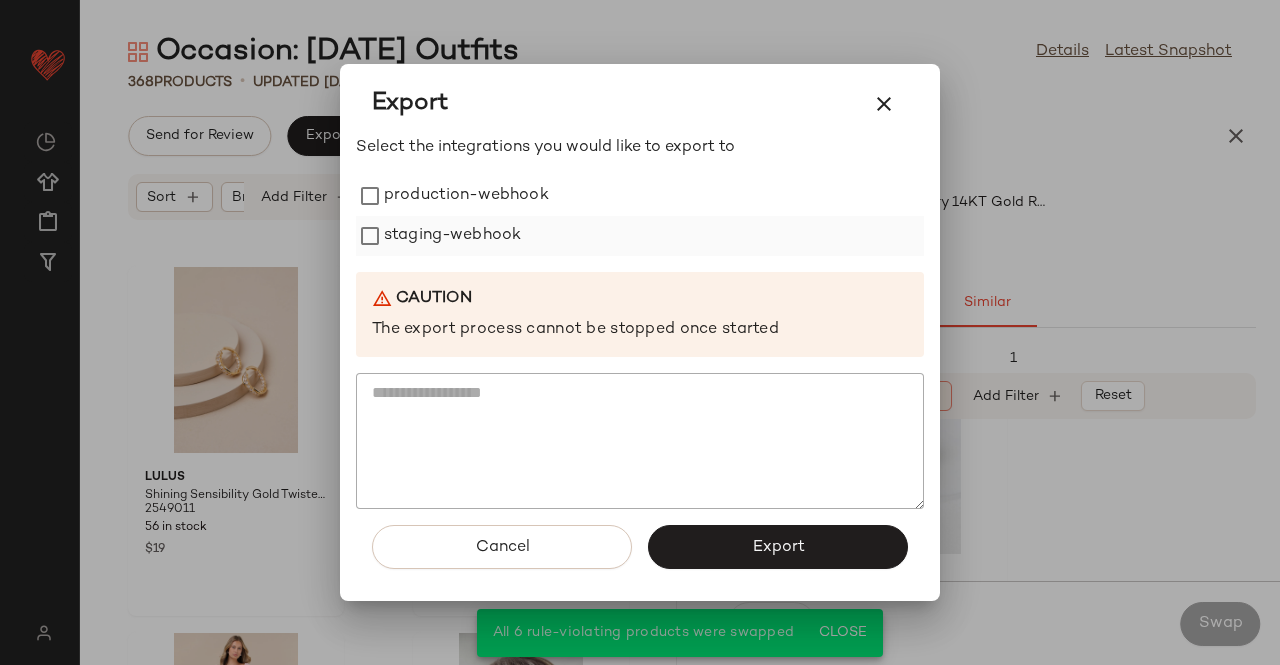 click on "production-webhook" at bounding box center (466, 196) 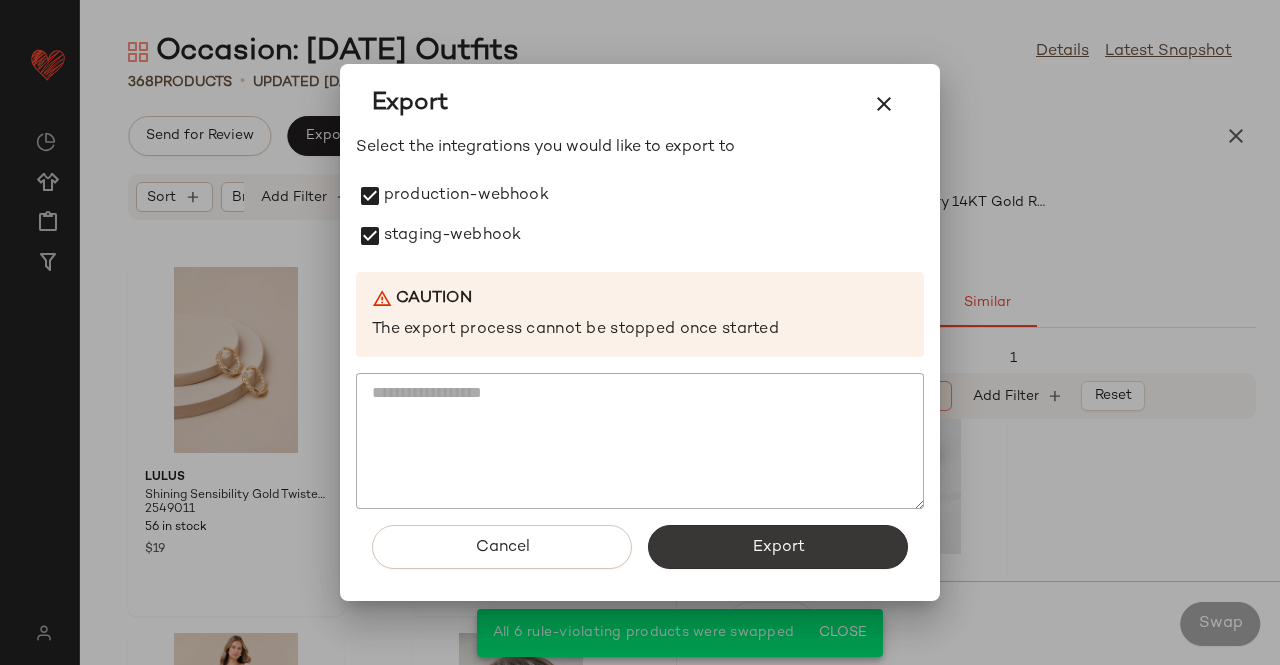 click on "Export" 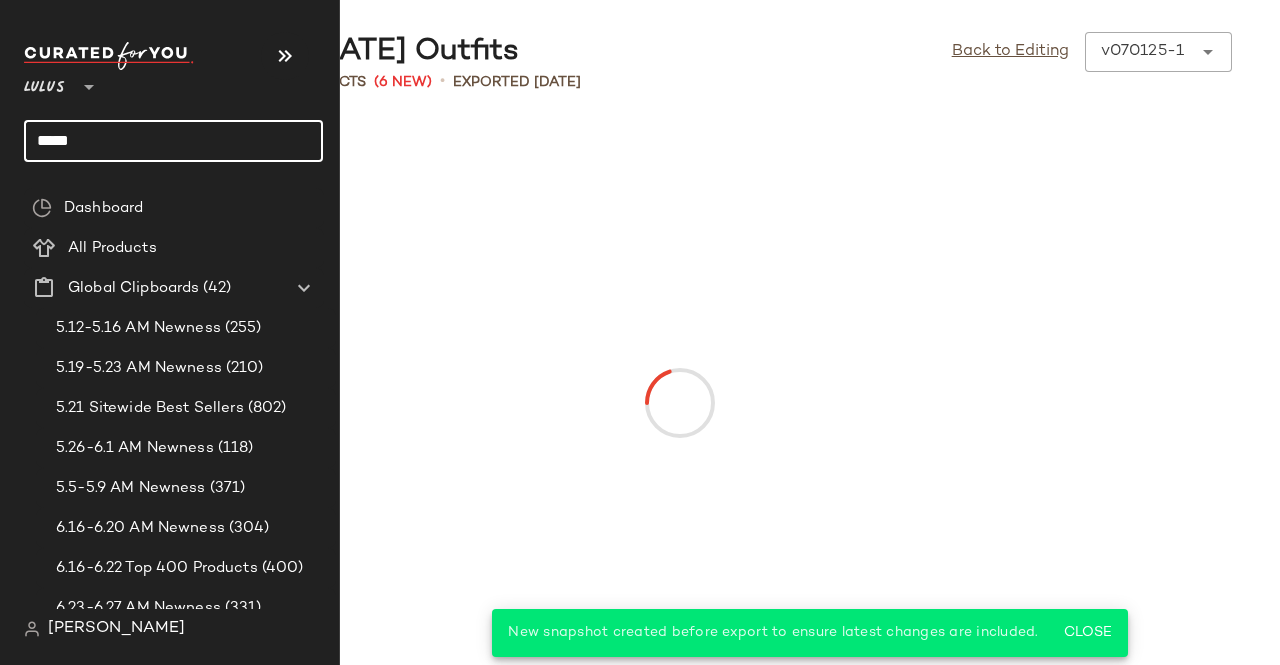 drag, startPoint x: 141, startPoint y: 157, endPoint x: 122, endPoint y: 123, distance: 38.948685 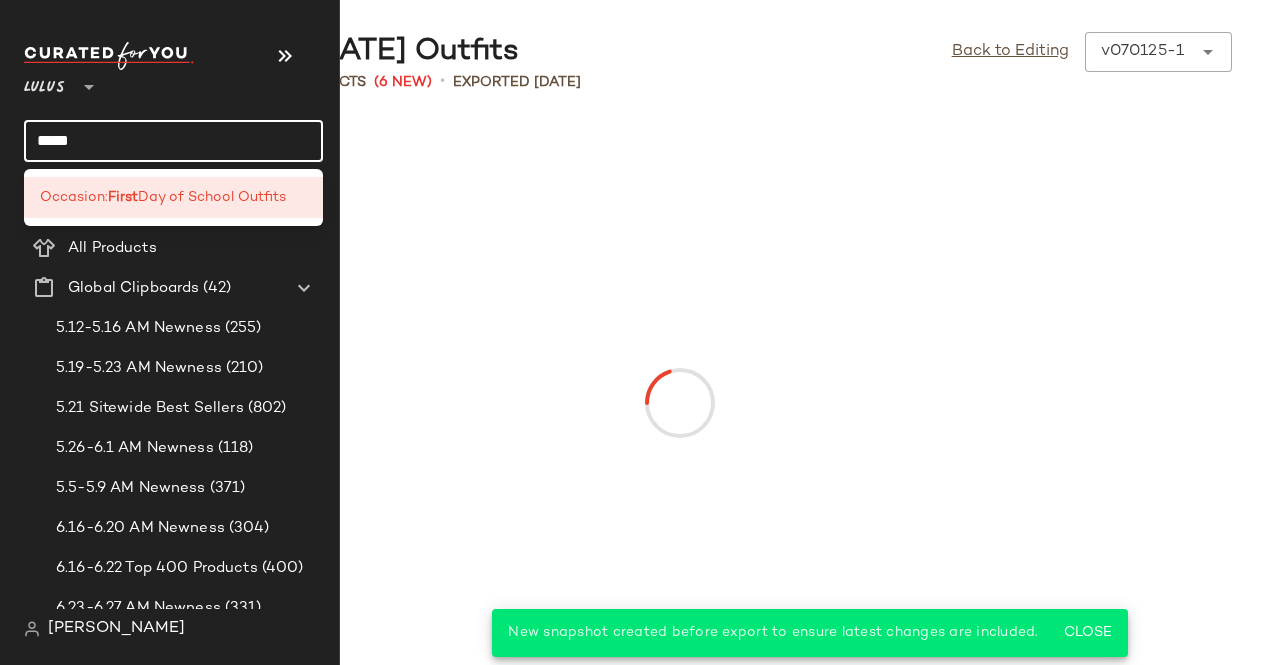 drag, startPoint x: 55, startPoint y: 140, endPoint x: 3, endPoint y: 135, distance: 52.23983 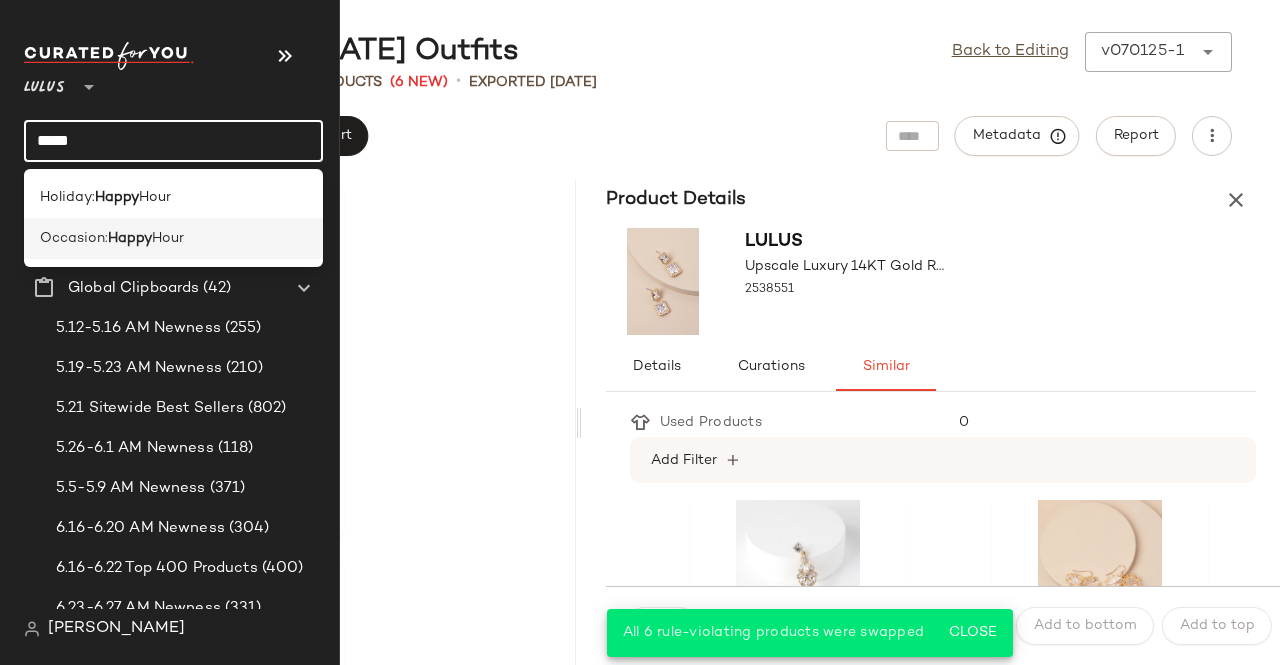 type on "*****" 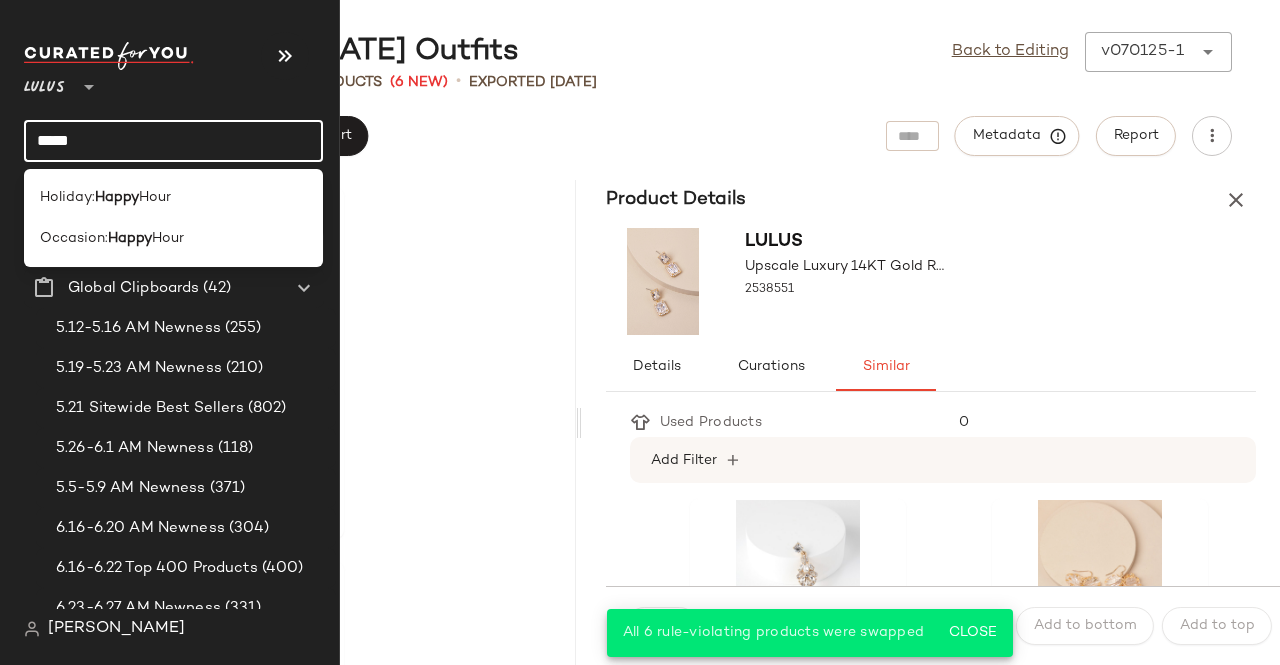 drag, startPoint x: 81, startPoint y: 238, endPoint x: 92, endPoint y: 238, distance: 11 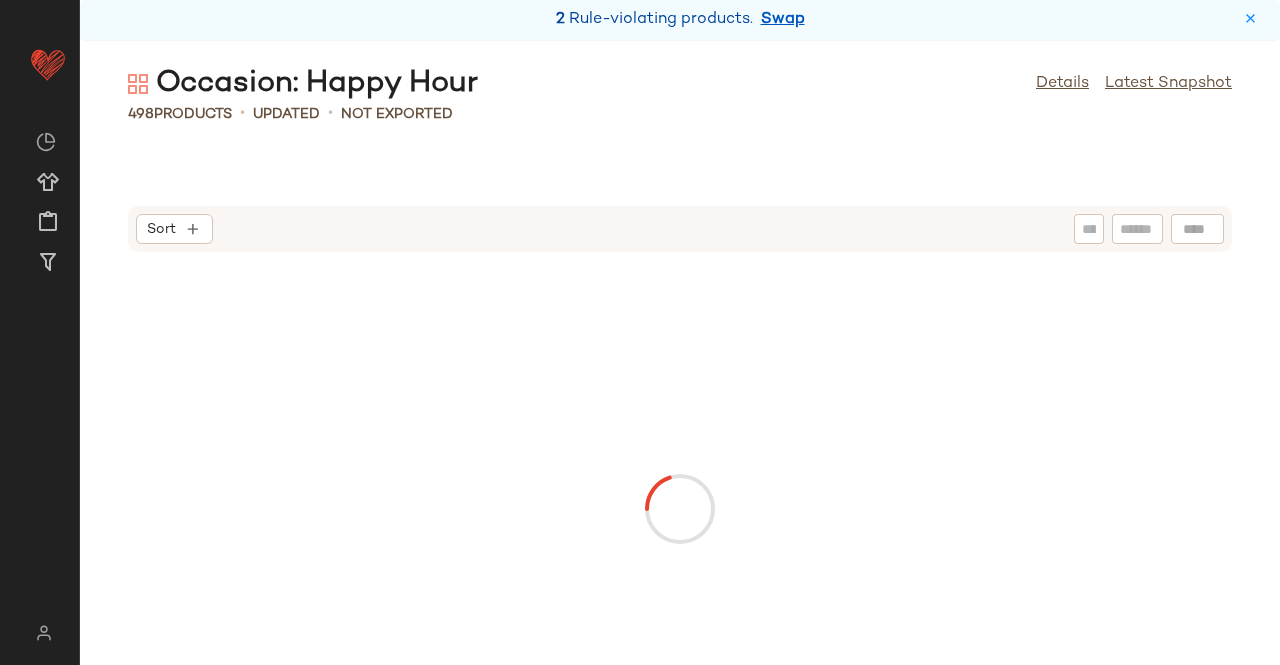 drag, startPoint x: 761, startPoint y: 22, endPoint x: 764, endPoint y: 9, distance: 13.341664 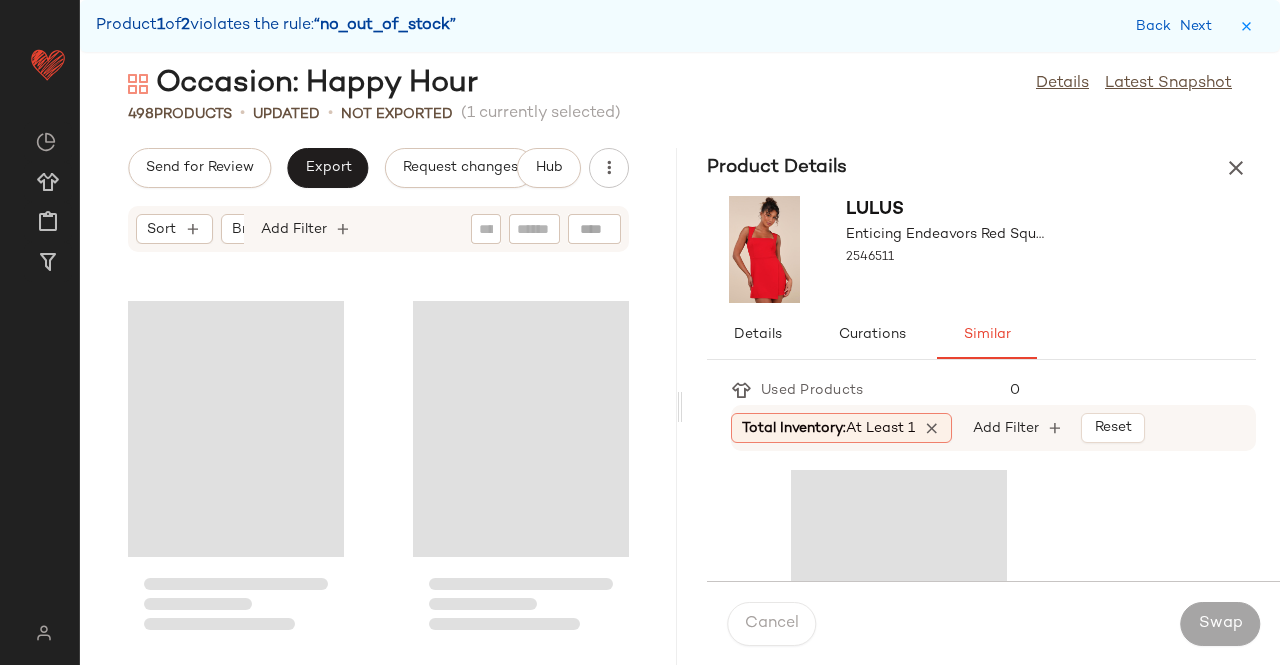 scroll, scrollTop: 85644, scrollLeft: 0, axis: vertical 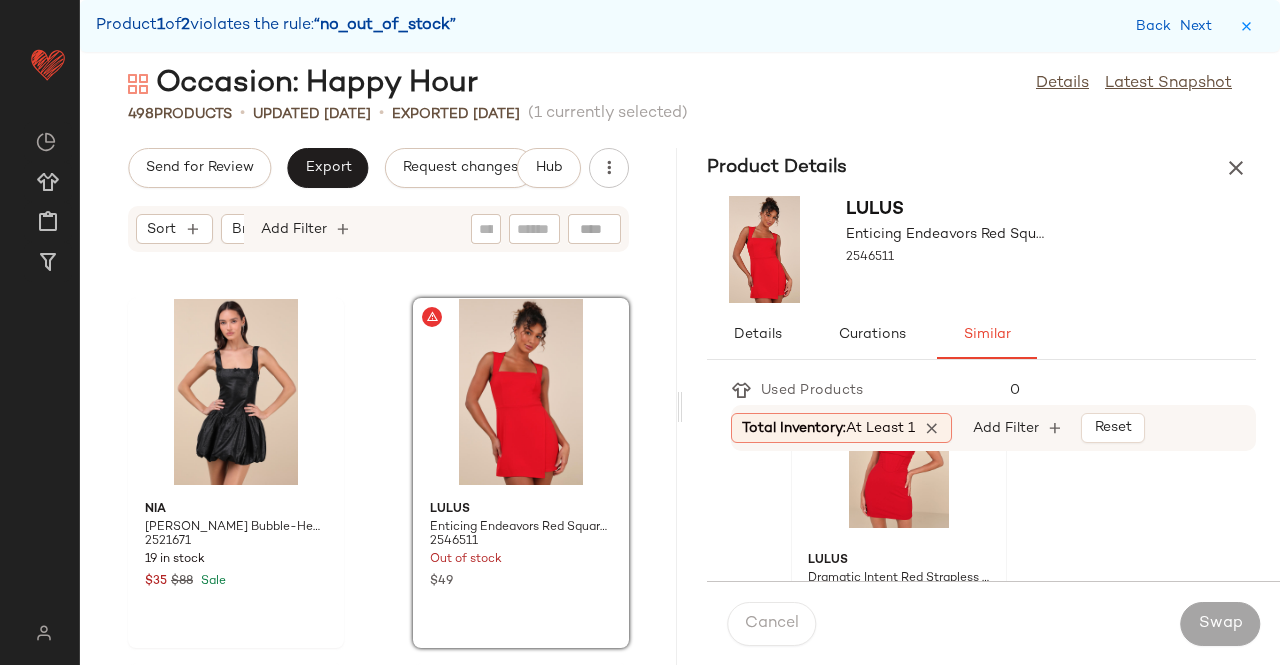 click 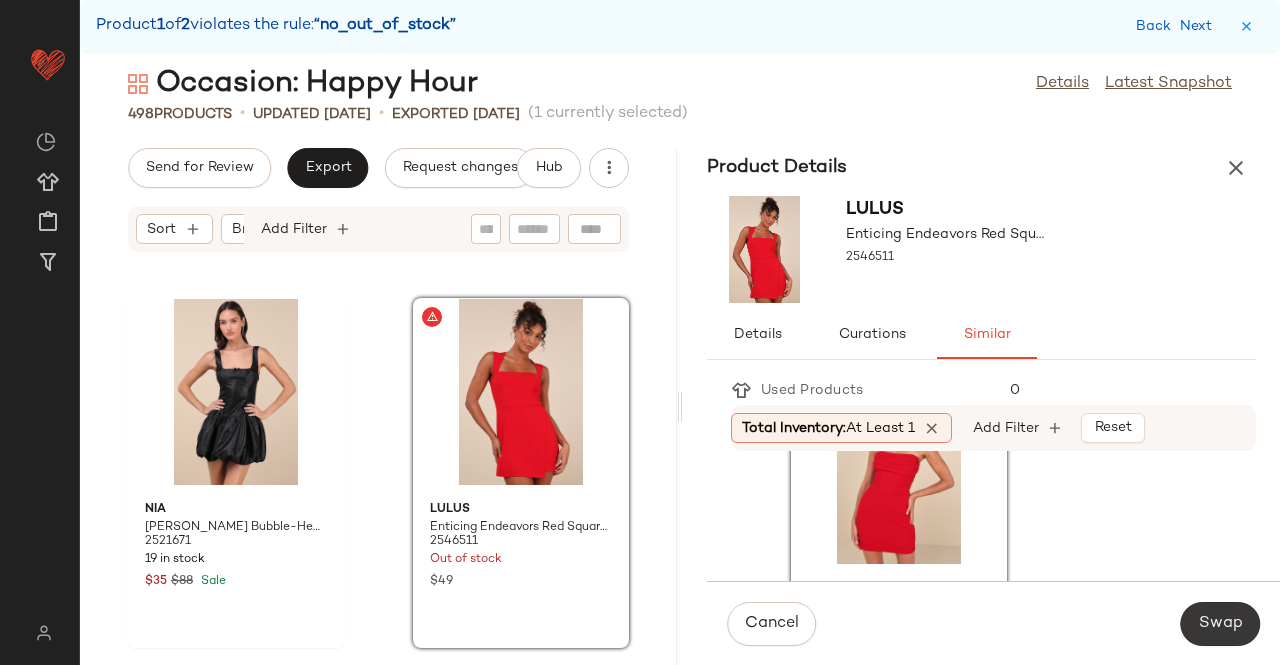 click on "Swap" 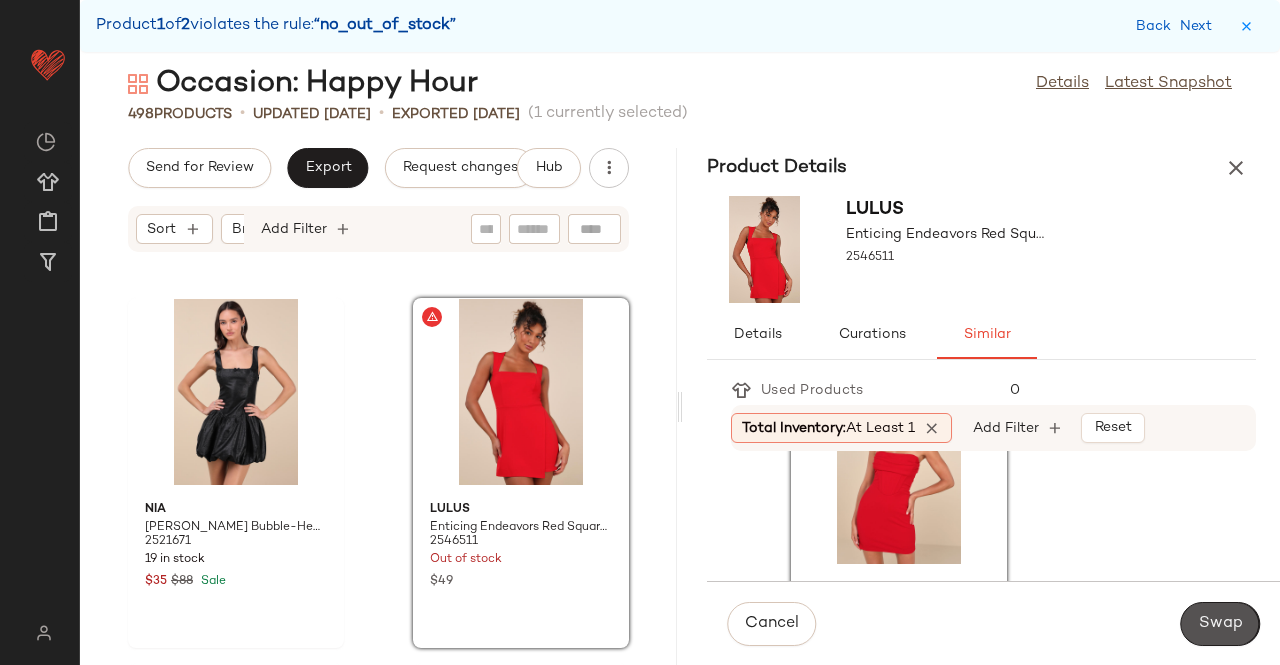 scroll, scrollTop: 88572, scrollLeft: 0, axis: vertical 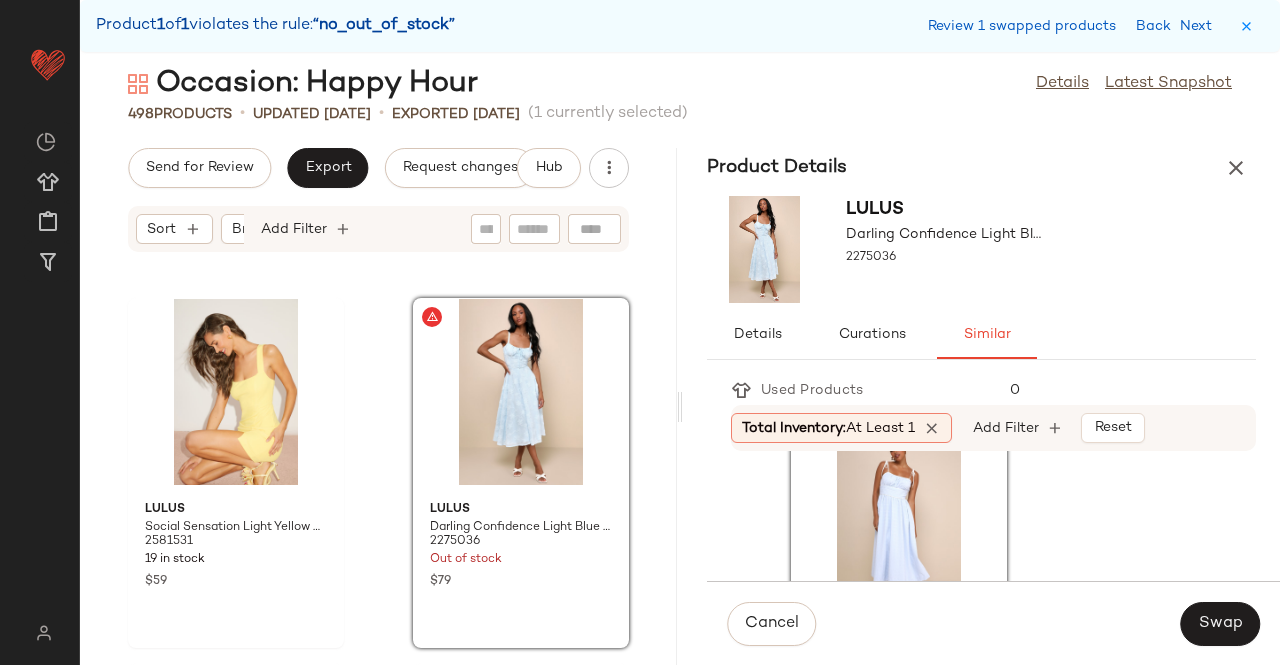 click on "Cancel   Swap" at bounding box center (993, 623) 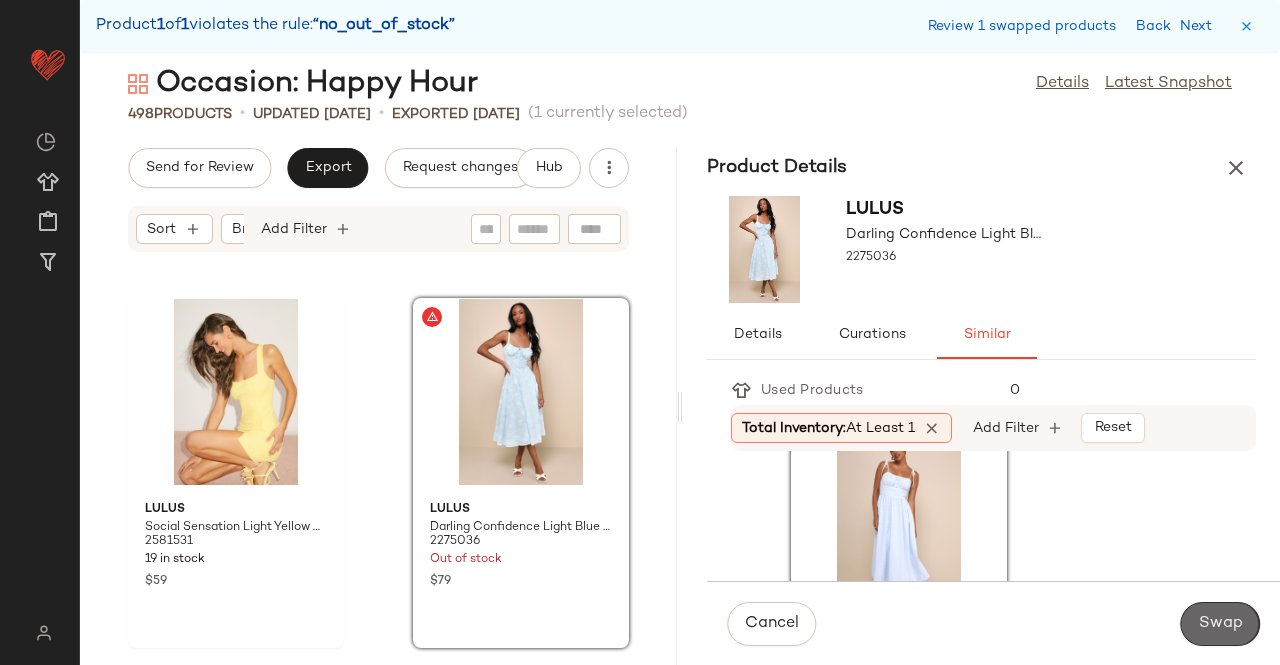 click on "Swap" 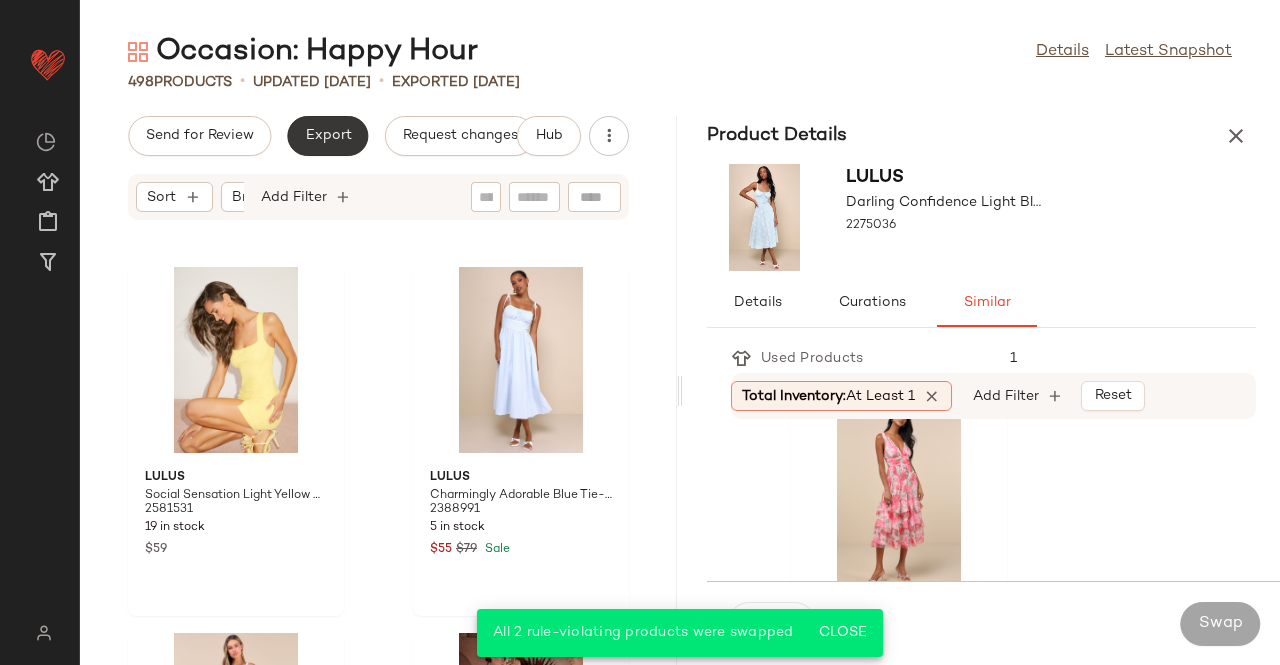 click on "Export" 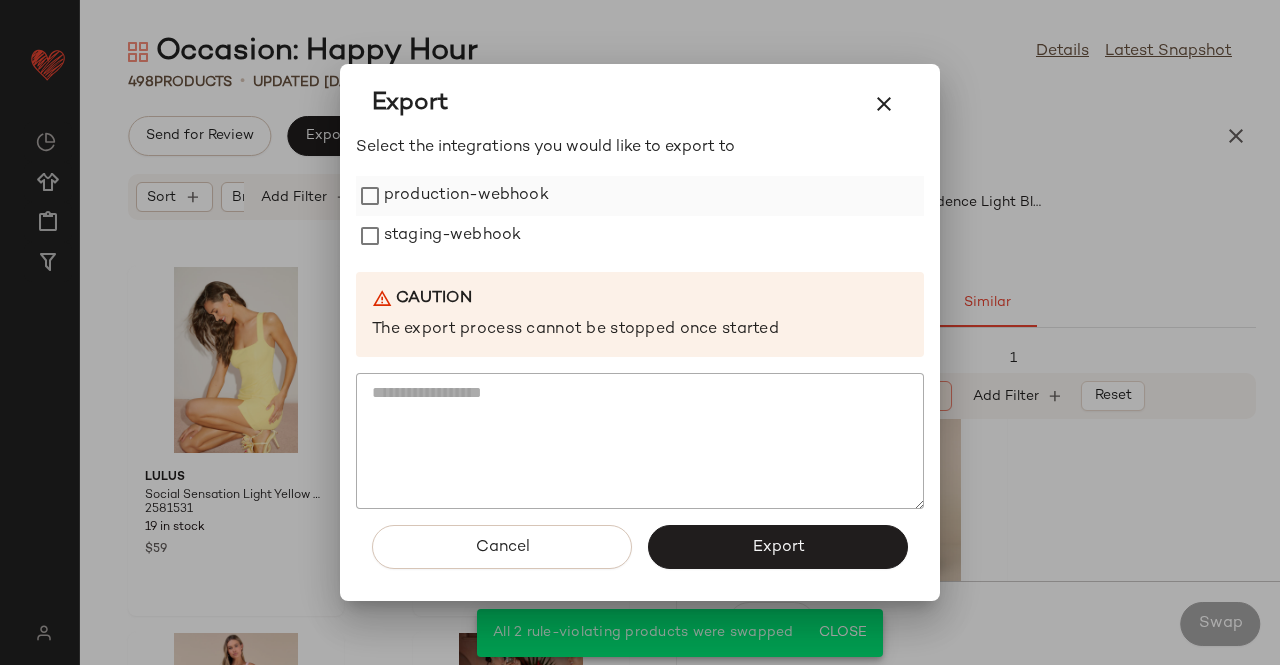 click on "production-webhook" 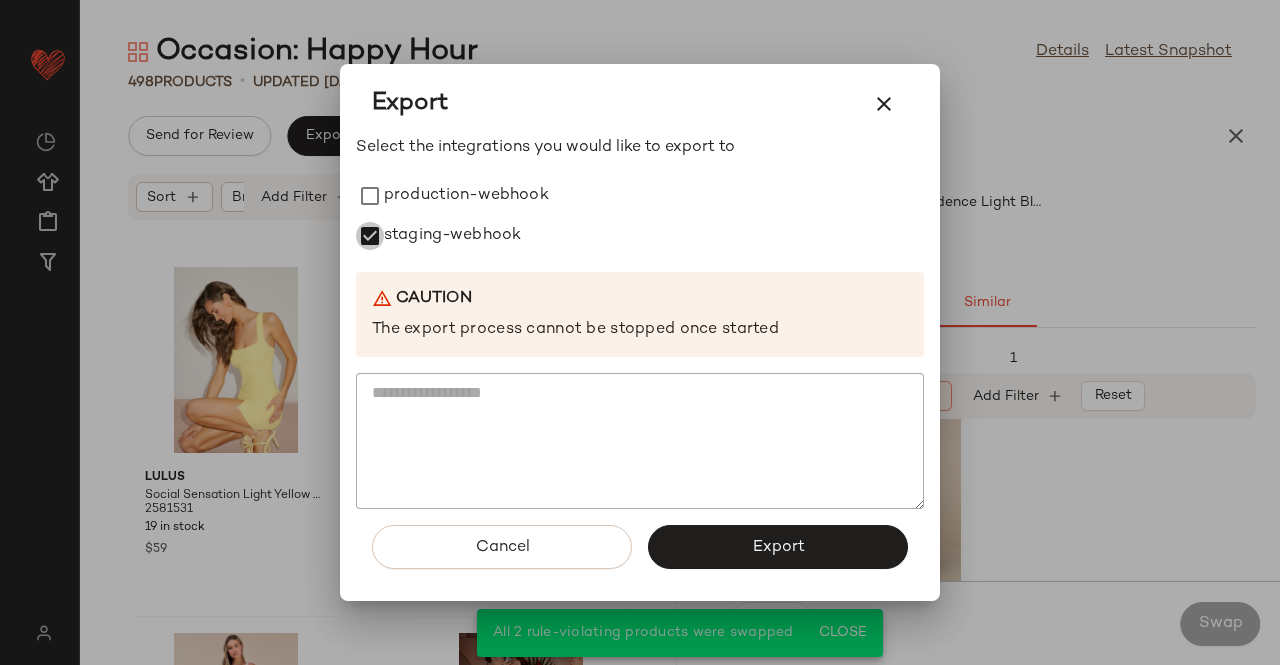 drag, startPoint x: 409, startPoint y: 189, endPoint x: 720, endPoint y: 515, distance: 450.55188 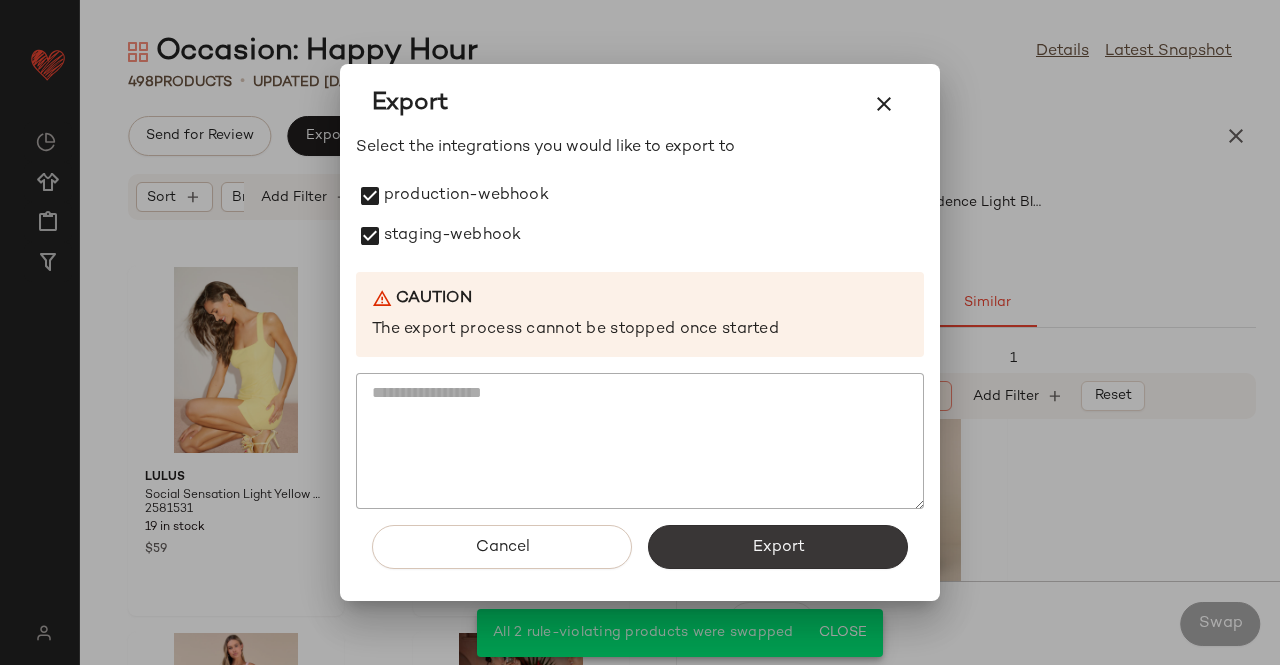 click on "Export" 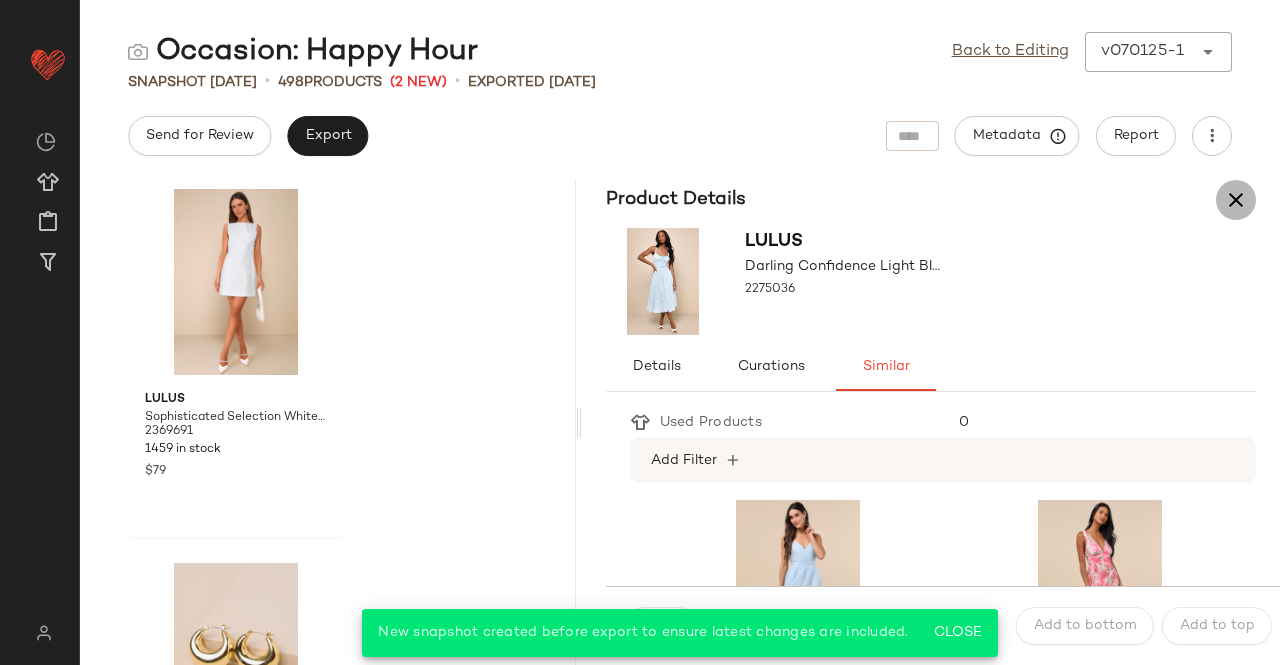 click at bounding box center (1236, 200) 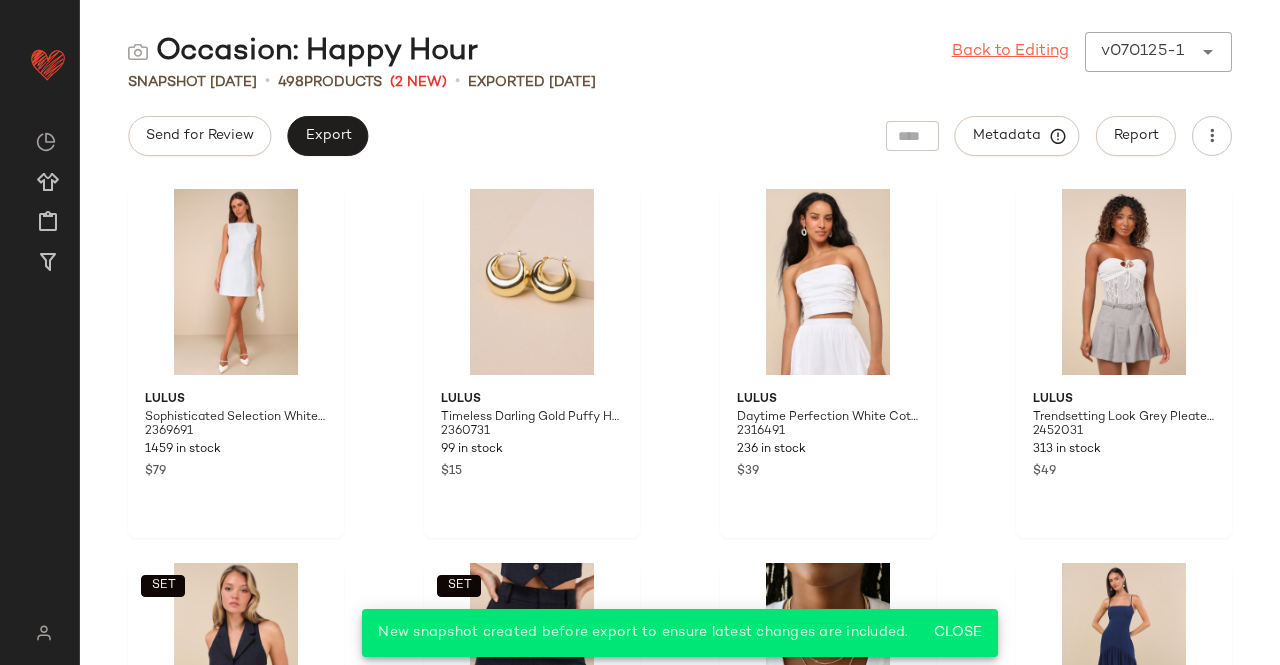 click on "Back to Editing" at bounding box center [1010, 52] 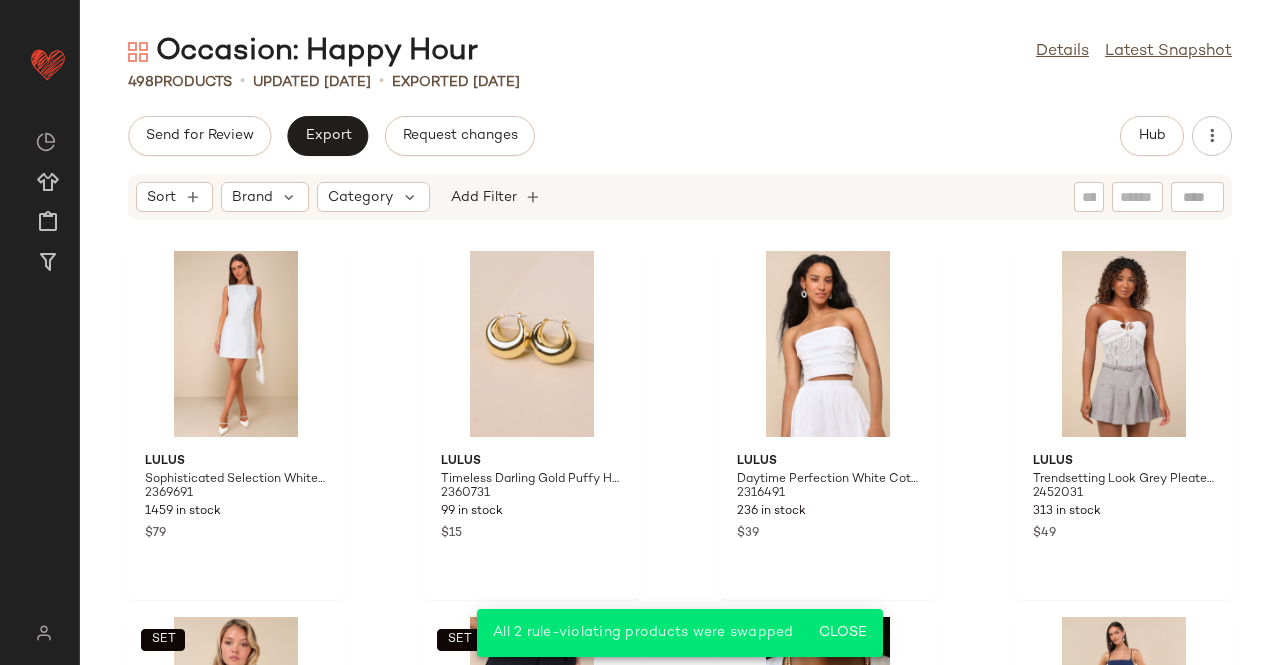 drag, startPoint x: 718, startPoint y: 93, endPoint x: 718, endPoint y: 1, distance: 92 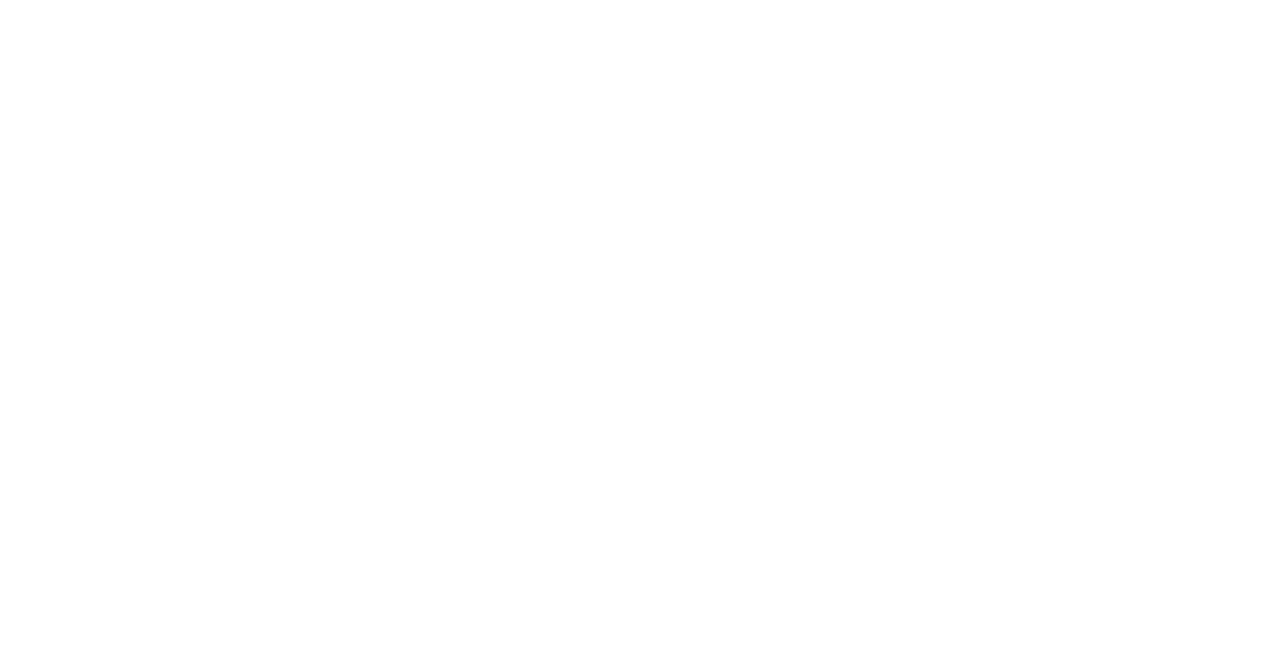 scroll, scrollTop: 0, scrollLeft: 0, axis: both 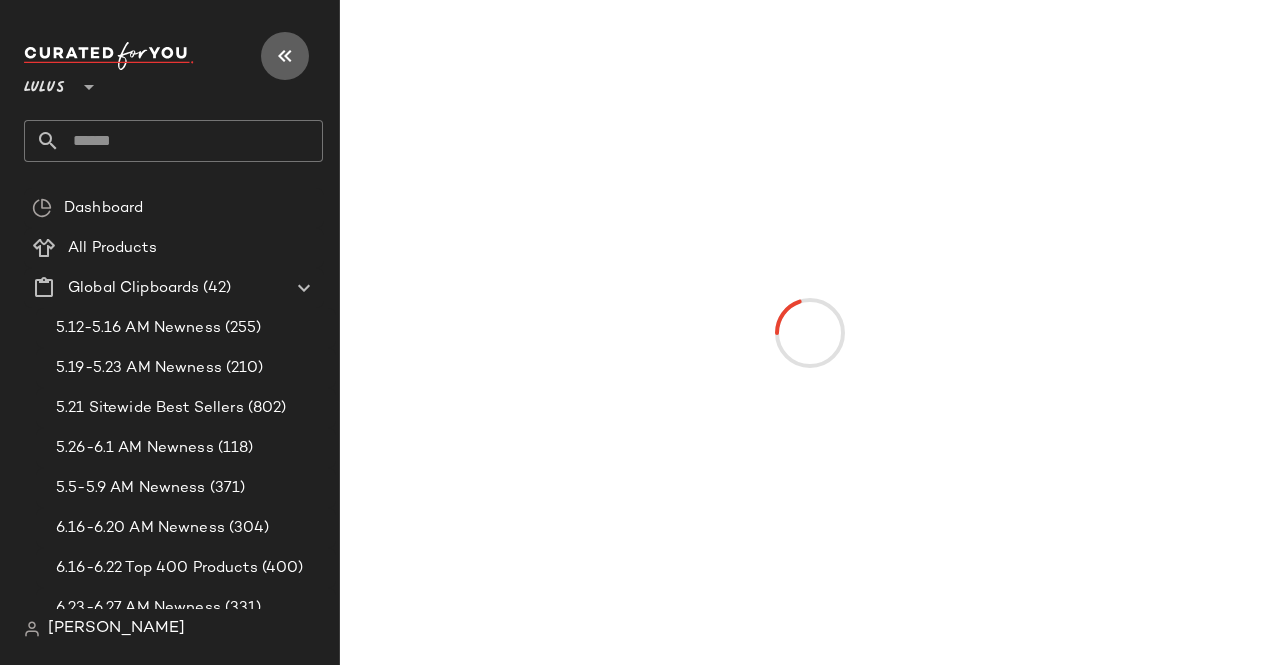 click at bounding box center [285, 56] 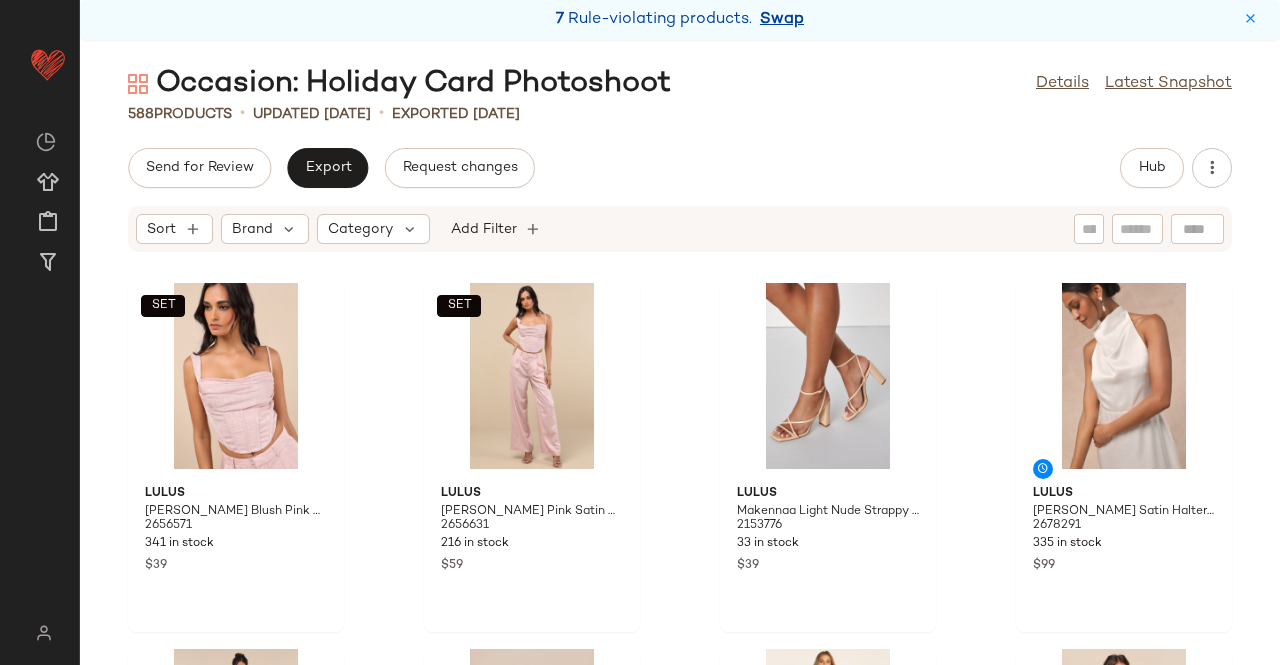 click on "Swap" at bounding box center (782, 20) 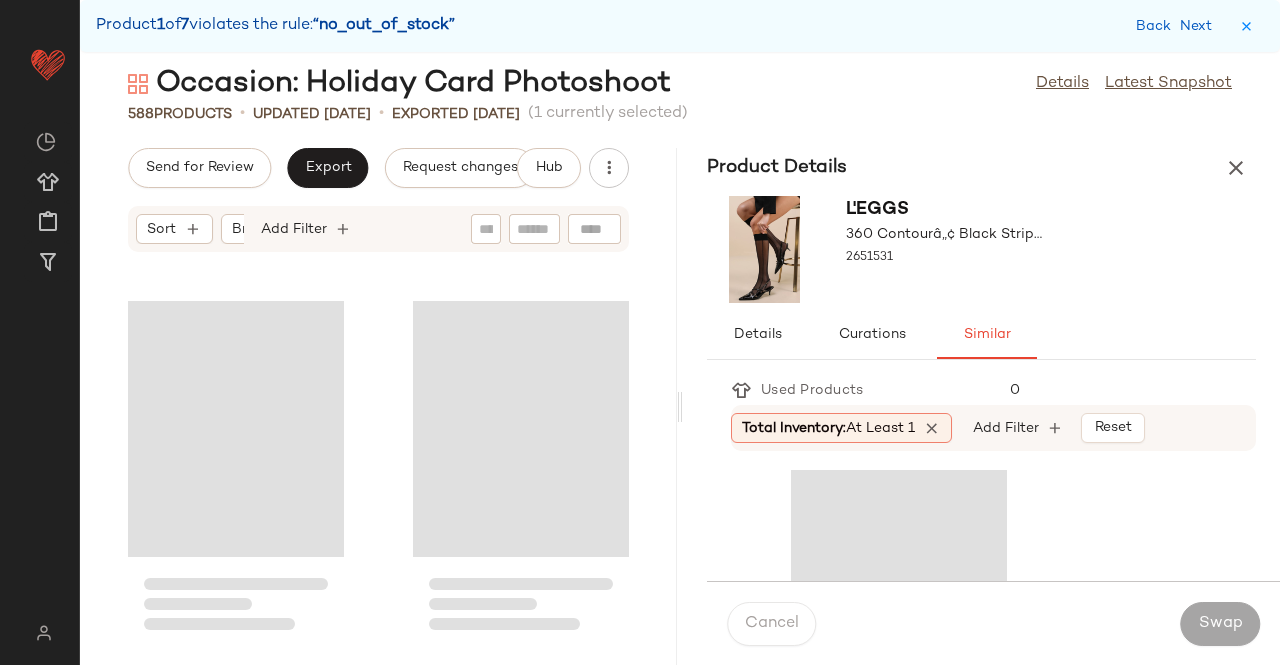 scroll, scrollTop: 15006, scrollLeft: 0, axis: vertical 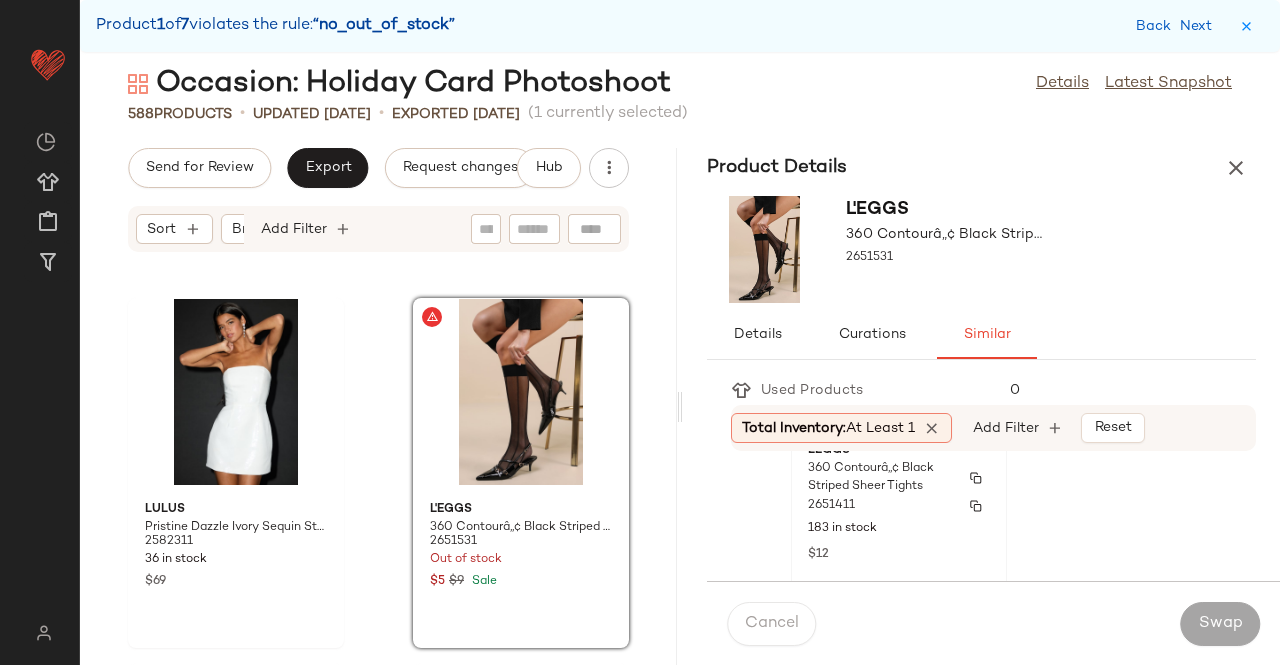 click on "2651411" at bounding box center [899, 506] 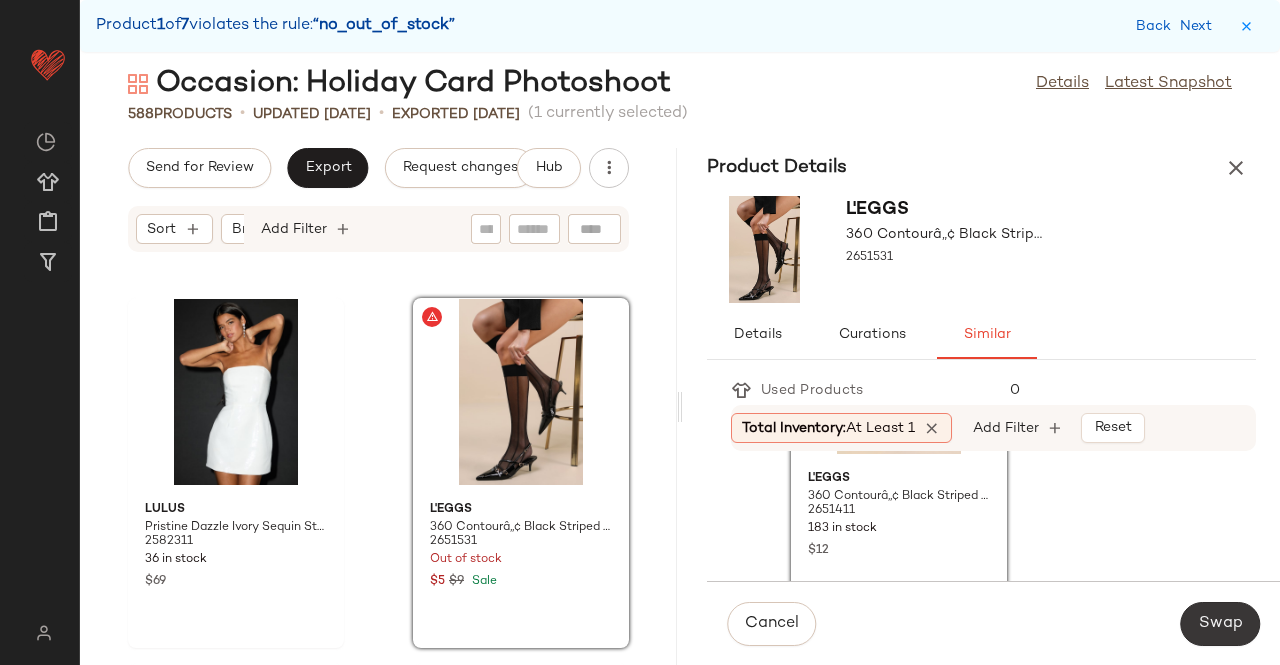 click on "Swap" at bounding box center (1220, 624) 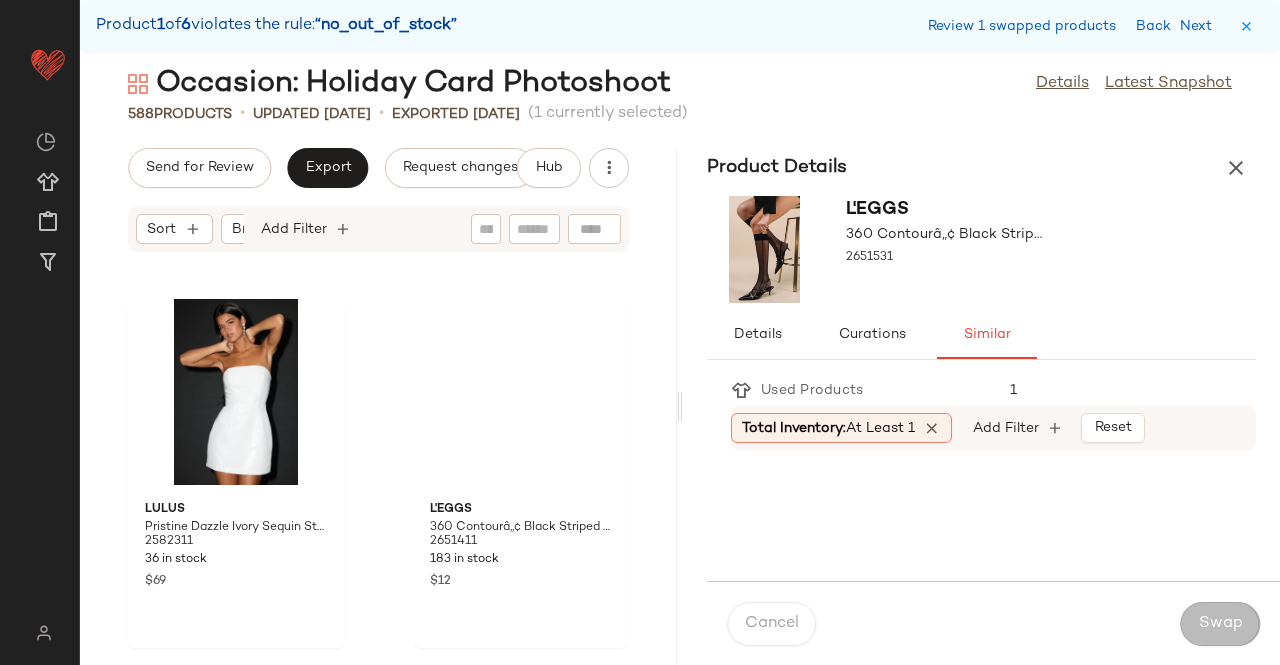 scroll, scrollTop: 24156, scrollLeft: 0, axis: vertical 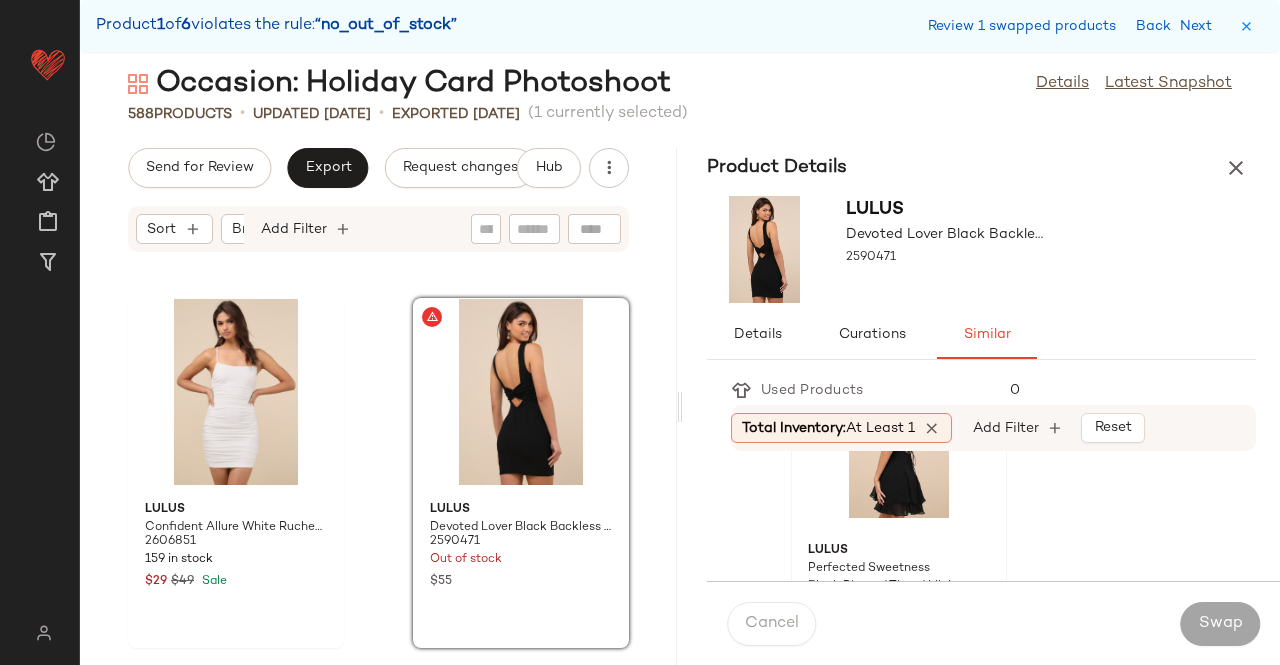 click on "Lulus Perfected Sweetness Black Pleated Tiered Mini Dress 2483451 328 in stock $59" 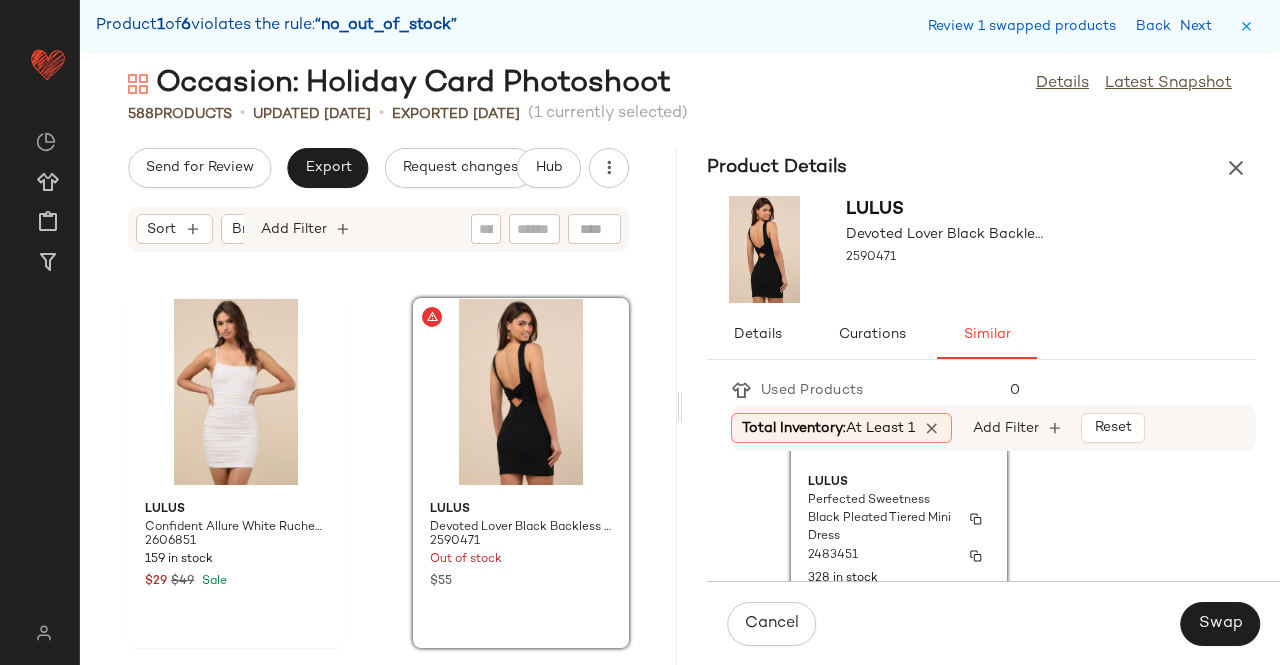 scroll, scrollTop: 200, scrollLeft: 0, axis: vertical 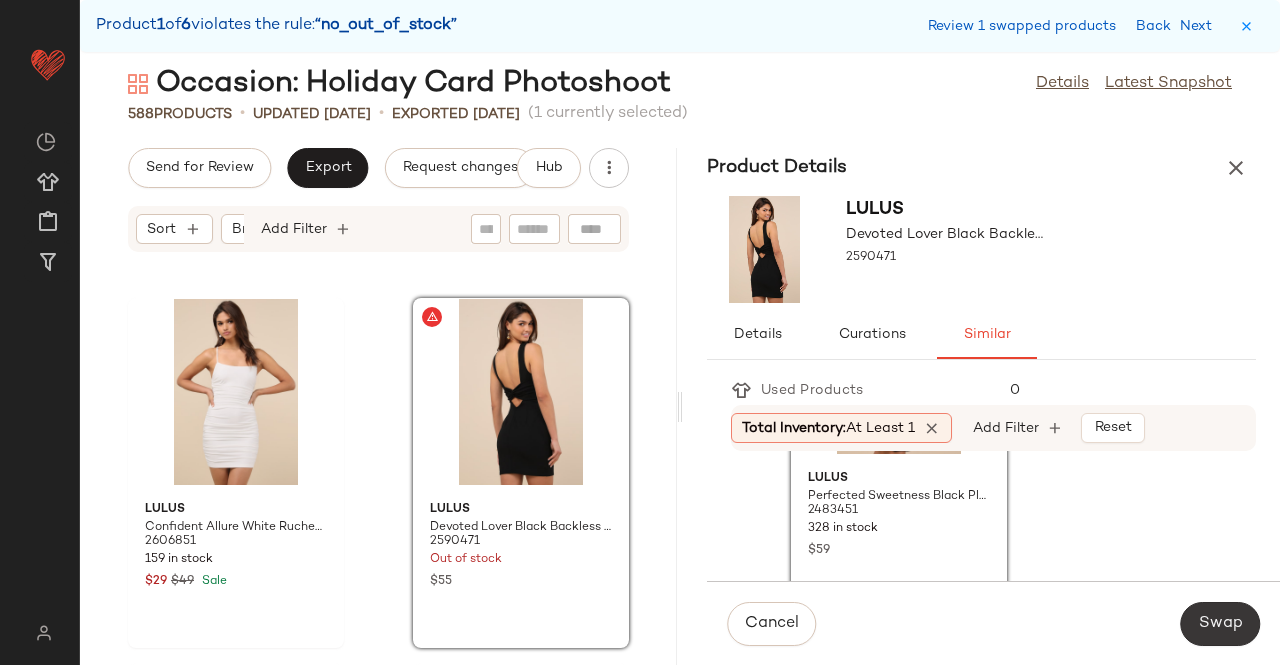 click on "Swap" at bounding box center (1220, 624) 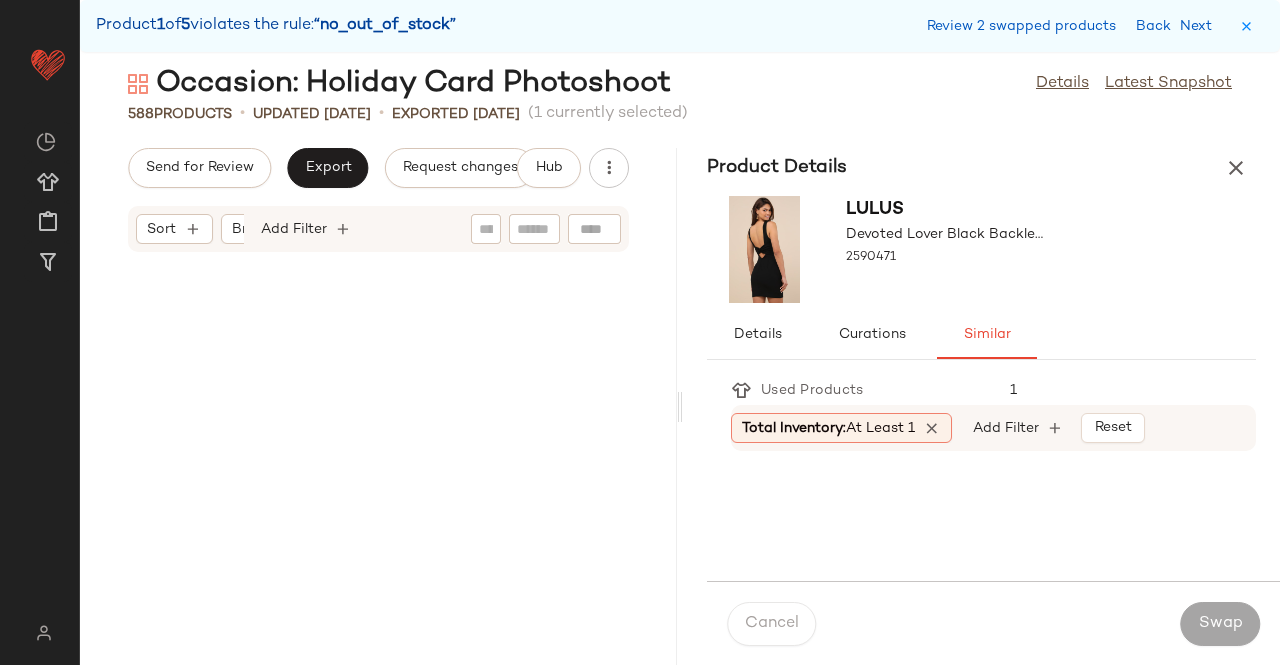 scroll, scrollTop: 50508, scrollLeft: 0, axis: vertical 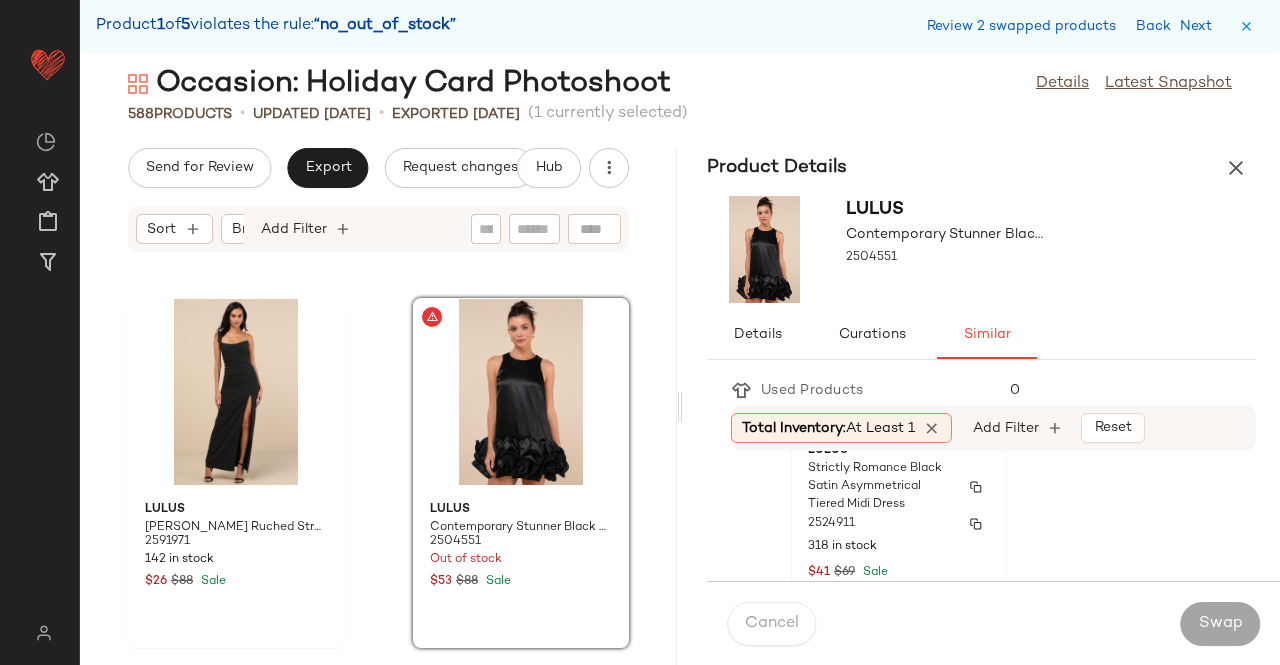 drag, startPoint x: 896, startPoint y: 518, endPoint x: 938, endPoint y: 526, distance: 42.755116 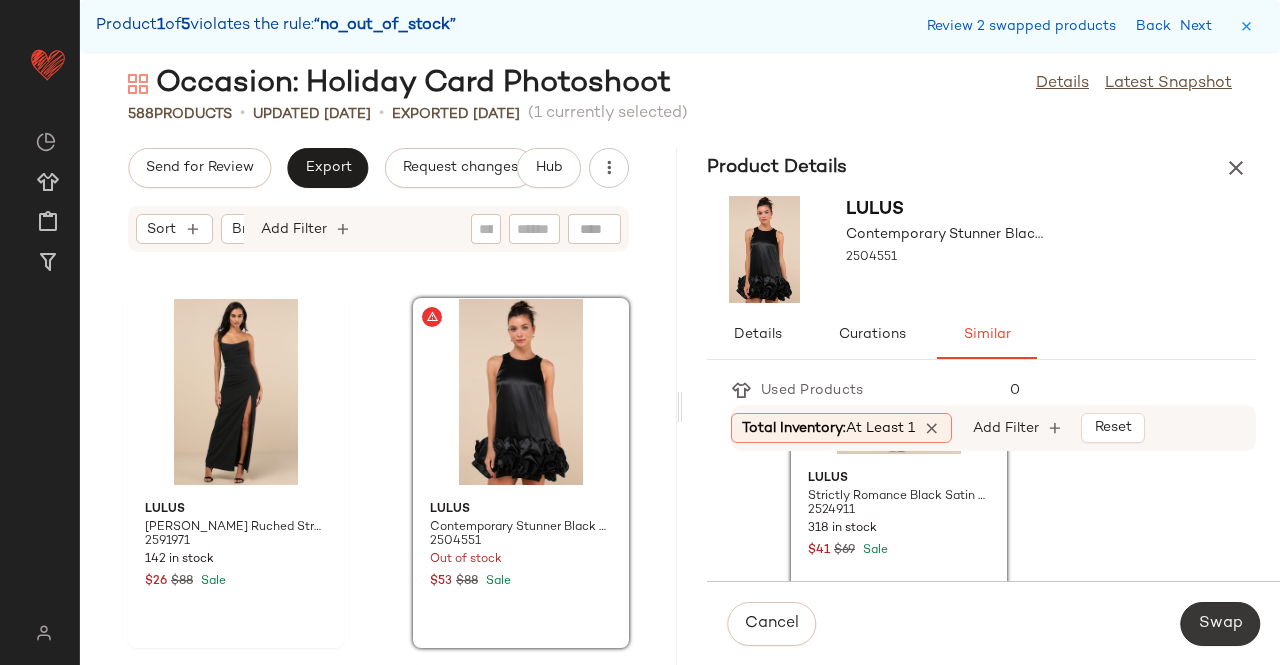 click on "Swap" 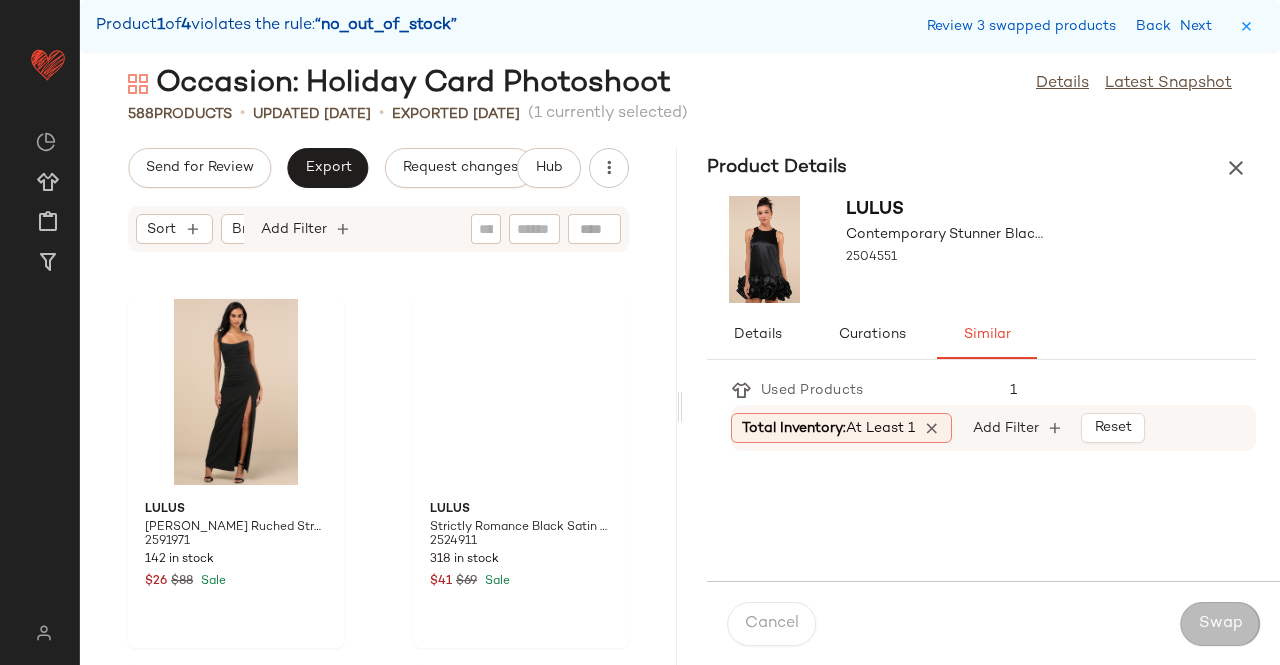 scroll, scrollTop: 52704, scrollLeft: 0, axis: vertical 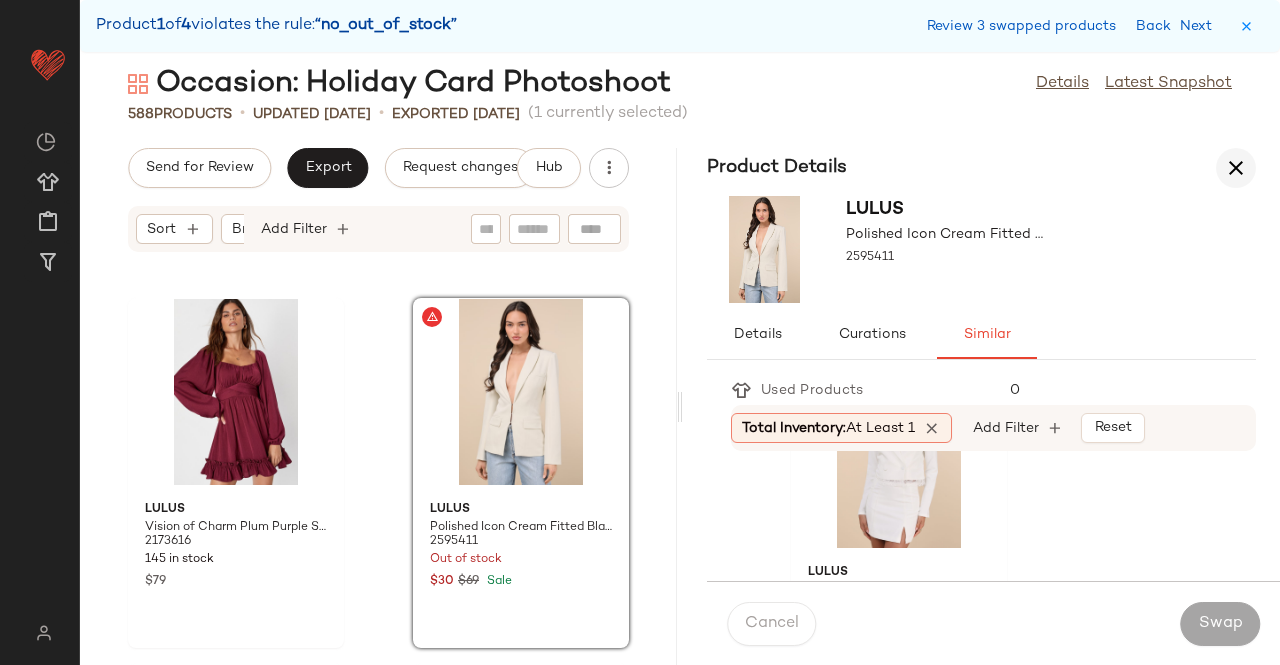 click at bounding box center [1236, 168] 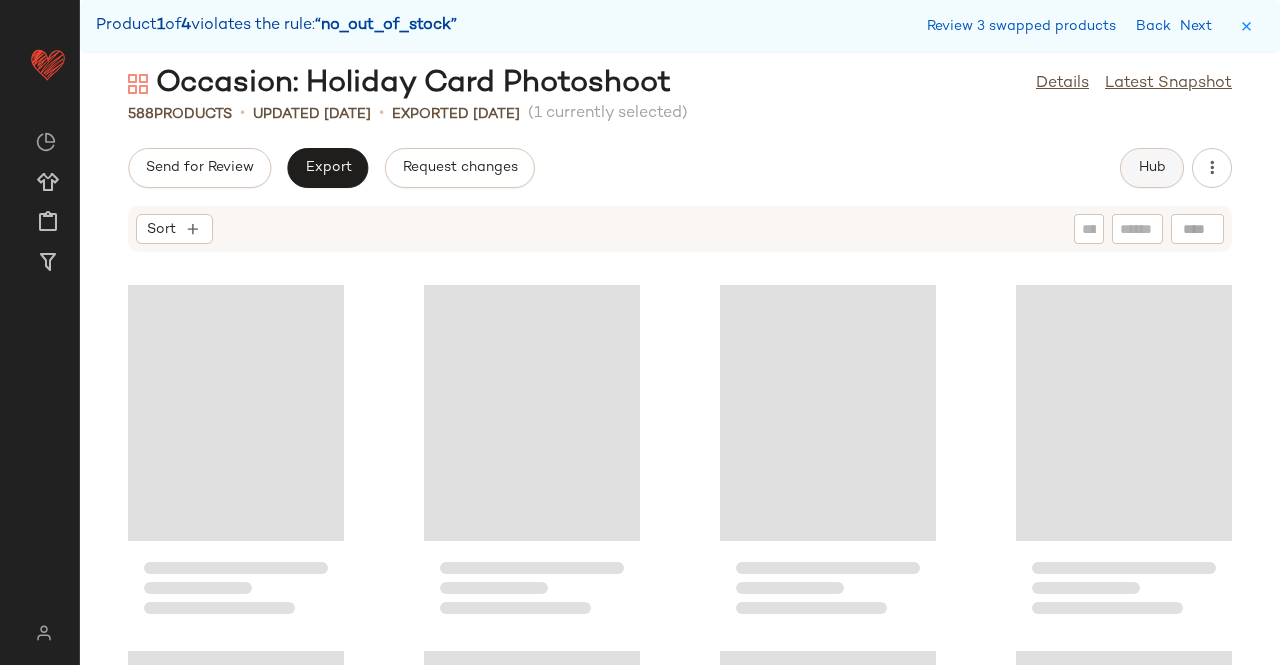 click on "Hub" at bounding box center (1152, 168) 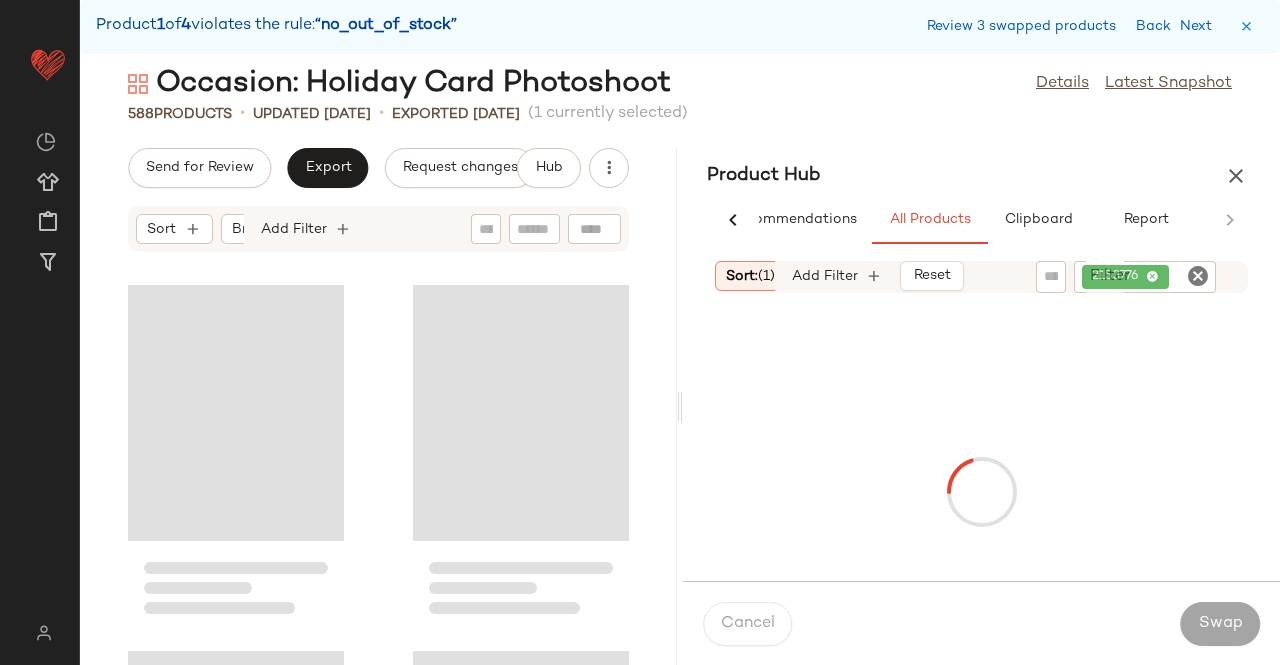 scroll, scrollTop: 0, scrollLeft: 62, axis: horizontal 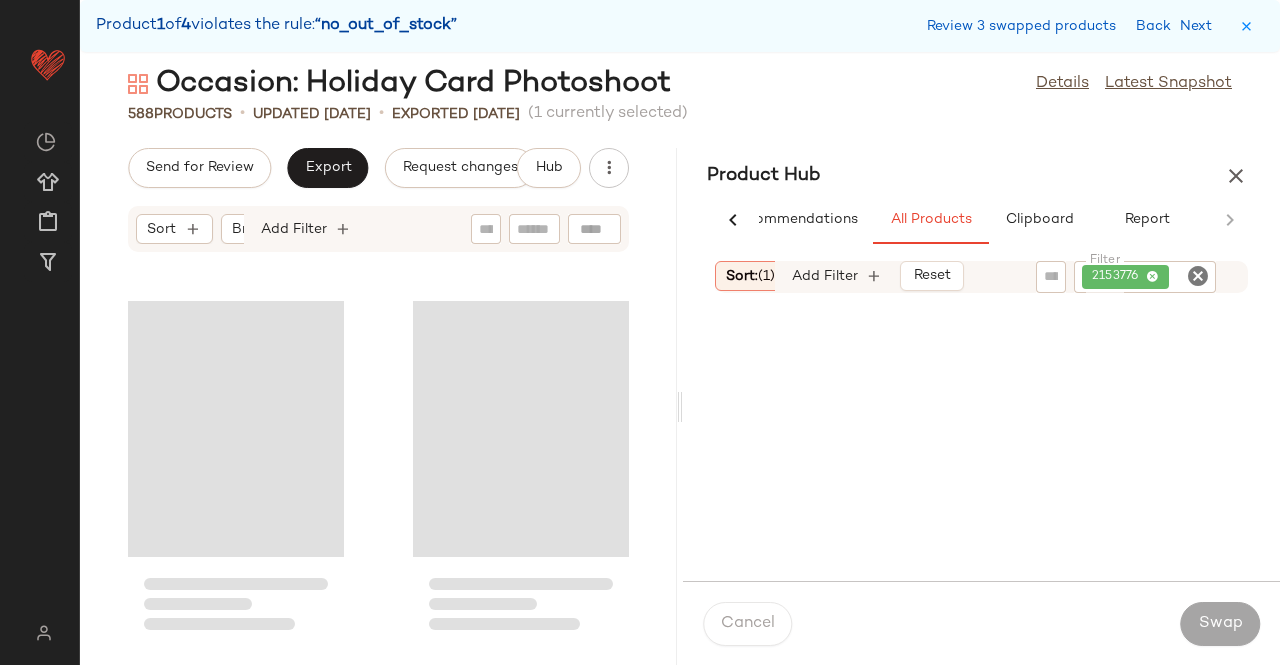 click on "2153776" 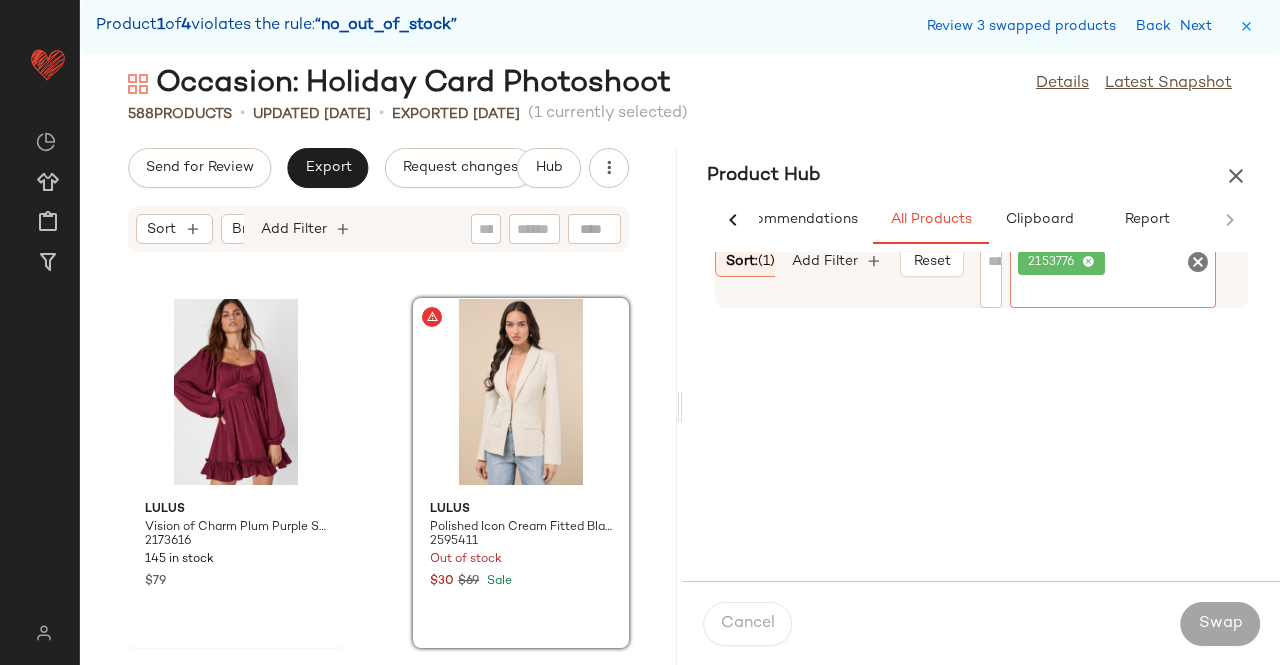 click 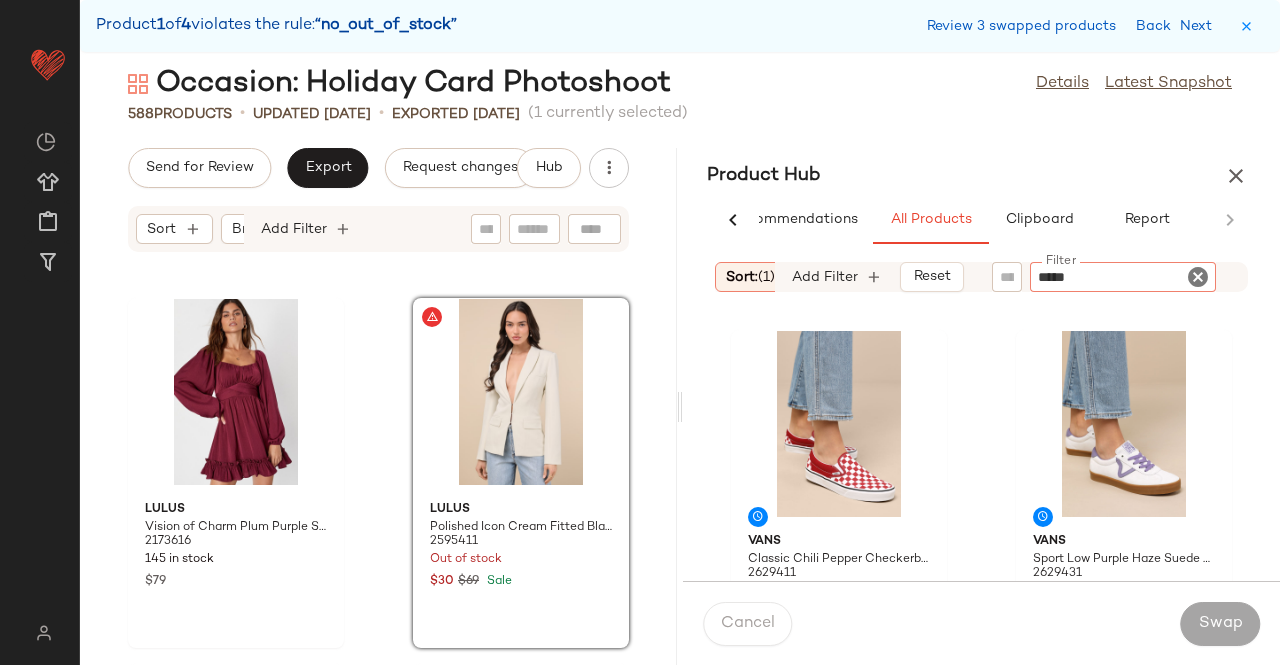 type on "******" 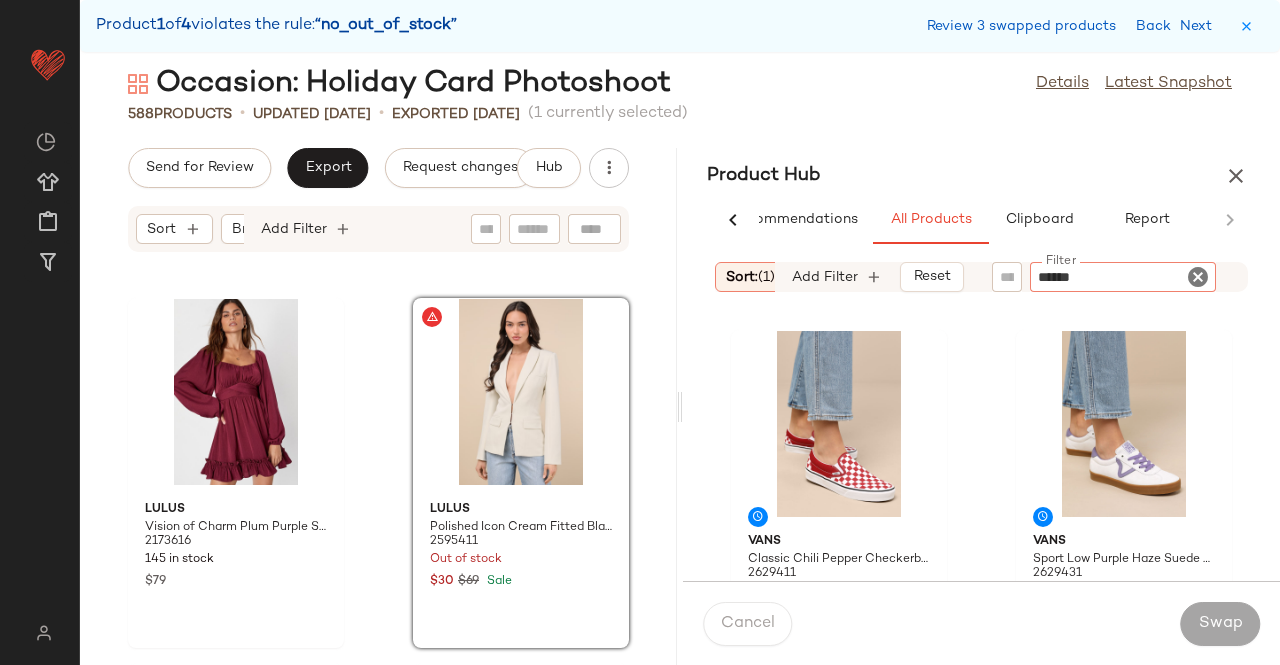 type 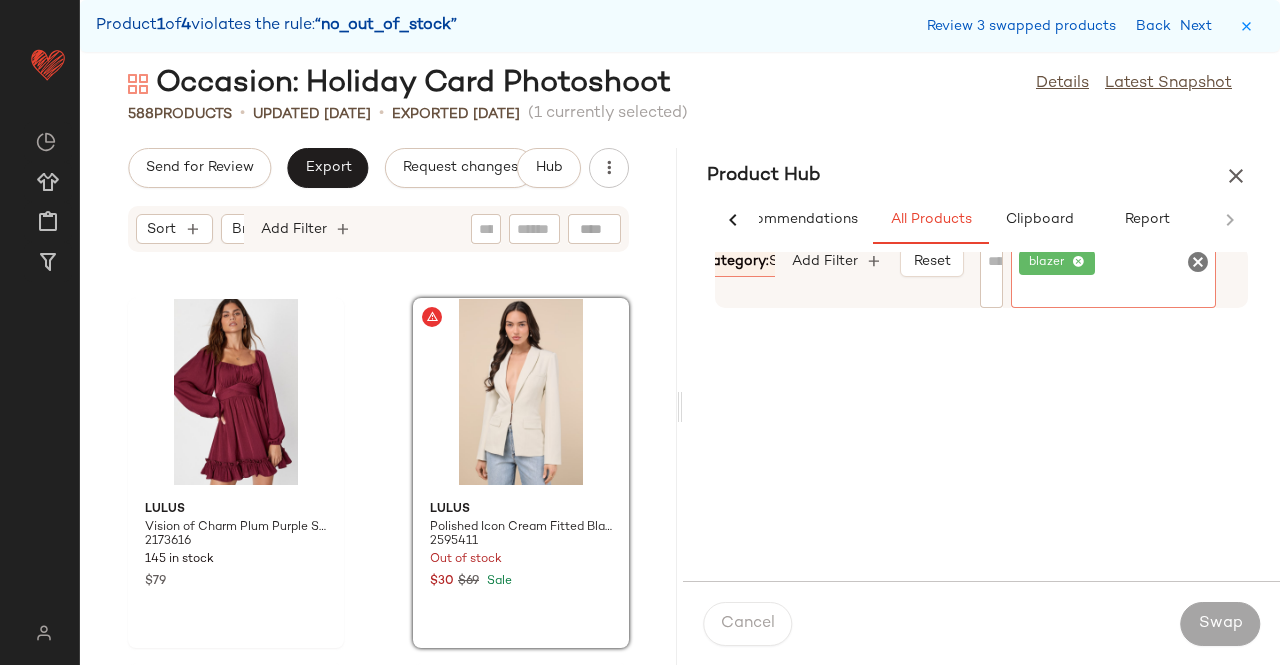 scroll, scrollTop: 0, scrollLeft: 255, axis: horizontal 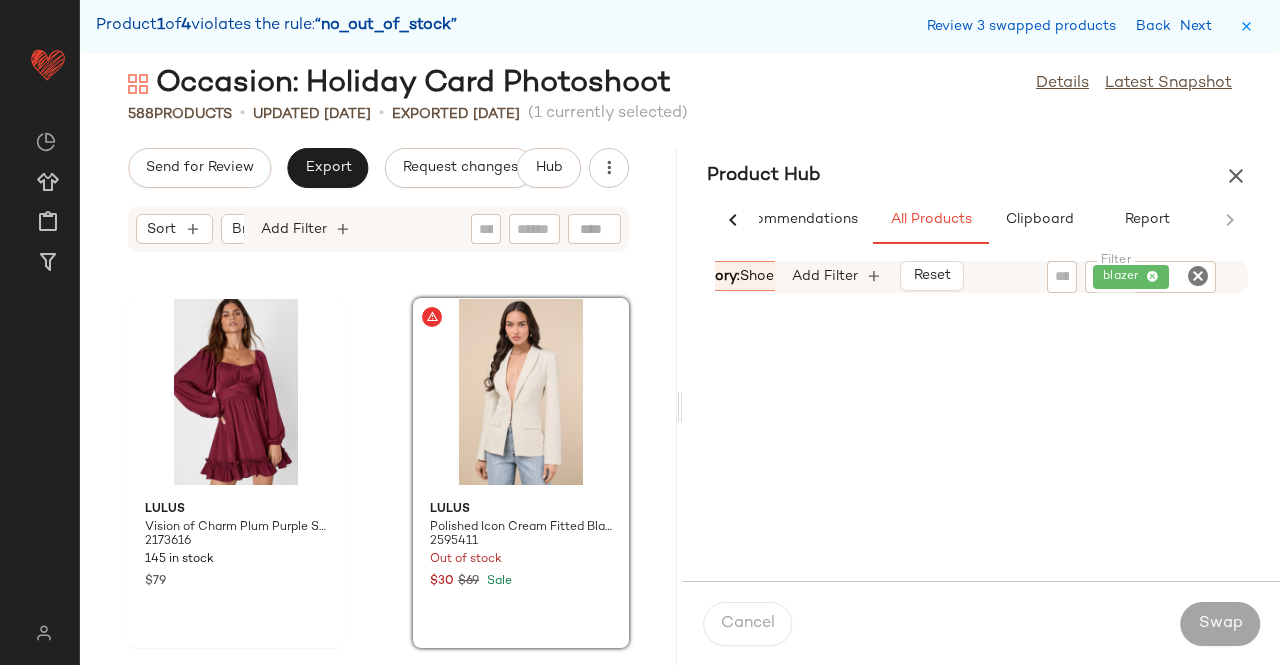 click on "Category:   shoe" at bounding box center [723, 276] 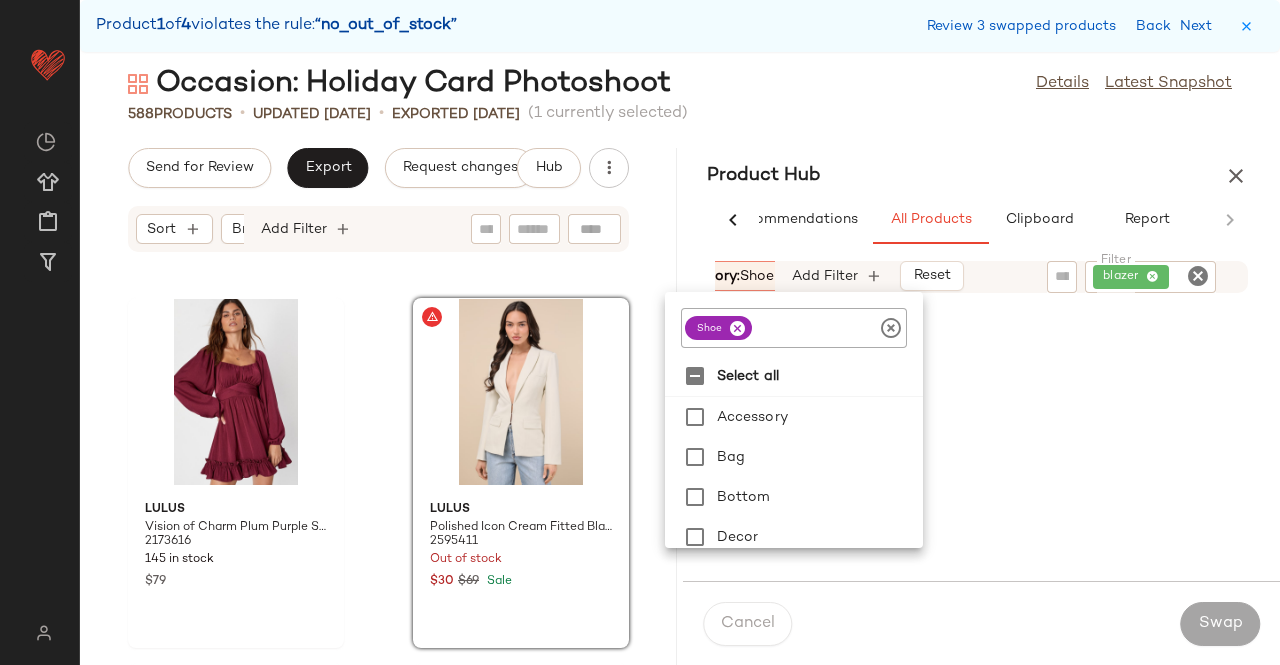 drag, startPoint x: 736, startPoint y: 325, endPoint x: 757, endPoint y: 344, distance: 28.319605 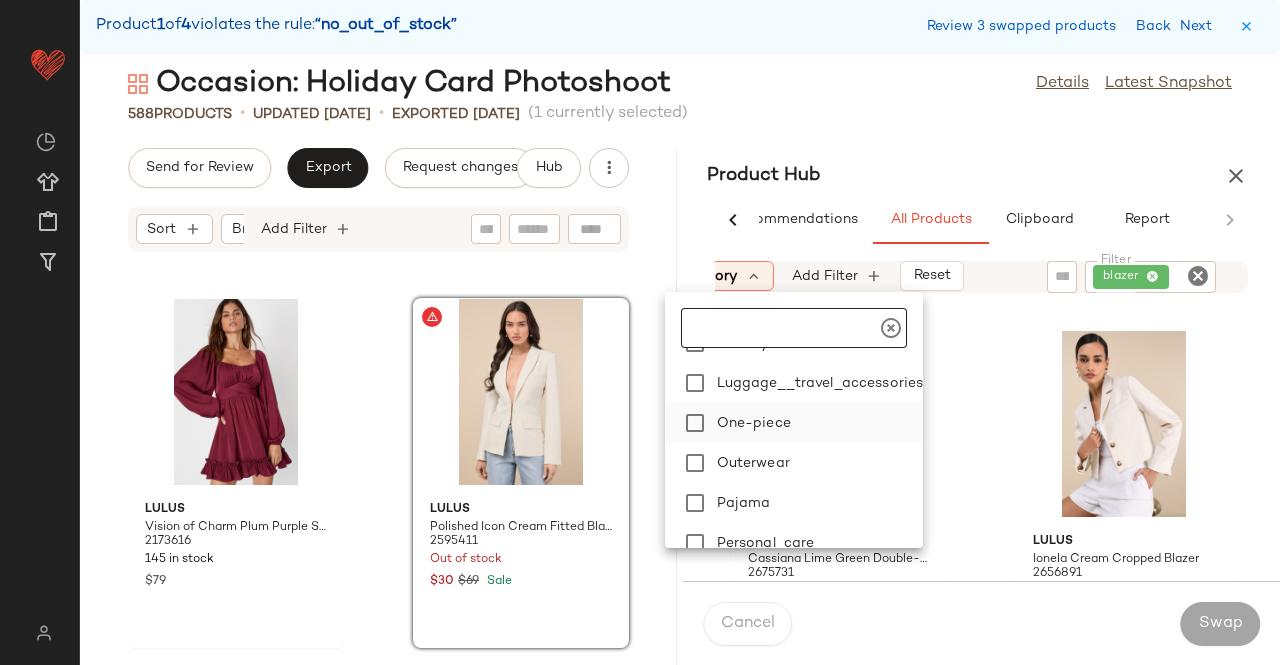 scroll, scrollTop: 280, scrollLeft: 0, axis: vertical 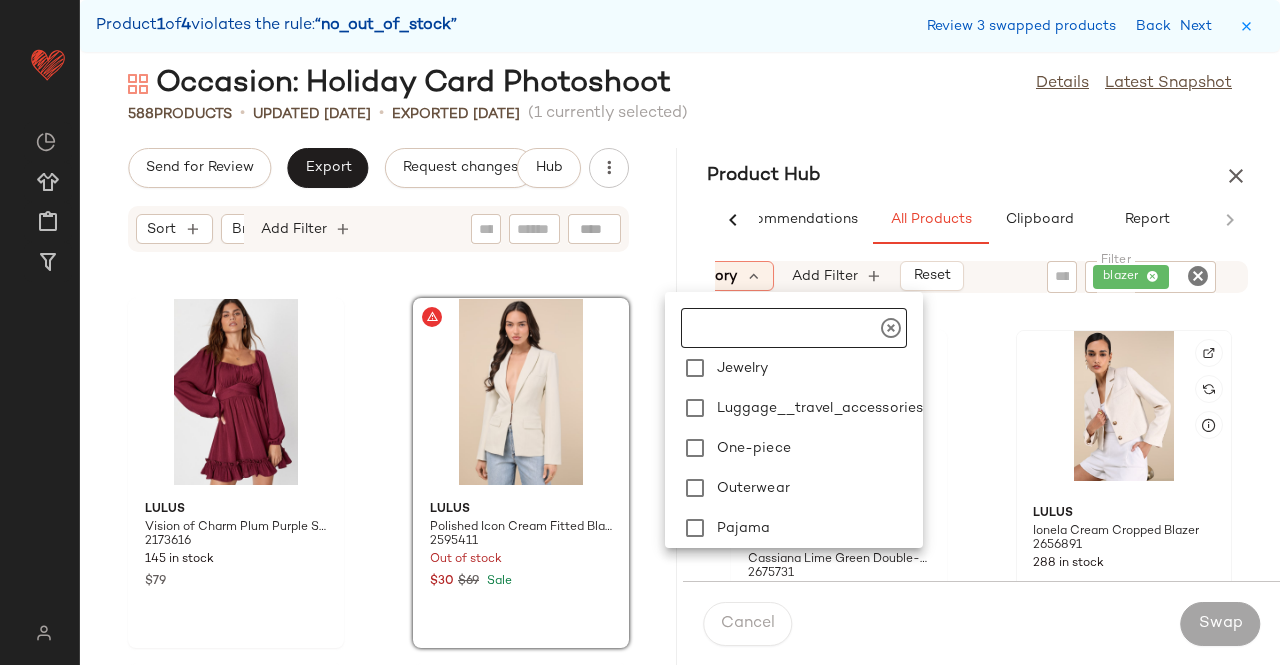 click 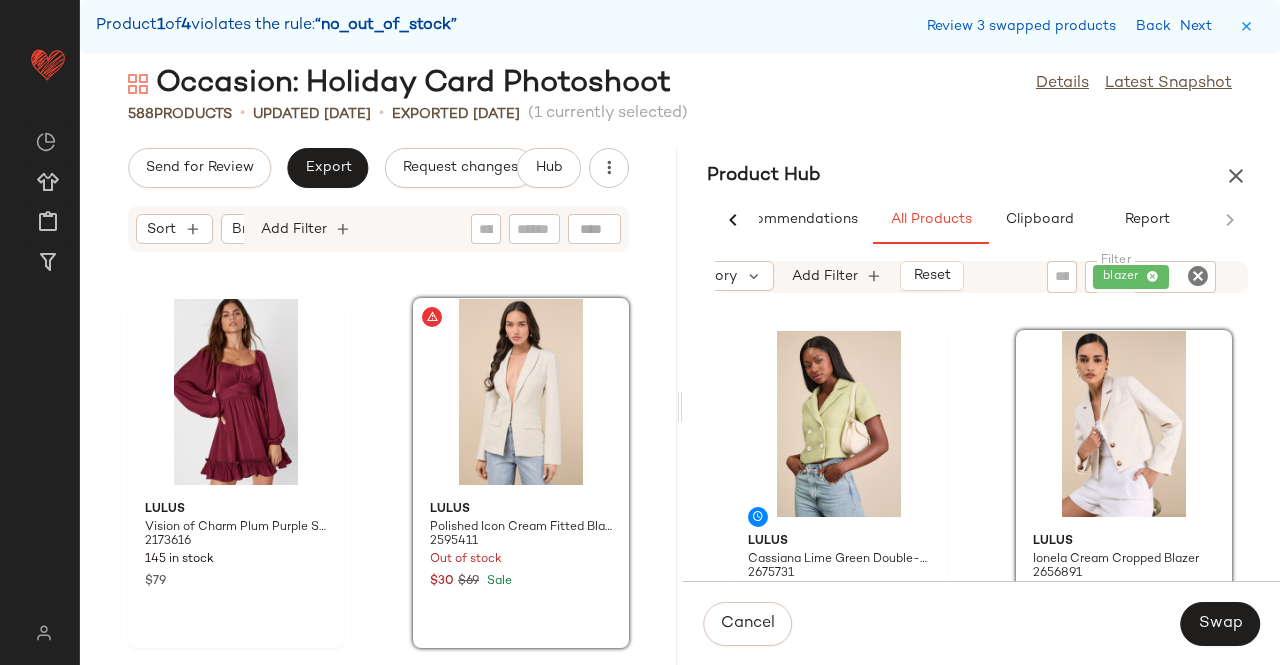 click on "Cancel   Swap" 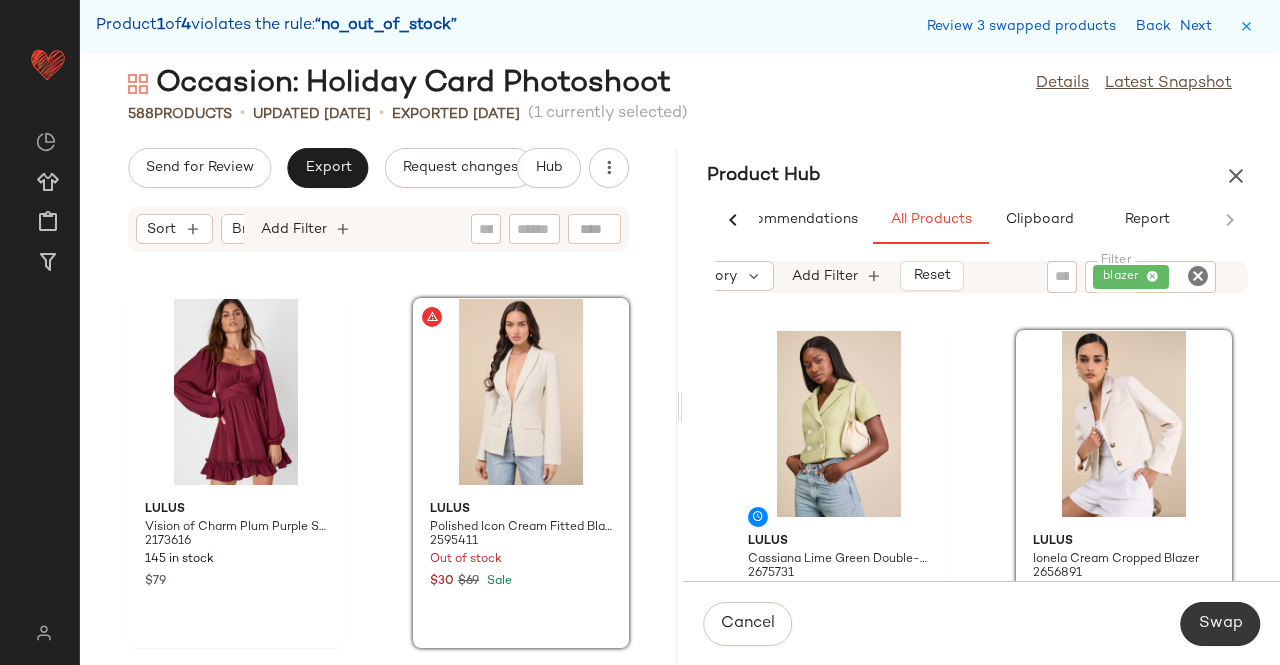 click on "Swap" 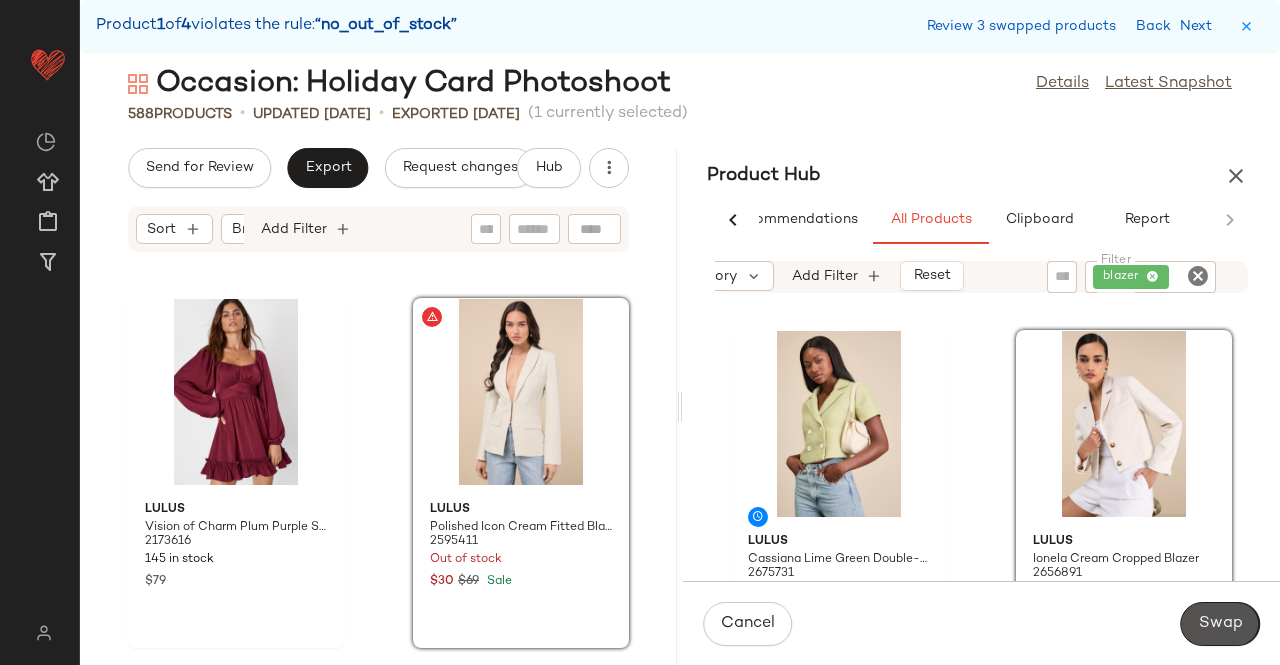 scroll, scrollTop: 60390, scrollLeft: 0, axis: vertical 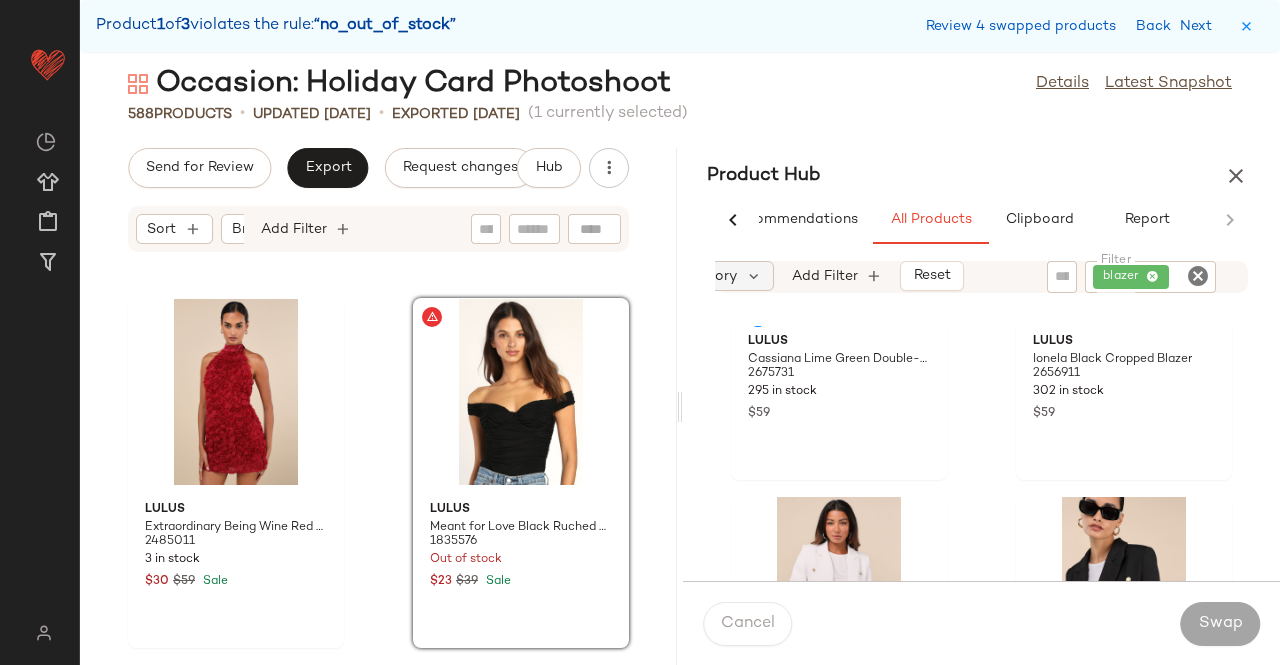 click on "Category" 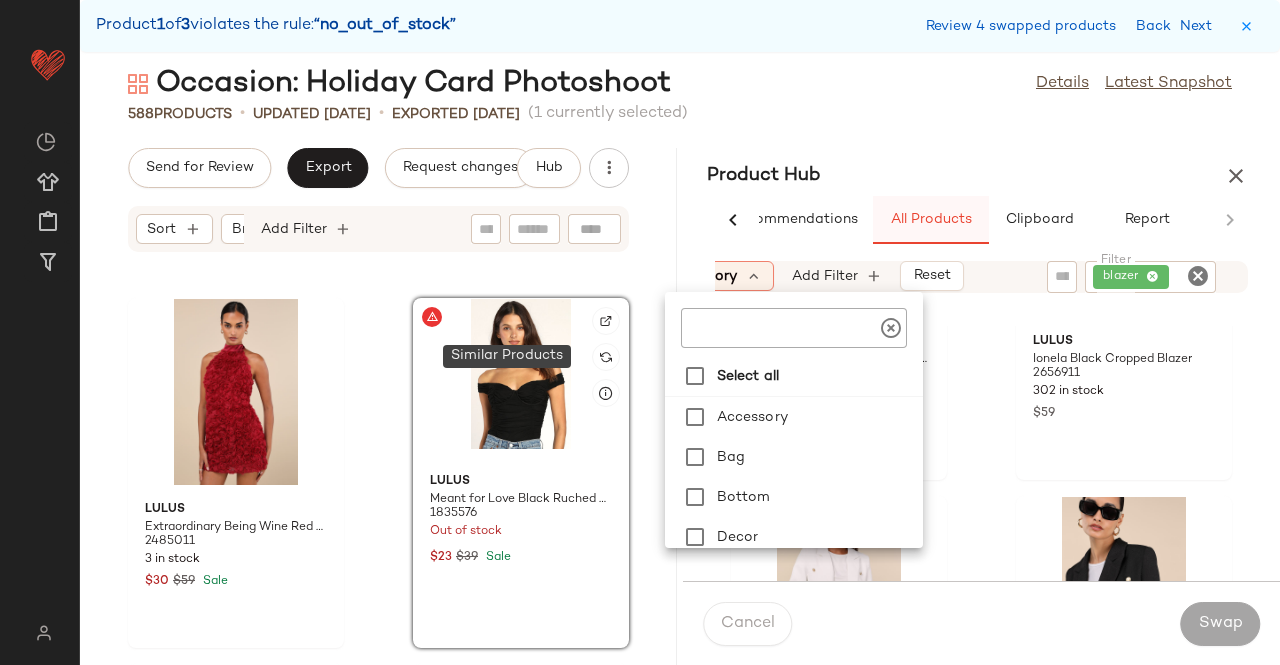 drag, startPoint x: 593, startPoint y: 358, endPoint x: 724, endPoint y: 243, distance: 174.31581 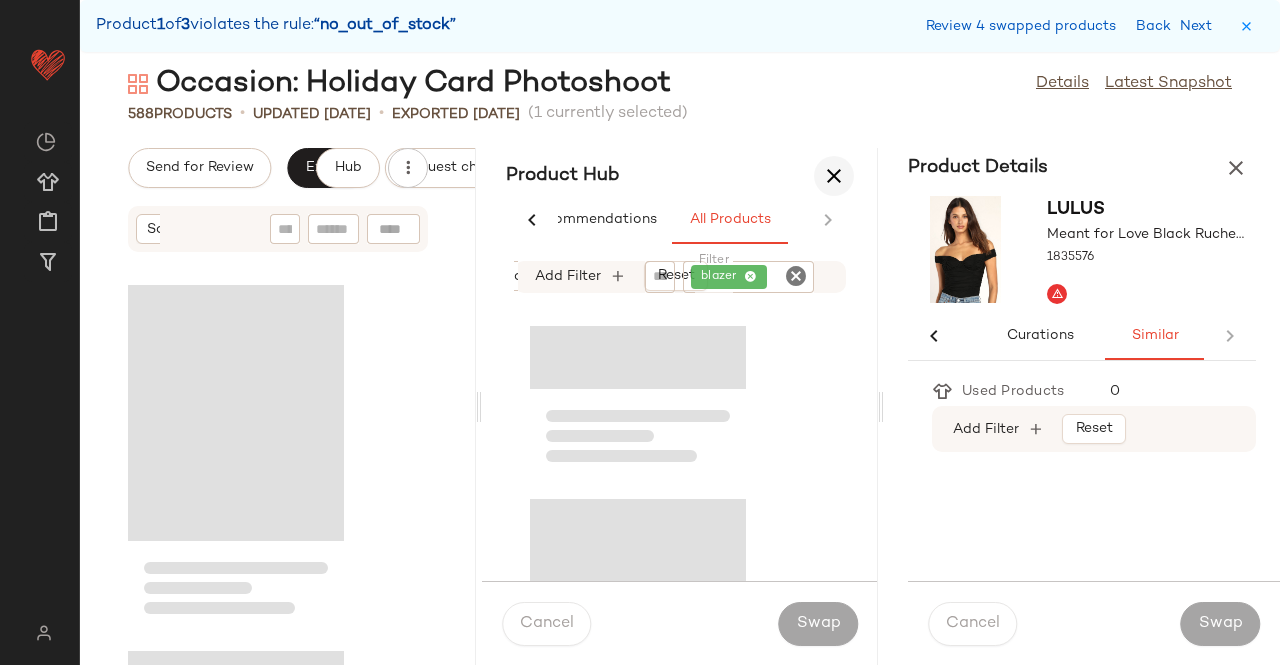 scroll, scrollTop: 0, scrollLeft: 86, axis: horizontal 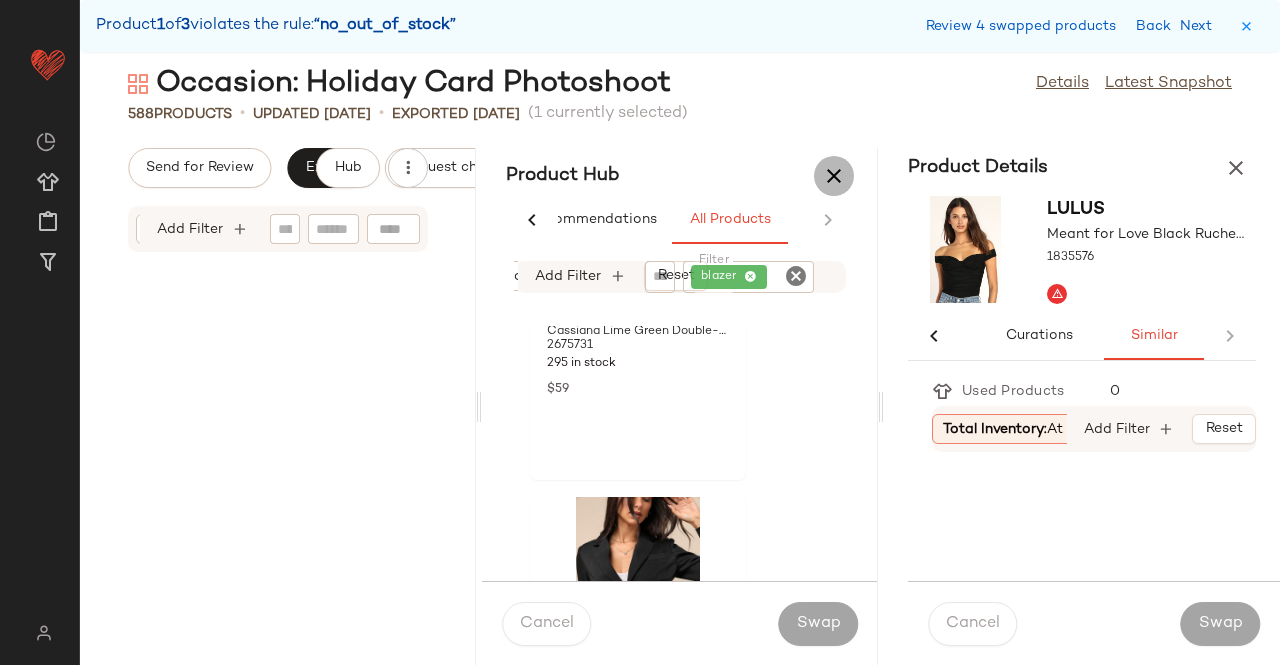 click at bounding box center [834, 176] 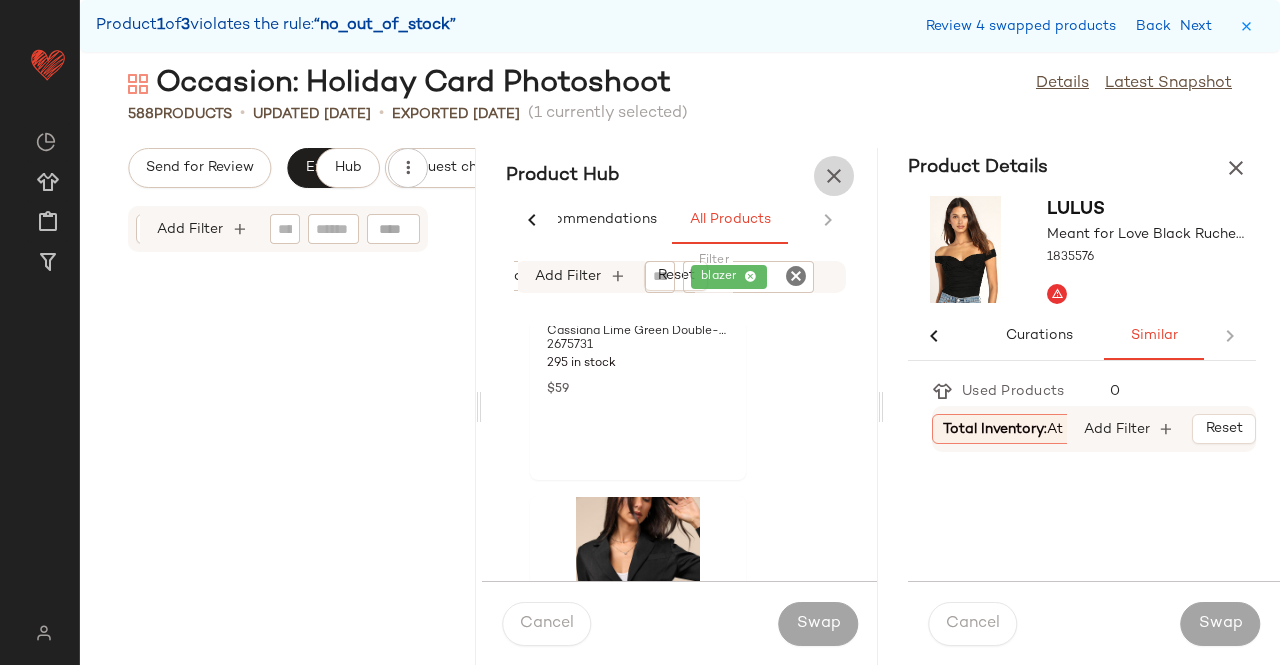 scroll, scrollTop: 121146, scrollLeft: 0, axis: vertical 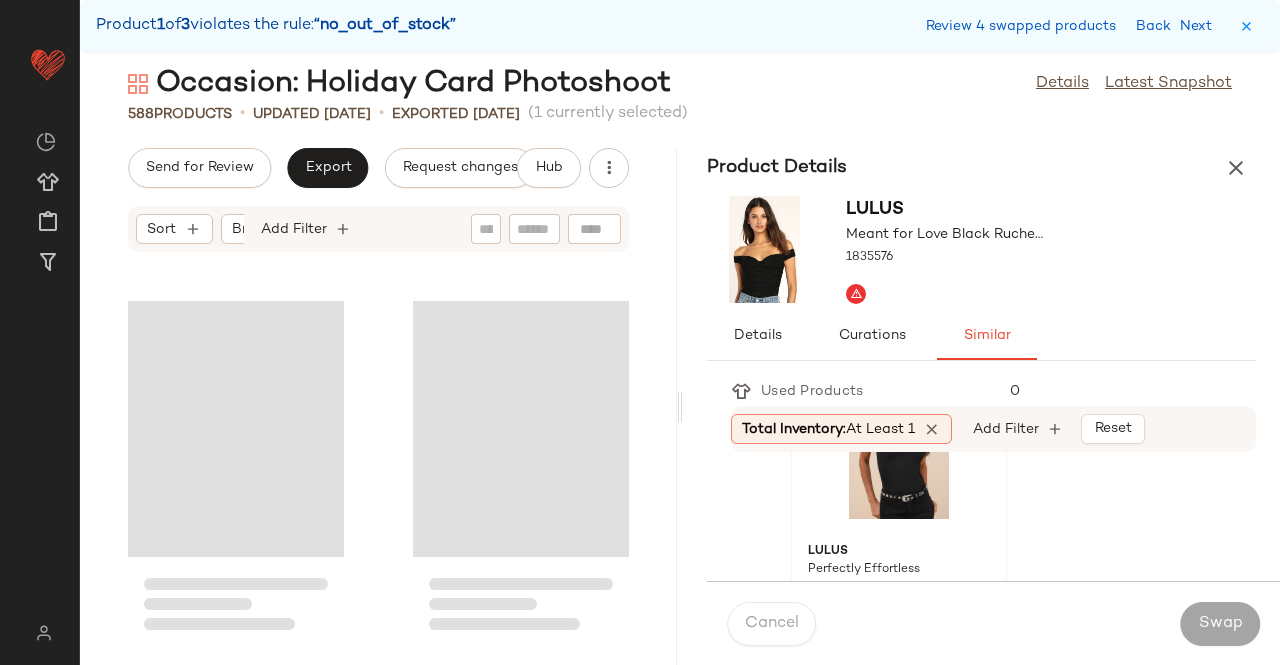click on "Lulus Perfectly Effortless Black Mesh Lace Sleeveless Bodysuit 2499691 45 in stock $25" 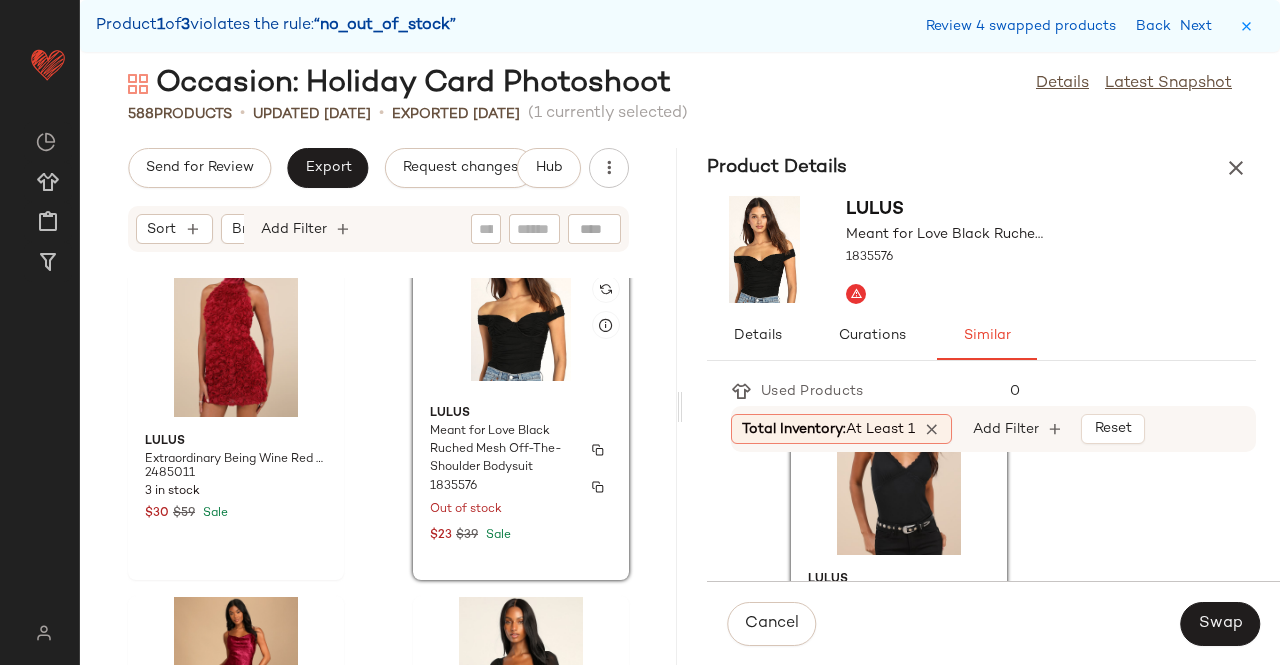 scroll, scrollTop: 60490, scrollLeft: 0, axis: vertical 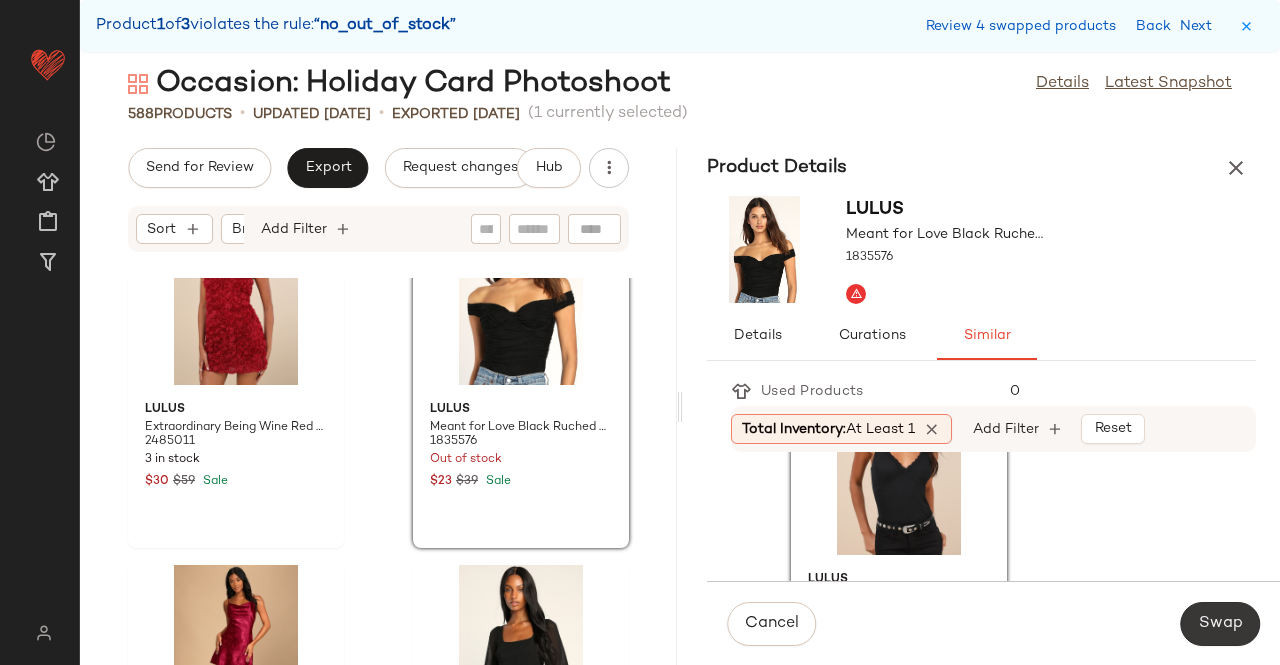click on "Swap" 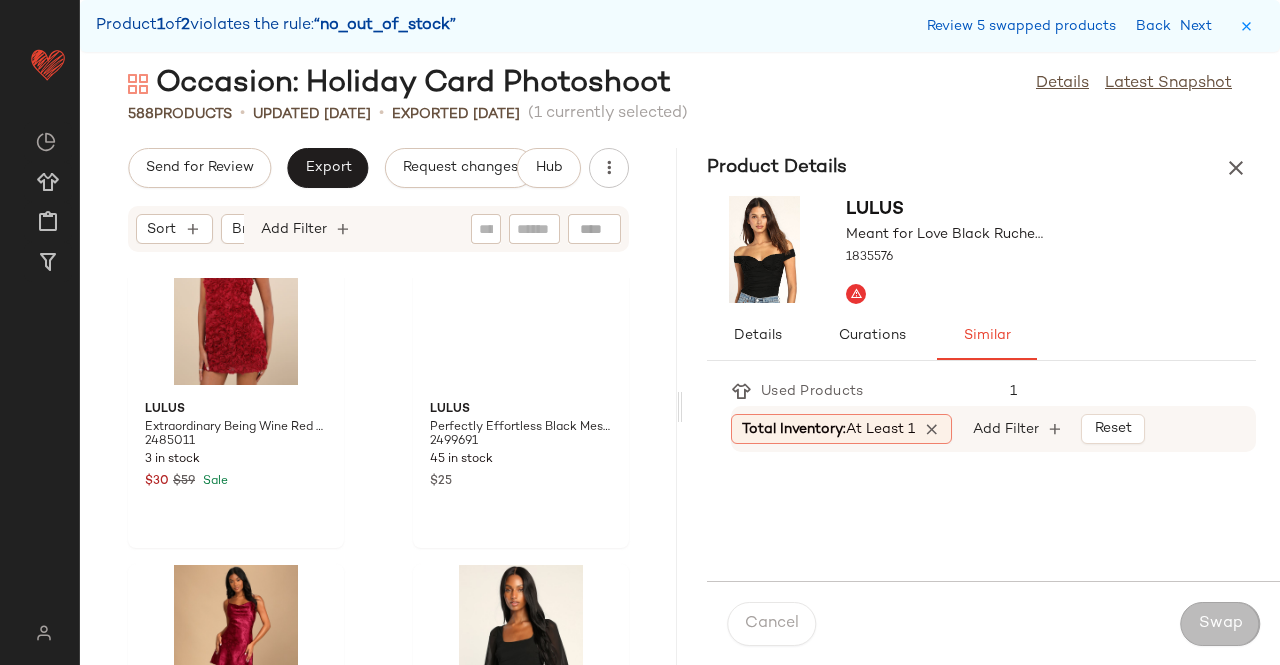 scroll, scrollTop: 75396, scrollLeft: 0, axis: vertical 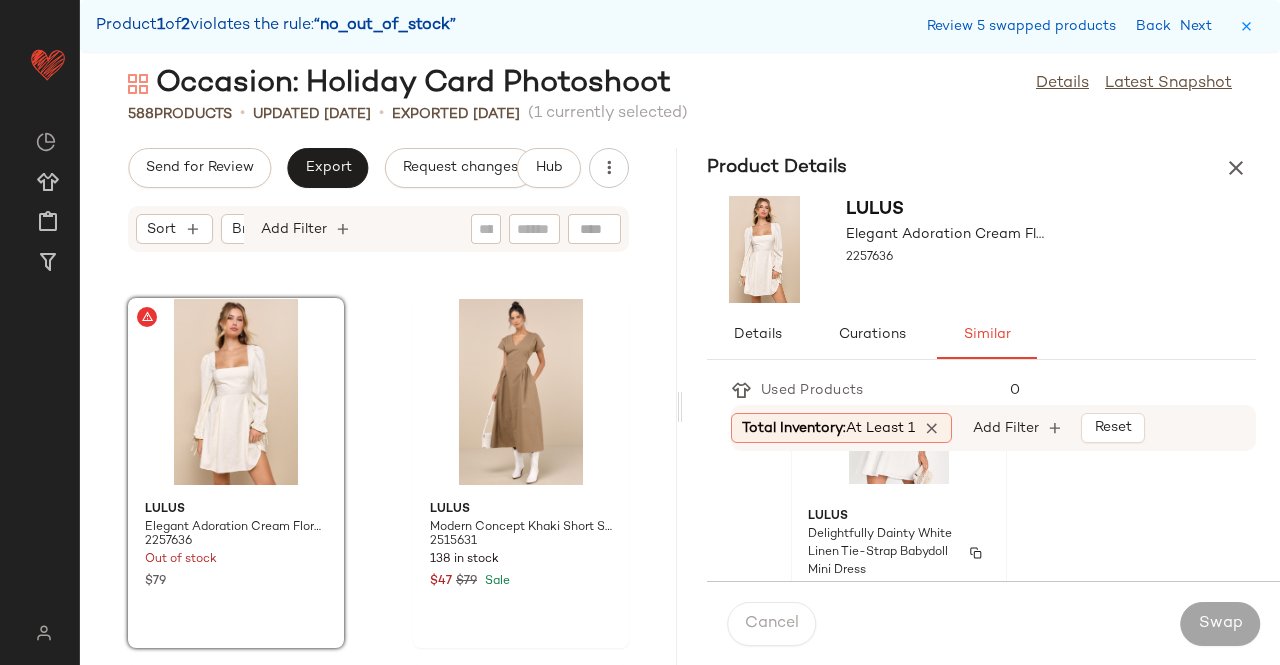click on "Lulus Delightfully Dainty White Linen Tie-Strap Babydoll Mini Dress 2099476 306 in stock $59" 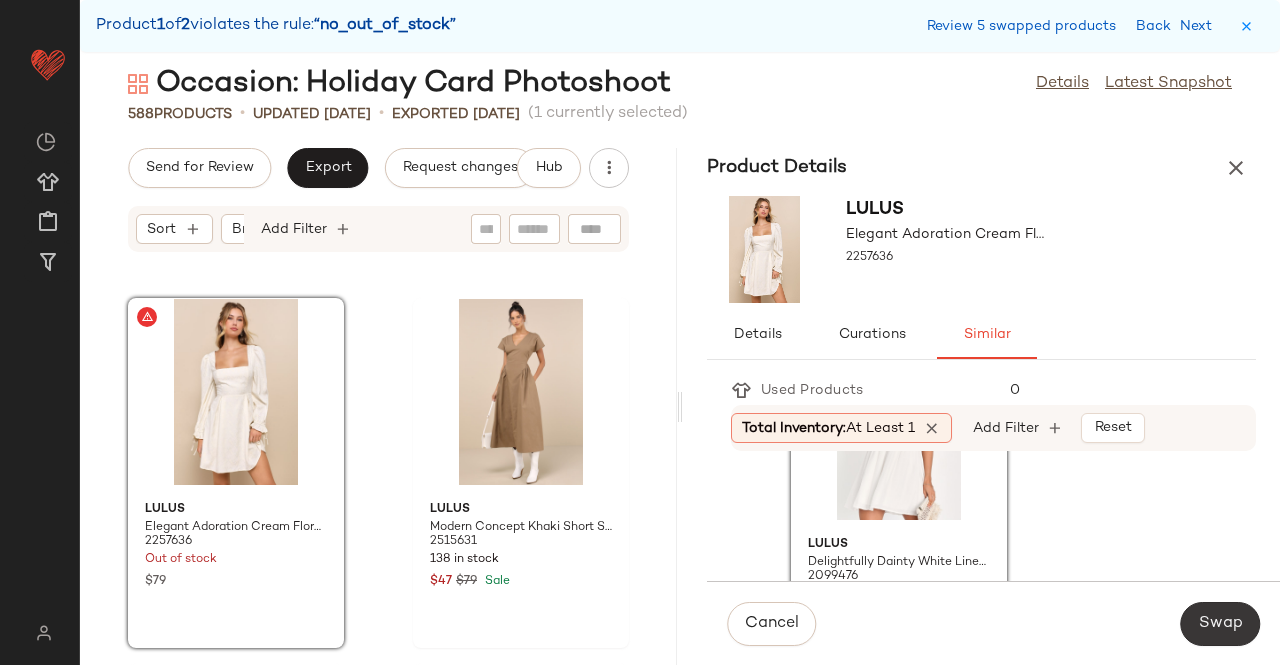 click on "Swap" at bounding box center [1220, 624] 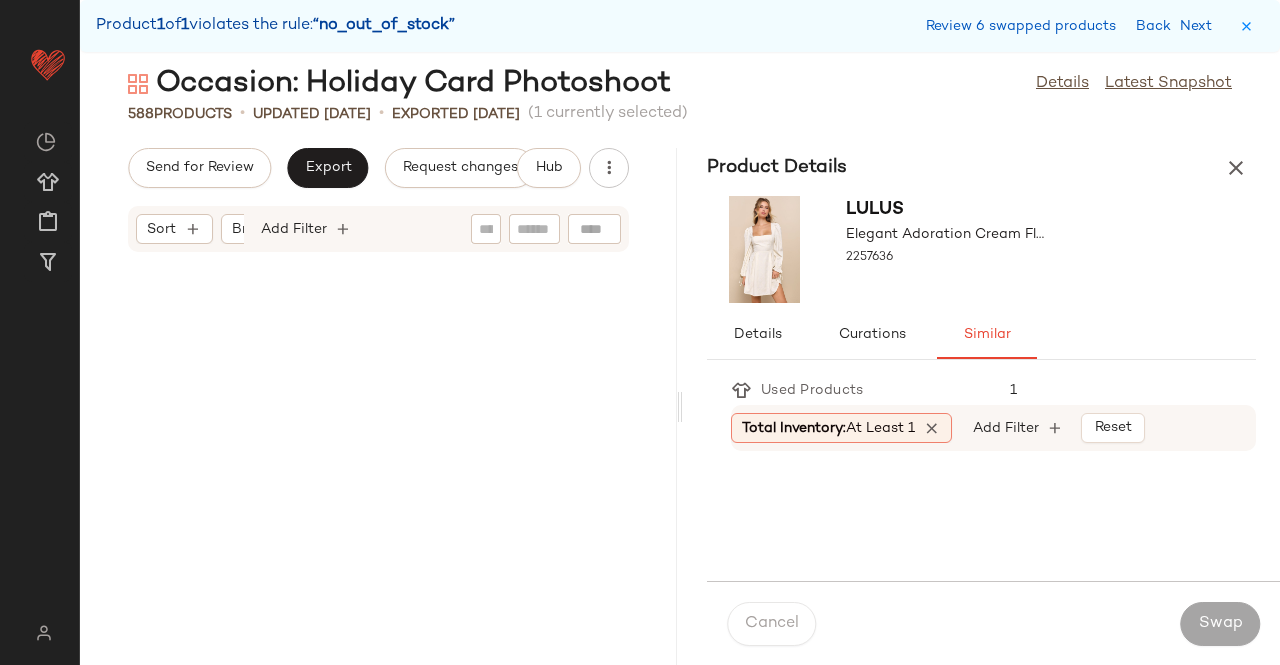 scroll, scrollTop: 105408, scrollLeft: 0, axis: vertical 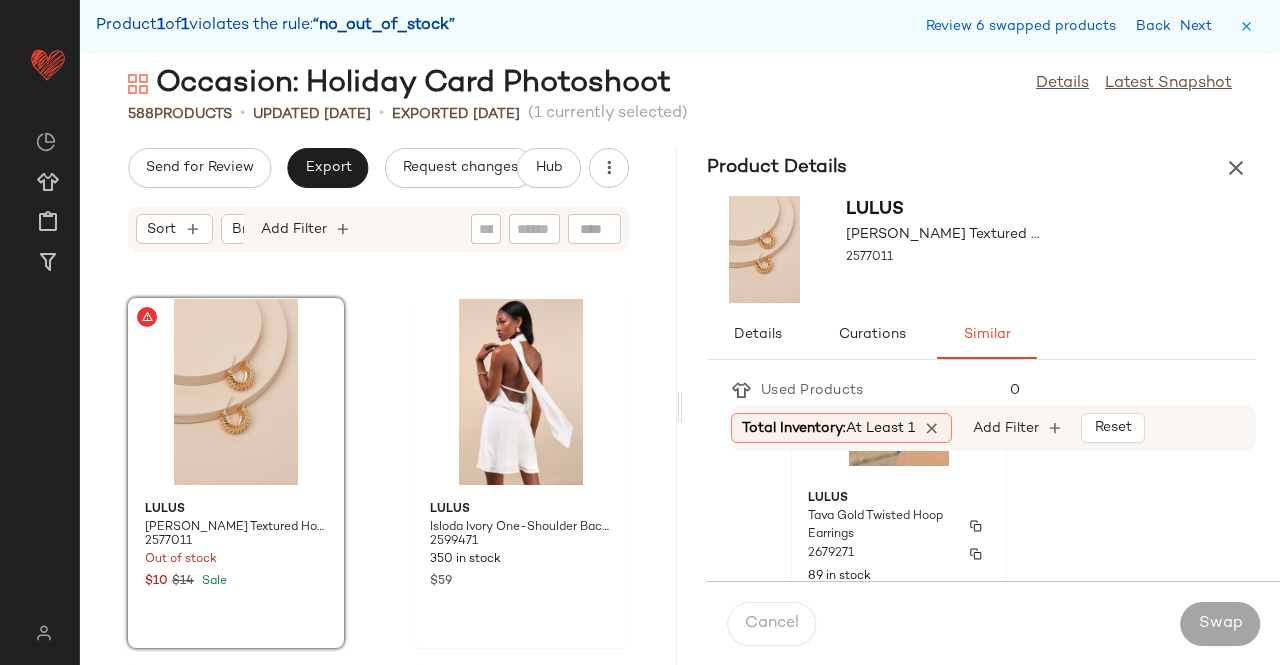click on "Tava Gold Twisted Hoop Earrings" at bounding box center [881, 526] 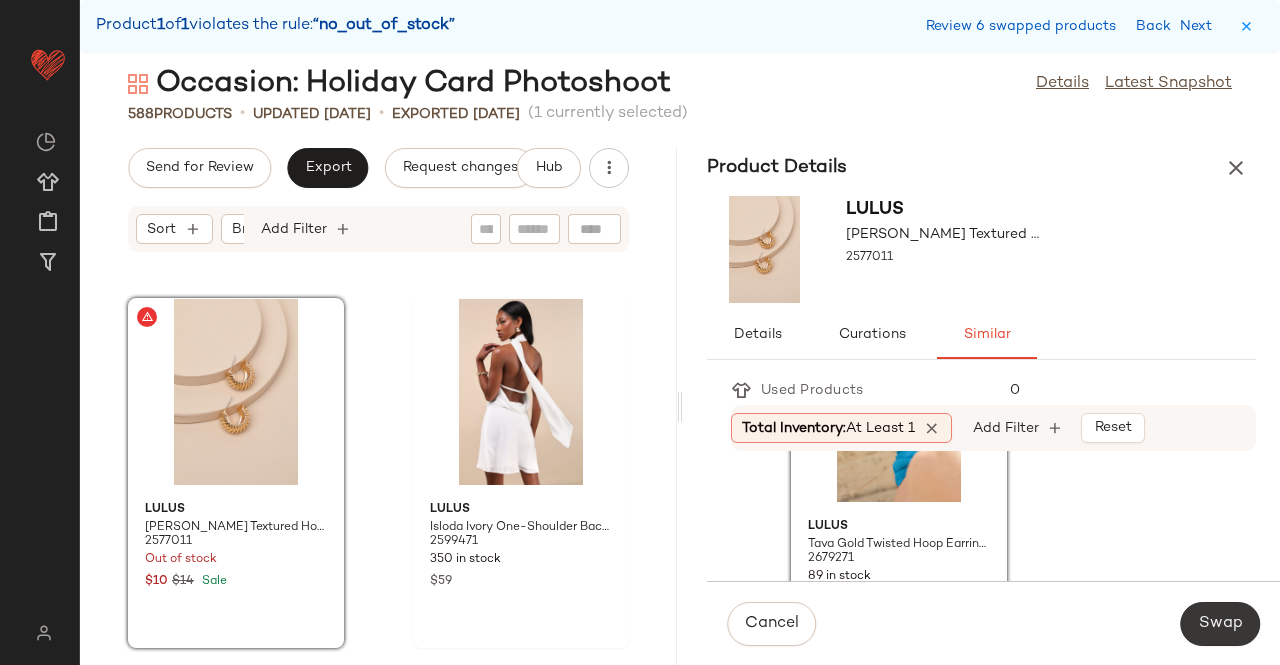 click on "Swap" at bounding box center (1220, 624) 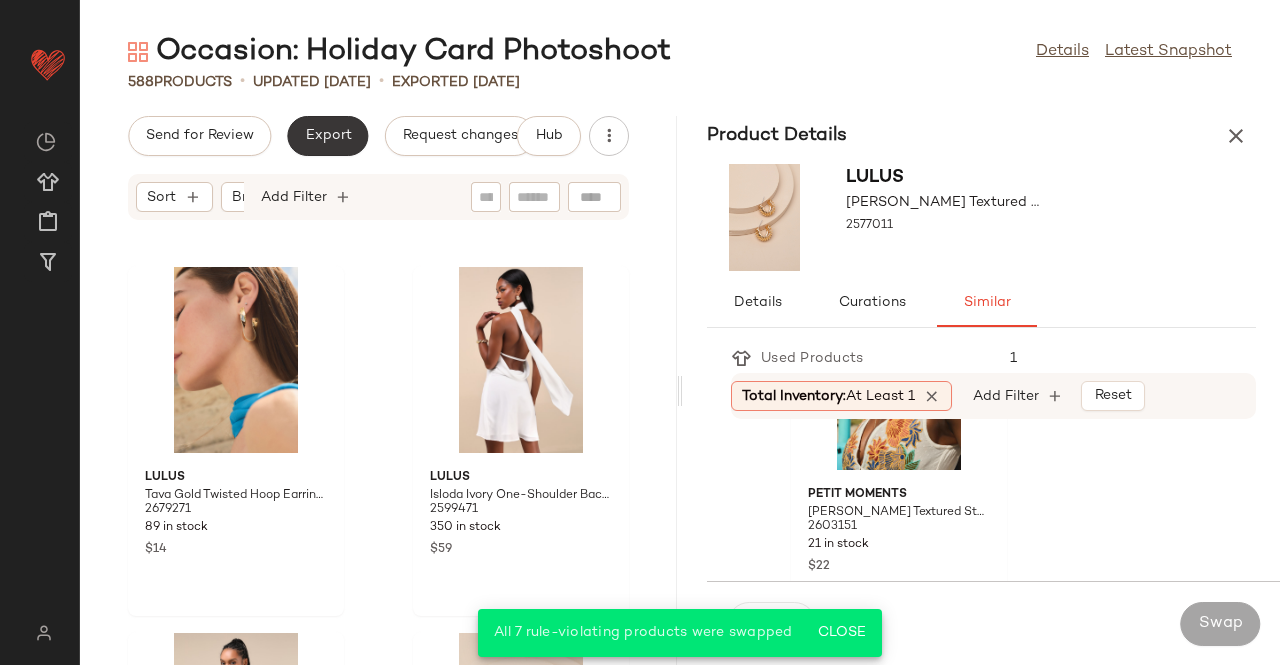 click on "Export" at bounding box center [327, 136] 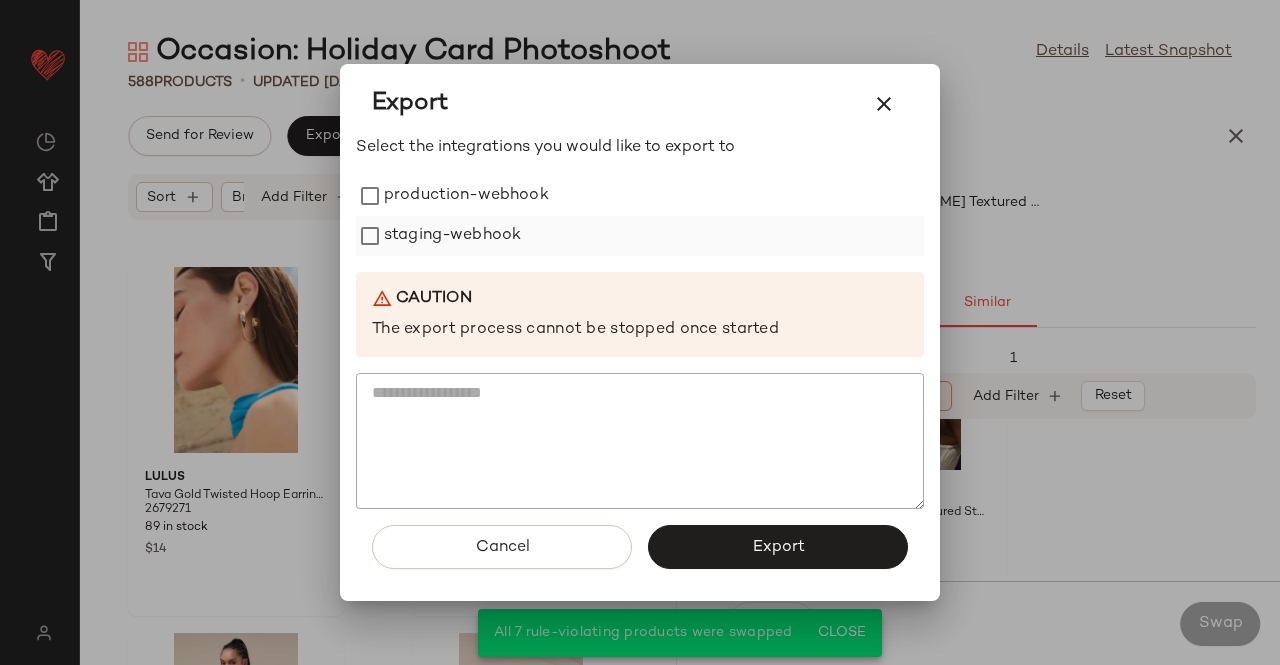 click on "staging-webhook" 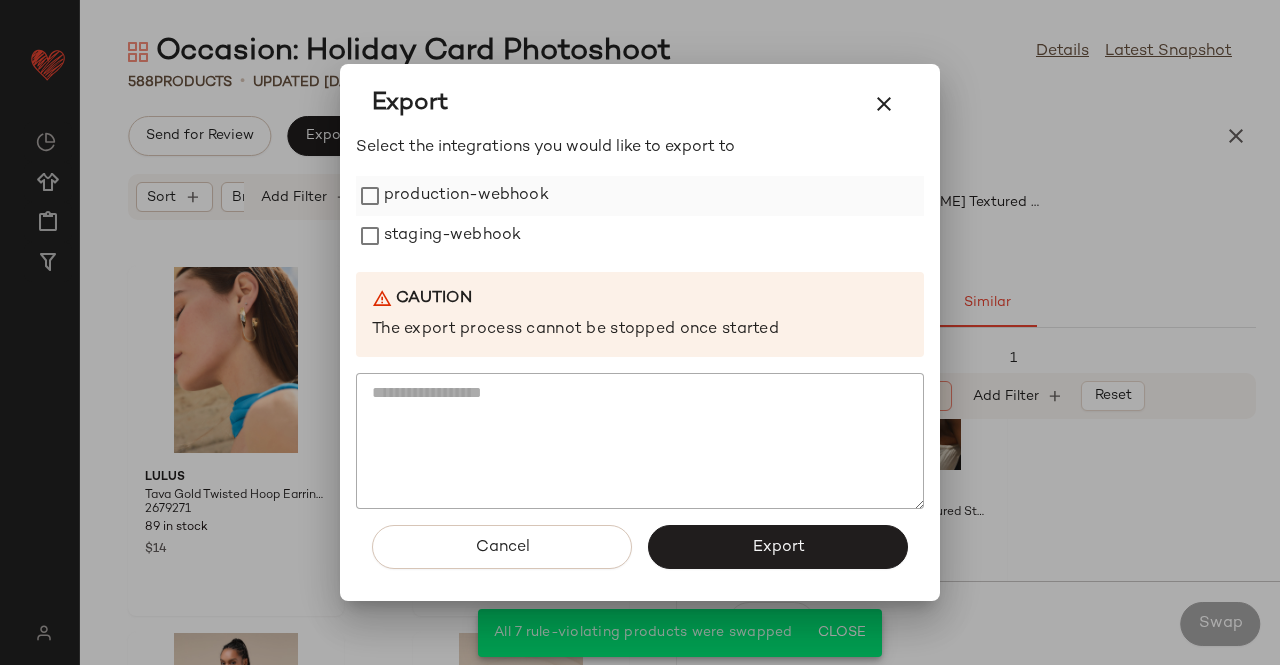 click on "production-webhook" at bounding box center [466, 196] 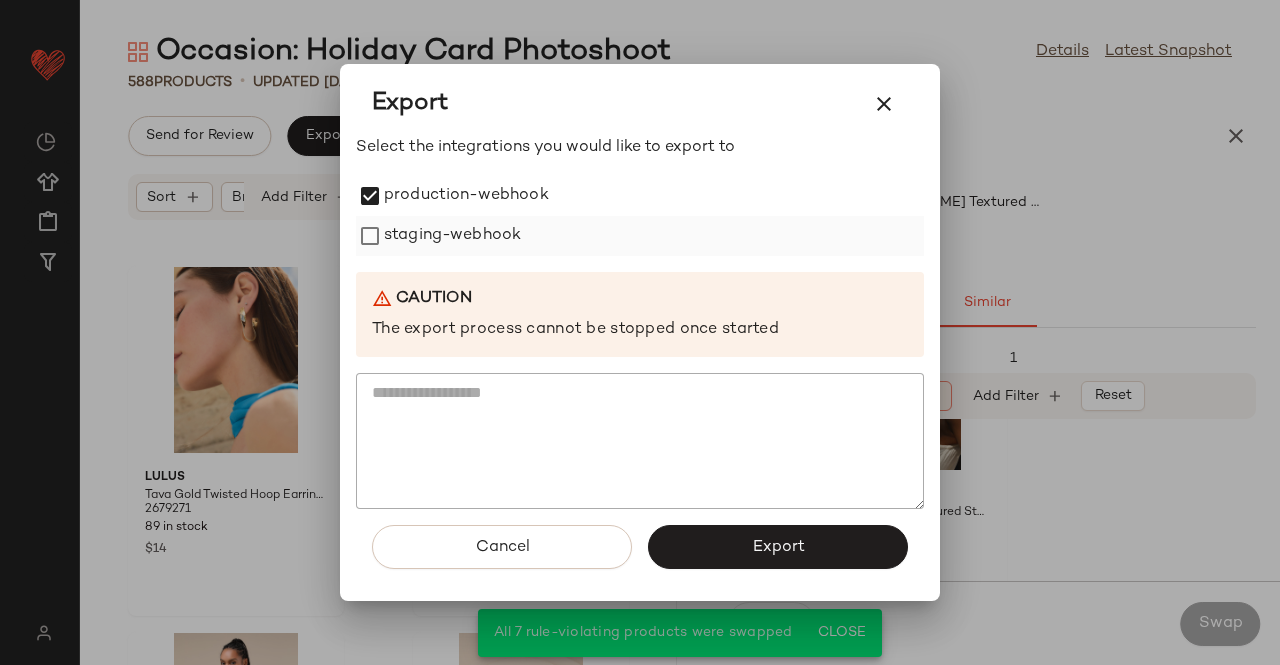 click on "staging-webhook" at bounding box center (452, 236) 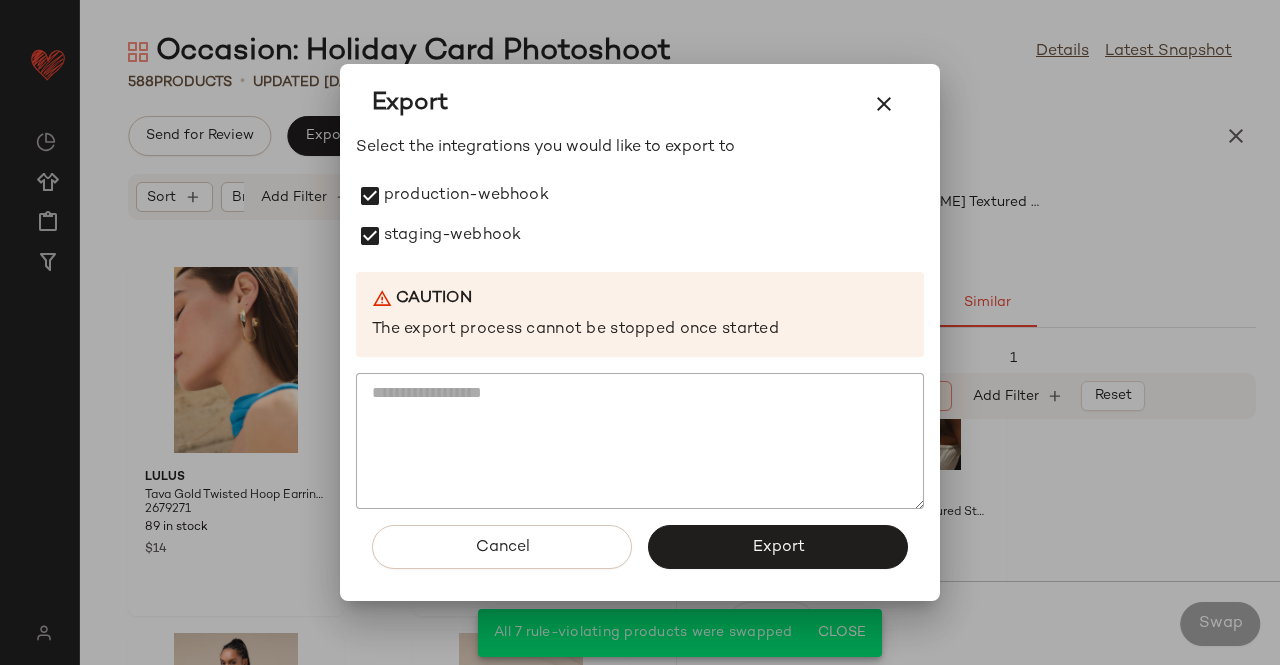 drag, startPoint x: 724, startPoint y: 547, endPoint x: 740, endPoint y: 543, distance: 16.492422 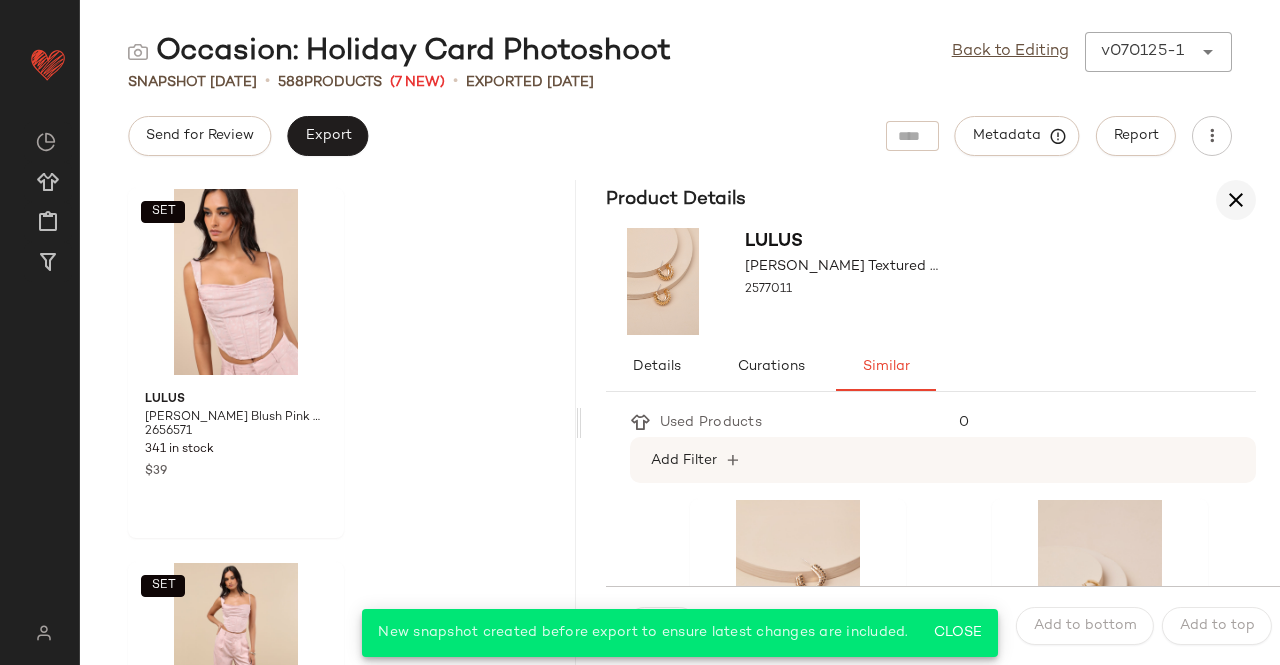 drag, startPoint x: 1265, startPoint y: 187, endPoint x: 1248, endPoint y: 195, distance: 18.788294 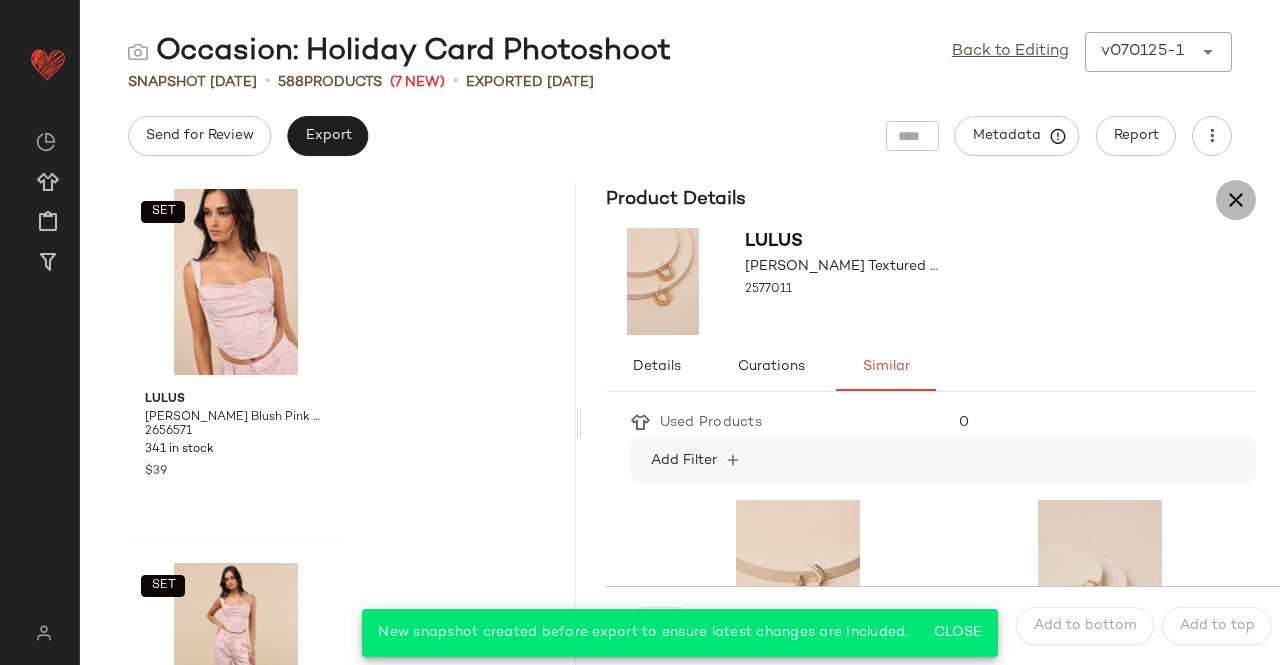 click at bounding box center [1236, 200] 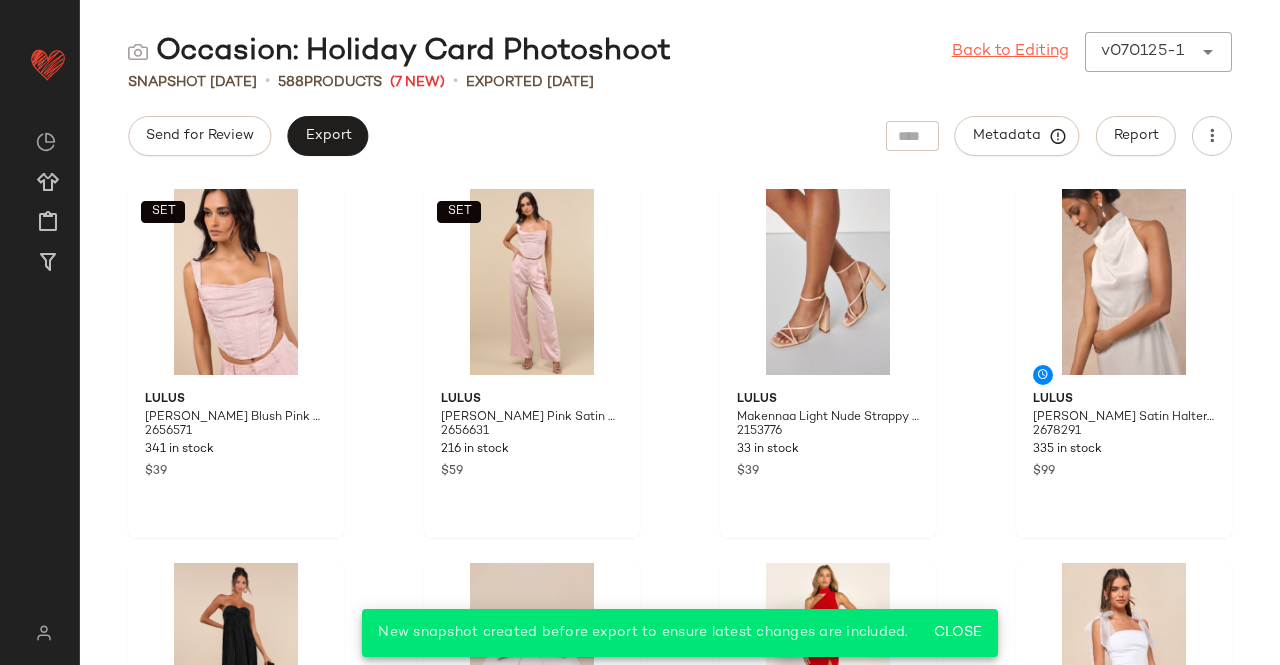 click on "Back to Editing" at bounding box center (1010, 52) 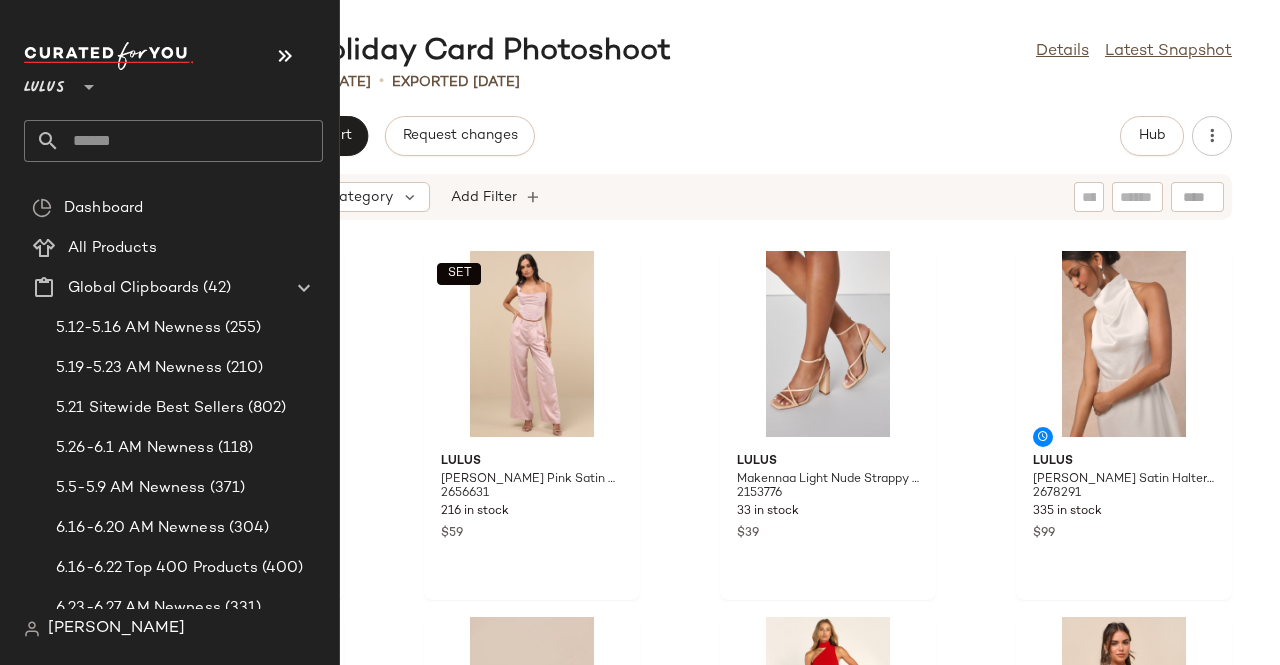 click 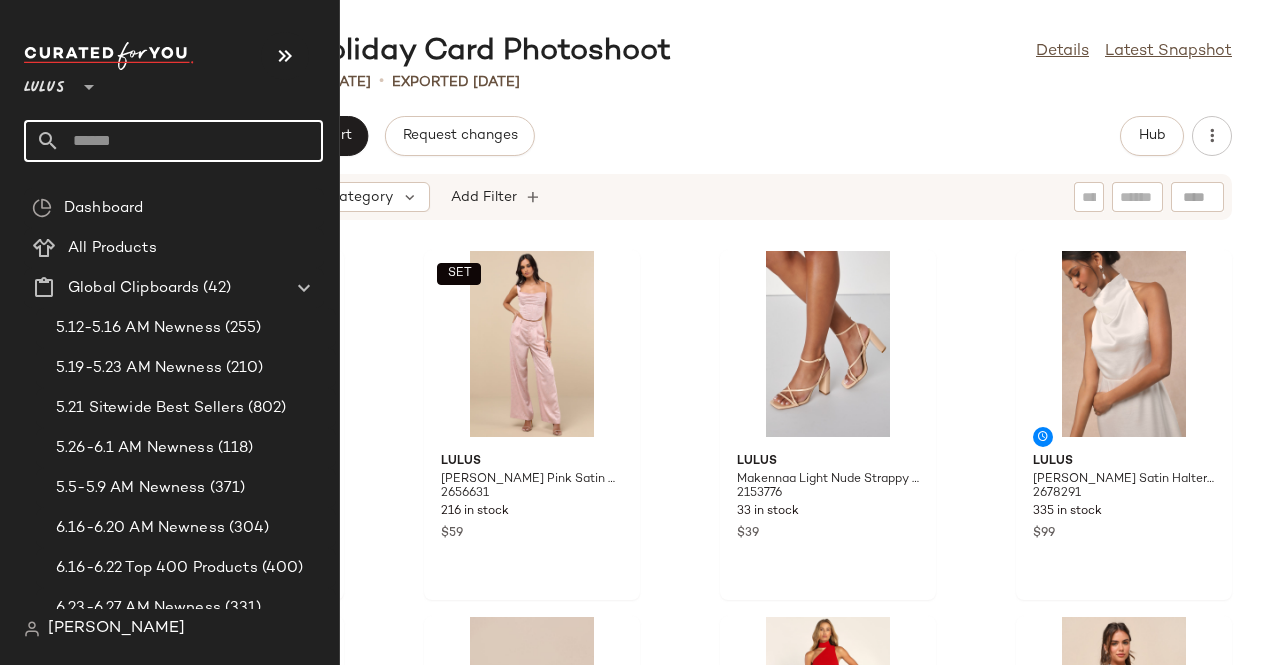 click 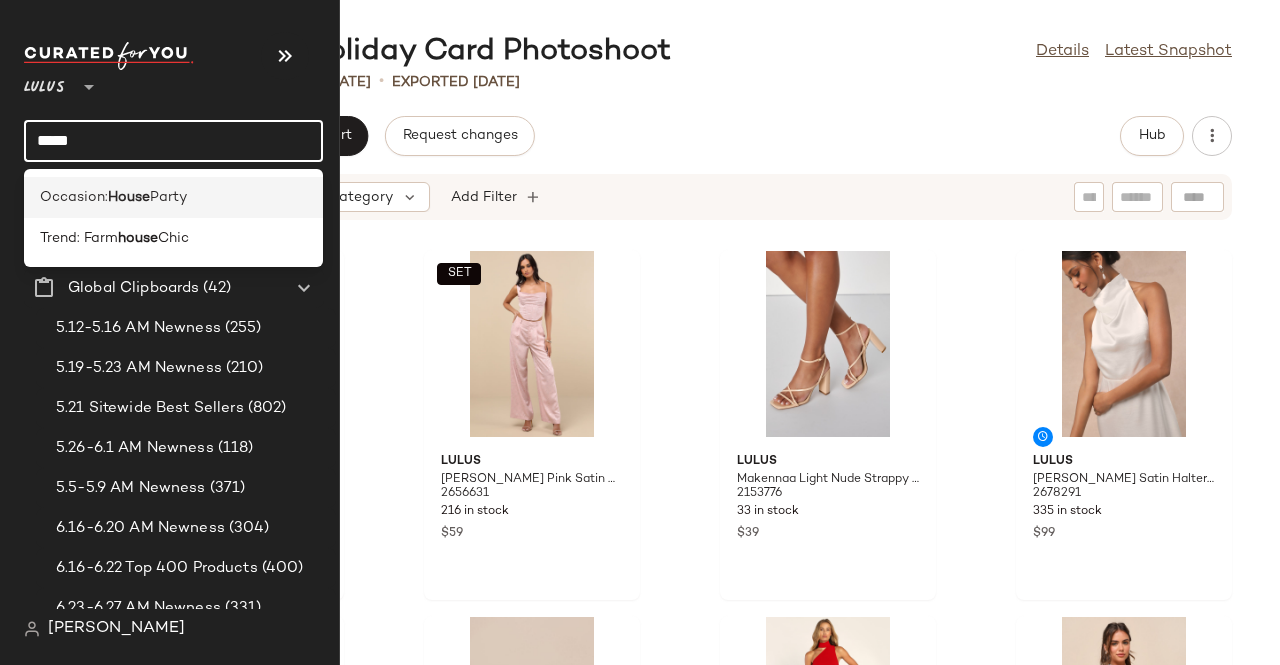 type on "*****" 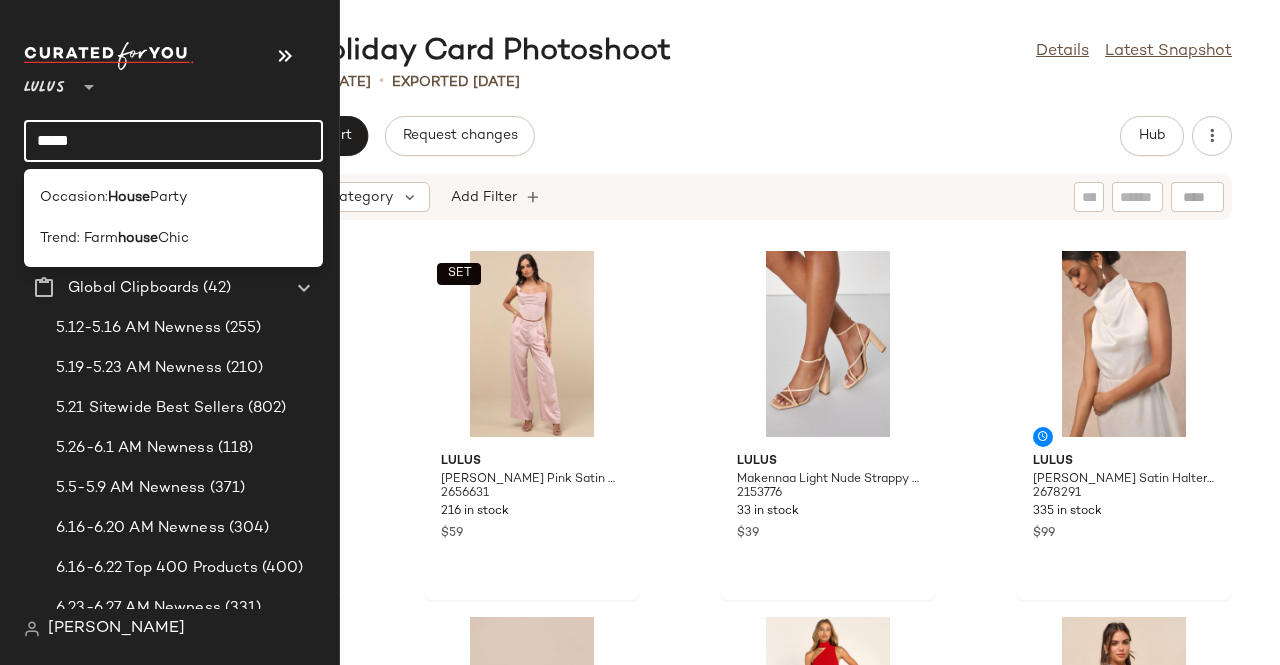 drag, startPoint x: 80, startPoint y: 211, endPoint x: 104, endPoint y: 186, distance: 34.655445 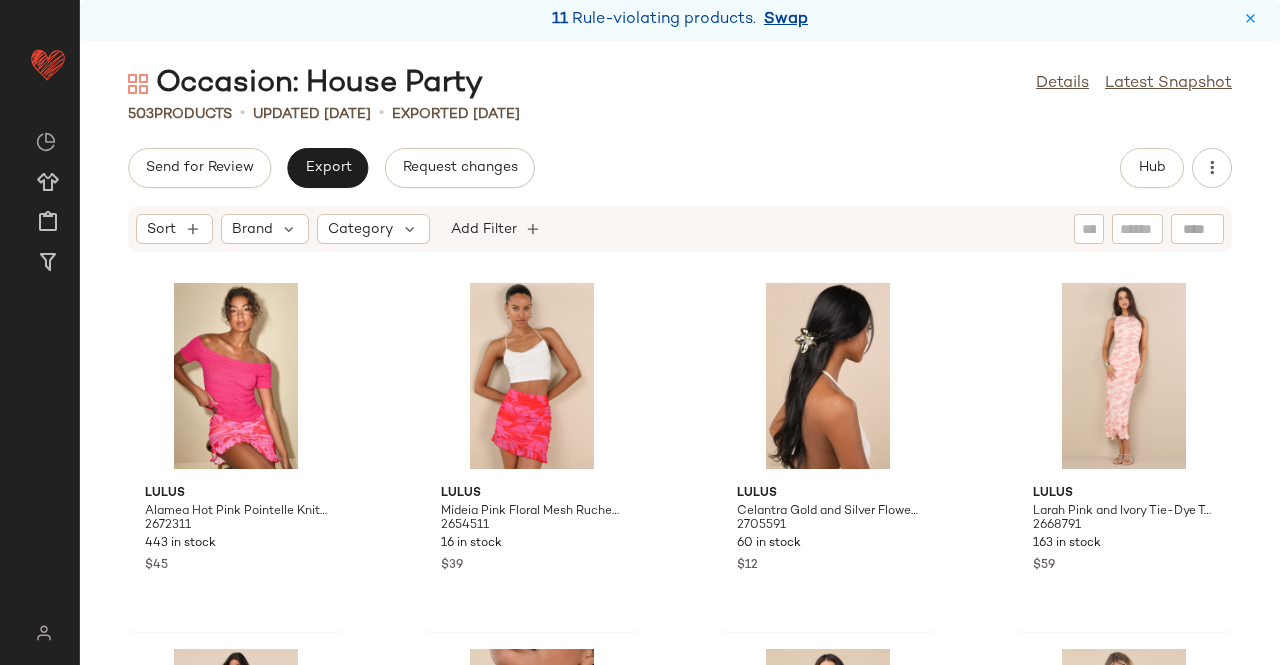 click on "Swap" at bounding box center [786, 20] 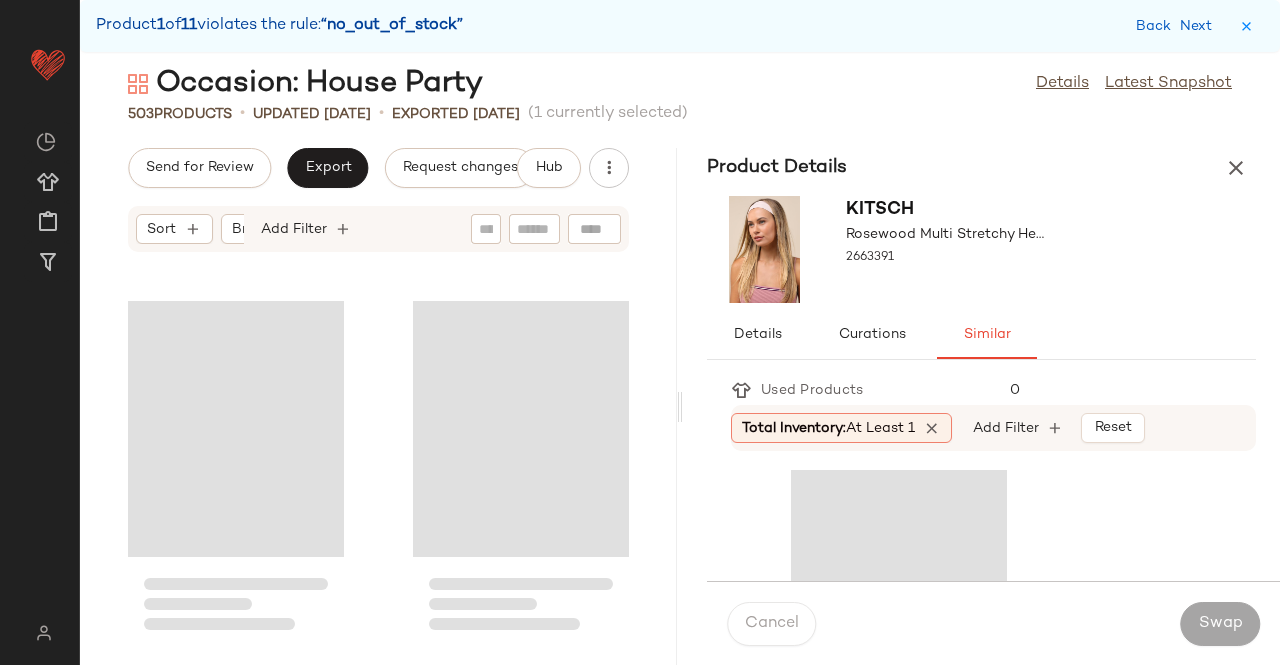 scroll, scrollTop: 7686, scrollLeft: 0, axis: vertical 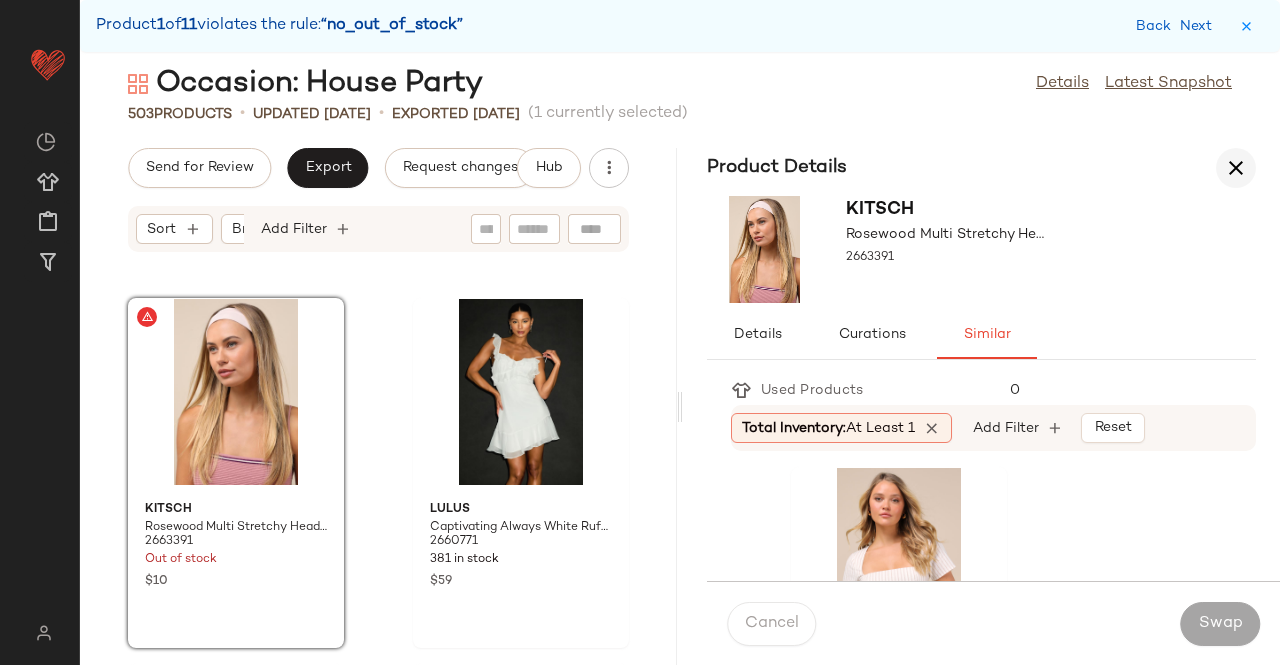click at bounding box center (1236, 168) 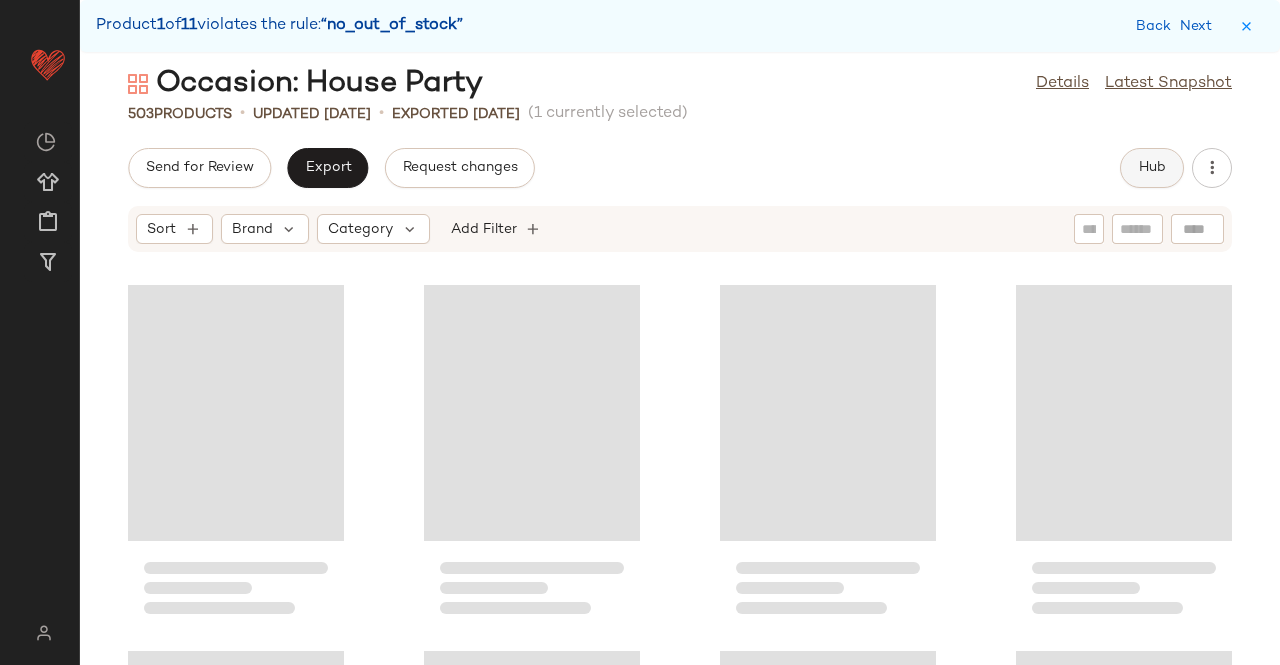 click on "Hub" at bounding box center [1152, 168] 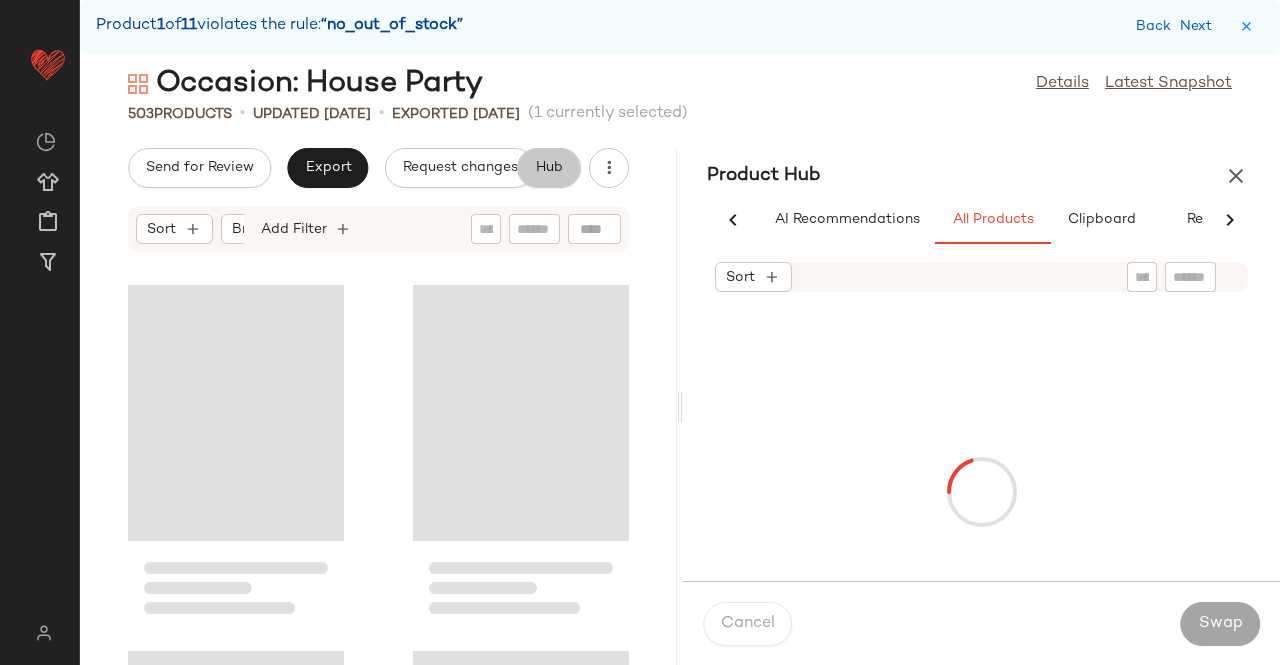 scroll, scrollTop: 0, scrollLeft: 62, axis: horizontal 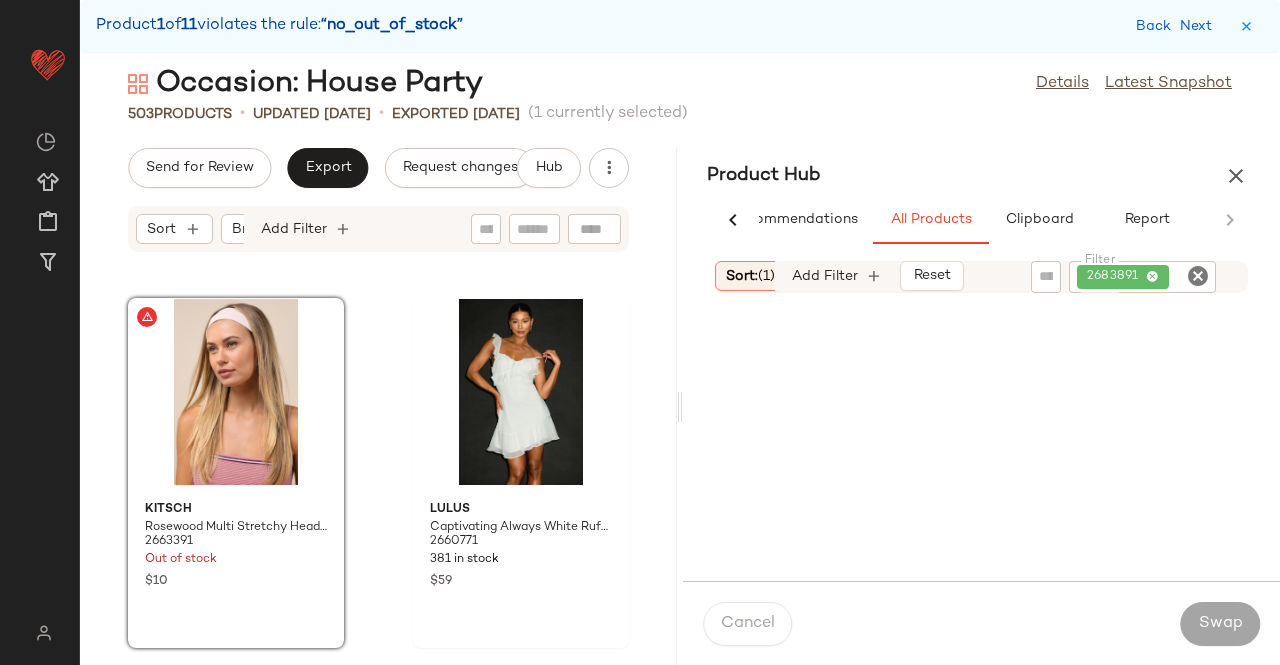 click on "2683891" 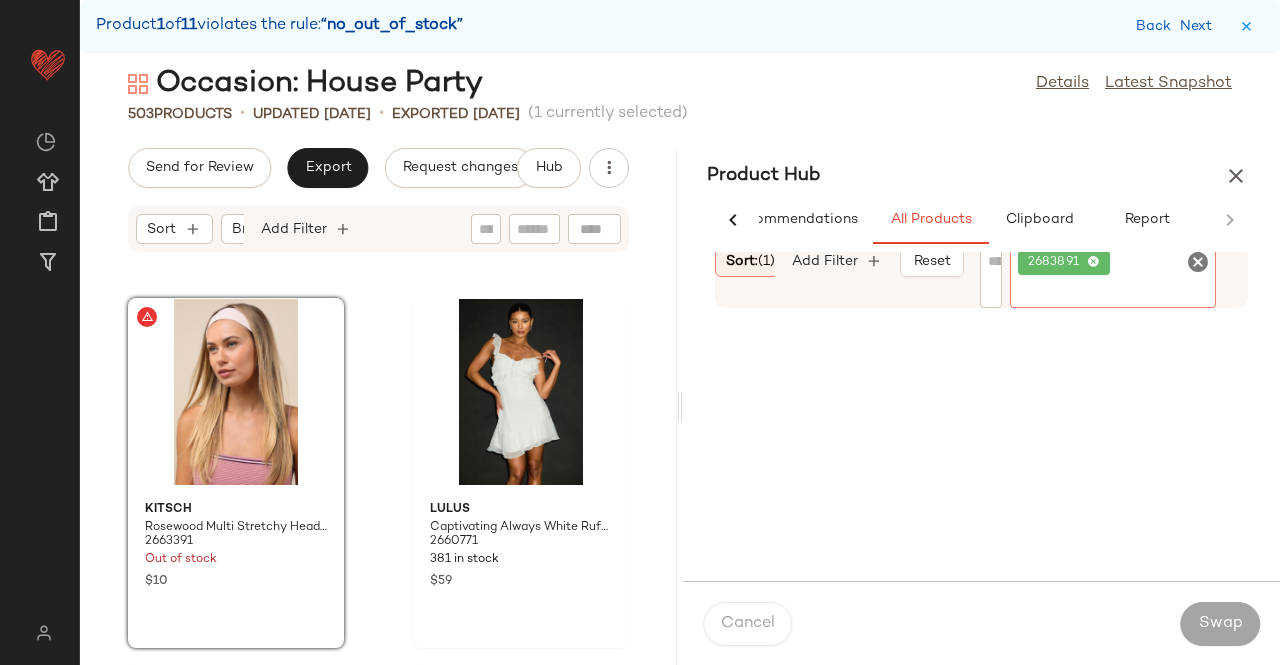 click on "2683891" 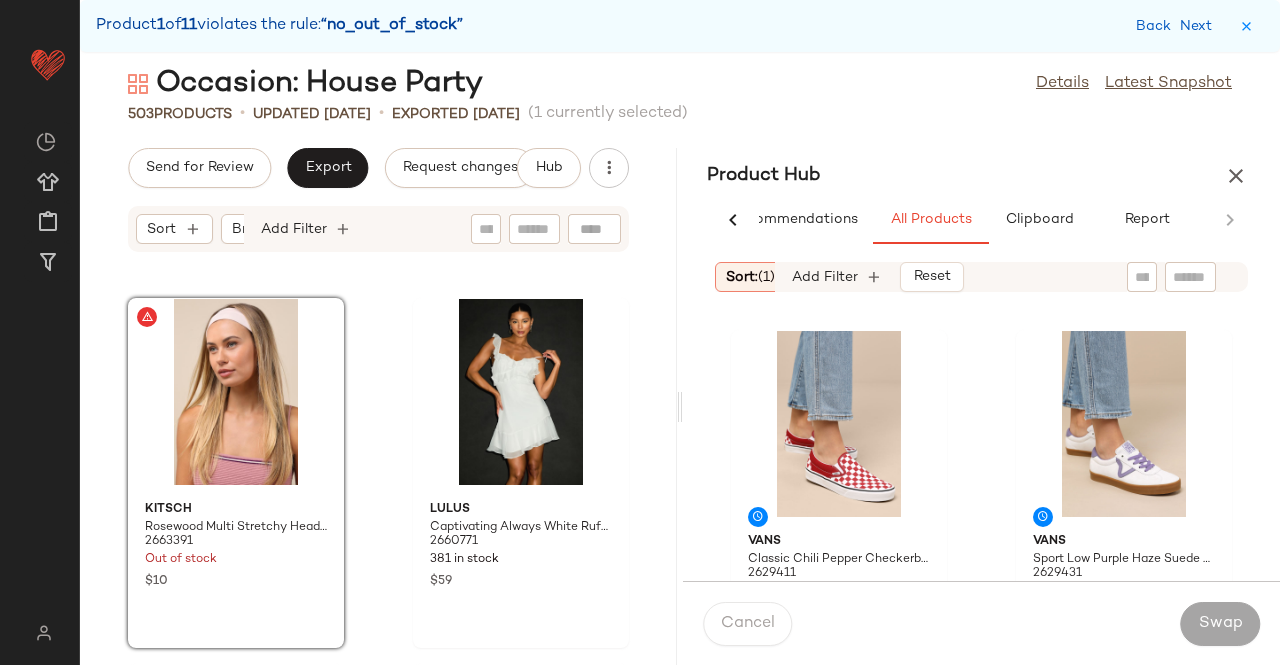 drag, startPoint x: 713, startPoint y: 291, endPoint x: 725, endPoint y: 291, distance: 12 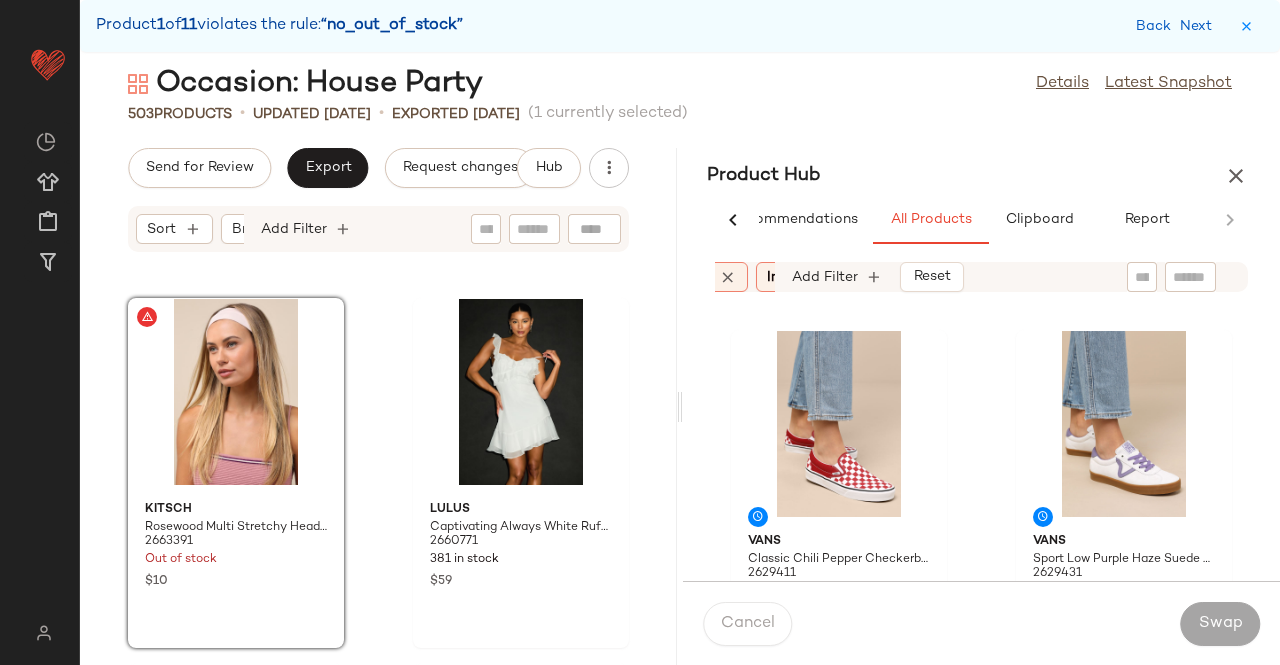 scroll, scrollTop: 0, scrollLeft: 304, axis: horizontal 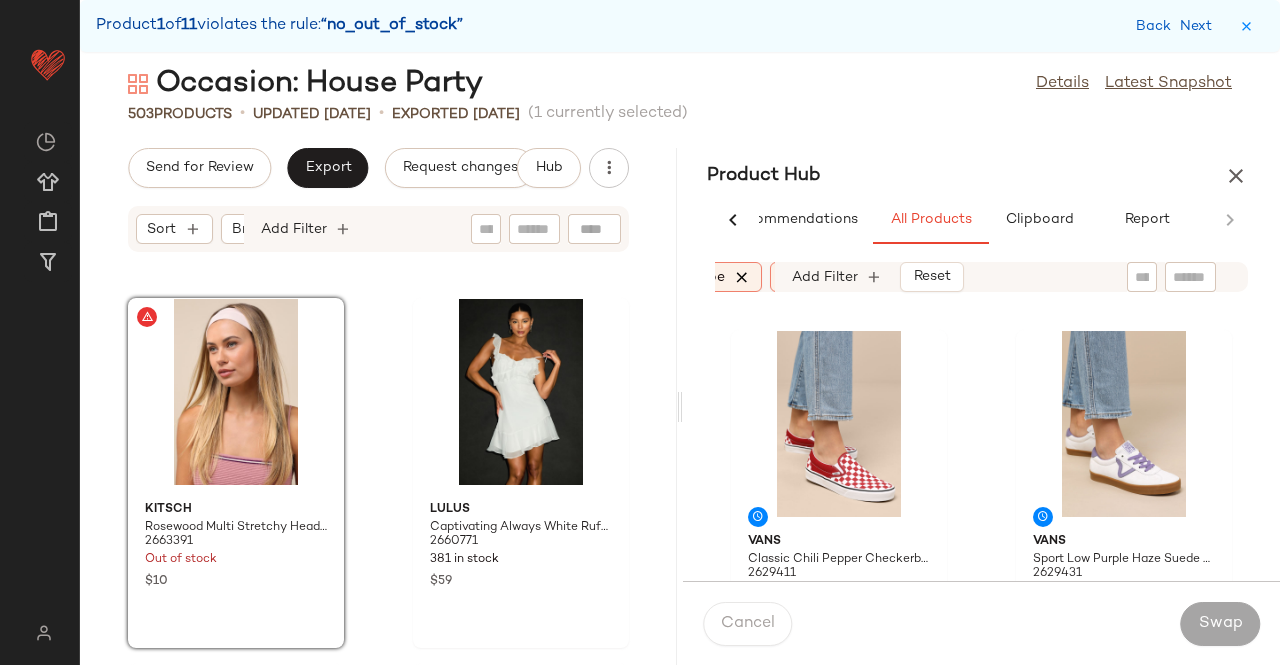 click at bounding box center [742, 277] 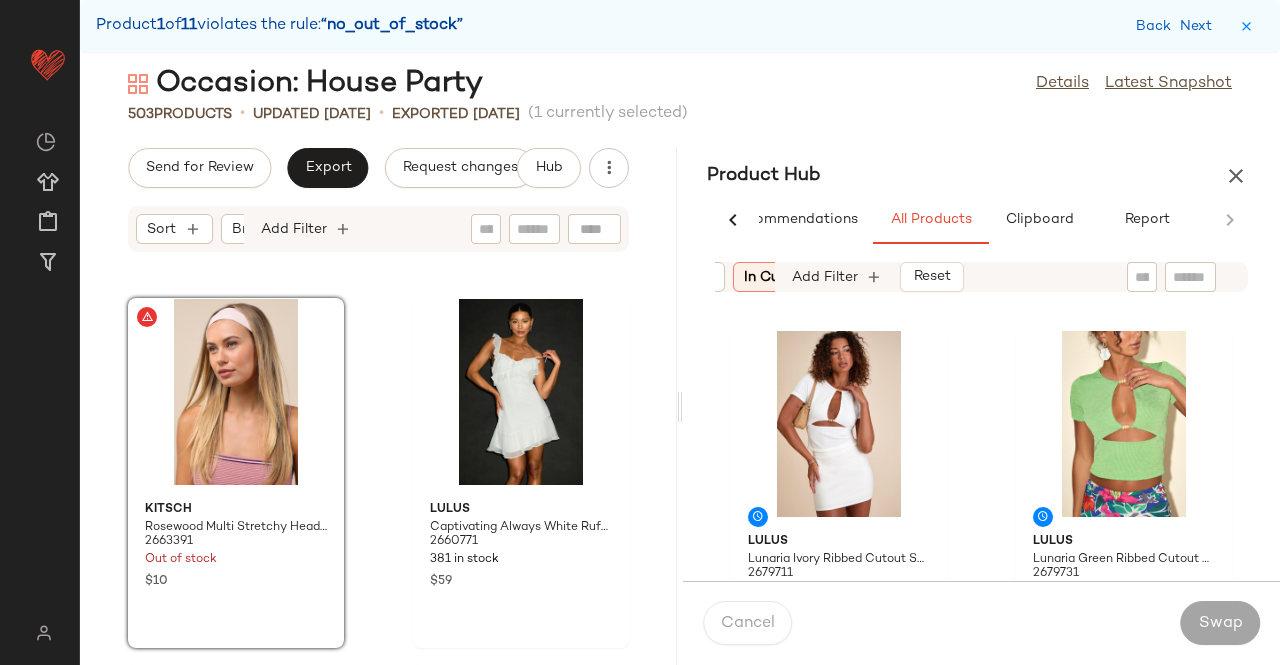 drag, startPoint x: 718, startPoint y: 266, endPoint x: 748, endPoint y: 319, distance: 60.90156 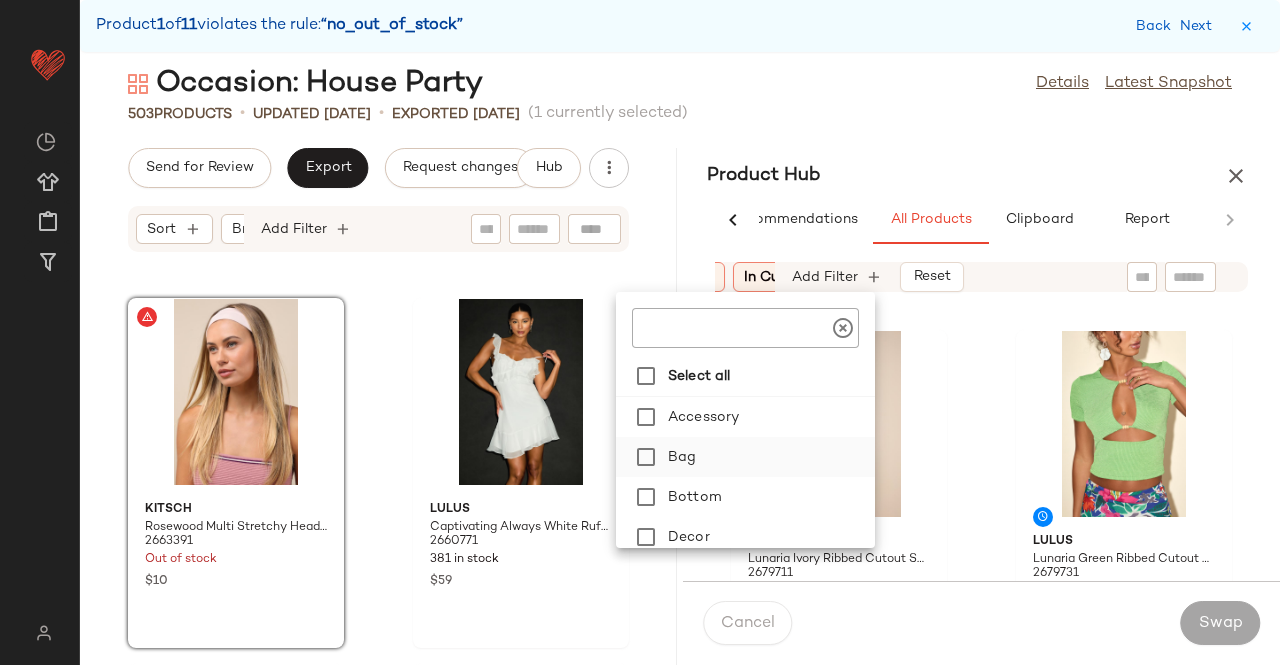 drag, startPoint x: 721, startPoint y: 411, endPoint x: 720, endPoint y: 447, distance: 36.013885 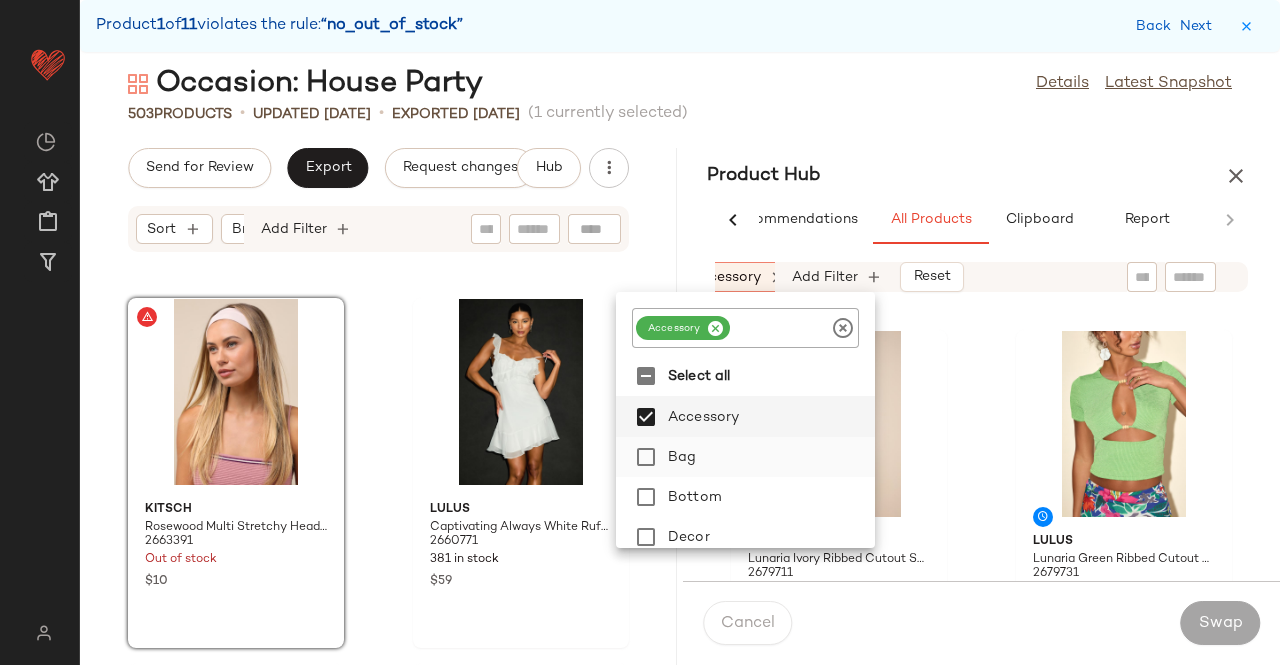 click on "Bag" at bounding box center [767, 457] 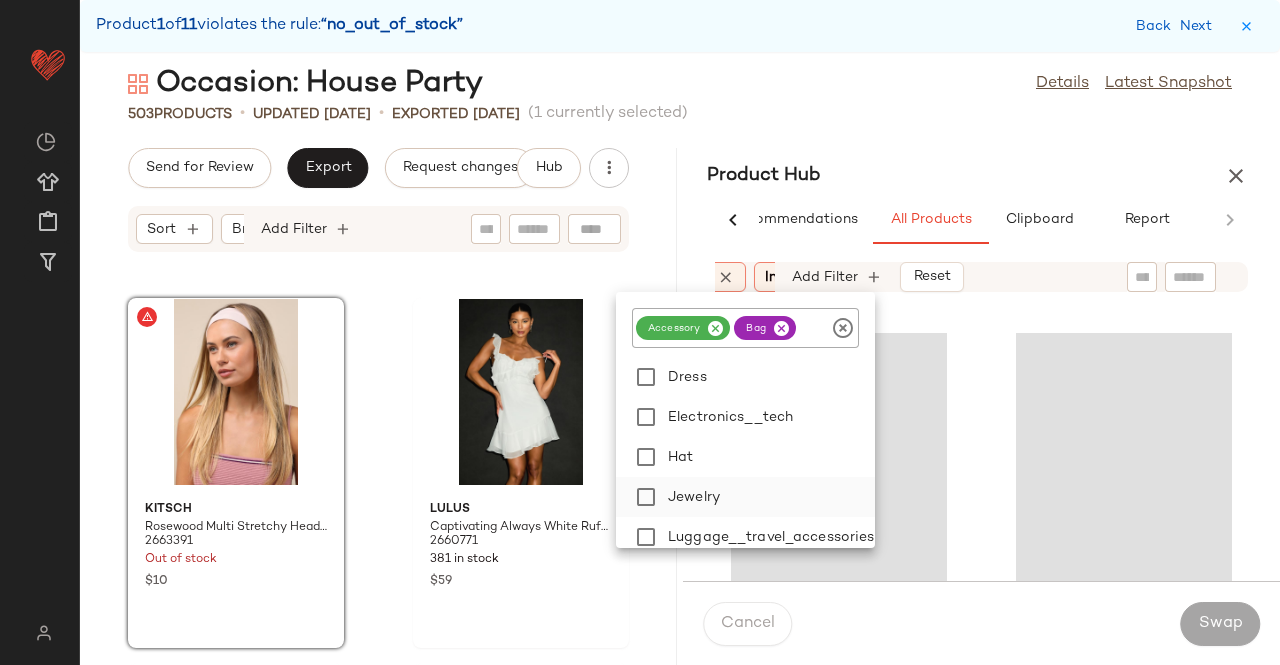 click on "Jewelry" 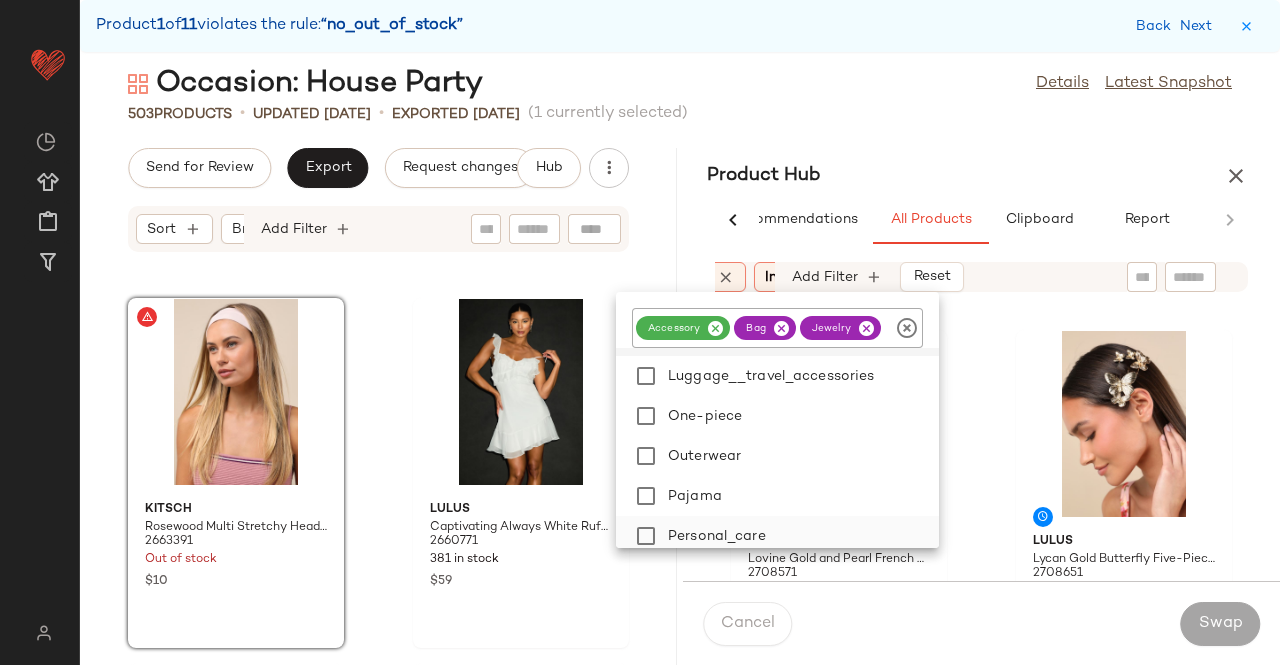 scroll, scrollTop: 400, scrollLeft: 0, axis: vertical 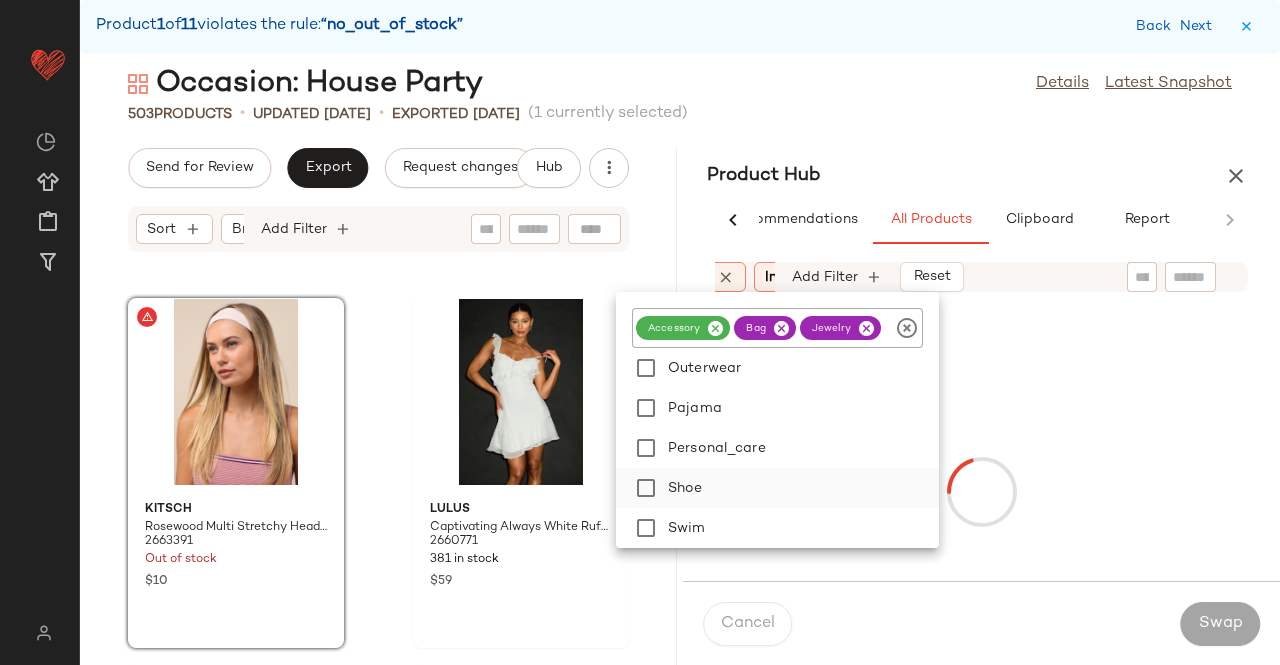 click on "Shoe" at bounding box center [799, 488] 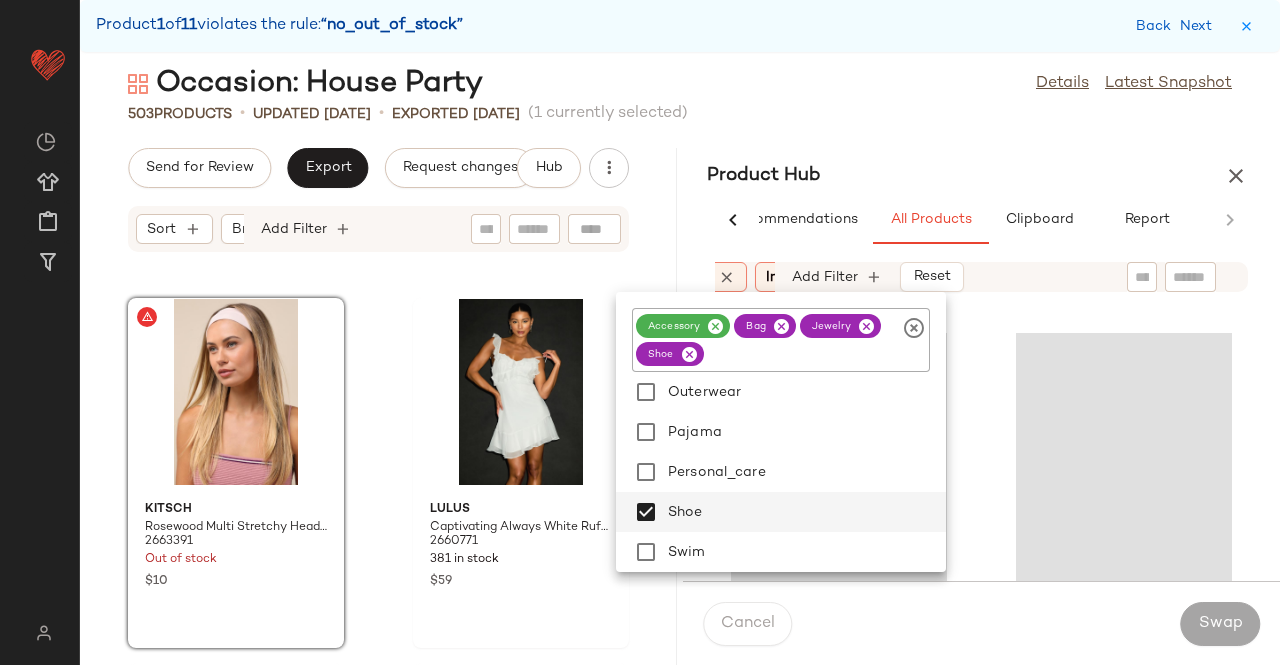 drag, startPoint x: 917, startPoint y: 123, endPoint x: 908, endPoint y: 143, distance: 21.931713 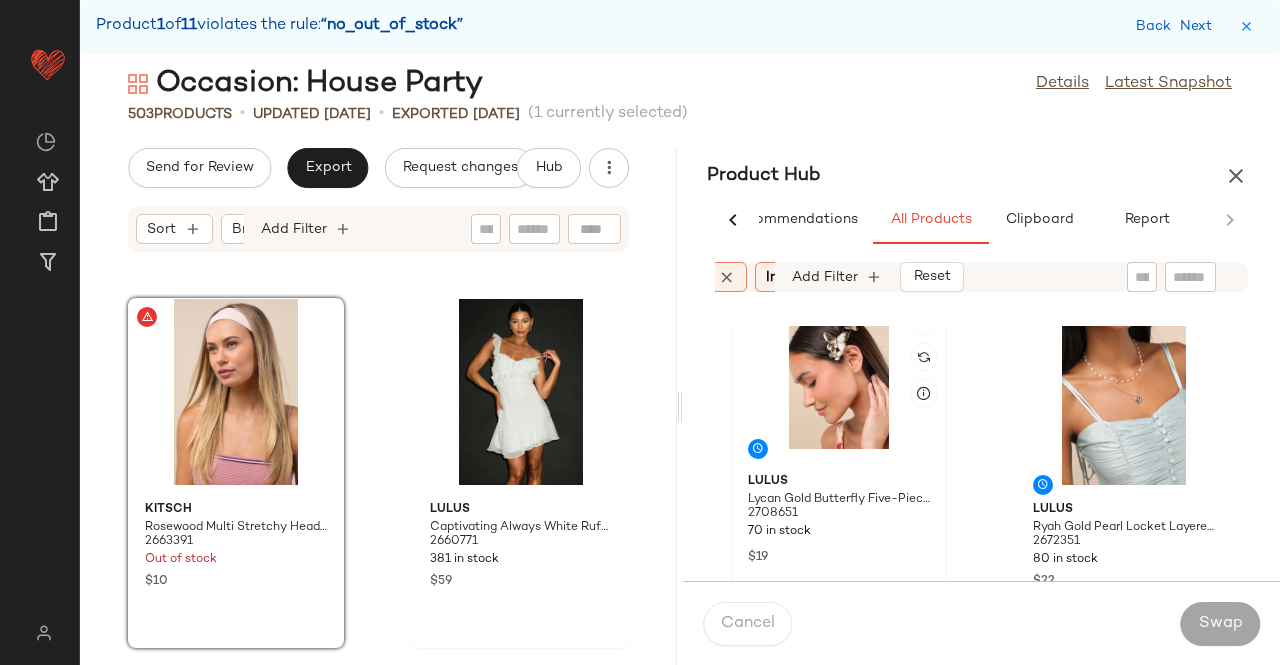 scroll, scrollTop: 416, scrollLeft: 0, axis: vertical 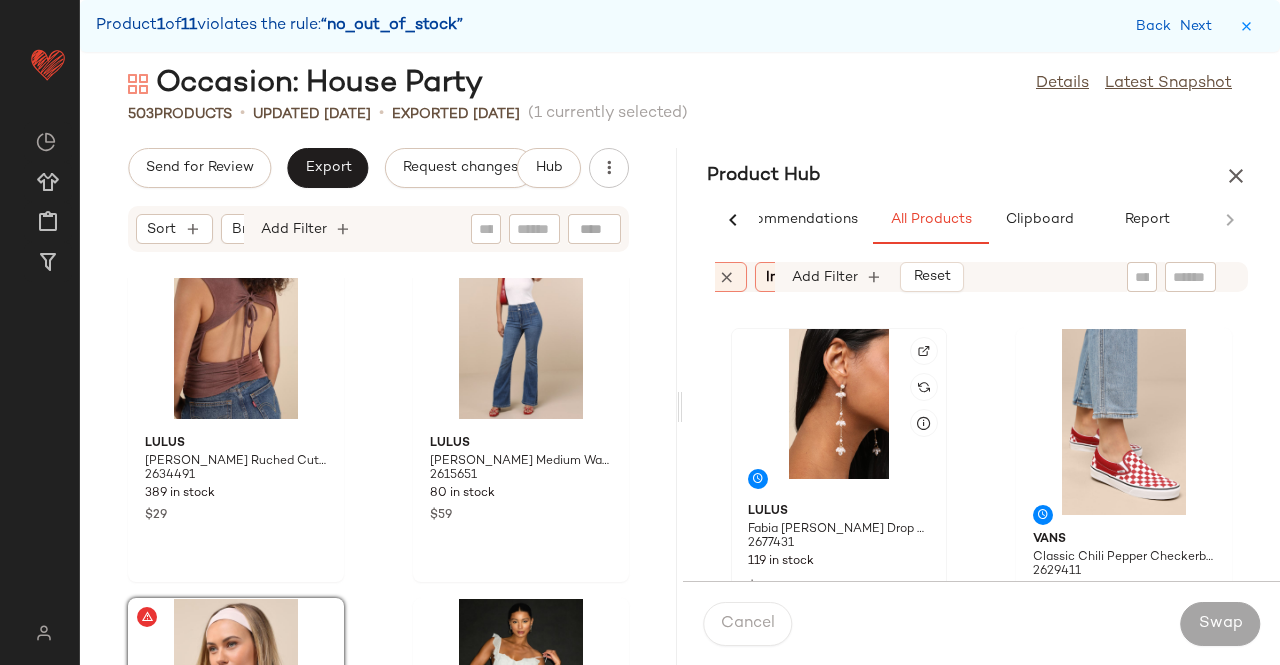 click 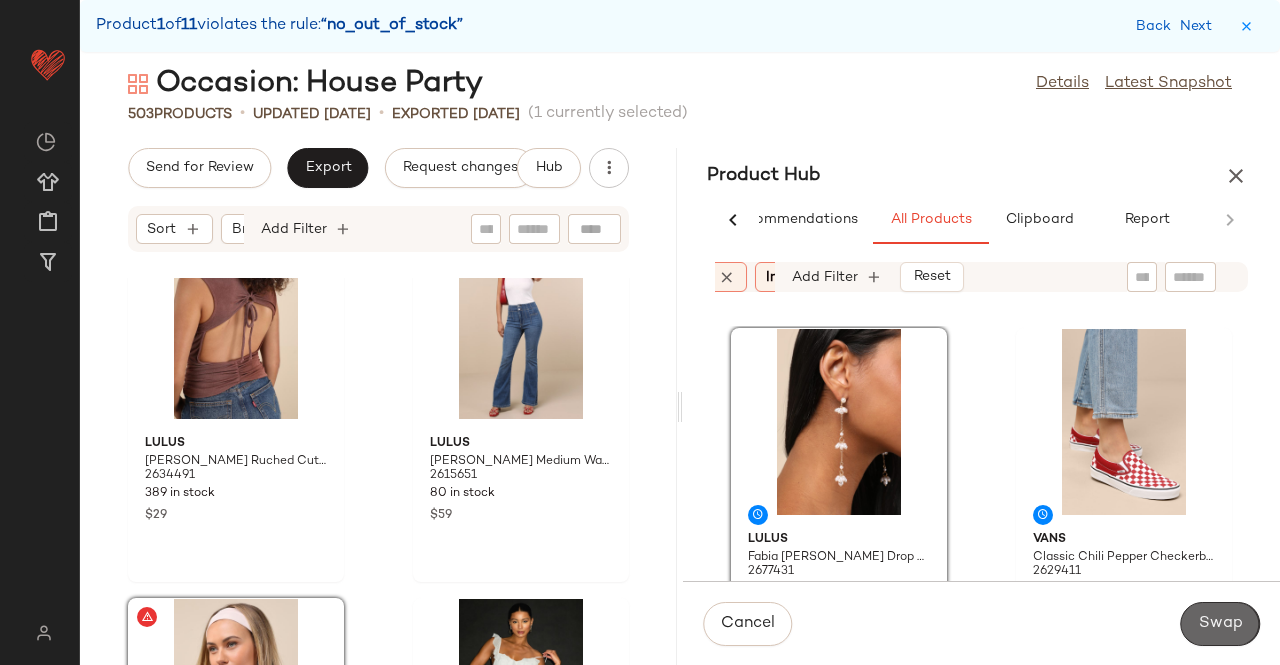 click on "Swap" at bounding box center [1220, 624] 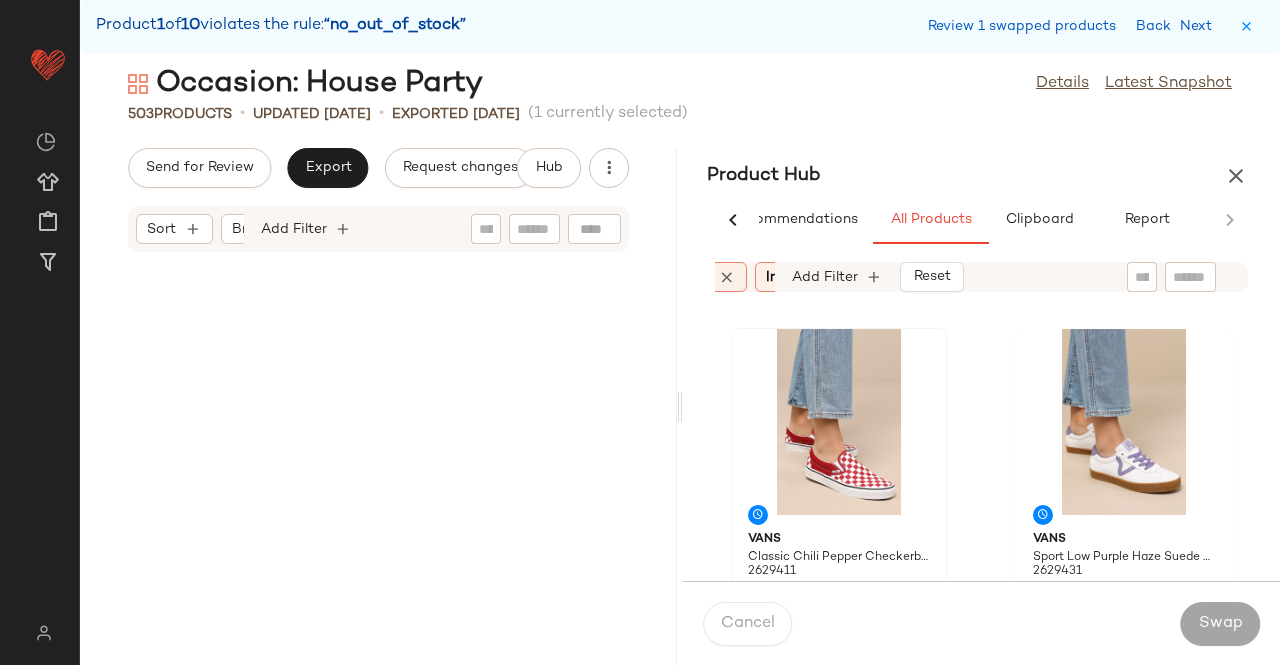 scroll, scrollTop: 26352, scrollLeft: 0, axis: vertical 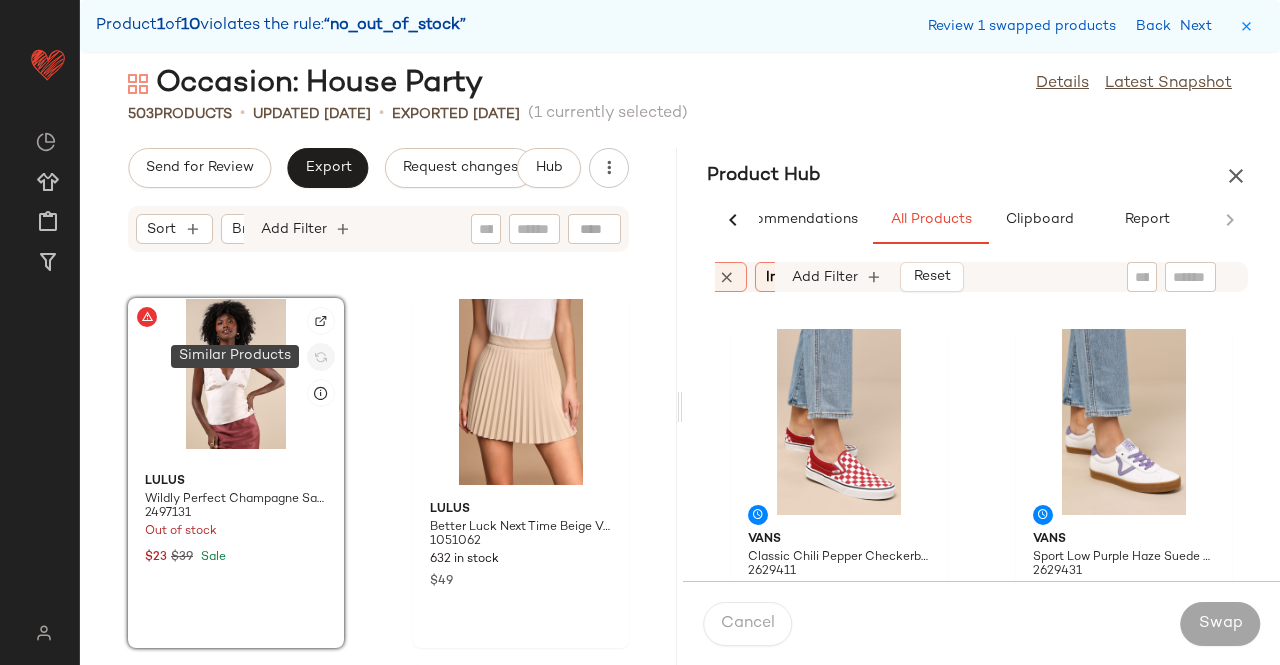 click 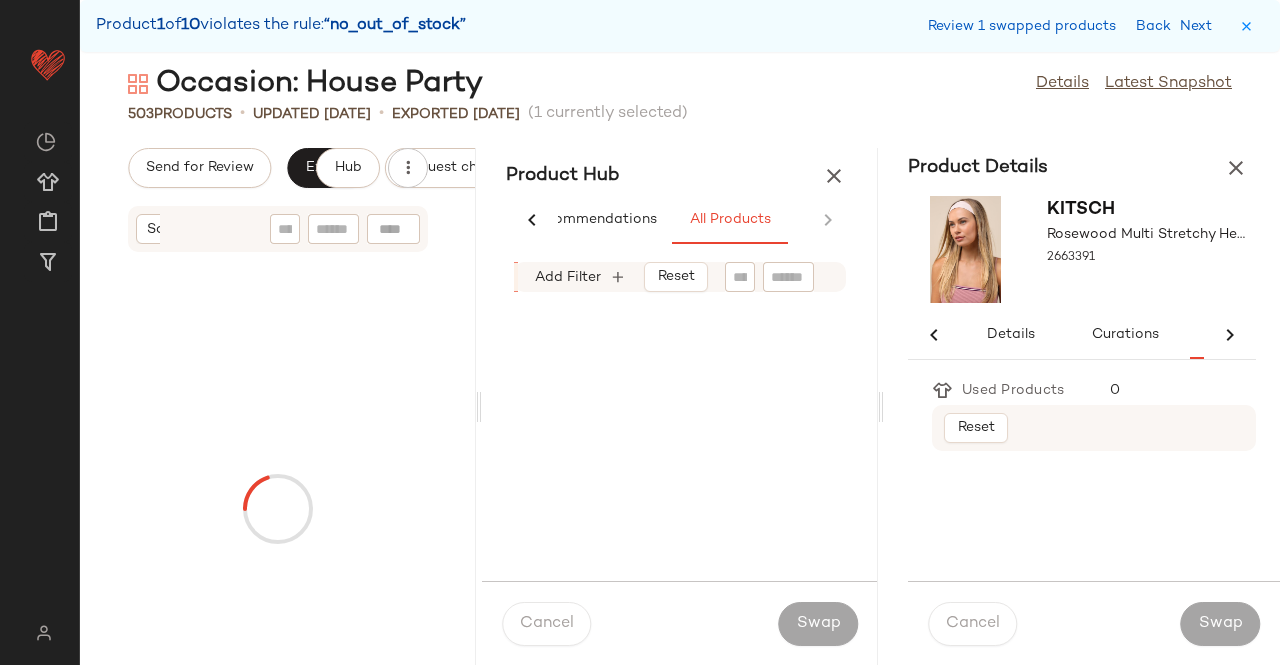 scroll, scrollTop: 0, scrollLeft: 86, axis: horizontal 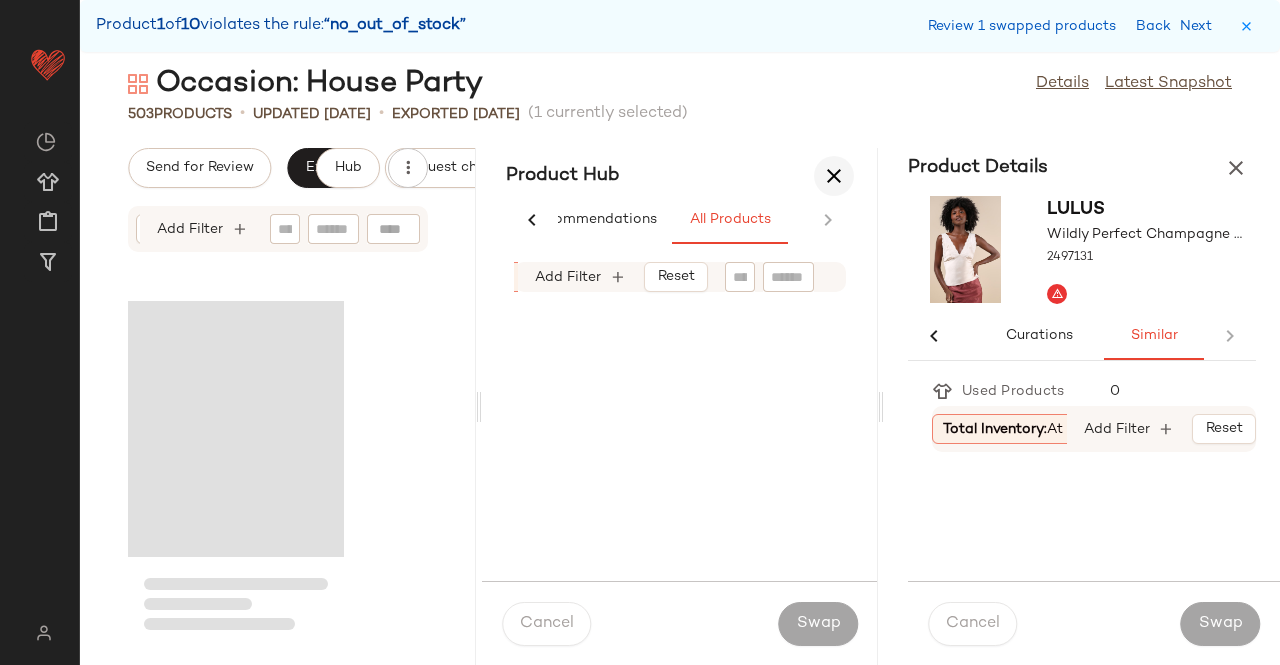 click at bounding box center [834, 176] 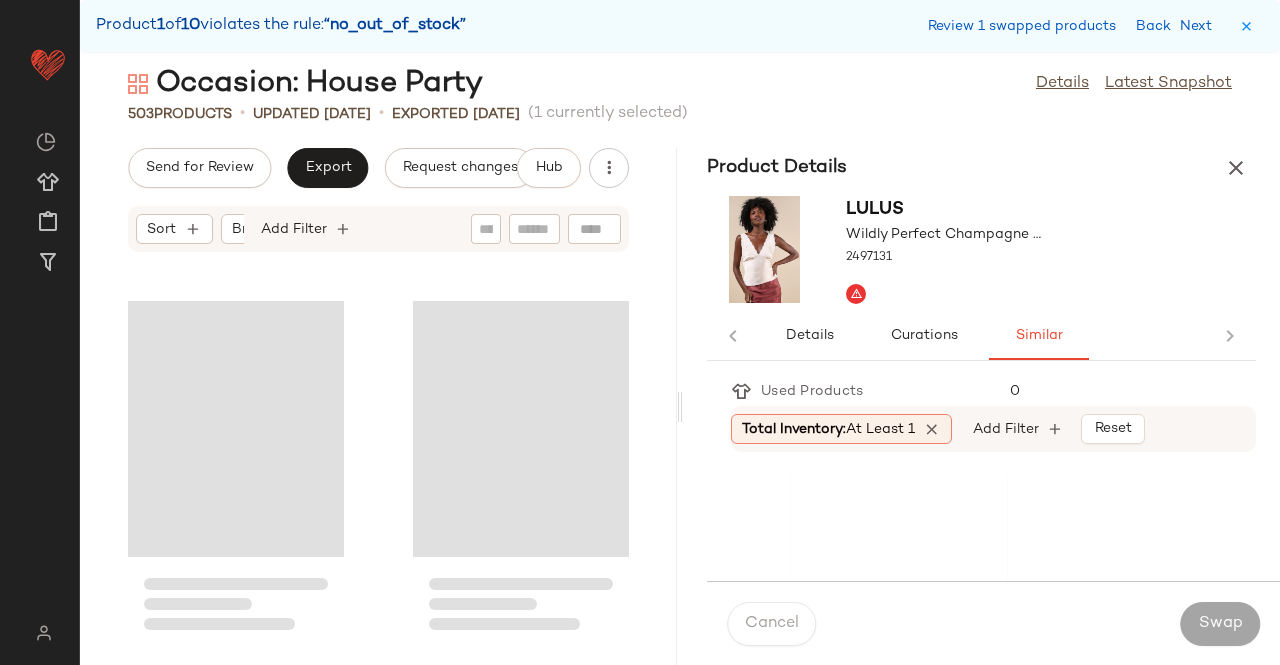 scroll, scrollTop: 0, scrollLeft: 0, axis: both 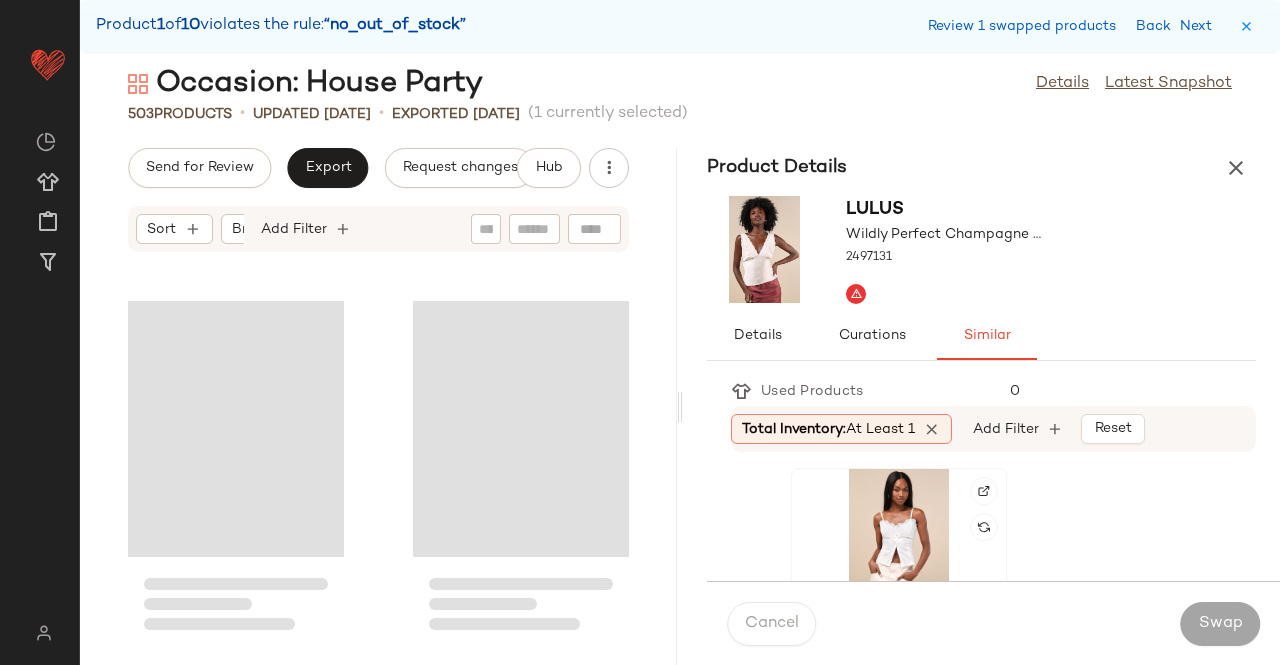 click 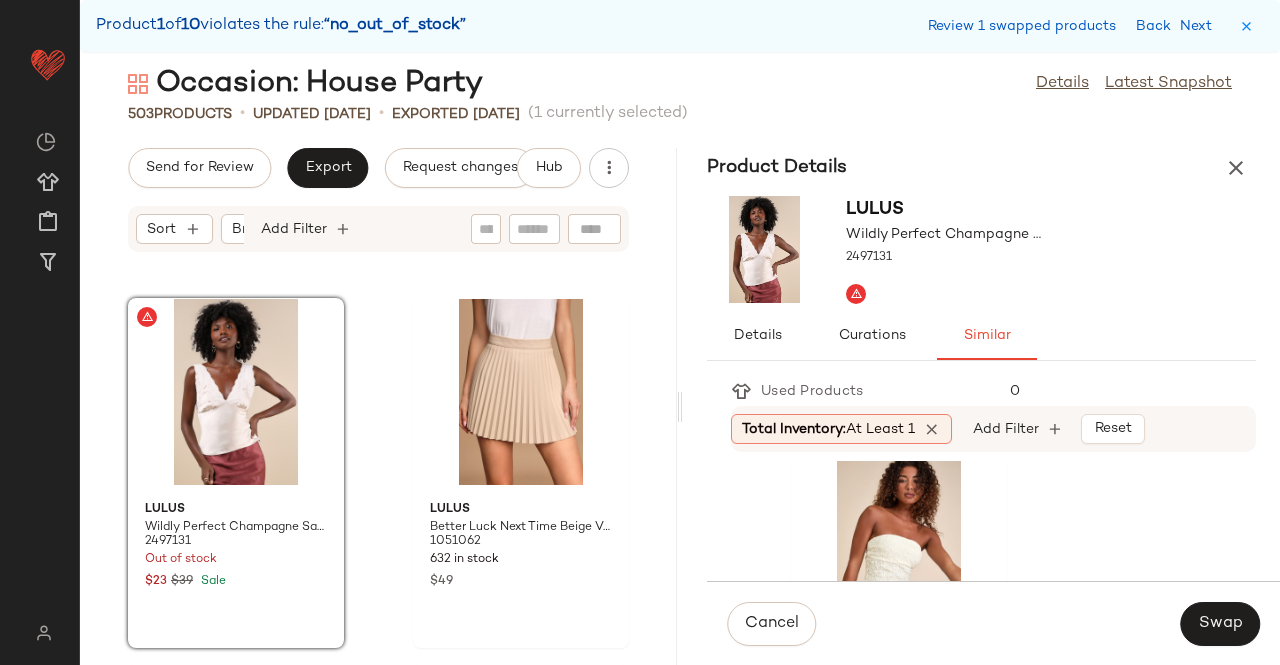 scroll, scrollTop: 1948, scrollLeft: 0, axis: vertical 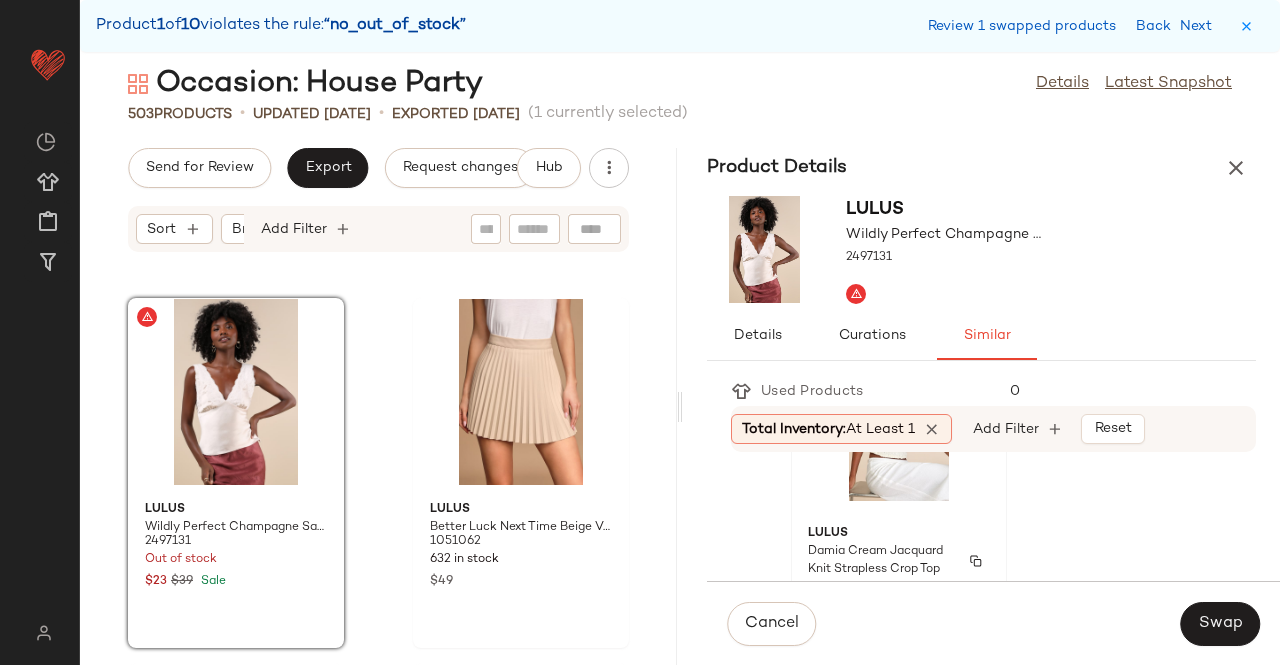 click on "Lulus Damia Cream Jacquard Knit Strapless Crop Top 2679611 460 in stock $25" 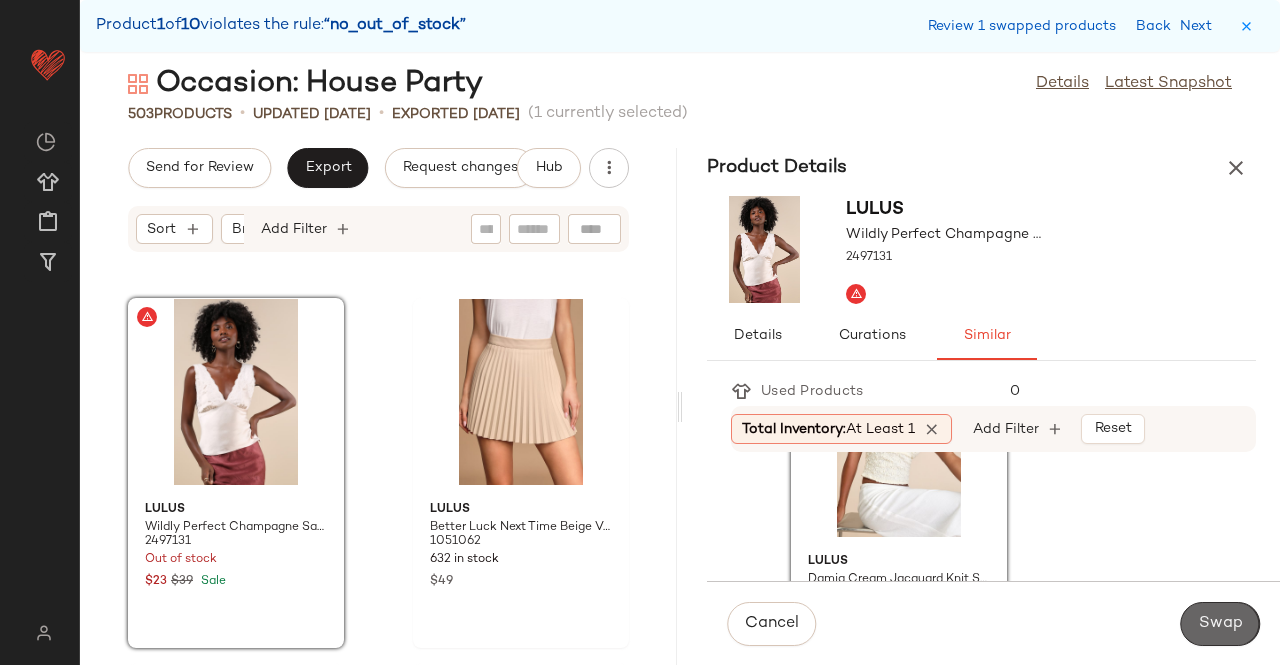 click on "Swap" 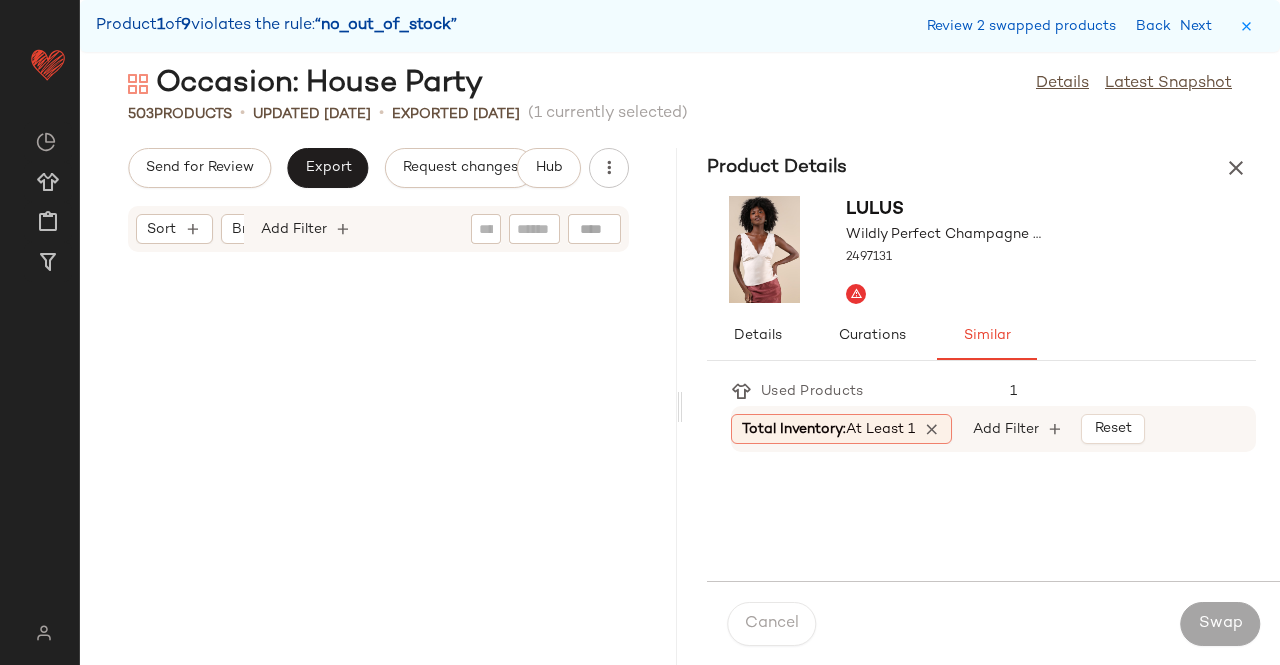 scroll, scrollTop: 30012, scrollLeft: 0, axis: vertical 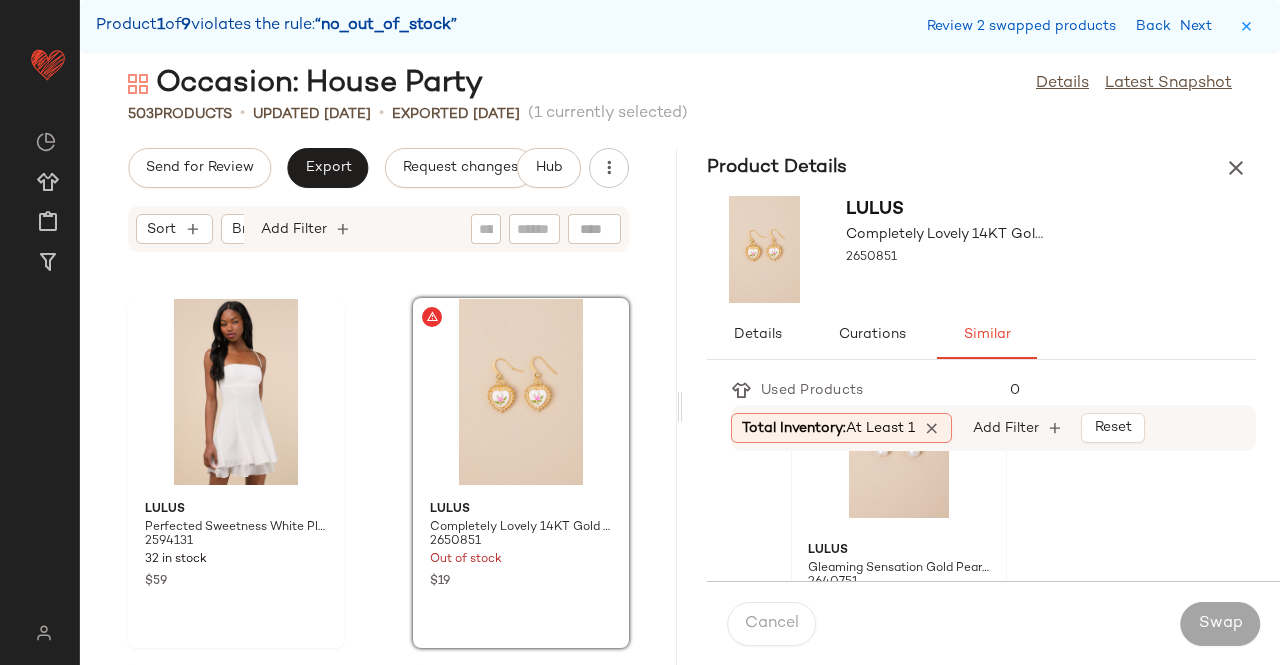 click 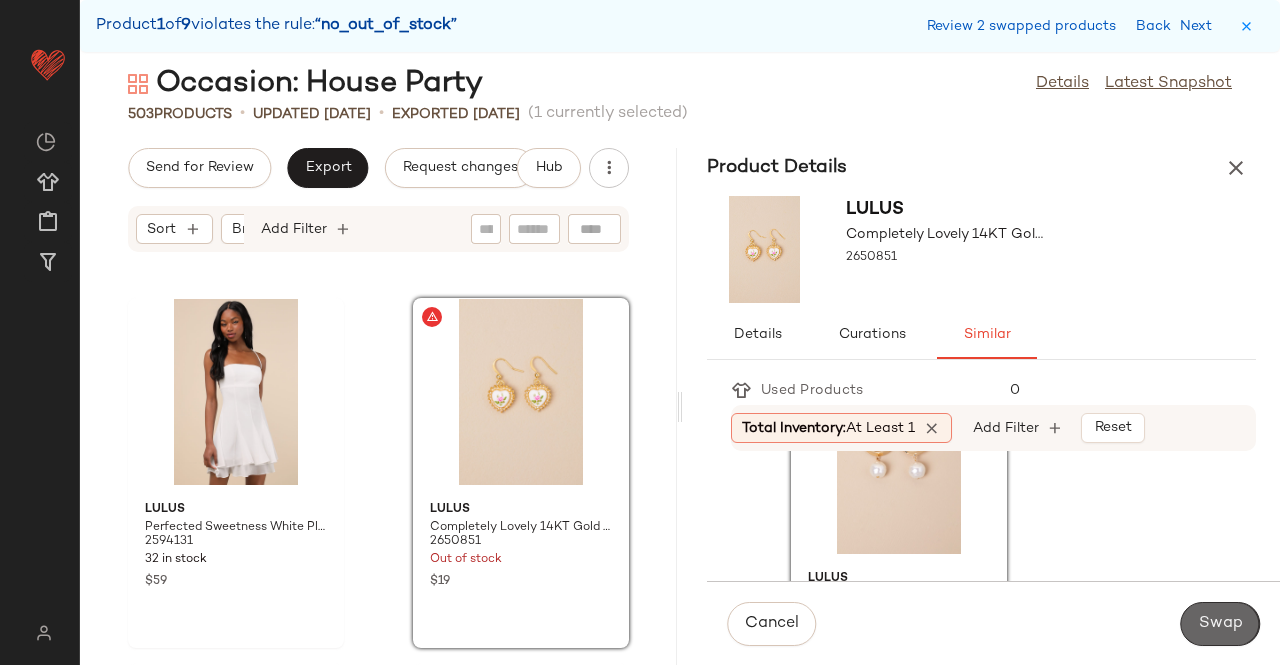 click on "Swap" 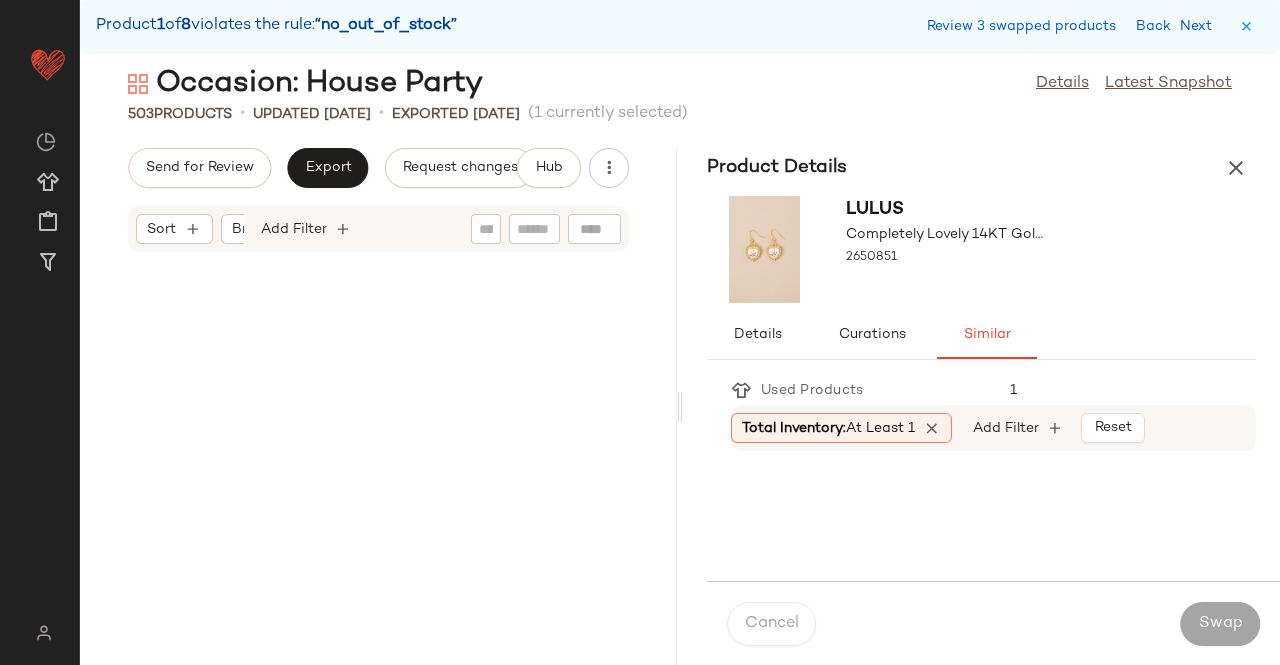 scroll, scrollTop: 32208, scrollLeft: 0, axis: vertical 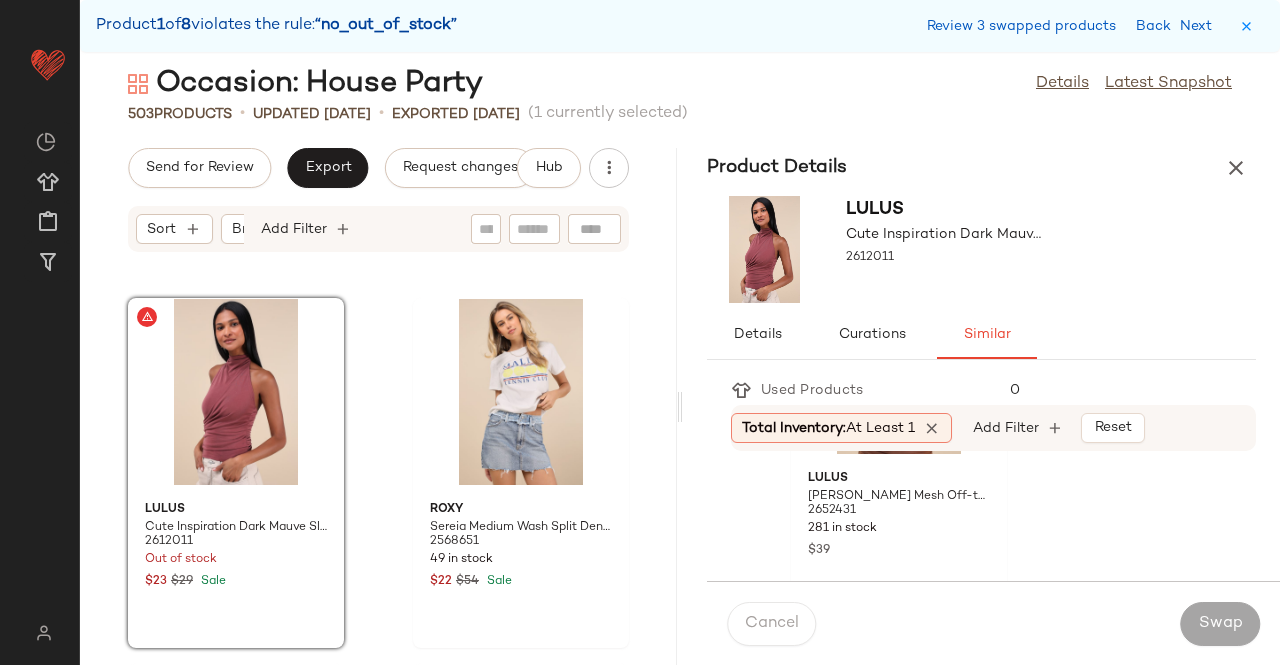 click on "2652431" at bounding box center (899, 511) 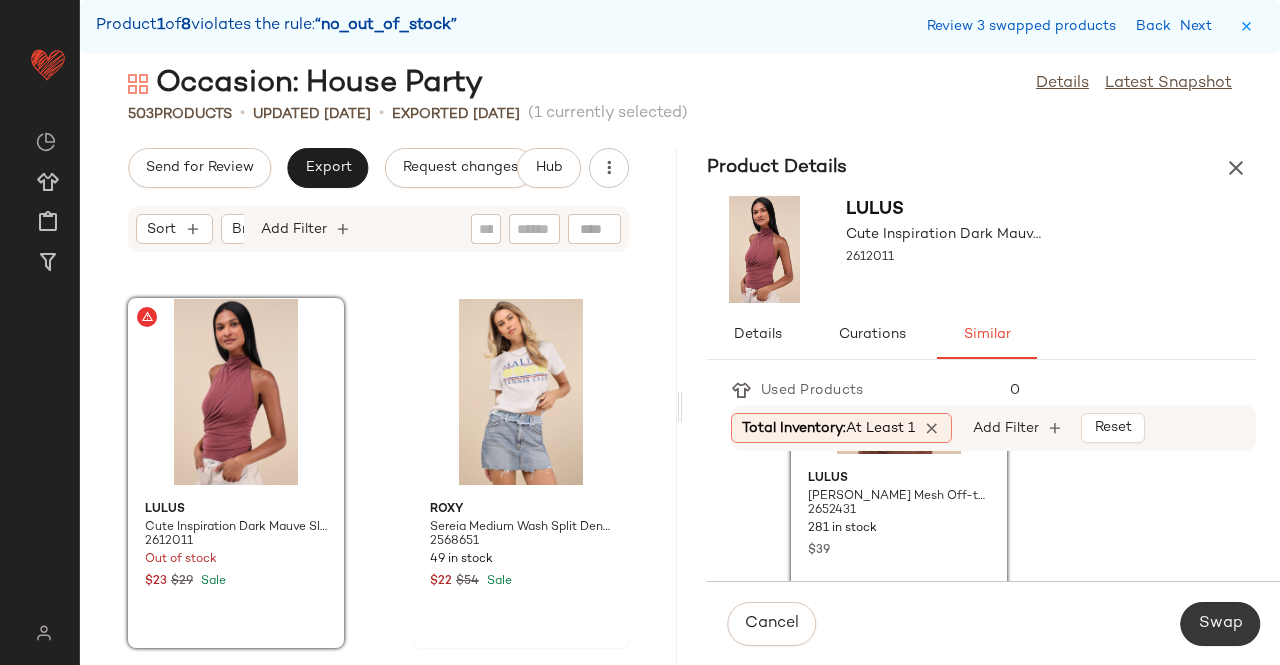 click on "Swap" 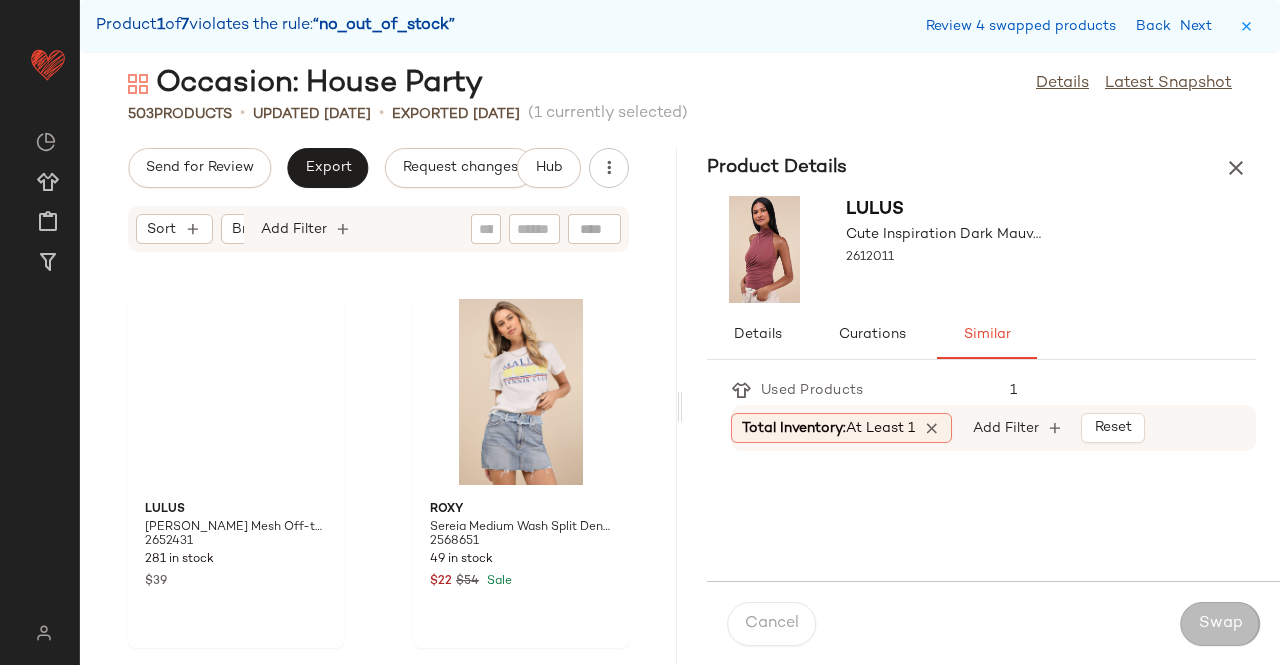 scroll, scrollTop: 32940, scrollLeft: 0, axis: vertical 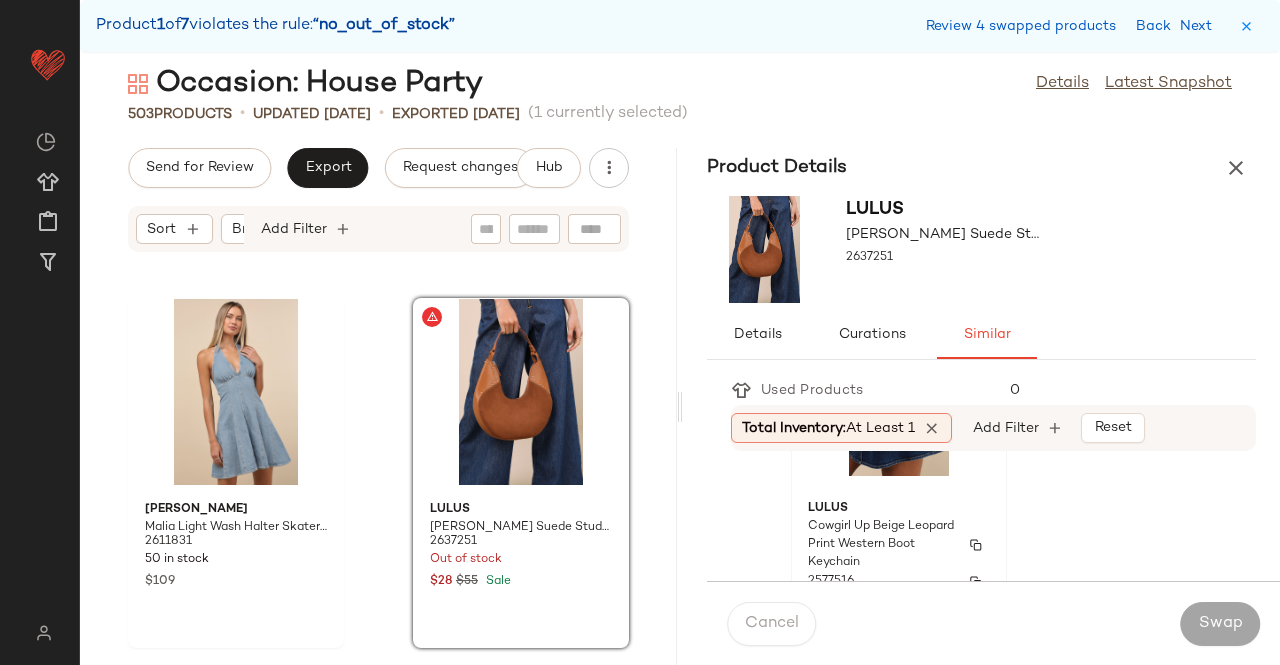 click on "Lulus" at bounding box center [899, 509] 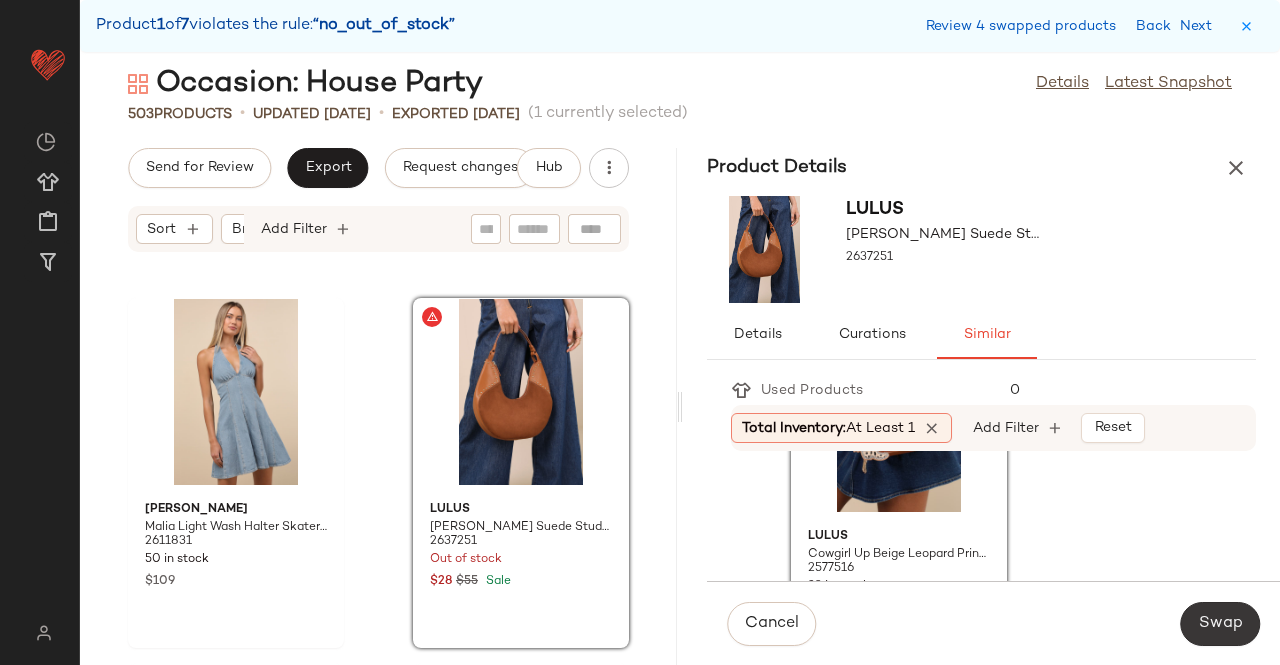 click on "Swap" 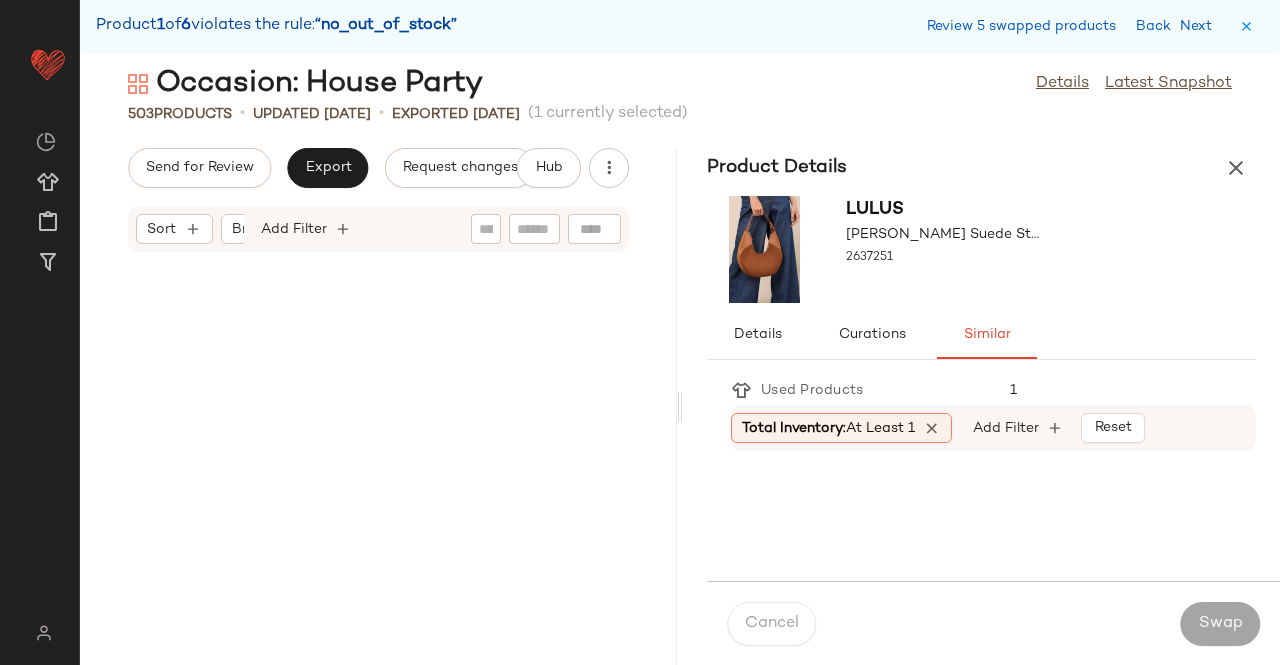 scroll, scrollTop: 44652, scrollLeft: 0, axis: vertical 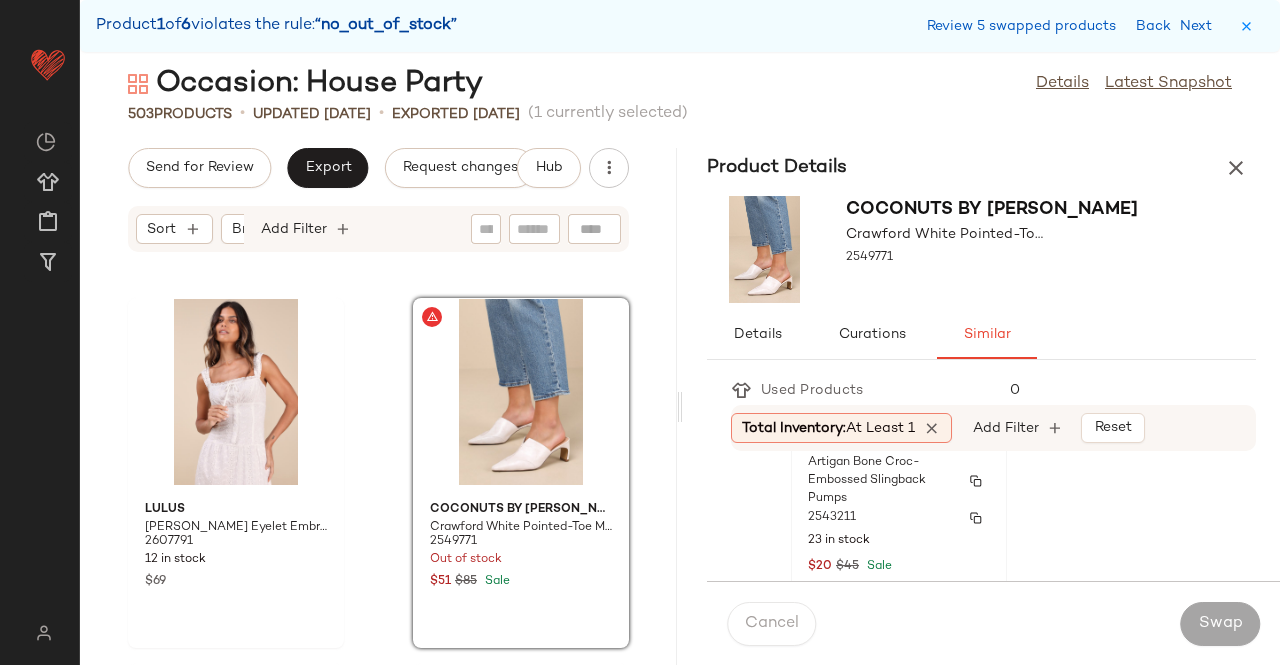 click on "Lulus Artigan Bone Croc-Embossed Slingback Pumps 2543211 23 in stock $20 $45 Sale" 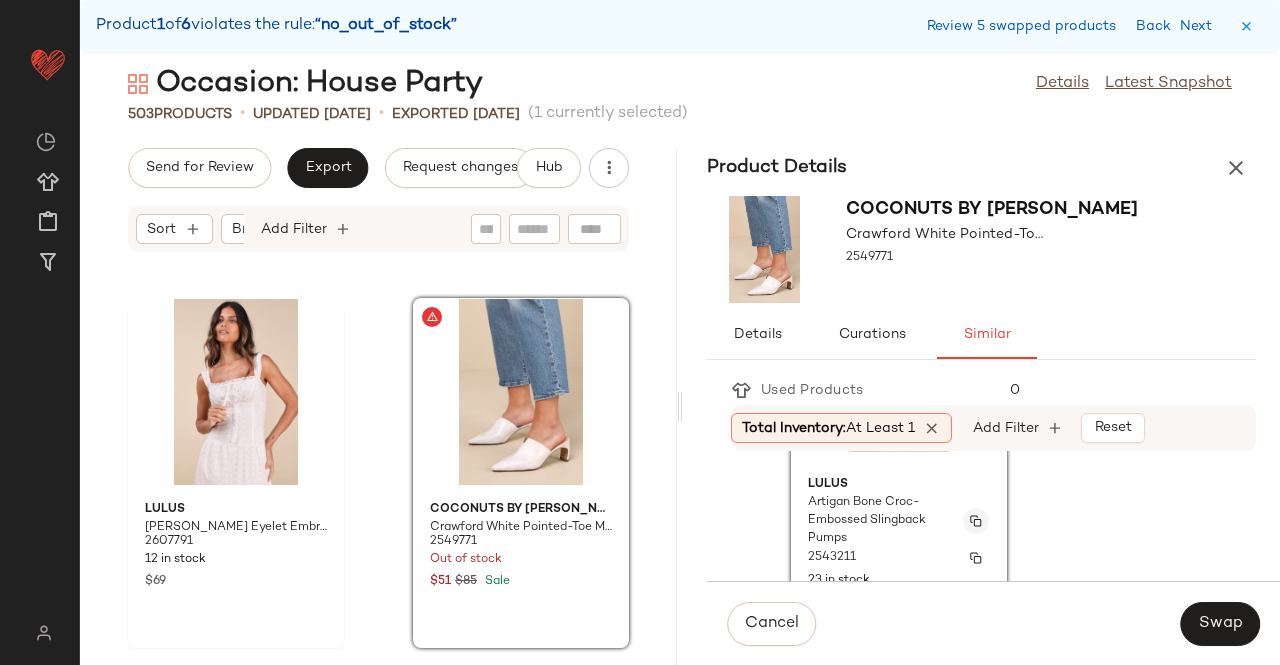 scroll, scrollTop: 472, scrollLeft: 0, axis: vertical 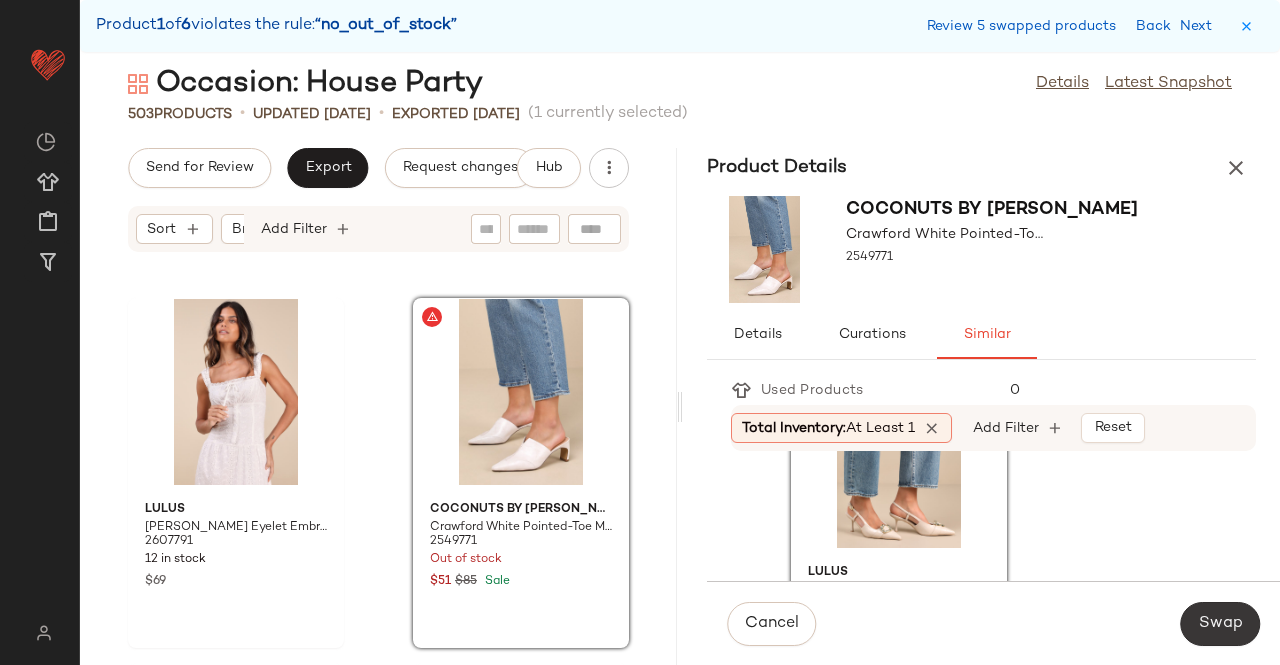 click on "Swap" at bounding box center [1220, 624] 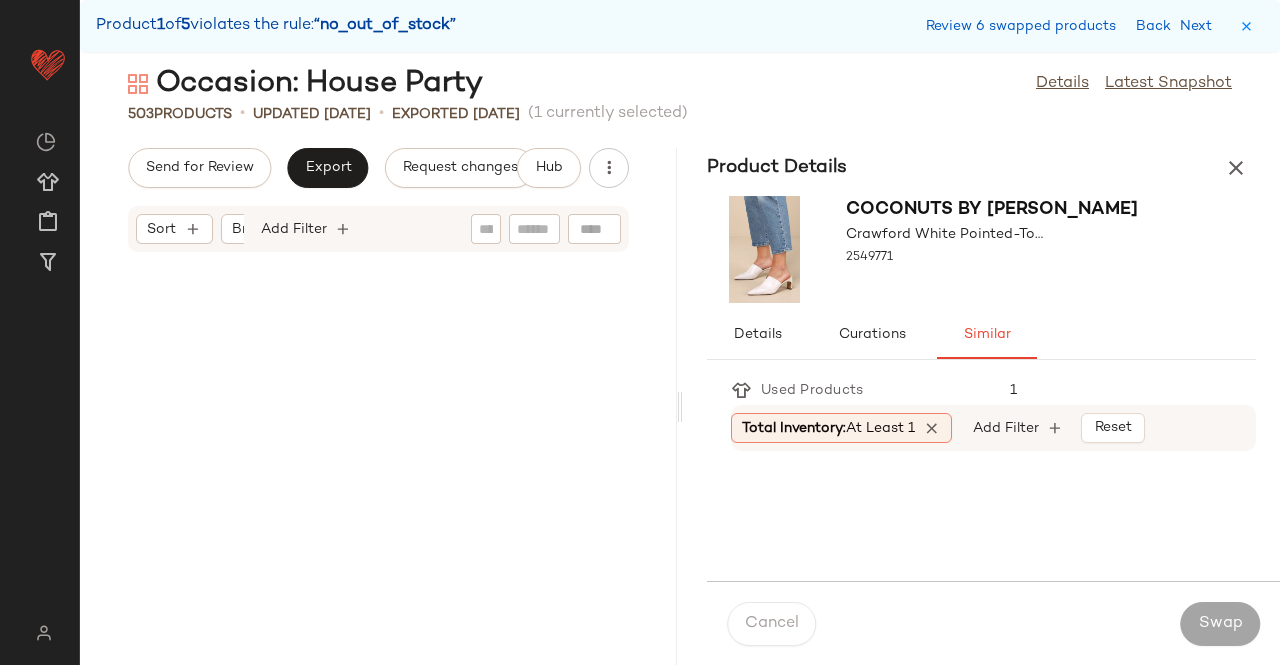 scroll, scrollTop: 62220, scrollLeft: 0, axis: vertical 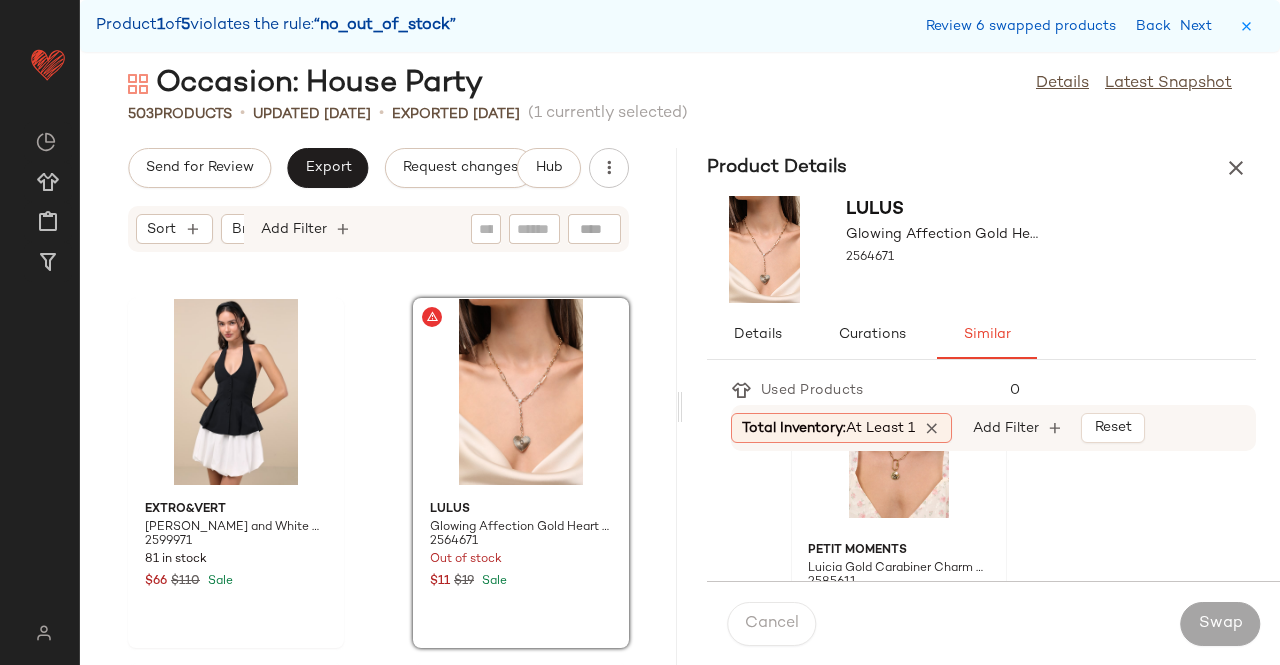 click 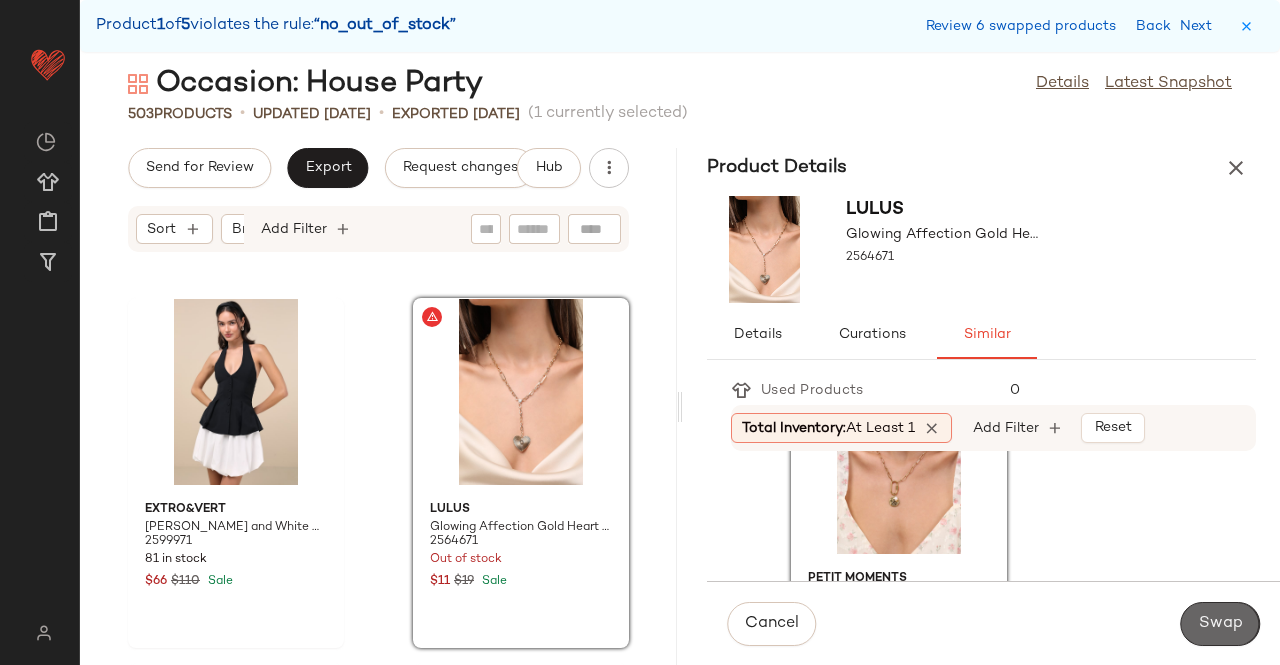 click on "Swap" 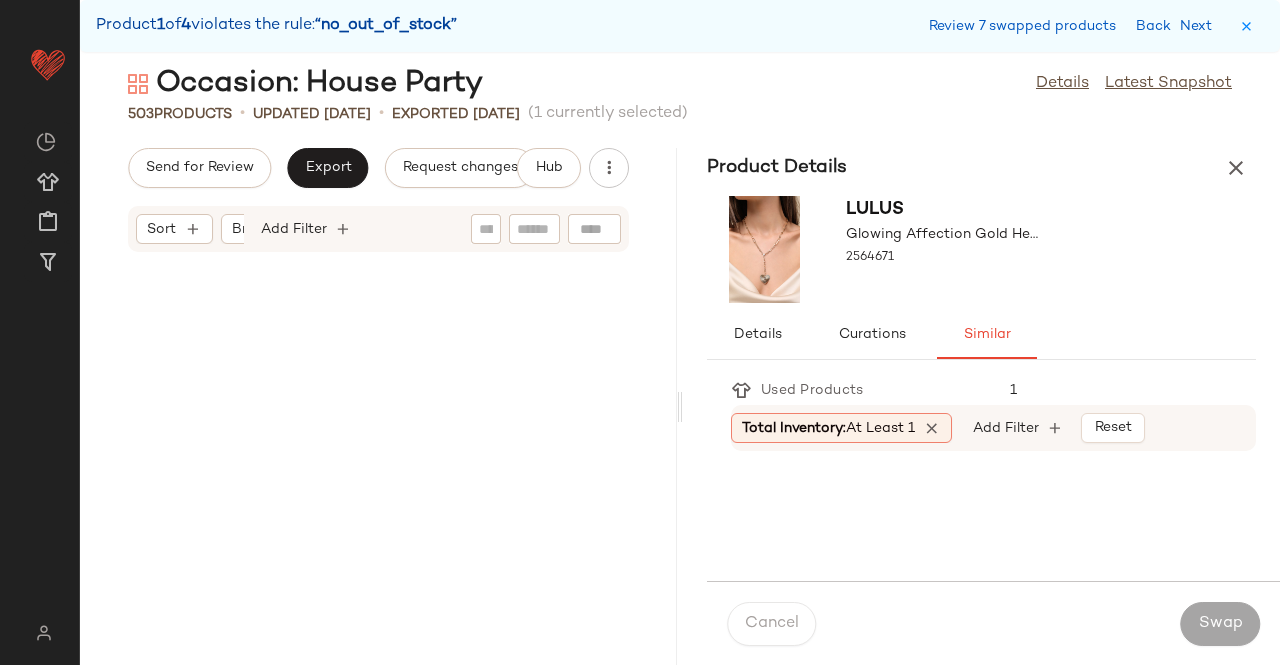 scroll, scrollTop: 63684, scrollLeft: 0, axis: vertical 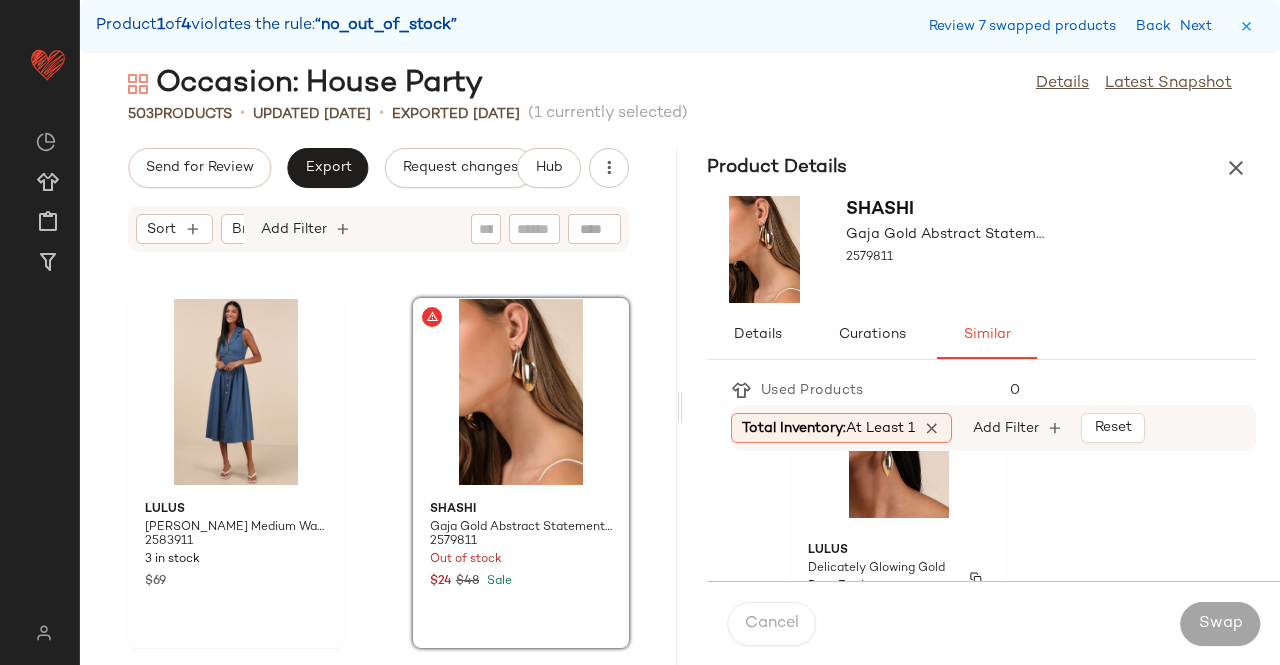 drag, startPoint x: 886, startPoint y: 523, endPoint x: 1070, endPoint y: 567, distance: 189.18774 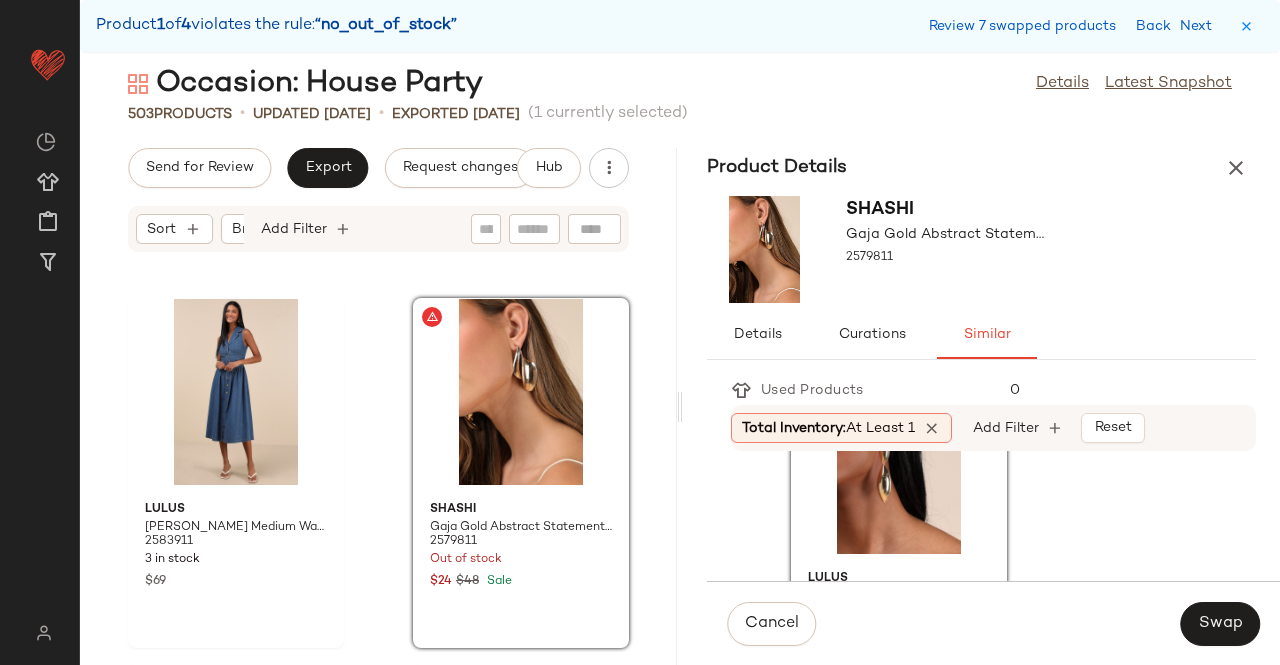 click on "Cancel   Swap" at bounding box center (993, 623) 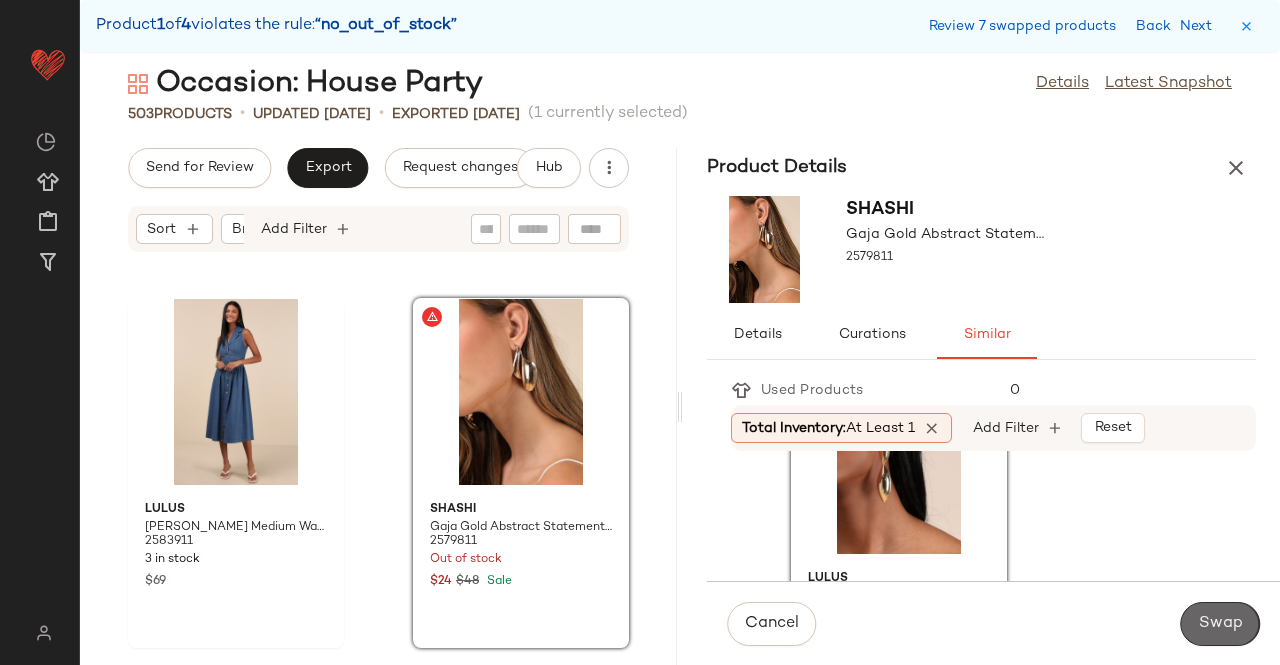 click on "Swap" at bounding box center [1220, 624] 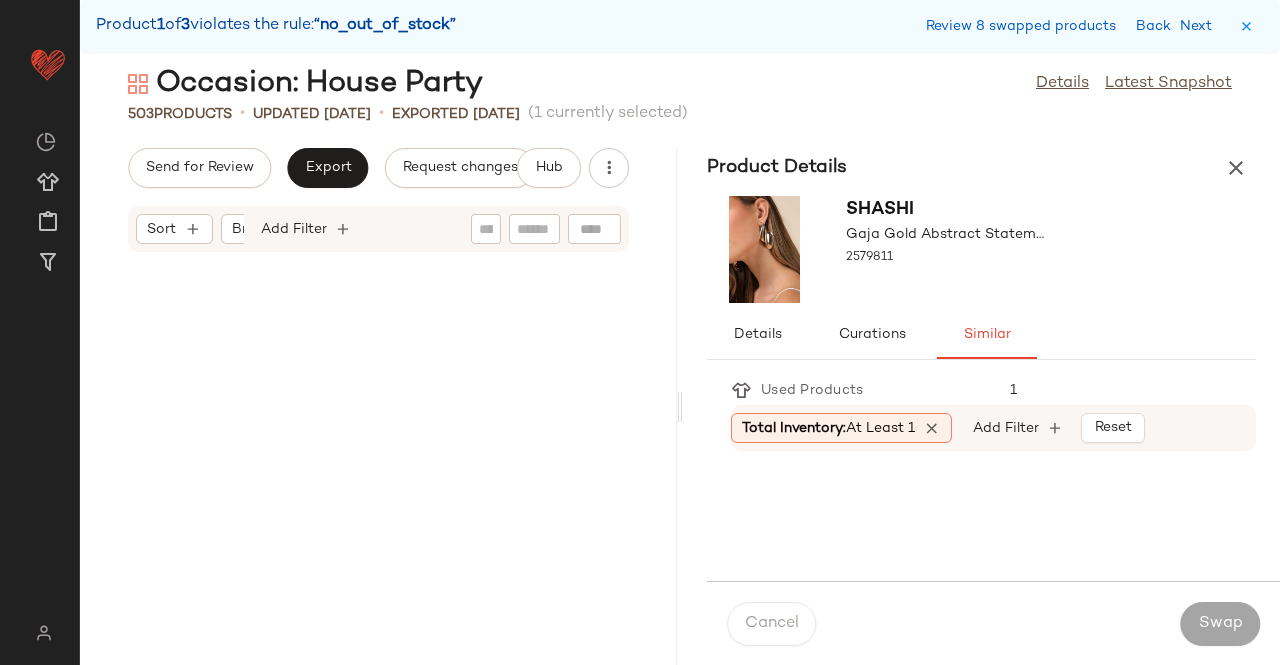 scroll, scrollTop: 76860, scrollLeft: 0, axis: vertical 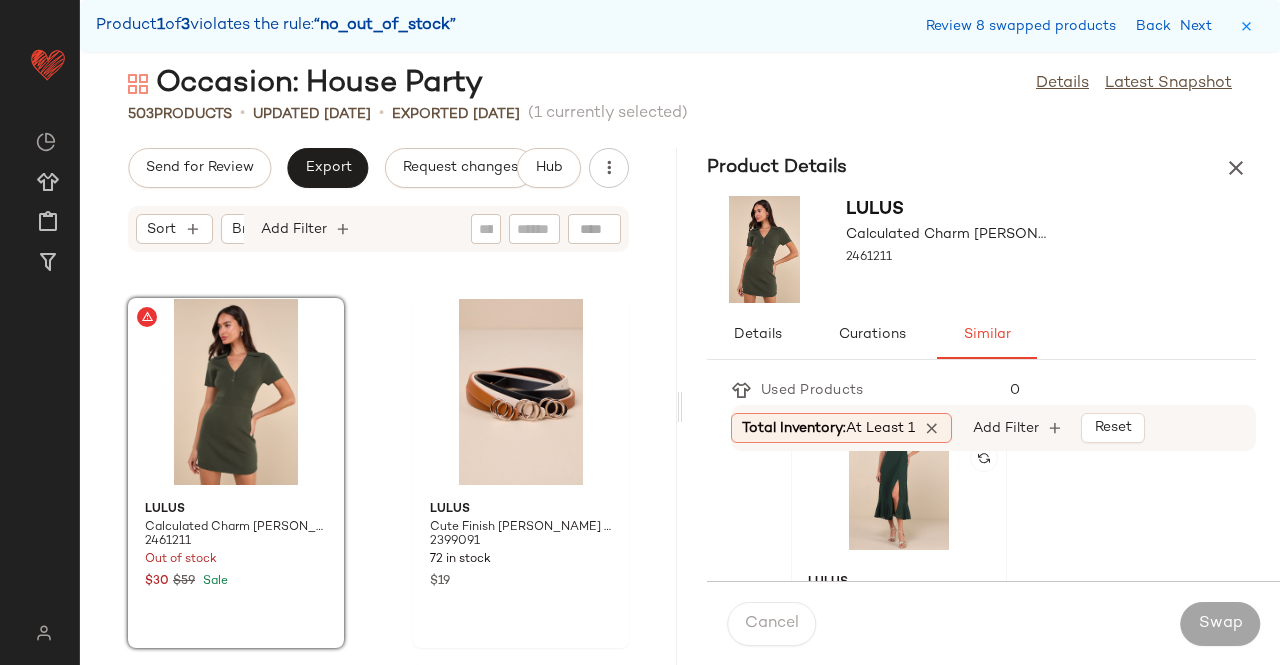 click 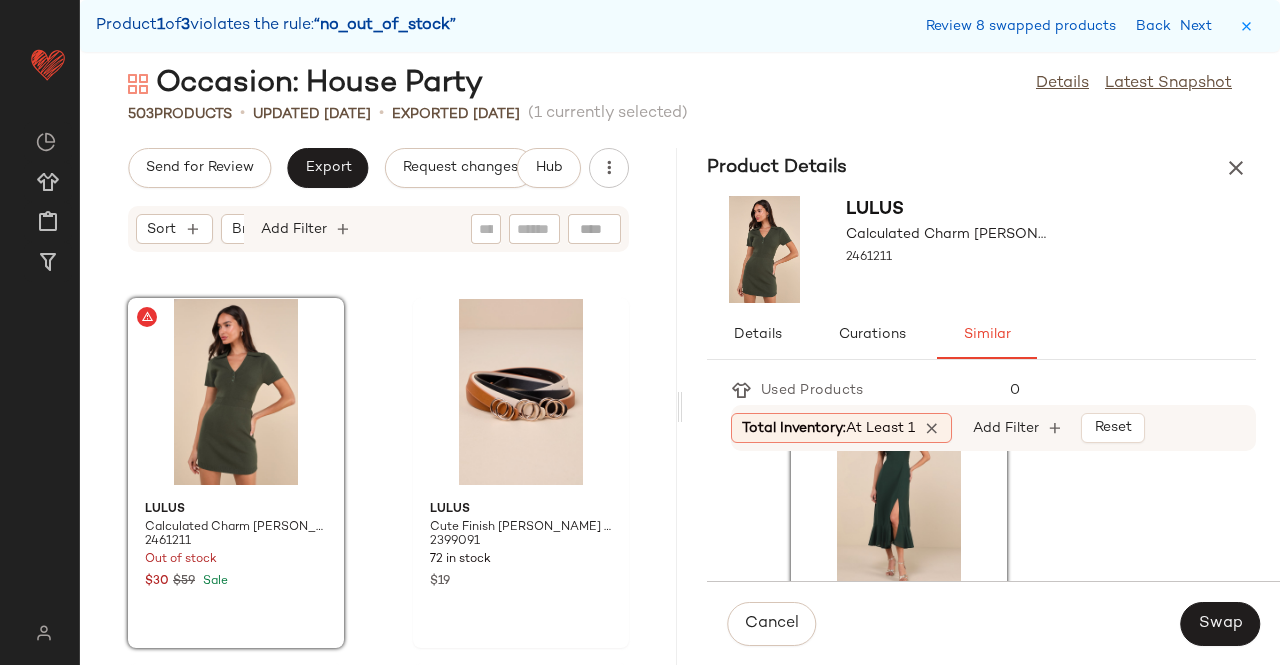 drag, startPoint x: 1206, startPoint y: 617, endPoint x: 1184, endPoint y: 618, distance: 22.022715 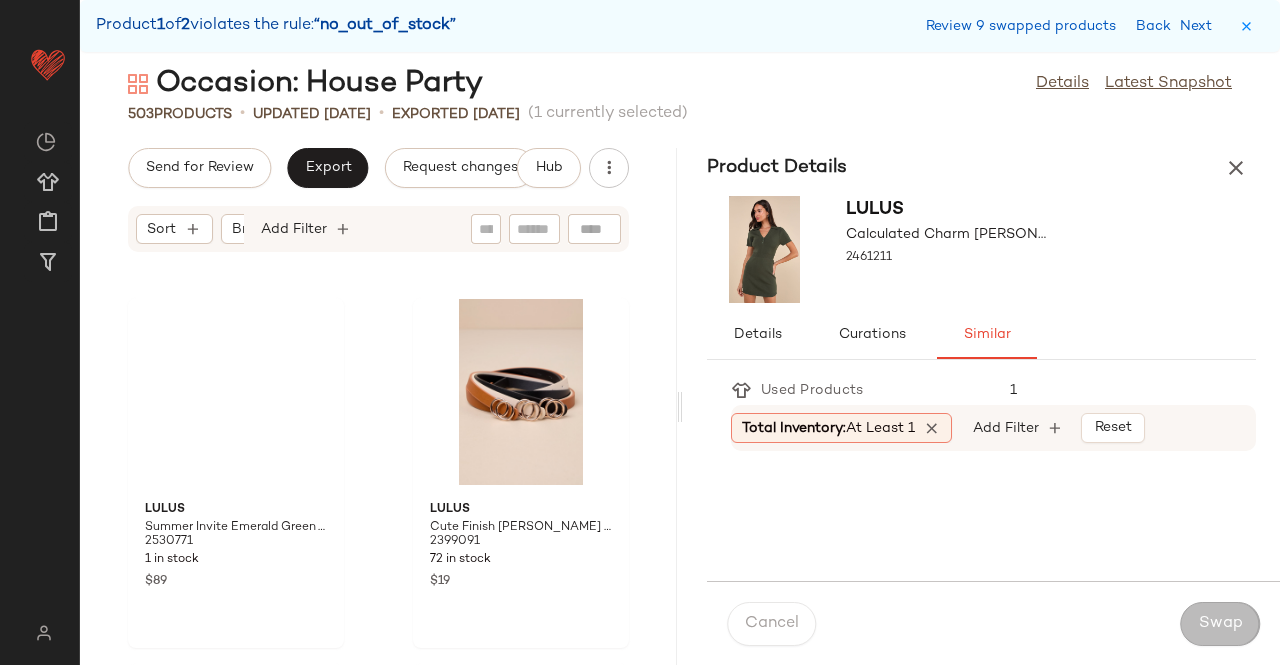 scroll, scrollTop: 88206, scrollLeft: 0, axis: vertical 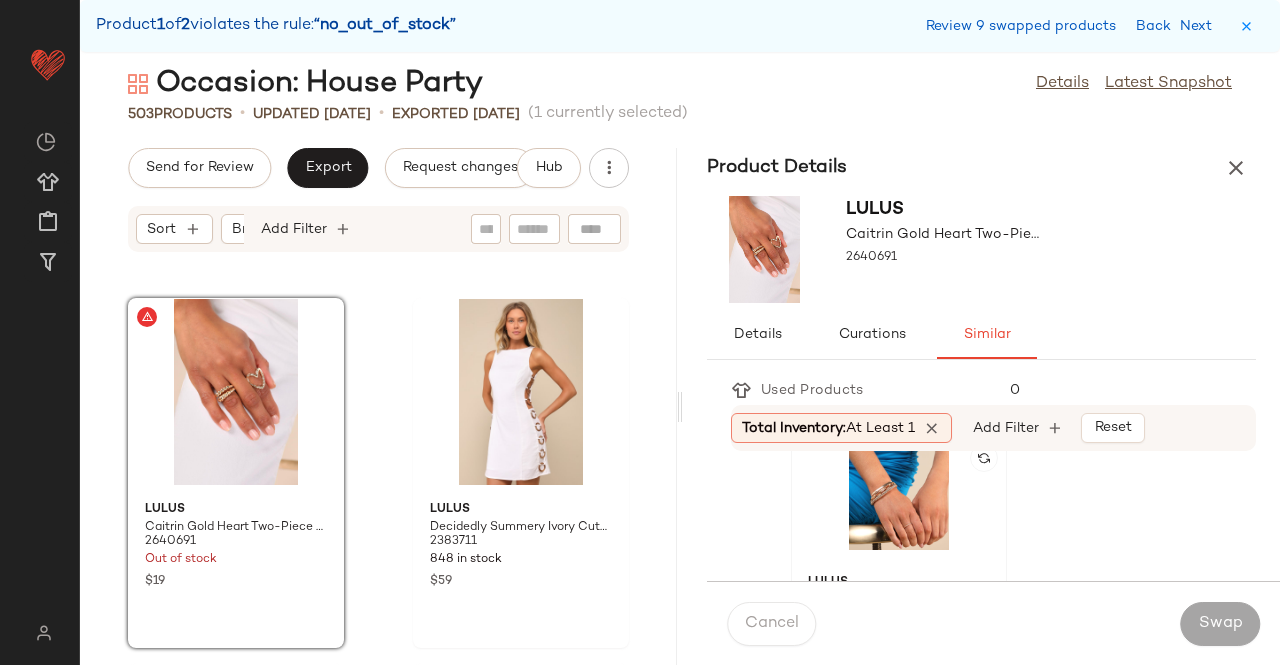 click 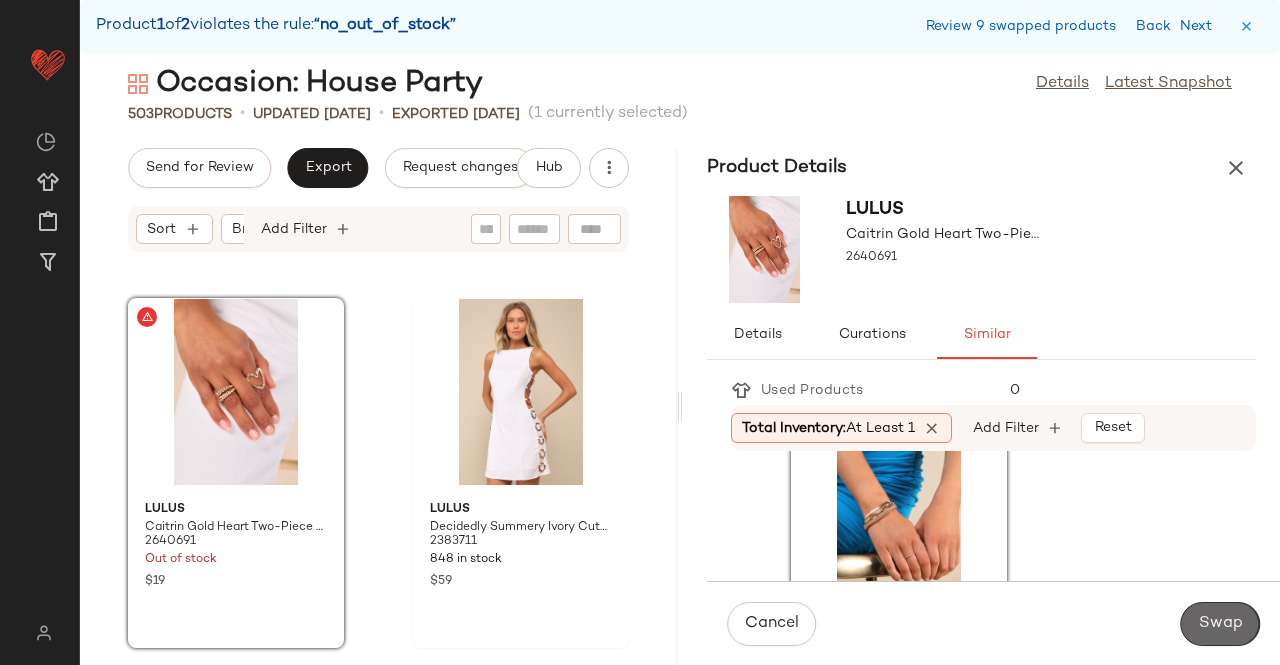 click on "Swap" 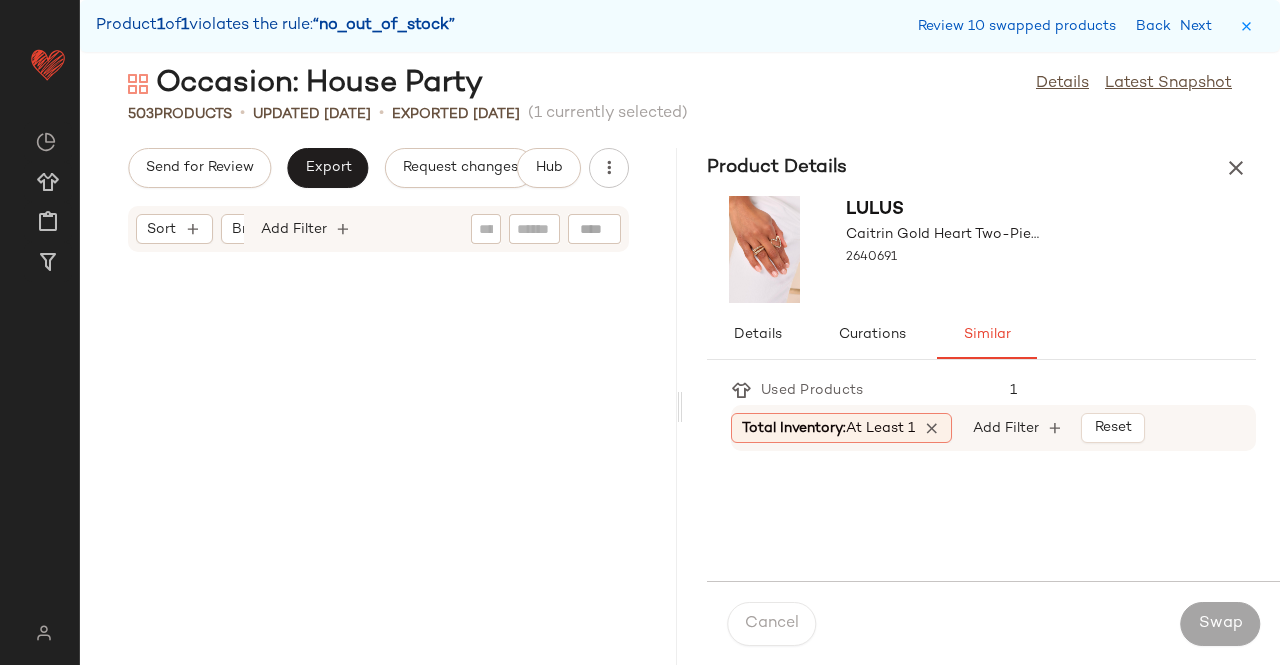 scroll, scrollTop: 90402, scrollLeft: 0, axis: vertical 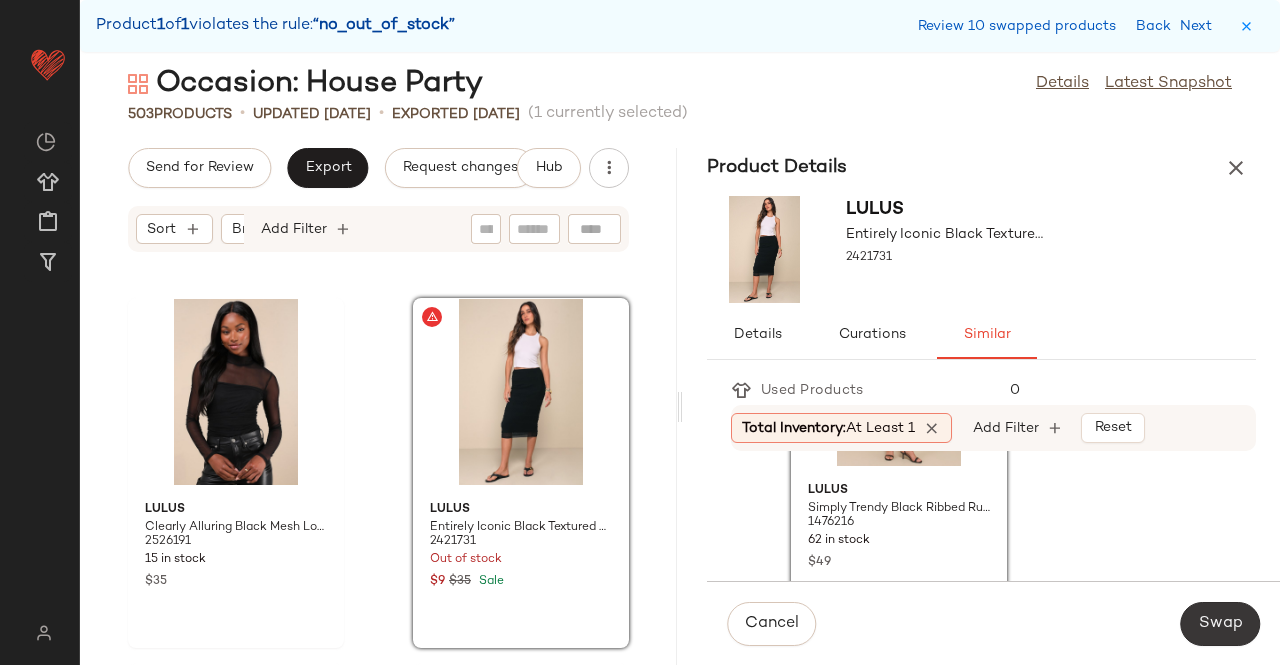 click on "Swap" 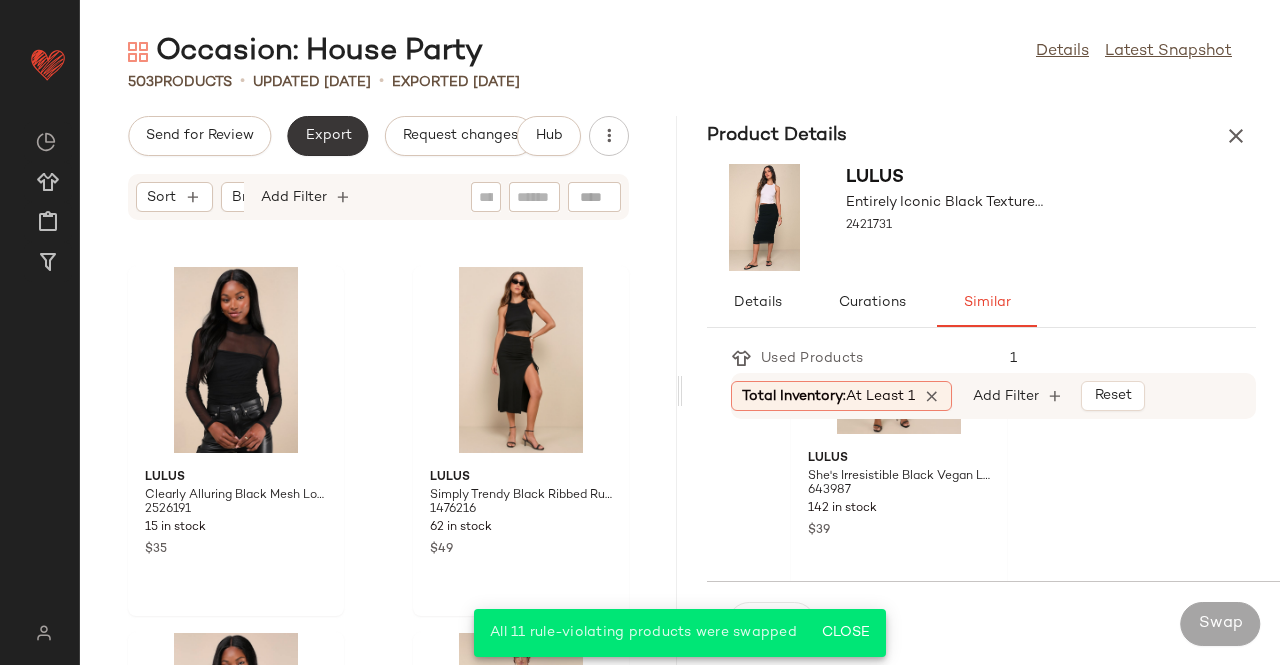 click on "Export" 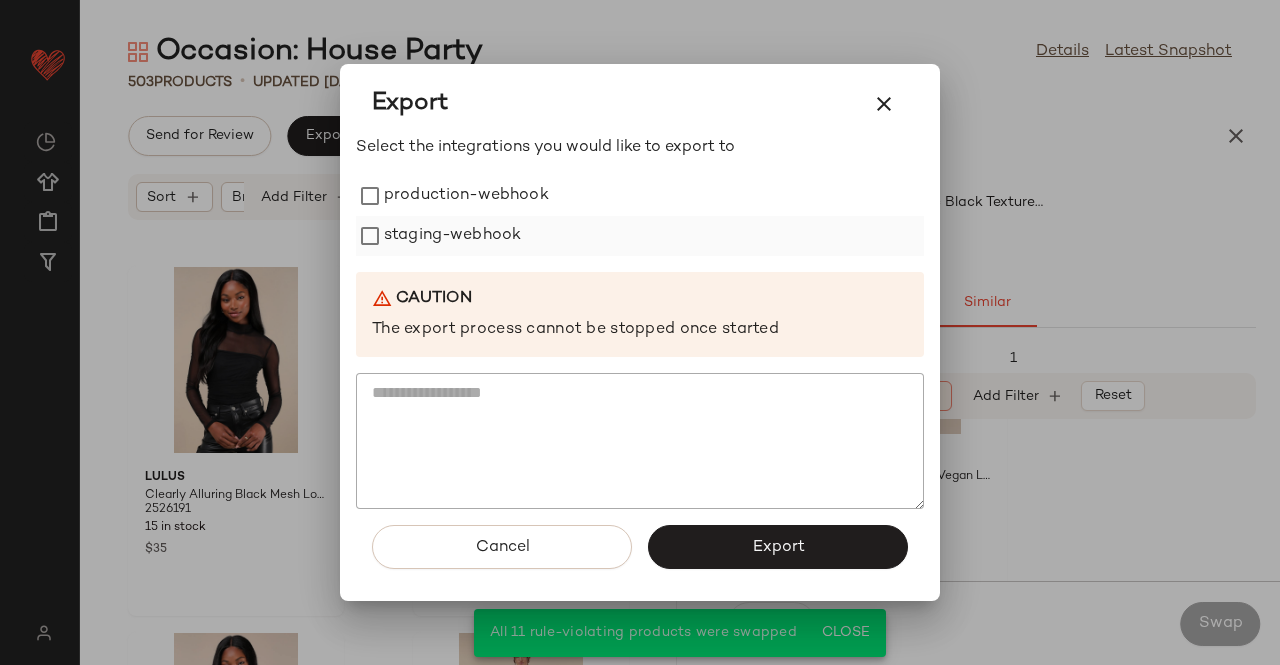 drag, startPoint x: 454, startPoint y: 198, endPoint x: 458, endPoint y: 226, distance: 28.284271 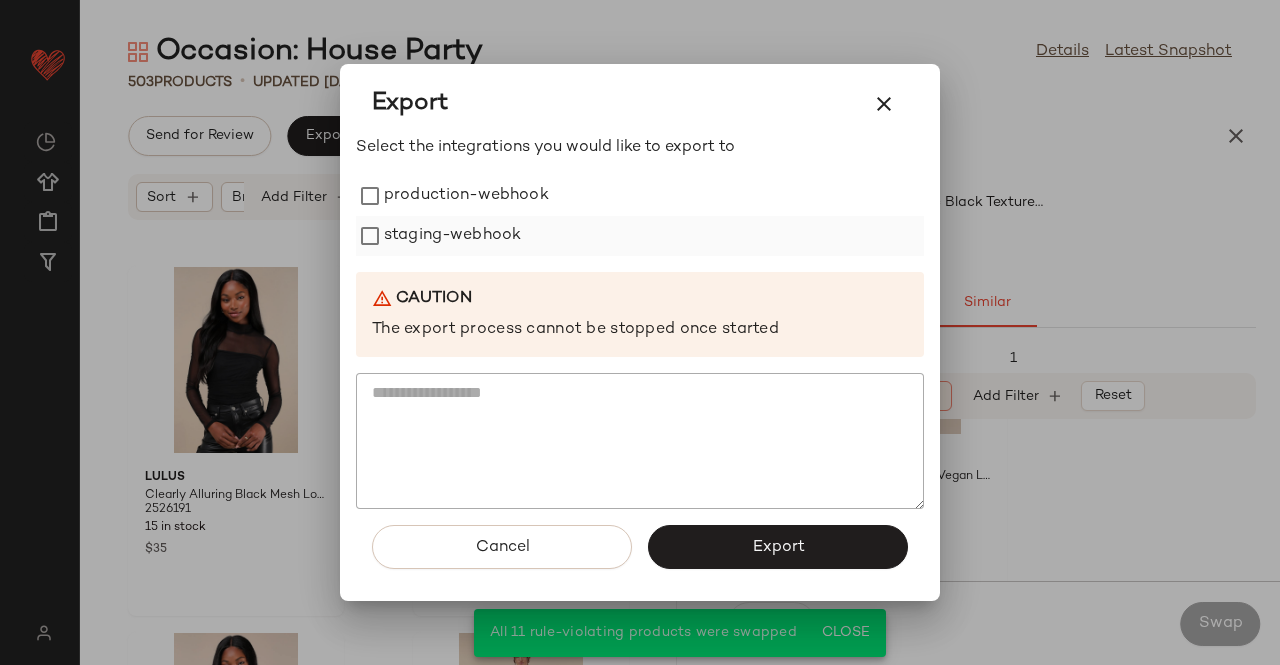 click on "production-webhook" at bounding box center (466, 196) 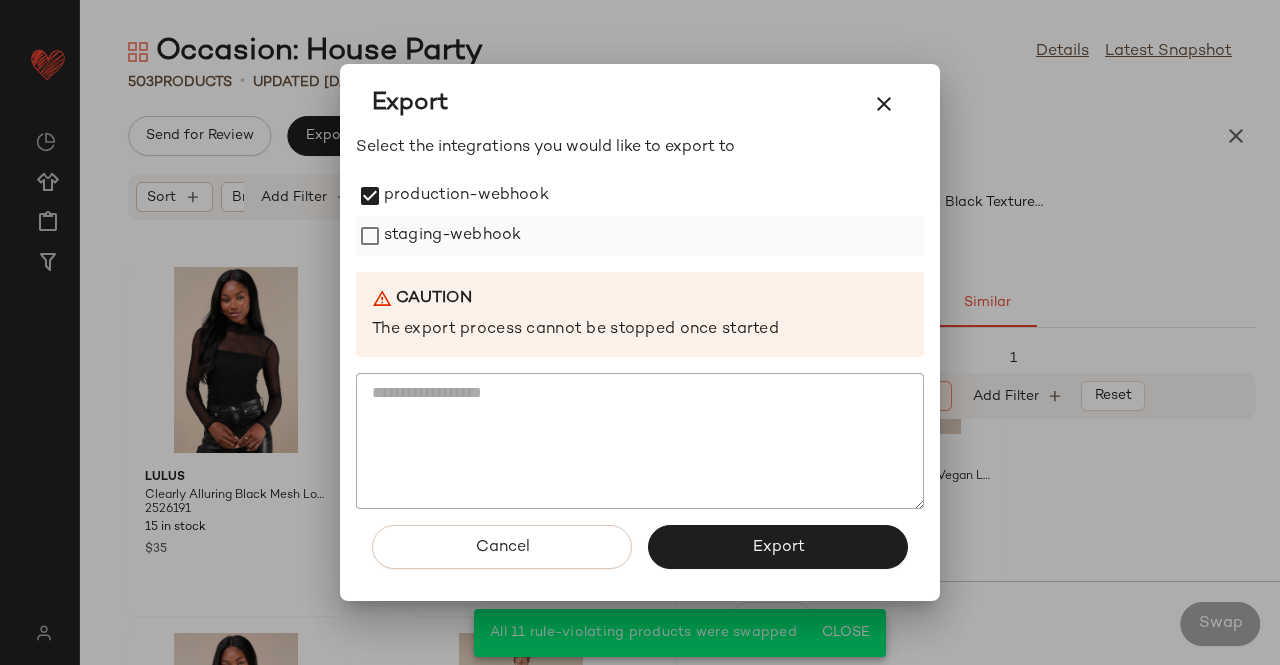 click on "staging-webhook" at bounding box center [452, 236] 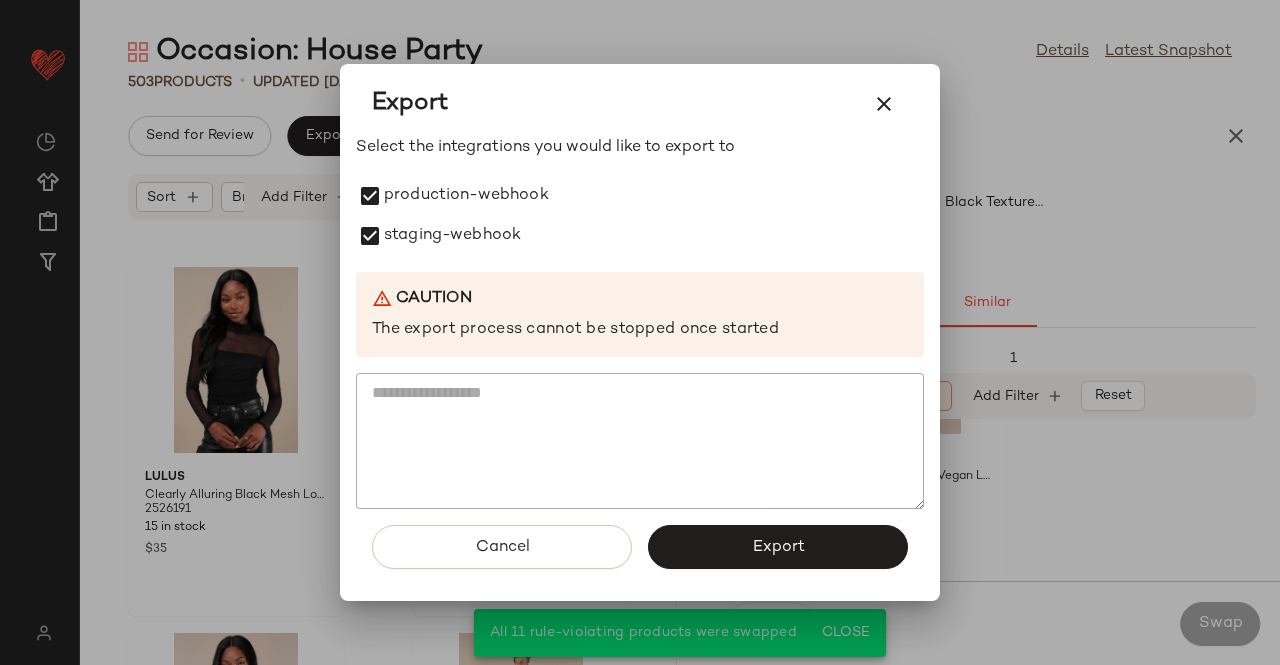 drag, startPoint x: 827, startPoint y: 530, endPoint x: 827, endPoint y: 541, distance: 11 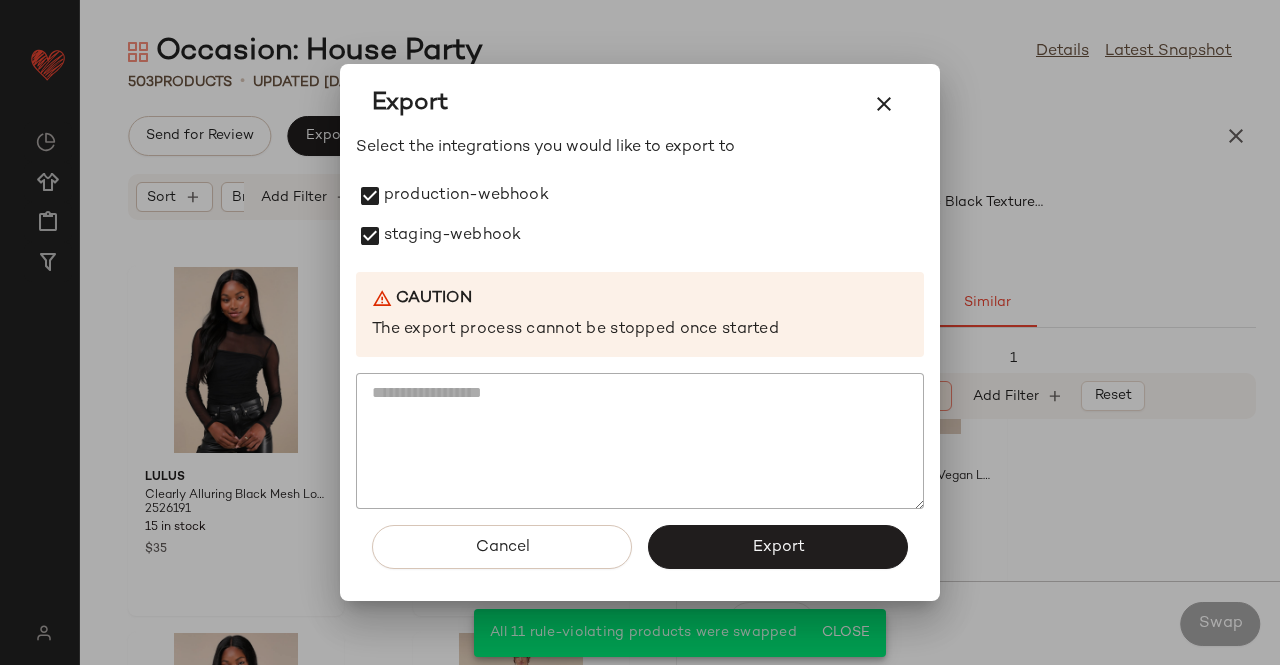 click on "Export" at bounding box center [778, 547] 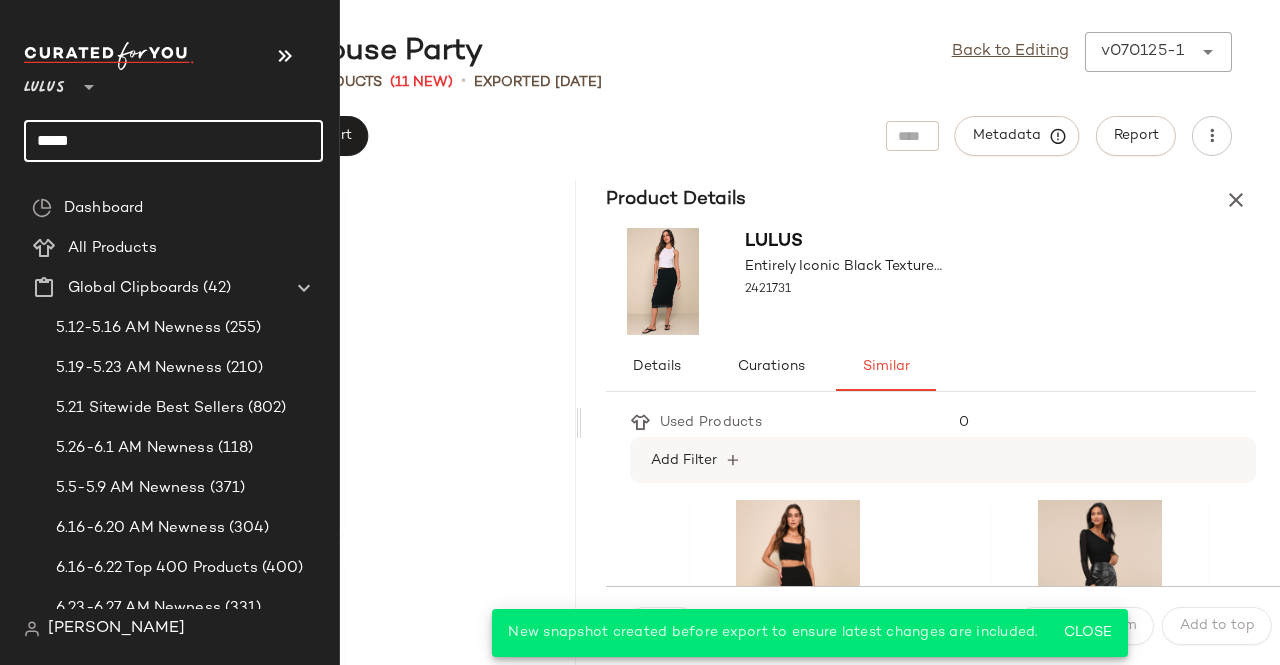 drag, startPoint x: 64, startPoint y: 123, endPoint x: 28, endPoint y: 125, distance: 36.05551 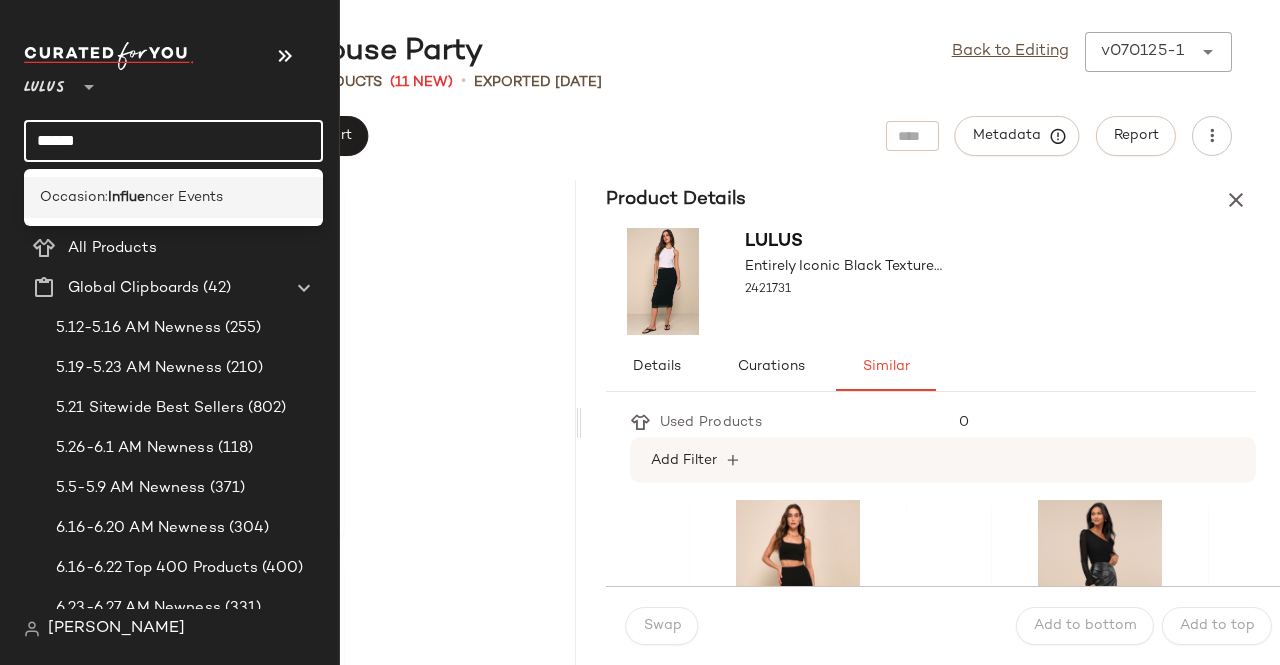 type on "******" 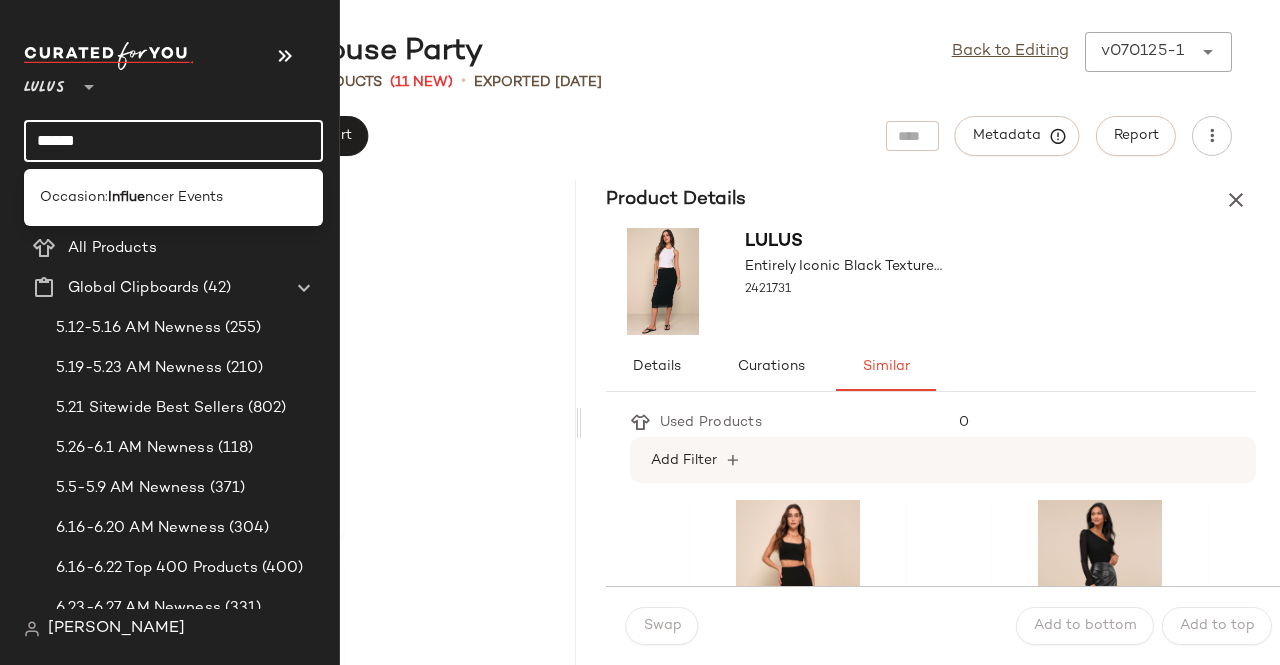 drag, startPoint x: 59, startPoint y: 209, endPoint x: 90, endPoint y: 185, distance: 39.20459 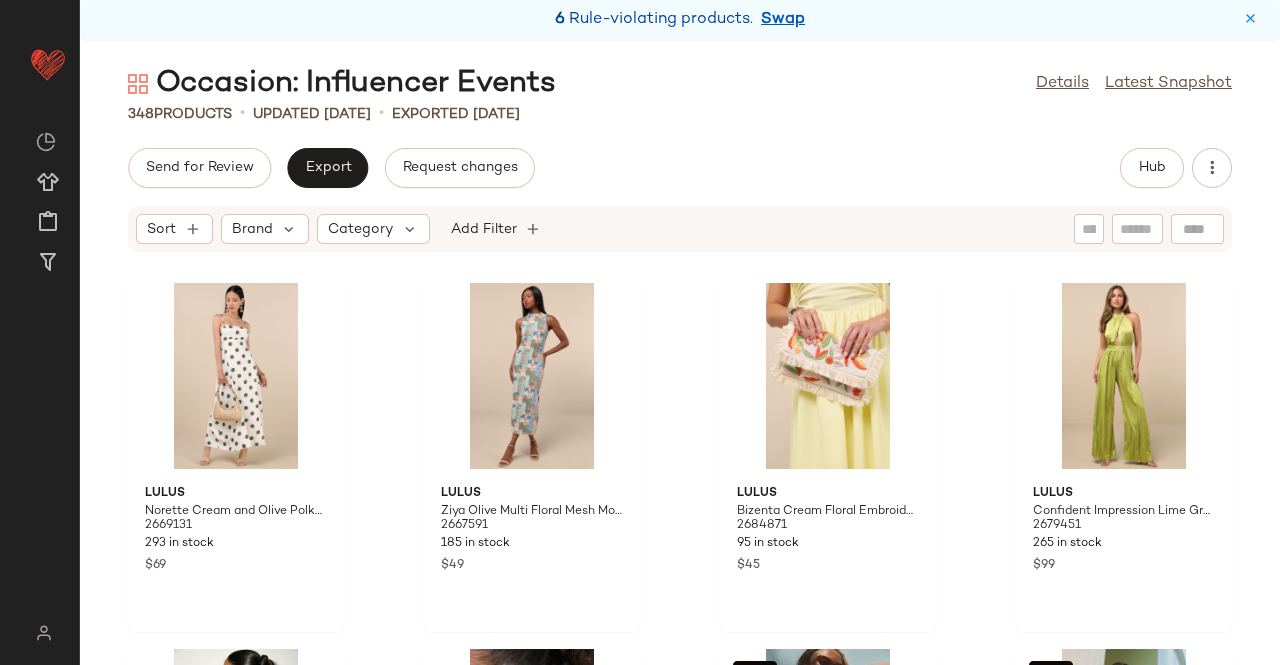 click on "Swap" at bounding box center (783, 20) 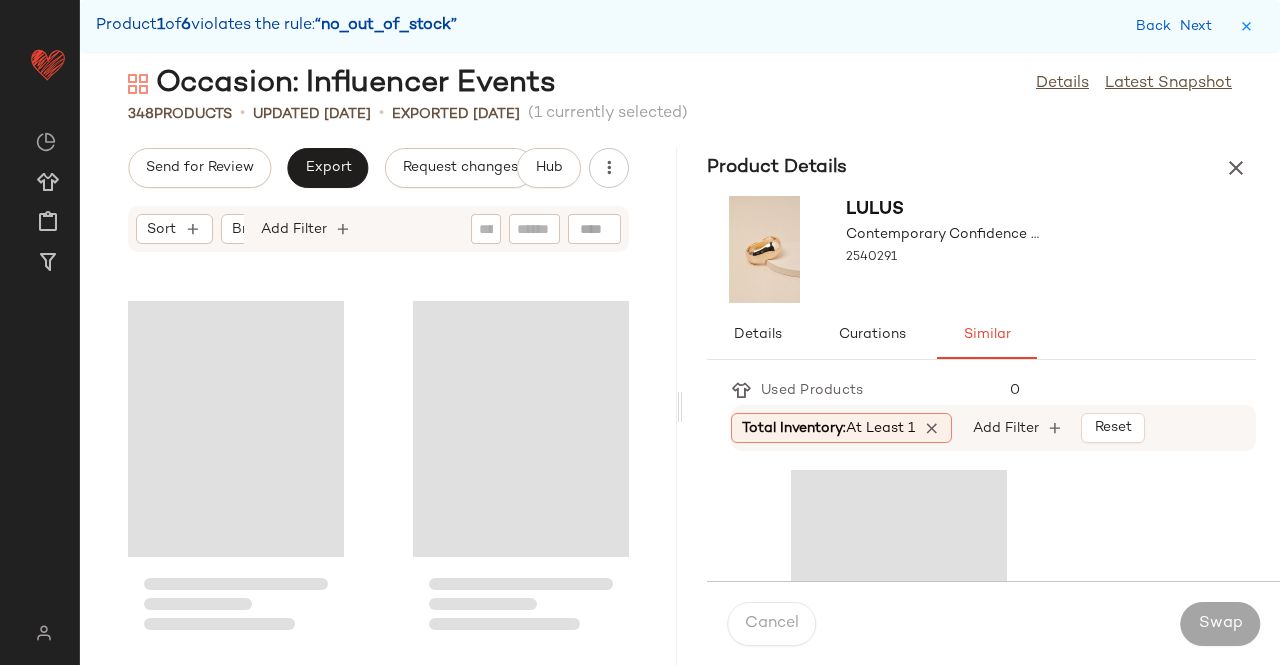 scroll, scrollTop: 6588, scrollLeft: 0, axis: vertical 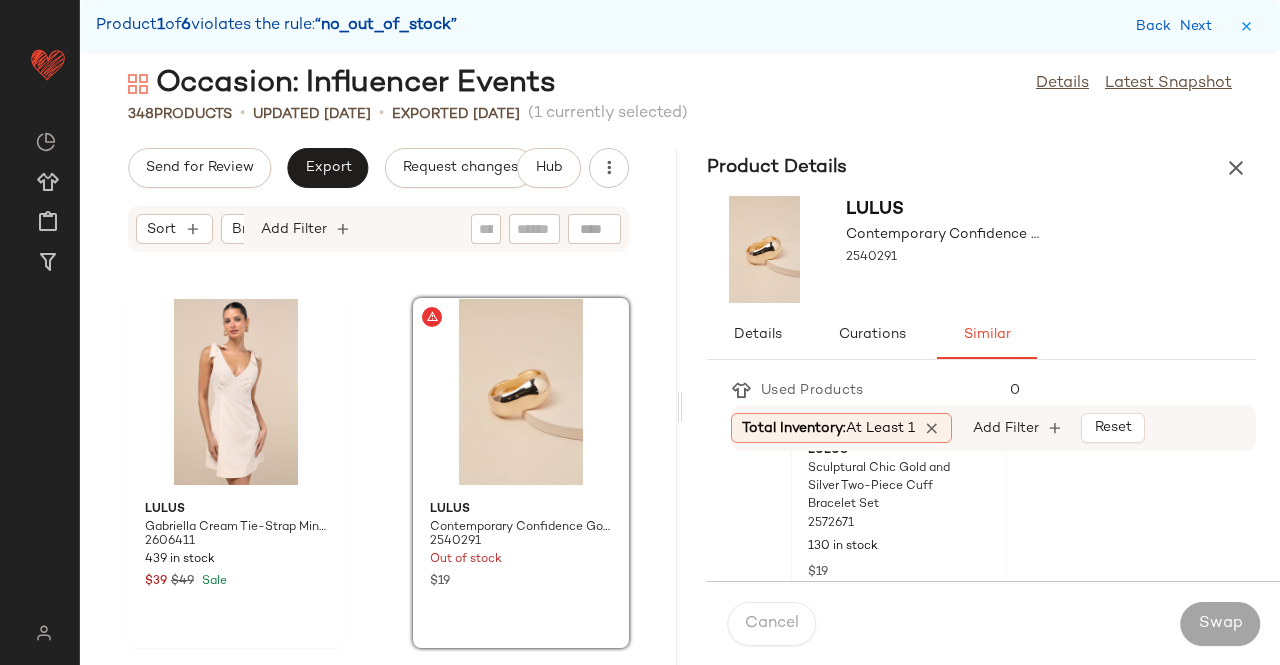 click on "Sculptural Chic Gold and Silver Two-Piece Cuff Bracelet Set" at bounding box center (881, 487) 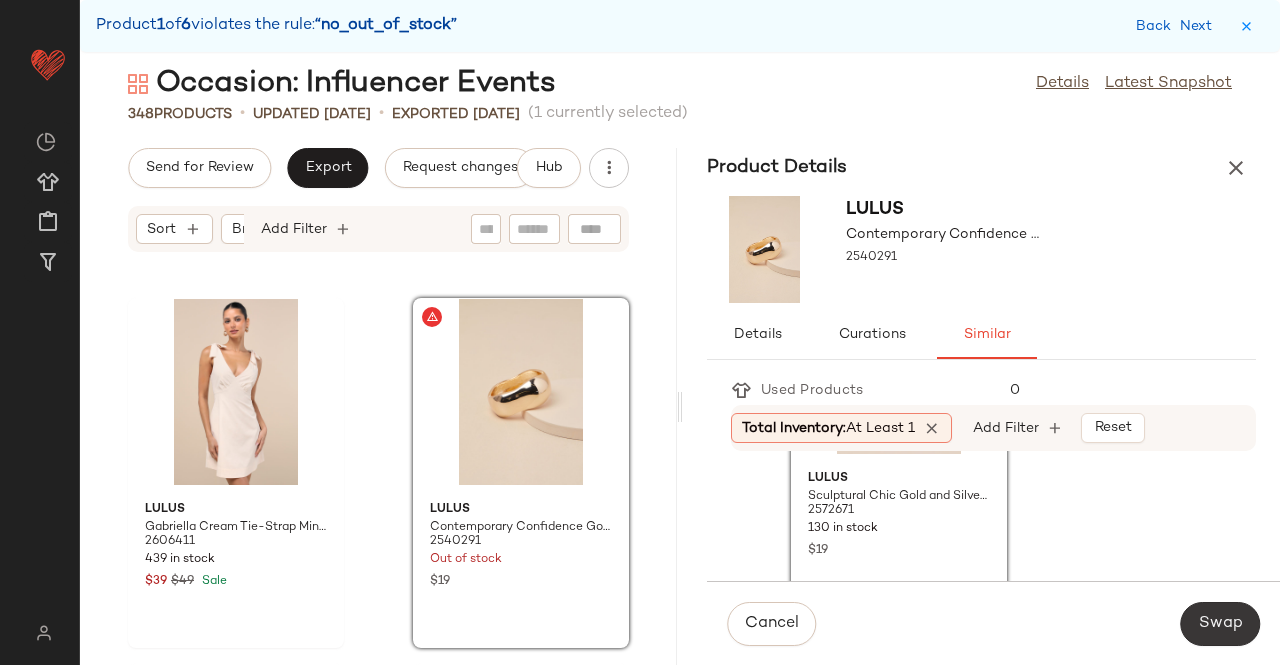 click on "Swap" 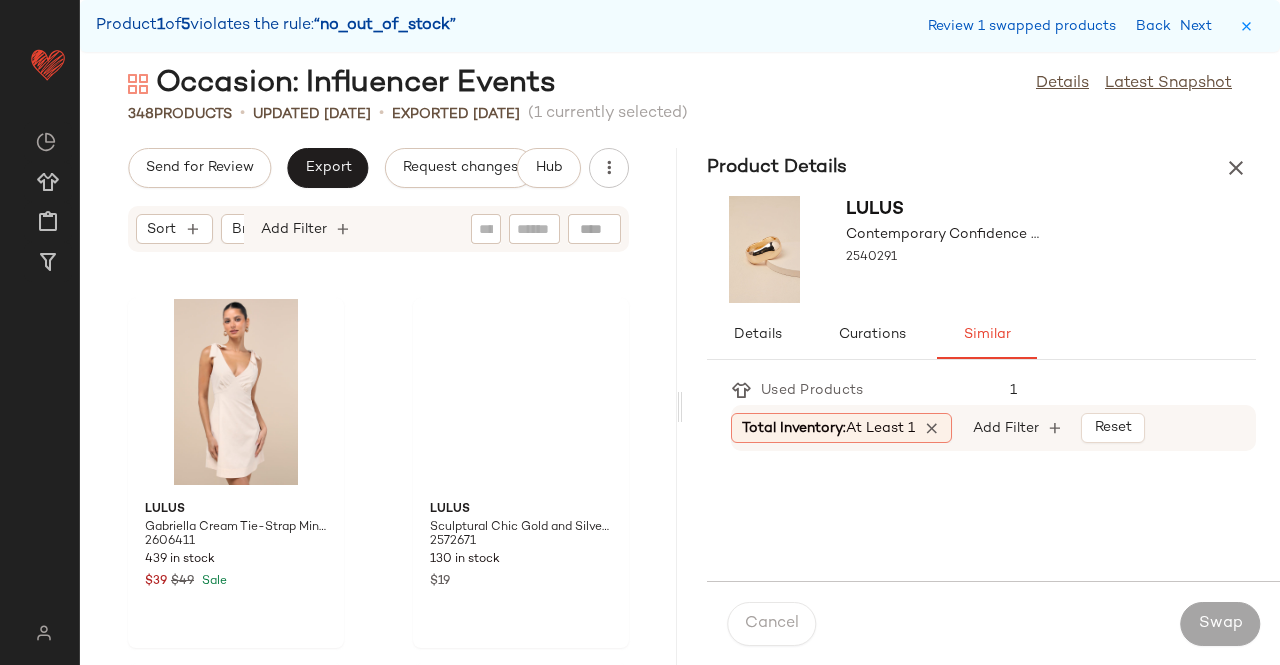 scroll, scrollTop: 19398, scrollLeft: 0, axis: vertical 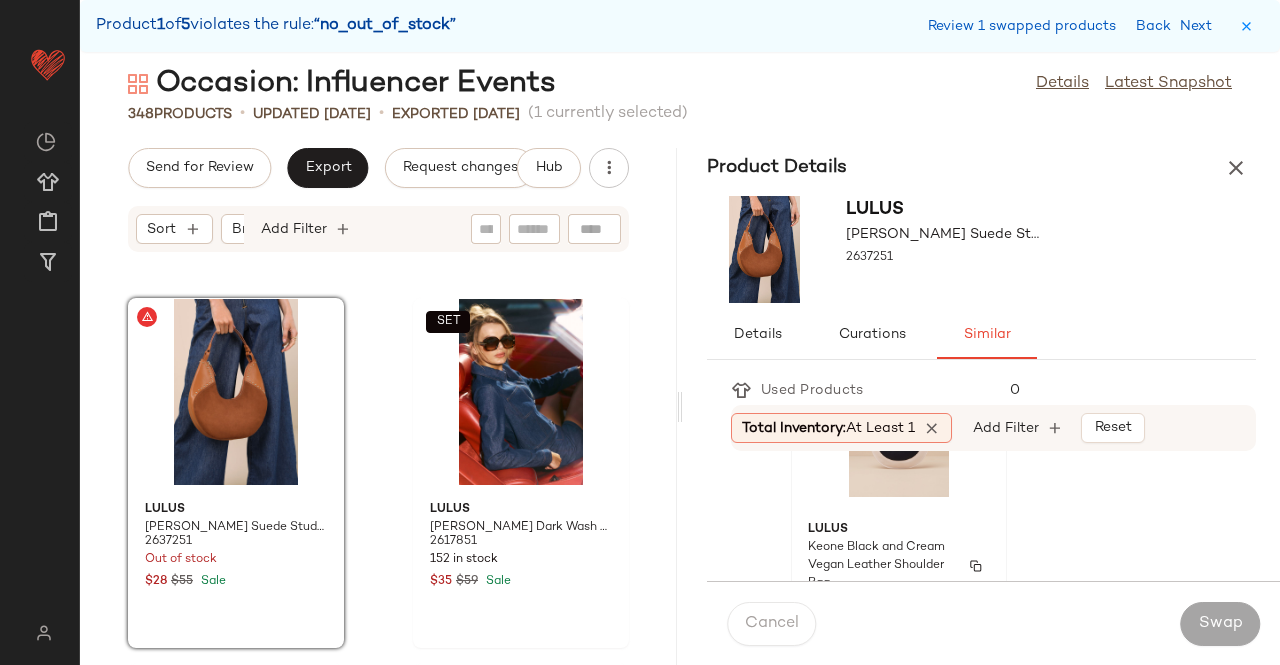 click on "Lulus Keone Black and Cream Vegan Leather Shoulder Bag 2597391 112 in stock $55" 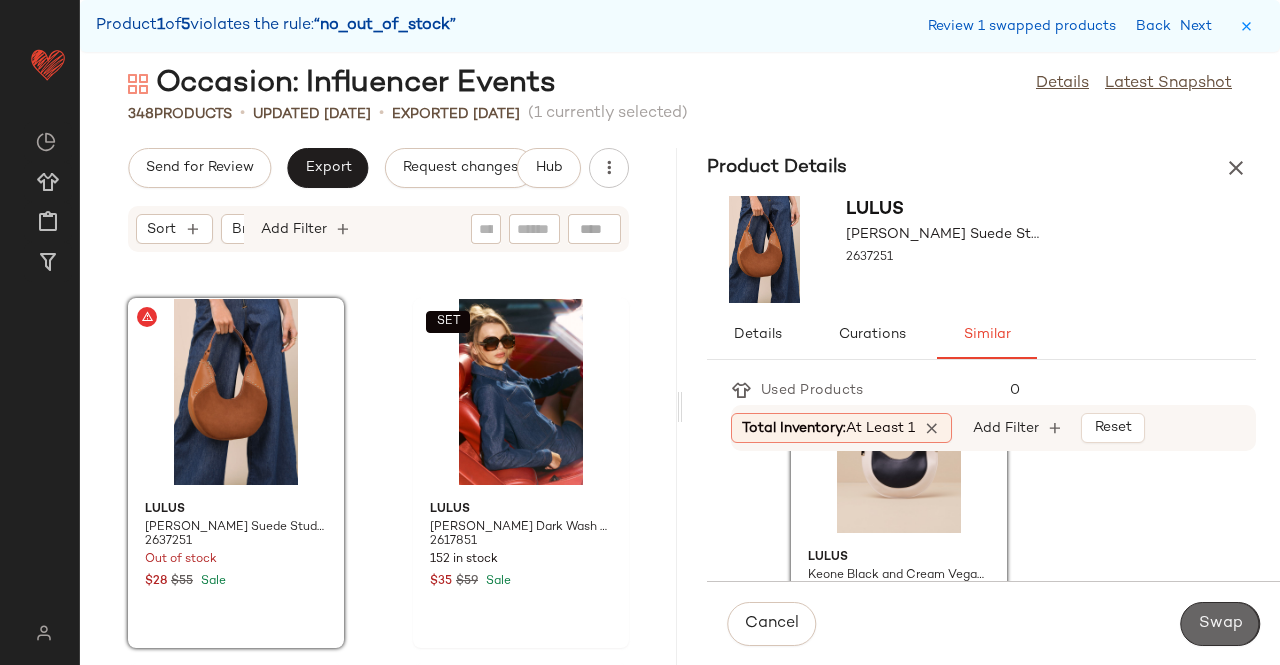 click on "Swap" 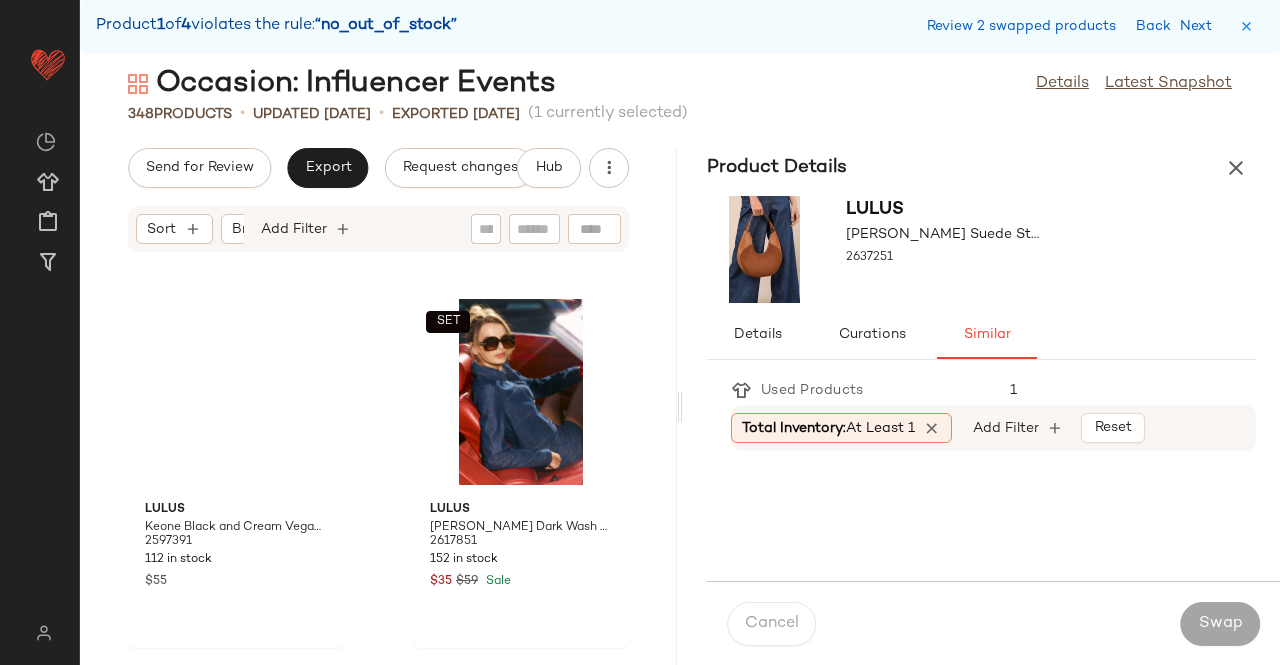 scroll, scrollTop: 34404, scrollLeft: 0, axis: vertical 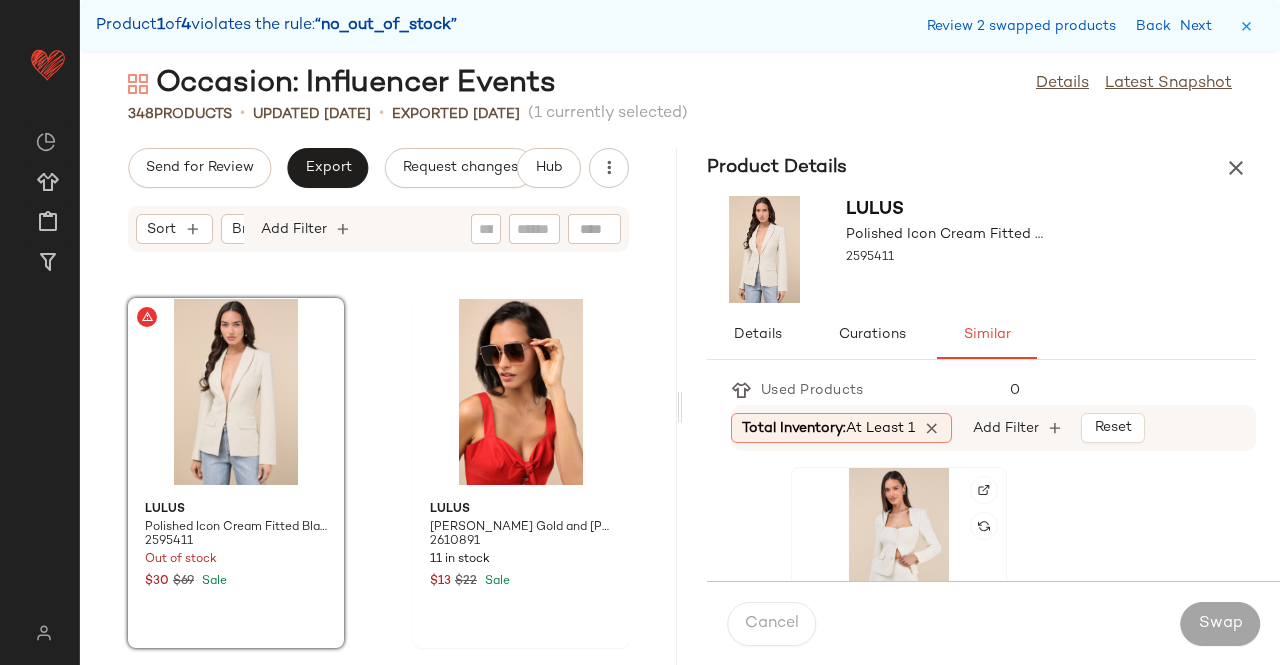 click 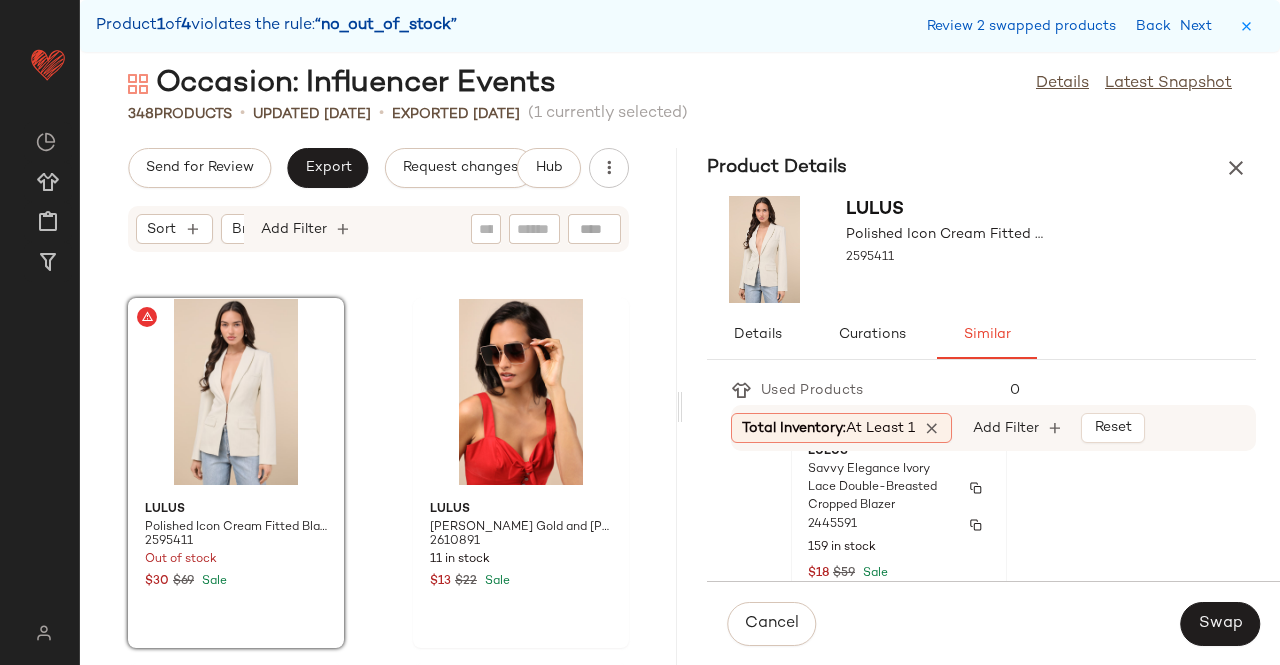 scroll, scrollTop: 900, scrollLeft: 0, axis: vertical 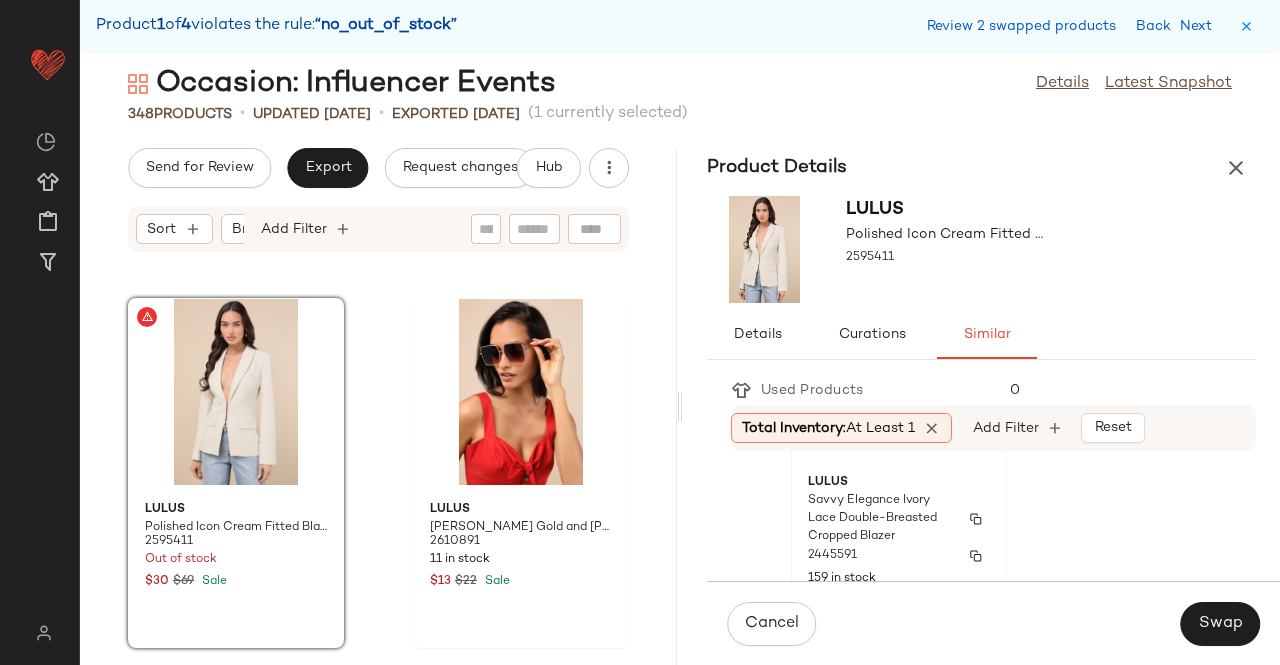click on "Savvy Elegance Ivory Lace Double-Breasted Cropped Blazer" at bounding box center (881, 519) 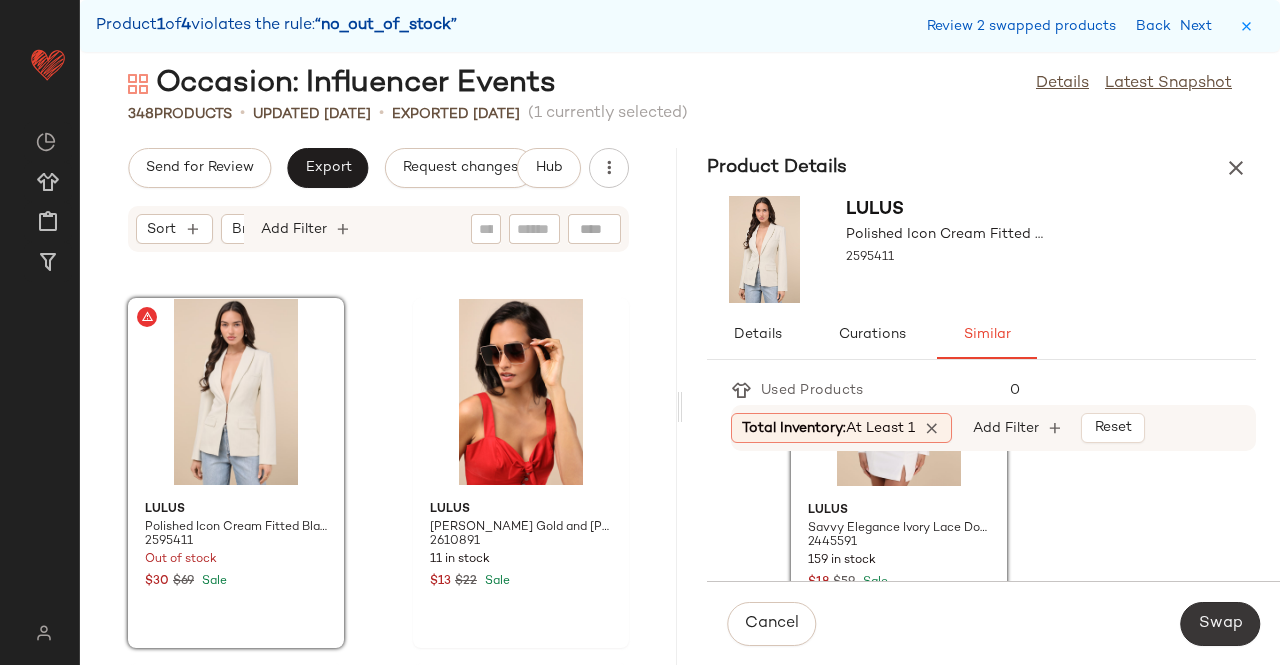 click on "Swap" 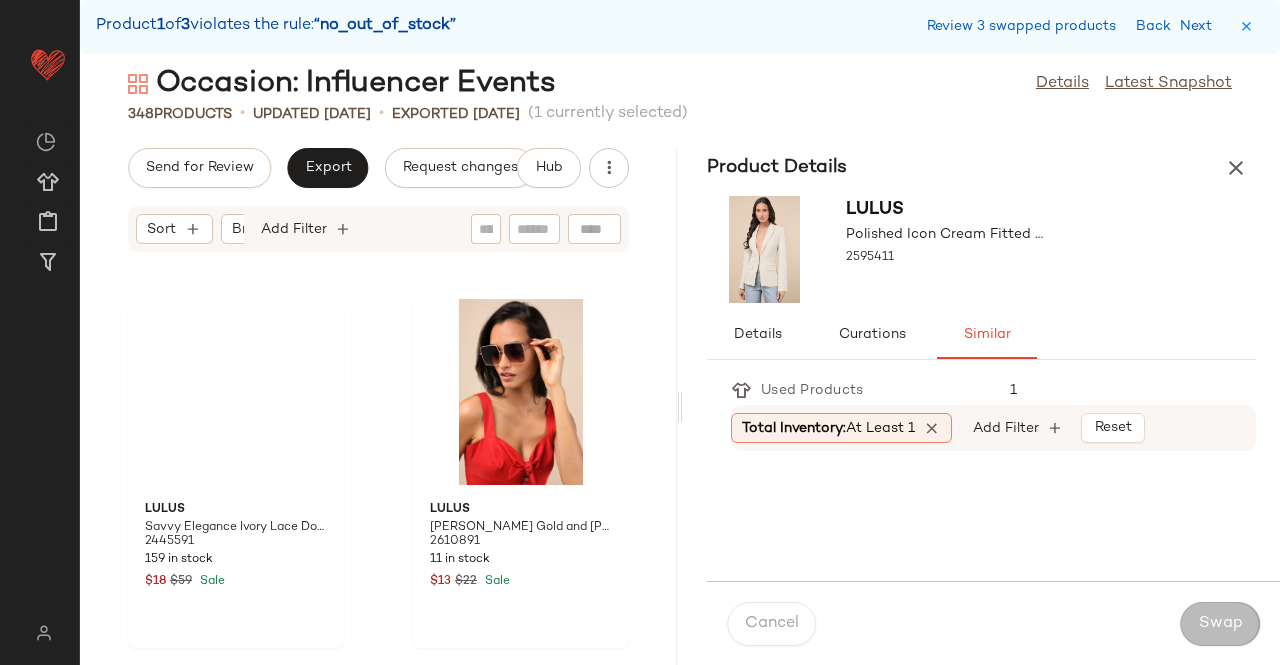 scroll, scrollTop: 52704, scrollLeft: 0, axis: vertical 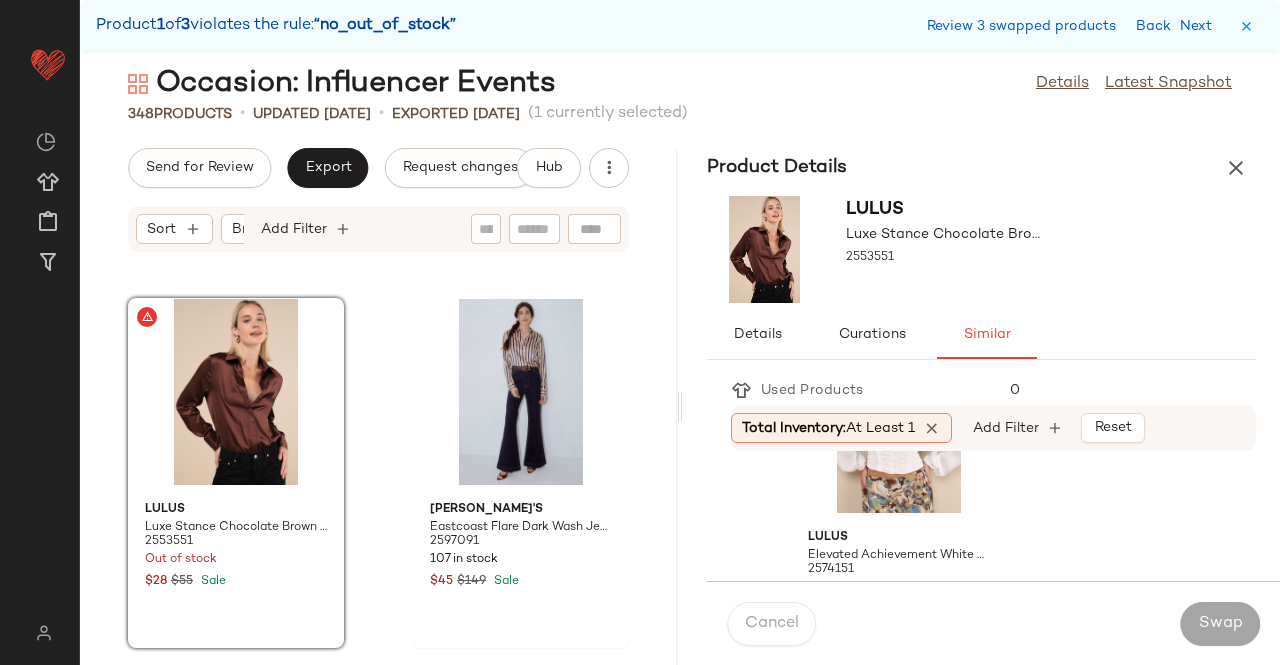 click on "Lulus Elevated Achievement White Balloon Sleeve Button-Front Top 2574151 1 in stock $34 $49 Sale" 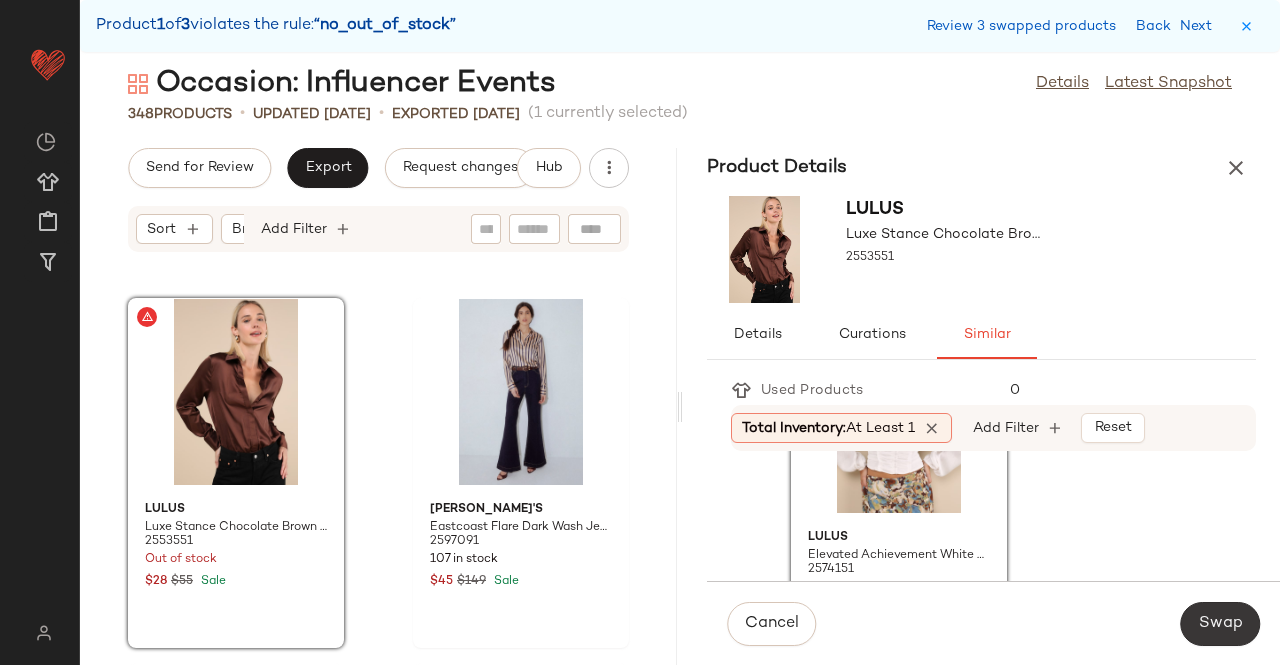 click on "Swap" at bounding box center [1220, 624] 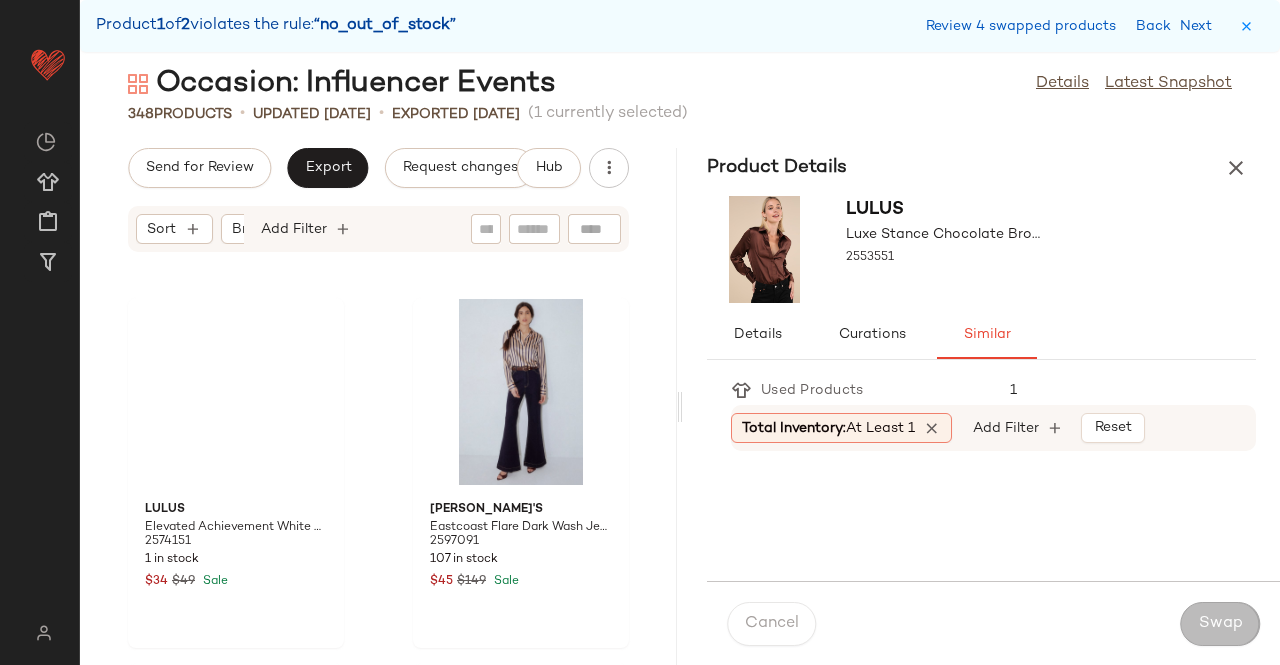 scroll, scrollTop: 55998, scrollLeft: 0, axis: vertical 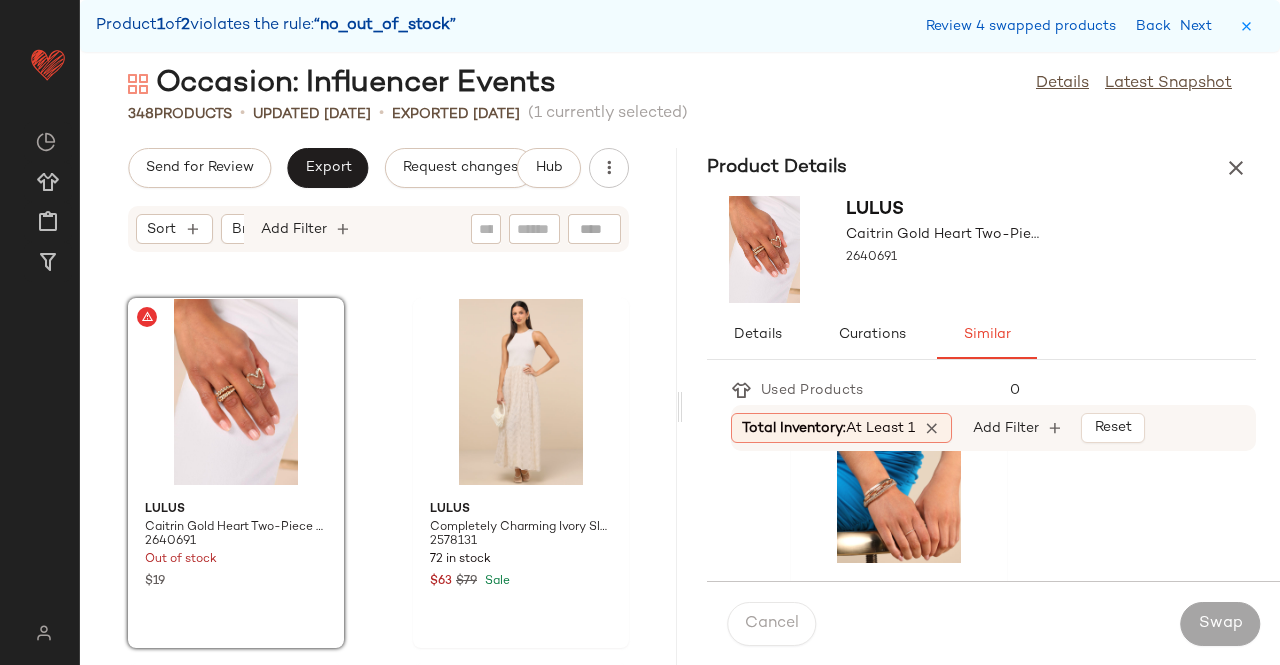 click 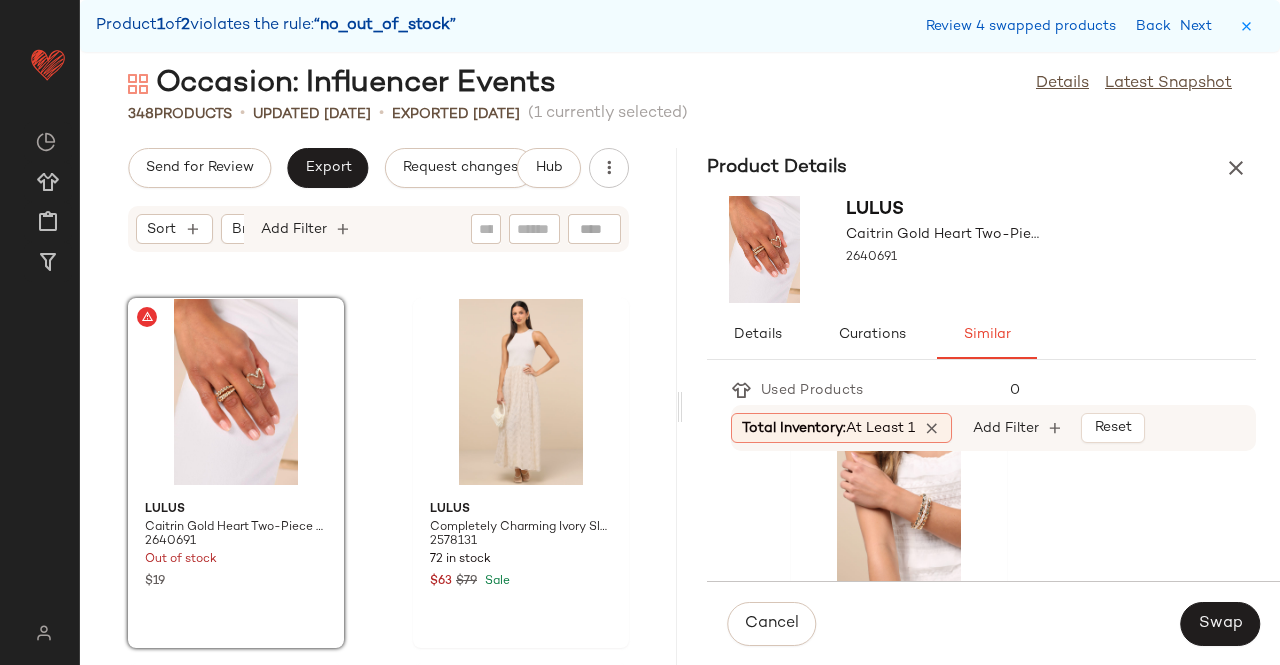 scroll, scrollTop: 1195, scrollLeft: 0, axis: vertical 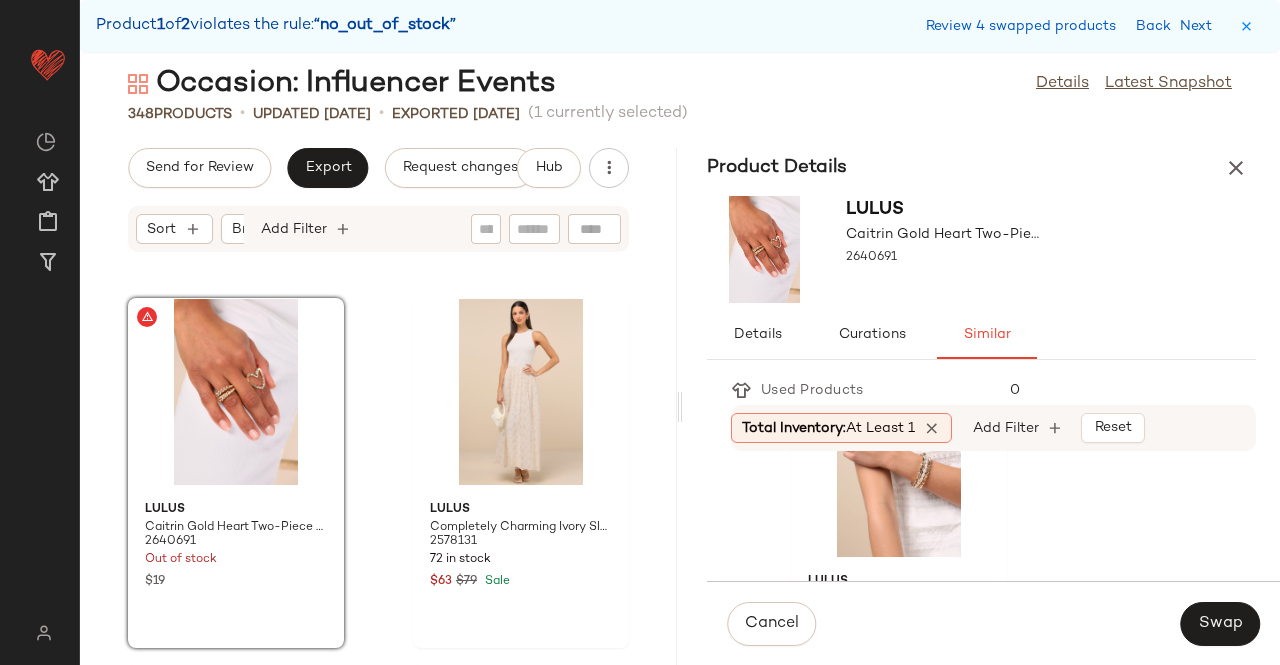 click 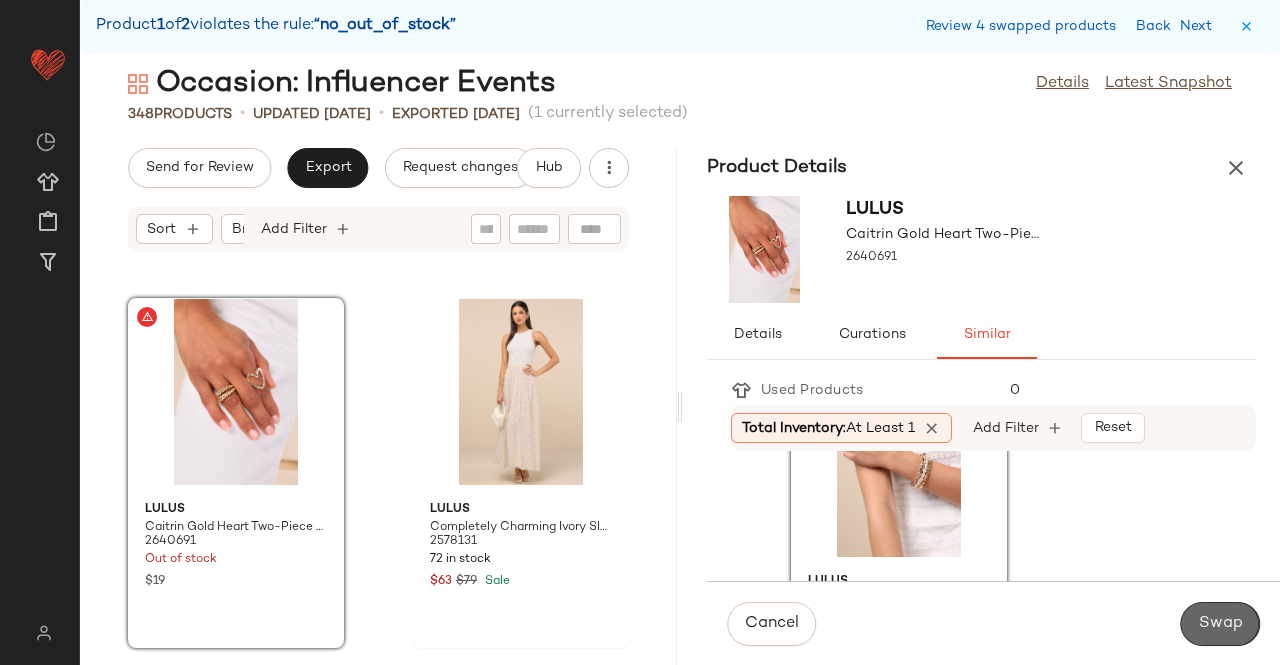 click on "Swap" 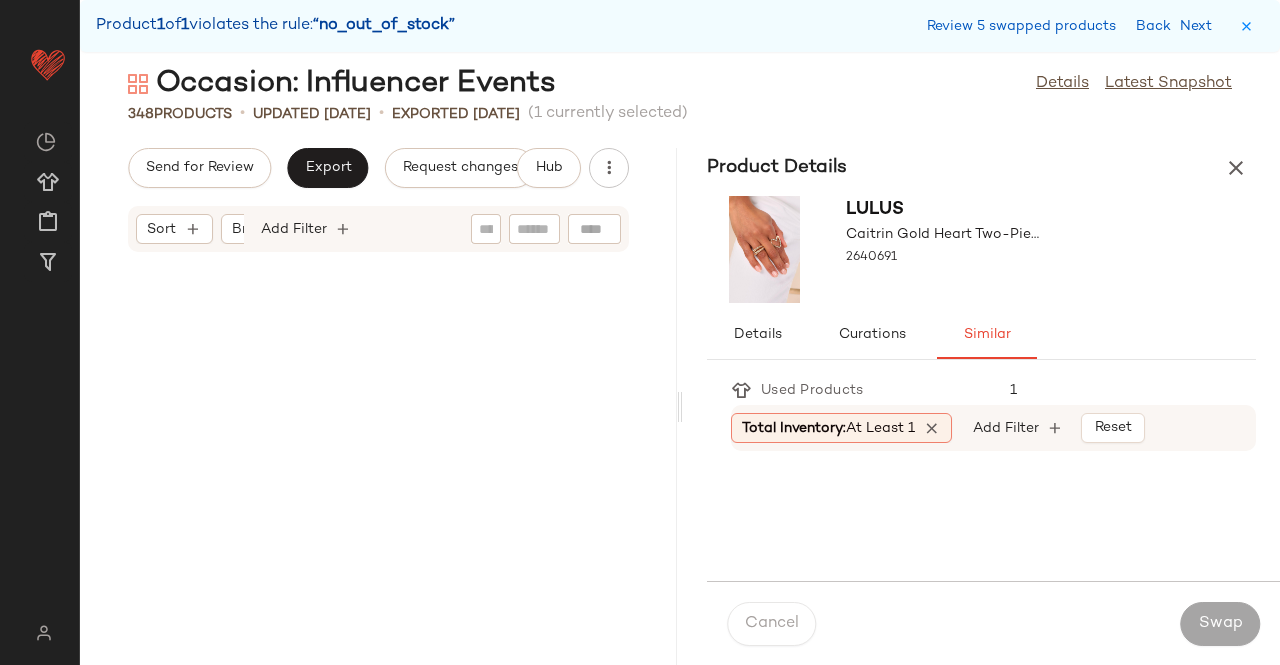 scroll, scrollTop: 57096, scrollLeft: 0, axis: vertical 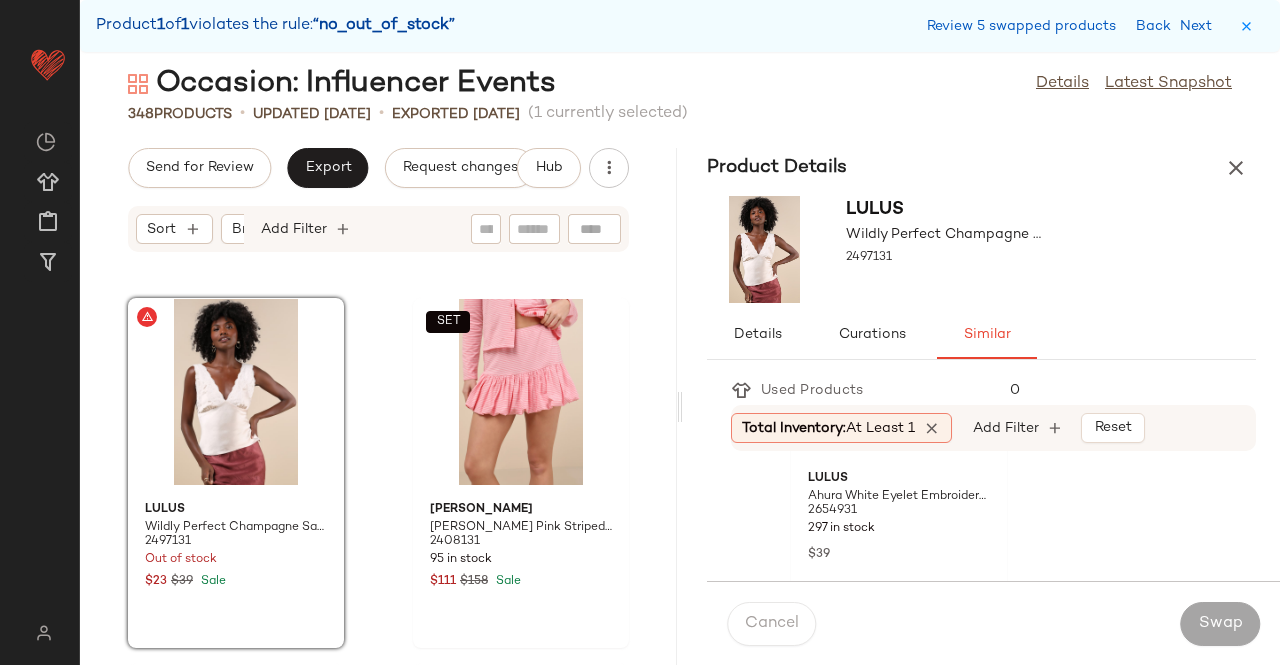 click on "Lulus Ahura White Eyelet Embroidered Peplum Strapless Top 2654931 297 in stock $39" 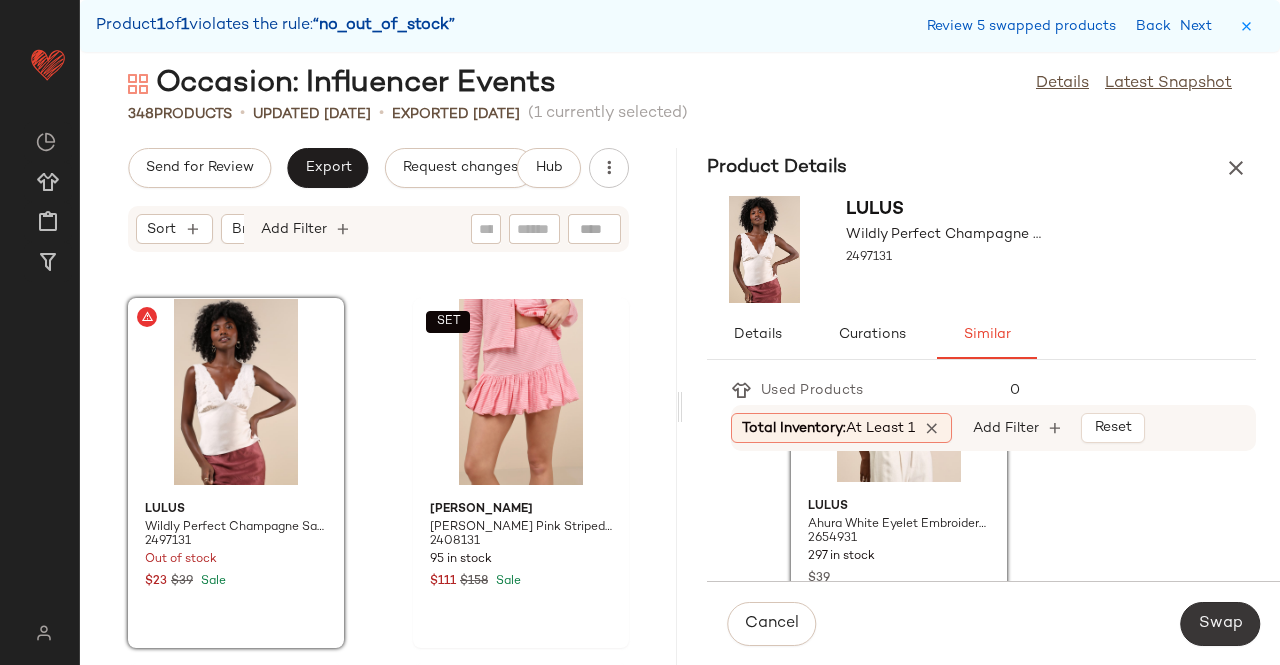 click on "Swap" 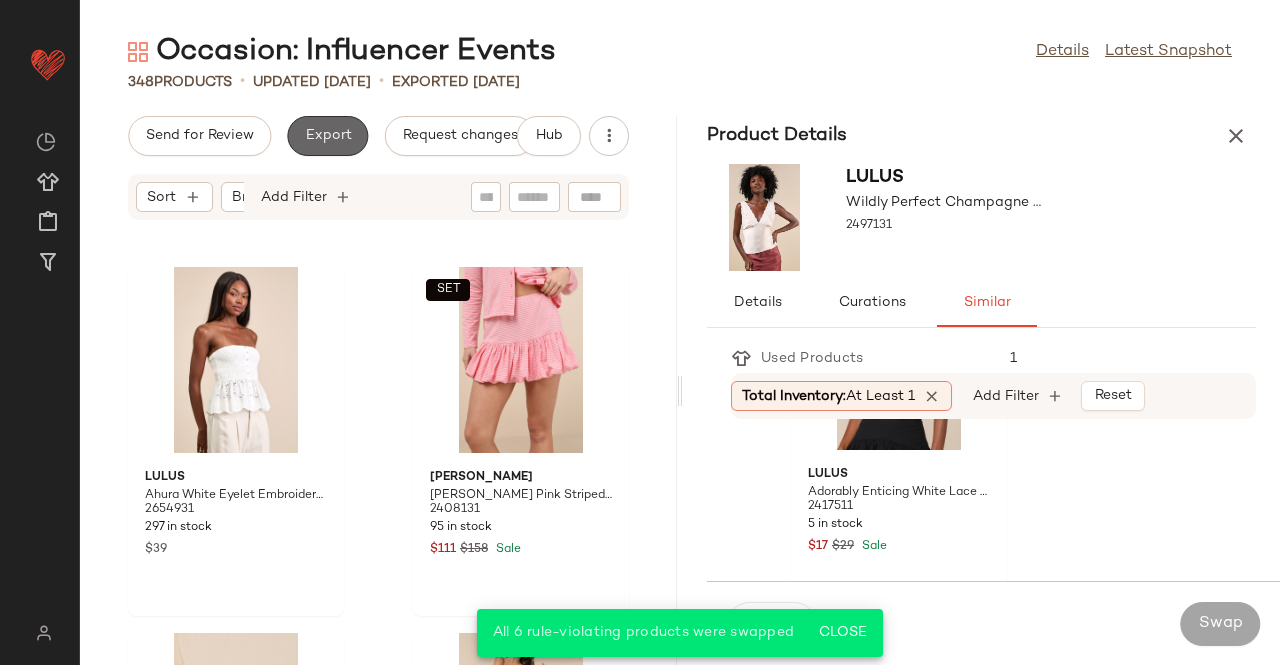 click on "Export" at bounding box center [327, 136] 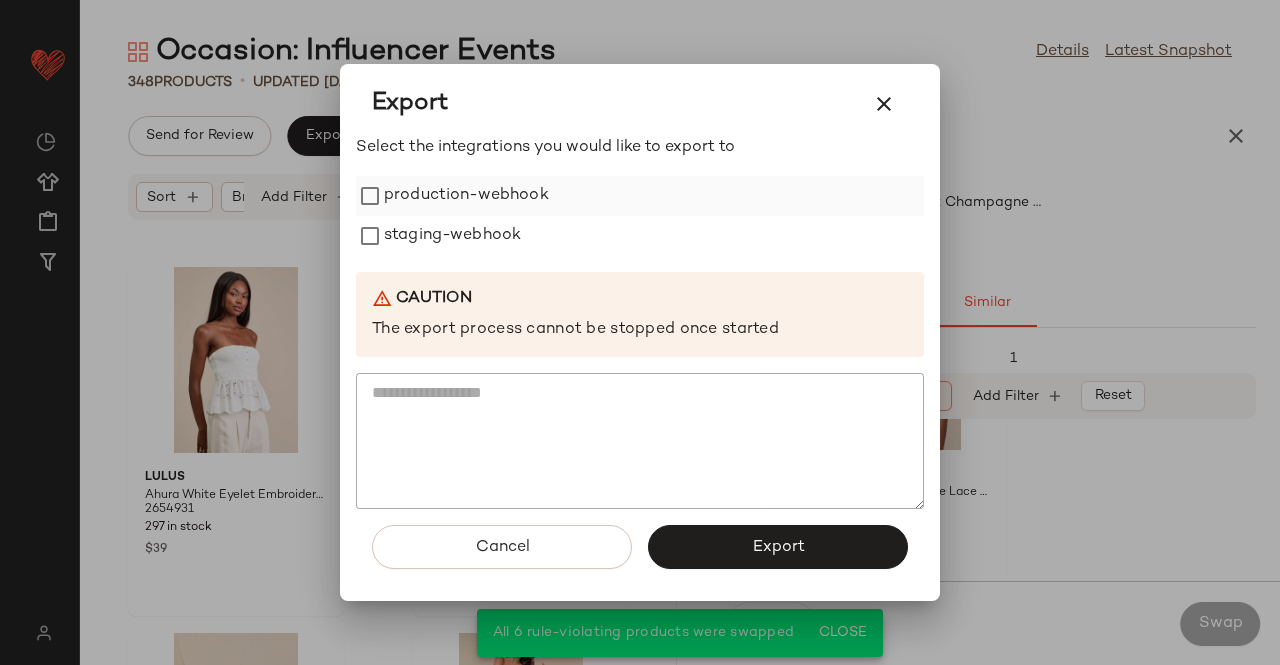 click on "production-webhook" at bounding box center (466, 196) 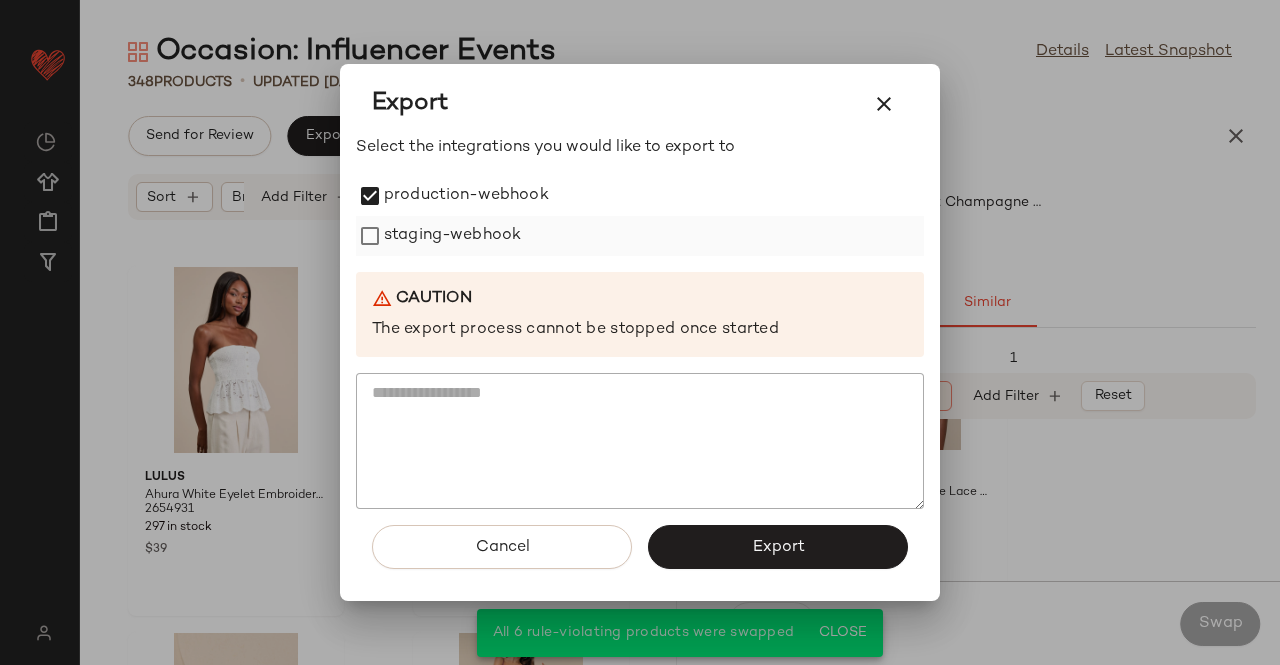 click on "staging-webhook" at bounding box center (452, 236) 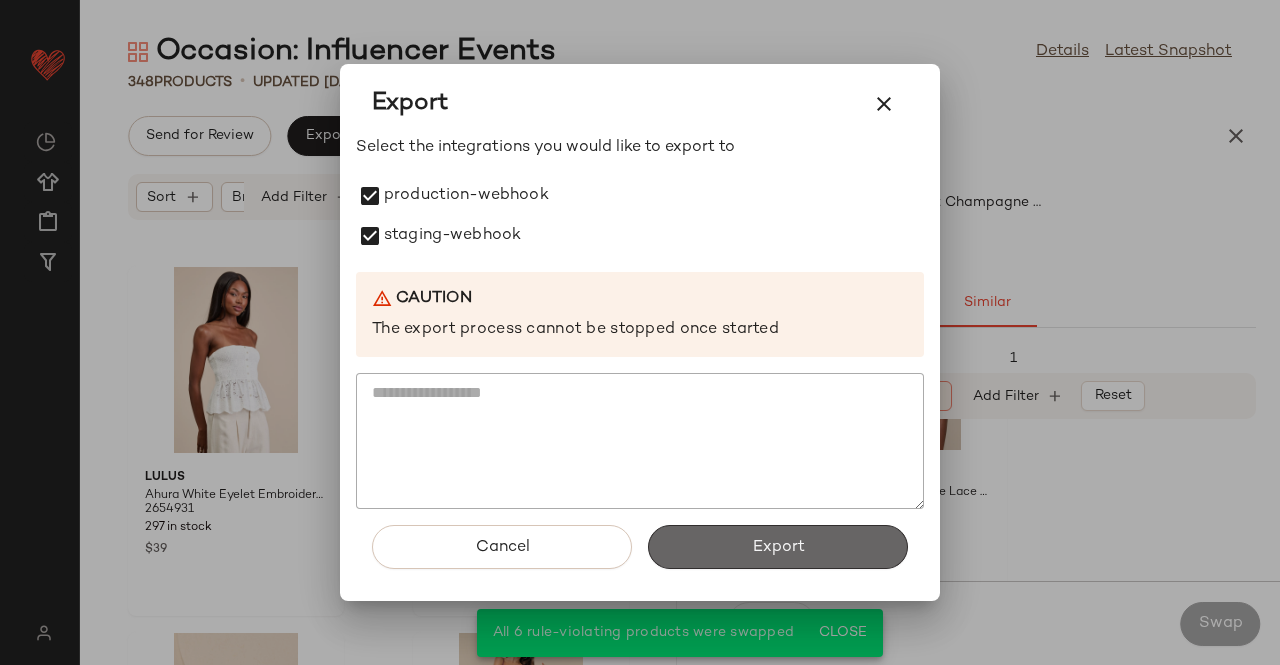 click on "Export" at bounding box center (778, 547) 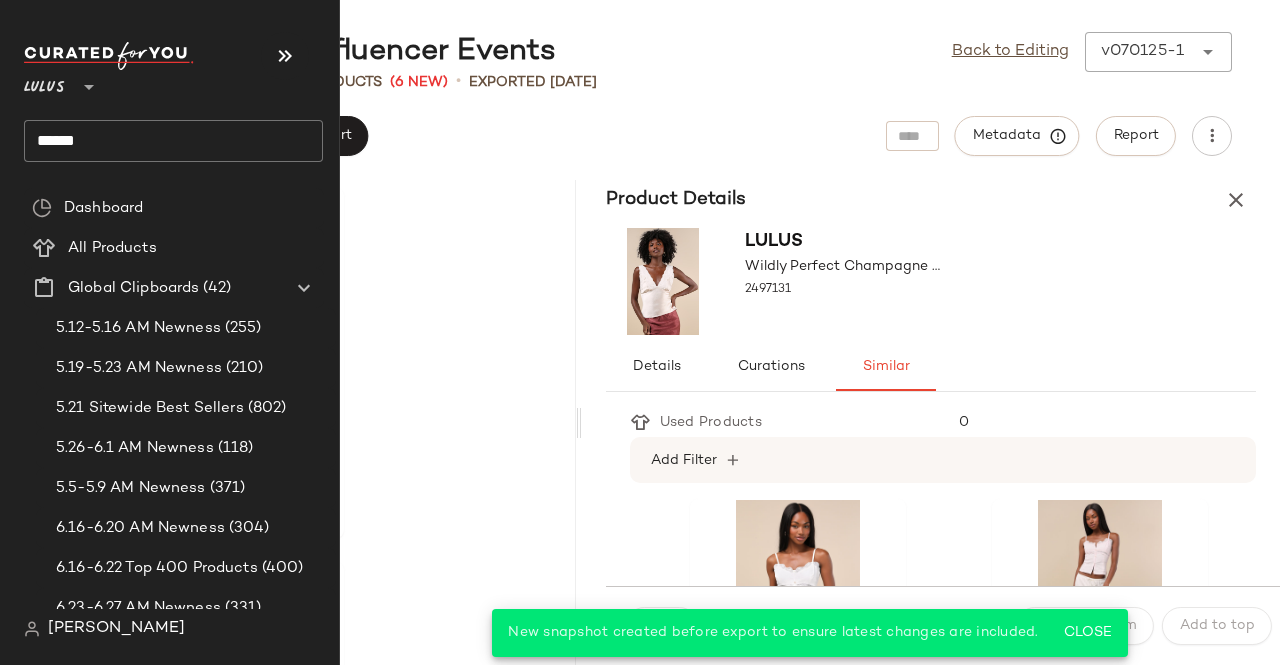 click on "******" 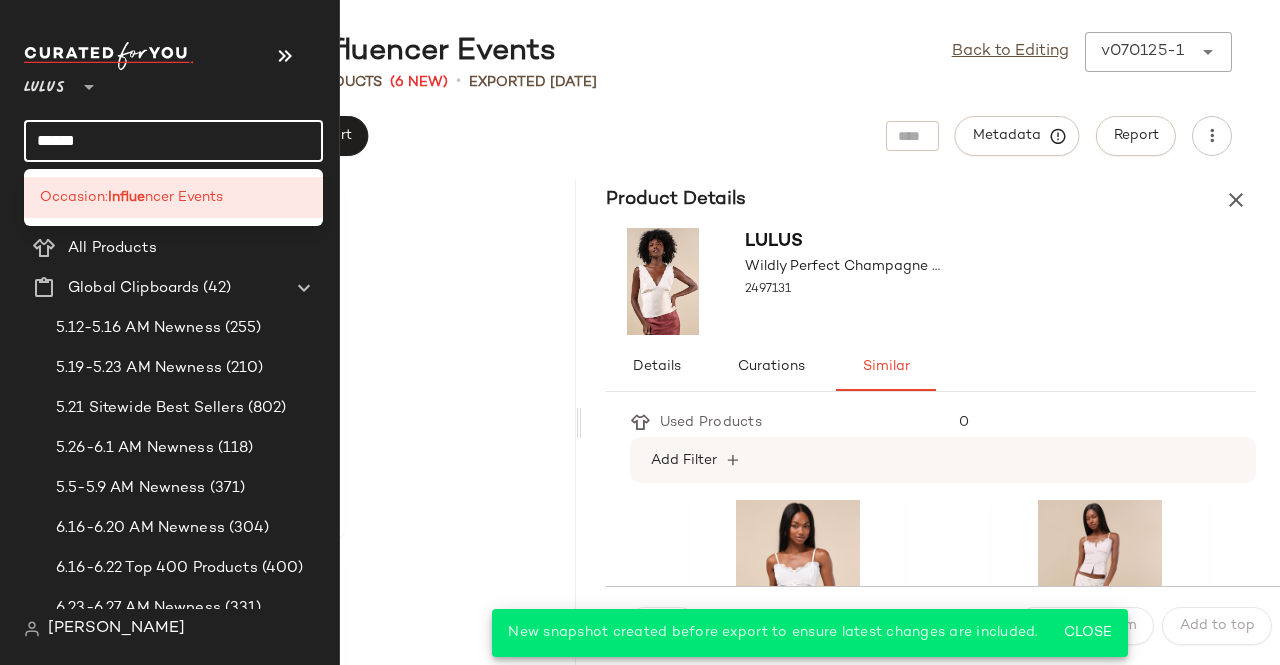 drag, startPoint x: 96, startPoint y: 144, endPoint x: 0, endPoint y: 137, distance: 96.25487 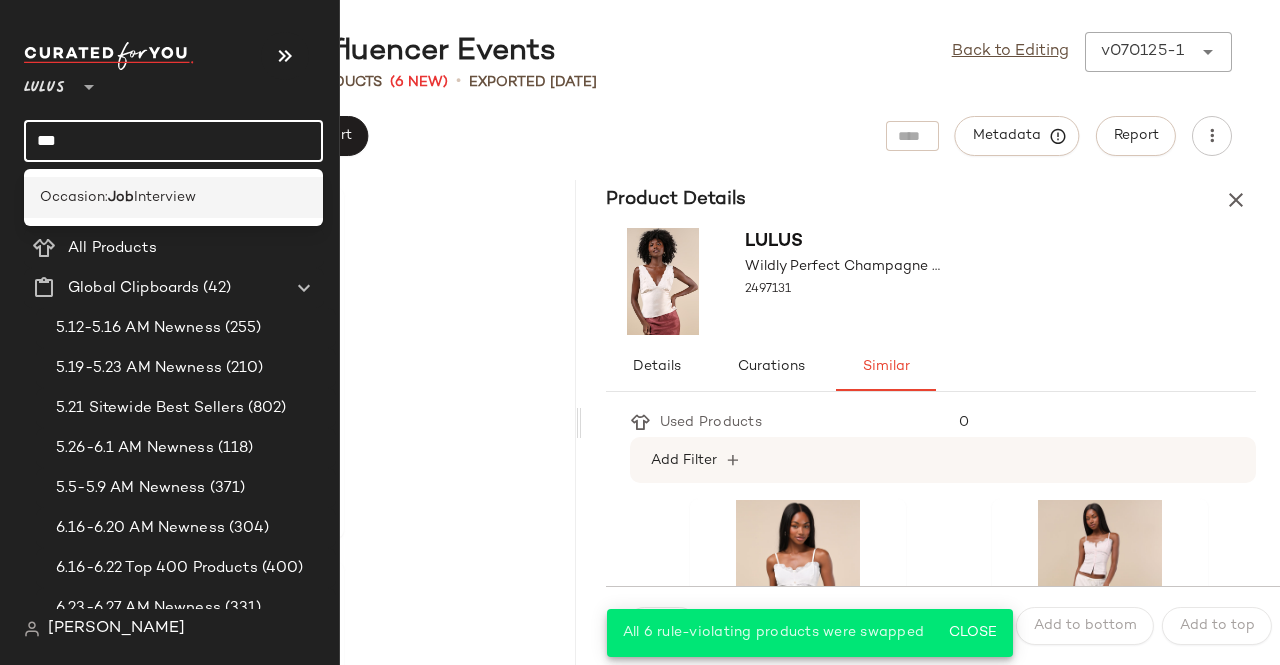 type on "***" 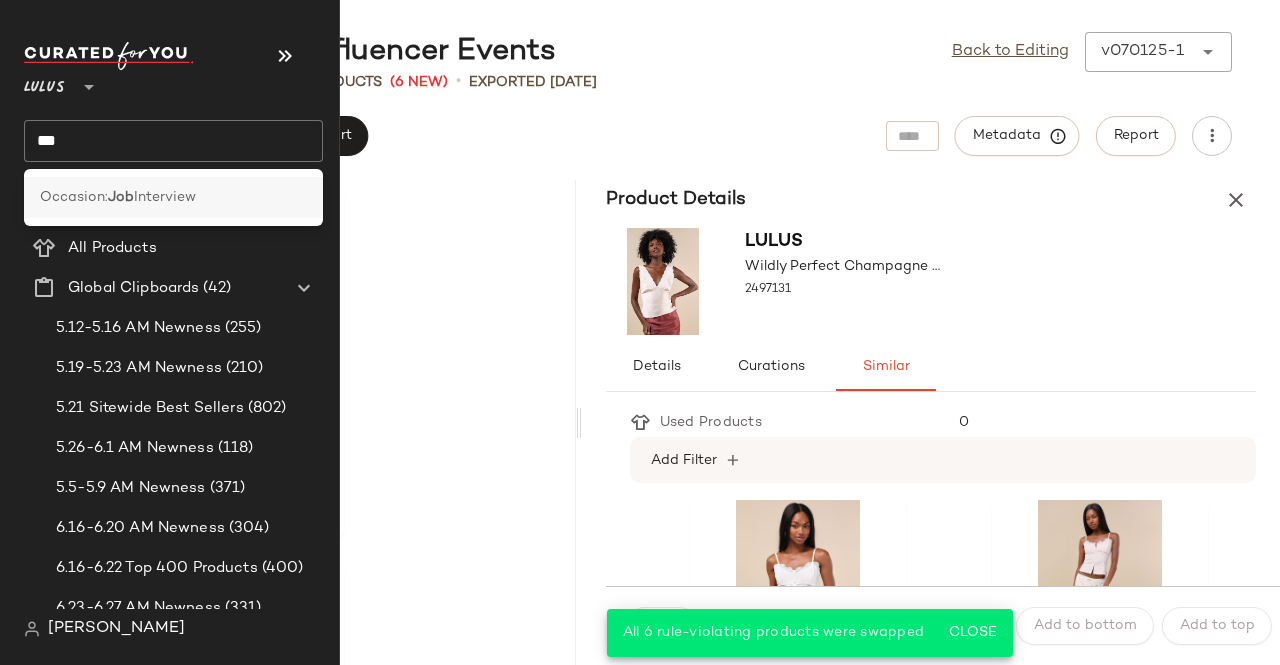 click on "Occasion:" at bounding box center [74, 197] 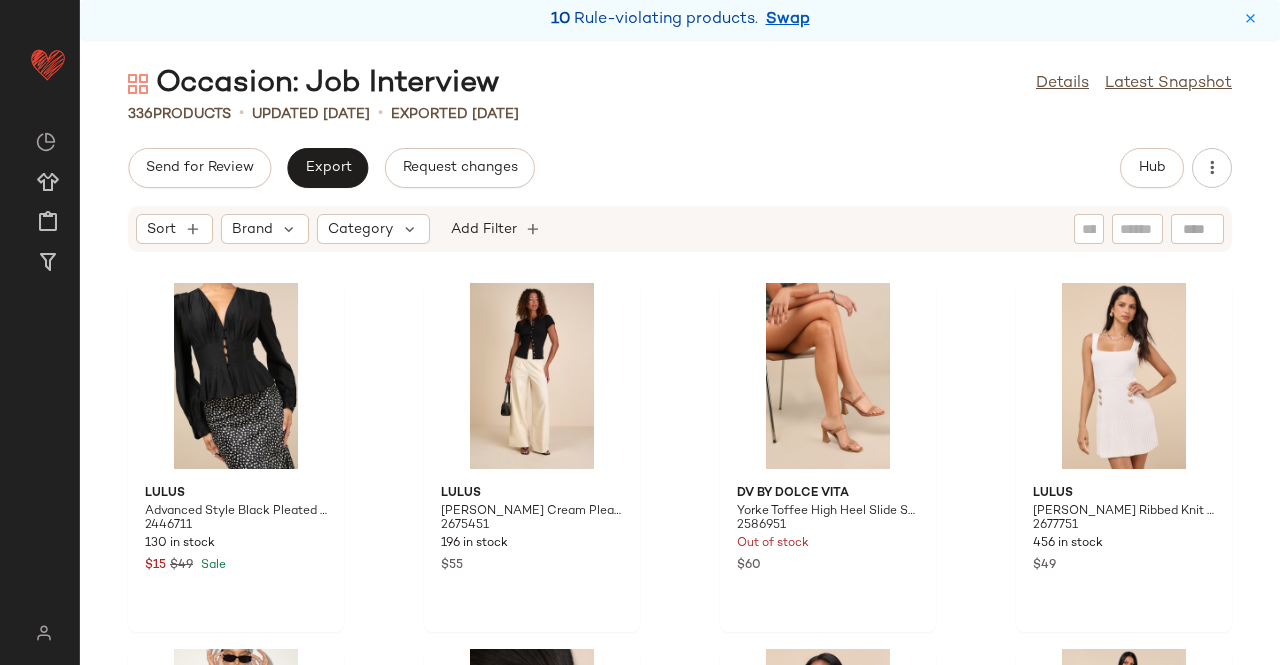 click on "Swap" at bounding box center [788, 20] 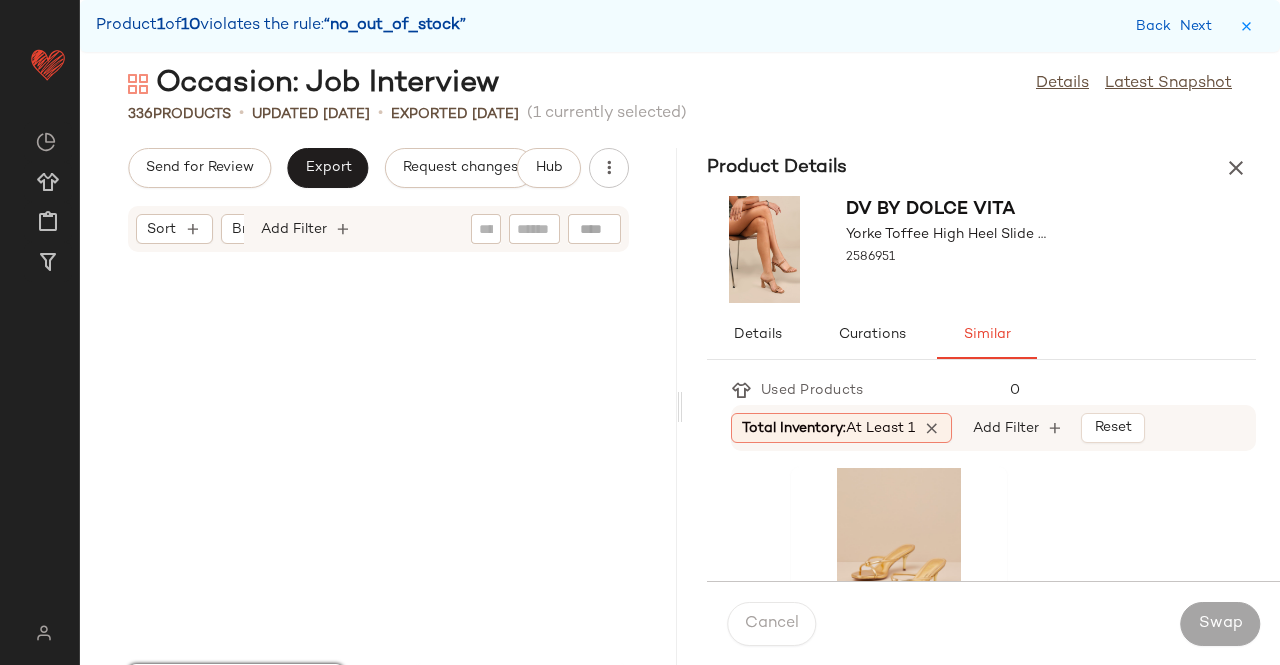 scroll, scrollTop: 382, scrollLeft: 0, axis: vertical 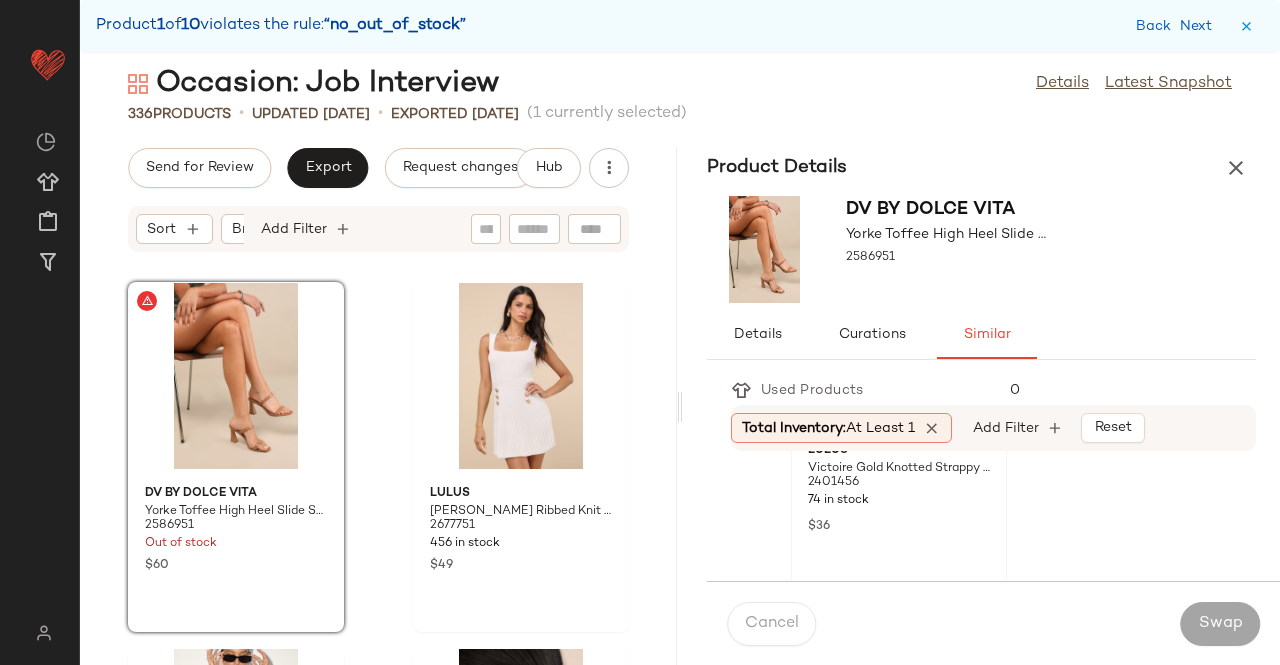 click on "Lulus Victoire Gold Knotted Strappy High Heel Slide Sandals 2401456 74 in stock $36" 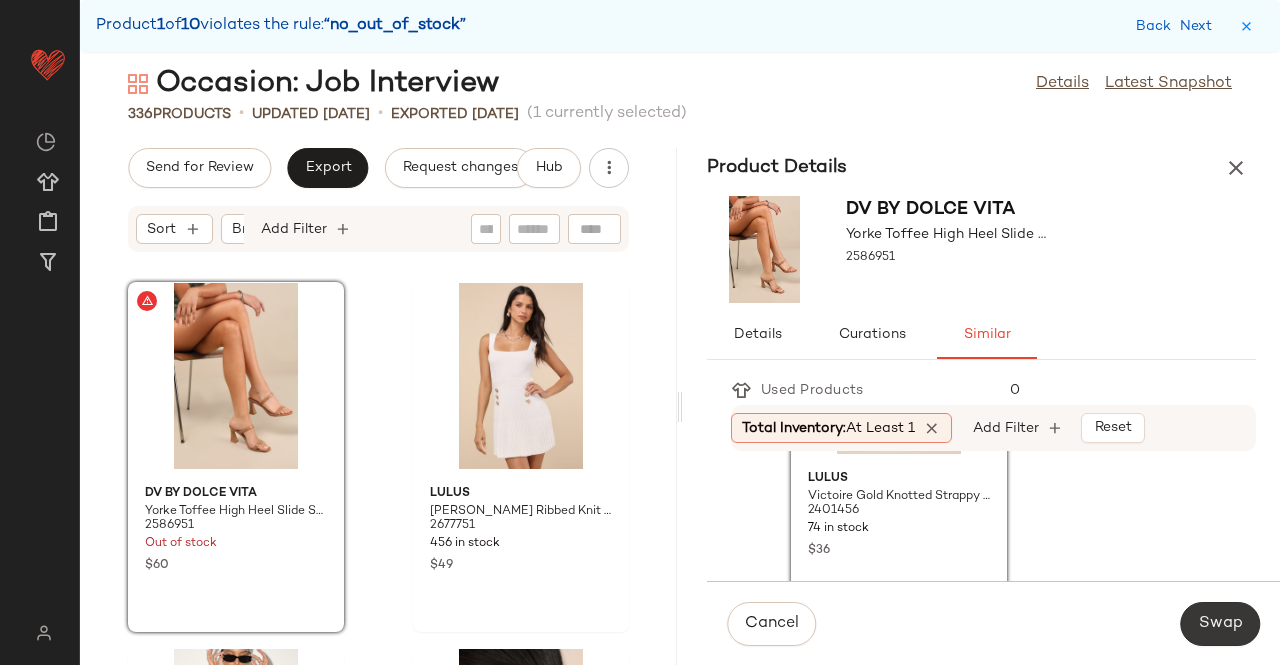 click on "Swap" 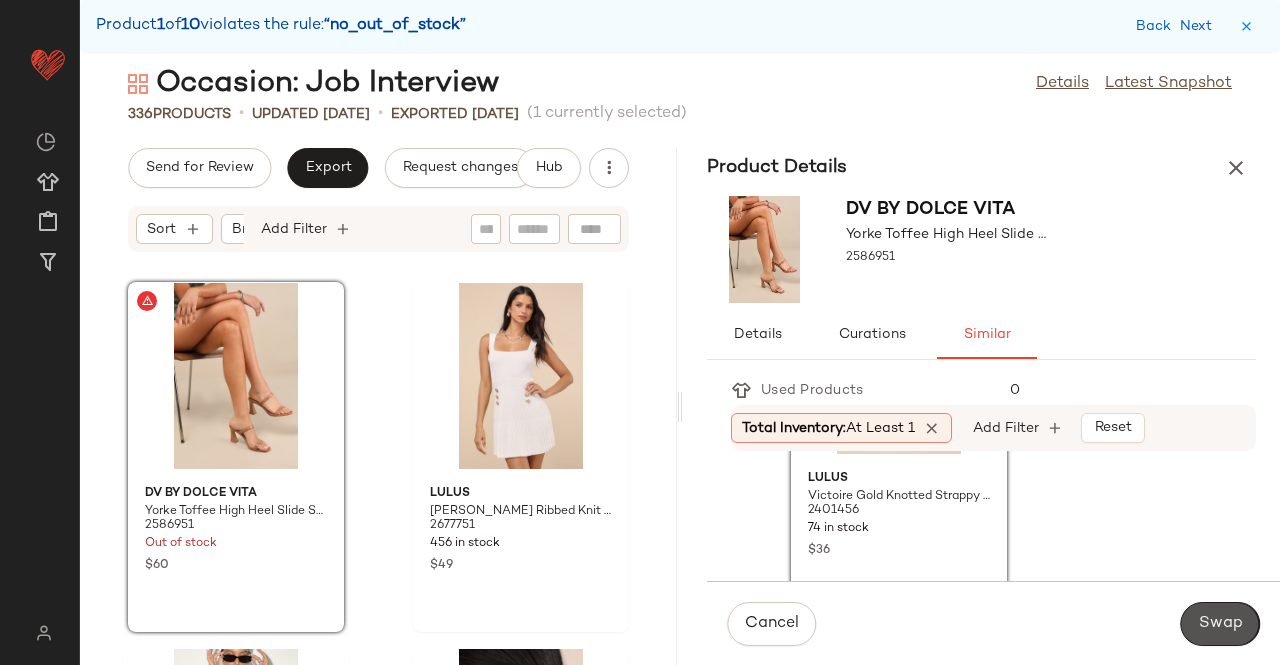 scroll, scrollTop: 10980, scrollLeft: 0, axis: vertical 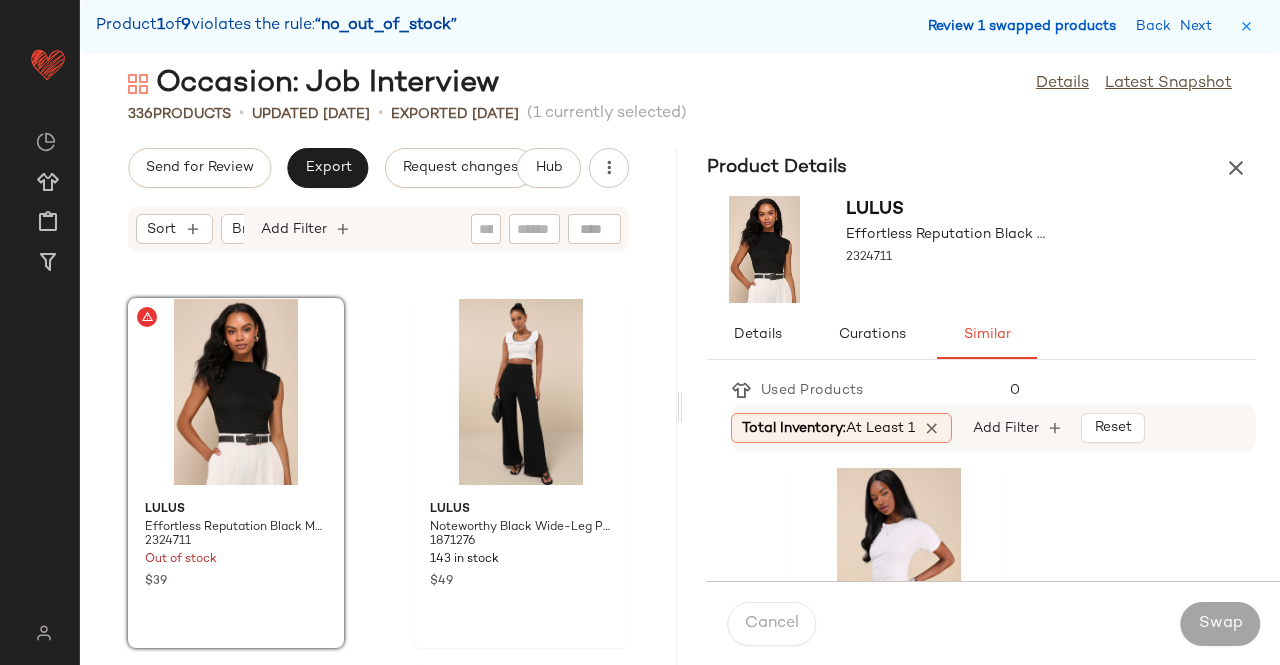 click on "Review 1 swapped products" at bounding box center [1022, 26] 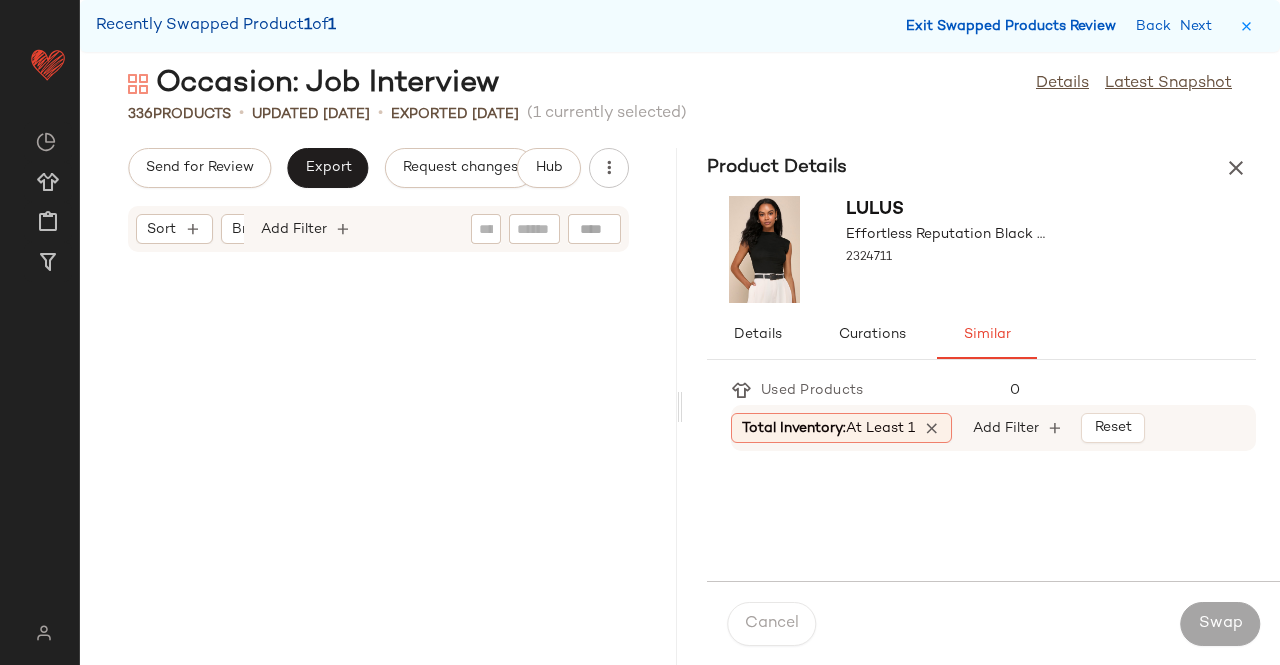 scroll, scrollTop: 366, scrollLeft: 0, axis: vertical 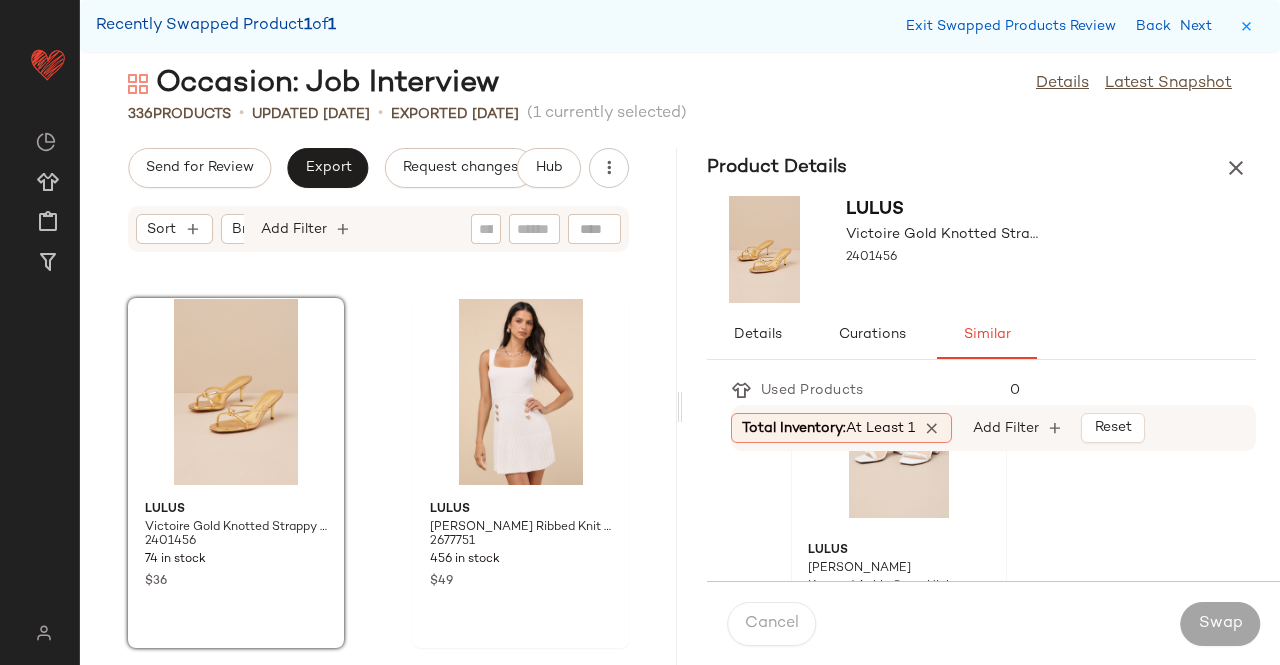 click on "Lulus Karema White Knotted Ankle Strap High Heel Sandals 2350411 1 in stock $24 $45 Sale" 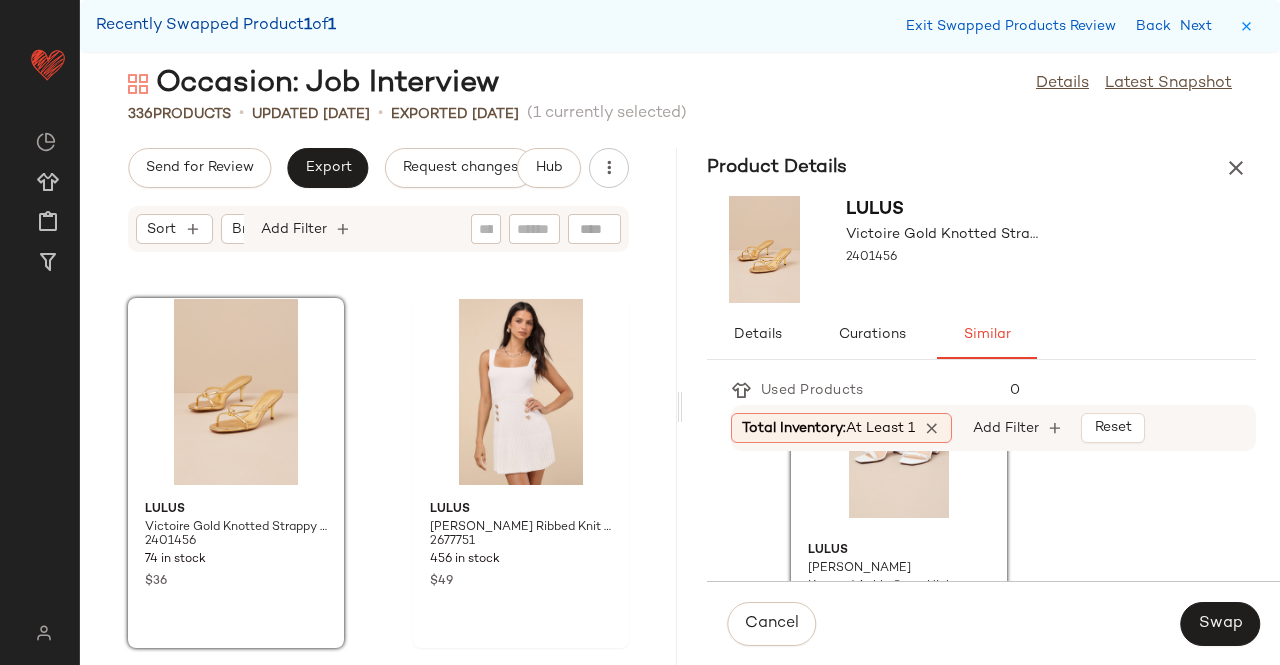scroll, scrollTop: 0, scrollLeft: 0, axis: both 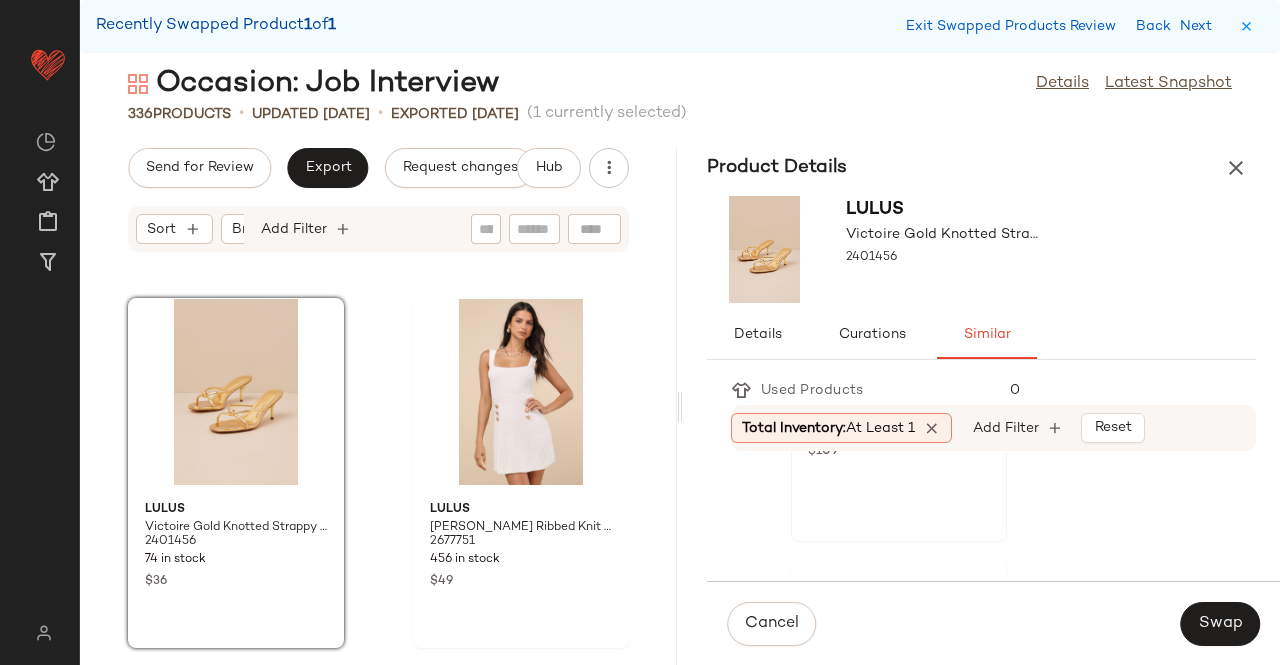click on "Steve Madden Henrietta Pearl Tweed Pearl Slingback High Heel Sandals 2721931 37 in stock $109" 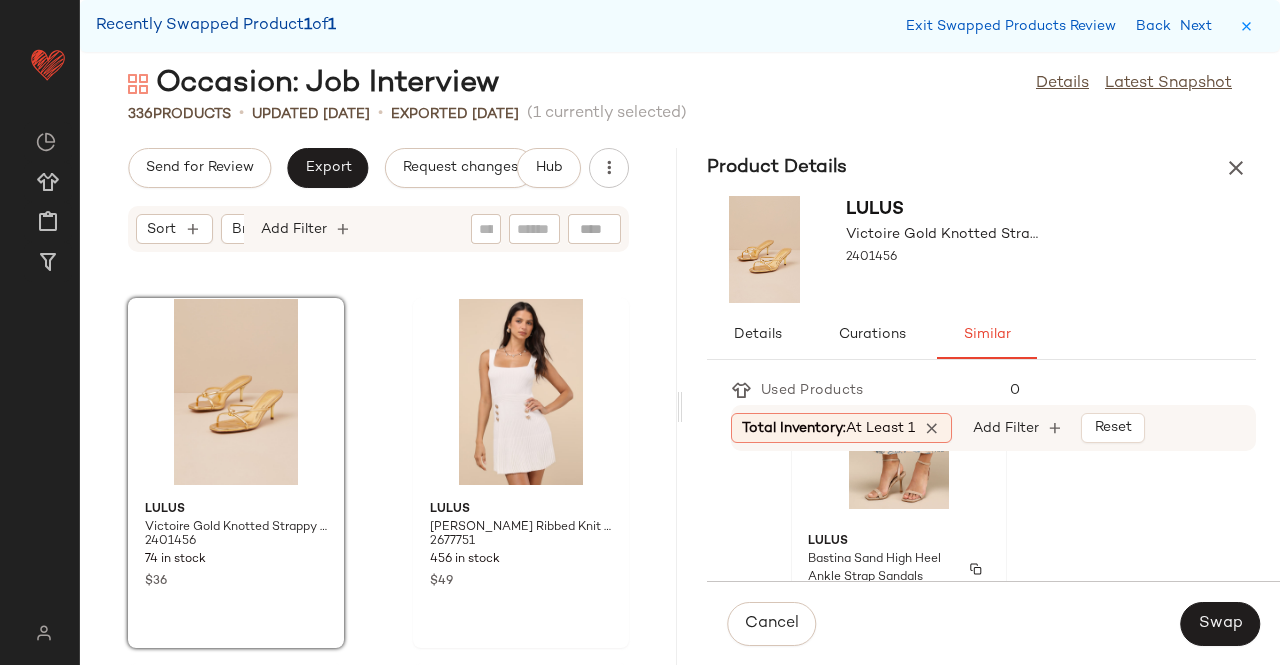 scroll, scrollTop: 941, scrollLeft: 0, axis: vertical 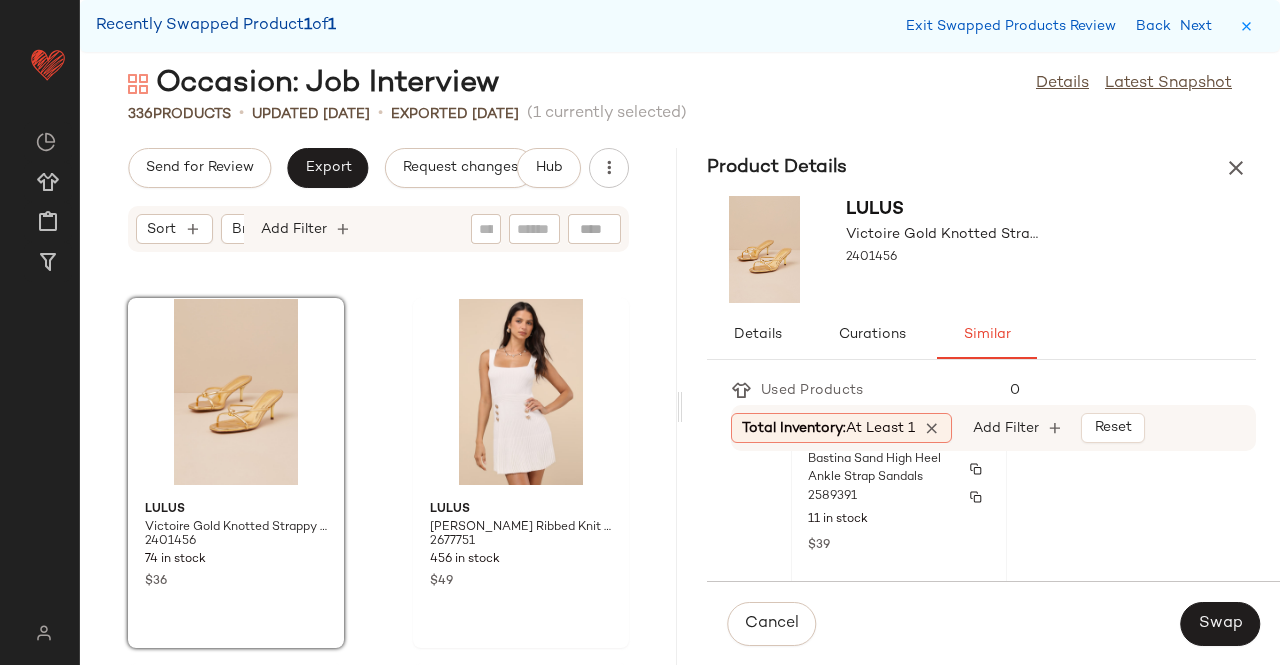 click on "11 in stock" at bounding box center (899, 520) 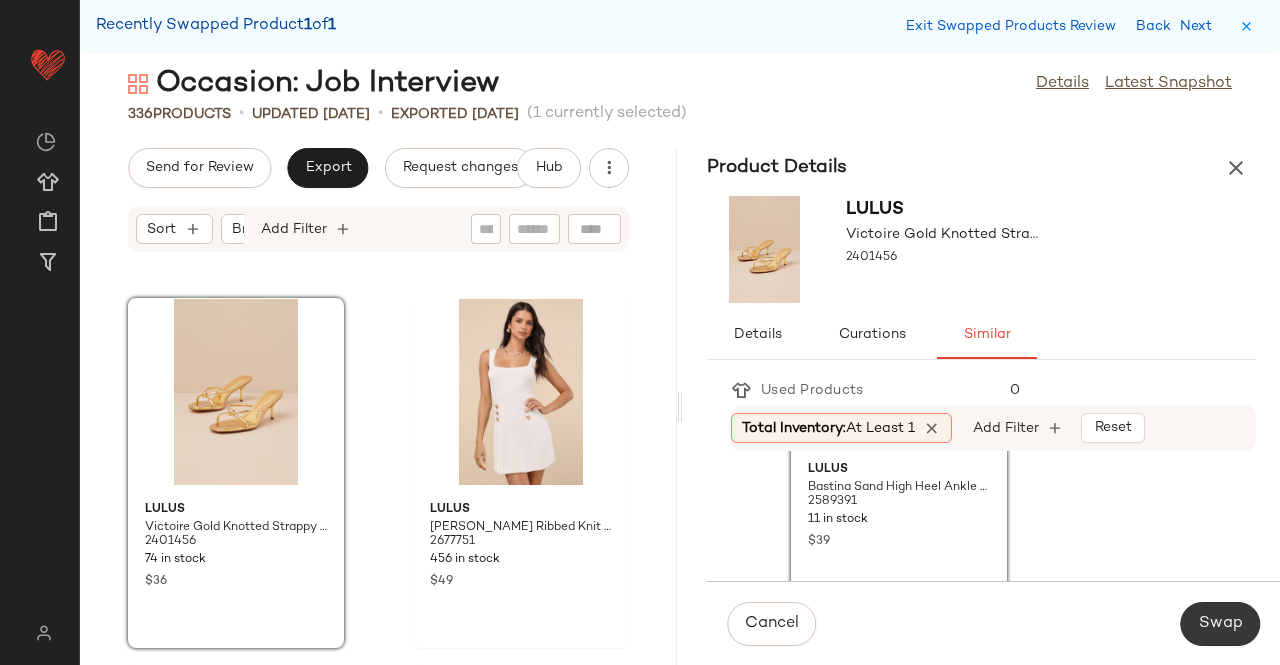click on "Swap" 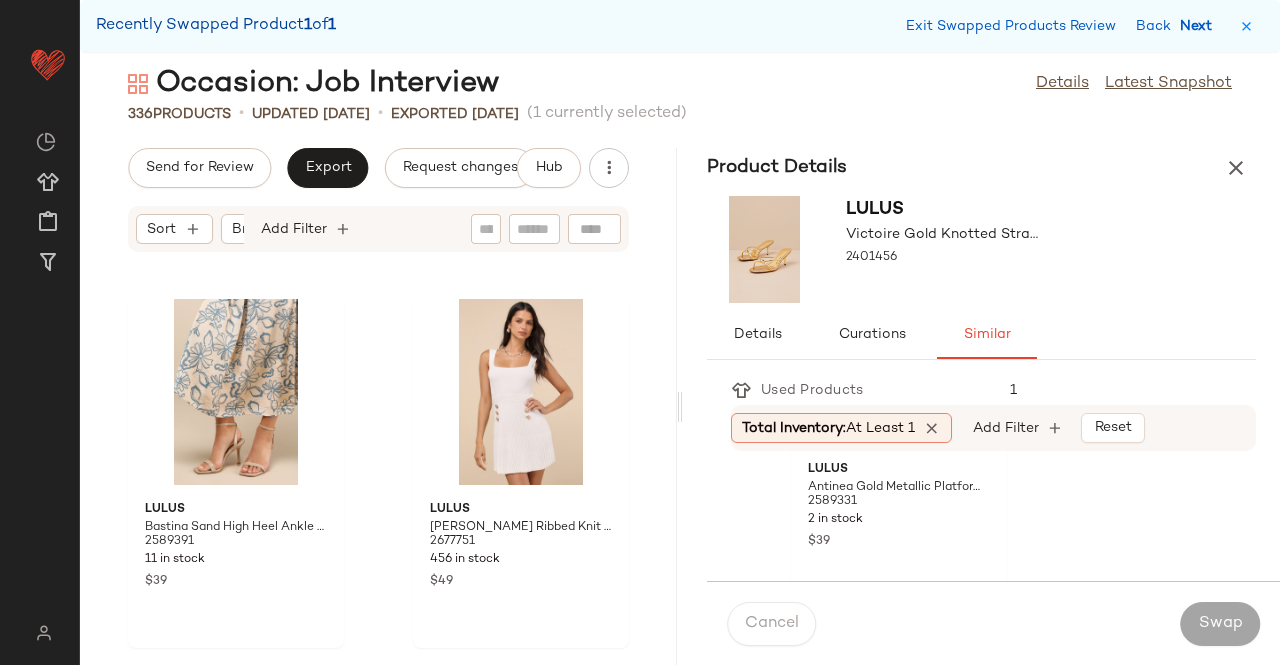 drag, startPoint x: 1194, startPoint y: 10, endPoint x: 1191, endPoint y: 36, distance: 26.172504 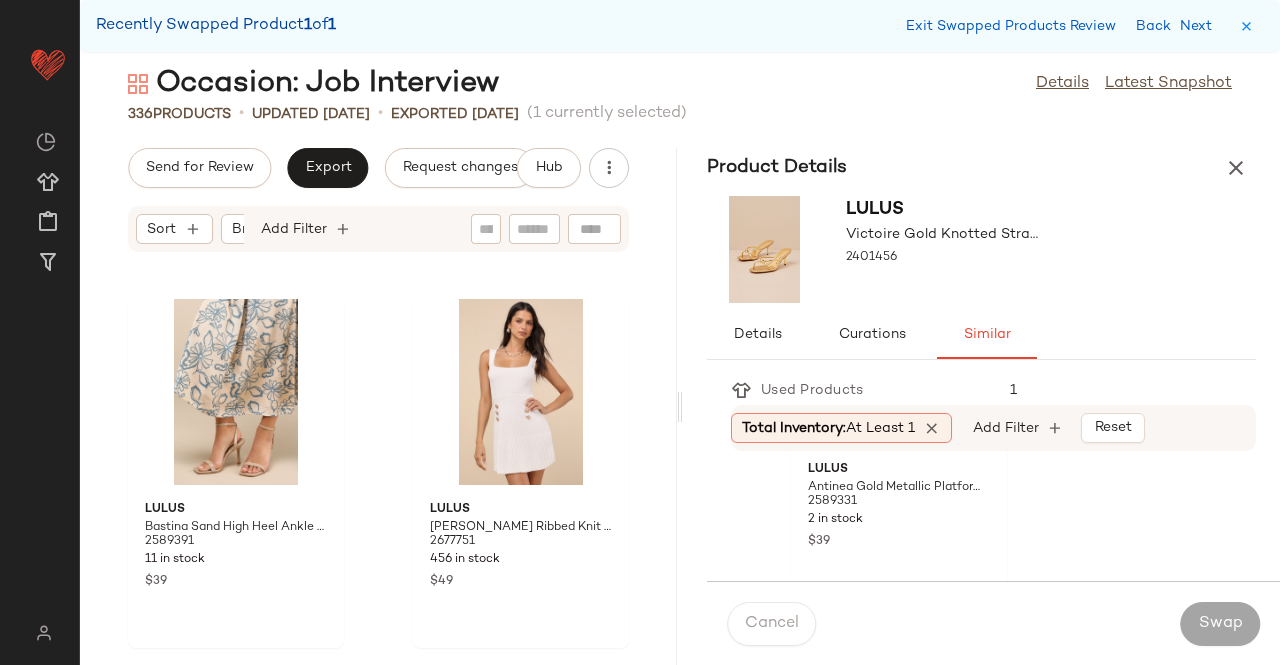 click on "Exit Swapped Products Review Back Next" at bounding box center [1063, 26] 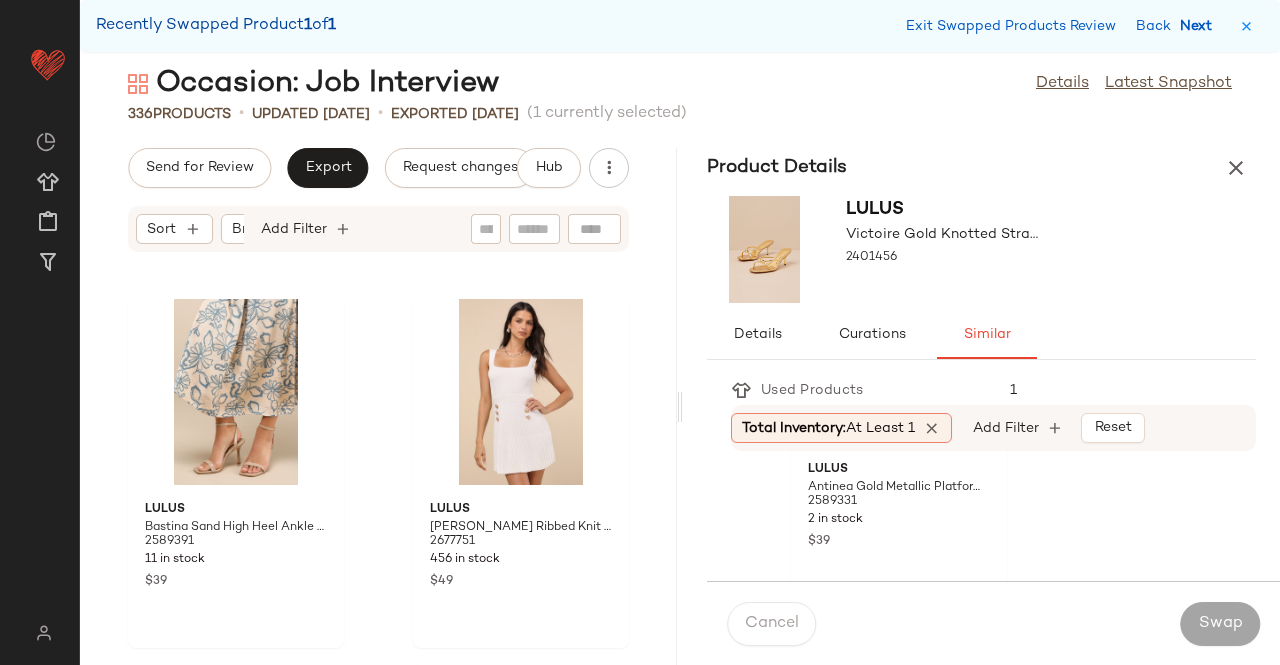 click on "Next" at bounding box center (1200, 26) 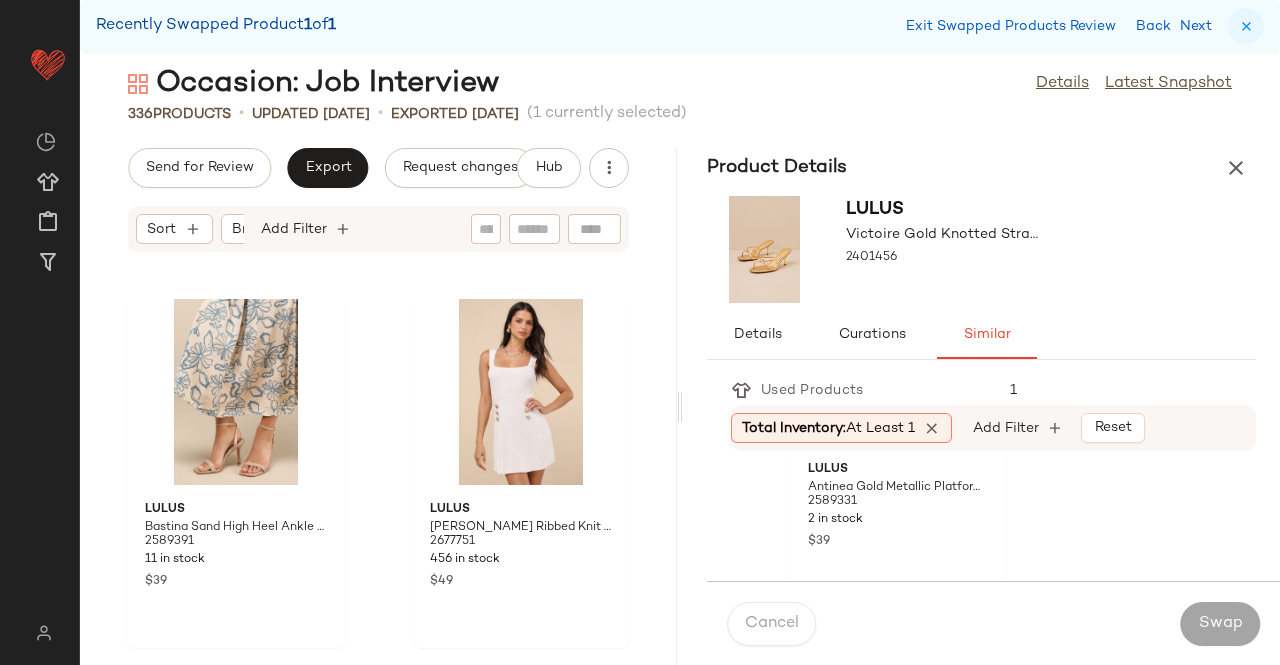 click at bounding box center (1246, 26) 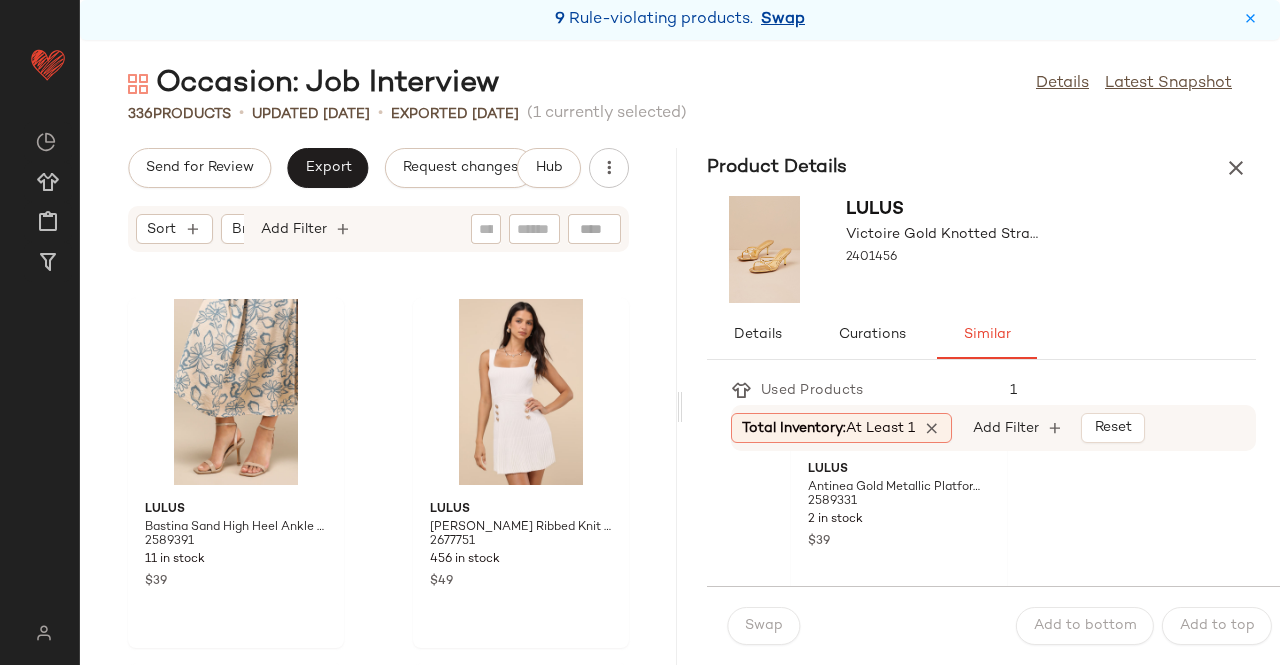 drag, startPoint x: 758, startPoint y: 15, endPoint x: 778, endPoint y: 19, distance: 20.396078 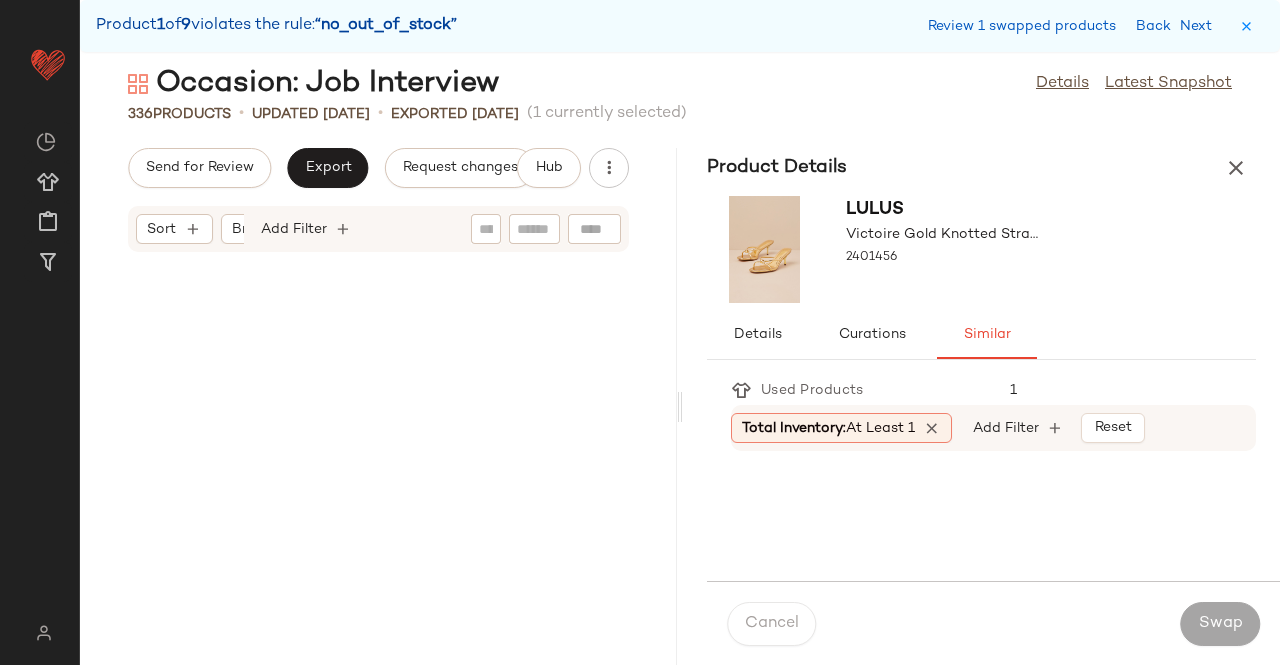 scroll, scrollTop: 10980, scrollLeft: 0, axis: vertical 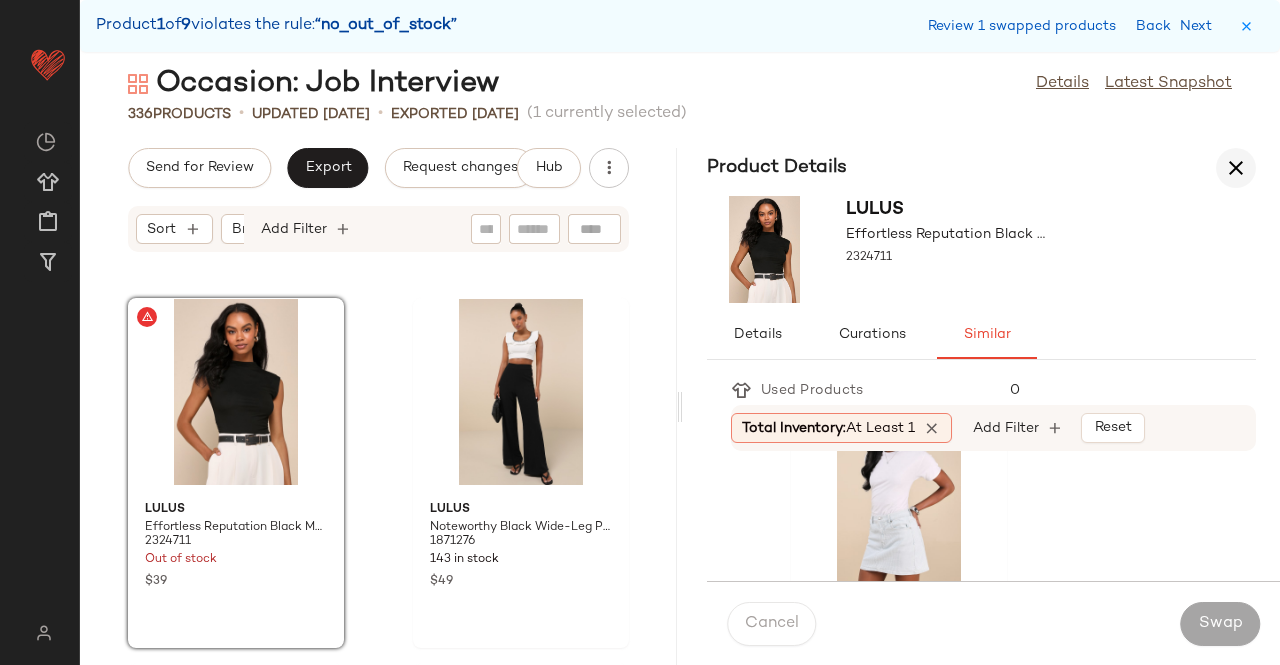 click at bounding box center [1236, 168] 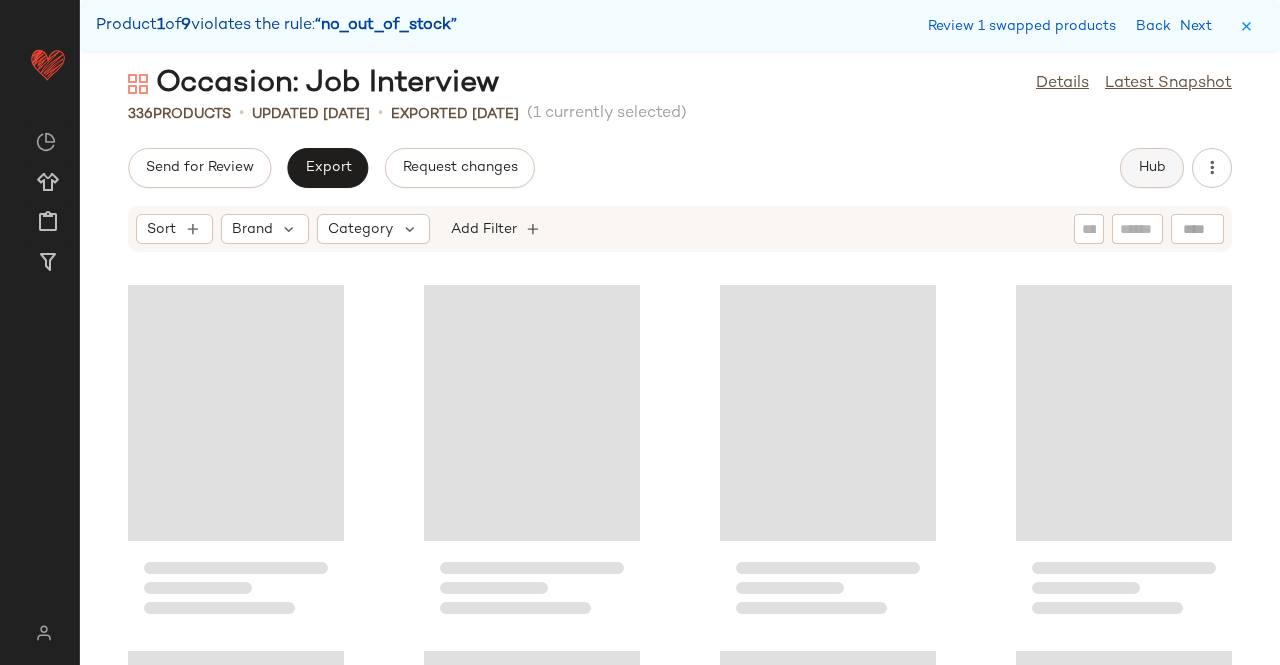 click on "Hub" at bounding box center [1152, 168] 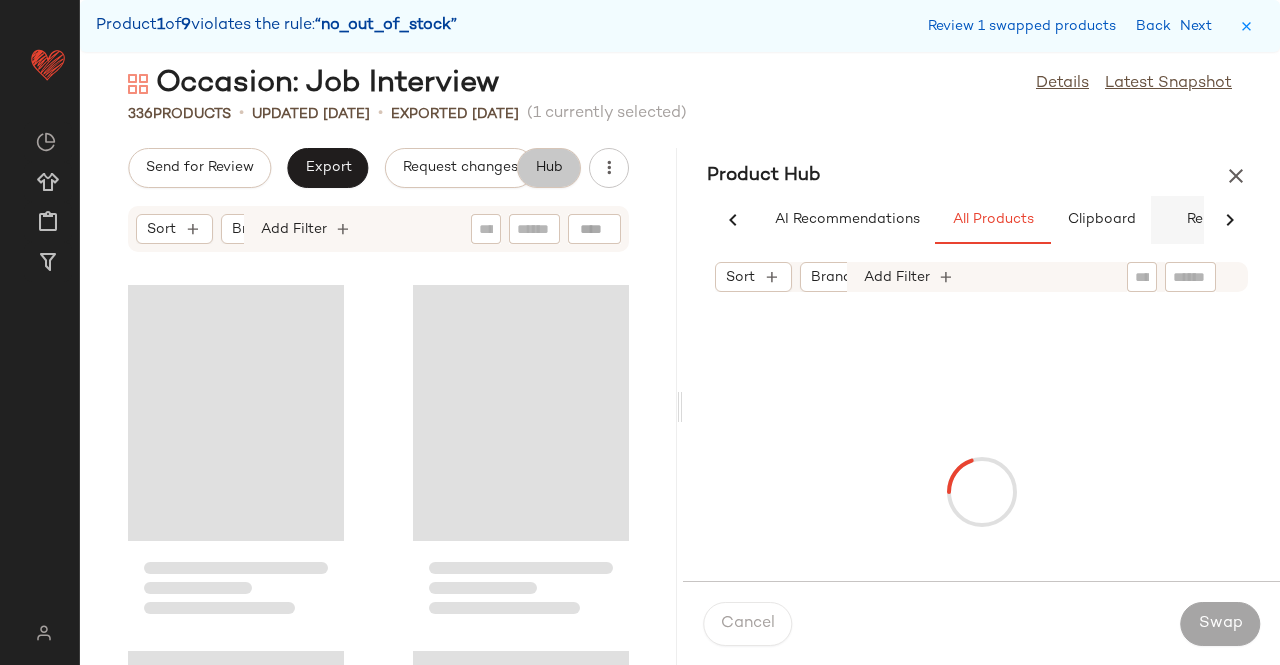 scroll, scrollTop: 0, scrollLeft: 62, axis: horizontal 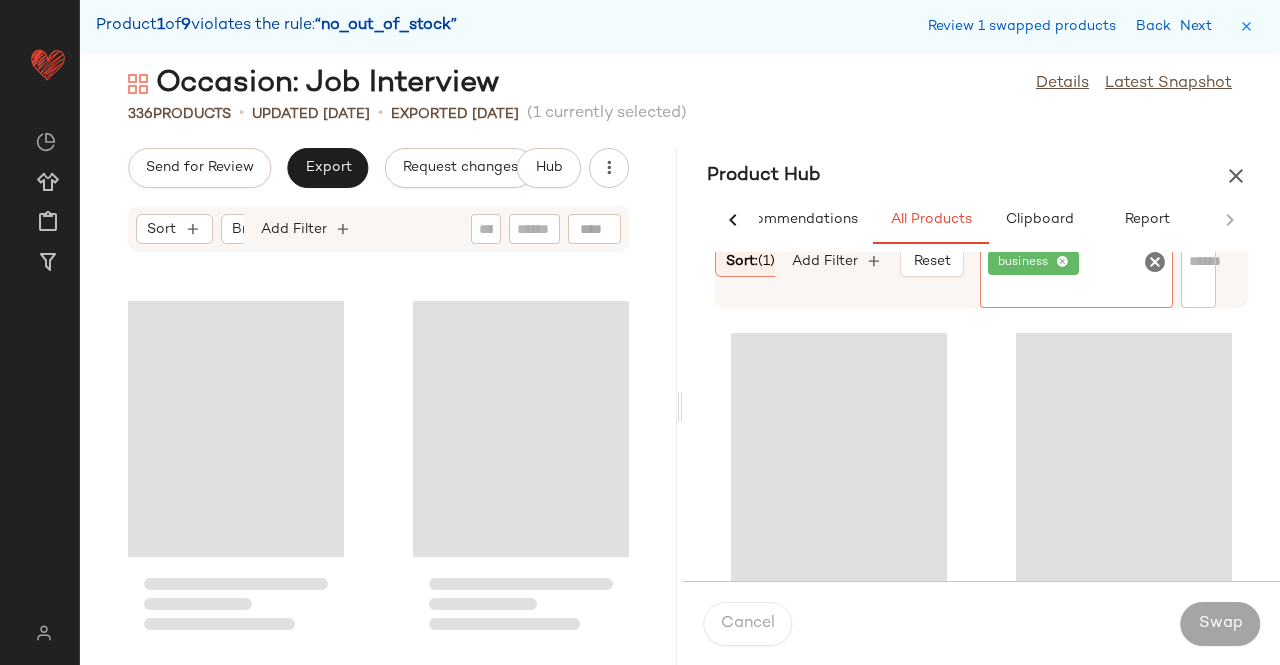 click on "business" 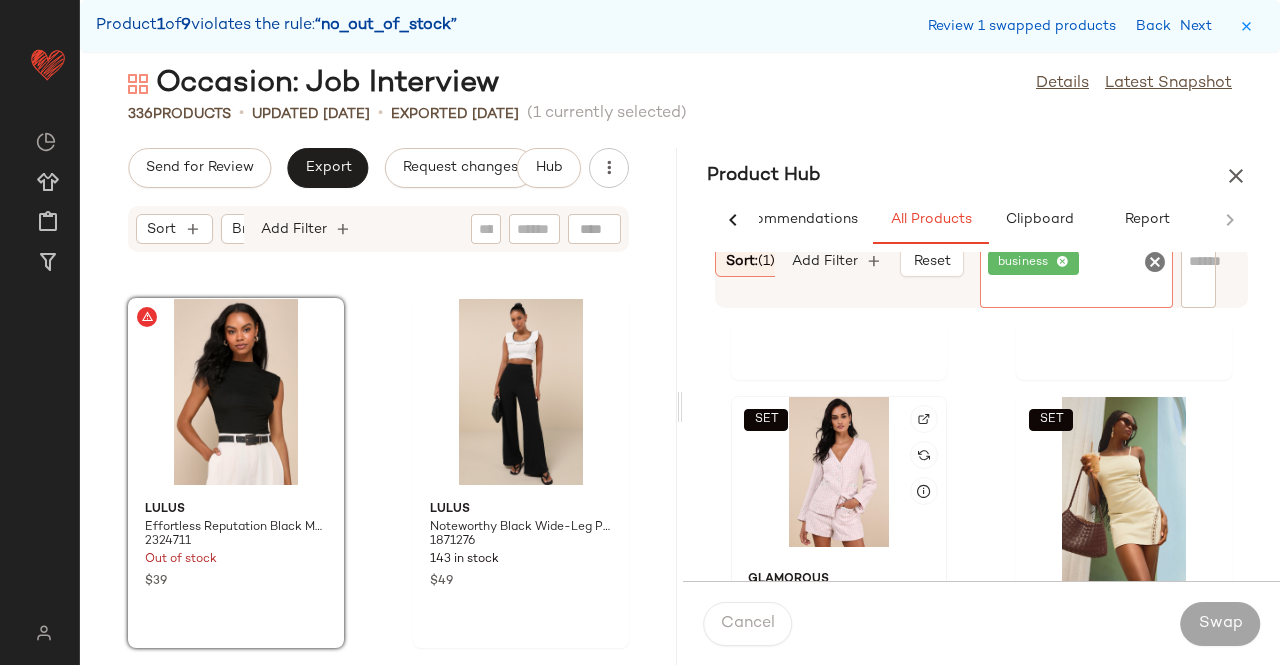 scroll, scrollTop: 400, scrollLeft: 0, axis: vertical 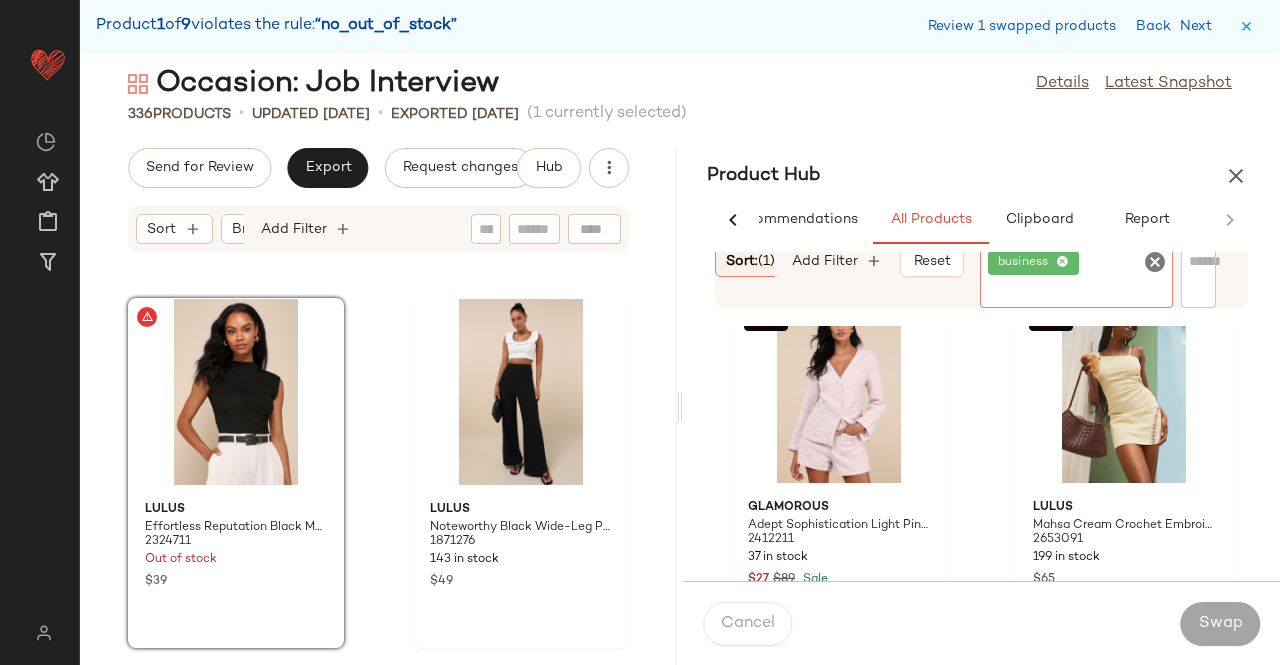 click 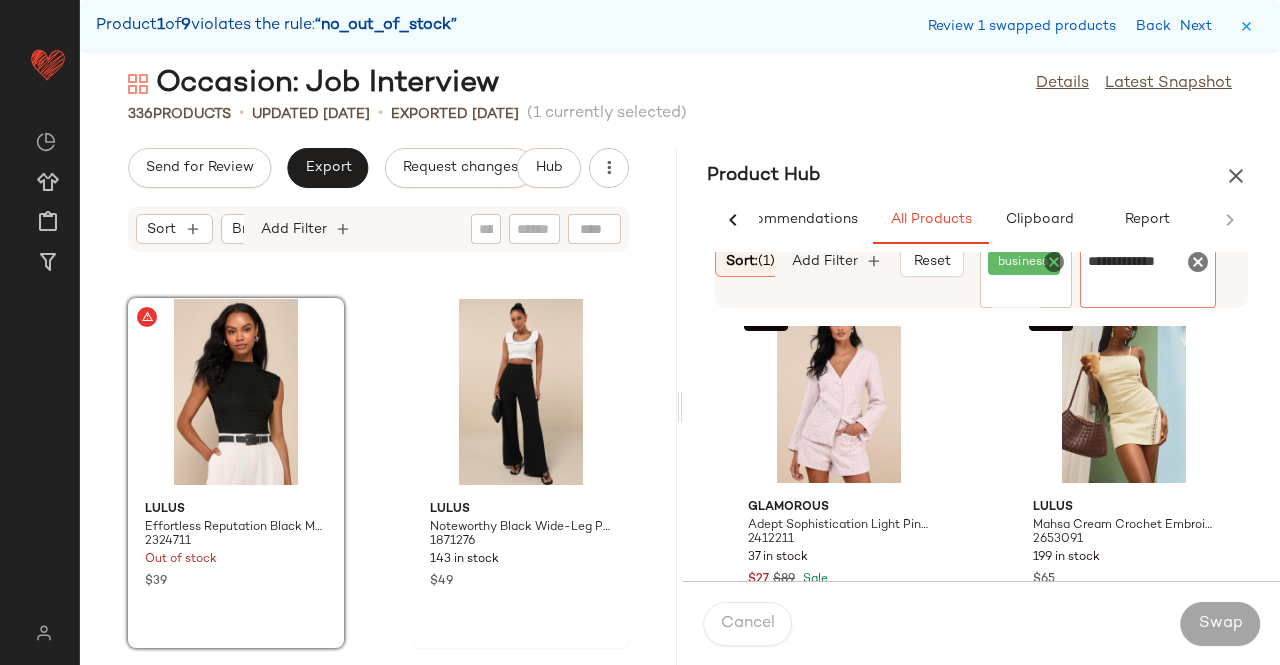 type on "**********" 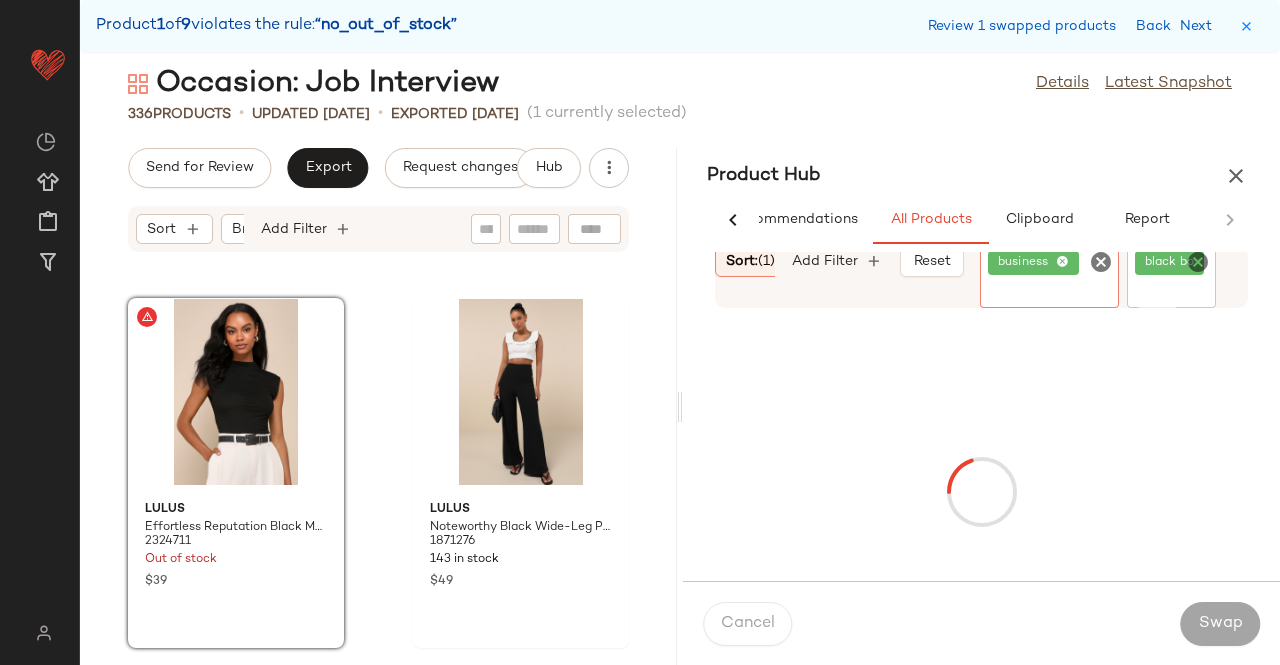 click on "business" 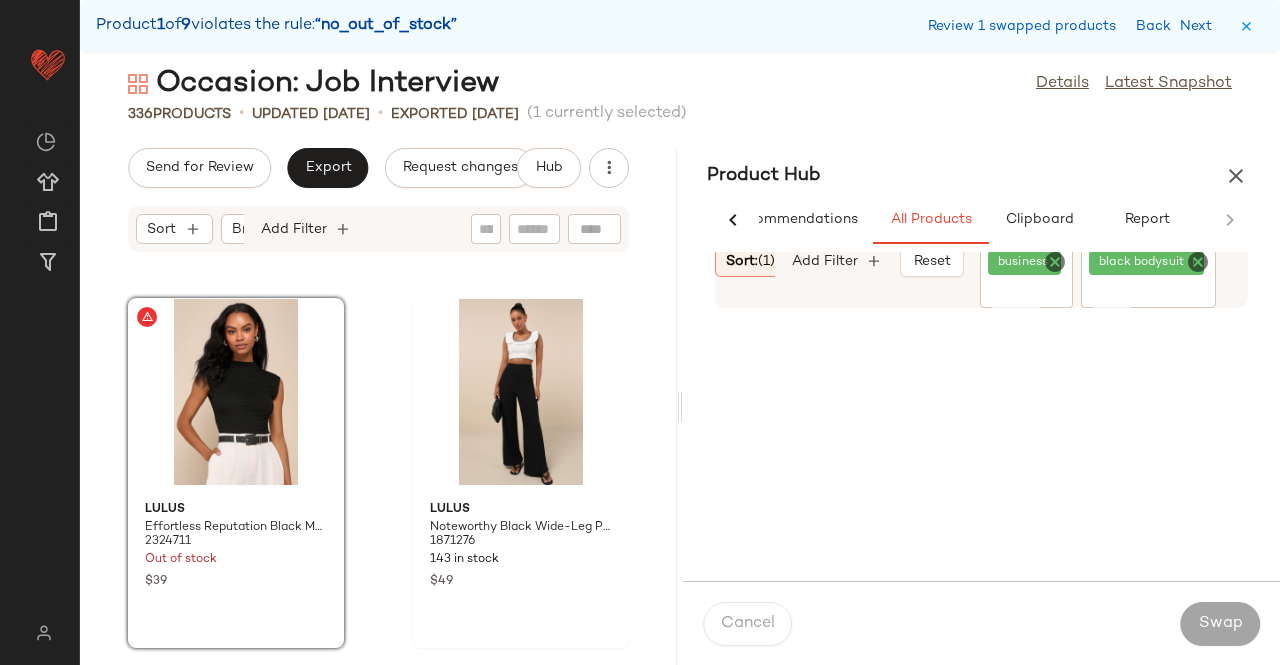 click on "Product Hub  AI Recommendations   All Products   Clipboard   Report  Sort:   (1) Brand  Category  In Curation?:   No Availability:   in_stock Matching Sets Only Total Inventory:   At least 1 Add Filter   Reset  AI Sort business AI Sort Filter black bodysuit Filter  Cancel   Swap" 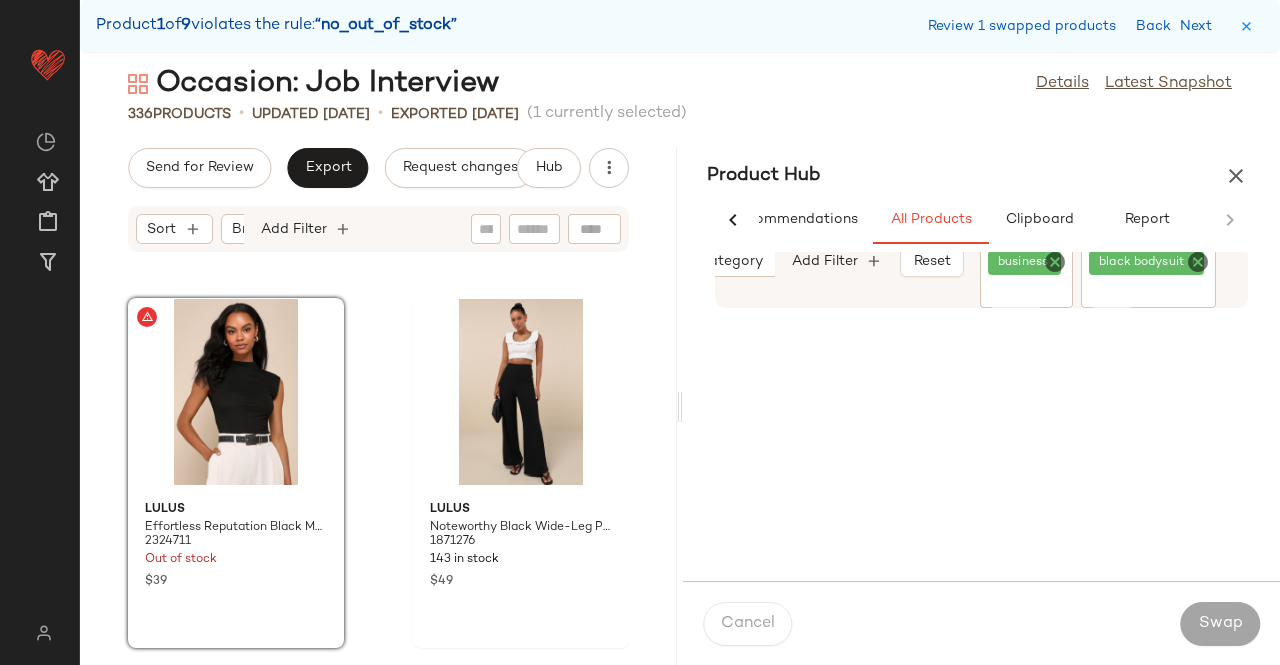 scroll, scrollTop: 0, scrollLeft: 274, axis: horizontal 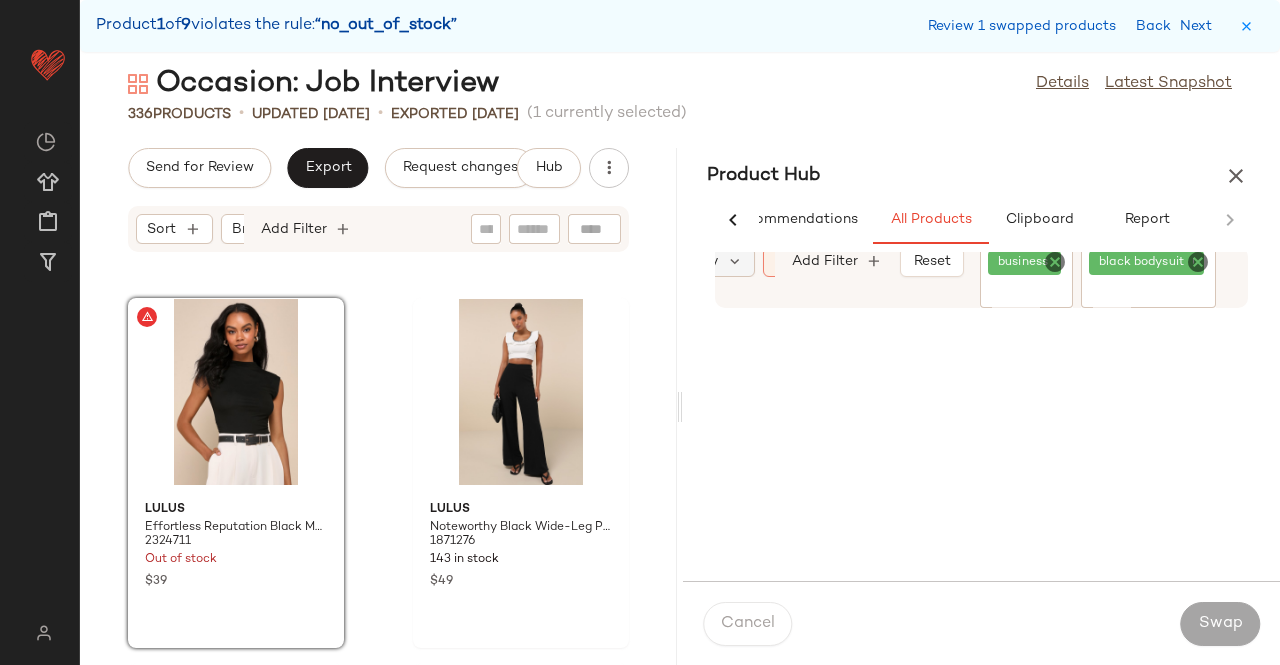 click on "Category" 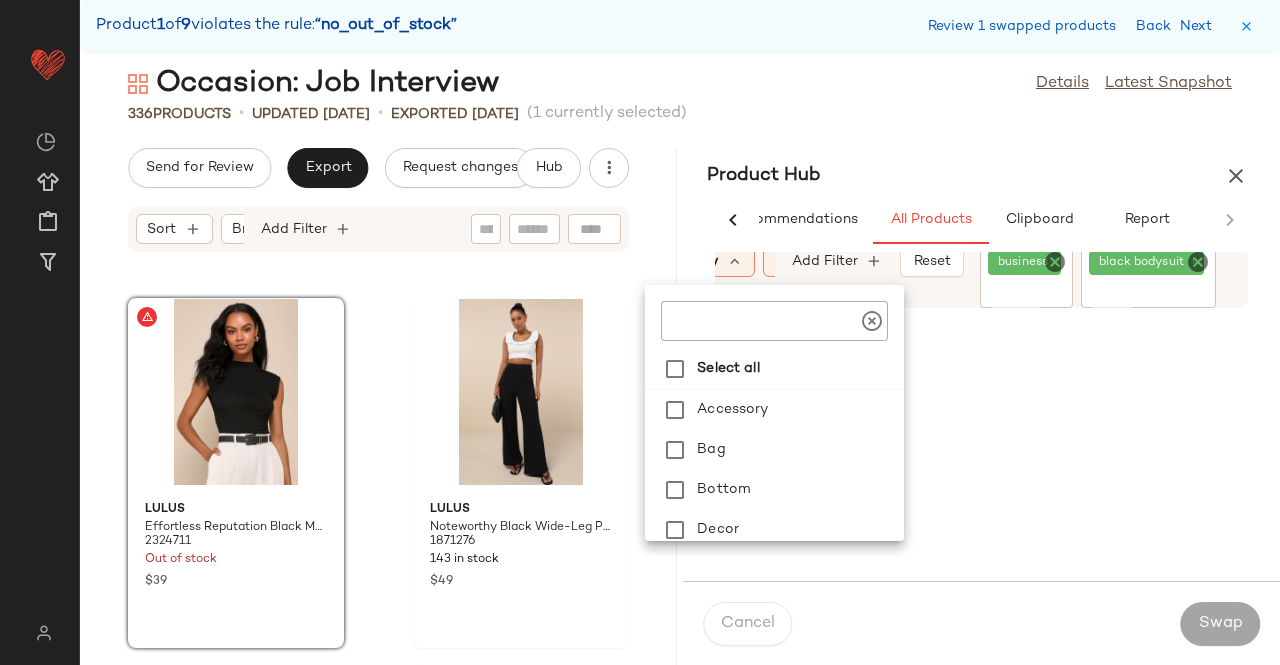 click 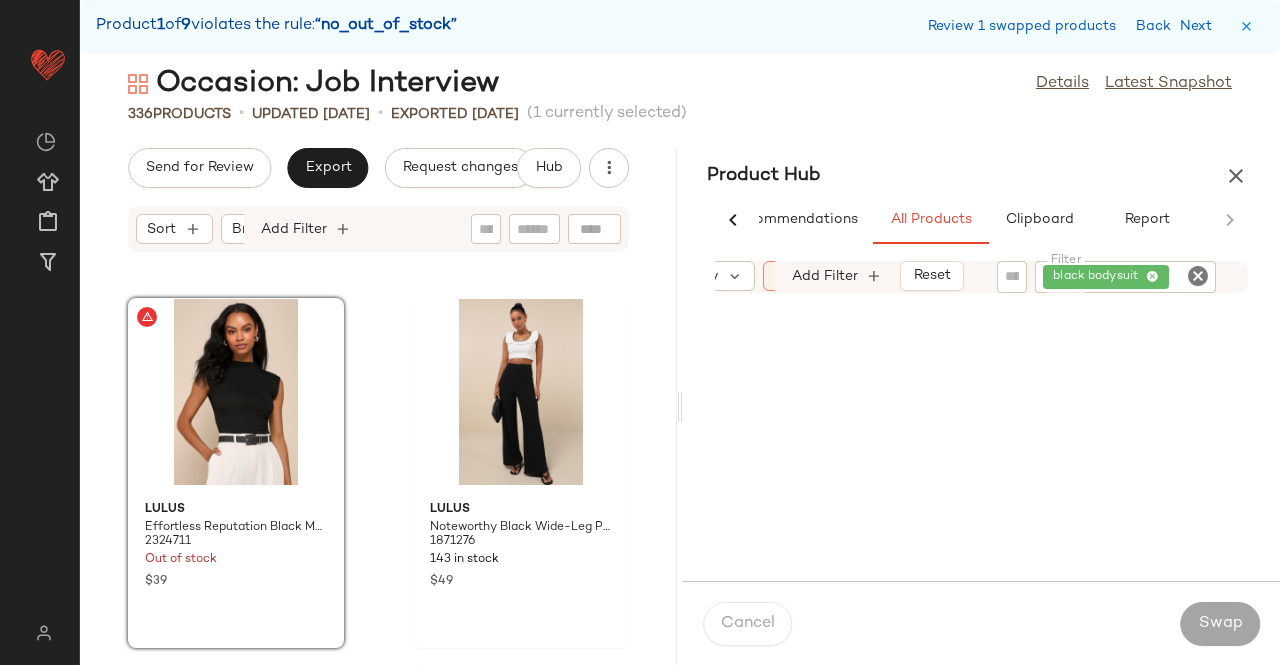 click on "Sort:   (1) Brand  Category  In Curation?:   No Availability:   in_stock Matching Sets Only Total Inventory:   At least 1 Add Filter   Reset  Filter black bodysuit Filter" at bounding box center (981, 277) 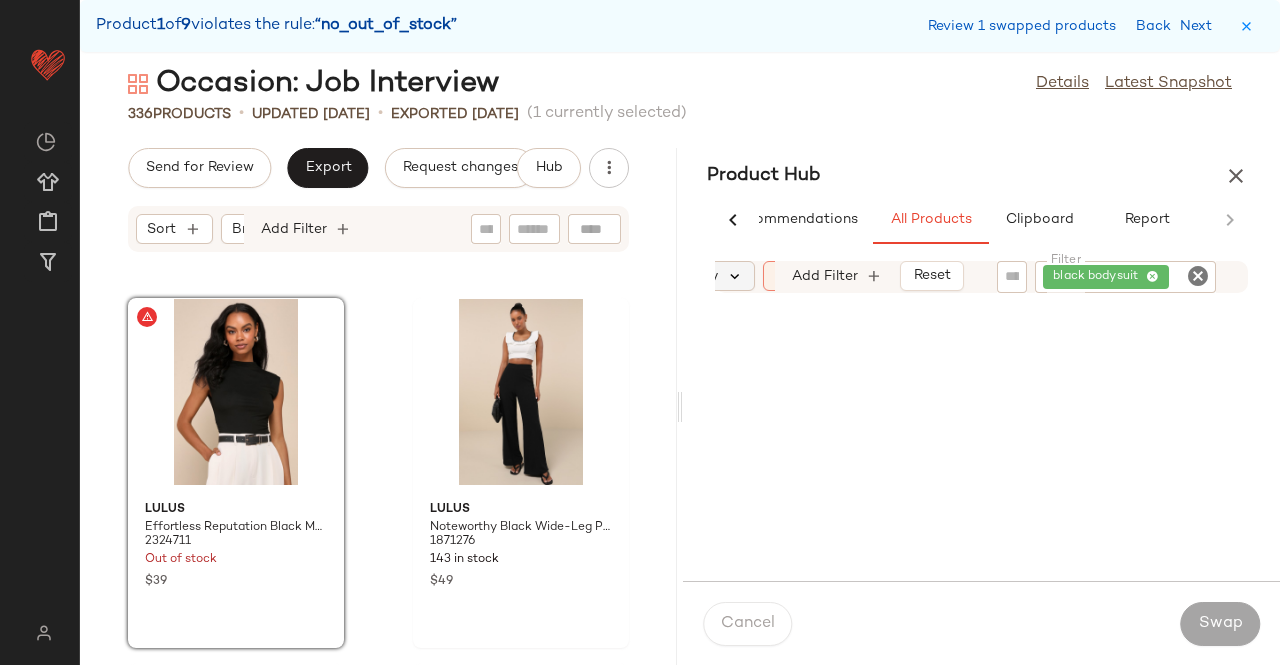 click at bounding box center [735, 276] 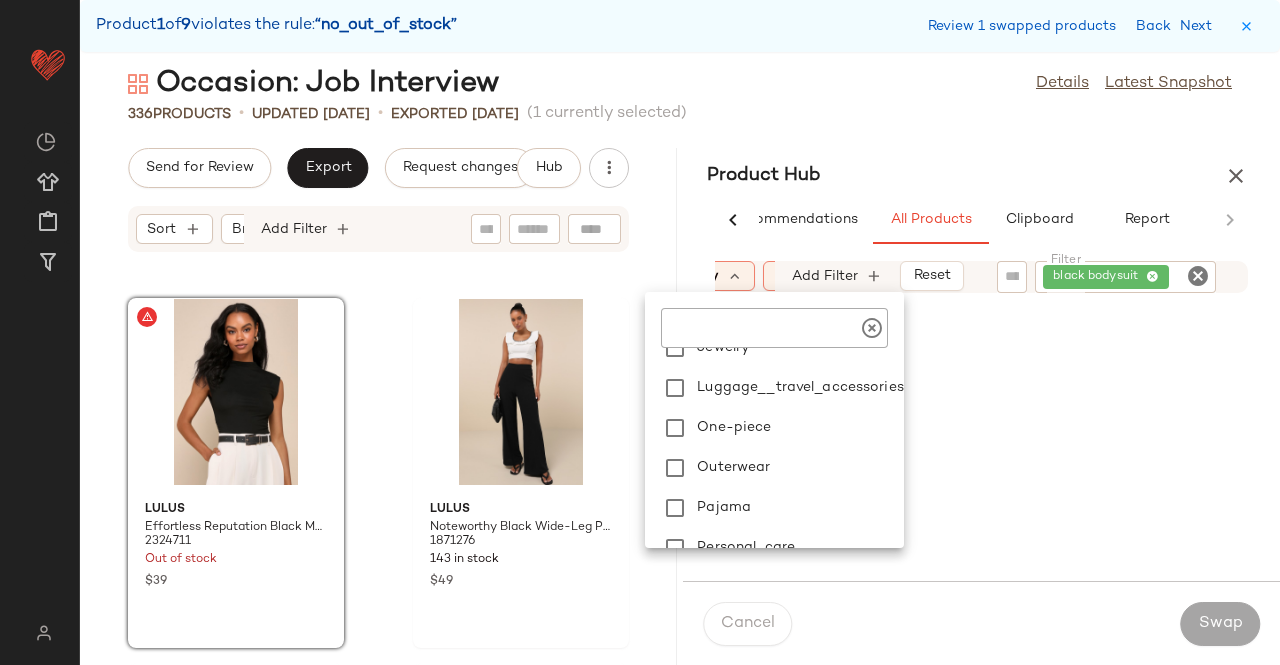 scroll, scrollTop: 300, scrollLeft: 0, axis: vertical 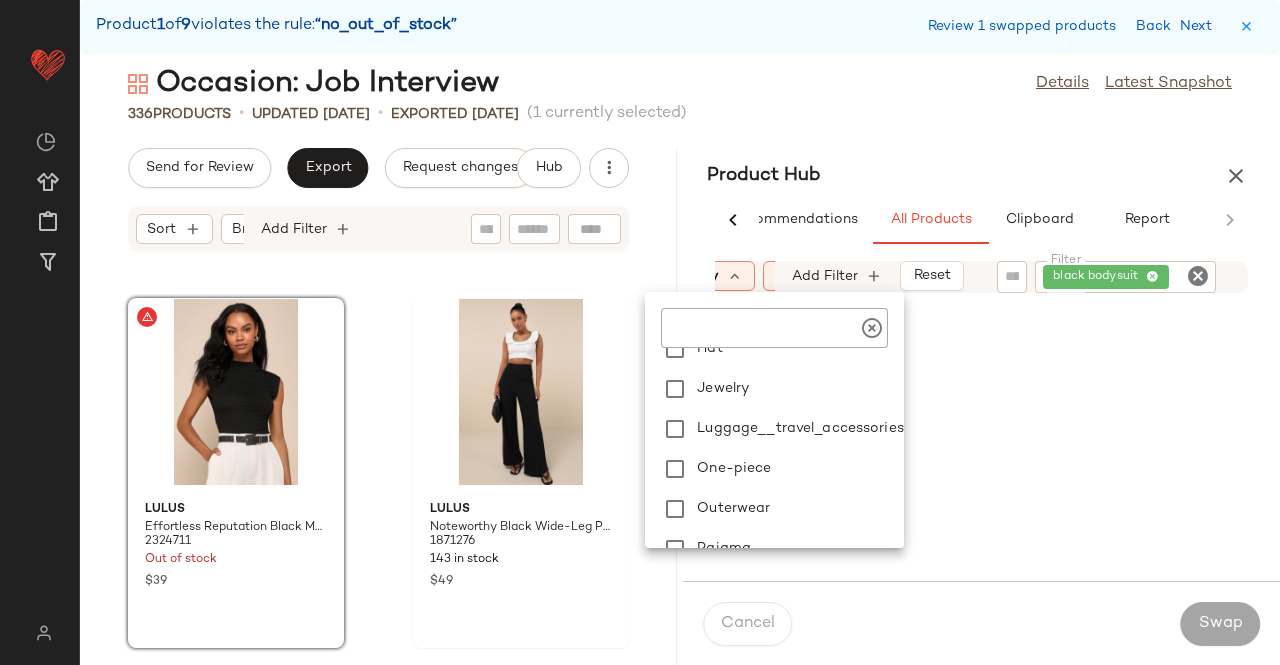 click 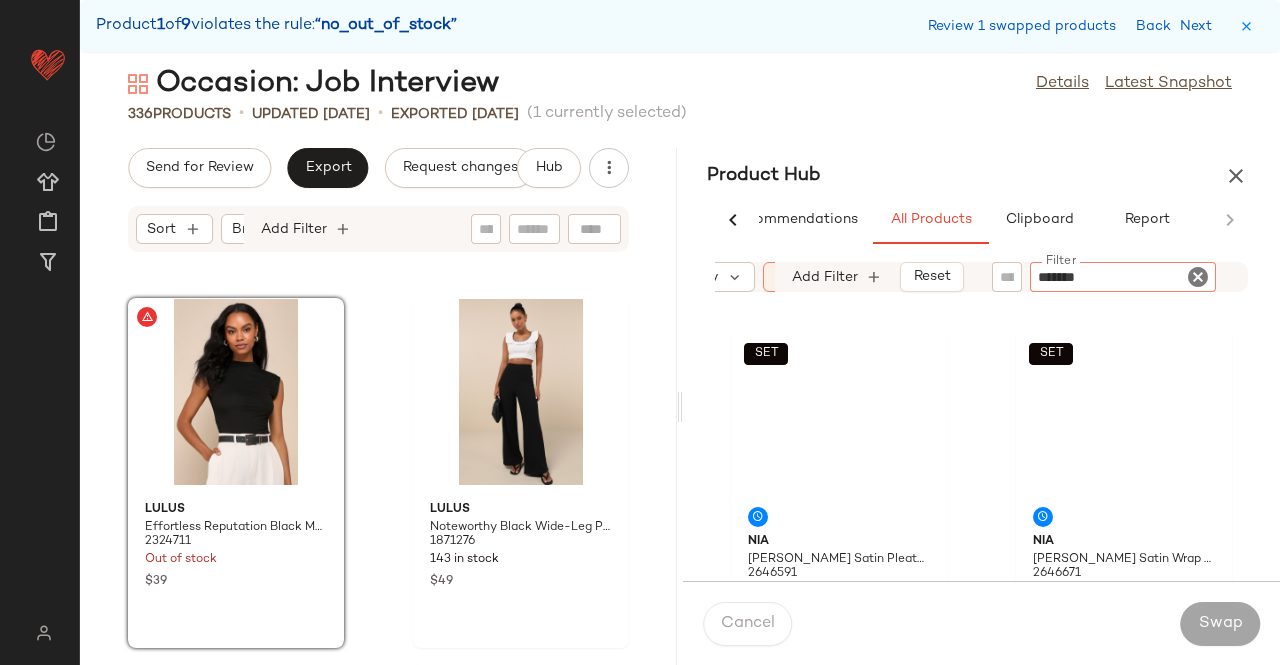 type on "********" 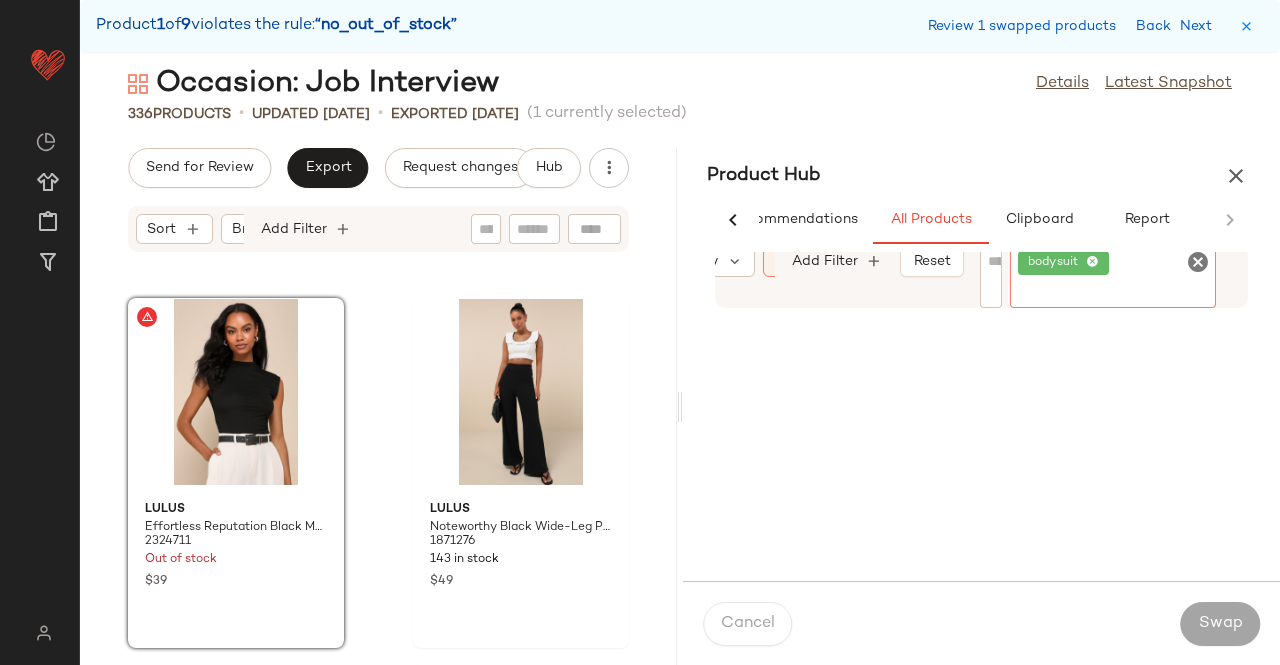 click on "bodysuit" 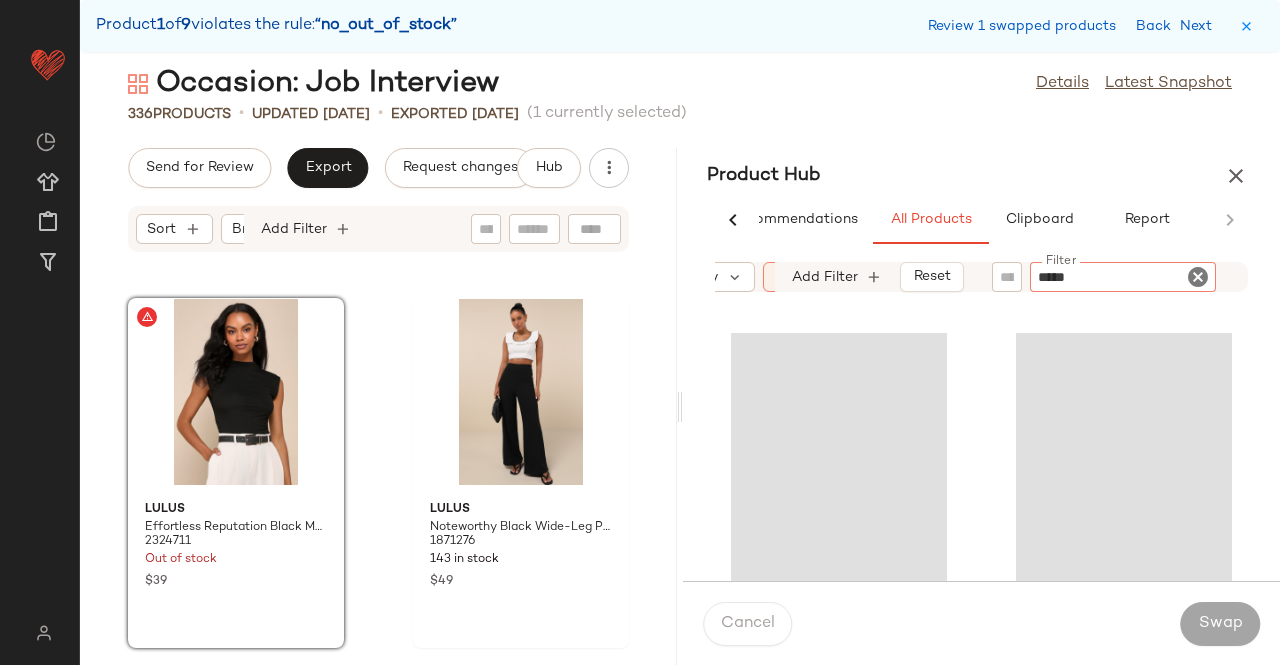 type on "*****" 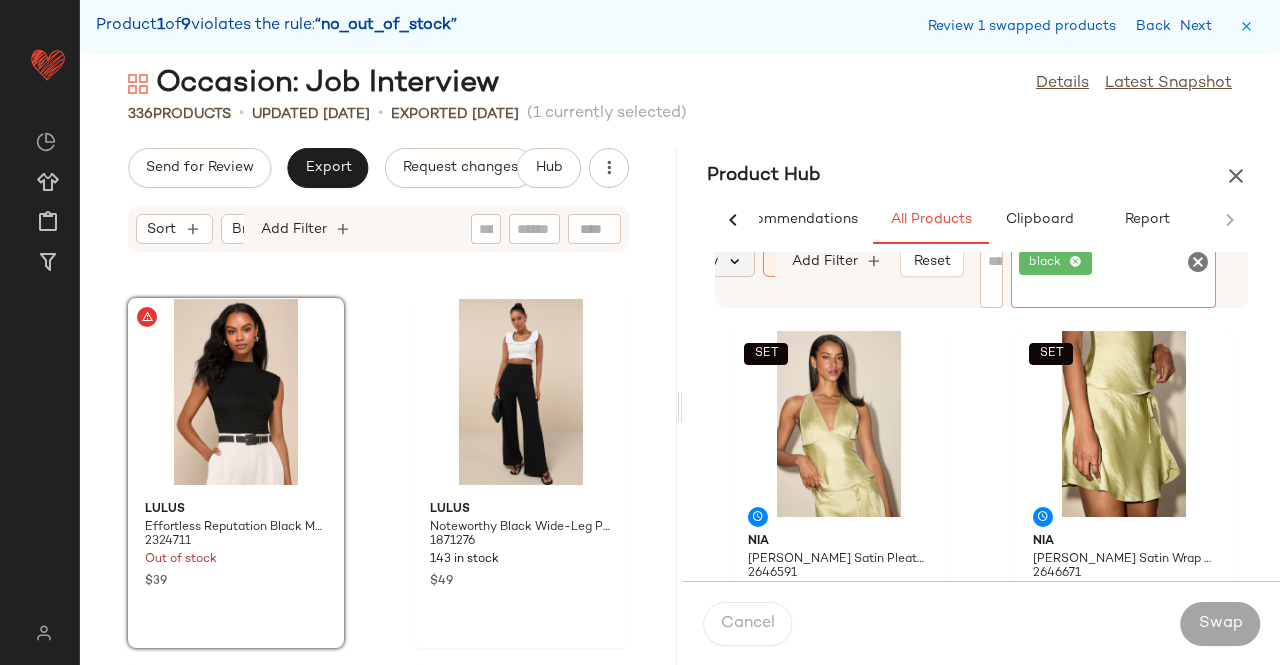 click on "Category" at bounding box center [685, 261] 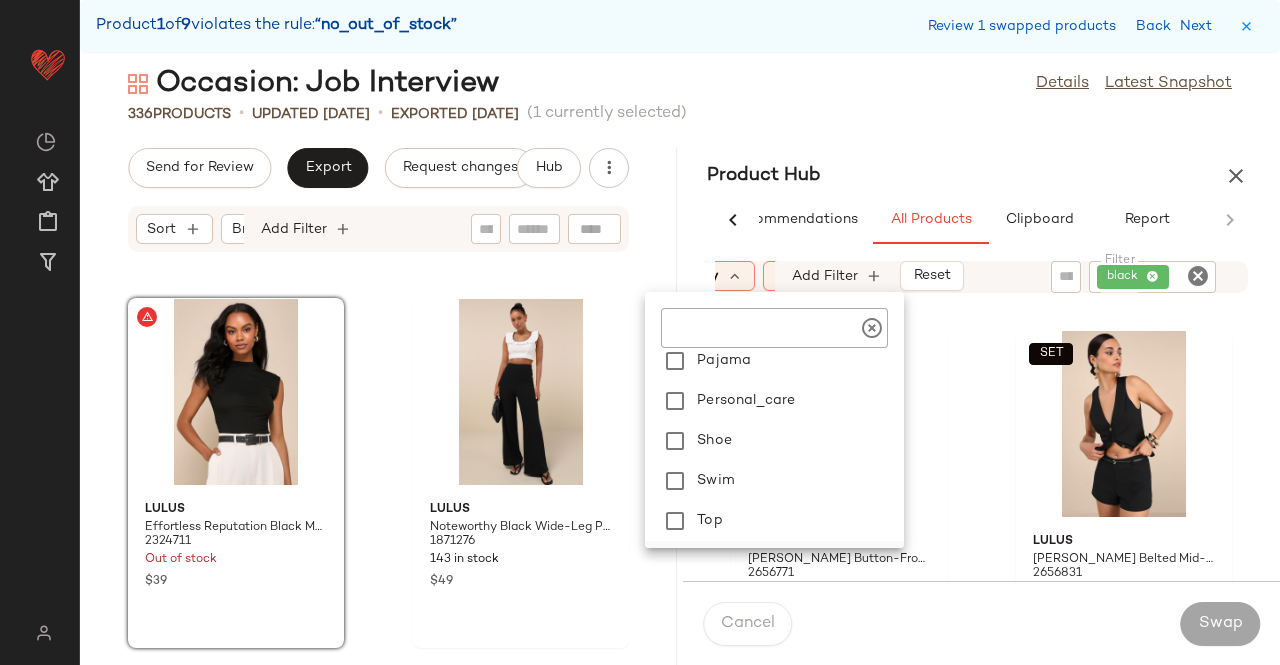 click on "Top" at bounding box center [796, 521] 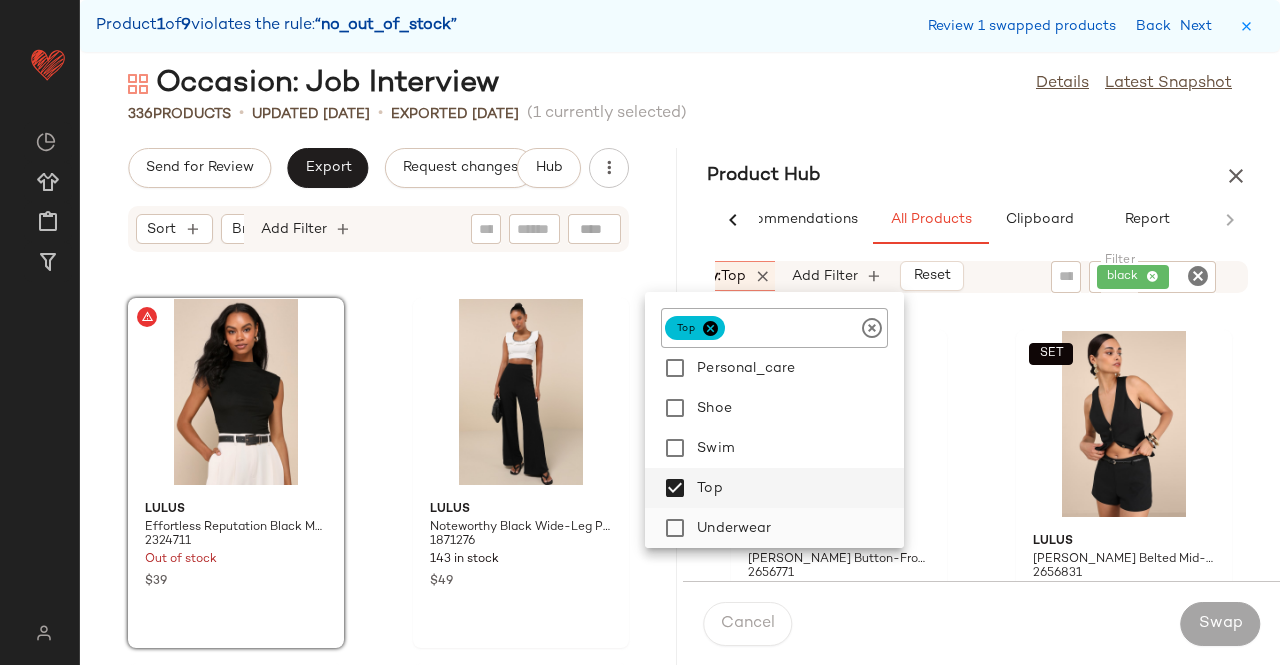 scroll, scrollTop: 480, scrollLeft: 0, axis: vertical 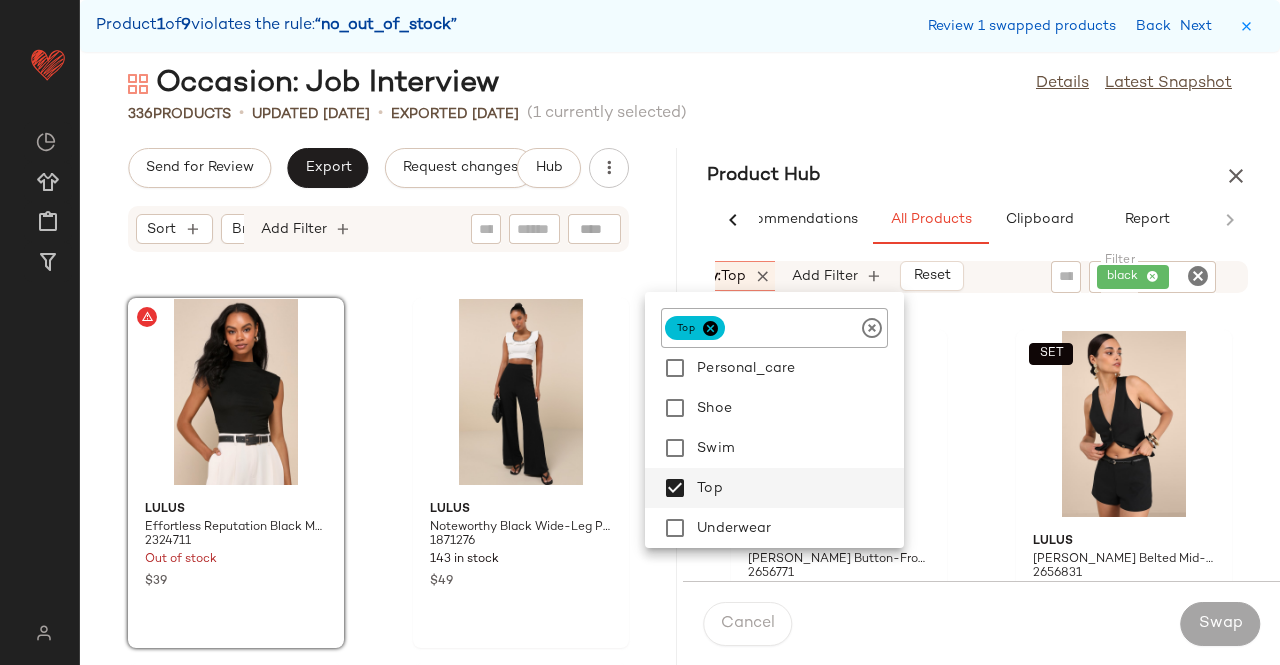 click on "336   Products   •   updated Jun 26th  •  Exported Jun 26th   (1 currently selected)" 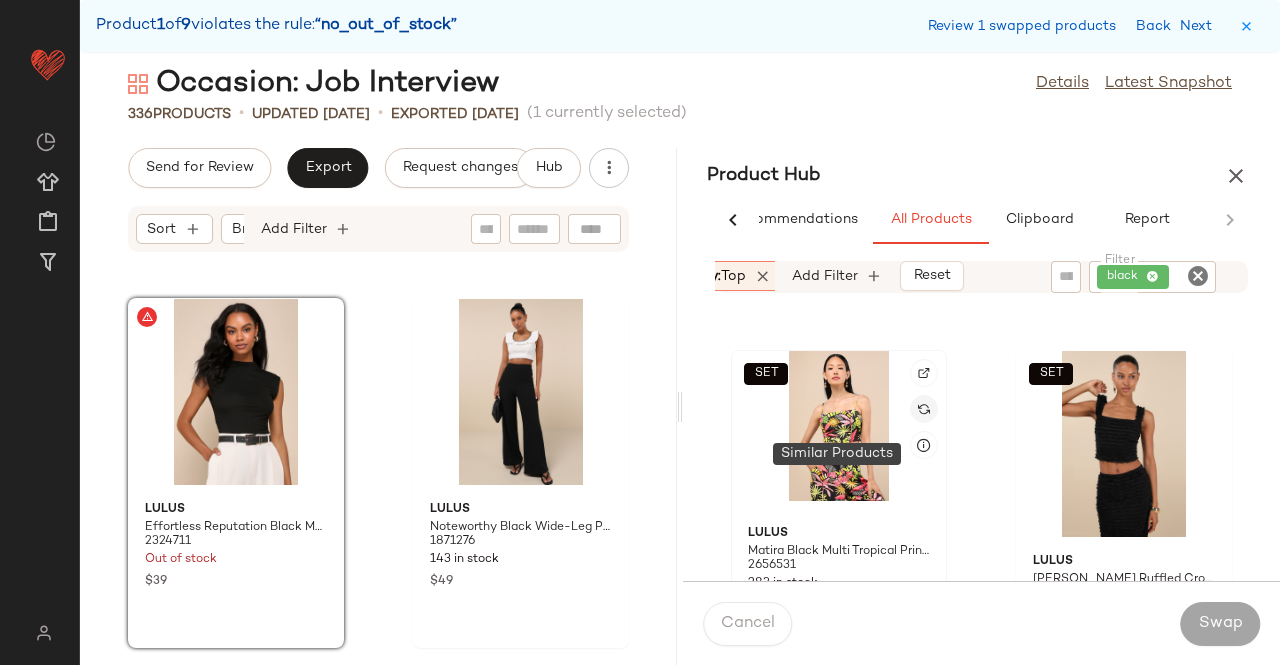 scroll, scrollTop: 316, scrollLeft: 0, axis: vertical 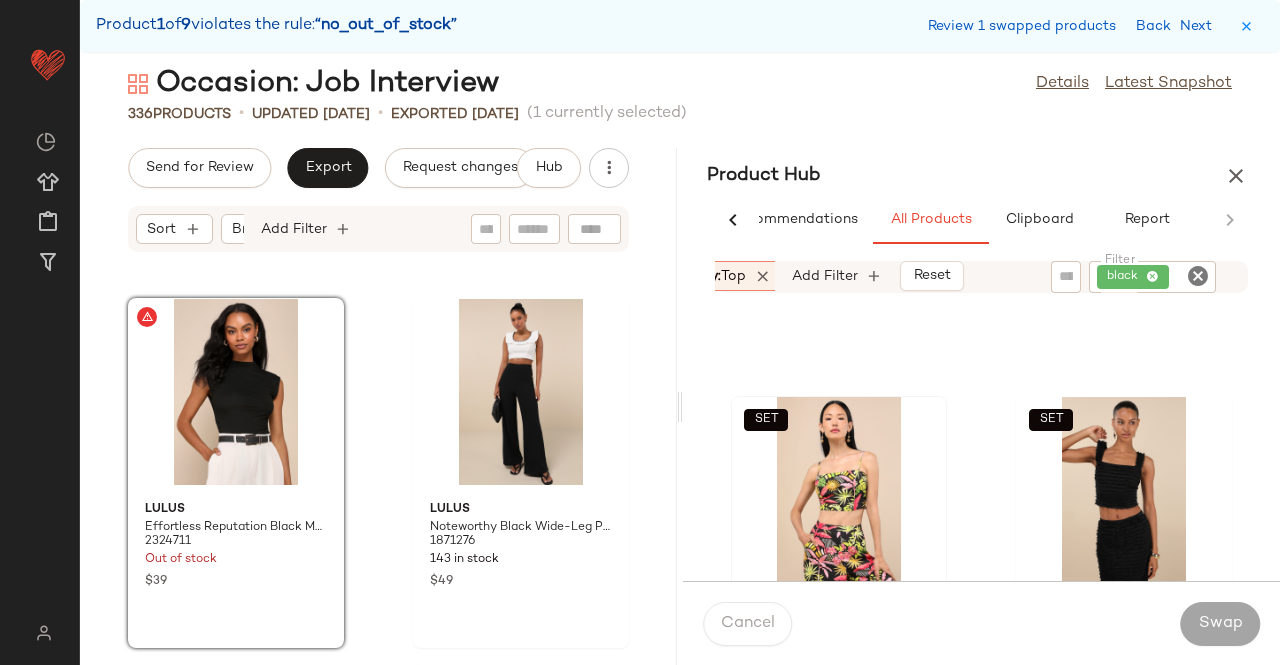 click on "black" 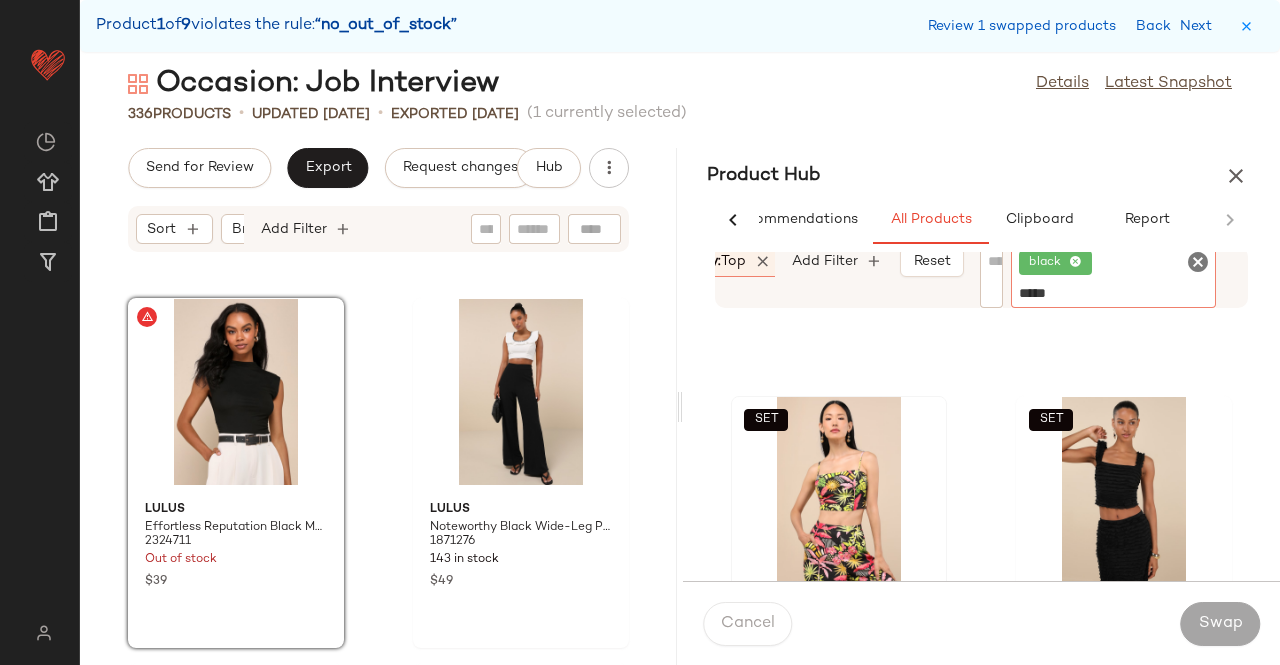 type on "******" 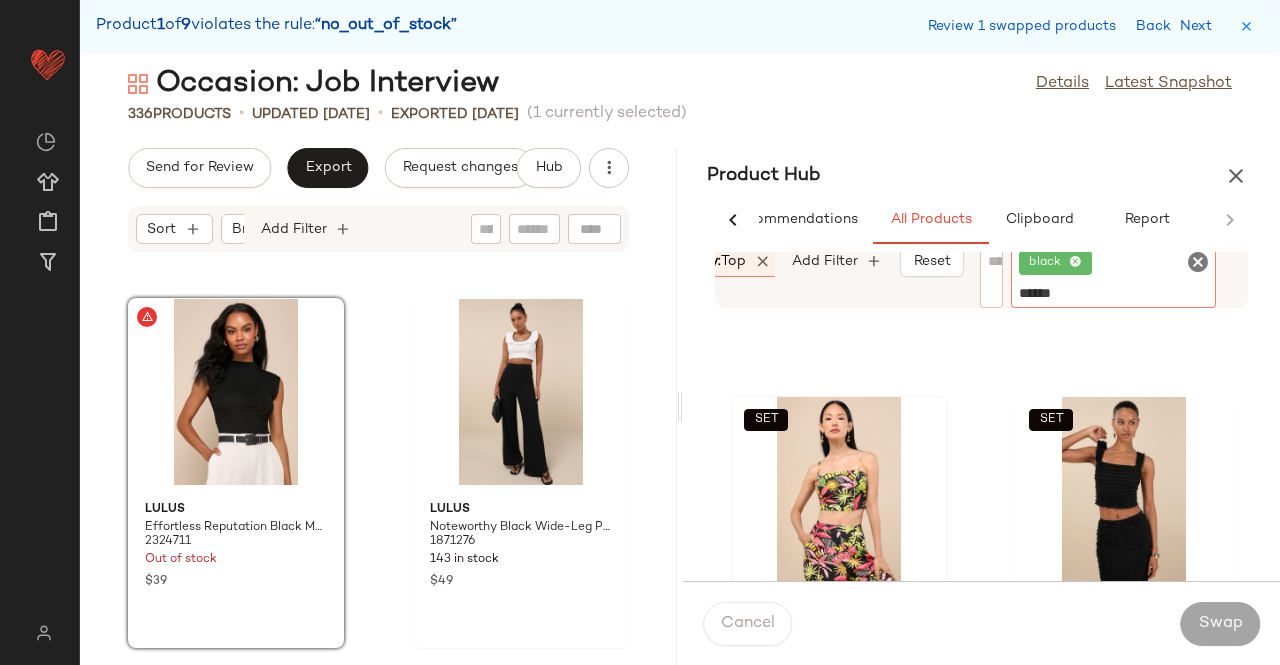 type 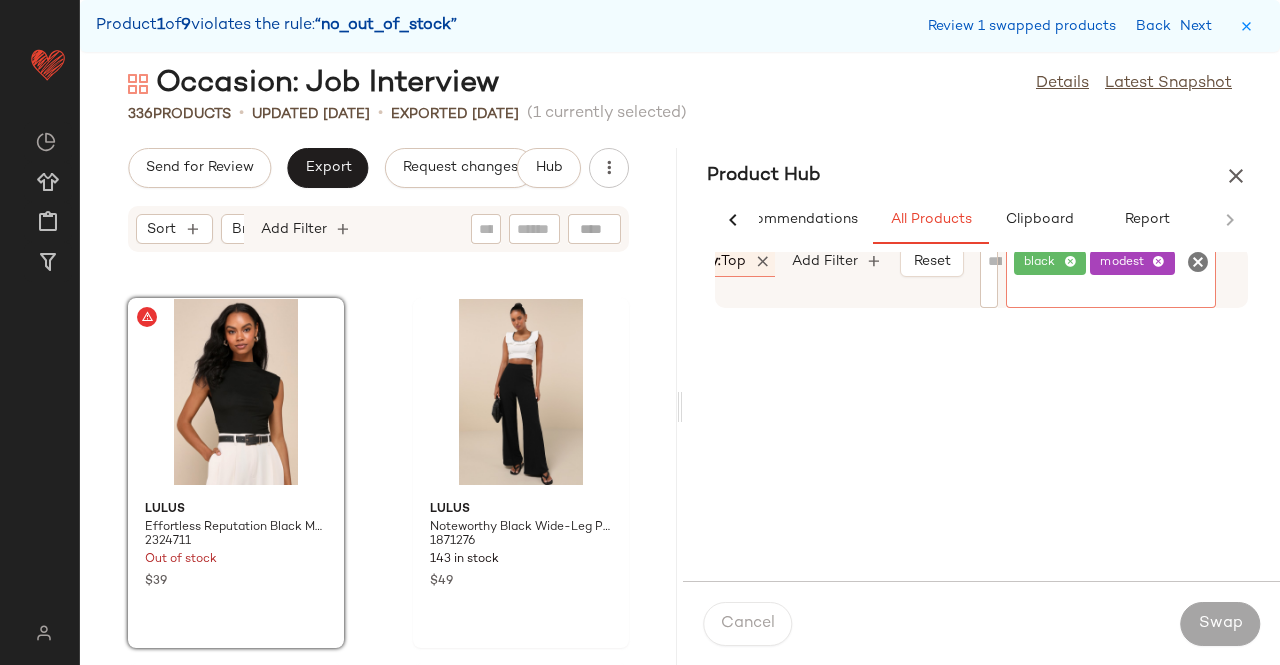 click on "Product Hub  AI Recommendations   All Products   Clipboard   Report  Sort:   (1) Brand  Category:   top In Curation?:   No Availability:   in_stock Matching Sets Only Total Inventory:   At least 1 Add Filter   Reset  Filter black modest Filter  Cancel   Swap" 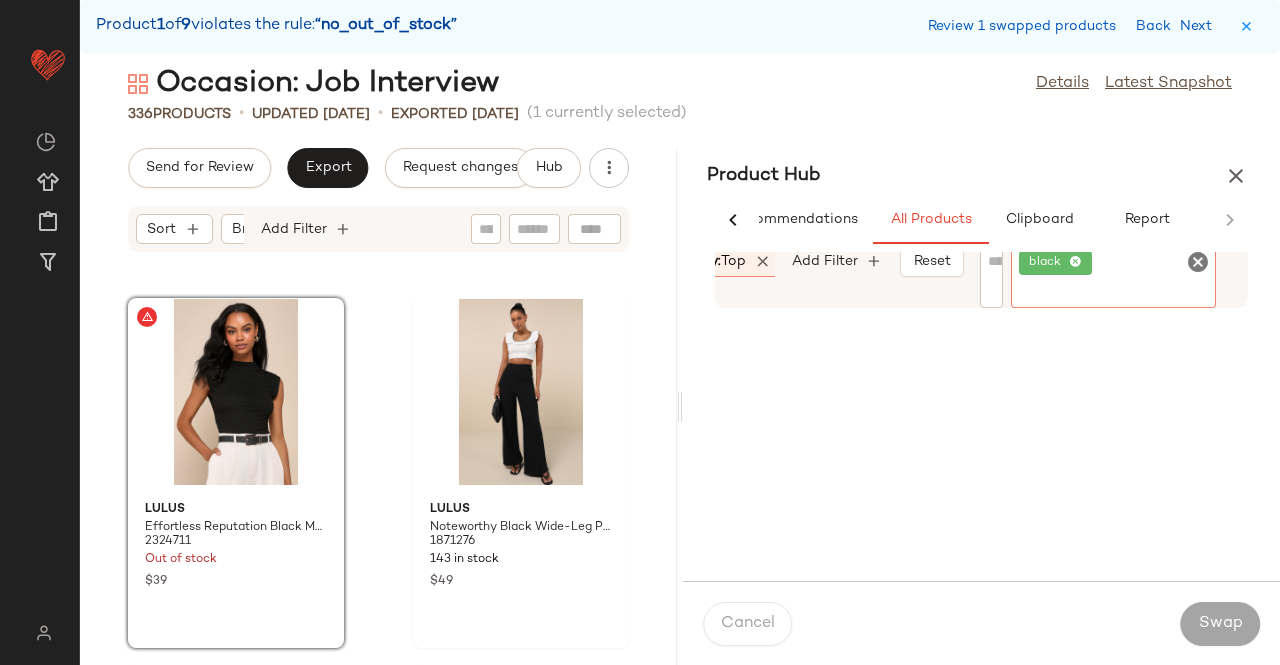 click at bounding box center (991, 277) 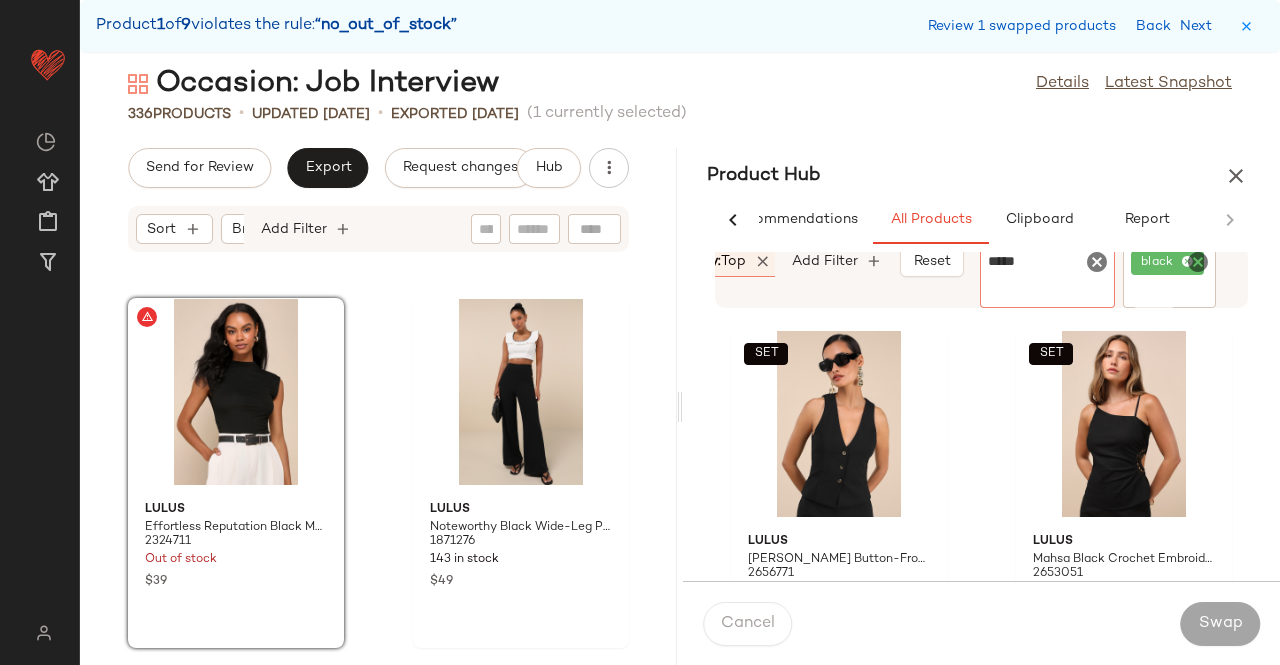 type on "******" 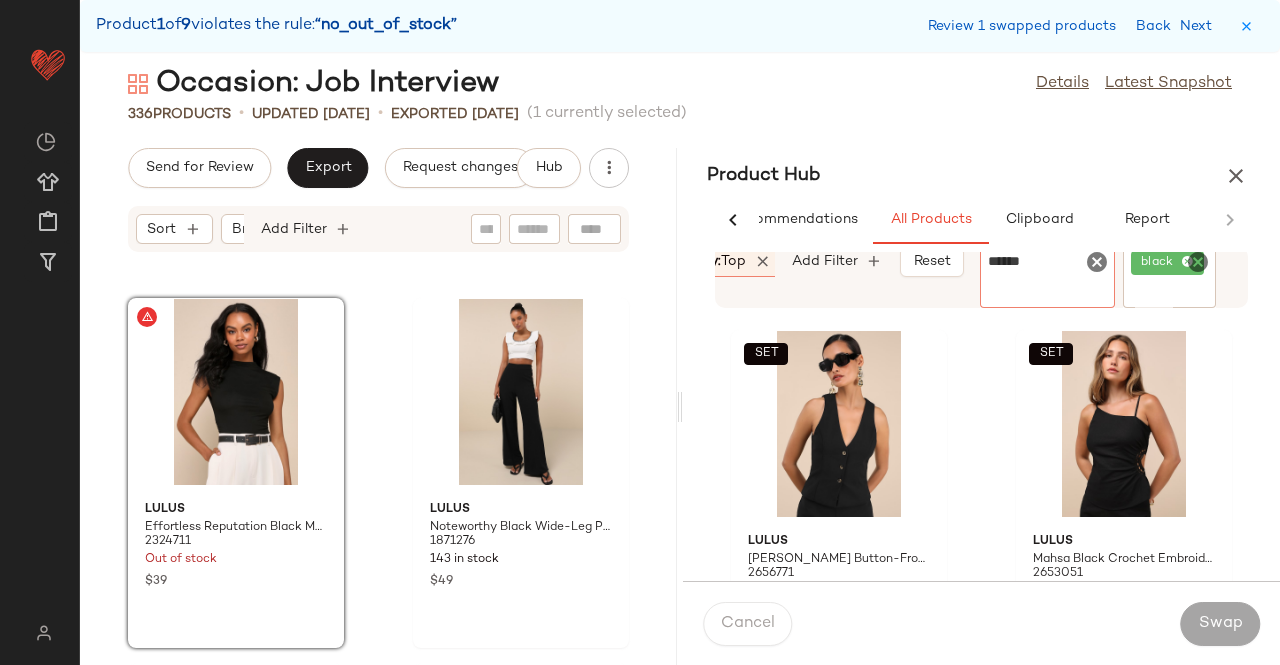 type 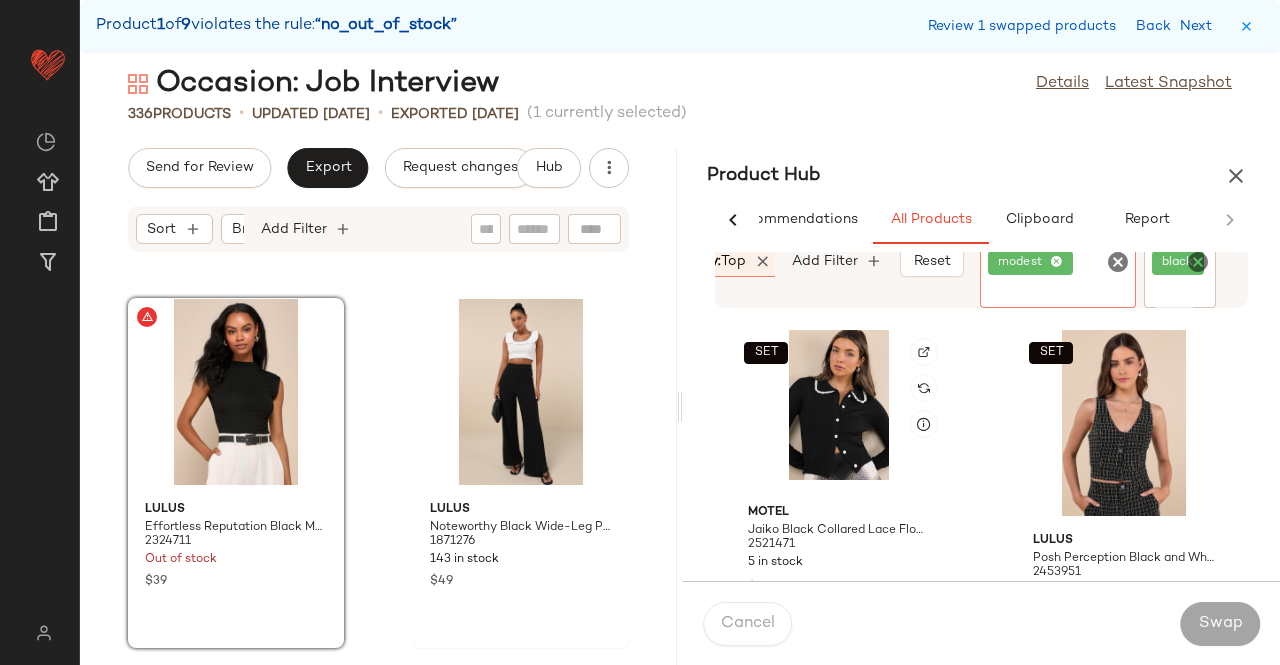scroll, scrollTop: 0, scrollLeft: 0, axis: both 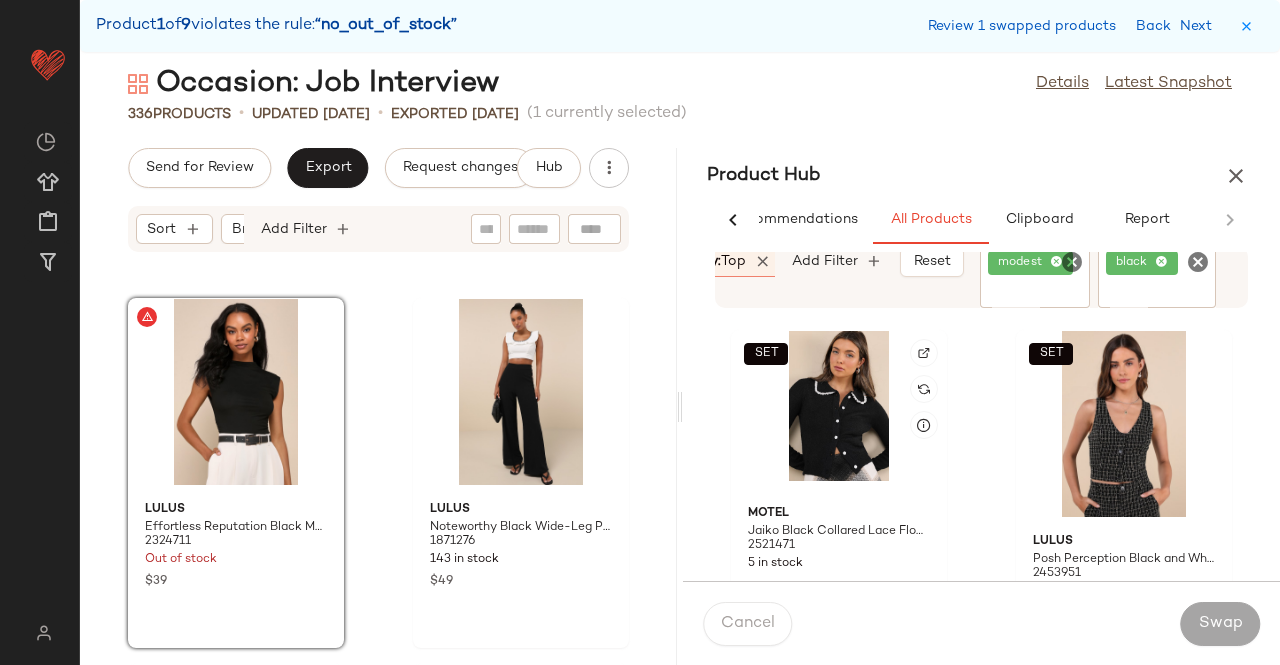 click on "SET" 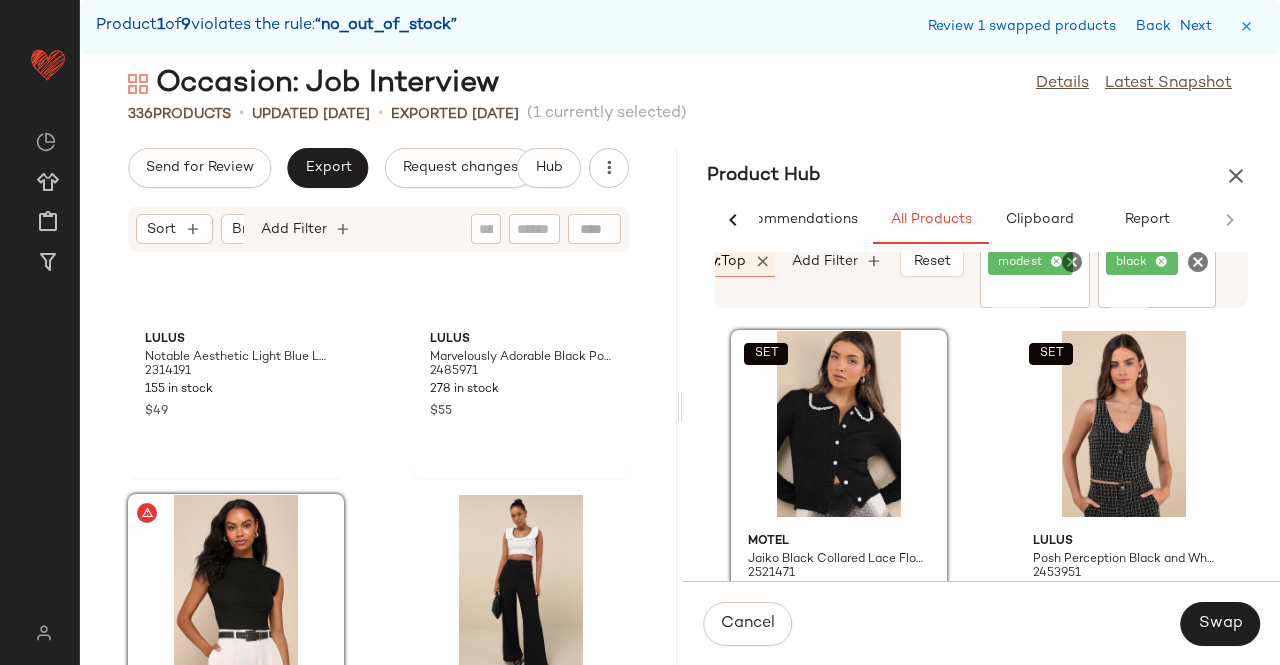 scroll, scrollTop: 10880, scrollLeft: 0, axis: vertical 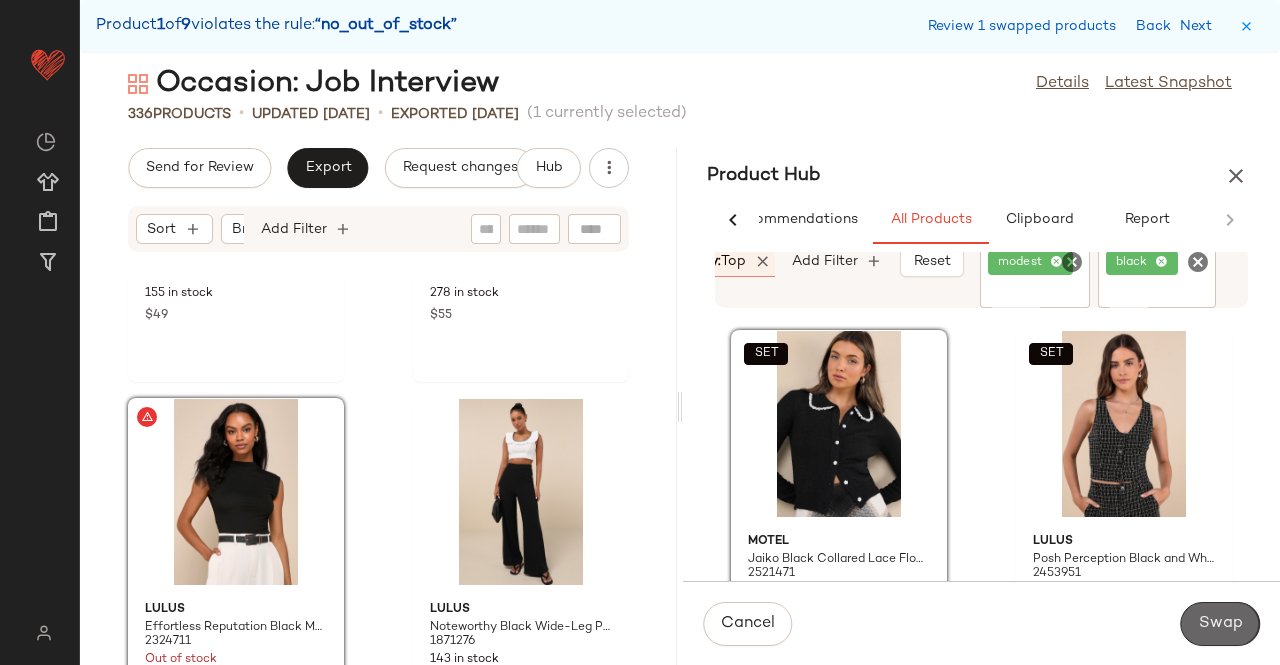 click on "Swap" 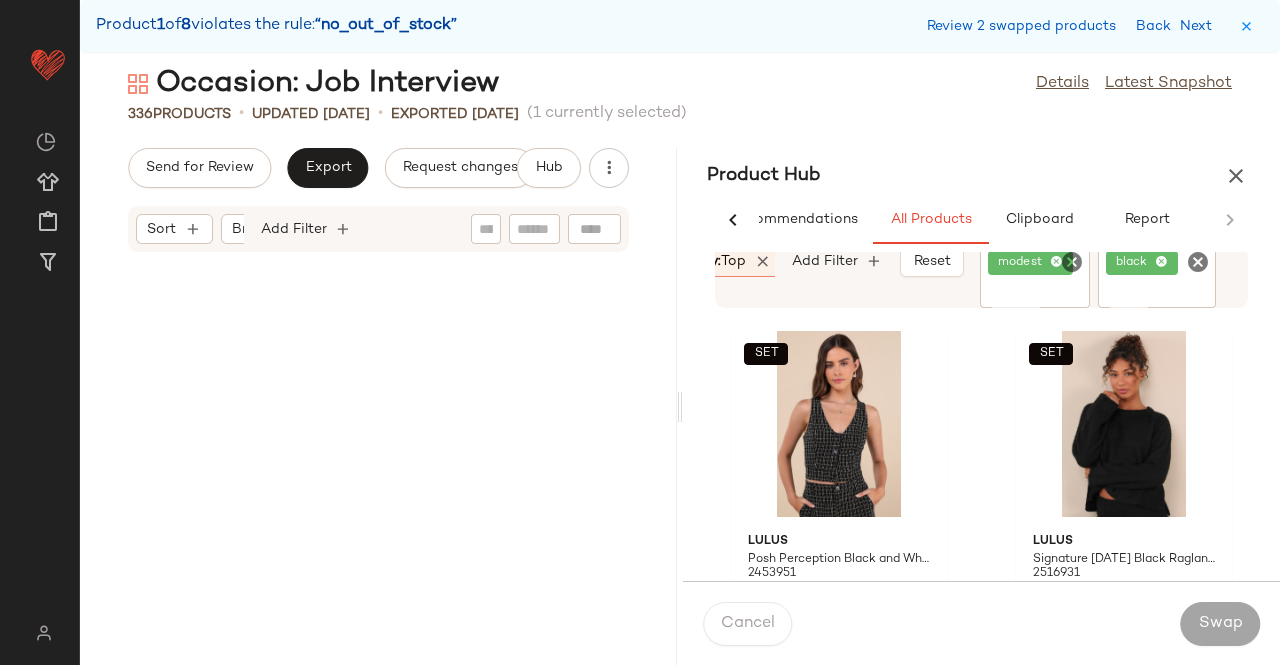 scroll, scrollTop: 14274, scrollLeft: 0, axis: vertical 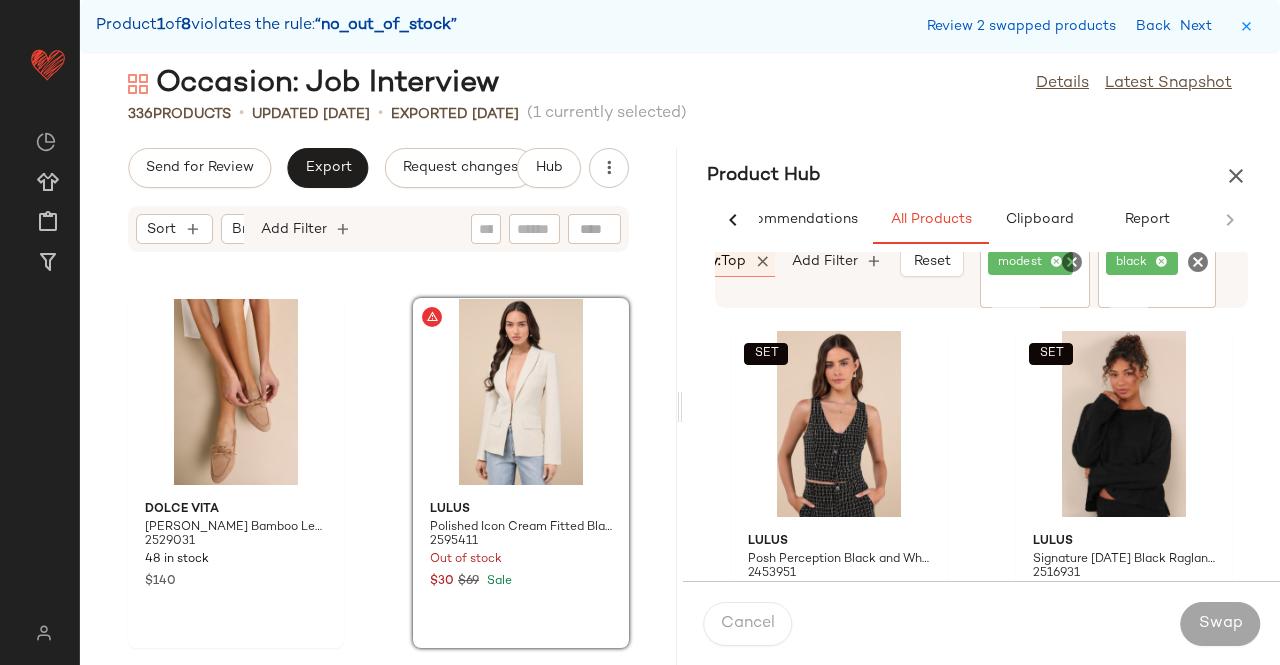 click 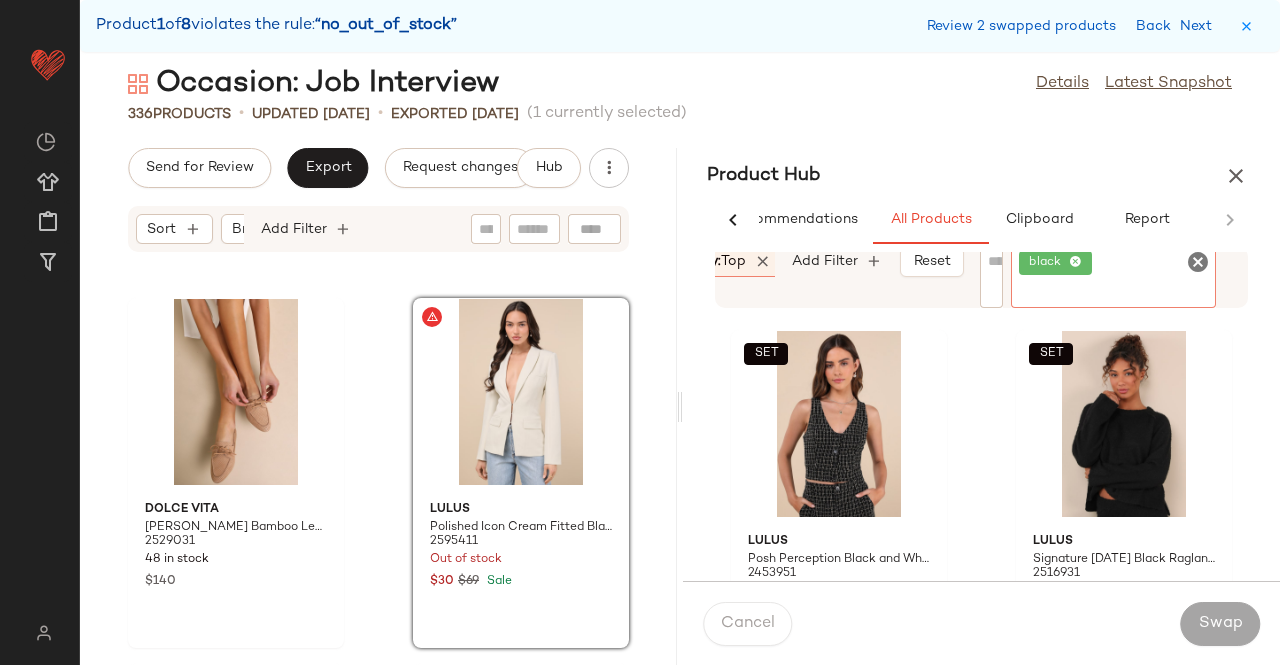 click on "black" 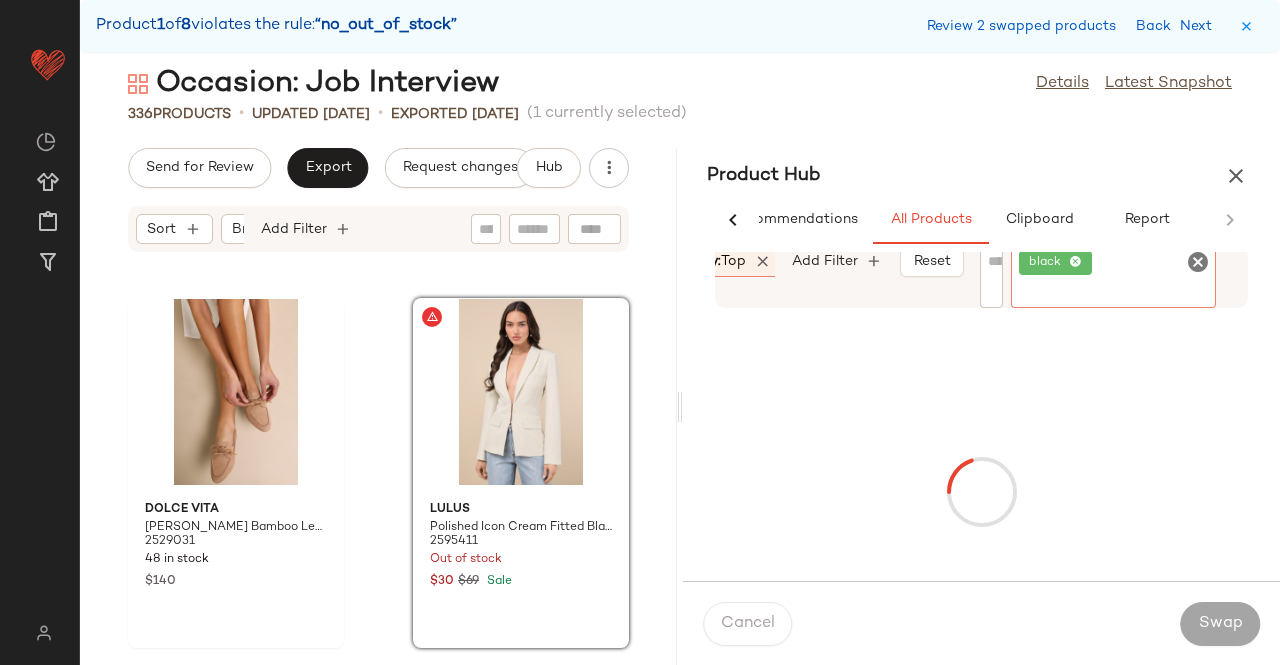 click on "black" 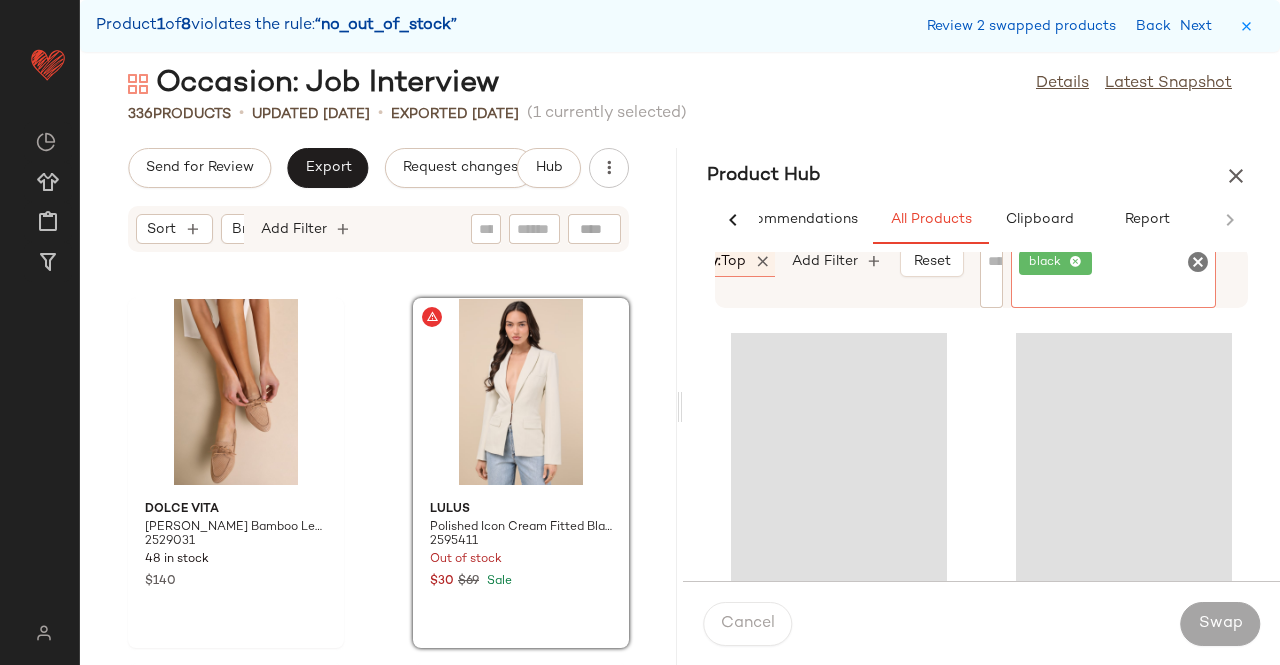 click on "black" 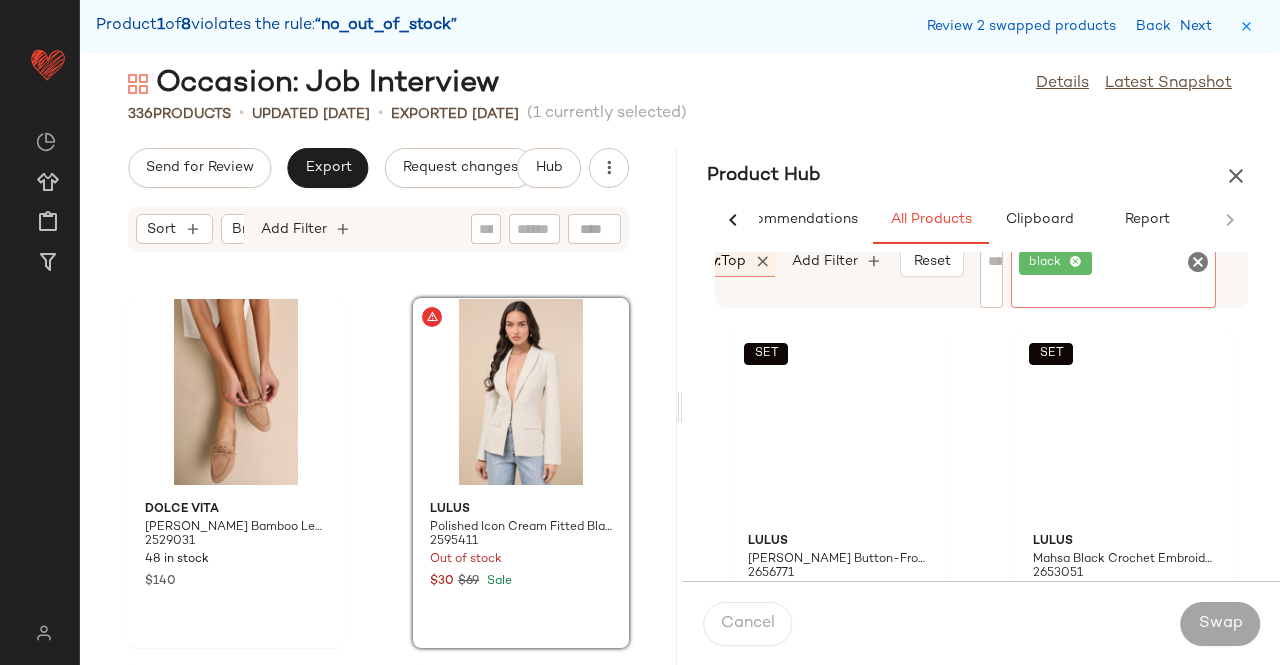 drag, startPoint x: 1076, startPoint y: 259, endPoint x: 1082, endPoint y: 268, distance: 10.816654 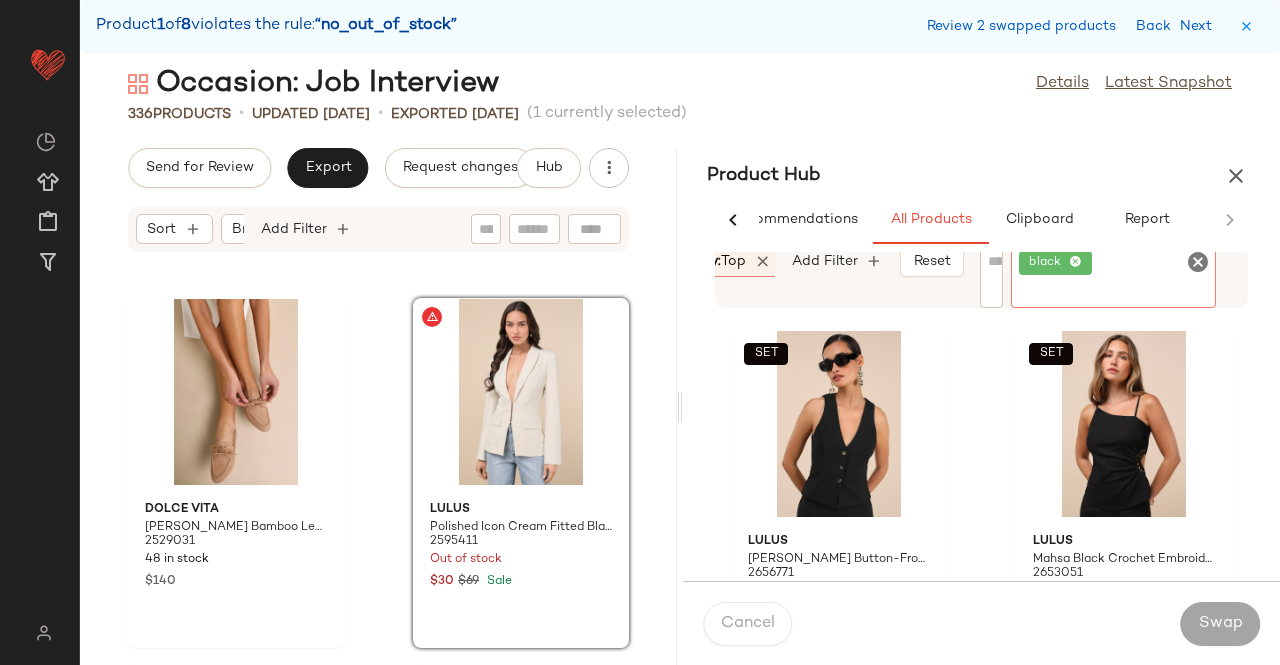 click 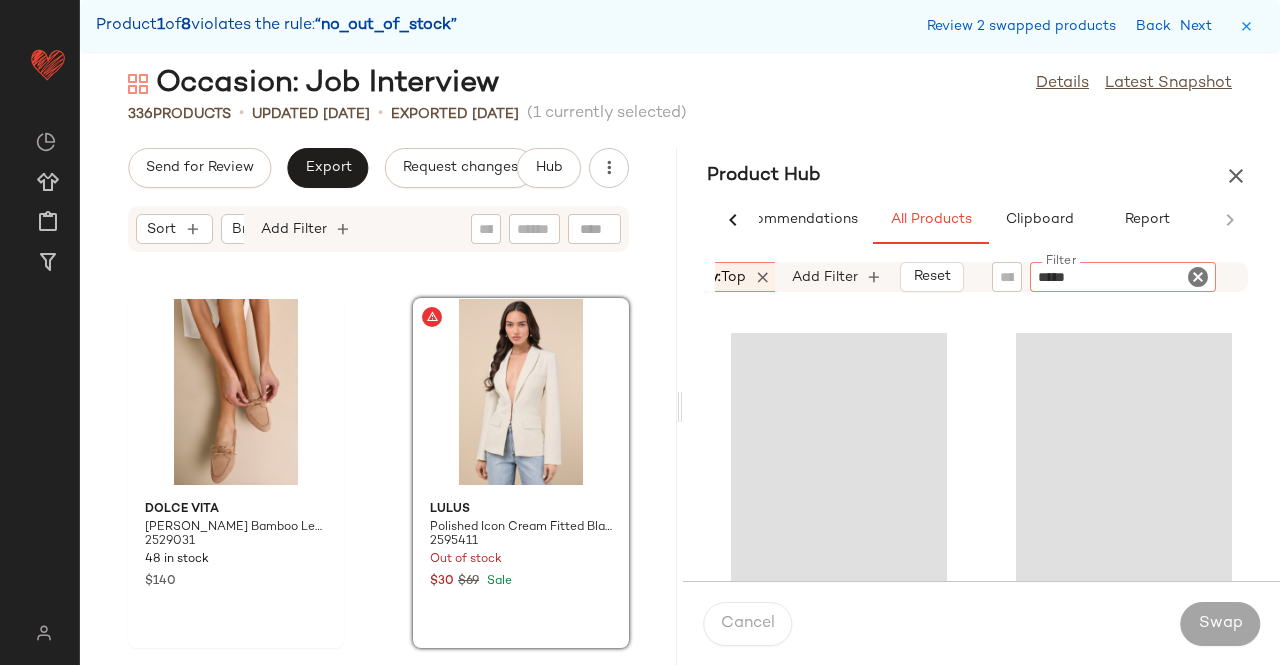 type on "******" 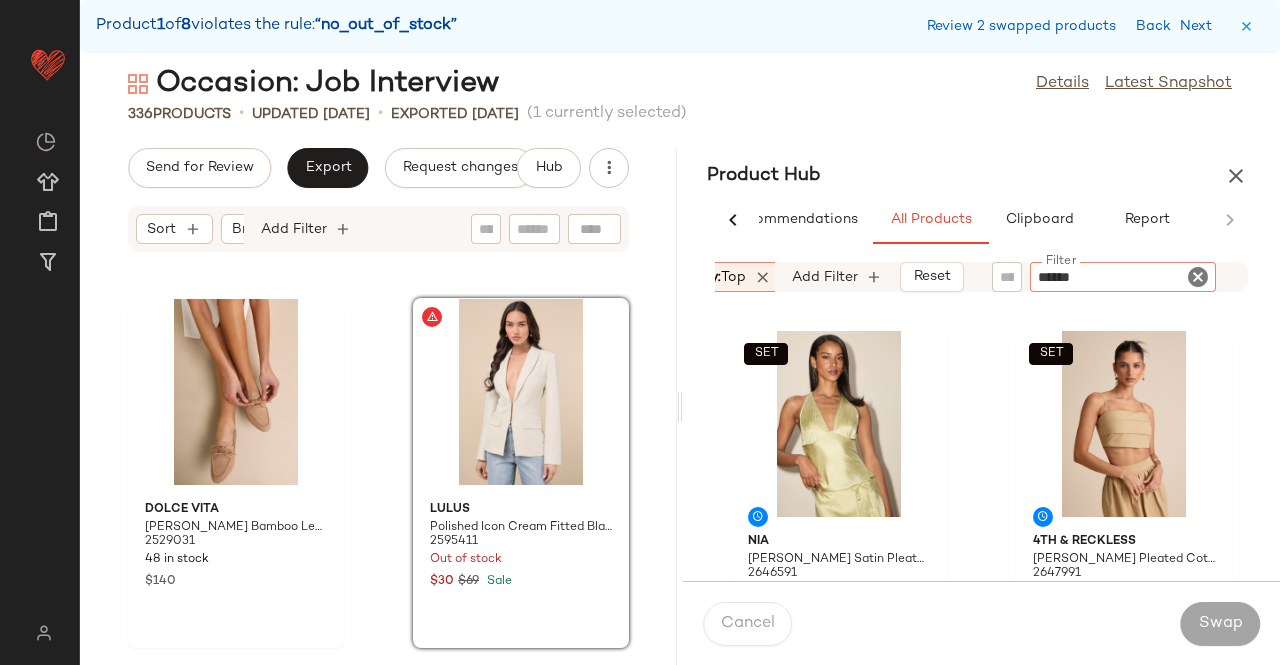type 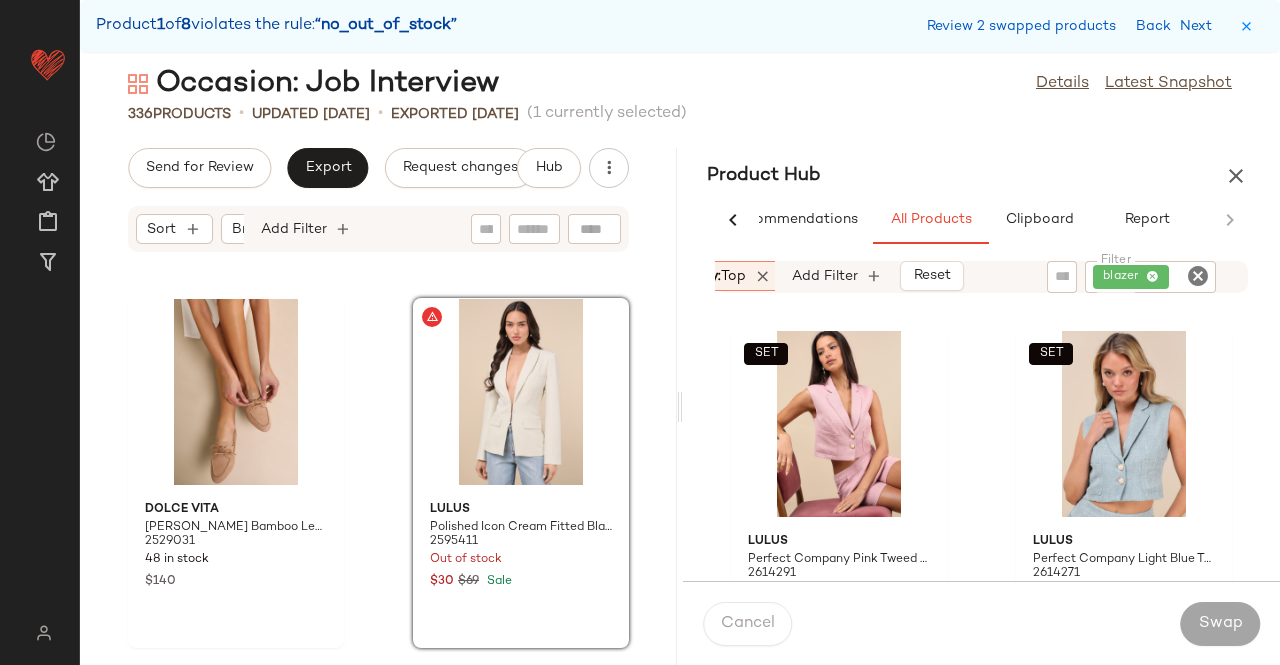 click on "Category:   top" 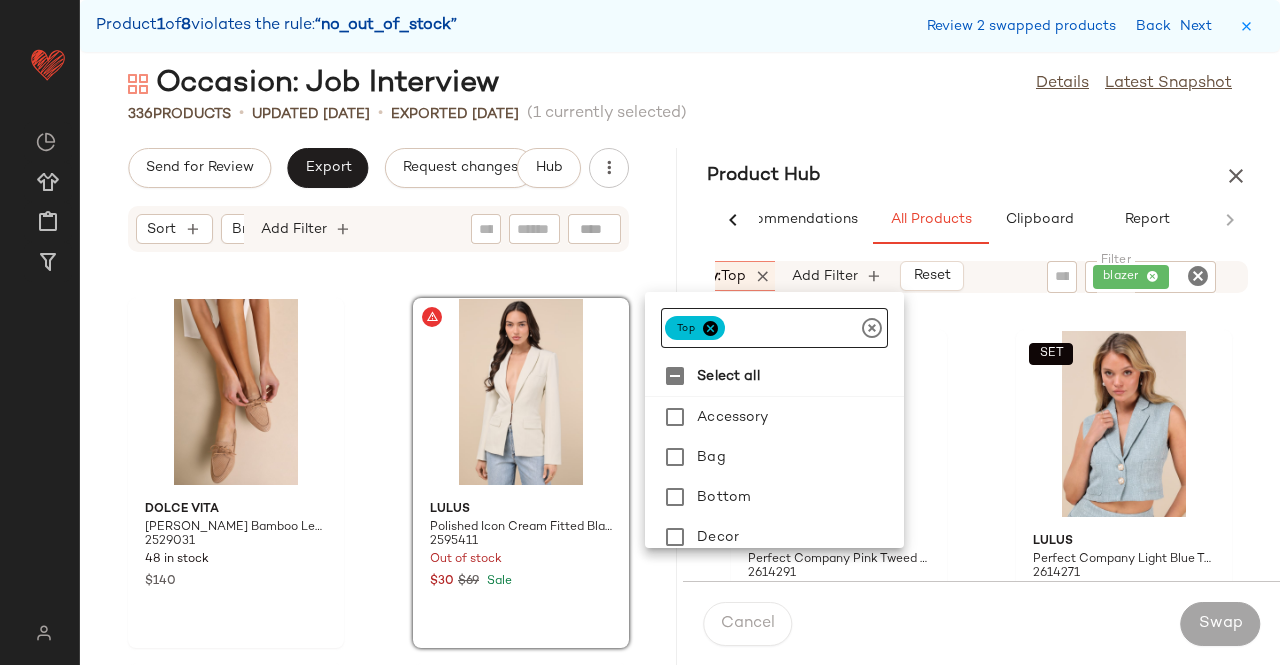 click at bounding box center [710, 328] 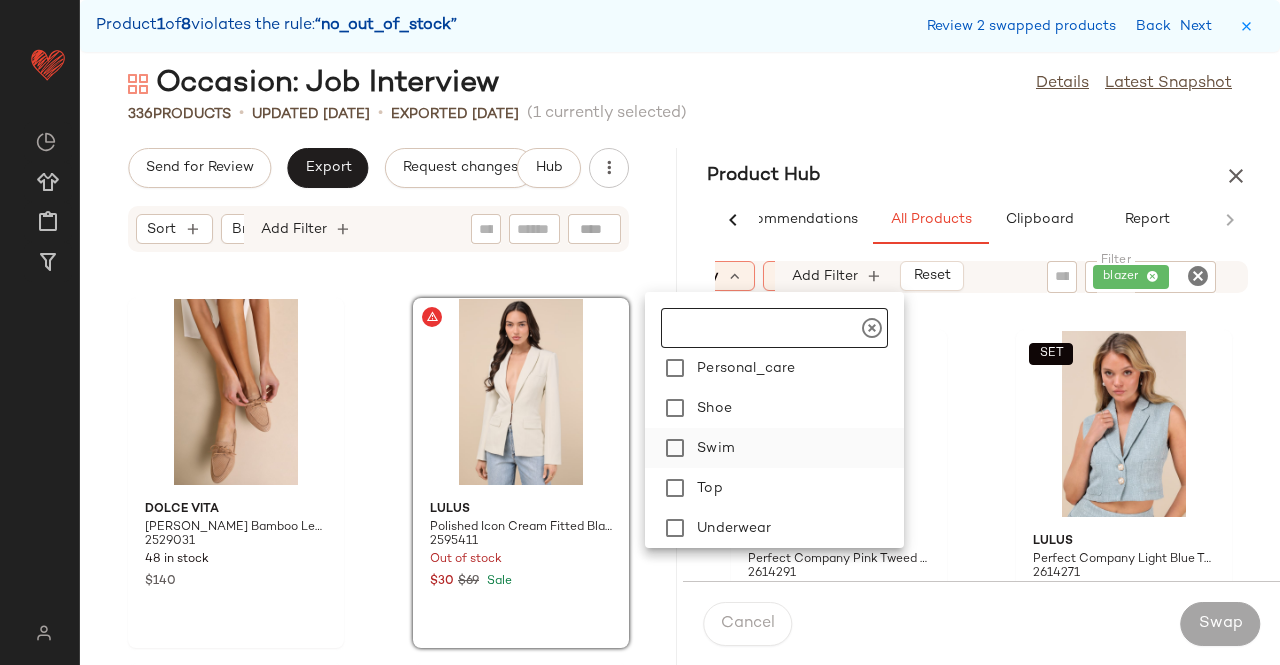 scroll, scrollTop: 380, scrollLeft: 0, axis: vertical 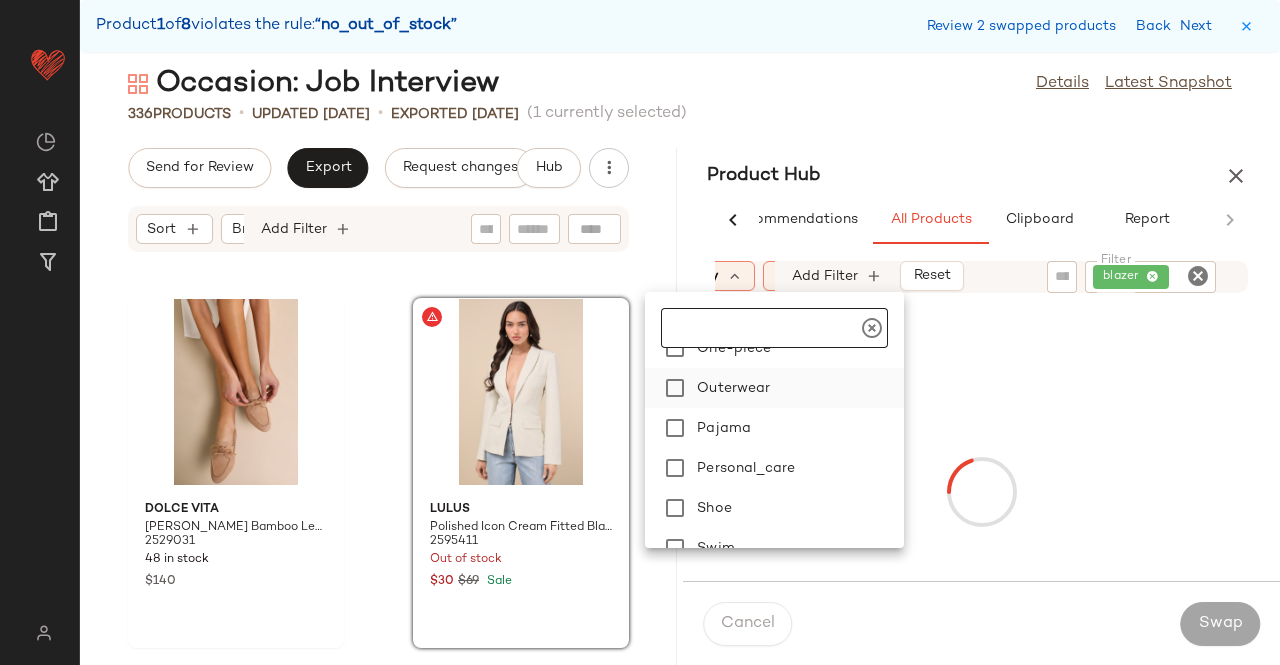 click on "Outerwear" 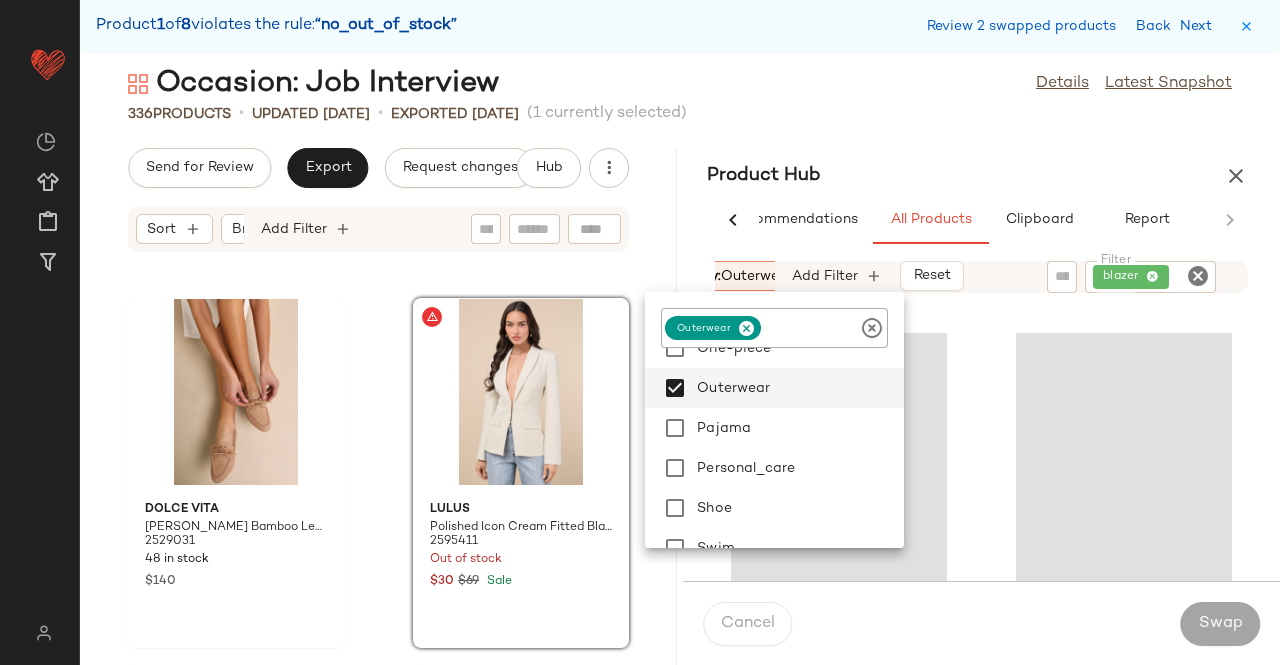 click on "Product Hub" at bounding box center [981, 176] 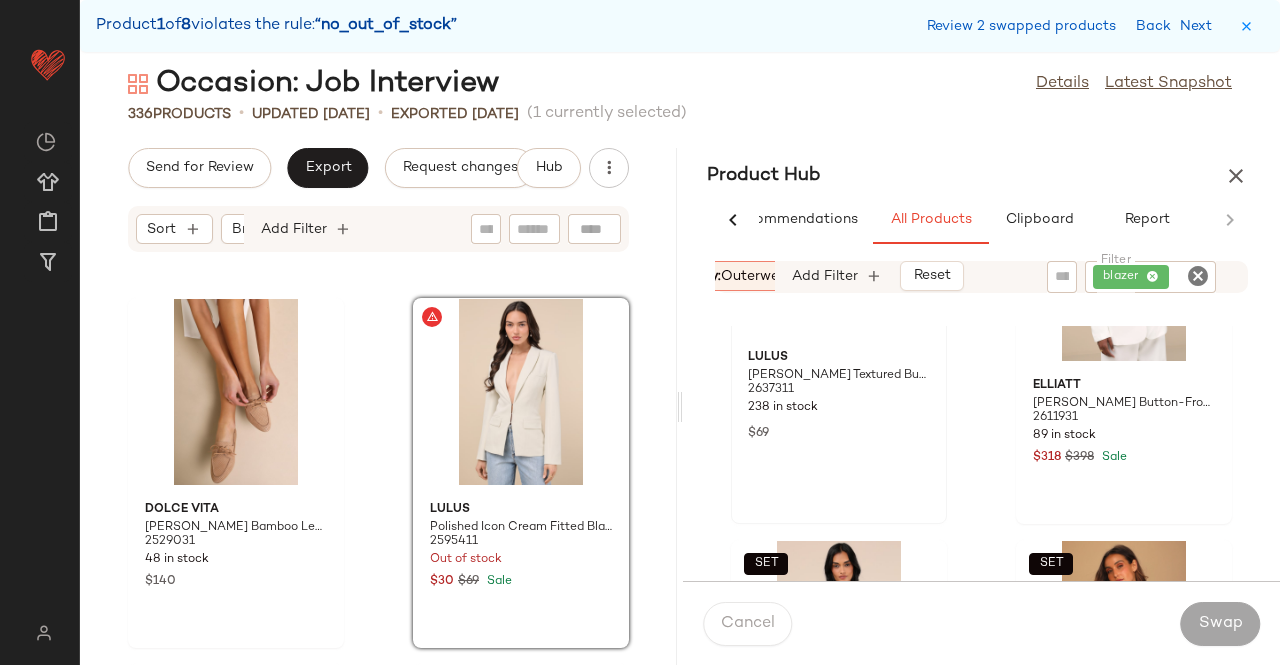 scroll, scrollTop: 0, scrollLeft: 0, axis: both 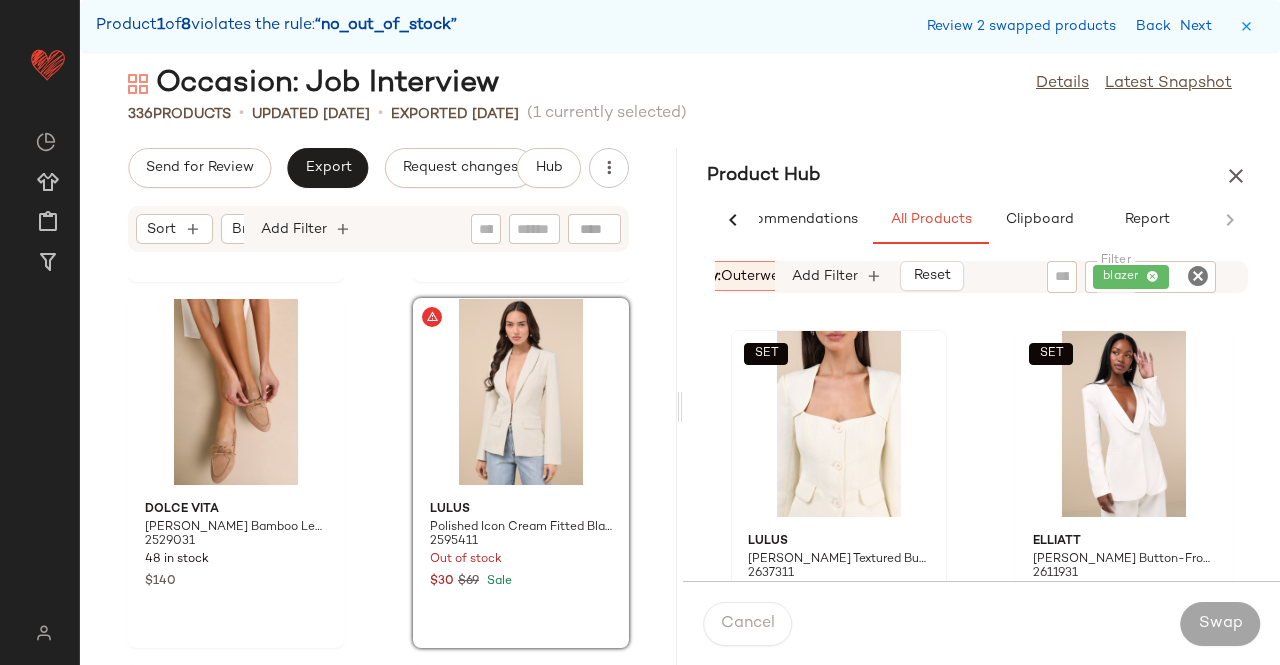 drag, startPoint x: 980, startPoint y: 523, endPoint x: 946, endPoint y: 522, distance: 34.0147 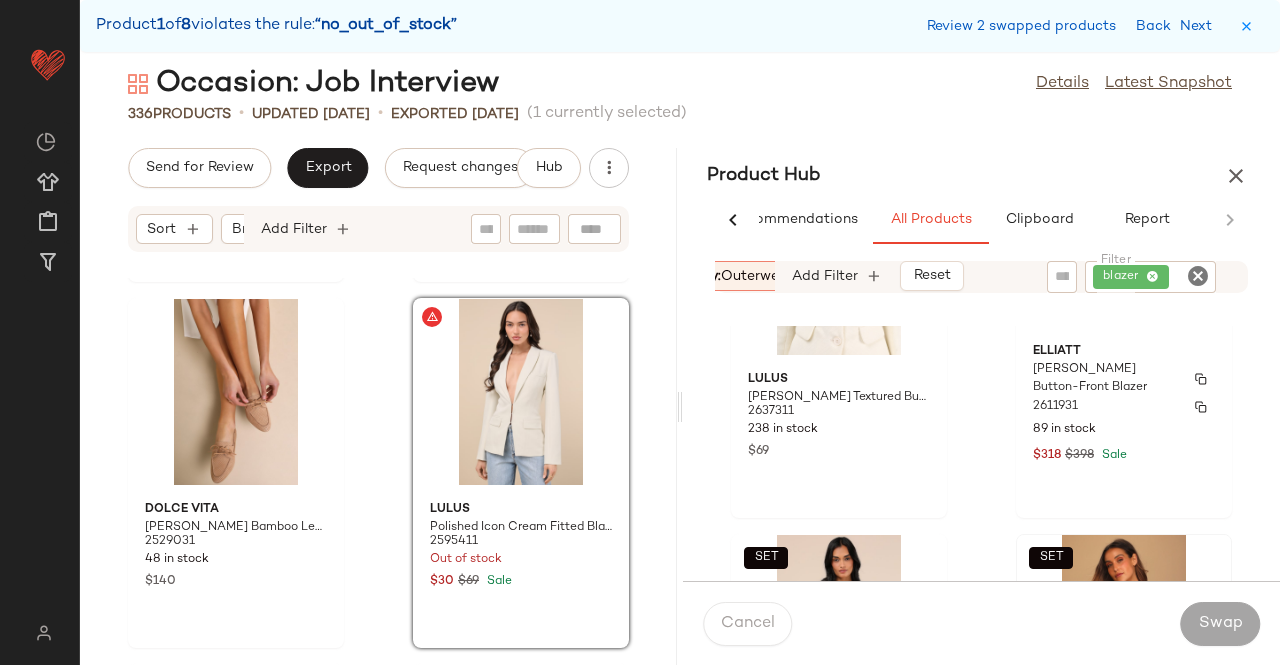 scroll, scrollTop: 0, scrollLeft: 0, axis: both 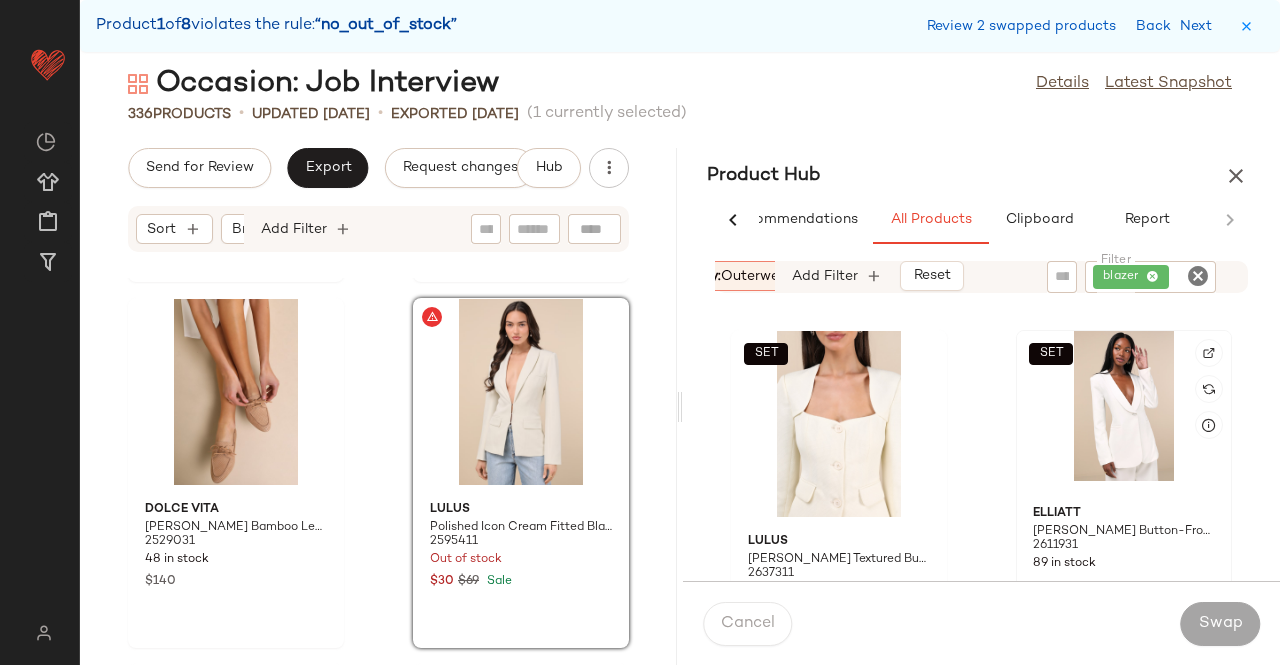 click on "SET" 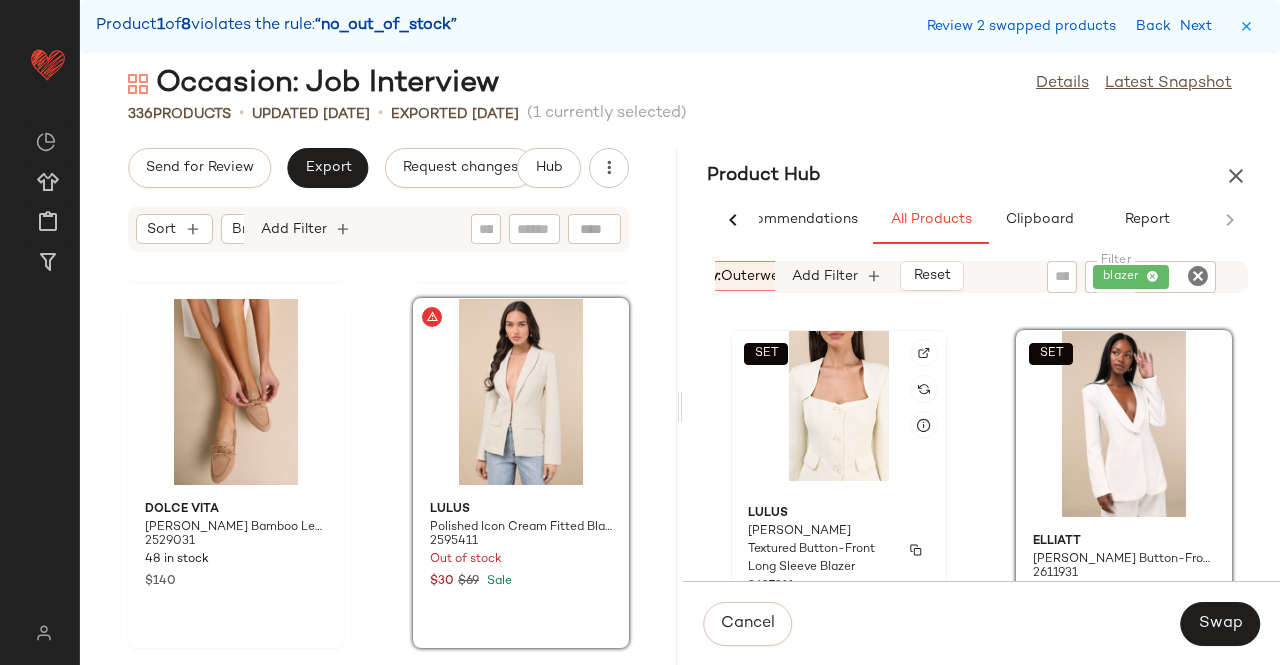click on "Lulus Hulda Ivory Textured Button-Front Long Sleeve Blazer 2637311 238 in stock $69" 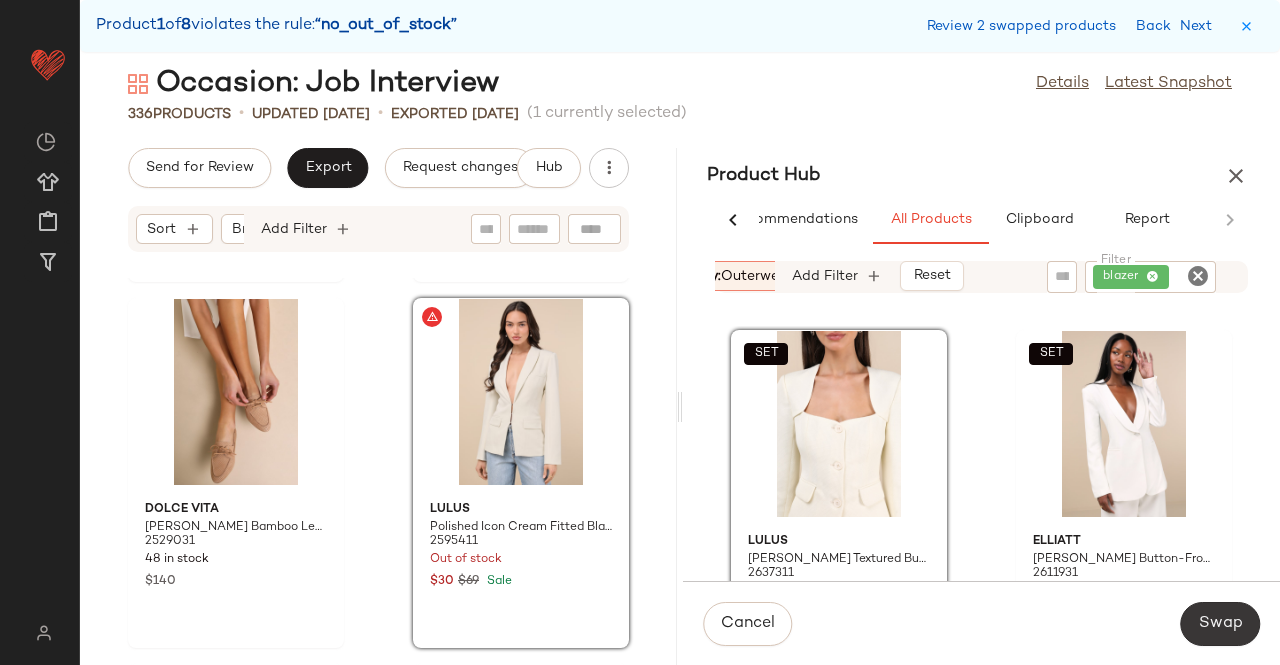 click on "Swap" 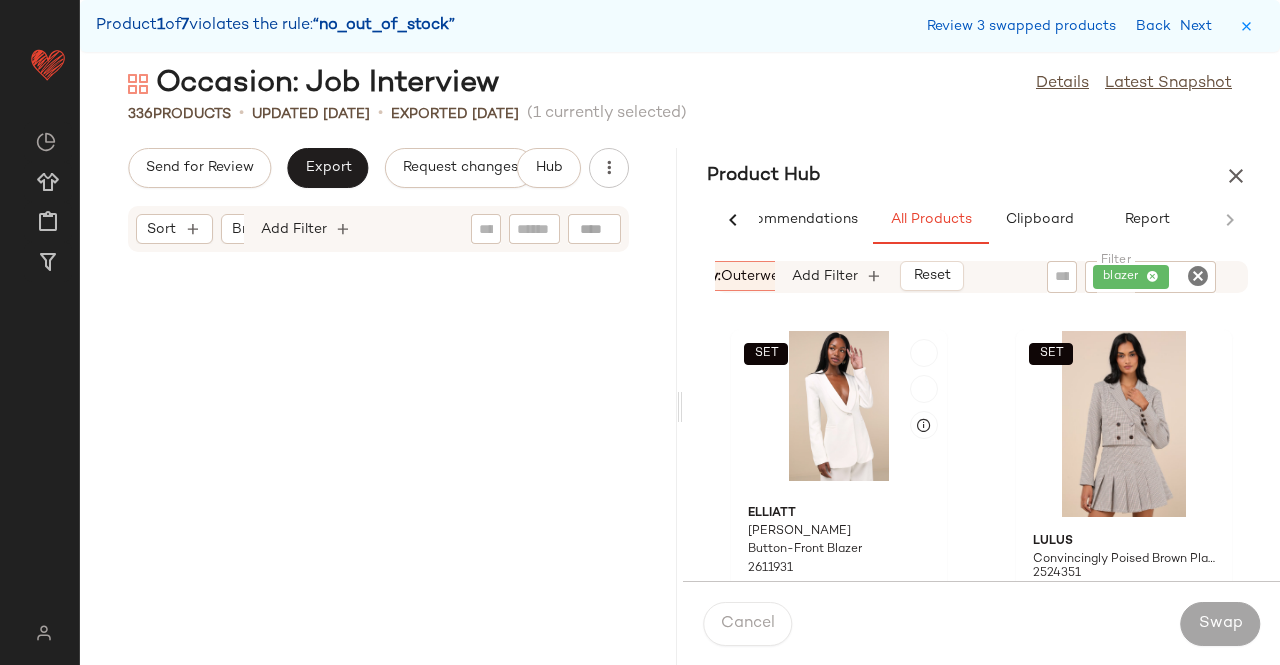 scroll, scrollTop: 34770, scrollLeft: 0, axis: vertical 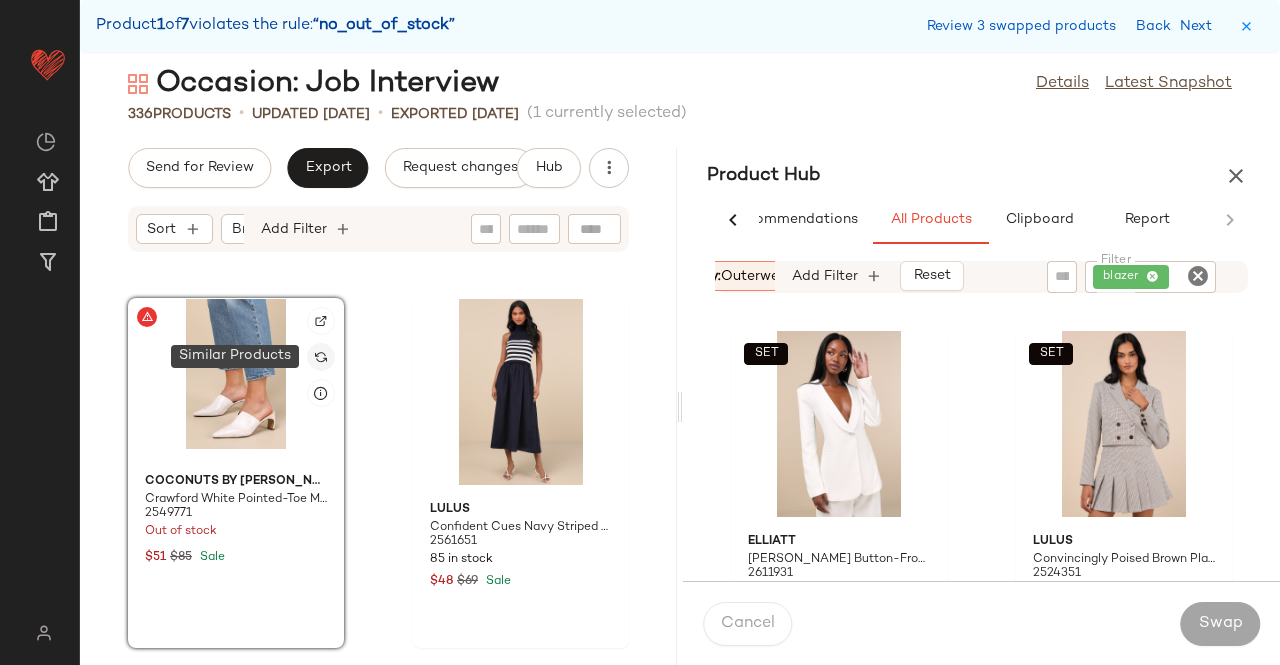 click 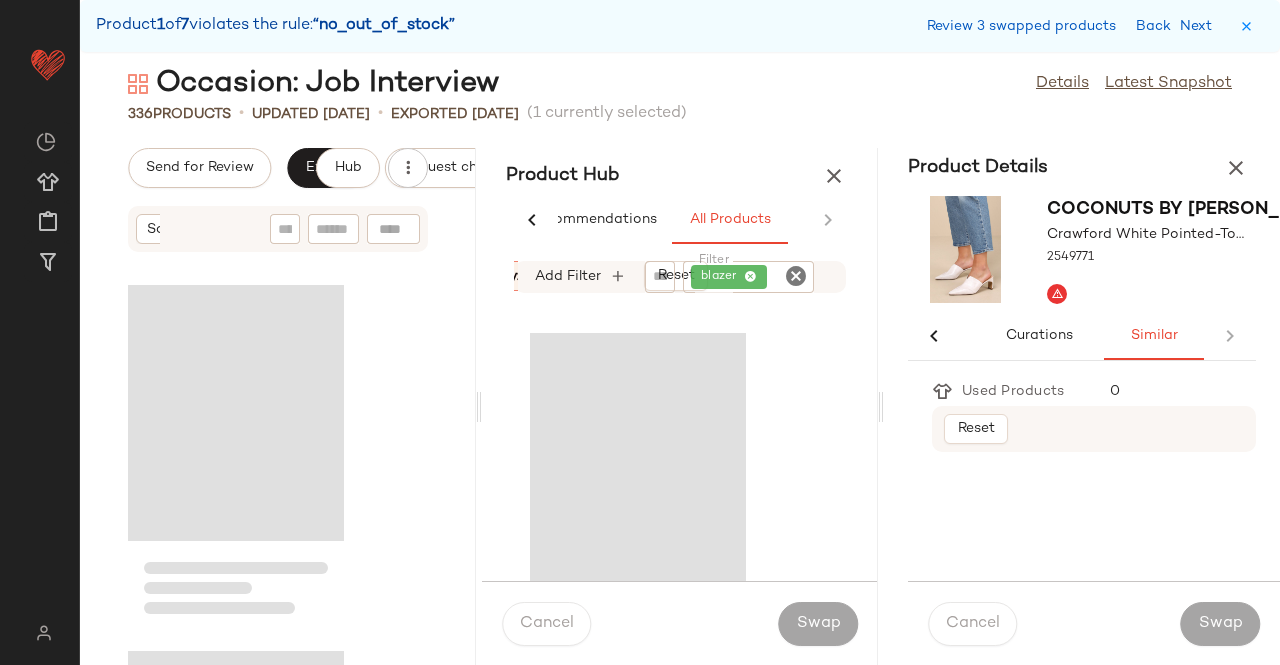 scroll, scrollTop: 0, scrollLeft: 86, axis: horizontal 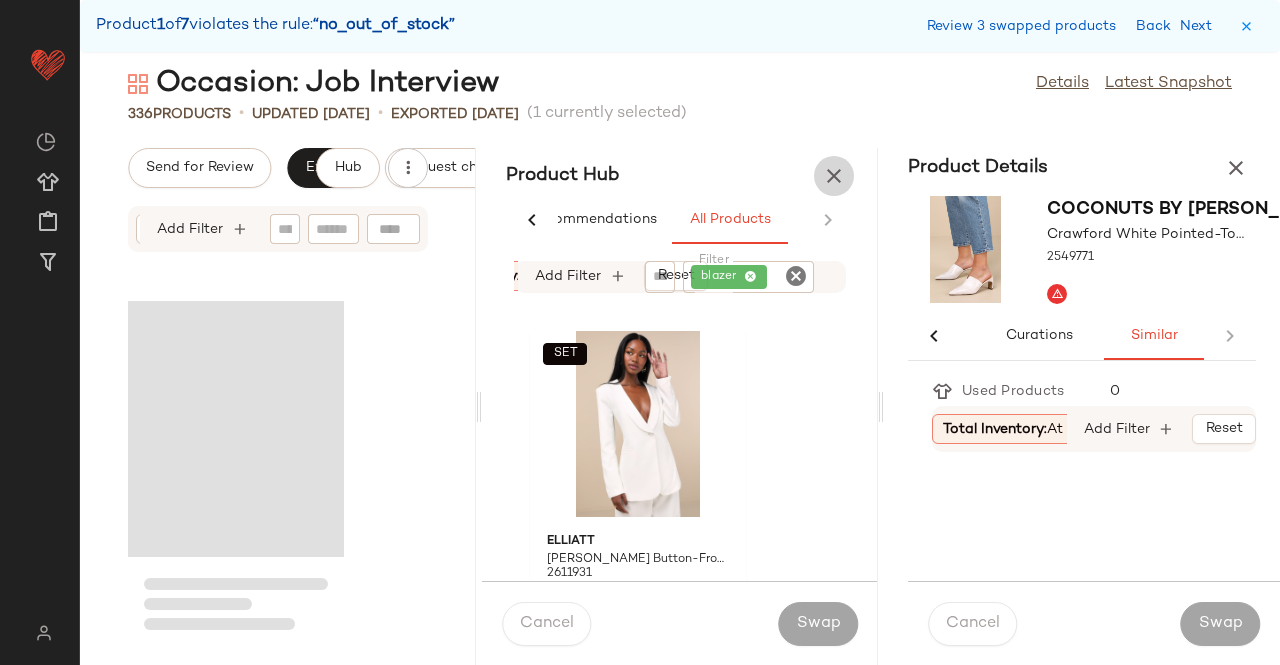 click at bounding box center (834, 176) 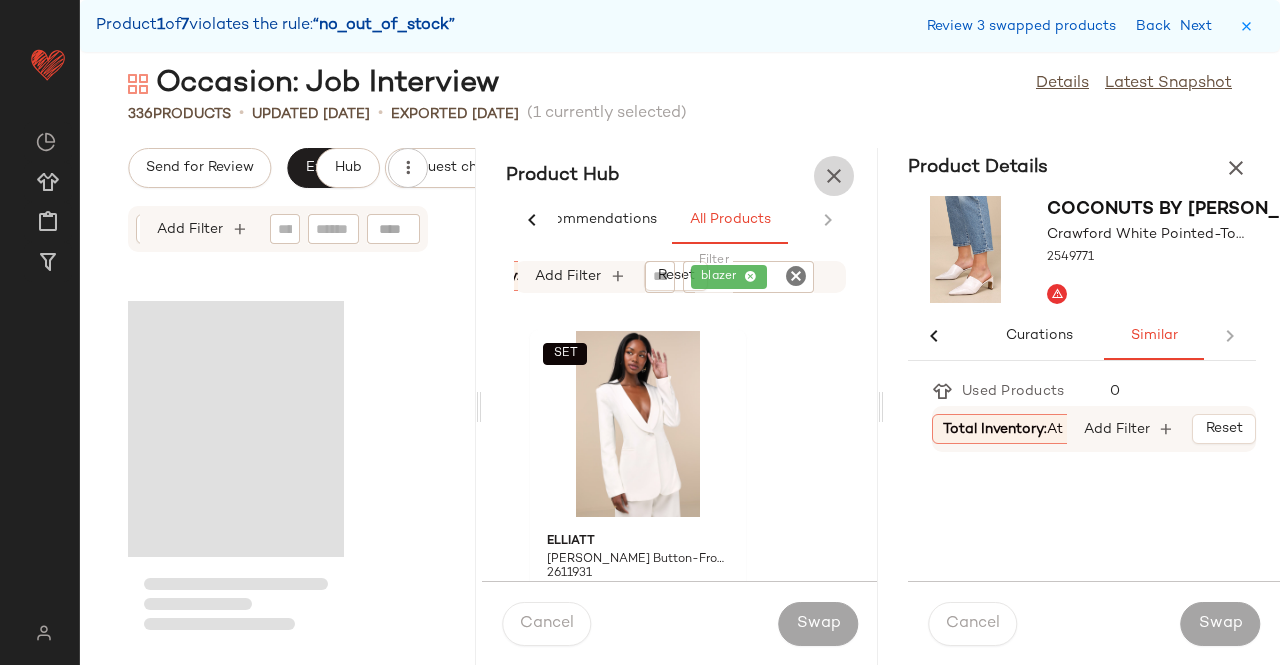 scroll, scrollTop: 0, scrollLeft: 0, axis: both 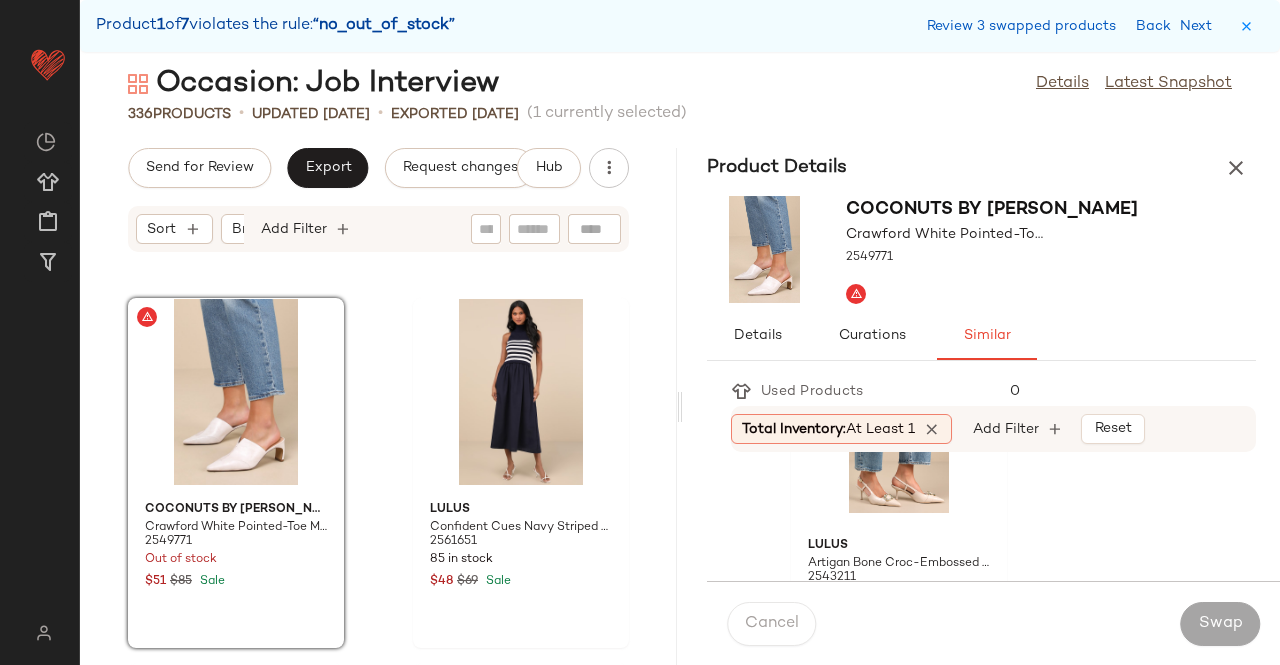 click 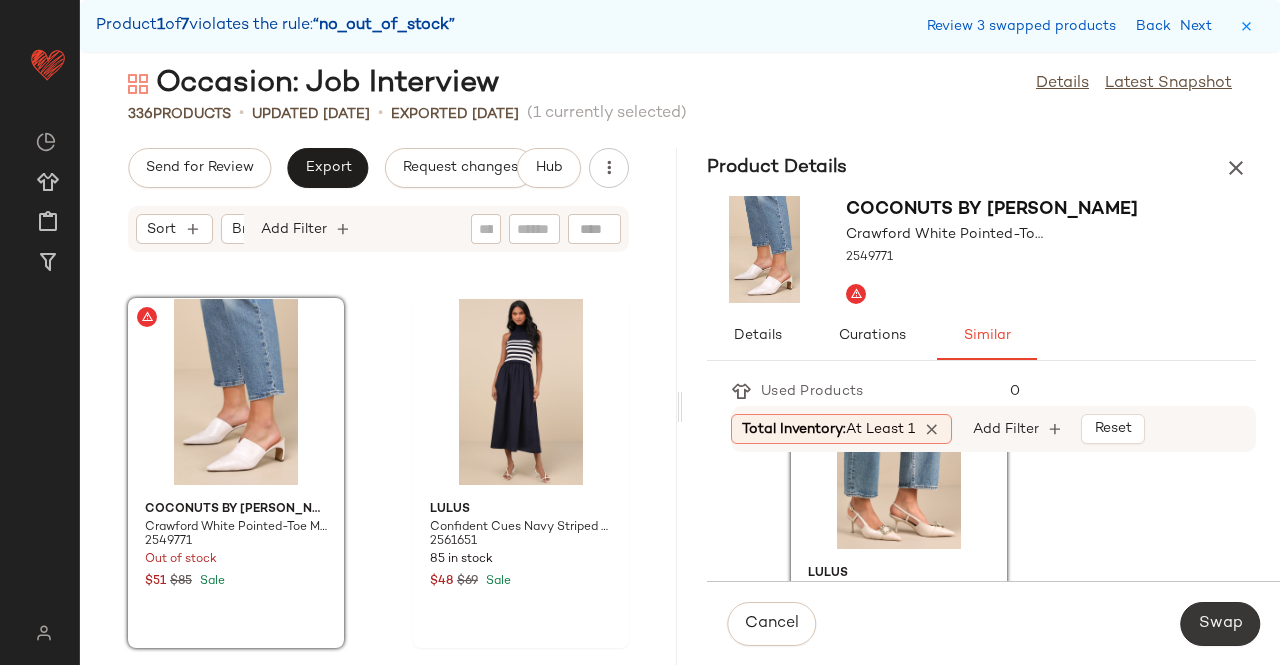 click on "Swap" 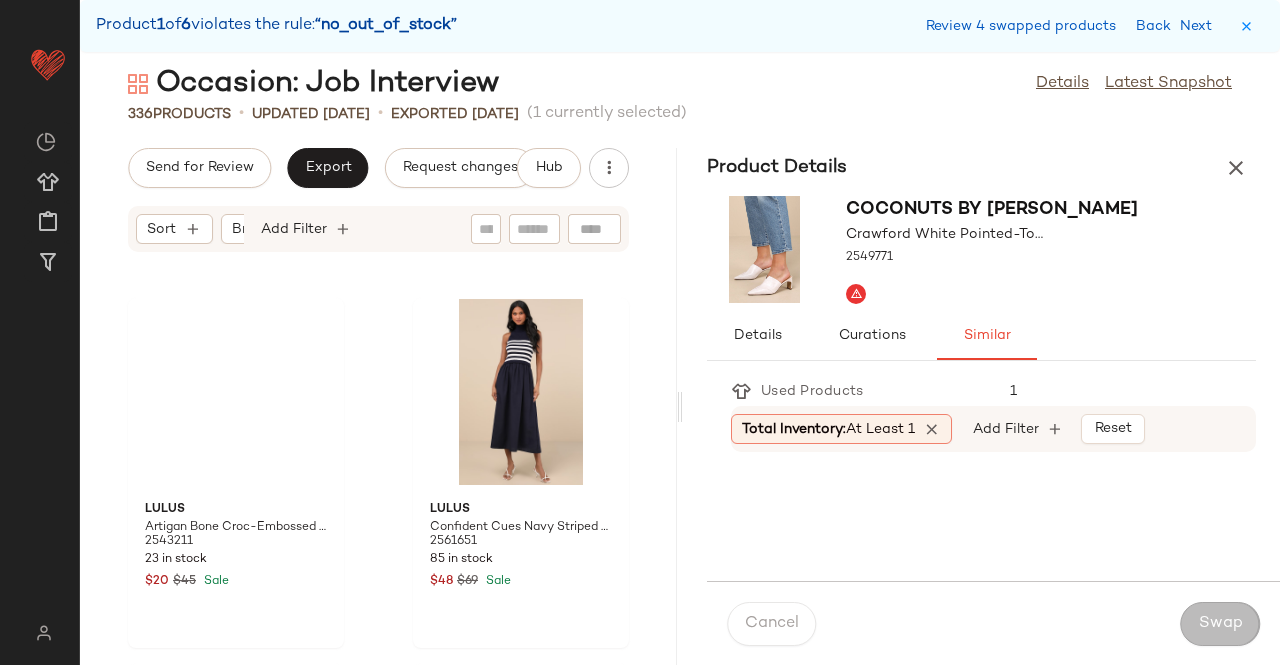 scroll, scrollTop: 48312, scrollLeft: 0, axis: vertical 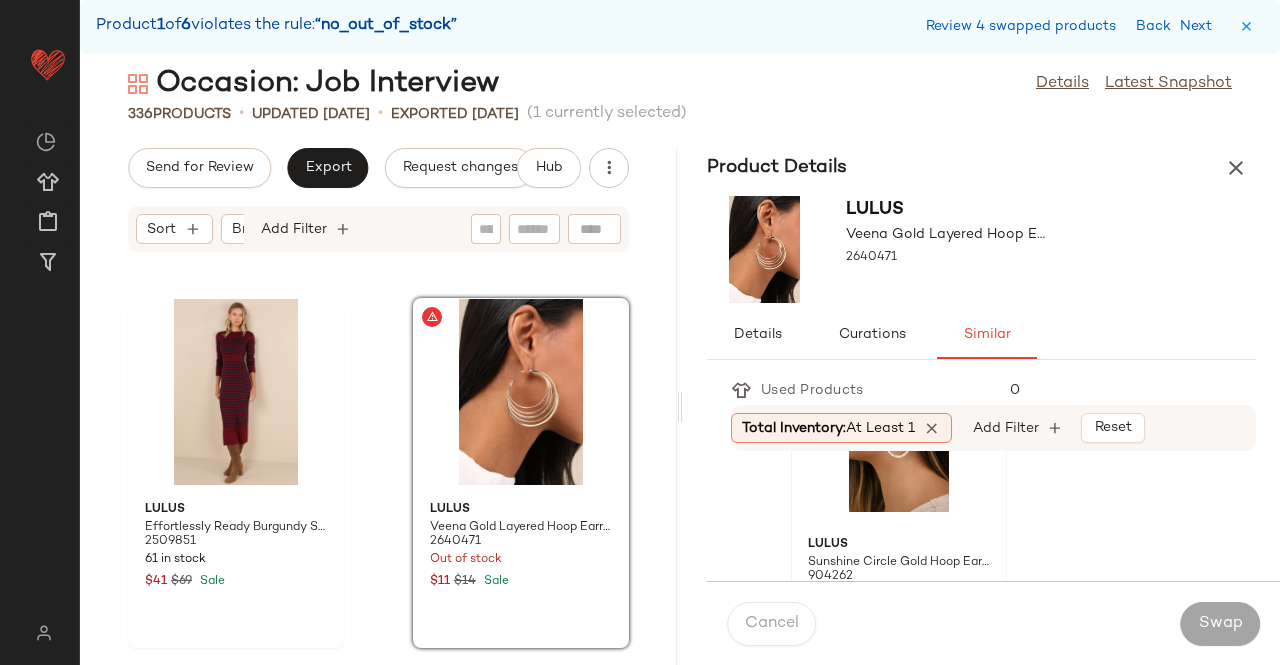 click on "Lulus Sunshine Circle Gold Hoop Earrings 904262 38 in stock $15" 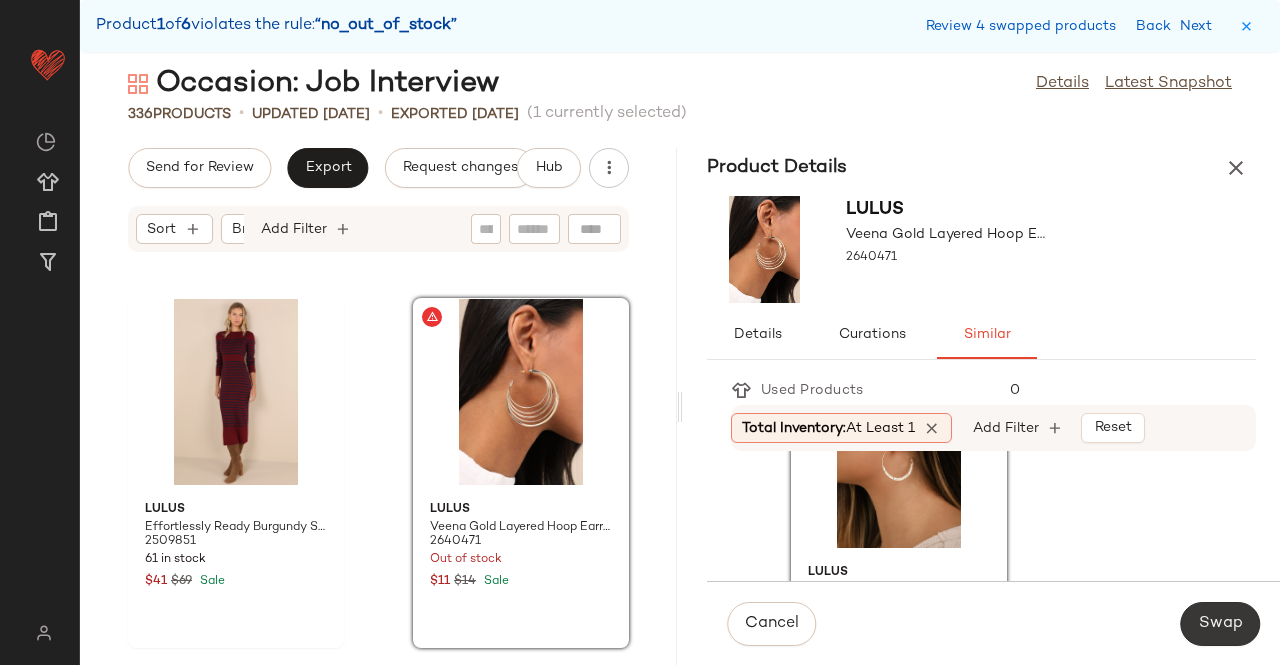 click on "Swap" at bounding box center [1220, 624] 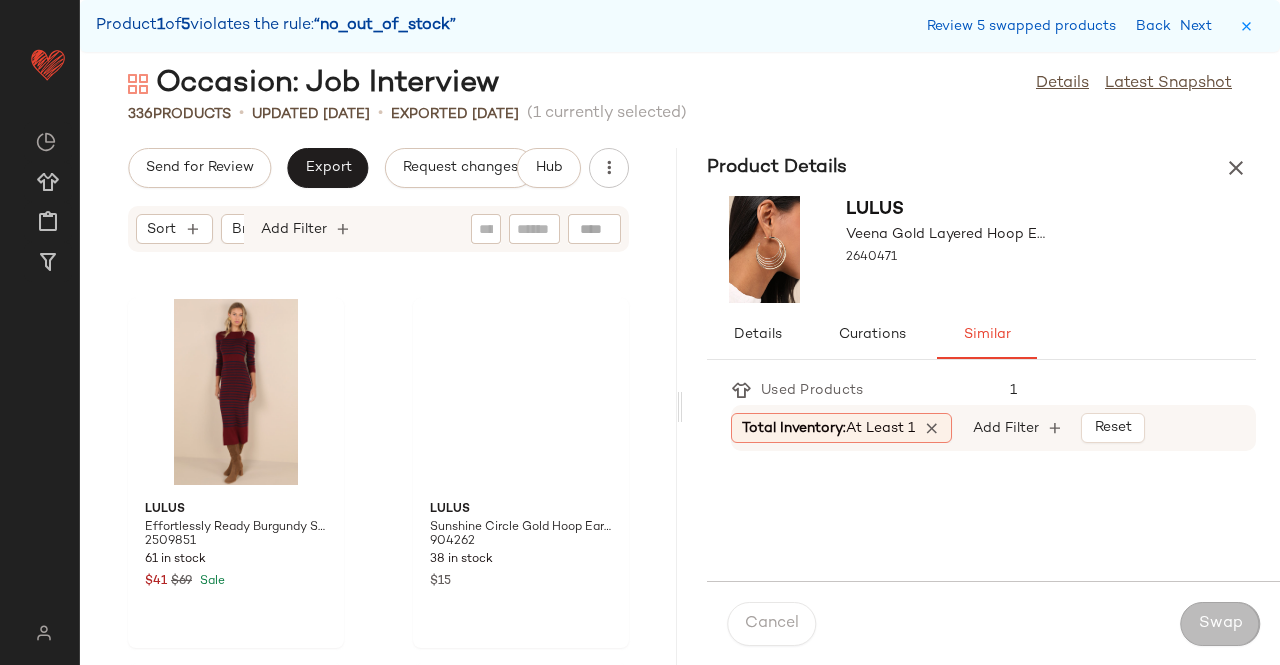 scroll, scrollTop: 49776, scrollLeft: 0, axis: vertical 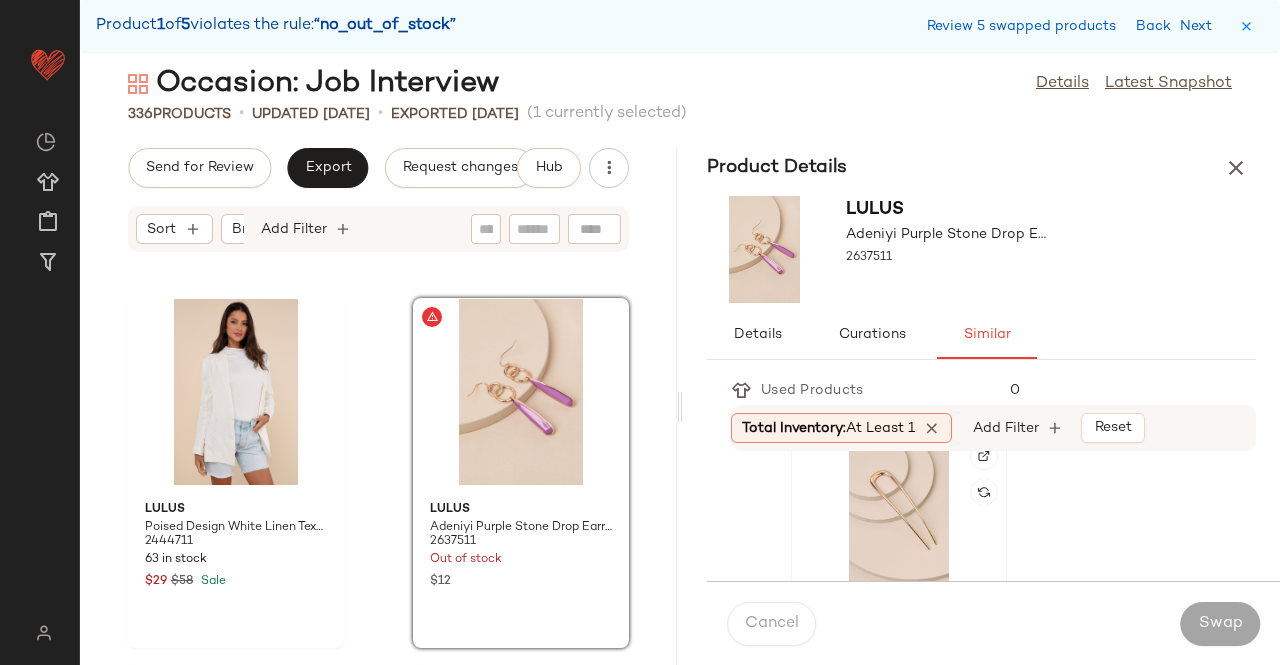 click 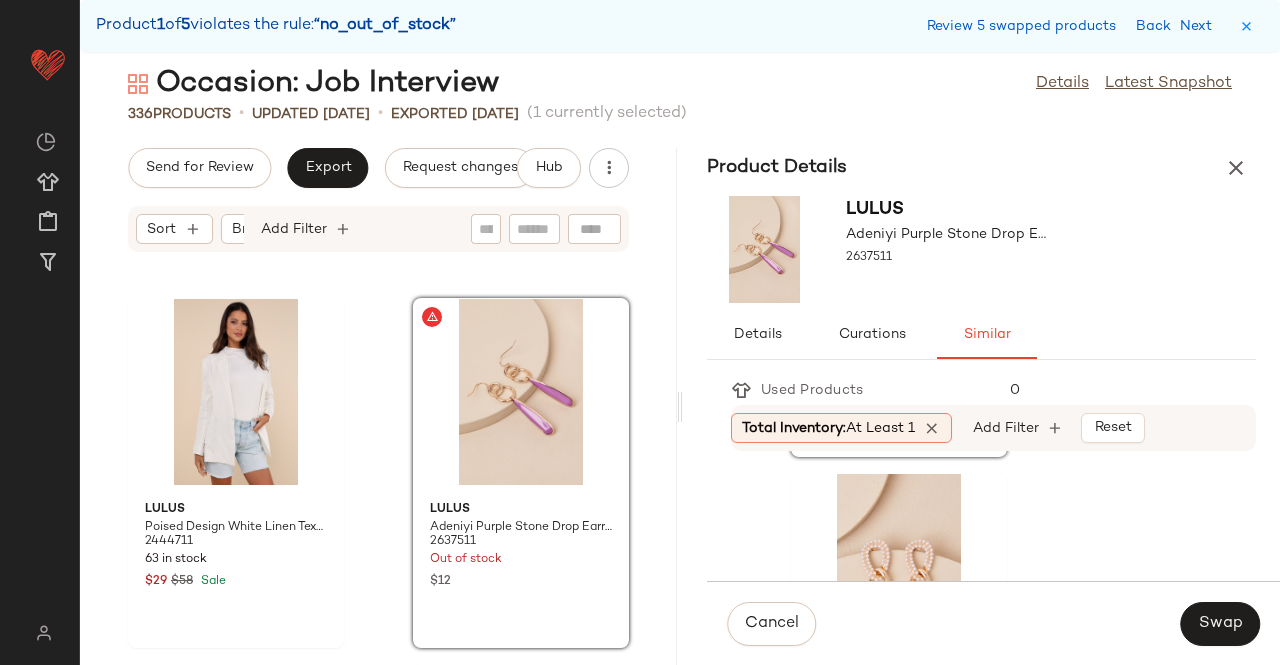 scroll, scrollTop: 823, scrollLeft: 0, axis: vertical 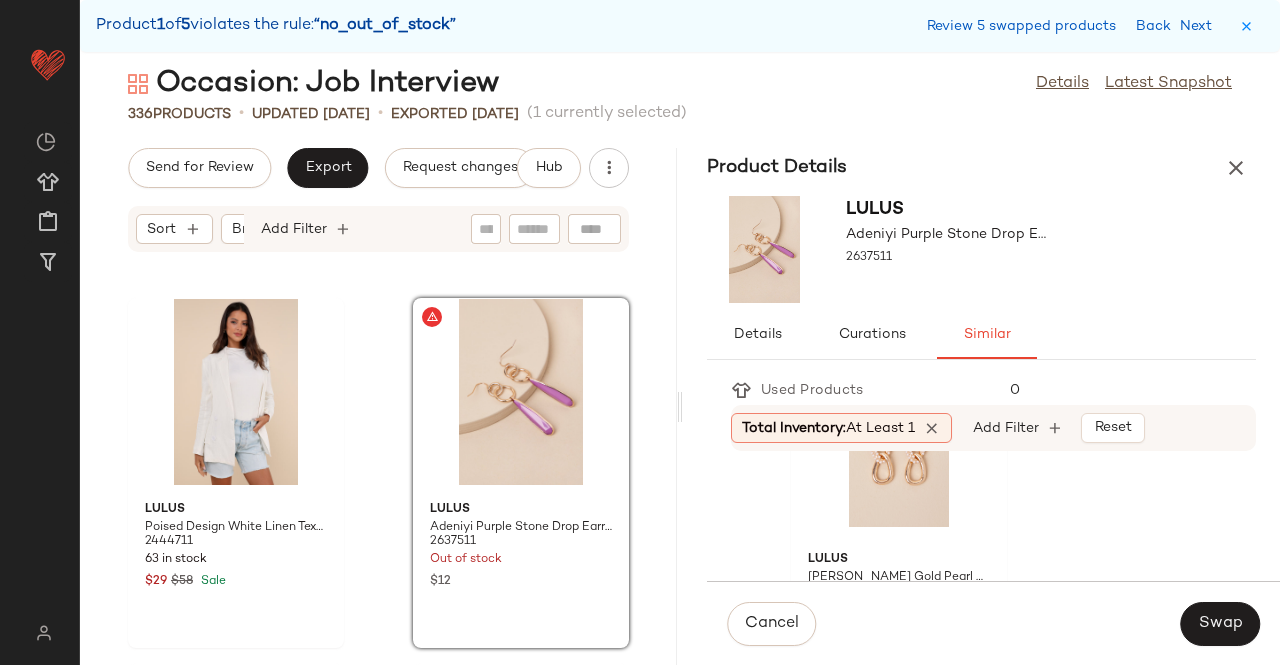 drag, startPoint x: 916, startPoint y: 506, endPoint x: 1016, endPoint y: 553, distance: 110.49435 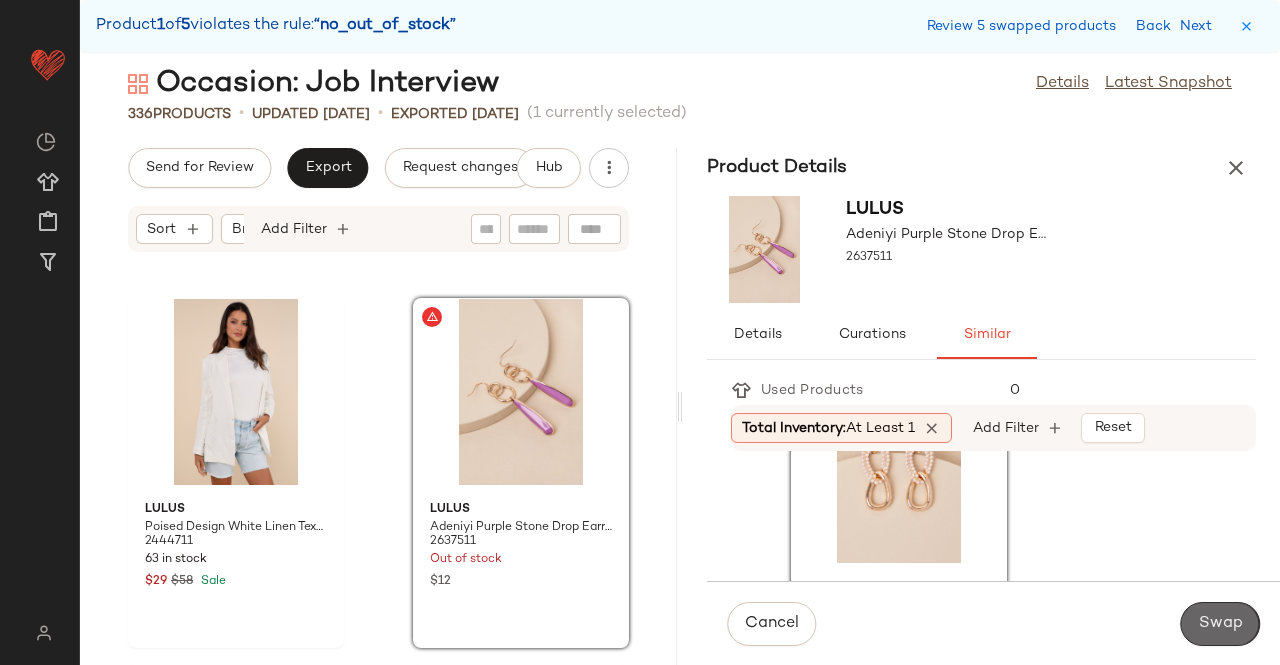 click on "Swap" 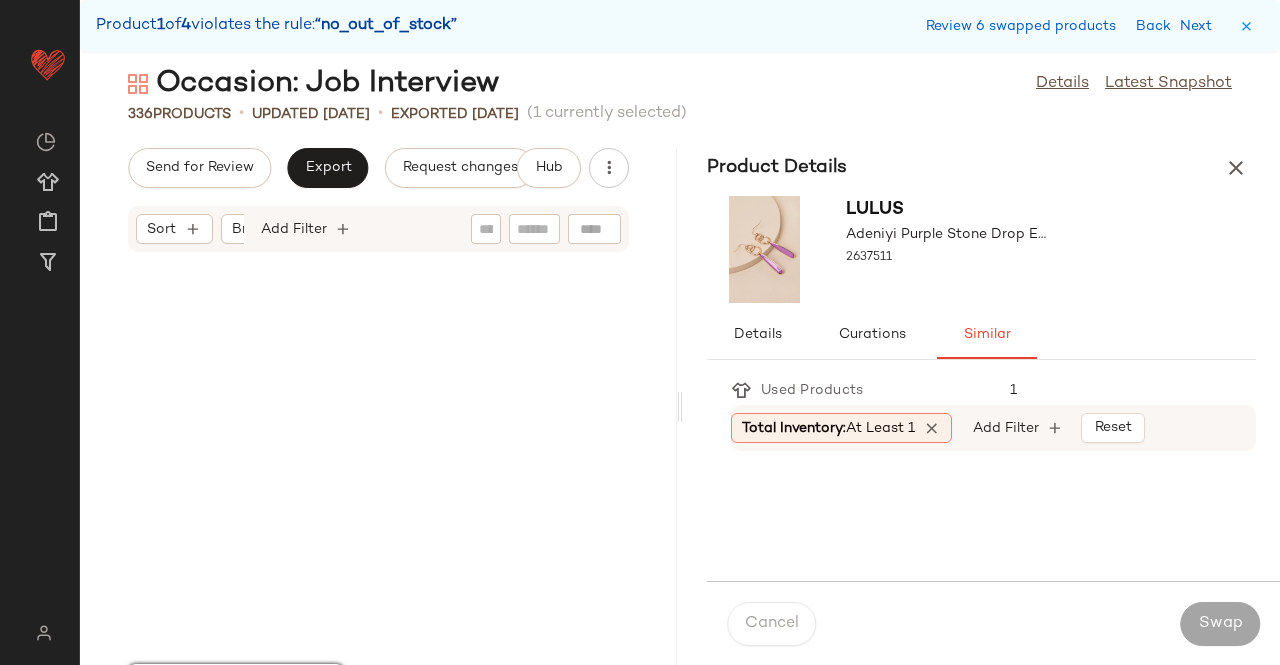 scroll, scrollTop: 50142, scrollLeft: 0, axis: vertical 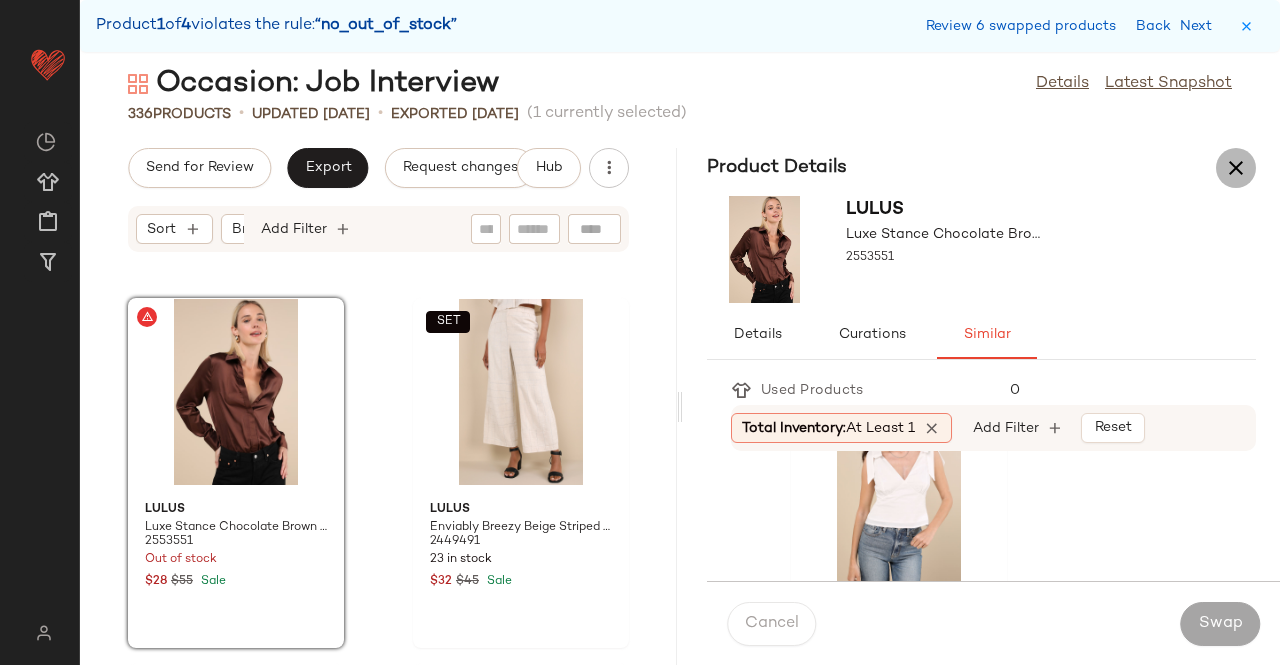 click at bounding box center [1236, 168] 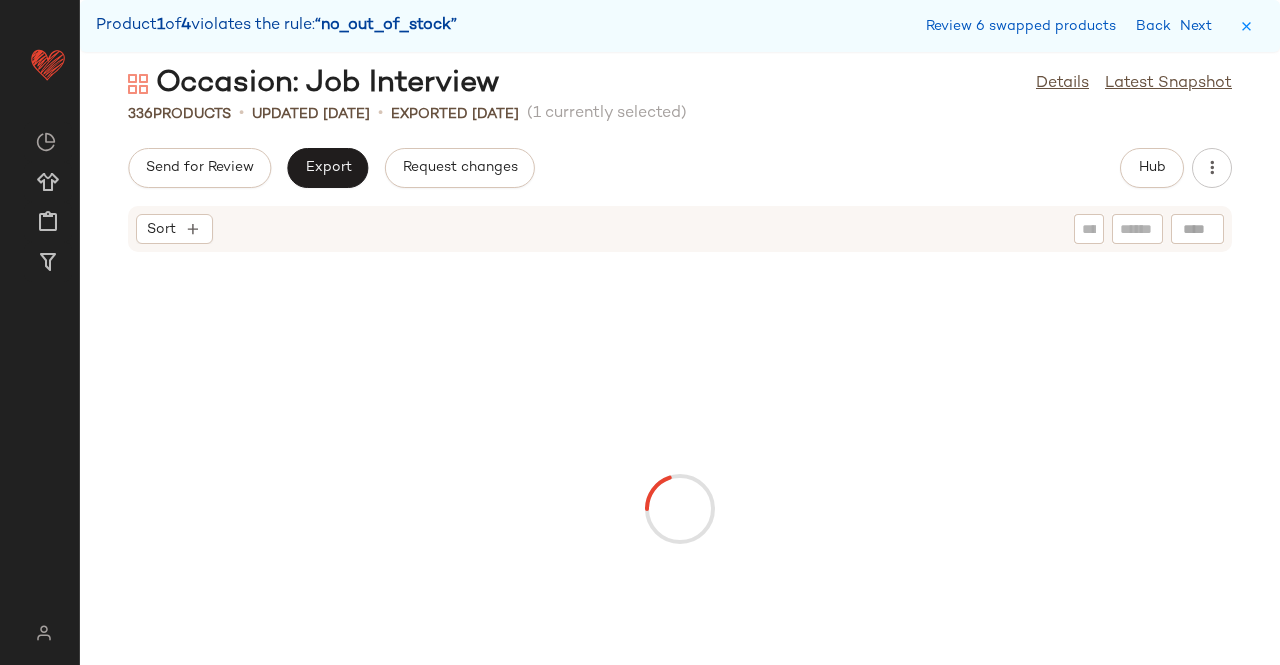 click on "Send for Review   Export   Request changes   Hub" 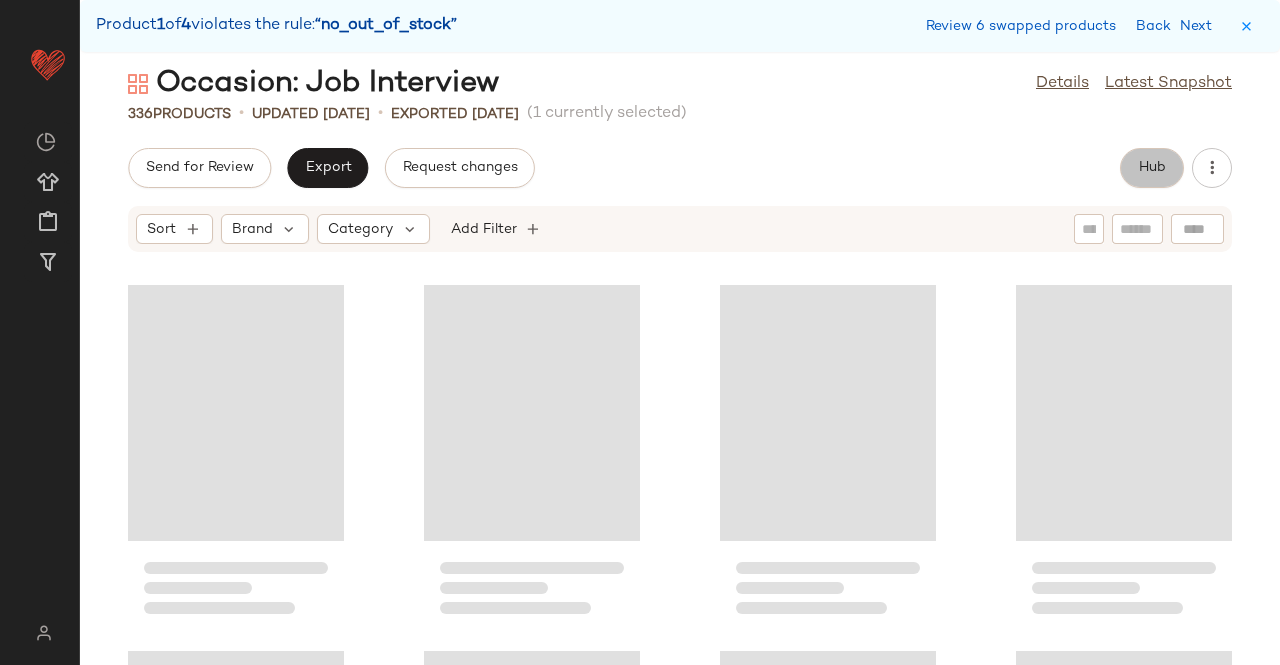 click on "Hub" 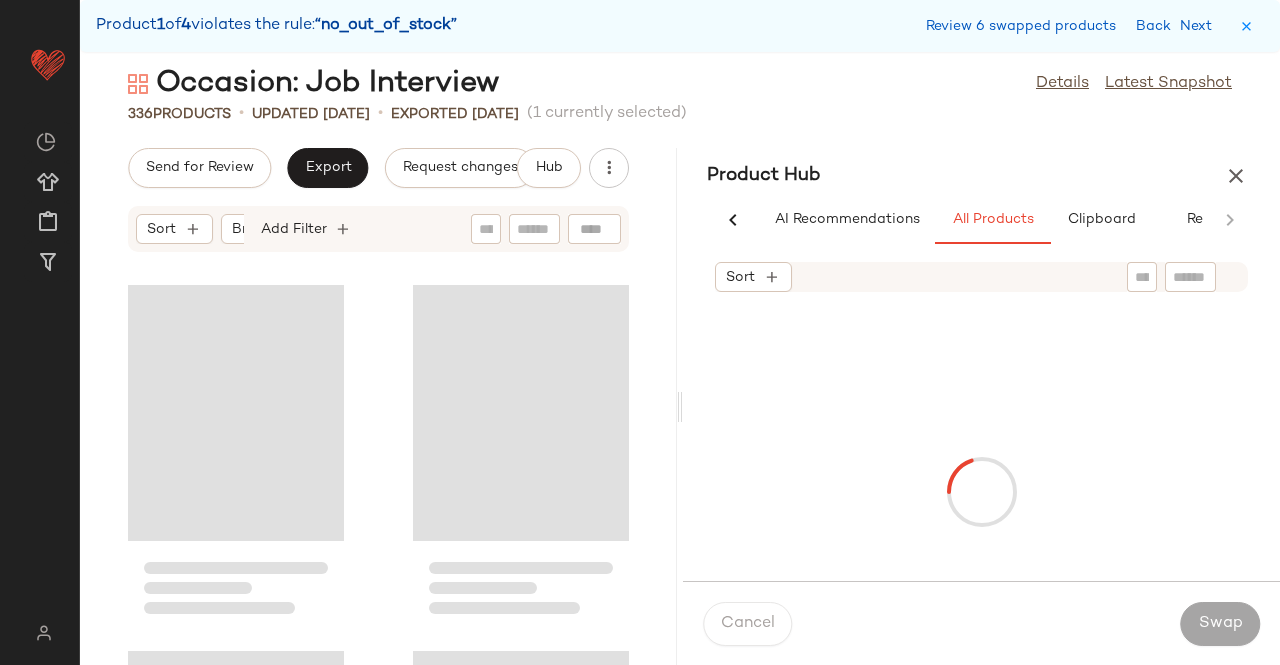 scroll, scrollTop: 0, scrollLeft: 62, axis: horizontal 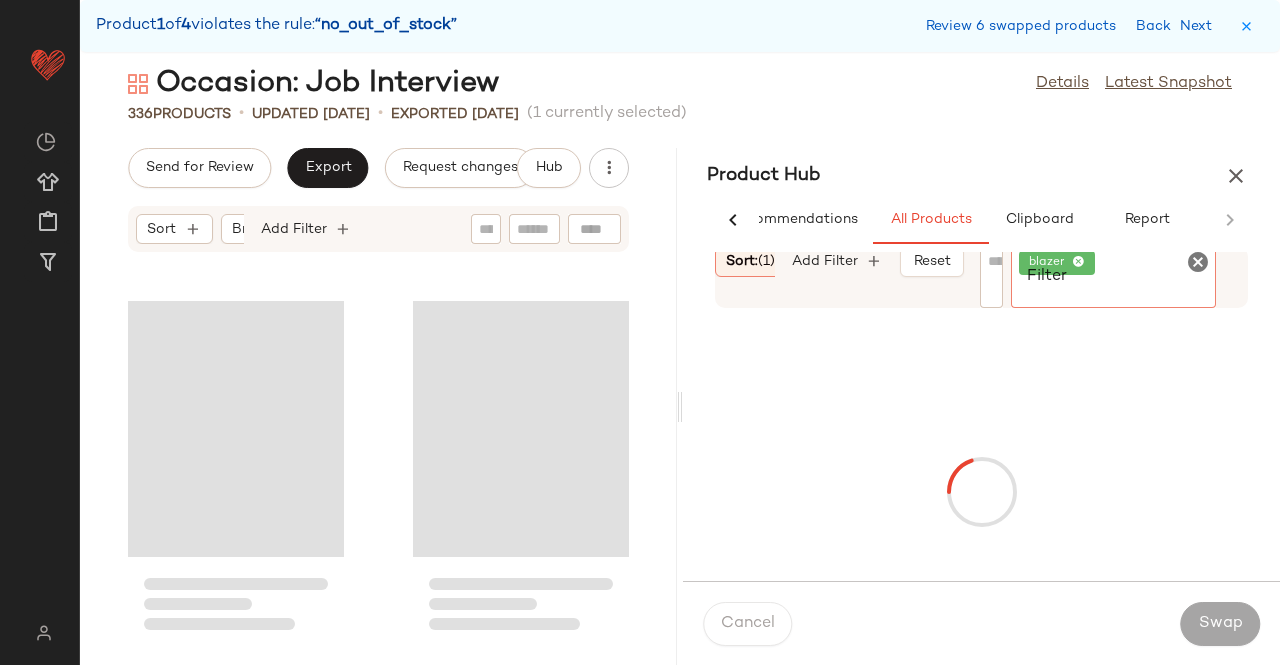 click on "blazer" 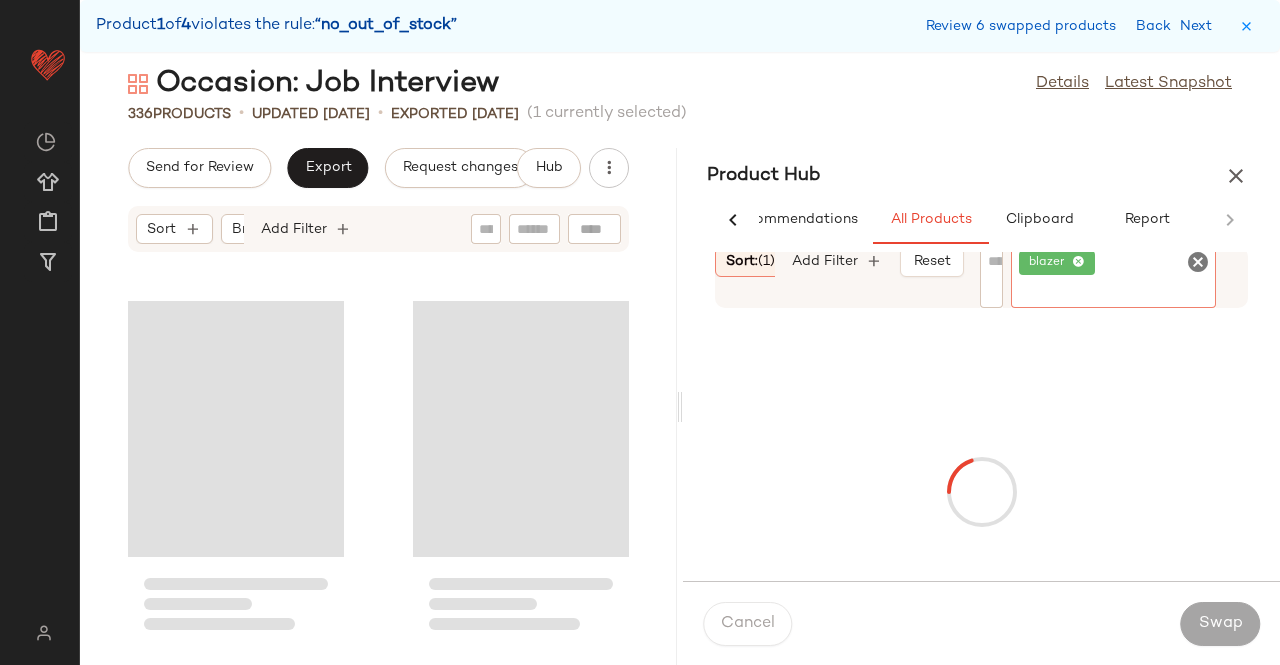 click 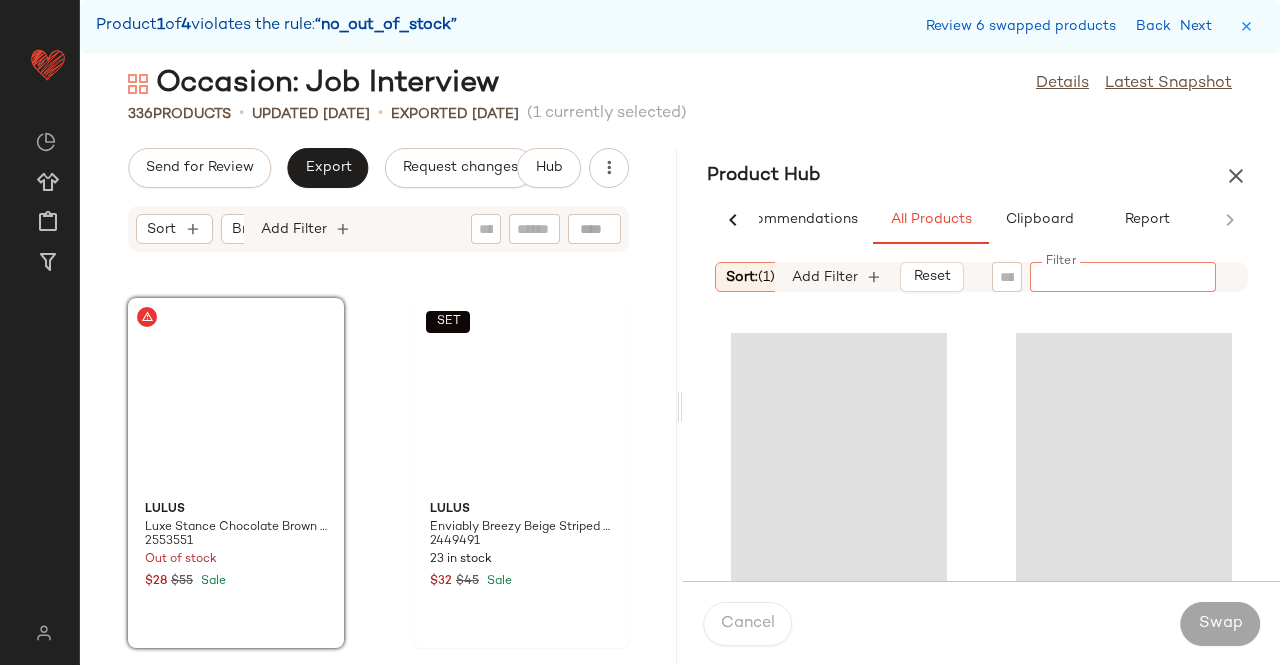 type on "*" 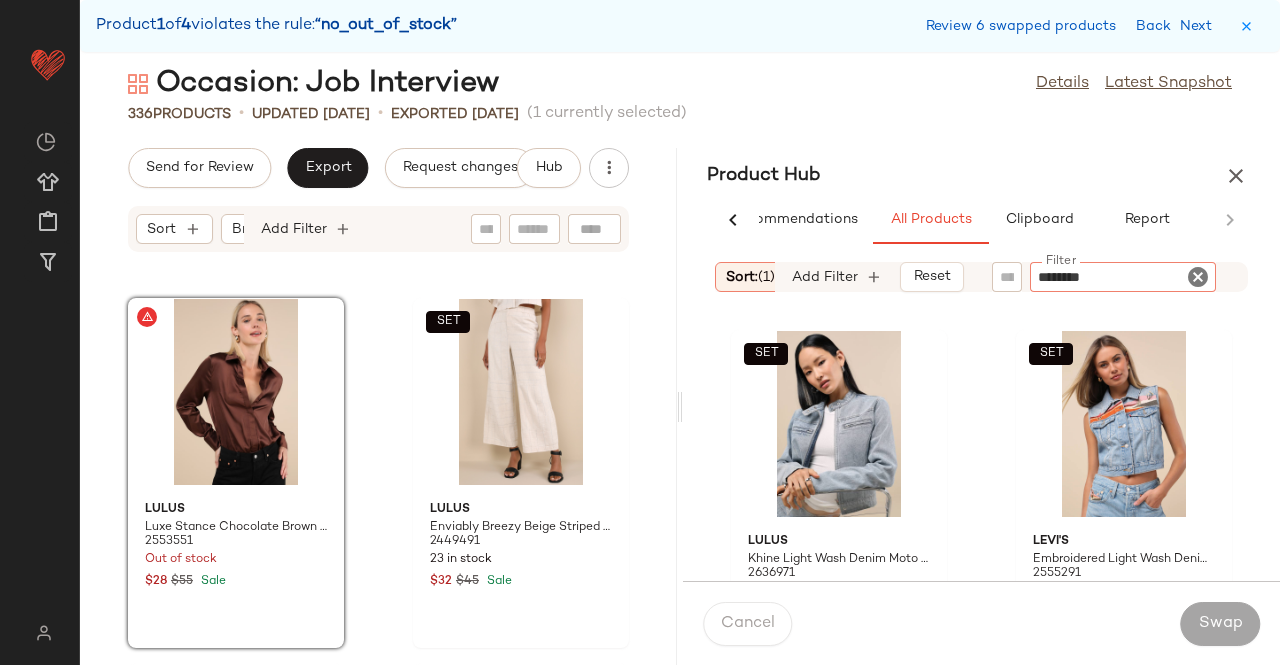 type on "*********" 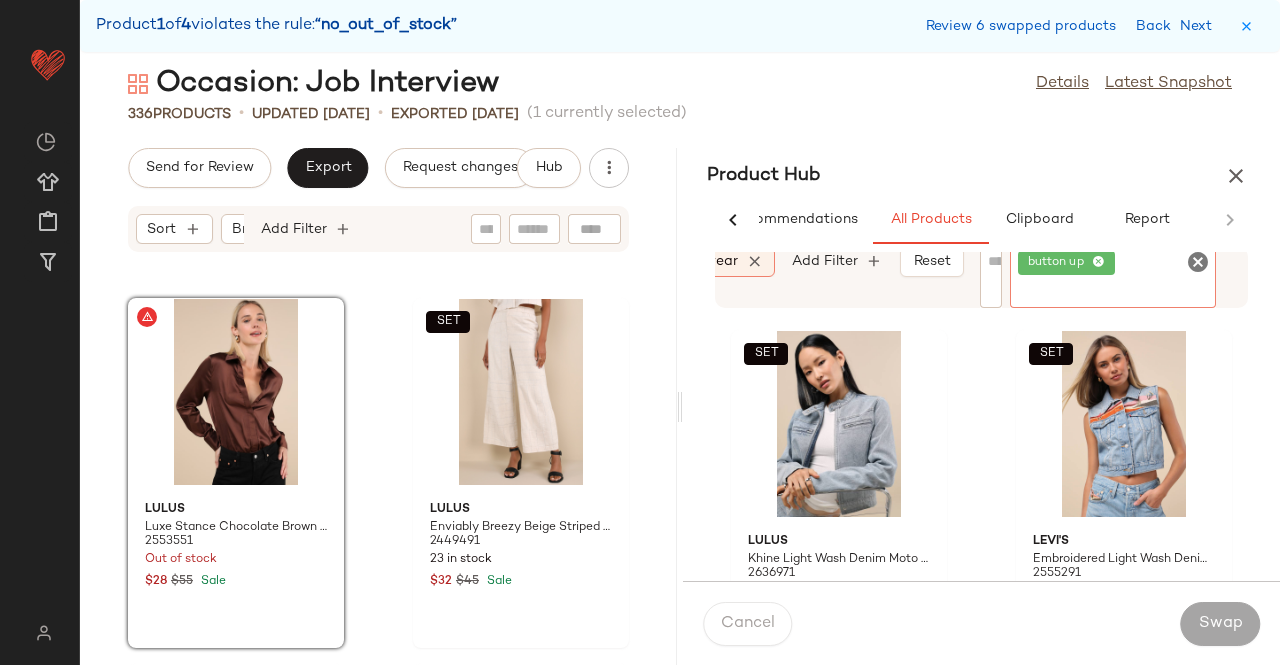scroll, scrollTop: 0, scrollLeft: 378, axis: horizontal 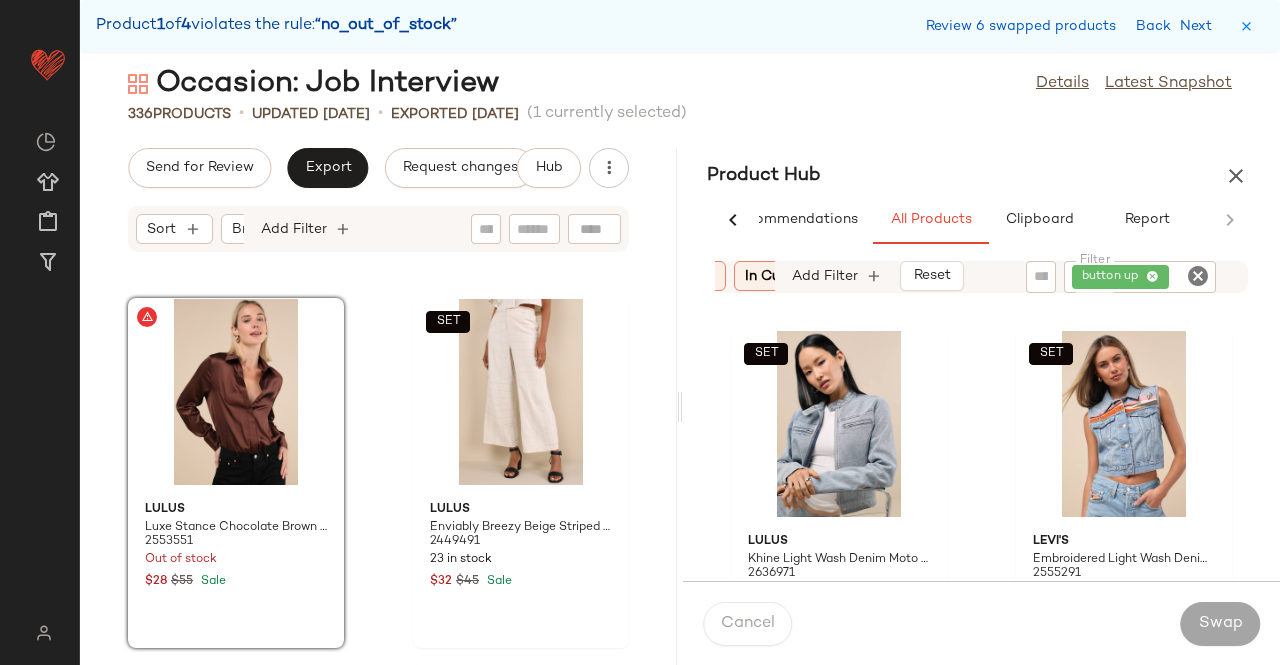 drag, startPoint x: 720, startPoint y: 255, endPoint x: 736, endPoint y: 266, distance: 19.416489 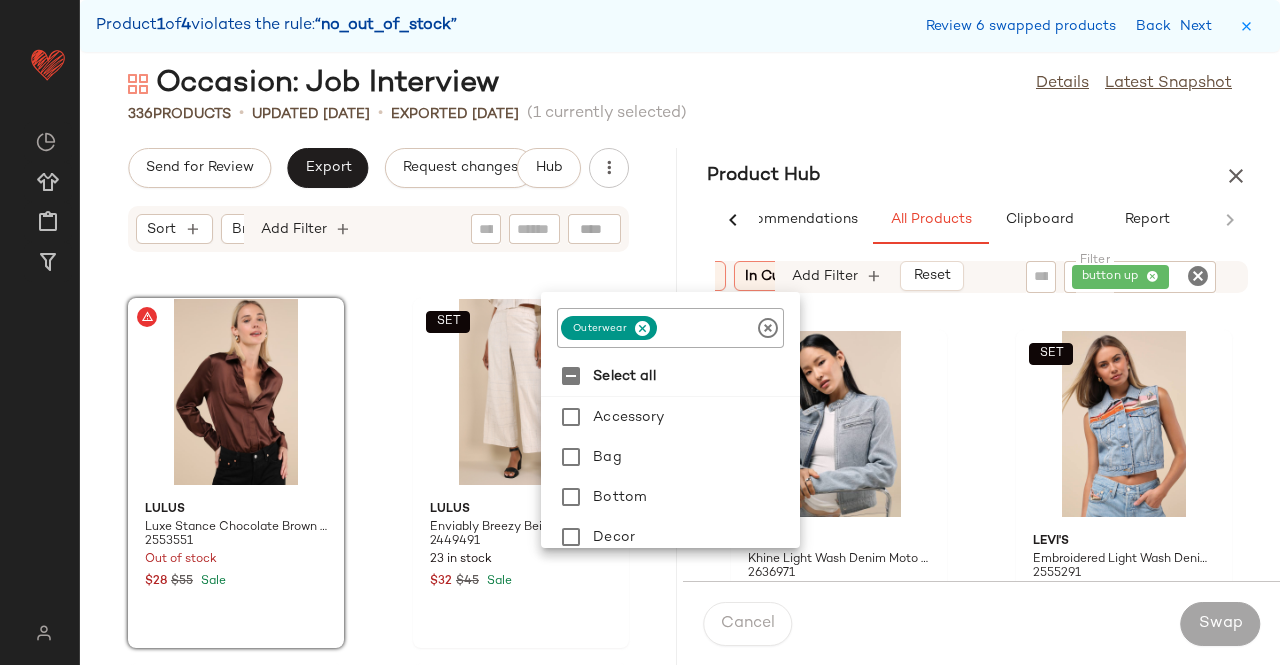 click at bounding box center (642, 328) 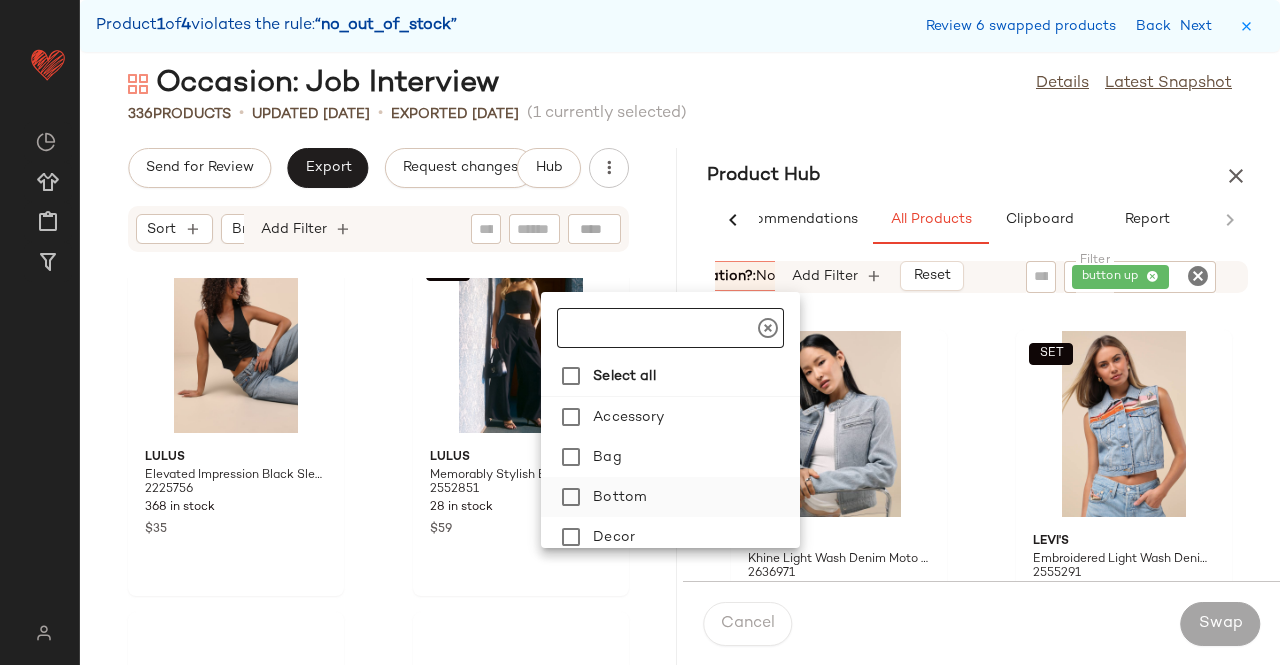 scroll, scrollTop: 50642, scrollLeft: 0, axis: vertical 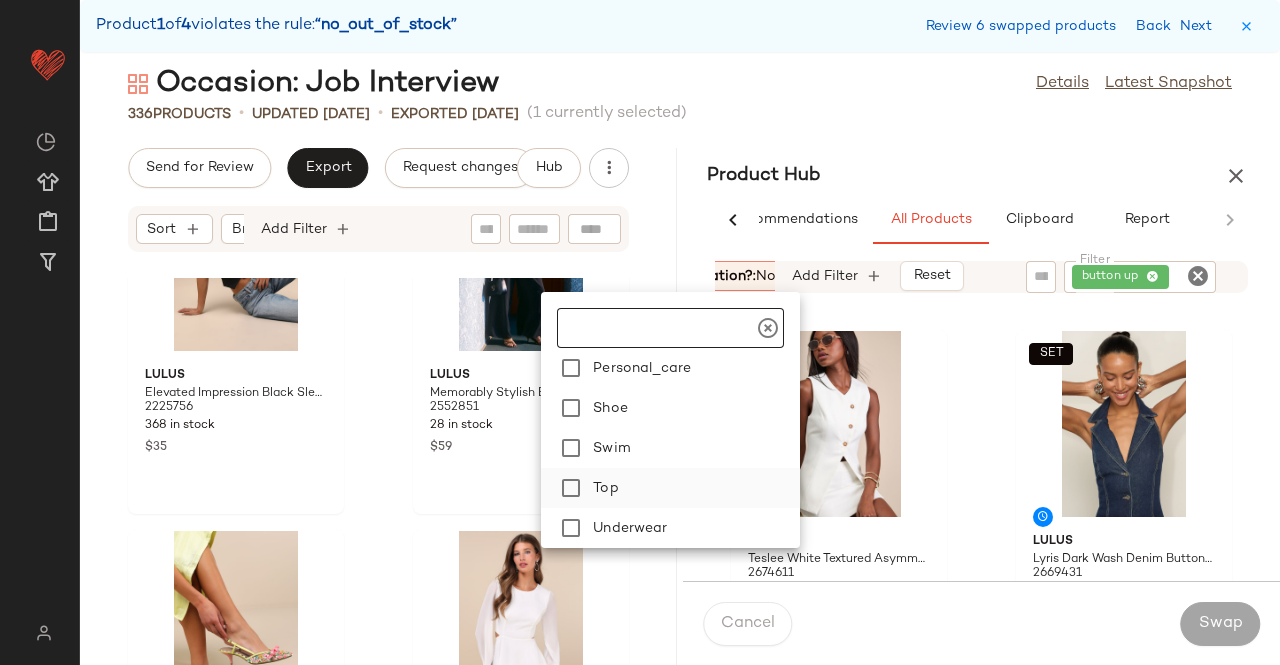 click on "Top" at bounding box center (692, 488) 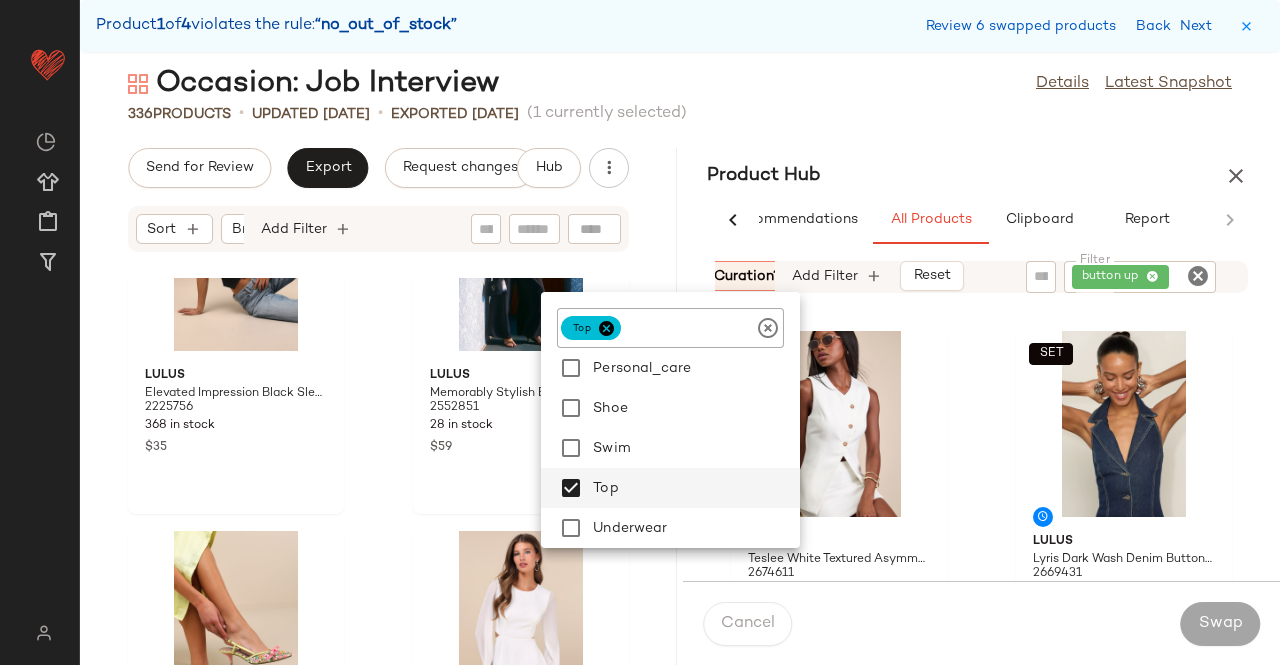 click on "Occasion: Job Interview  Details   Latest Snapshot" 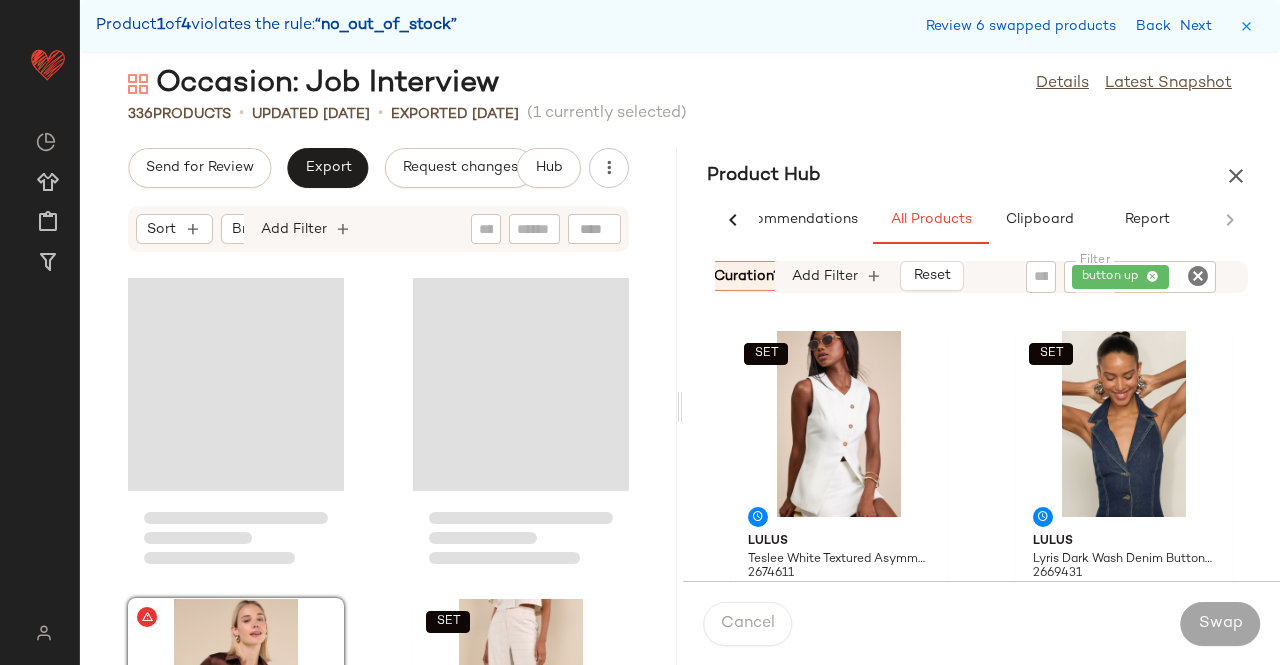 scroll, scrollTop: 50142, scrollLeft: 0, axis: vertical 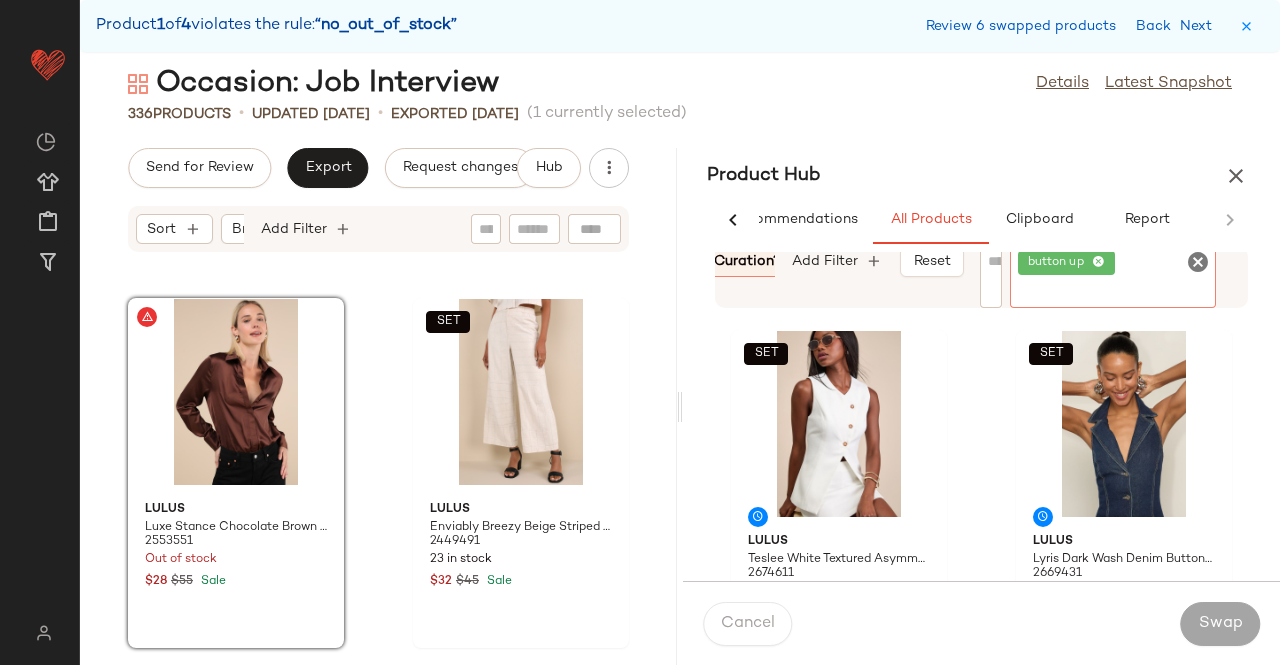 click on "button up" 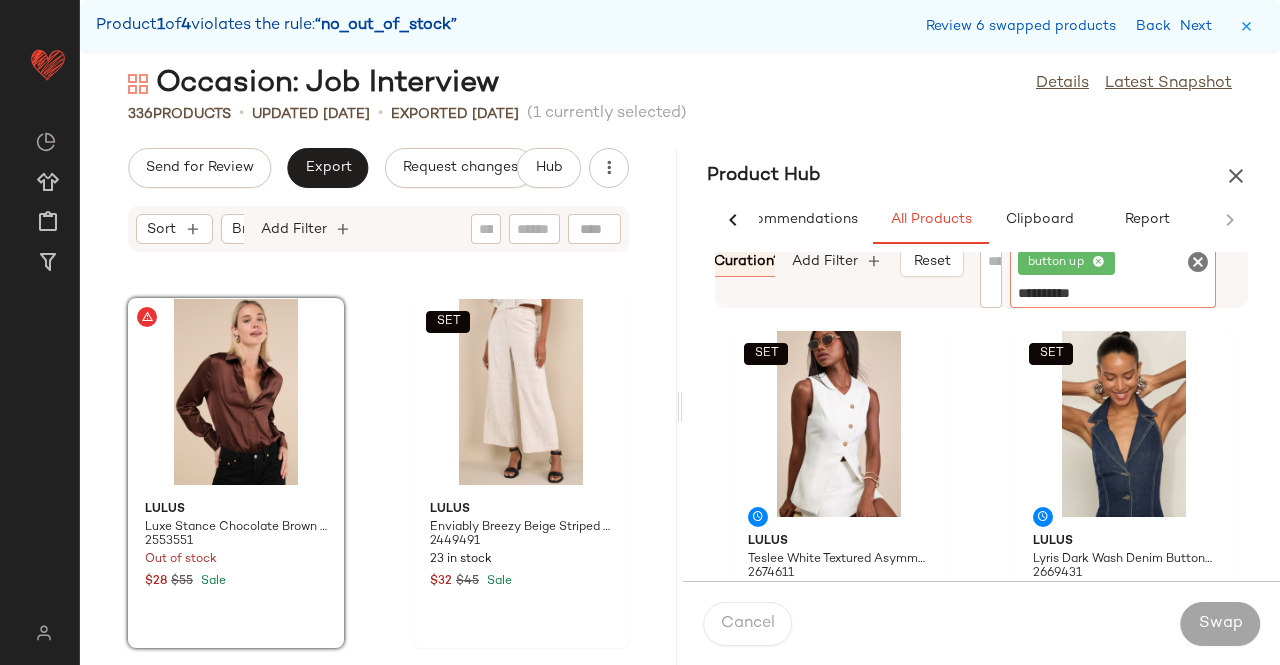 type on "**********" 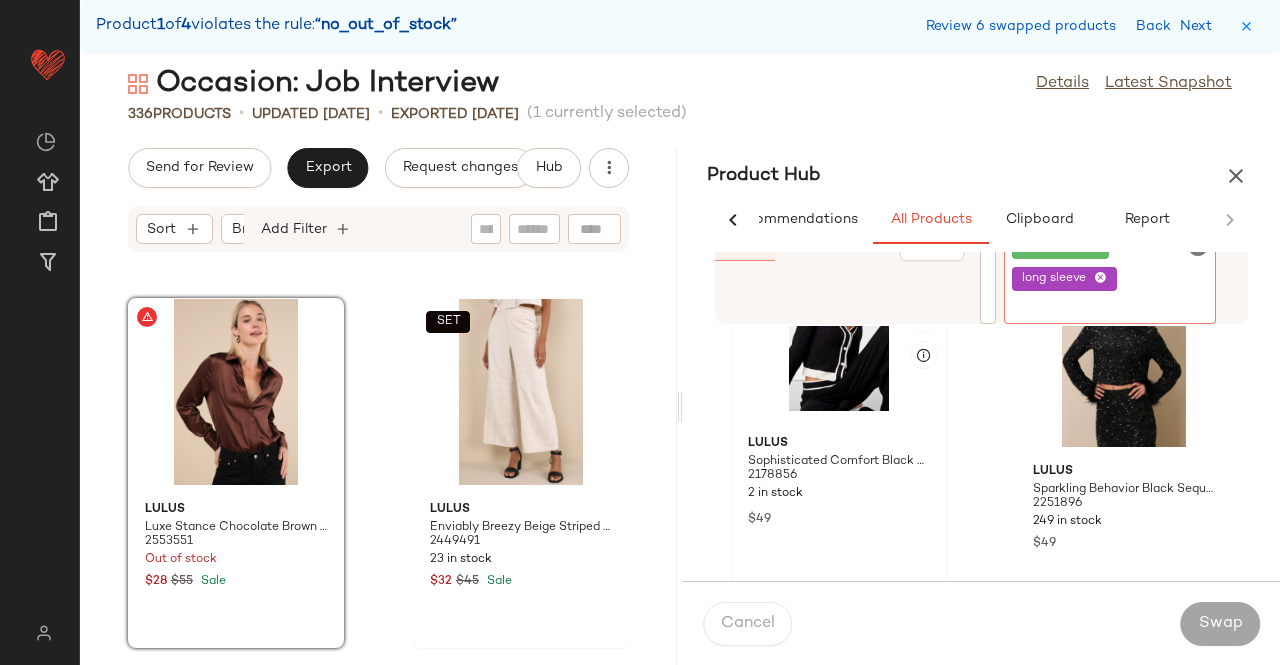 scroll, scrollTop: 1944, scrollLeft: 0, axis: vertical 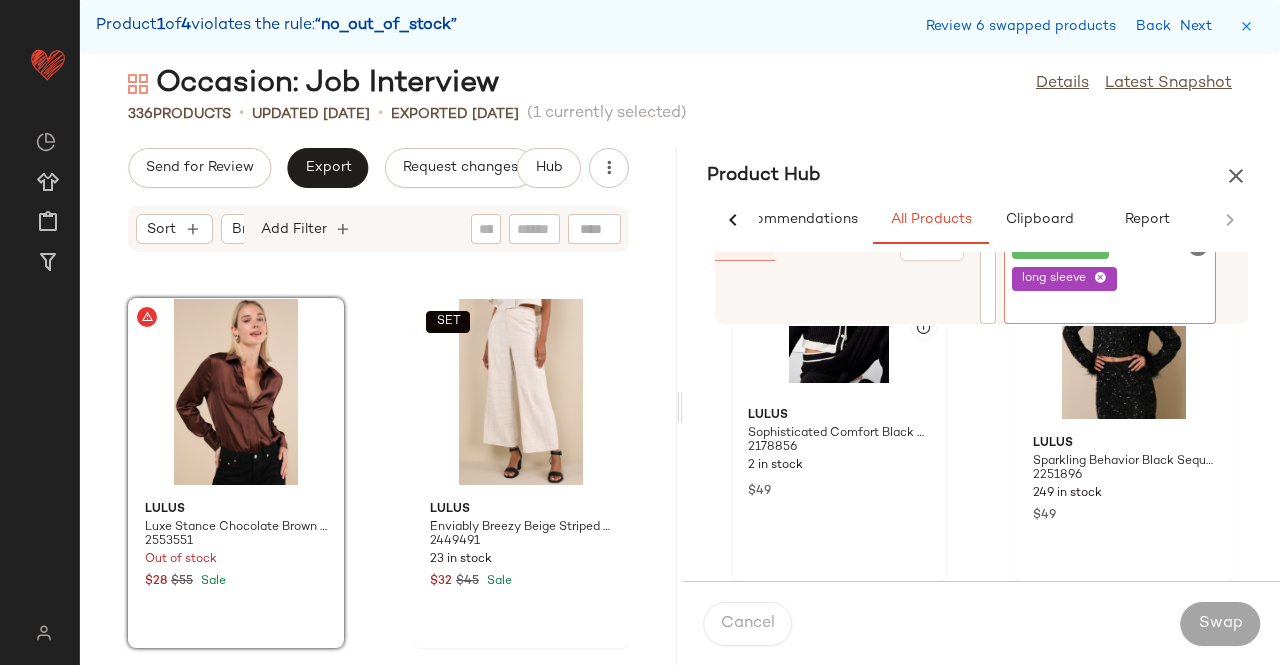click on "Lulus Sophisticated Comfort Black Color Block Waffle Knit Cardigan 2178856 2 in stock $49" 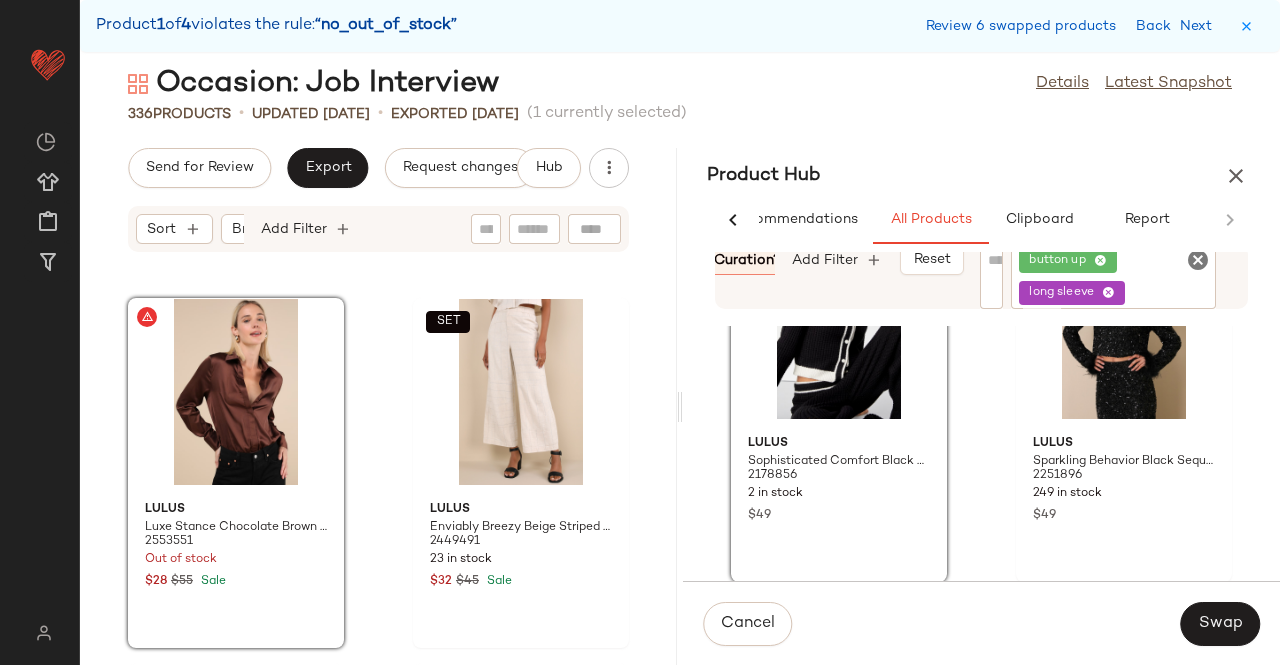 click on "button up" 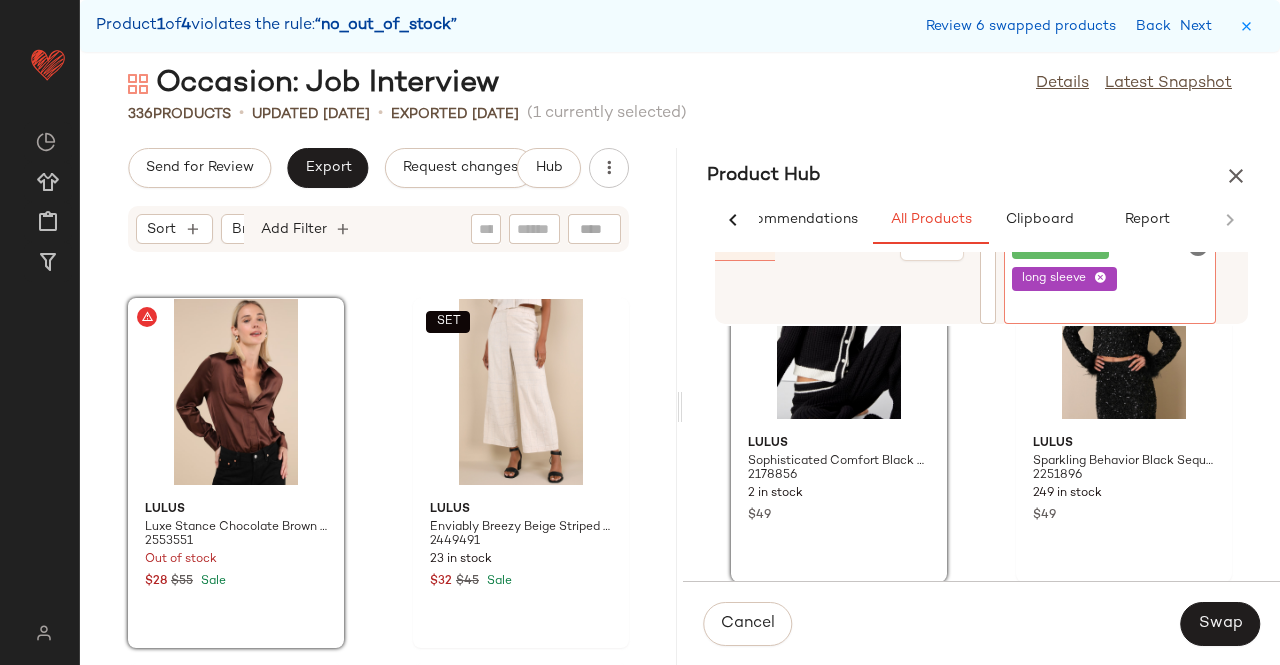 click on "button up" 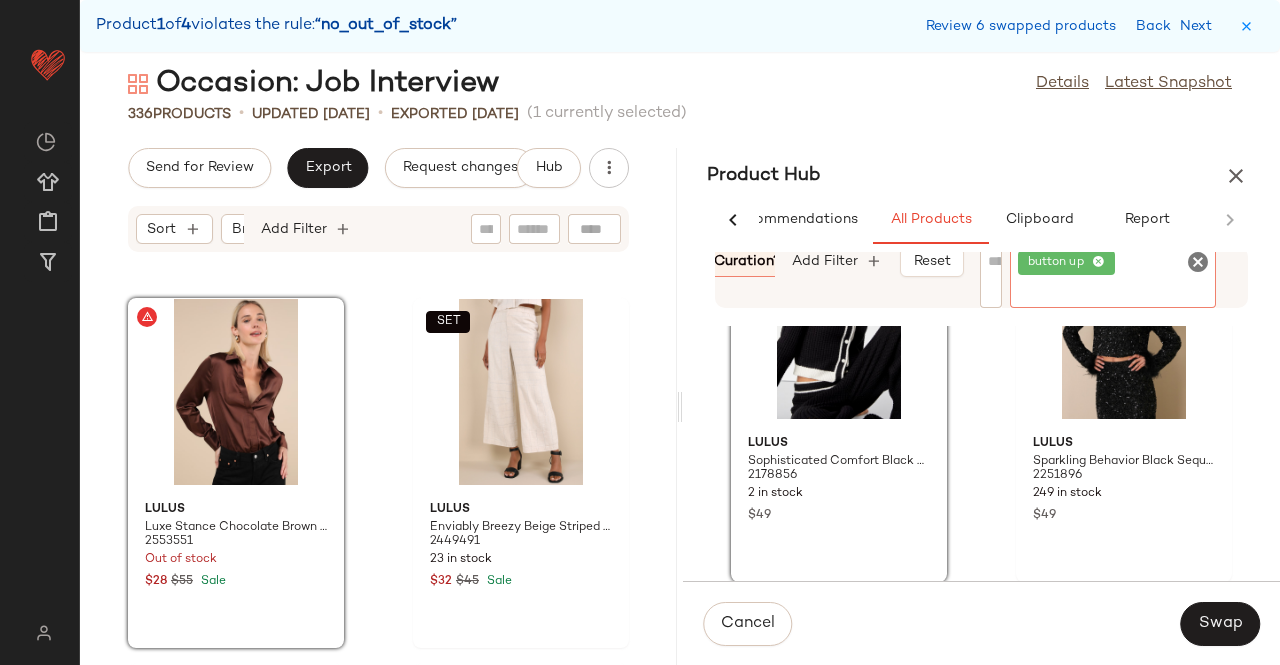 click 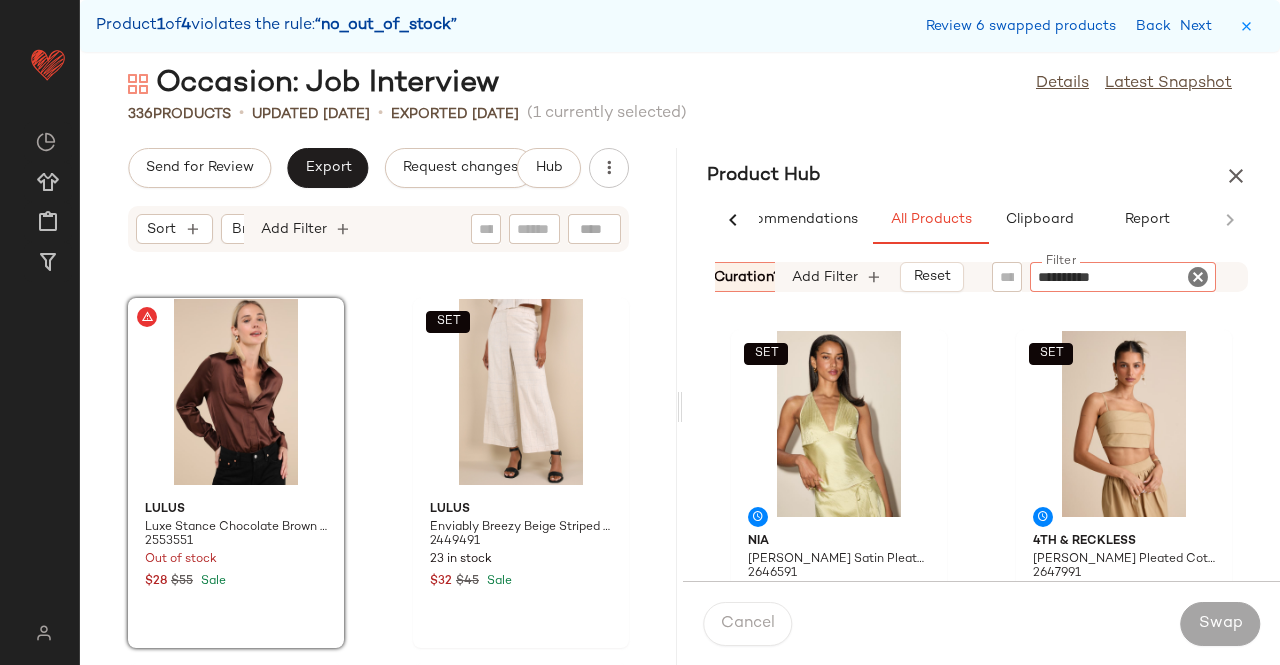 type on "**********" 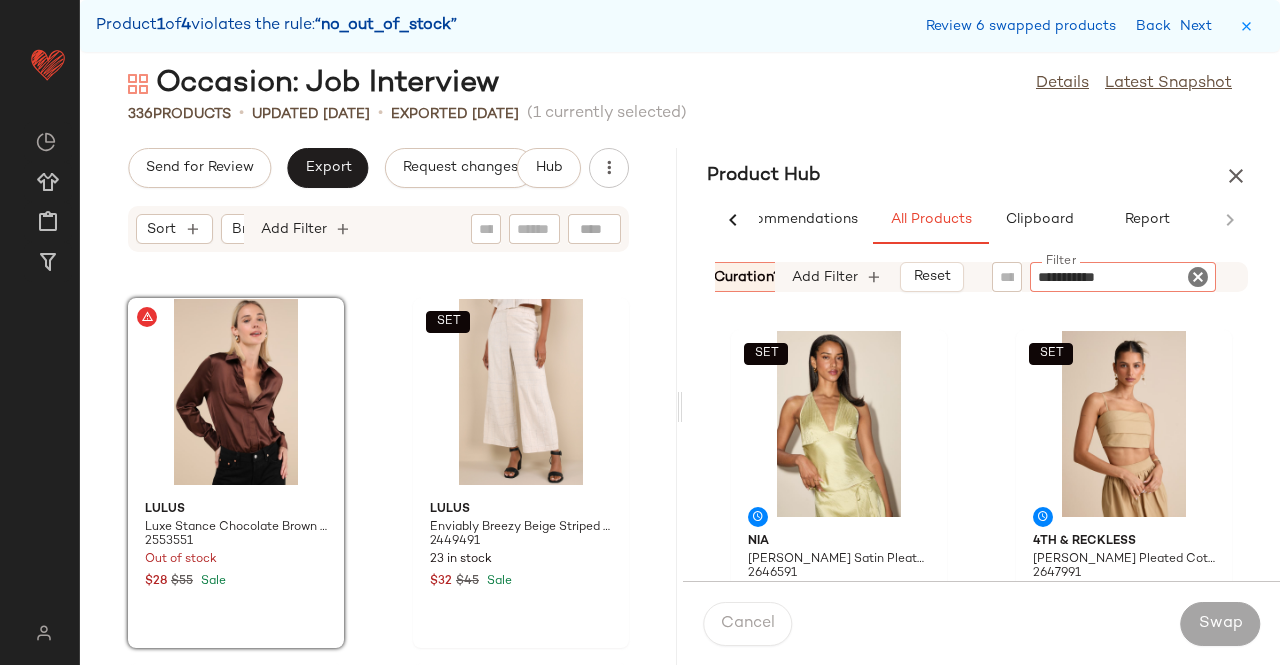 type 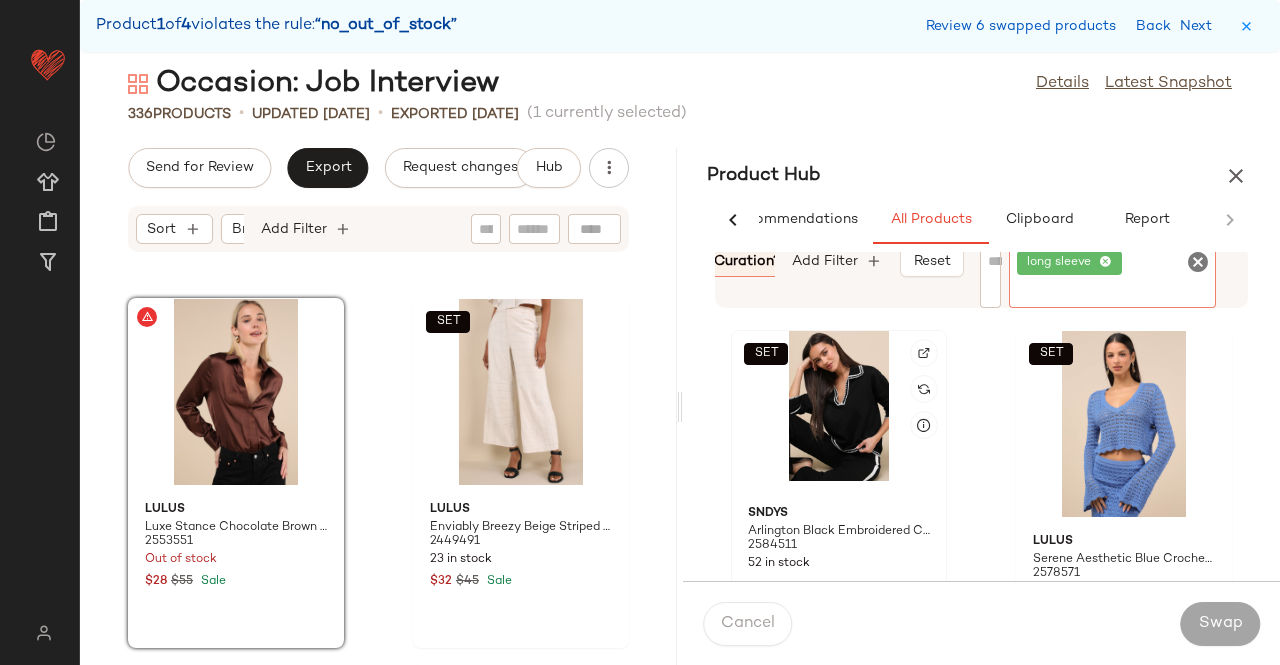 scroll, scrollTop: 716, scrollLeft: 0, axis: vertical 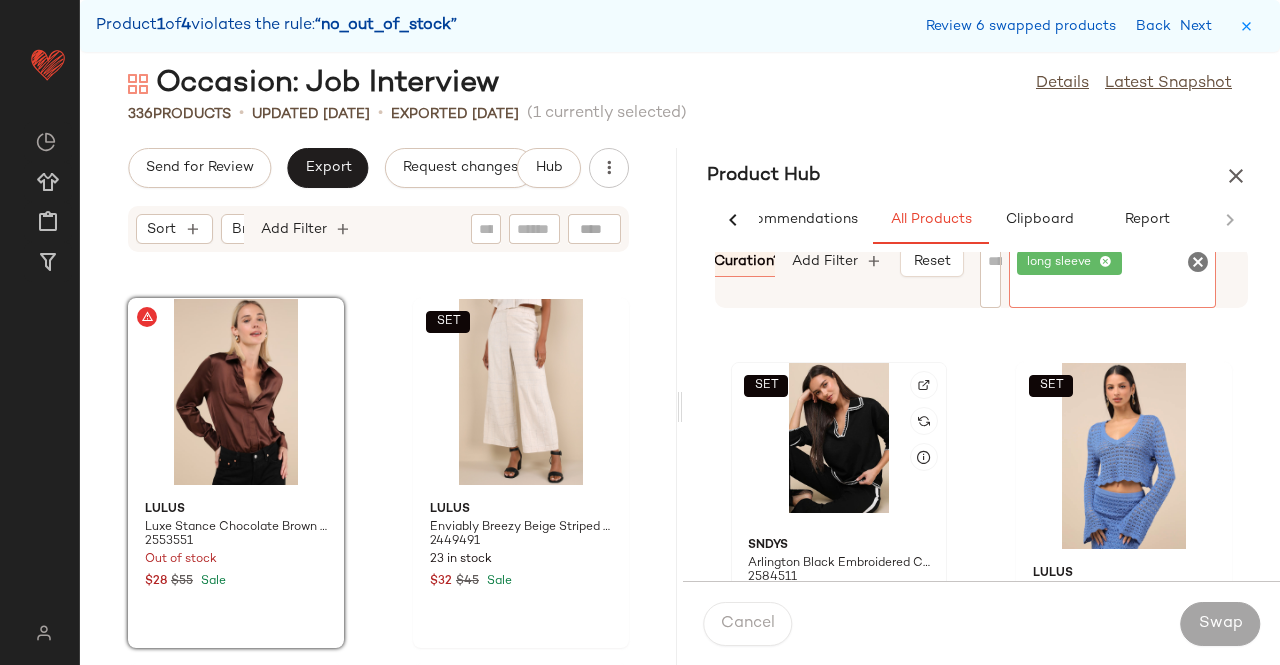 drag, startPoint x: 859, startPoint y: 433, endPoint x: 892, endPoint y: 465, distance: 45.96738 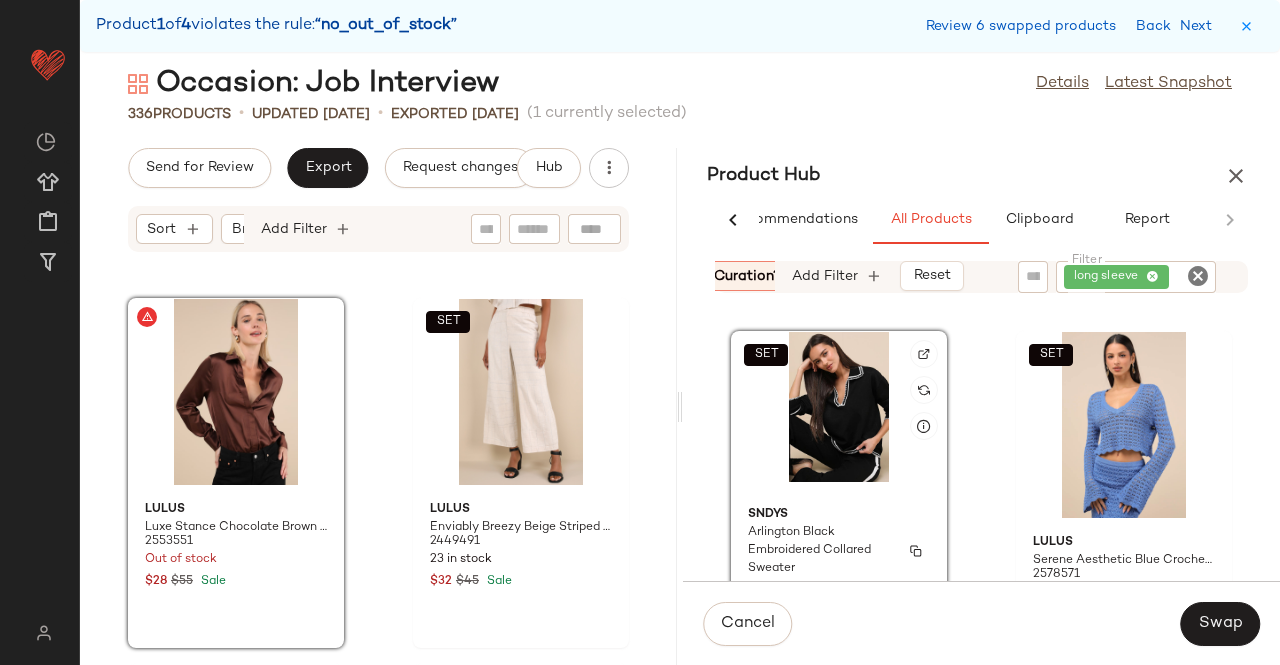 scroll, scrollTop: 716, scrollLeft: 0, axis: vertical 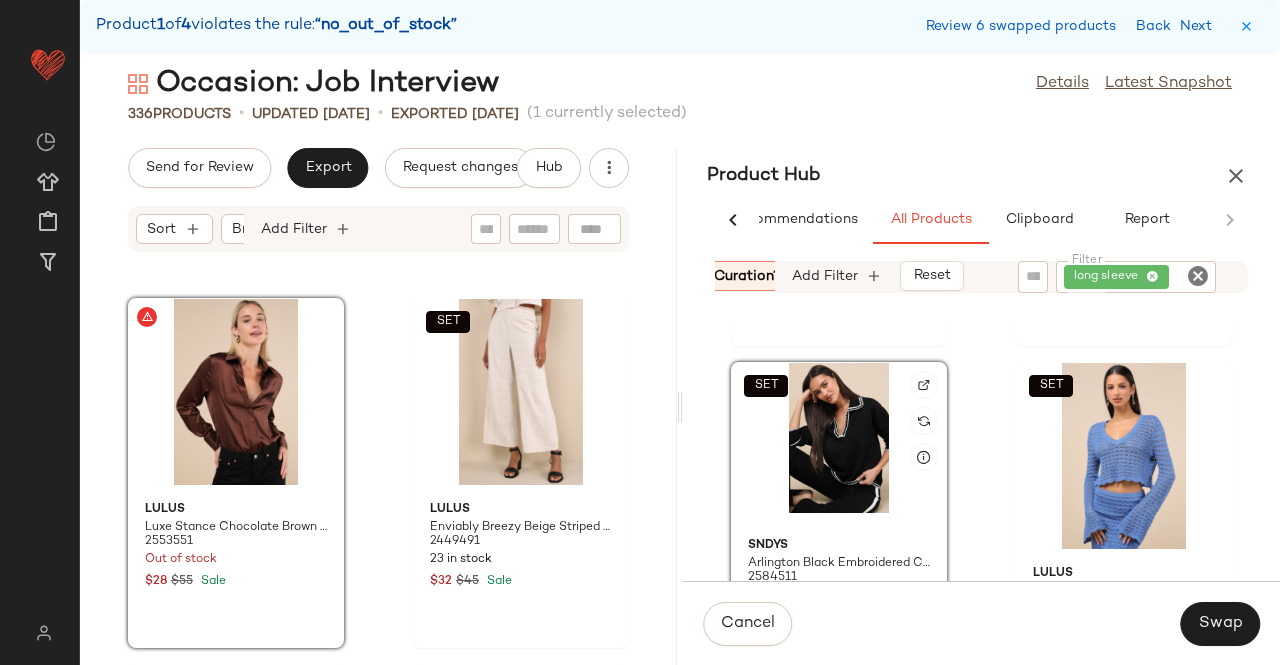 click on "SET" 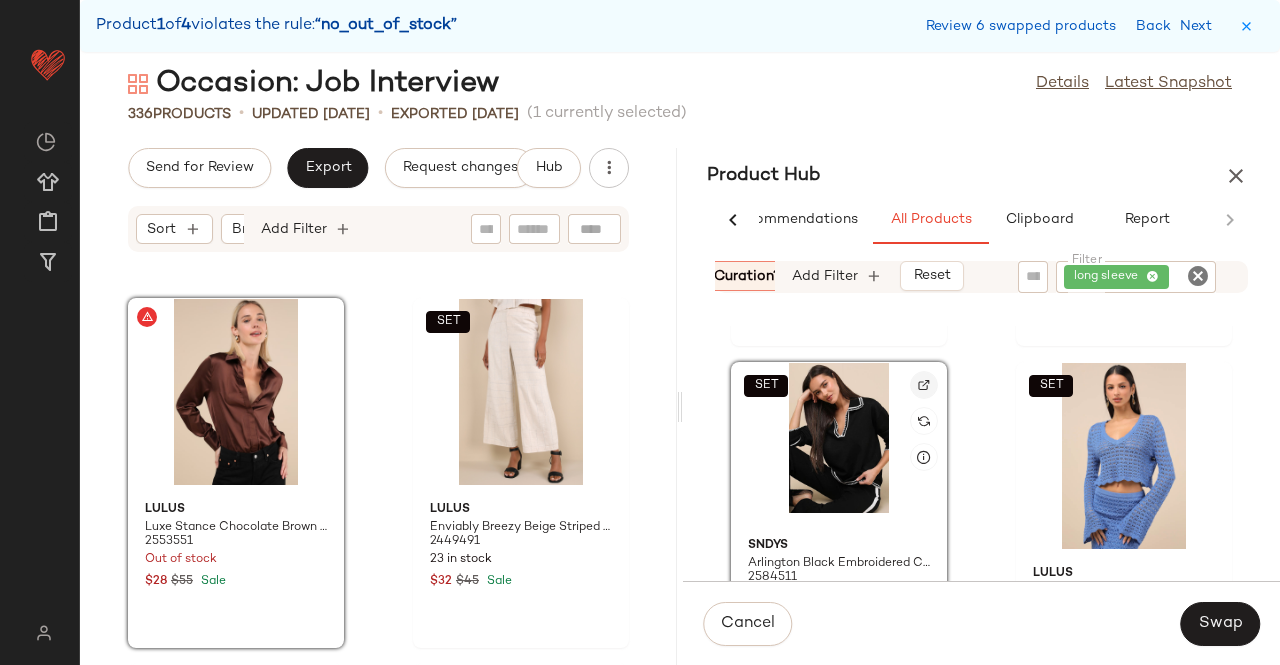 click 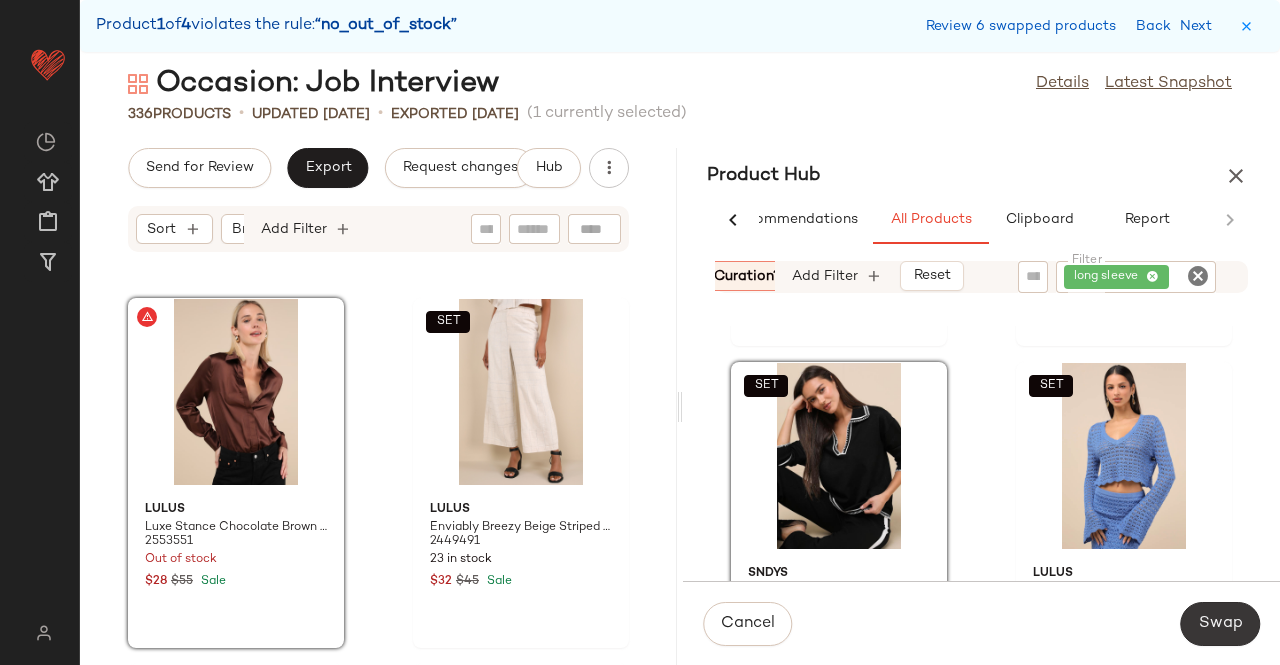 click on "Swap" 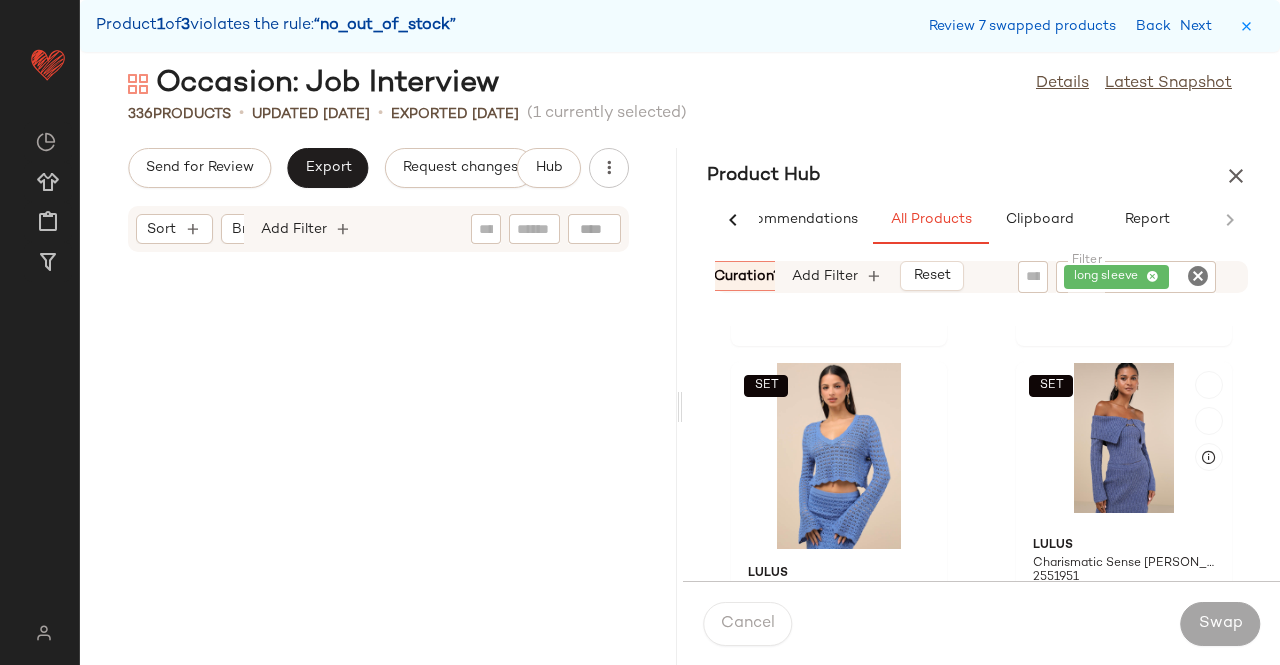 scroll, scrollTop: 55632, scrollLeft: 0, axis: vertical 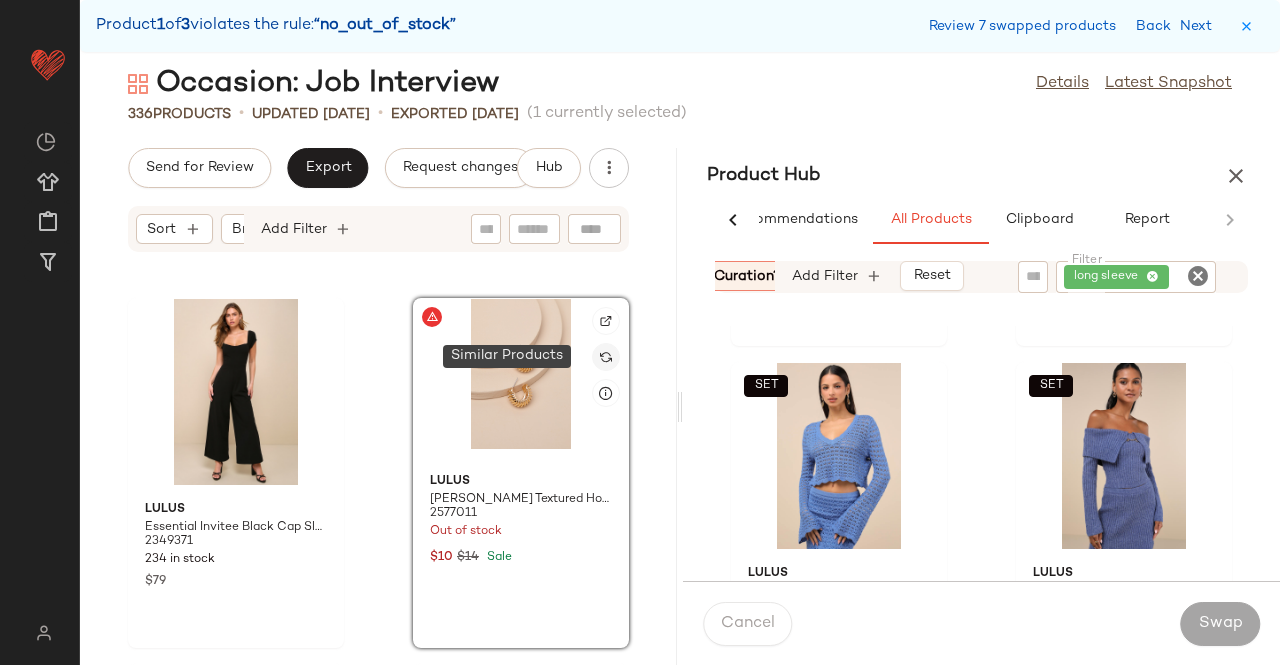 click 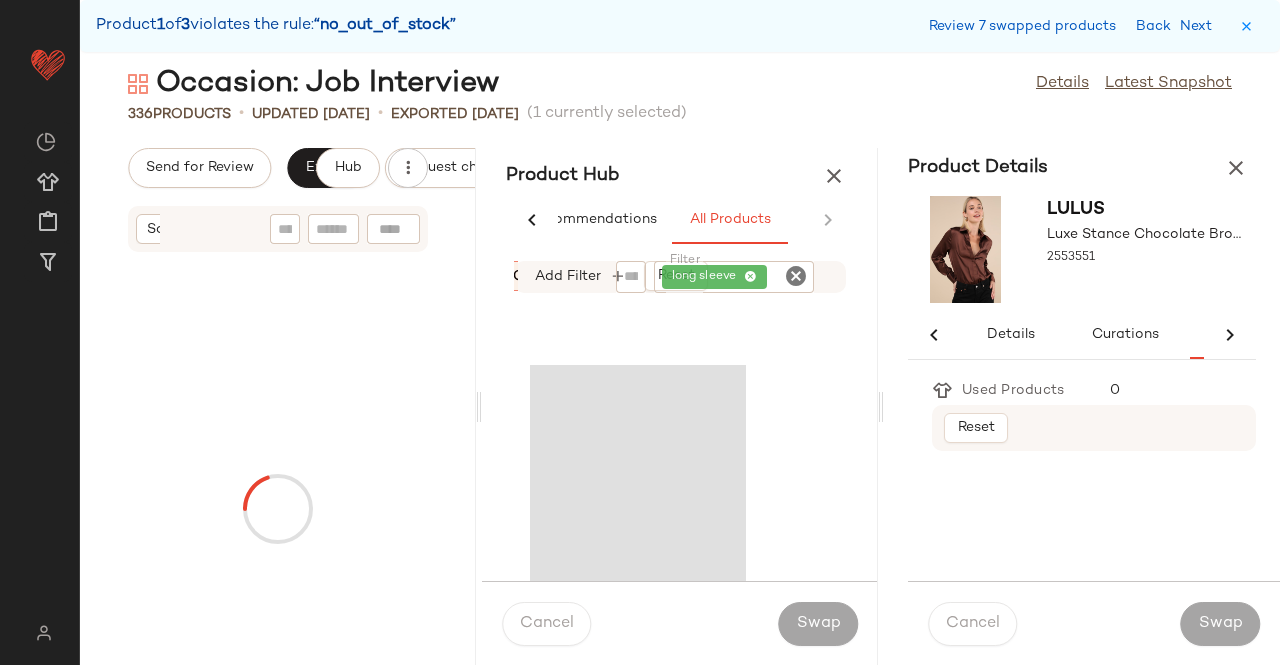 scroll, scrollTop: 1082, scrollLeft: 0, axis: vertical 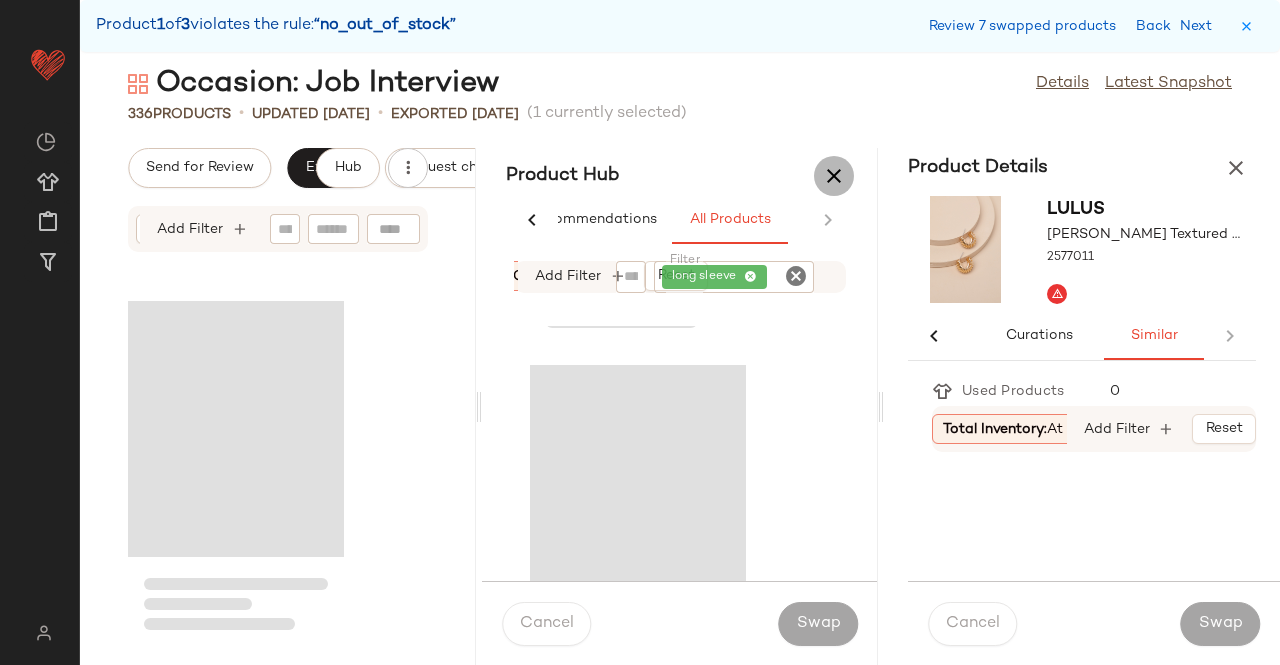 click at bounding box center (834, 176) 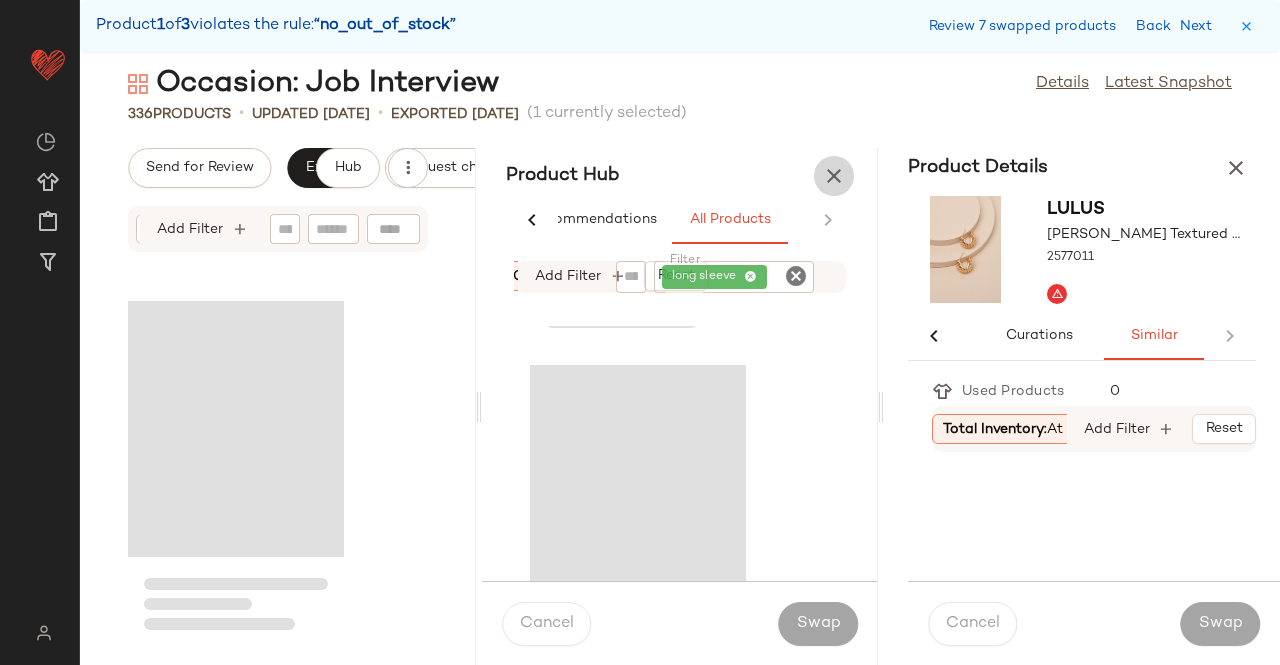 scroll, scrollTop: 0, scrollLeft: 0, axis: both 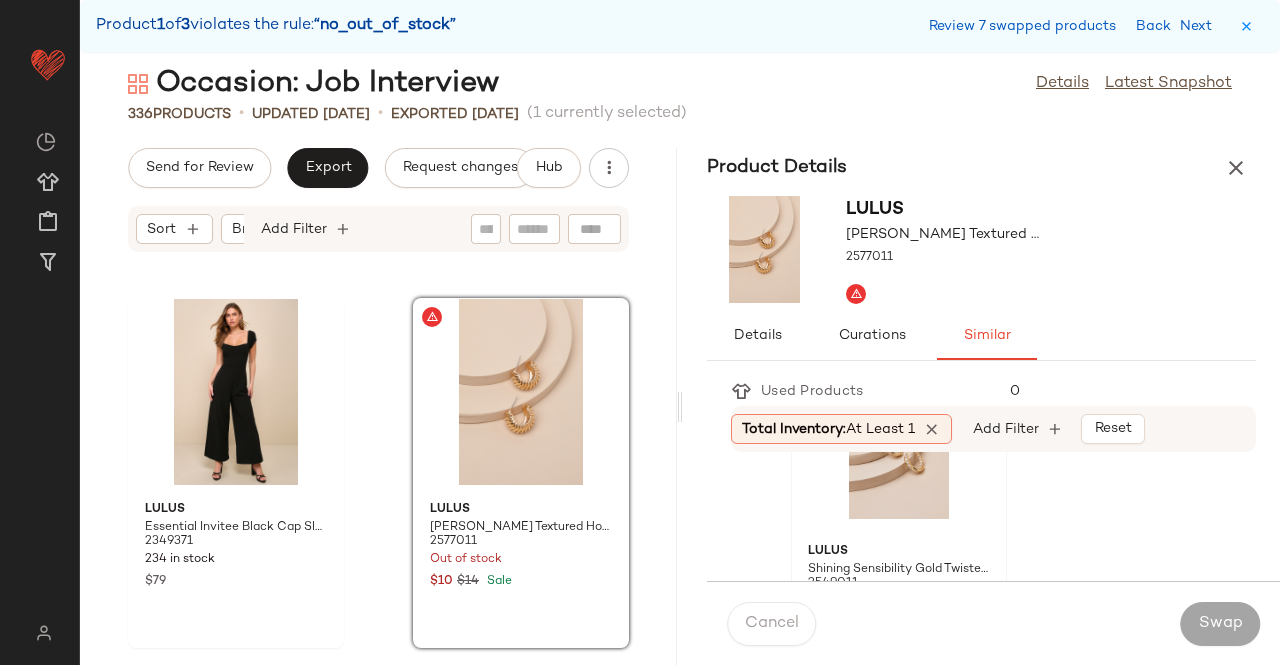 click 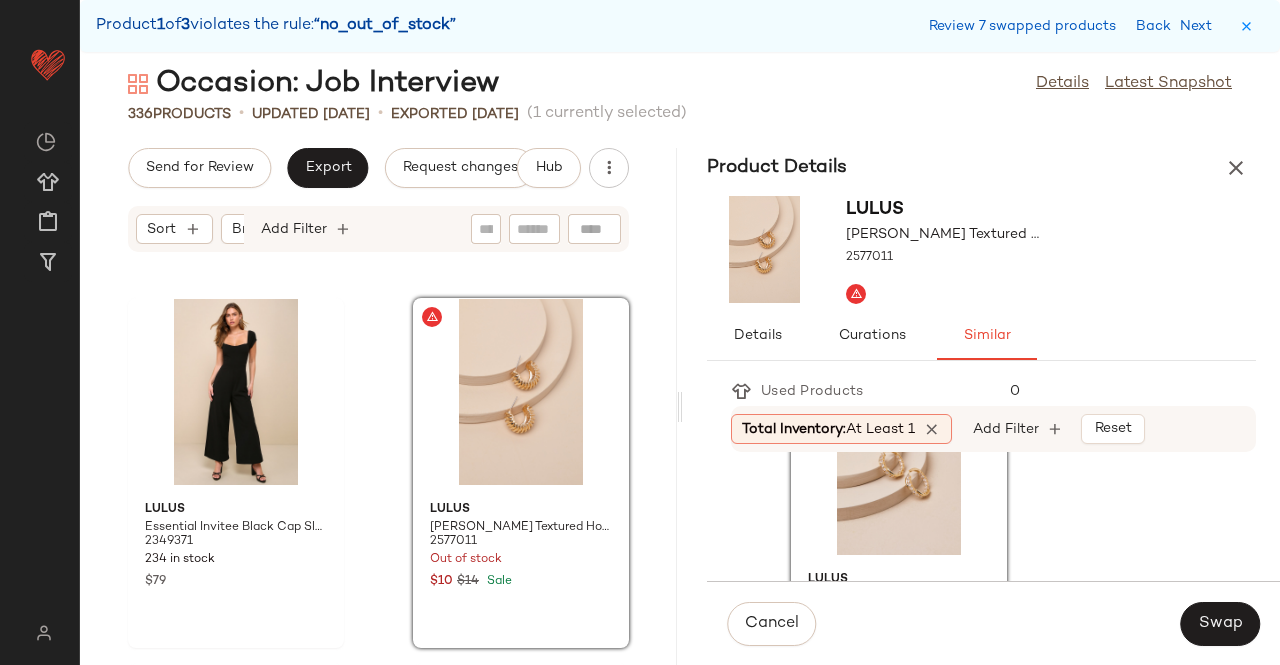 click on "Swap" at bounding box center (1220, 624) 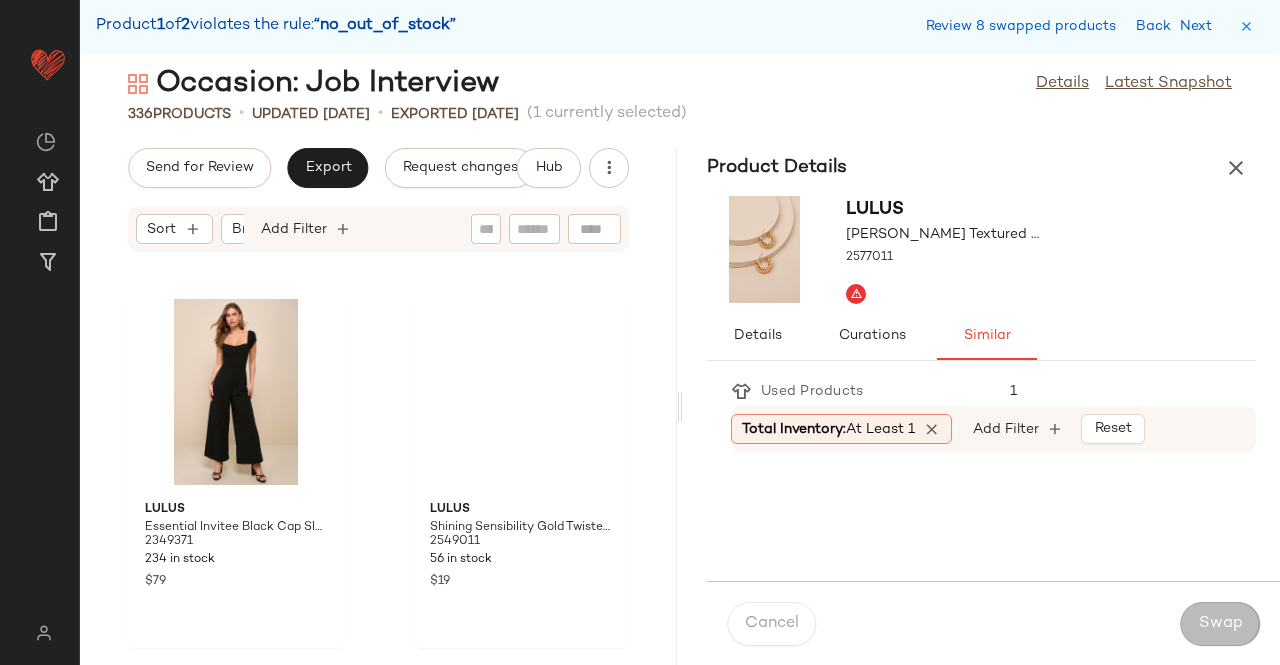 scroll, scrollTop: 58194, scrollLeft: 0, axis: vertical 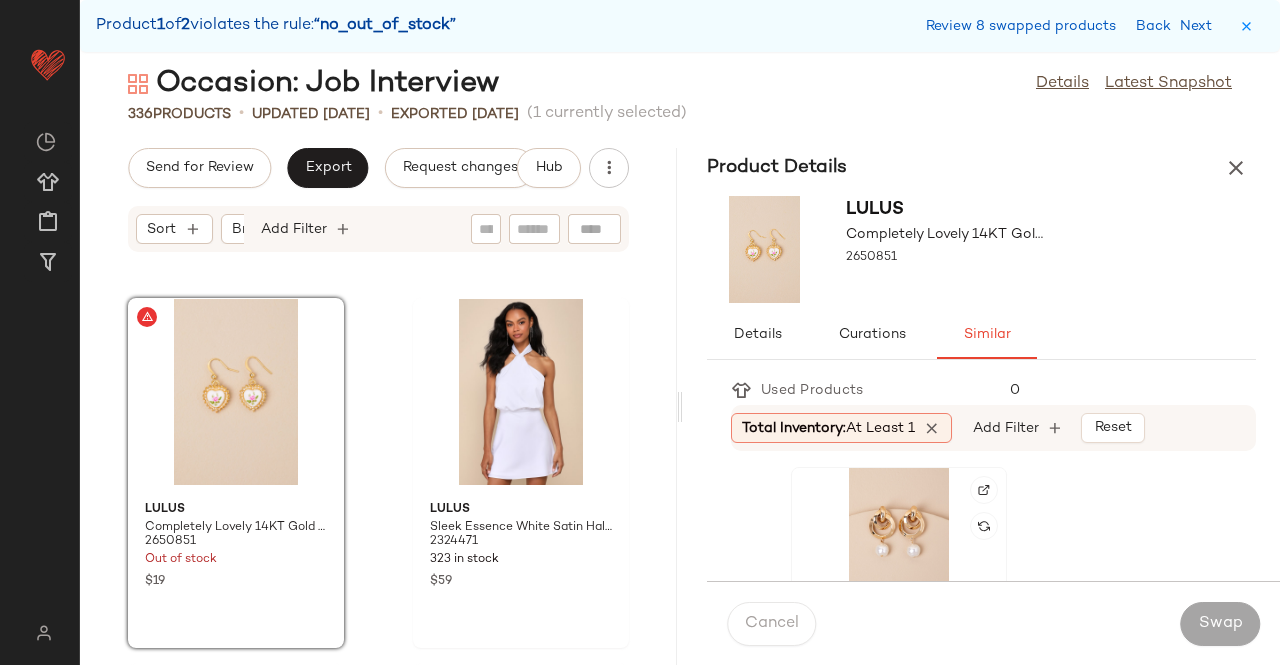 click 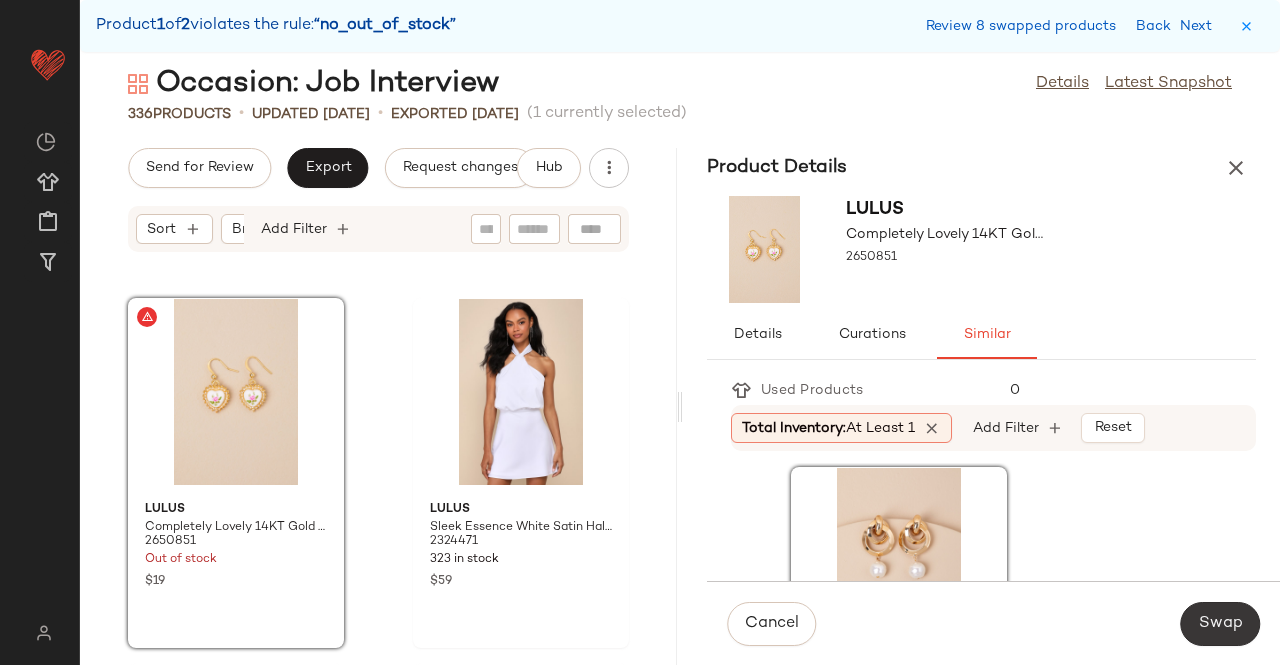 click on "Swap" at bounding box center [1220, 624] 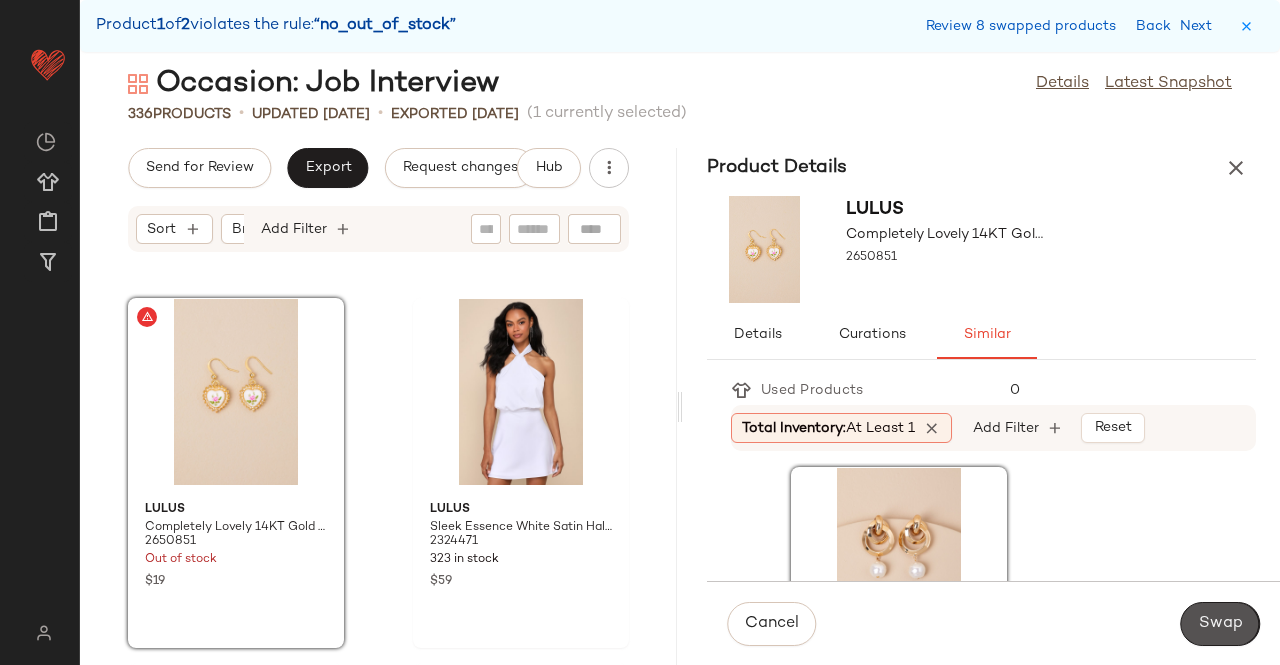 scroll, scrollTop: 61104, scrollLeft: 0, axis: vertical 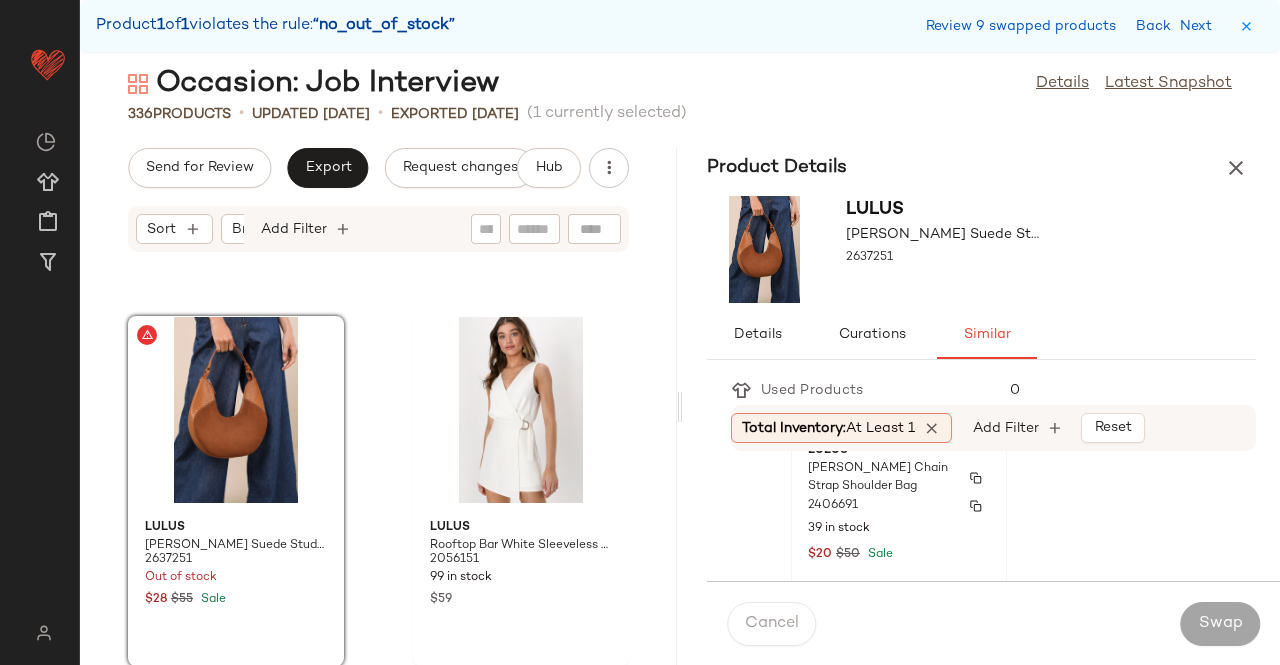 click on "2406691" at bounding box center (899, 506) 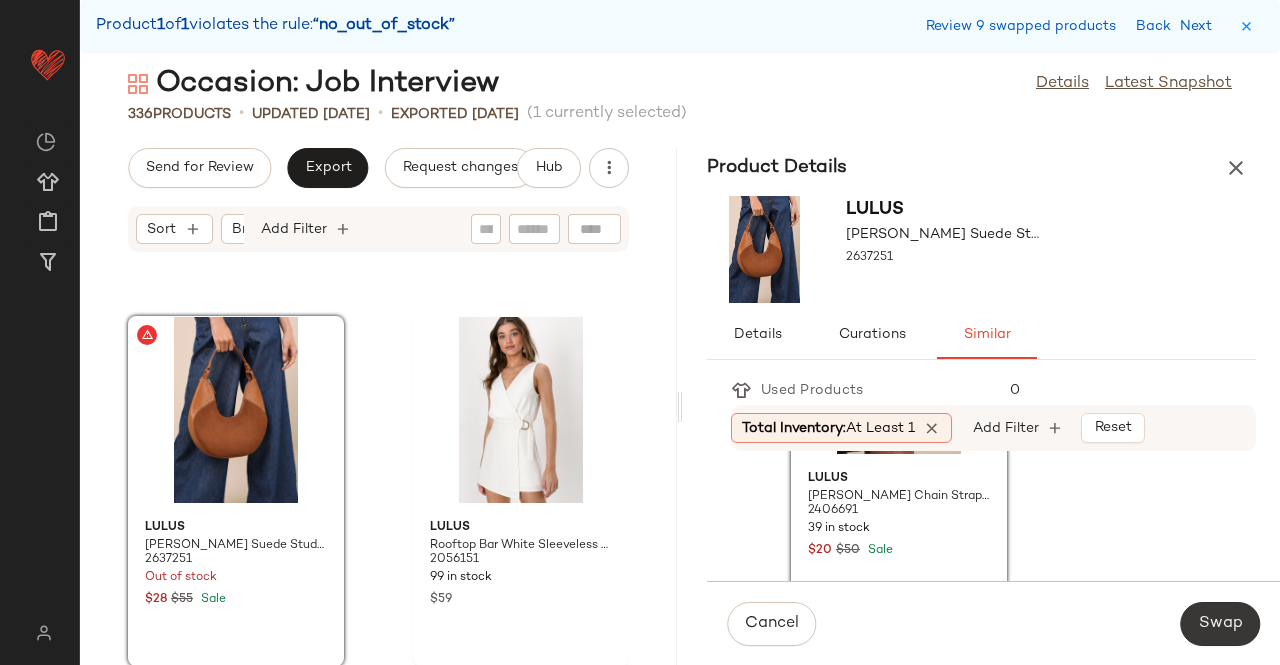 click on "Swap" 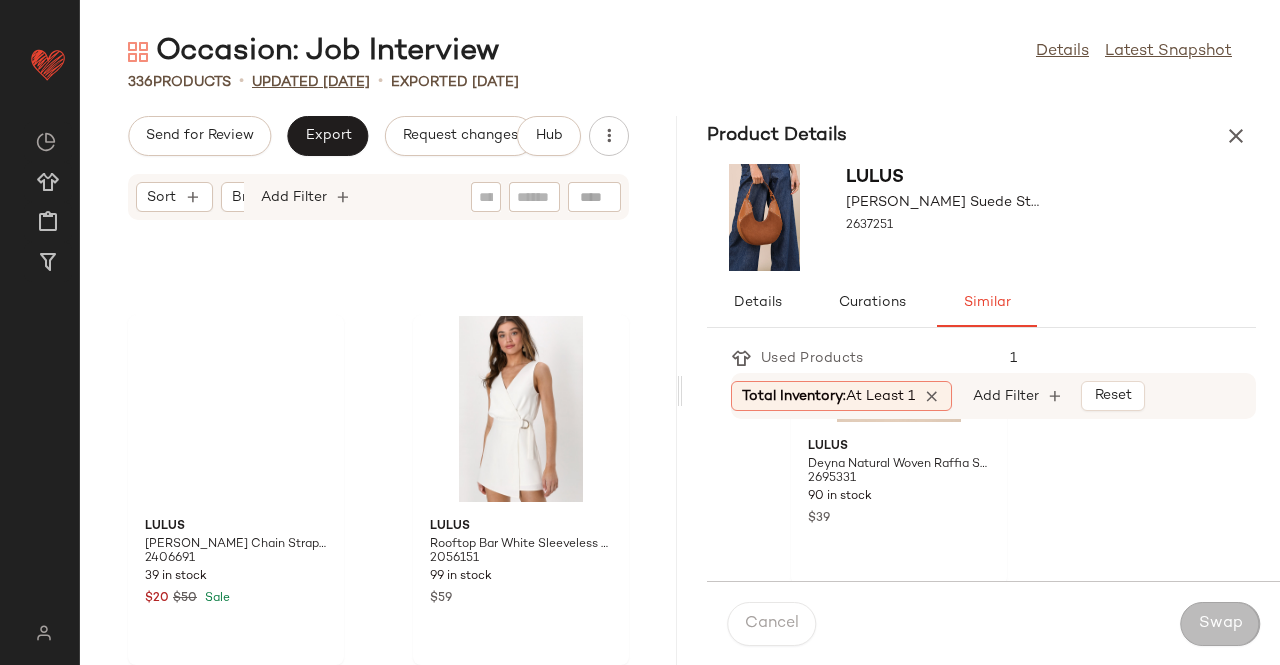 scroll, scrollTop: 61072, scrollLeft: 0, axis: vertical 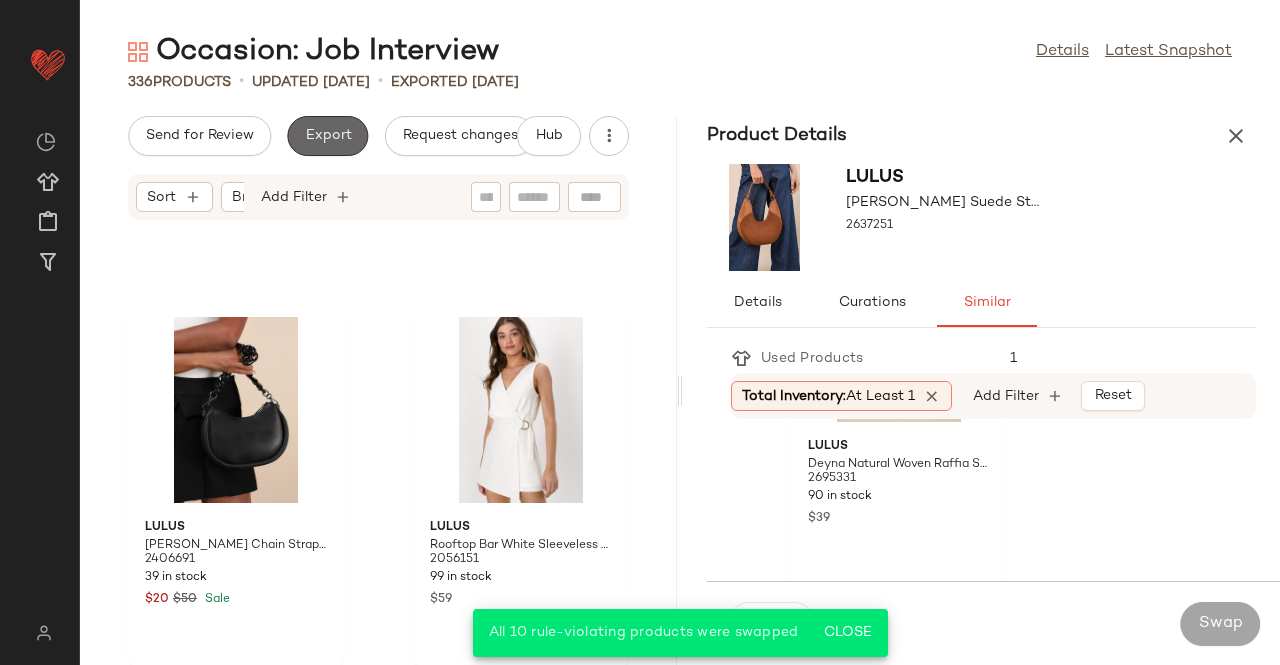 click on "Export" 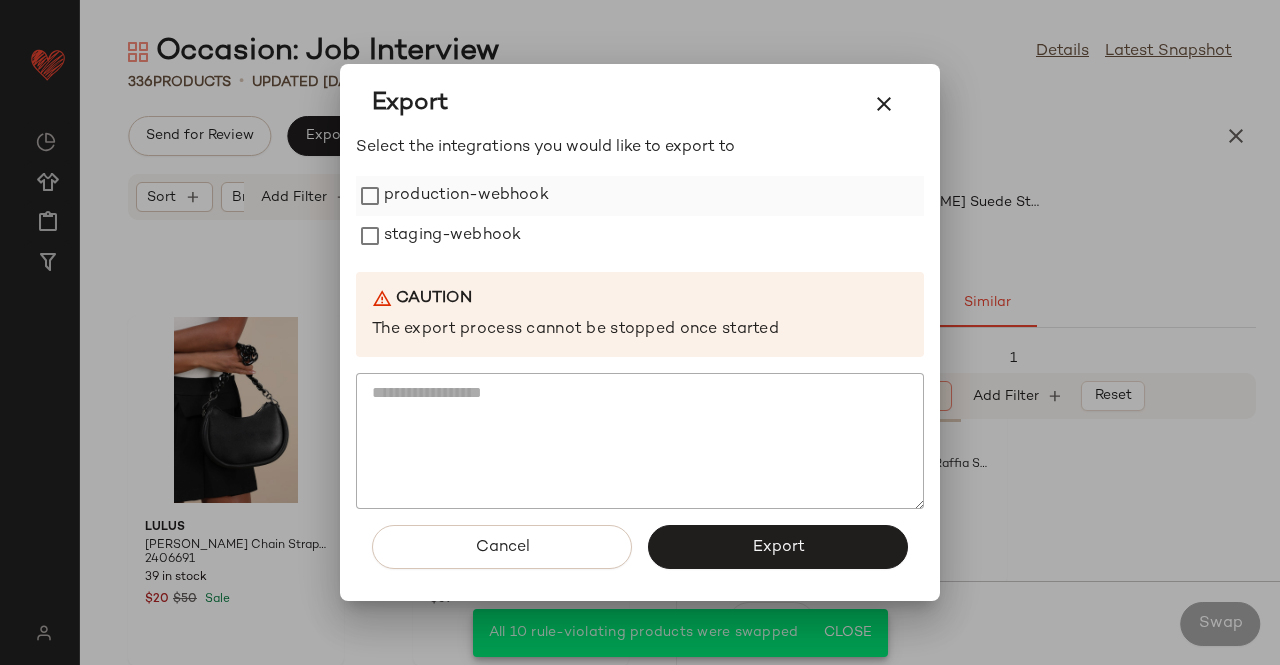 click on "production-webhook" at bounding box center (466, 196) 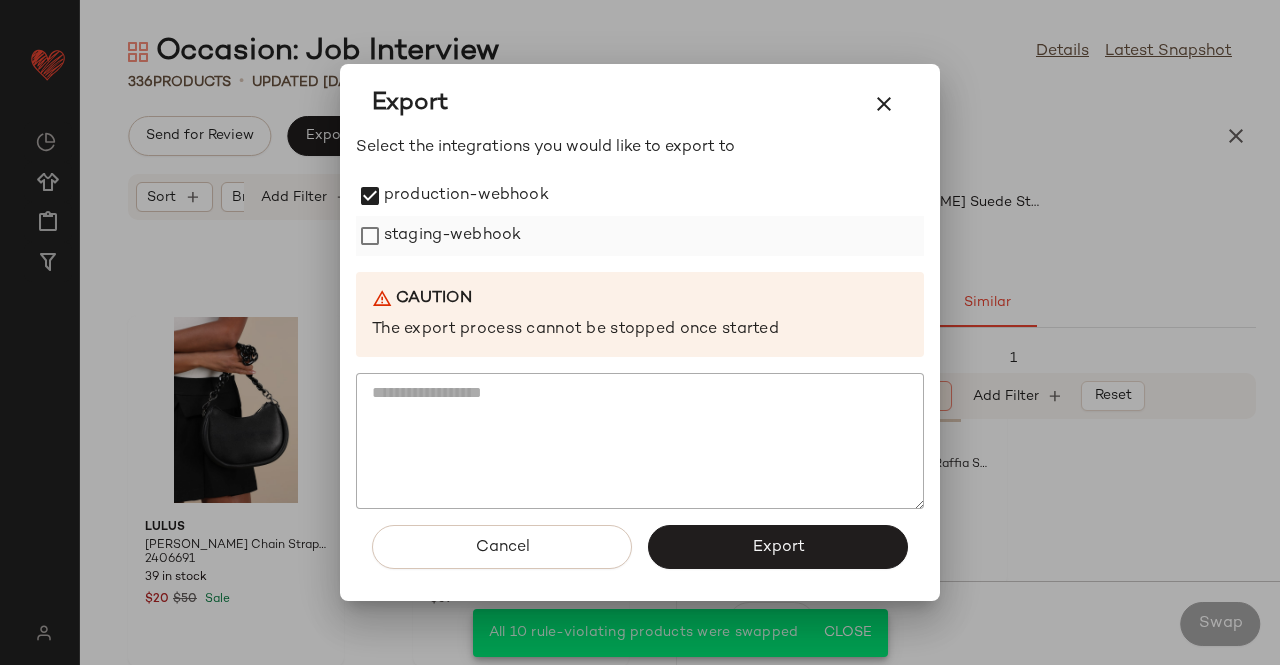 click on "staging-webhook" at bounding box center [452, 236] 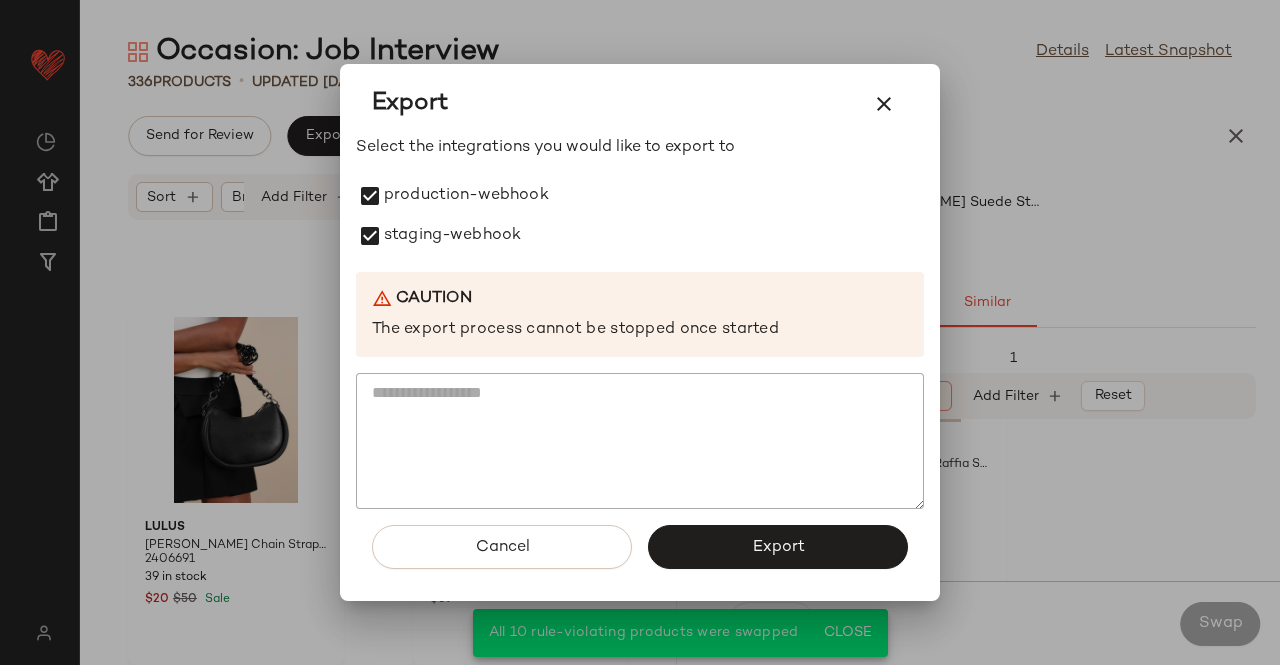 click on "Export" 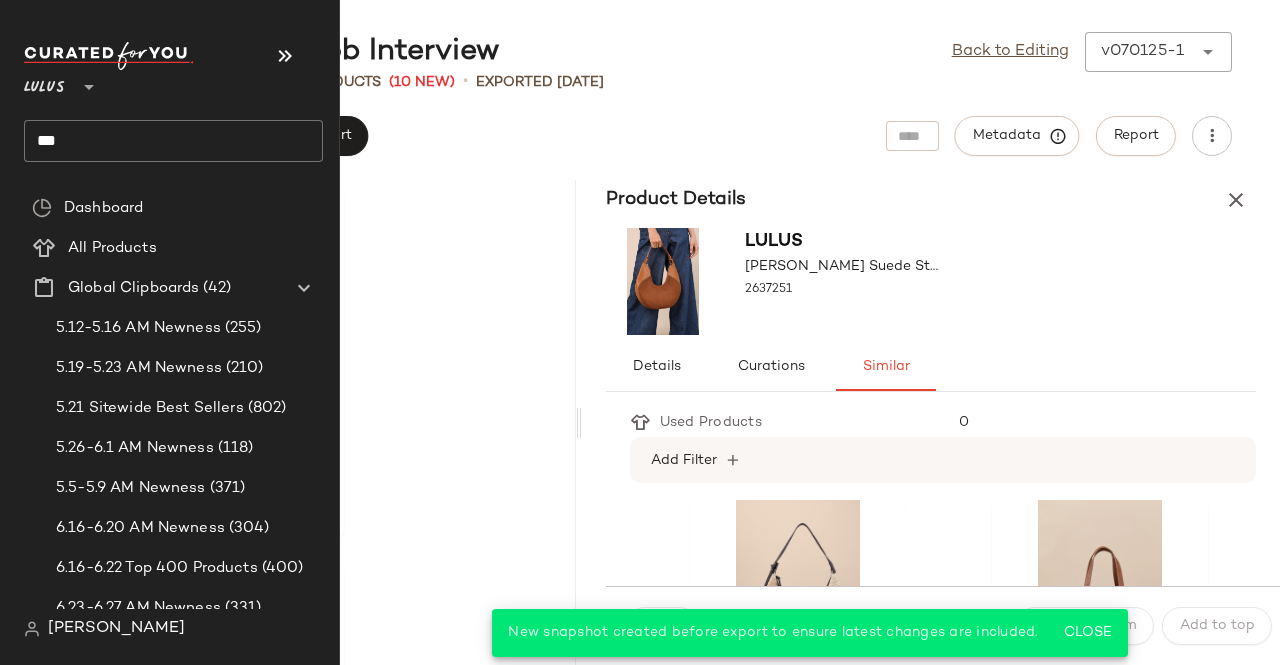 click on "***" 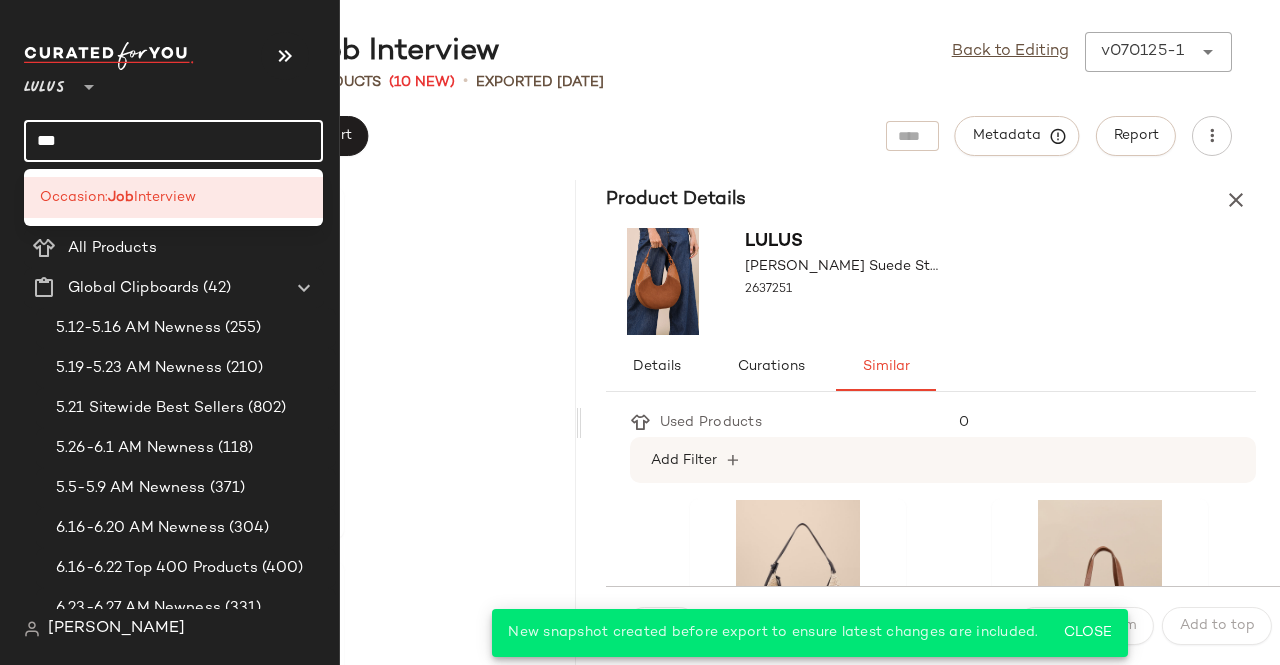 drag, startPoint x: 83, startPoint y: 131, endPoint x: 0, endPoint y: 149, distance: 84.92938 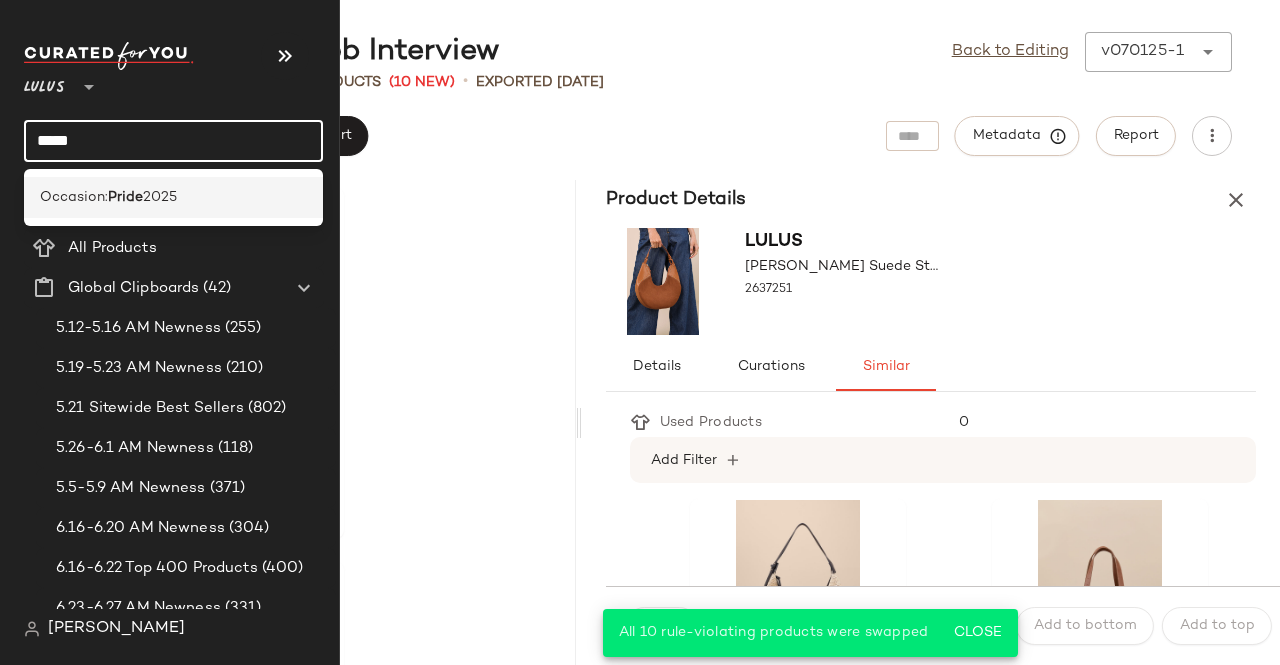type on "*****" 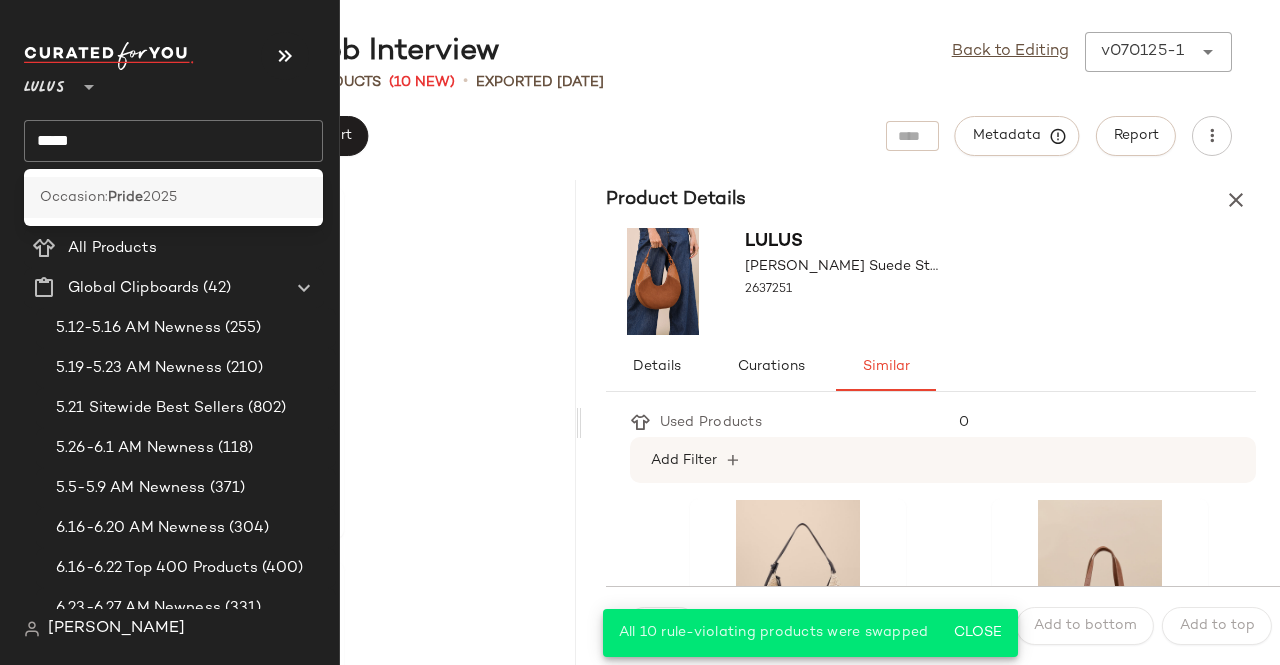 click on "Occasion:" at bounding box center [74, 197] 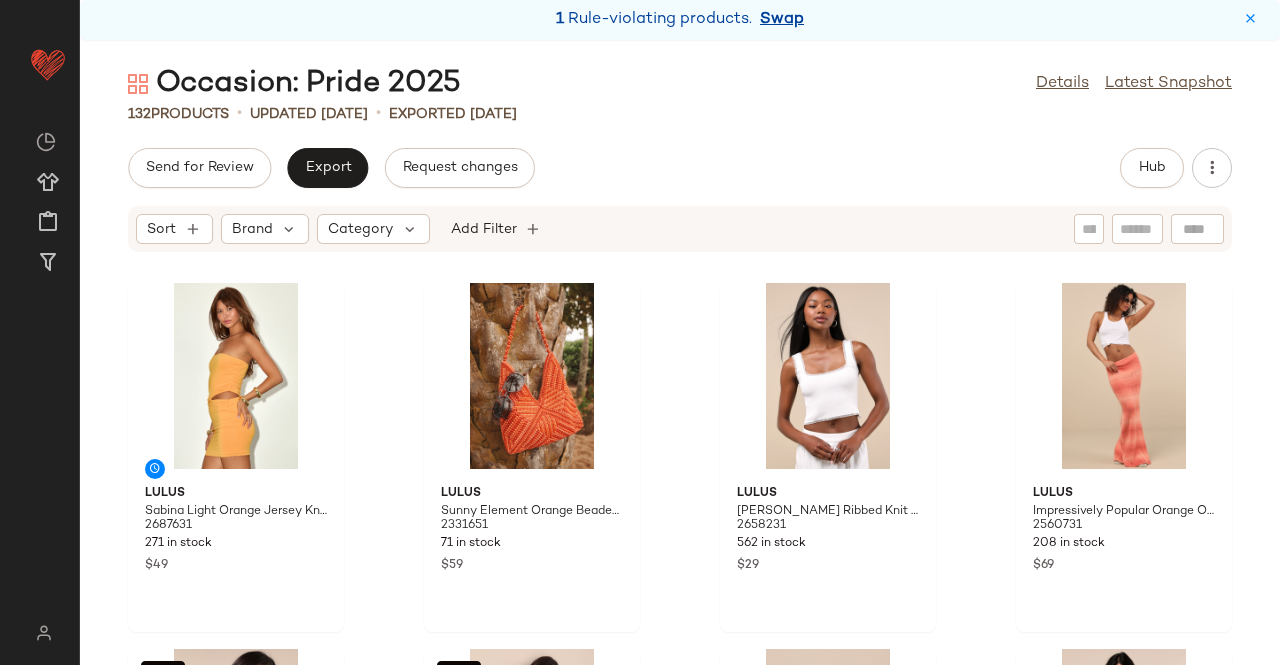 click on "Swap" at bounding box center [782, 20] 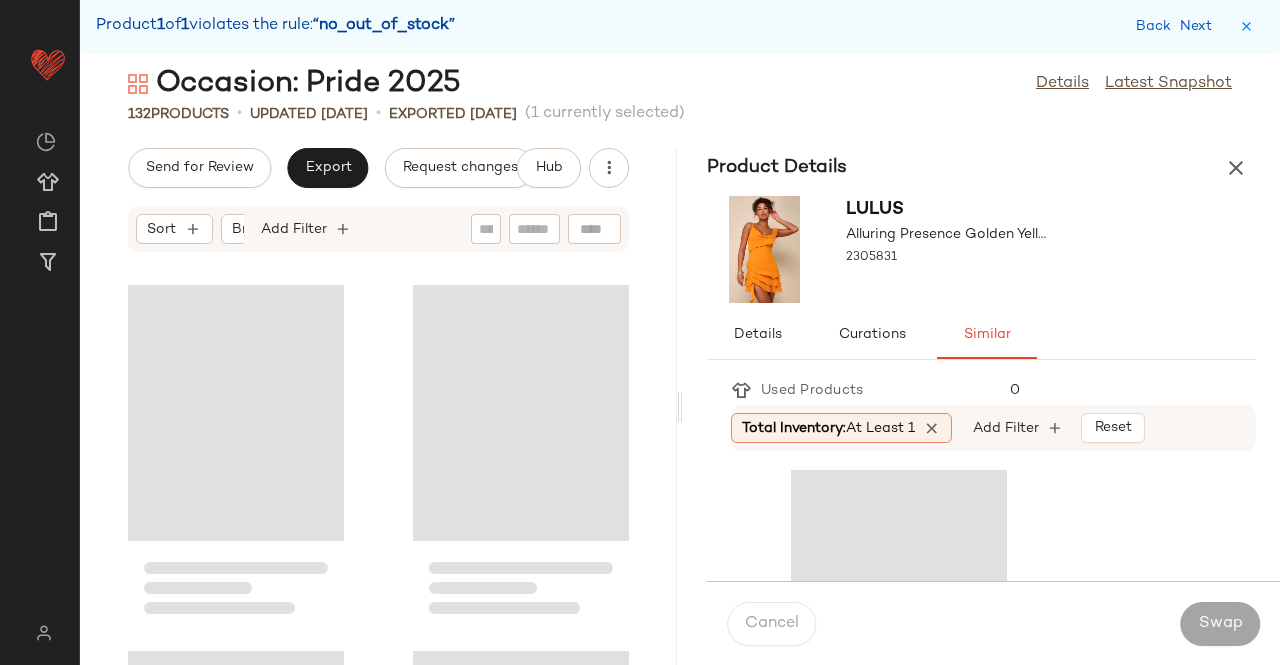 scroll, scrollTop: 2562, scrollLeft: 0, axis: vertical 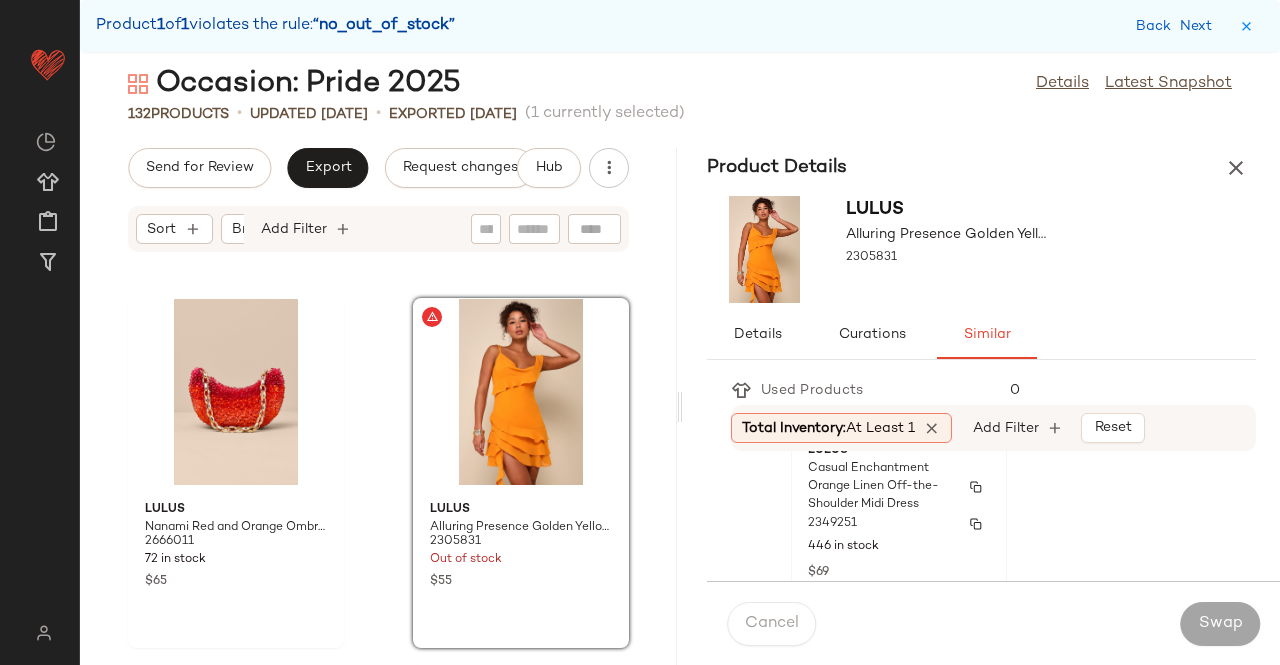 click on "Casual Enchantment Orange Linen Off-the-Shoulder Midi Dress" at bounding box center [881, 487] 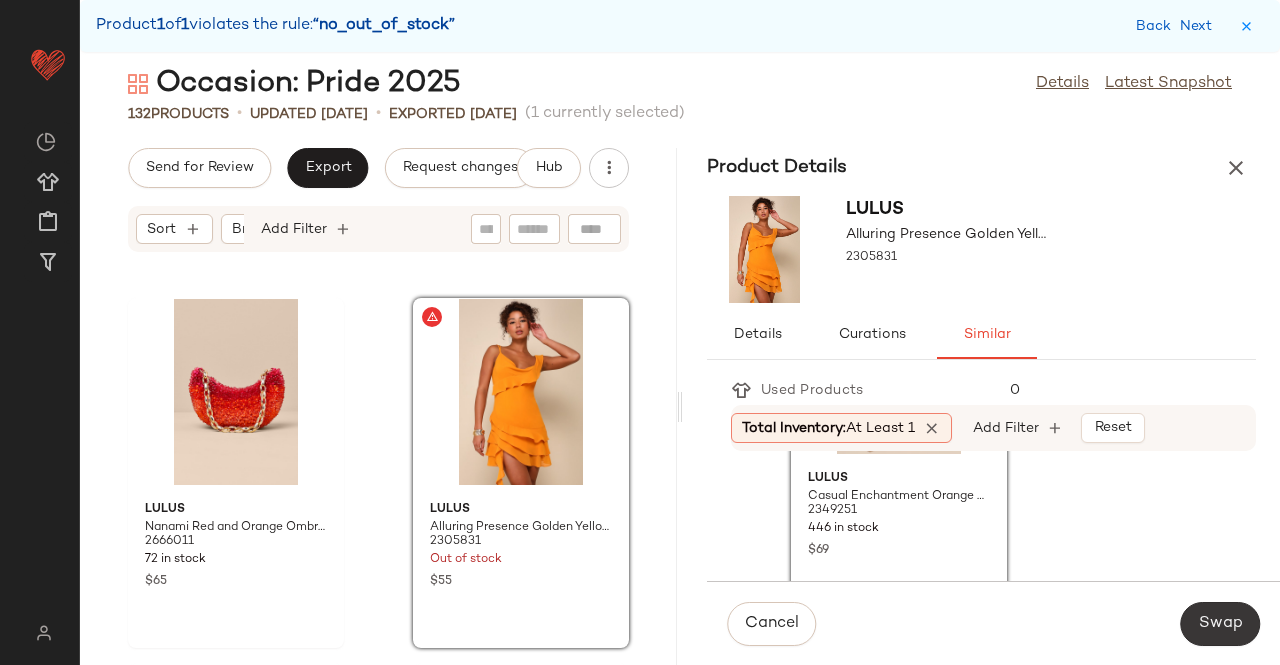 click on "Swap" at bounding box center [1220, 624] 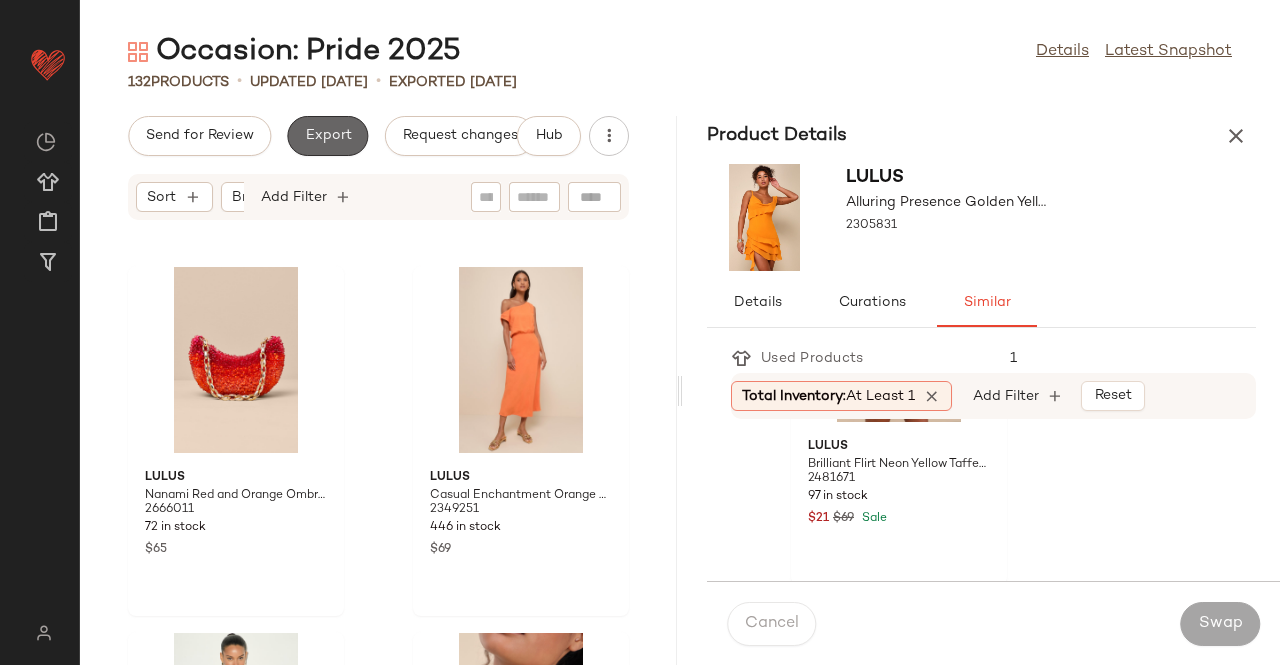 click on "Export" 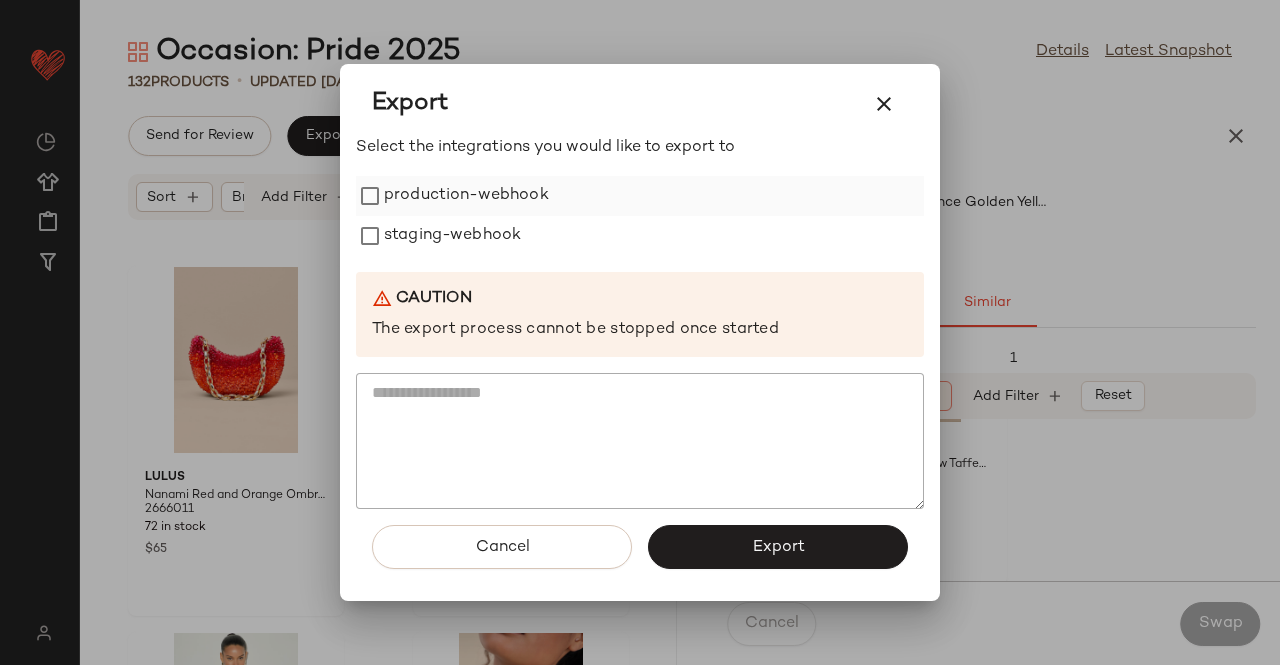 click on "production-webhook" at bounding box center (466, 196) 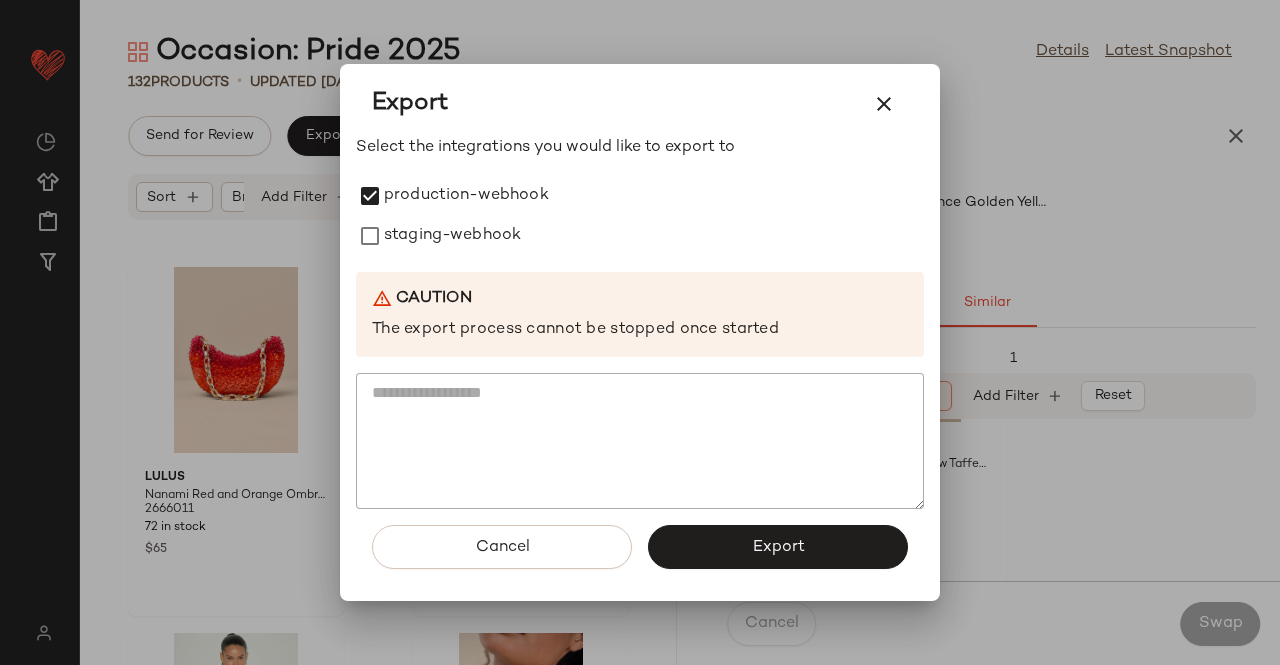 drag, startPoint x: 400, startPoint y: 241, endPoint x: 522, endPoint y: 319, distance: 144.80331 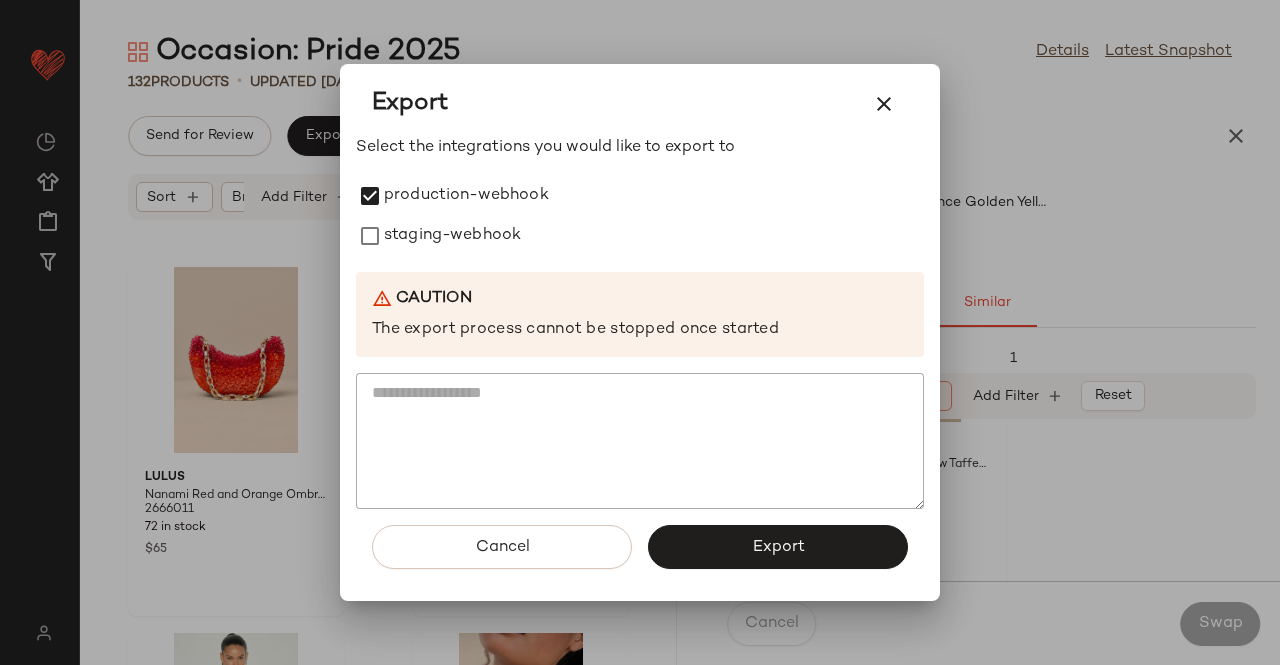 click on "staging-webhook" at bounding box center [452, 236] 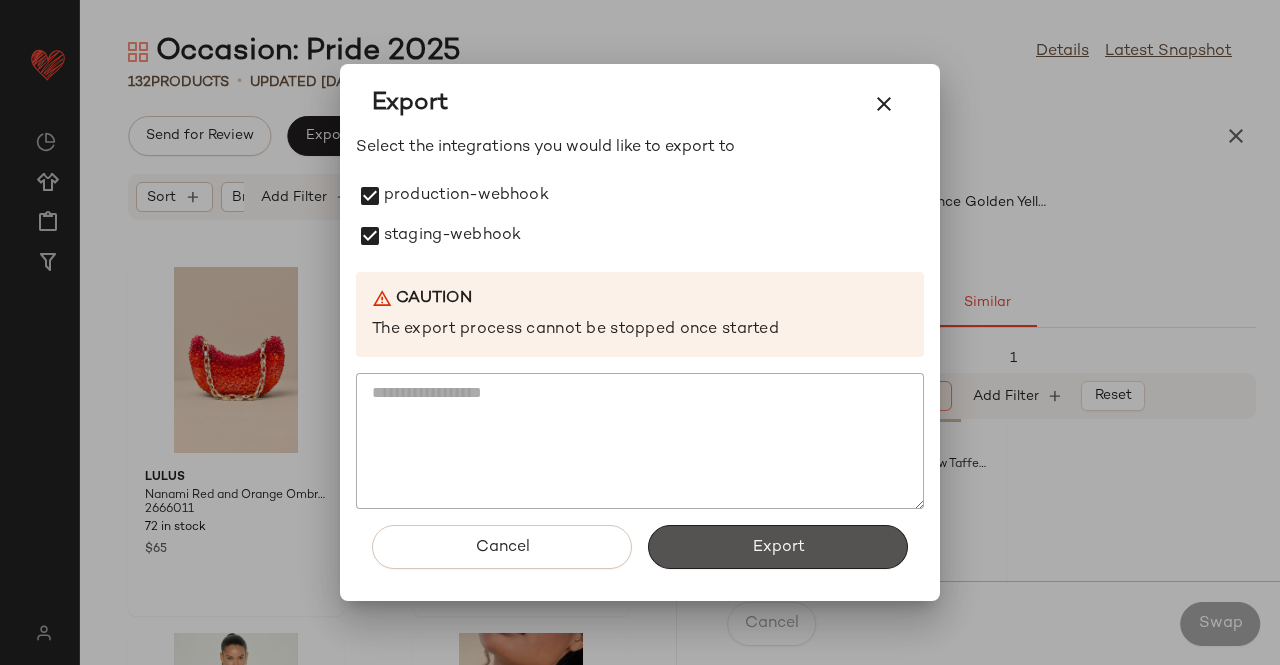 click on "Export" at bounding box center (778, 547) 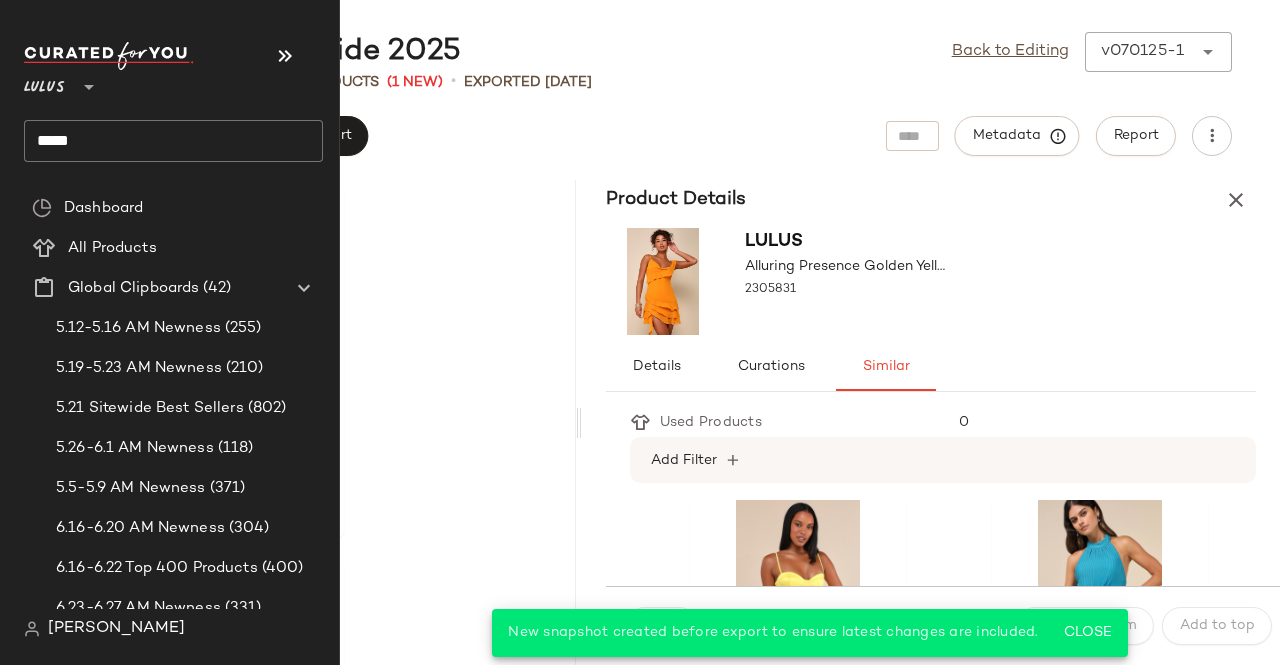 click on "Lulus ** ***** Dashboard All Products Global Clipboards (42) 5.12-5.16 AM Newness (255) 5.19-5.23 AM Newness (210) 5.21 Sitewide Best Sellers (802) 5.26-6.1 AM Newness (118) 5.5-5.9 AM Newness (371) 6.16-6.20 AM Newness (304) 6.16-6.22 Top 400 Products (400) 6.23-6.27 AM Newness (331) 6.23-6.29 Top 400 Products (400) 6.23 Best Sellers (400) 6.2-6.6 AM Newness (97) 6.2 LW Best Sellers (1122) 6.30-7.4 AM Newness (256) 6.9-6.13 AM Newness (150) 6.9-6.14 Top 400 Sellers (400) 6.9 Top 400 Products (400) Bestselling Black Tie (100) Bestselling Bridal (100) Bestselling Cocktail (100) Bestselling Dresses (200) Bestselling Dresses Under $50 (44) Bestselling Everyday (100) Bestselling Formal (201) Bestselling Going Out (199) Bestselling Midi Dresses (101) Bestselling Tops (99) Bestselling Work + Office (100) Bridesmaid Dresses - ALL (998) Bump Friendly Dresses (247) Euro Summer SVS (345) feb mtd best sellers (4589) Festival SVS (71) garden girl svs (206) getaway svs (62) HOCO DRESSES- ALL (2069) Homecoming SVS (126)" 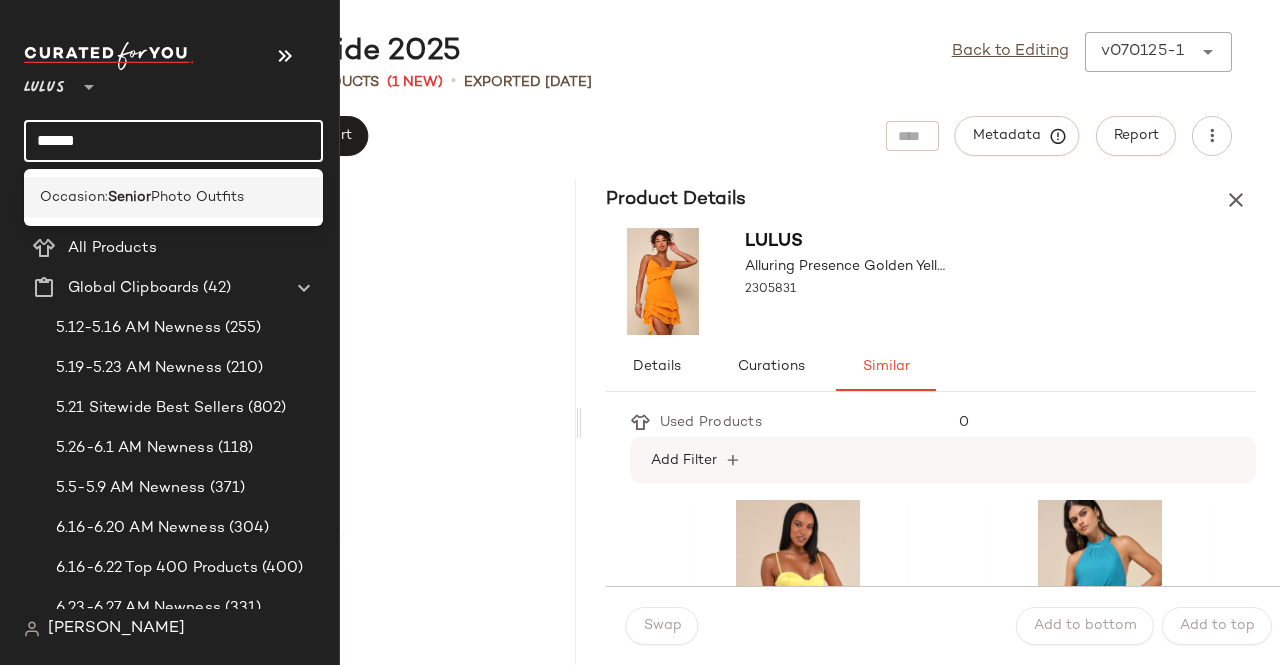 type on "******" 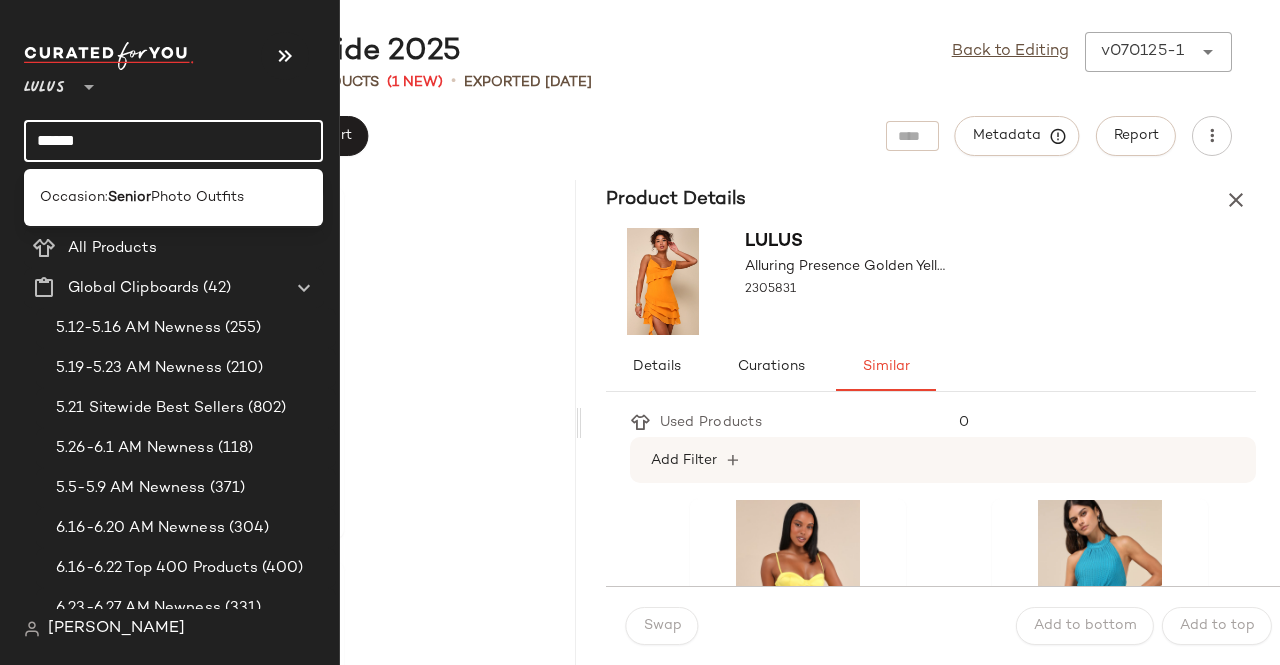 click on "Occasion:" at bounding box center [74, 197] 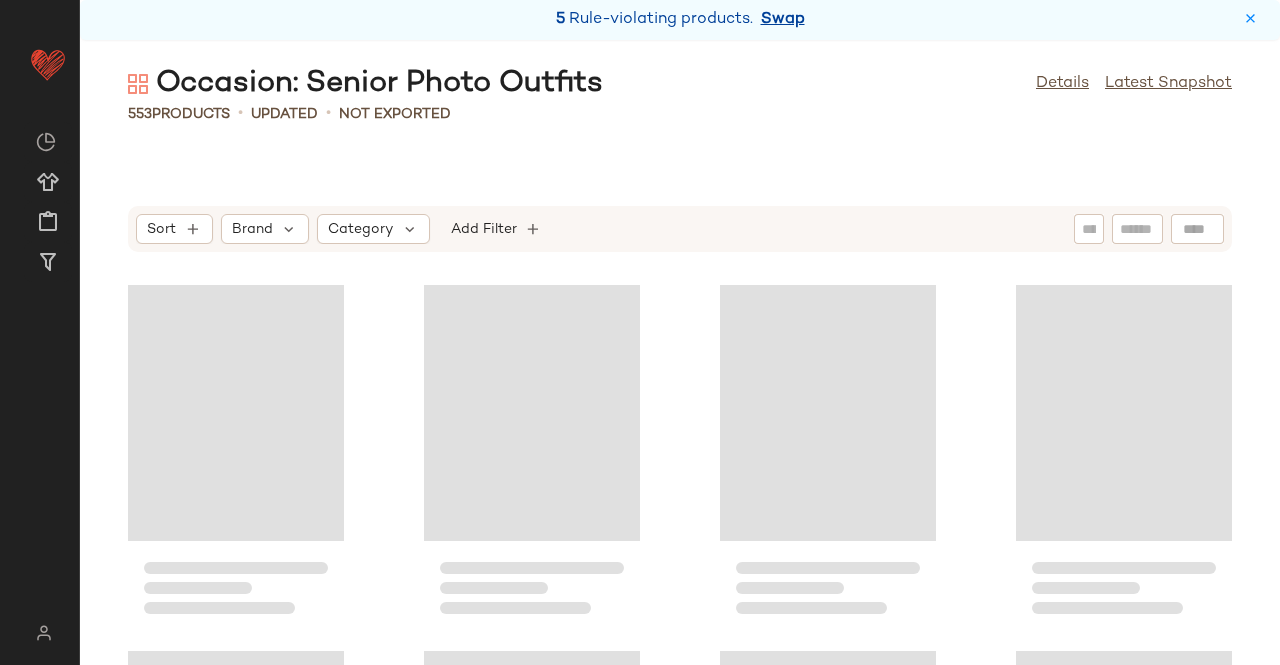 click on "Swap" at bounding box center [783, 20] 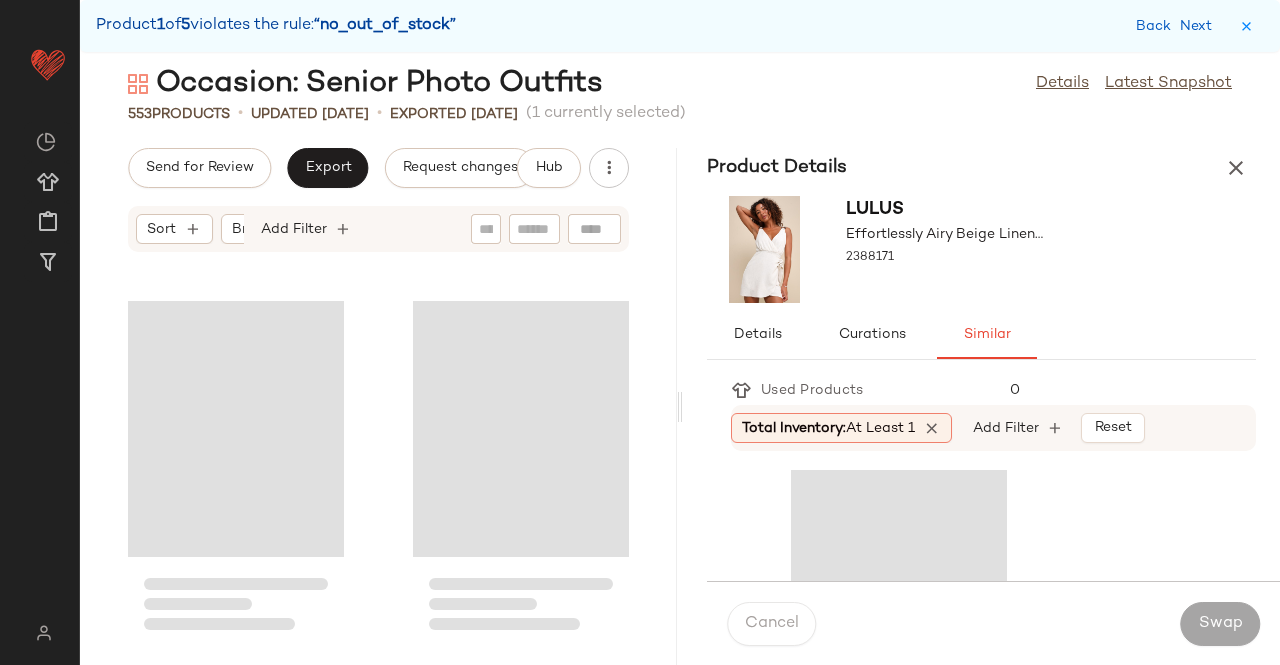 scroll, scrollTop: 88206, scrollLeft: 0, axis: vertical 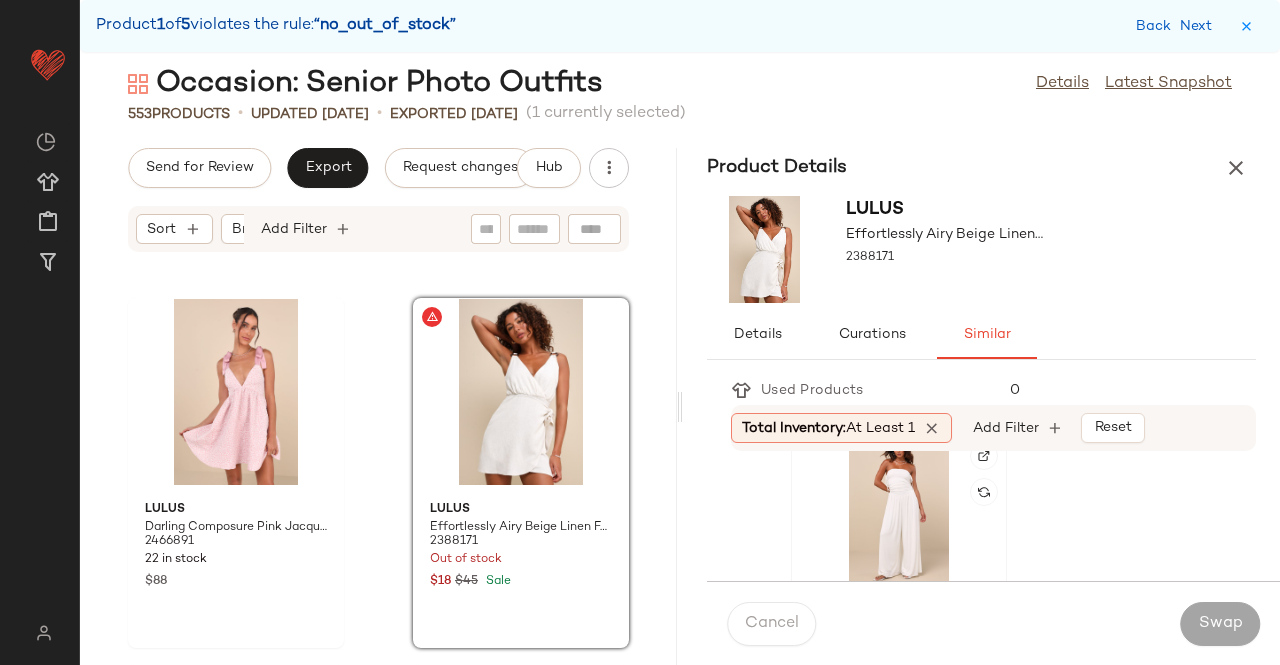drag, startPoint x: 890, startPoint y: 521, endPoint x: 932, endPoint y: 539, distance: 45.694637 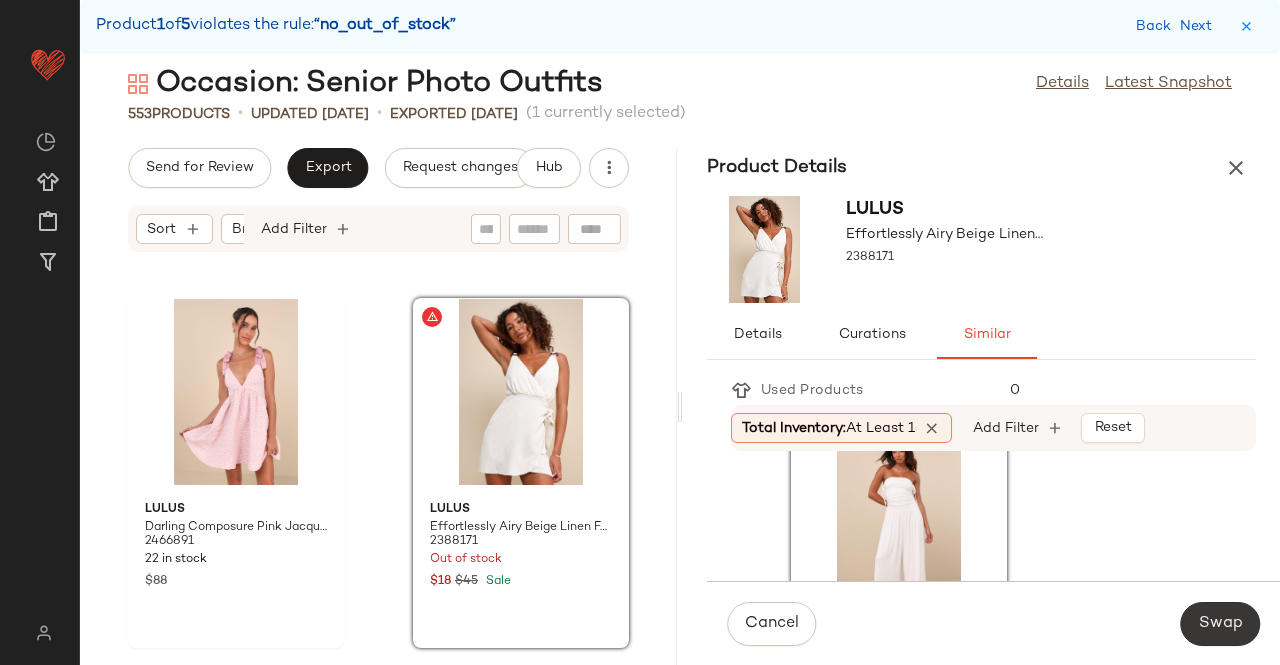 click on "Swap" at bounding box center (1220, 624) 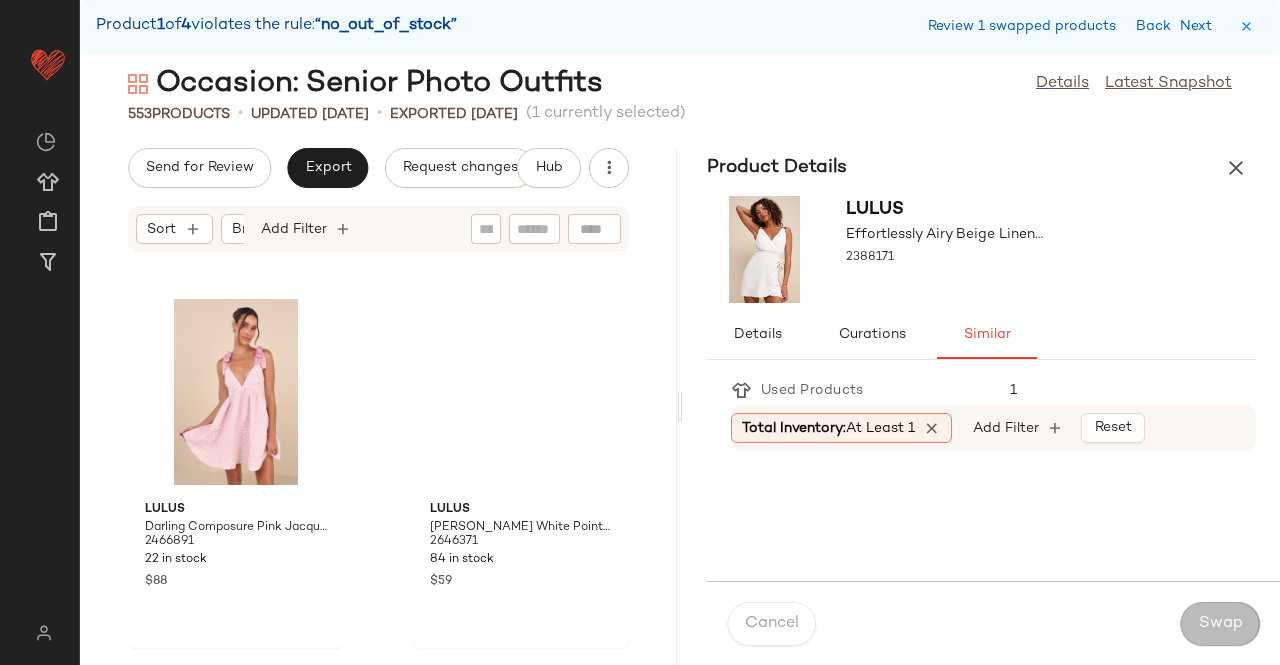 scroll, scrollTop: 91500, scrollLeft: 0, axis: vertical 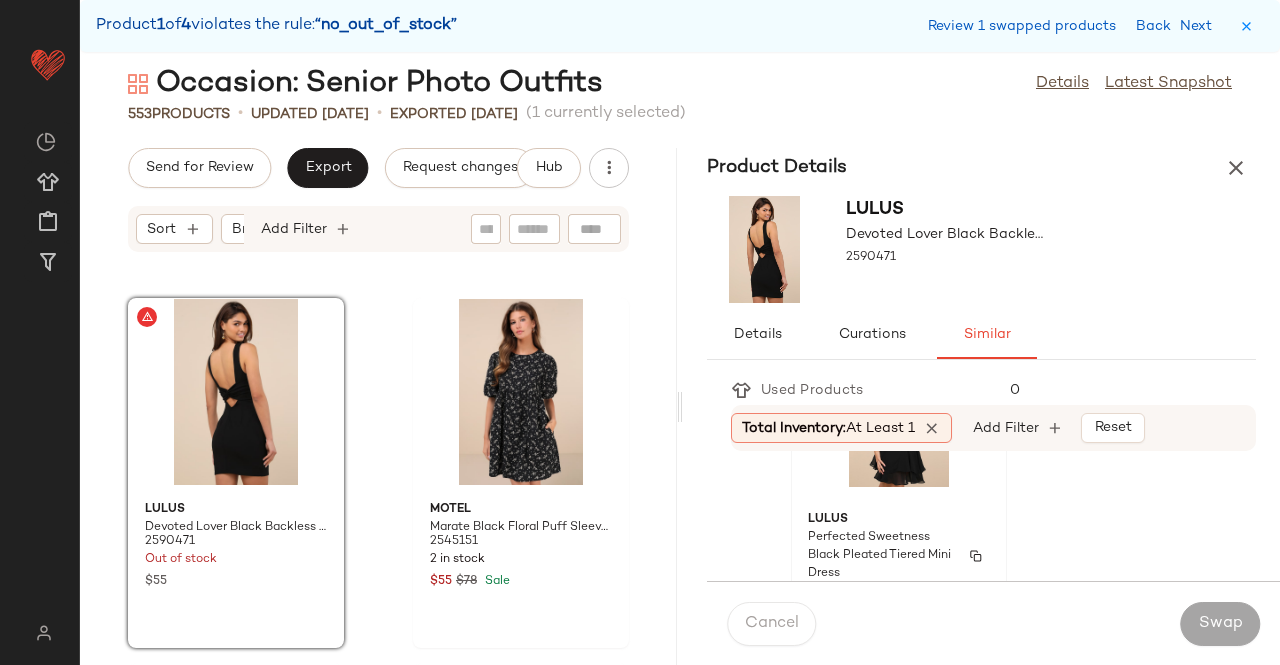 click on "Lulus Perfected Sweetness Black Pleated Tiered Mini Dress 2483451 328 in stock $59" 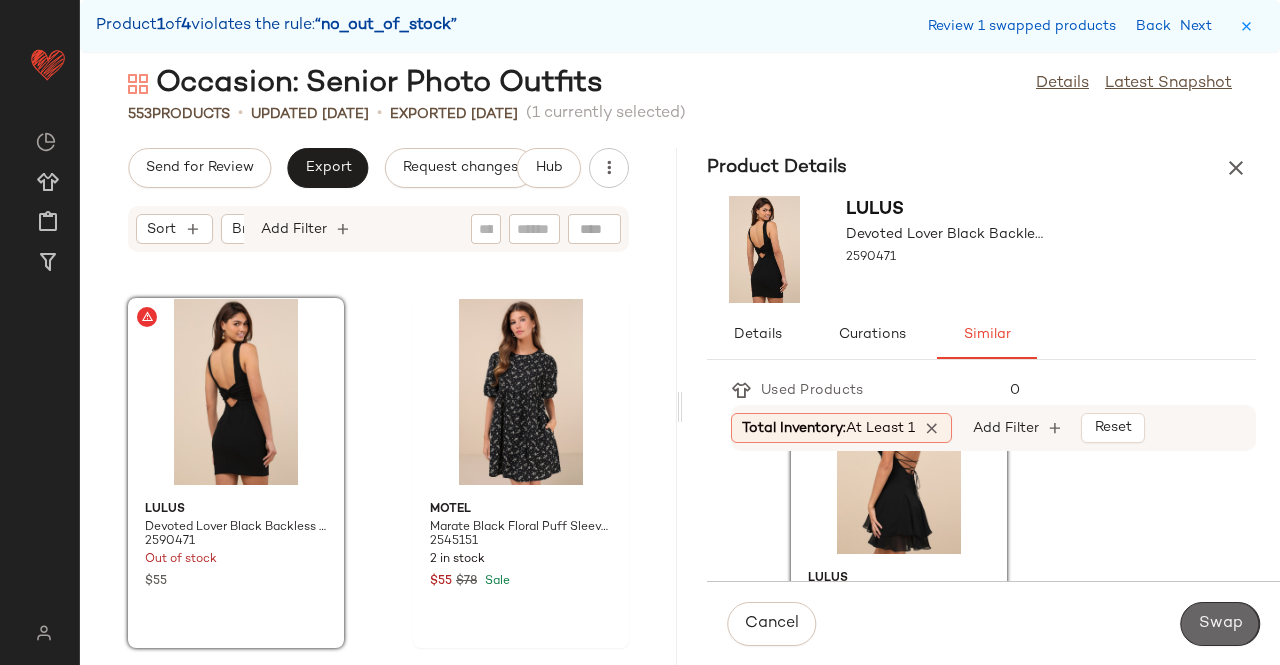 click on "Swap" 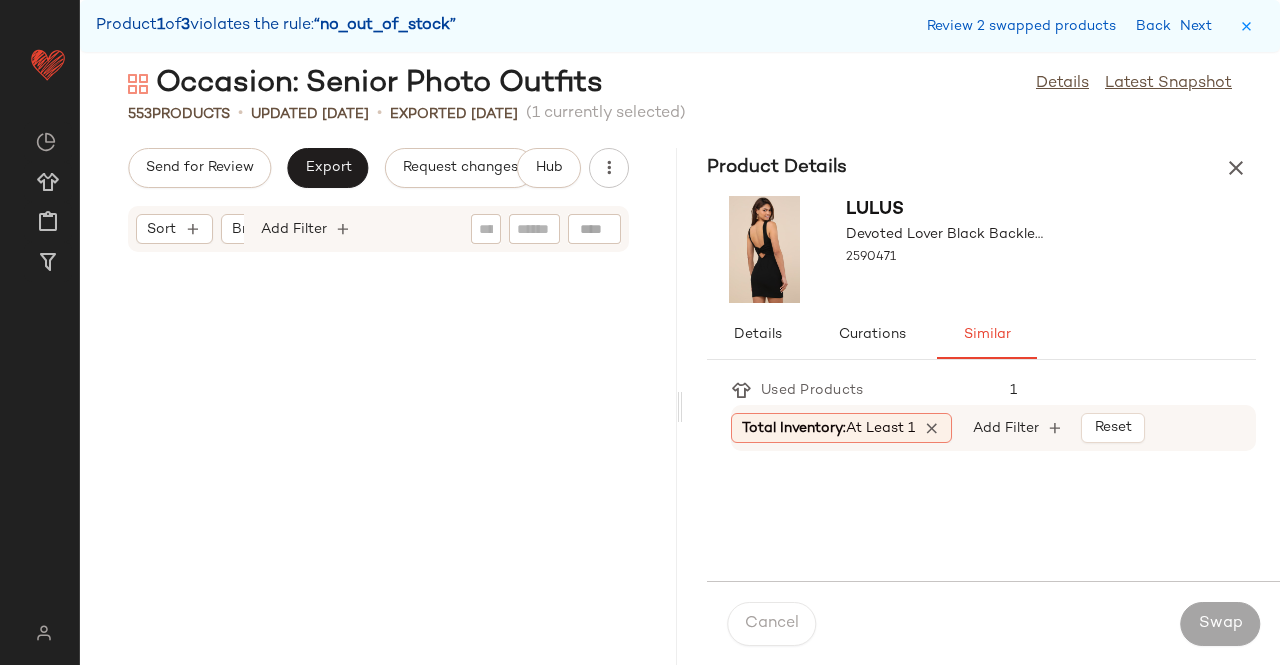 scroll, scrollTop: 92598, scrollLeft: 0, axis: vertical 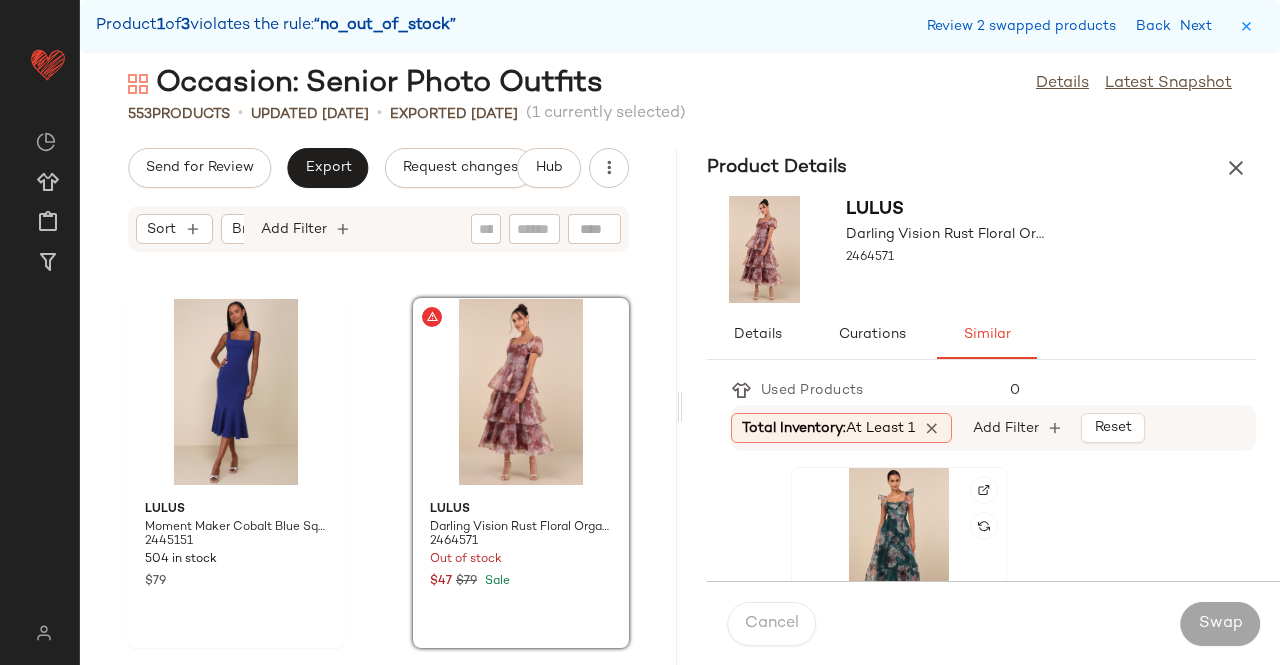 click 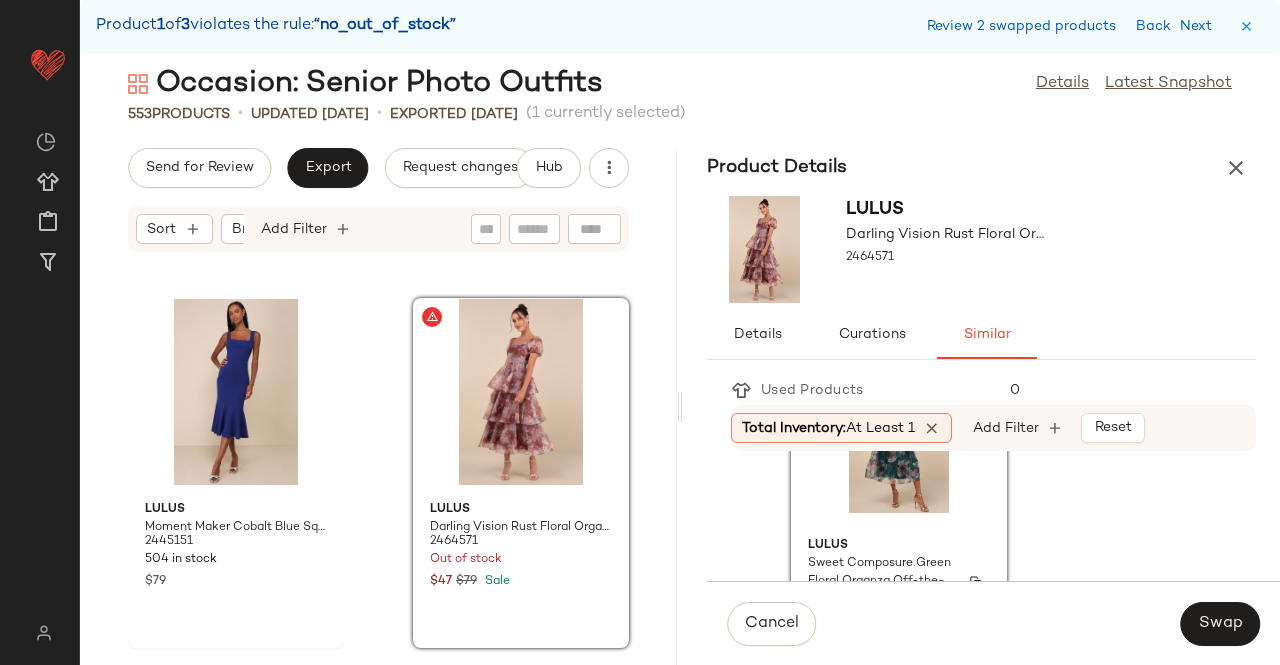 scroll, scrollTop: 200, scrollLeft: 0, axis: vertical 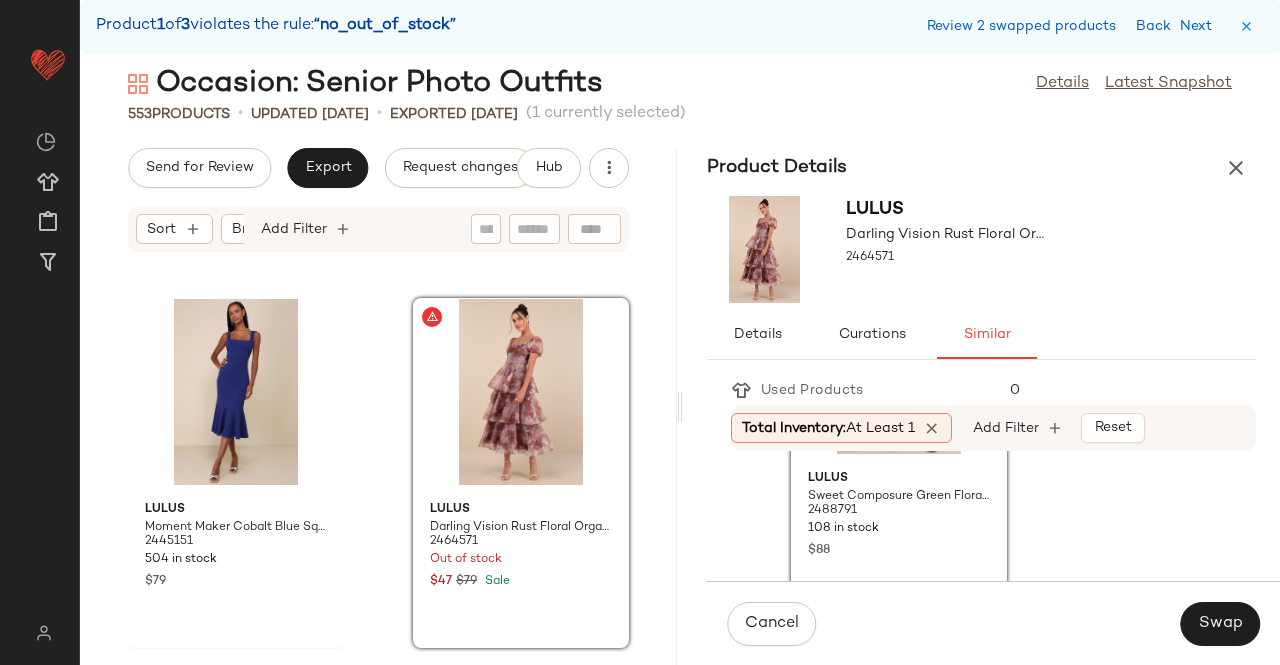 drag, startPoint x: 1205, startPoint y: 626, endPoint x: 1039, endPoint y: 603, distance: 167.5858 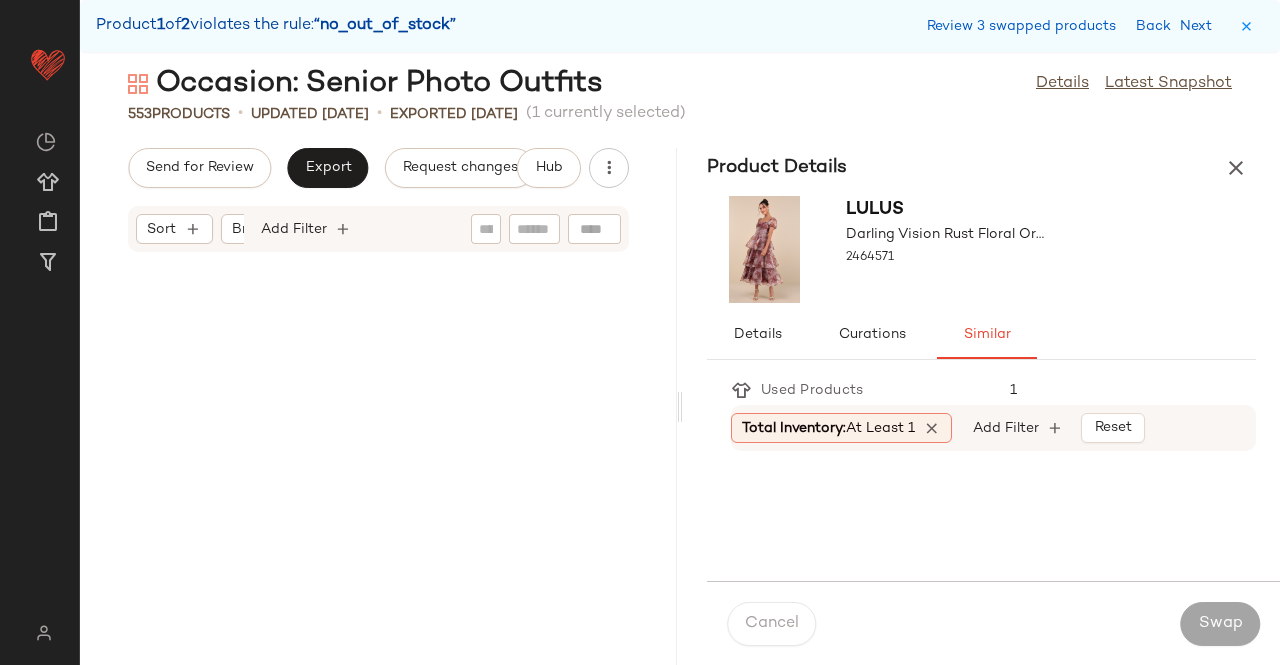 scroll, scrollTop: 94794, scrollLeft: 0, axis: vertical 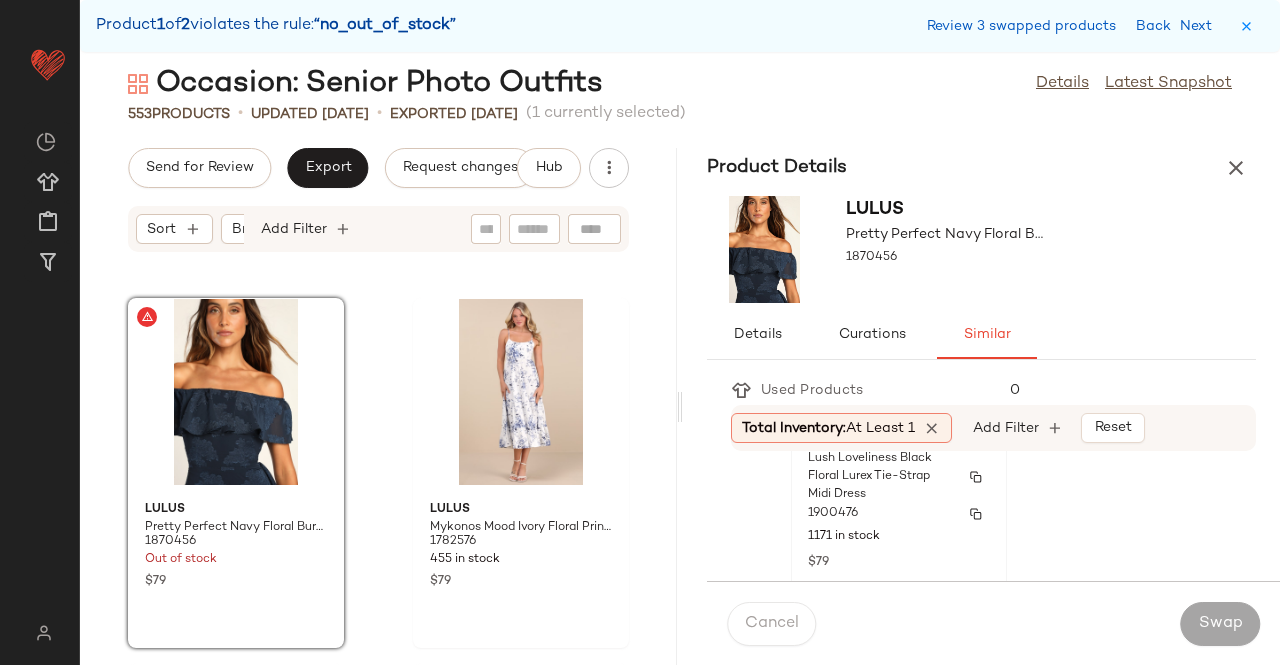 click on "1900476" at bounding box center [899, 514] 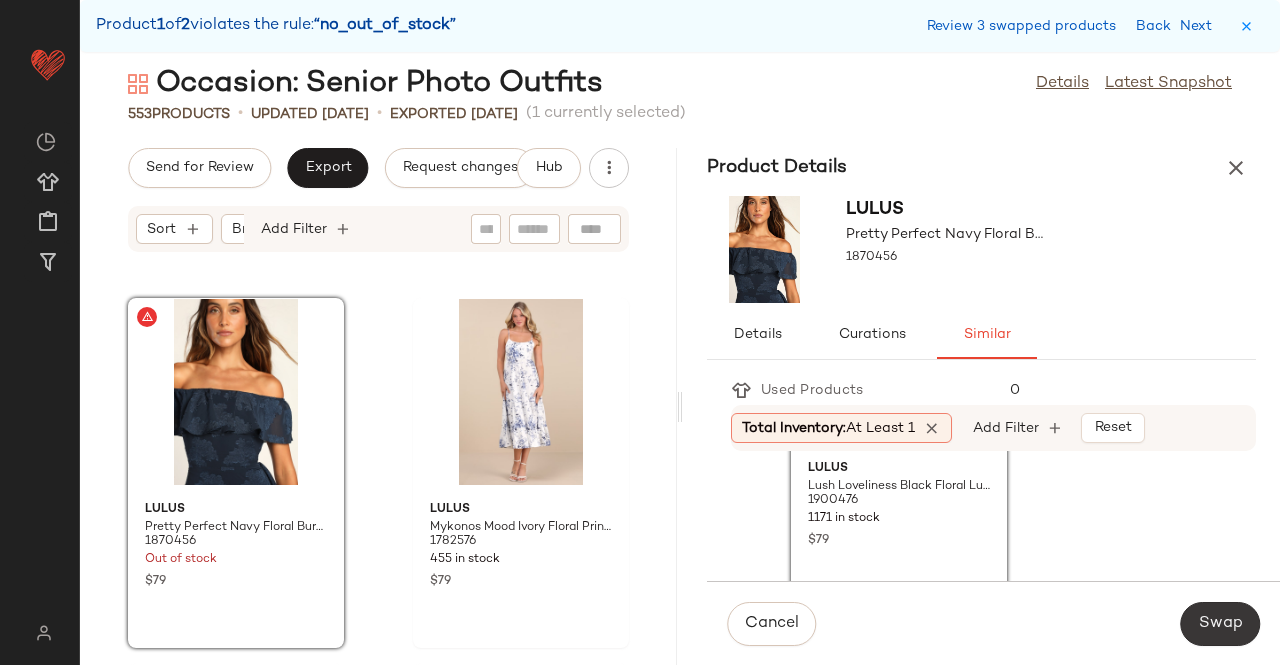 click on "Swap" at bounding box center (1220, 624) 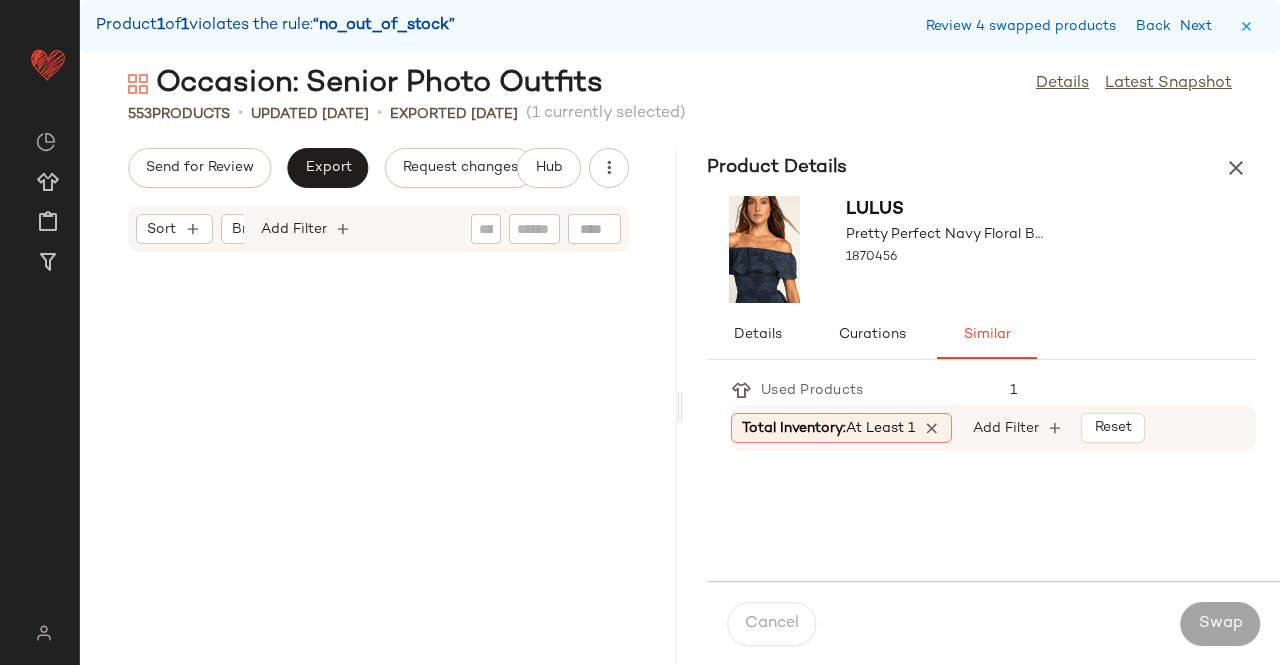 scroll, scrollTop: 100284, scrollLeft: 0, axis: vertical 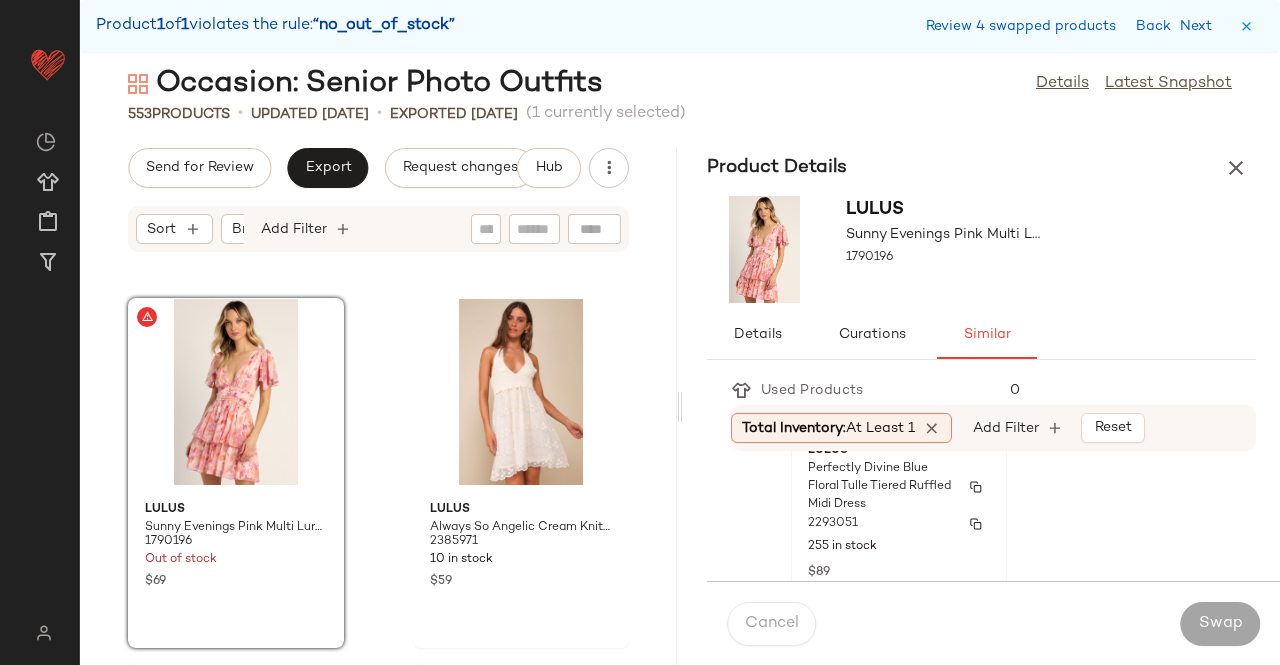 drag, startPoint x: 873, startPoint y: 527, endPoint x: 900, endPoint y: 536, distance: 28.460499 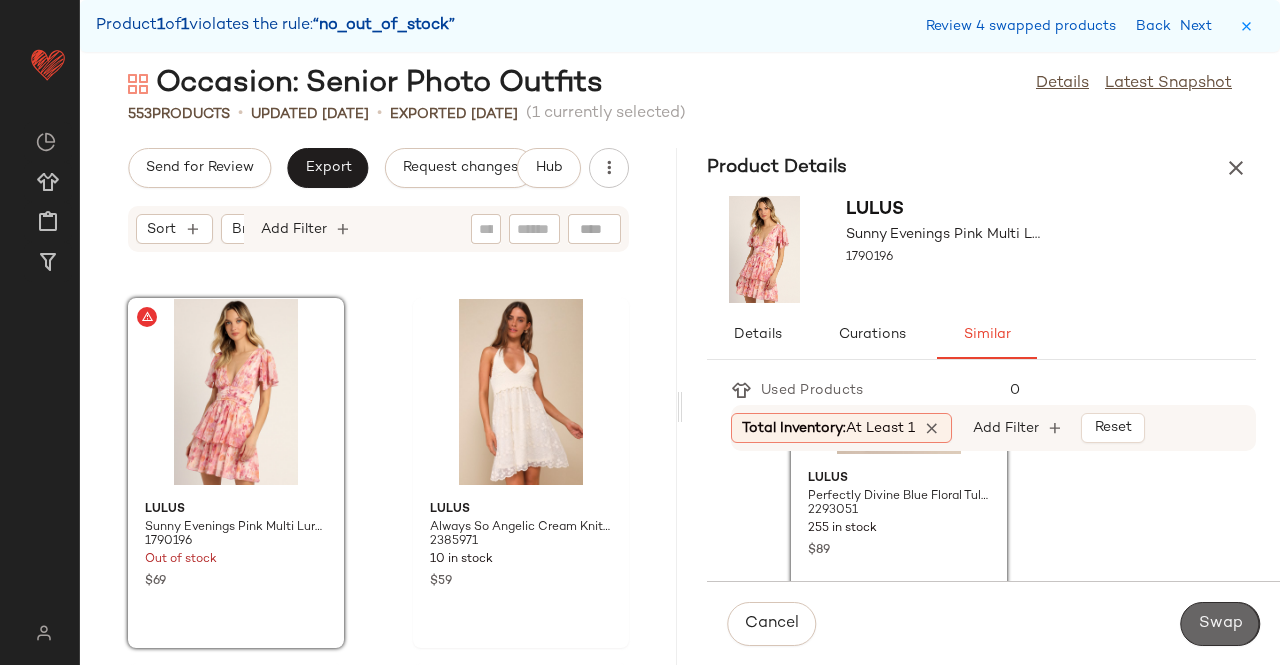 click on "Swap" at bounding box center [1220, 624] 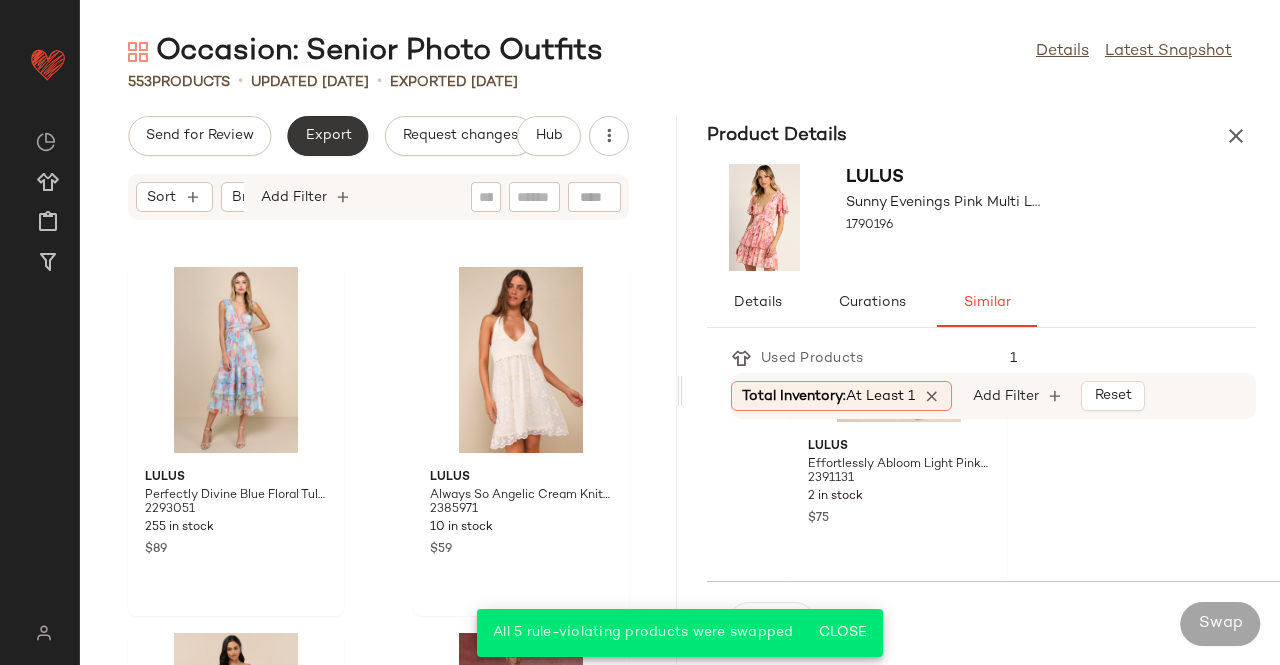 click on "Export" at bounding box center [327, 136] 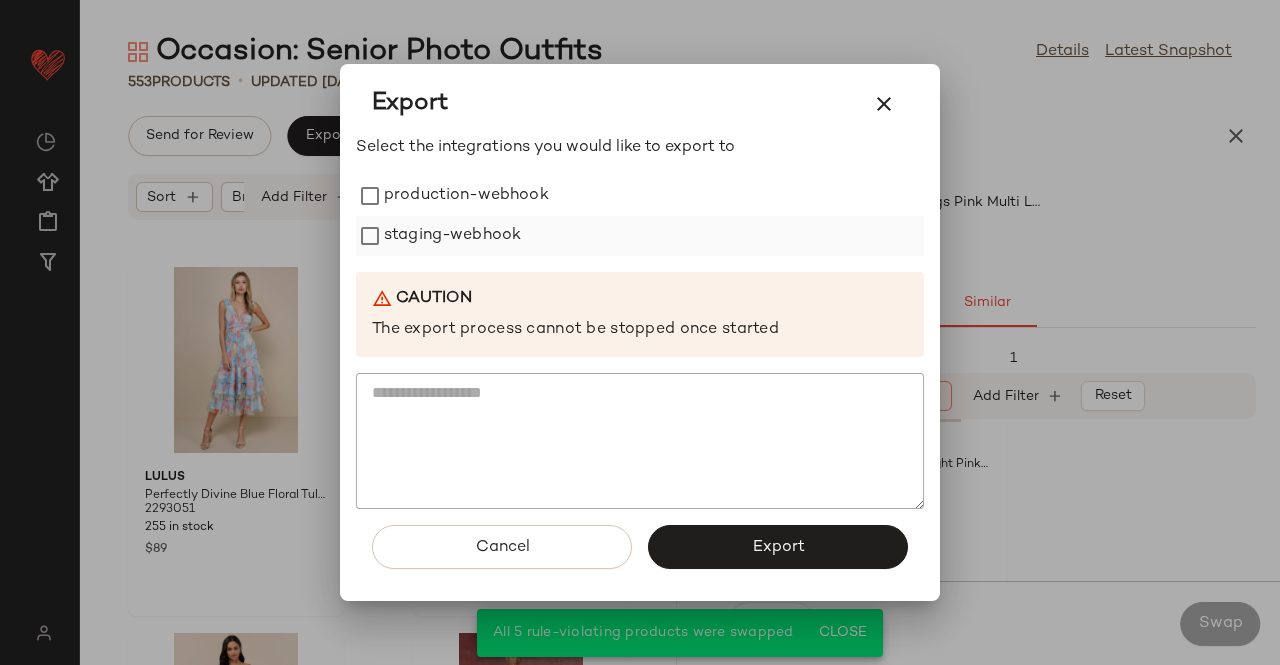 click on "production-webhook staging-webhook" at bounding box center (640, 216) 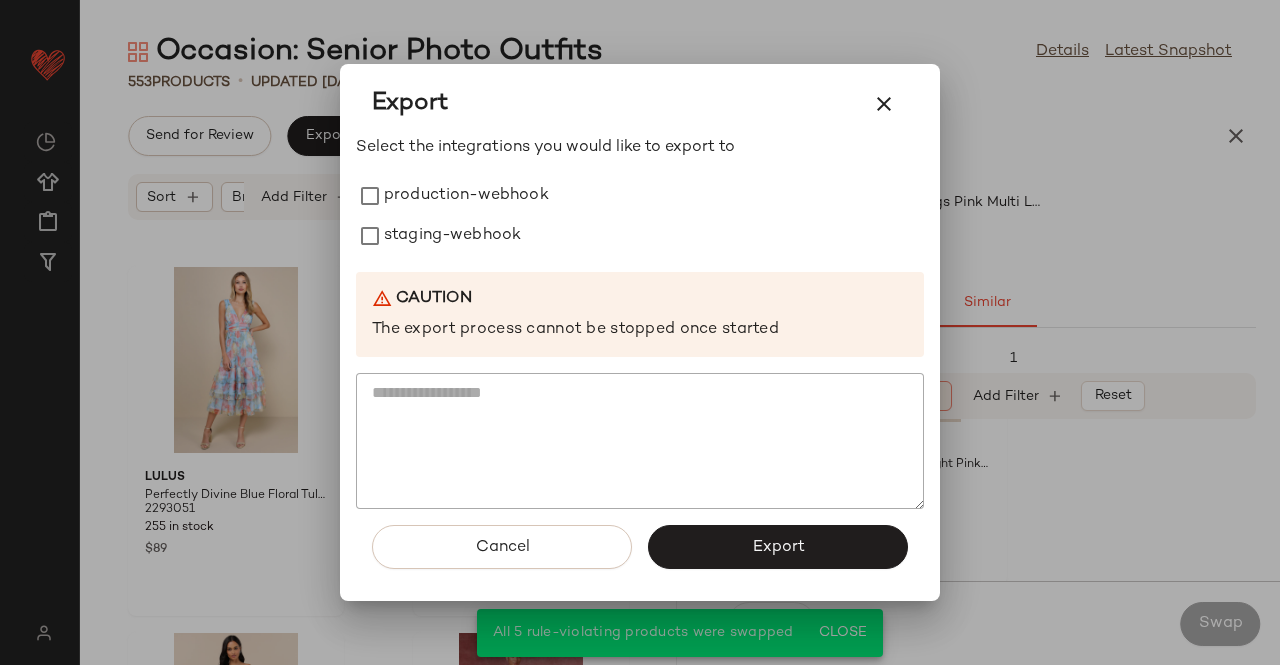 click on "Select the integrations you would like to export to production-webhook staging-webhook Caution The export process cannot be stopped once started" at bounding box center (640, 323) 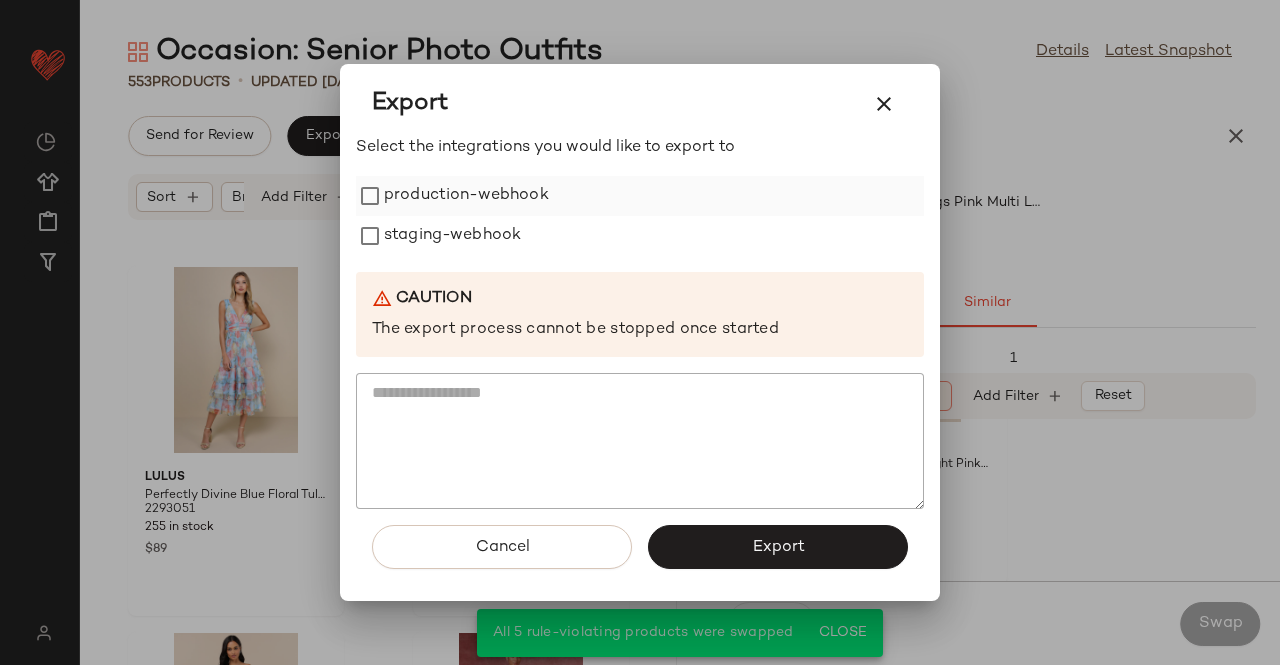 click on "staging-webhook" at bounding box center [452, 236] 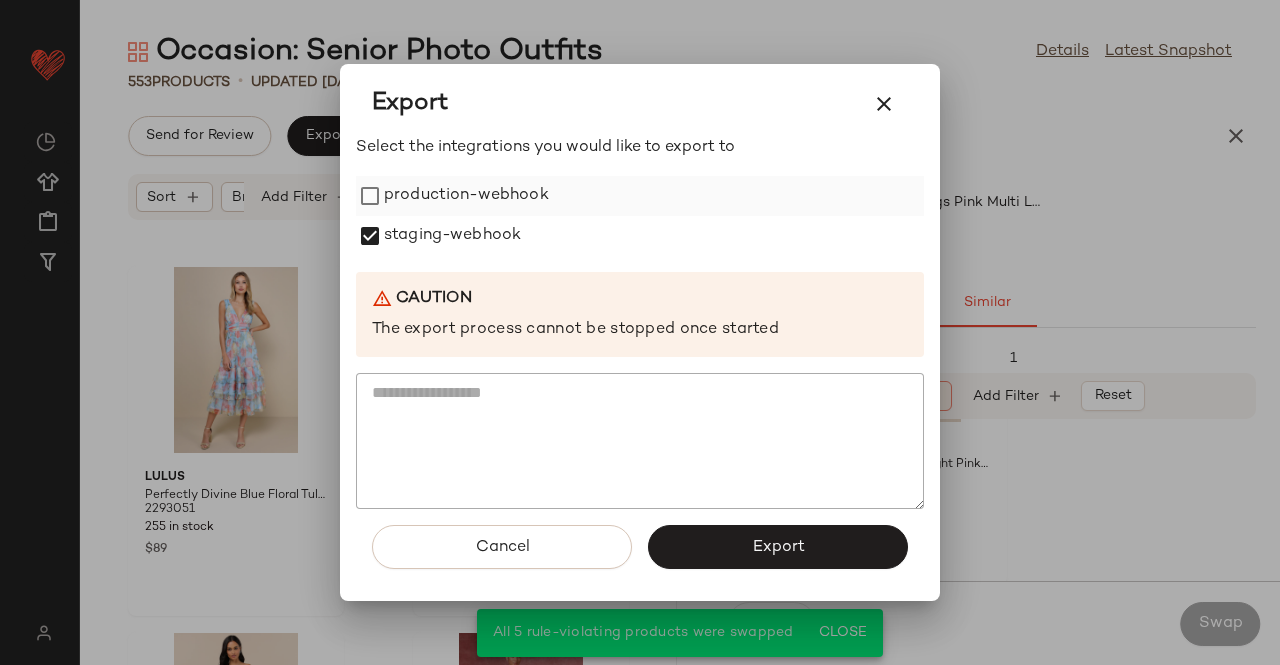 click on "production-webhook" at bounding box center (466, 196) 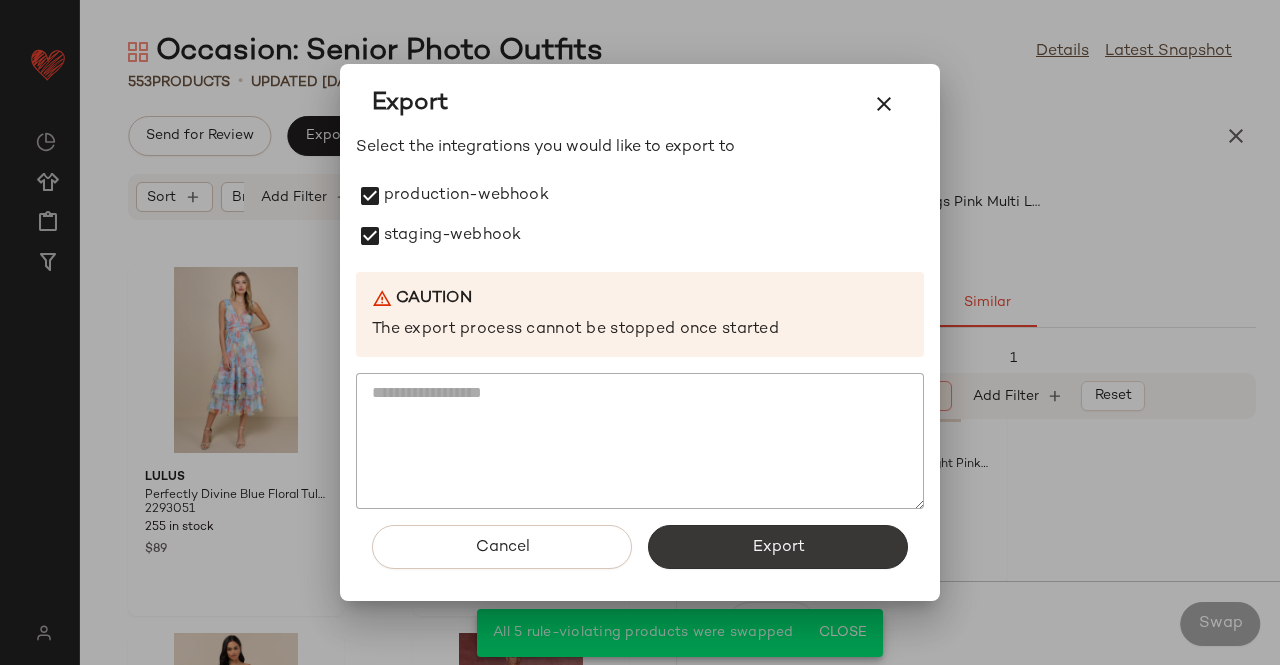 click on "Export" at bounding box center [778, 547] 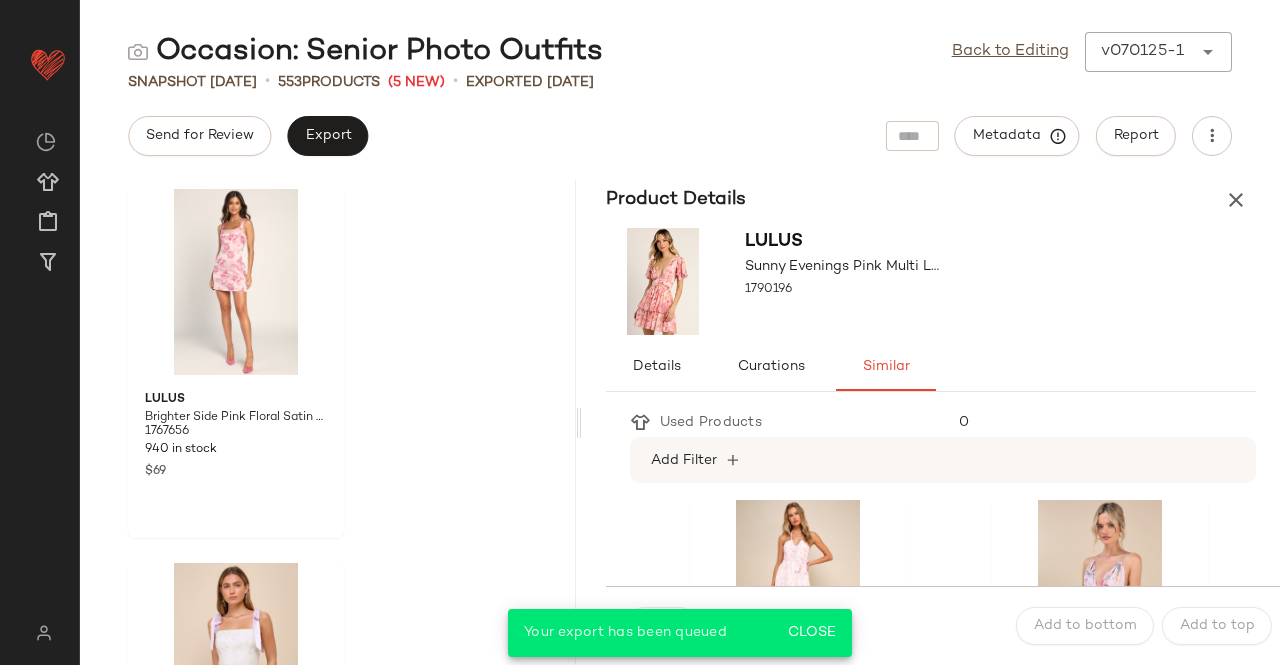drag, startPoint x: 1229, startPoint y: 205, endPoint x: 1200, endPoint y: 189, distance: 33.12099 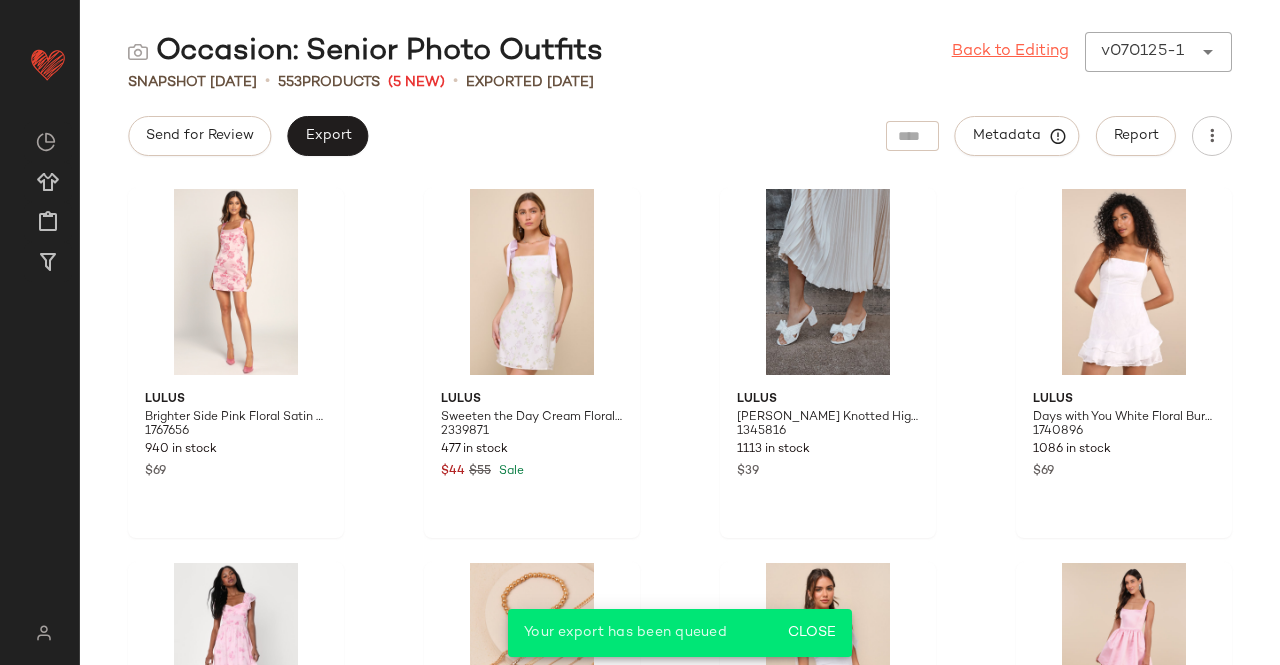 click on "Back to Editing" at bounding box center (1010, 52) 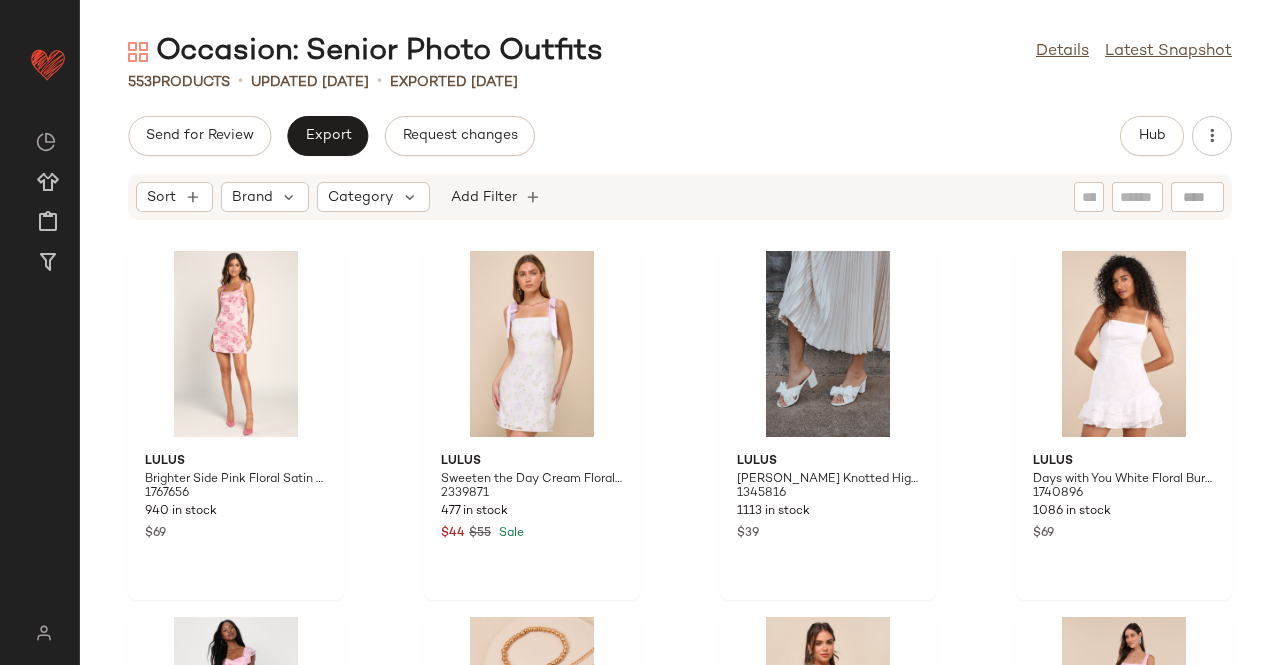 click on "Occasion: Senior Photo Outfits  Details   Latest Snapshot  553   Products   •   updated Jul 1st  •  Exported Jul 1st  Send for Review   Export   Request changes   Hub  Sort  Brand  Category  Add Filter  Lulus Brighter Side Pink Floral Satin Jacquard Mini Dress 1767656 940 in stock $69 Lulus Sweeten the Day Cream Floral Burnout Tie-Strap Mini Dress 2339871 477 in stock $44 $55 Sale Lulus Dorothea Ivory Knotted High Heel Sandals 1345816 1113 in stock $39 Lulus Days with You White Floral Burnout Ruffled Mini Dress 1740896 1086 in stock $69 Lulus Loveliest Darling Light Pink Floral Ruffled Tie-Back Midi Dress 2111856 872 in stock $82 Lulus Luxurious Effect Gold Eight-Piece Chain Bracelet Set 2530891 251 in stock $16 Lulus Beaming Perfection White Pearl Organza Tie-Strap Mini Dress 2269136 1633 in stock $59 Lulus Regal Cutie Light Pink Satin Square Neck Bubble-Hem Mini Dress 2458191 974 in stock $79 Lulus Vallea Cream Floral Embroidered Strapless Mini Dress 2673011 291 in stock $79 Lulus 2669531 419 in stock" at bounding box center [680, 348] 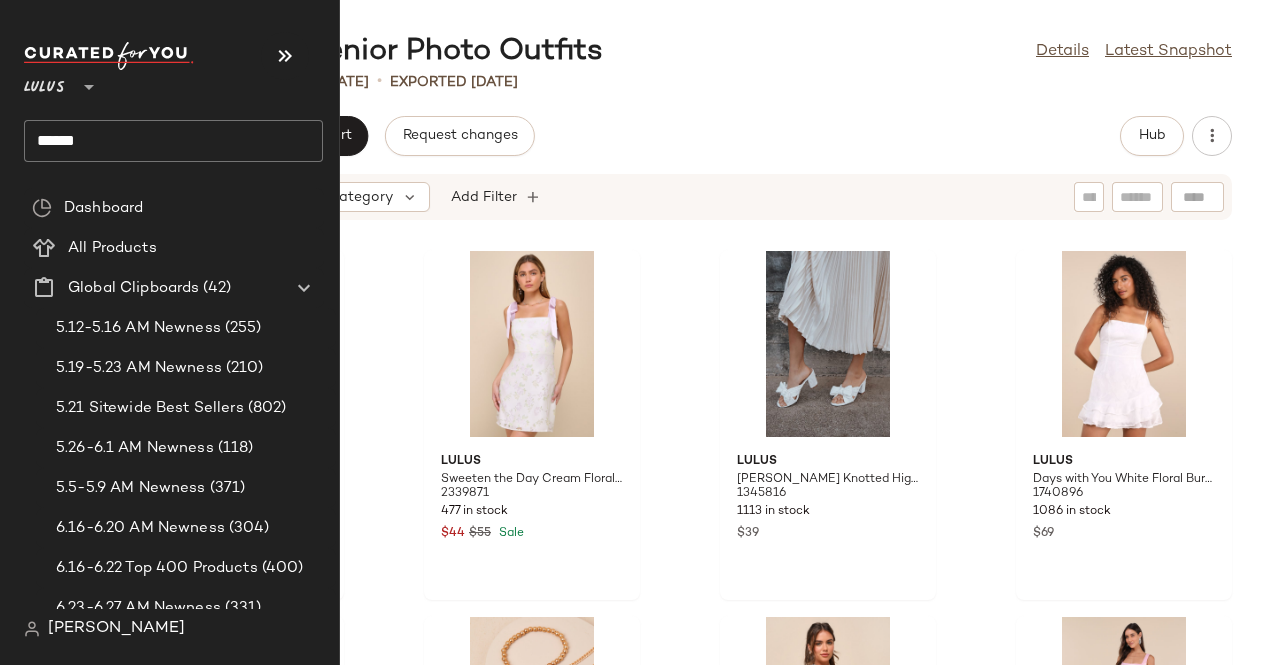 drag, startPoint x: 101, startPoint y: 143, endPoint x: 0, endPoint y: 119, distance: 103.81233 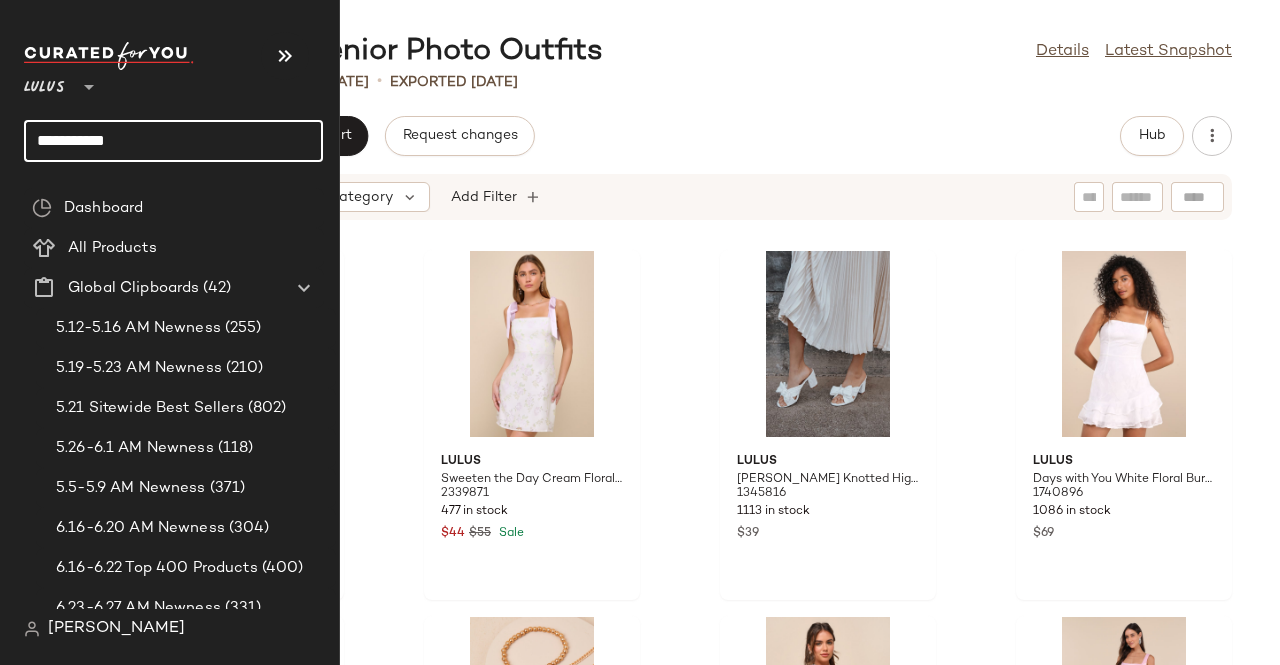 type on "**********" 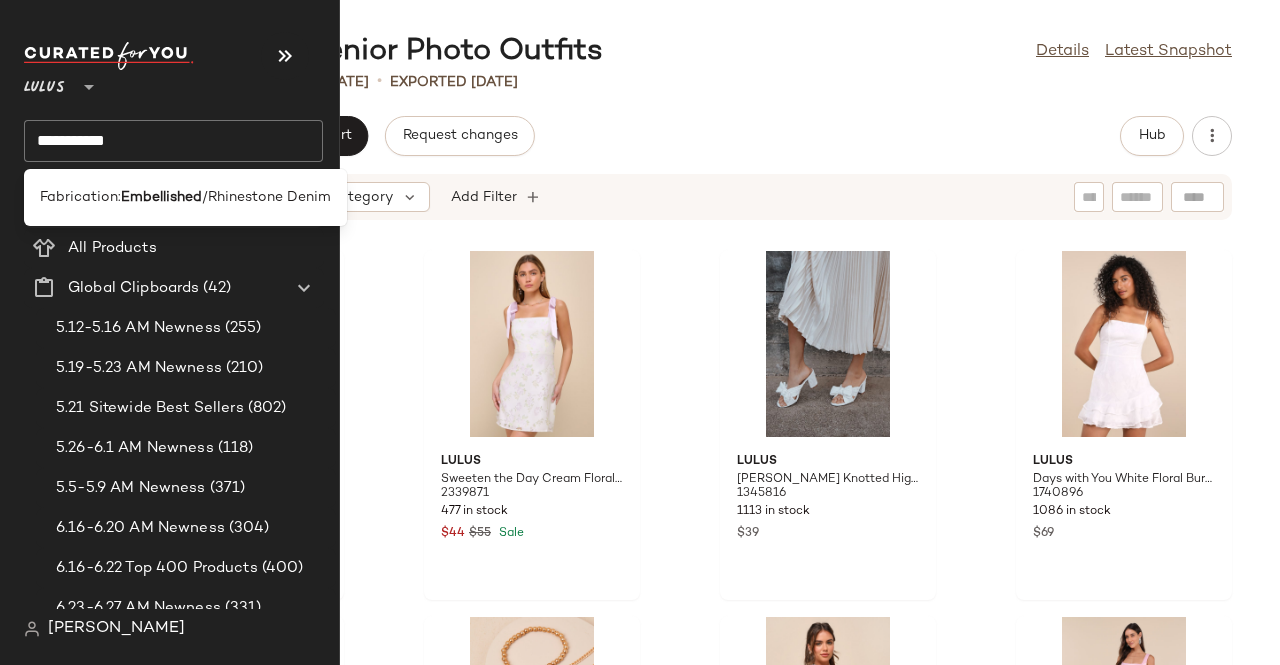 click on "Fabrication:  Embellished /Rhinestone Denim" 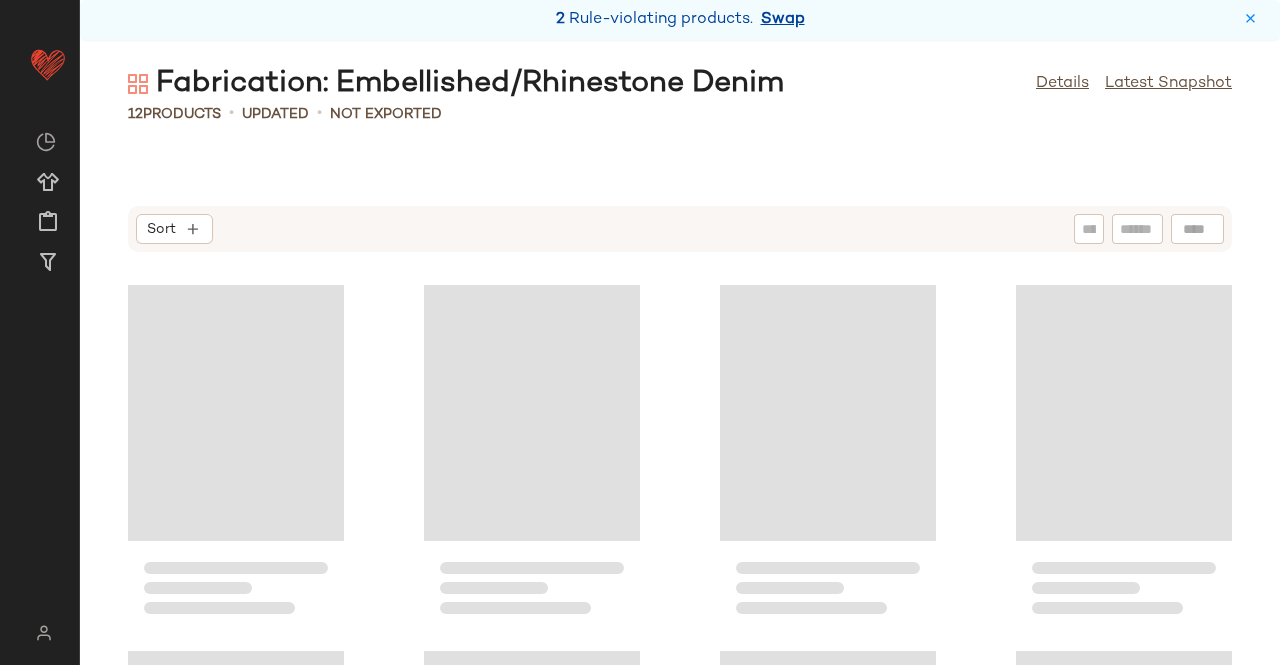 click on "Swap" at bounding box center (783, 20) 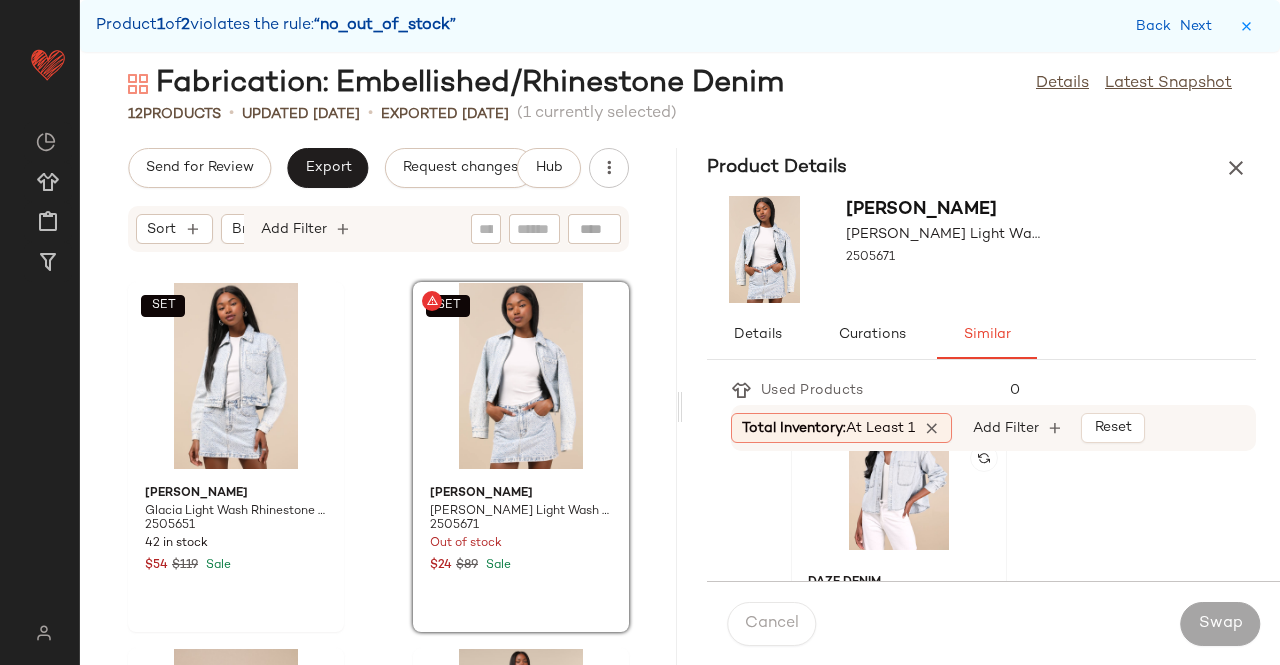 scroll, scrollTop: 100, scrollLeft: 0, axis: vertical 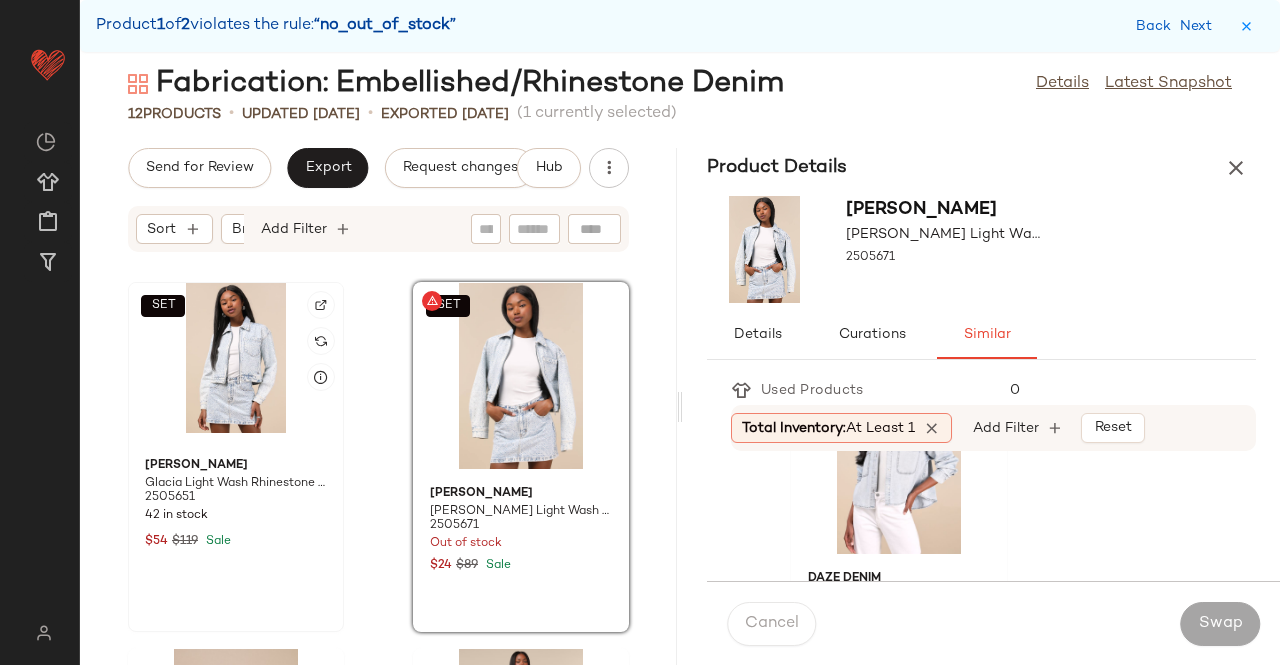 click on "SET" 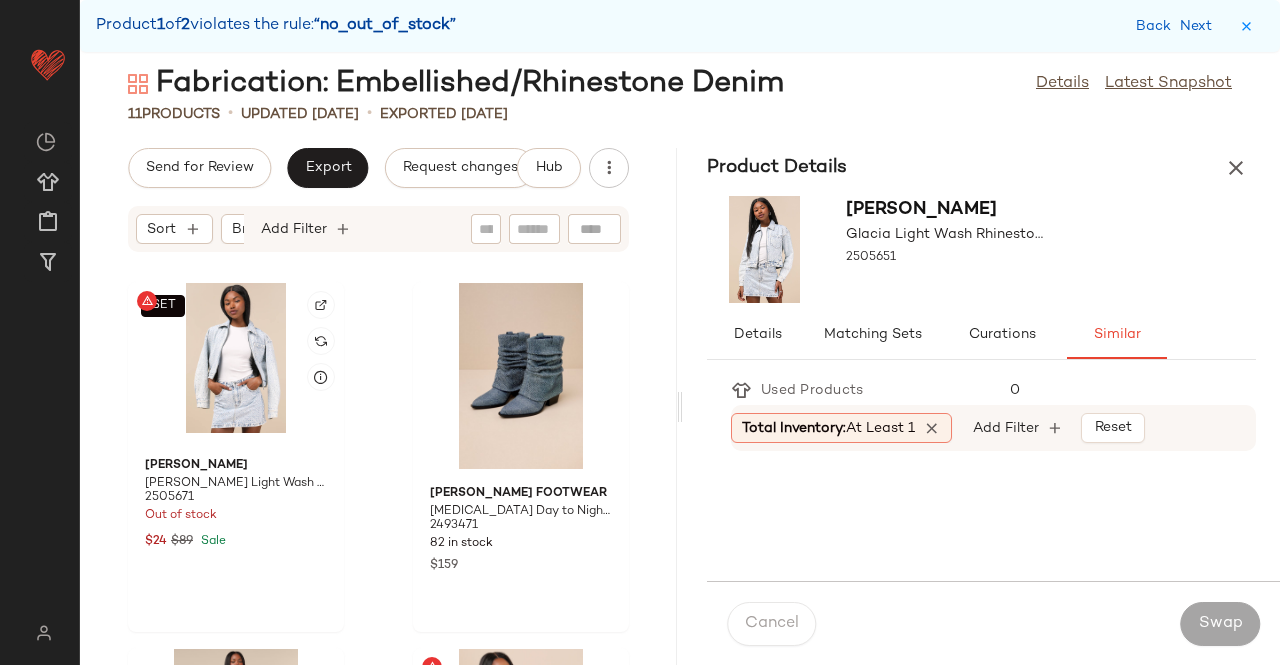 click on "SET" 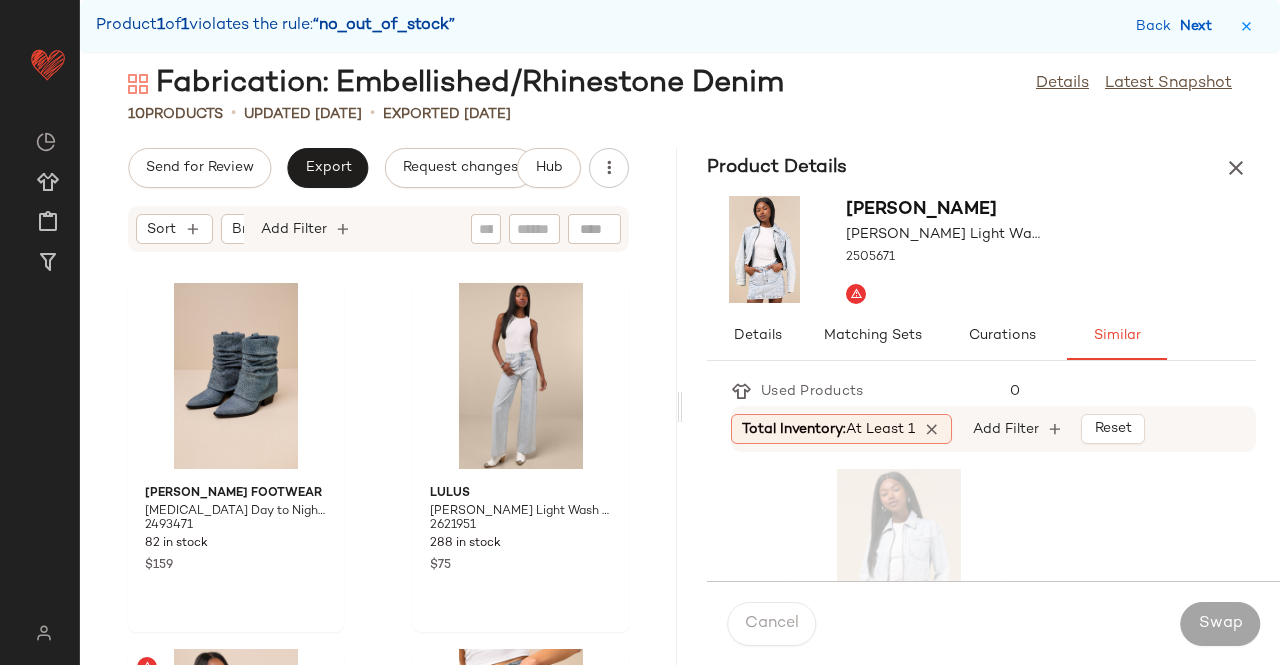 click on "Next" at bounding box center [1200, 26] 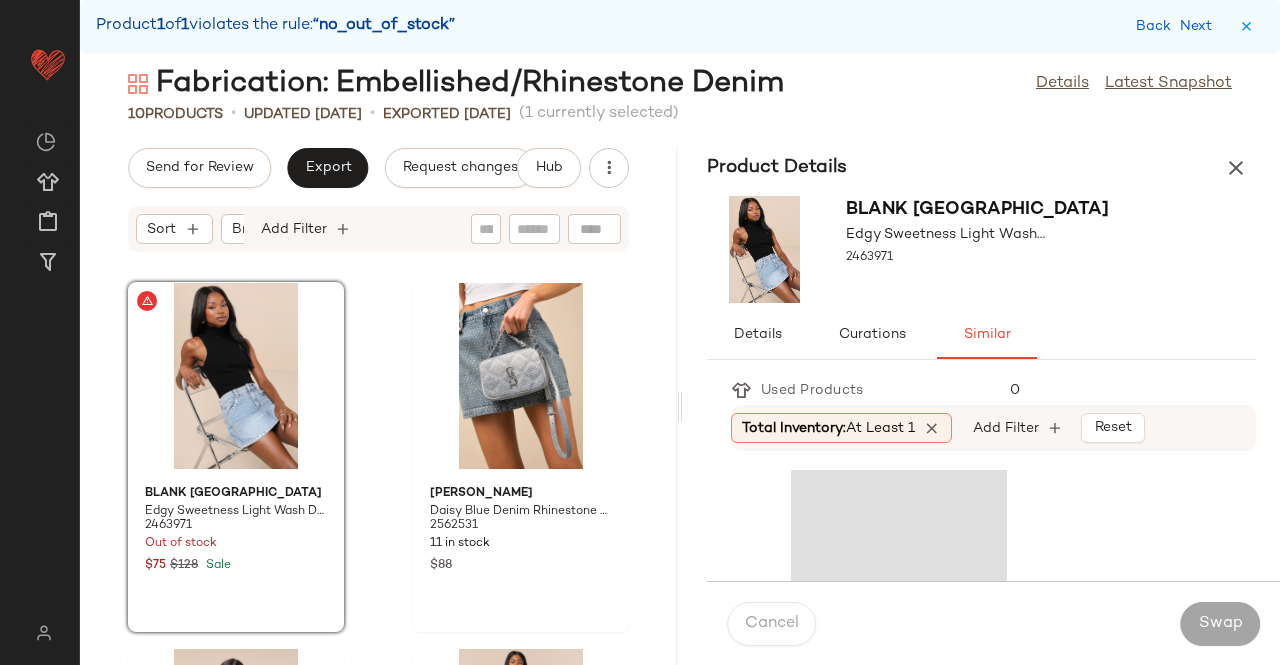 scroll, scrollTop: 366, scrollLeft: 0, axis: vertical 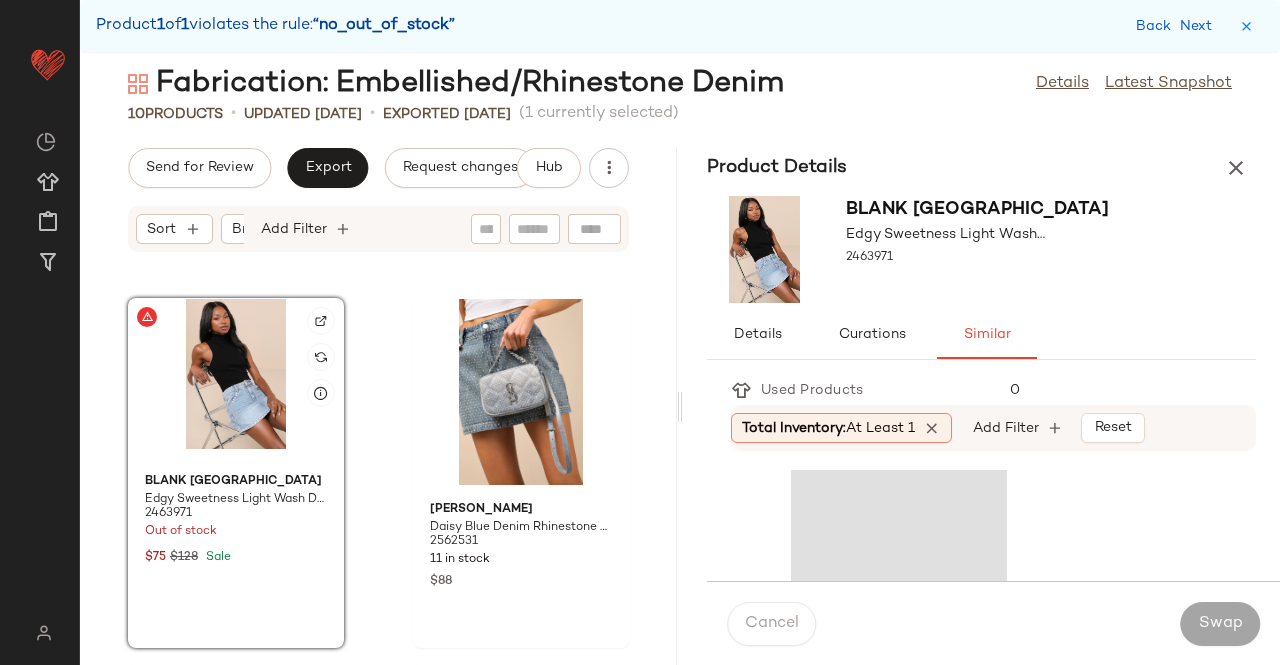 click 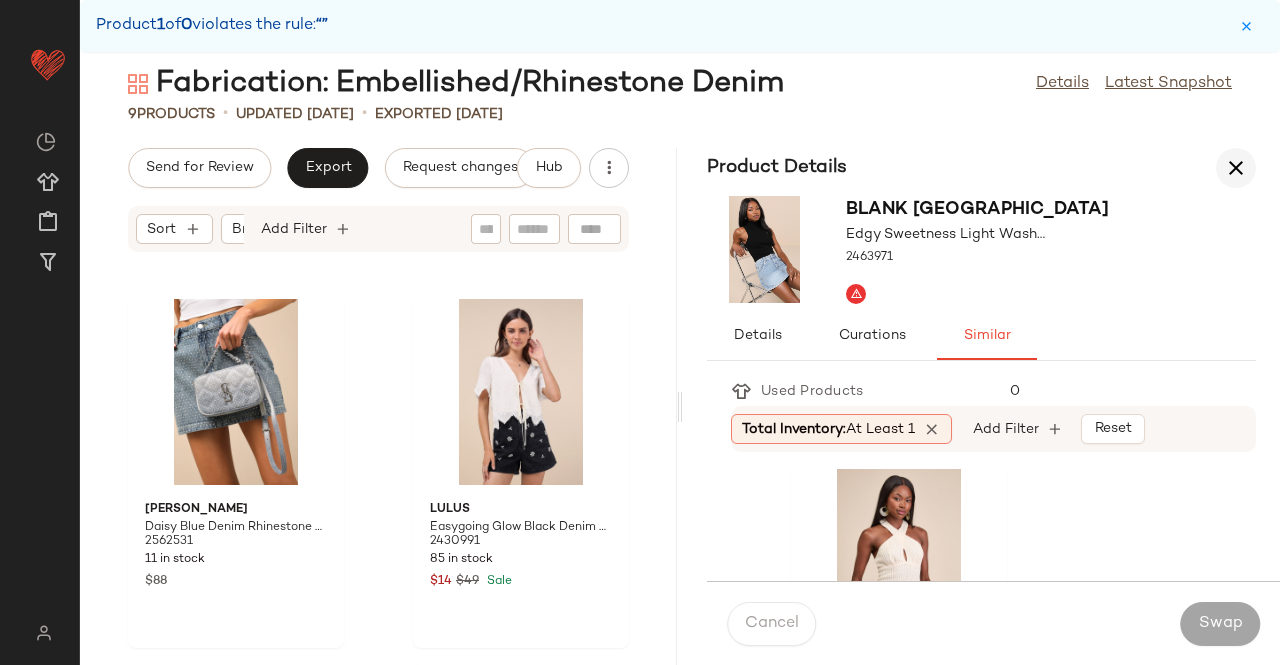click at bounding box center (1236, 168) 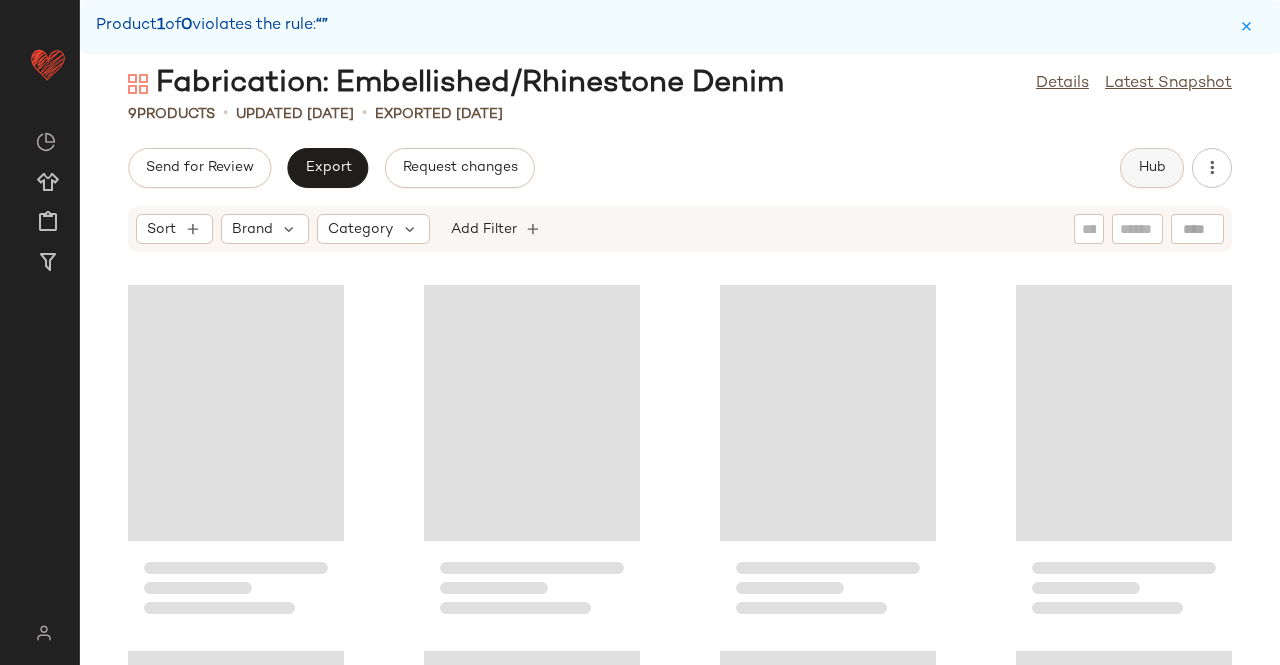 click on "Hub" at bounding box center [1152, 168] 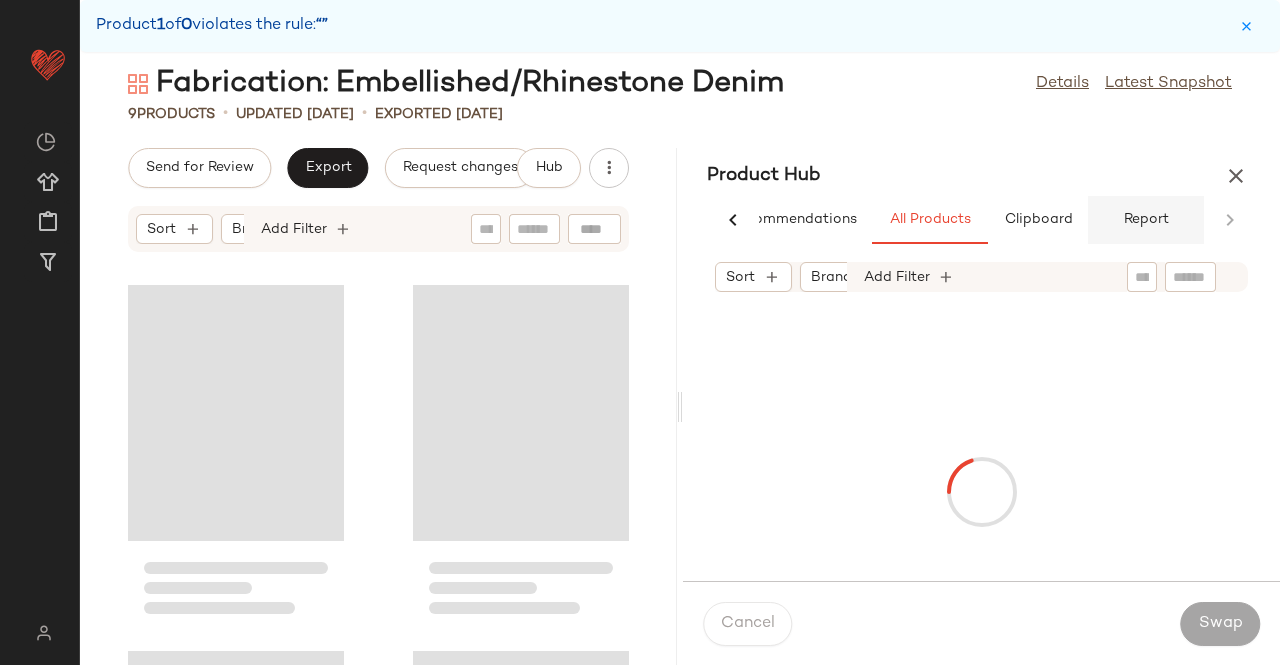 scroll, scrollTop: 0, scrollLeft: 62, axis: horizontal 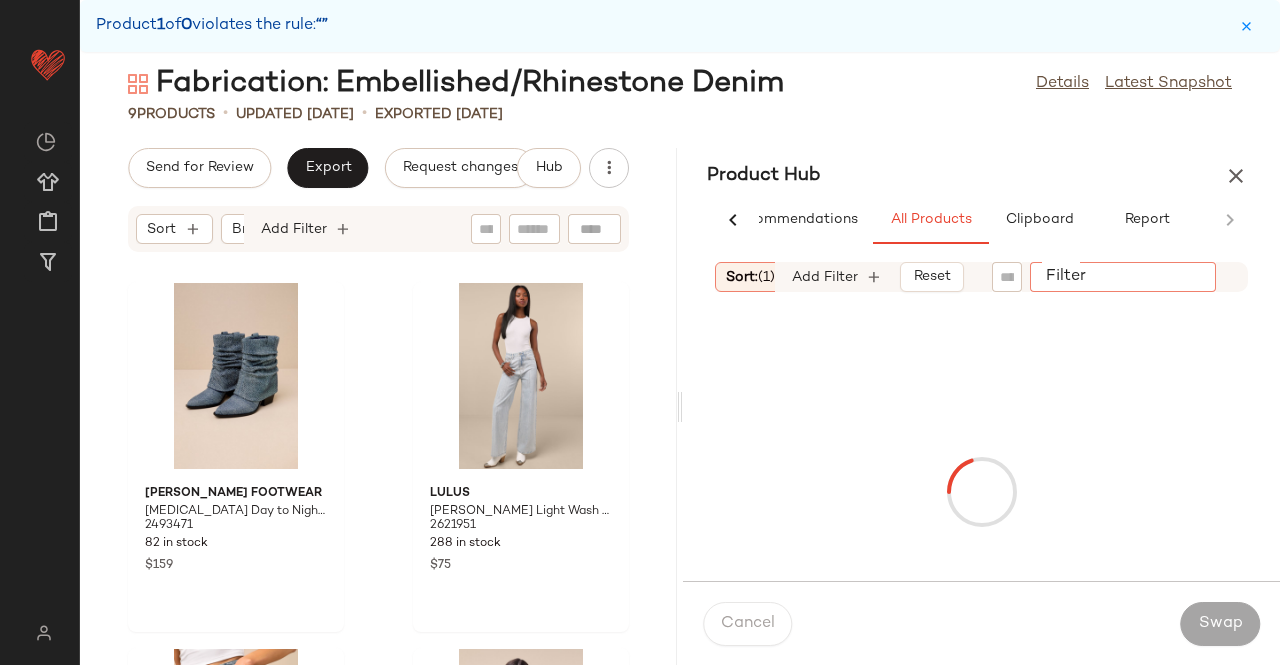 click on "Filter" 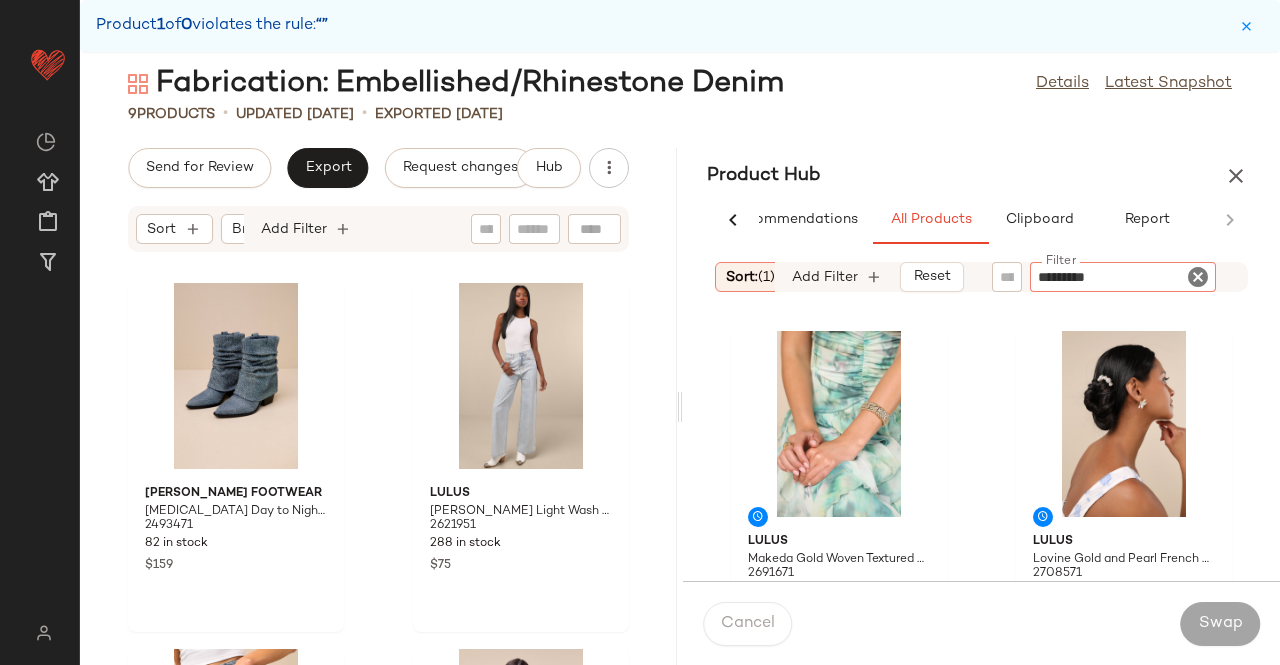 type on "**********" 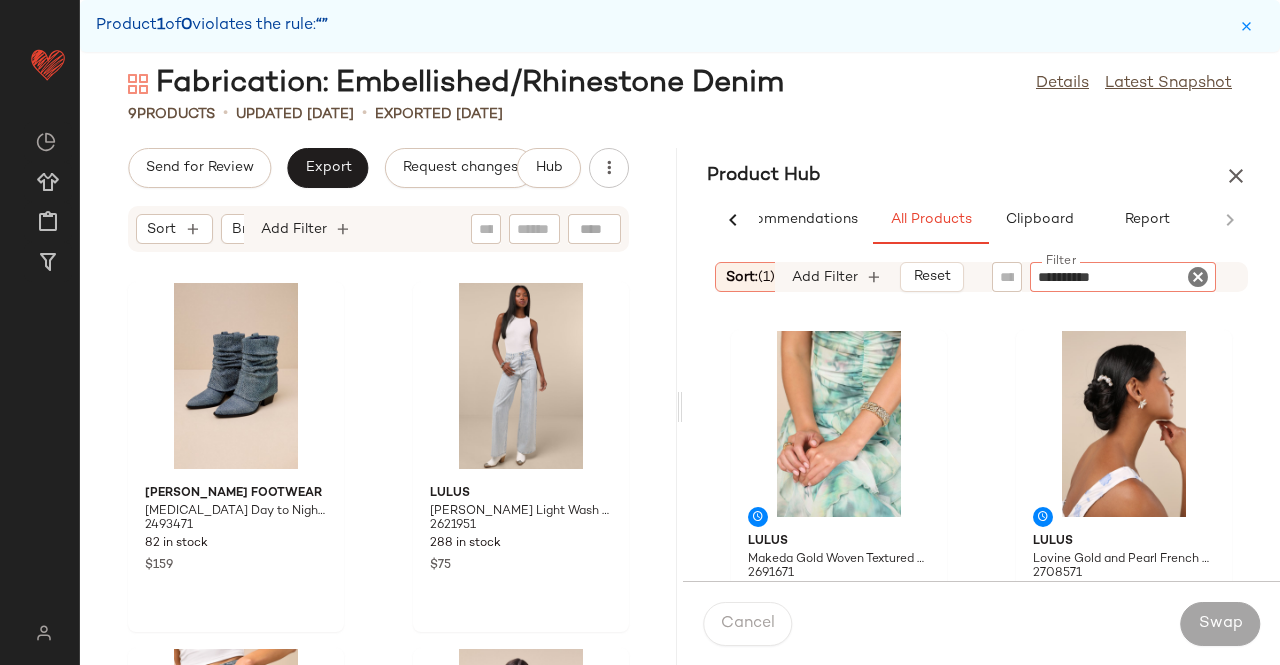 type 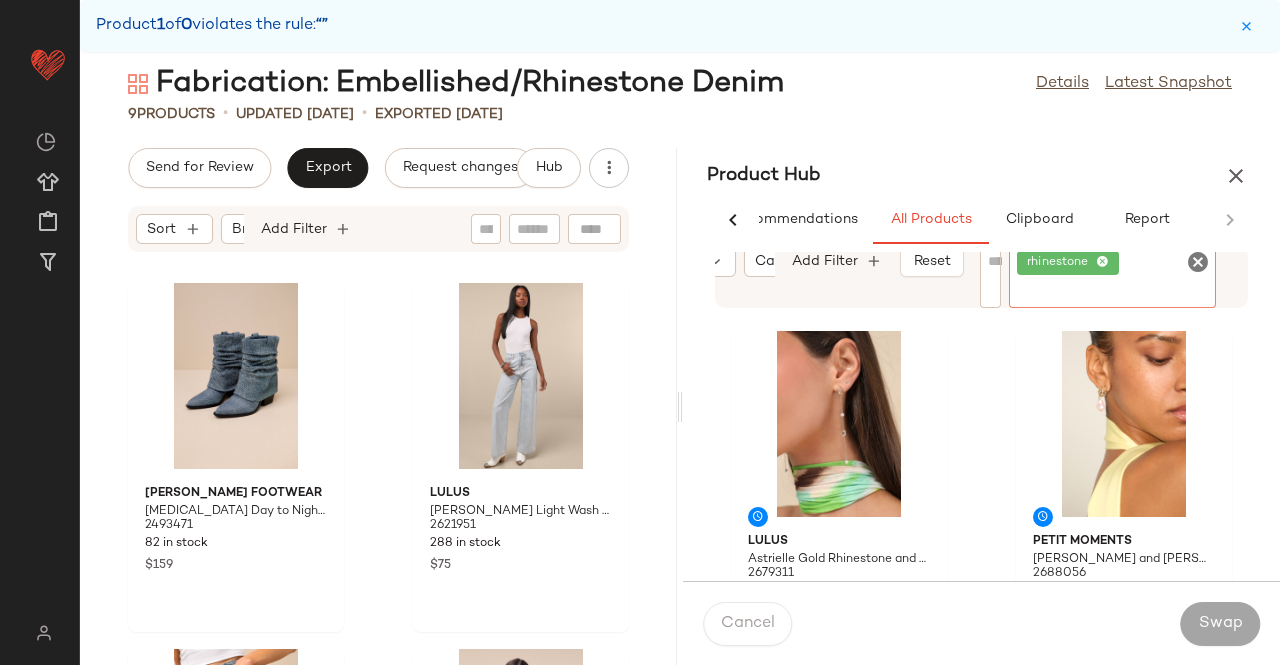 scroll, scrollTop: 0, scrollLeft: 160, axis: horizontal 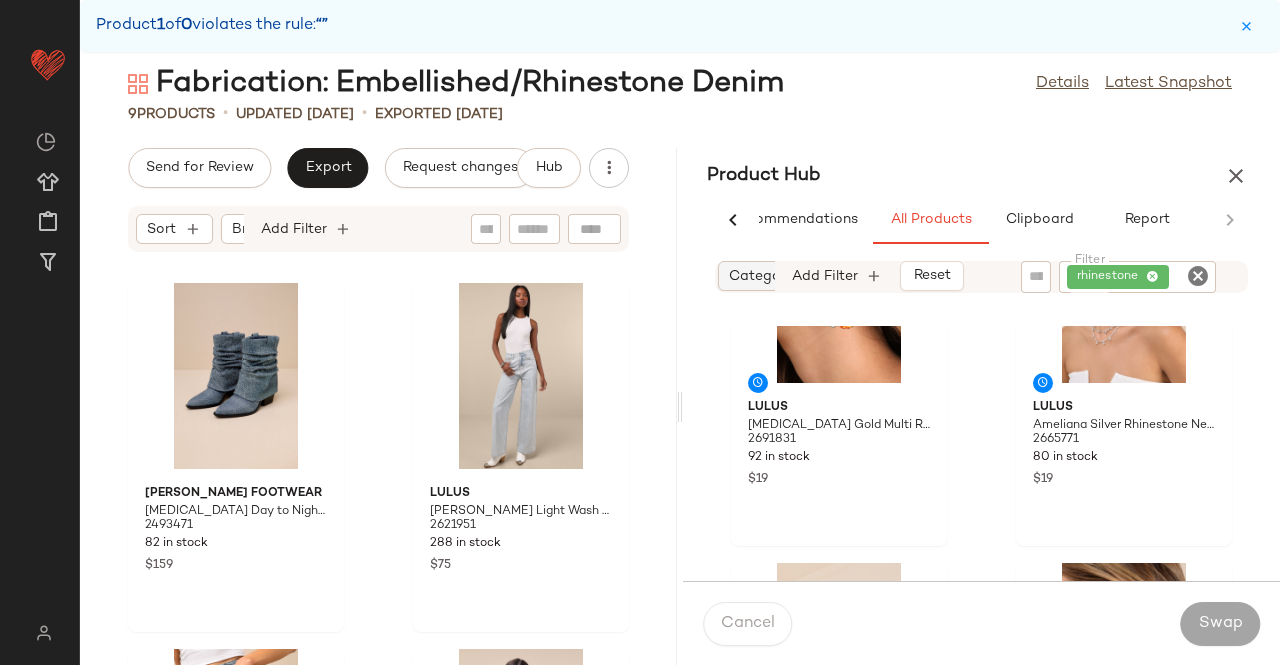 click on "Category" 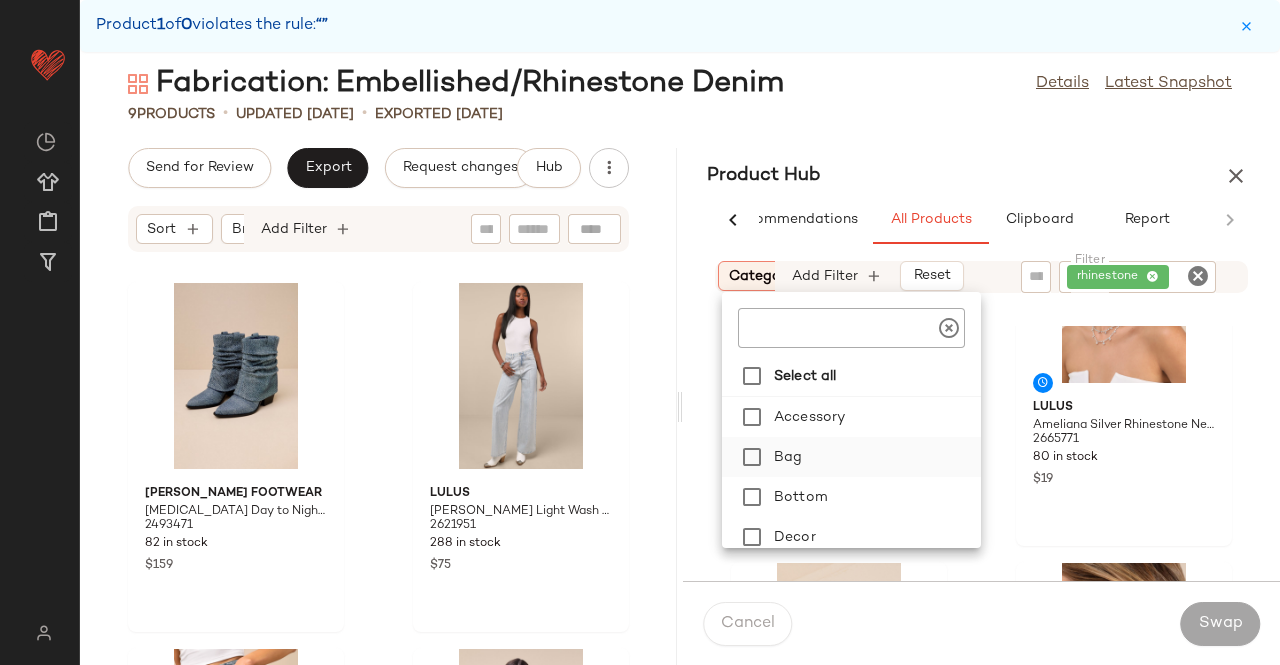 click on "Bag" at bounding box center [873, 457] 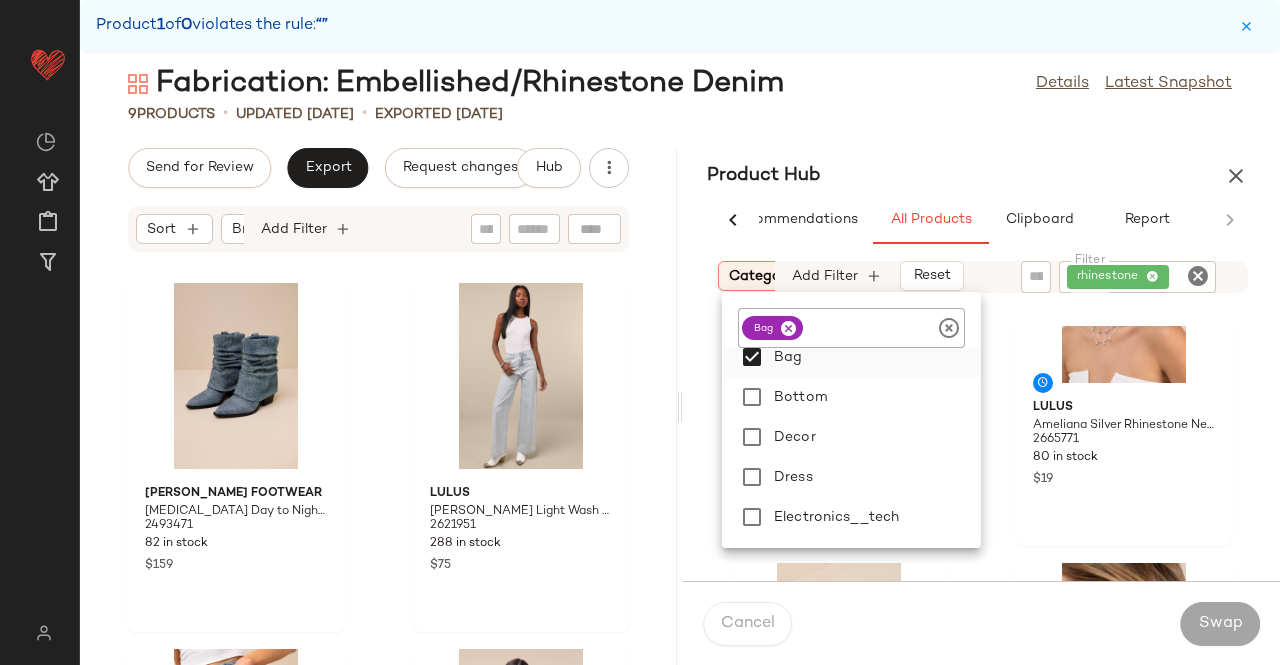 click on "Bag" at bounding box center (873, 357) 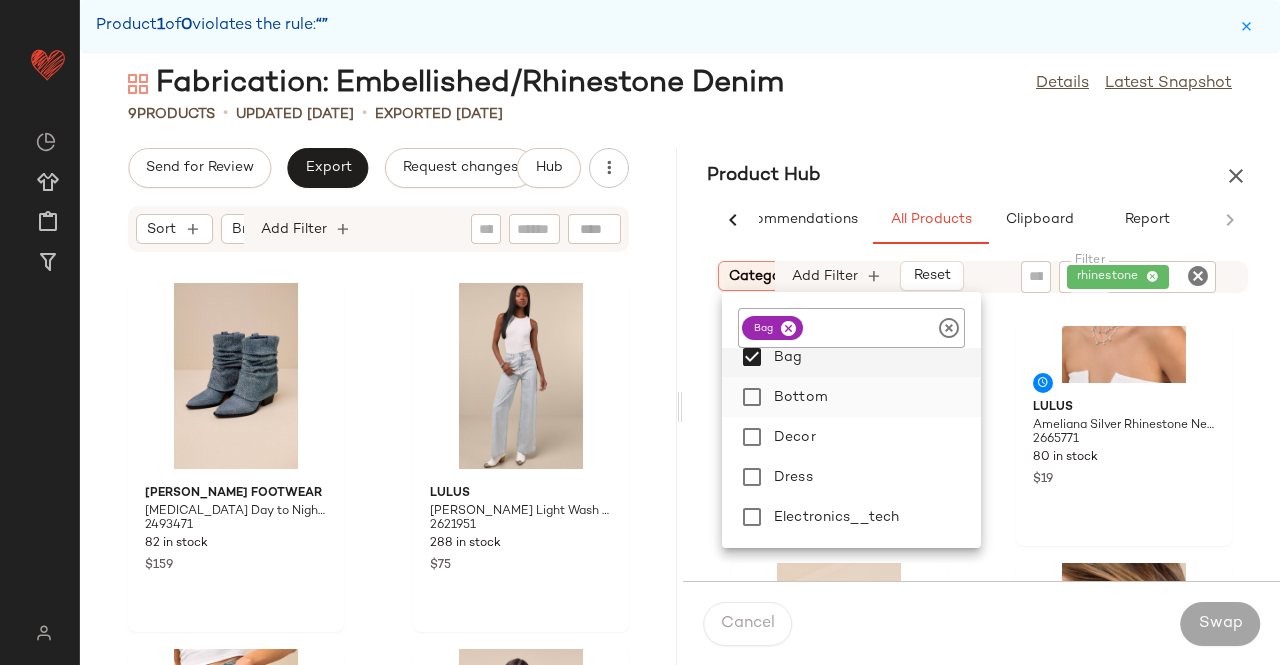 scroll, scrollTop: 94, scrollLeft: 0, axis: vertical 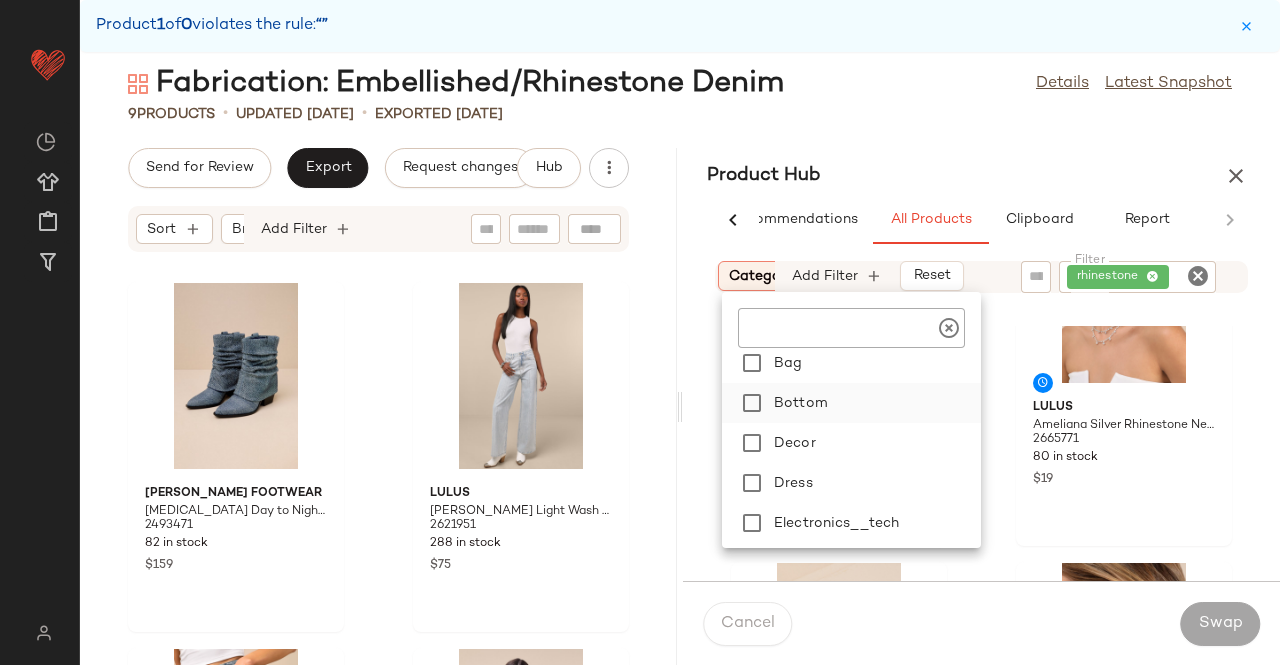 click on "Bottom" at bounding box center [873, 403] 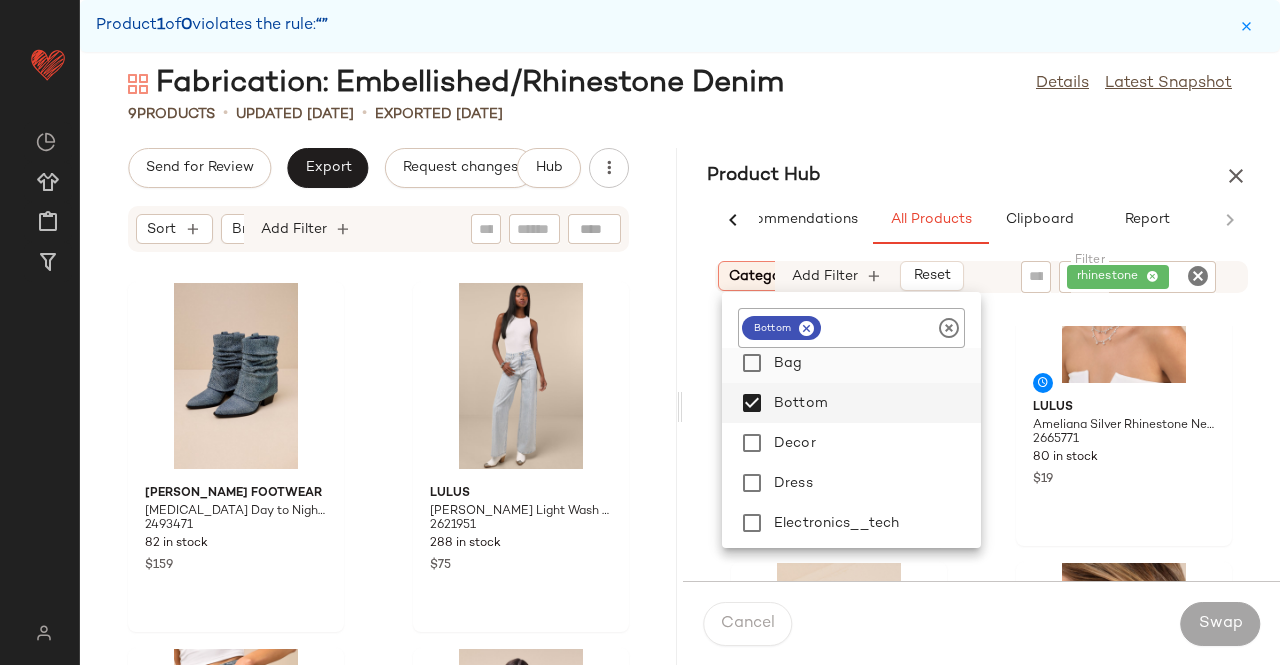 click on "Bag" 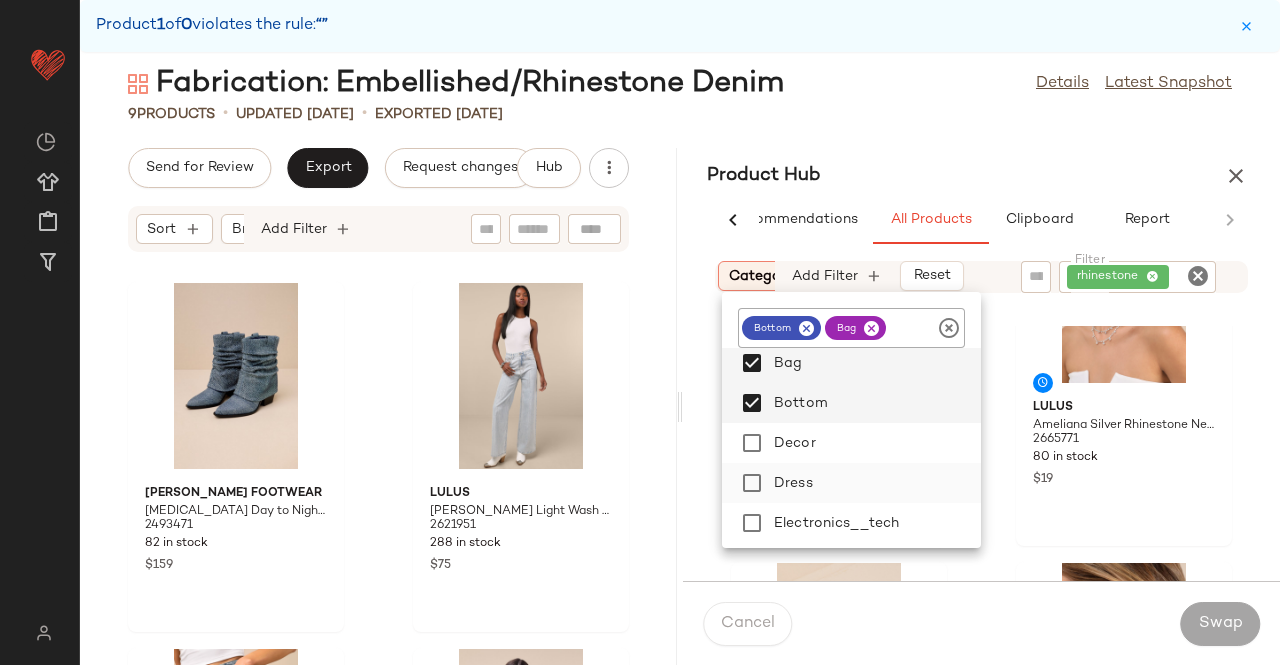 click on "Dress" at bounding box center [873, 483] 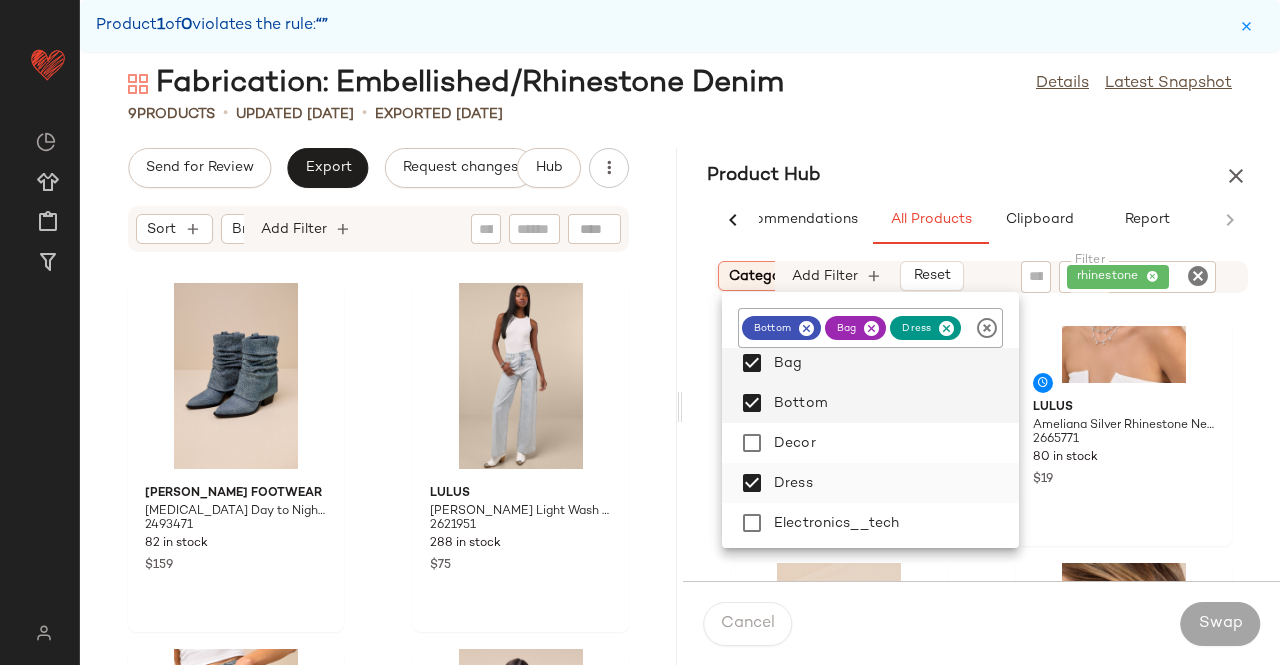click on "Dress" at bounding box center [892, 483] 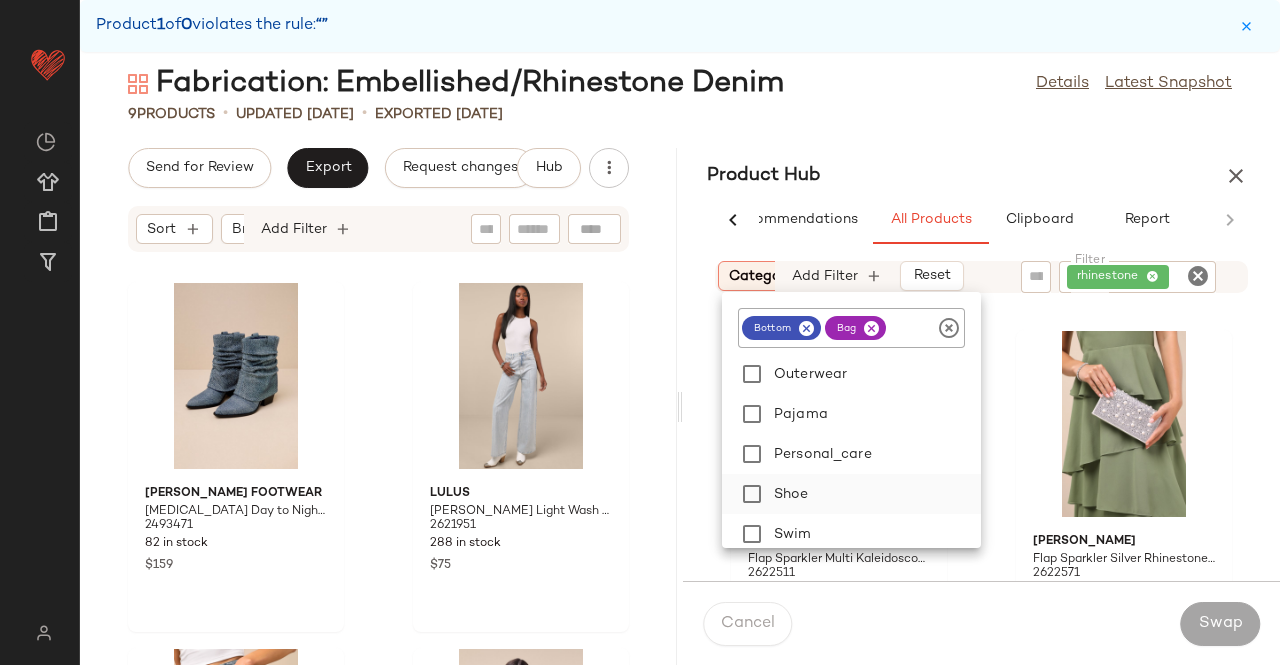 scroll, scrollTop: 480, scrollLeft: 0, axis: vertical 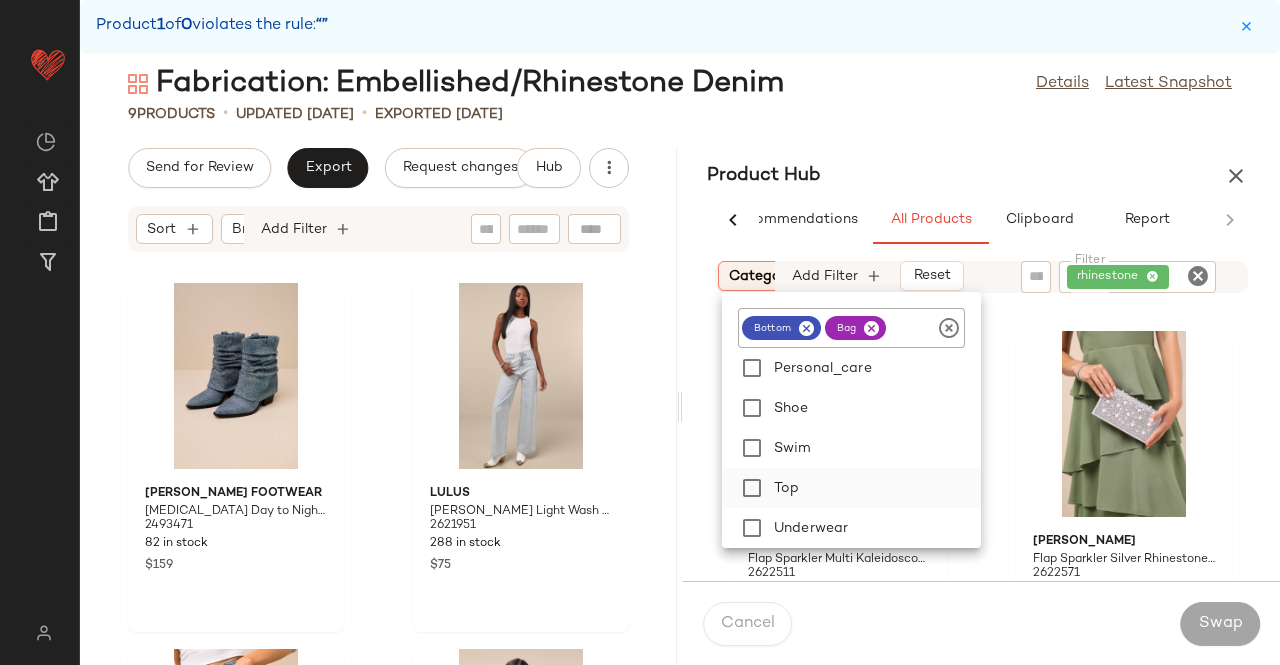 click on "Top" at bounding box center [873, 488] 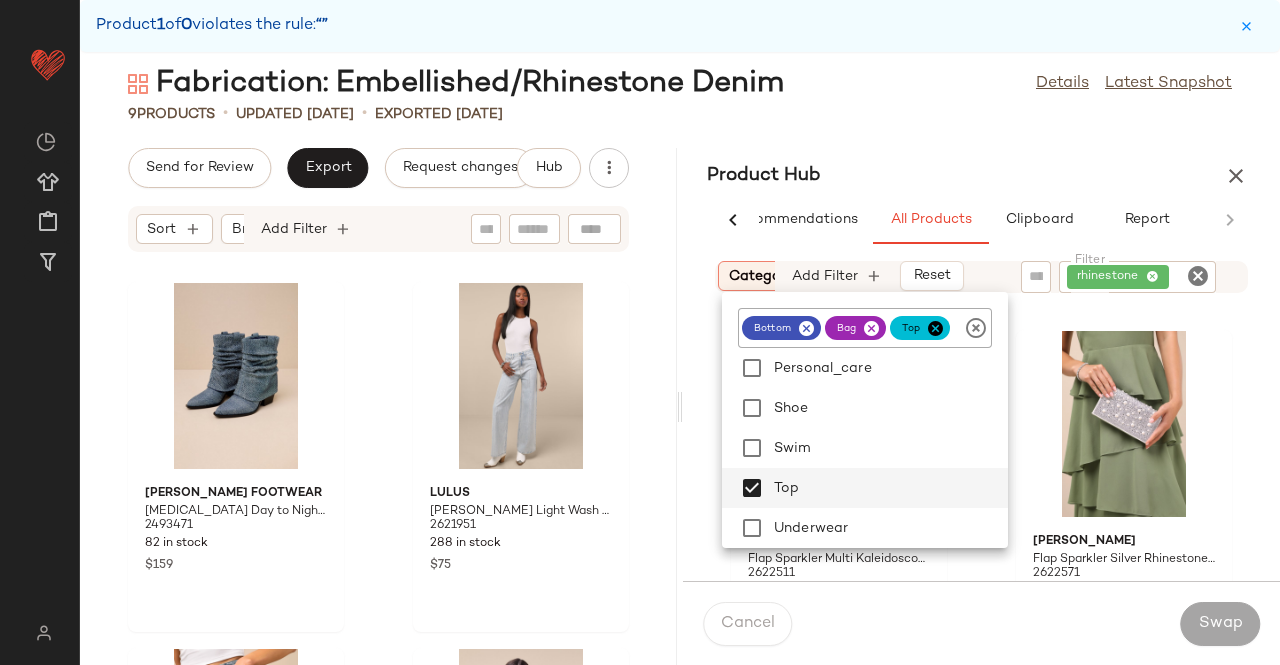click on "Fabrication: Embellished/Rhinestone Denim  Details   Latest Snapshot  9   Products   •   updated Jul 1st  •  Exported Jun 20th  Send for Review   Export   Request changes   Hub  Sort  Brand  Category  Add Filter  D'amelio Footwear Savella Day to Night Denim Rhinestone Slouchy Western Booties 2493471 82 in stock $159 Lulus Danice Light Wash Denim Rhinestone Straight Leg Jeans 2621951 288 in stock $75 Steve Madden Daisy Blue Denim Rhinestone Crossbody Bag 2562531 11 in stock $88 Lulus Easygoing Glow Black Denim Rhinestone High-Rise Shorts 2430991 85 in stock $14 $49 Sale Steve Madden Avaline Light Wash Denim Rhinestone Wide-Leg Jeans 2505691 23 in stock $29 $129 Sale Lulus Fayla Medium Wash Denim Rhinestone Mini Skirt 2630351 297 in stock $69 Lulus Easygoing Glow Medium Wash Denim Rhinestone High-Rise Shorts 2431011 70 in stock $25 $49 Sale Lulus Tassilo Denim Embellished Flatform Thong Sandals 2570531 124 in stock $14 $45 Sale Product Hub  AI Recommendations   All Products   Clipboard   Report  Sort:" at bounding box center [680, 364] 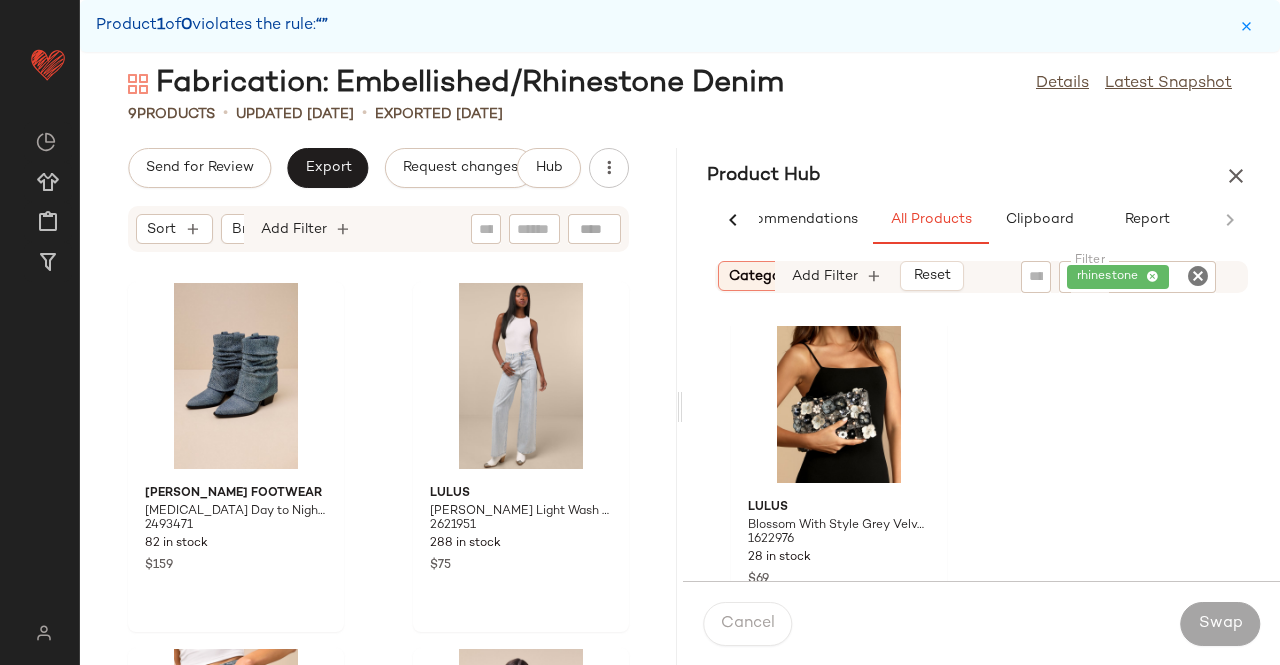 scroll, scrollTop: 3408, scrollLeft: 0, axis: vertical 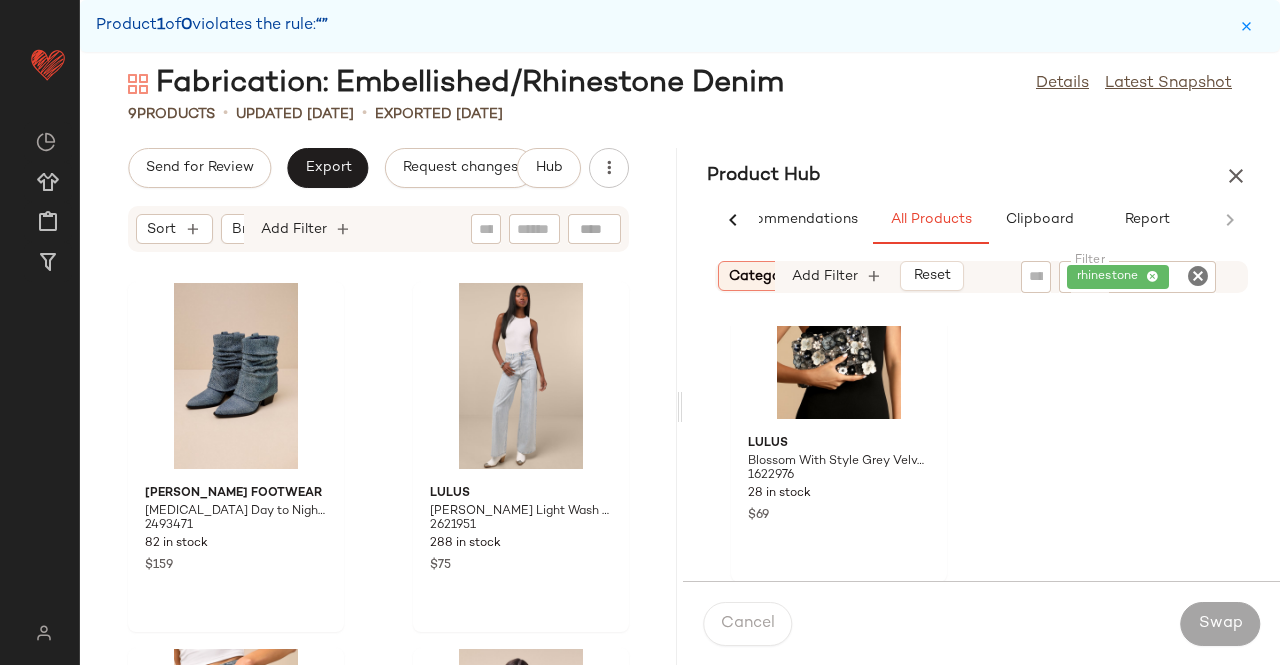 click on "Category:   (3)" at bounding box center [772, 276] 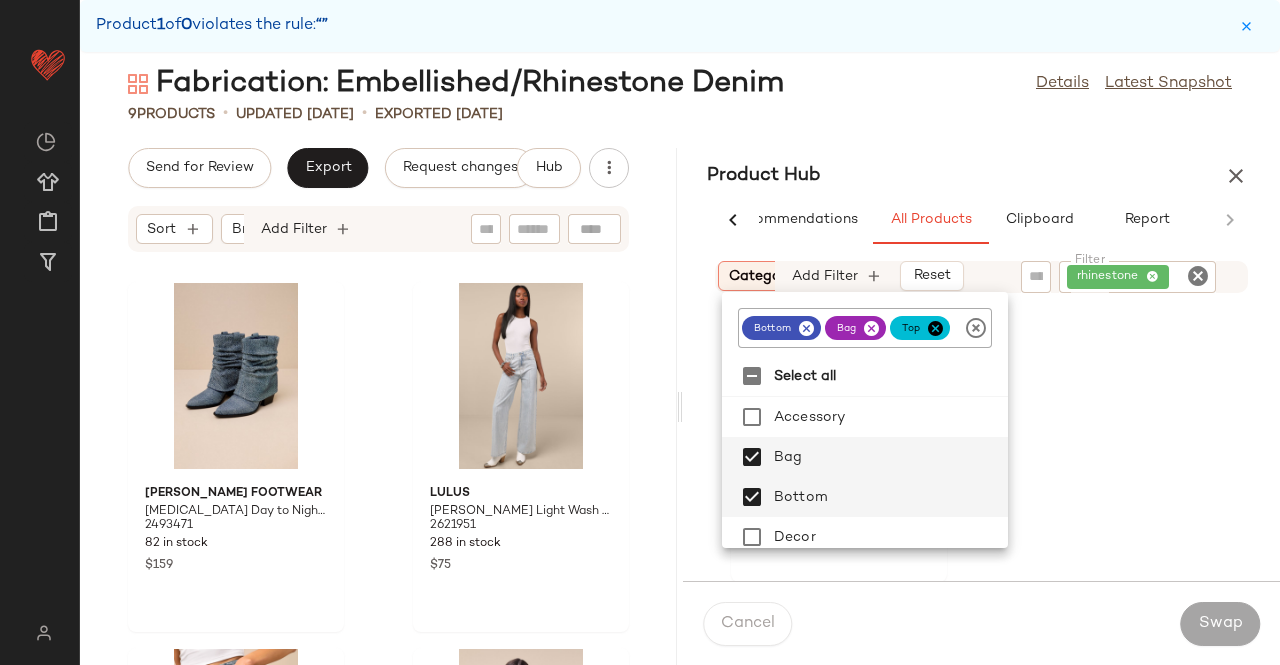 click at bounding box center [871, 328] 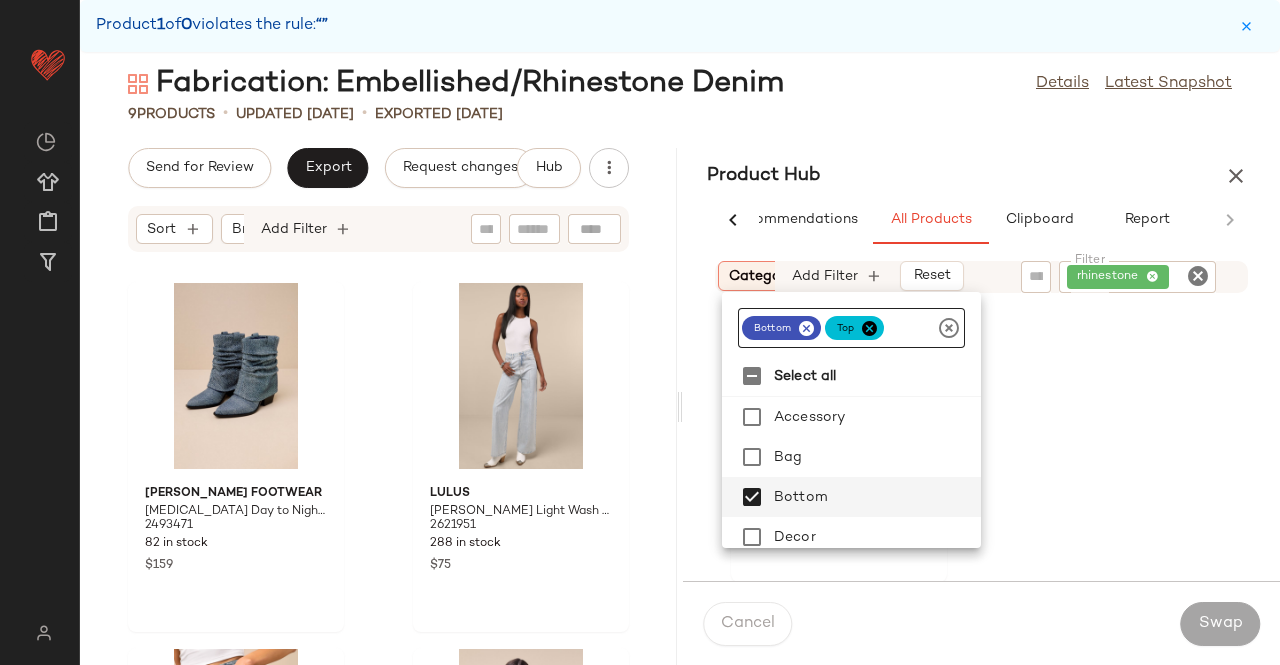 click on "Fabrication: Embellished/Rhinestone Denim  Details   Latest Snapshot  9   Products   •   updated Jul 1st  •  Exported Jun 20th  Send for Review   Export   Request changes   Hub  Sort  Brand  Category  Add Filter  D'amelio Footwear Savella Day to Night Denim Rhinestone Slouchy Western Booties 2493471 82 in stock $159 Lulus Danice Light Wash Denim Rhinestone Straight Leg Jeans 2621951 288 in stock $75 Steve Madden Daisy Blue Denim Rhinestone Crossbody Bag 2562531 11 in stock $88 Lulus Easygoing Glow Black Denim Rhinestone High-Rise Shorts 2430991 85 in stock $14 $49 Sale Steve Madden Avaline Light Wash Denim Rhinestone Wide-Leg Jeans 2505691 23 in stock $29 $129 Sale Lulus Fayla Medium Wash Denim Rhinestone Mini Skirt 2630351 297 in stock $69 Lulus Easygoing Glow Medium Wash Denim Rhinestone High-Rise Shorts 2431011 70 in stock $25 $49 Sale Lulus Tassilo Denim Embellished Flatform Thong Sandals 2570531 124 in stock $14 $45 Sale Product Hub  AI Recommendations   All Products   Clipboard   Report  Sort:" at bounding box center (680, 364) 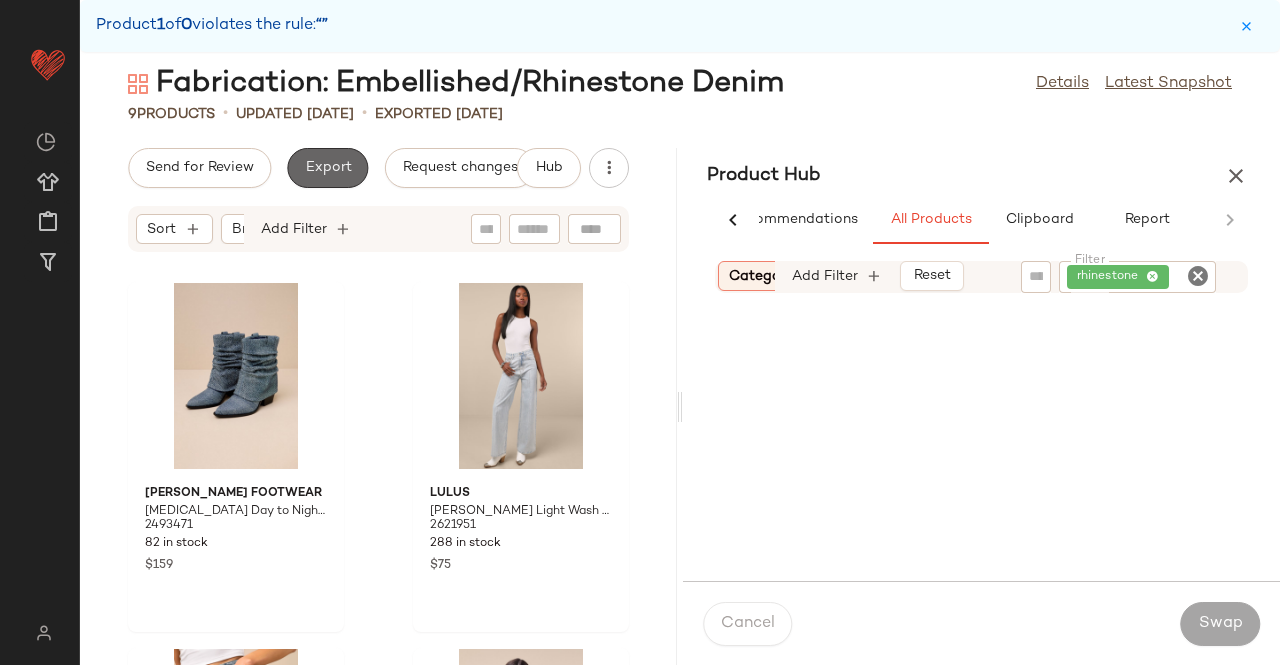click on "Export" at bounding box center (327, 168) 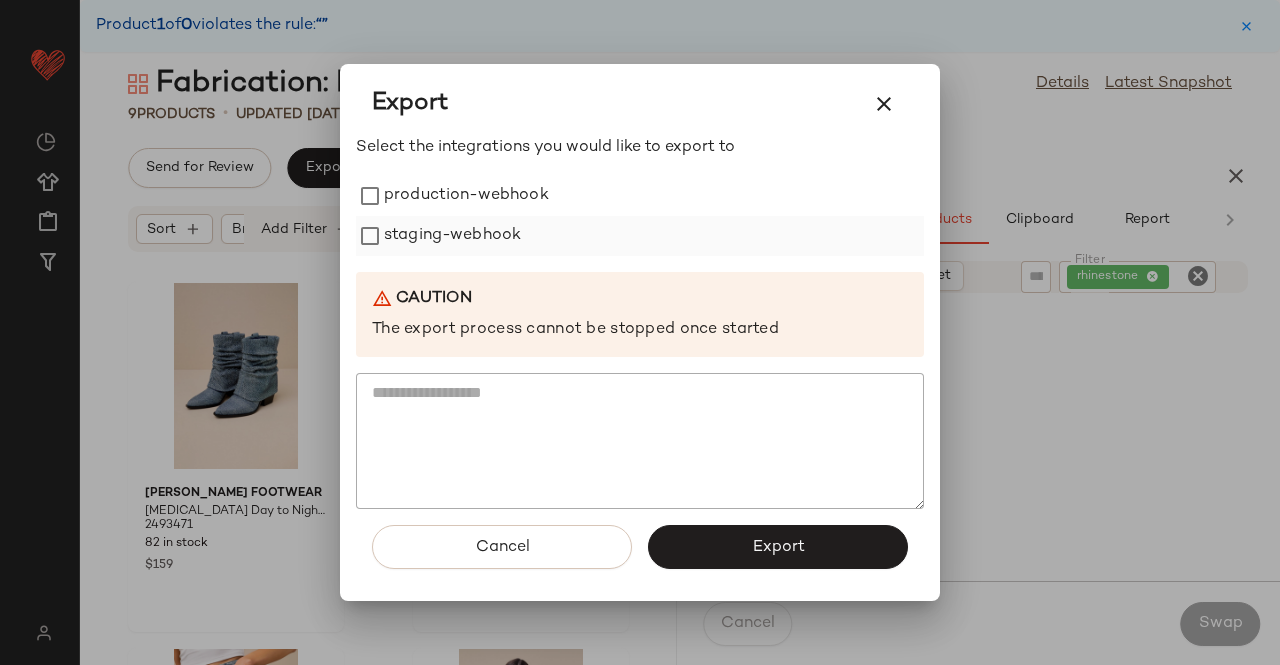 drag, startPoint x: 422, startPoint y: 217, endPoint x: 428, endPoint y: 237, distance: 20.880613 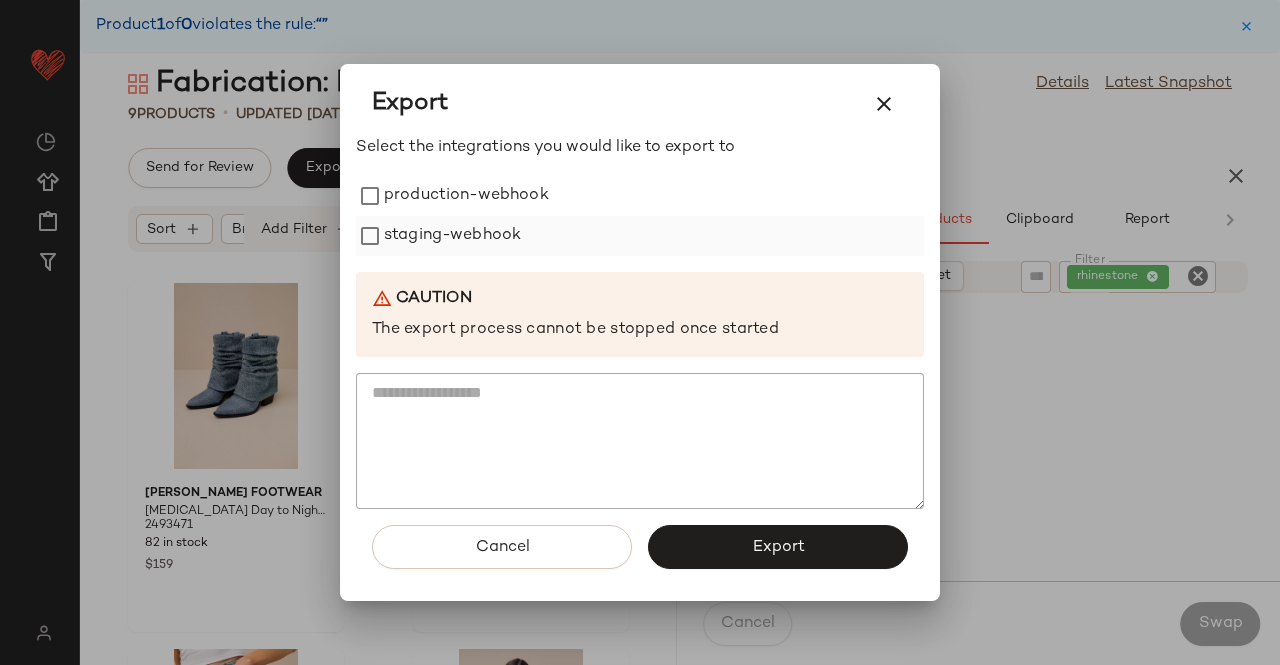 click on "staging-webhook" at bounding box center (452, 236) 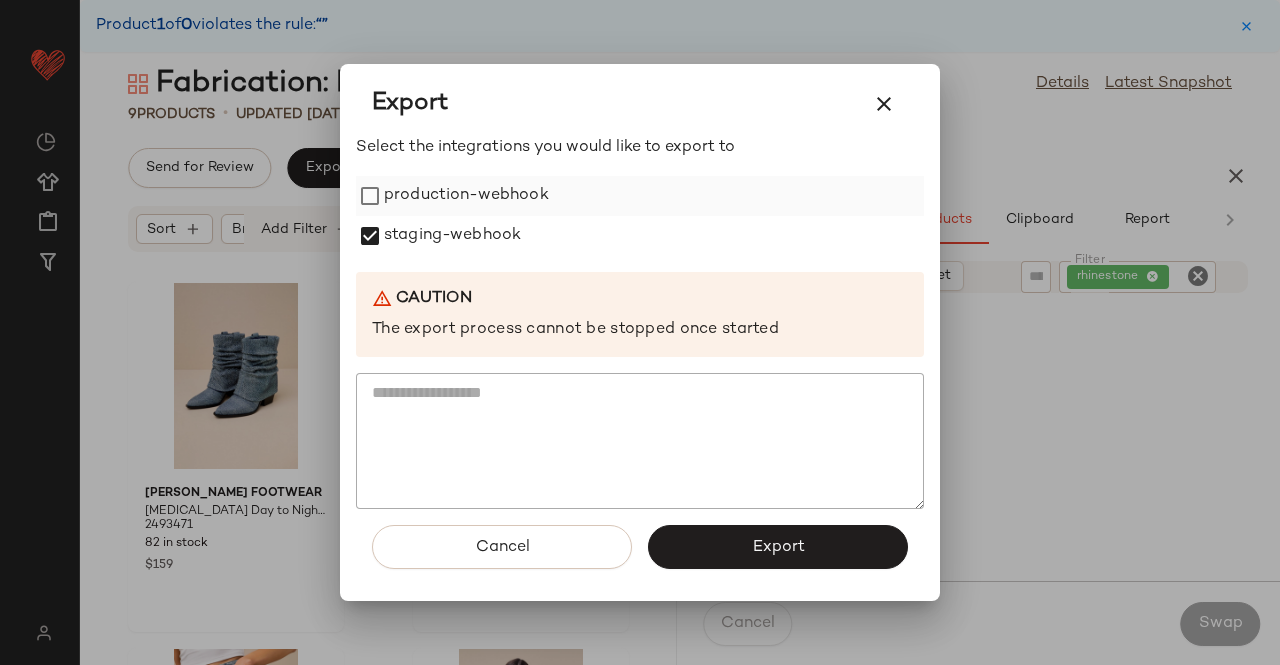drag, startPoint x: 428, startPoint y: 237, endPoint x: 445, endPoint y: 202, distance: 38.910152 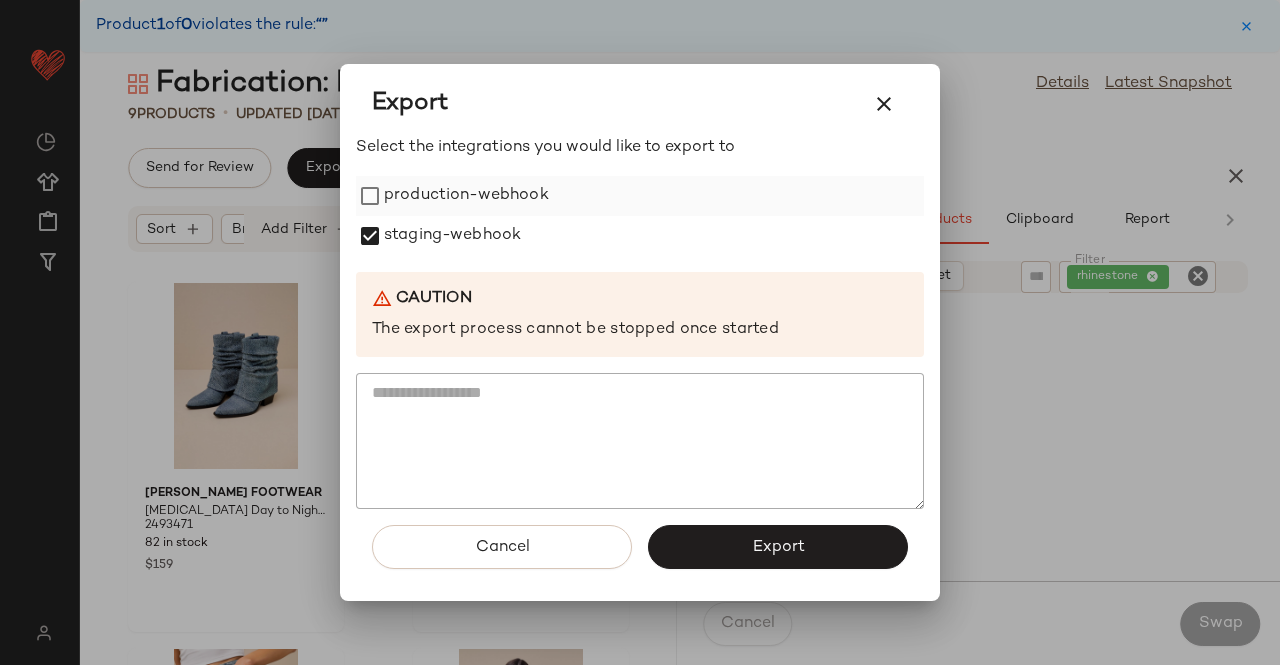 click on "staging-webhook" at bounding box center [452, 236] 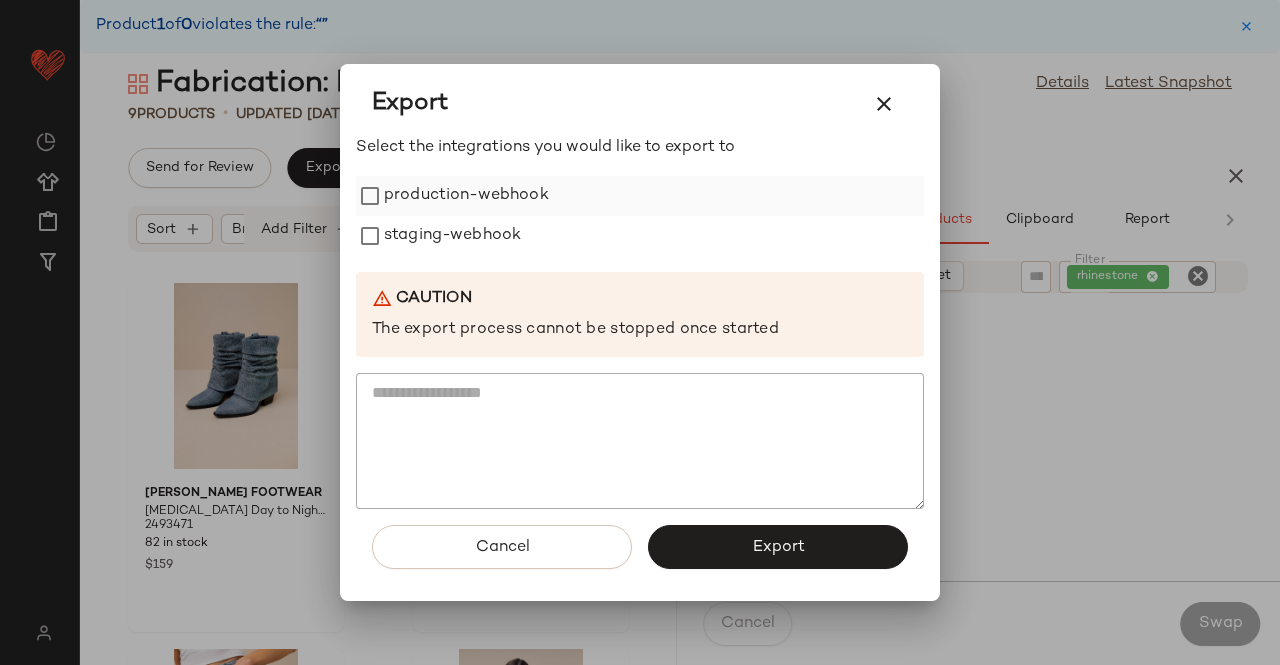click on "production-webhook" at bounding box center [466, 196] 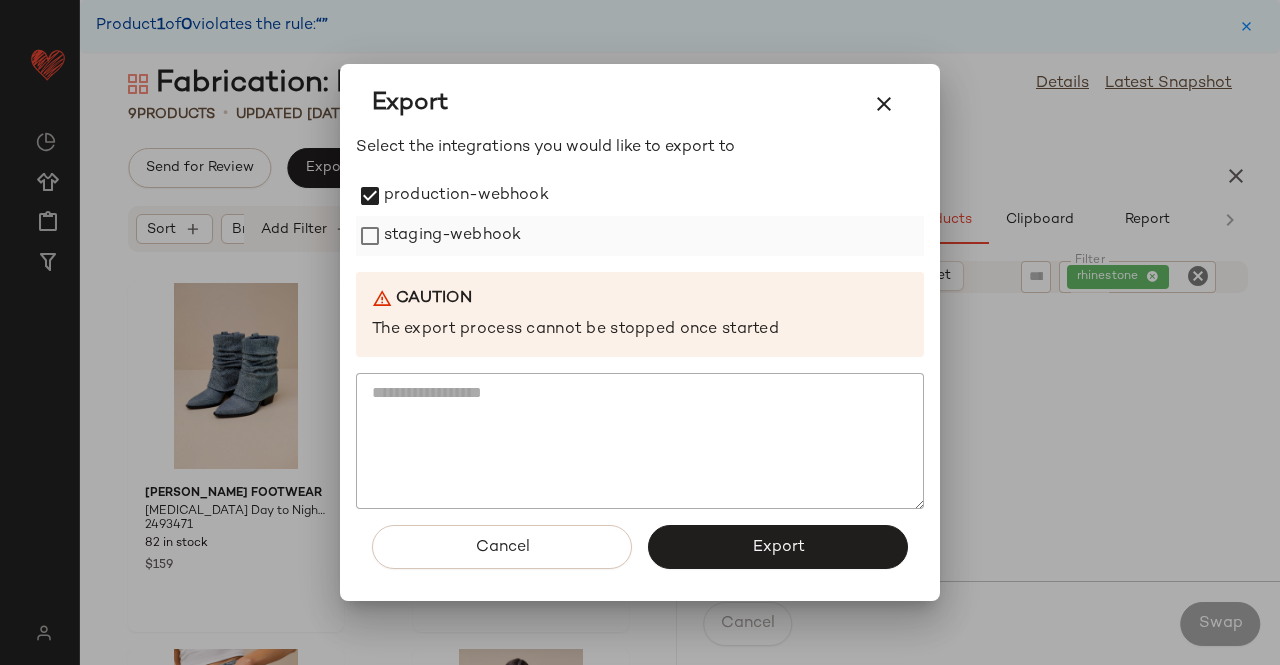 click on "staging-webhook" at bounding box center [452, 236] 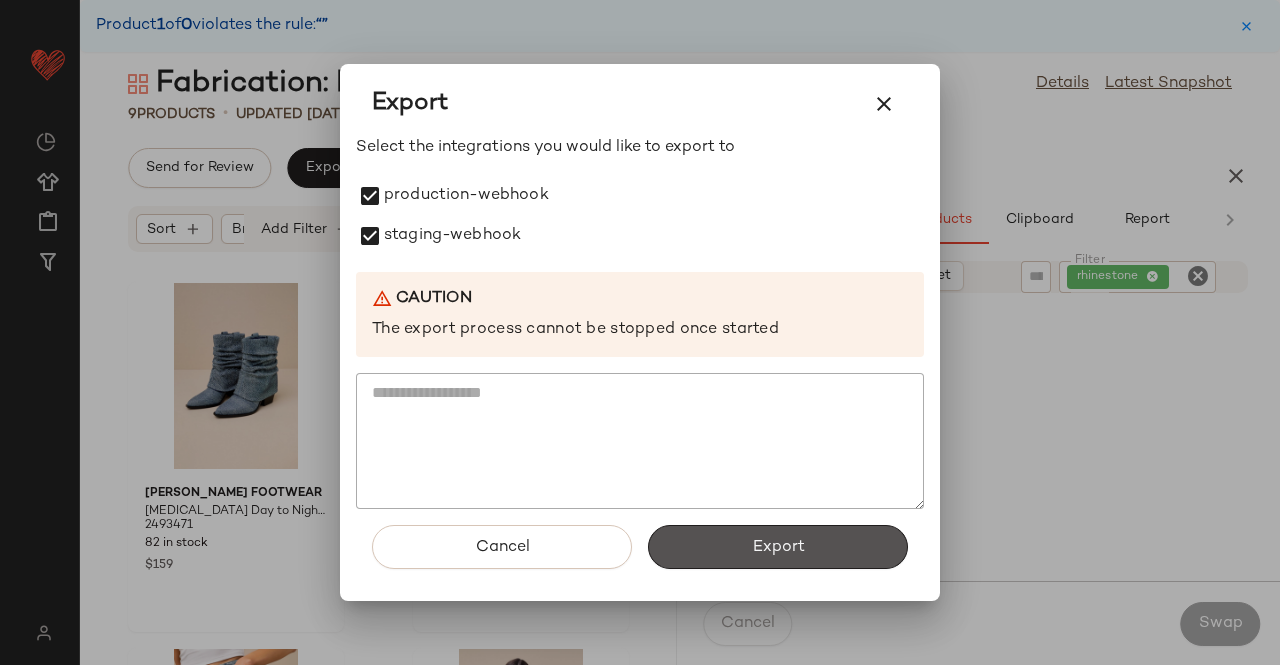 click on "Export" at bounding box center [778, 547] 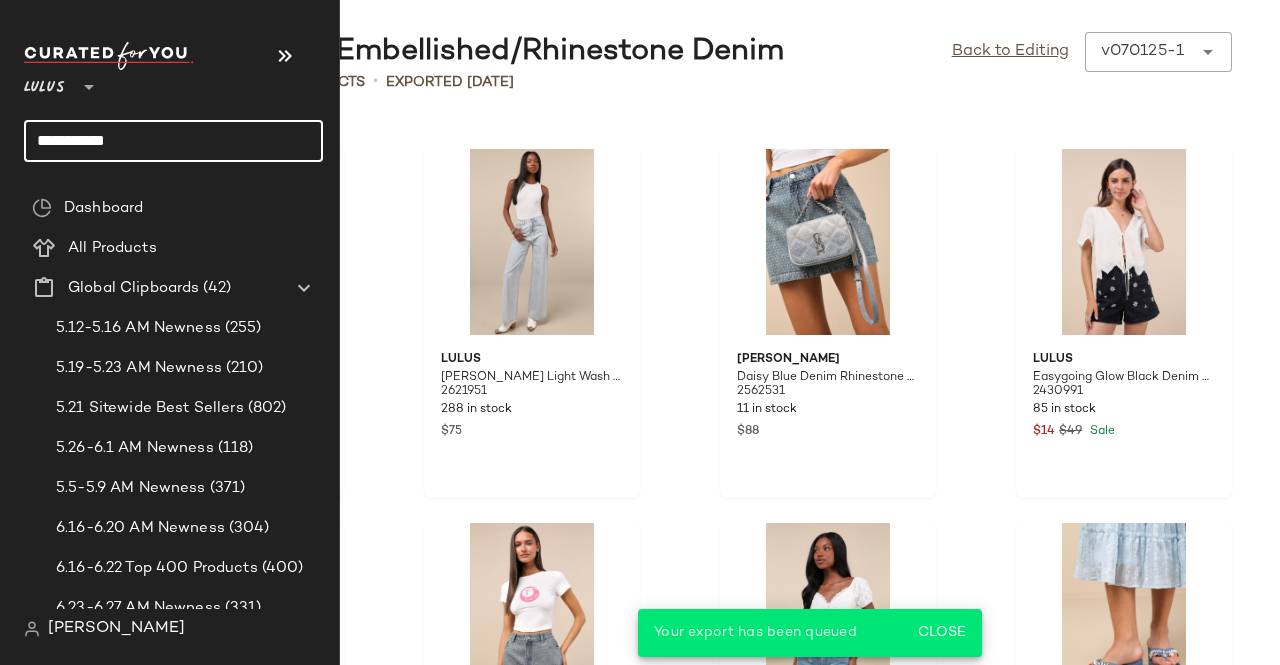 drag, startPoint x: 145, startPoint y: 125, endPoint x: 0, endPoint y: 127, distance: 145.0138 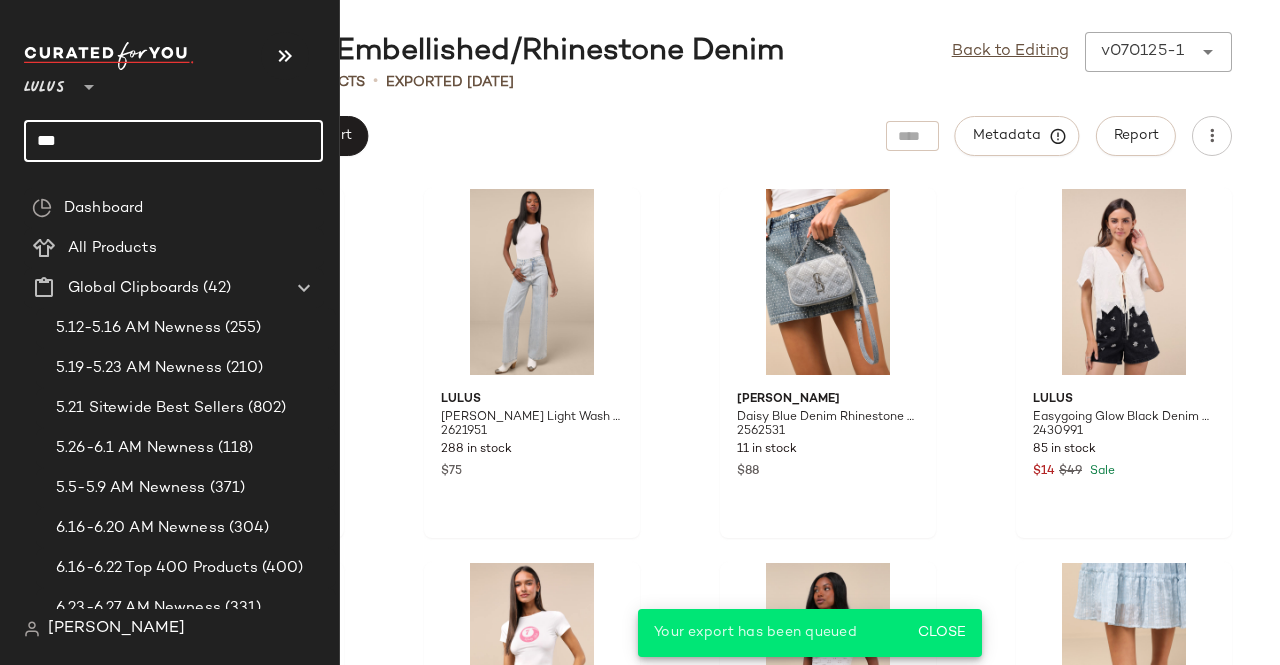 type on "****" 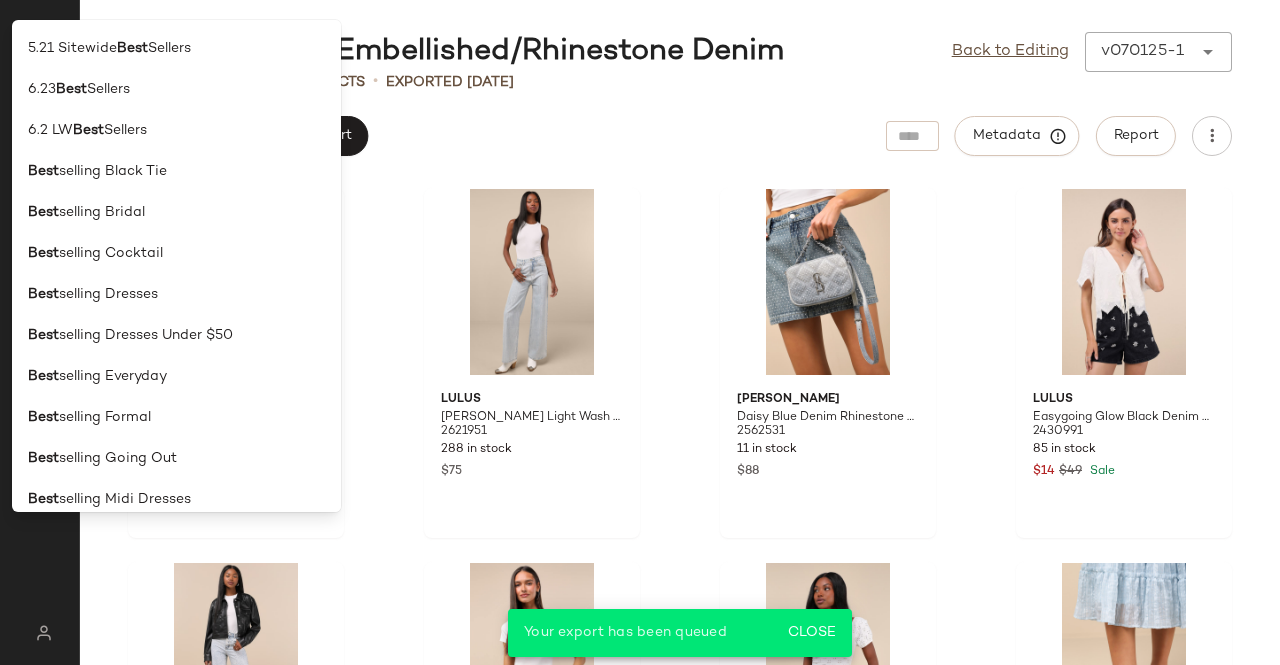 click on "Send for Review   Export   Metadata   Report" 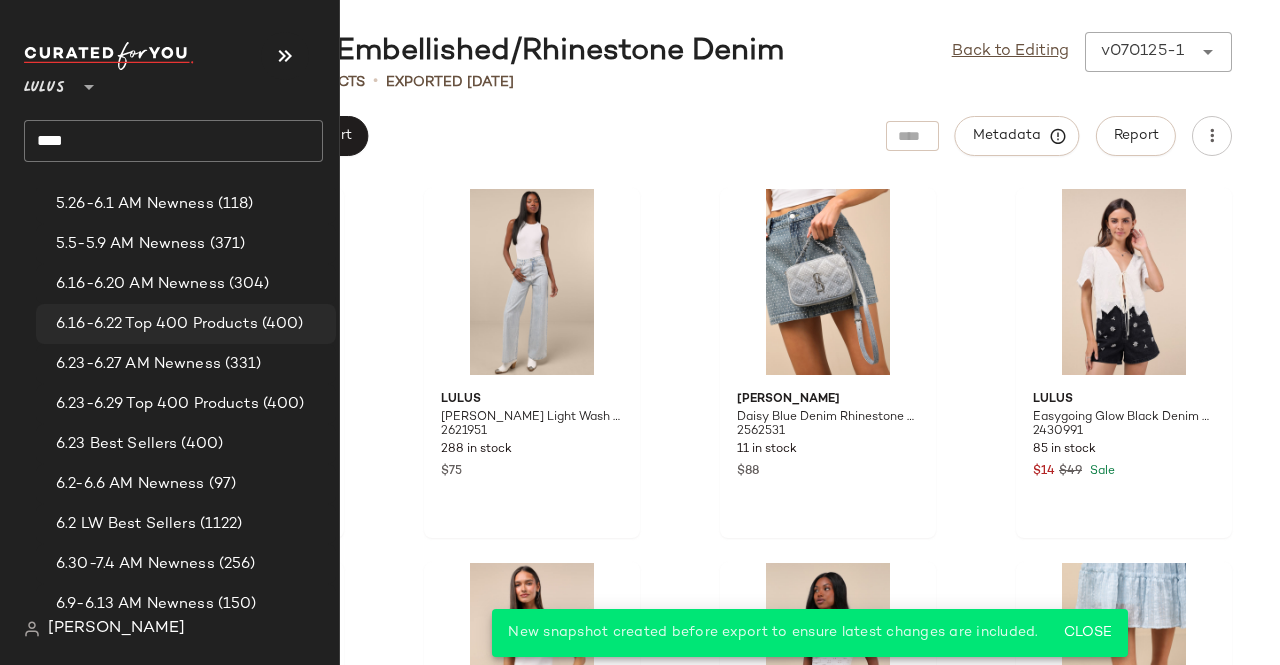 scroll, scrollTop: 0, scrollLeft: 0, axis: both 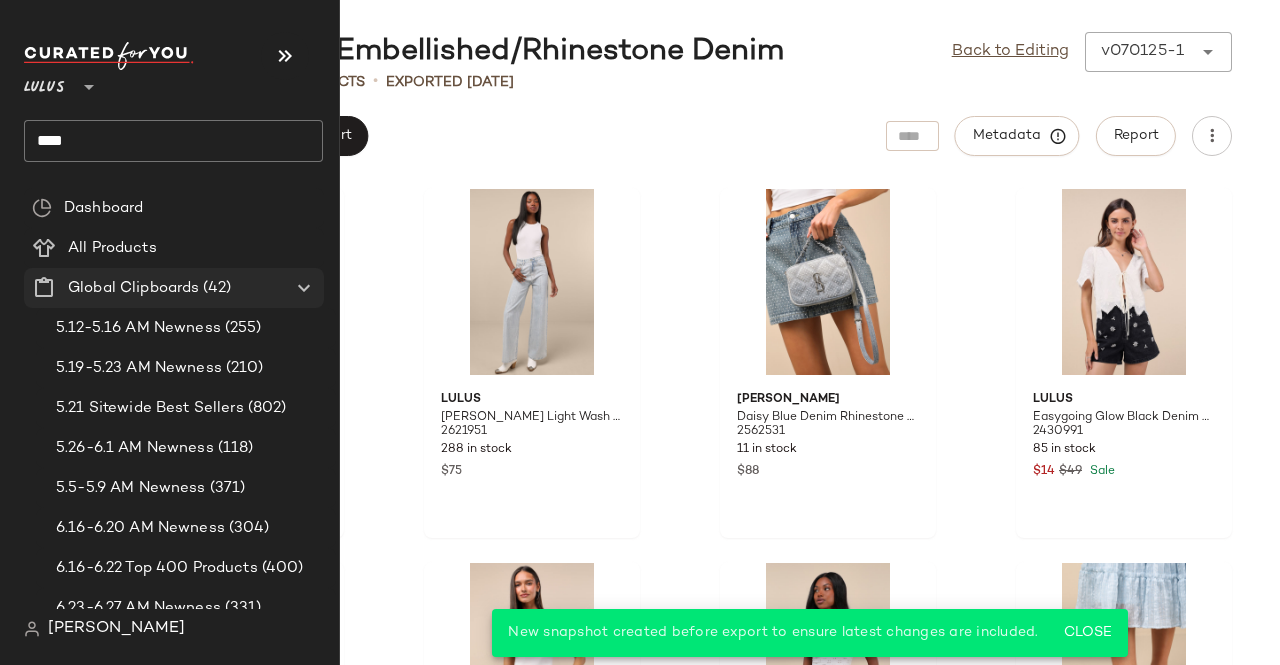 click on "Global Clipboards" at bounding box center (133, 288) 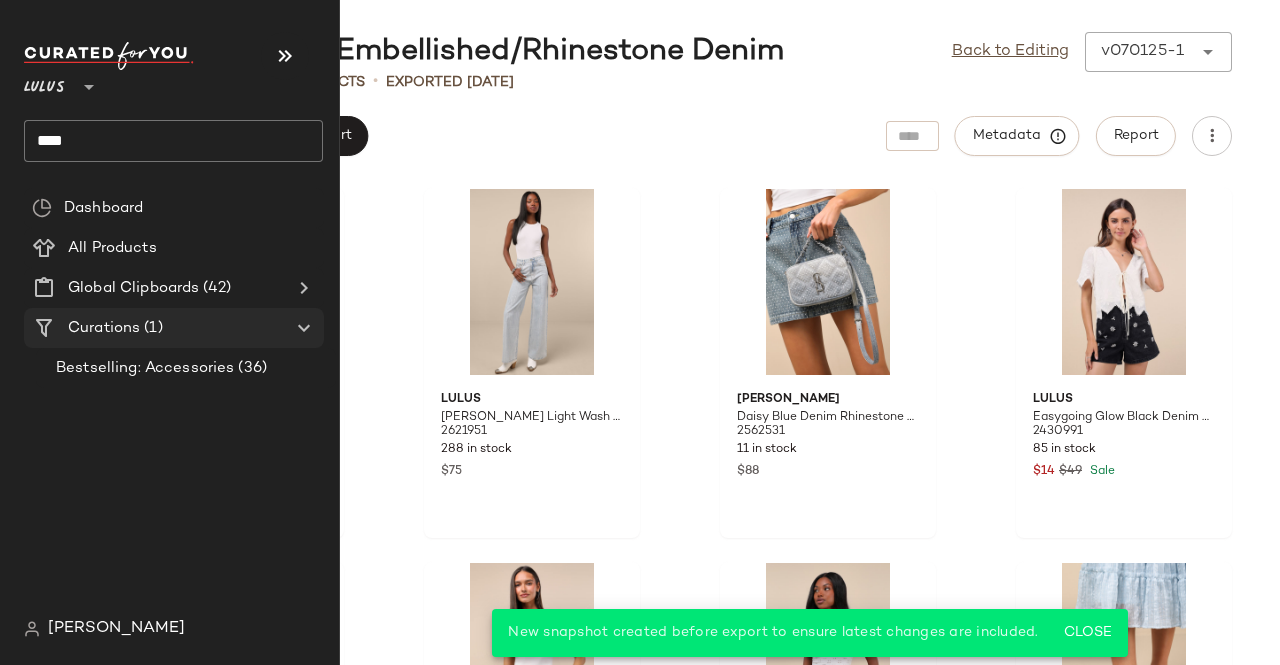 click on "Curations (1)" 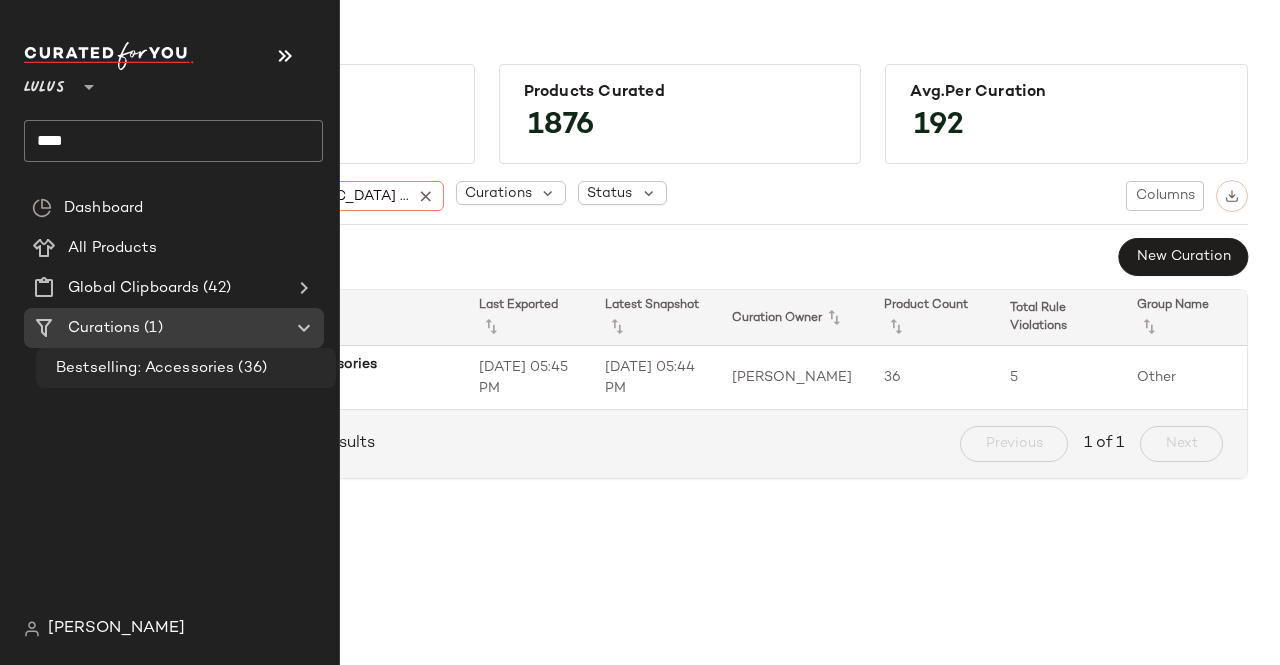 click on "Bestselling: Accessories (36)" 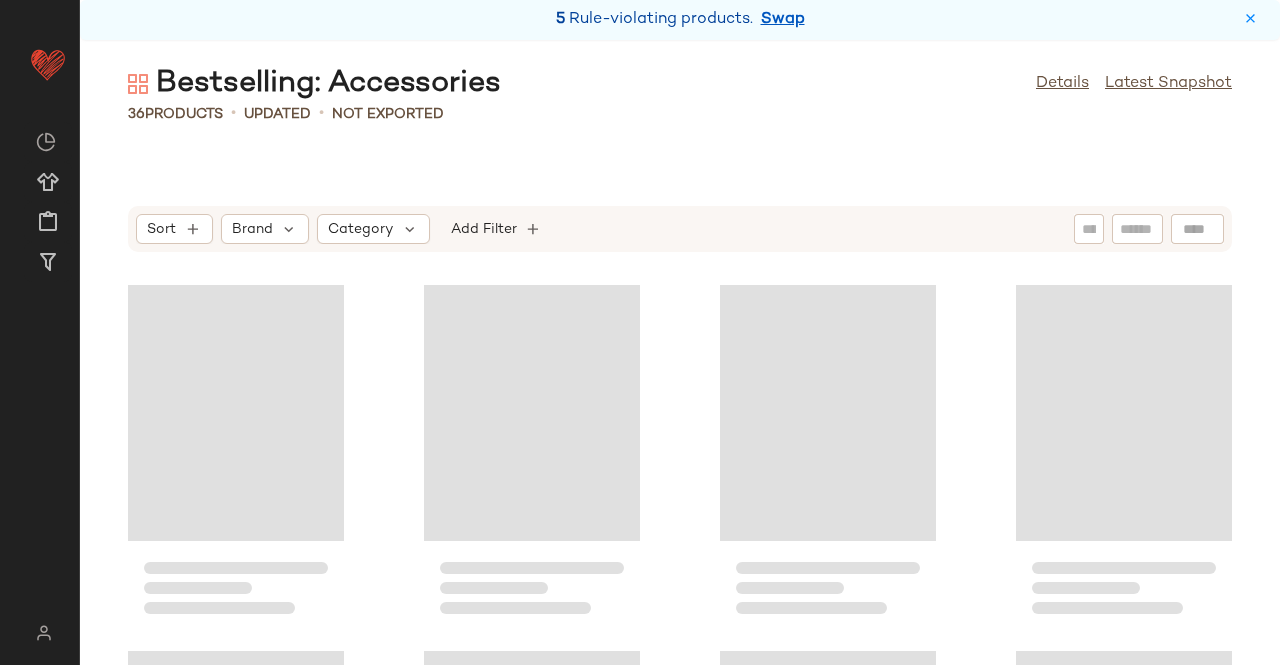 click on "5 Rule-violating products. Swap" at bounding box center [680, 20] 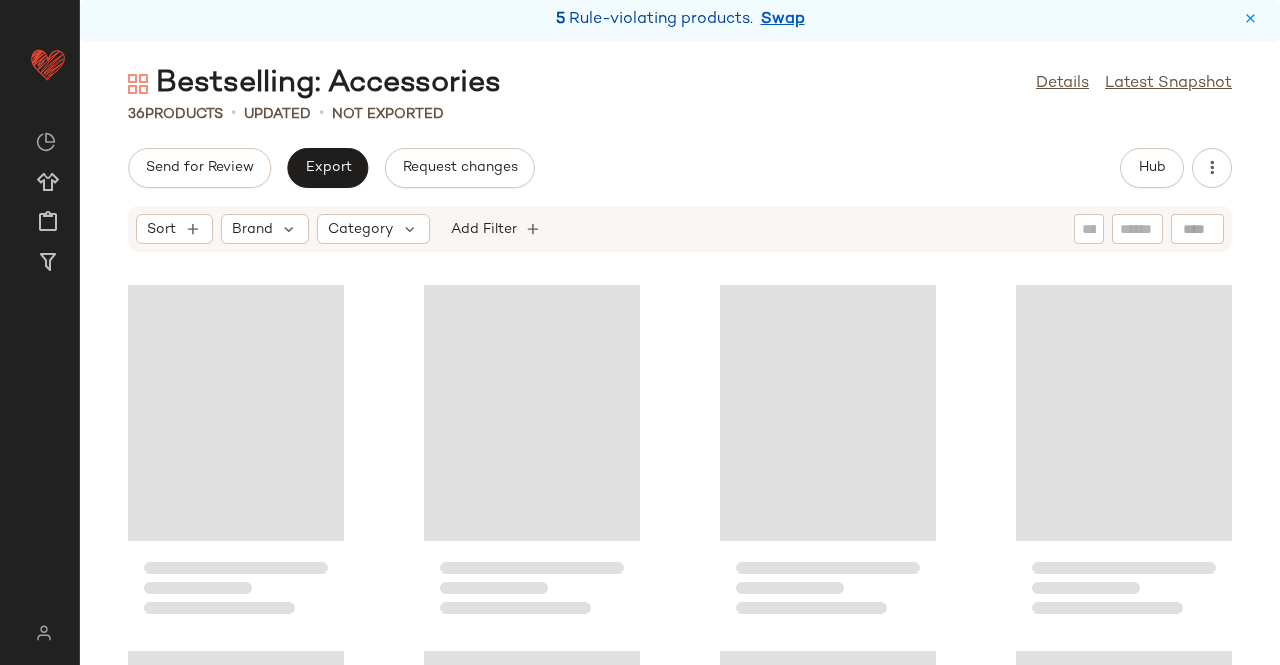 click on "Swap" at bounding box center (783, 20) 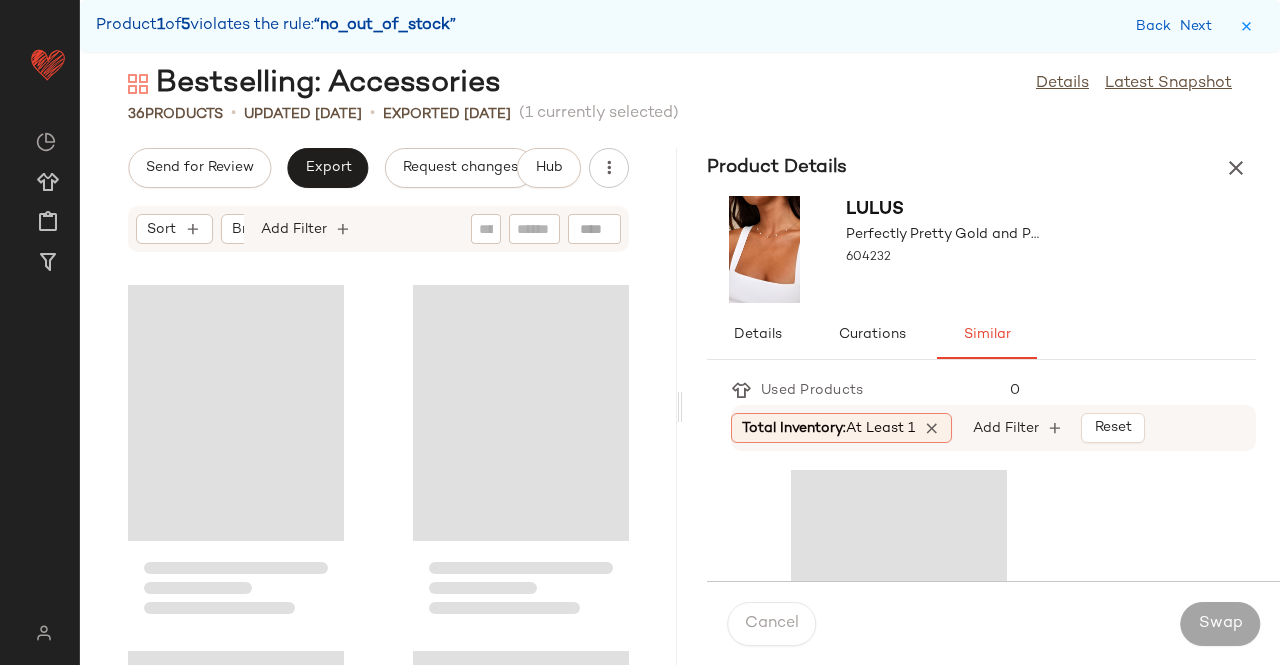 scroll, scrollTop: 1098, scrollLeft: 0, axis: vertical 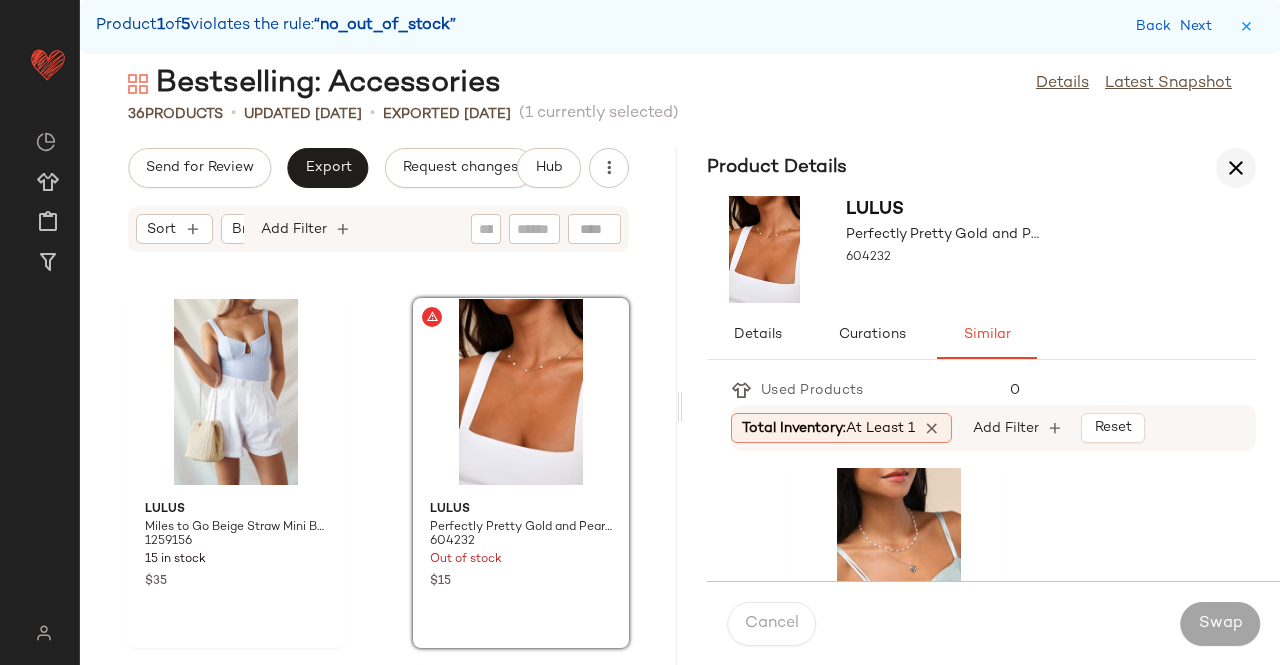 click at bounding box center (1236, 168) 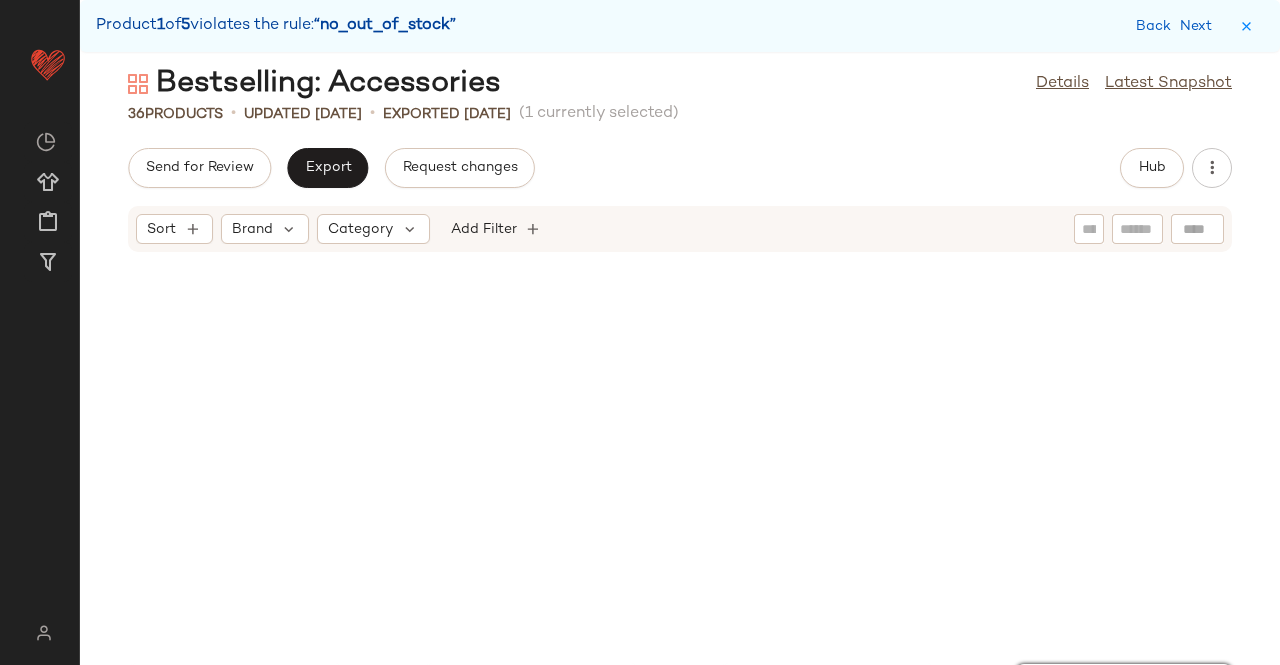 scroll, scrollTop: 382, scrollLeft: 0, axis: vertical 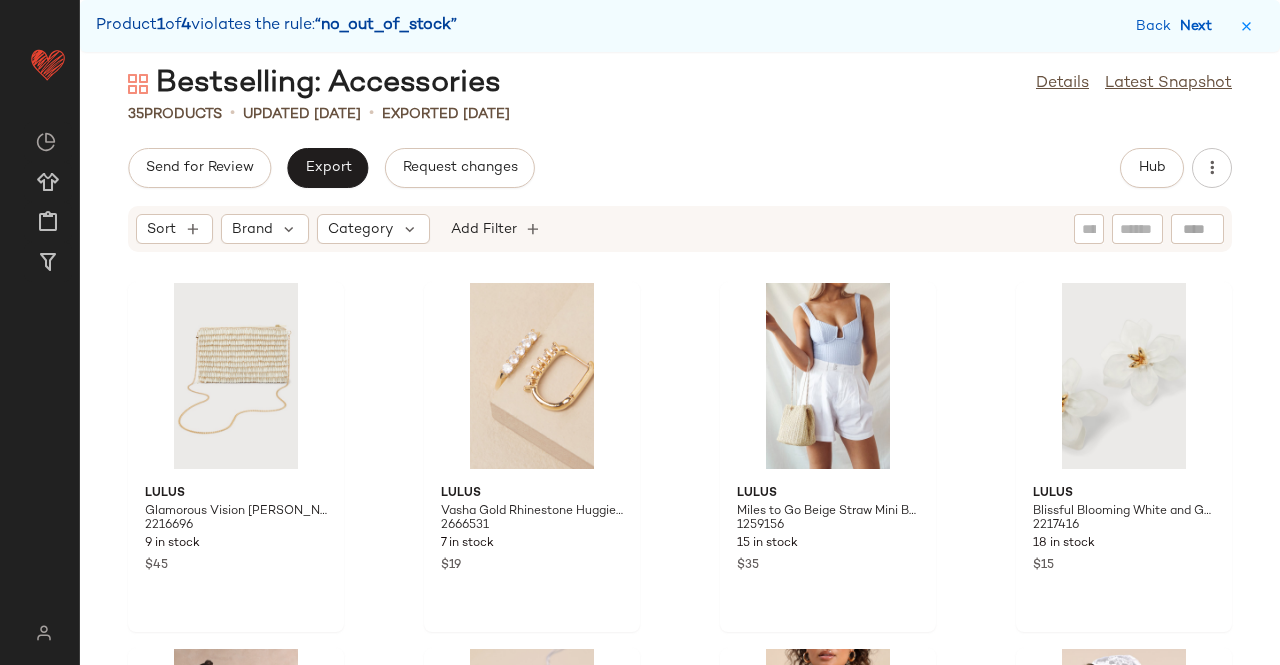click on "Back Next" at bounding box center [1178, 26] 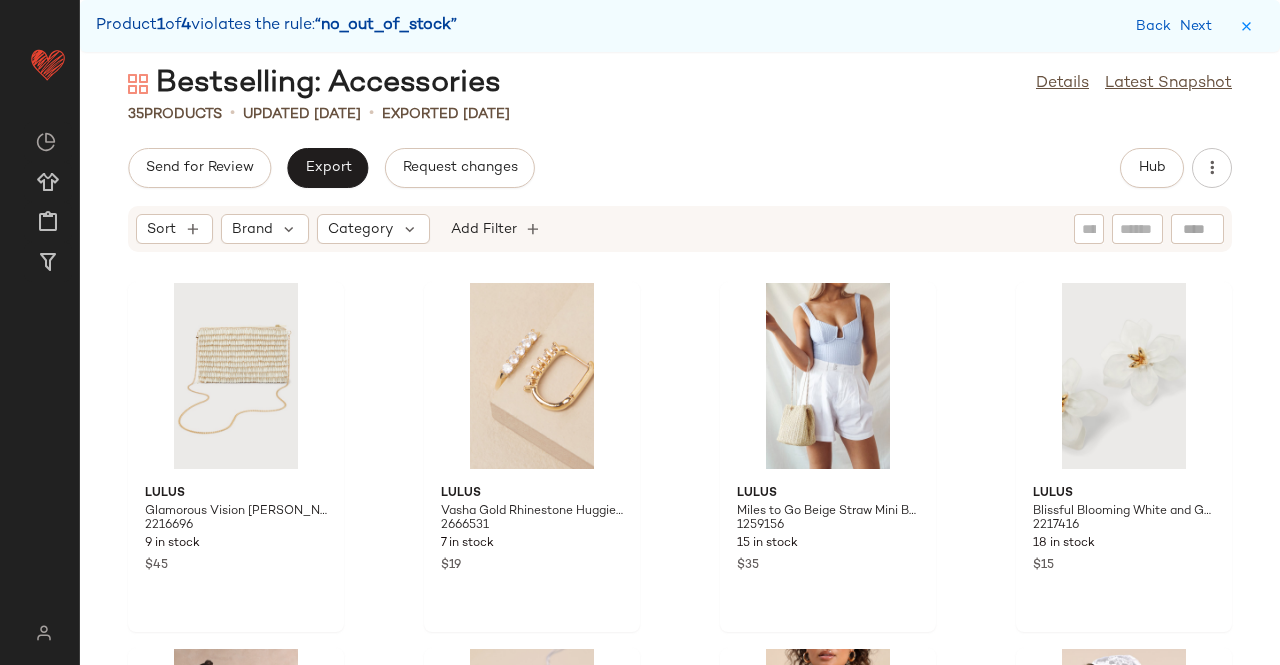click on "Back Next" at bounding box center [1178, 26] 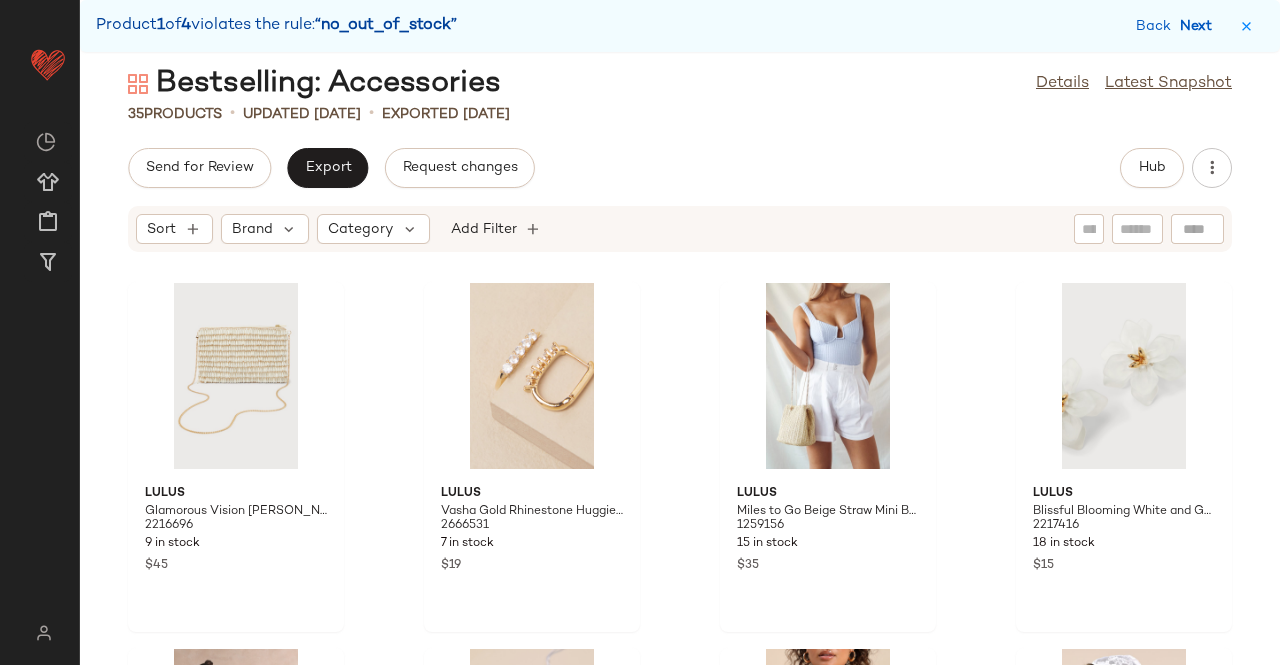 click on "Next" at bounding box center [1200, 26] 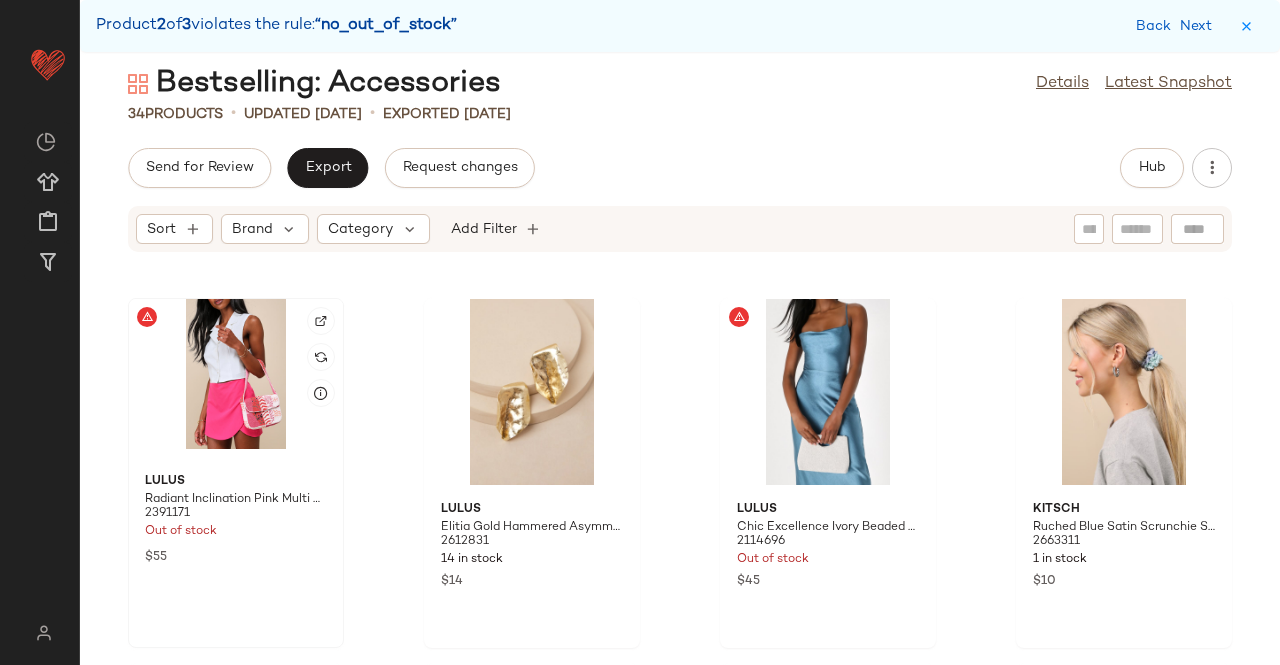 click 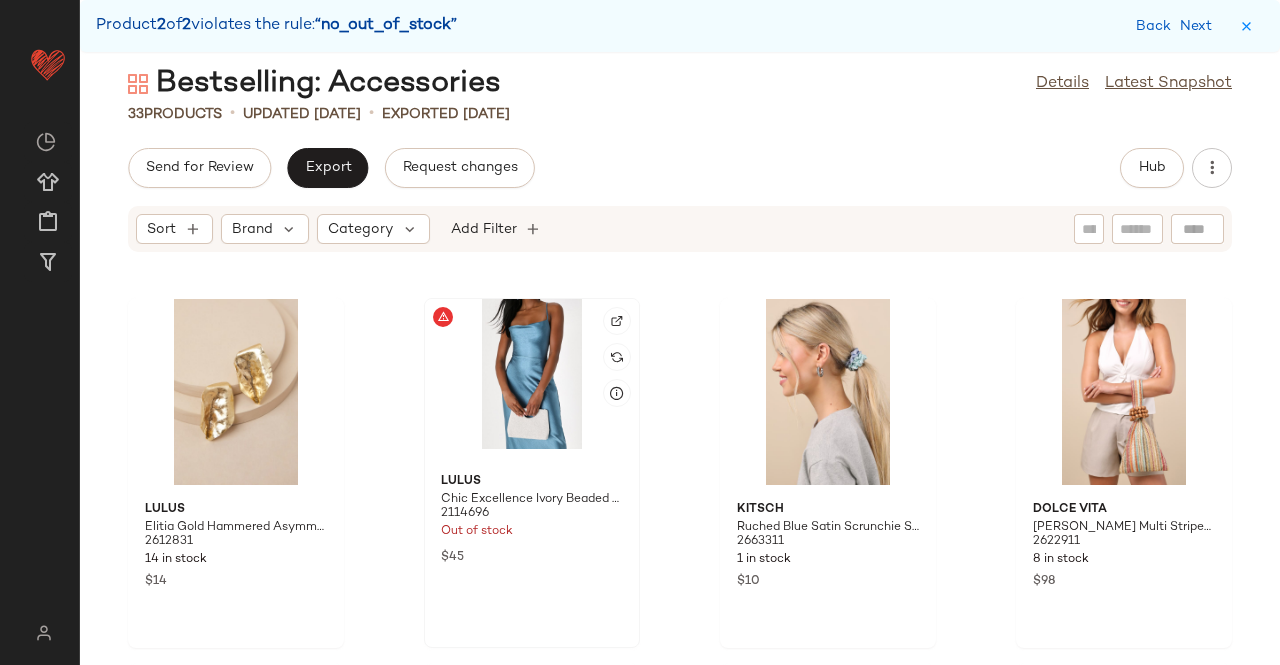 click 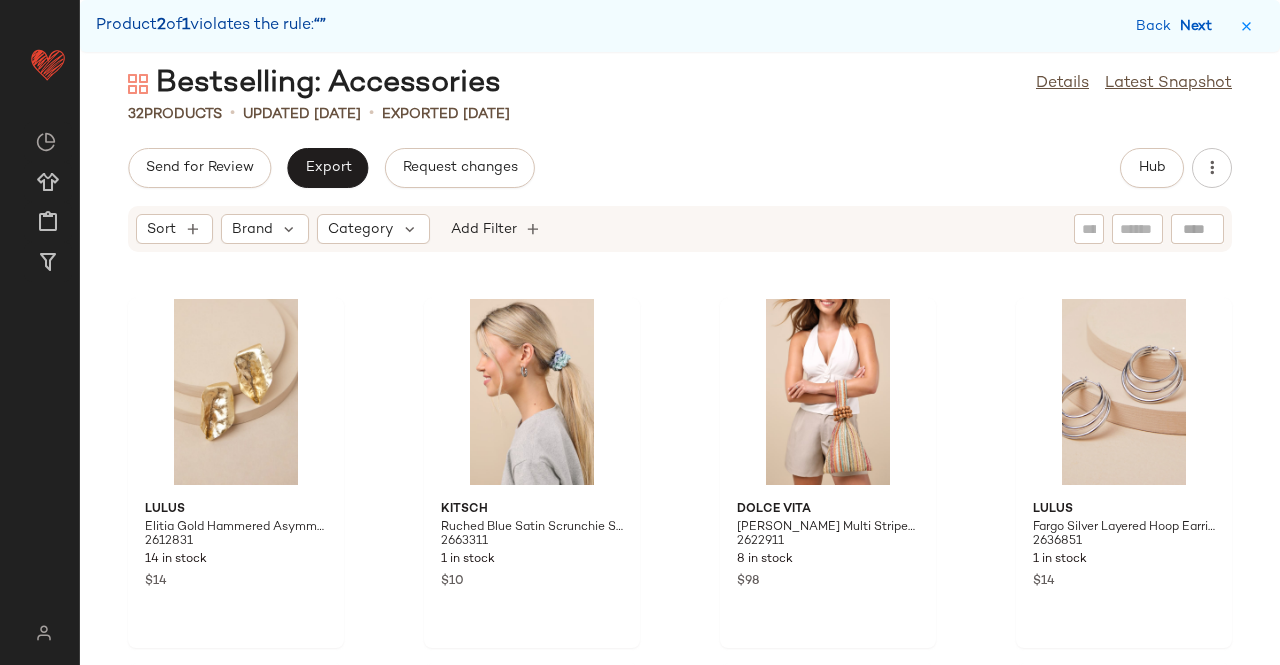 click on "Next" at bounding box center (1200, 26) 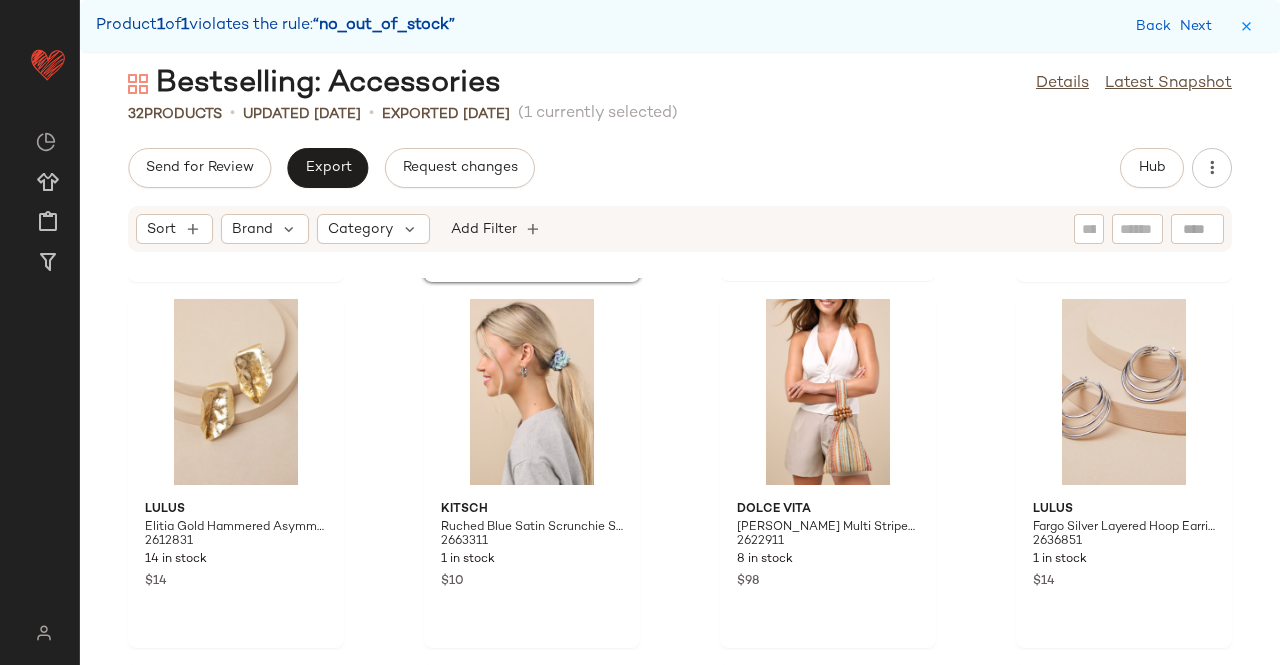 scroll, scrollTop: 1464, scrollLeft: 0, axis: vertical 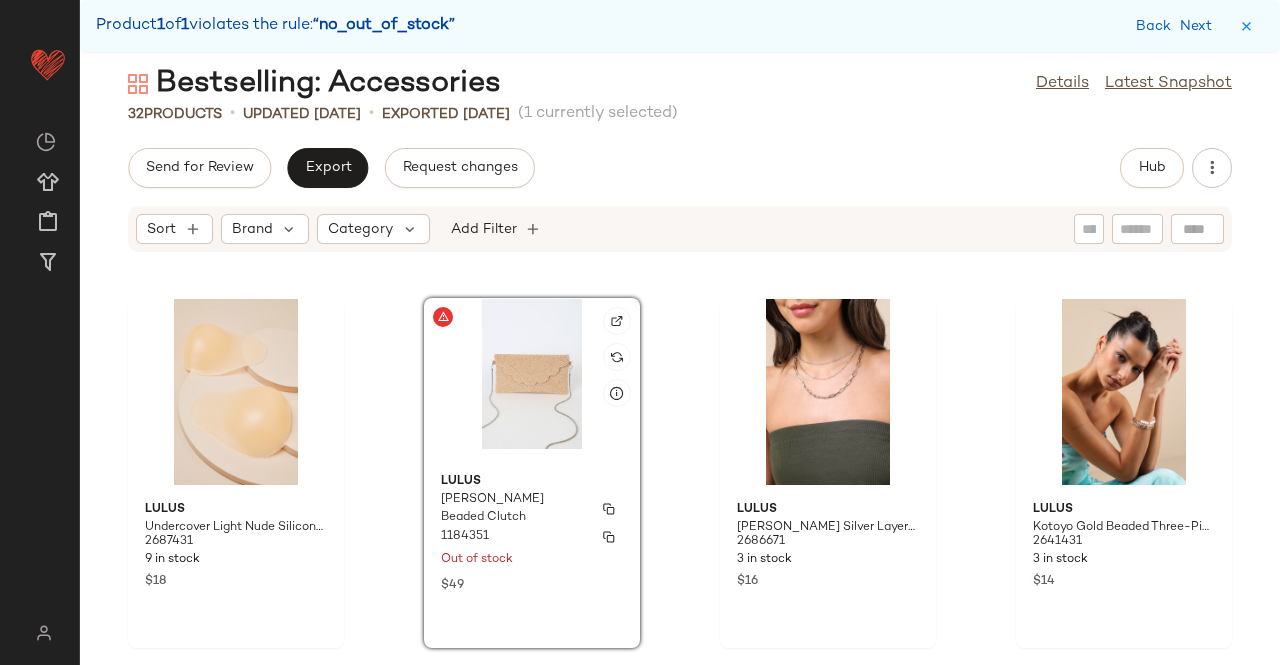 click on "Lulus Junipero Champagne Beaded Clutch 1184351 Out of stock $49" 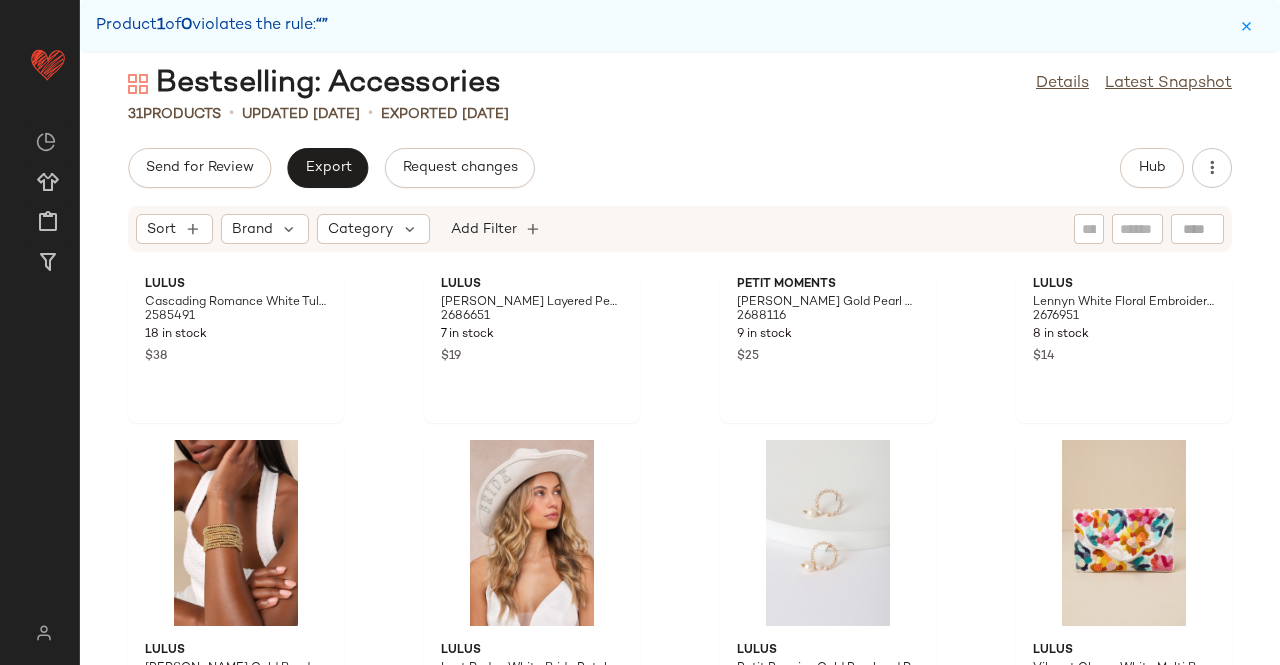 scroll, scrollTop: 864, scrollLeft: 0, axis: vertical 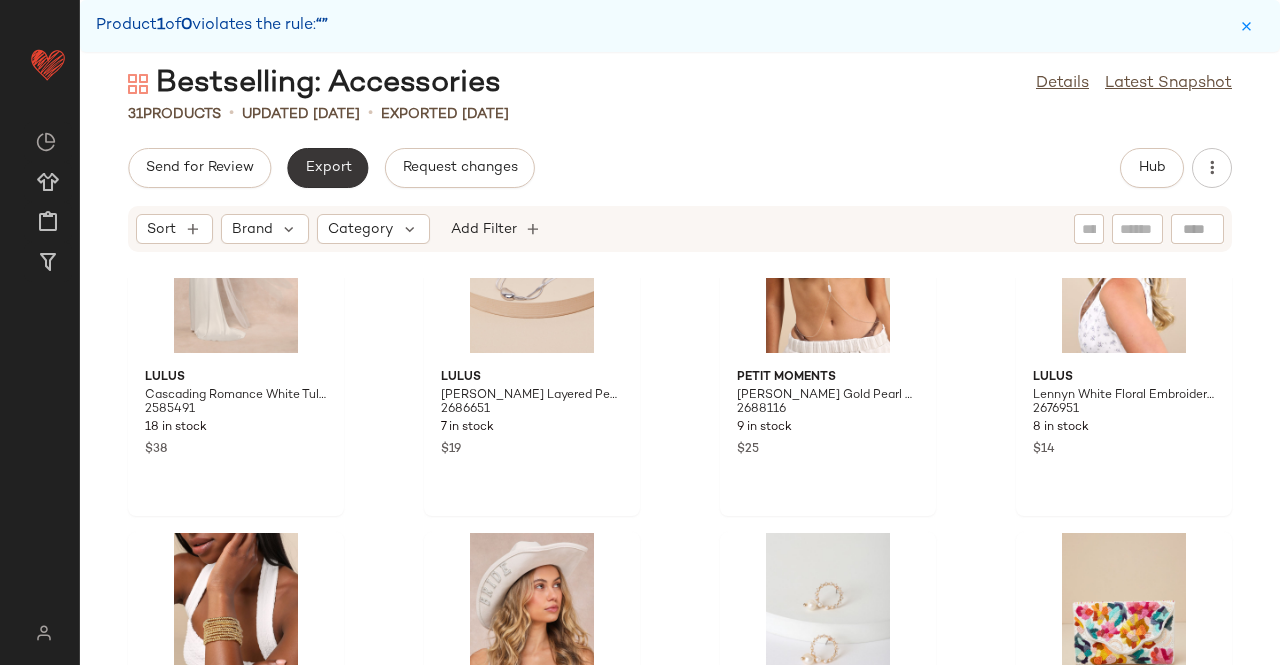 click on "Export" 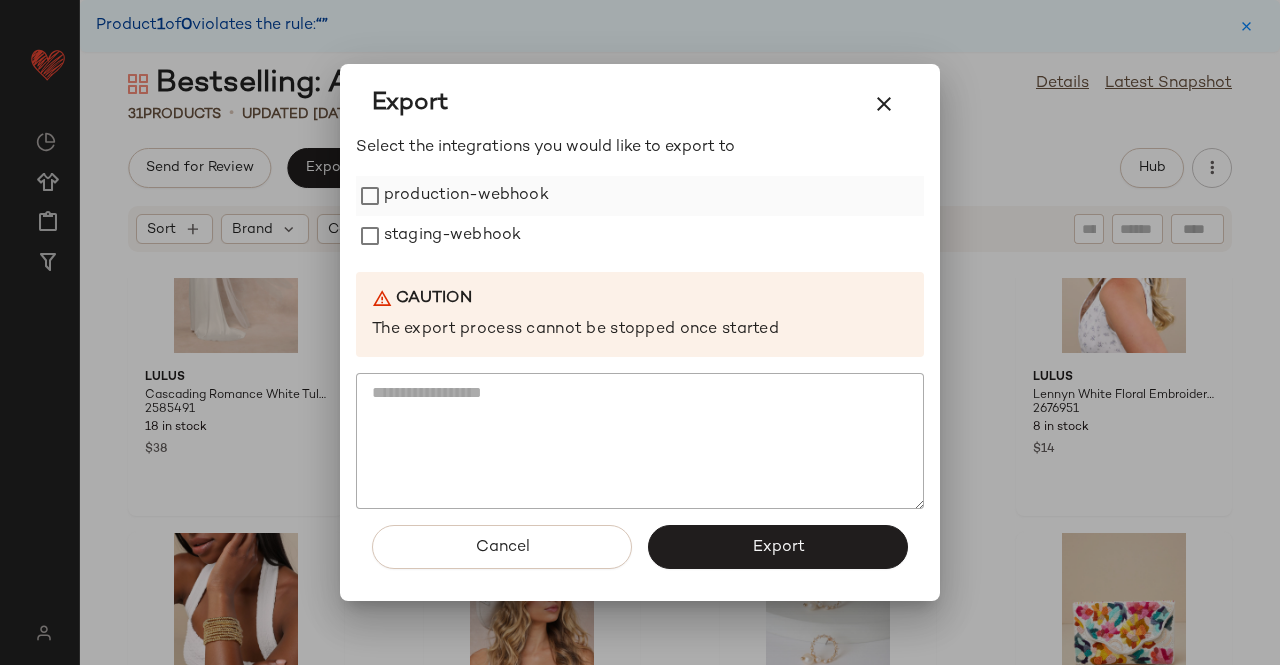 click on "production-webhook" at bounding box center [466, 196] 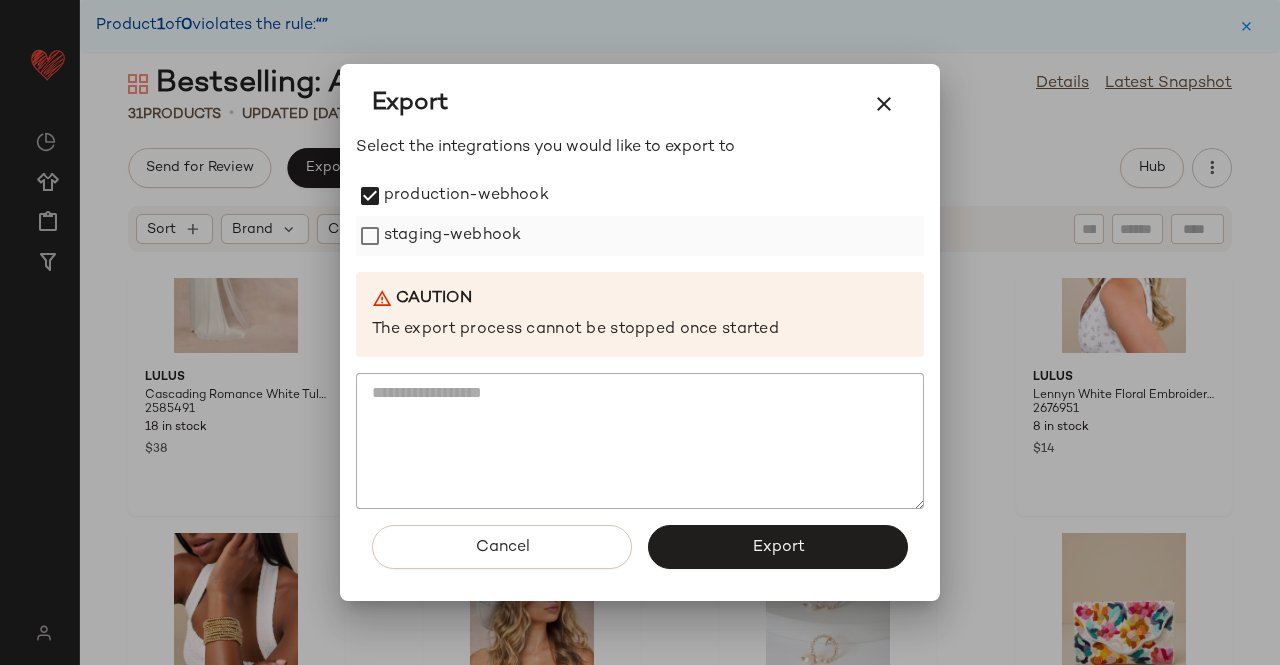 click on "staging-webhook" at bounding box center (452, 236) 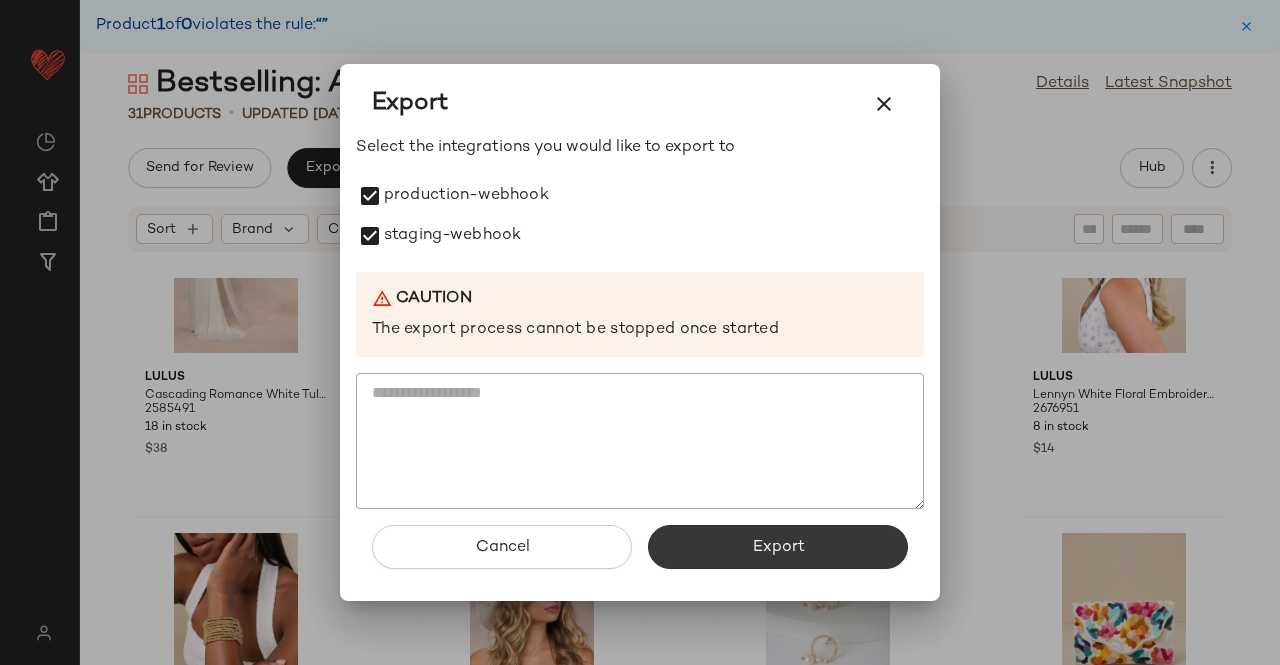 click on "Export" at bounding box center (778, 547) 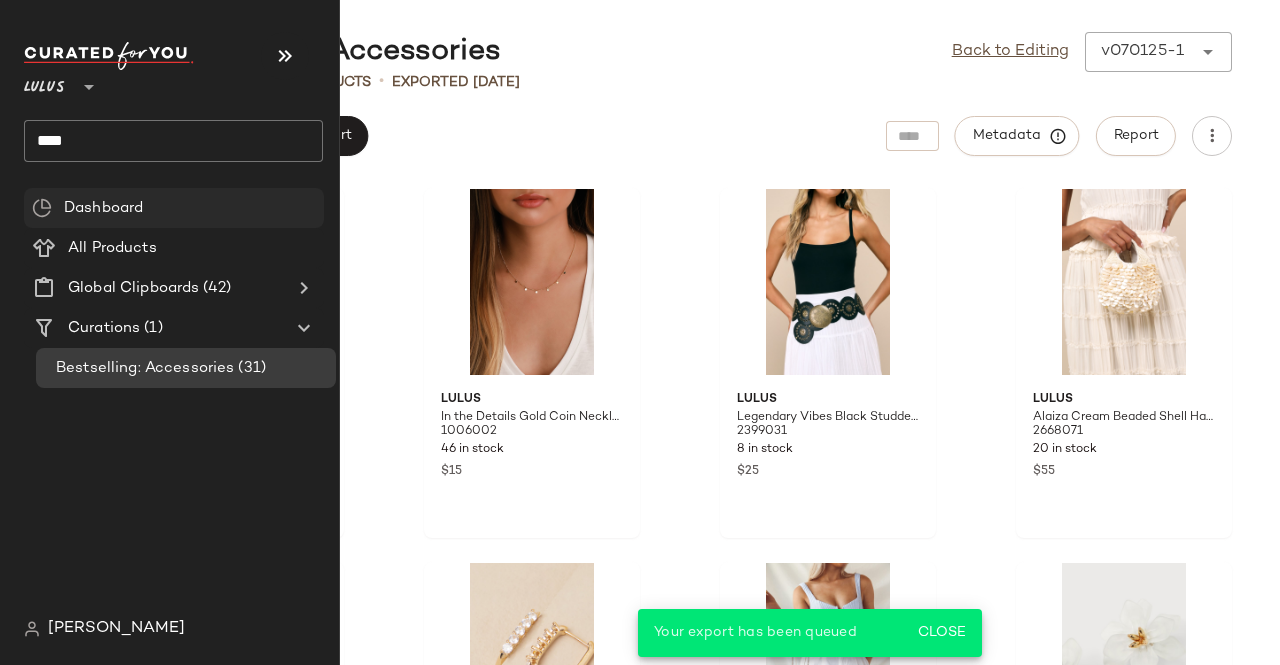 click on "Dashboard" 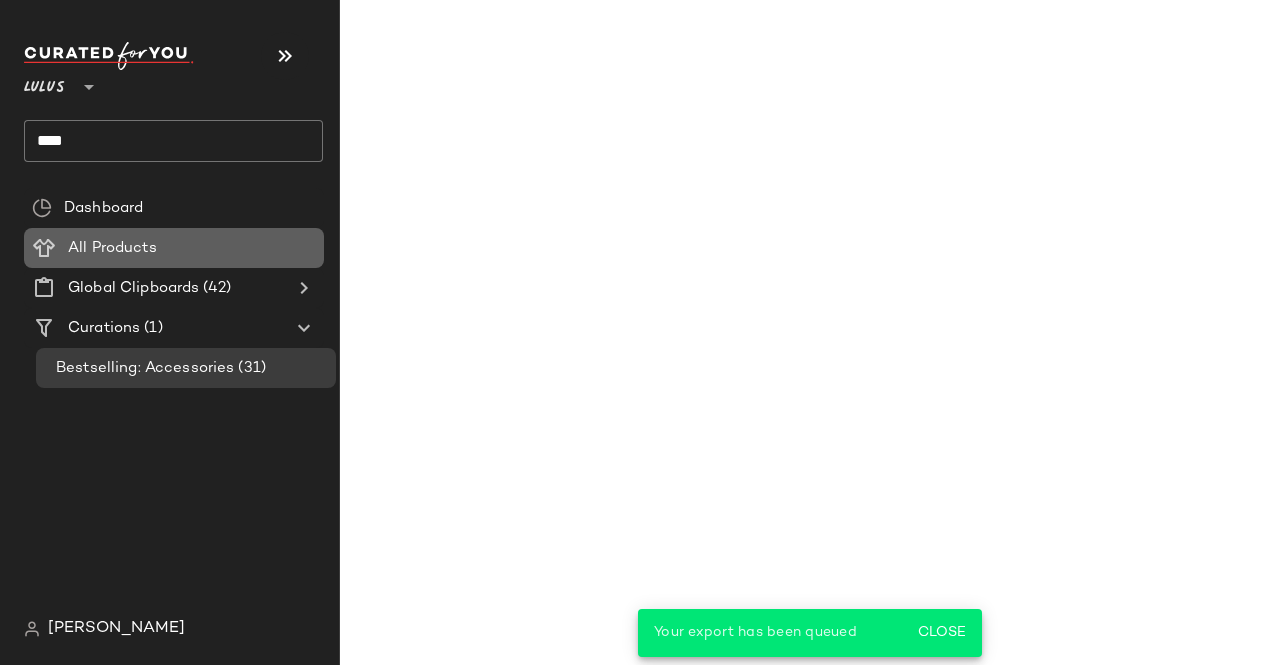 click on "All Products" at bounding box center (112, 248) 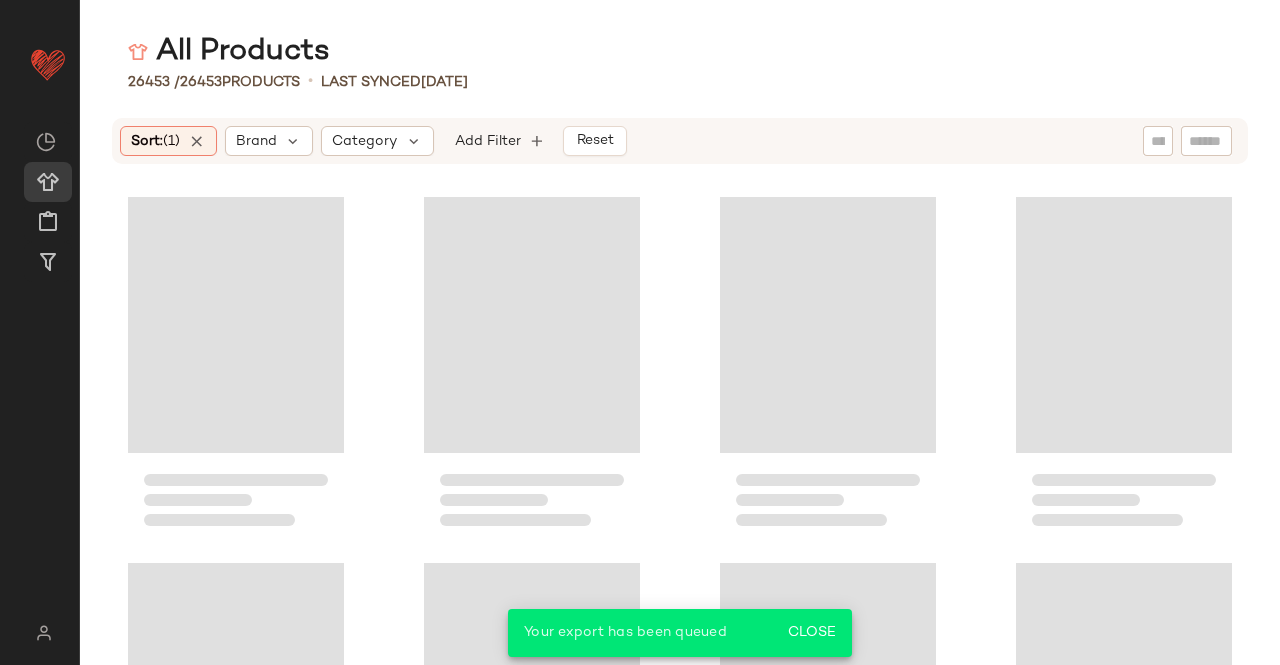 scroll, scrollTop: 0, scrollLeft: 0, axis: both 